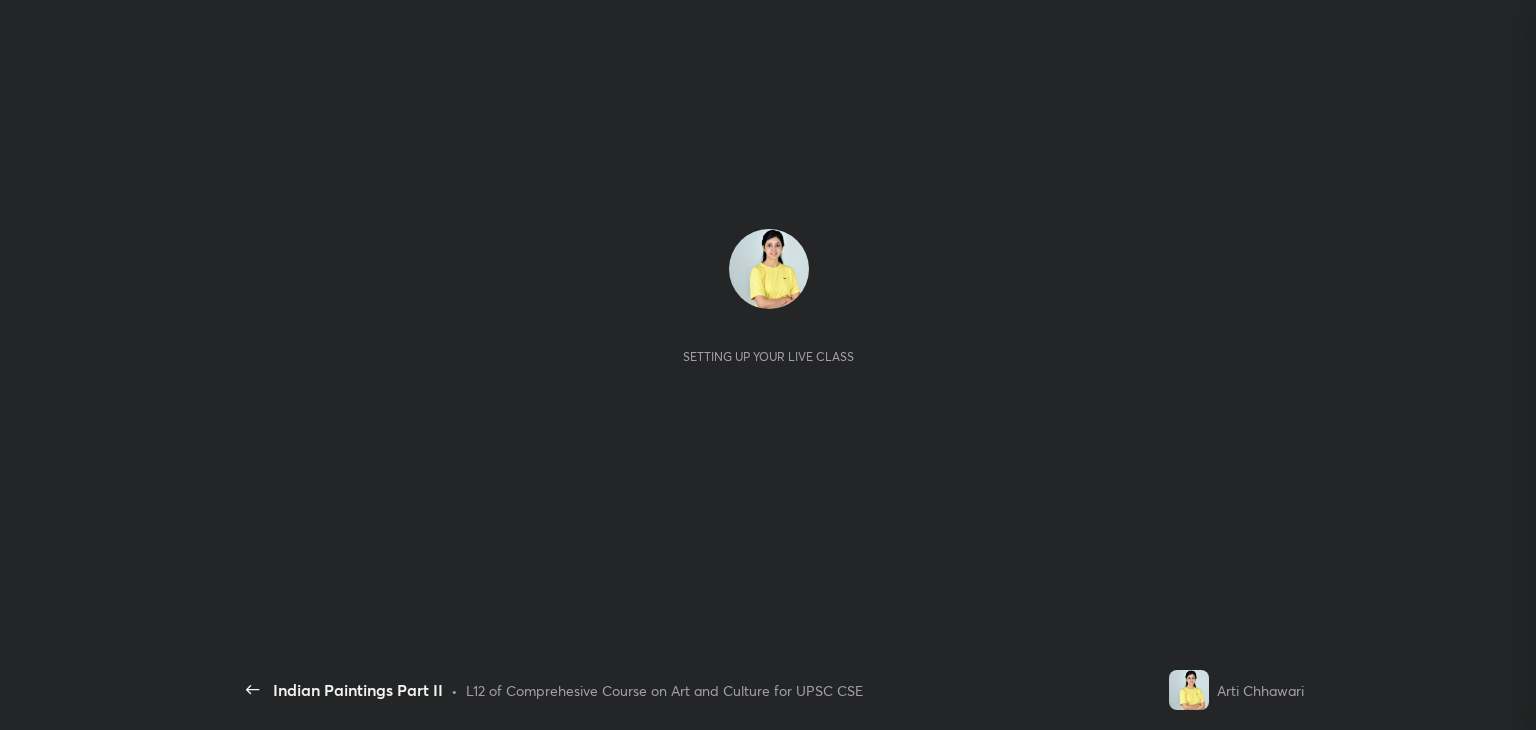 scroll, scrollTop: 0, scrollLeft: 0, axis: both 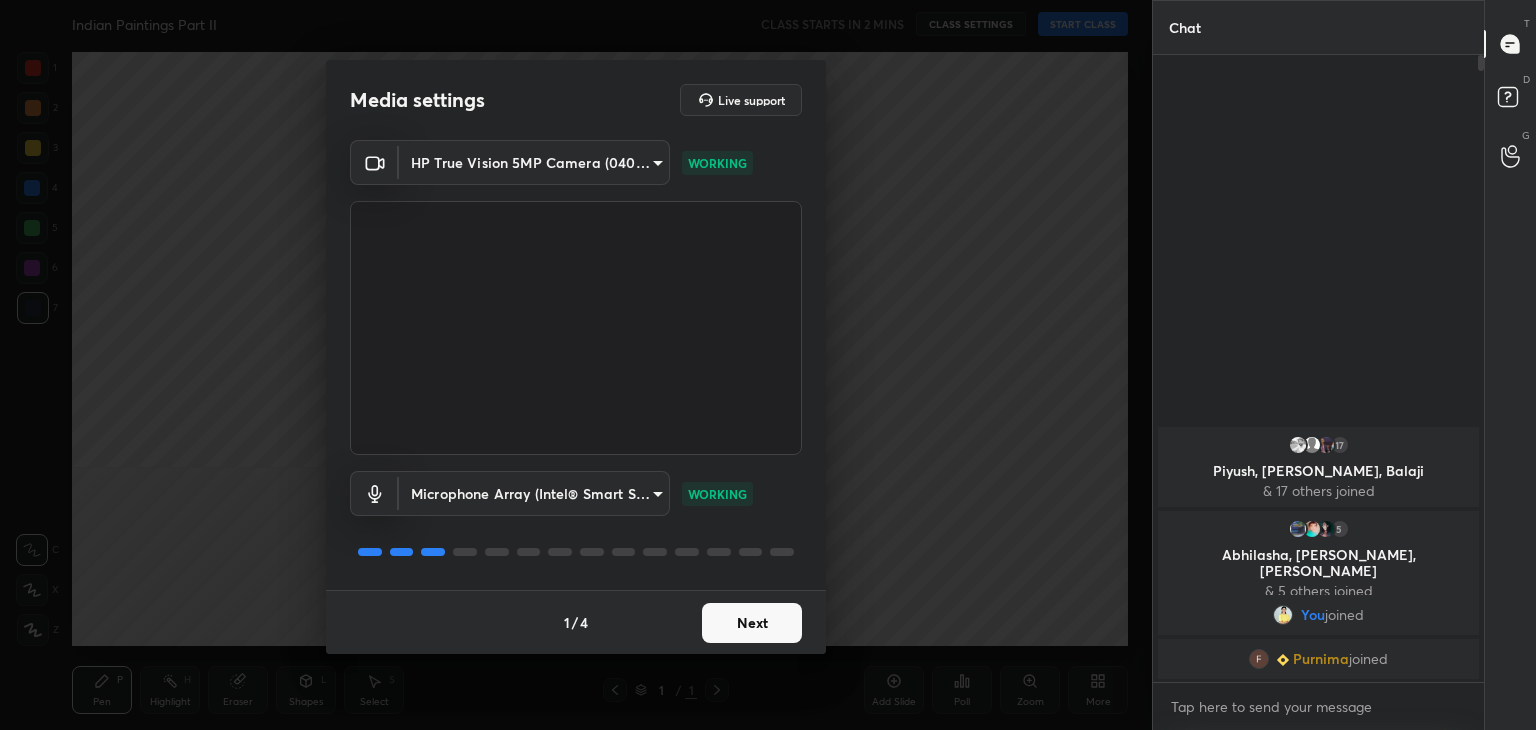 click on "Next" at bounding box center [752, 623] 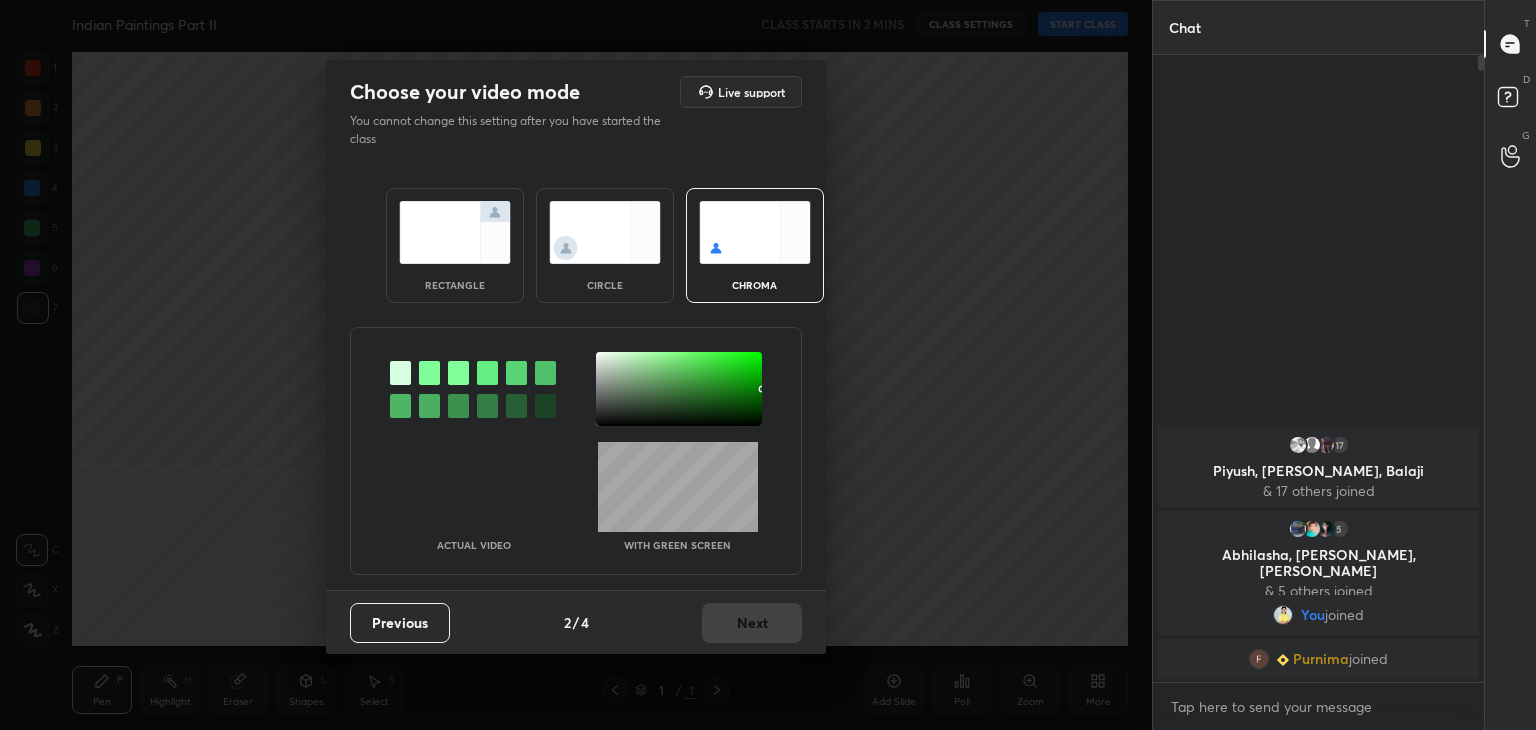 click on "rectangle" at bounding box center (455, 245) 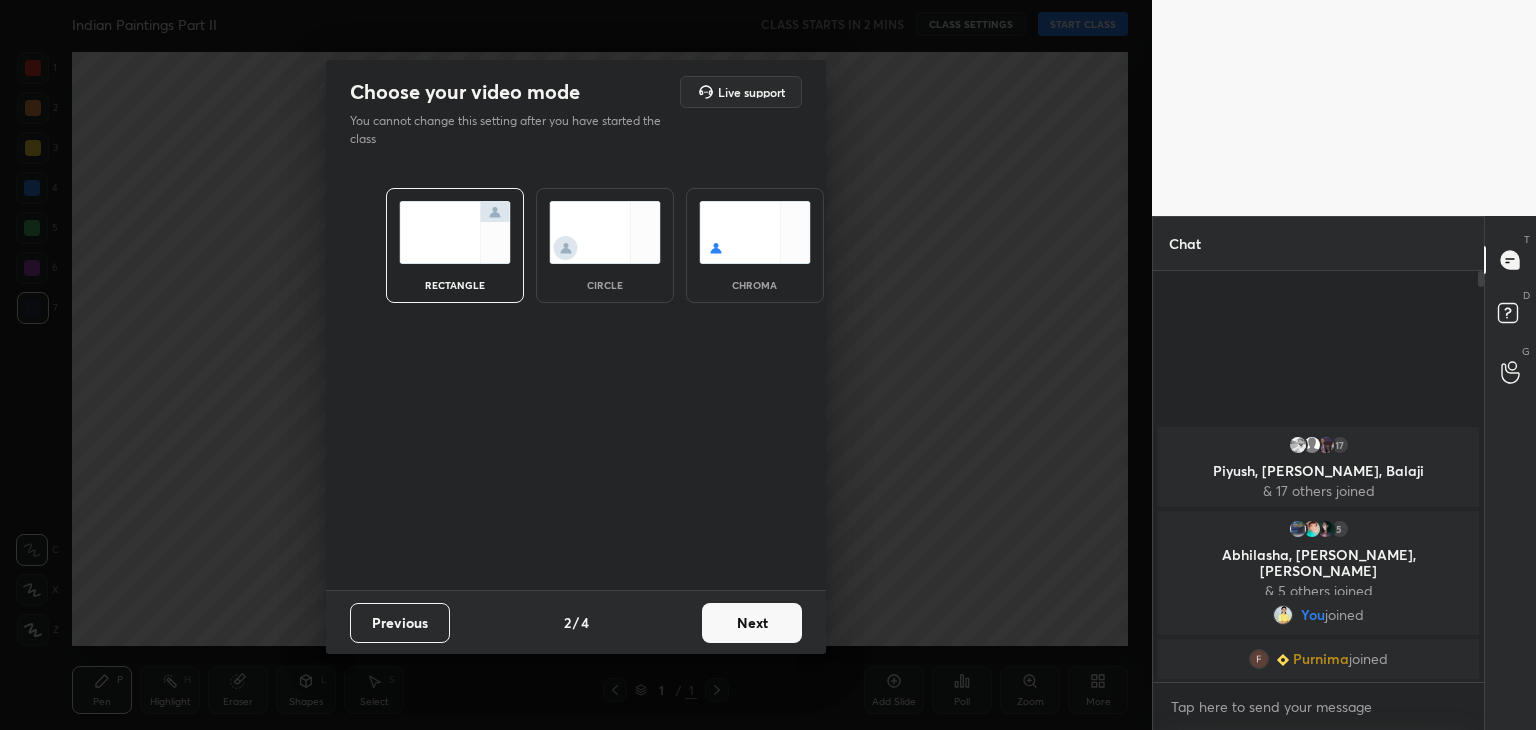 scroll, scrollTop: 405, scrollLeft: 325, axis: both 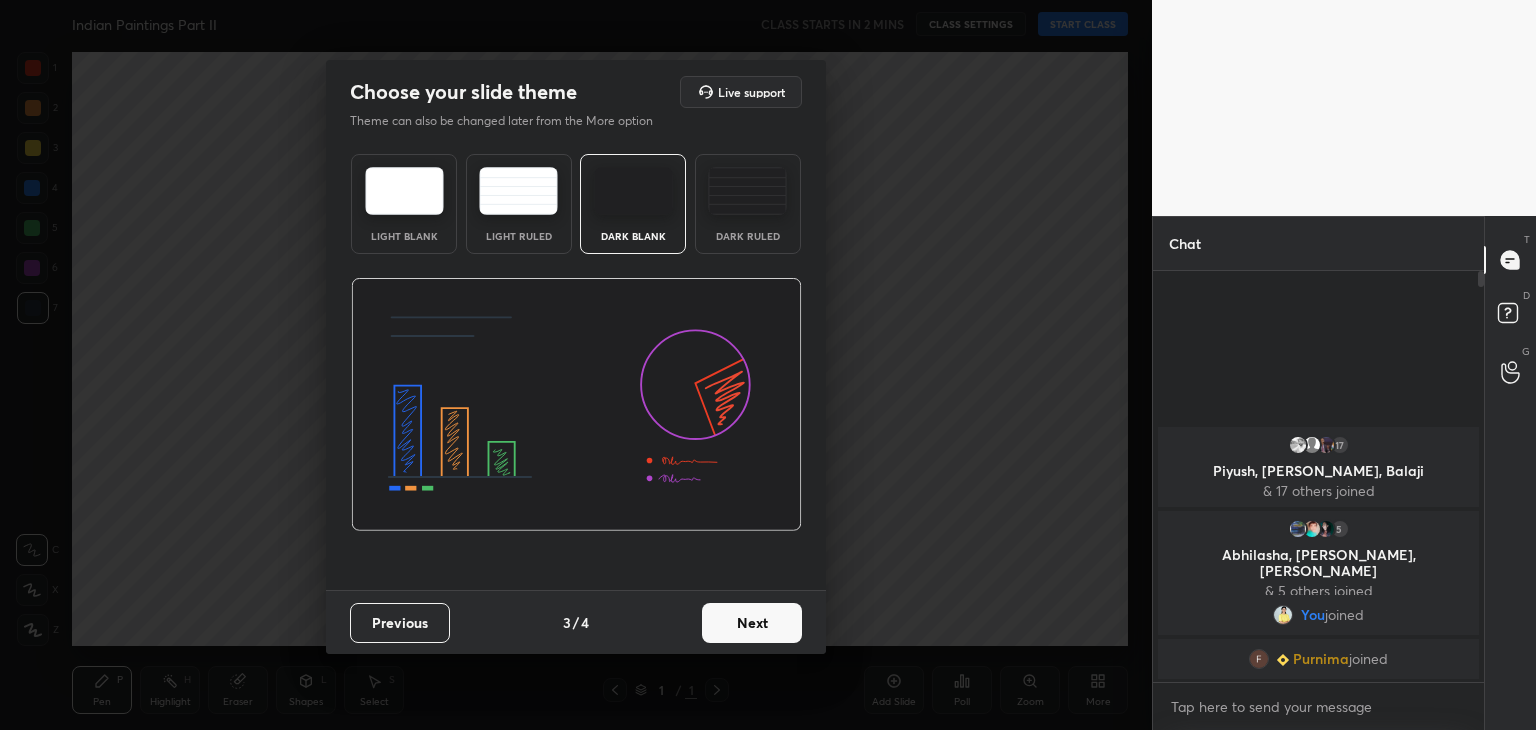 click on "Next" at bounding box center (752, 623) 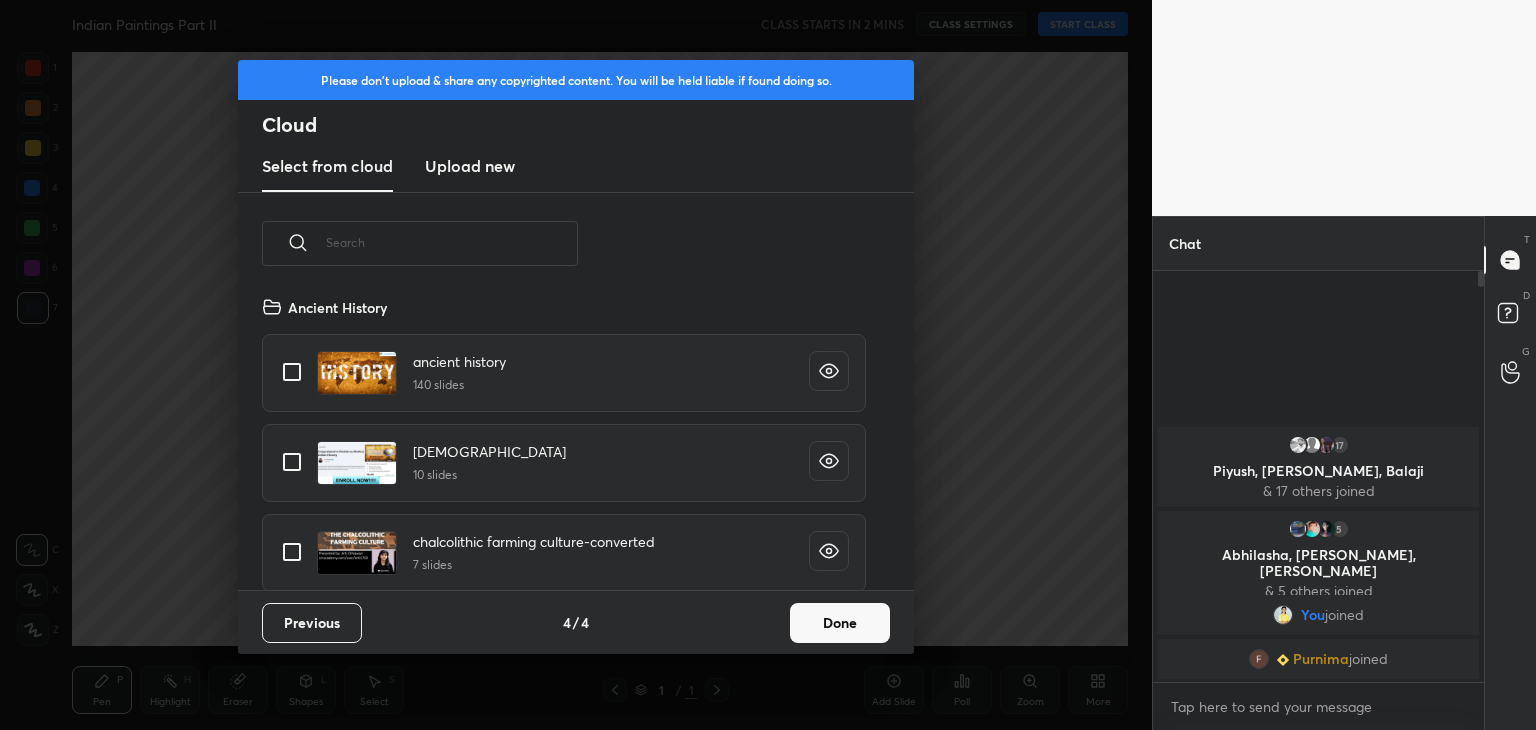 click on "Done" at bounding box center [840, 623] 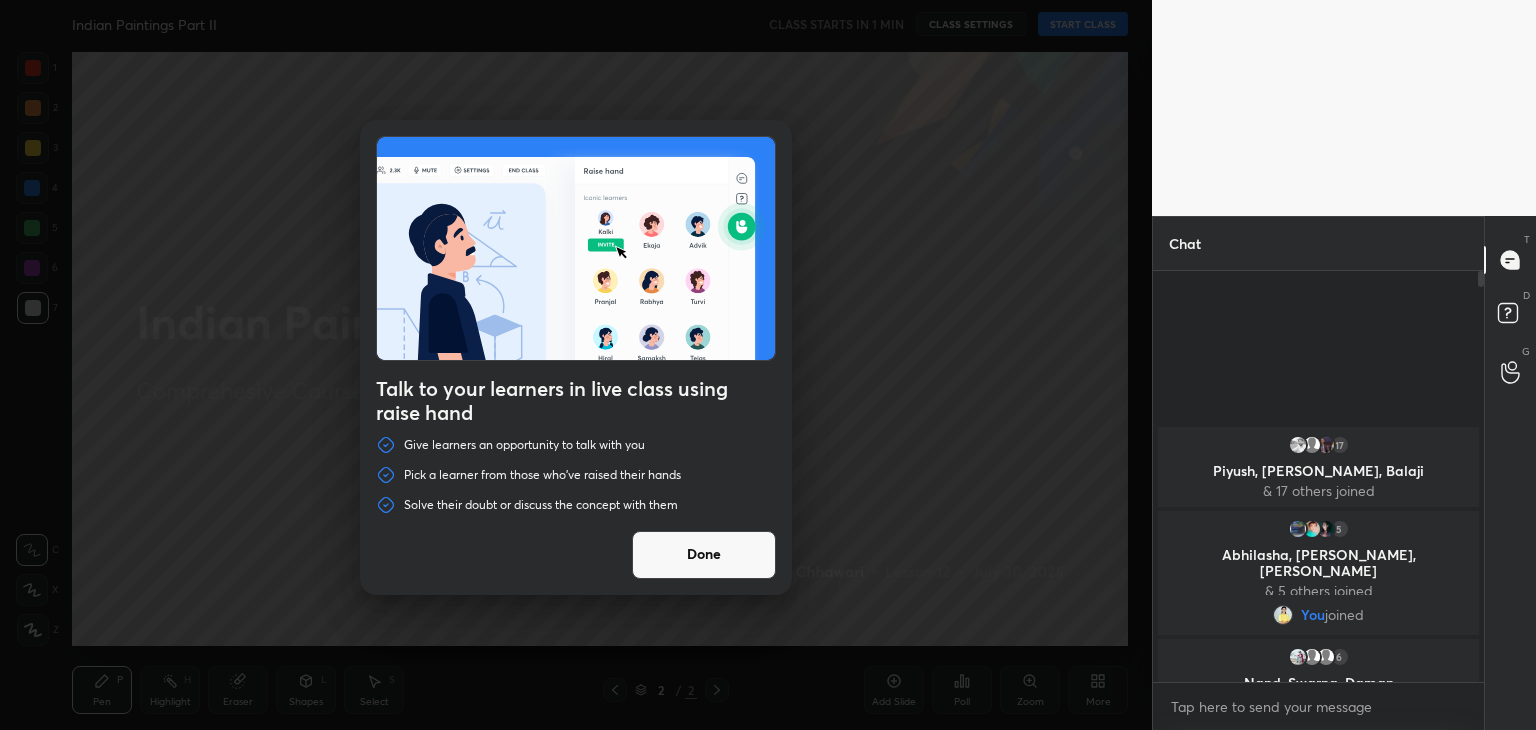 click on "Done" at bounding box center [704, 555] 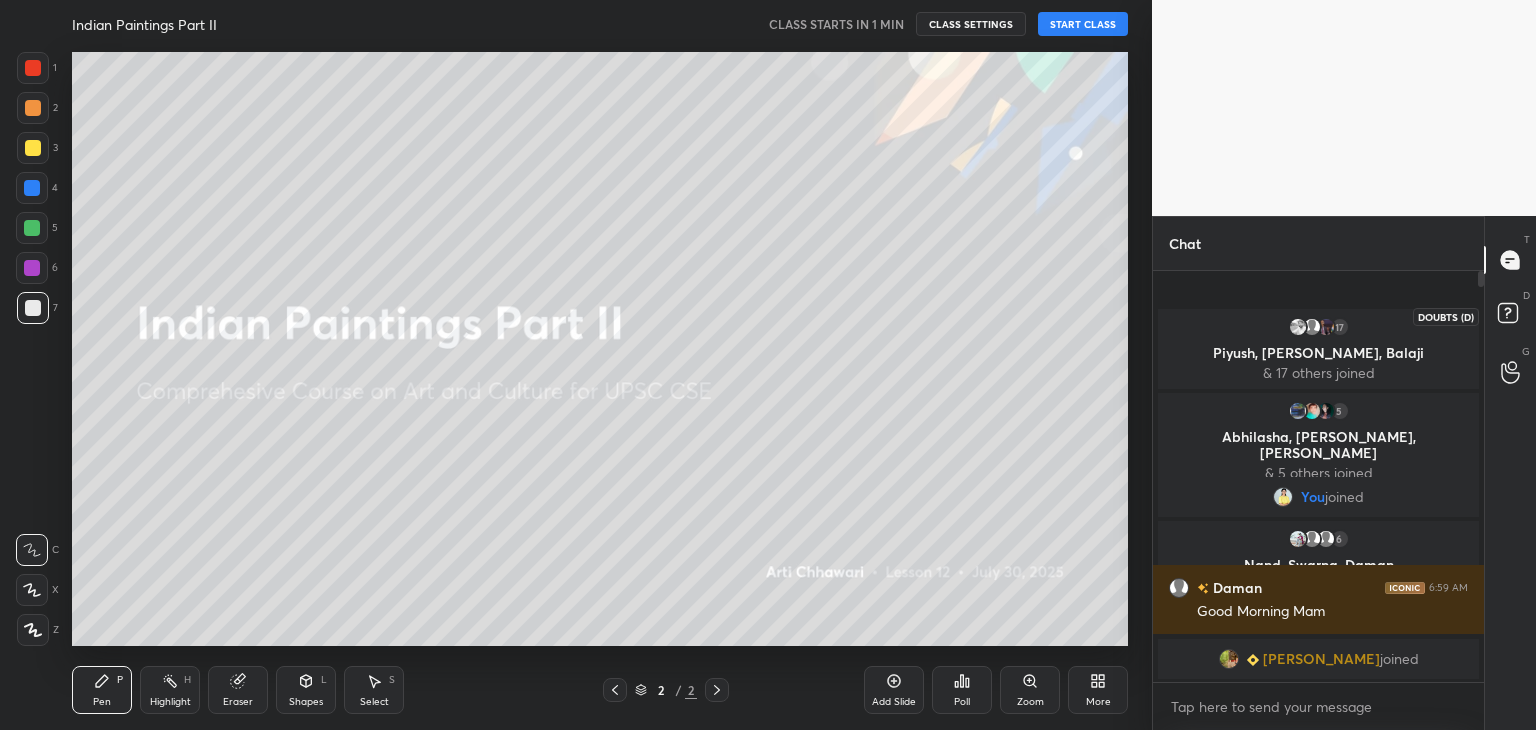click 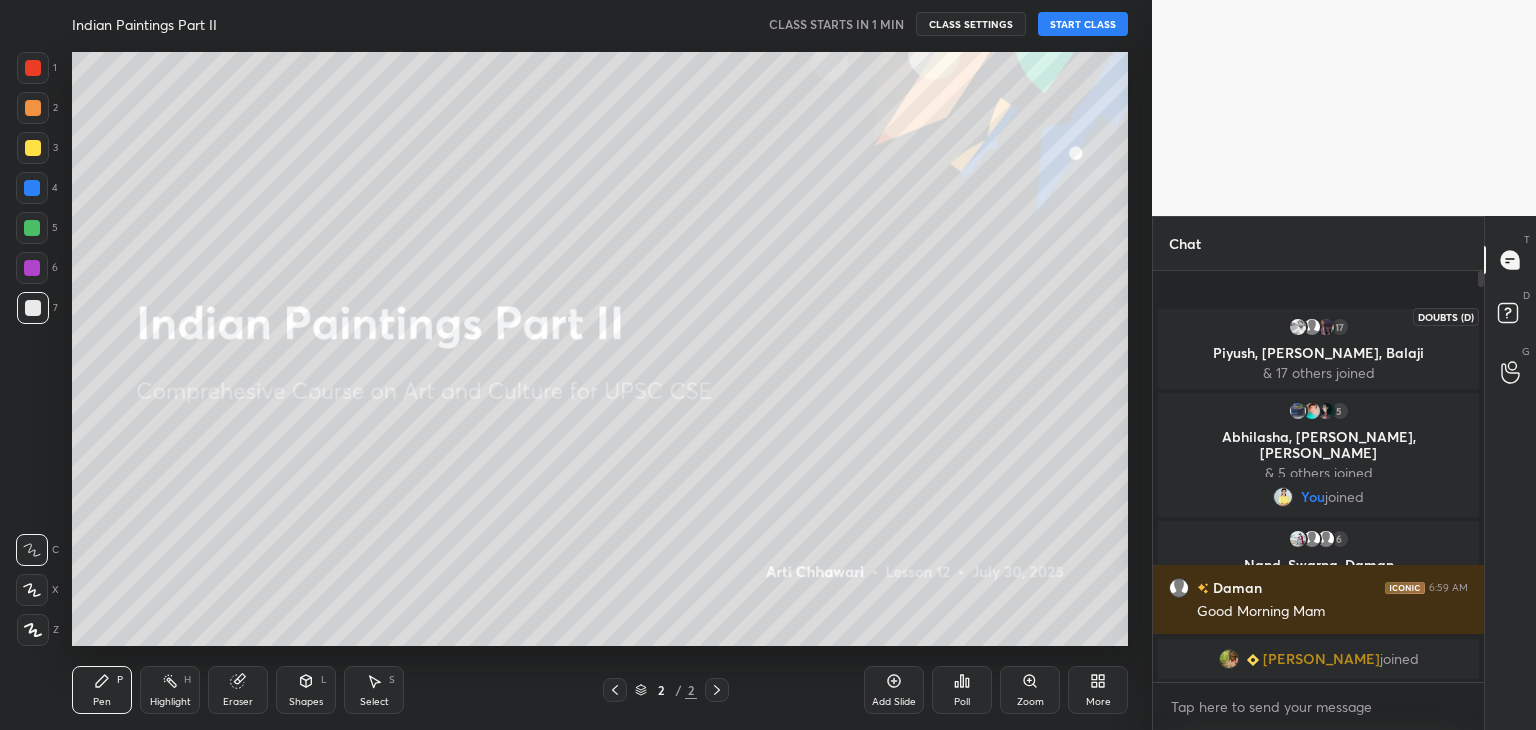 scroll, scrollTop: 192, scrollLeft: 325, axis: both 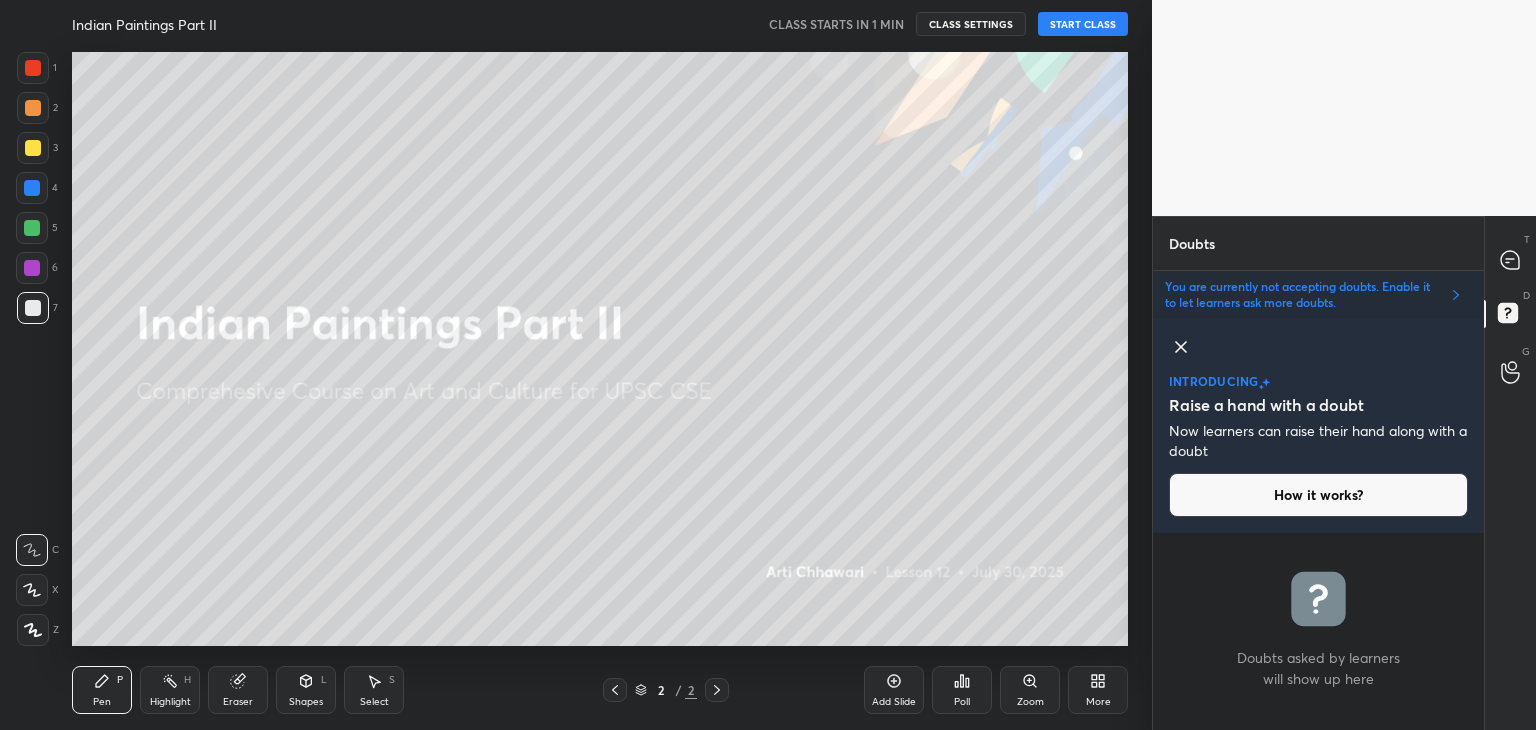 click 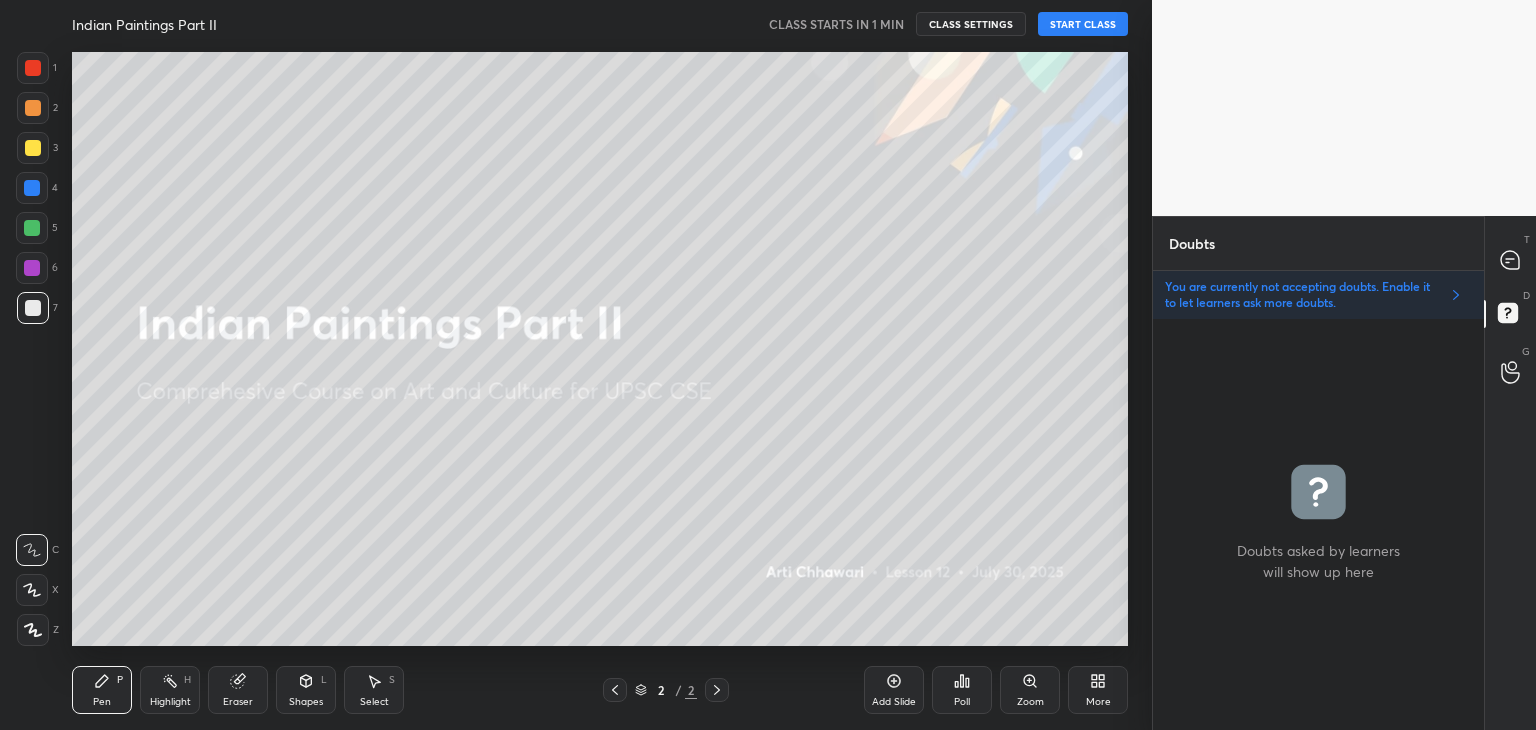 scroll, scrollTop: 6, scrollLeft: 6, axis: both 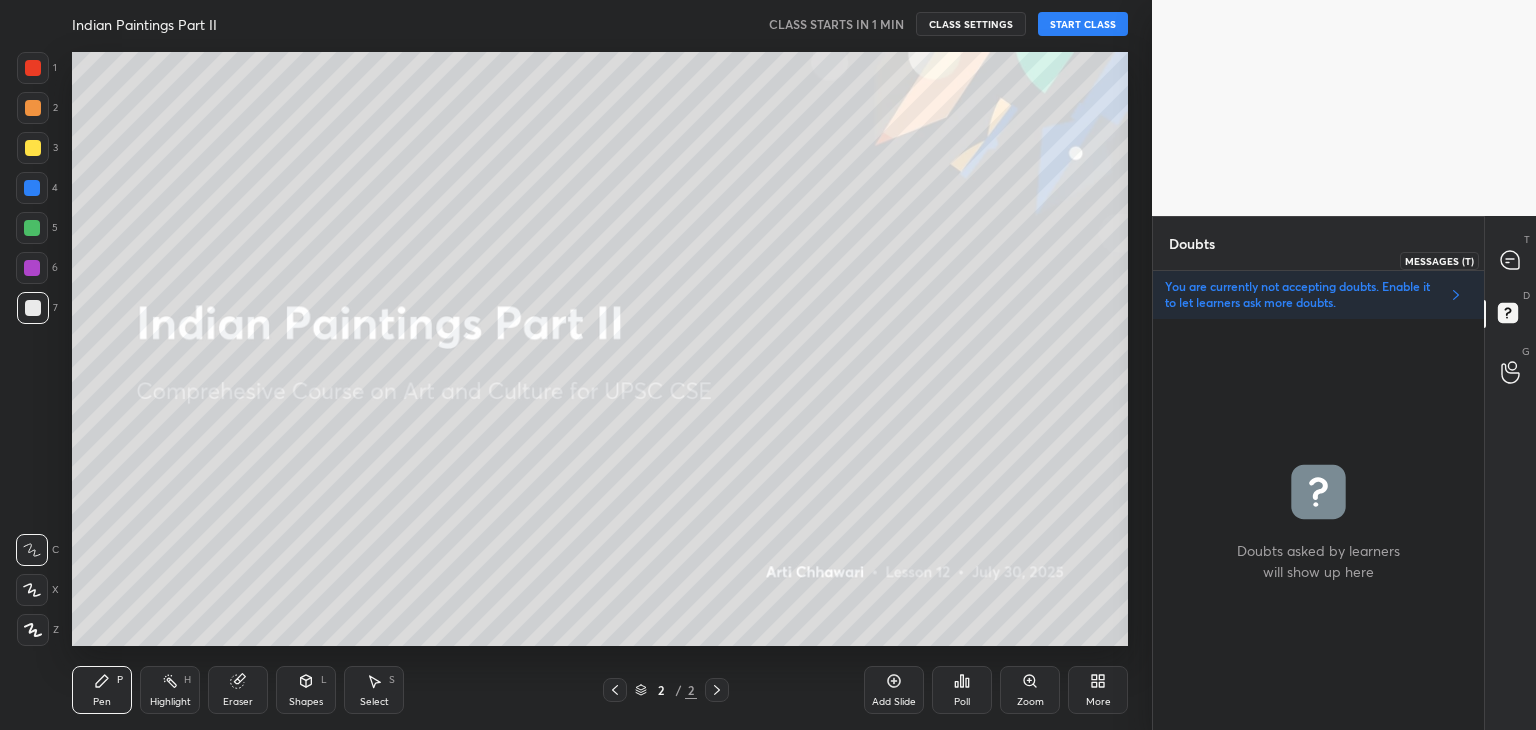 click 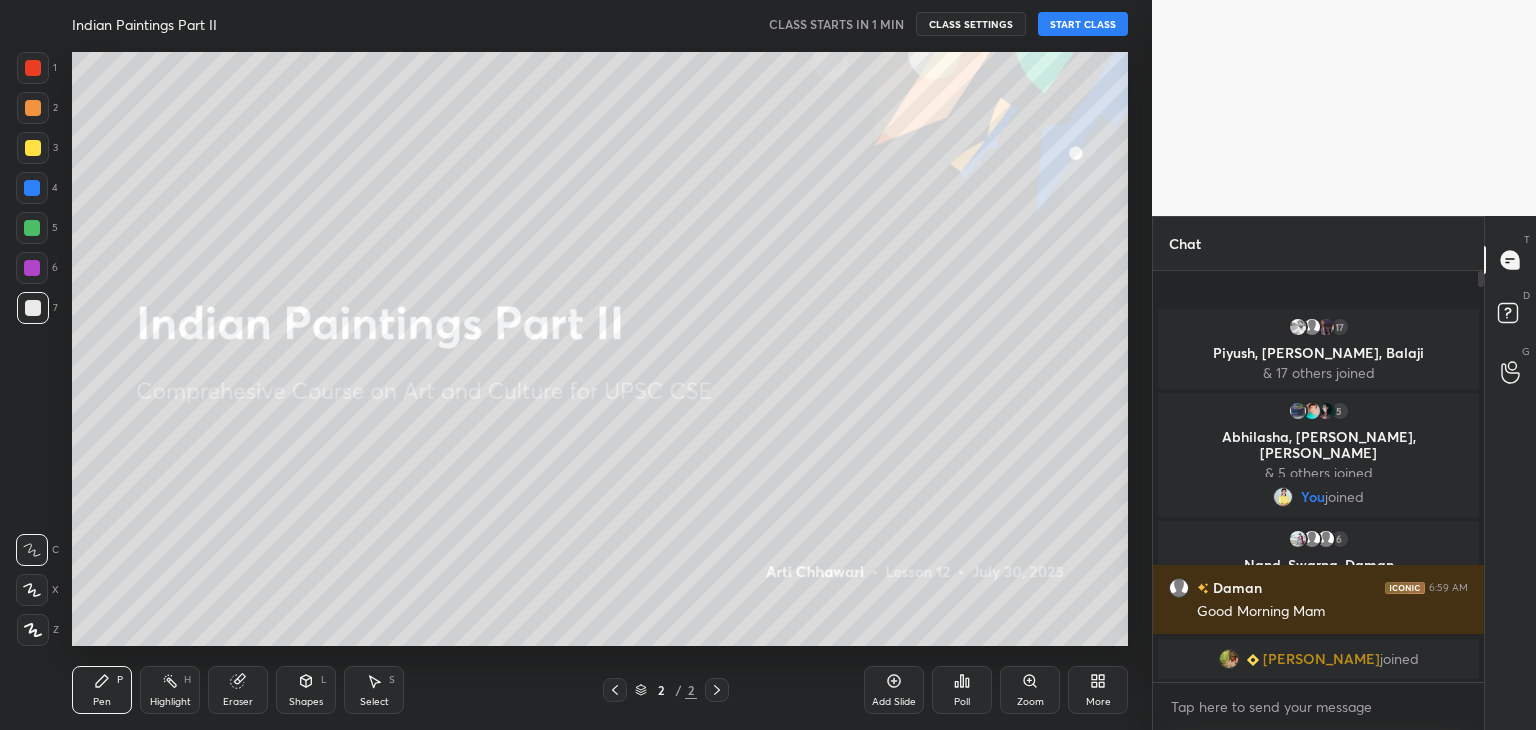scroll, scrollTop: 6, scrollLeft: 6, axis: both 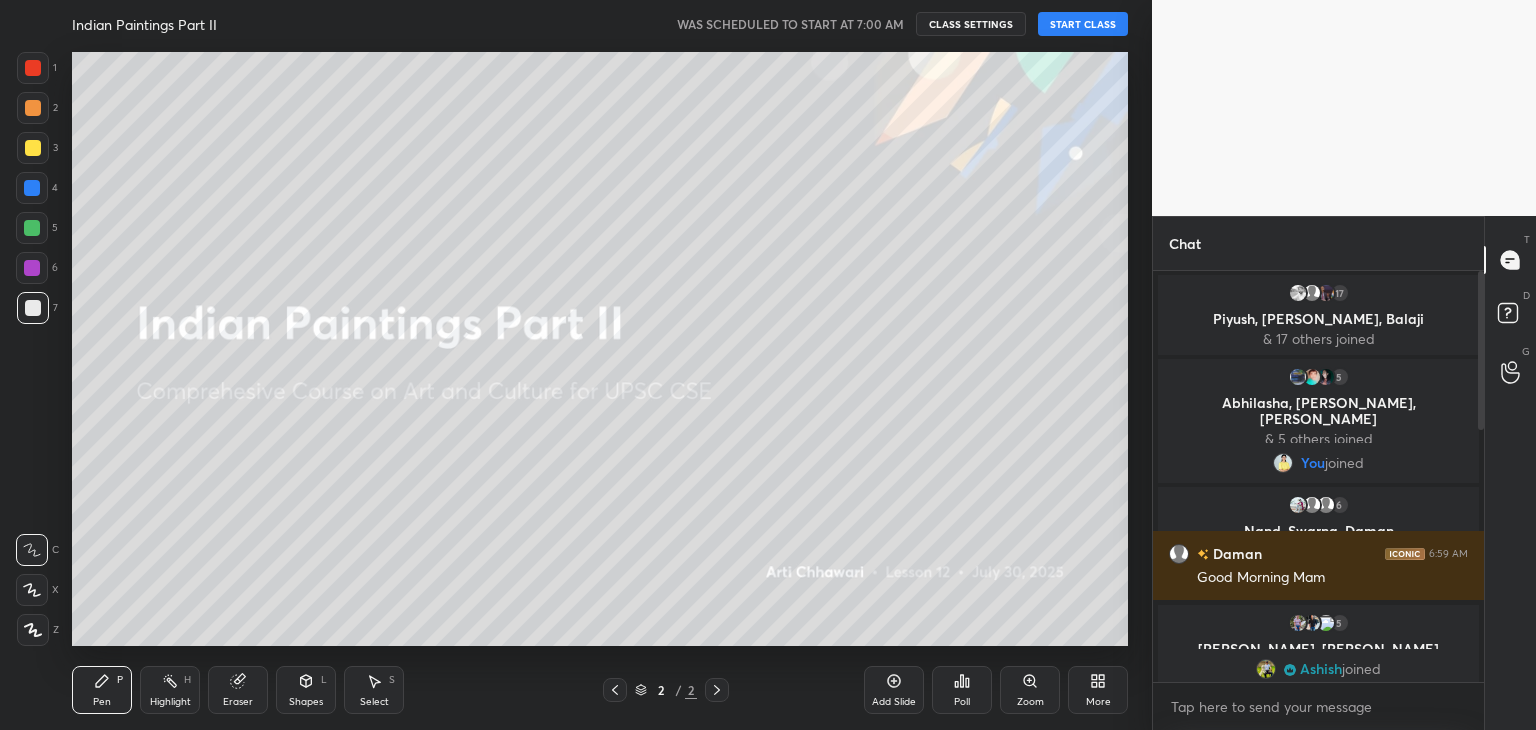 click on "START CLASS" at bounding box center [1083, 24] 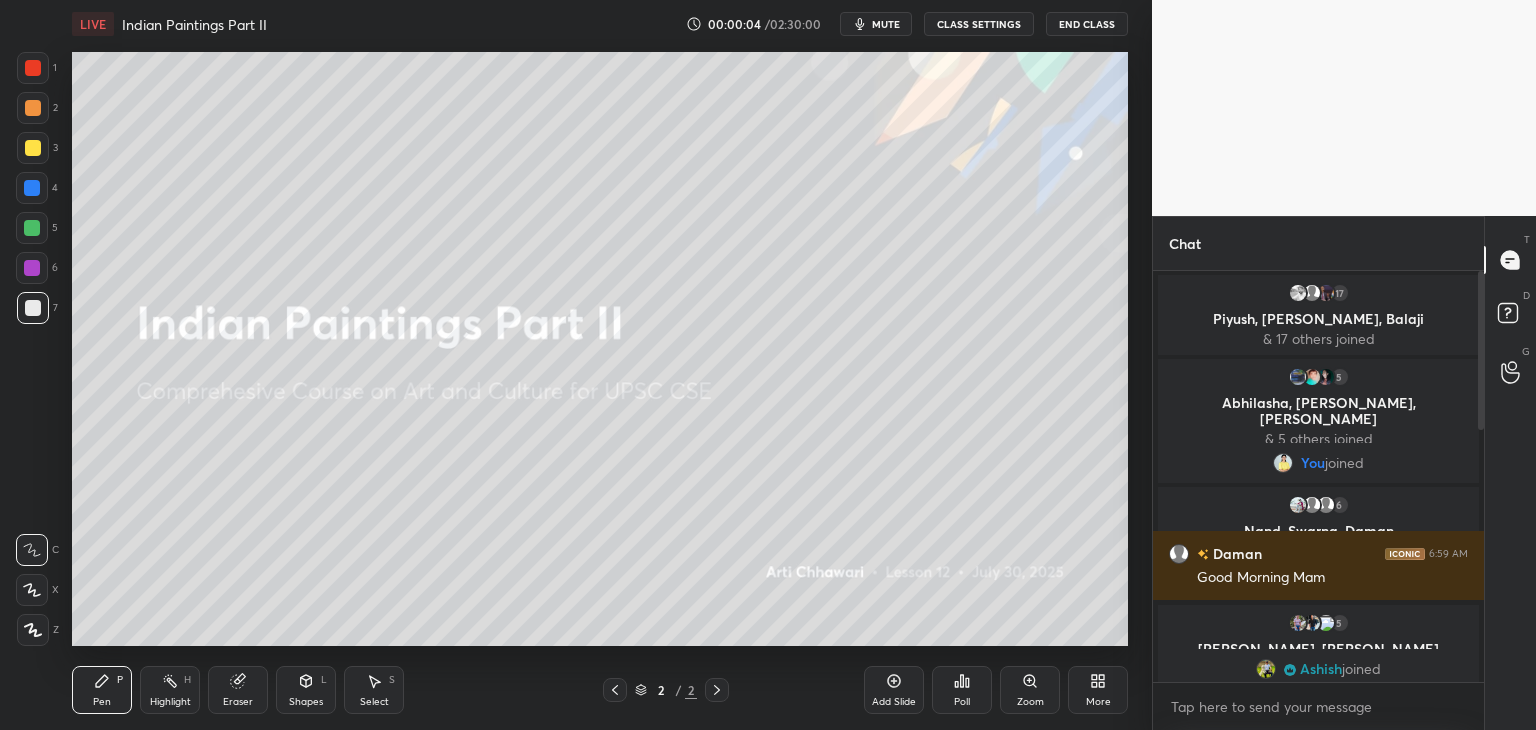 scroll, scrollTop: 668, scrollLeft: 0, axis: vertical 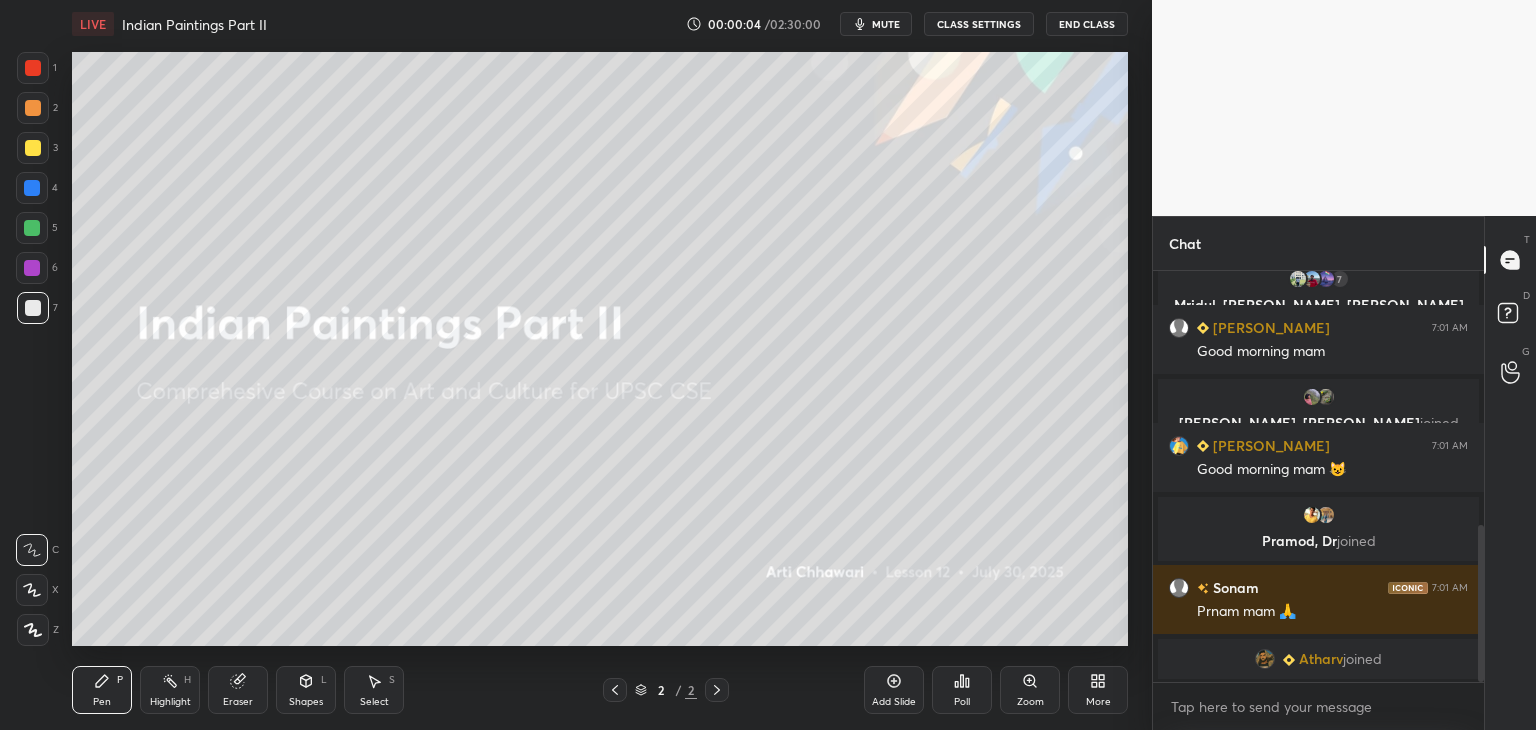 drag, startPoint x: 1480, startPoint y: 301, endPoint x: 1496, endPoint y: 509, distance: 208.61447 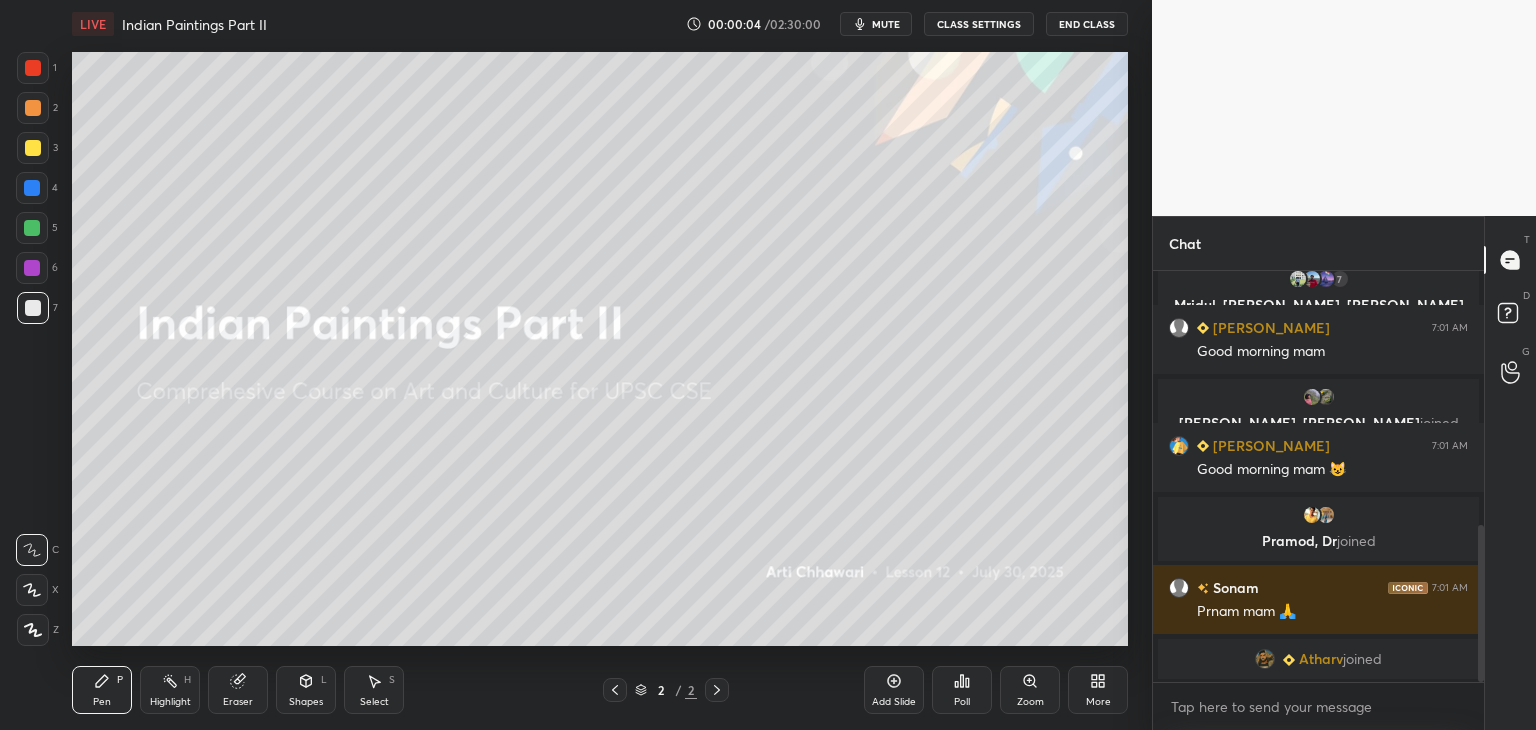 click on "Chat CHIKU 7:00 AM Good morning mam 🙏 7 Mridul, Anjaney, Divyanshi &  7 others  joined Ramandeep 7:01 AM Good morning mam shipra, Ankita  joined Sam 7:01 AM Good morning mam 😺 Pramod, Dr  joined Sonam 7:01 AM Prnam mam 🙏 Atharv  joined JUMP TO LATEST Enable hand raising Enable raise hand to speak to learners. Once enabled, chat will be turned off temporarily. Enable x   Doubts asked by learners will show up here NEW DOUBTS ASKED No one has raised a hand yet Can't raise hand Looks like educator just invited you to speak. Please wait before you can raise your hand again. Got it T Messages (T) D Doubts (D) G Raise Hand (G)" at bounding box center [1344, 473] 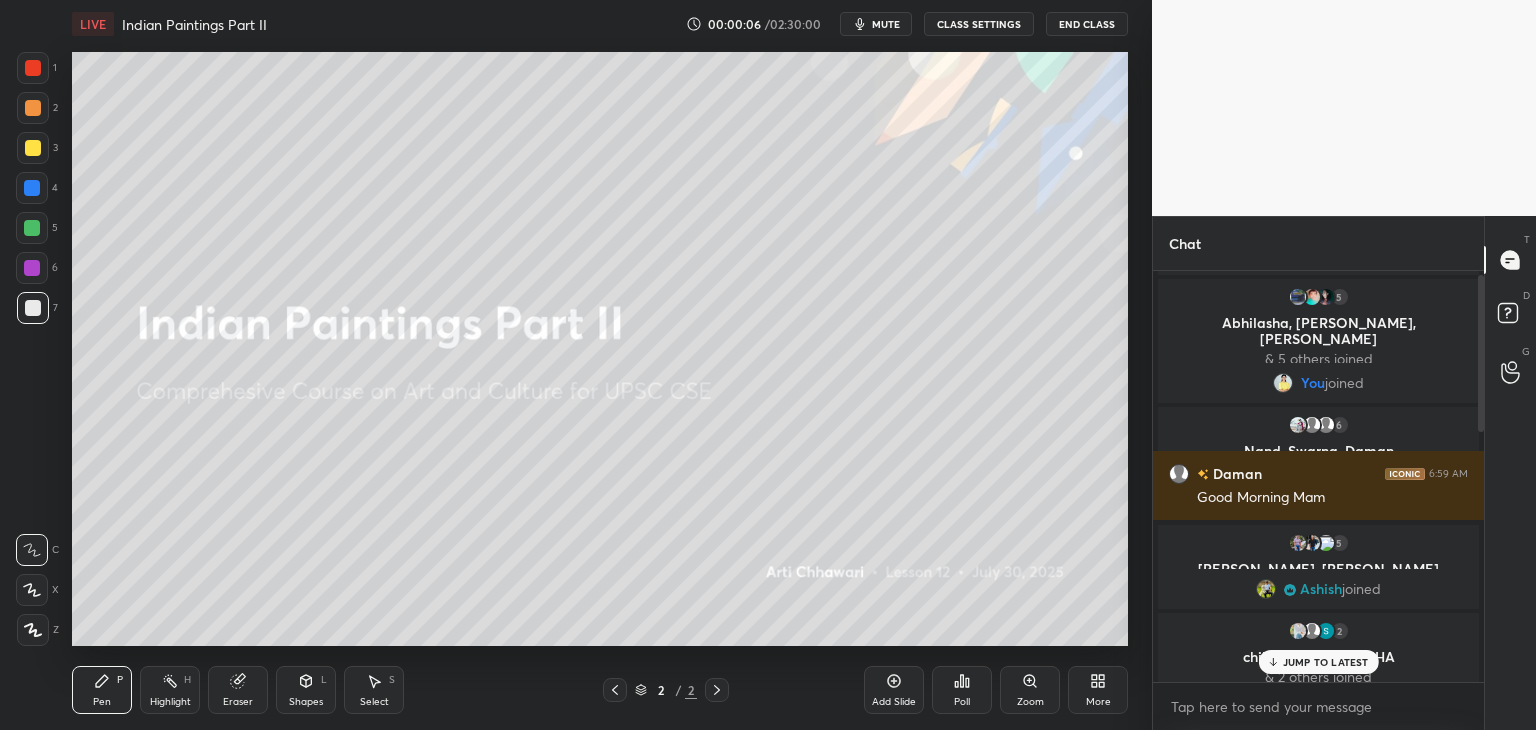 scroll, scrollTop: 0, scrollLeft: 0, axis: both 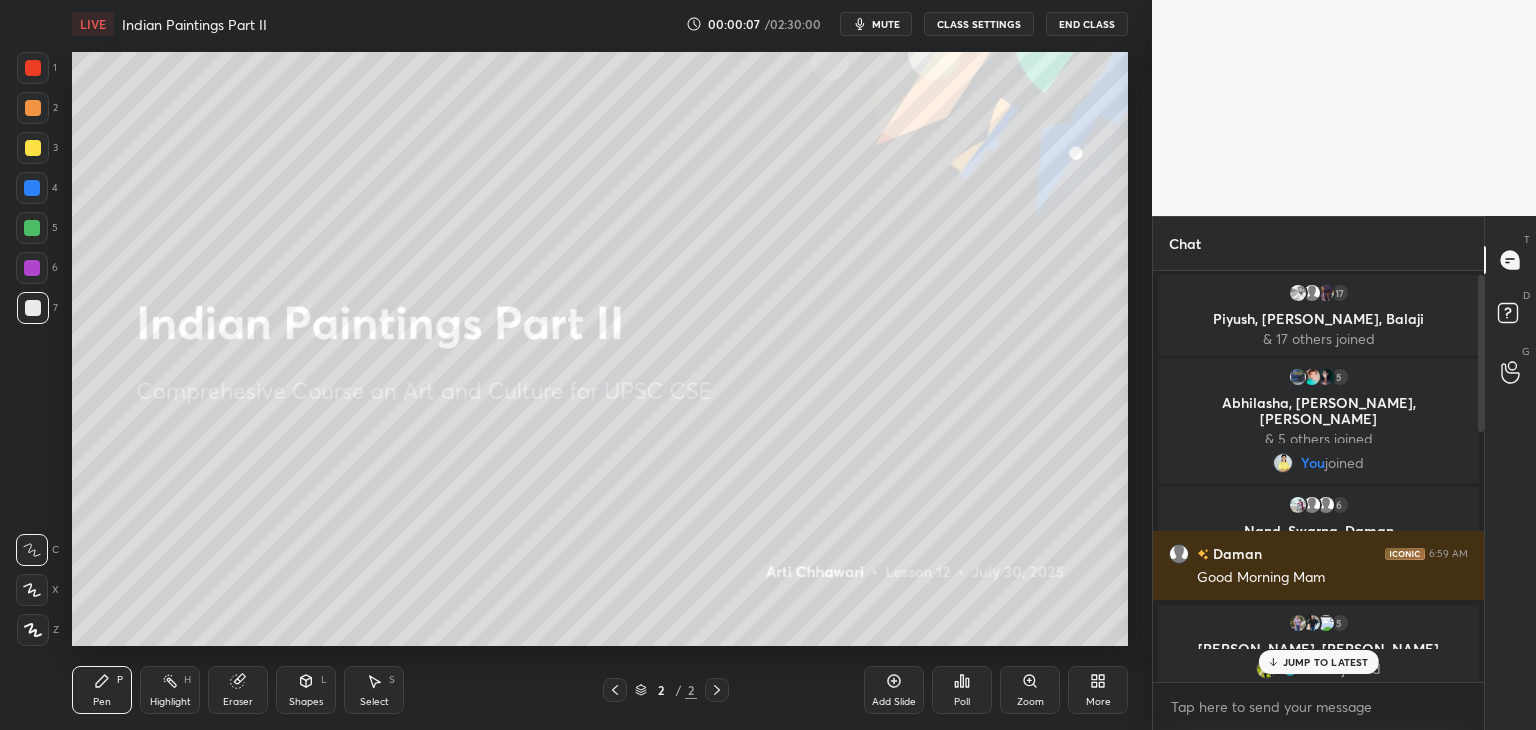 drag, startPoint x: 1478, startPoint y: 554, endPoint x: 1480, endPoint y: 309, distance: 245.00816 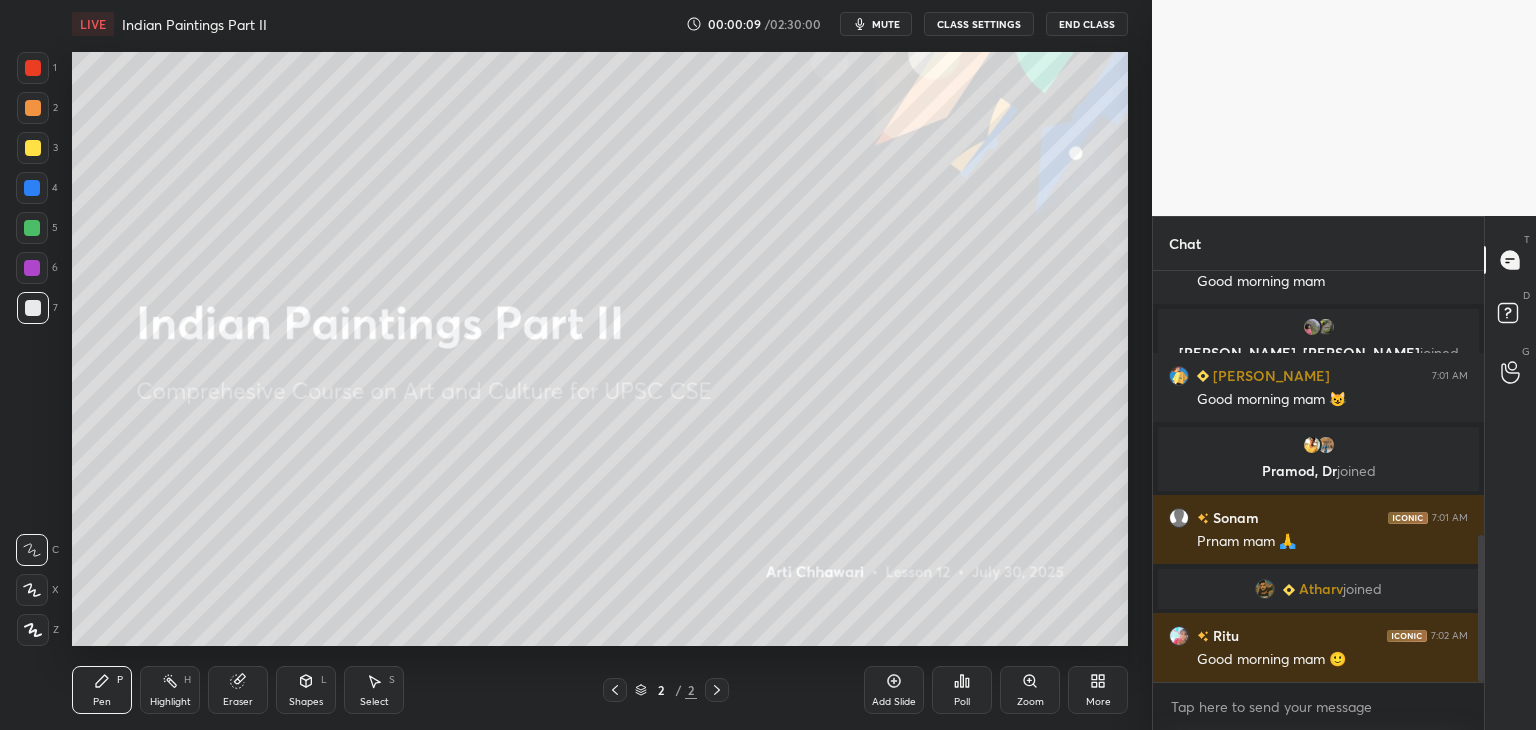 drag, startPoint x: 1479, startPoint y: 310, endPoint x: 1480, endPoint y: 644, distance: 334.0015 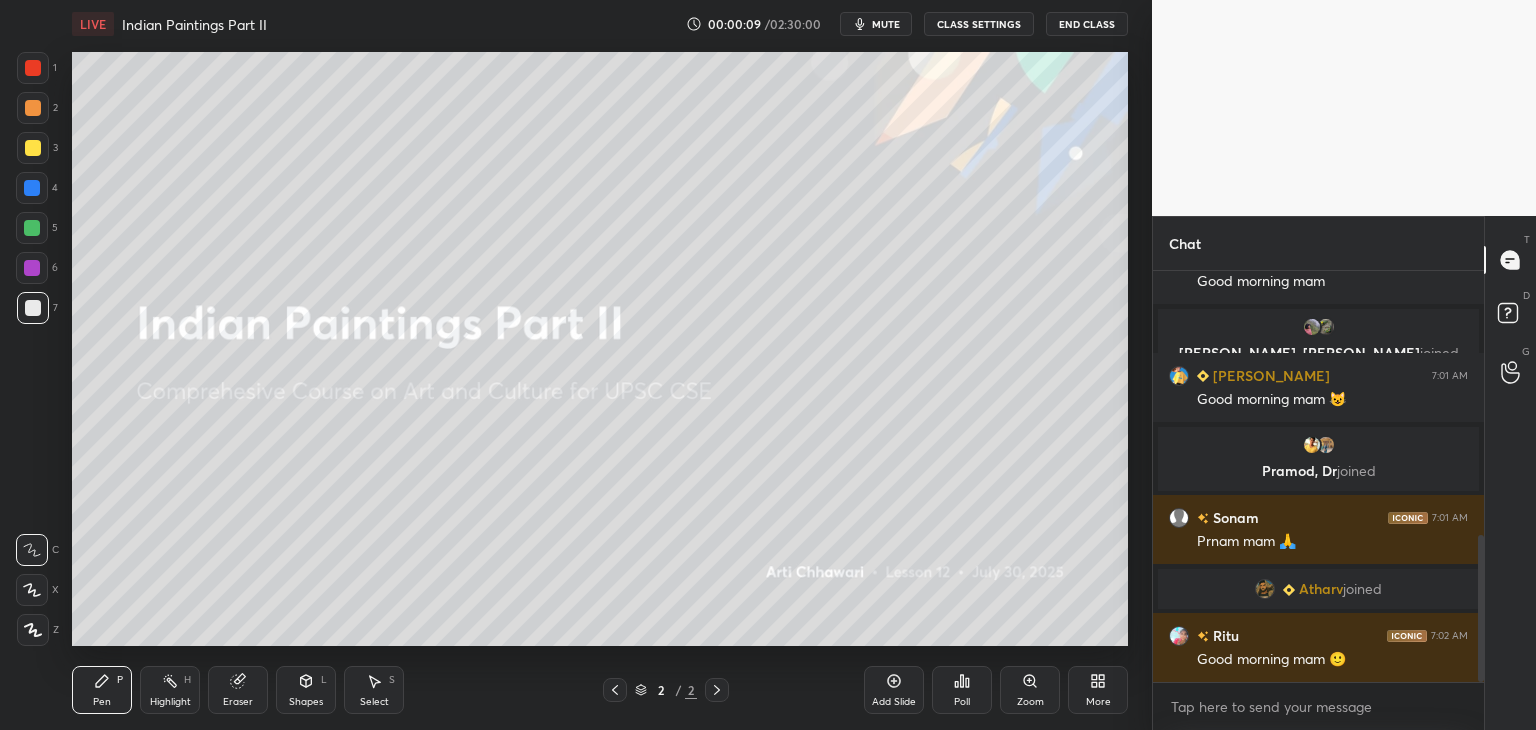 click at bounding box center (1481, 608) 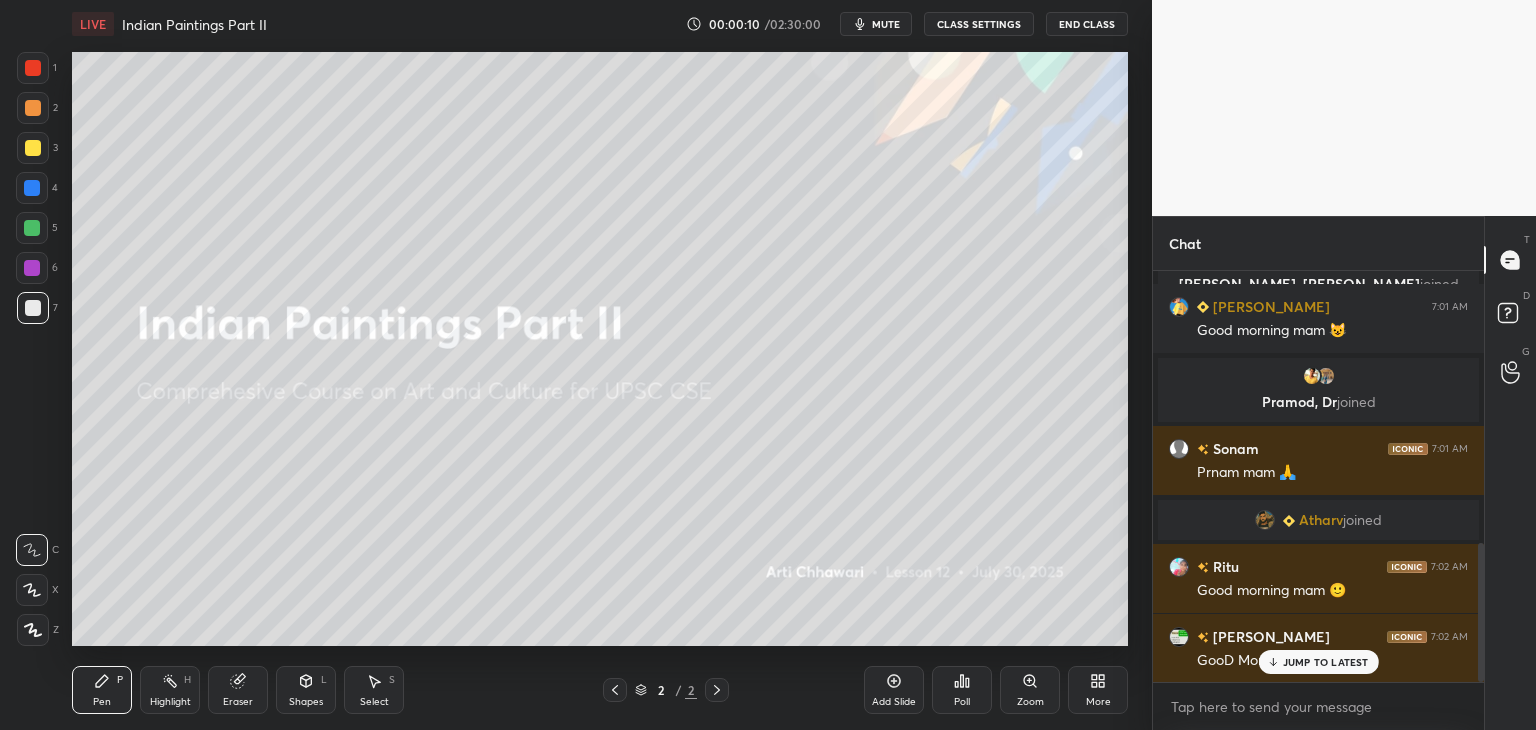 click on "JUMP TO LATEST" at bounding box center (1326, 662) 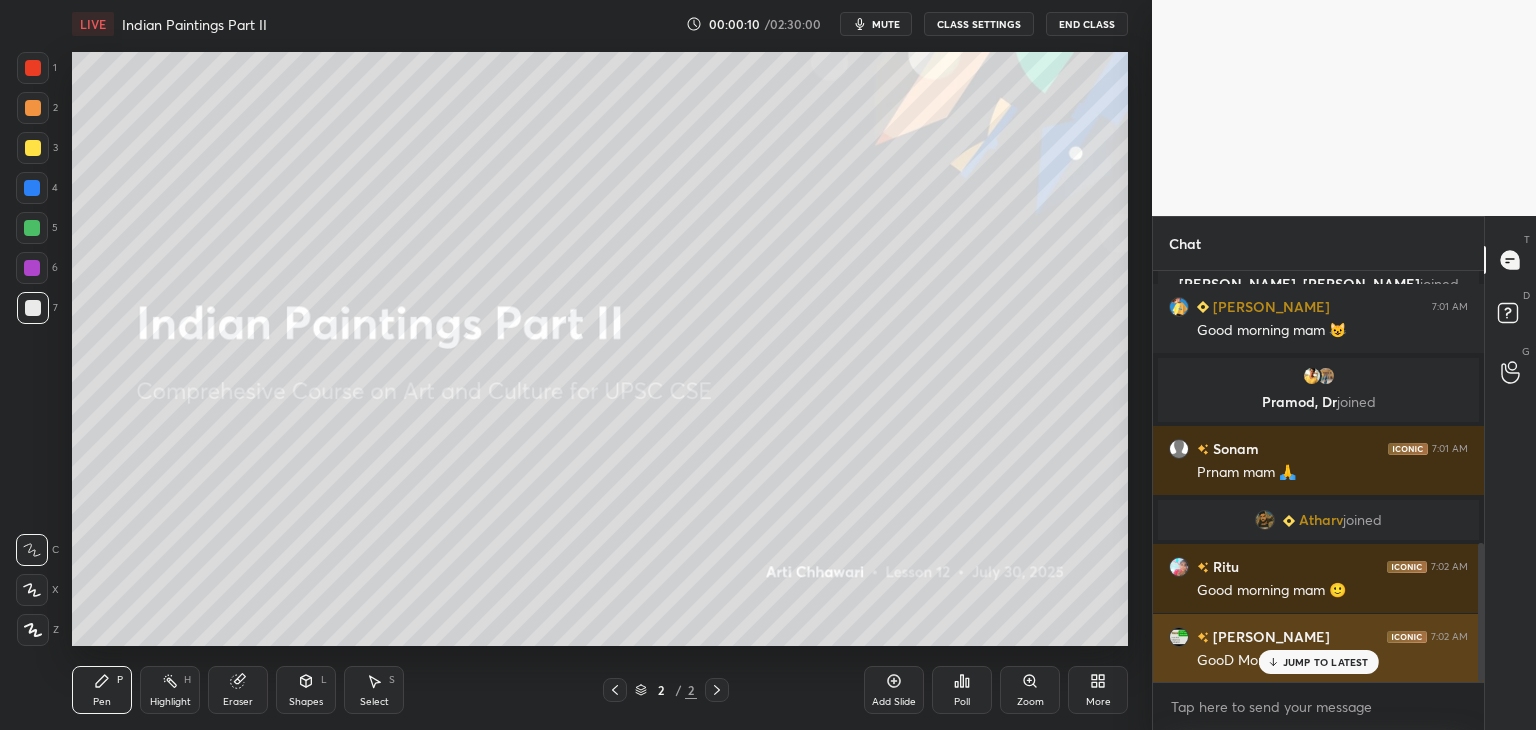 scroll, scrollTop: 808, scrollLeft: 0, axis: vertical 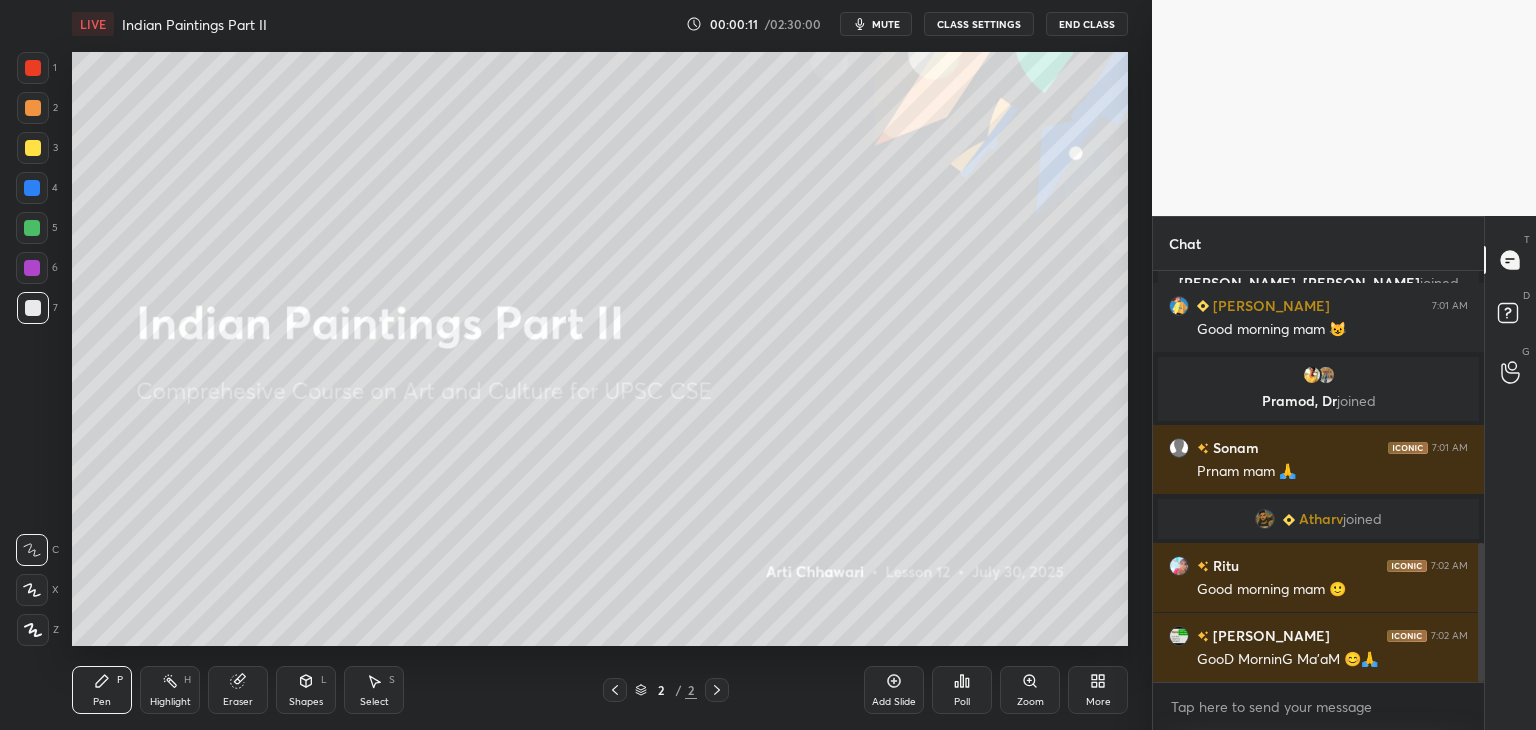 click 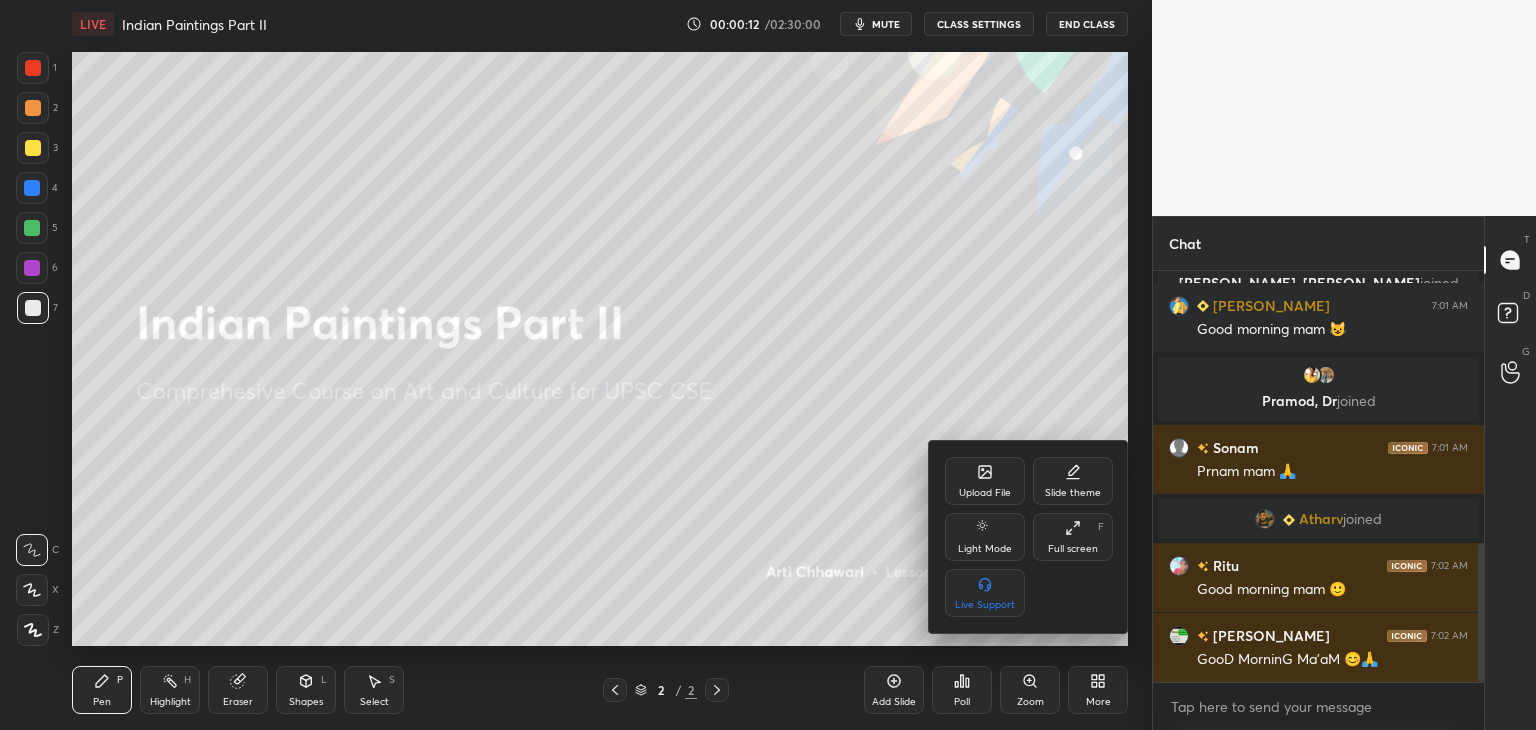 click on "Upload File" at bounding box center [985, 481] 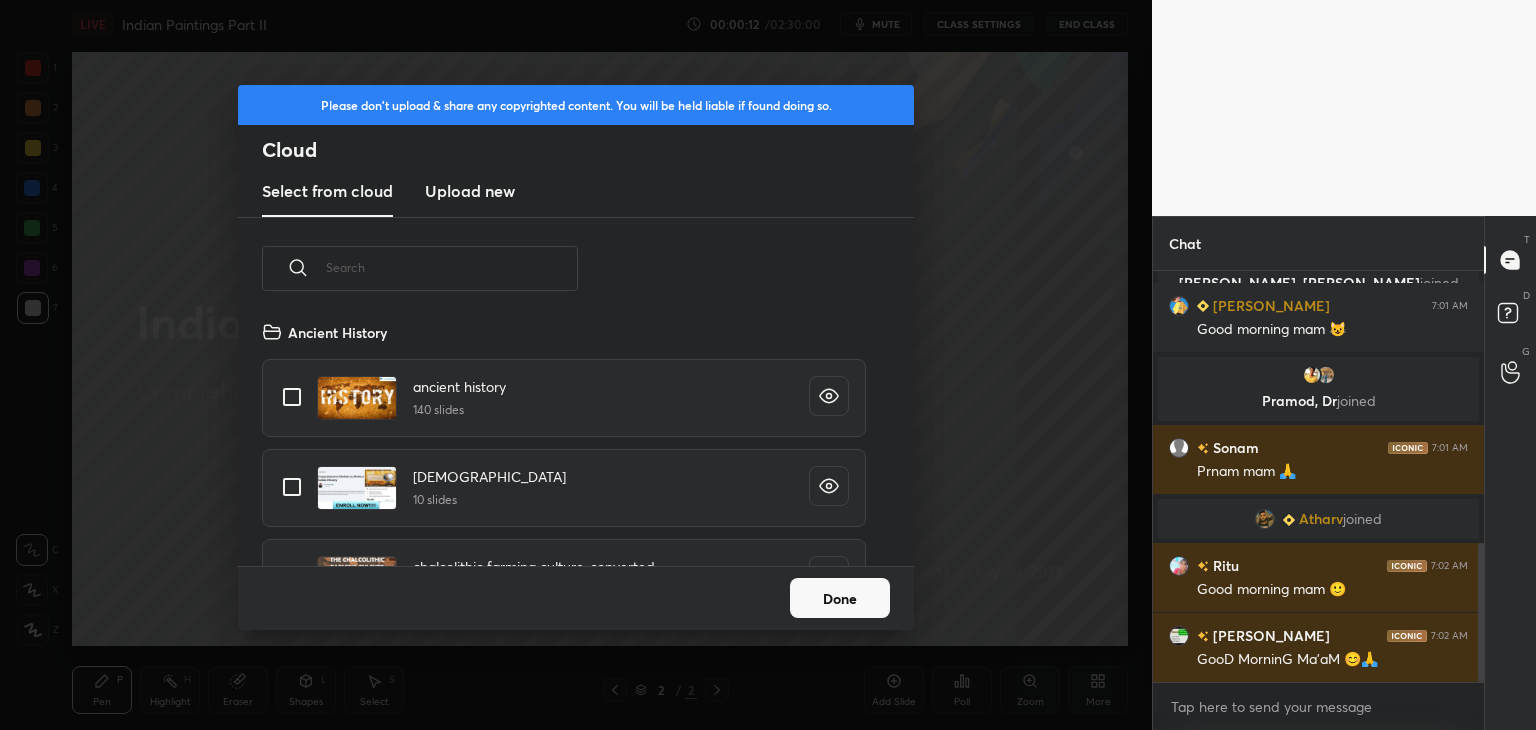 scroll, scrollTop: 5, scrollLeft: 10, axis: both 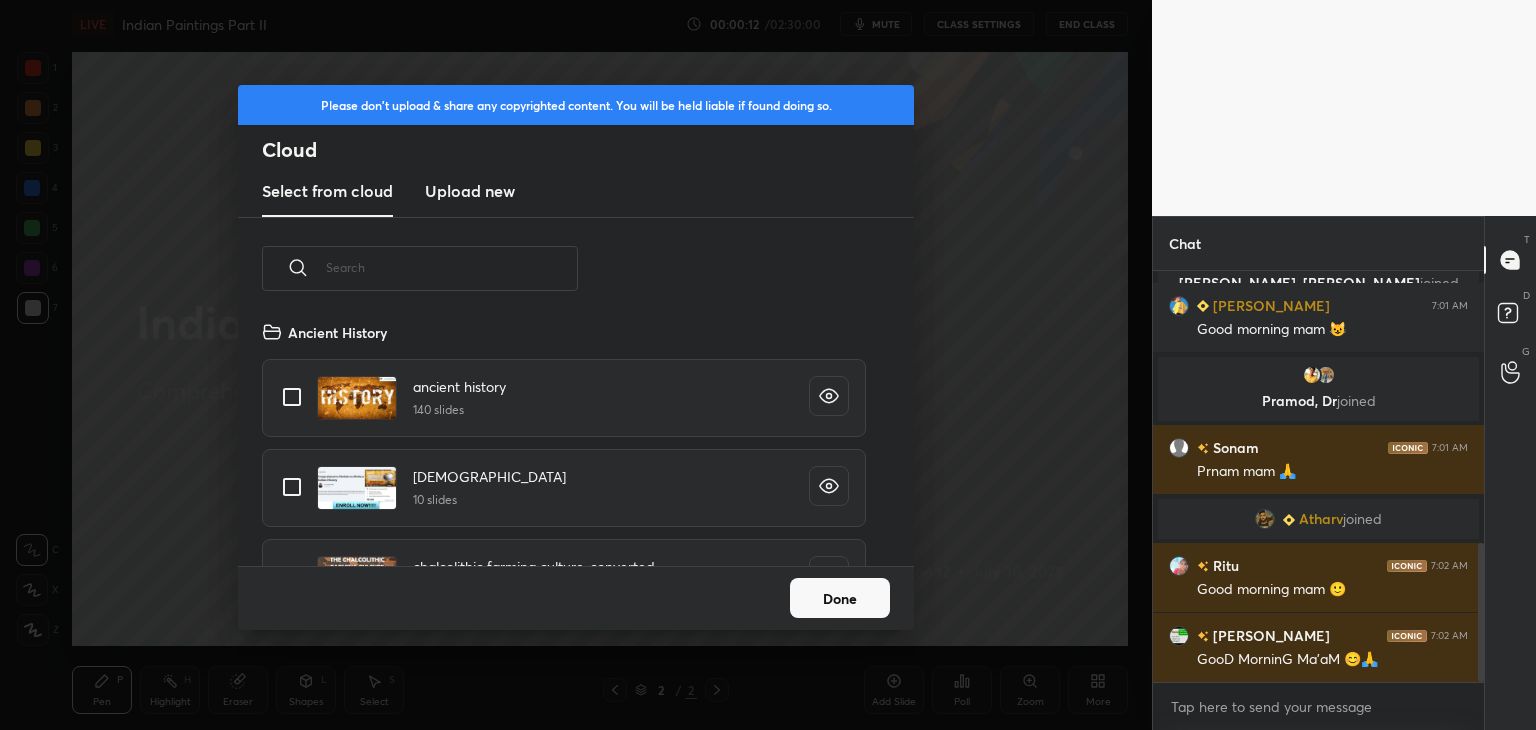 click on "Upload new" at bounding box center [470, 191] 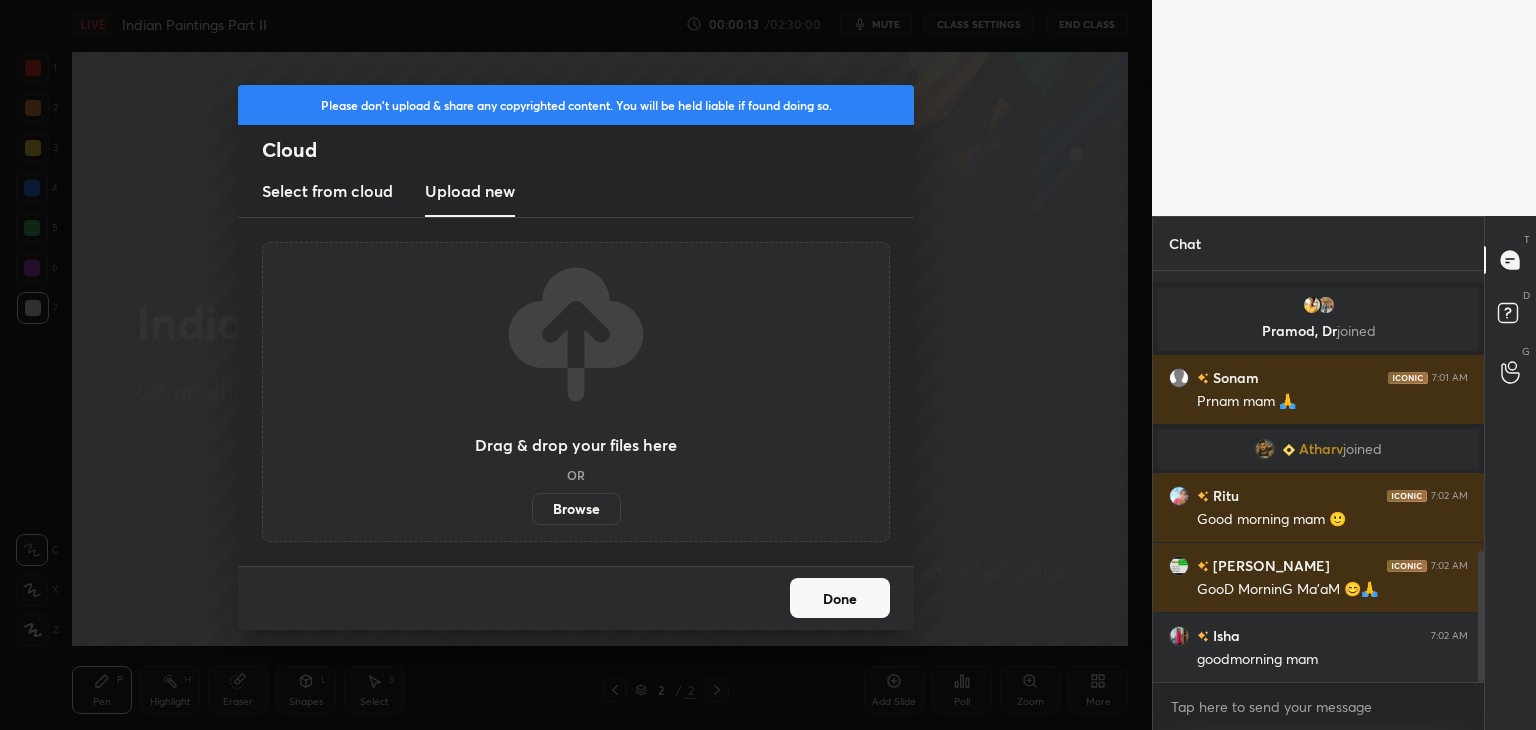 click on "Browse" at bounding box center (576, 509) 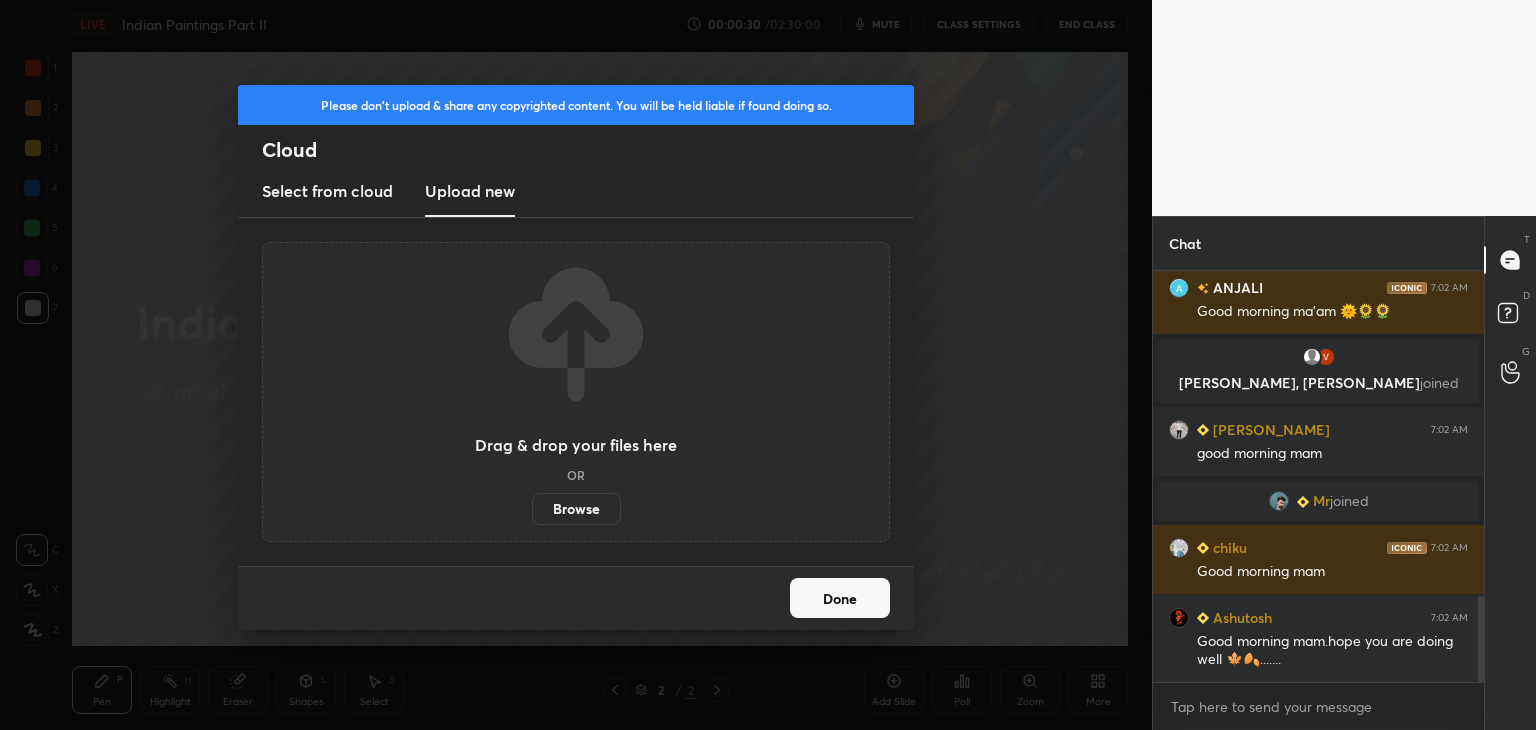 scroll, scrollTop: 1622, scrollLeft: 0, axis: vertical 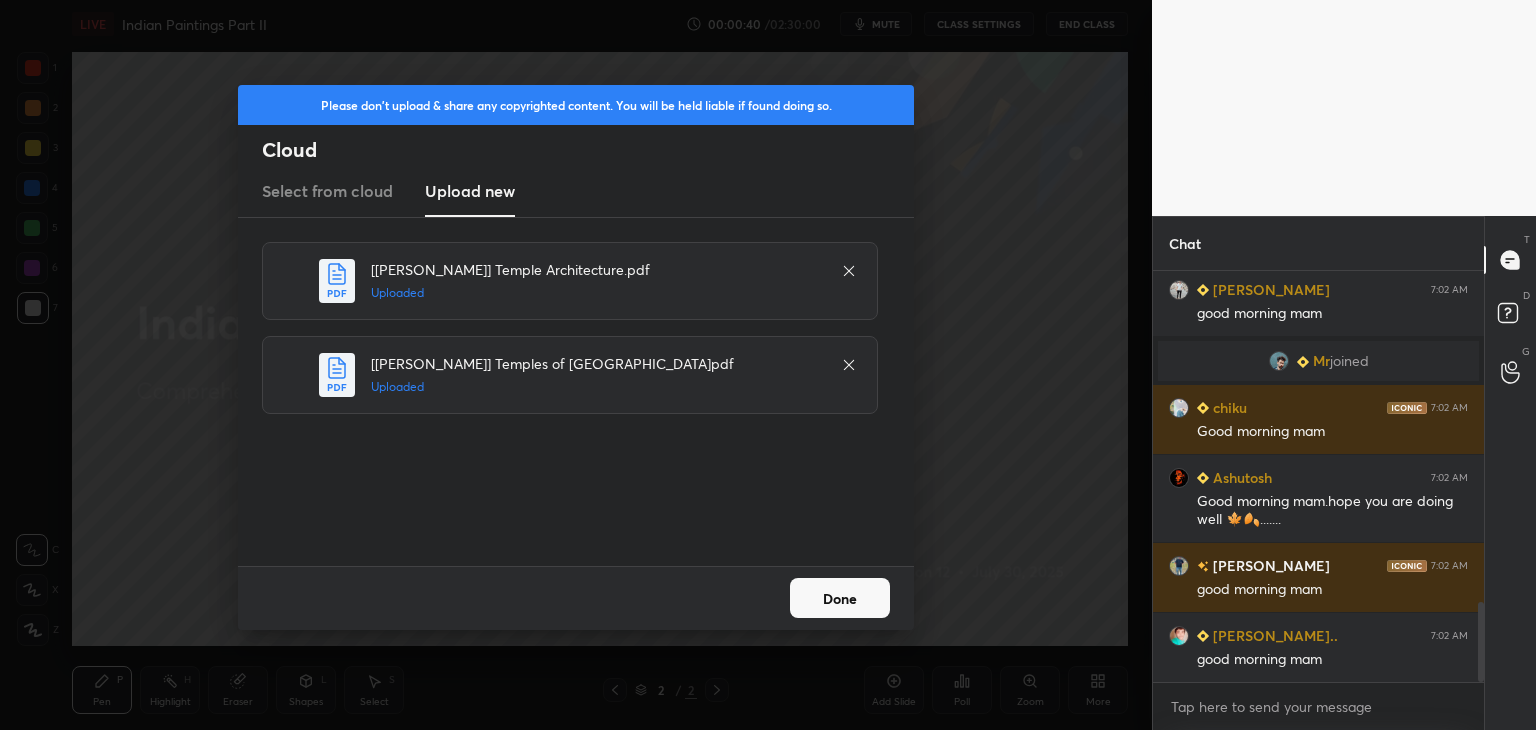 click on "Done" at bounding box center [840, 598] 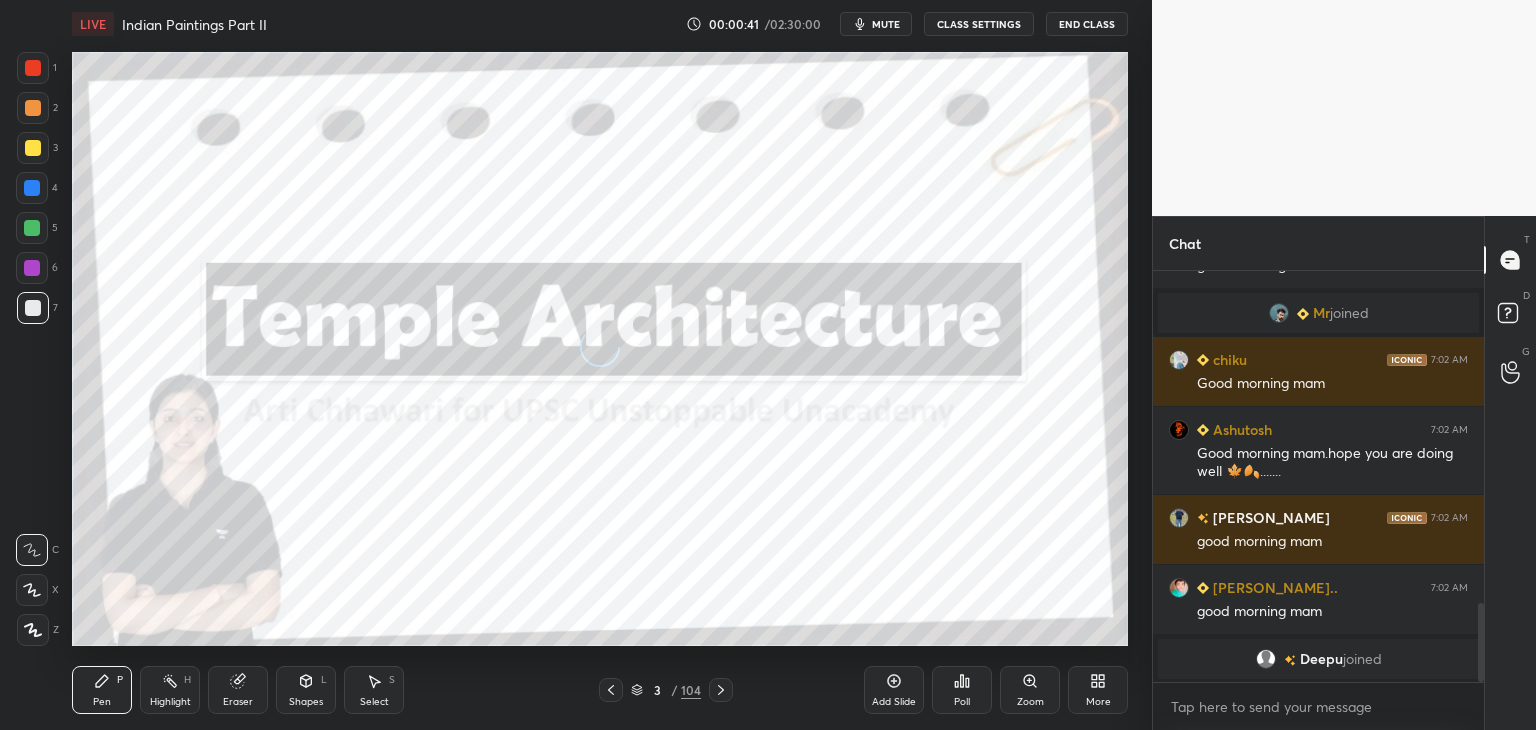 click 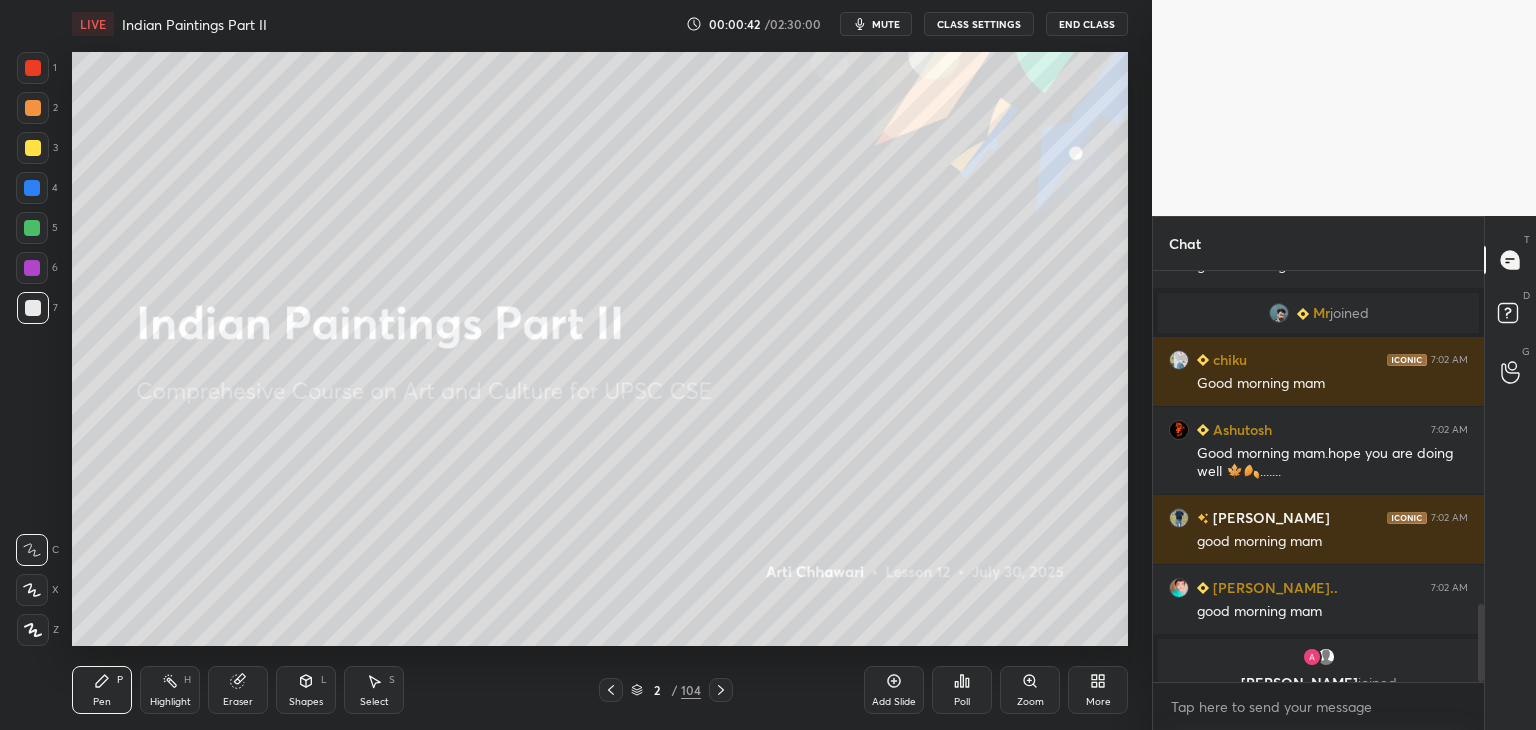 click 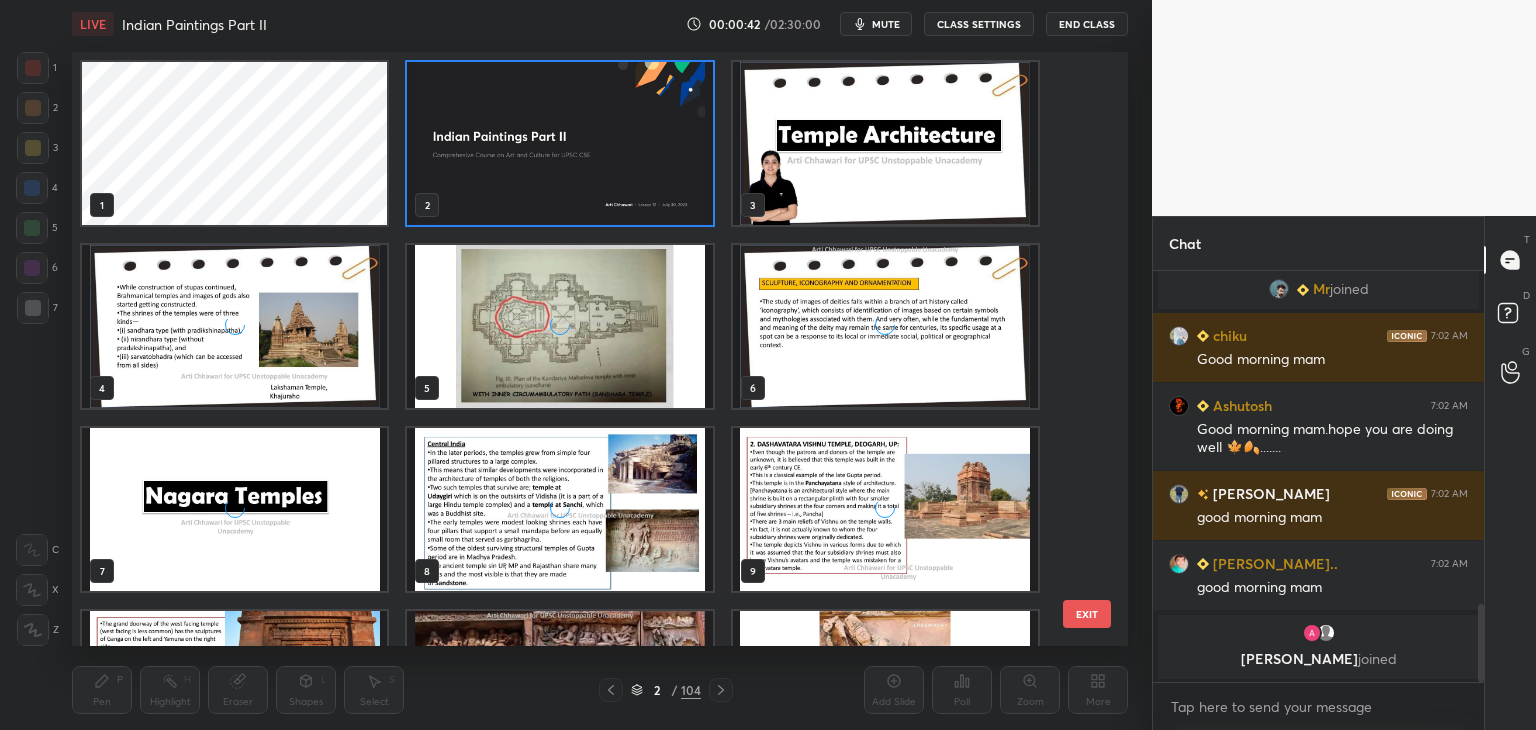 scroll, scrollTop: 6, scrollLeft: 10, axis: both 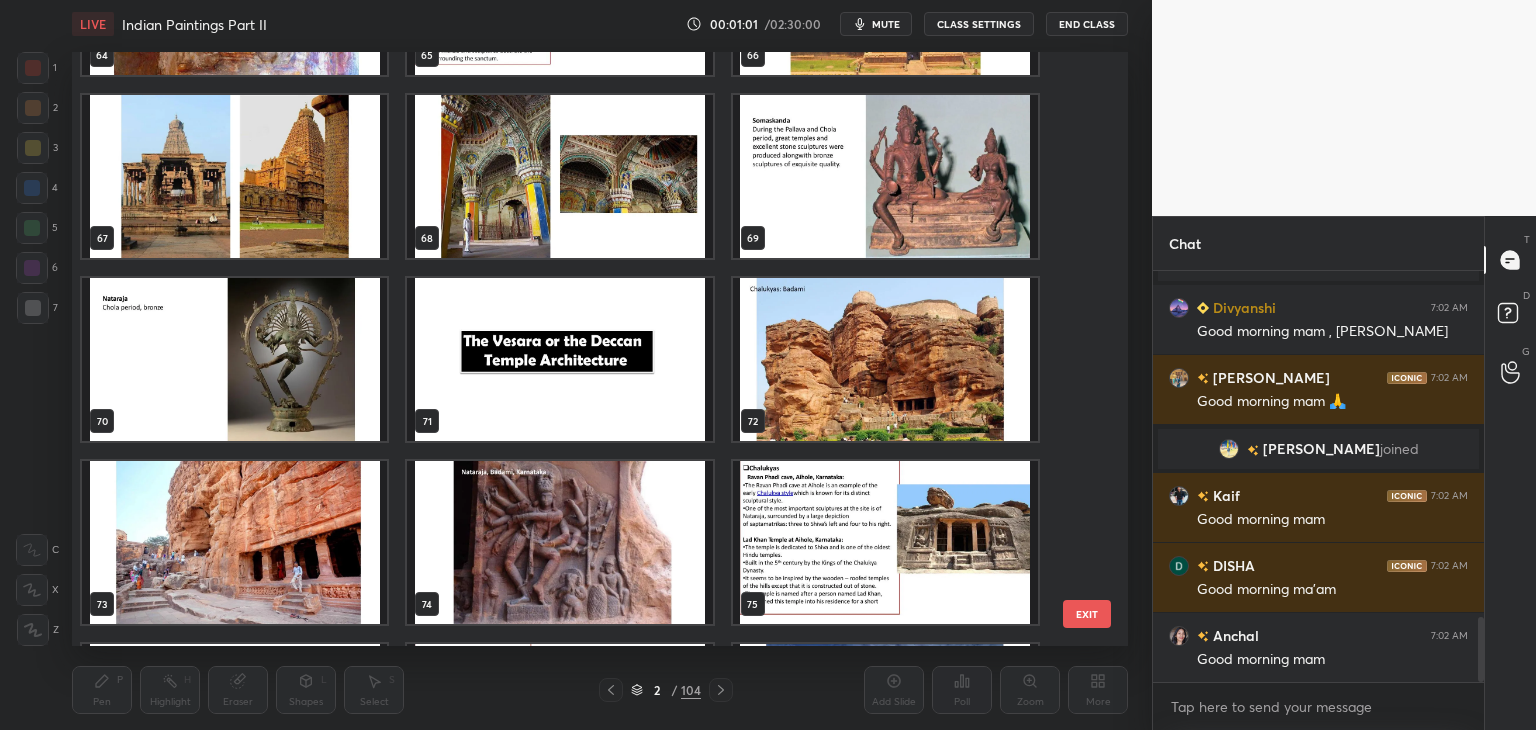 click at bounding box center (559, 359) 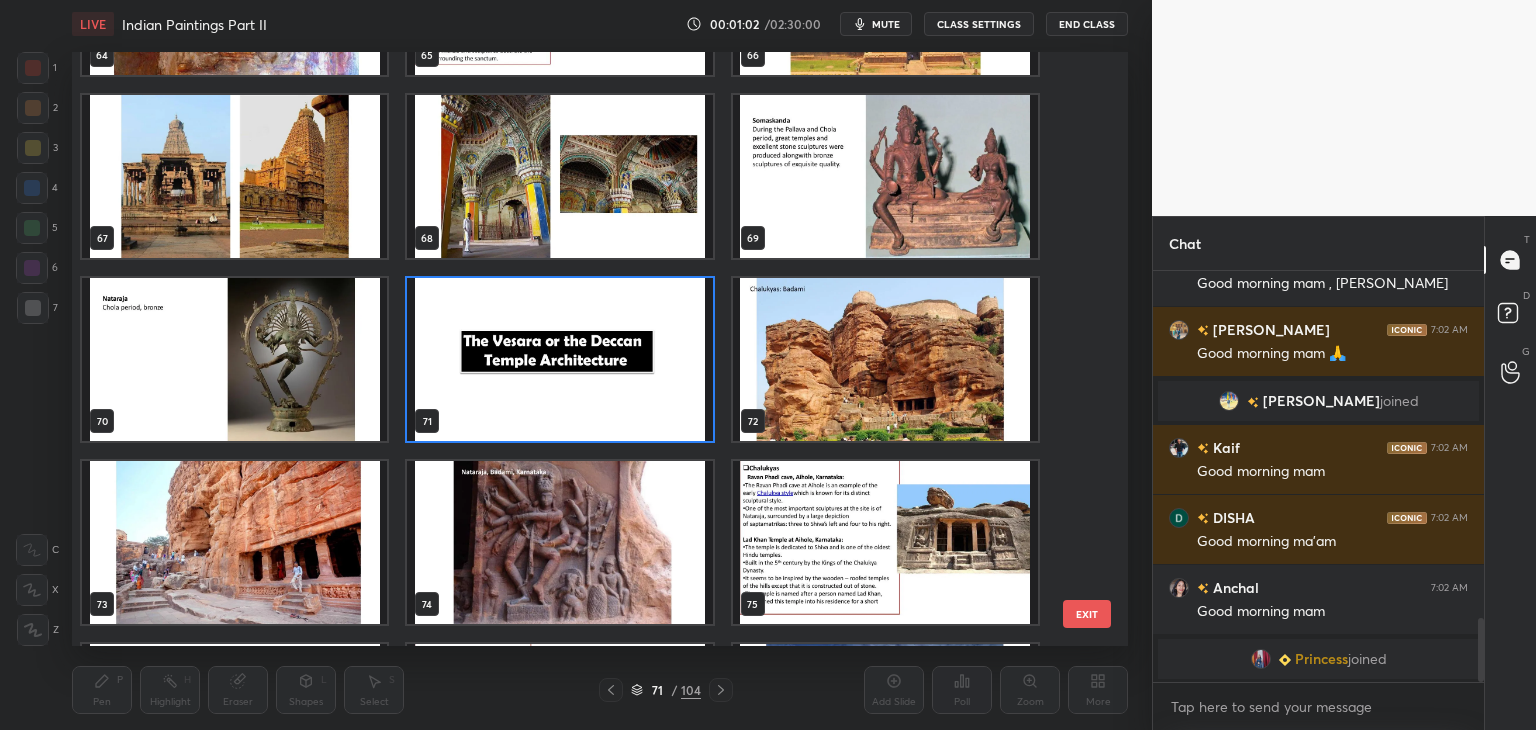 click 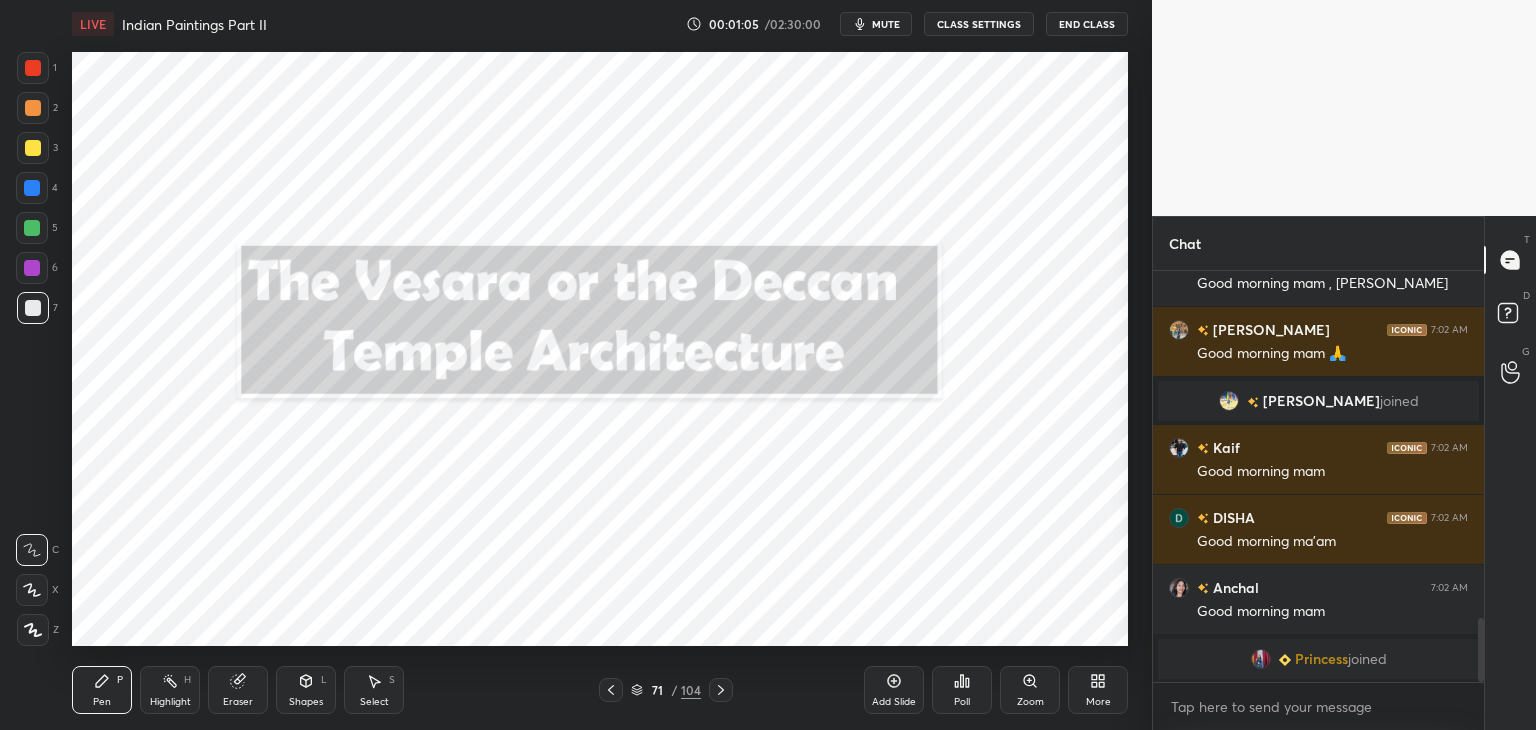 drag, startPoint x: 1480, startPoint y: 629, endPoint x: 1481, endPoint y: 675, distance: 46.010868 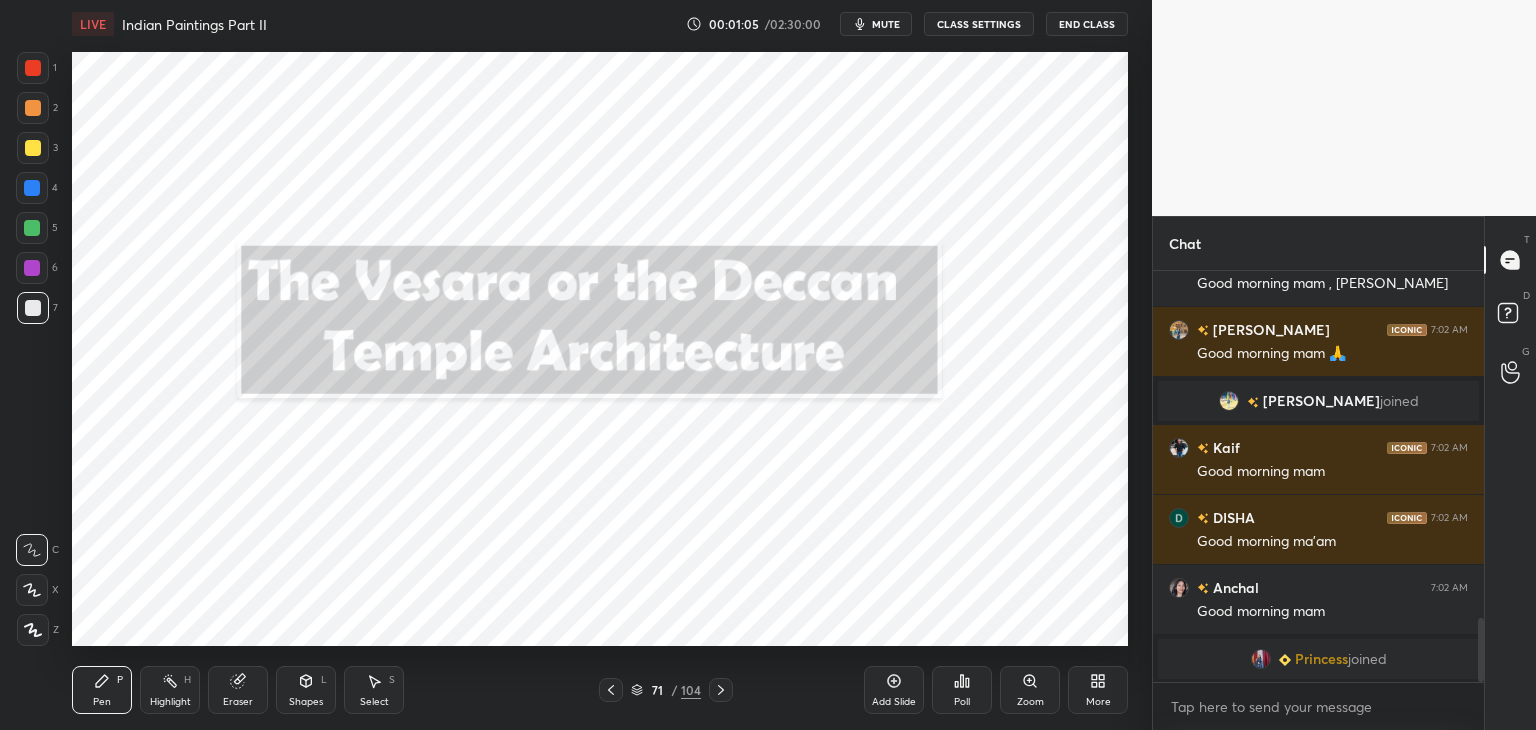 click at bounding box center (1481, 650) 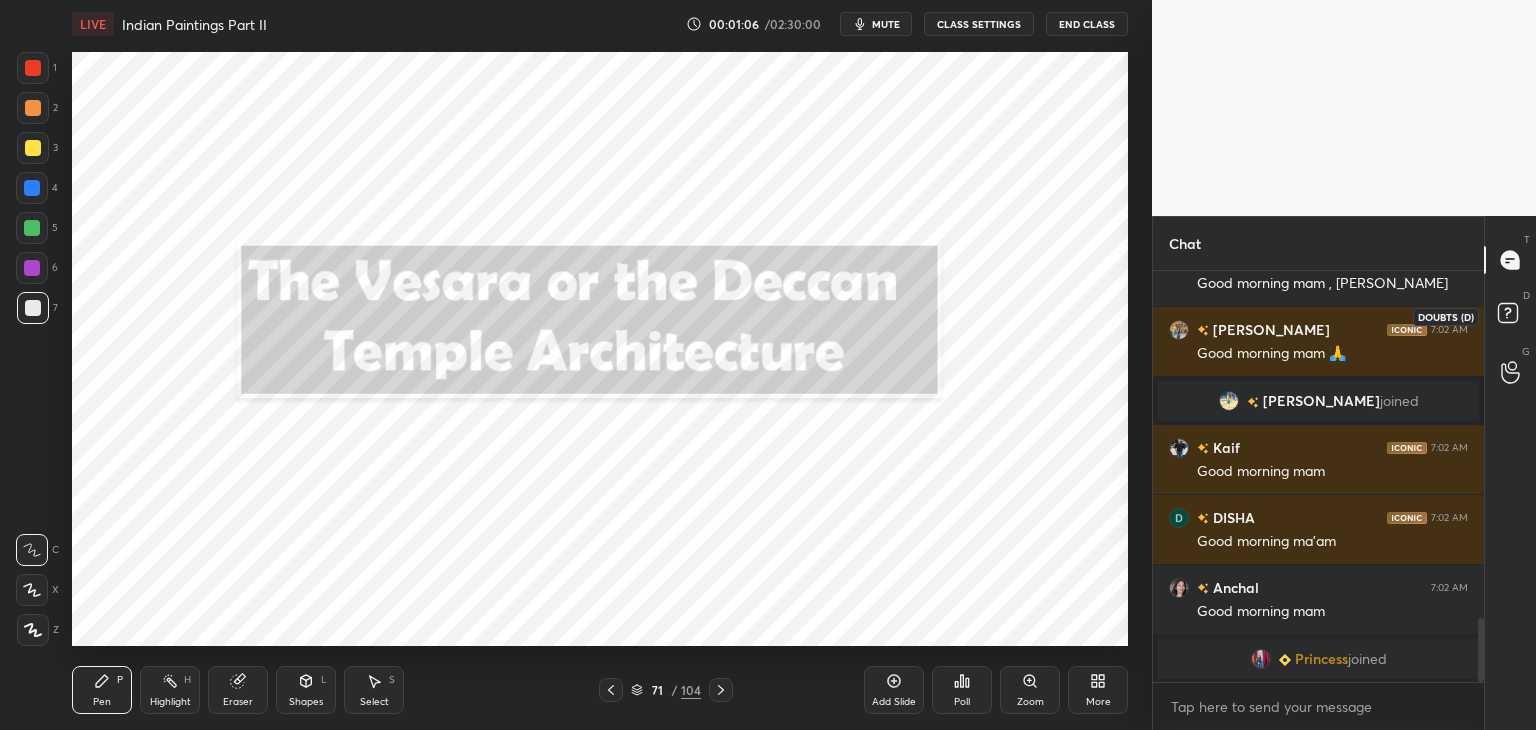 click 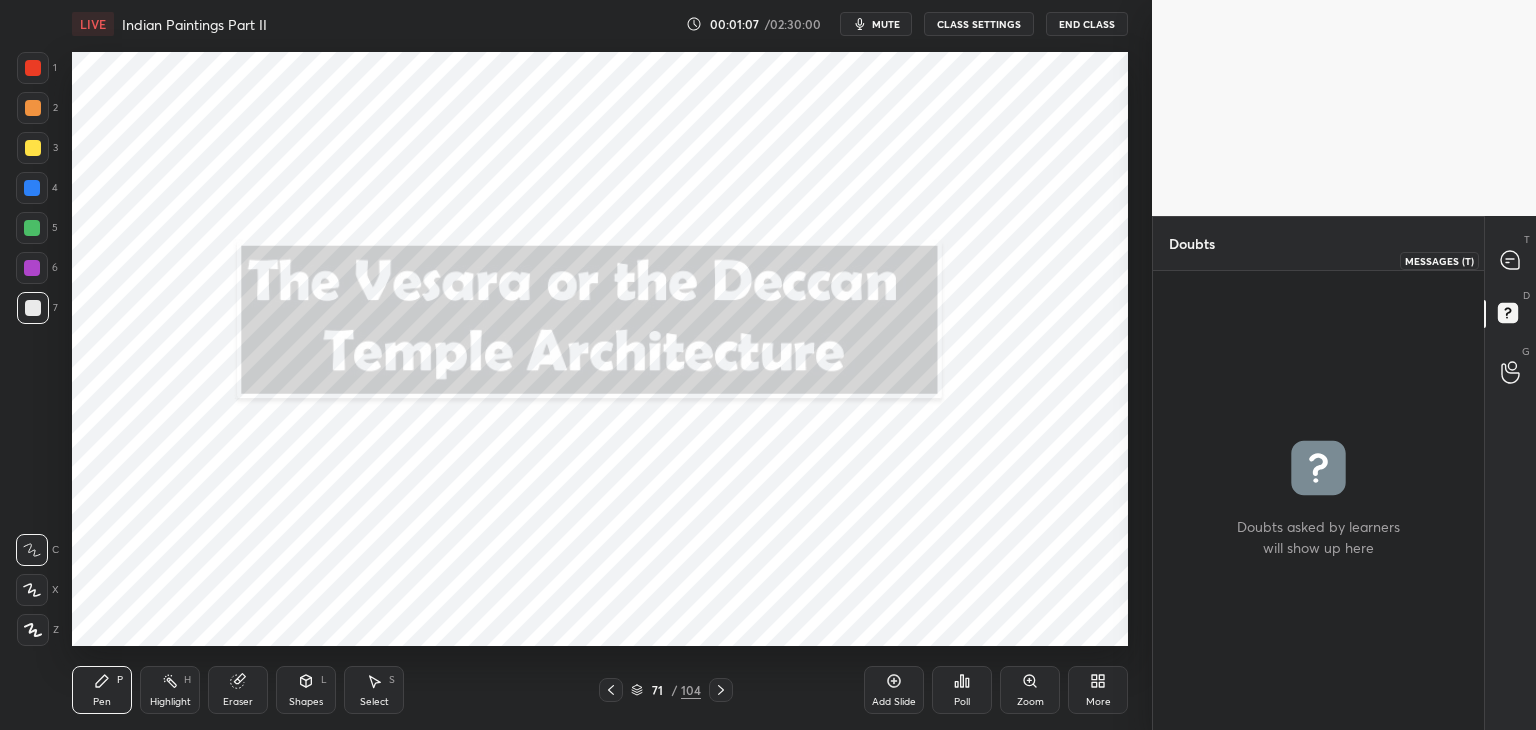 click 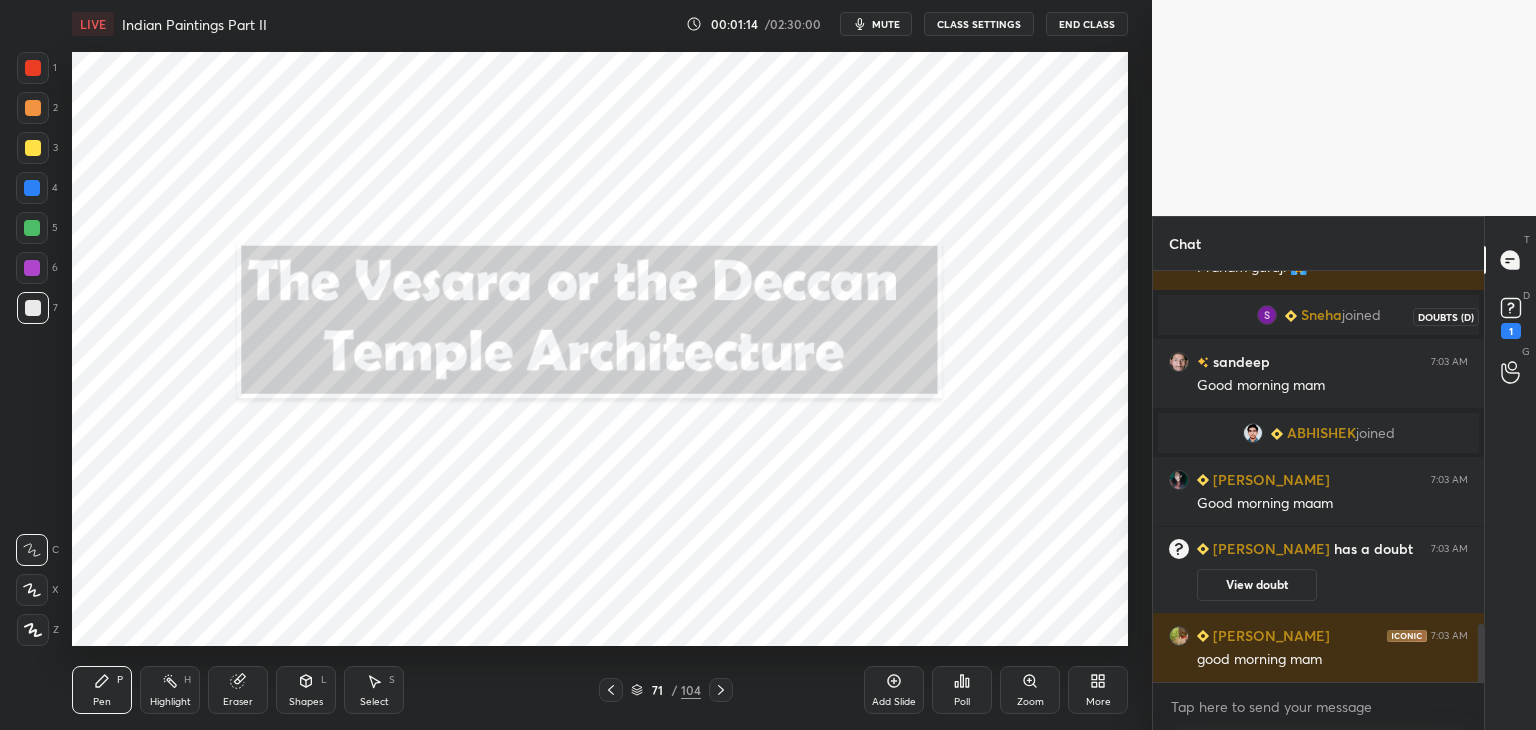 click 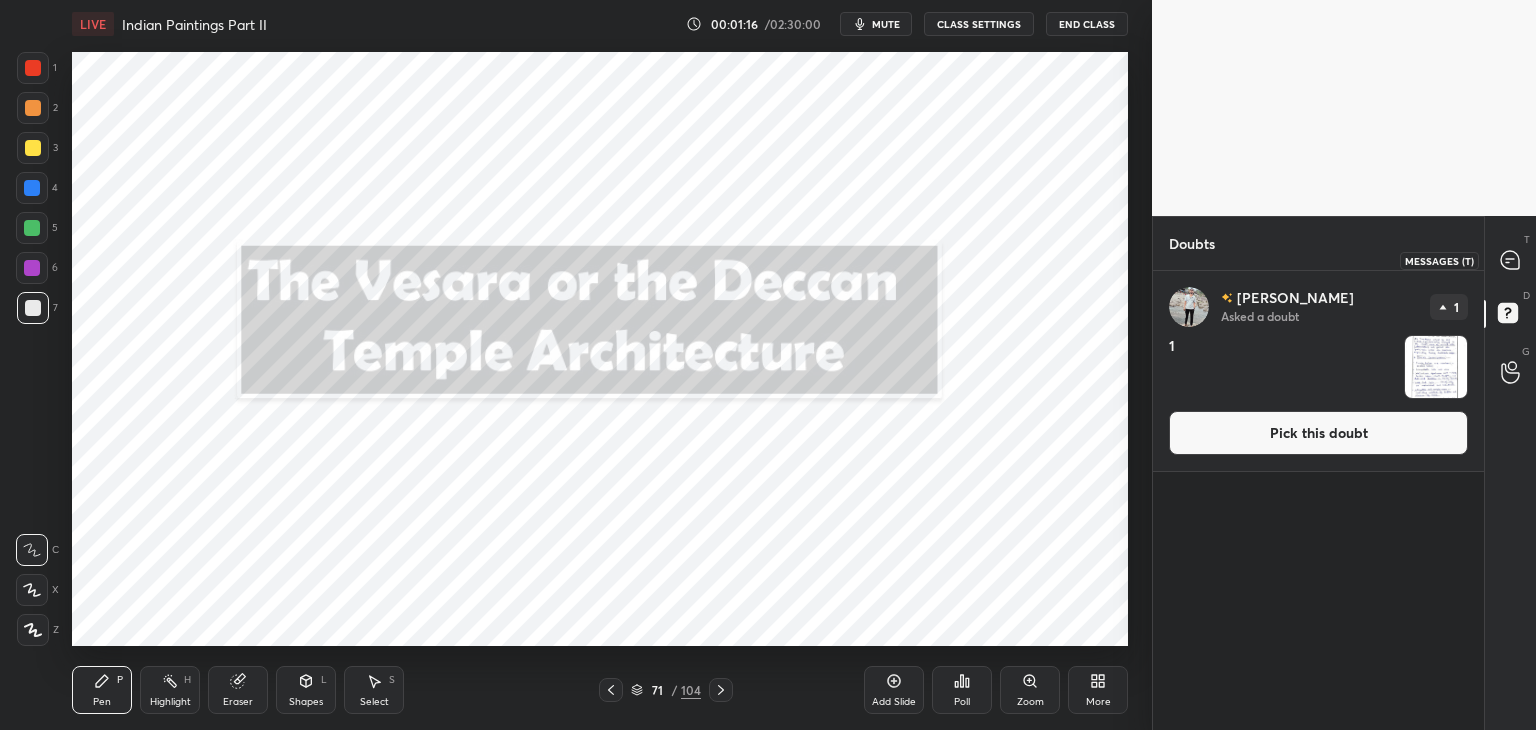 click 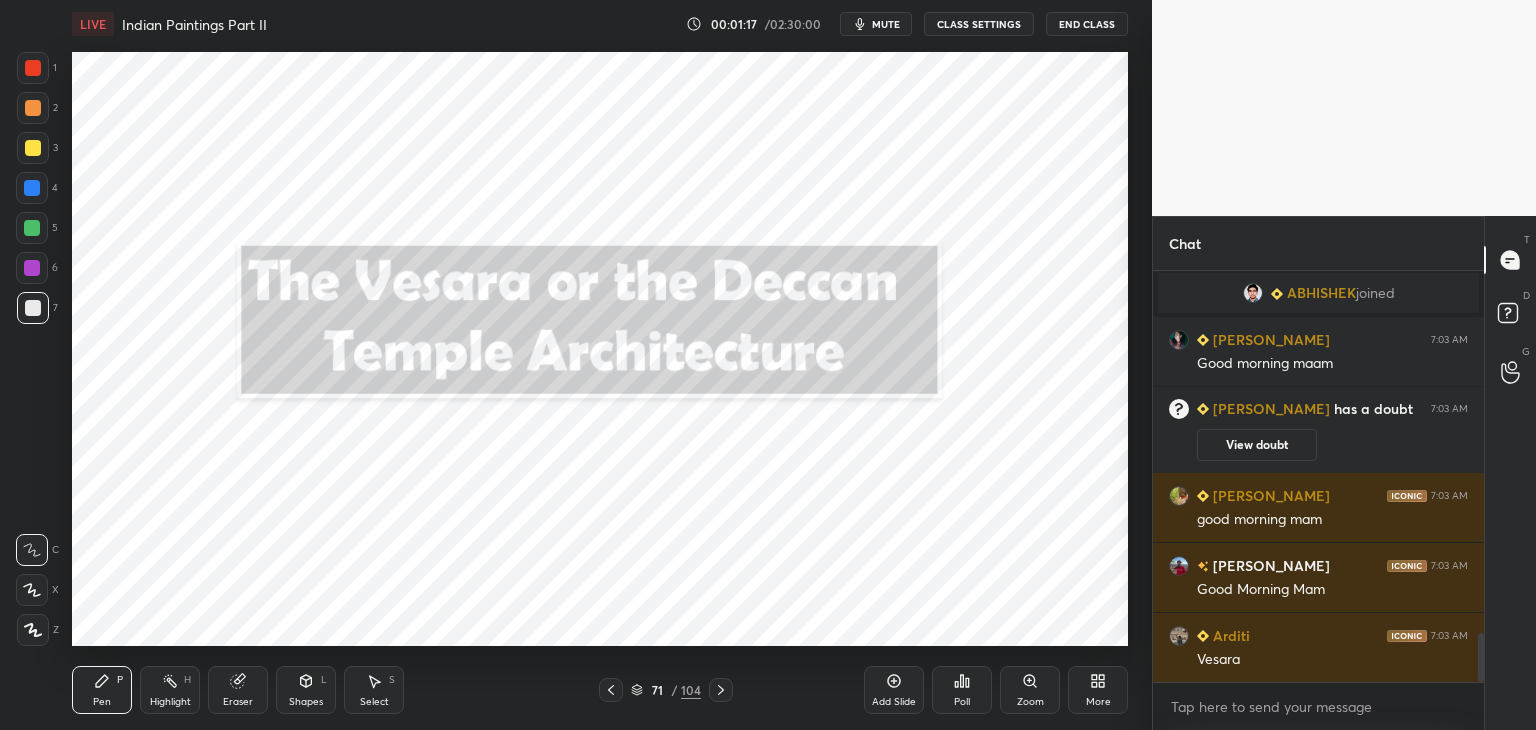 drag, startPoint x: 1482, startPoint y: 657, endPoint x: 1486, endPoint y: 681, distance: 24.33105 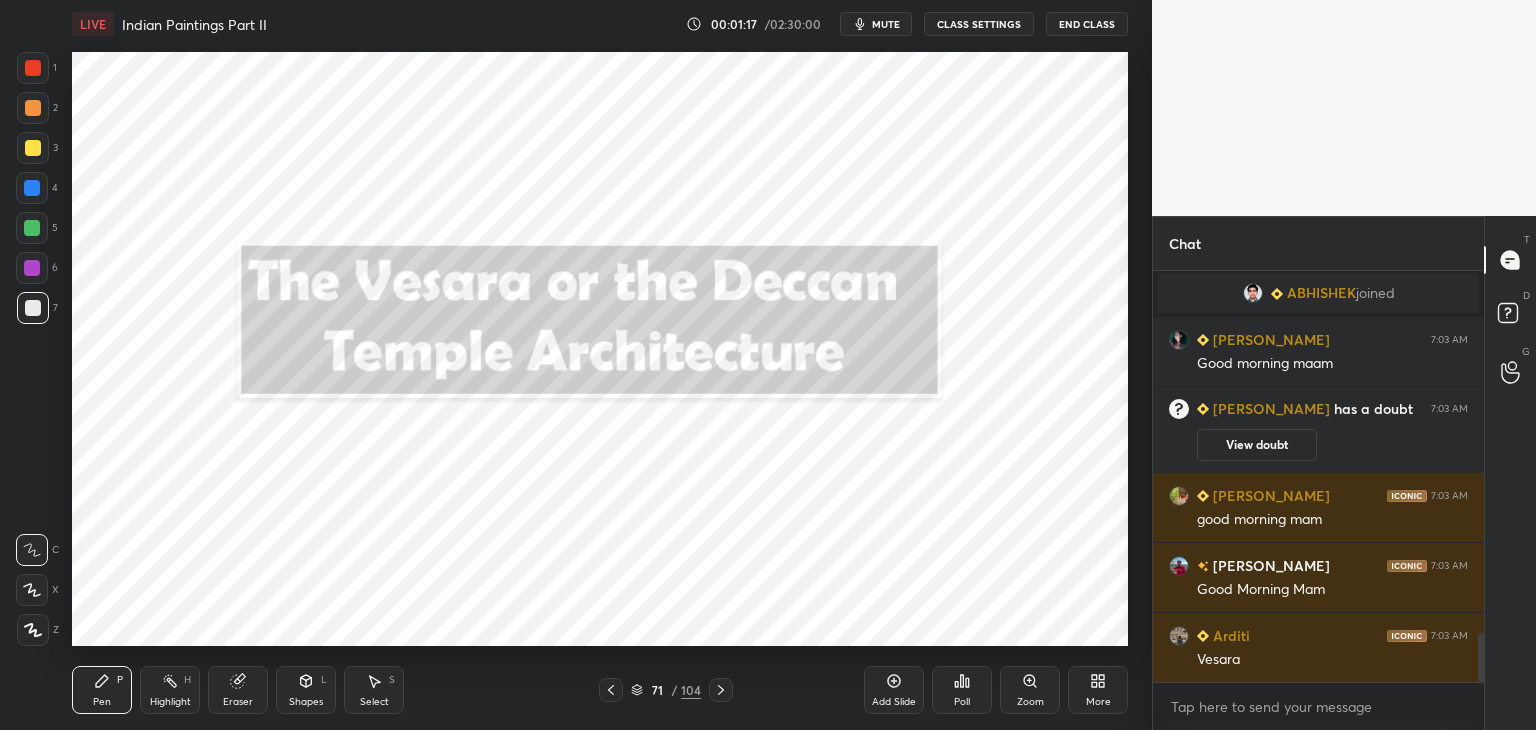 click on "sandeep 7:03 AM Good morning mam ABHISHEK  joined SHRABANTI 7:03 AM Good morning maam Aditya Raj   has a doubt 7:03 AM View doubt PARAMJEET 7:03 AM good morning mam Anjaney 7:03 AM Good Morning Mam Arditi 7:03 AM Vesara JUMP TO LATEST Enable hand raising Enable raise hand to speak to learners. Once enabled, chat will be turned off temporarily. Enable x" at bounding box center (1318, 500) 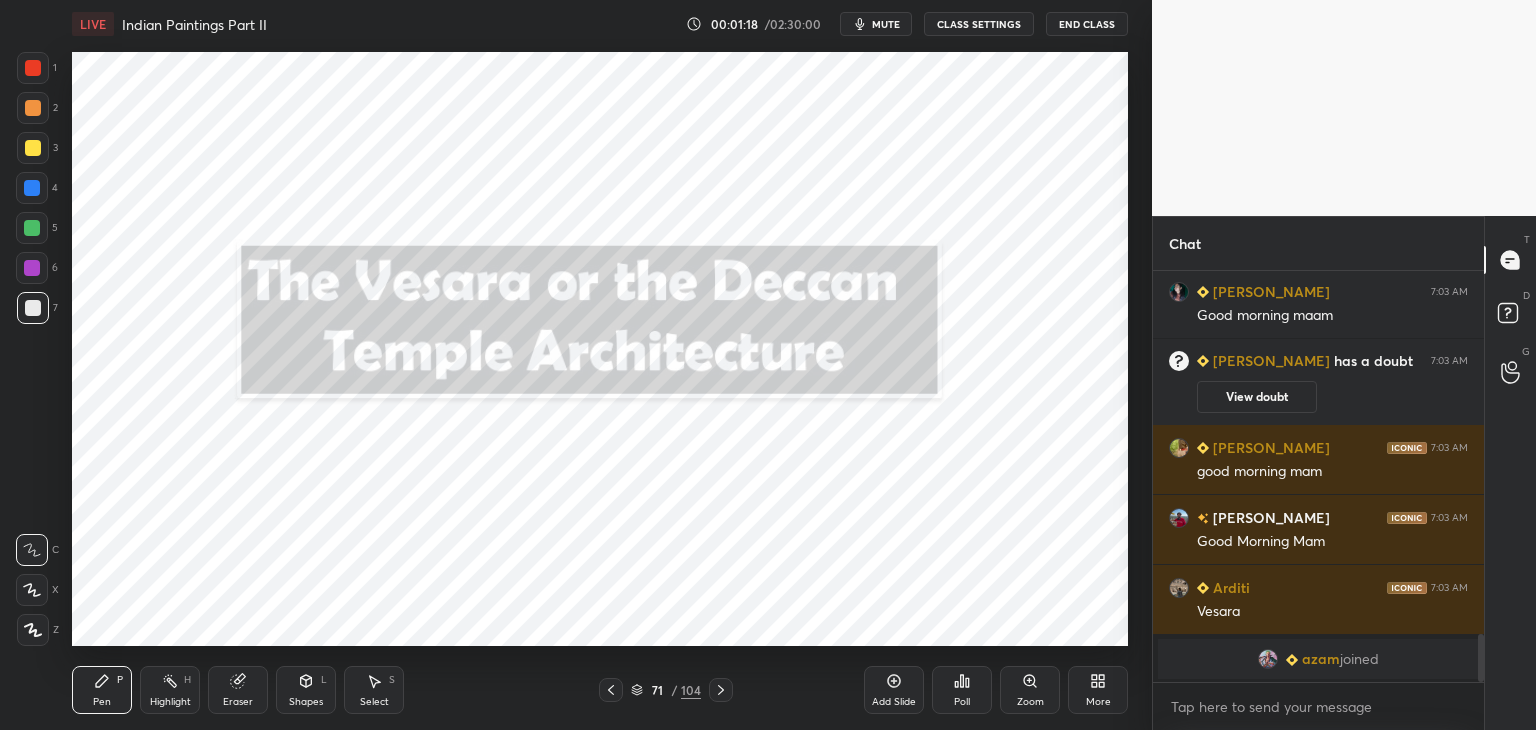 click 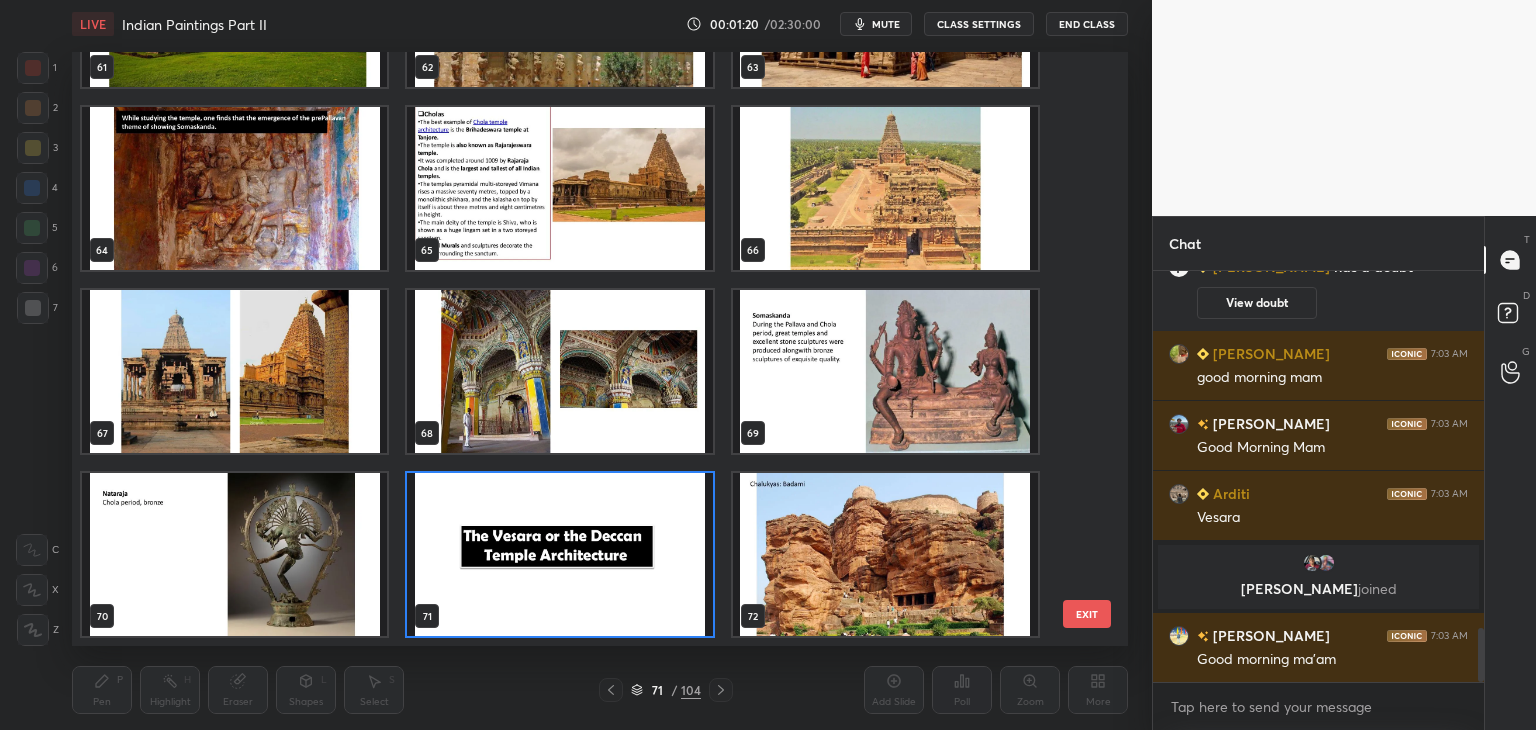 click at bounding box center (559, 554) 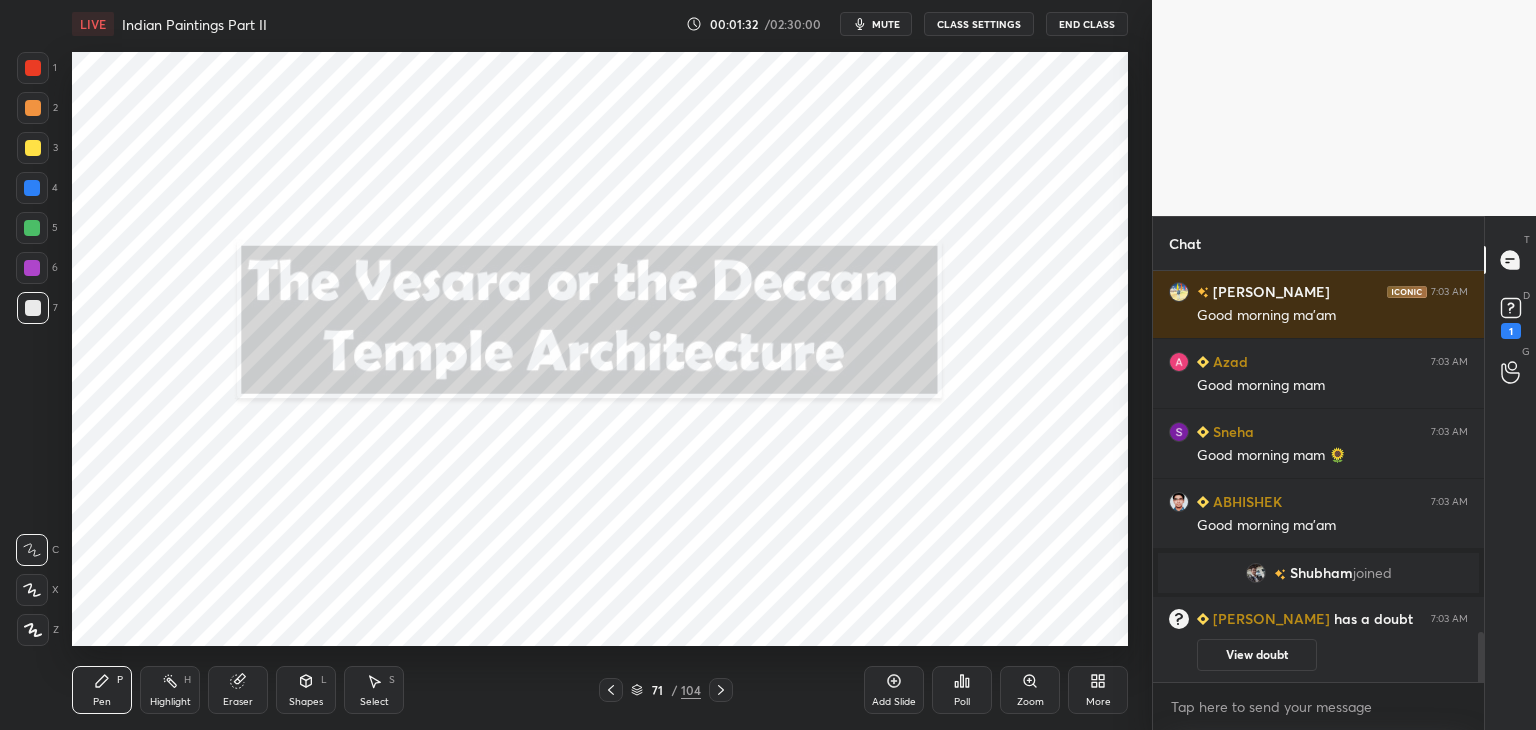 drag, startPoint x: 1481, startPoint y: 647, endPoint x: 1482, endPoint y: 664, distance: 17.029387 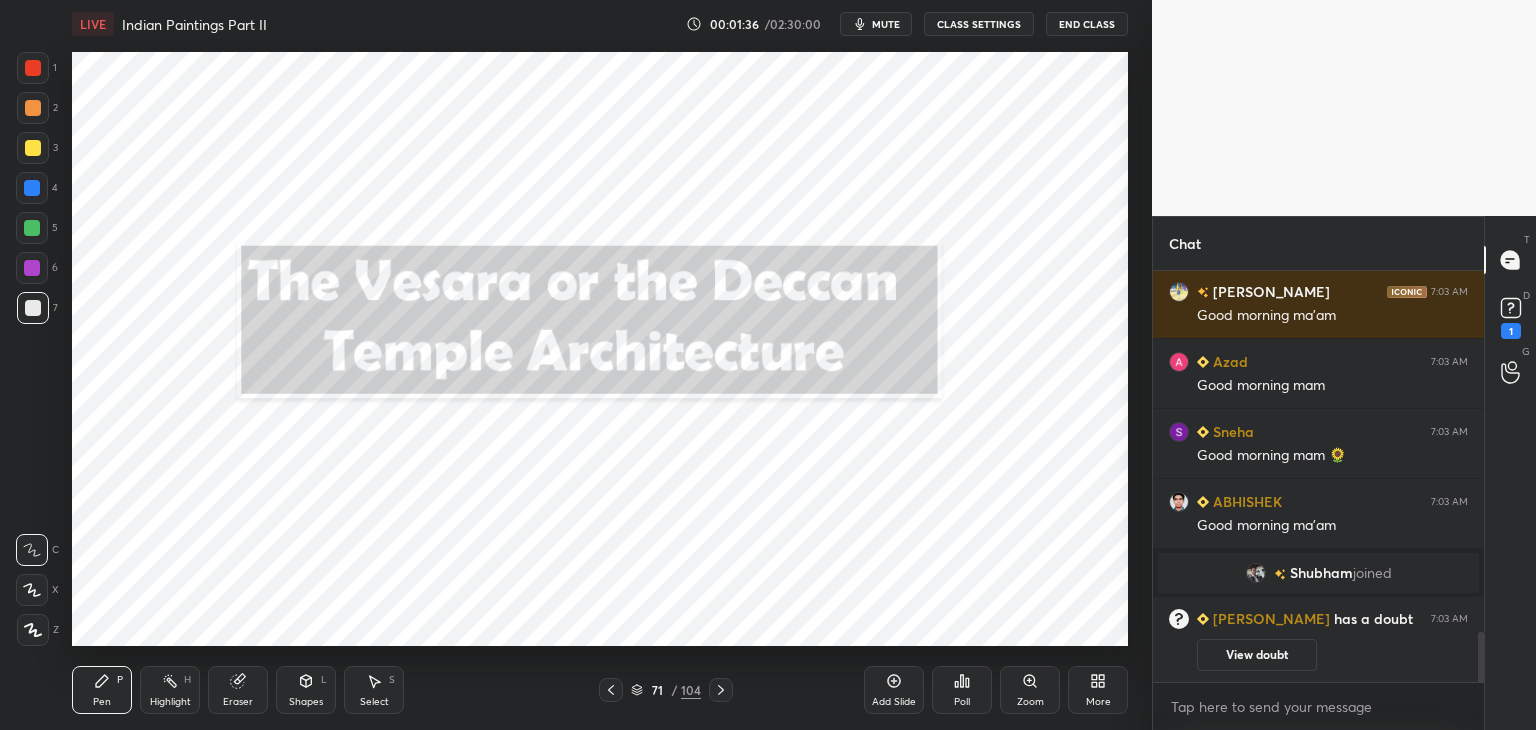 drag, startPoint x: 1480, startPoint y: 640, endPoint x: 1483, endPoint y: 657, distance: 17.262676 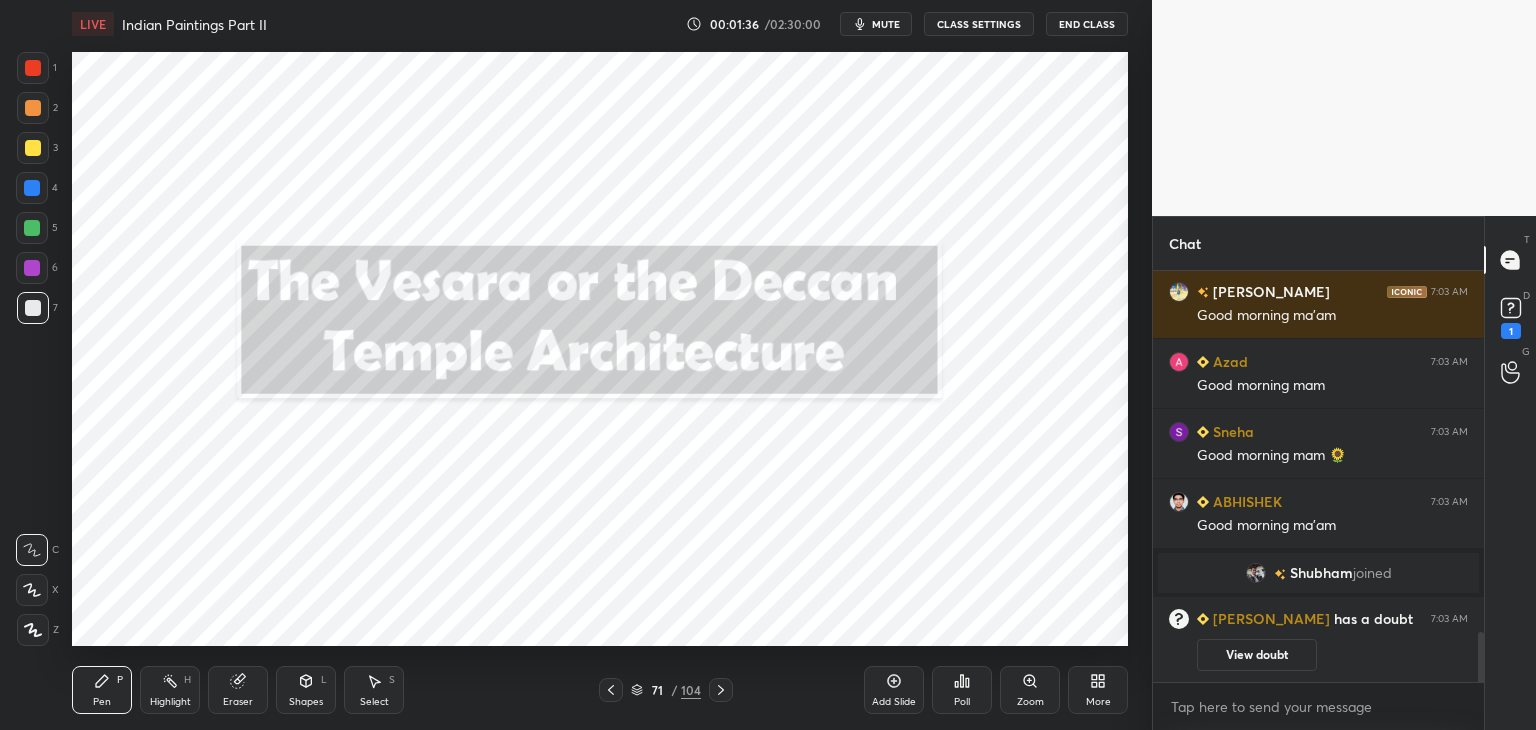 click at bounding box center [1481, 658] 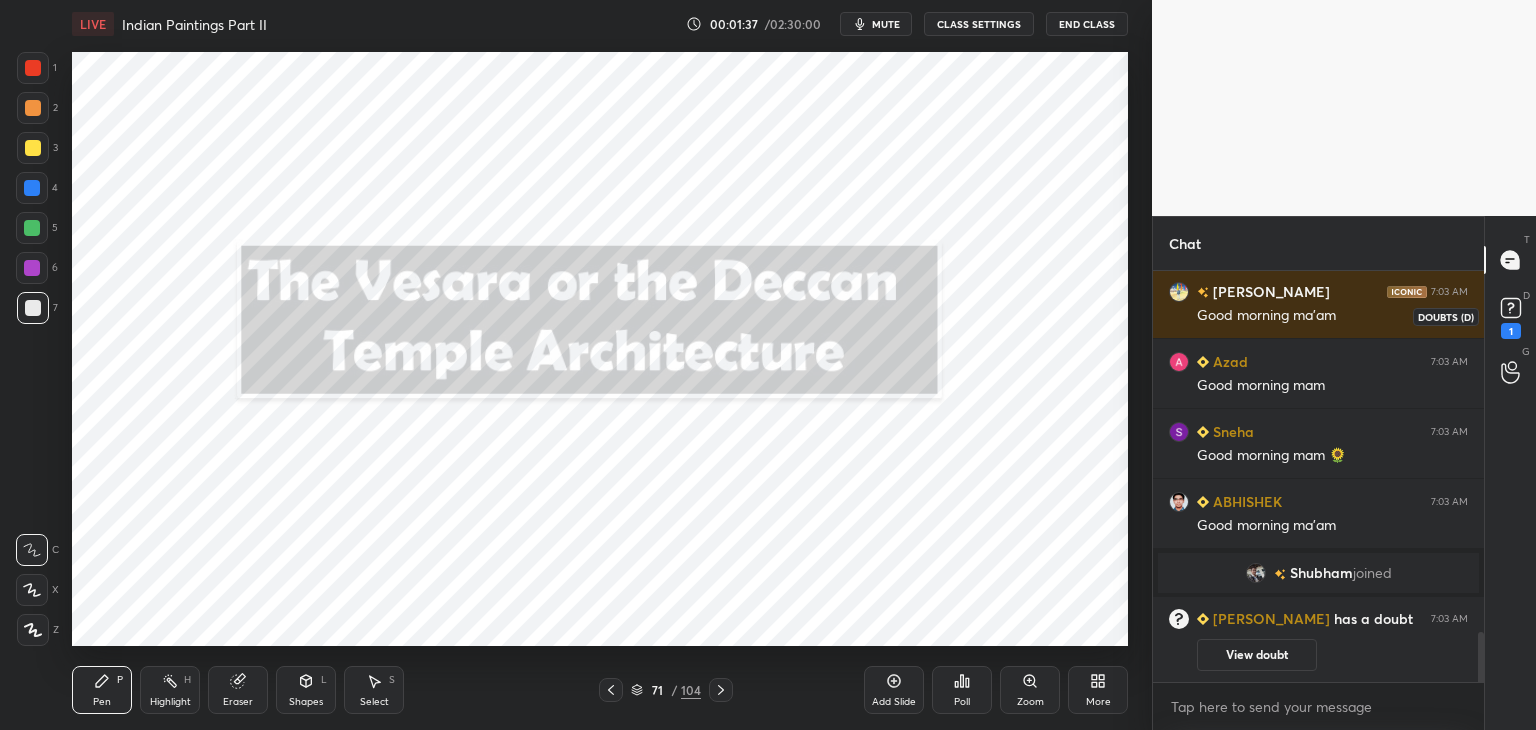 click 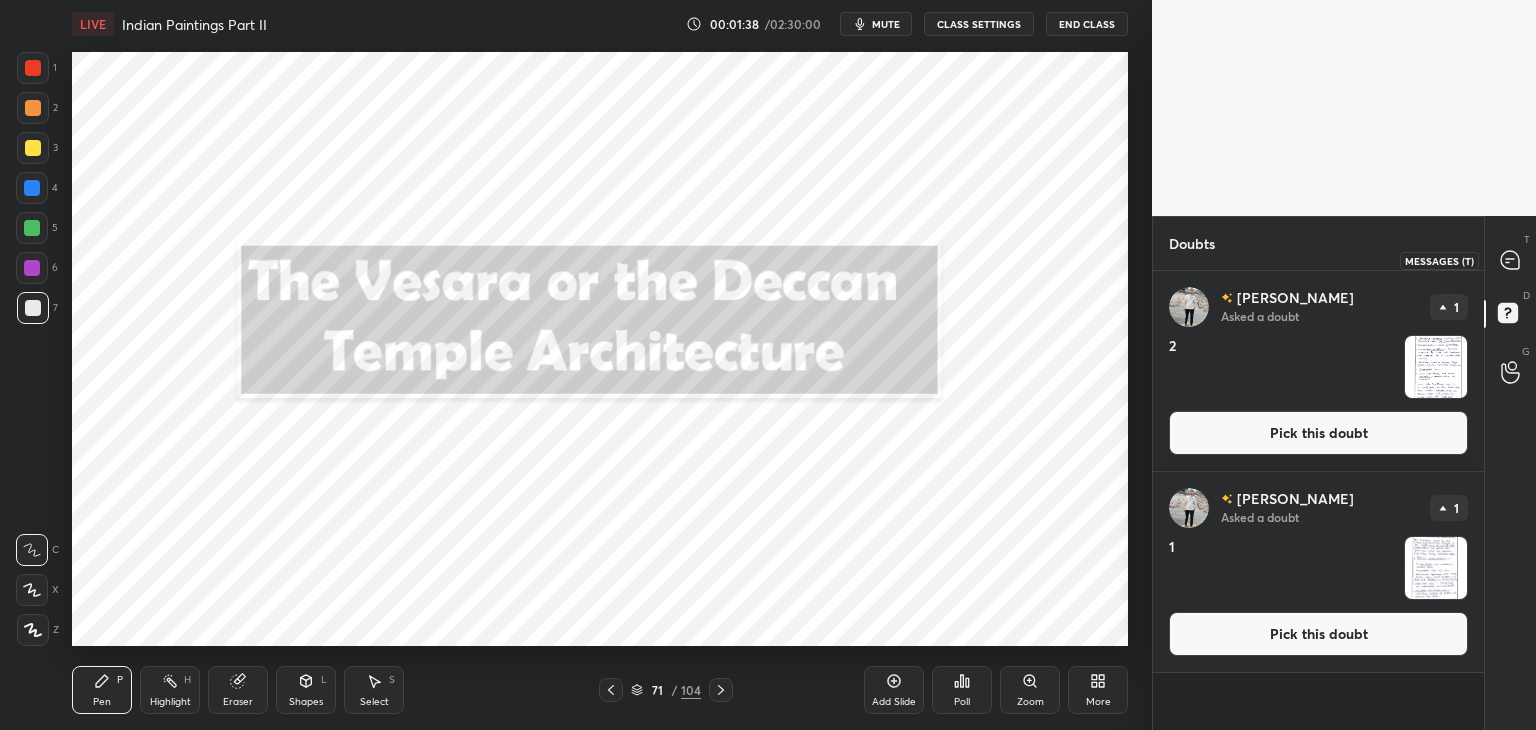 click 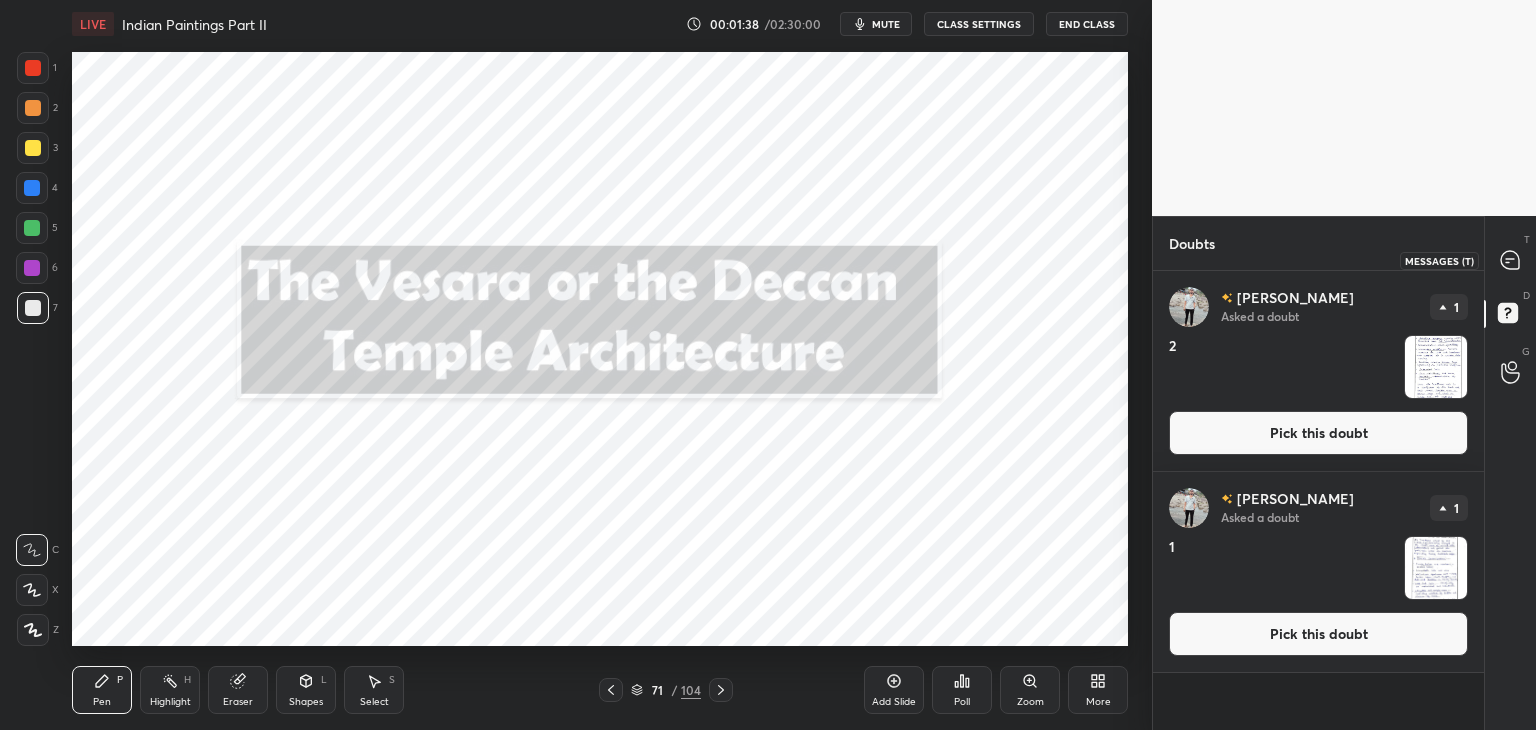 type on "x" 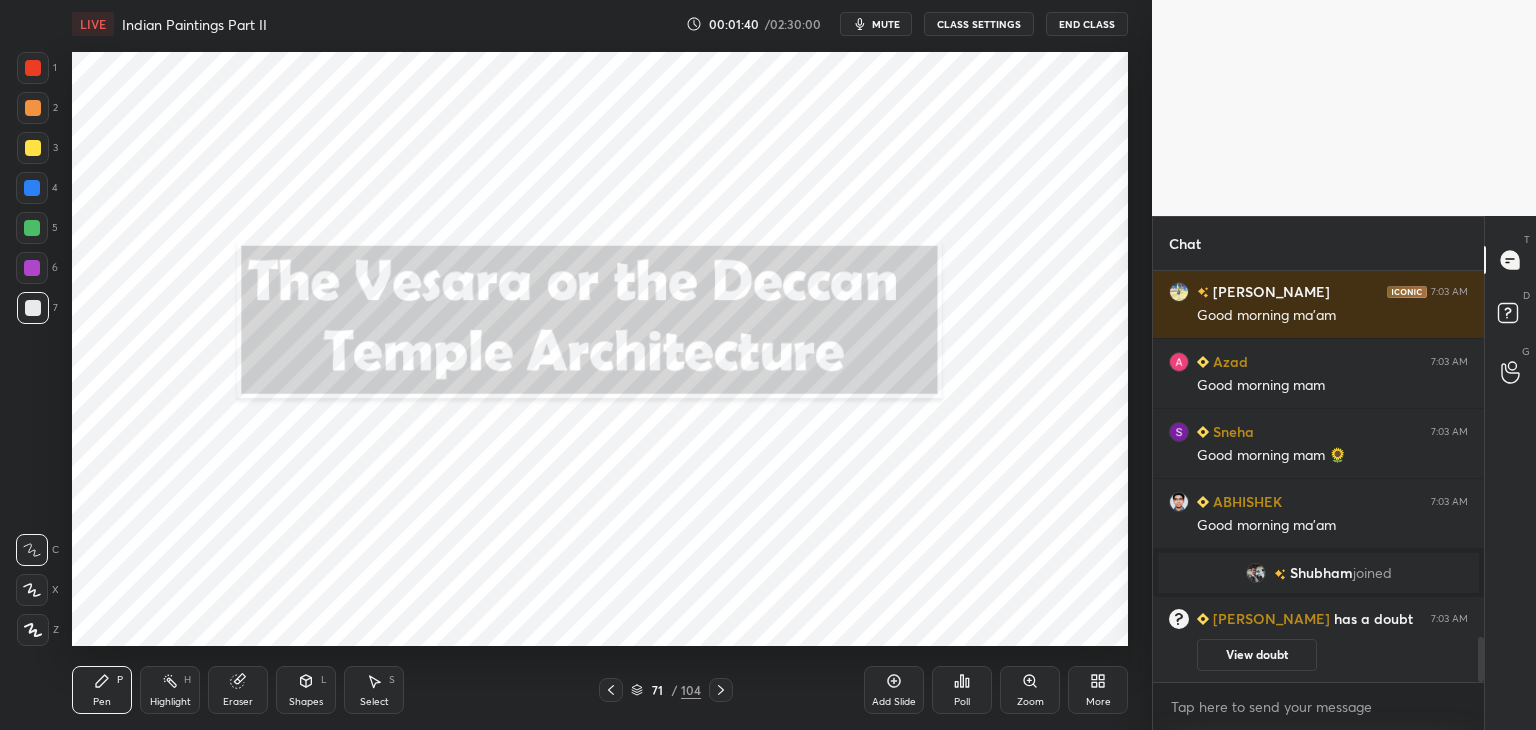 drag, startPoint x: 1481, startPoint y: 645, endPoint x: 1483, endPoint y: 691, distance: 46.043457 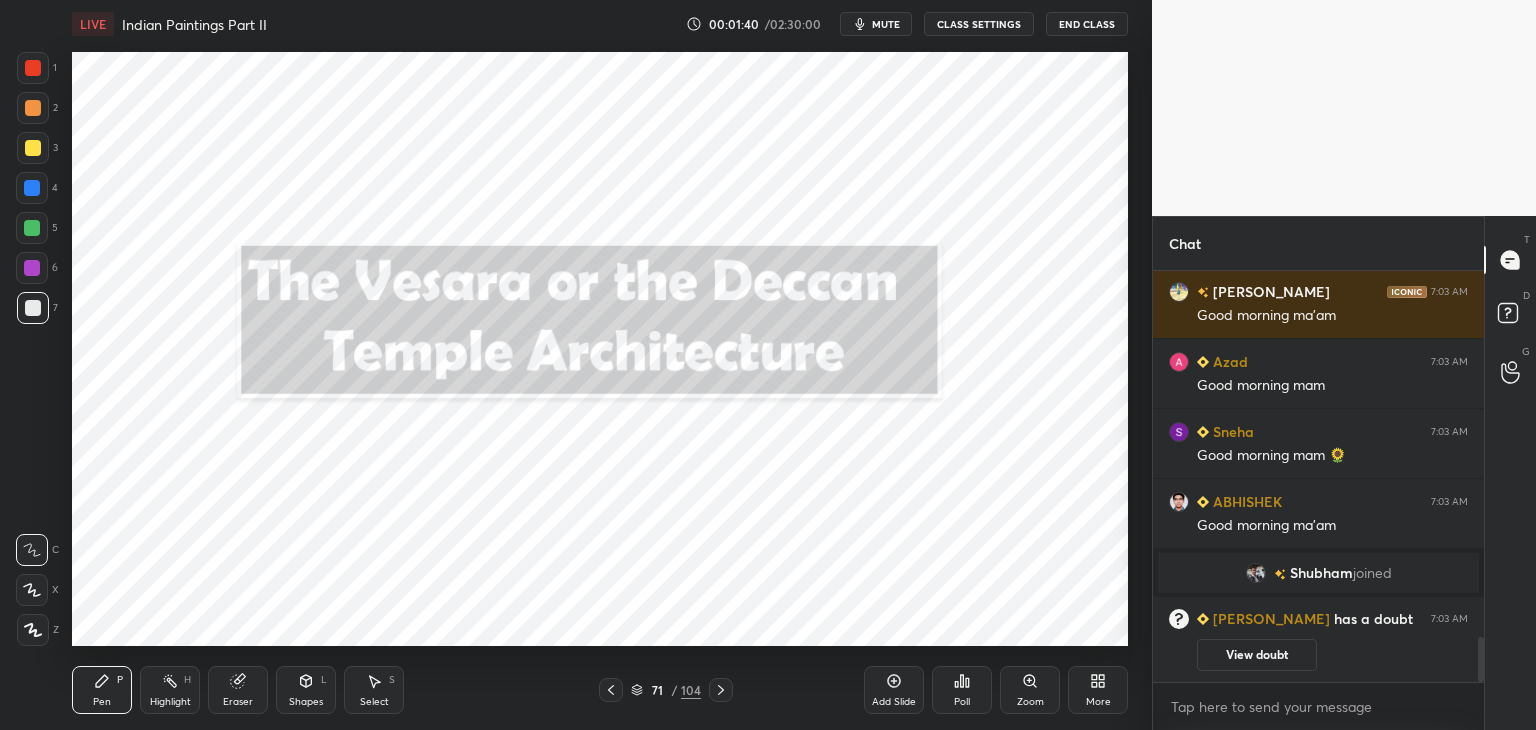 click on "Muqeet, azam  joined Anish 7:03 AM Good morning ma'am Azad 7:03 AM Good morning mam Sneha 7:03 AM Good morning mam 🌻 ABHISHEK 7:03 AM Good morning ma'am Shubham  joined Aditya Raj   has a doubt 7:03 AM View doubt JUMP TO LATEST Enable hand raising Enable raise hand to speak to learners. Once enabled, chat will be turned off temporarily. Enable x" at bounding box center [1318, 500] 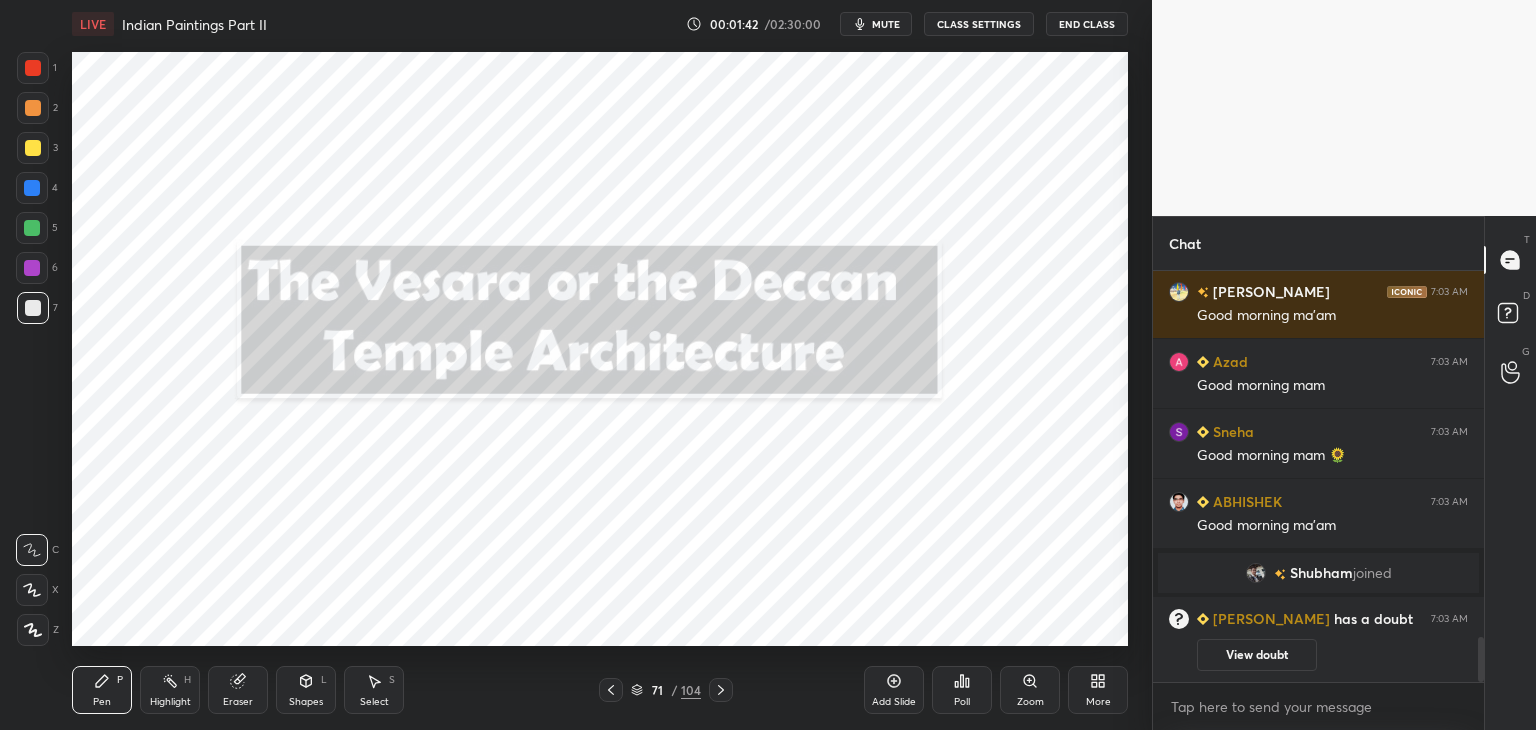 drag, startPoint x: 1483, startPoint y: 673, endPoint x: 1483, endPoint y: 697, distance: 24 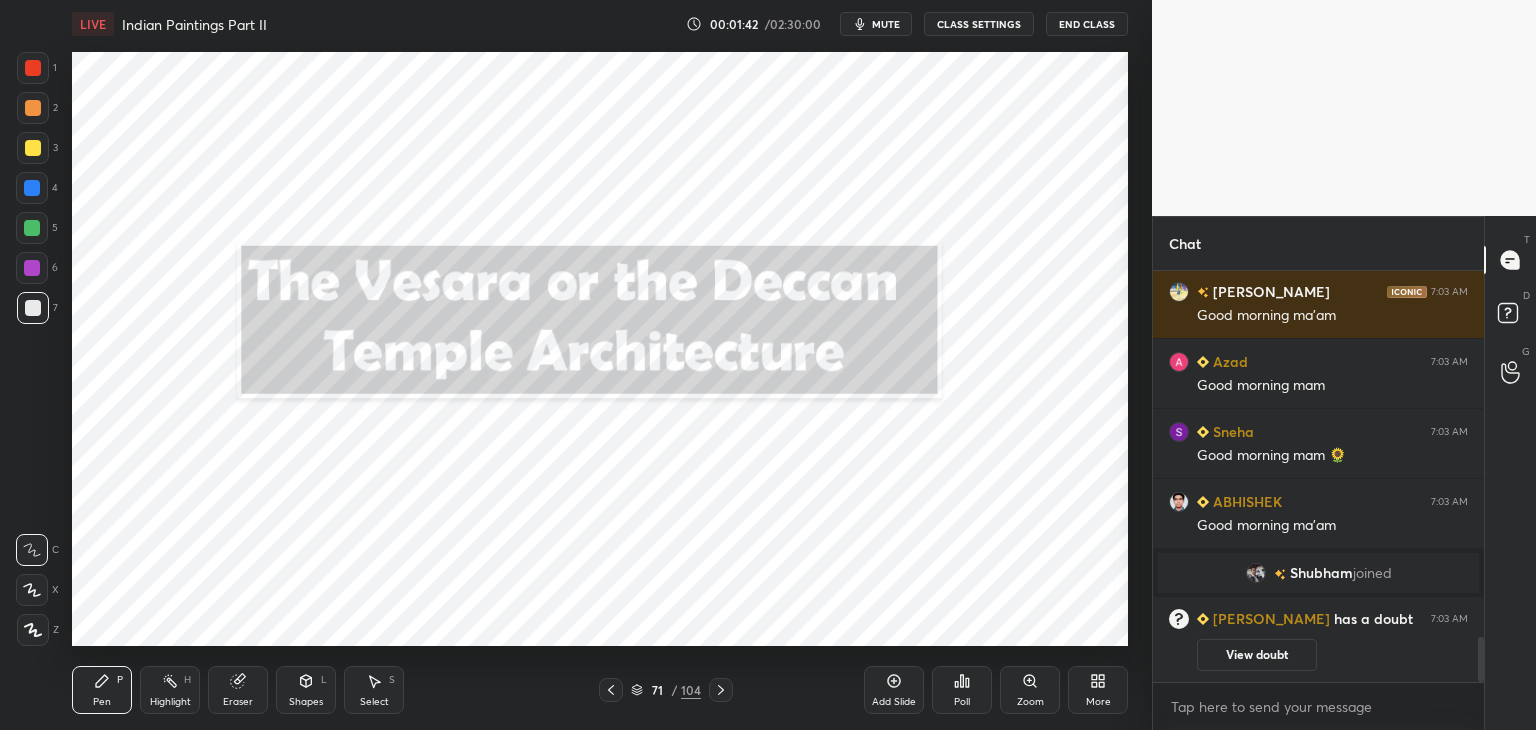 click on "Muqeet, azam  joined Anish 7:03 AM Good morning ma'am Azad 7:03 AM Good morning mam Sneha 7:03 AM Good morning mam 🌻 ABHISHEK 7:03 AM Good morning ma'am Shubham  joined Aditya Raj   has a doubt 7:03 AM View doubt JUMP TO LATEST Enable hand raising Enable raise hand to speak to learners. Once enabled, chat will be turned off temporarily. Enable x" at bounding box center (1318, 500) 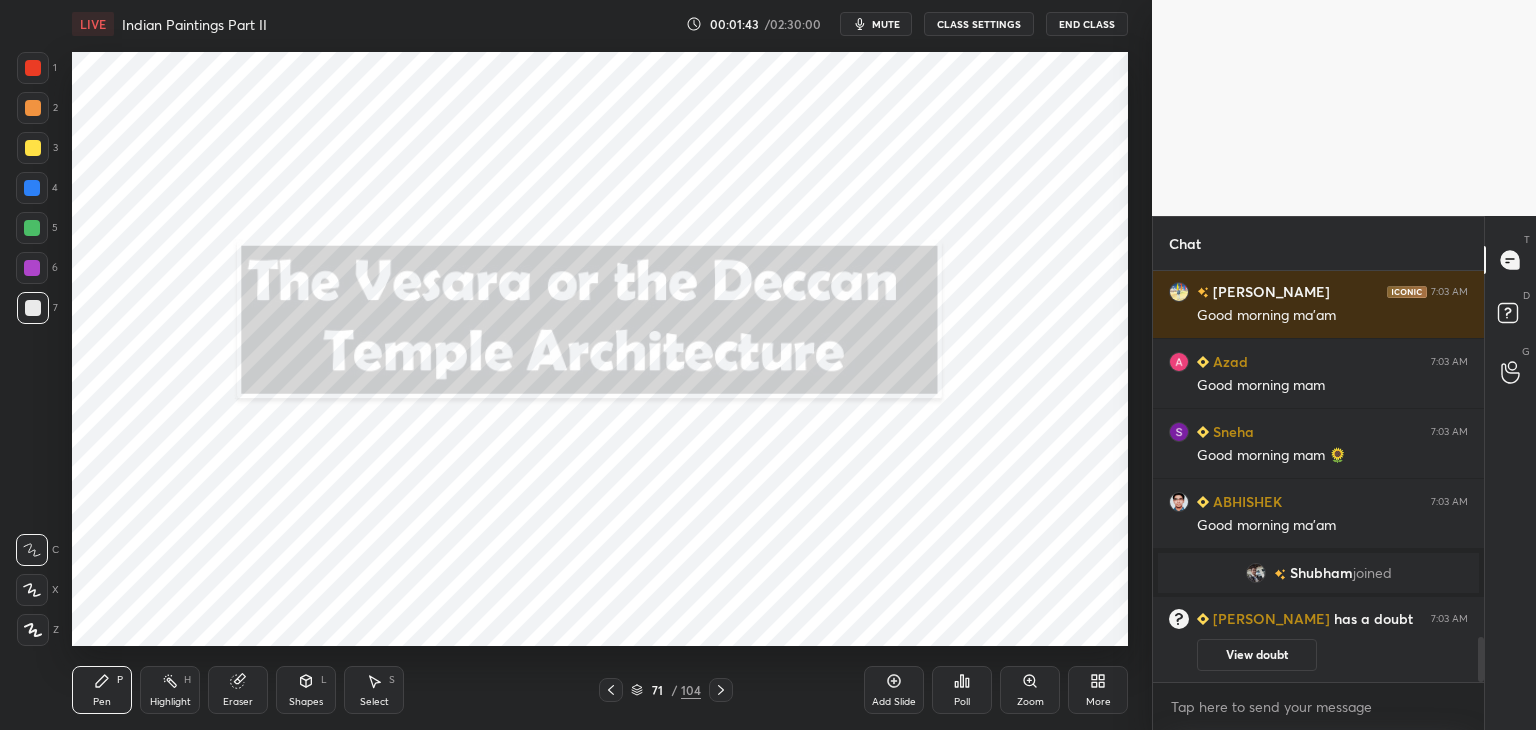 click 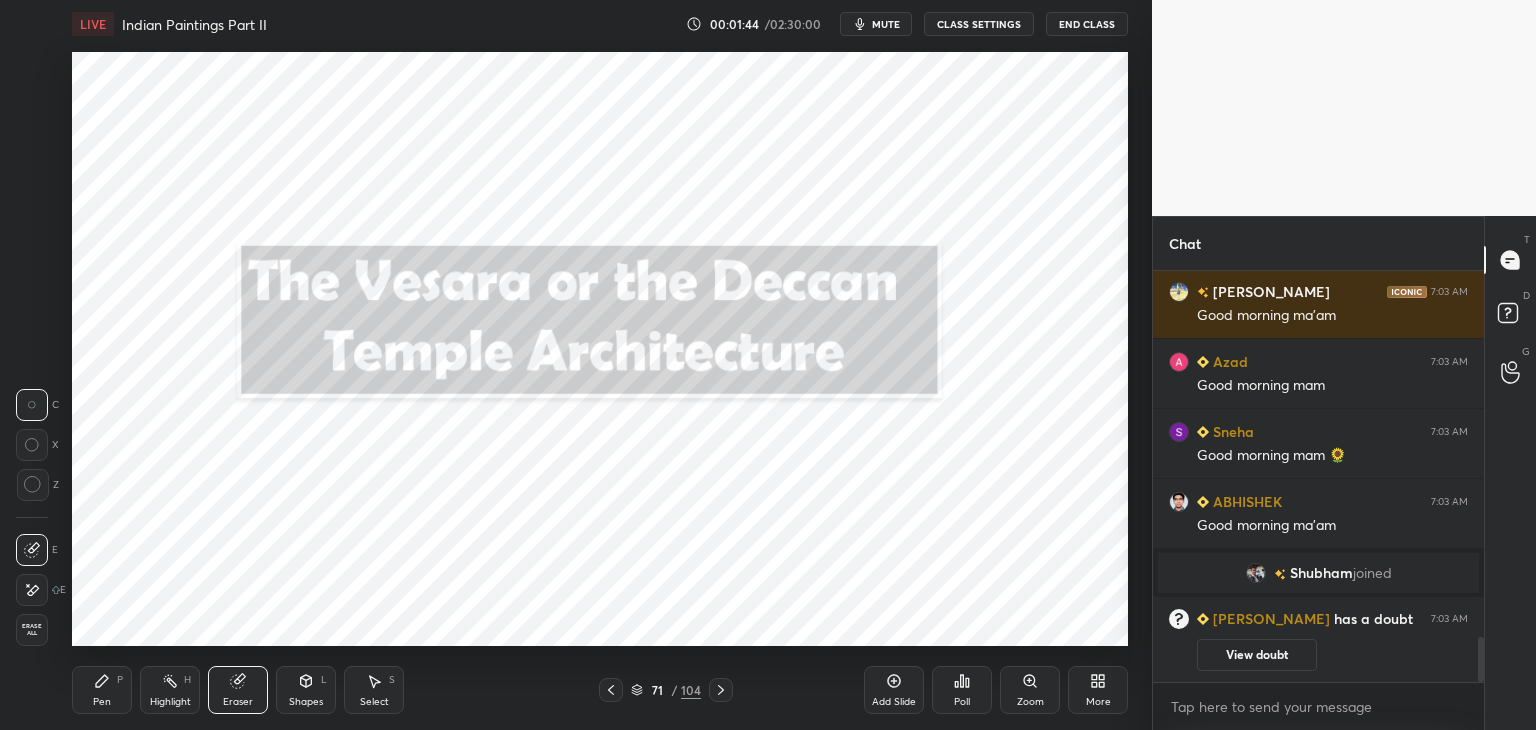 click 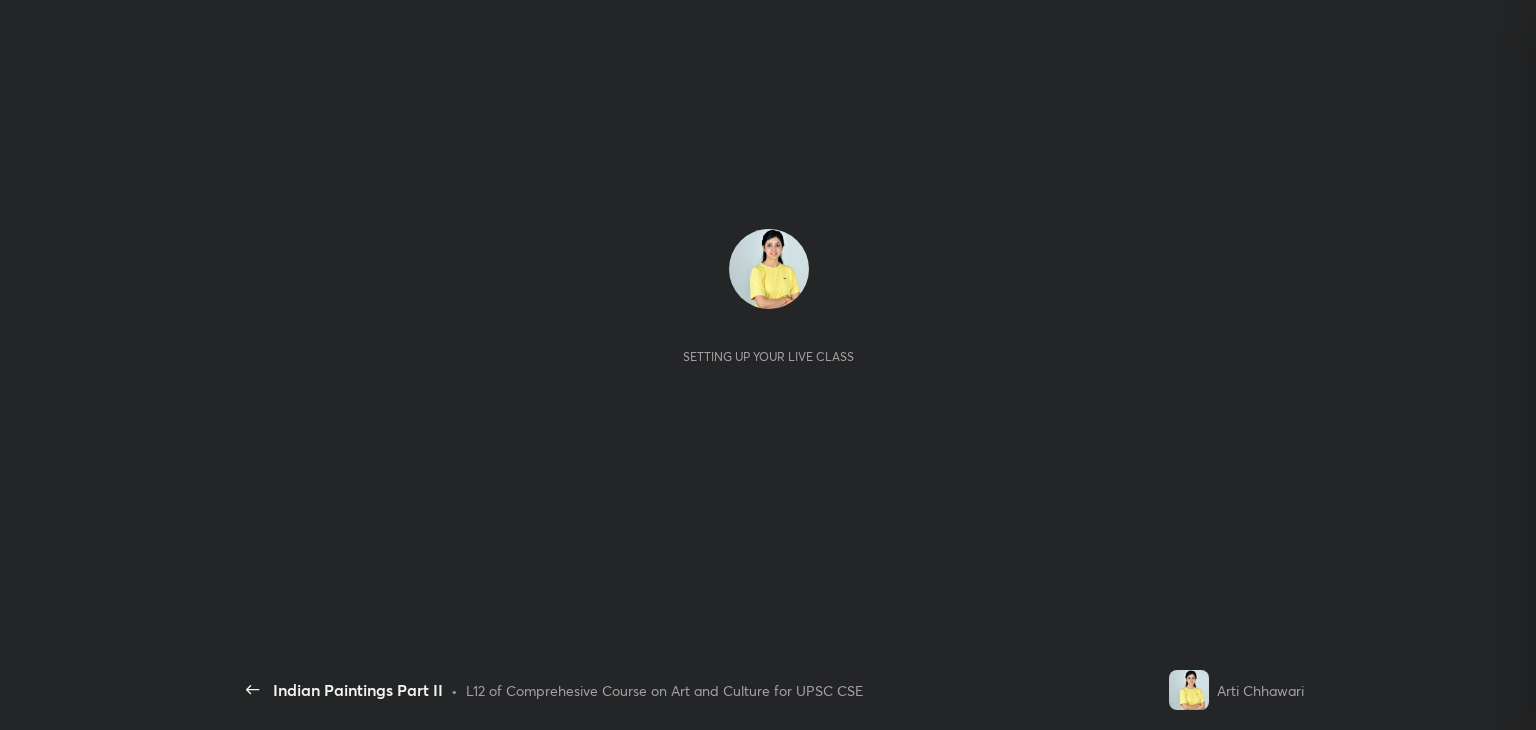 scroll, scrollTop: 0, scrollLeft: 0, axis: both 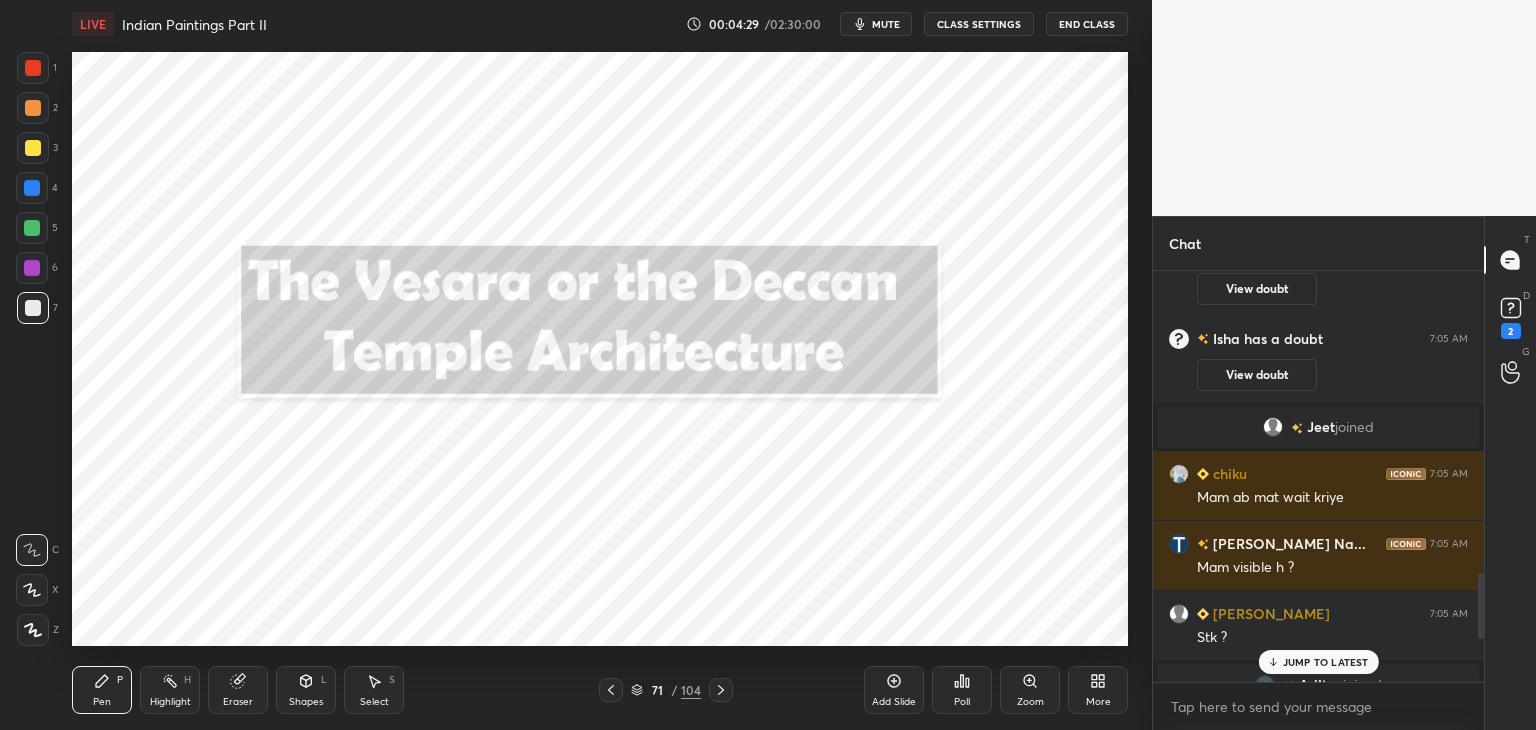 drag, startPoint x: 1481, startPoint y: 652, endPoint x: 1483, endPoint y: 588, distance: 64.03124 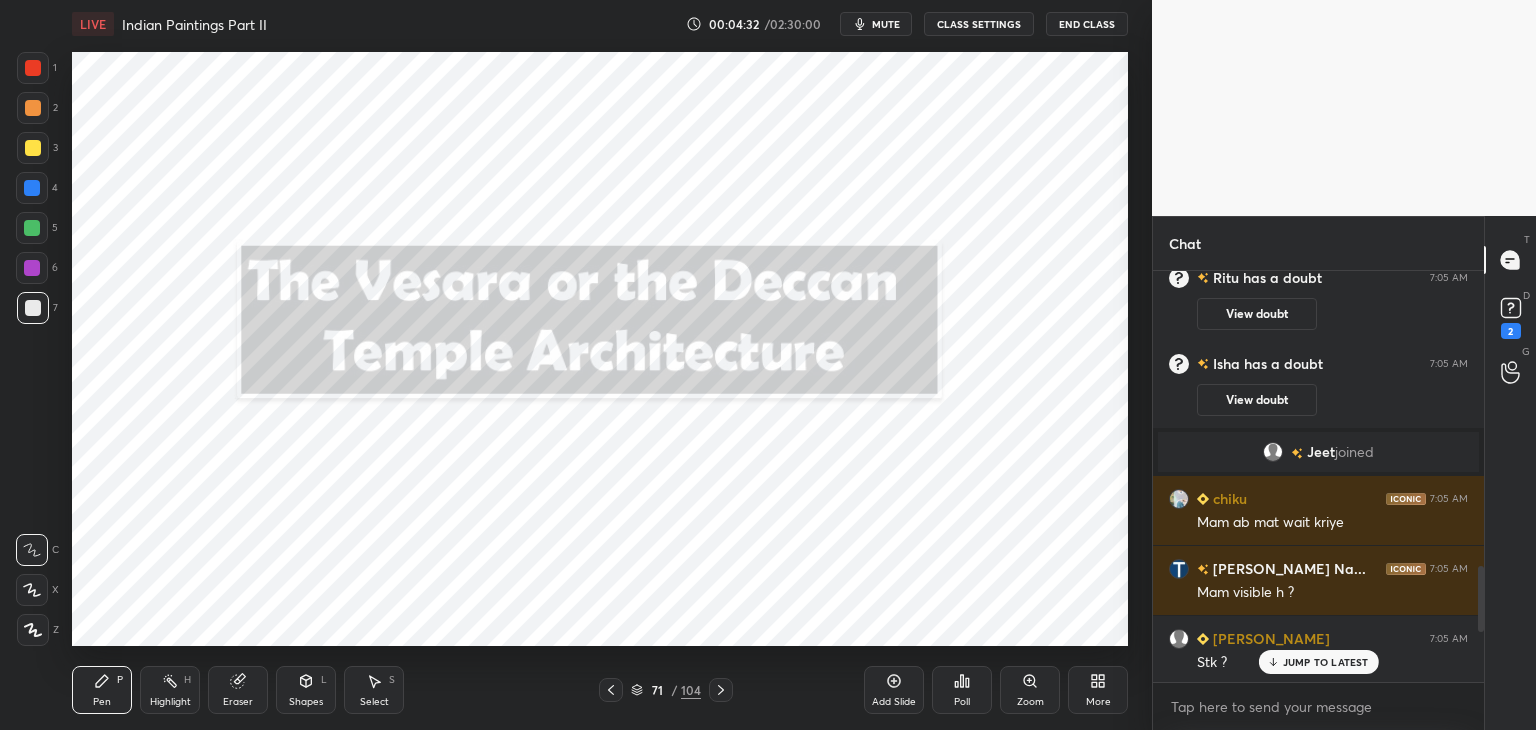 scroll, scrollTop: 1731, scrollLeft: 0, axis: vertical 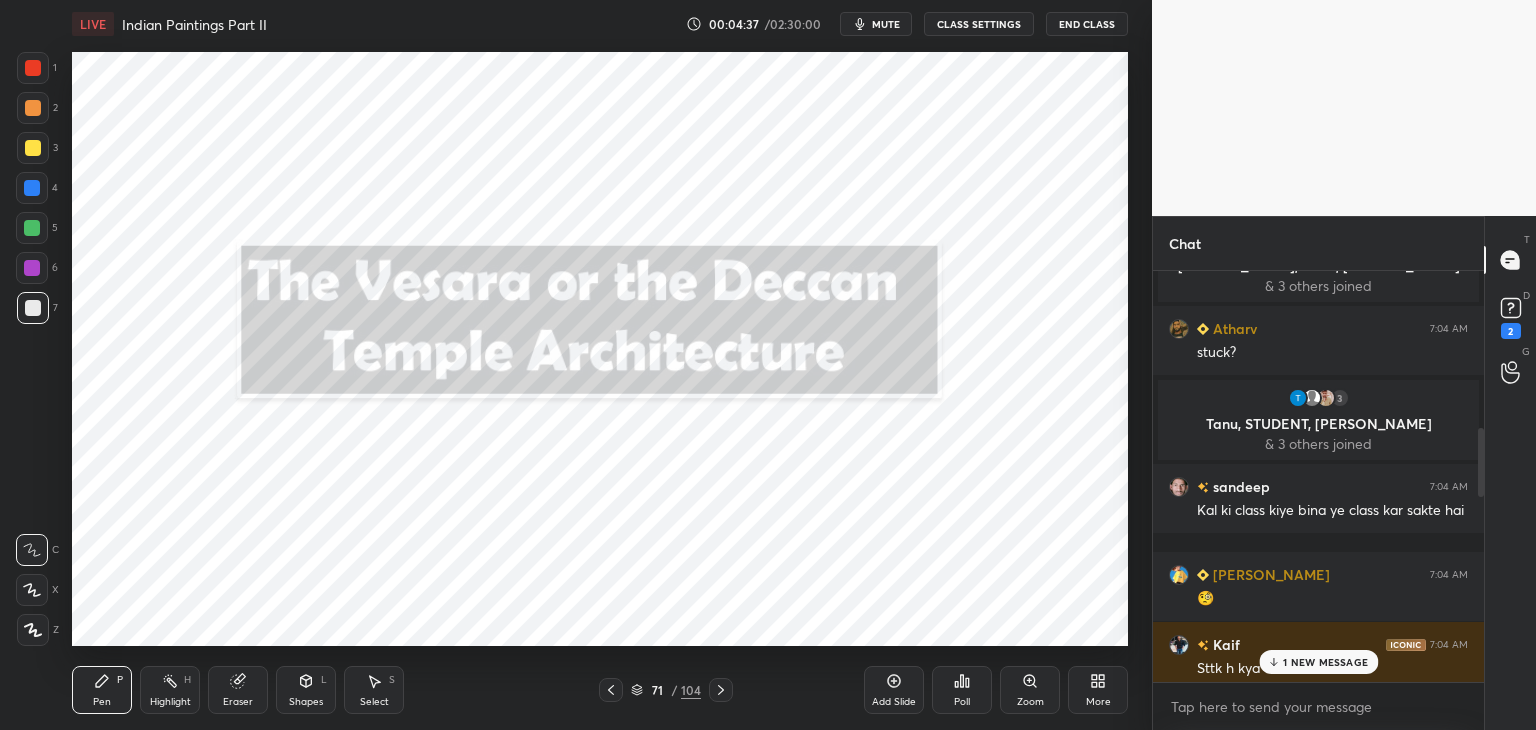 drag, startPoint x: 1482, startPoint y: 602, endPoint x: 1471, endPoint y: 438, distance: 164.36848 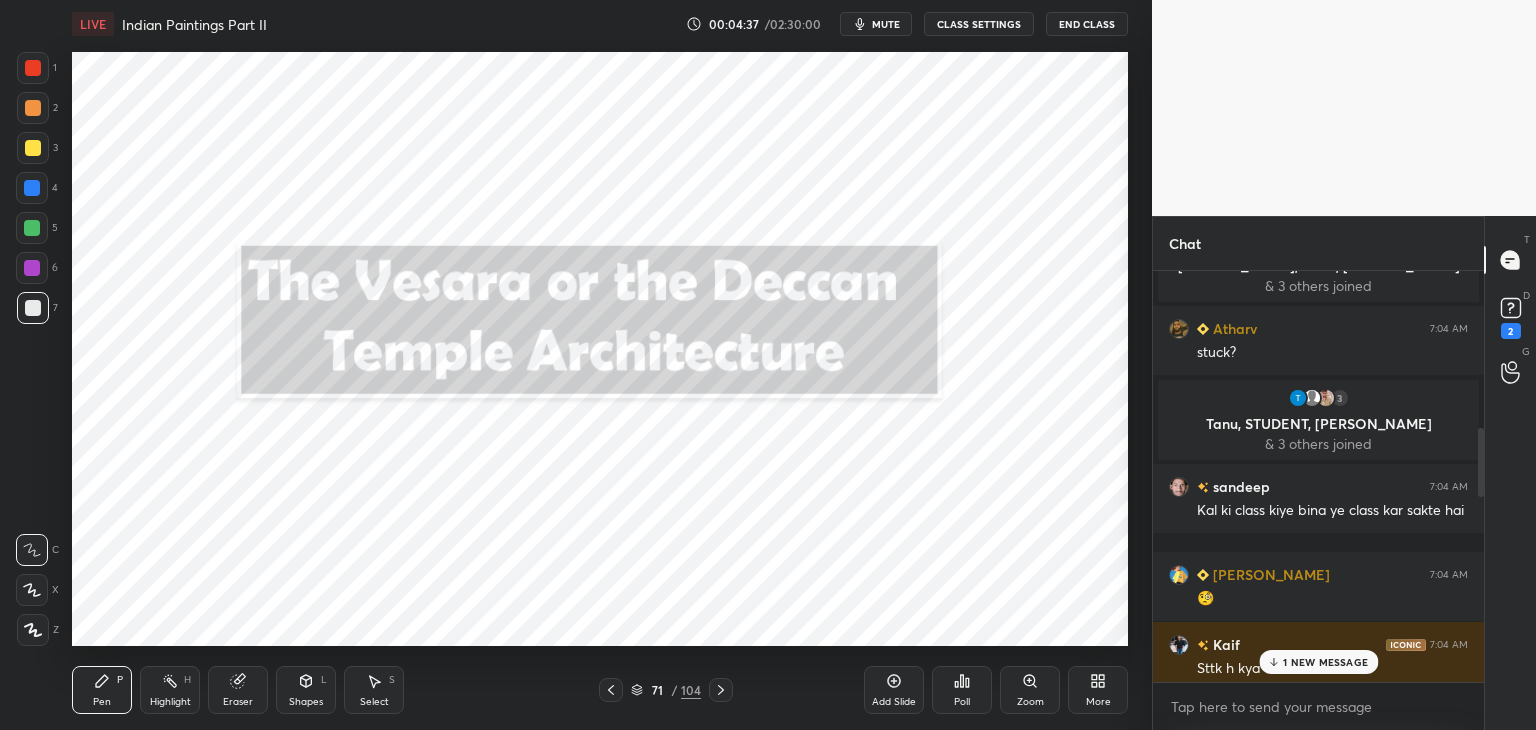 click on "[PERSON_NAME] 7:03 AM Good Morning Mam Arditi 7:03 AM [PERSON_NAME]  joined [PERSON_NAME] 7:03 AM Good morning ma'am [PERSON_NAME]  joined Azad 7:03 AM Good morning mam Sneha 7:03 AM Good morning mam 🌻 ABHISHEK 7:03 AM Good morning ma'am [PERSON_NAME]  joined [PERSON_NAME]   has a doubt 7:03 AM View doubt 3 [PERSON_NAME], [PERSON_NAME], [PERSON_NAME] &  3 others  joined [PERSON_NAME] 7:04 AM stuck? 3 [PERSON_NAME], STUDENT, [PERSON_NAME] &  3 others  joined sandeep 7:04 AM Kal ki class kiye bina ye class kar sakte hai [PERSON_NAME] 7:04 AM 🧐 Kaif 7:04 AM Sttk h kya Ritu   has a doubt 7:04 AM View doubt 1 NEW MESSAGE" at bounding box center [1318, 476] 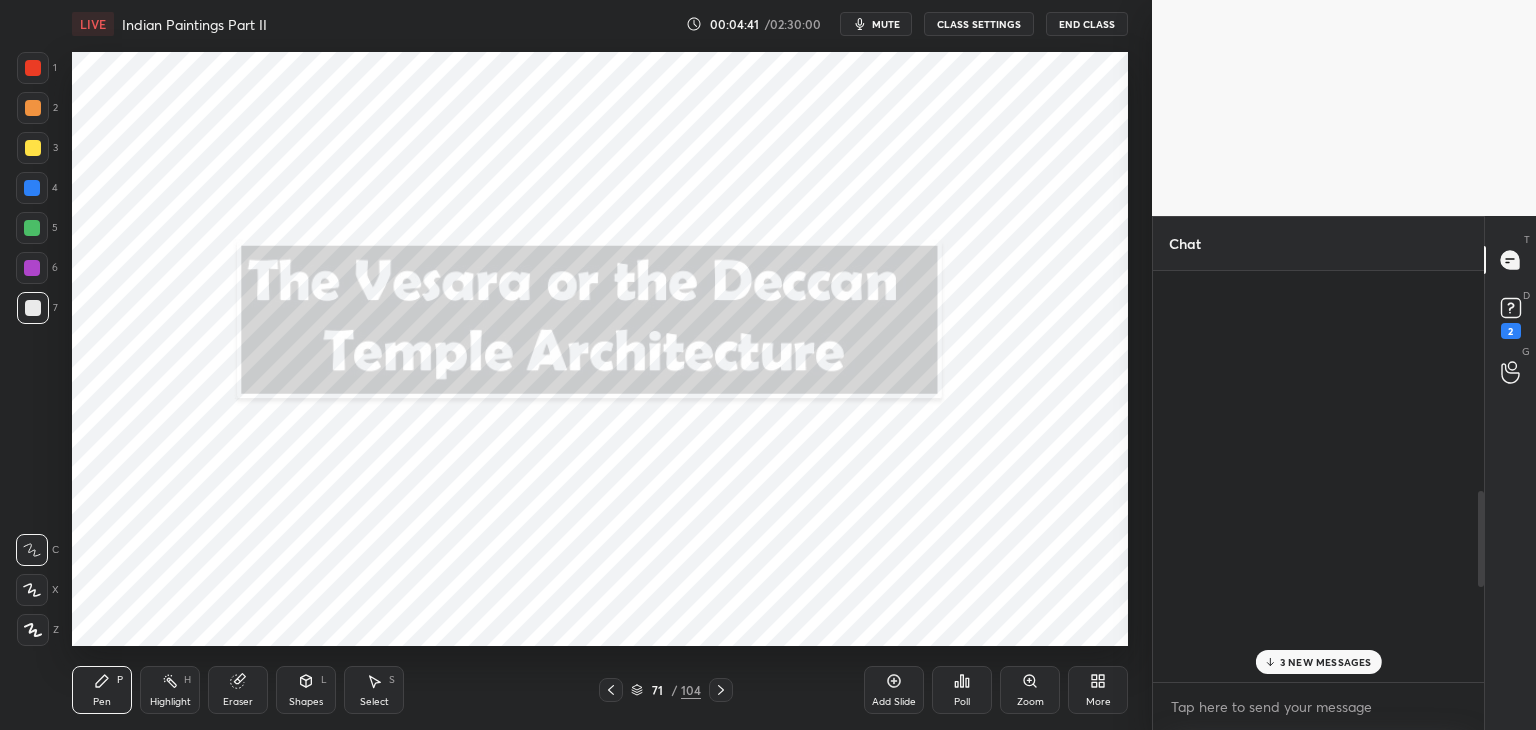 scroll, scrollTop: 1899, scrollLeft: 0, axis: vertical 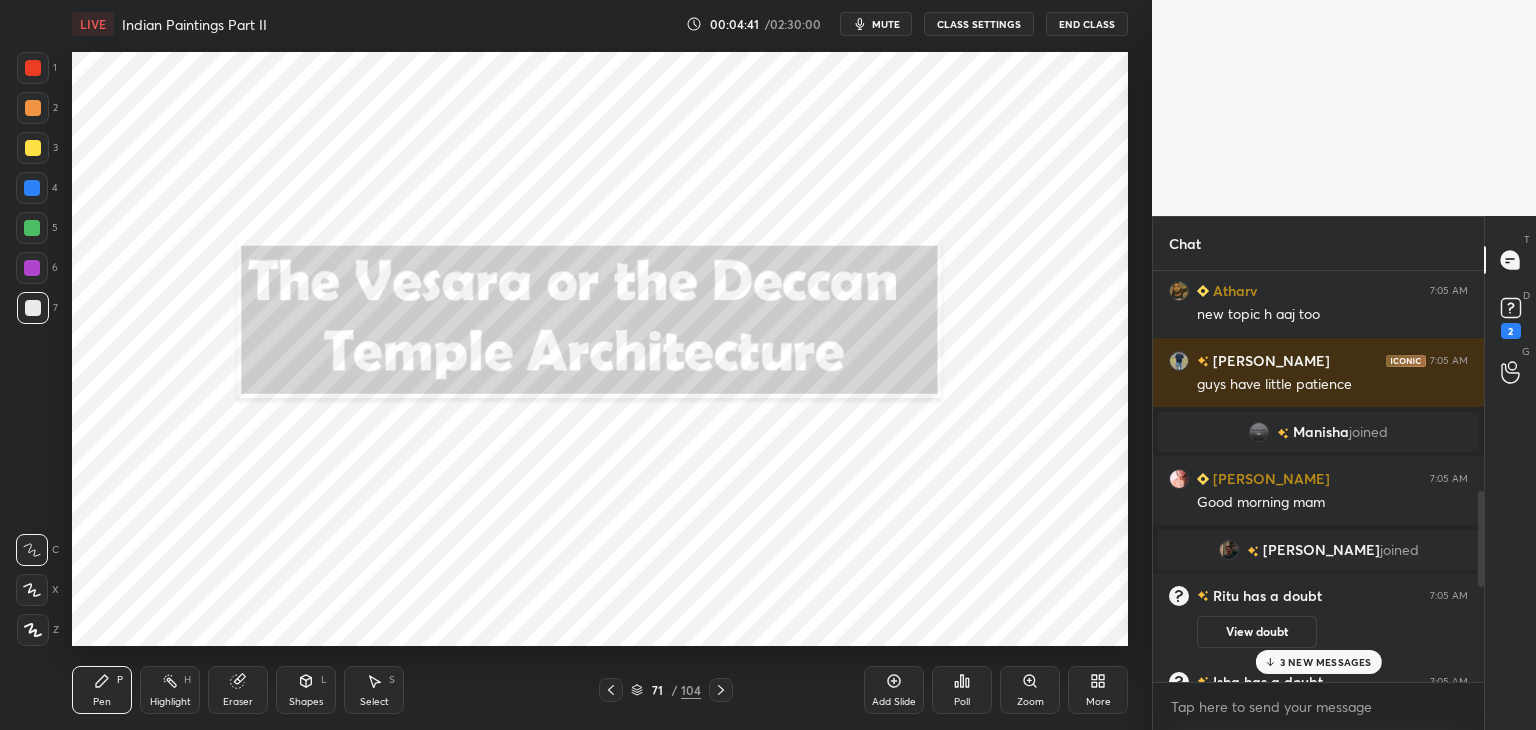 drag, startPoint x: 1480, startPoint y: 465, endPoint x: 1483, endPoint y: 726, distance: 261.01724 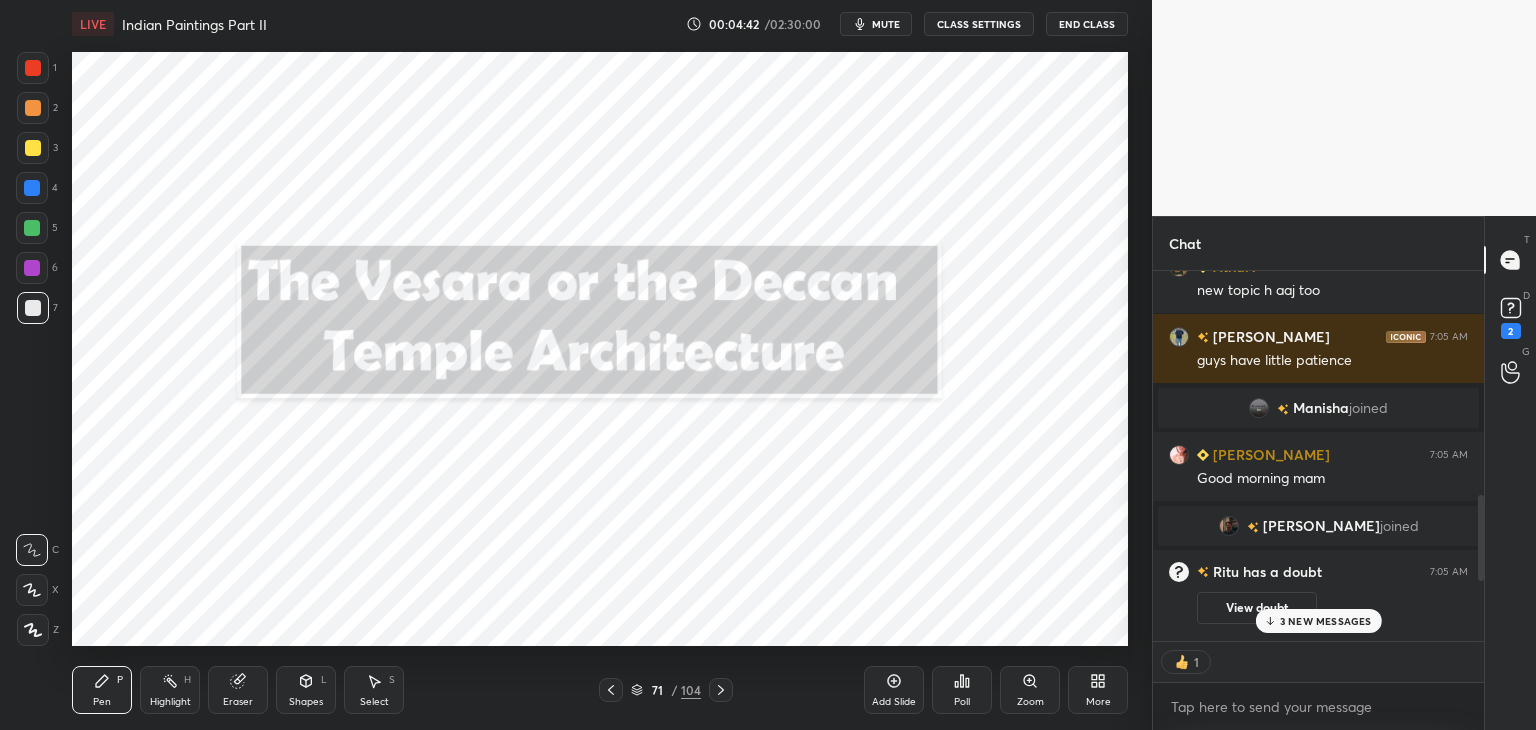 scroll, scrollTop: 365, scrollLeft: 325, axis: both 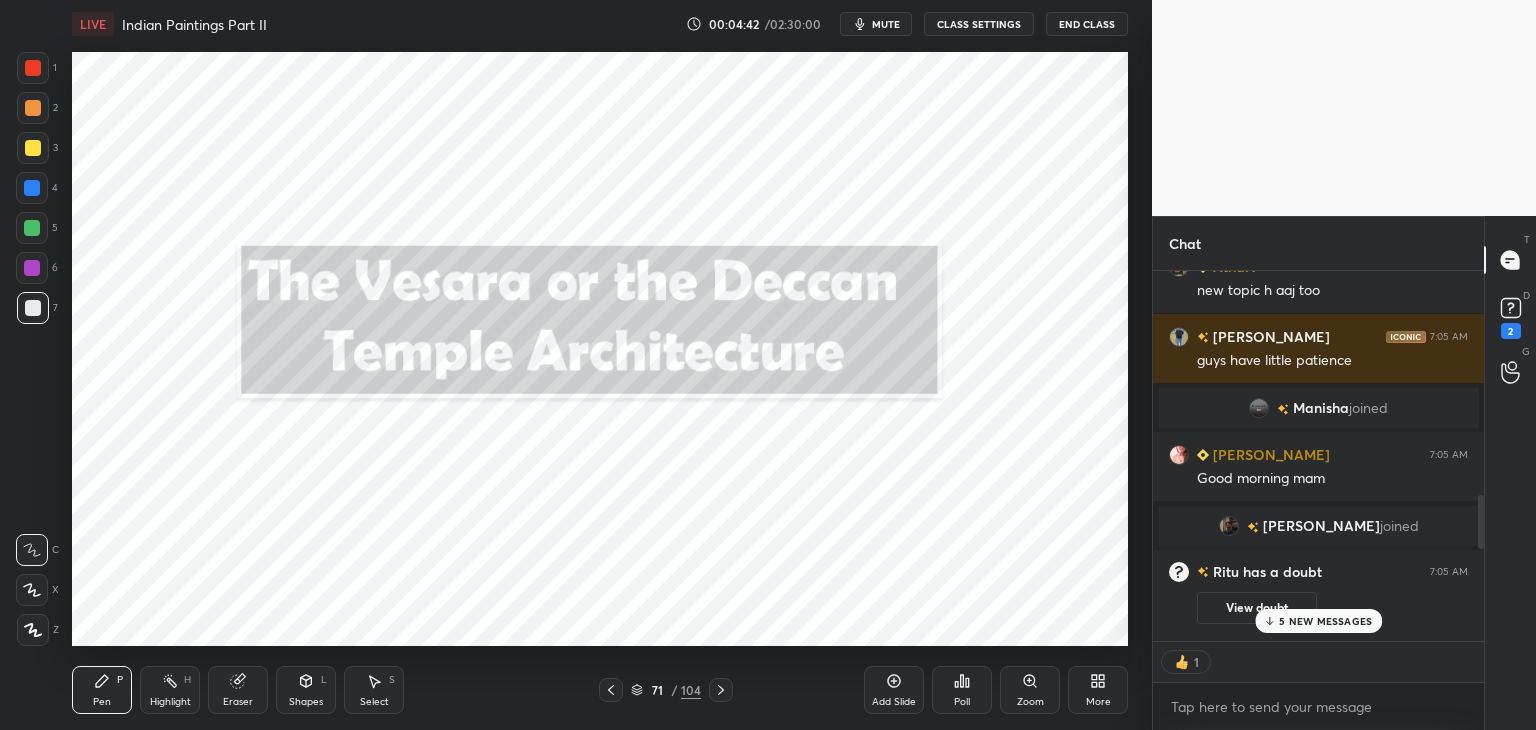 click on "5 NEW MESSAGES" at bounding box center (1325, 621) 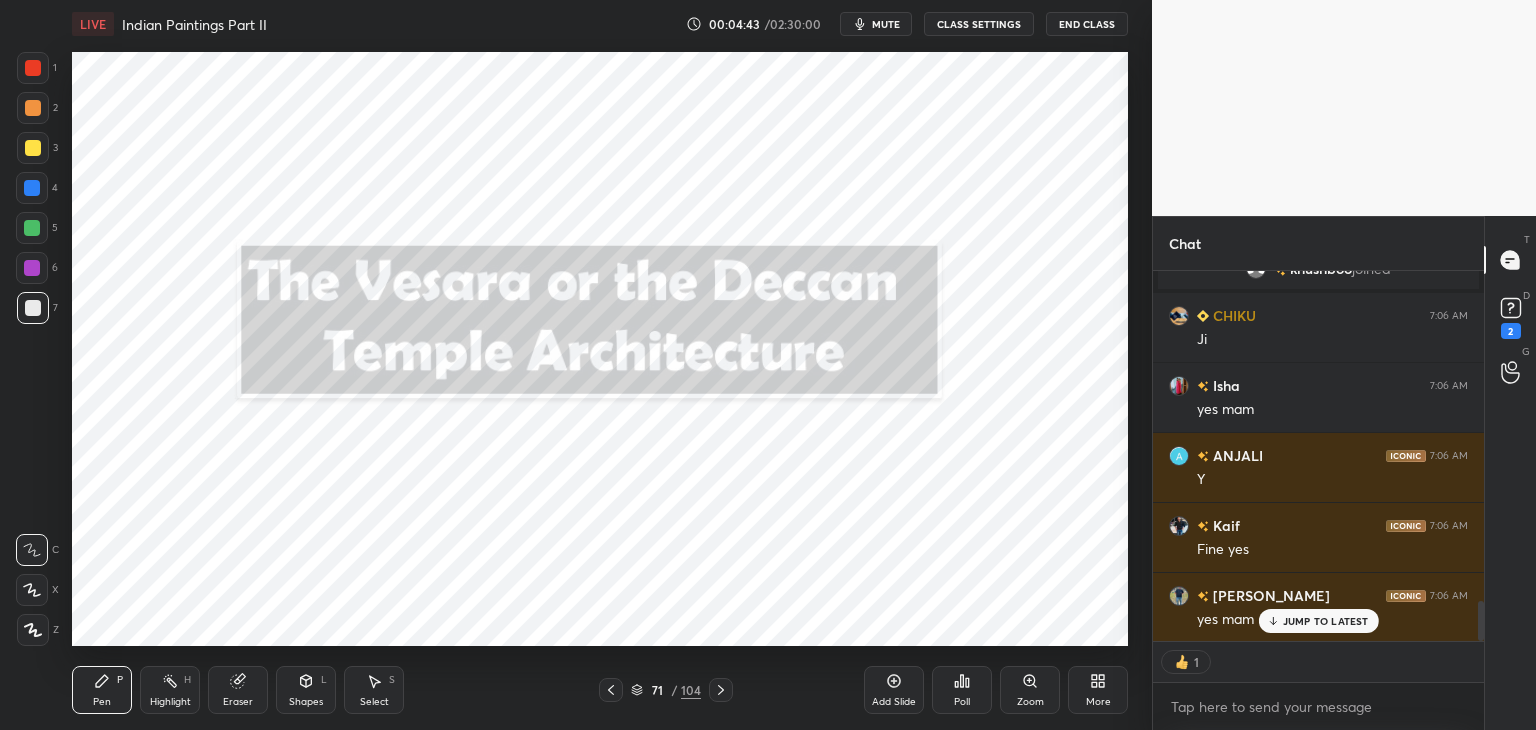 drag, startPoint x: 1480, startPoint y: 602, endPoint x: 1482, endPoint y: 617, distance: 15.132746 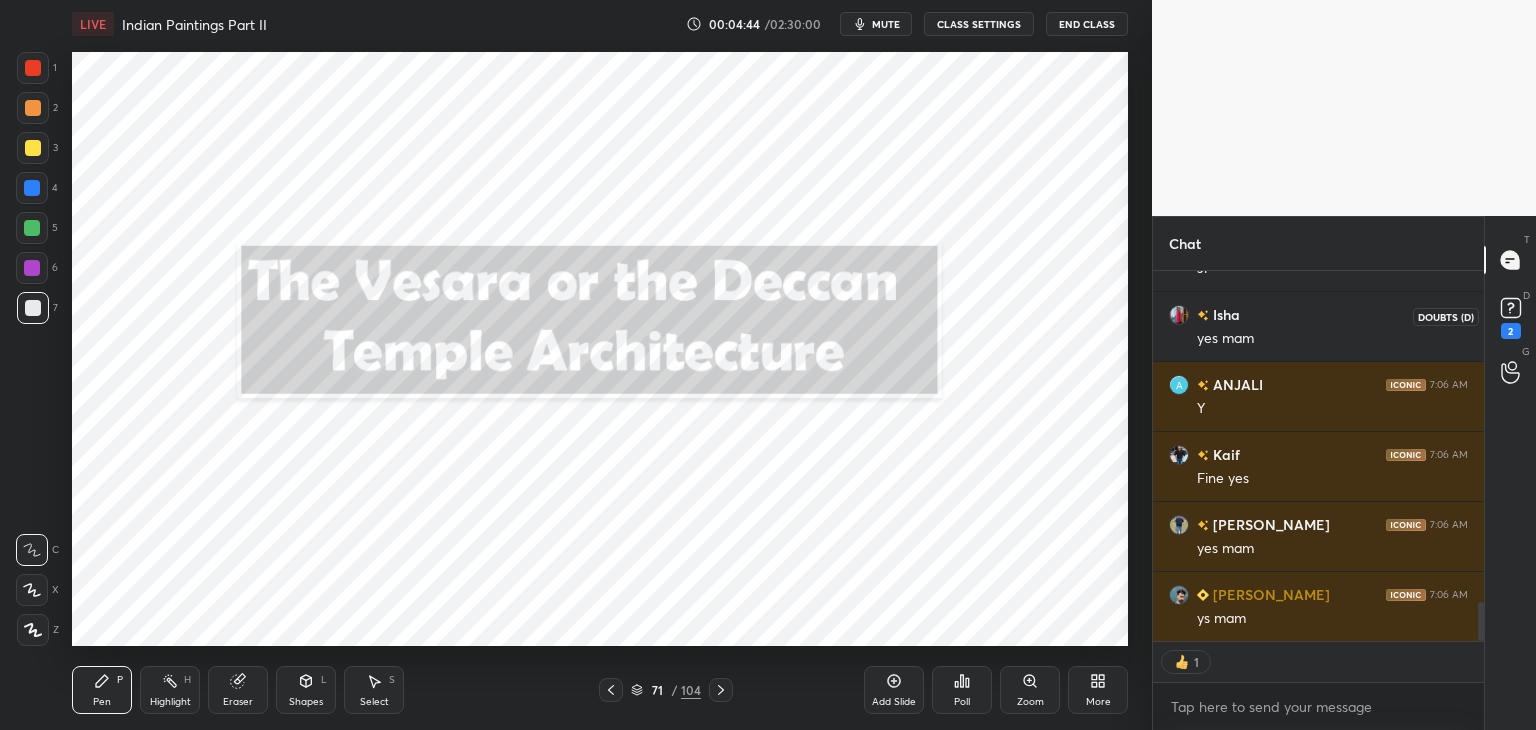 click 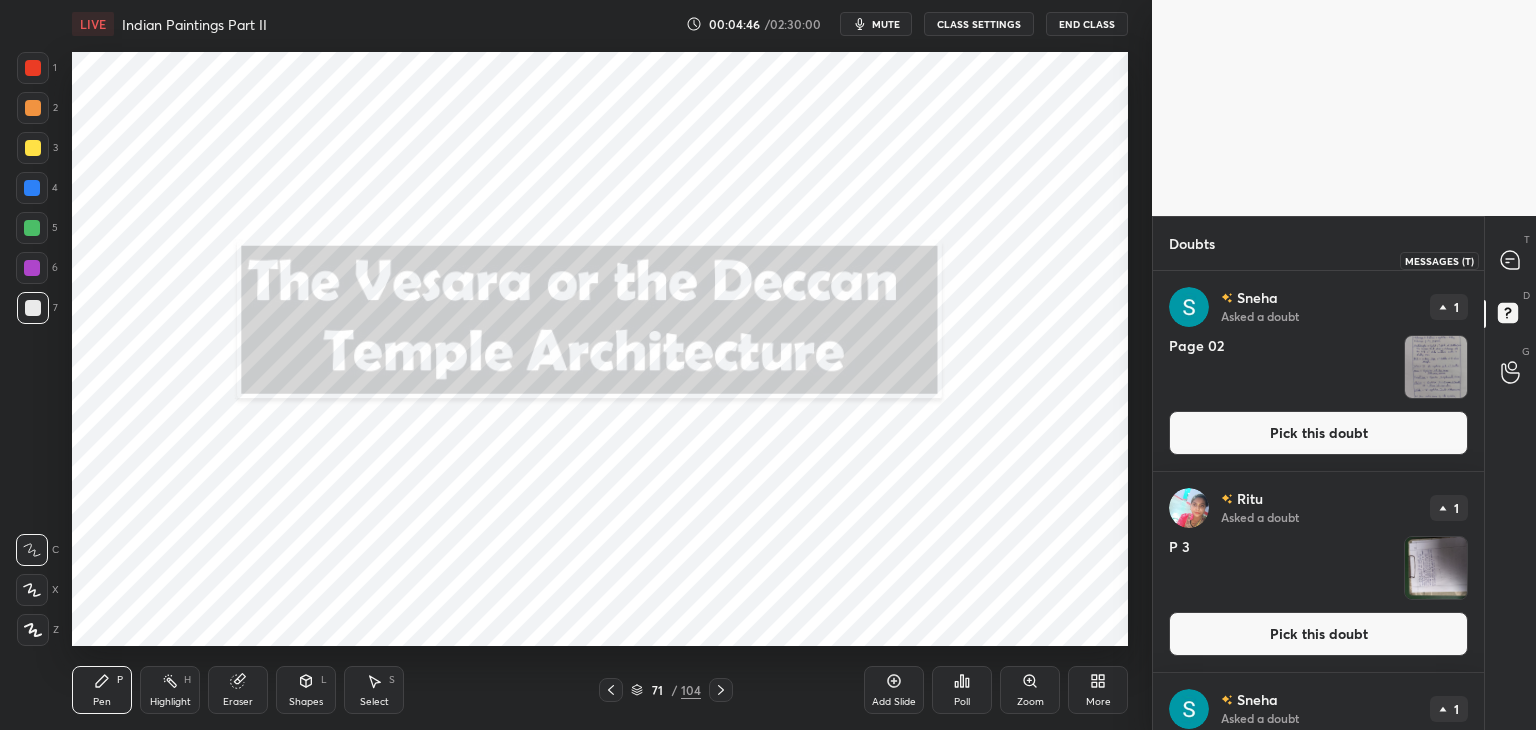 click 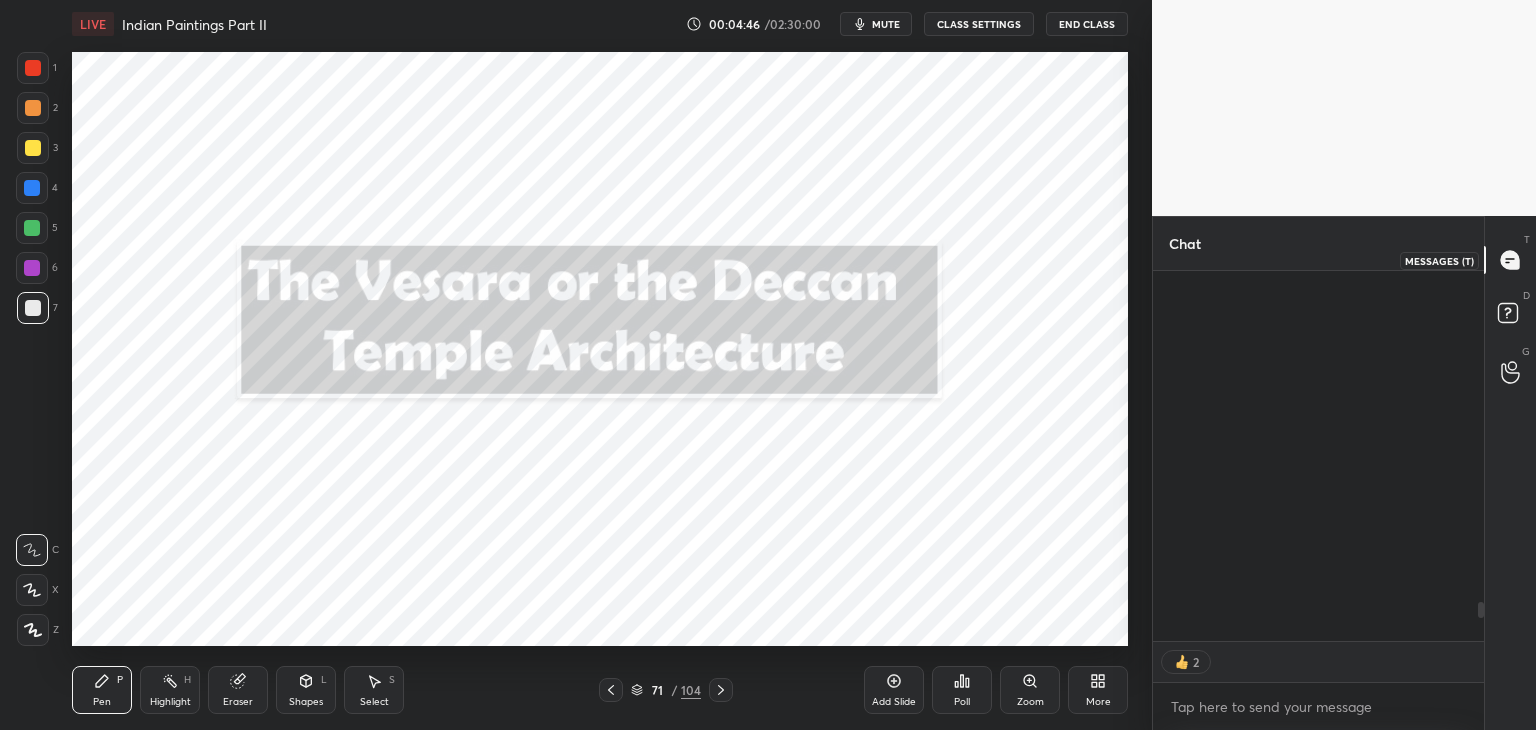 scroll, scrollTop: 3147, scrollLeft: 0, axis: vertical 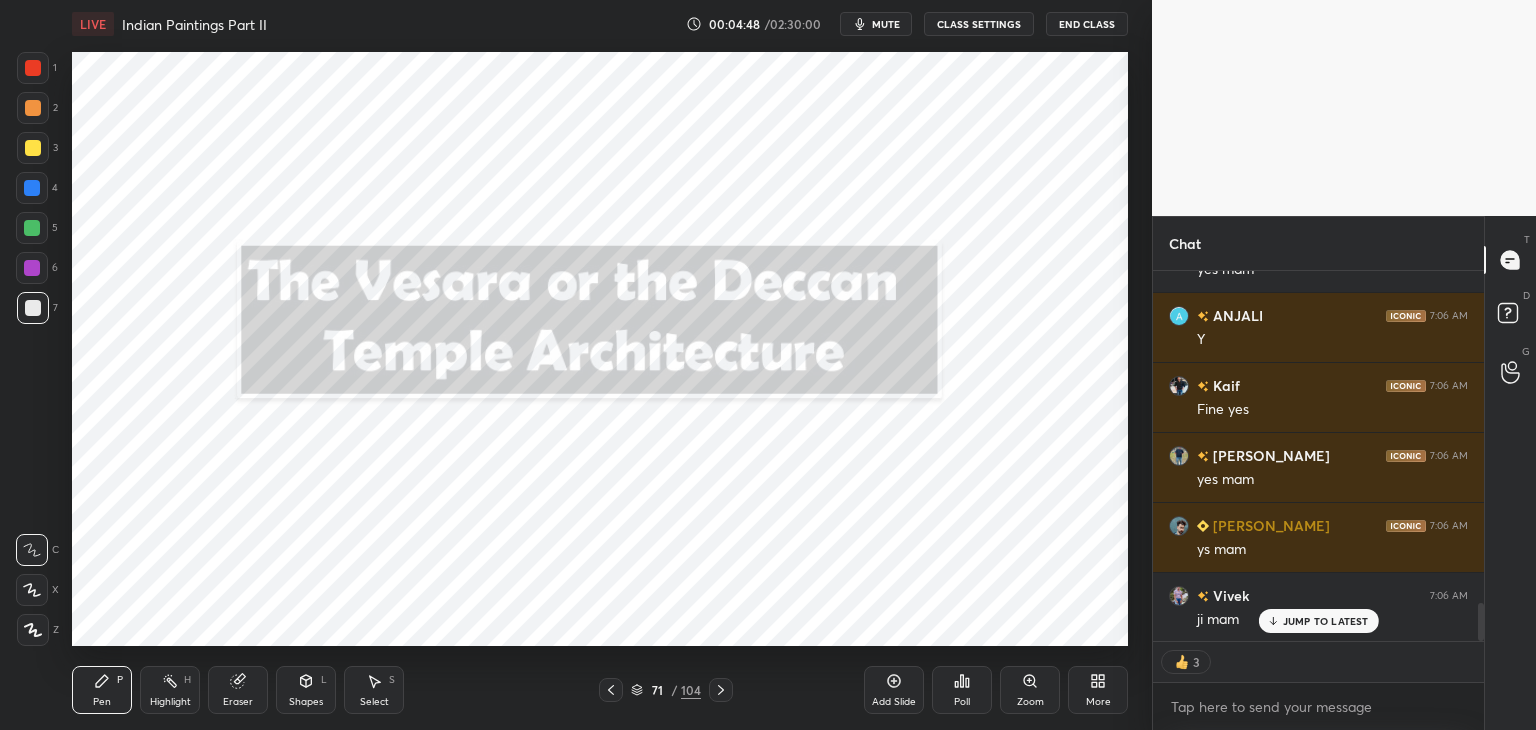 drag, startPoint x: 1482, startPoint y: 609, endPoint x: 1370, endPoint y: 613, distance: 112.0714 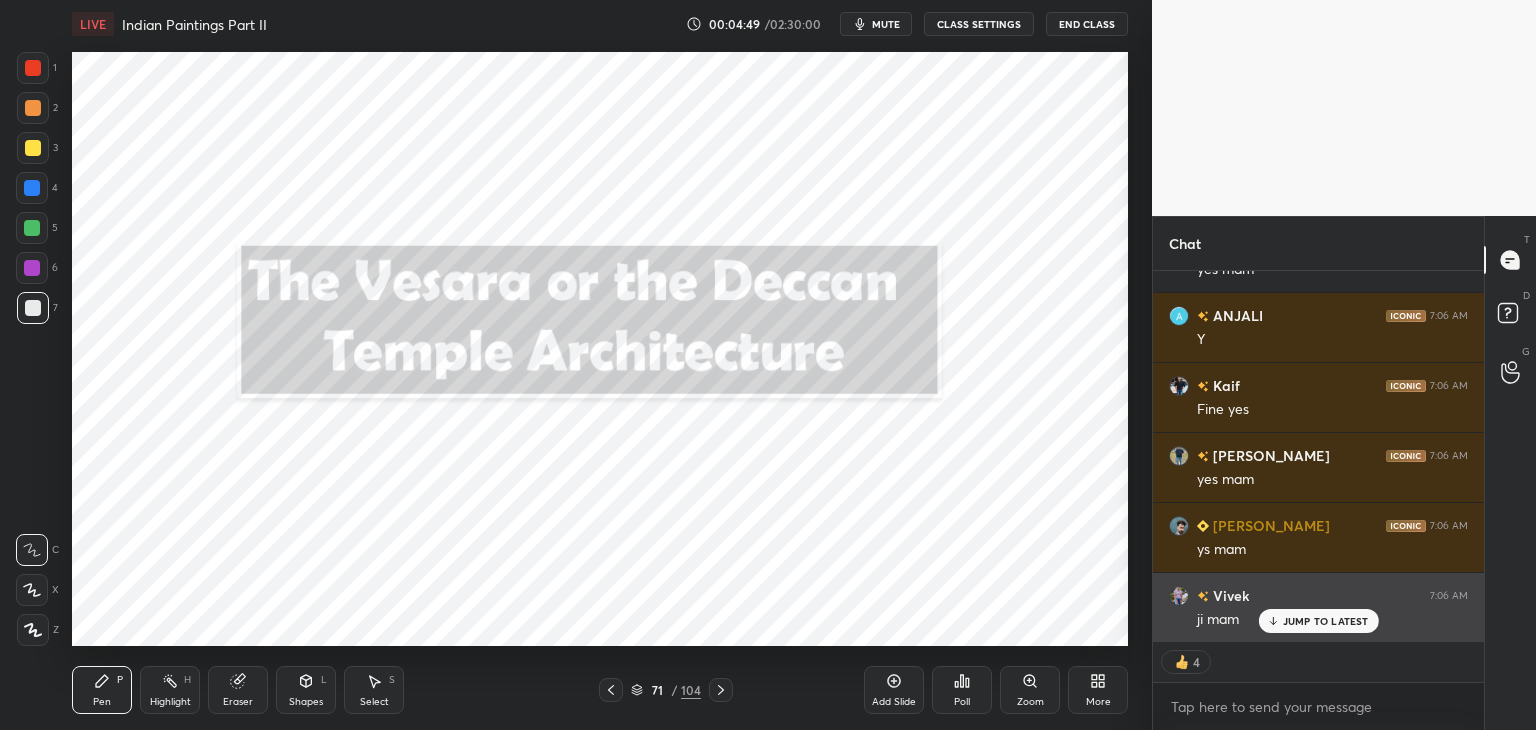 click on "[PERSON_NAME] Na... 7:05 AM Mam visible h ? [PERSON_NAME] 7:05 AM Stk ? [PERSON_NAME]  joined [PERSON_NAME] 7:06 AM subah subah soya hota hai ajkl uthte [PERSON_NAME] hai na SNEHA   has a doubt 7:06 AM View doubt [PERSON_NAME]   has a doubt 7:06 AM View doubt [PERSON_NAME]  joined [PERSON_NAME]   has a doubt 7:06 AM View doubt [PERSON_NAME]  joined CHIKU 7:06 AM [PERSON_NAME] 7:06 AM yes mam ANJALI 7:06 AM Y Kaif 7:06 AM Fine yes [PERSON_NAME] 7:06 AM yes mam [PERSON_NAME] 7:06 AM ys mam [PERSON_NAME] 7:06 AM ji mam" at bounding box center [1318, -1151] 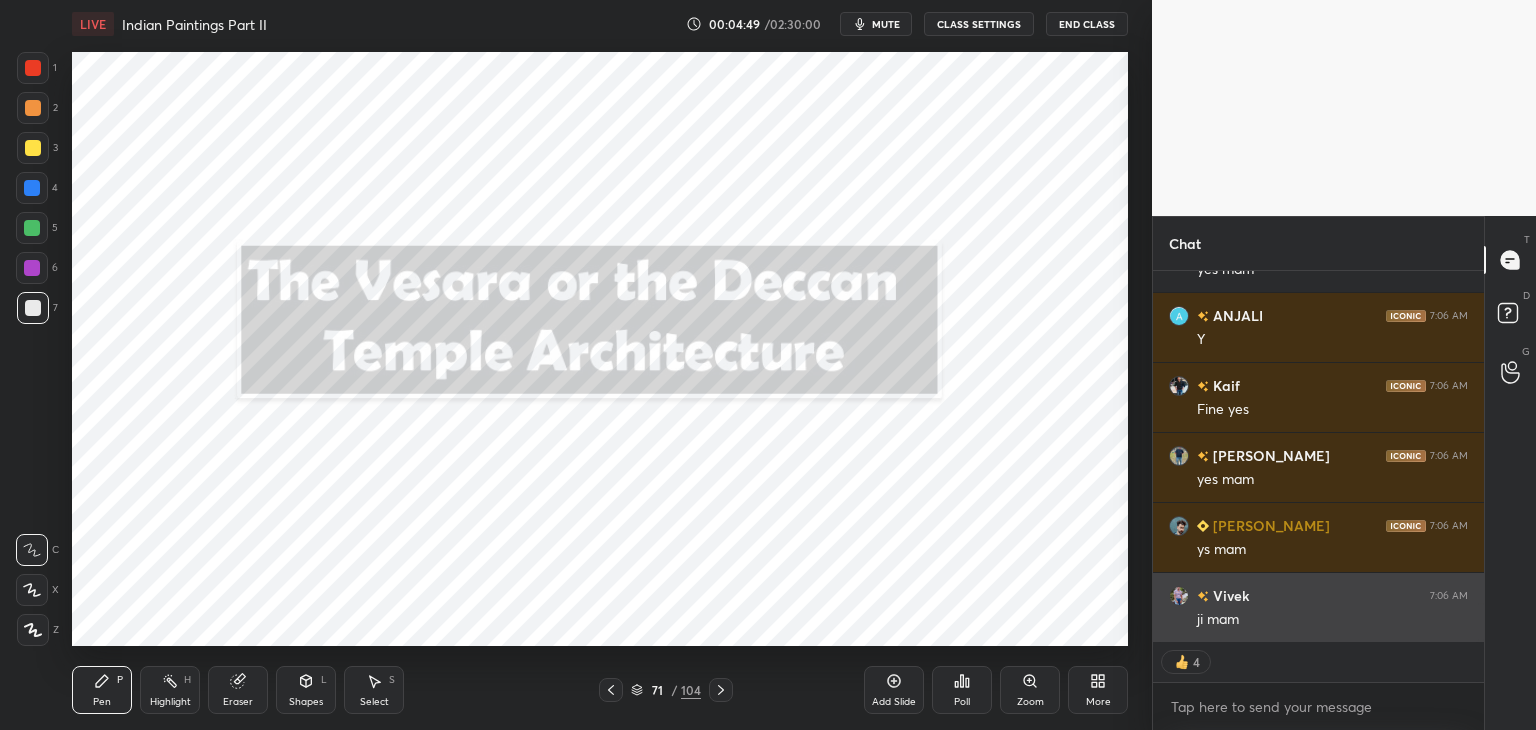 scroll, scrollTop: 3287, scrollLeft: 0, axis: vertical 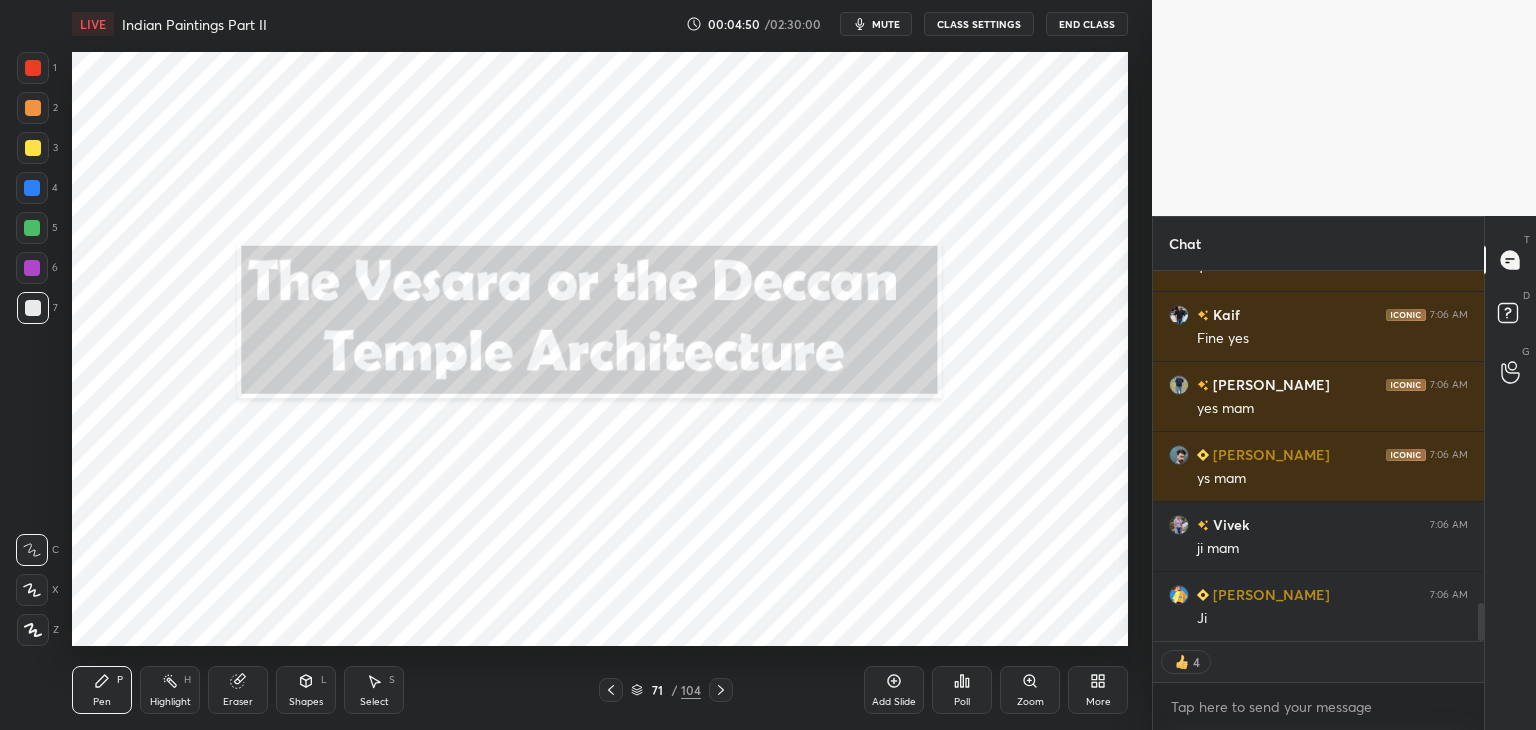 click at bounding box center [33, 68] 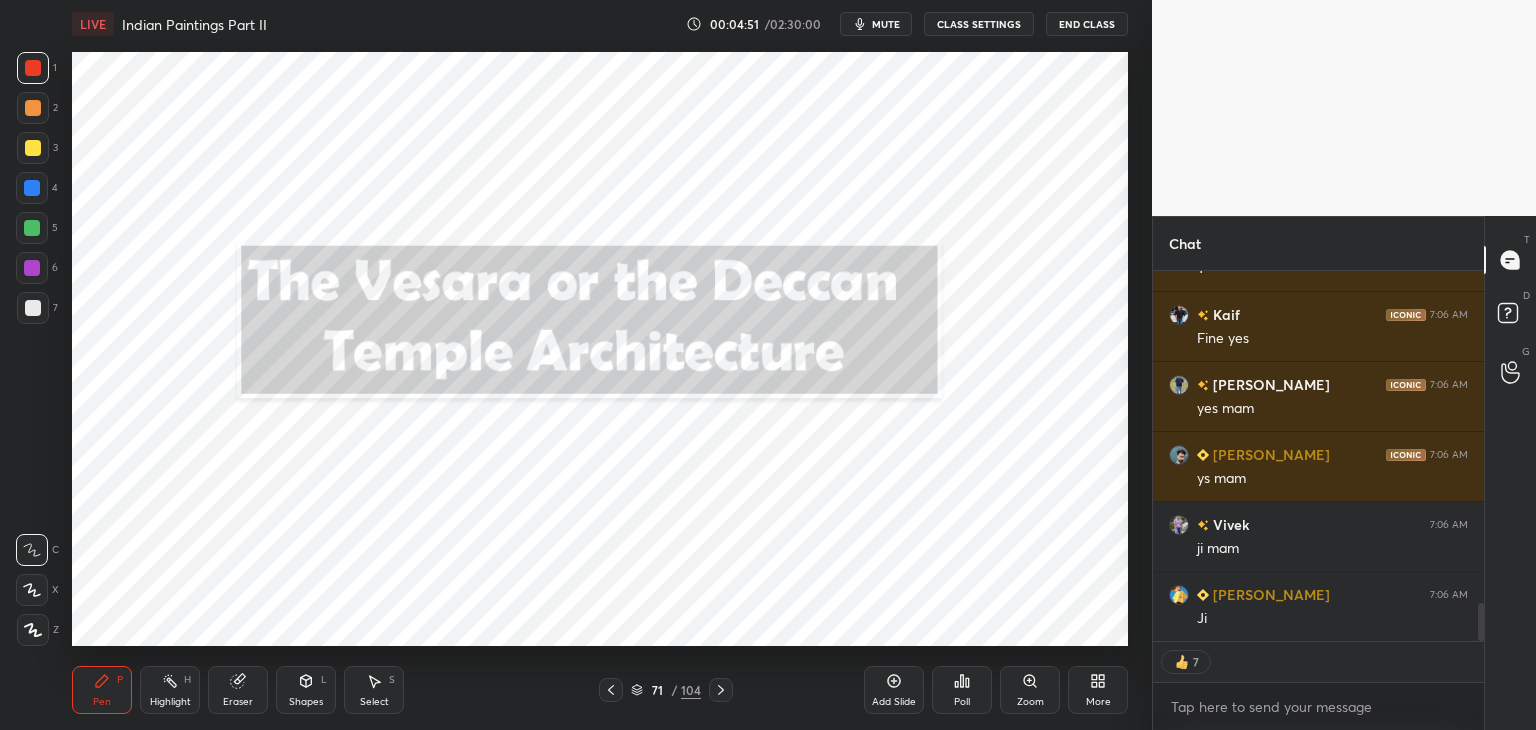 click 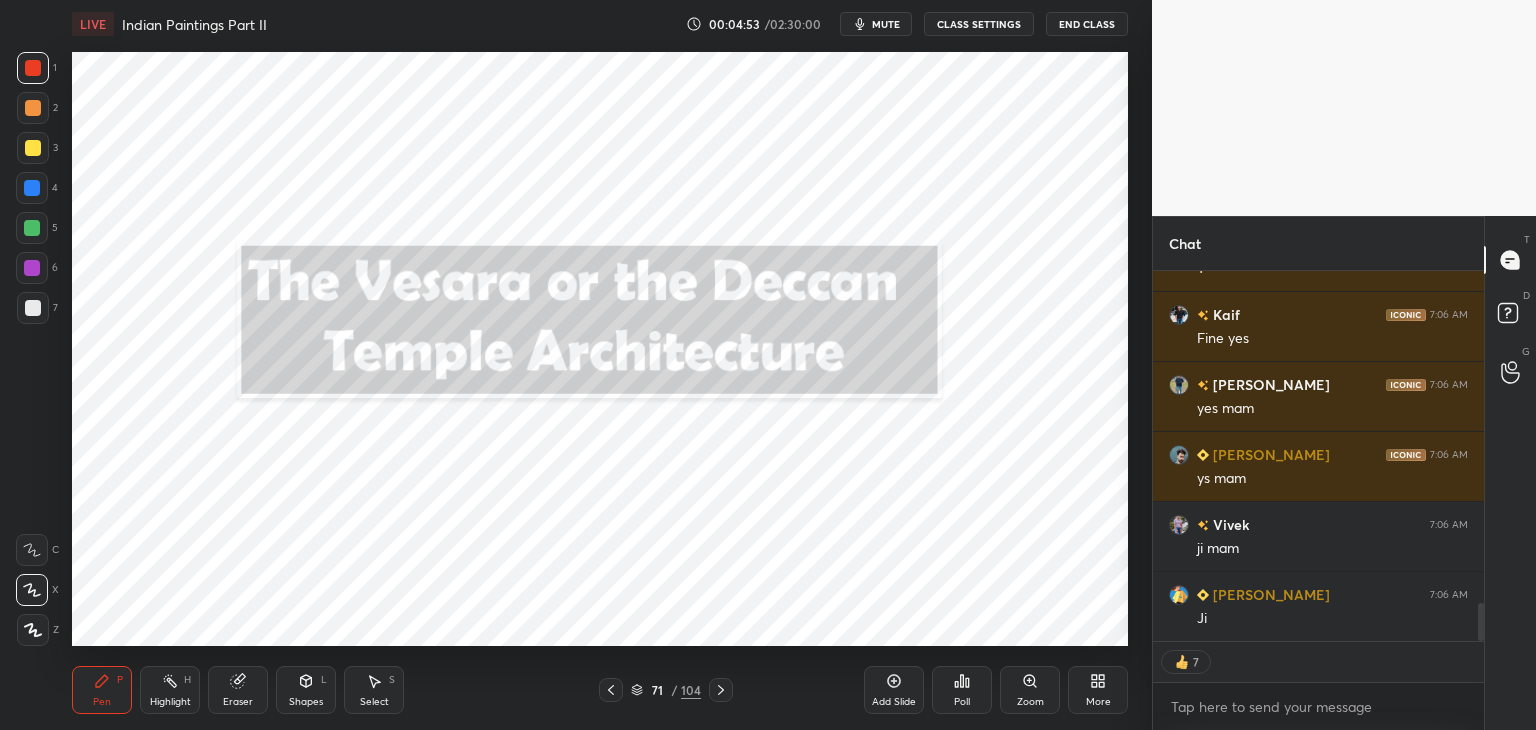 scroll 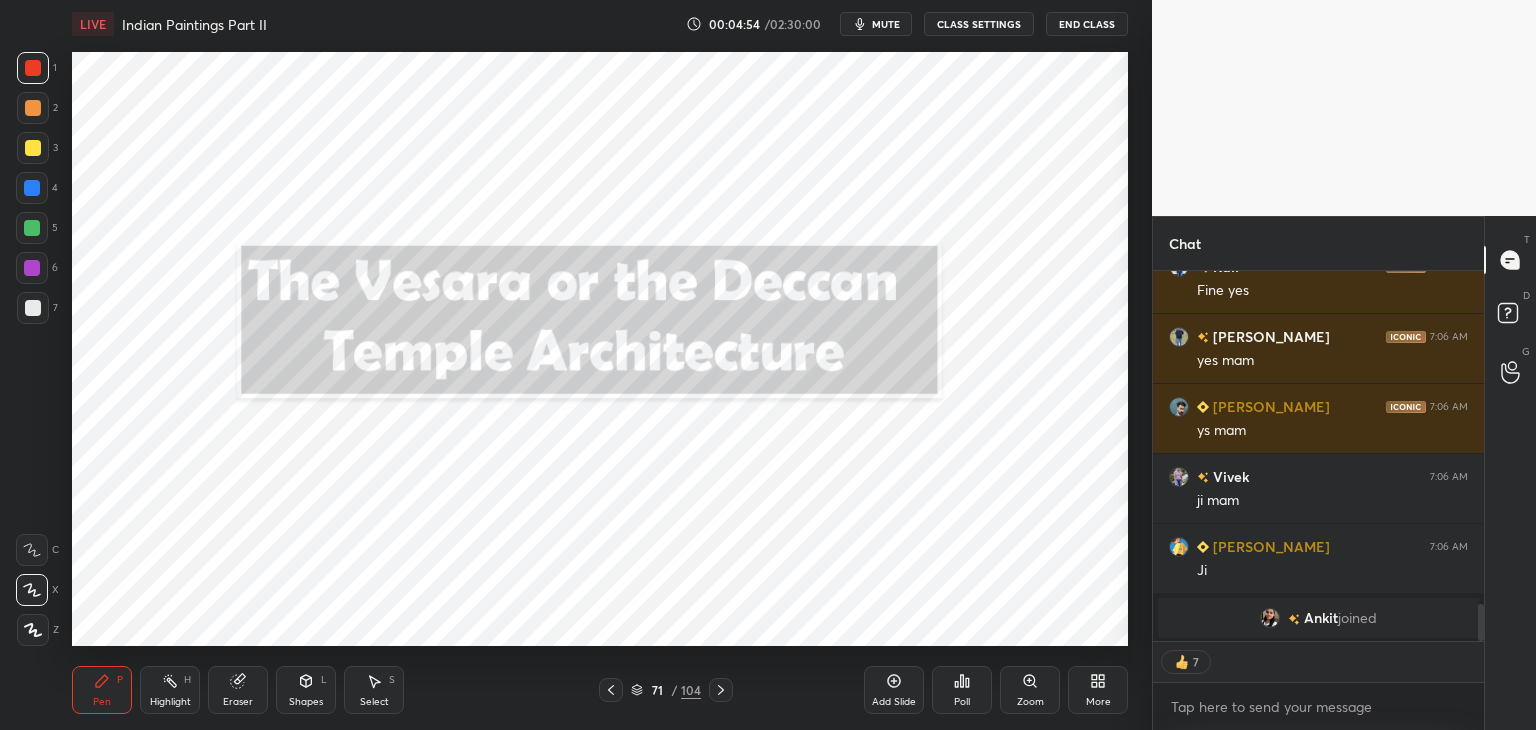click at bounding box center [1481, 622] 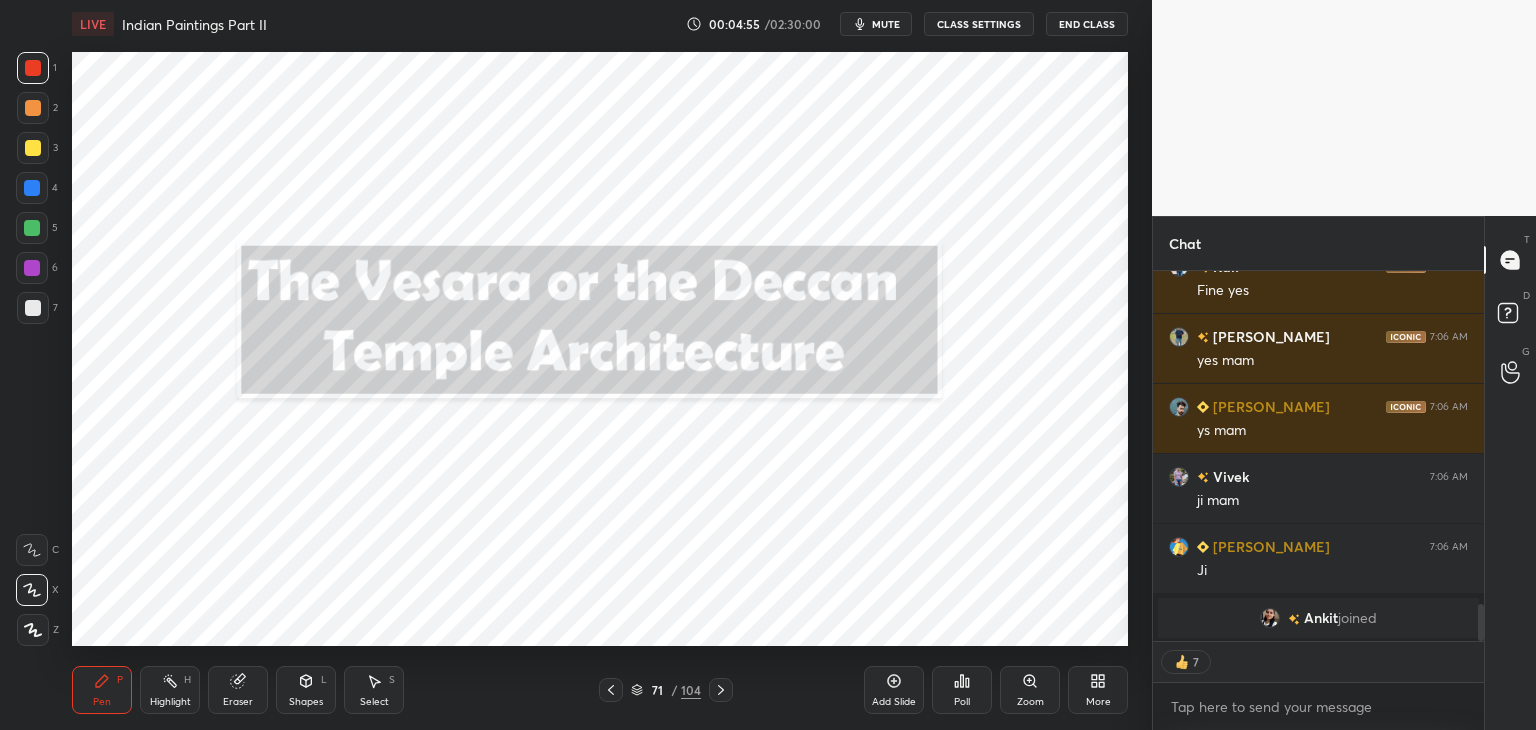 click 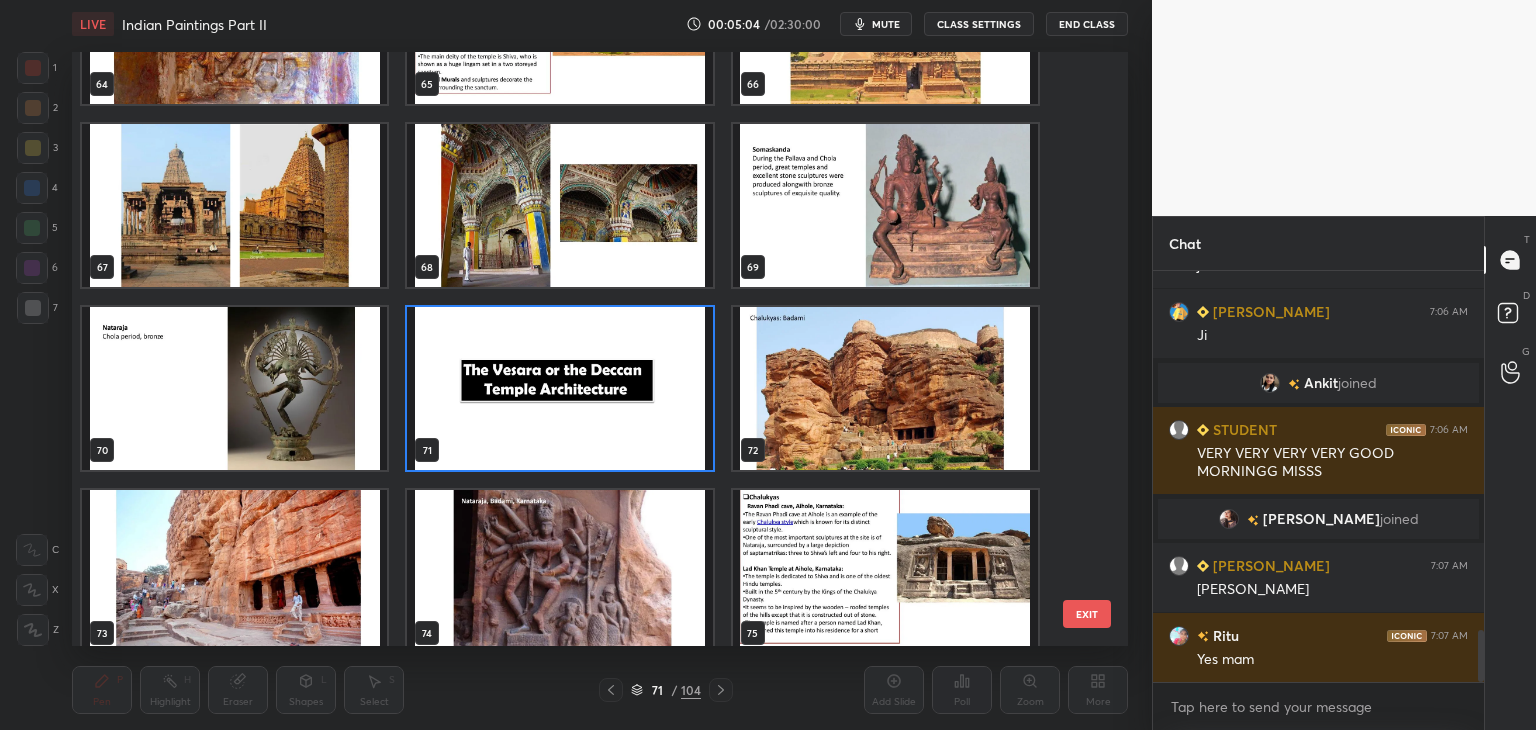 click at bounding box center [559, 388] 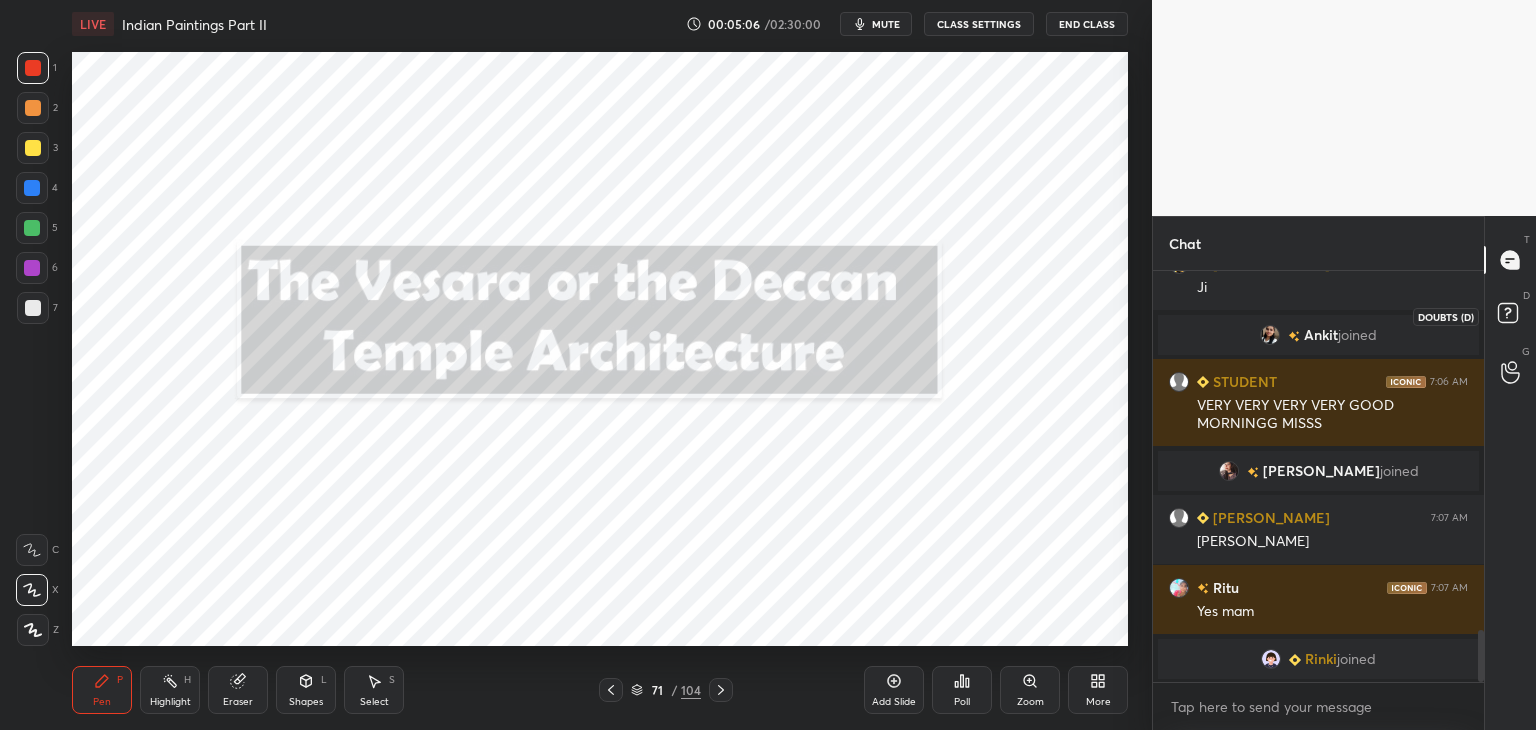 click 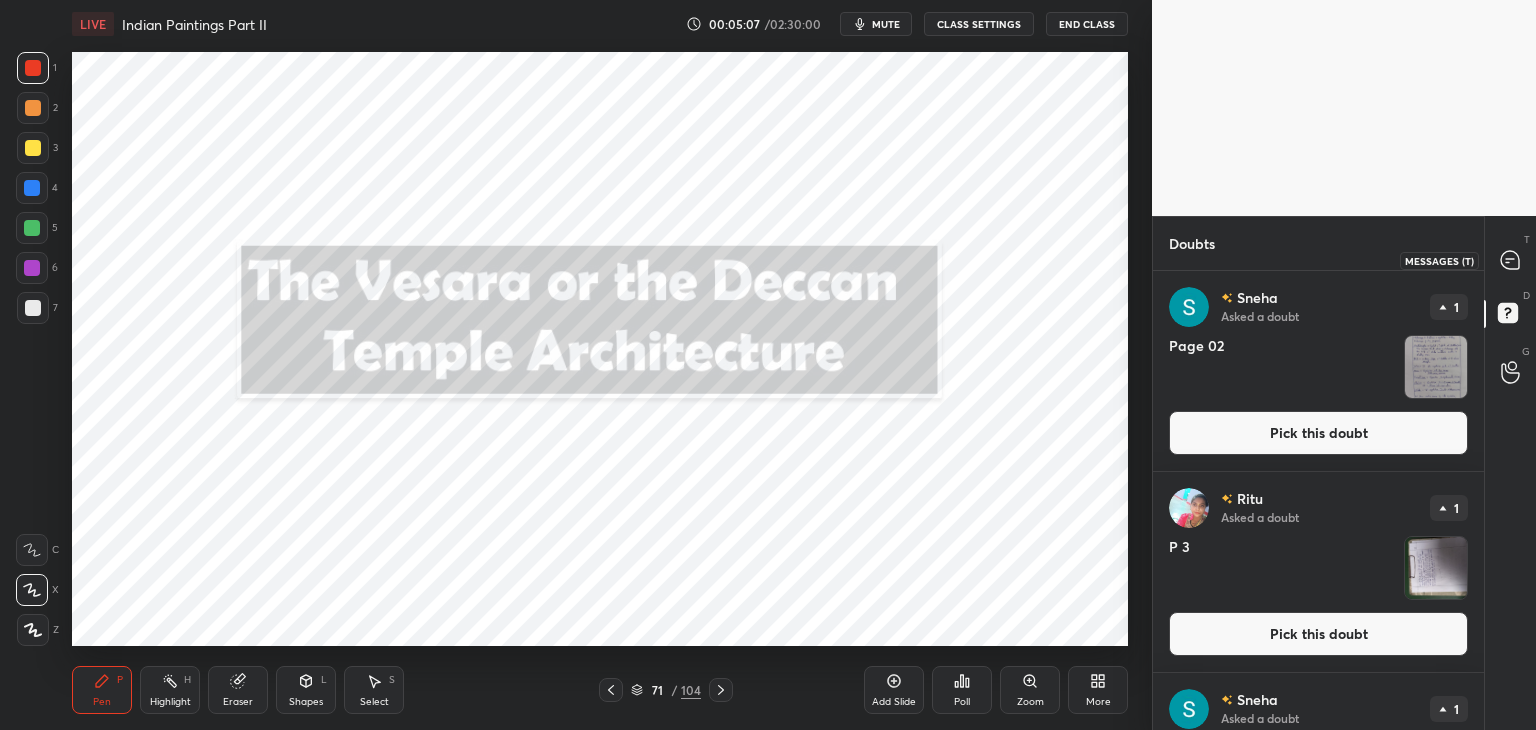click 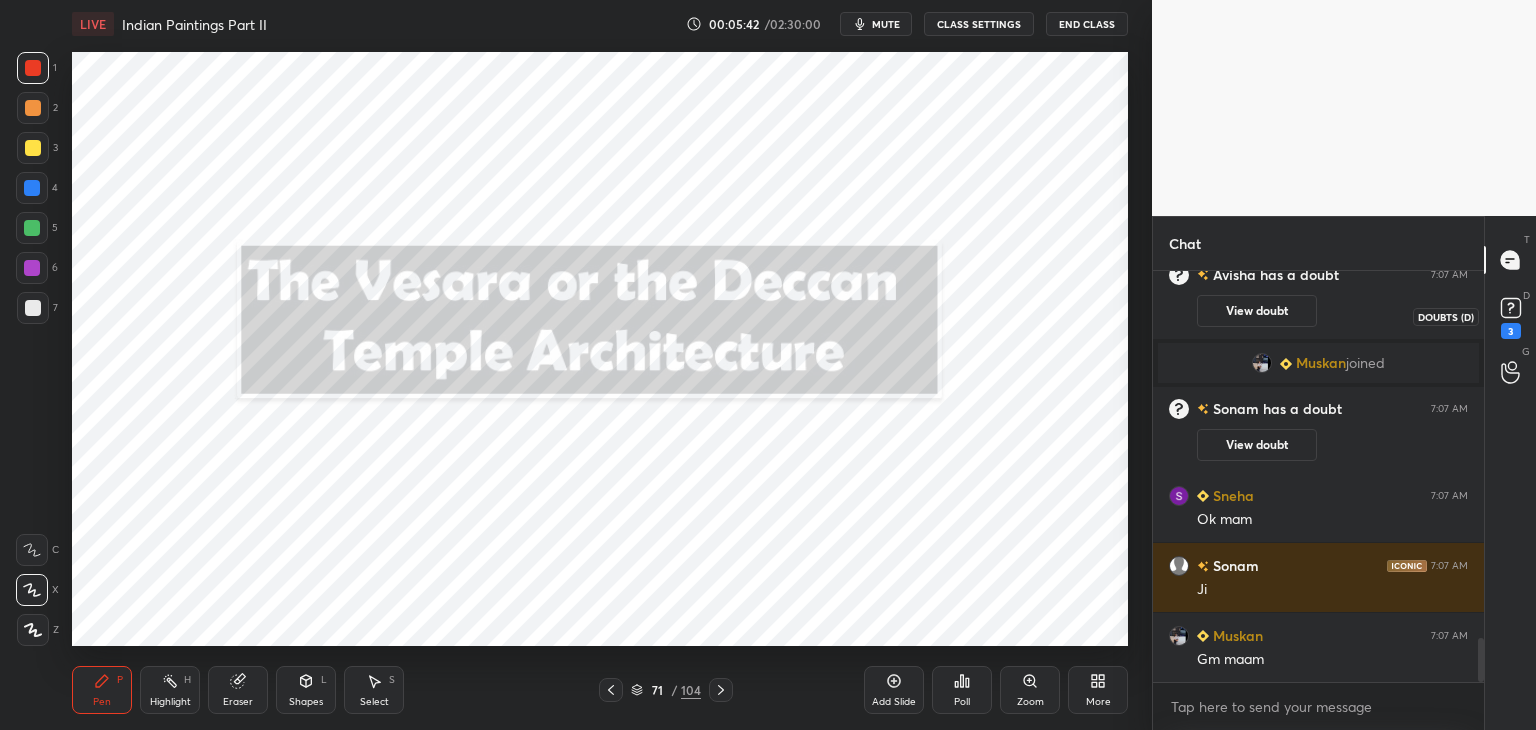 click 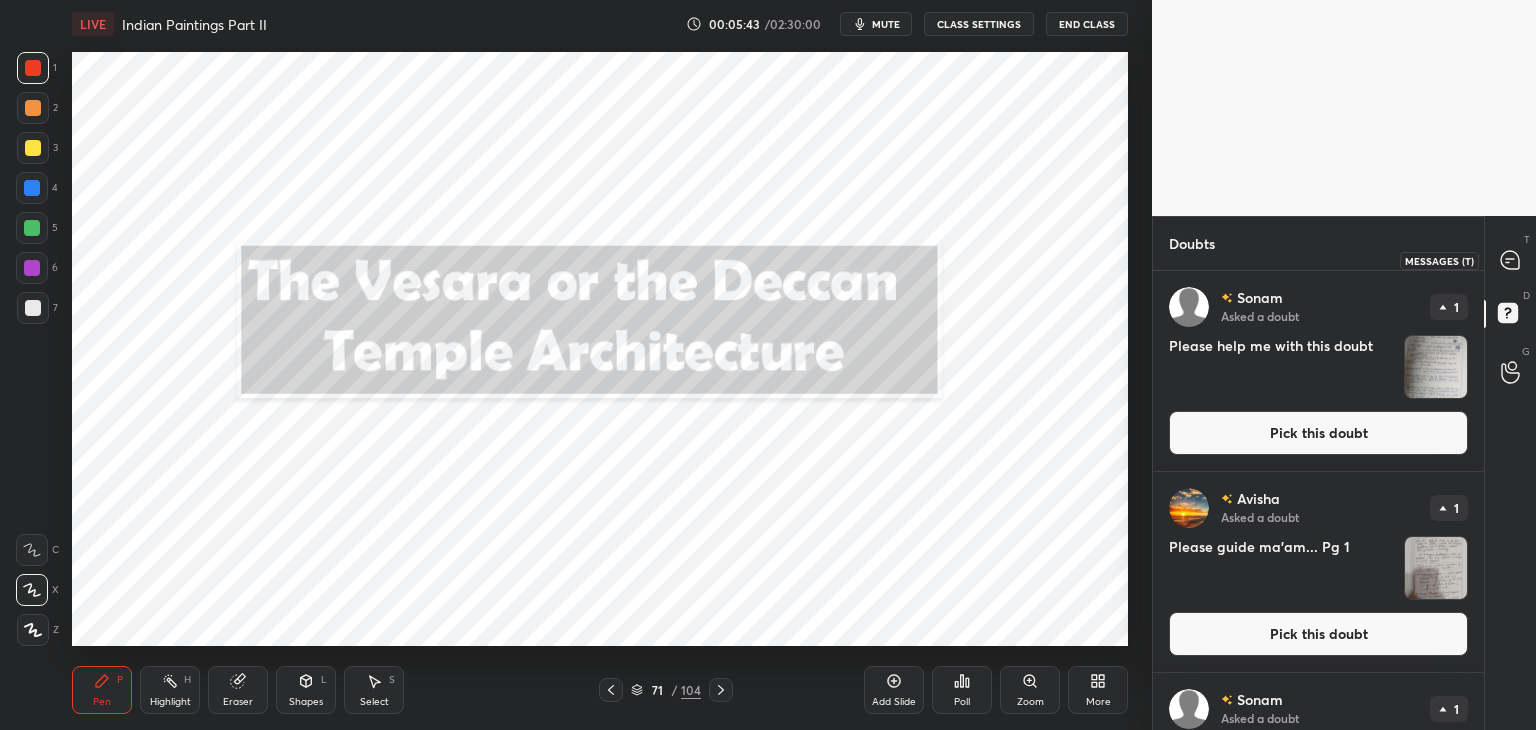 click 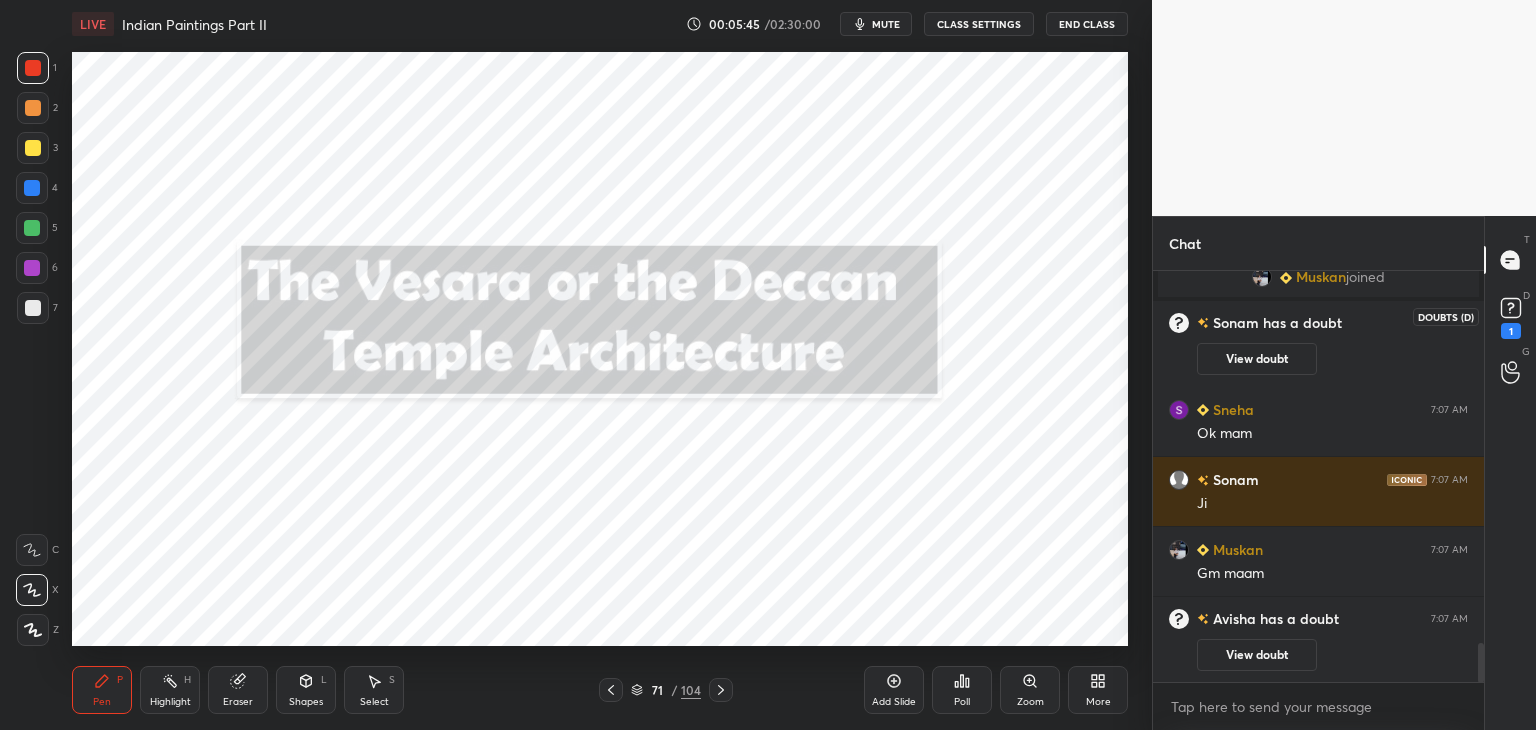 click 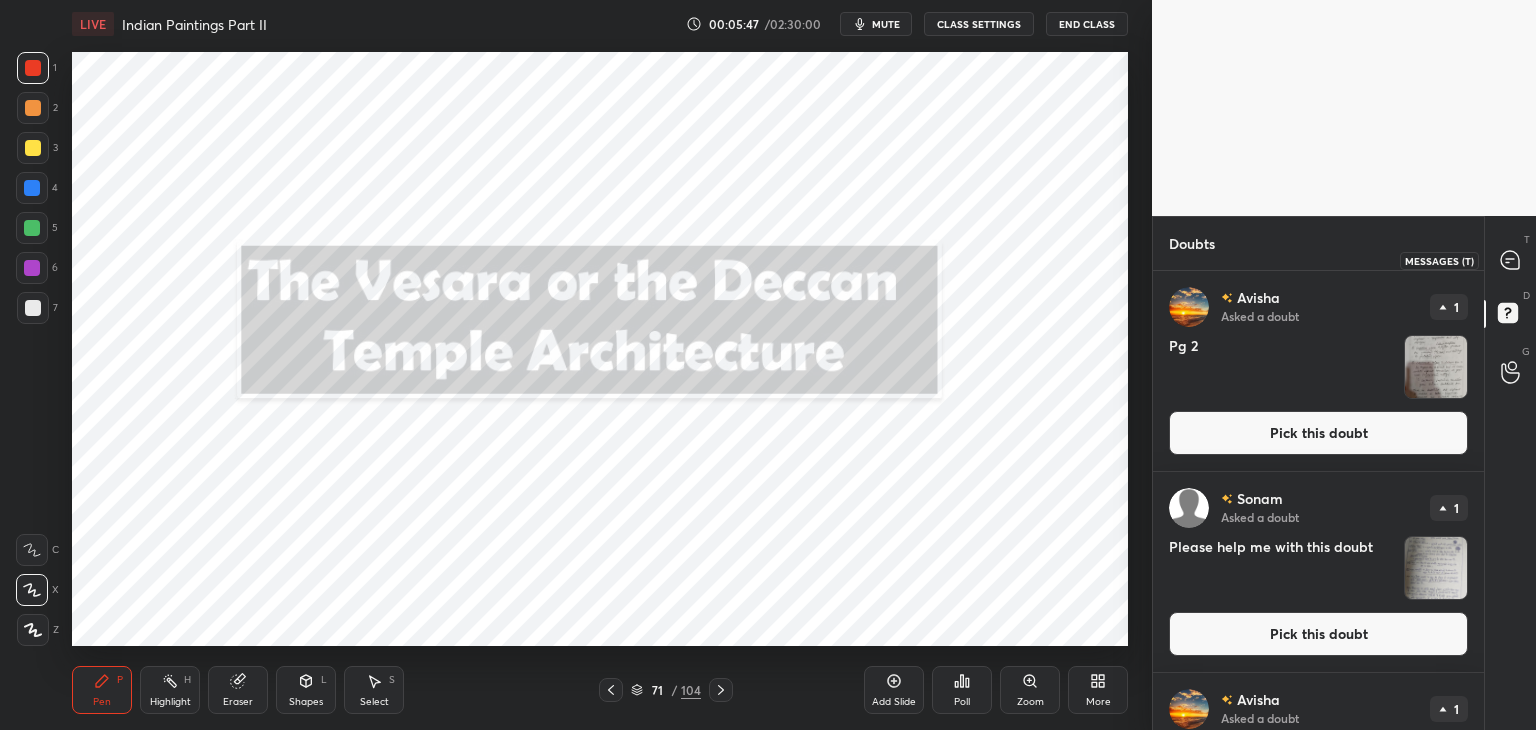 click at bounding box center (1511, 260) 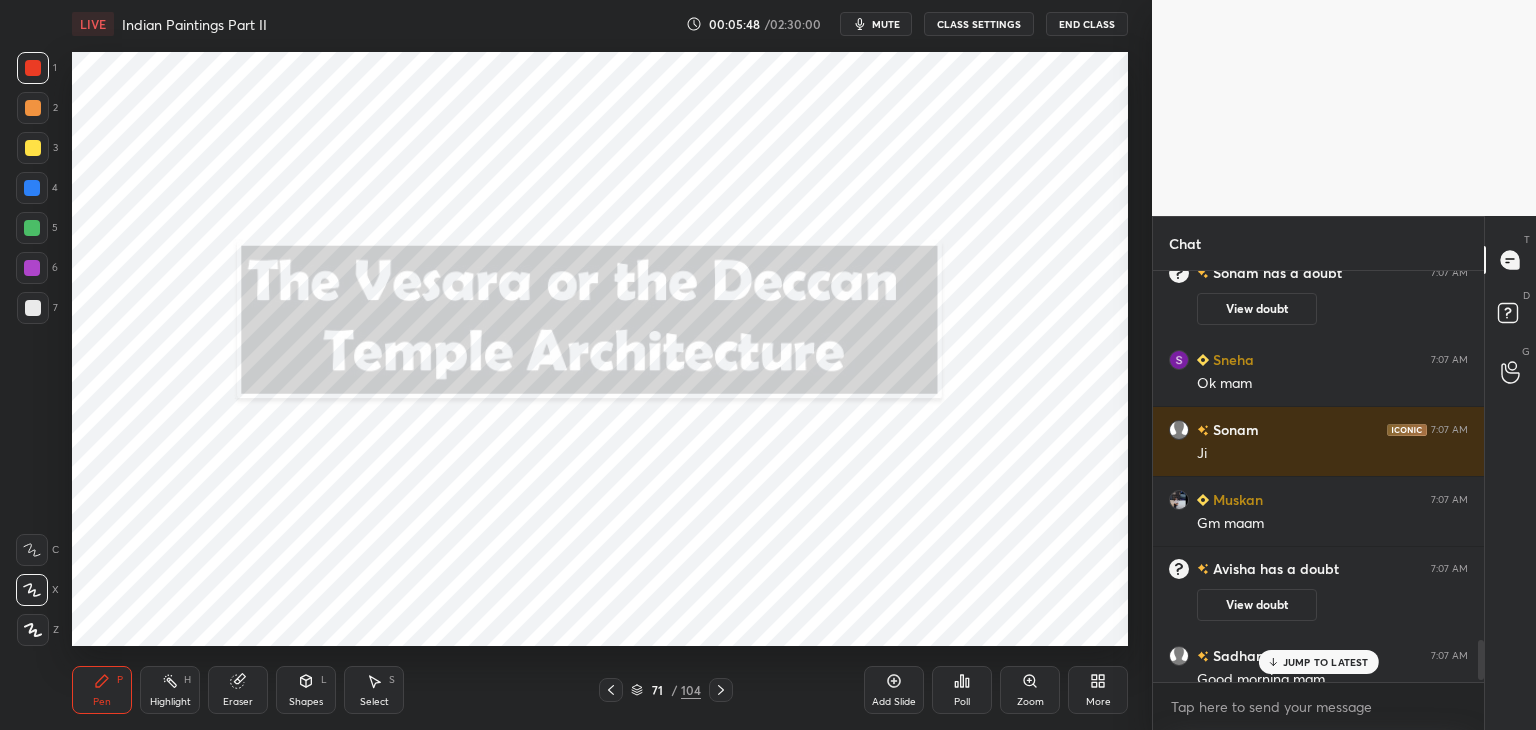 click on "JUMP TO LATEST" at bounding box center [1326, 662] 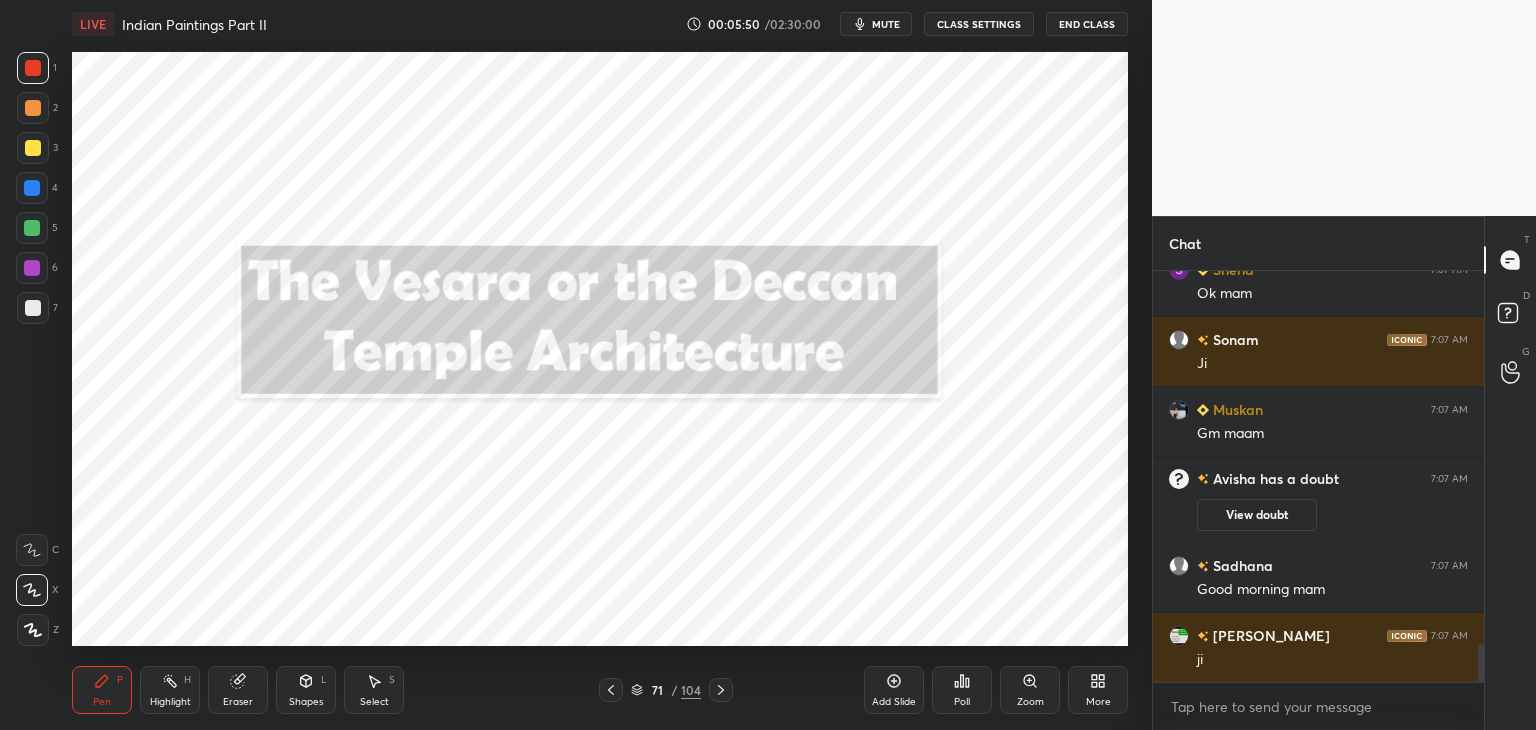 click at bounding box center (32, 188) 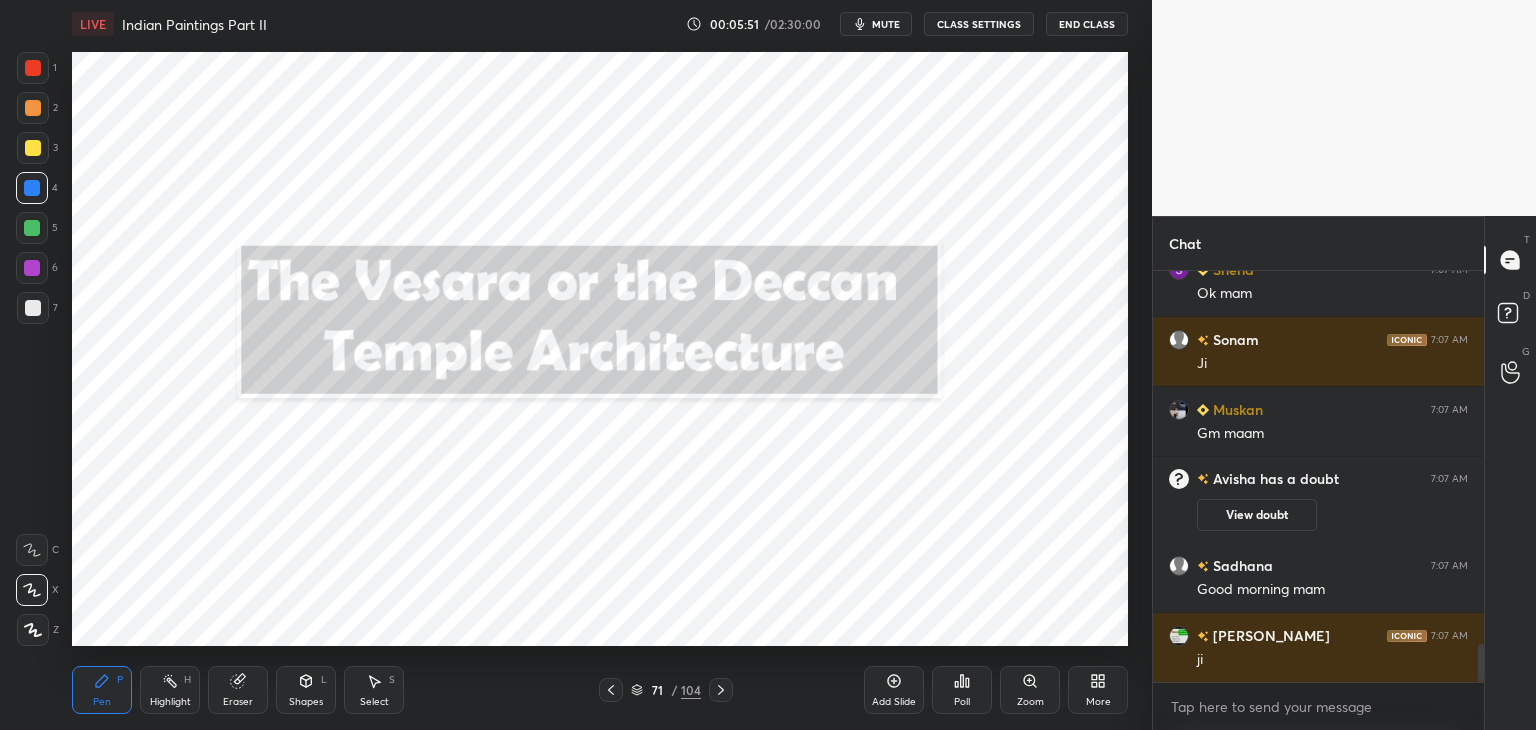 click 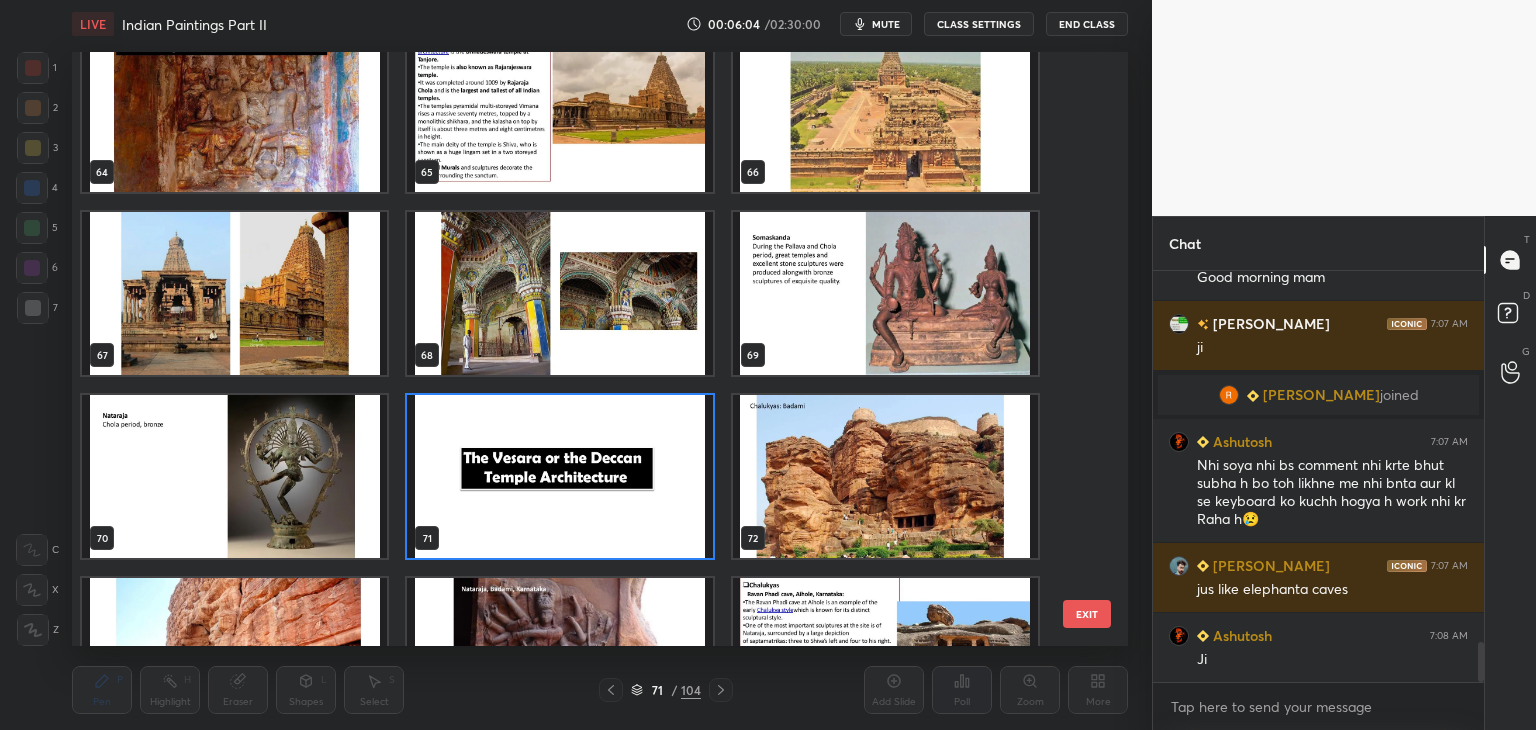 click at bounding box center (559, 476) 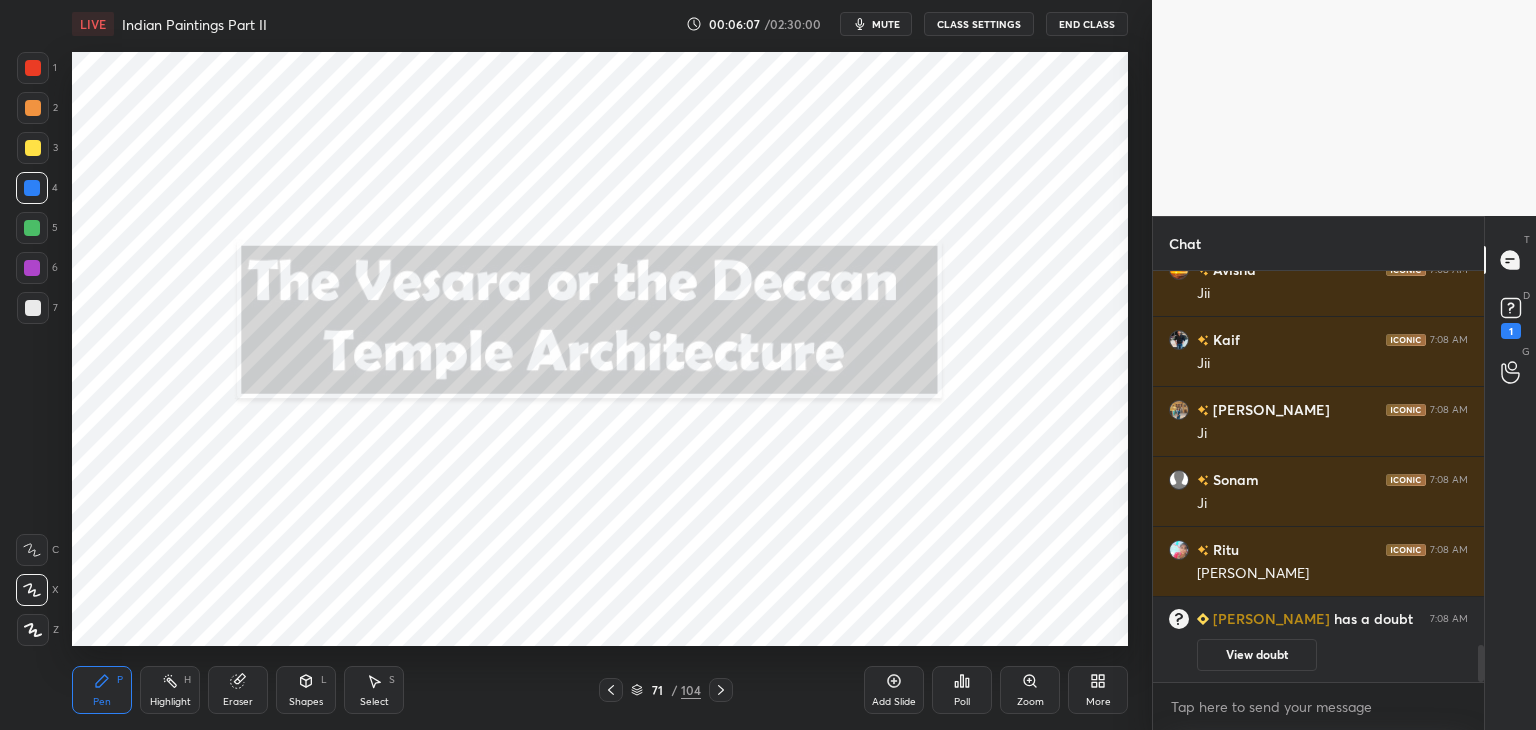 click 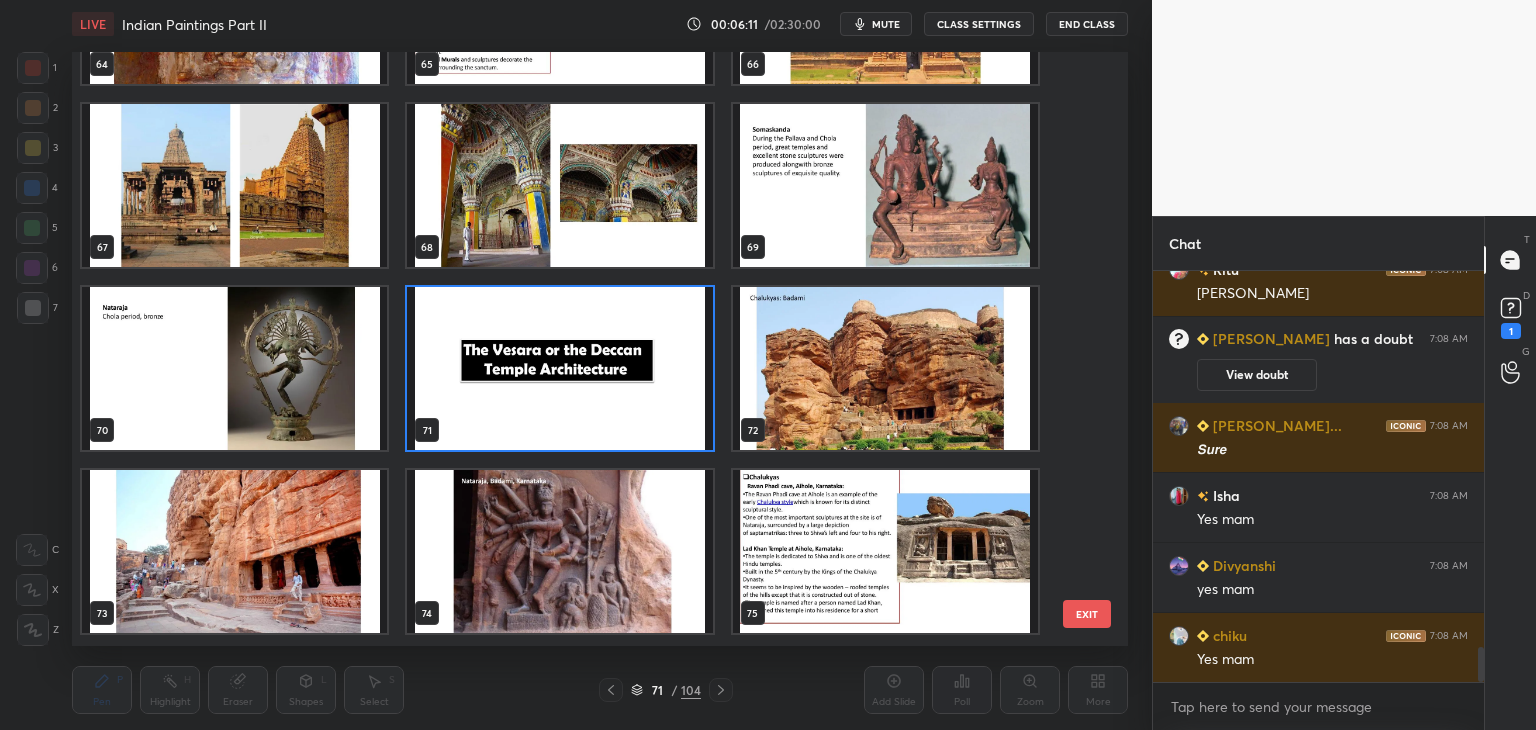 click at bounding box center (559, 368) 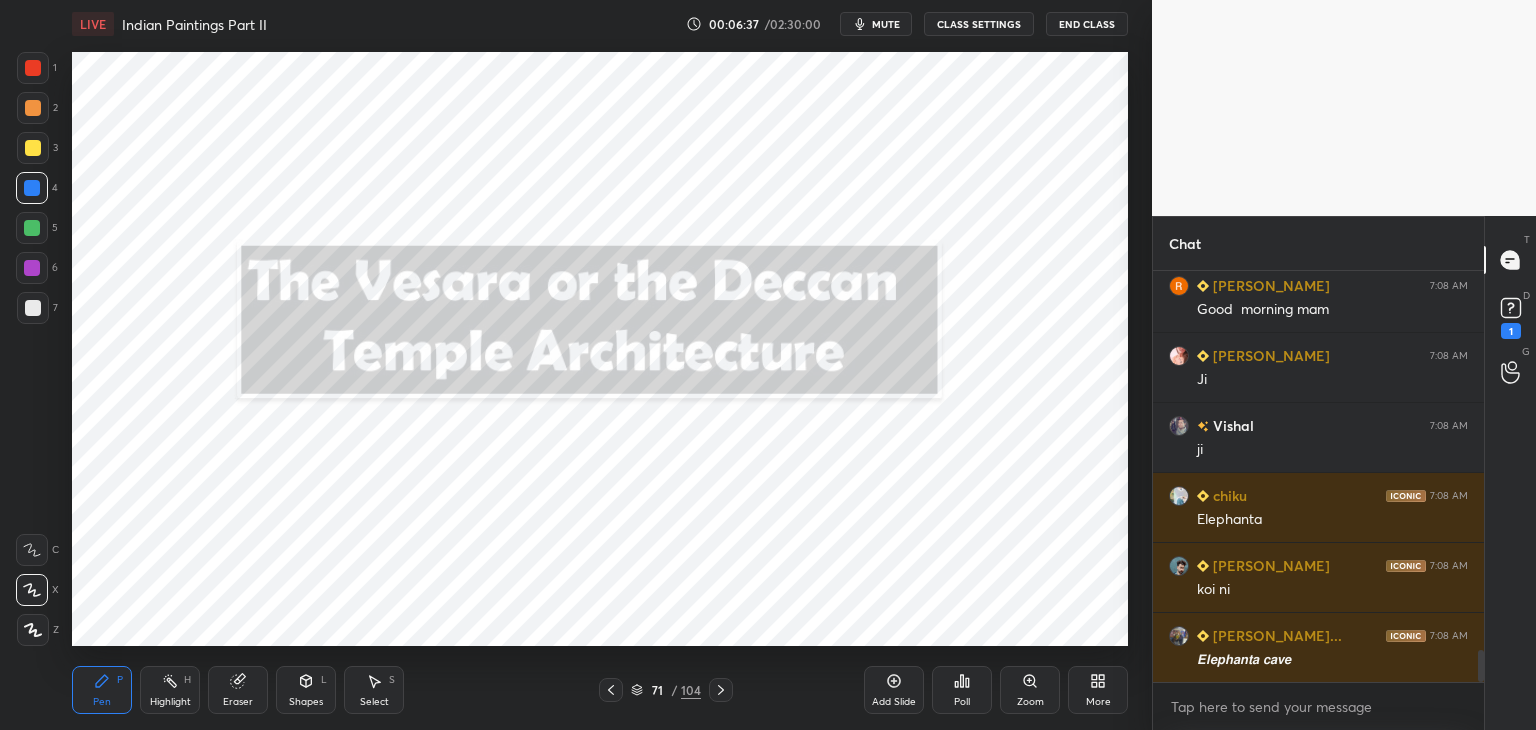 click 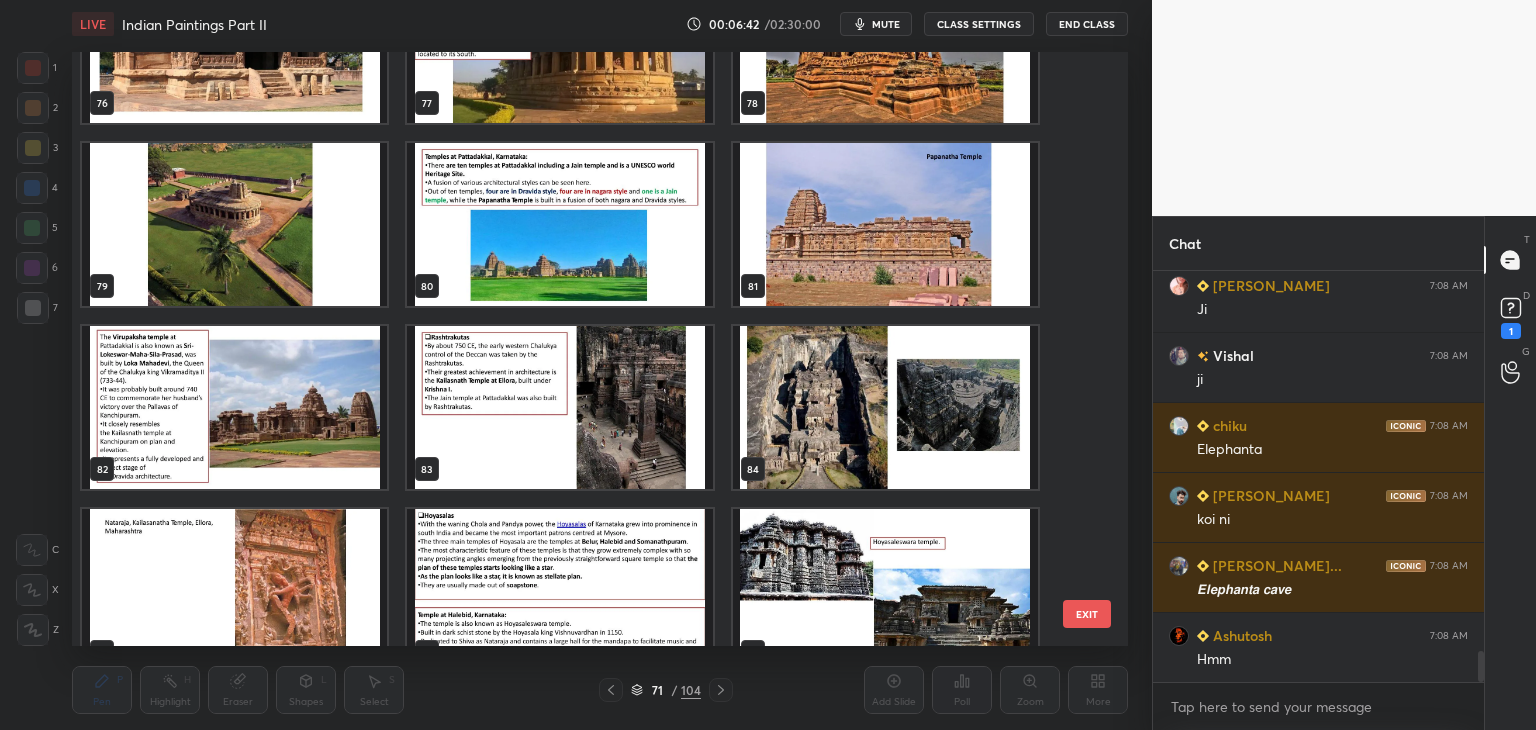 click at bounding box center [559, 407] 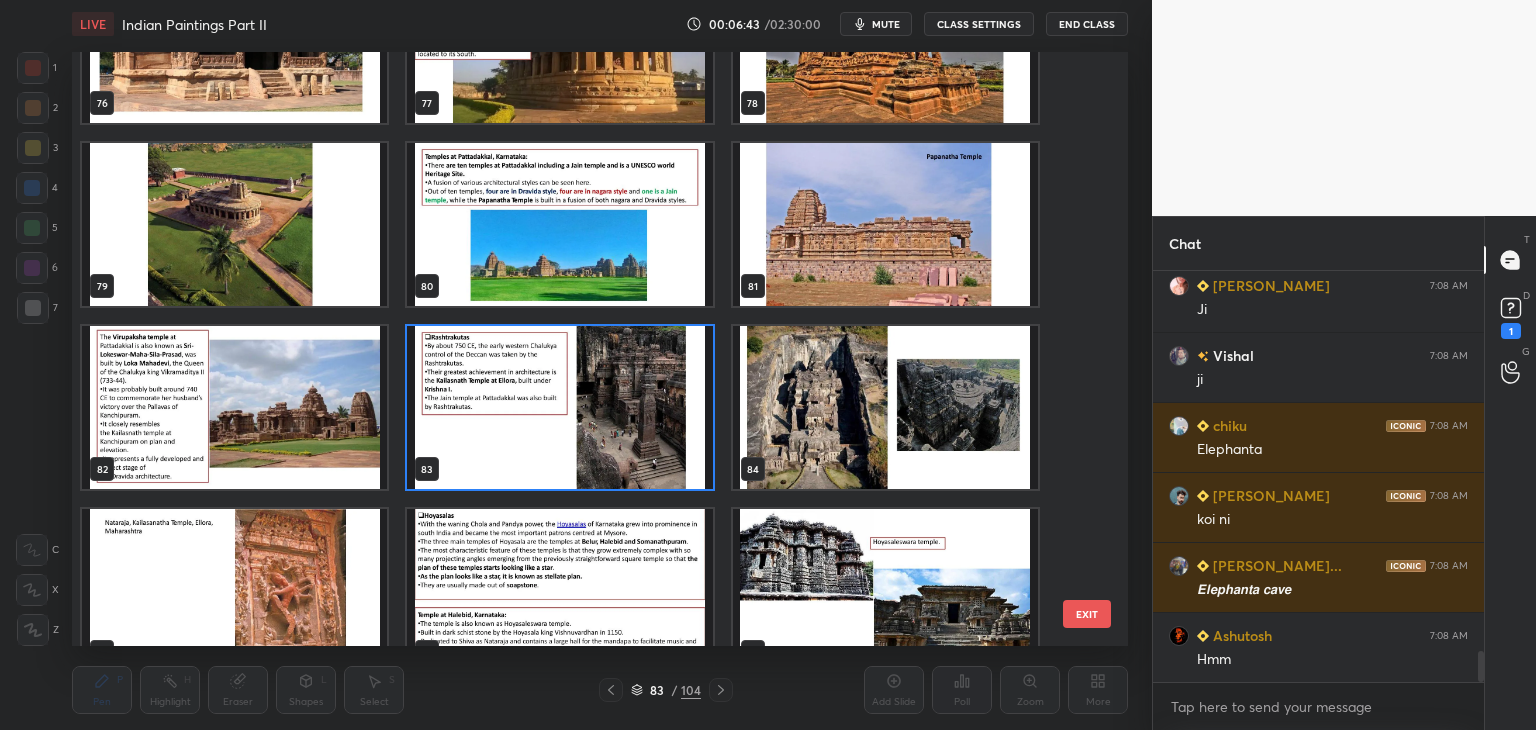 click on "83 / 104" at bounding box center (666, 690) 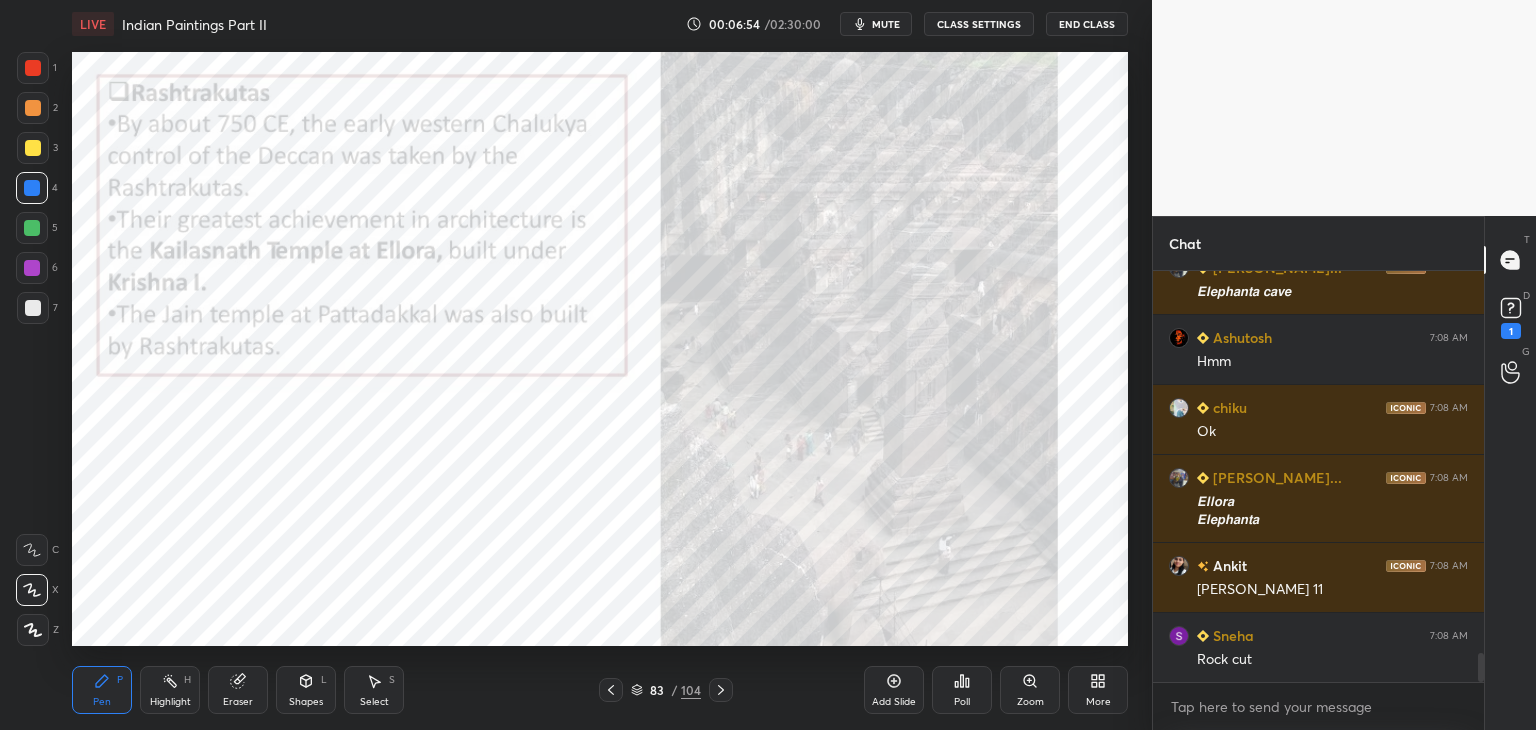 scroll, scrollTop: 5330, scrollLeft: 0, axis: vertical 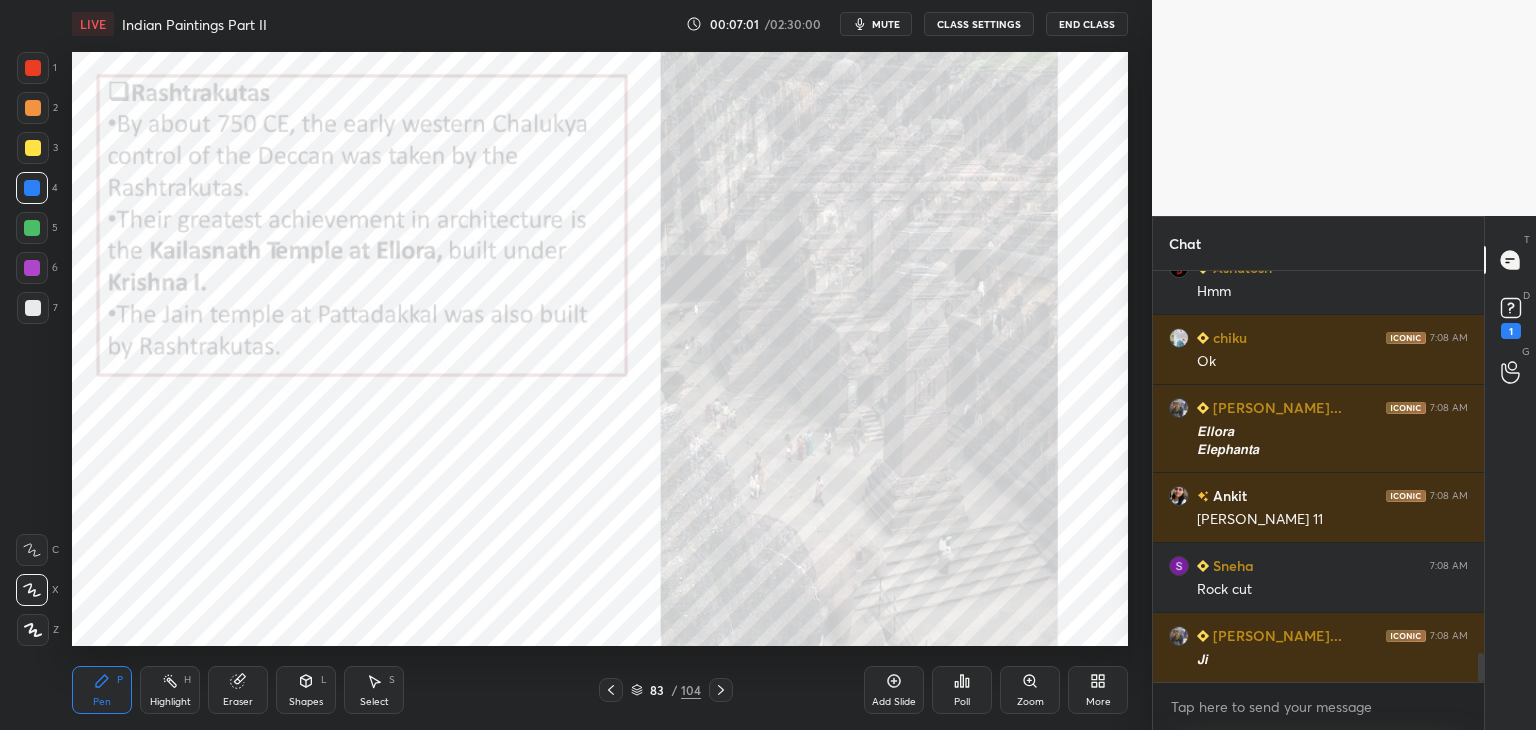click 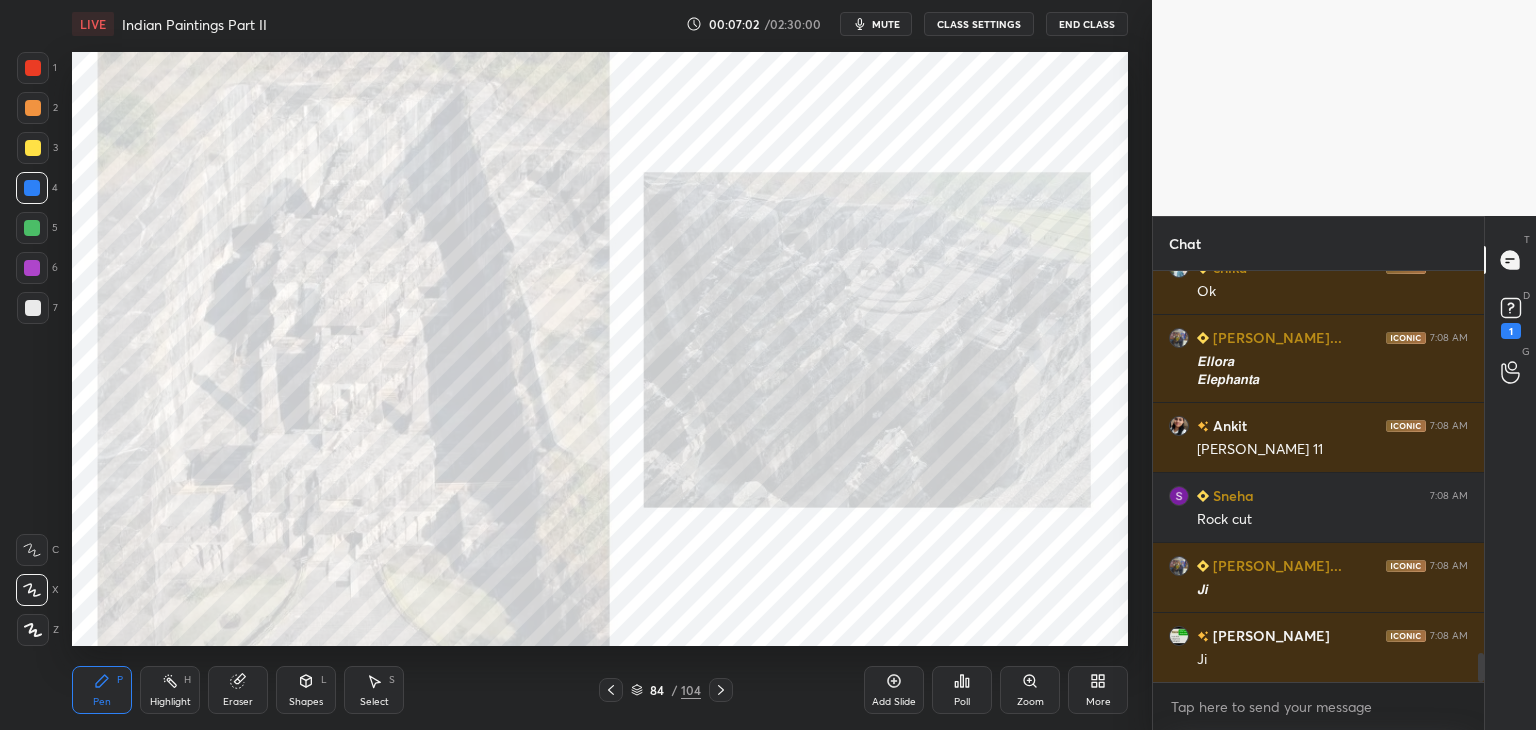 scroll, scrollTop: 5470, scrollLeft: 0, axis: vertical 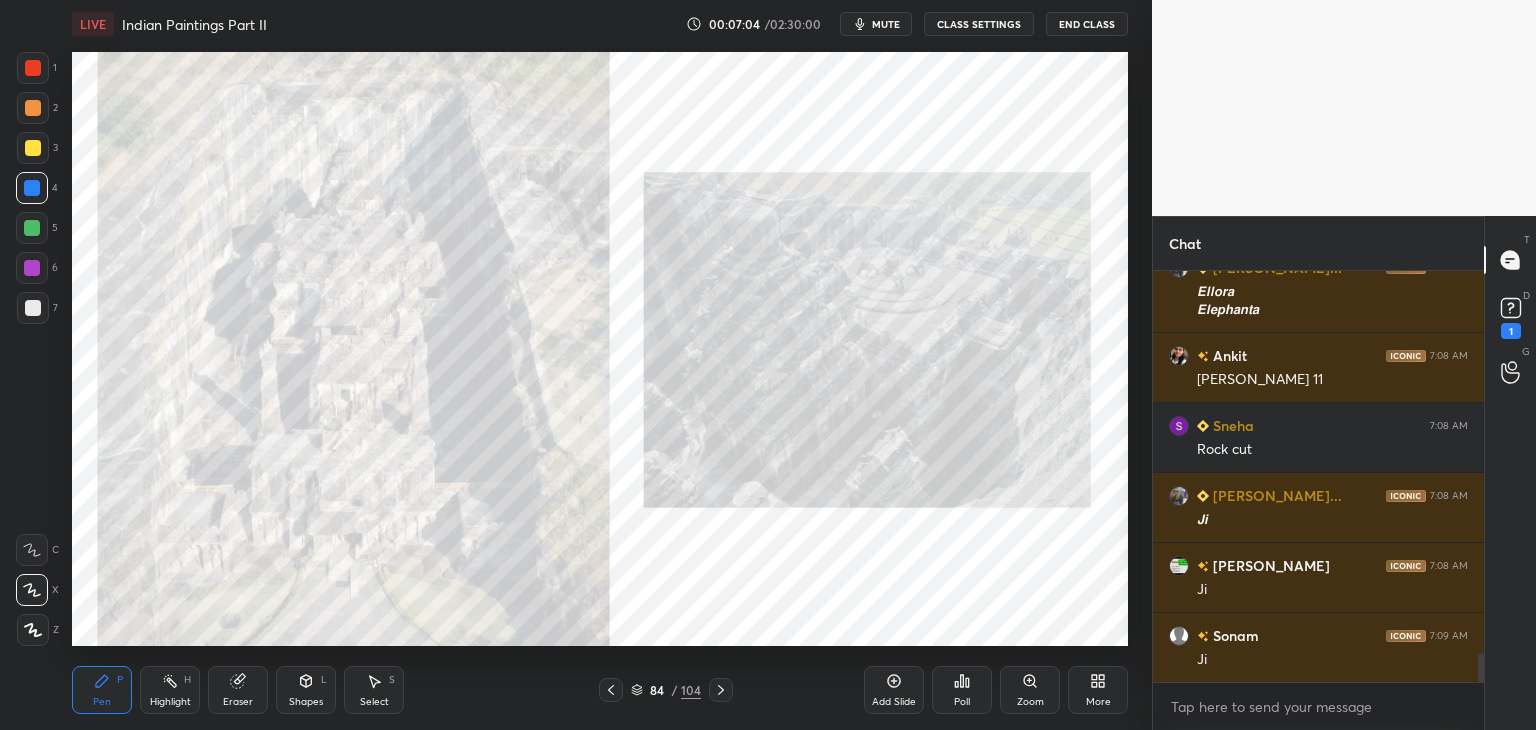 click 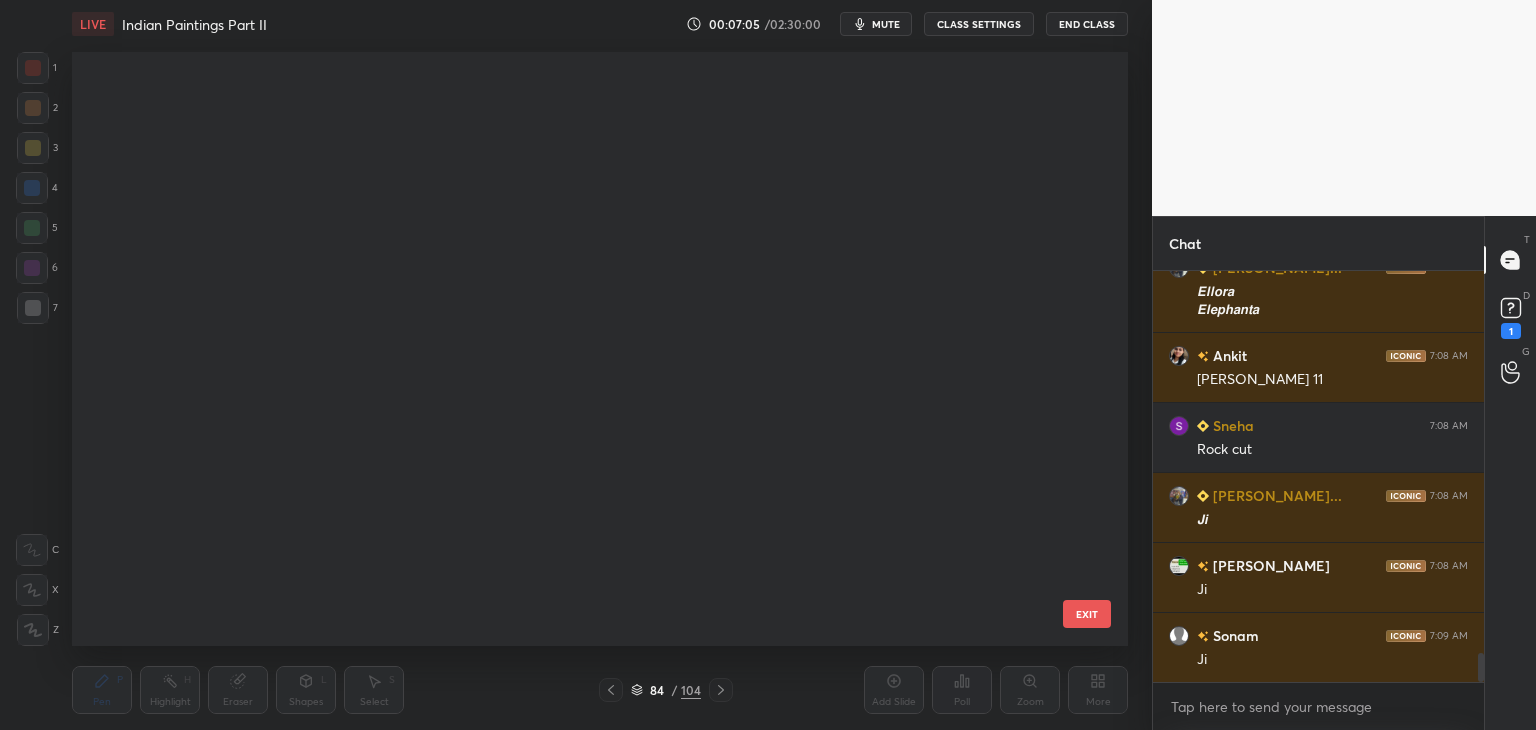 scroll, scrollTop: 4530, scrollLeft: 0, axis: vertical 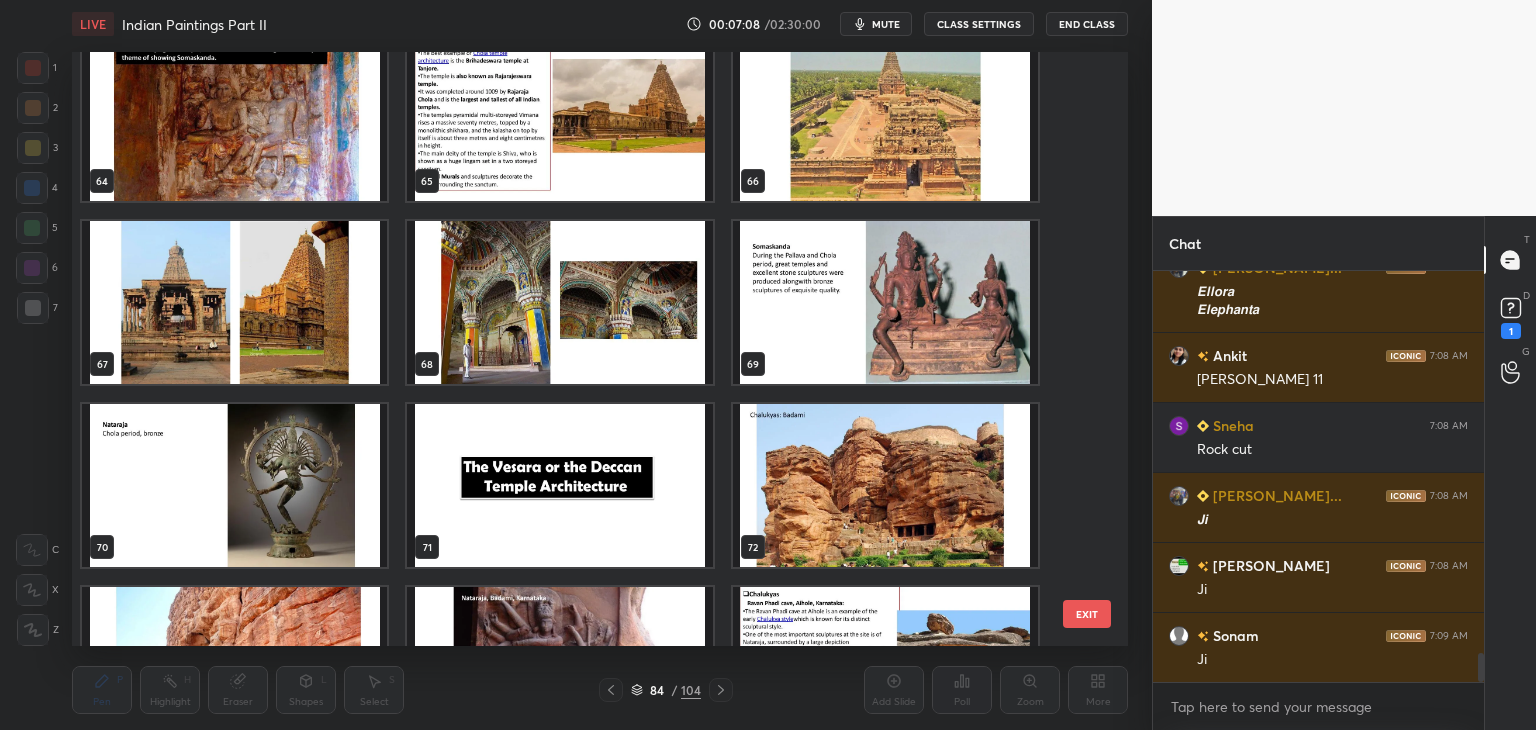 click at bounding box center [559, 485] 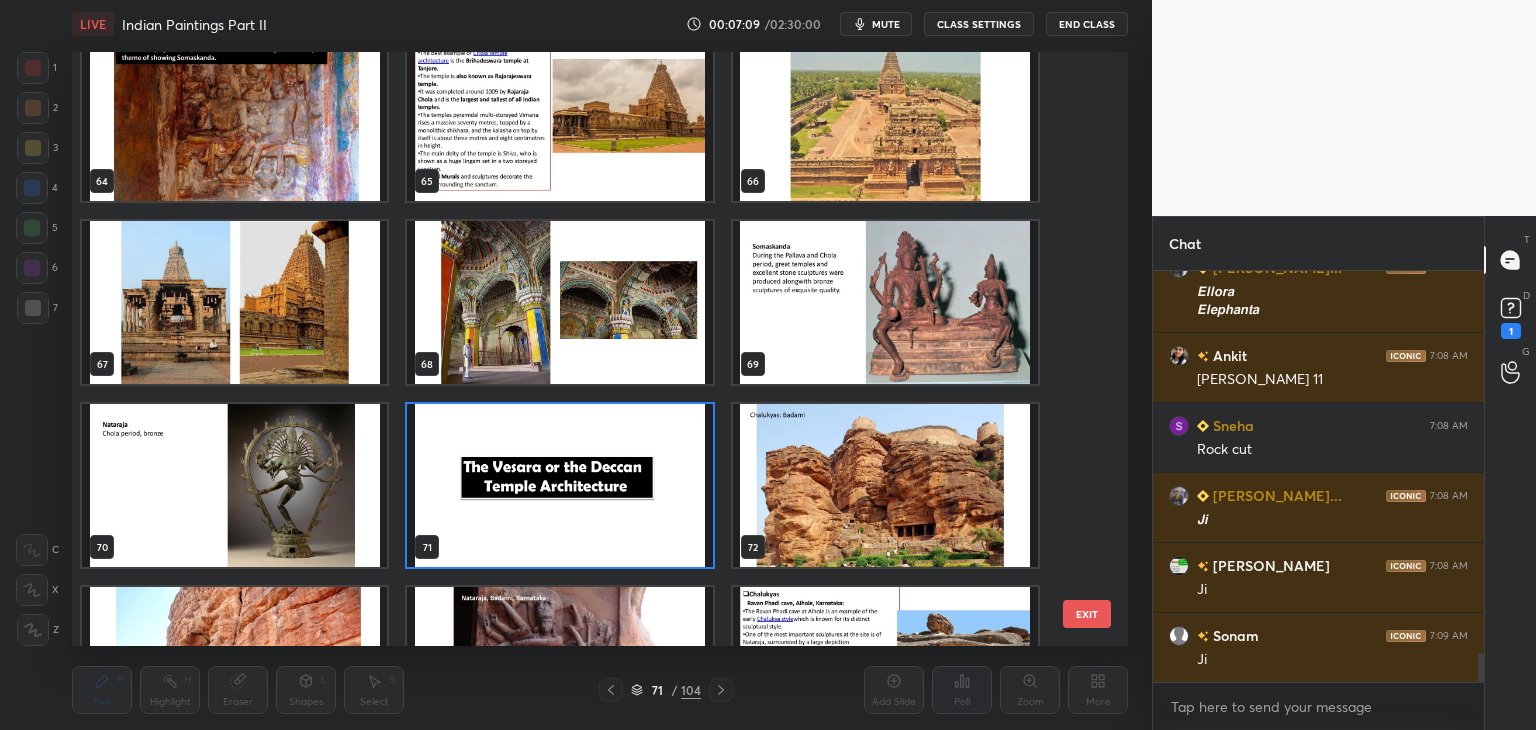 click 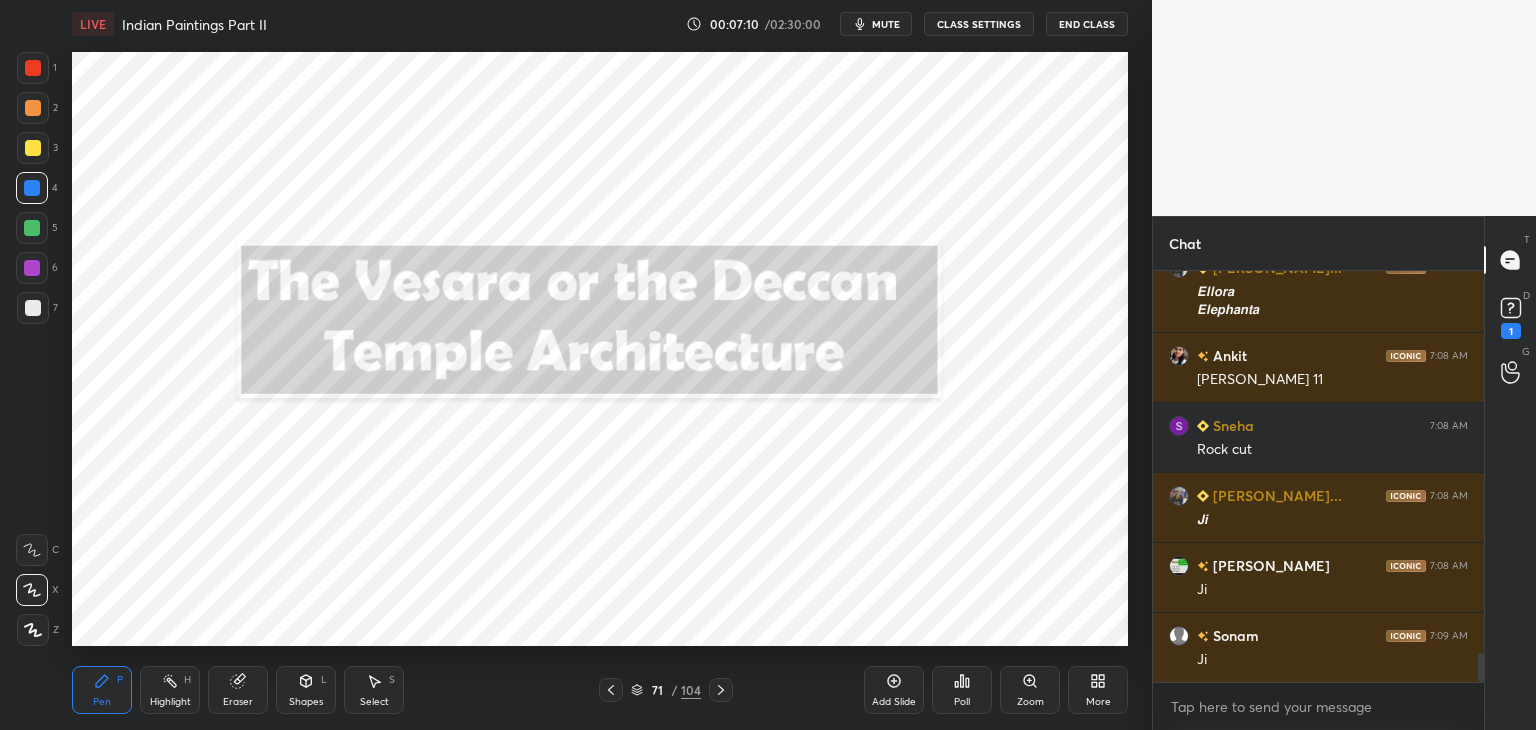scroll, scrollTop: 5540, scrollLeft: 0, axis: vertical 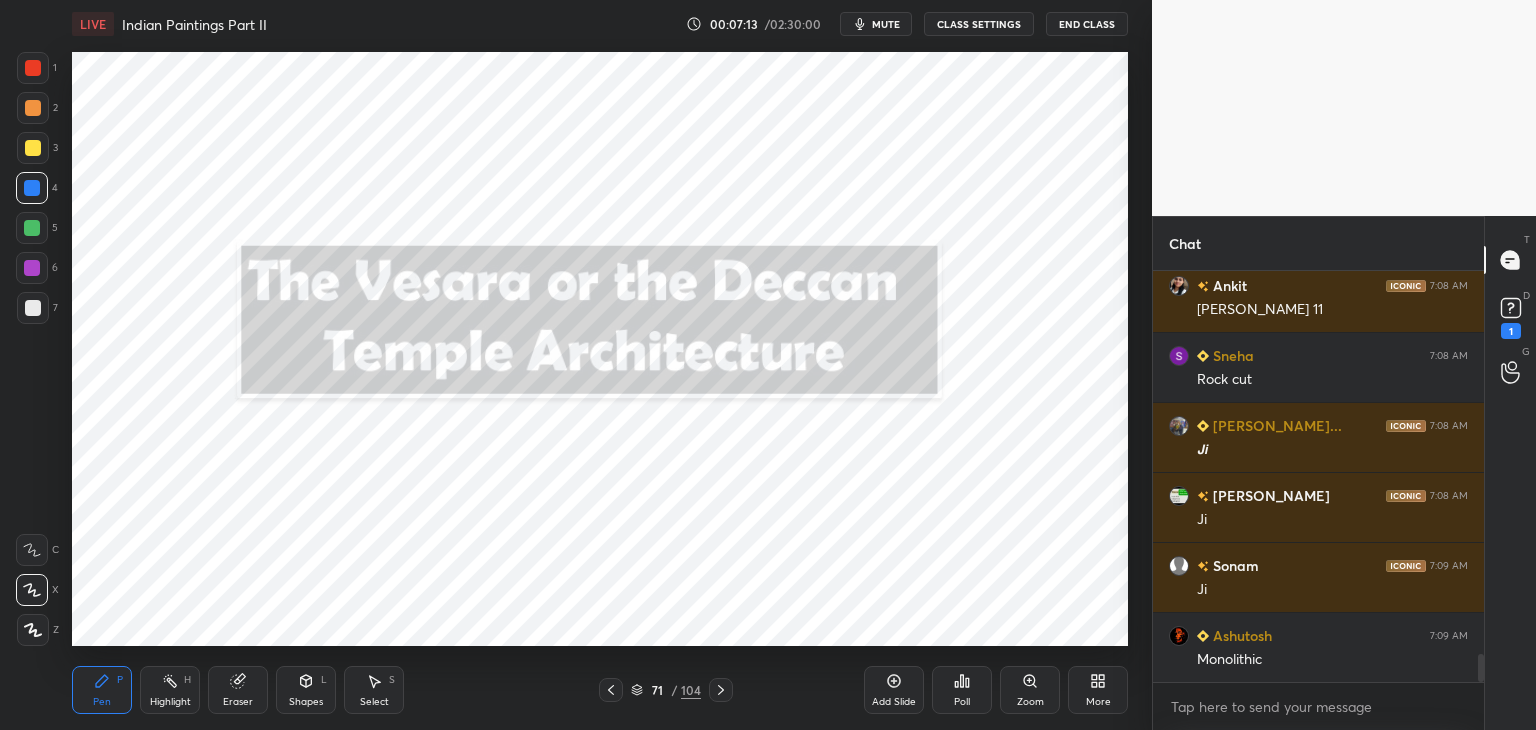 click at bounding box center [33, 68] 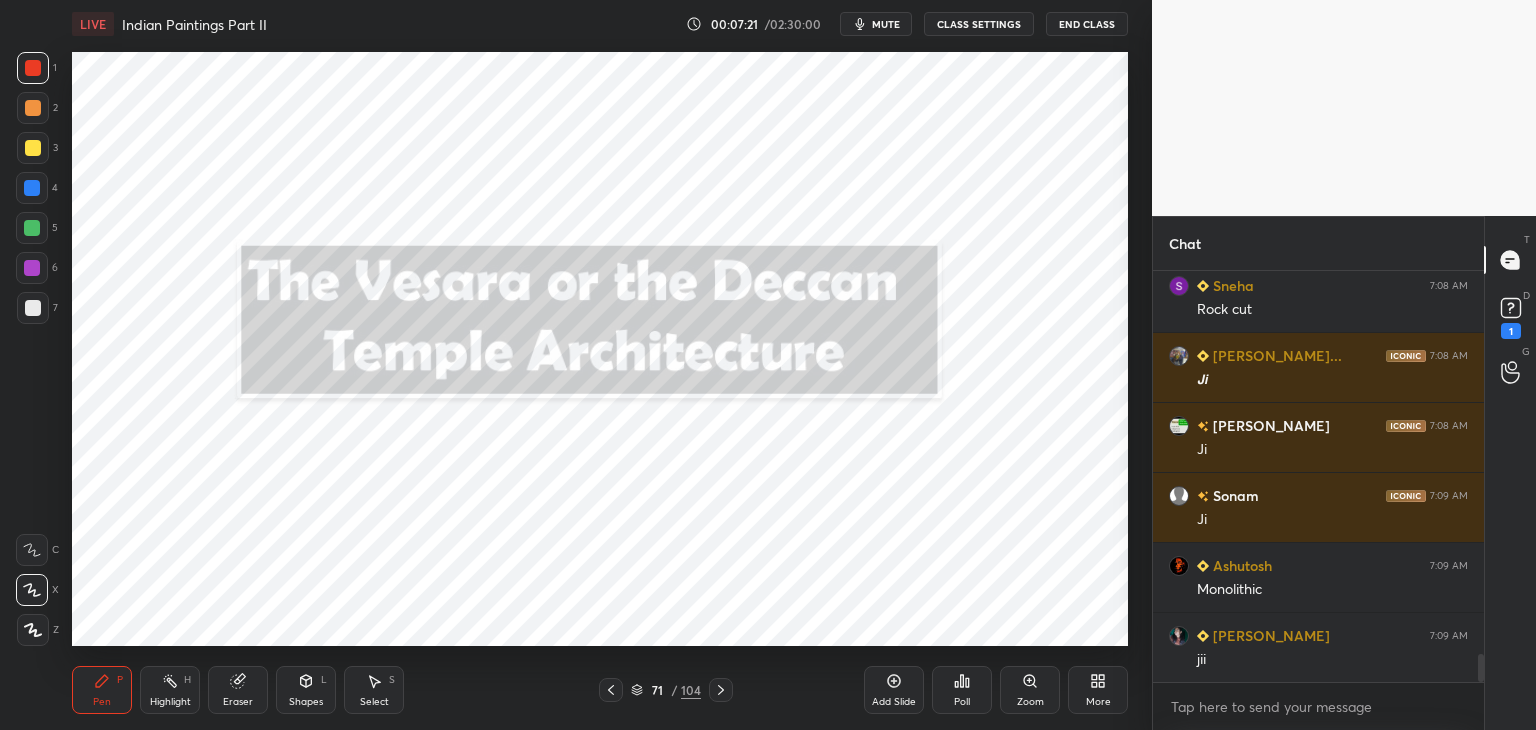 scroll, scrollTop: 5658, scrollLeft: 0, axis: vertical 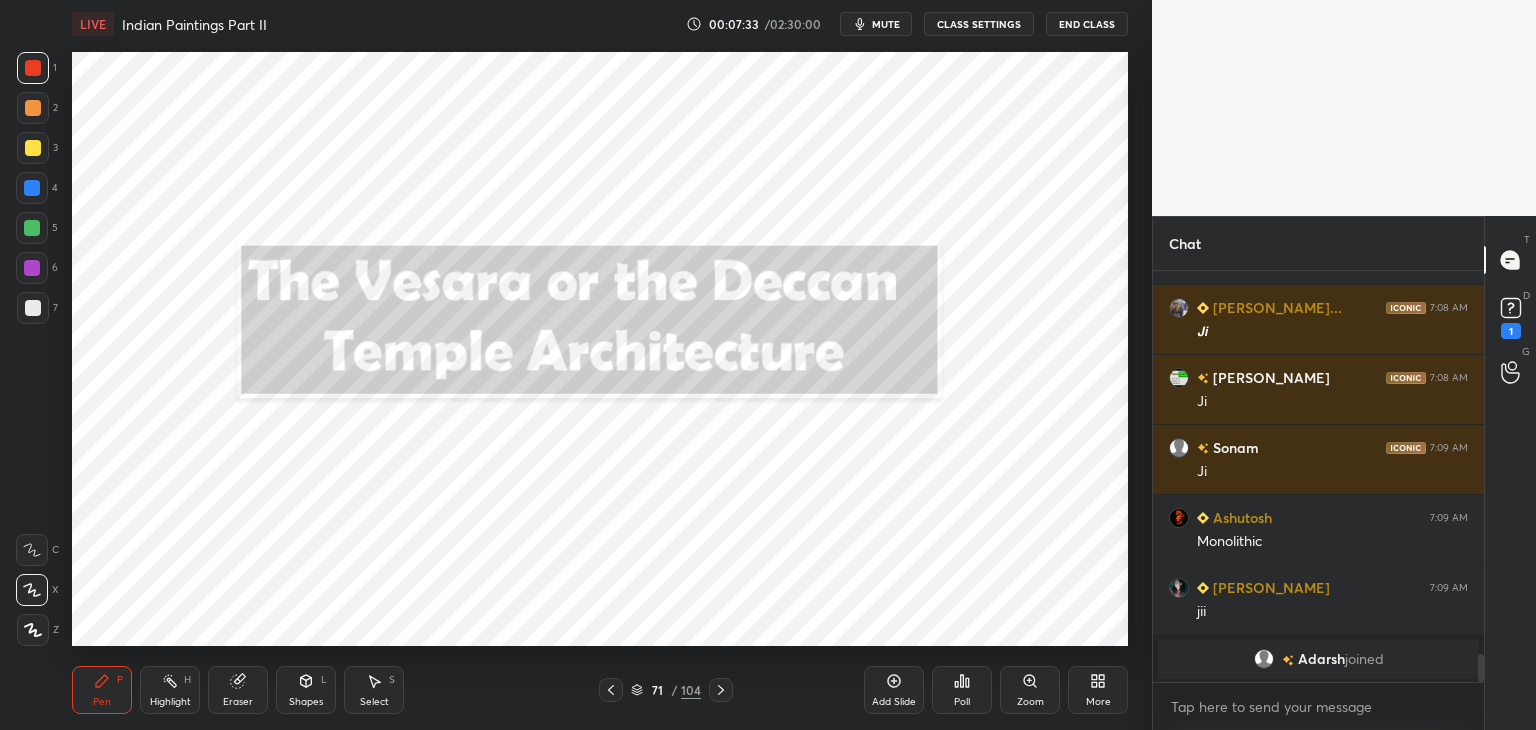 click 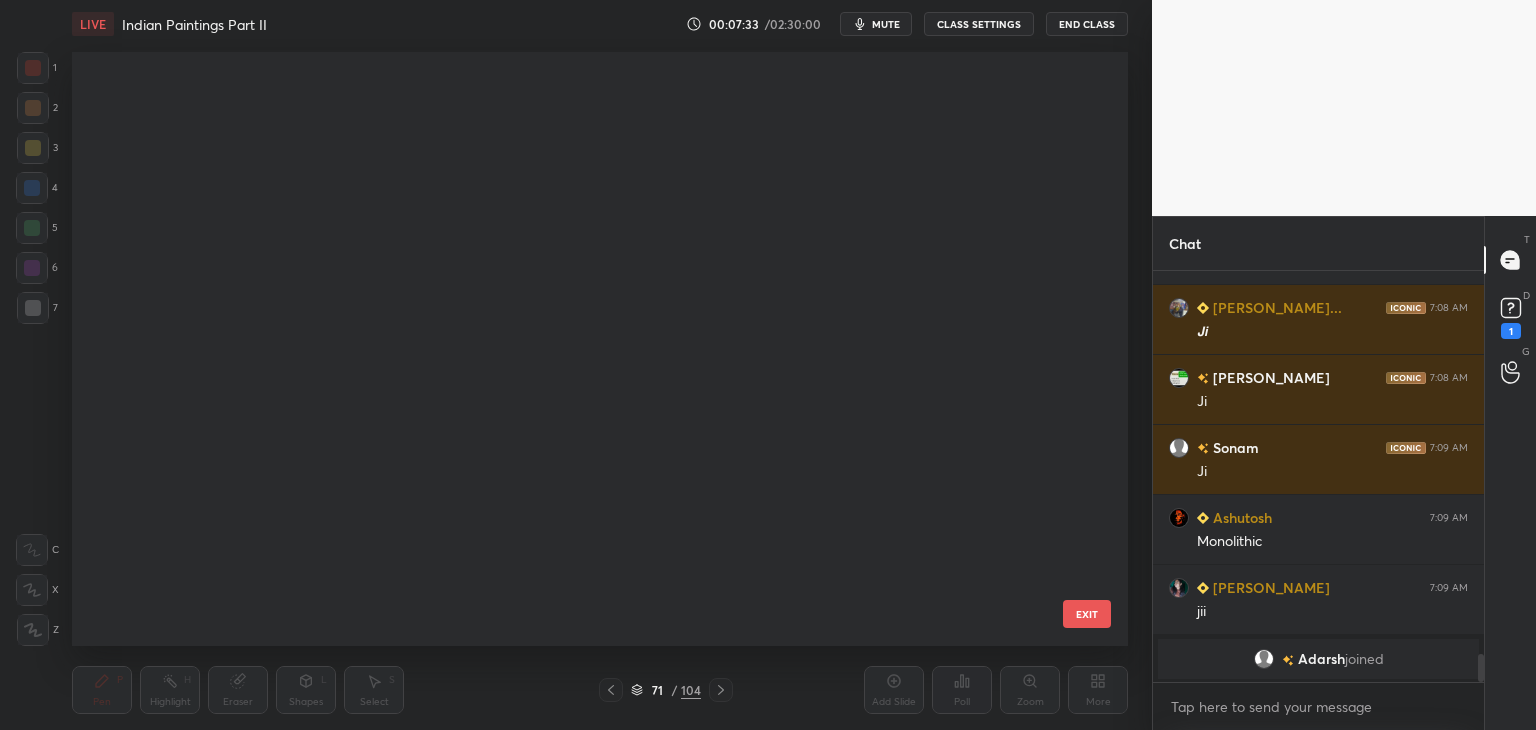 scroll, scrollTop: 3798, scrollLeft: 0, axis: vertical 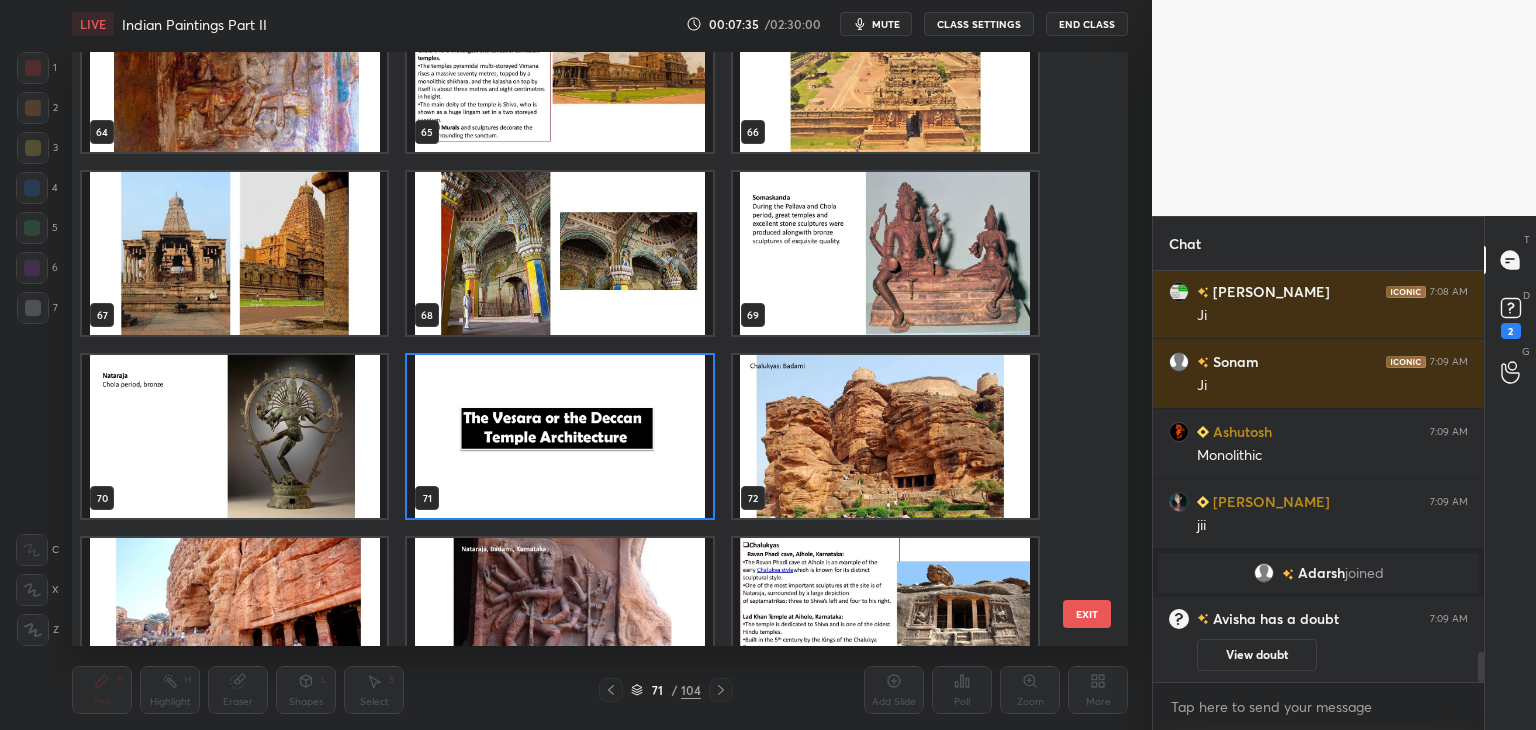 click at bounding box center (885, 436) 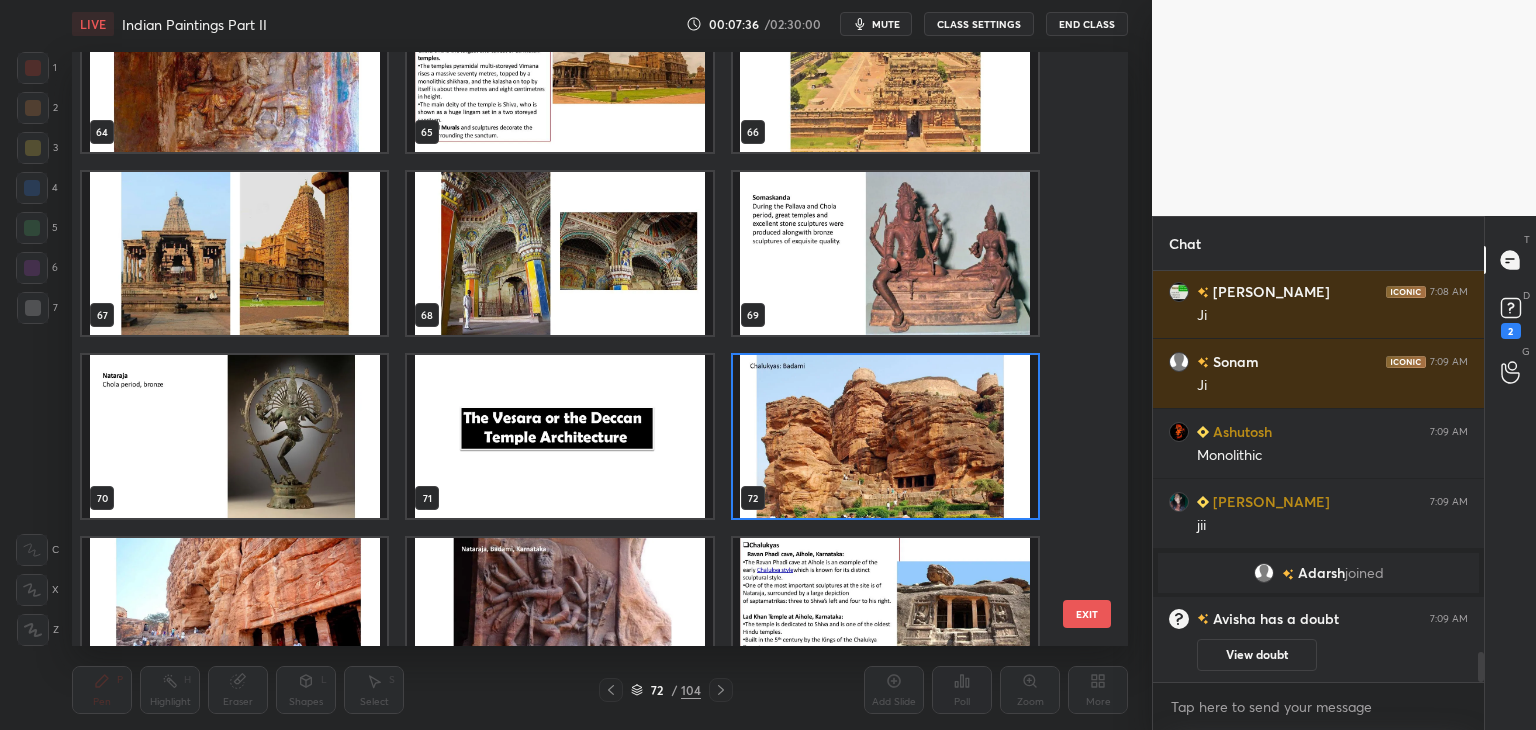 click 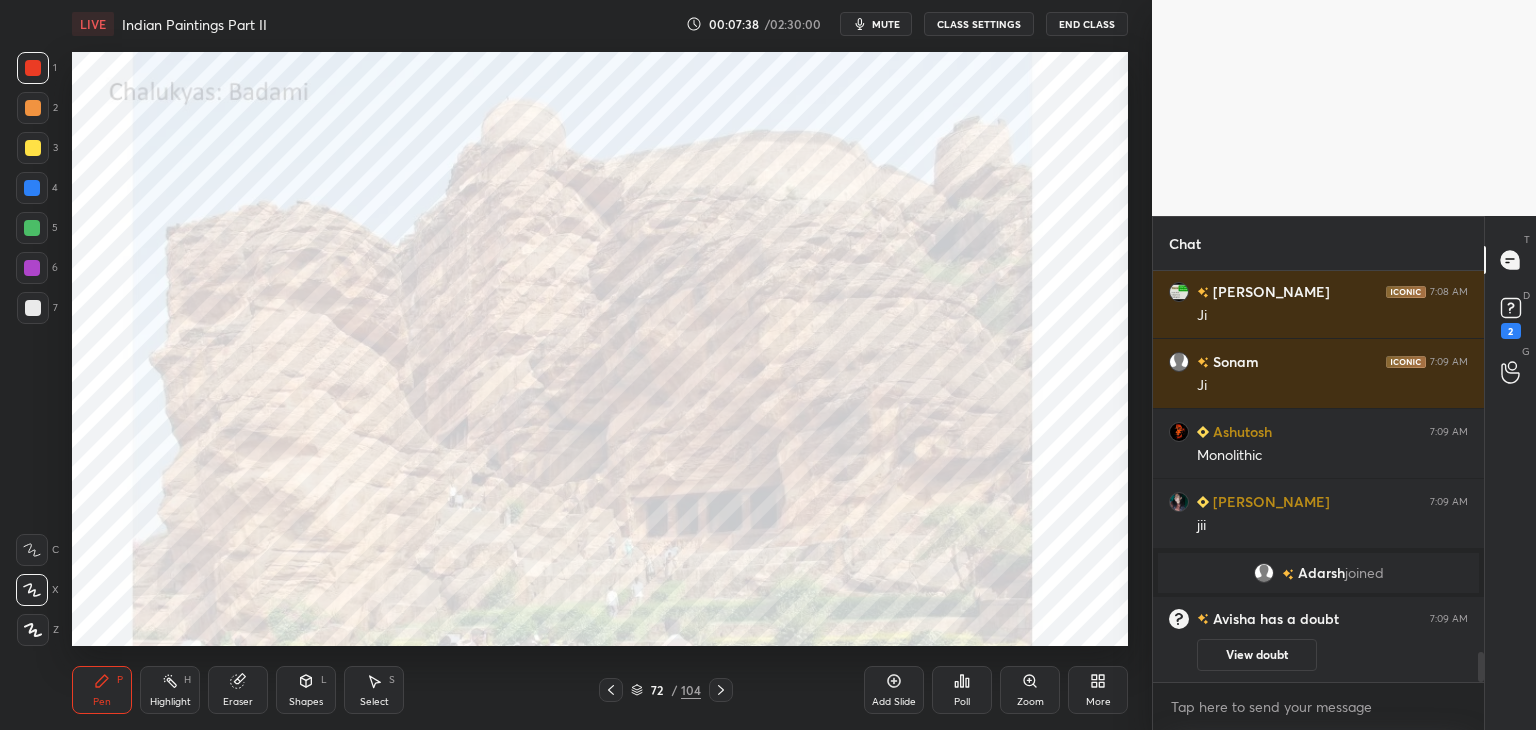 drag, startPoint x: 26, startPoint y: 65, endPoint x: 25, endPoint y: 54, distance: 11.045361 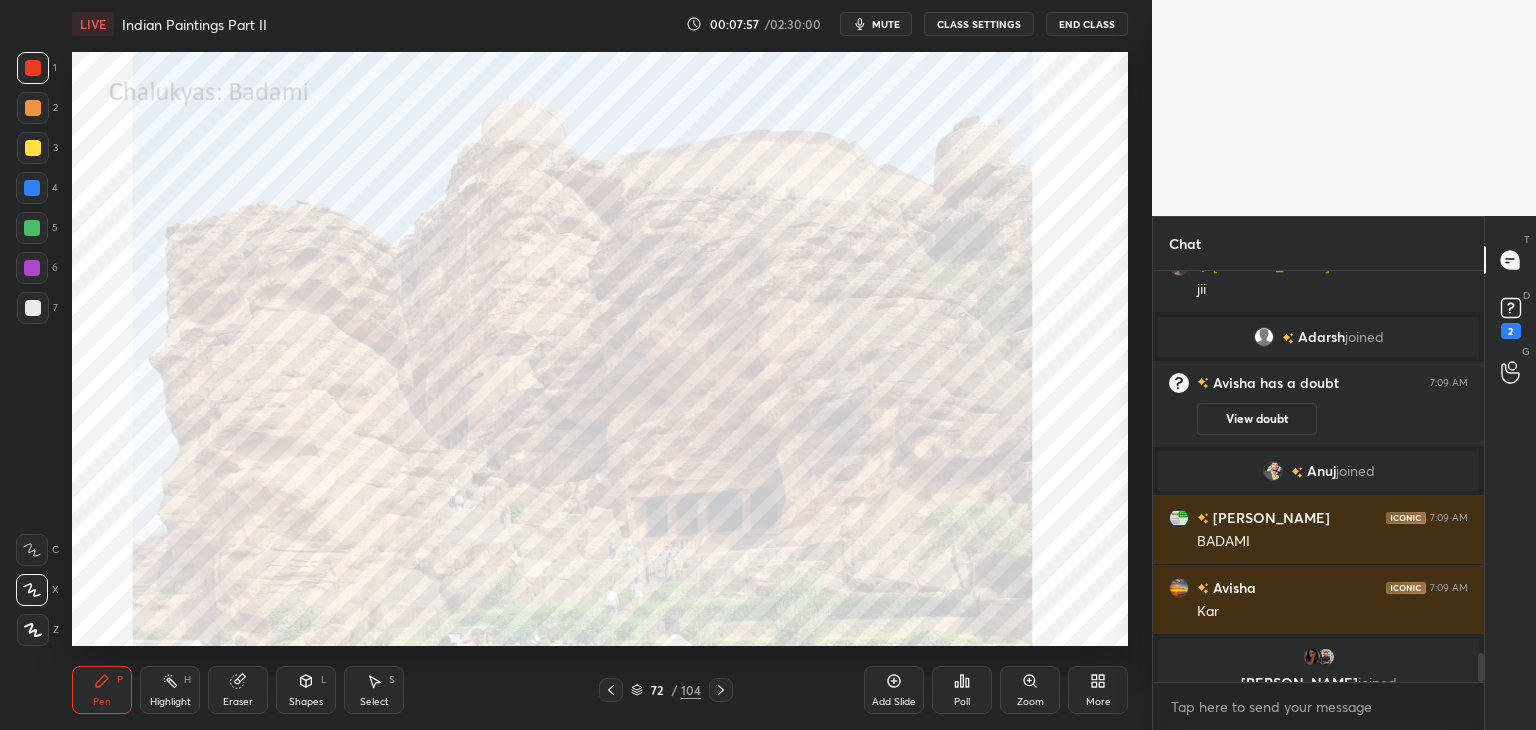 scroll, scrollTop: 5470, scrollLeft: 0, axis: vertical 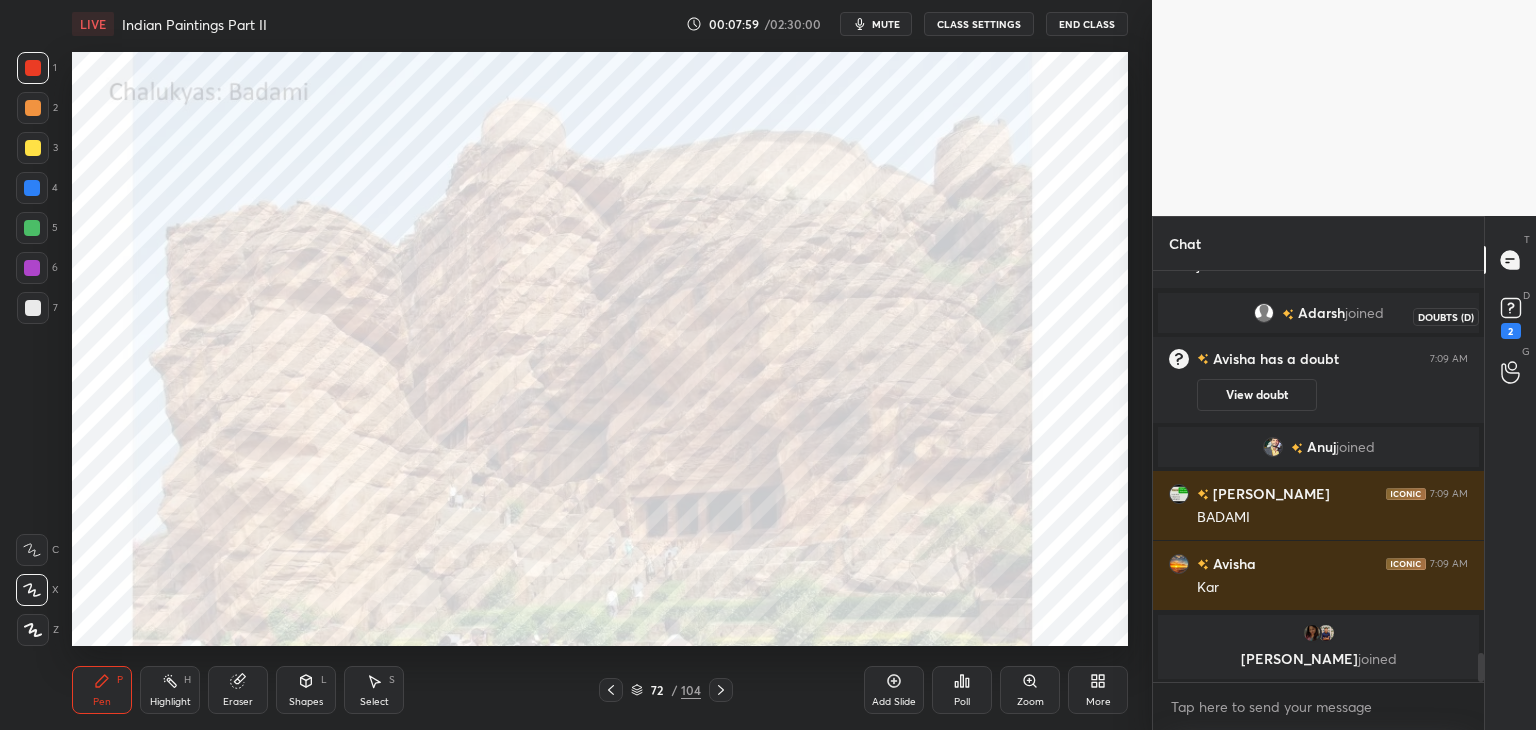 click 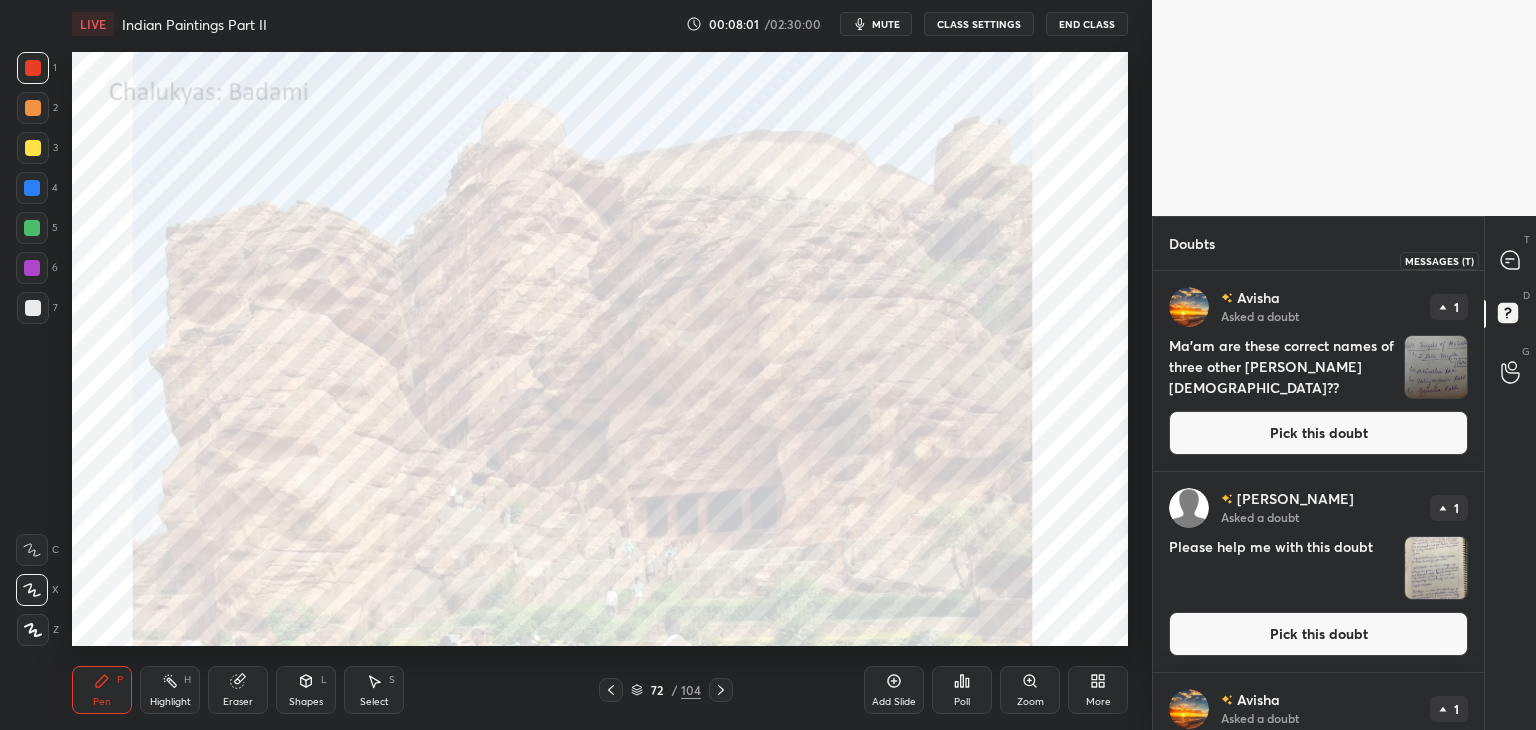 click 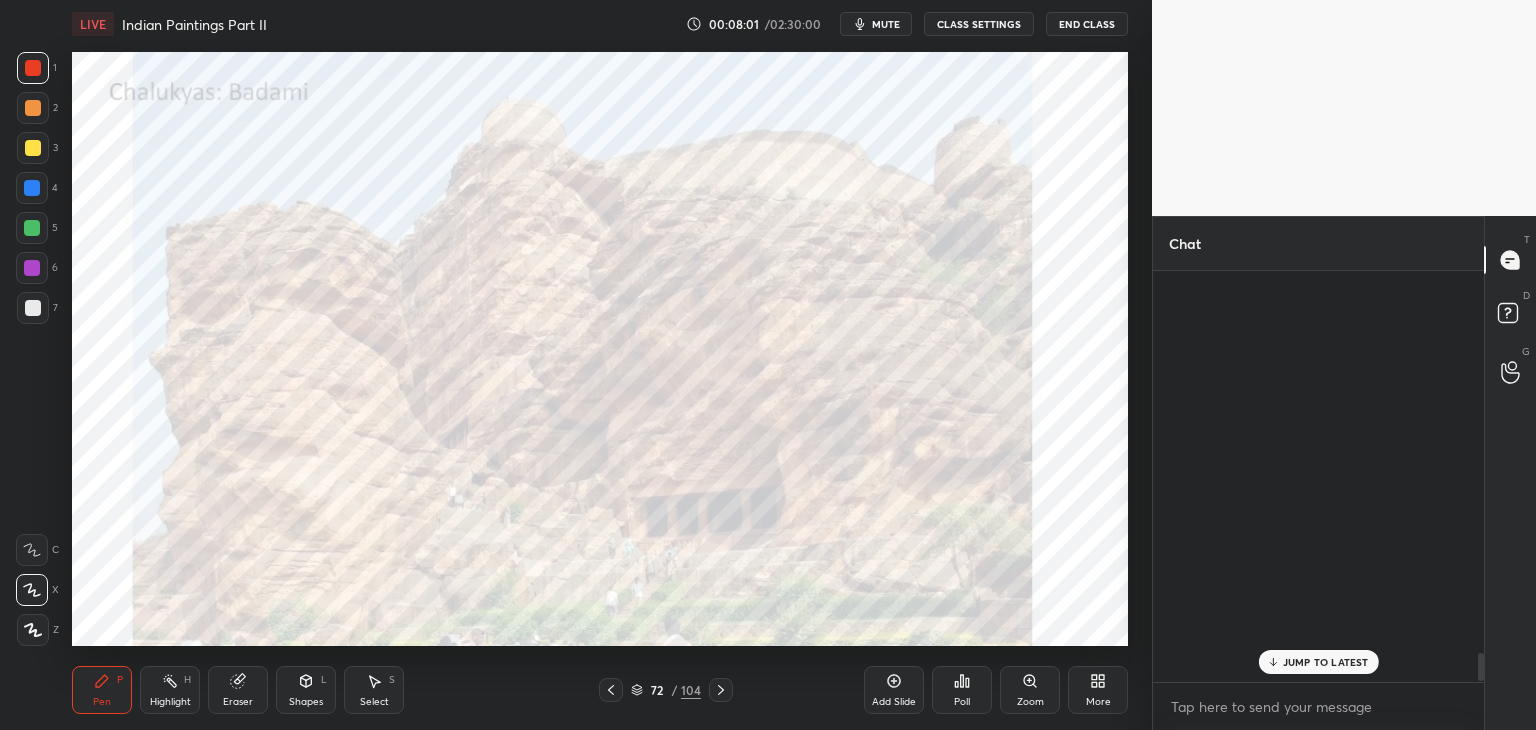 scroll, scrollTop: 5638, scrollLeft: 0, axis: vertical 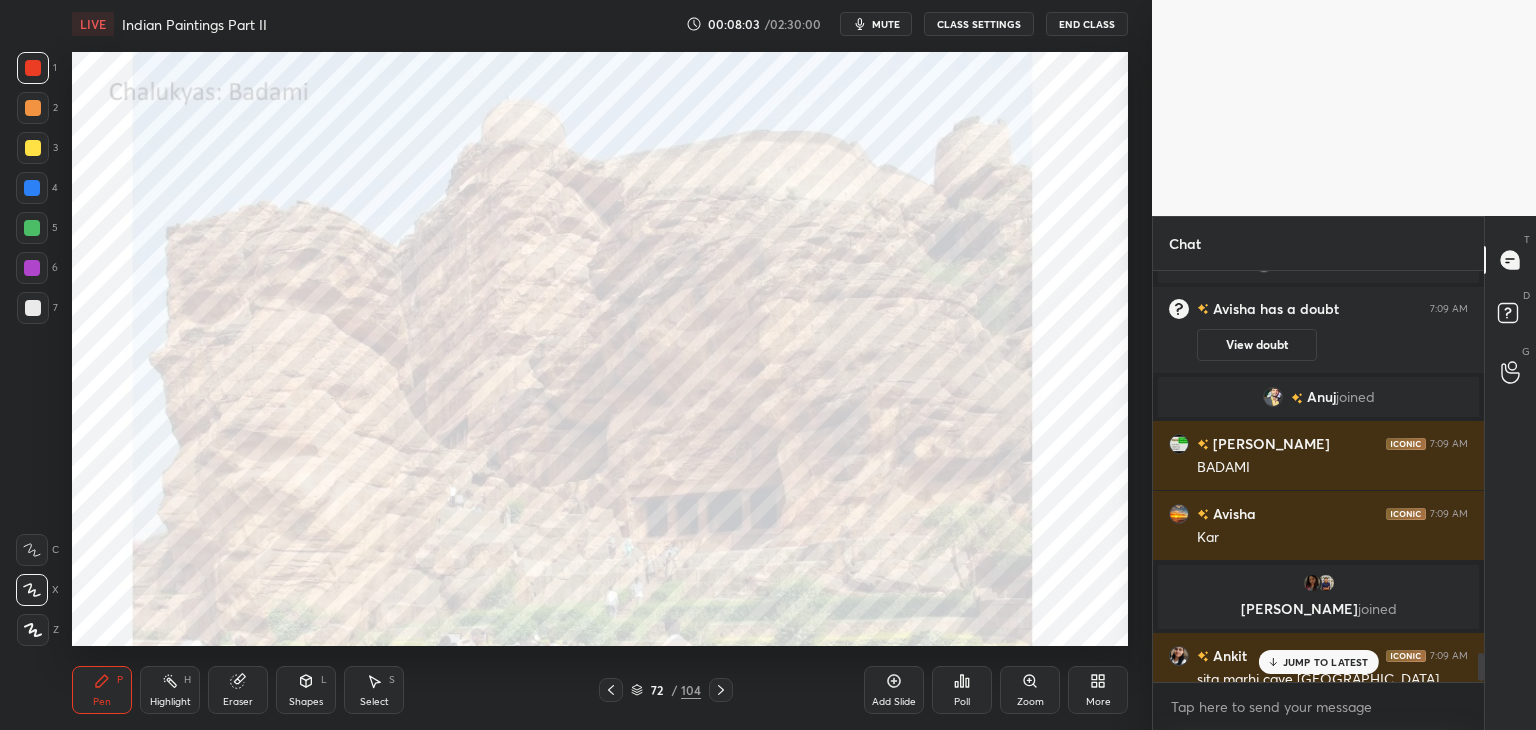 click on "JUMP TO LATEST" at bounding box center [1326, 662] 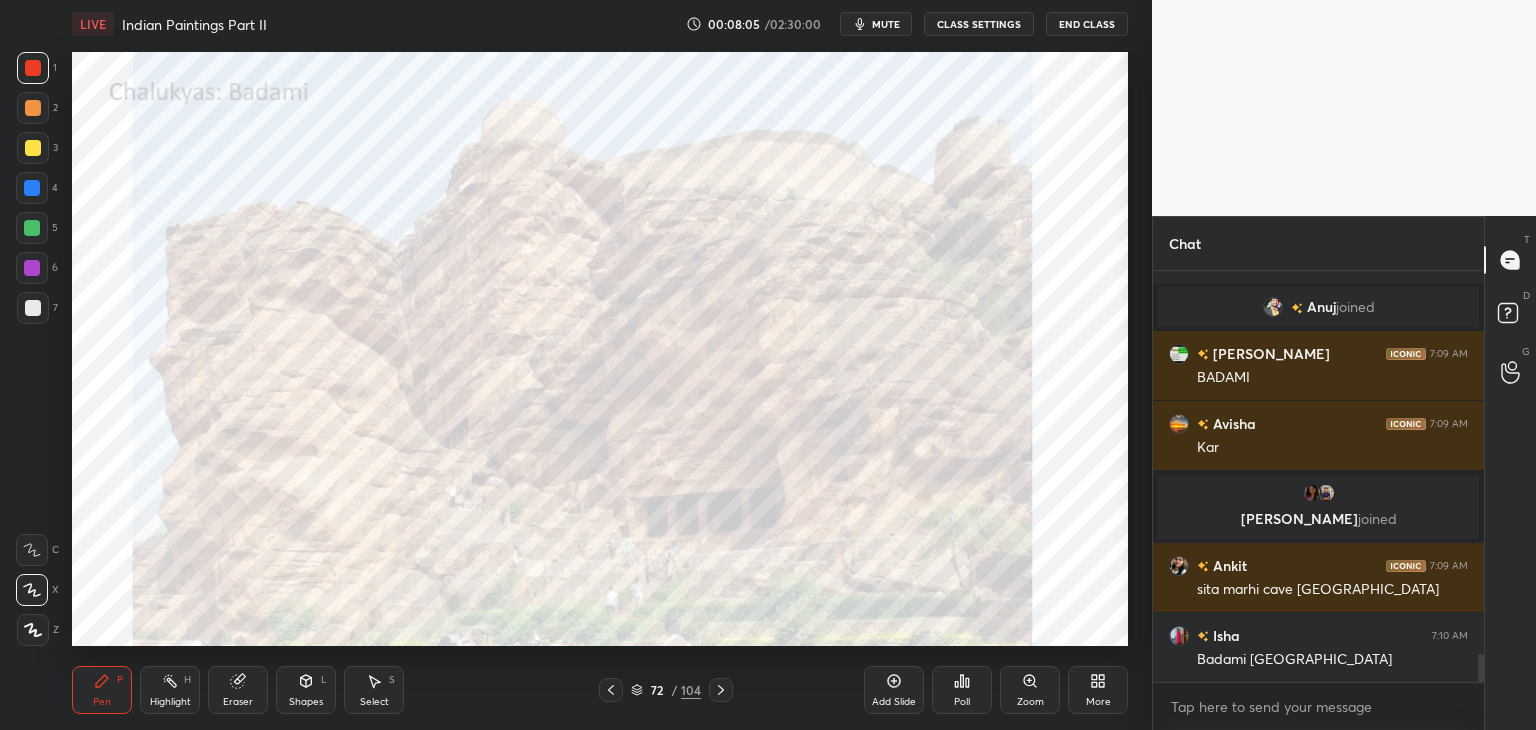 click at bounding box center [33, 68] 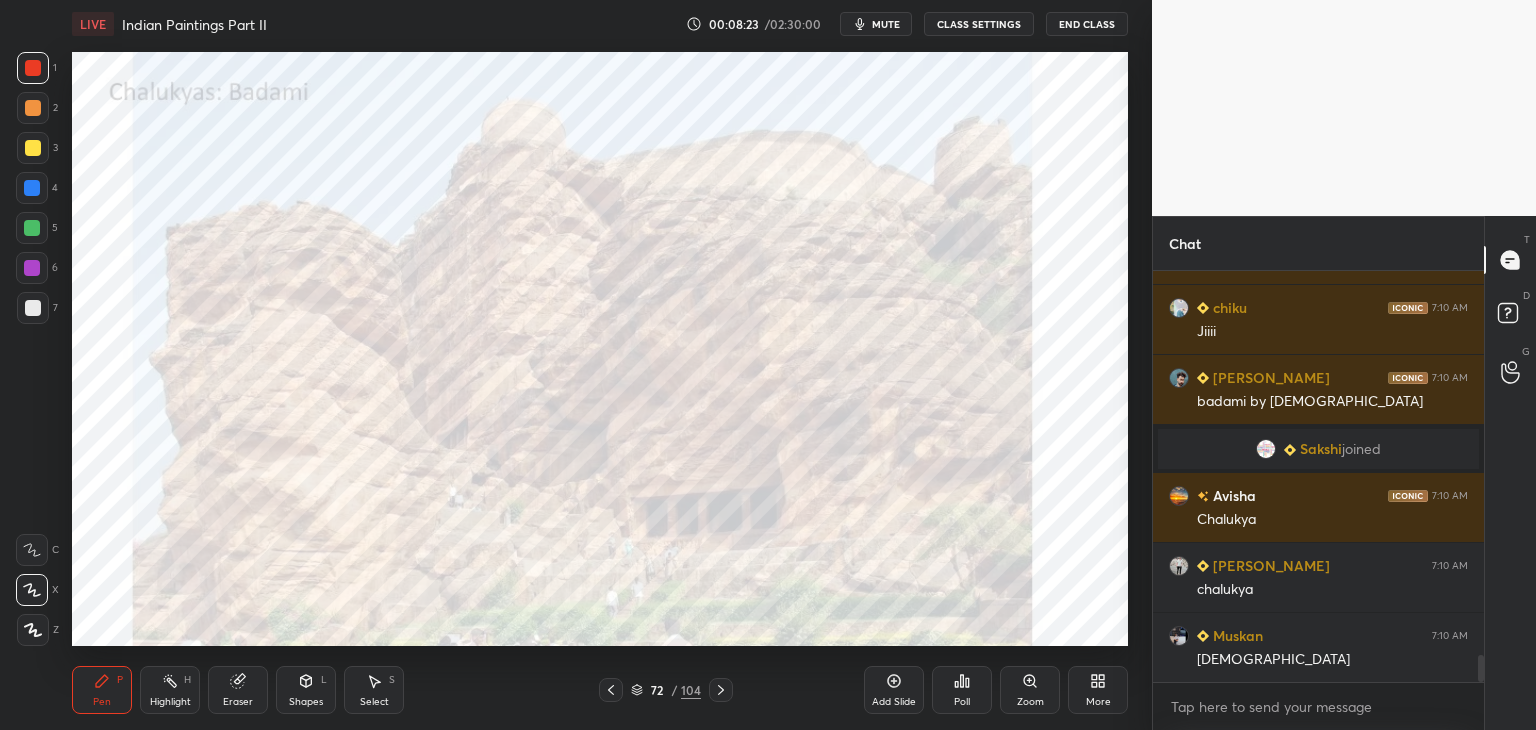 scroll, scrollTop: 6010, scrollLeft: 0, axis: vertical 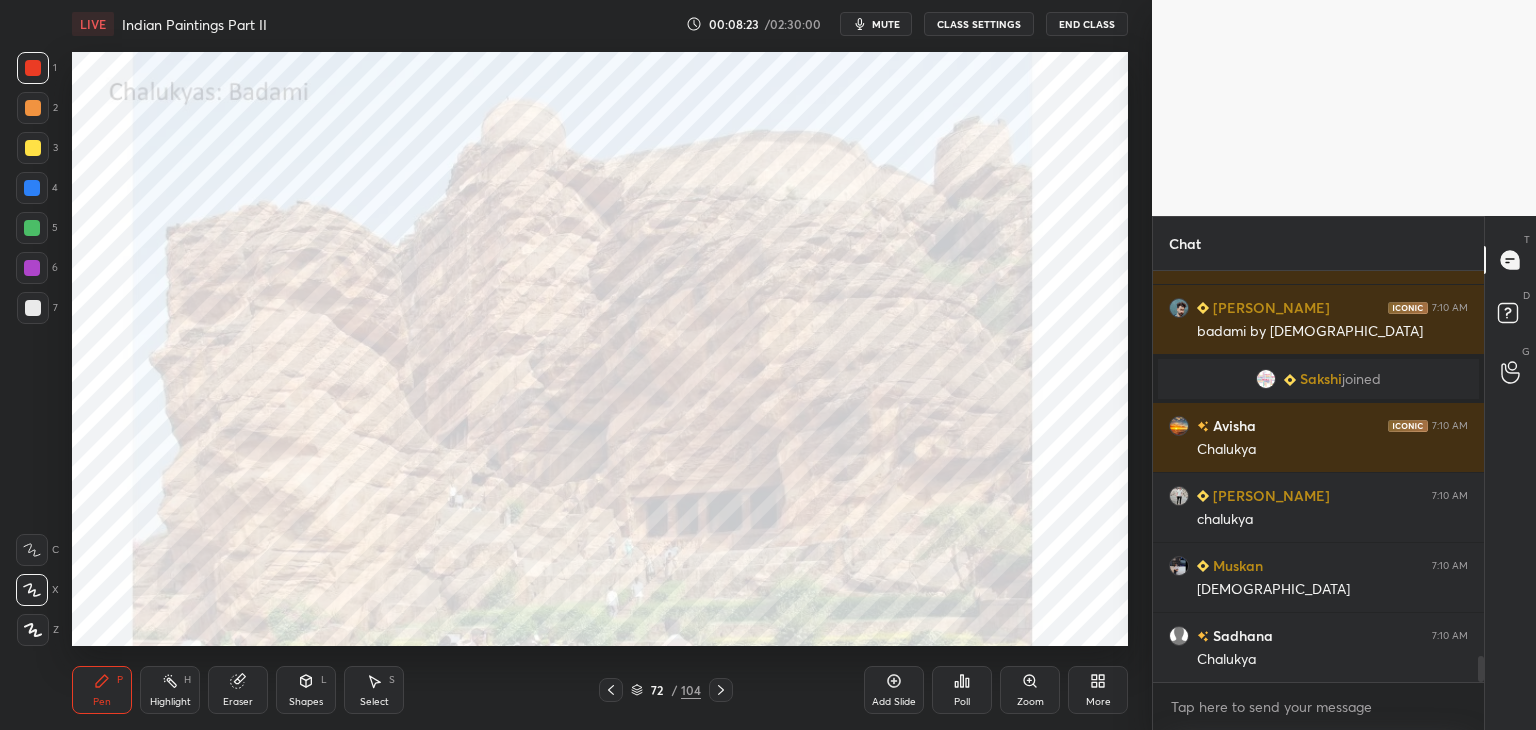 drag, startPoint x: 28, startPoint y: 180, endPoint x: 59, endPoint y: 161, distance: 36.359318 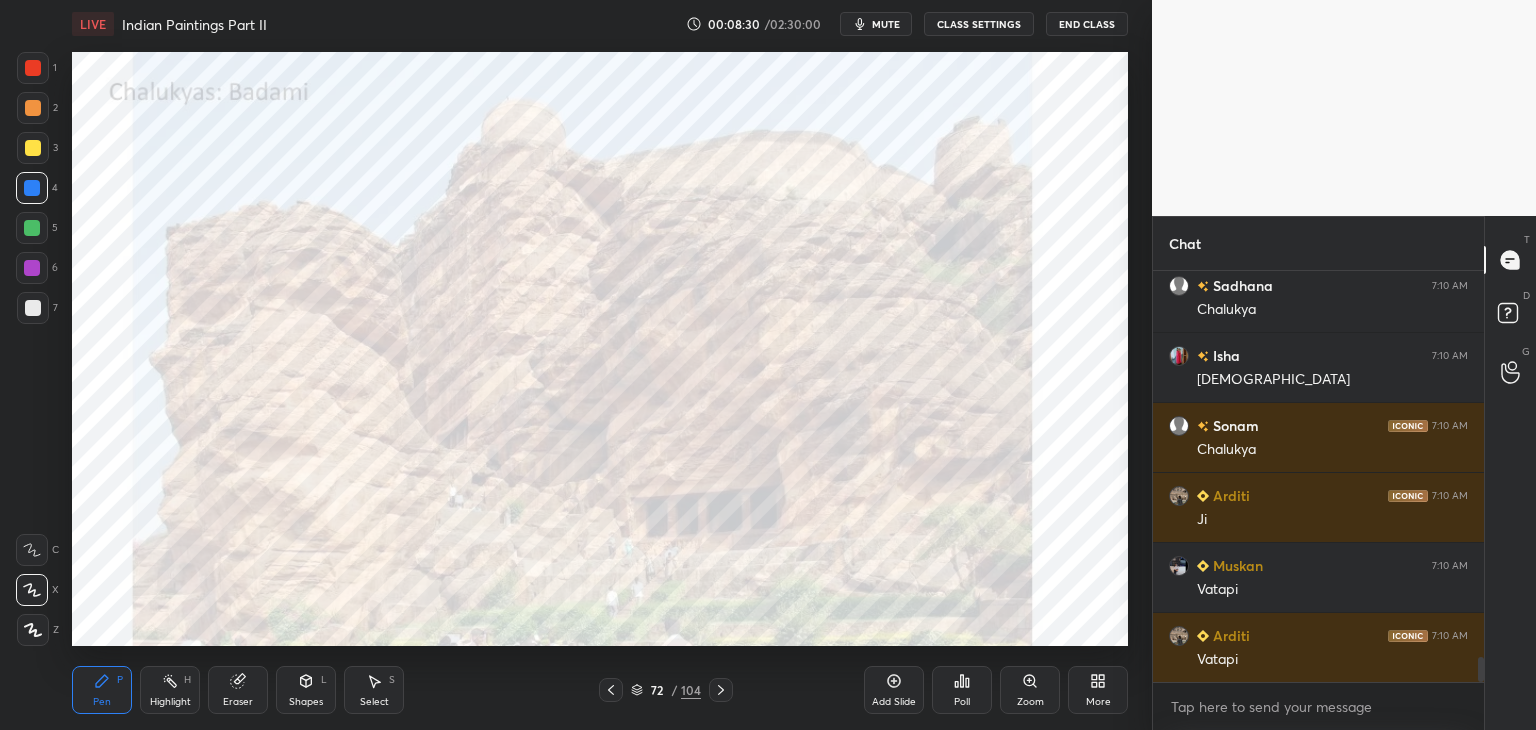 scroll, scrollTop: 6430, scrollLeft: 0, axis: vertical 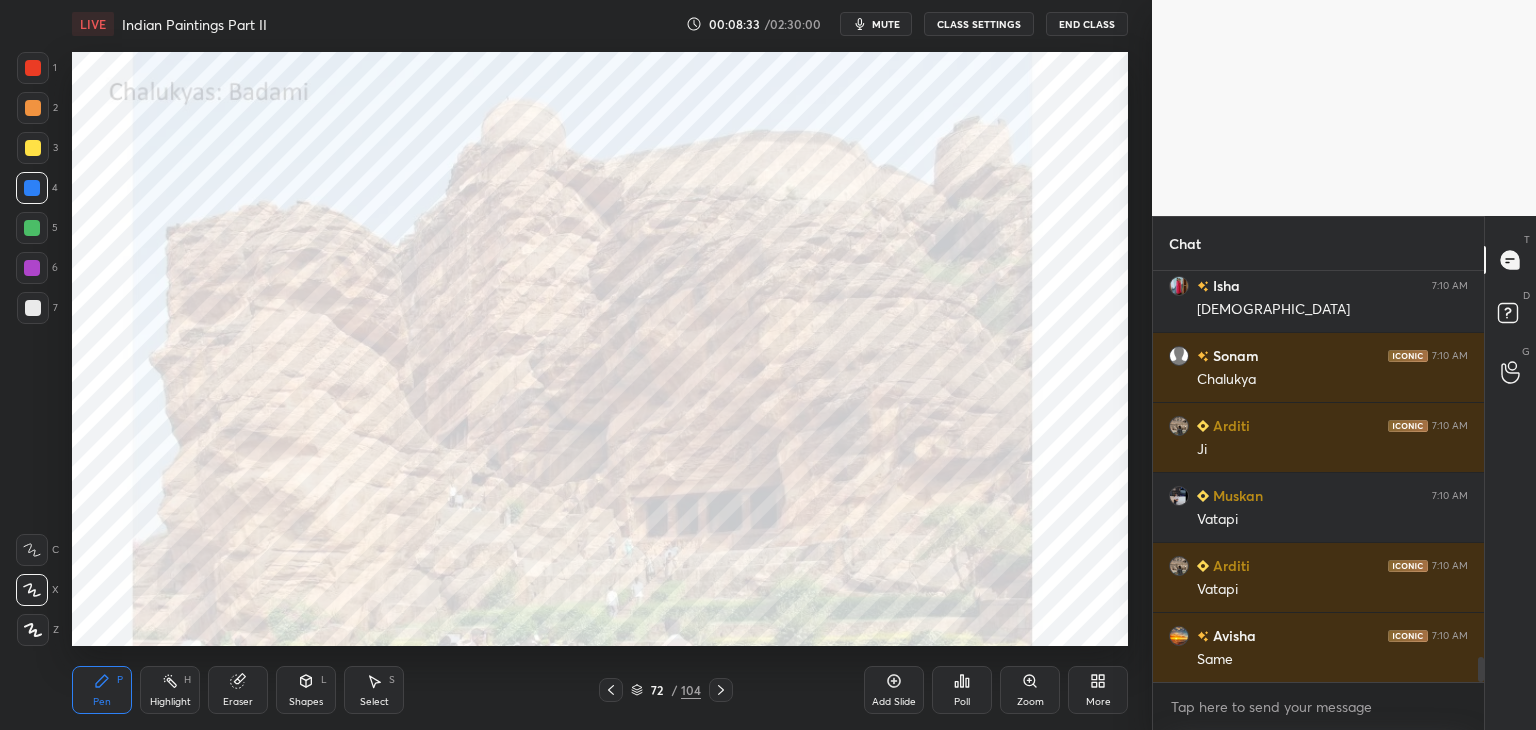 drag, startPoint x: 31, startPoint y: 193, endPoint x: 44, endPoint y: 194, distance: 13.038404 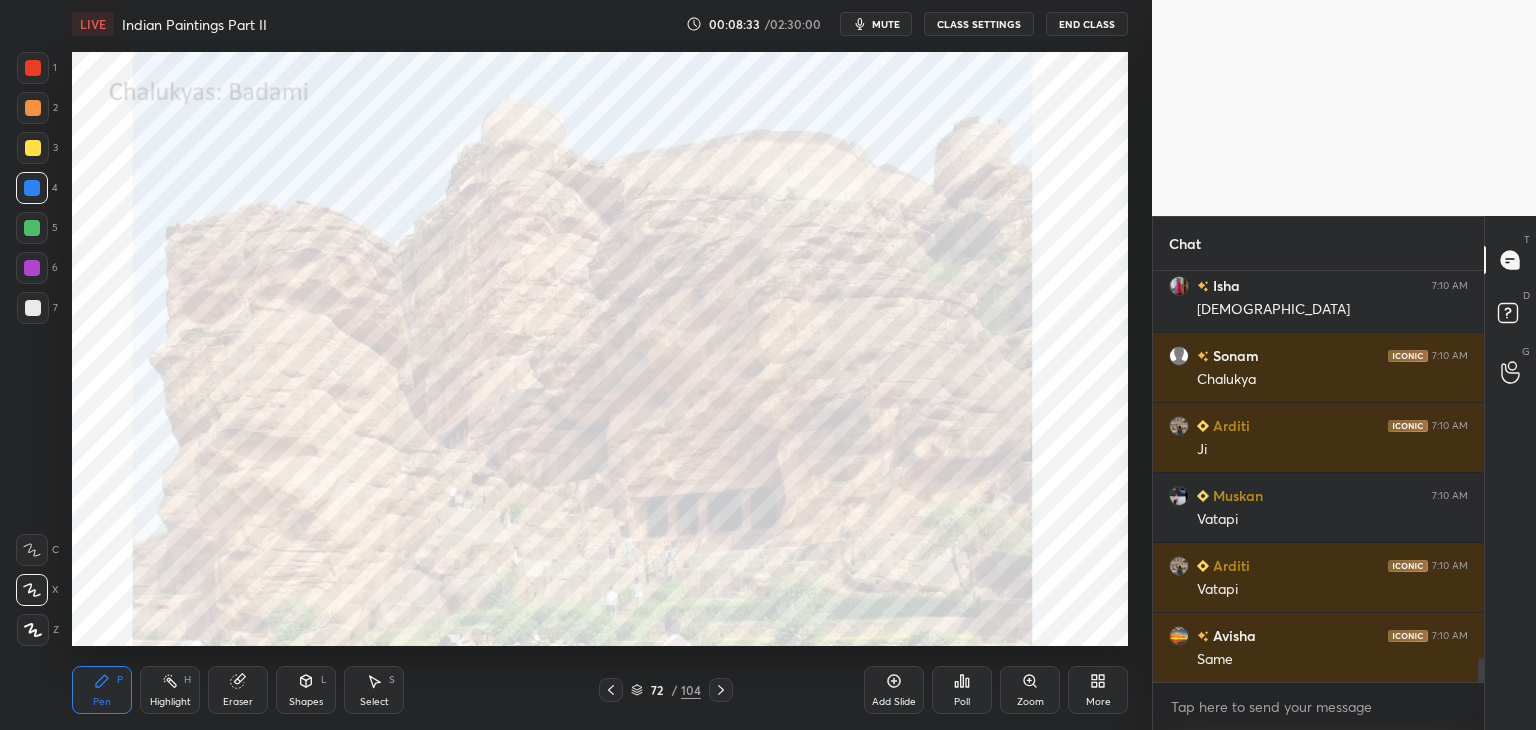 scroll, scrollTop: 6500, scrollLeft: 0, axis: vertical 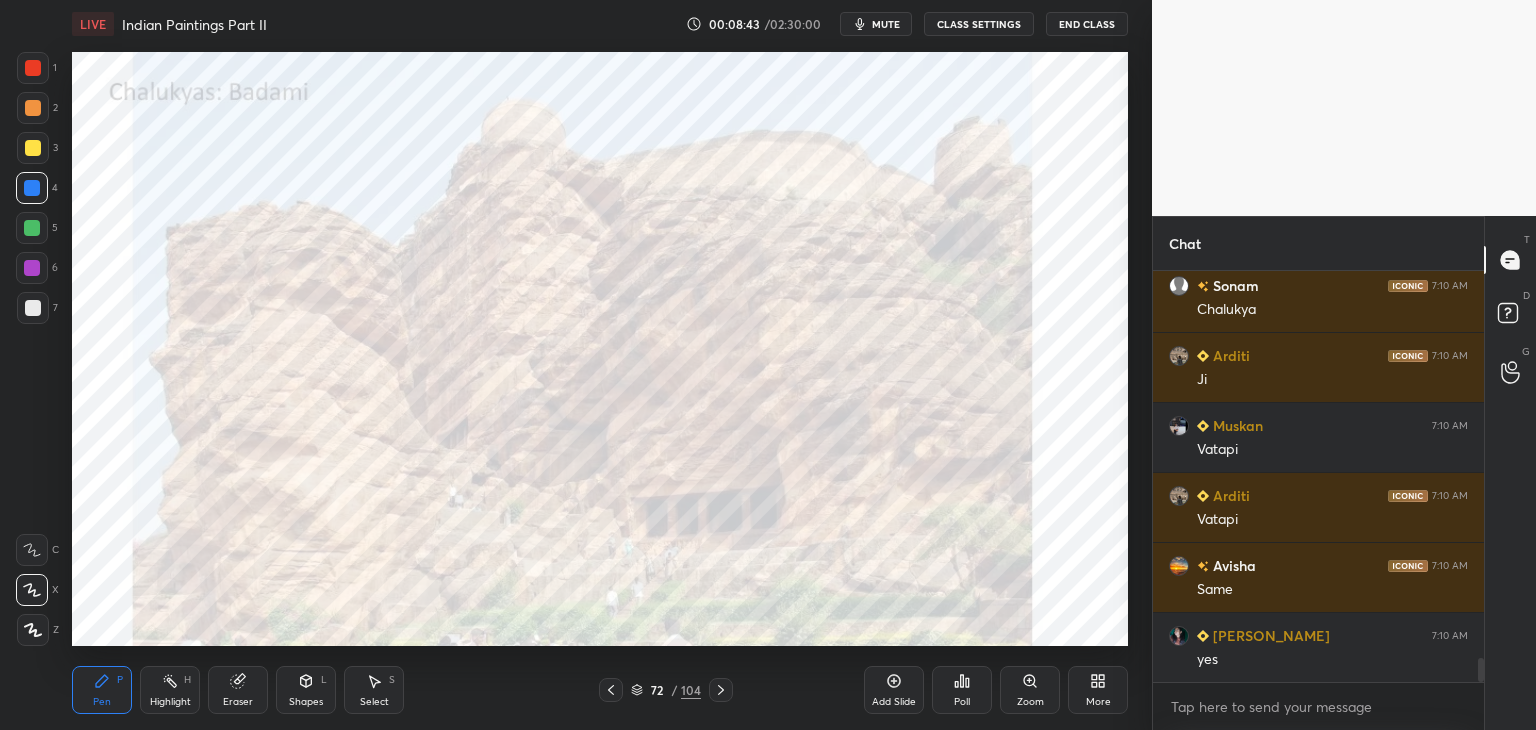 click at bounding box center [33, 68] 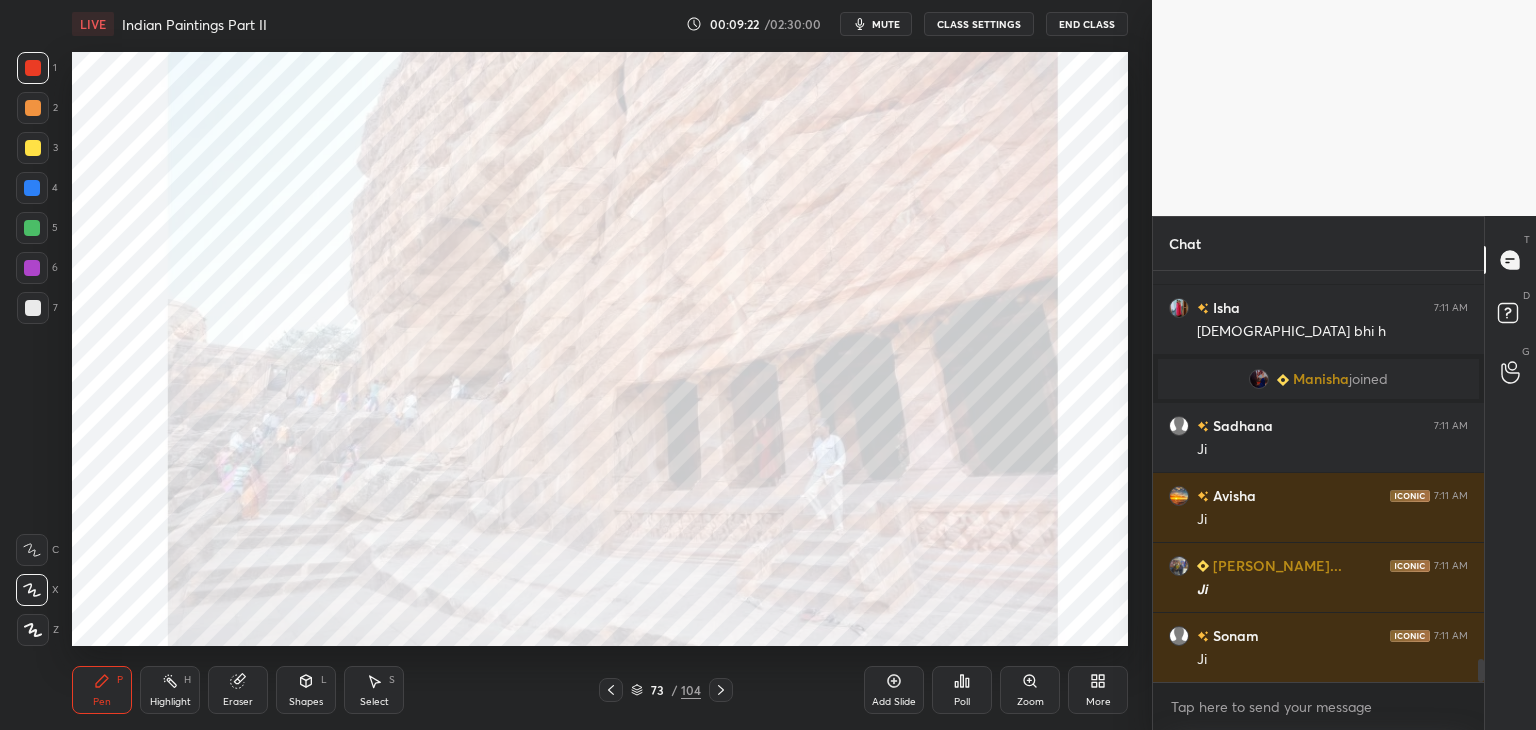 scroll, scrollTop: 7096, scrollLeft: 0, axis: vertical 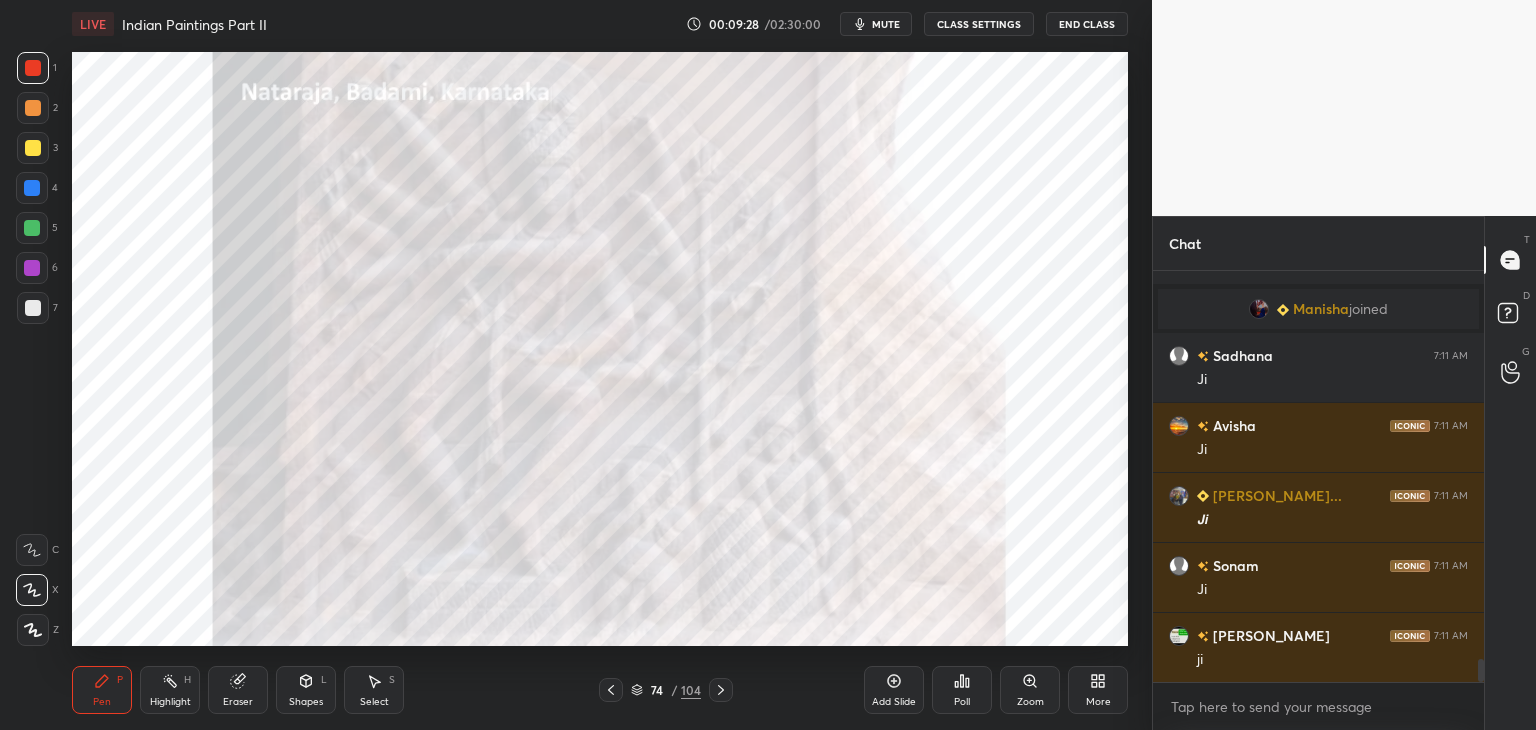 click at bounding box center [33, 308] 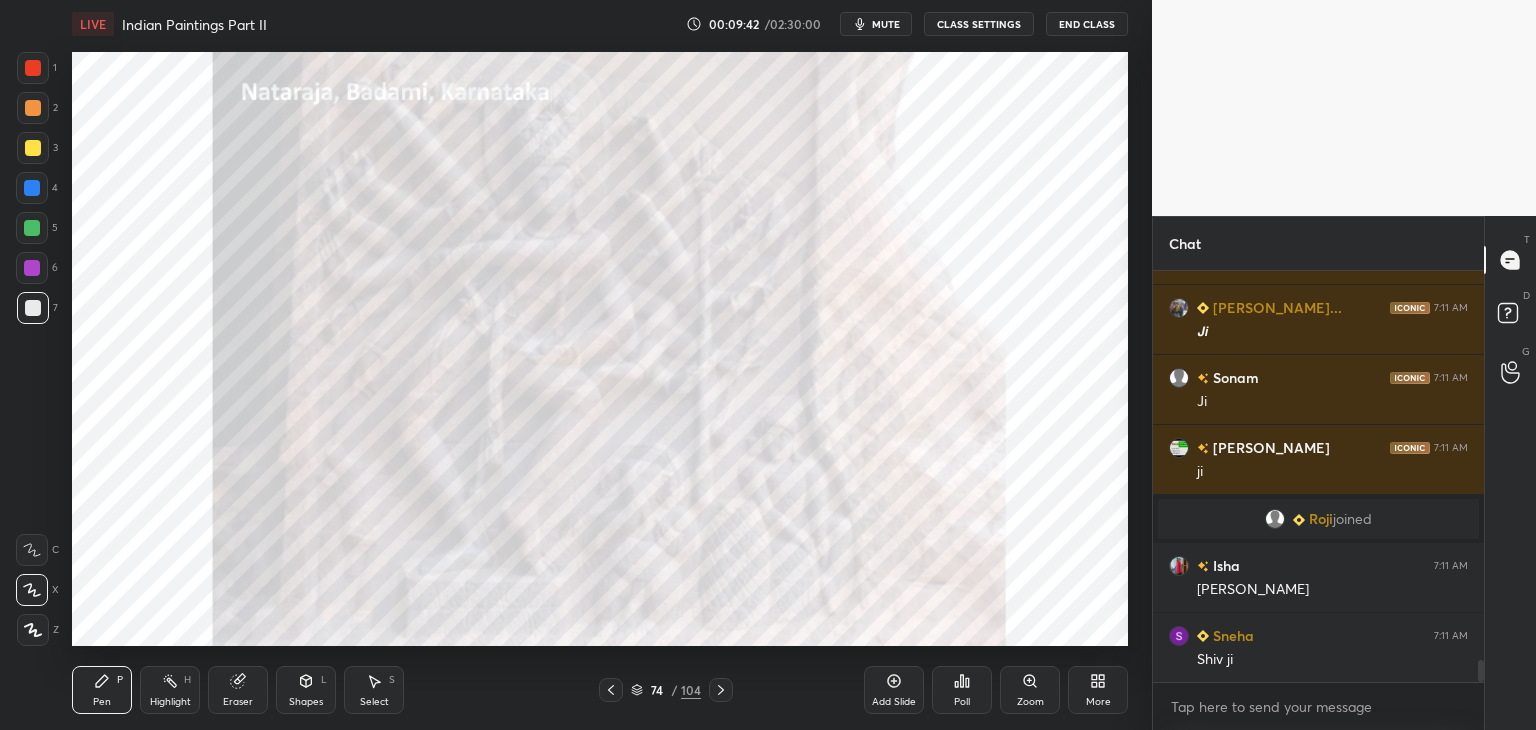 scroll, scrollTop: 7234, scrollLeft: 0, axis: vertical 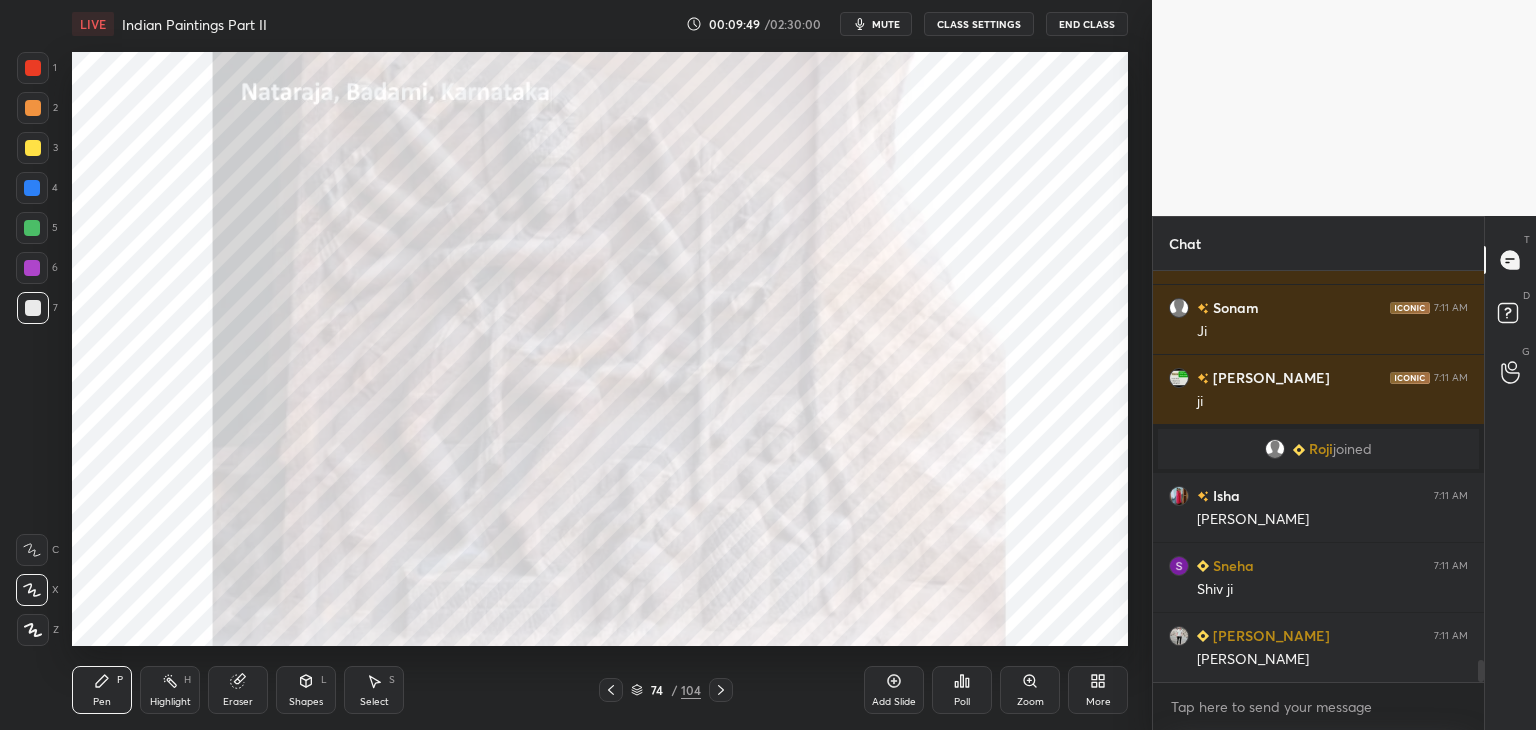click 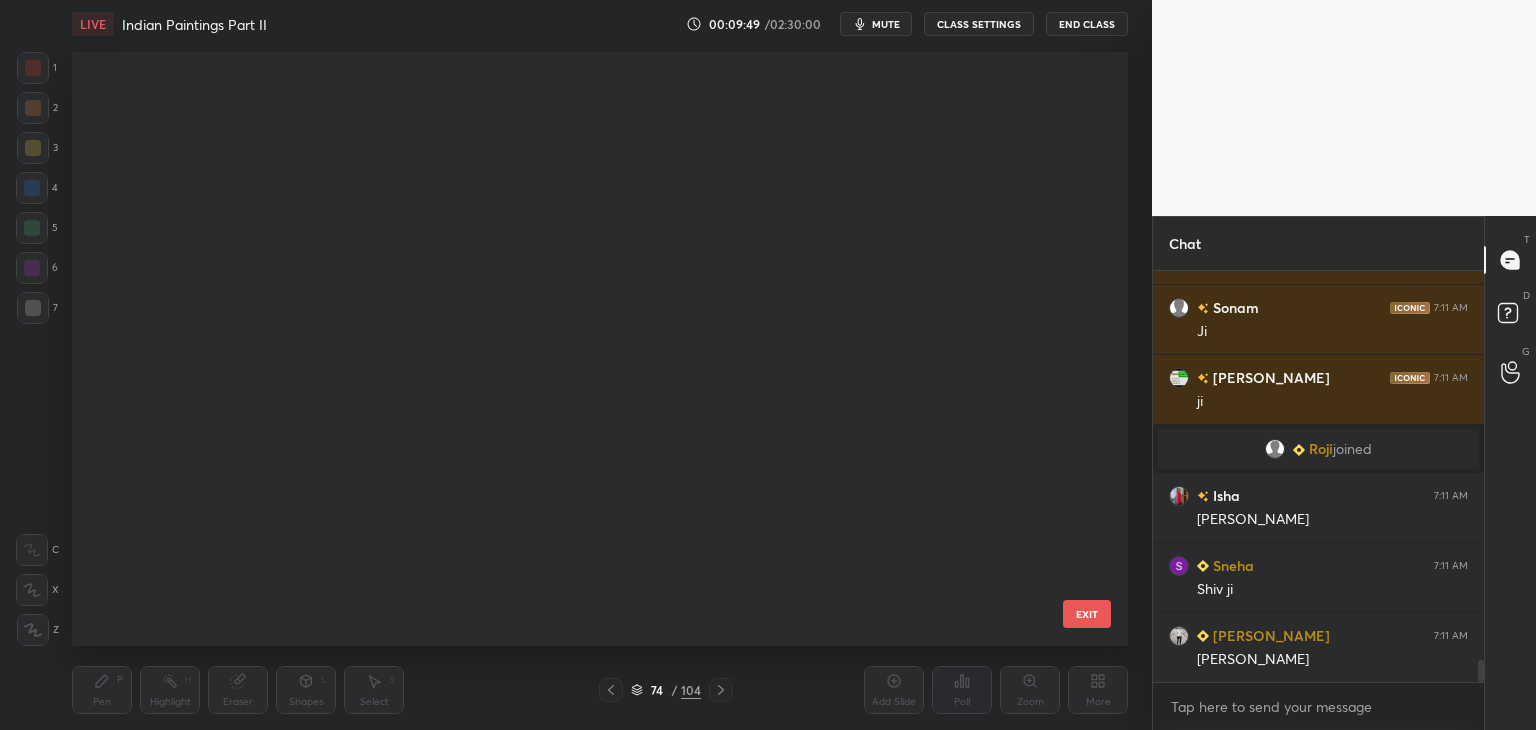 scroll, scrollTop: 3980, scrollLeft: 0, axis: vertical 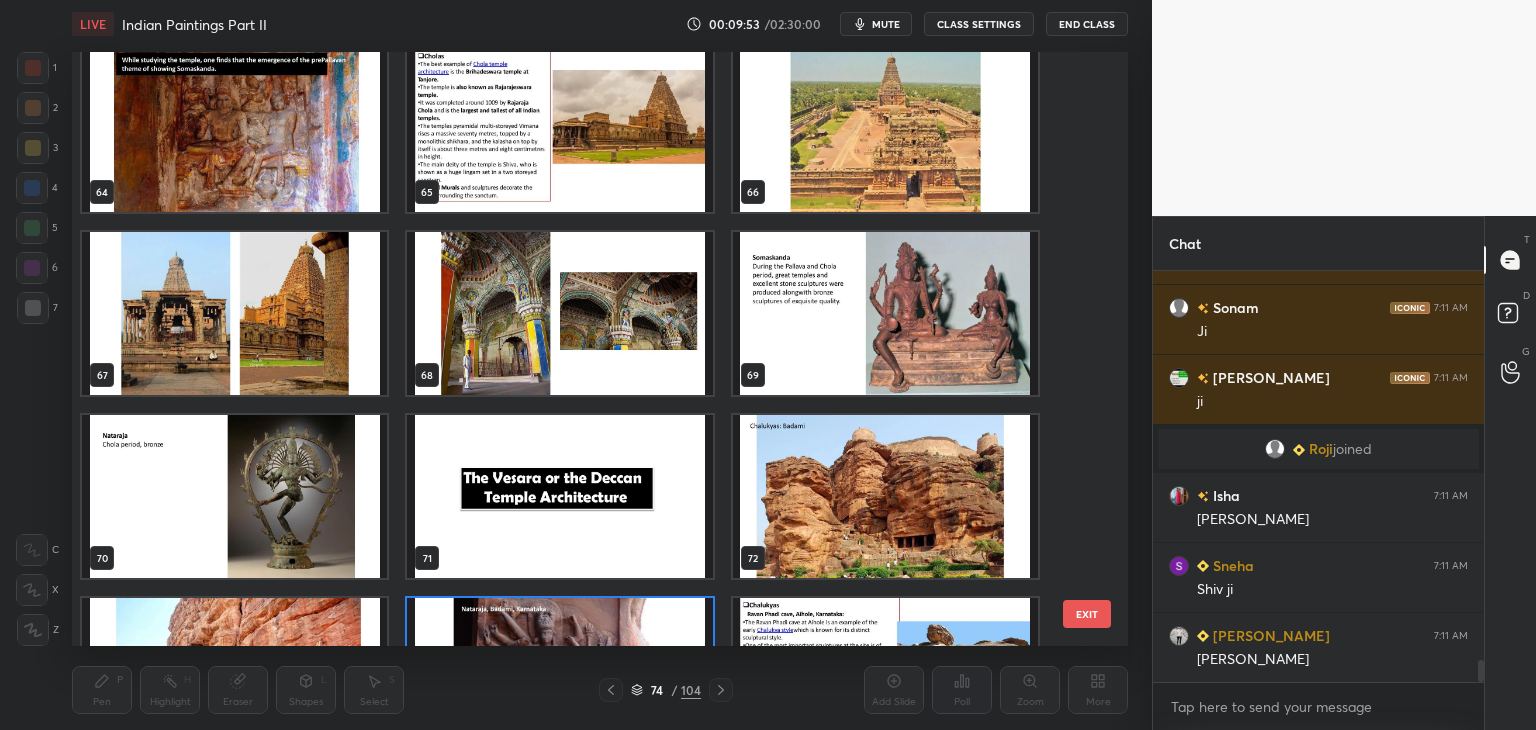 click at bounding box center (885, 496) 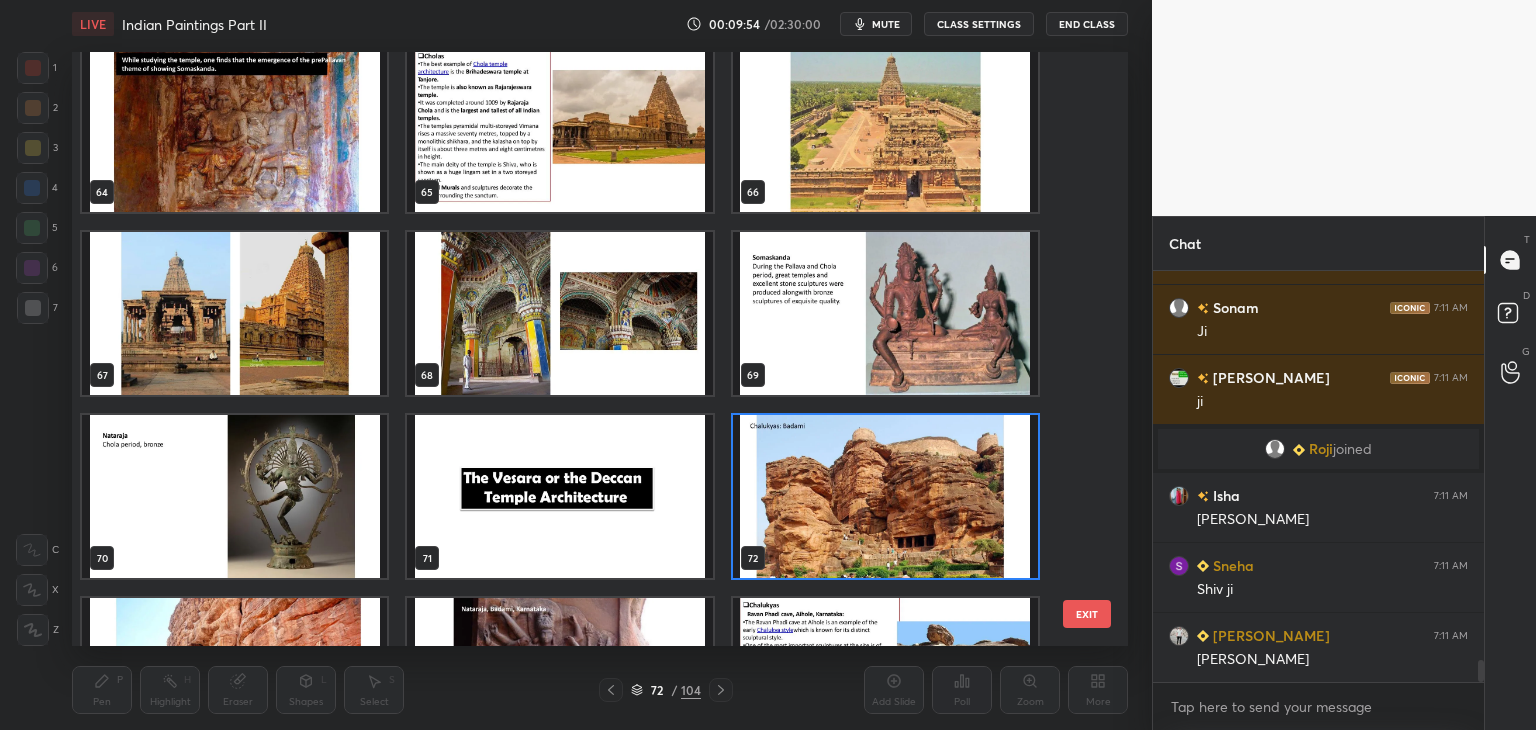 click on "72 / 104" at bounding box center (666, 690) 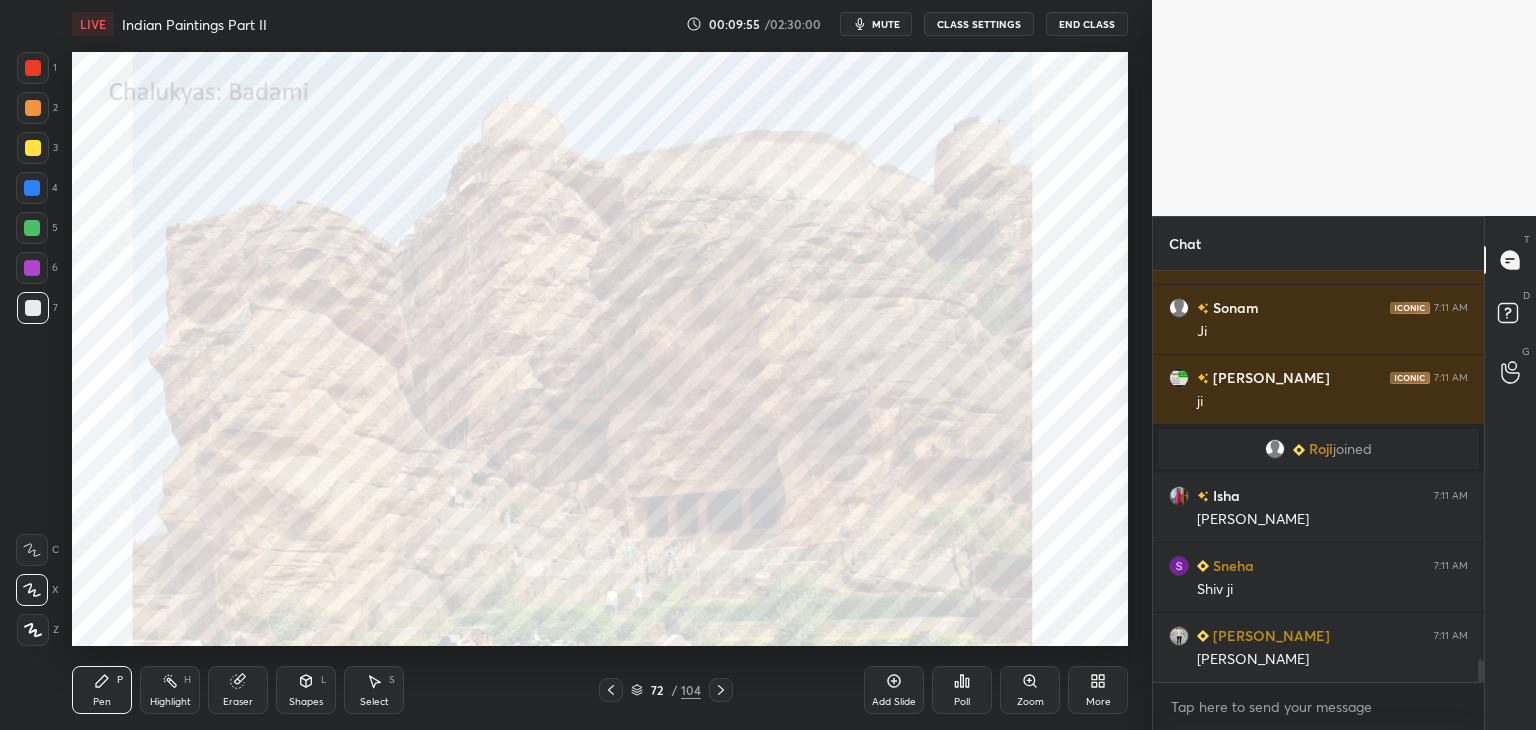 scroll, scrollTop: 7304, scrollLeft: 0, axis: vertical 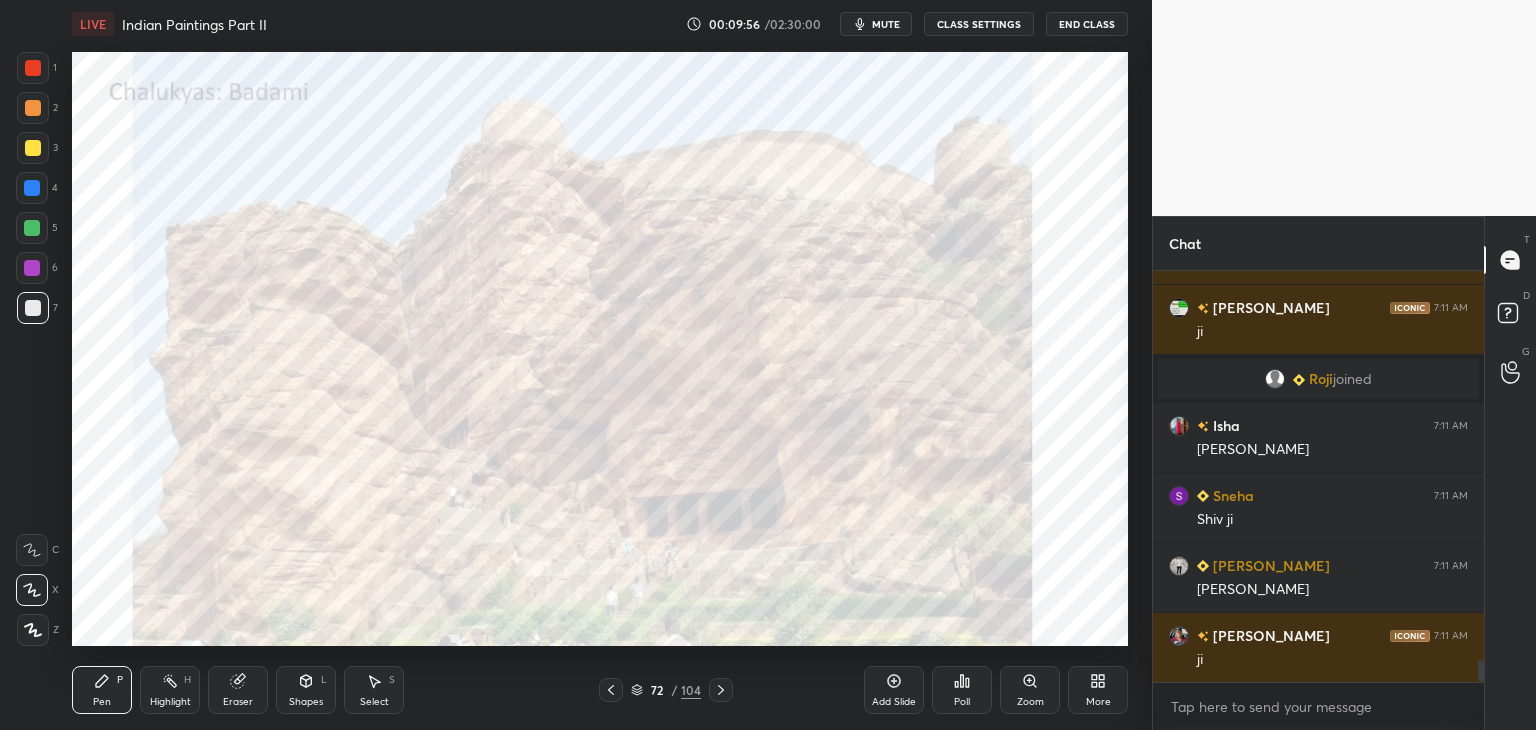 click at bounding box center [33, 68] 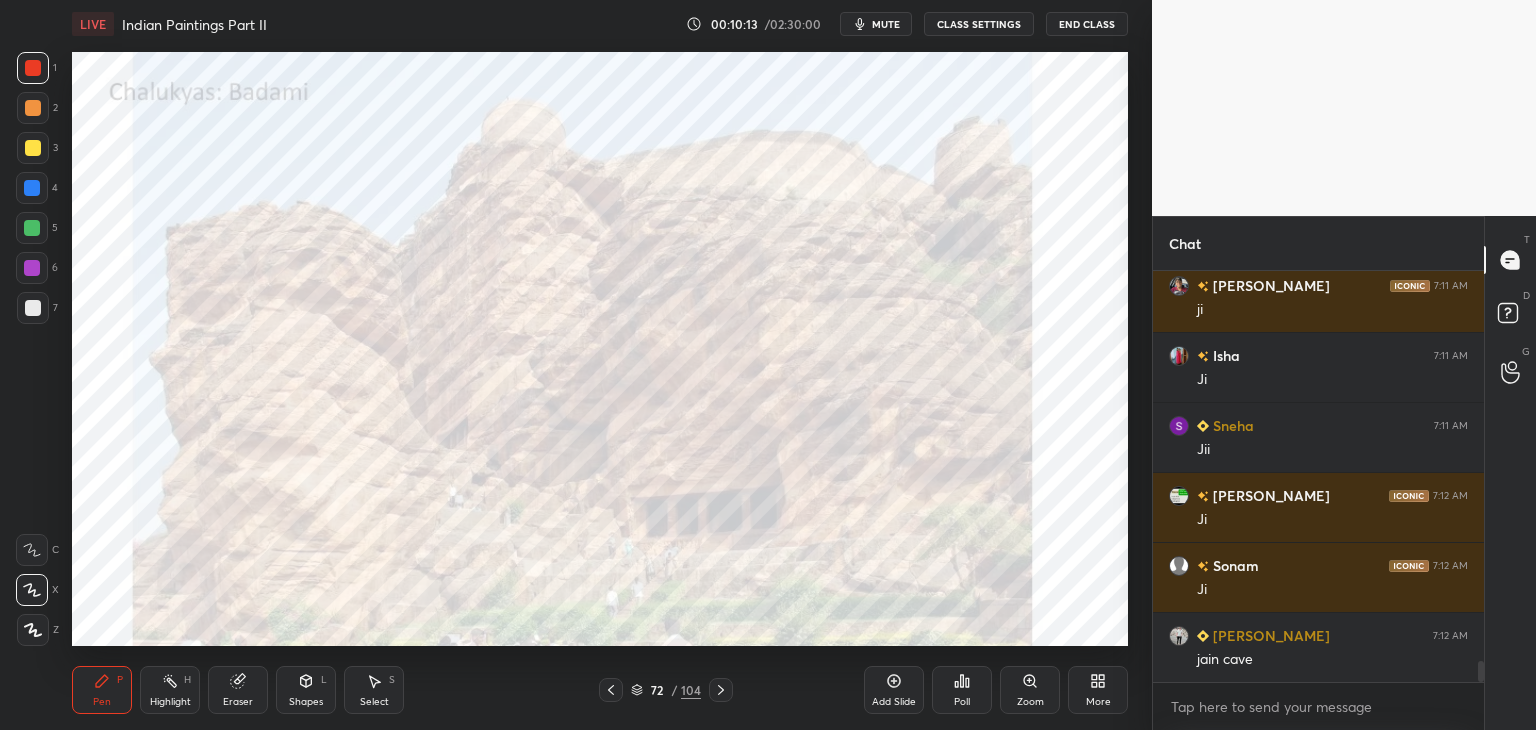 scroll, scrollTop: 7724, scrollLeft: 0, axis: vertical 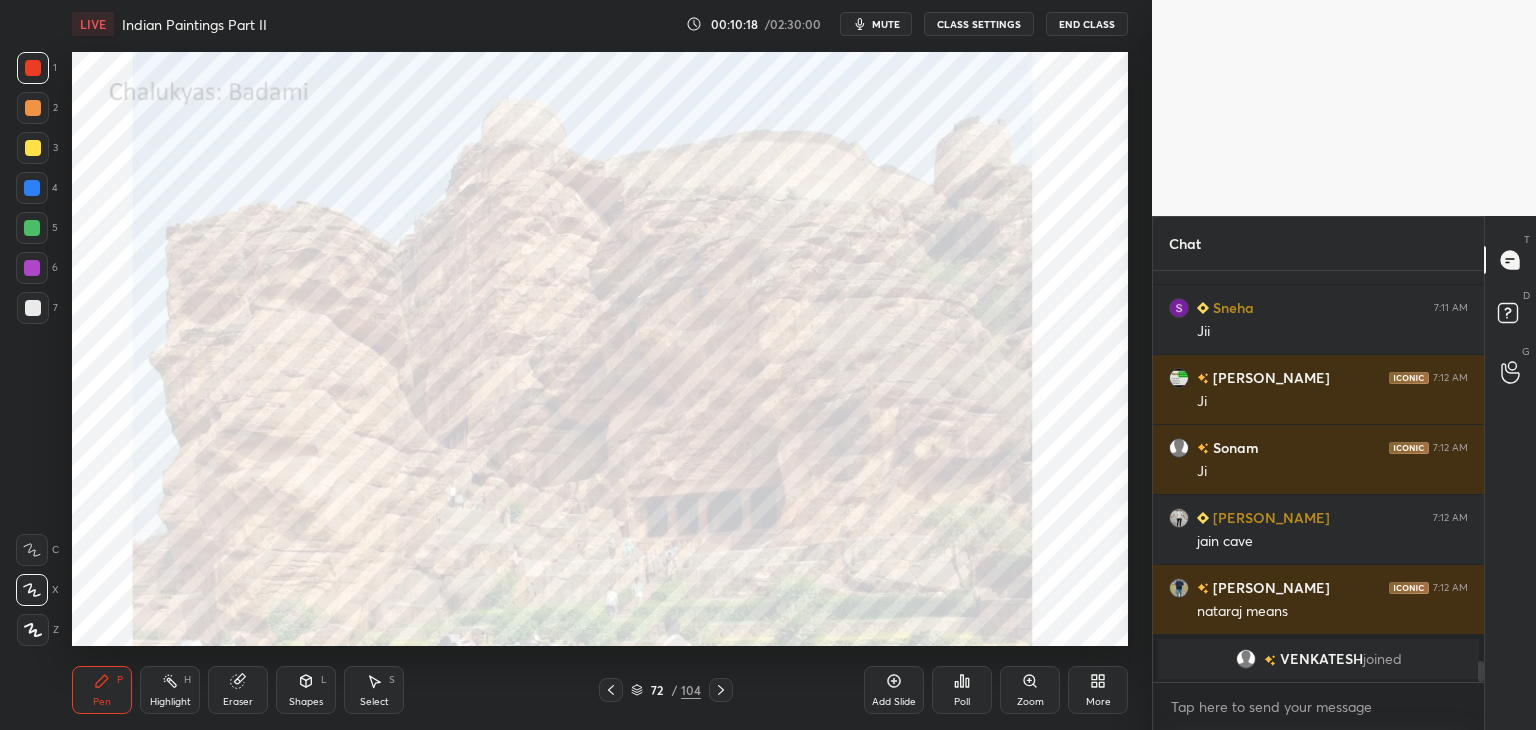 click 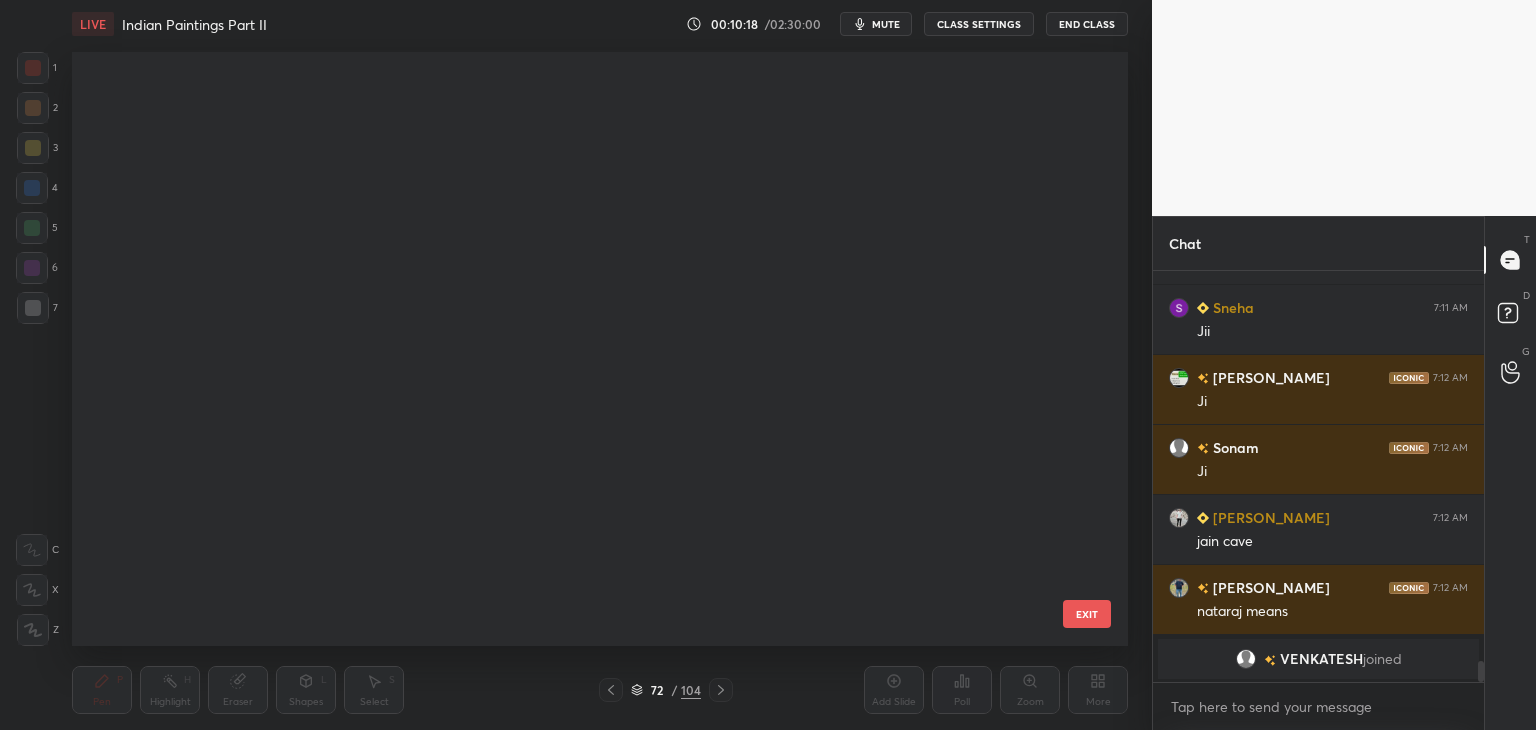 scroll, scrollTop: 3798, scrollLeft: 0, axis: vertical 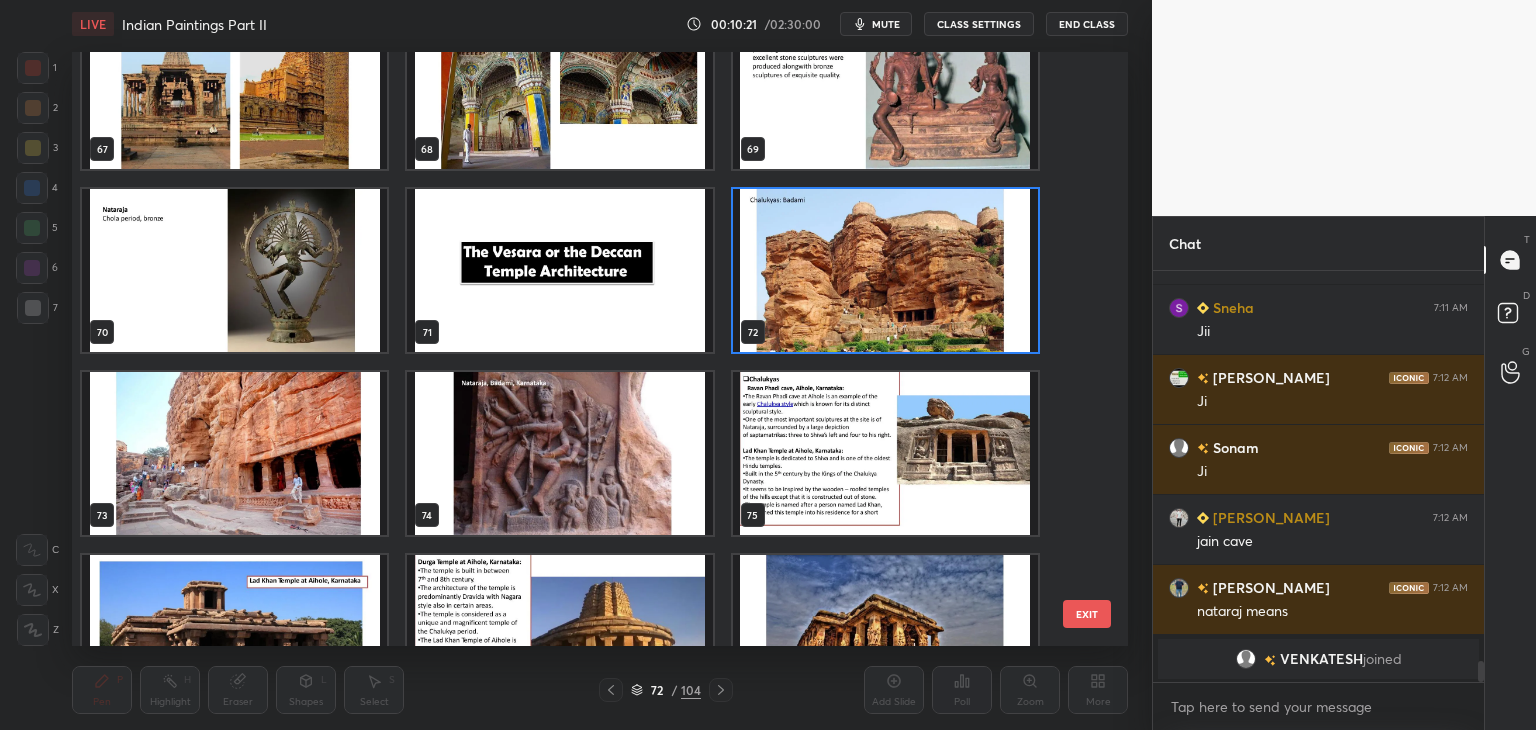 click at bounding box center [559, 453] 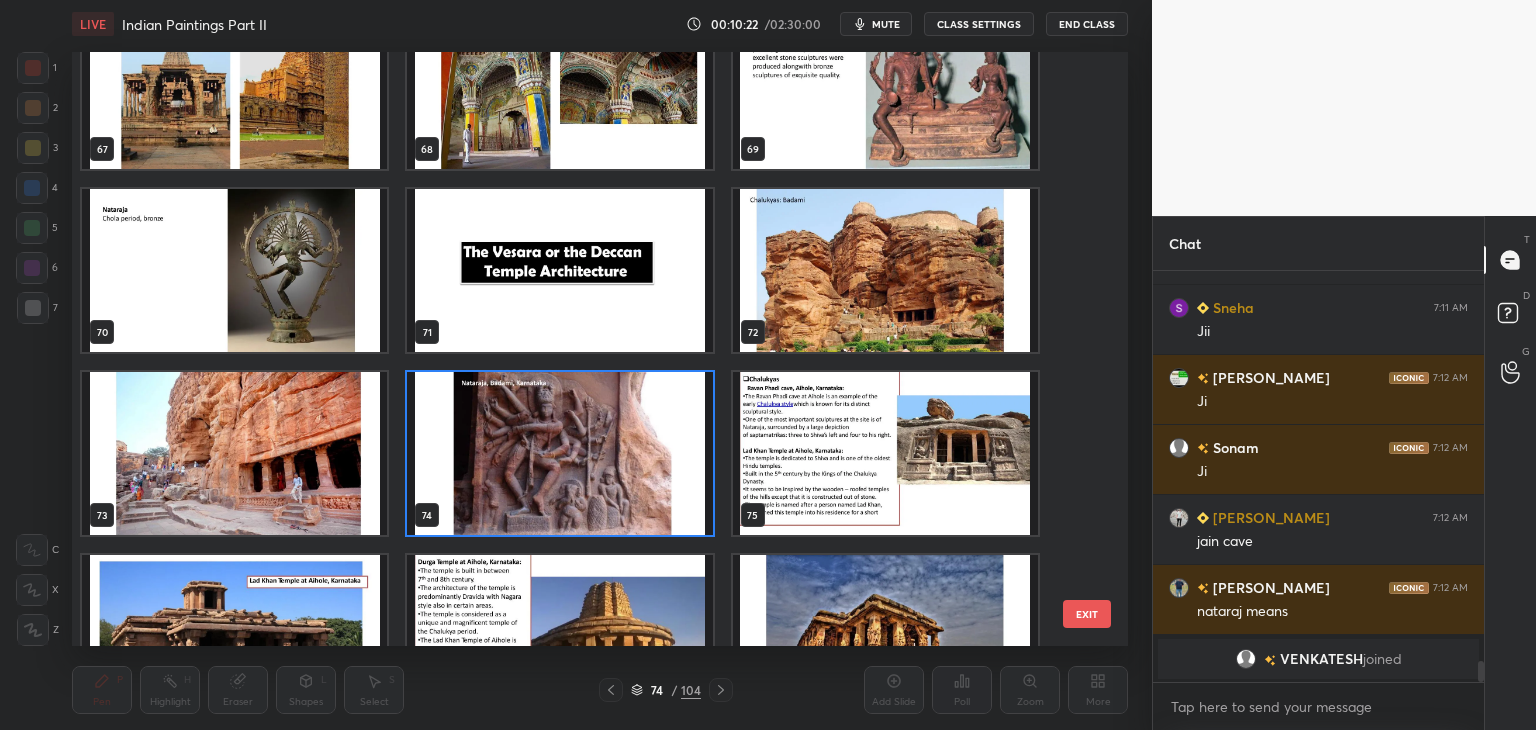 click 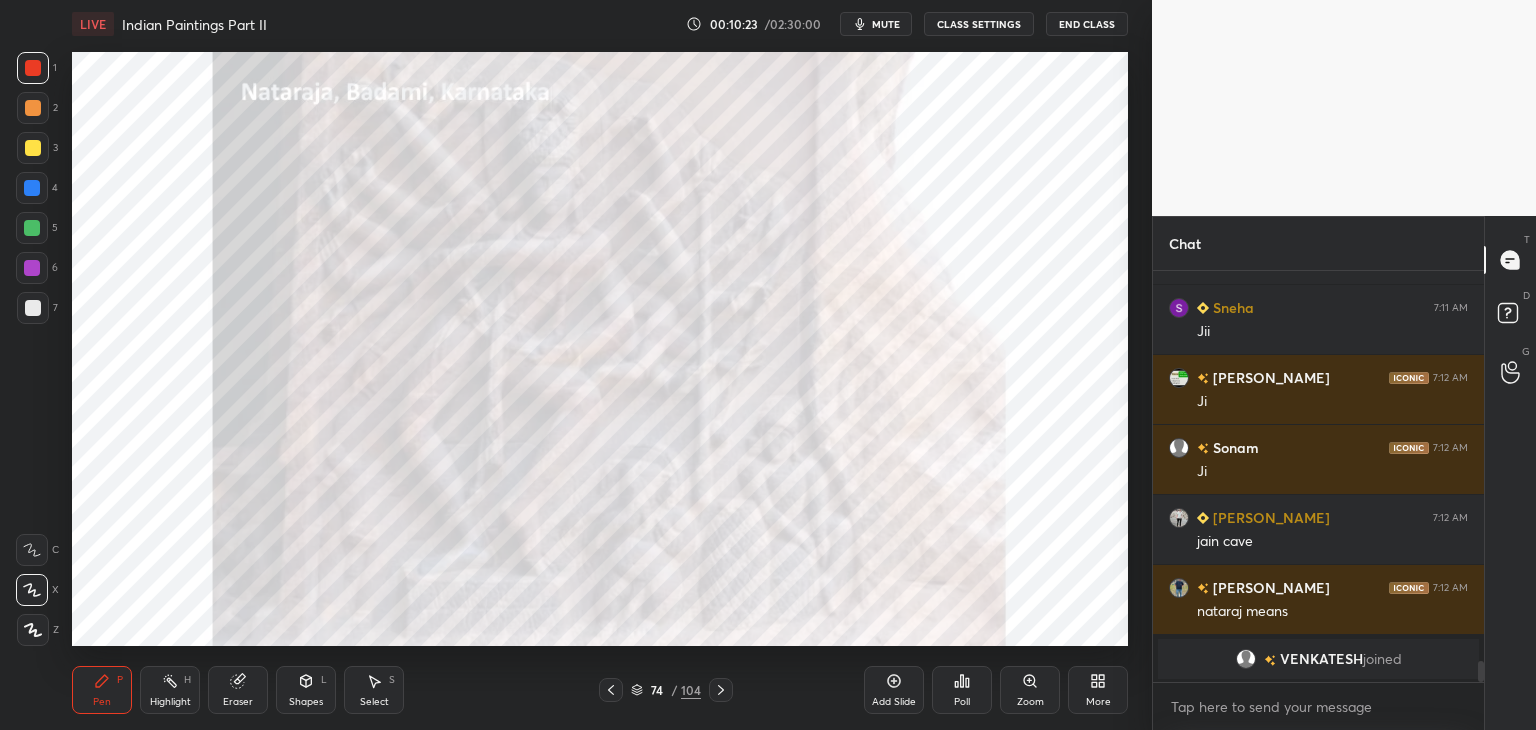 scroll, scrollTop: 0, scrollLeft: 0, axis: both 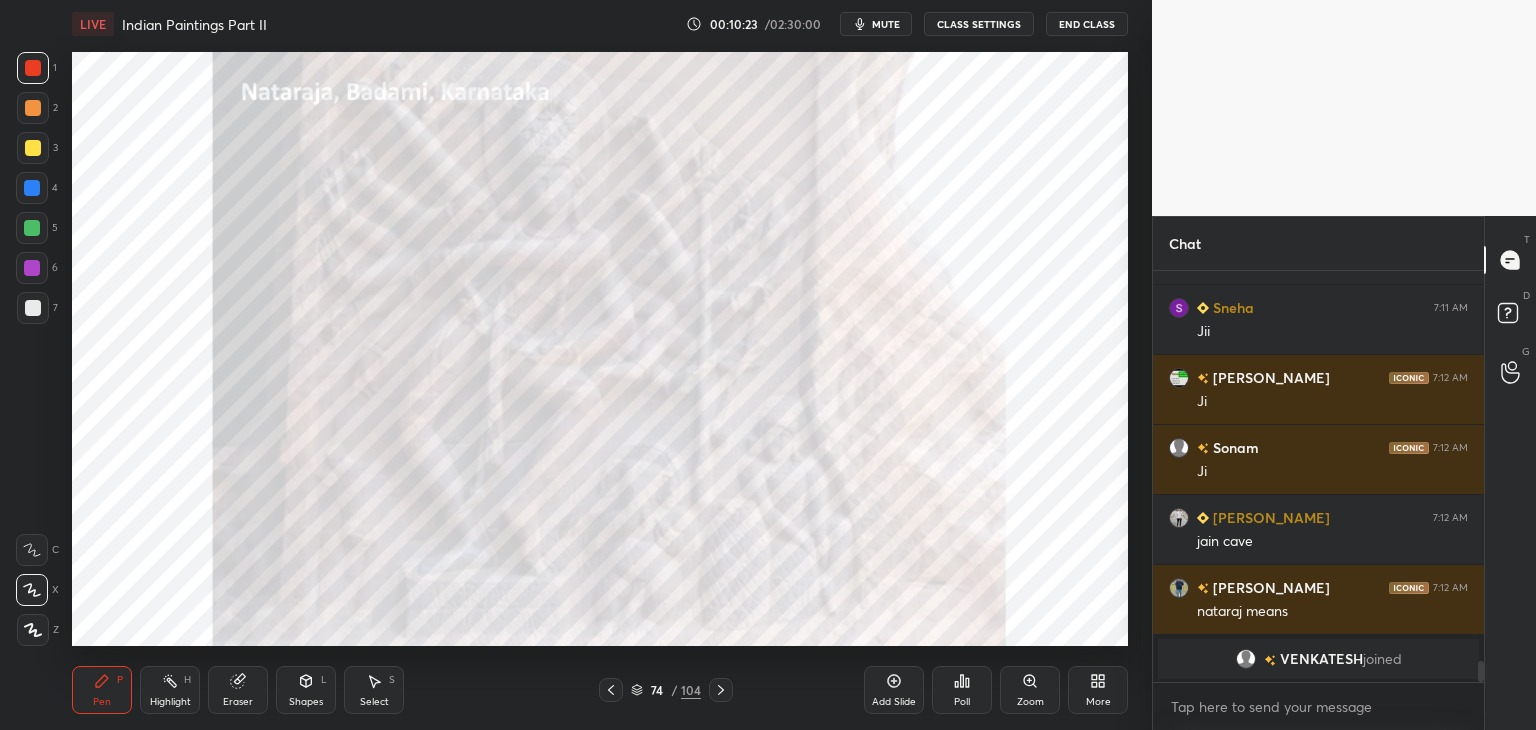 drag, startPoint x: 32, startPoint y: 62, endPoint x: 69, endPoint y: 57, distance: 37.336308 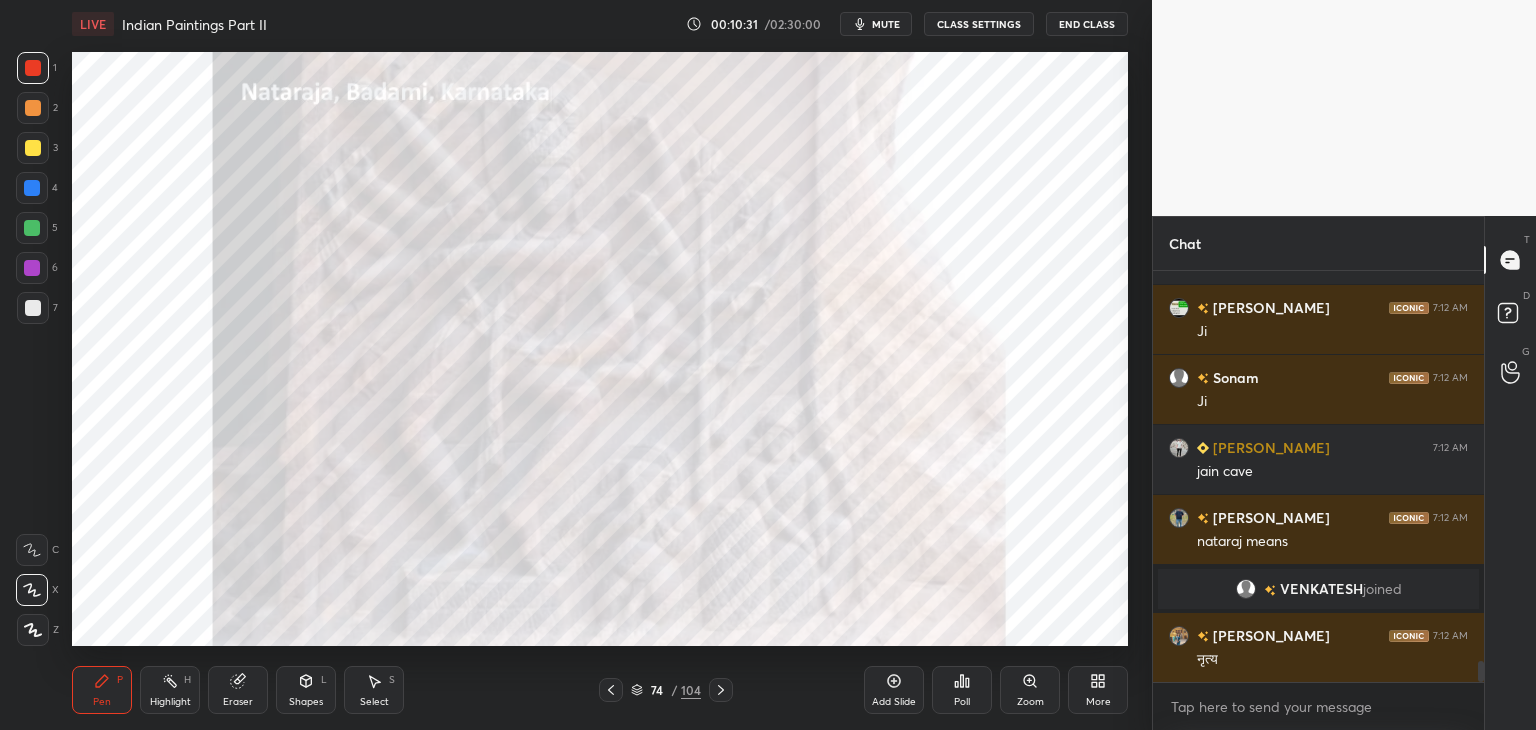 scroll, scrollTop: 7672, scrollLeft: 0, axis: vertical 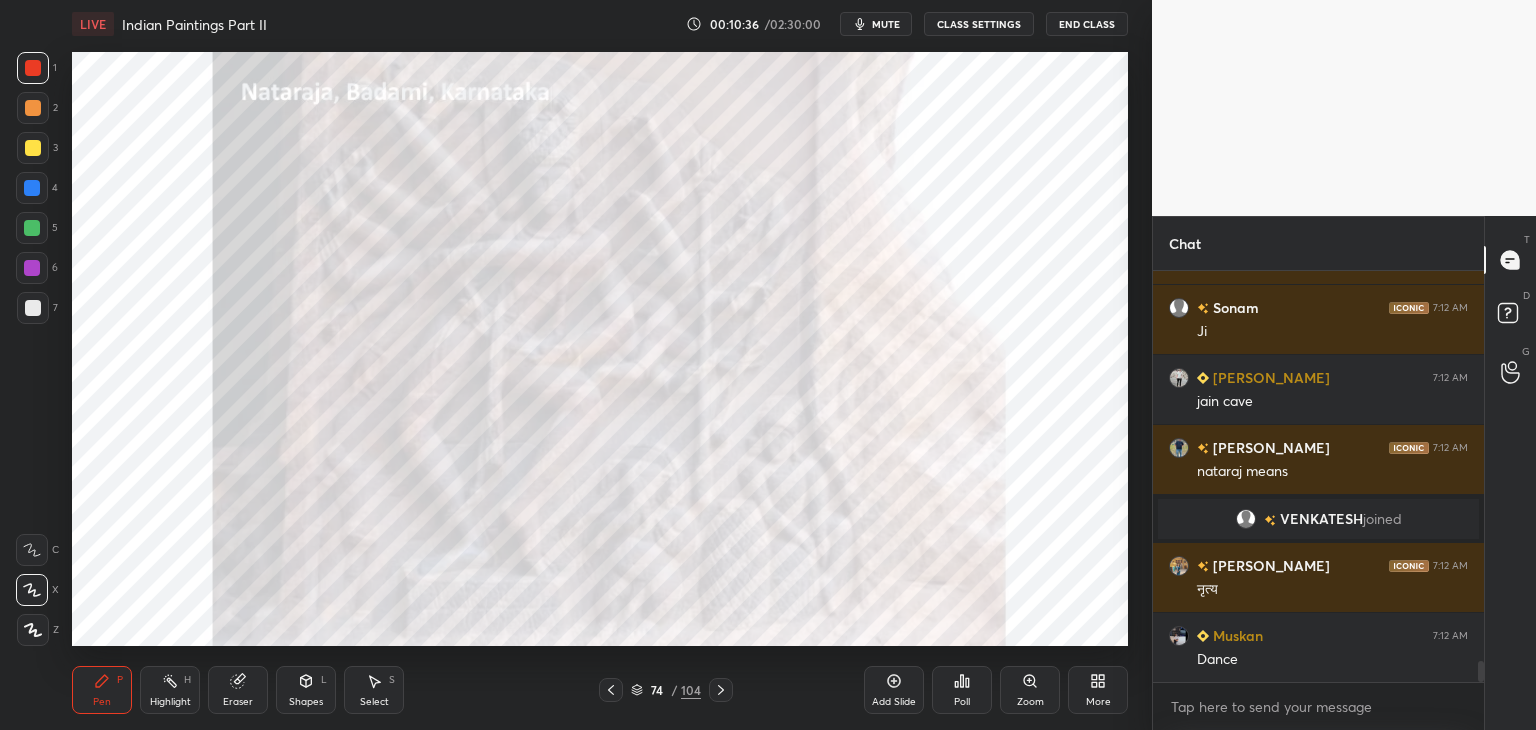 click 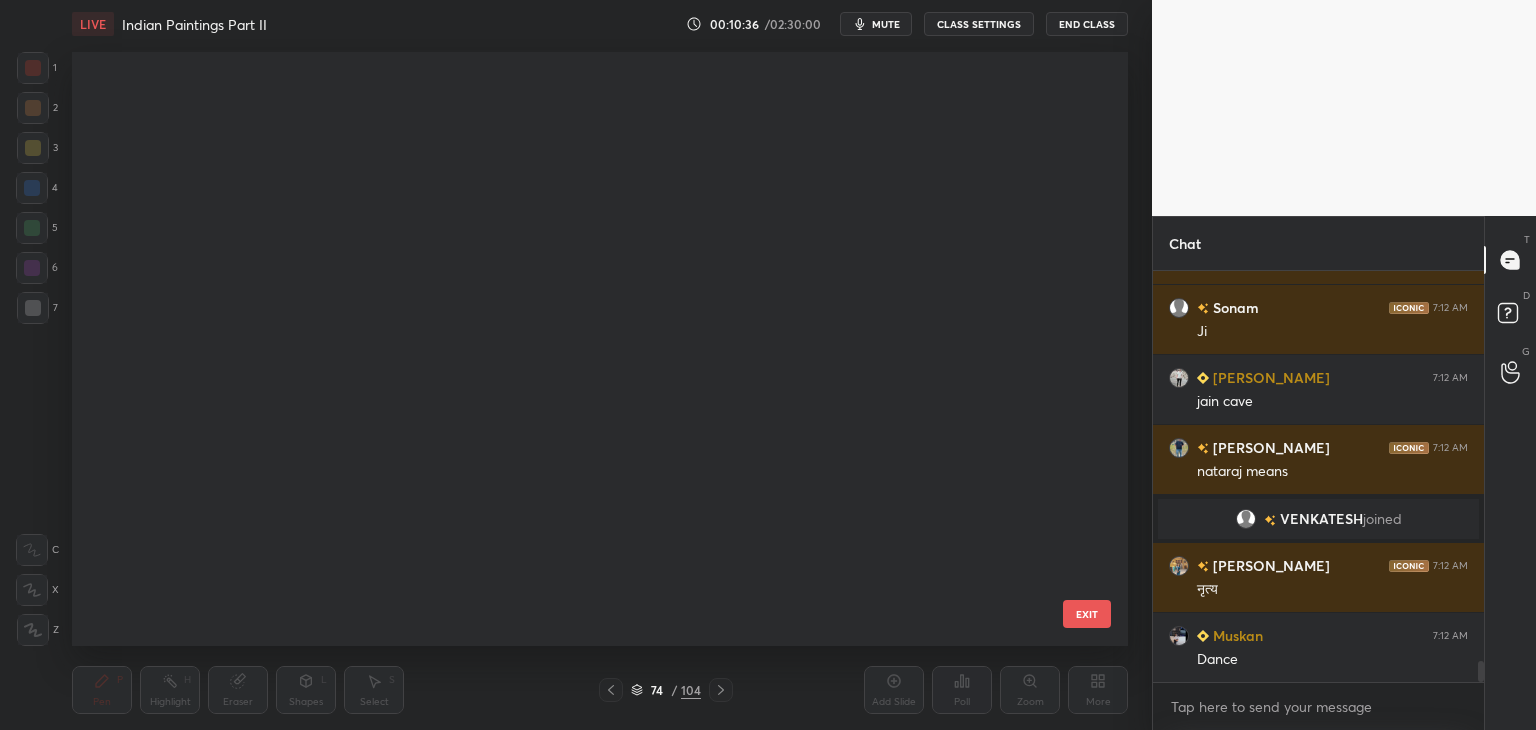 scroll, scrollTop: 3980, scrollLeft: 0, axis: vertical 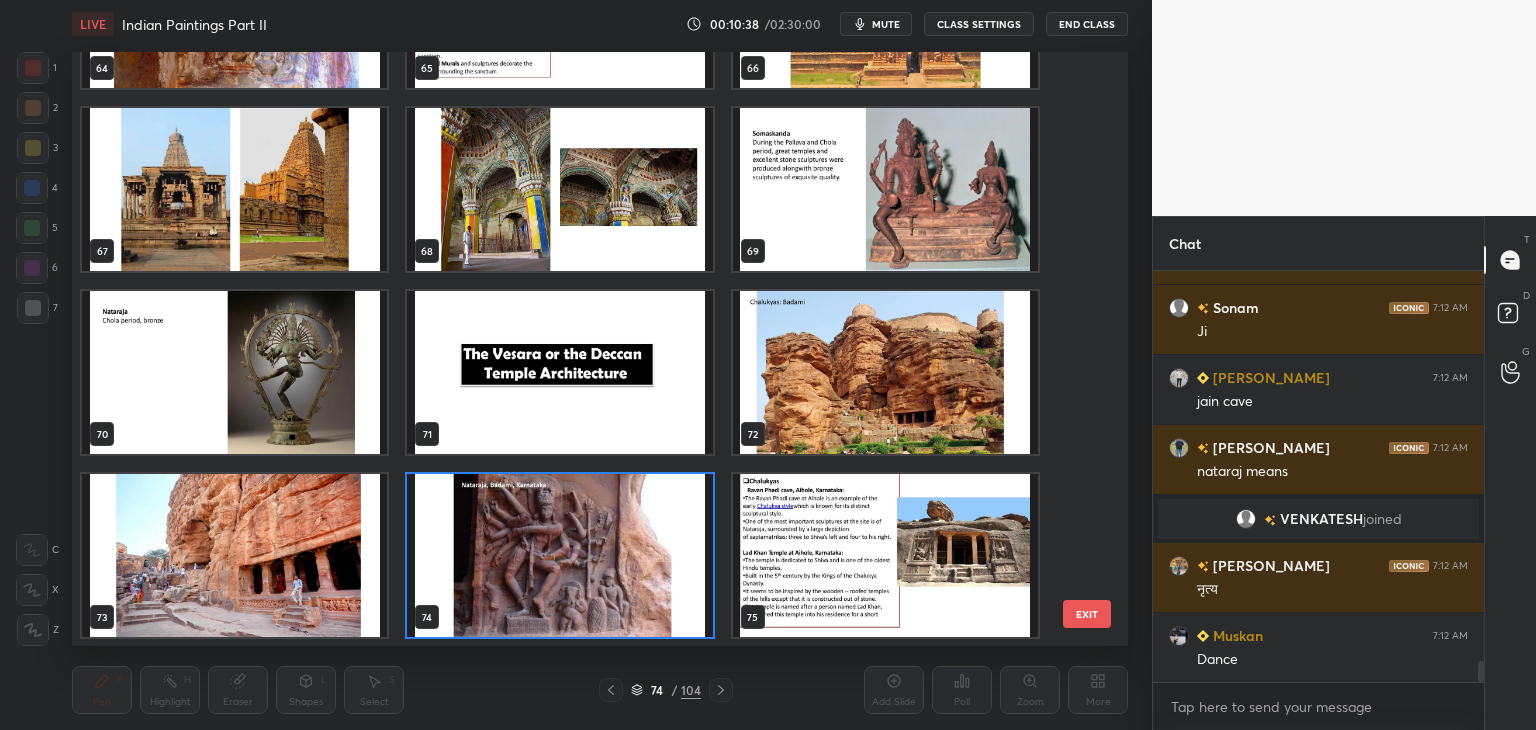 drag, startPoint x: 1092, startPoint y: 413, endPoint x: 1096, endPoint y: 436, distance: 23.345236 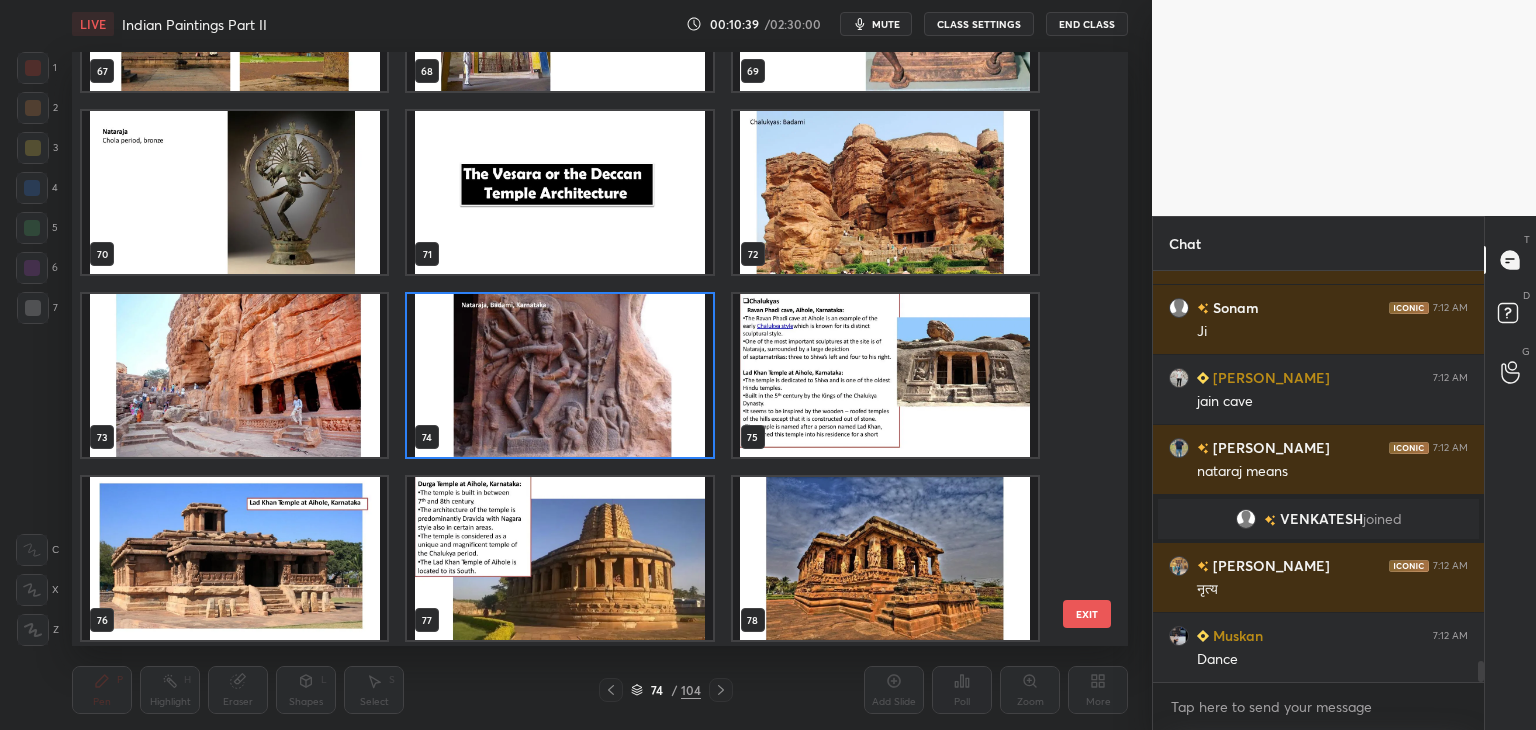 scroll, scrollTop: 4208, scrollLeft: 0, axis: vertical 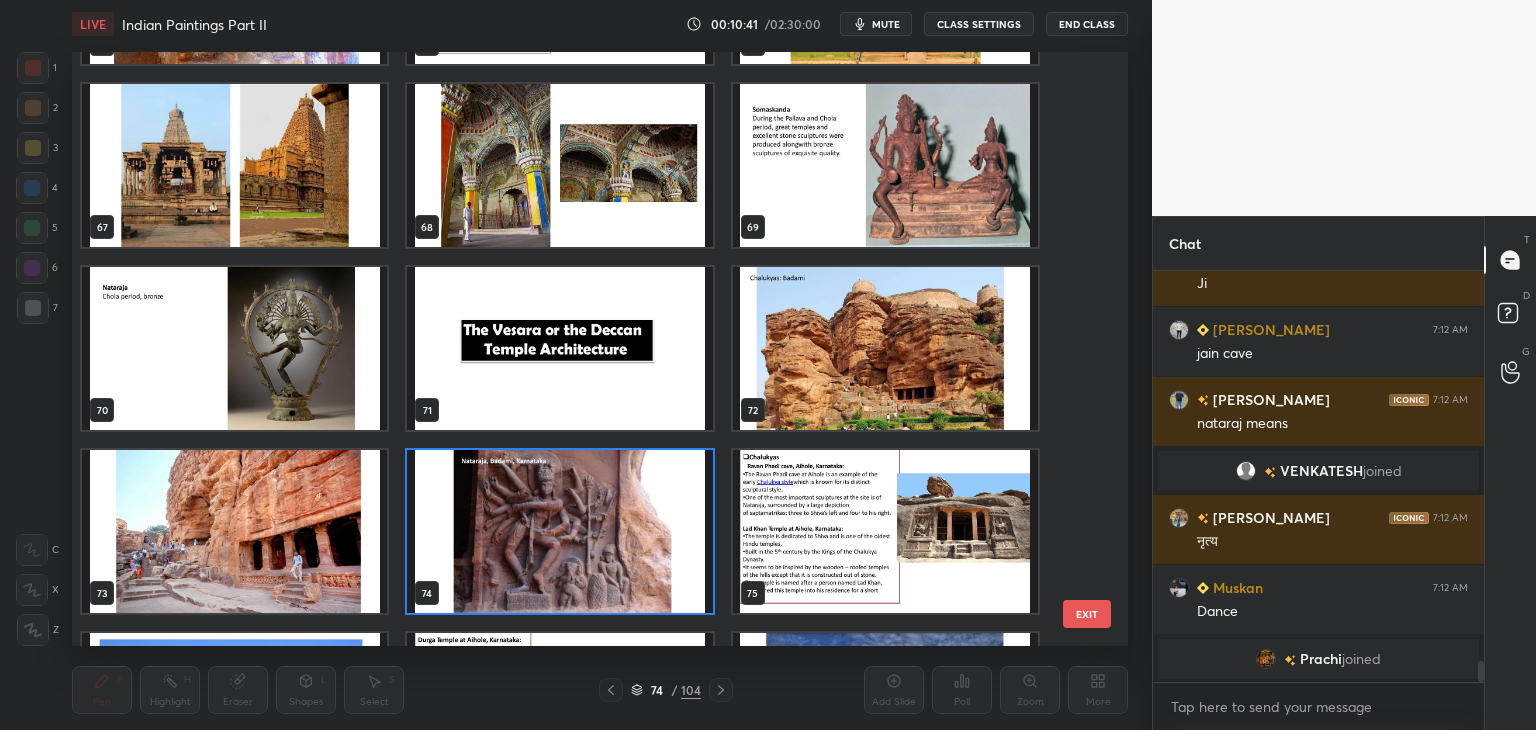 click at bounding box center [885, 348] 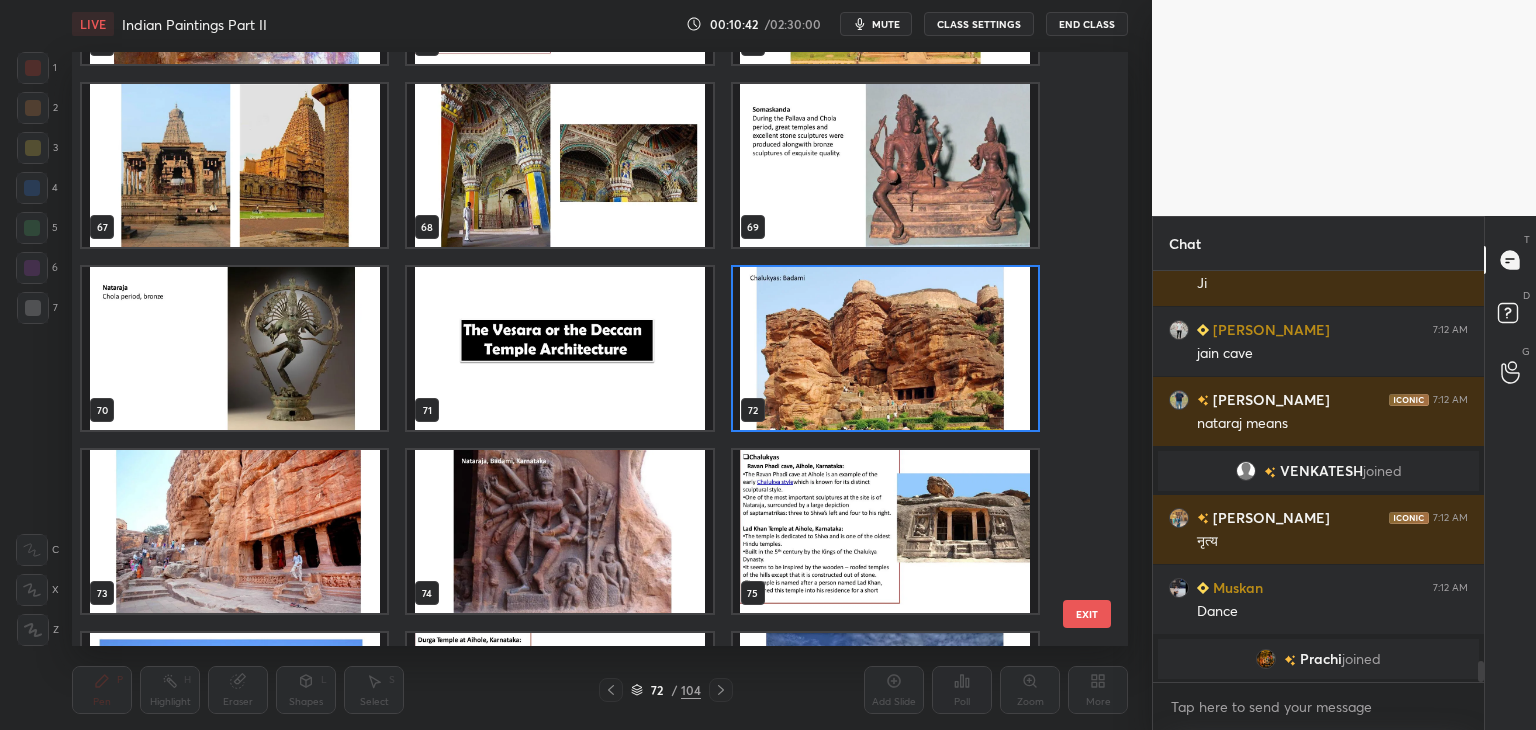 click on "72 / 104" at bounding box center [666, 690] 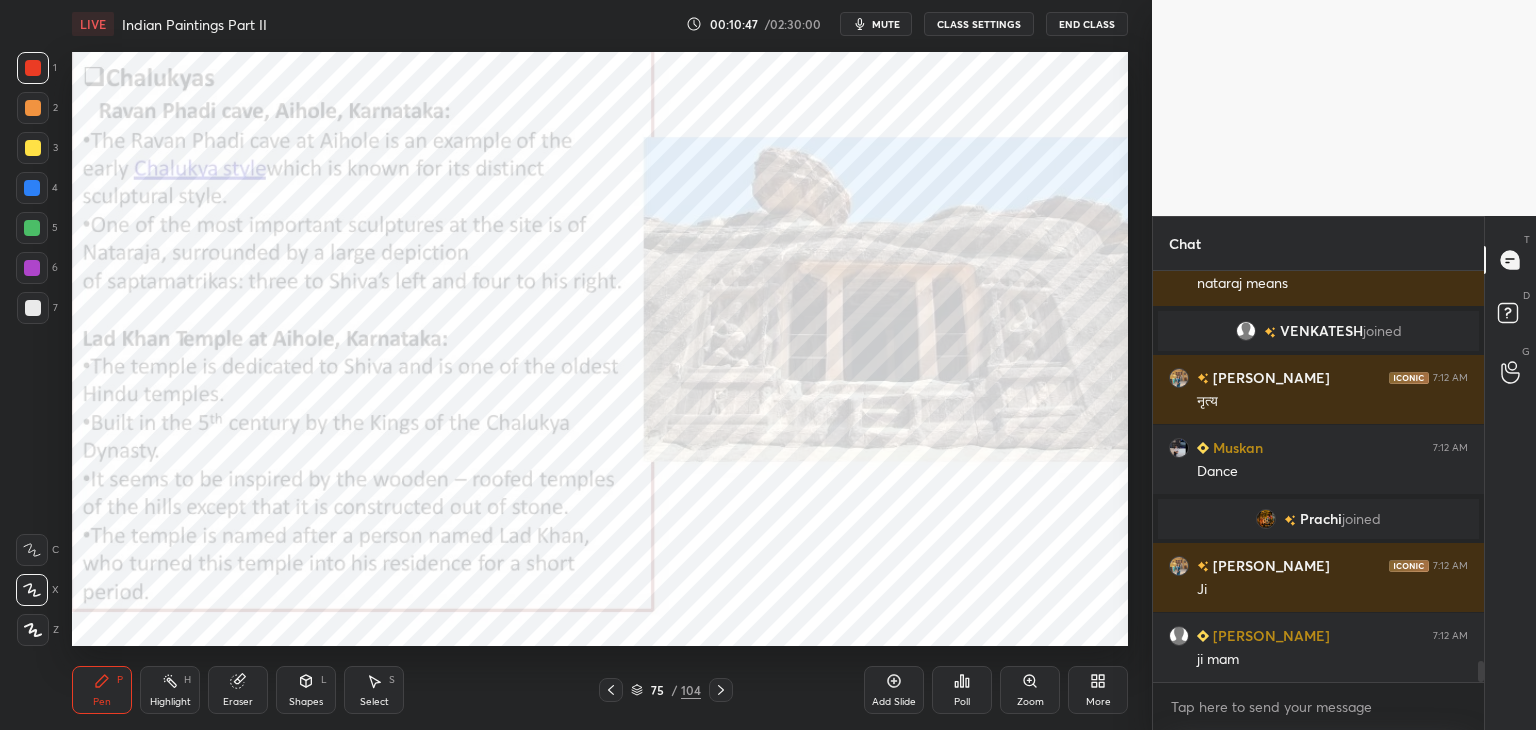 scroll, scrollTop: 7892, scrollLeft: 0, axis: vertical 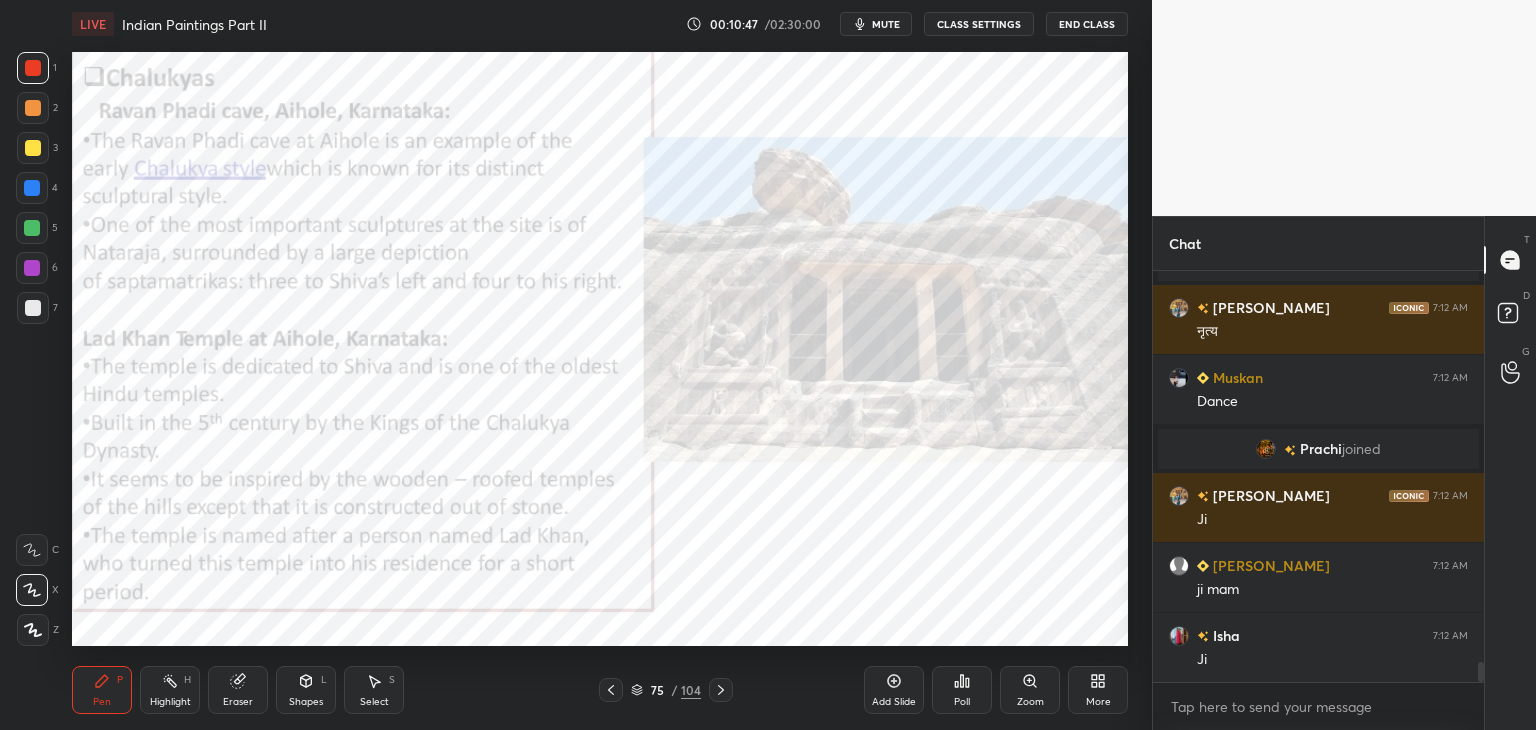 click at bounding box center (33, 68) 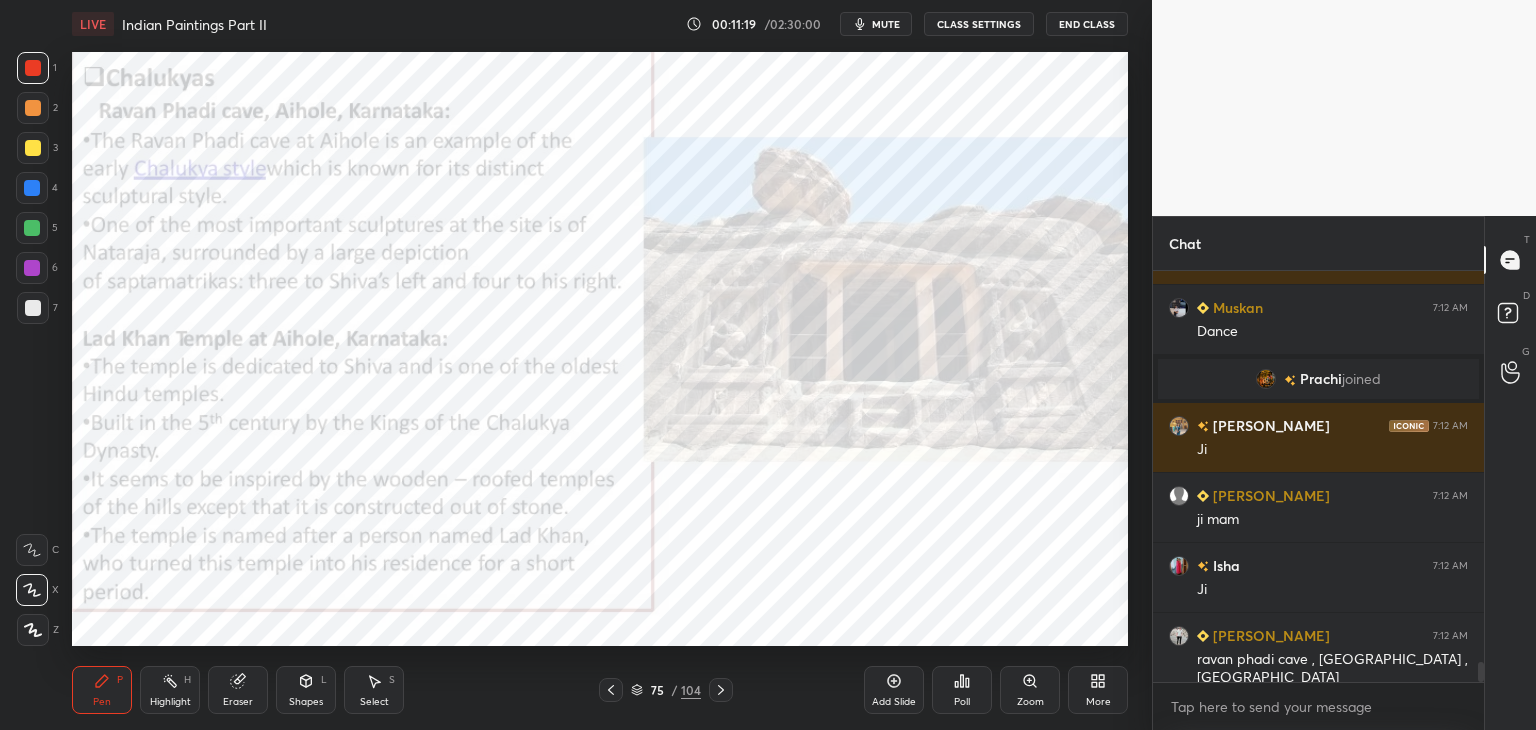 scroll, scrollTop: 8032, scrollLeft: 0, axis: vertical 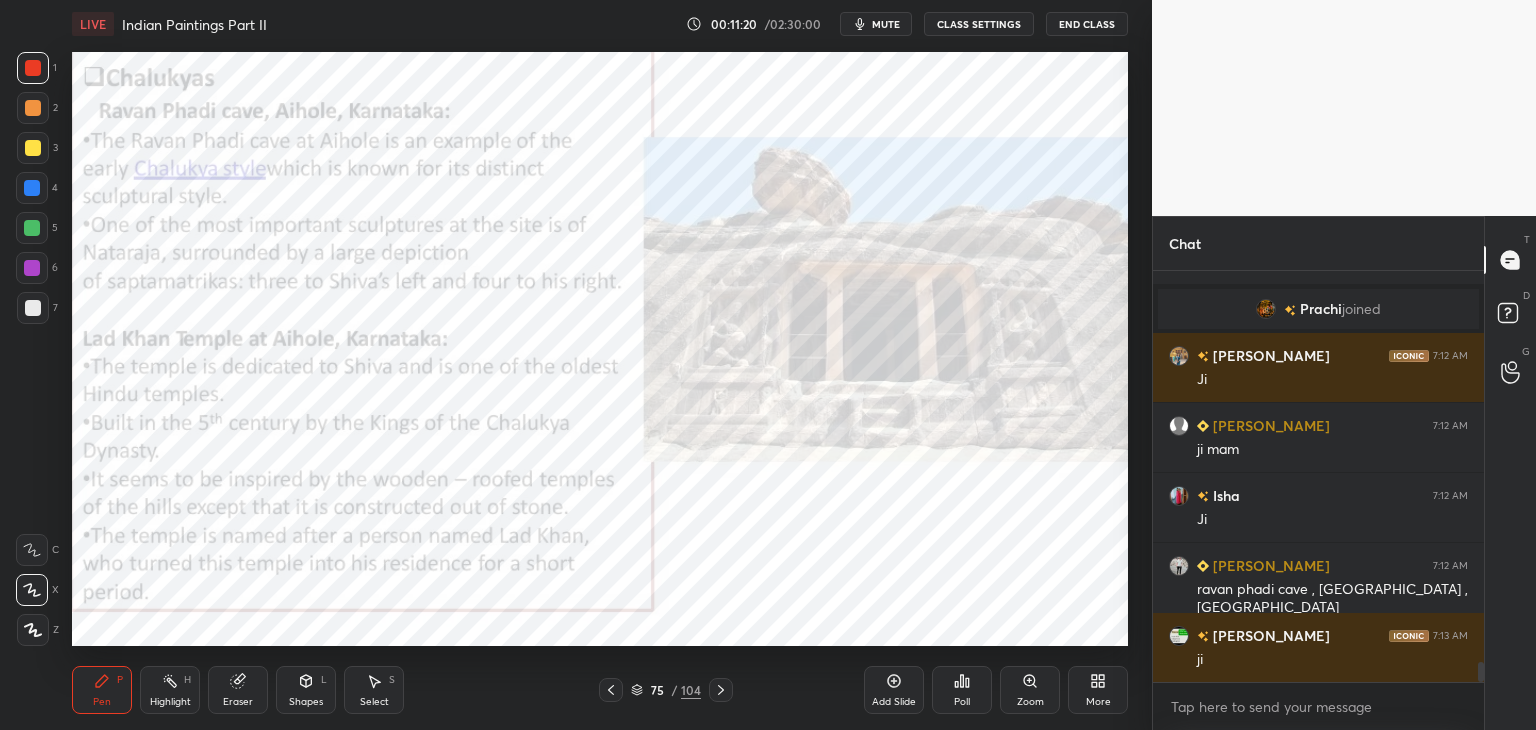 click at bounding box center [32, 188] 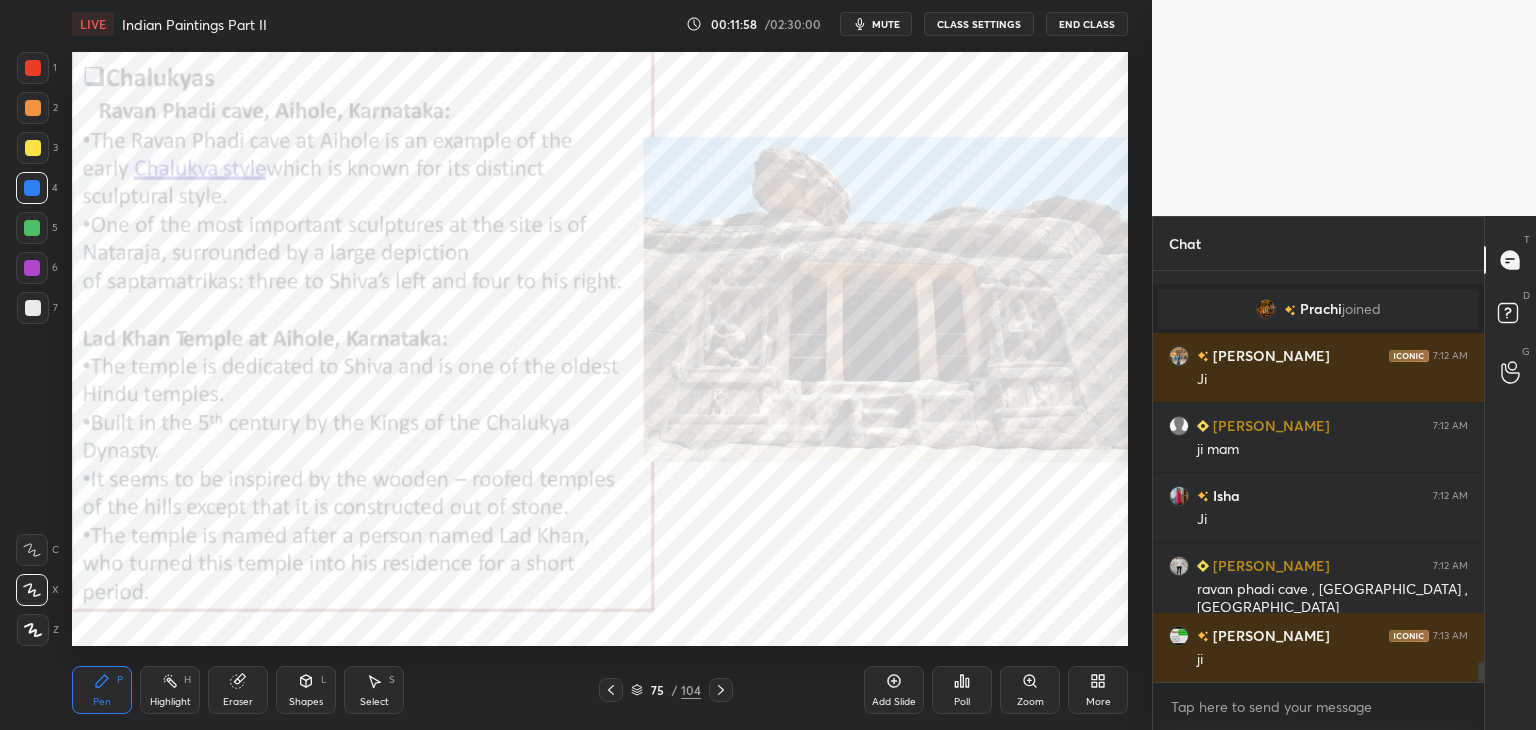 click on "More" at bounding box center (1098, 690) 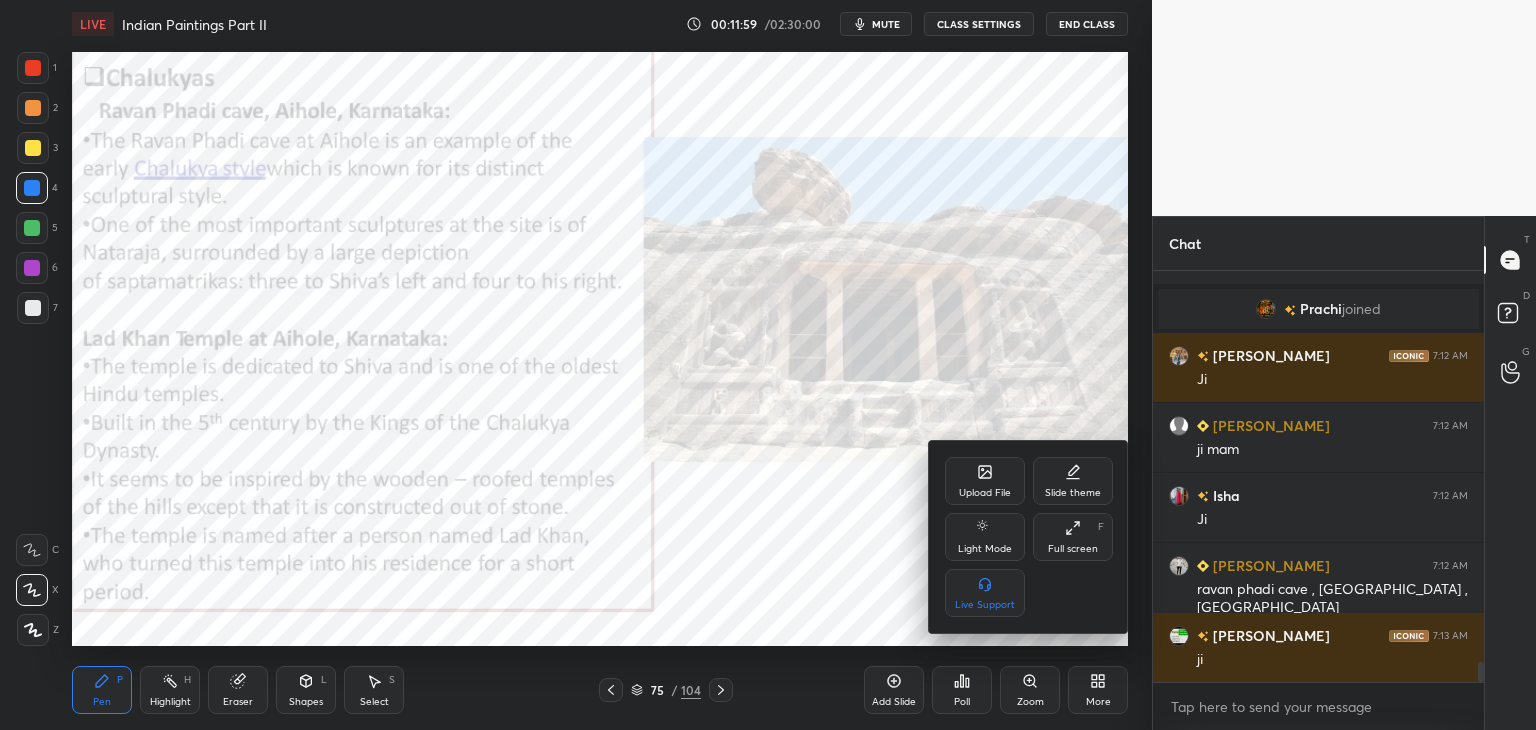 click on "Upload File" at bounding box center [985, 493] 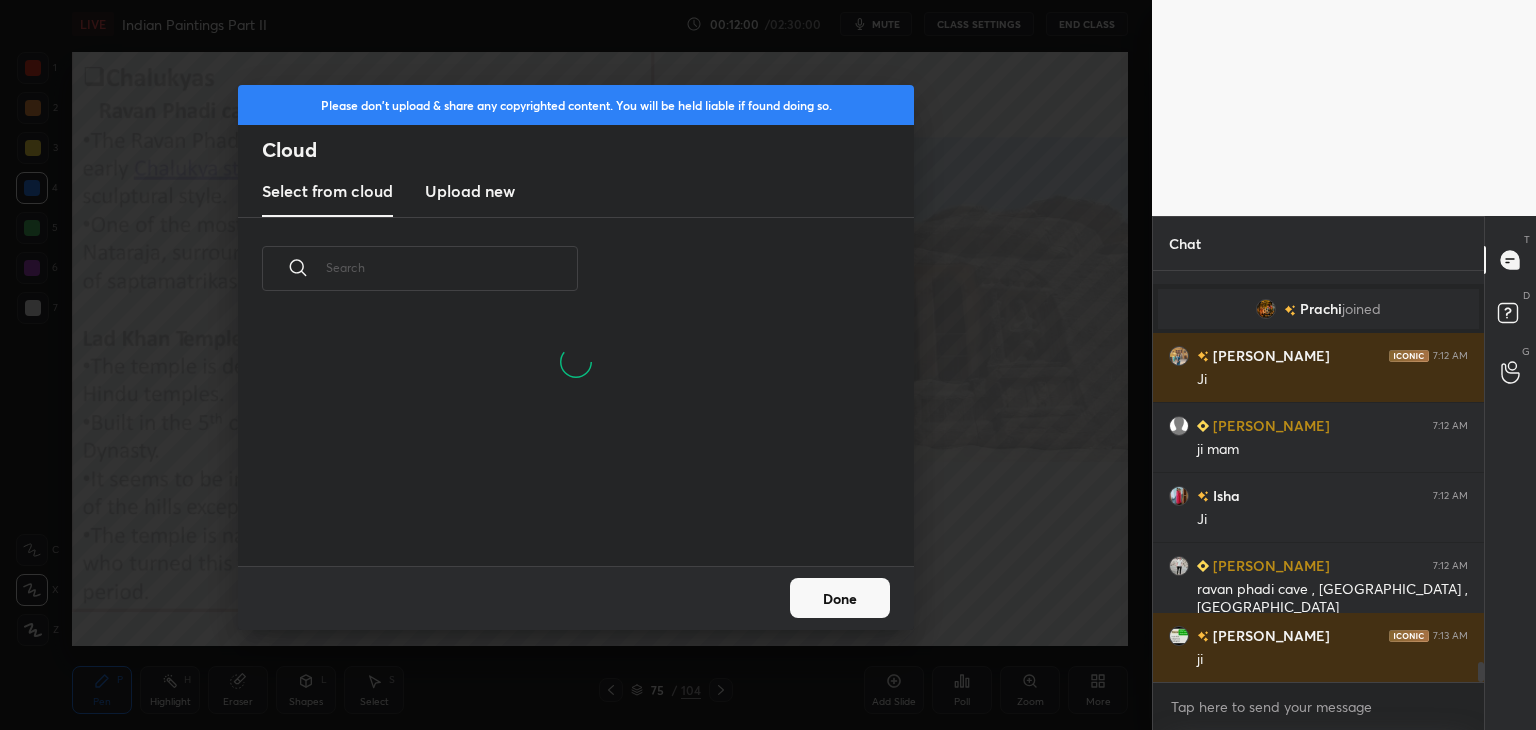 click on "Upload new" at bounding box center (470, 191) 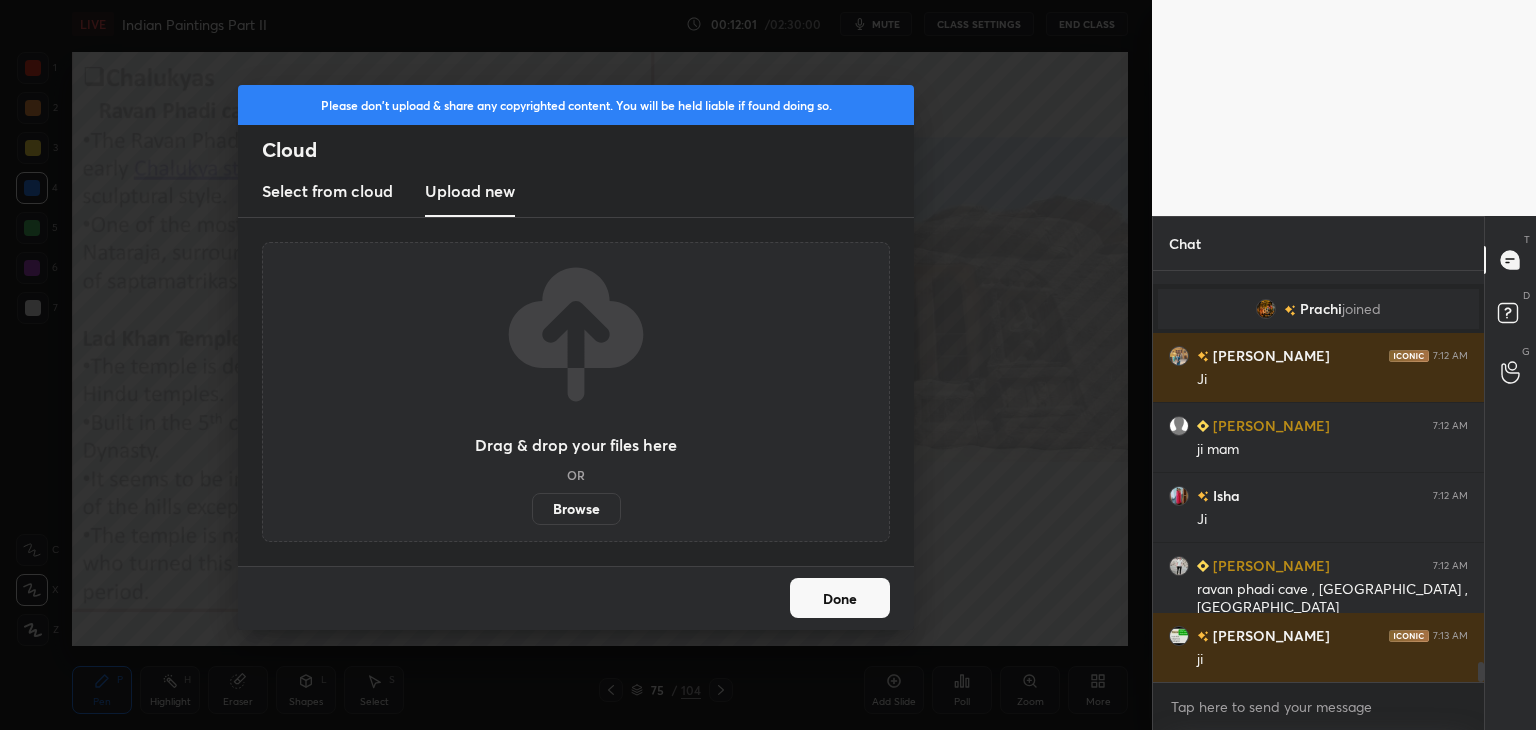 click on "Browse" at bounding box center [576, 509] 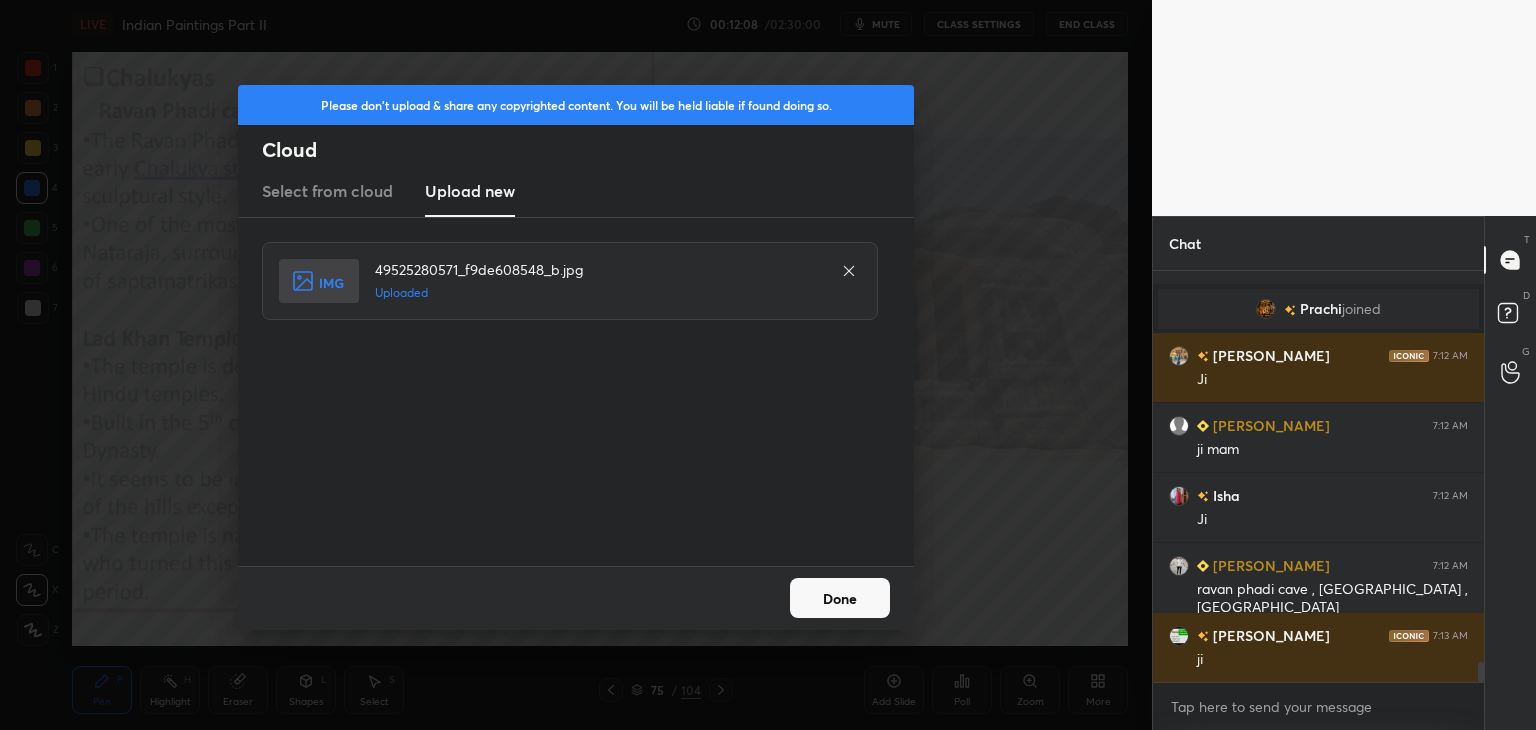 click on "Done" at bounding box center (840, 598) 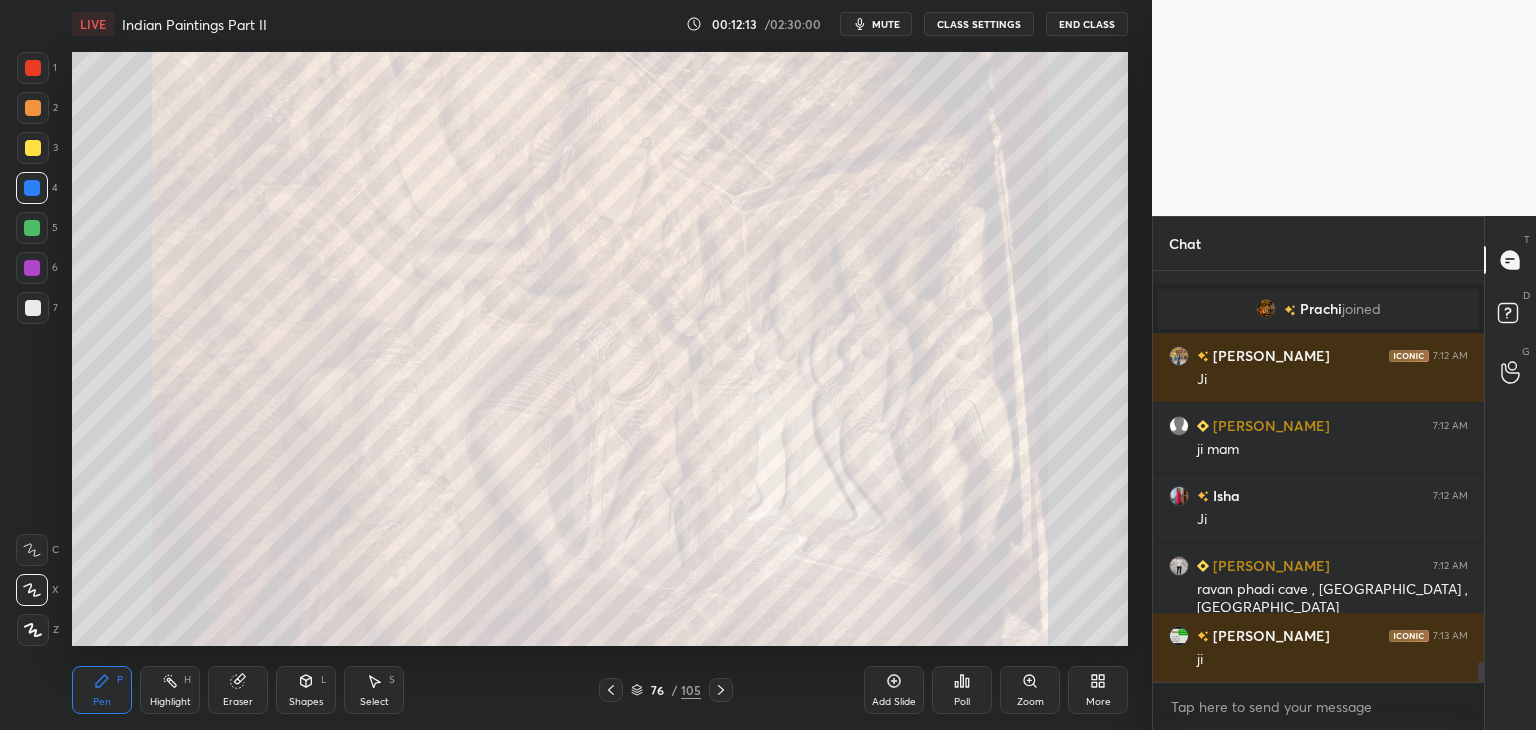 click 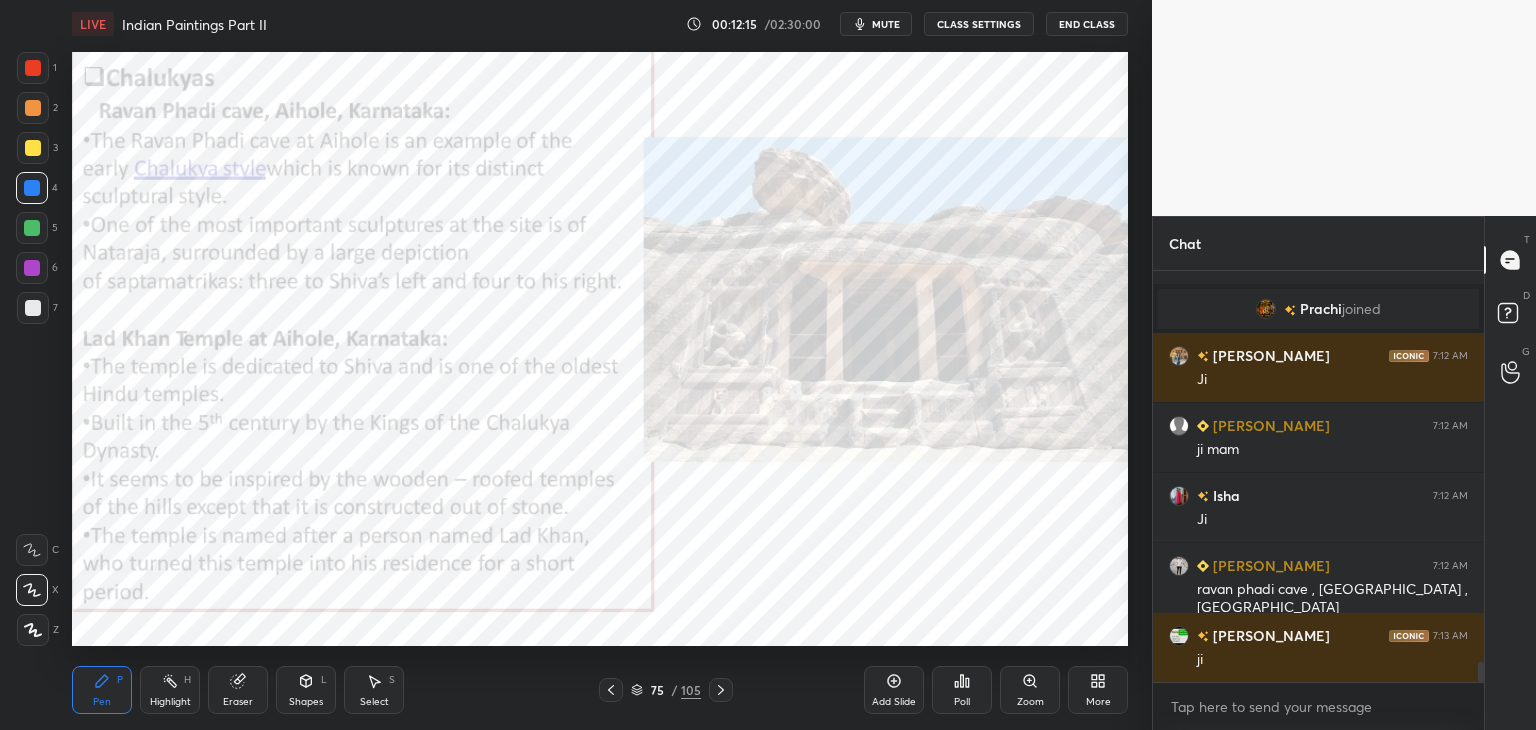 drag, startPoint x: 729, startPoint y: 691, endPoint x: 734, endPoint y: 681, distance: 11.18034 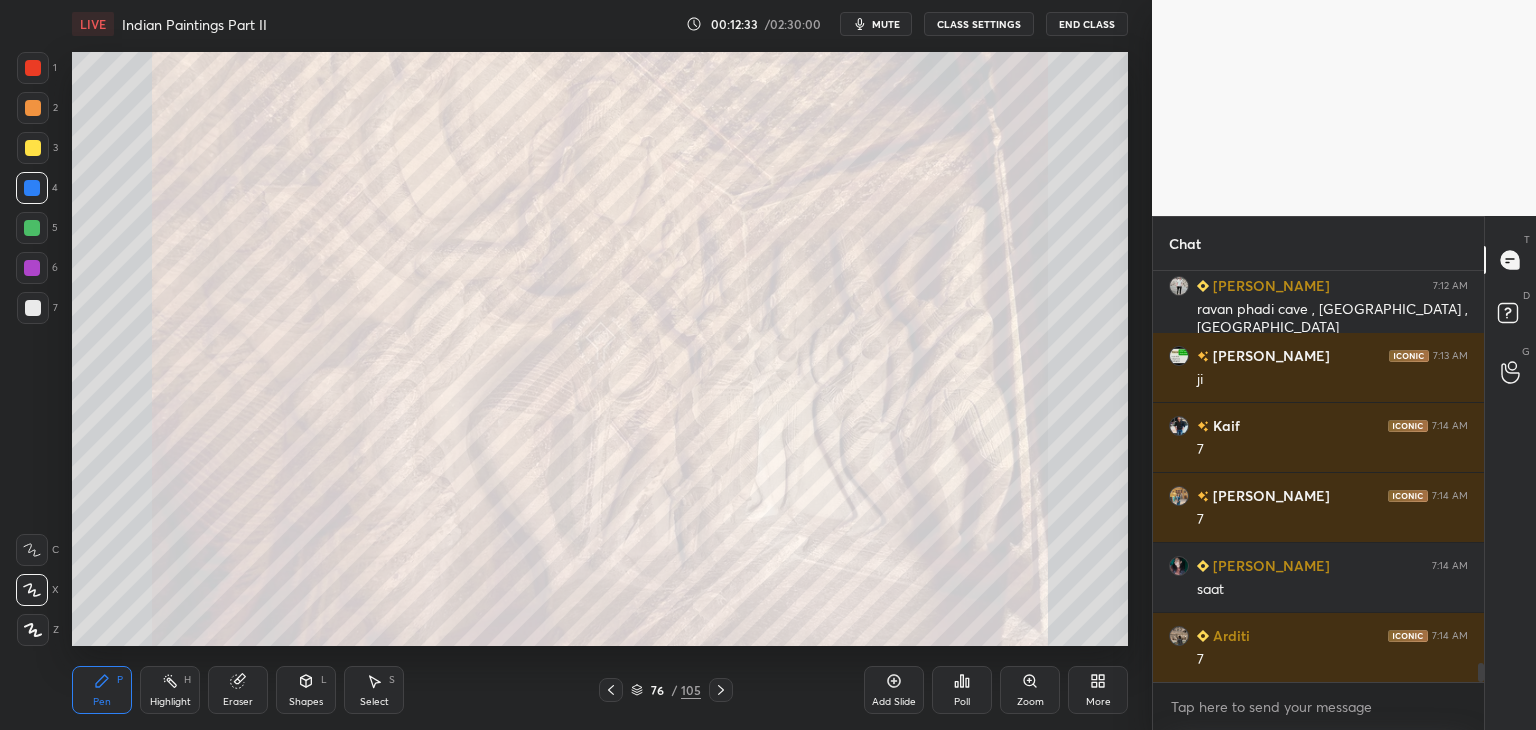 scroll, scrollTop: 8382, scrollLeft: 0, axis: vertical 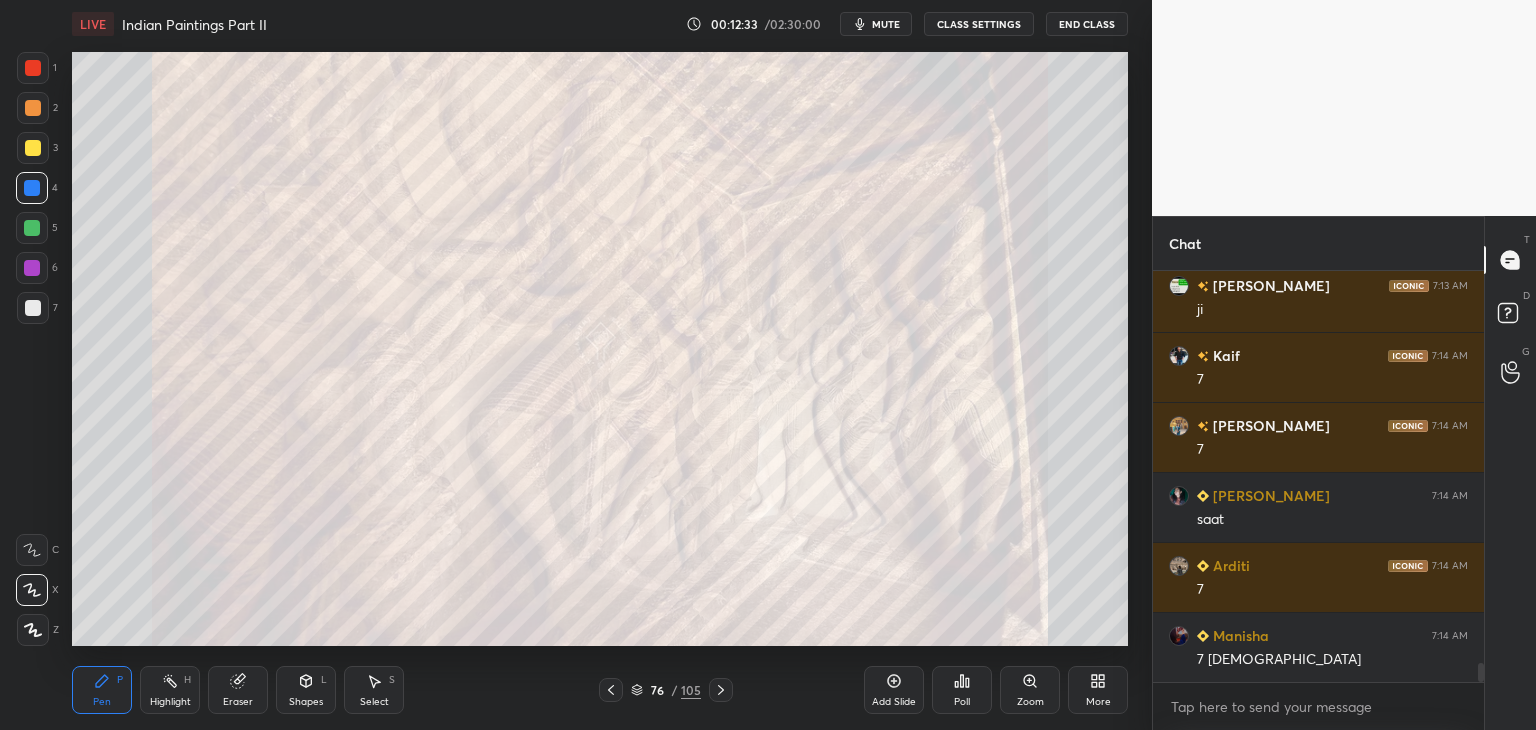 click 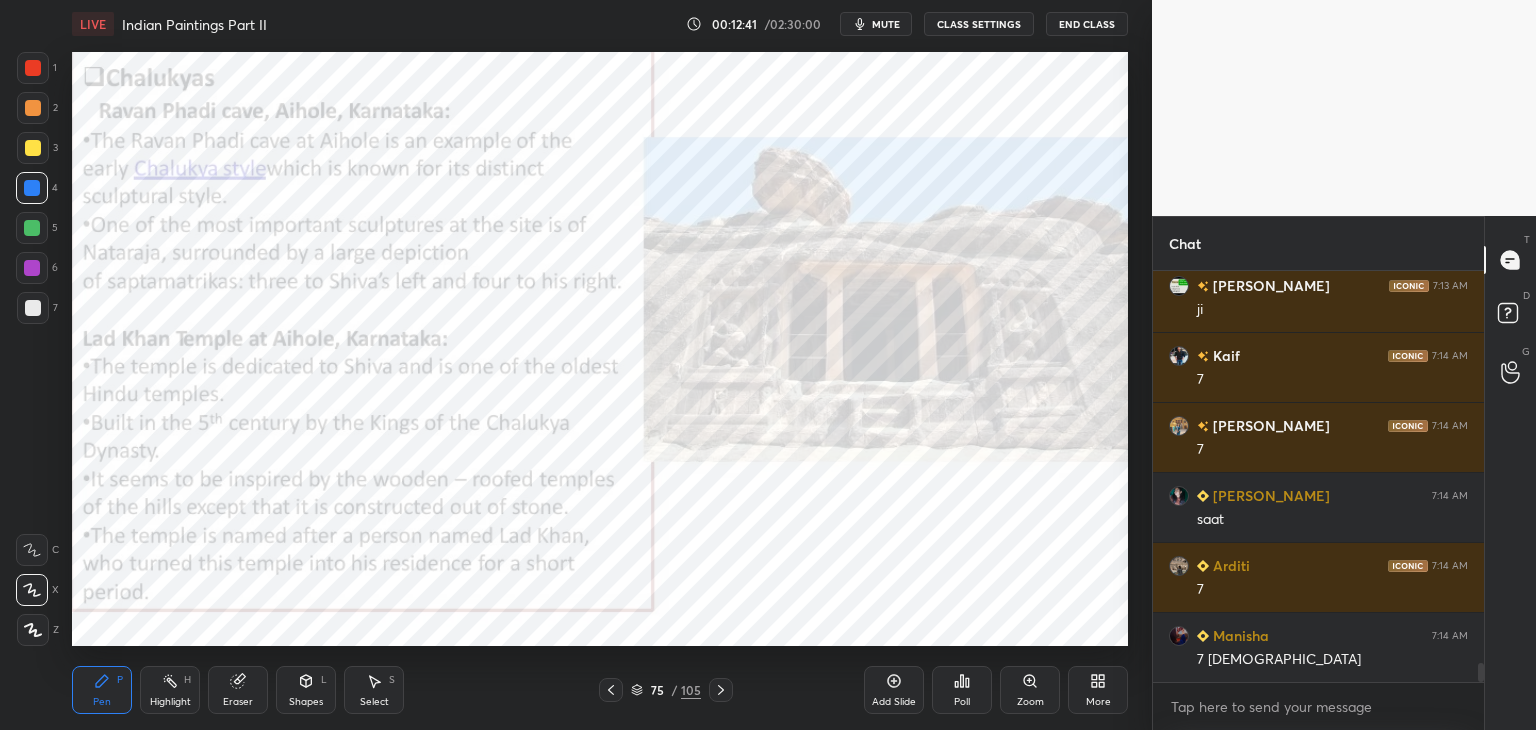 scroll, scrollTop: 8452, scrollLeft: 0, axis: vertical 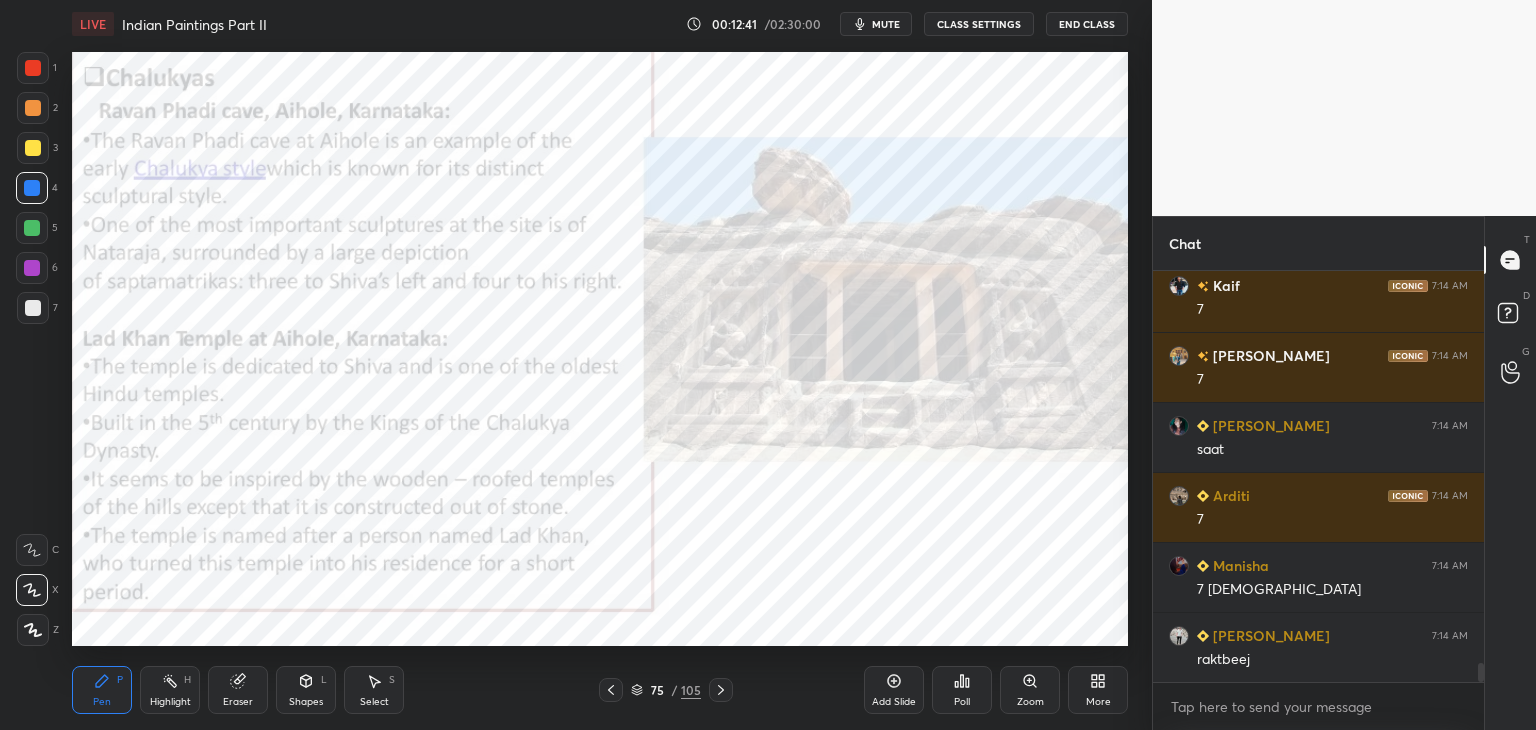 click at bounding box center (33, 68) 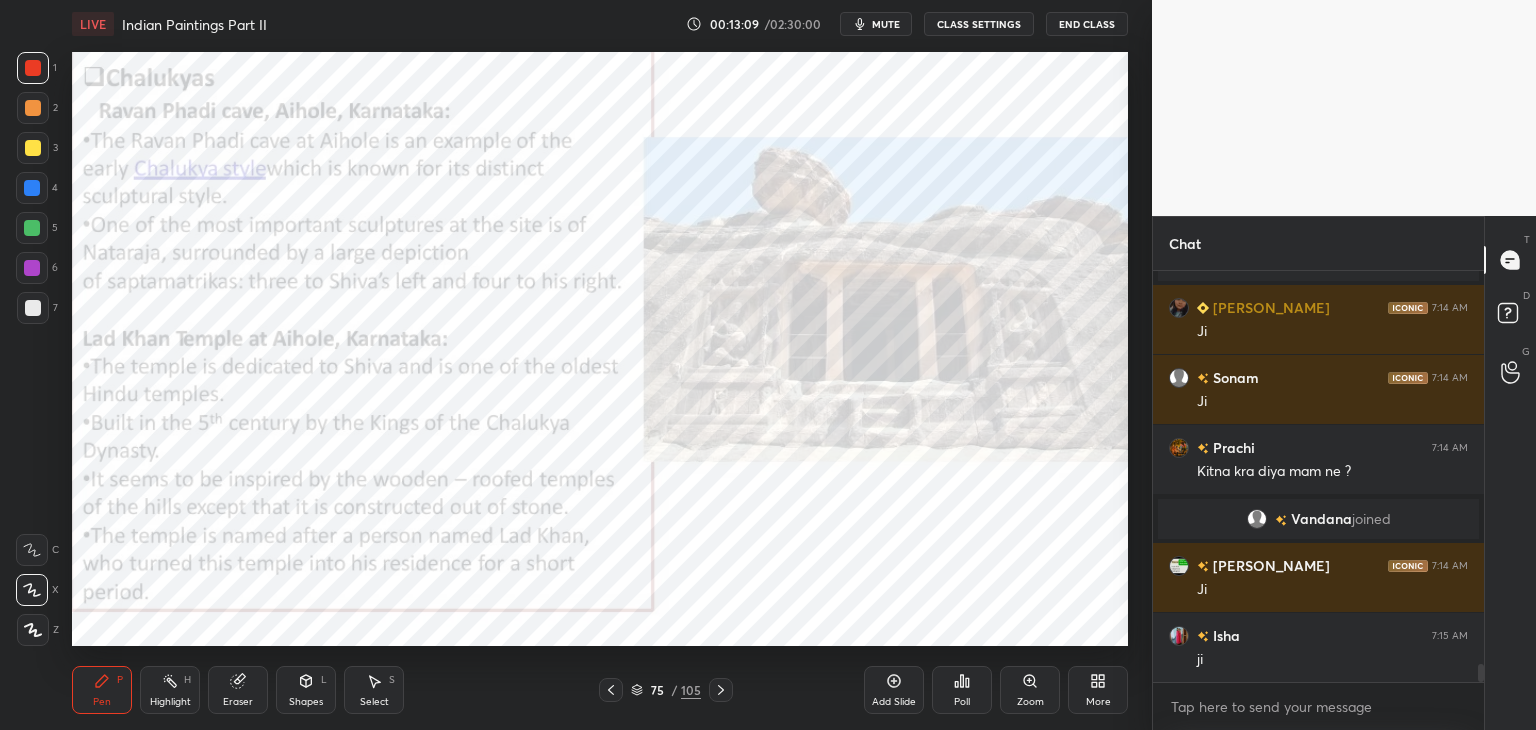 scroll, scrollTop: 8762, scrollLeft: 0, axis: vertical 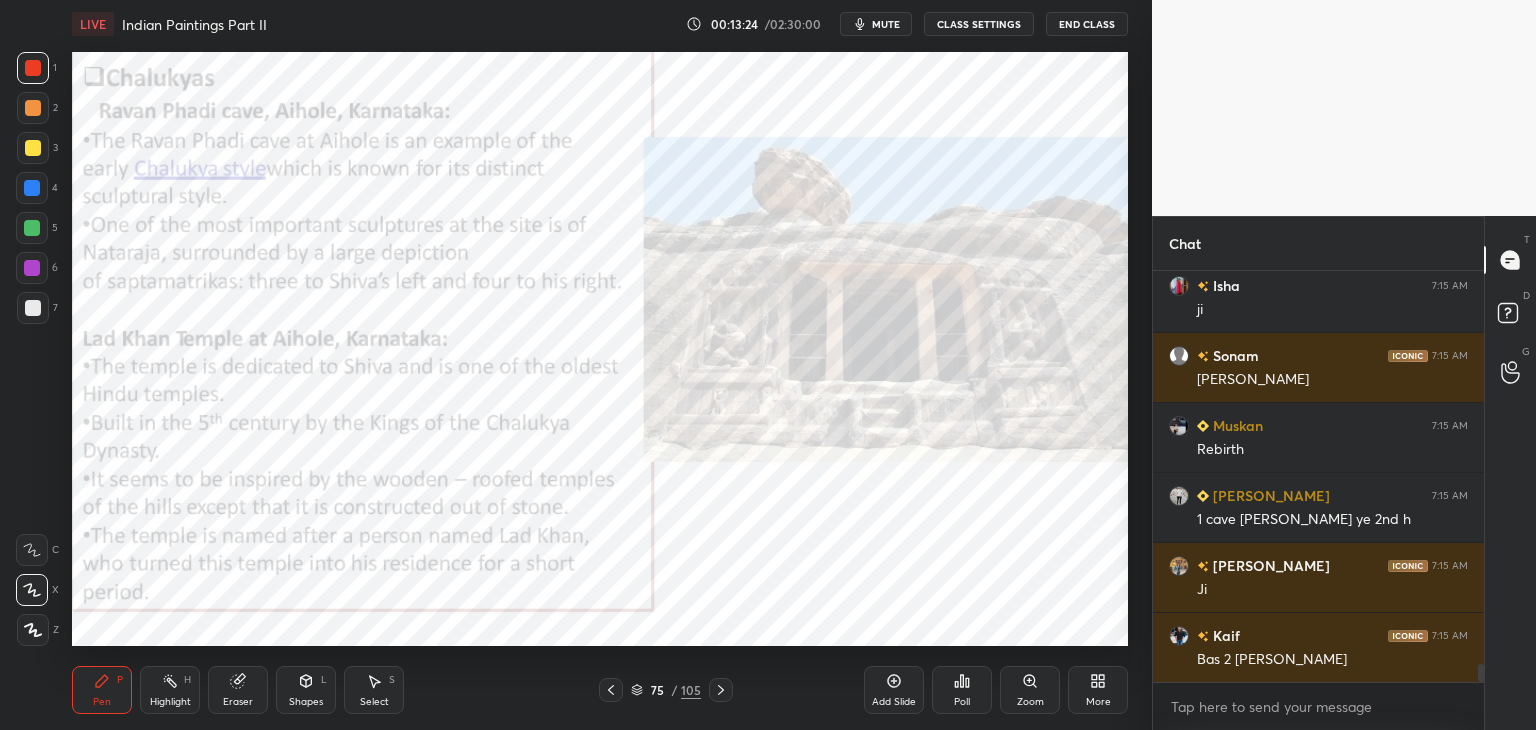 click on "More" at bounding box center (1098, 690) 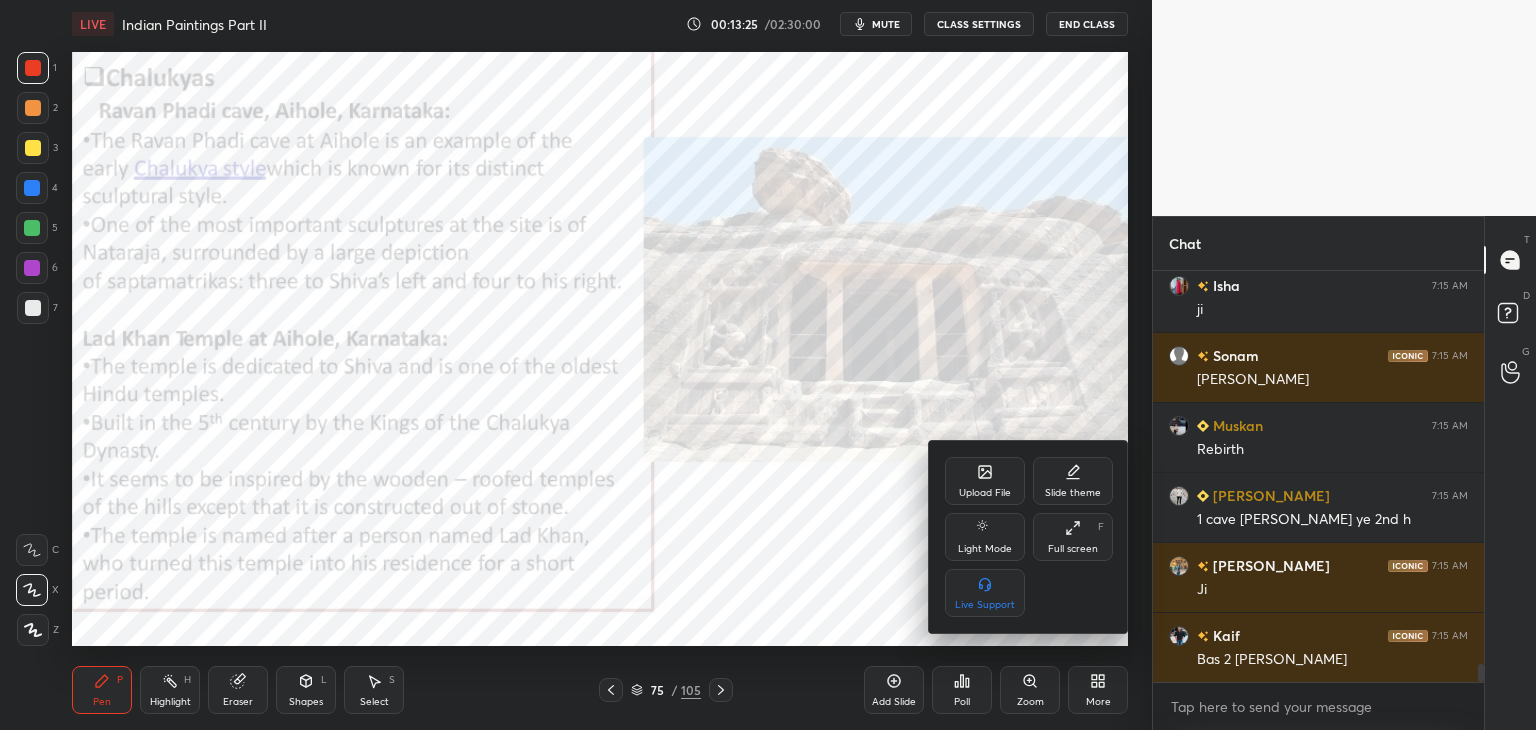 click on "Upload File" at bounding box center (985, 481) 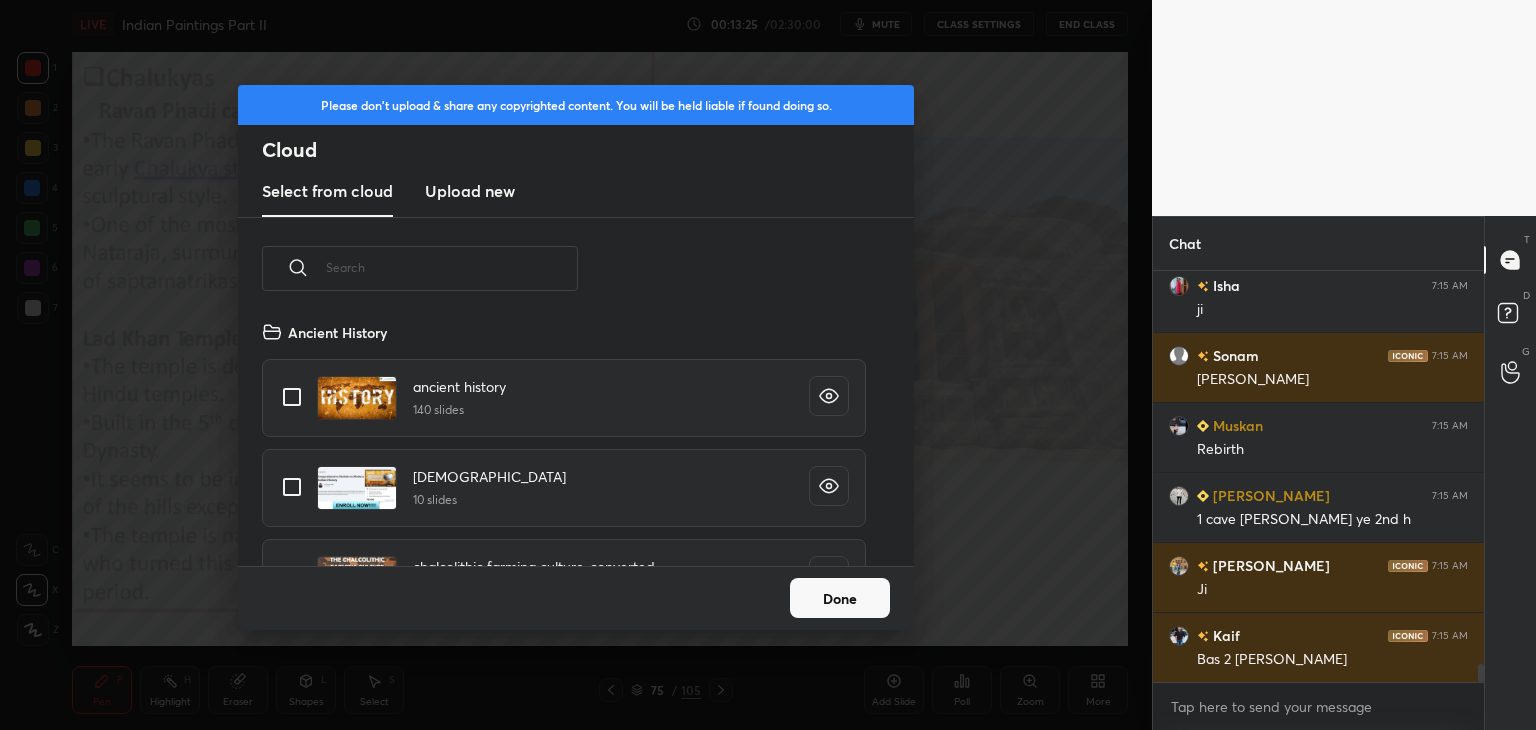 scroll, scrollTop: 5, scrollLeft: 10, axis: both 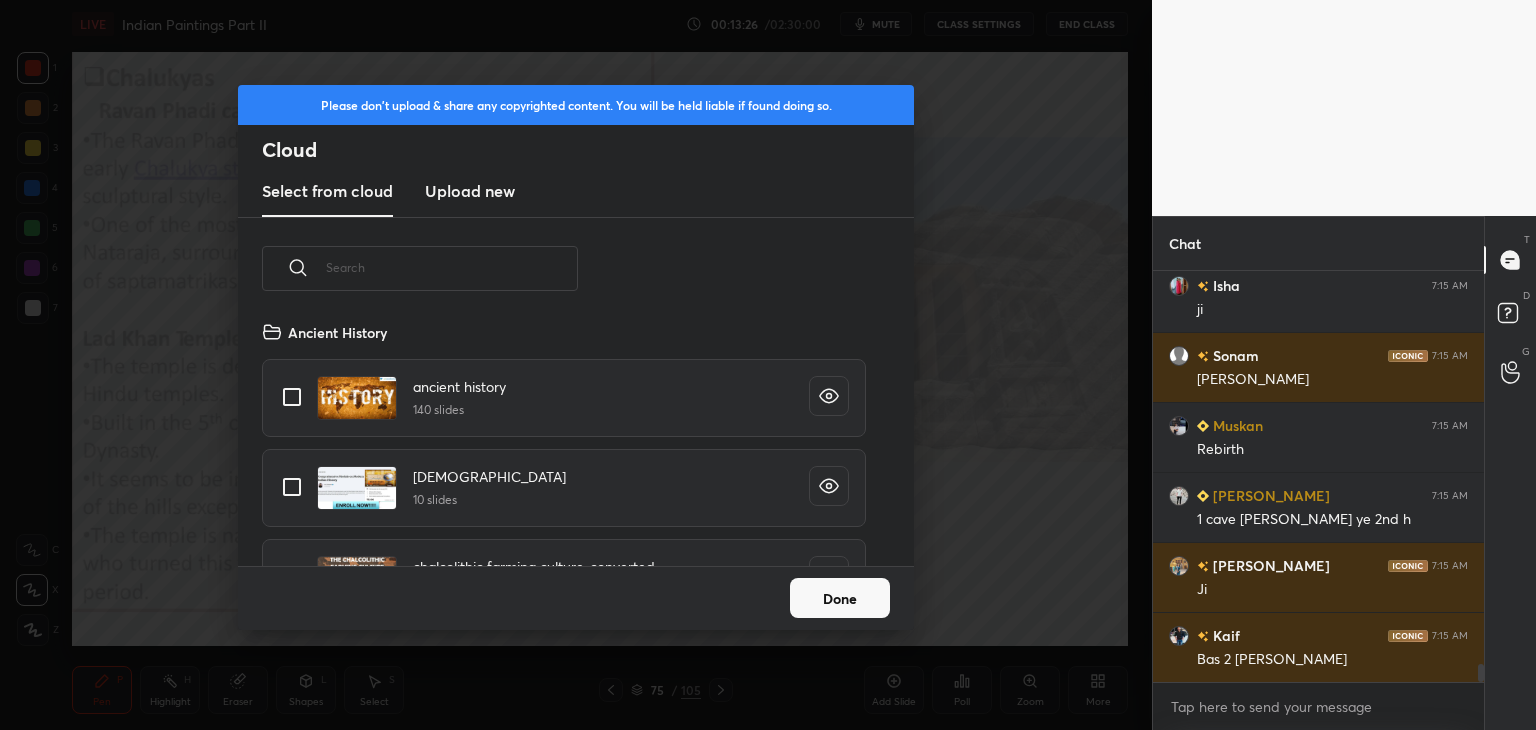 click on "Select from cloud Upload new" at bounding box center (576, 192) 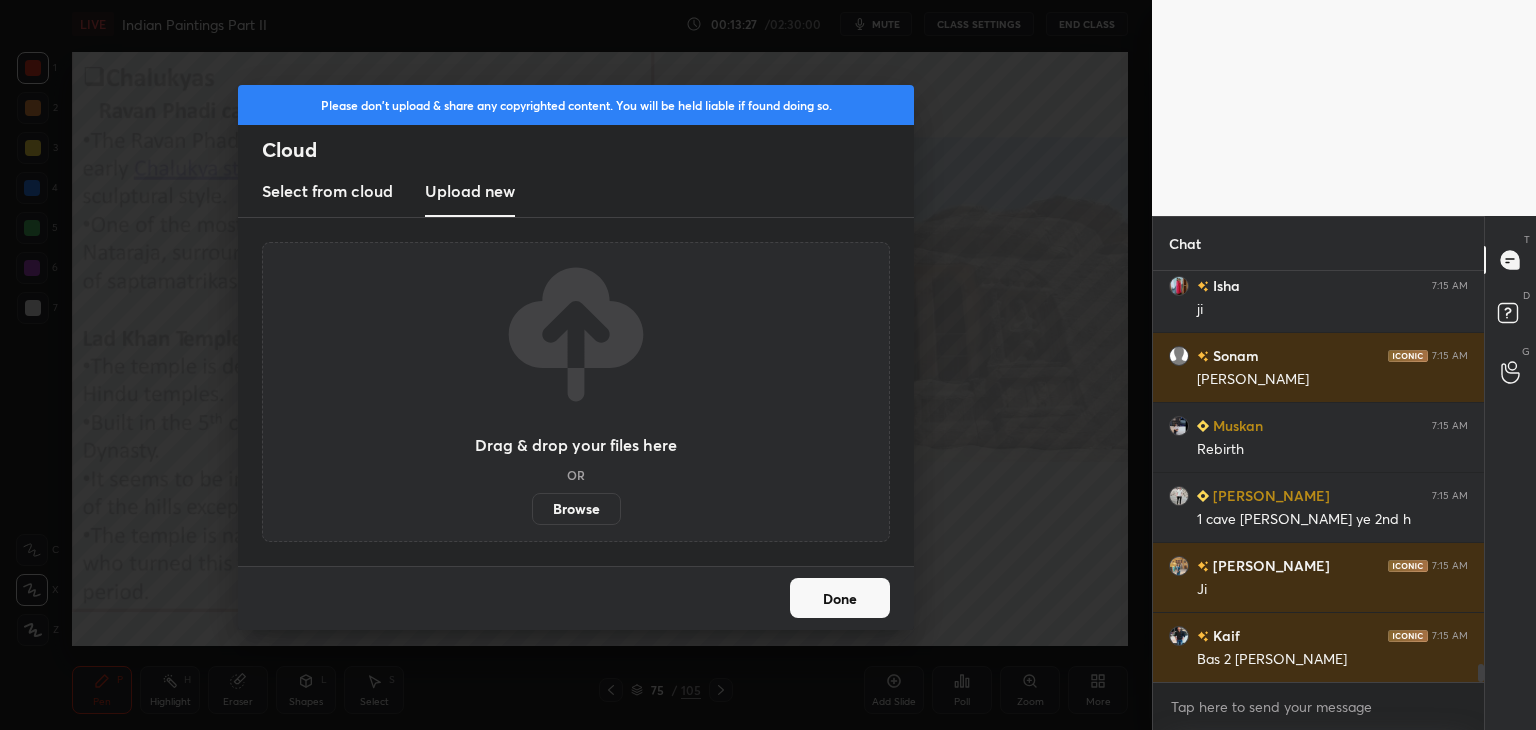 scroll, scrollTop: 9112, scrollLeft: 0, axis: vertical 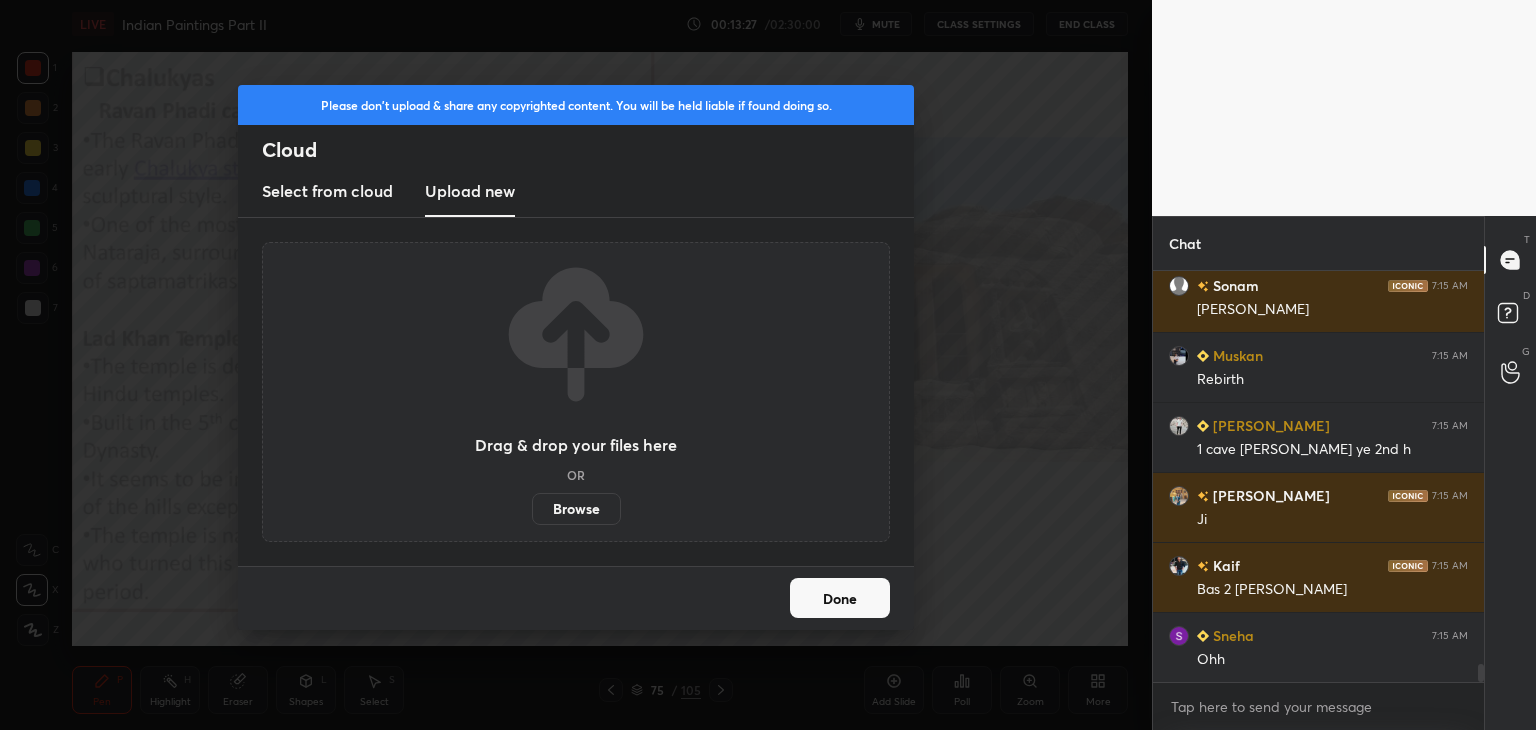 click on "Browse" at bounding box center [576, 509] 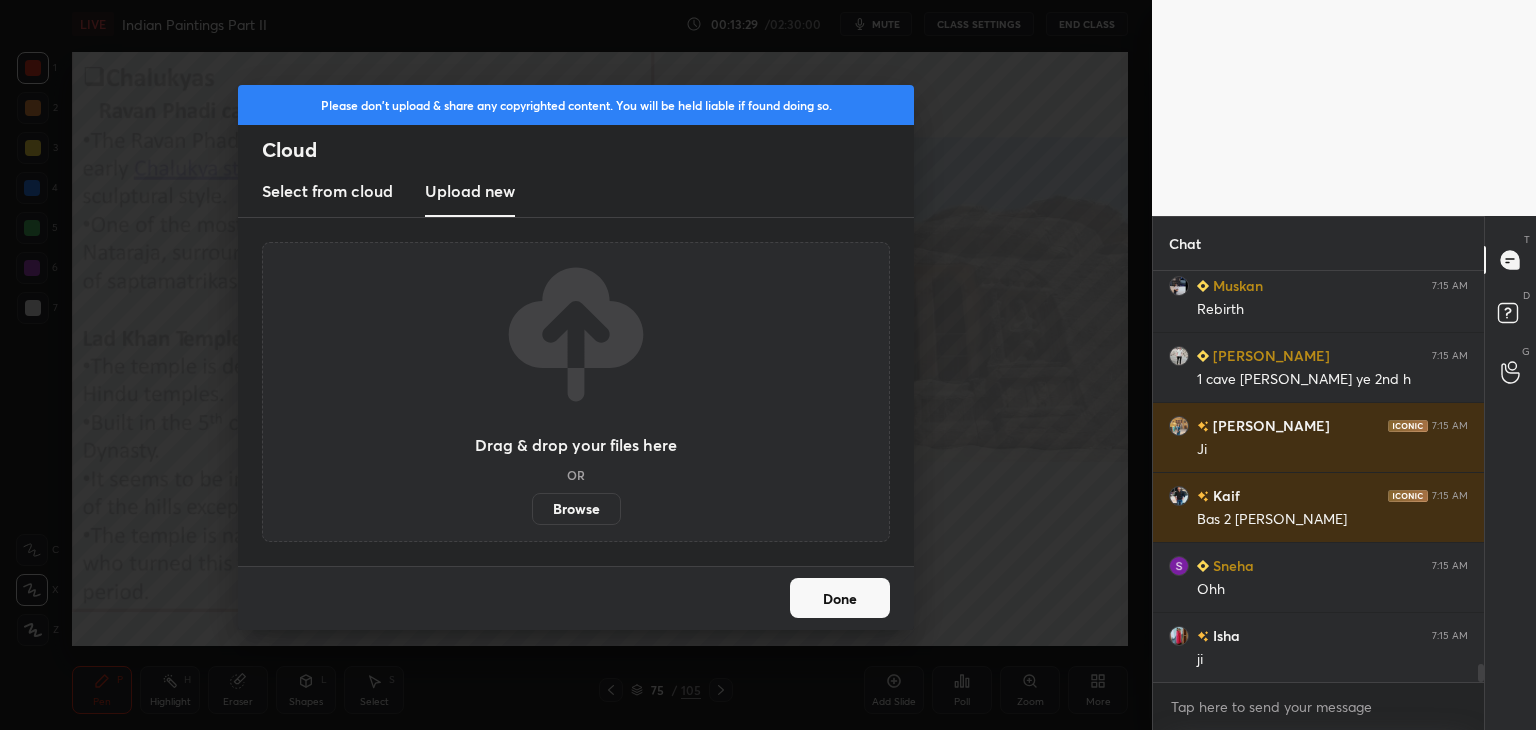 scroll, scrollTop: 9252, scrollLeft: 0, axis: vertical 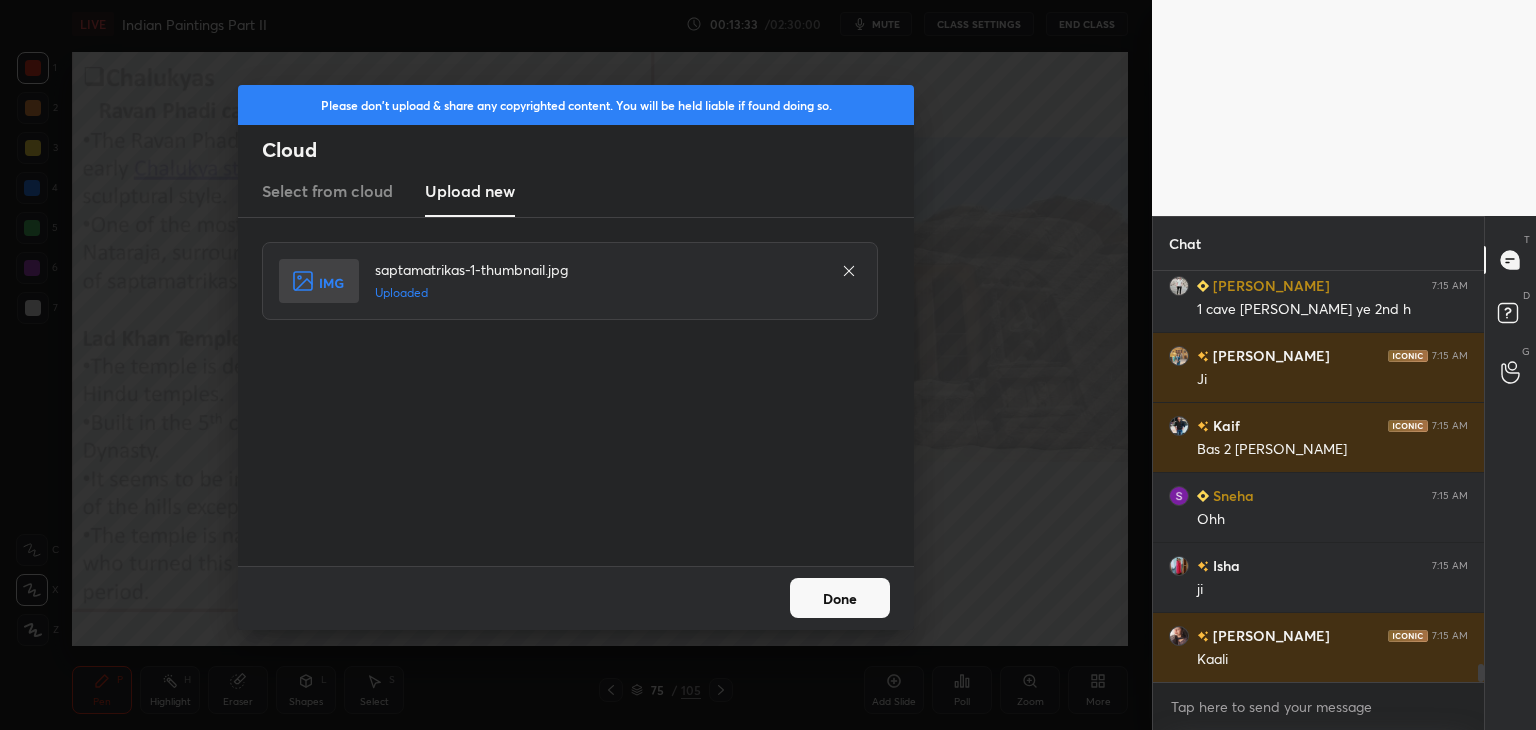 click on "Done" at bounding box center [840, 598] 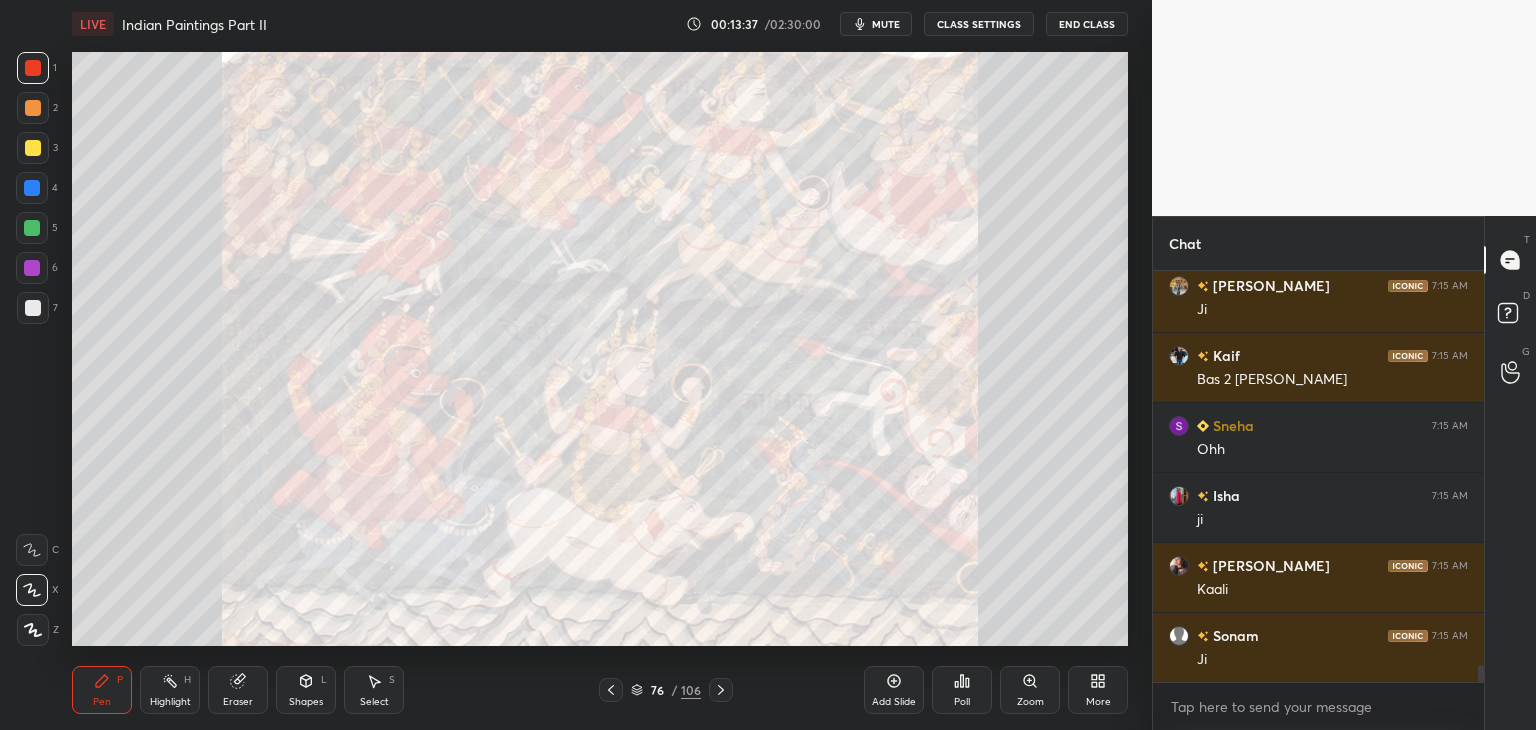 scroll, scrollTop: 9392, scrollLeft: 0, axis: vertical 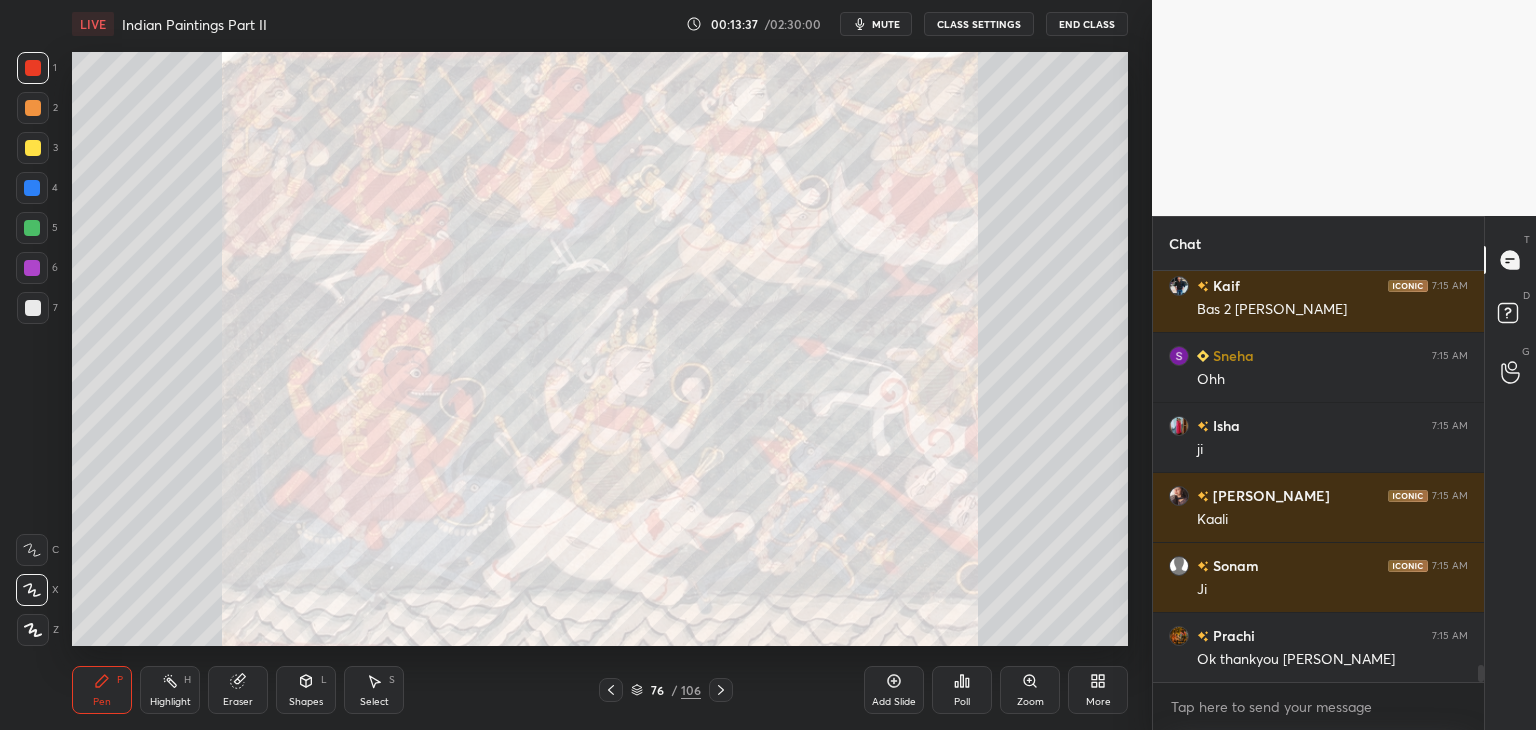 click at bounding box center [33, 68] 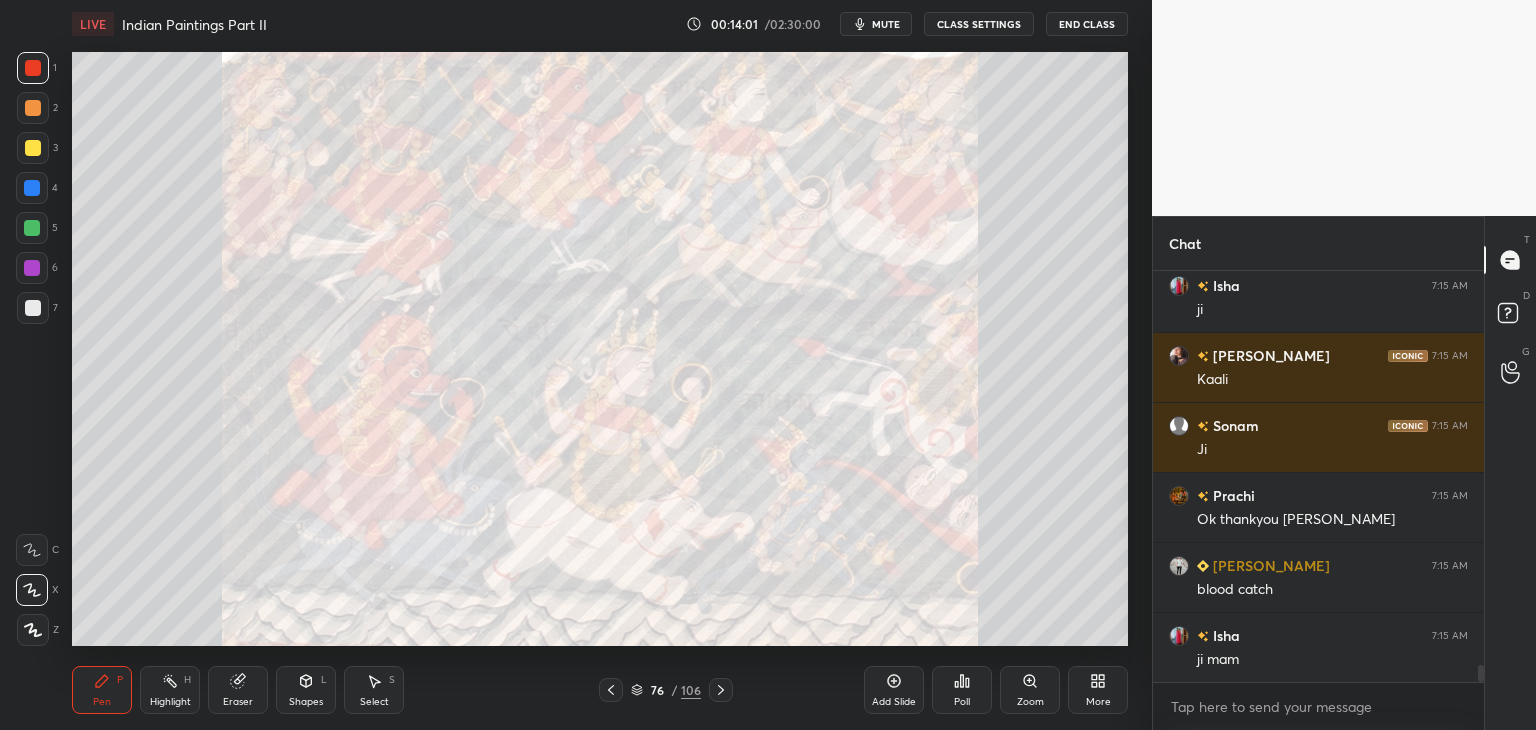 scroll, scrollTop: 9602, scrollLeft: 0, axis: vertical 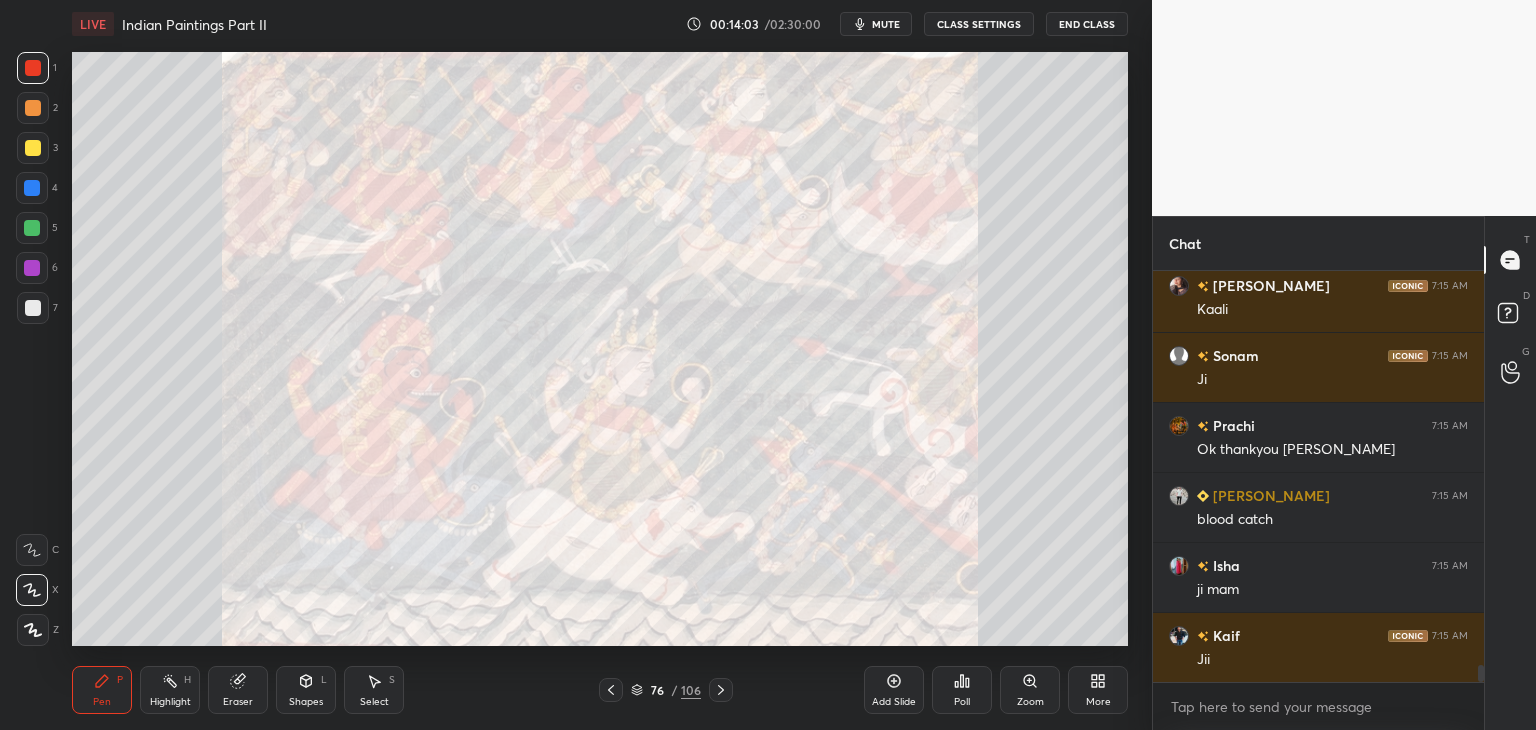 click 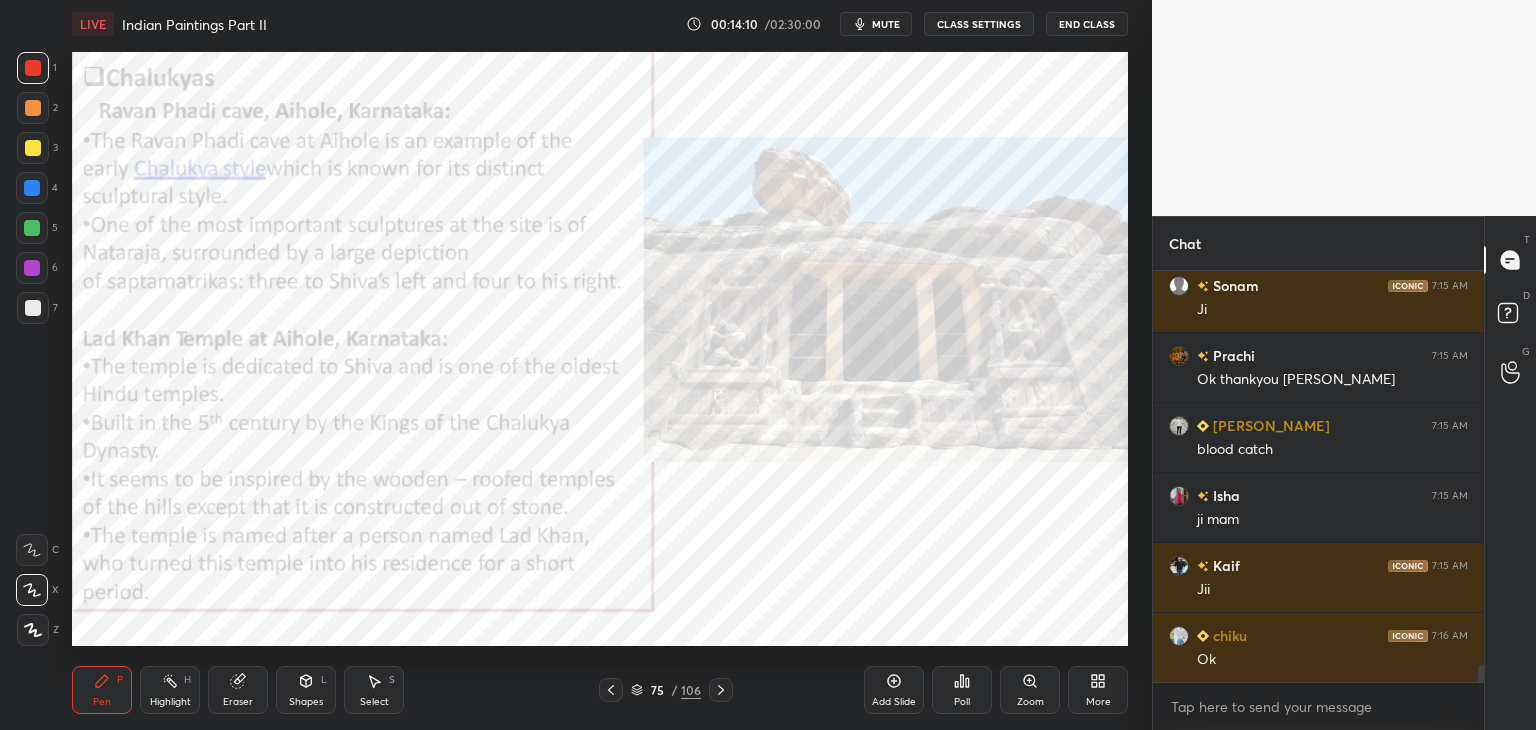 scroll, scrollTop: 9742, scrollLeft: 0, axis: vertical 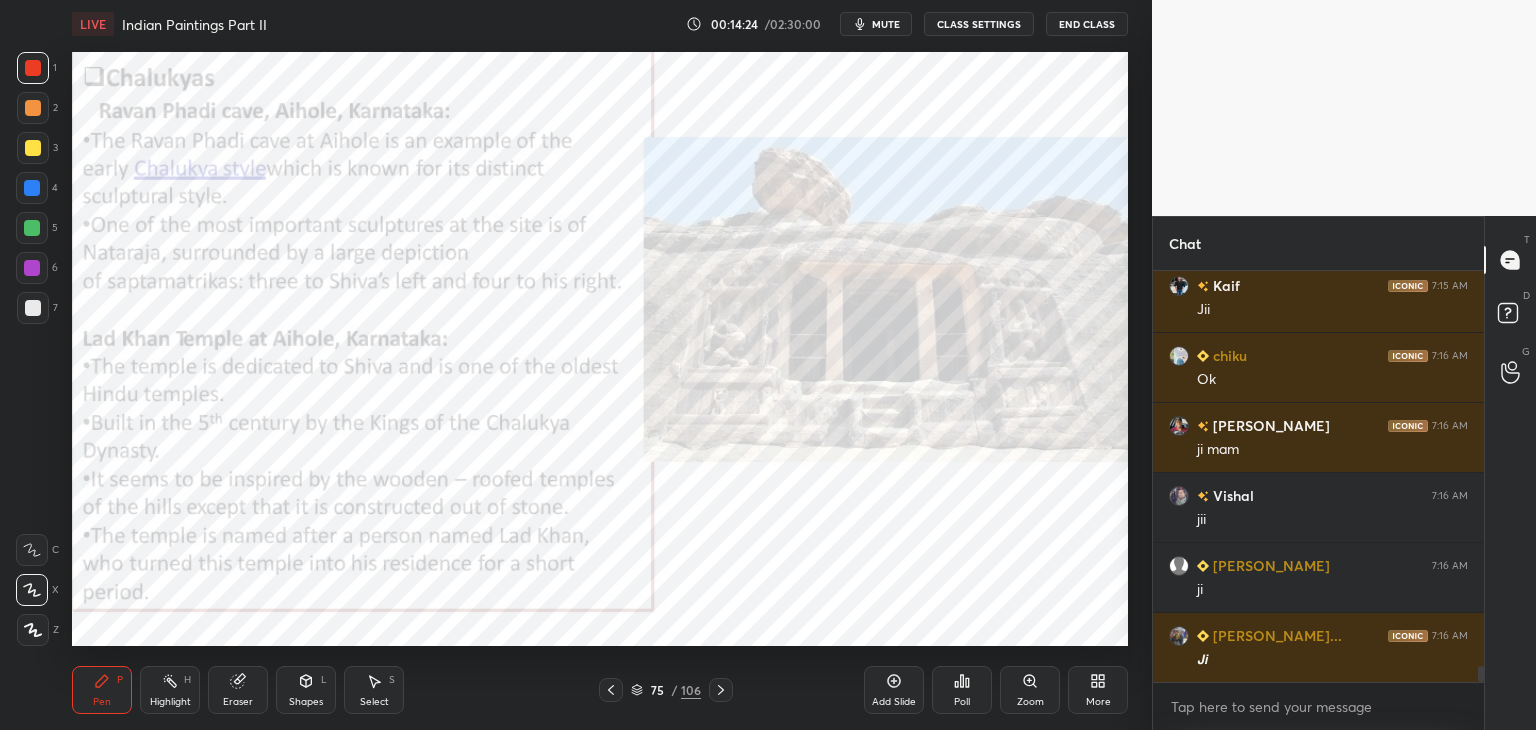 click at bounding box center (721, 690) 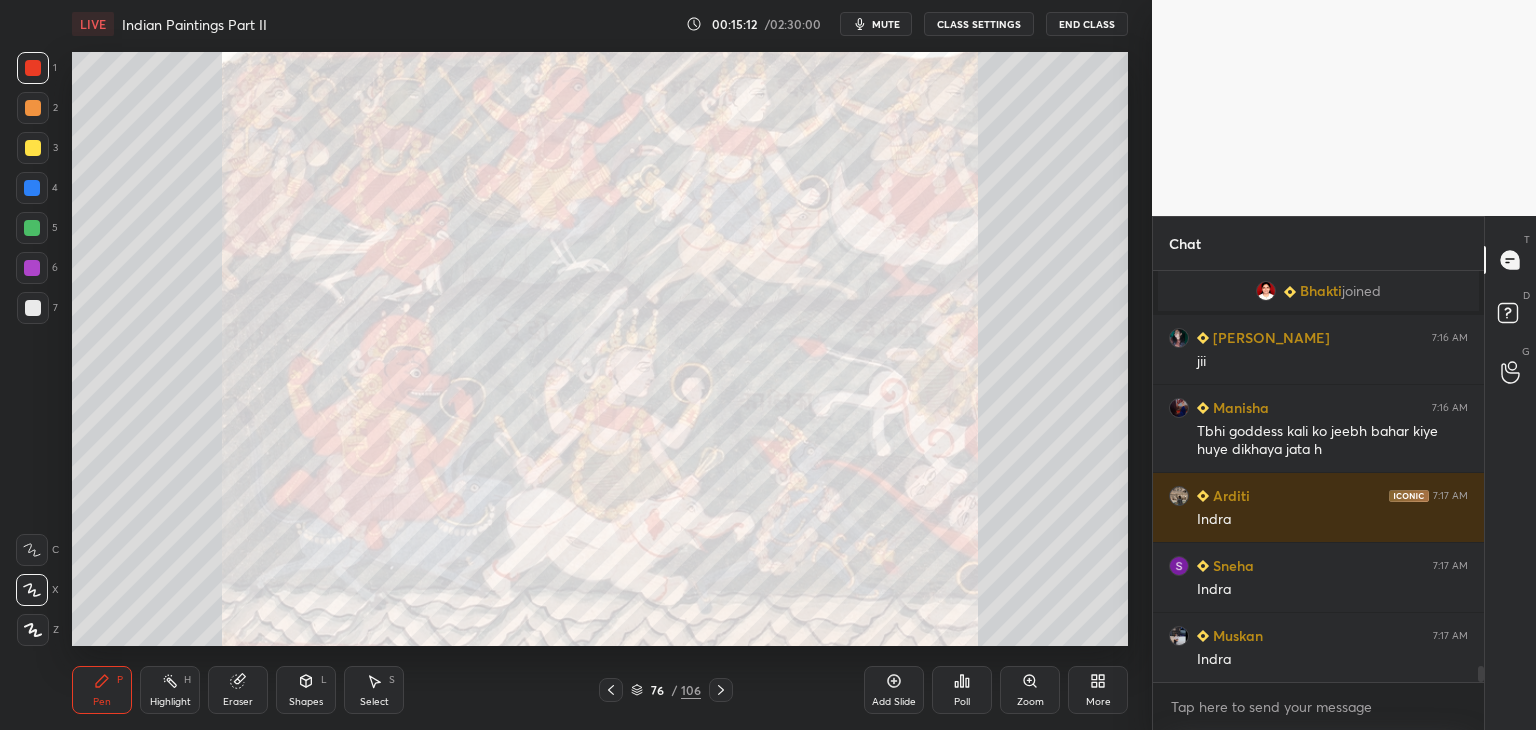 scroll, scrollTop: 10234, scrollLeft: 0, axis: vertical 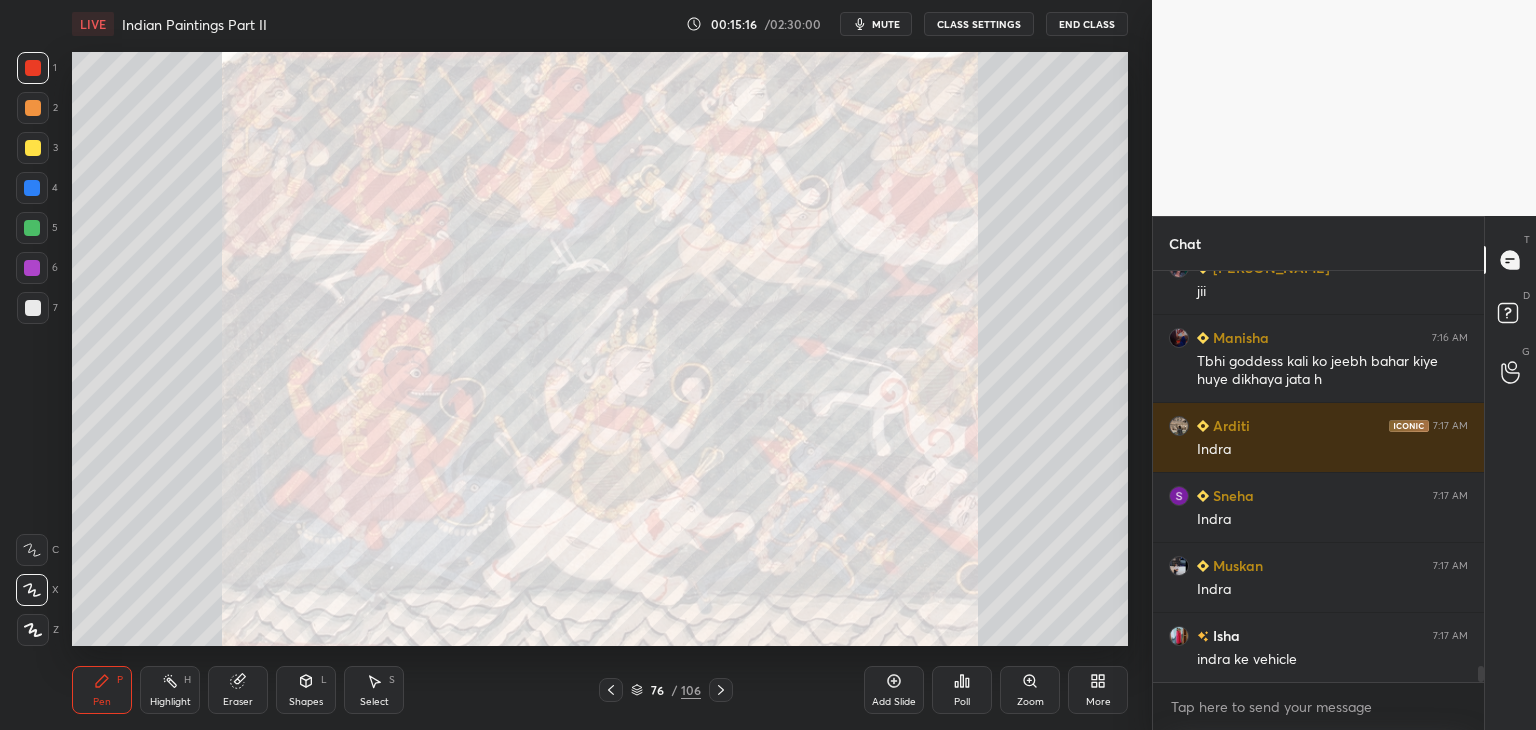 click 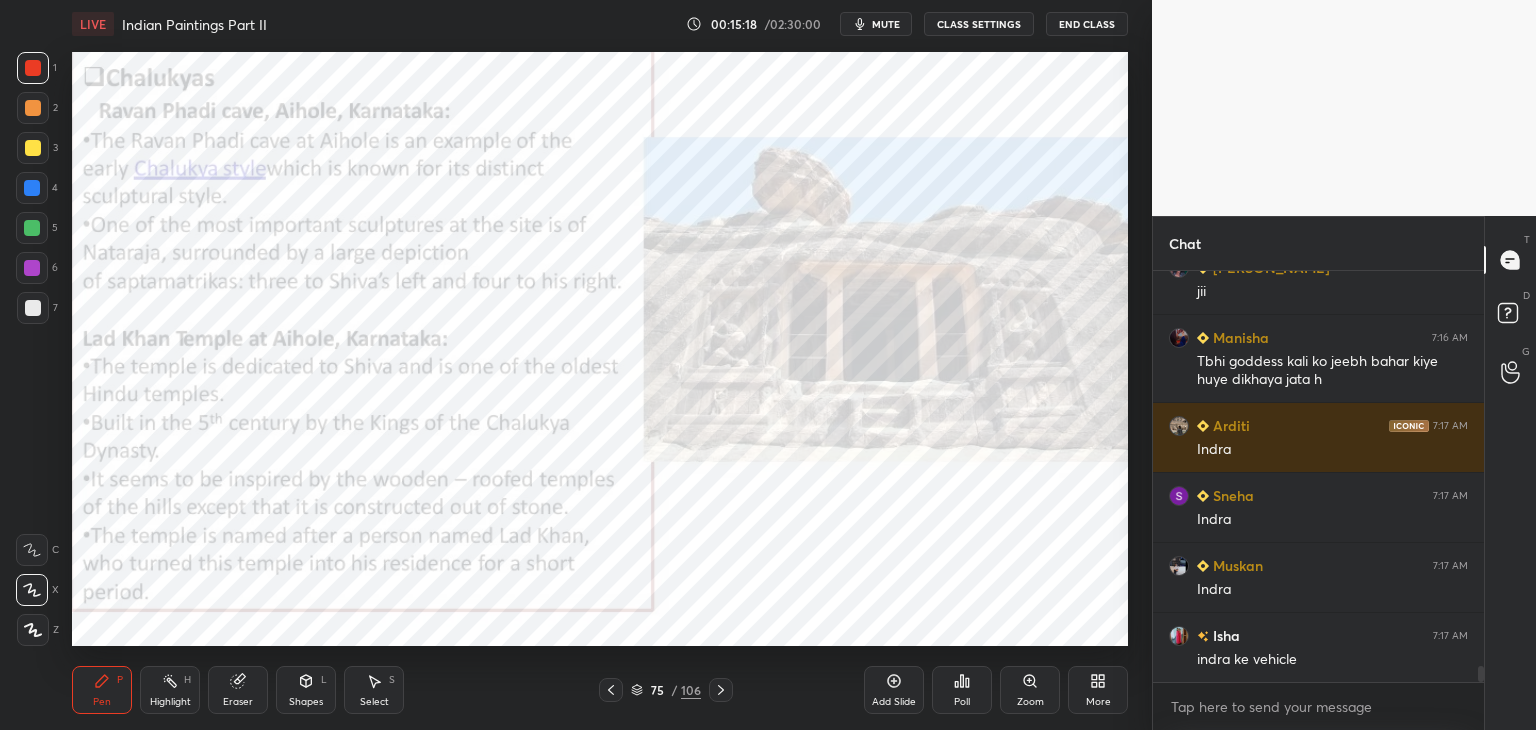 click at bounding box center (32, 188) 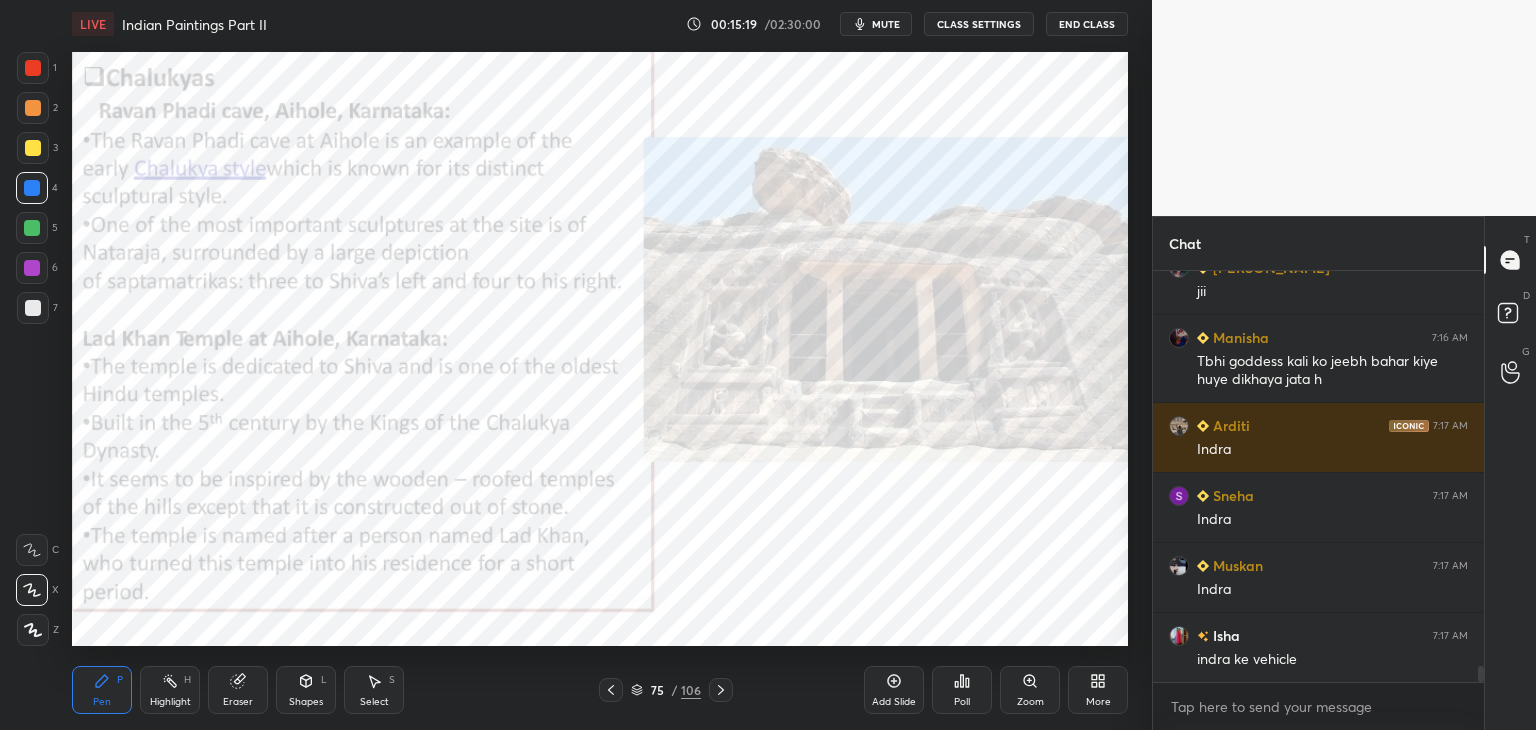 scroll, scrollTop: 10282, scrollLeft: 0, axis: vertical 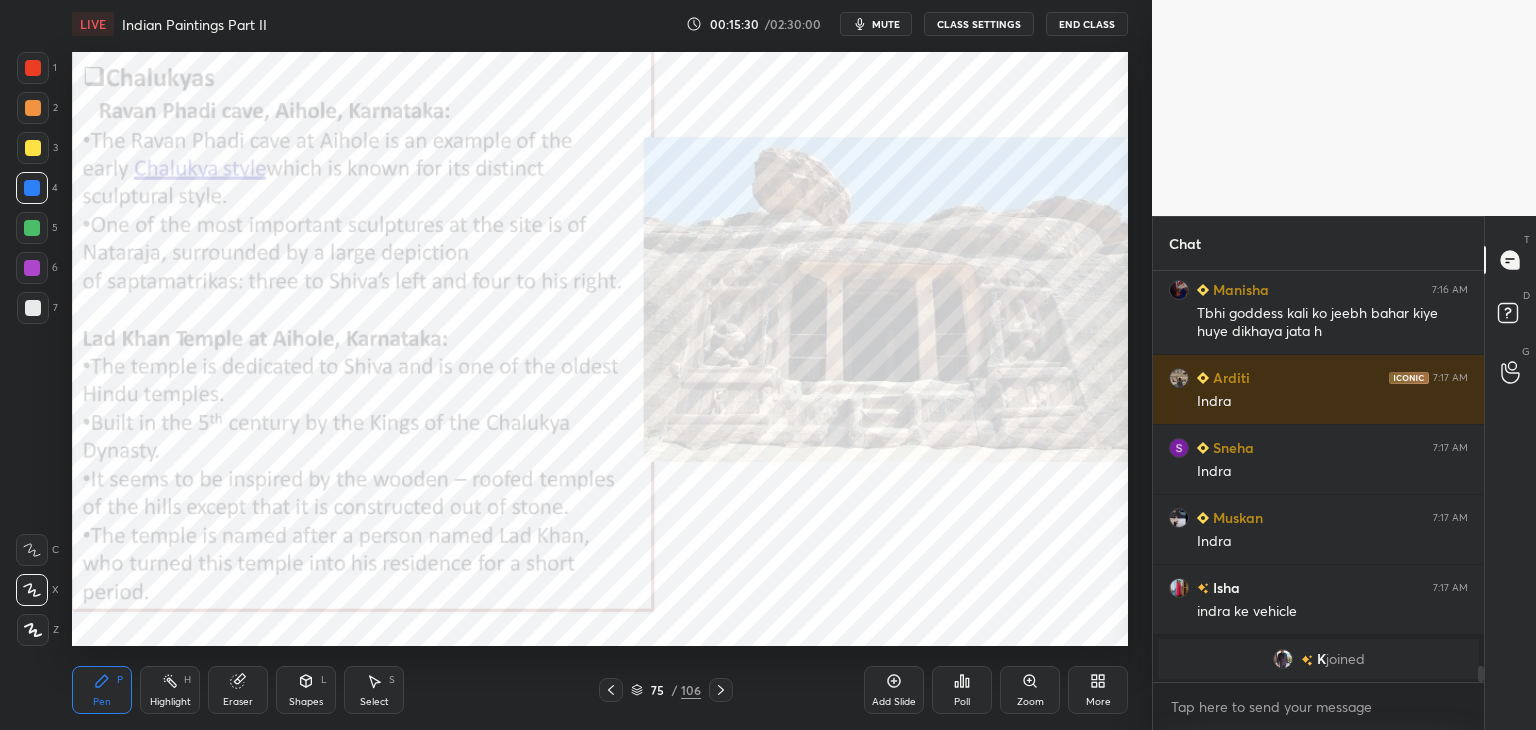 click at bounding box center (721, 690) 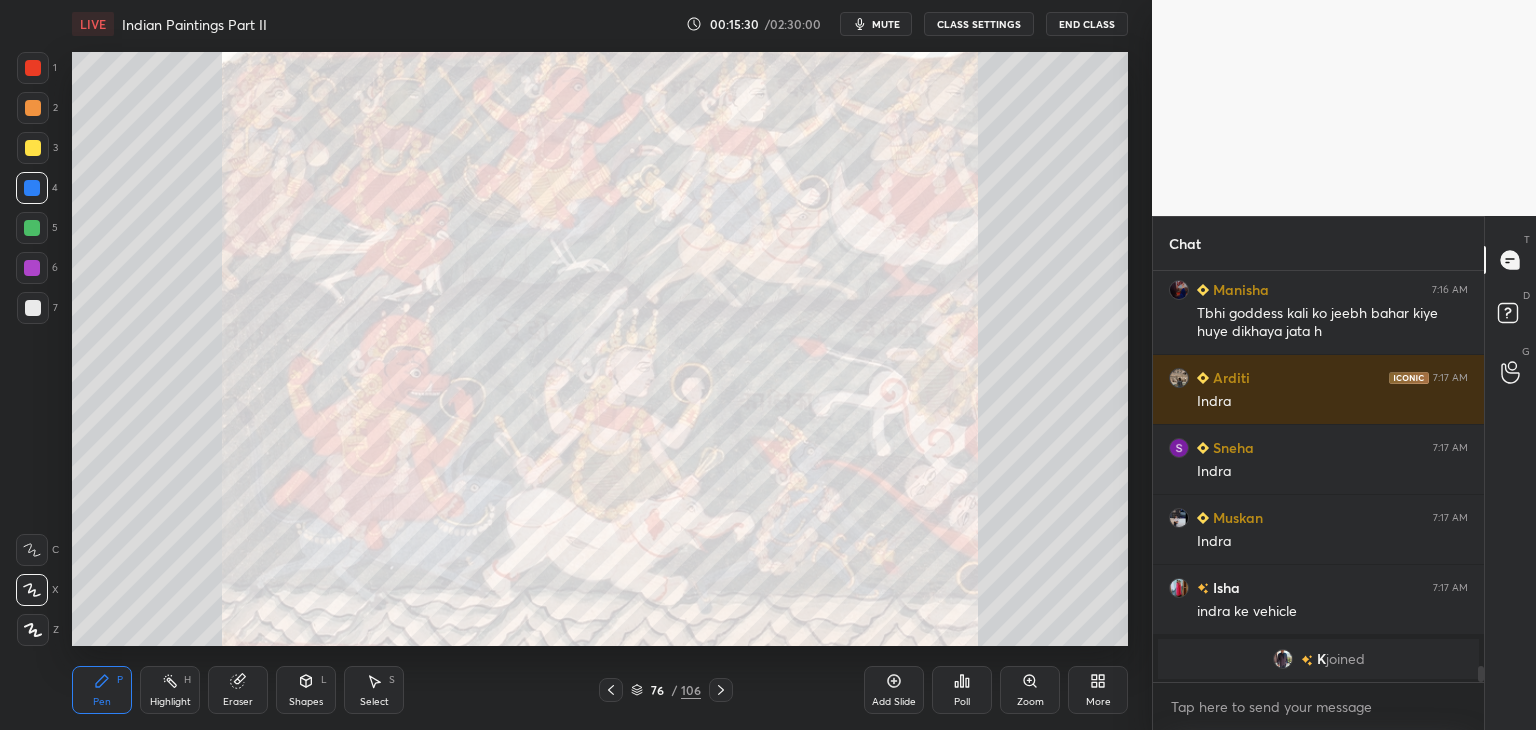 click 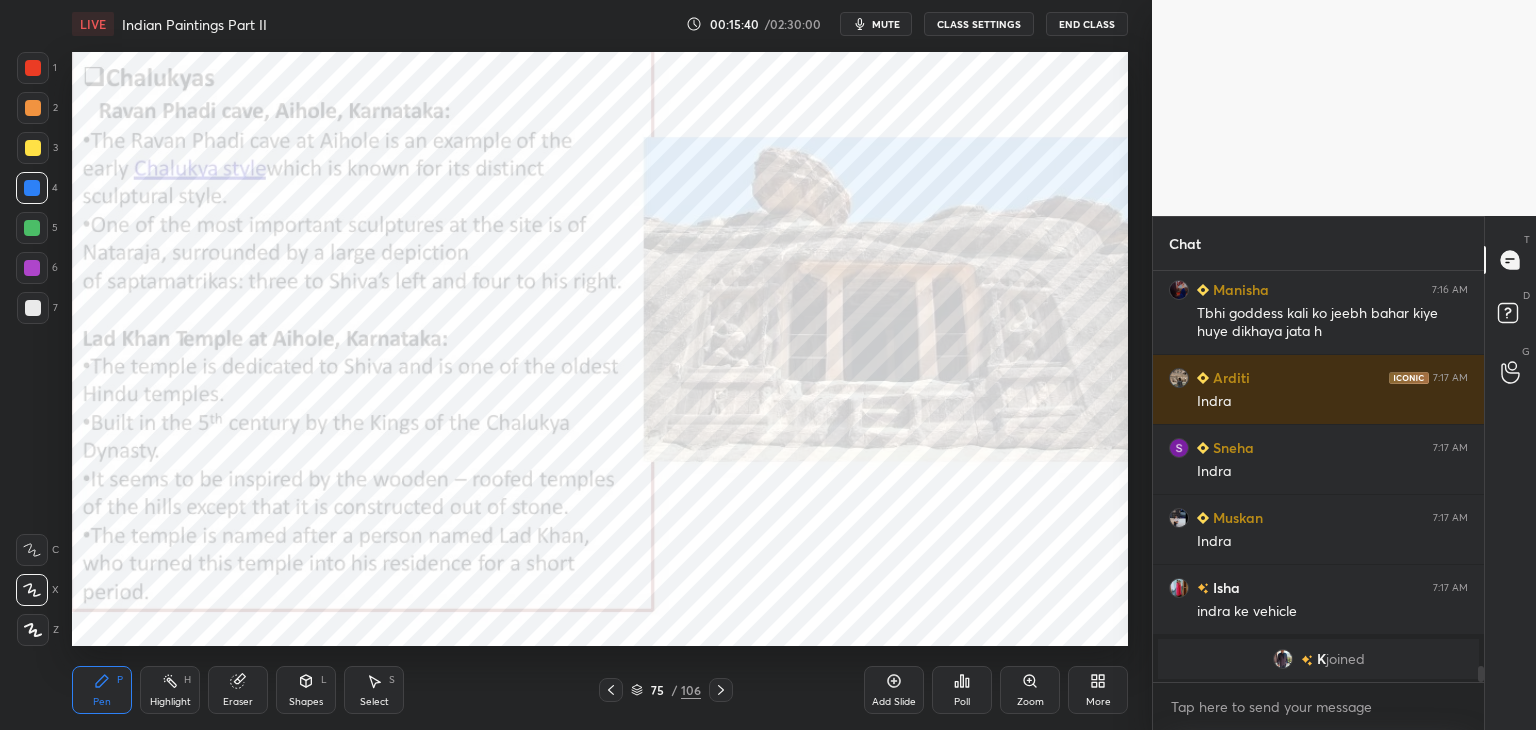 click at bounding box center (33, 68) 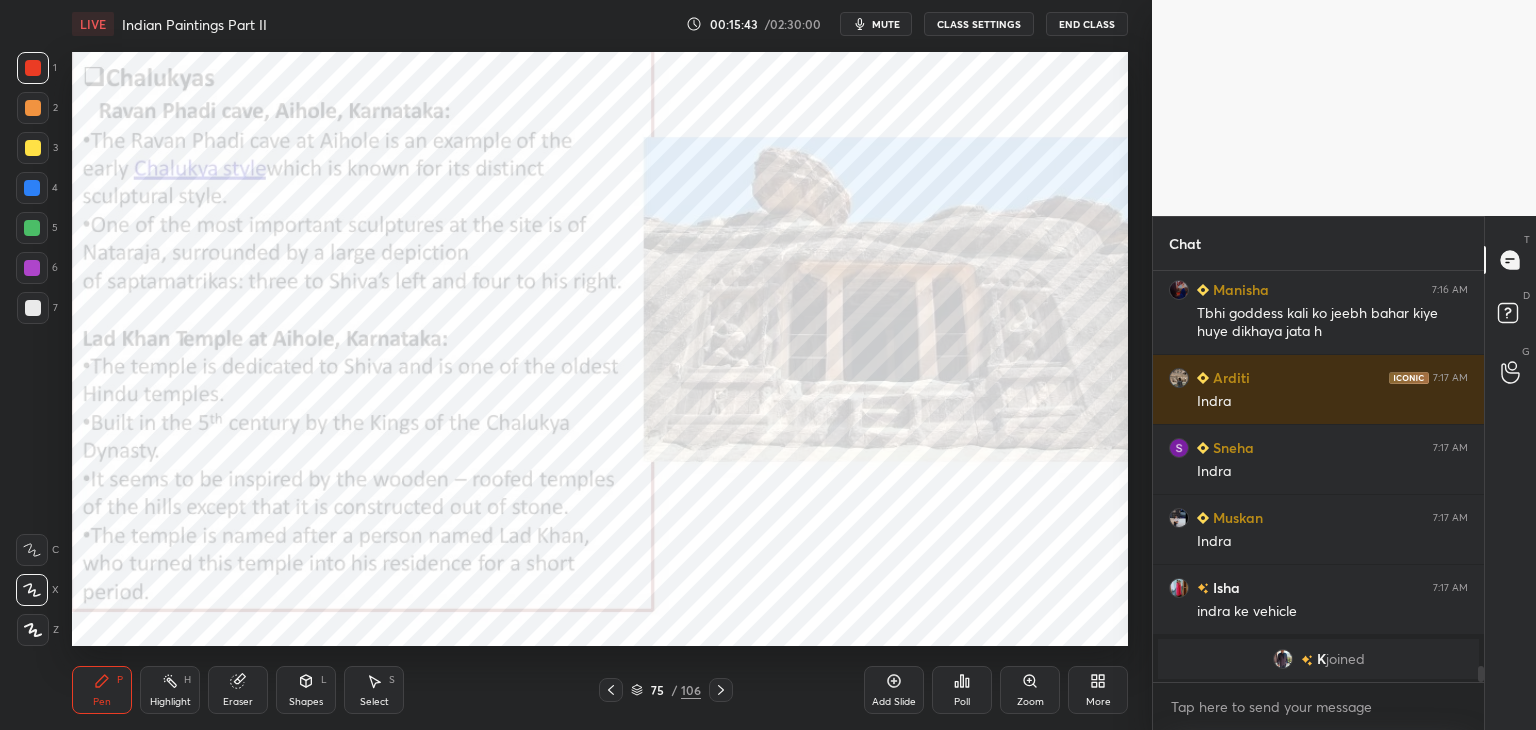 click on "75 / 106" at bounding box center (666, 690) 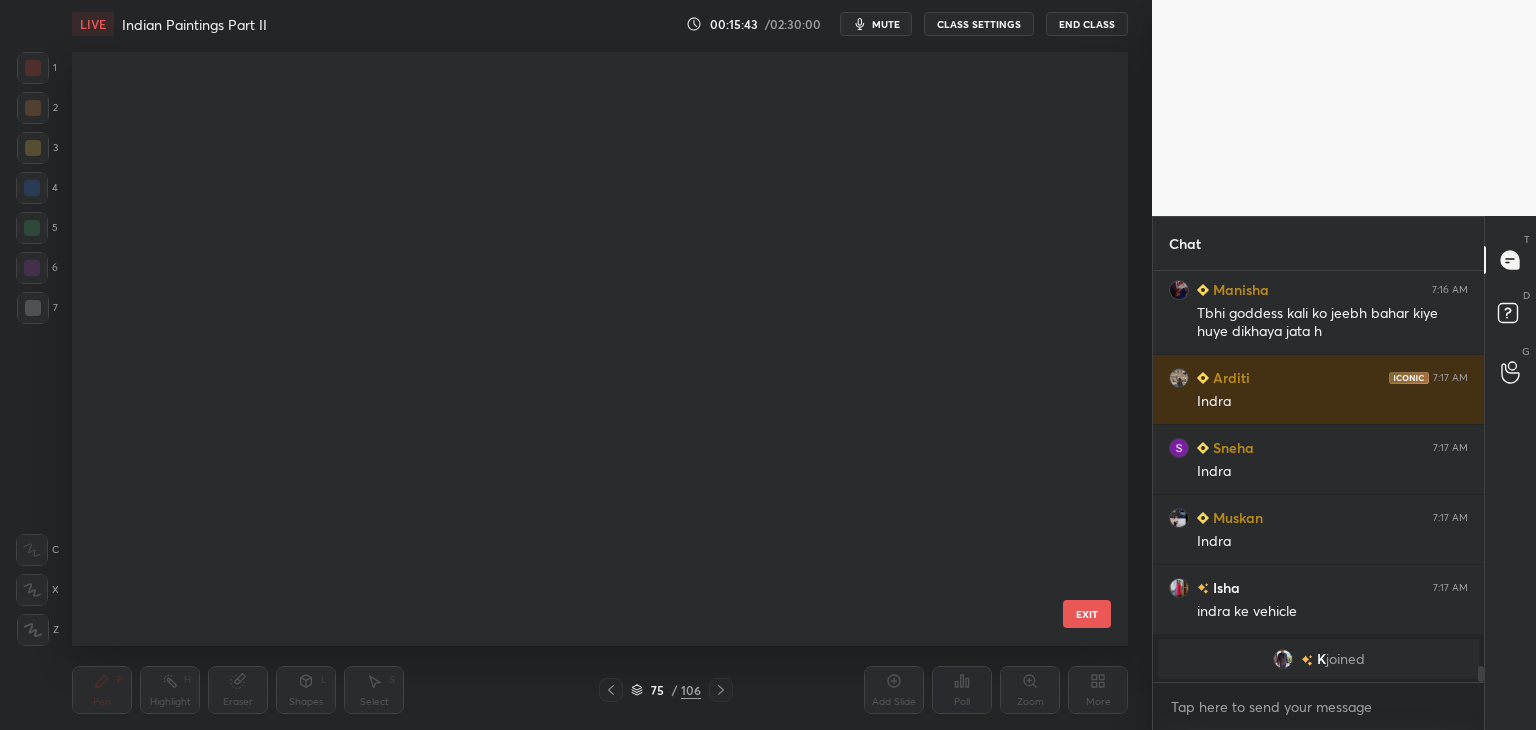 scroll, scrollTop: 3980, scrollLeft: 0, axis: vertical 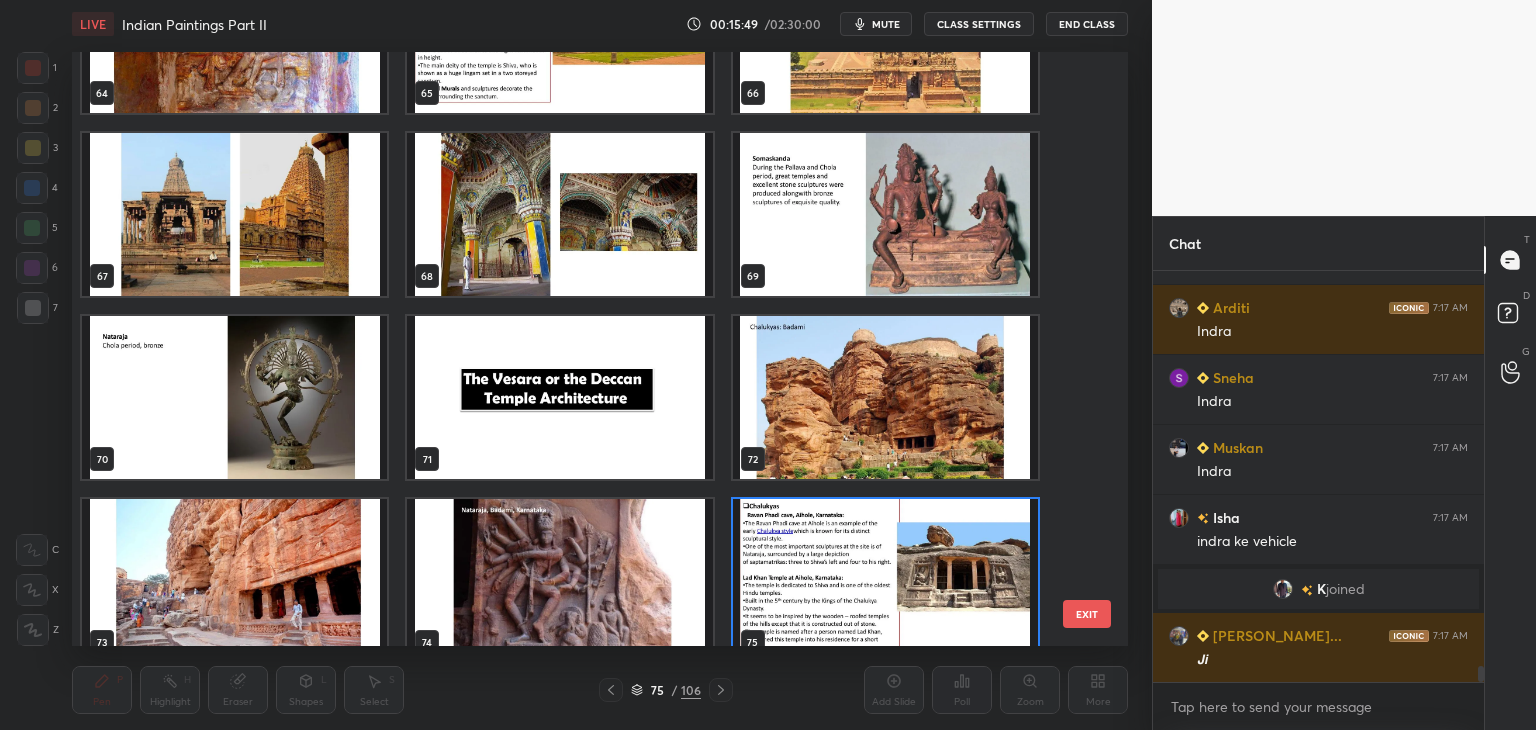 click at bounding box center (559, 397) 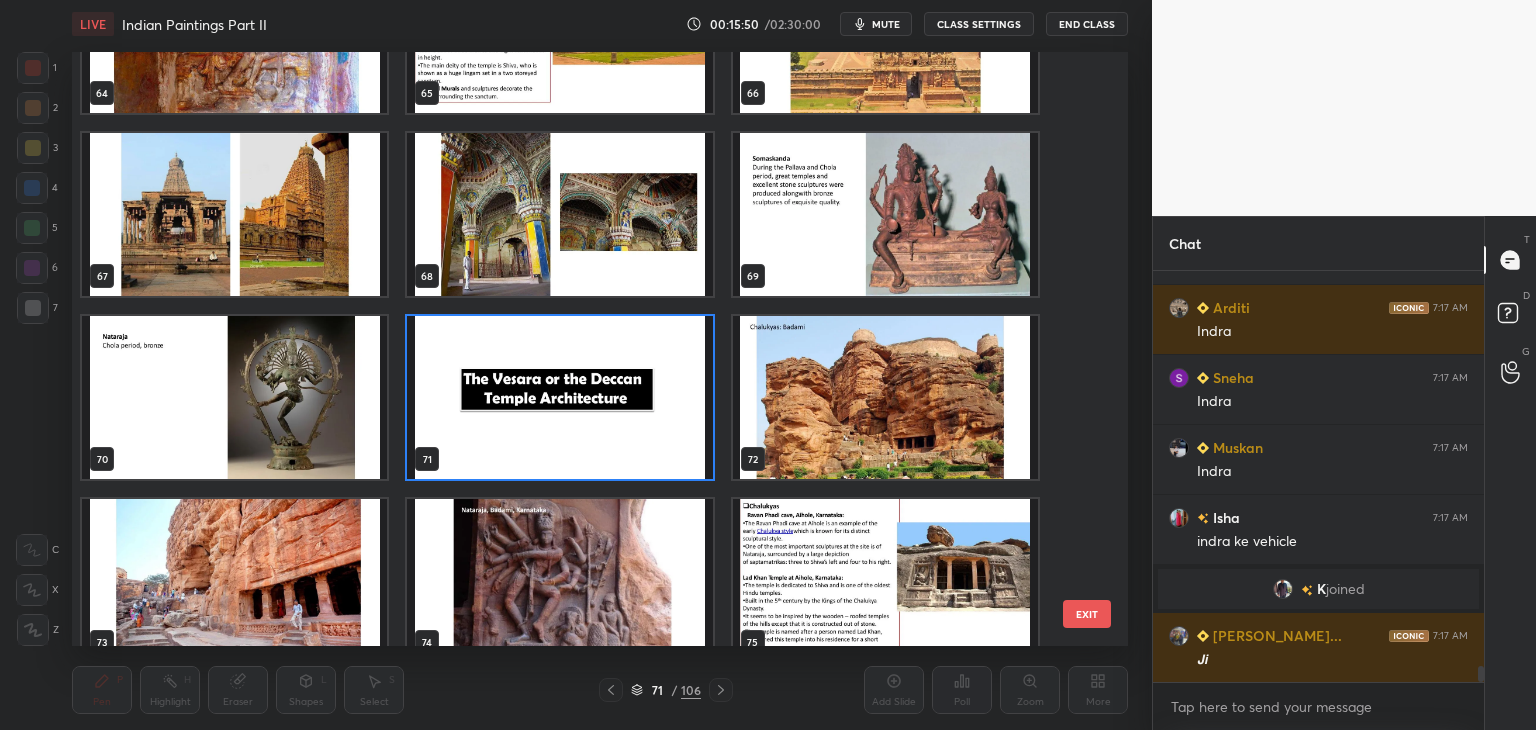 click 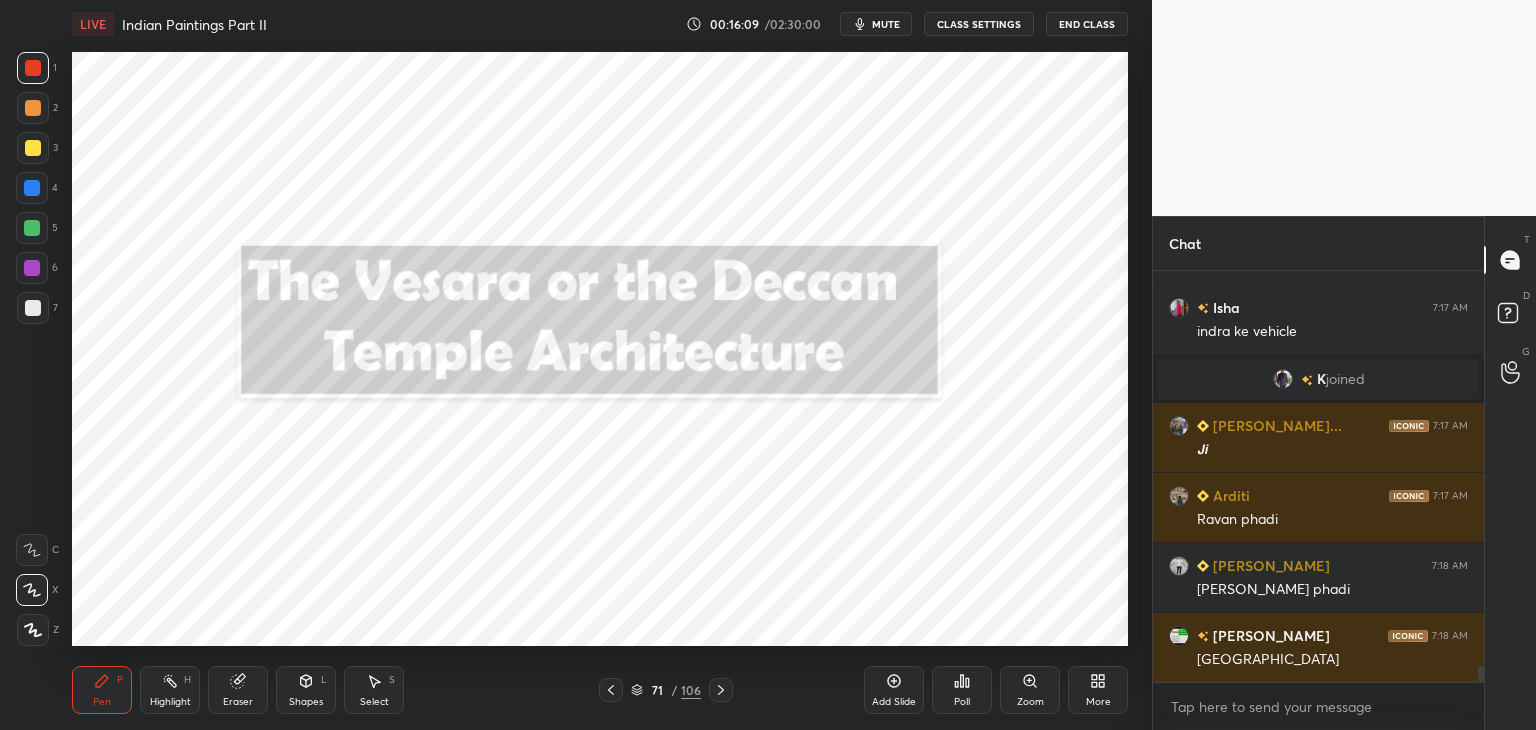 scroll, scrollTop: 10492, scrollLeft: 0, axis: vertical 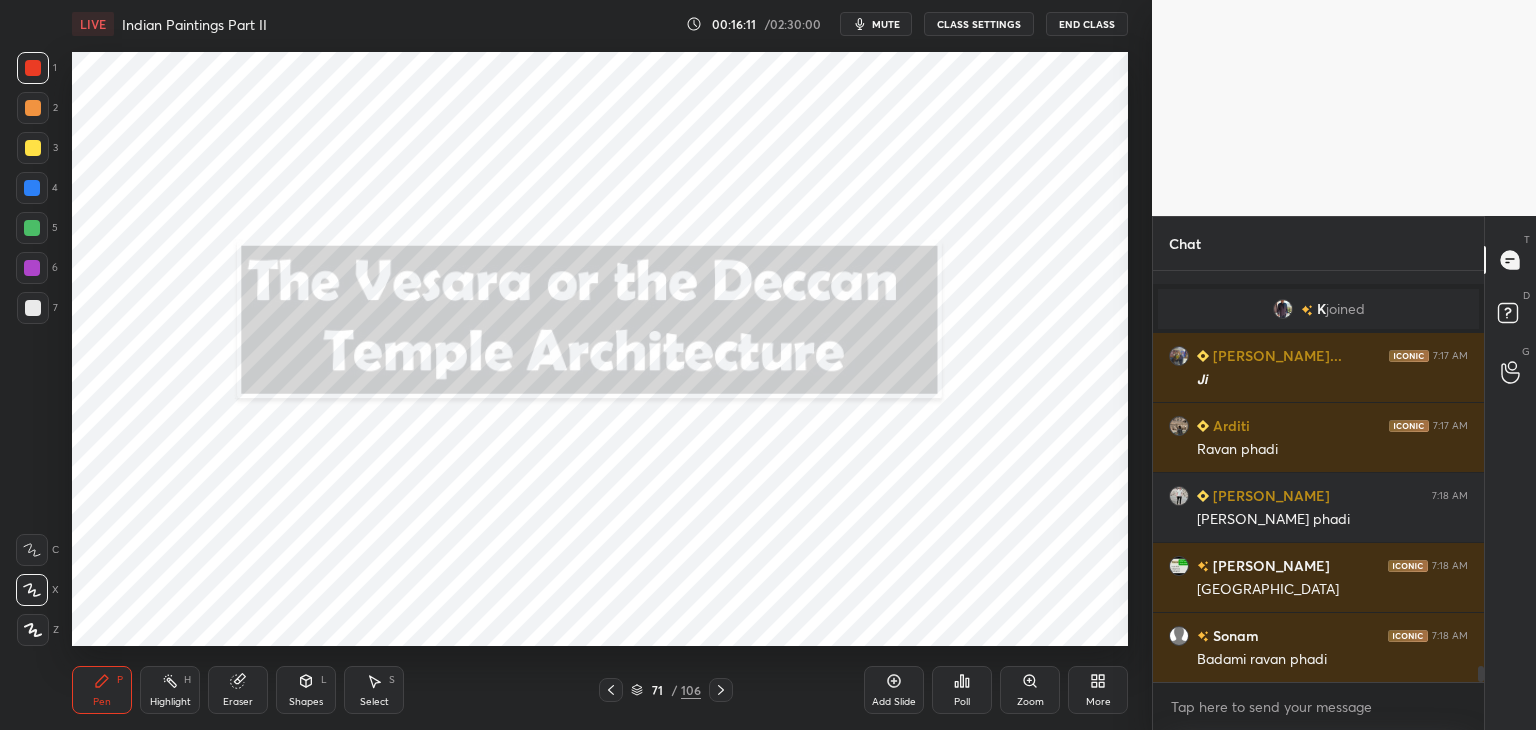 click 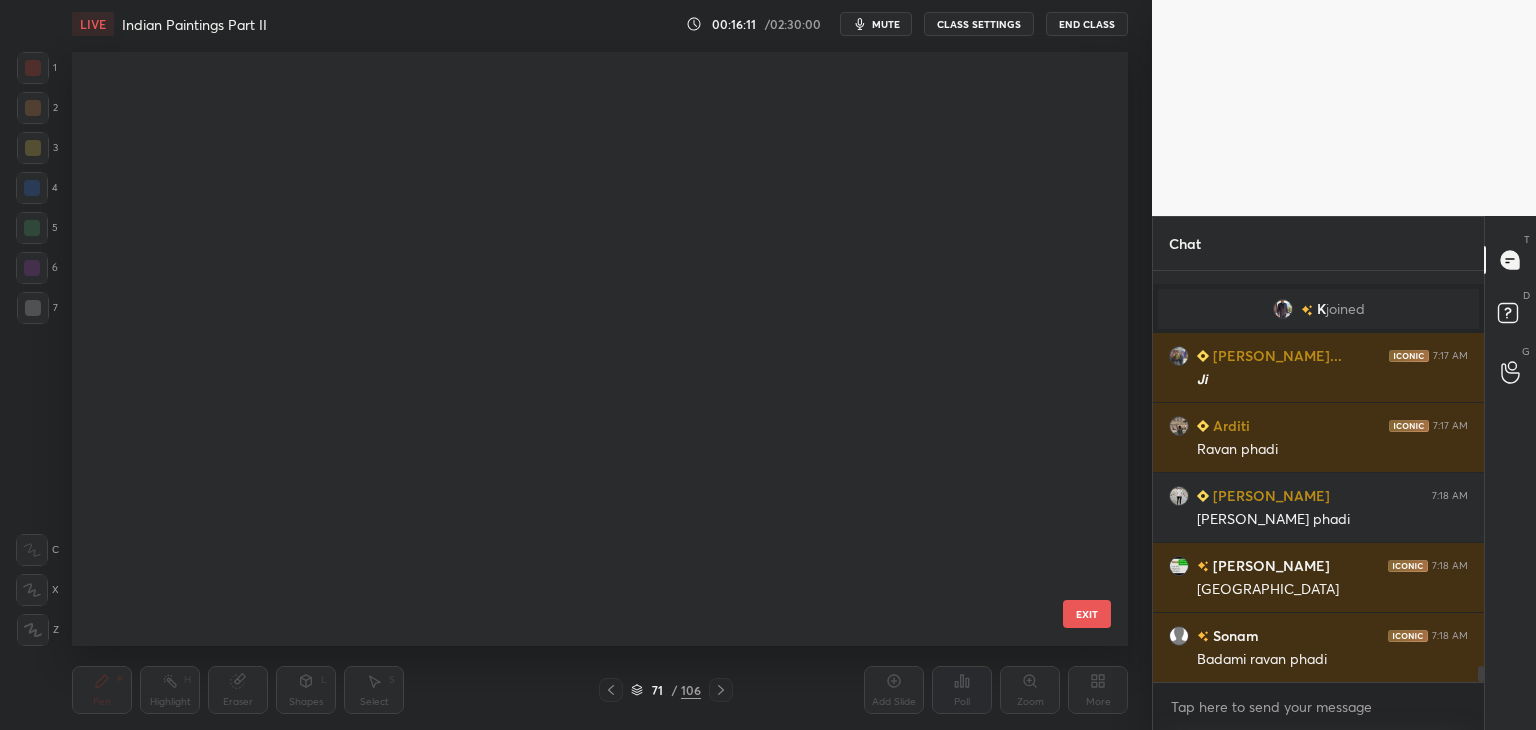 scroll, scrollTop: 3798, scrollLeft: 0, axis: vertical 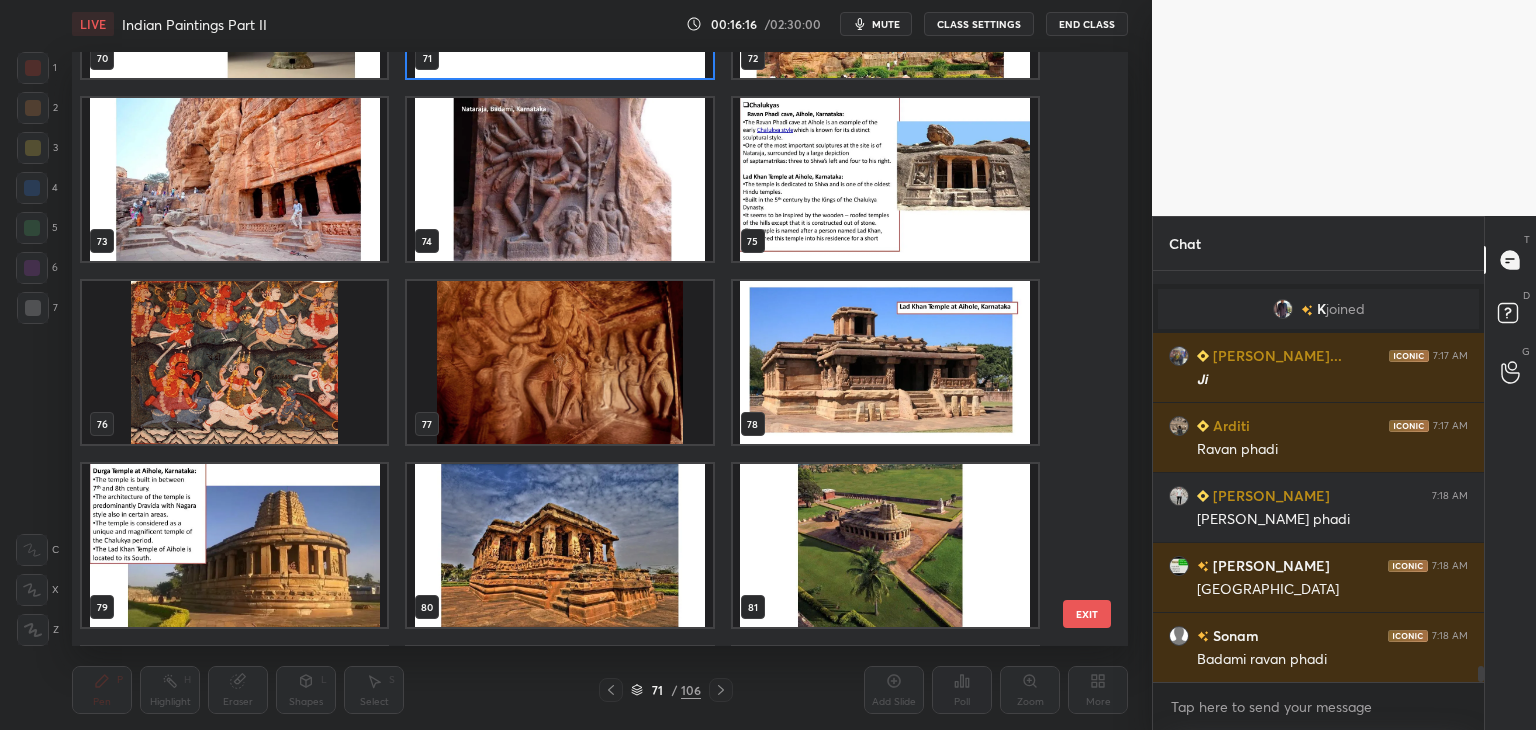 click at bounding box center (885, 179) 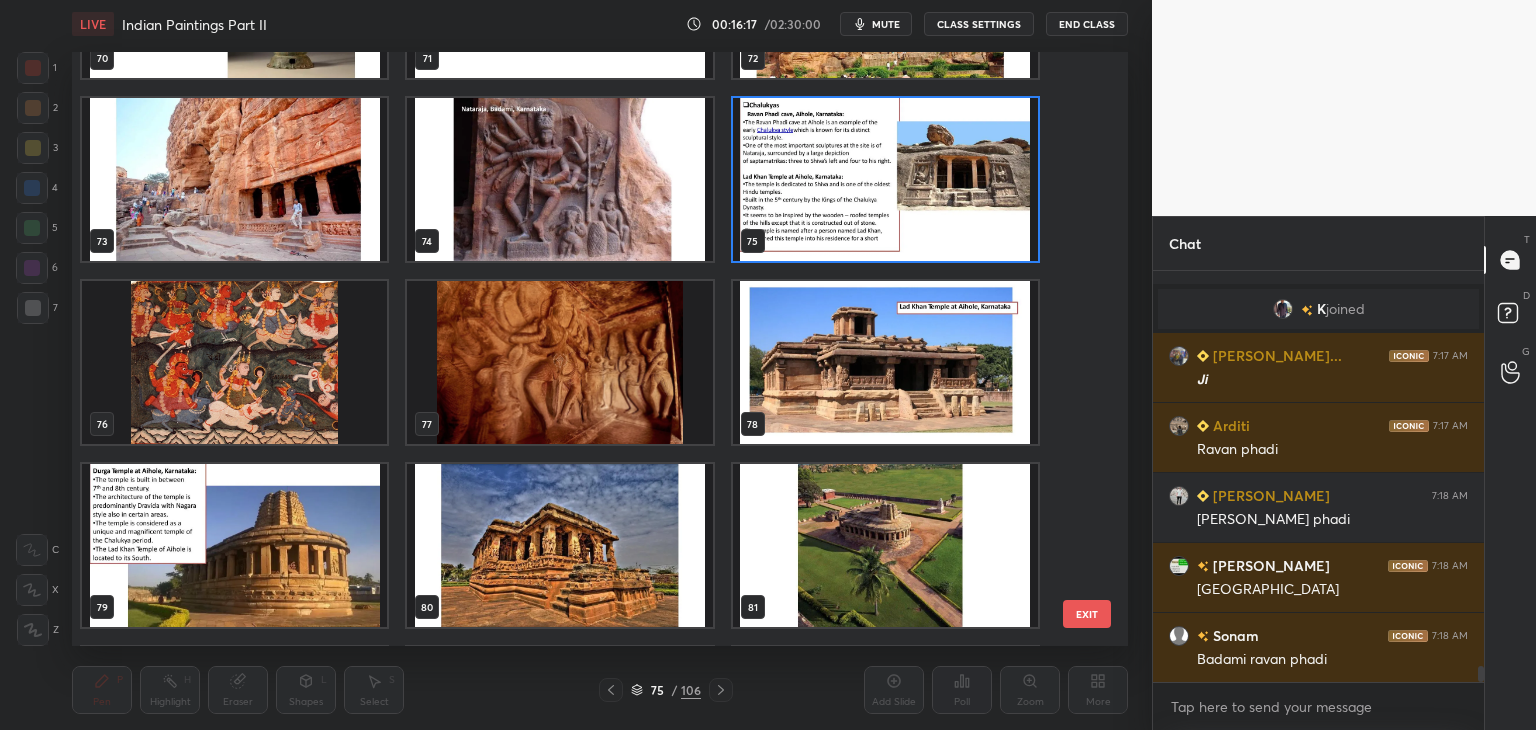 click 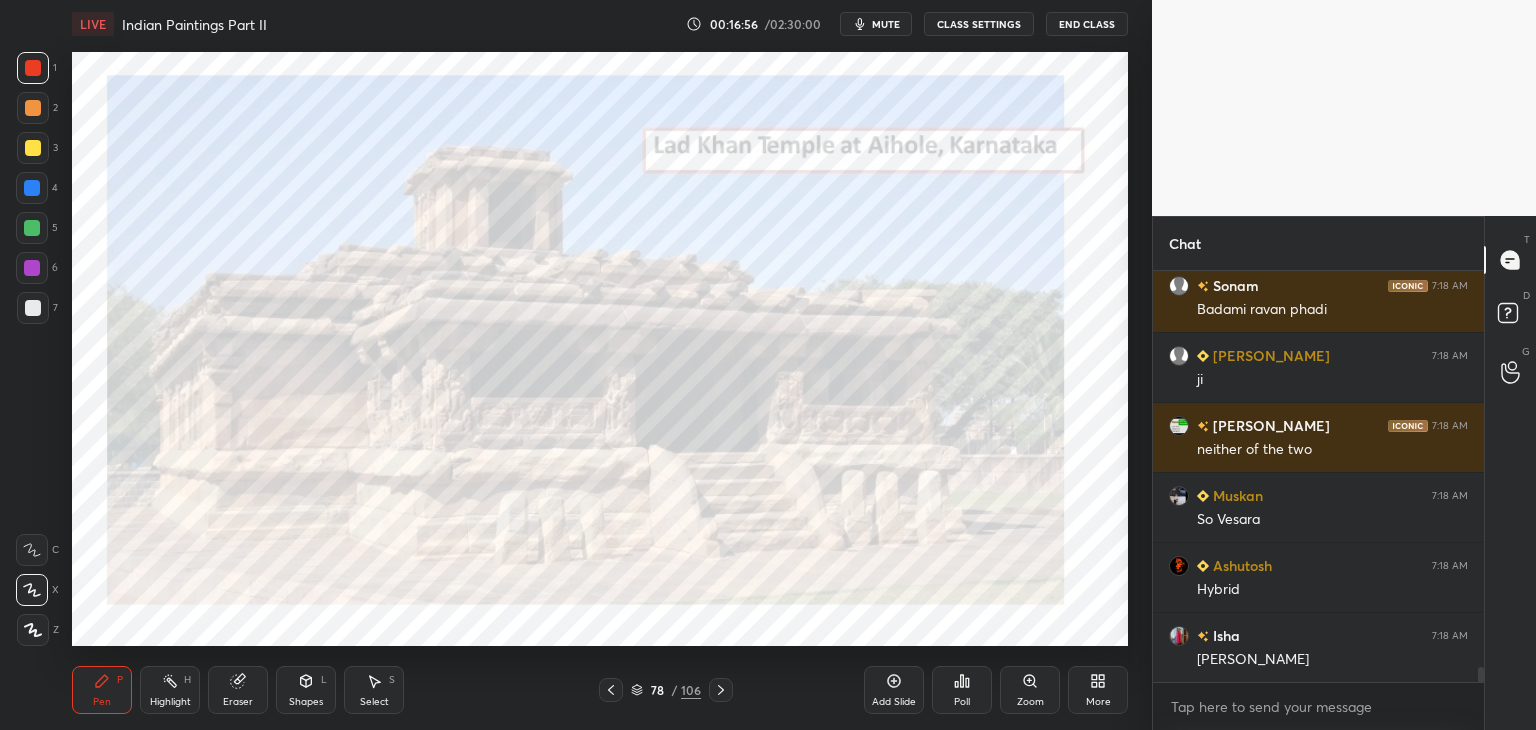 scroll, scrollTop: 10912, scrollLeft: 0, axis: vertical 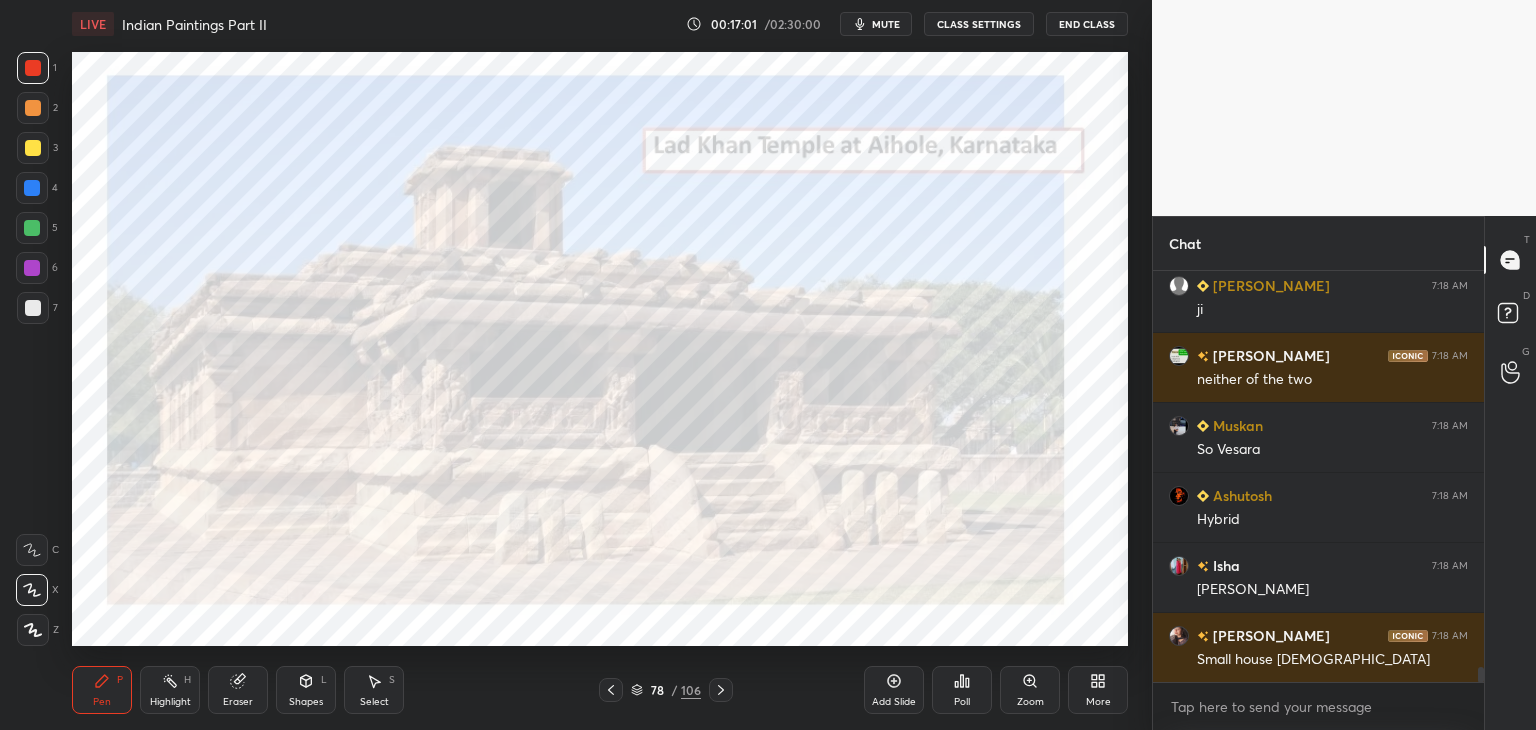 click 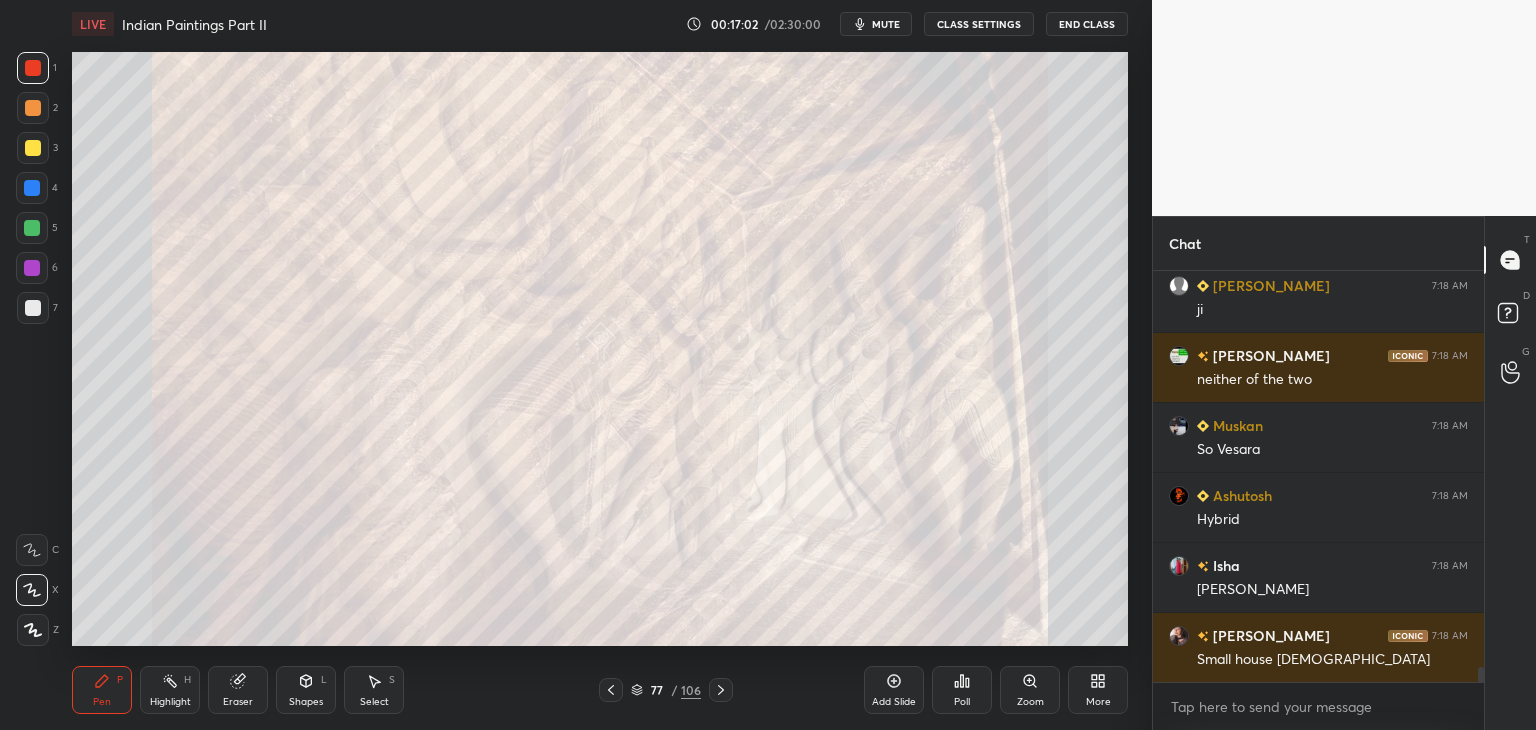 click 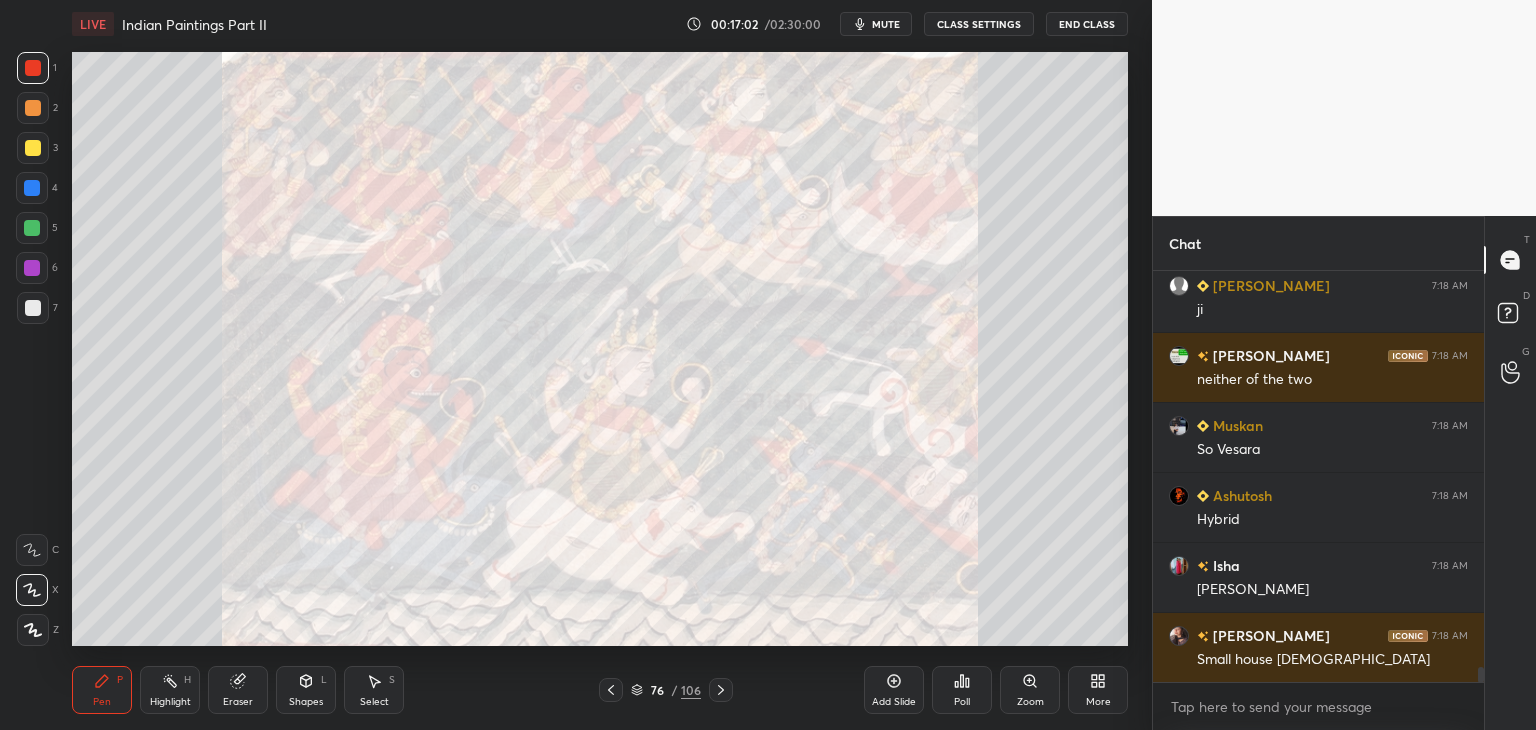 click 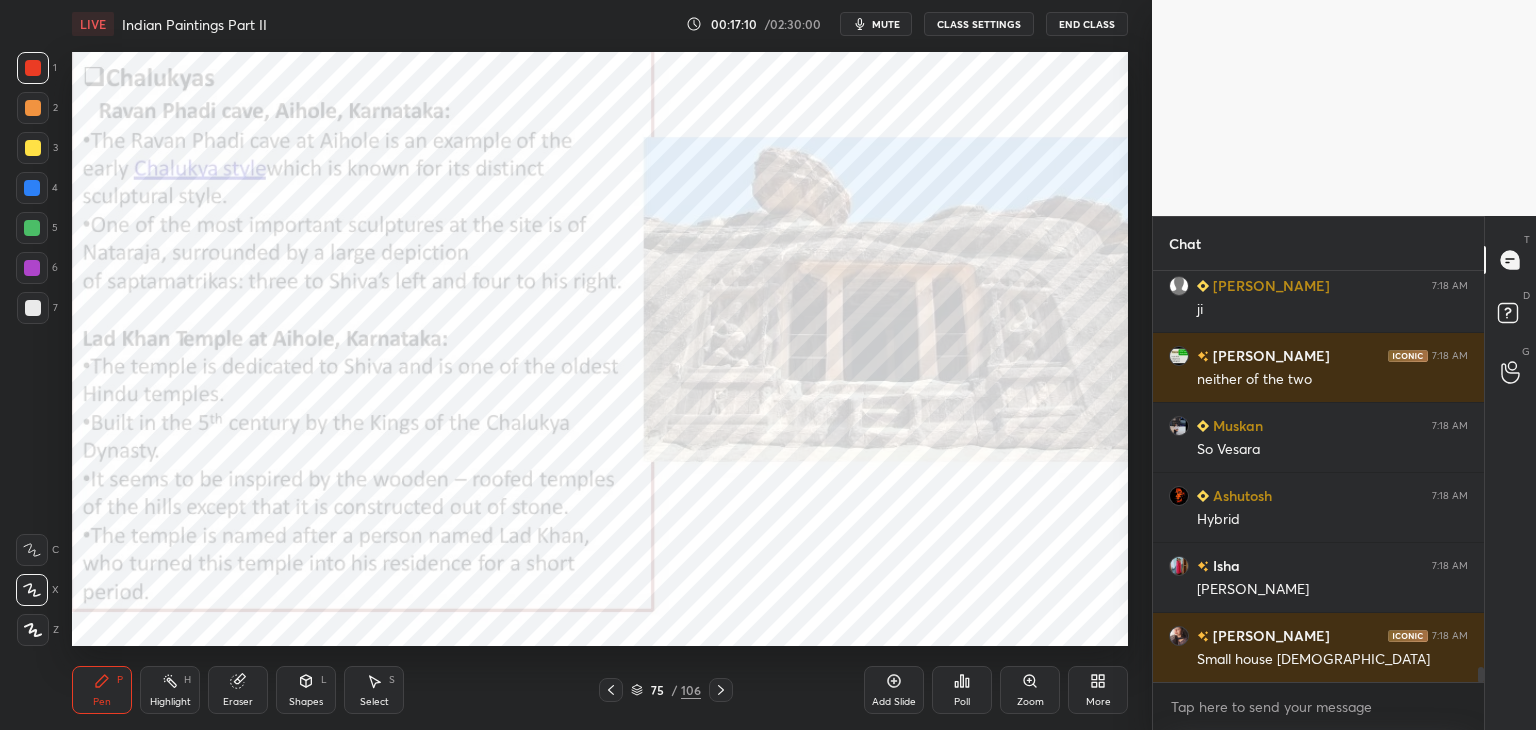 scroll, scrollTop: 10960, scrollLeft: 0, axis: vertical 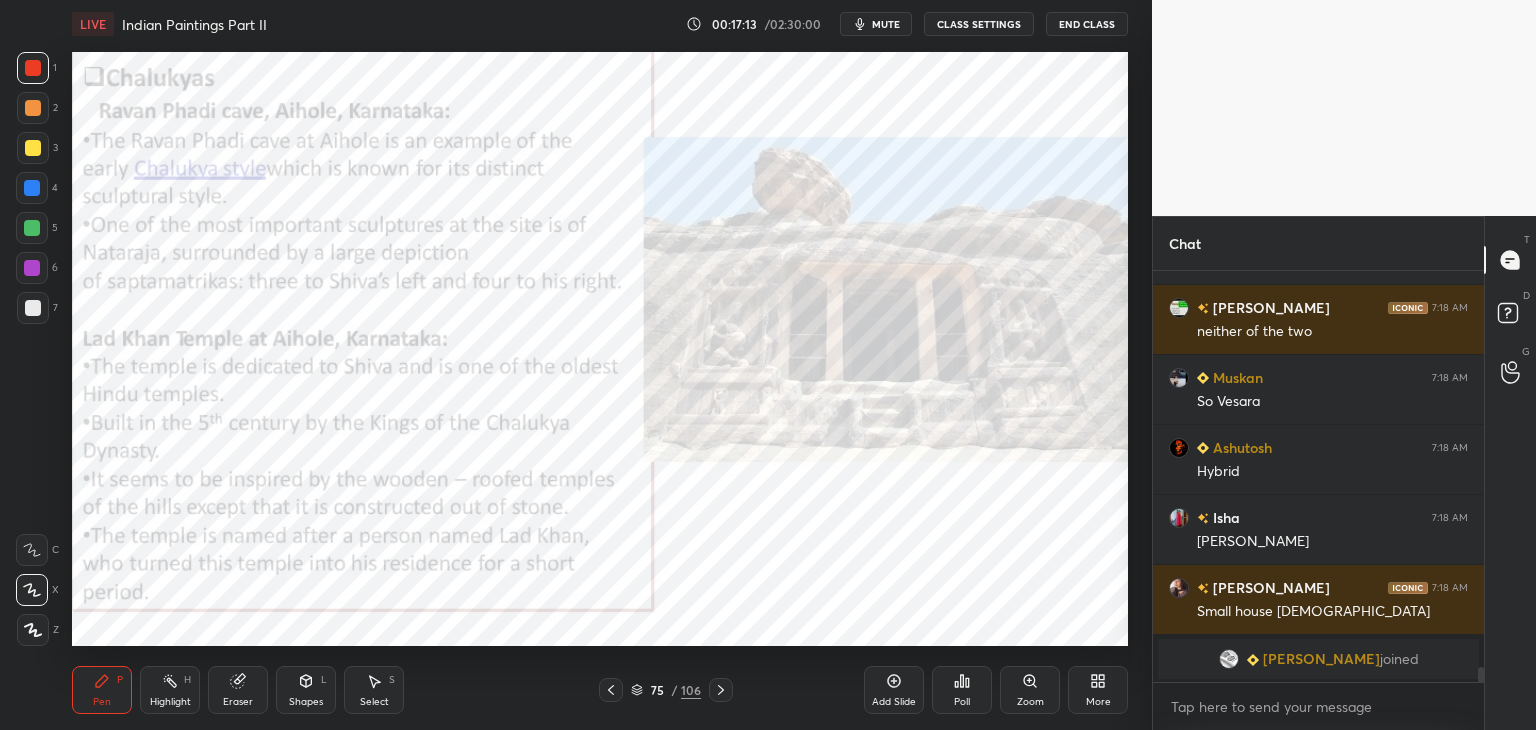 click 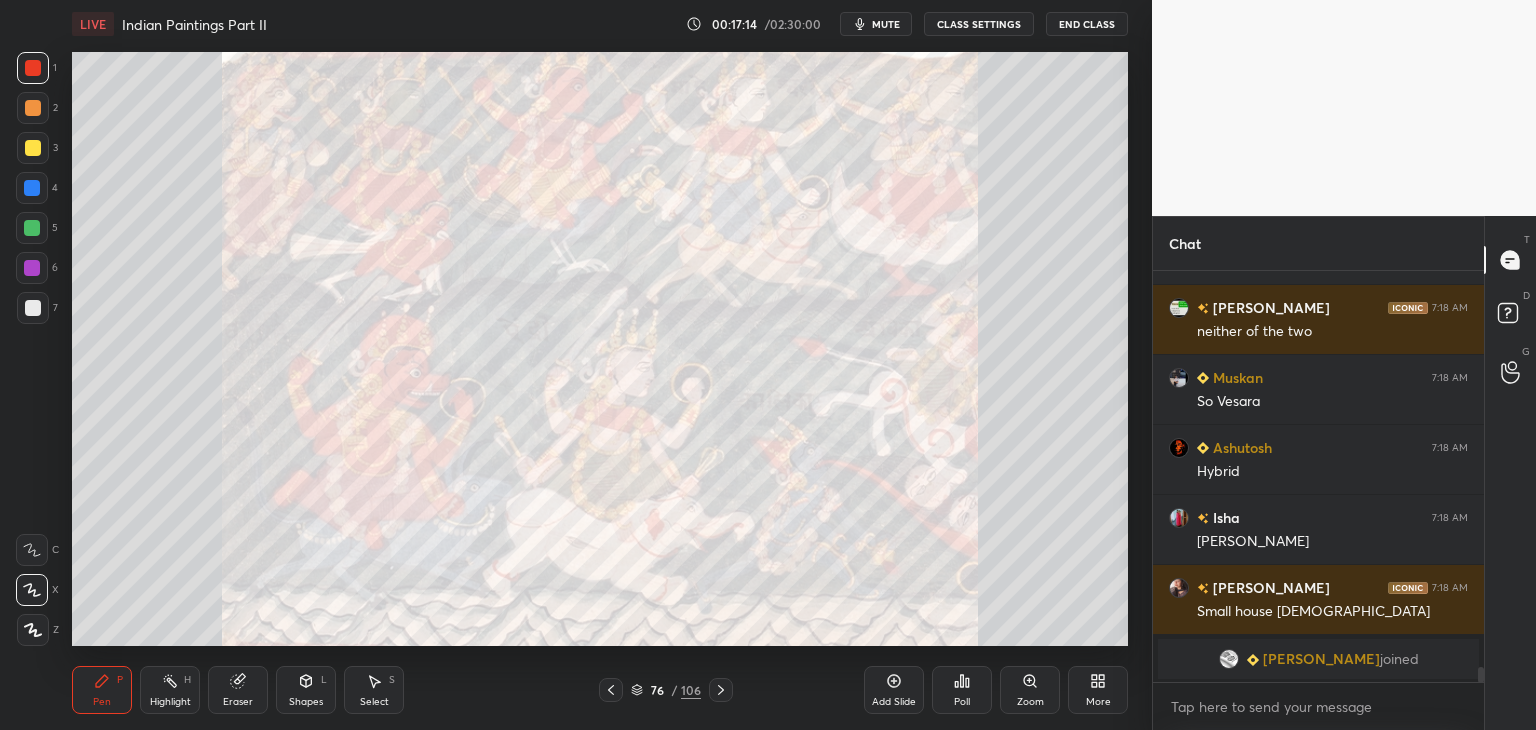 click 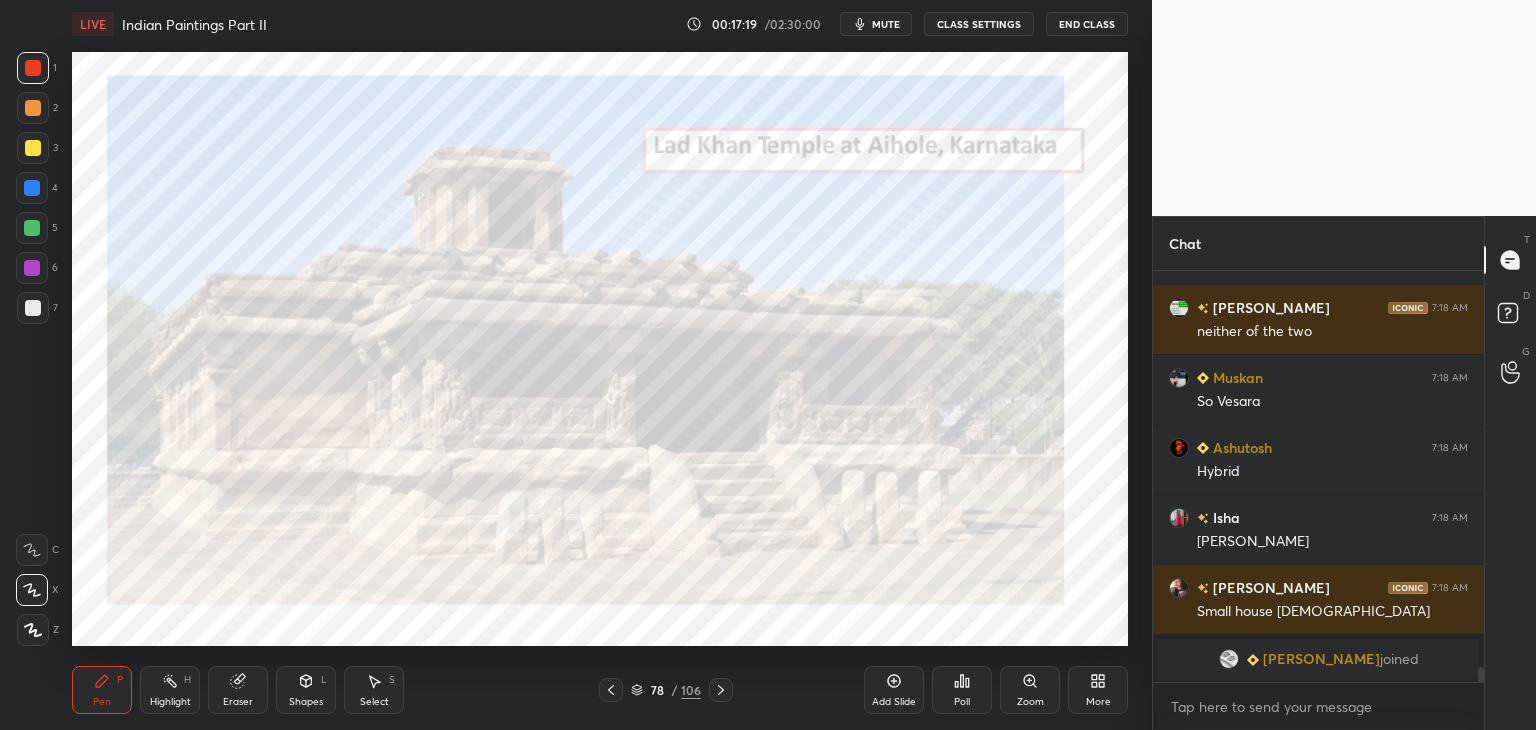 click 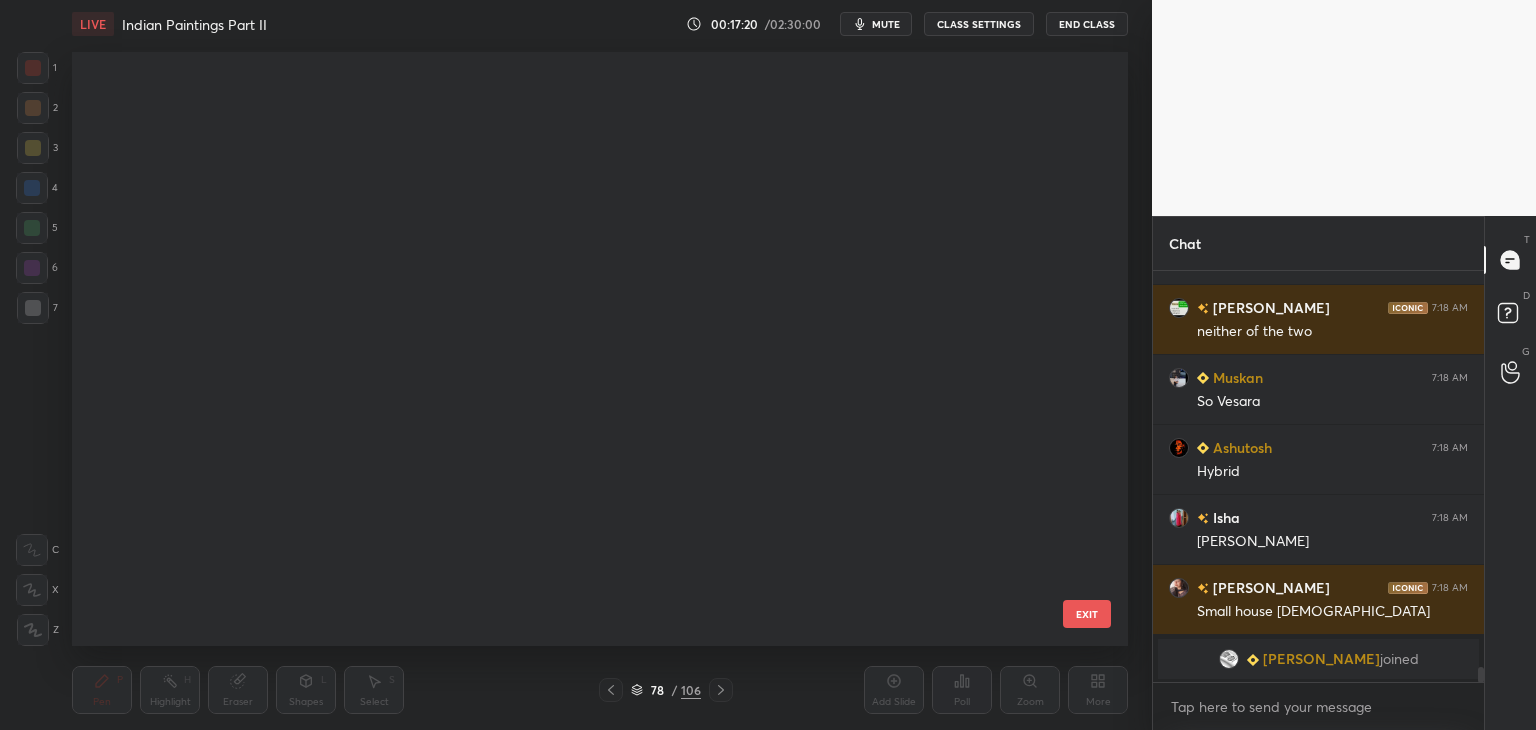 scroll, scrollTop: 4164, scrollLeft: 0, axis: vertical 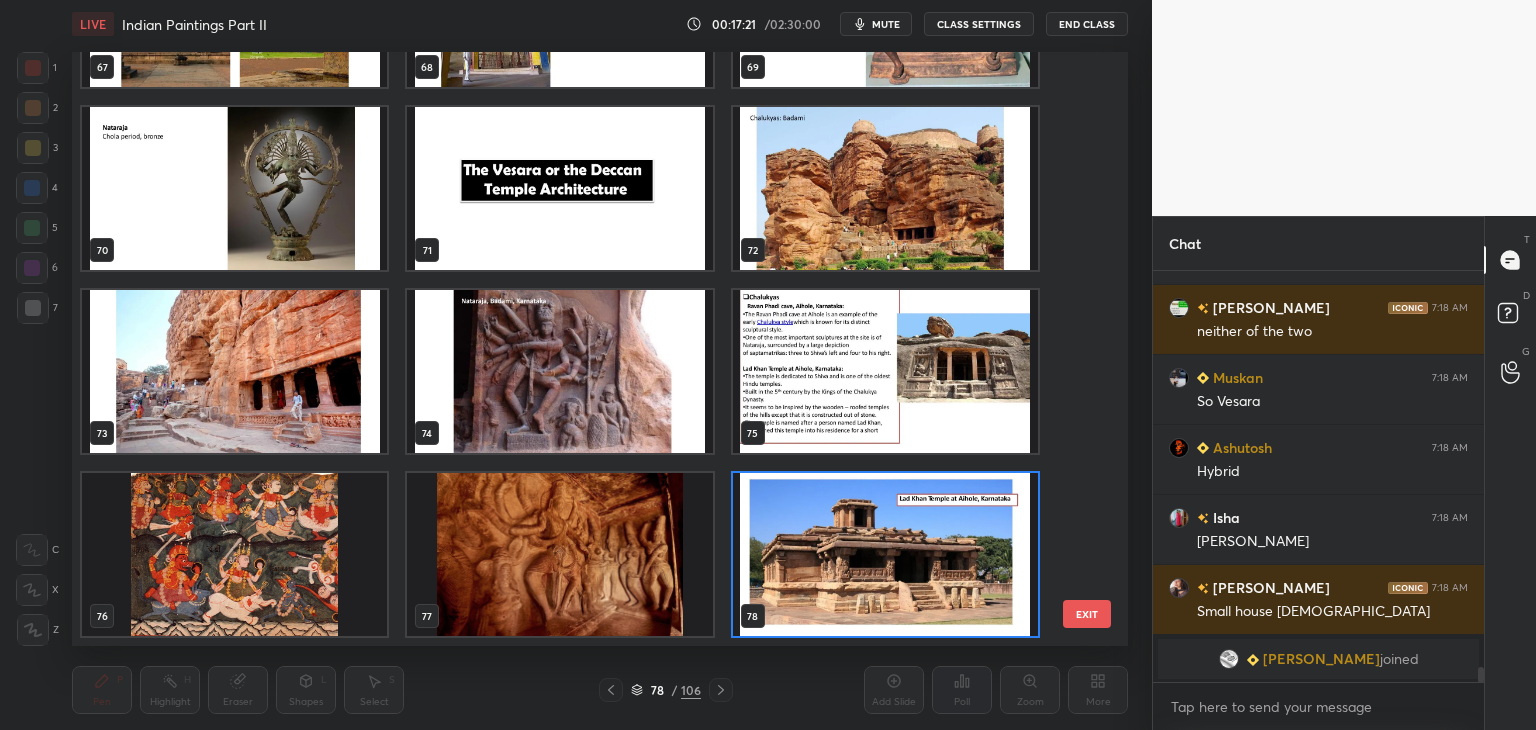 click at bounding box center [885, 371] 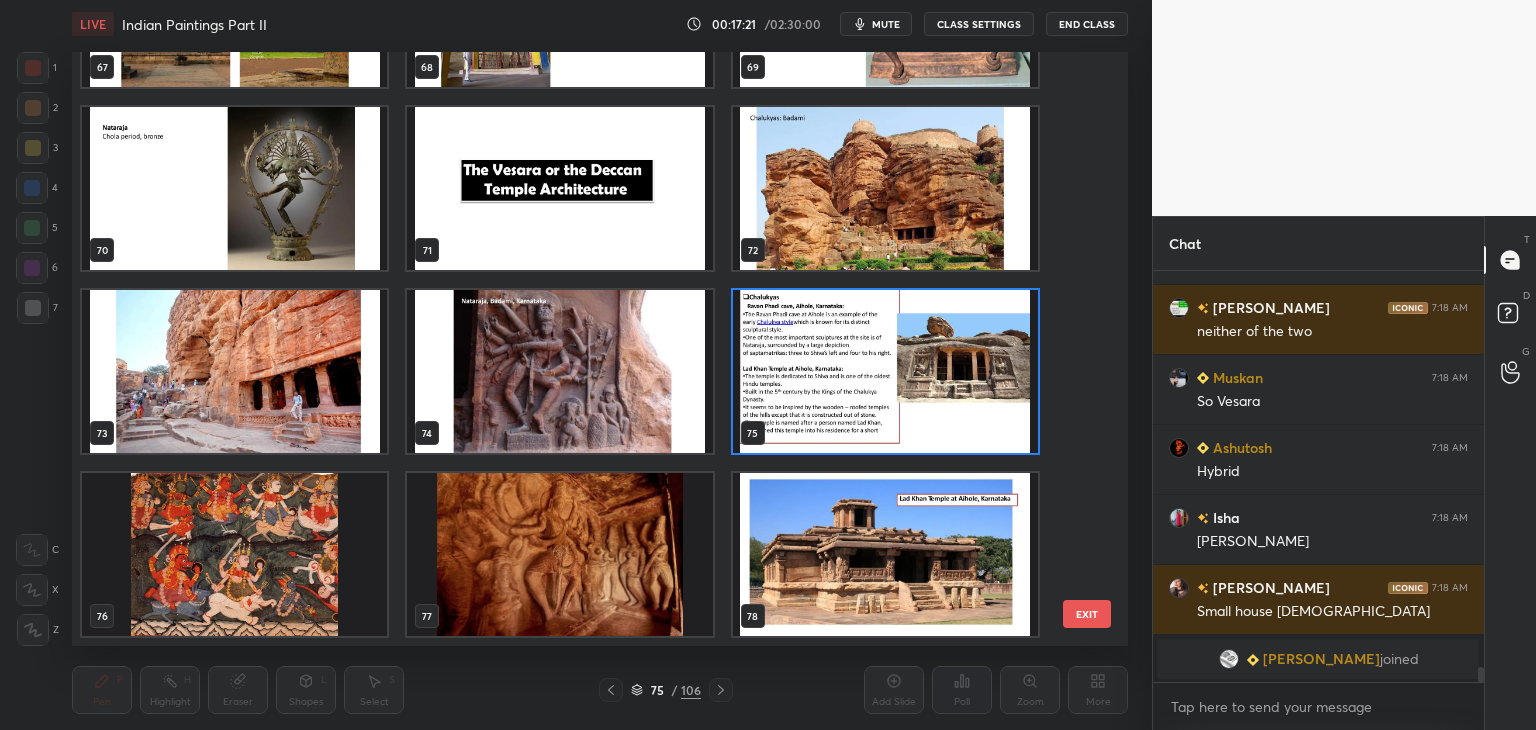 click 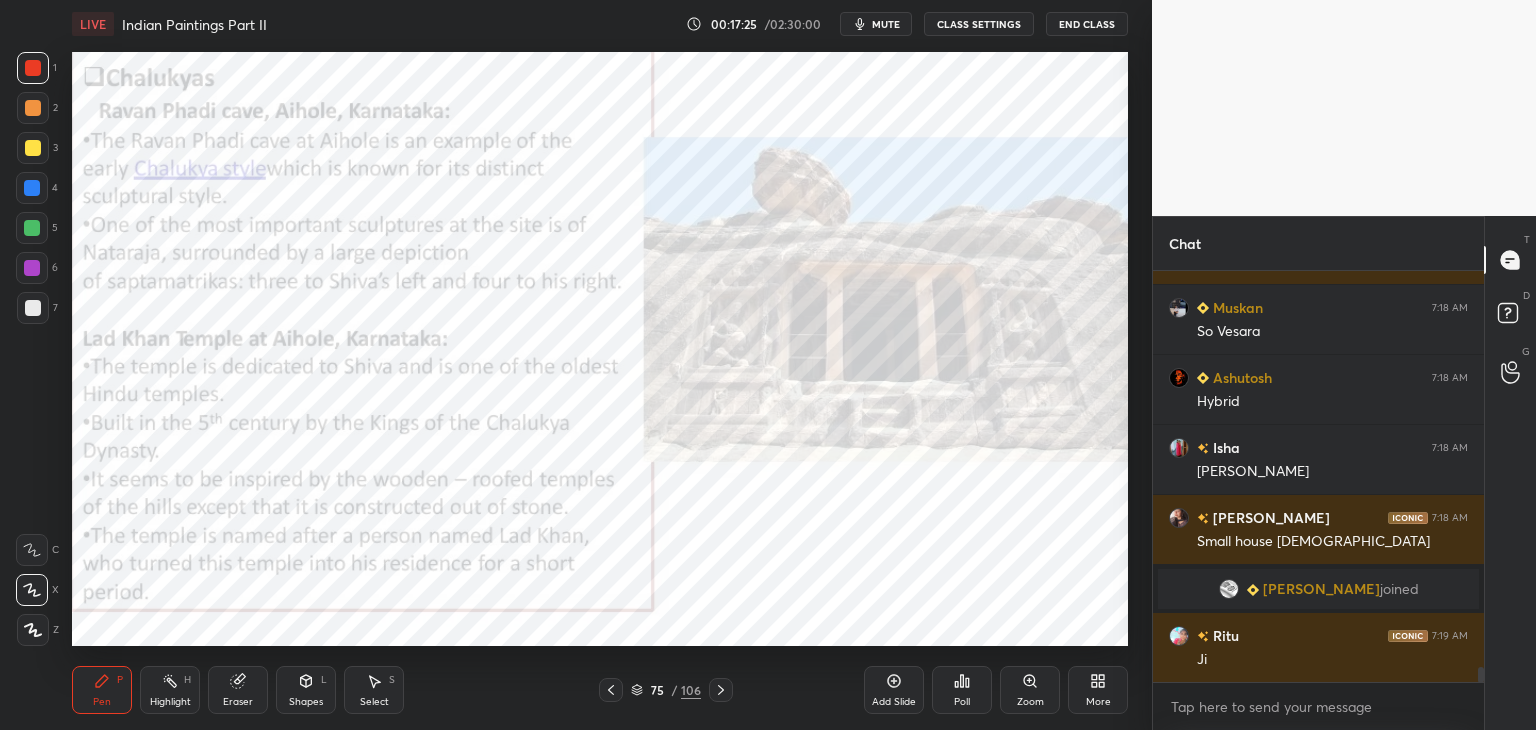 scroll, scrollTop: 10862, scrollLeft: 0, axis: vertical 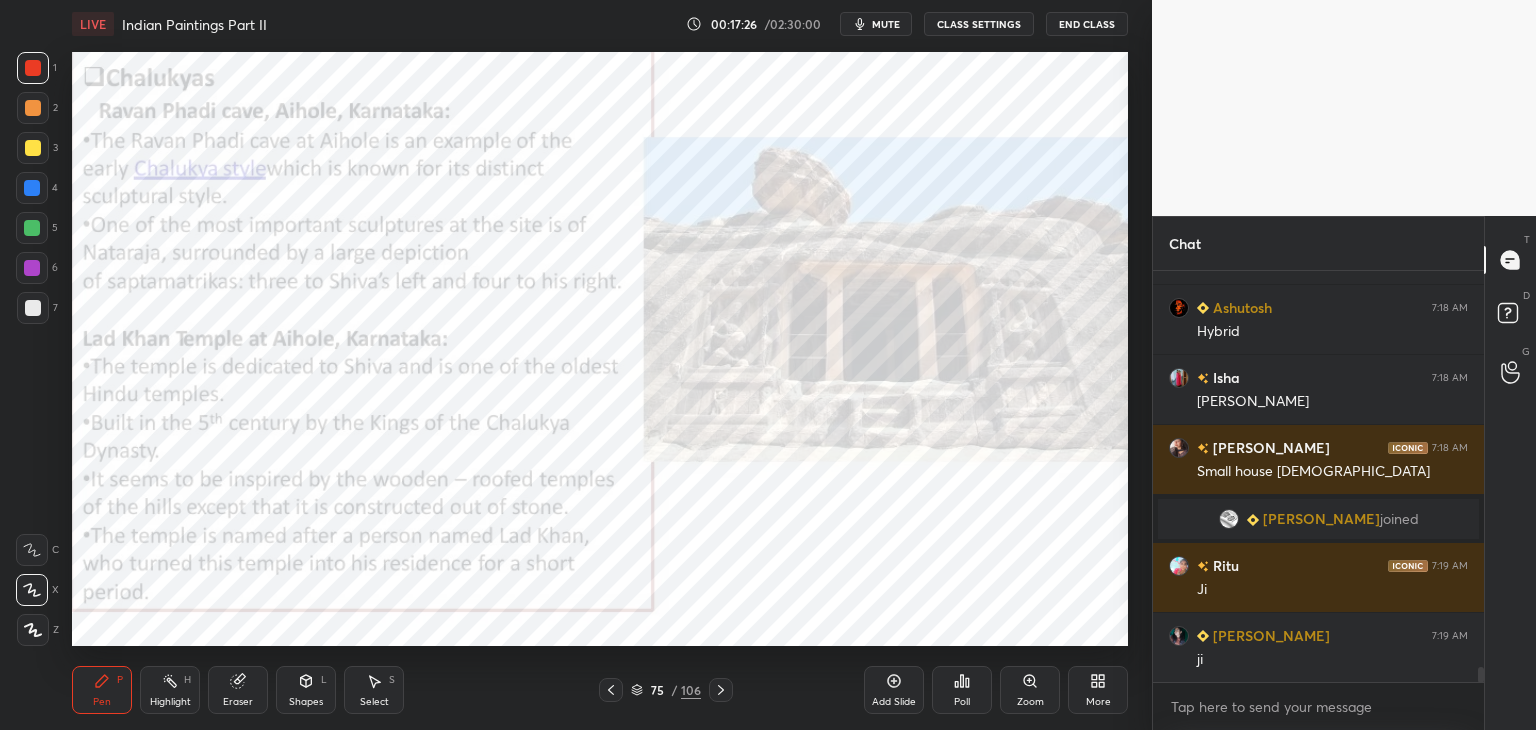 drag, startPoint x: 32, startPoint y: 254, endPoint x: 63, endPoint y: 275, distance: 37.44329 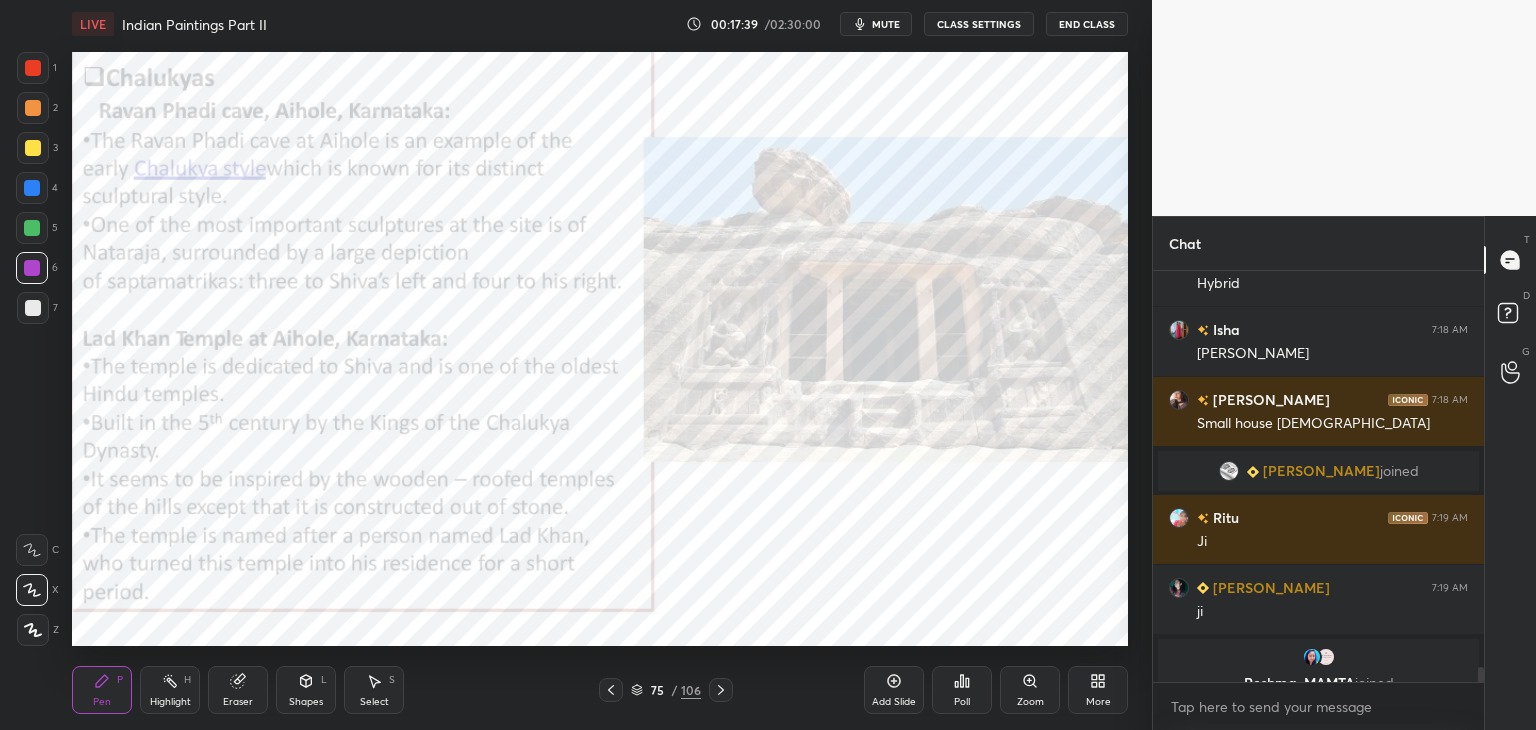 scroll, scrollTop: 10934, scrollLeft: 0, axis: vertical 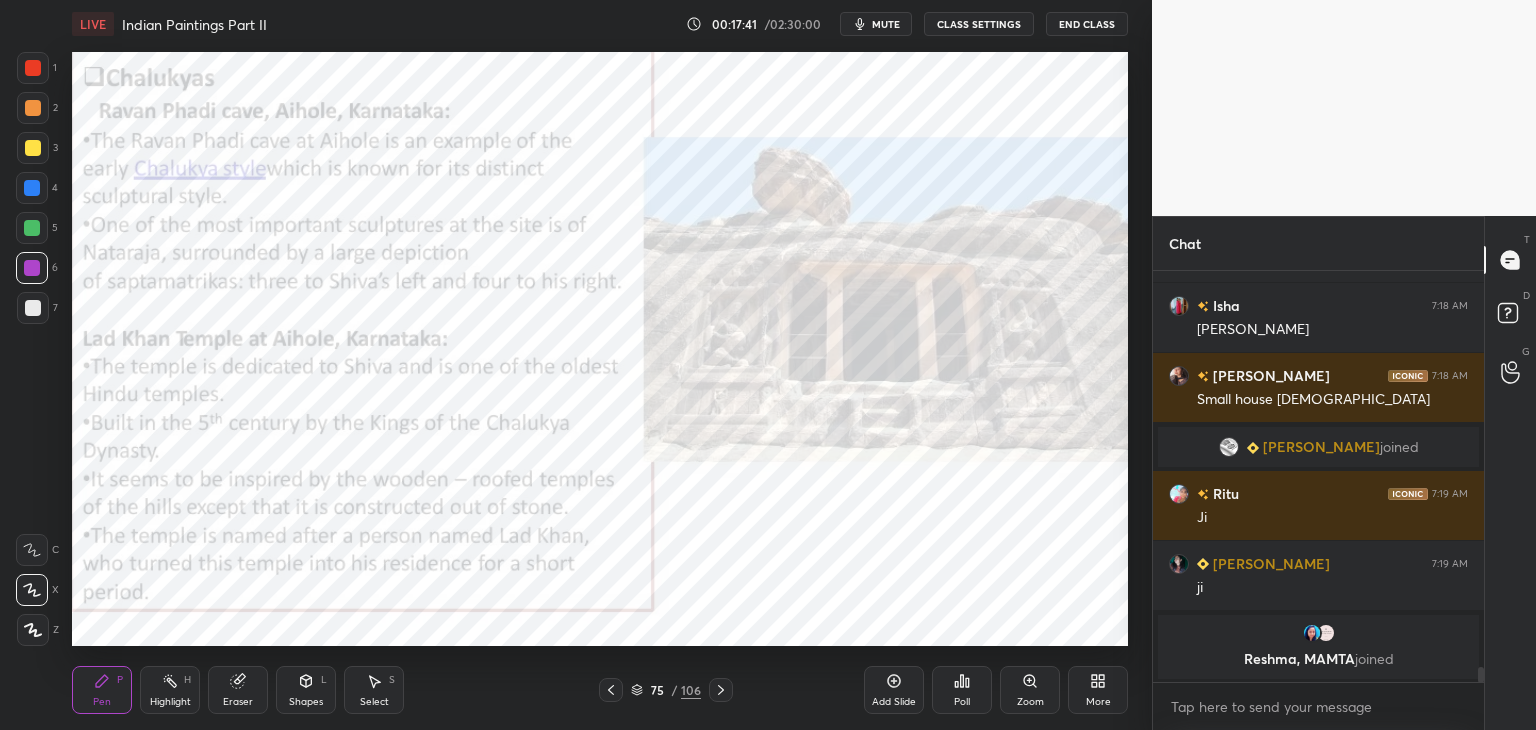 click 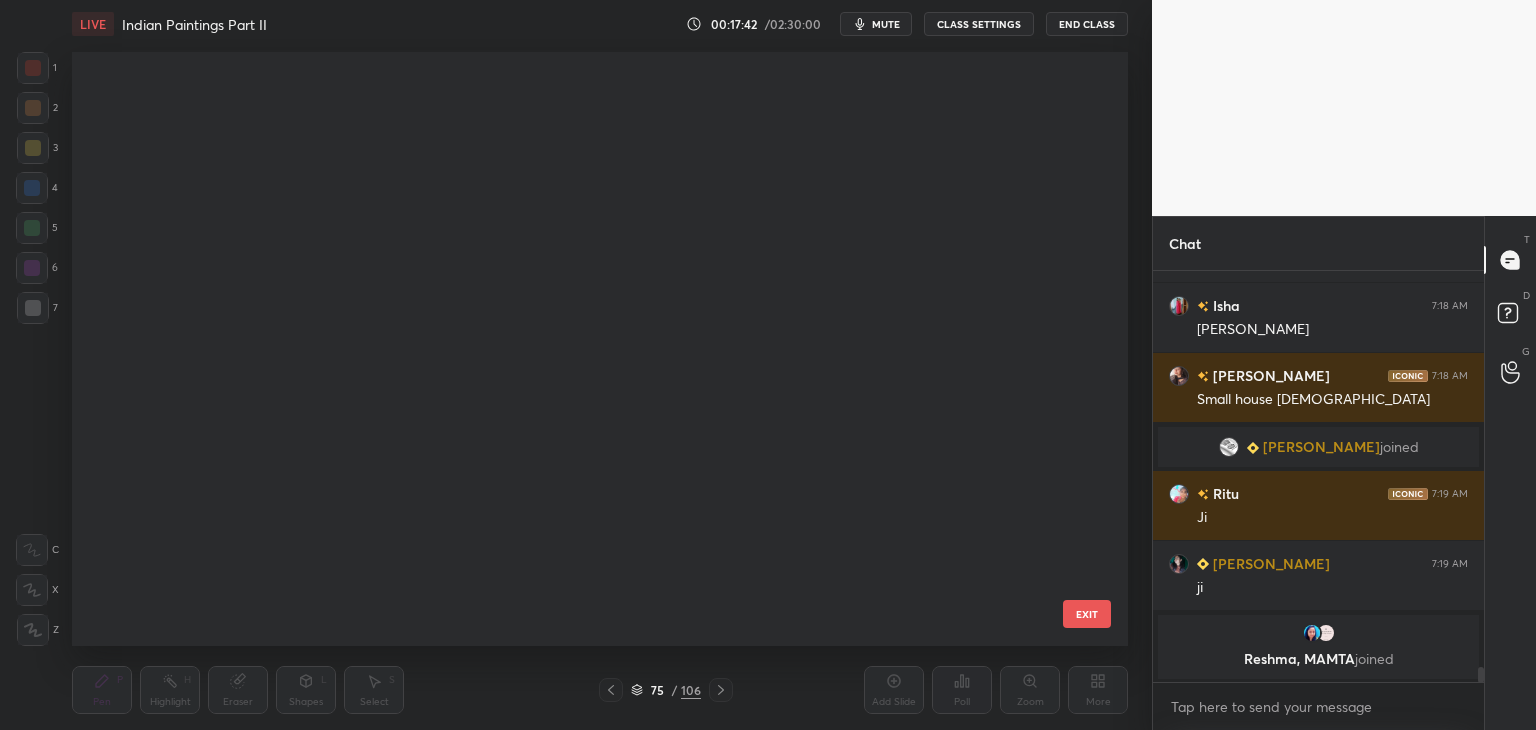 scroll, scrollTop: 3980, scrollLeft: 0, axis: vertical 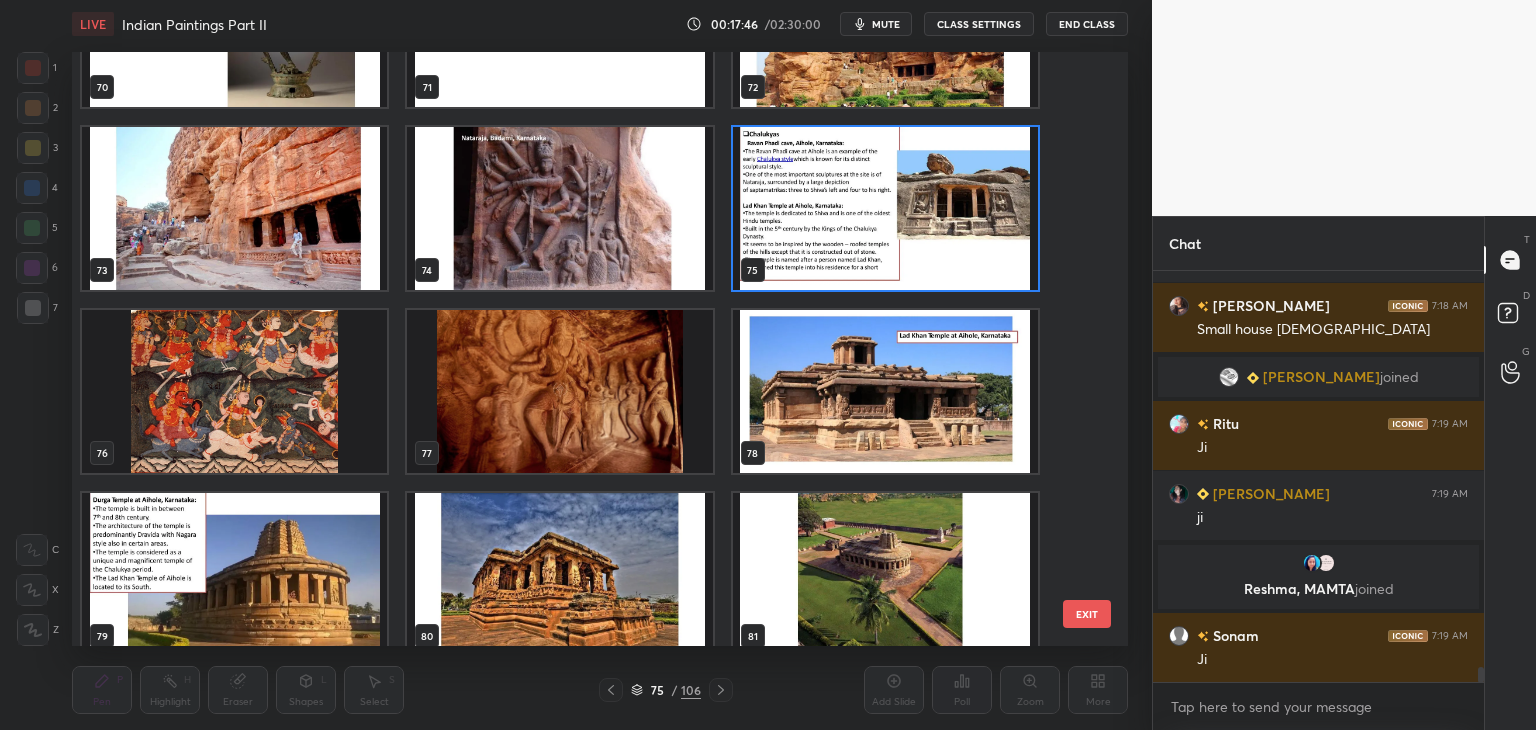 click at bounding box center [885, 391] 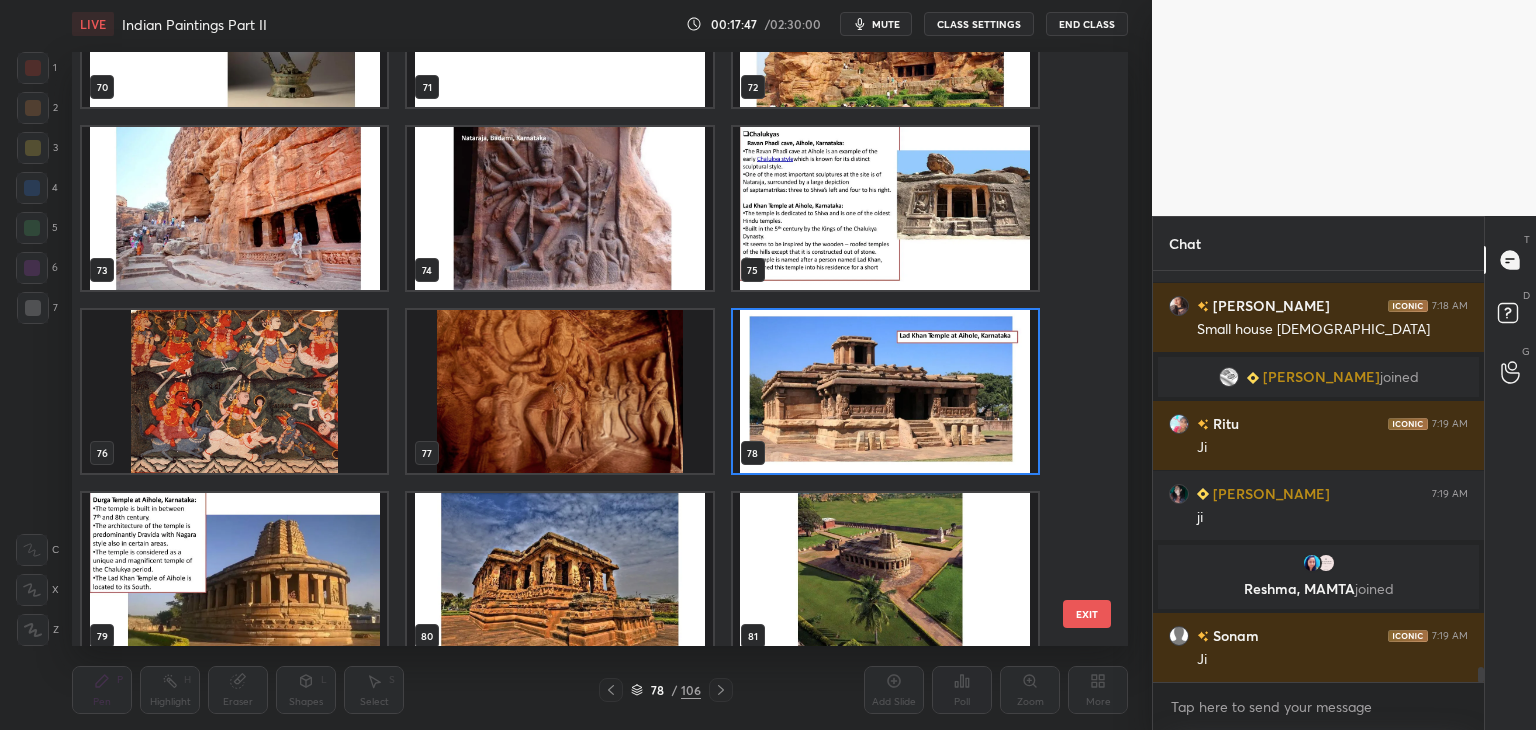 click 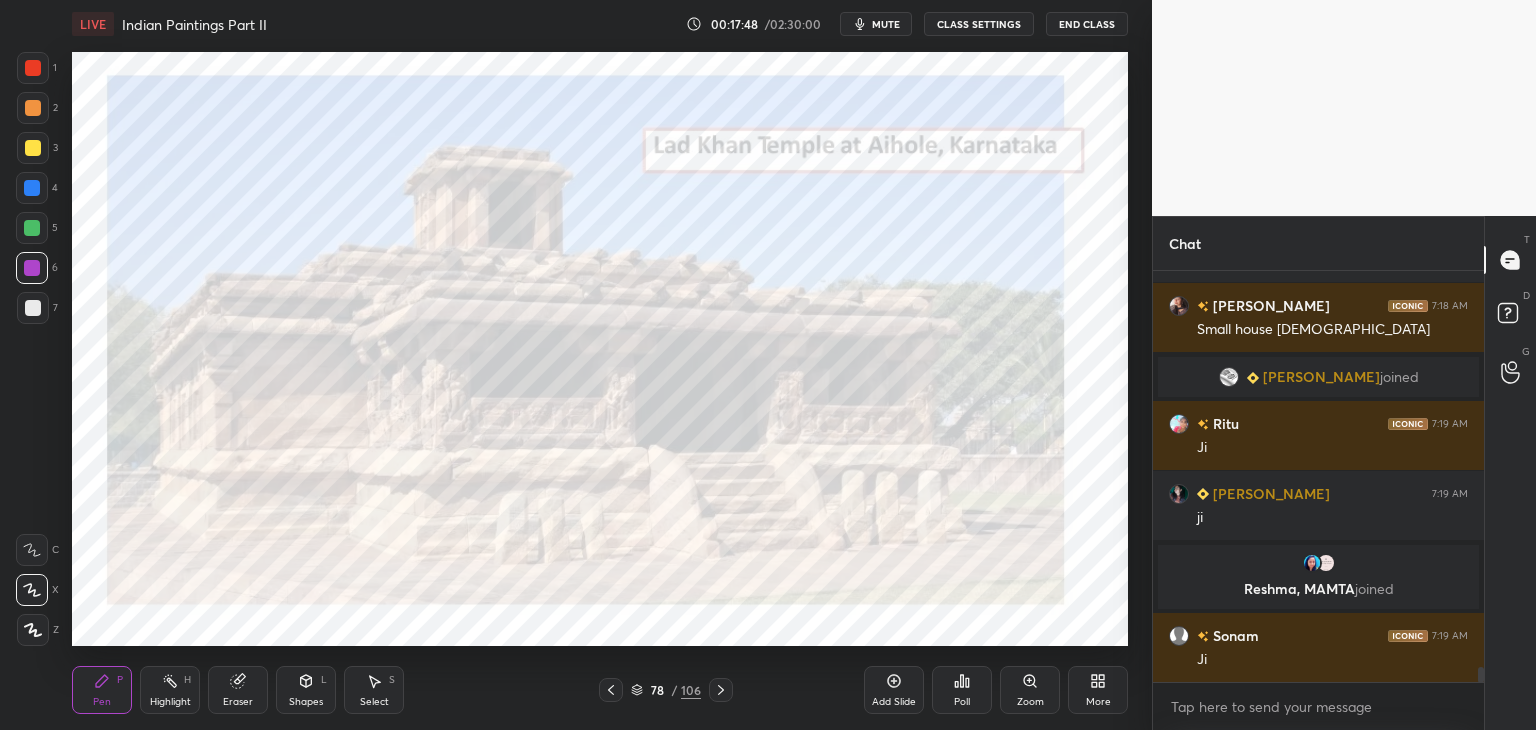 scroll, scrollTop: 10996, scrollLeft: 0, axis: vertical 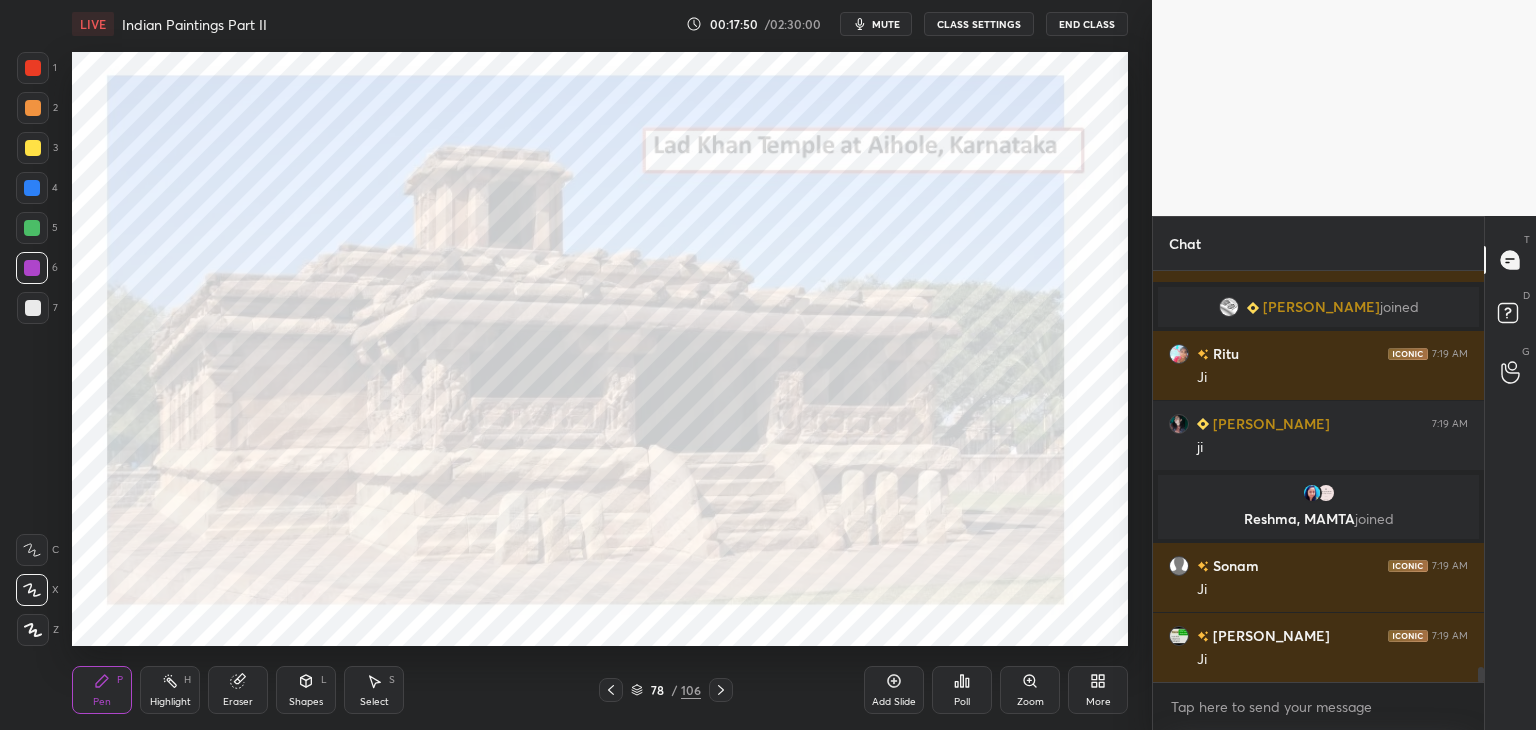 click 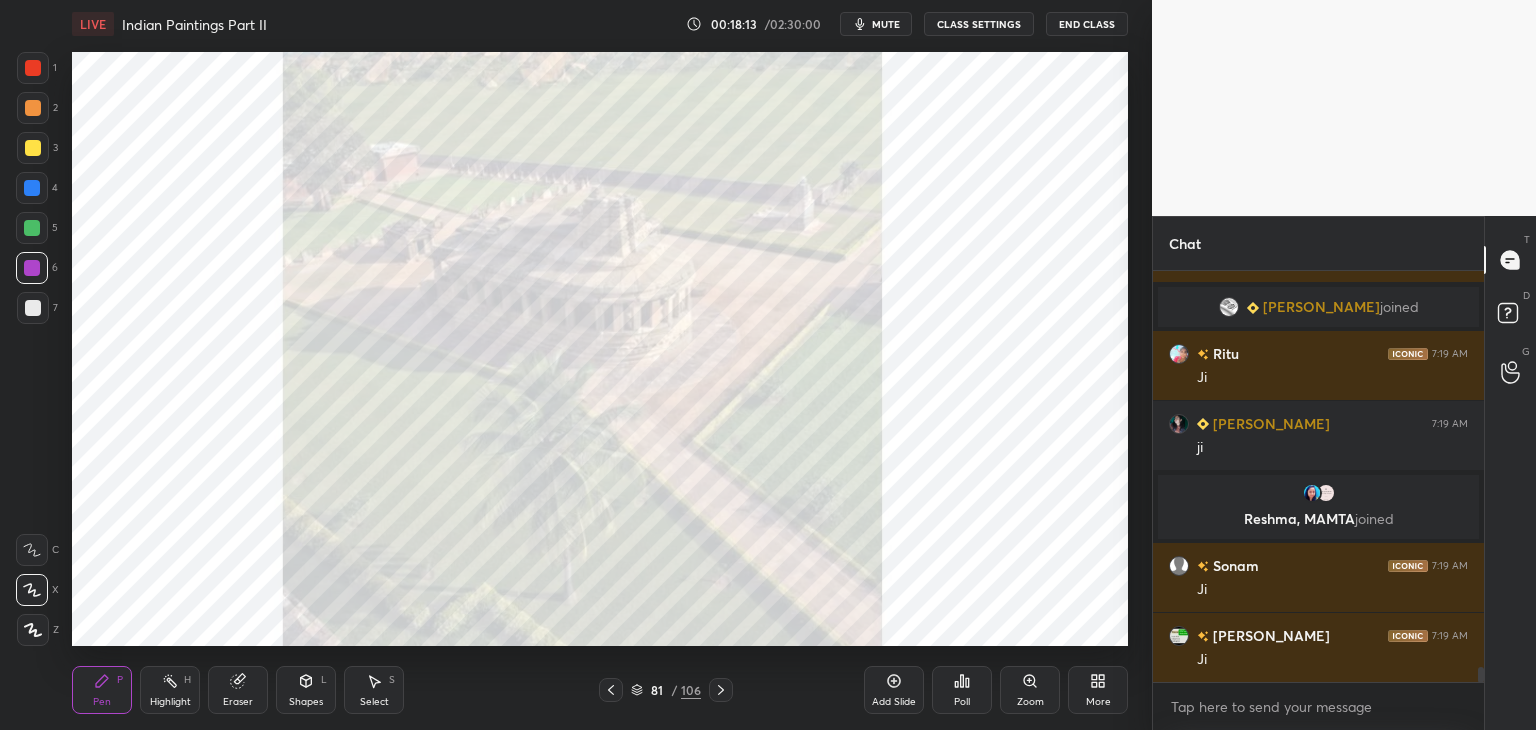 click at bounding box center [33, 68] 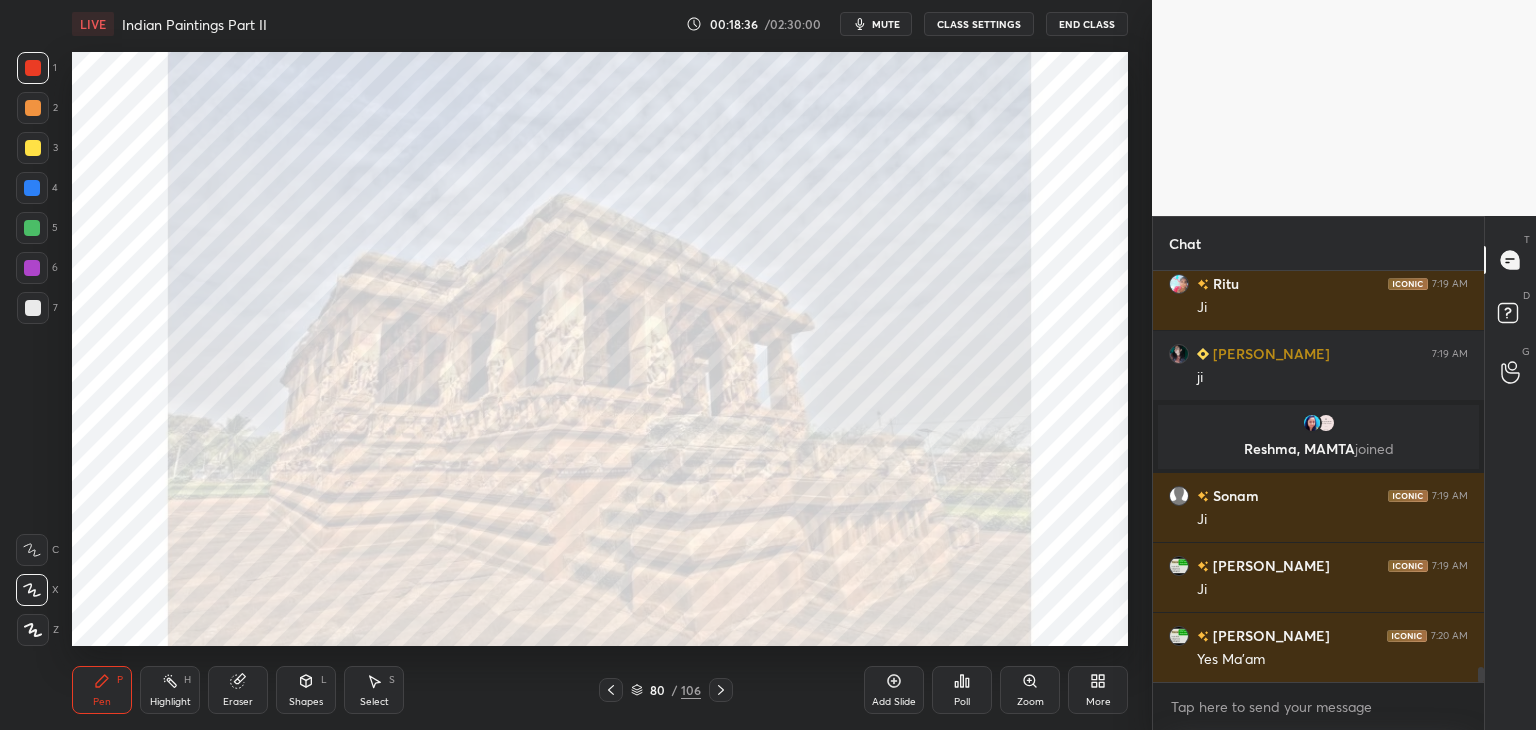 scroll, scrollTop: 11136, scrollLeft: 0, axis: vertical 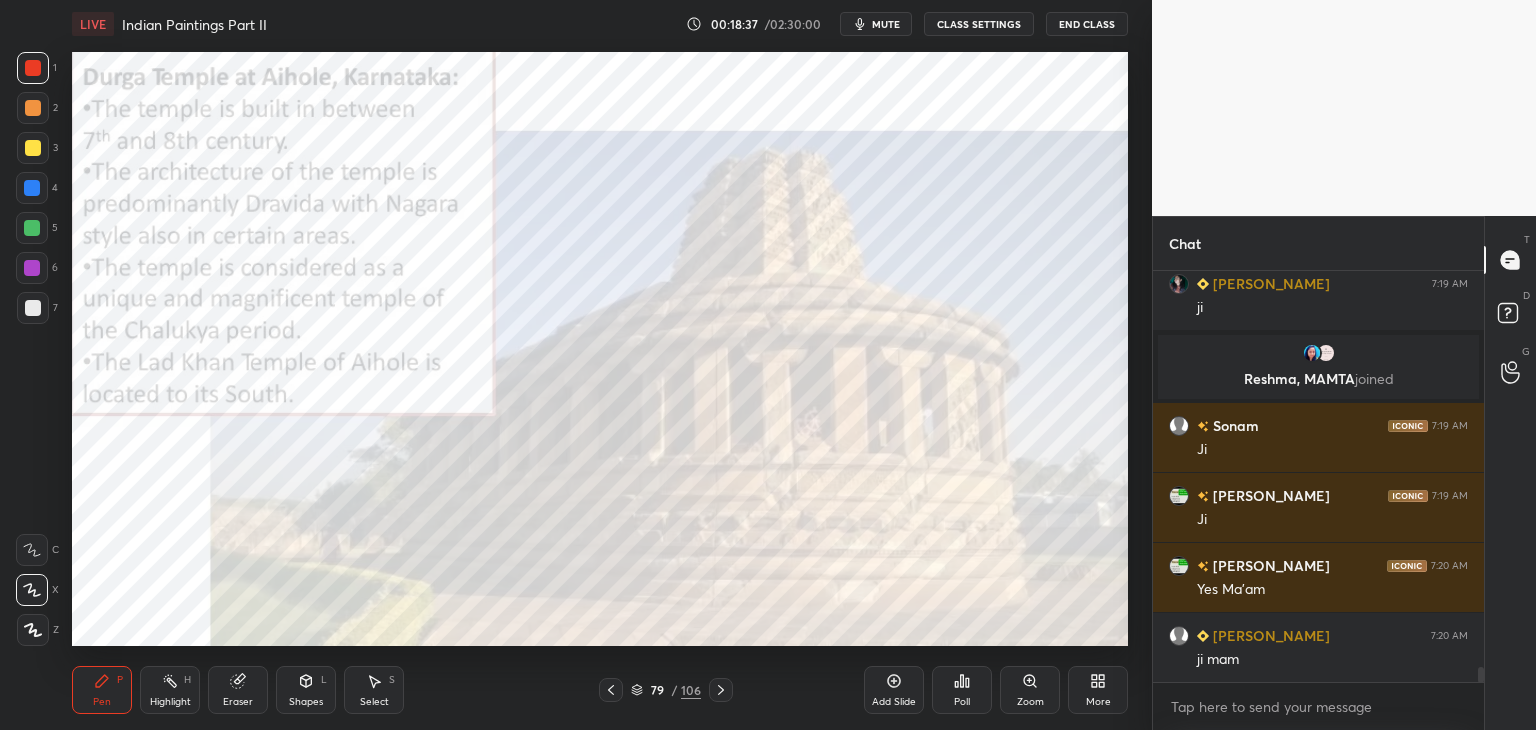 click at bounding box center [33, 68] 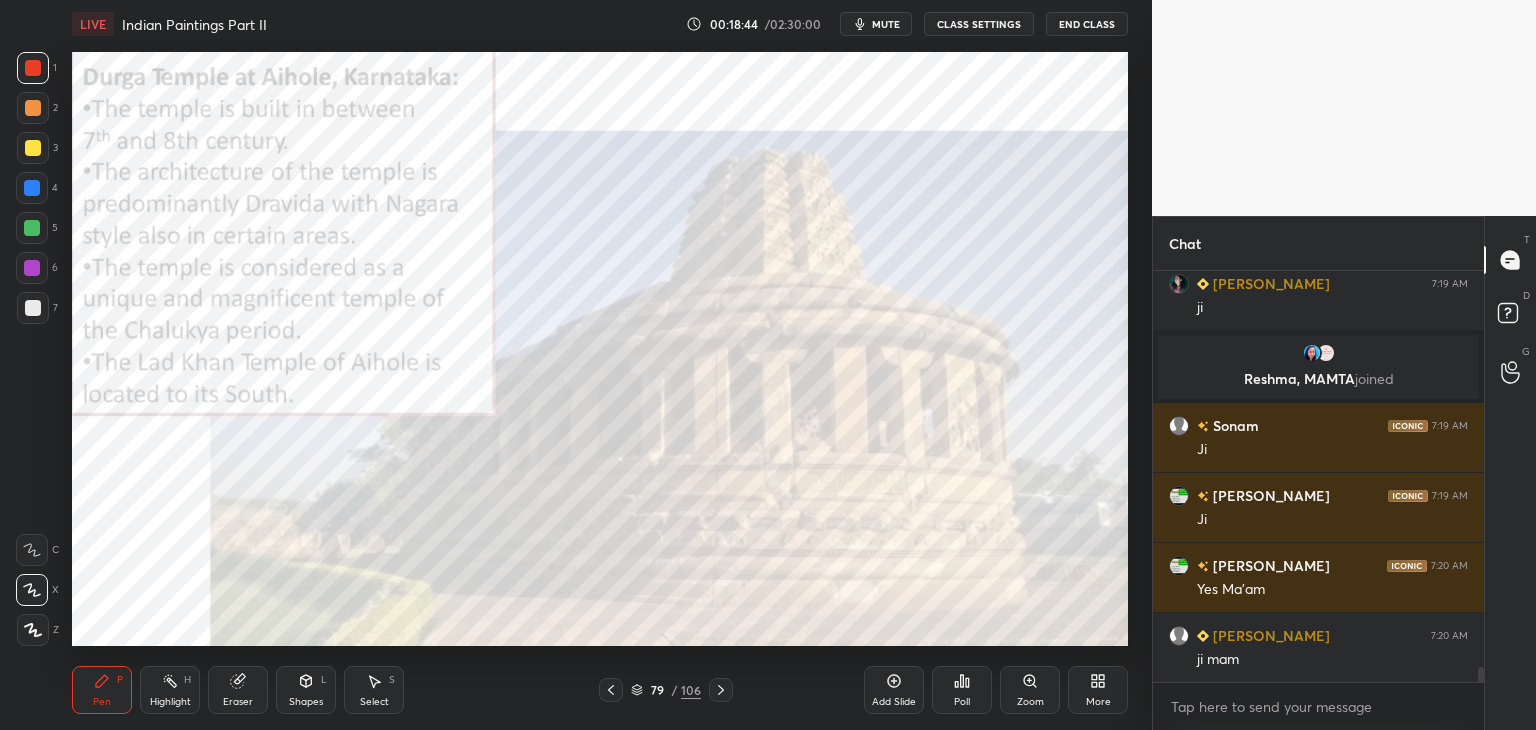 click 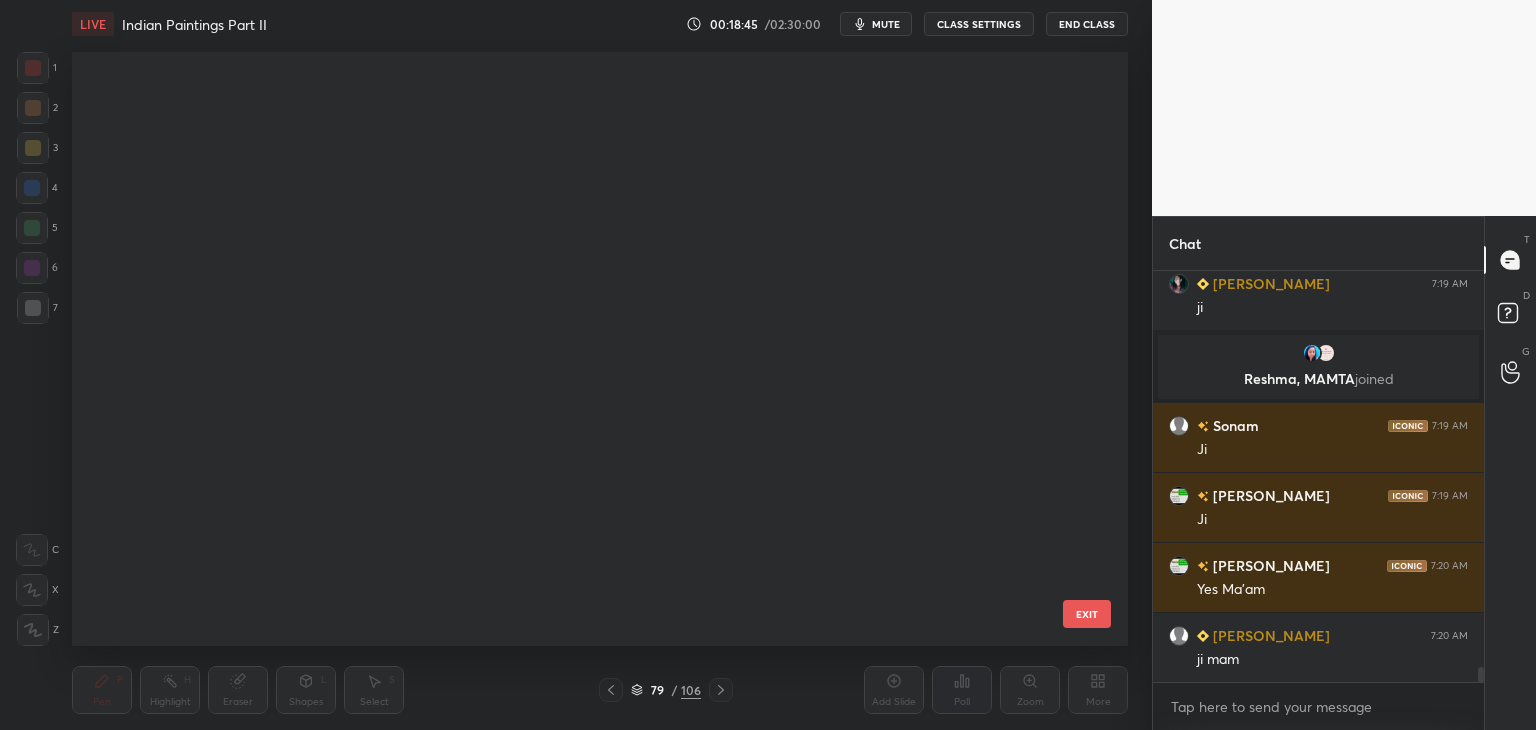 scroll, scrollTop: 4347, scrollLeft: 0, axis: vertical 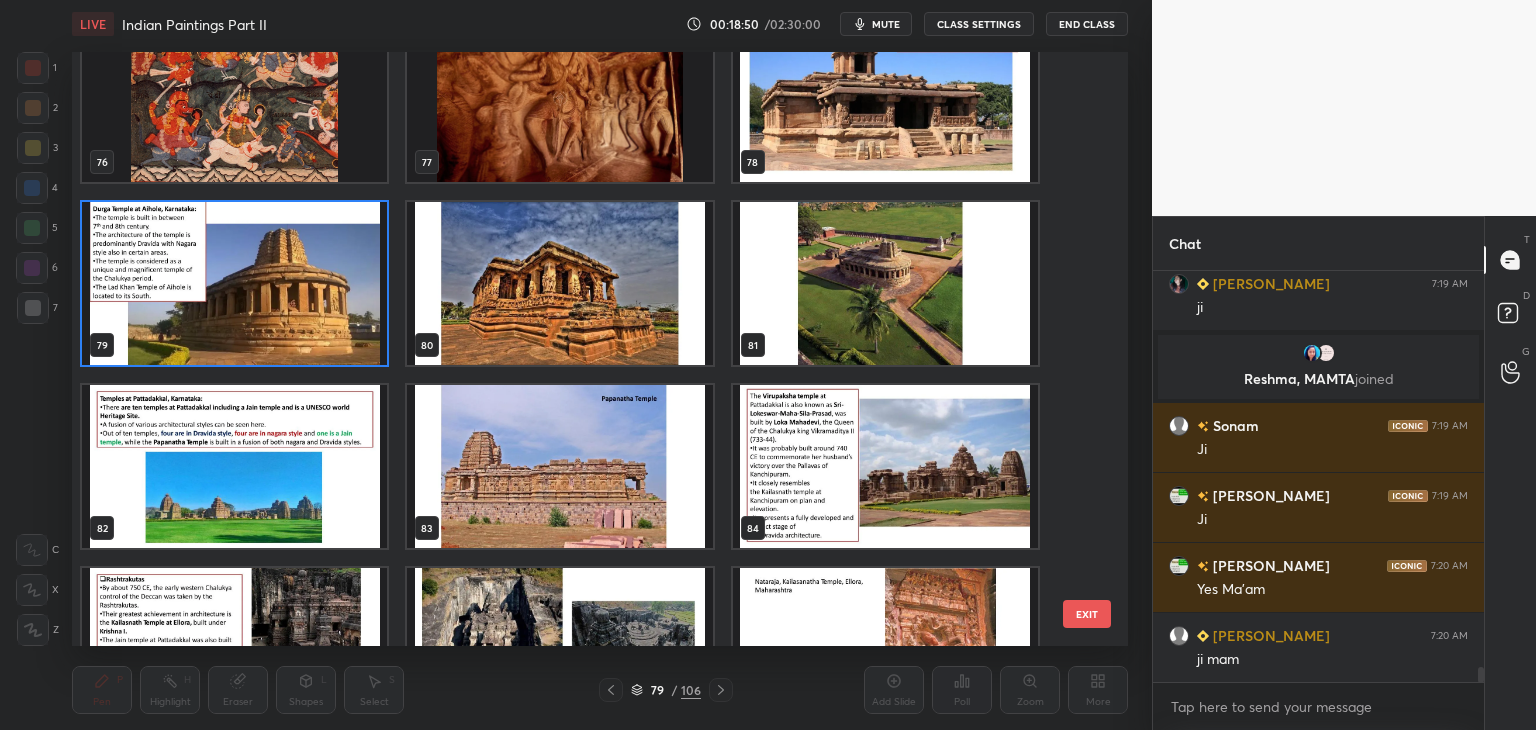 click at bounding box center [234, 466] 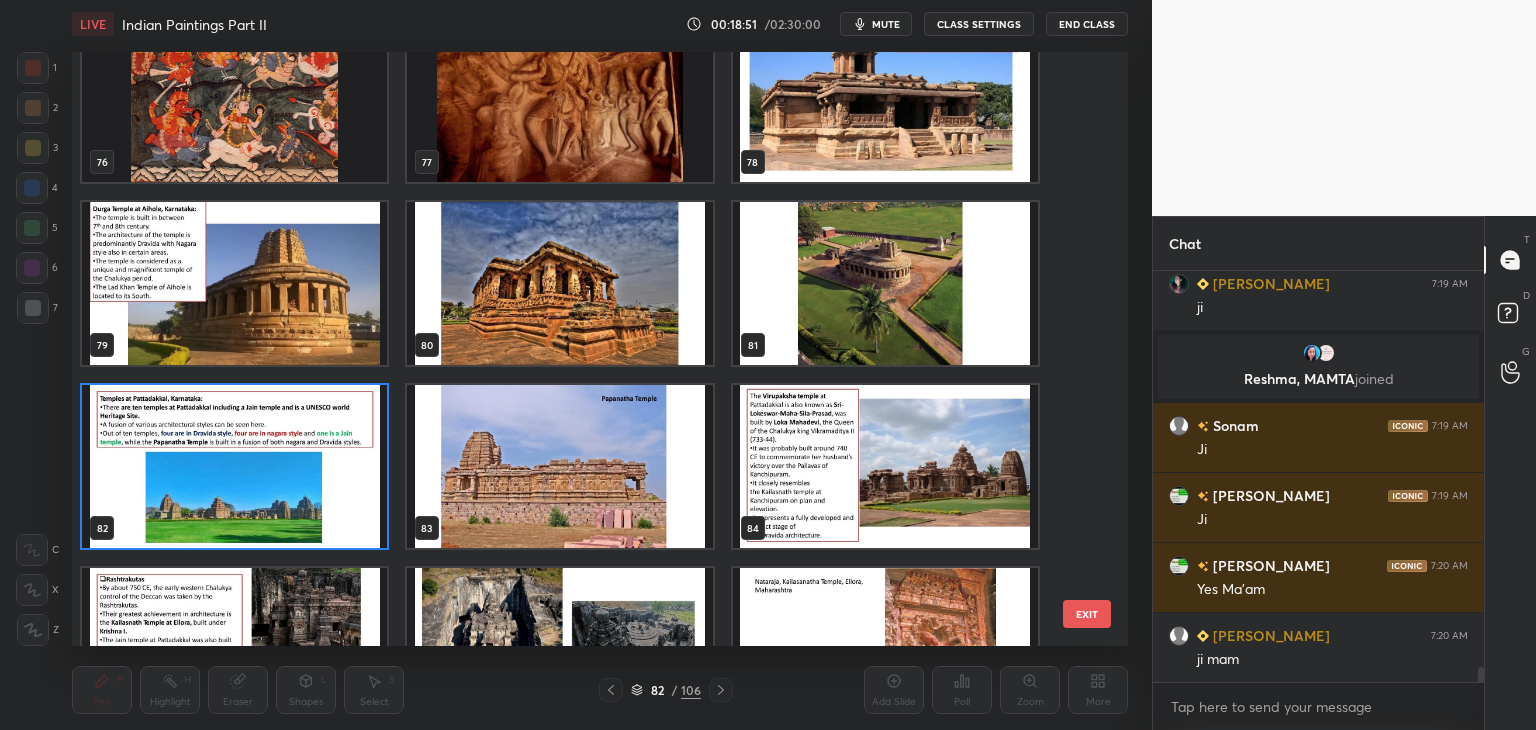 click 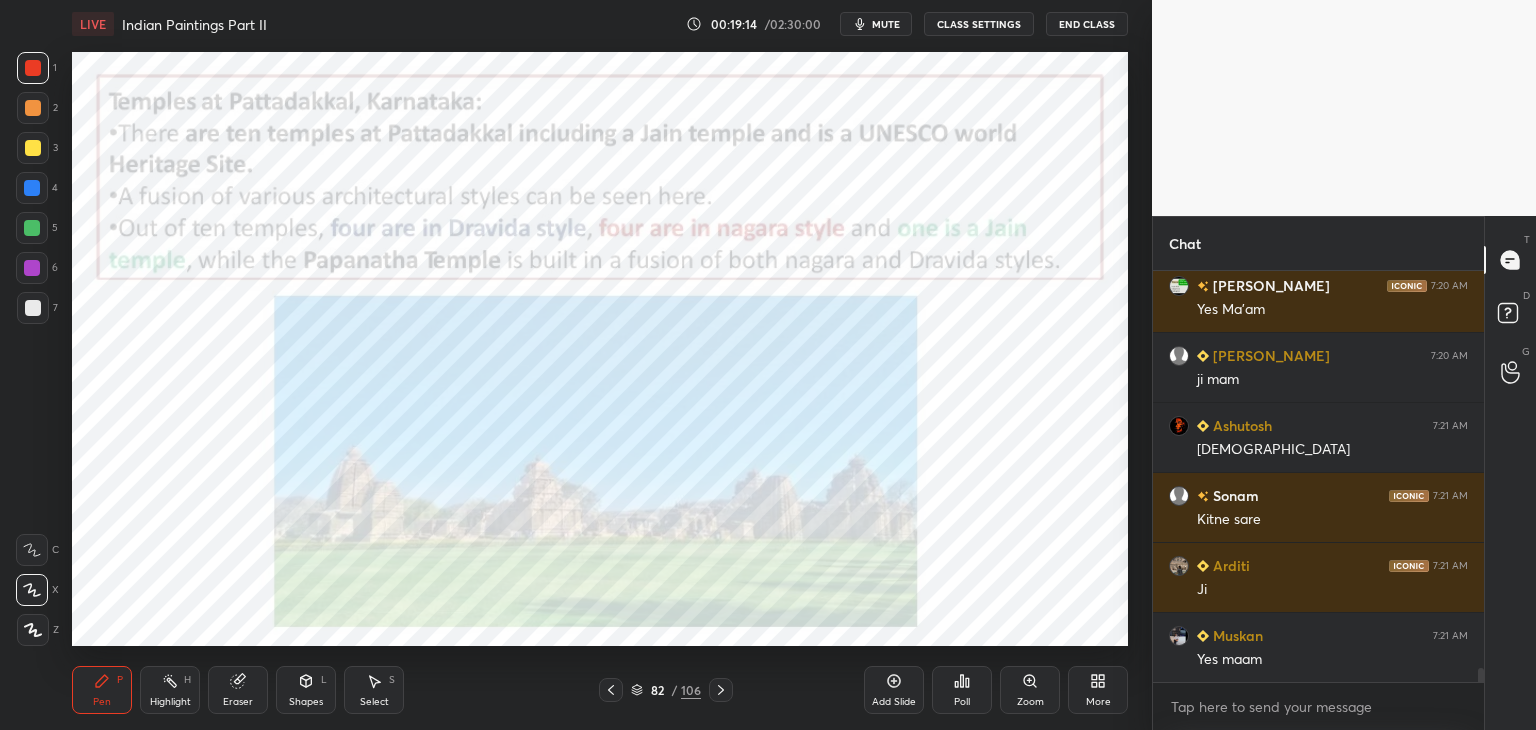 scroll, scrollTop: 11486, scrollLeft: 0, axis: vertical 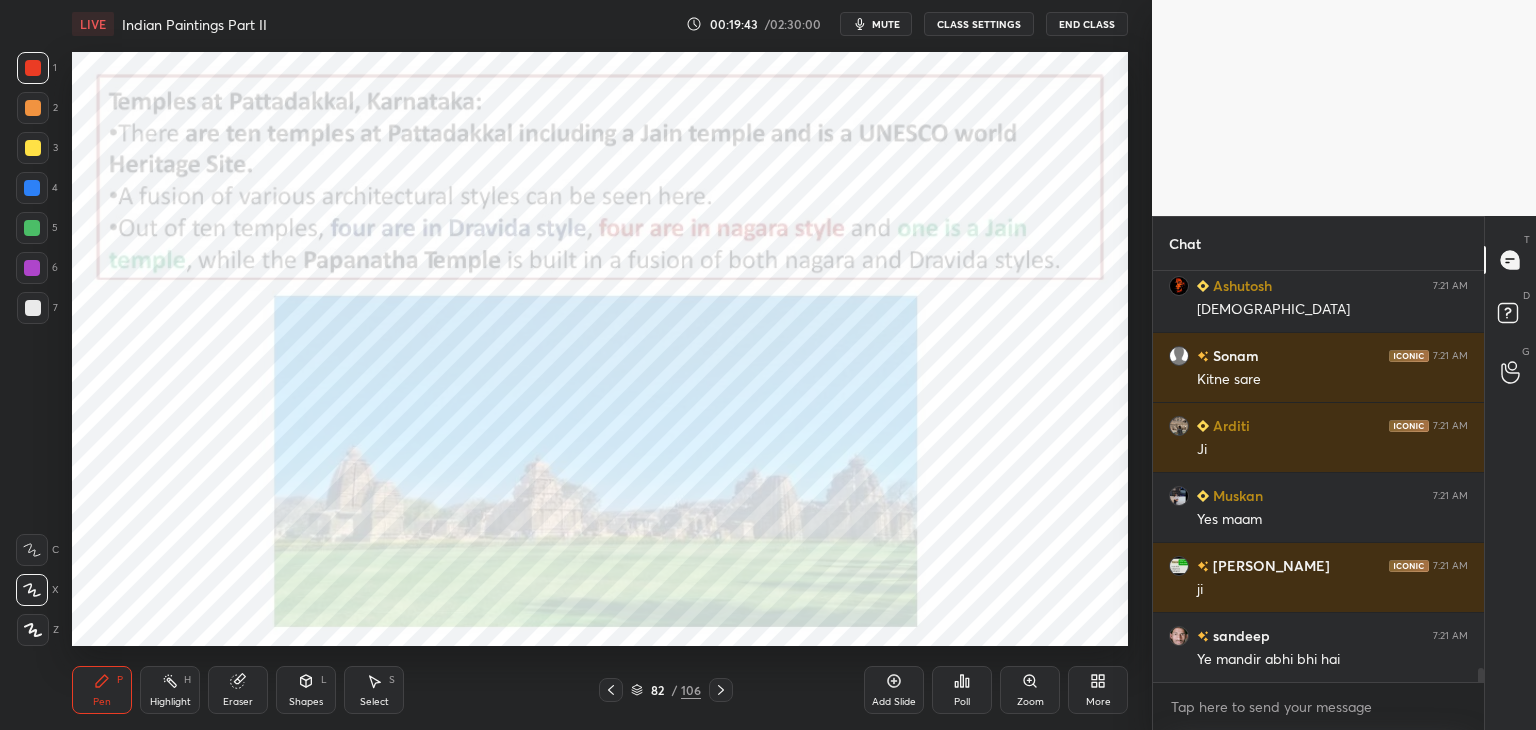 click on "More" at bounding box center [1098, 690] 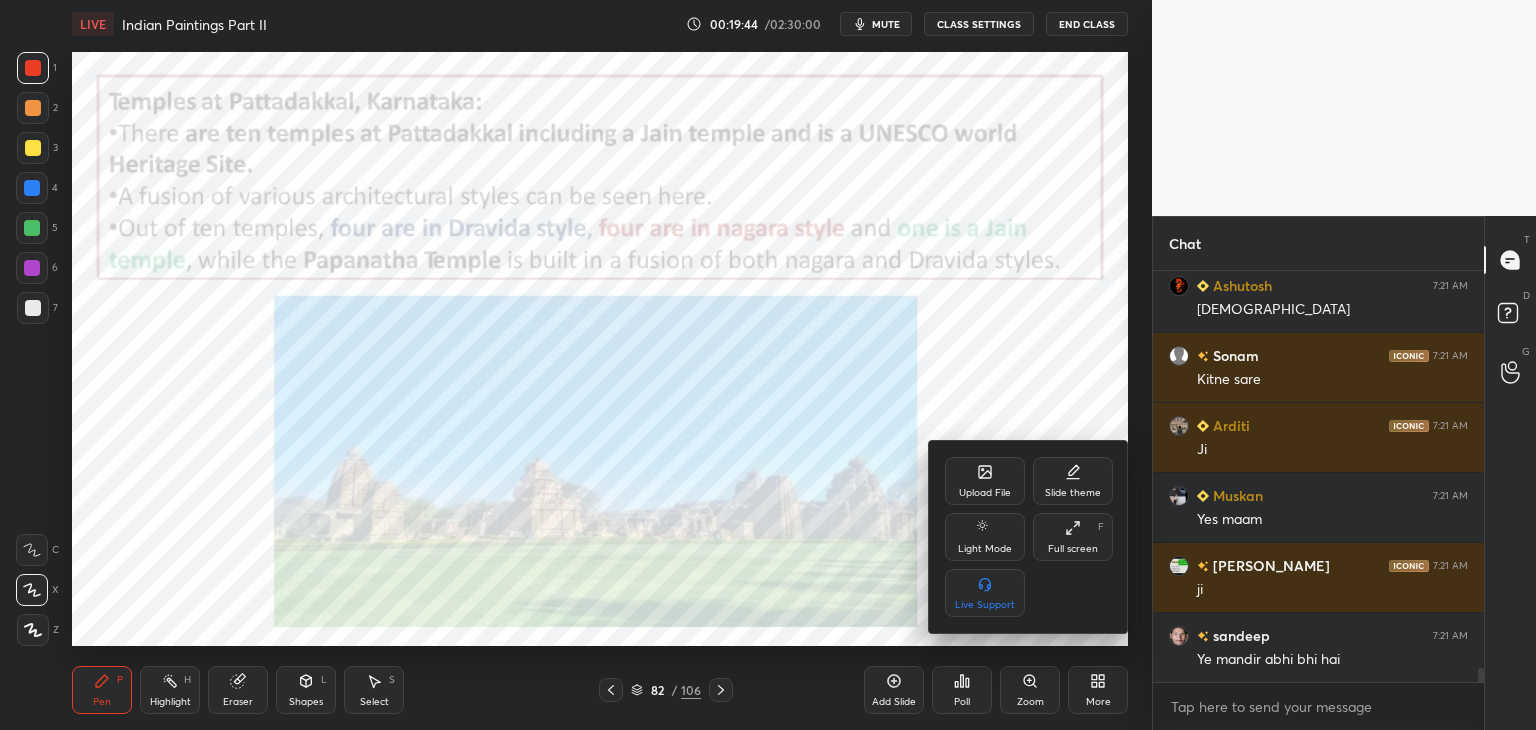 click on "Upload File" at bounding box center [985, 493] 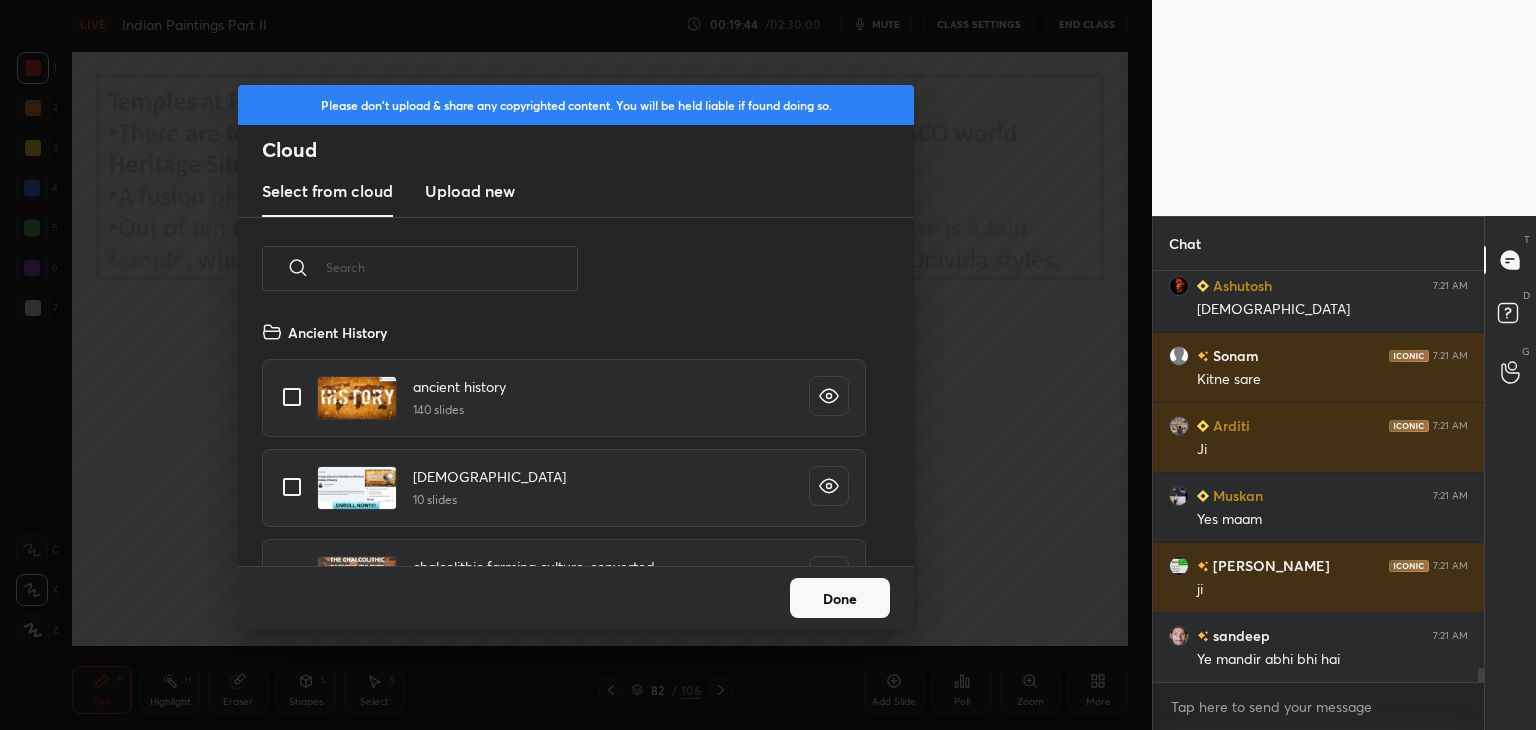 scroll, scrollTop: 5, scrollLeft: 10, axis: both 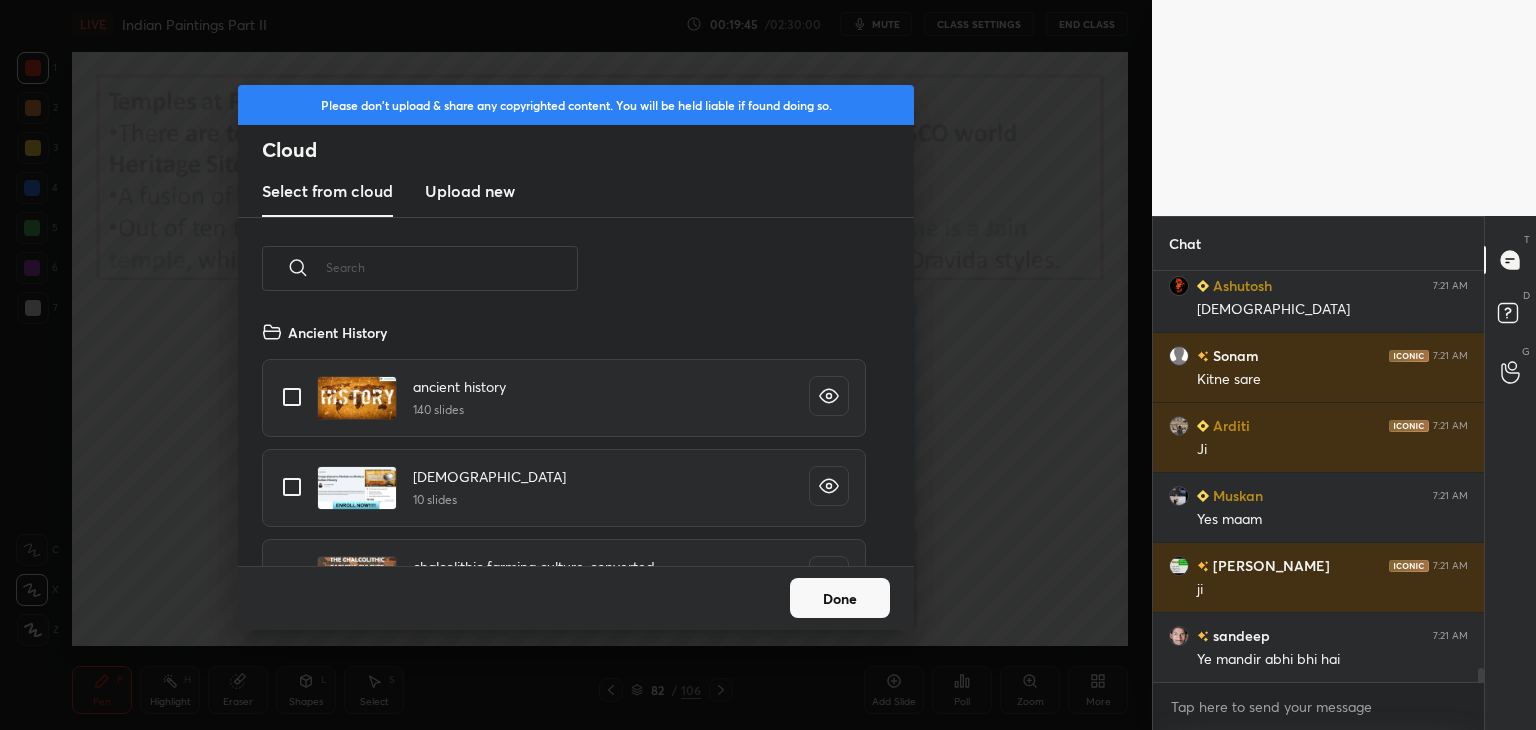 click on "Upload new" at bounding box center [470, 191] 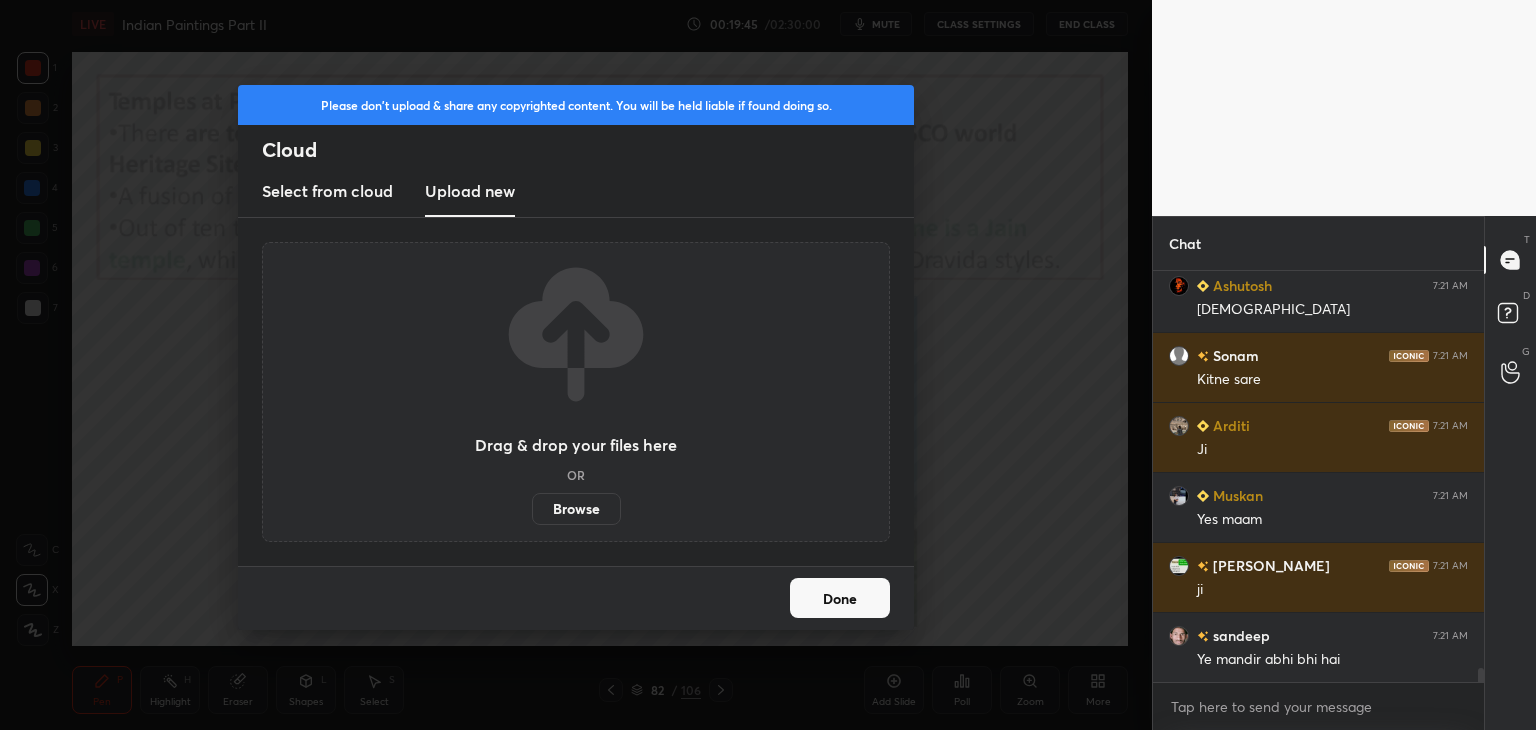 click on "Browse" at bounding box center (576, 509) 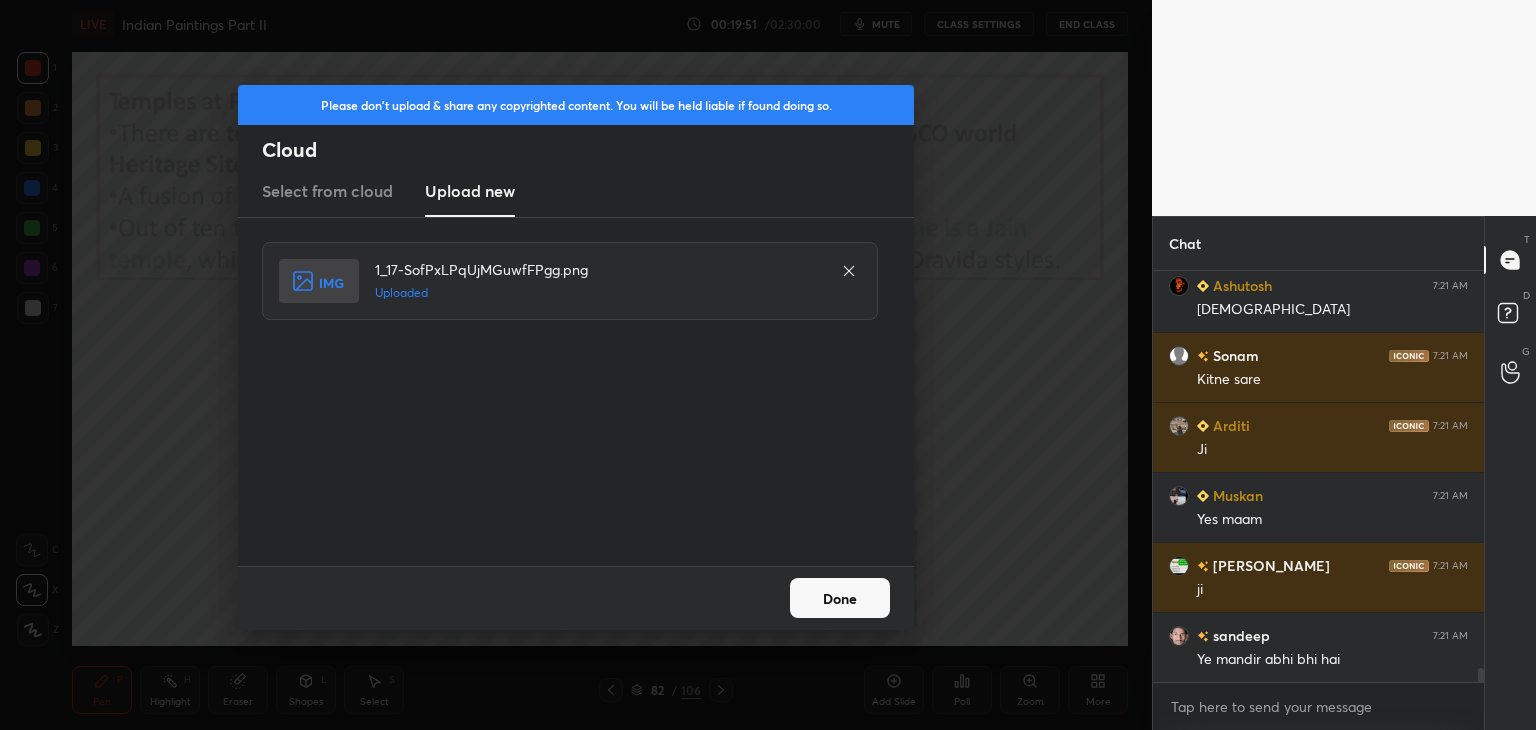 click on "Done" at bounding box center [840, 598] 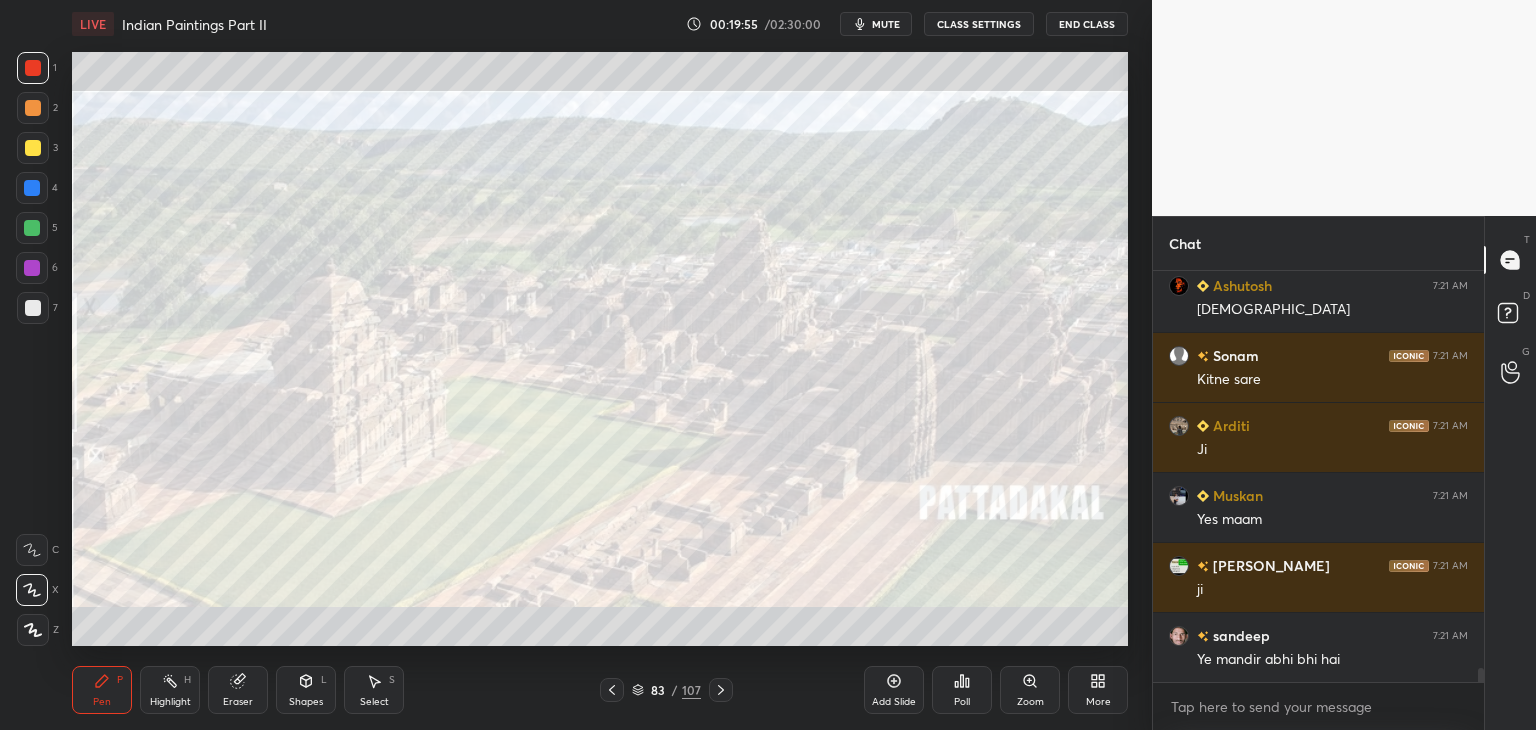 click at bounding box center [33, 68] 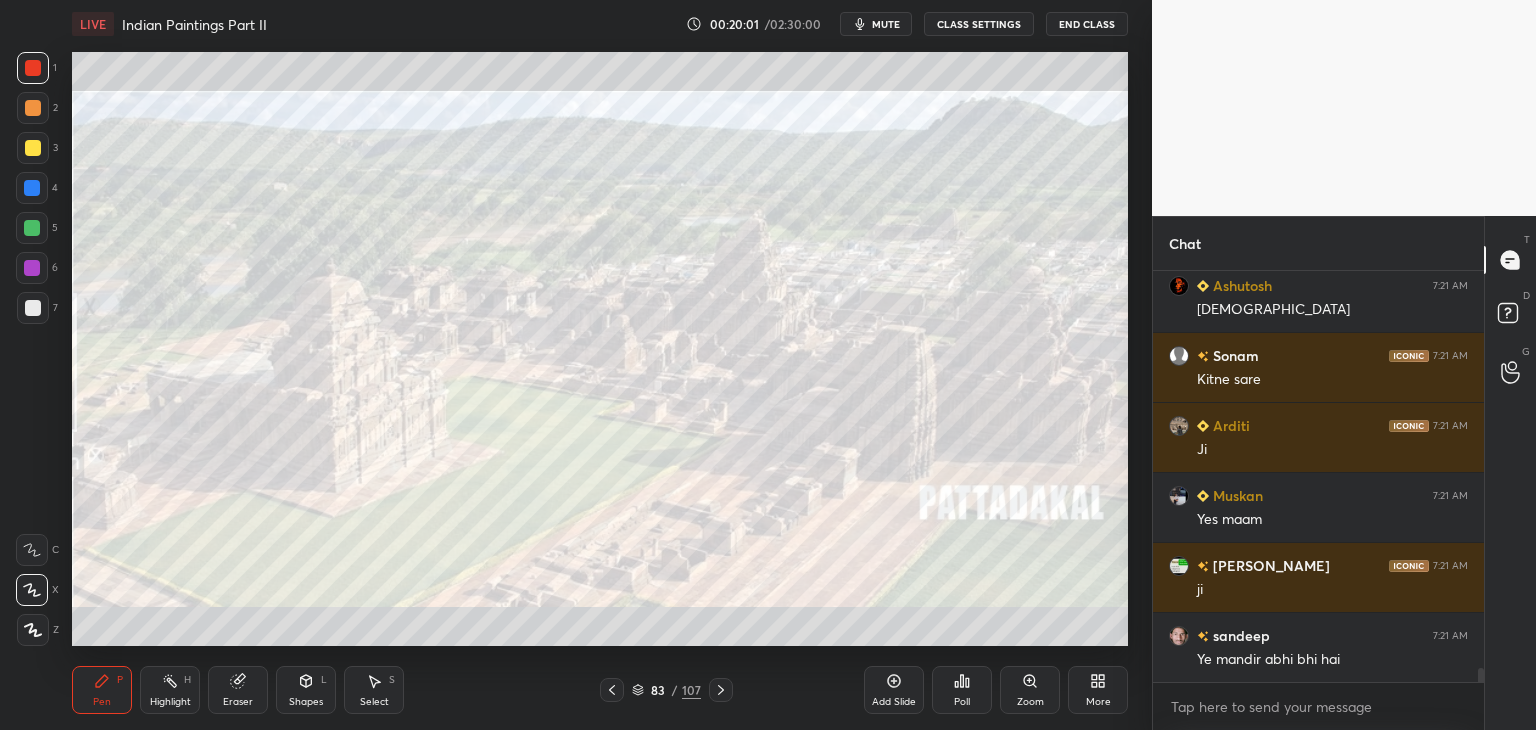 scroll, scrollTop: 11626, scrollLeft: 0, axis: vertical 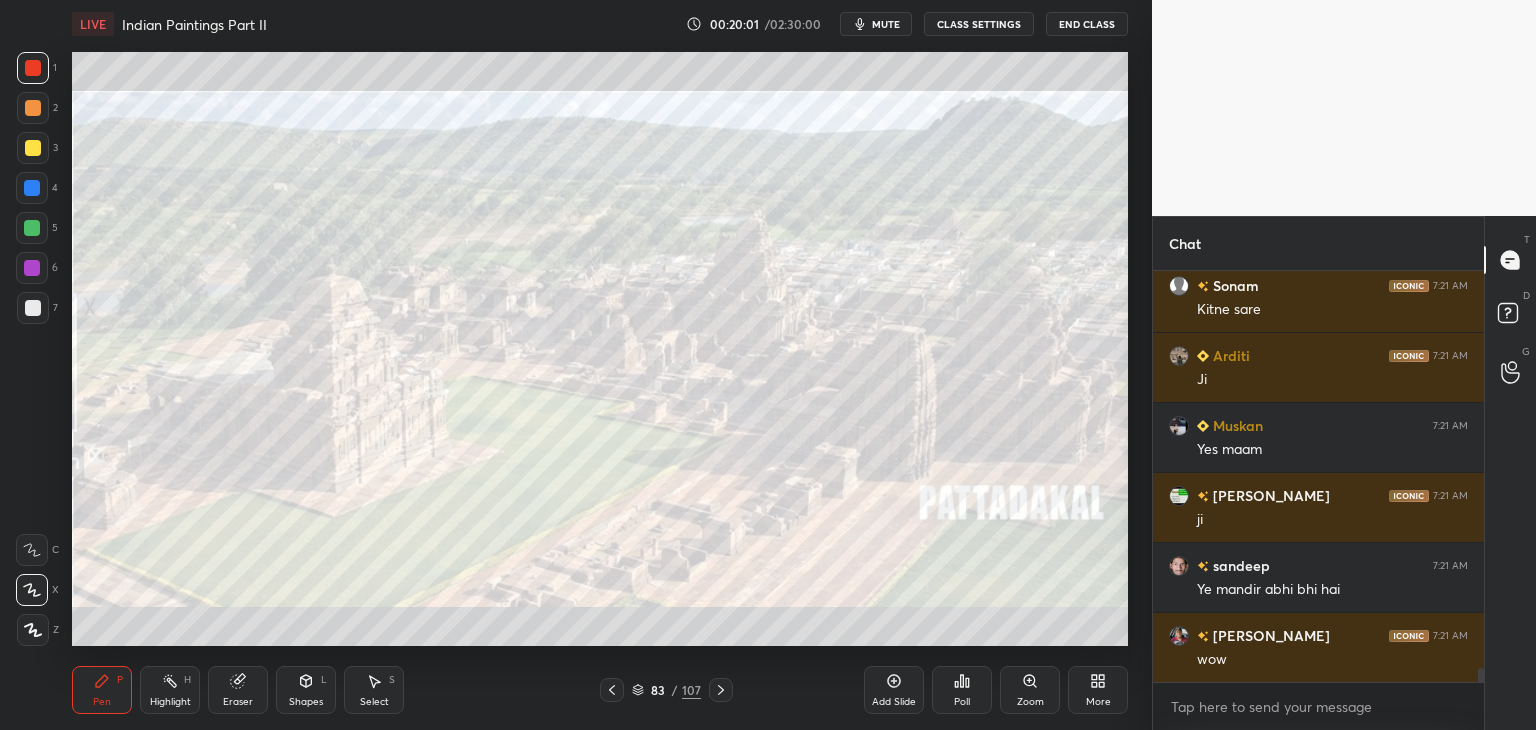 click at bounding box center [33, 308] 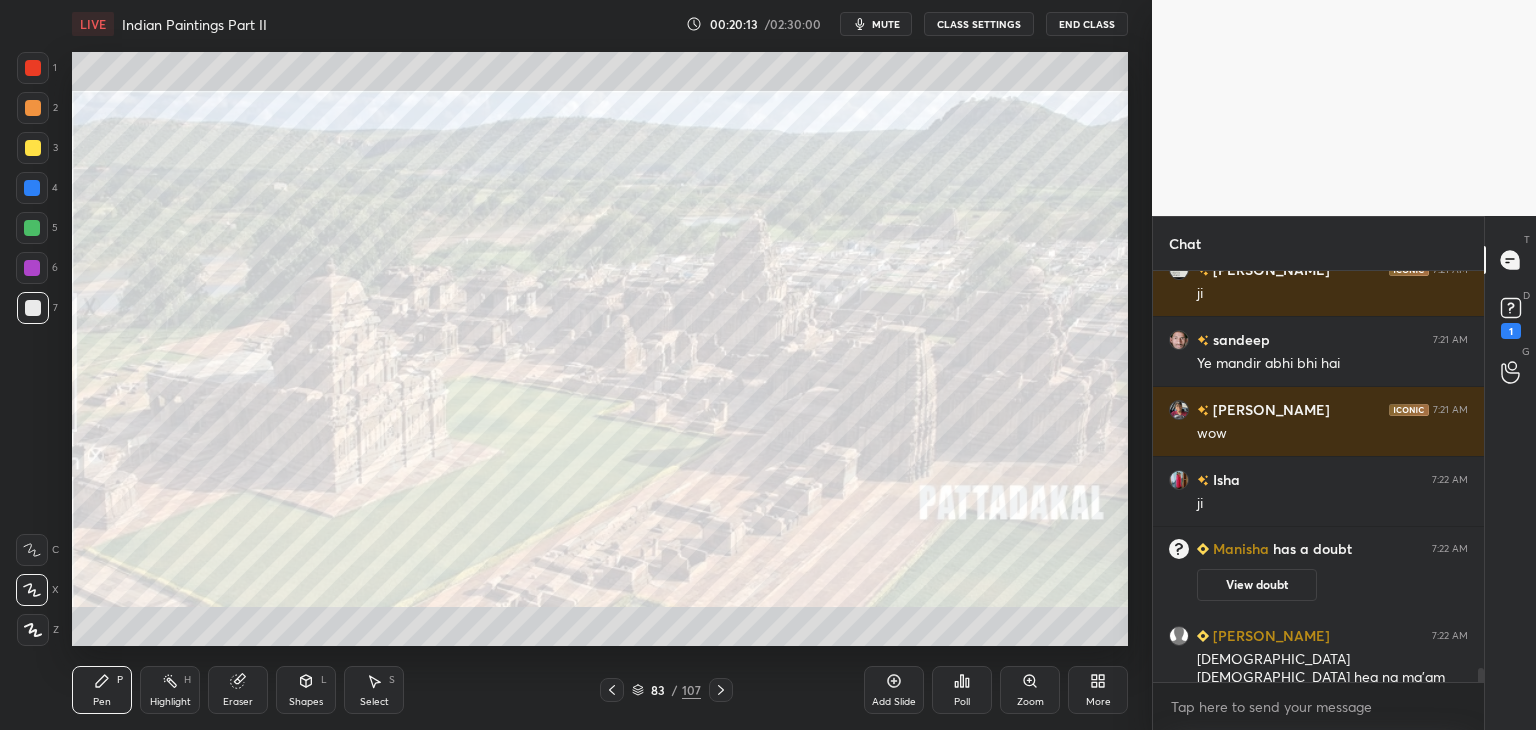 scroll, scrollTop: 11684, scrollLeft: 0, axis: vertical 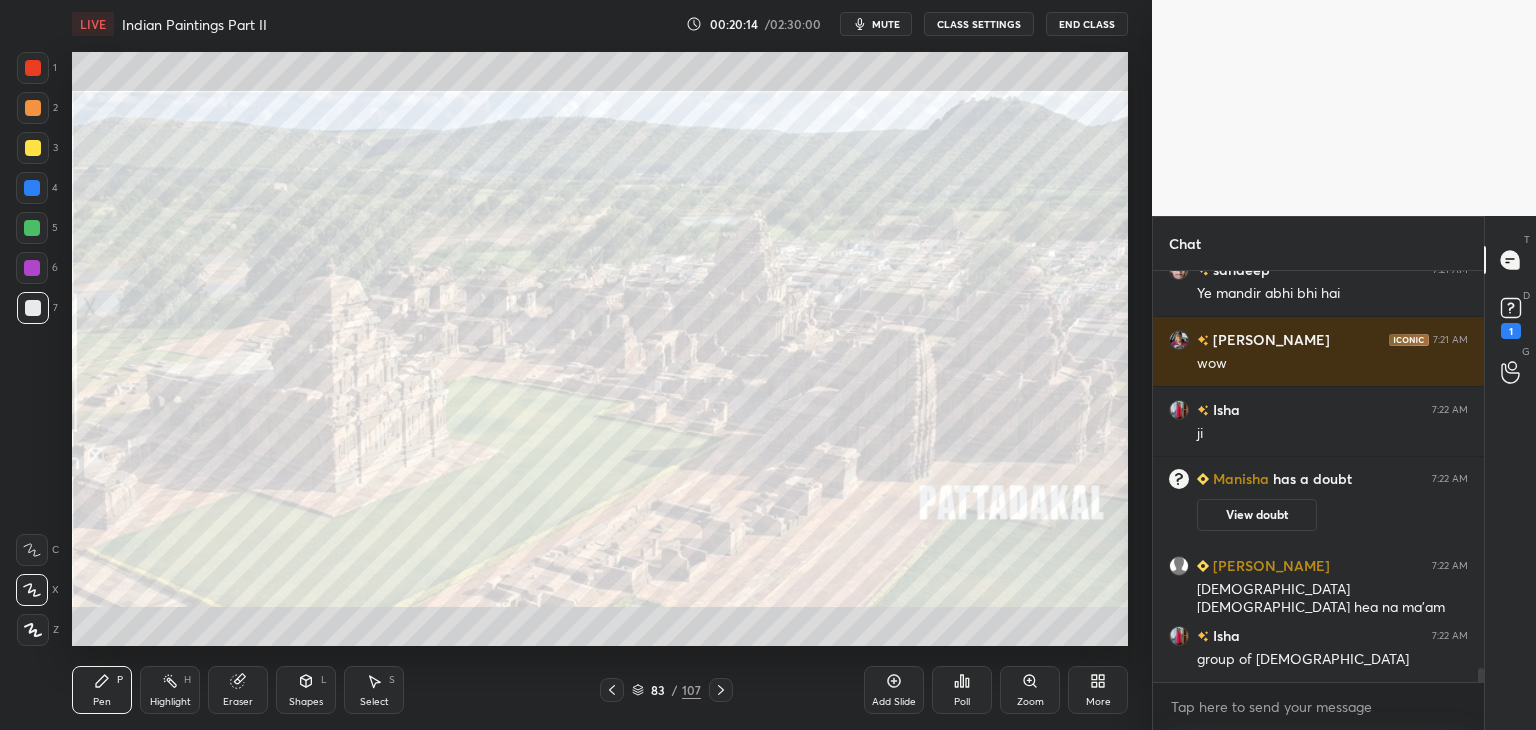 click 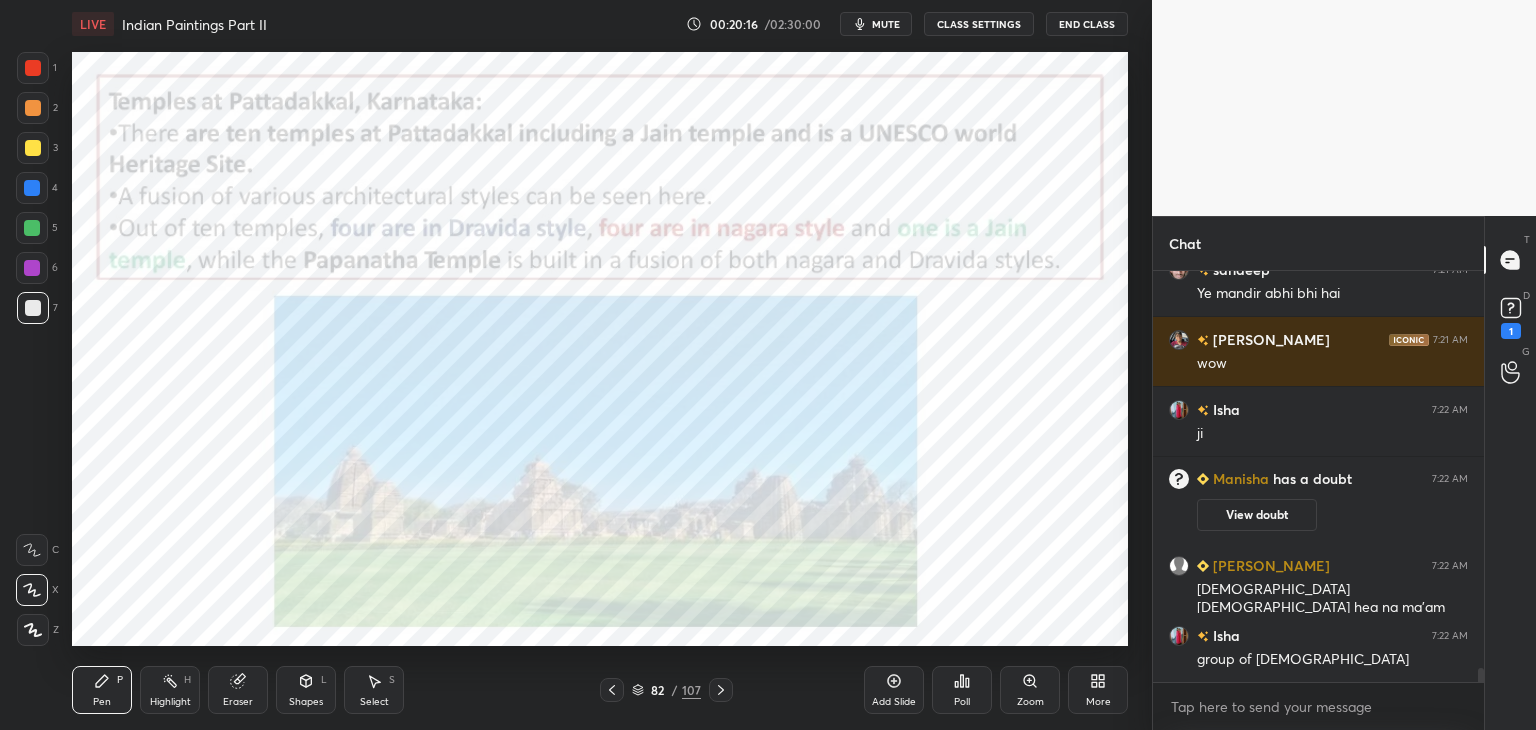 click at bounding box center (33, 68) 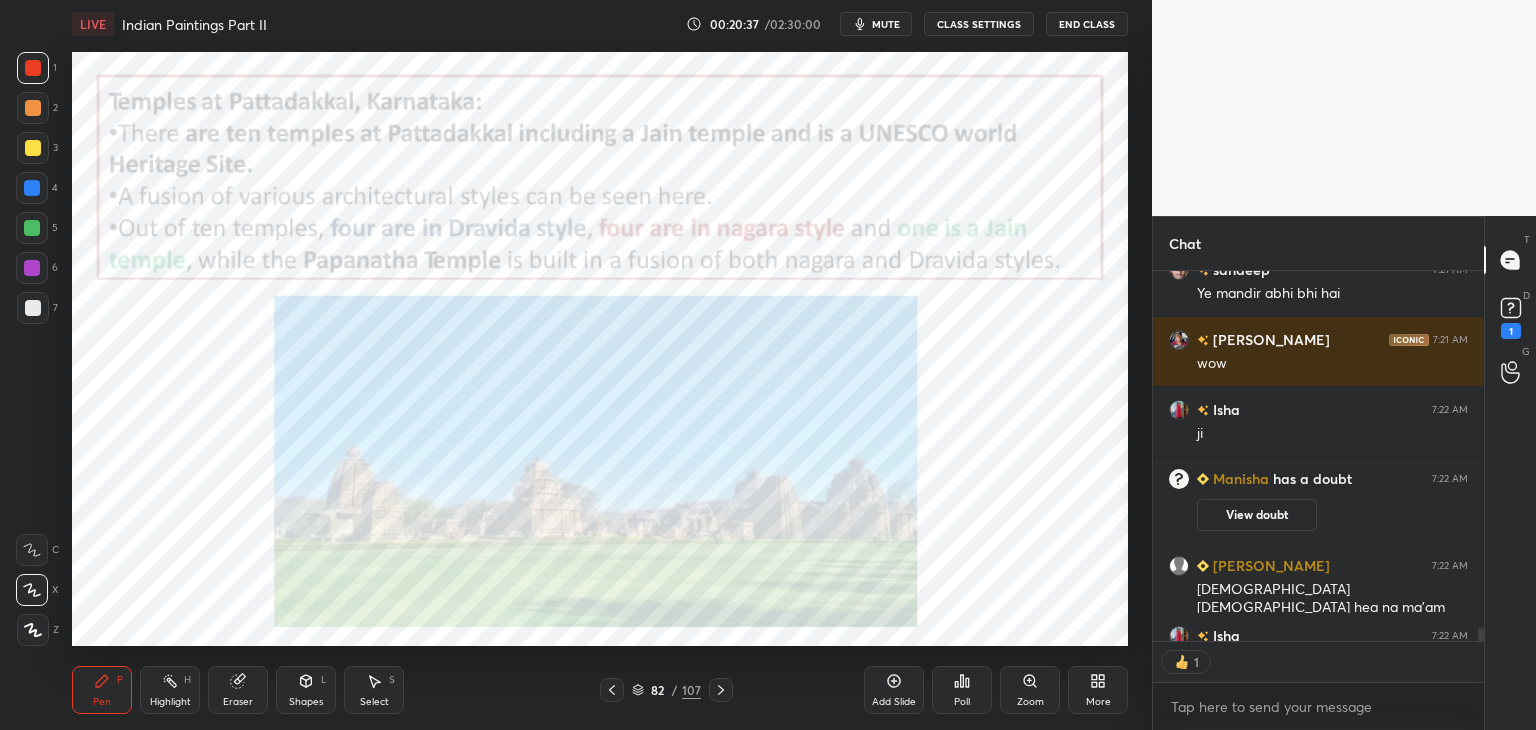 scroll, scrollTop: 365, scrollLeft: 325, axis: both 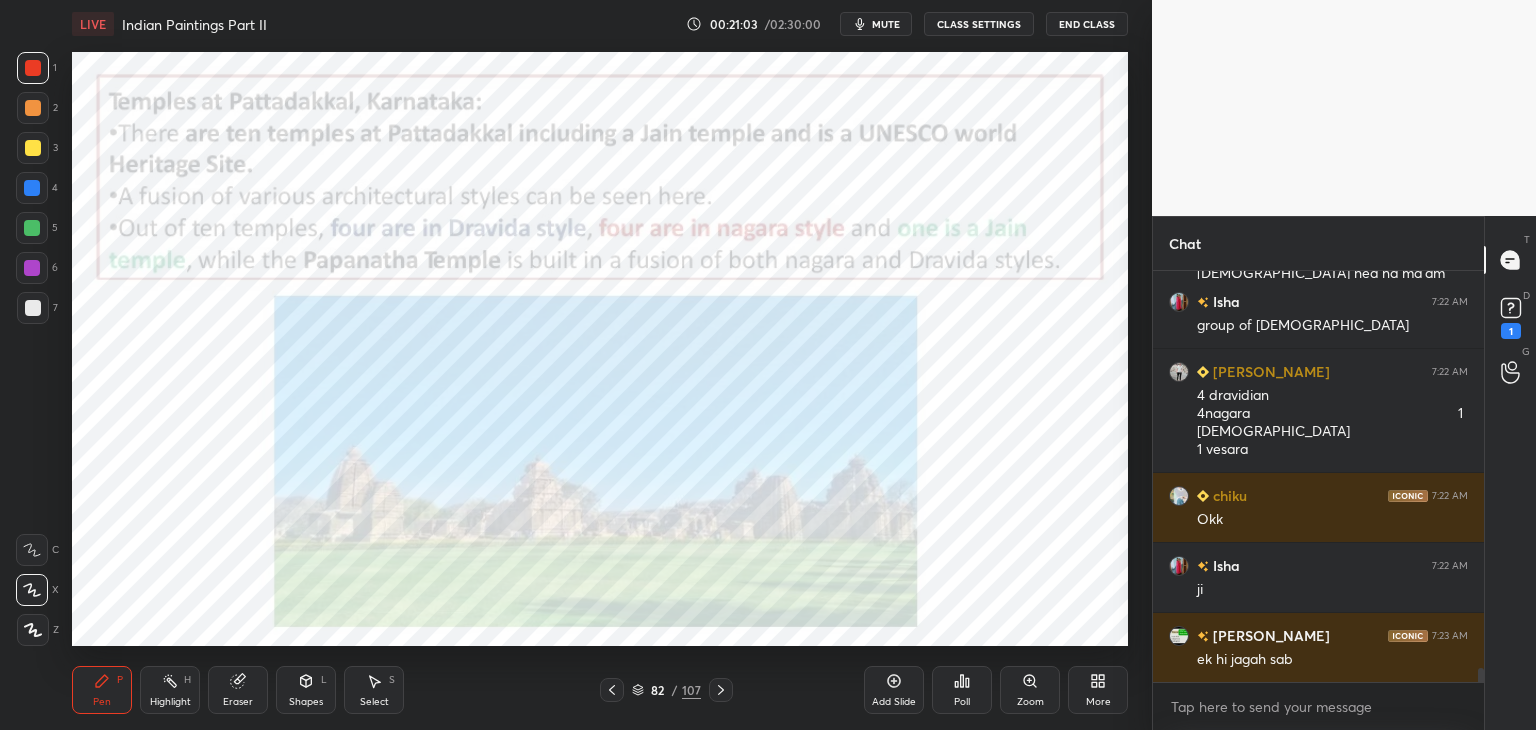 drag, startPoint x: 28, startPoint y: 62, endPoint x: 44, endPoint y: 63, distance: 16.03122 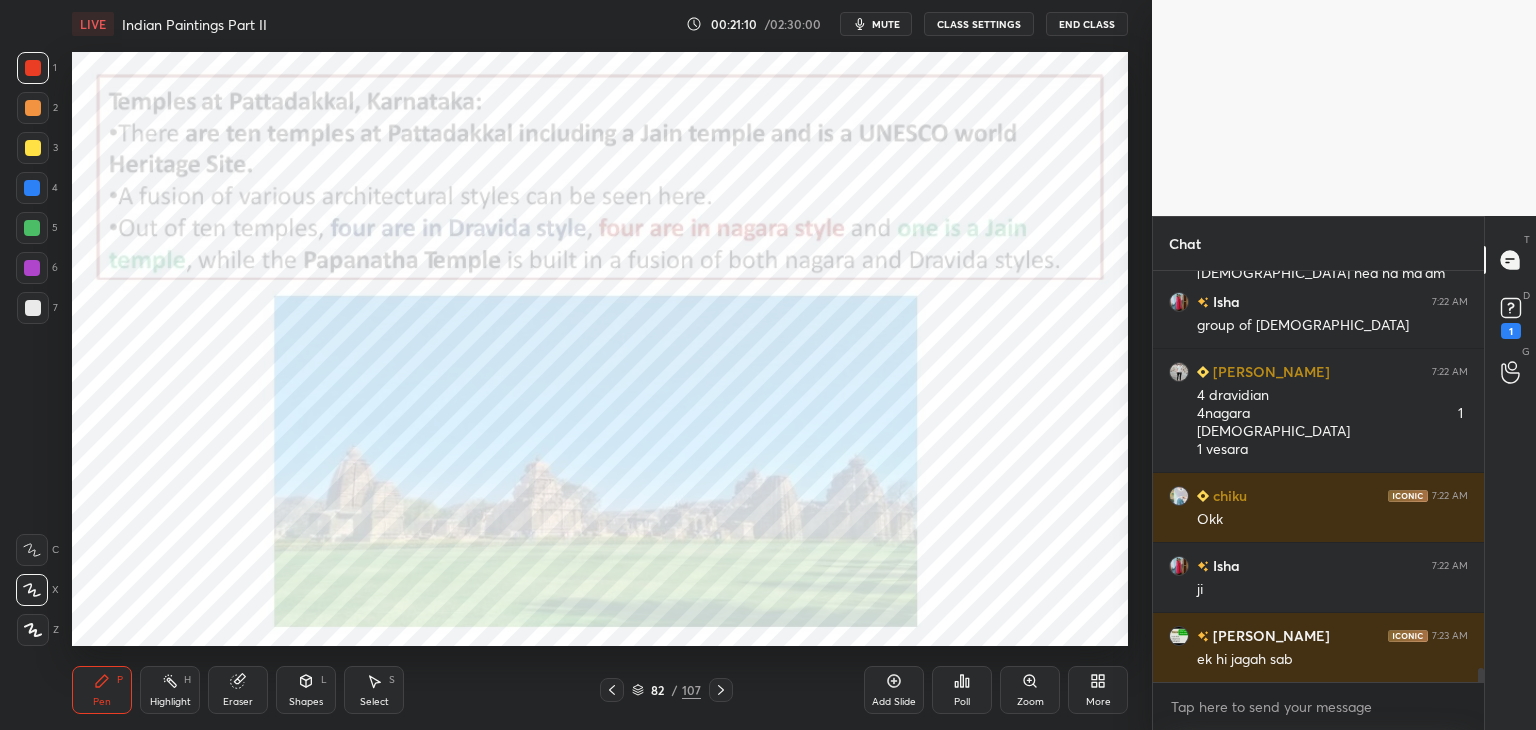 click 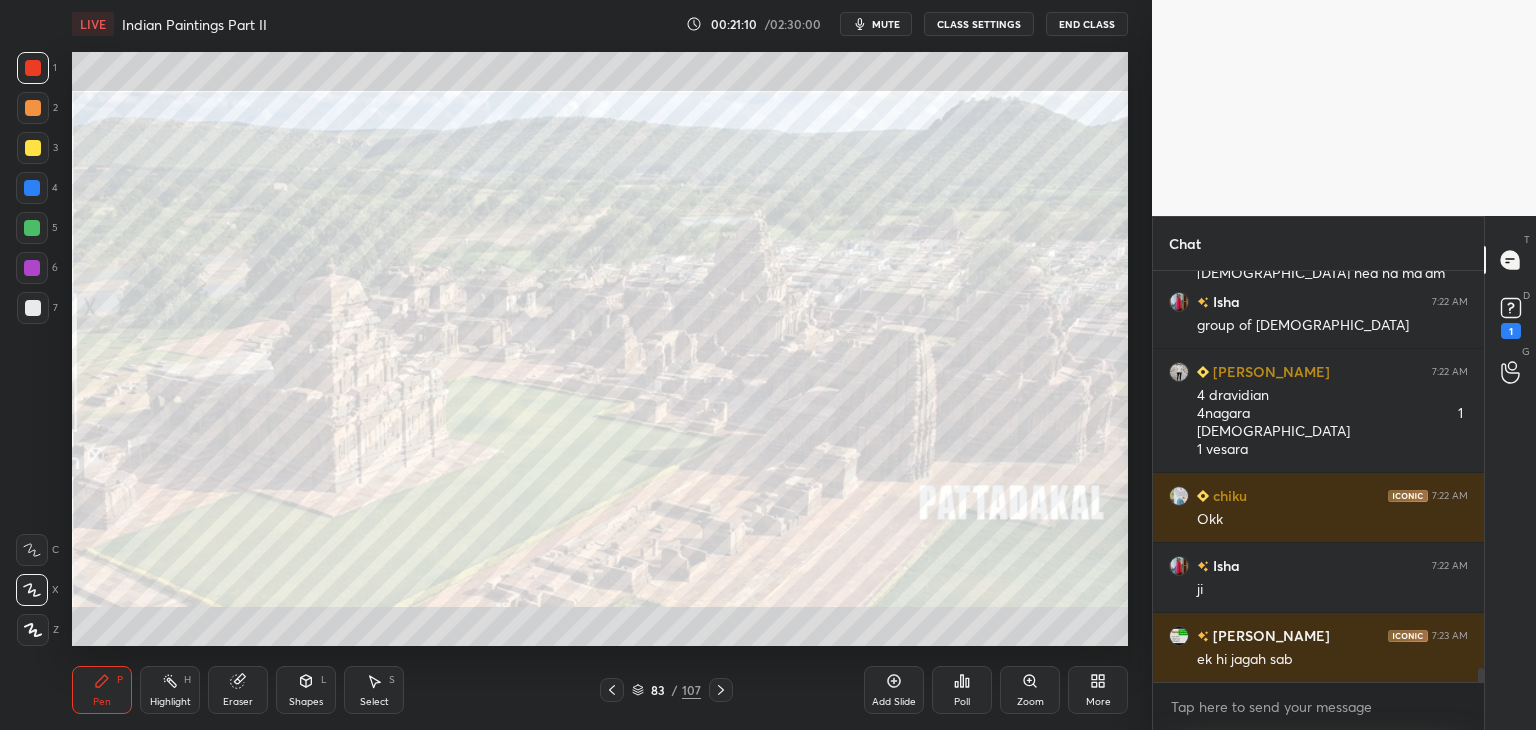 click 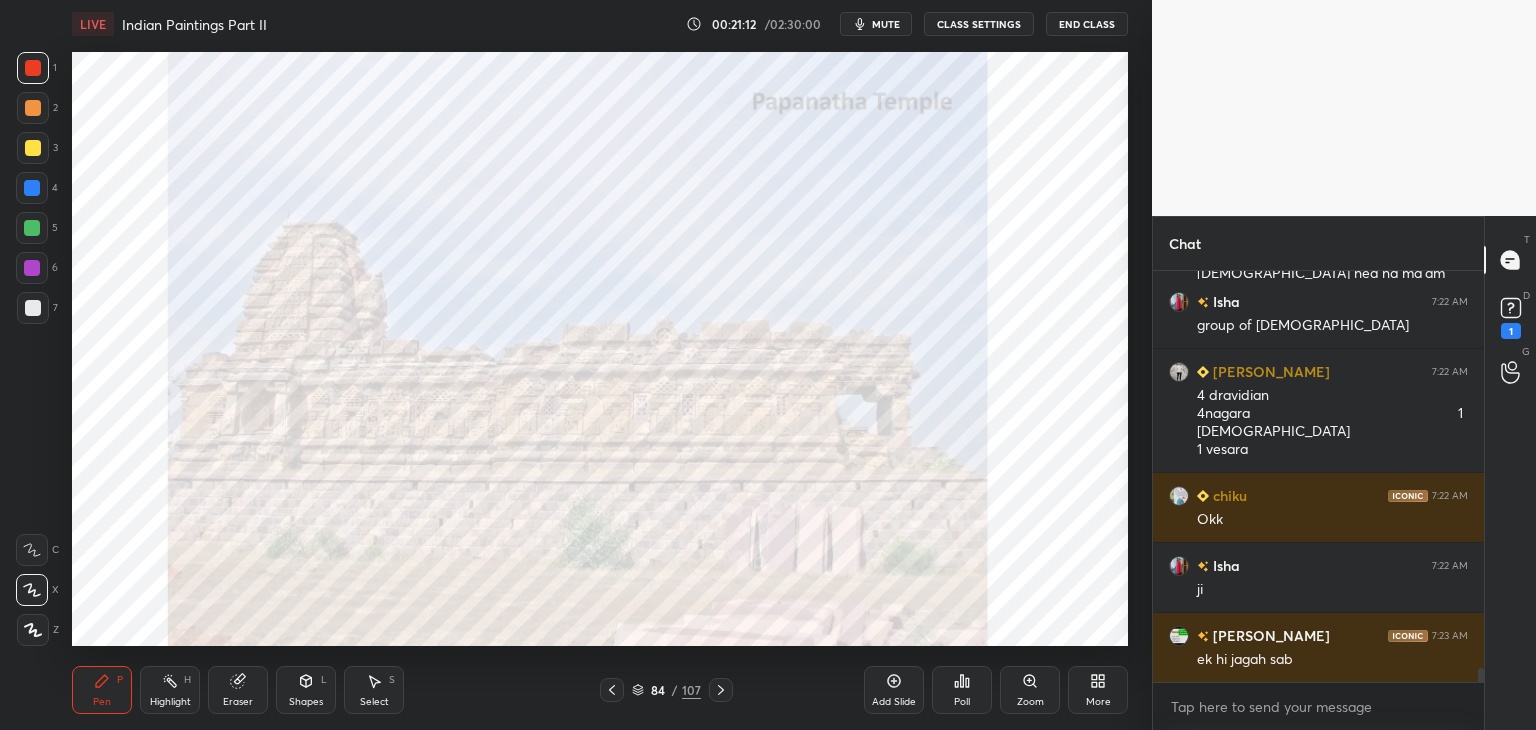 click at bounding box center (33, 68) 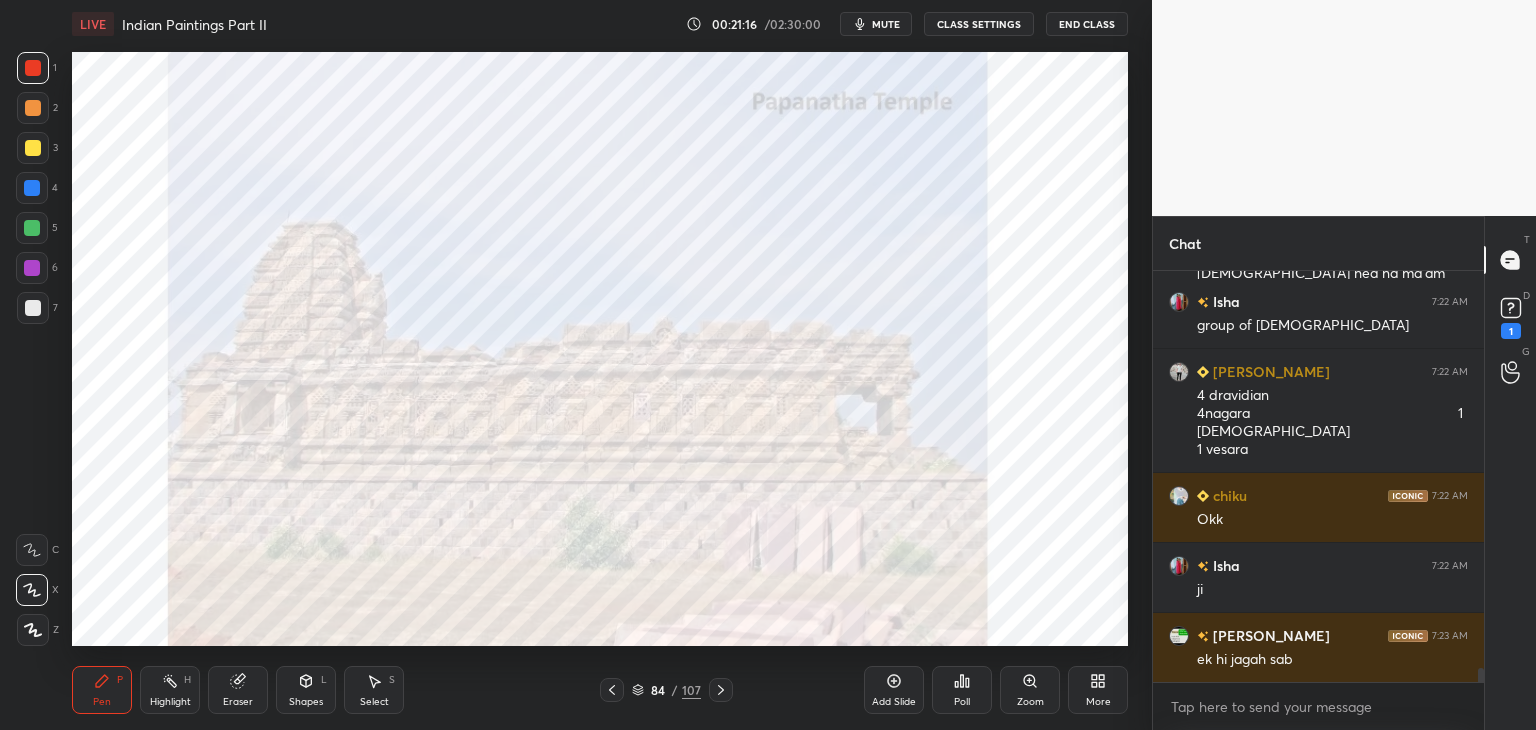 click 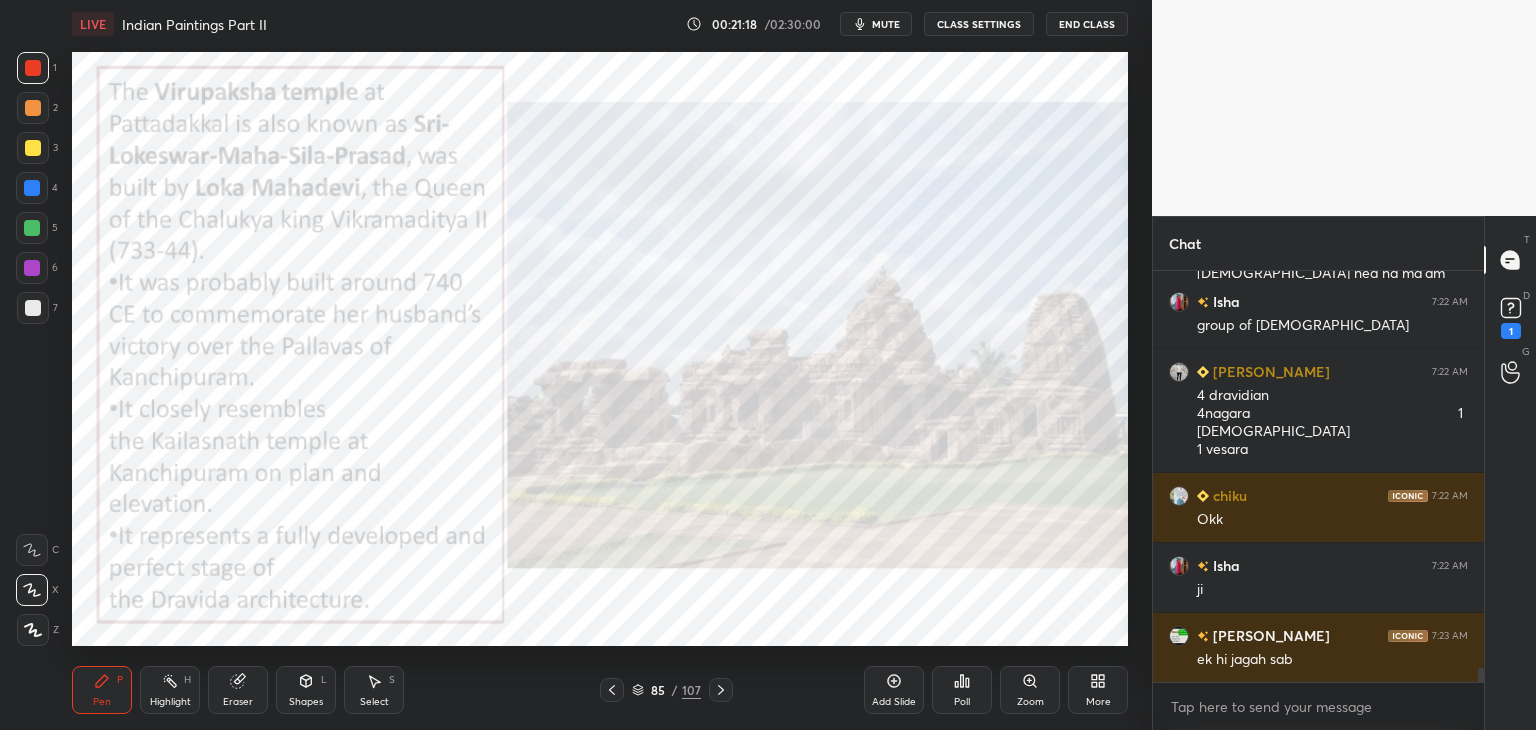 click 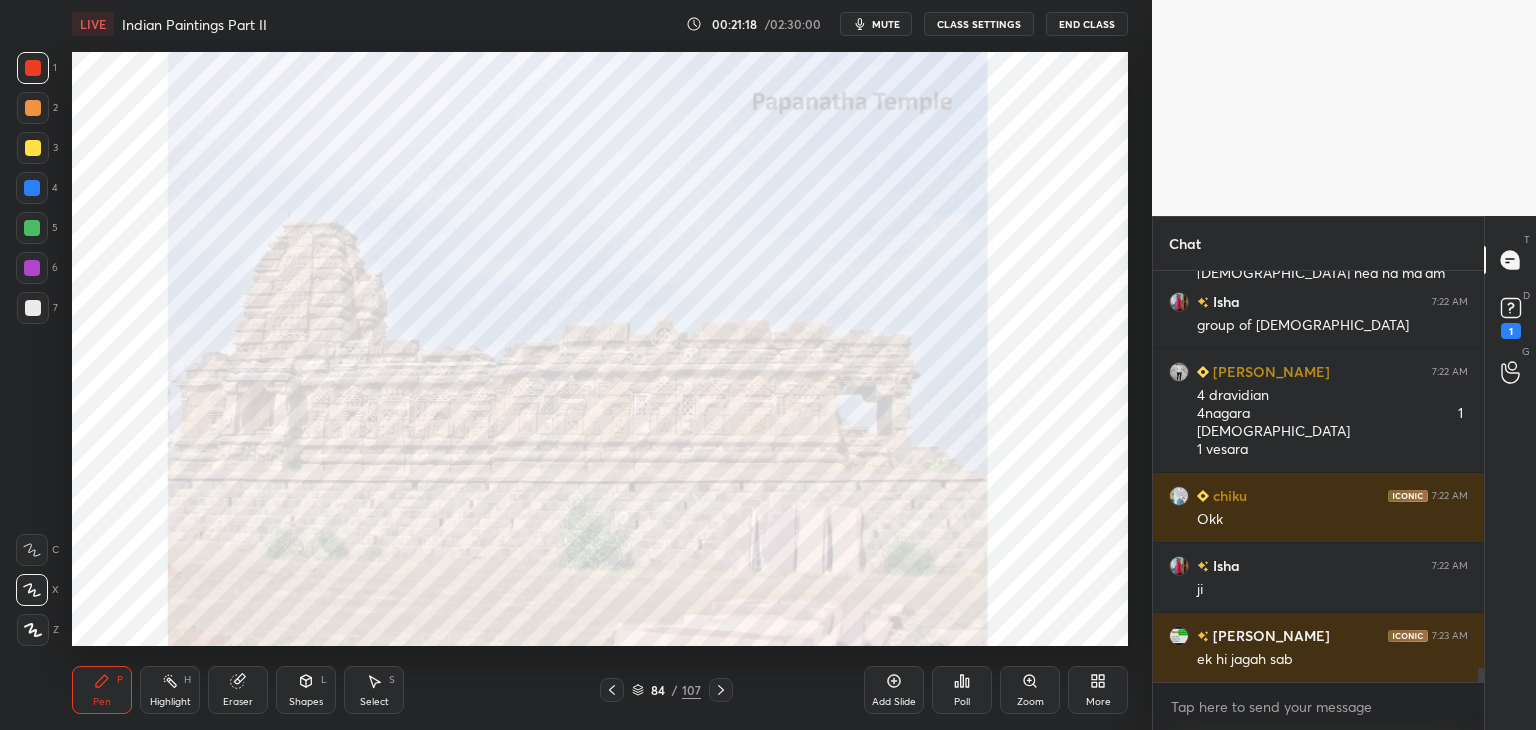 click 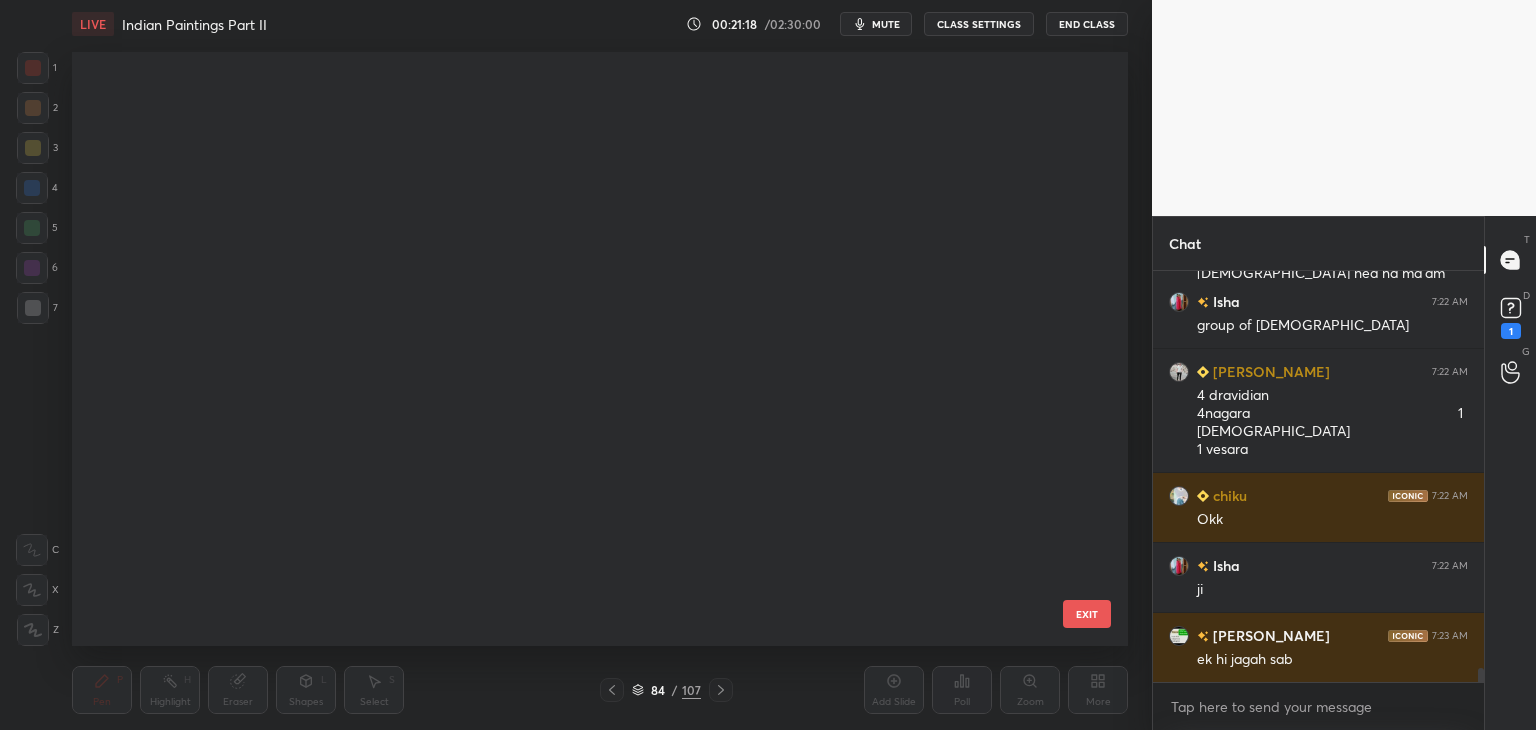 scroll, scrollTop: 4530, scrollLeft: 0, axis: vertical 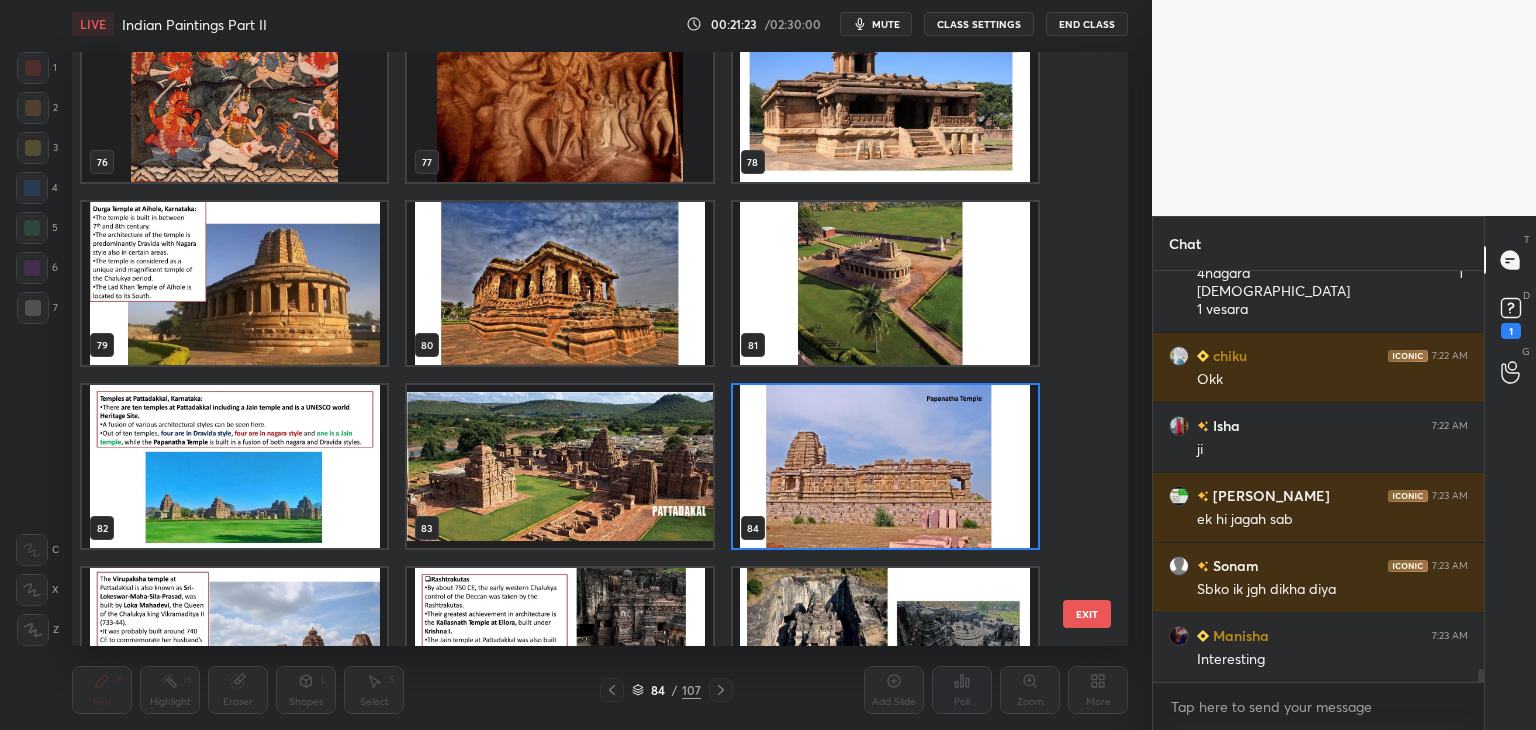click at bounding box center (885, 466) 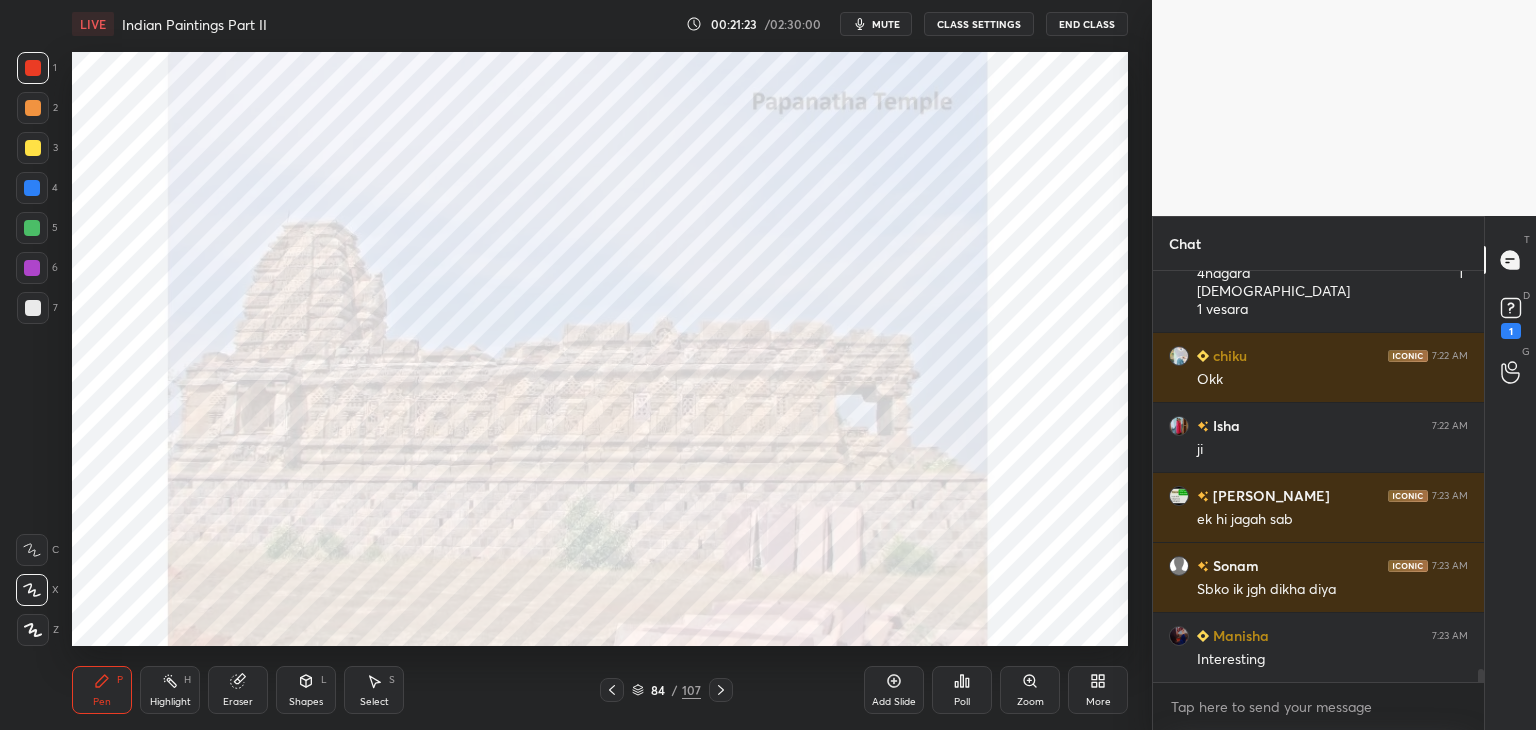 scroll, scrollTop: 0, scrollLeft: 0, axis: both 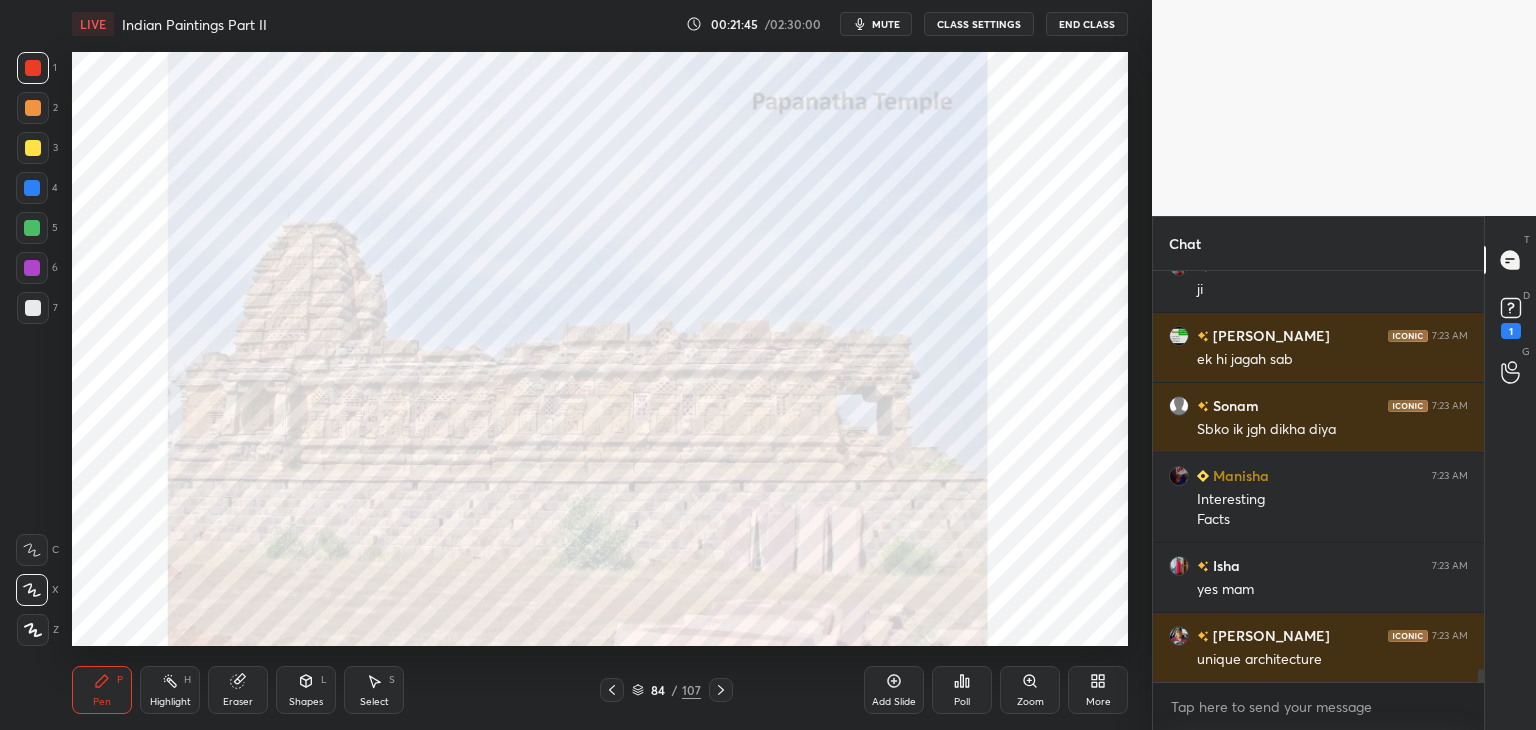 click at bounding box center [32, 268] 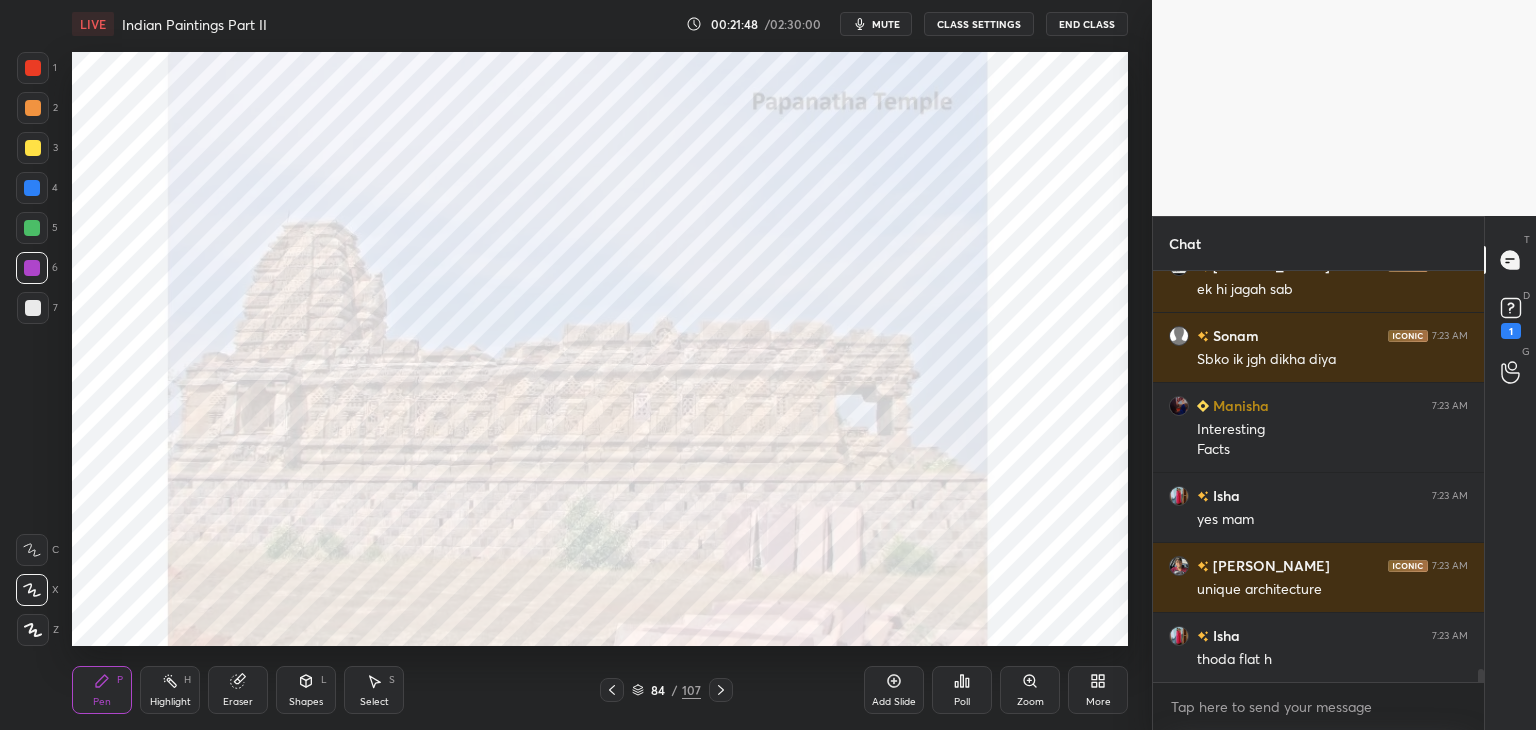 scroll, scrollTop: 12458, scrollLeft: 0, axis: vertical 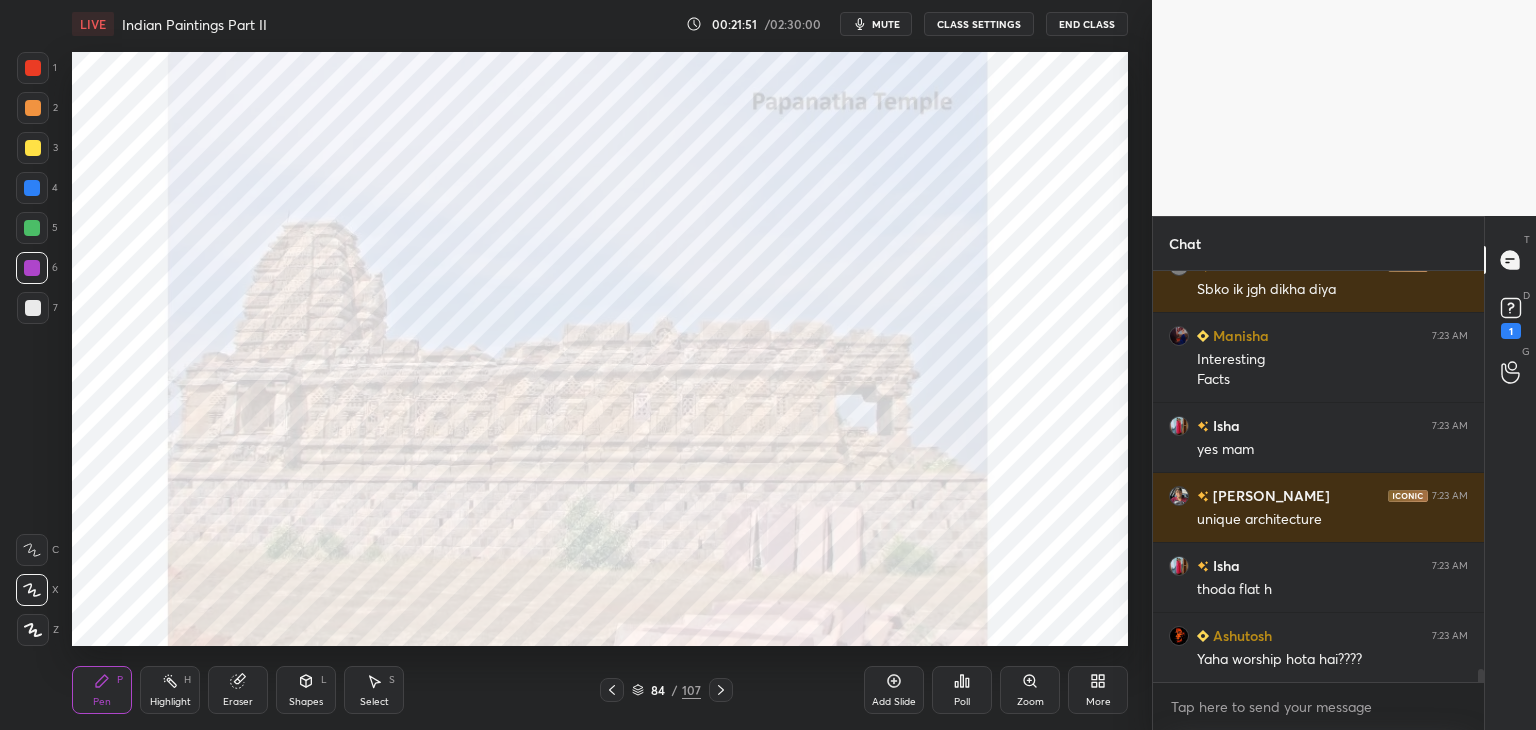 click at bounding box center (33, 68) 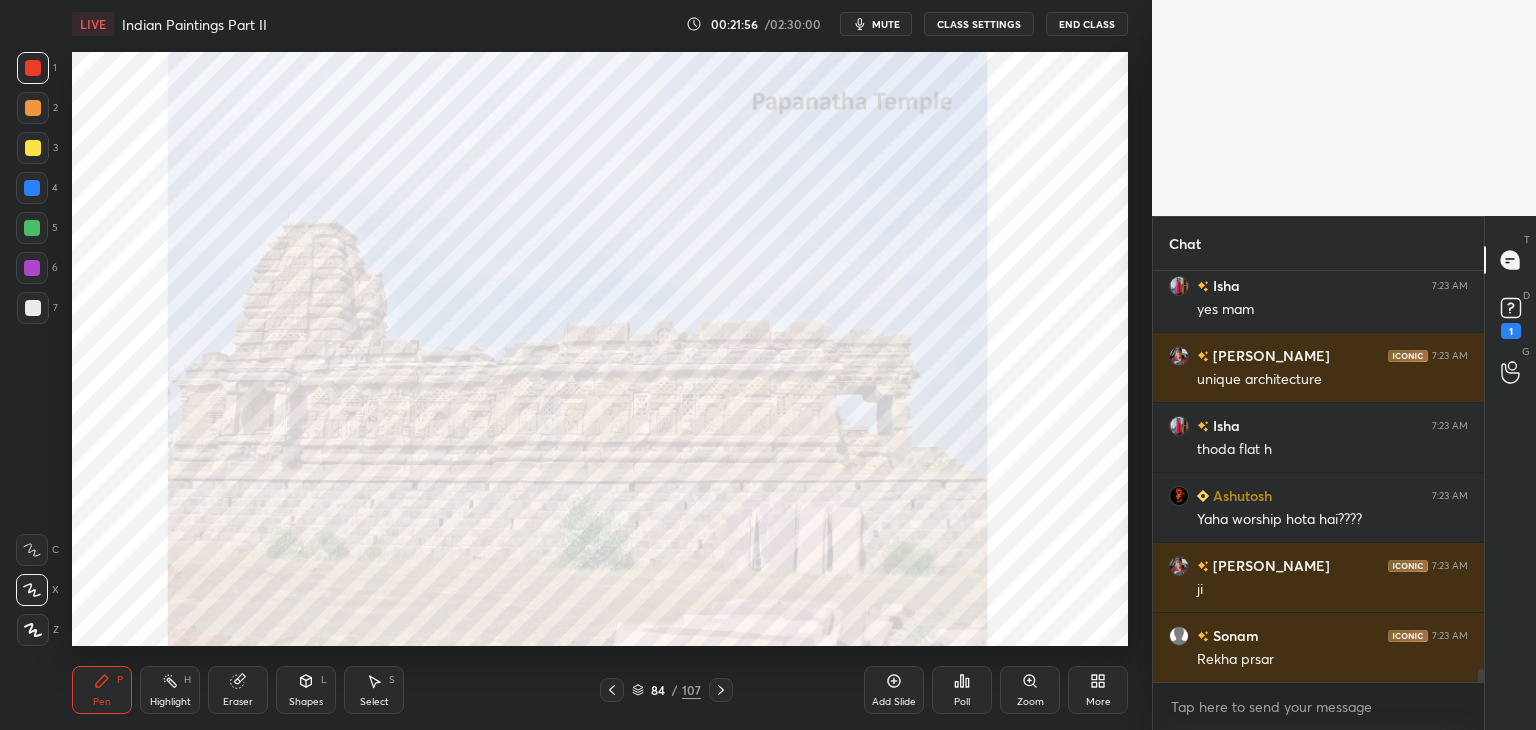 scroll, scrollTop: 12668, scrollLeft: 0, axis: vertical 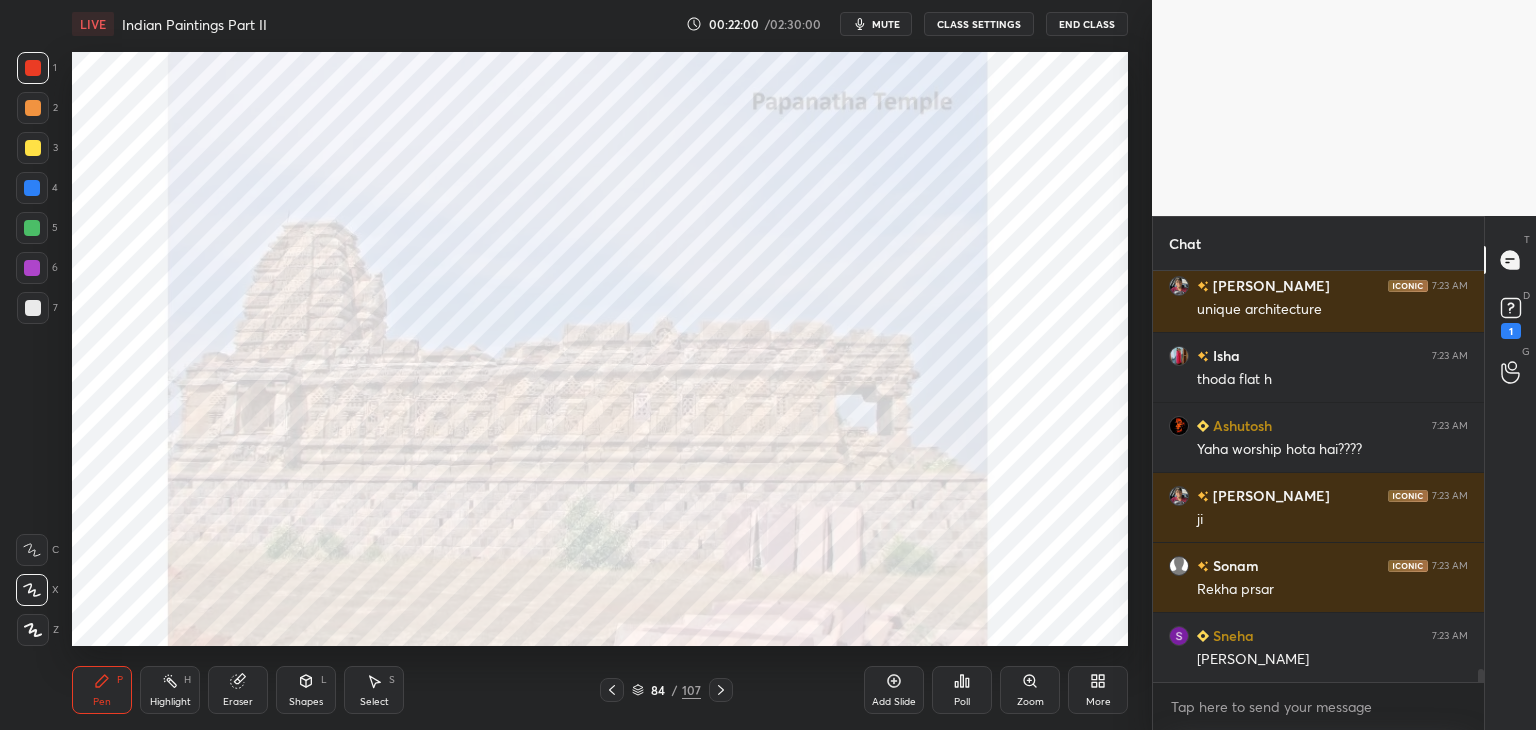 click 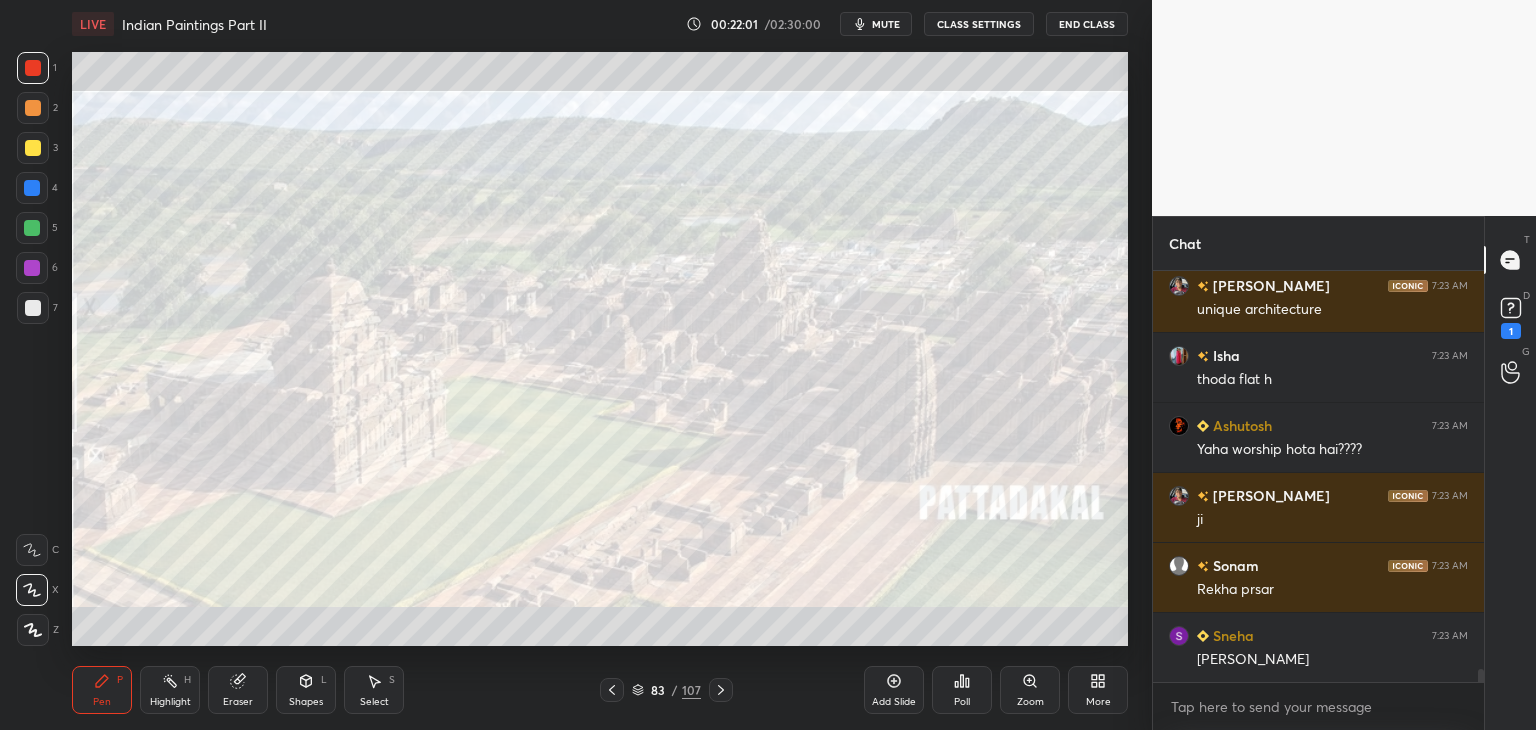 scroll, scrollTop: 12738, scrollLeft: 0, axis: vertical 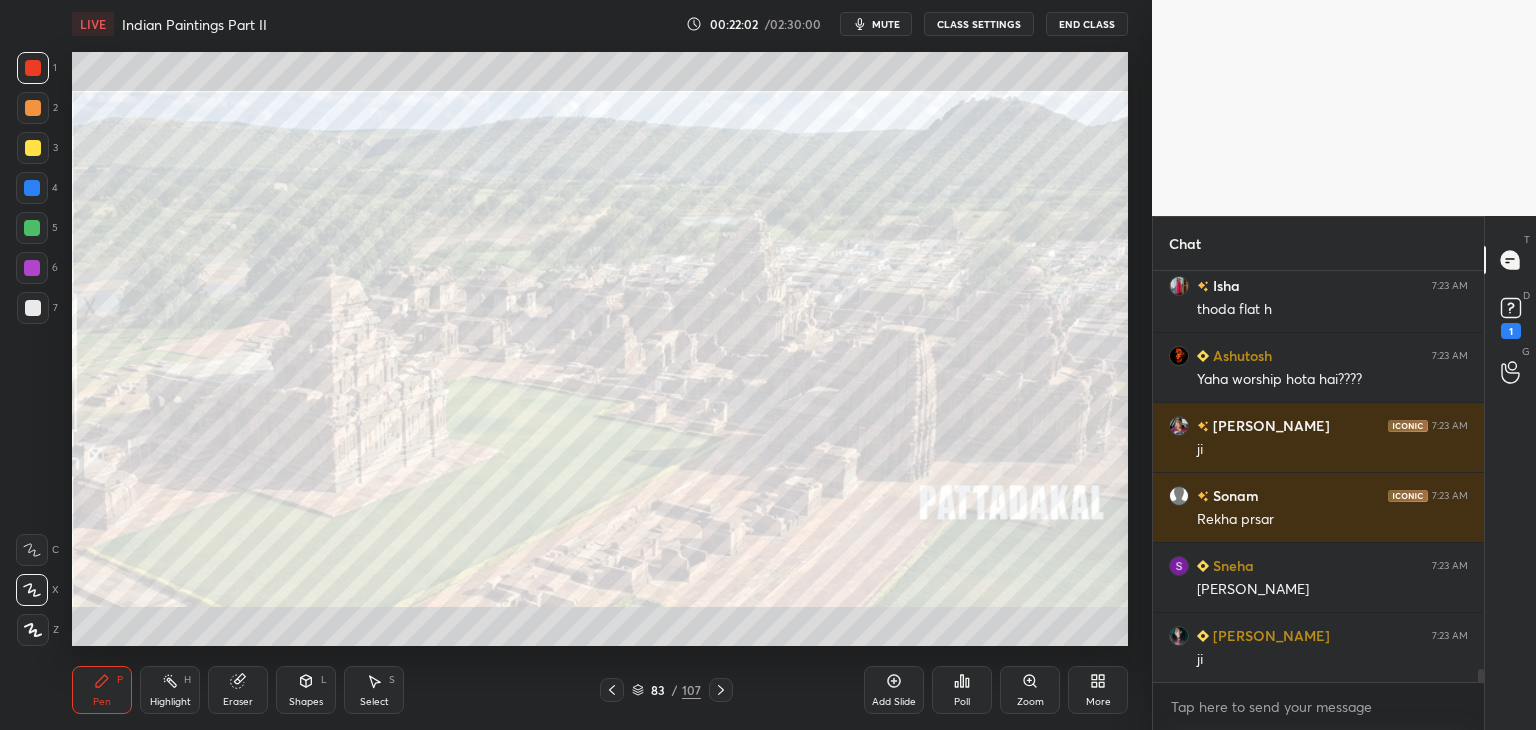 click 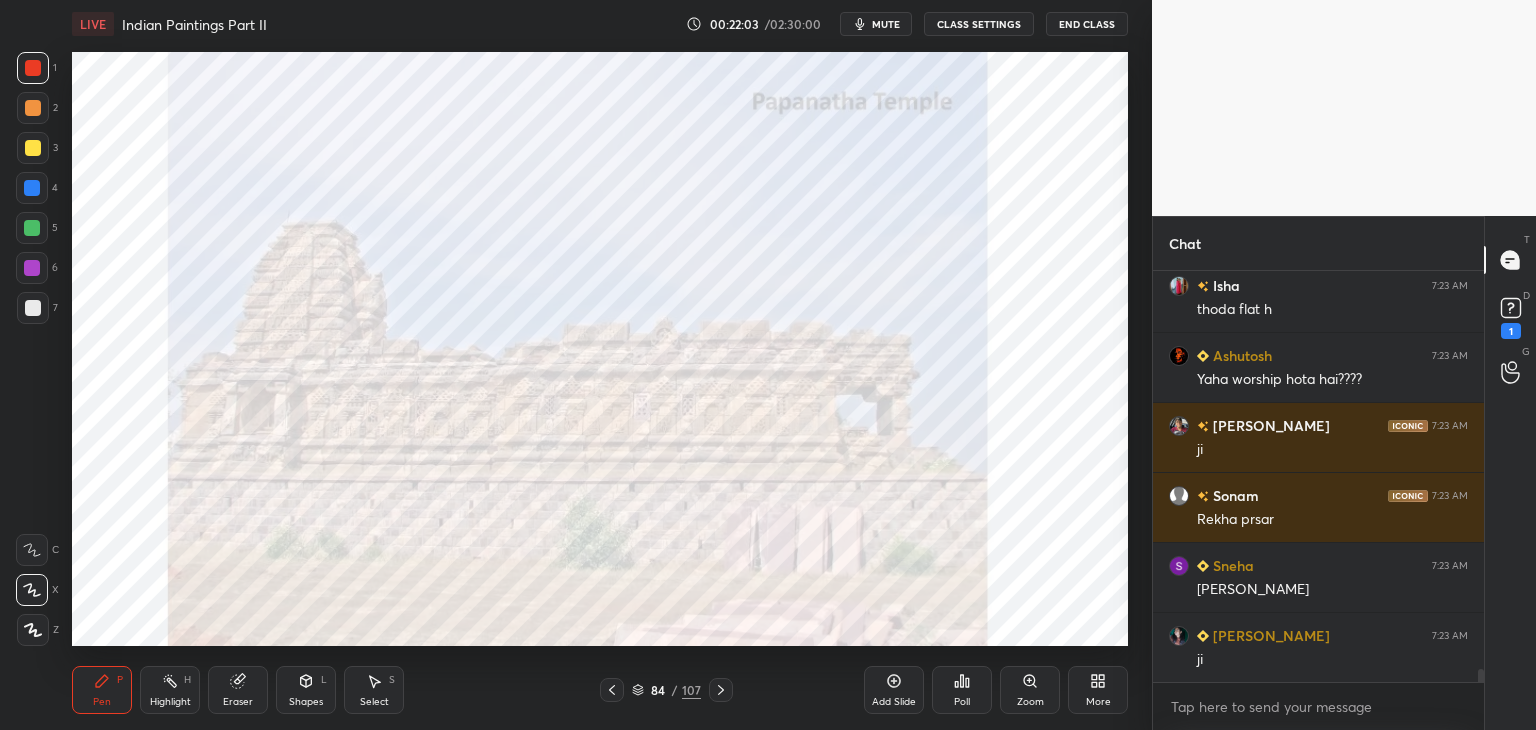 click 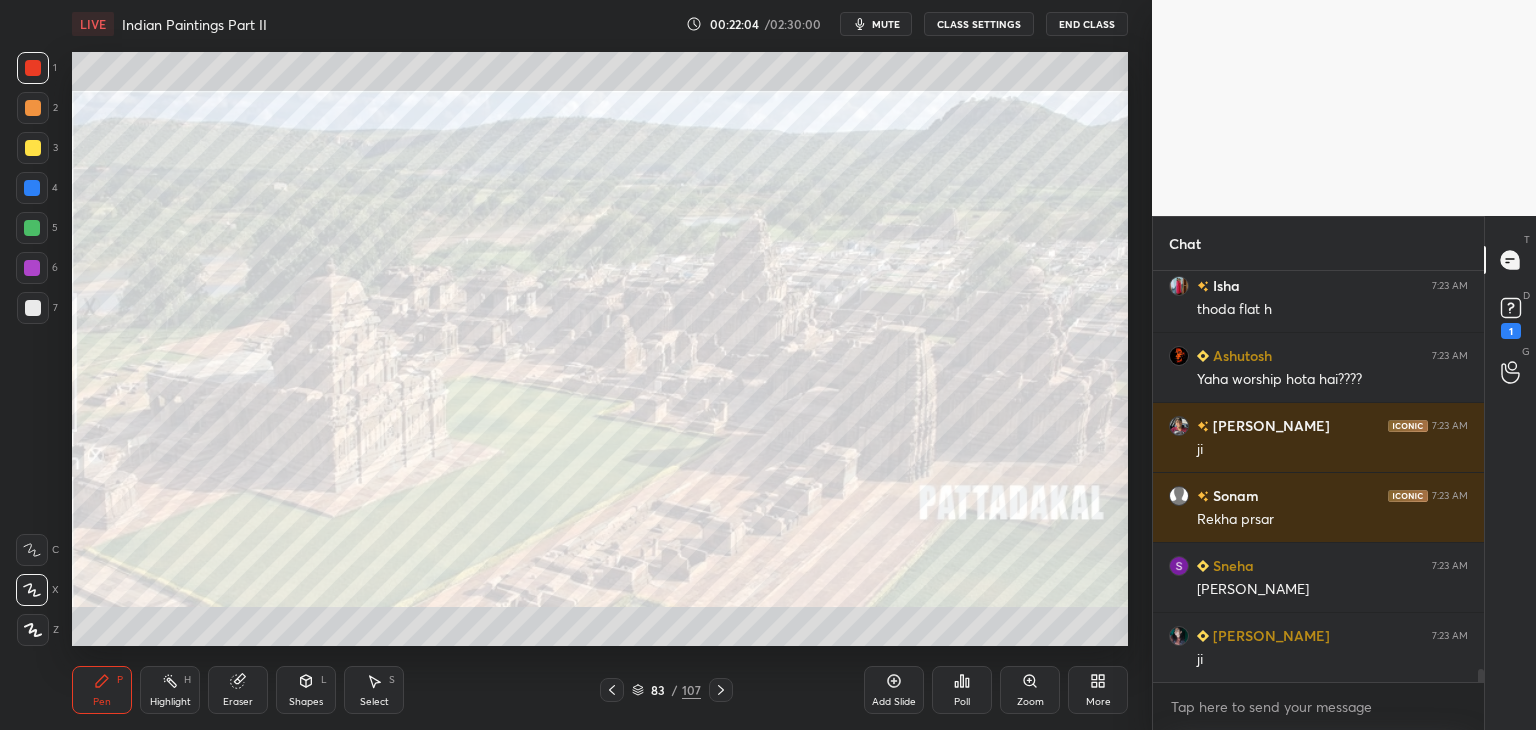 click 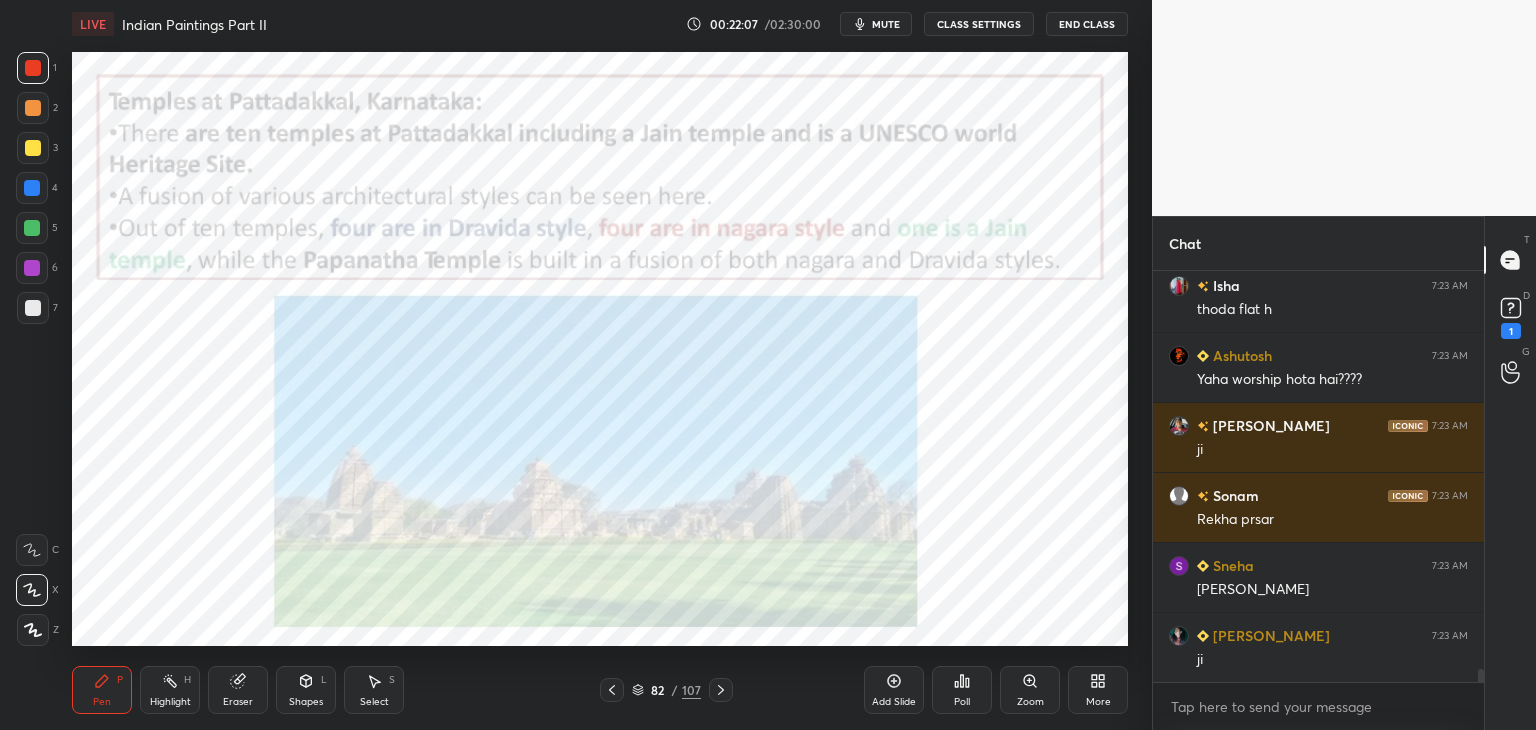 click 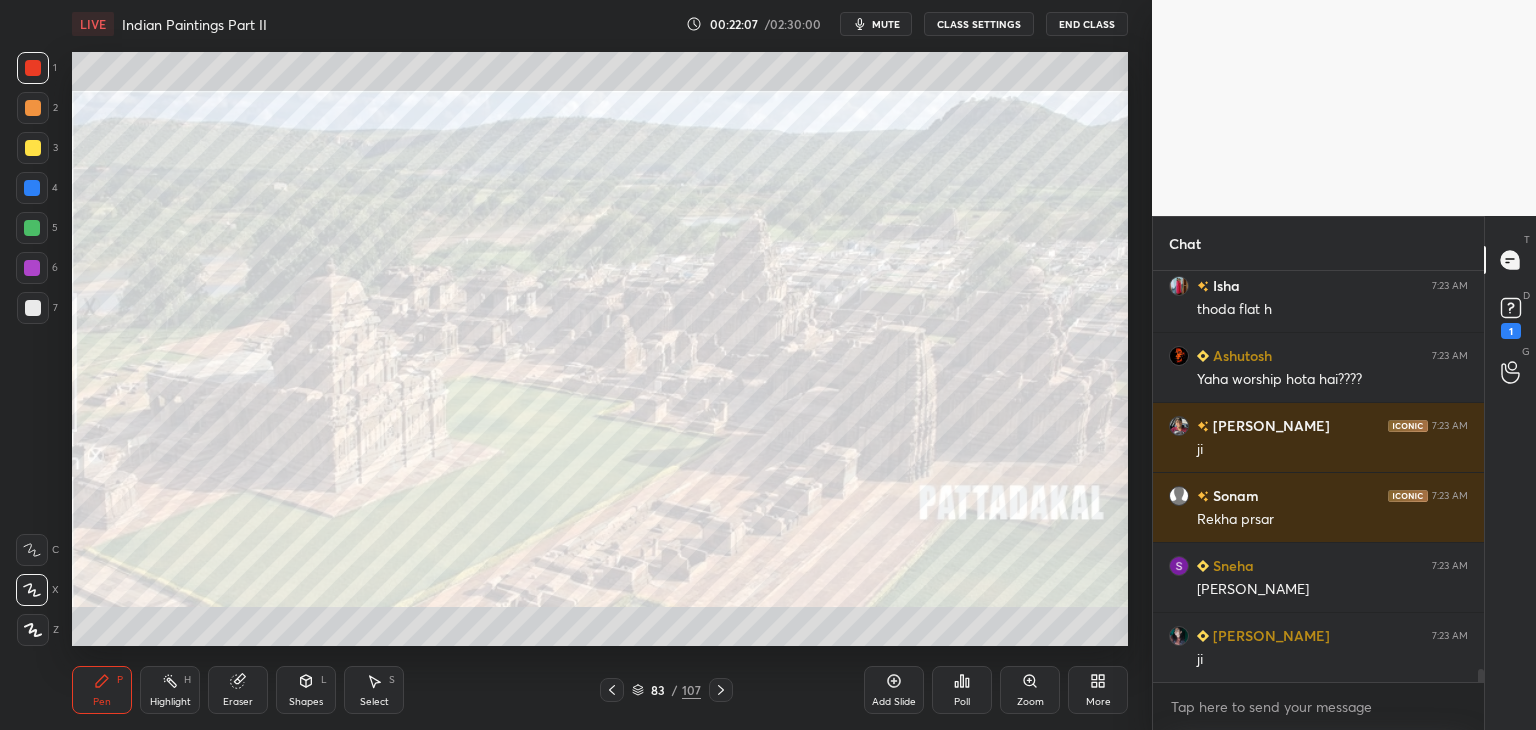 click 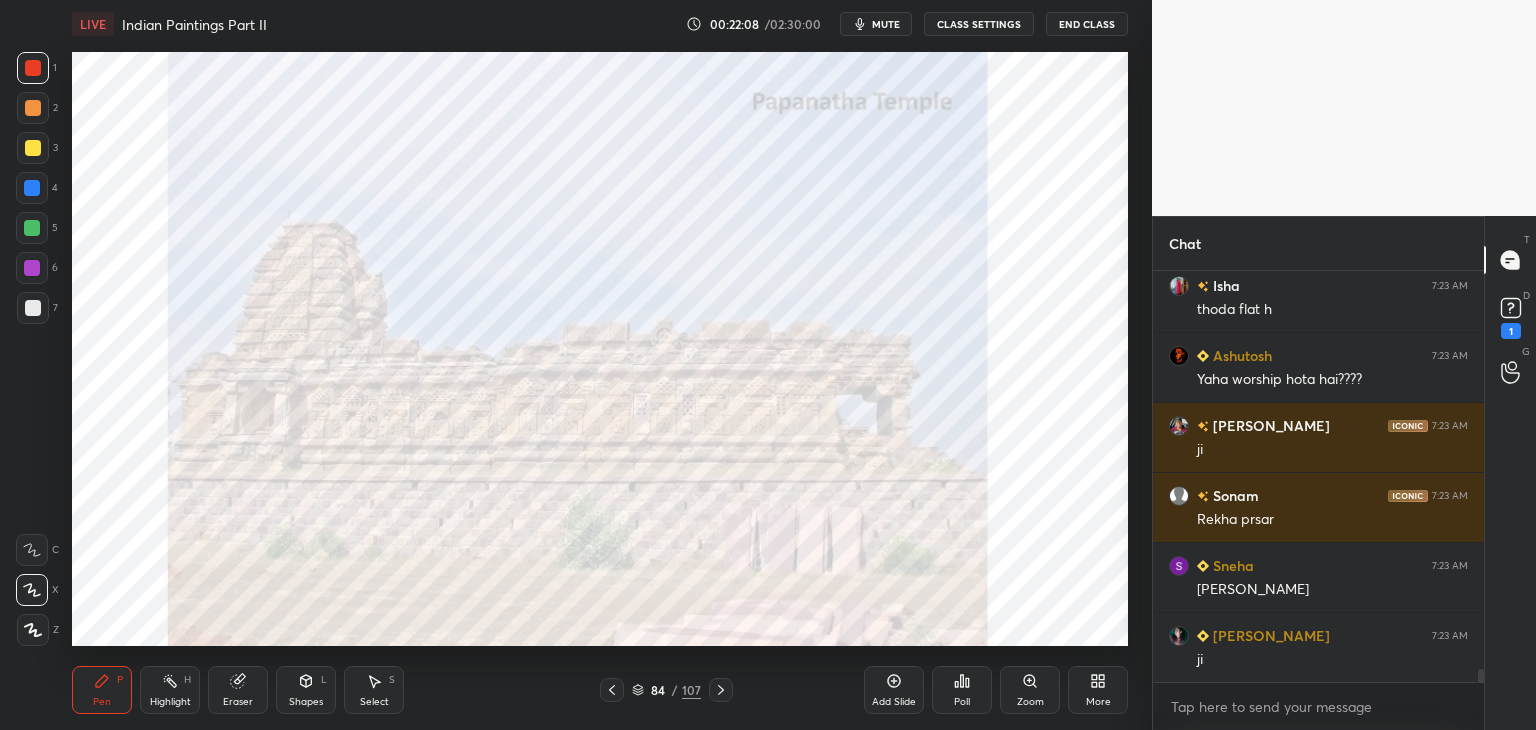 scroll, scrollTop: 12786, scrollLeft: 0, axis: vertical 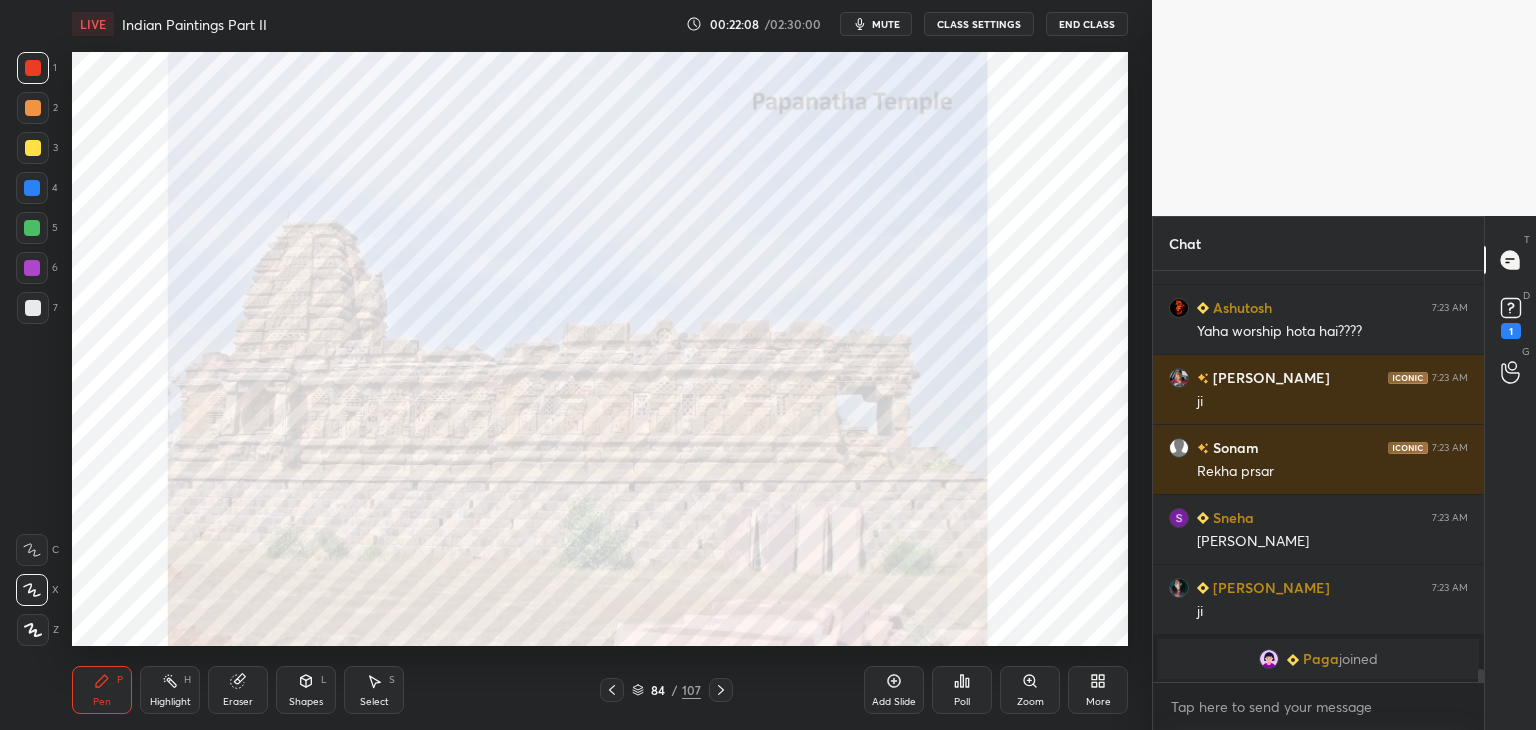 click 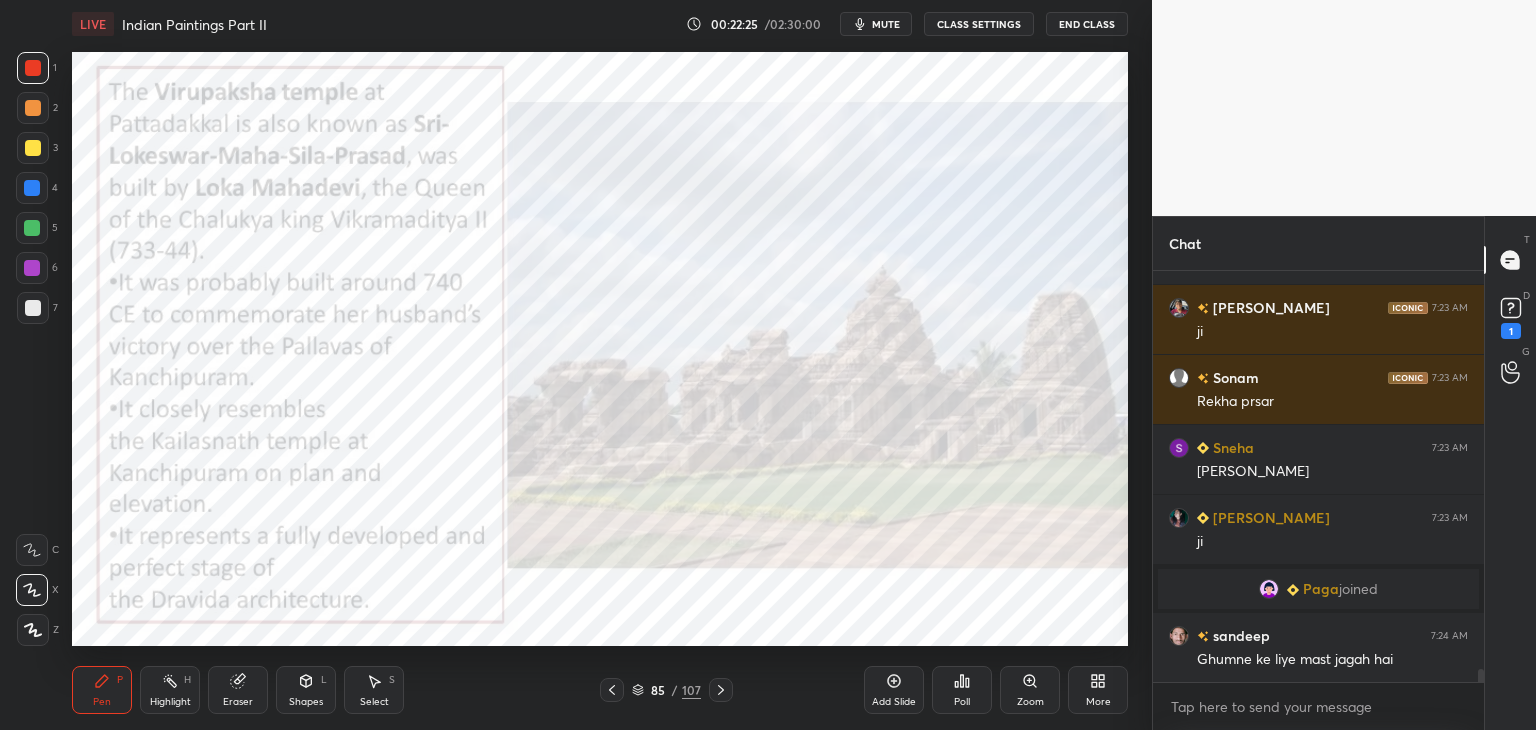 scroll, scrollTop: 12646, scrollLeft: 0, axis: vertical 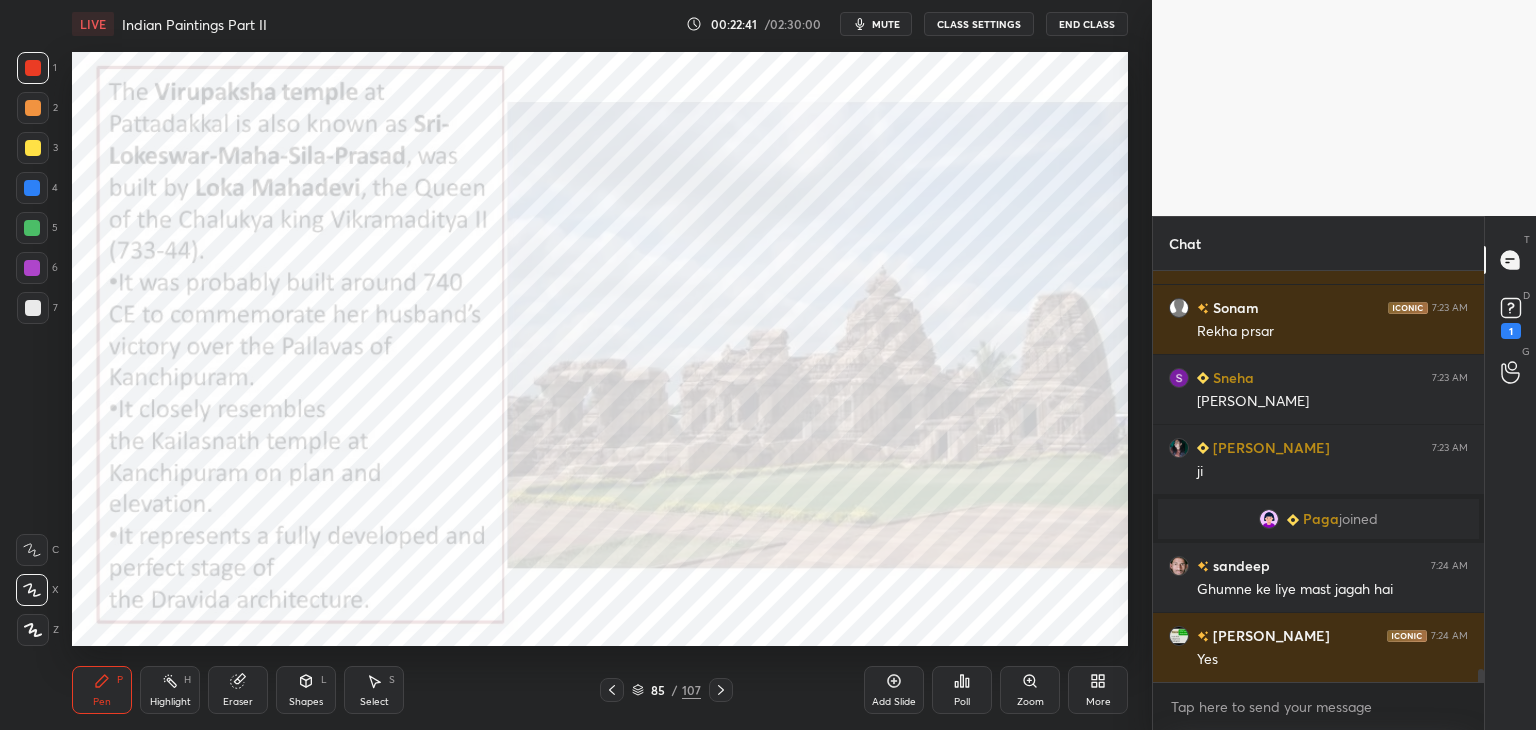 click at bounding box center (33, 68) 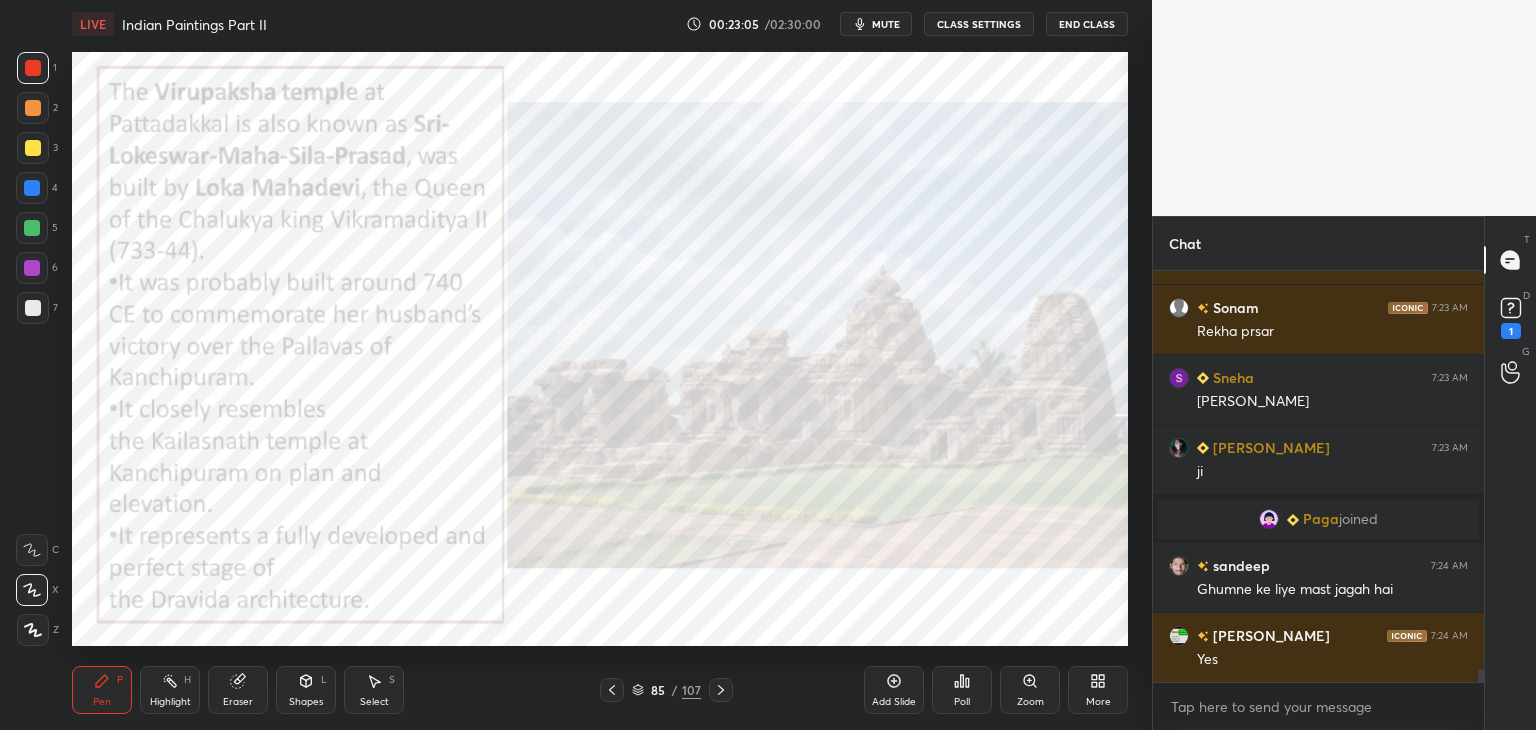 click 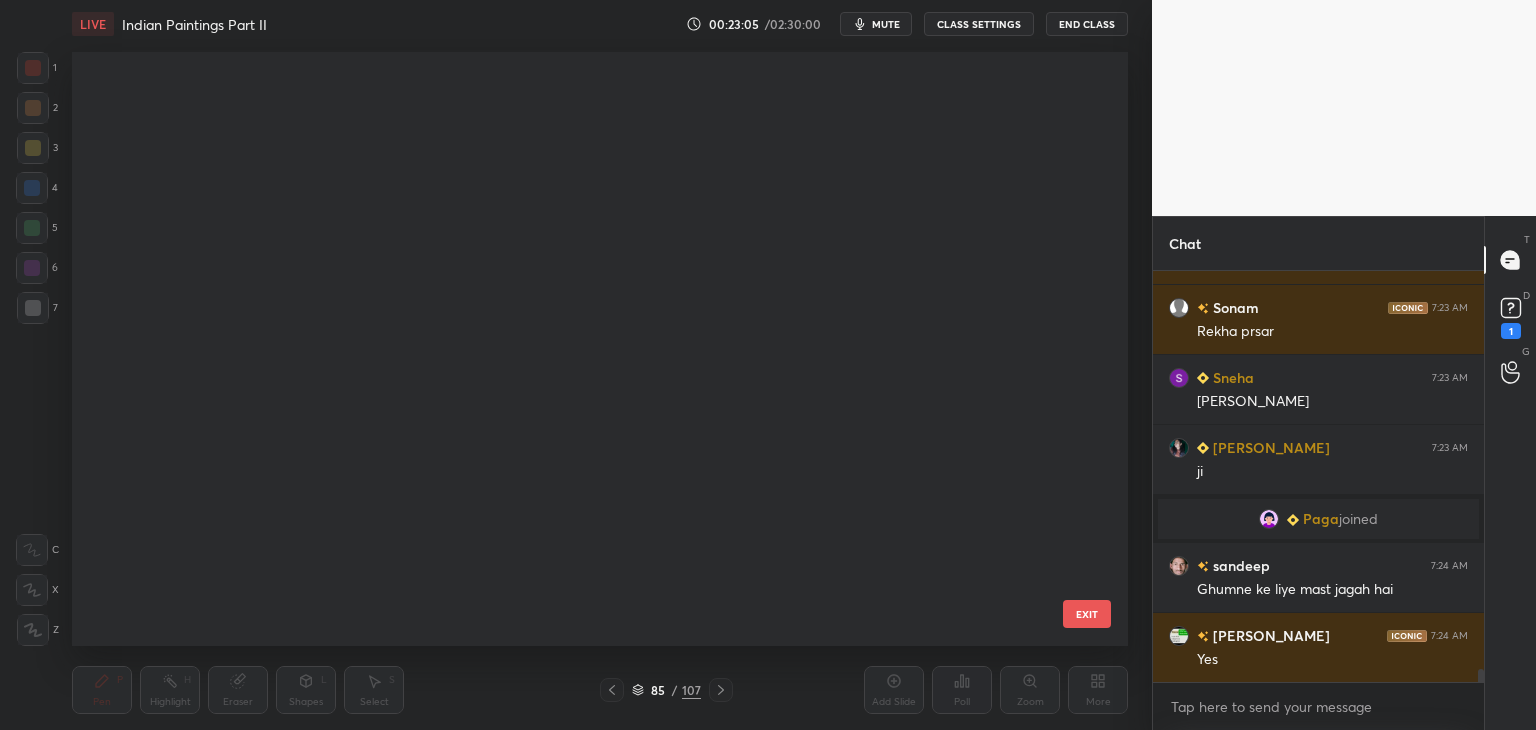 scroll, scrollTop: 4712, scrollLeft: 0, axis: vertical 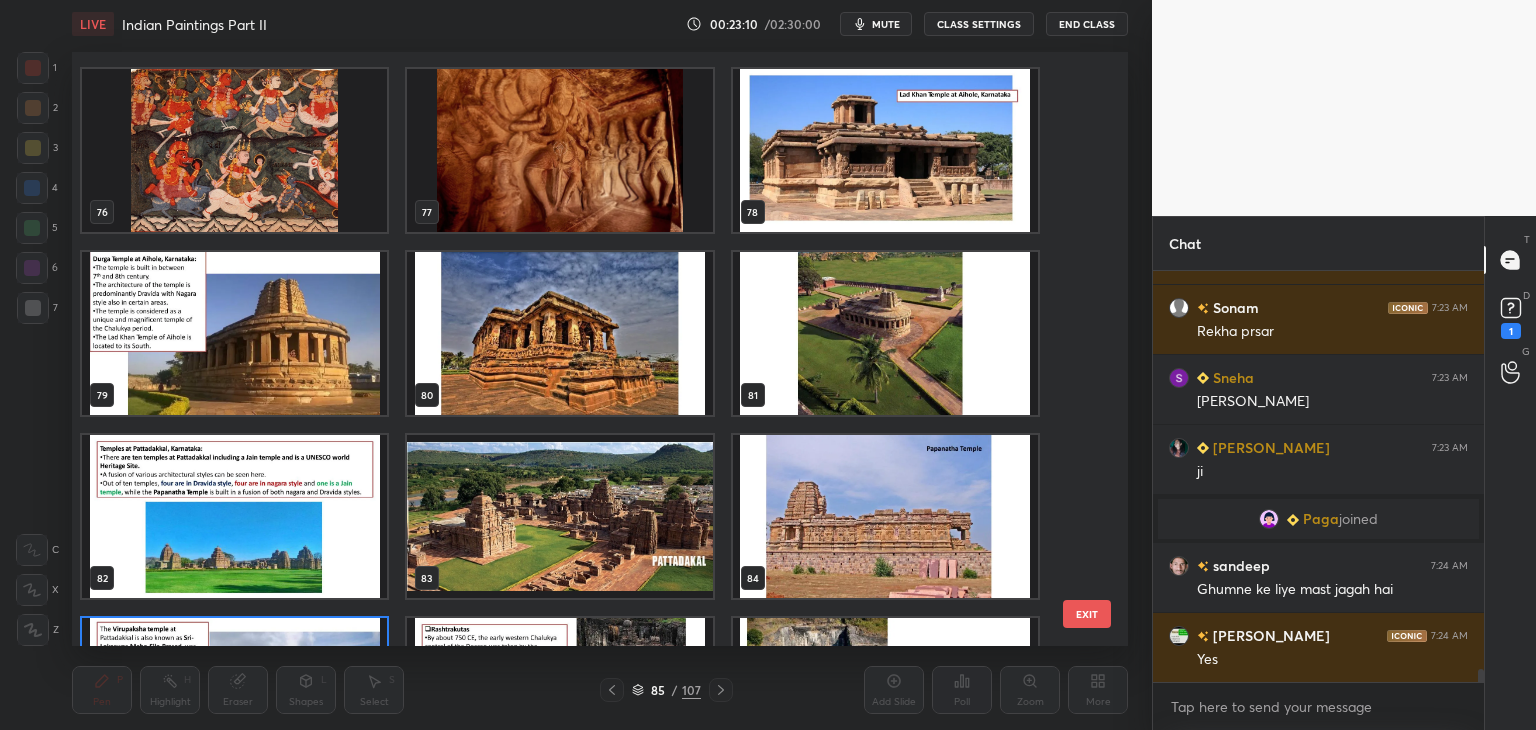 click at bounding box center [234, 516] 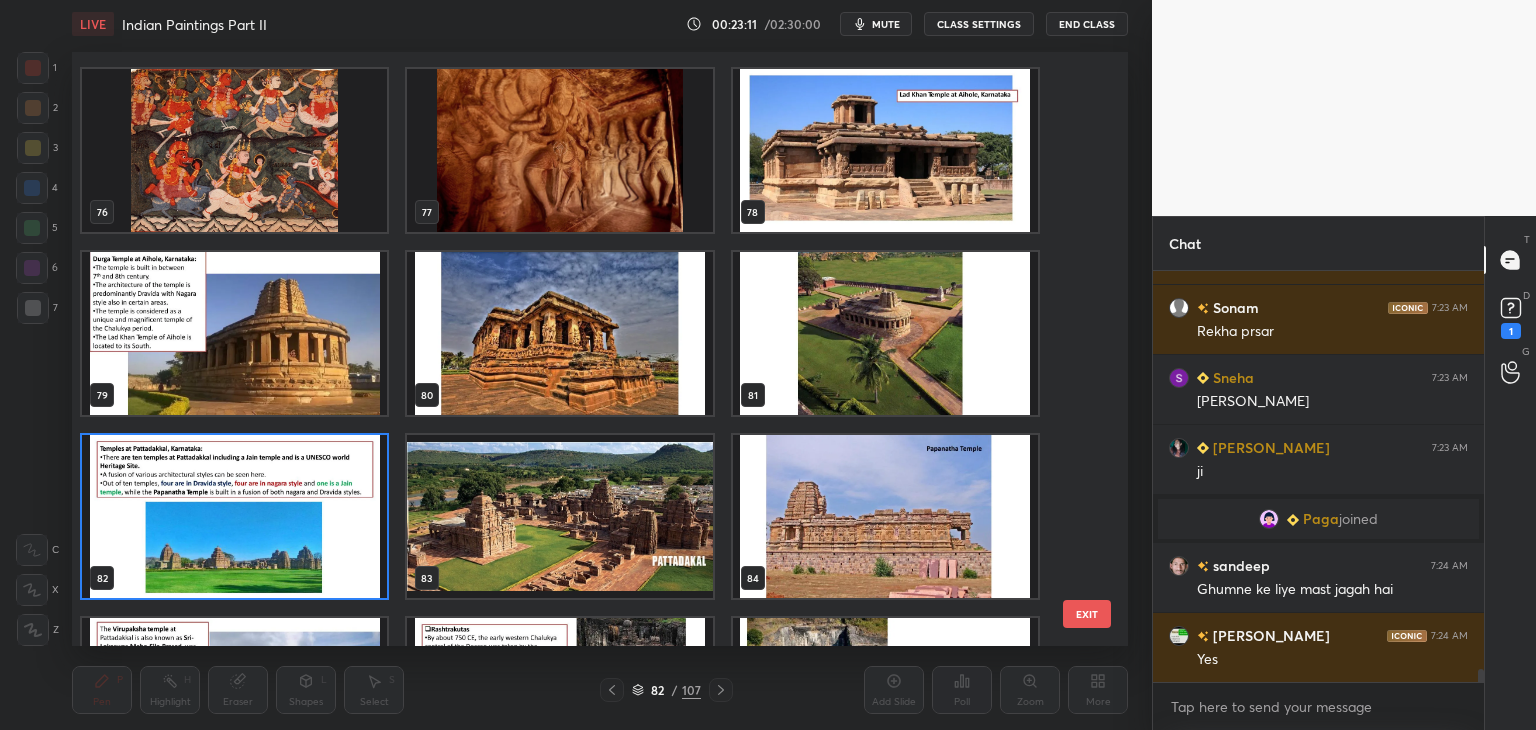 click 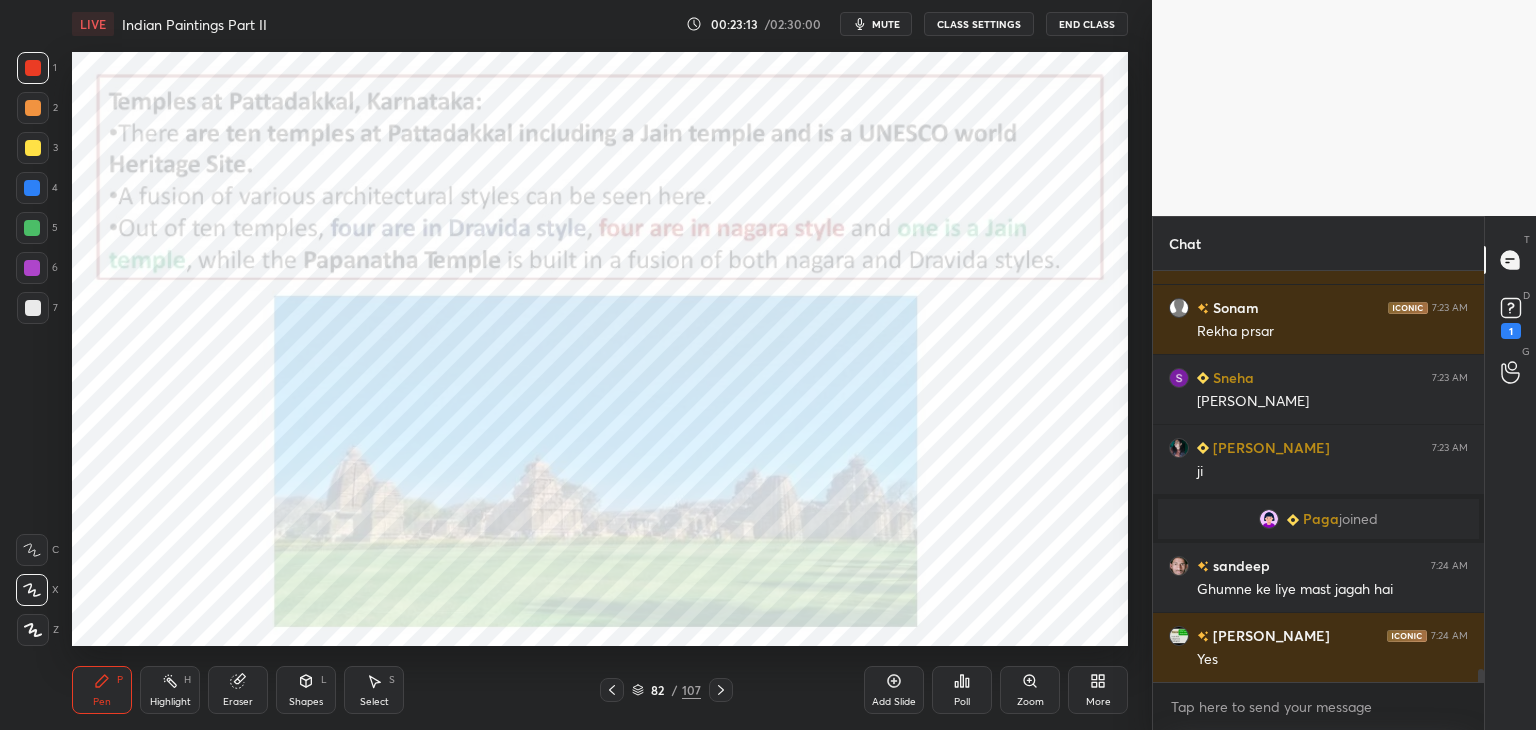 click at bounding box center (33, 68) 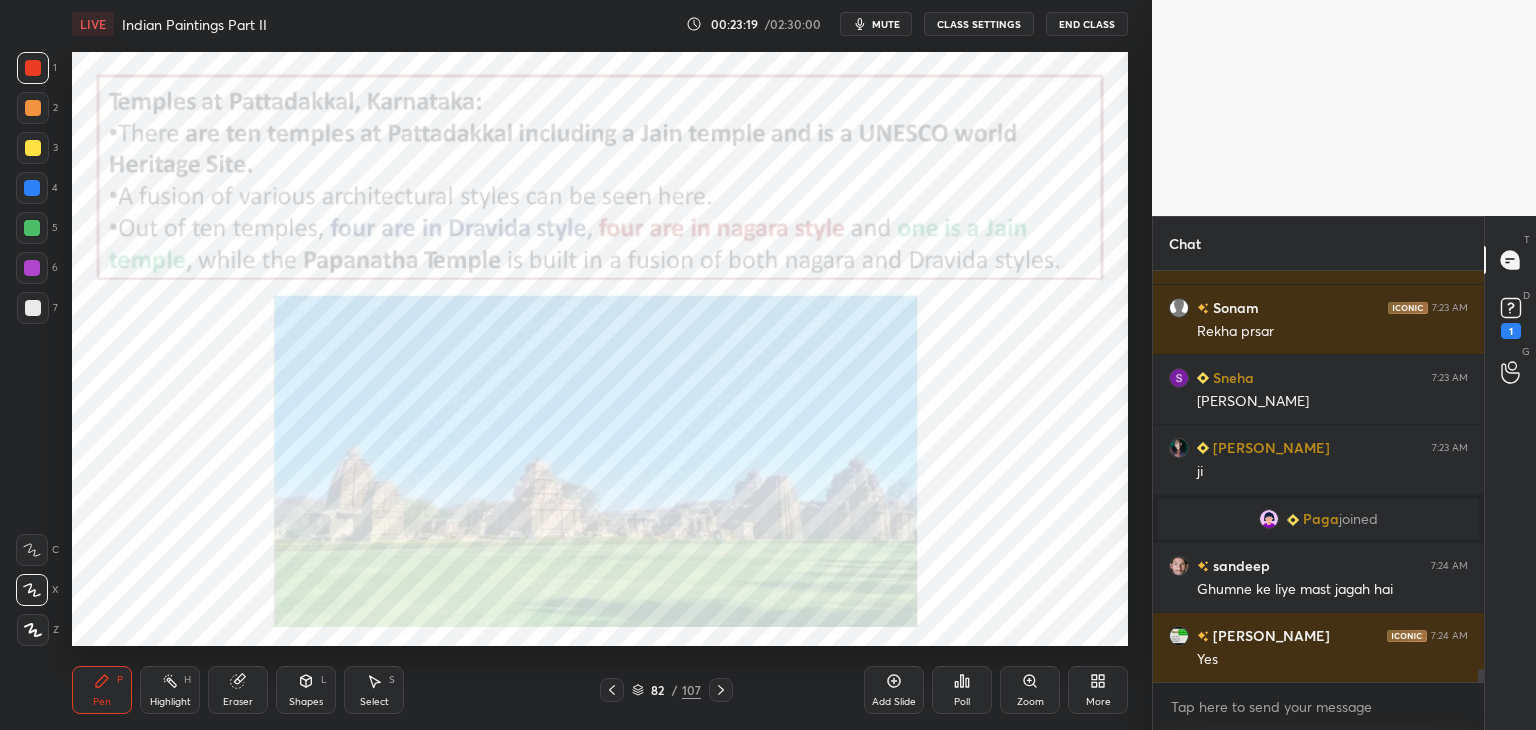 click 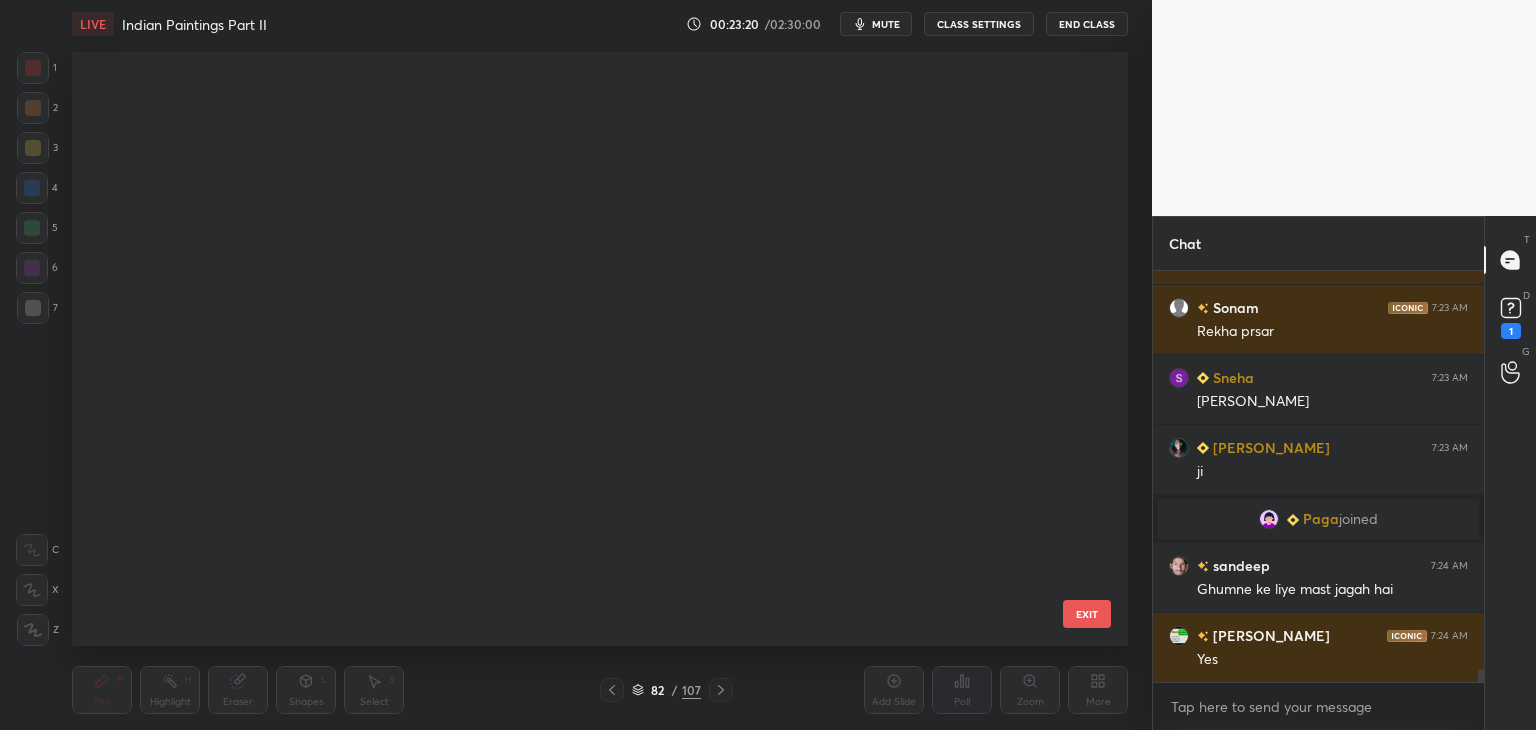 scroll, scrollTop: 4530, scrollLeft: 0, axis: vertical 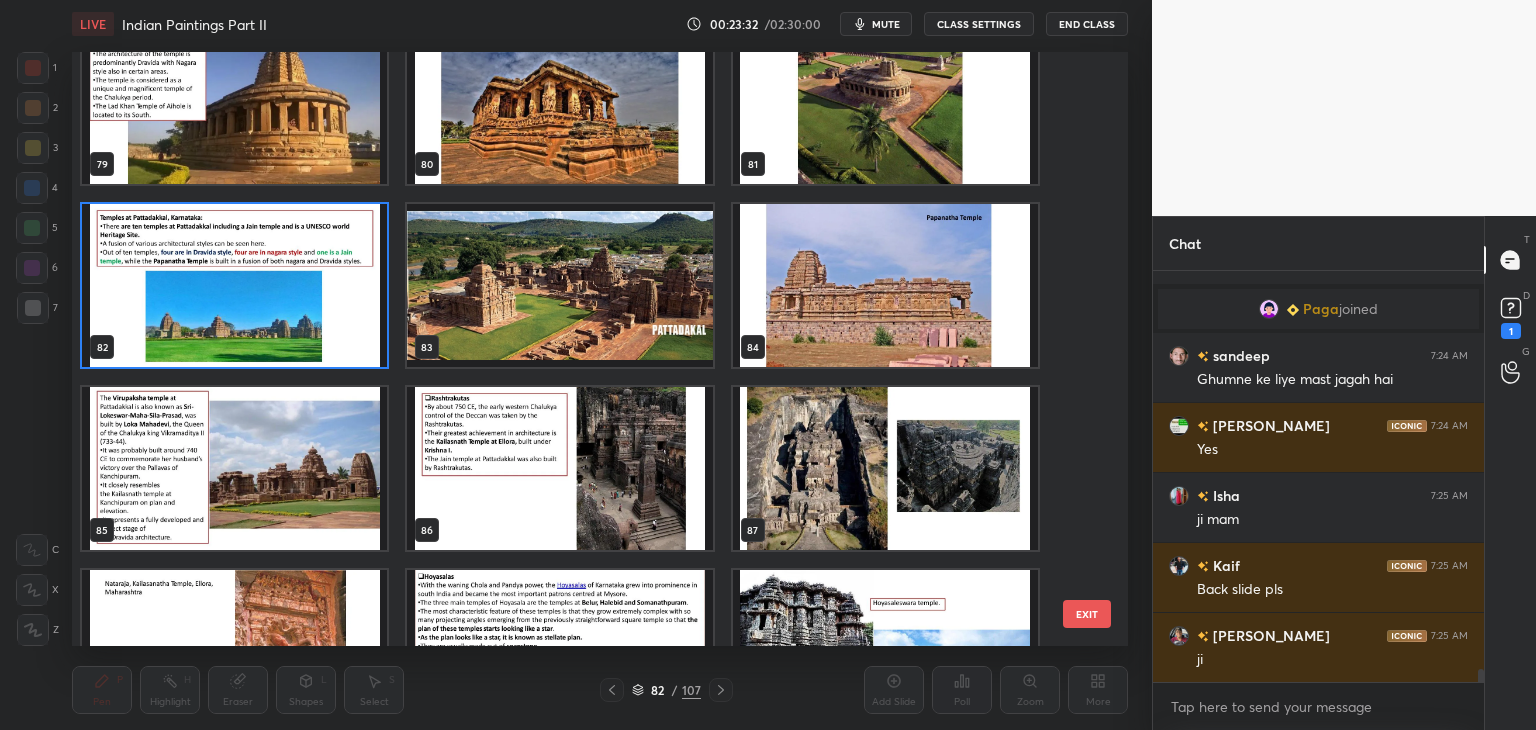 click at bounding box center (234, 285) 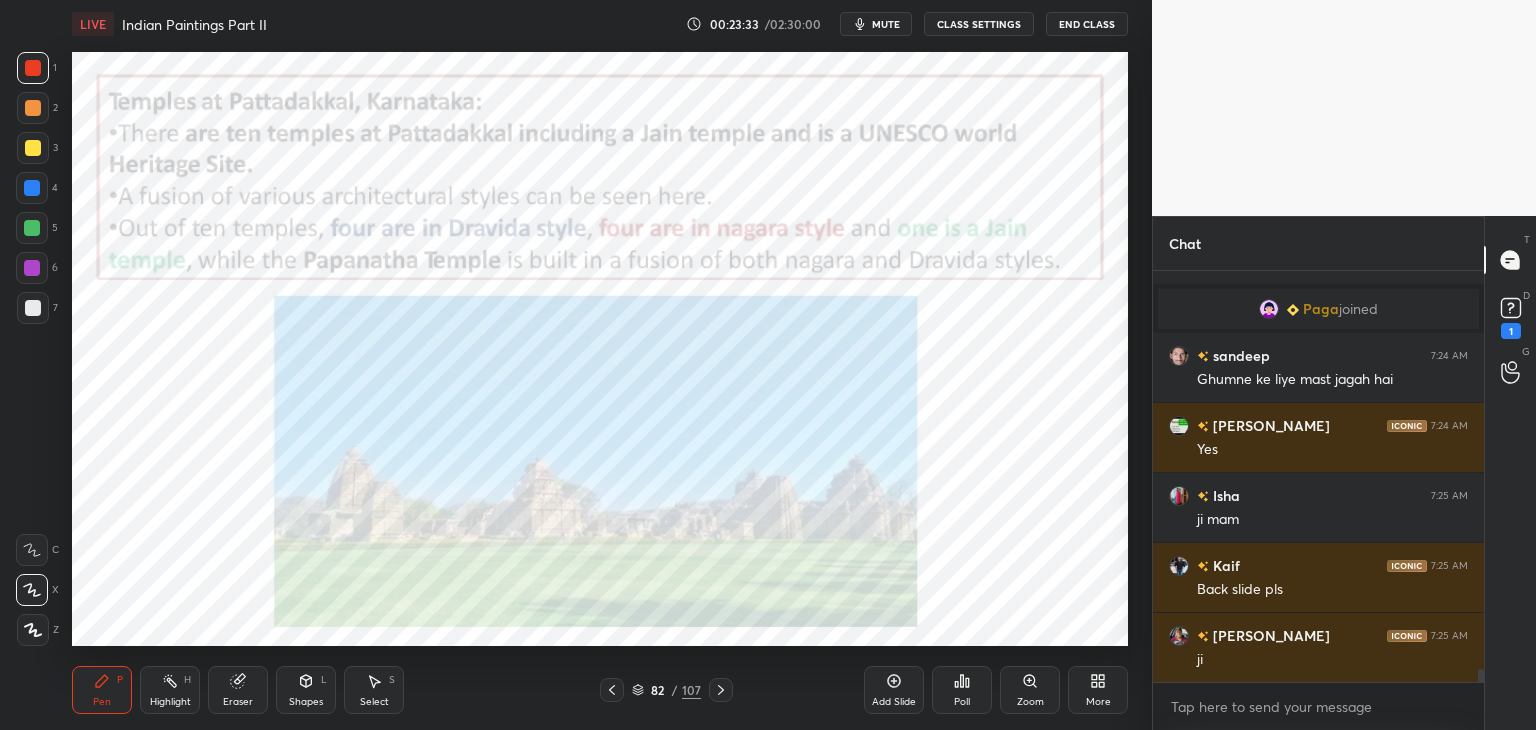 click 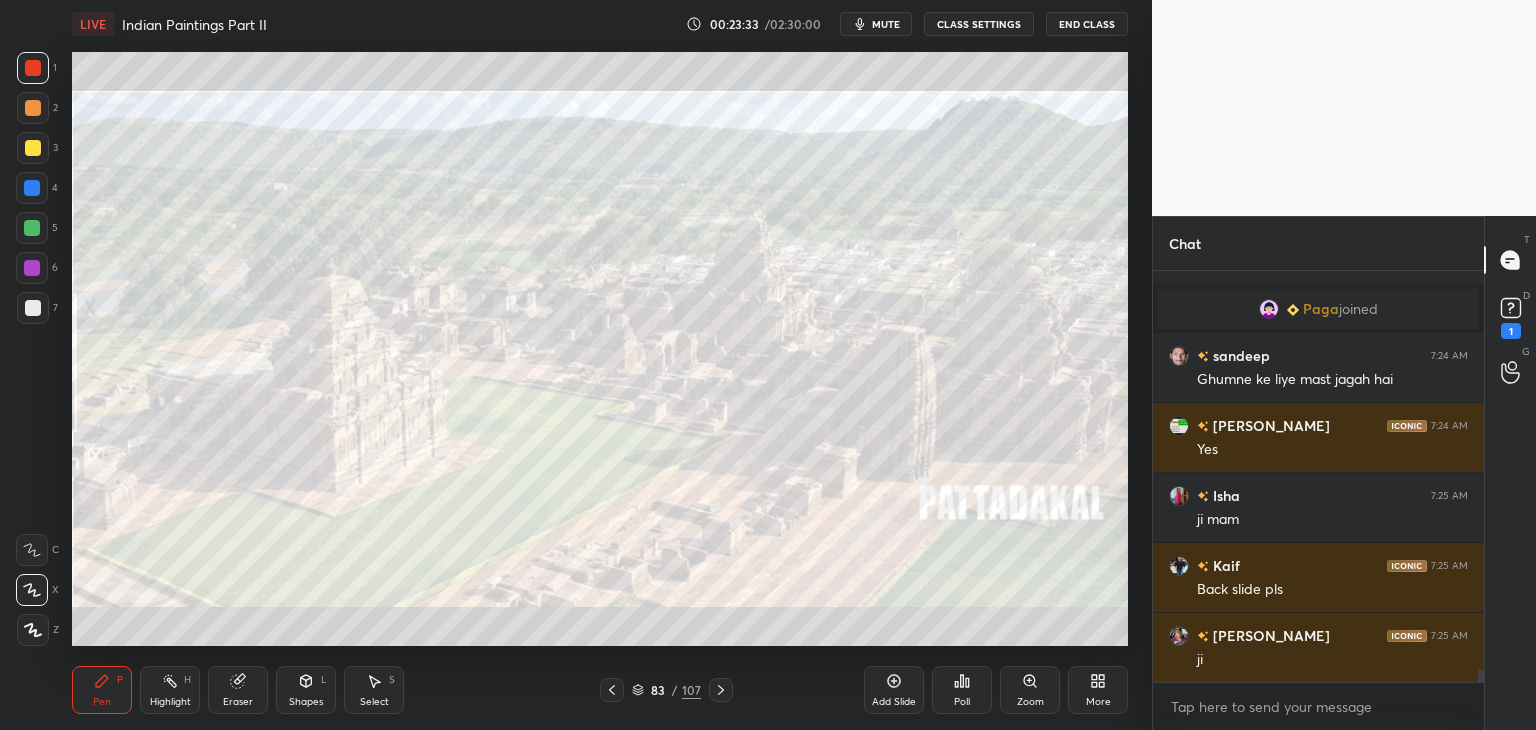click 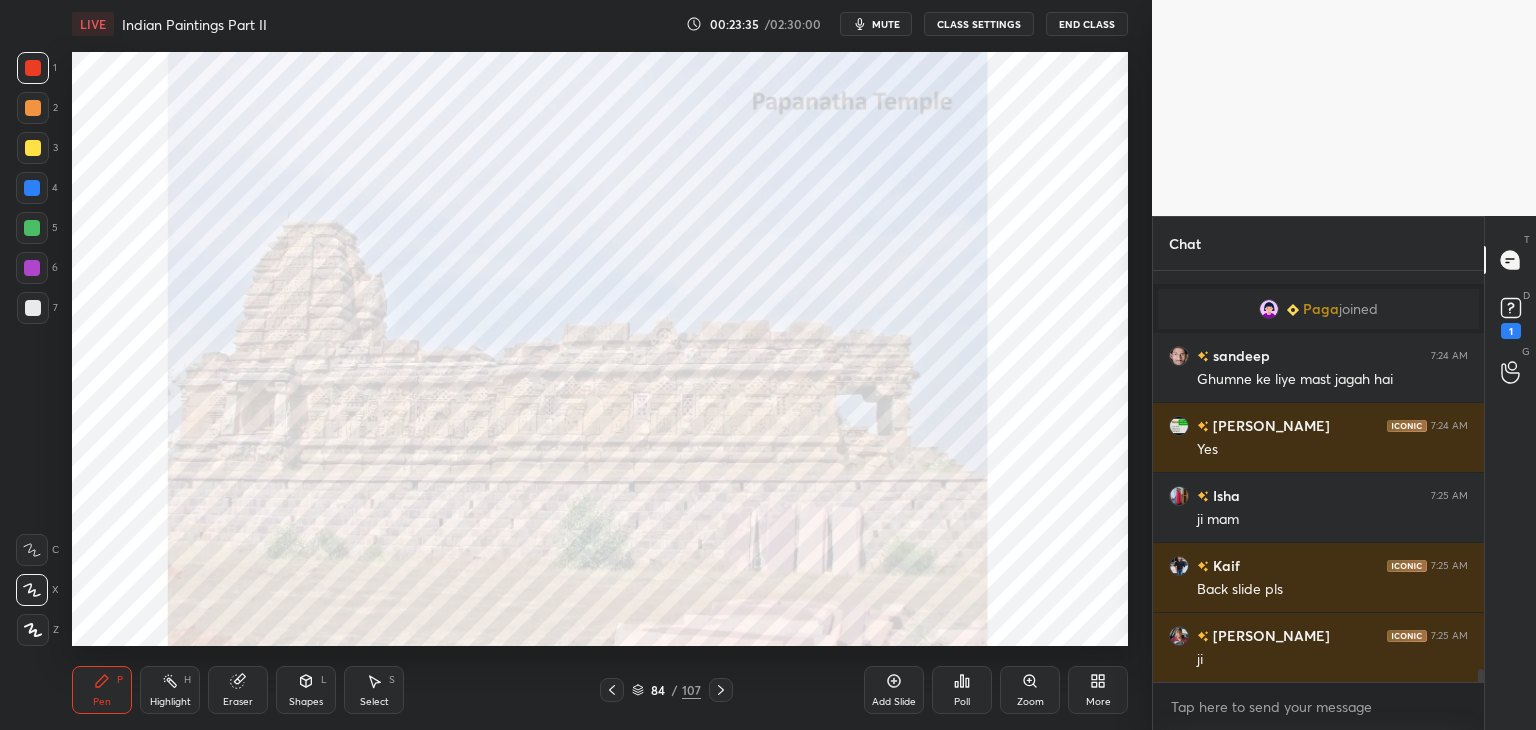 click 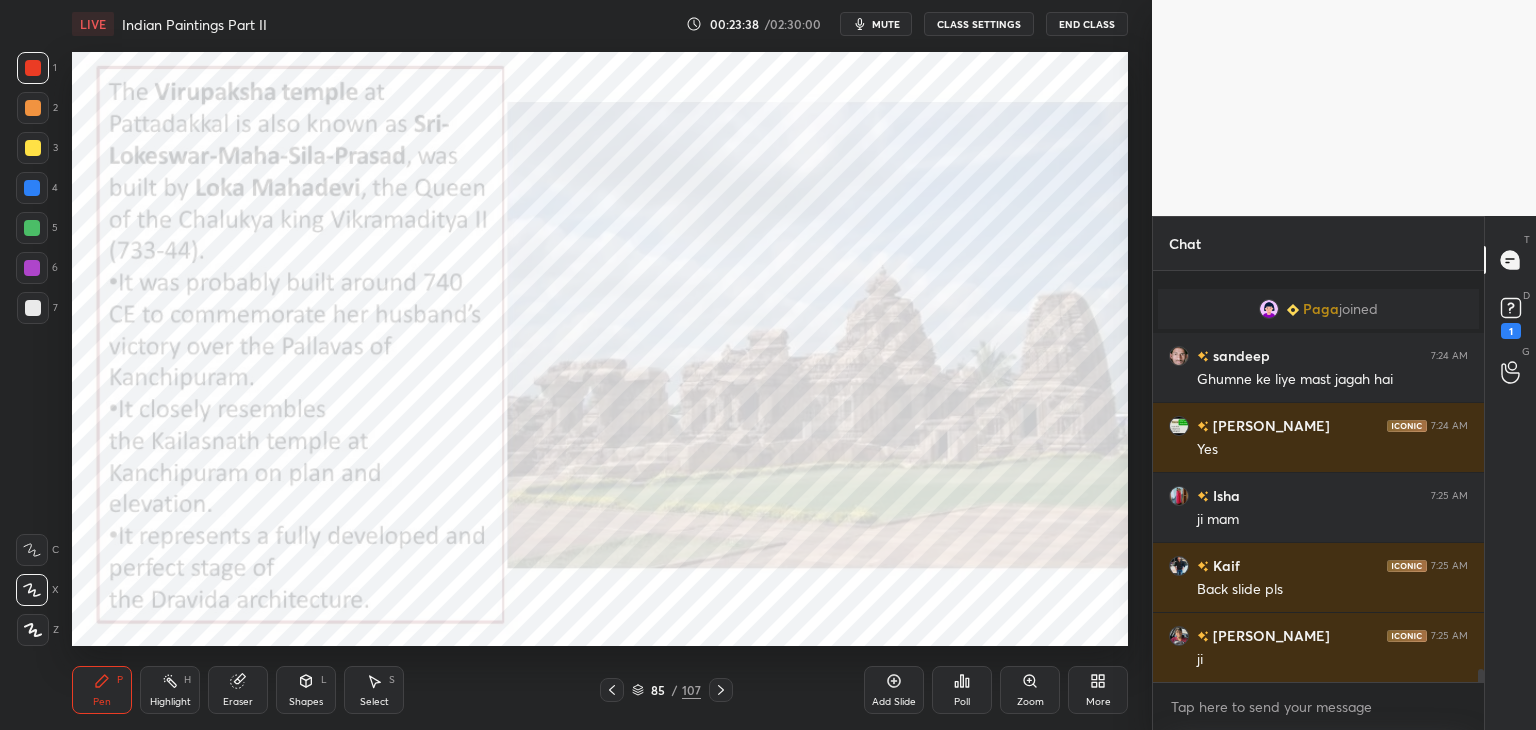 scroll, scrollTop: 12926, scrollLeft: 0, axis: vertical 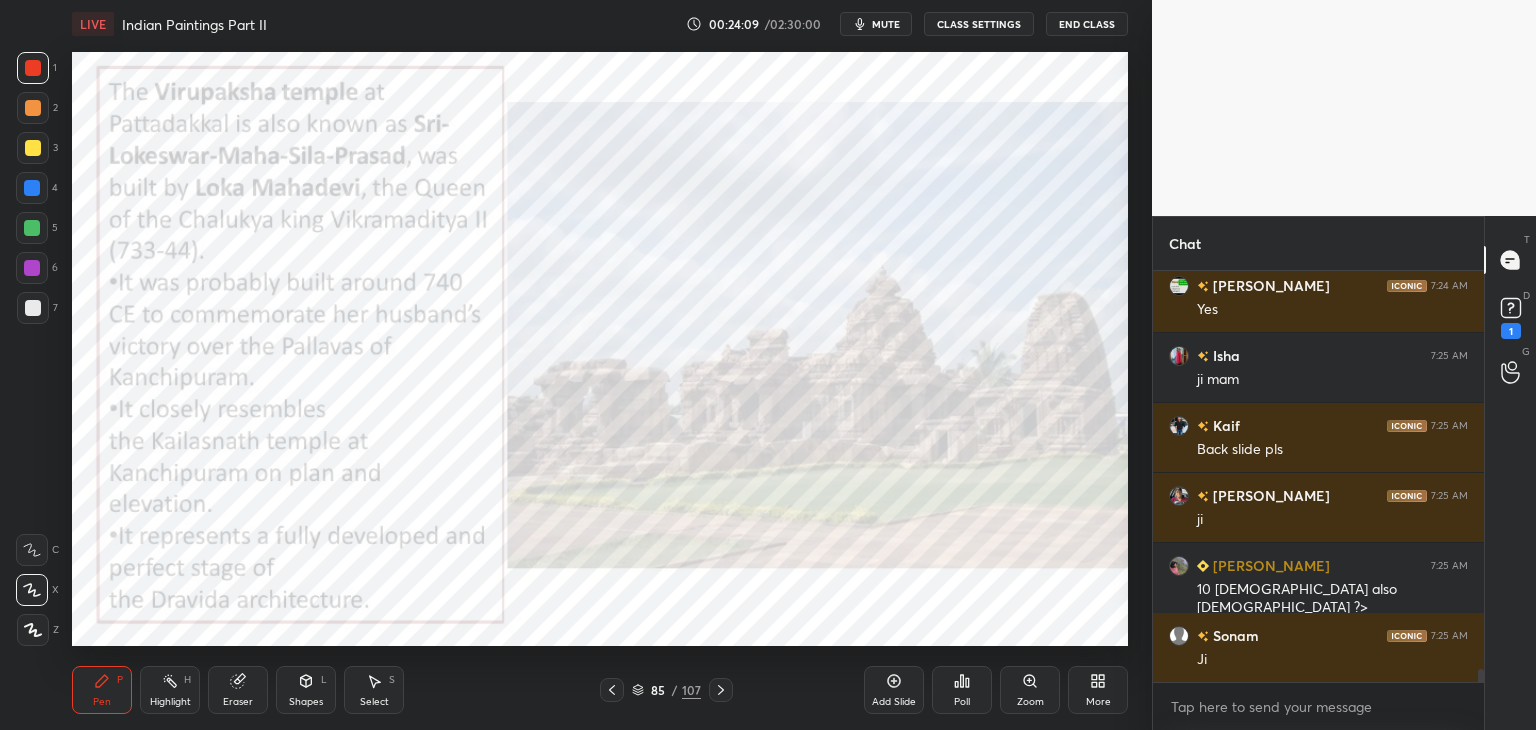 click 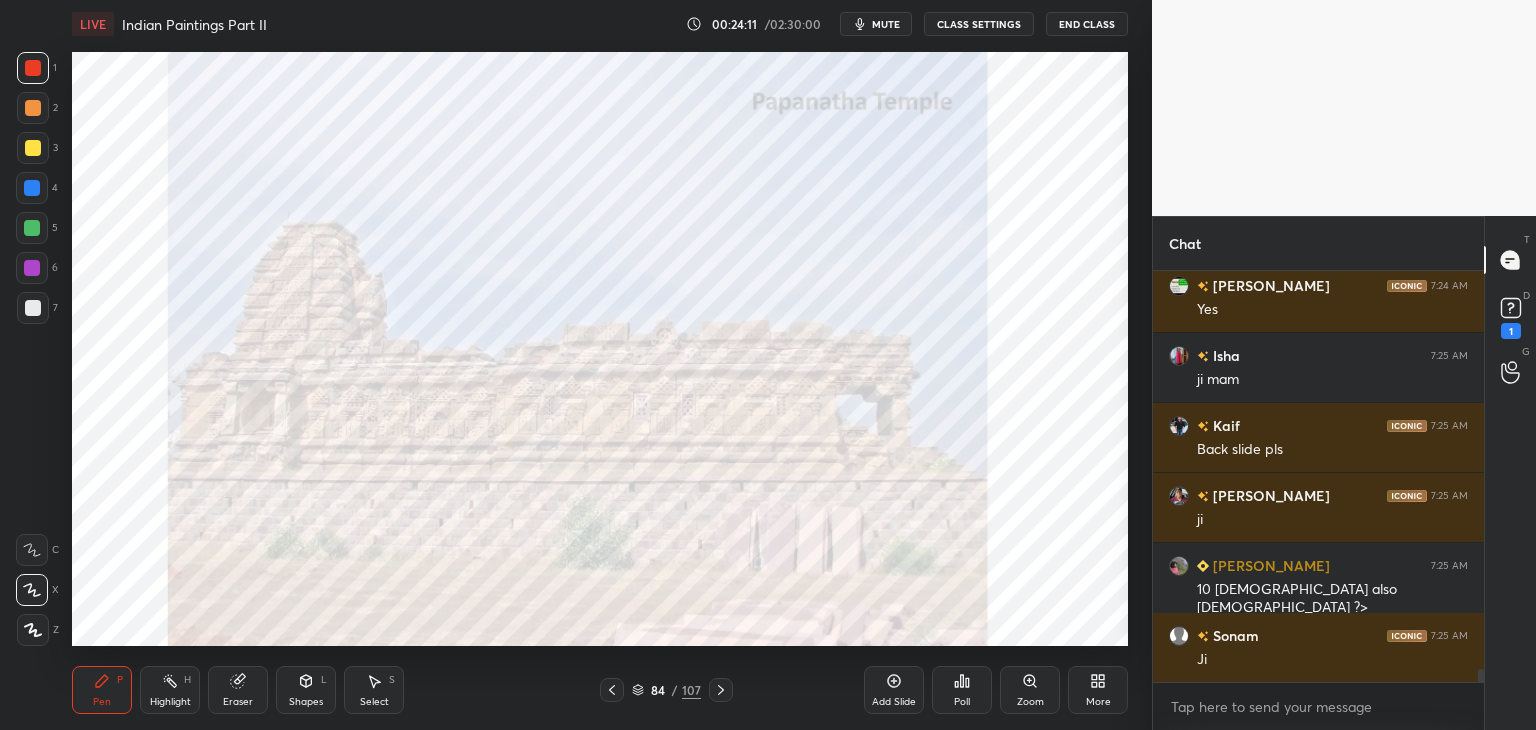 scroll, scrollTop: 13066, scrollLeft: 0, axis: vertical 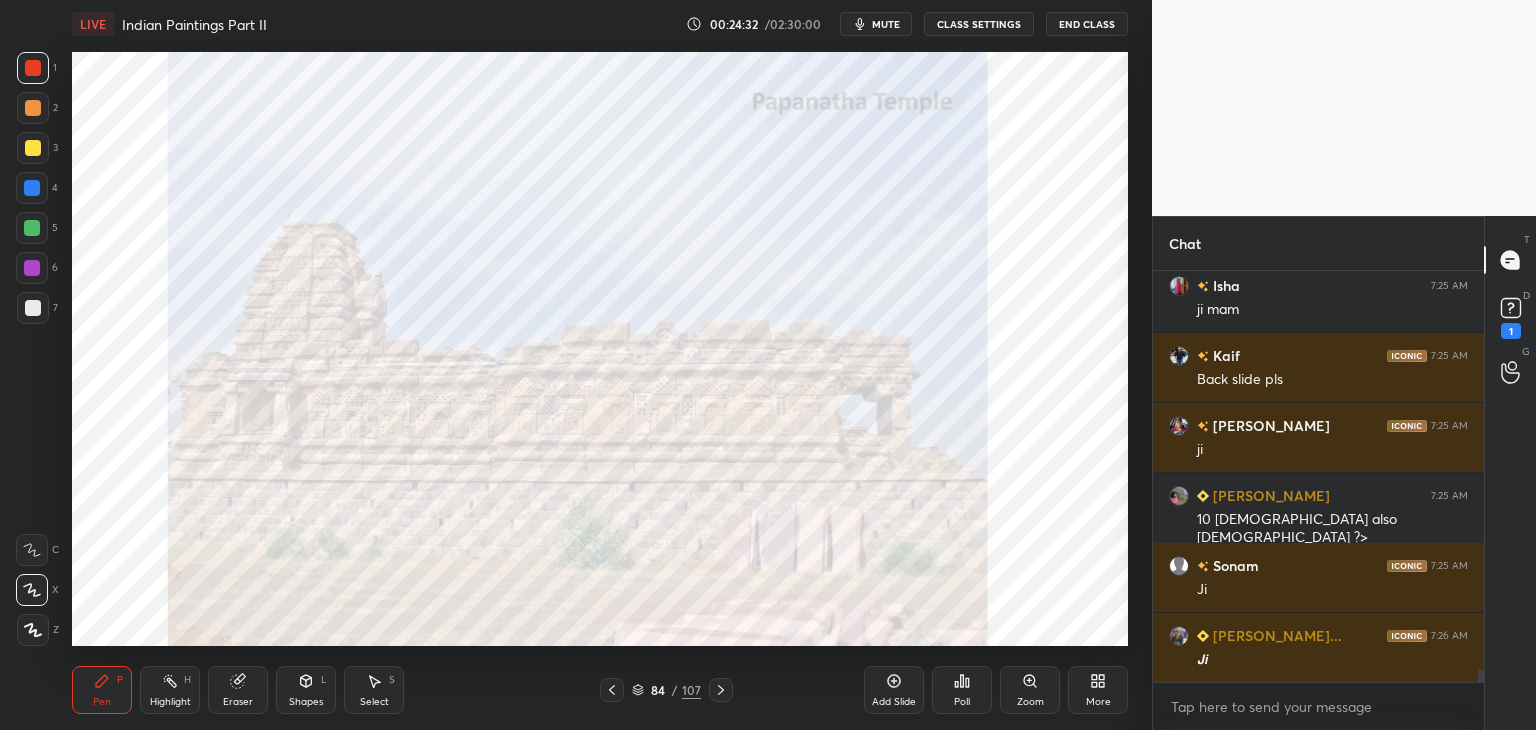 click 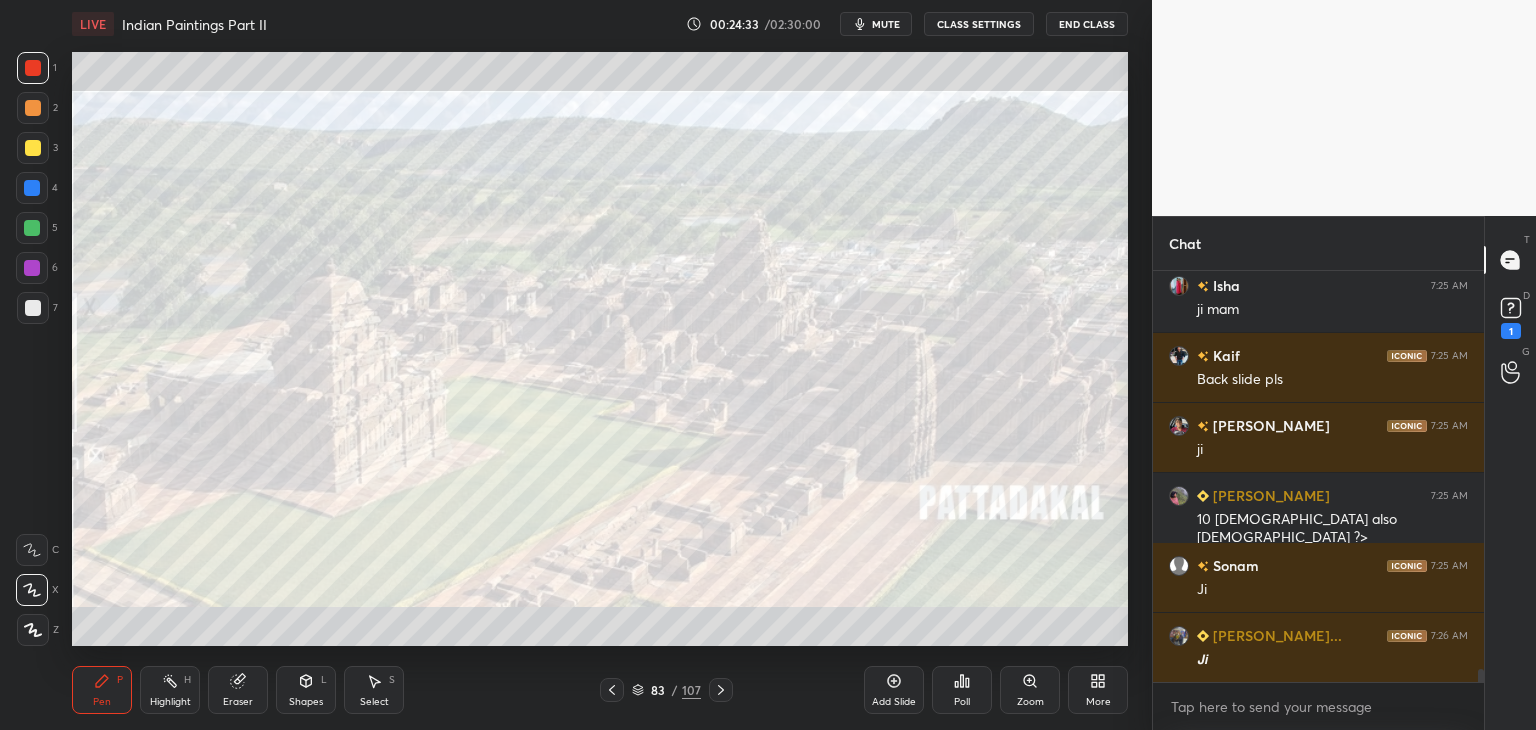 click 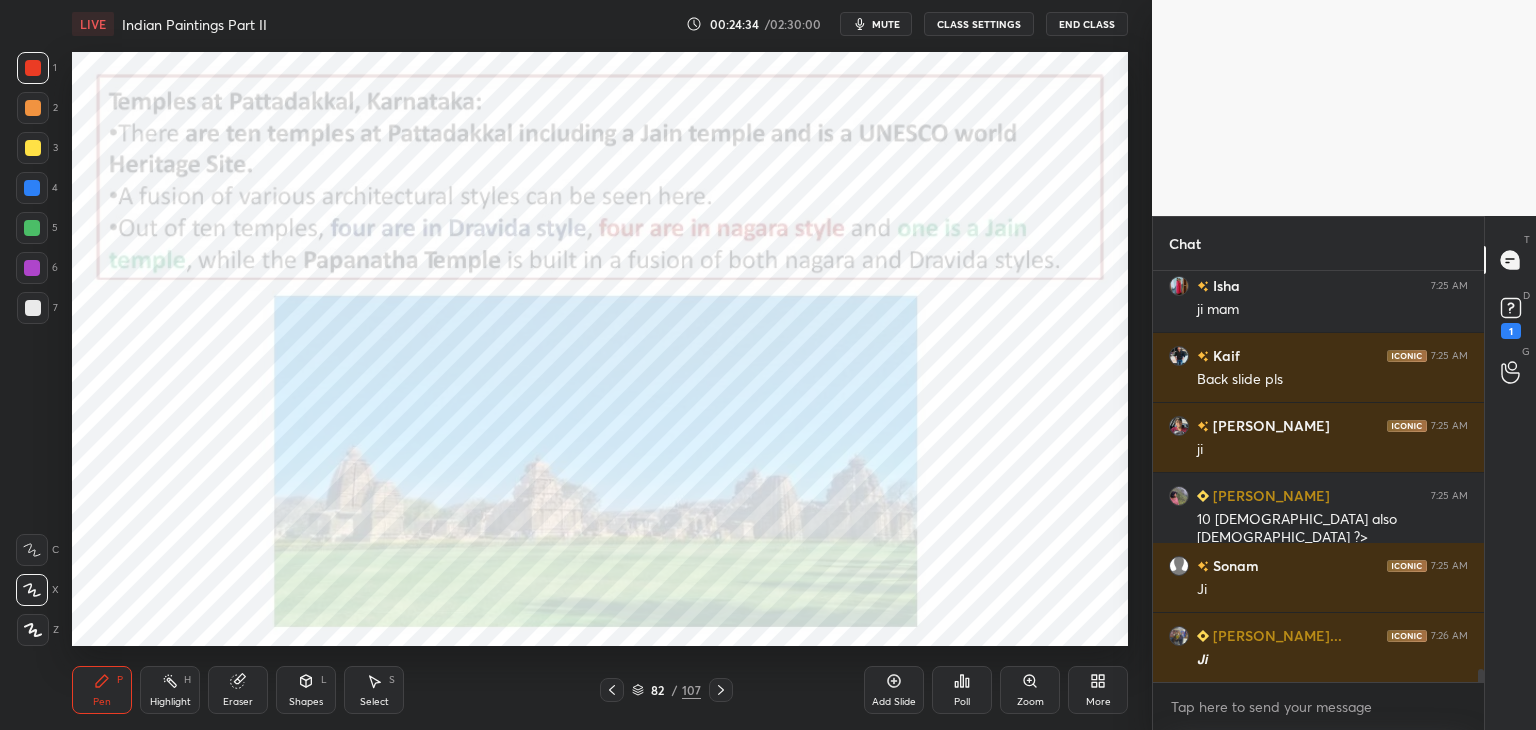 click 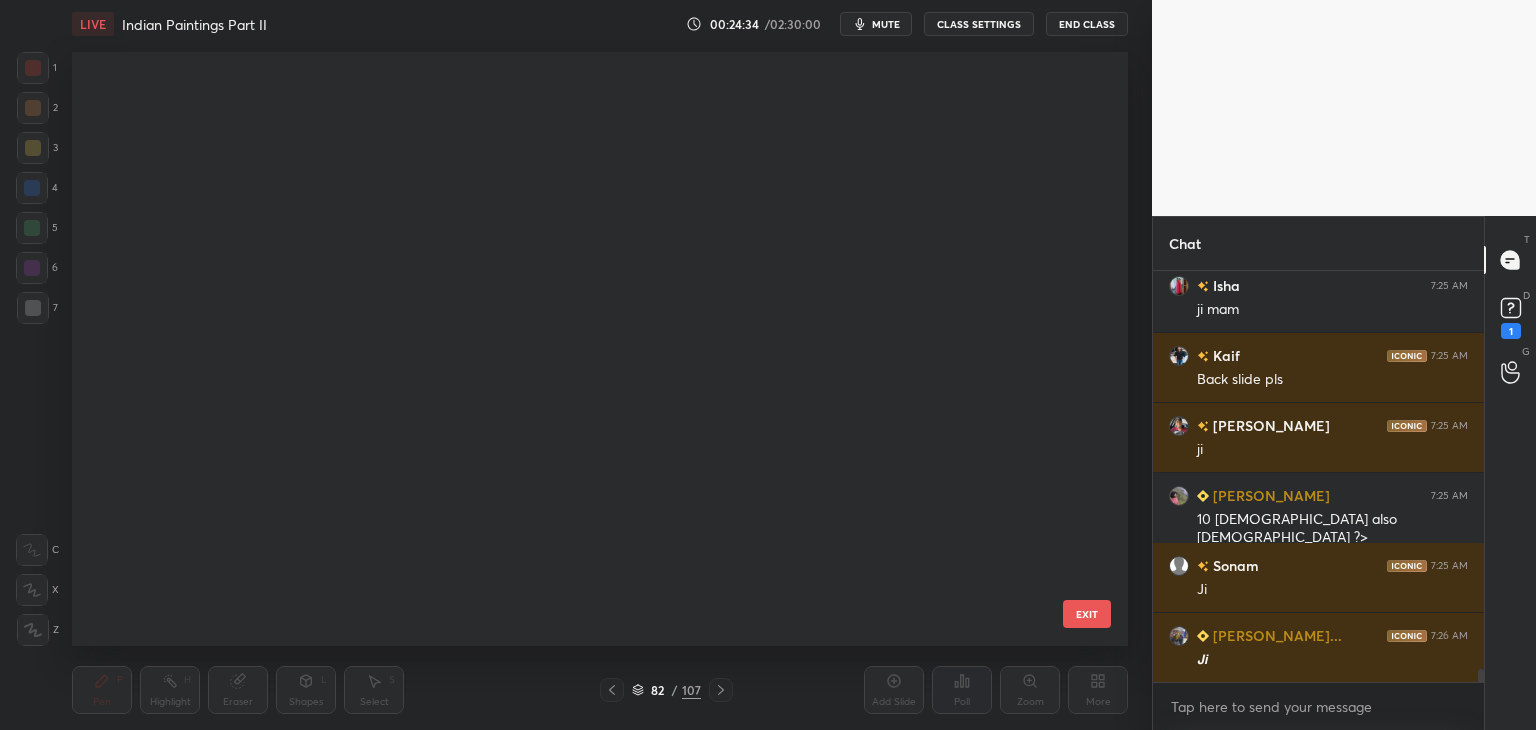 scroll, scrollTop: 4530, scrollLeft: 0, axis: vertical 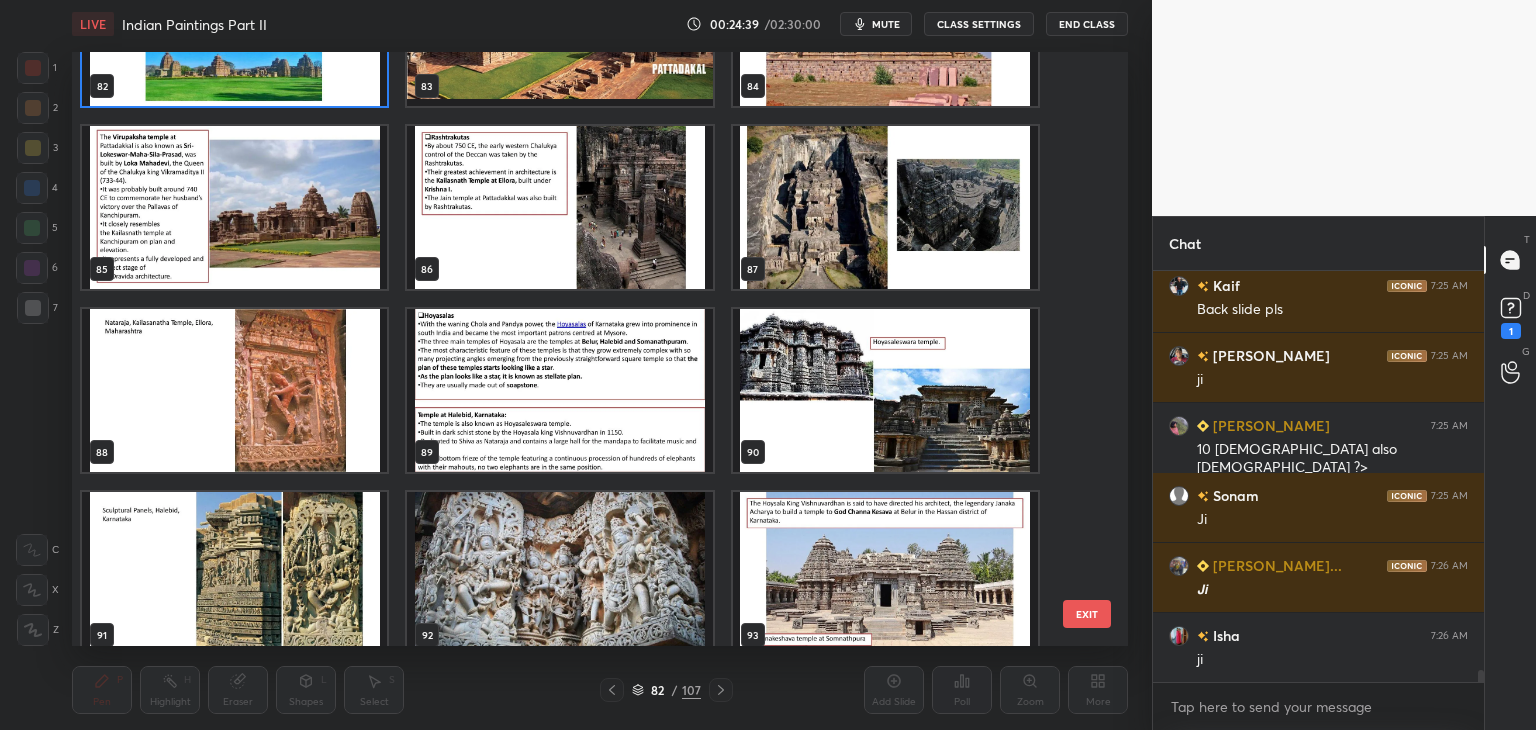 click on "82 83 84 85 86 87 88 89 90 91 92 93 94 95 96" at bounding box center (582, 349) 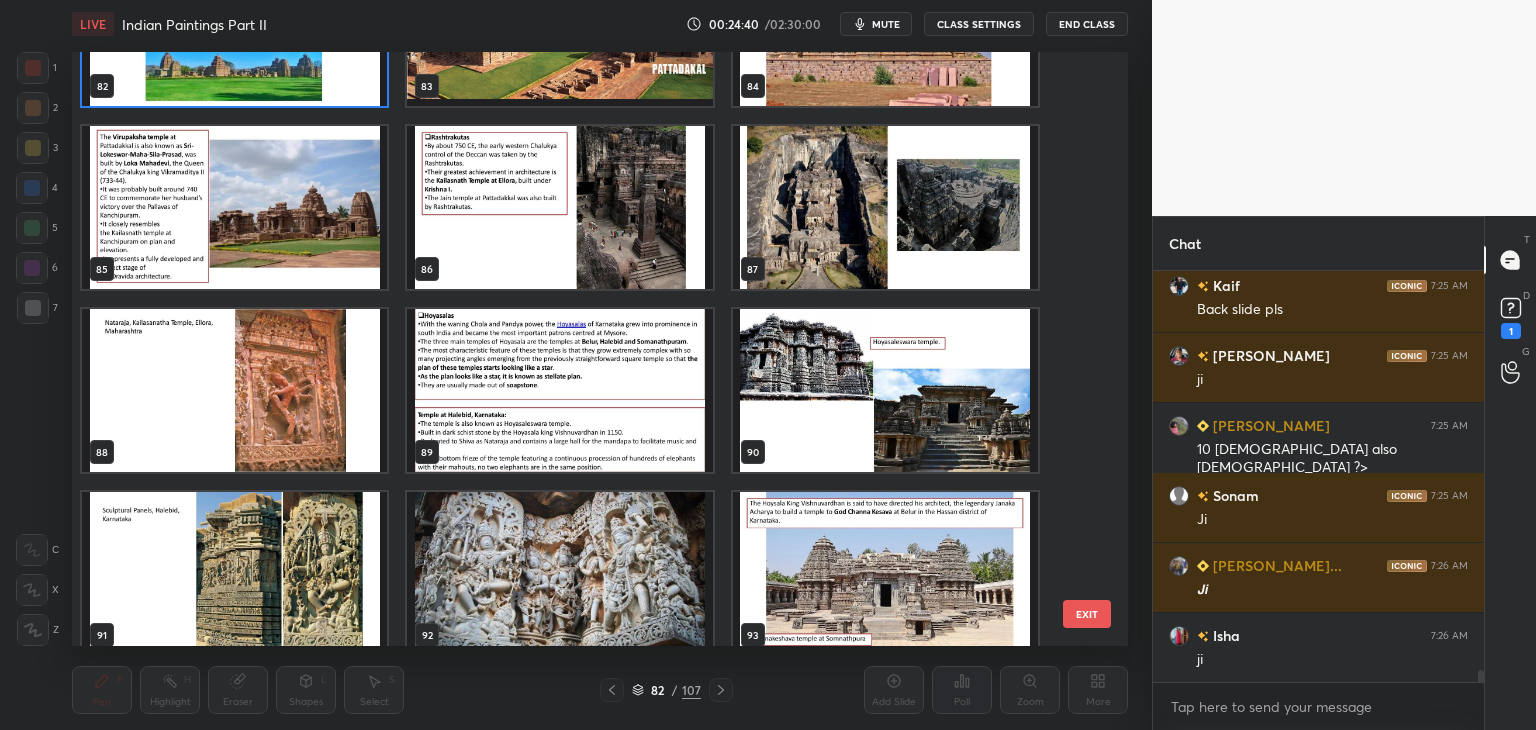 scroll, scrollTop: 13206, scrollLeft: 0, axis: vertical 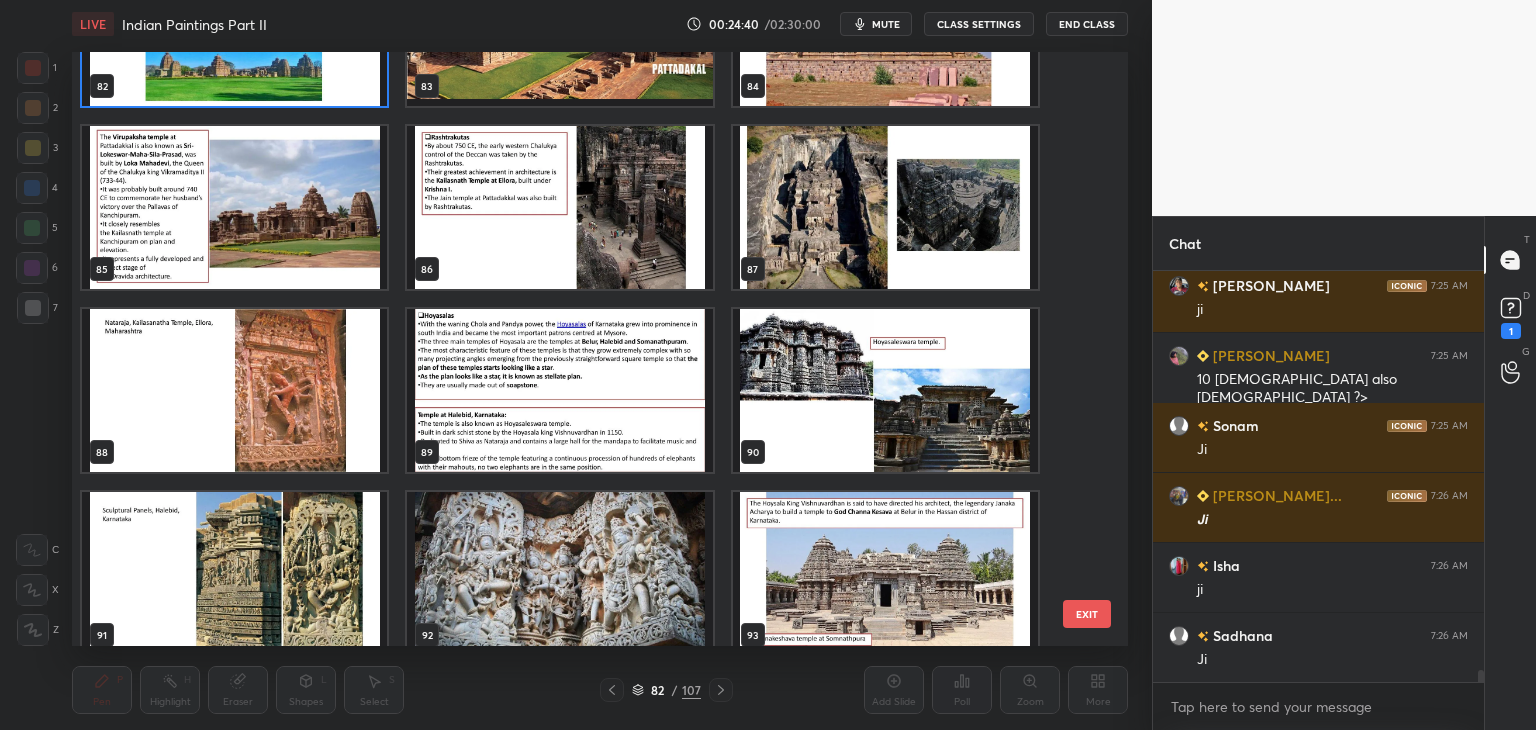 drag, startPoint x: 1092, startPoint y: 500, endPoint x: 1086, endPoint y: 486, distance: 15.231546 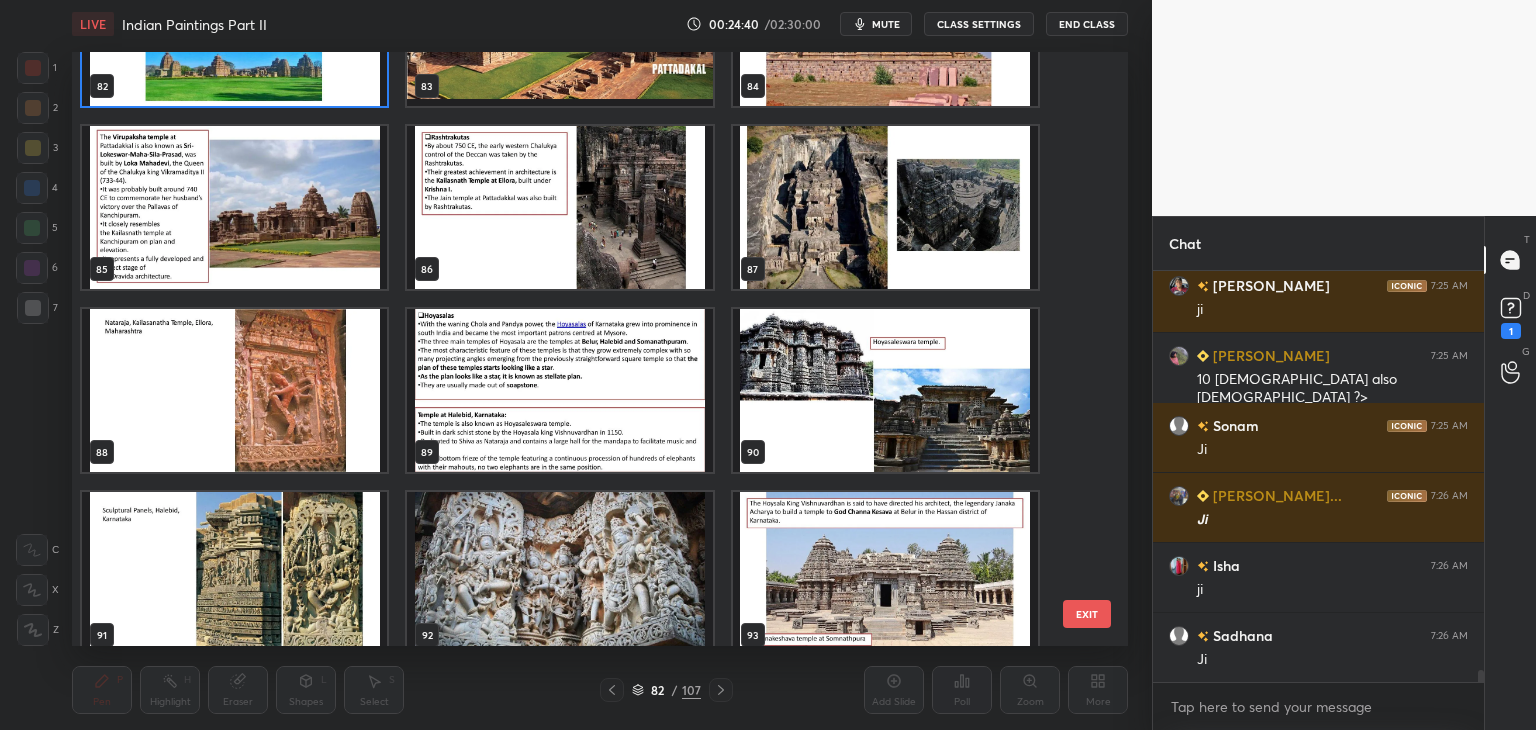 click on "82 83 84 85 86 87 88 89 90 91 92 93 94 95 96" at bounding box center [582, 349] 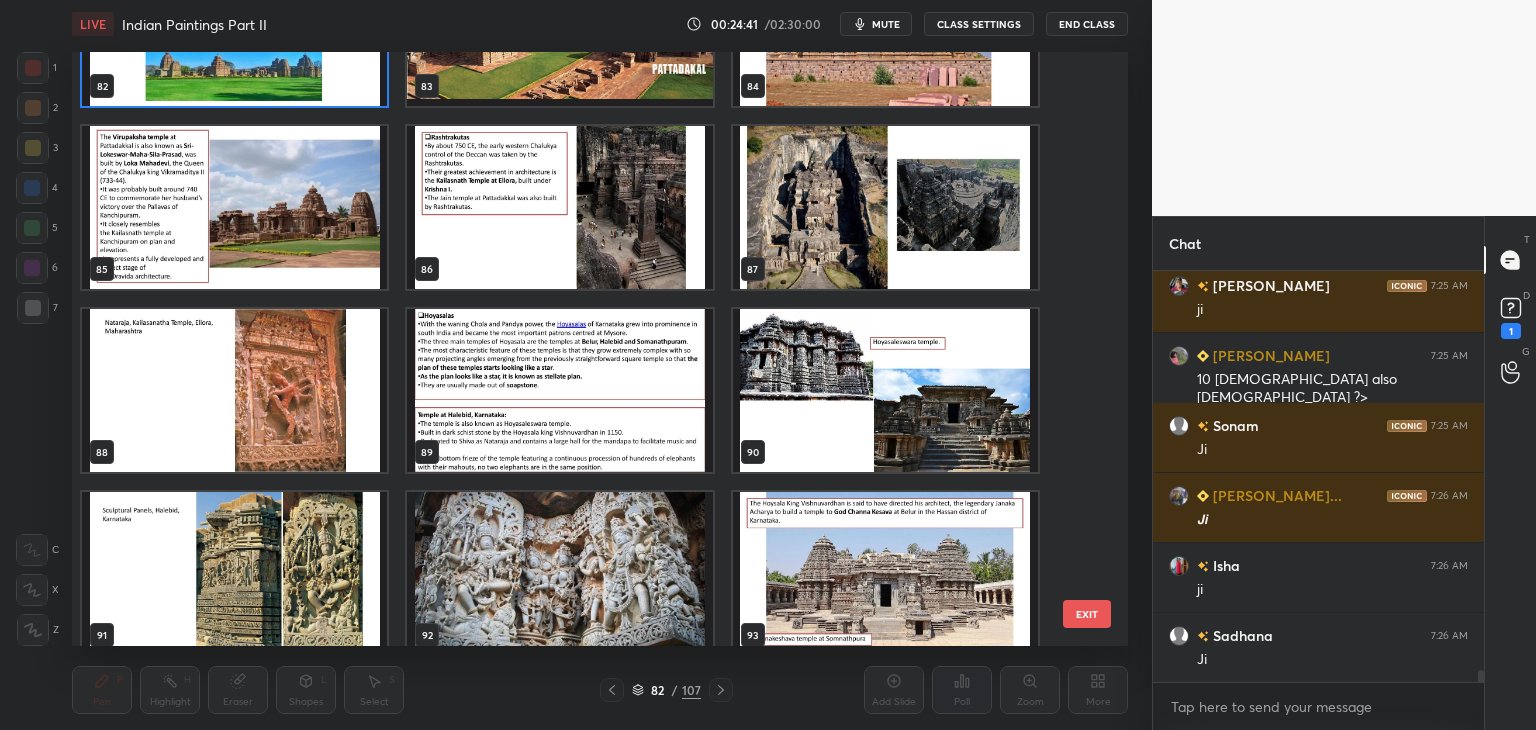 scroll, scrollTop: 4909, scrollLeft: 0, axis: vertical 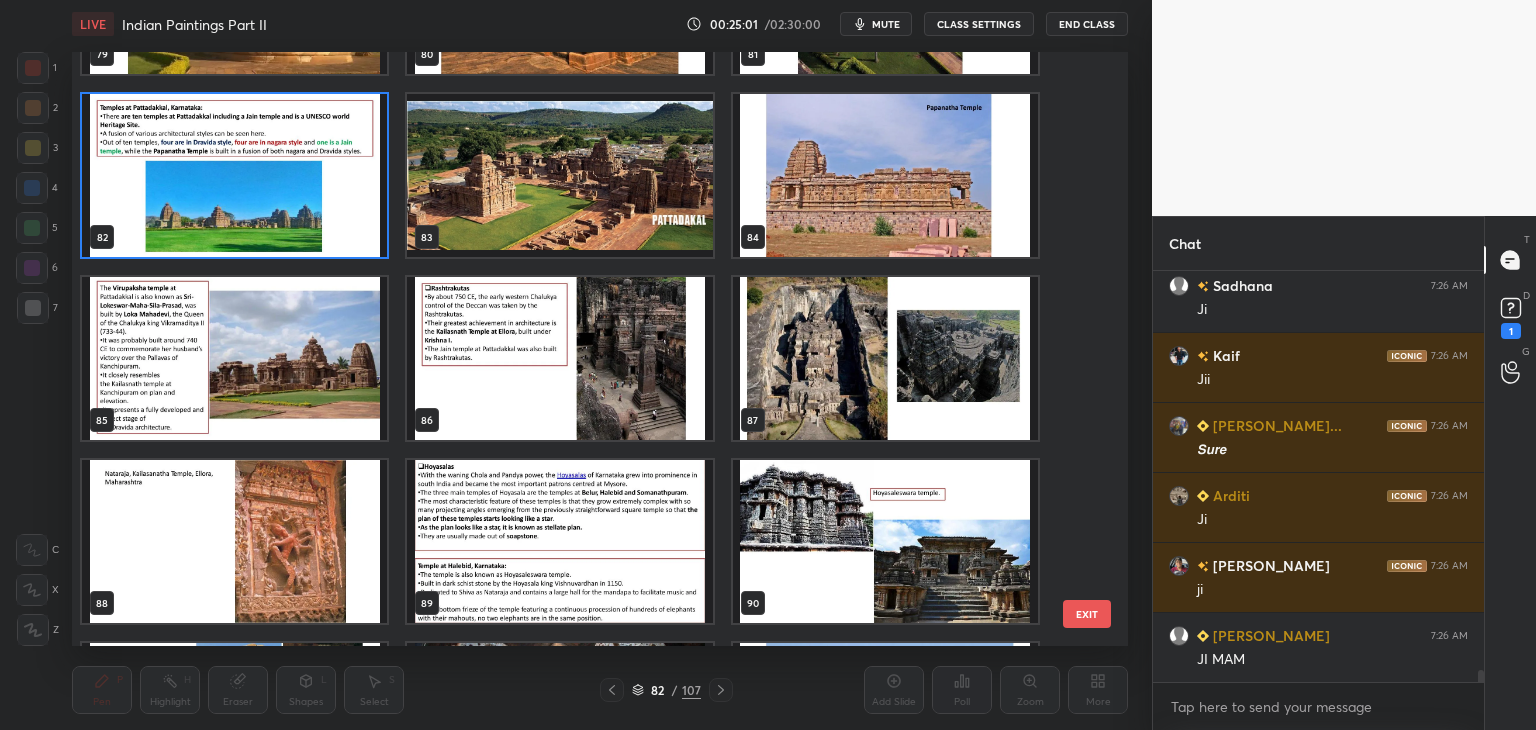 click at bounding box center [559, 358] 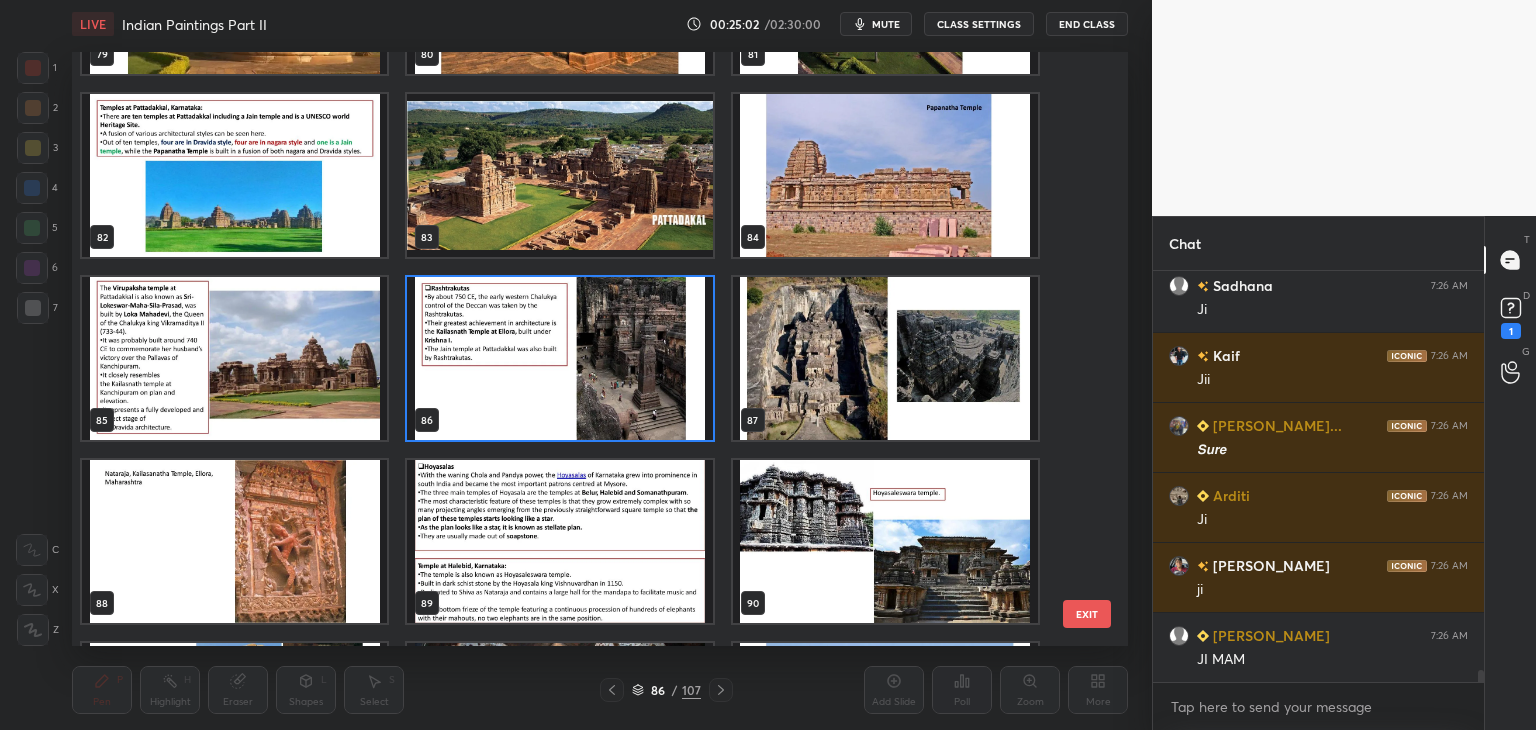 click 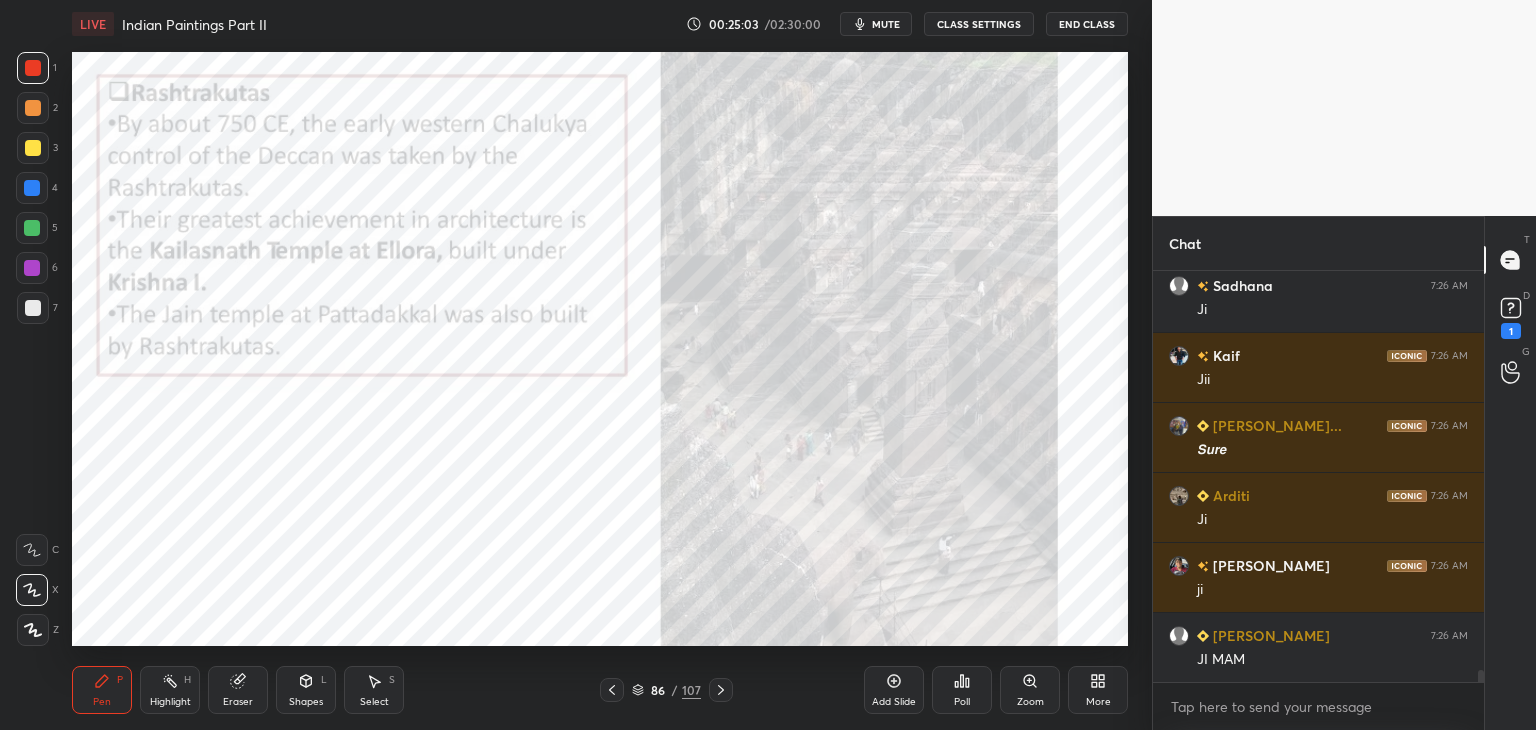 scroll, scrollTop: 13642, scrollLeft: 0, axis: vertical 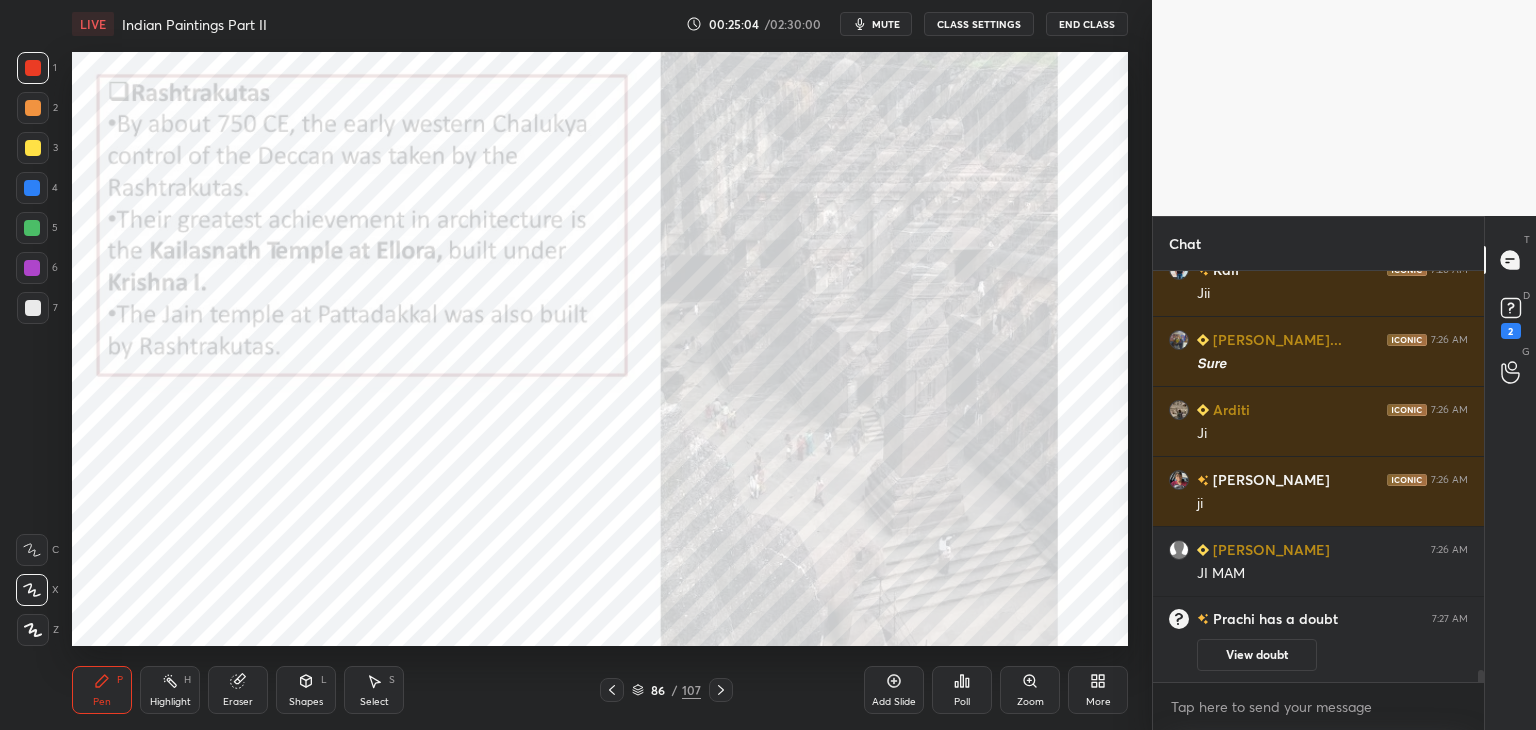 click 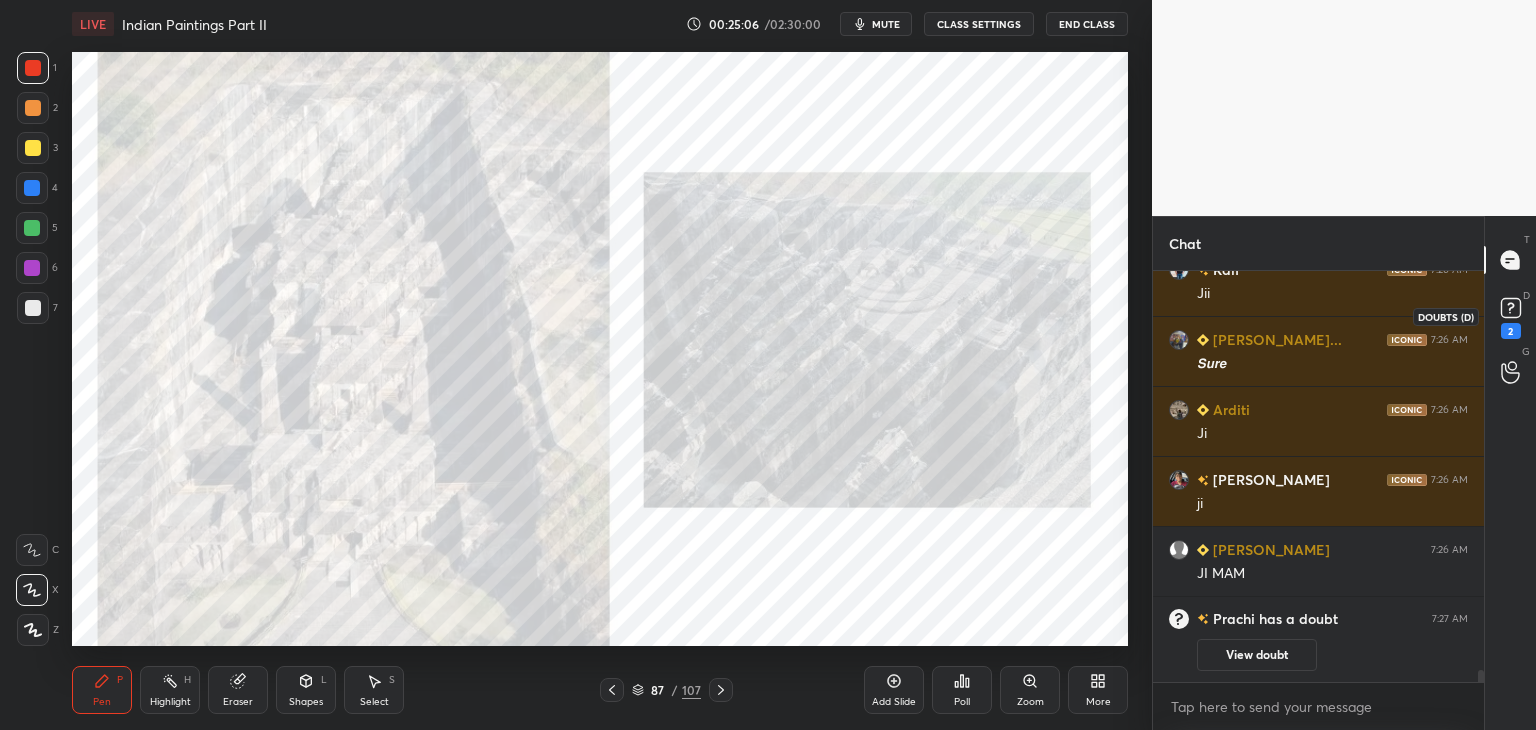 click 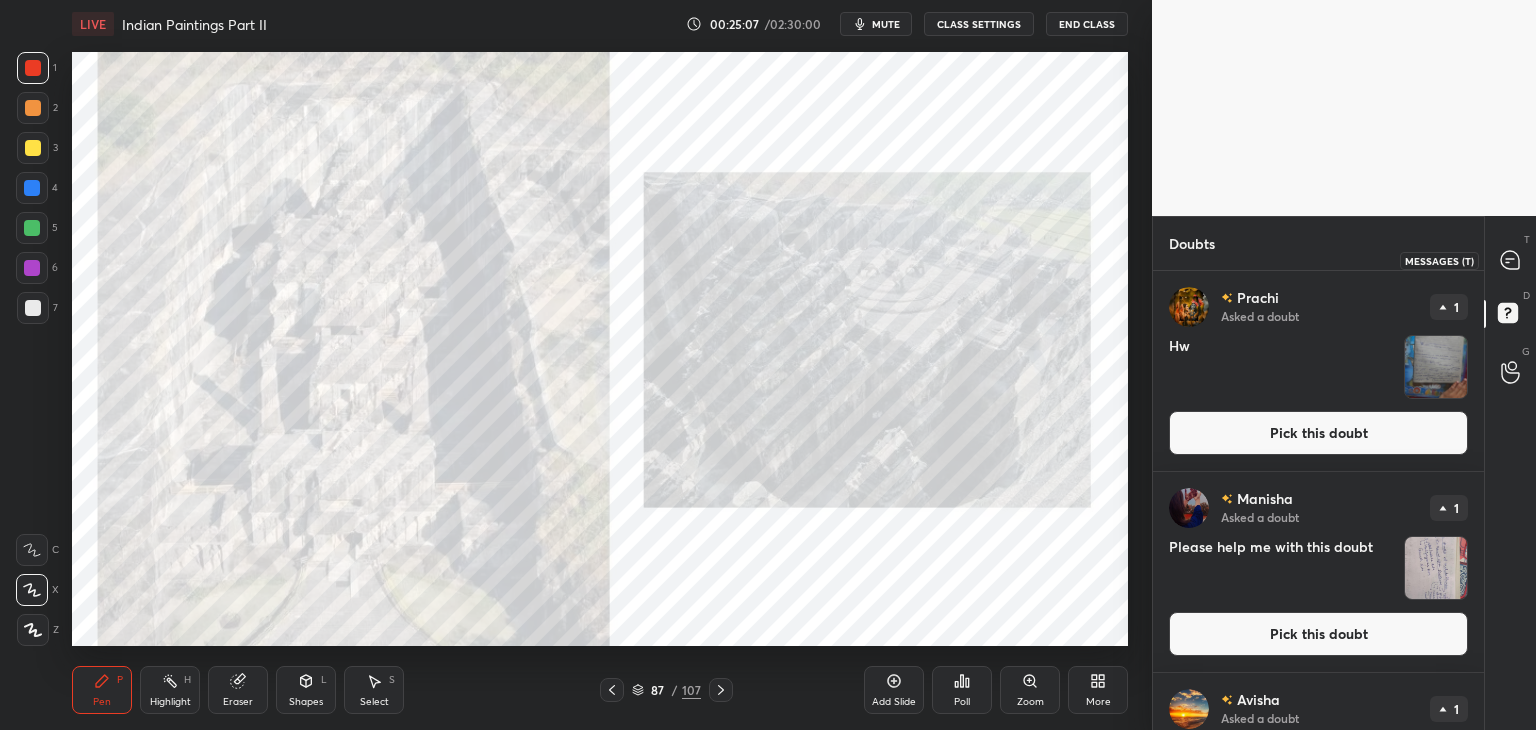 click 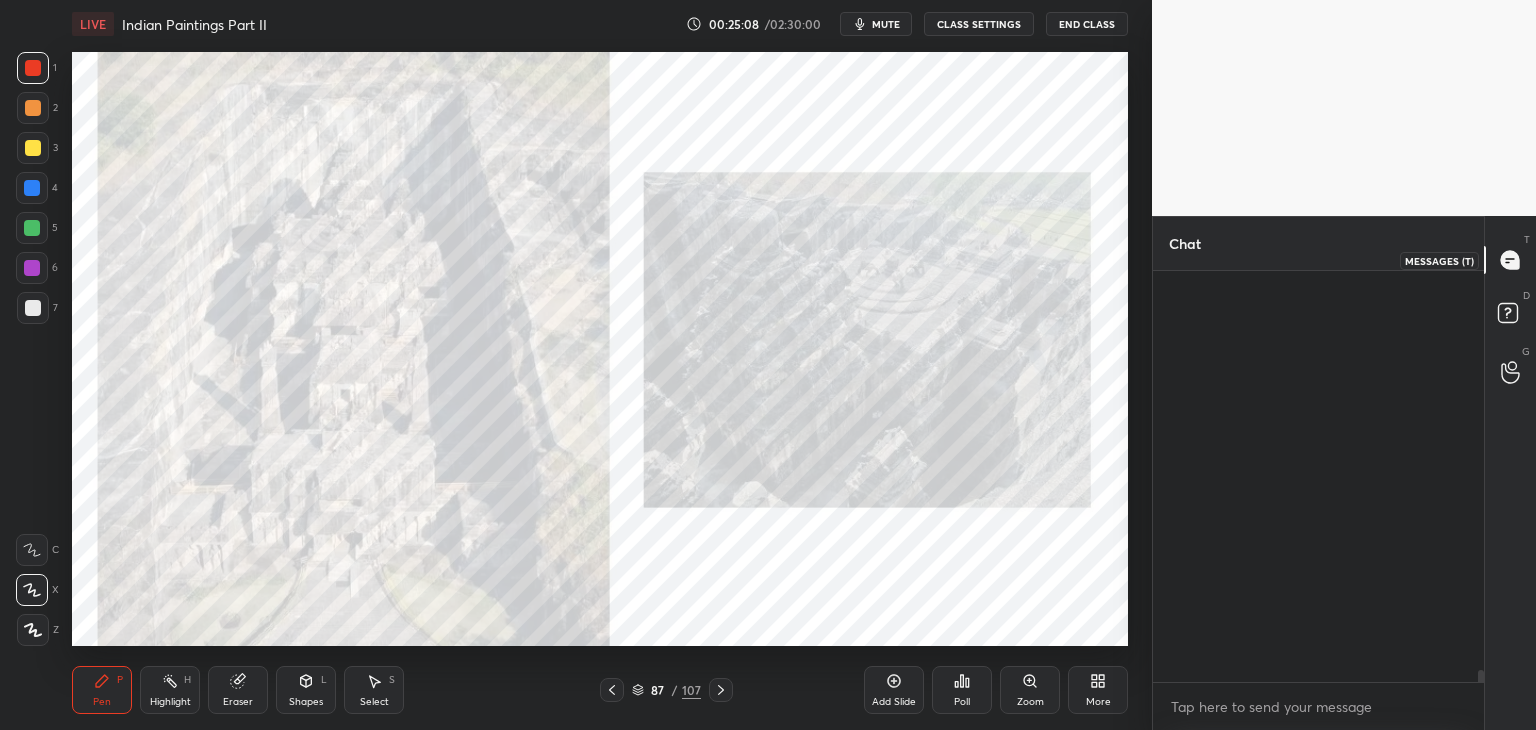 scroll, scrollTop: 13430, scrollLeft: 0, axis: vertical 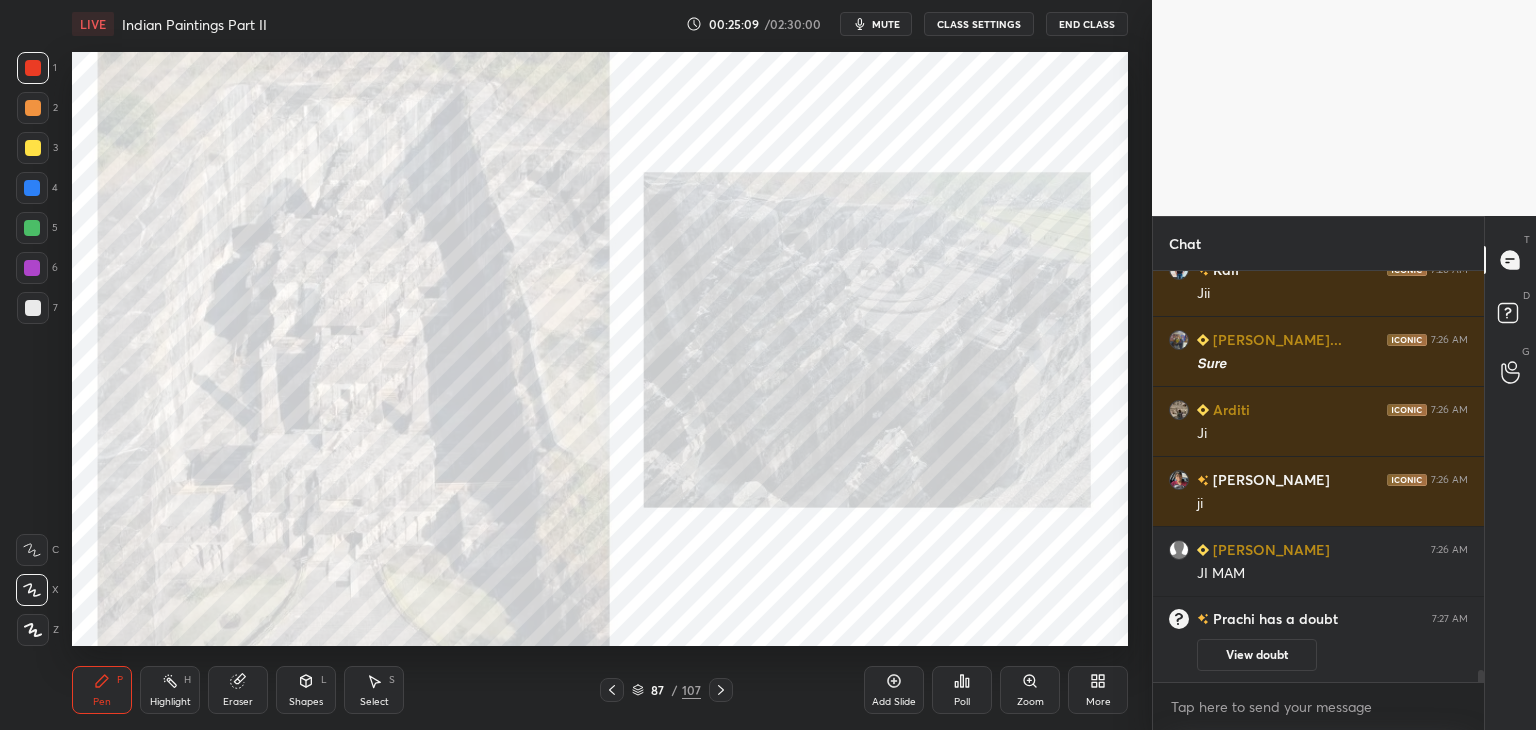 click on "Chat Sadhana 7:26 AM [PERSON_NAME] 7:26 AM [PERSON_NAME]... 7:26 AM 𝙎𝙪𝙧𝙚 Arditi 7:26 AM [PERSON_NAME] 7:26 AM ji Ramandeep 7:26 AM JI MAM [PERSON_NAME]   has a doubt 7:27 AM View doubt JUMP TO LATEST Enable hand raising Enable raise hand to speak to learners. Once enabled, chat will be turned off temporarily. Enable x   [PERSON_NAME] Asked a doubt 1 Hw Pick this doubt [PERSON_NAME] Asked a doubt 1 Please help me with this doubt Pick this doubt [PERSON_NAME] Asked a doubt 1 Ma'am are these correct names of three other [PERSON_NAME] [DEMOGRAPHIC_DATA]?? Pick this doubt [PERSON_NAME] Asked a doubt 1 Please help me with this doubt Pick this doubt [PERSON_NAME] Asked a doubt 1 Pg 2 Pick this doubt [PERSON_NAME] Asked a doubt 1 Please help me with this doubt Pick this doubt [PERSON_NAME] Asked a doubt 1 Please guide ma'am...
Pg 1 Pick this doubt [PERSON_NAME] Asked a doubt 1 Please help me with this doubt Pick this doubt [PERSON_NAME] Asked a doubt 1 Page 02 Pick this doubt [PERSON_NAME] Asked a doubt 1 P 3 Pick this doubt [PERSON_NAME] Asked a doubt 1 Page 01 Pick this doubt [PERSON_NAME] Asked a doubt 1 page 2 & 3 mam Ritu 1" at bounding box center [1344, 473] 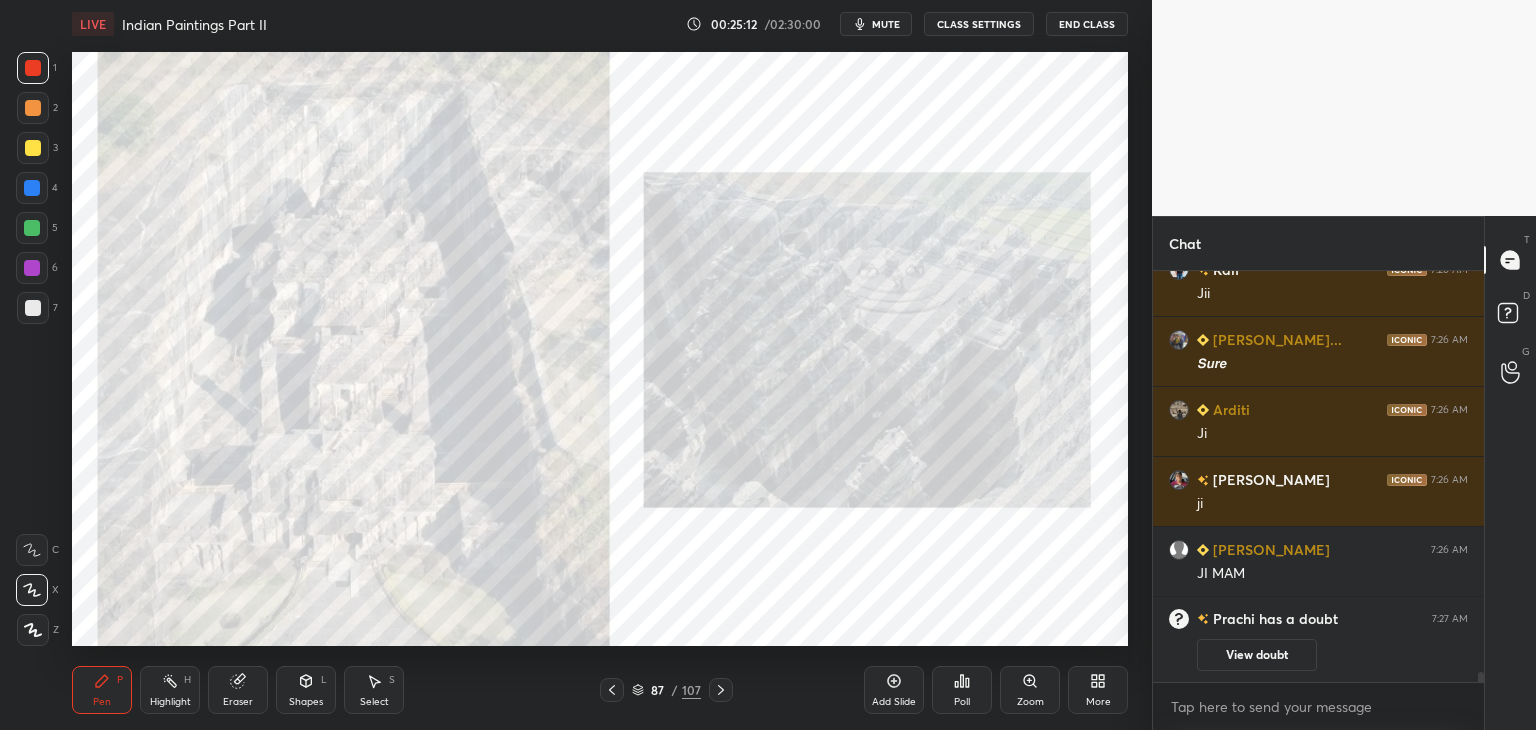 click 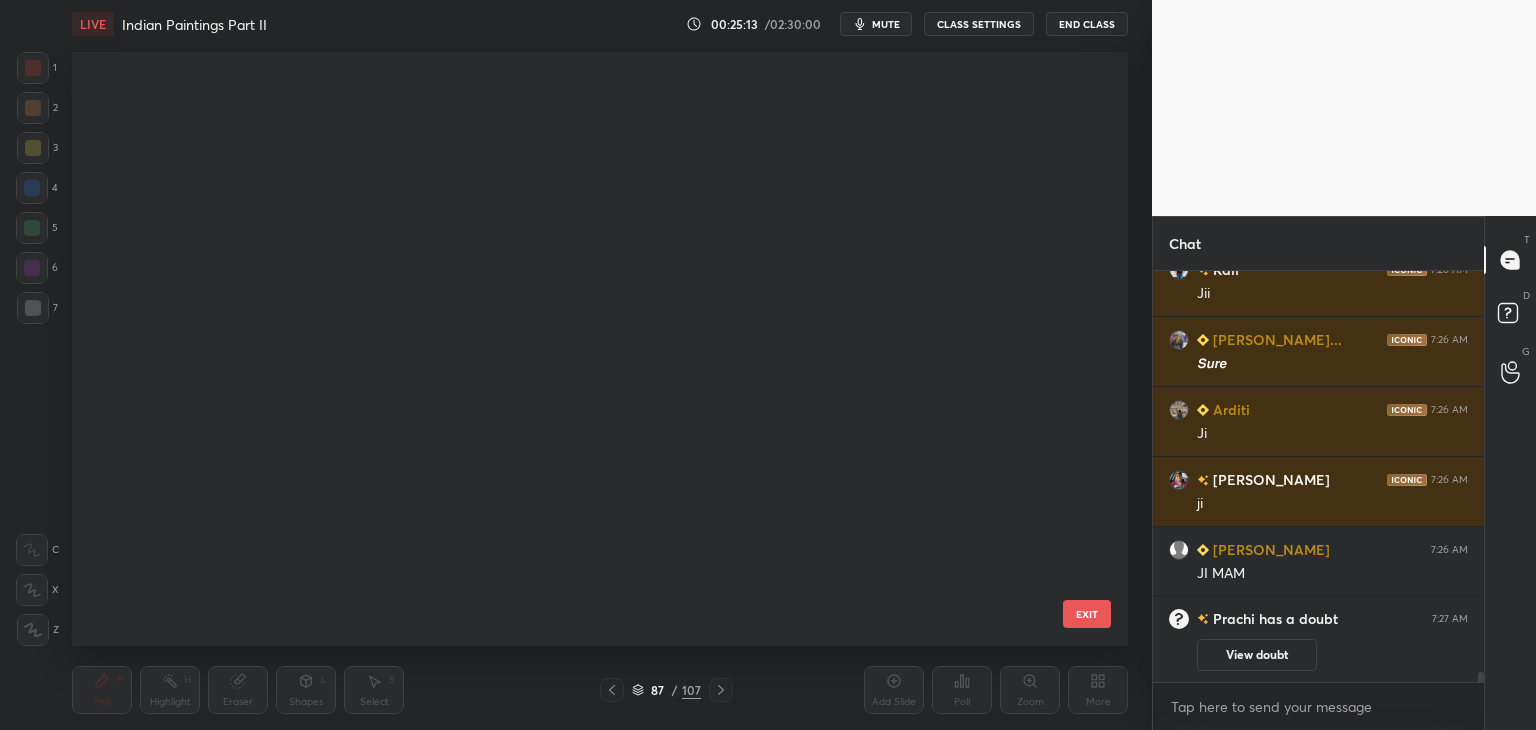 scroll, scrollTop: 4712, scrollLeft: 0, axis: vertical 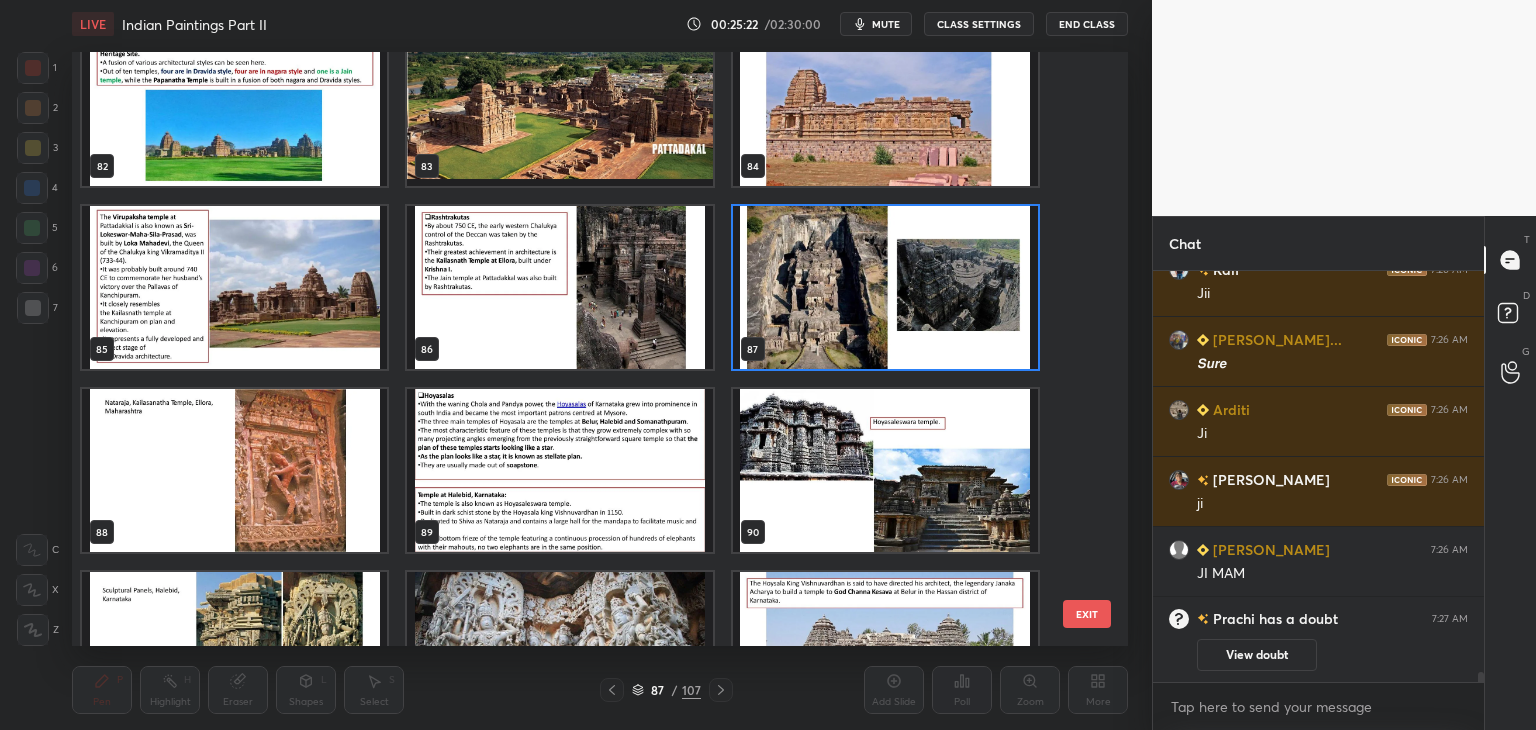 click at bounding box center [559, 470] 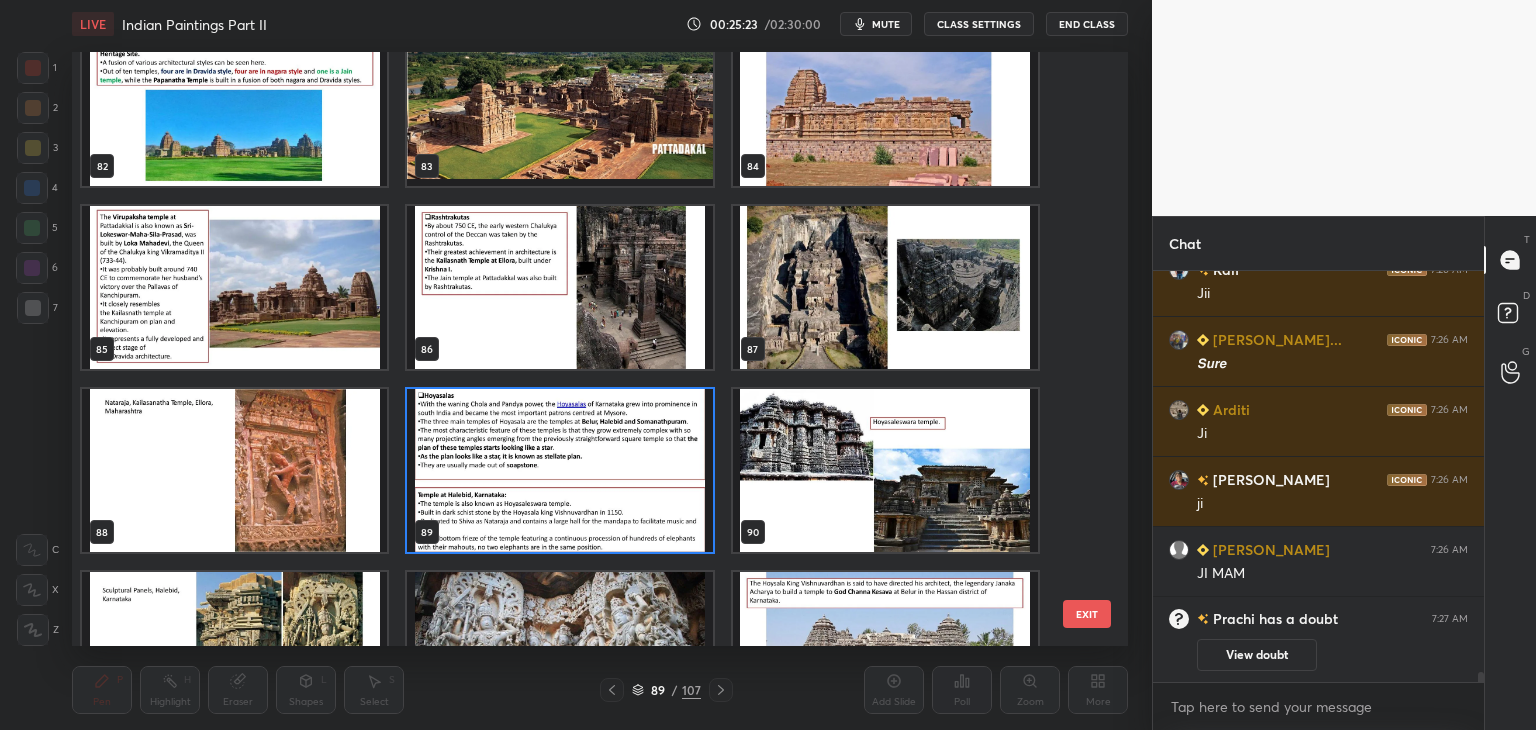 click 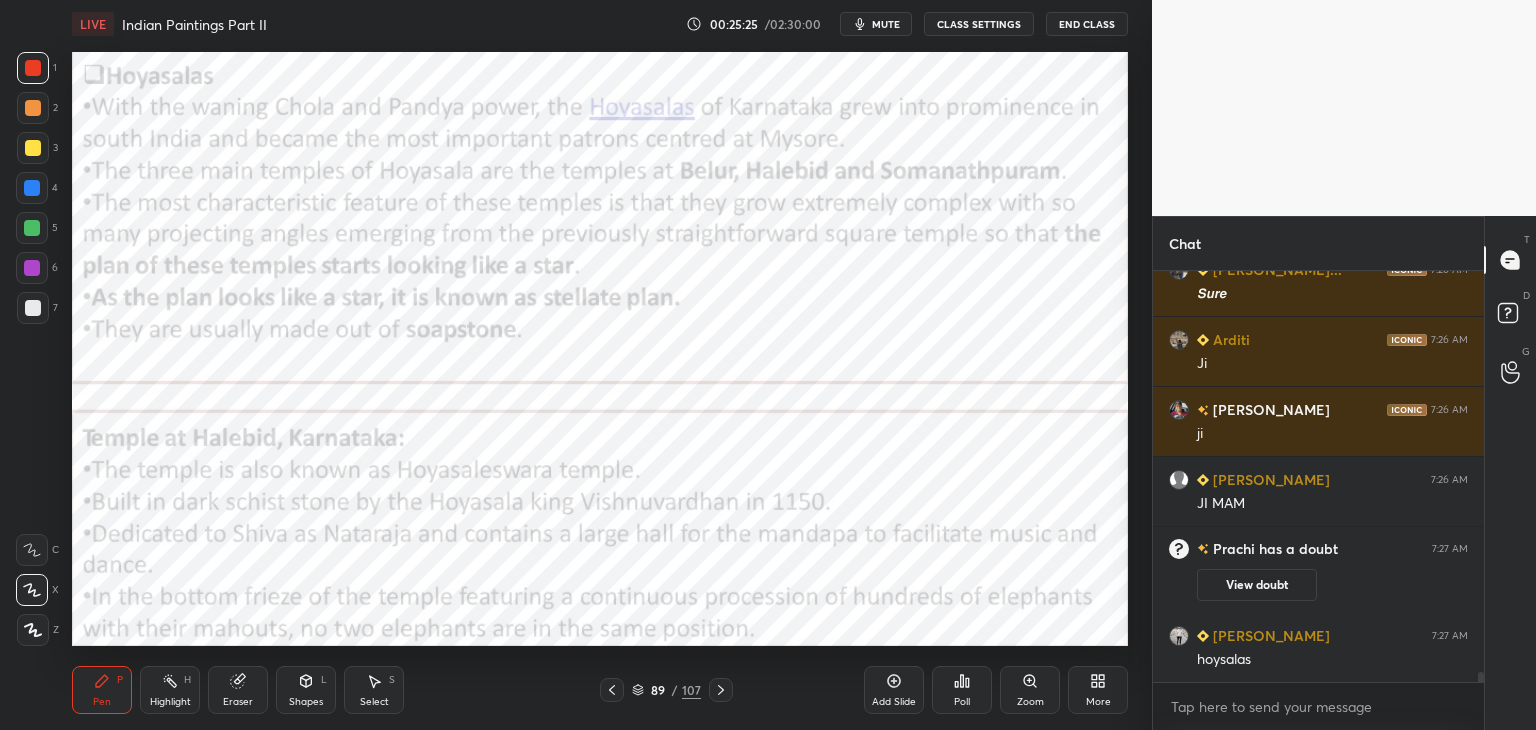scroll, scrollTop: 16392, scrollLeft: 0, axis: vertical 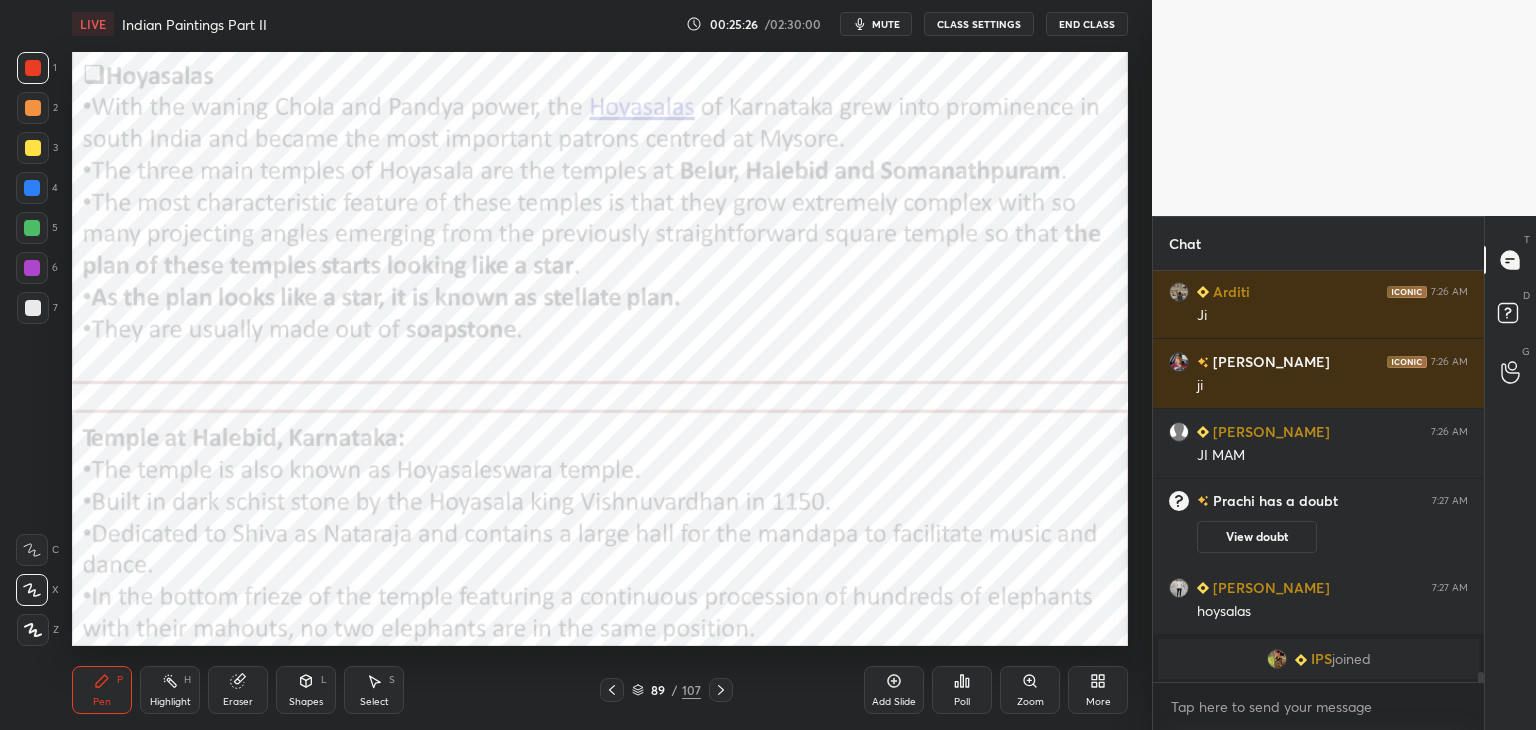 click at bounding box center [33, 68] 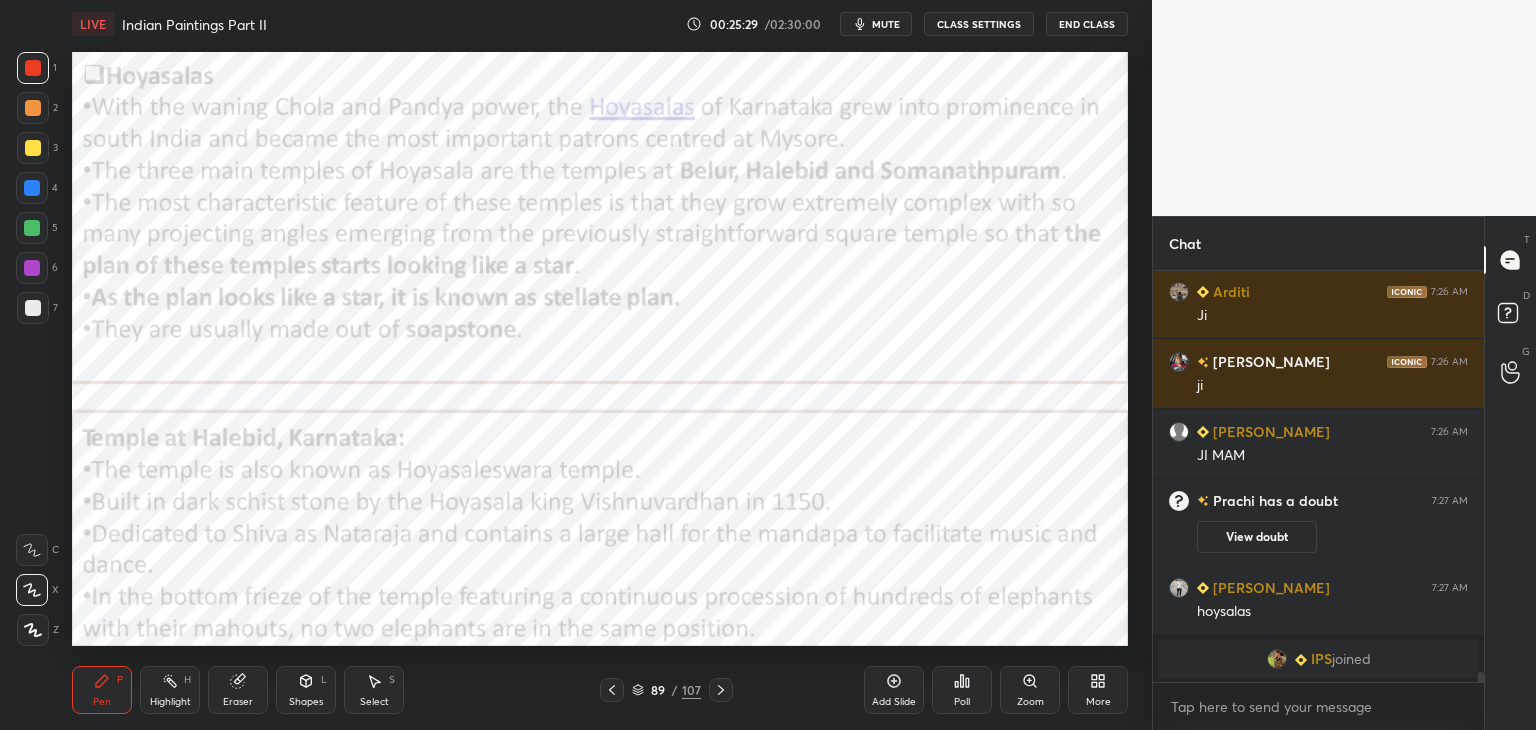click 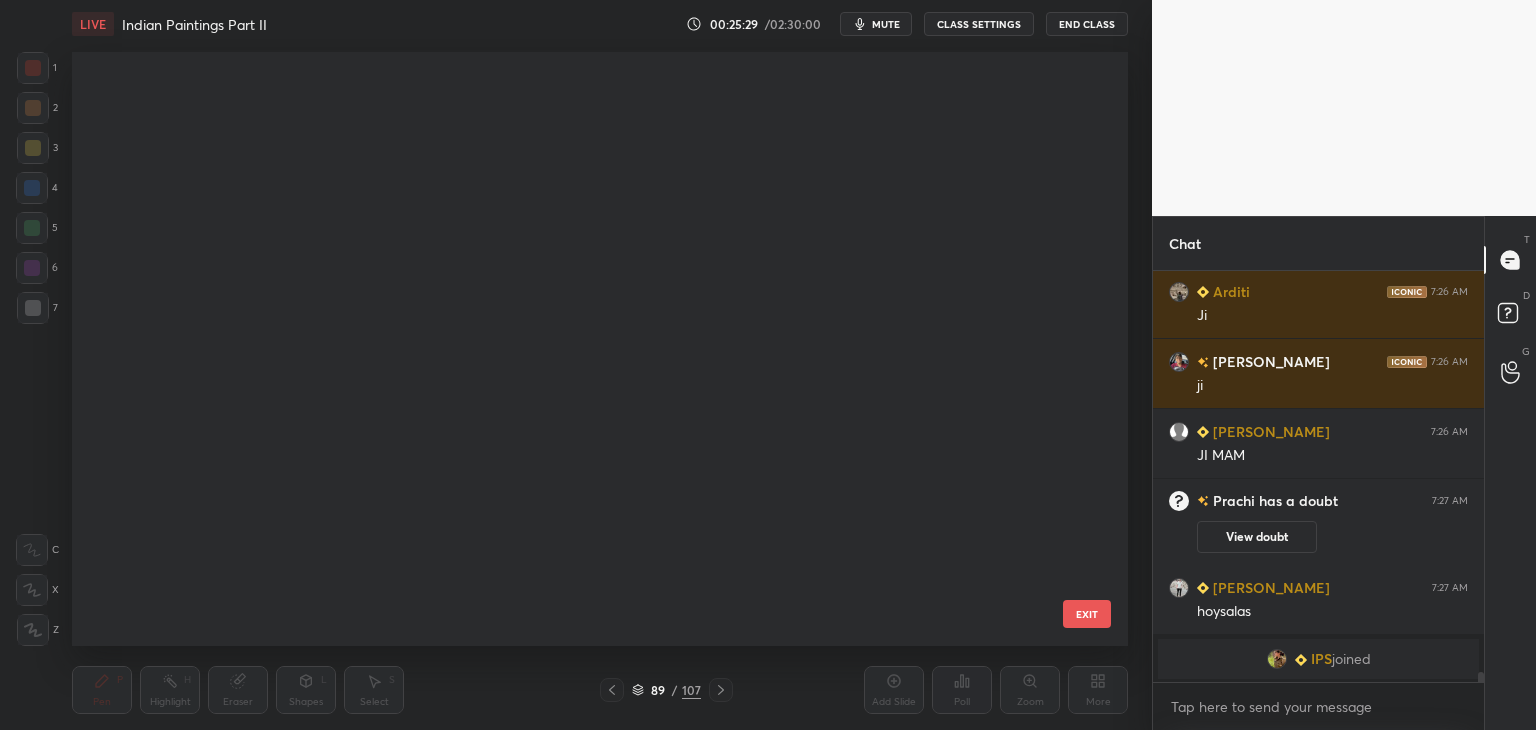scroll, scrollTop: 4896, scrollLeft: 0, axis: vertical 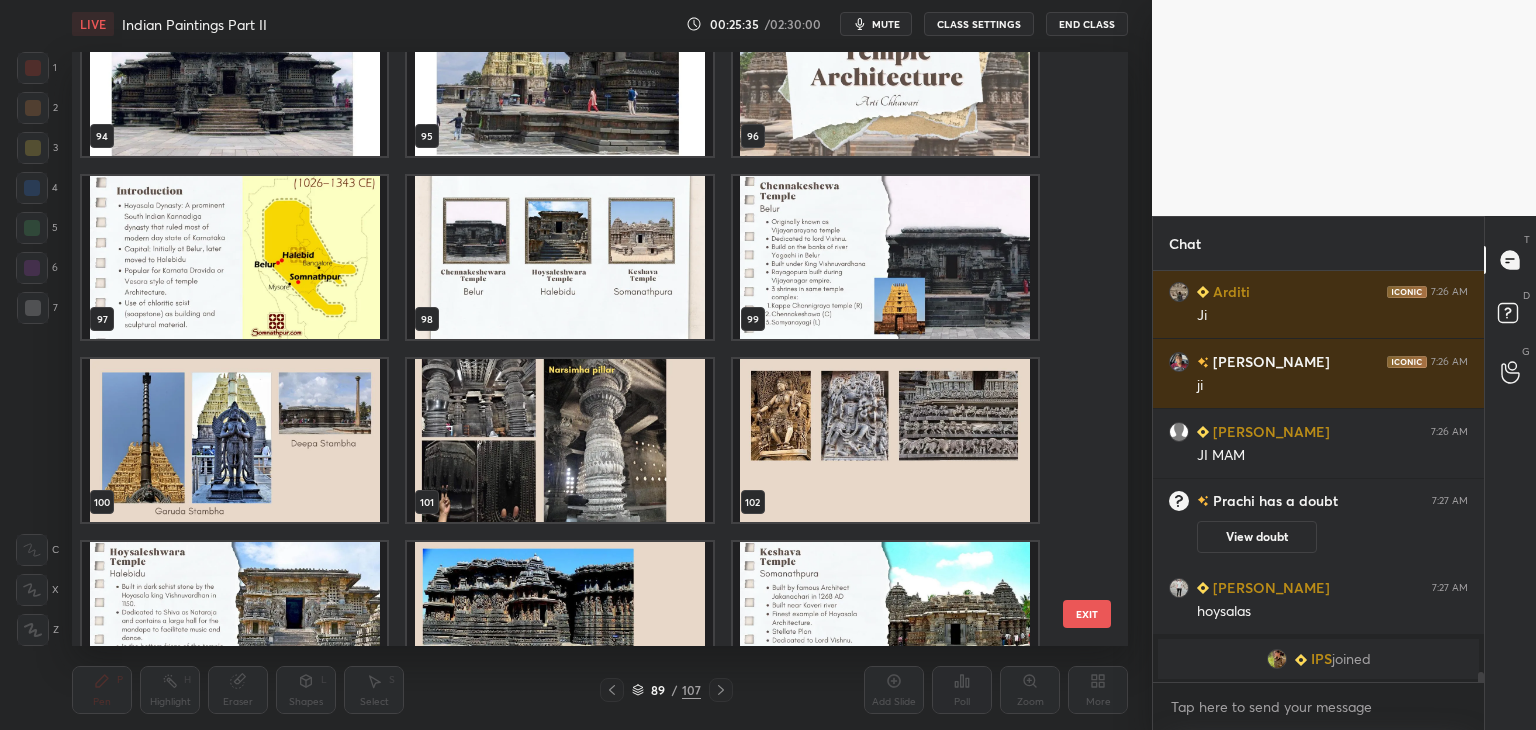 click at bounding box center (234, 257) 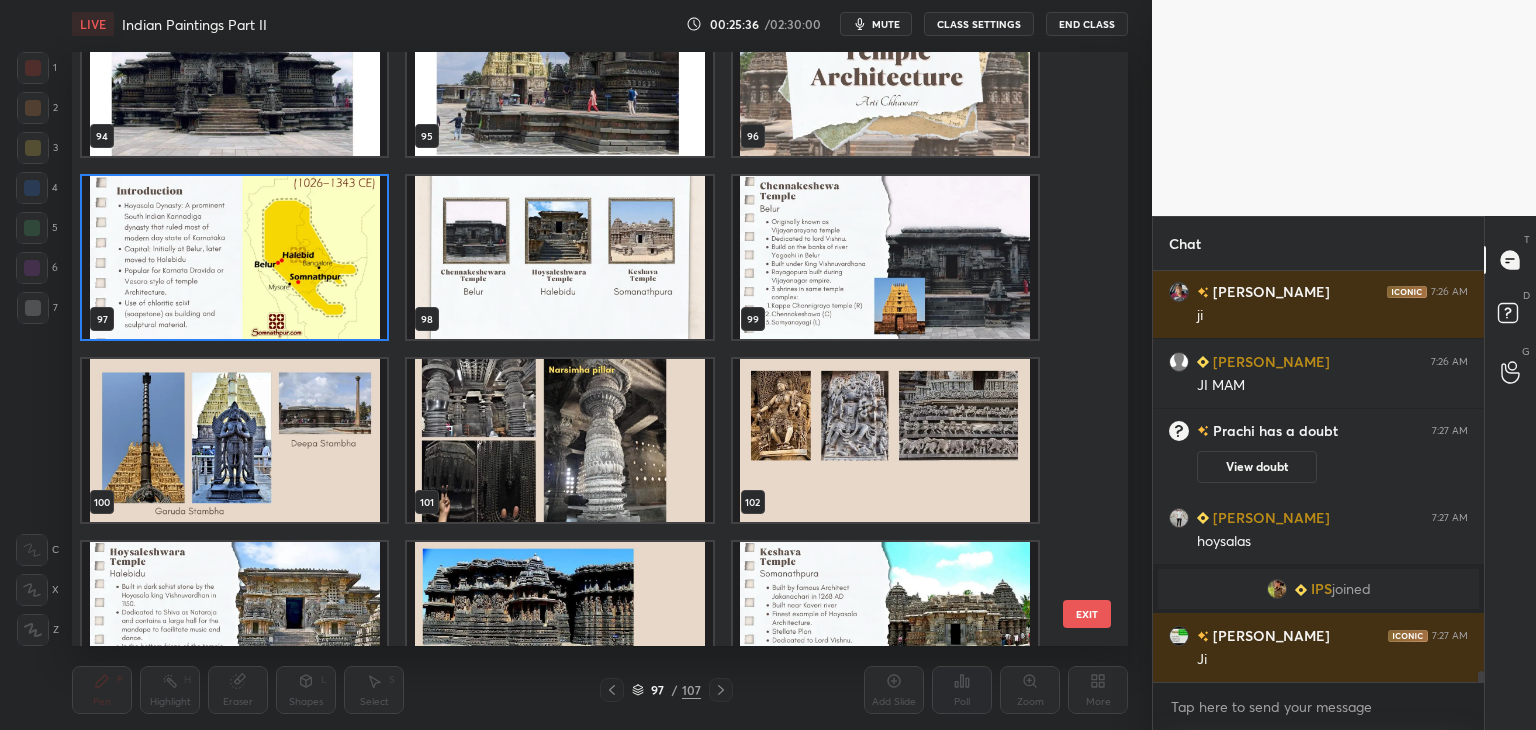 click 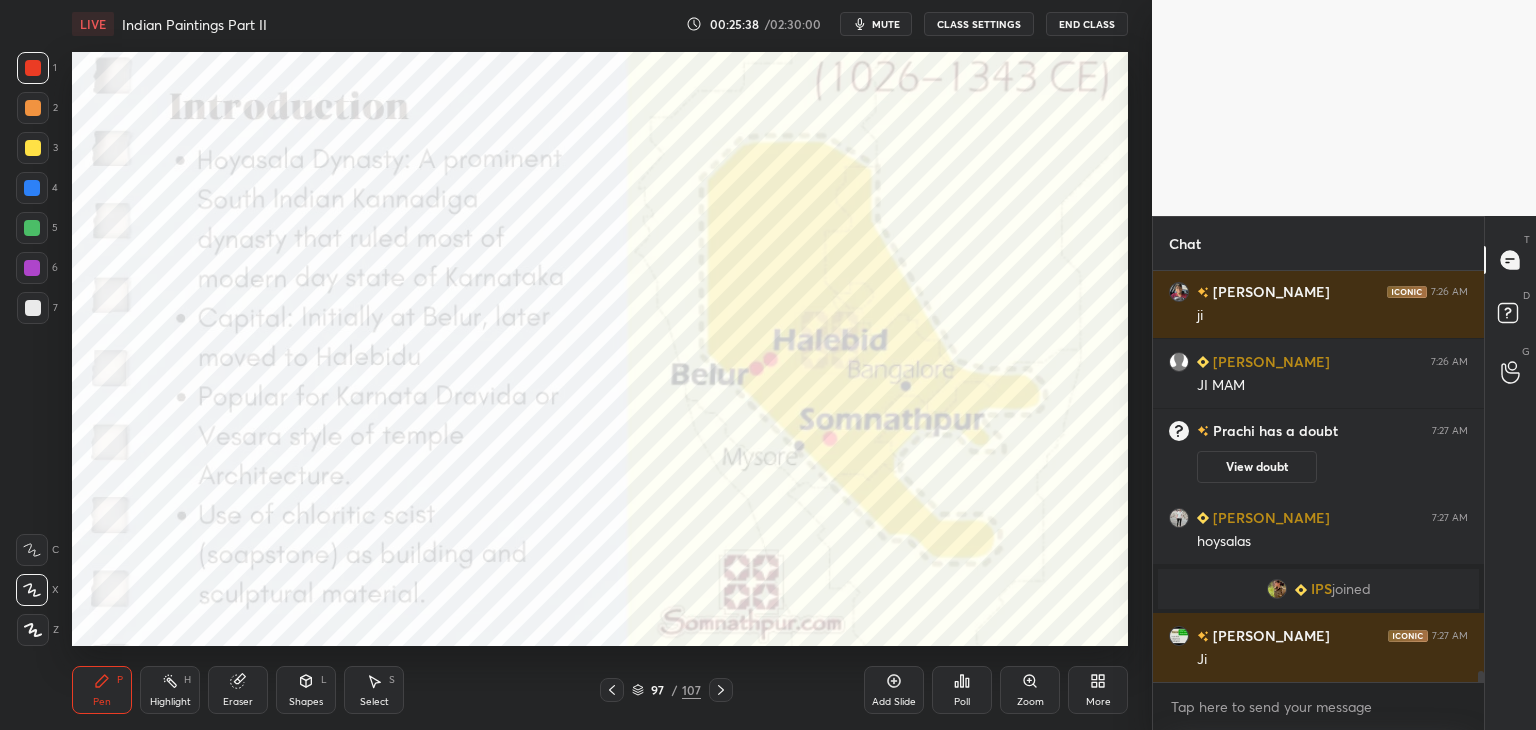click at bounding box center [33, 68] 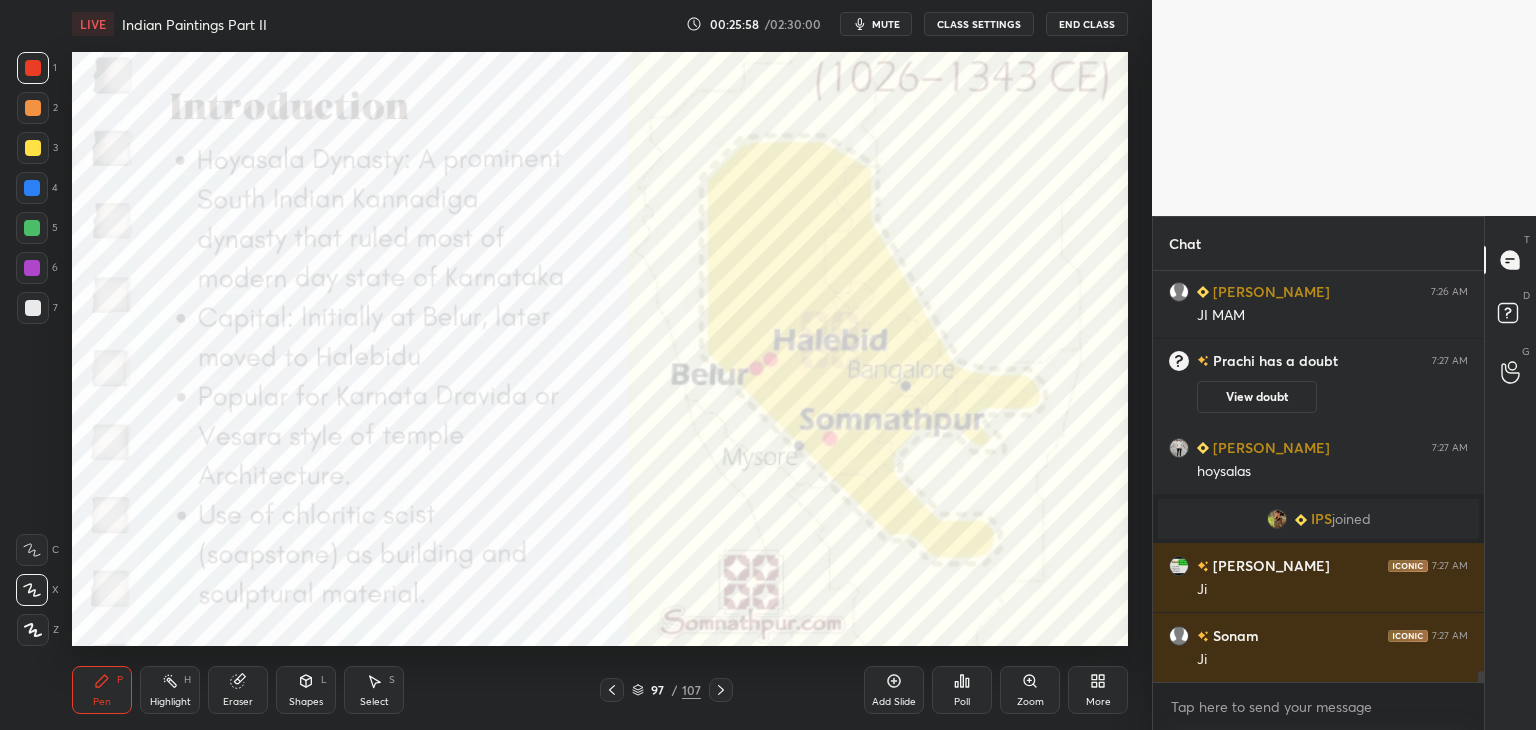 scroll, scrollTop: 15402, scrollLeft: 0, axis: vertical 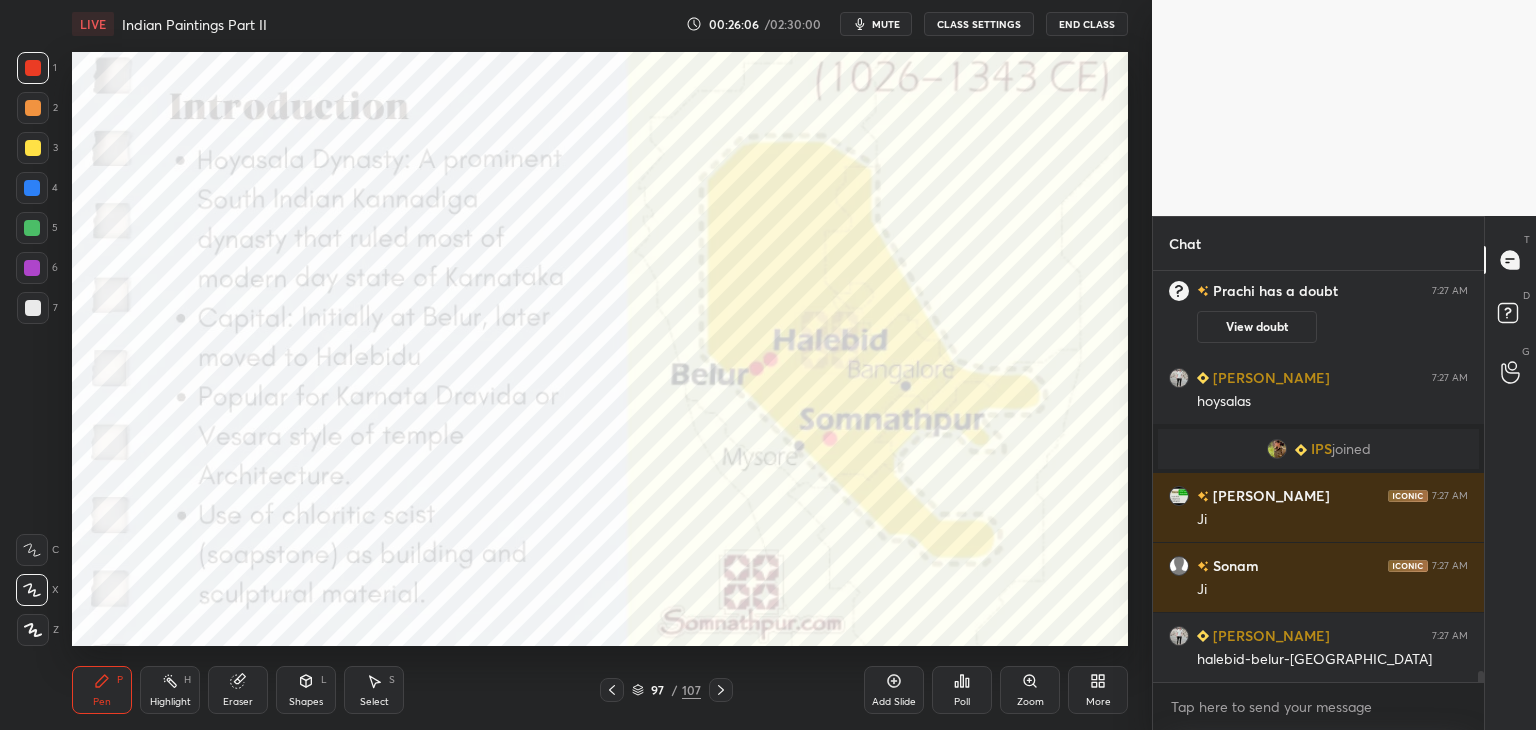 click 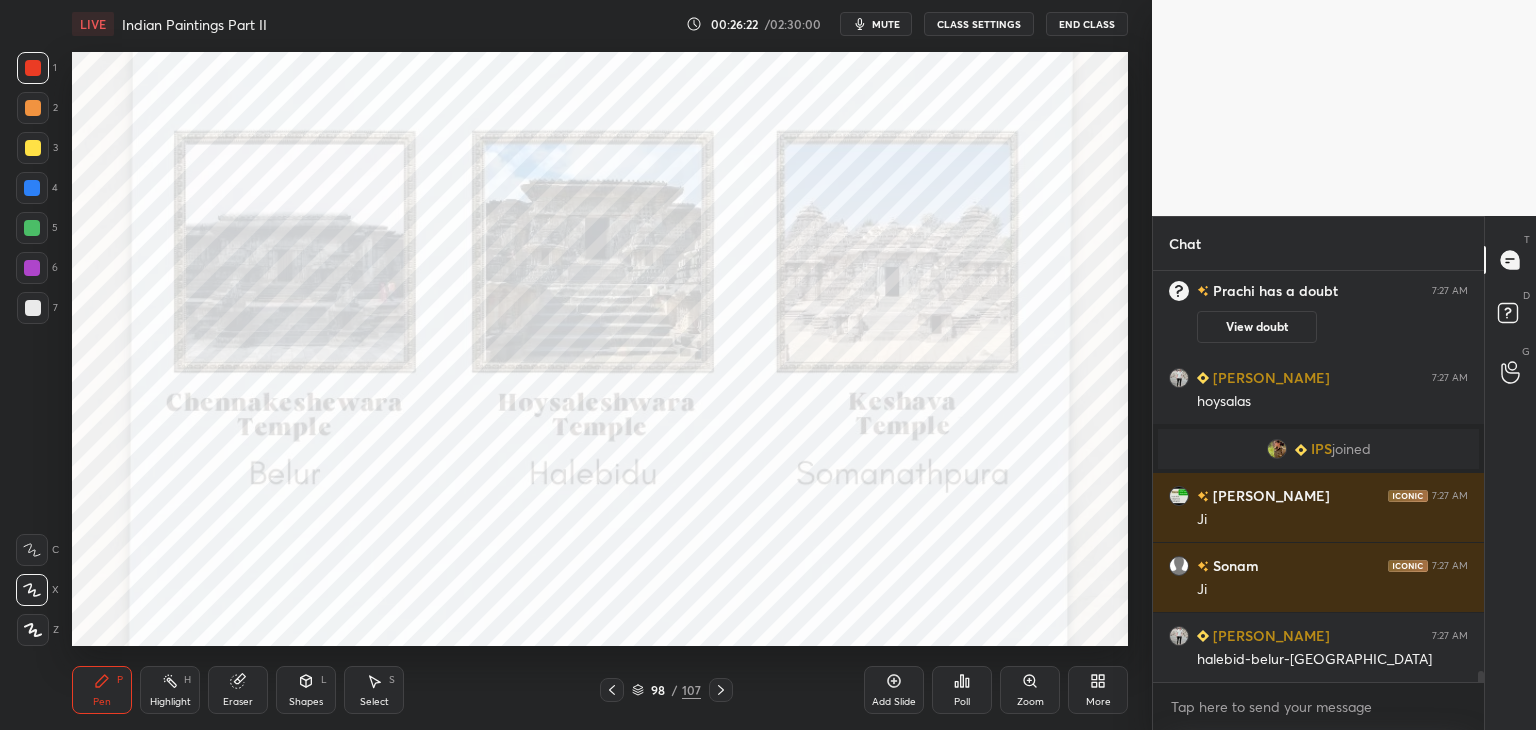 click on "Pen P Highlight H Eraser Shapes L Select S 98 / 107 Add Slide Poll Zoom More" at bounding box center (600, 690) 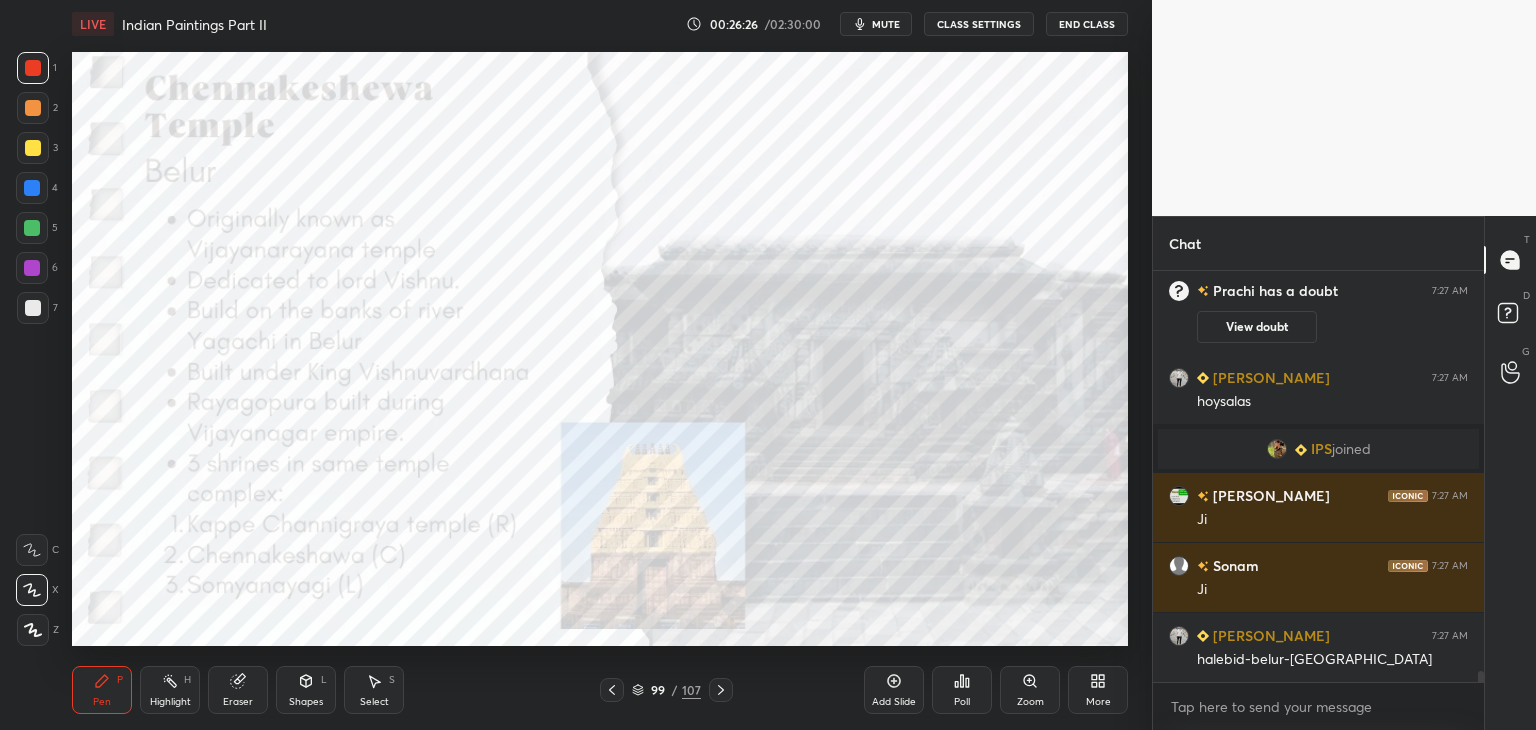 click at bounding box center [33, 68] 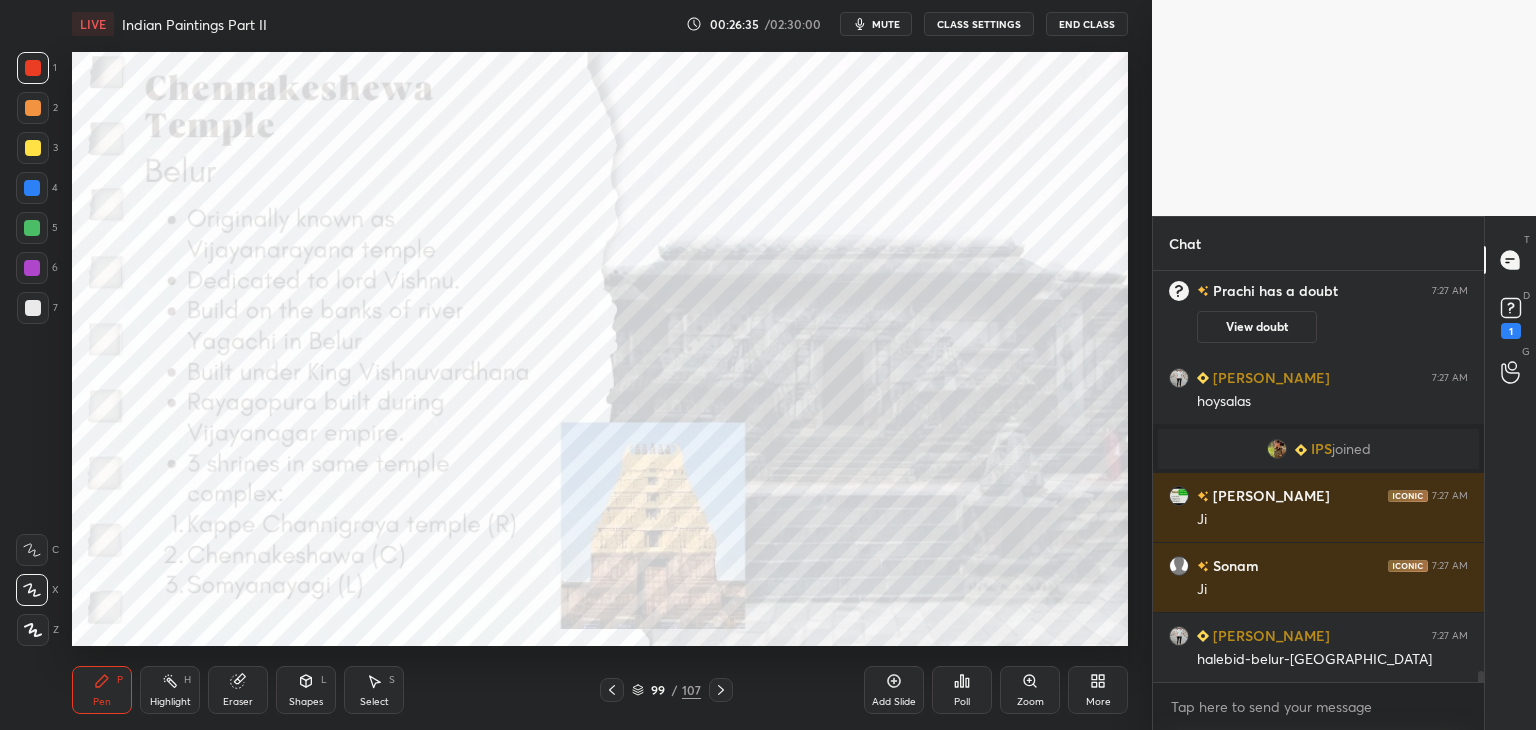scroll, scrollTop: 15488, scrollLeft: 0, axis: vertical 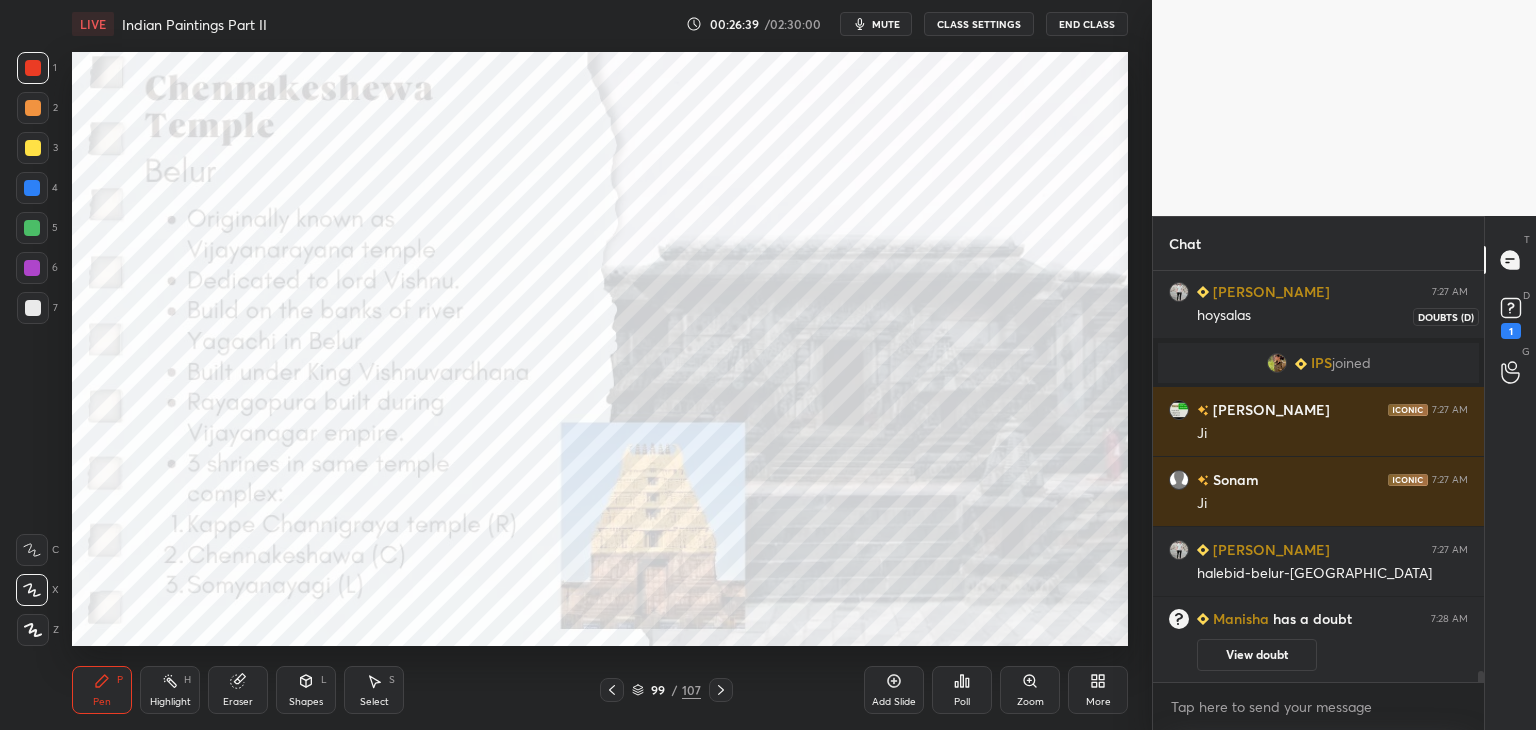click 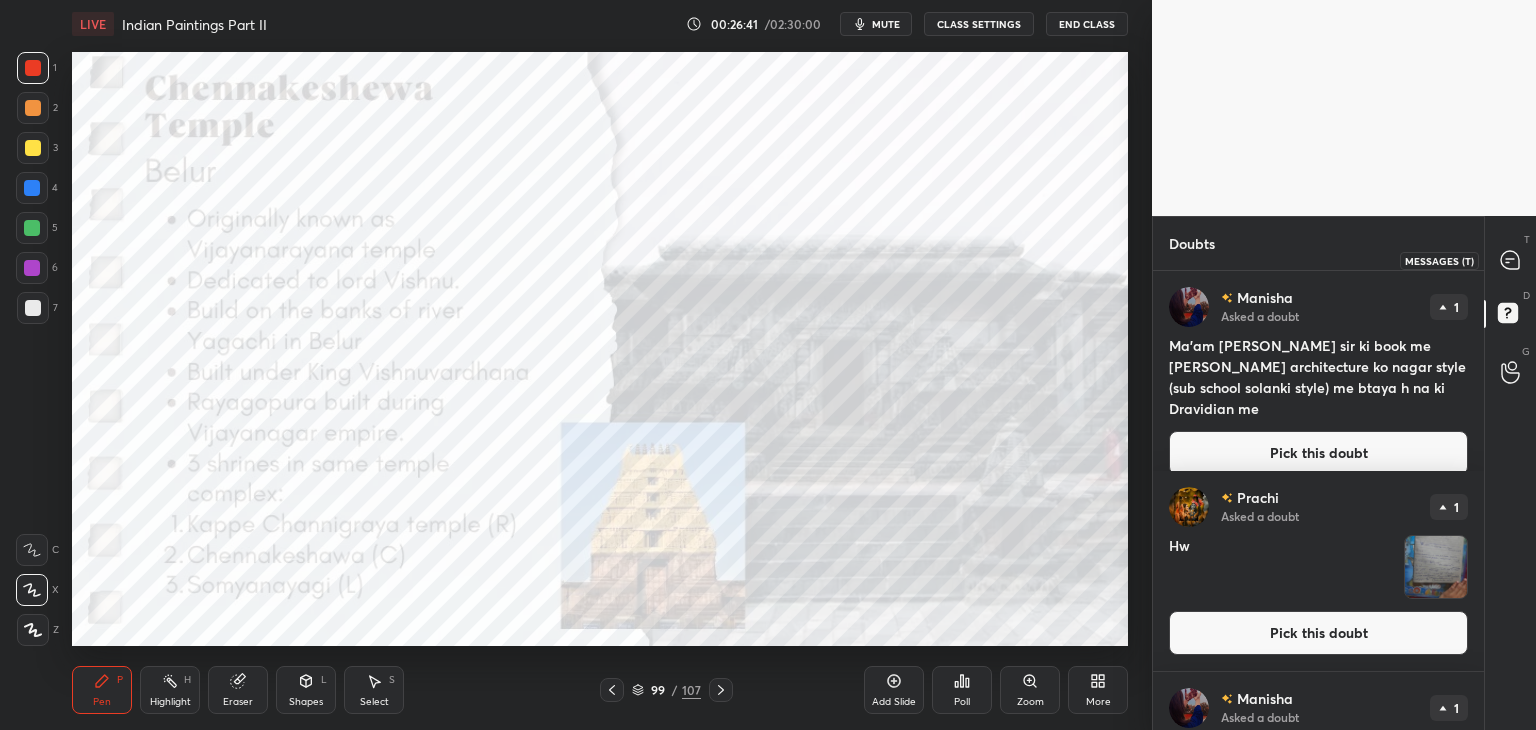 click 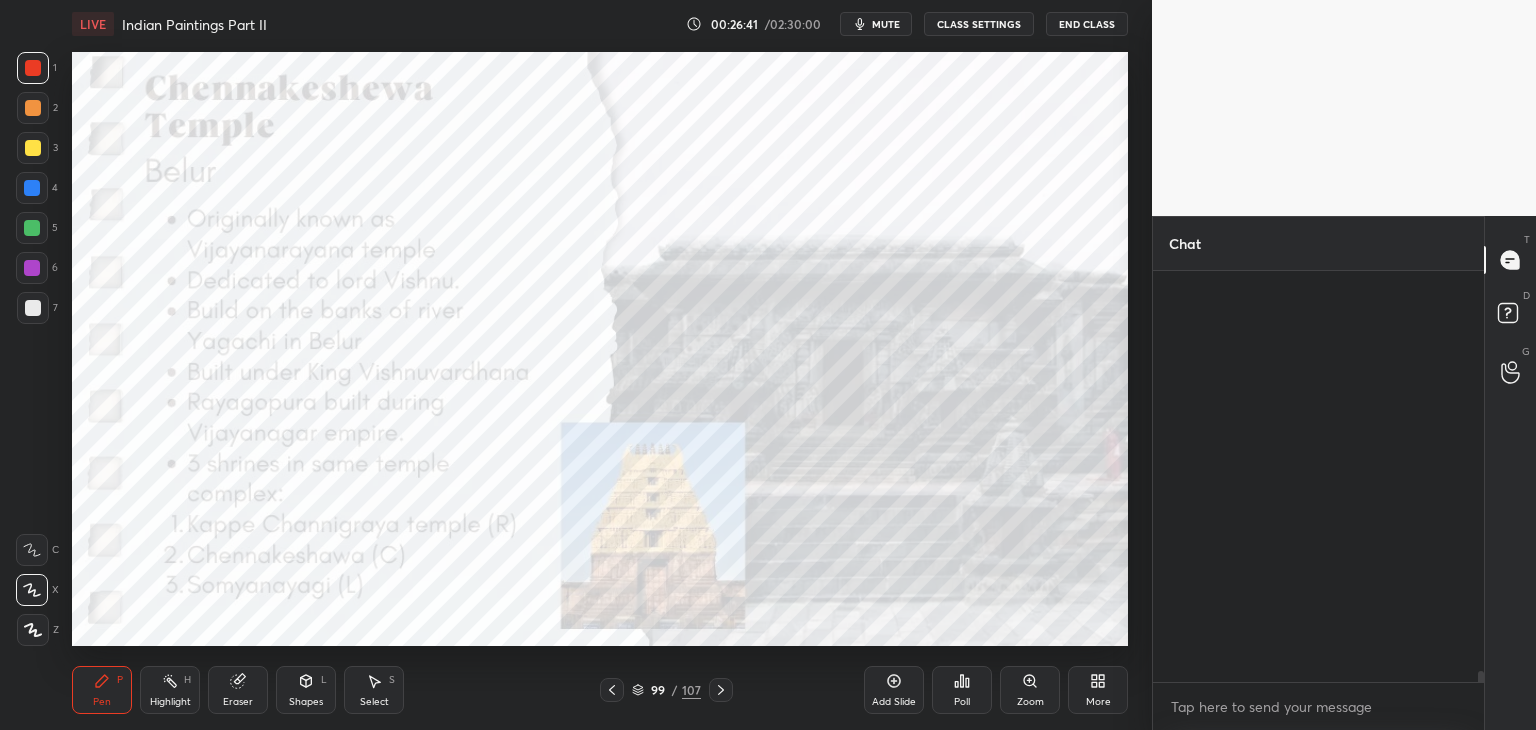 scroll, scrollTop: 15524, scrollLeft: 0, axis: vertical 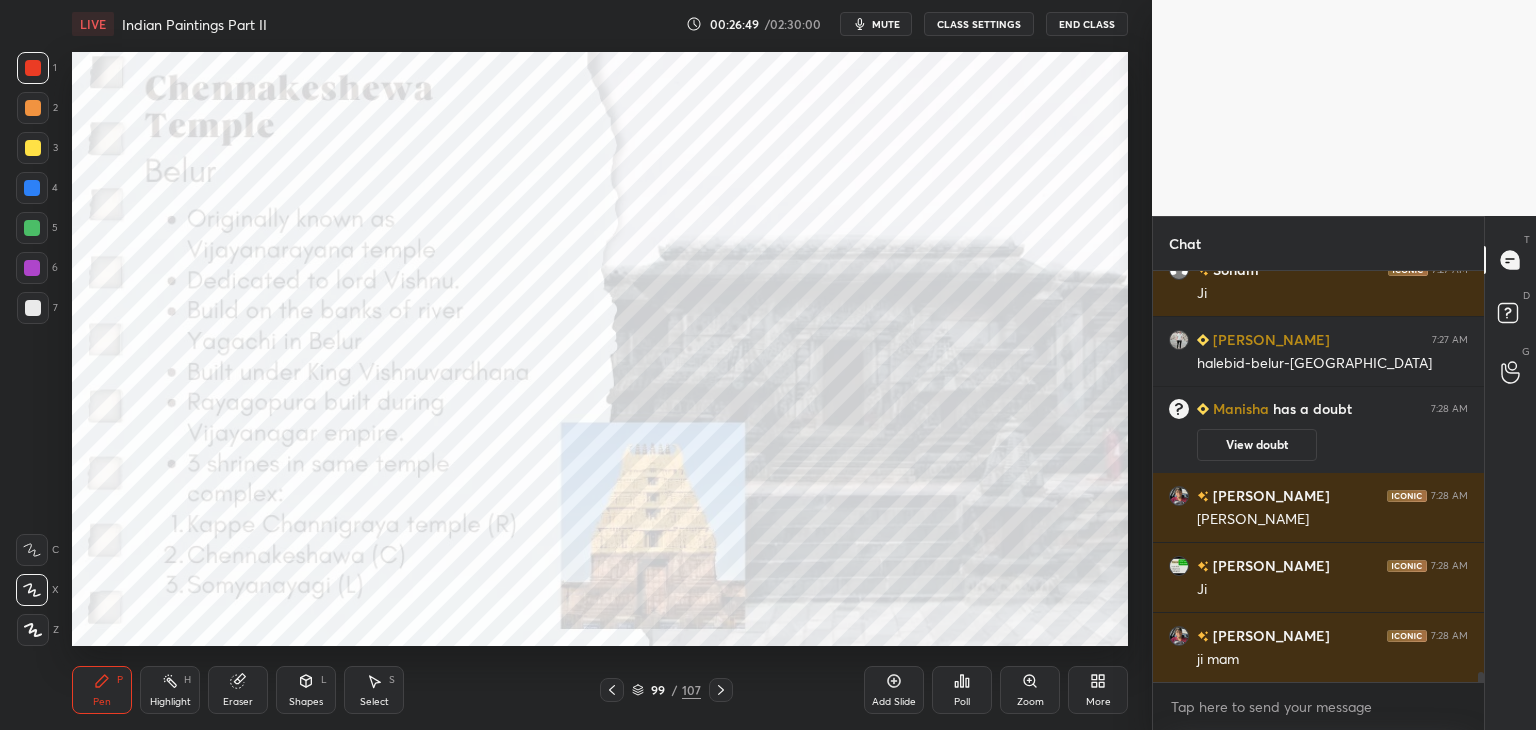 click at bounding box center (32, 188) 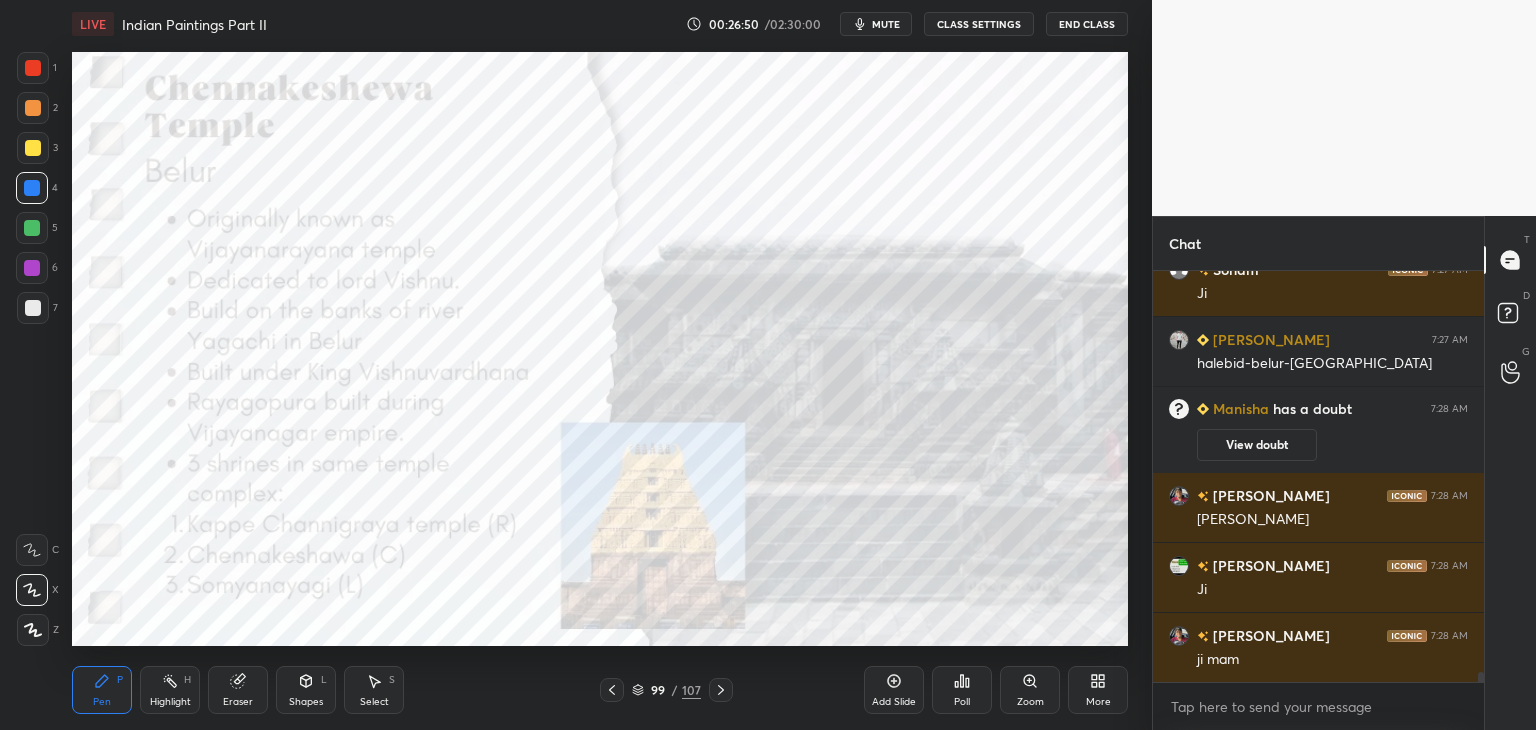scroll, scrollTop: 15804, scrollLeft: 0, axis: vertical 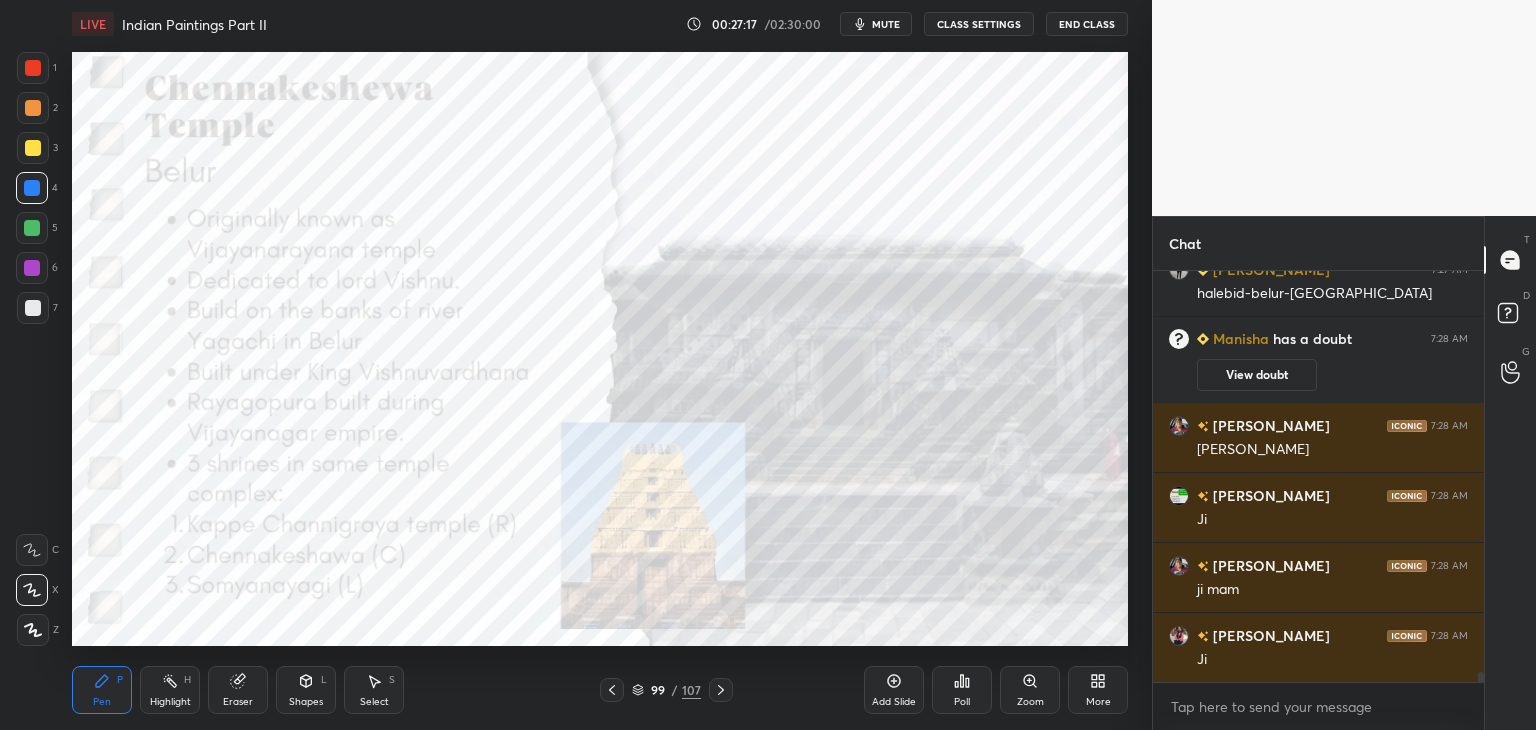 click 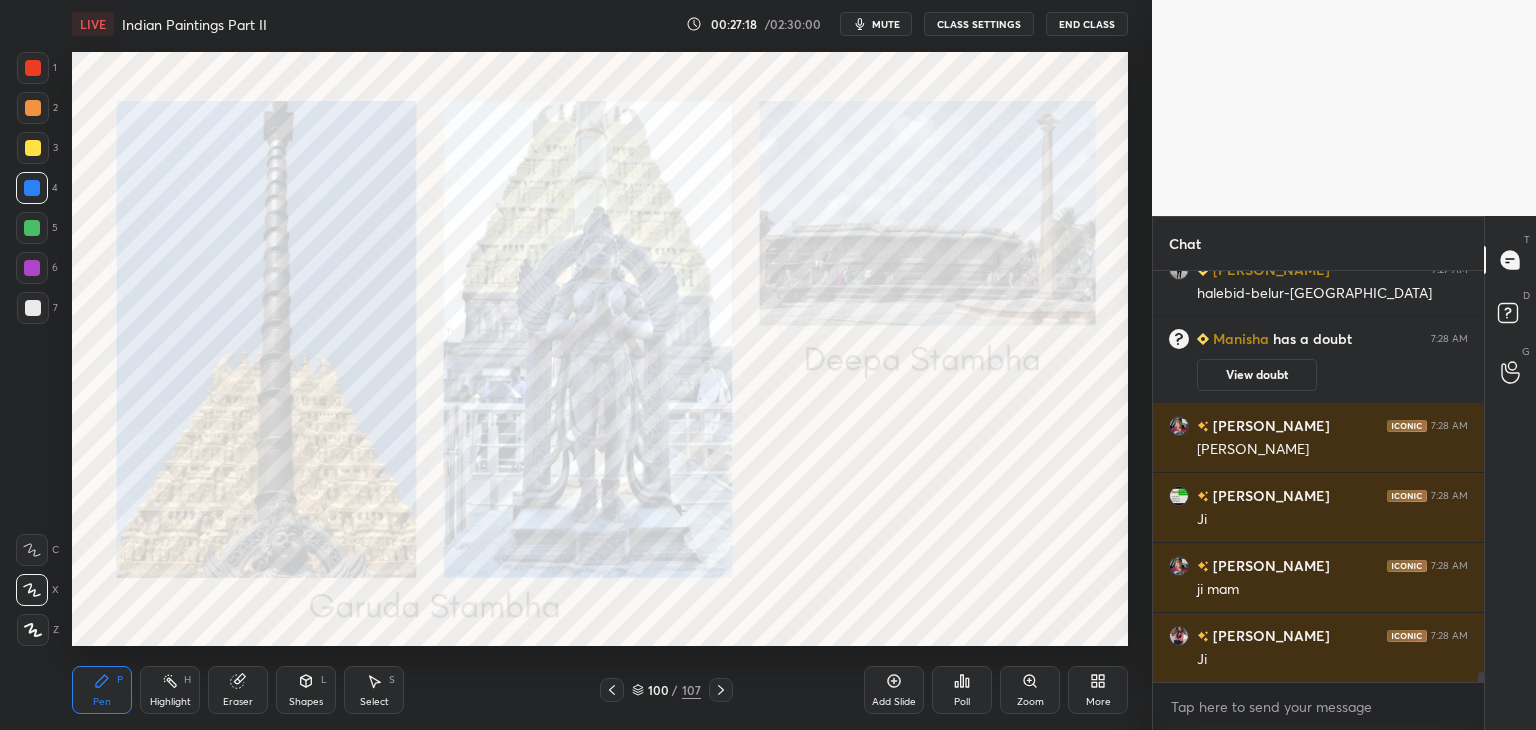 click at bounding box center (612, 690) 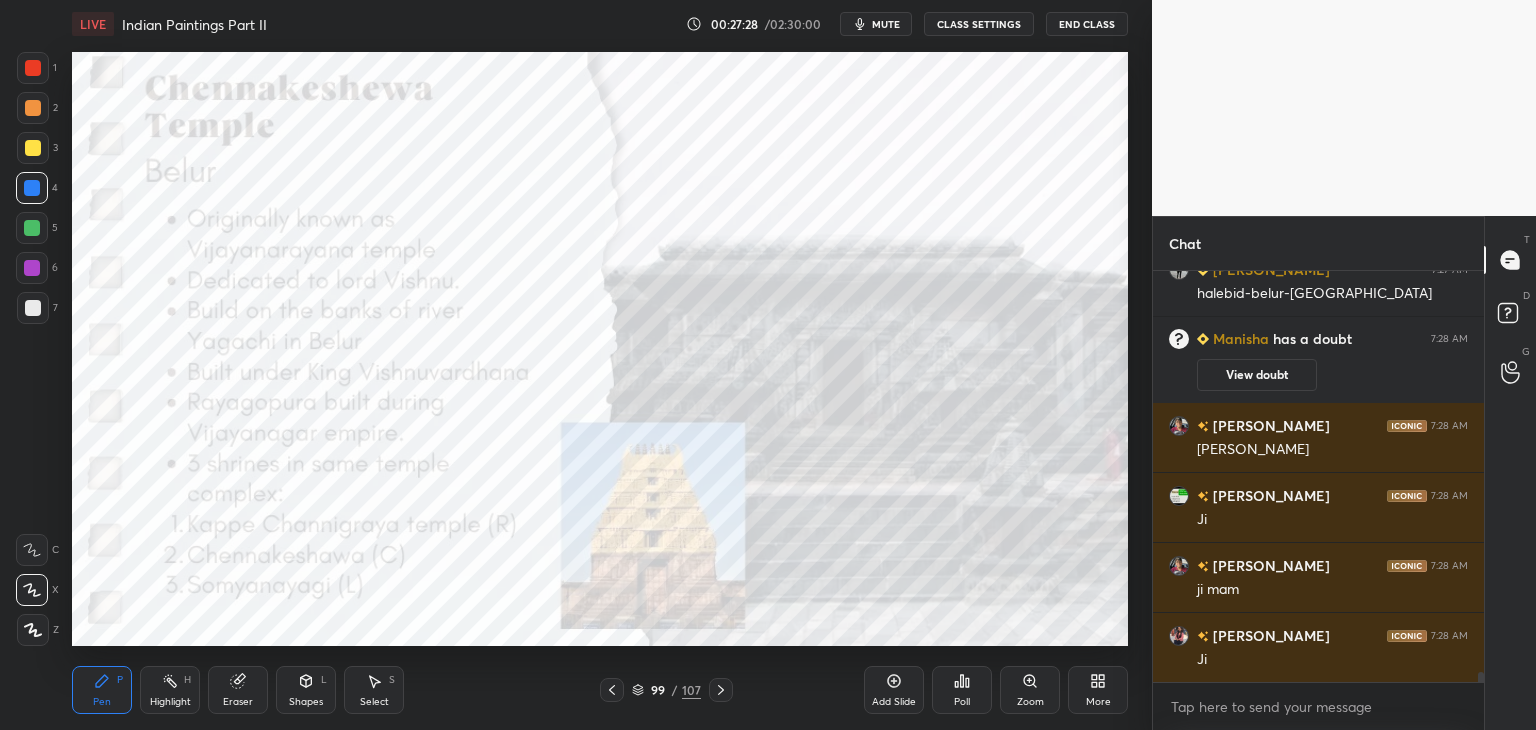 scroll, scrollTop: 15874, scrollLeft: 0, axis: vertical 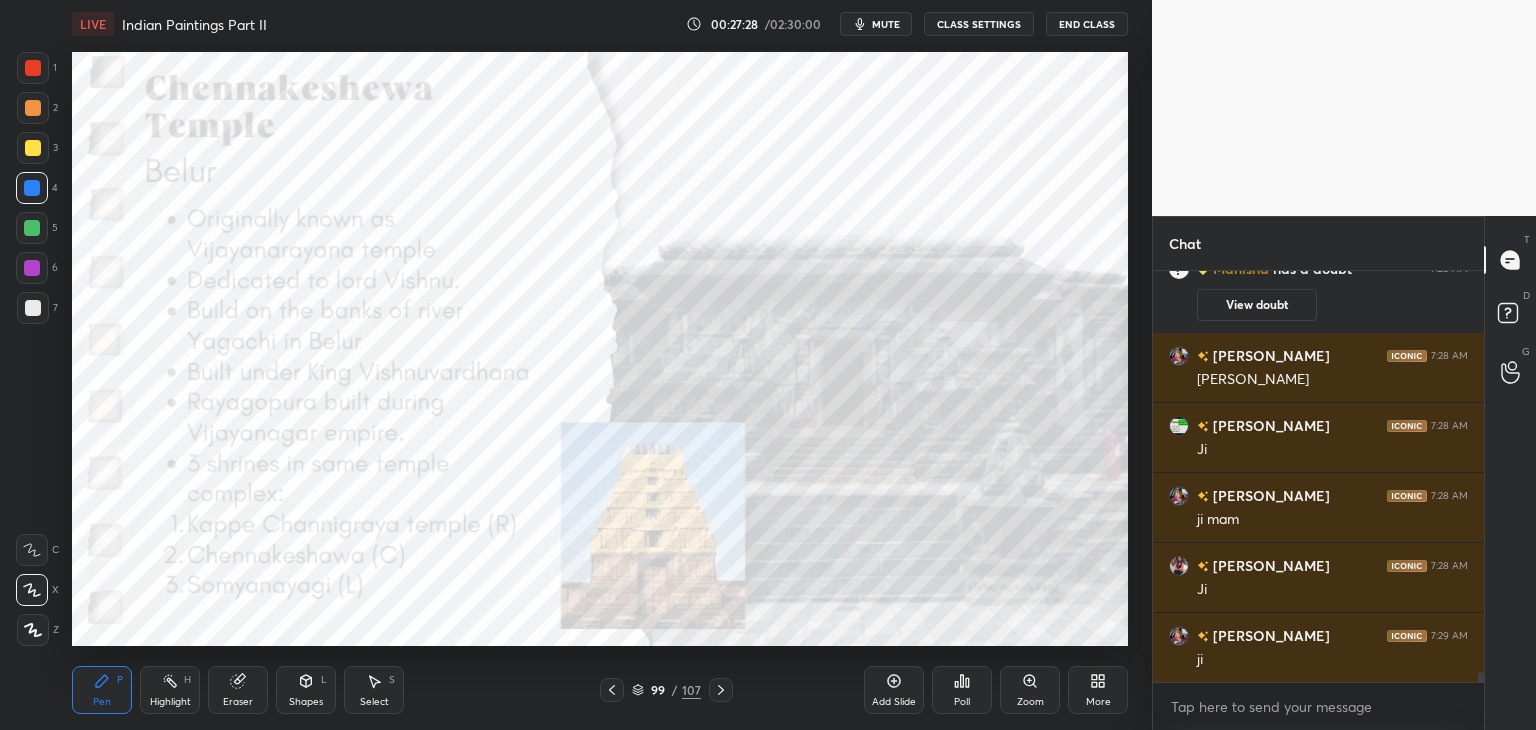 click 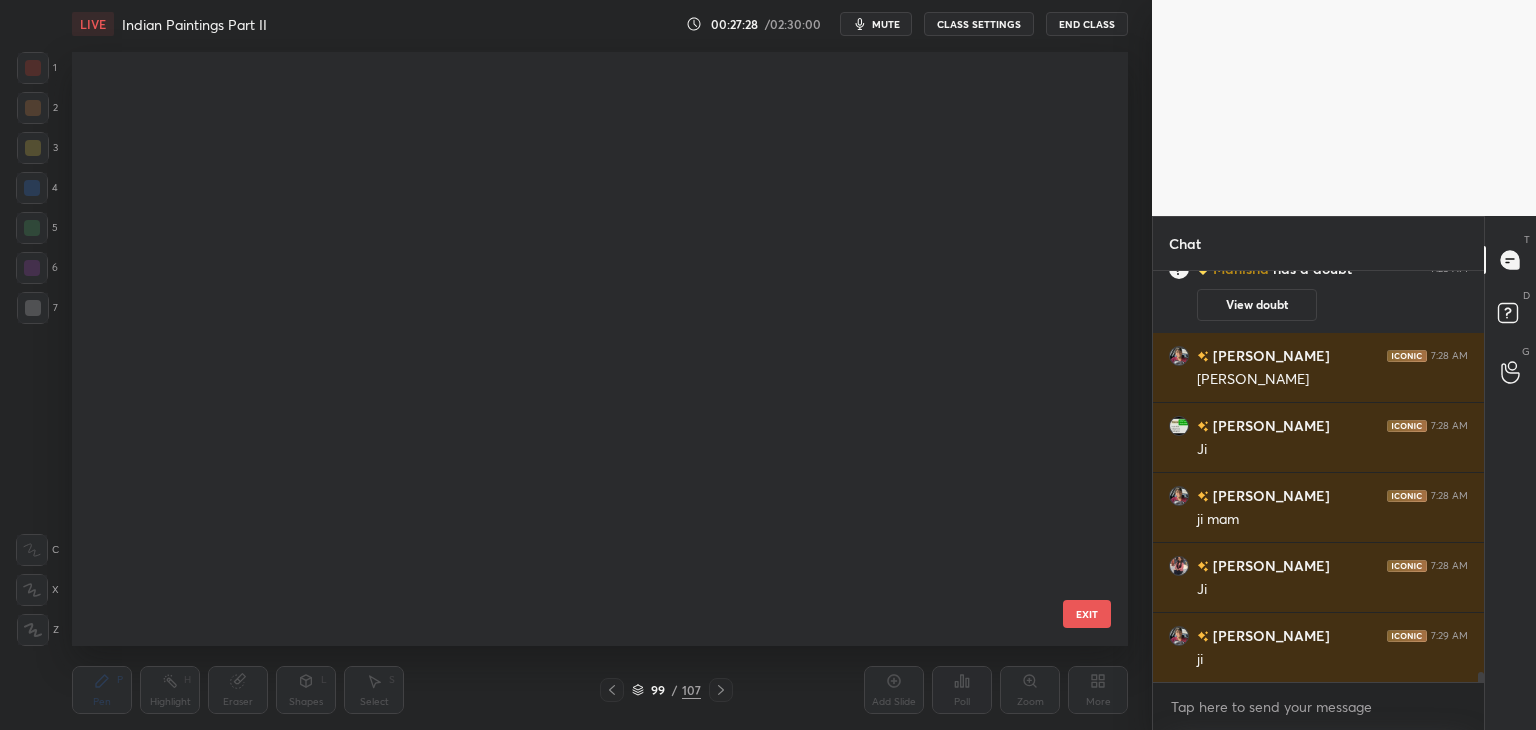 scroll, scrollTop: 5444, scrollLeft: 0, axis: vertical 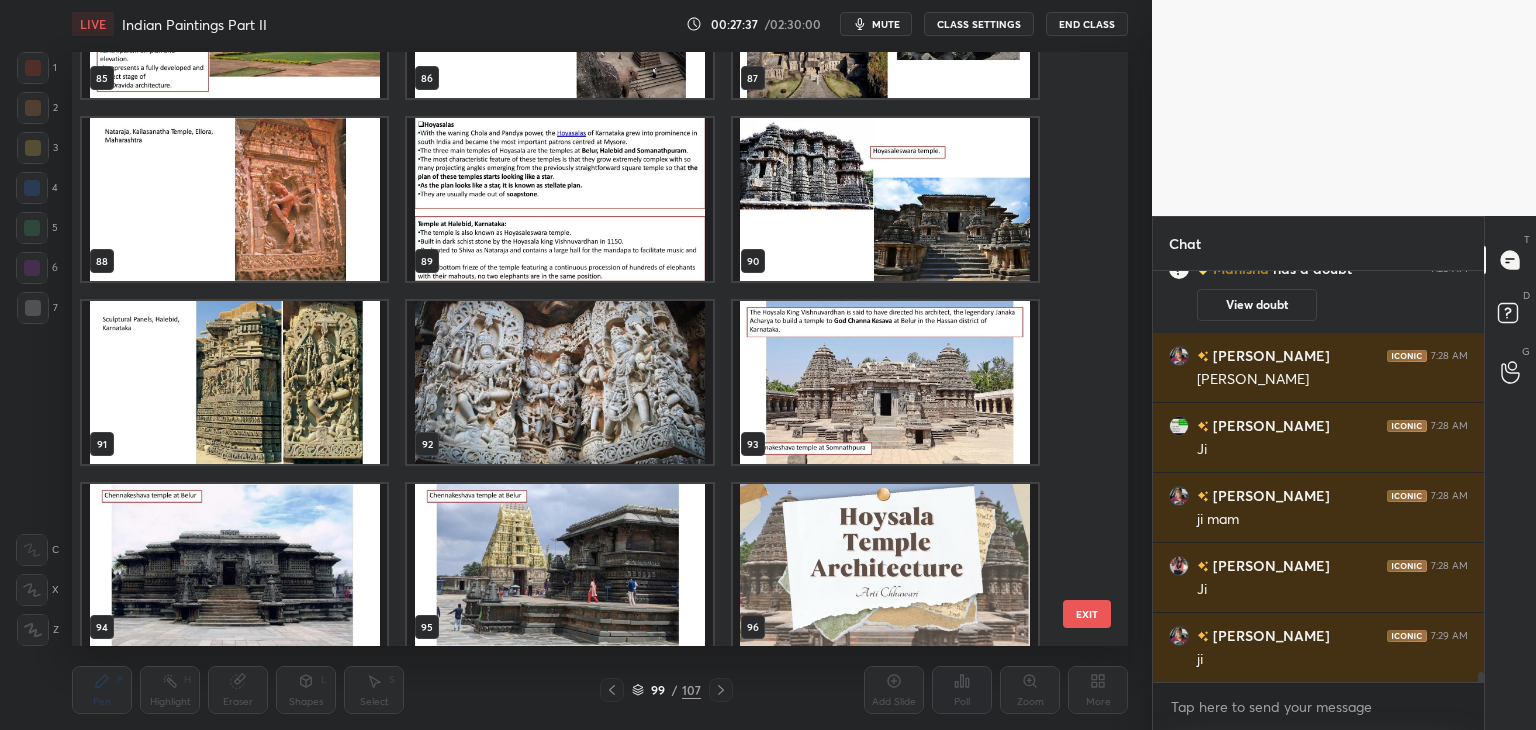 click at bounding box center (885, 382) 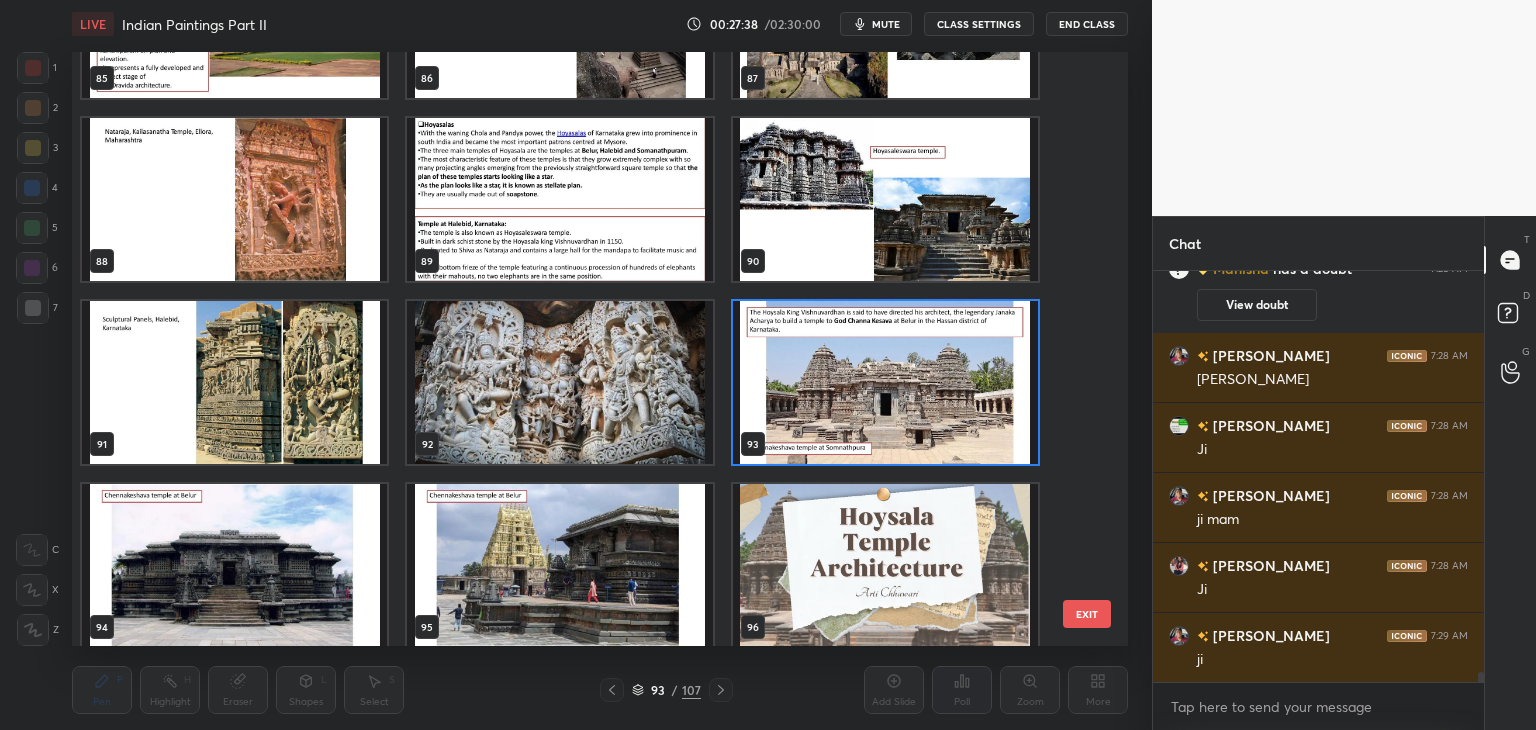 click 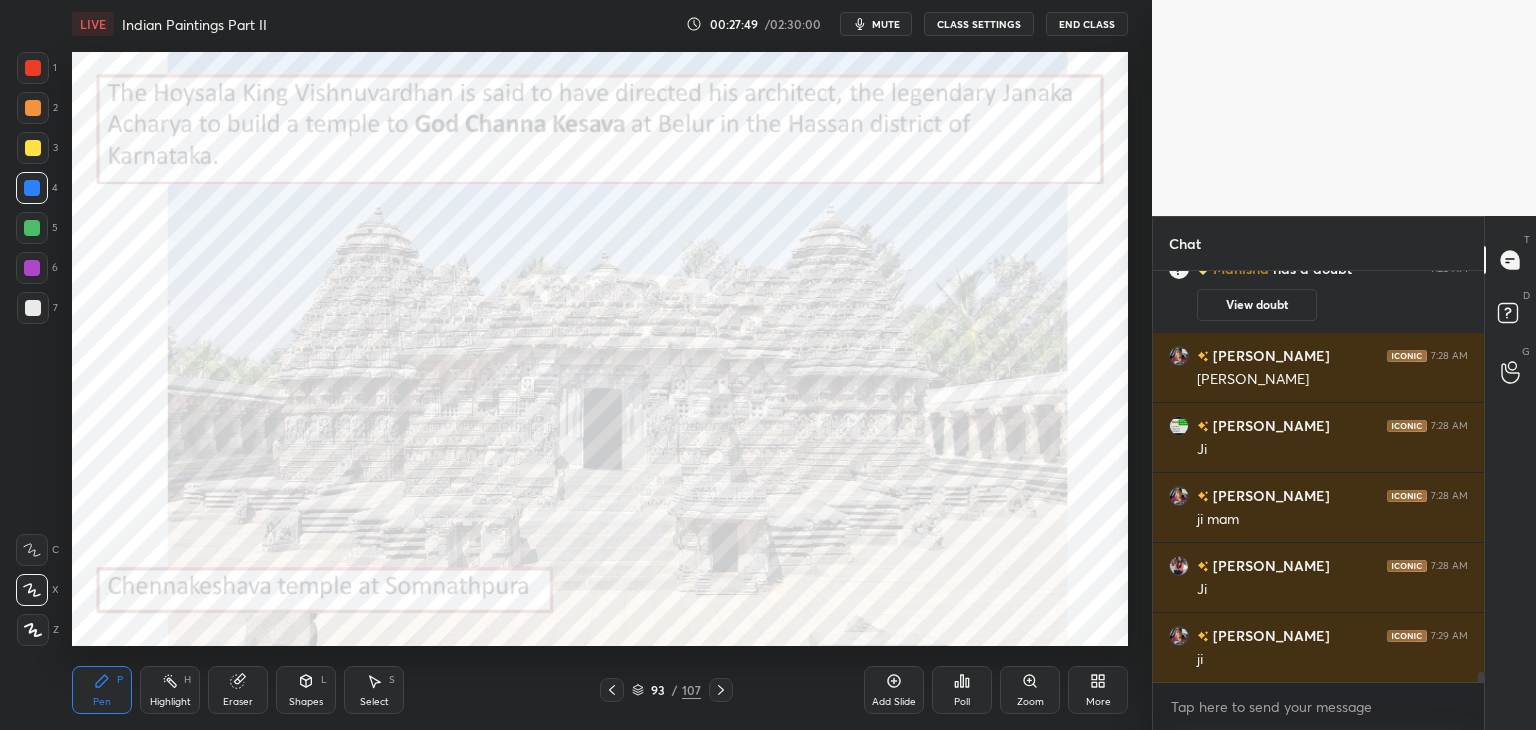 click 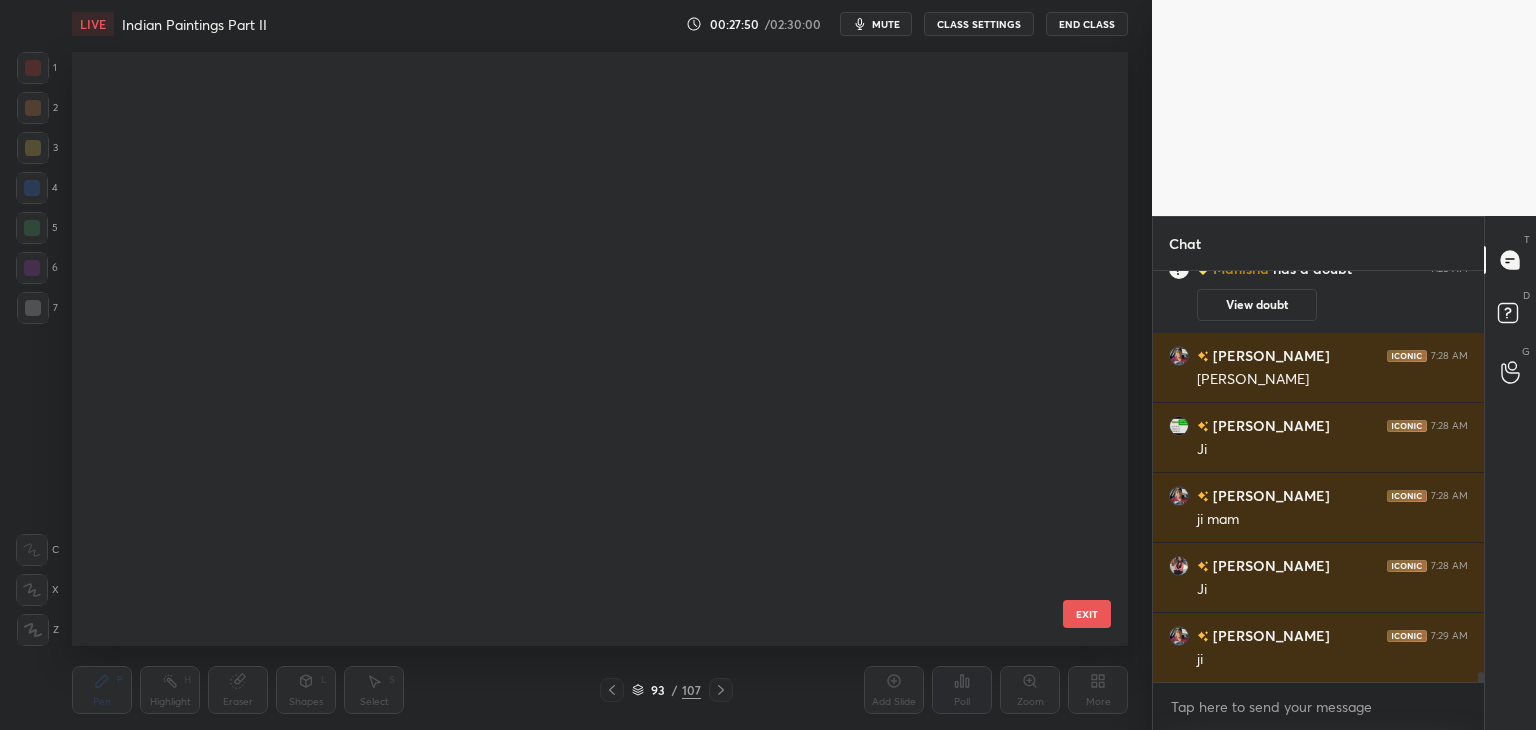scroll, scrollTop: 588, scrollLeft: 1046, axis: both 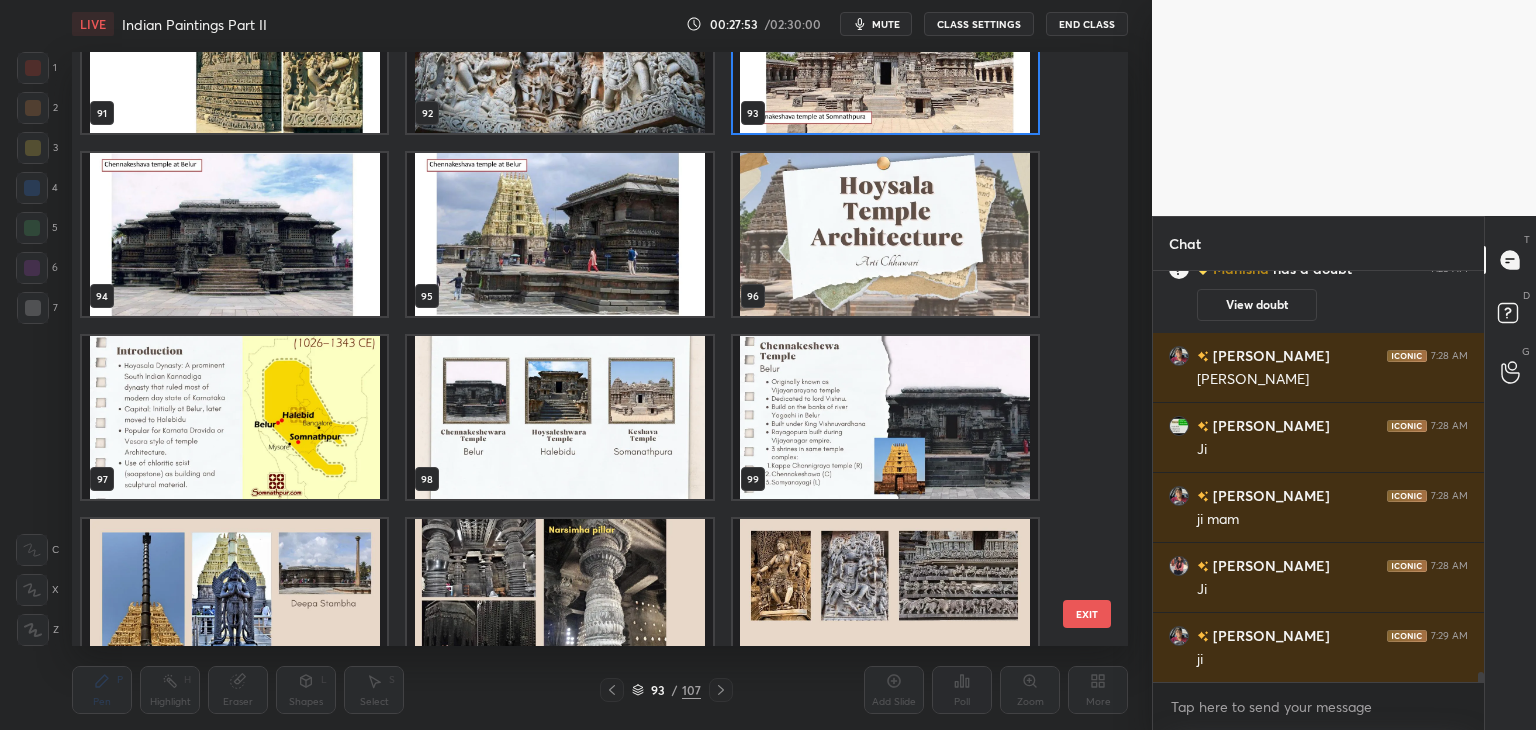 click at bounding box center [885, 417] 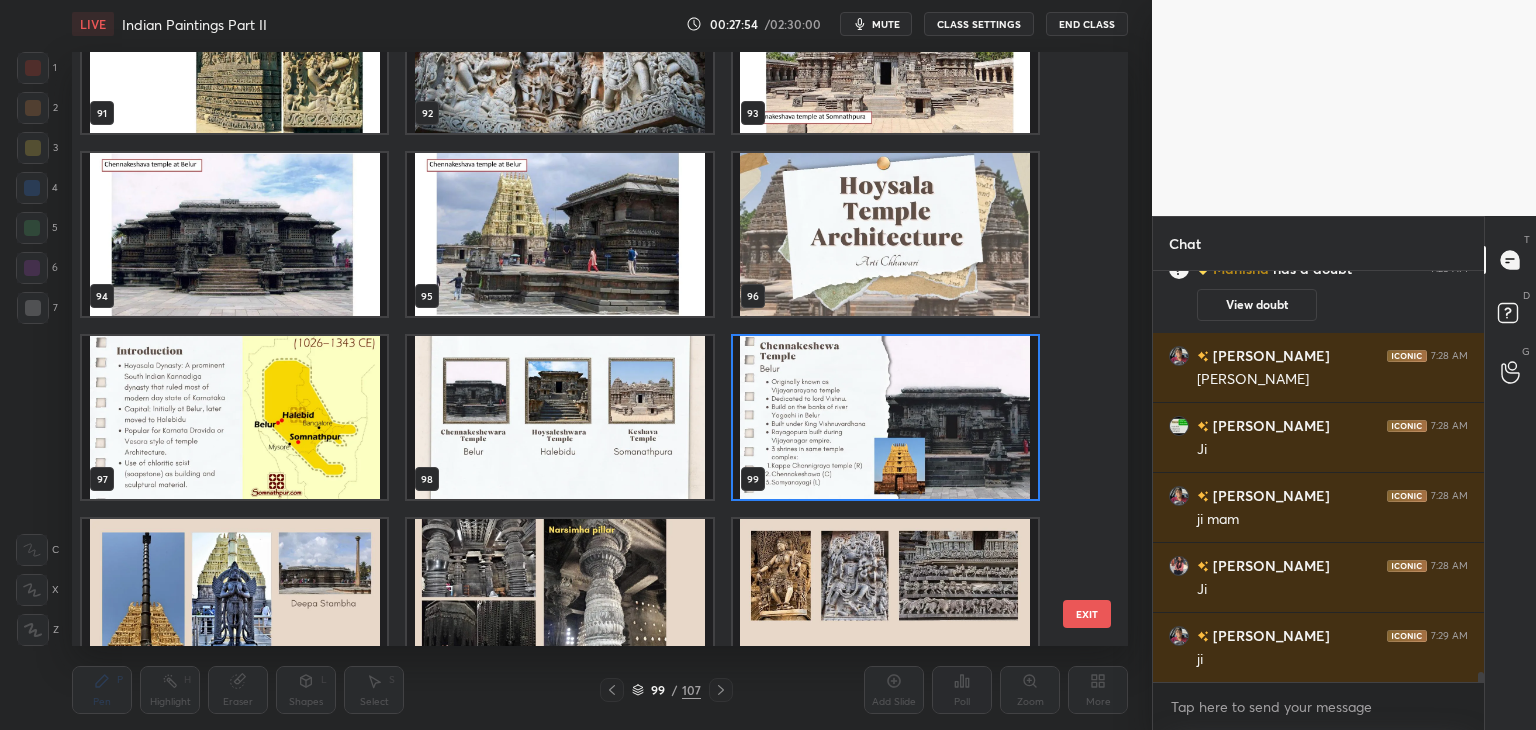 click 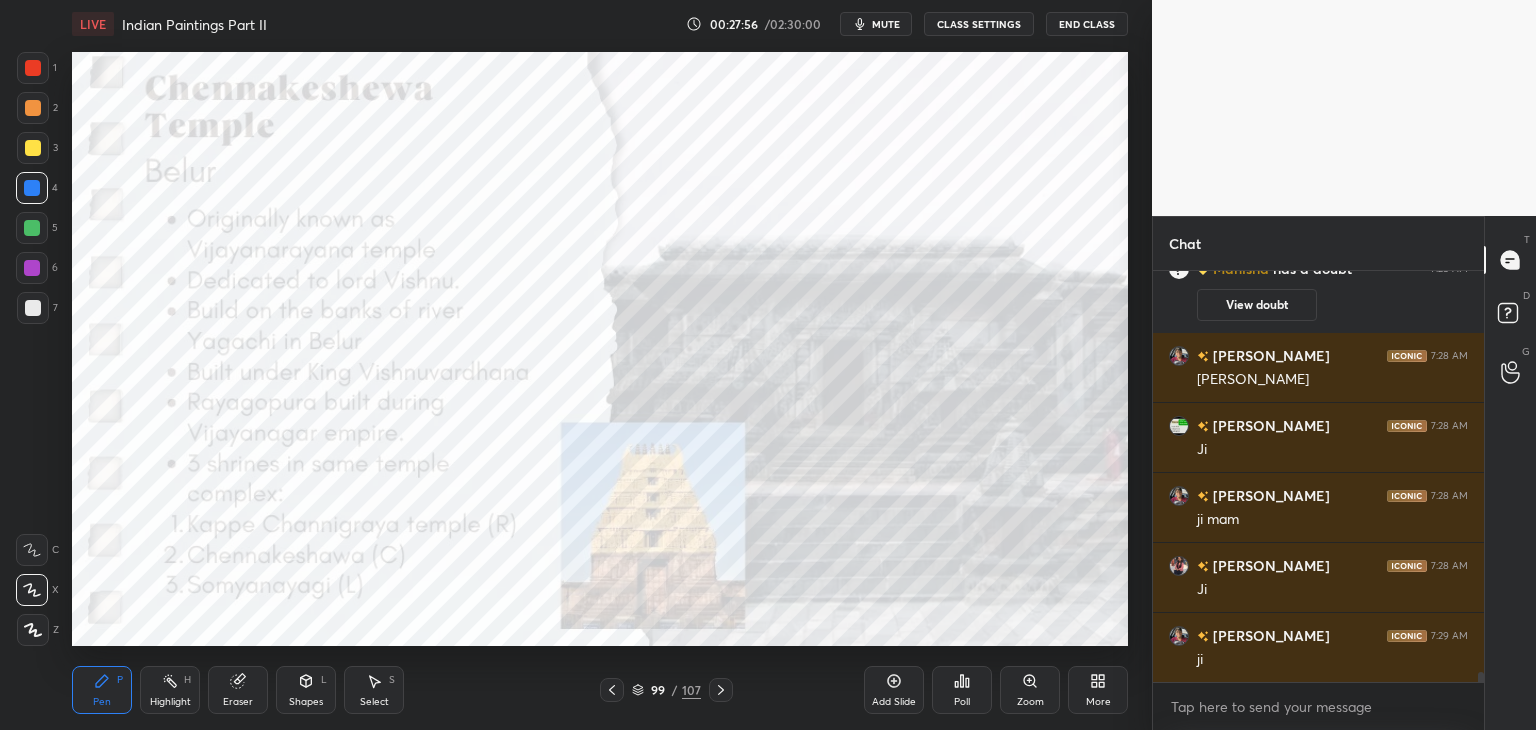 scroll, scrollTop: 15944, scrollLeft: 0, axis: vertical 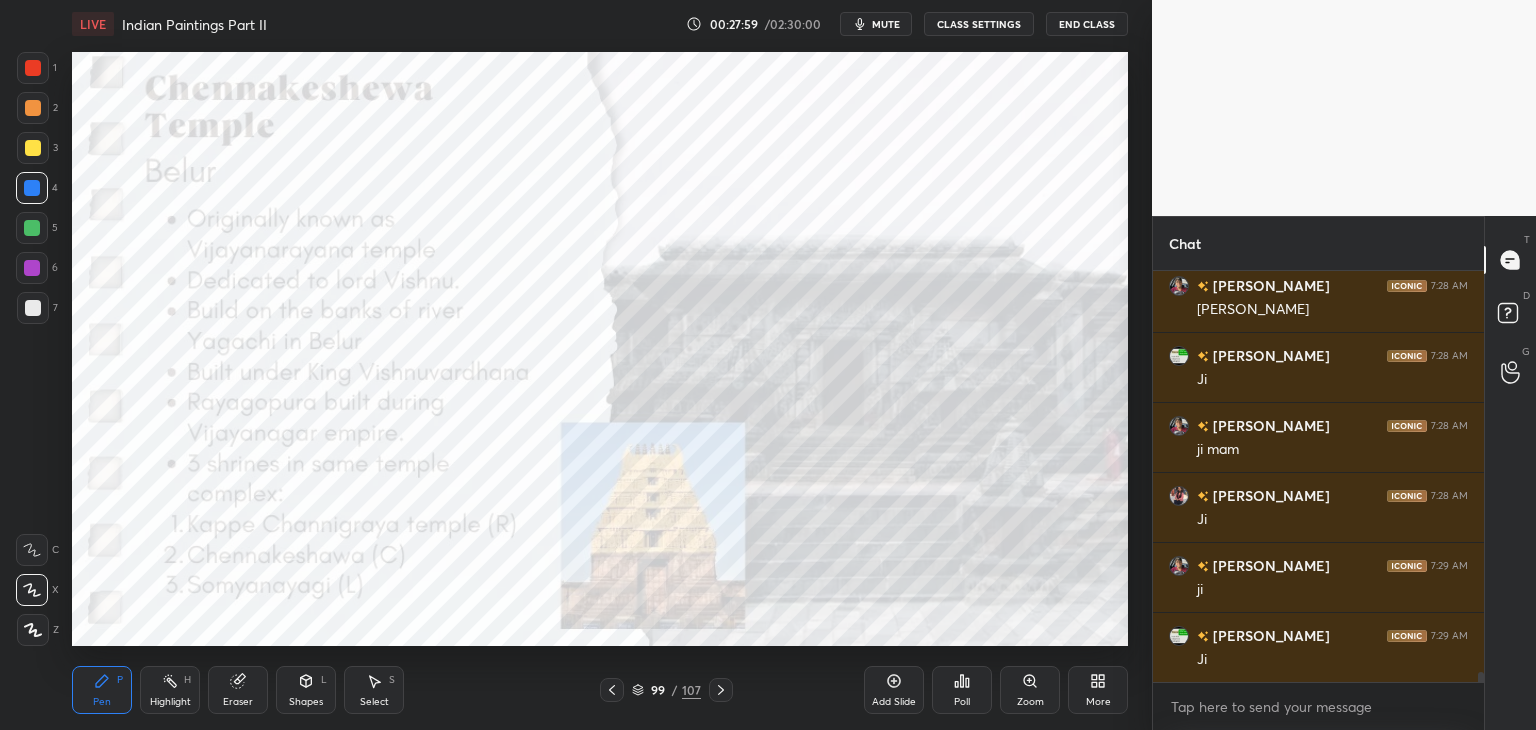 click 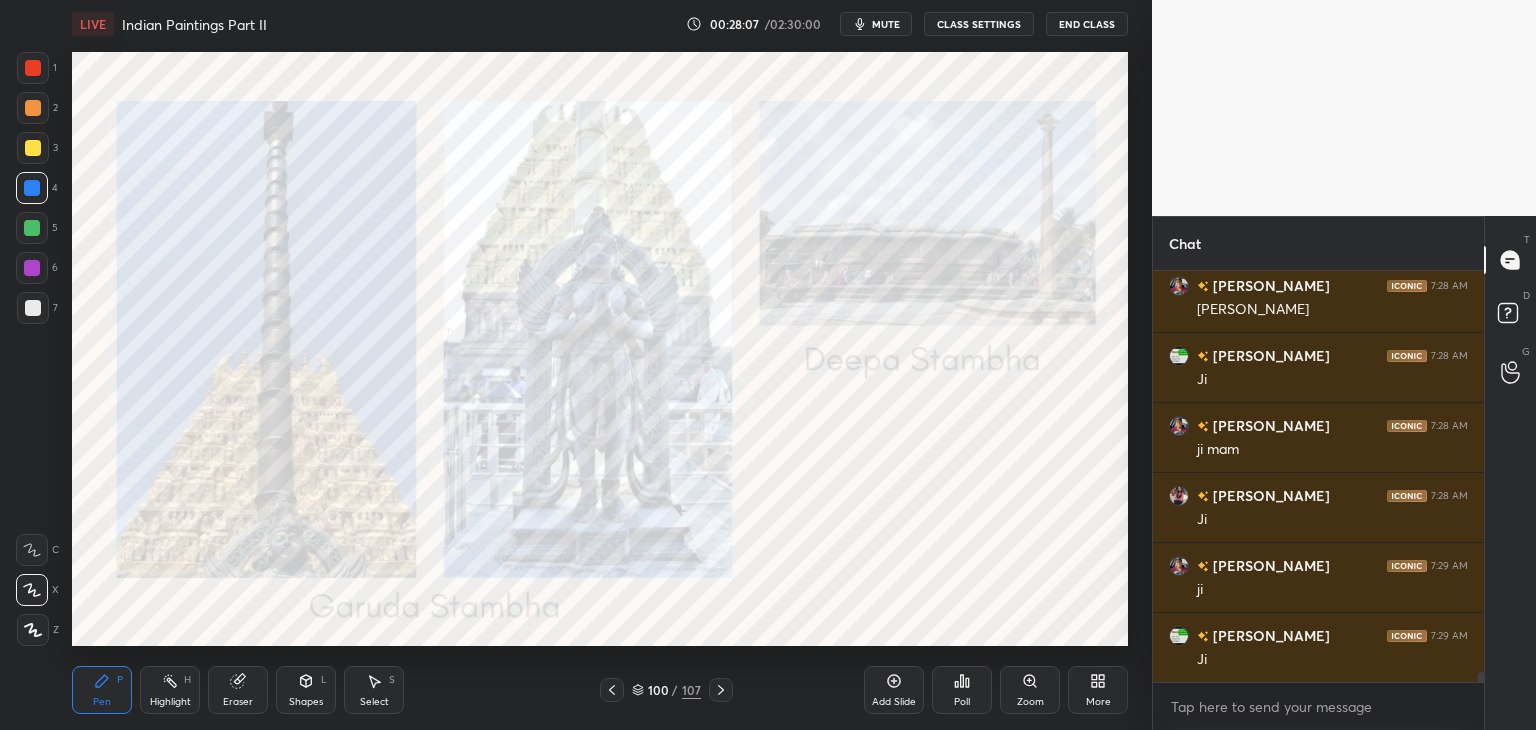 click at bounding box center (33, 68) 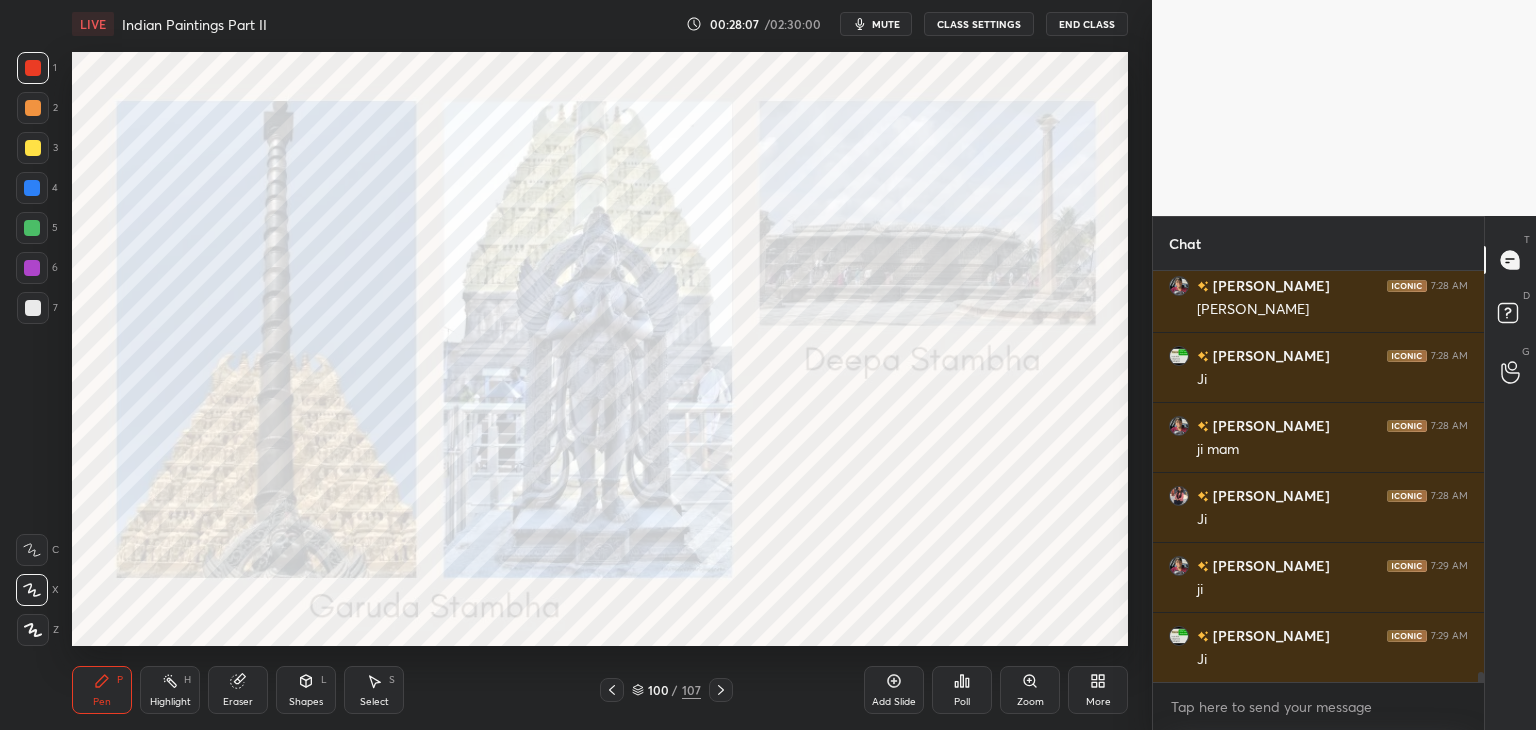 click at bounding box center [33, 308] 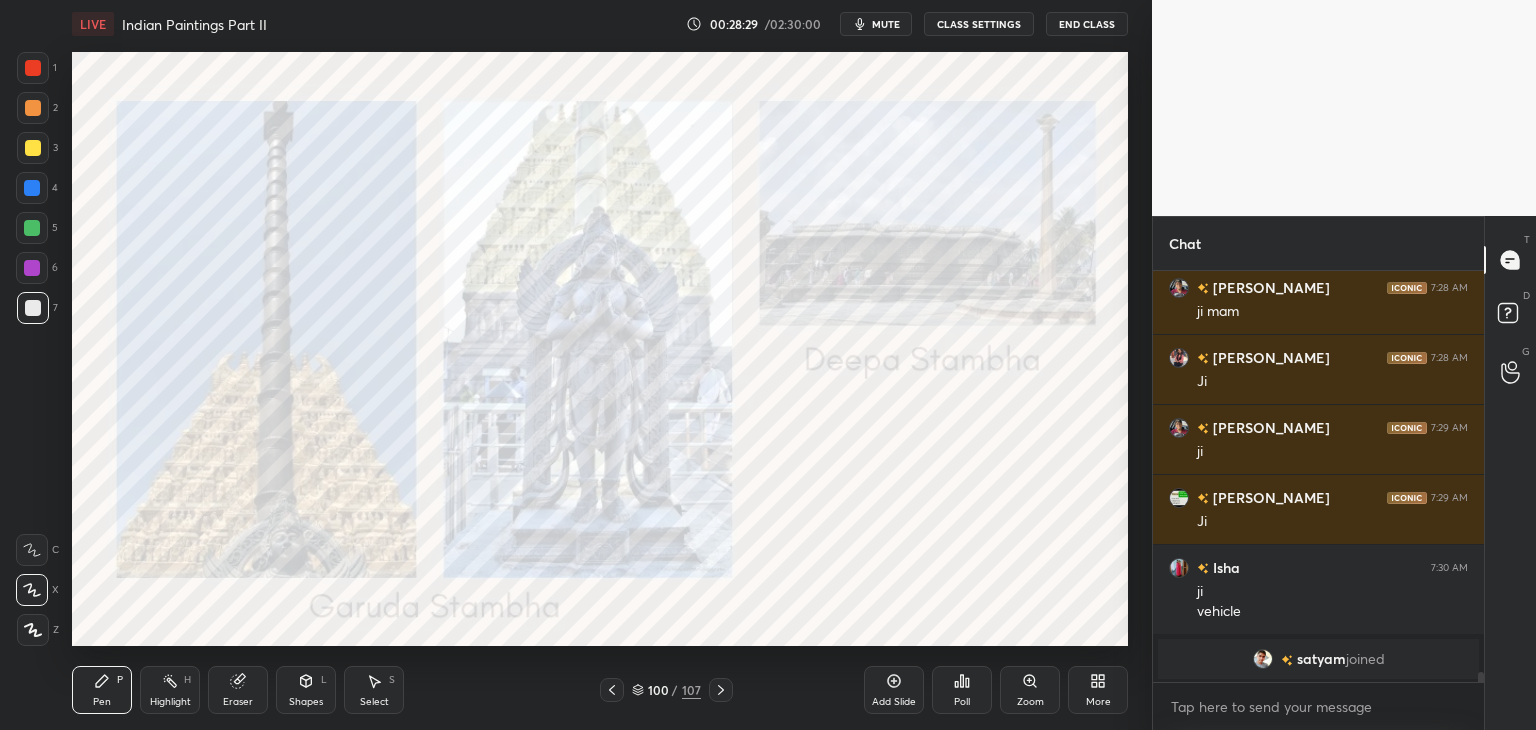 scroll, scrollTop: 15896, scrollLeft: 0, axis: vertical 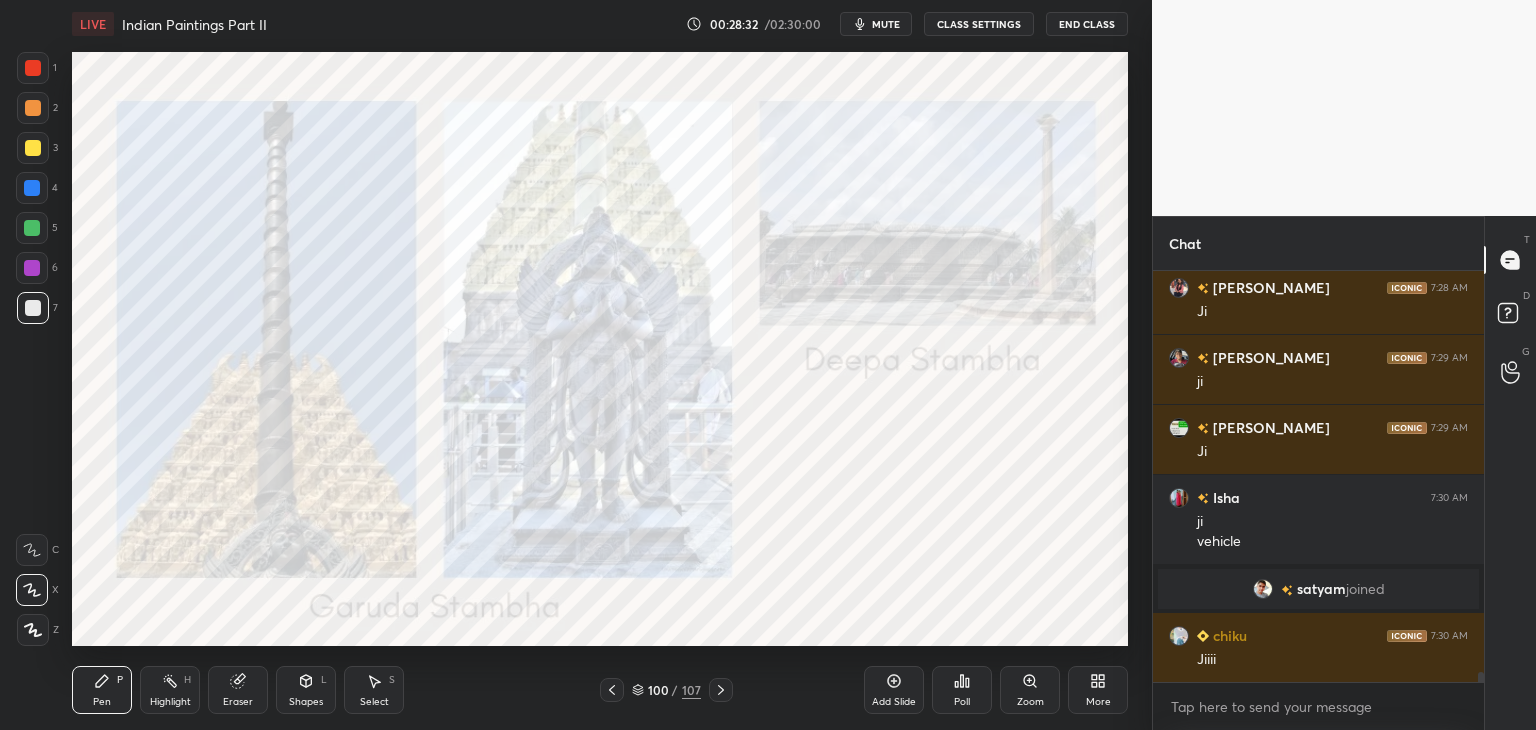 drag, startPoint x: 36, startPoint y: 73, endPoint x: 51, endPoint y: 78, distance: 15.811388 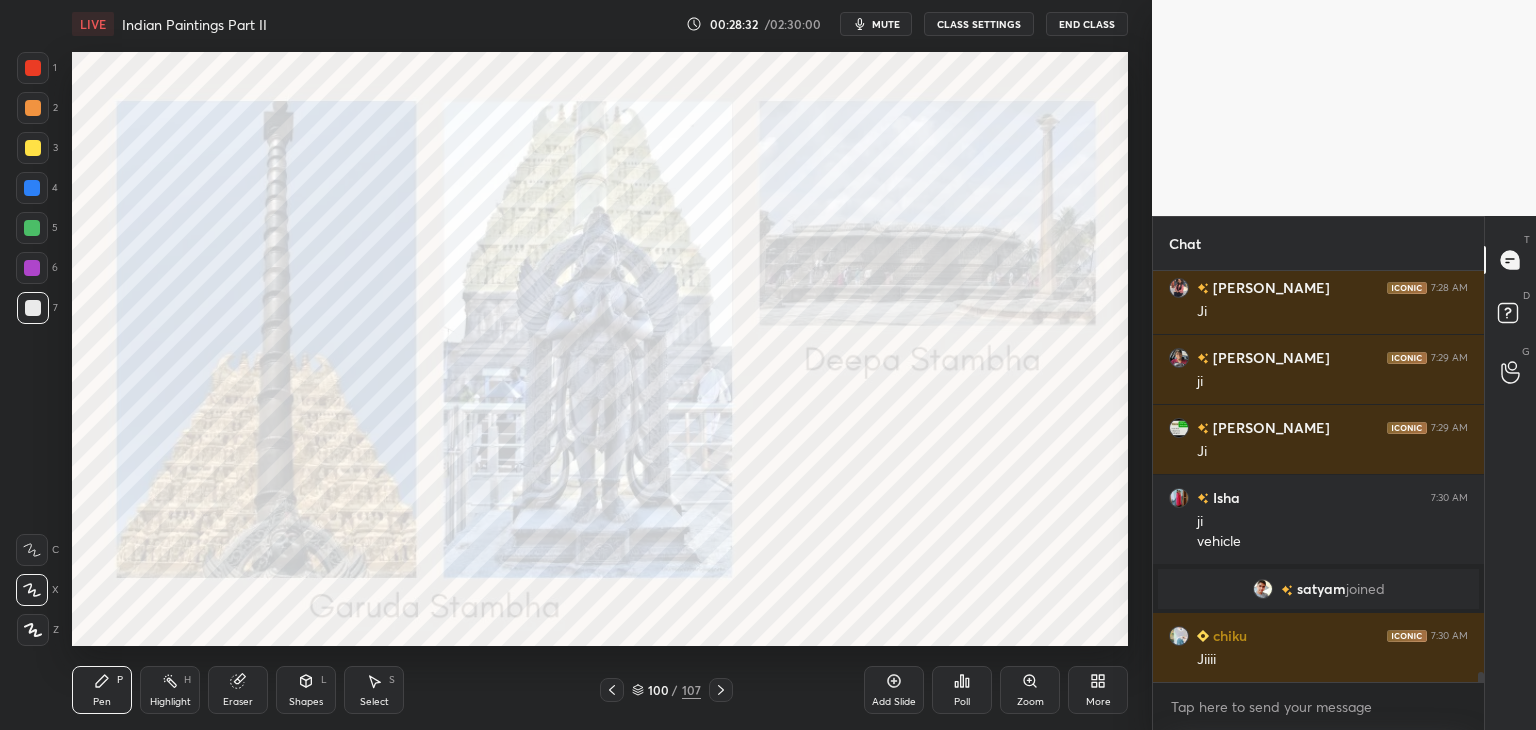 click at bounding box center (33, 68) 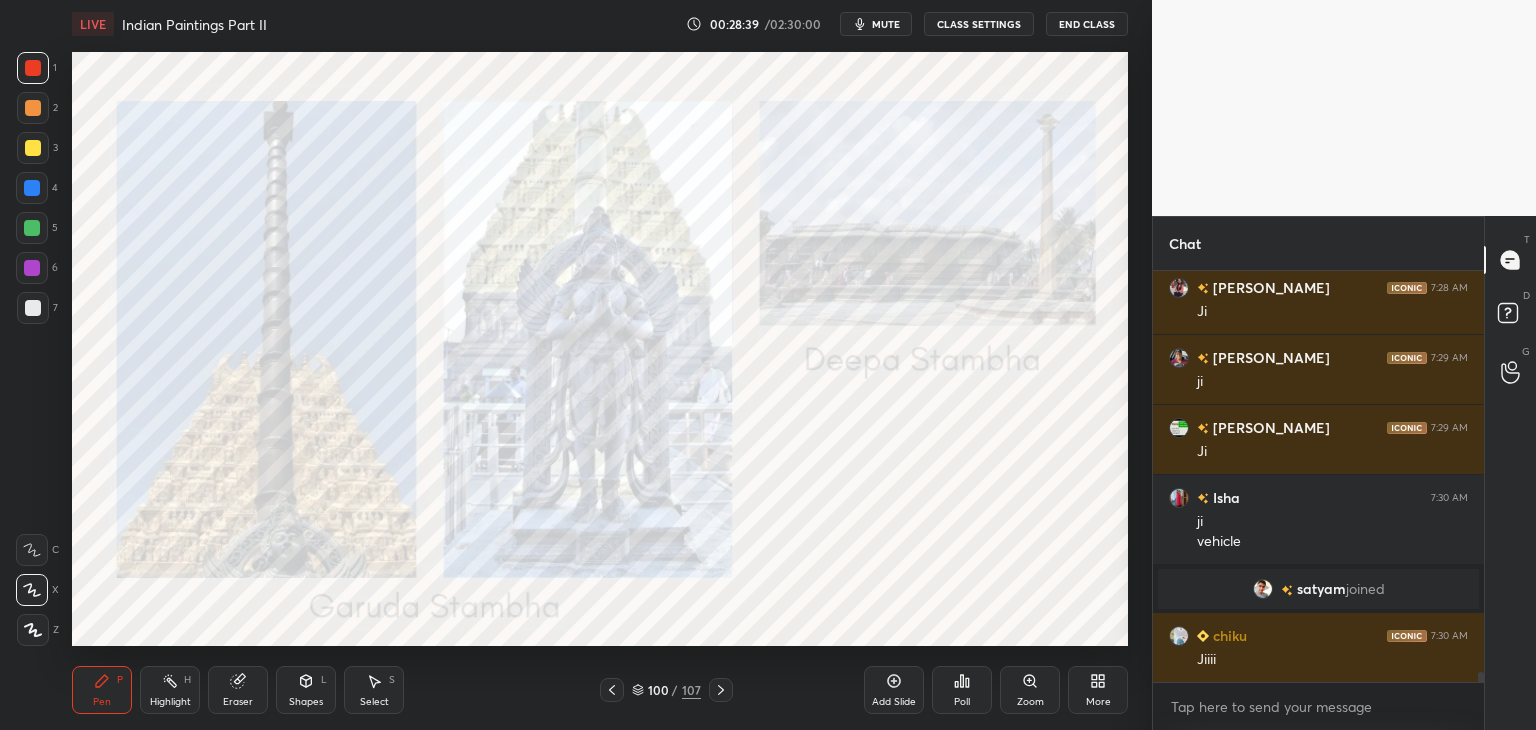 click 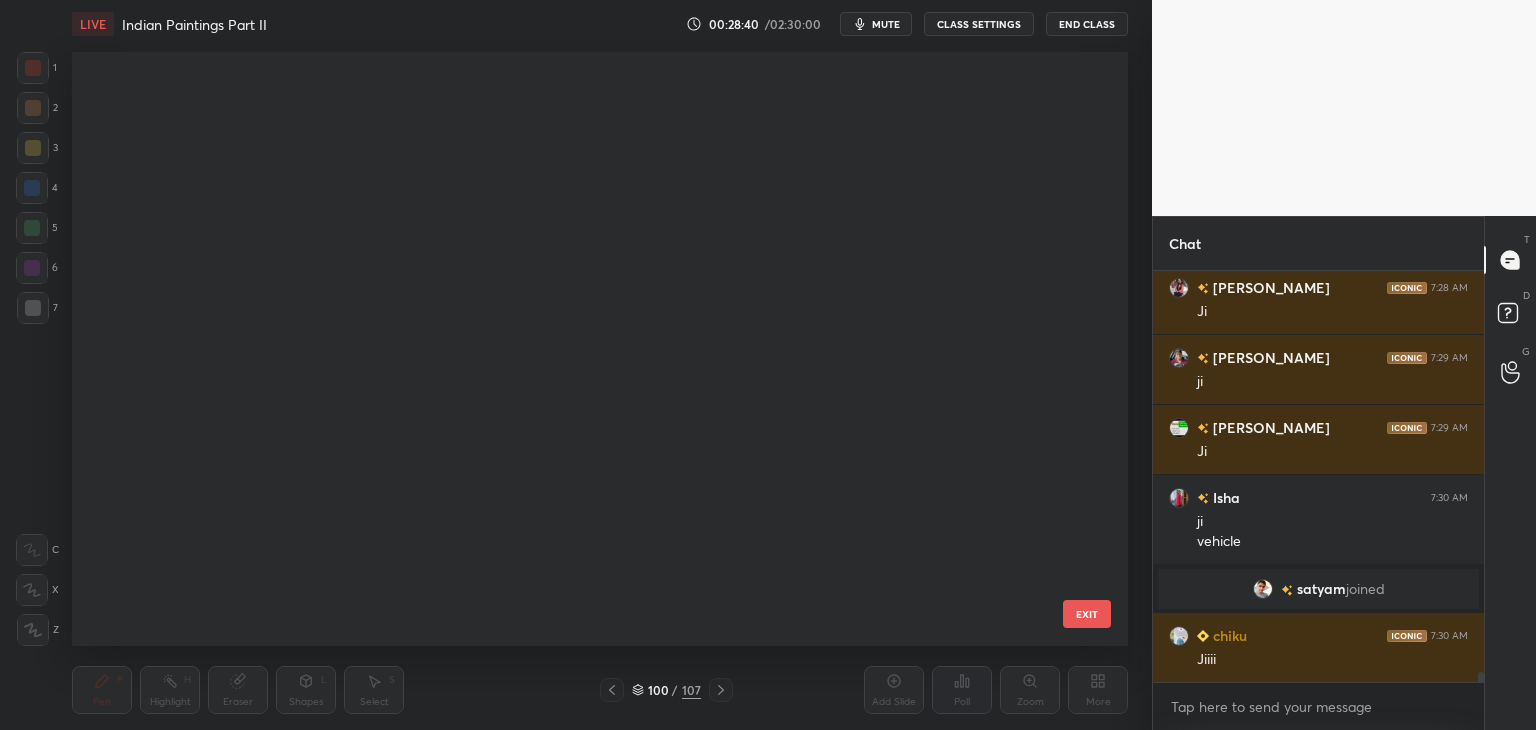 scroll, scrollTop: 5628, scrollLeft: 0, axis: vertical 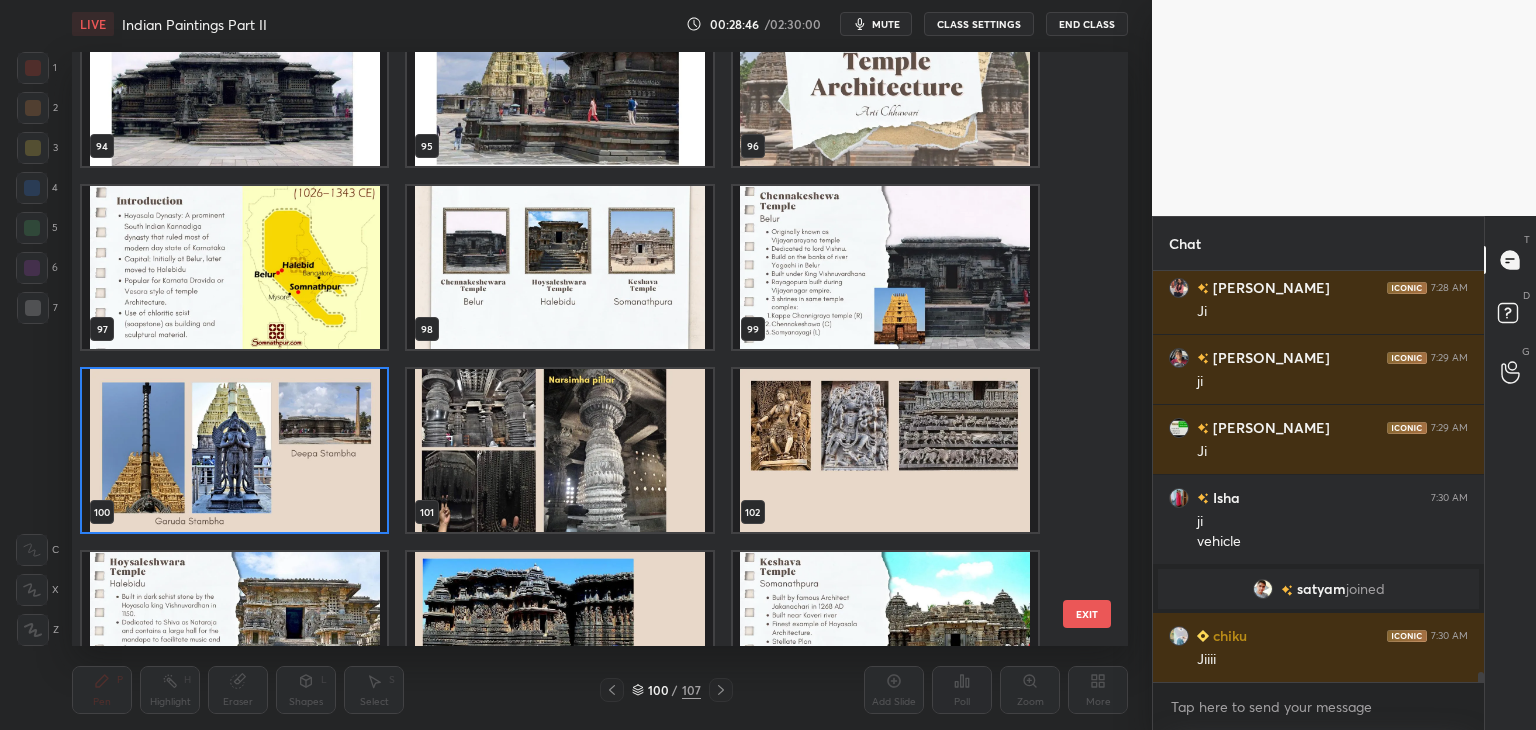 click at bounding box center [559, 450] 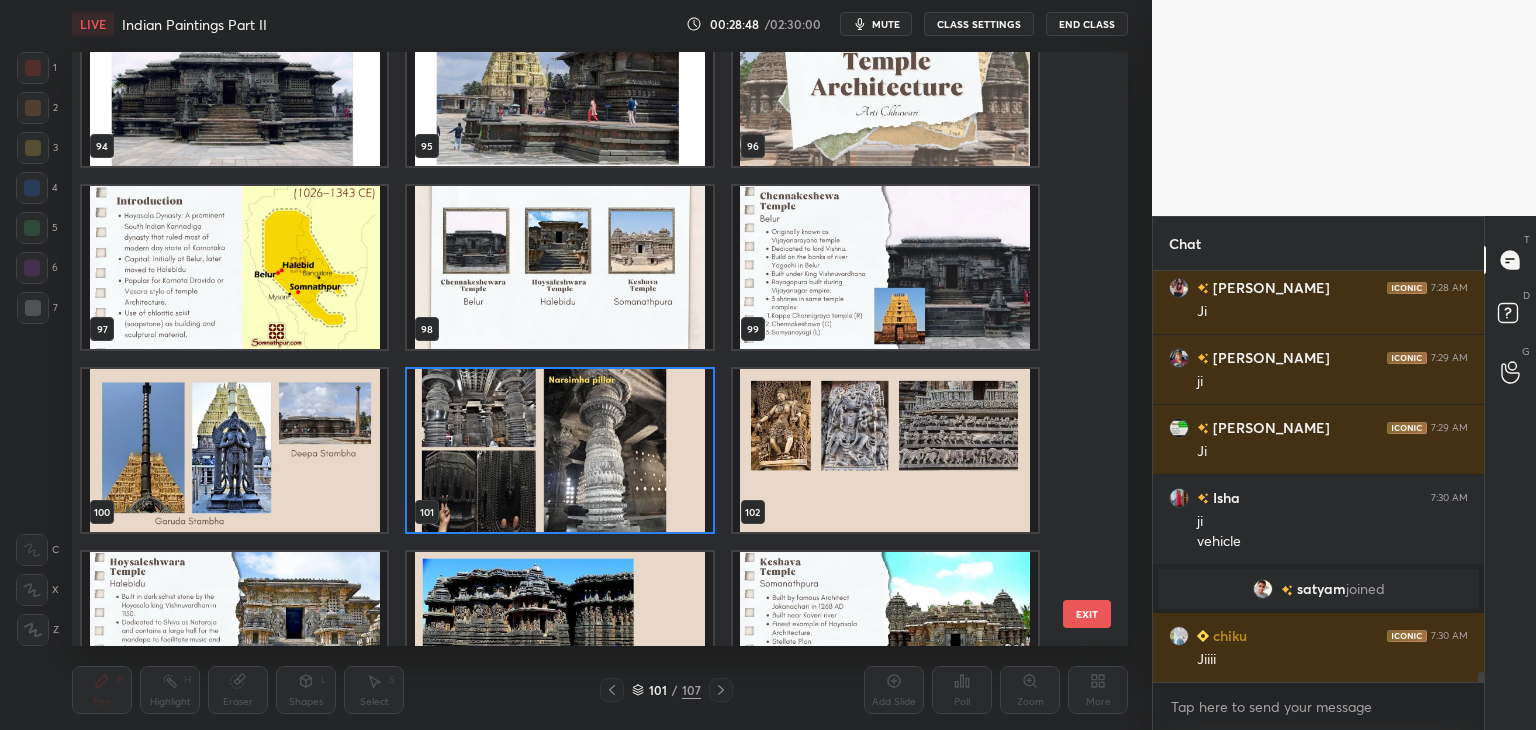 click 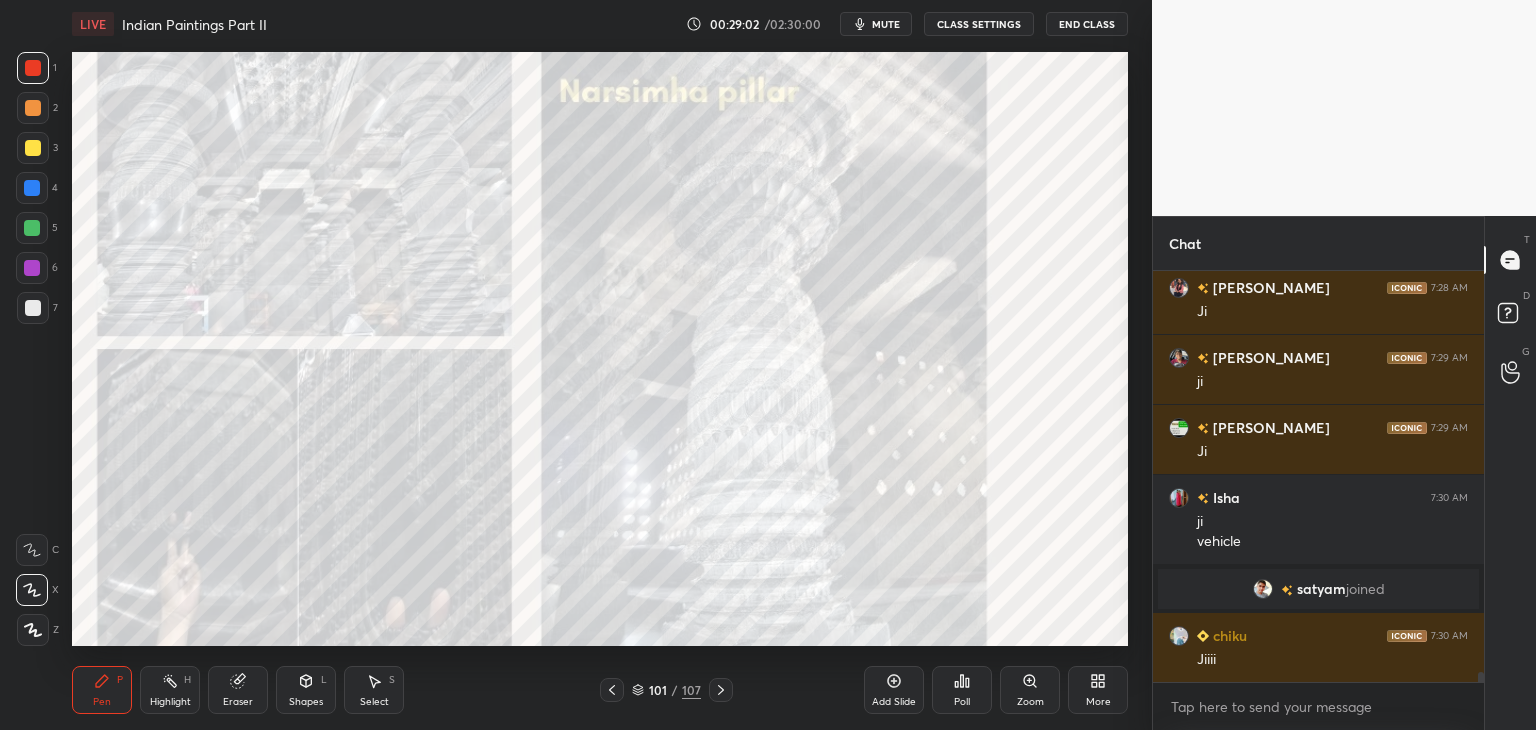click on "Add Slide" at bounding box center (894, 690) 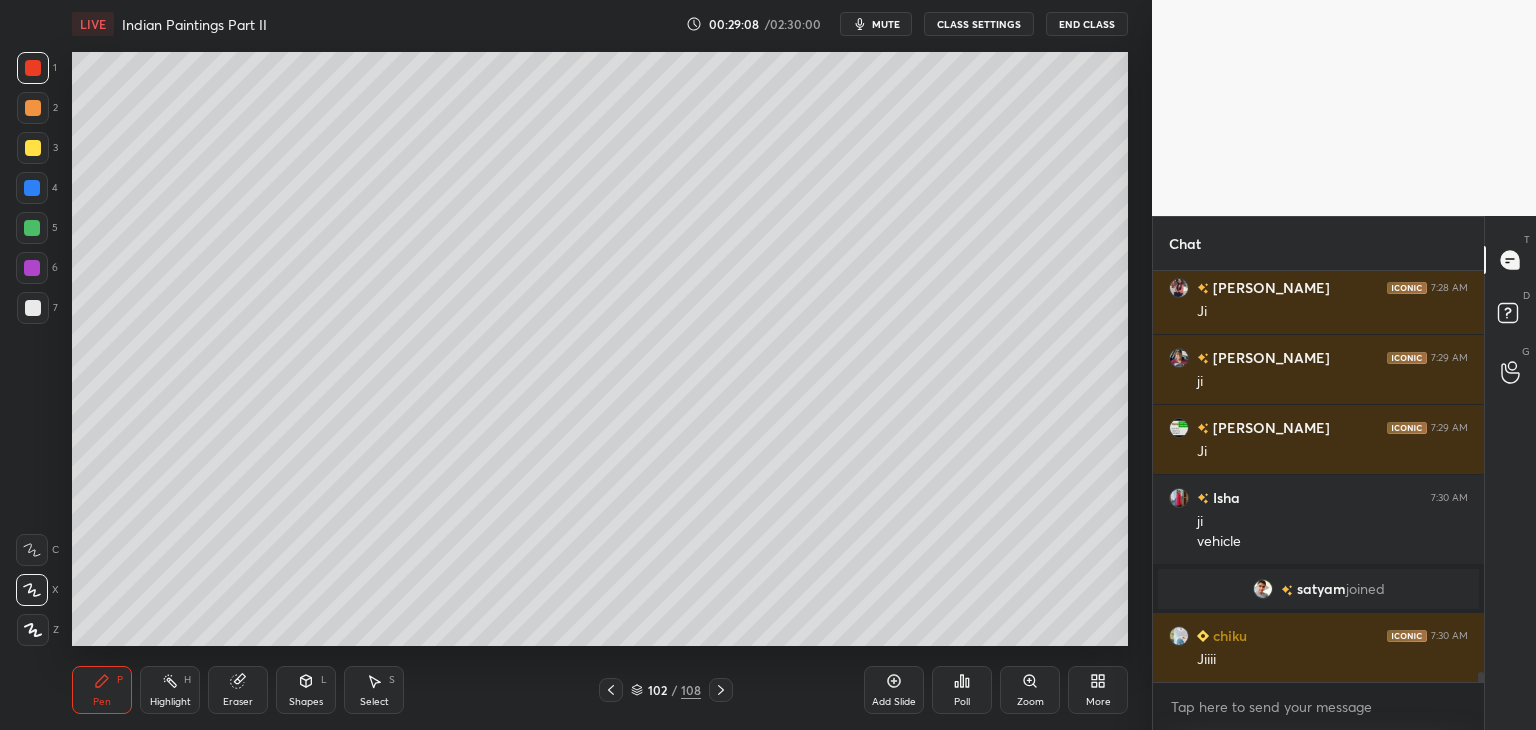 click at bounding box center (33, 308) 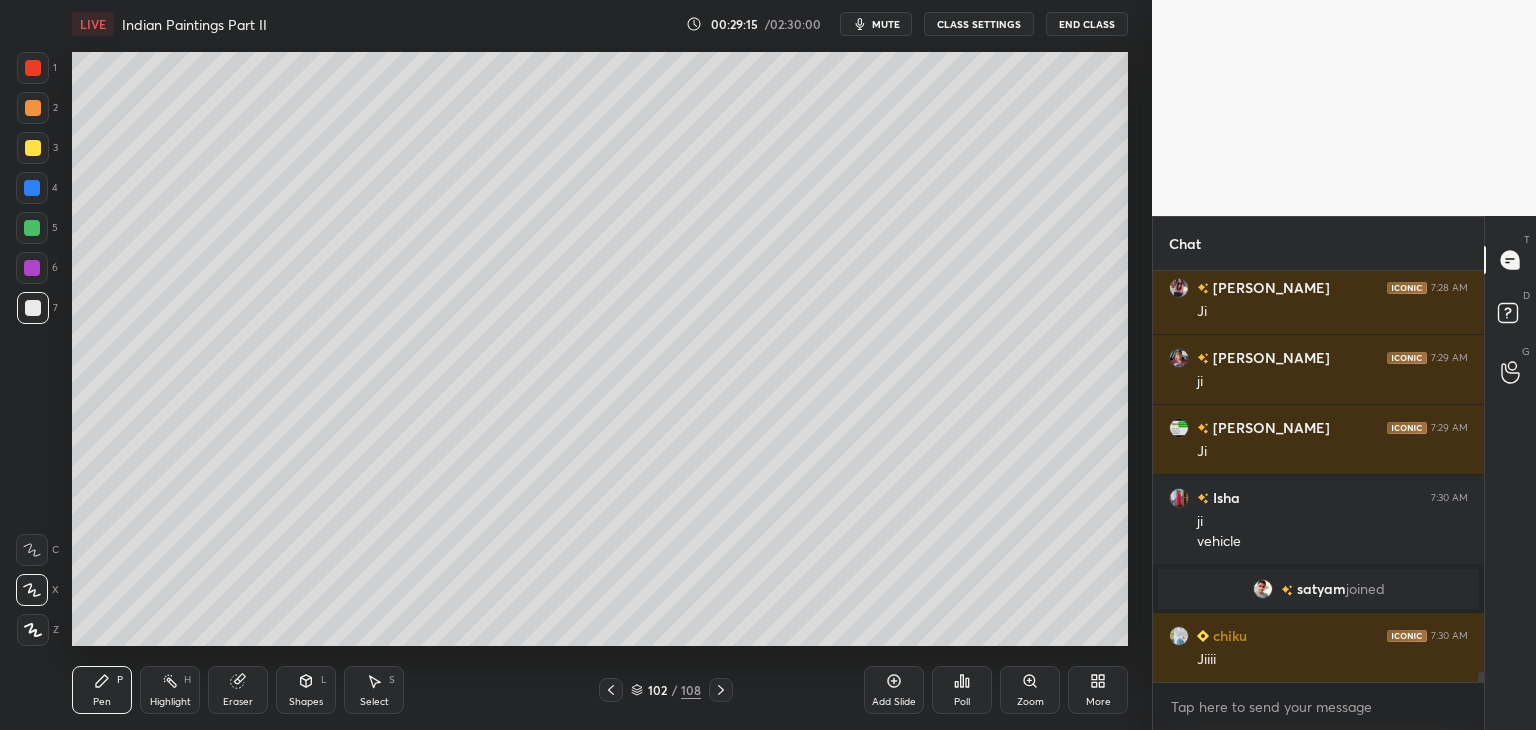 click at bounding box center [33, 68] 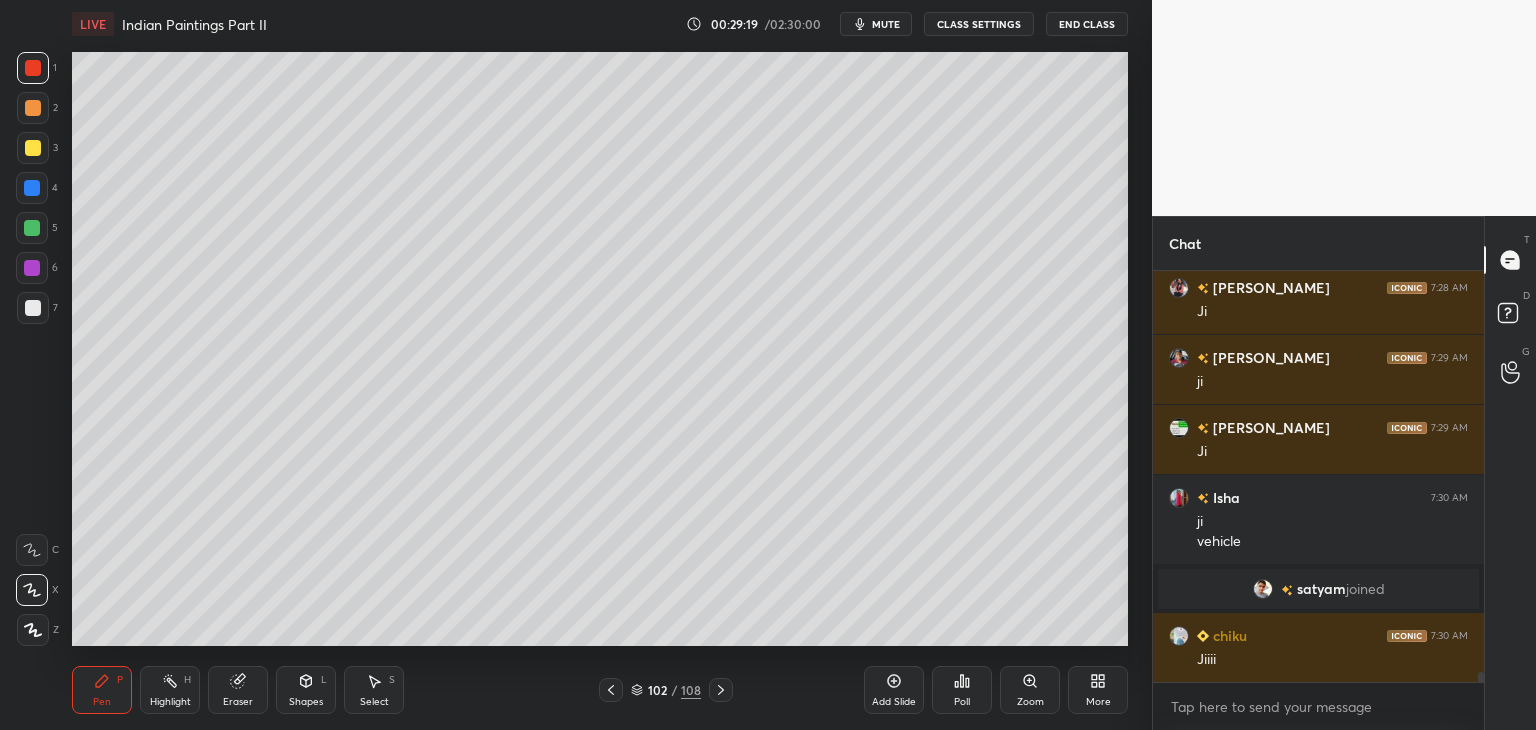 scroll, scrollTop: 15966, scrollLeft: 0, axis: vertical 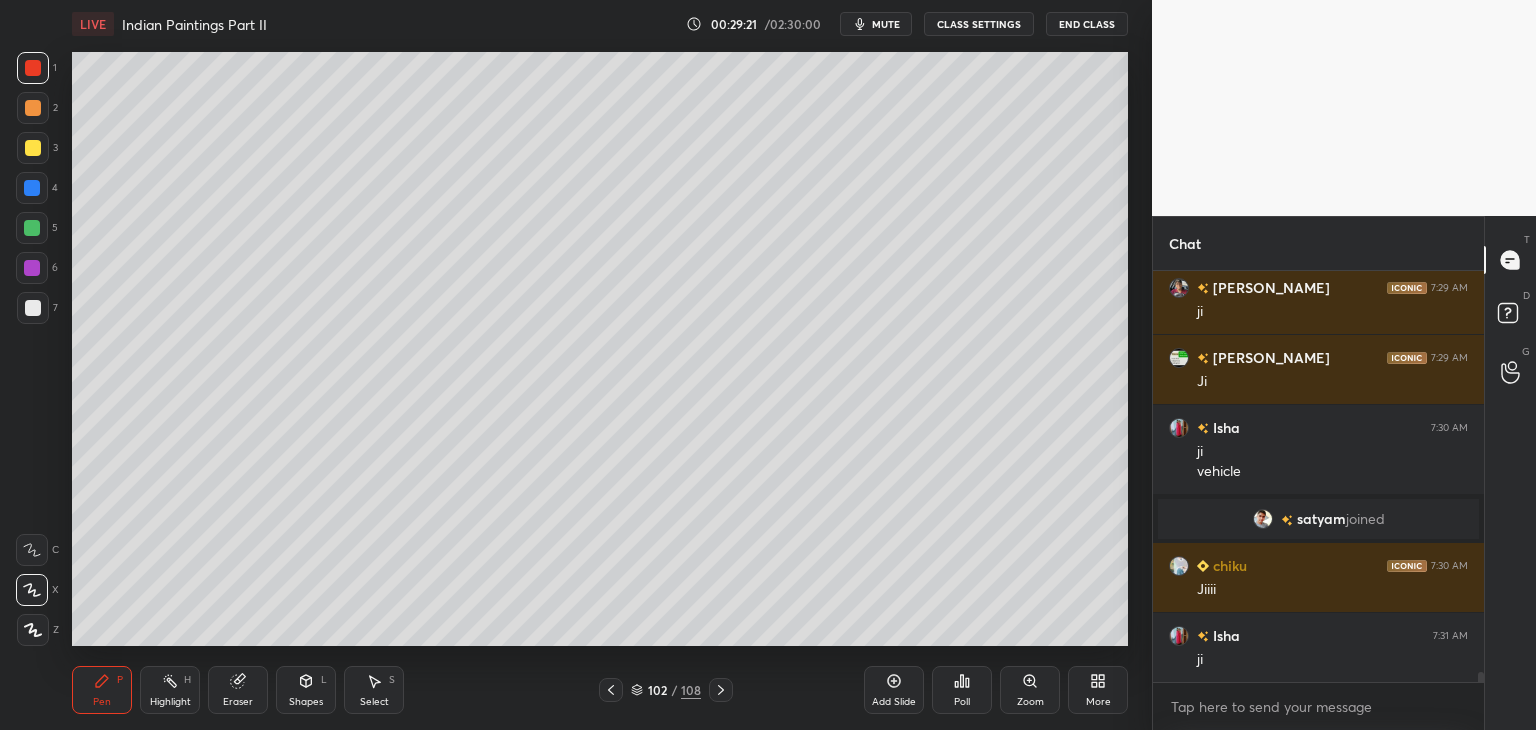 click at bounding box center (33, 308) 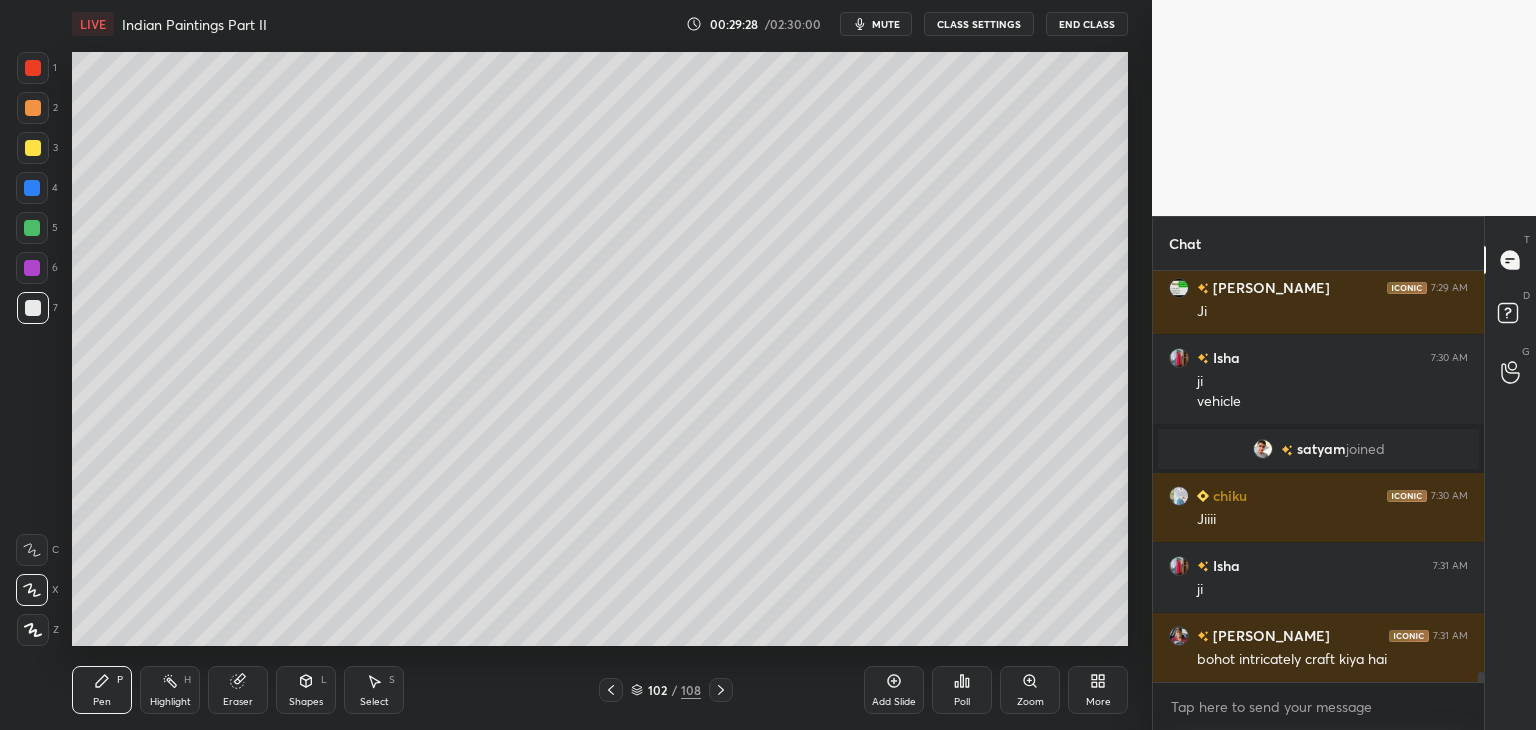 scroll, scrollTop: 16106, scrollLeft: 0, axis: vertical 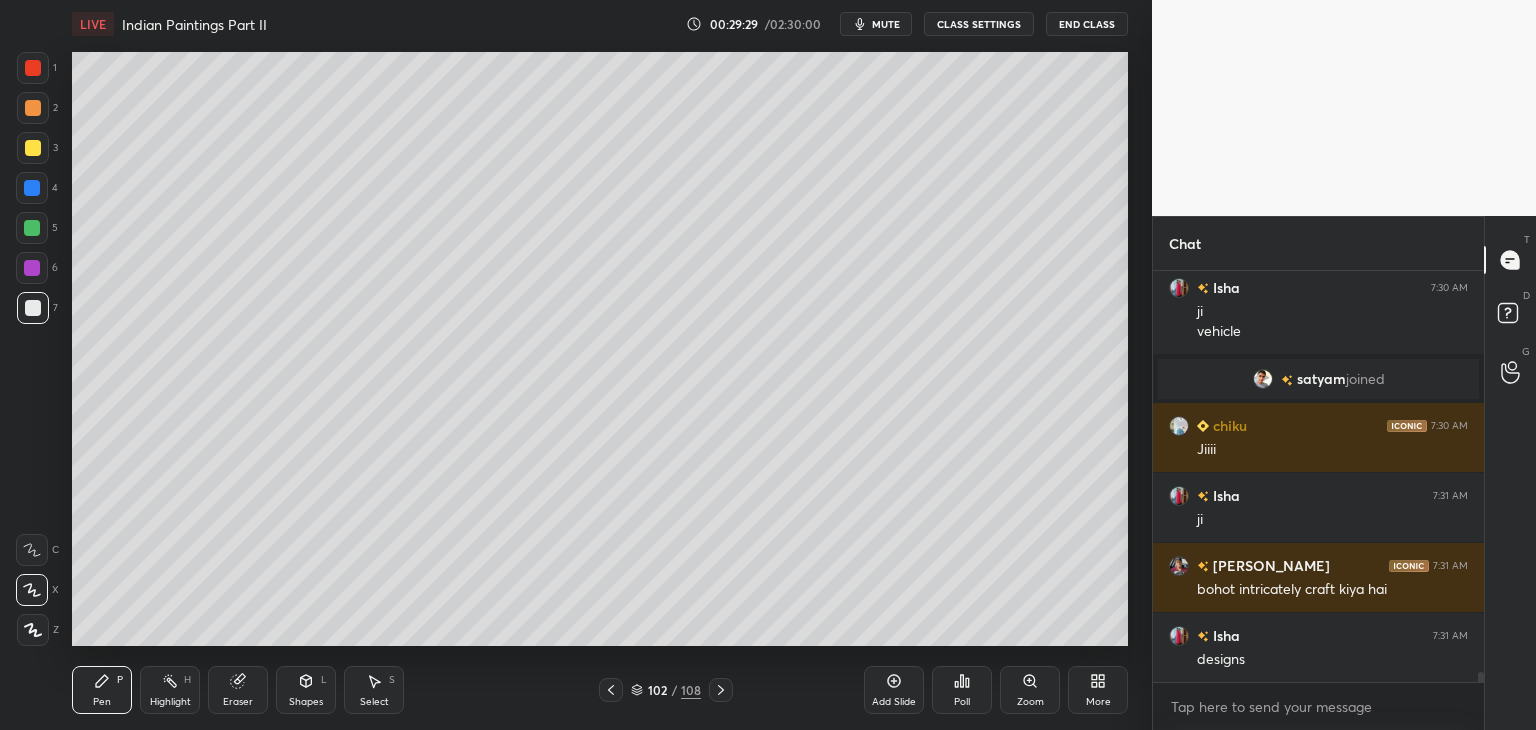 click at bounding box center (33, 68) 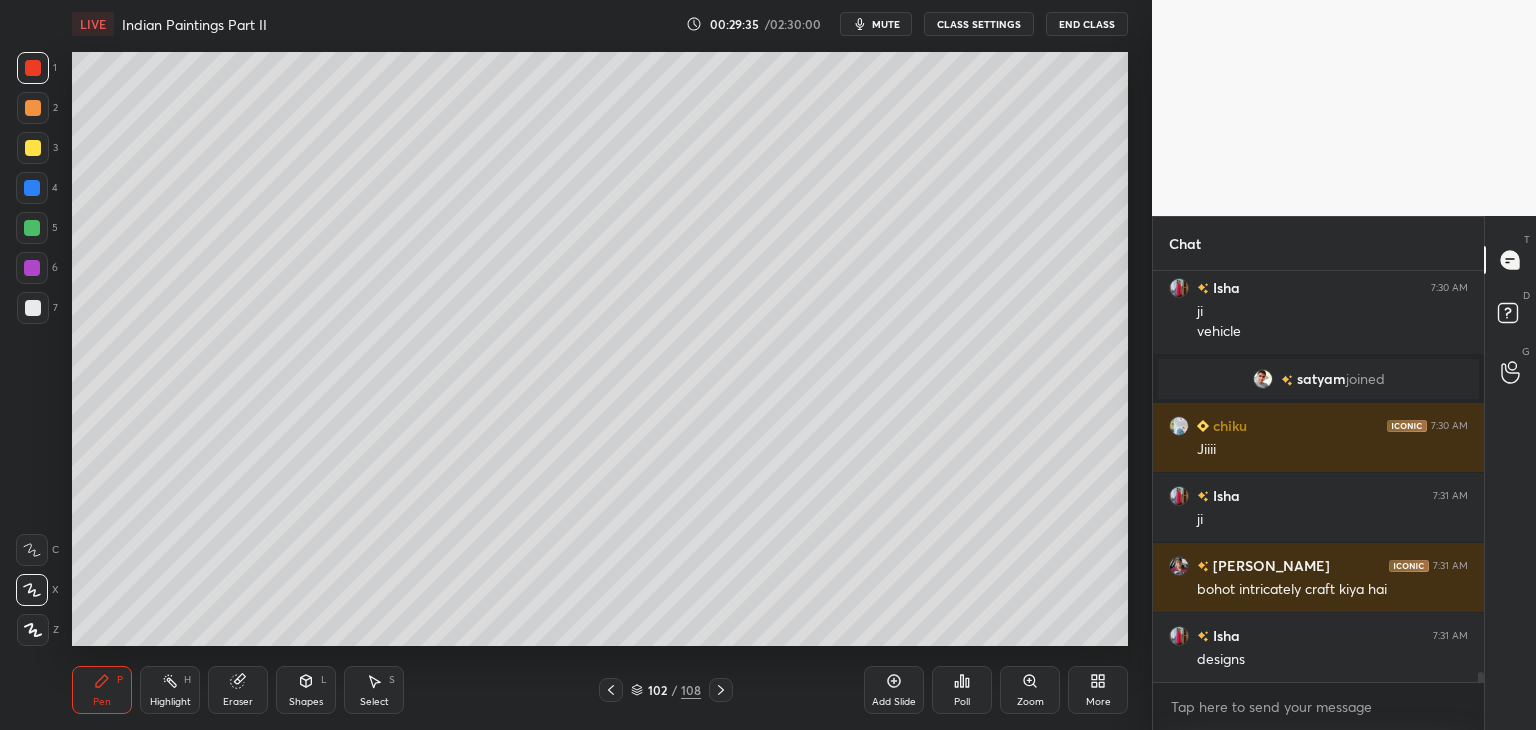 scroll, scrollTop: 16176, scrollLeft: 0, axis: vertical 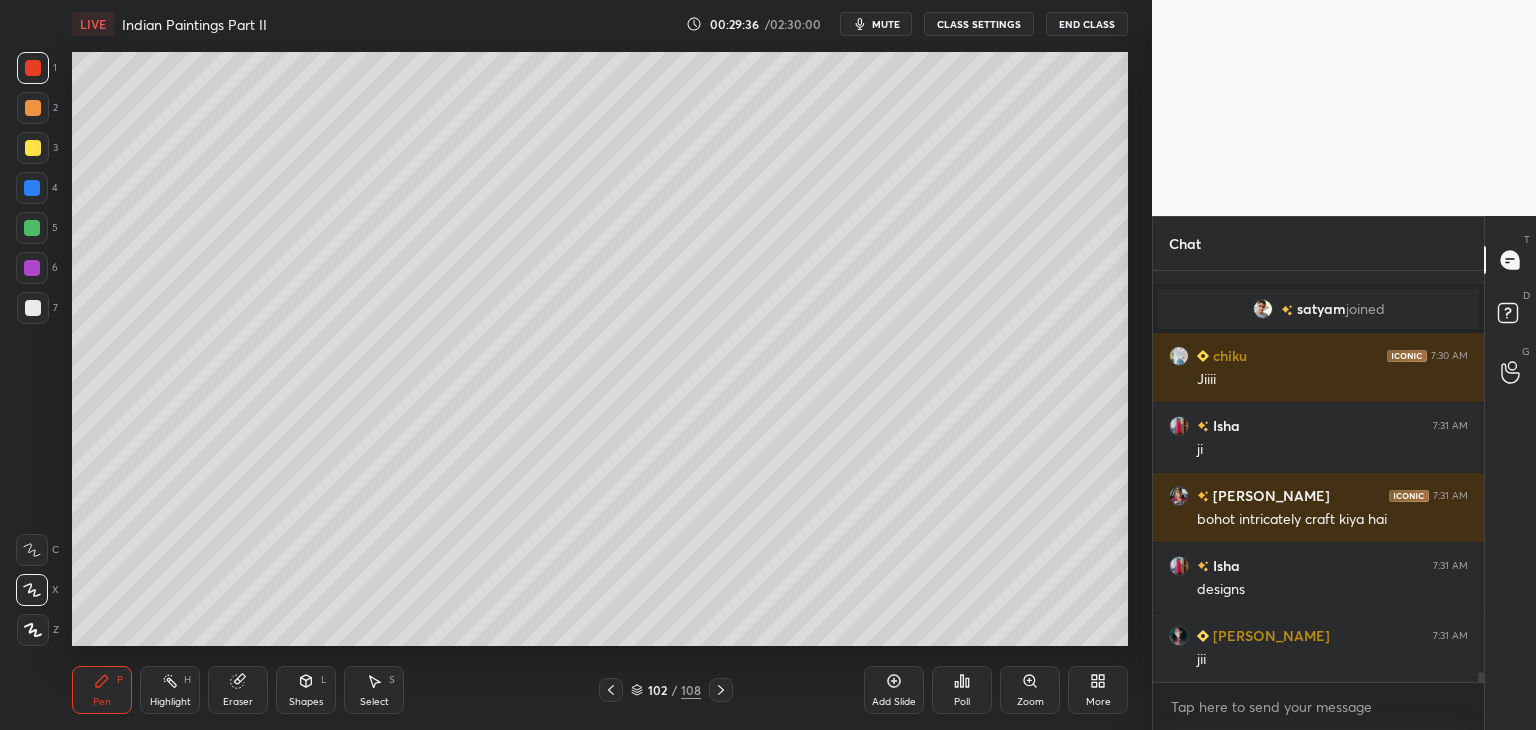 click 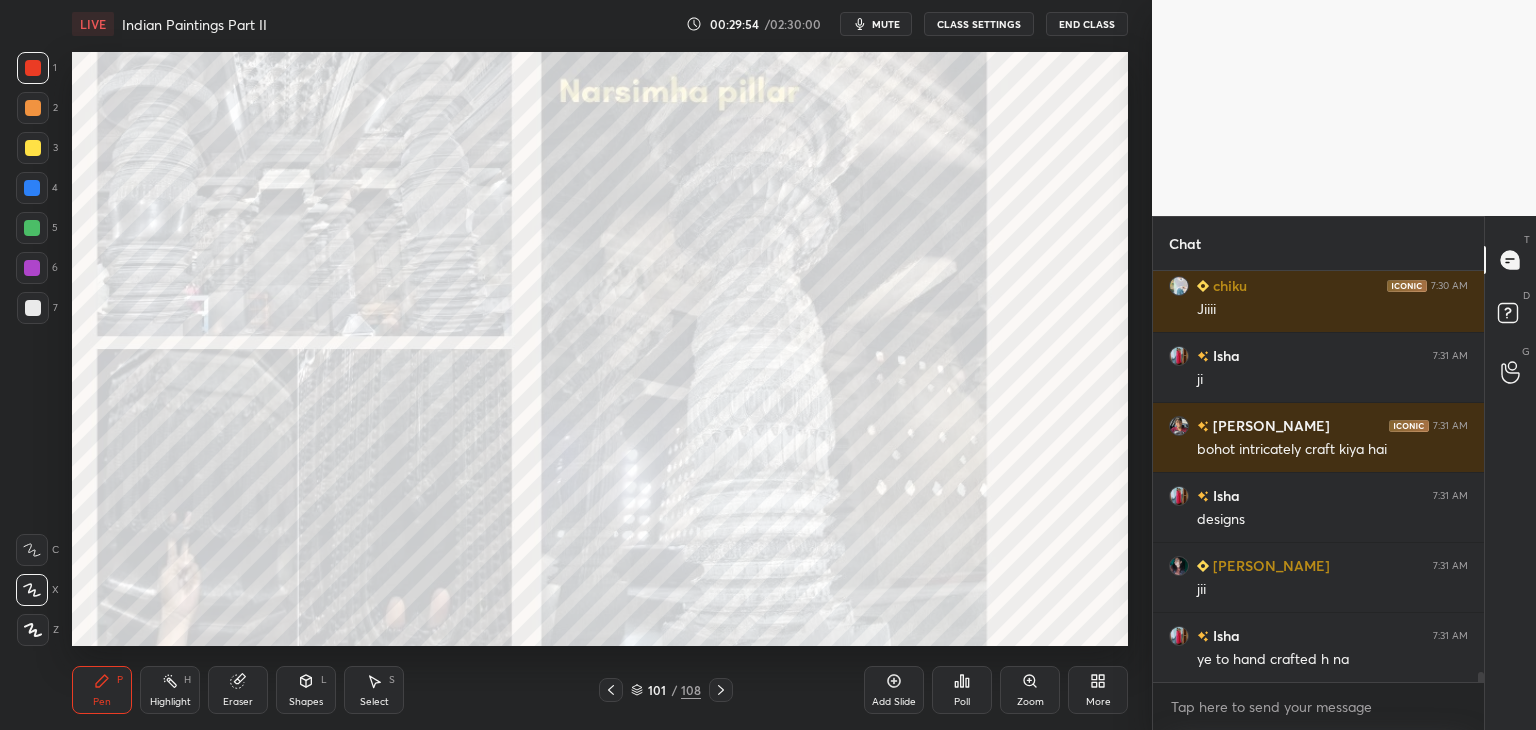 scroll, scrollTop: 16316, scrollLeft: 0, axis: vertical 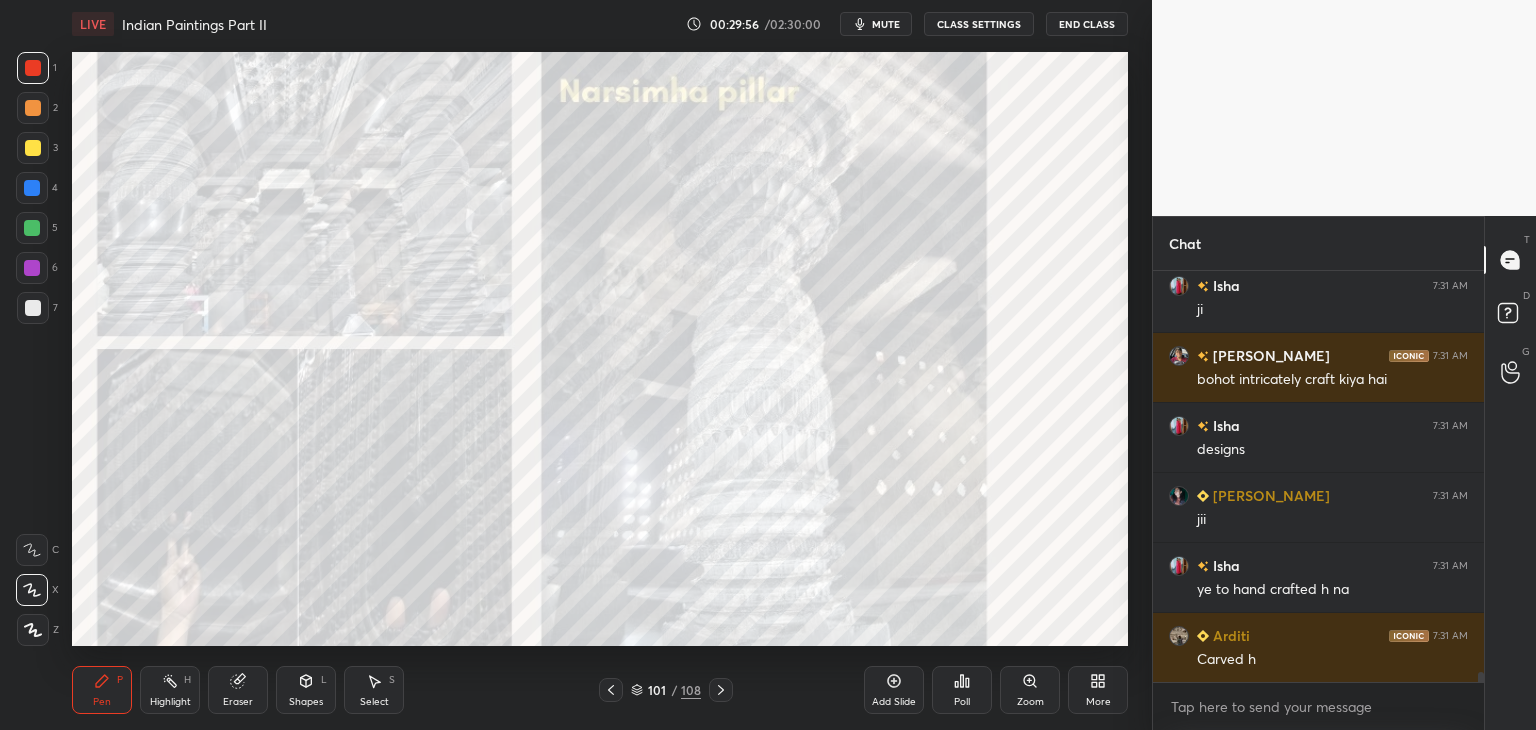 click 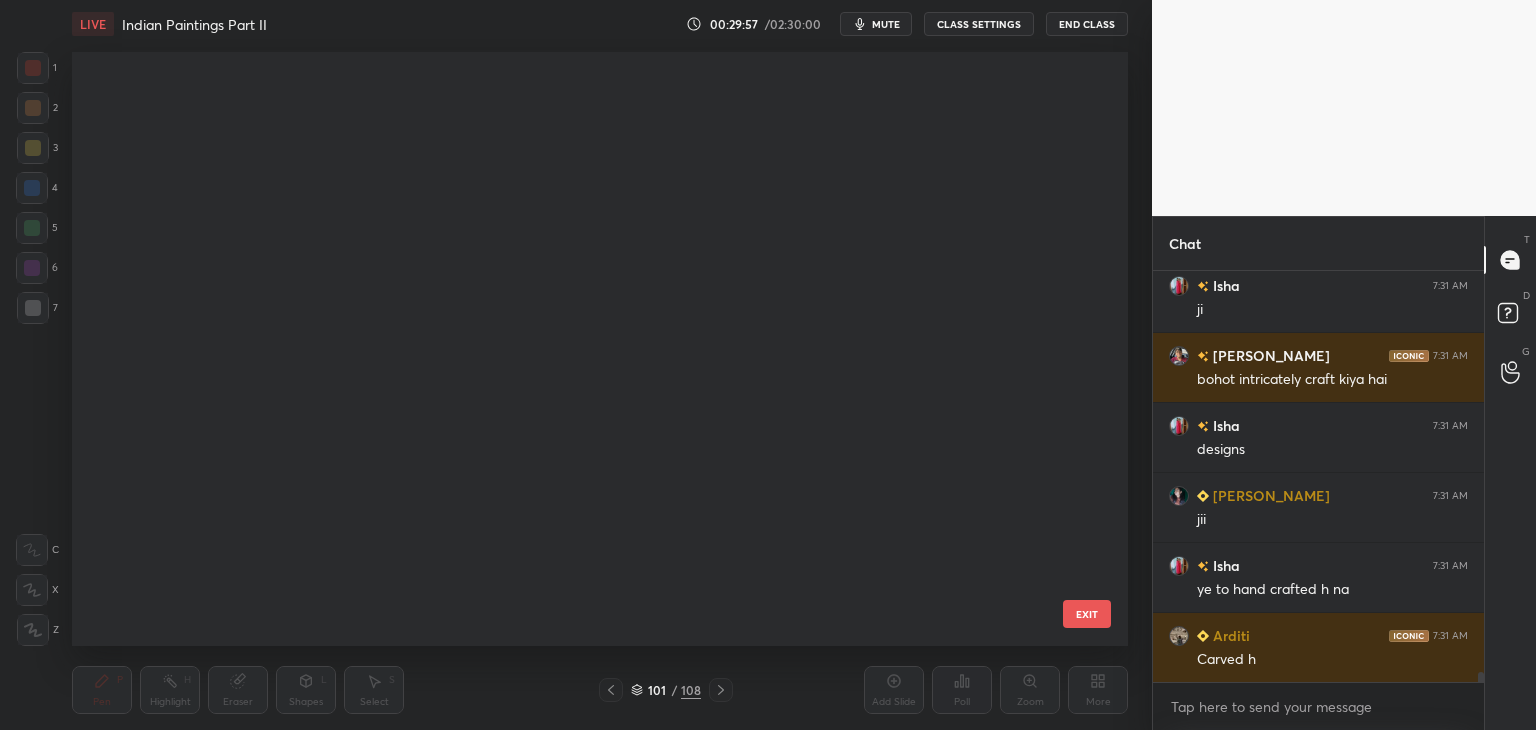 scroll, scrollTop: 5628, scrollLeft: 0, axis: vertical 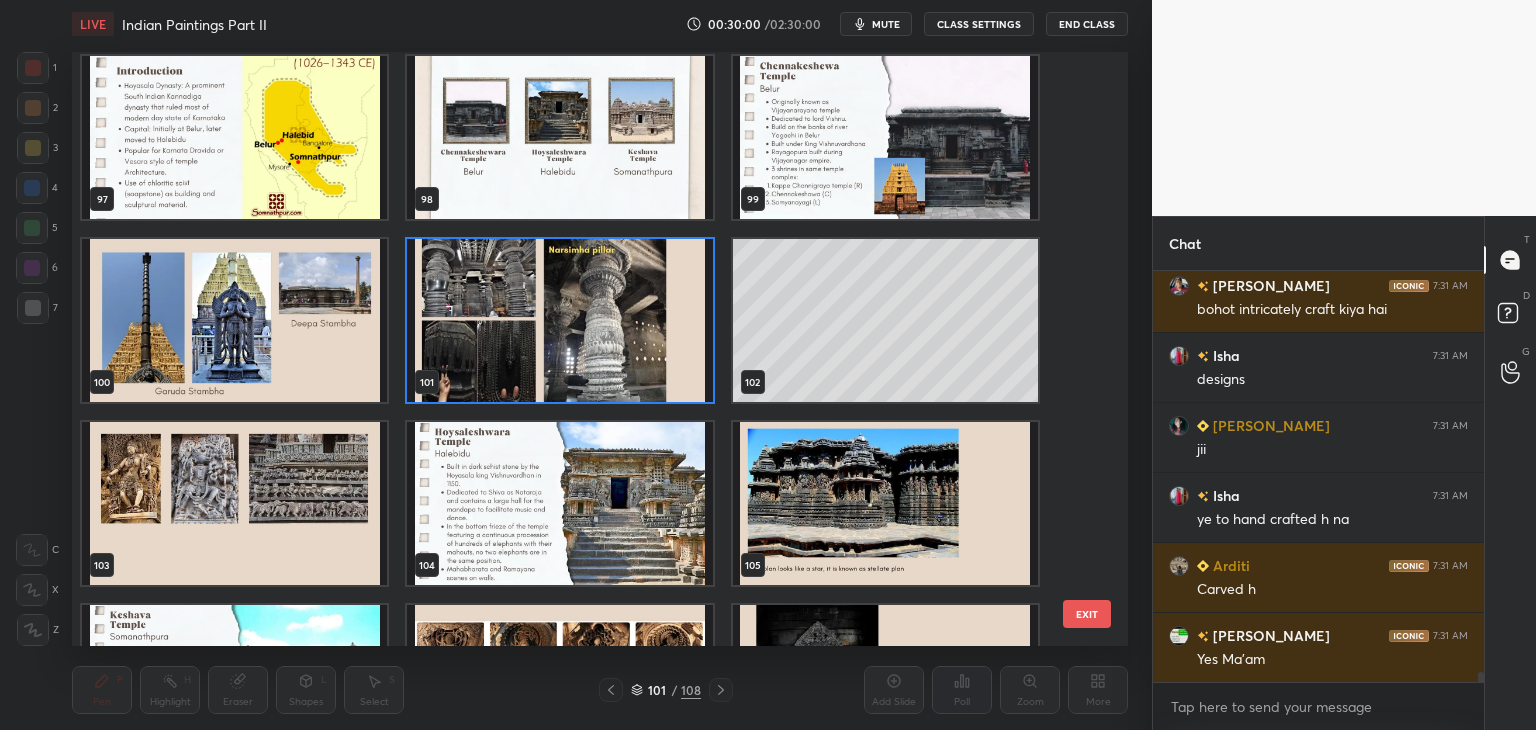 click at bounding box center [234, 503] 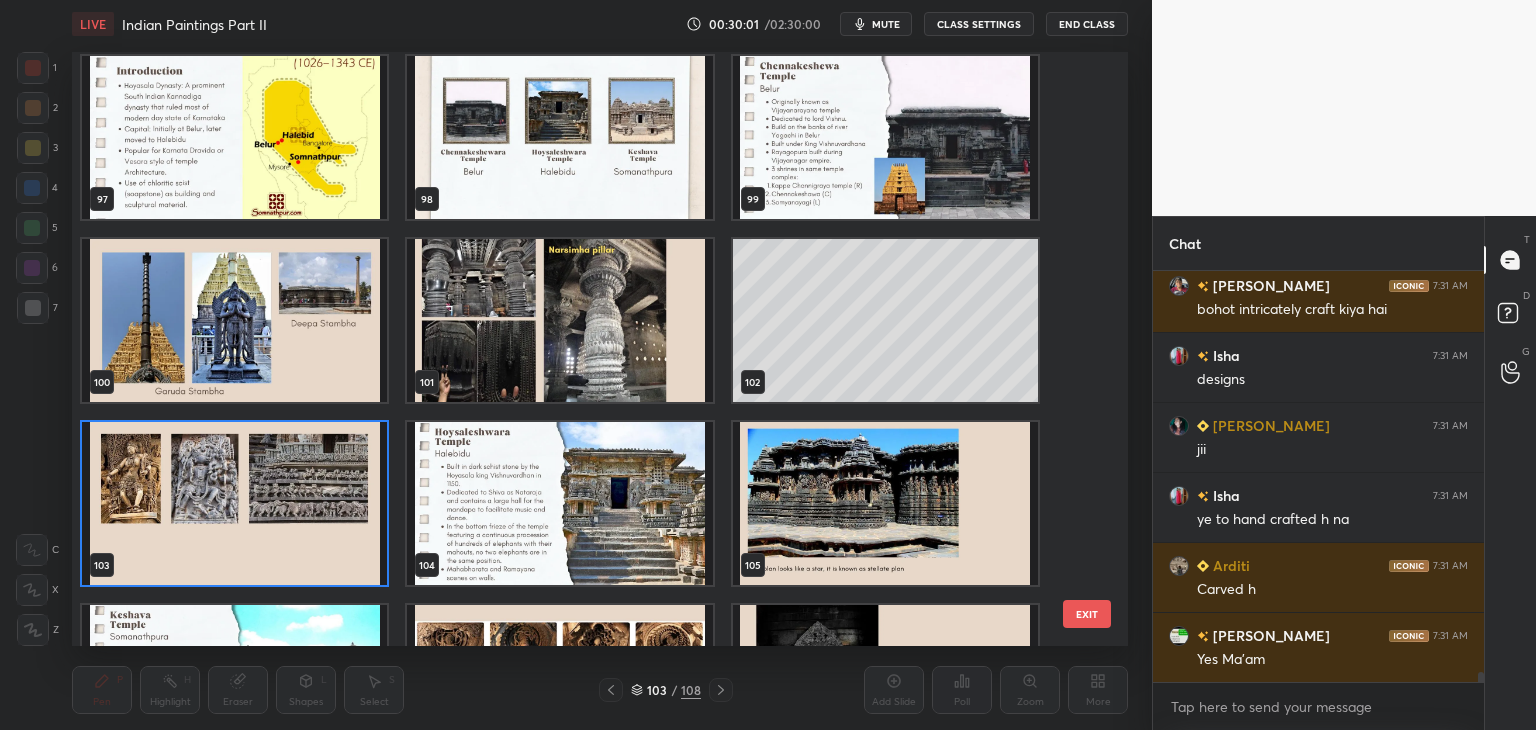 click 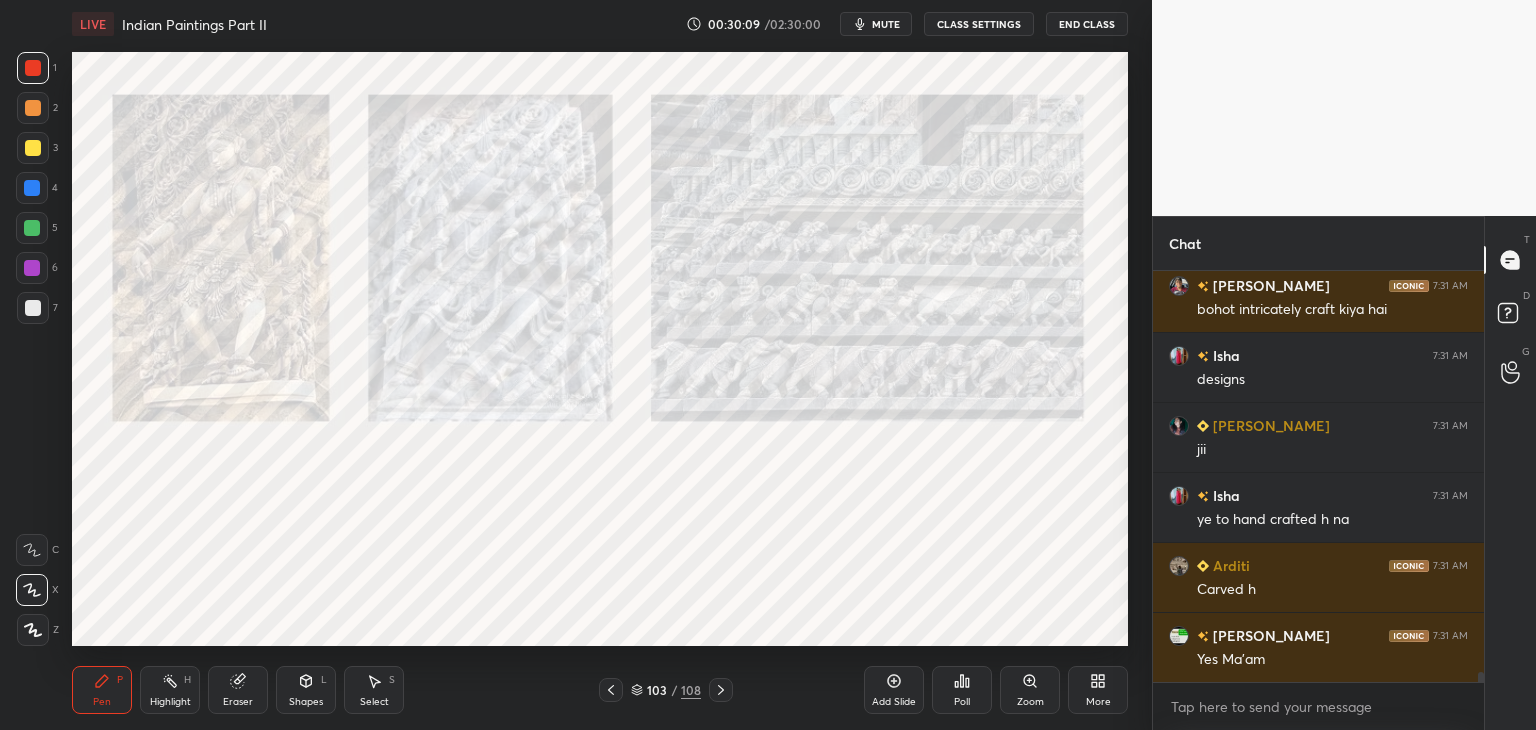 click at bounding box center [33, 308] 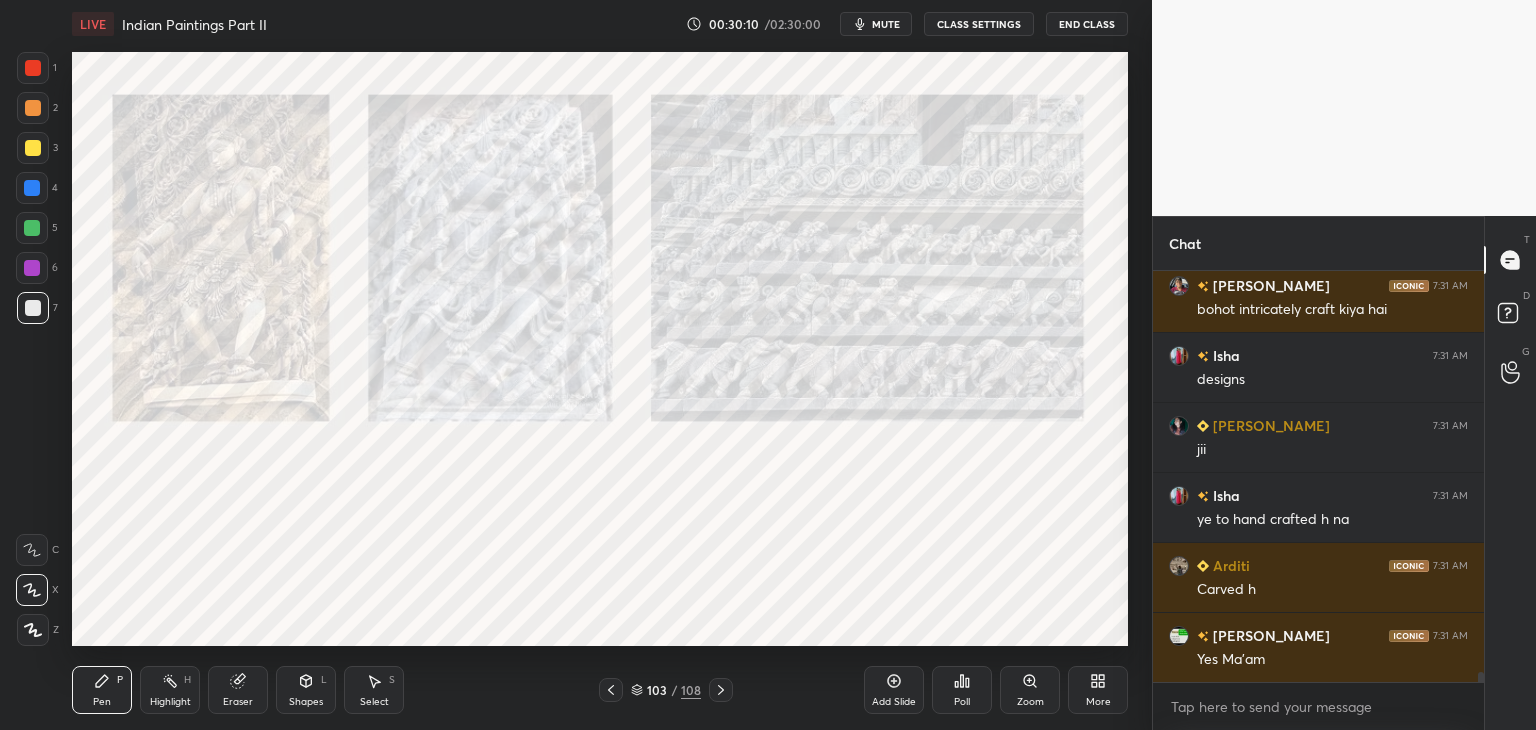 click at bounding box center [33, 68] 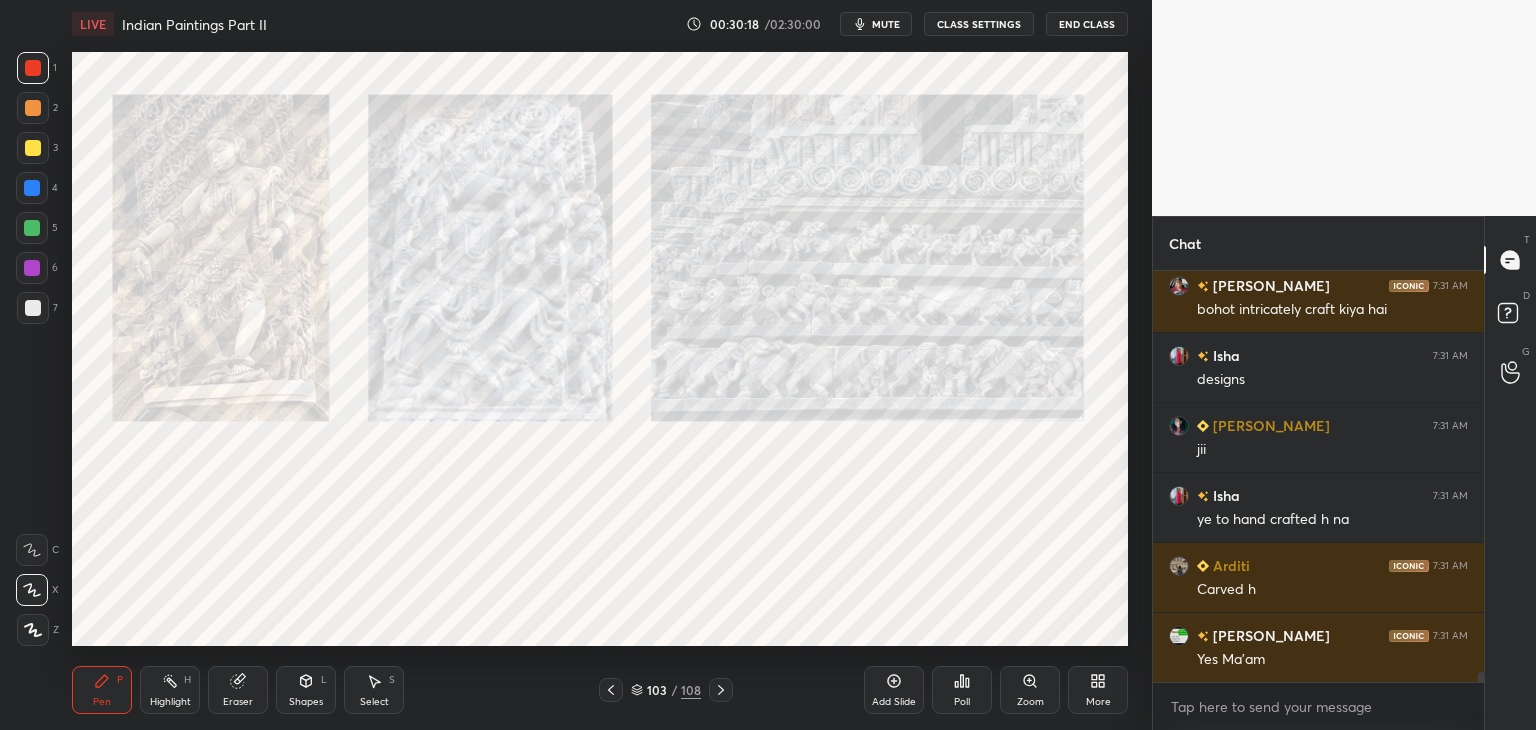 scroll, scrollTop: 16456, scrollLeft: 0, axis: vertical 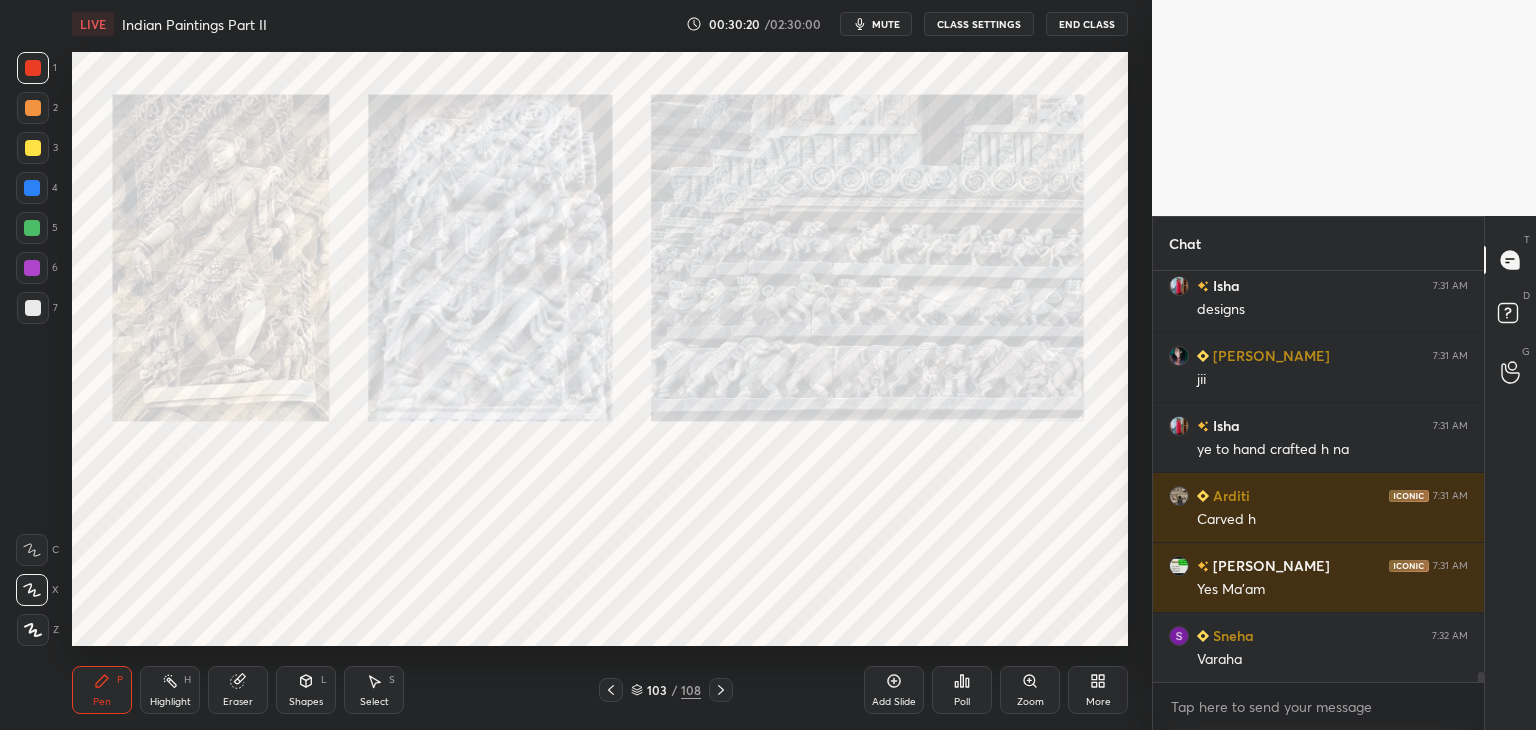 click 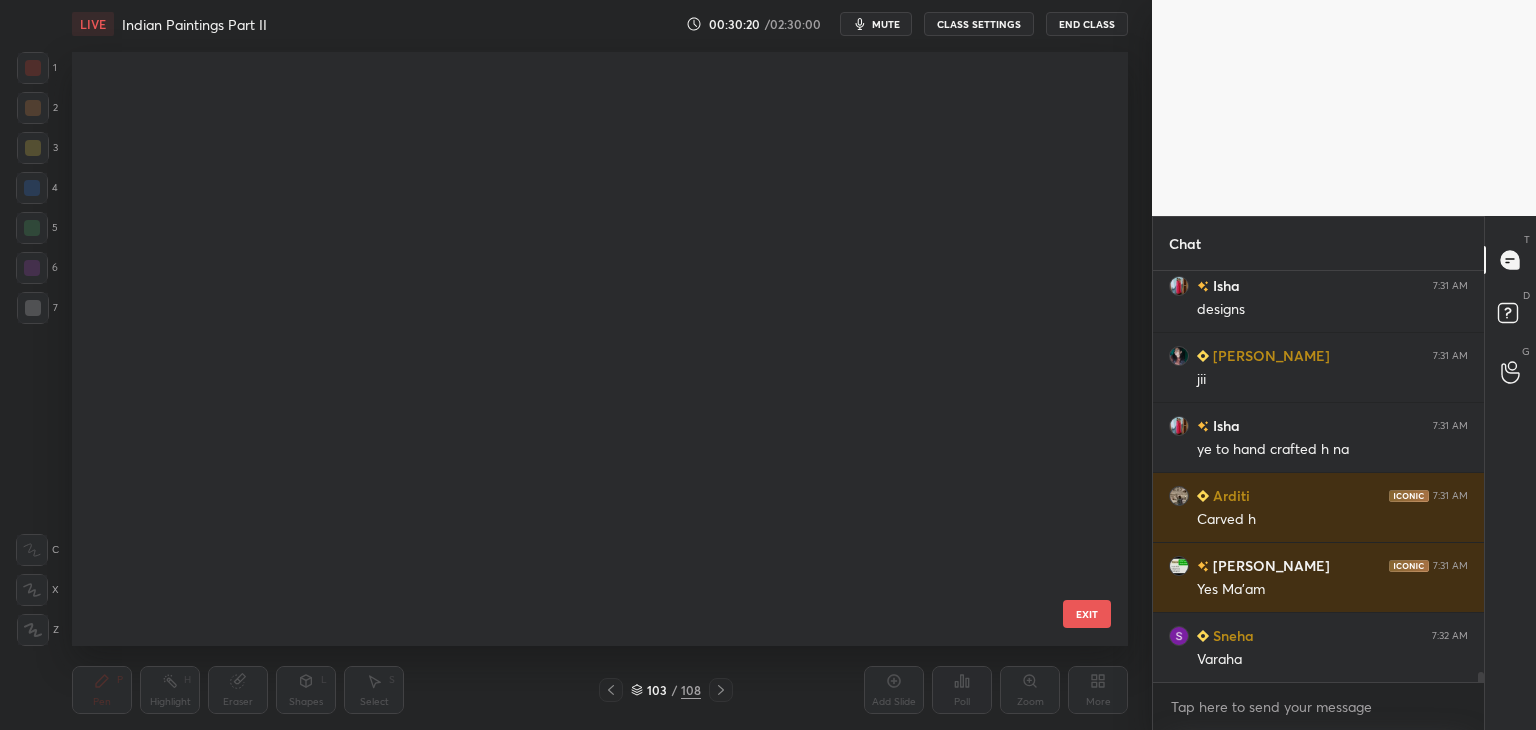 scroll, scrollTop: 5811, scrollLeft: 0, axis: vertical 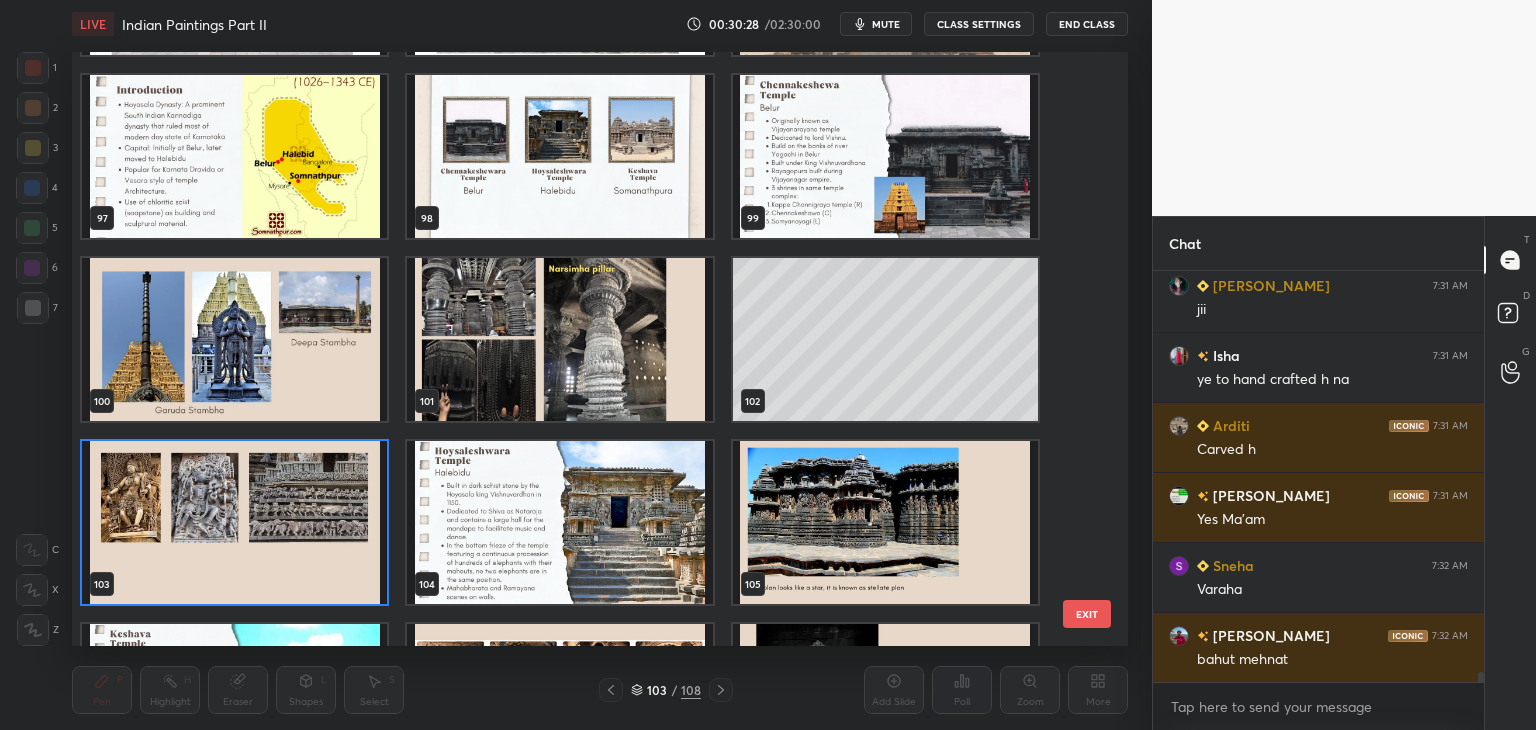 click at bounding box center [559, 522] 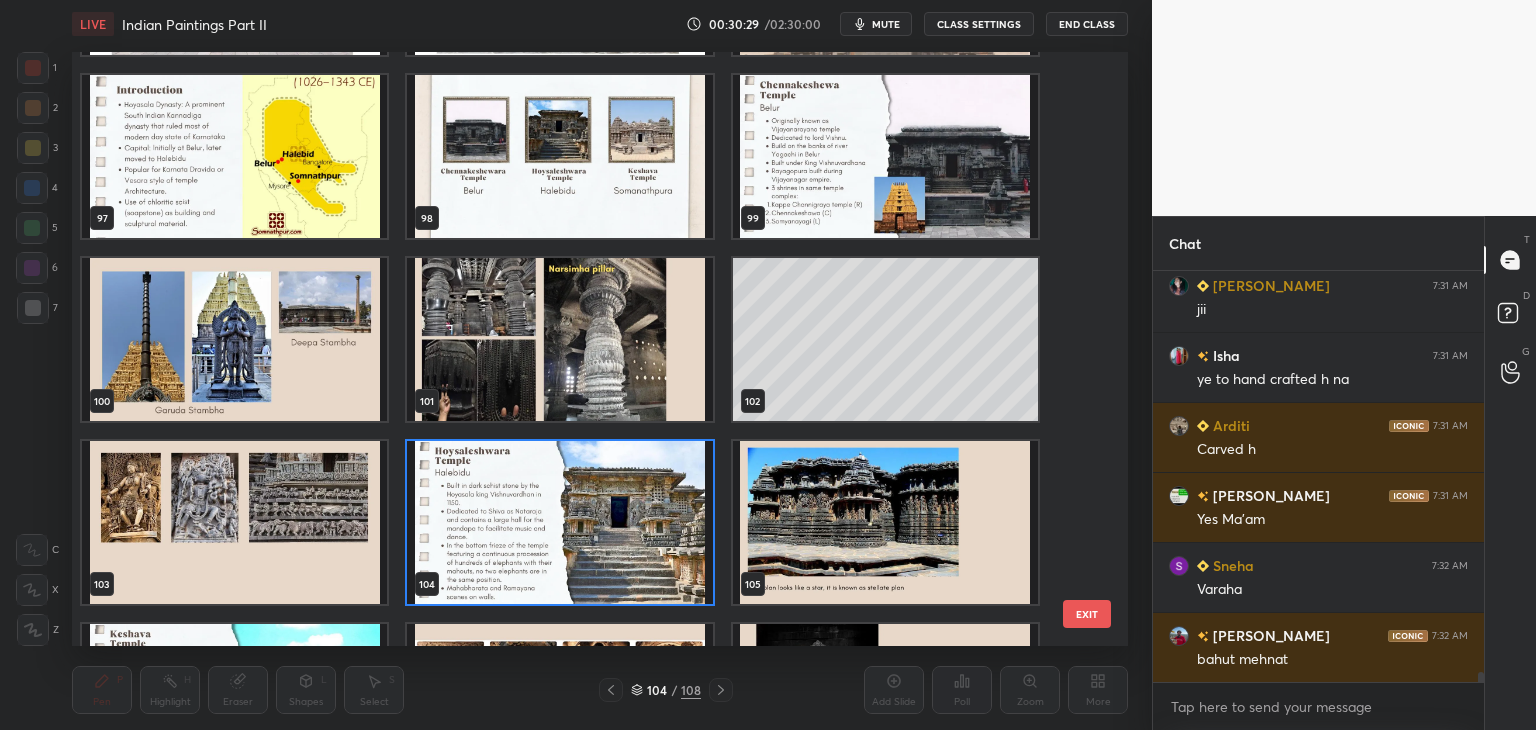 click 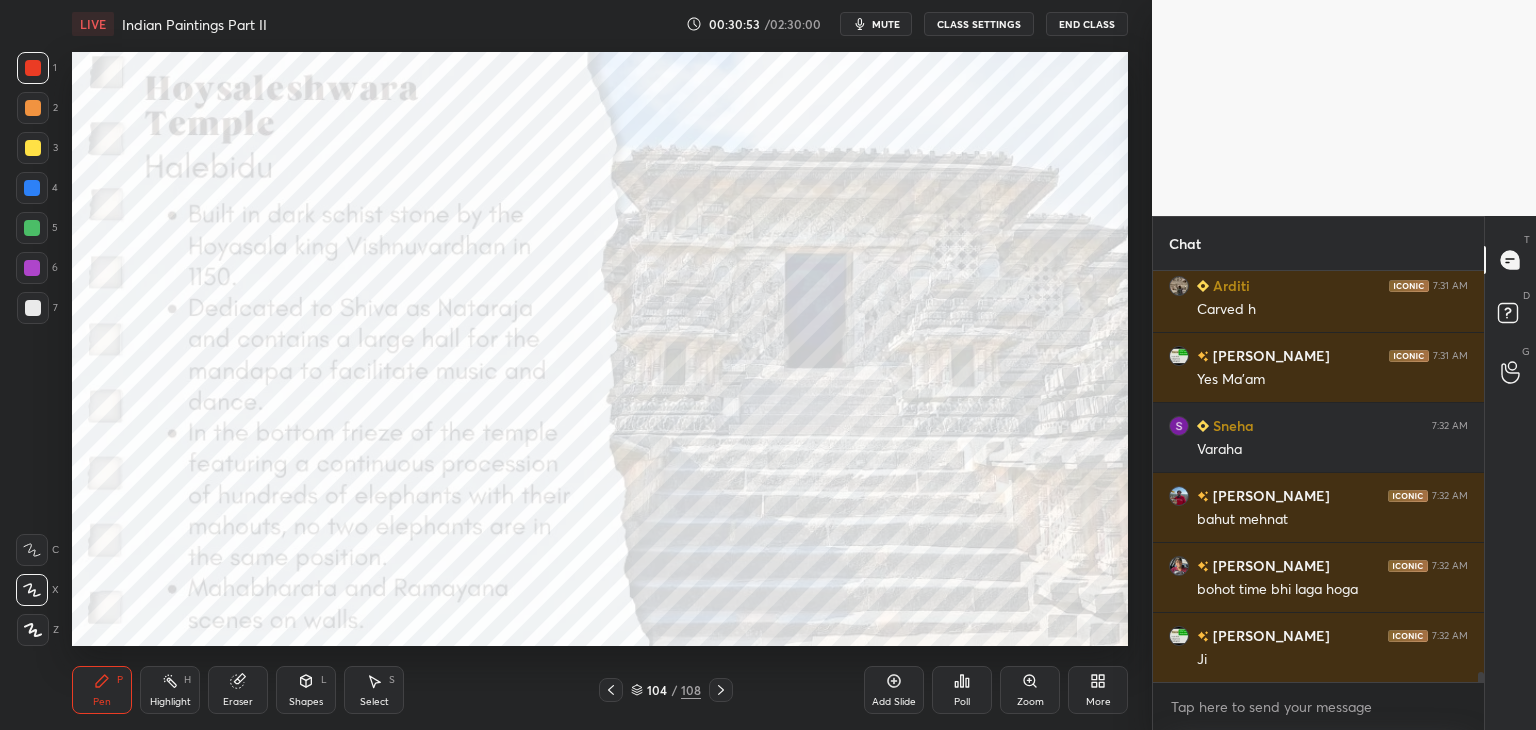 scroll, scrollTop: 16714, scrollLeft: 0, axis: vertical 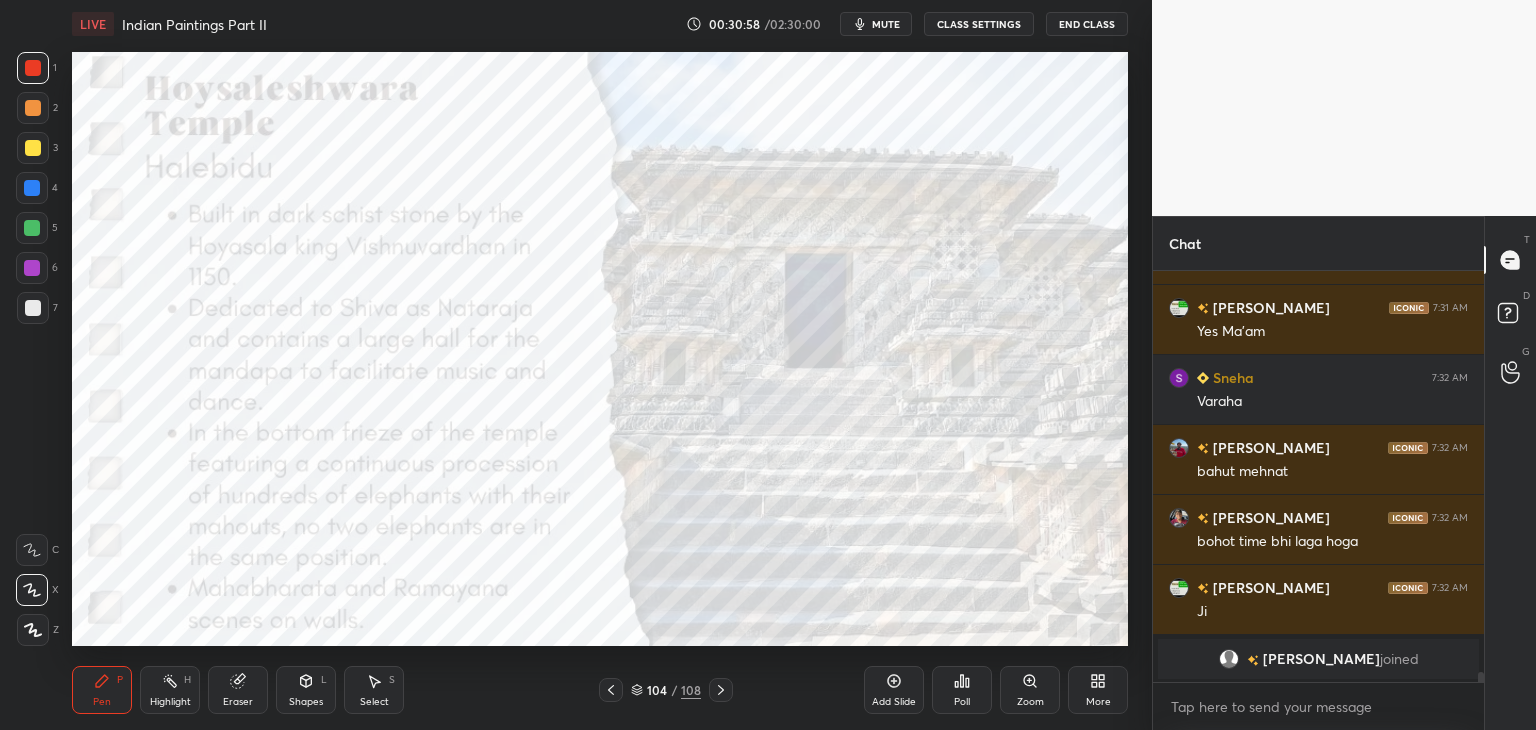 click at bounding box center (32, 188) 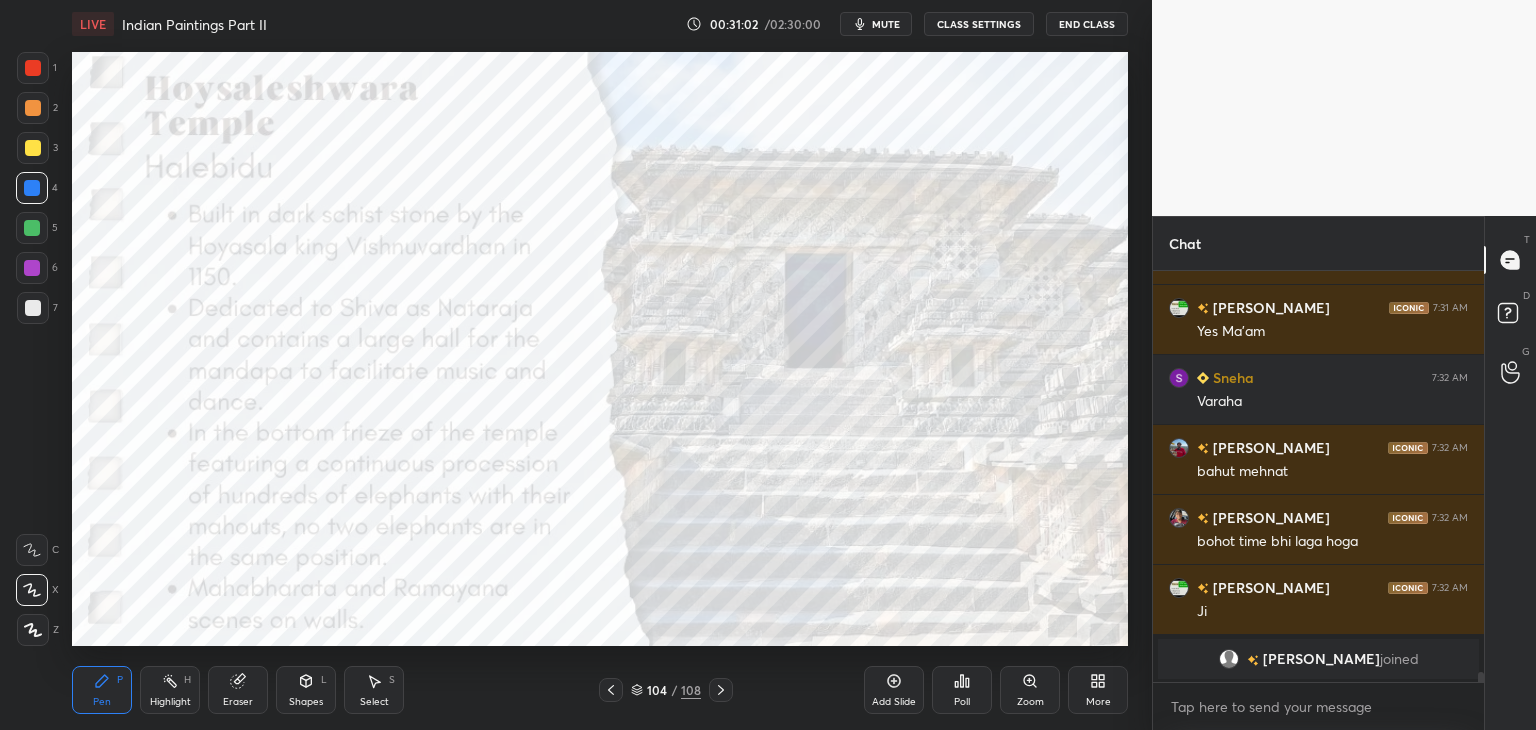 click 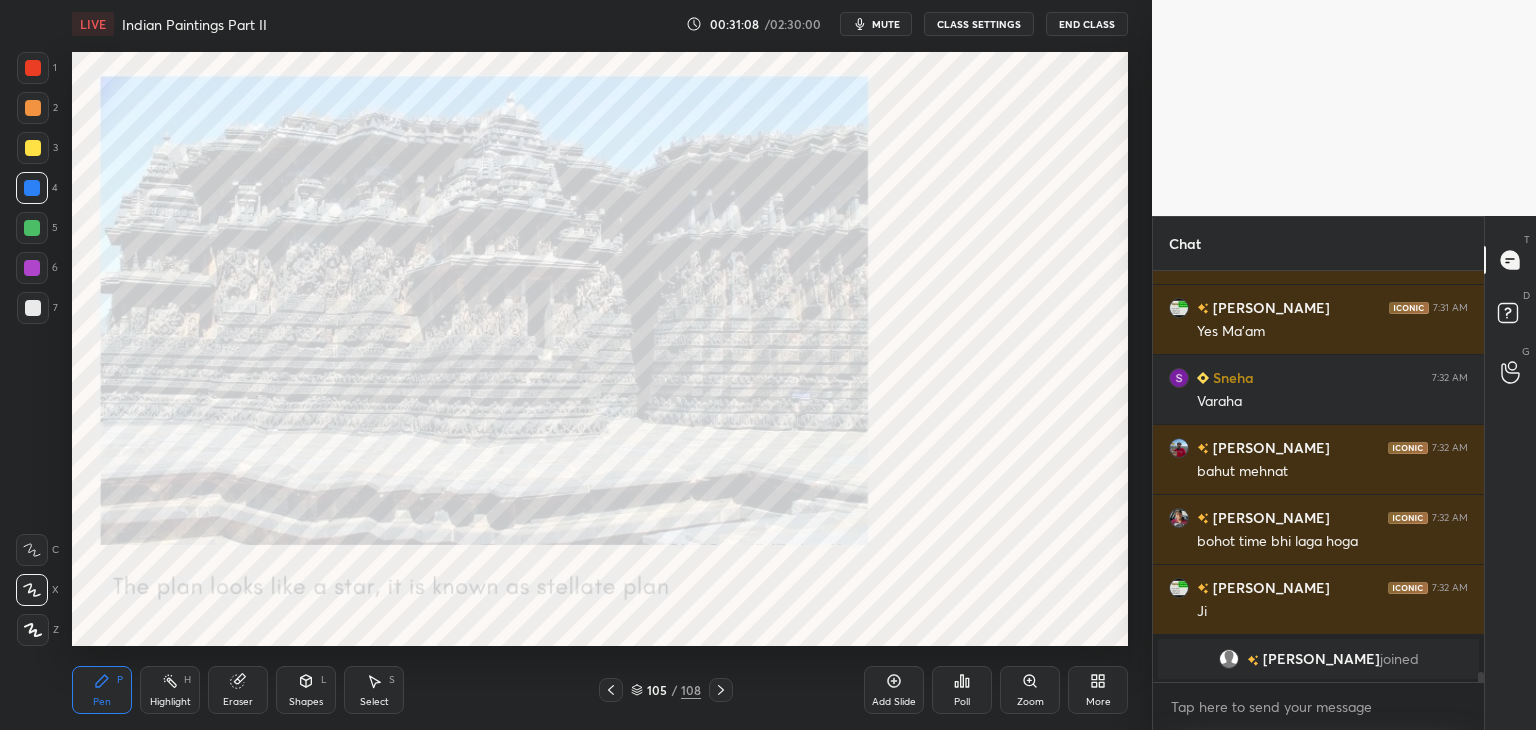 click at bounding box center [611, 690] 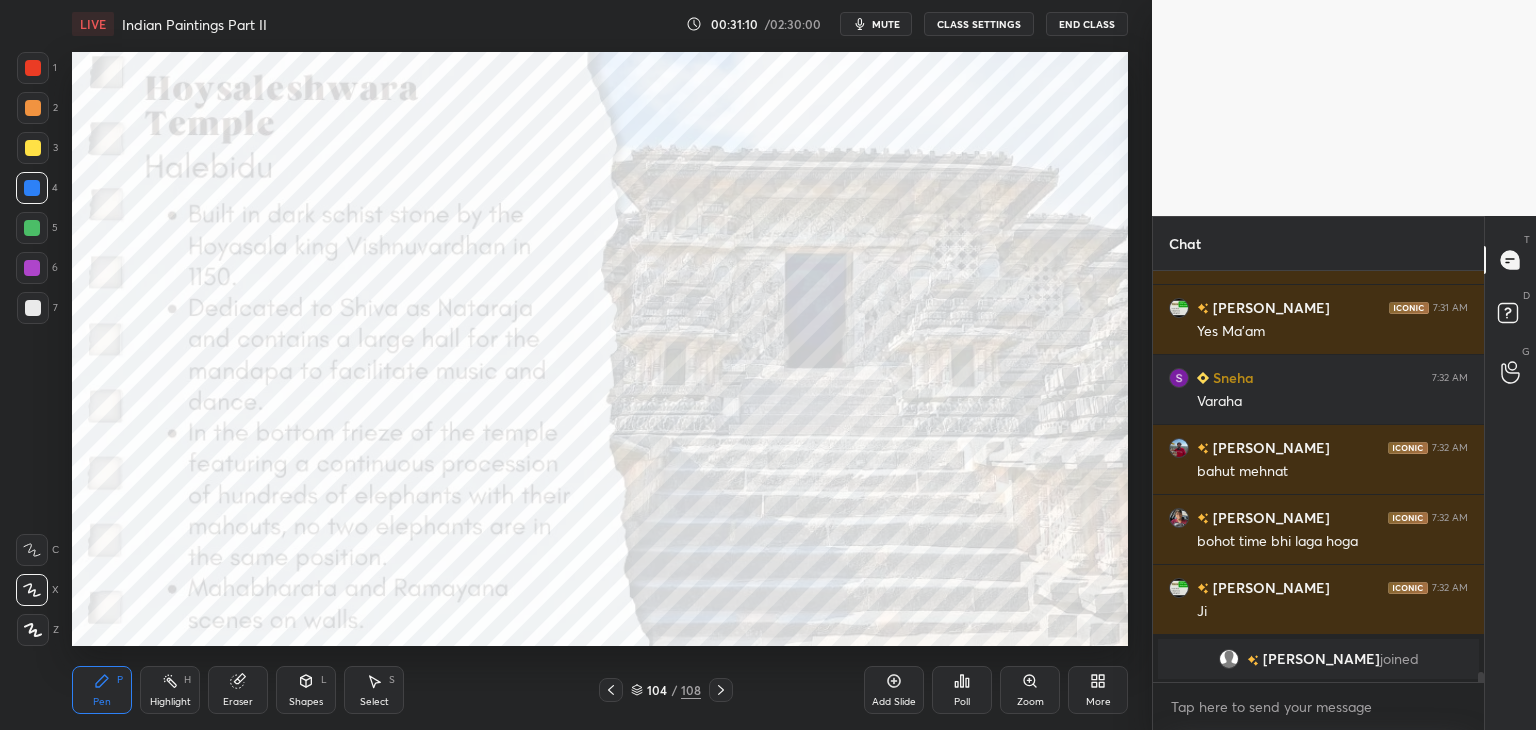 click 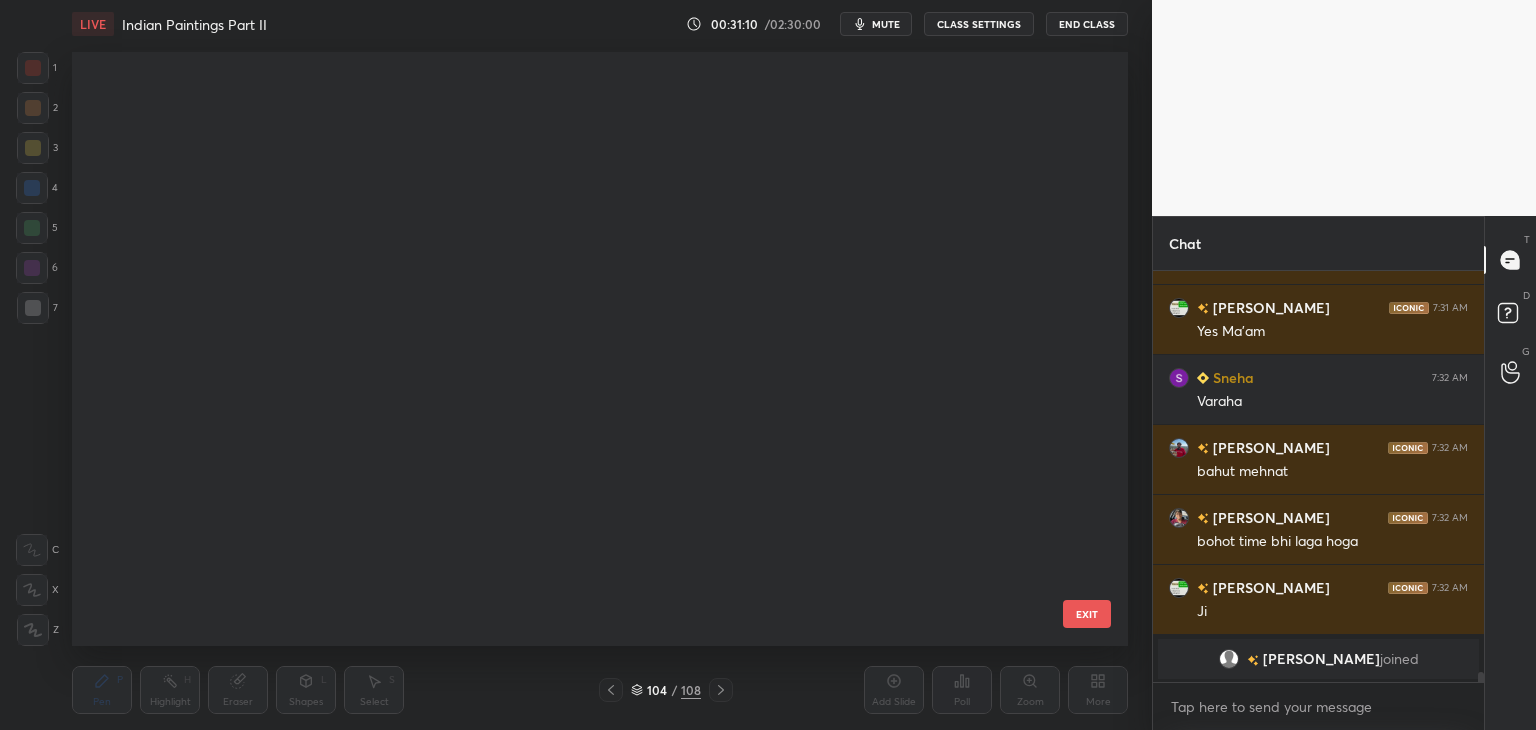 scroll, scrollTop: 5811, scrollLeft: 0, axis: vertical 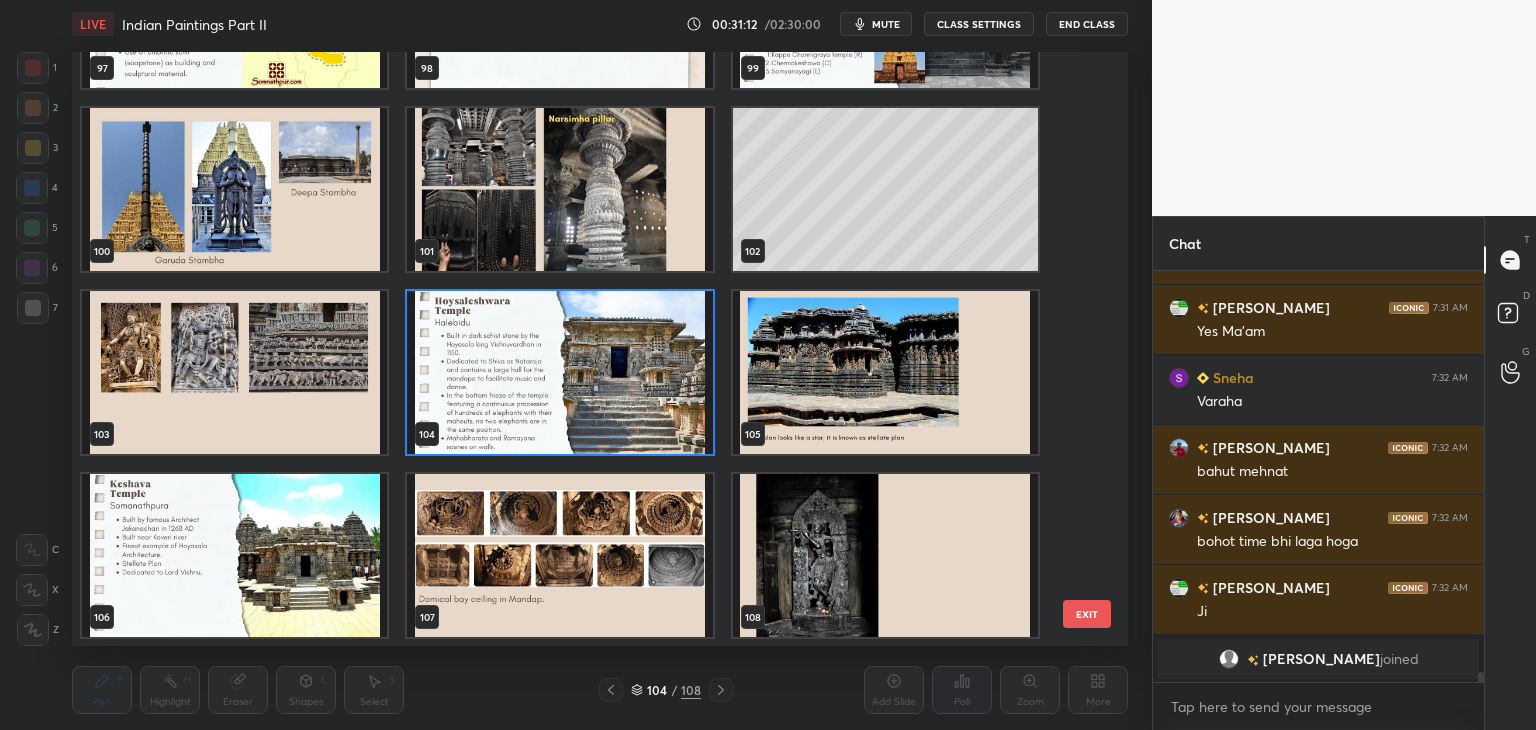 click at bounding box center (234, 555) 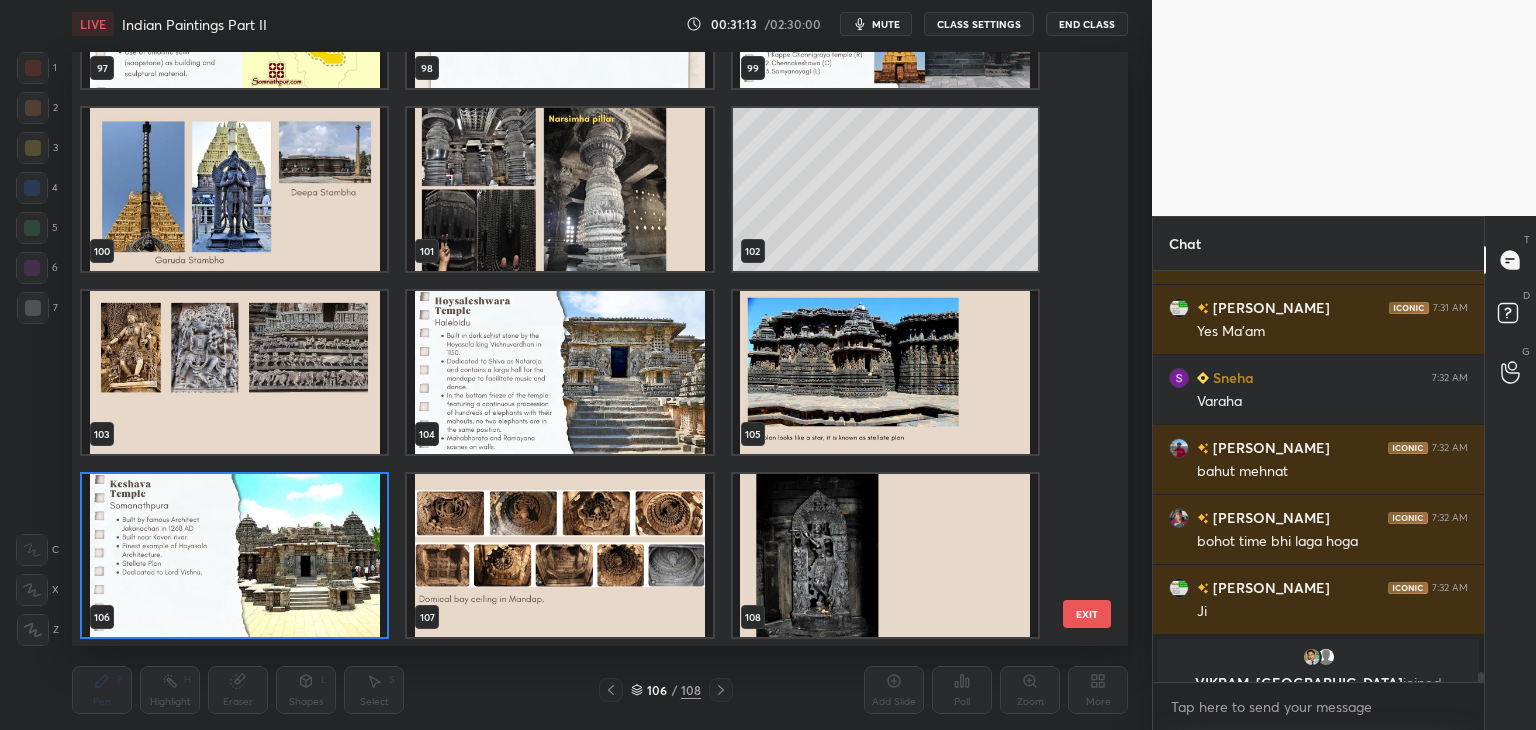 scroll, scrollTop: 16738, scrollLeft: 0, axis: vertical 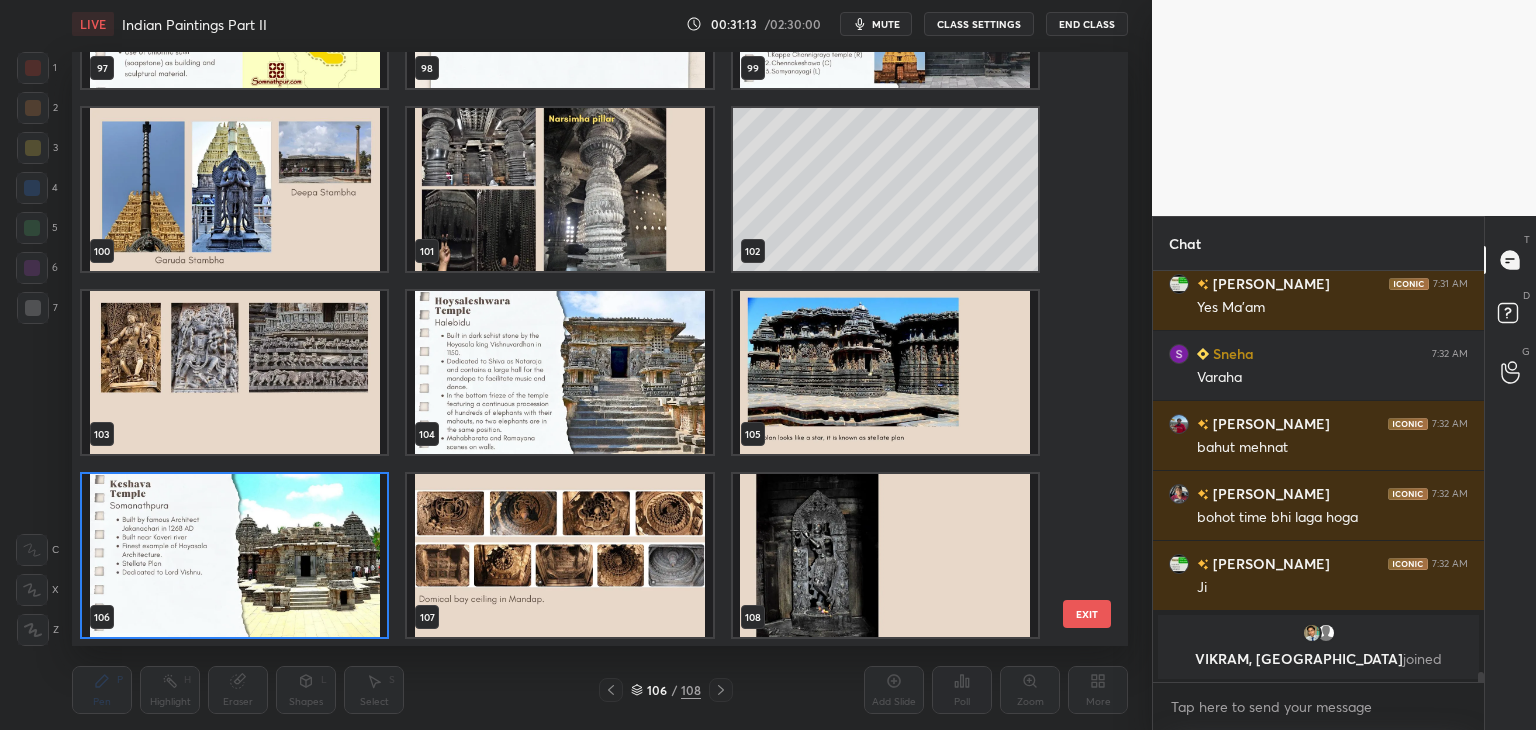 click 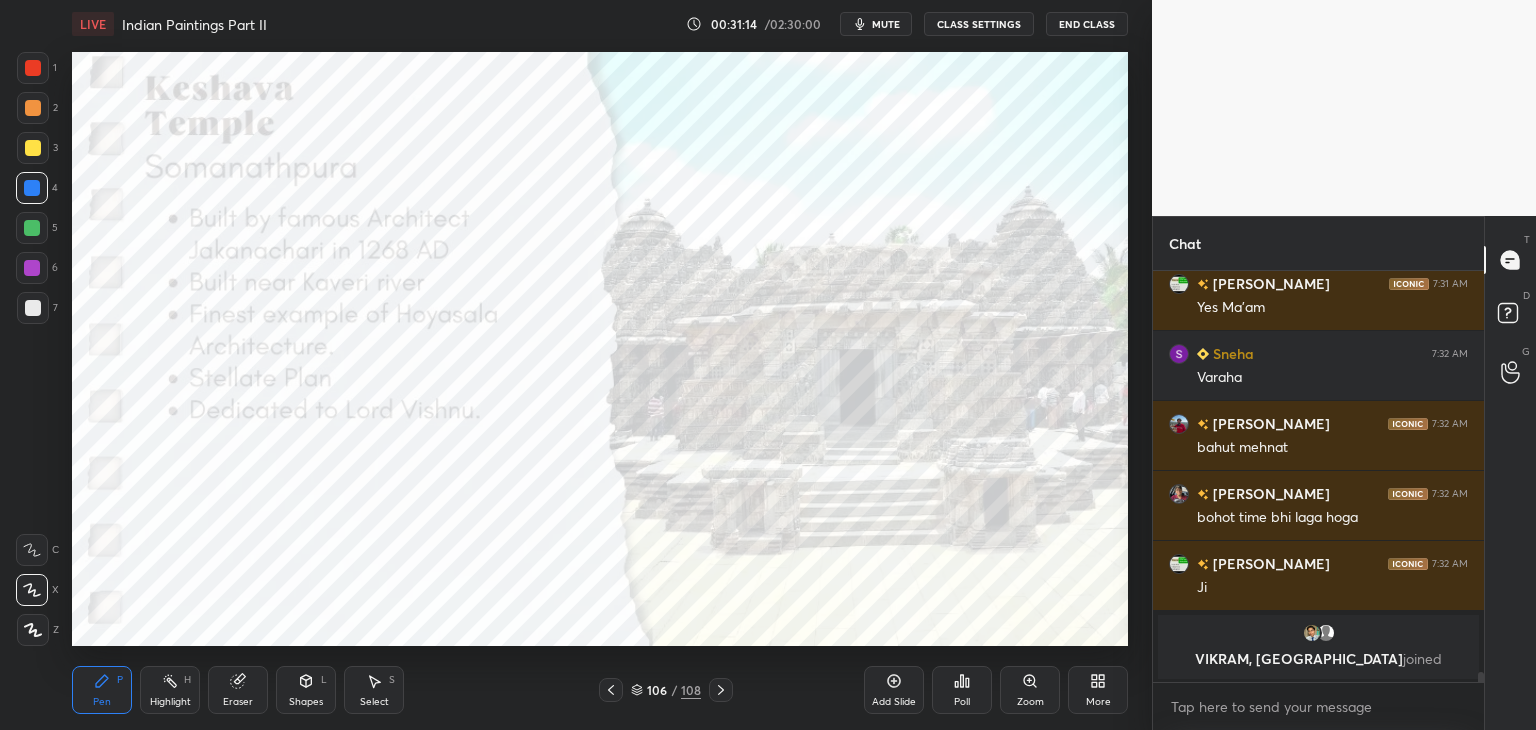 click at bounding box center (33, 68) 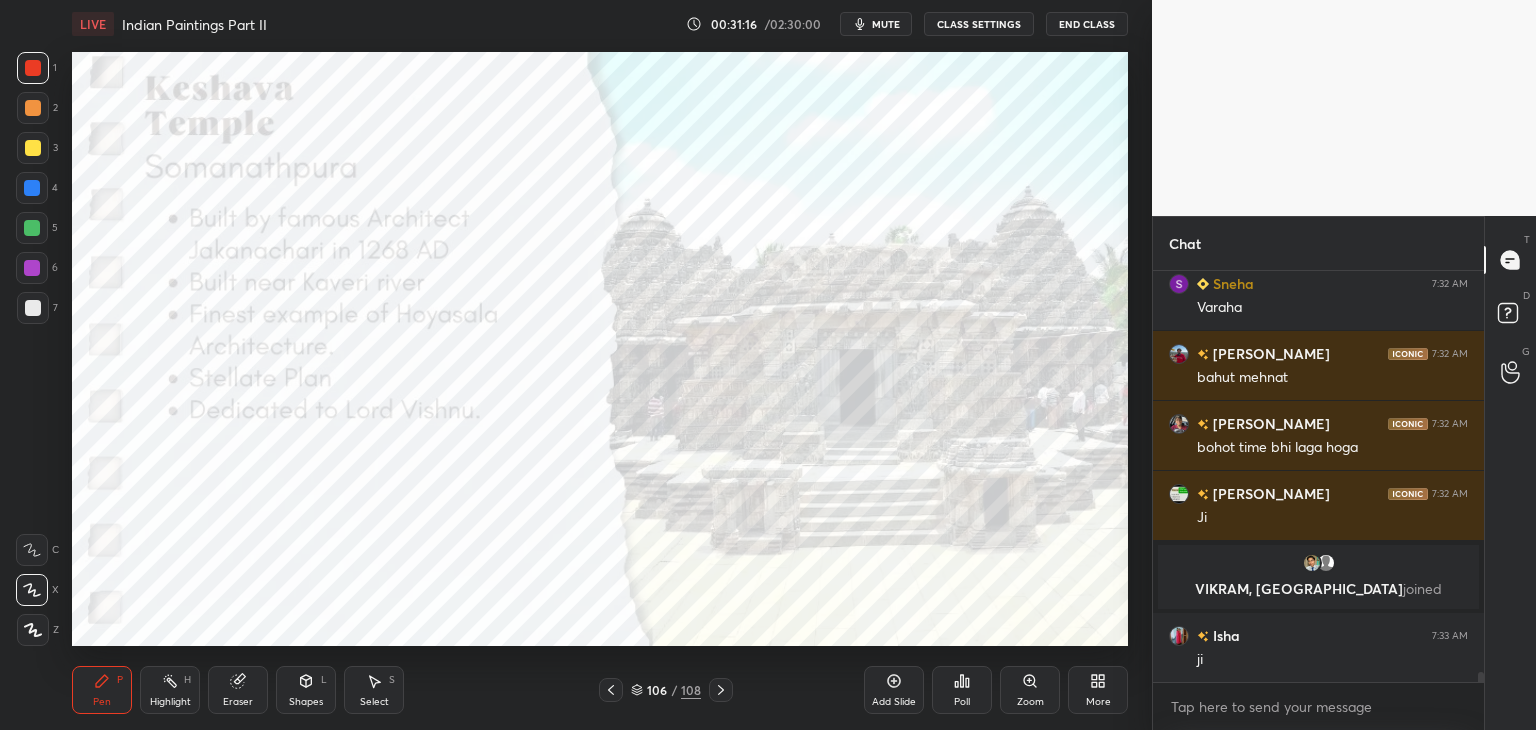 scroll, scrollTop: 16518, scrollLeft: 0, axis: vertical 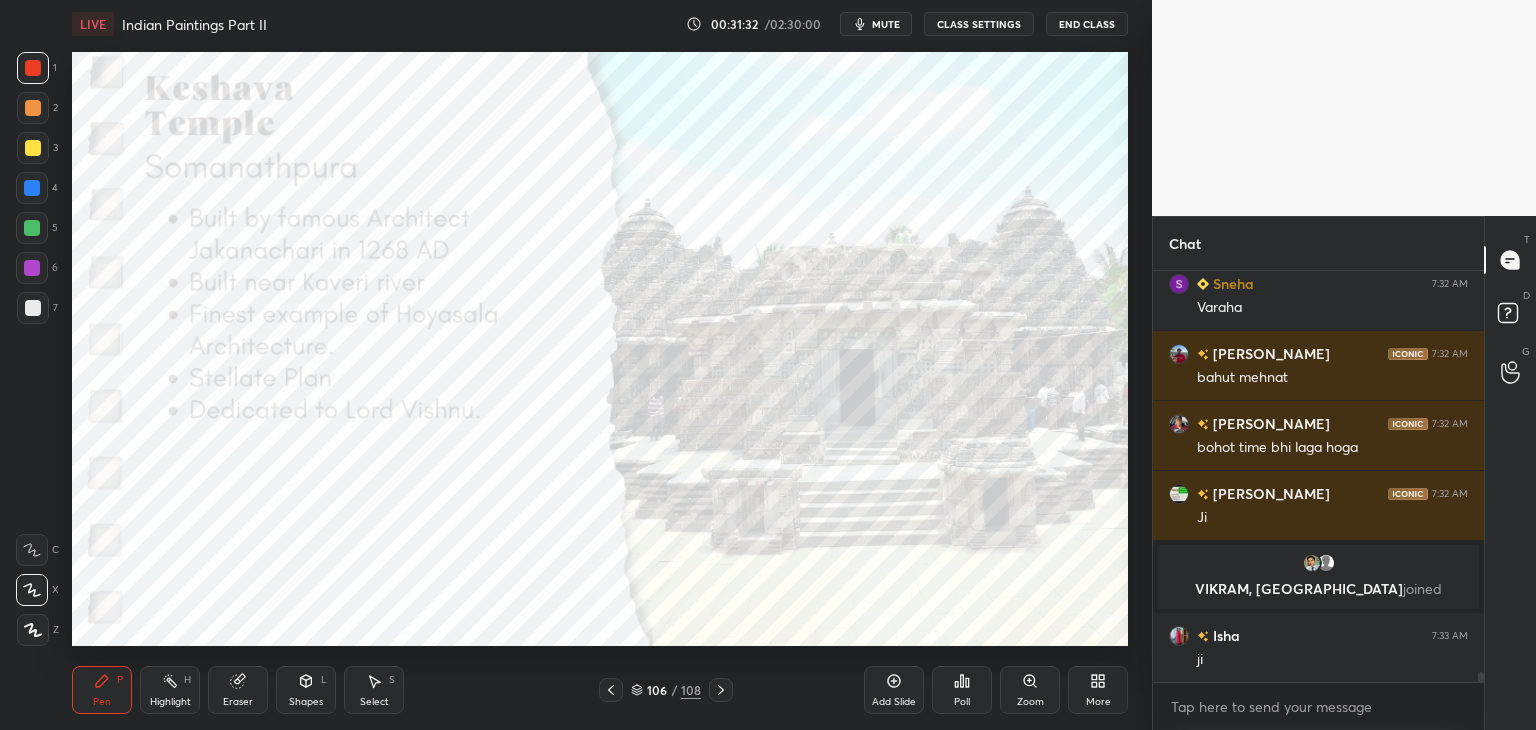 click 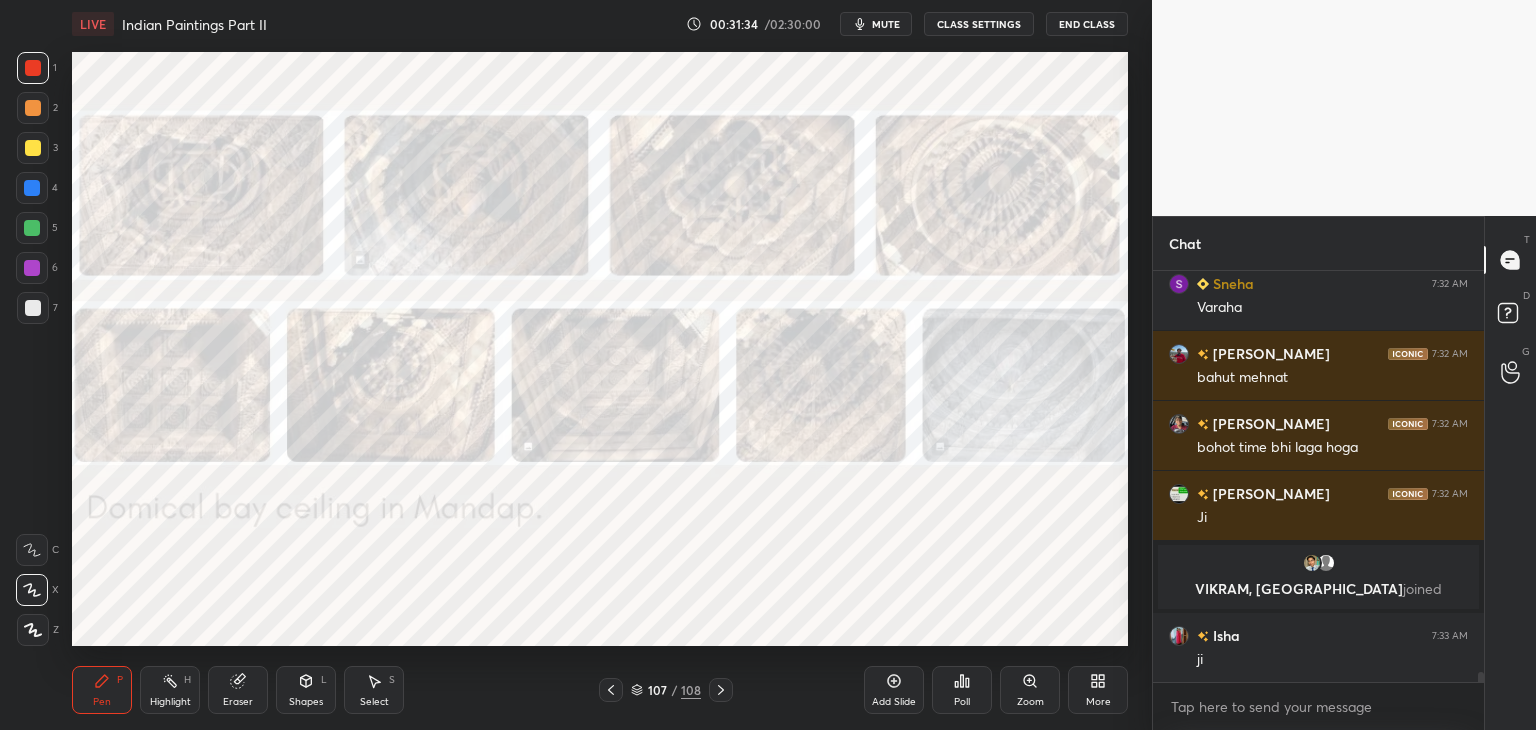 click 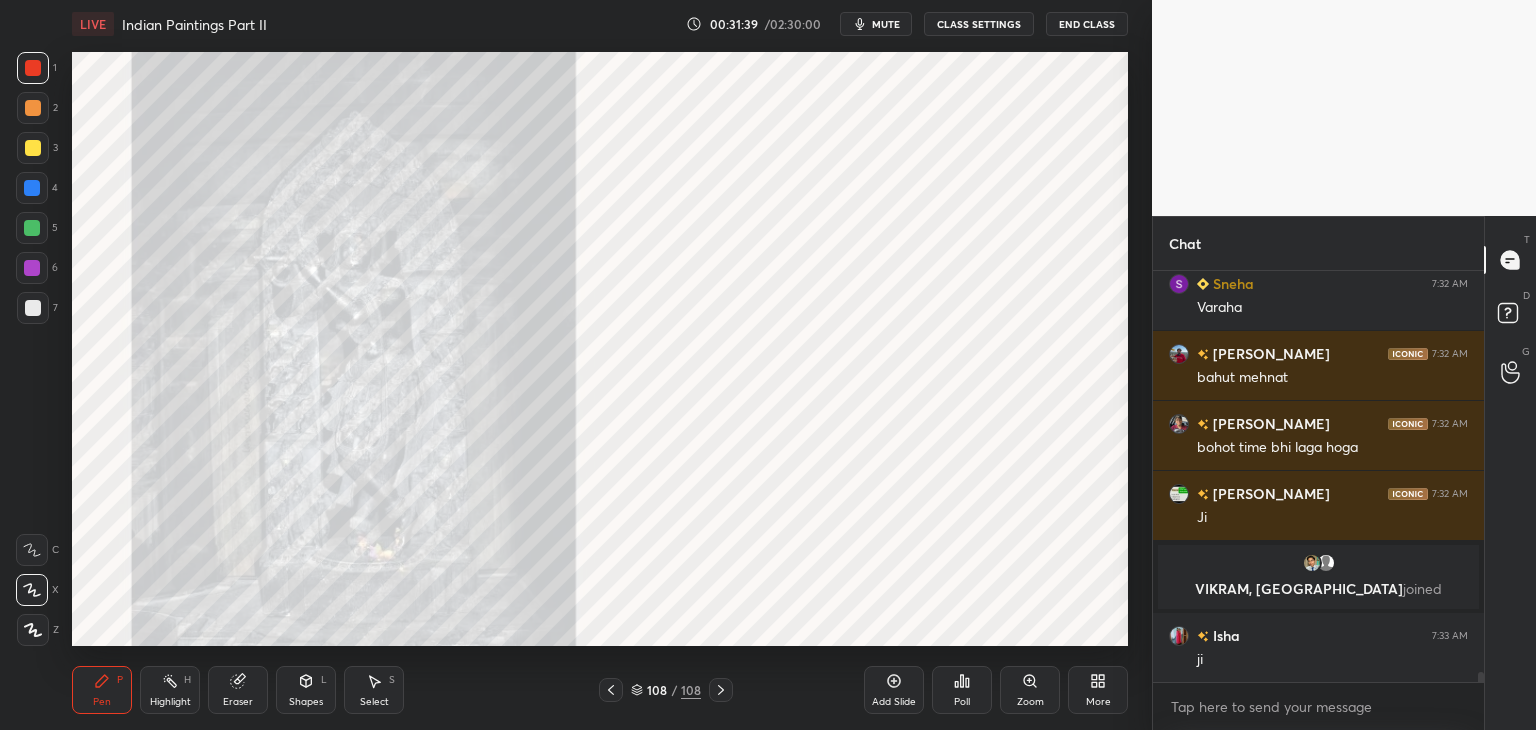click 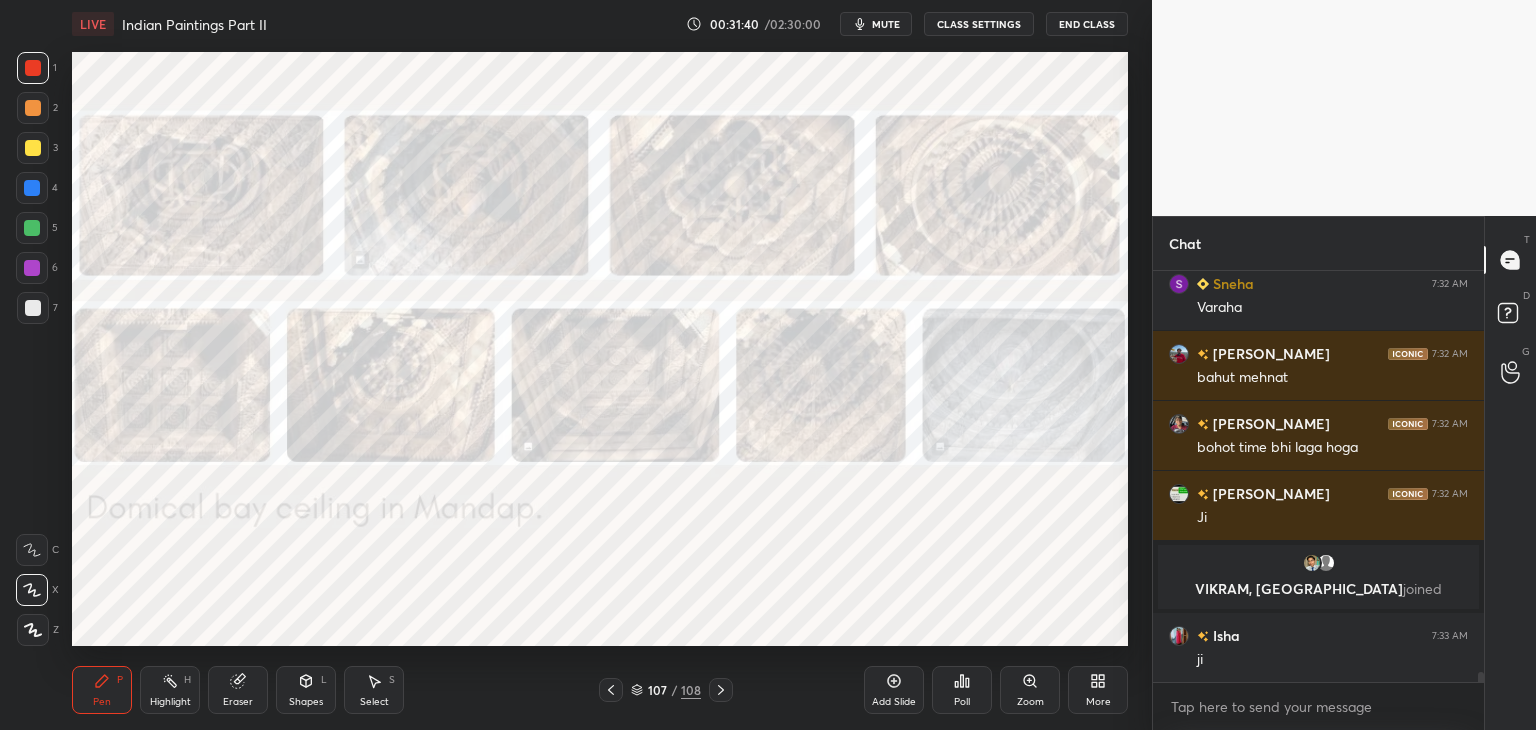 click 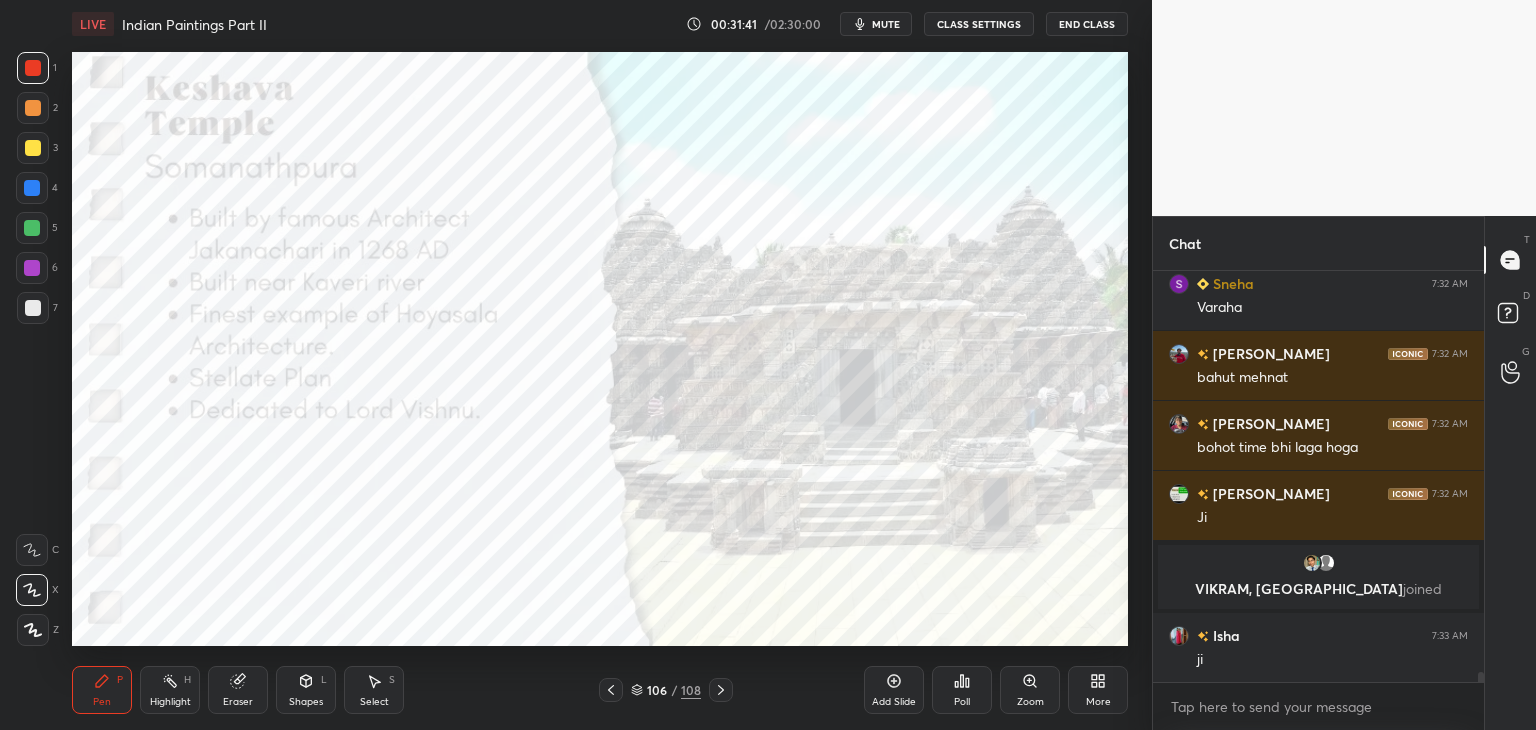 click 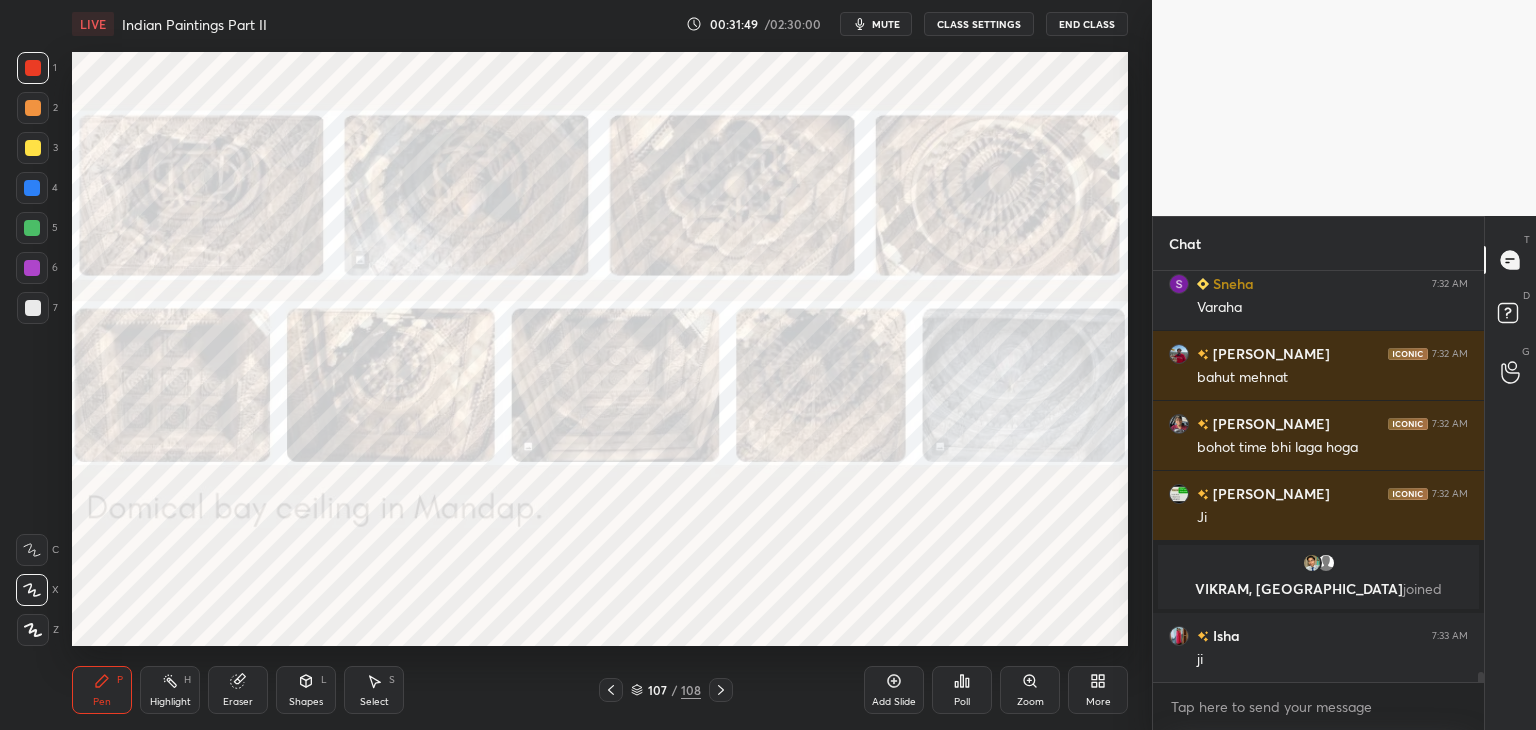 scroll, scrollTop: 16588, scrollLeft: 0, axis: vertical 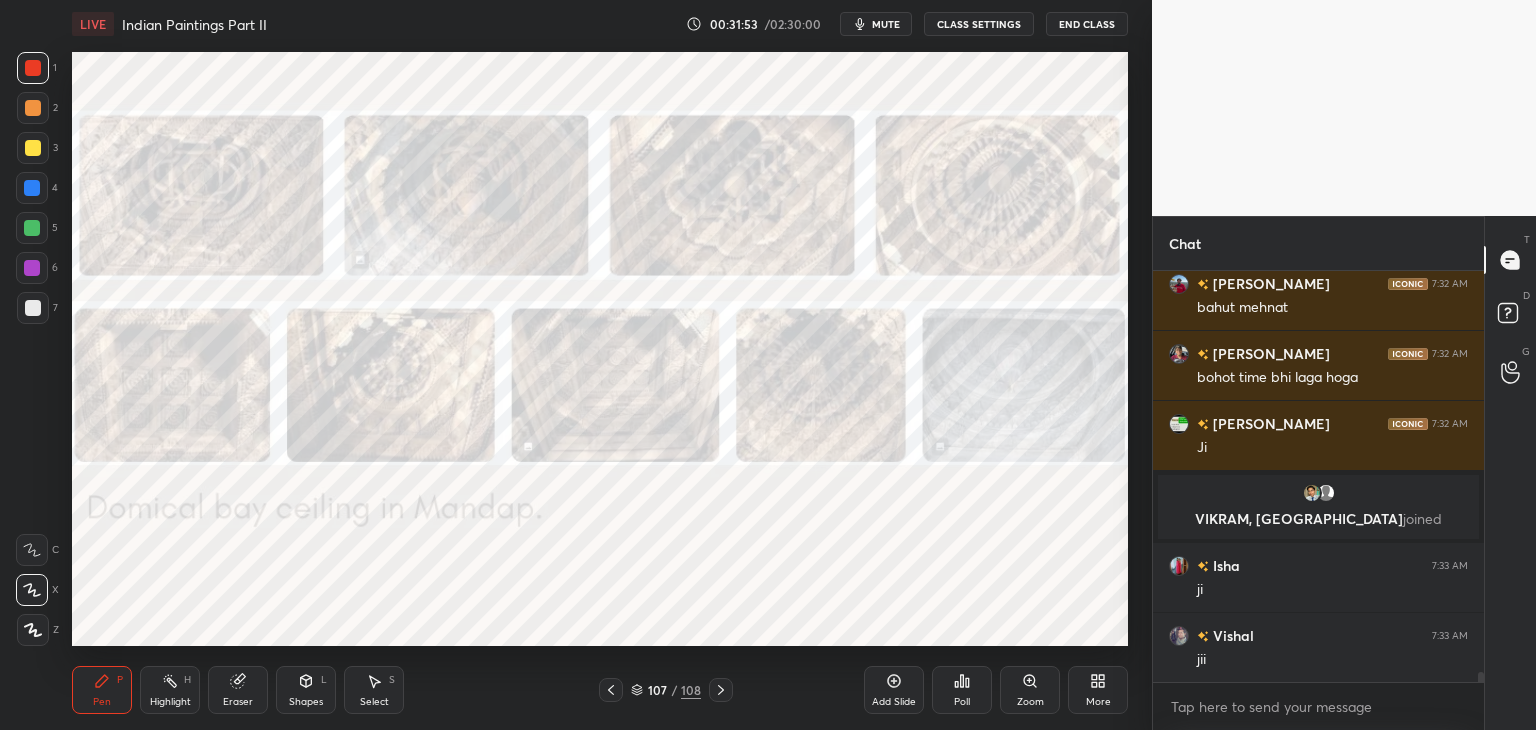 click 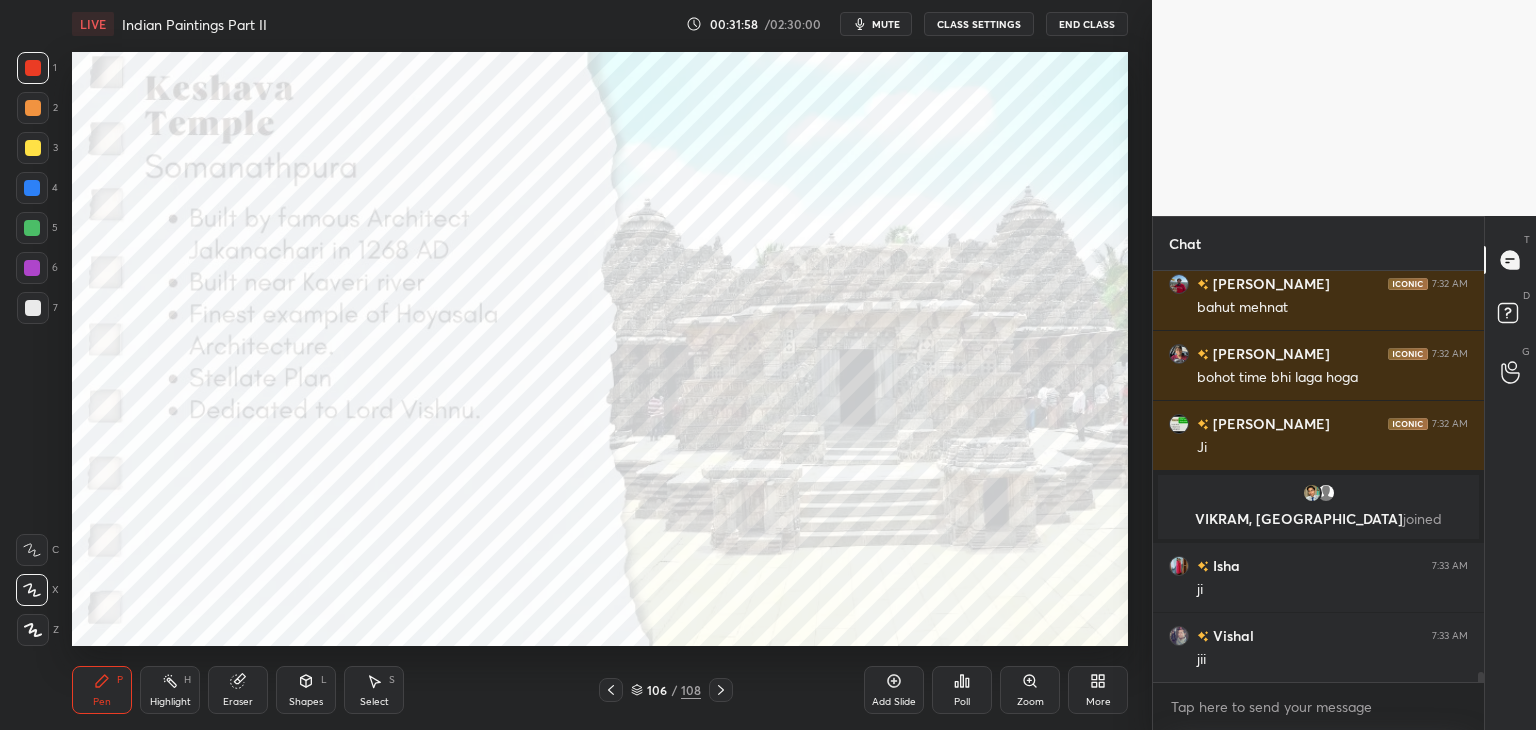 click at bounding box center [32, 188] 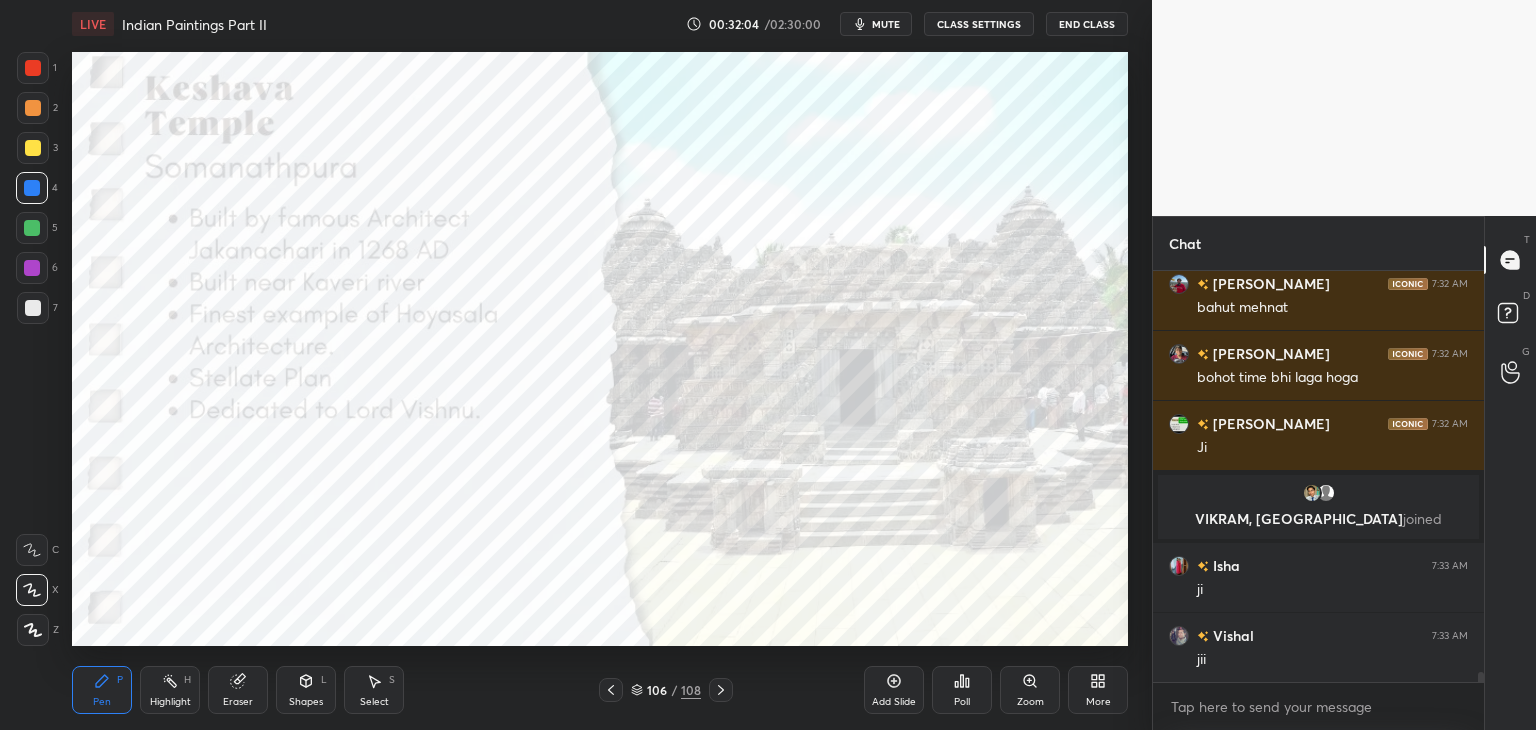 click at bounding box center (611, 690) 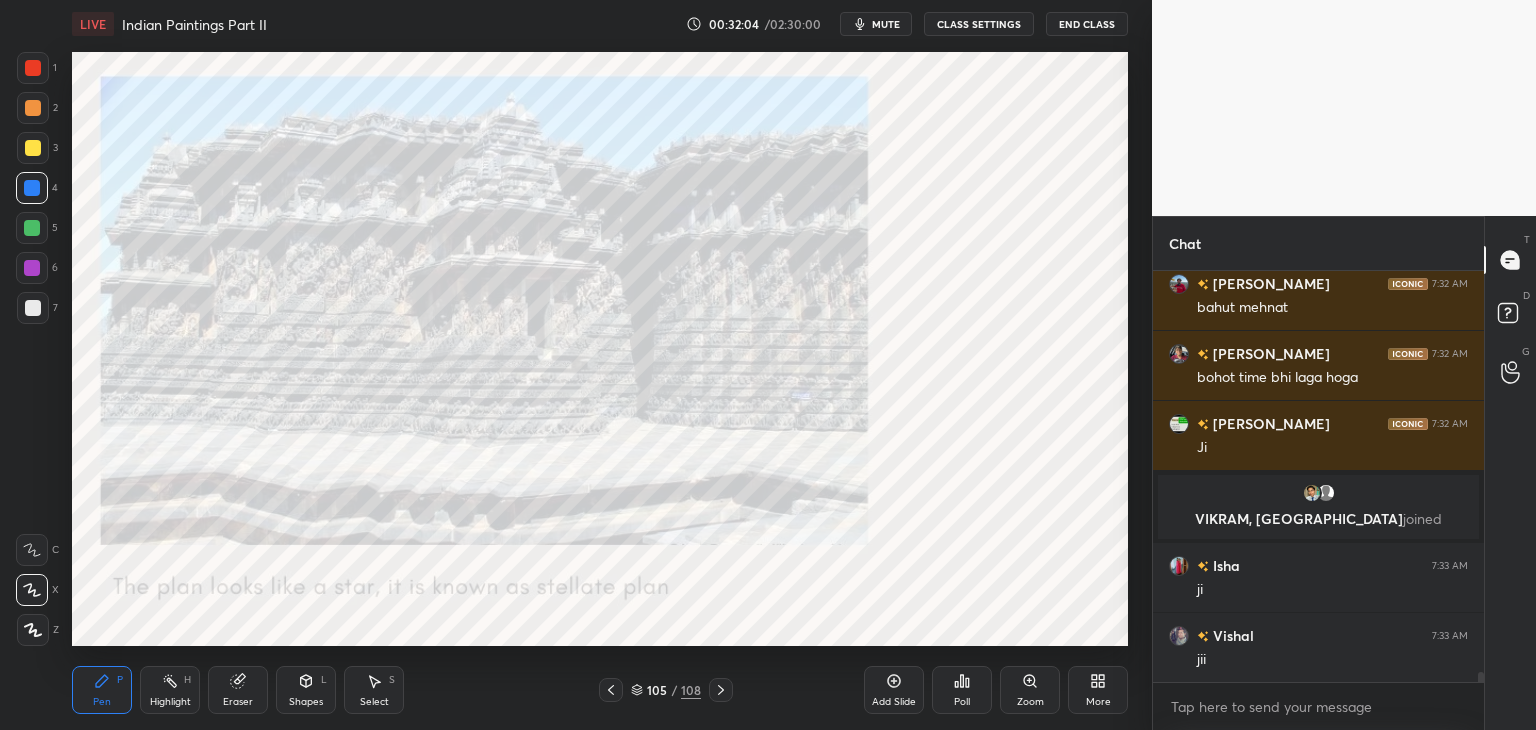 click 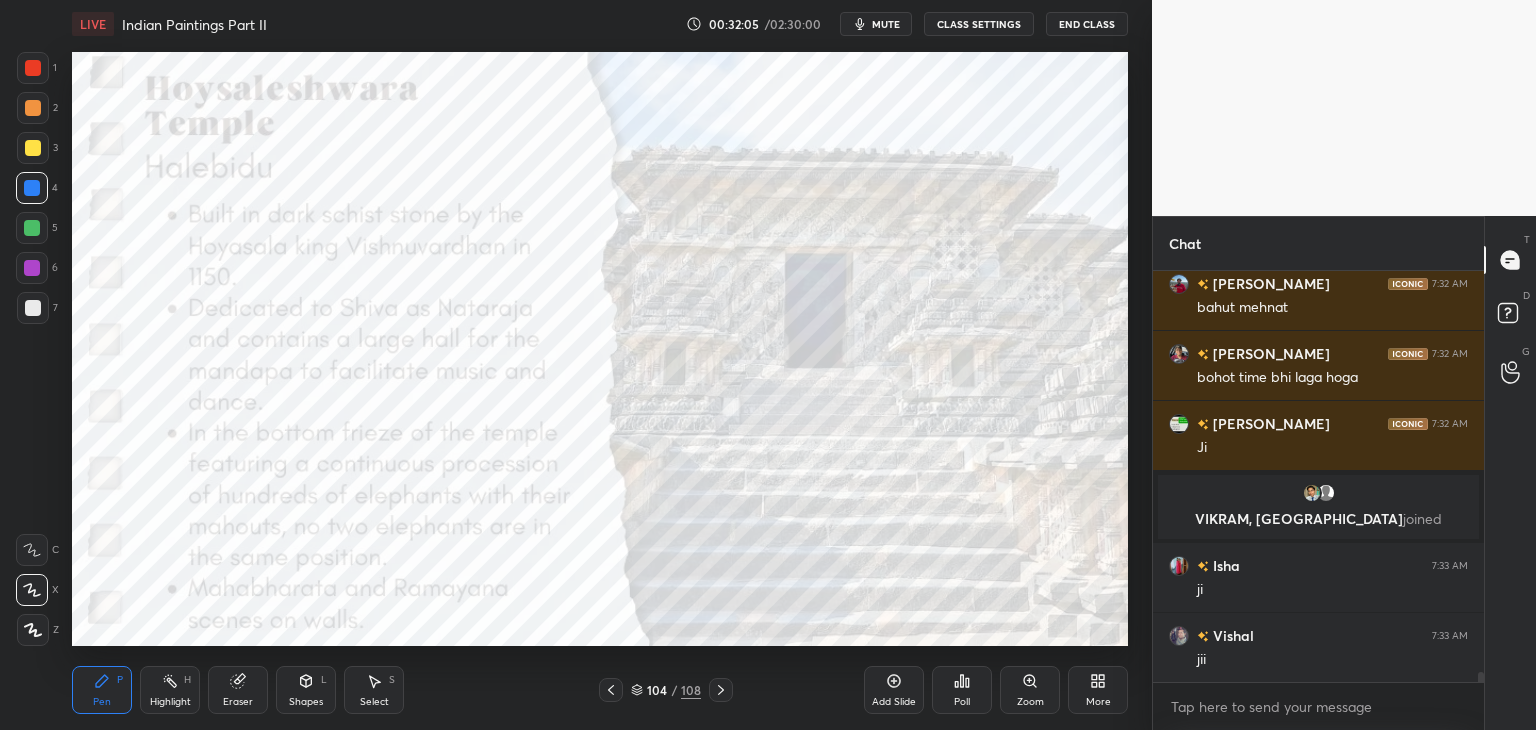 click 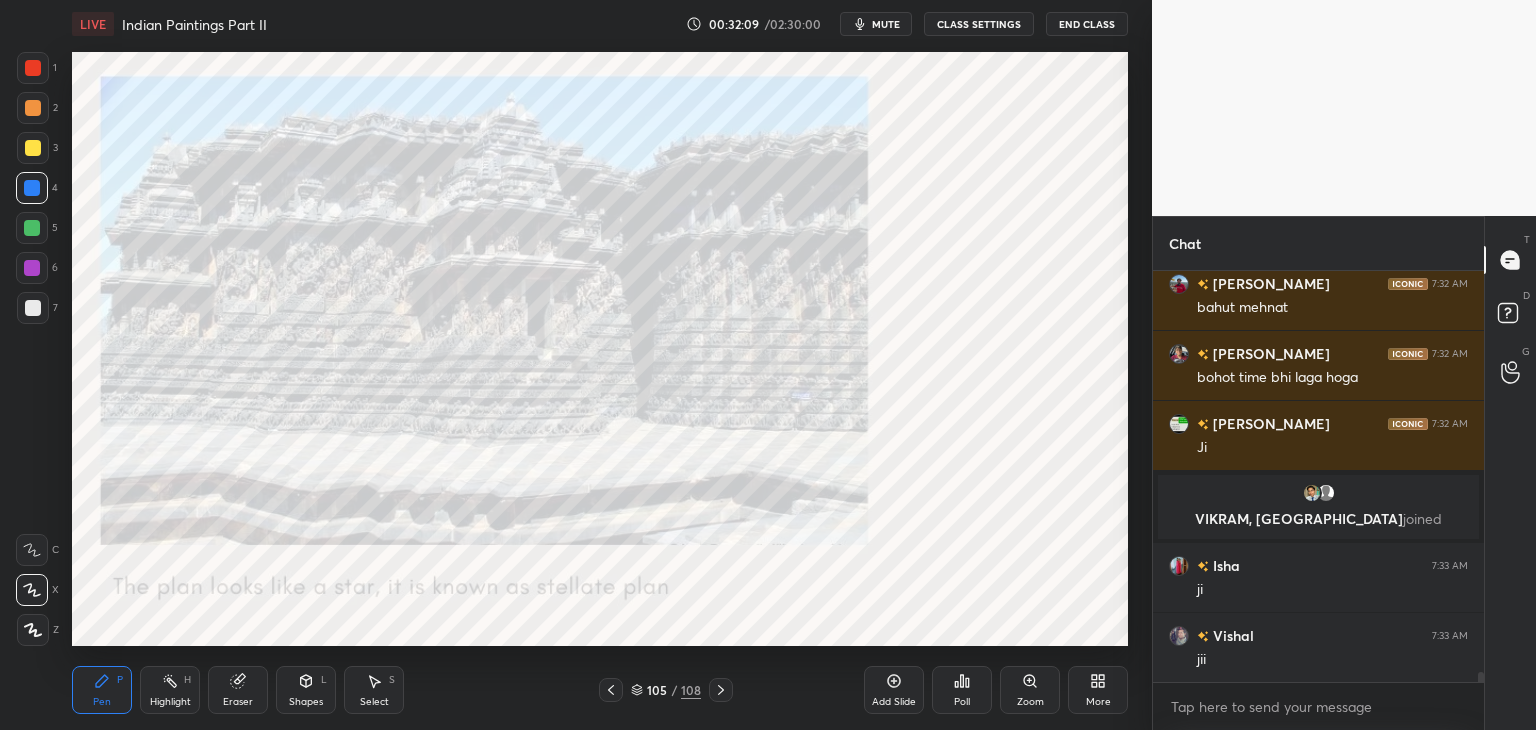 scroll, scrollTop: 16658, scrollLeft: 0, axis: vertical 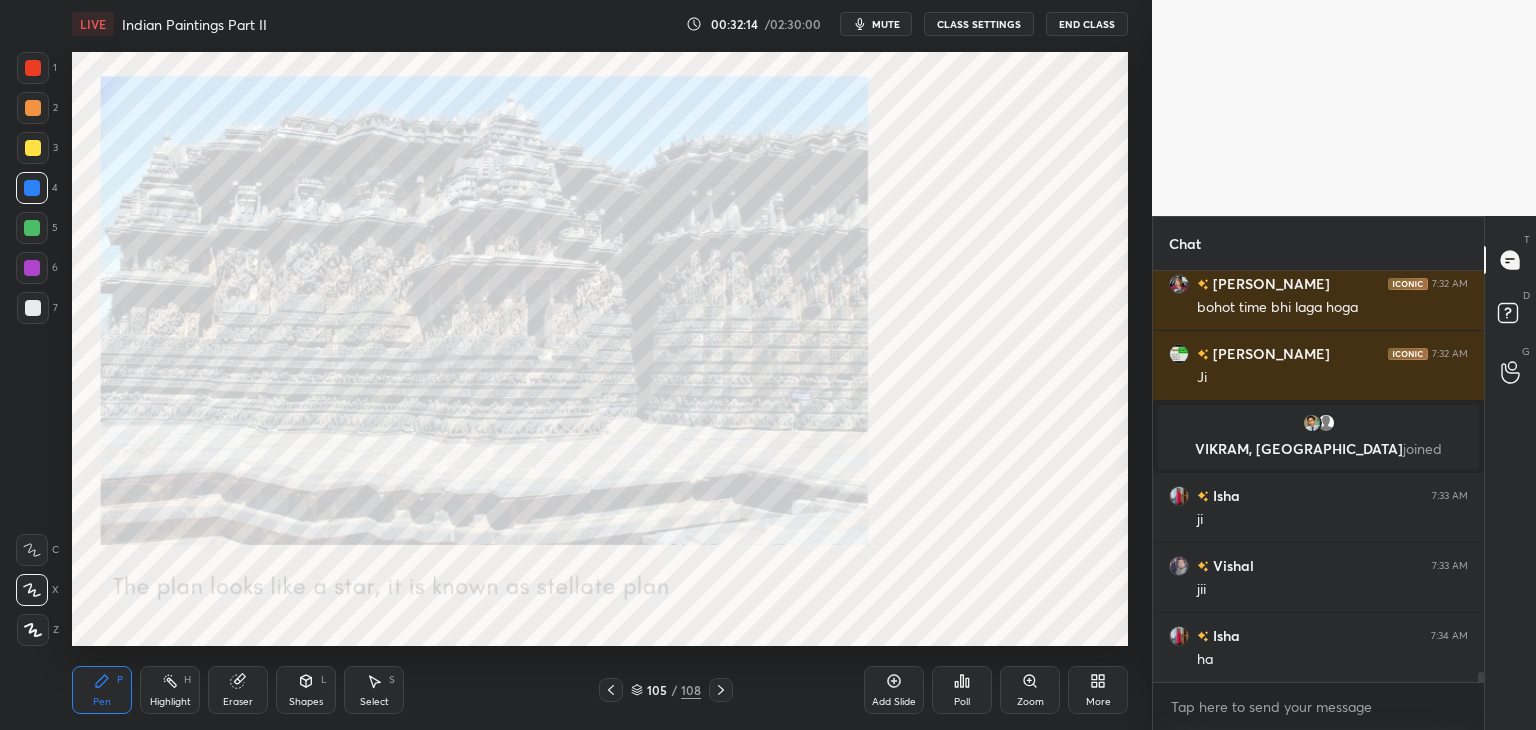 click at bounding box center (33, 68) 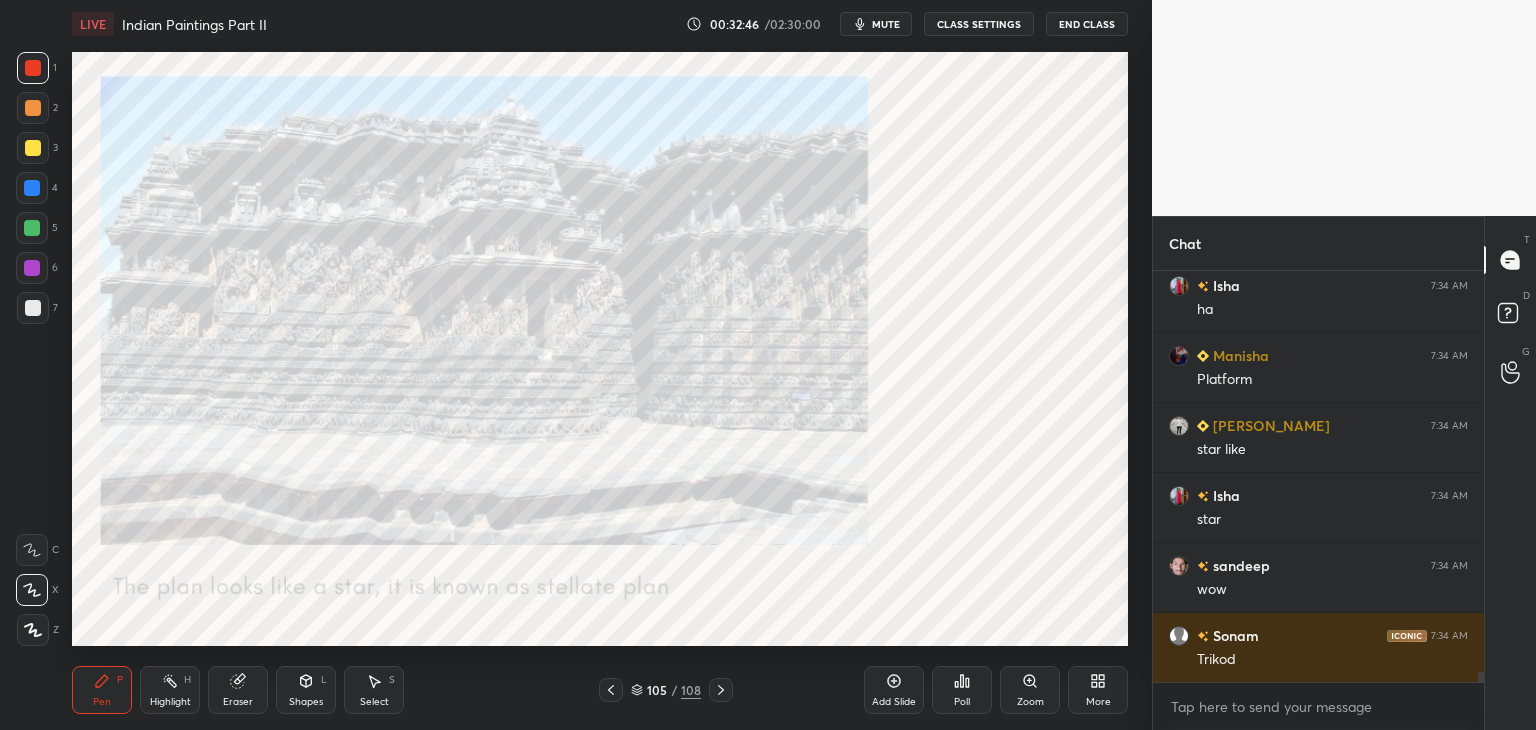 scroll, scrollTop: 17078, scrollLeft: 0, axis: vertical 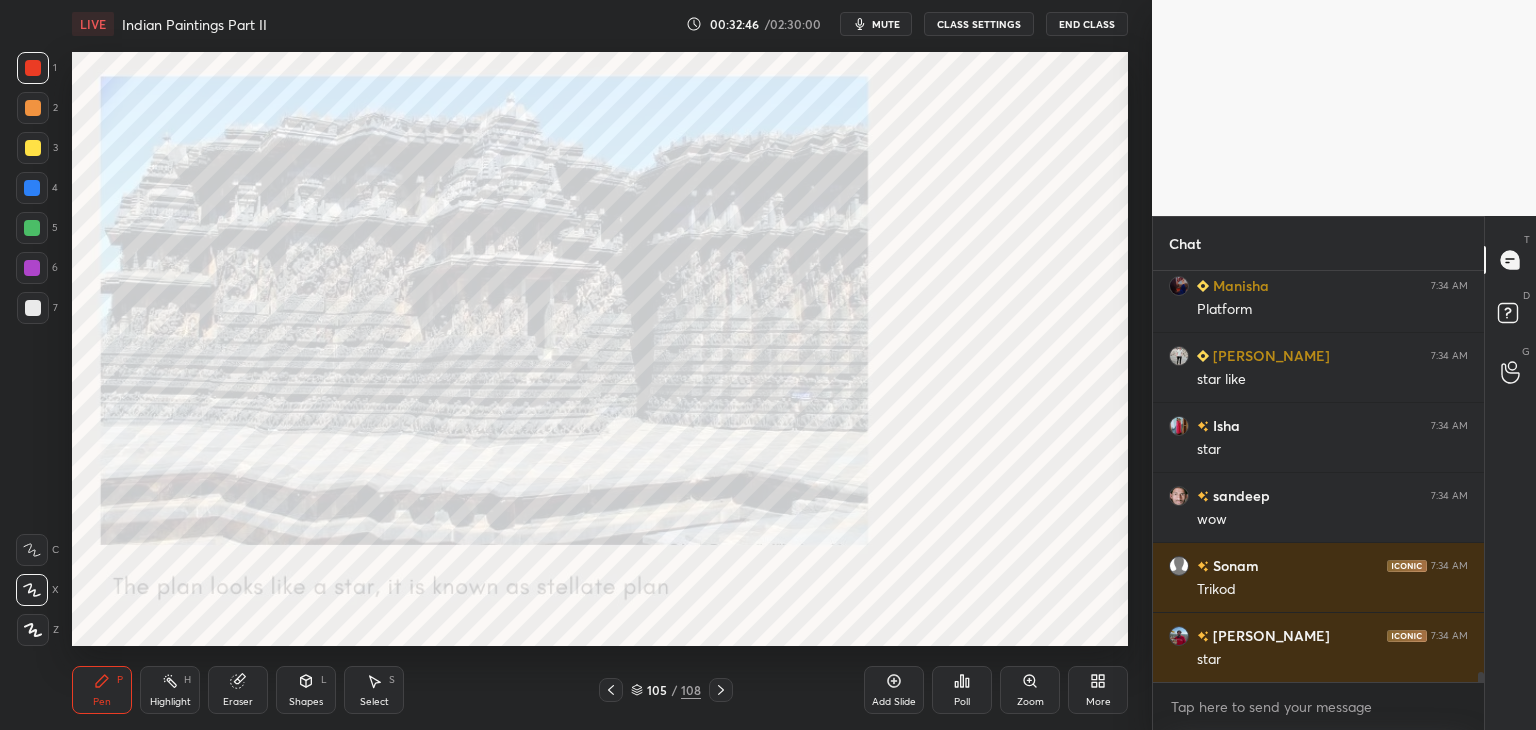click 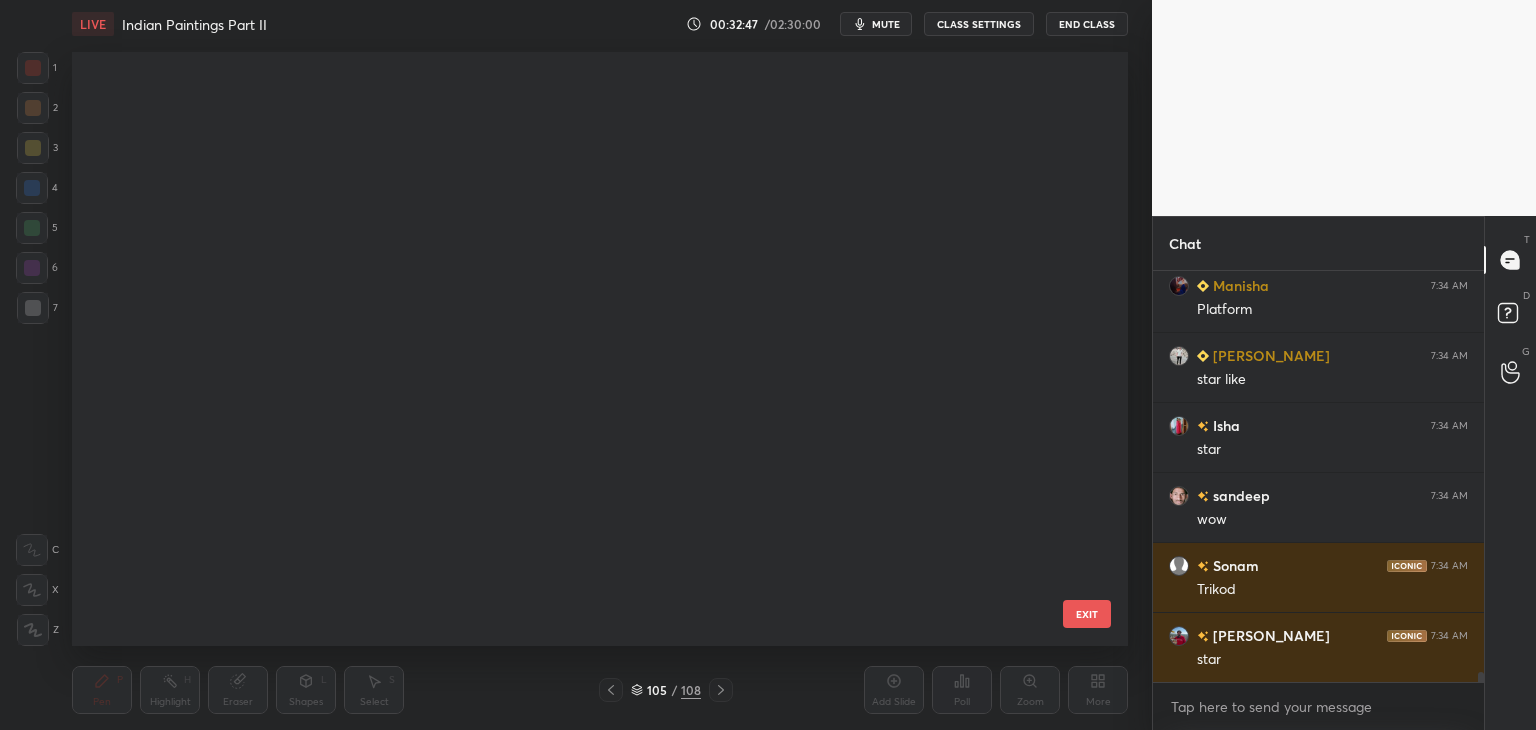 scroll, scrollTop: 5811, scrollLeft: 0, axis: vertical 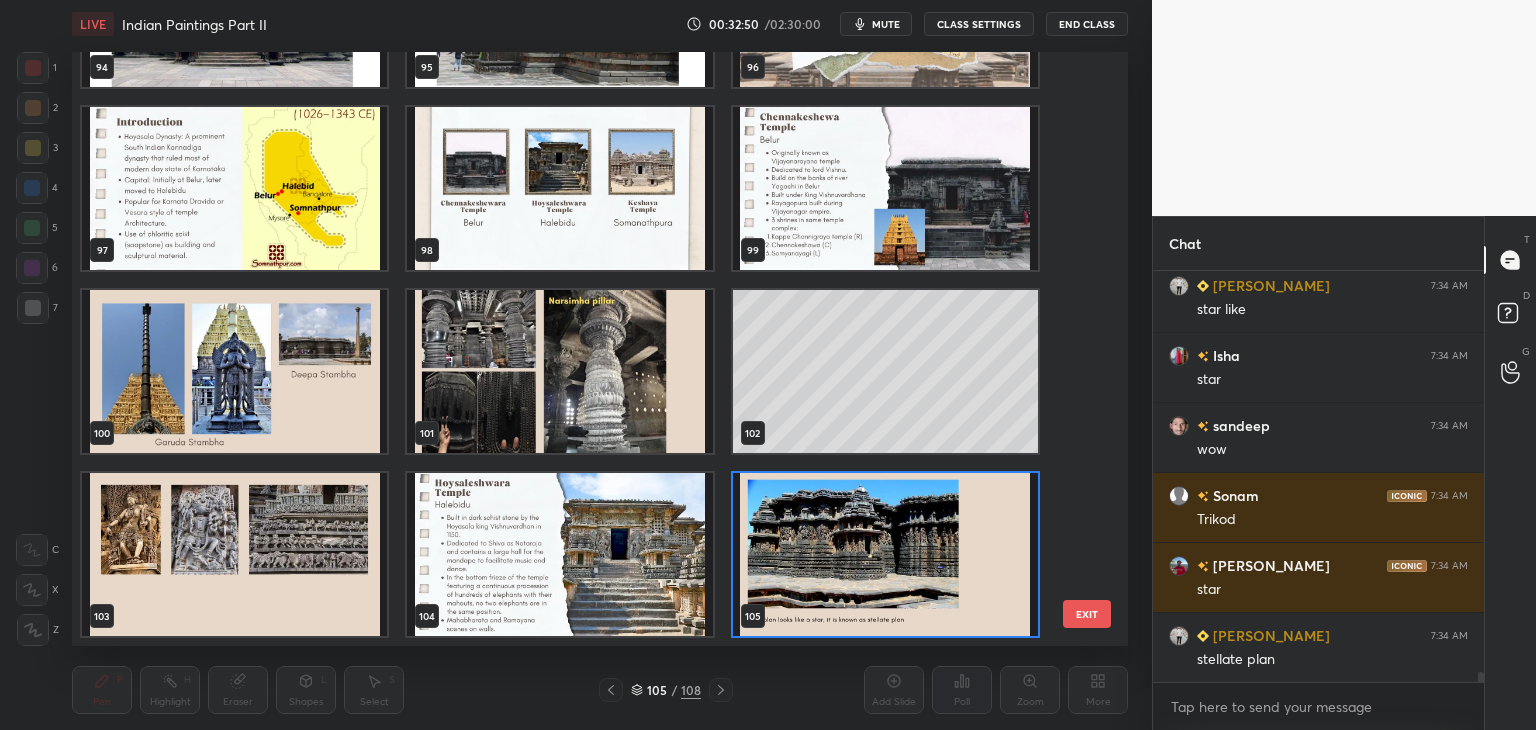 click at bounding box center (885, 554) 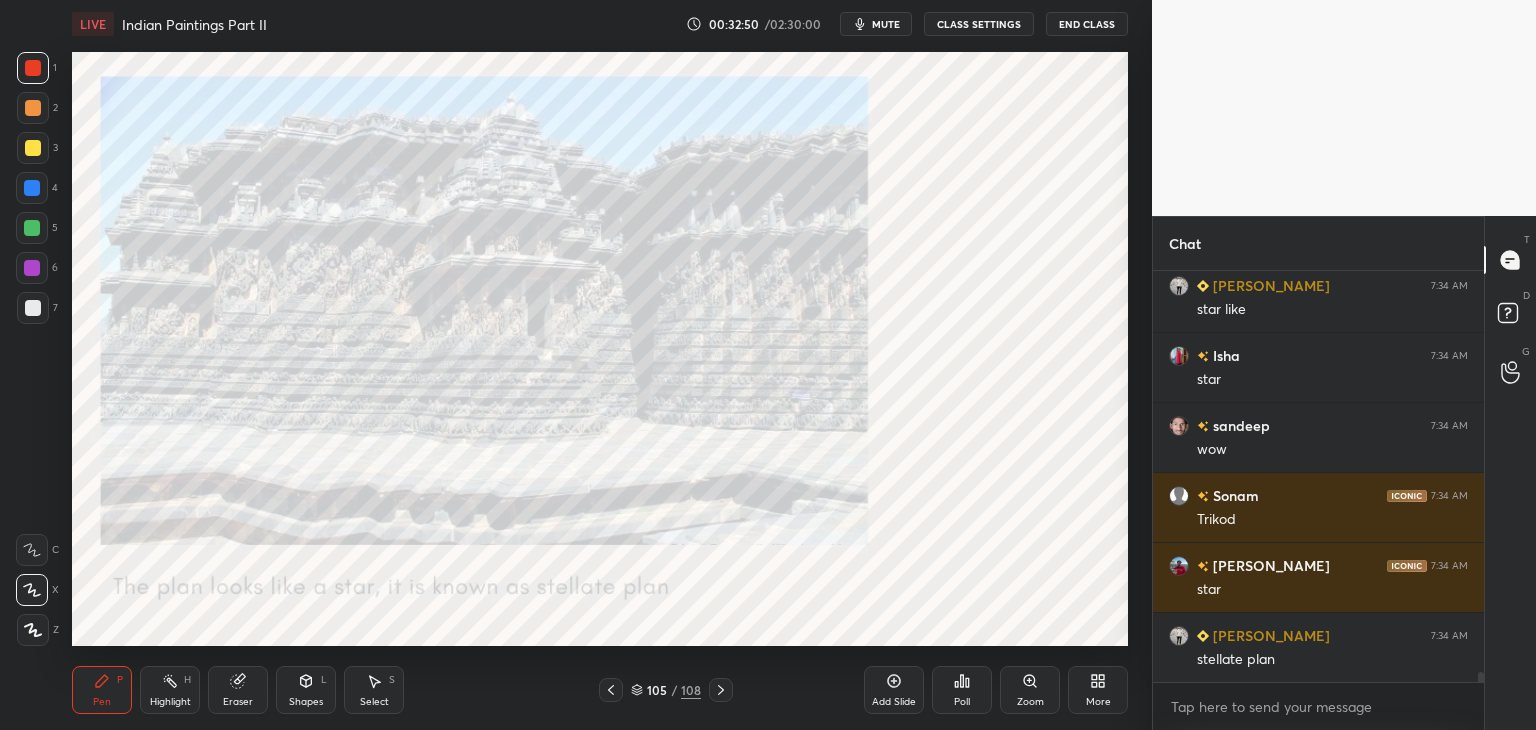 scroll, scrollTop: 17218, scrollLeft: 0, axis: vertical 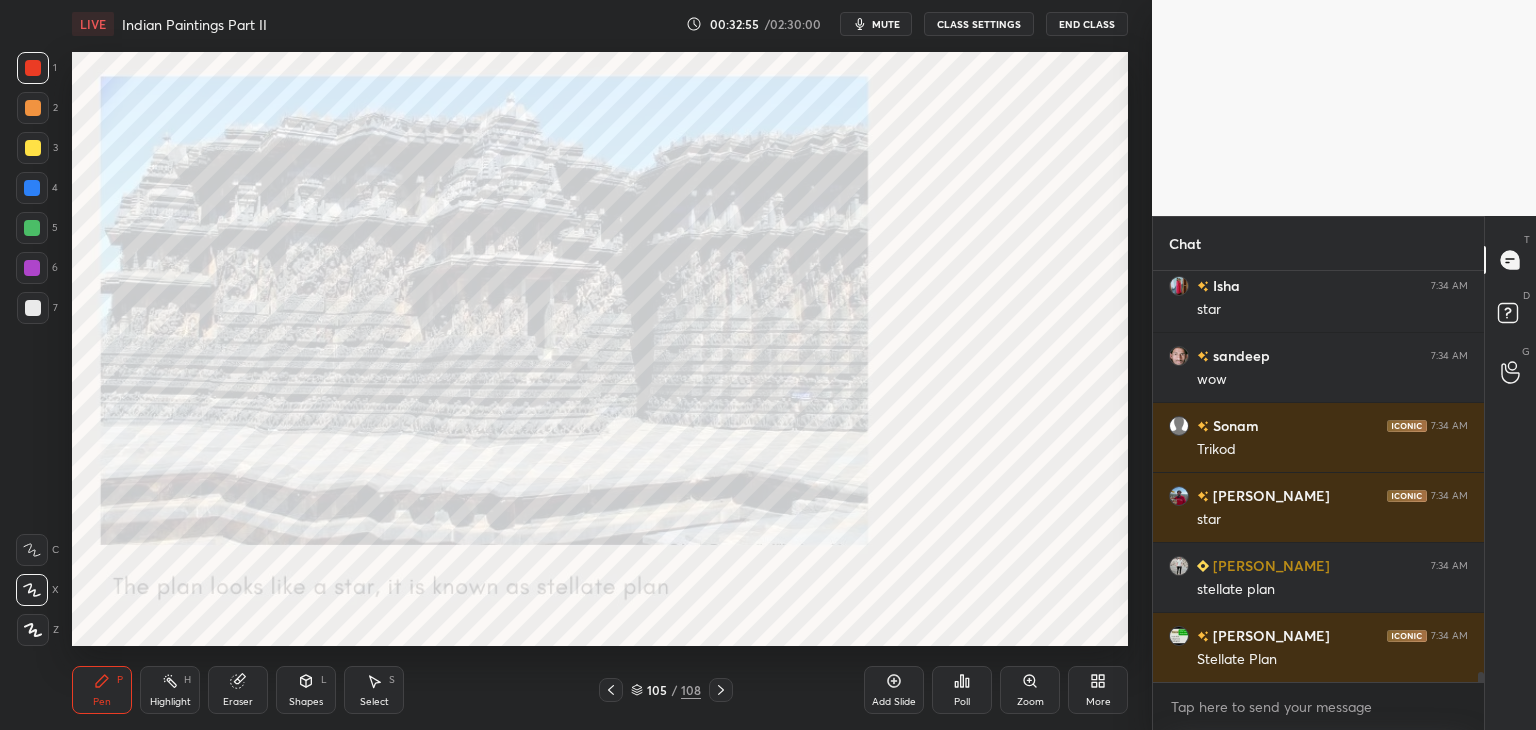 click 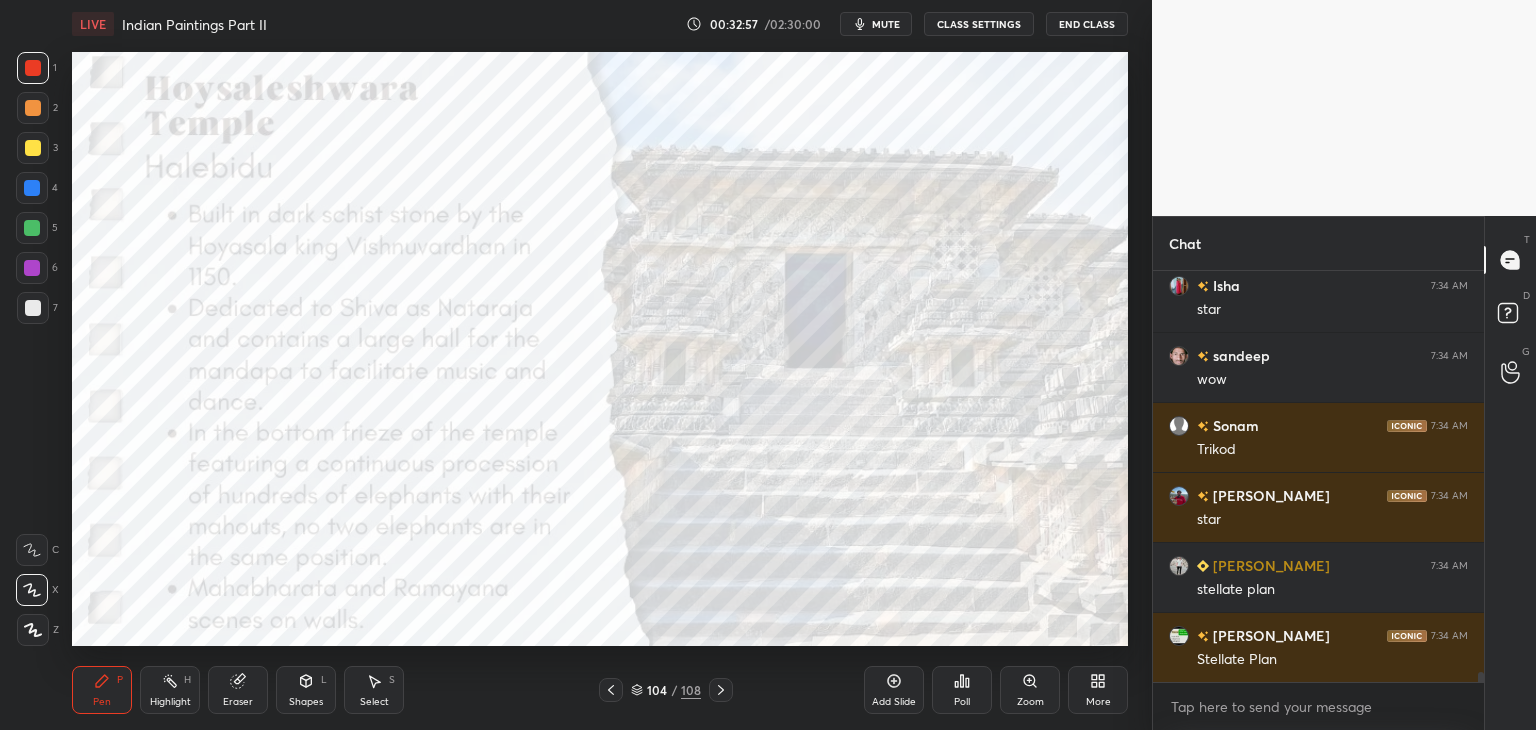 scroll, scrollTop: 17288, scrollLeft: 0, axis: vertical 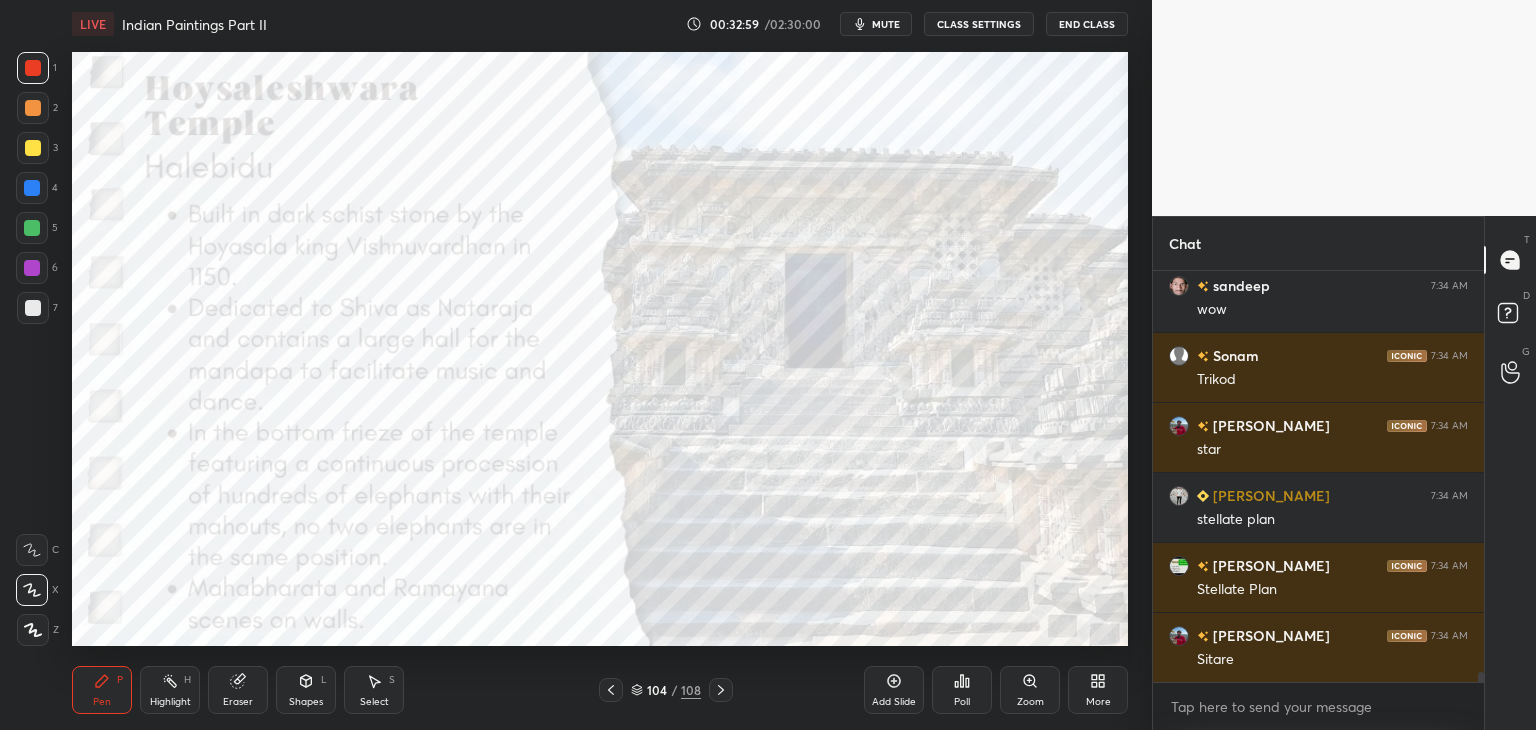 click 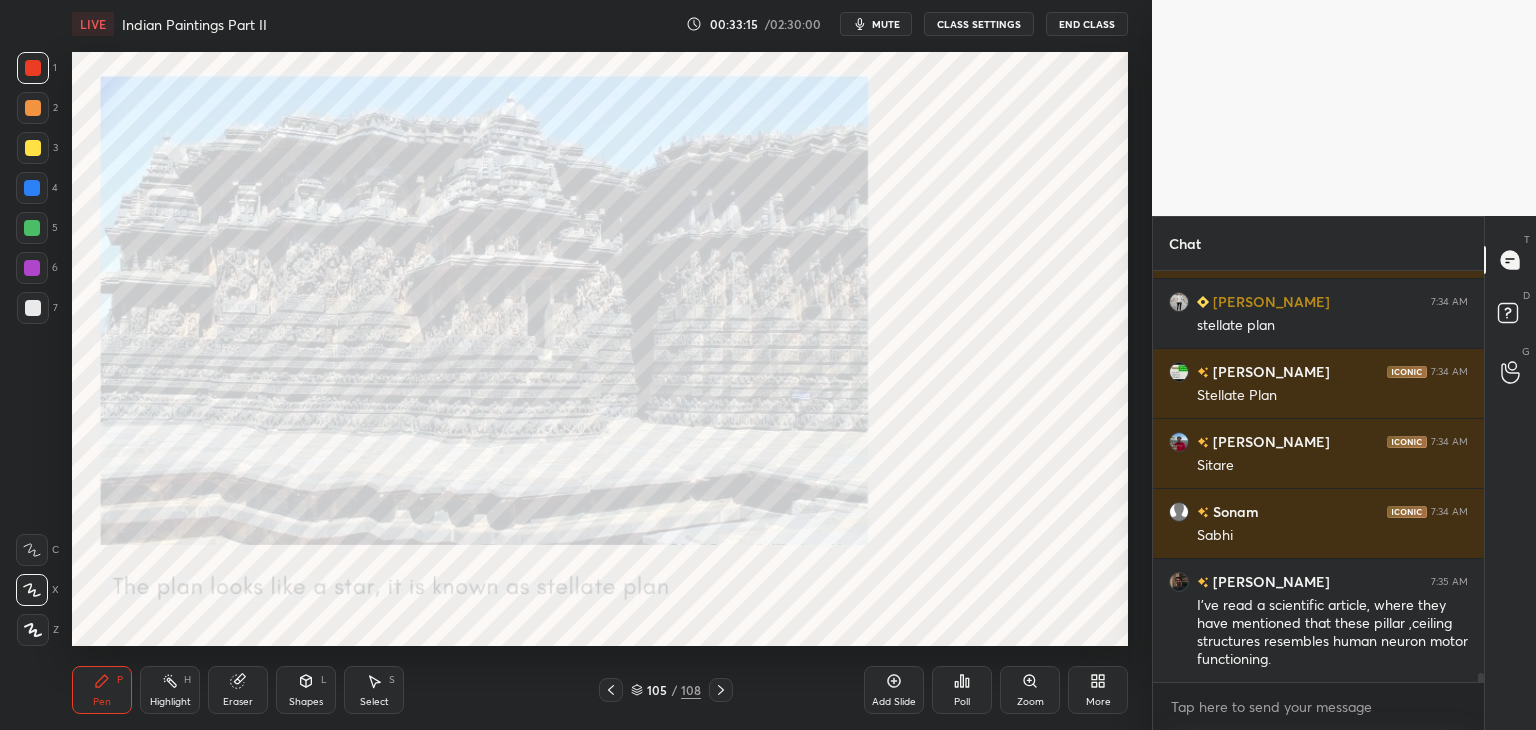 scroll, scrollTop: 17552, scrollLeft: 0, axis: vertical 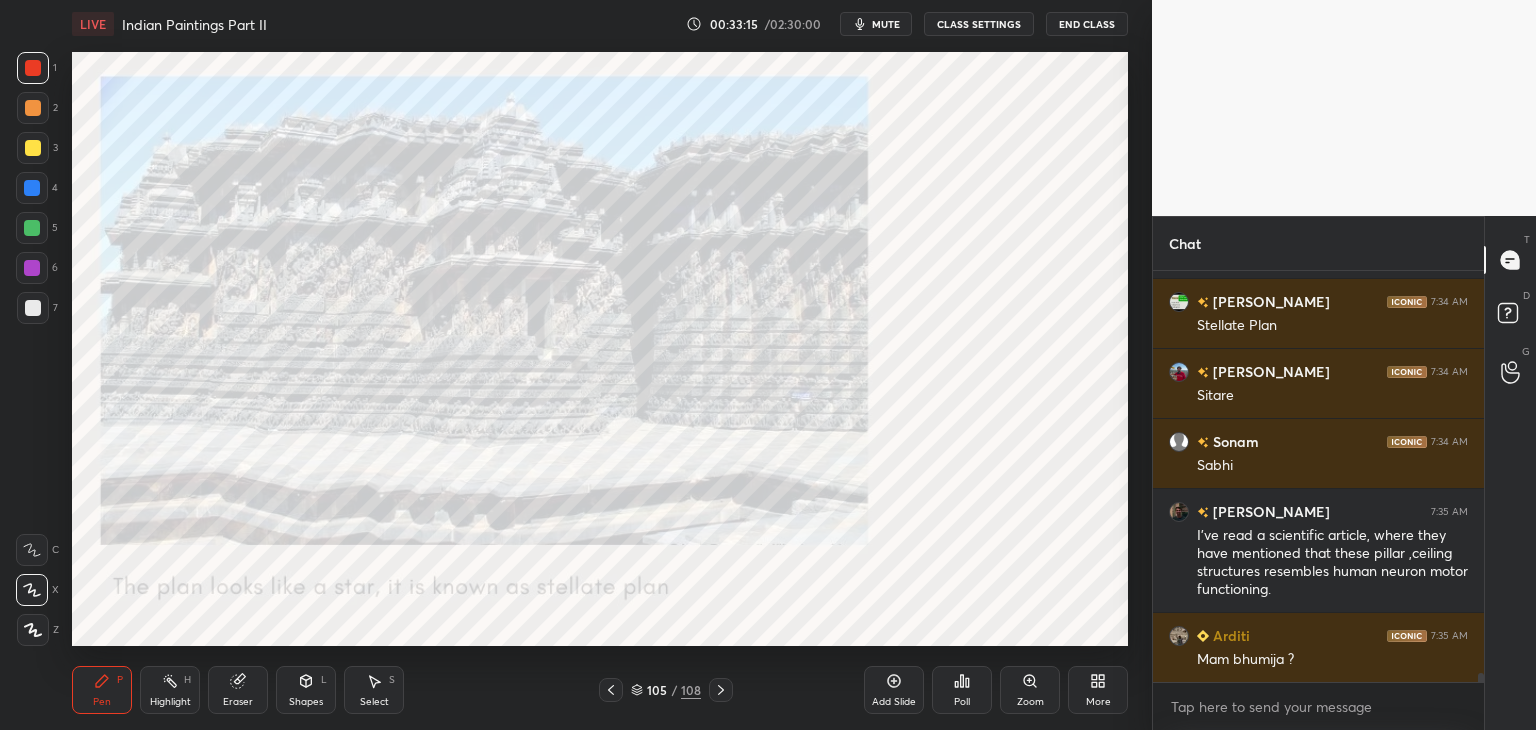 click 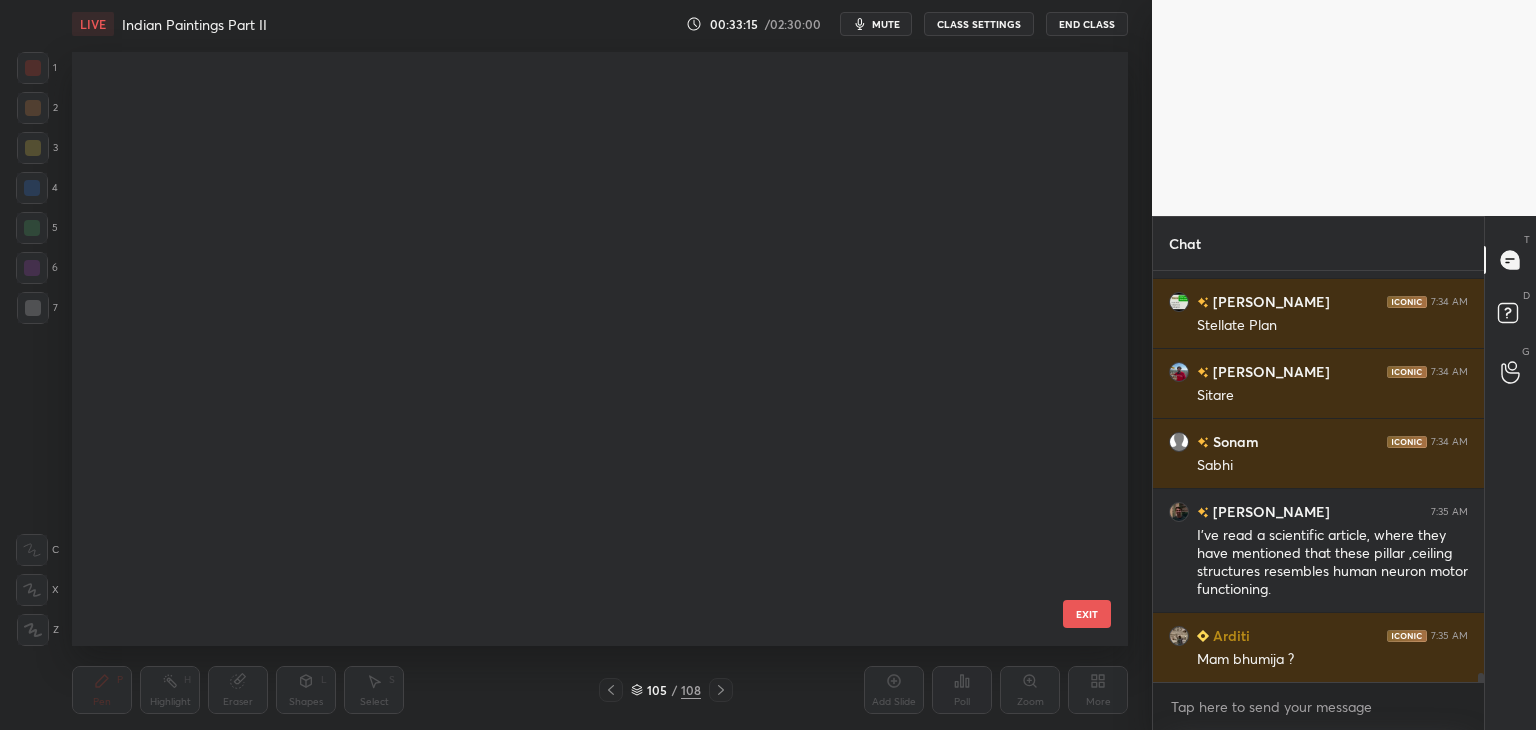 scroll, scrollTop: 5811, scrollLeft: 0, axis: vertical 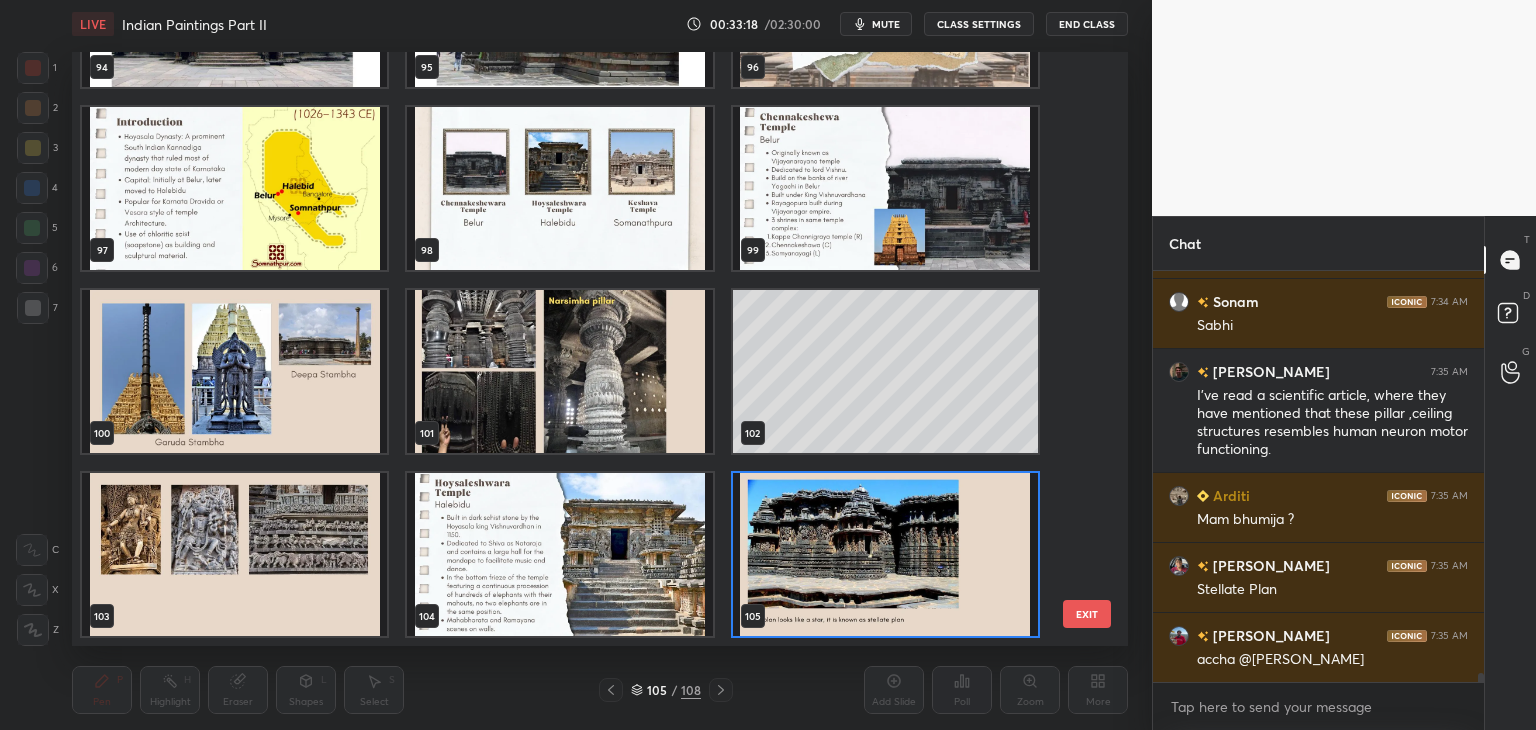 click at bounding box center (885, 554) 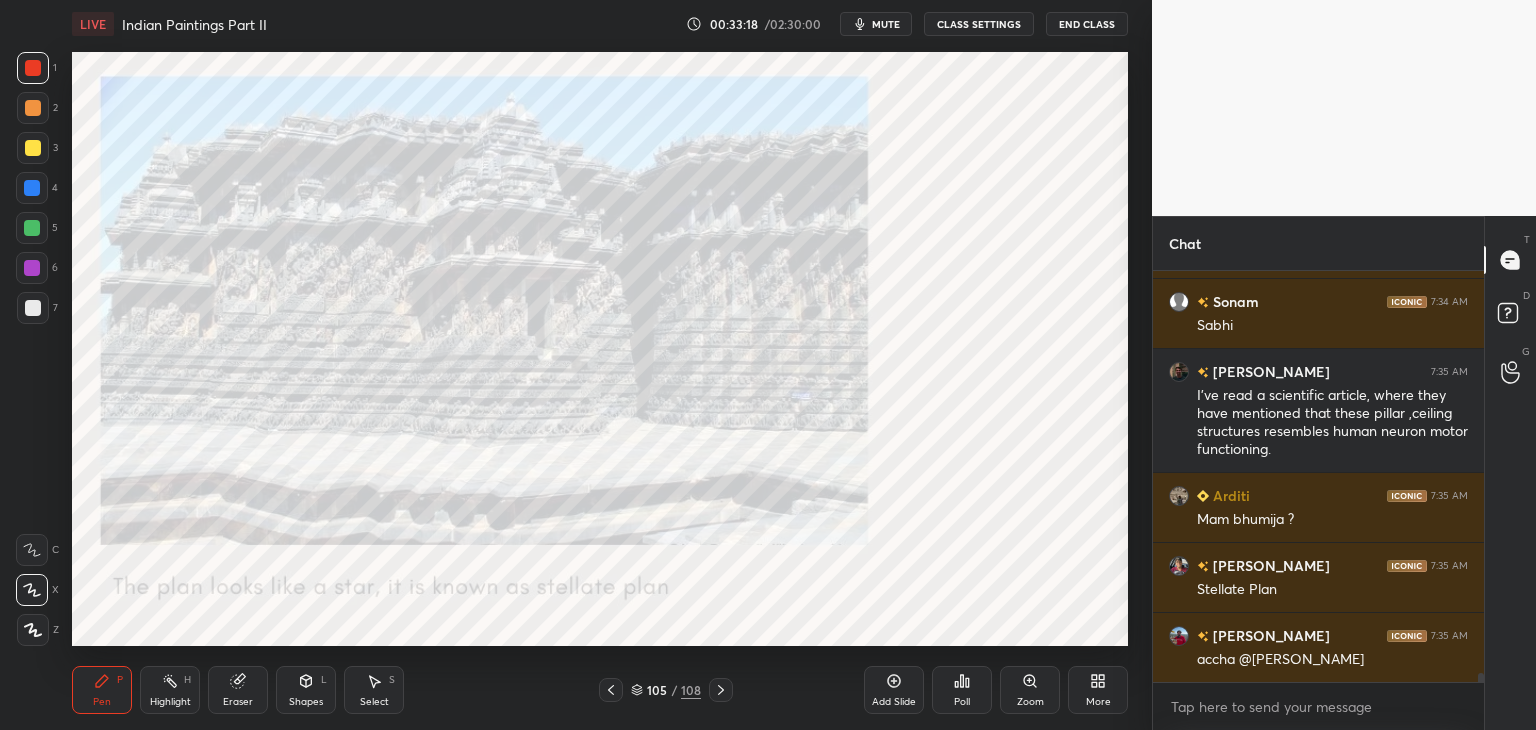scroll, scrollTop: 0, scrollLeft: 0, axis: both 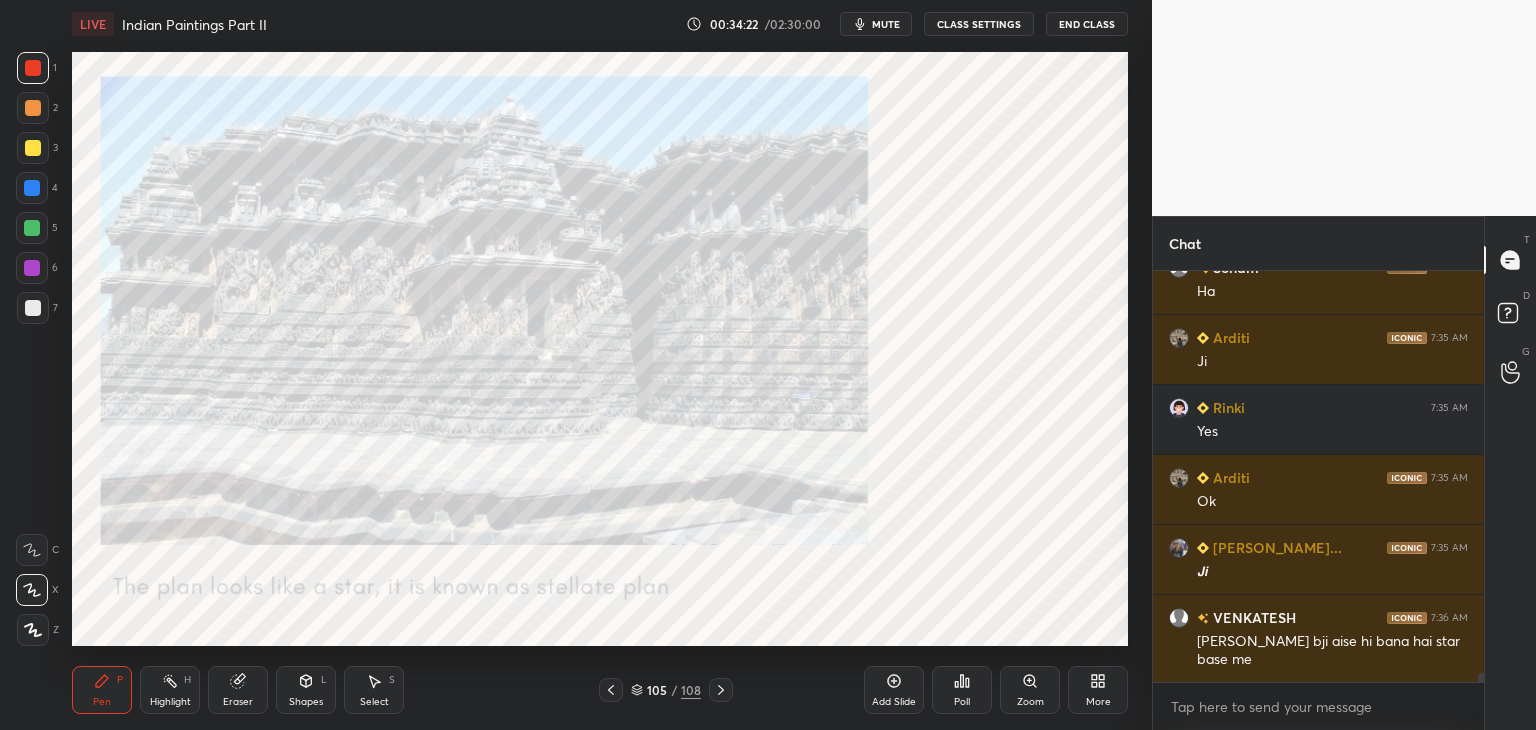 click on "More" at bounding box center (1098, 690) 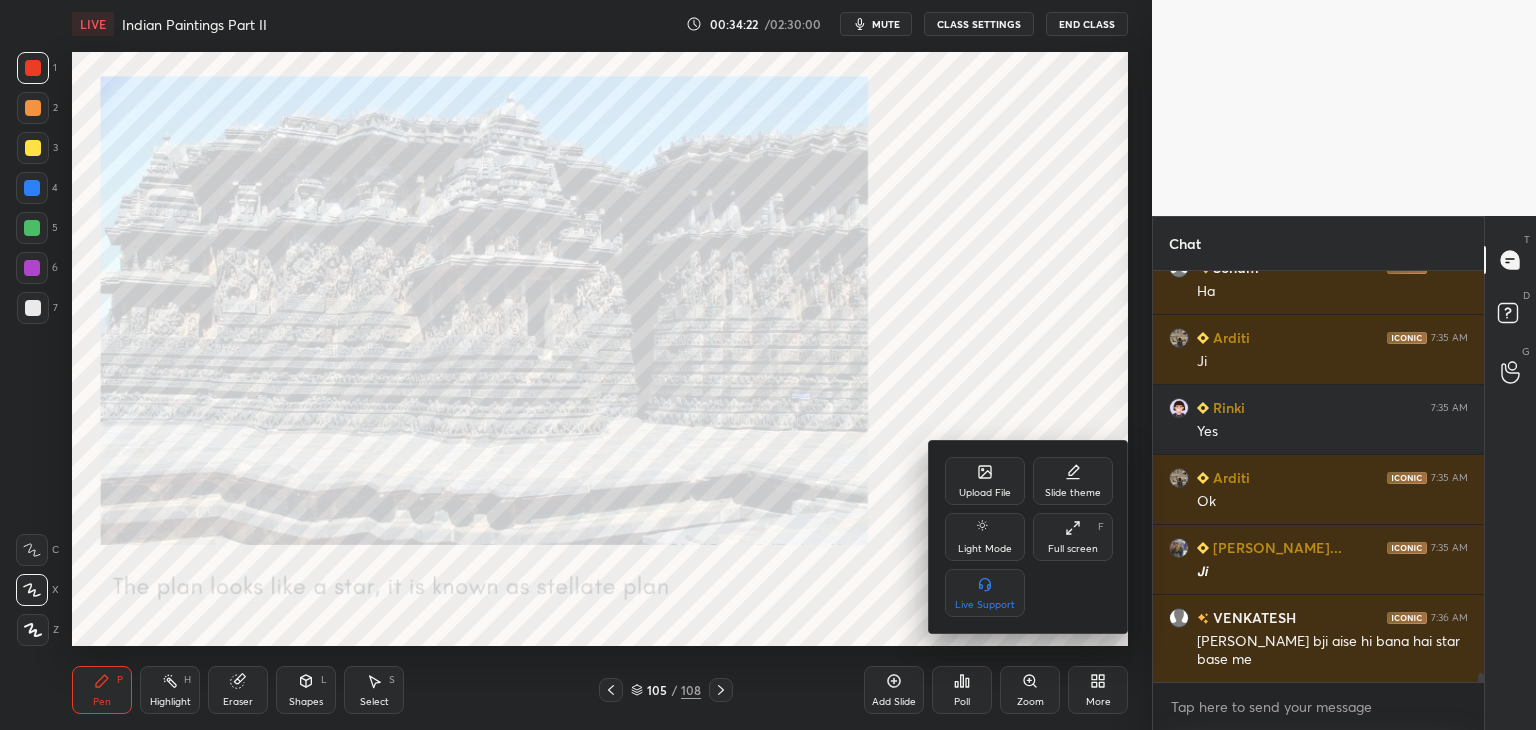 click on "Upload File" at bounding box center (985, 481) 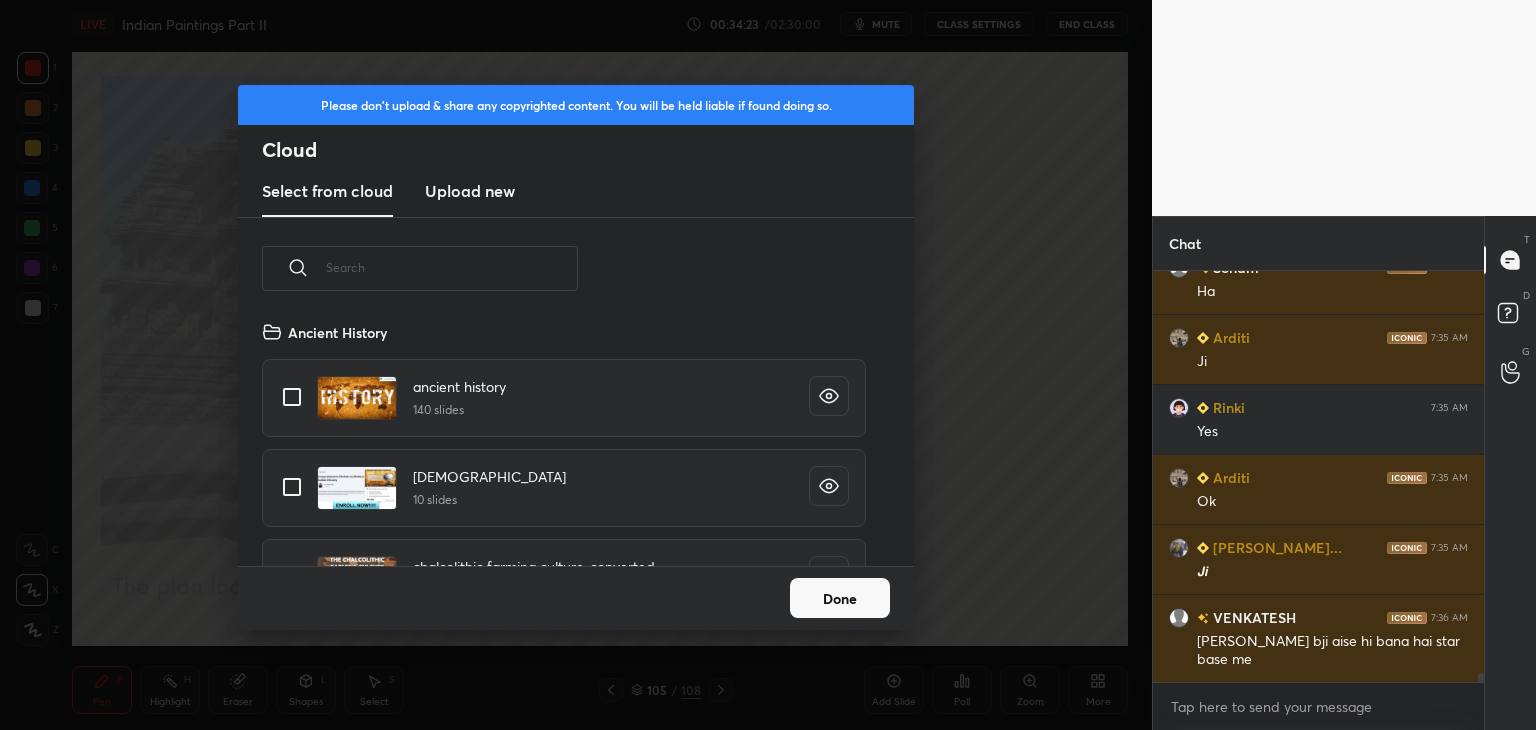 scroll, scrollTop: 5, scrollLeft: 10, axis: both 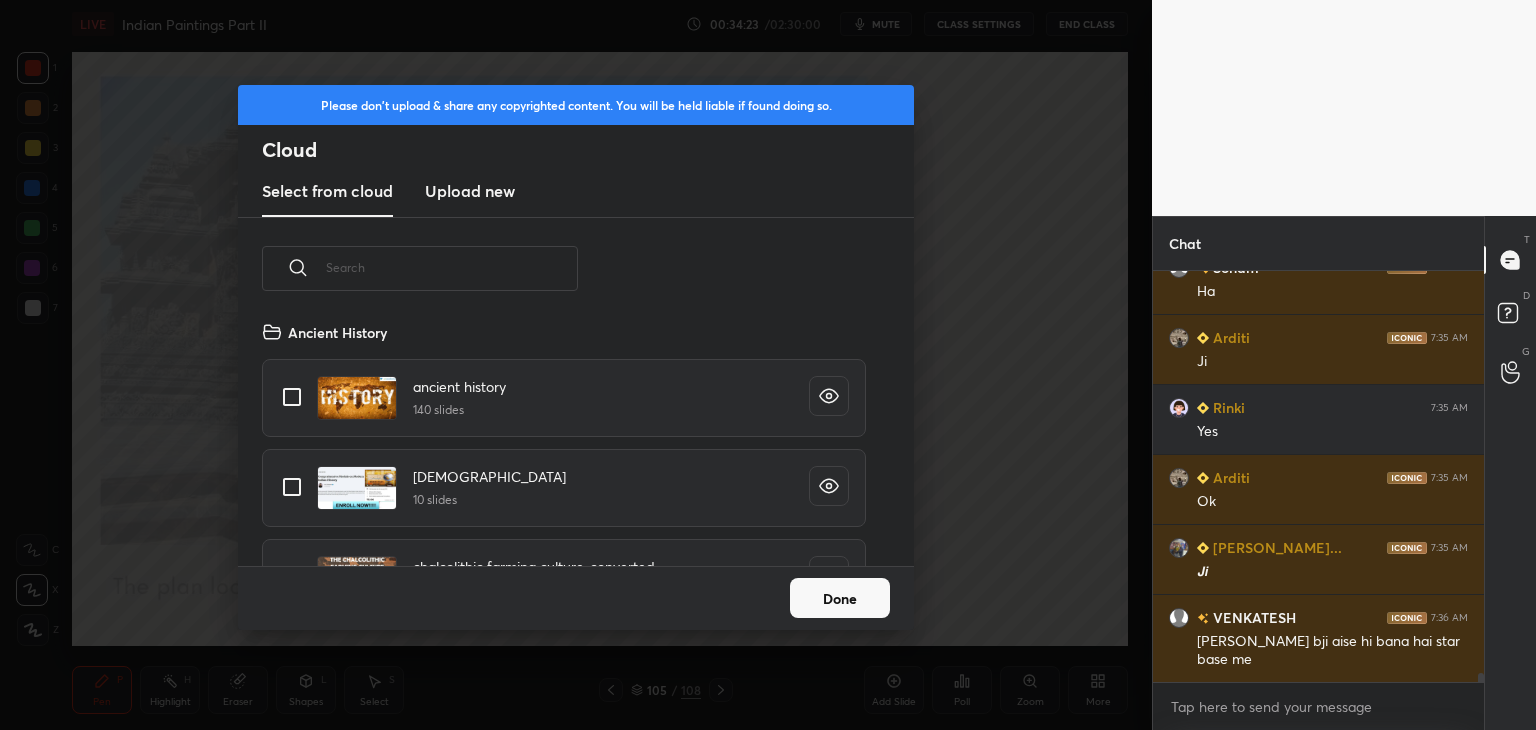 click on "Upload new" at bounding box center [470, 191] 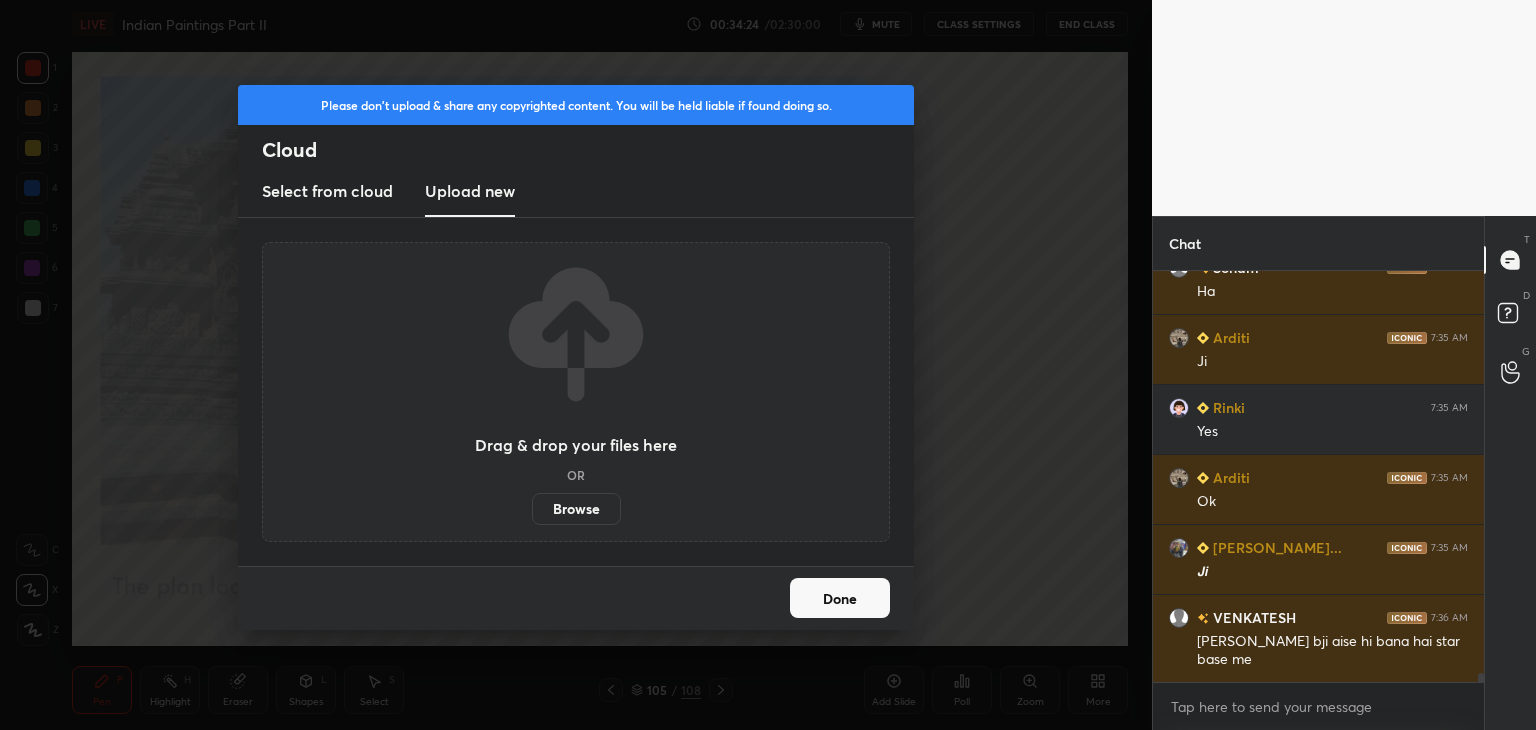 click on "Browse" at bounding box center [576, 509] 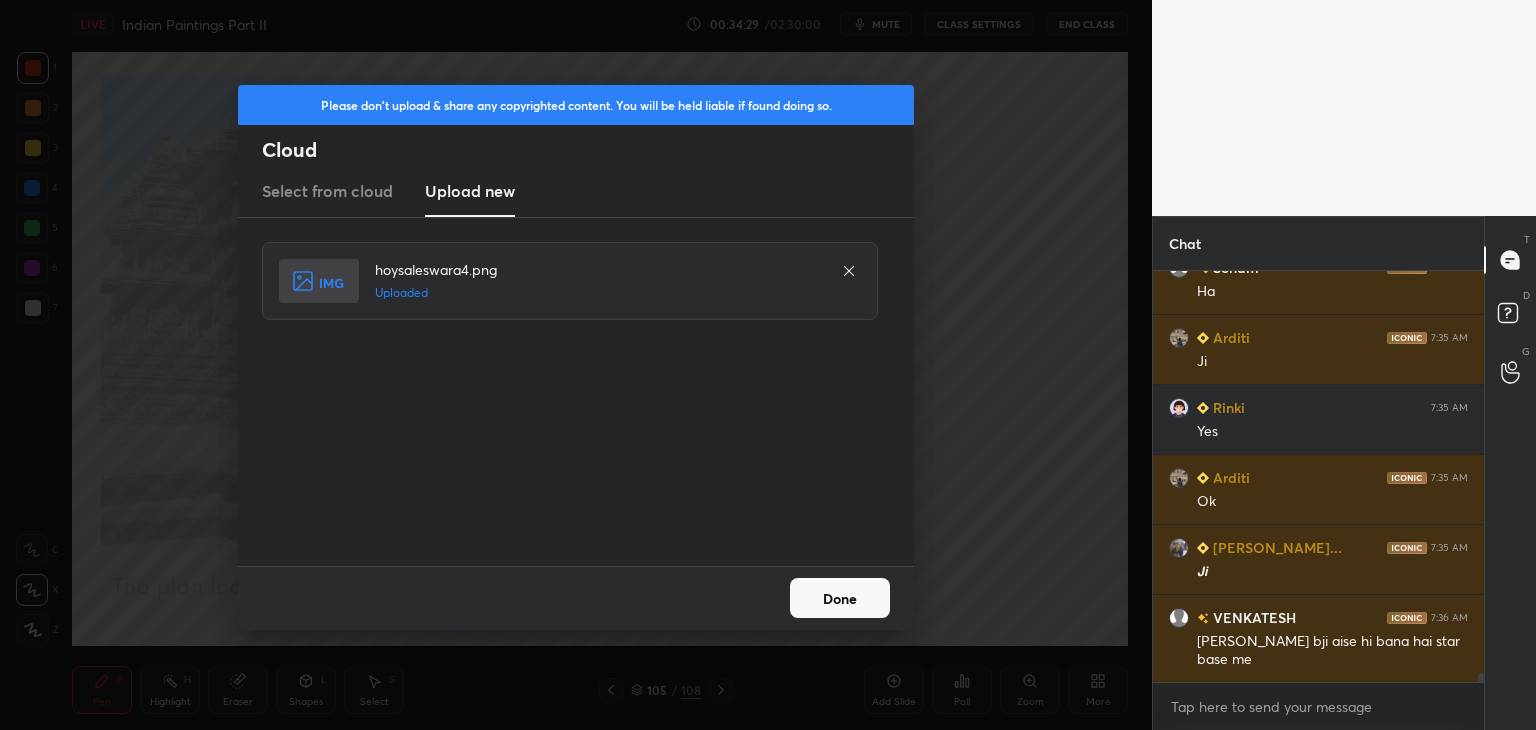 scroll, scrollTop: 18270, scrollLeft: 0, axis: vertical 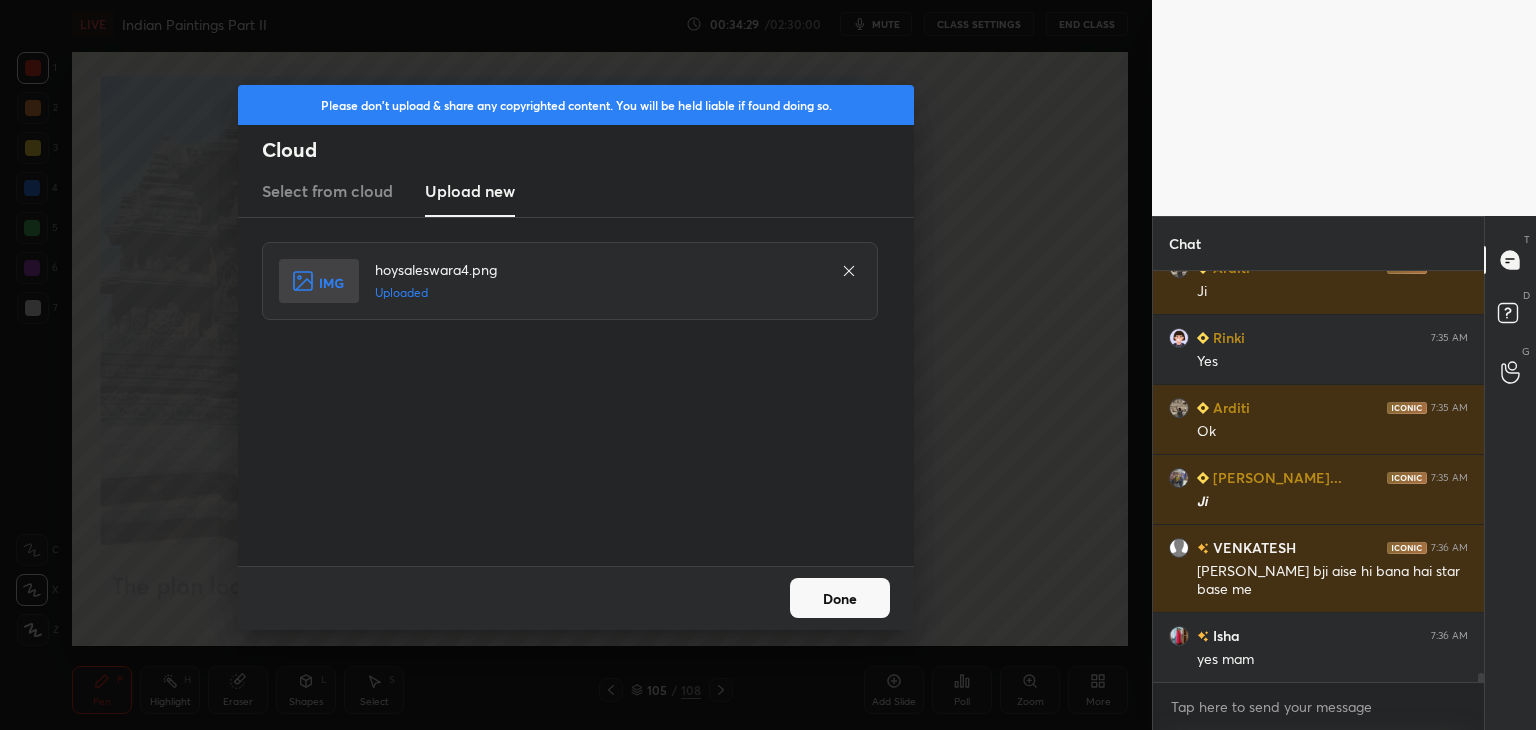 click on "Done" at bounding box center (840, 598) 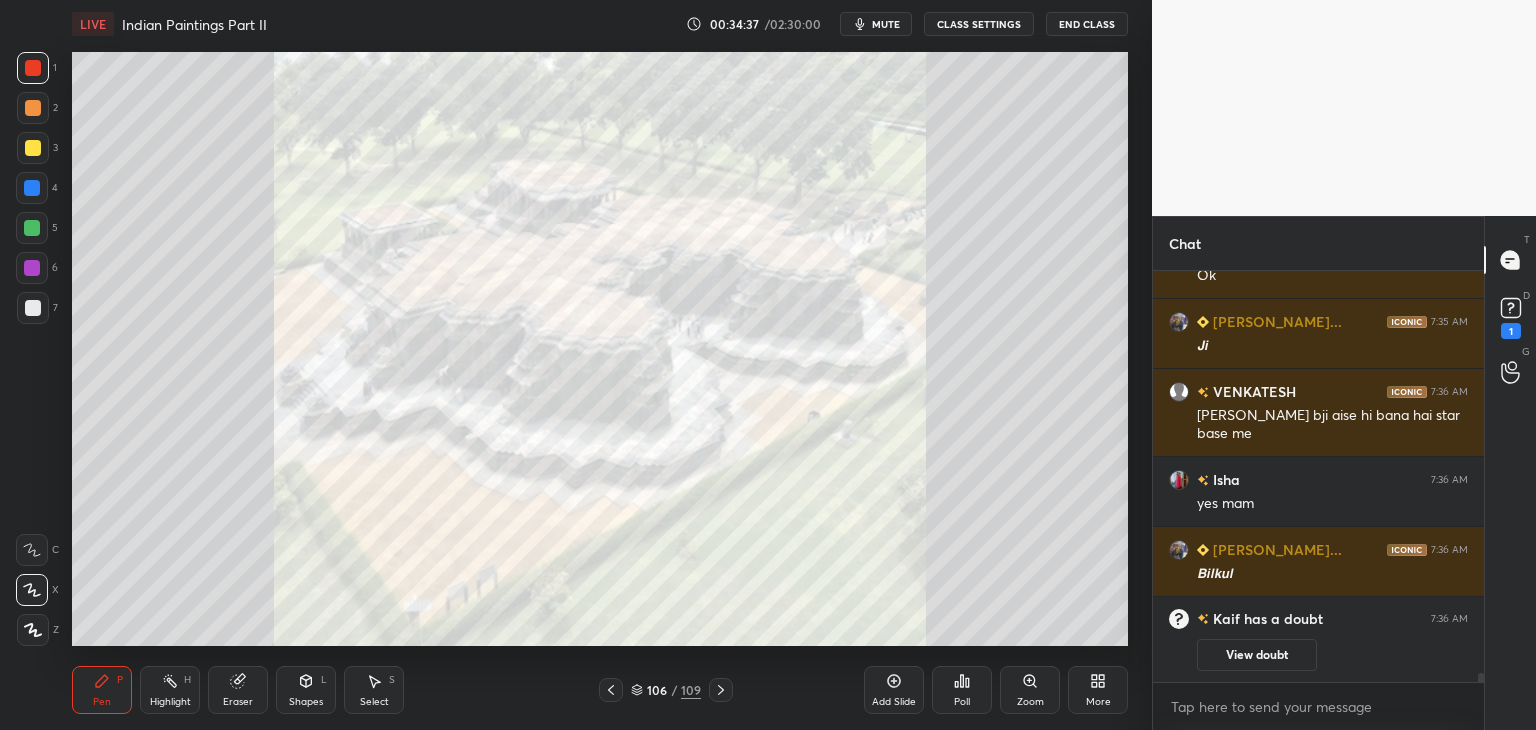 scroll, scrollTop: 17976, scrollLeft: 0, axis: vertical 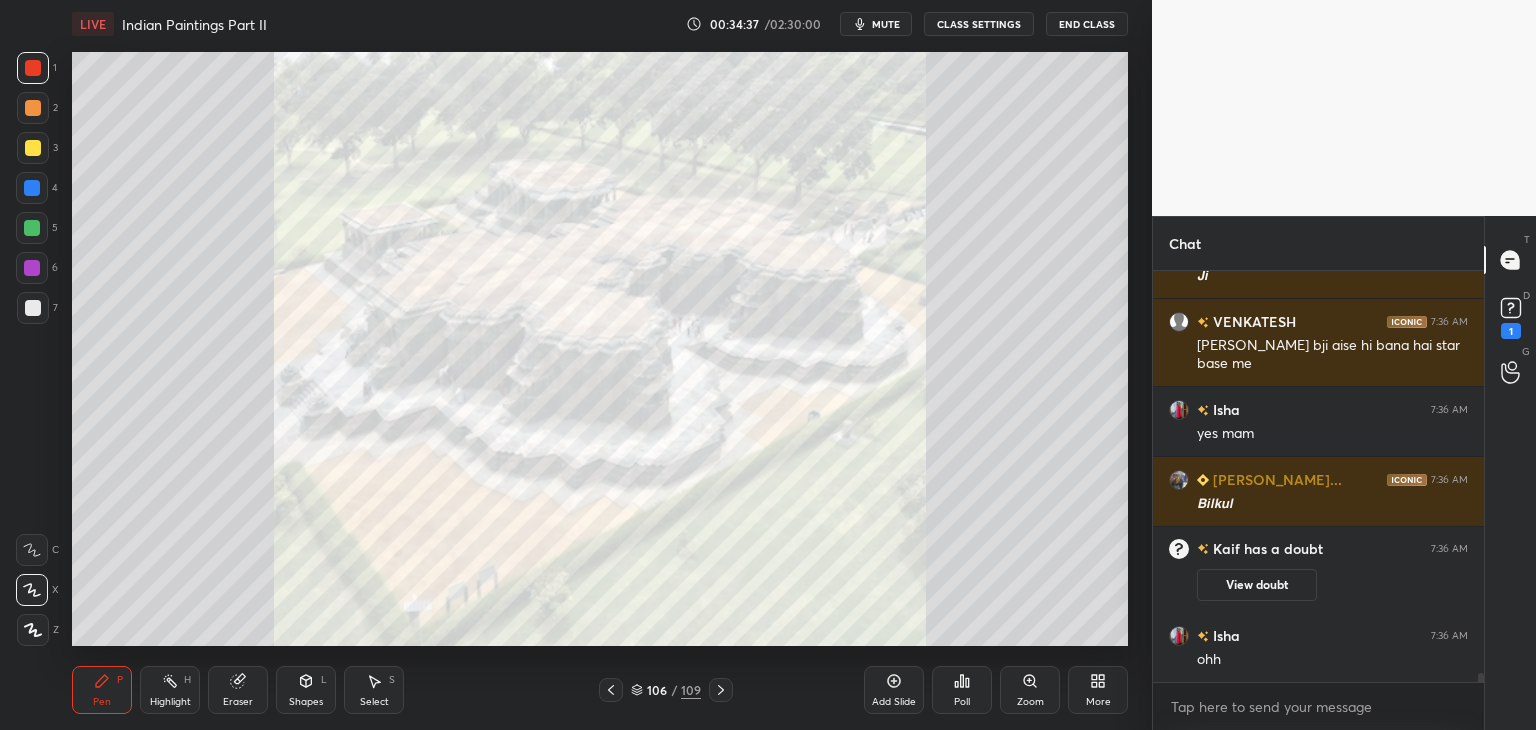 click at bounding box center [32, 188] 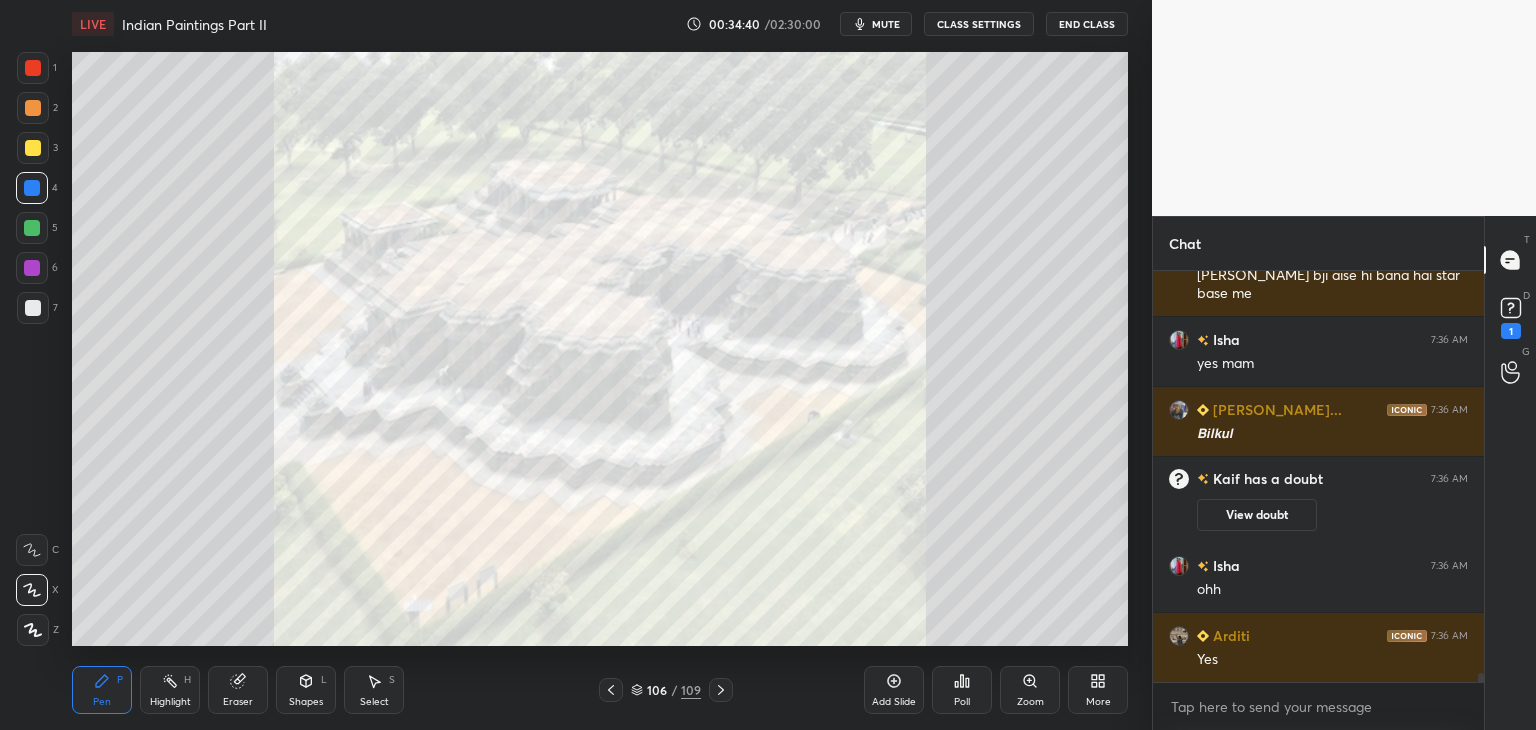 scroll, scrollTop: 18116, scrollLeft: 0, axis: vertical 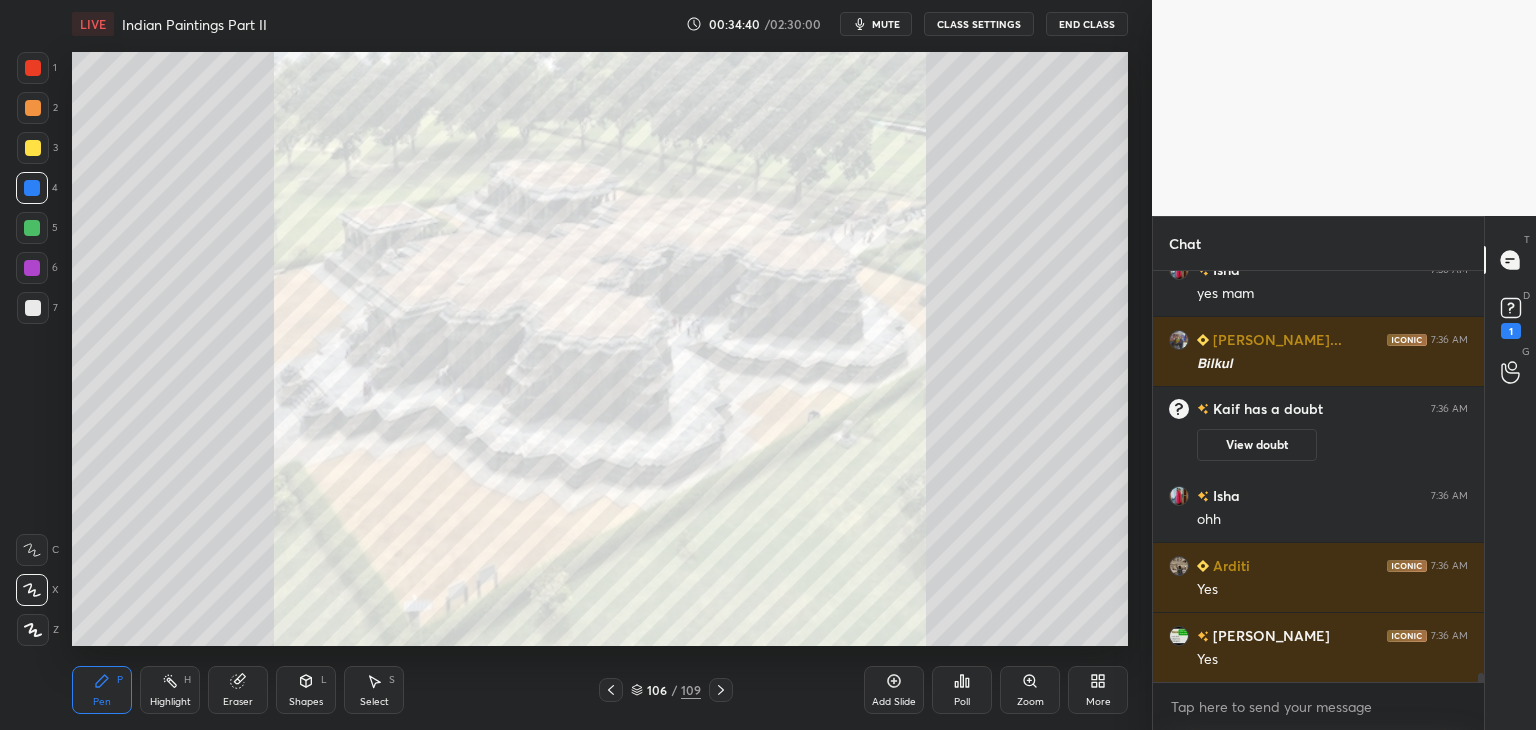 click at bounding box center (33, 308) 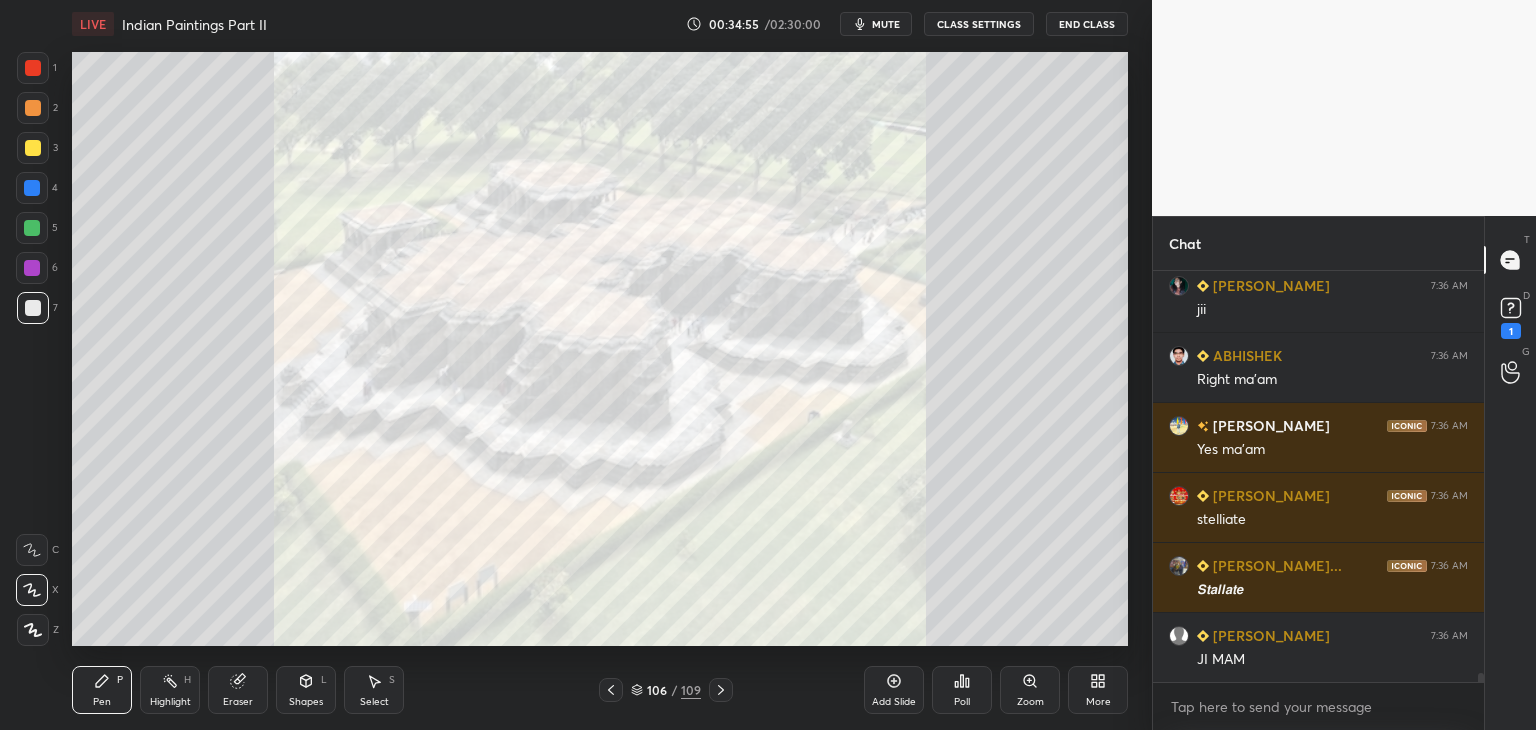 scroll, scrollTop: 18694, scrollLeft: 0, axis: vertical 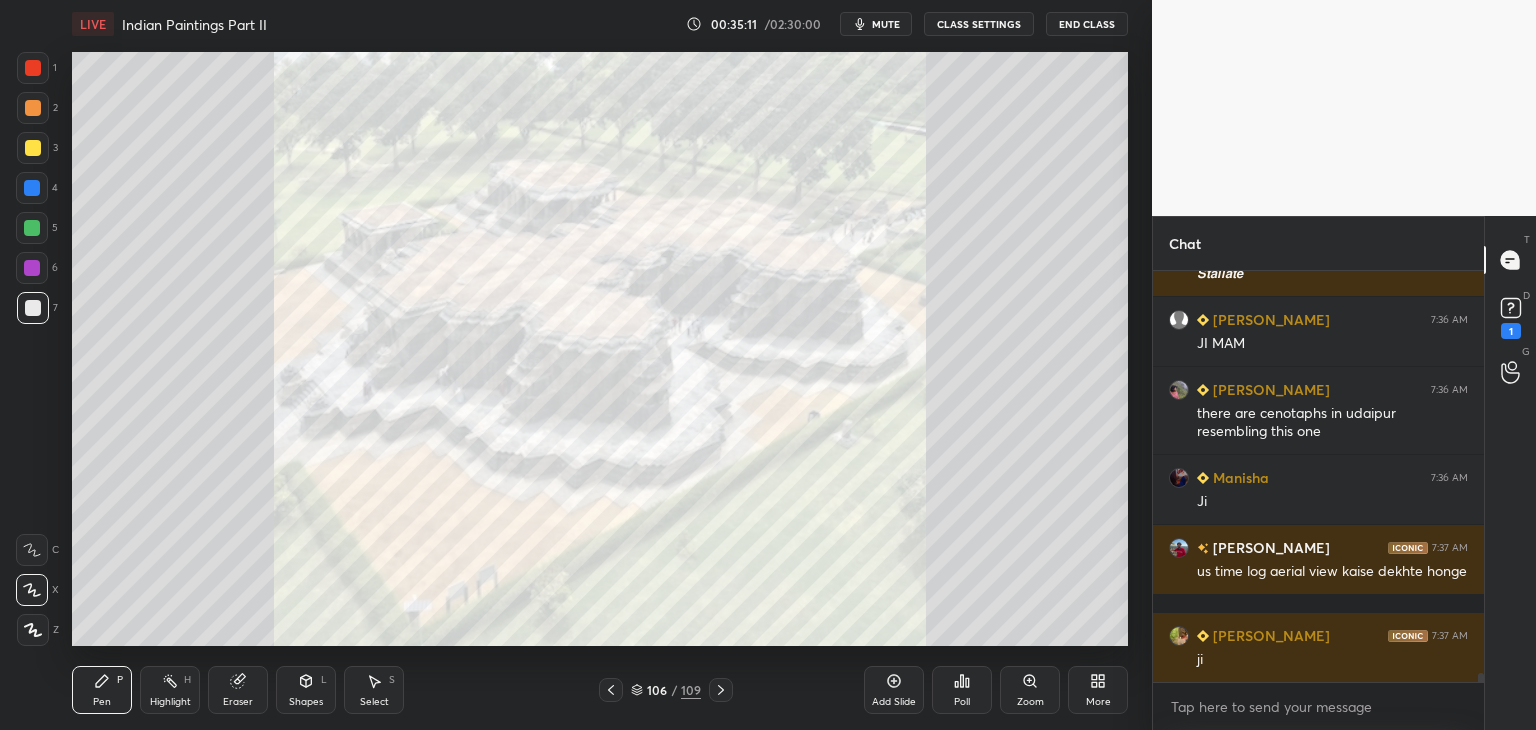 click at bounding box center [33, 68] 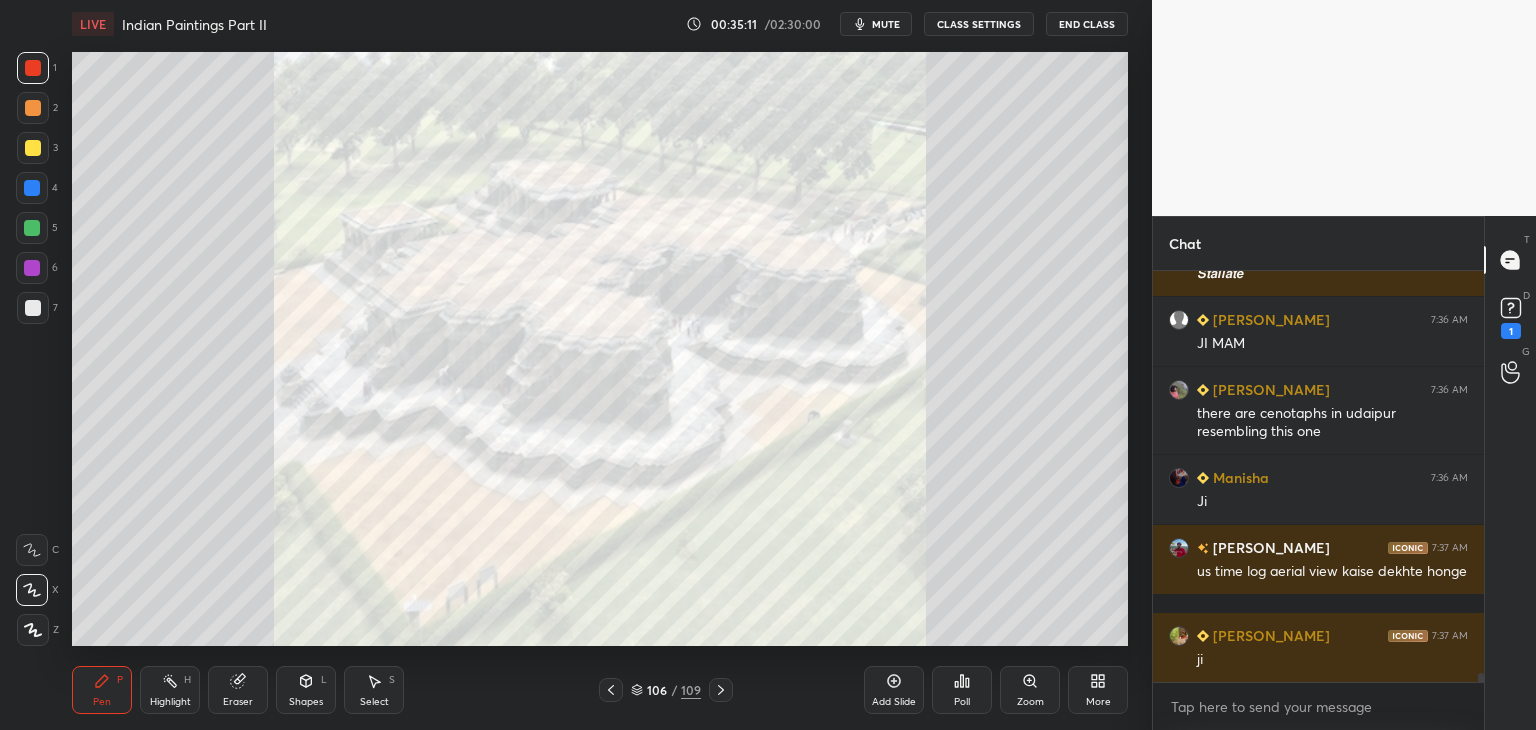 click at bounding box center (33, 308) 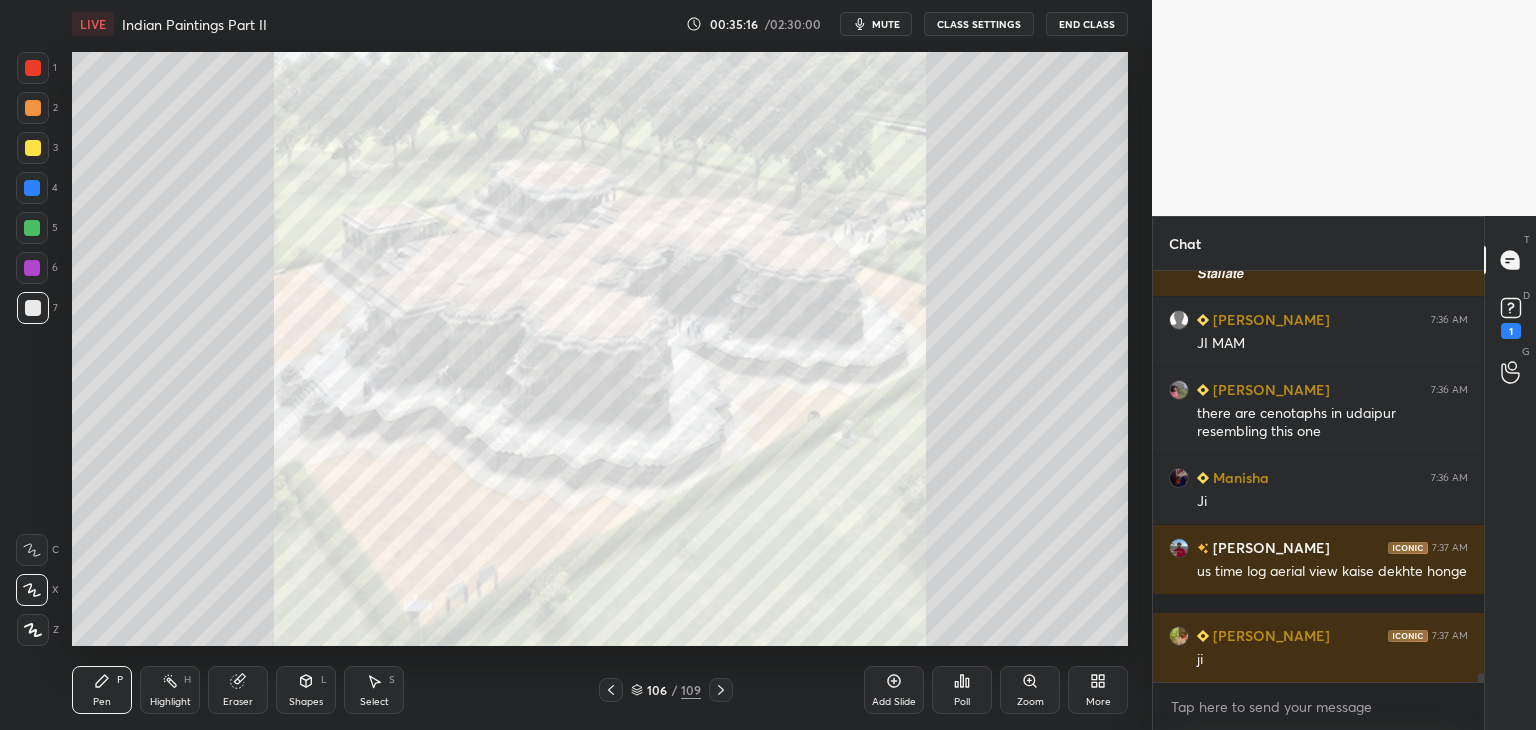 click at bounding box center [33, 308] 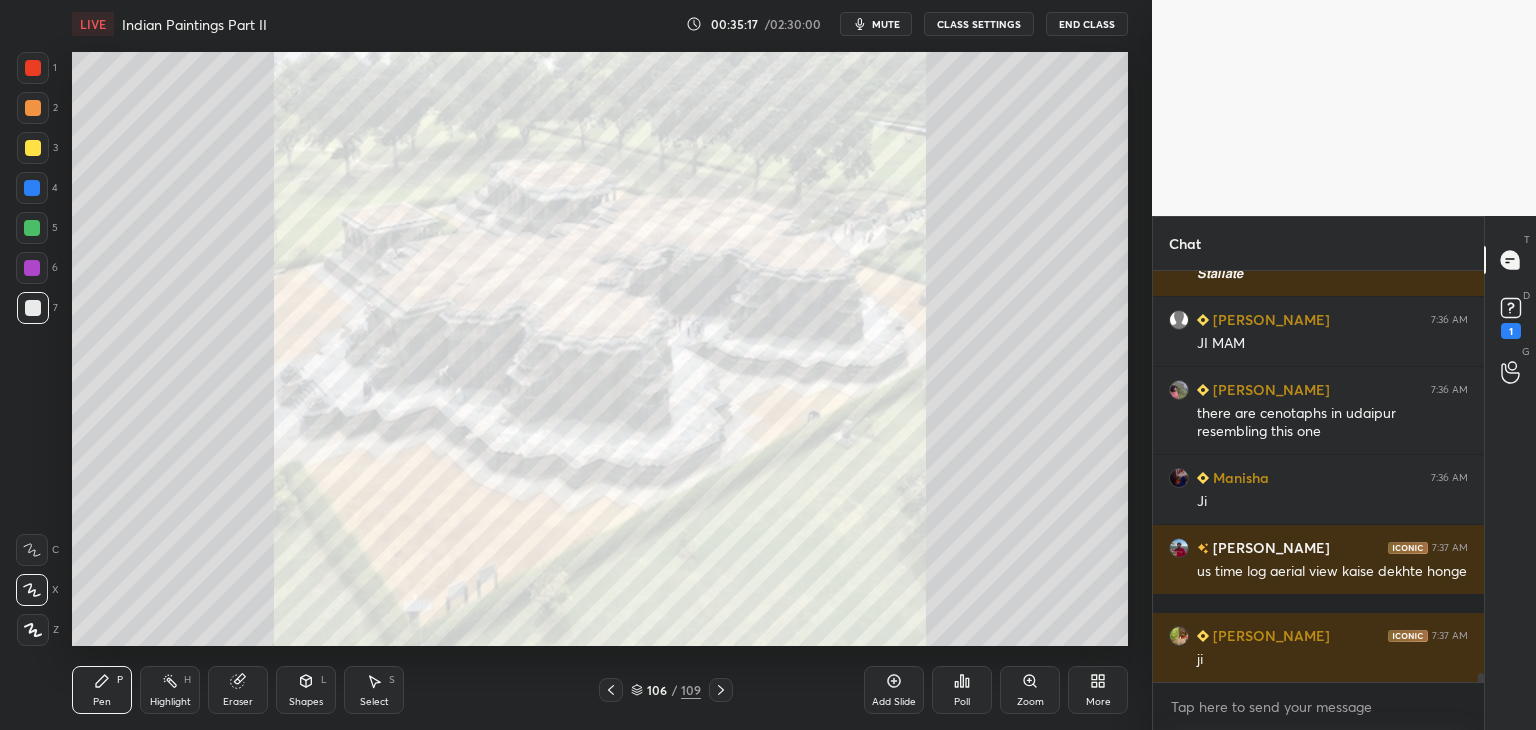 scroll, scrollTop: 18992, scrollLeft: 0, axis: vertical 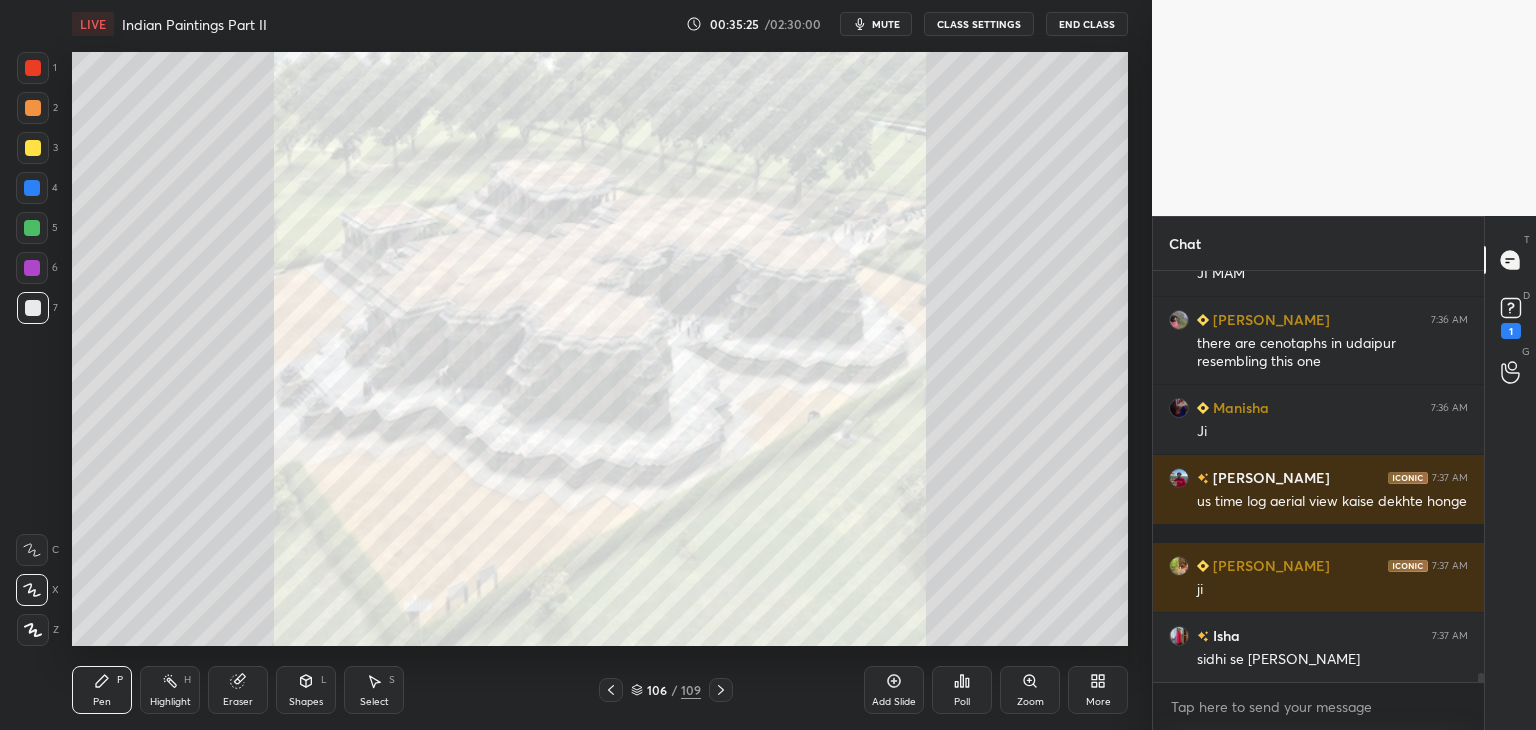 click 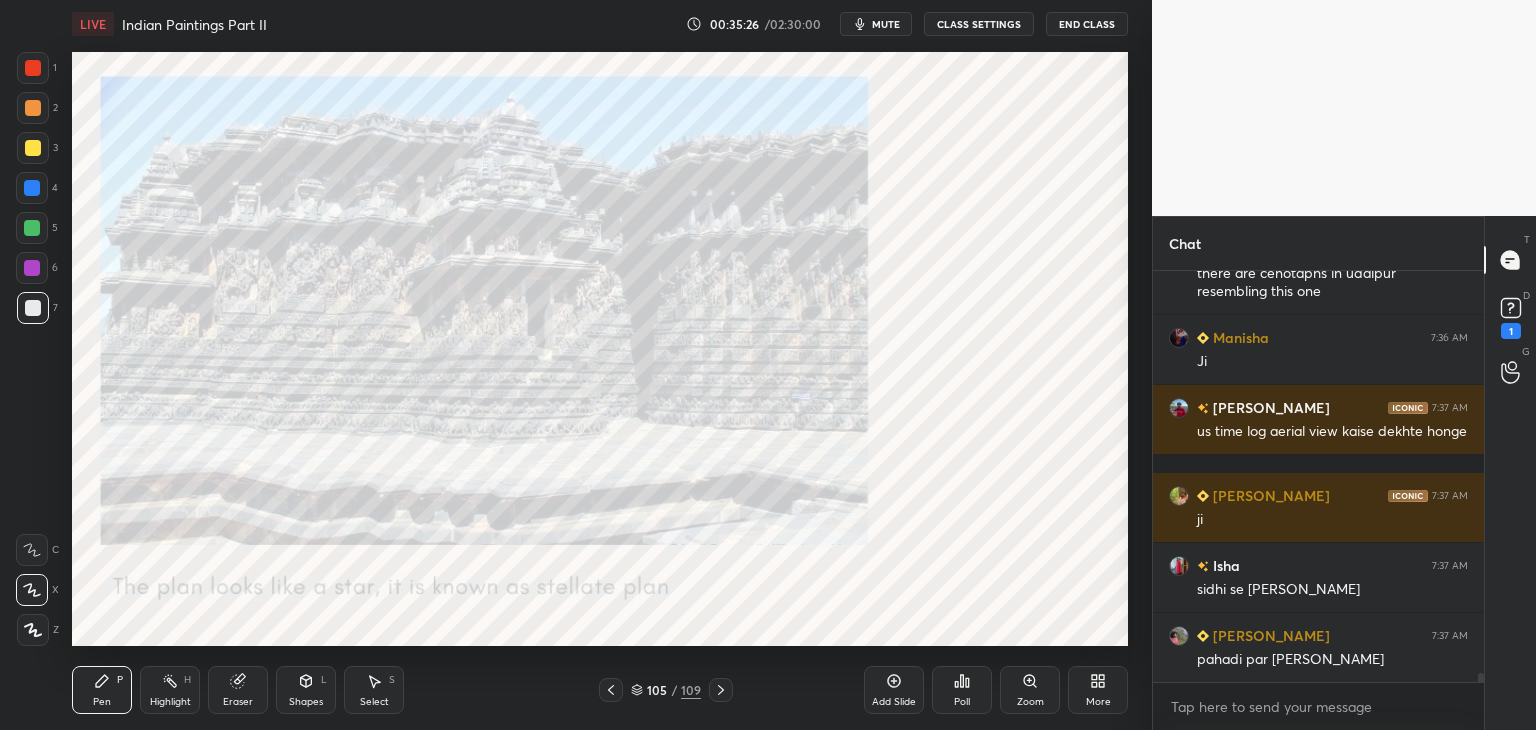 scroll, scrollTop: 19132, scrollLeft: 0, axis: vertical 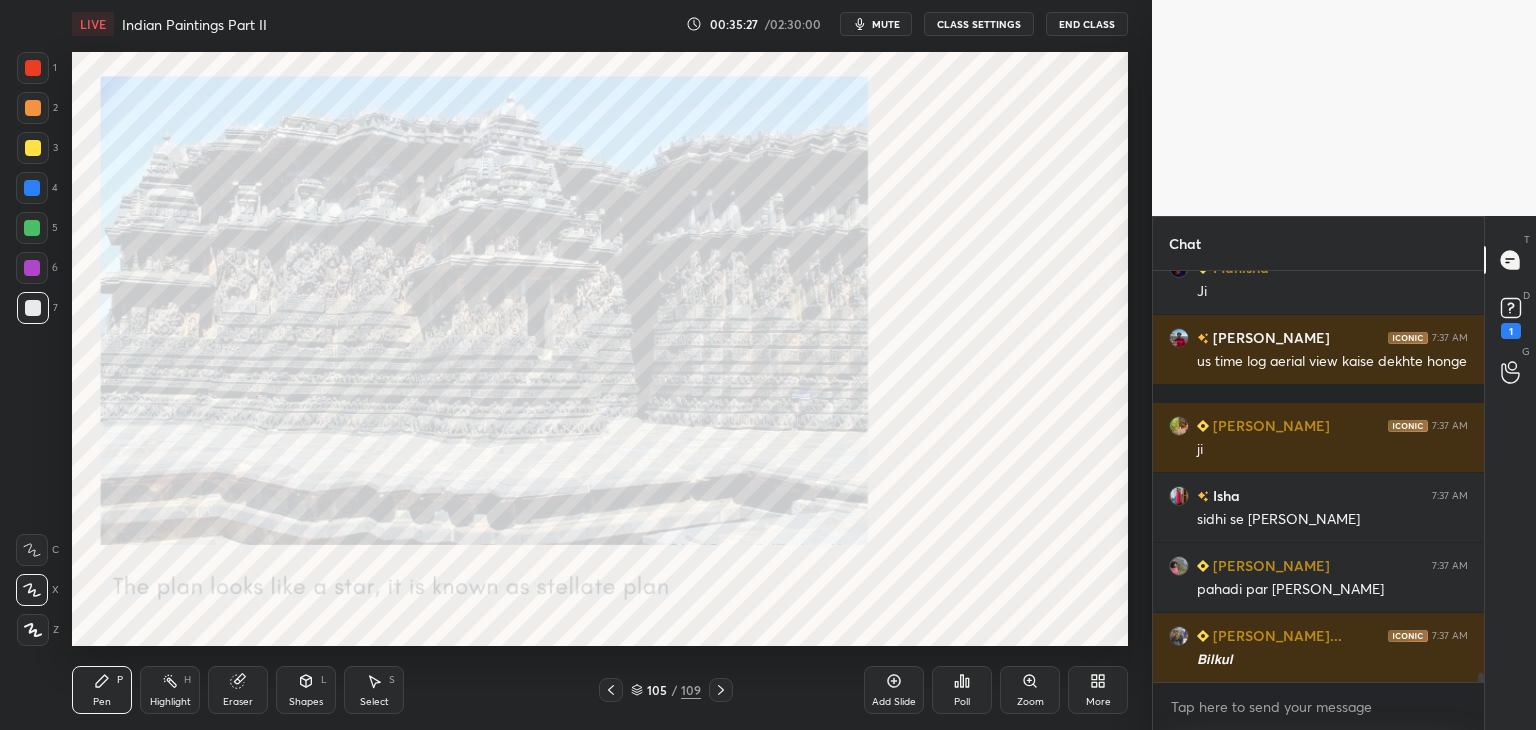 click 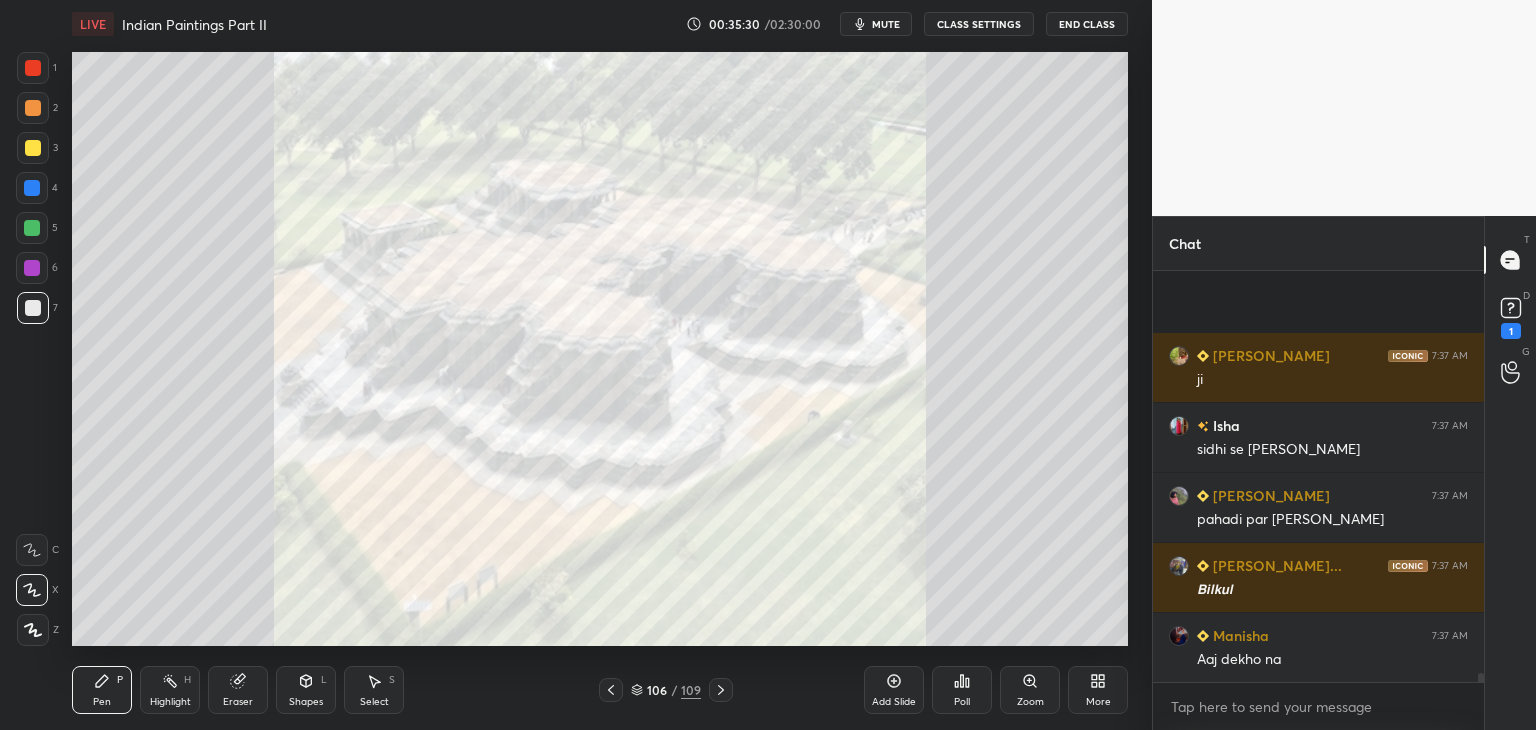 scroll, scrollTop: 19342, scrollLeft: 0, axis: vertical 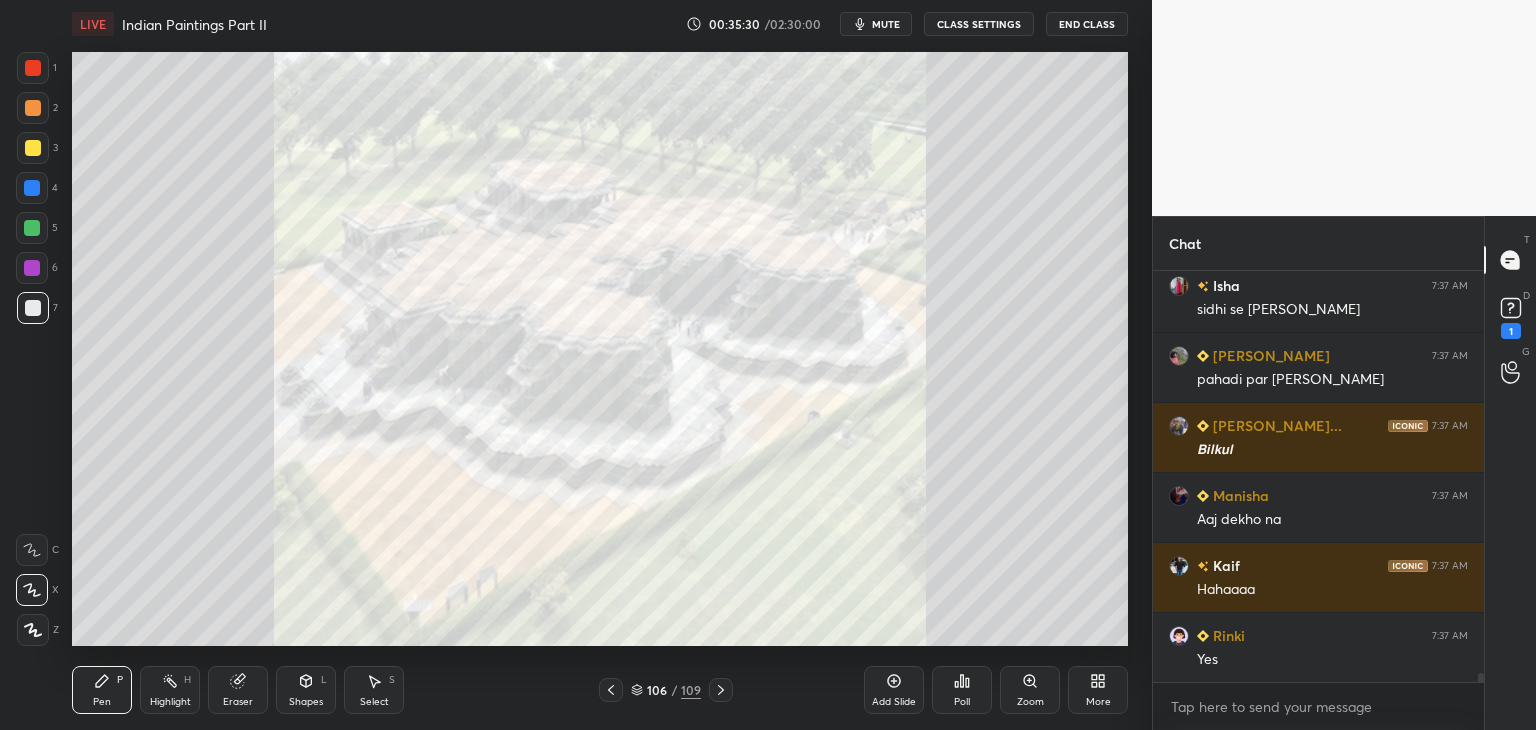 click 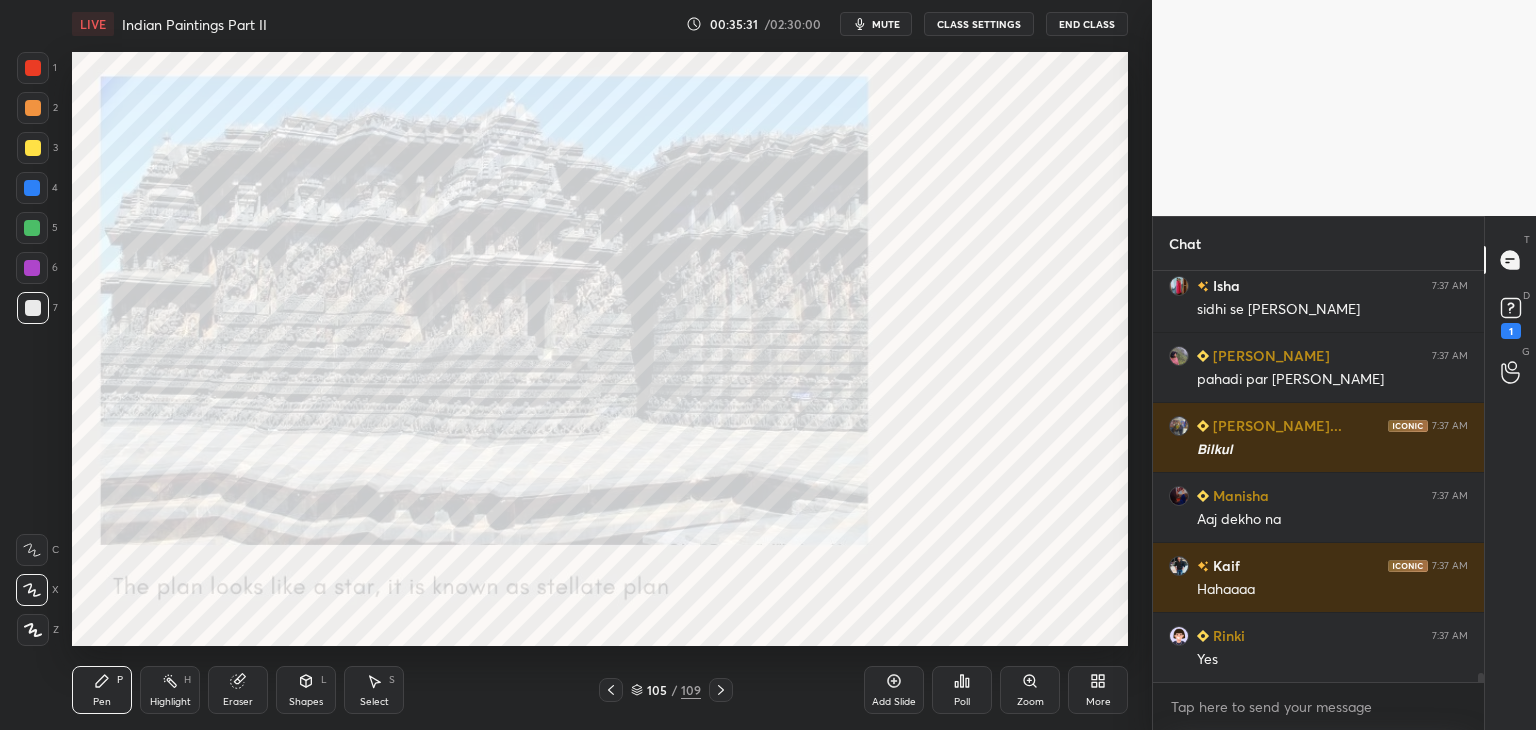 click 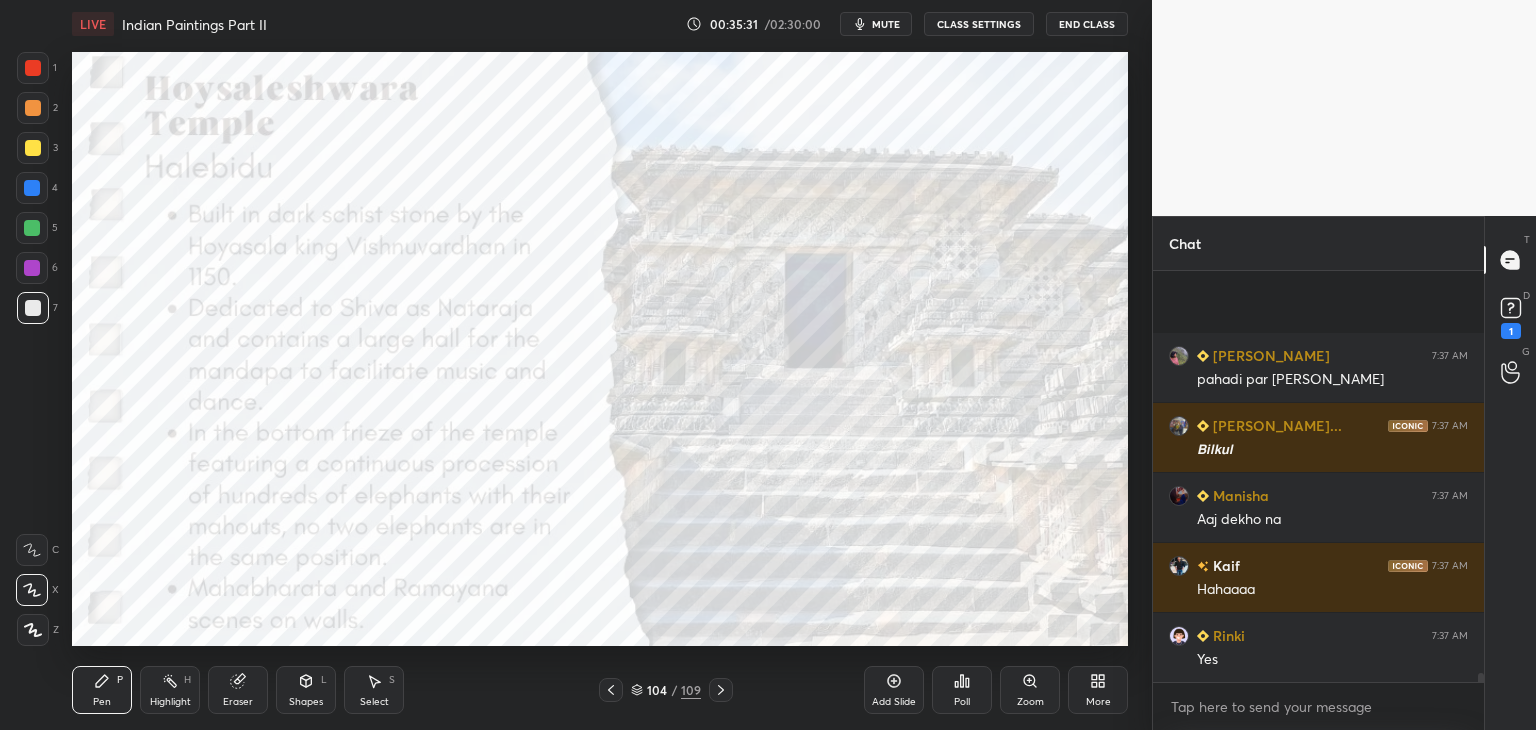 scroll, scrollTop: 19500, scrollLeft: 0, axis: vertical 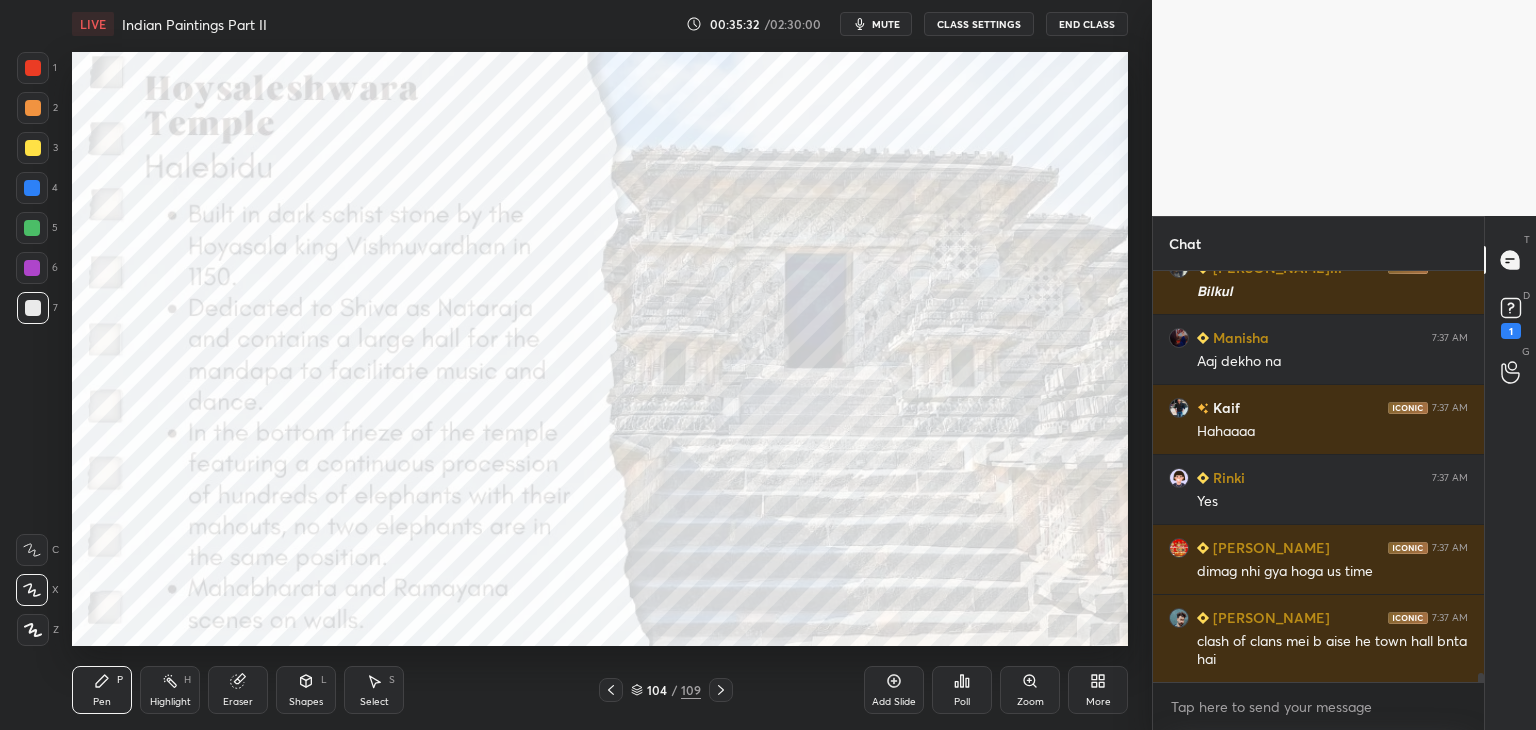 click 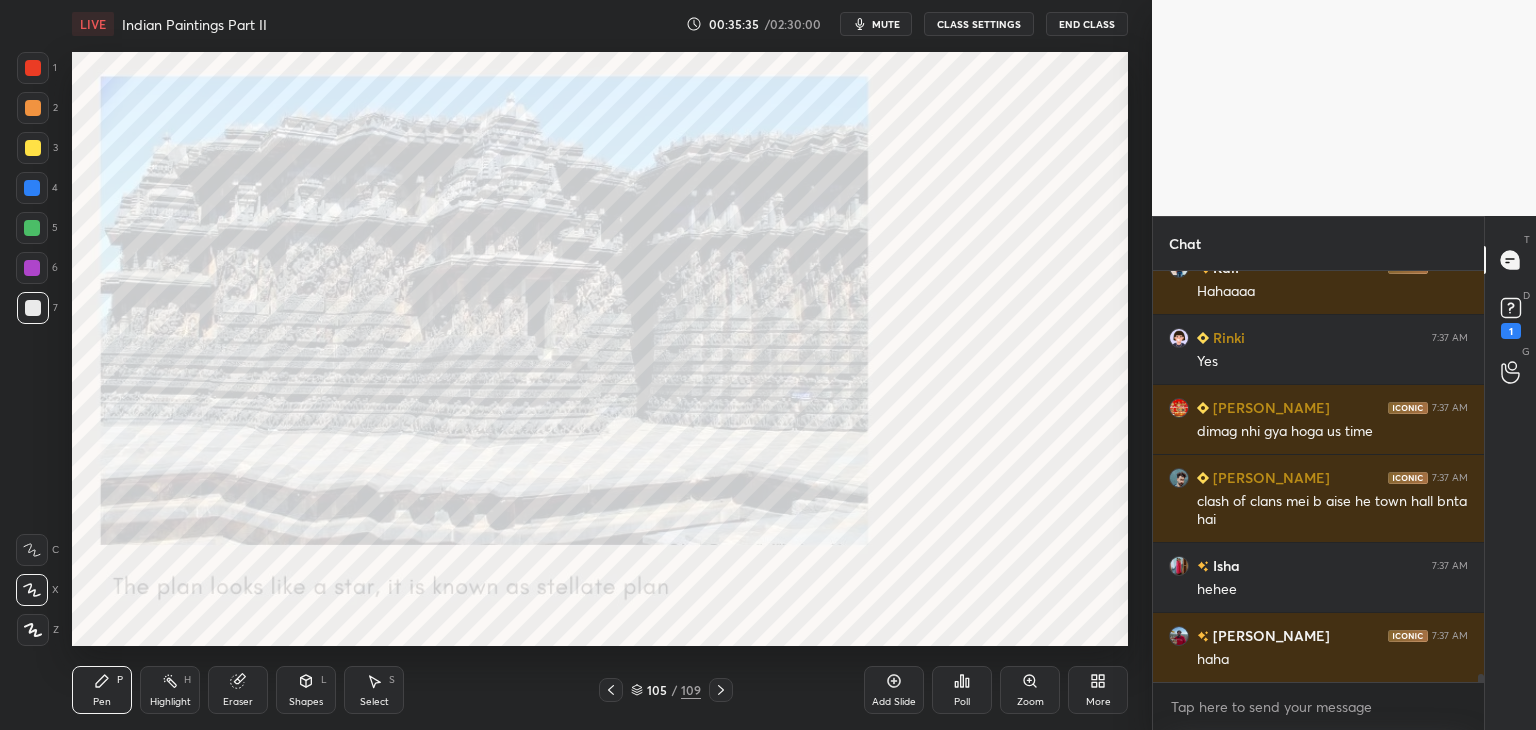 scroll, scrollTop: 19710, scrollLeft: 0, axis: vertical 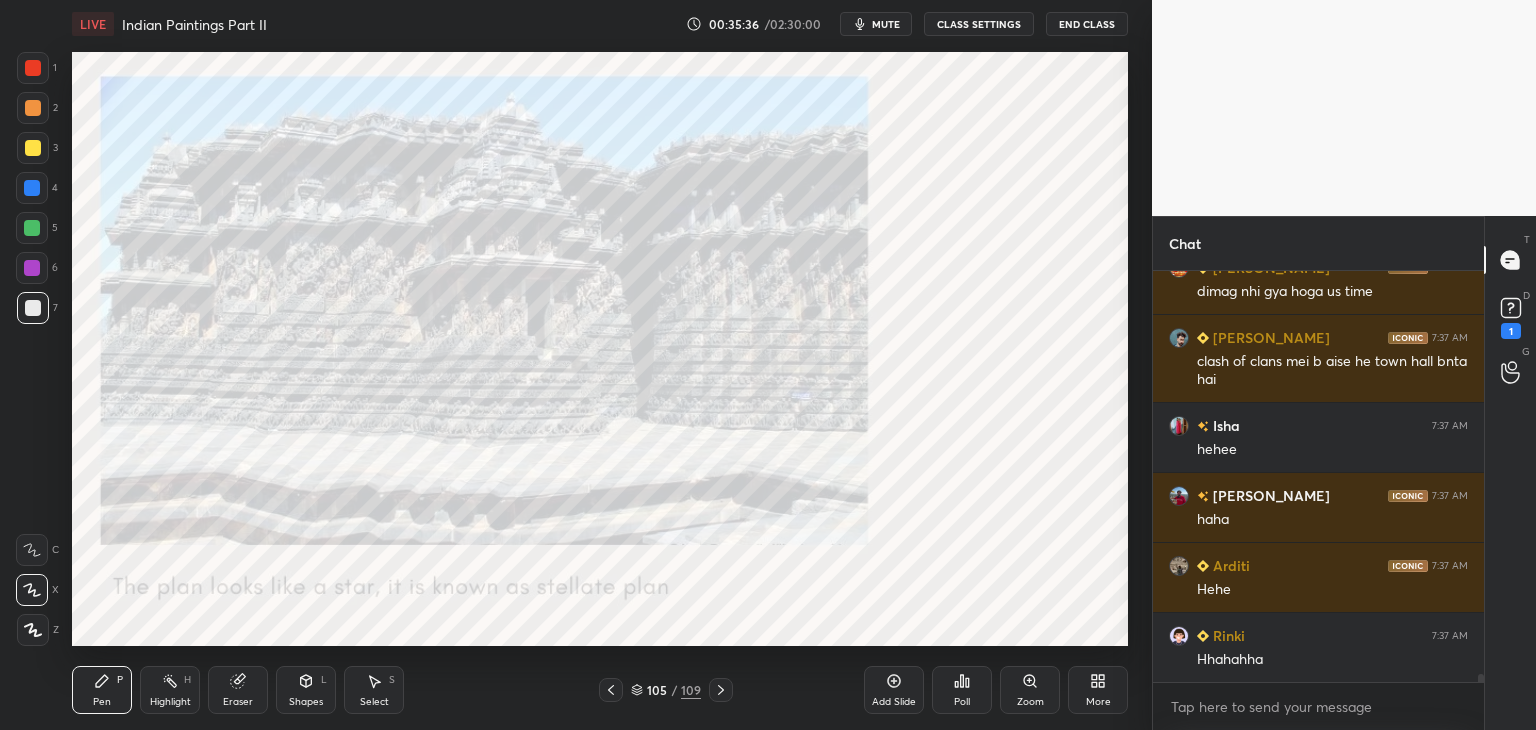 click at bounding box center [611, 690] 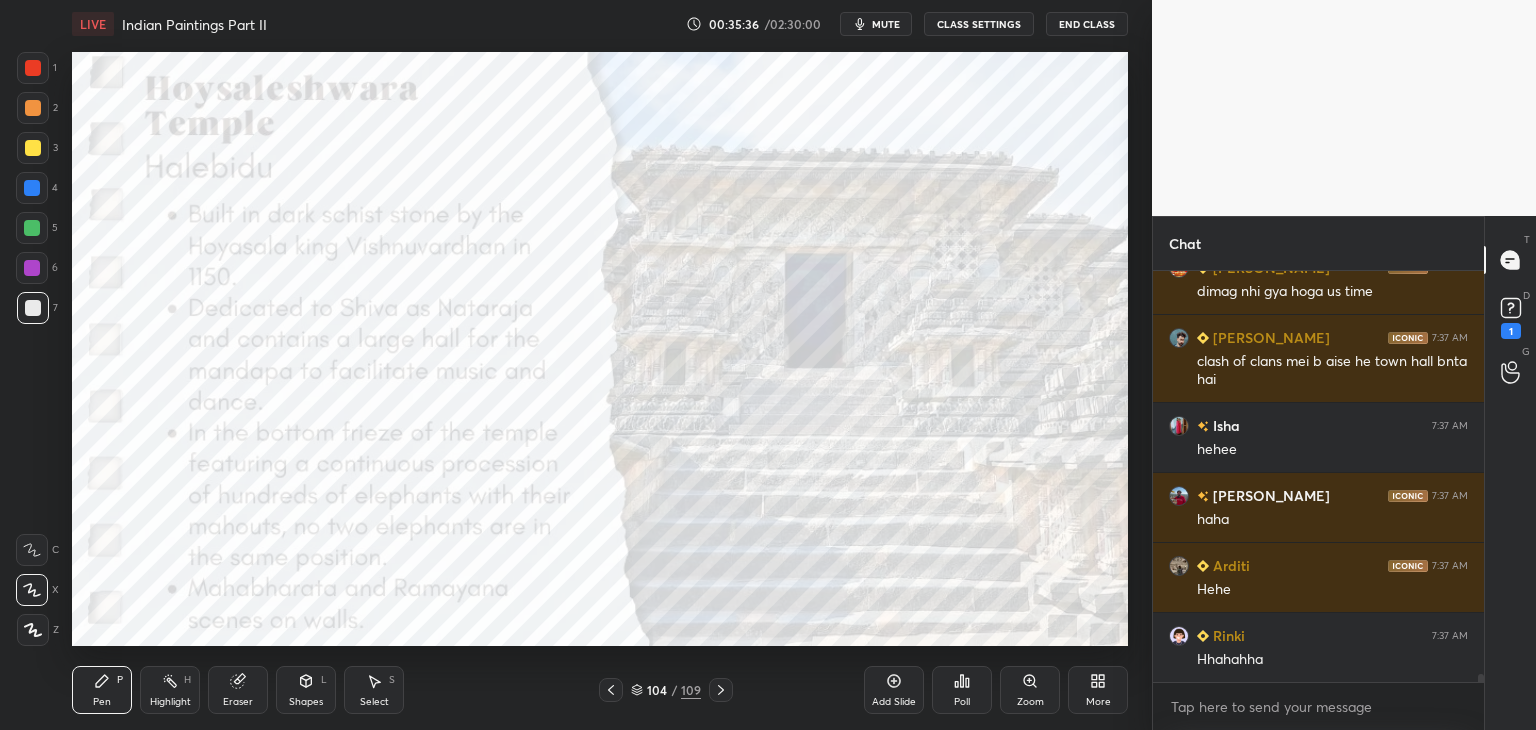 scroll, scrollTop: 19850, scrollLeft: 0, axis: vertical 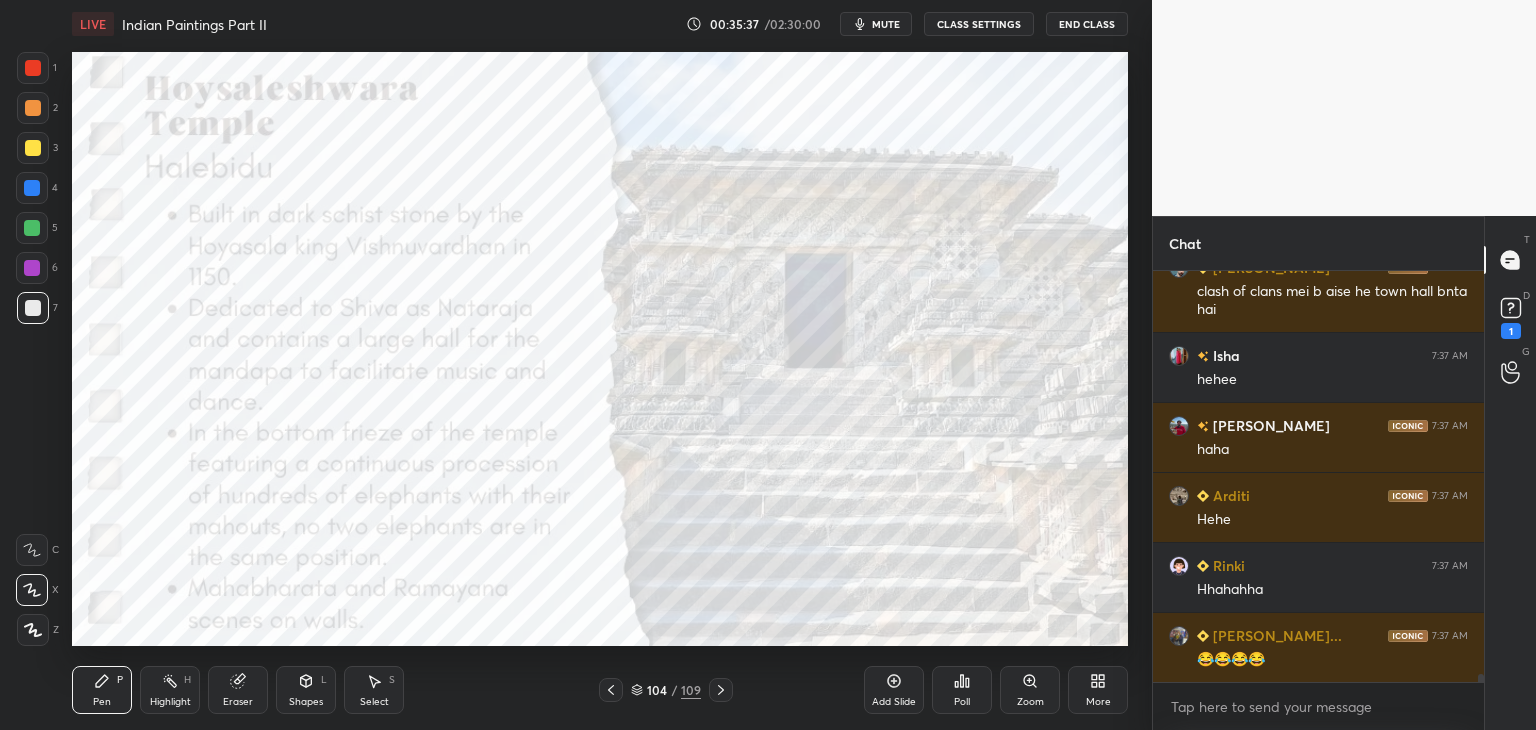 click 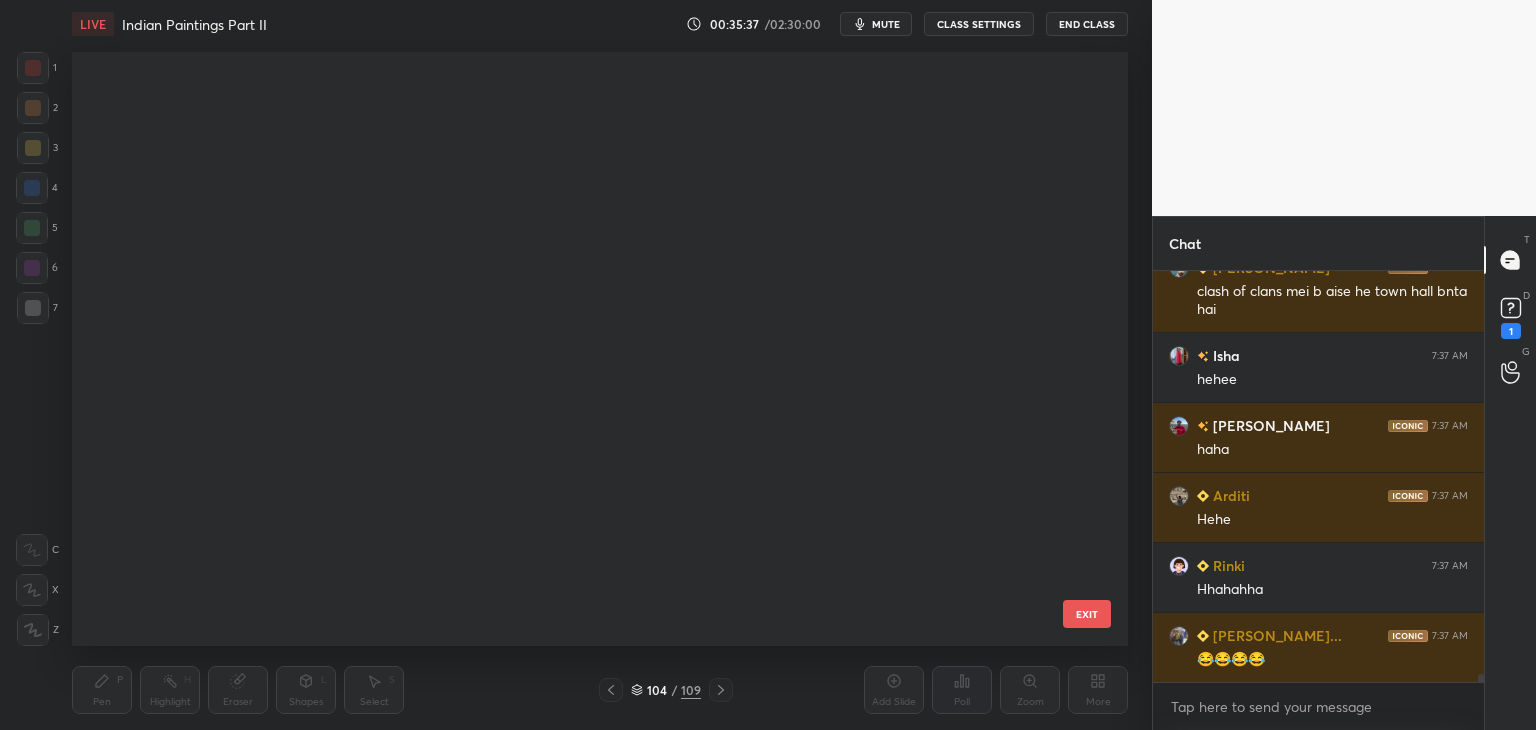scroll, scrollTop: 5811, scrollLeft: 0, axis: vertical 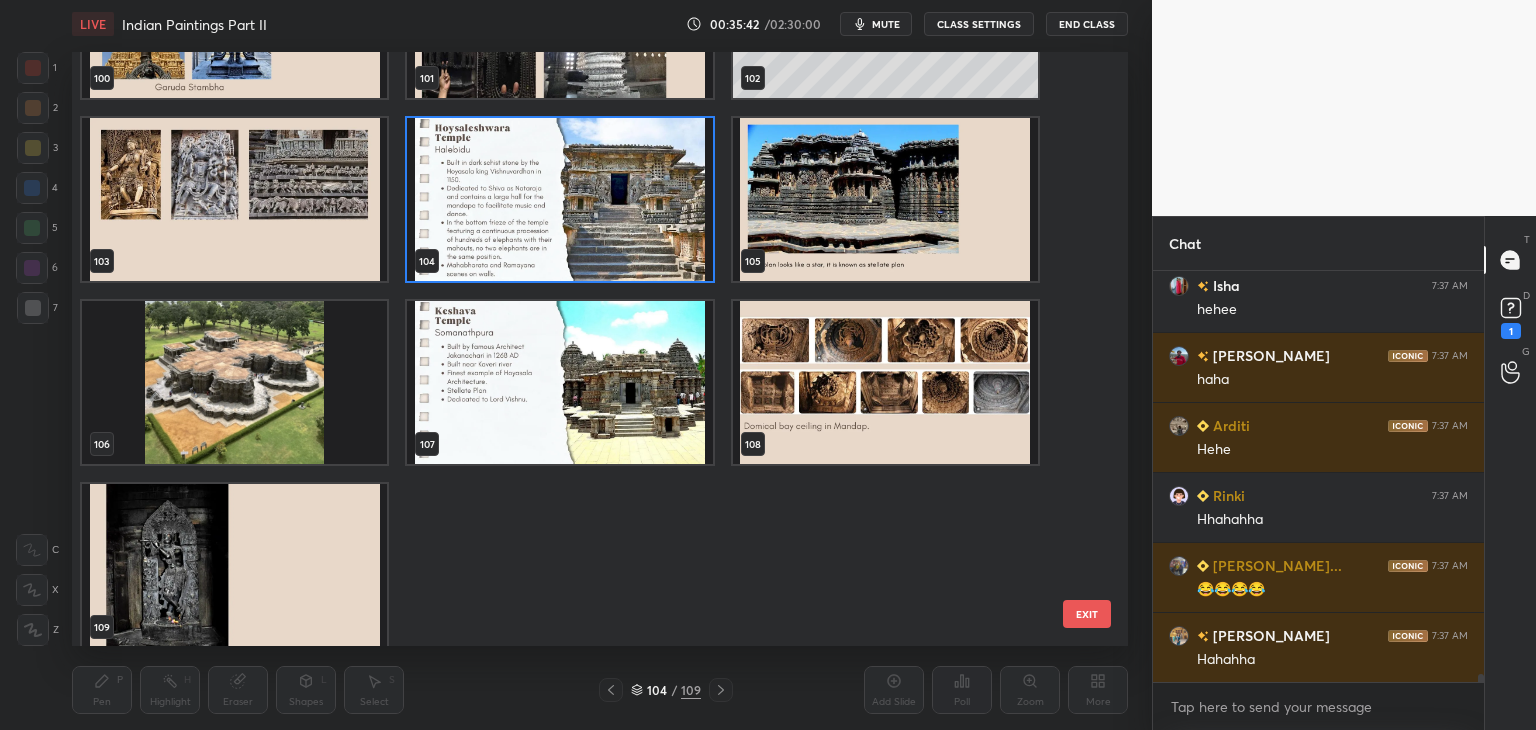 click on "100 101 102 103 104 105 106 107 108 109 EXIT" at bounding box center (600, 349) 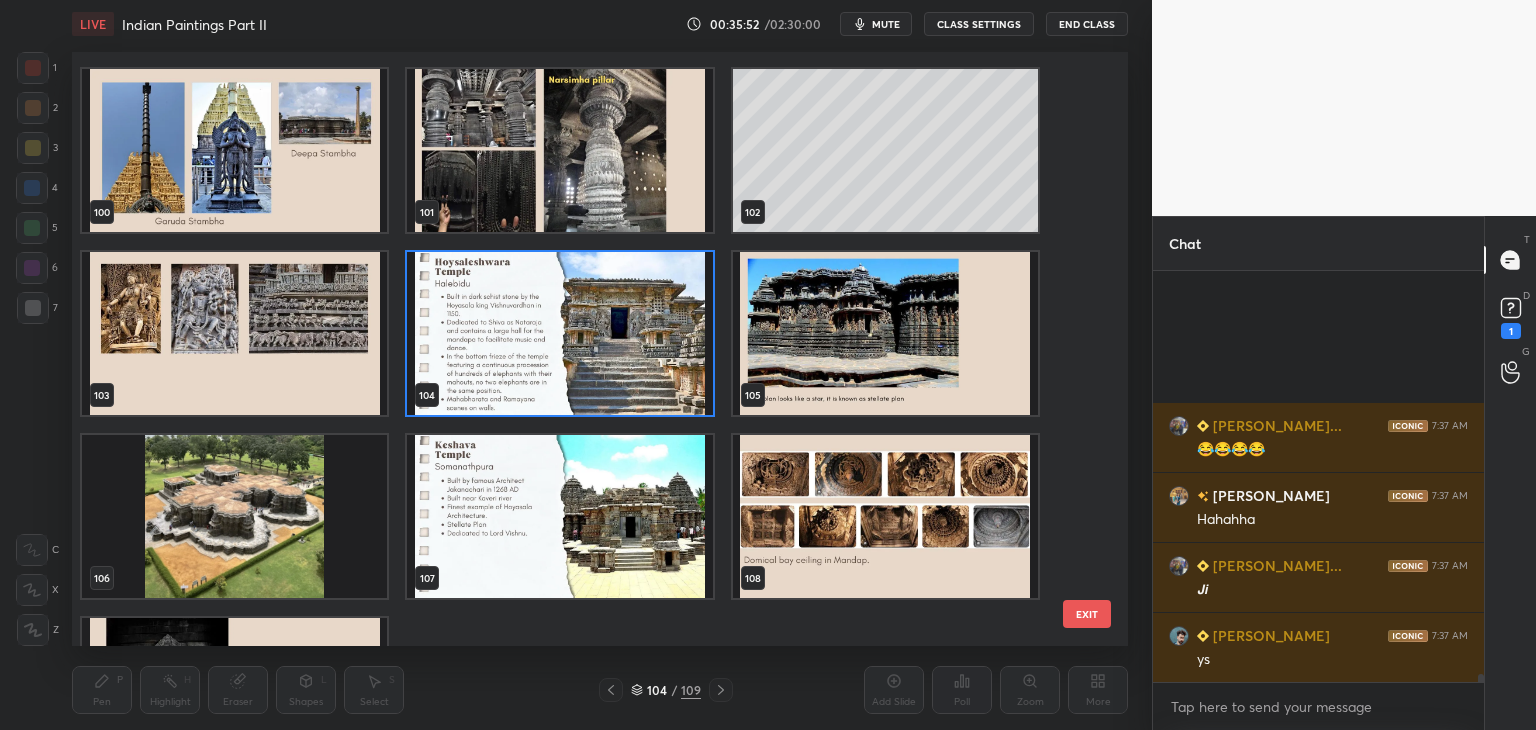 scroll, scrollTop: 20270, scrollLeft: 0, axis: vertical 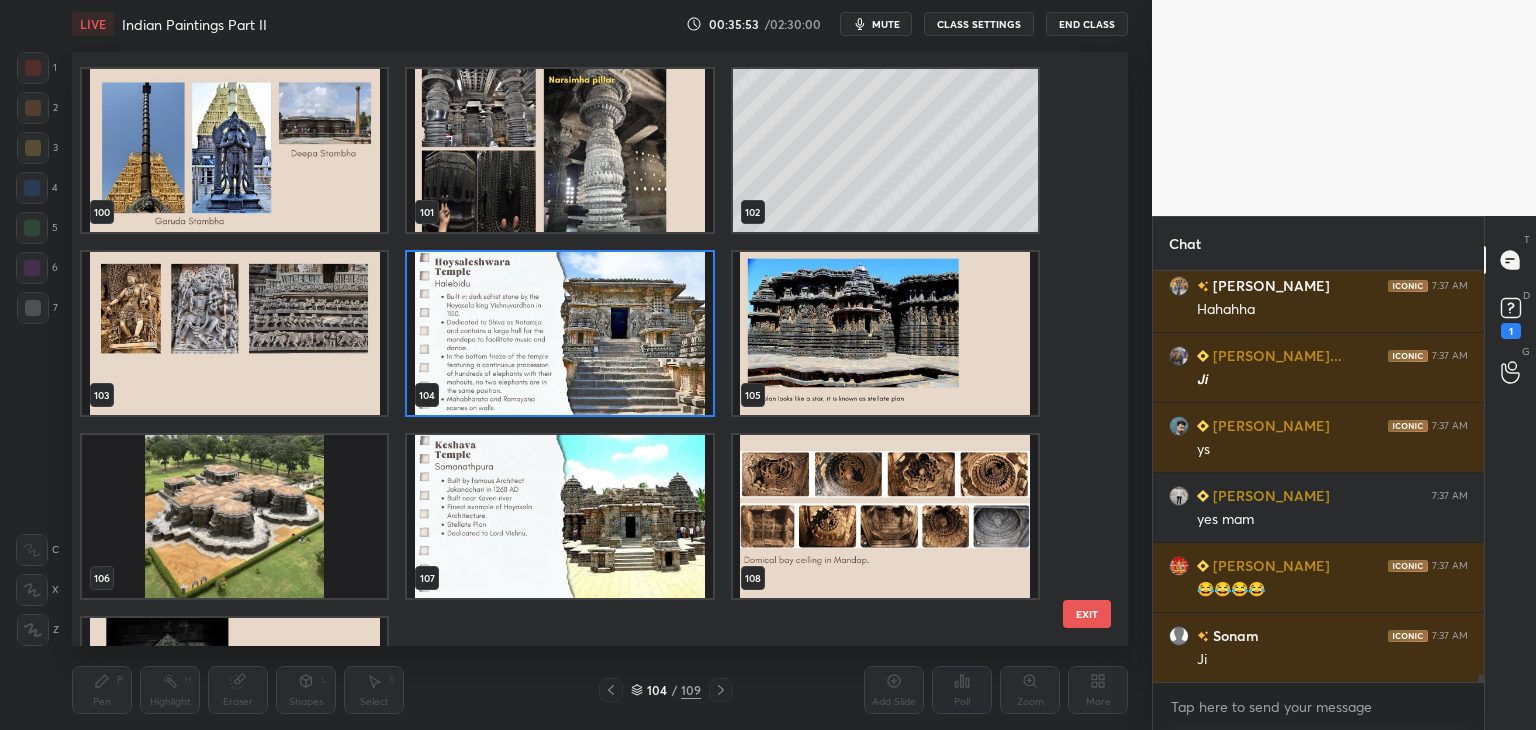click on "EXIT" at bounding box center [1087, 614] 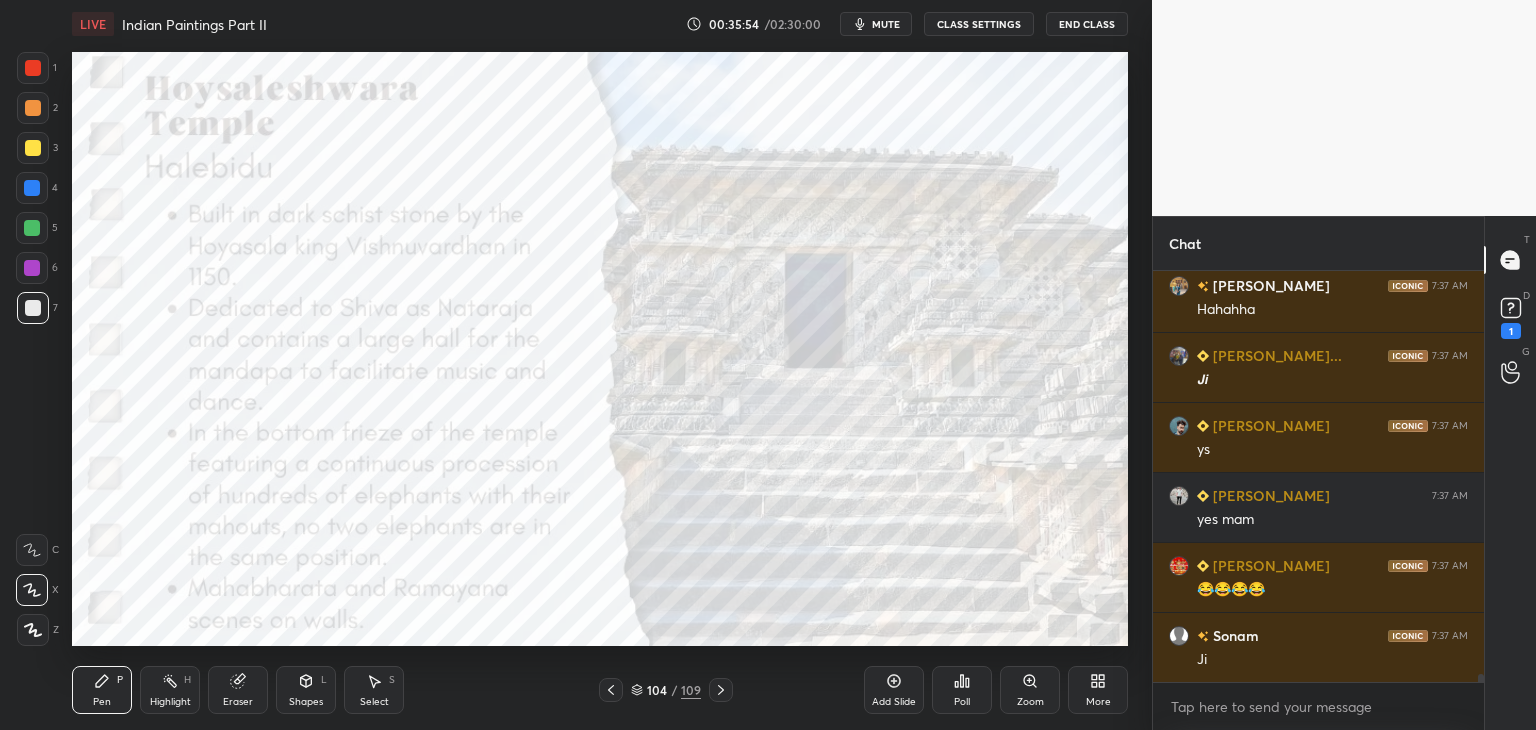 click 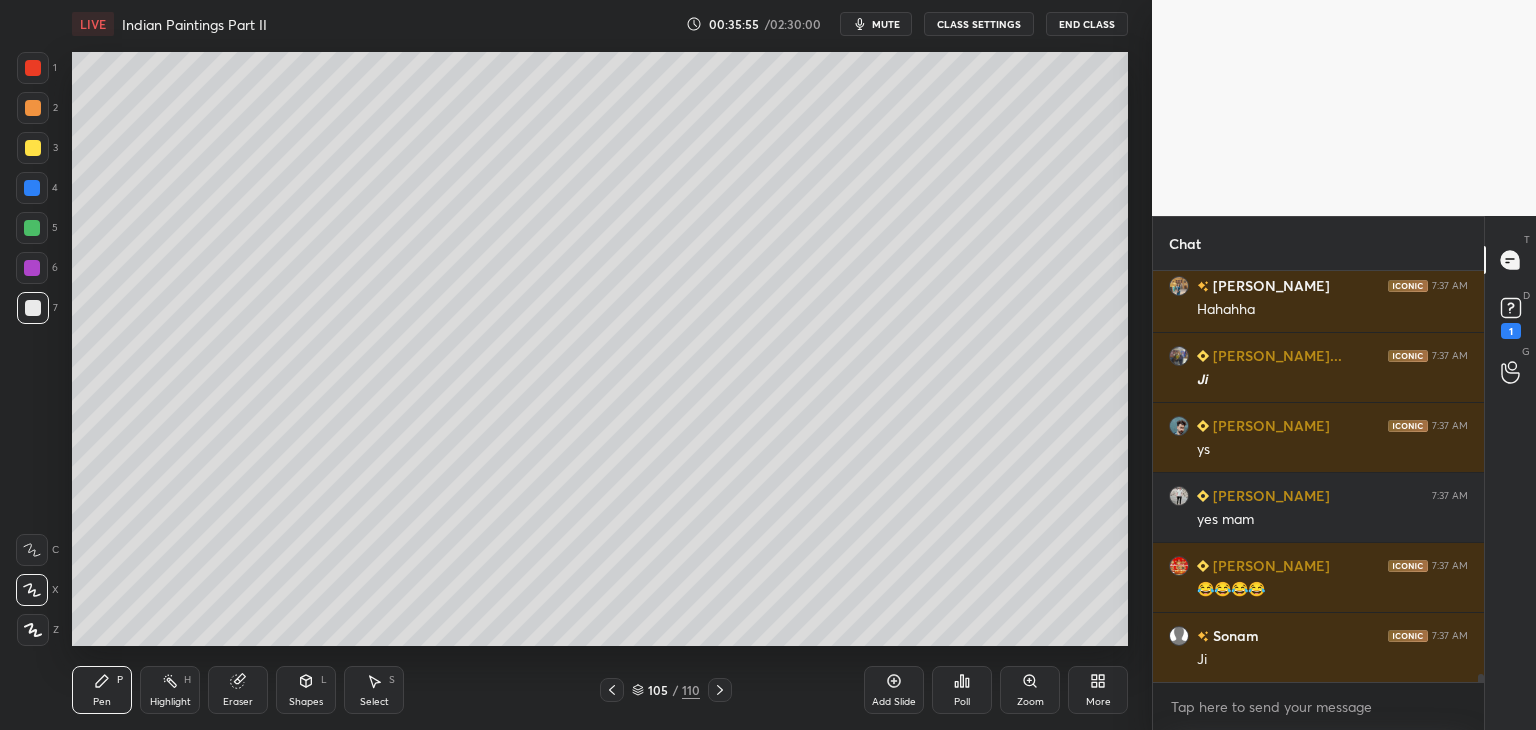 scroll, scrollTop: 20358, scrollLeft: 0, axis: vertical 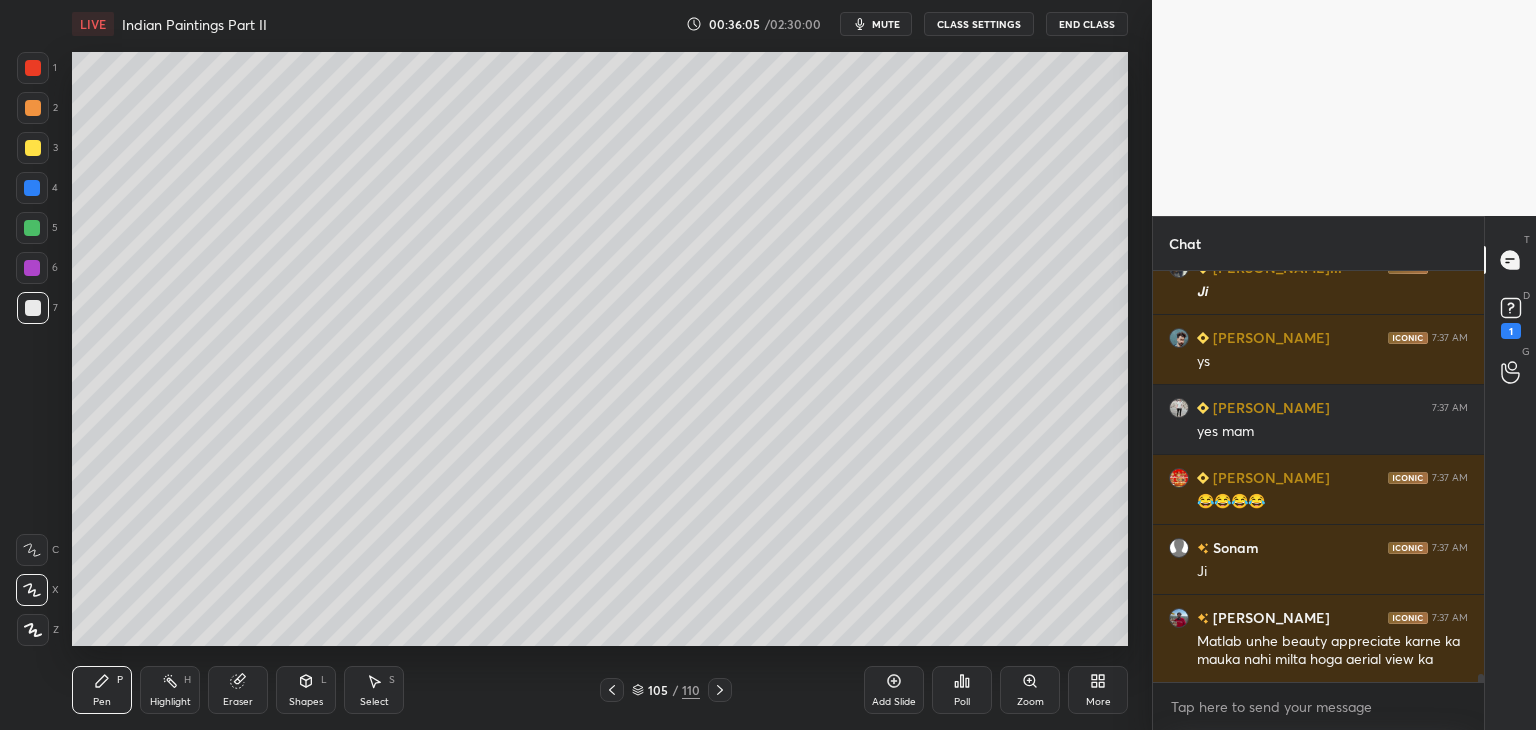 click 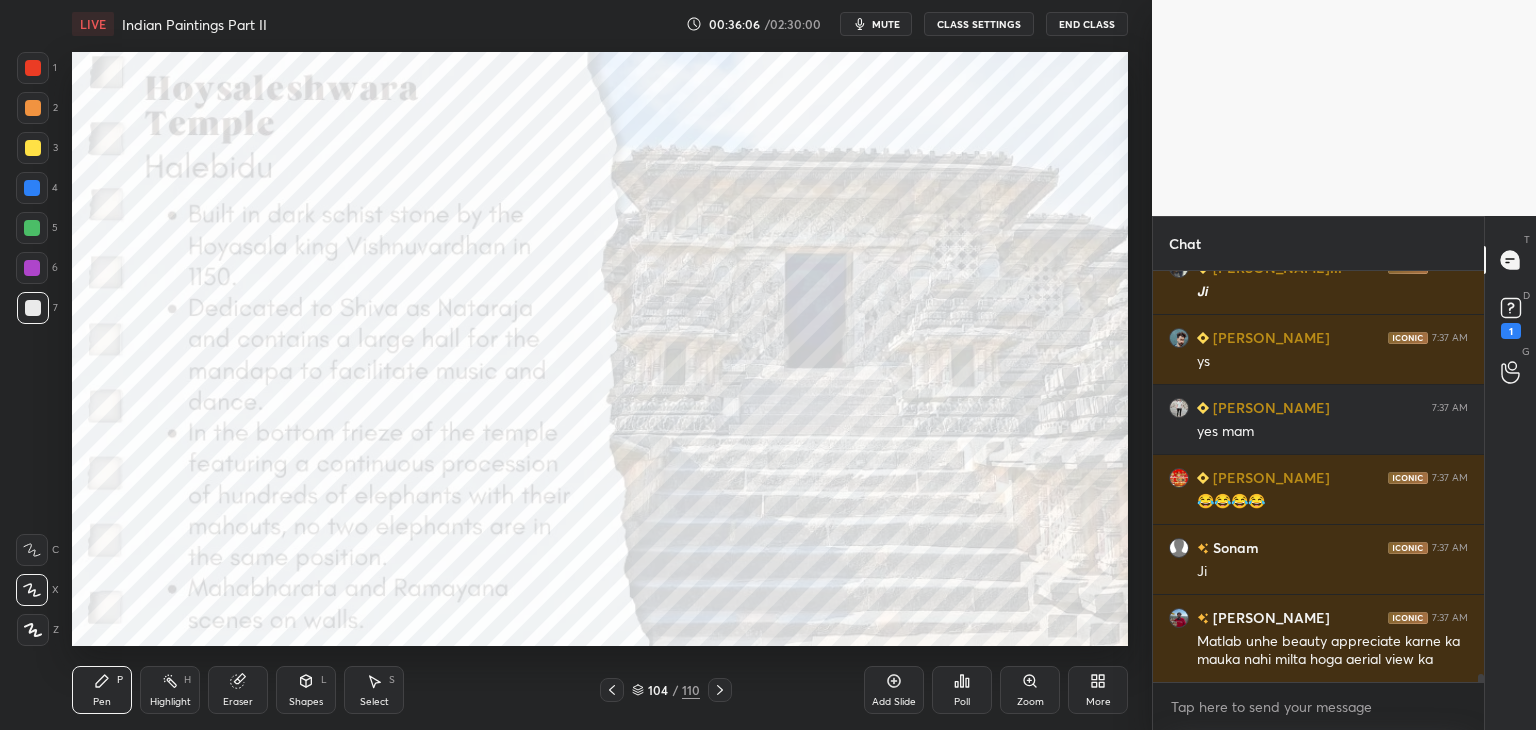 click 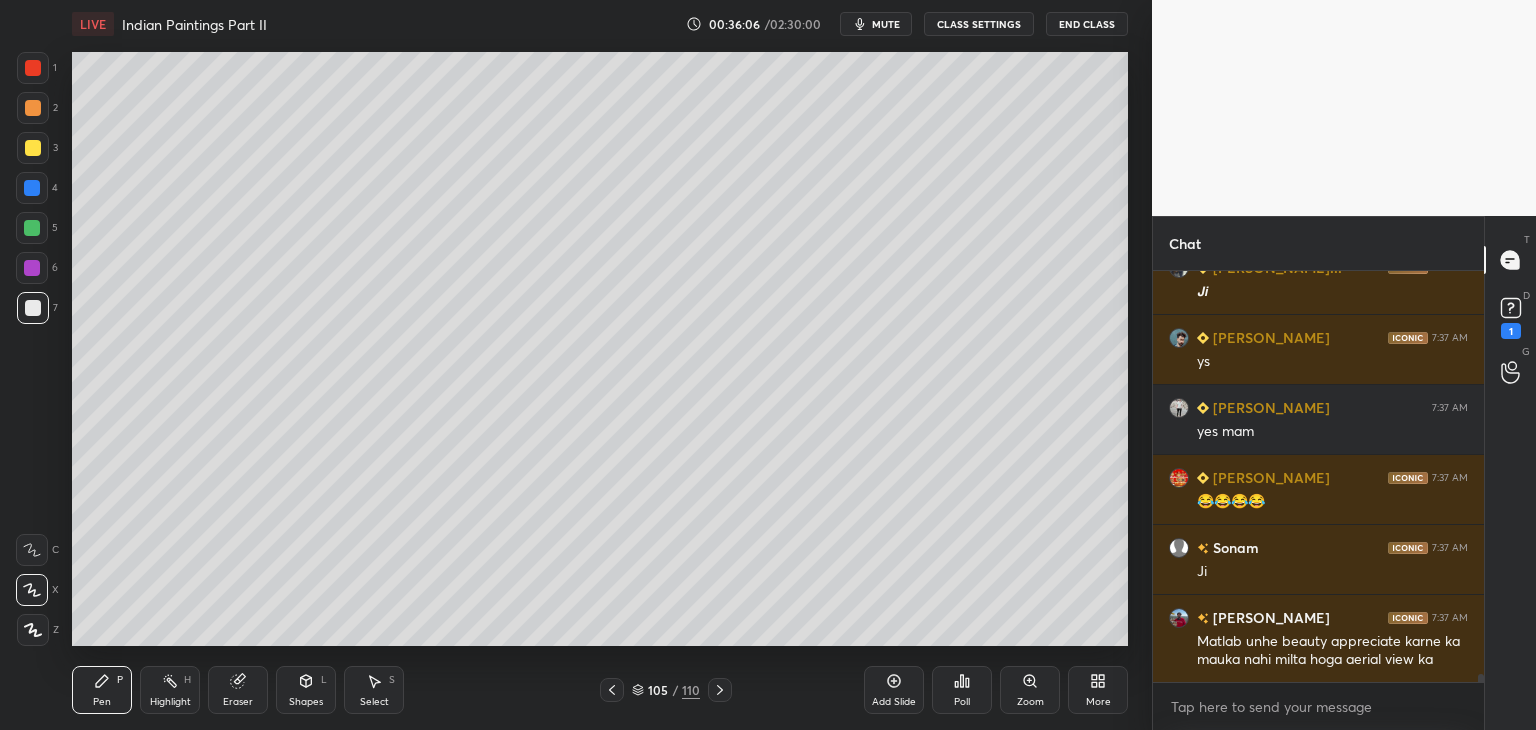 click 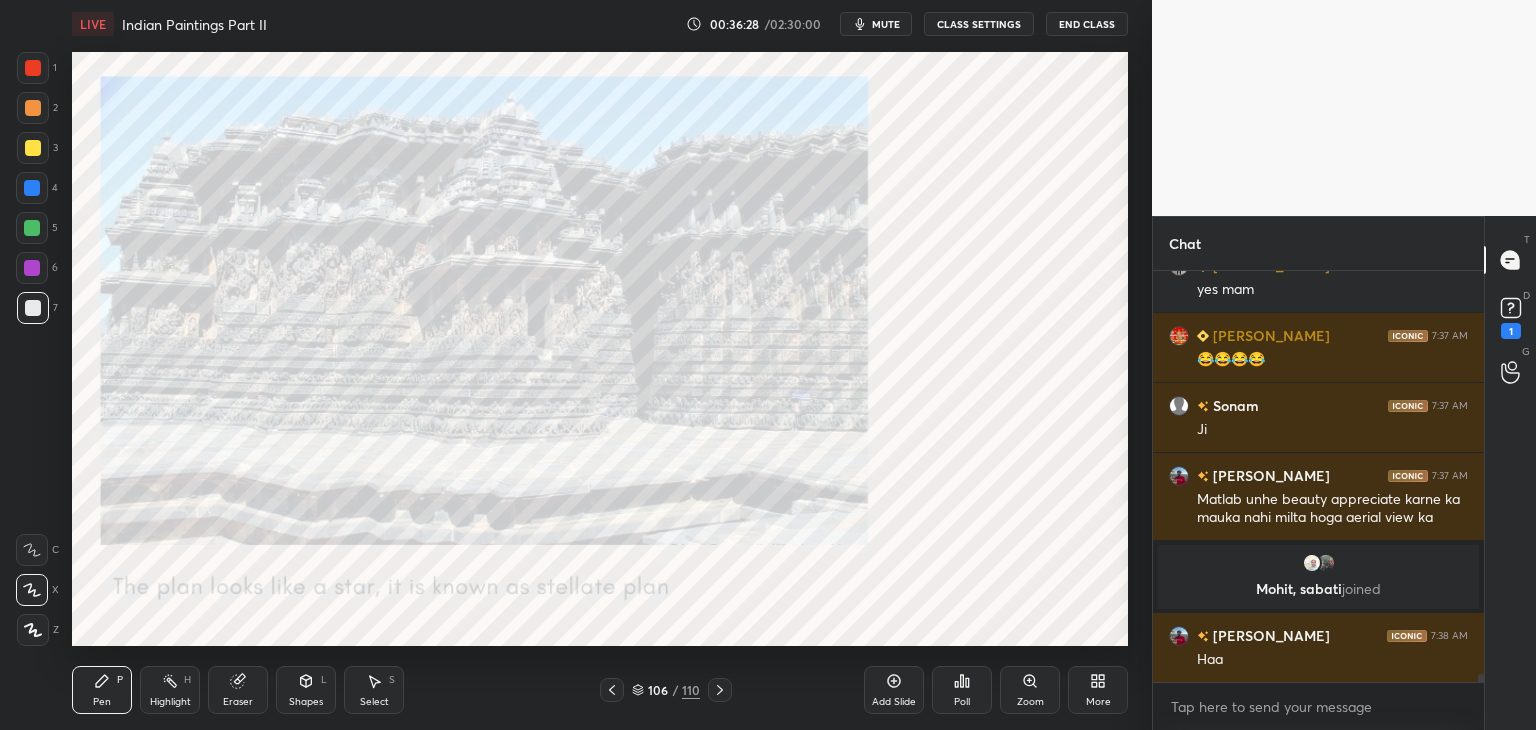 scroll, scrollTop: 19746, scrollLeft: 0, axis: vertical 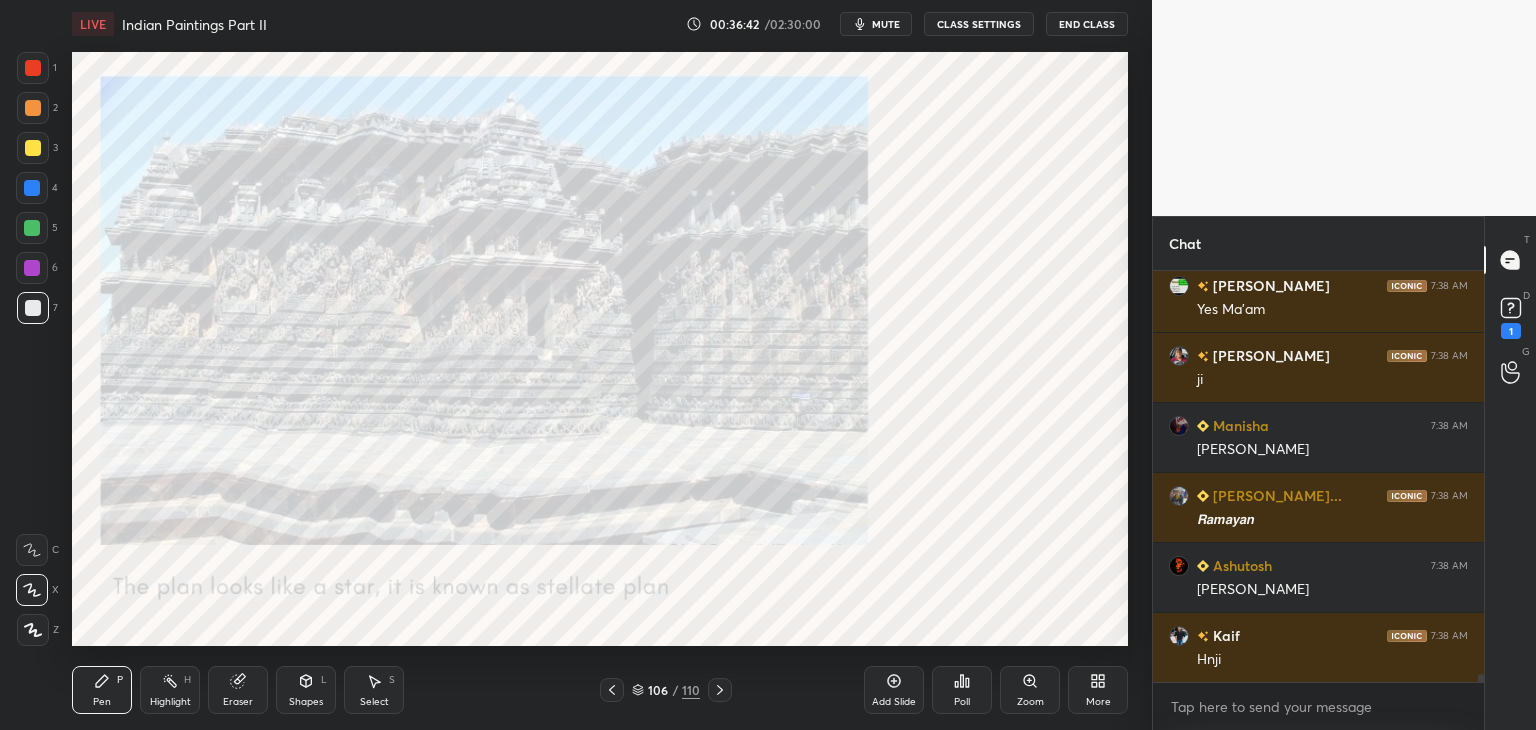 click 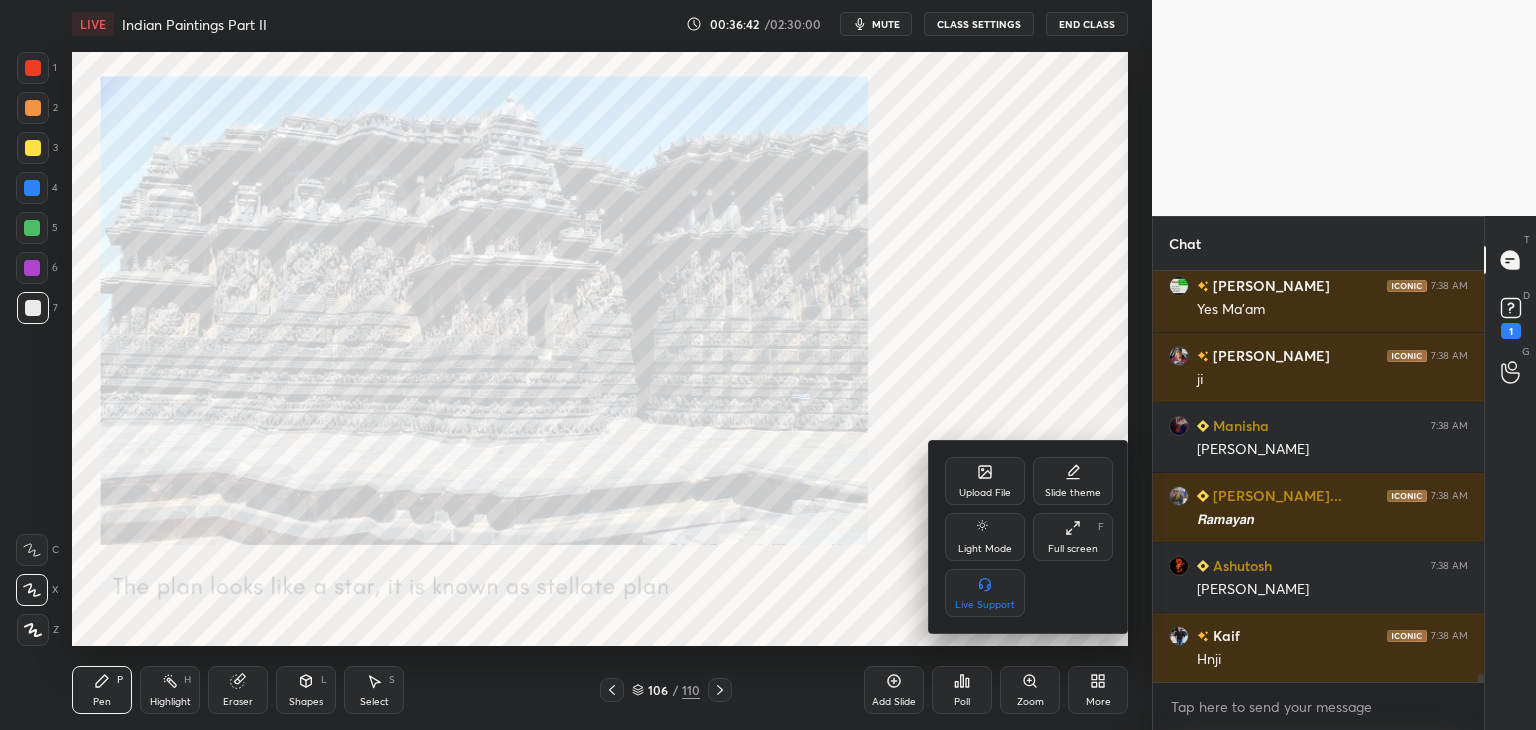 click on "Upload File" at bounding box center [985, 493] 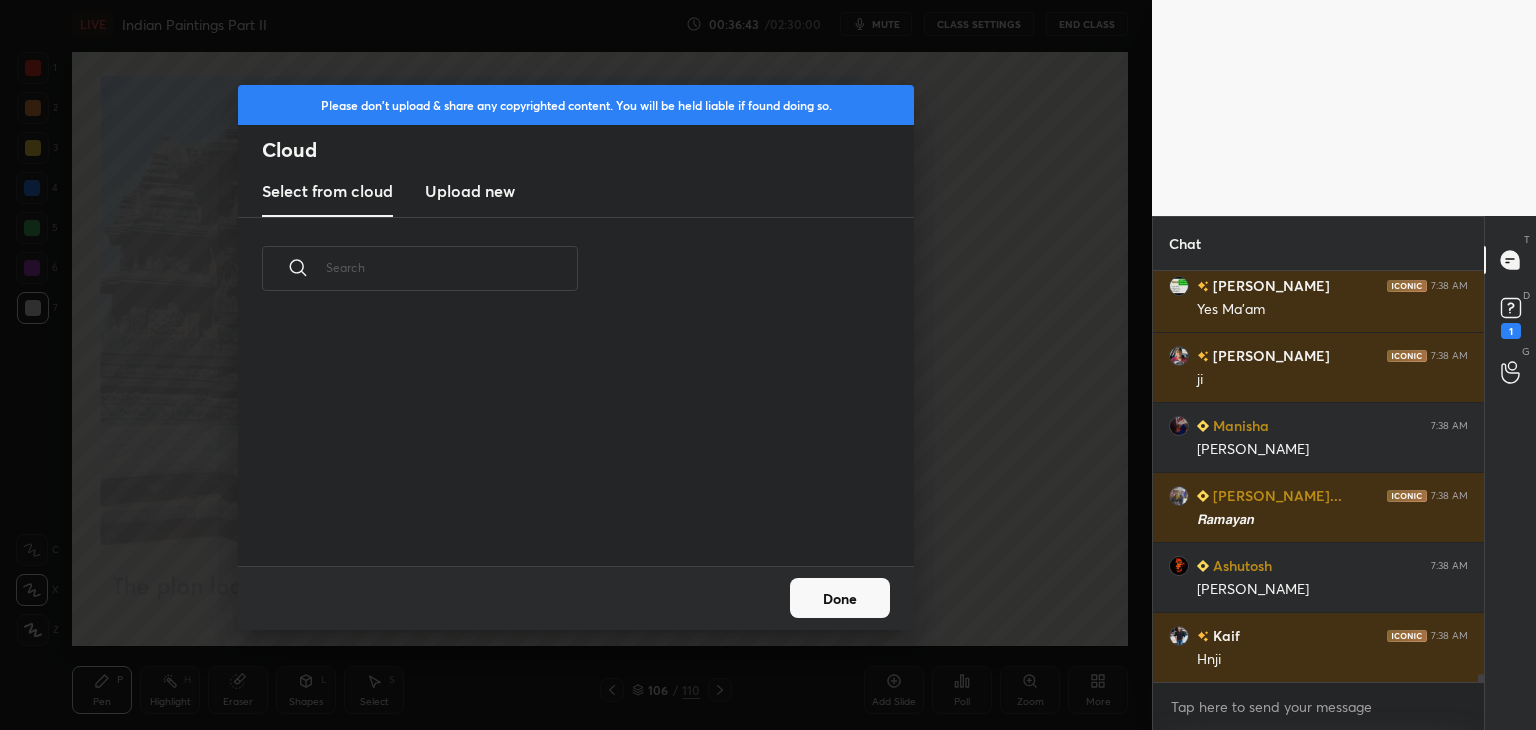 scroll, scrollTop: 5, scrollLeft: 10, axis: both 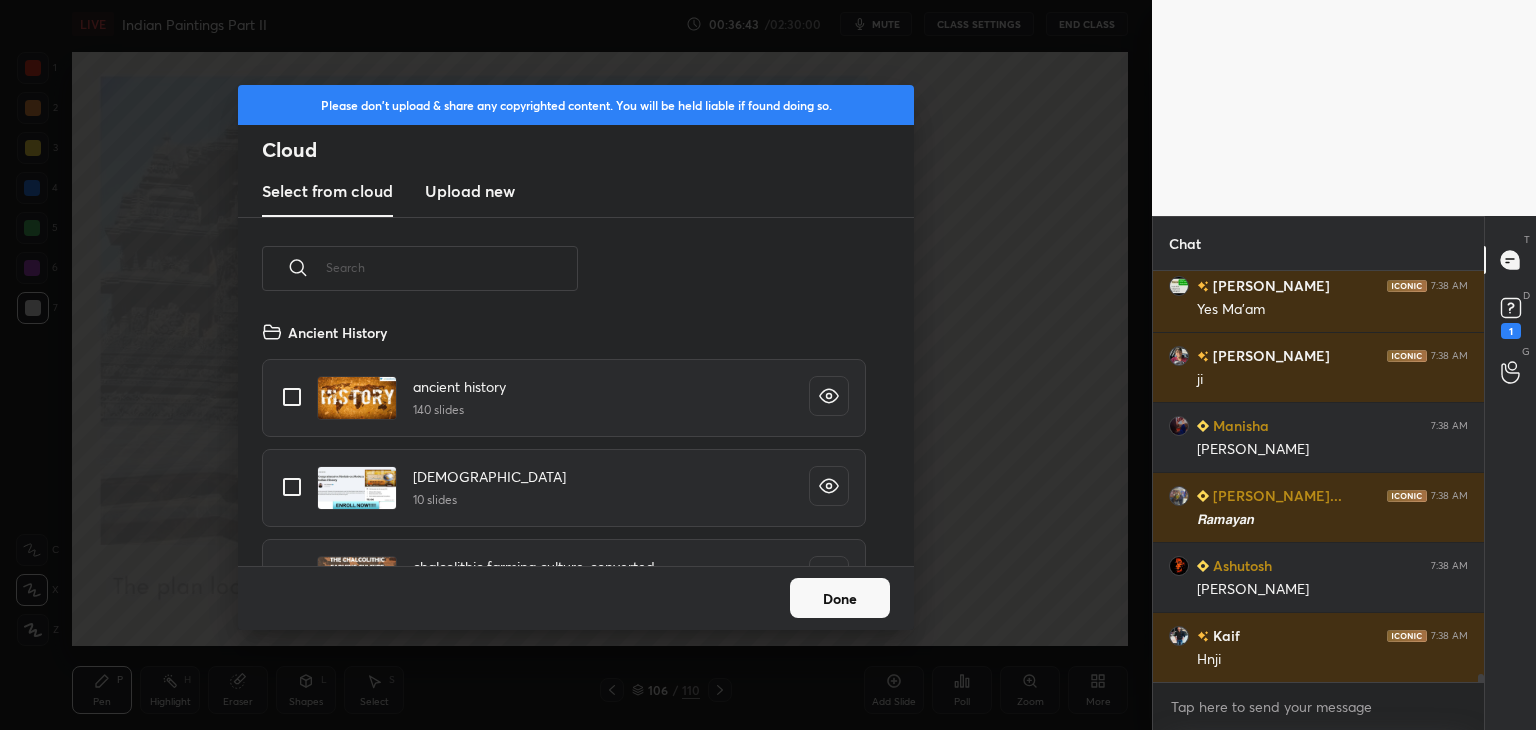 drag, startPoint x: 497, startPoint y: 201, endPoint x: 512, endPoint y: 202, distance: 15.033297 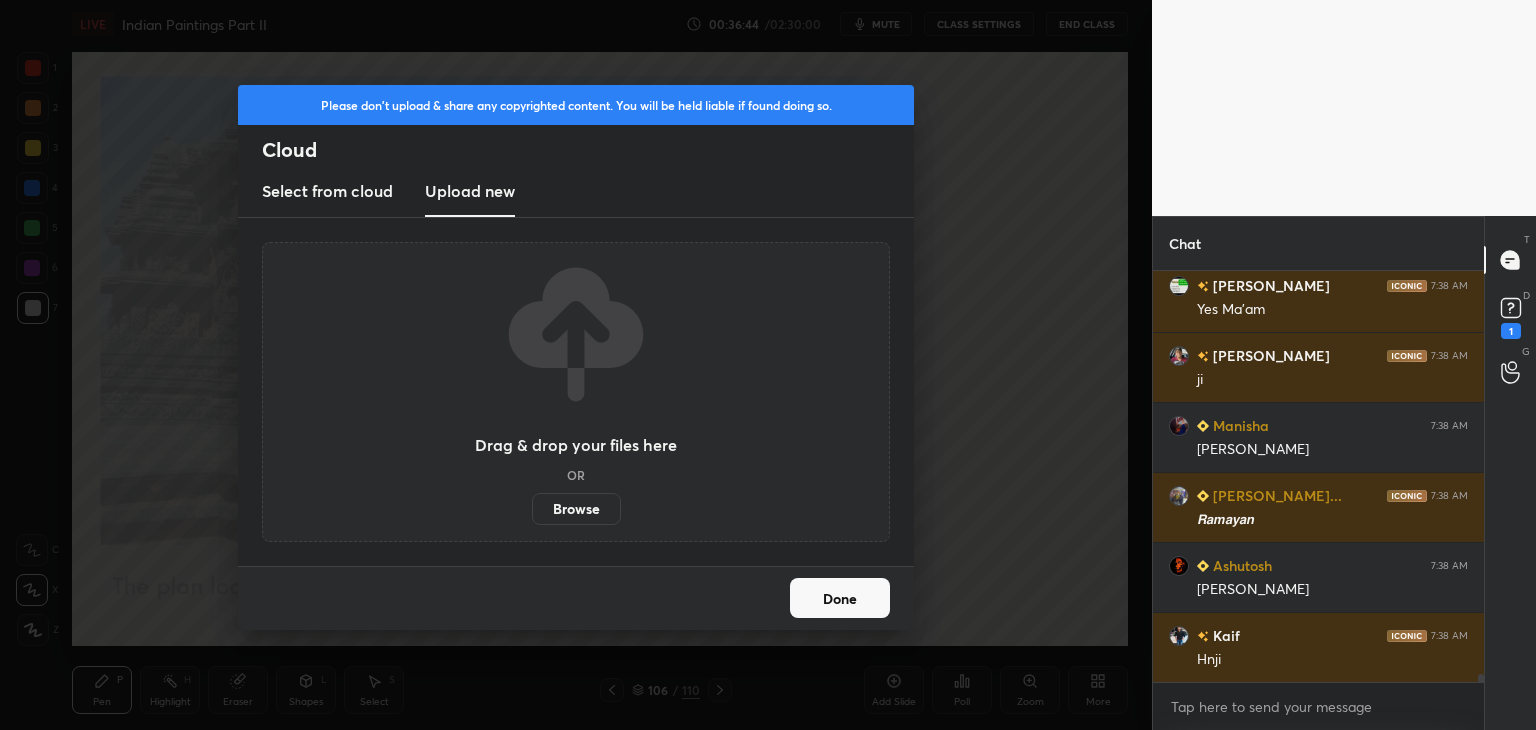 click on "Browse" at bounding box center (576, 509) 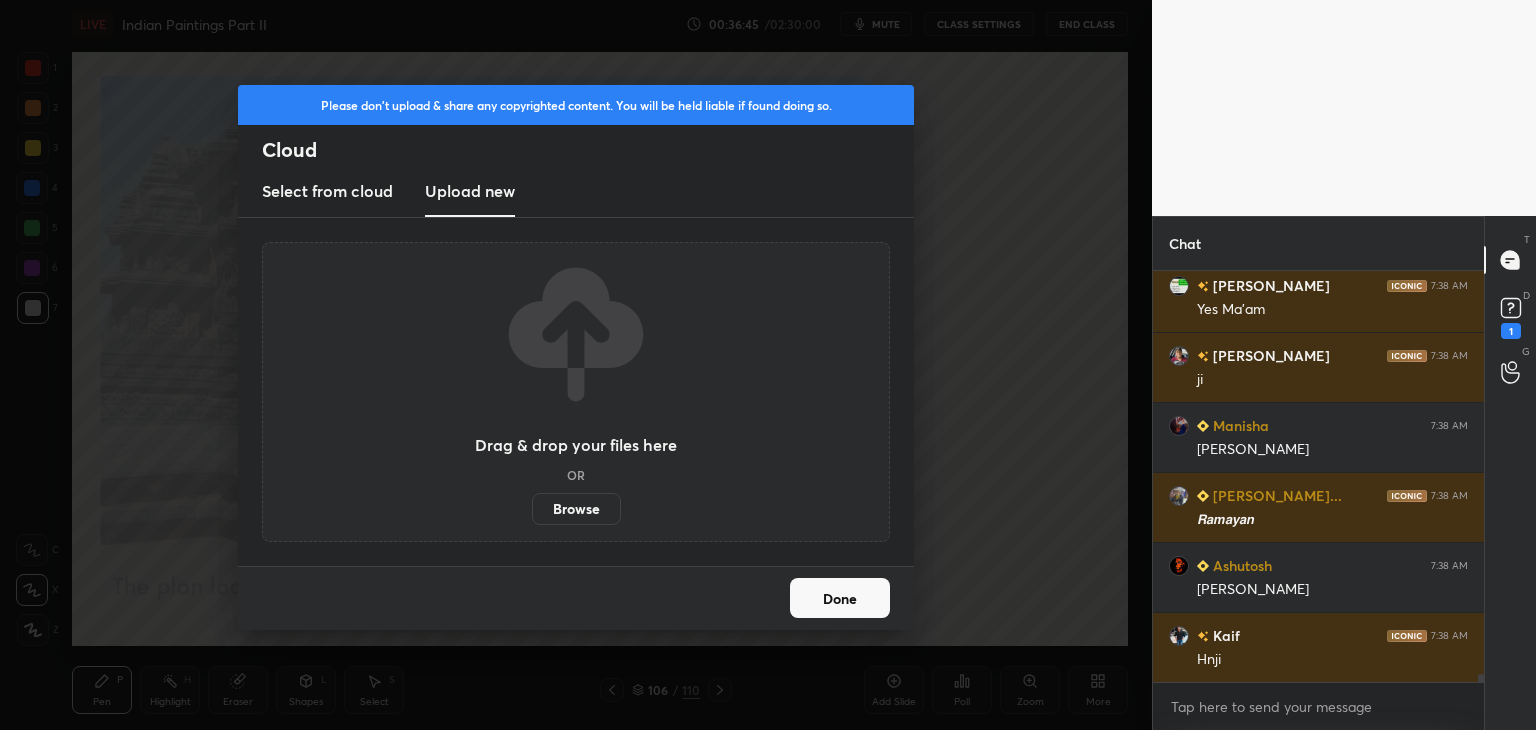 scroll, scrollTop: 20166, scrollLeft: 0, axis: vertical 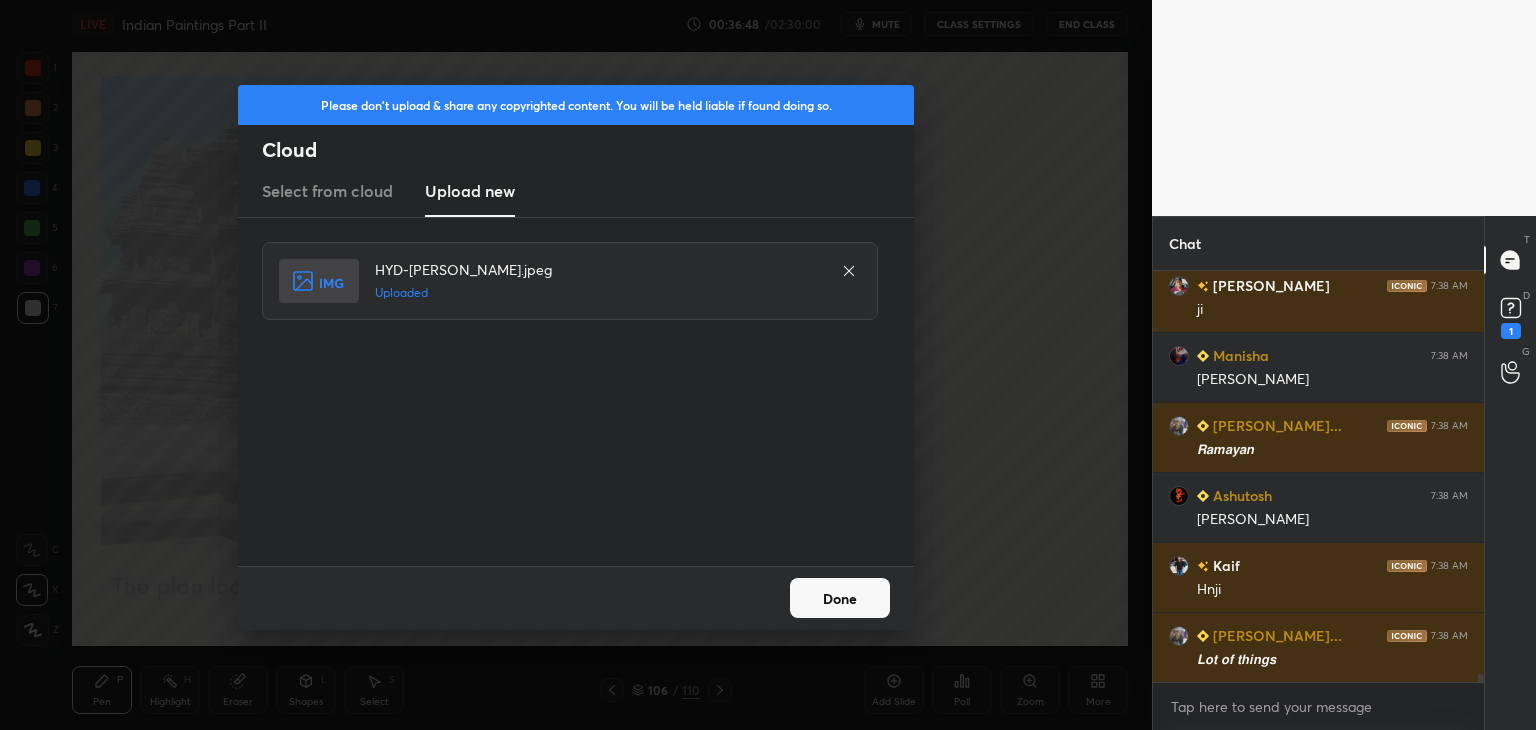 click on "Done" at bounding box center [840, 598] 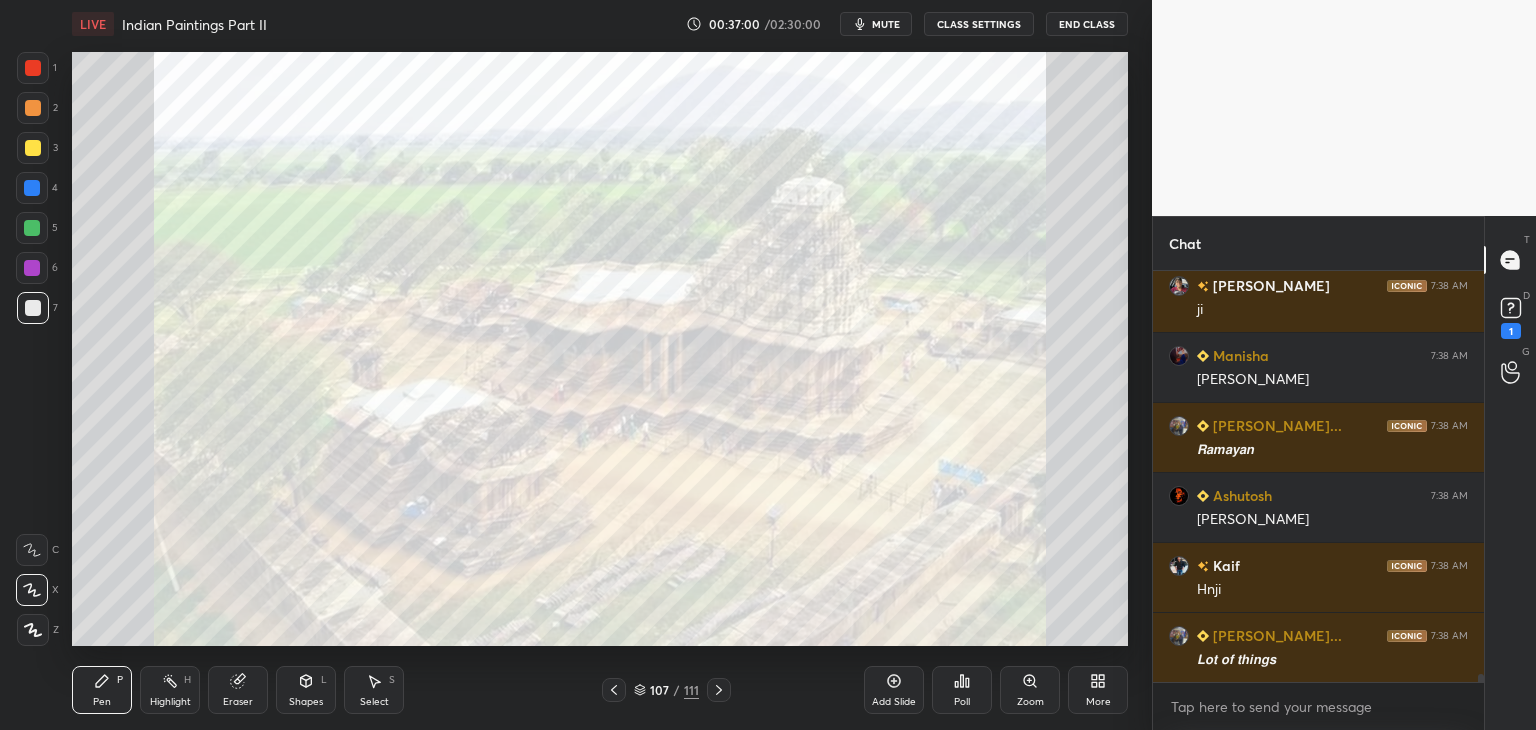 click at bounding box center [33, 308] 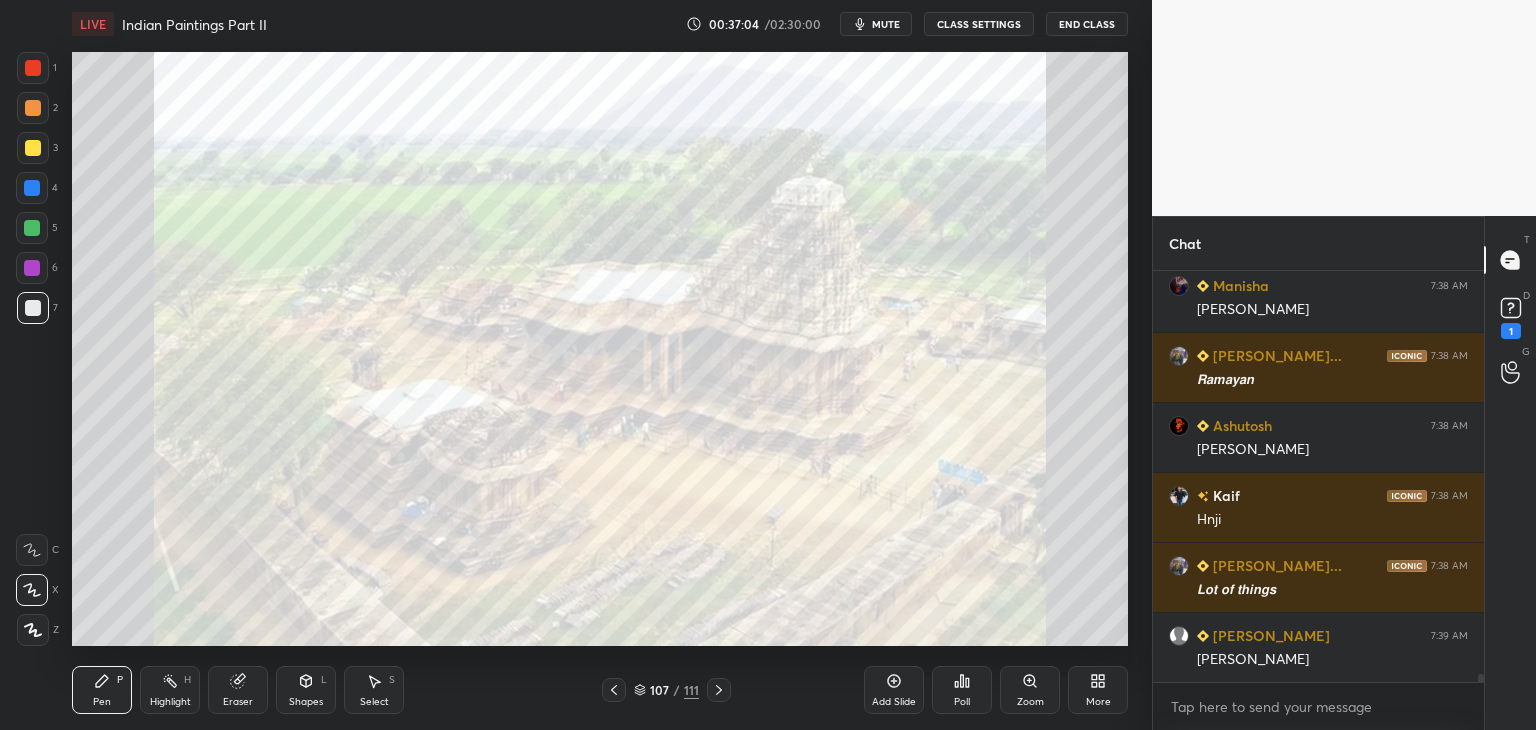 scroll, scrollTop: 20306, scrollLeft: 0, axis: vertical 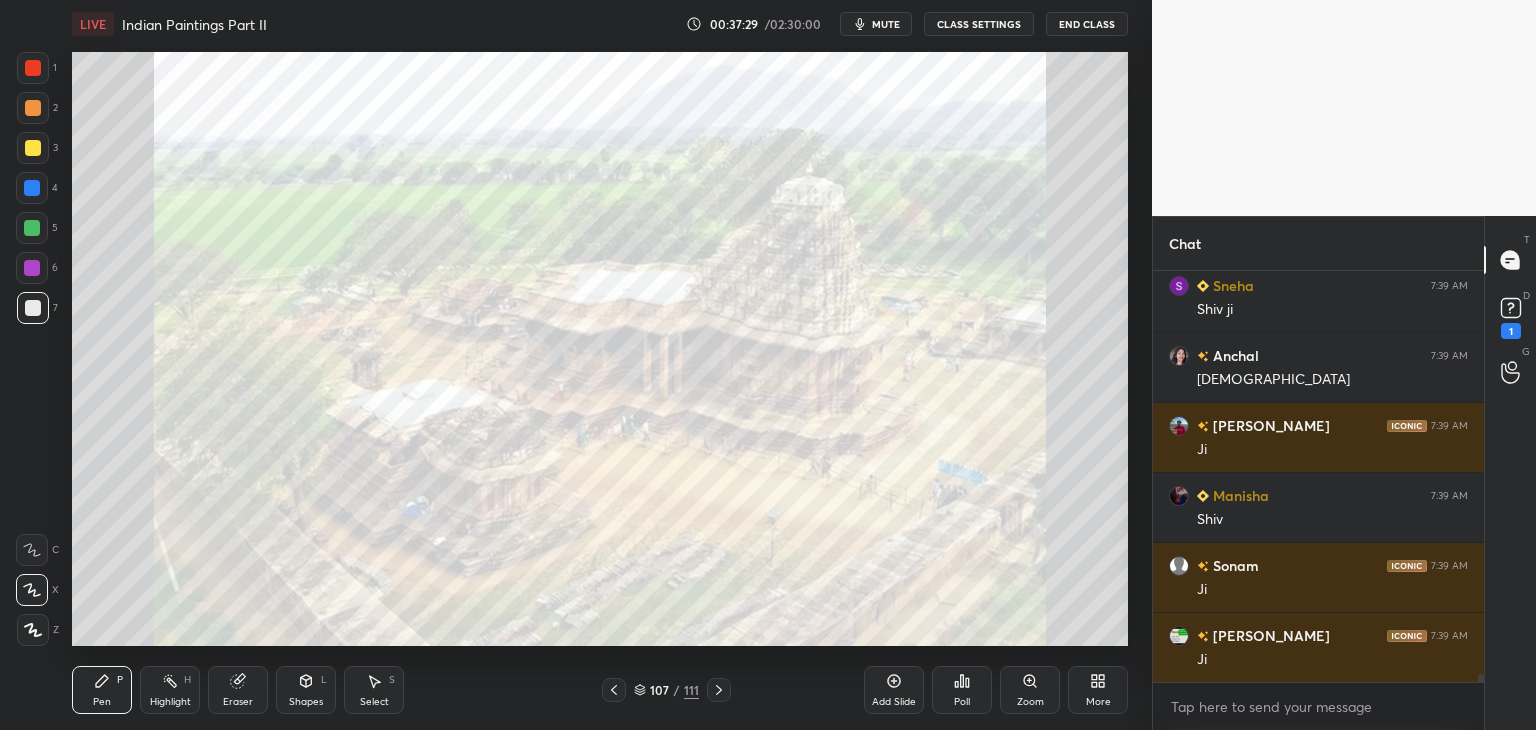 click at bounding box center (33, 68) 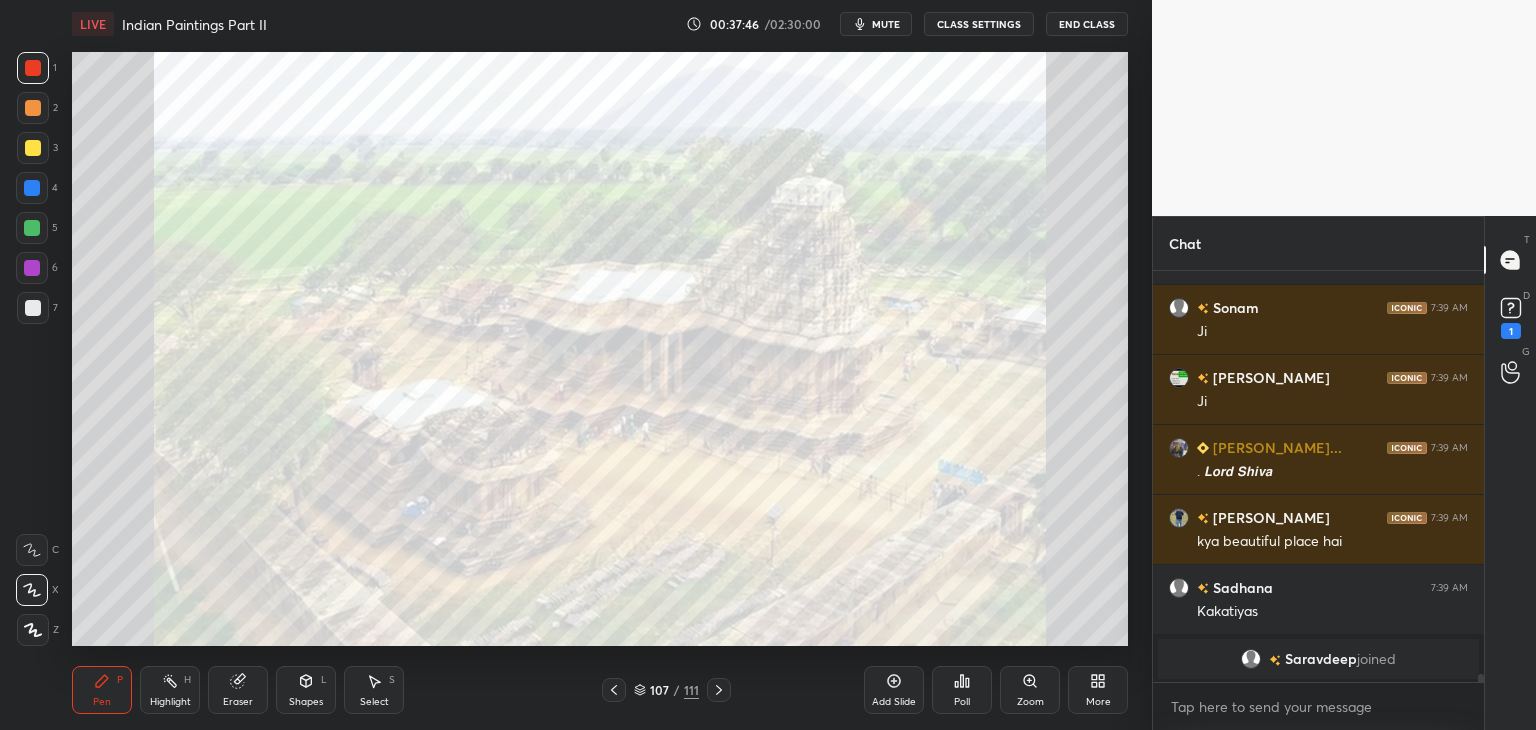 scroll, scrollTop: 20616, scrollLeft: 0, axis: vertical 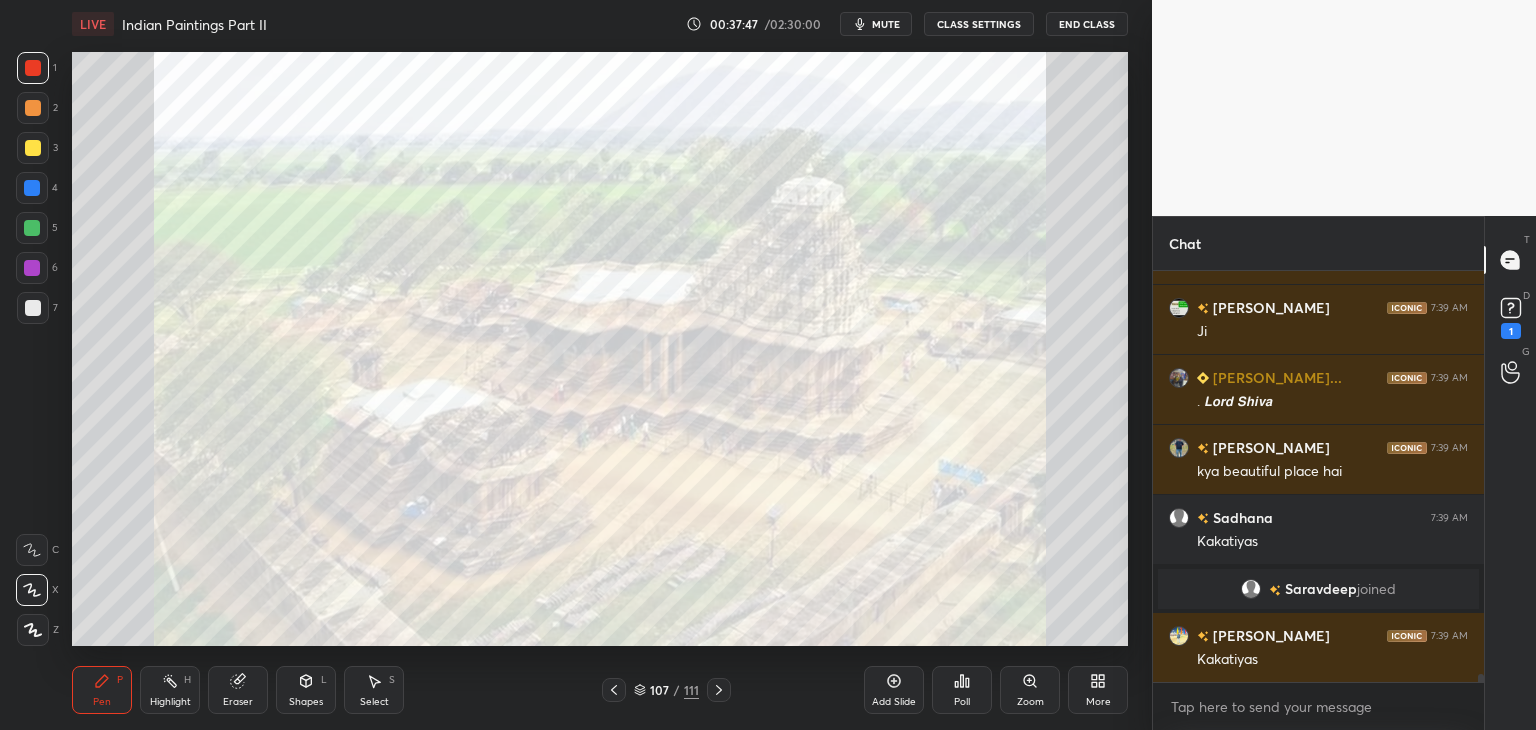 click on "Add Slide" at bounding box center (894, 702) 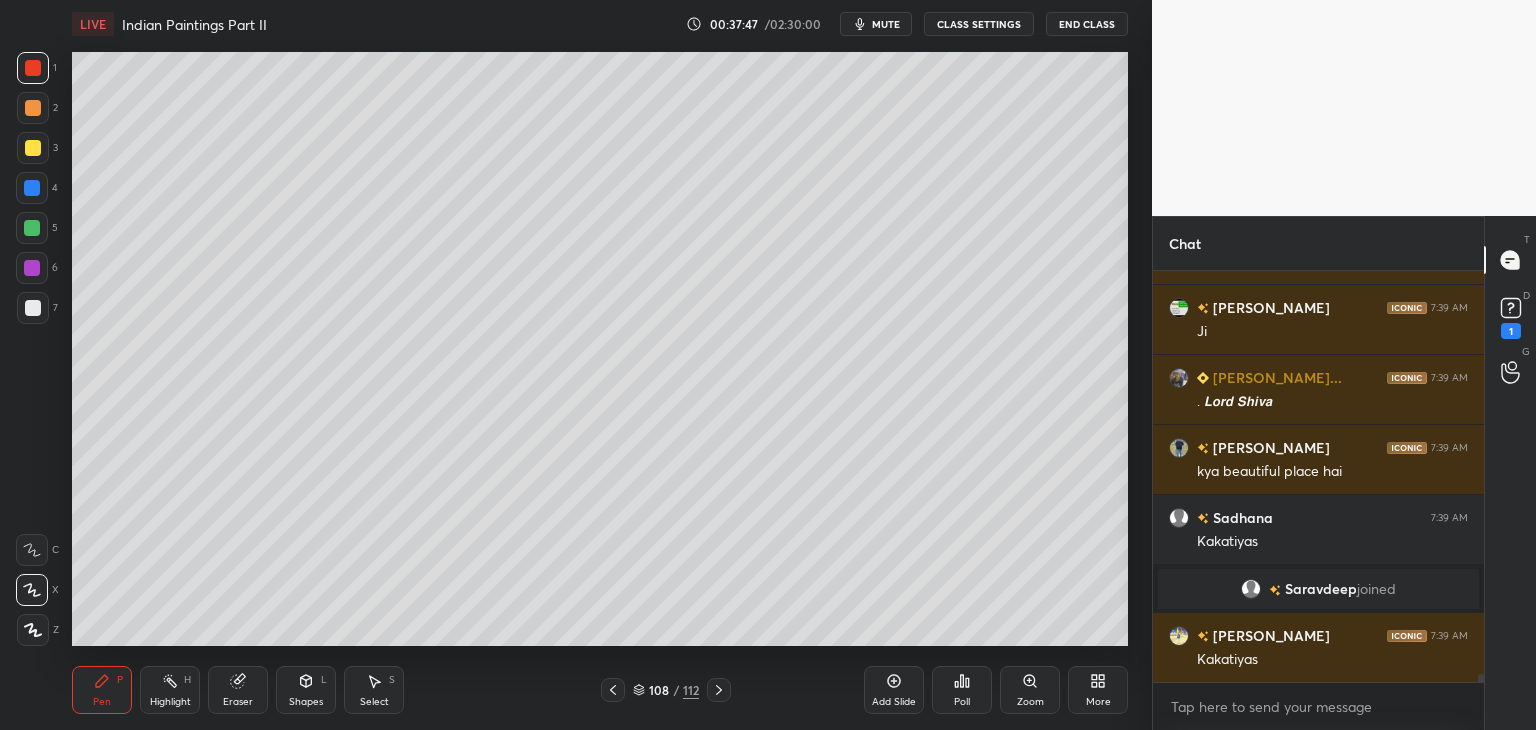 scroll, scrollTop: 20686, scrollLeft: 0, axis: vertical 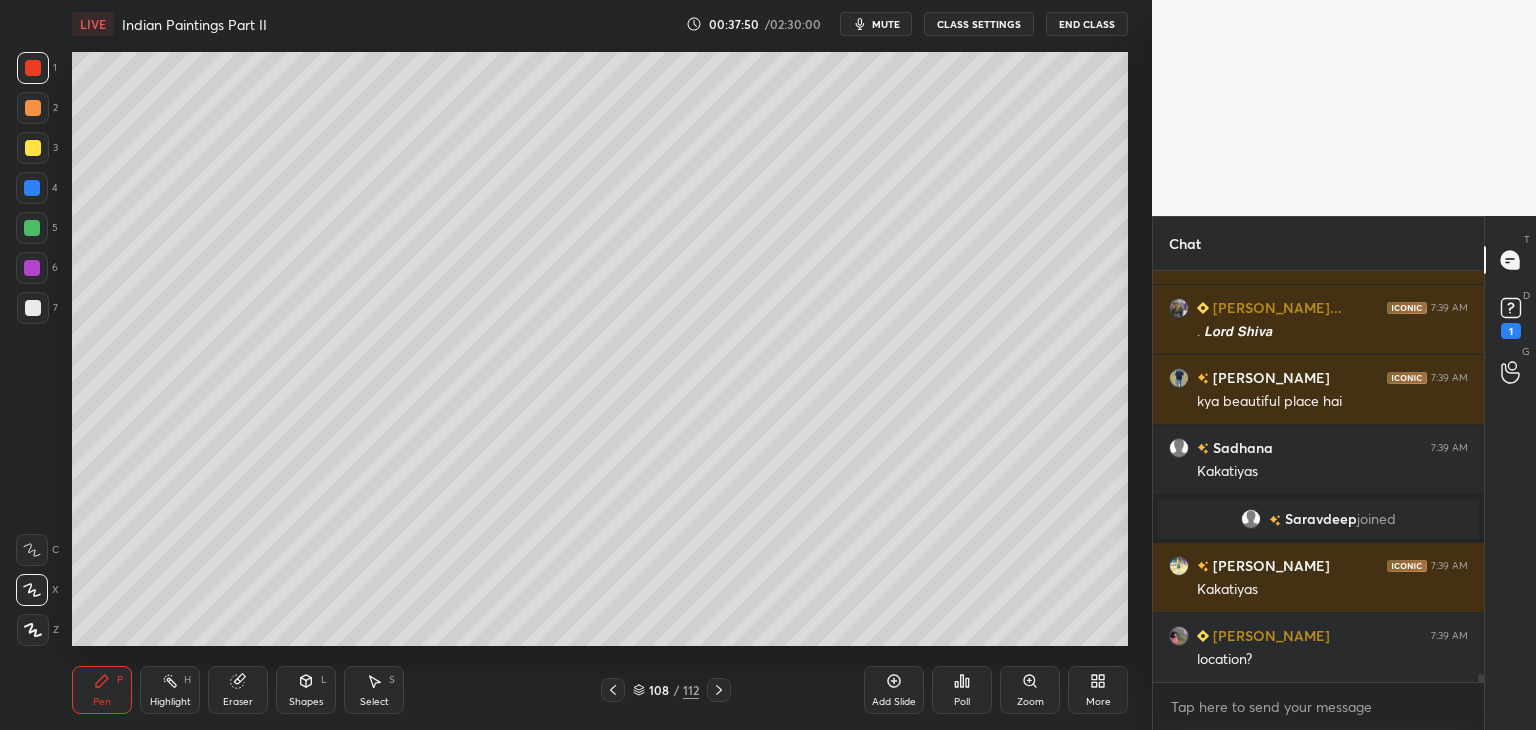 click at bounding box center (32, 188) 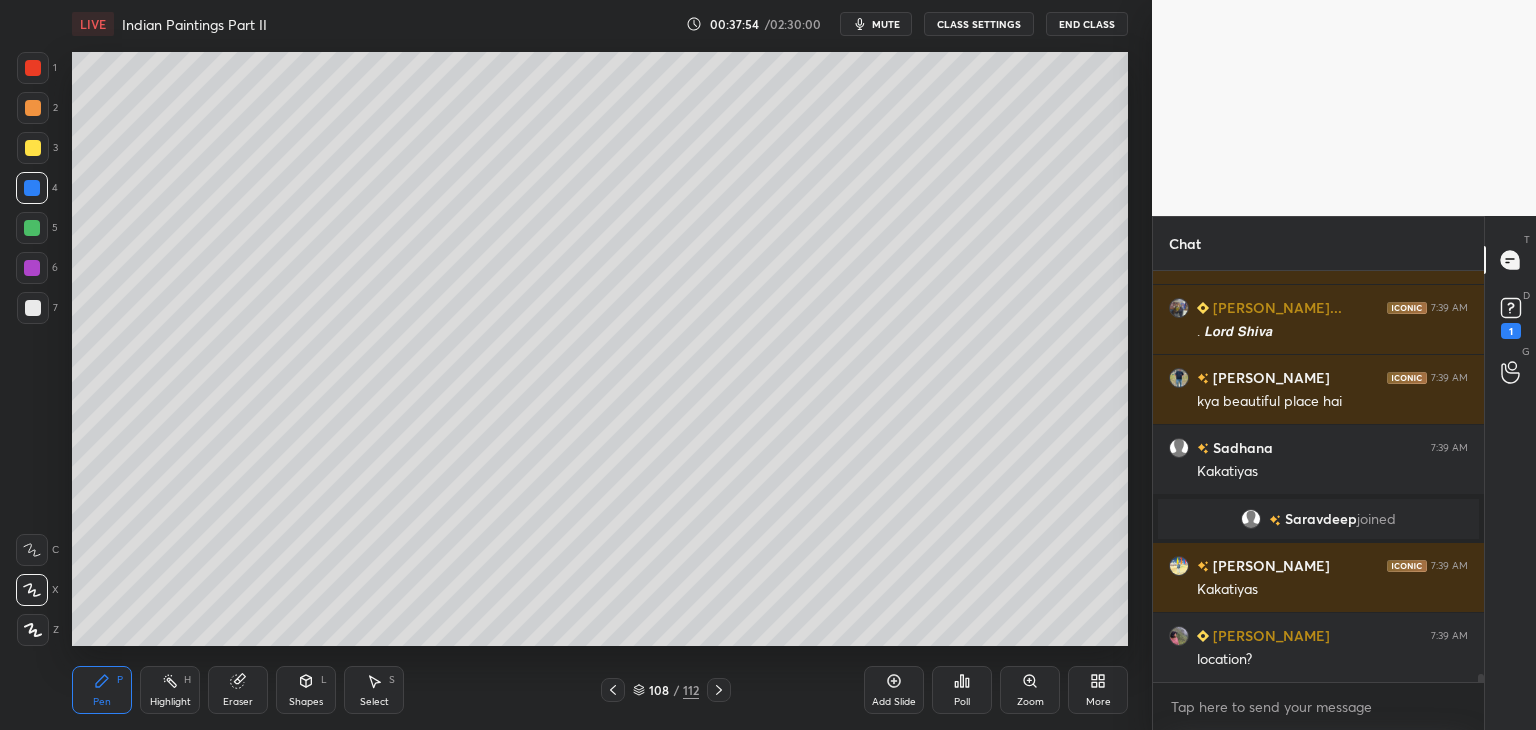 scroll, scrollTop: 20756, scrollLeft: 0, axis: vertical 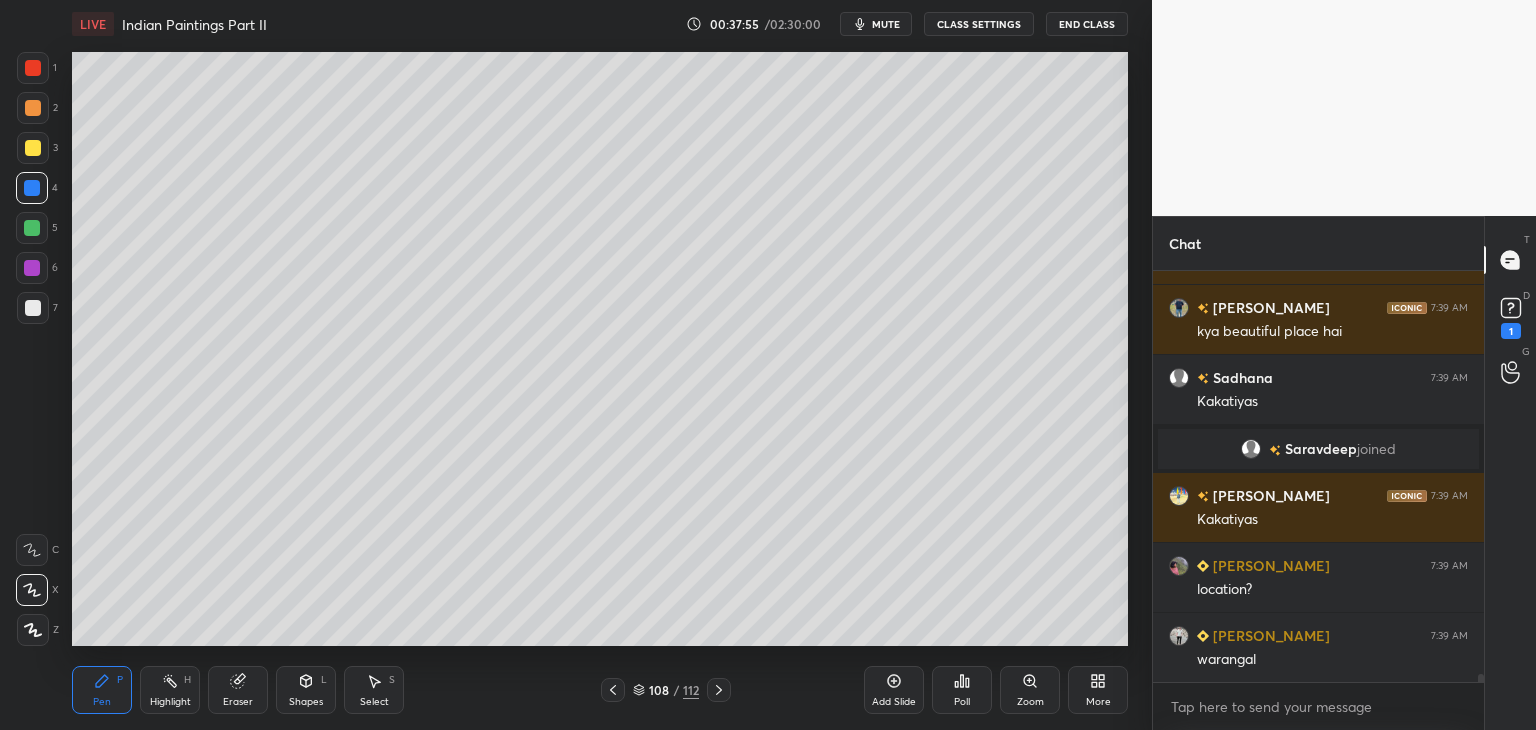 click 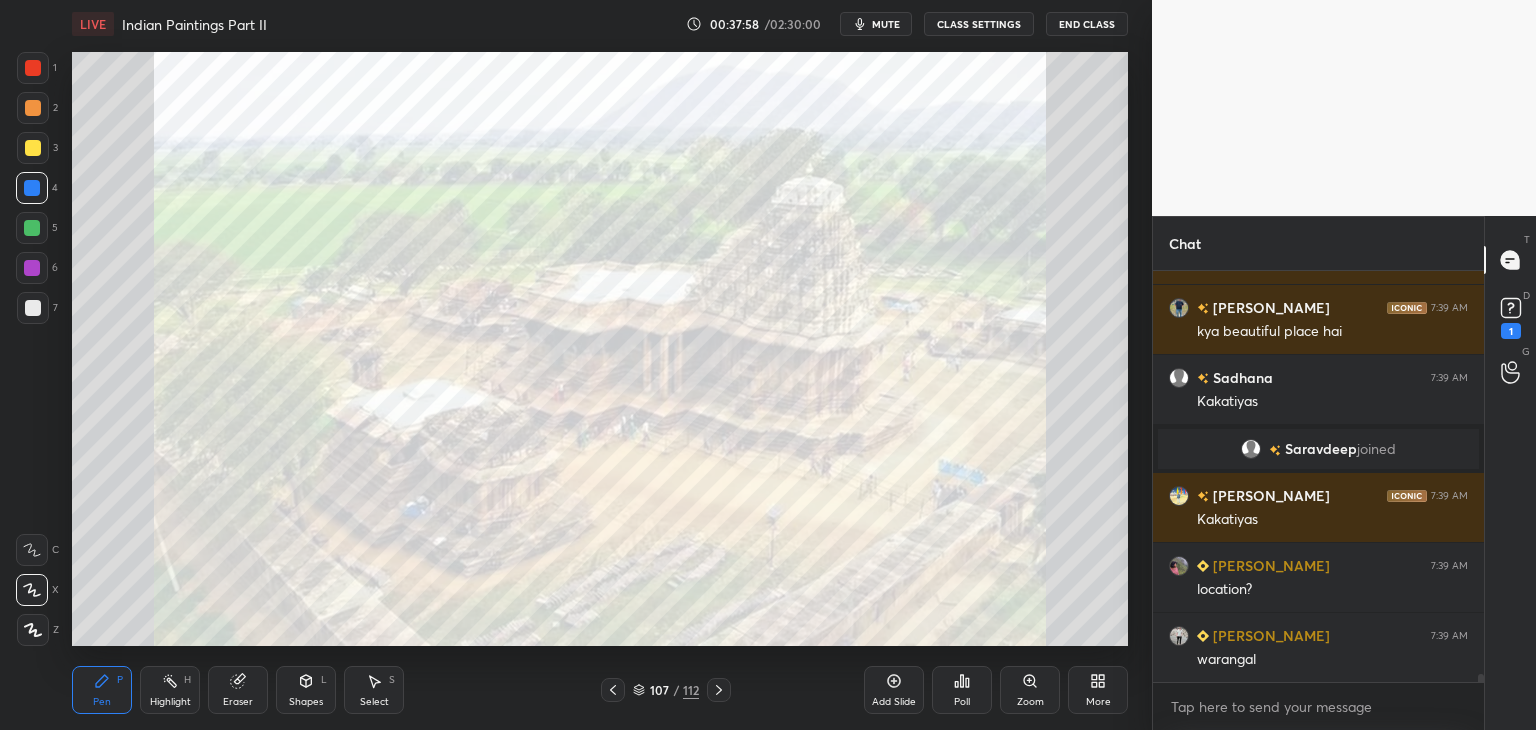 click at bounding box center [33, 68] 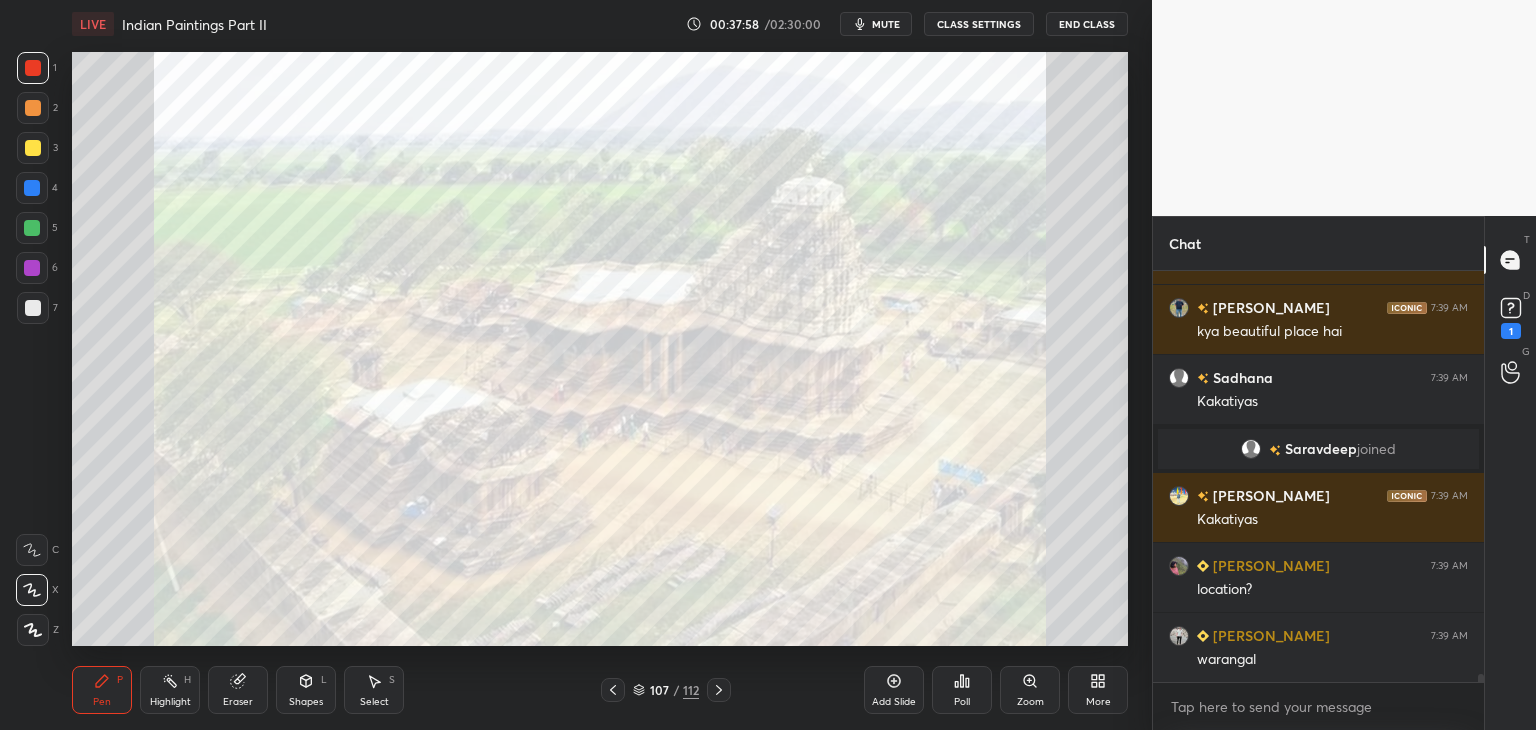 drag, startPoint x: 38, startPoint y: 300, endPoint x: 55, endPoint y: 281, distance: 25.495098 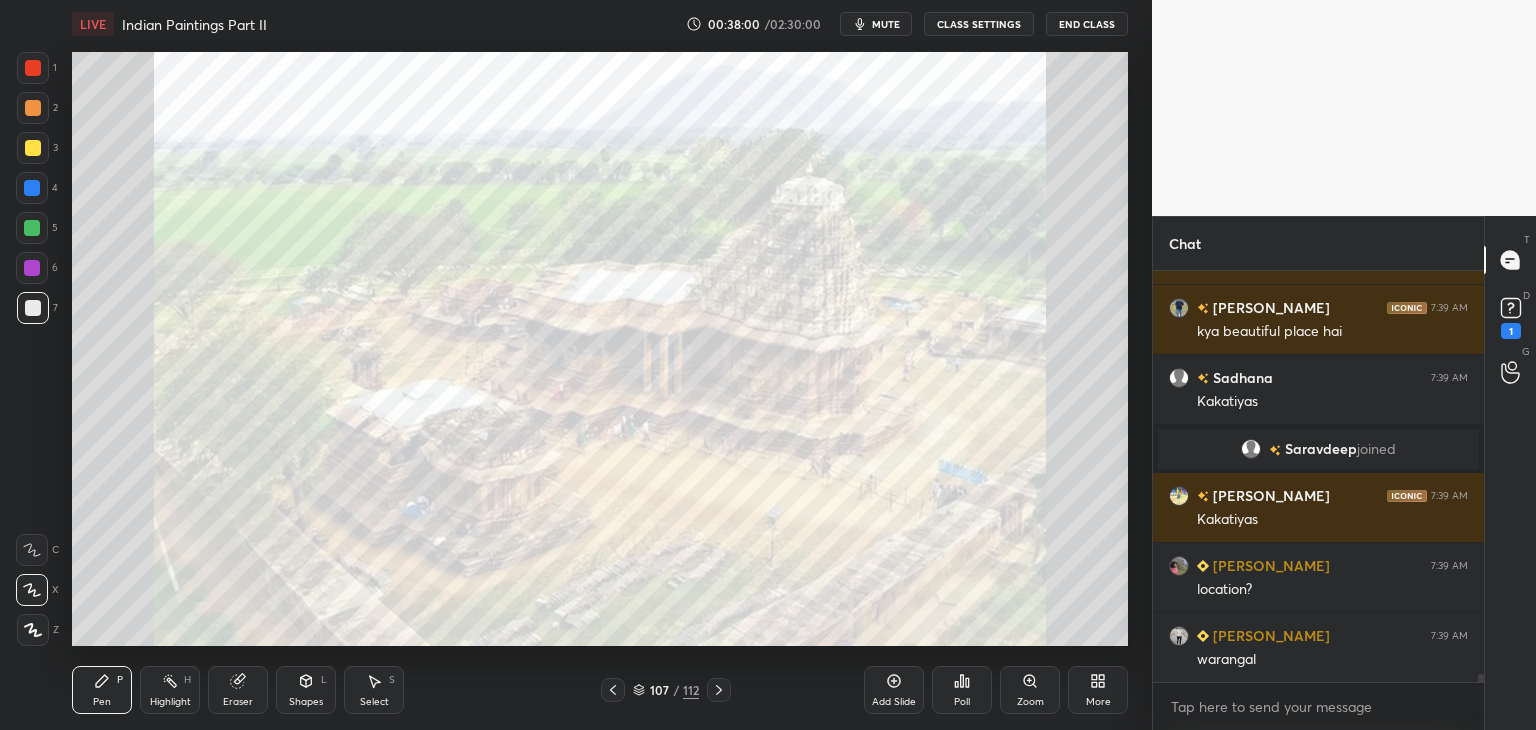 scroll, scrollTop: 20826, scrollLeft: 0, axis: vertical 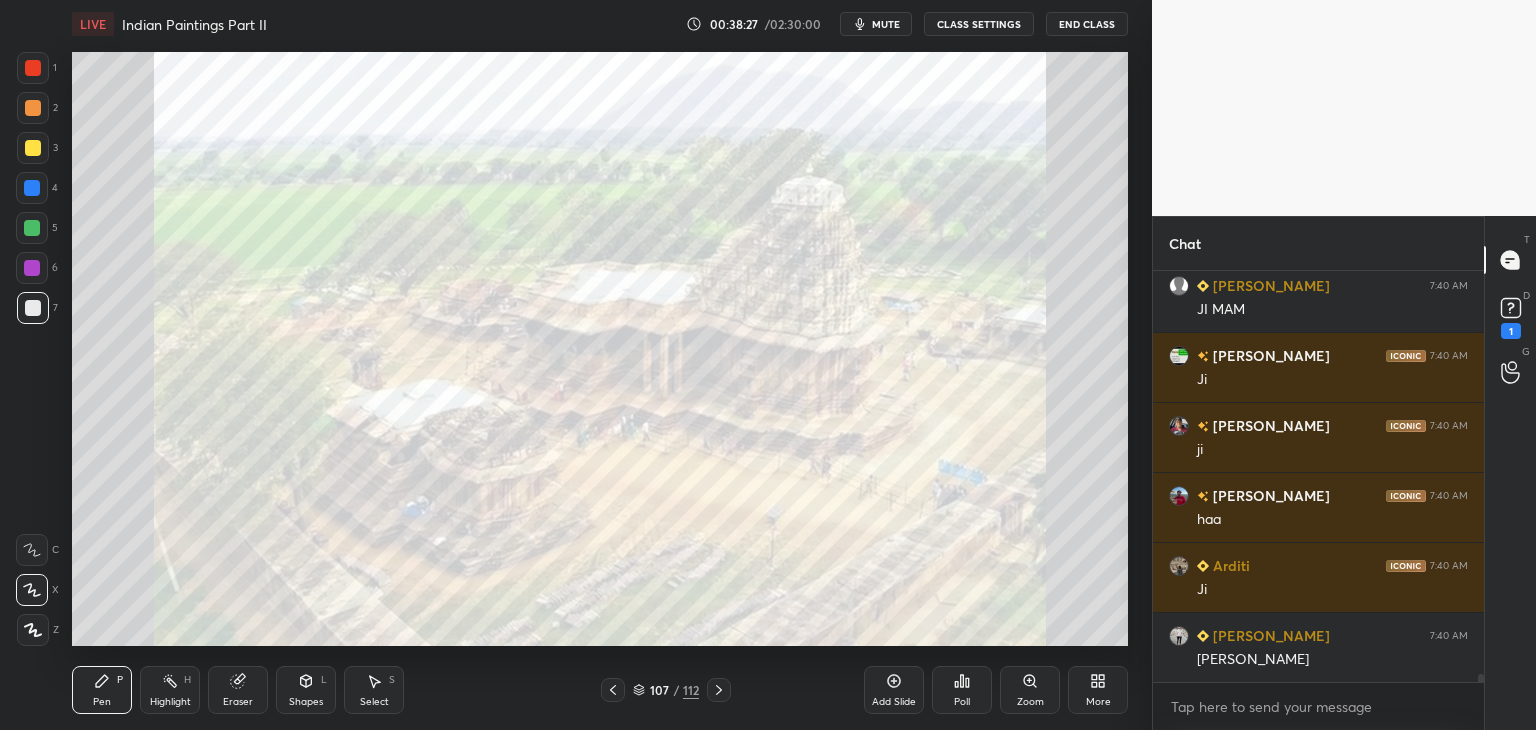 click at bounding box center (33, 308) 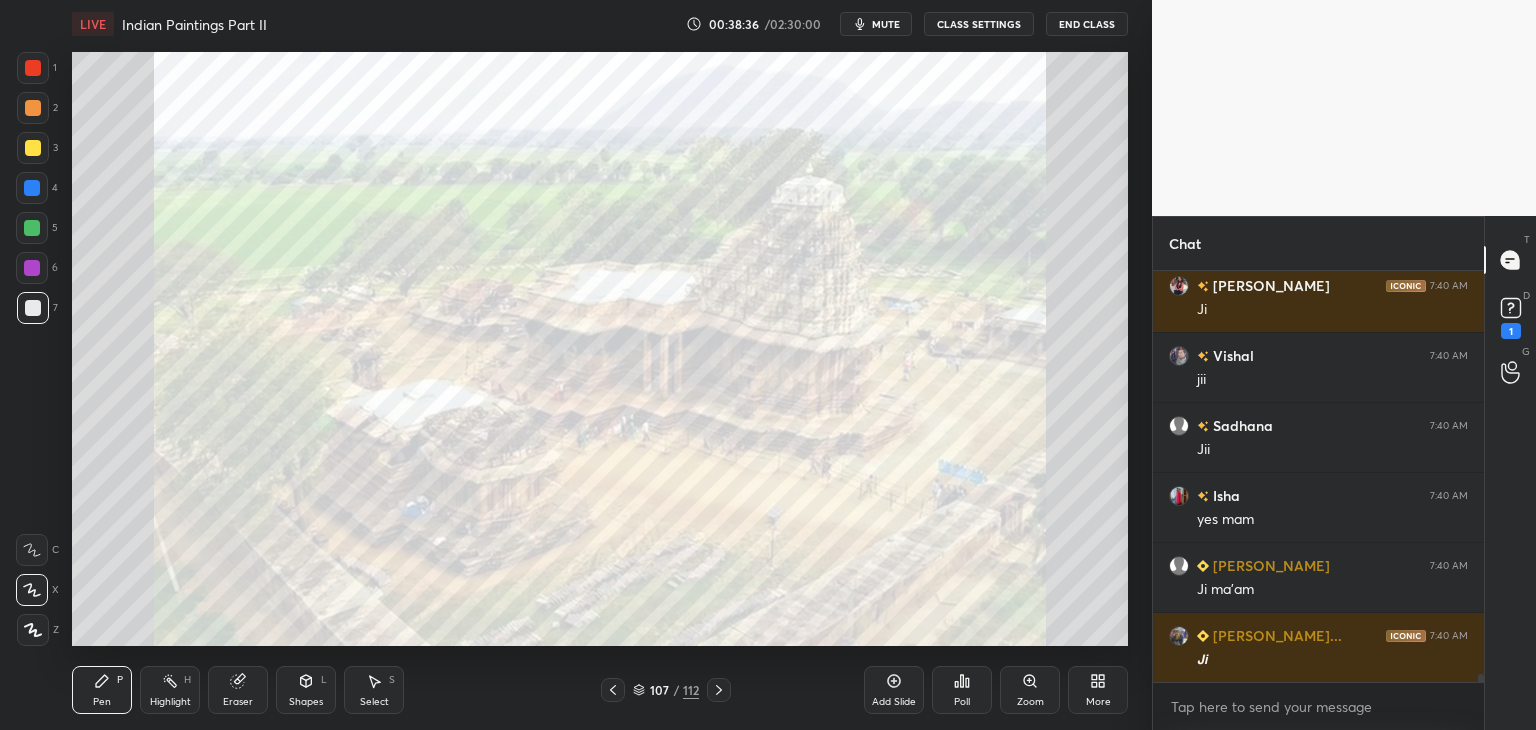 scroll, scrollTop: 22016, scrollLeft: 0, axis: vertical 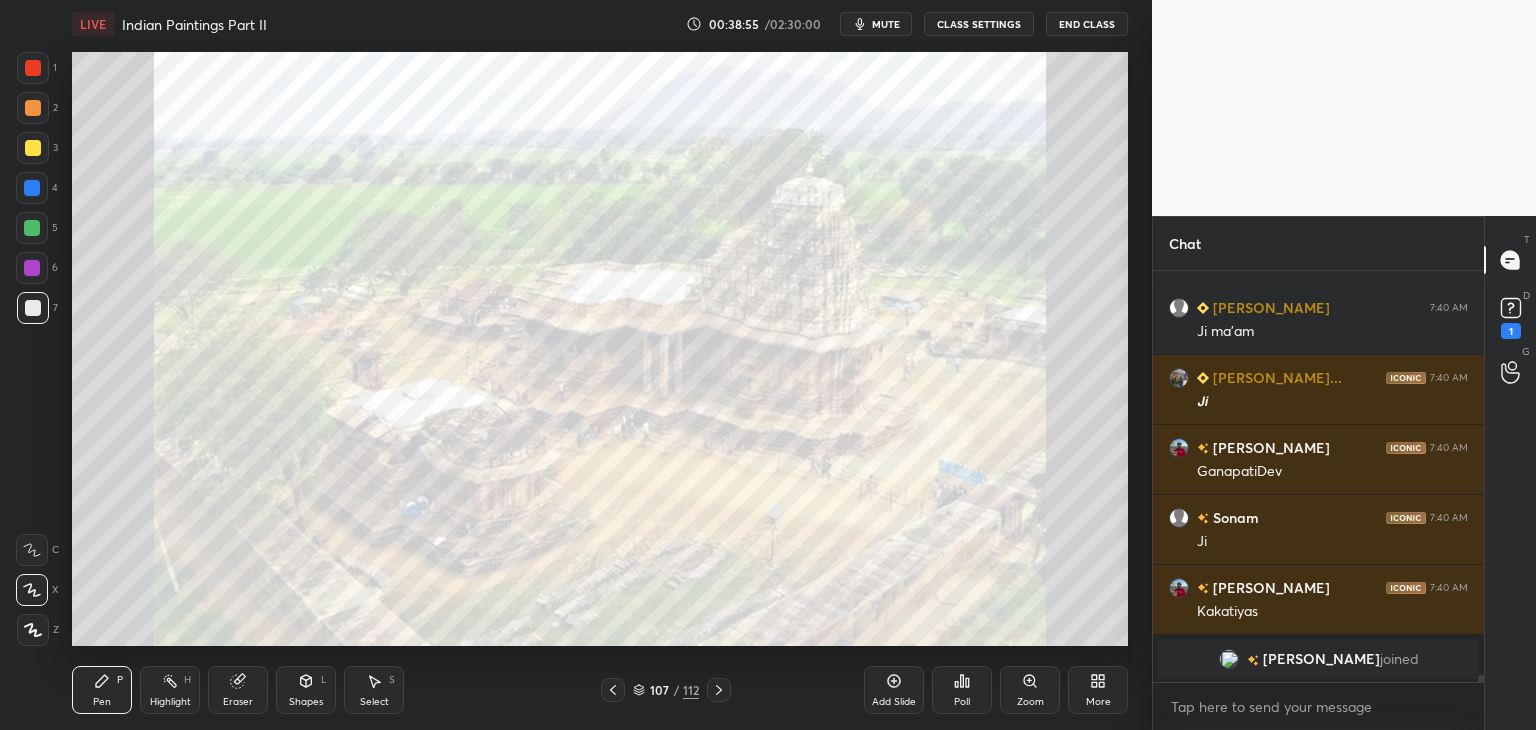click 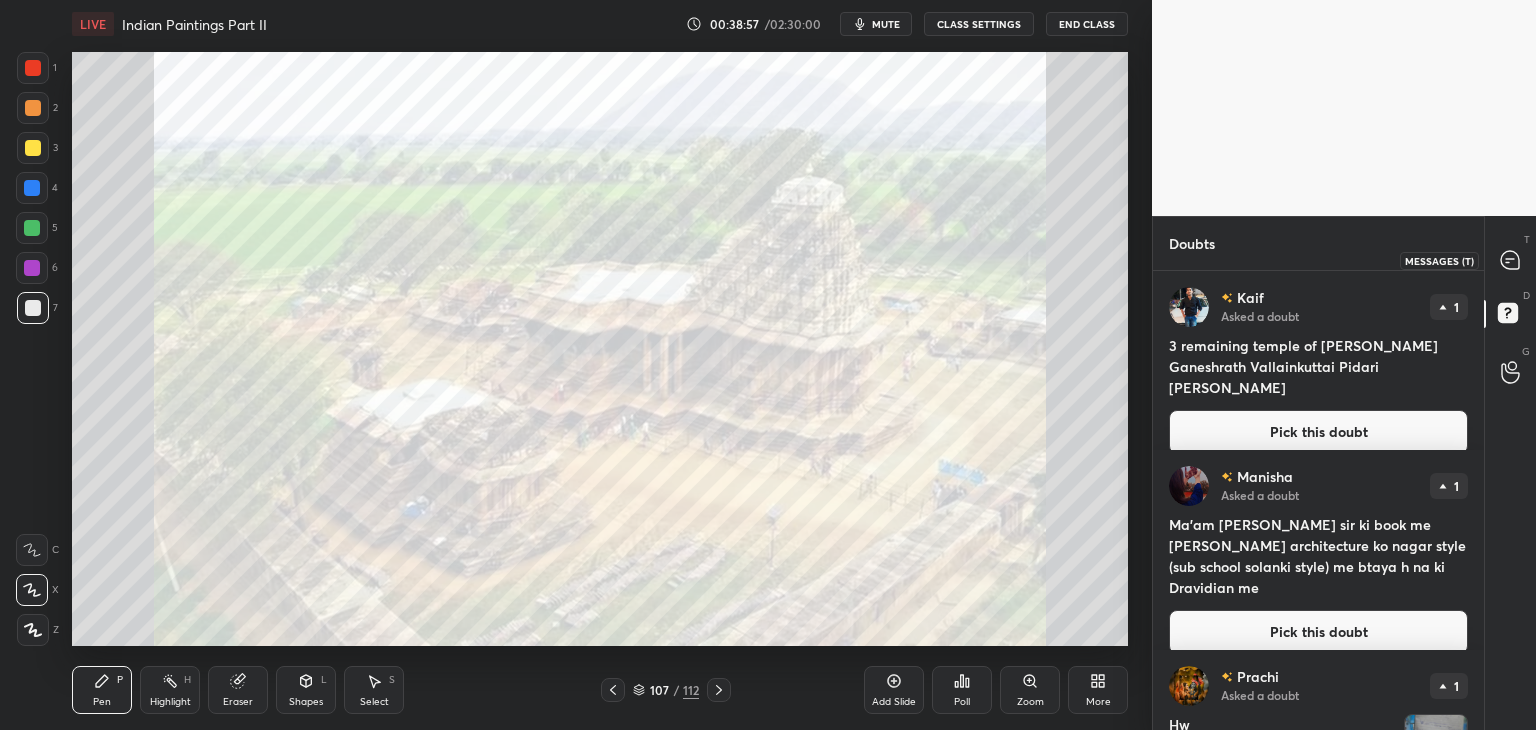 click 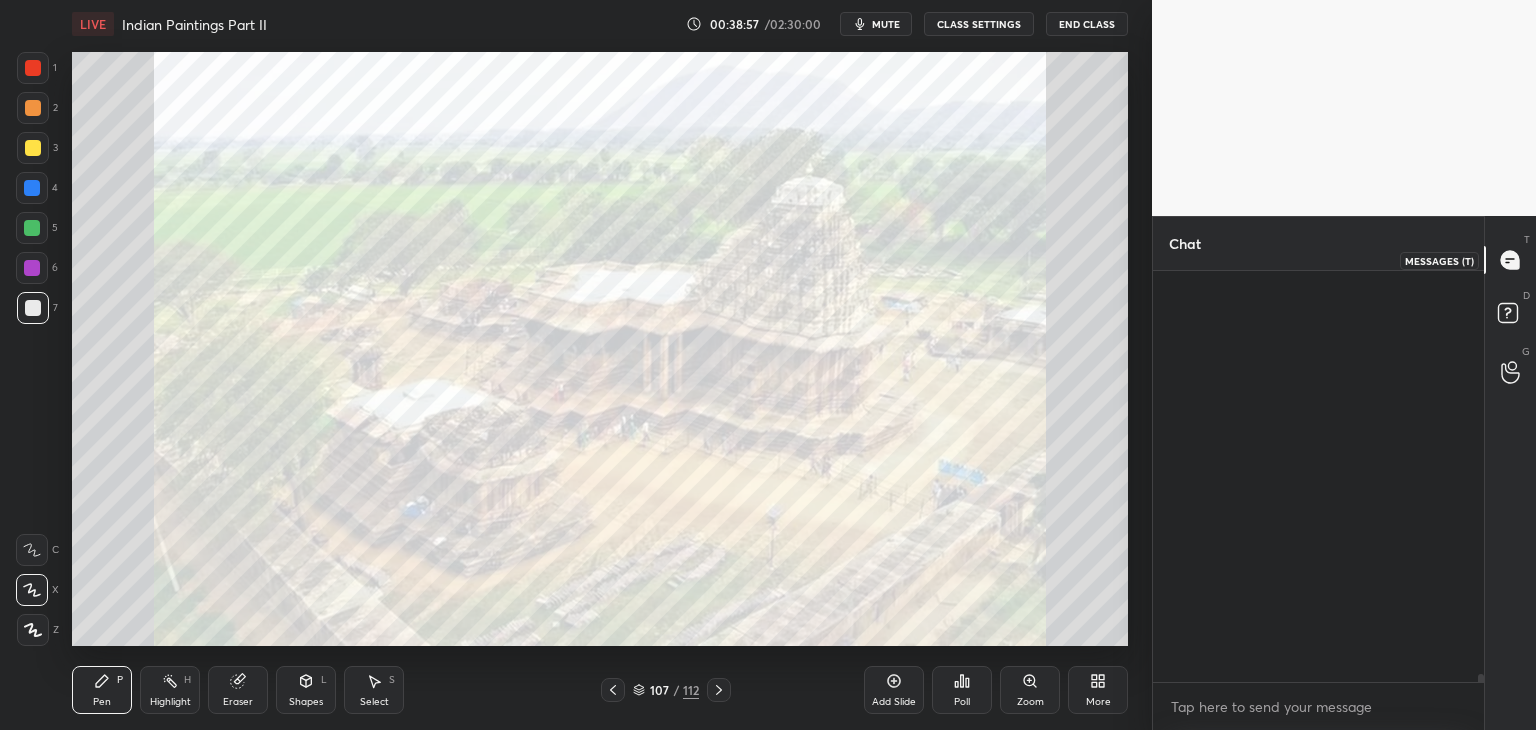 scroll, scrollTop: 21842, scrollLeft: 0, axis: vertical 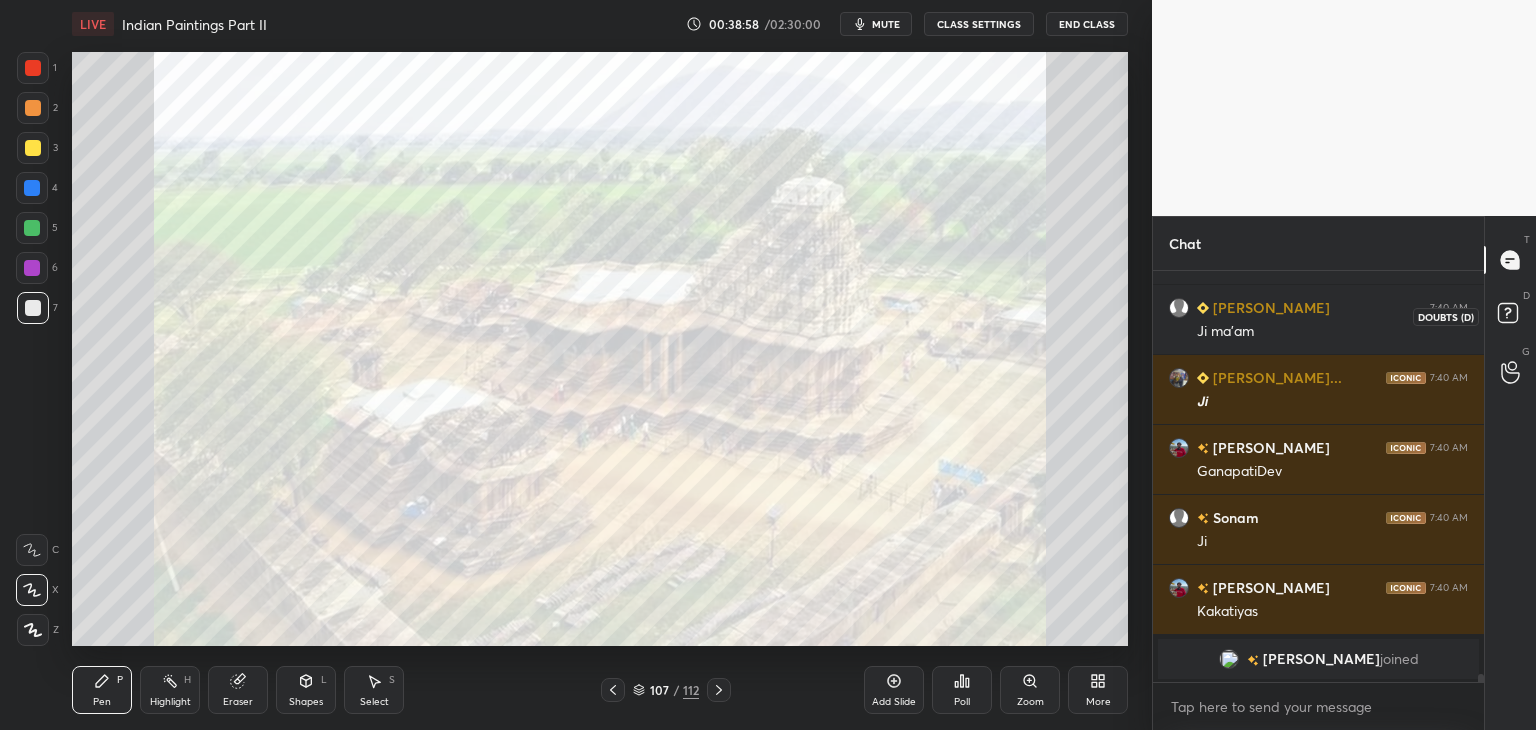 click 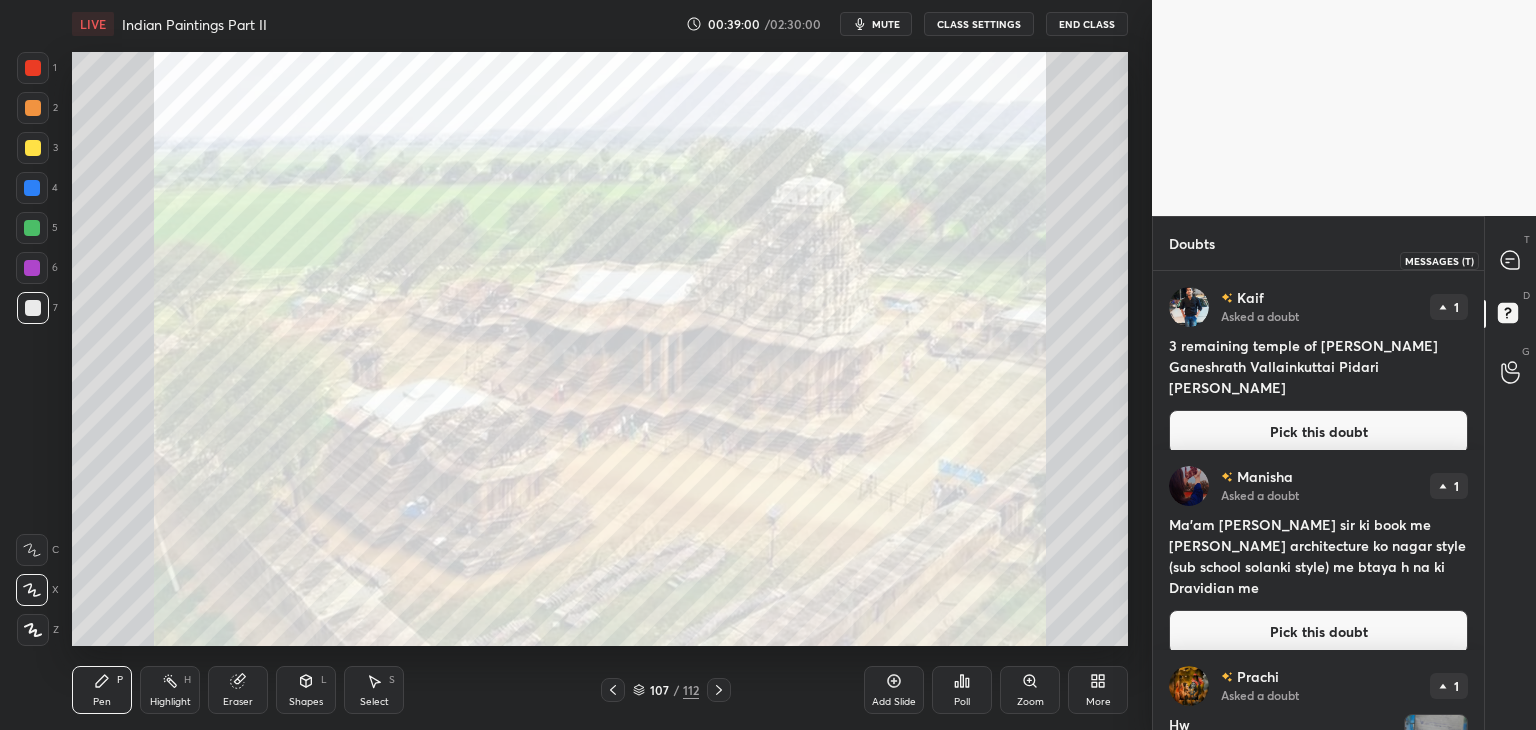 click 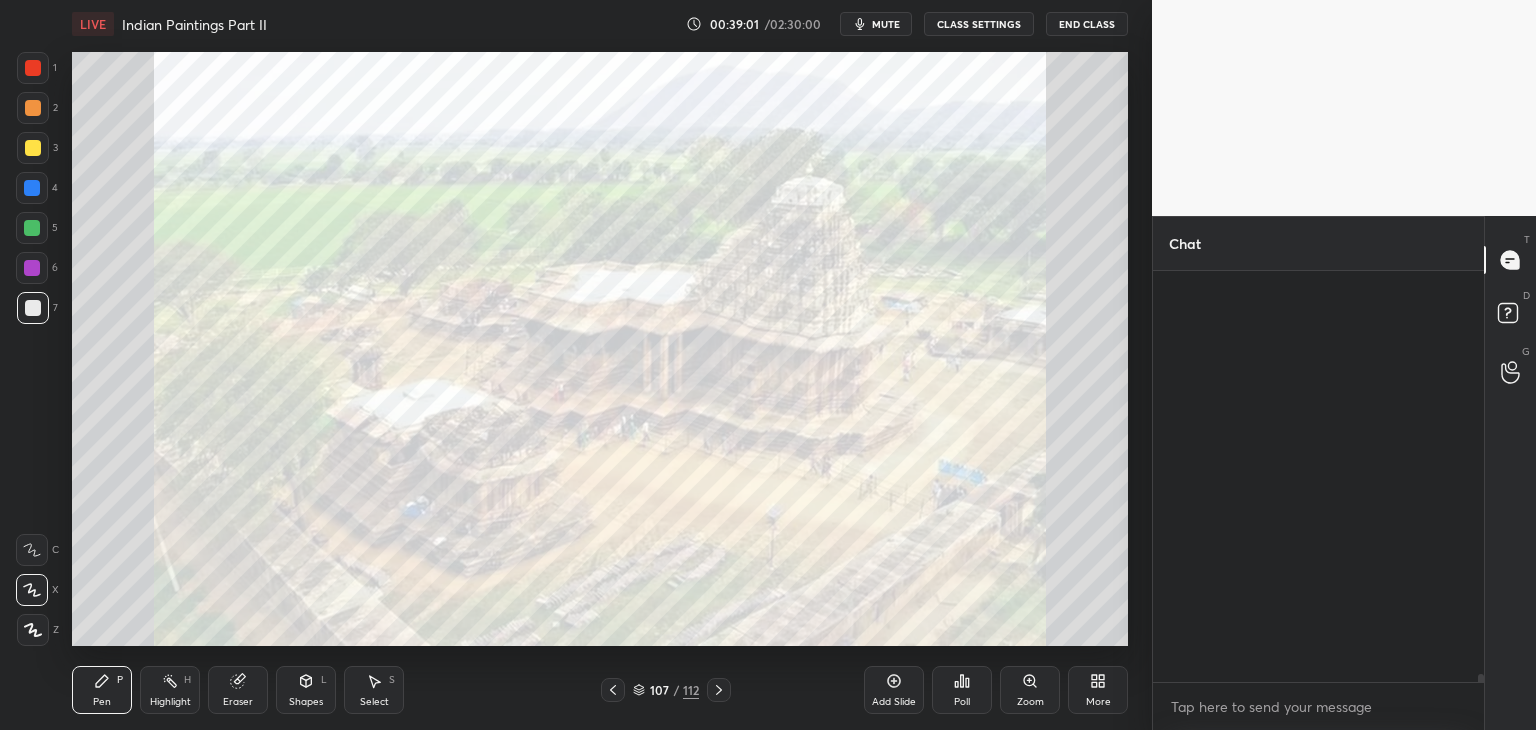 scroll, scrollTop: 21842, scrollLeft: 0, axis: vertical 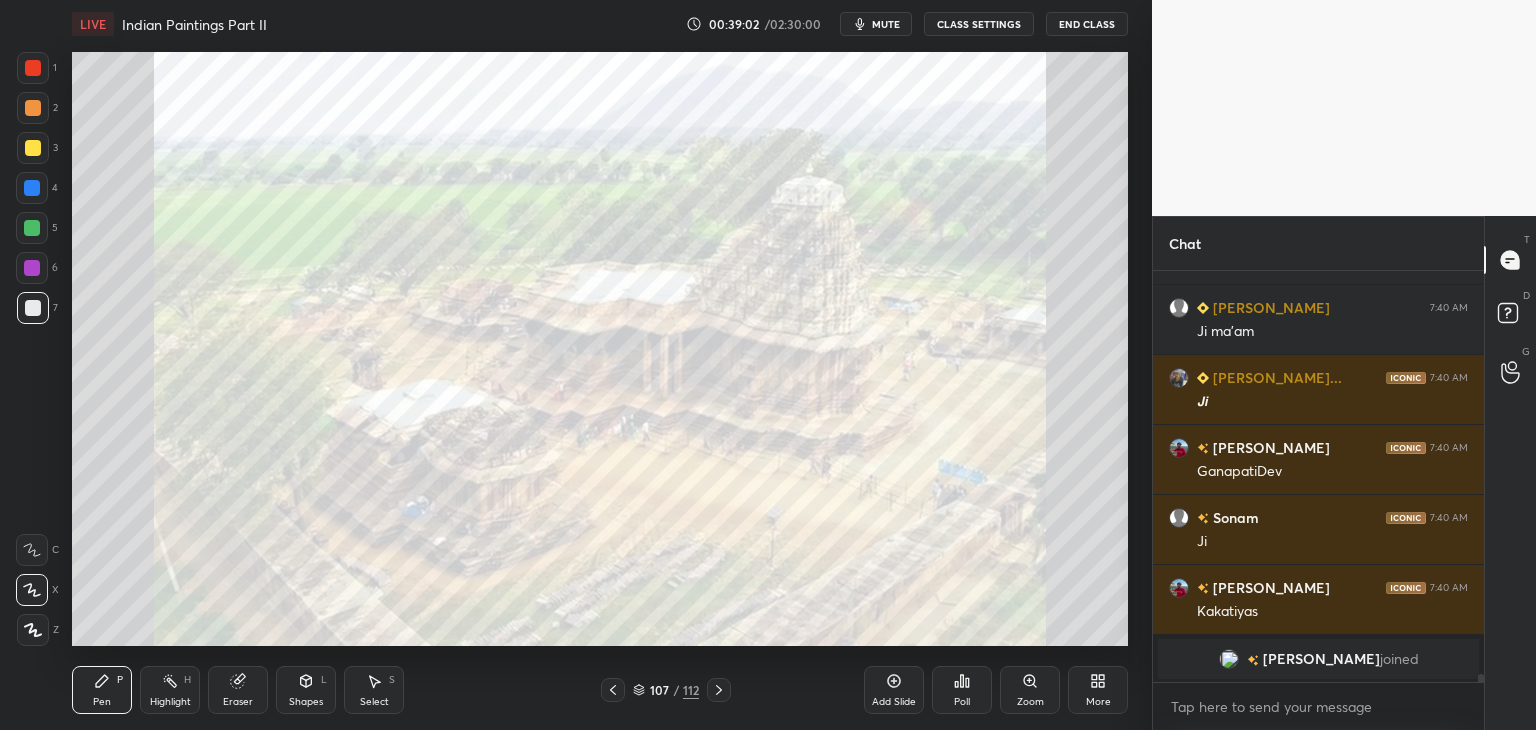 click on "Sadhana 7:40 AM [DEMOGRAPHIC_DATA] 7:40 AM yes mam [PERSON_NAME] 7:40 AM Ji ma’am [PERSON_NAME]... 7:40 AM [PERSON_NAME] 7:40 AM GanapatiDev [PERSON_NAME] 7:40 AM [PERSON_NAME] 7:40 AM Kakatiyas [PERSON_NAME]  joined JUMP TO LATEST Enable hand raising Enable raise hand to speak to learners. Once enabled, chat will be turned off temporarily. Enable x" at bounding box center (1318, 500) 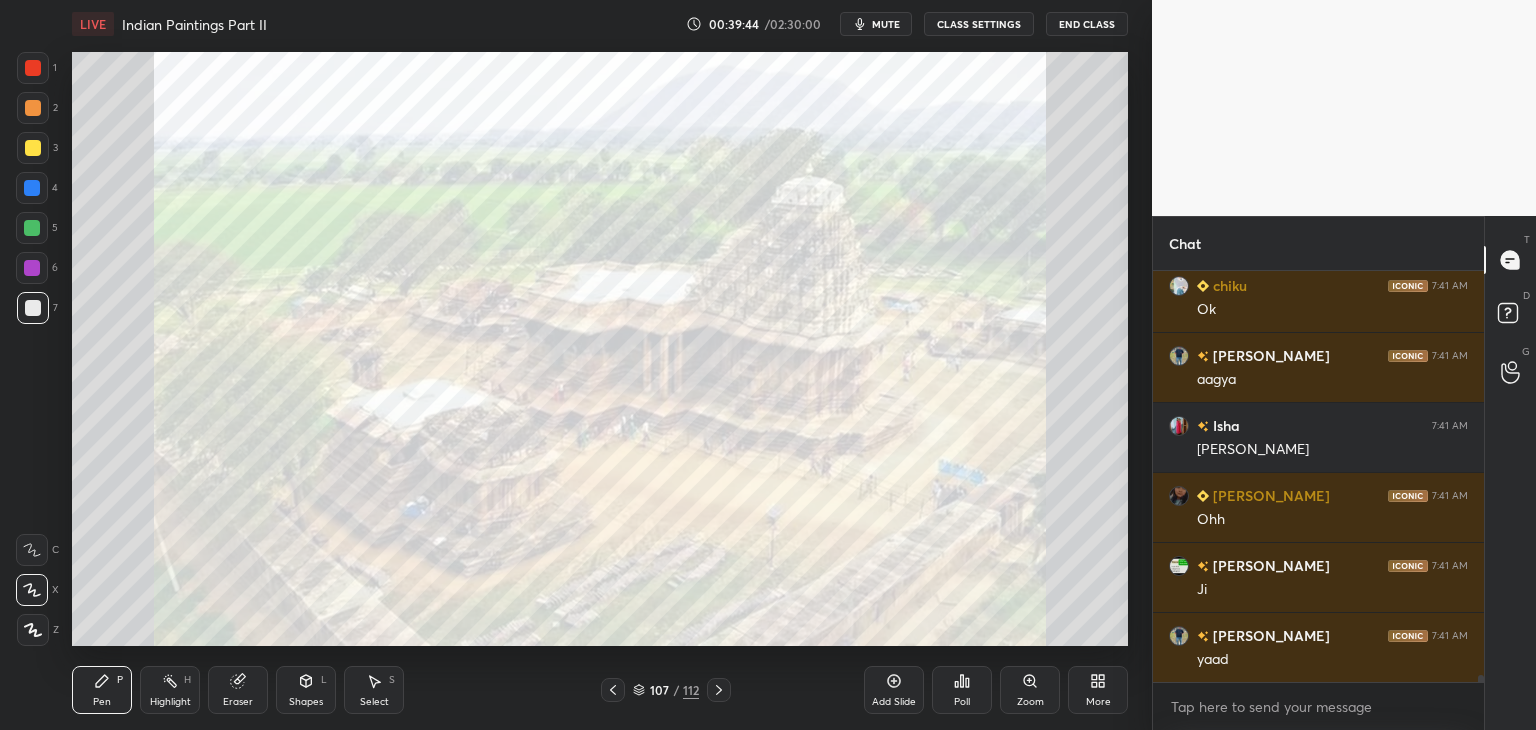 scroll, scrollTop: 24418, scrollLeft: 0, axis: vertical 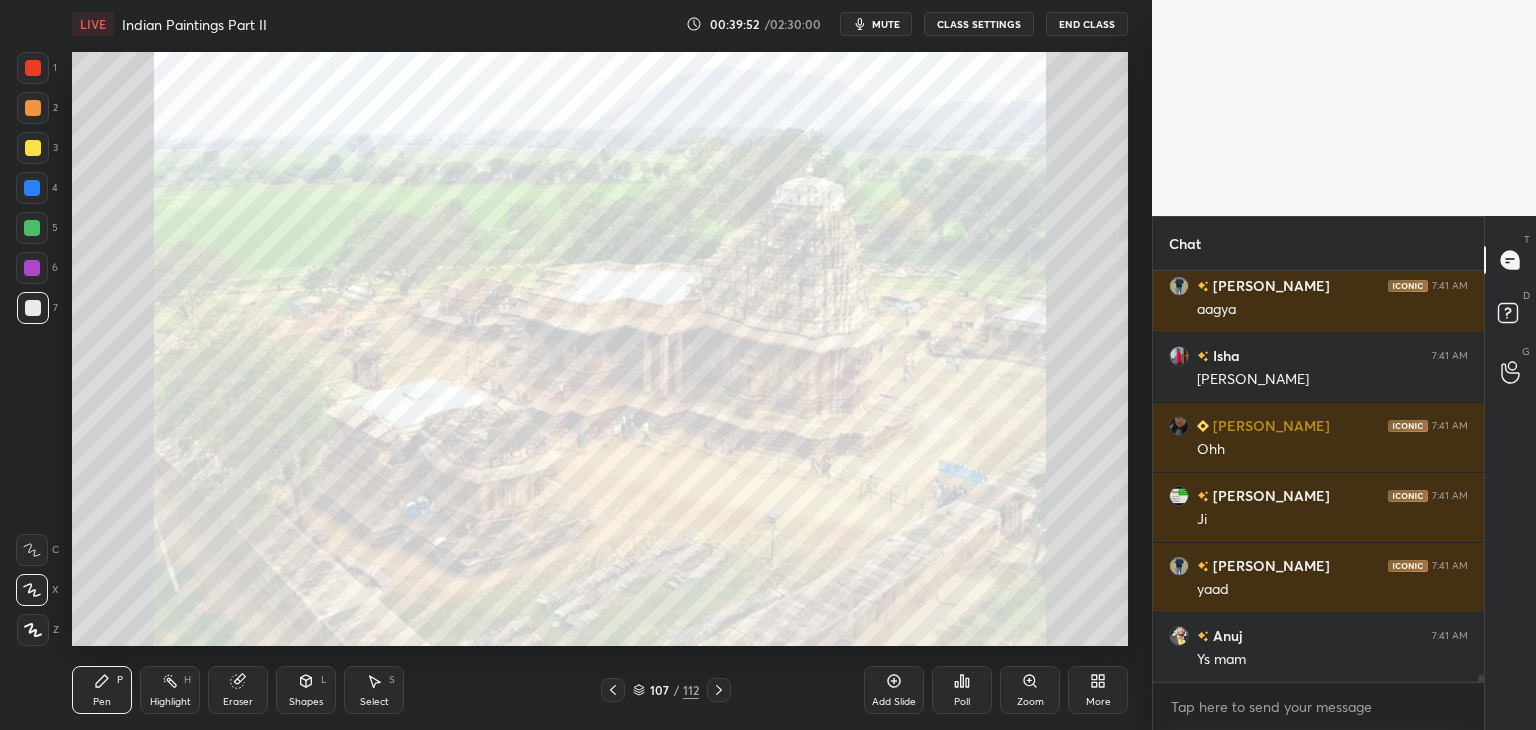 click at bounding box center (33, 308) 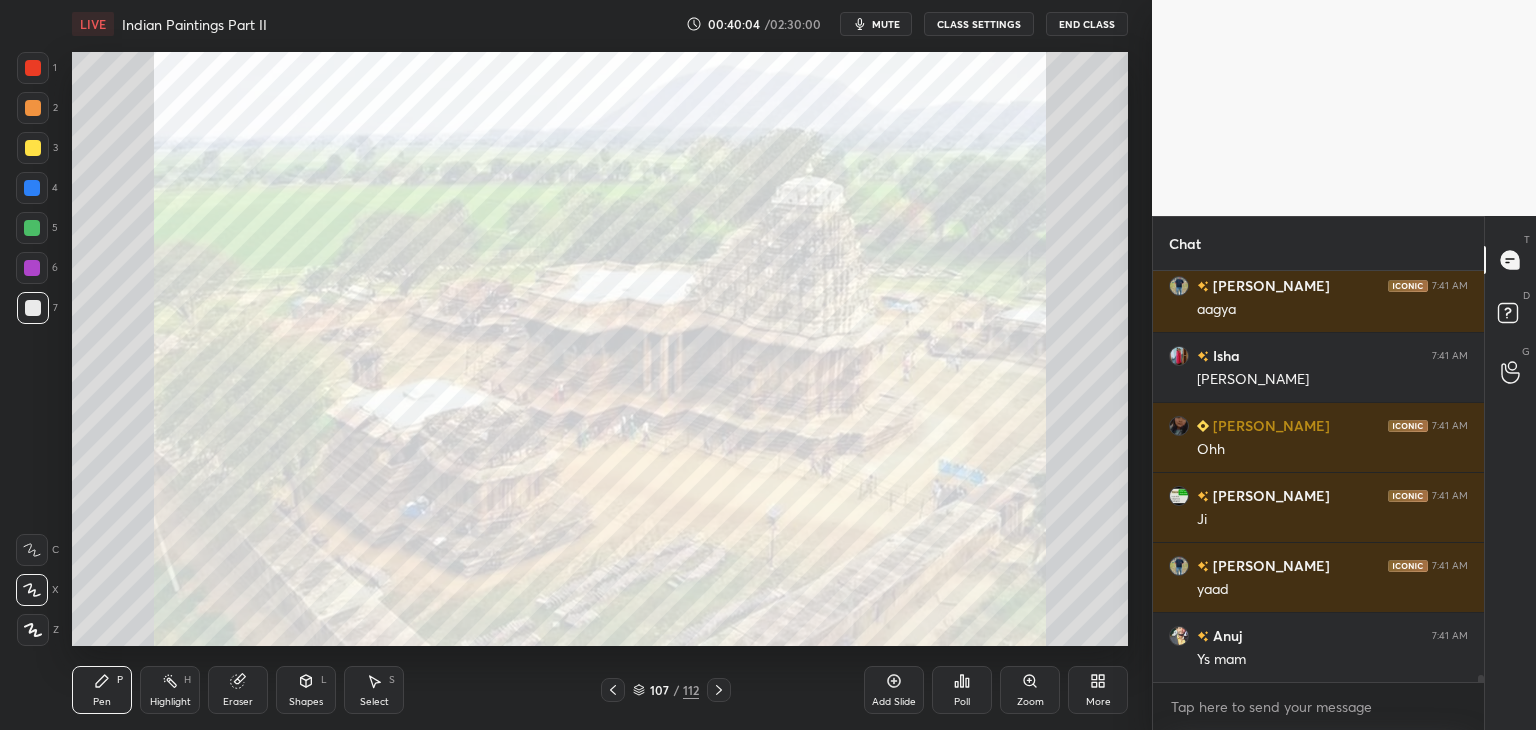 scroll, scrollTop: 24506, scrollLeft: 0, axis: vertical 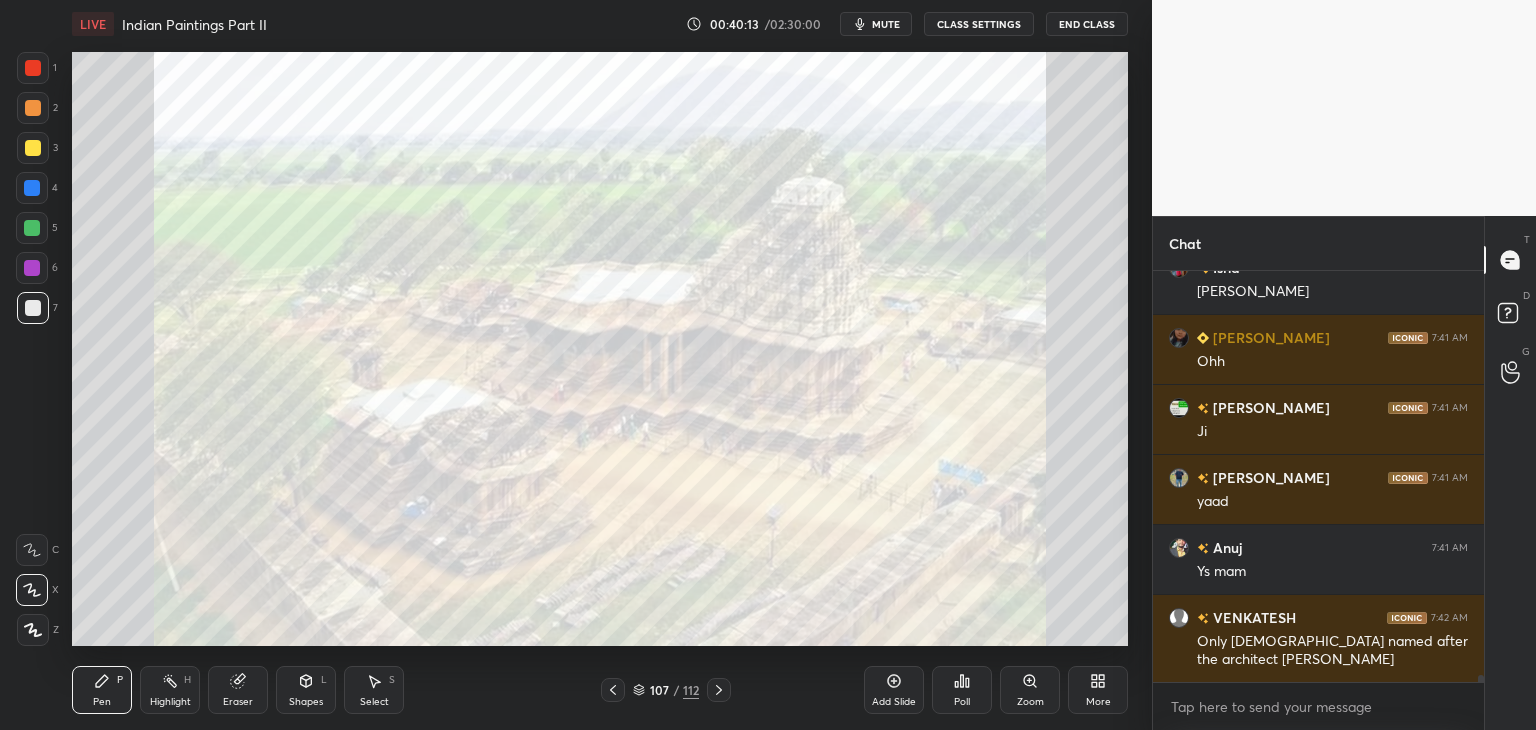 click on "Add Slide" at bounding box center [894, 690] 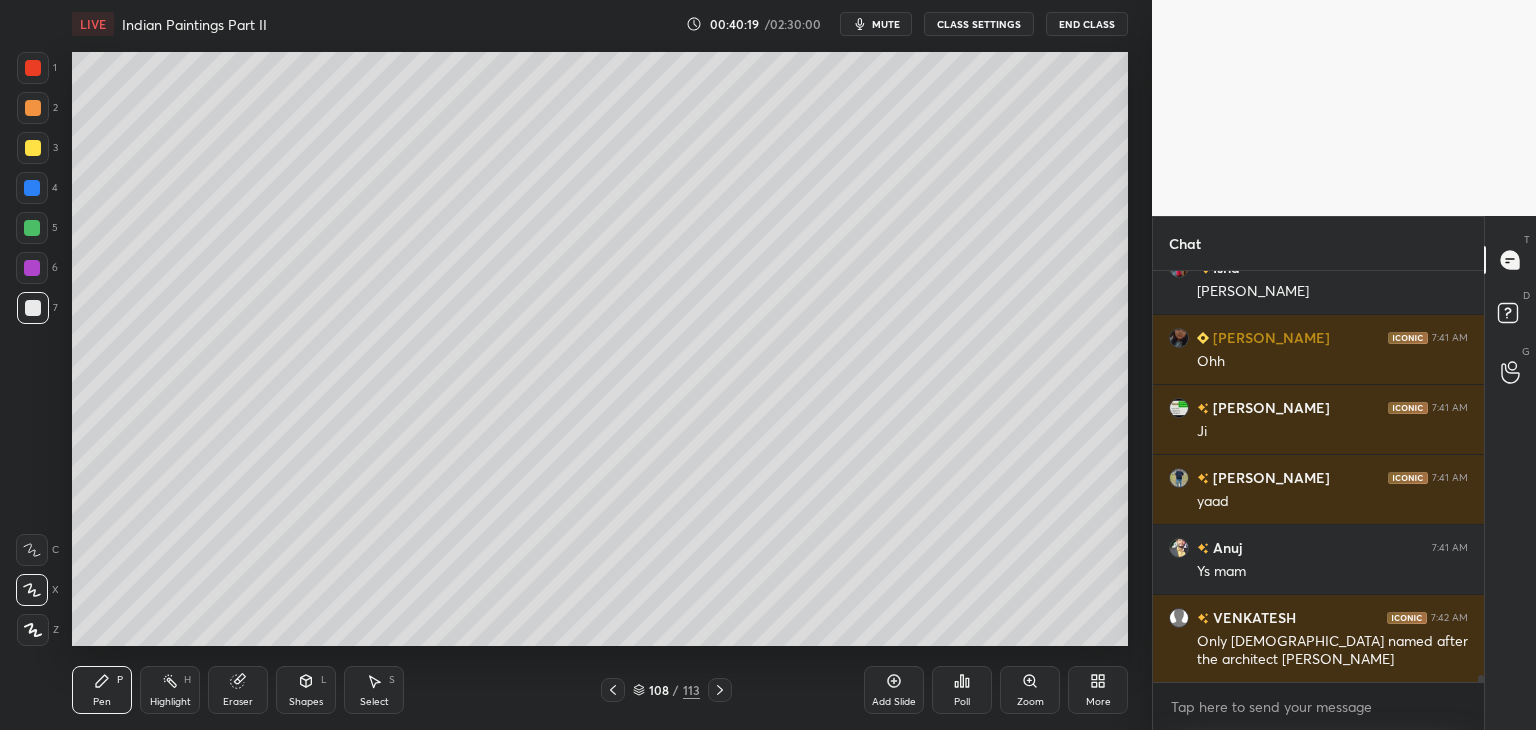 scroll, scrollTop: 24554, scrollLeft: 0, axis: vertical 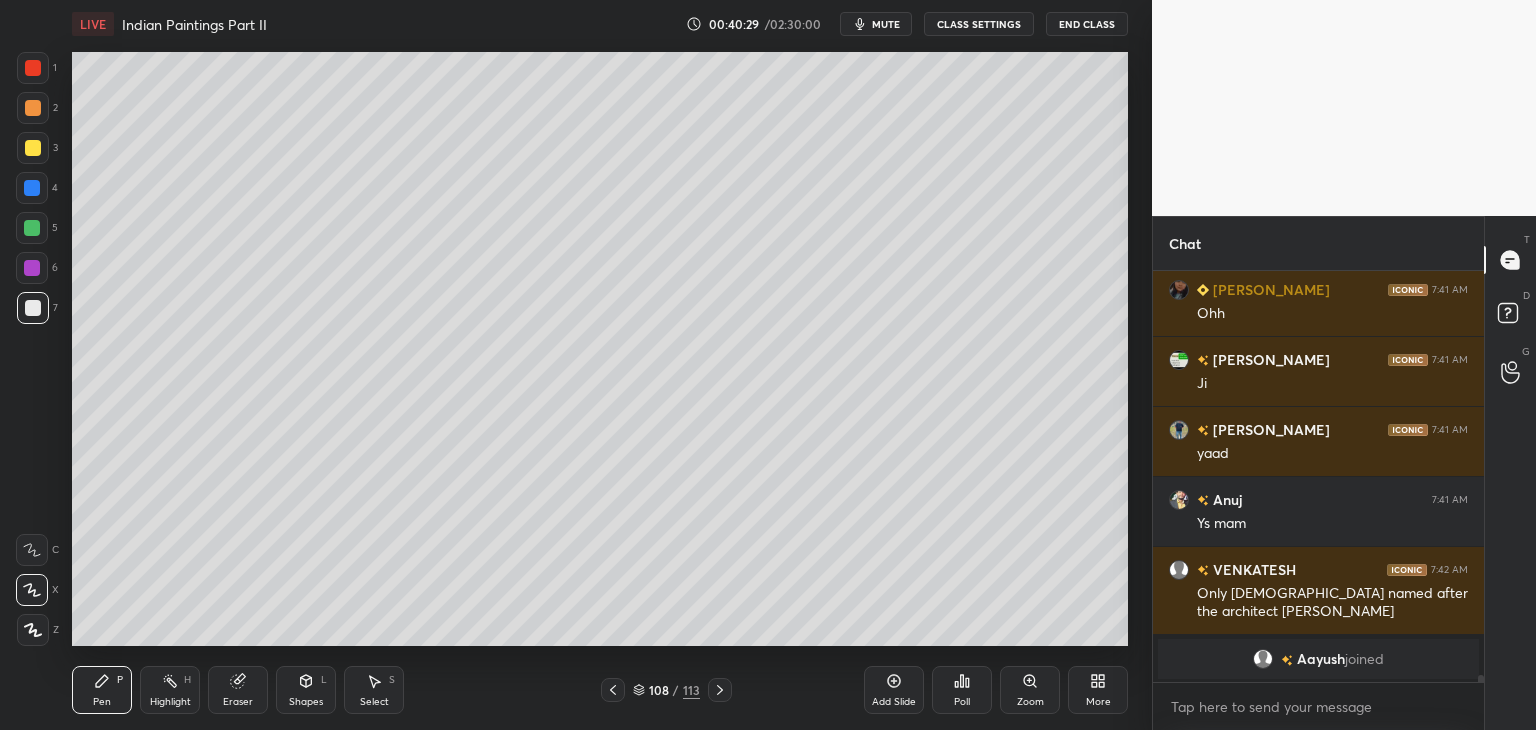 click 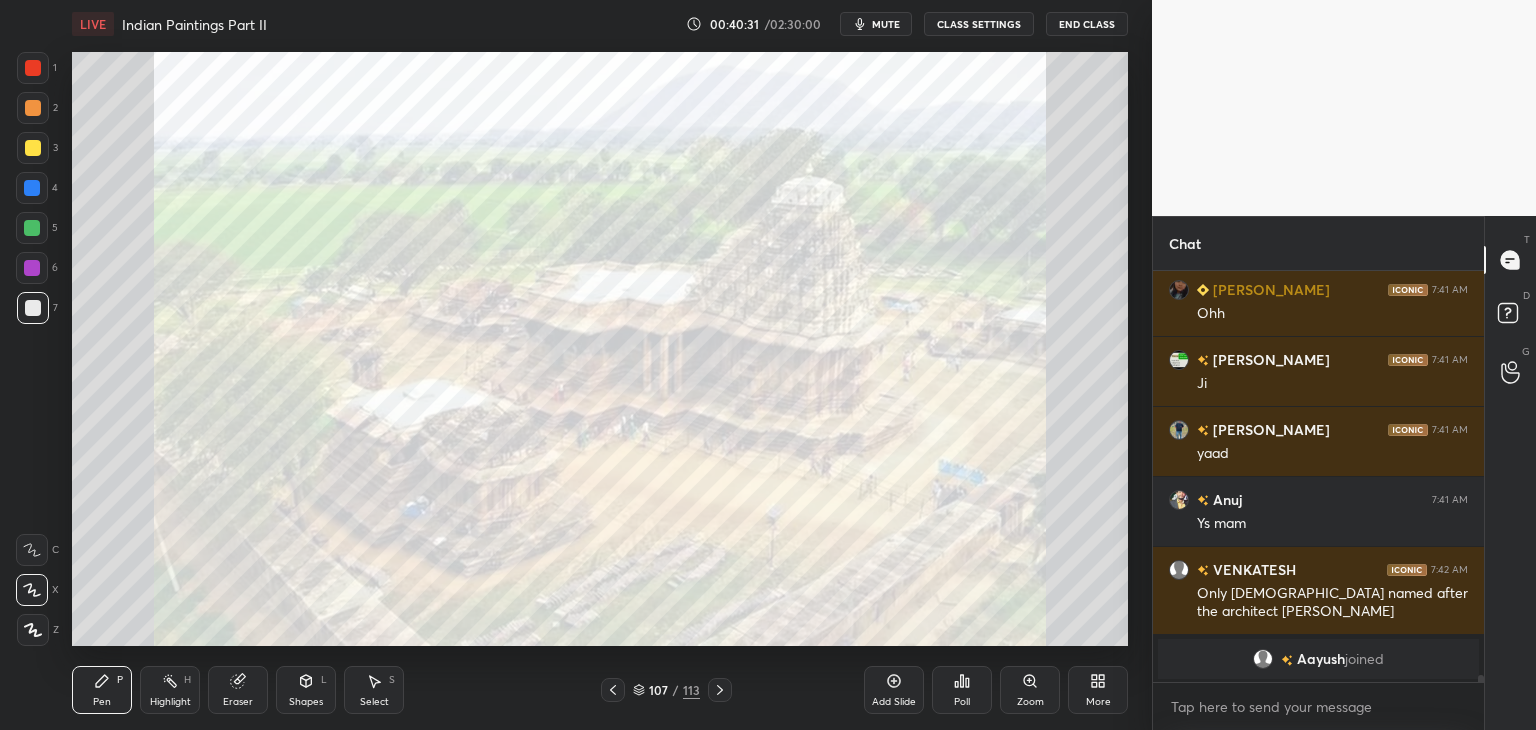 scroll, scrollTop: 23212, scrollLeft: 0, axis: vertical 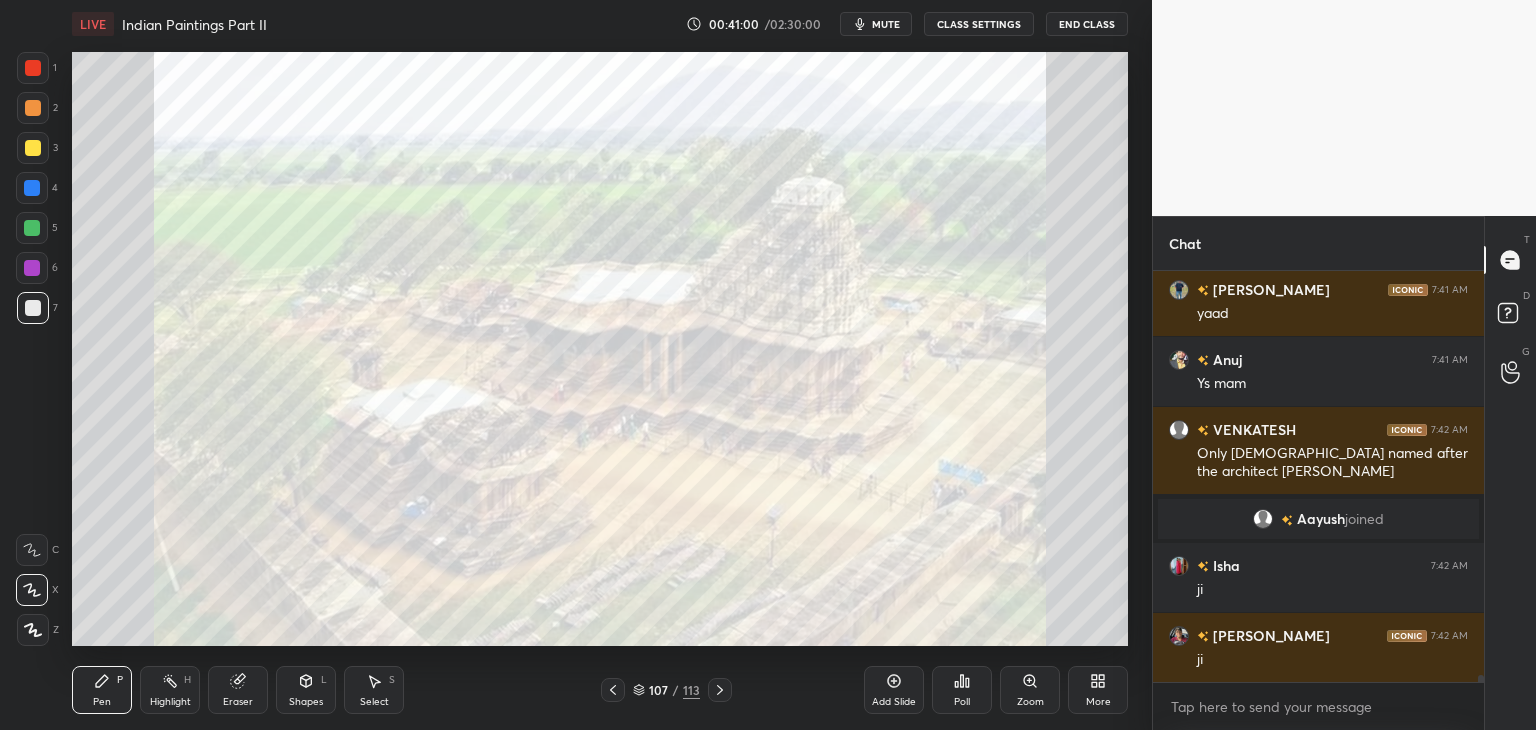 click at bounding box center [33, 308] 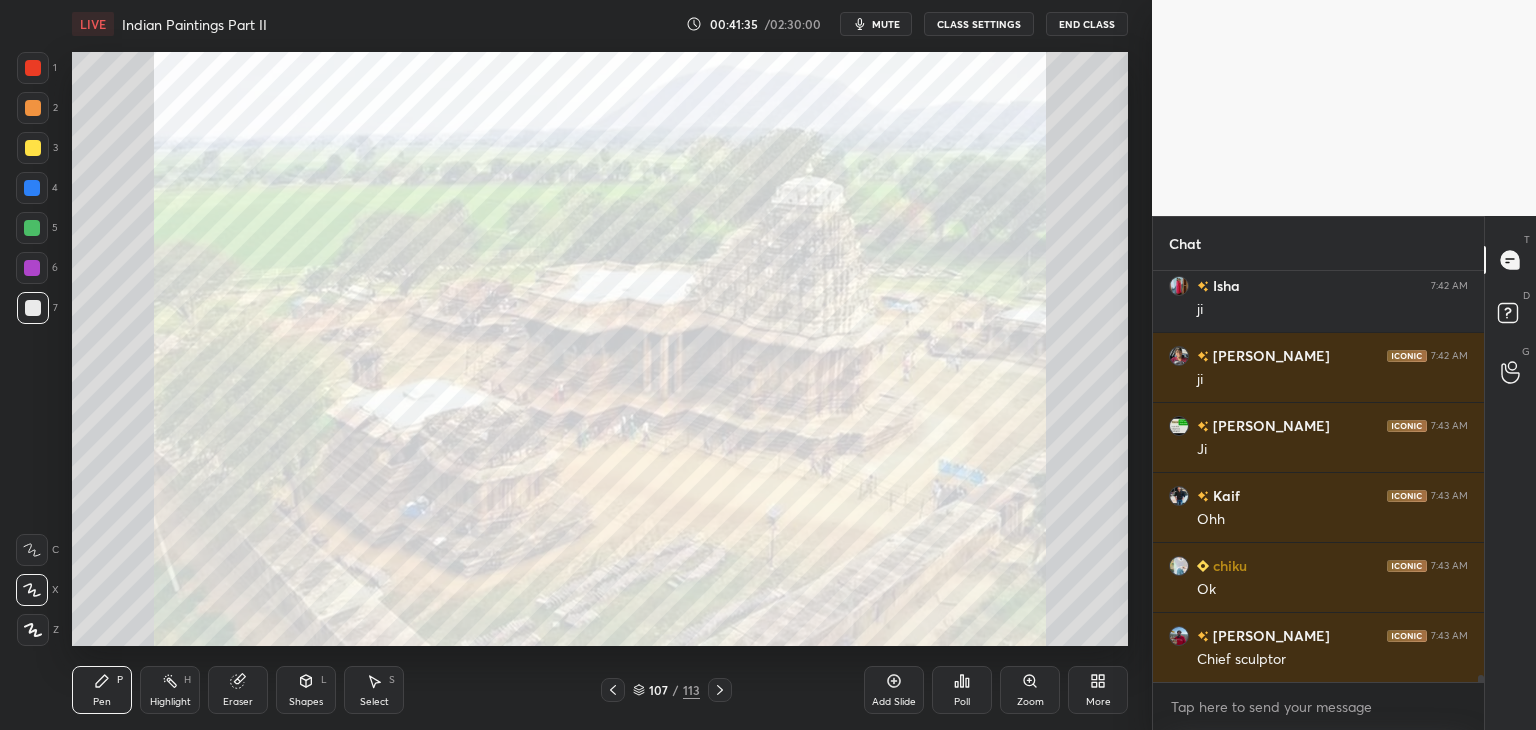 scroll, scrollTop: 23632, scrollLeft: 0, axis: vertical 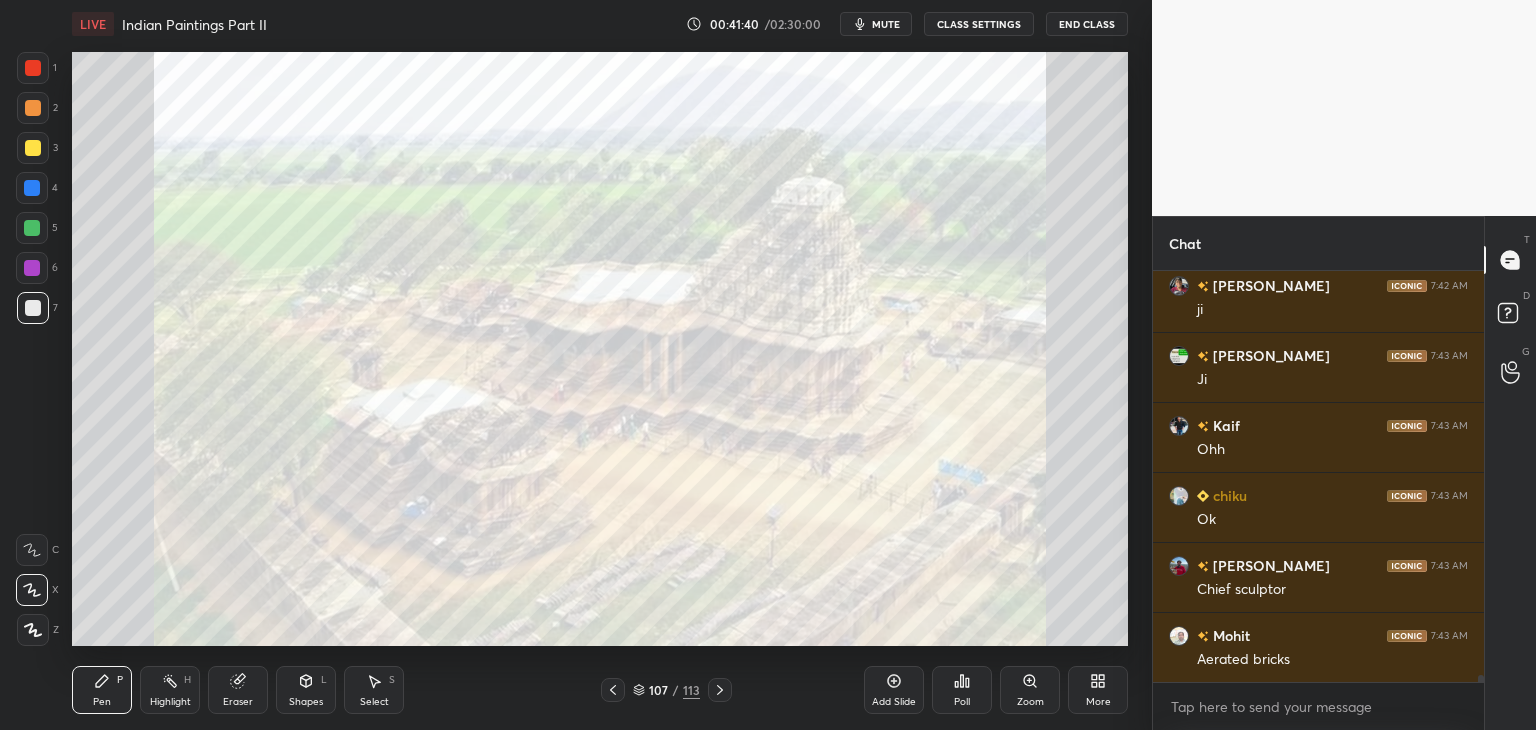 drag, startPoint x: 37, startPoint y: 74, endPoint x: 59, endPoint y: 89, distance: 26.627054 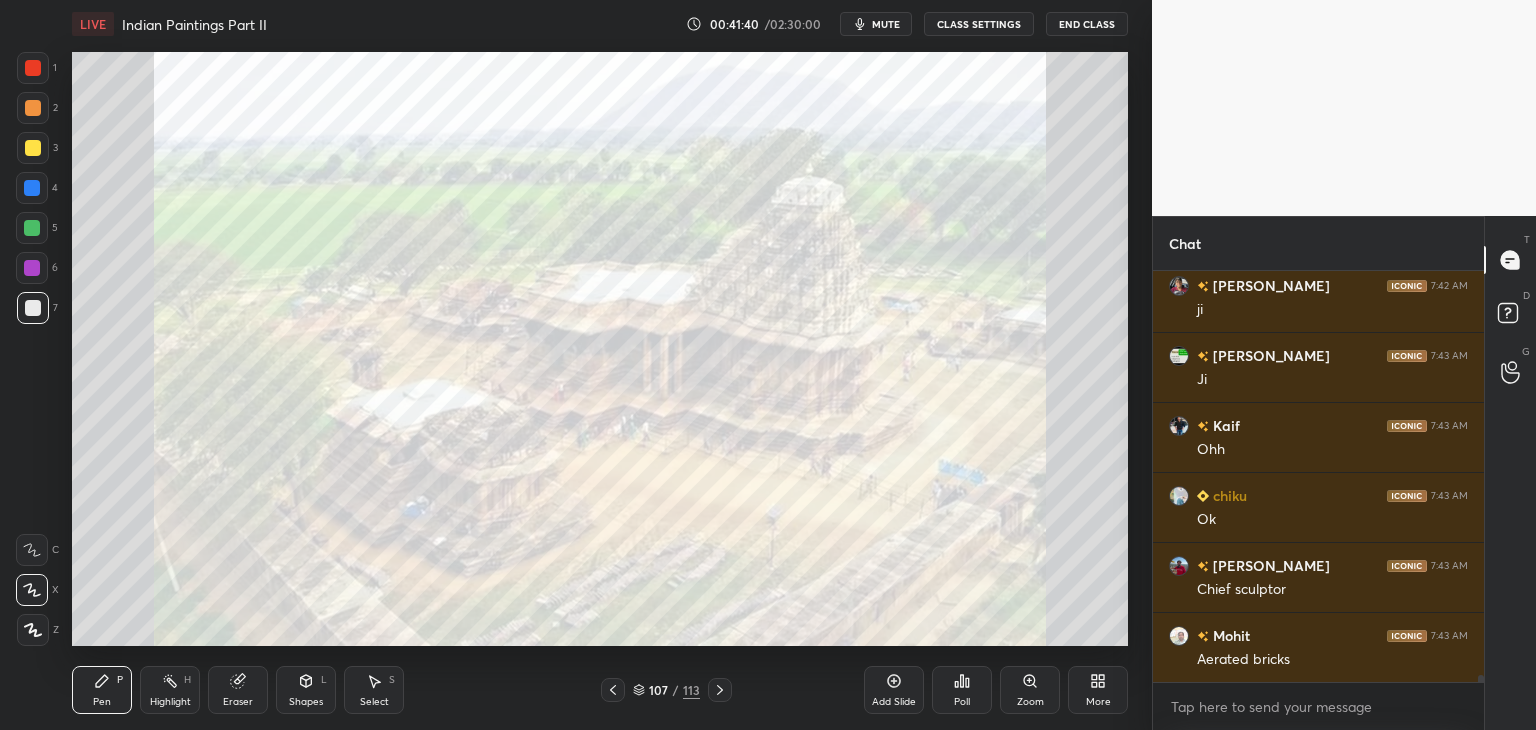 click at bounding box center (33, 68) 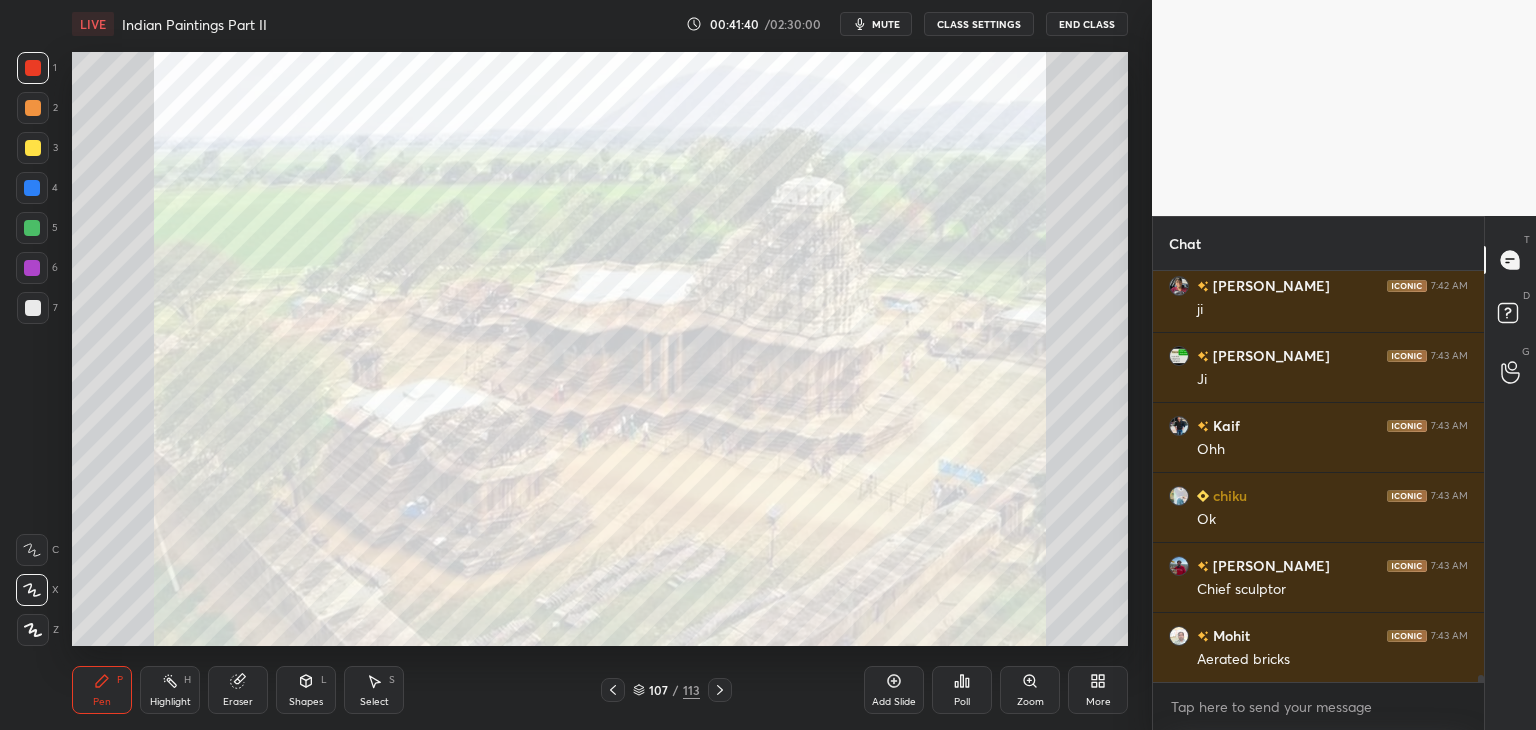 scroll, scrollTop: 23702, scrollLeft: 0, axis: vertical 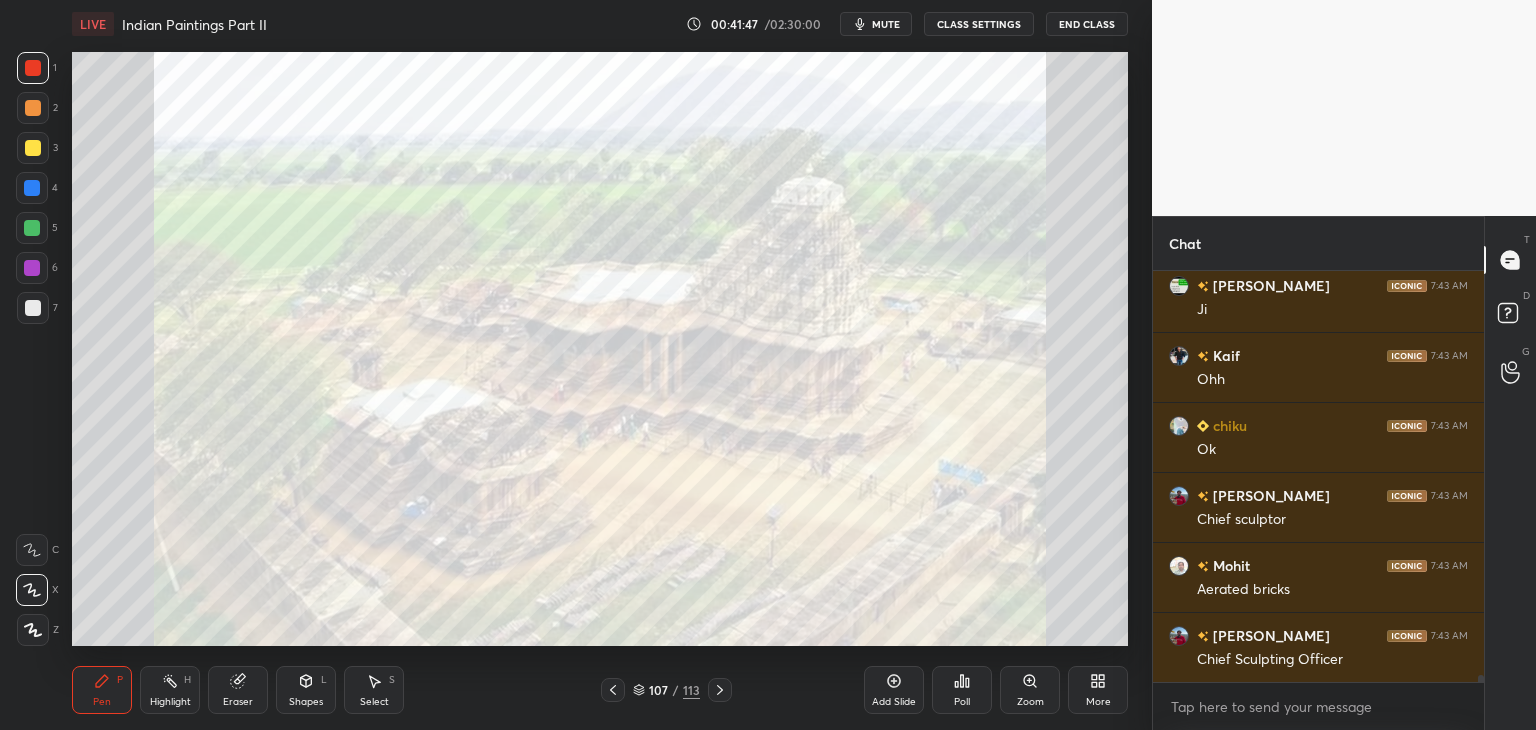 click 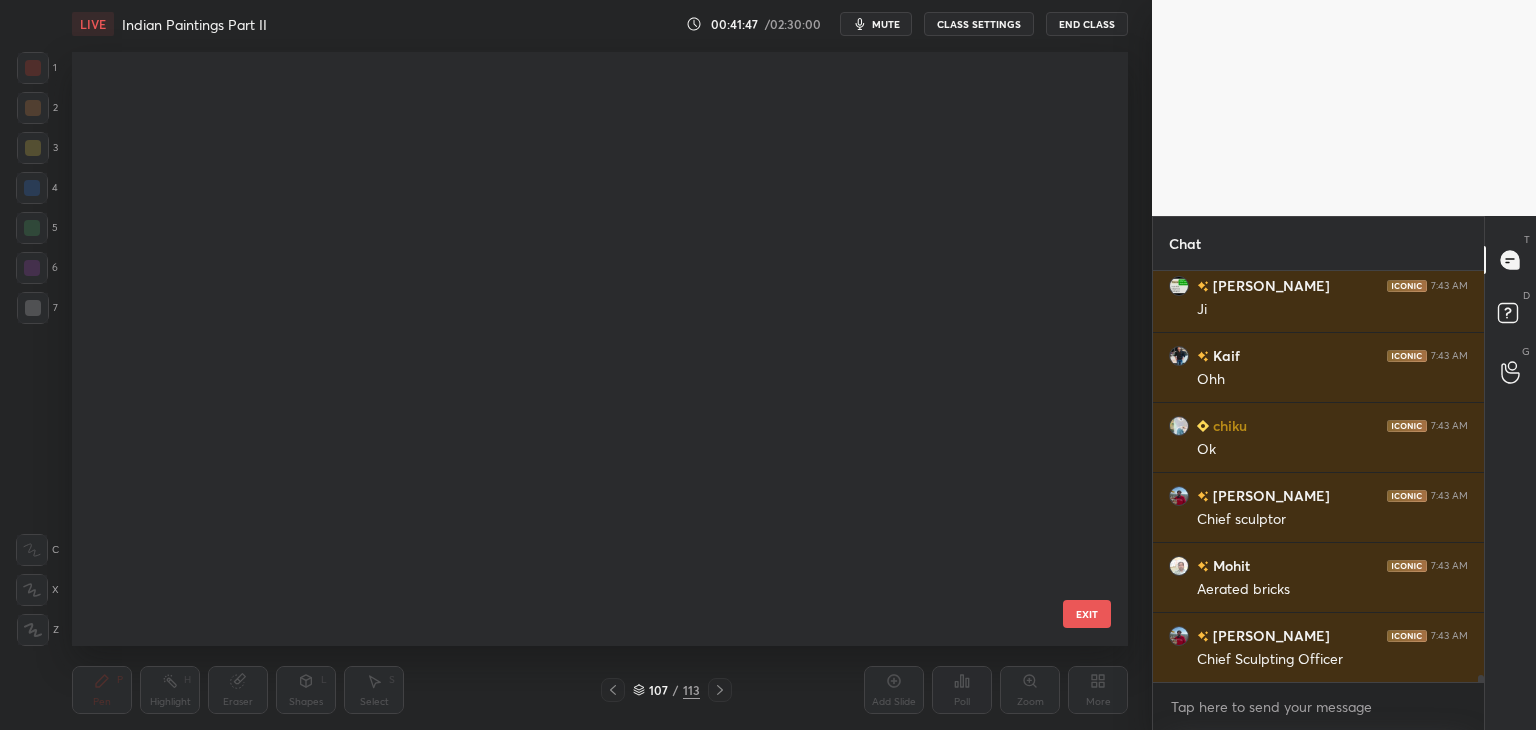 scroll, scrollTop: 5994, scrollLeft: 0, axis: vertical 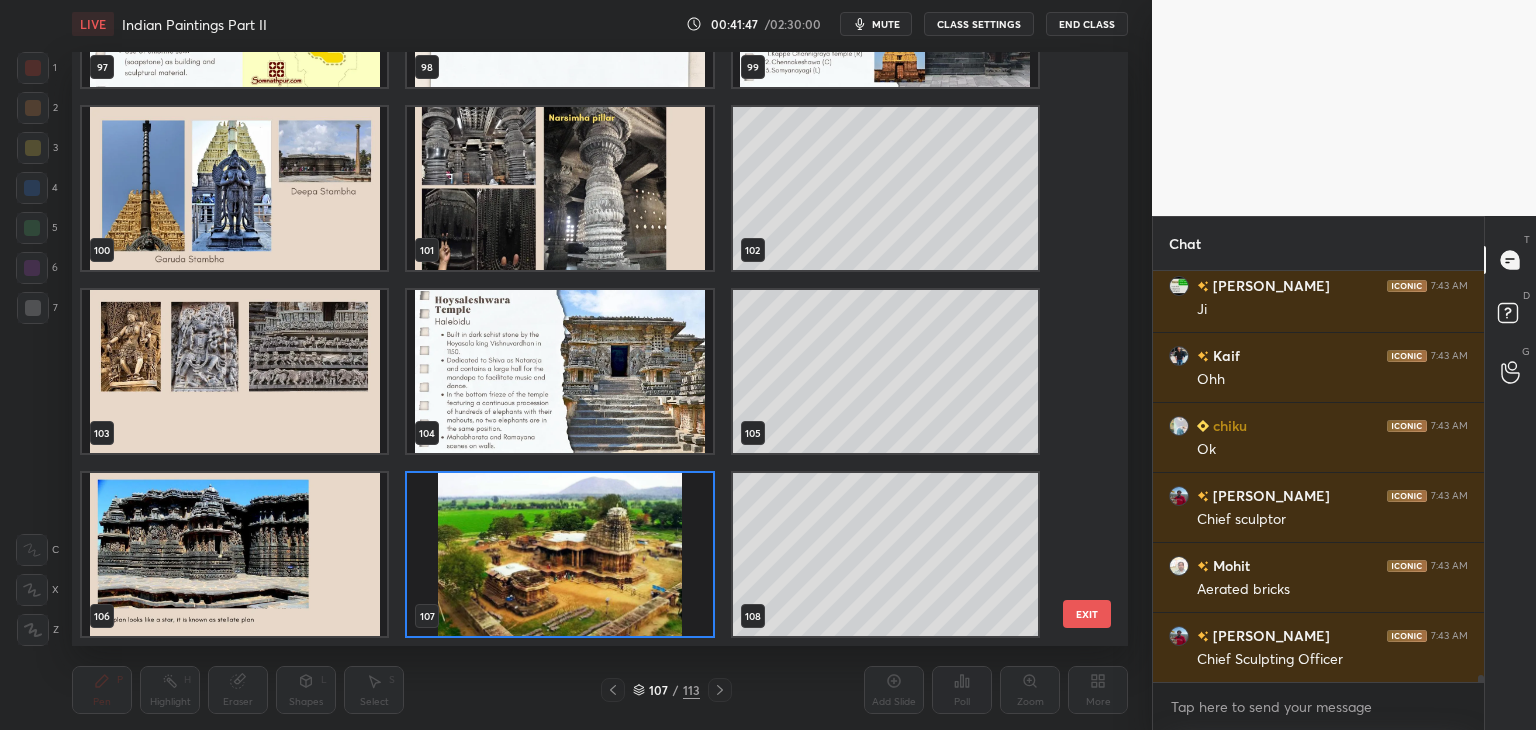 click on "107 / 113" at bounding box center [666, 690] 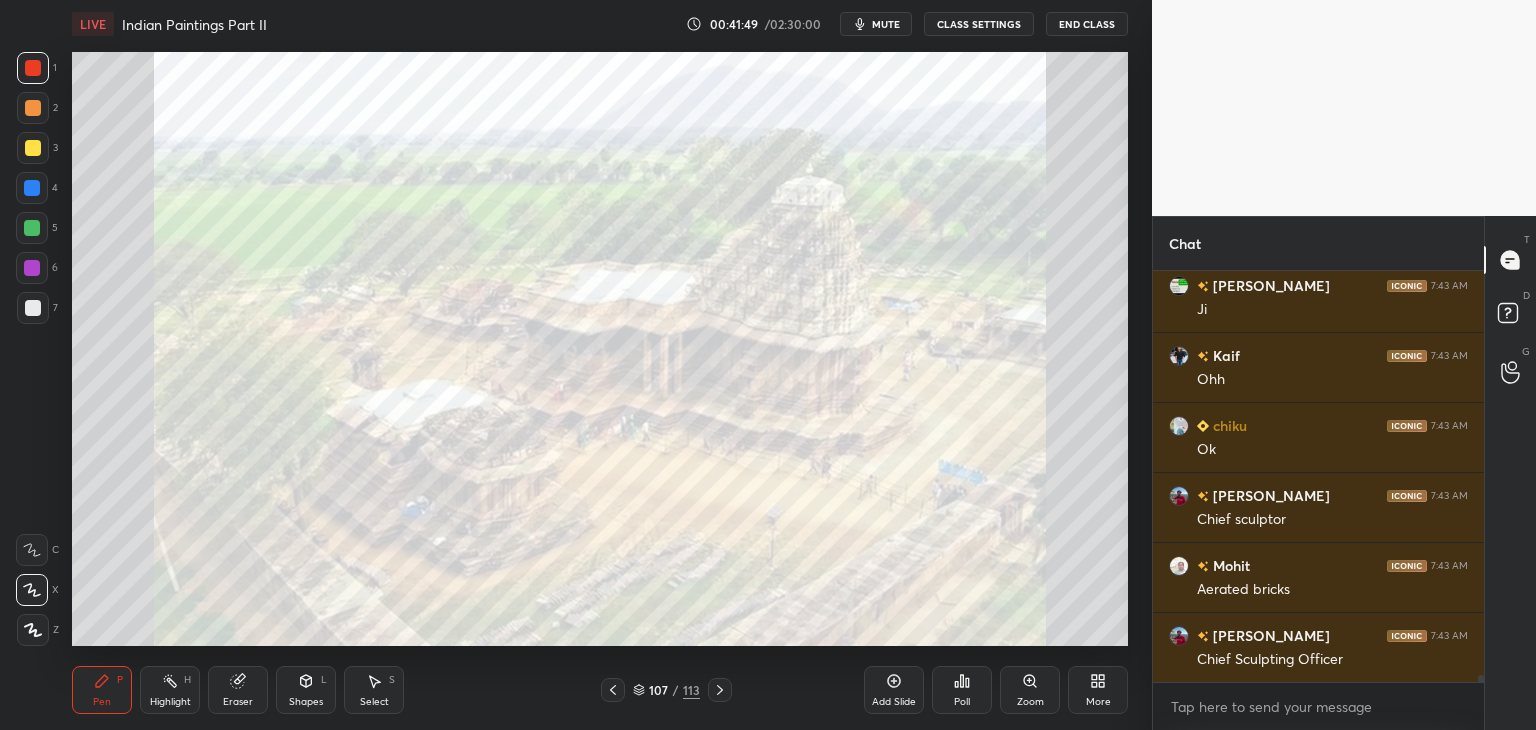 click 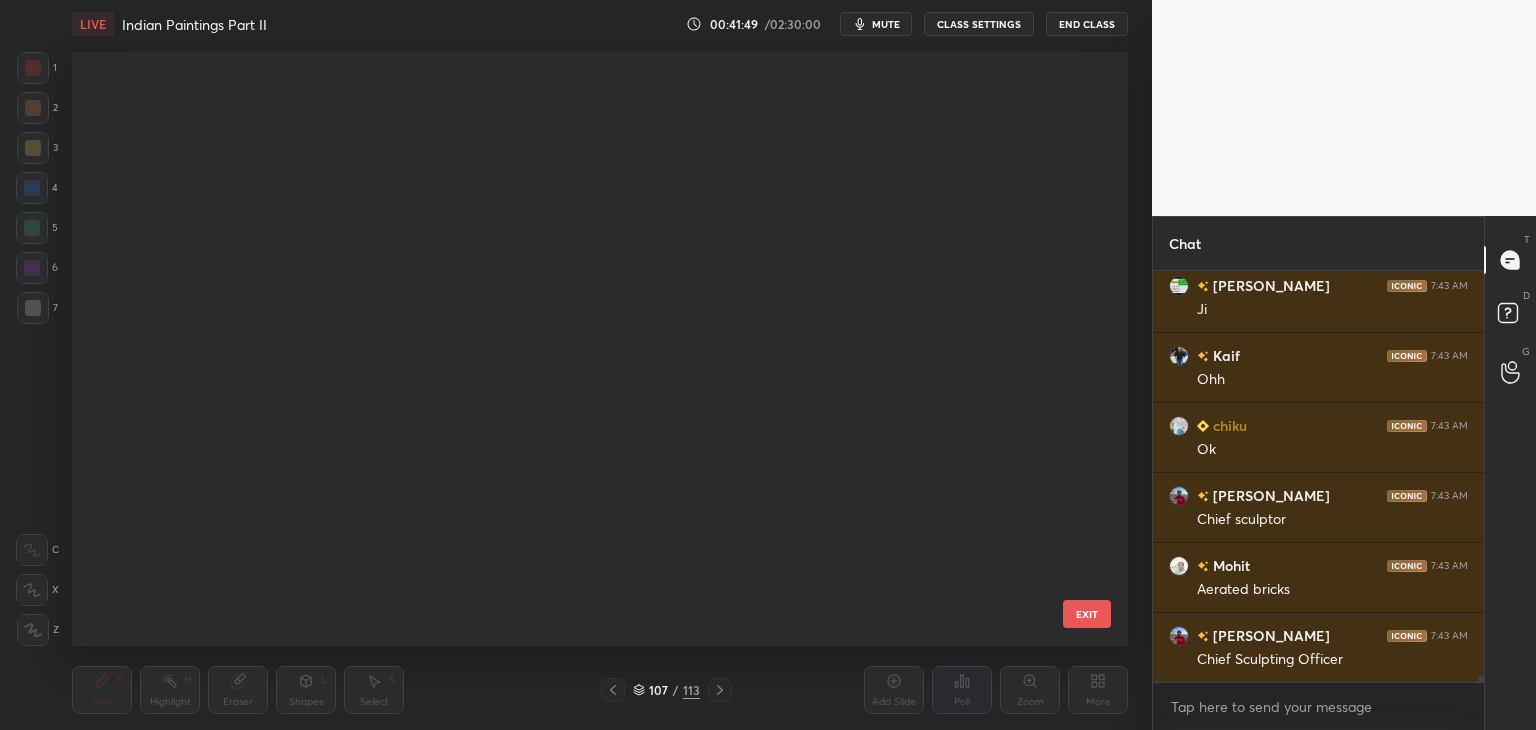 scroll, scrollTop: 5994, scrollLeft: 0, axis: vertical 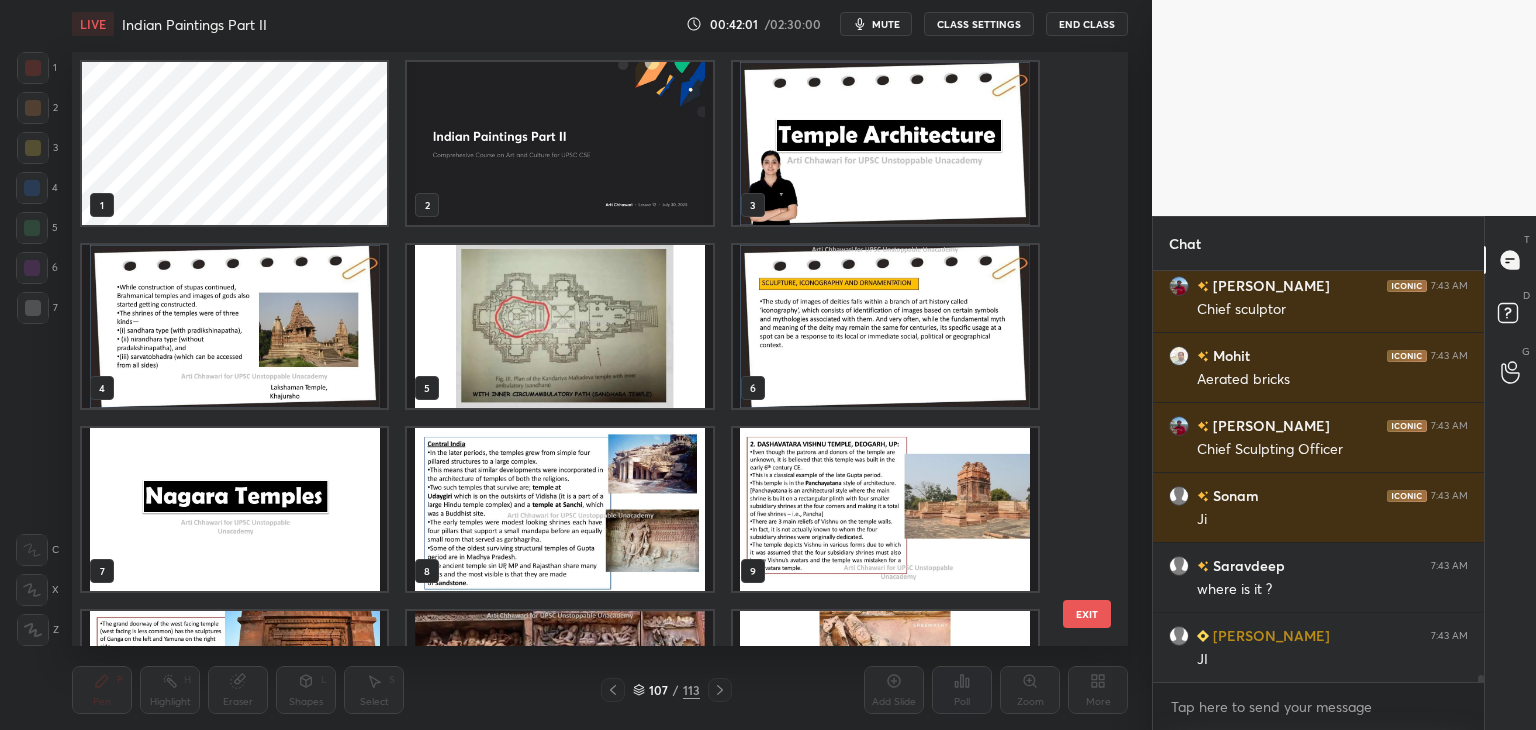 click at bounding box center (559, 143) 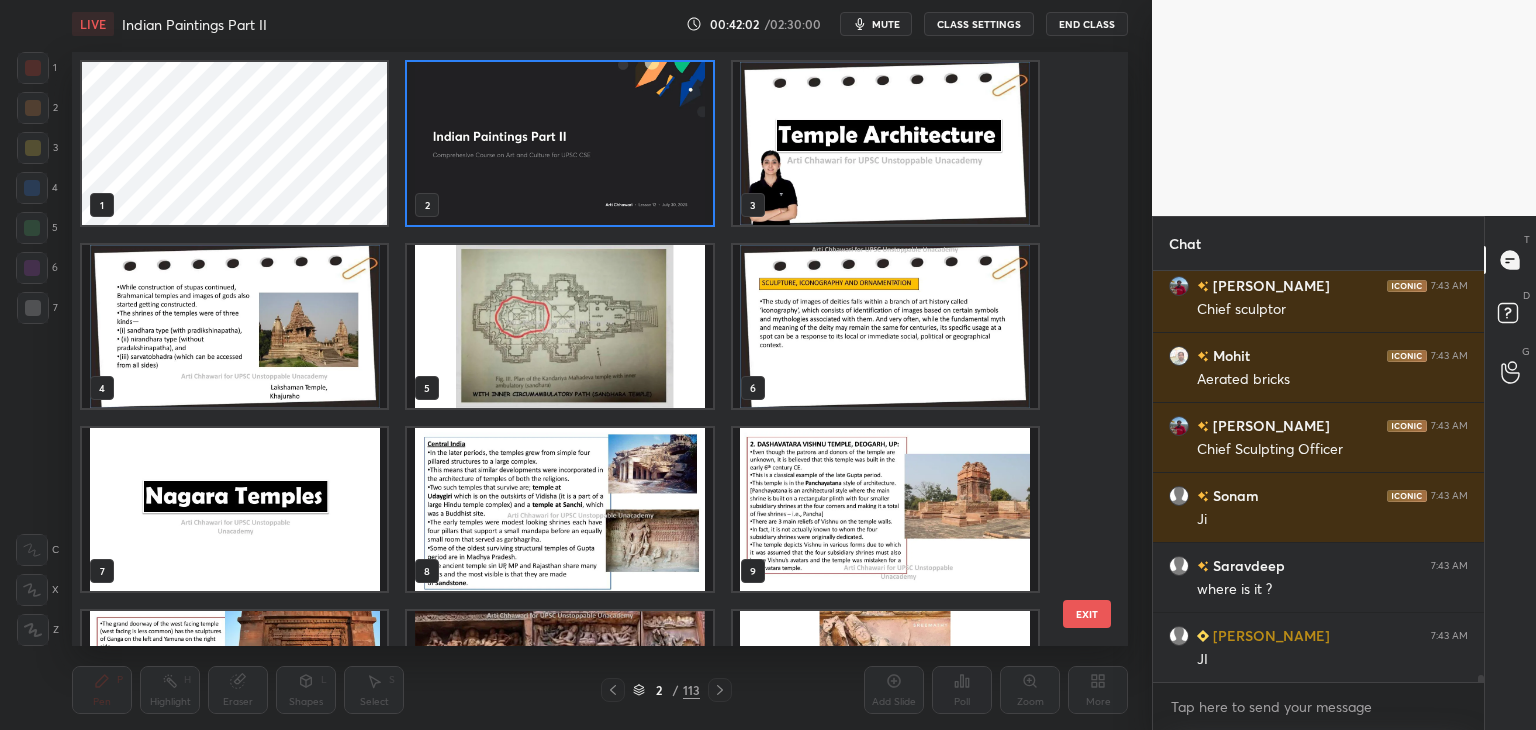 click 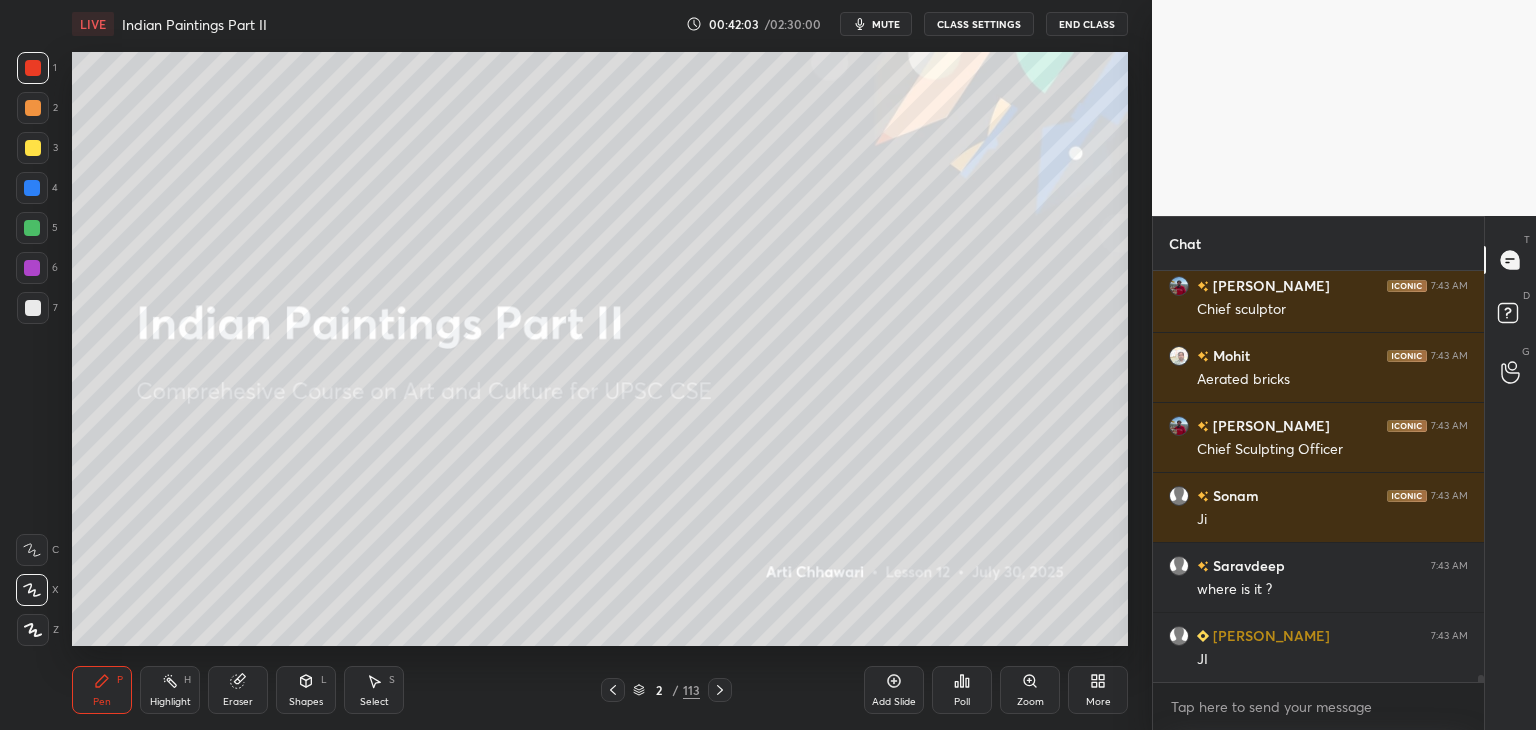 click on "Add Slide" at bounding box center [894, 690] 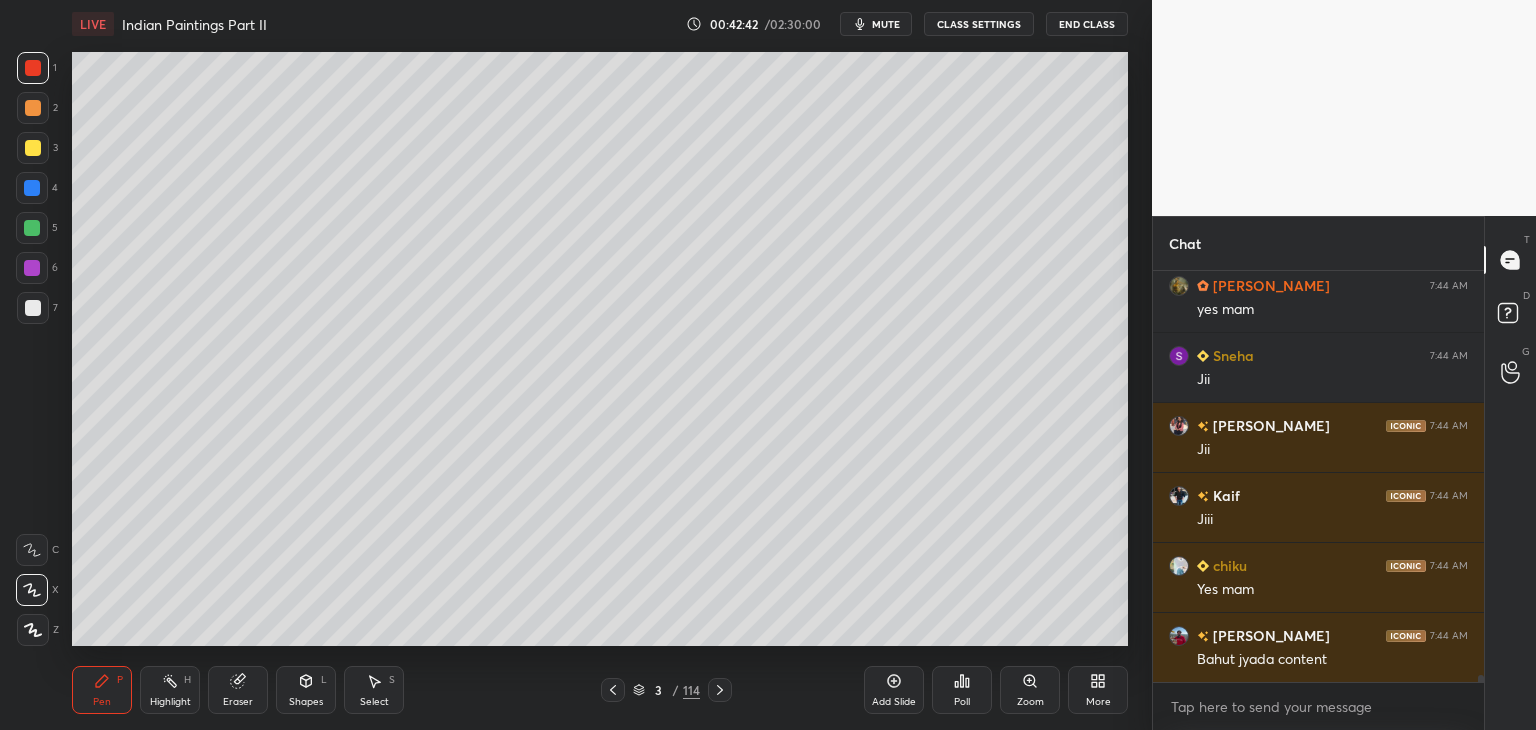 scroll, scrollTop: 25330, scrollLeft: 0, axis: vertical 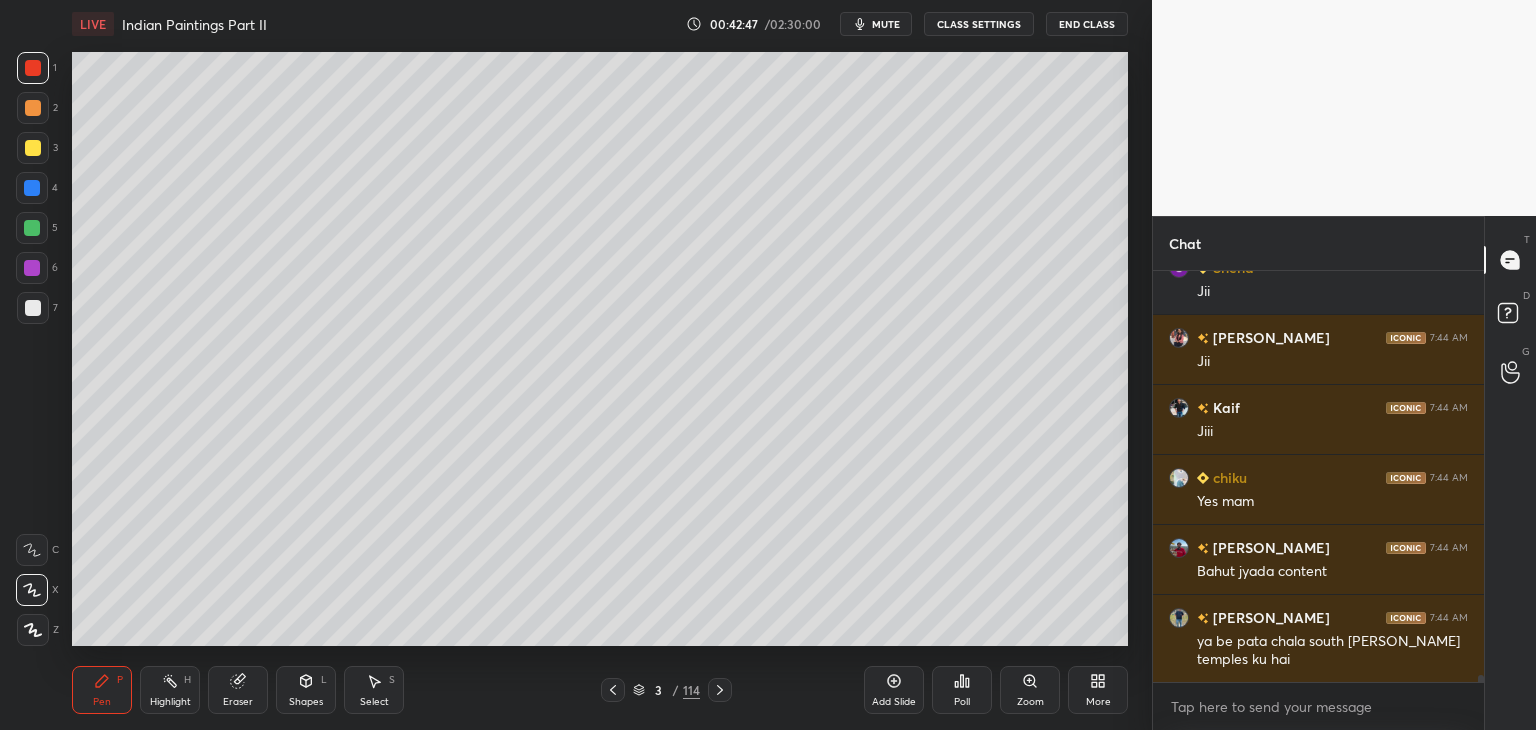 click 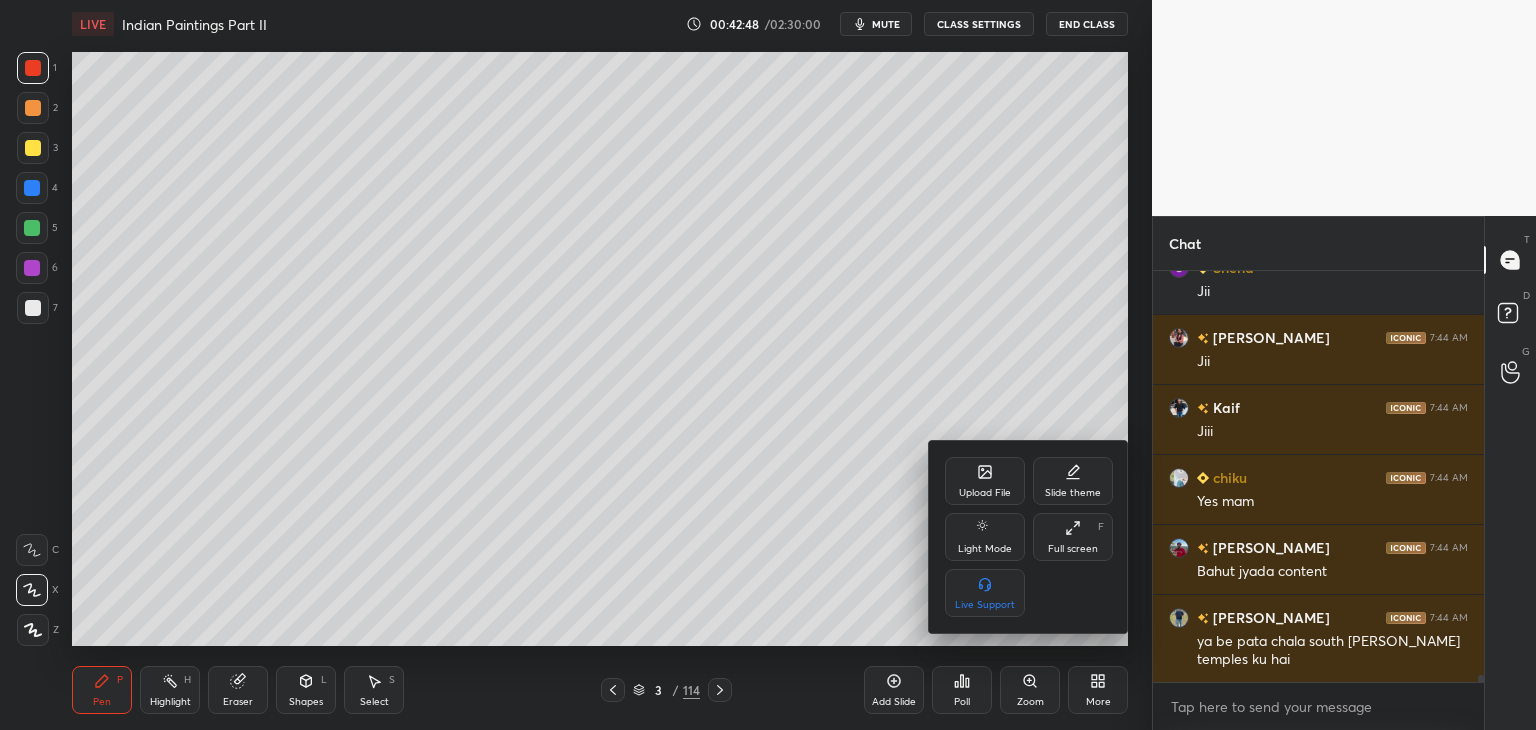 click on "Upload File" at bounding box center [985, 481] 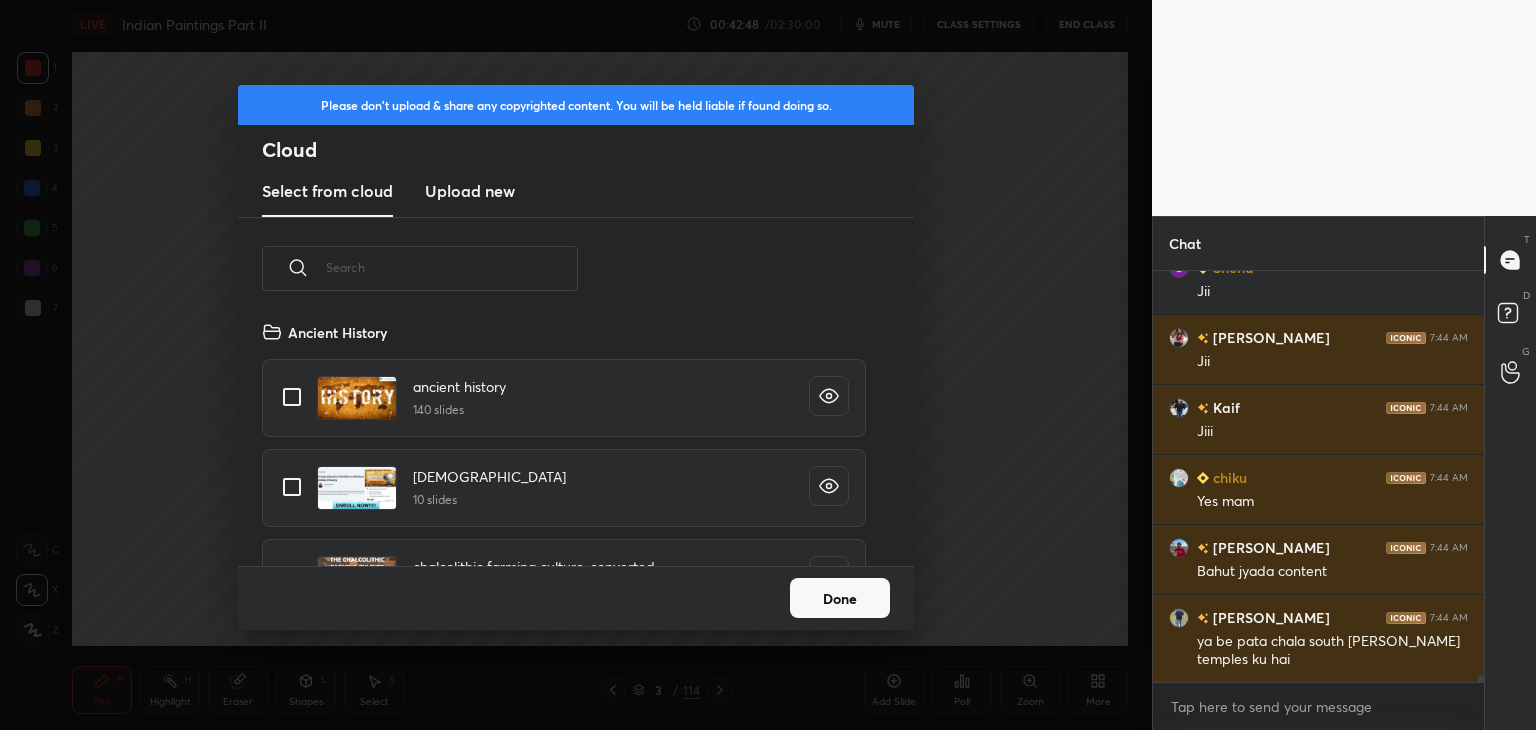 scroll, scrollTop: 5, scrollLeft: 10, axis: both 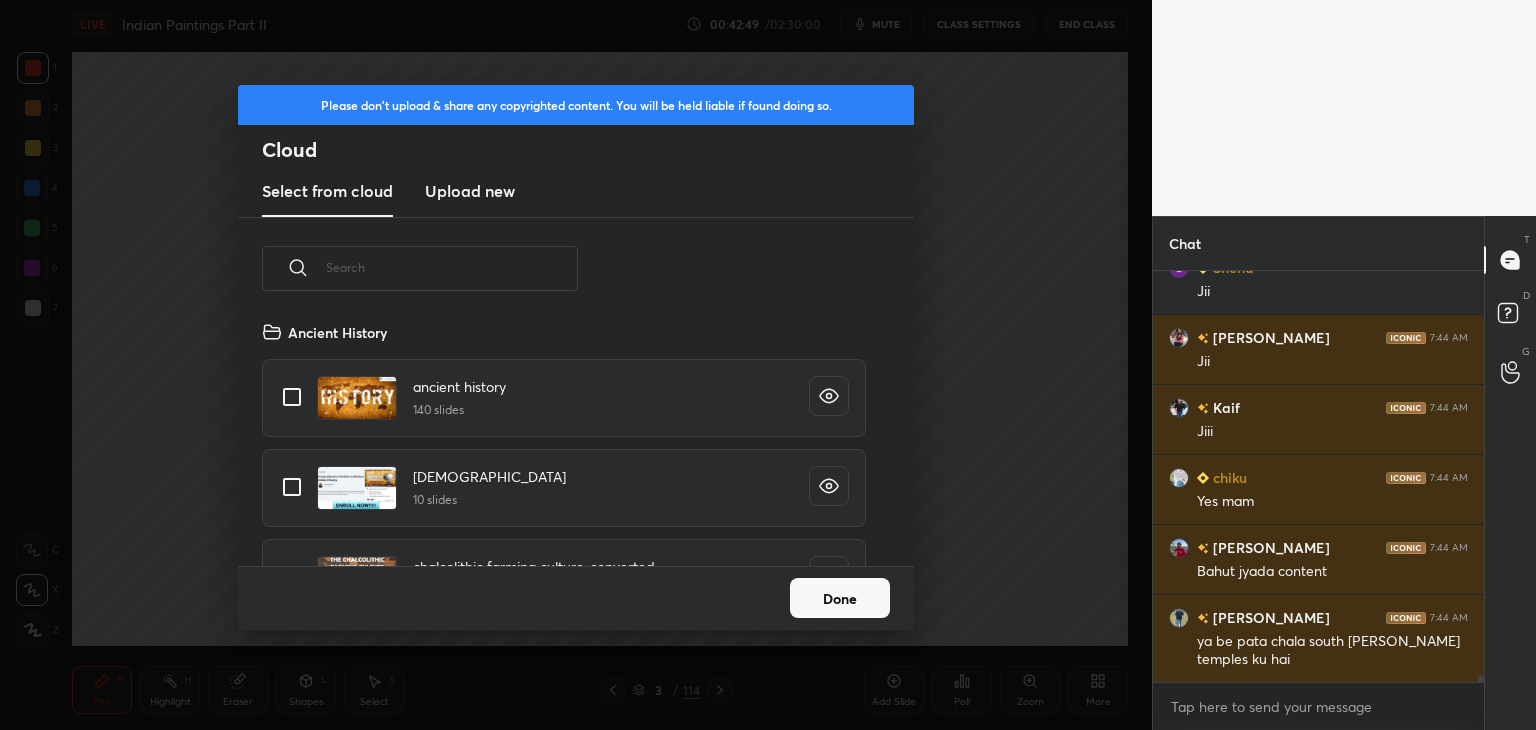 click on "Upload new" at bounding box center (470, 191) 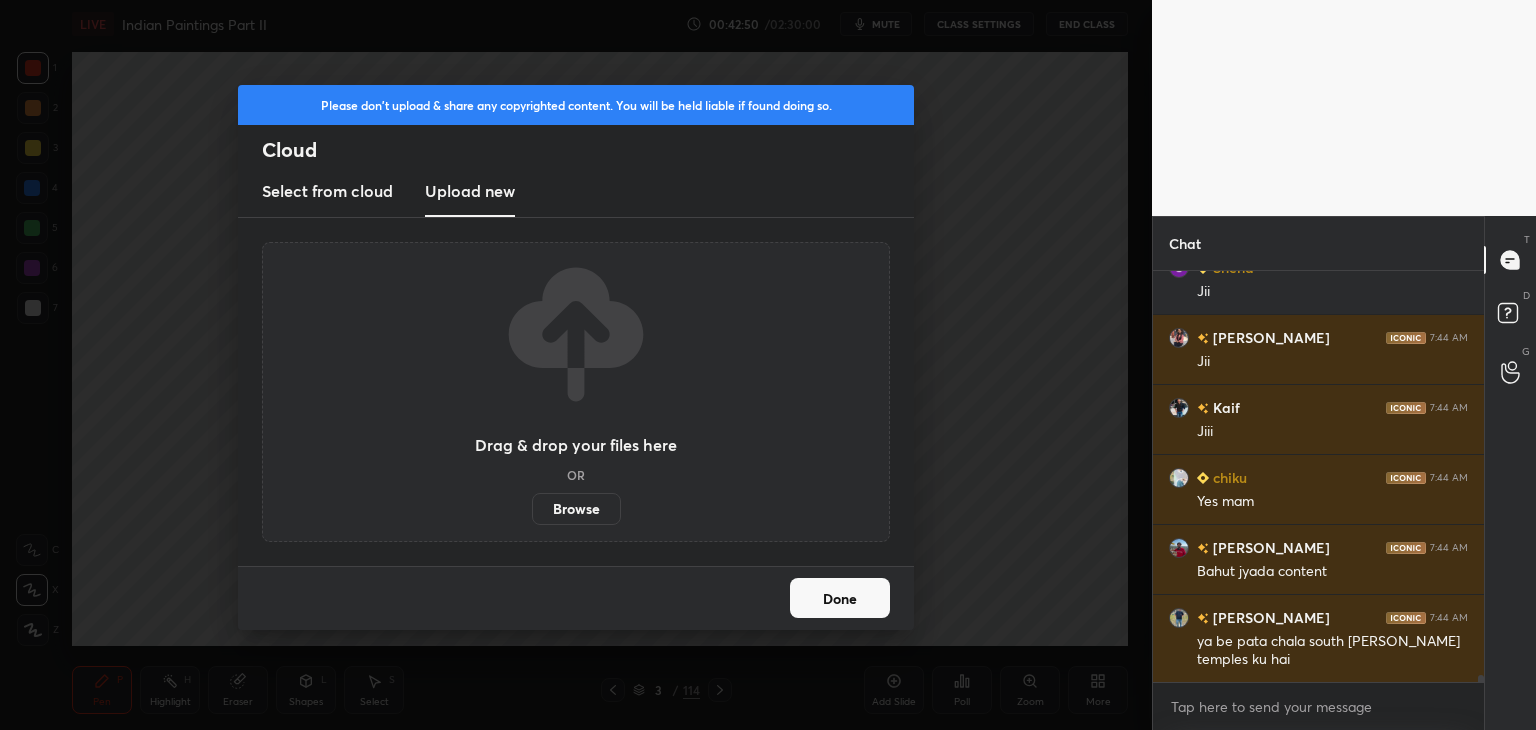 scroll, scrollTop: 25418, scrollLeft: 0, axis: vertical 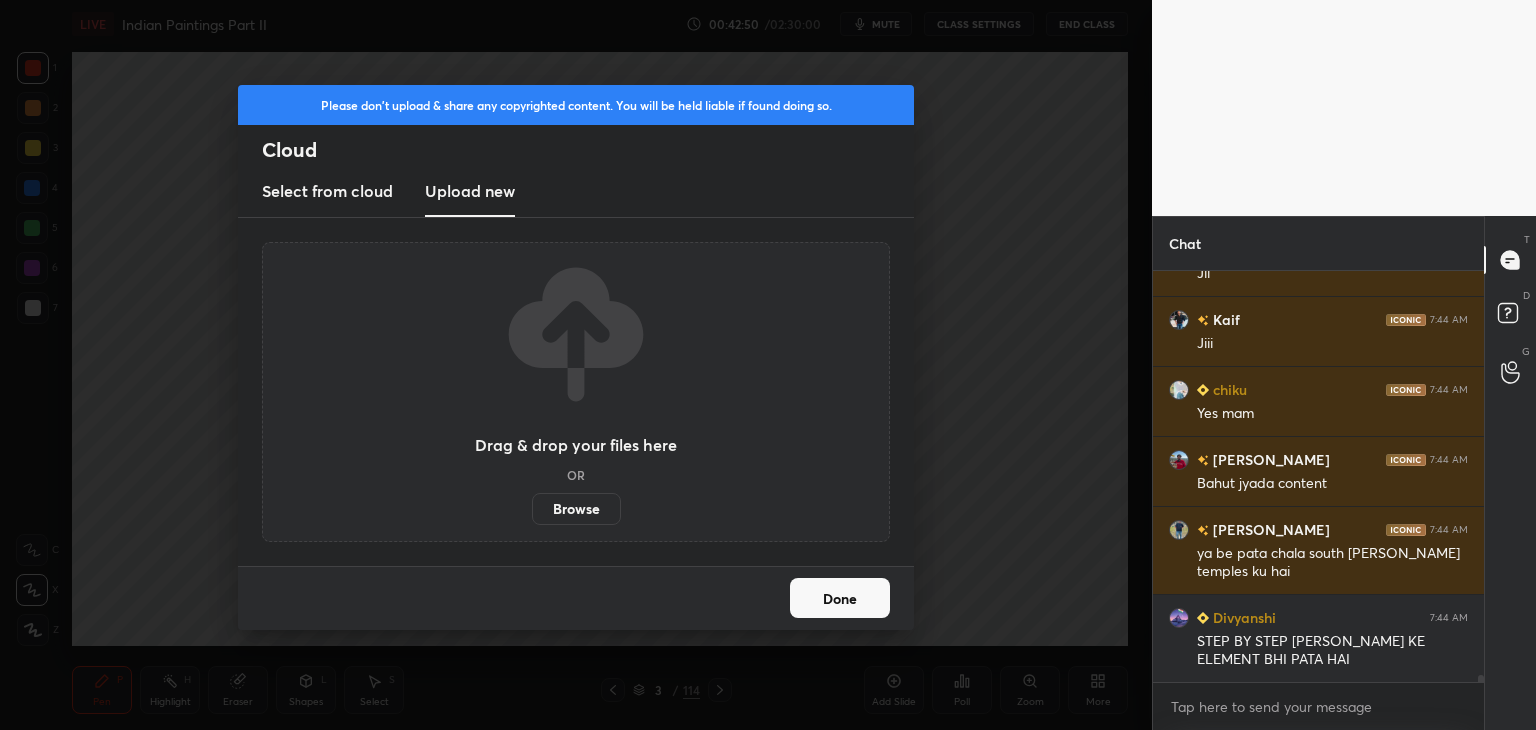 click on "Browse" at bounding box center [576, 509] 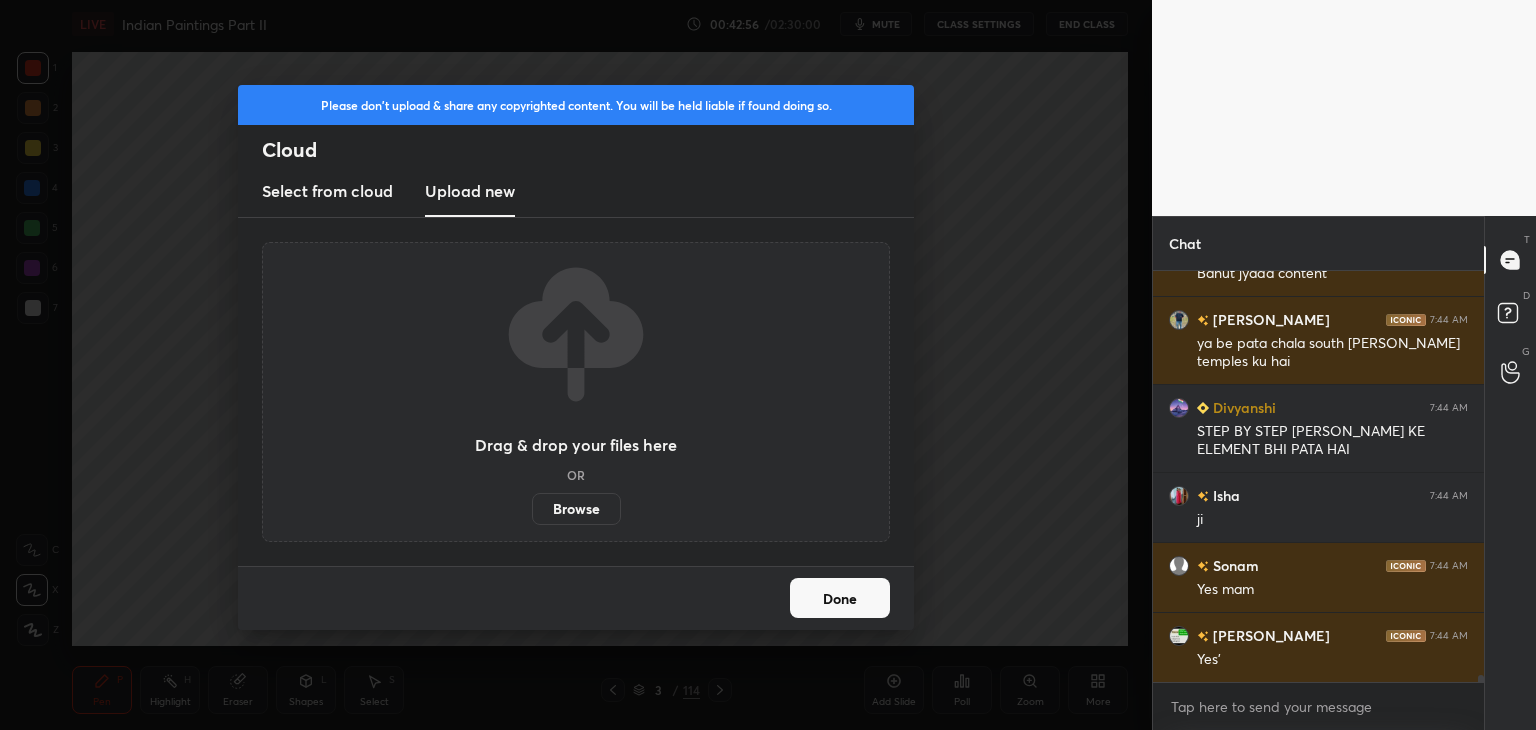 scroll, scrollTop: 25698, scrollLeft: 0, axis: vertical 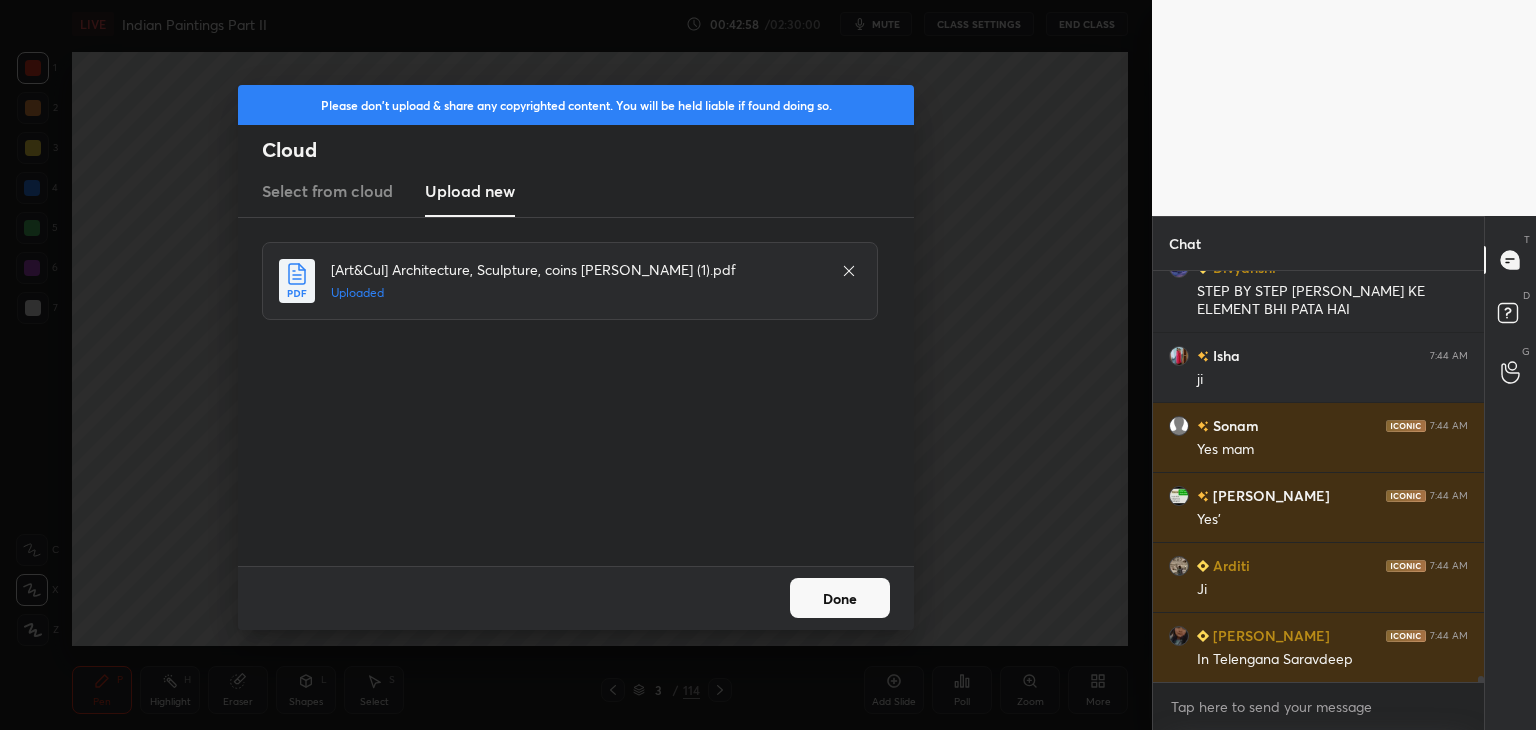 click on "Done" at bounding box center [840, 598] 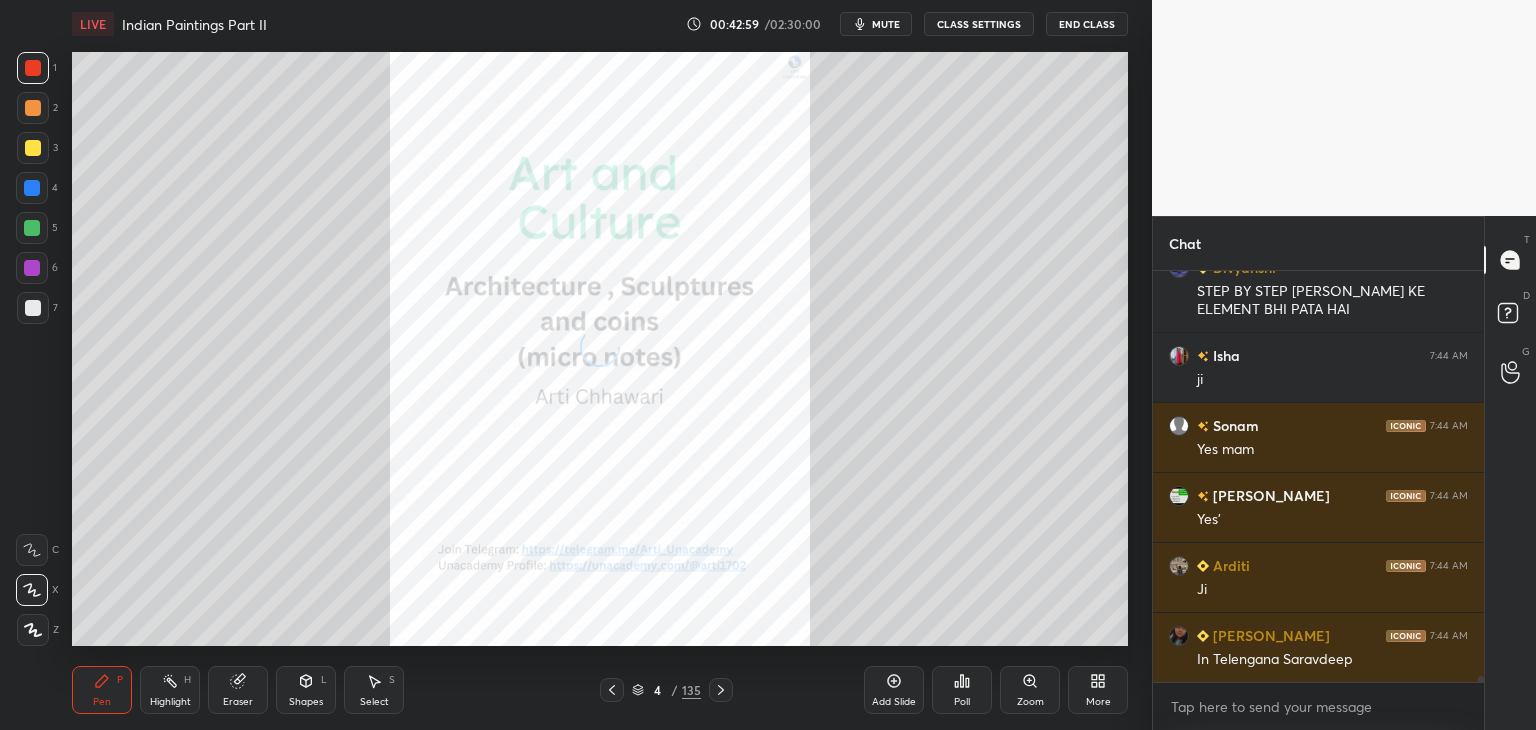 click 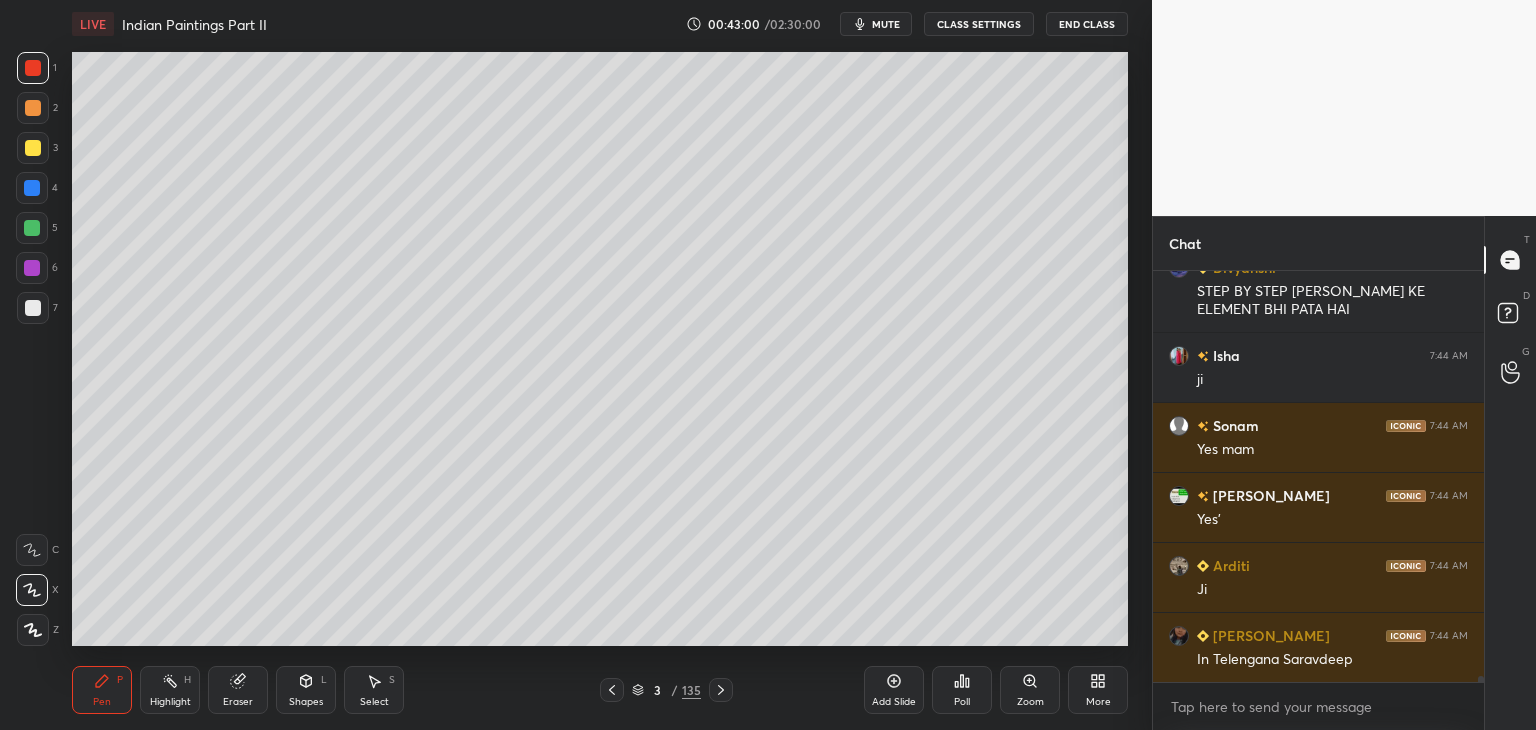 click 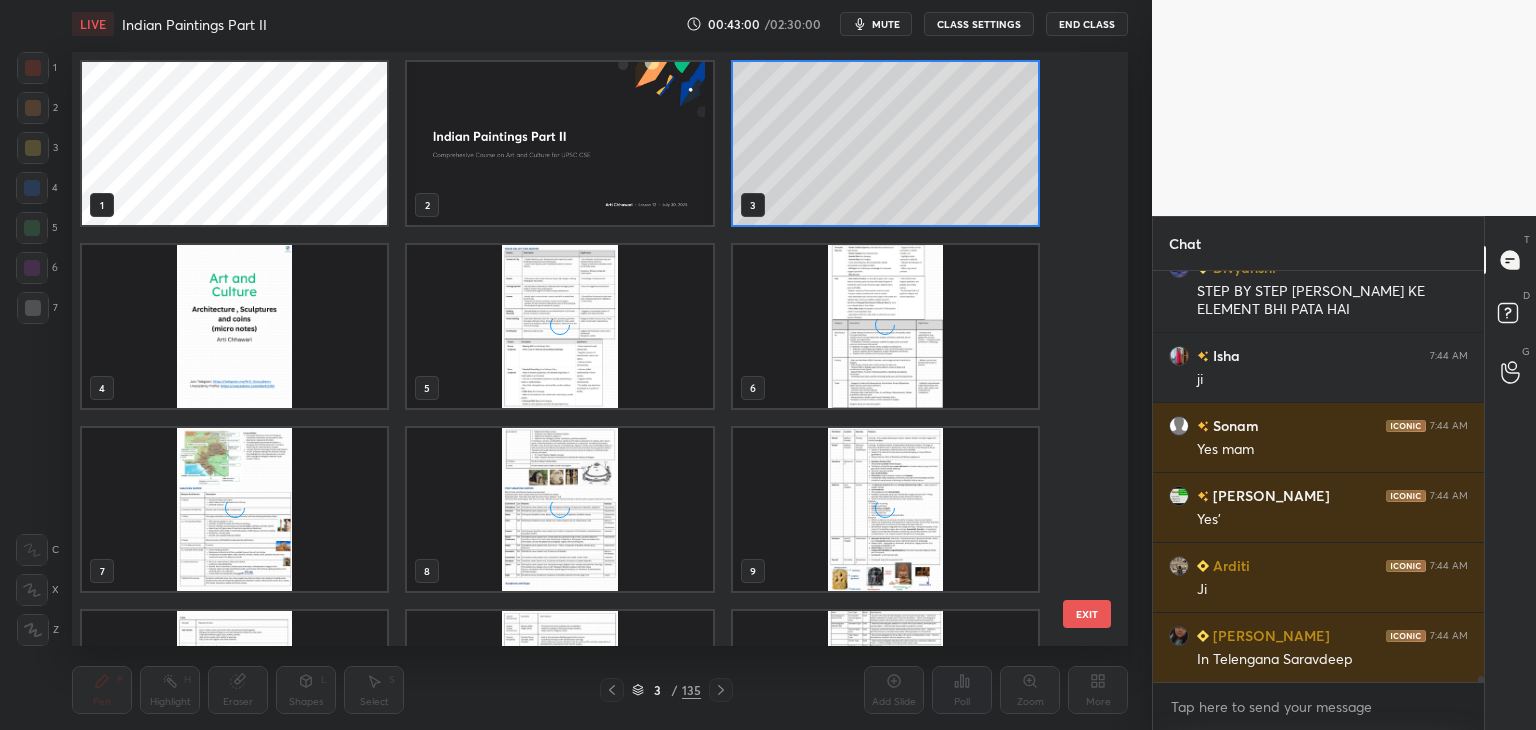 scroll, scrollTop: 6, scrollLeft: 10, axis: both 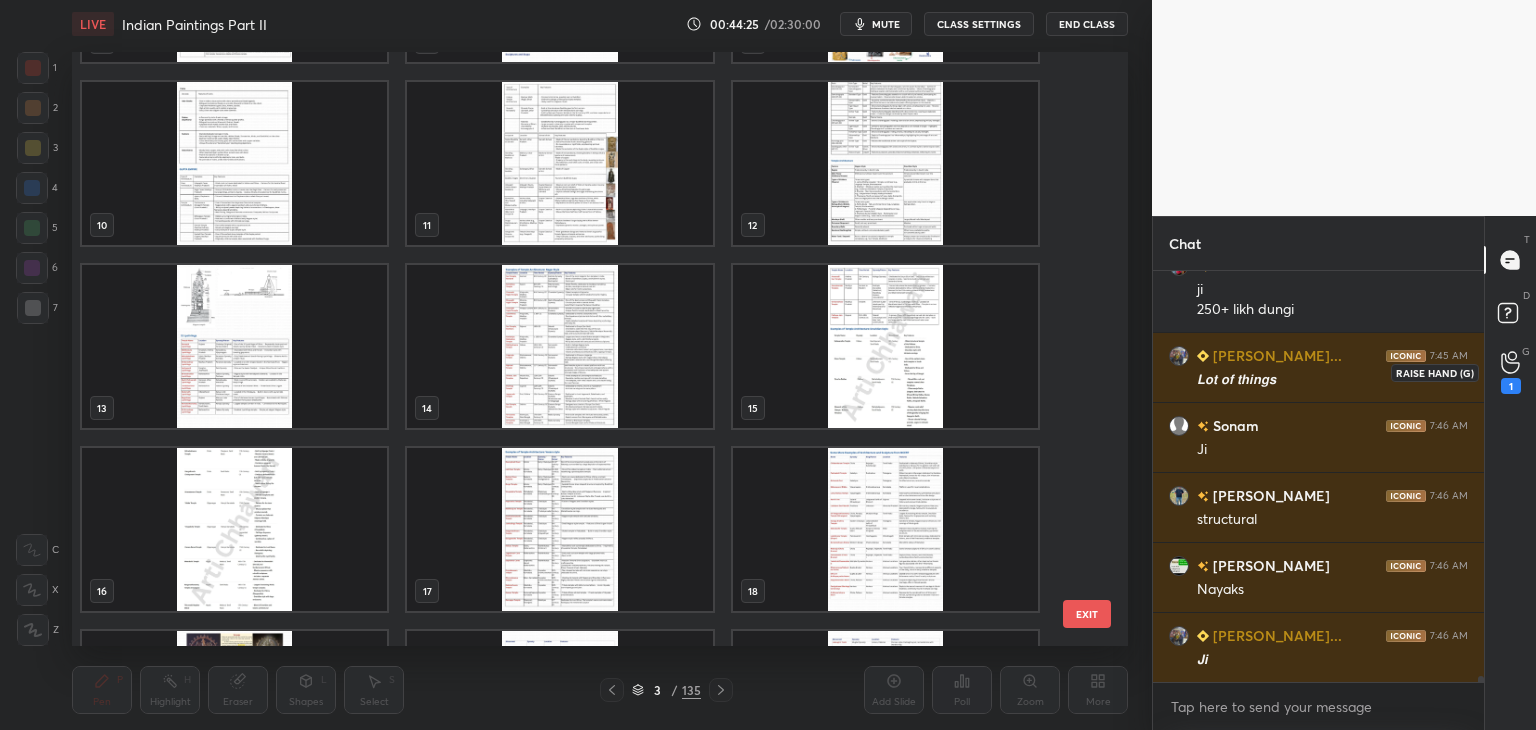 click 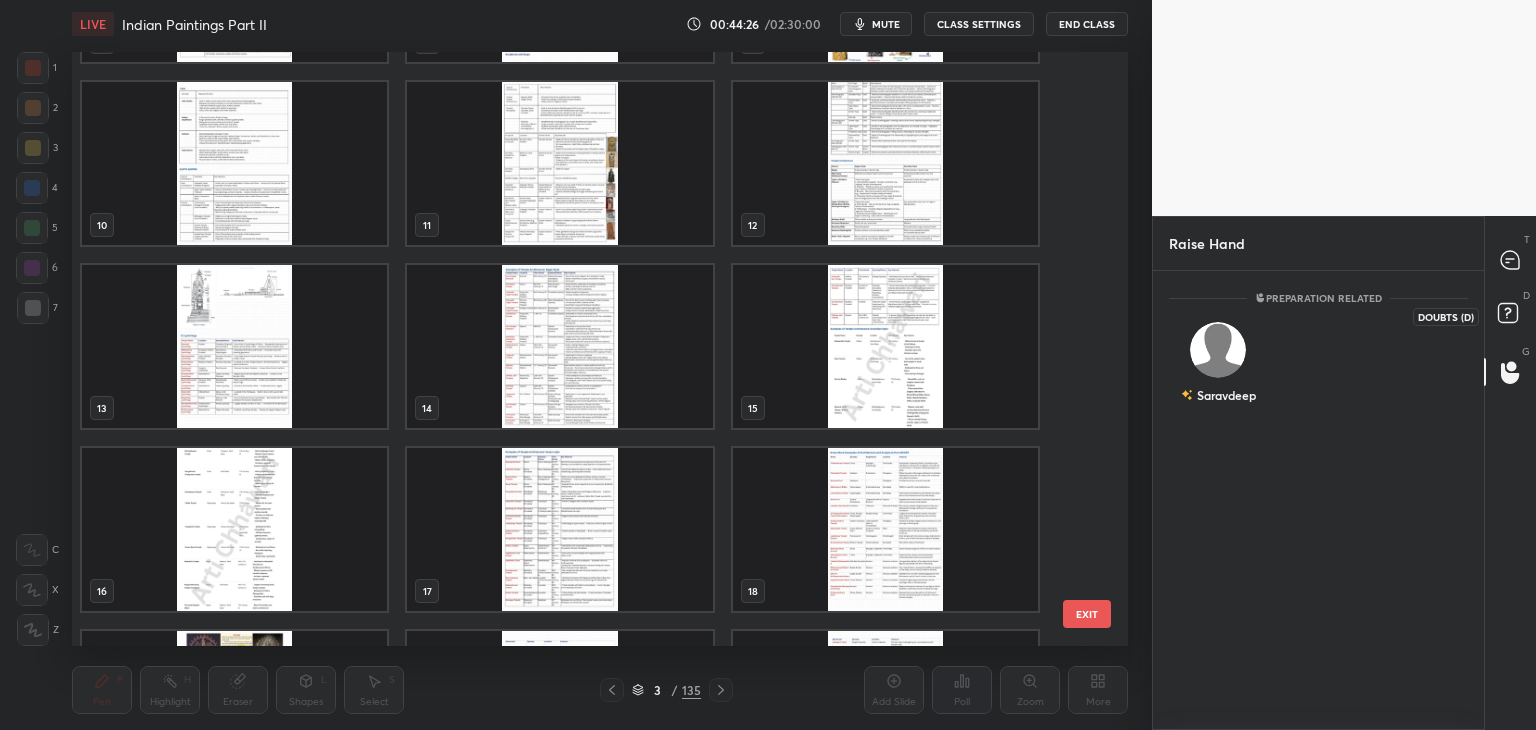click 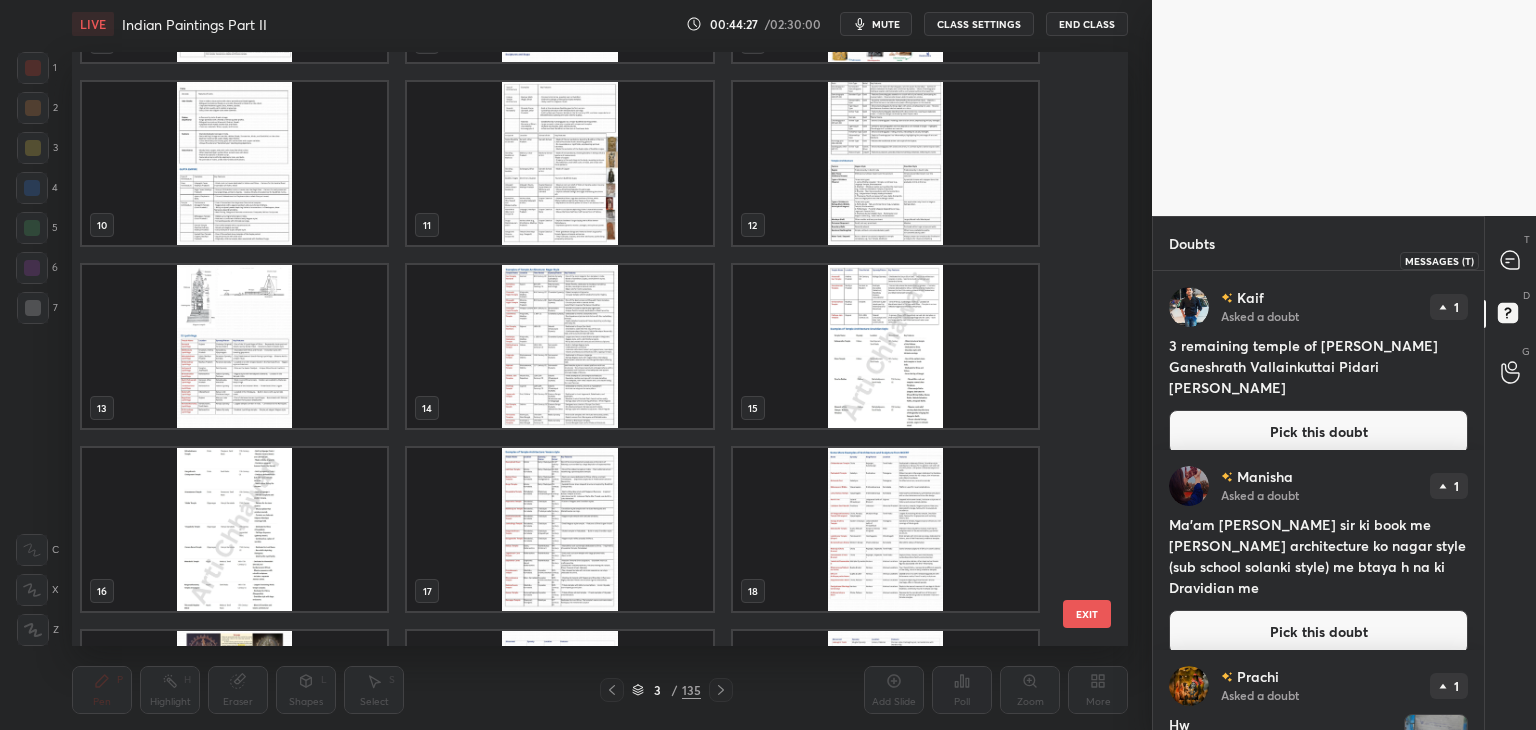 click 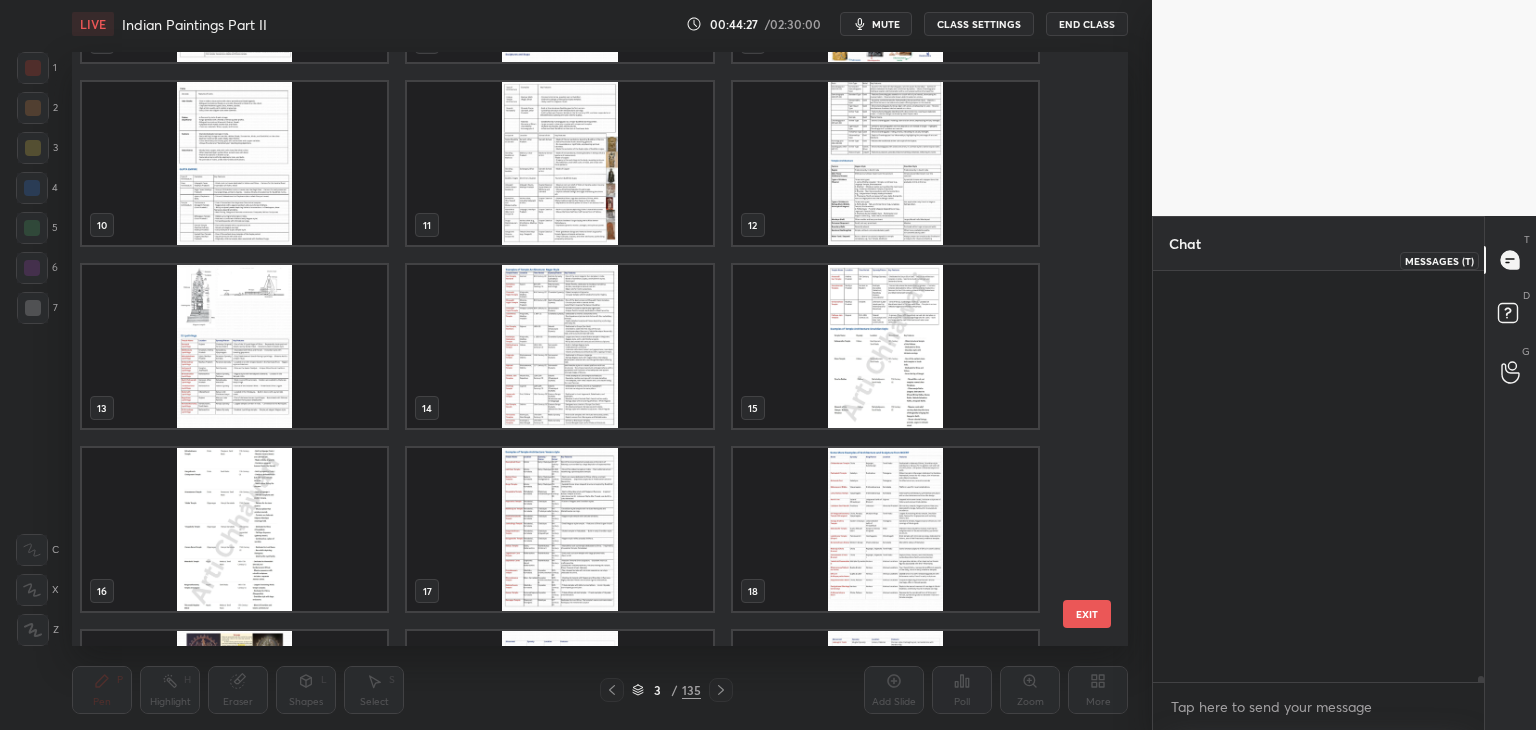 scroll, scrollTop: 27534, scrollLeft: 0, axis: vertical 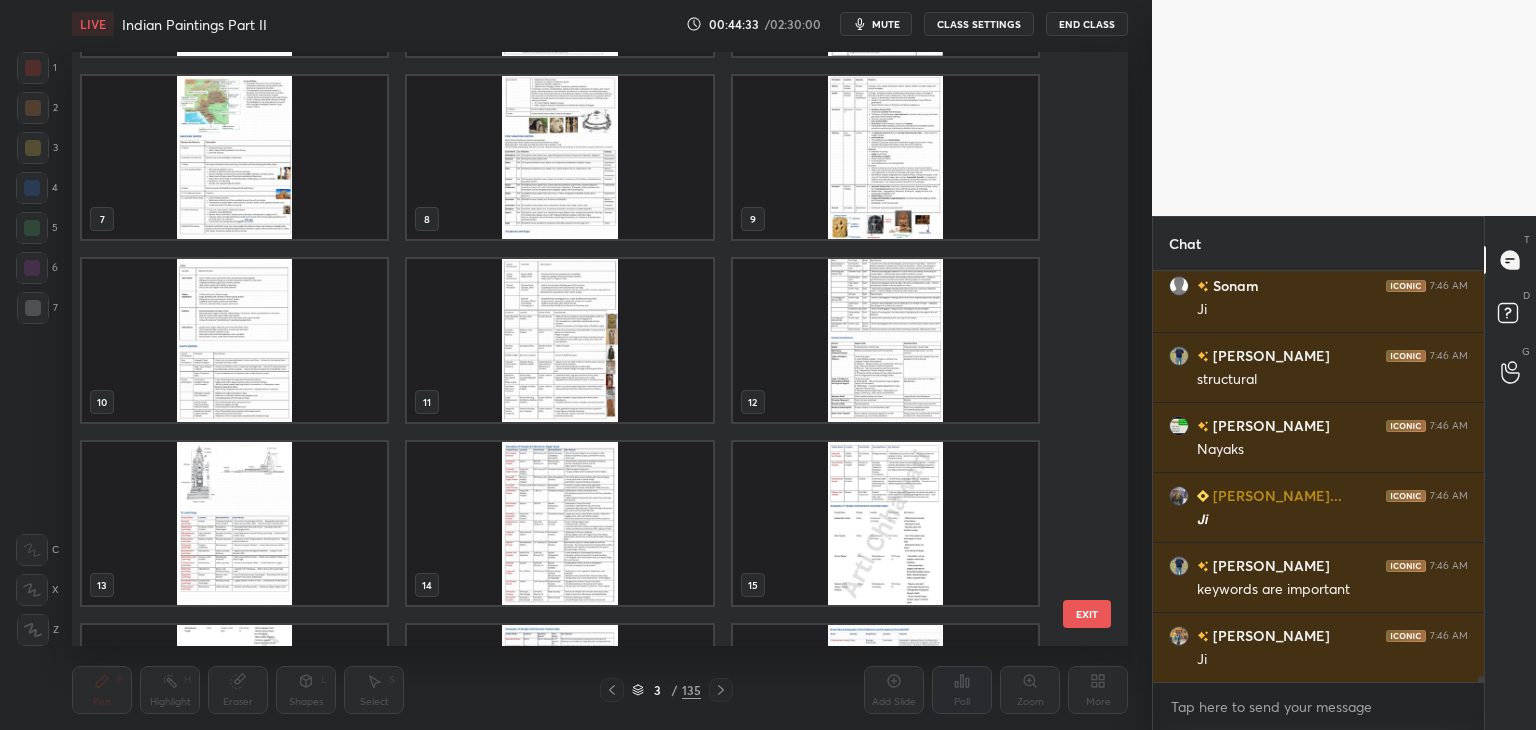 click at bounding box center (234, 340) 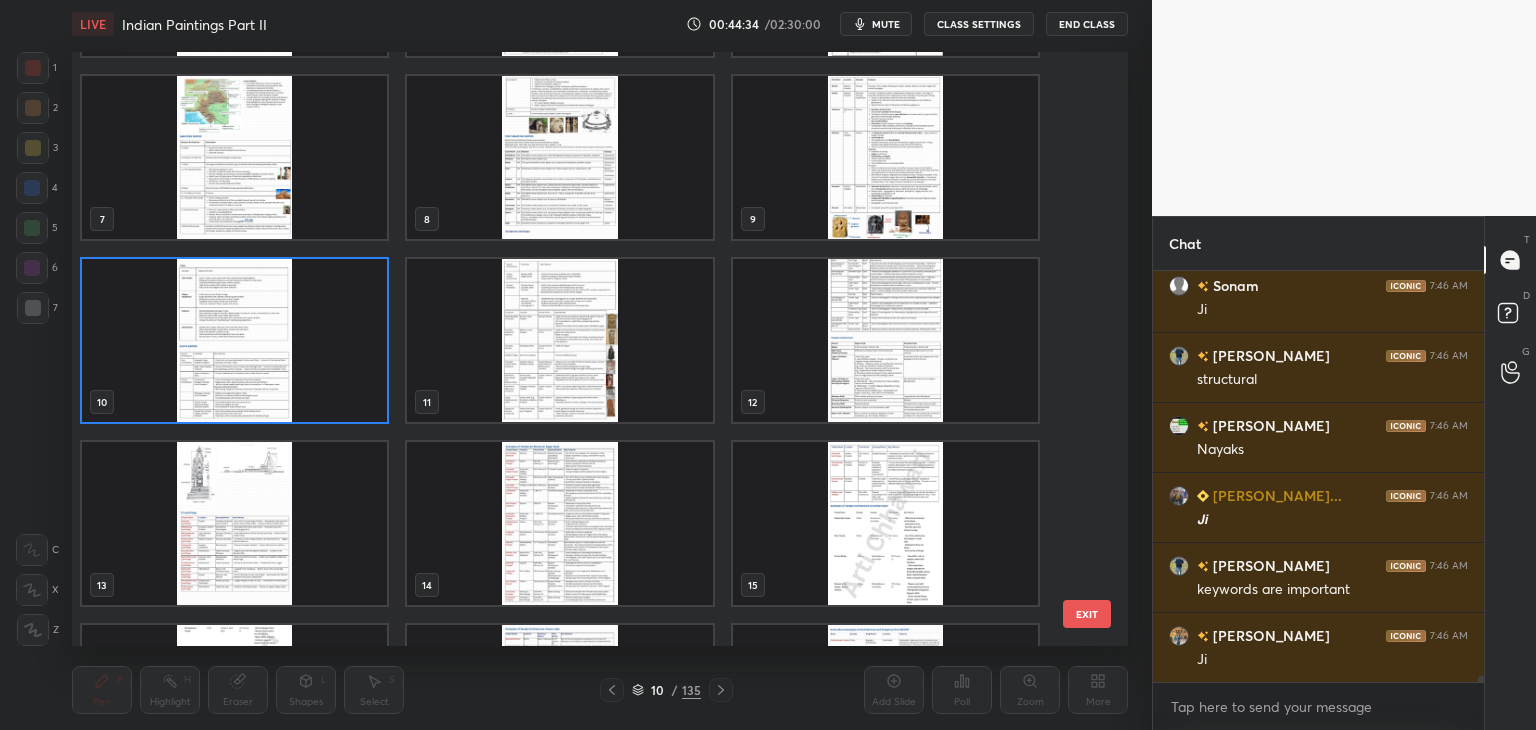 click 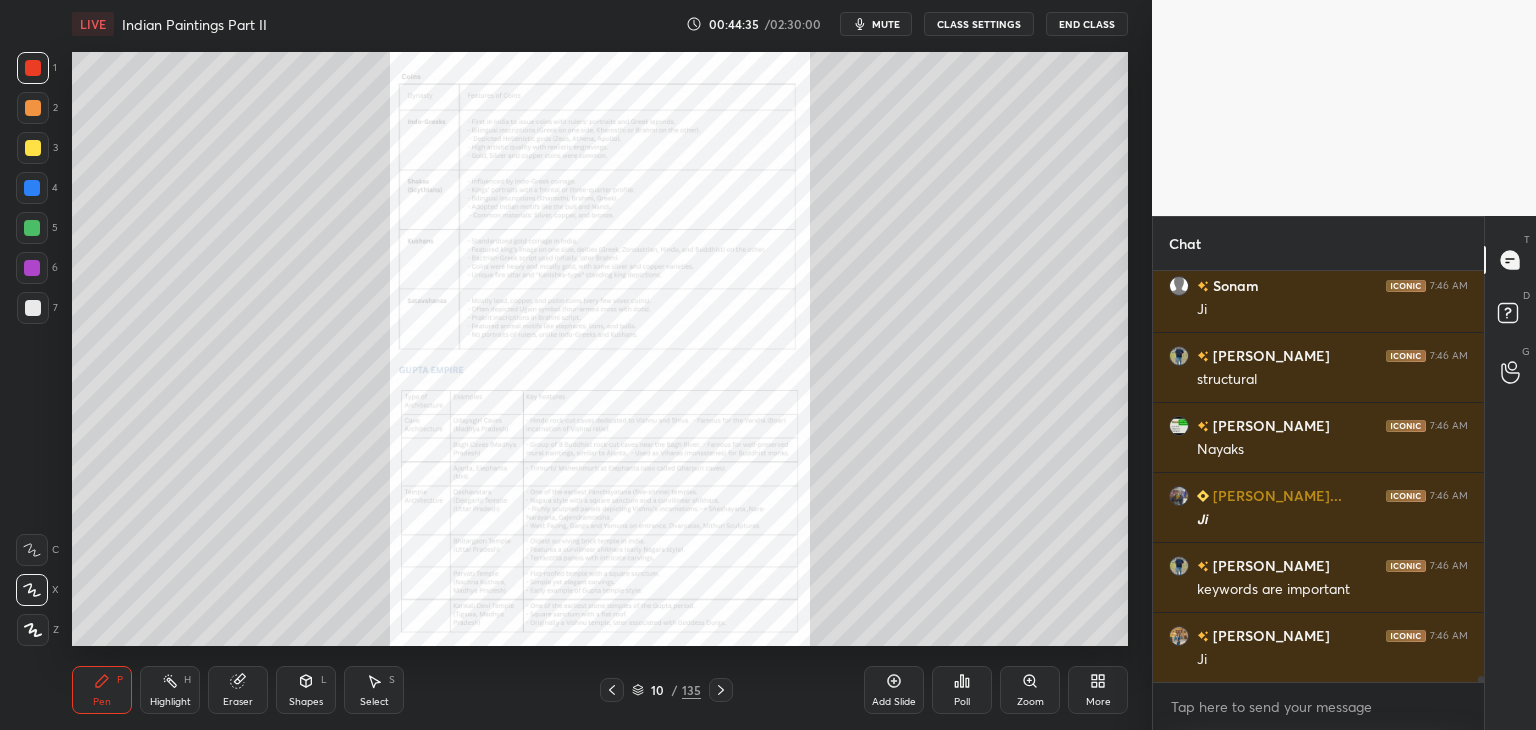 scroll, scrollTop: 27744, scrollLeft: 0, axis: vertical 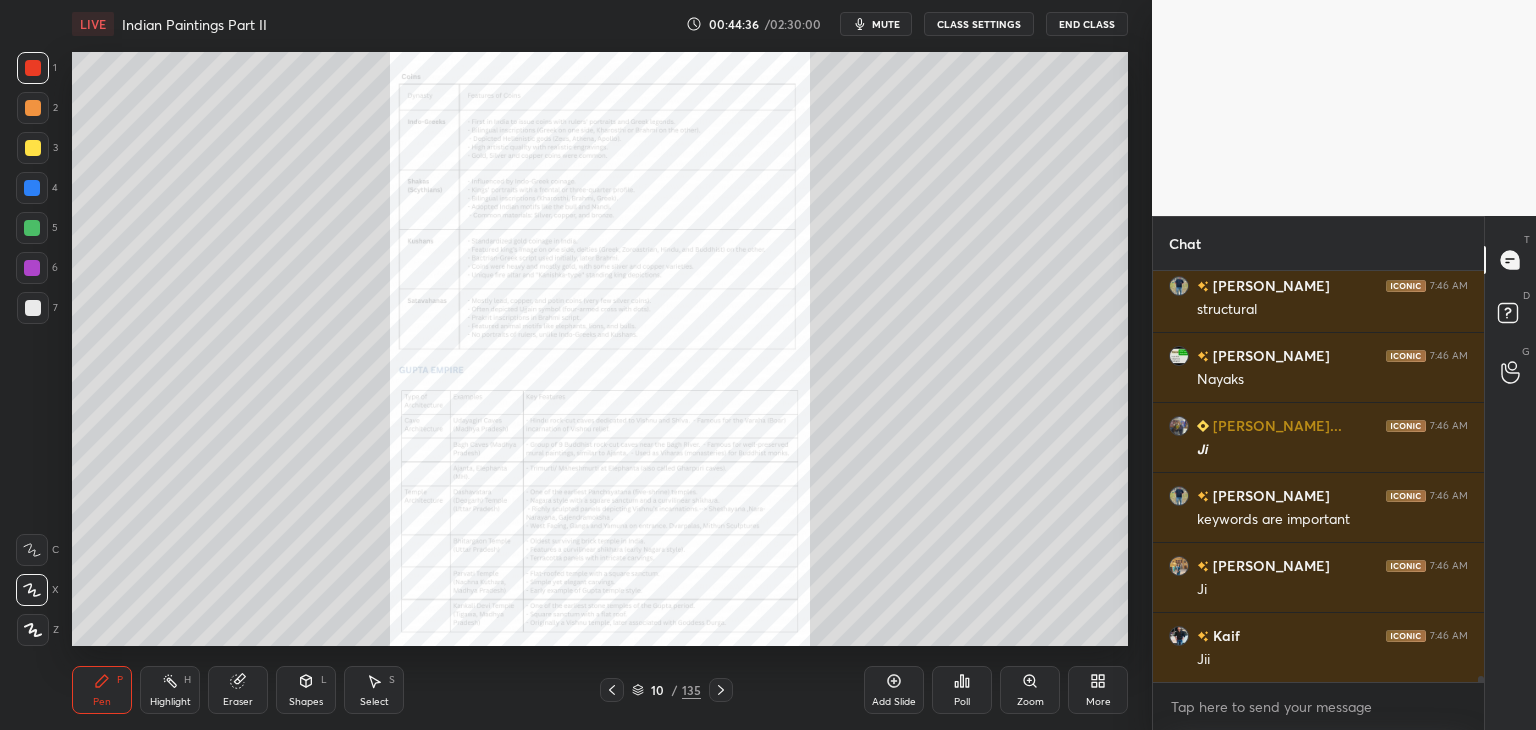 click 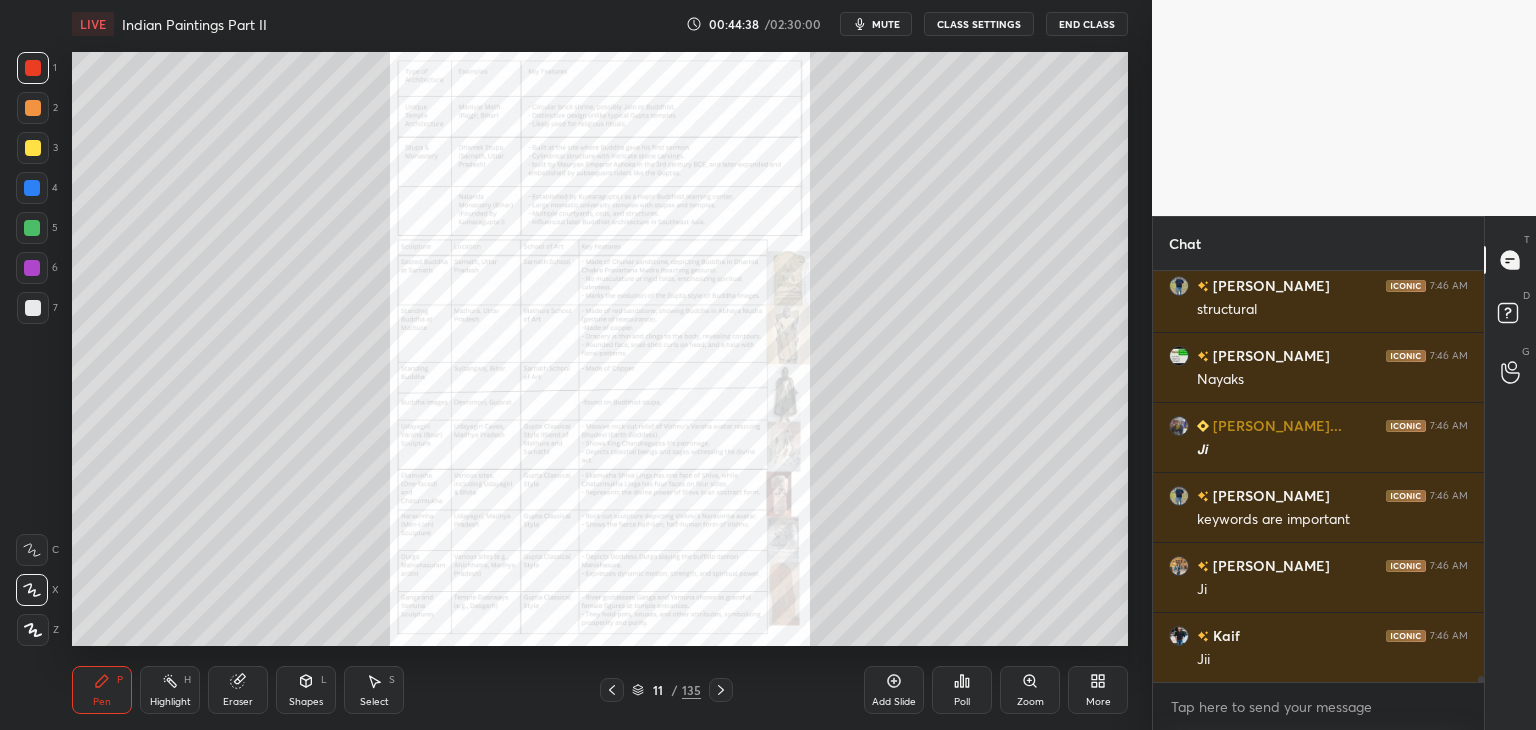 click 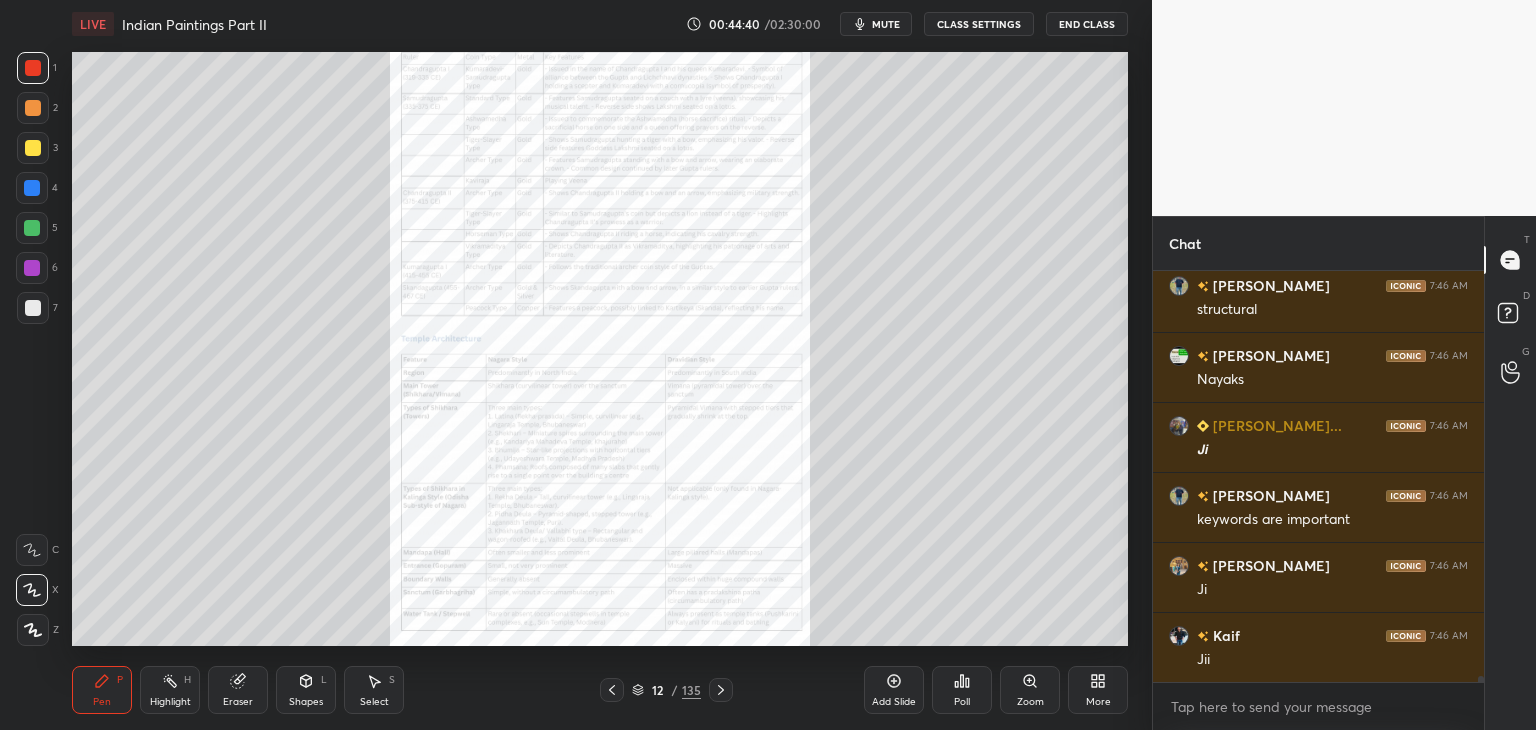 click 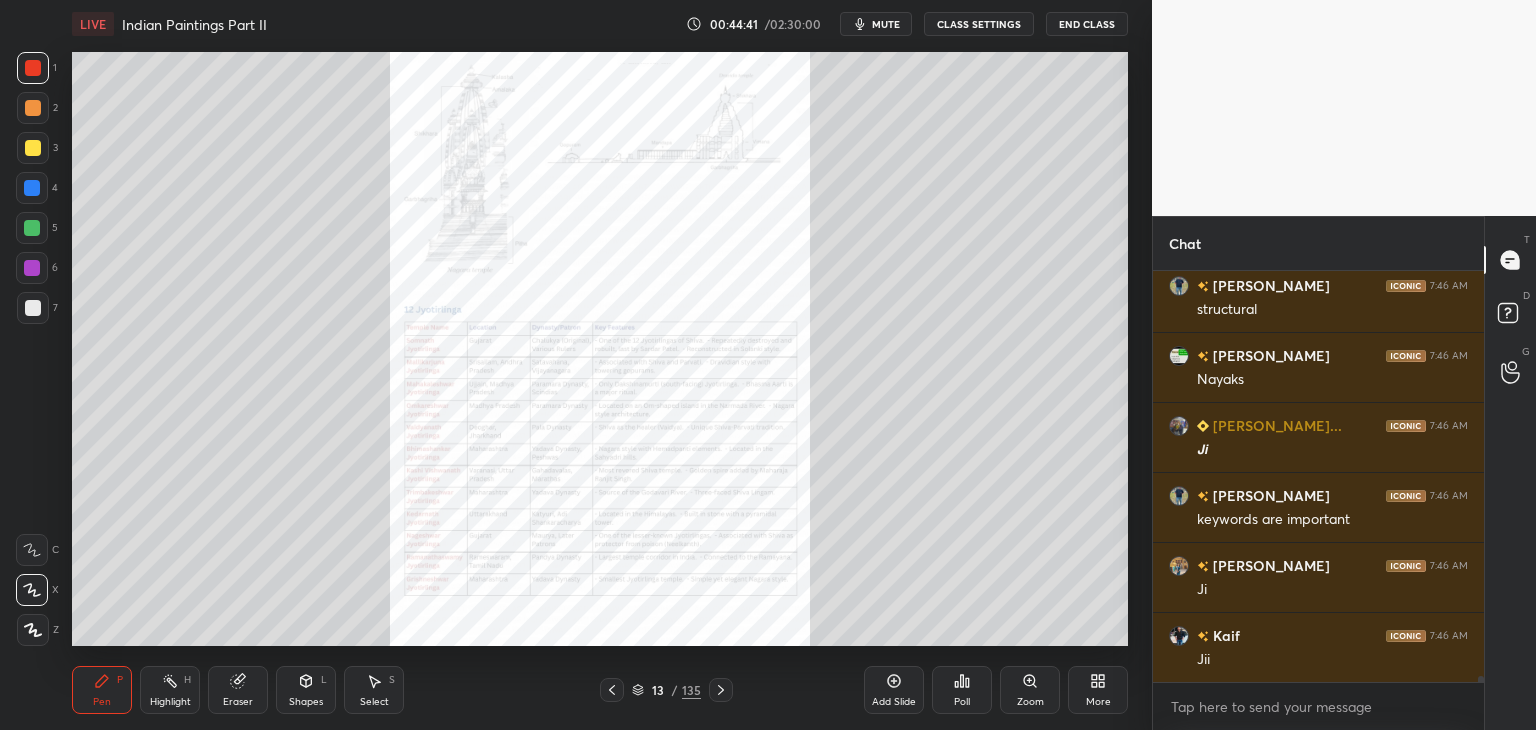 click 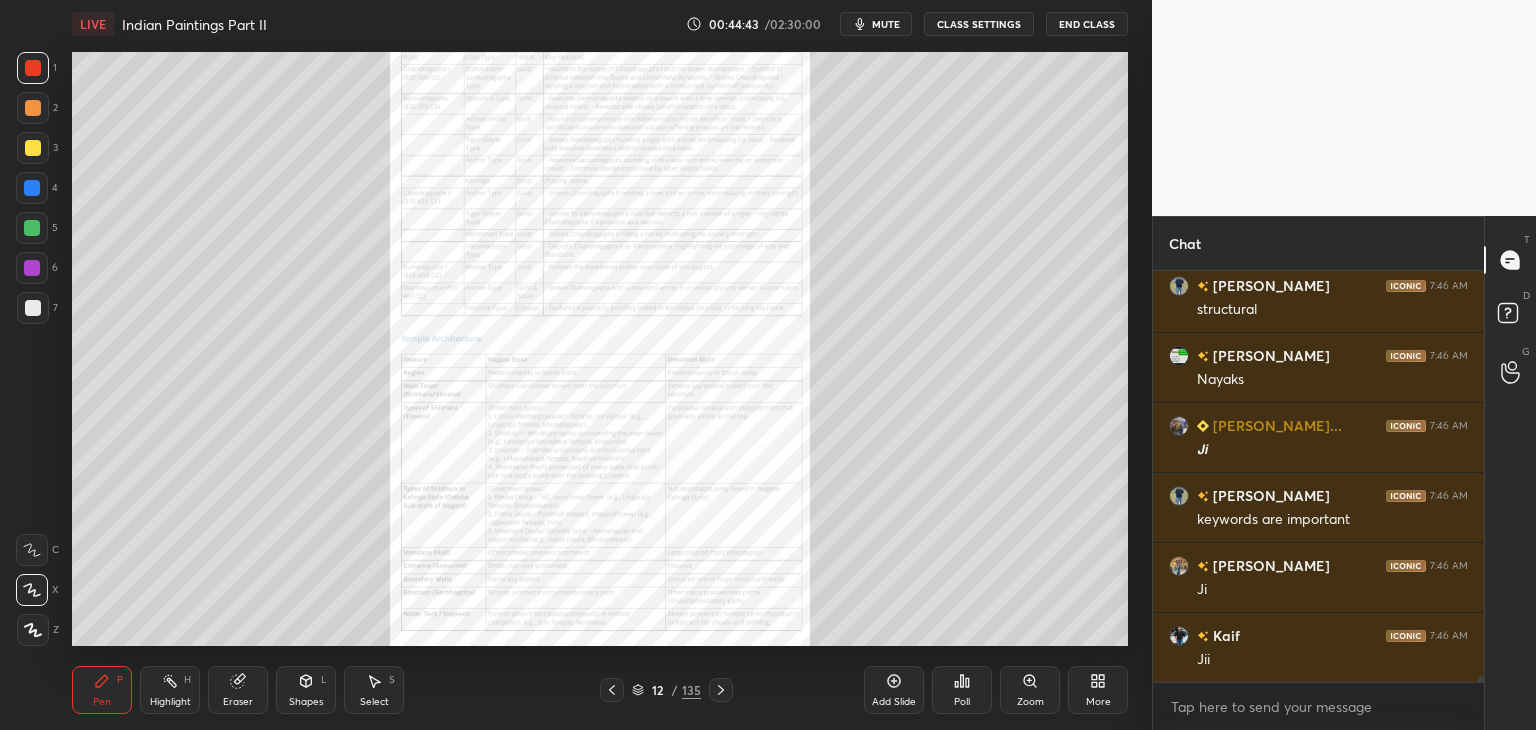 click 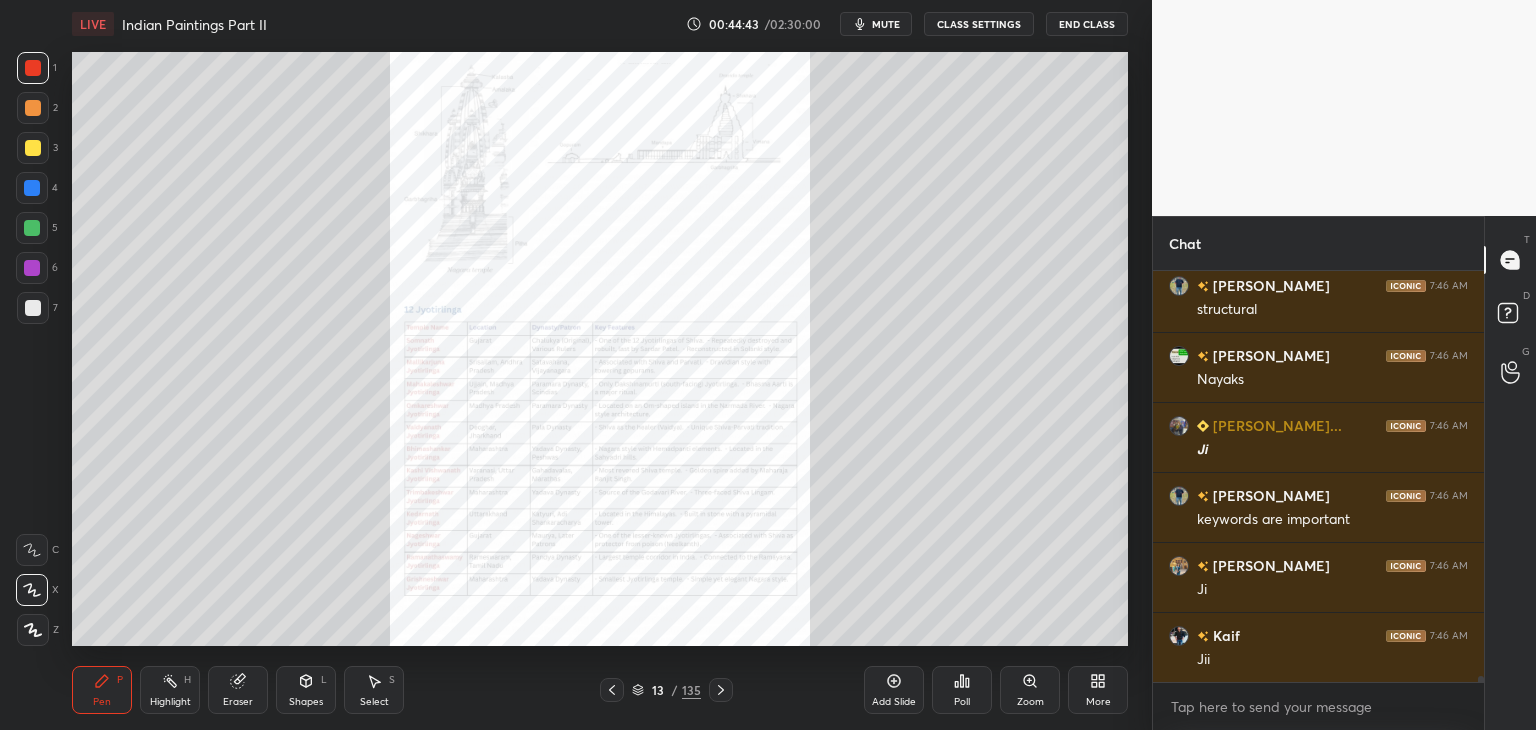 click 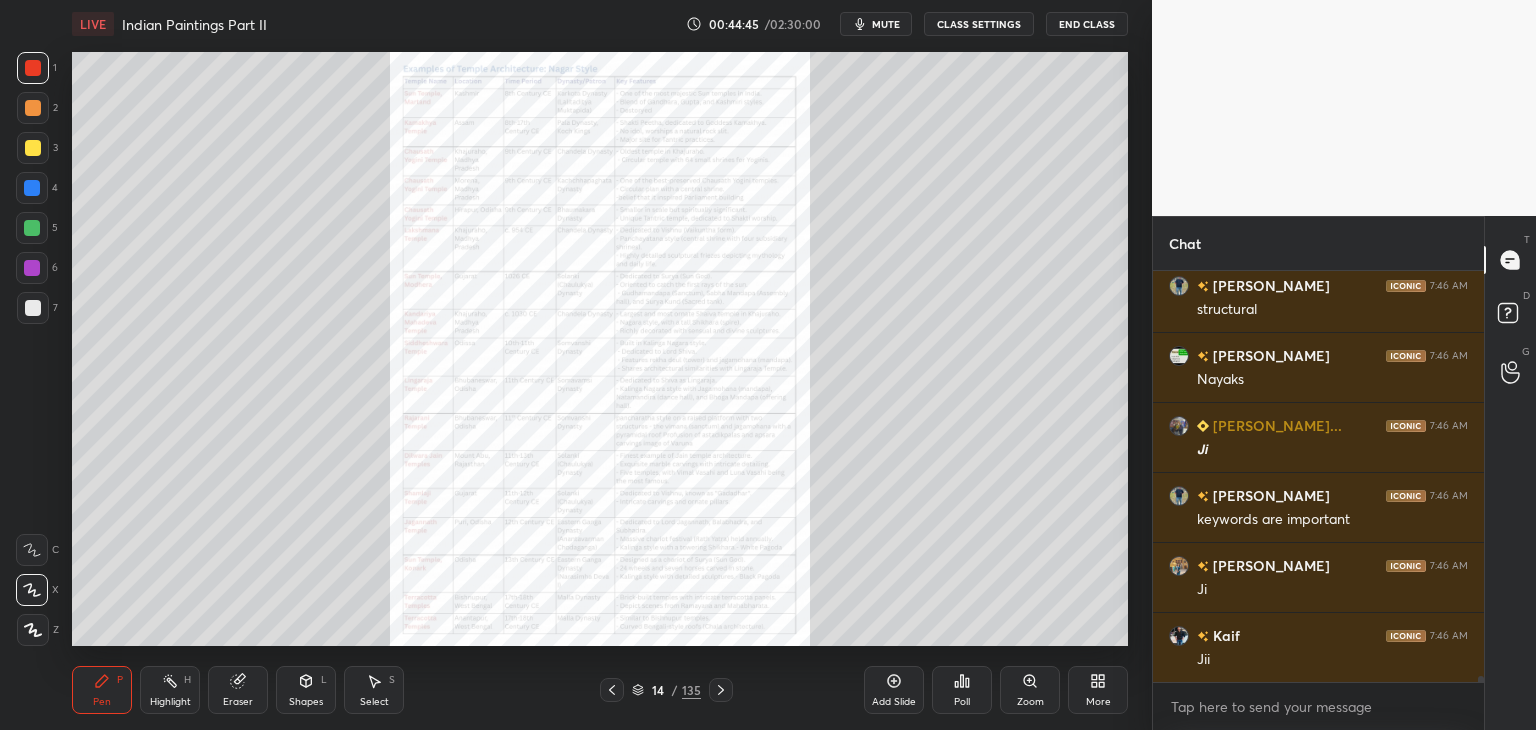 click at bounding box center (33, 68) 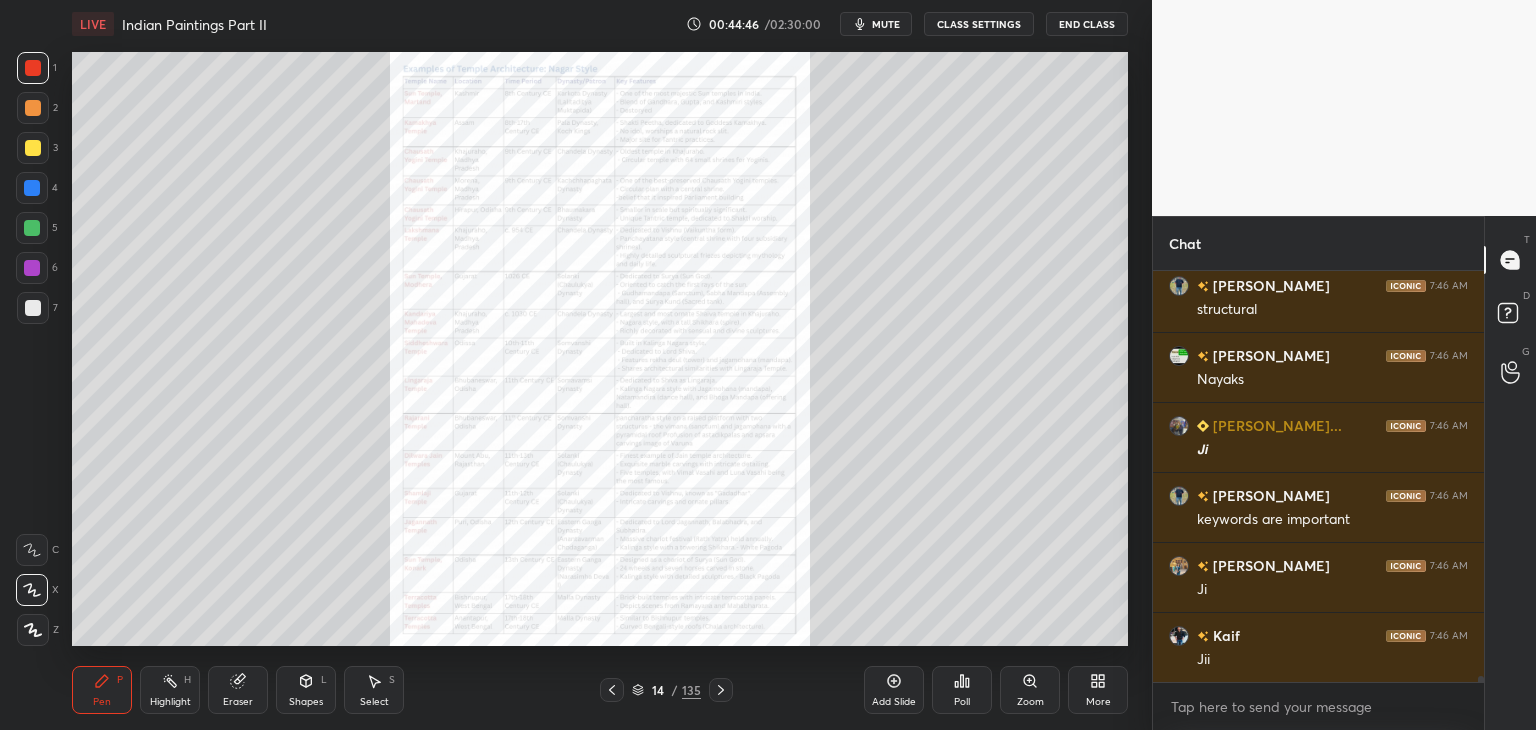 click 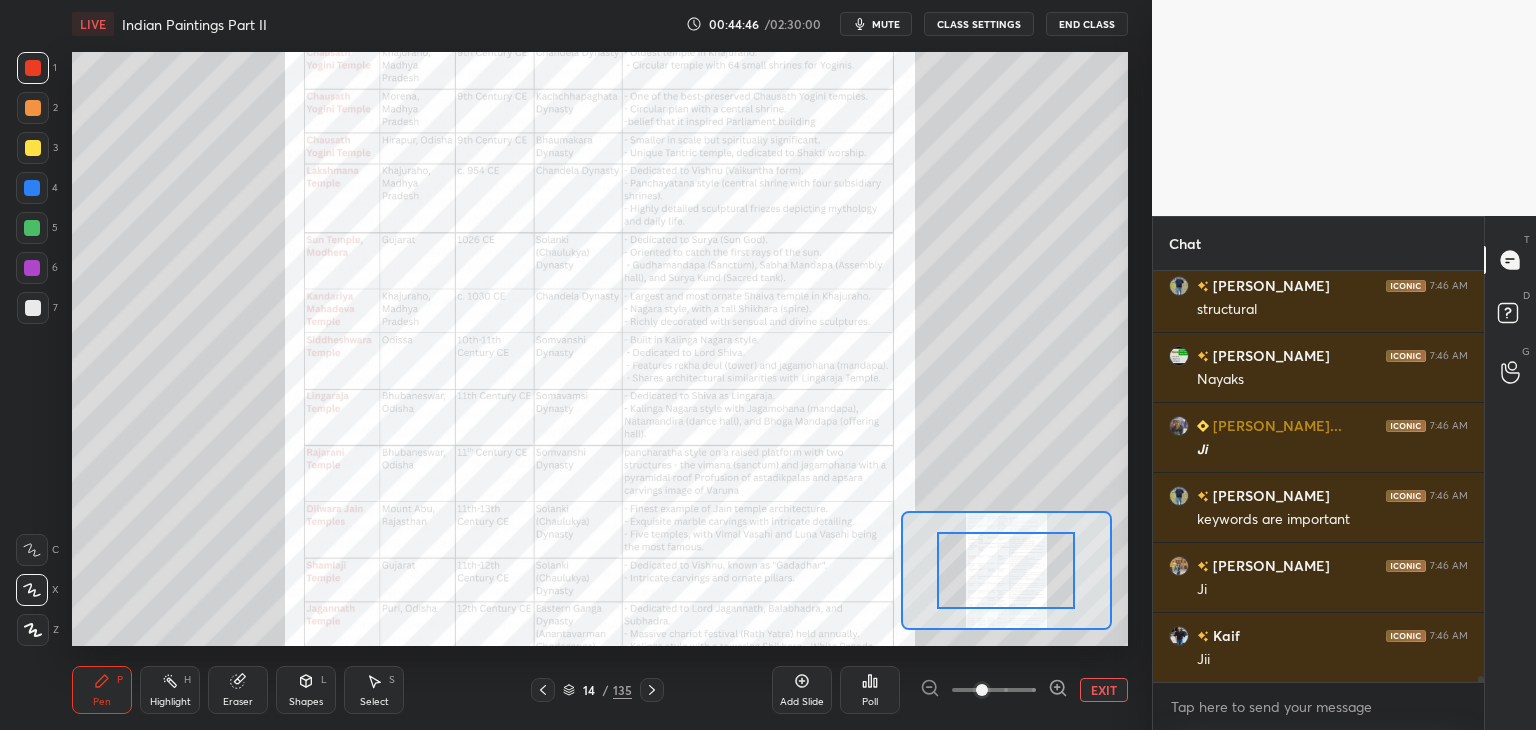 click at bounding box center (994, 690) 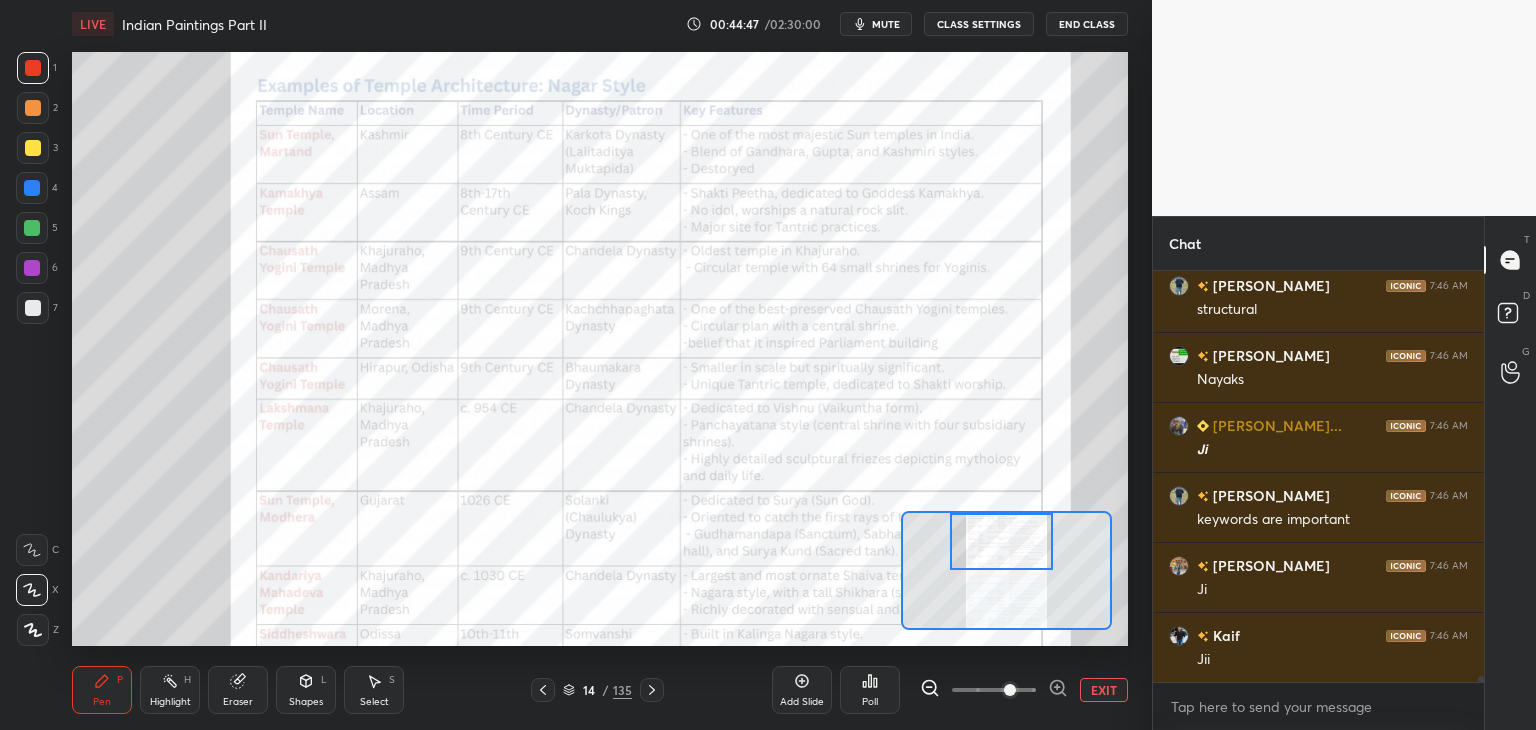 drag, startPoint x: 1013, startPoint y: 577, endPoint x: 1008, endPoint y: 539, distance: 38.327538 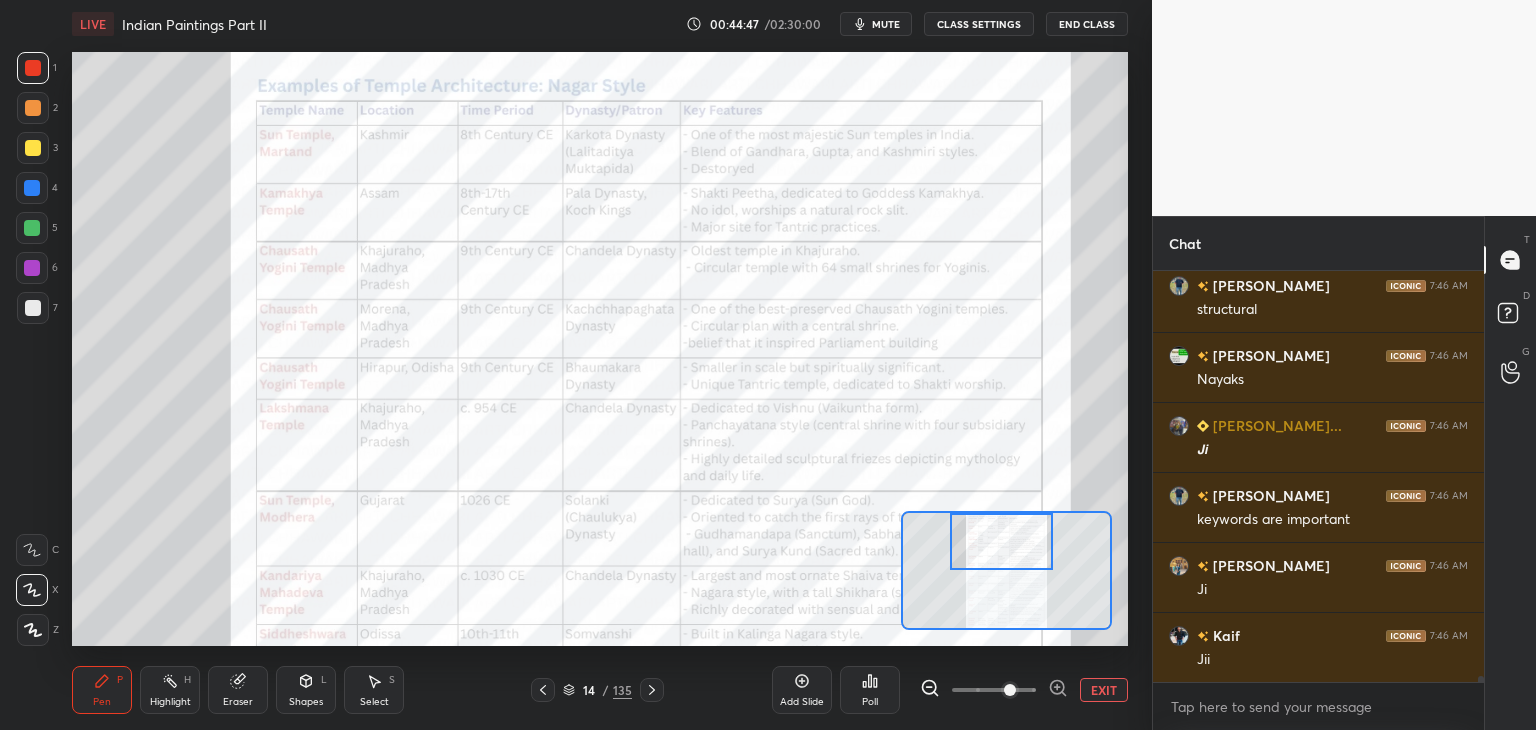 click at bounding box center (1002, 541) 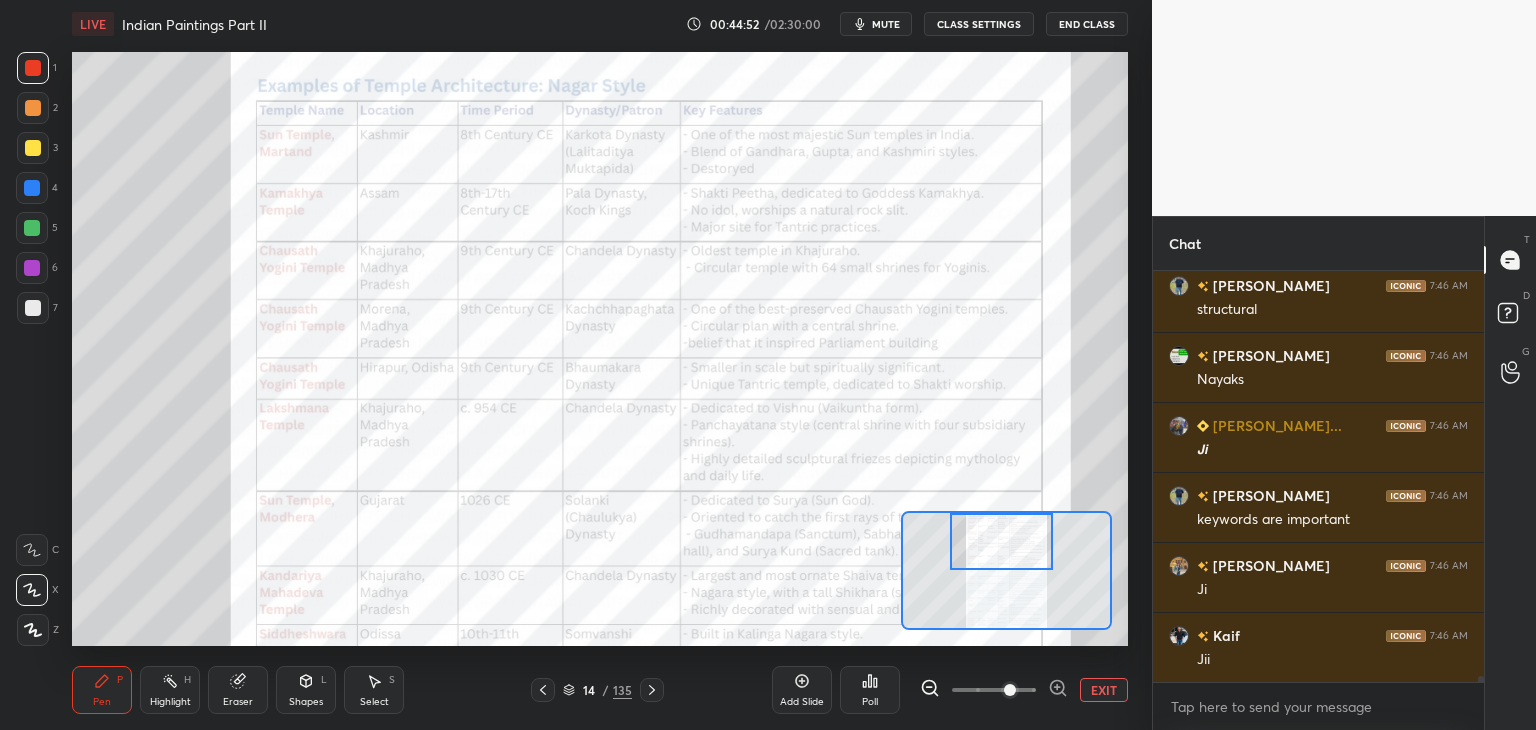 scroll, scrollTop: 27832, scrollLeft: 0, axis: vertical 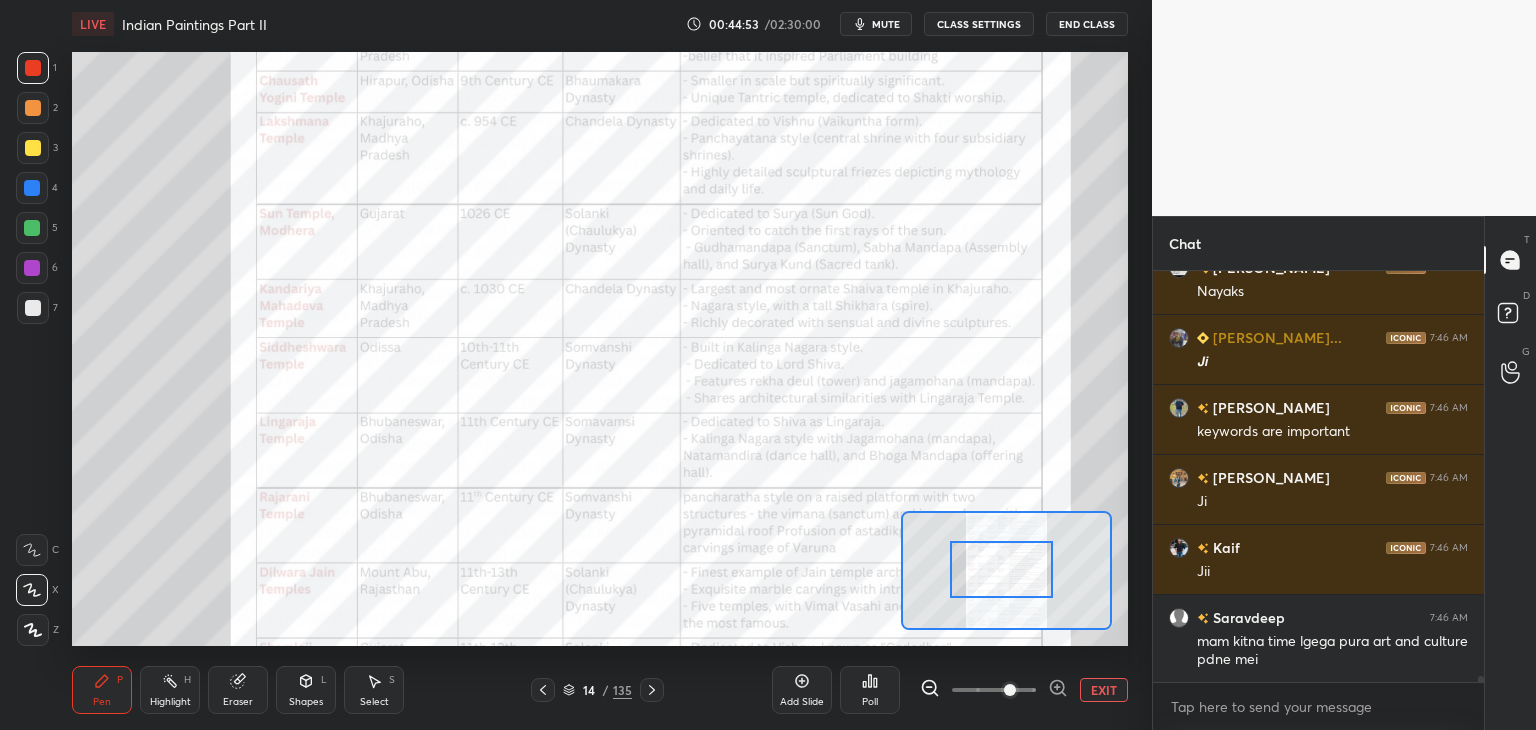 drag, startPoint x: 1016, startPoint y: 546, endPoint x: 1016, endPoint y: 575, distance: 29 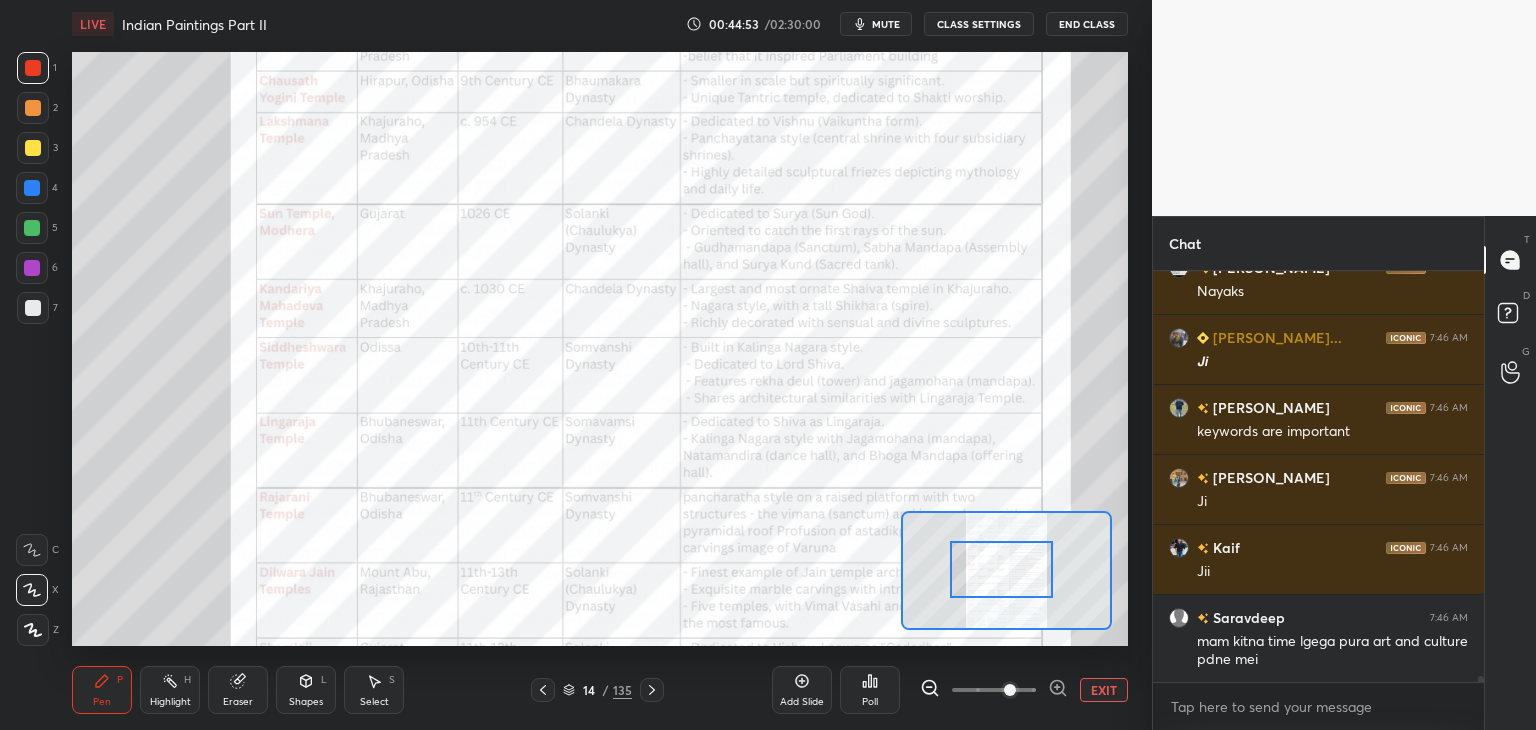 click at bounding box center [1002, 569] 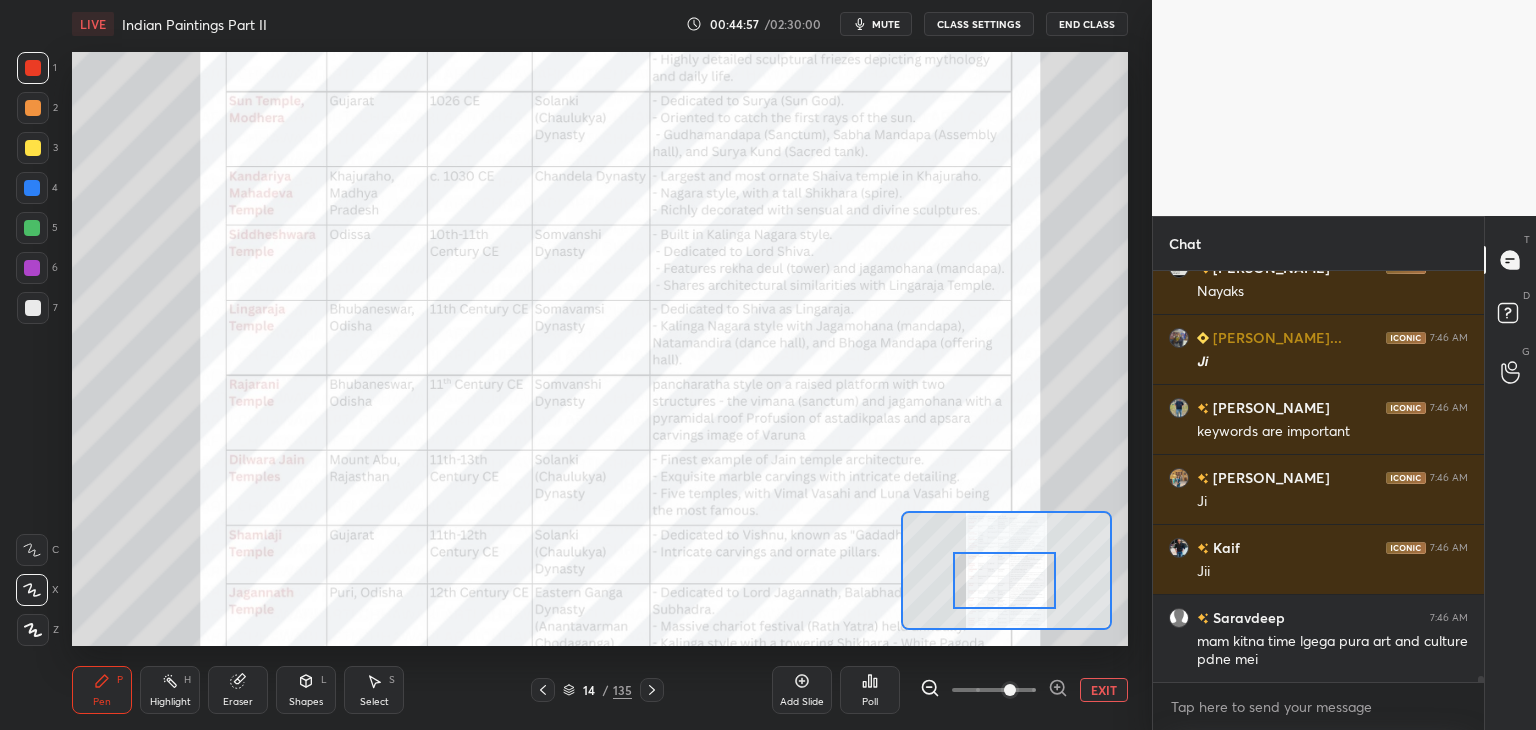 click at bounding box center [1005, 580] 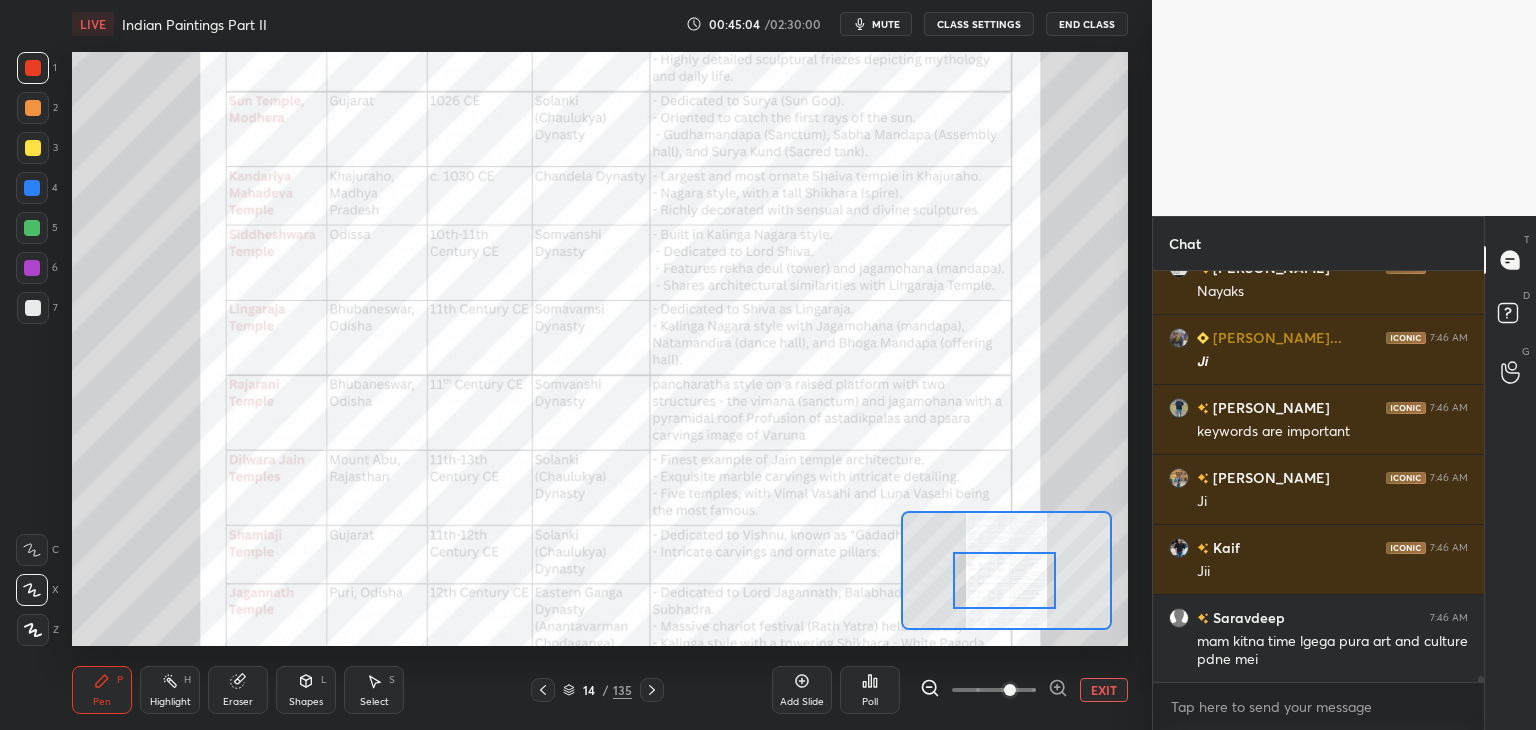 click at bounding box center (32, 188) 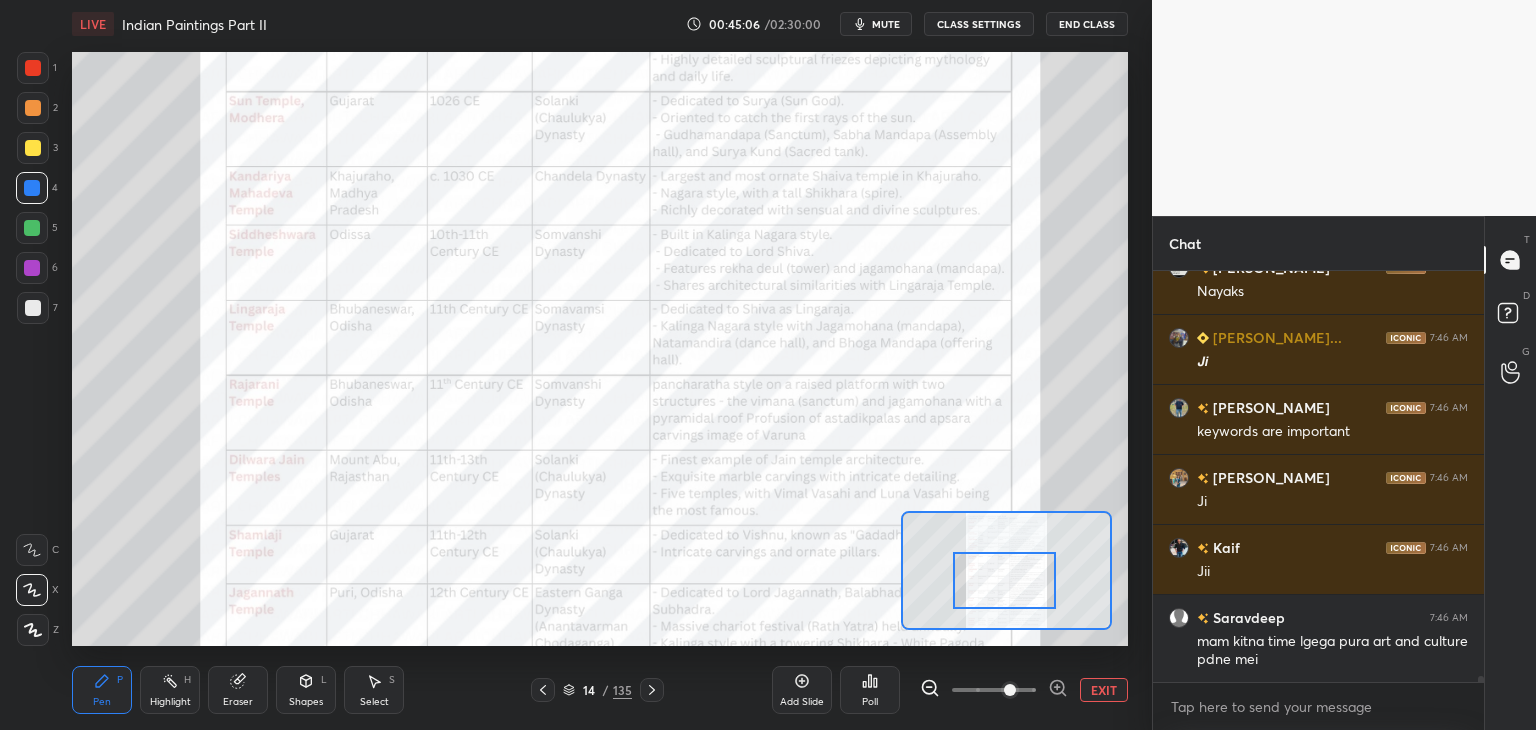 scroll, scrollTop: 27902, scrollLeft: 0, axis: vertical 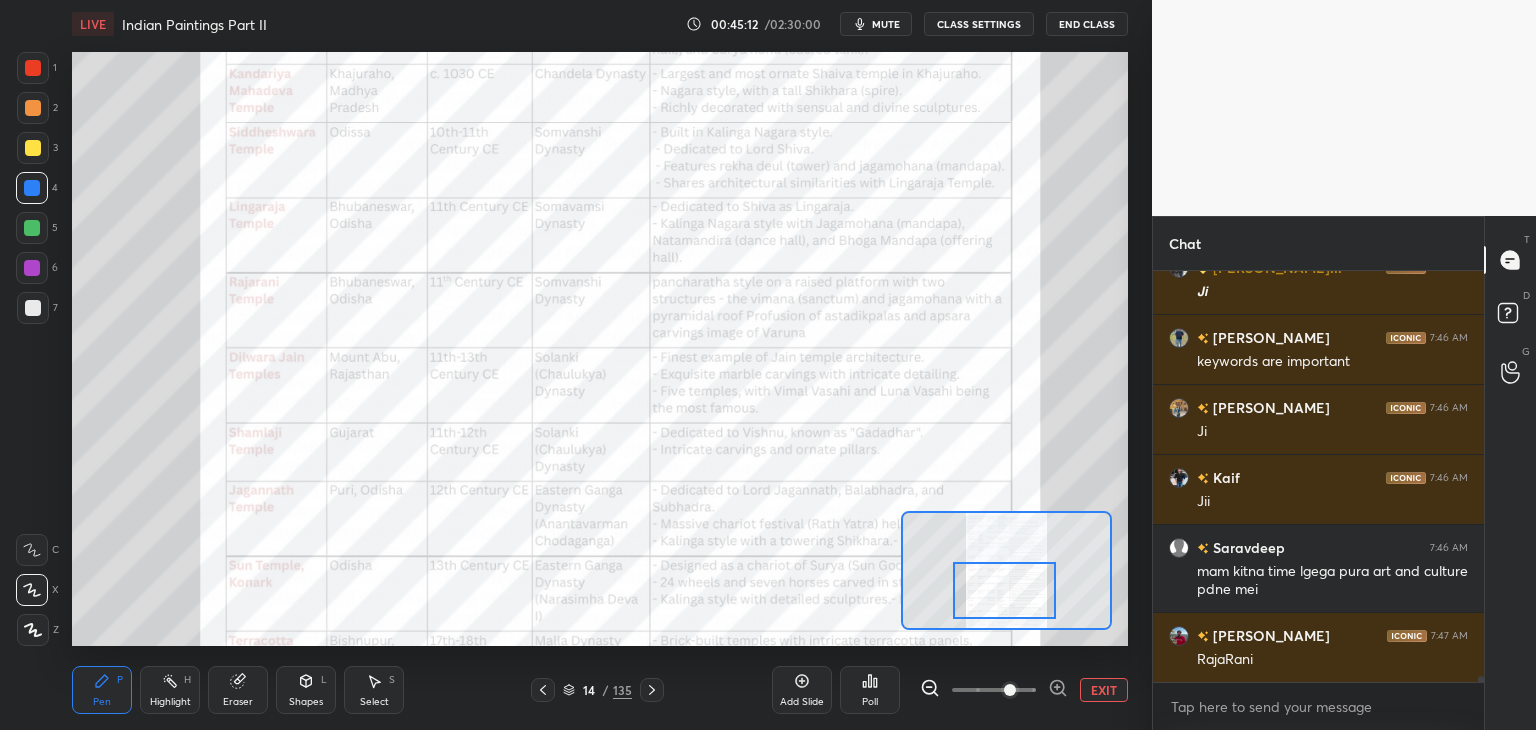 click at bounding box center [1005, 590] 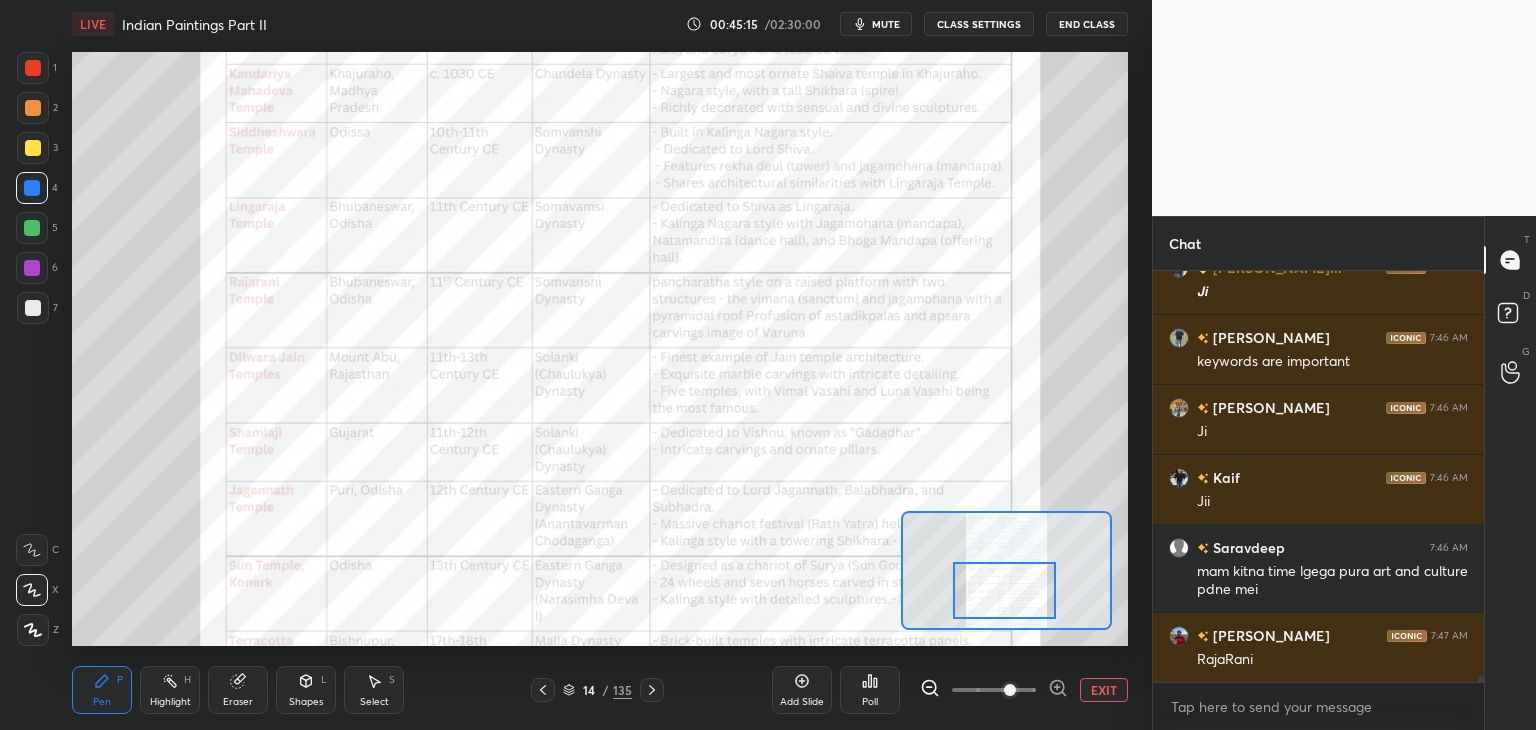 scroll, scrollTop: 27972, scrollLeft: 0, axis: vertical 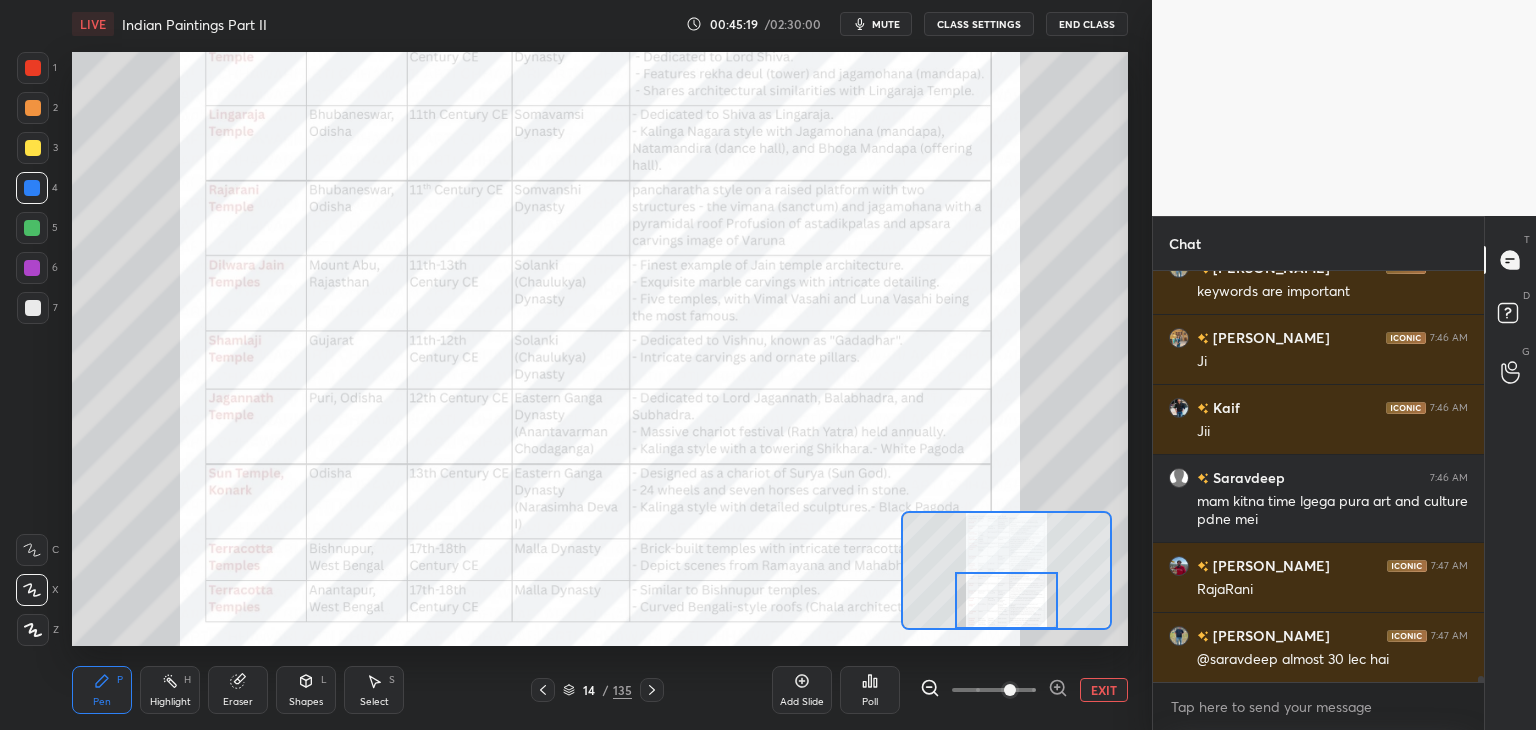 click at bounding box center [1007, 600] 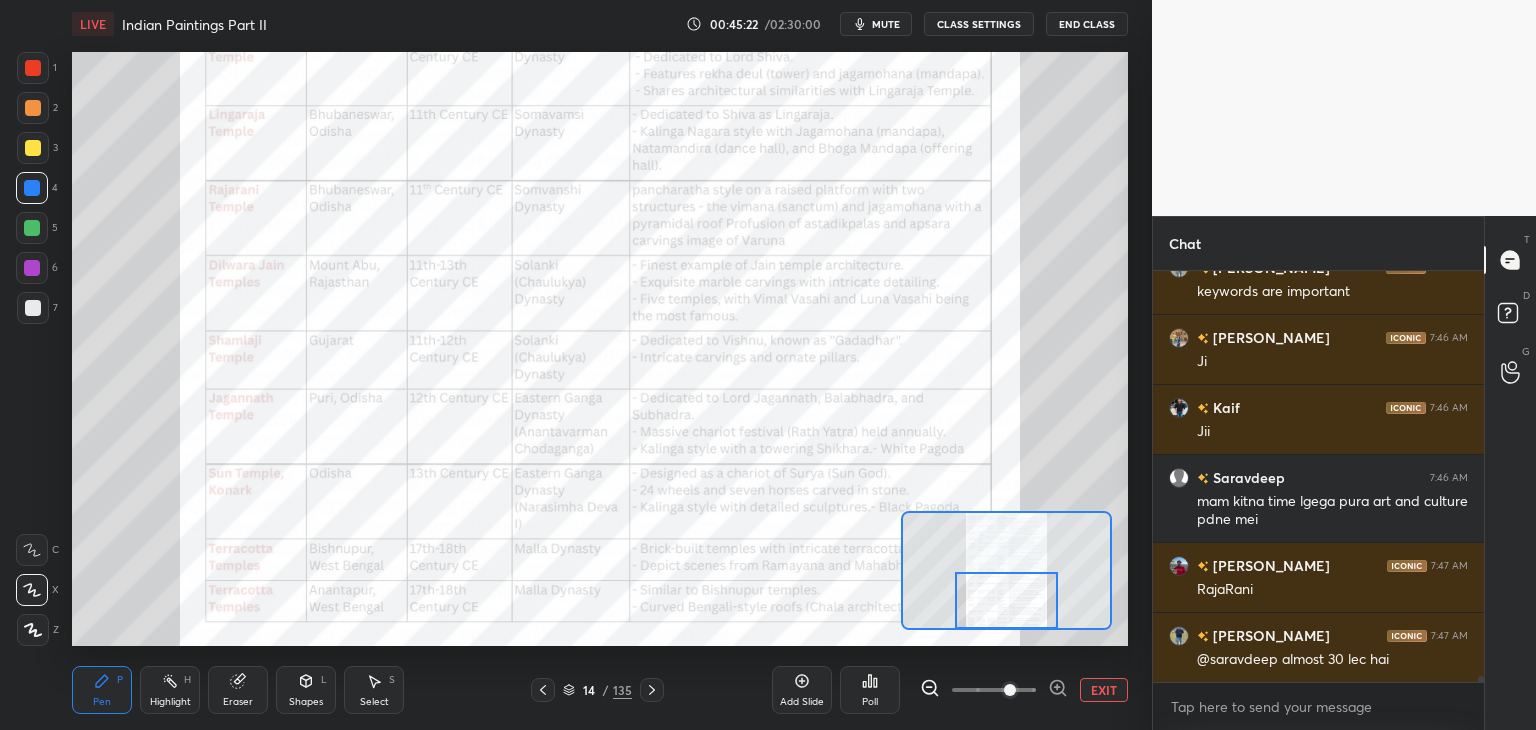 click 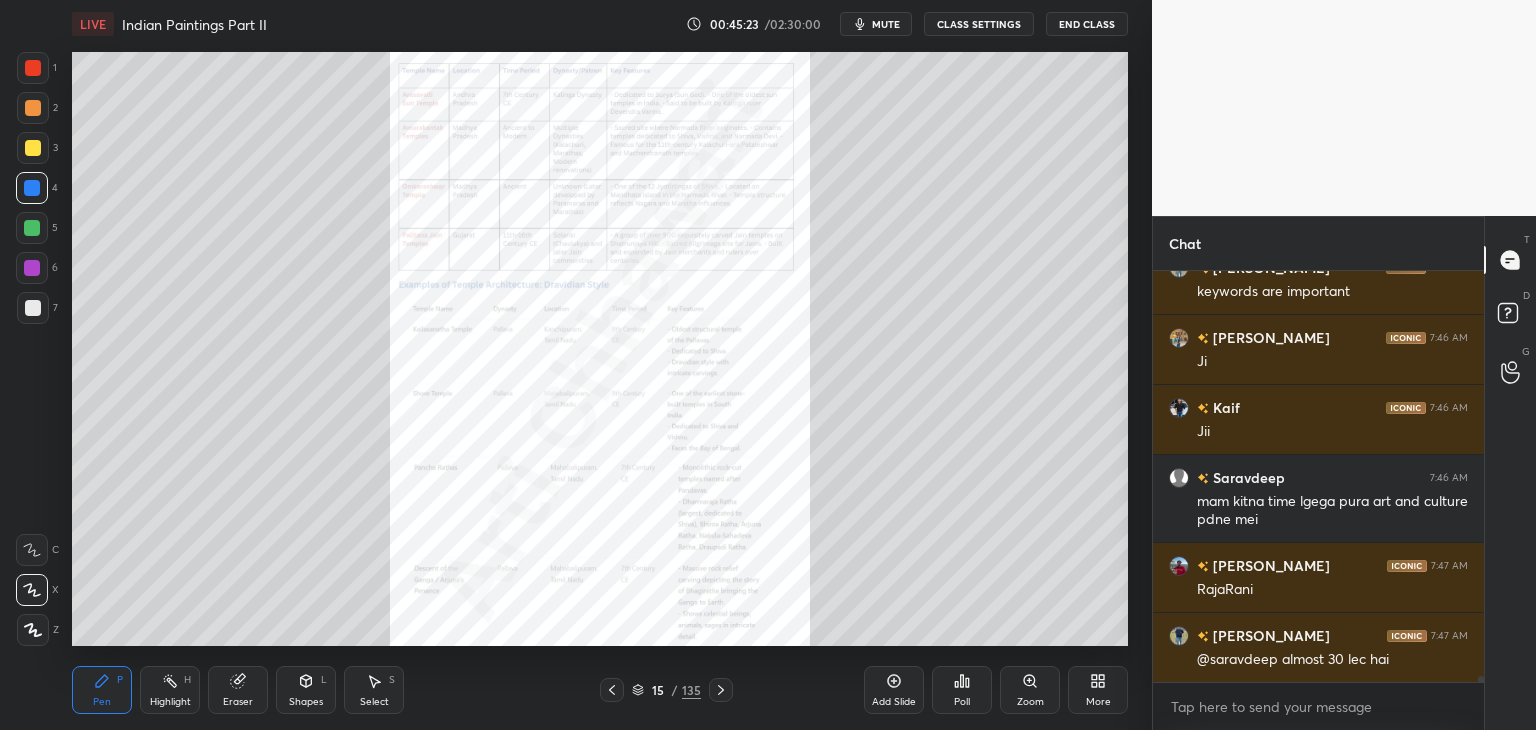 click 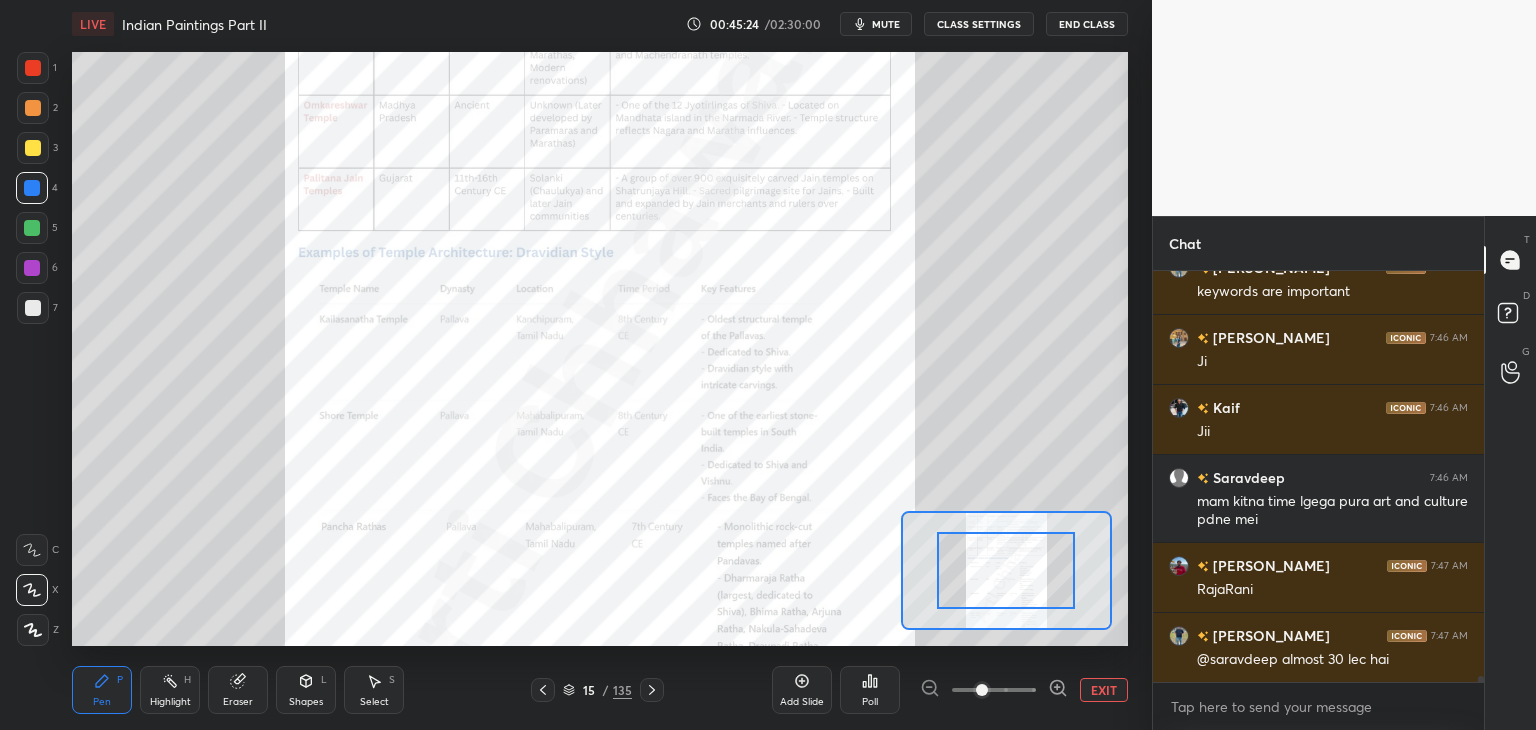 click at bounding box center [994, 690] 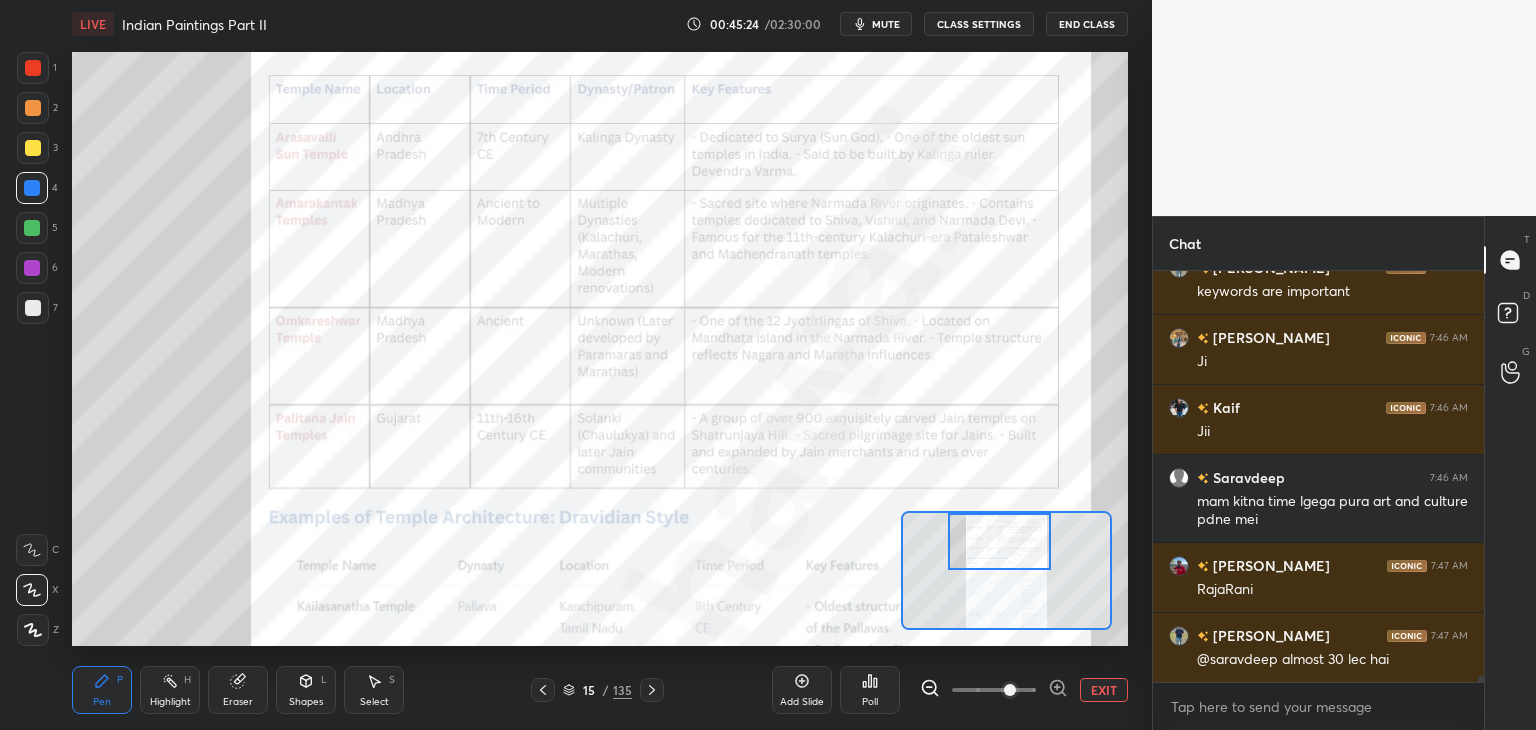 drag, startPoint x: 1014, startPoint y: 570, endPoint x: 1012, endPoint y: 521, distance: 49.0408 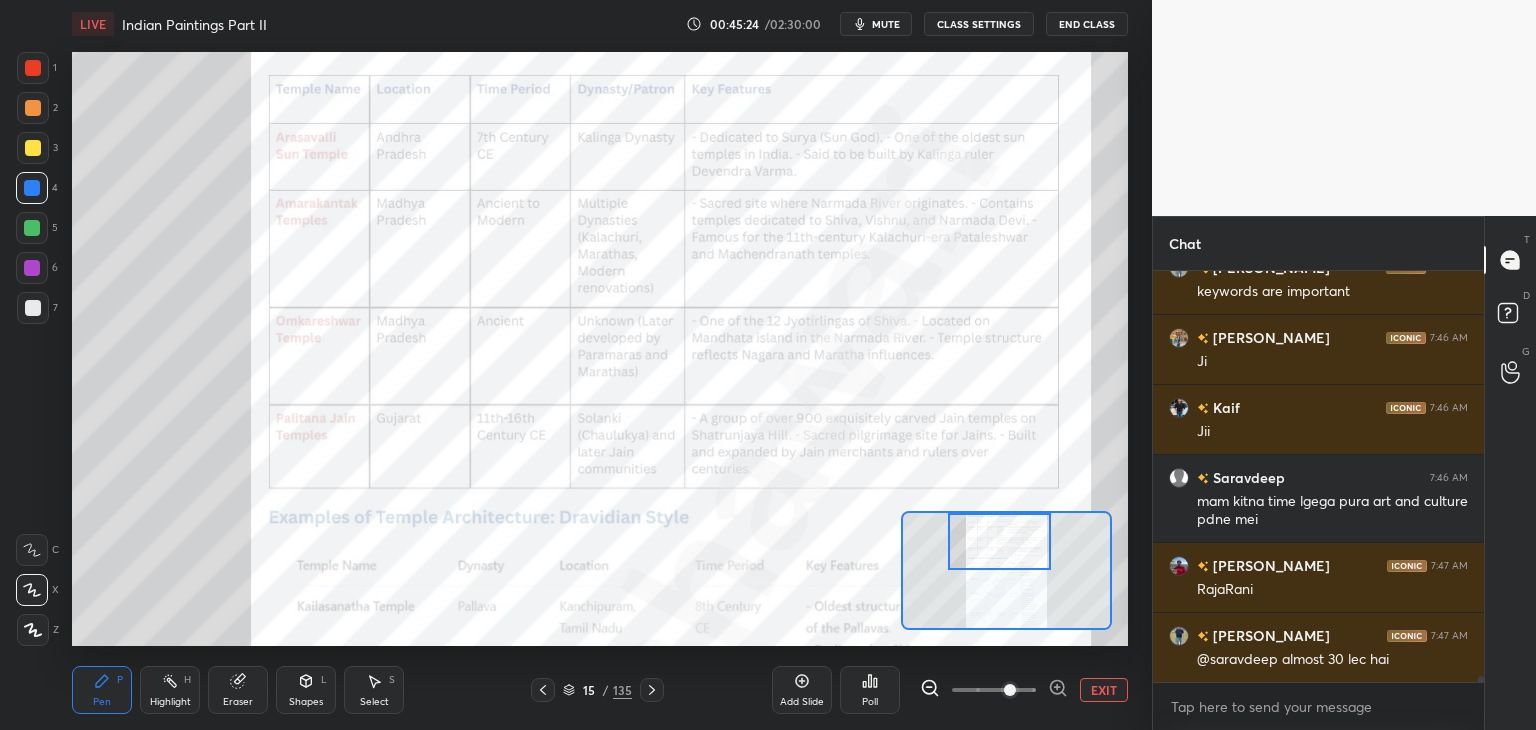 click at bounding box center [1000, 541] 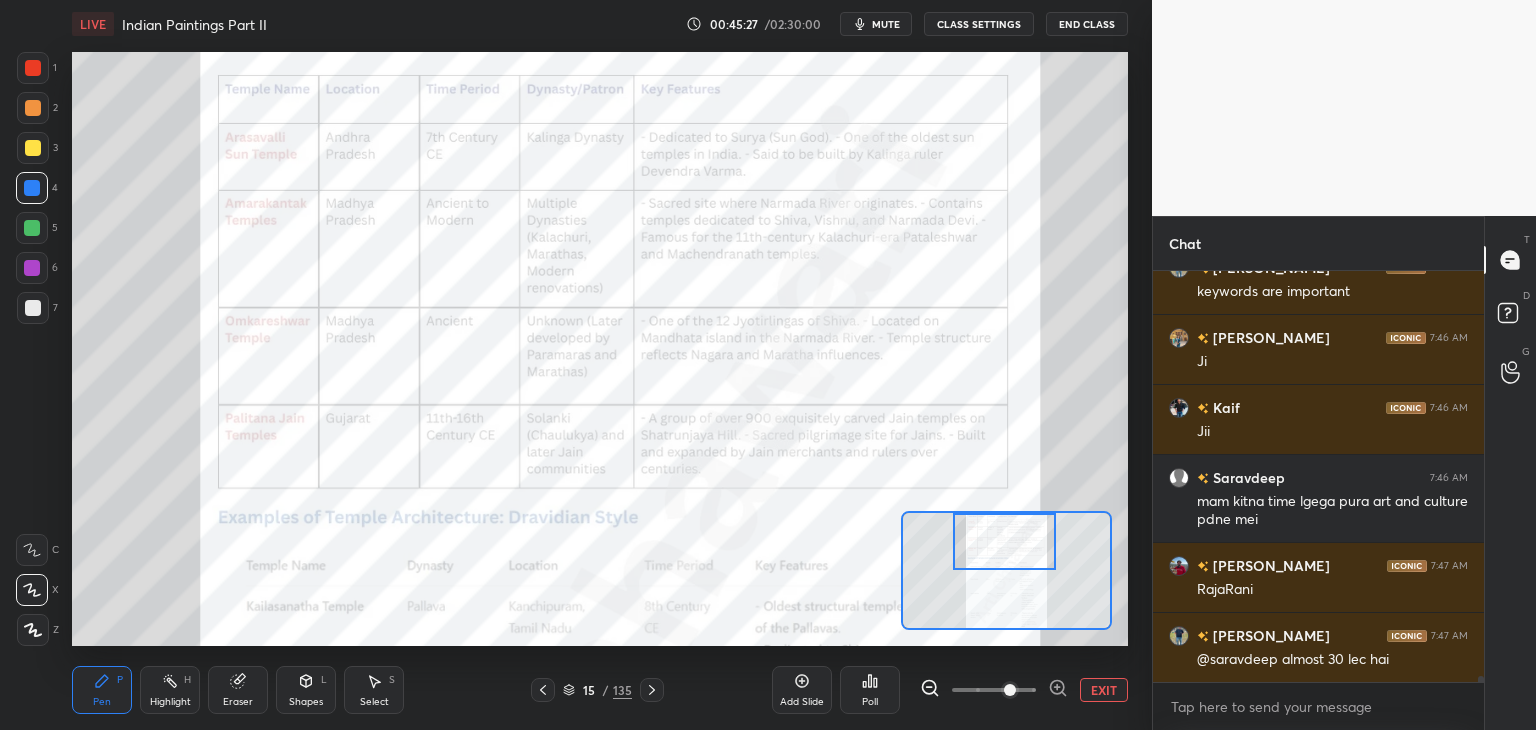 scroll, scrollTop: 28042, scrollLeft: 0, axis: vertical 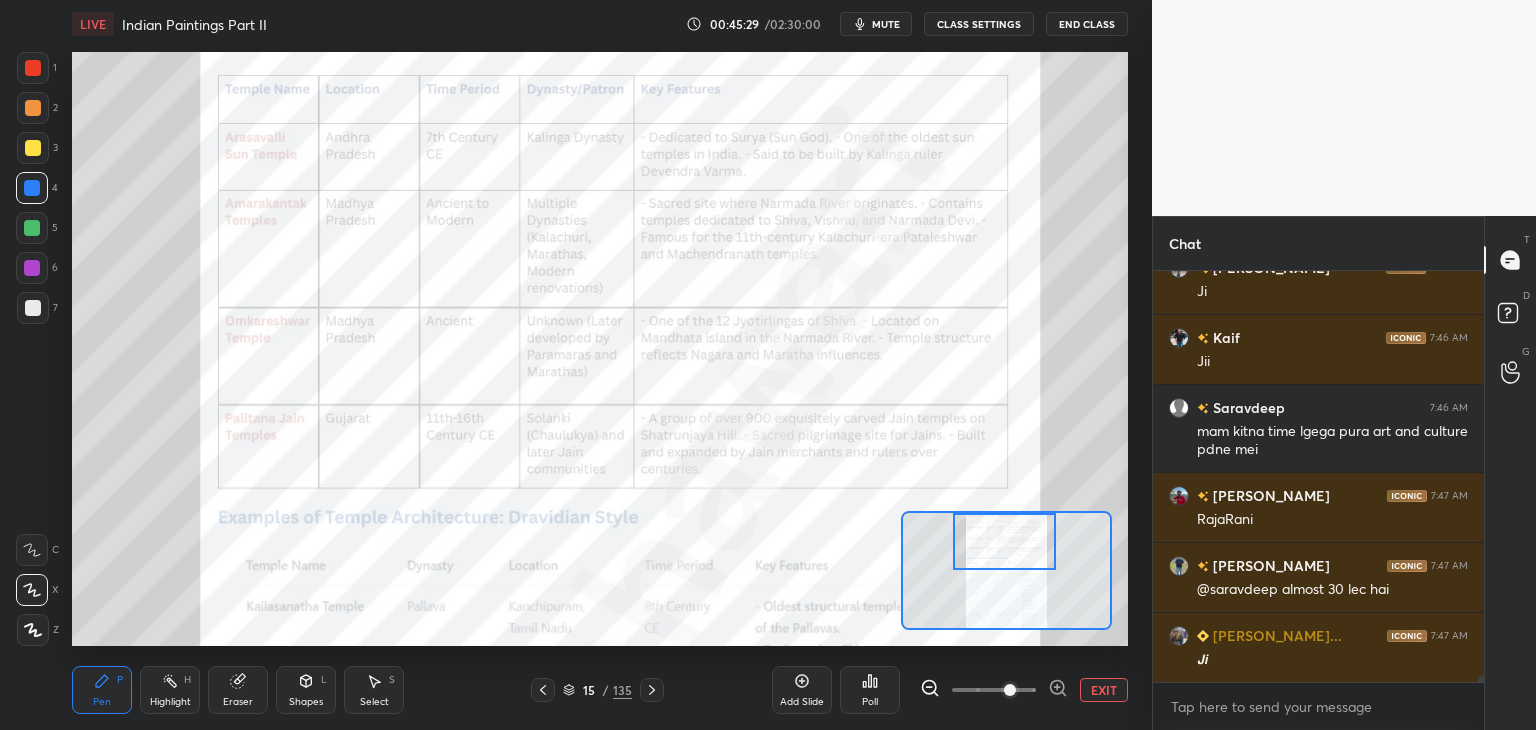 click at bounding box center [33, 68] 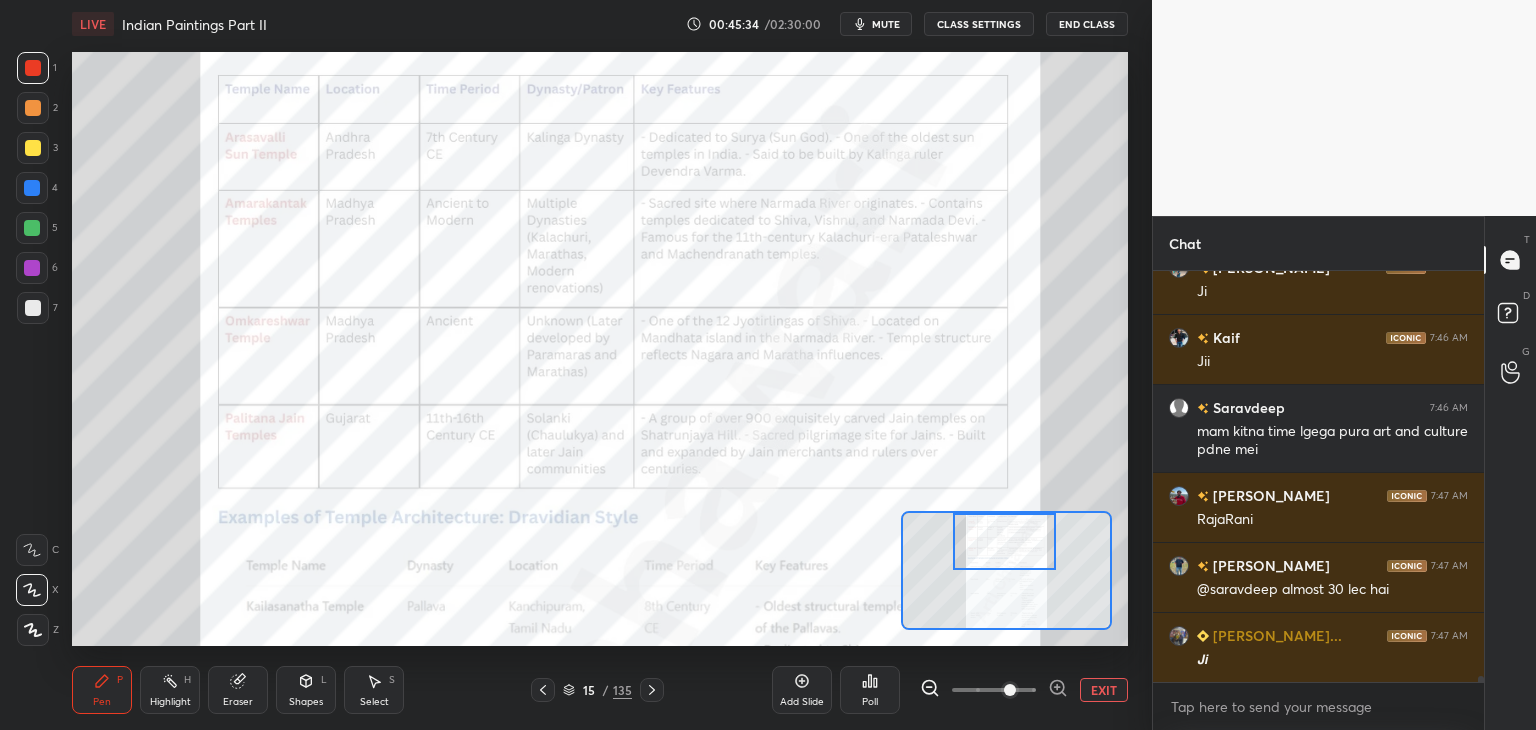 click at bounding box center [32, 188] 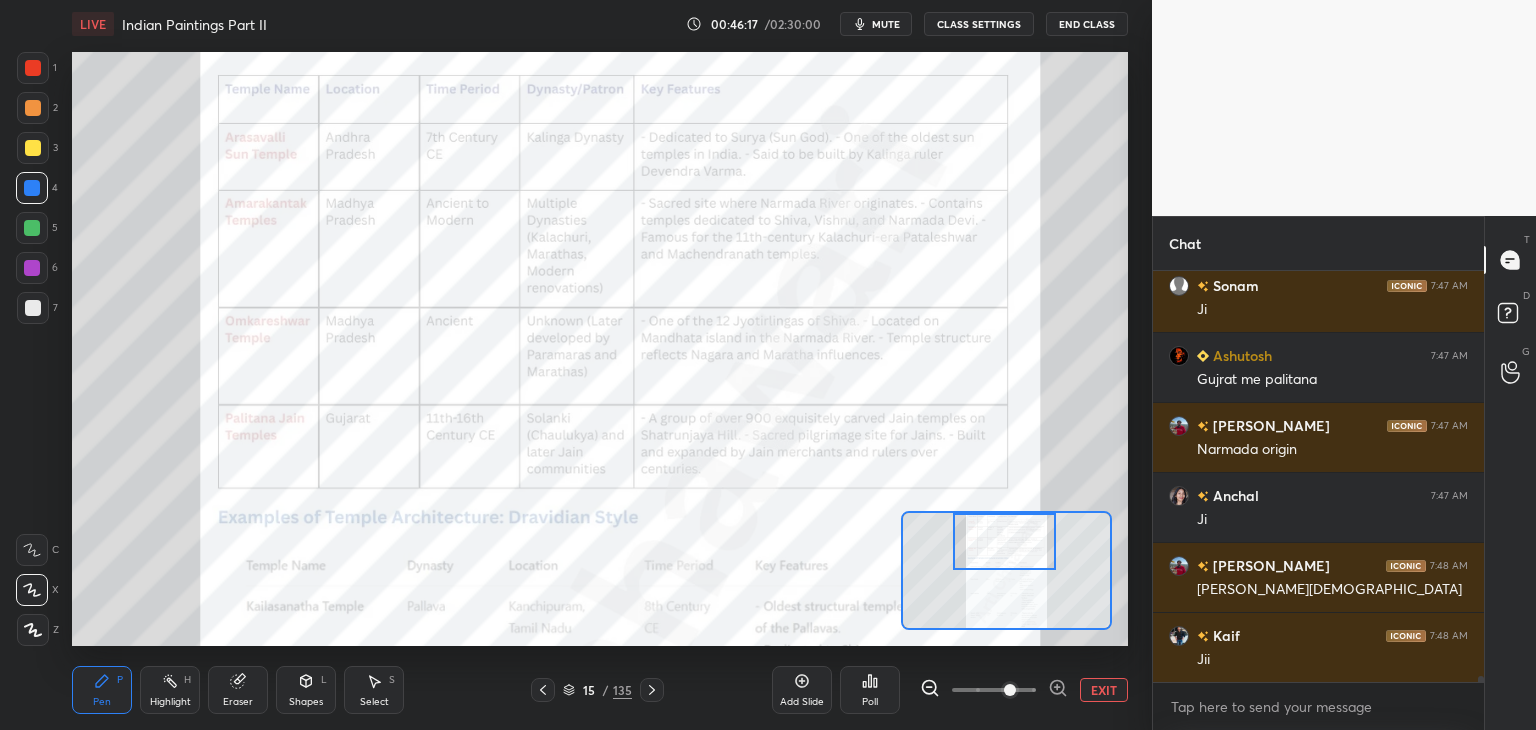 scroll, scrollTop: 29022, scrollLeft: 0, axis: vertical 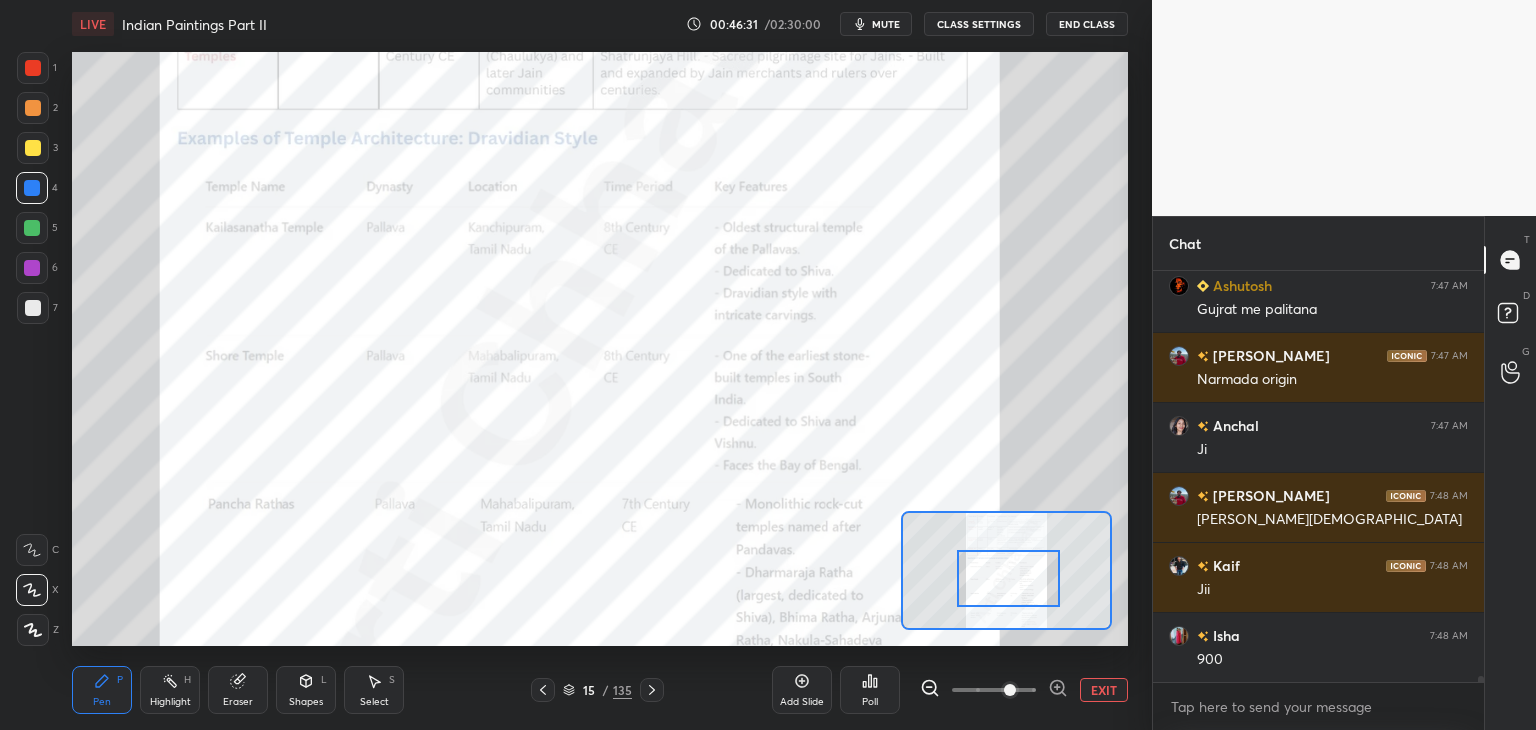 drag, startPoint x: 999, startPoint y: 553, endPoint x: 999, endPoint y: 592, distance: 39 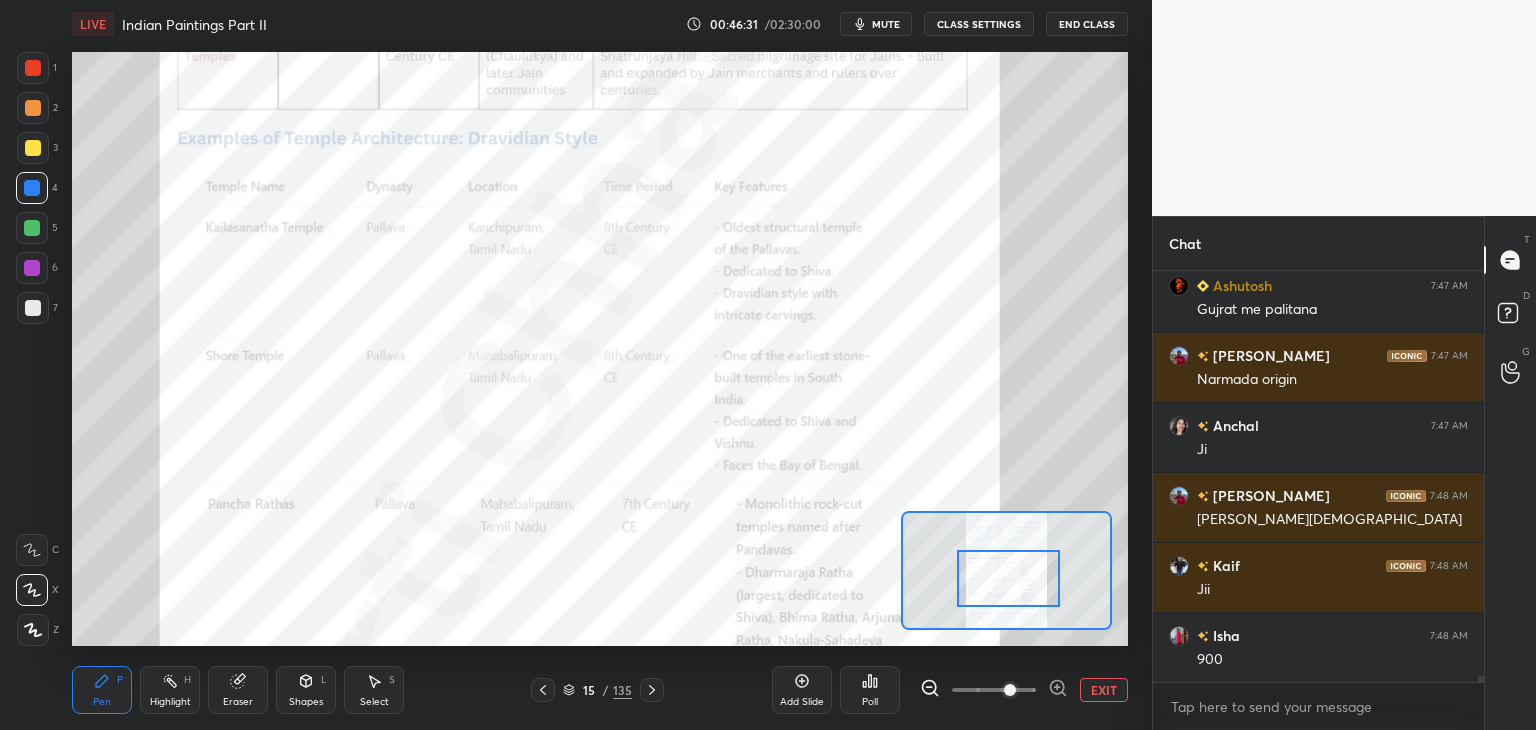 click at bounding box center [1009, 578] 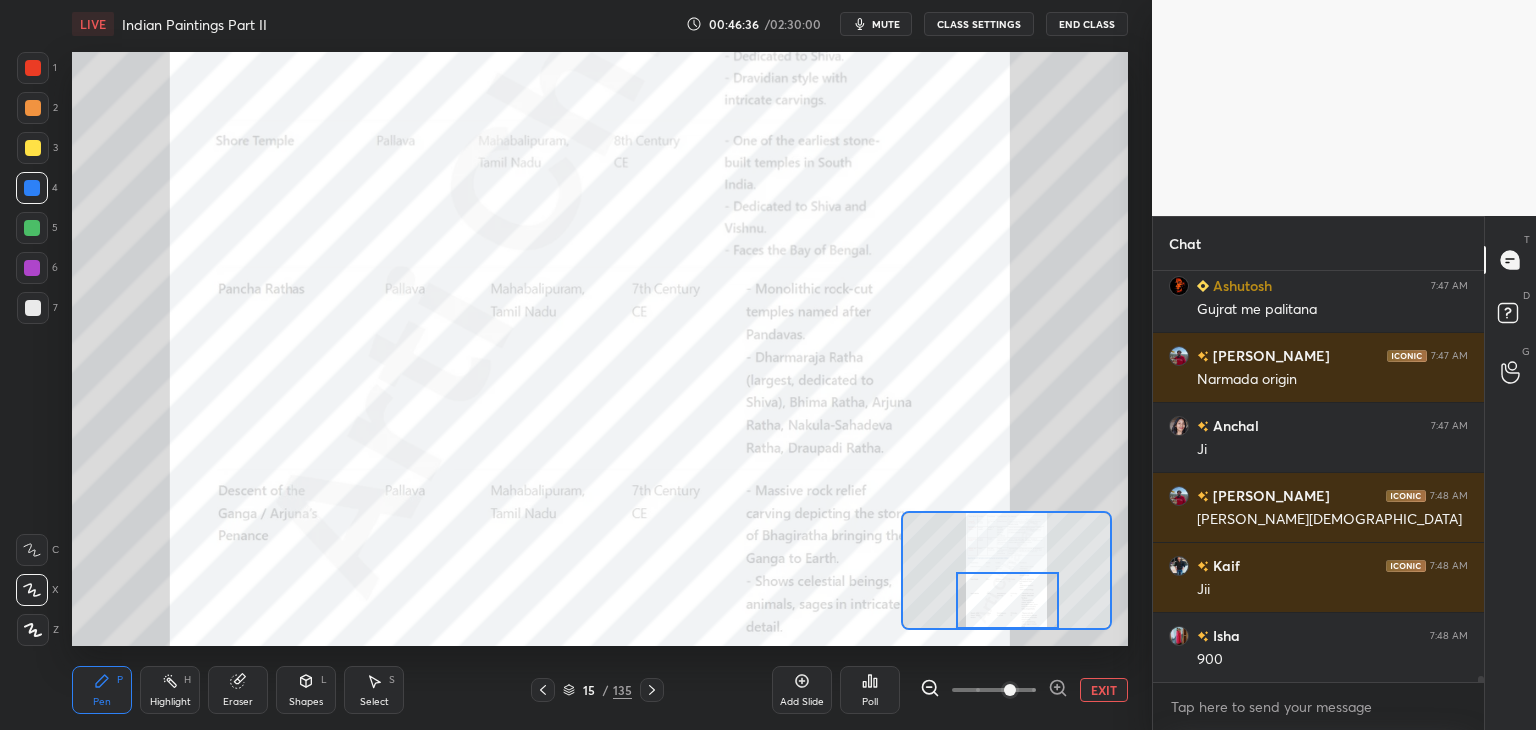 click at bounding box center [1008, 600] 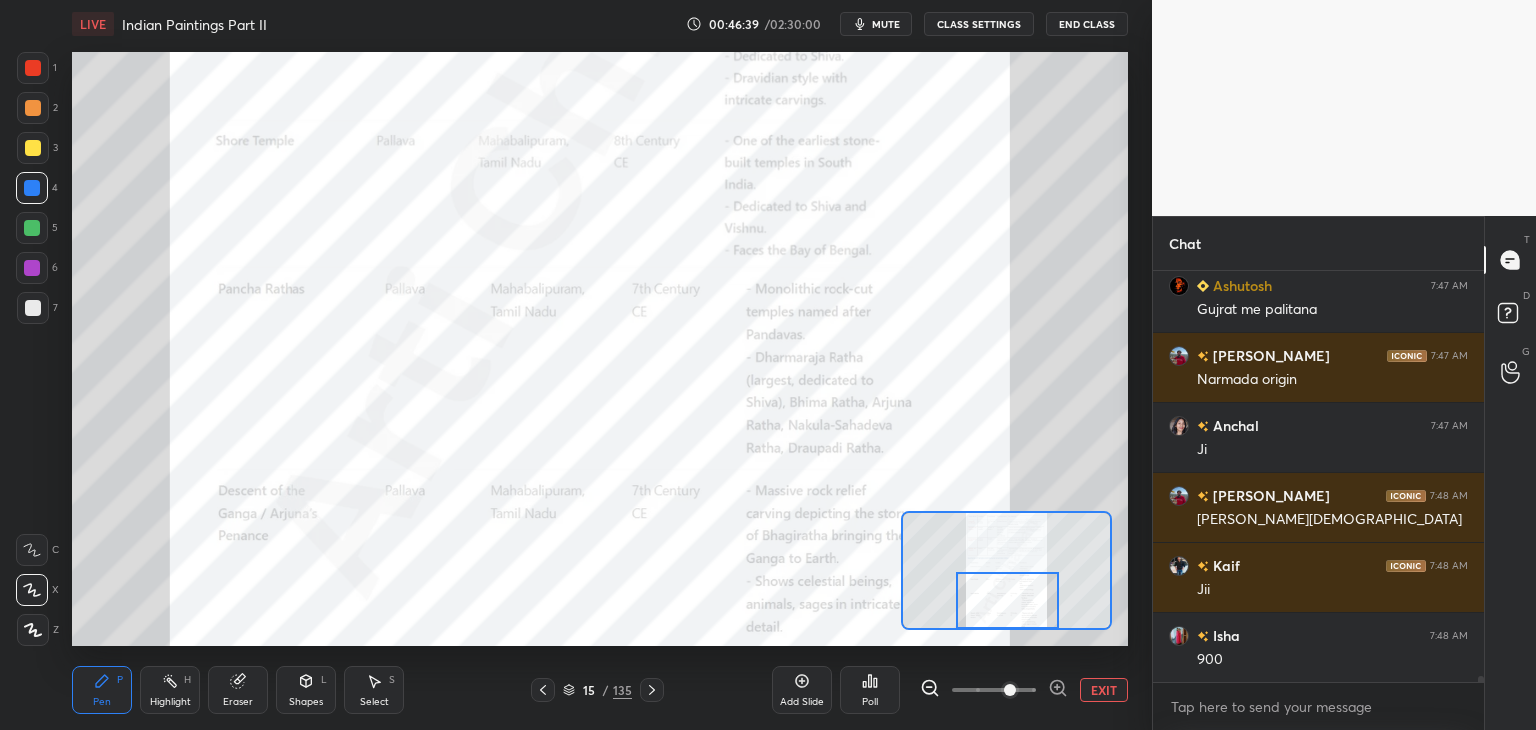 click 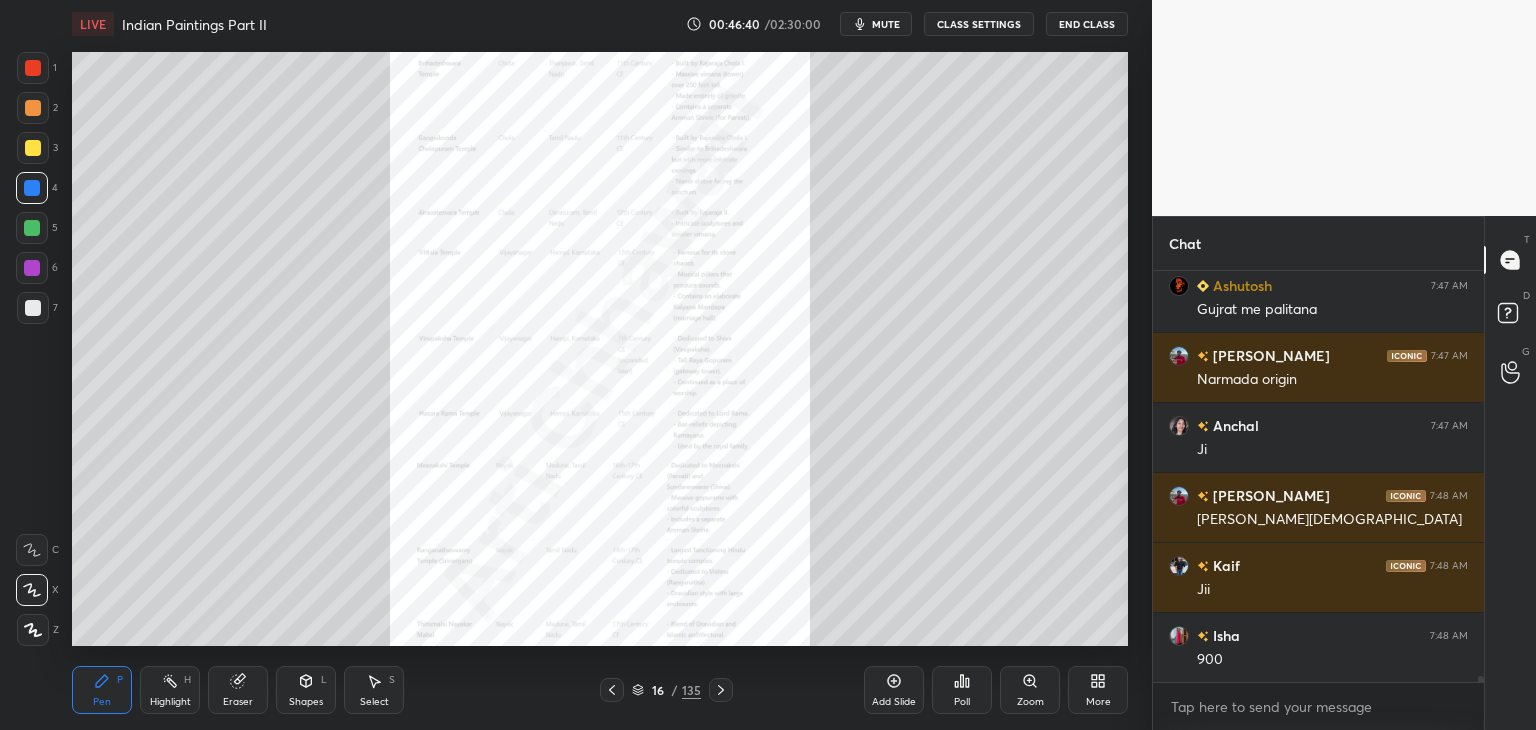 click 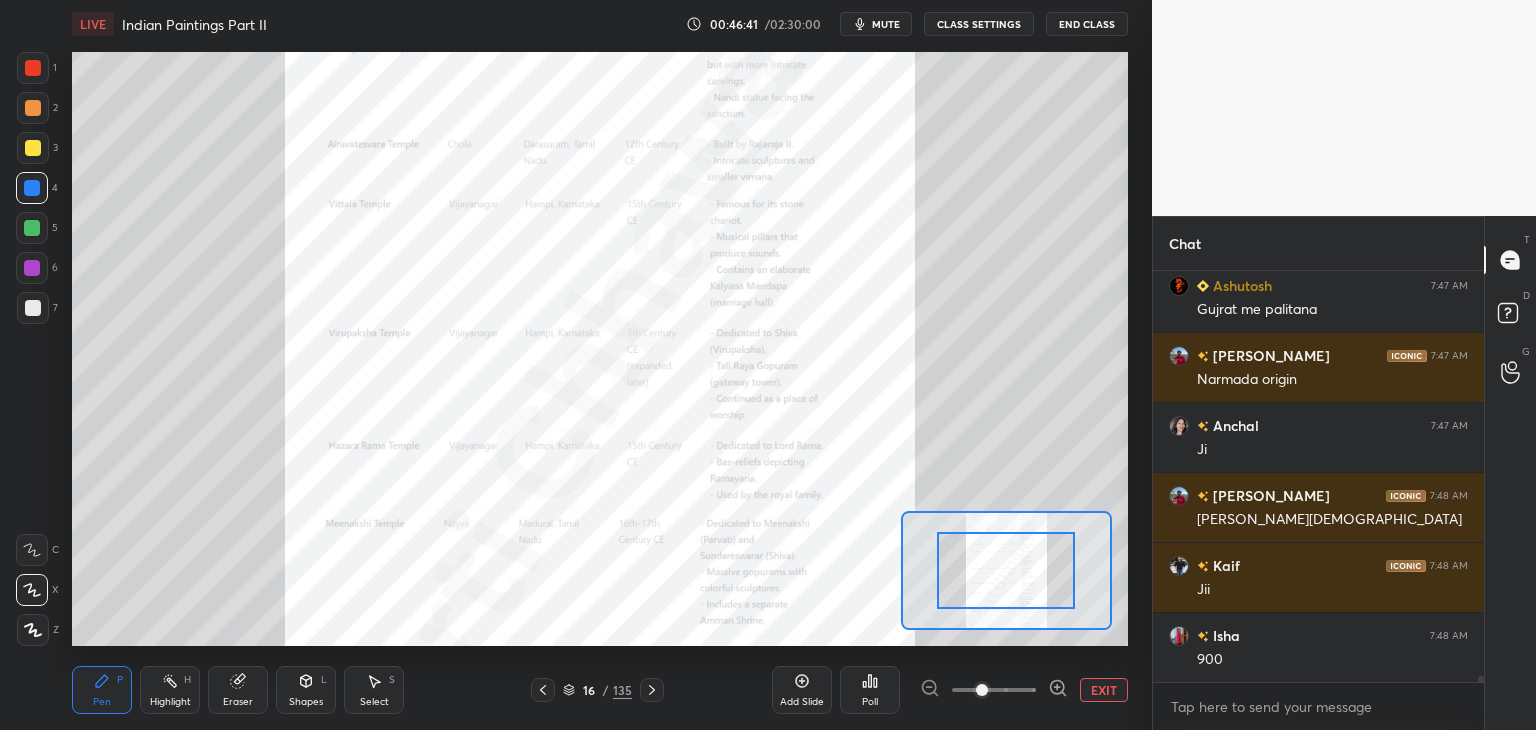 click at bounding box center [994, 690] 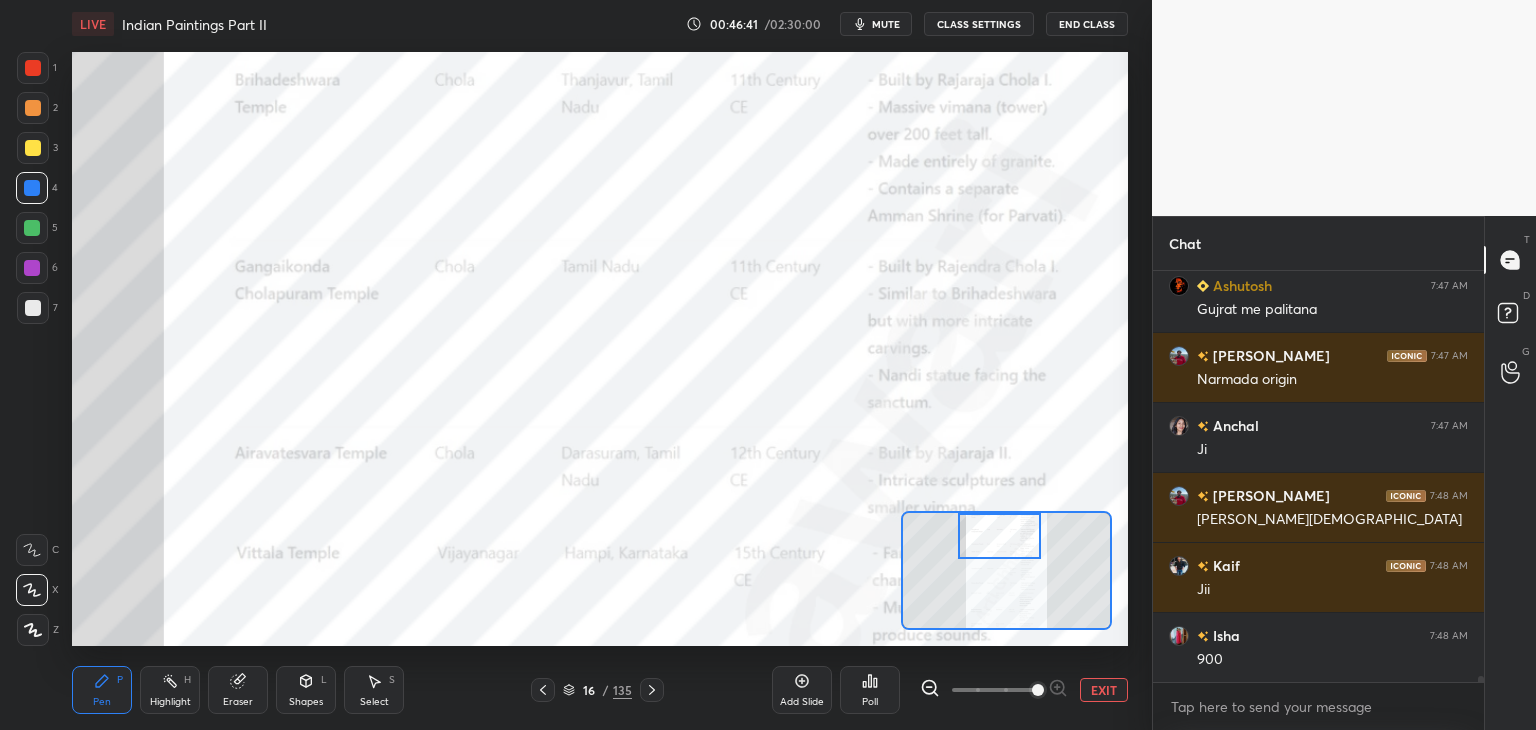 drag, startPoint x: 1013, startPoint y: 585, endPoint x: 1008, endPoint y: 529, distance: 56.22277 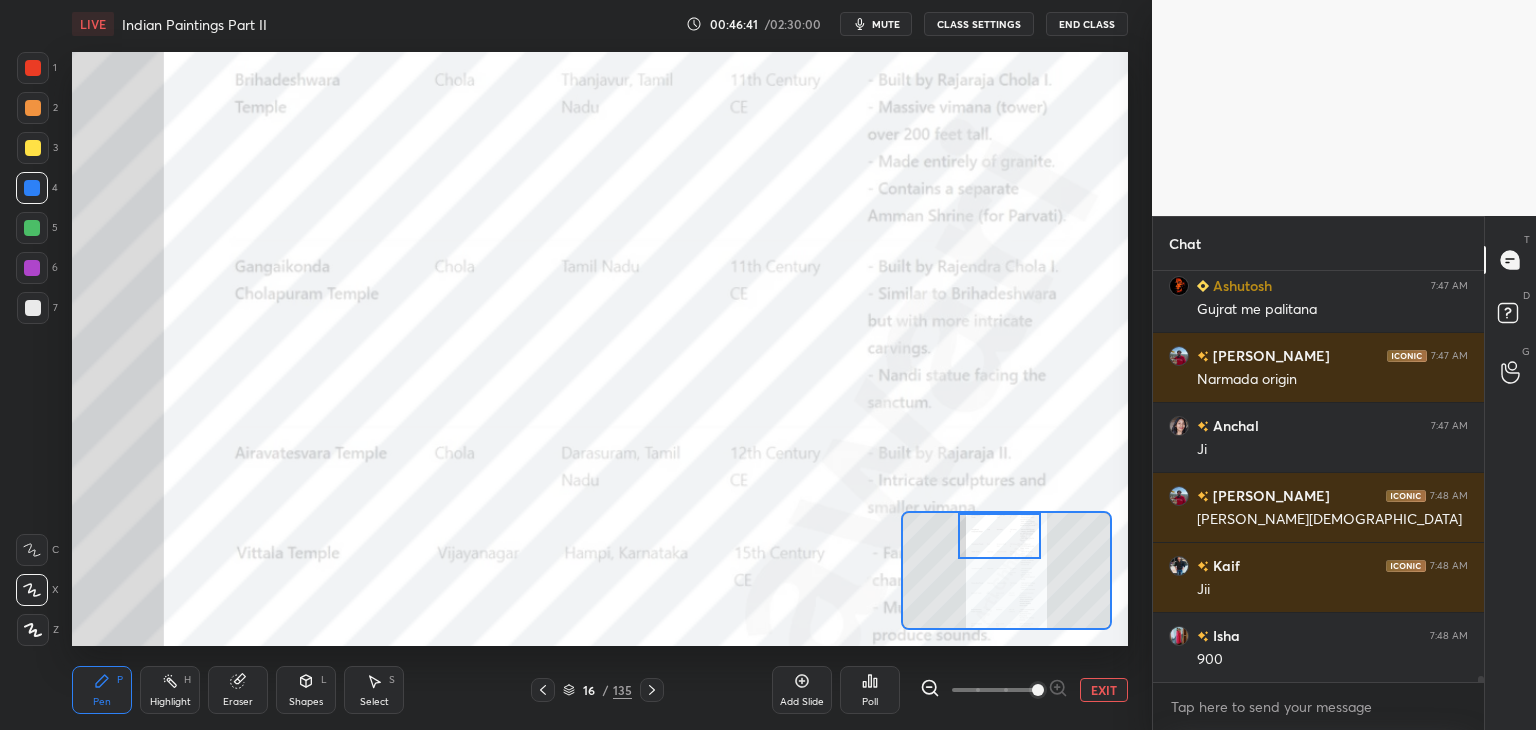 click at bounding box center [999, 536] 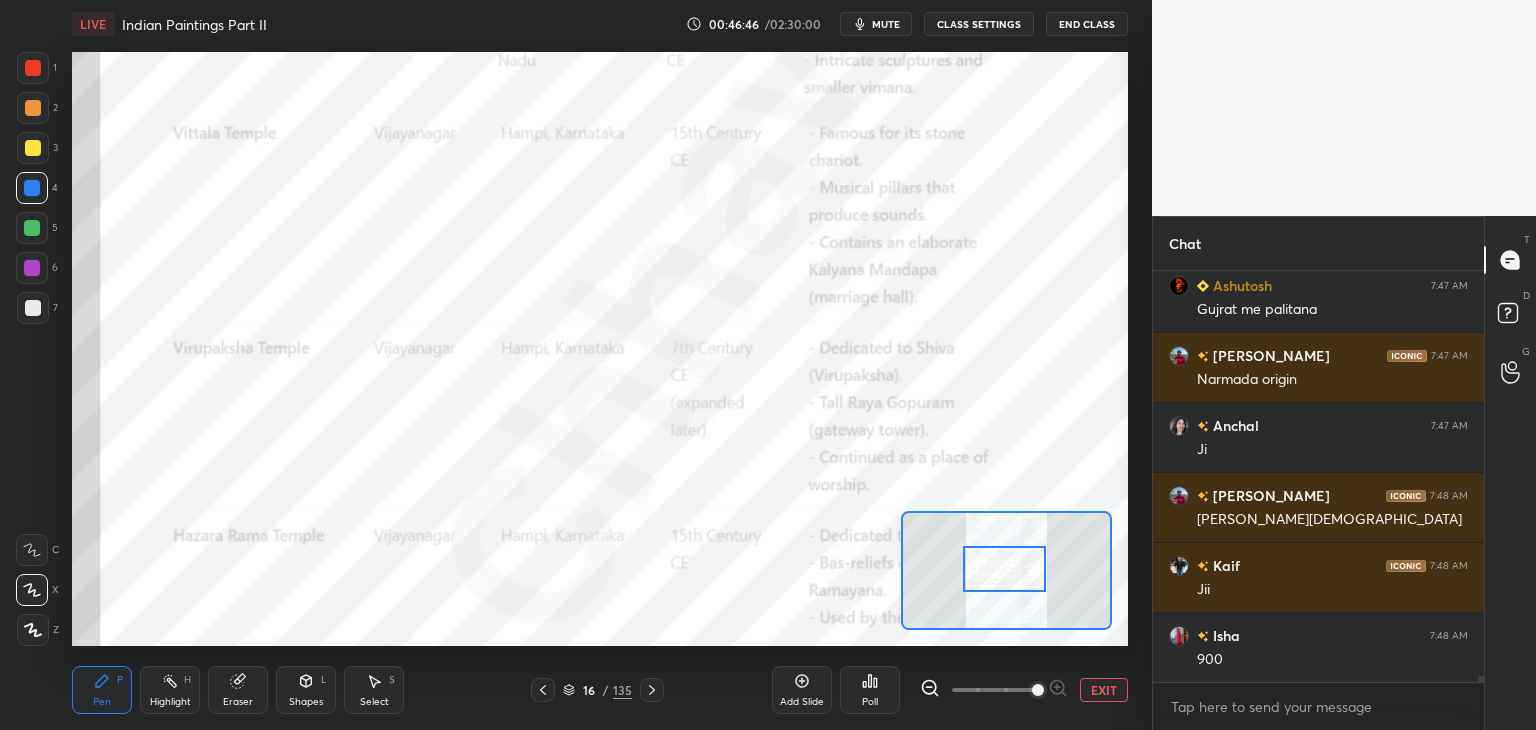 drag, startPoint x: 1005, startPoint y: 543, endPoint x: 1008, endPoint y: 573, distance: 30.149628 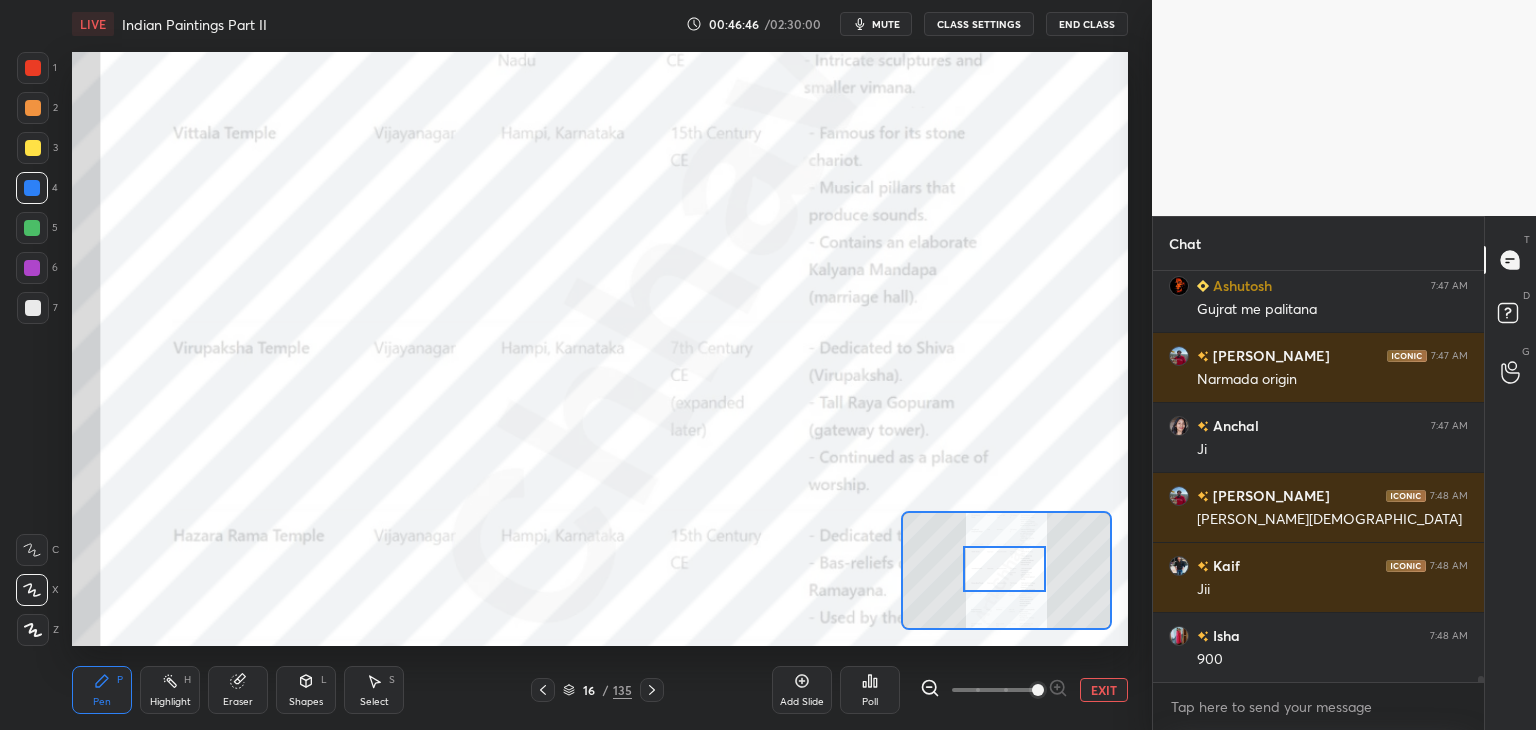 click at bounding box center [1004, 569] 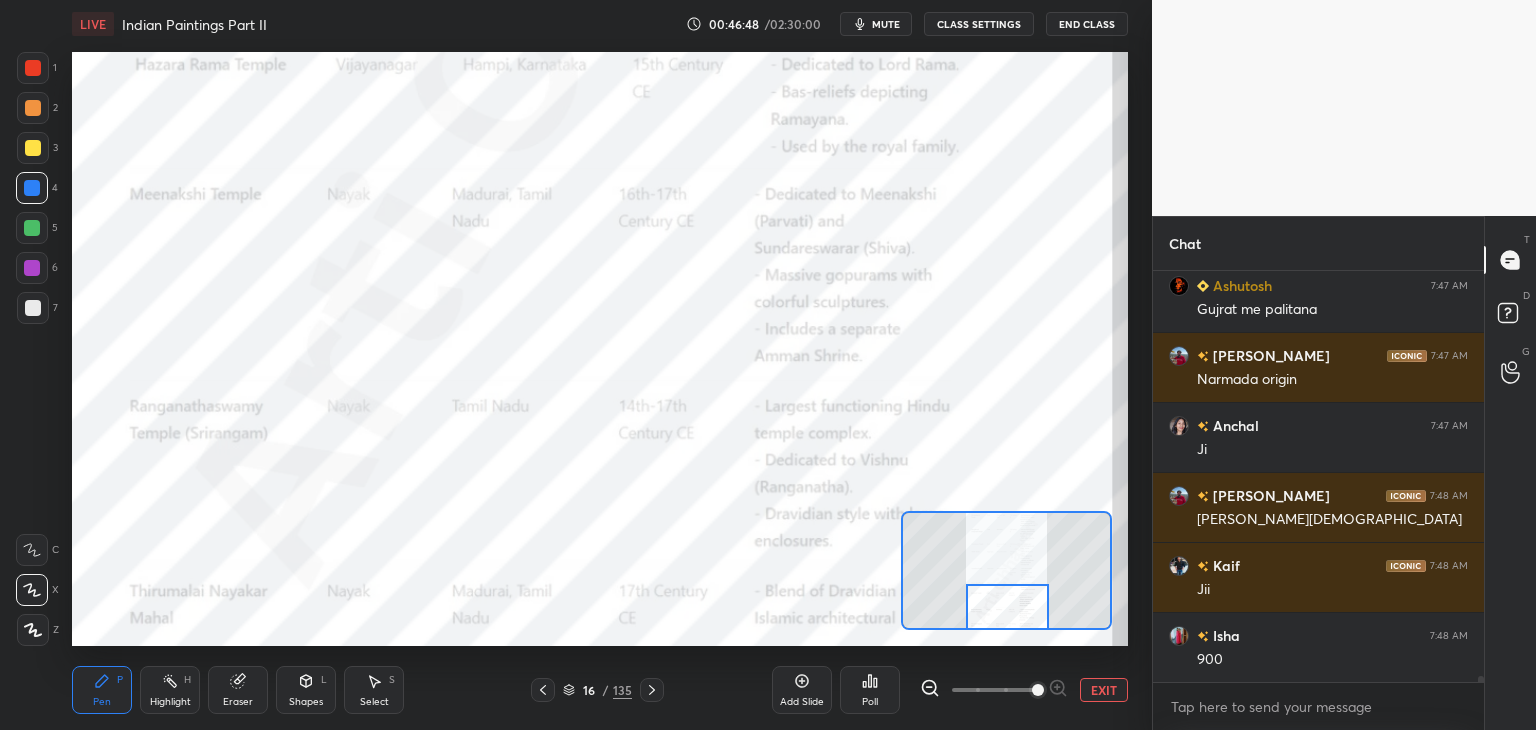 drag, startPoint x: 1005, startPoint y: 565, endPoint x: 1009, endPoint y: 608, distance: 43.185646 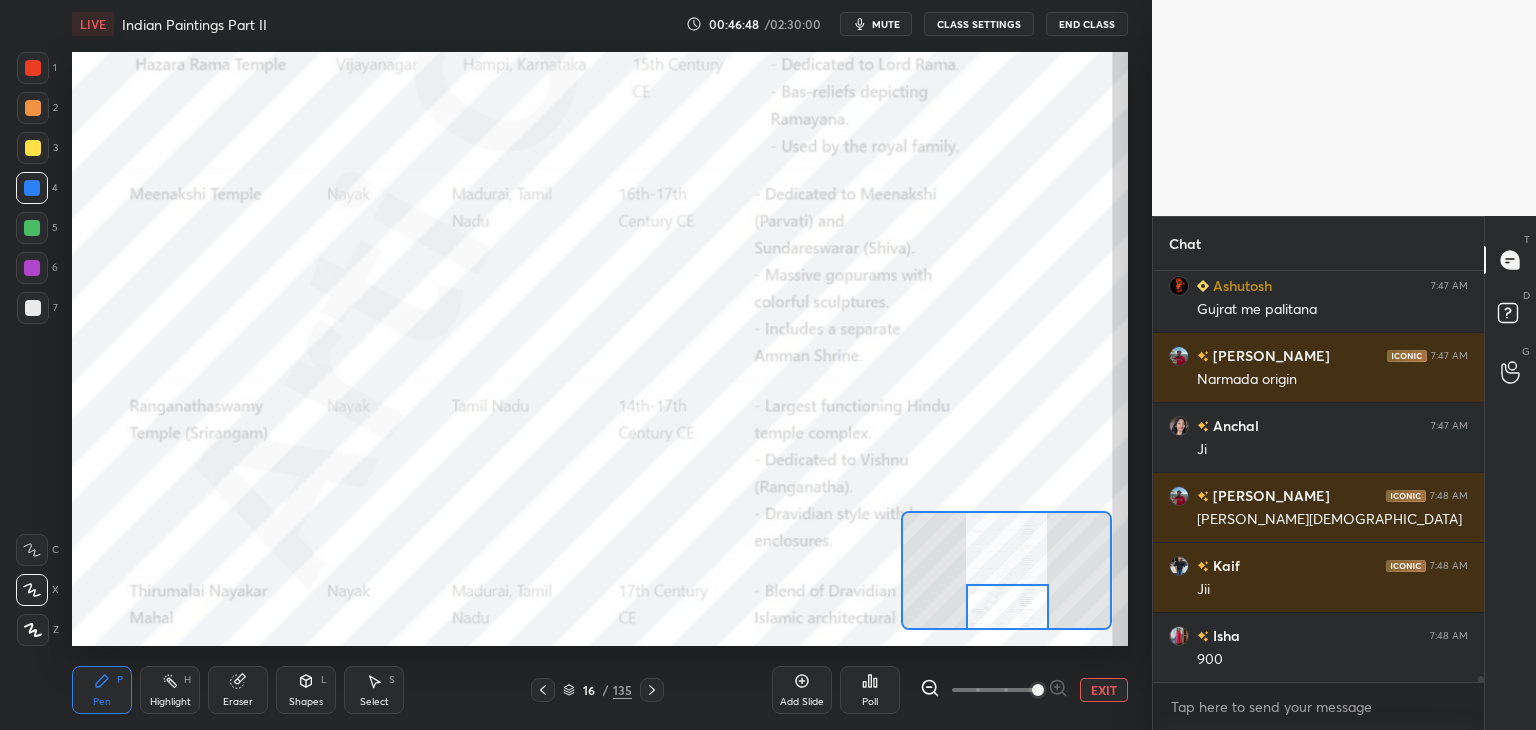 click at bounding box center (1007, 607) 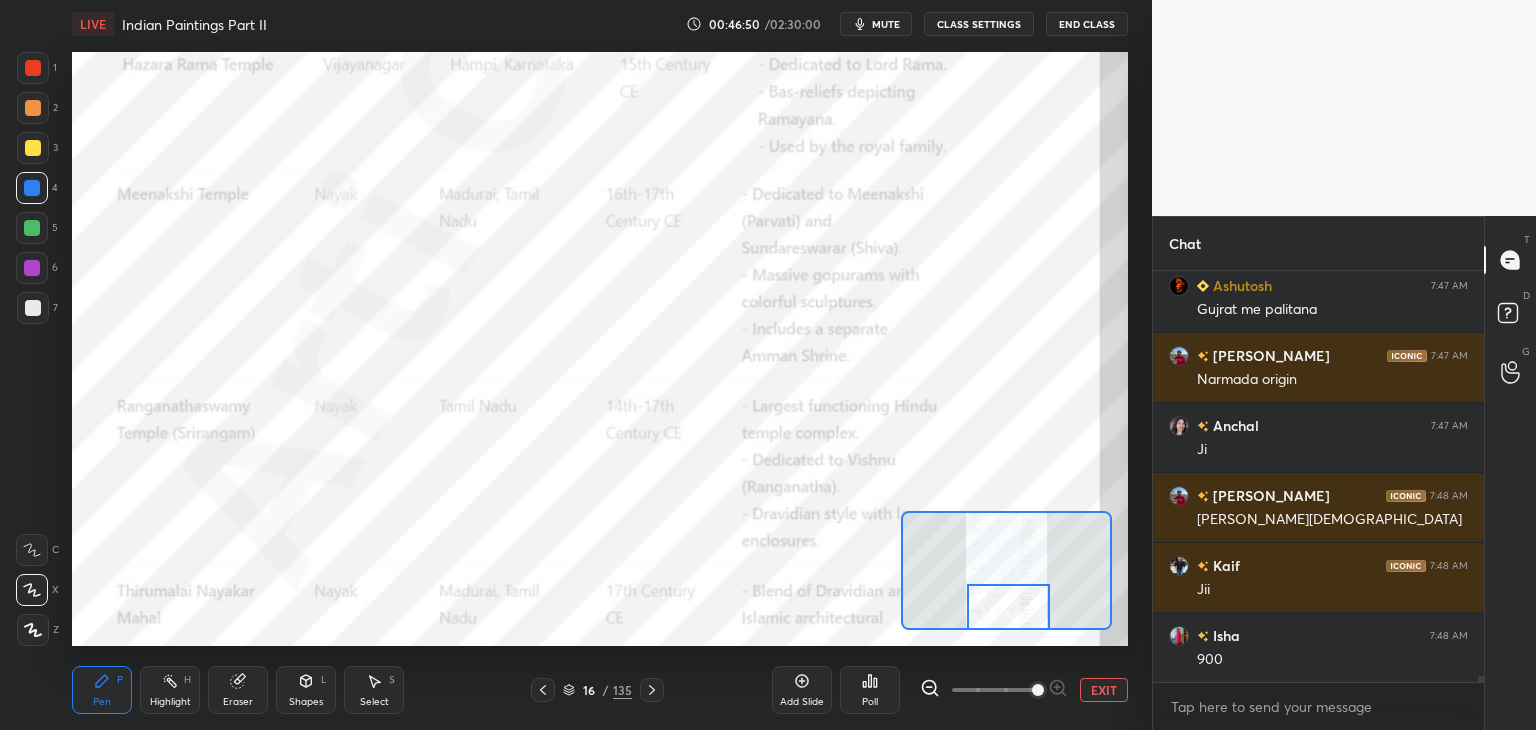 scroll, scrollTop: 29092, scrollLeft: 0, axis: vertical 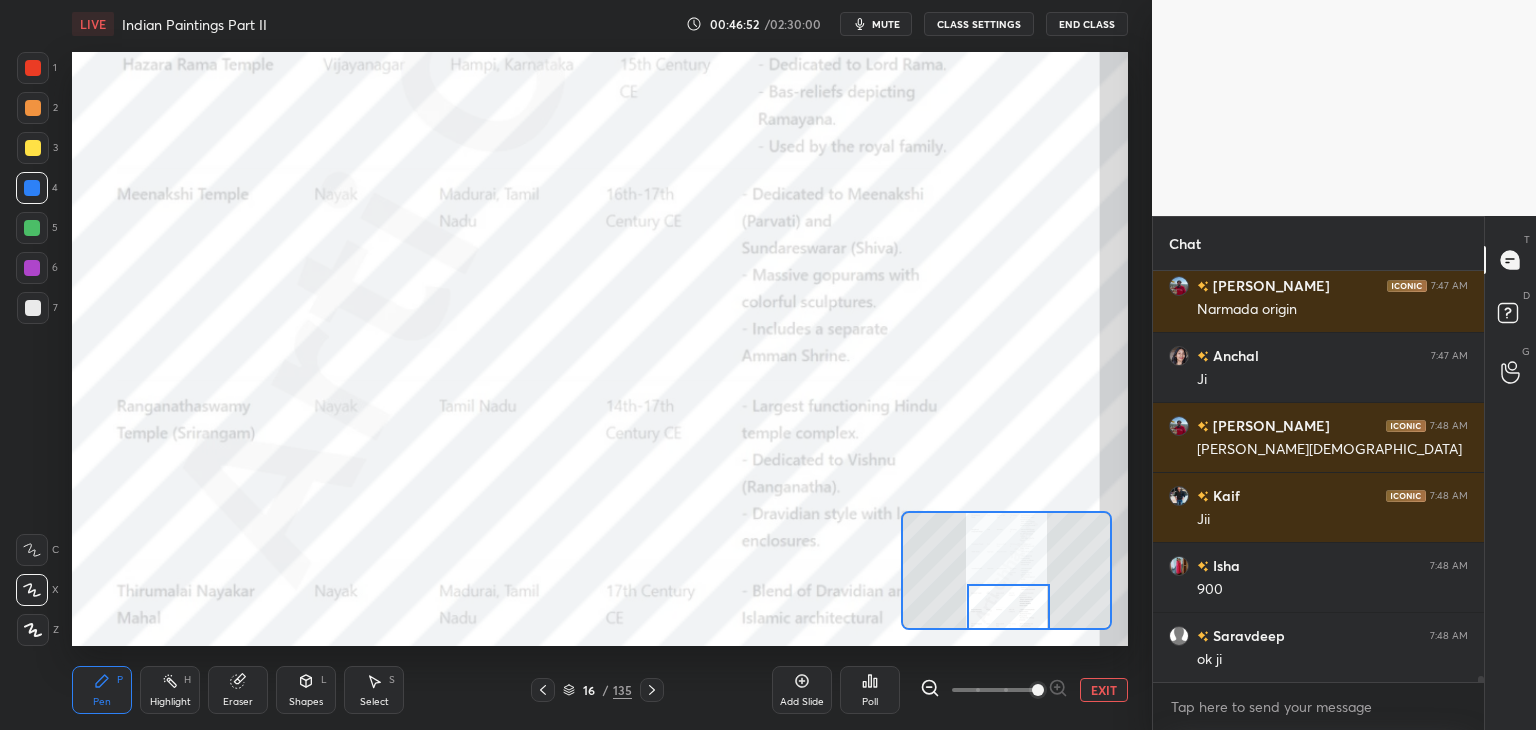 click on "EXIT" at bounding box center [1104, 690] 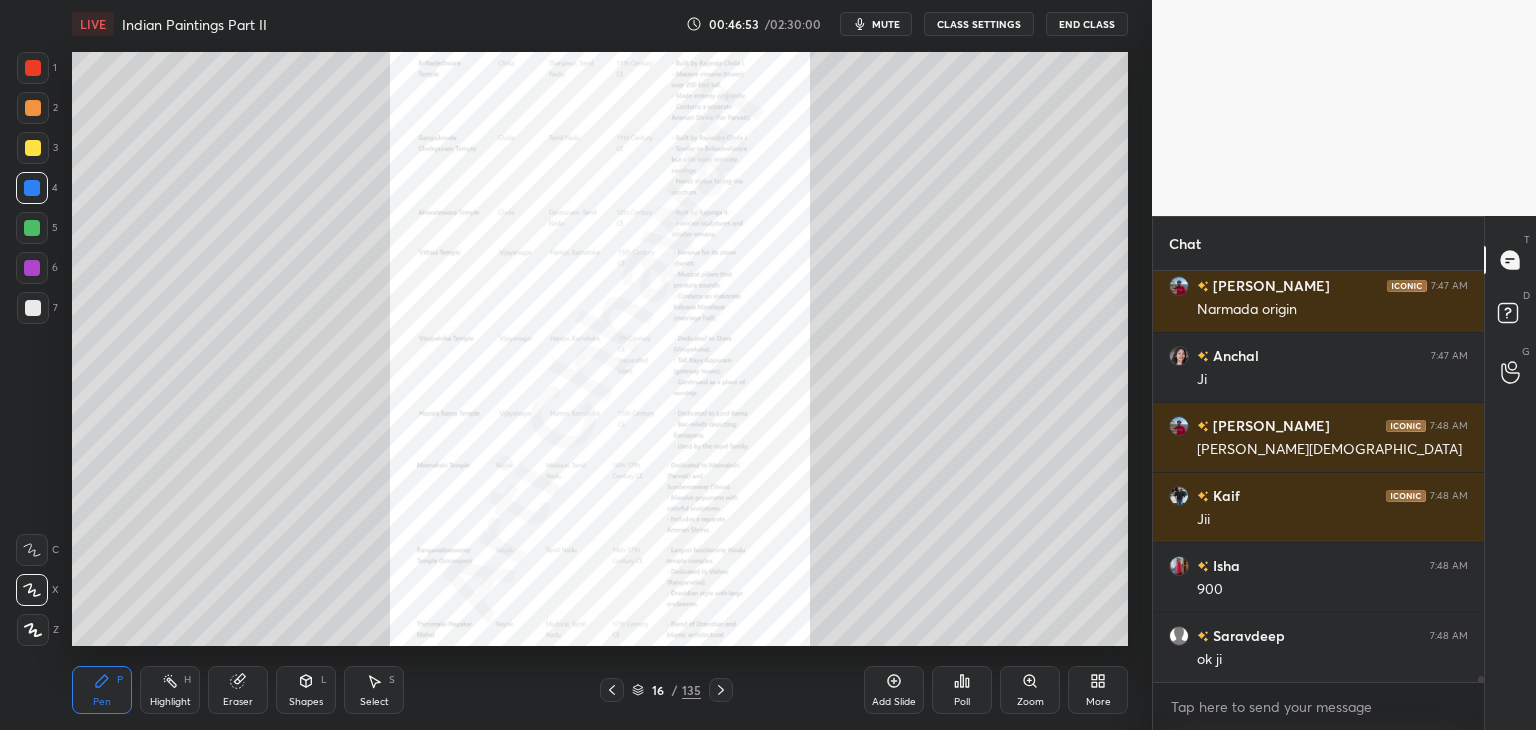 click at bounding box center [721, 690] 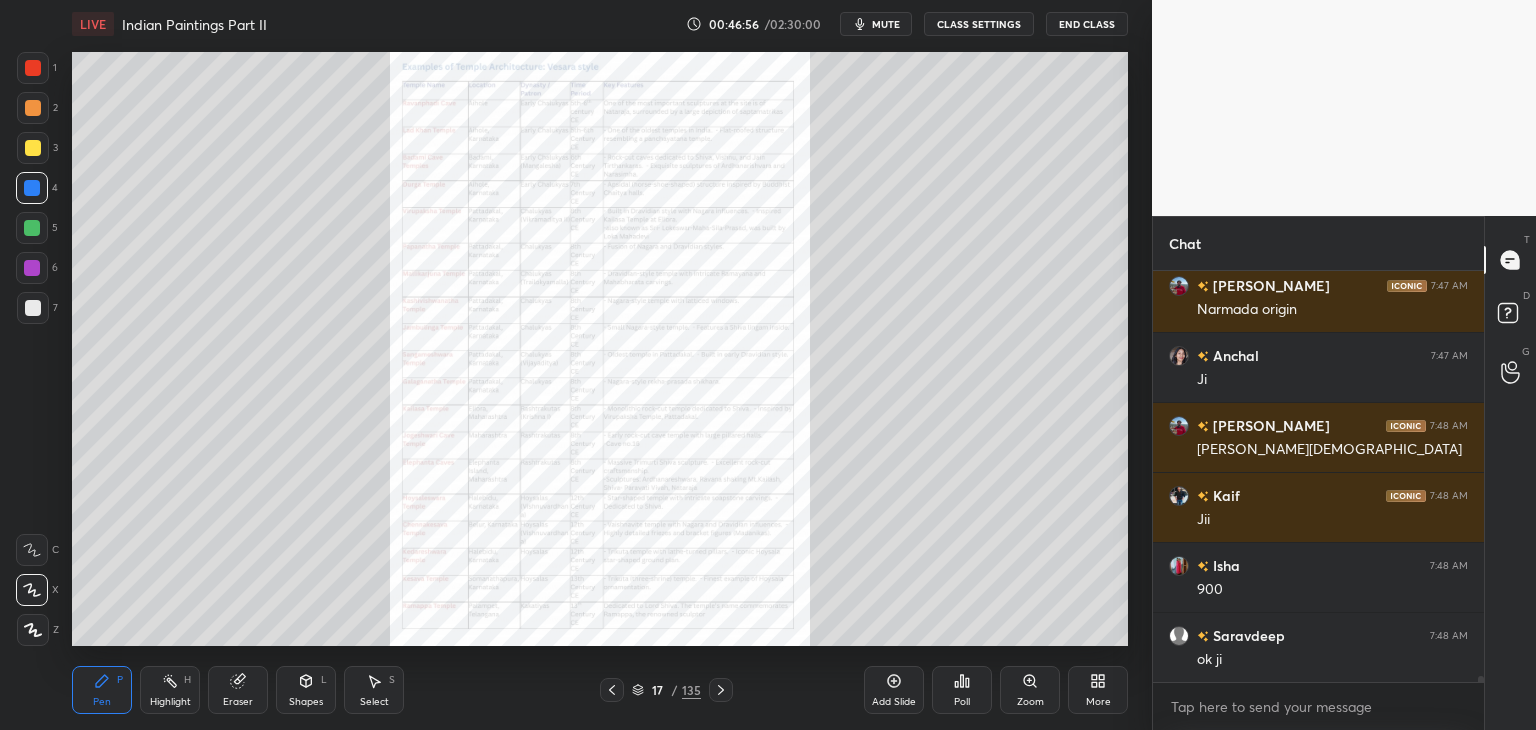 click 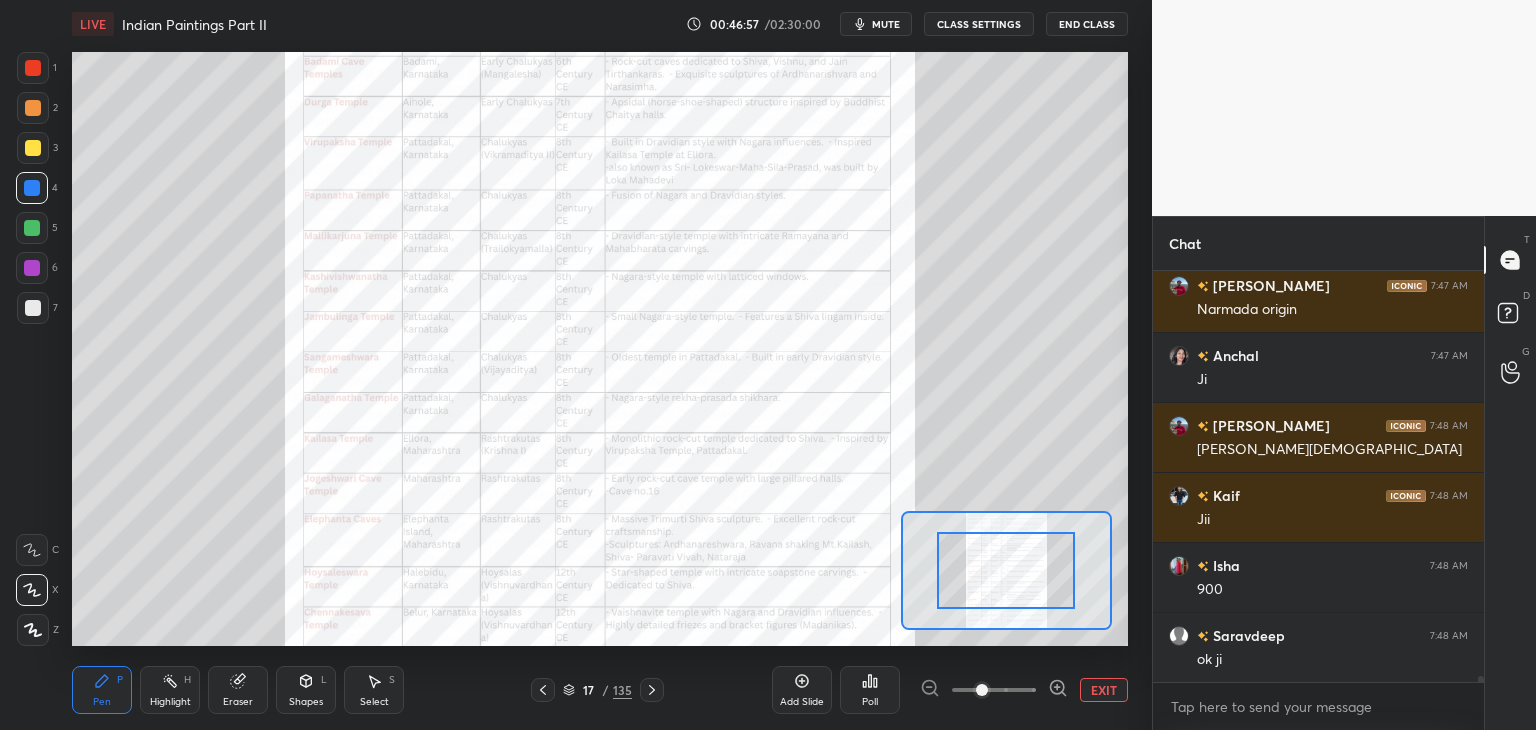 click at bounding box center [994, 690] 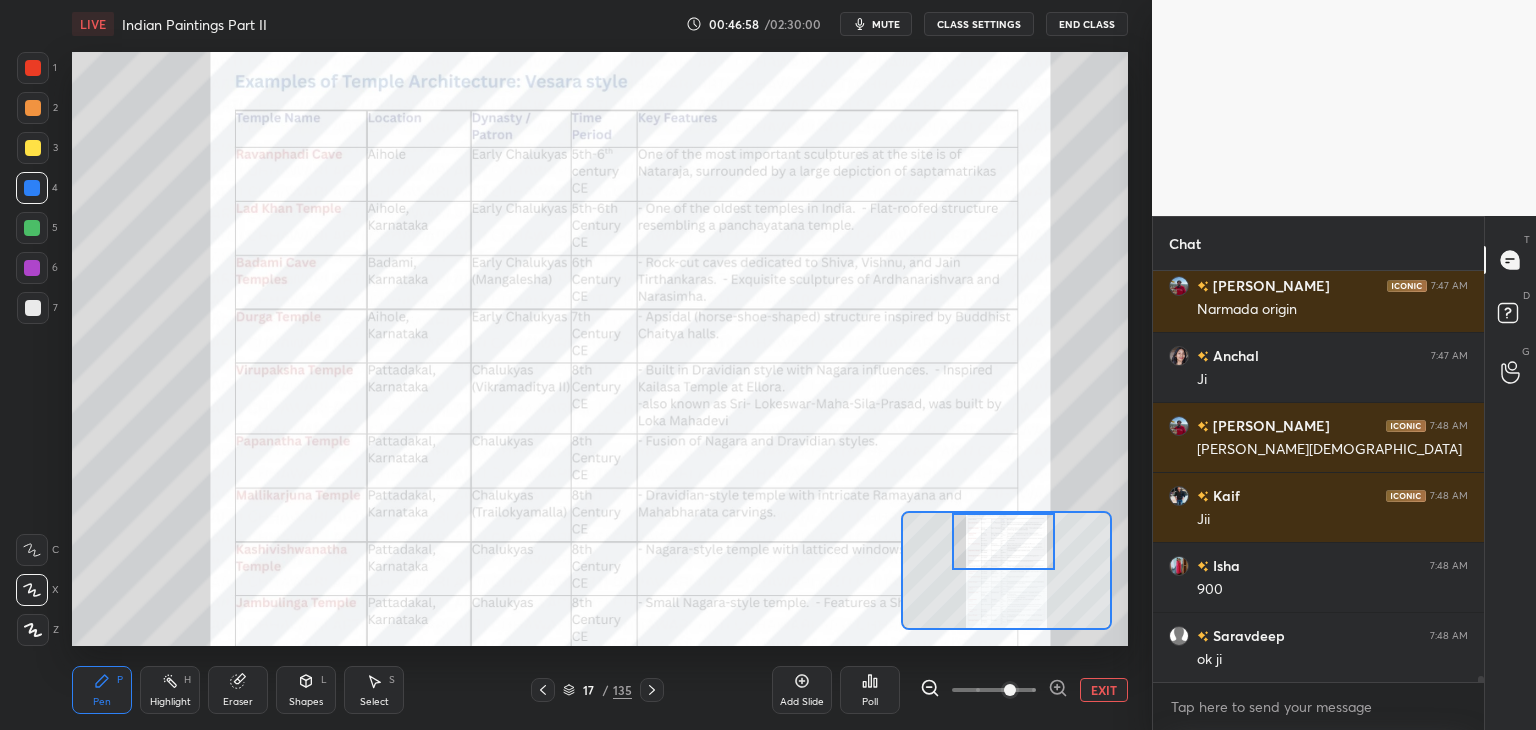 drag, startPoint x: 1019, startPoint y: 586, endPoint x: 1020, endPoint y: 529, distance: 57.00877 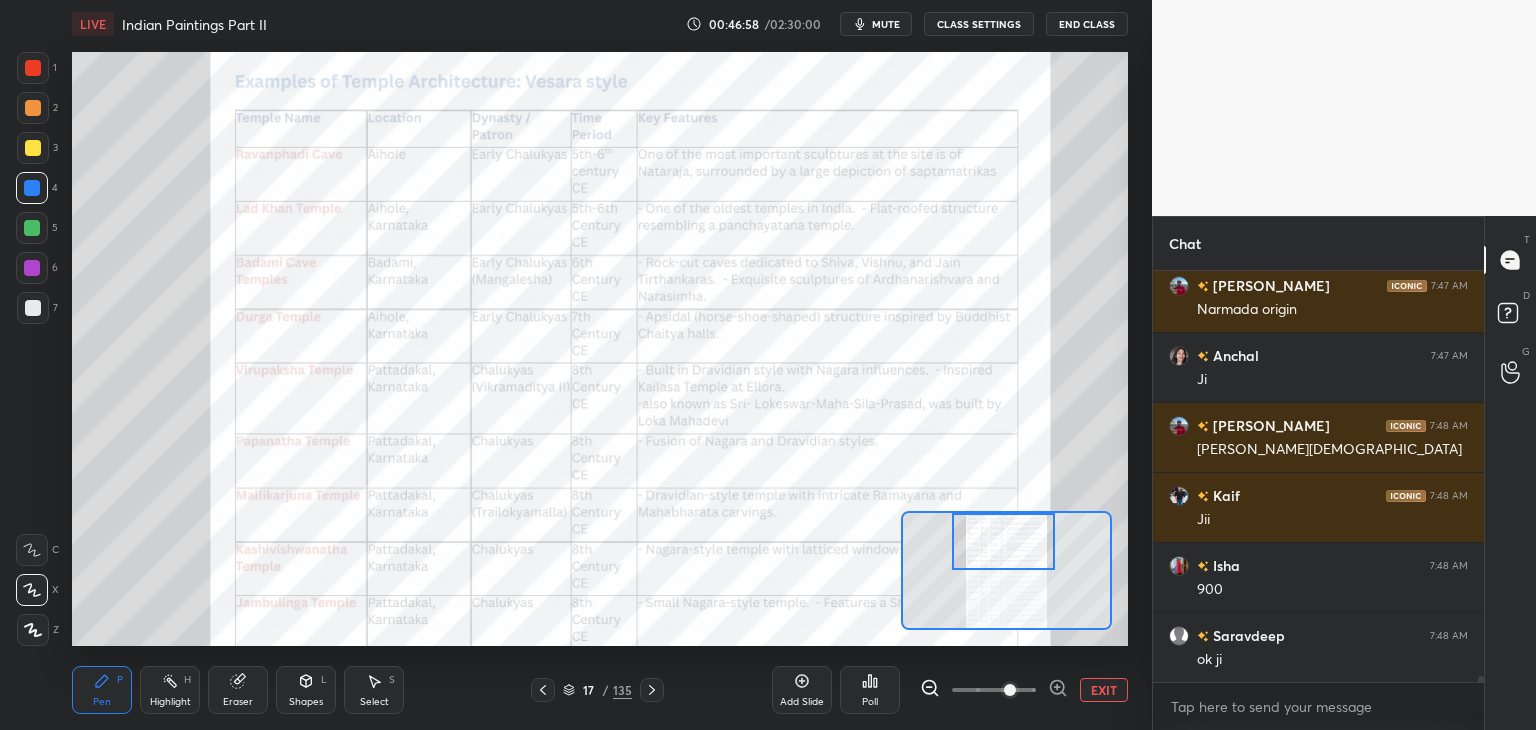 click at bounding box center [1004, 541] 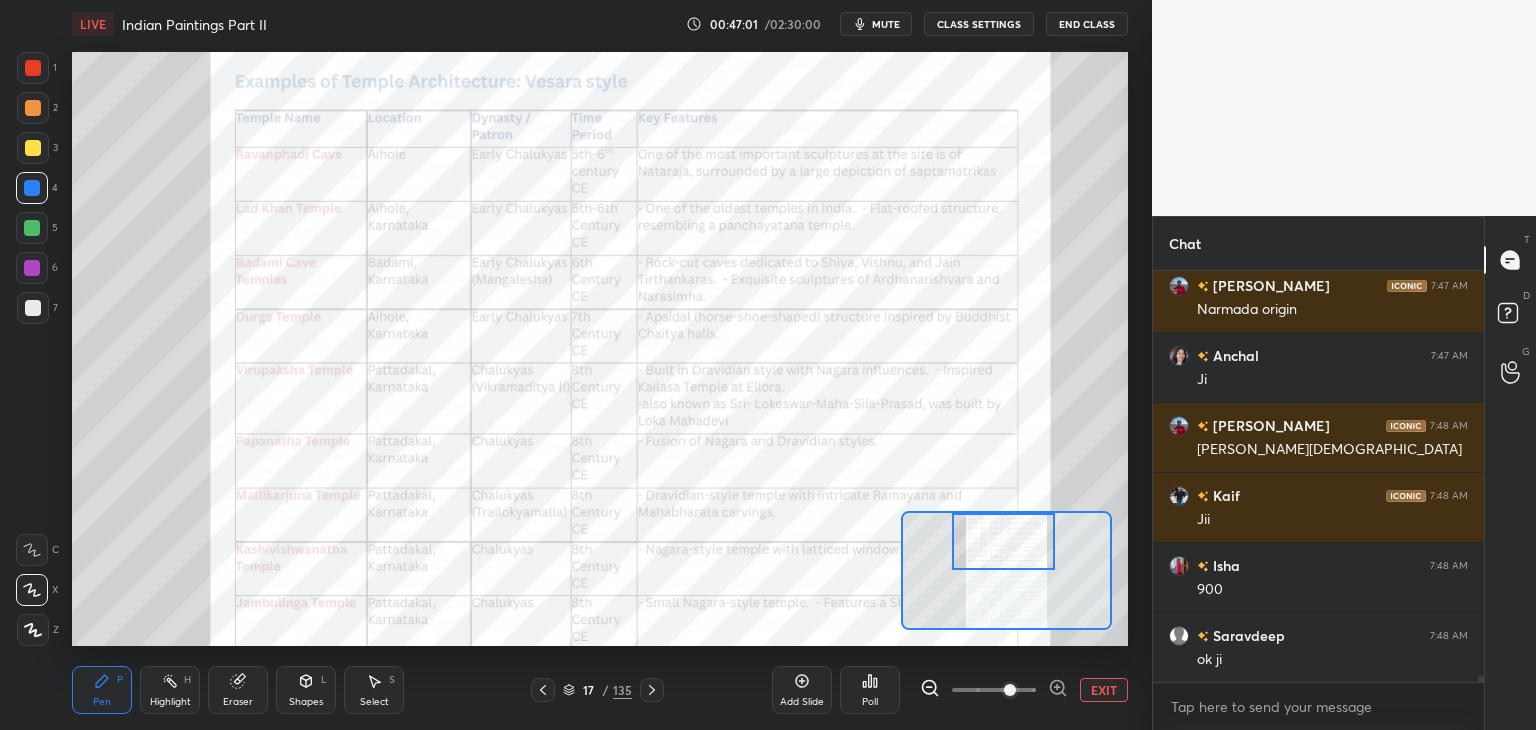 scroll, scrollTop: 29162, scrollLeft: 0, axis: vertical 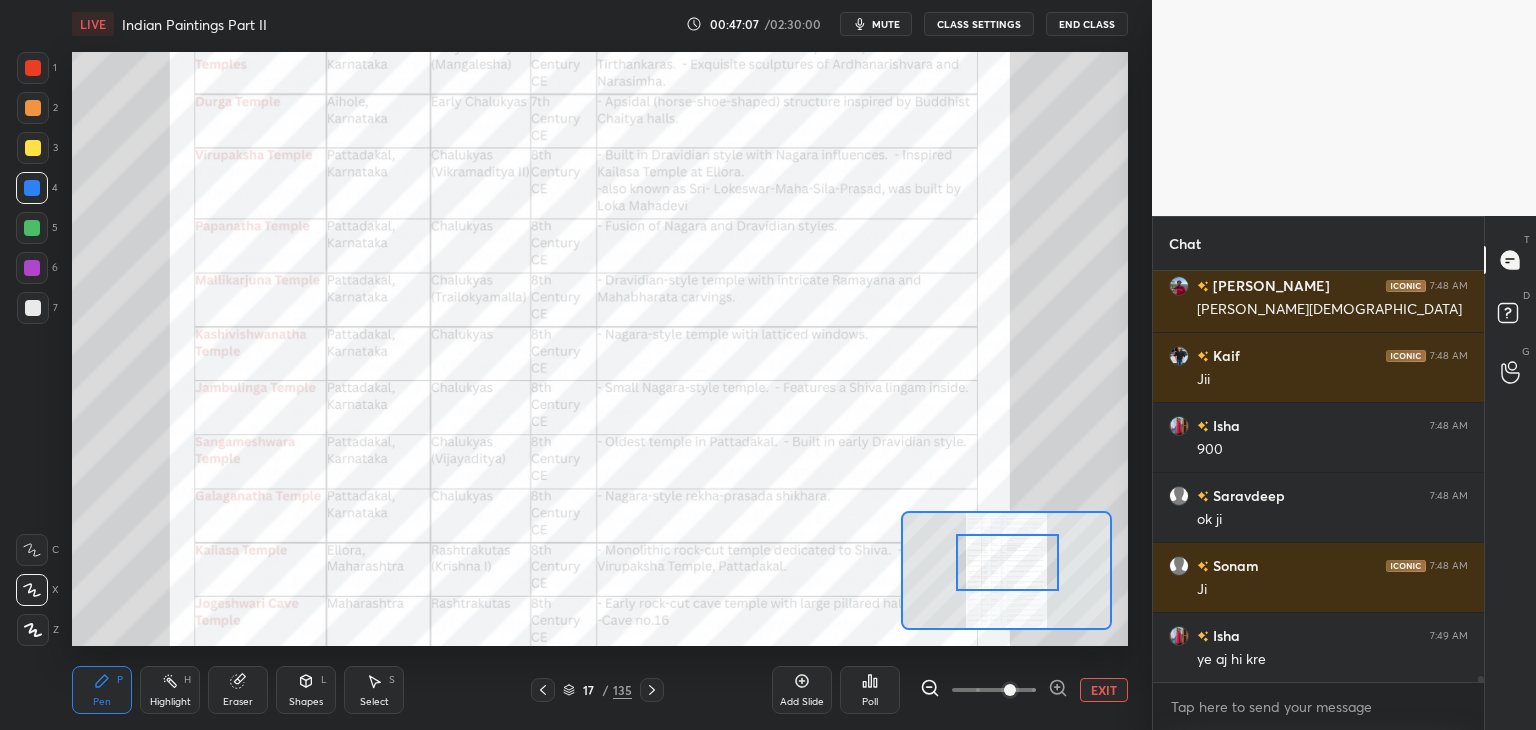 drag, startPoint x: 1021, startPoint y: 548, endPoint x: 1025, endPoint y: 569, distance: 21.377558 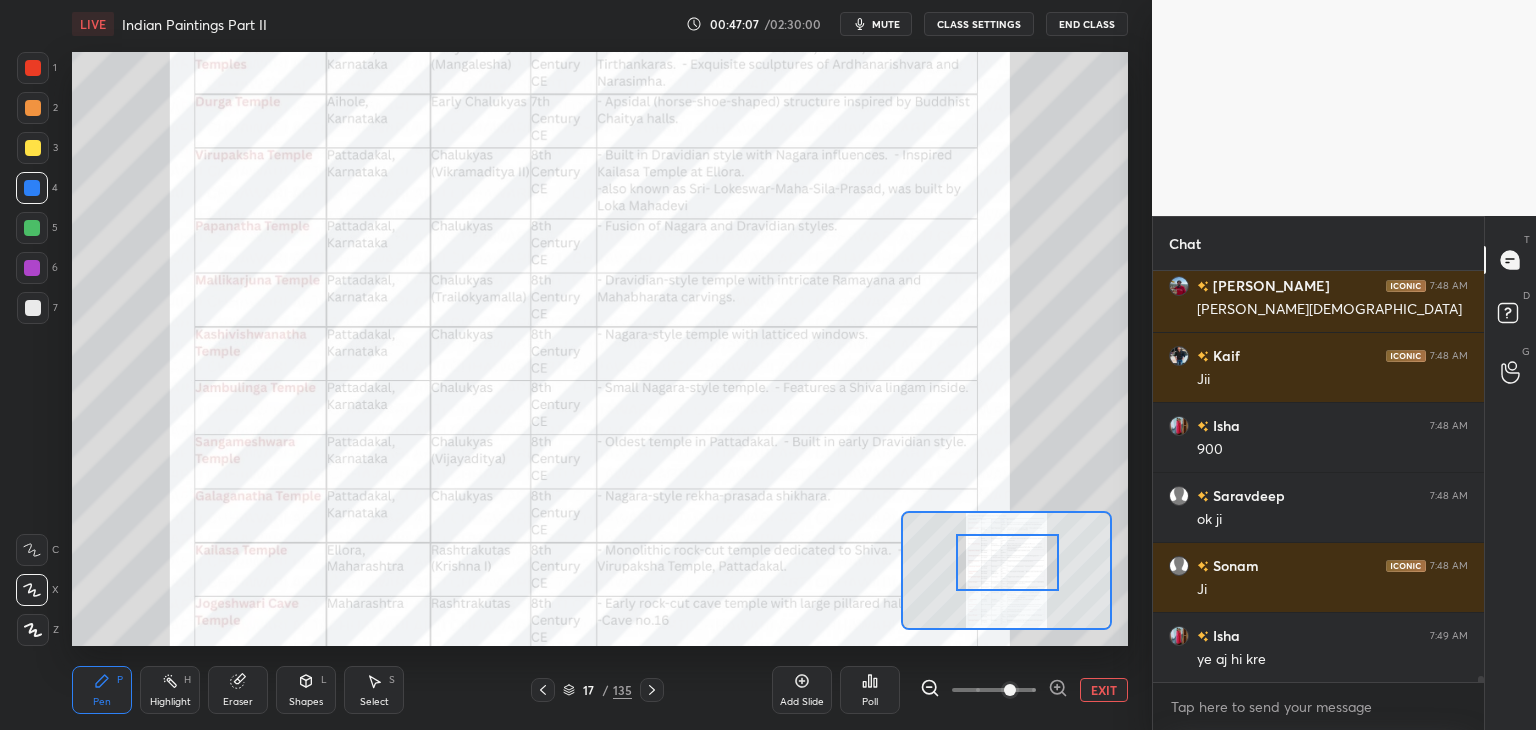 click at bounding box center [1008, 562] 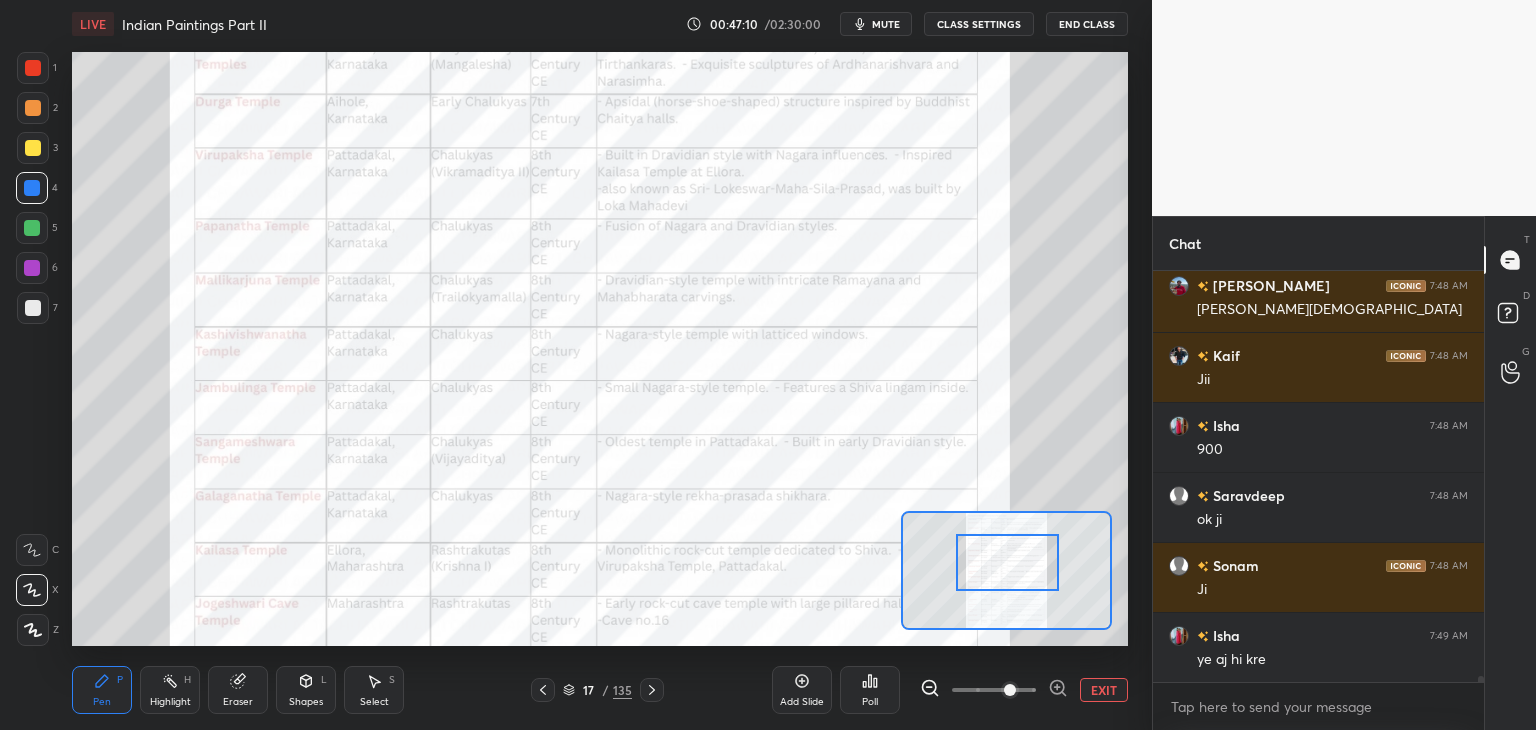 scroll, scrollTop: 29302, scrollLeft: 0, axis: vertical 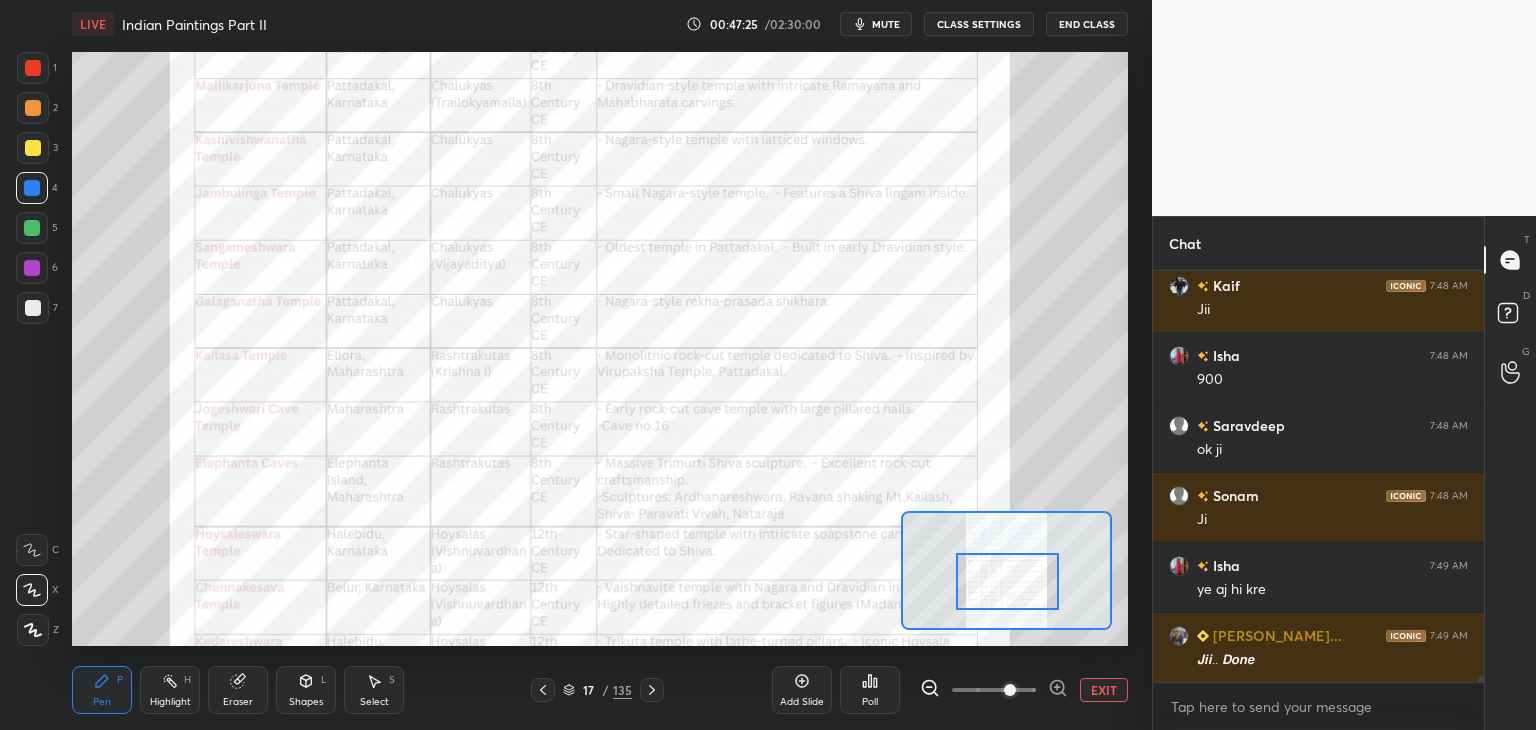 drag, startPoint x: 1023, startPoint y: 574, endPoint x: 1023, endPoint y: 594, distance: 20 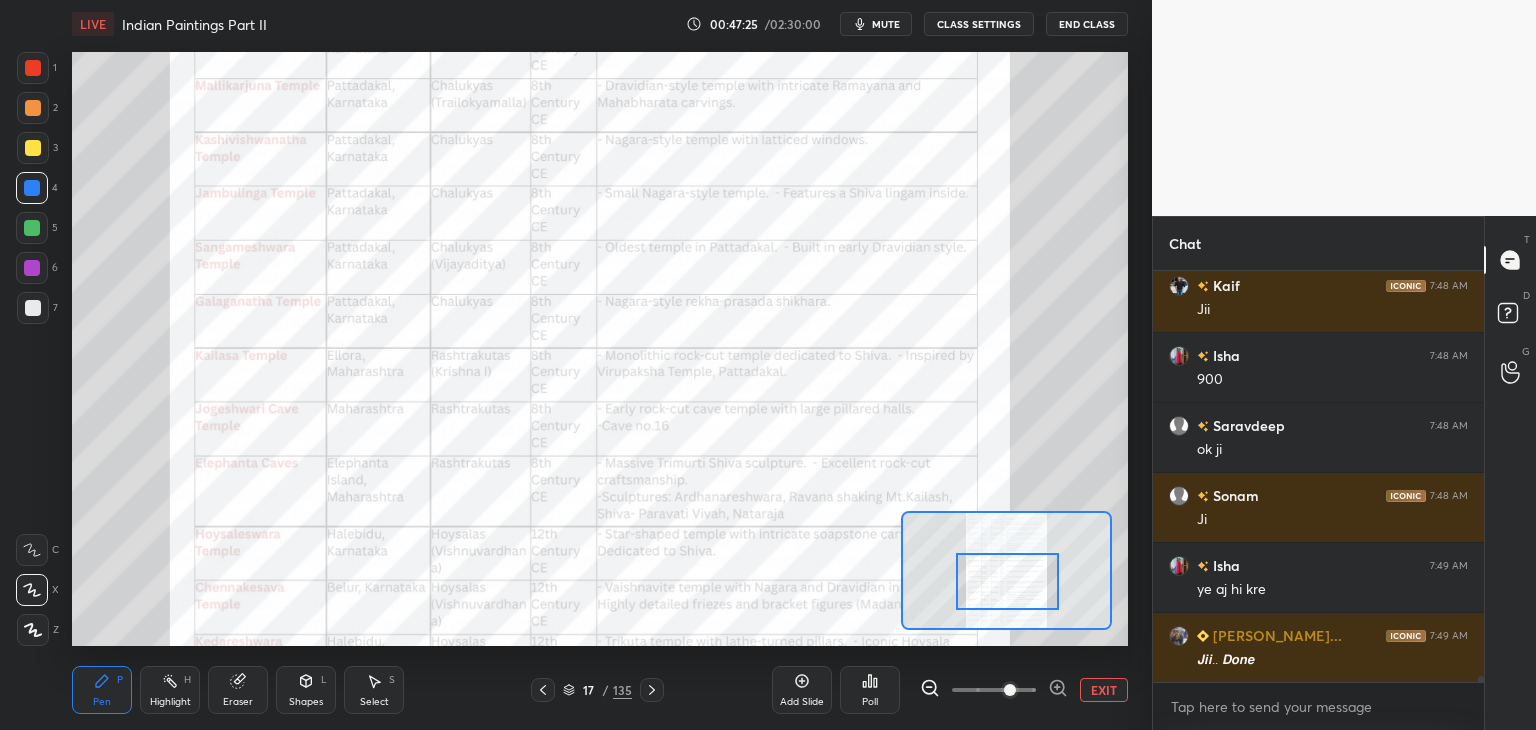 click at bounding box center [1008, 581] 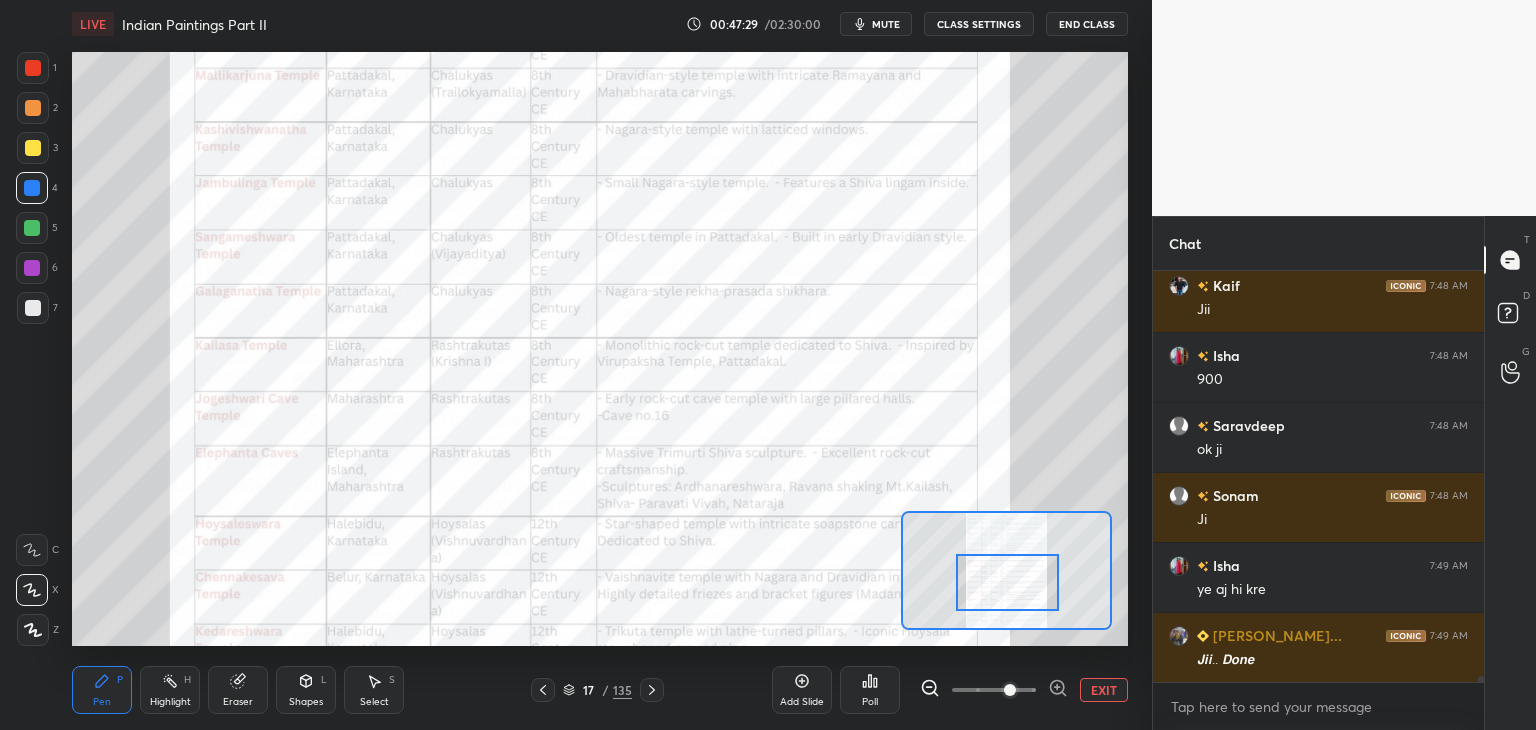 scroll, scrollTop: 29372, scrollLeft: 0, axis: vertical 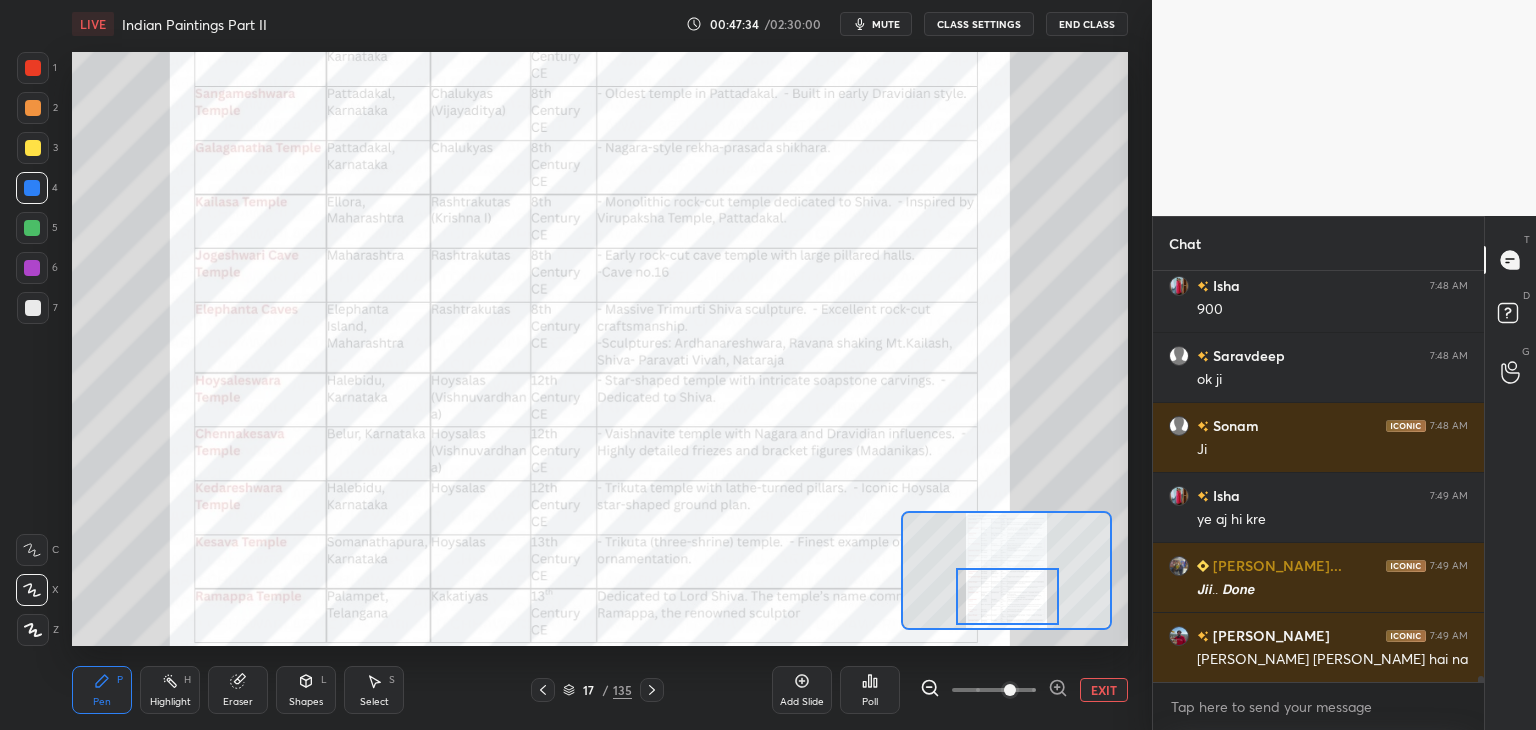 drag, startPoint x: 1012, startPoint y: 597, endPoint x: 1020, endPoint y: 605, distance: 11.313708 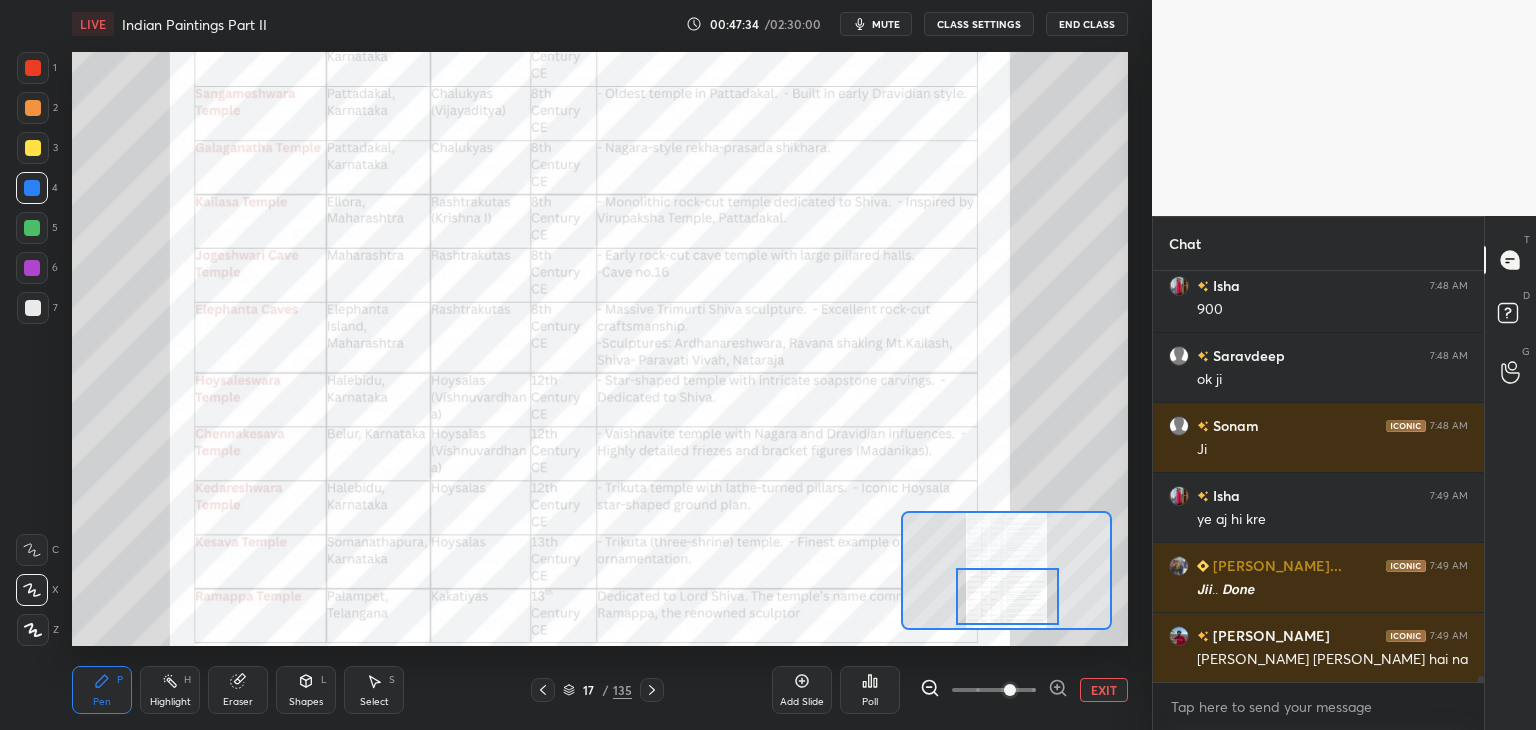 click at bounding box center [1008, 596] 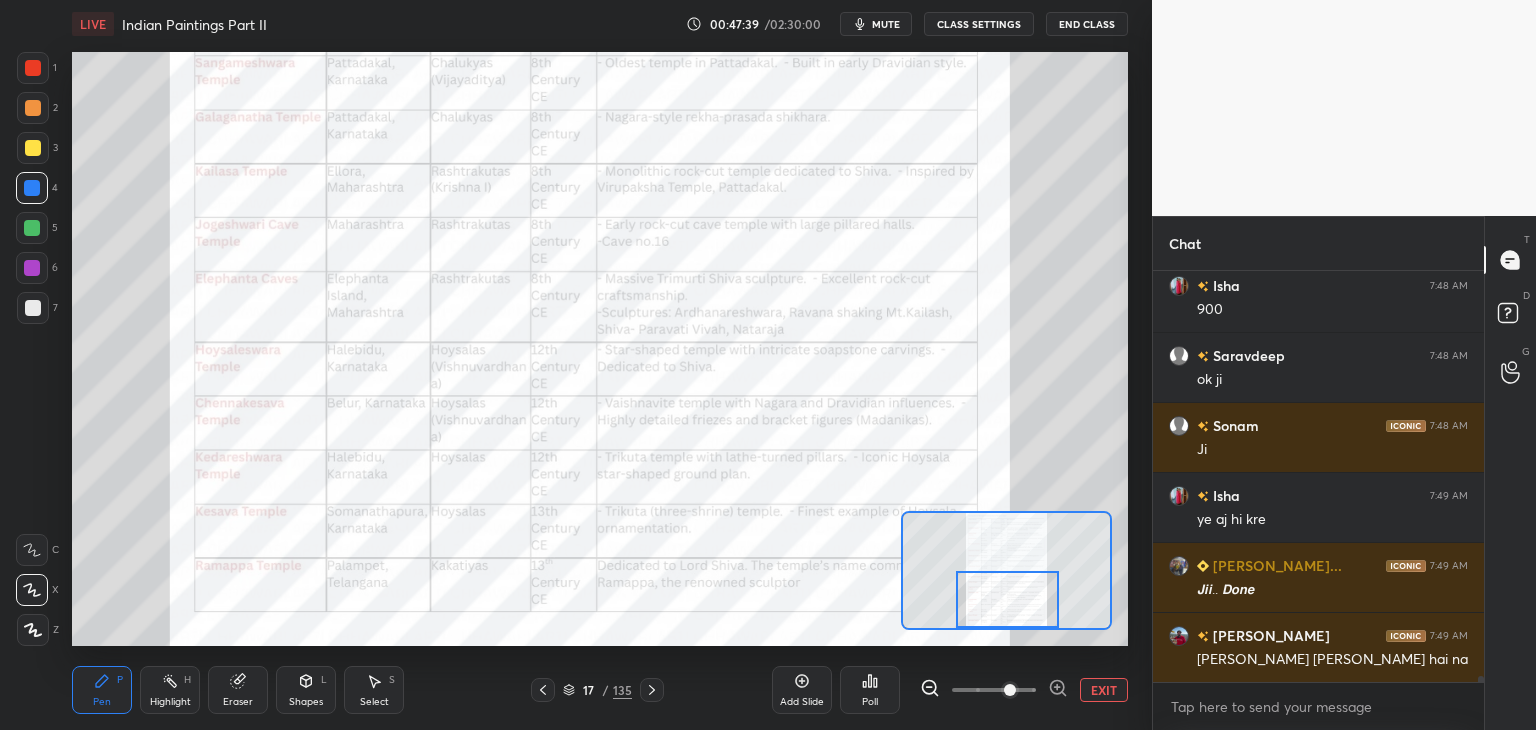 click at bounding box center (33, 68) 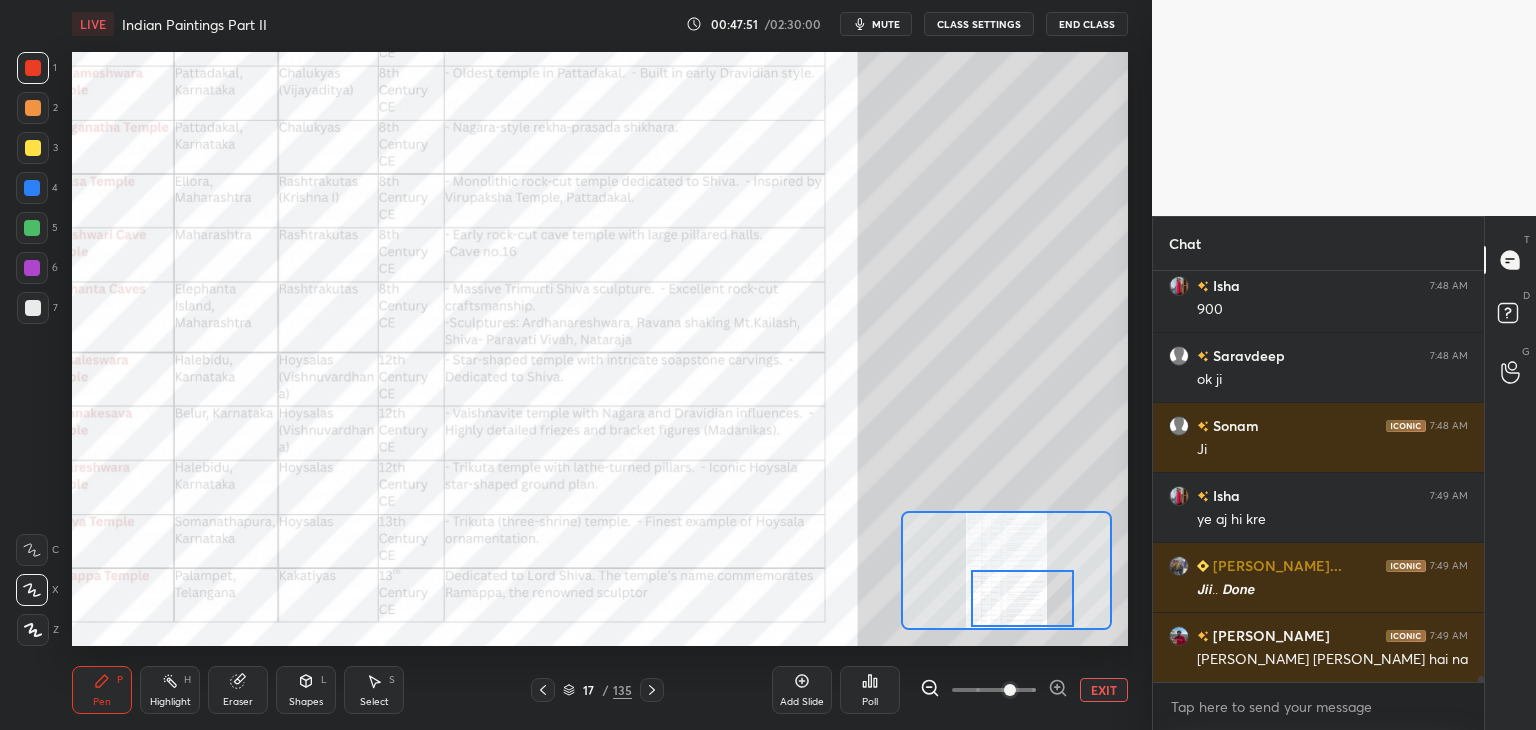 drag, startPoint x: 1014, startPoint y: 595, endPoint x: 1028, endPoint y: 594, distance: 14.035668 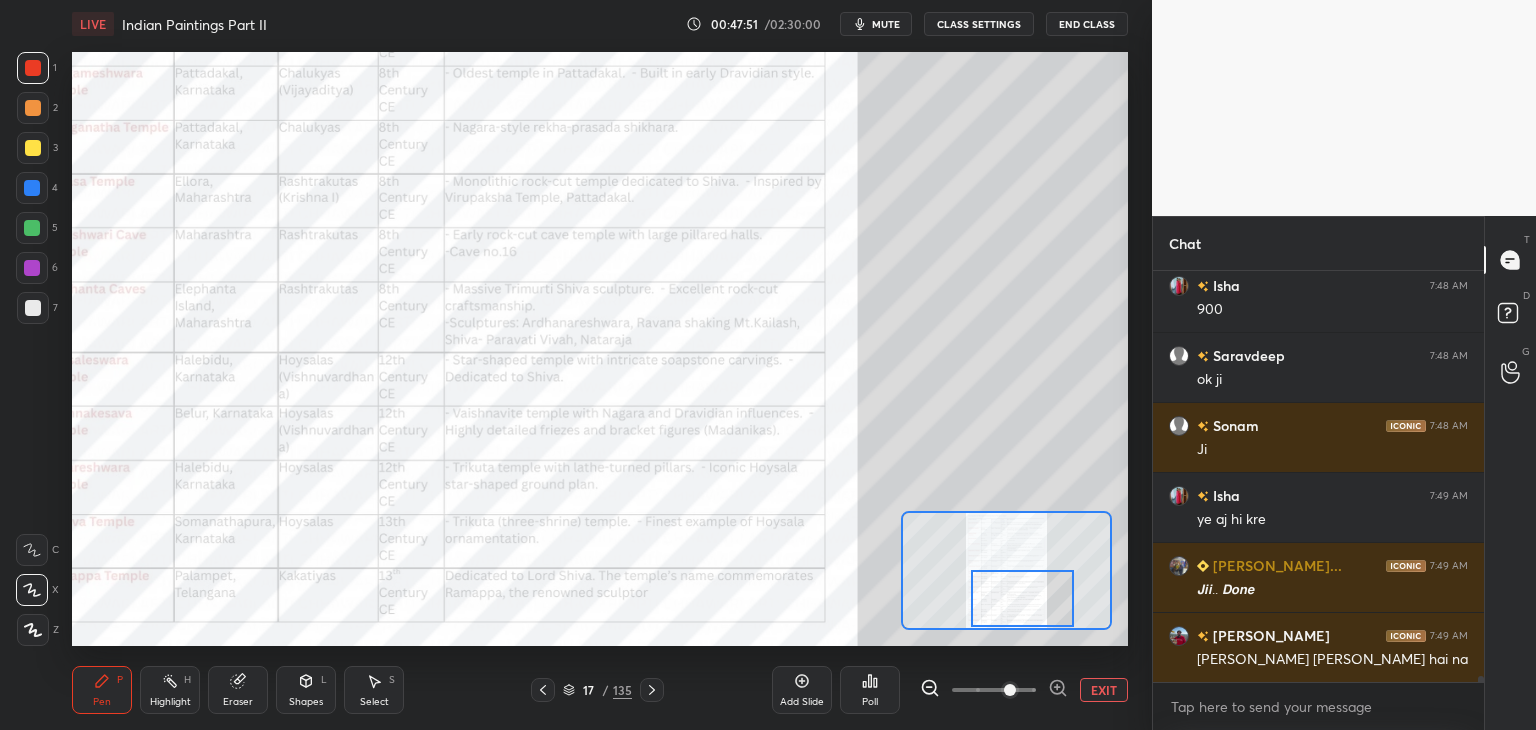 click at bounding box center (1023, 598) 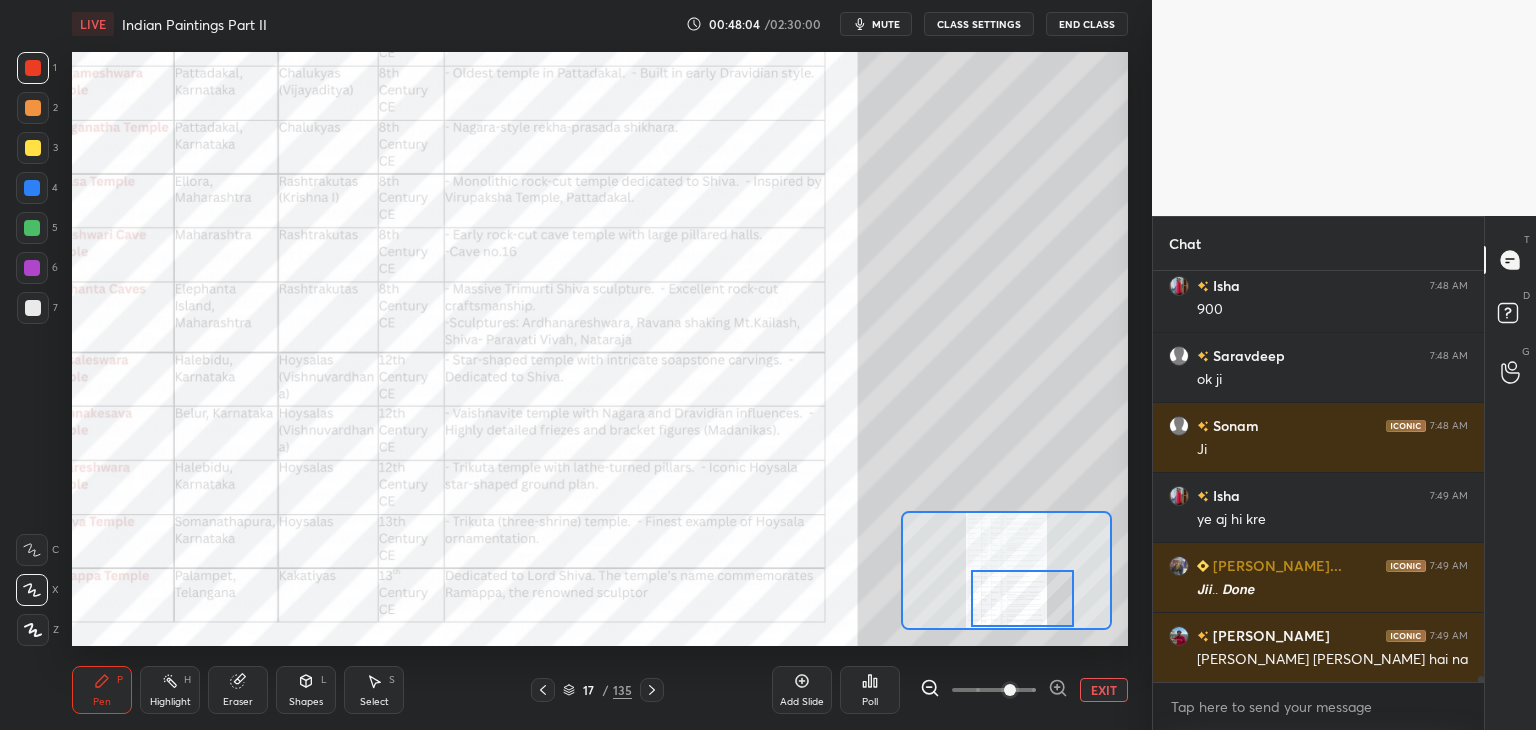 scroll, scrollTop: 29442, scrollLeft: 0, axis: vertical 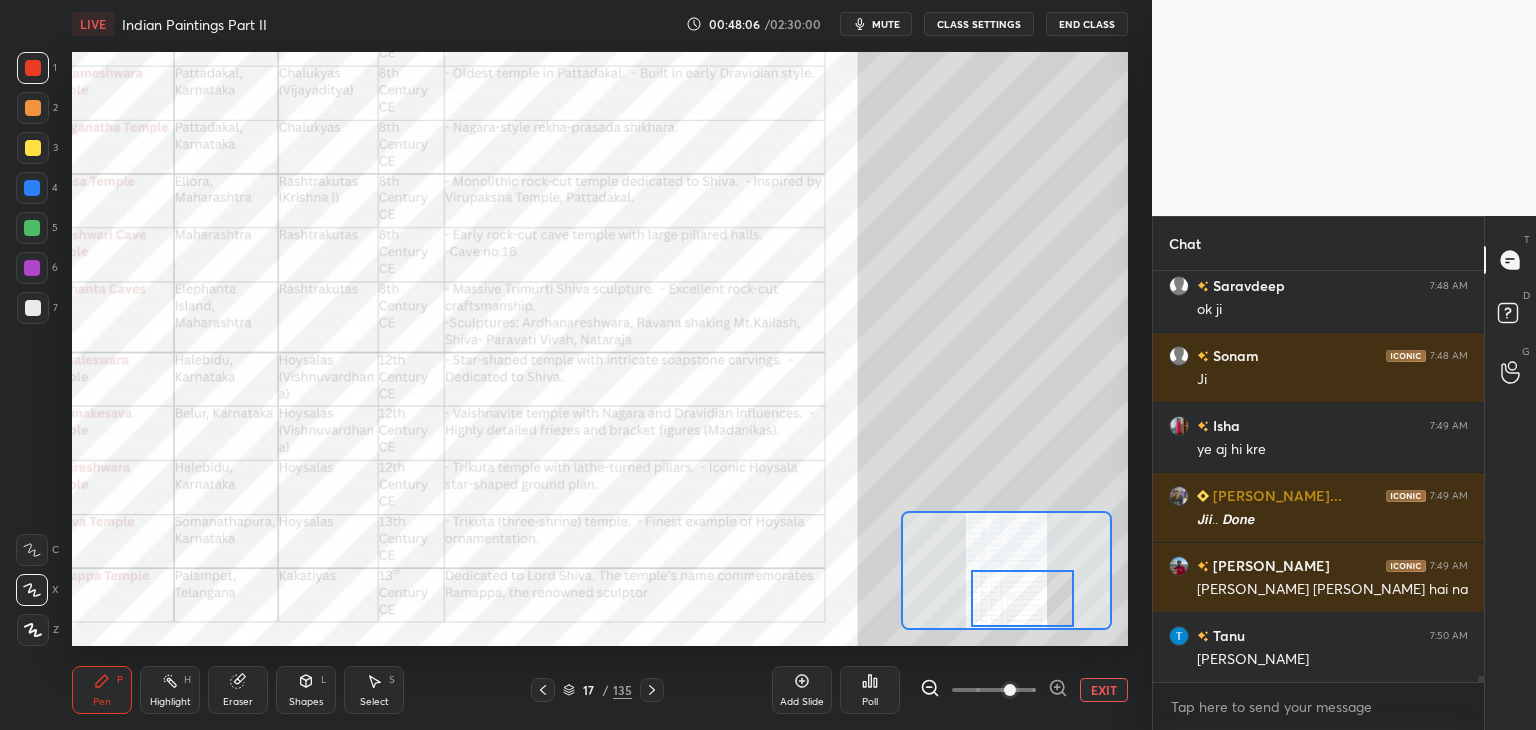 click on "EXIT" at bounding box center [1104, 690] 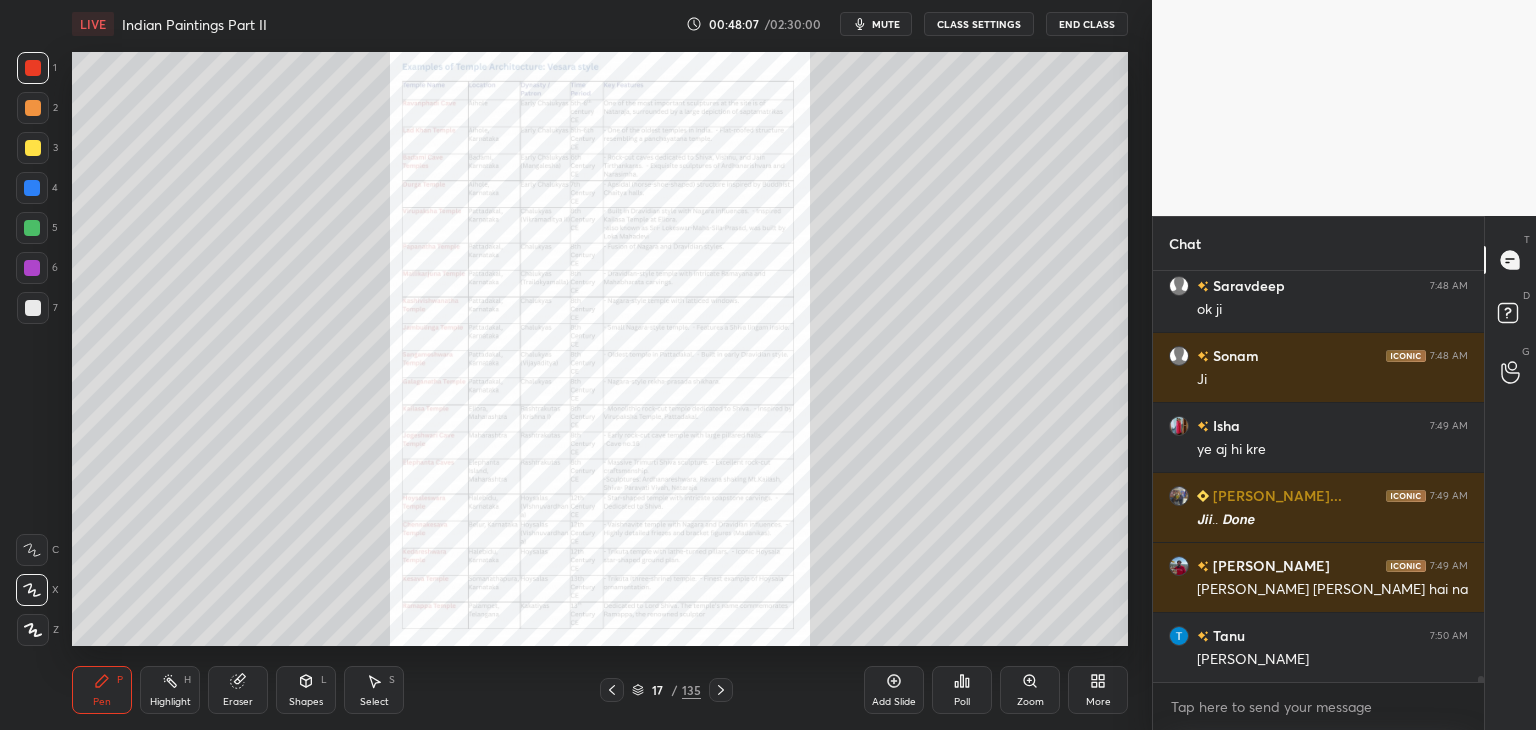 click 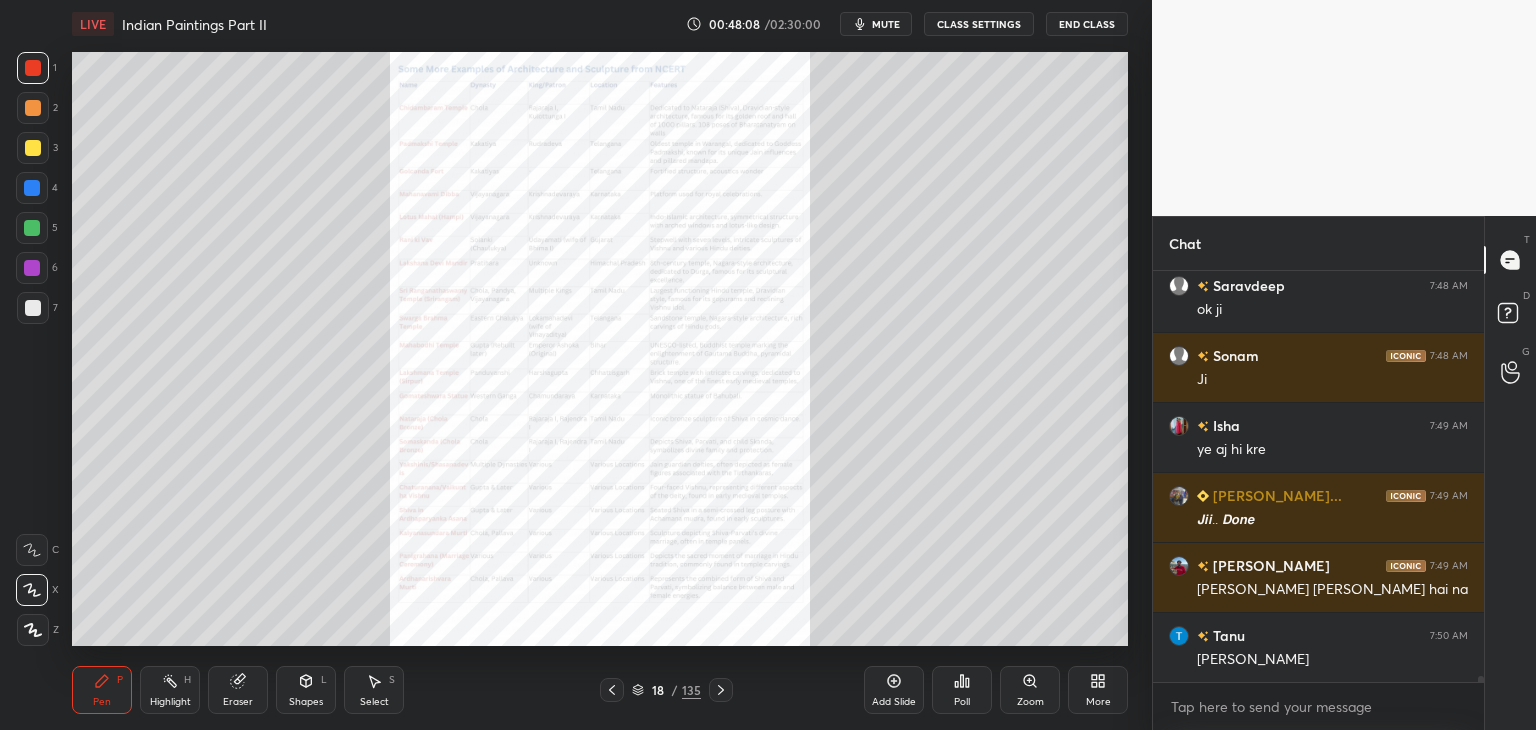 click at bounding box center (33, 68) 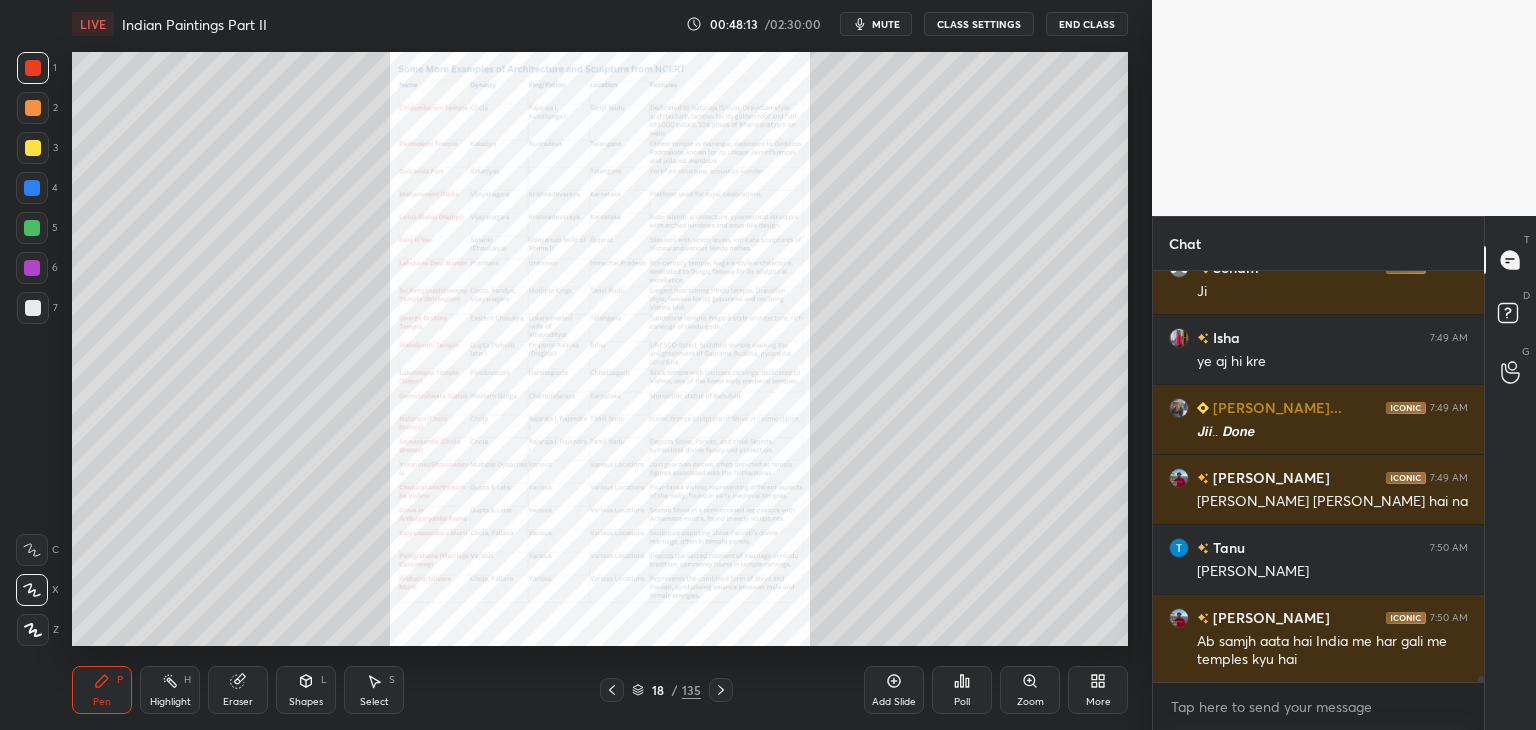 scroll, scrollTop: 29578, scrollLeft: 0, axis: vertical 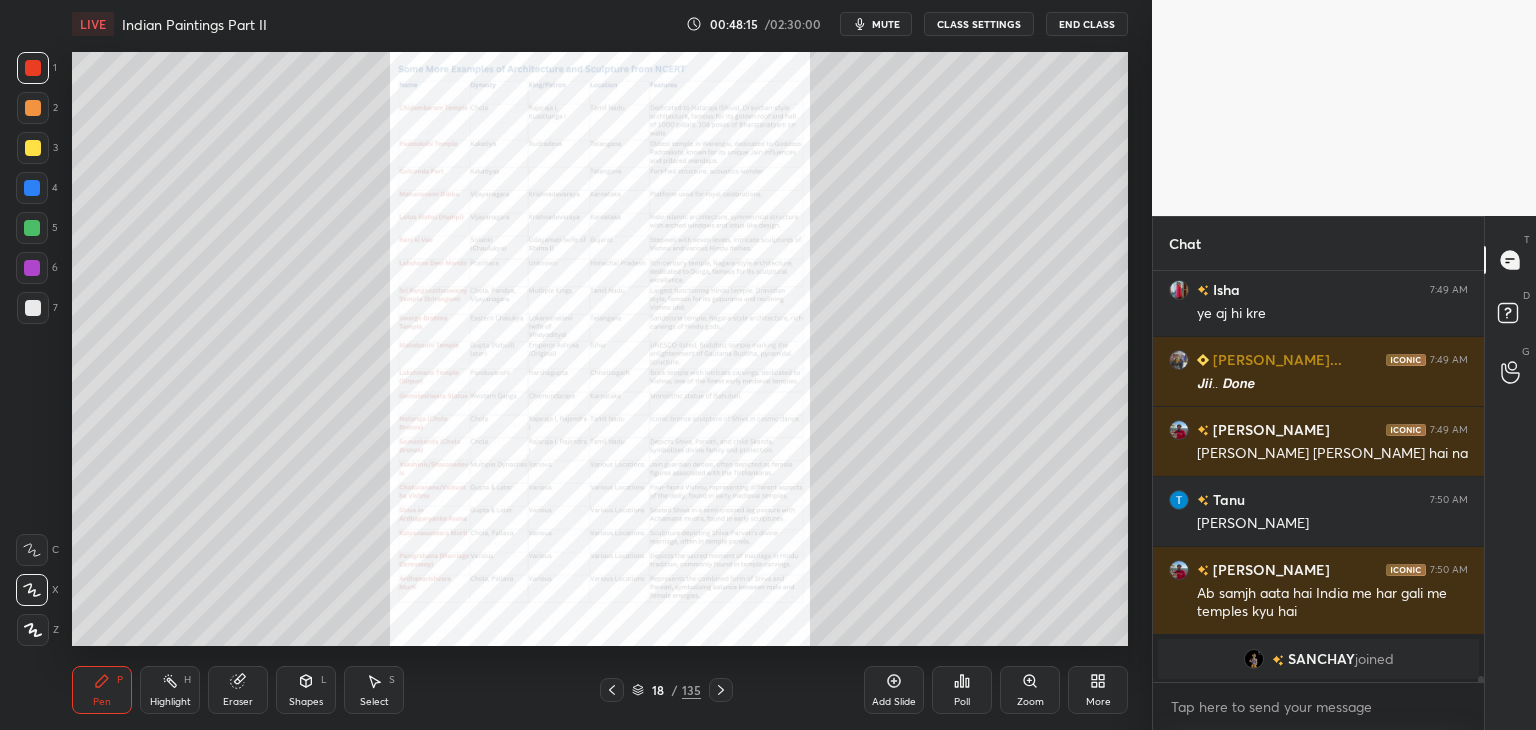 click 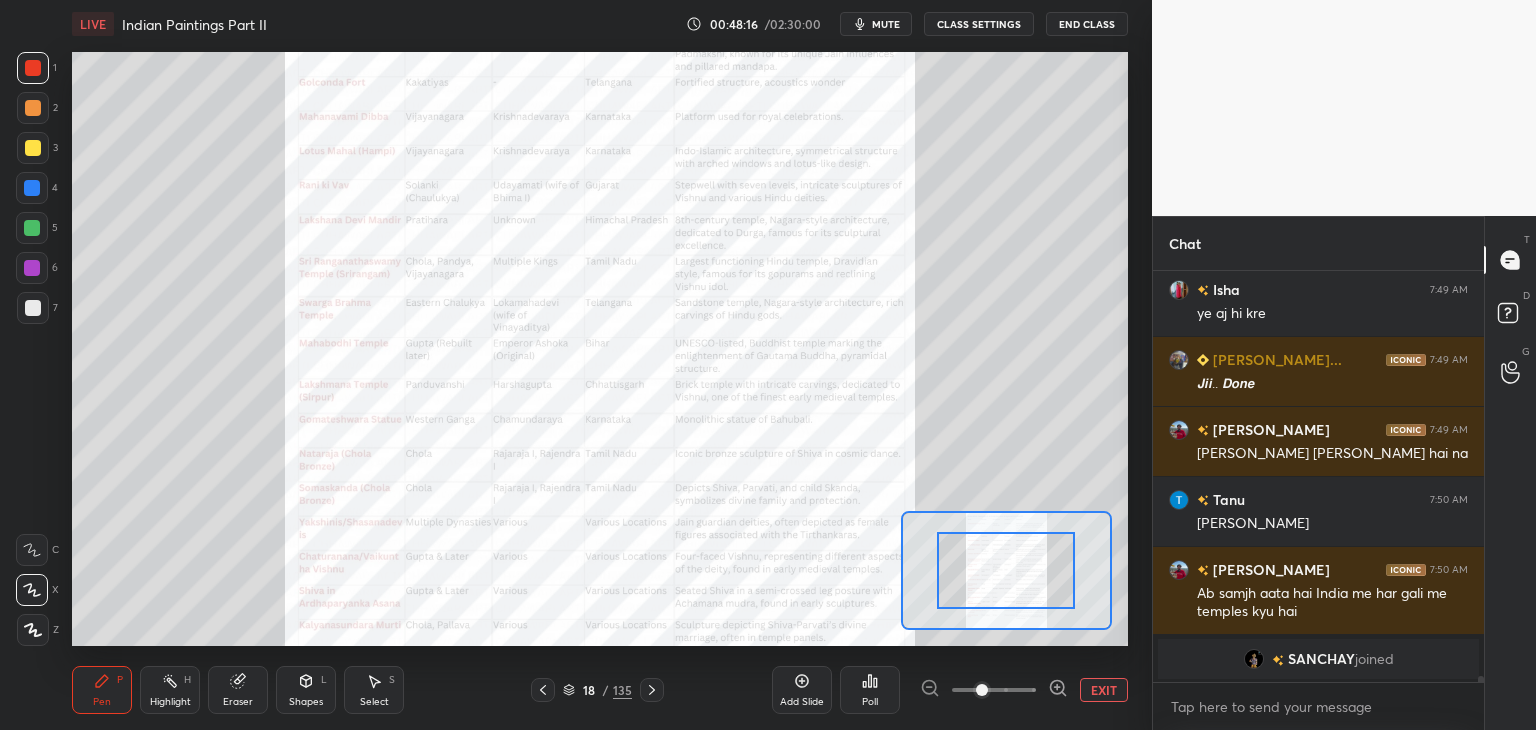 click at bounding box center [994, 690] 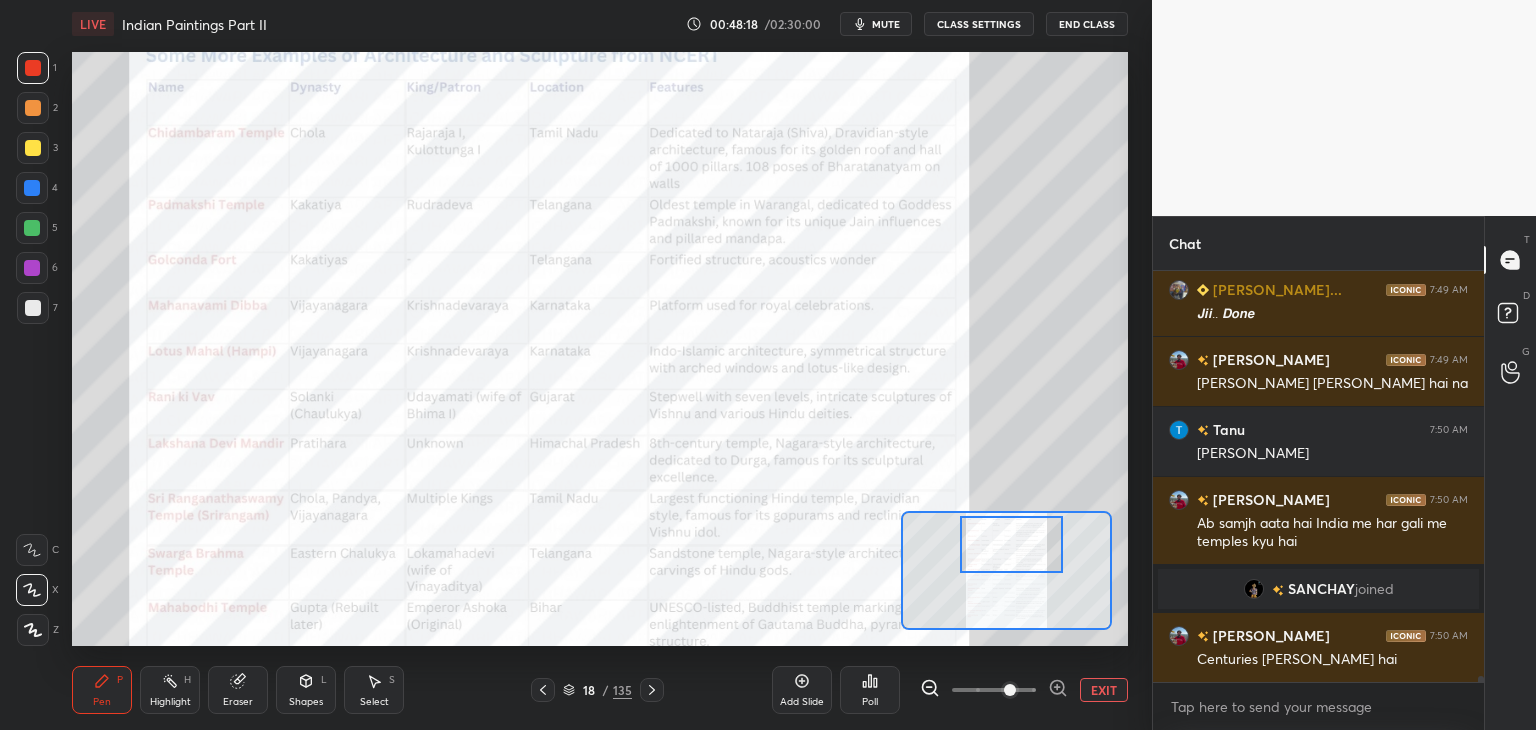 scroll, scrollTop: 27604, scrollLeft: 0, axis: vertical 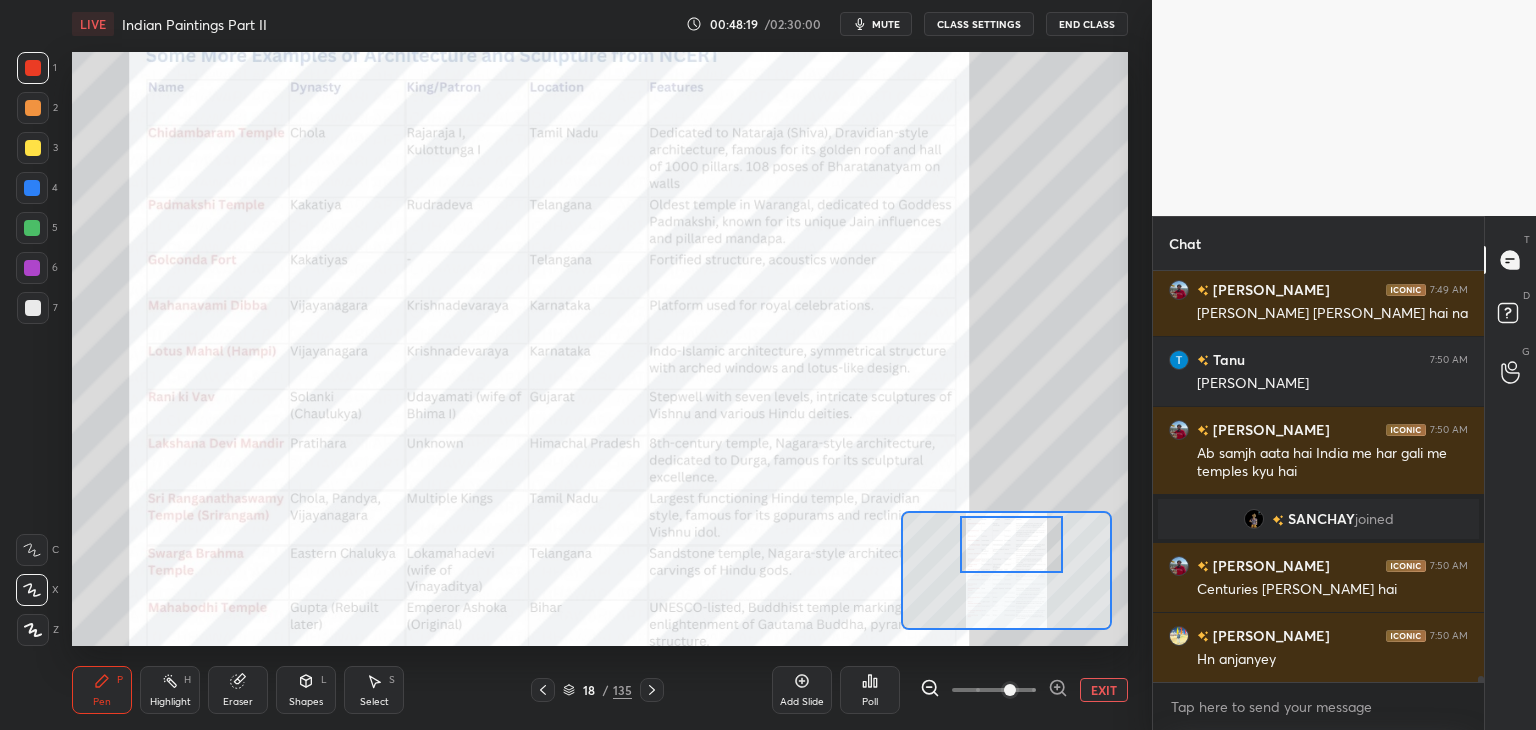 drag, startPoint x: 1022, startPoint y: 578, endPoint x: 1028, endPoint y: 552, distance: 26.683329 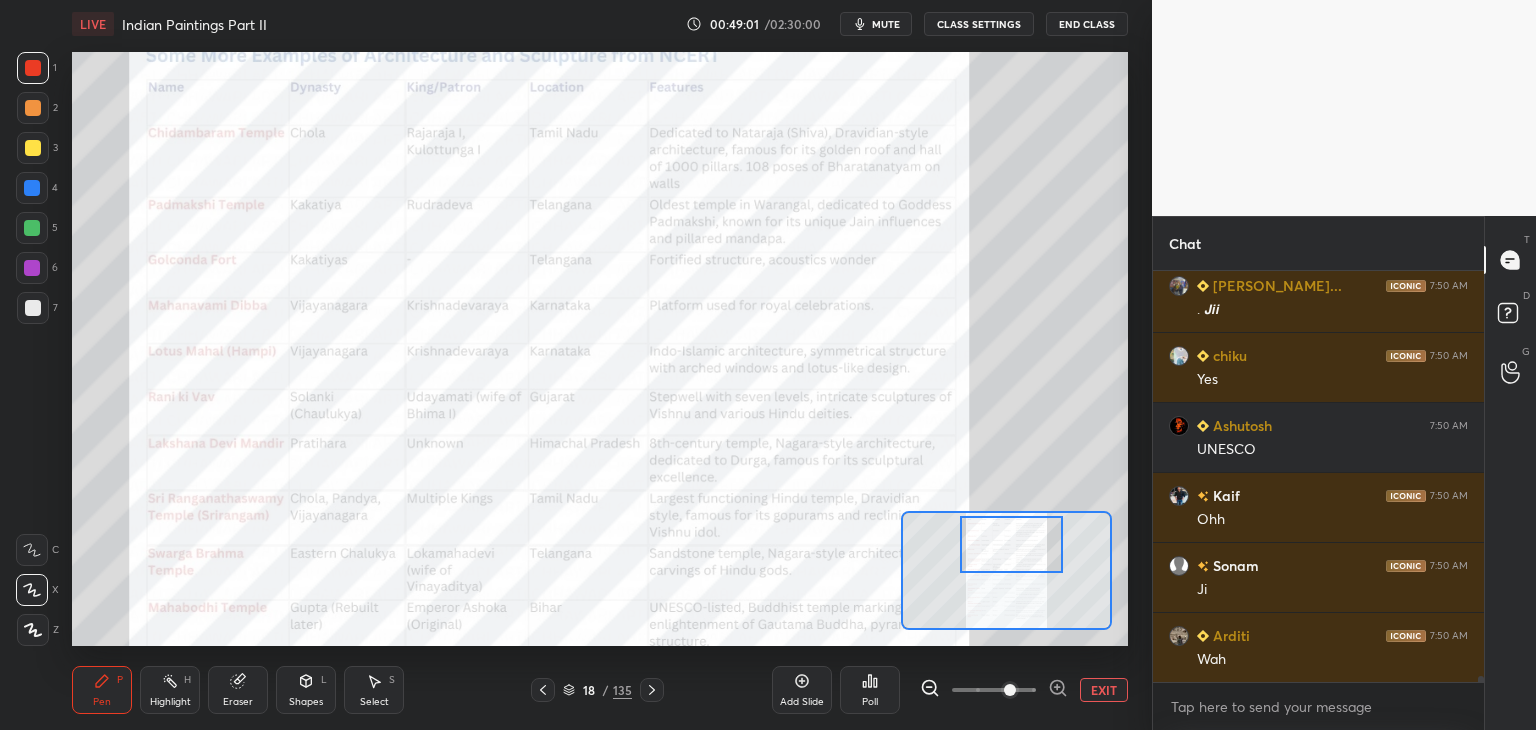scroll, scrollTop: 28572, scrollLeft: 0, axis: vertical 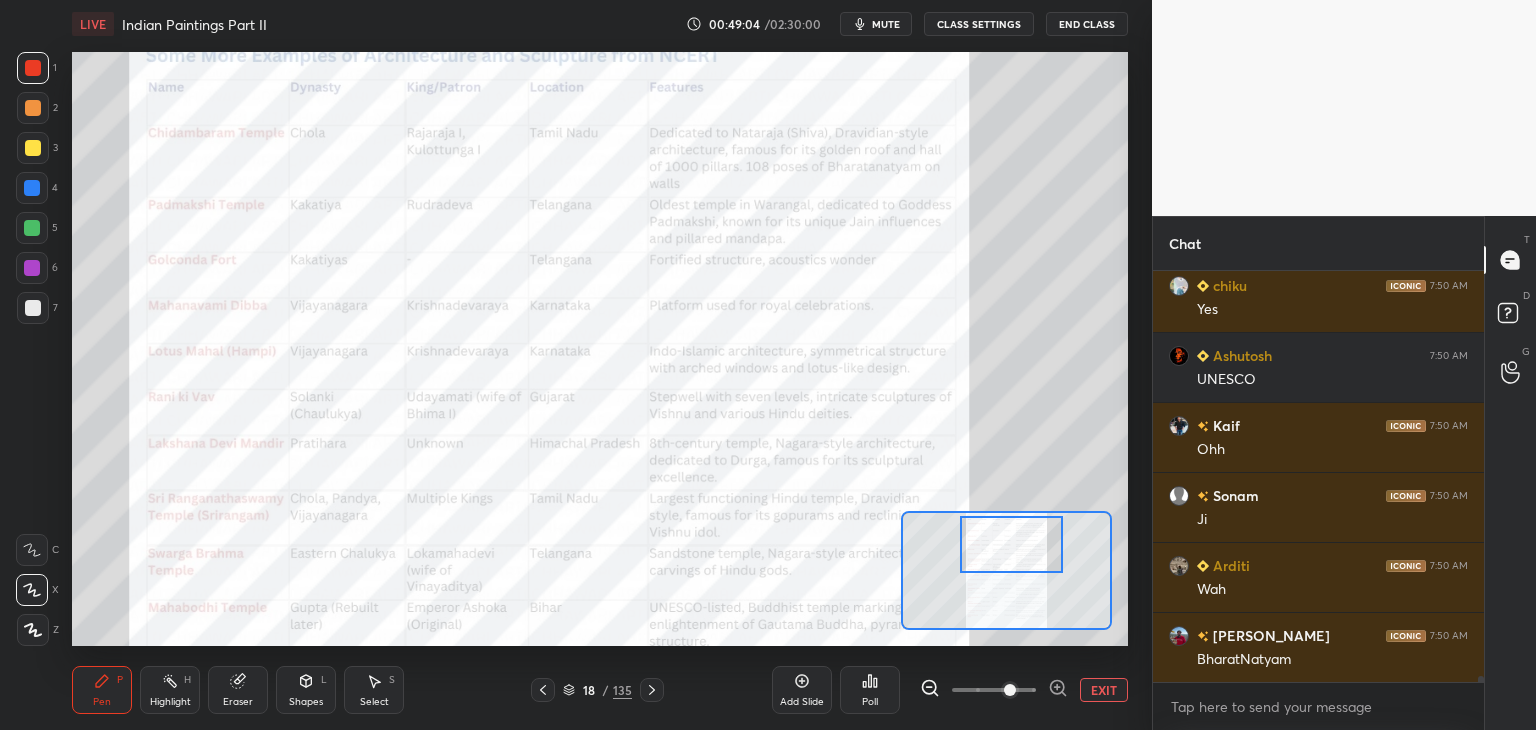 click at bounding box center (32, 188) 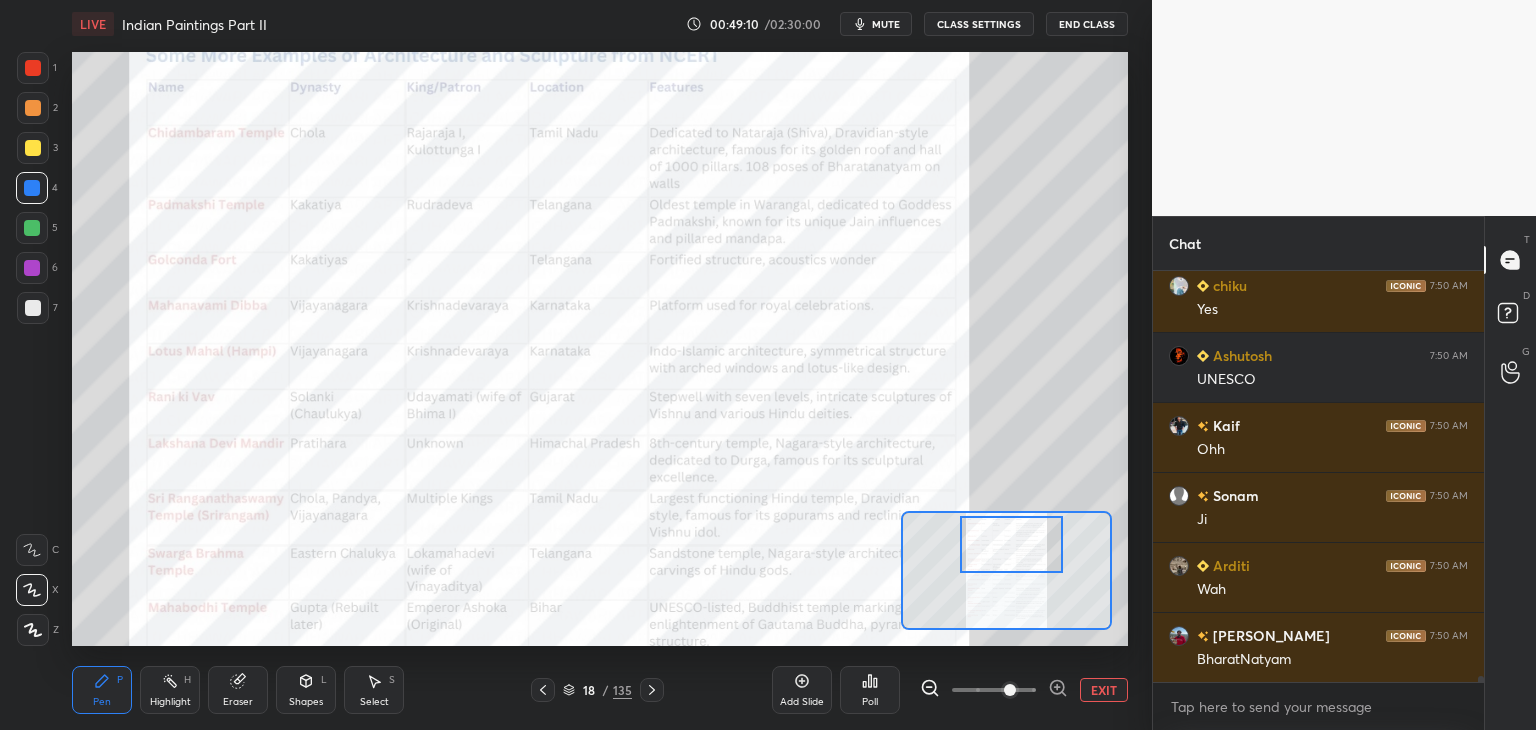 scroll, scrollTop: 28642, scrollLeft: 0, axis: vertical 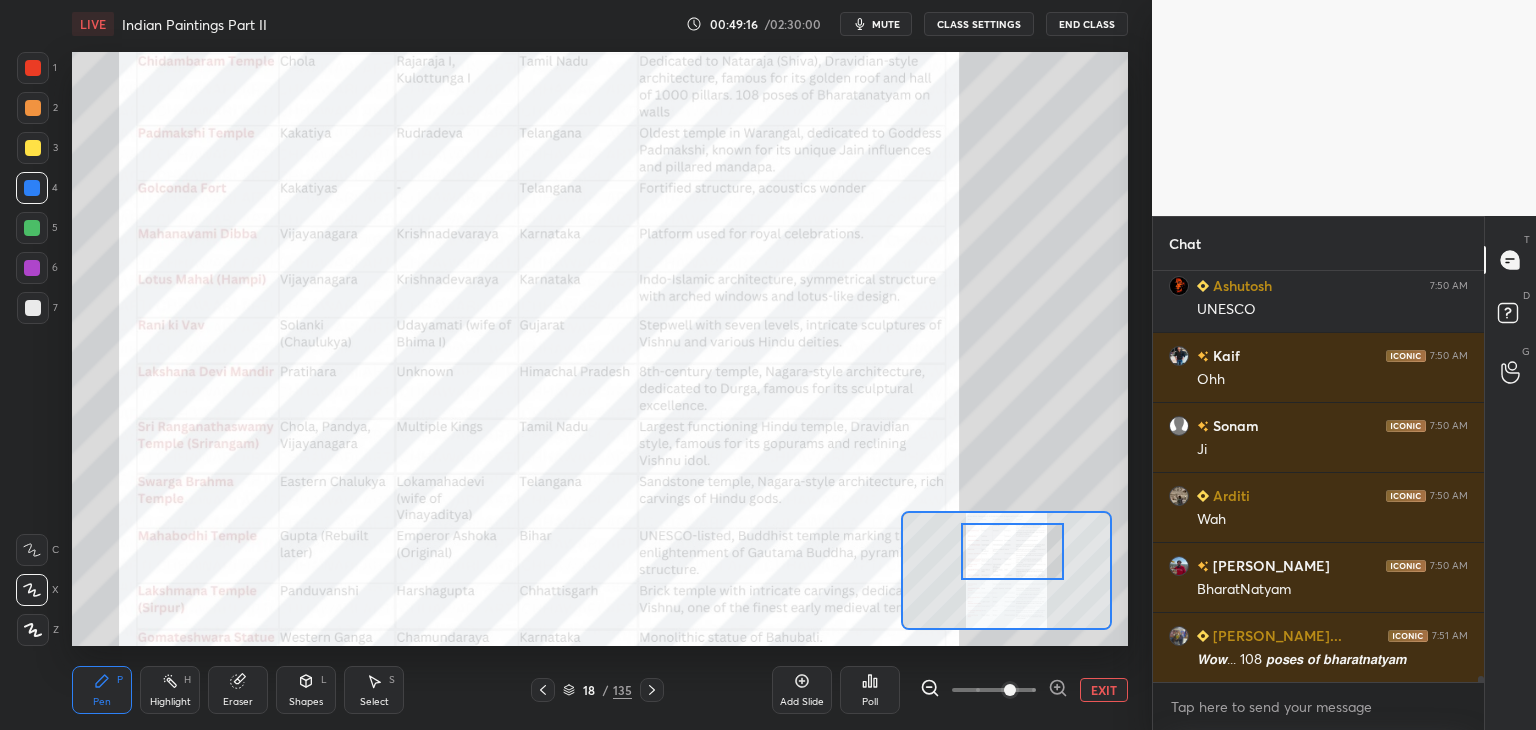 click at bounding box center [1013, 551] 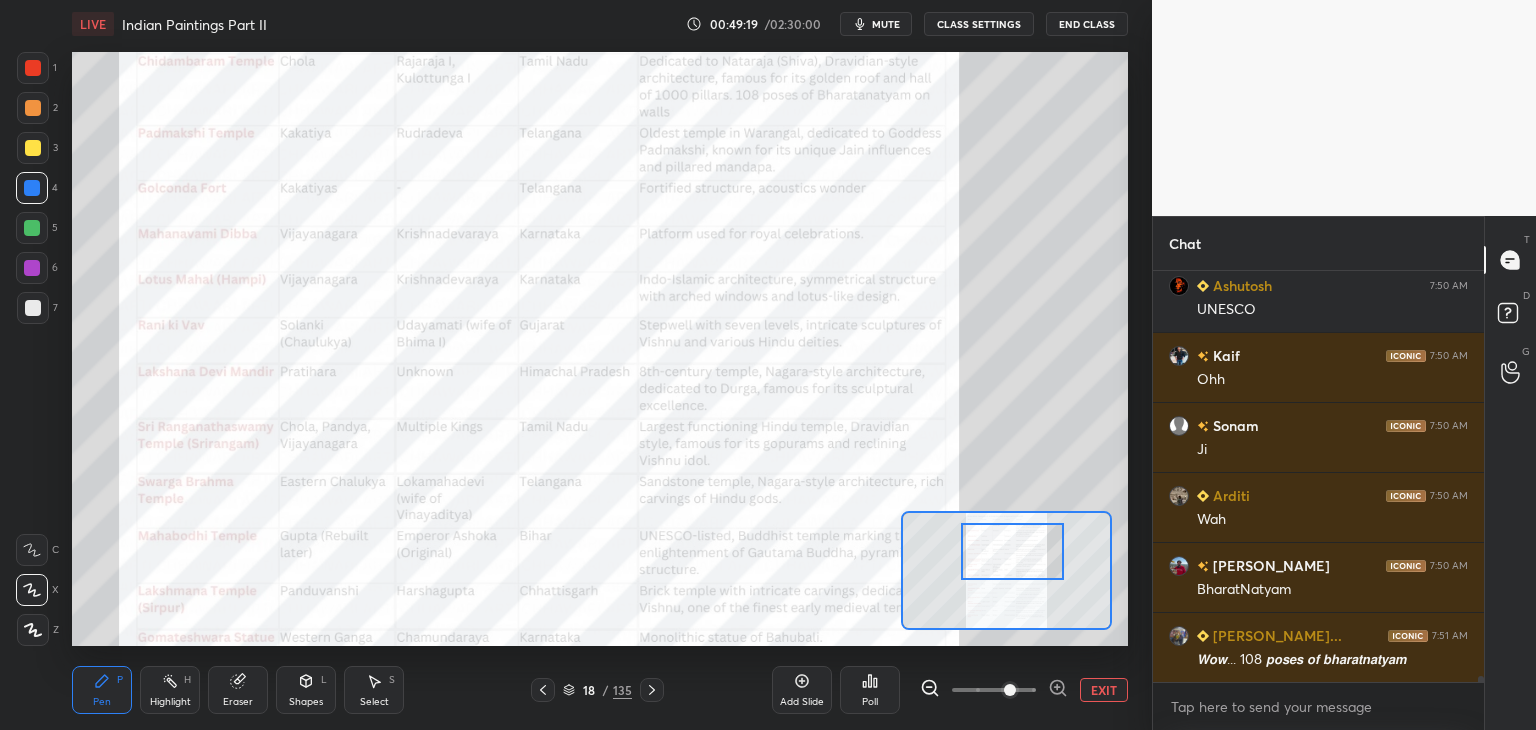 click at bounding box center [33, 68] 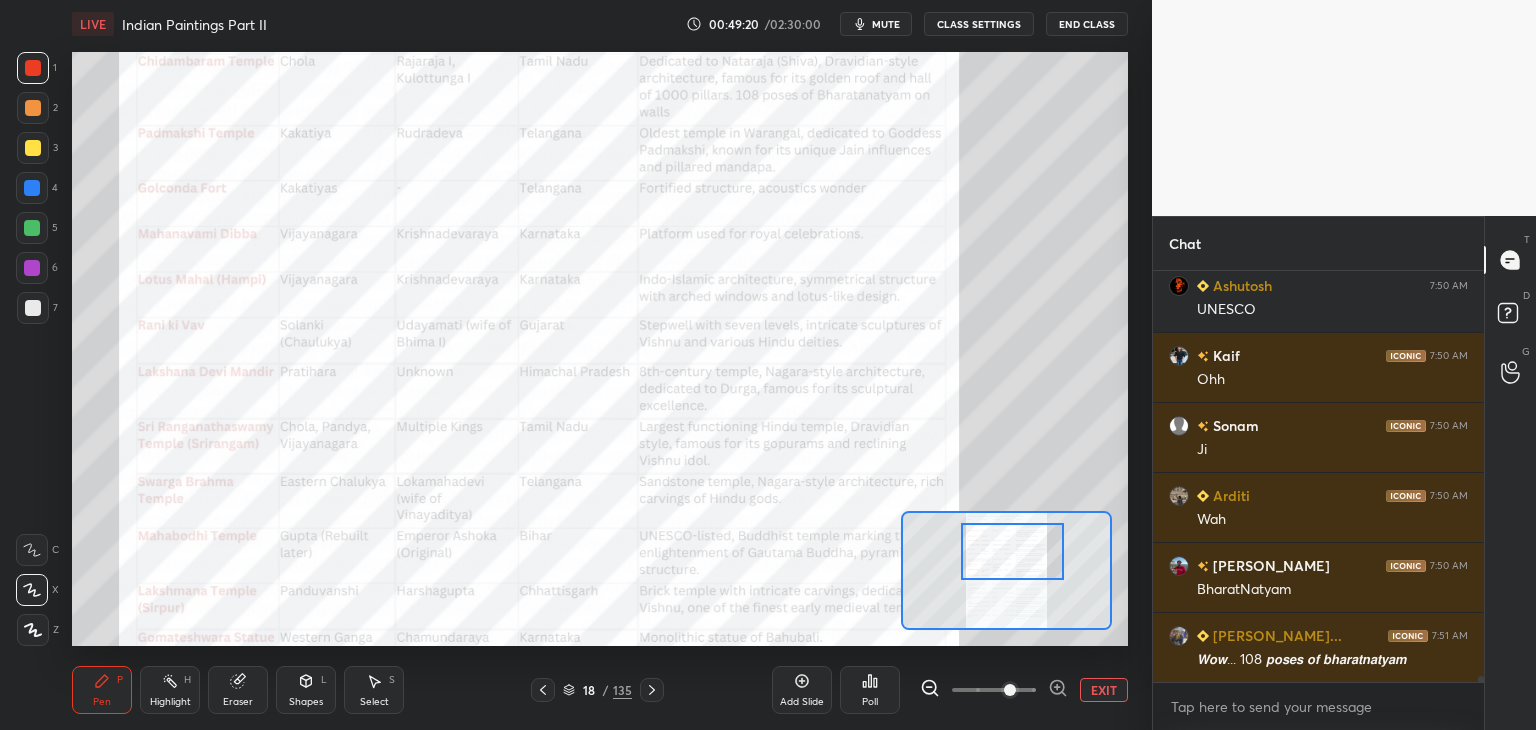 scroll, scrollTop: 28662, scrollLeft: 0, axis: vertical 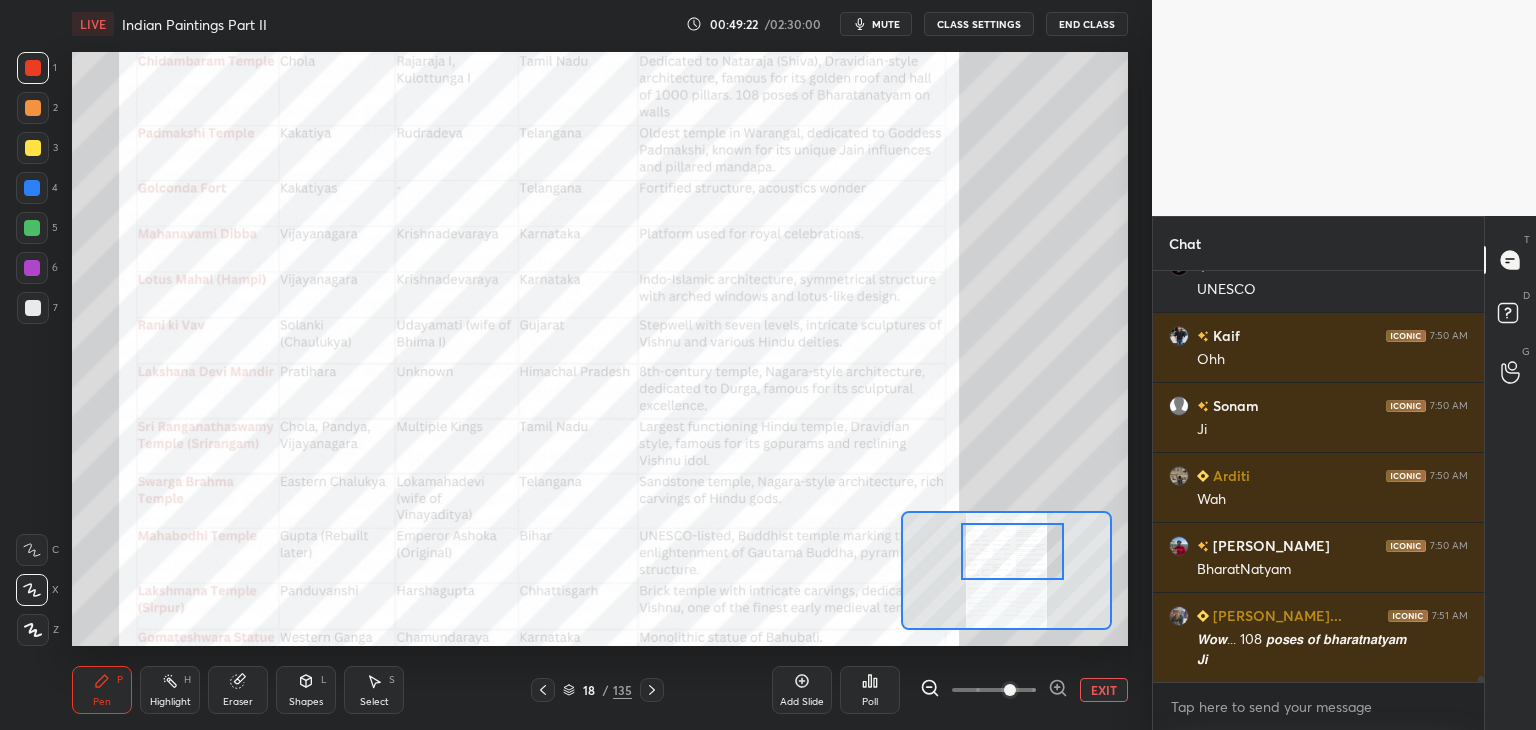 click at bounding box center [32, 268] 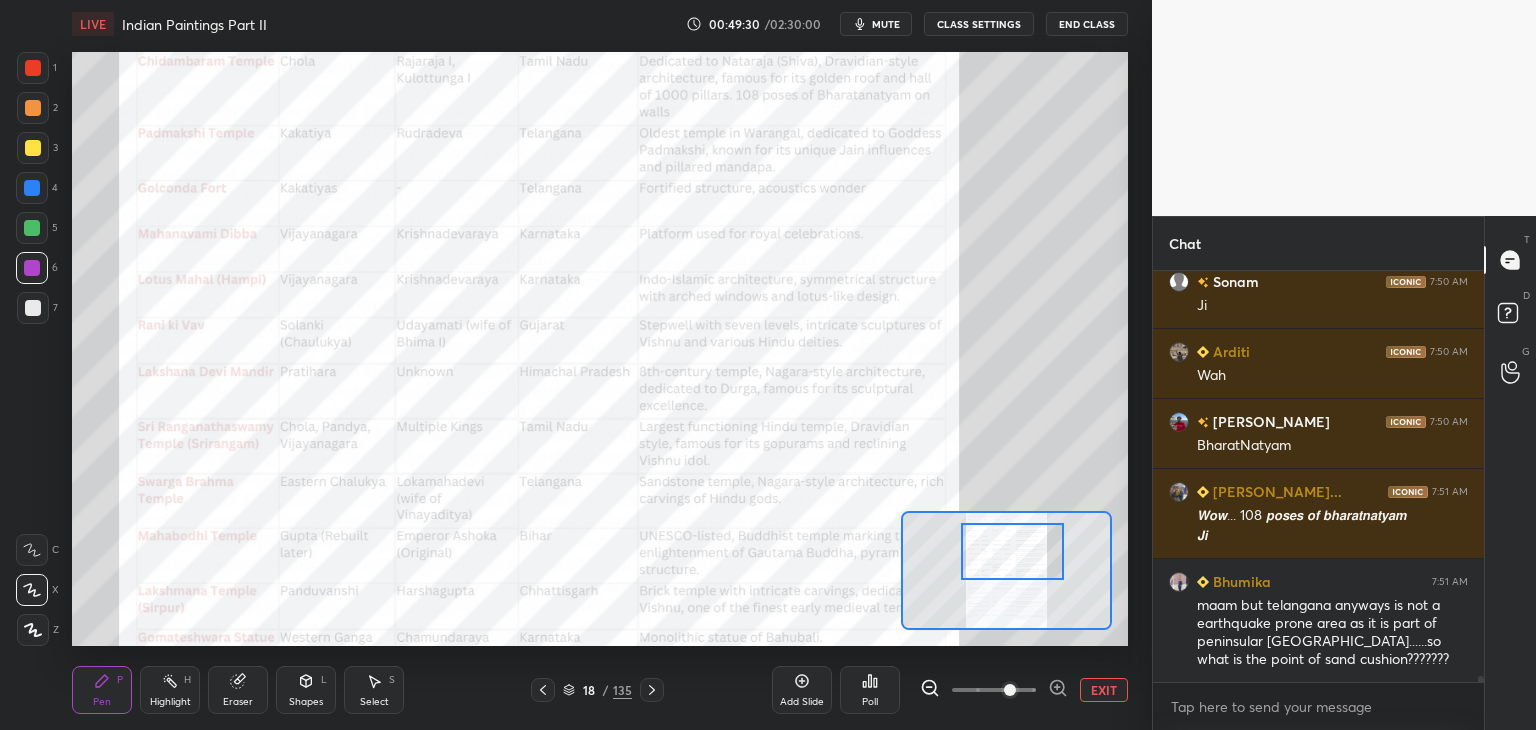 scroll, scrollTop: 28926, scrollLeft: 0, axis: vertical 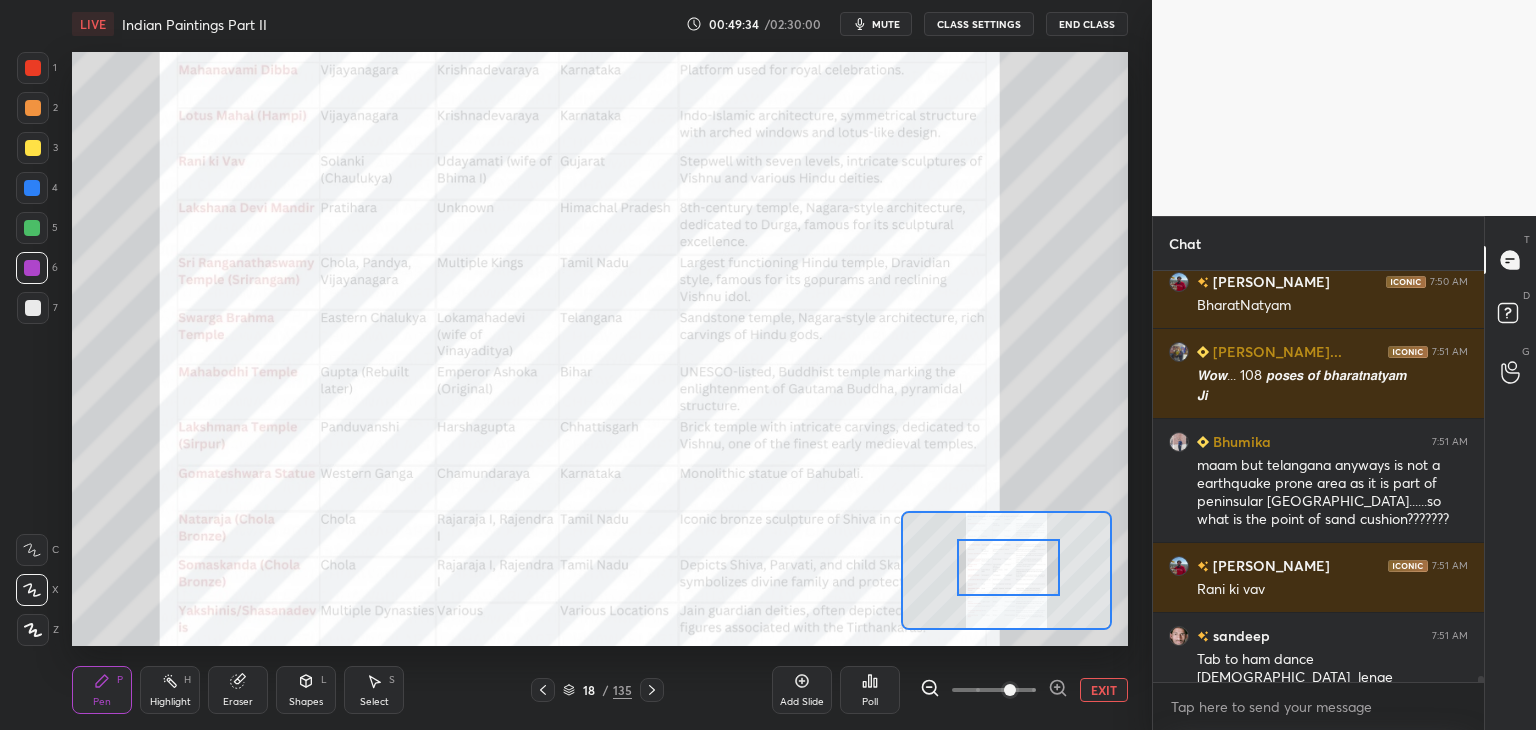 drag, startPoint x: 1033, startPoint y: 560, endPoint x: 1032, endPoint y: 575, distance: 15.033297 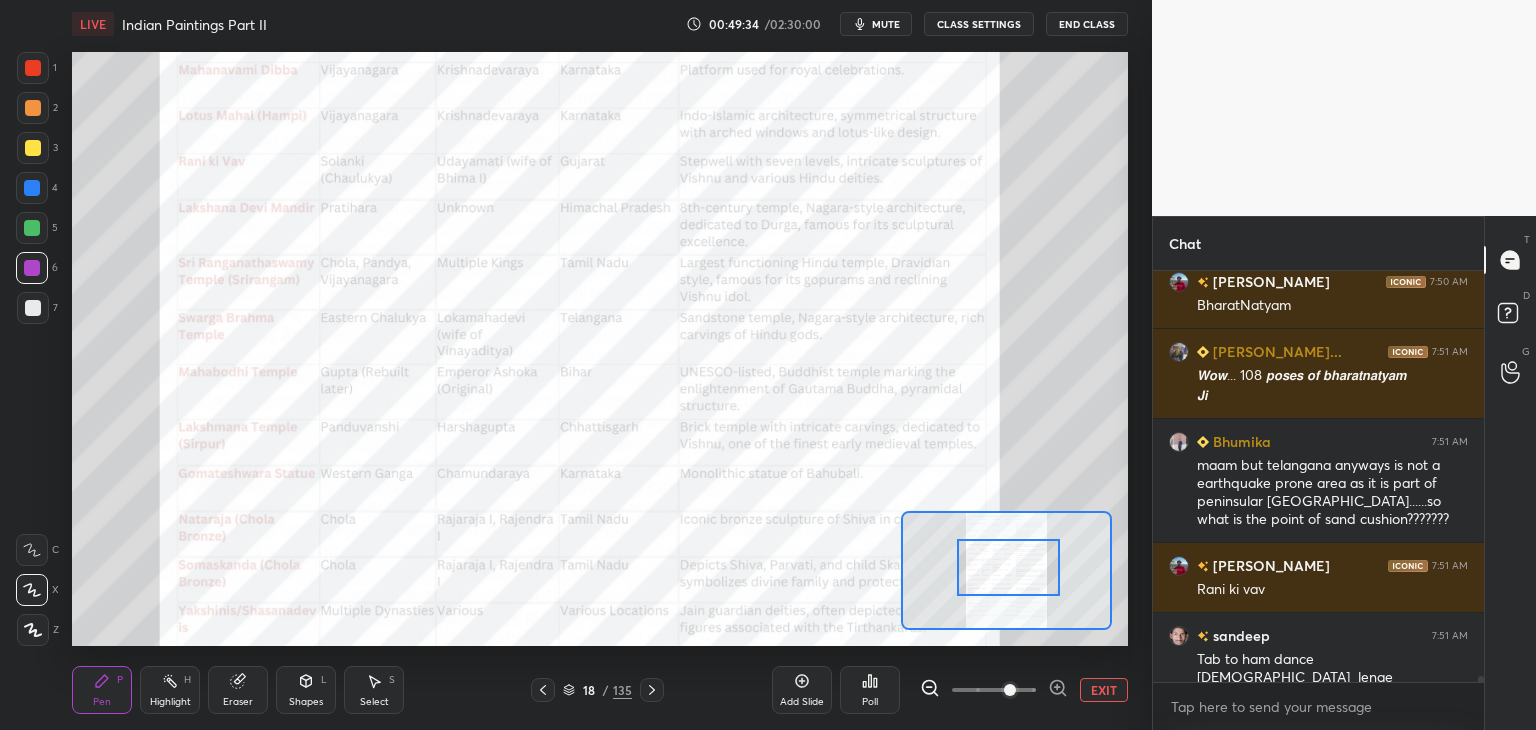 click at bounding box center [1009, 567] 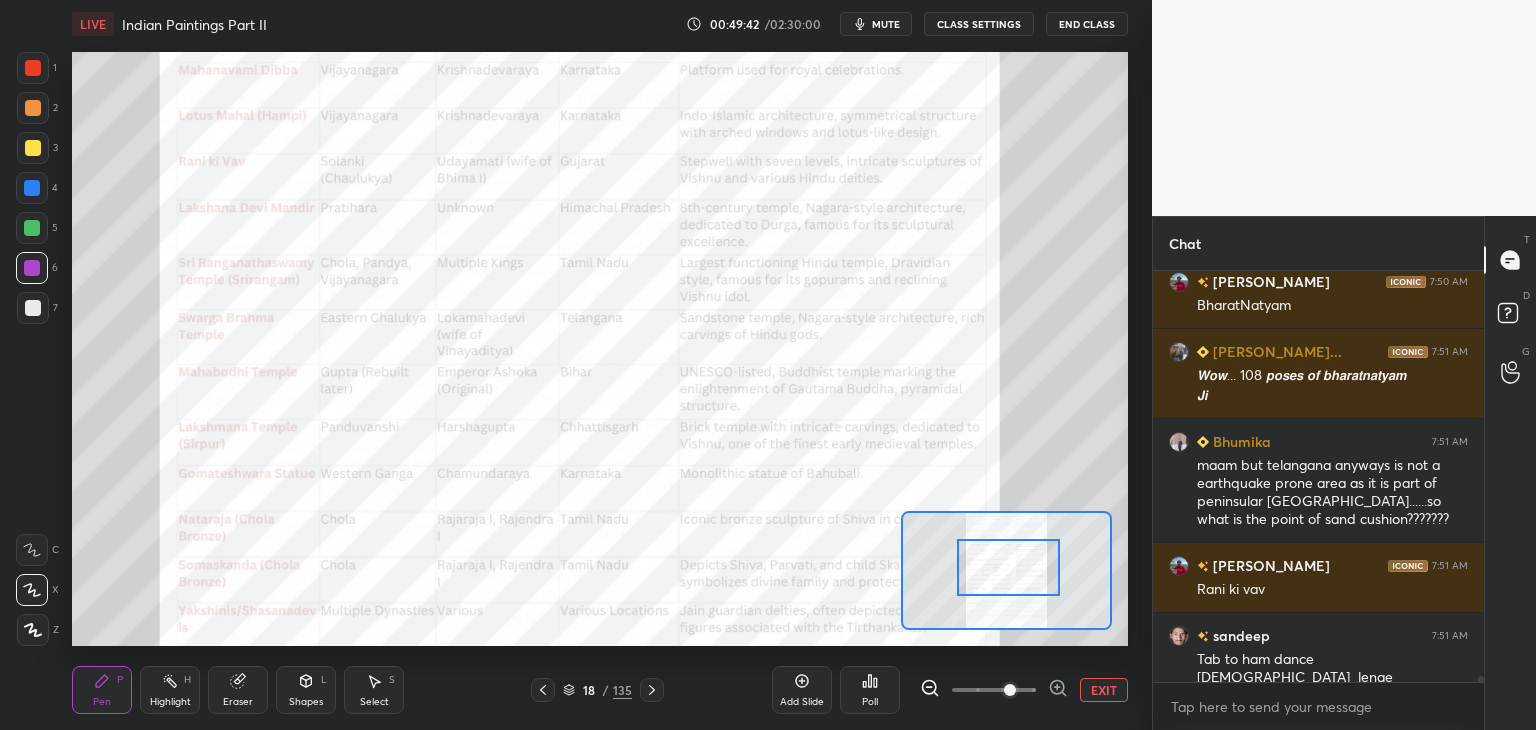 click at bounding box center (33, 68) 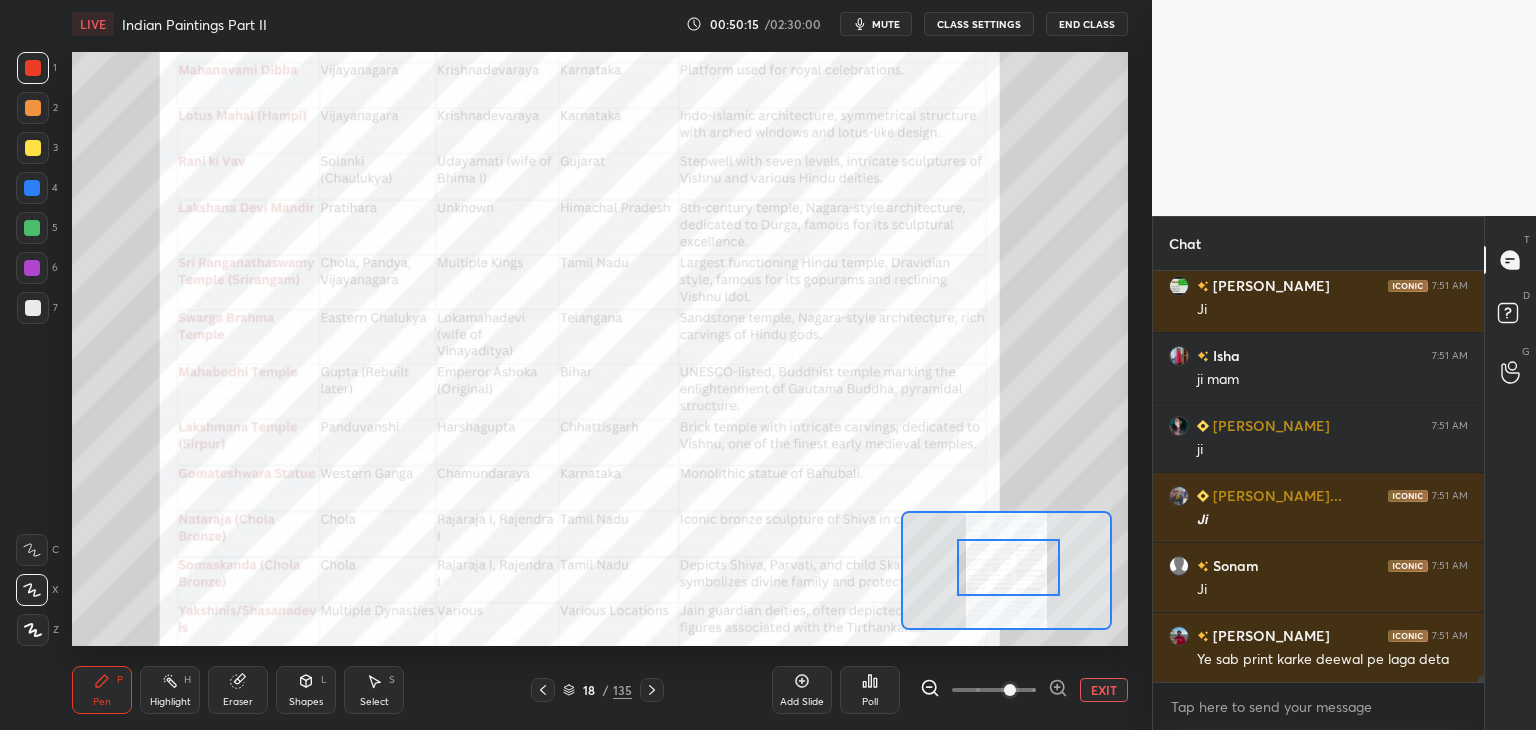 scroll, scrollTop: 29416, scrollLeft: 0, axis: vertical 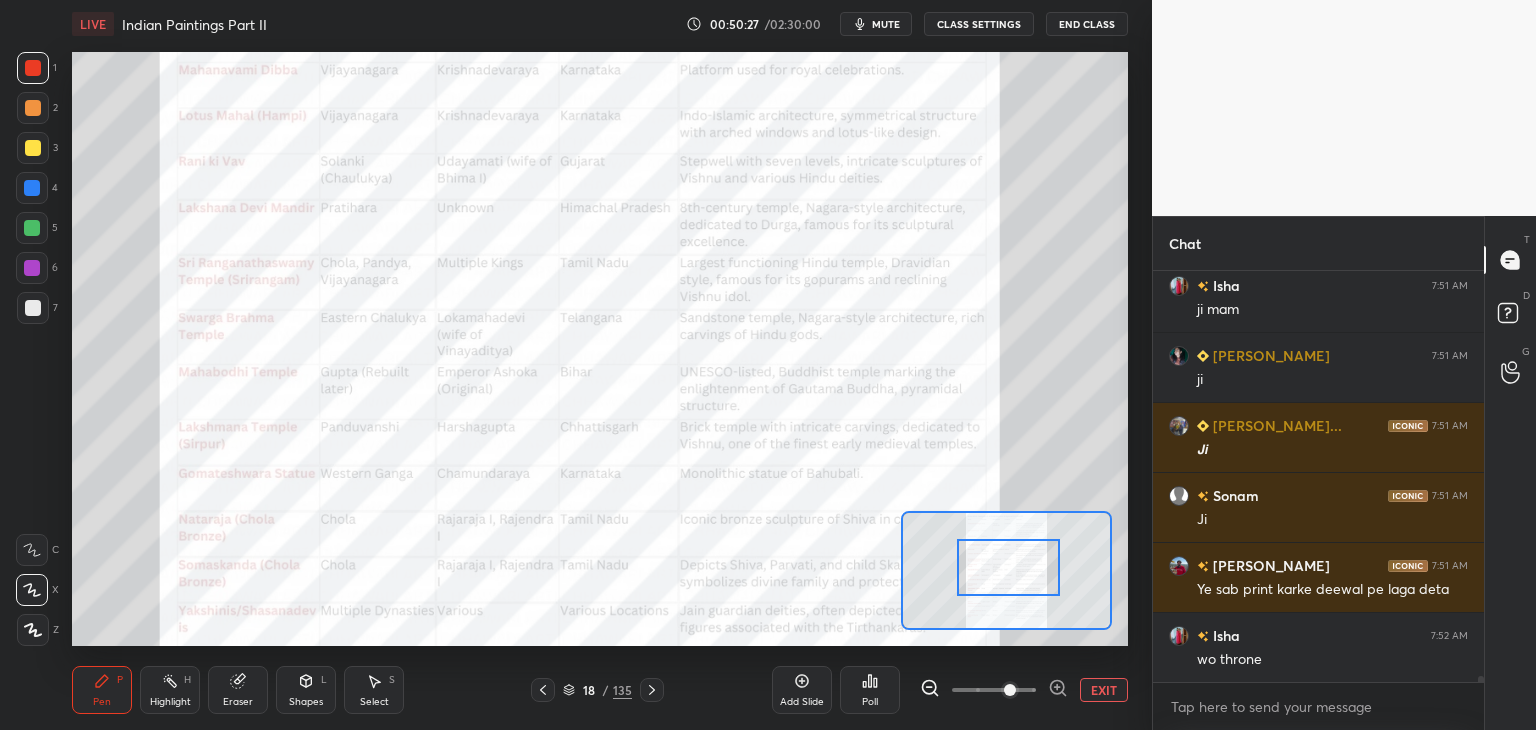click on "4" at bounding box center (37, 192) 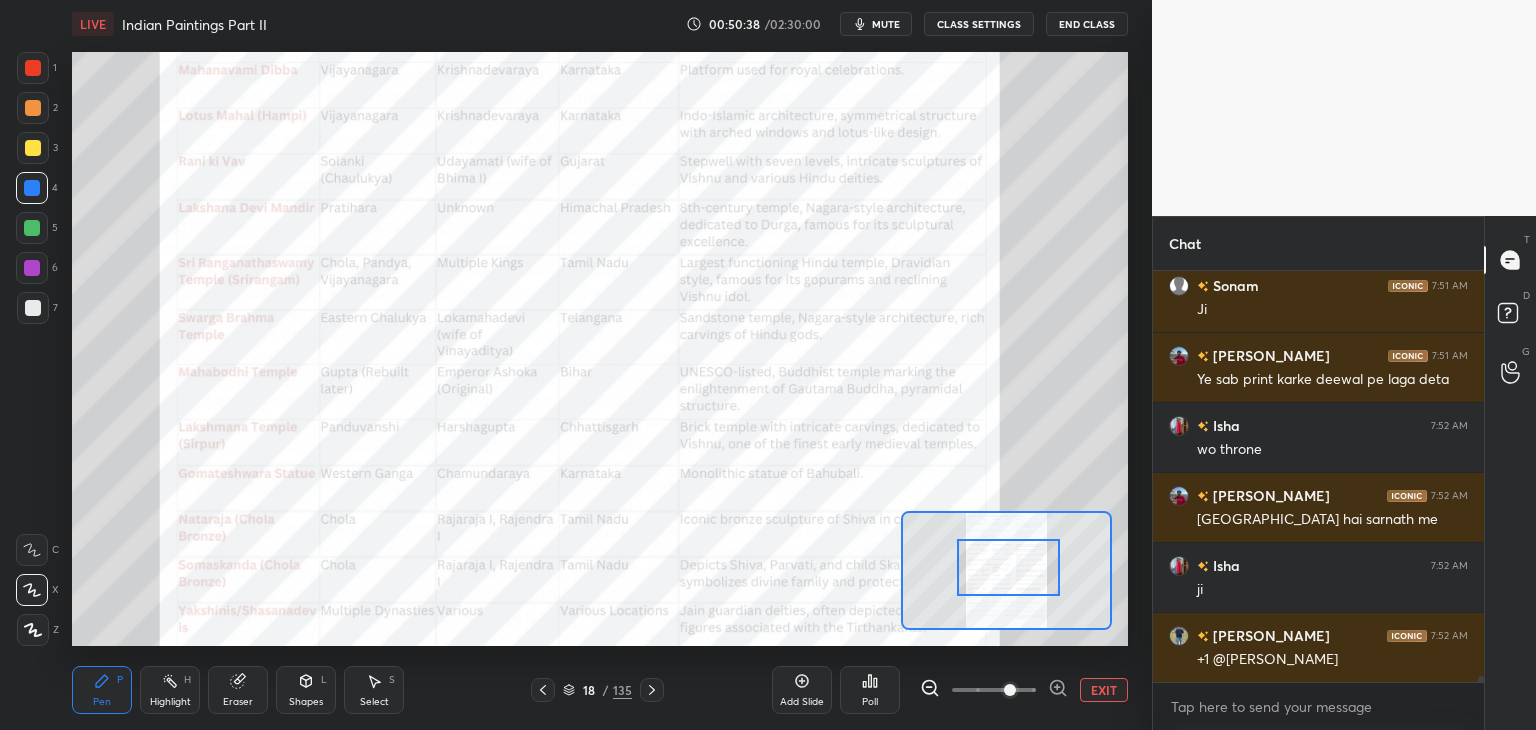 scroll, scrollTop: 29696, scrollLeft: 0, axis: vertical 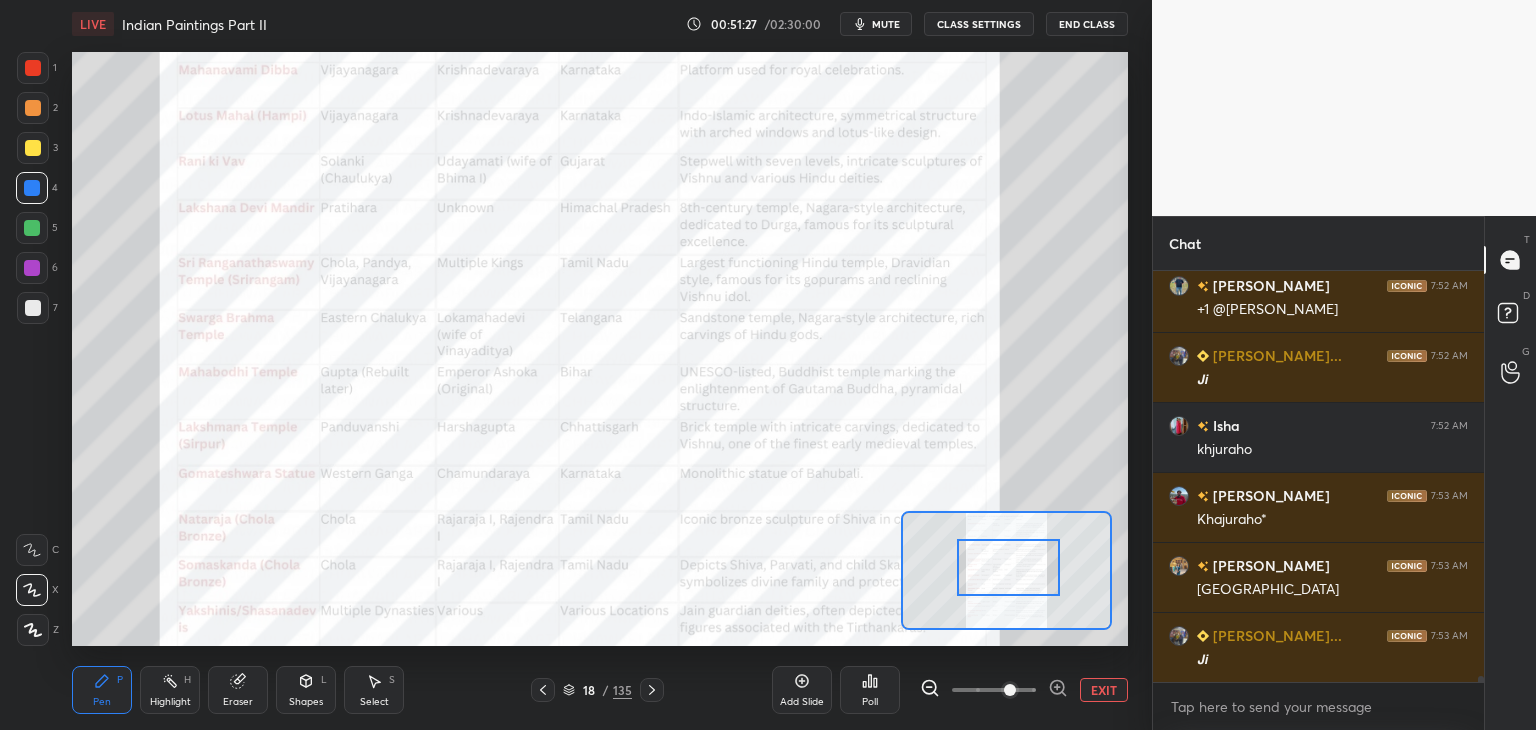 click on "EXIT" at bounding box center [1104, 690] 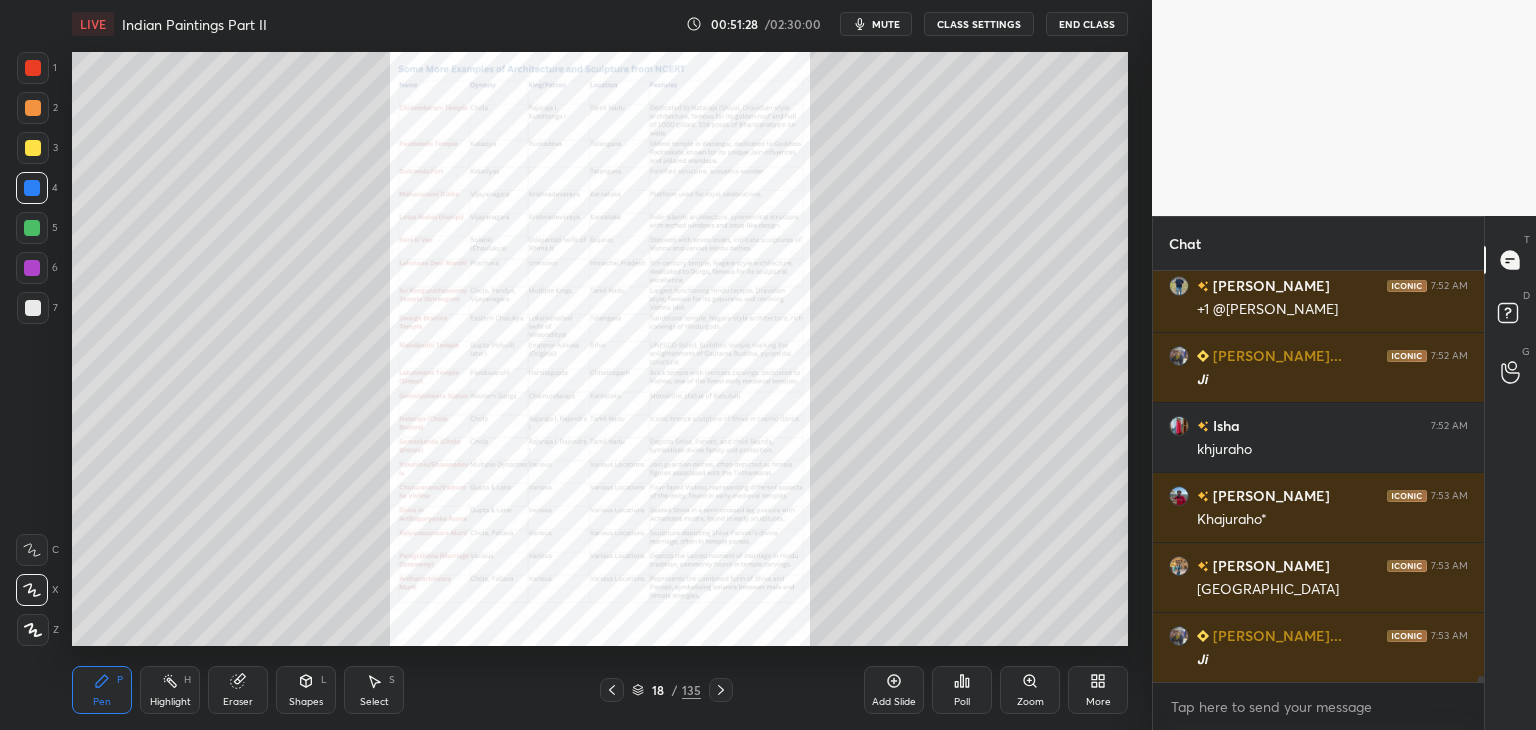 click on "More" at bounding box center (1098, 690) 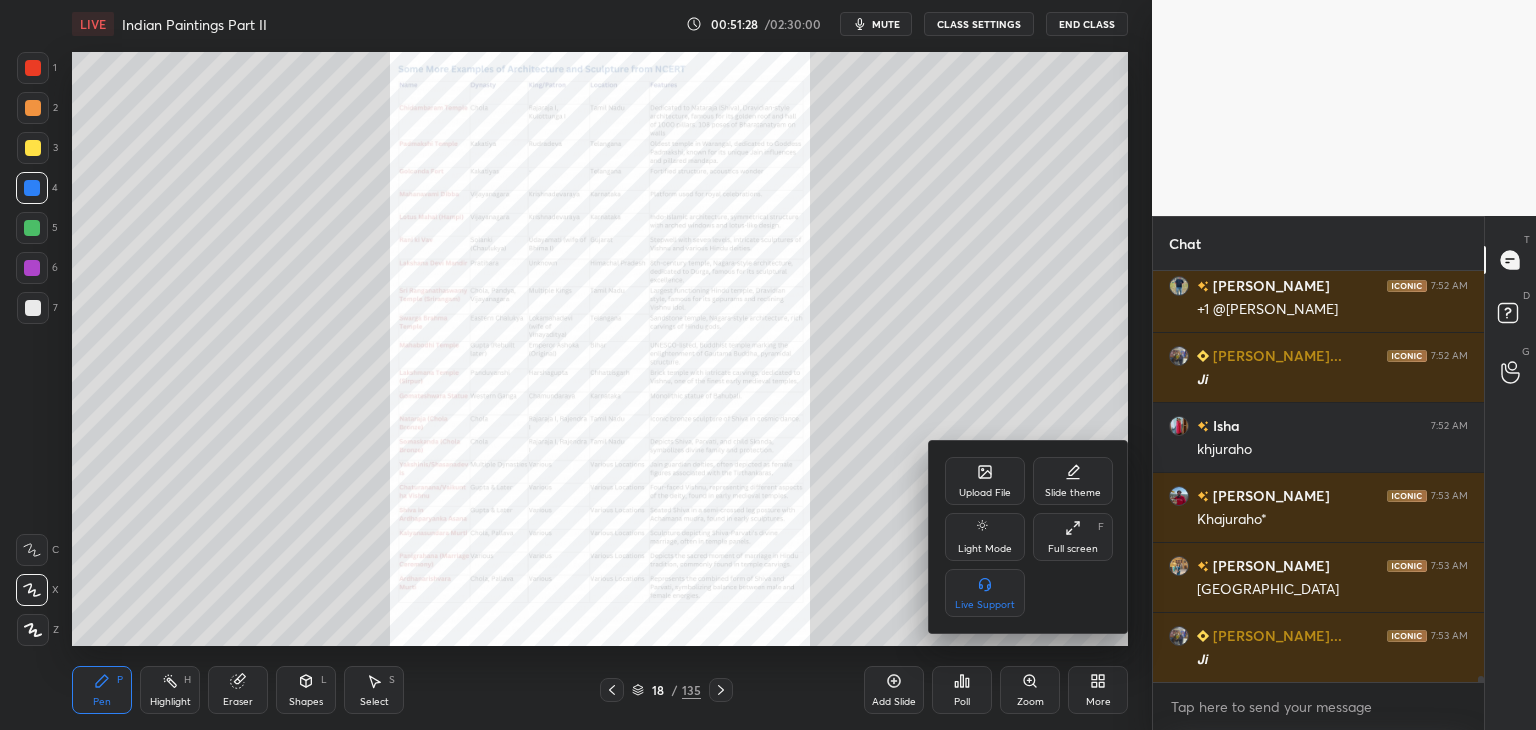 click on "Upload File" at bounding box center (985, 481) 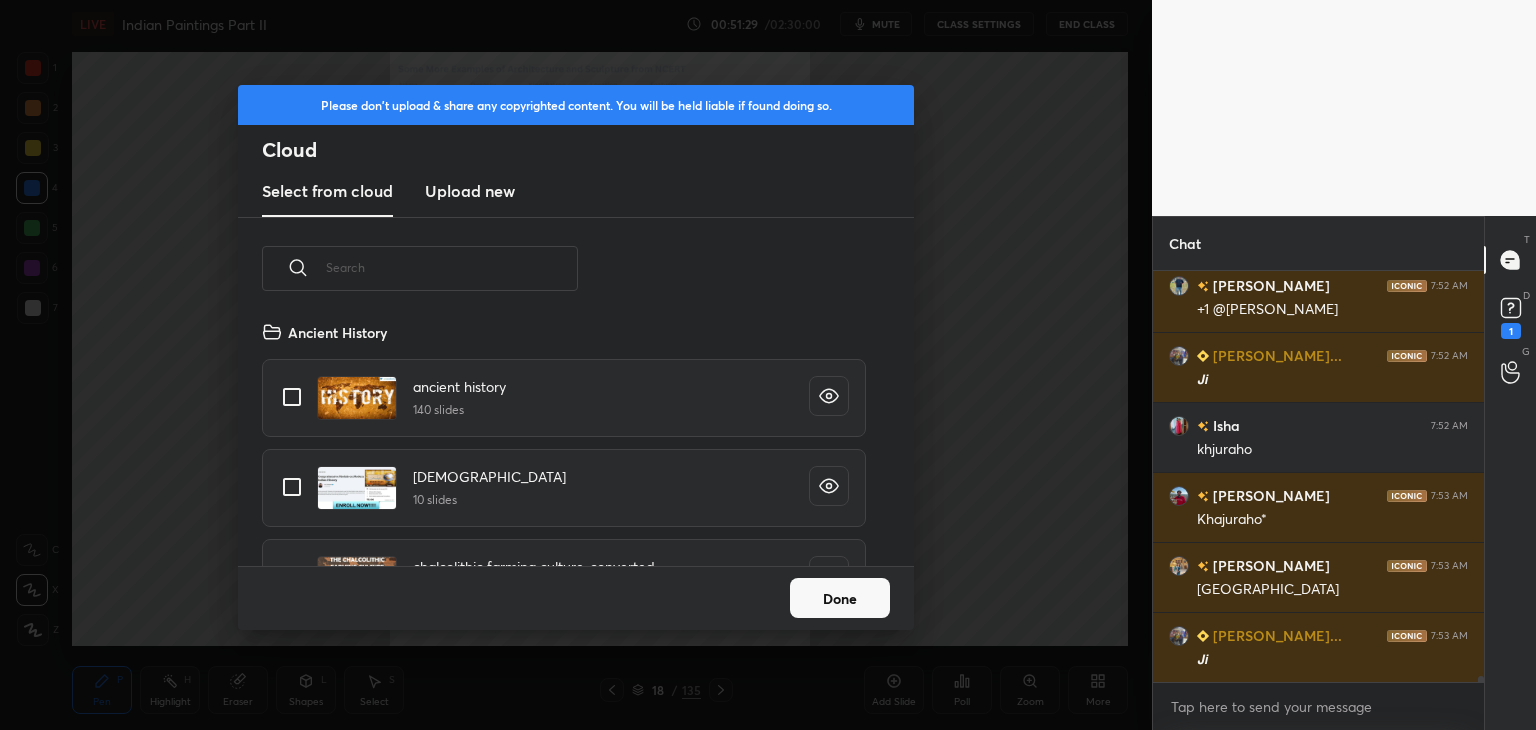 scroll, scrollTop: 30062, scrollLeft: 0, axis: vertical 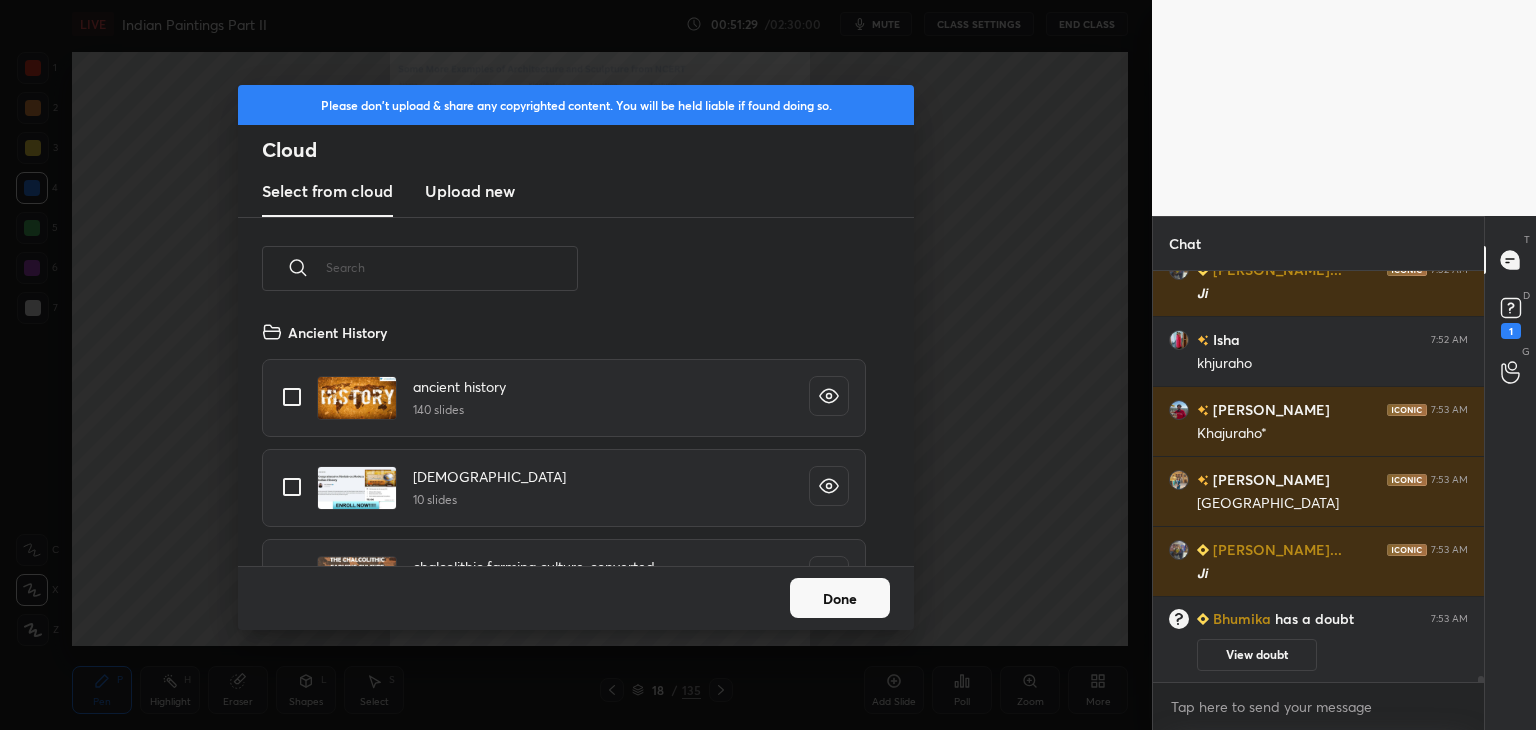 click on "Upload new" at bounding box center [470, 192] 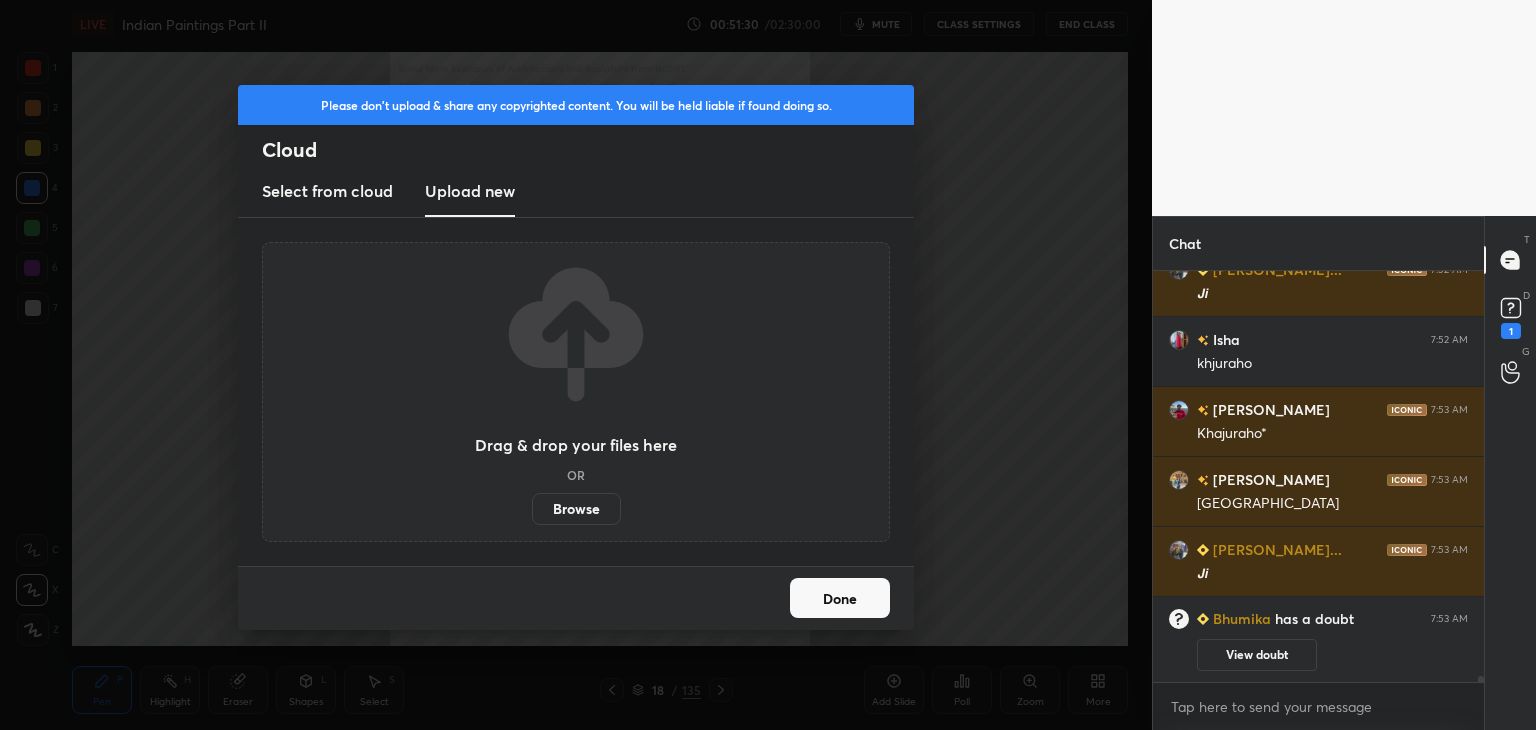 click on "Browse" at bounding box center [576, 509] 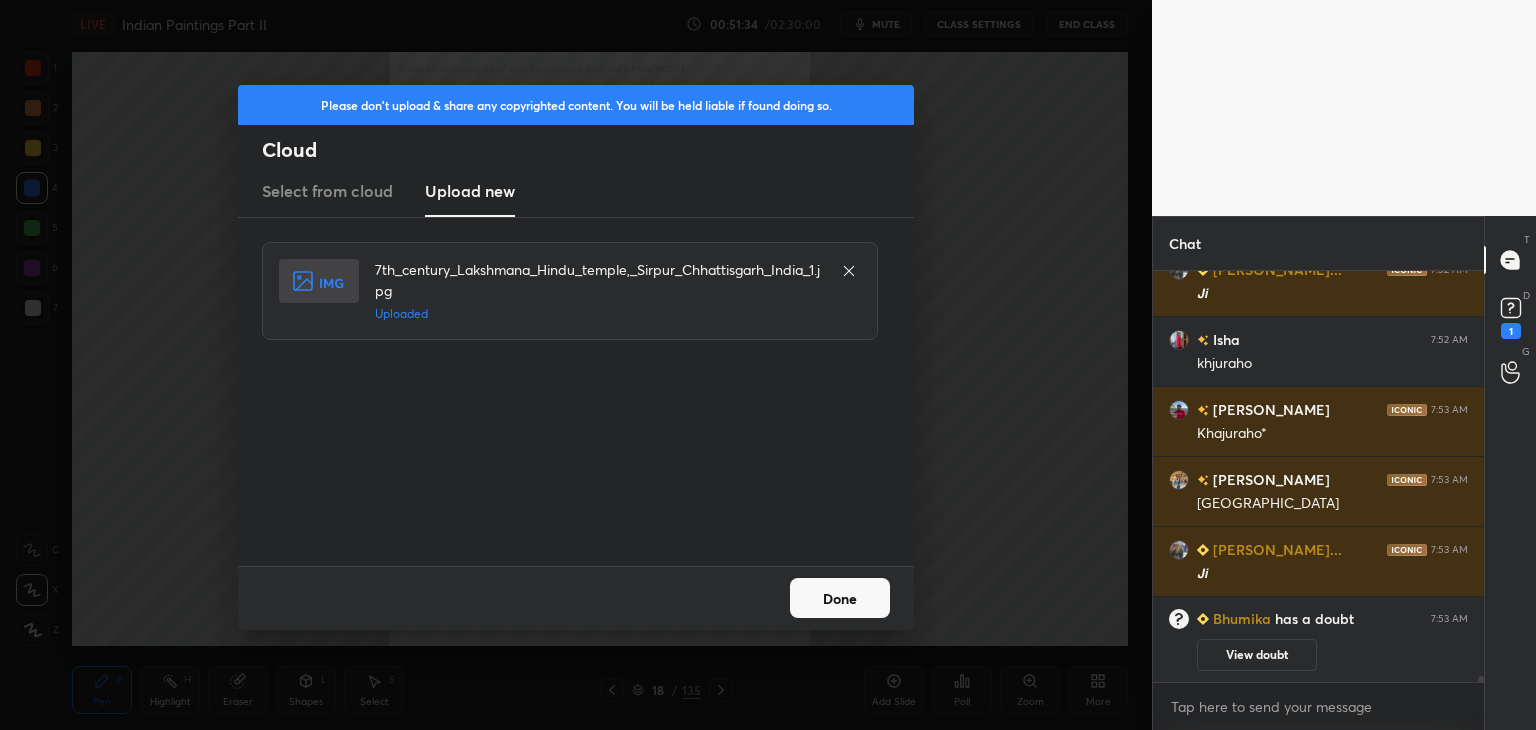 click on "Done" at bounding box center [840, 598] 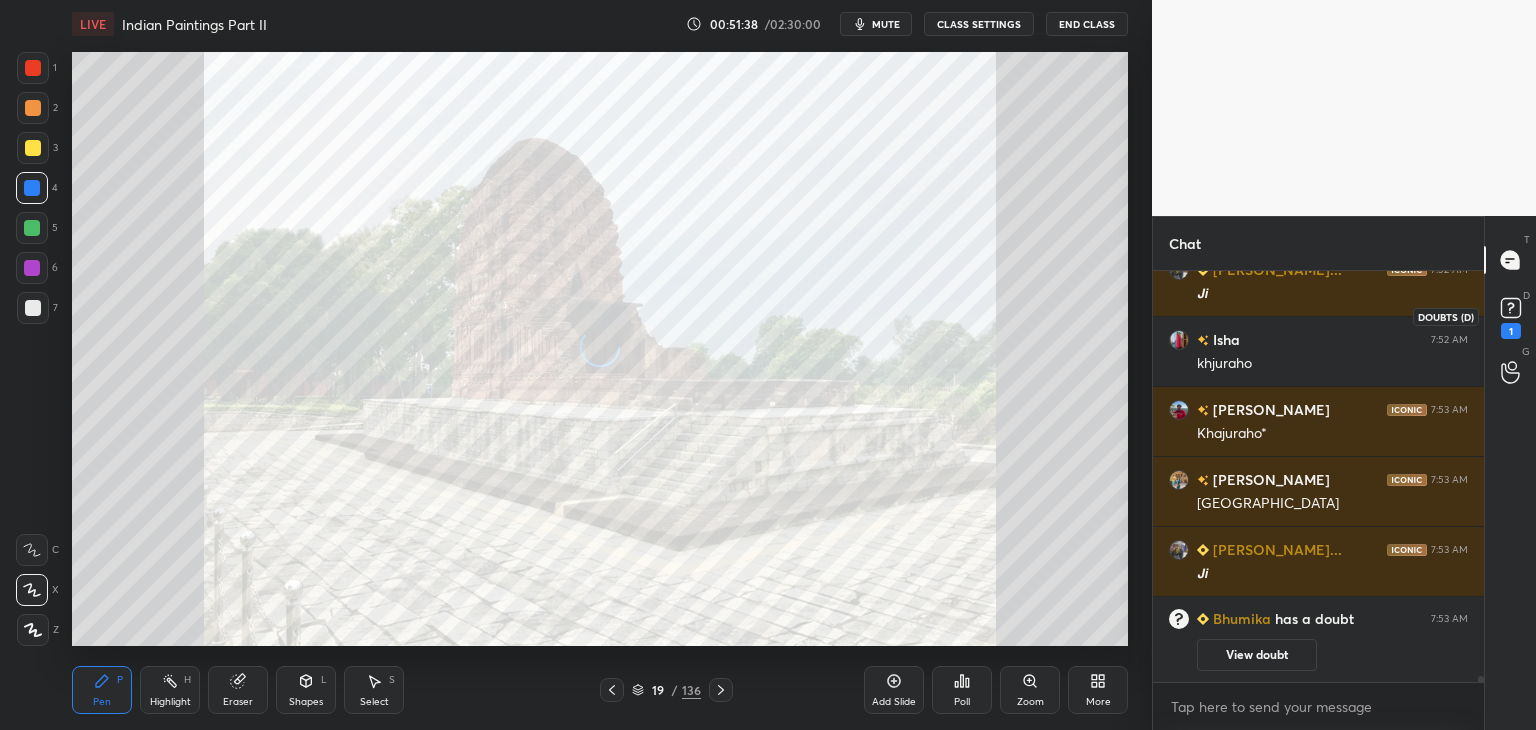 click 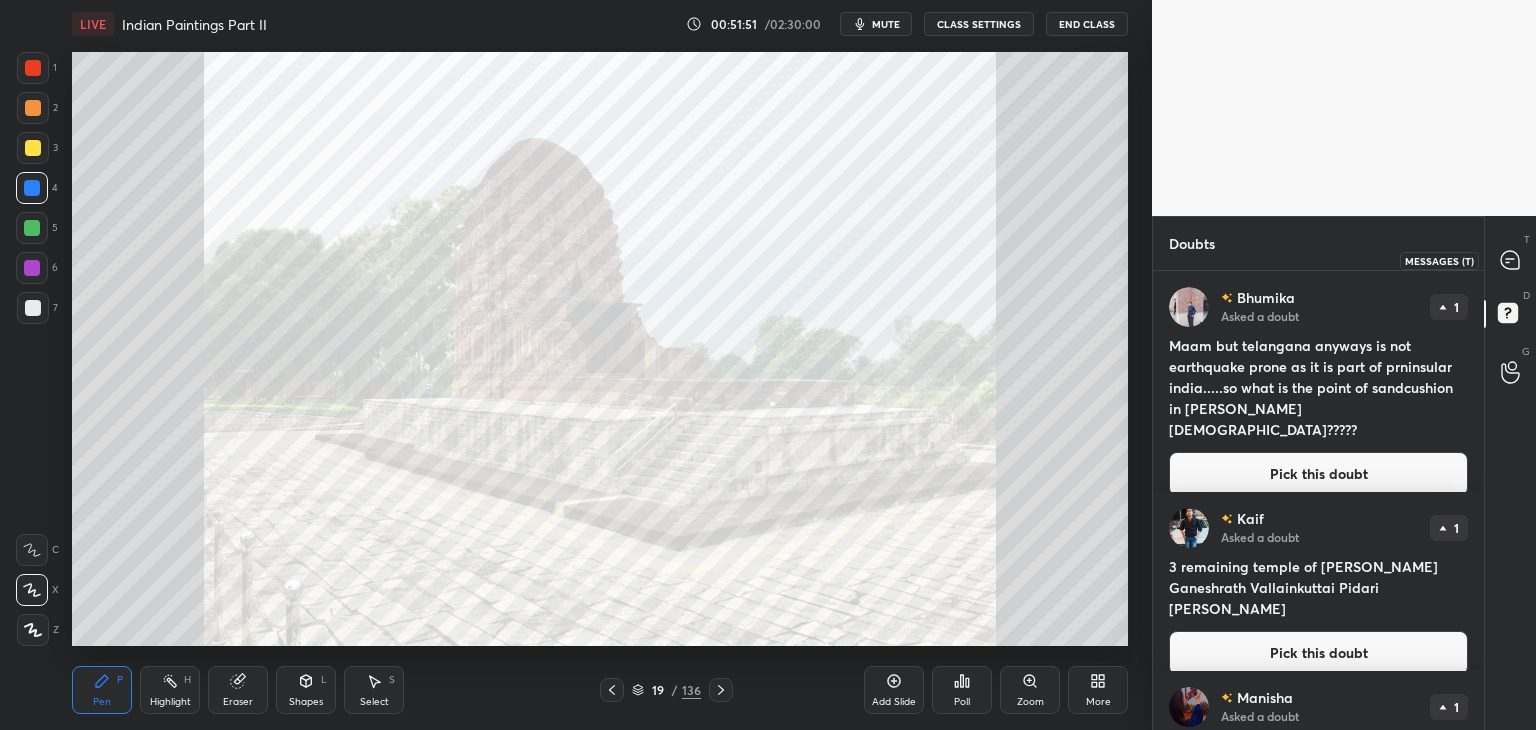 click 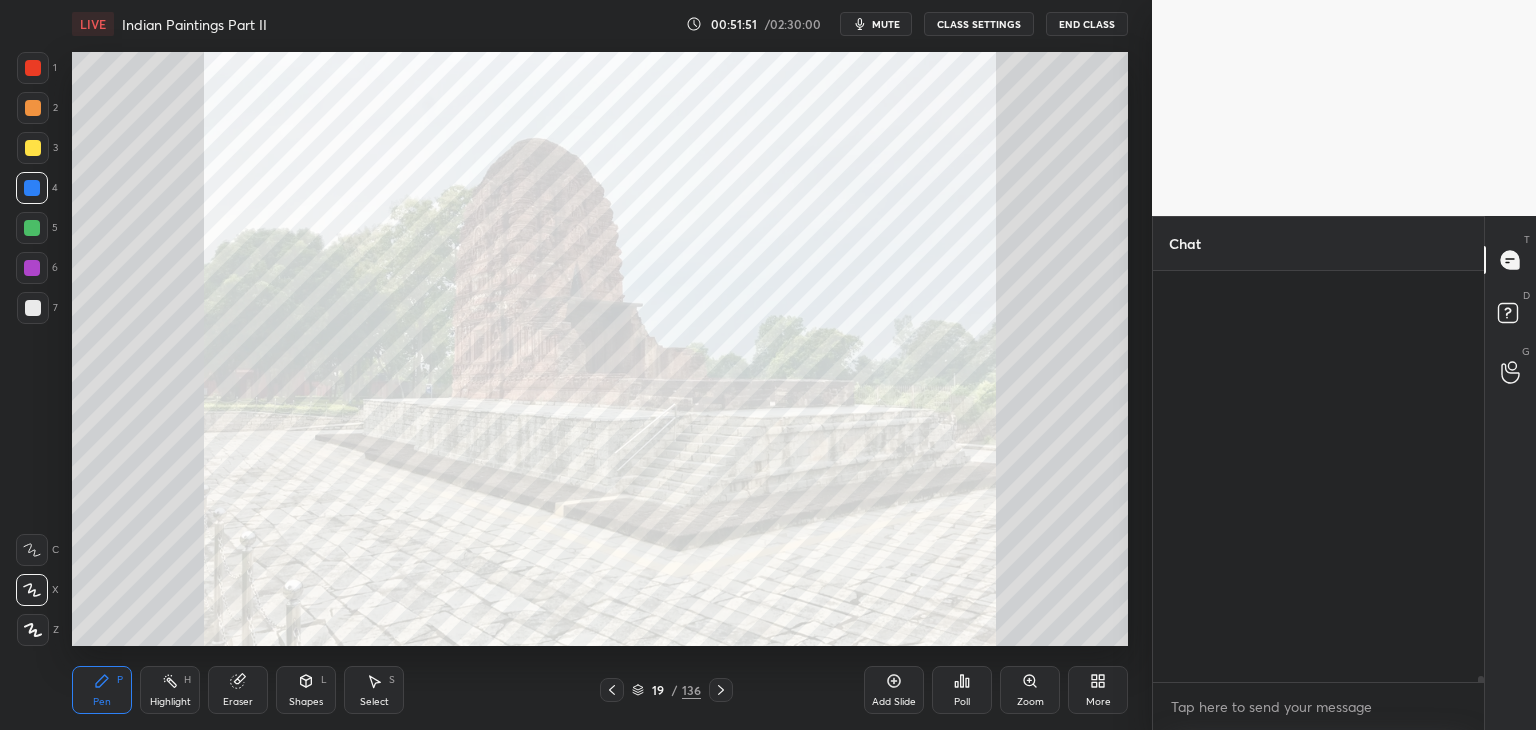 scroll, scrollTop: 29560, scrollLeft: 0, axis: vertical 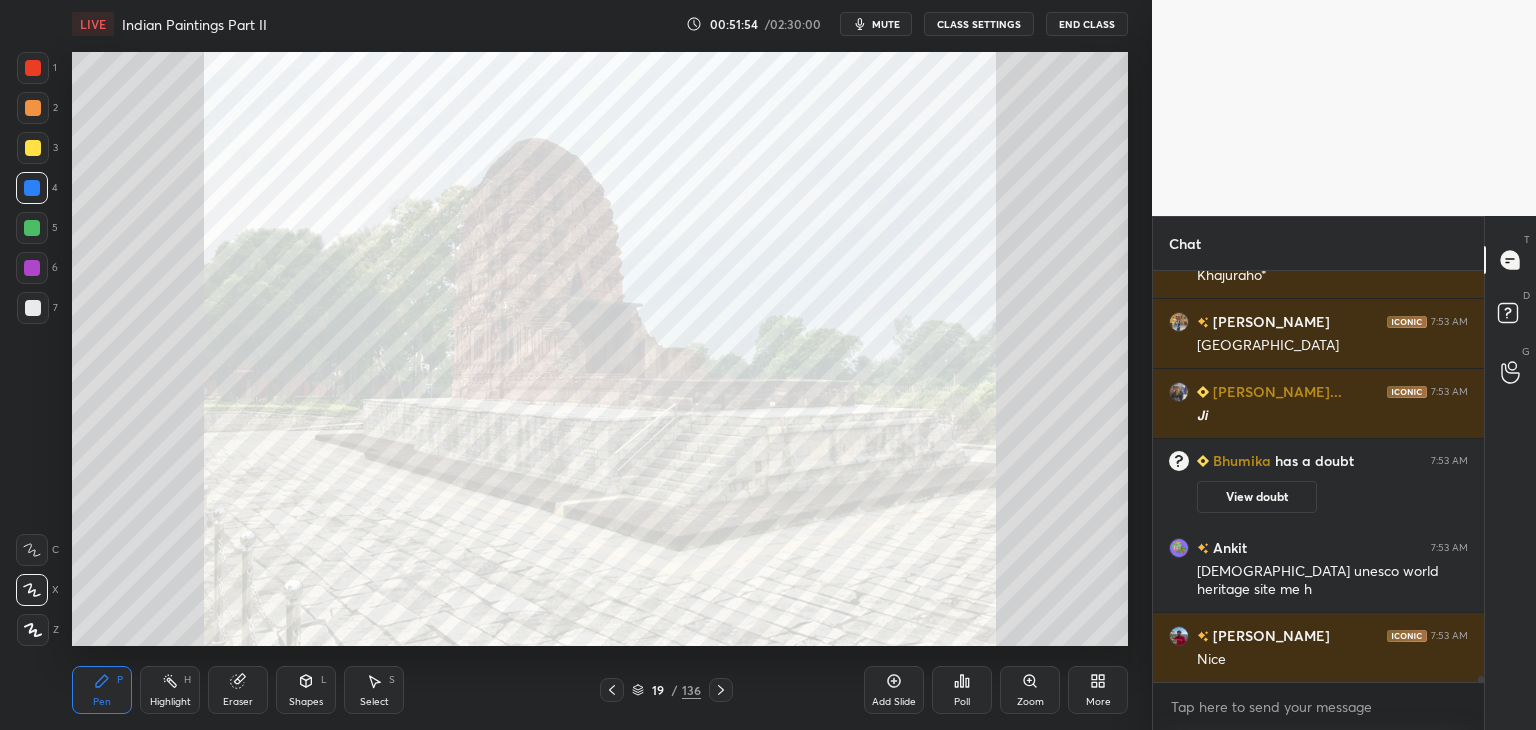 drag, startPoint x: 1481, startPoint y: 680, endPoint x: 1483, endPoint y: 693, distance: 13.152946 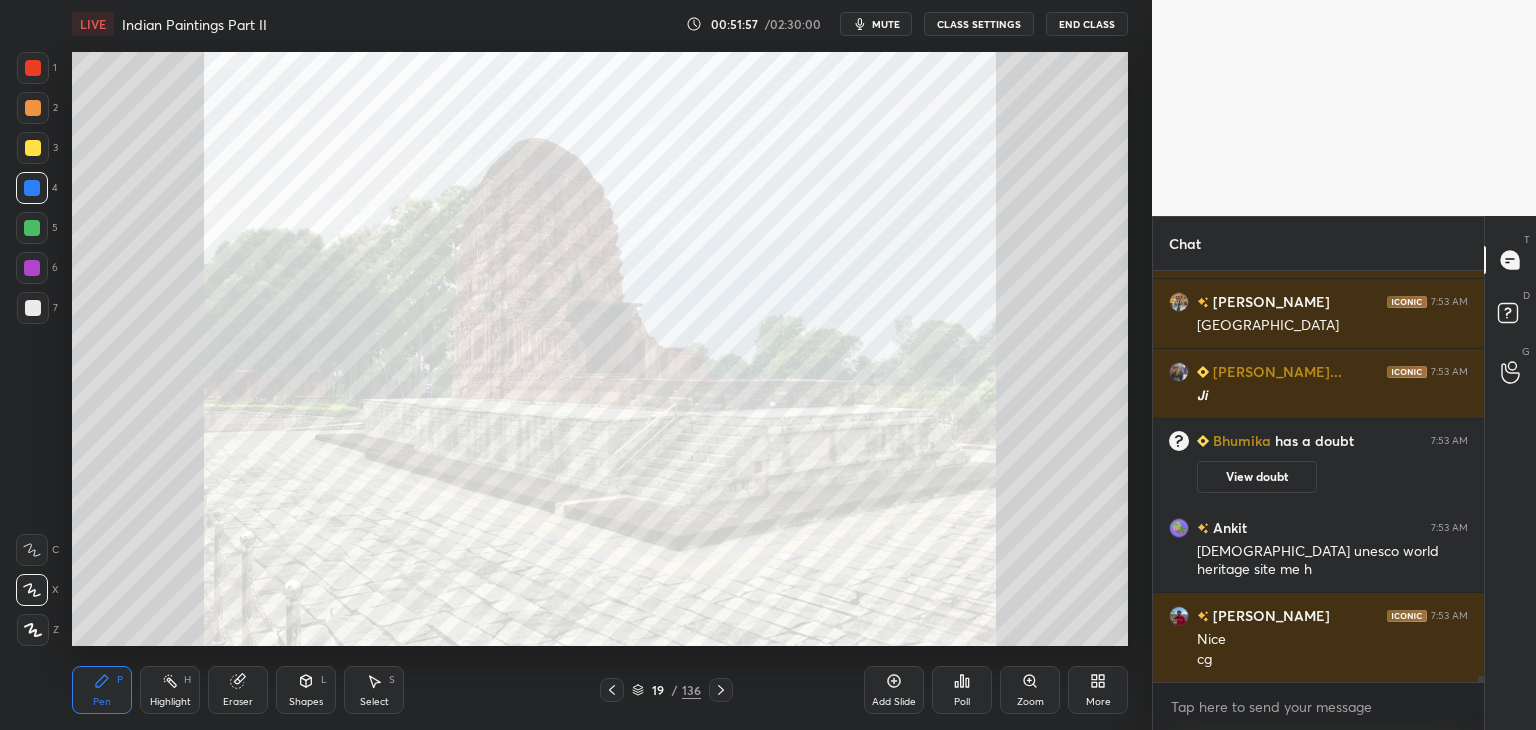 scroll, scrollTop: 29908, scrollLeft: 0, axis: vertical 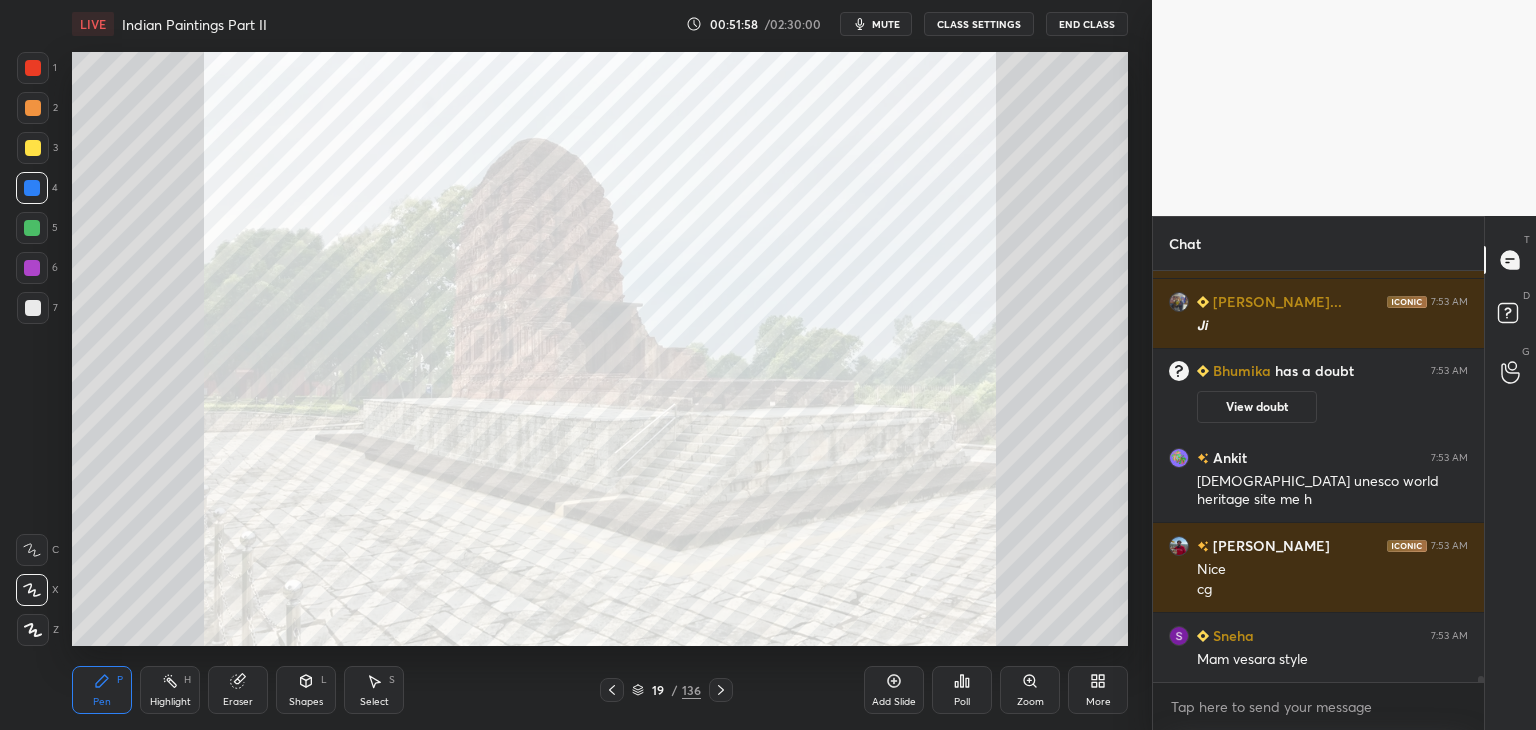 click 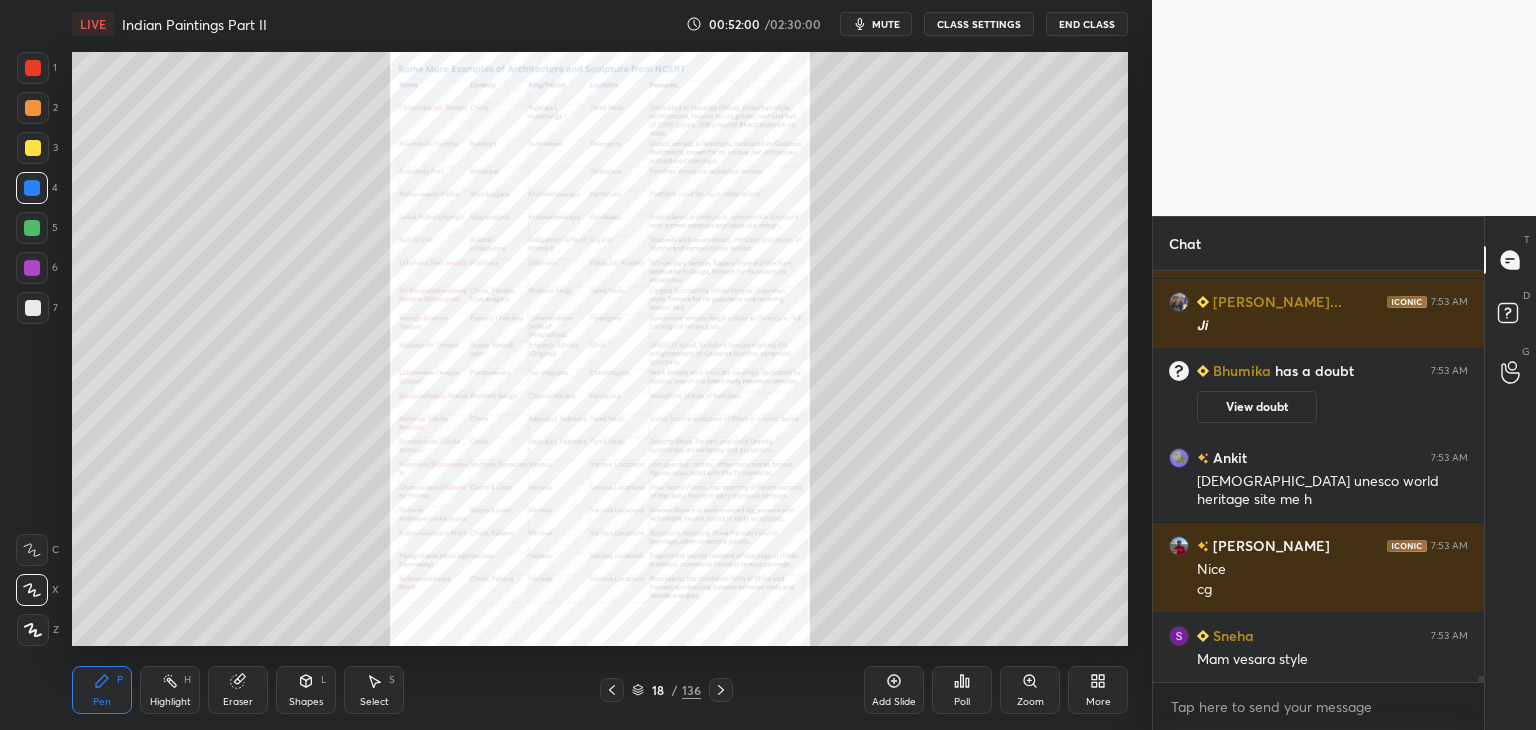 scroll, scrollTop: 29978, scrollLeft: 0, axis: vertical 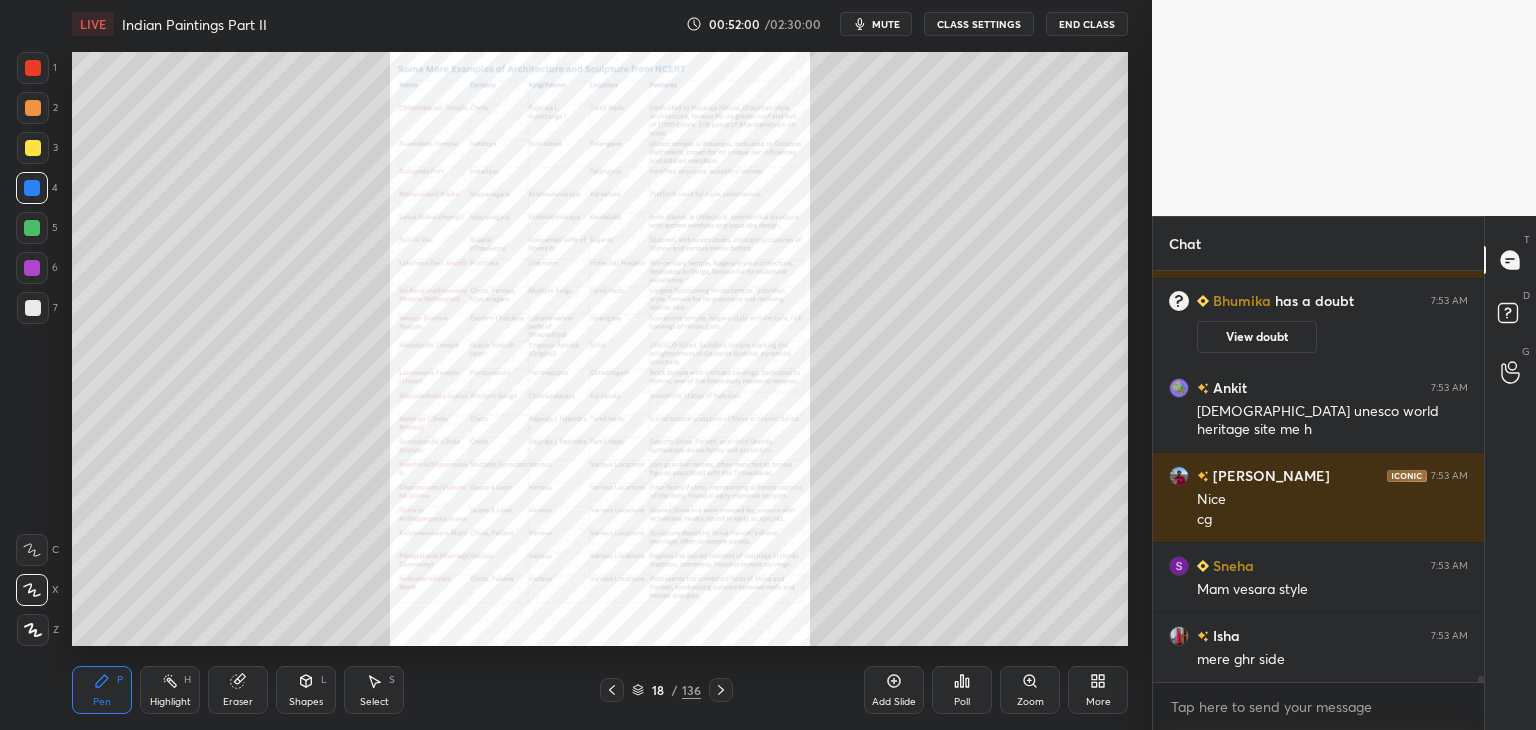 click 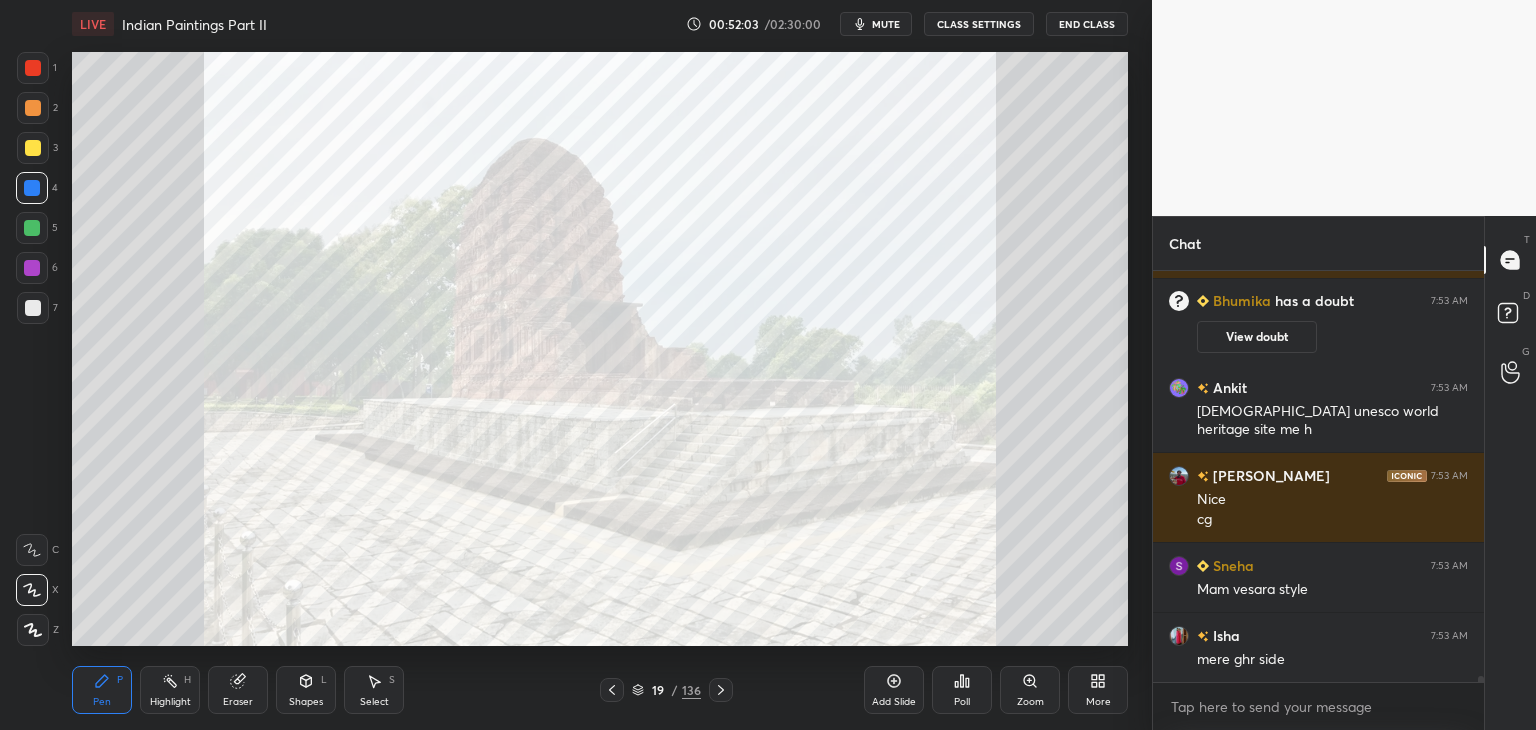 click 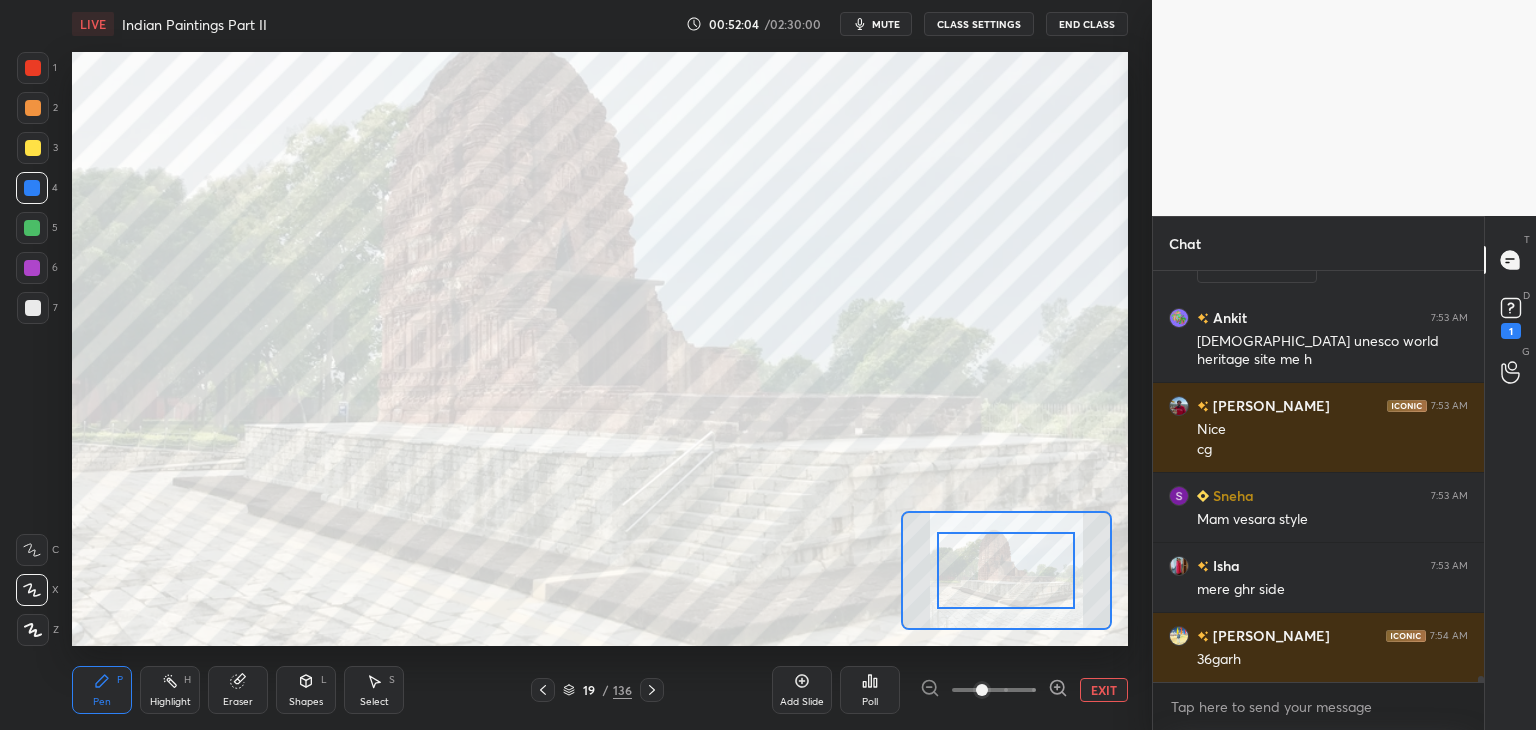 scroll, scrollTop: 30134, scrollLeft: 0, axis: vertical 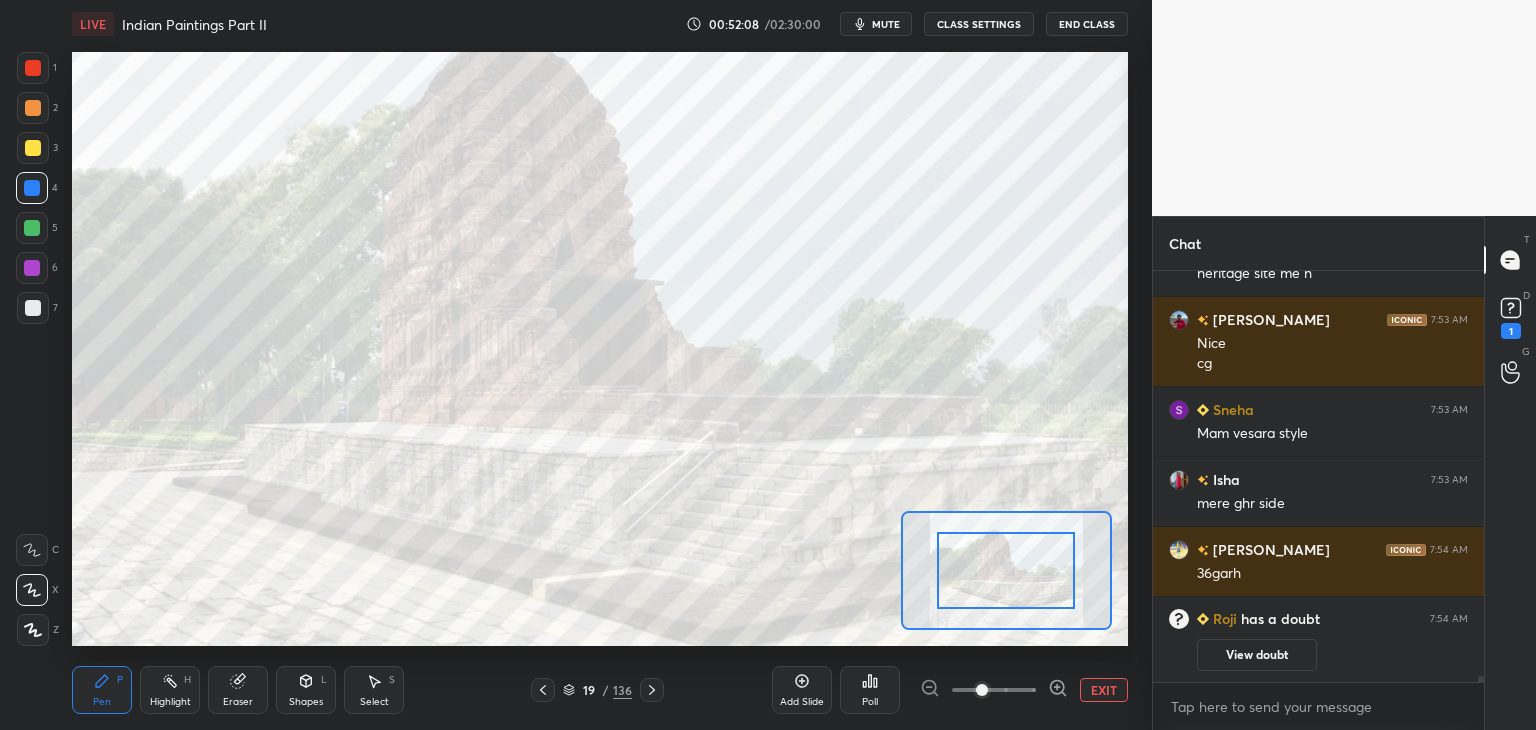 click on "EXIT" at bounding box center [1104, 690] 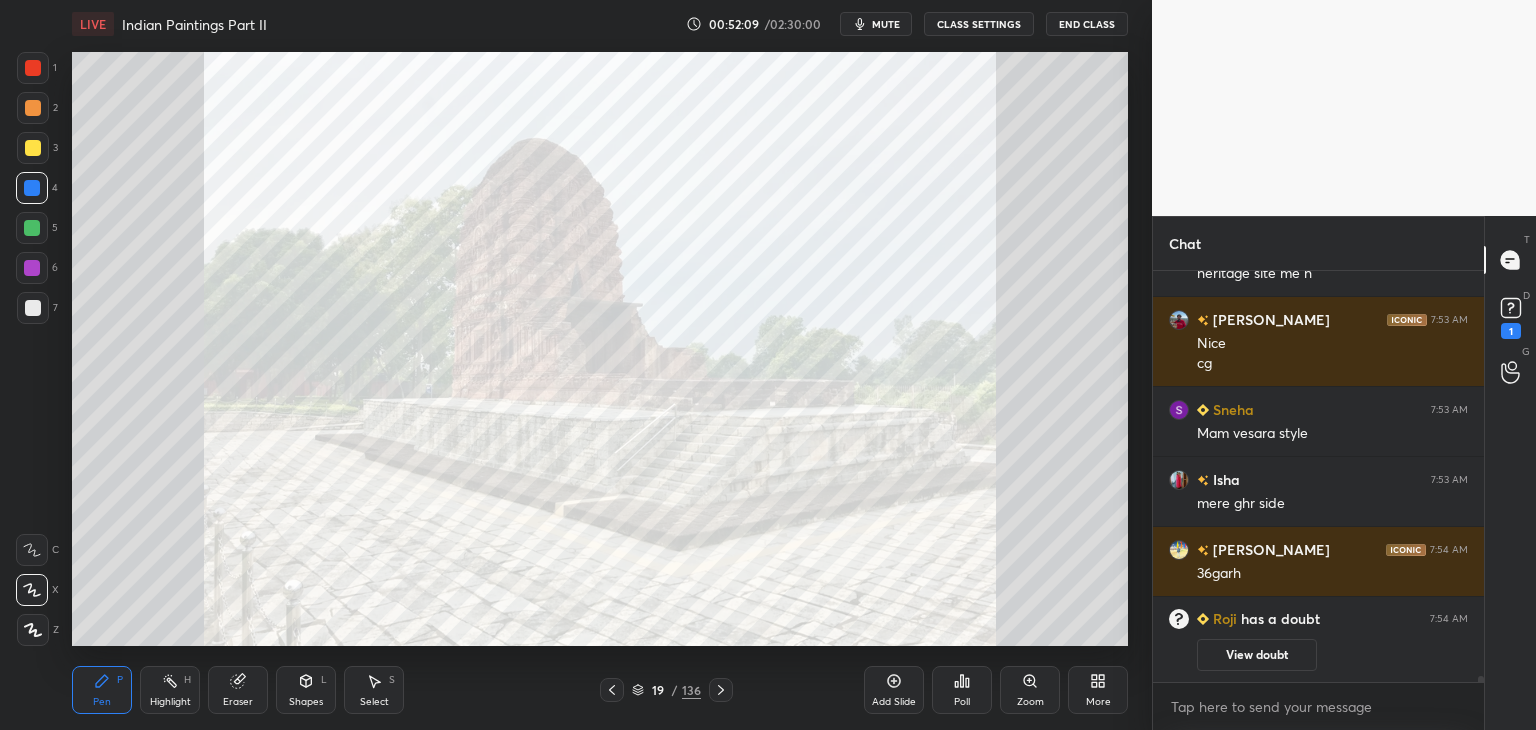 click 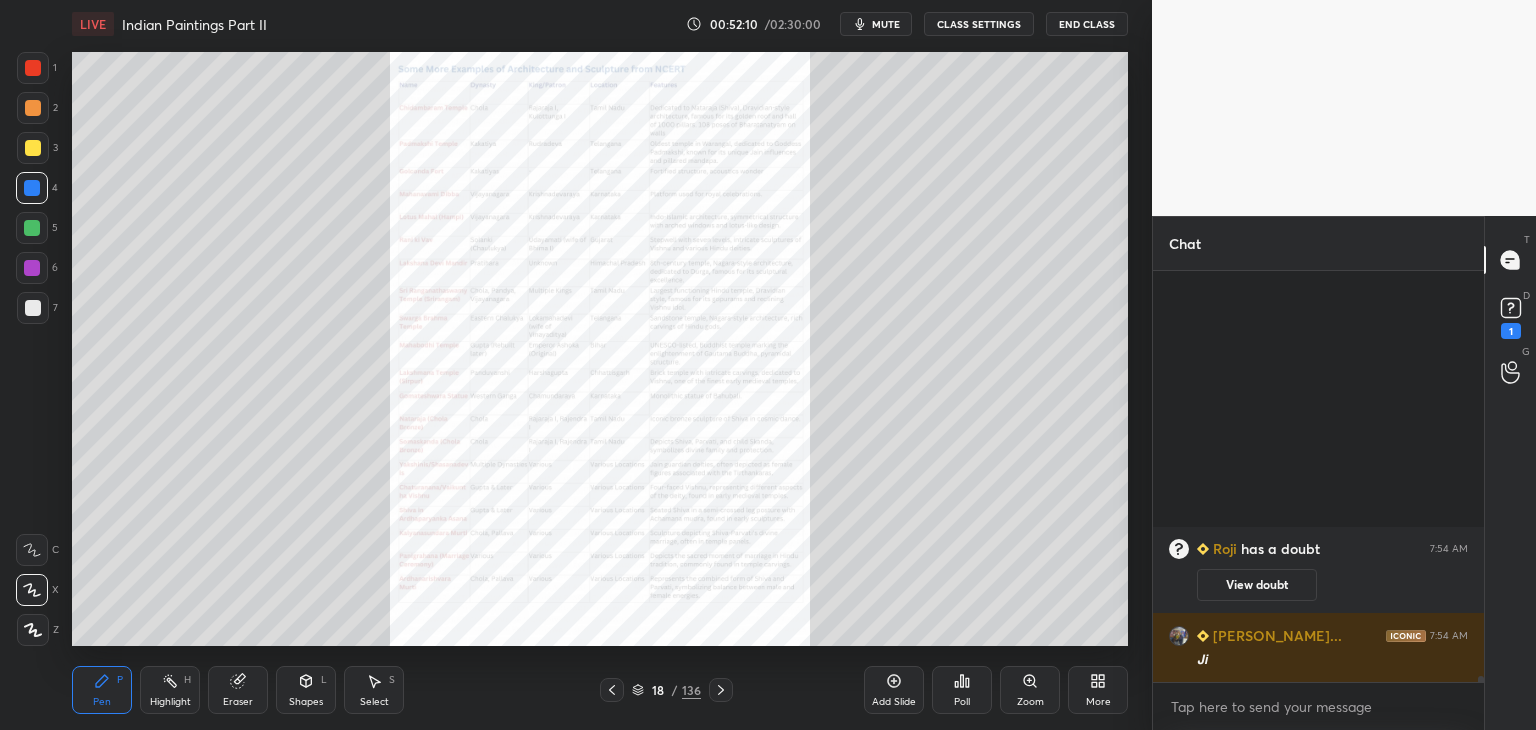 scroll, scrollTop: 29718, scrollLeft: 0, axis: vertical 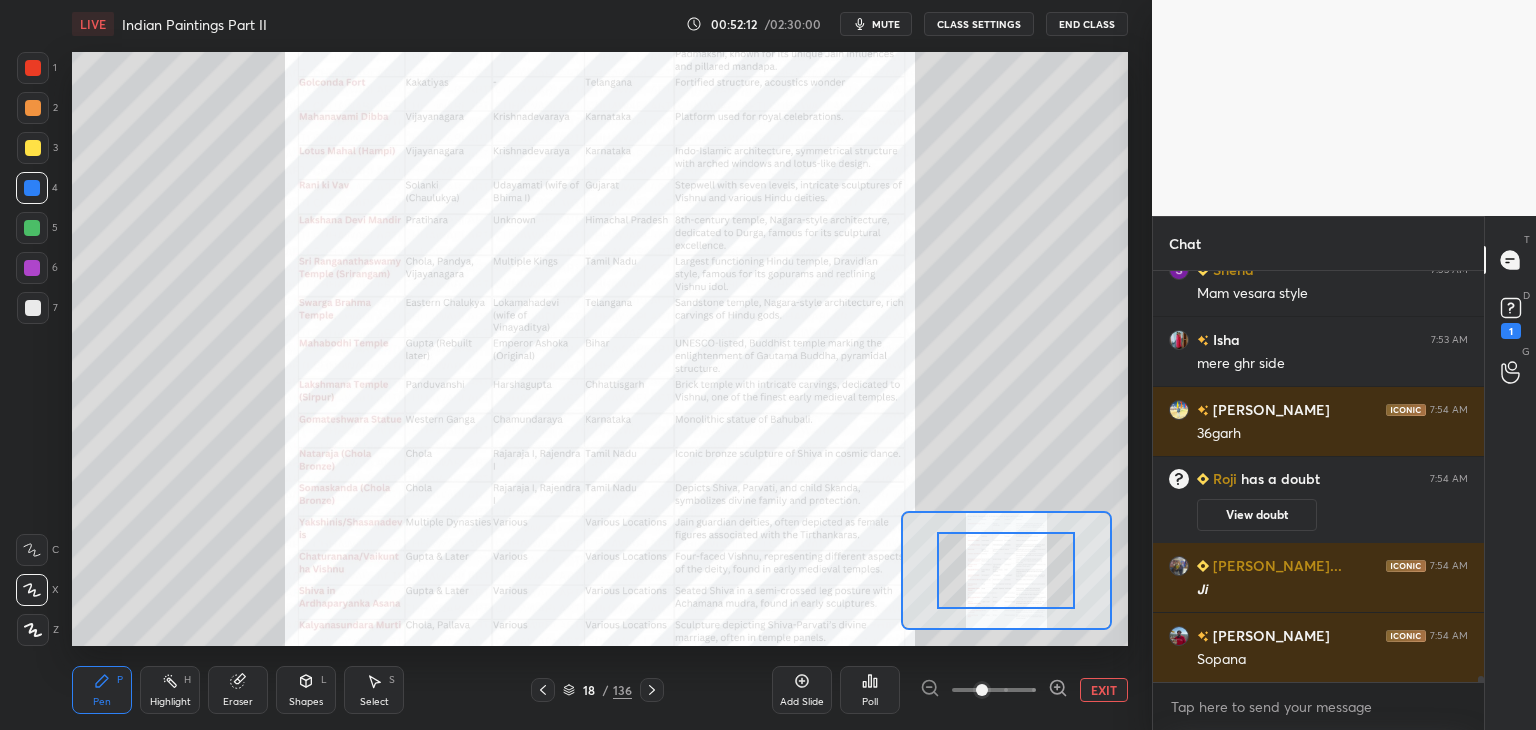 click at bounding box center (994, 690) 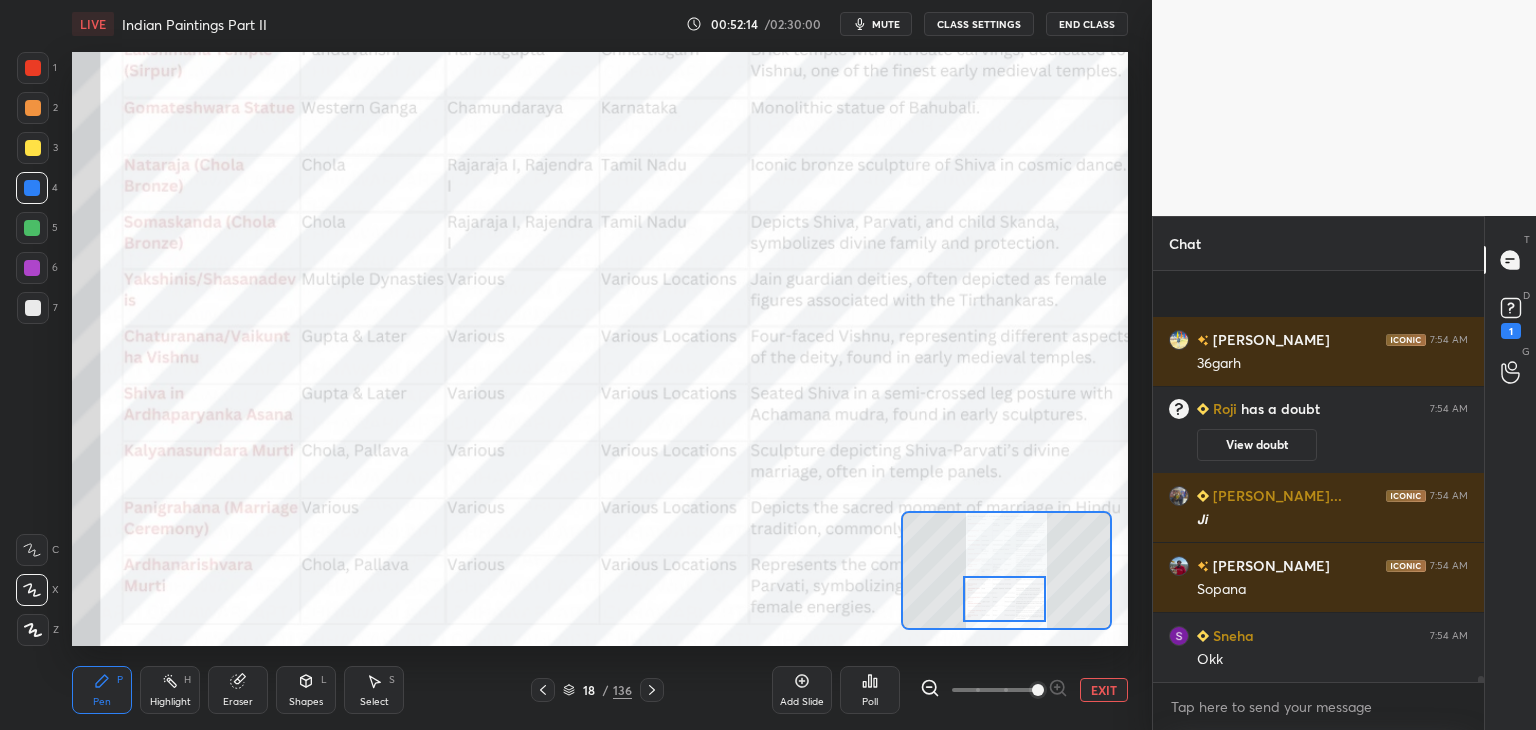 scroll, scrollTop: 29998, scrollLeft: 0, axis: vertical 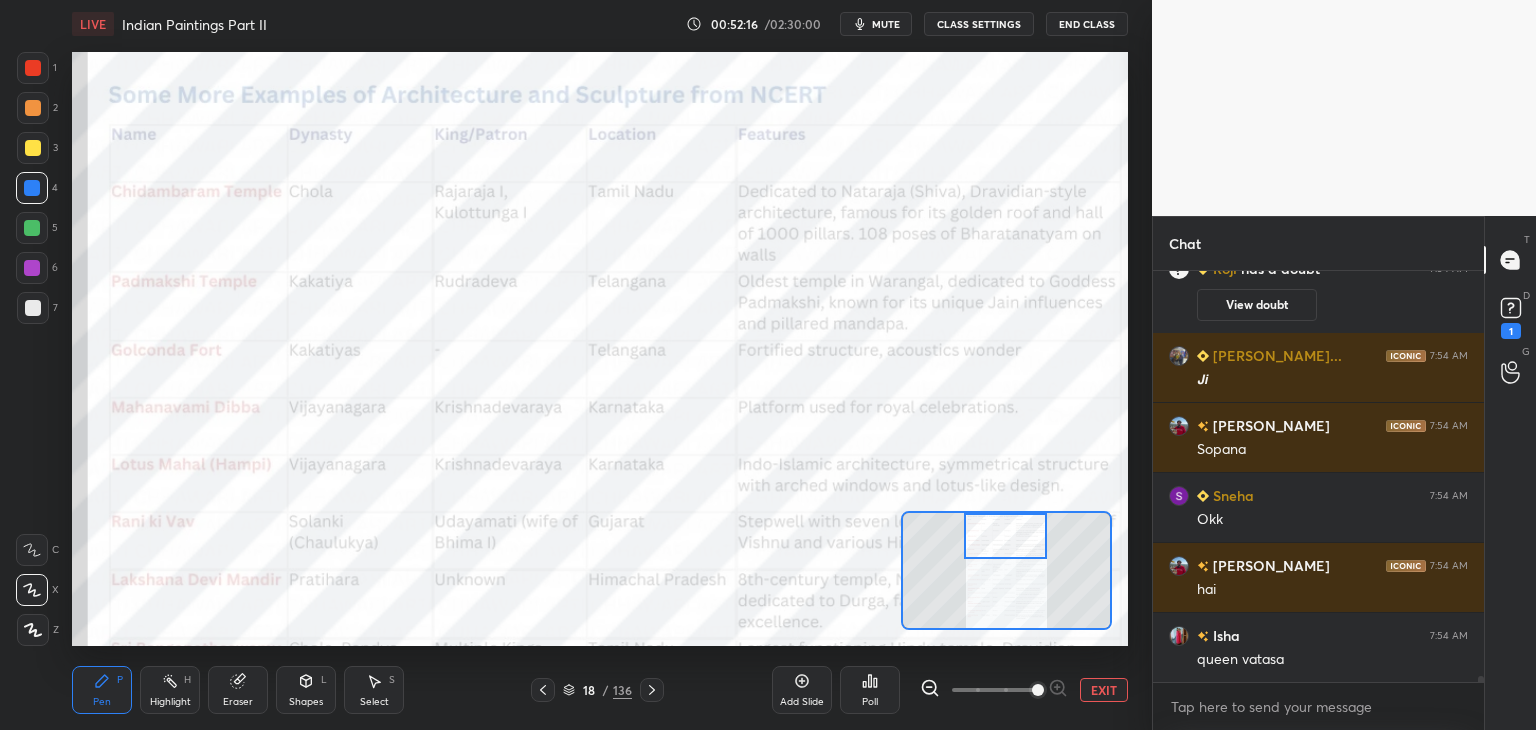 drag, startPoint x: 1014, startPoint y: 573, endPoint x: 1013, endPoint y: 524, distance: 49.010204 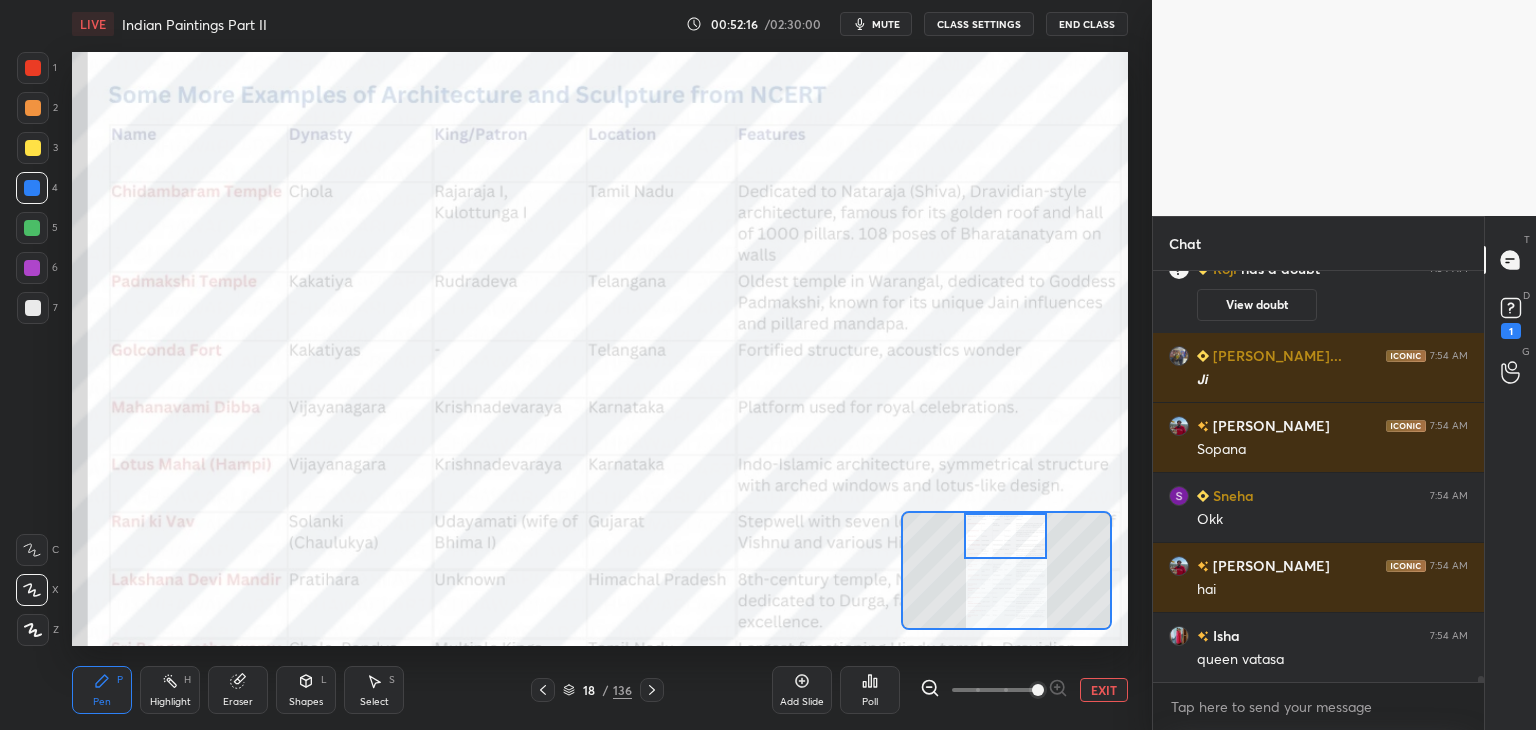 click at bounding box center (1005, 536) 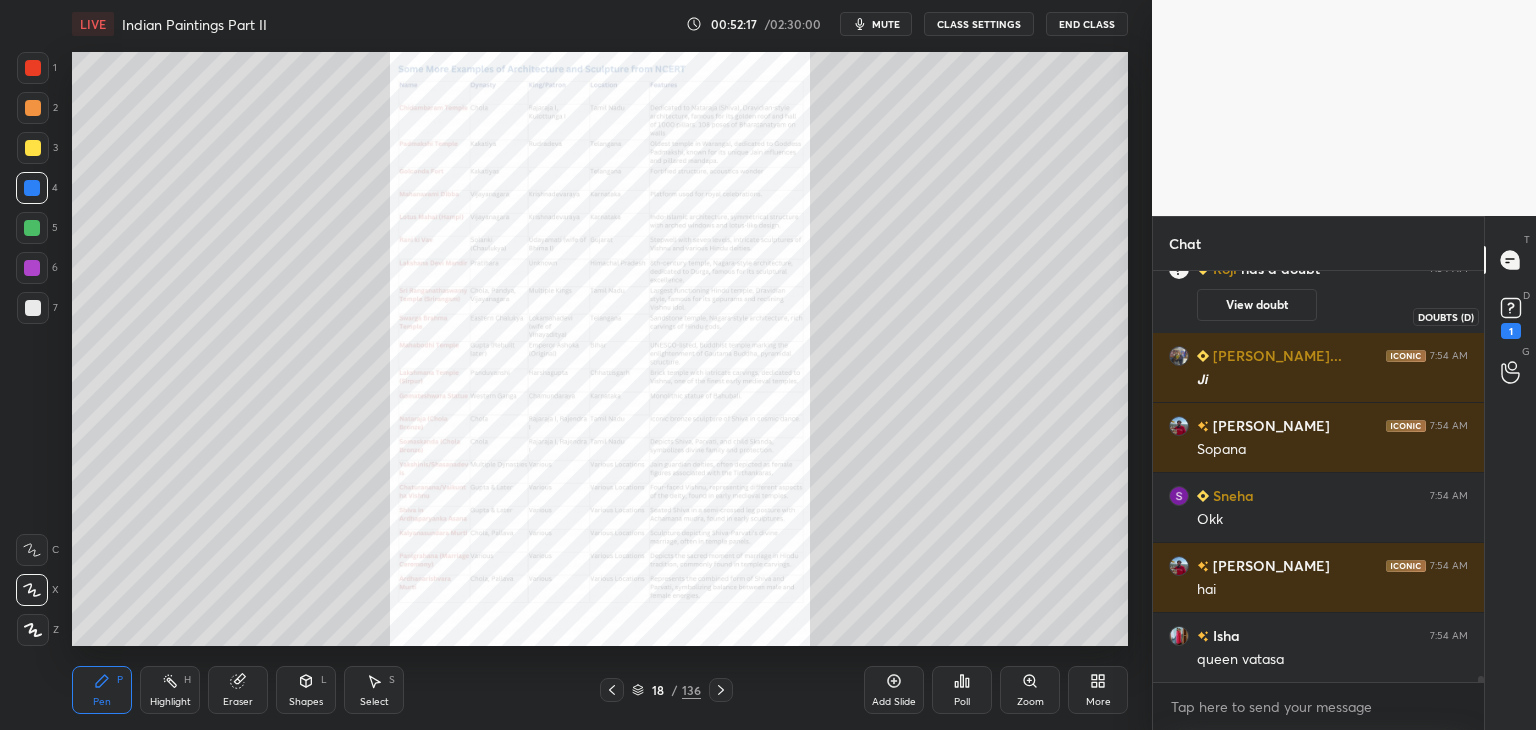 click 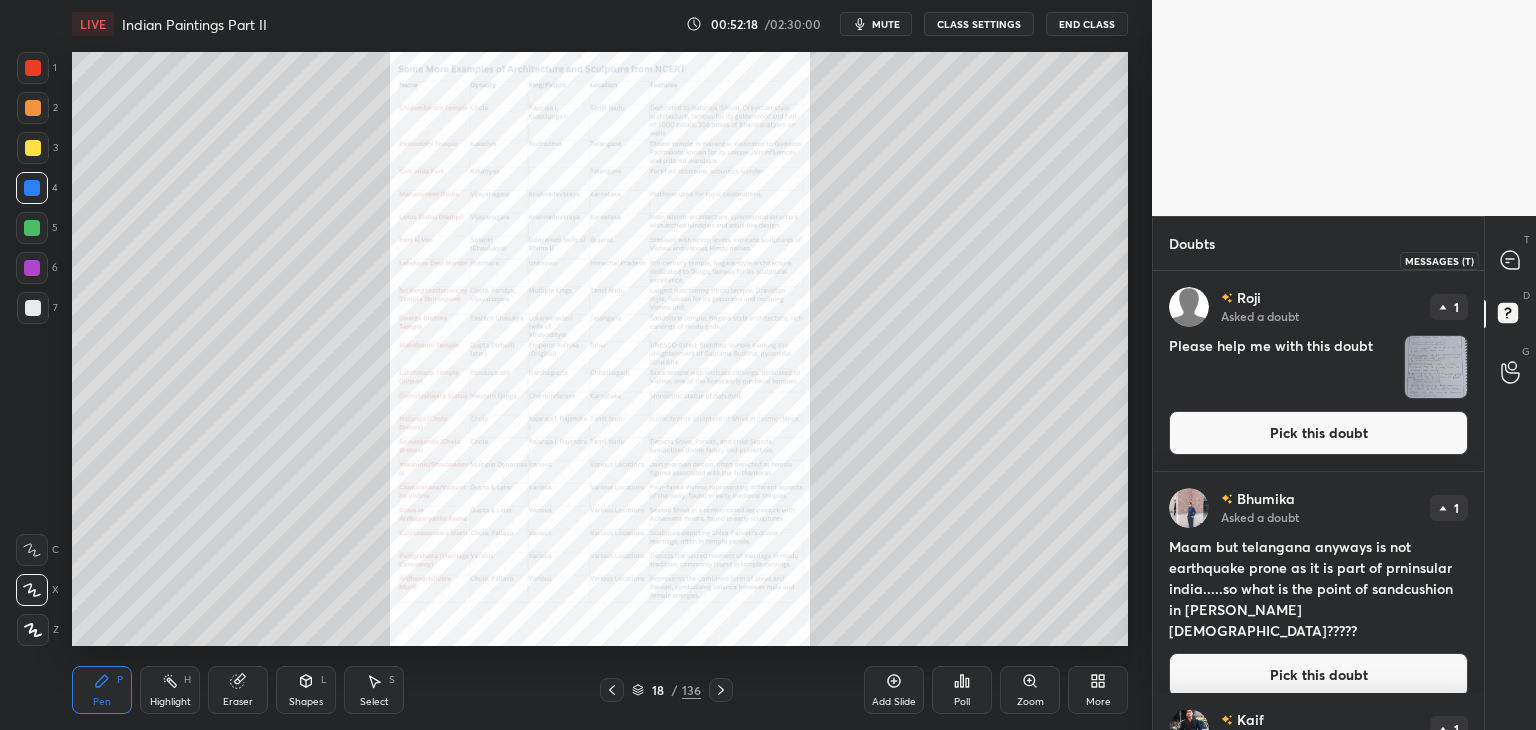 click 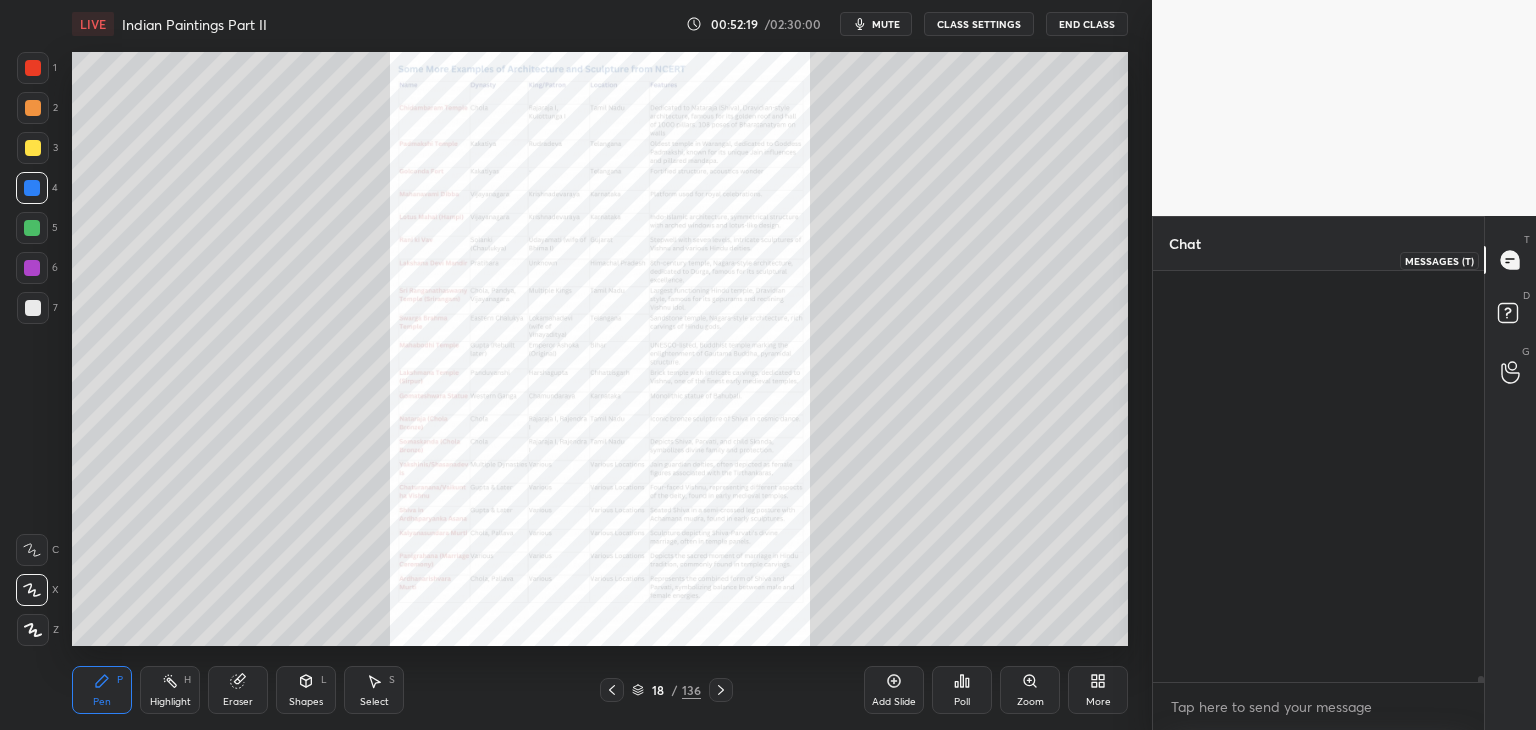scroll, scrollTop: 30364, scrollLeft: 0, axis: vertical 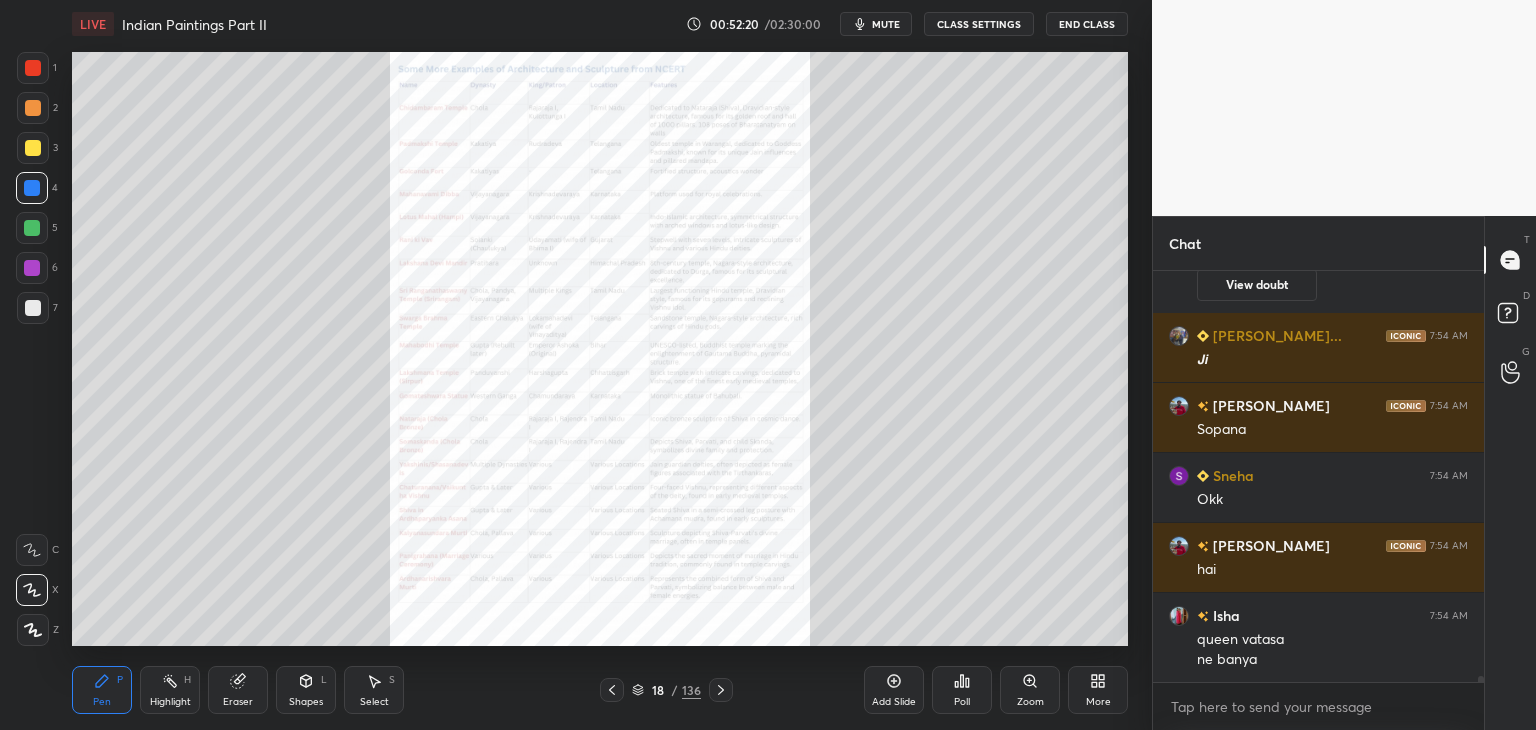 click 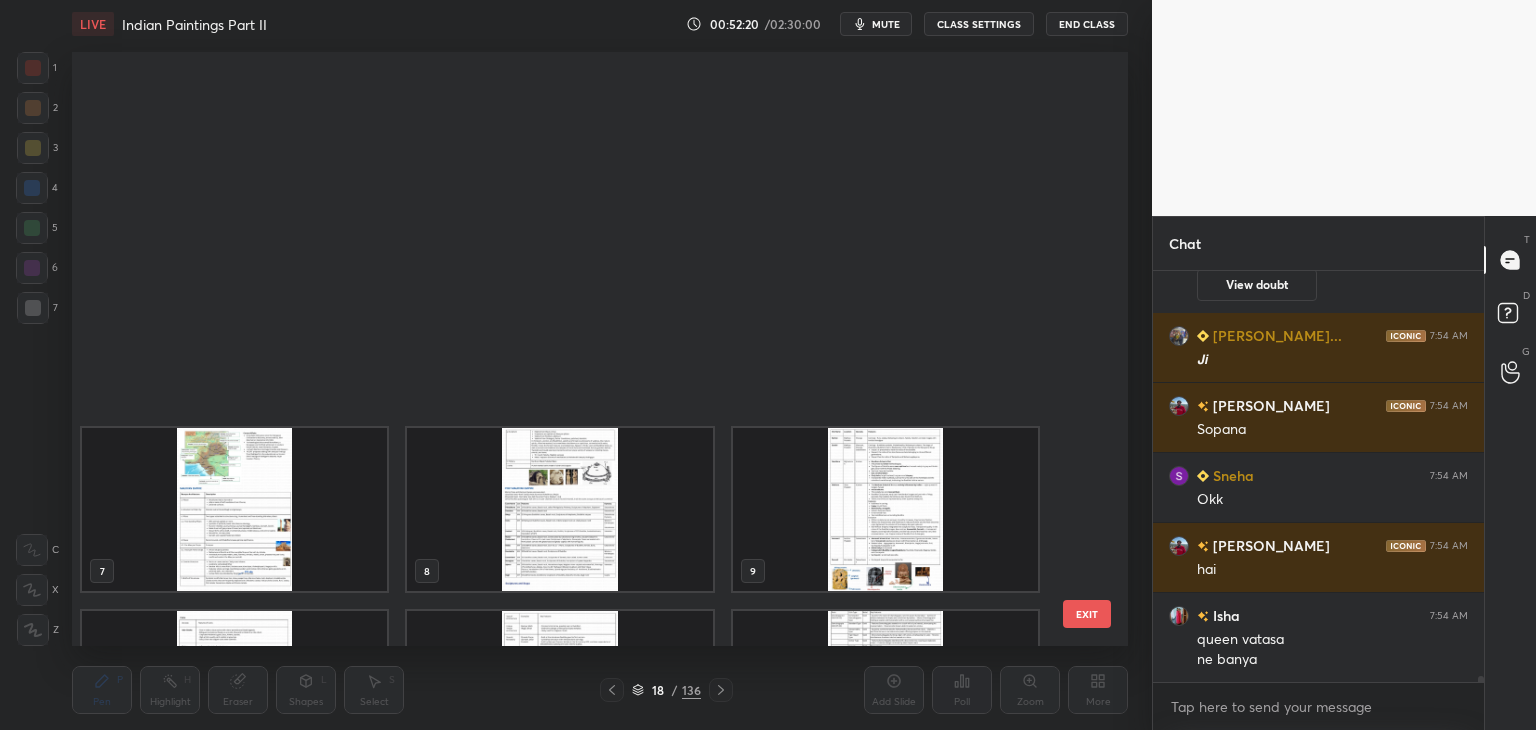 scroll, scrollTop: 504, scrollLeft: 0, axis: vertical 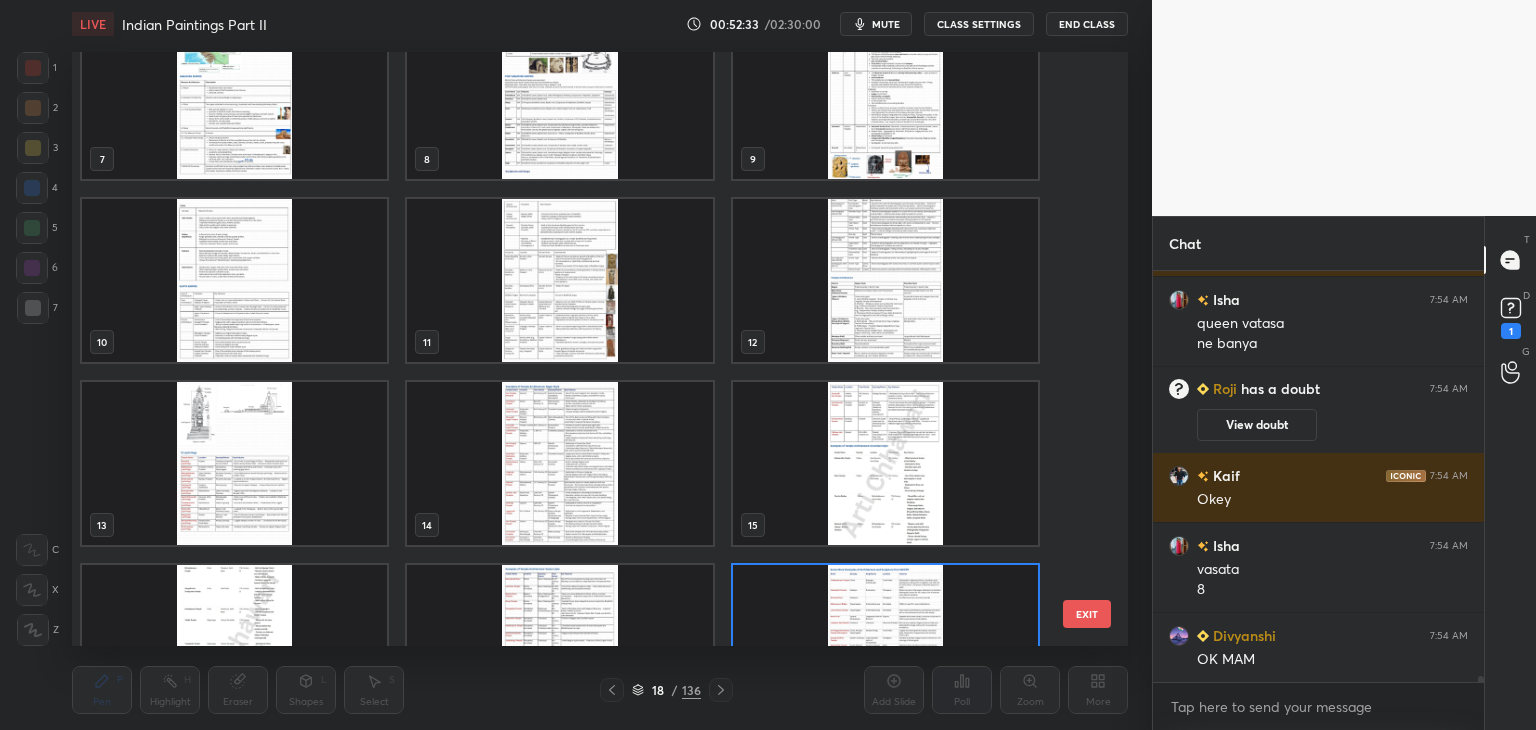 click 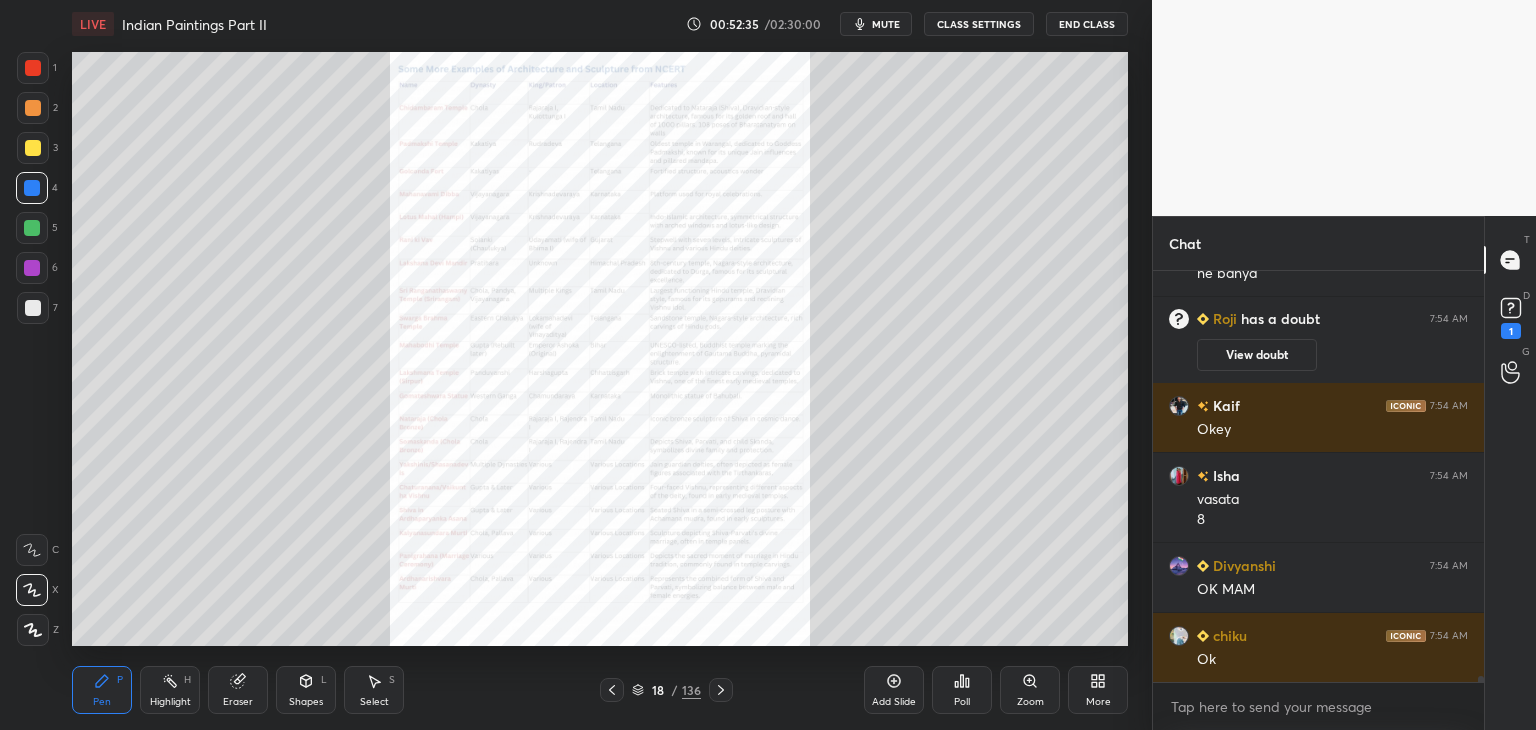 click 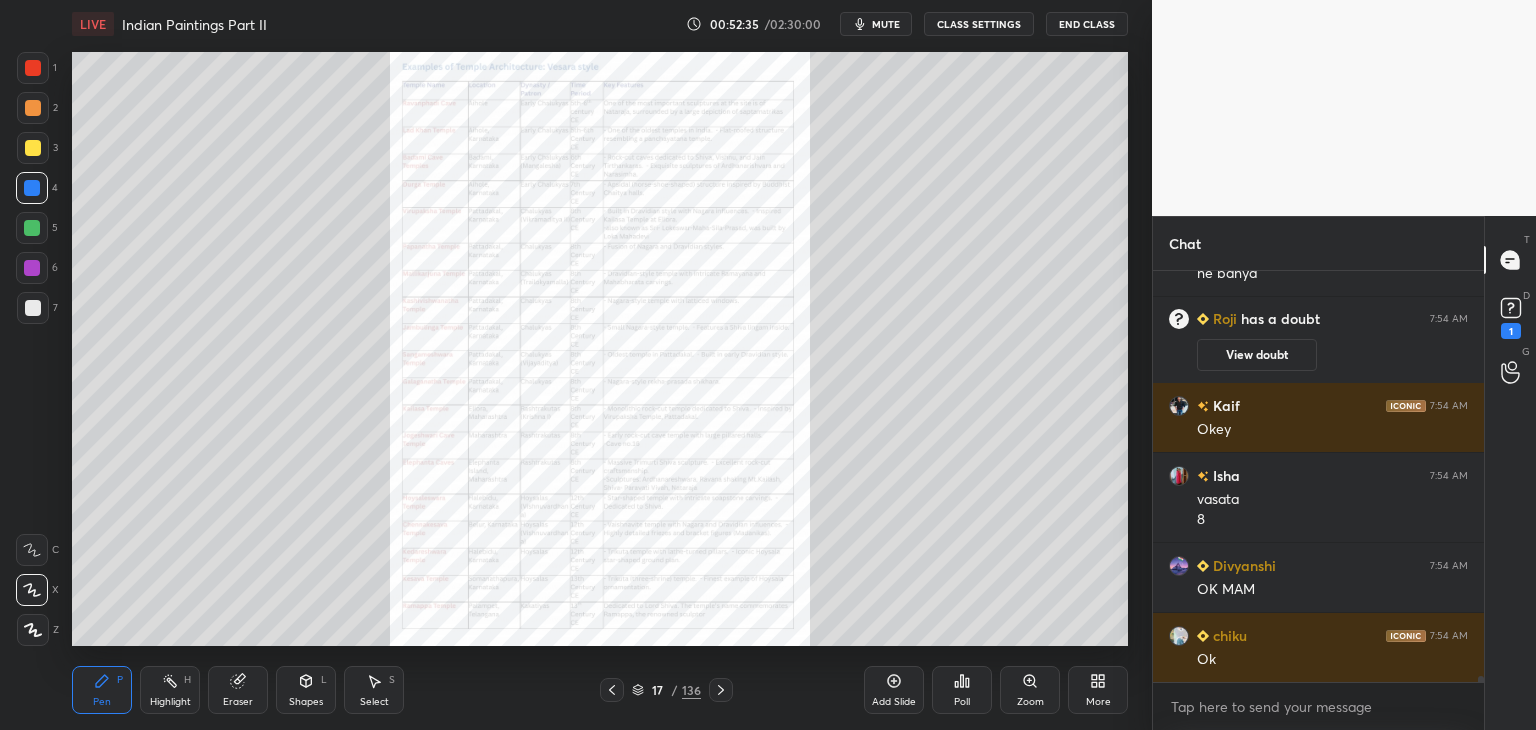 click 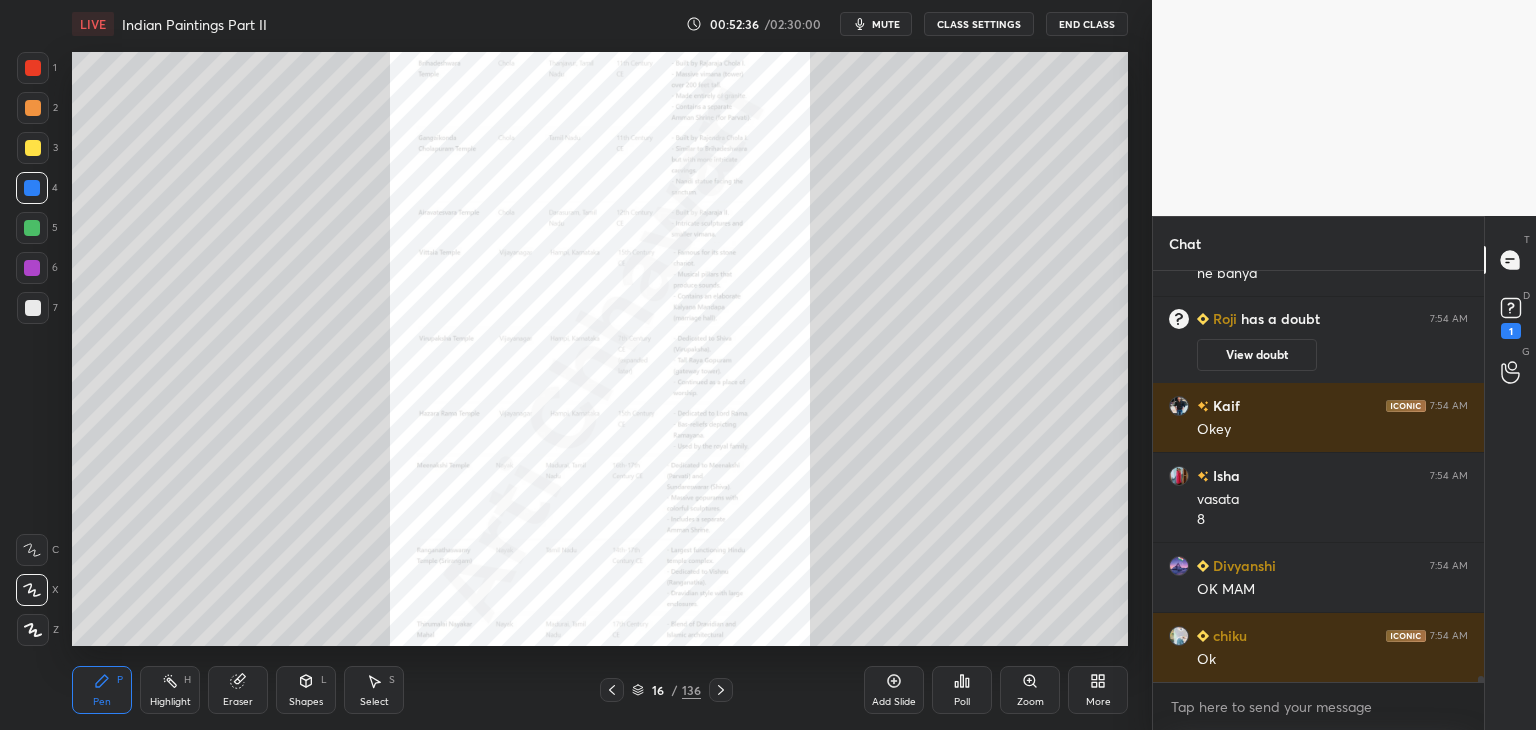 click 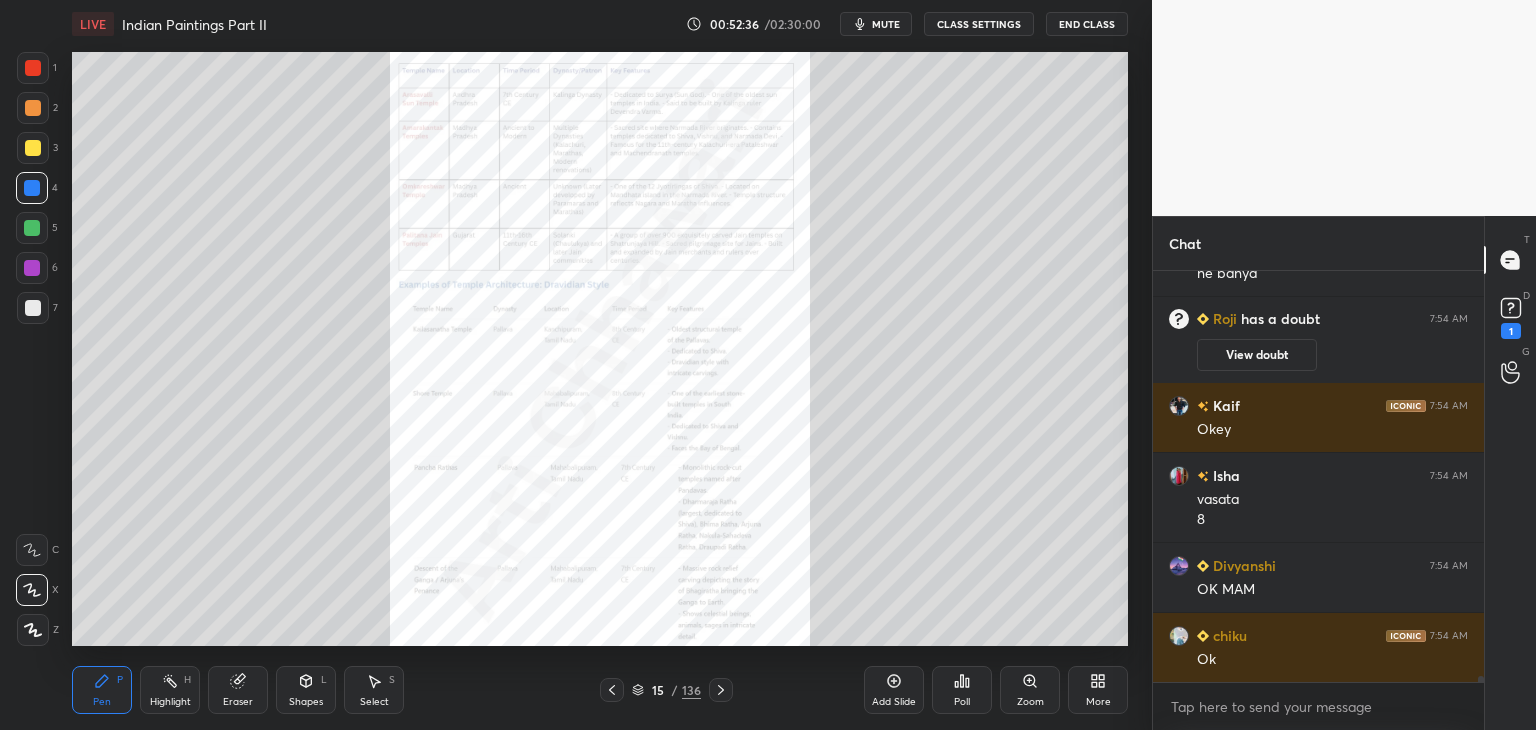 click 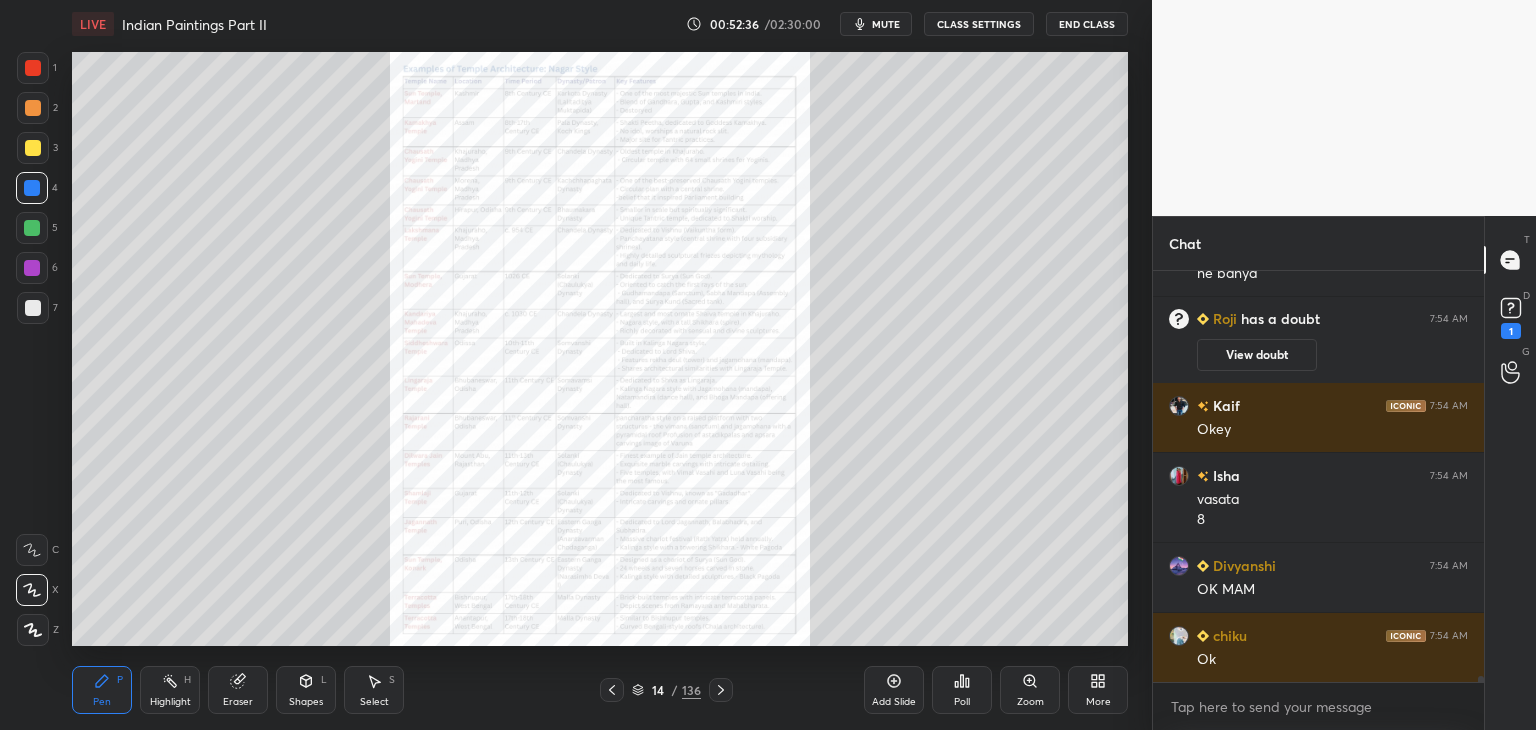 click 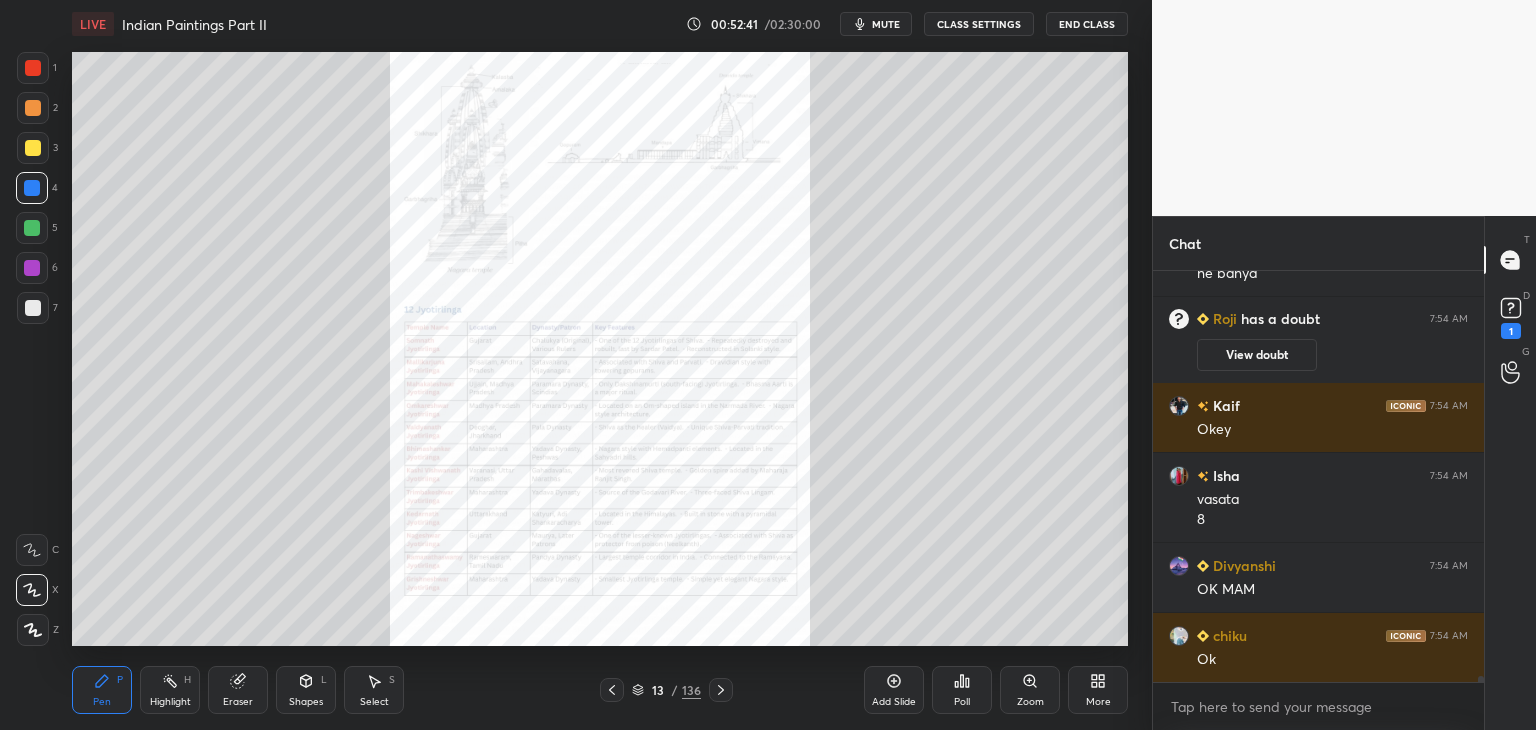 click 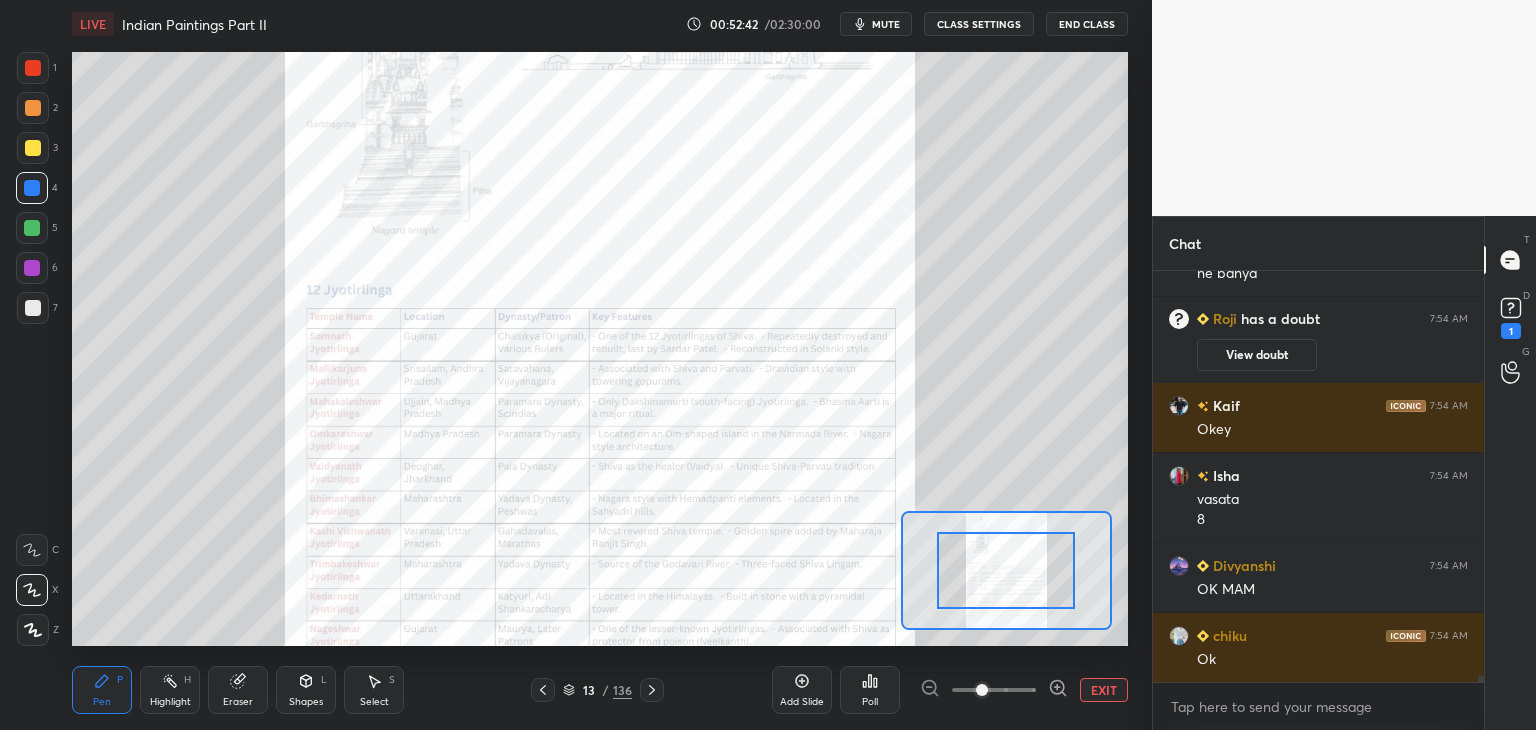 click at bounding box center (994, 690) 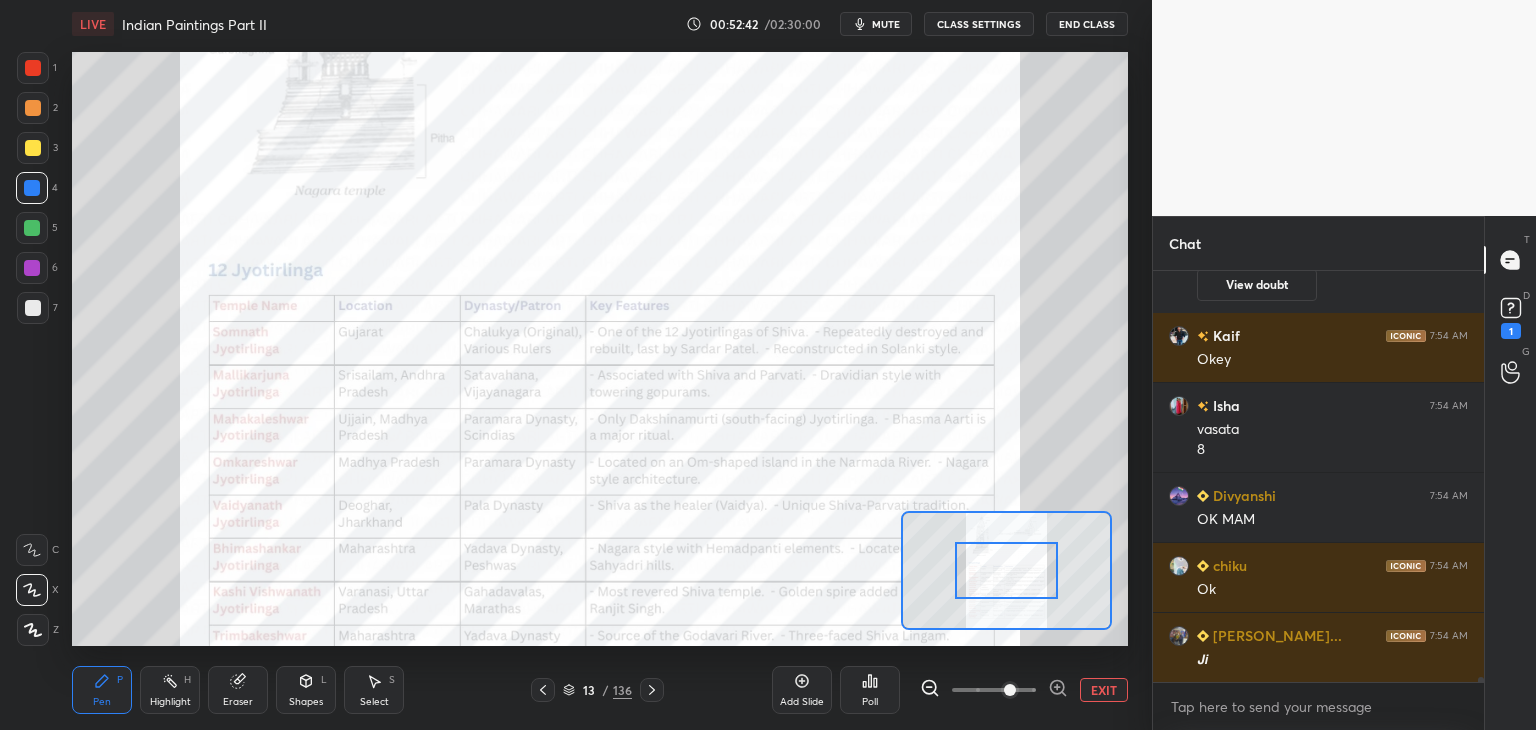 click at bounding box center (1007, 570) 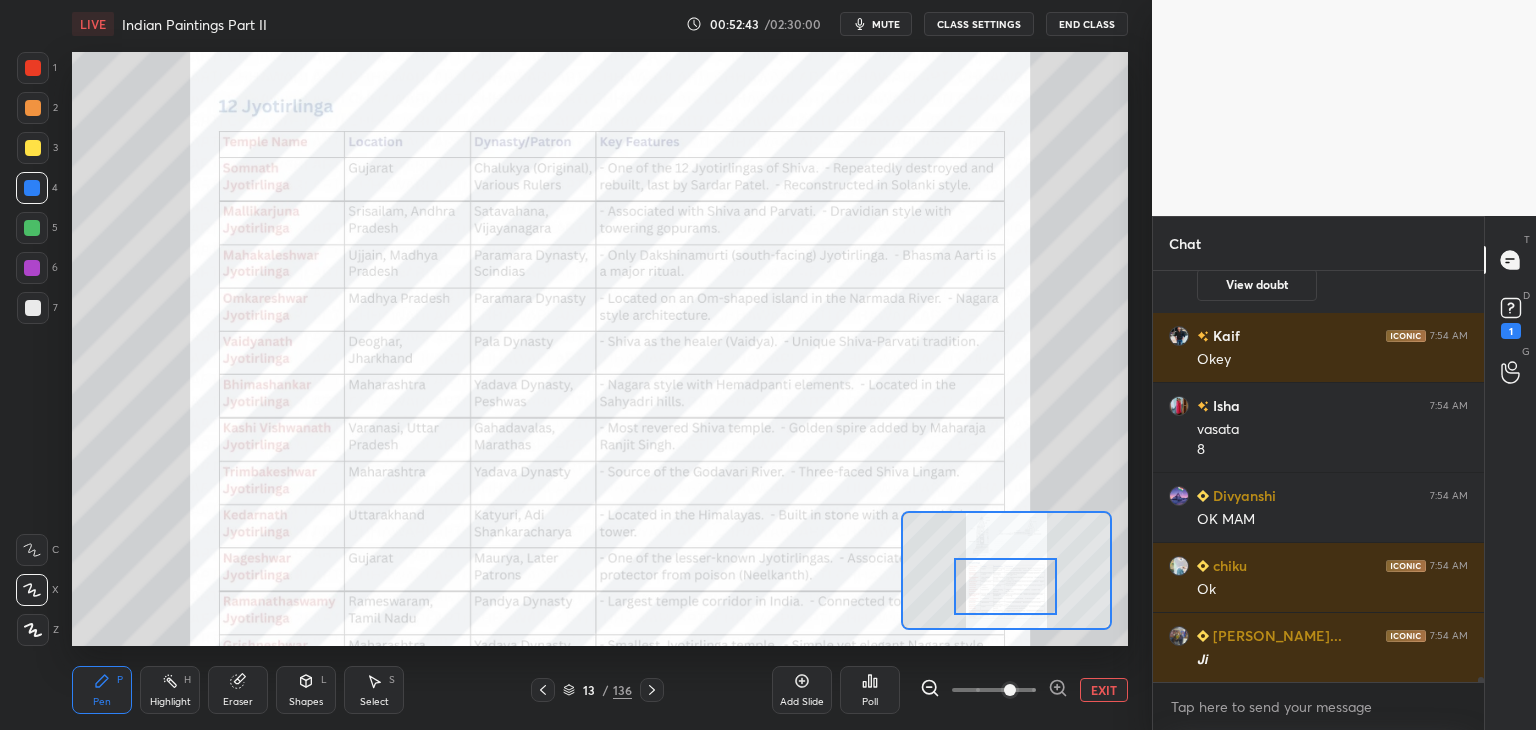 click at bounding box center (1006, 586) 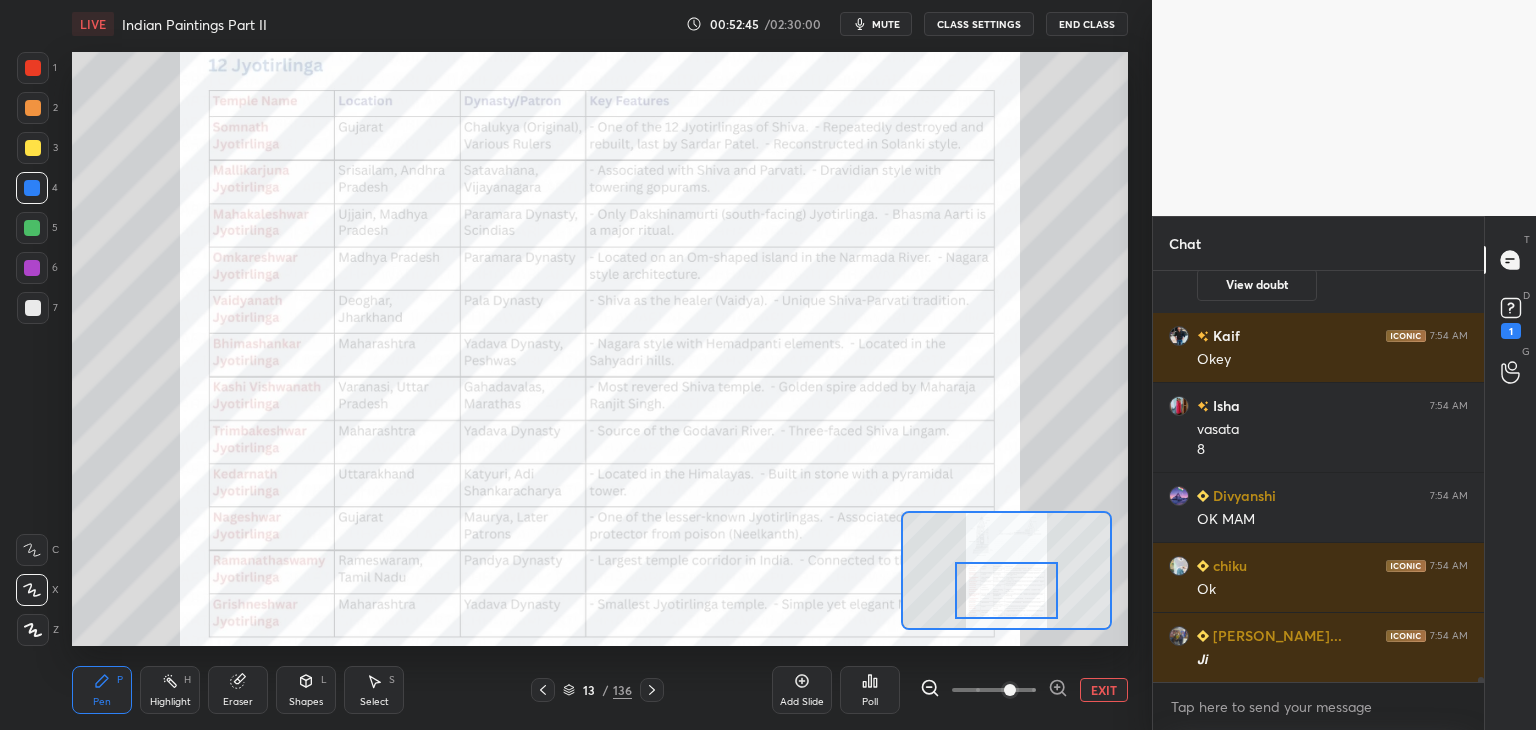 click at bounding box center (1007, 590) 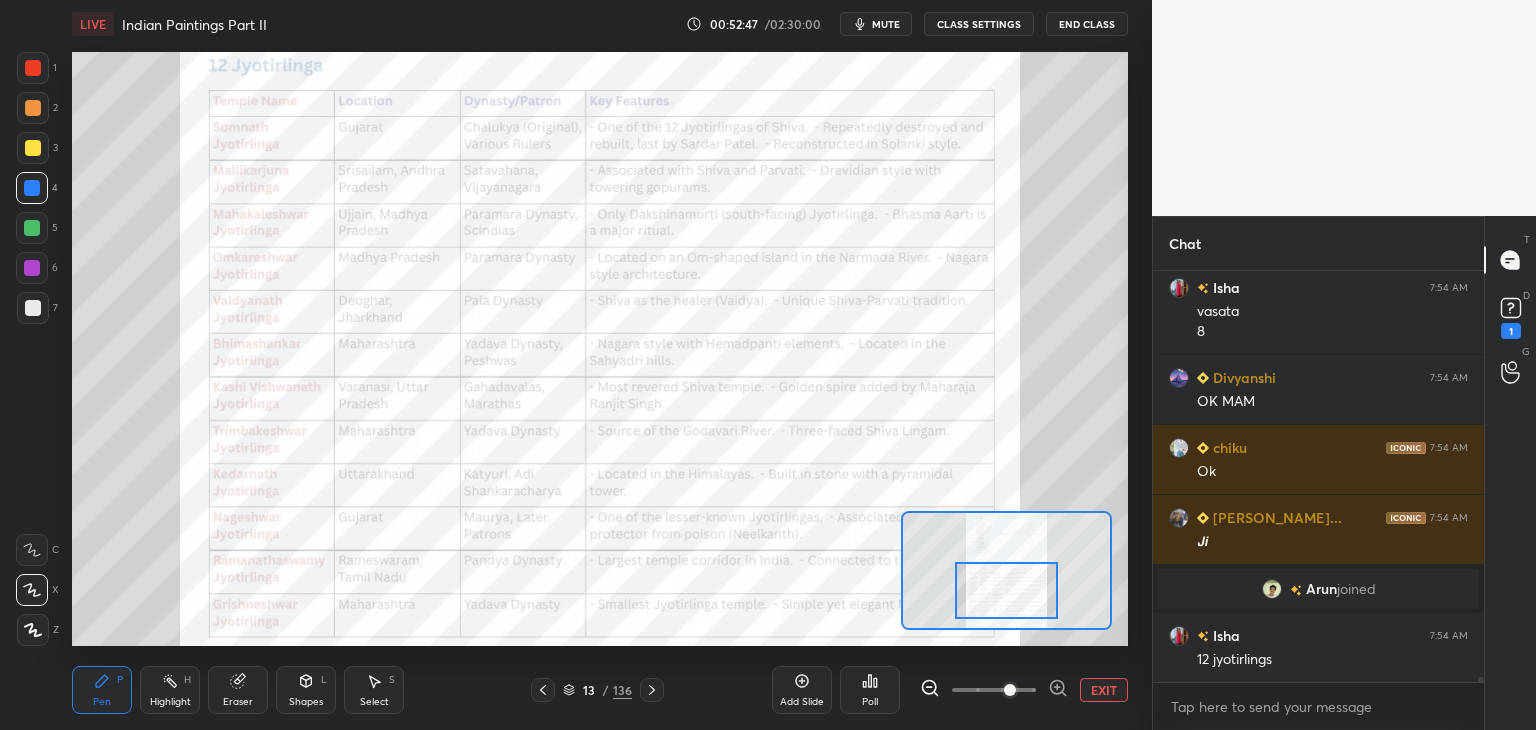 click at bounding box center [33, 68] 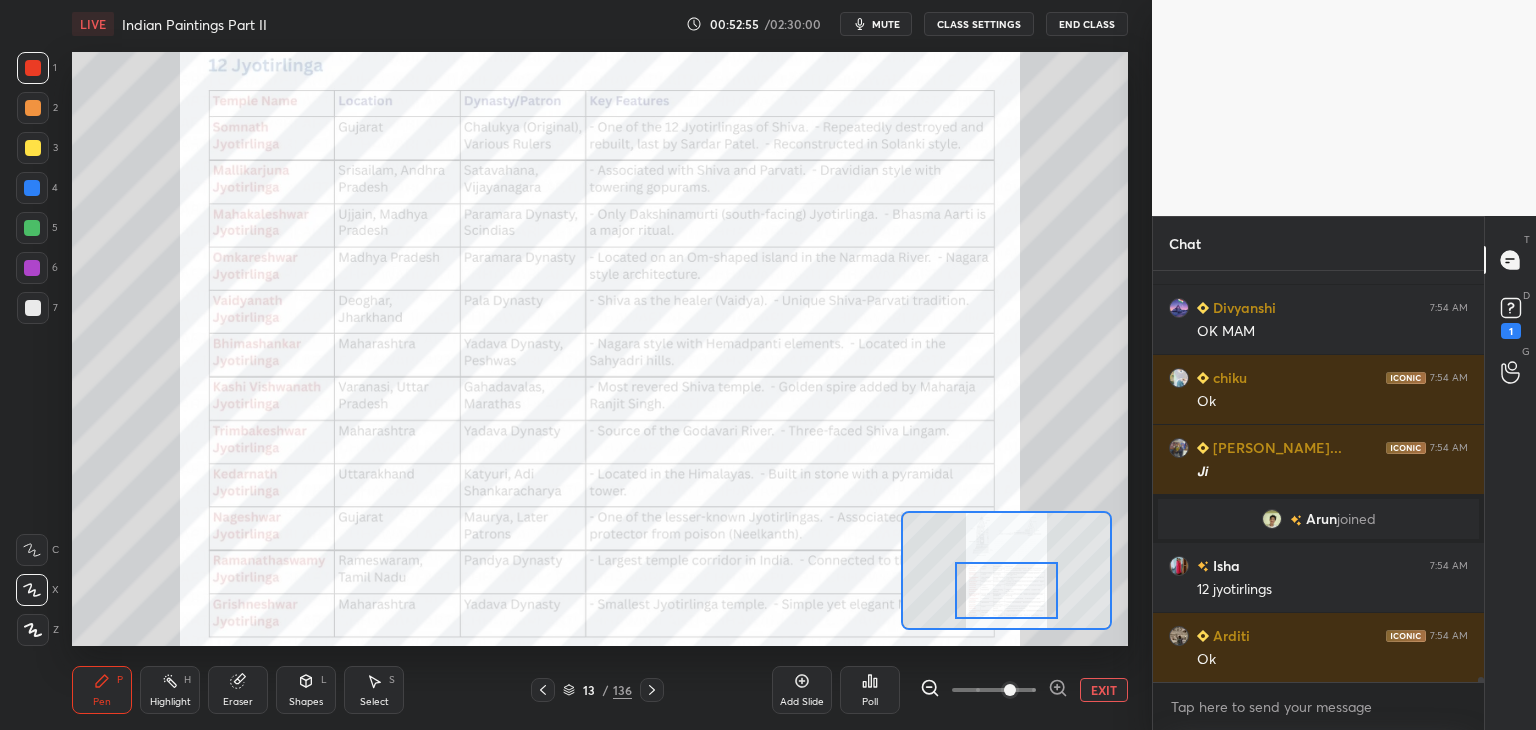 scroll, scrollTop: 30532, scrollLeft: 0, axis: vertical 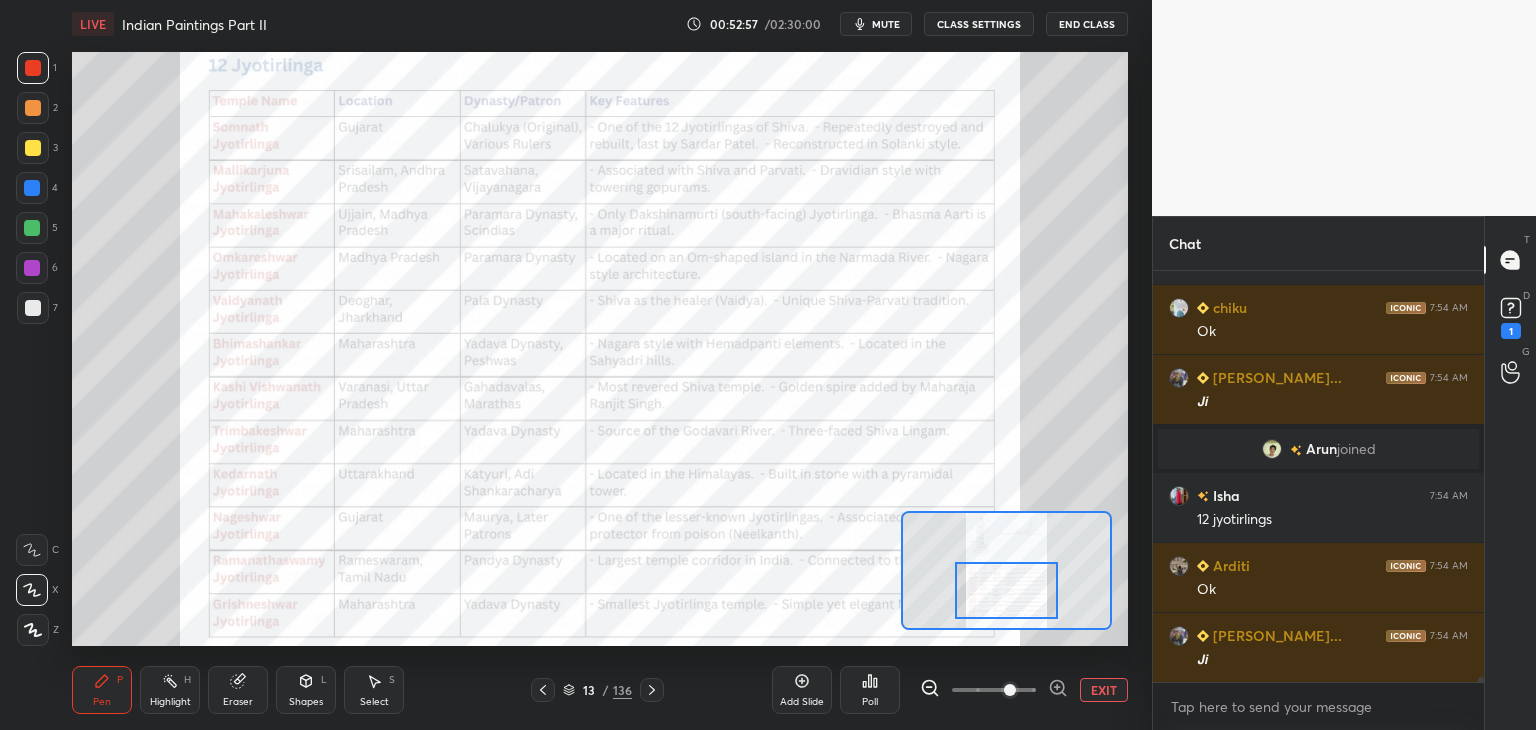 click on "Add Slide Poll EXIT" at bounding box center (950, 690) 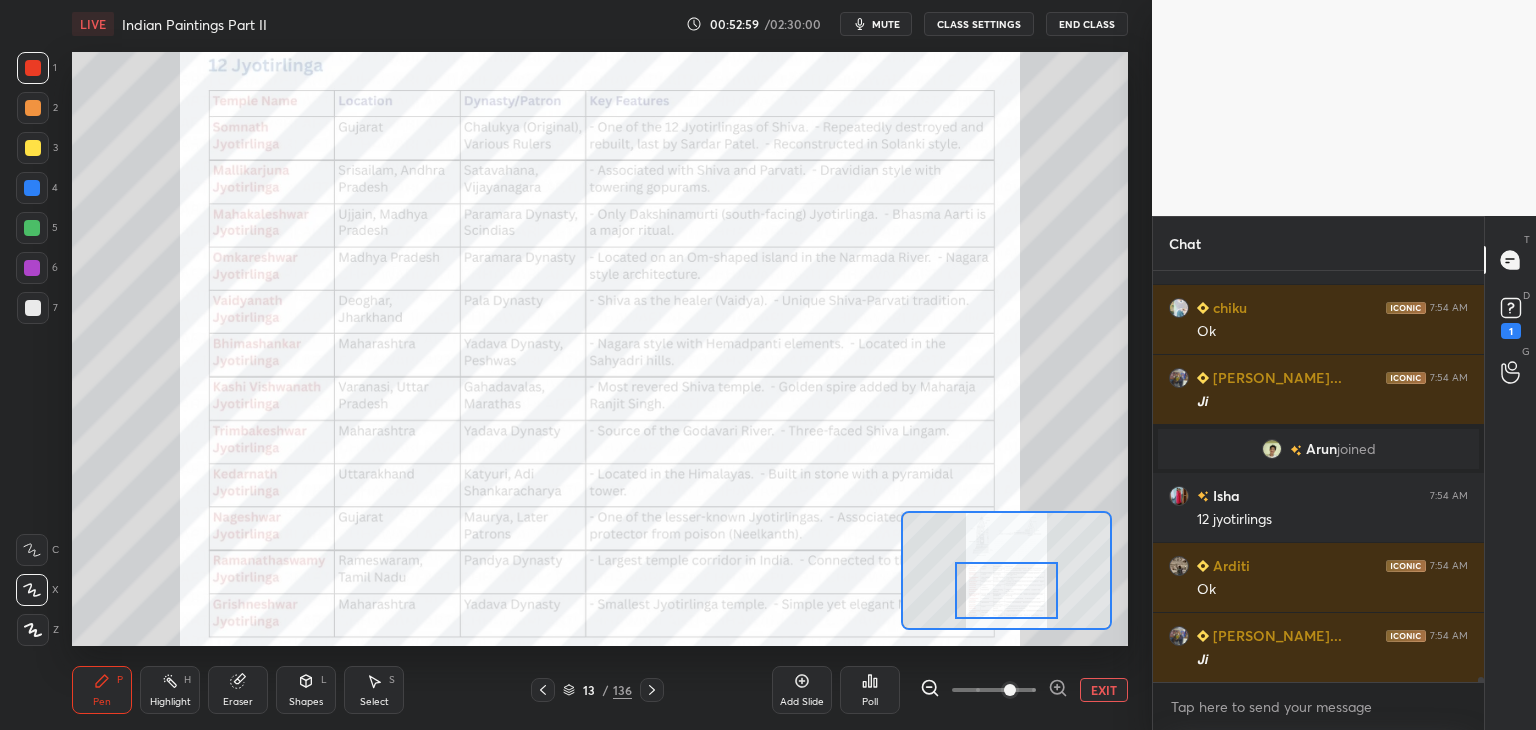 click at bounding box center [32, 188] 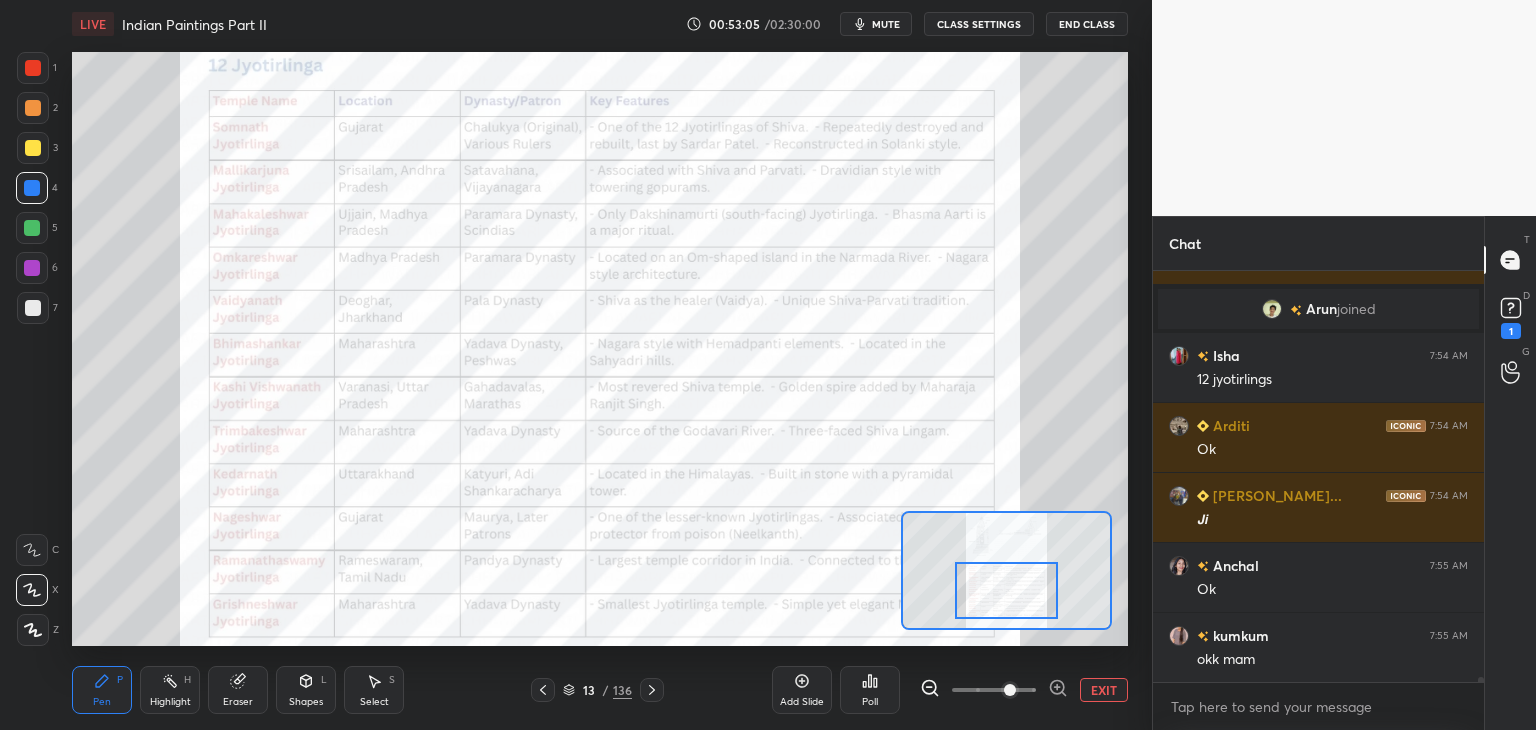 scroll, scrollTop: 30760, scrollLeft: 0, axis: vertical 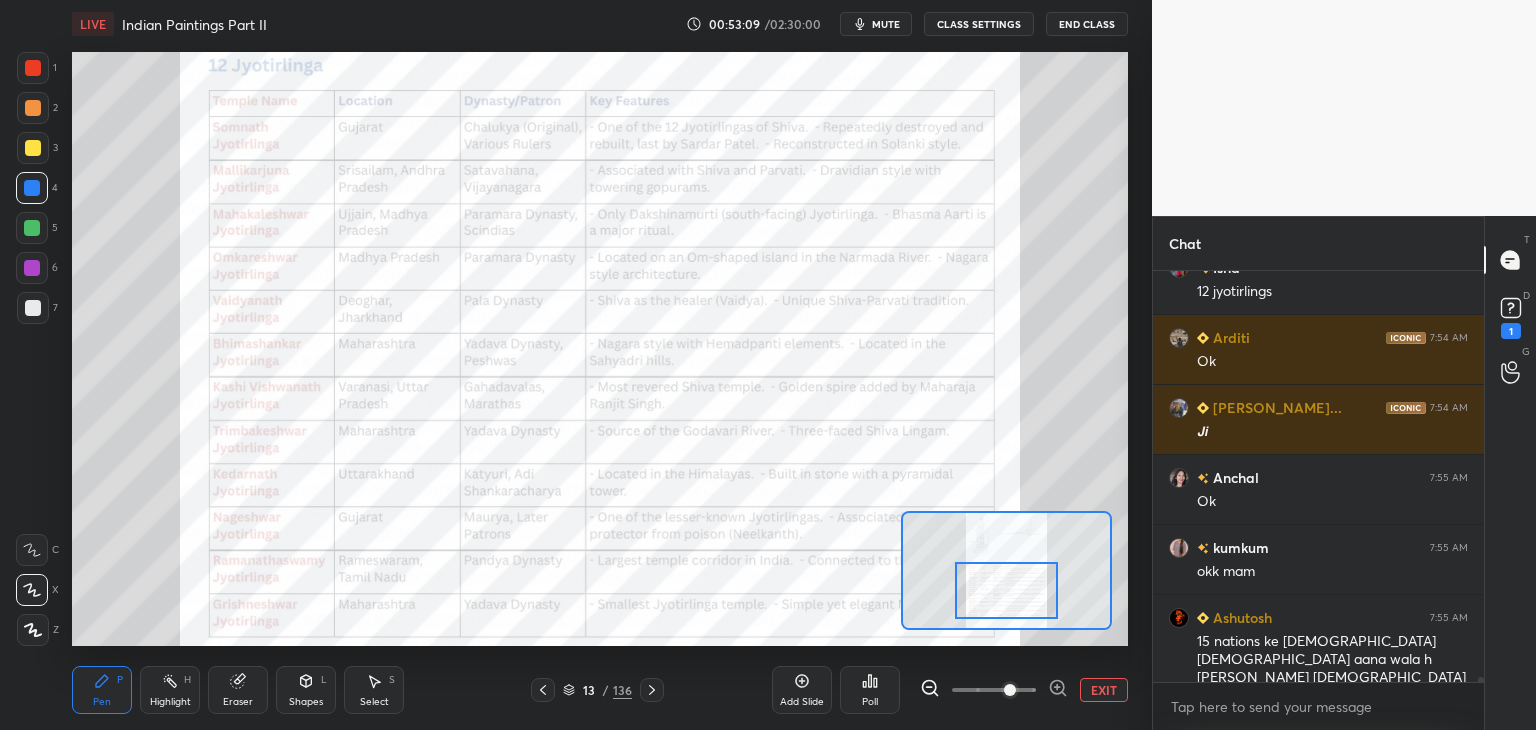 click on "EXIT" at bounding box center [1104, 690] 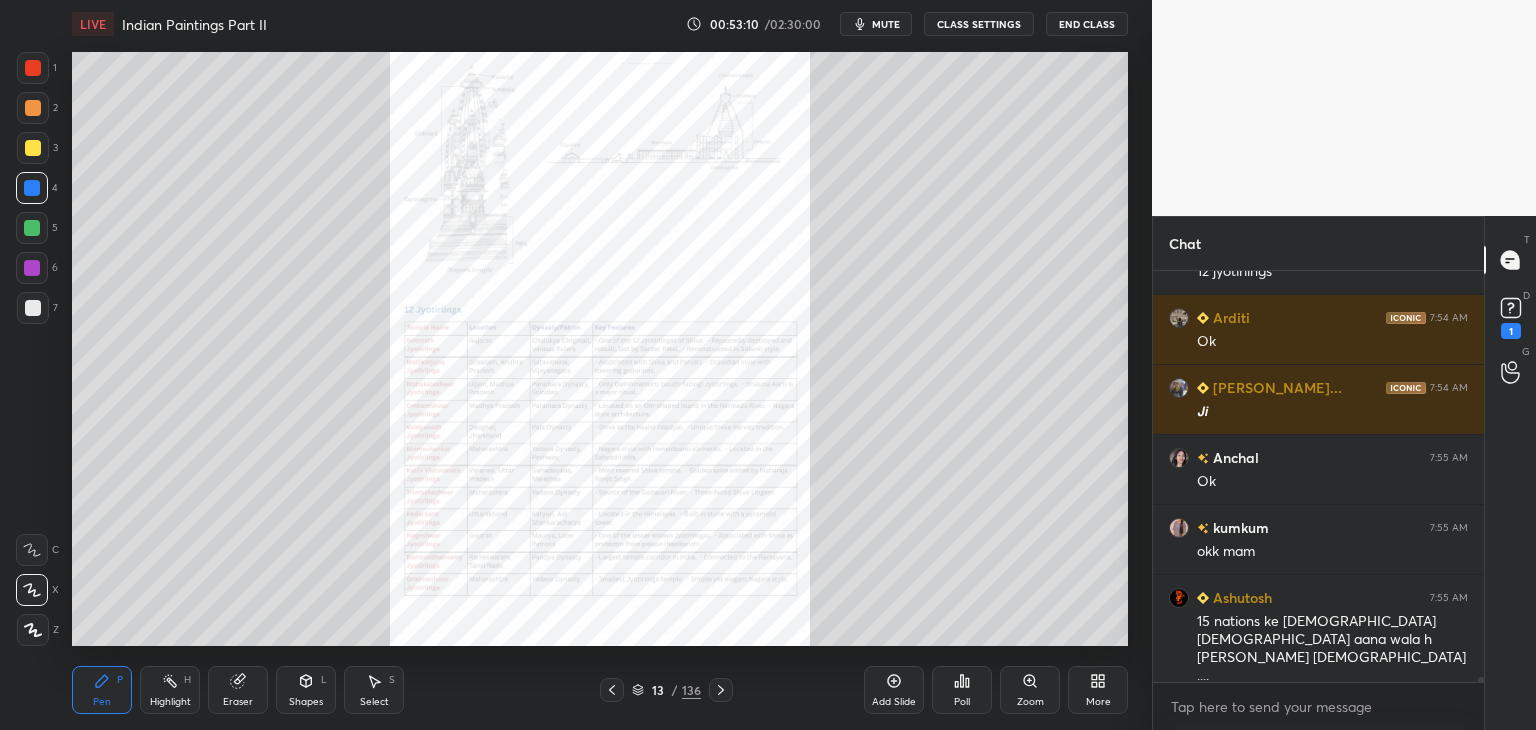 click on "Add Slide" at bounding box center [894, 690] 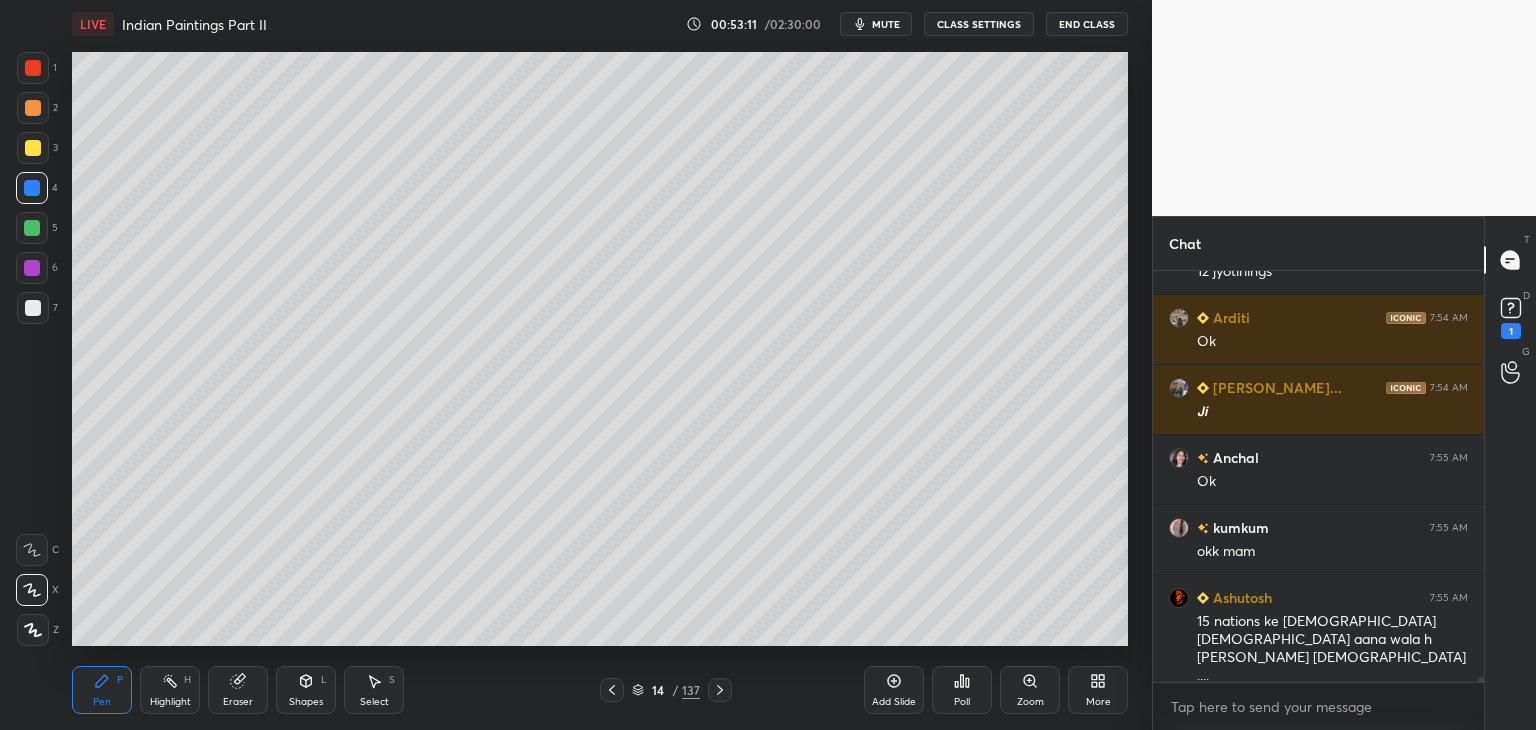 click on "L" at bounding box center [324, 680] 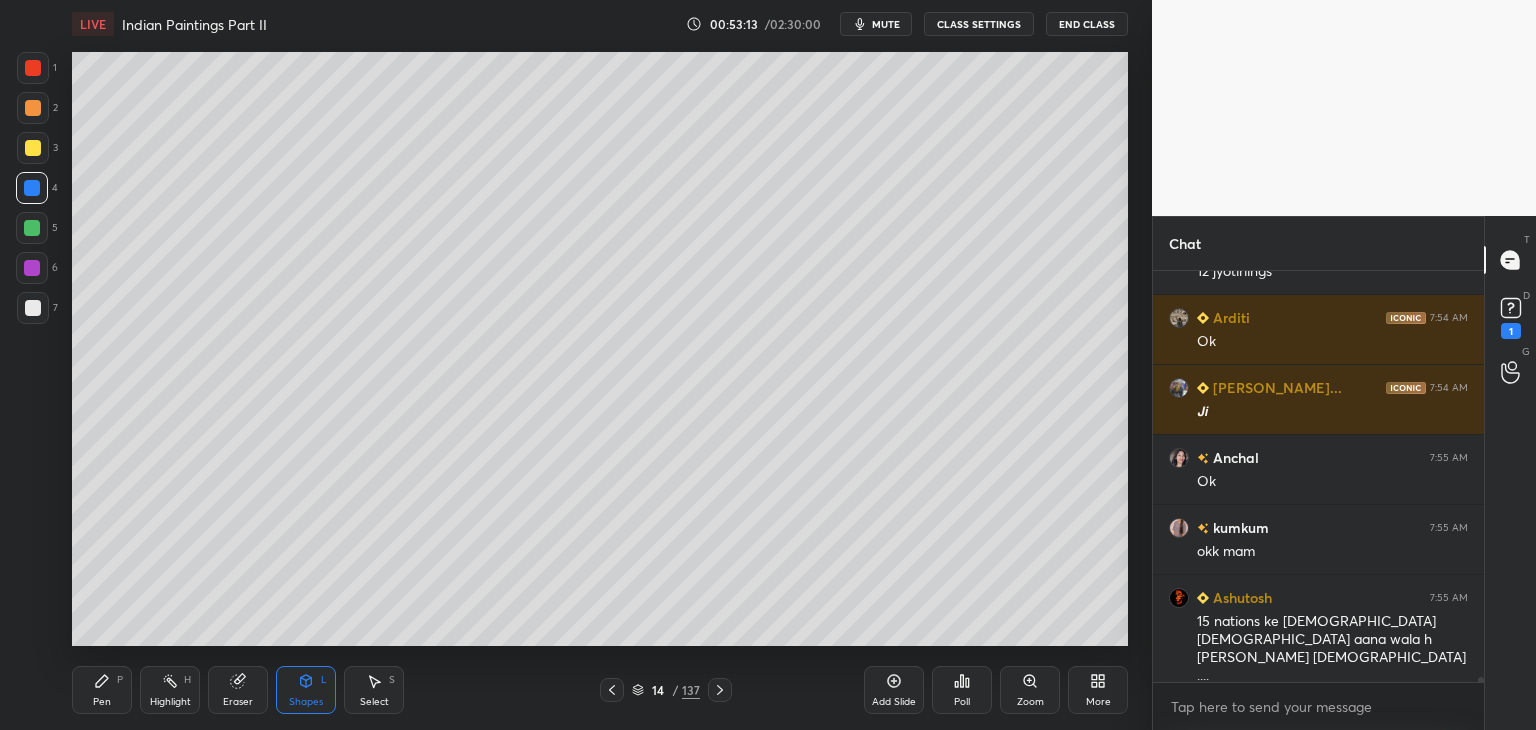 click 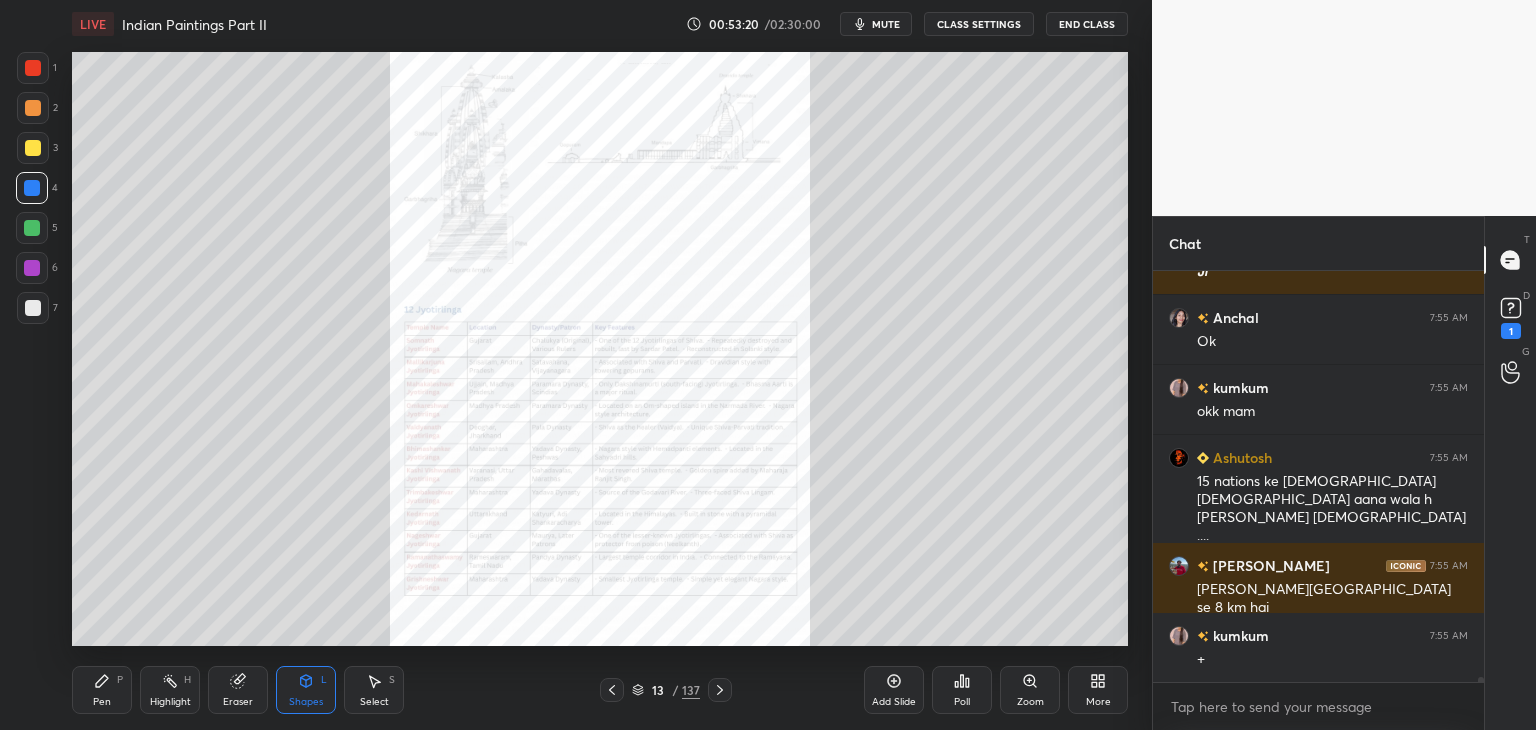 scroll, scrollTop: 30990, scrollLeft: 0, axis: vertical 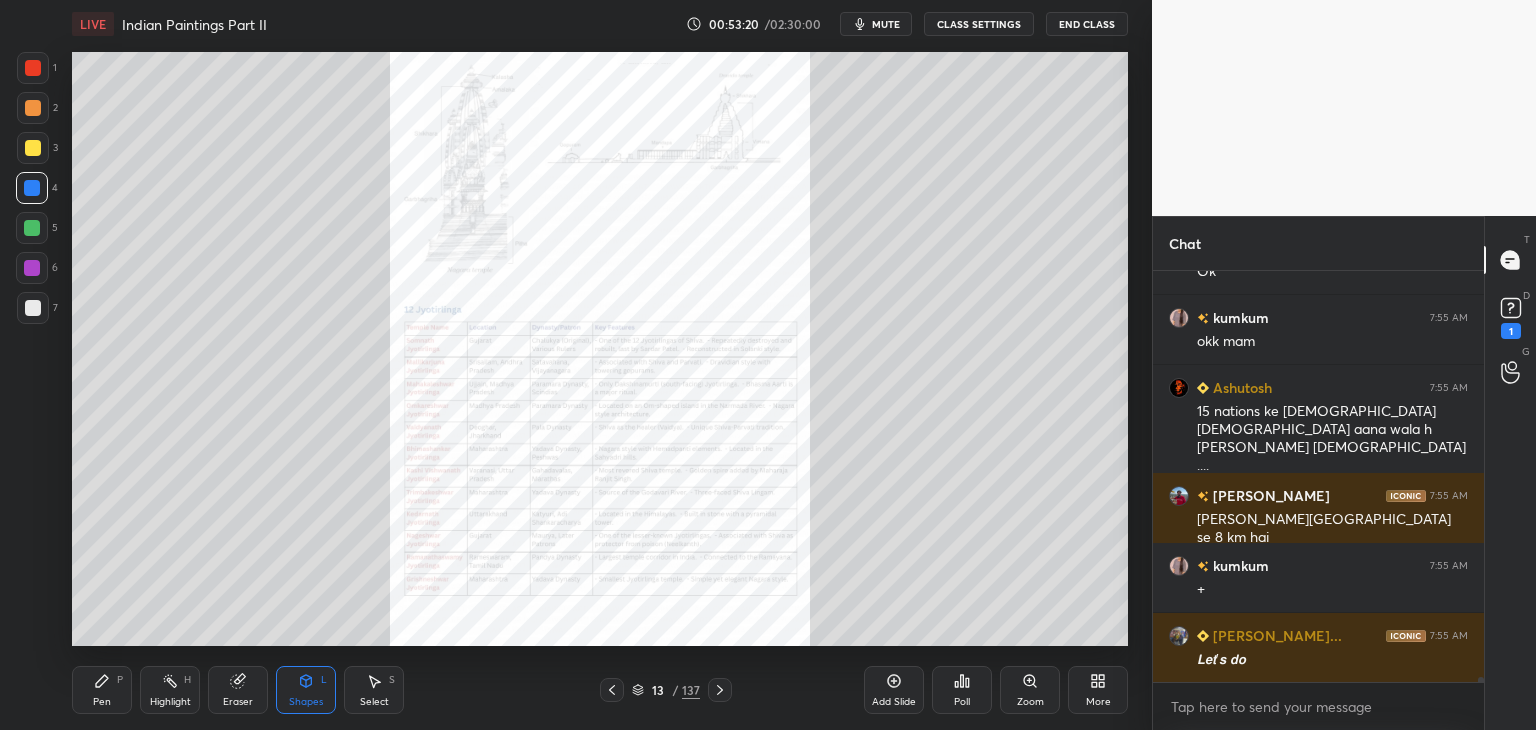 click at bounding box center (720, 690) 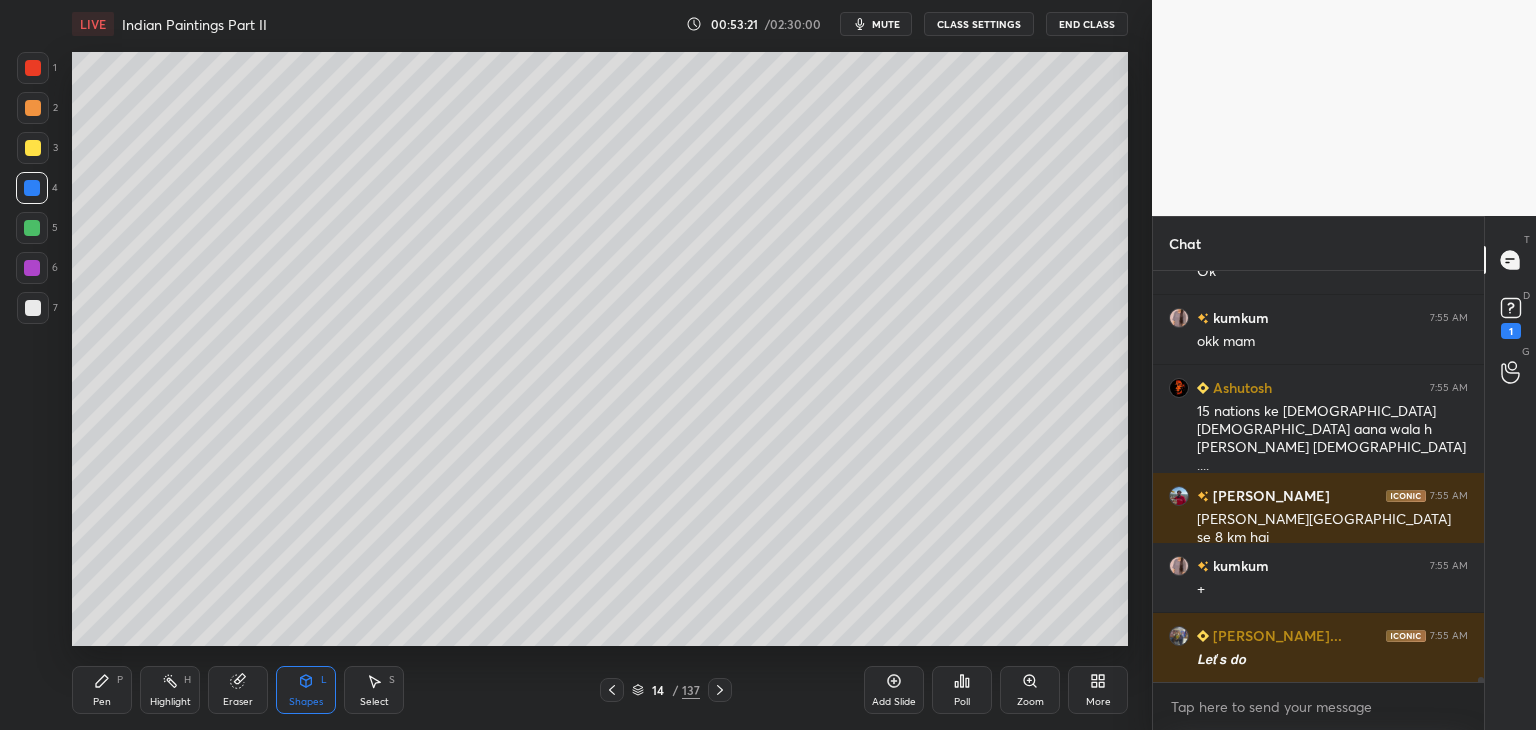 click 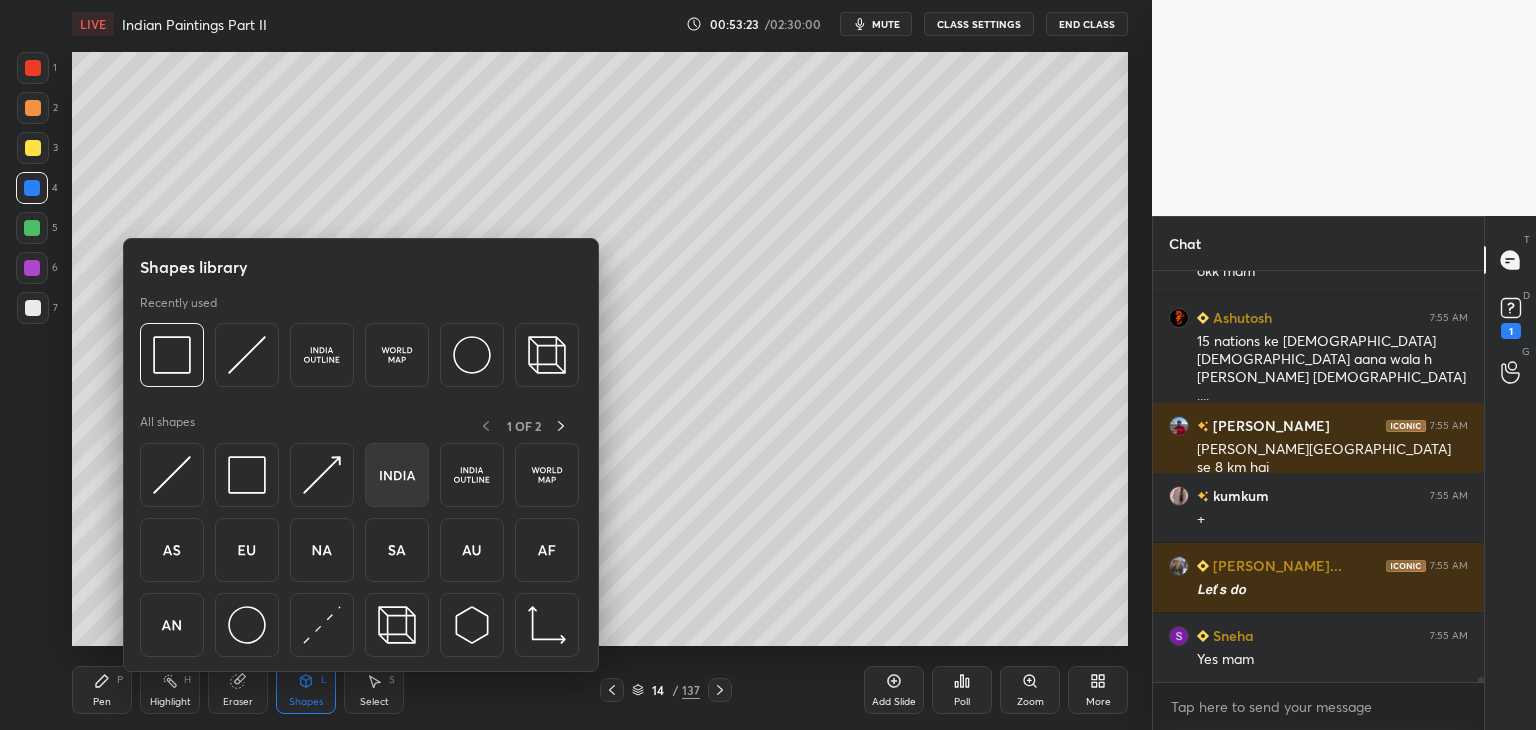 scroll, scrollTop: 31130, scrollLeft: 0, axis: vertical 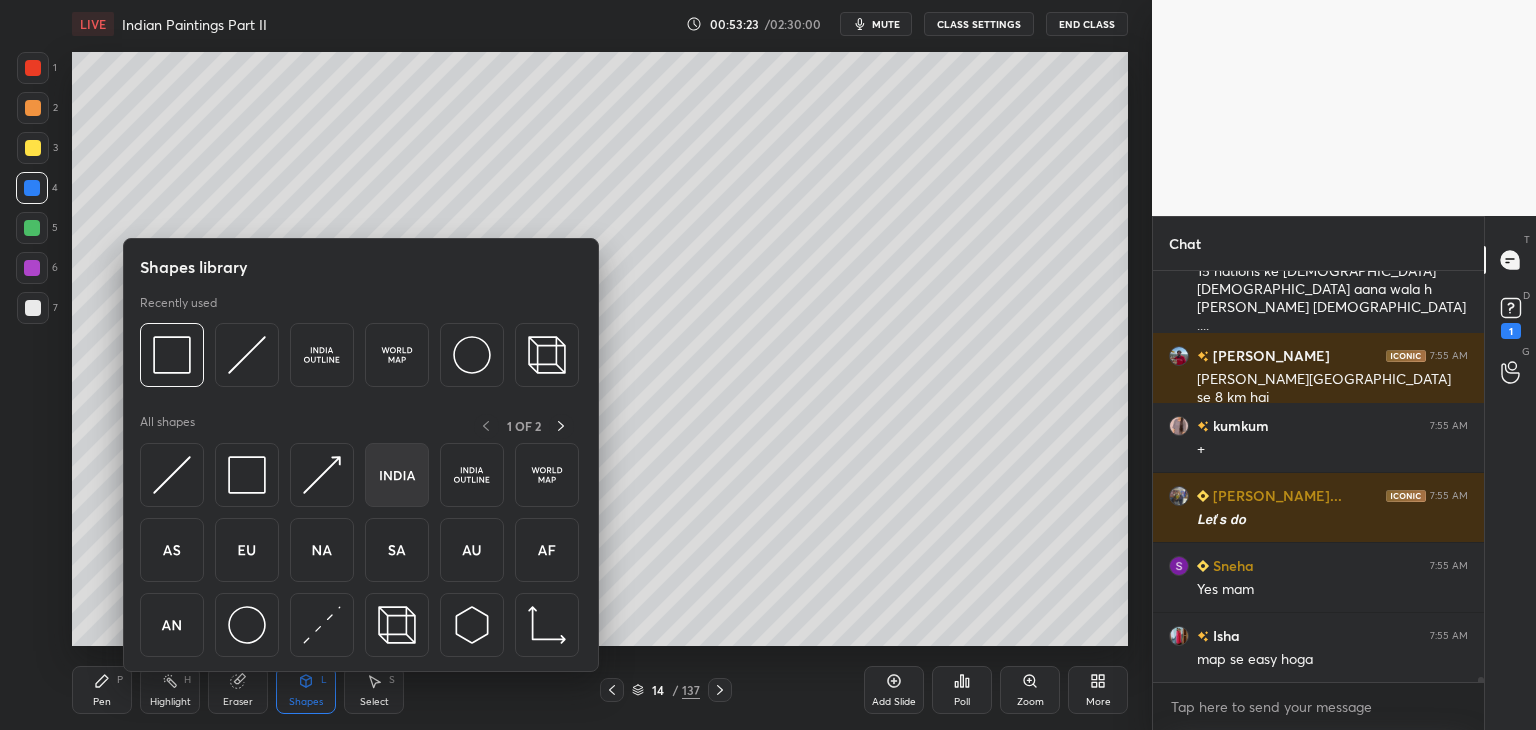 click at bounding box center (397, 475) 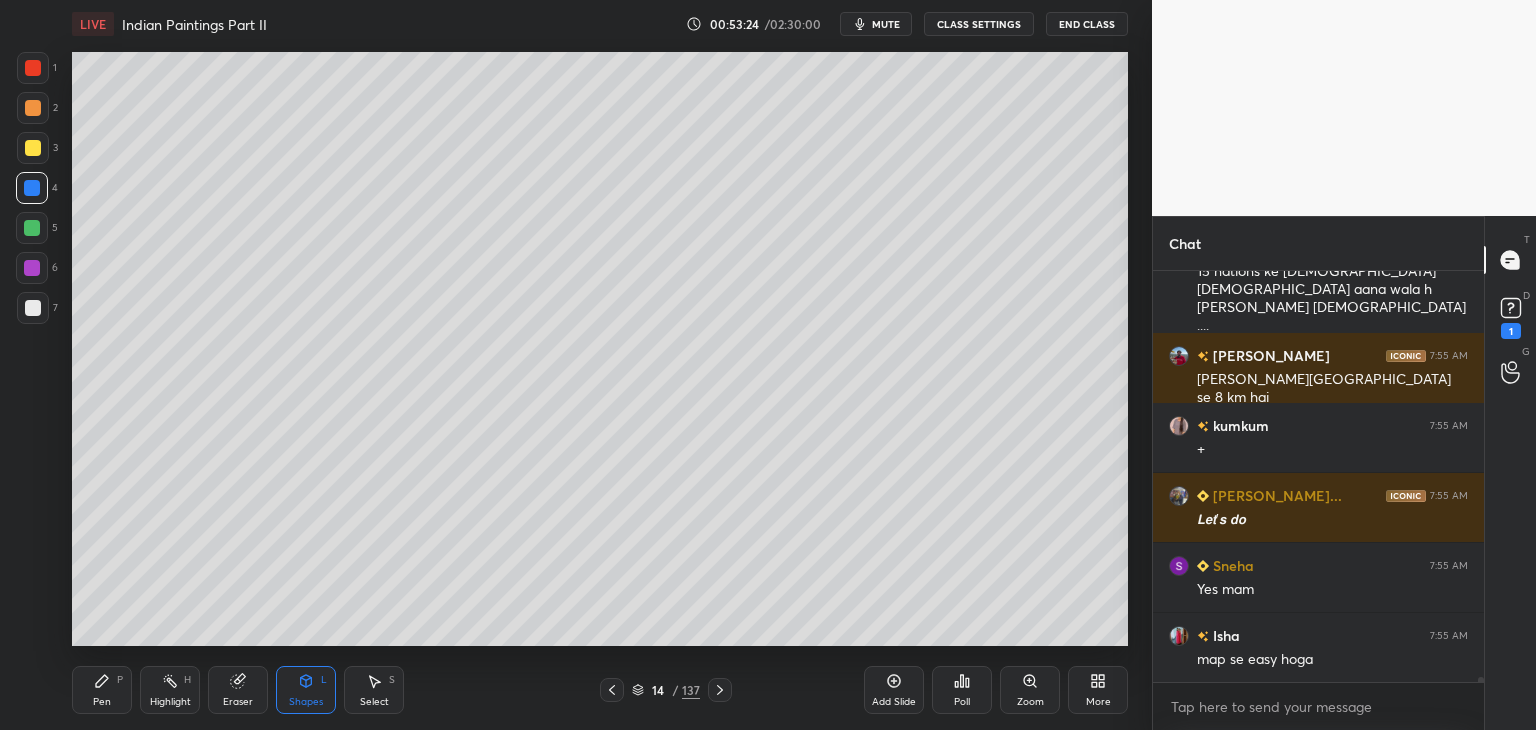 scroll, scrollTop: 31200, scrollLeft: 0, axis: vertical 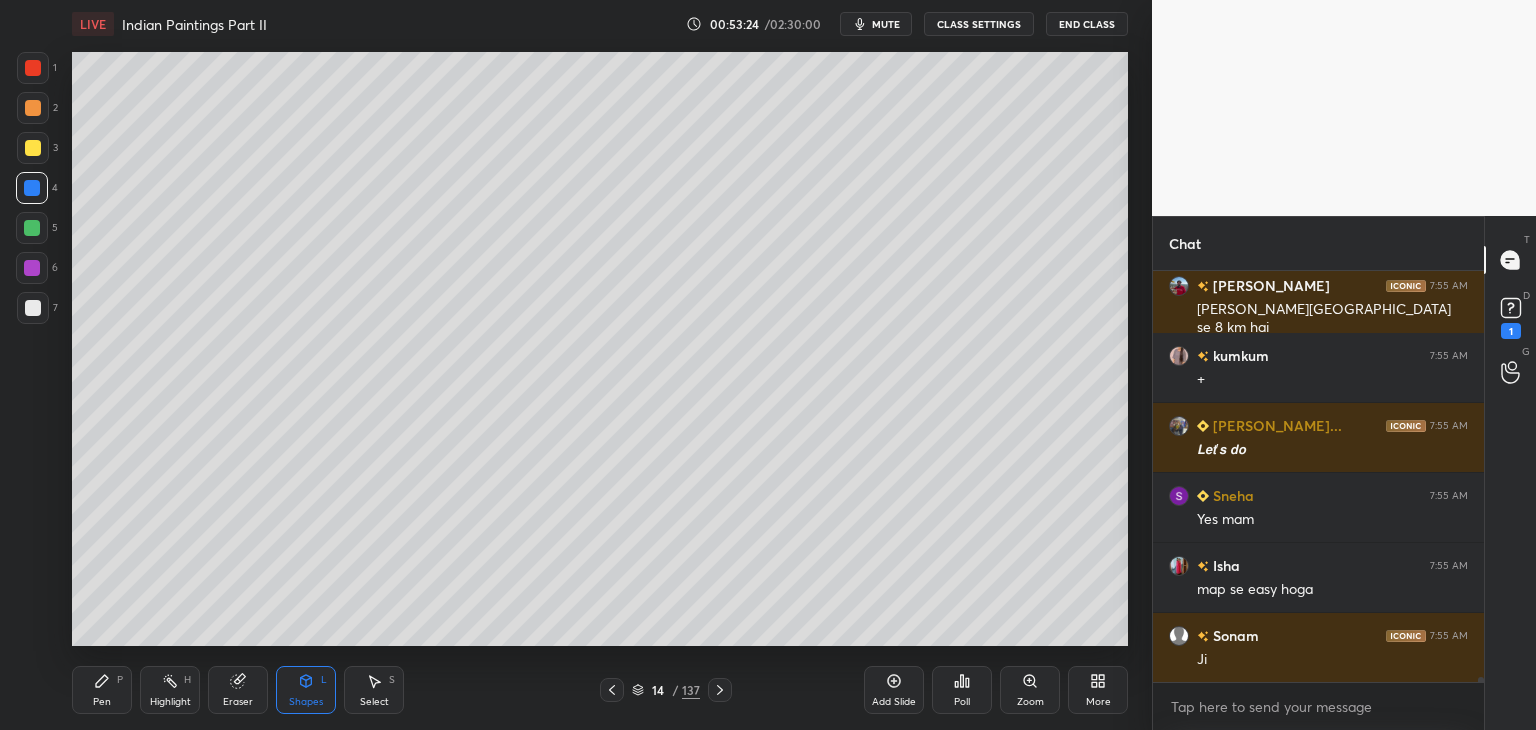 click at bounding box center (33, 308) 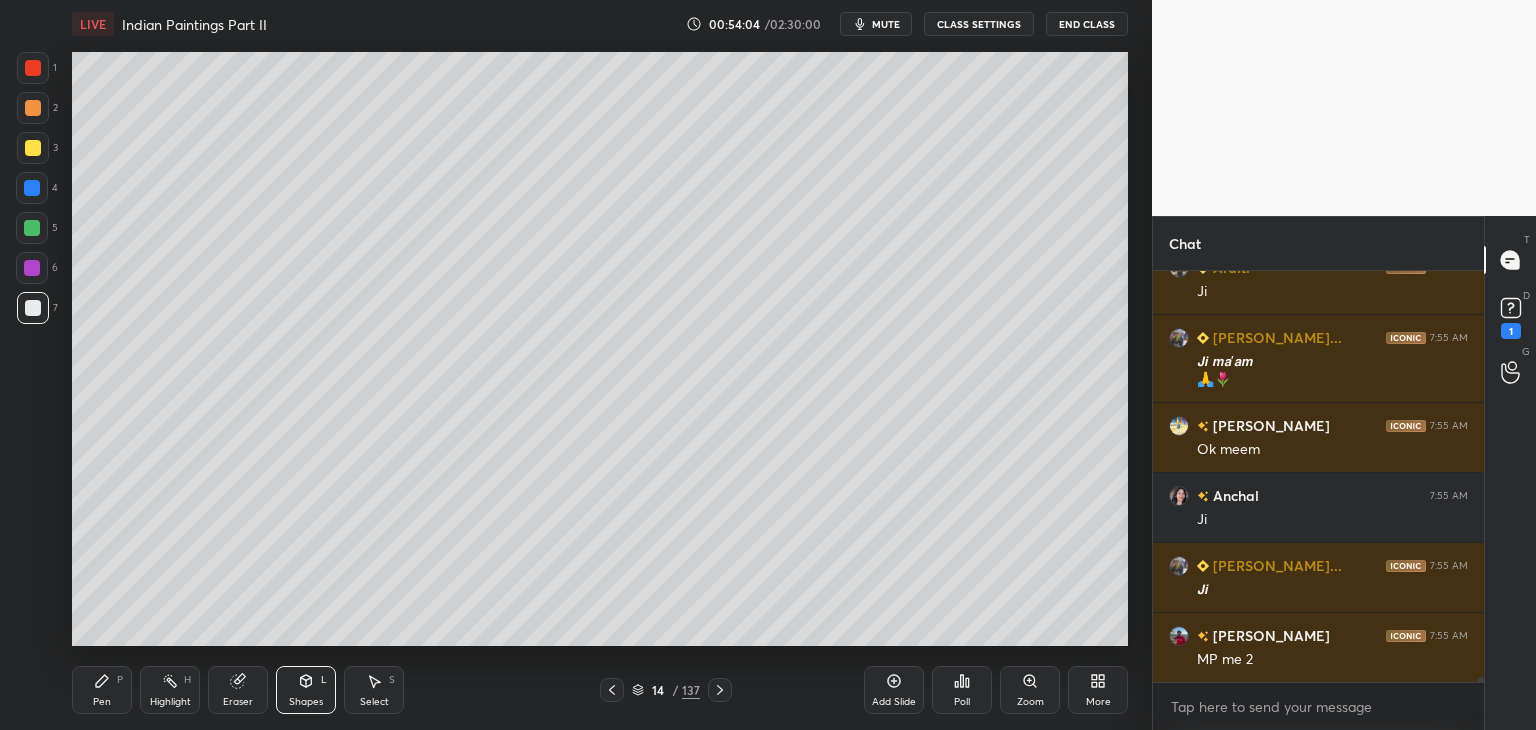 scroll, scrollTop: 31918, scrollLeft: 0, axis: vertical 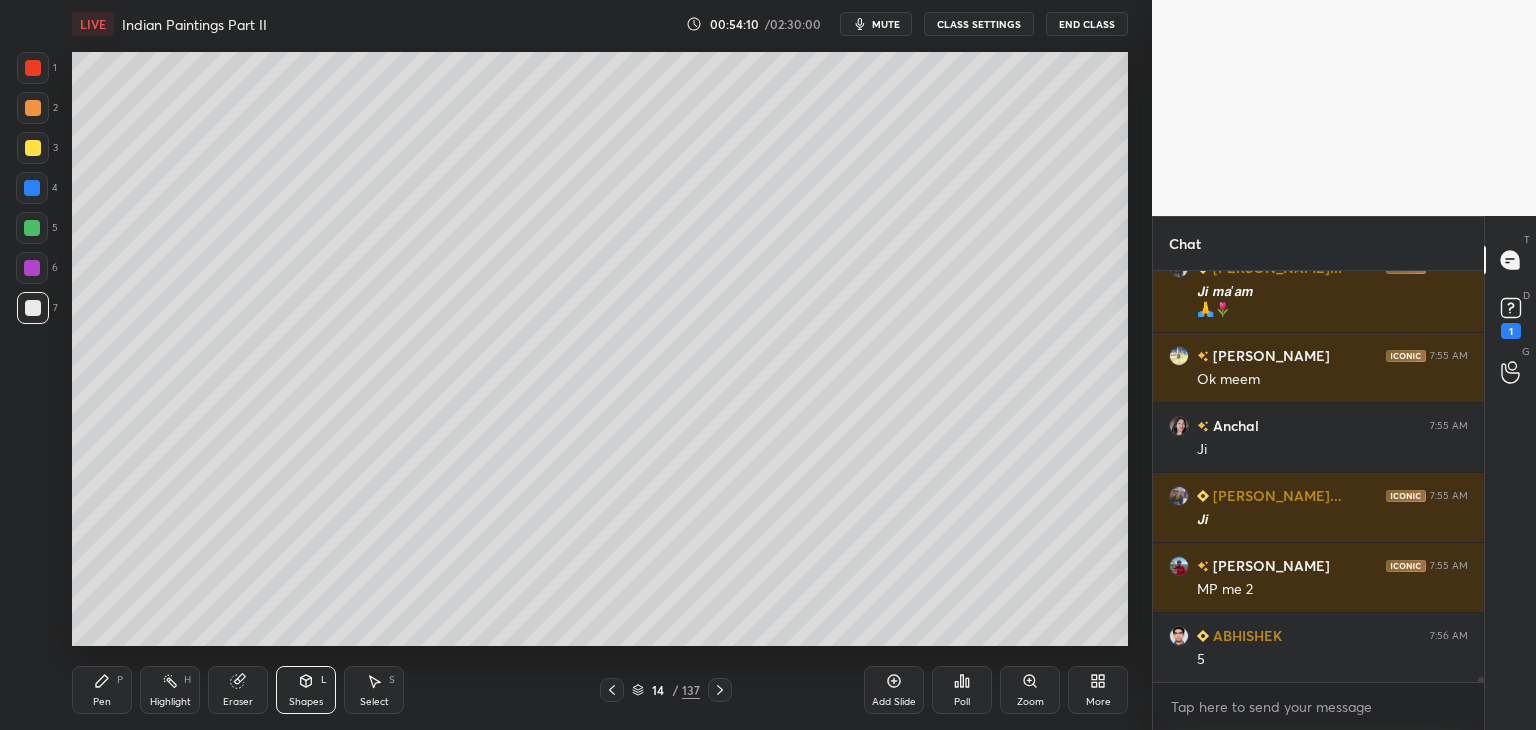 click at bounding box center (33, 148) 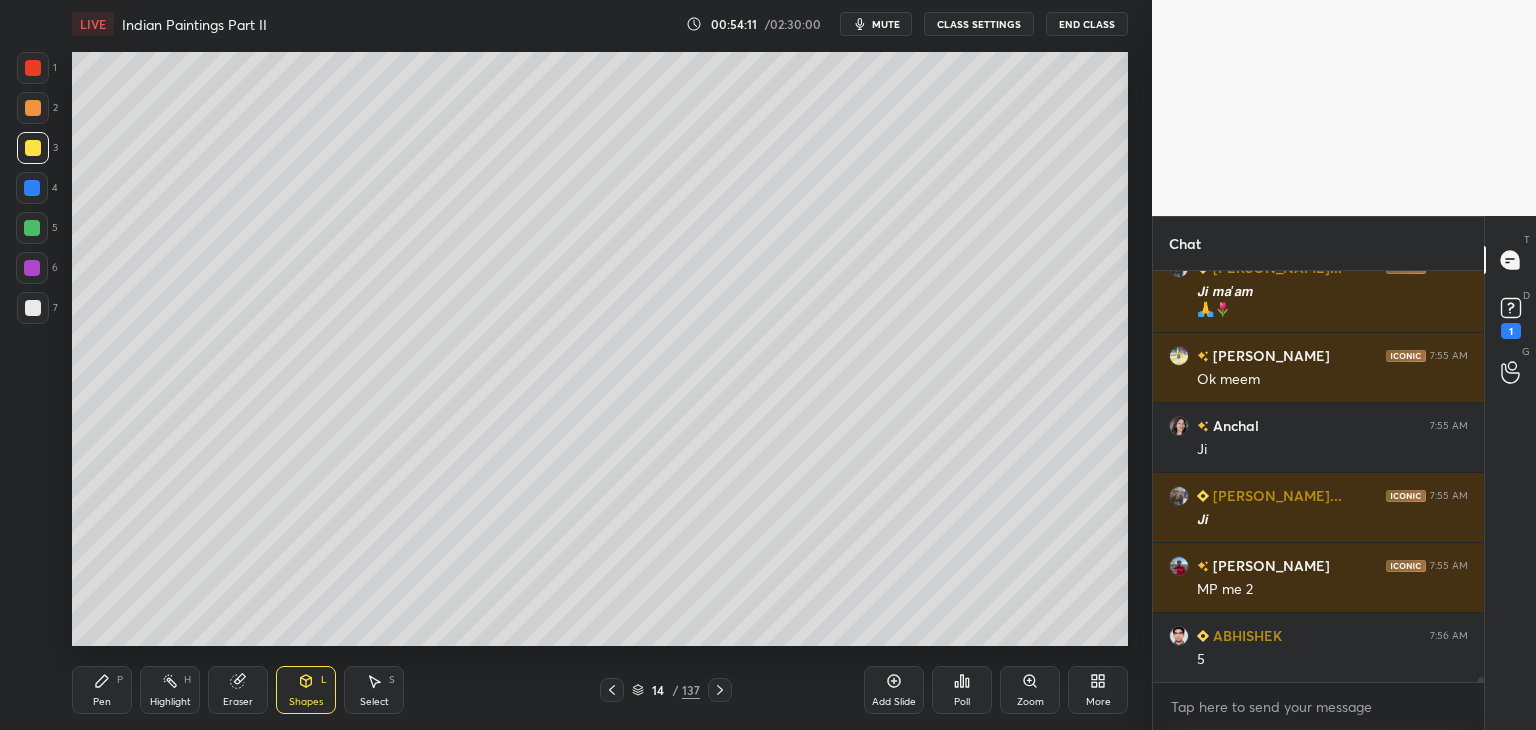 drag, startPoint x: 117, startPoint y: 690, endPoint x: 128, endPoint y: 649, distance: 42.44997 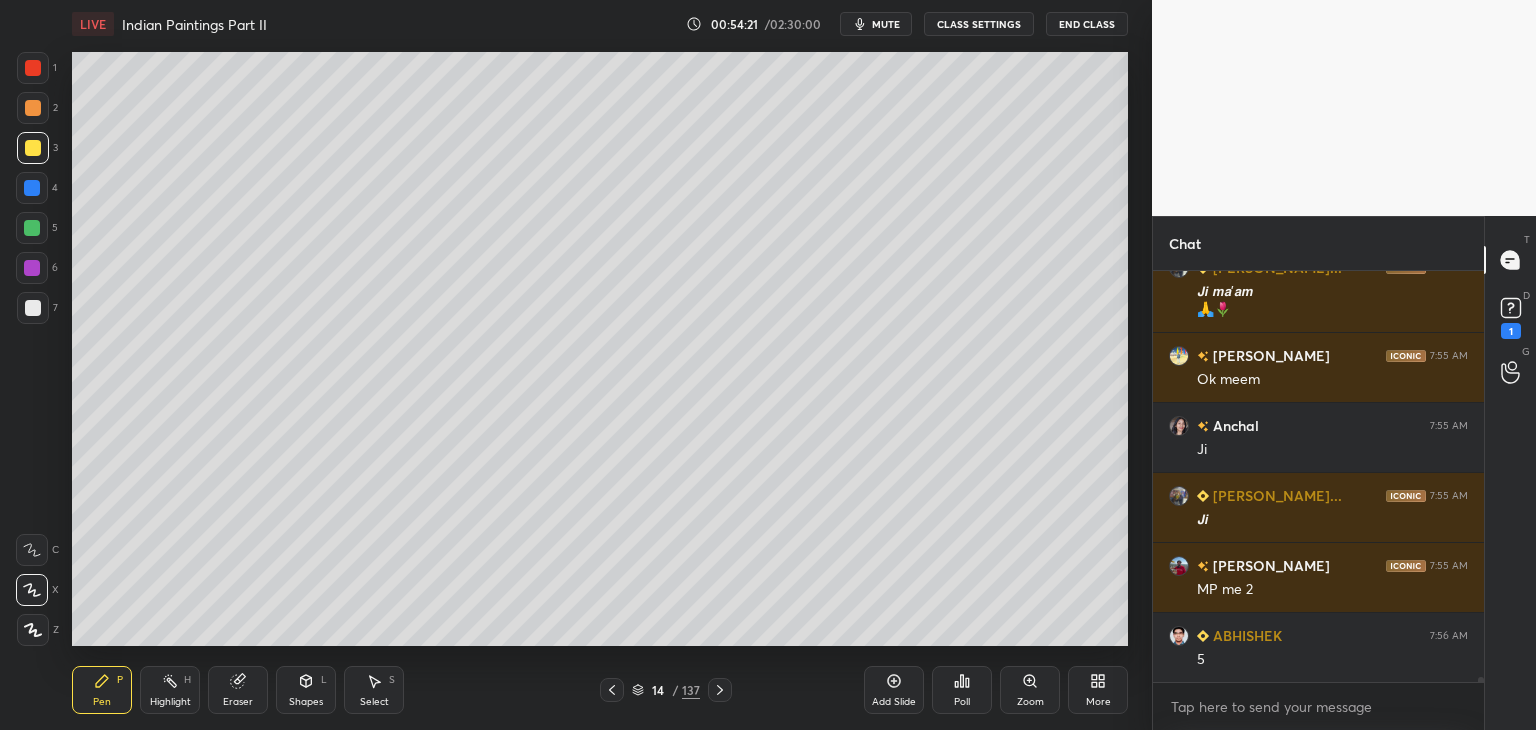scroll, scrollTop: 31988, scrollLeft: 0, axis: vertical 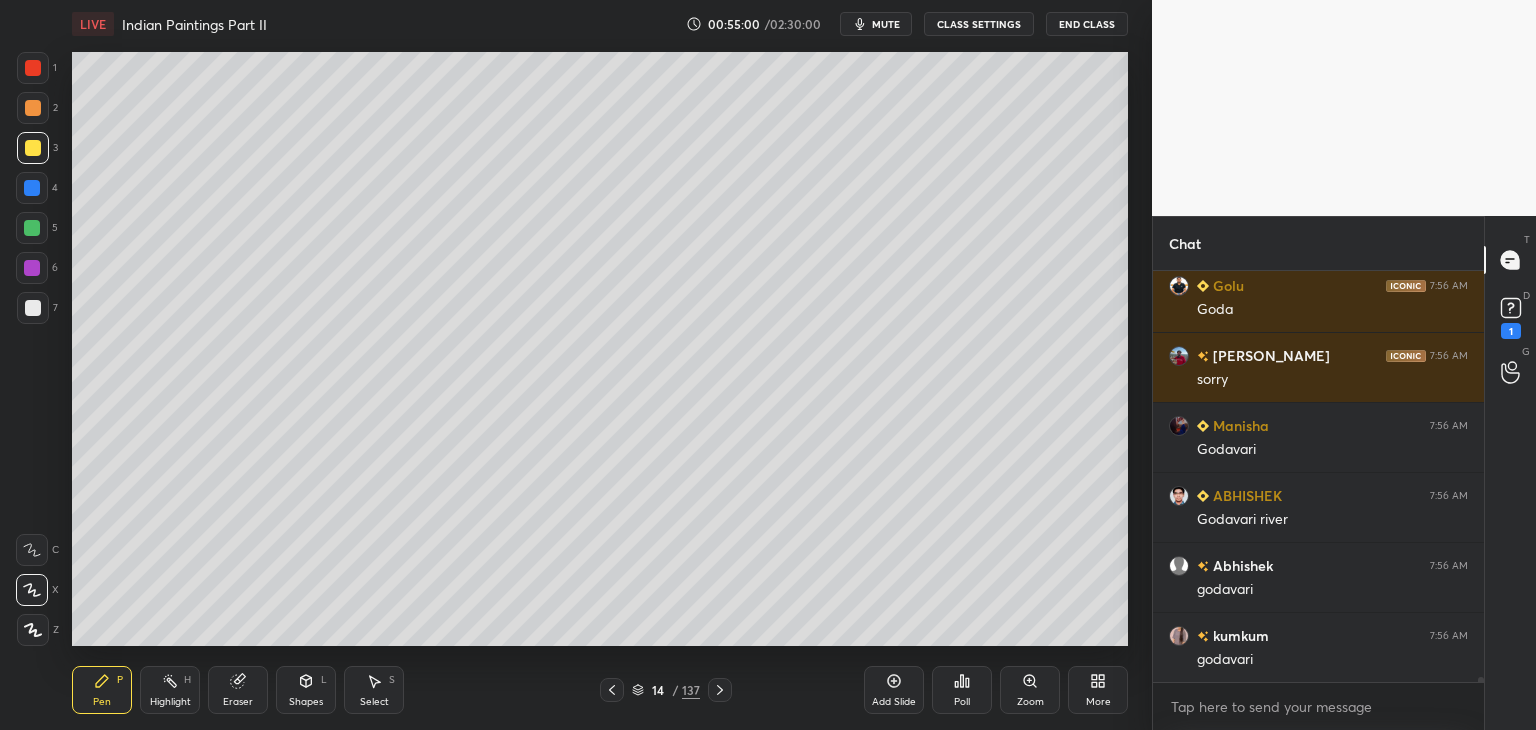 drag, startPoint x: 25, startPoint y: 267, endPoint x: 55, endPoint y: 265, distance: 30.066593 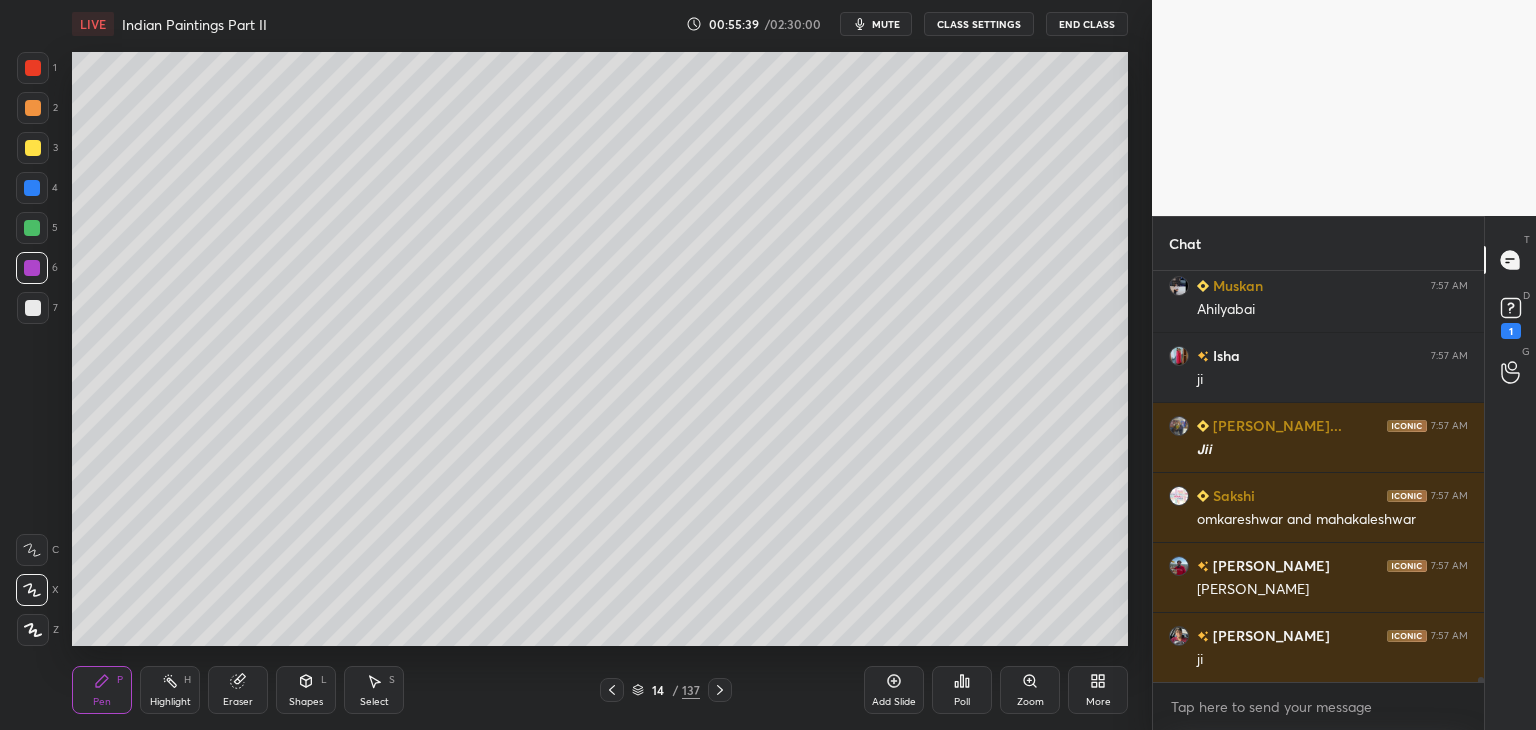 scroll, scrollTop: 33338, scrollLeft: 0, axis: vertical 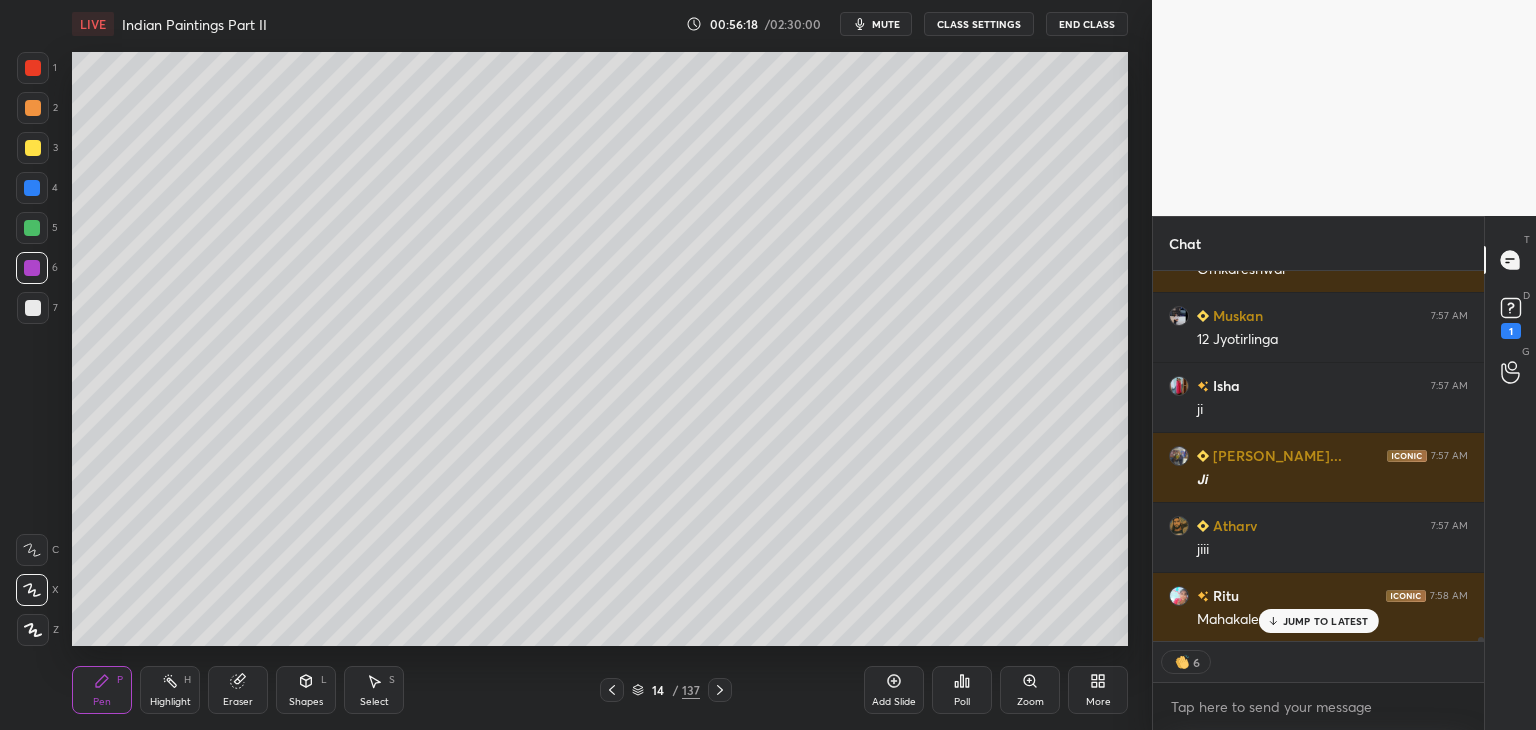 drag, startPoint x: 39, startPoint y: 69, endPoint x: 58, endPoint y: 79, distance: 21.470911 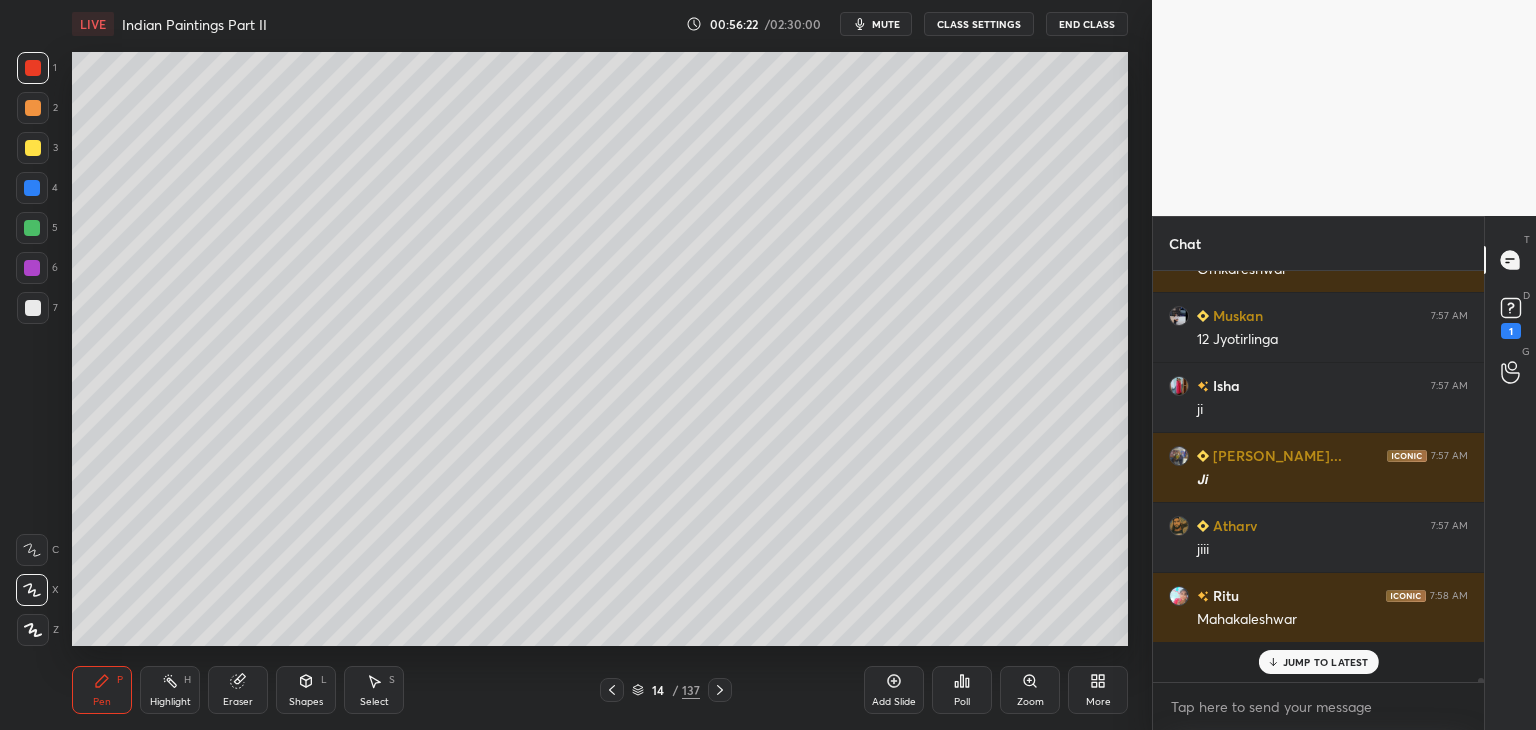 scroll, scrollTop: 6, scrollLeft: 6, axis: both 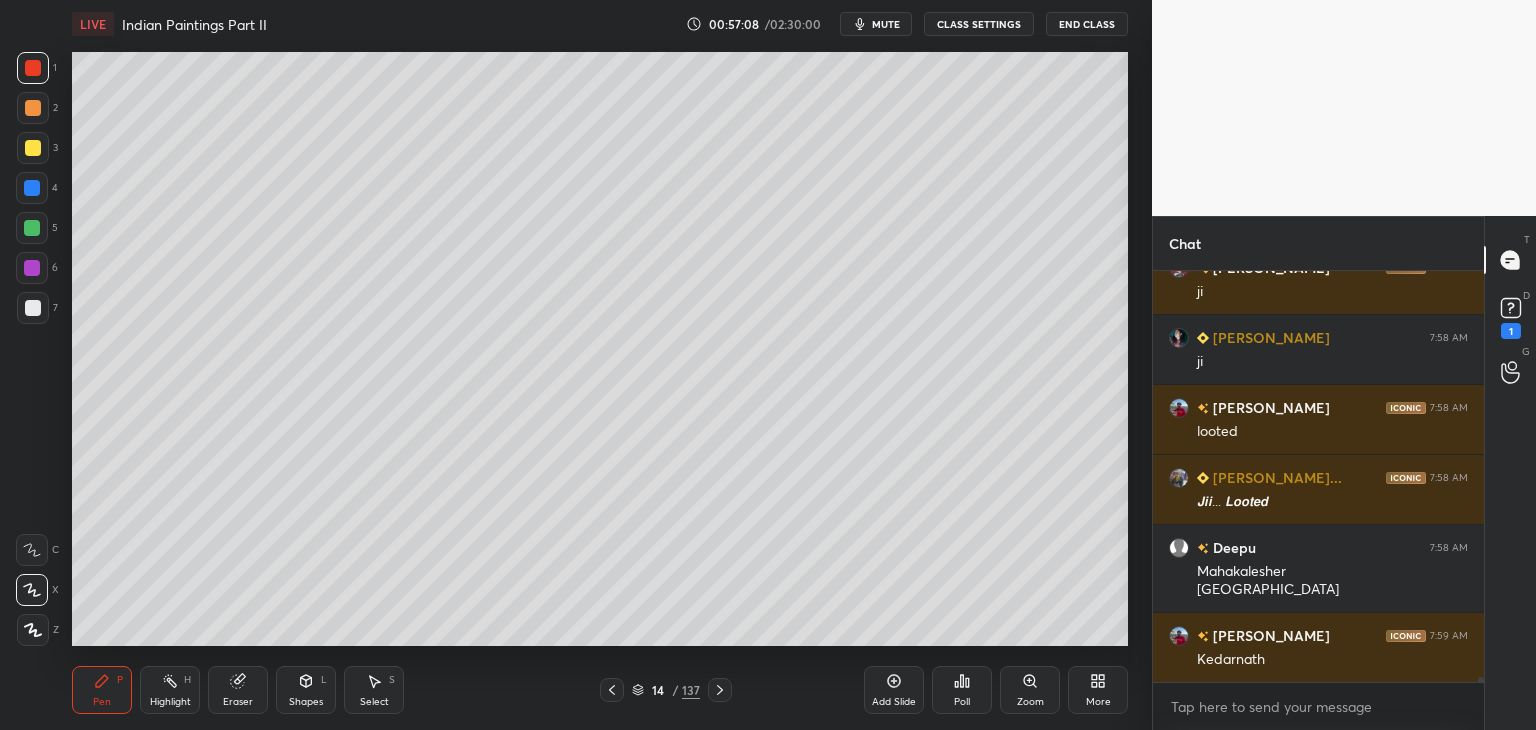 click at bounding box center (32, 268) 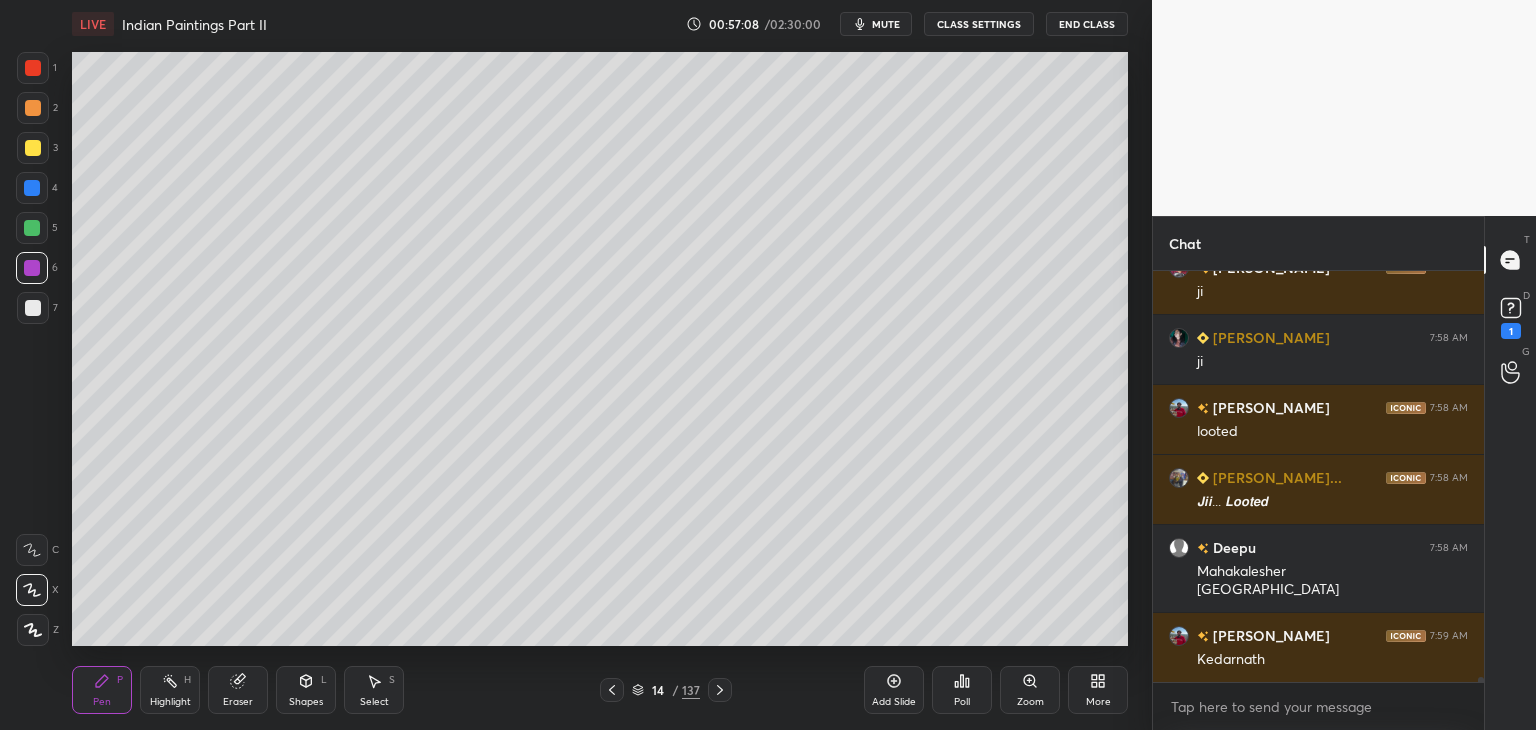 click at bounding box center (32, 188) 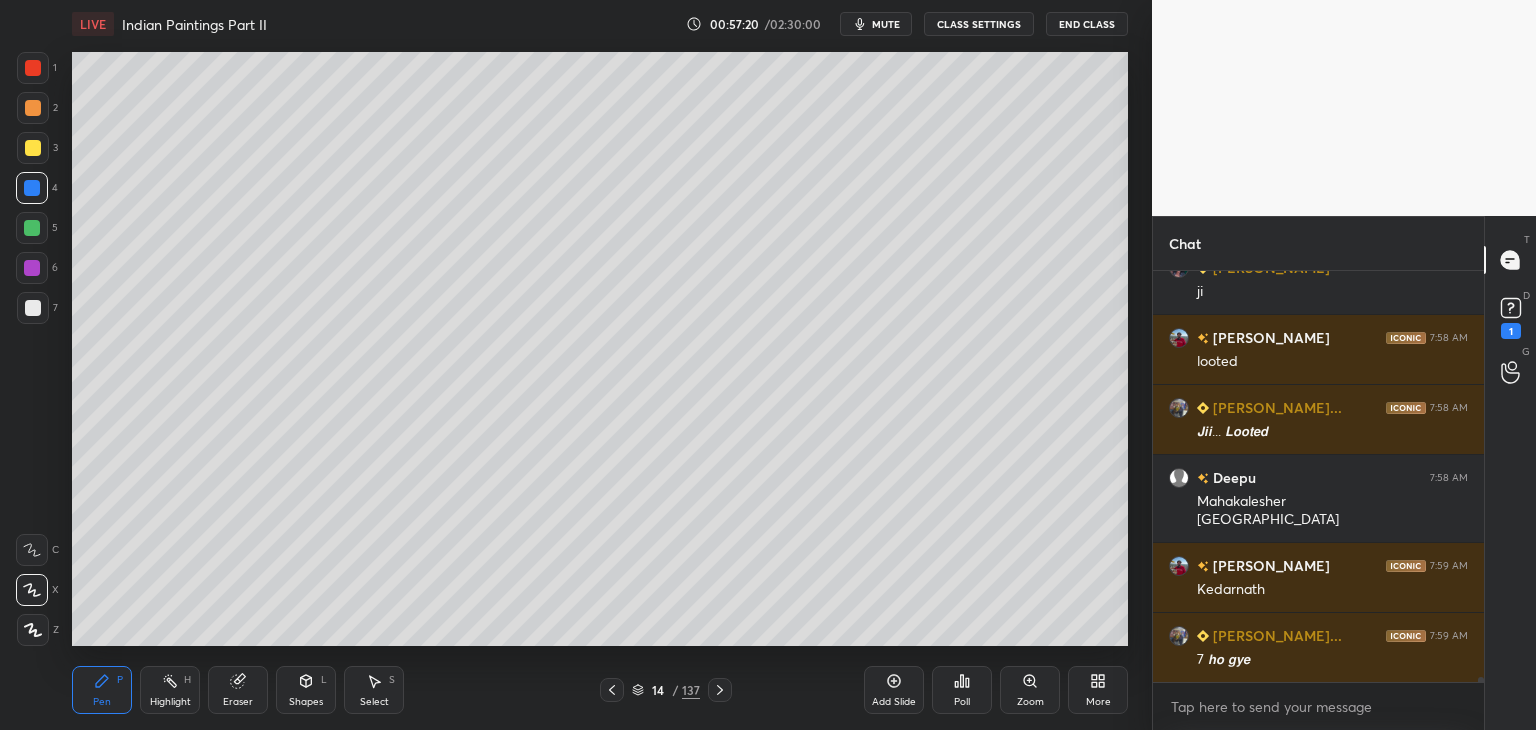 scroll, scrollTop: 34336, scrollLeft: 0, axis: vertical 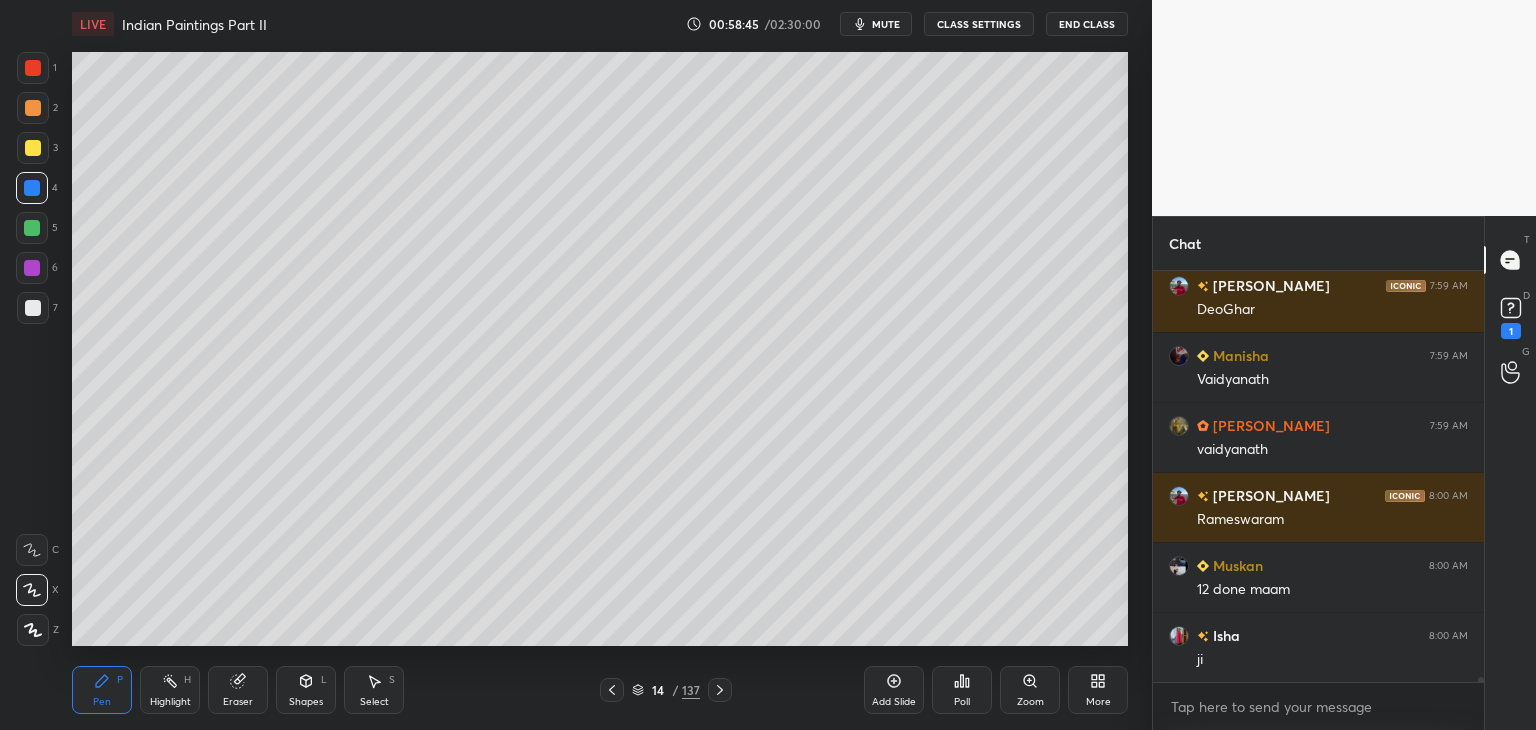 drag, startPoint x: 31, startPoint y: 109, endPoint x: 24, endPoint y: 101, distance: 10.630146 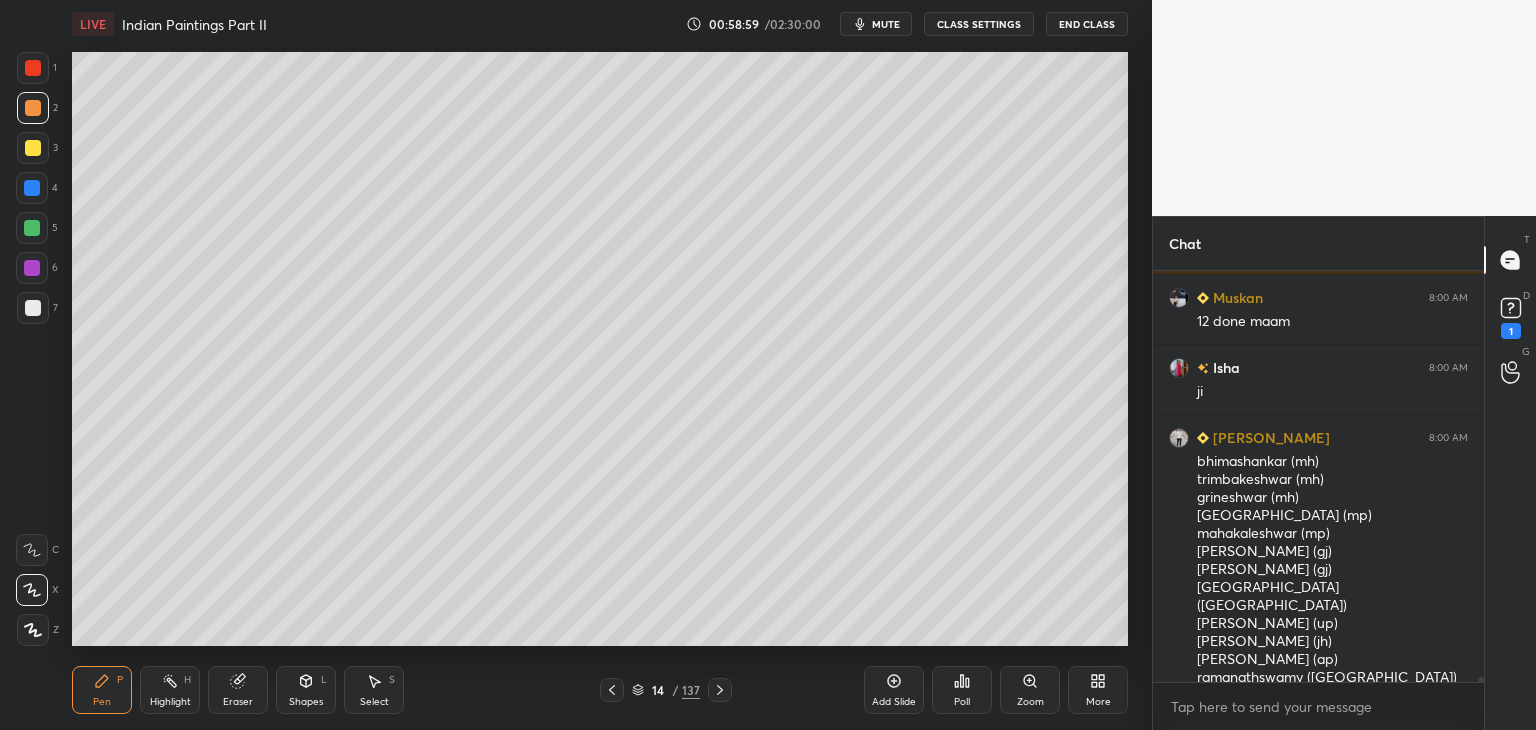 scroll, scrollTop: 35514, scrollLeft: 0, axis: vertical 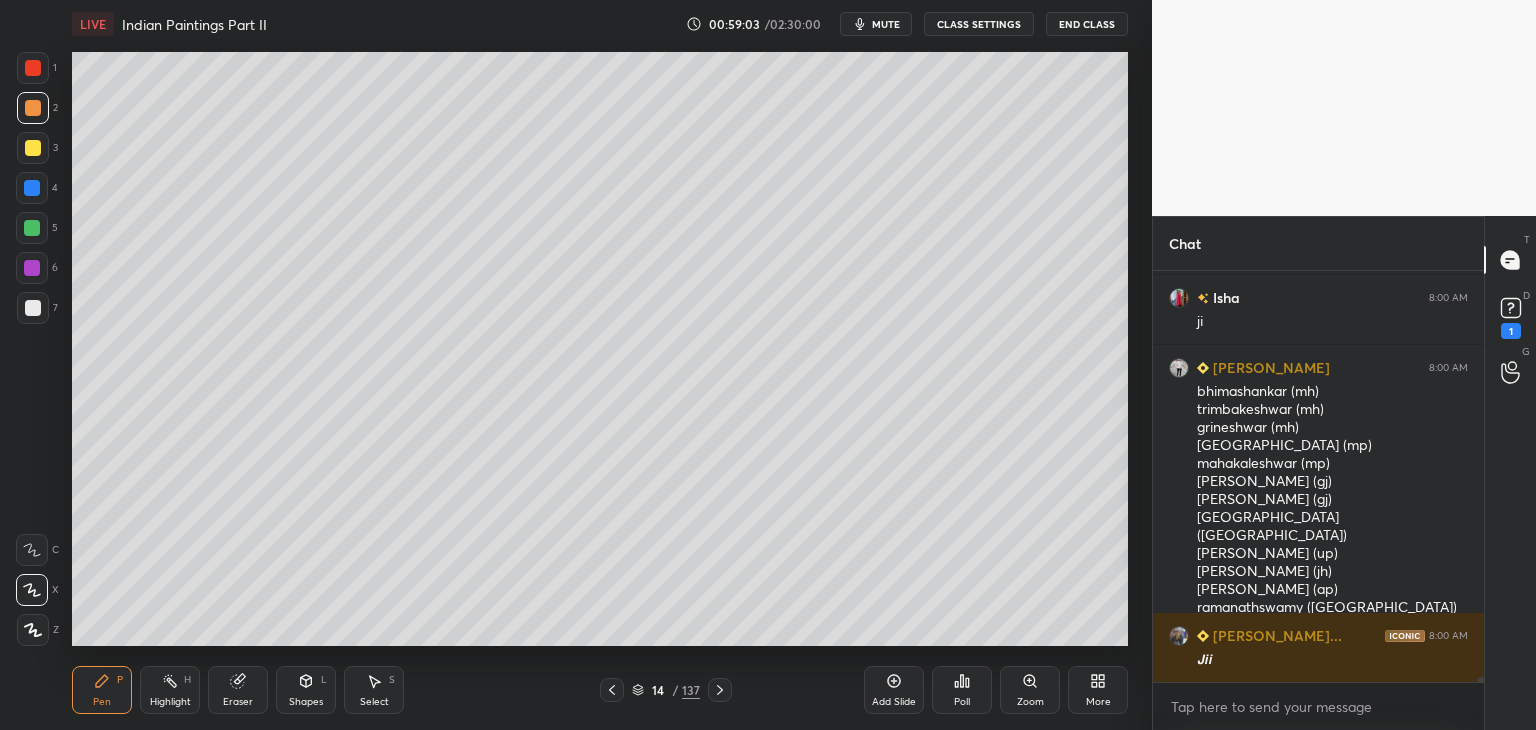 click 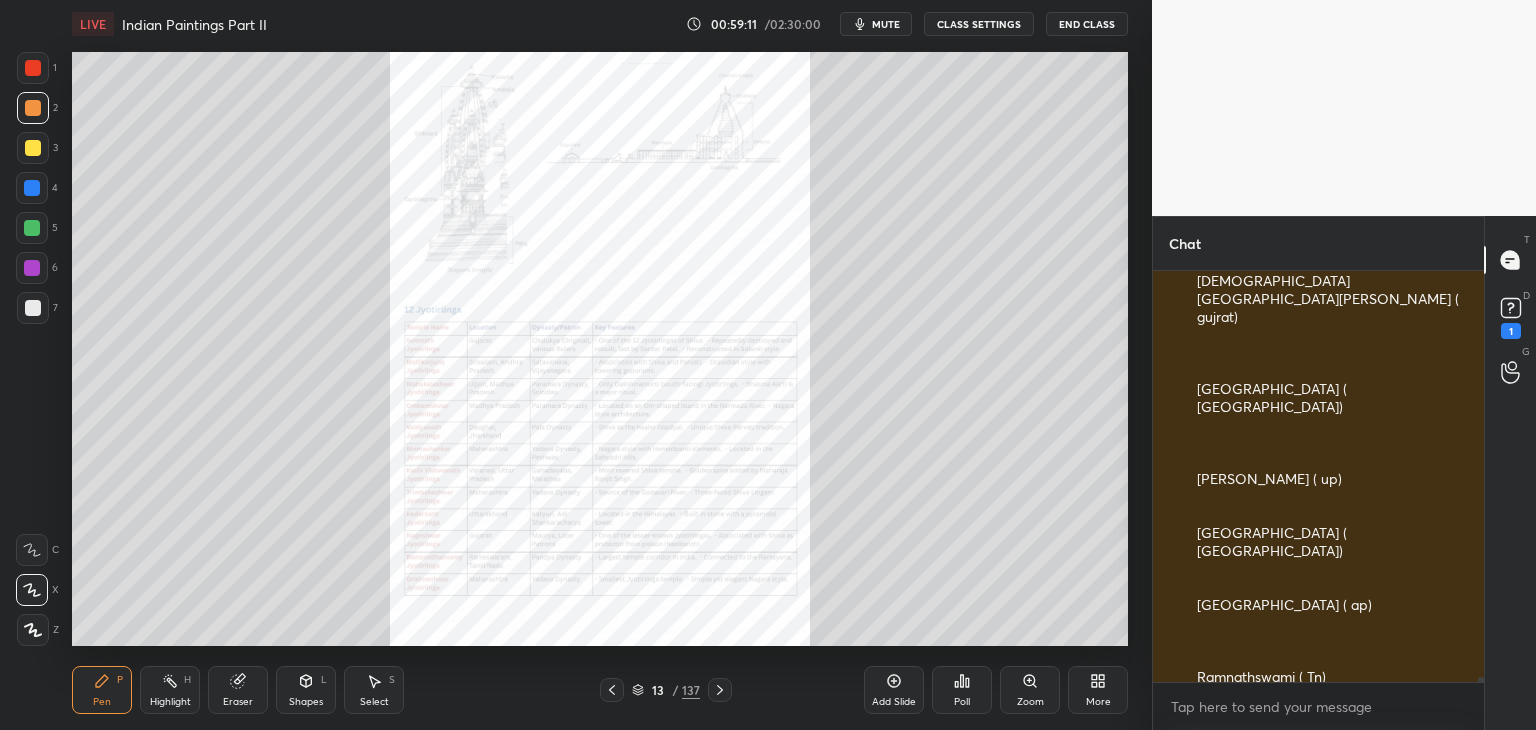 scroll, scrollTop: 36176, scrollLeft: 0, axis: vertical 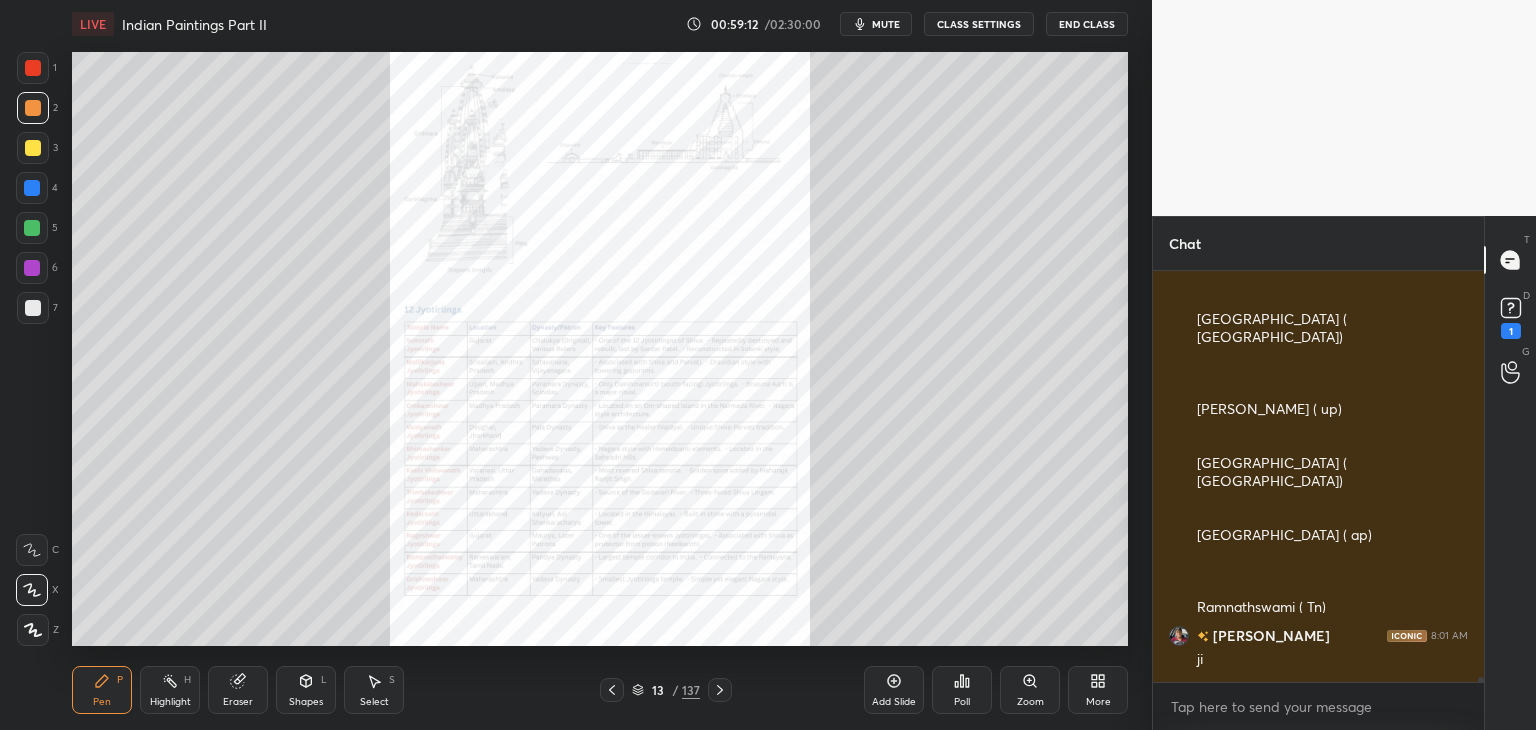 click 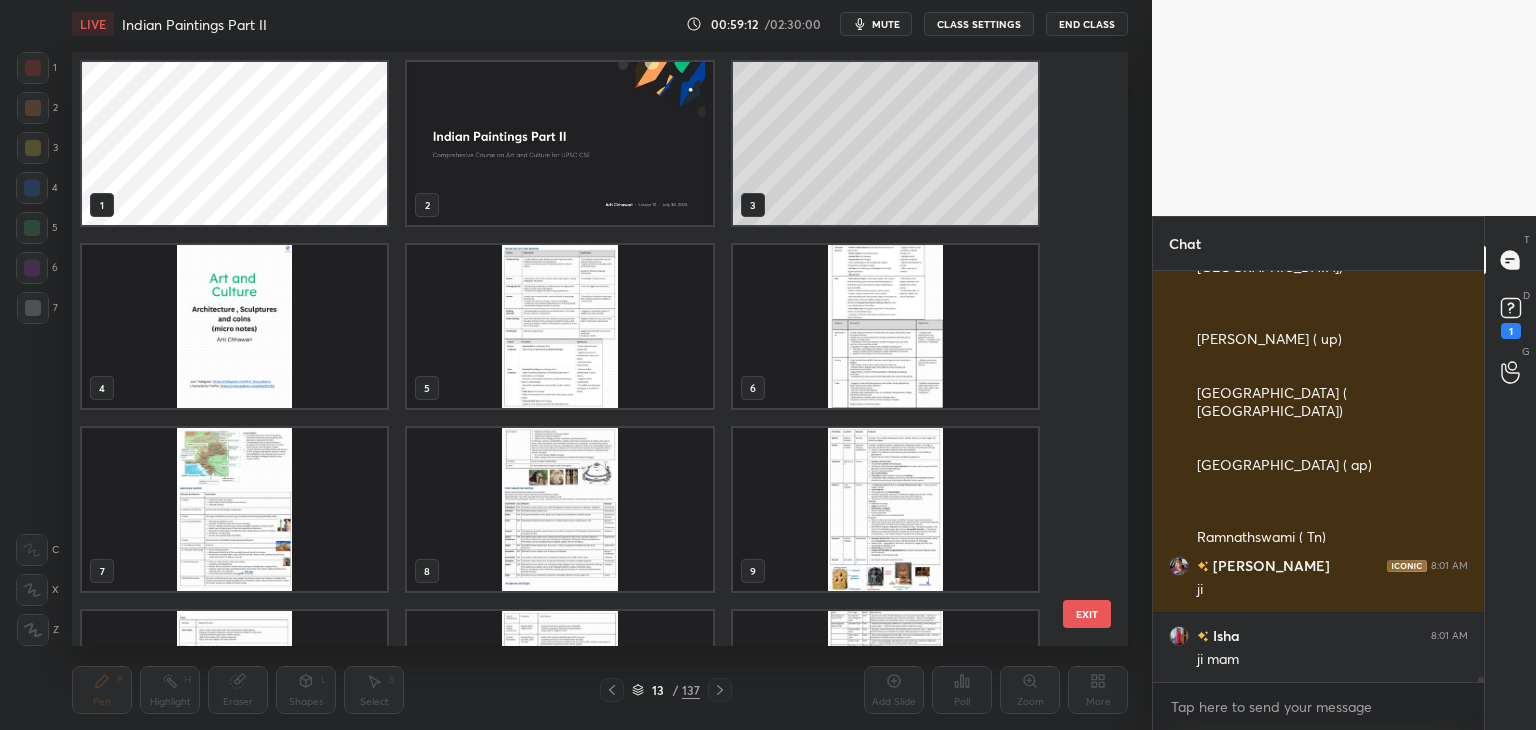 scroll, scrollTop: 320, scrollLeft: 0, axis: vertical 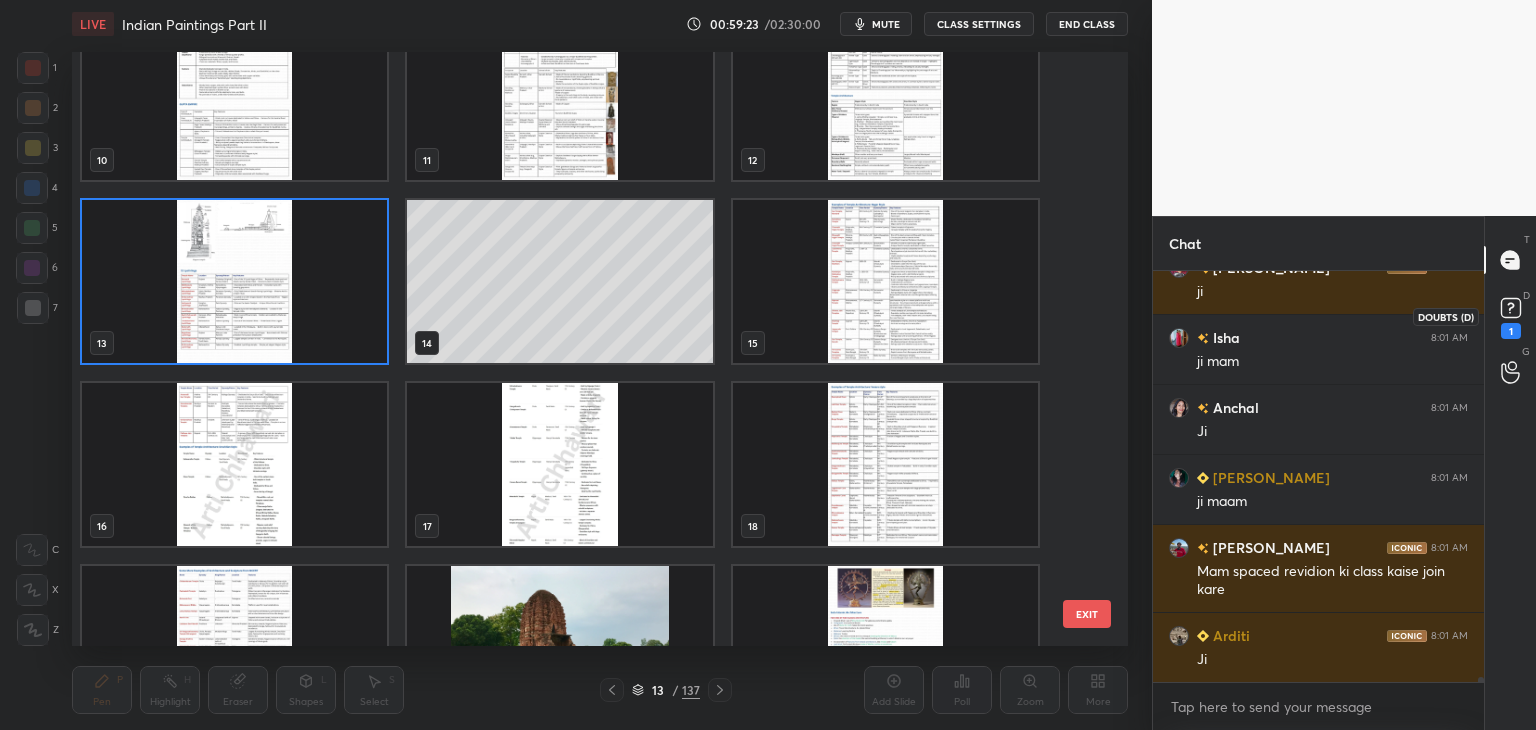 click 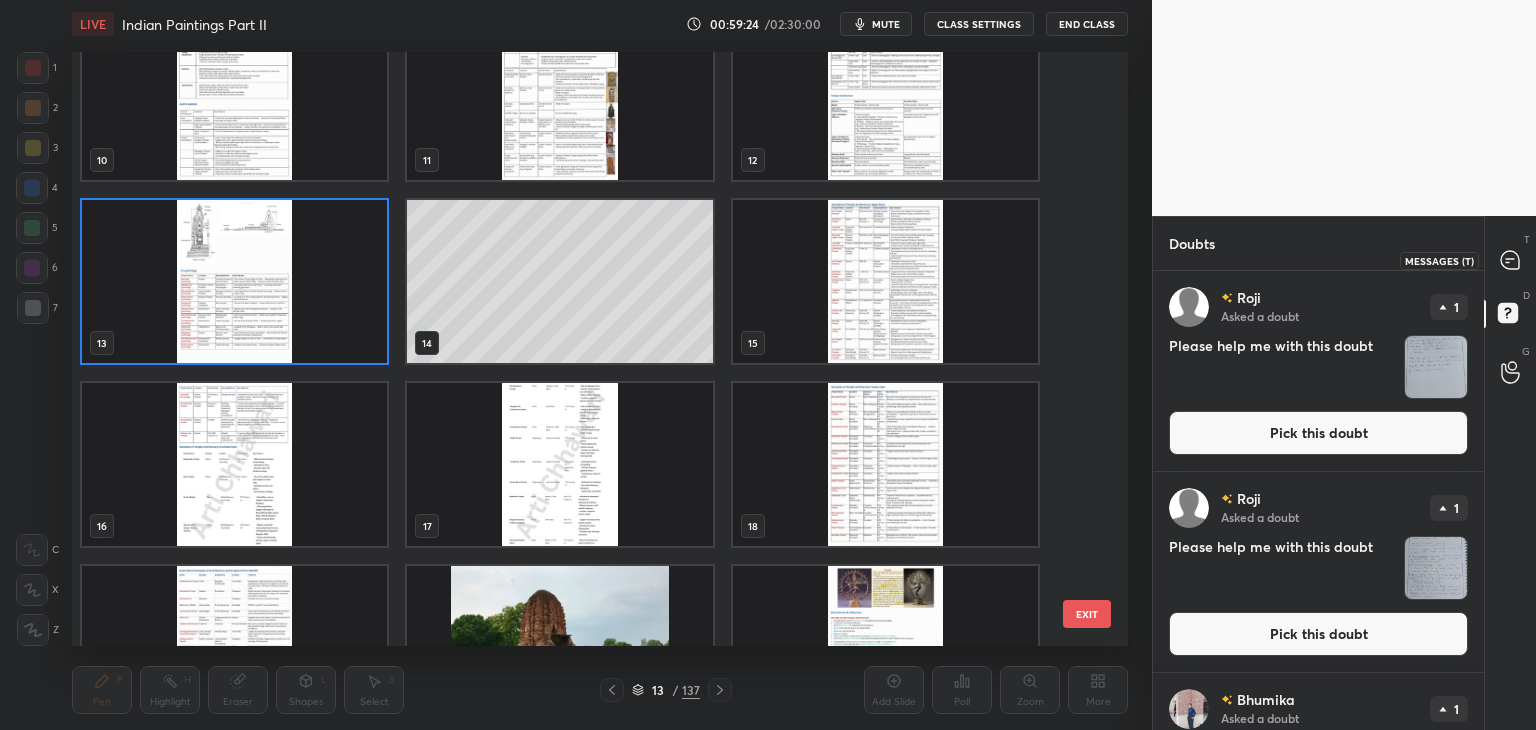 click 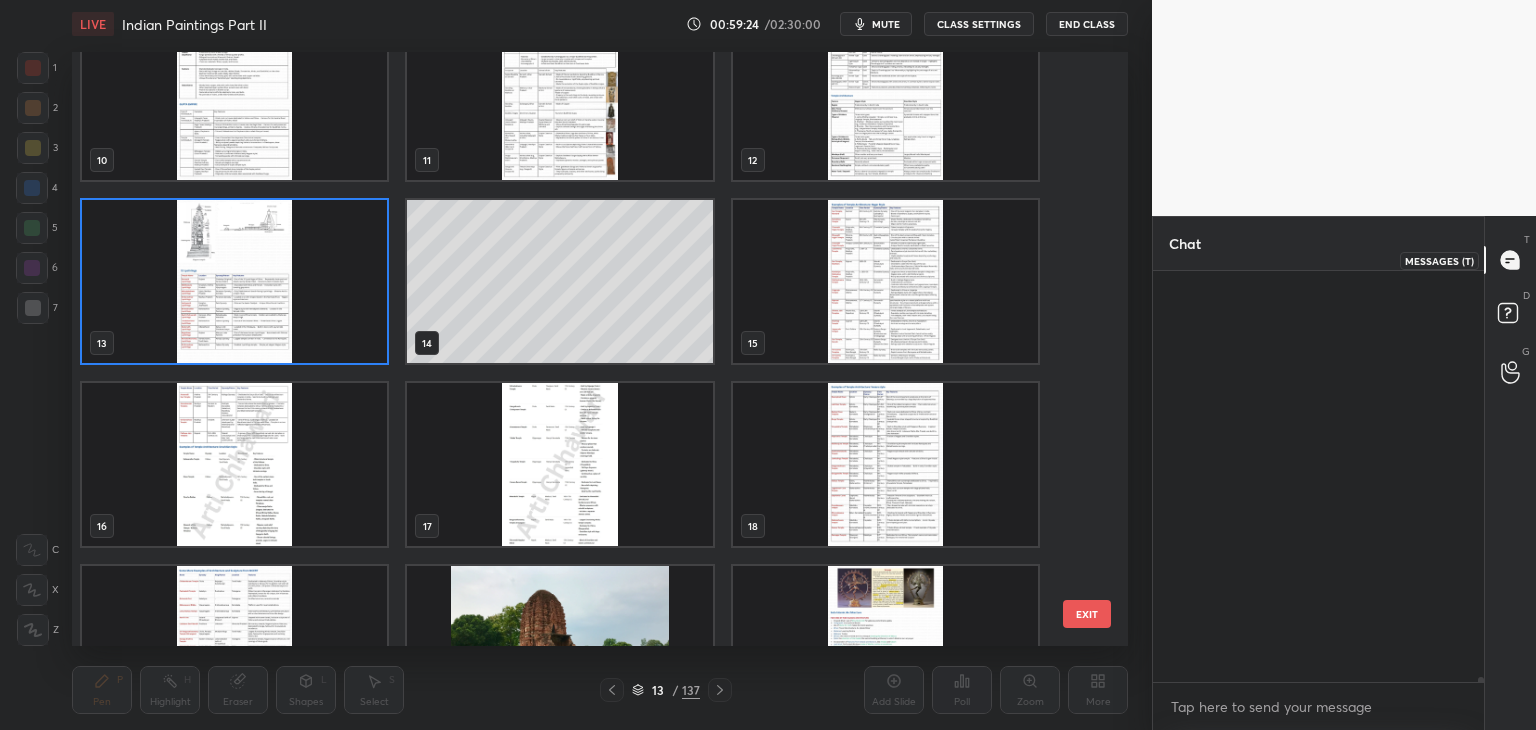 scroll, scrollTop: 36960, scrollLeft: 0, axis: vertical 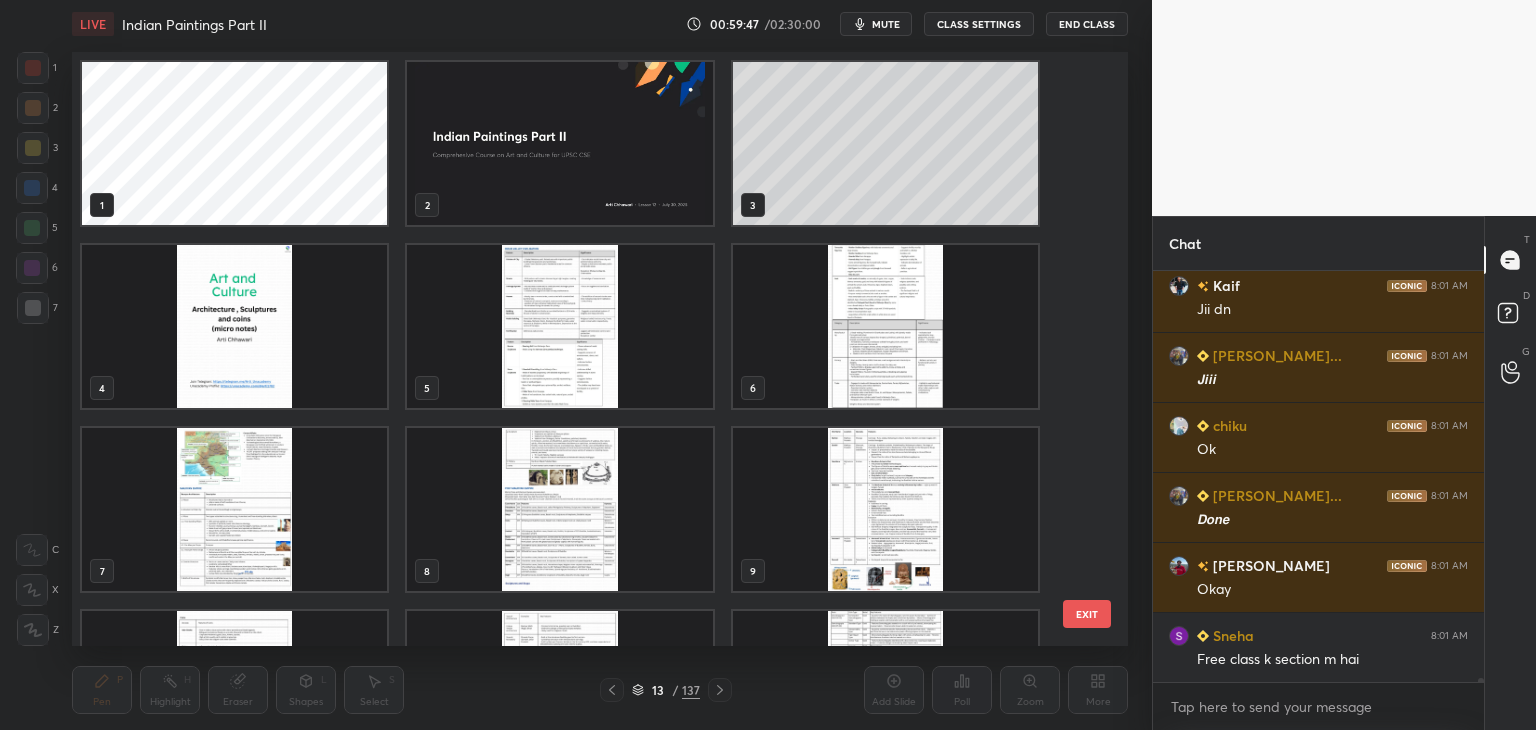 click on "EXIT" at bounding box center [1087, 614] 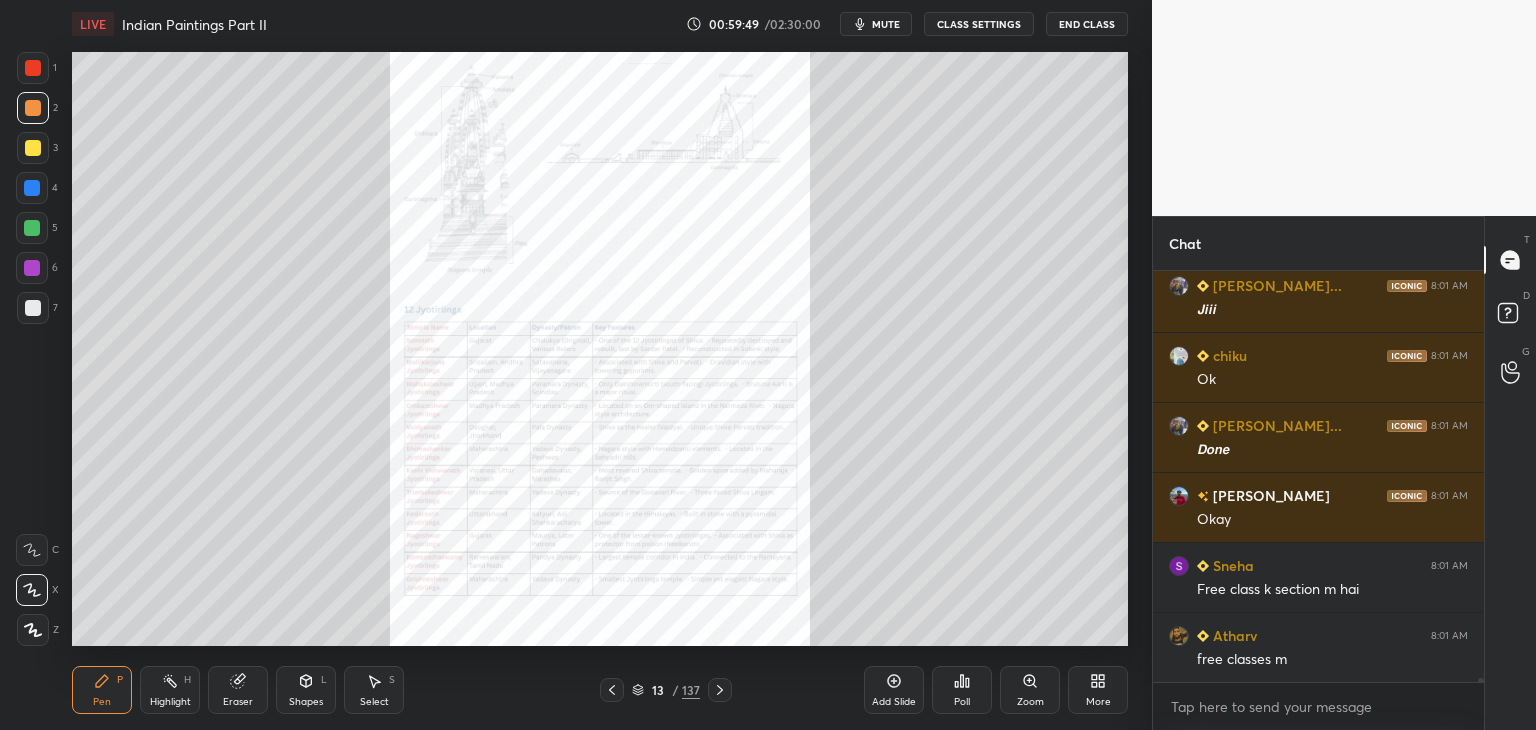 click 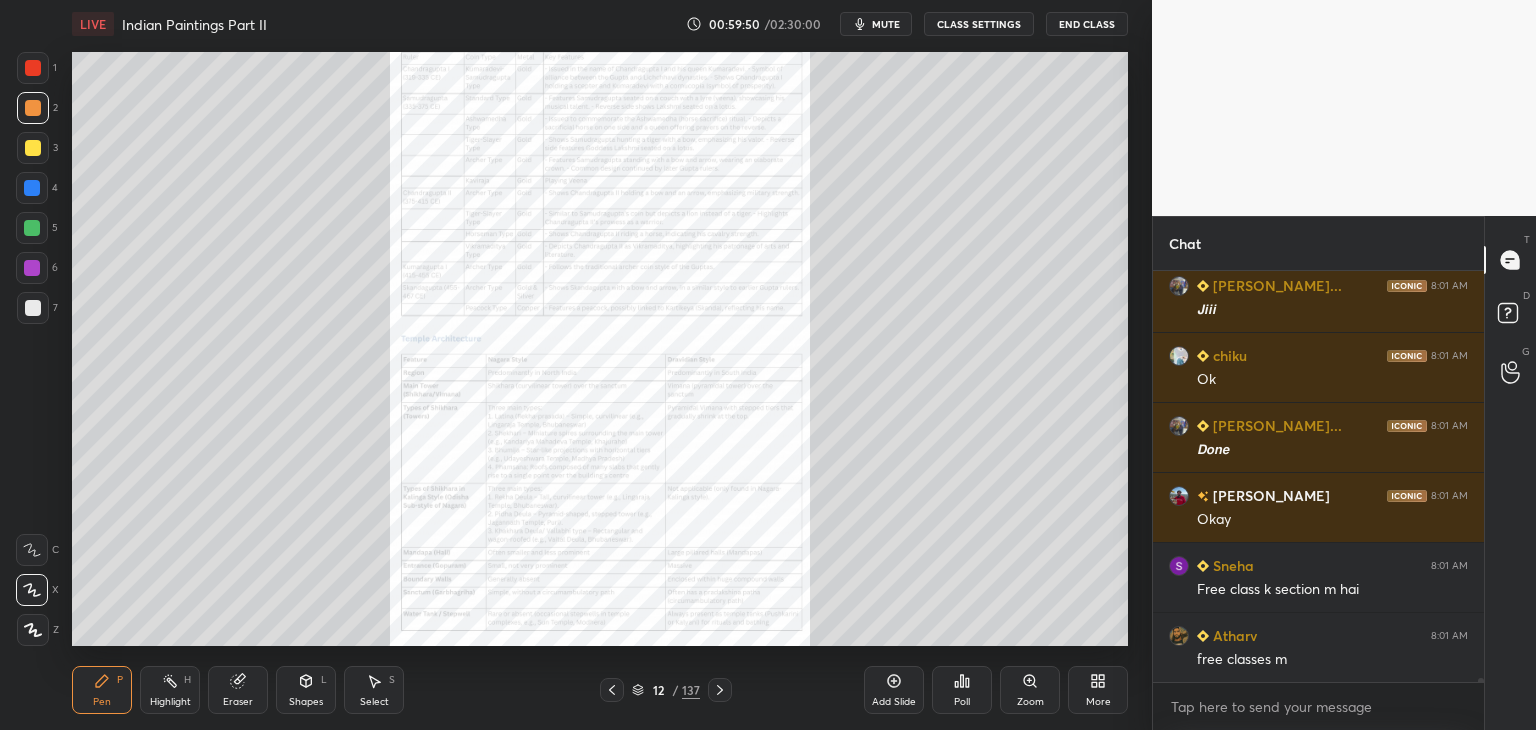click 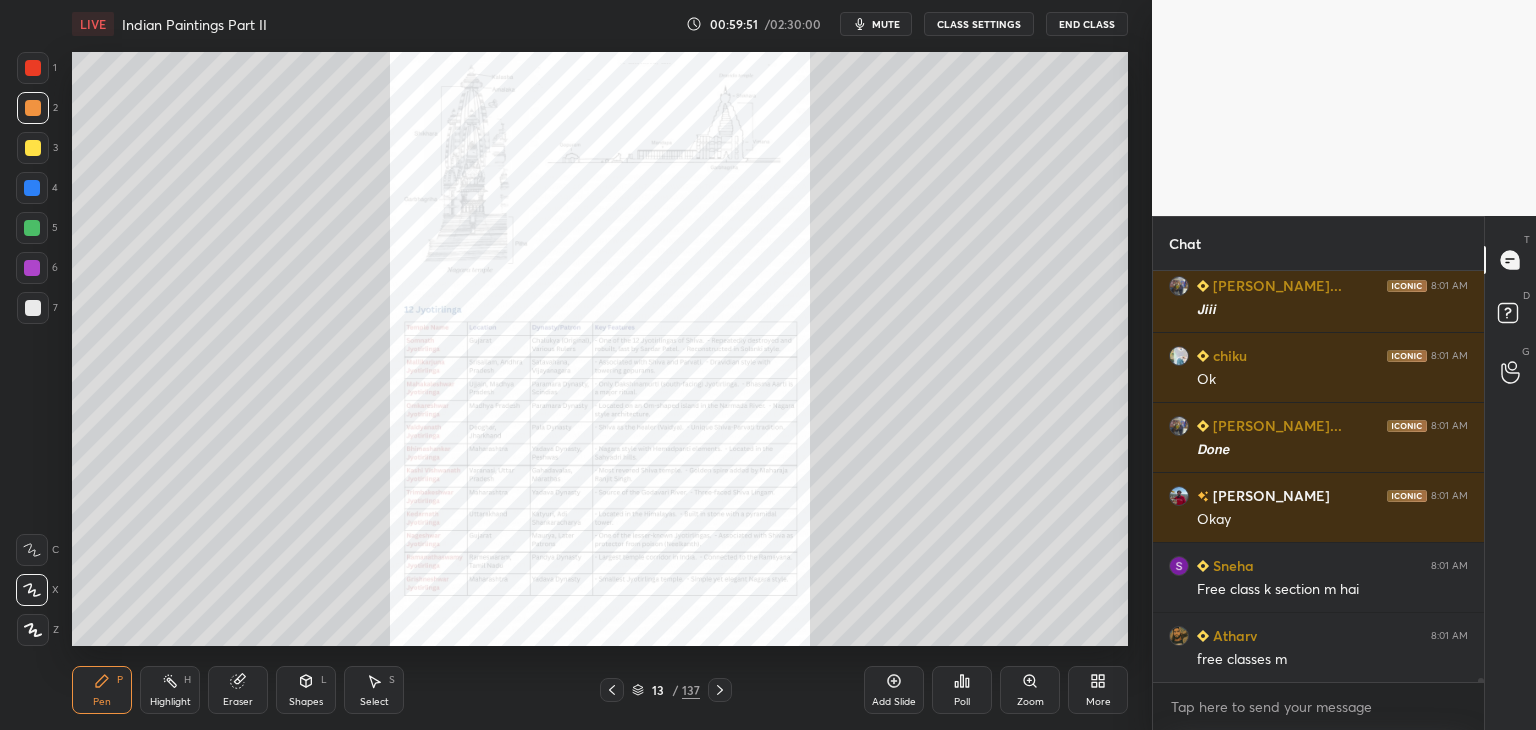 click 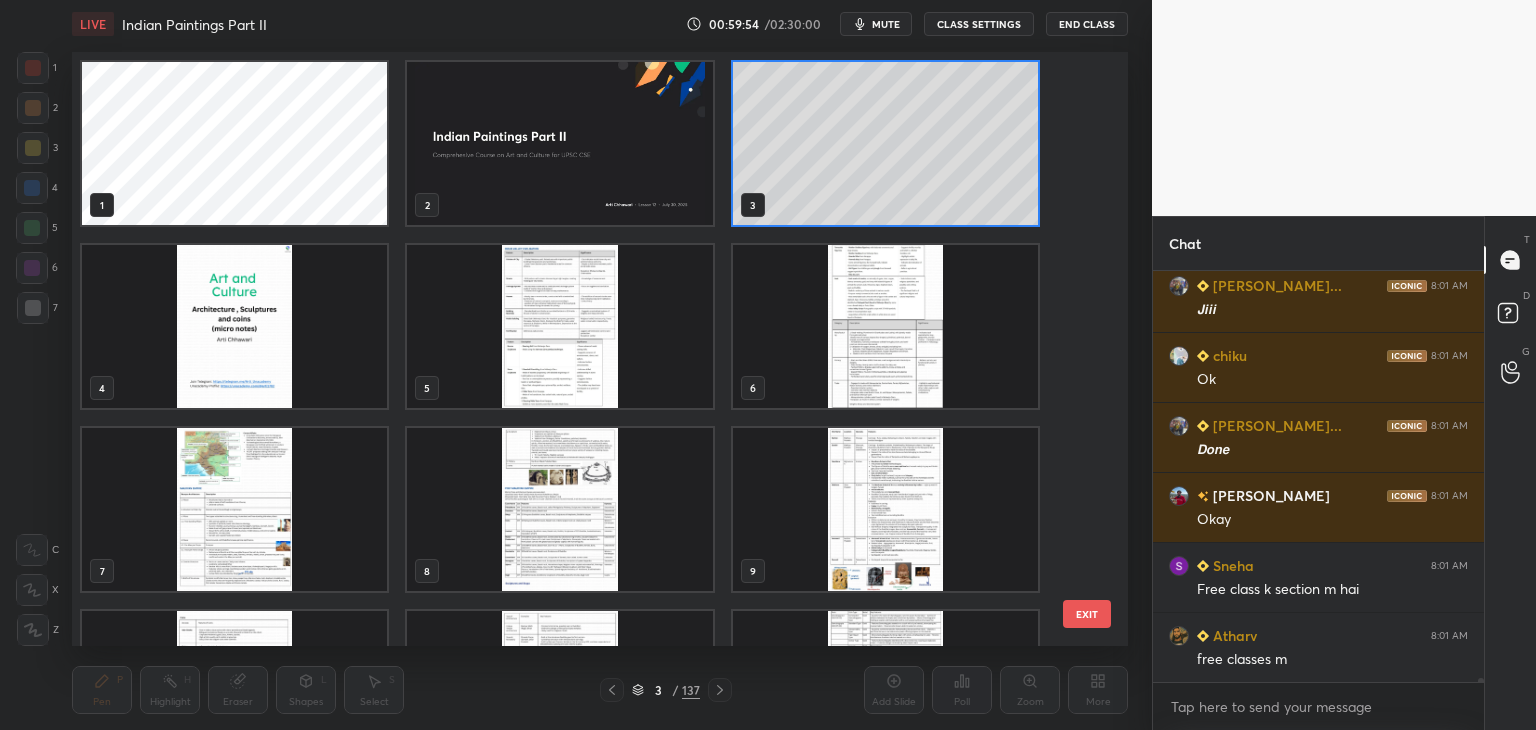 click 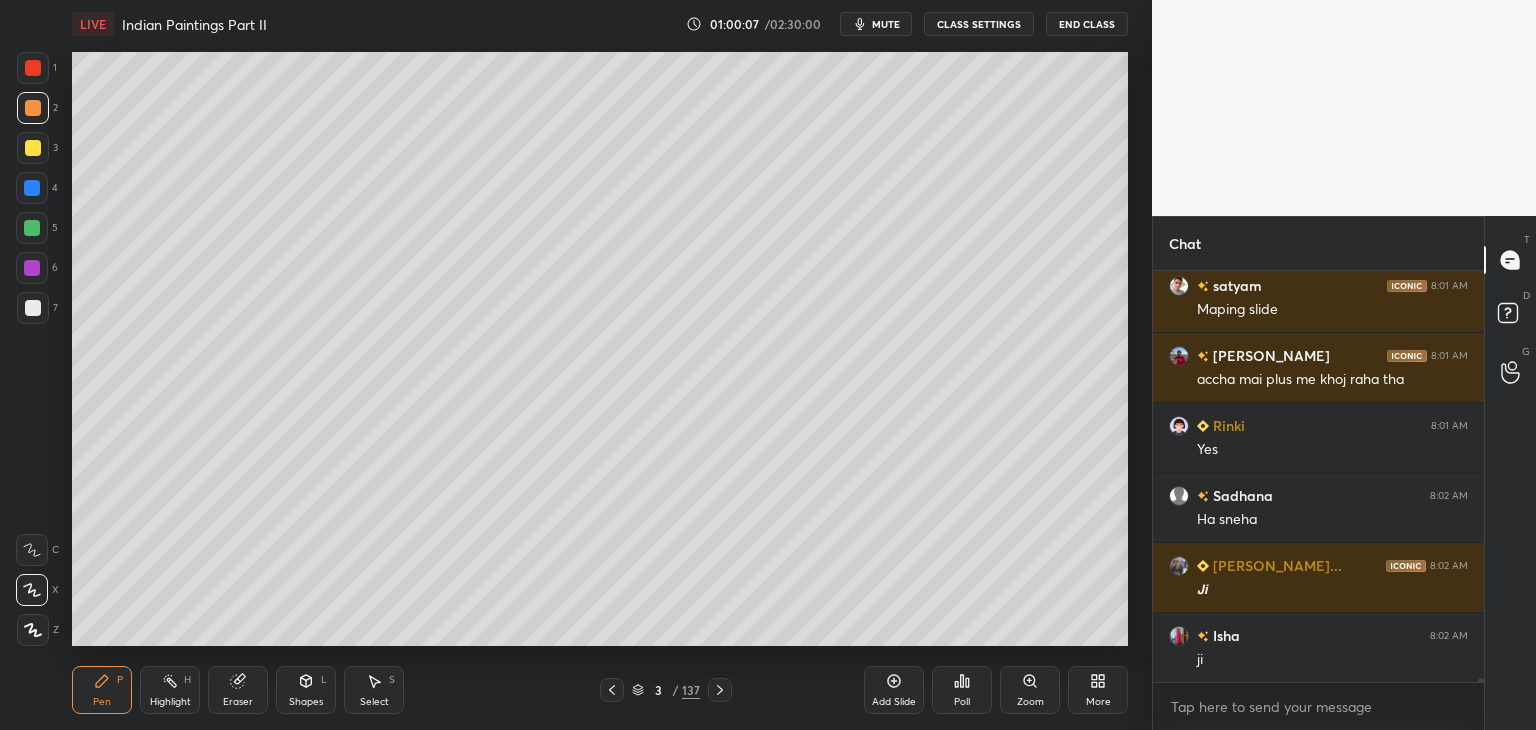 click at bounding box center (33, 308) 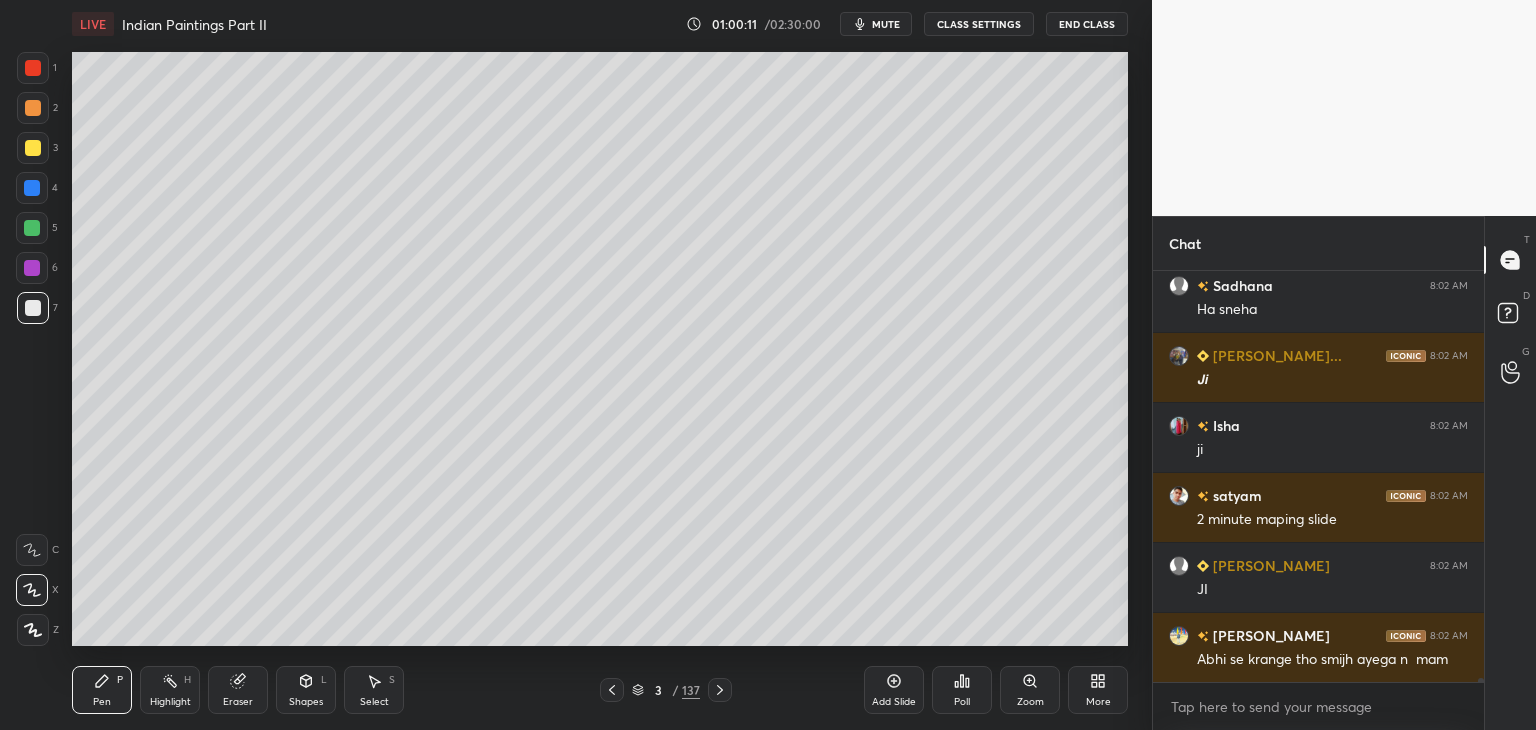 click 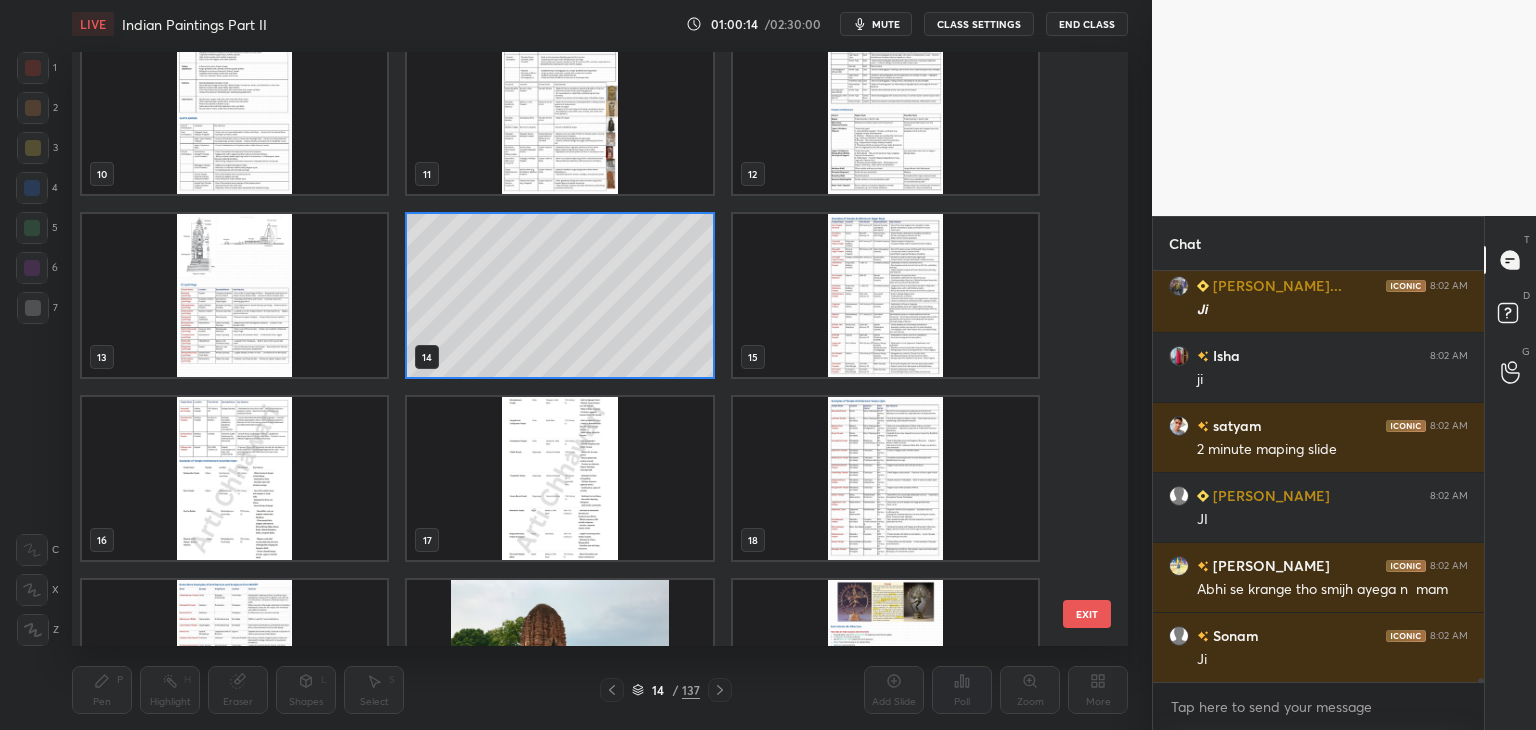 click 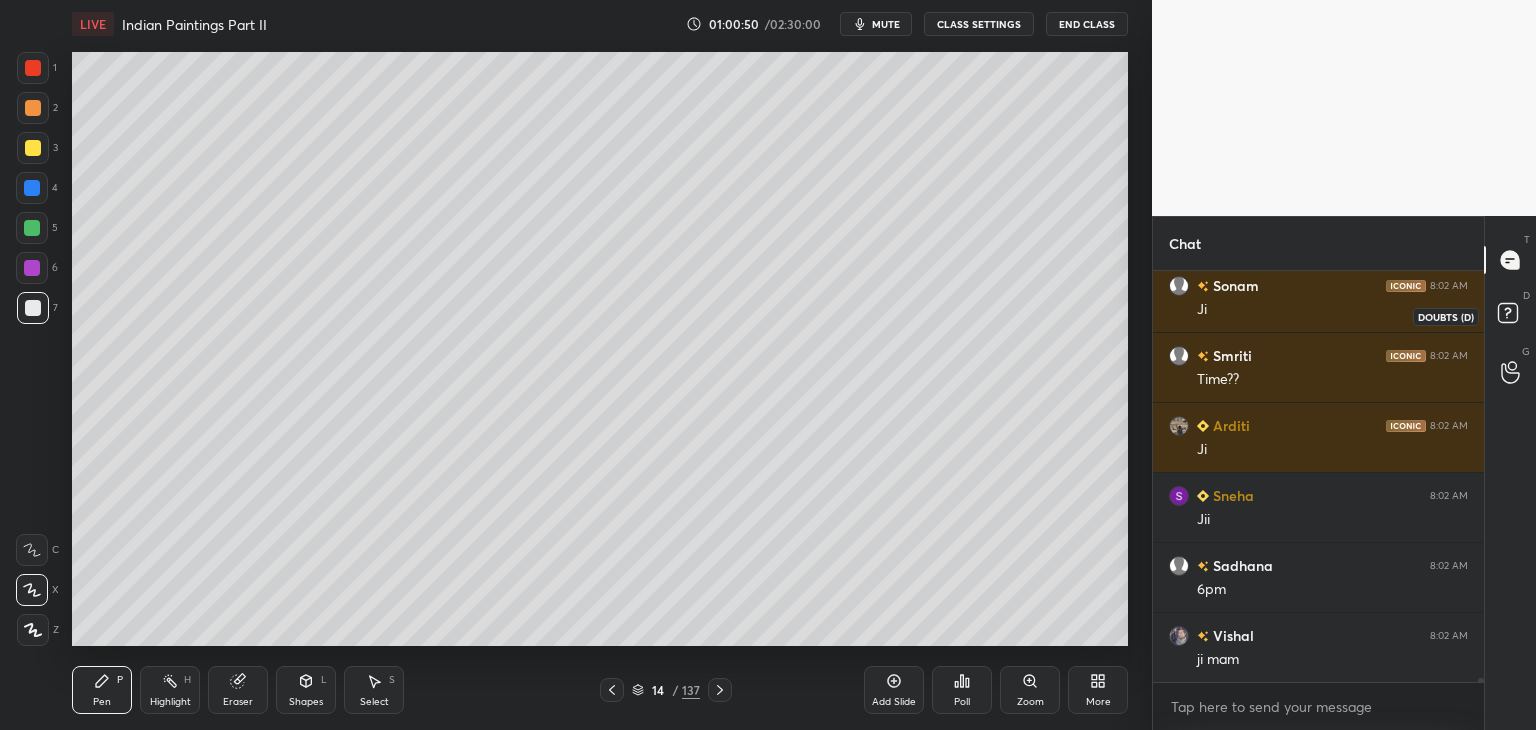 scroll, scrollTop: 38780, scrollLeft: 0, axis: vertical 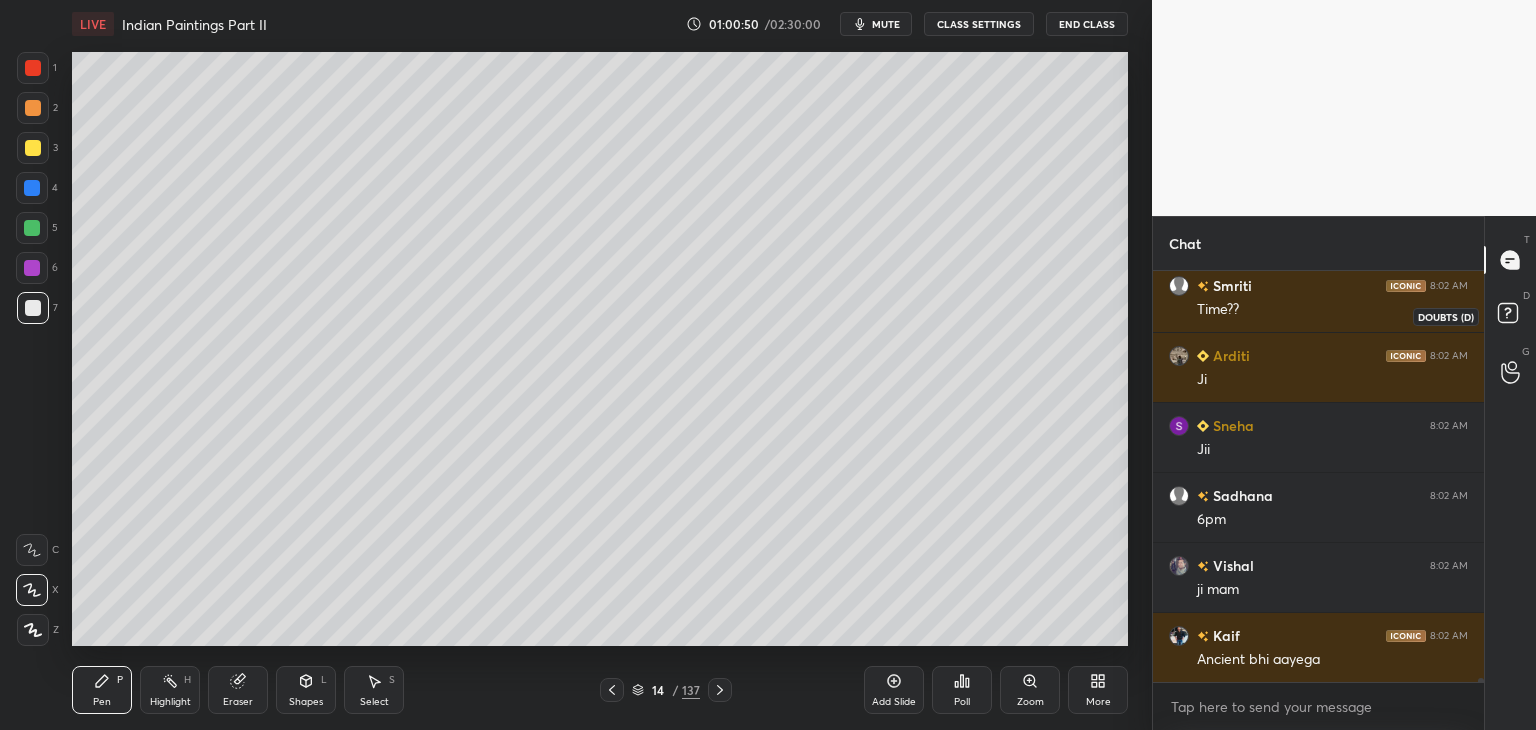 click 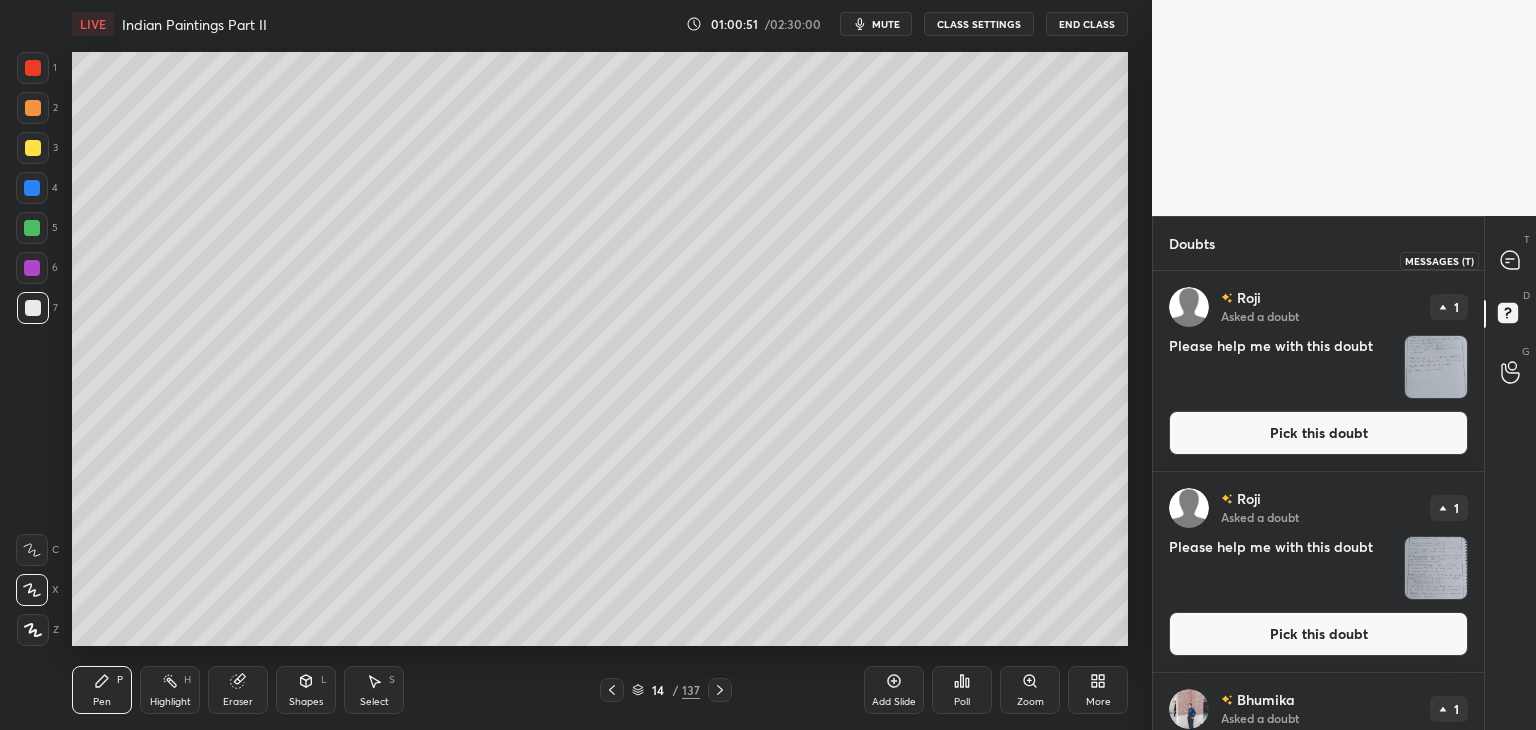click 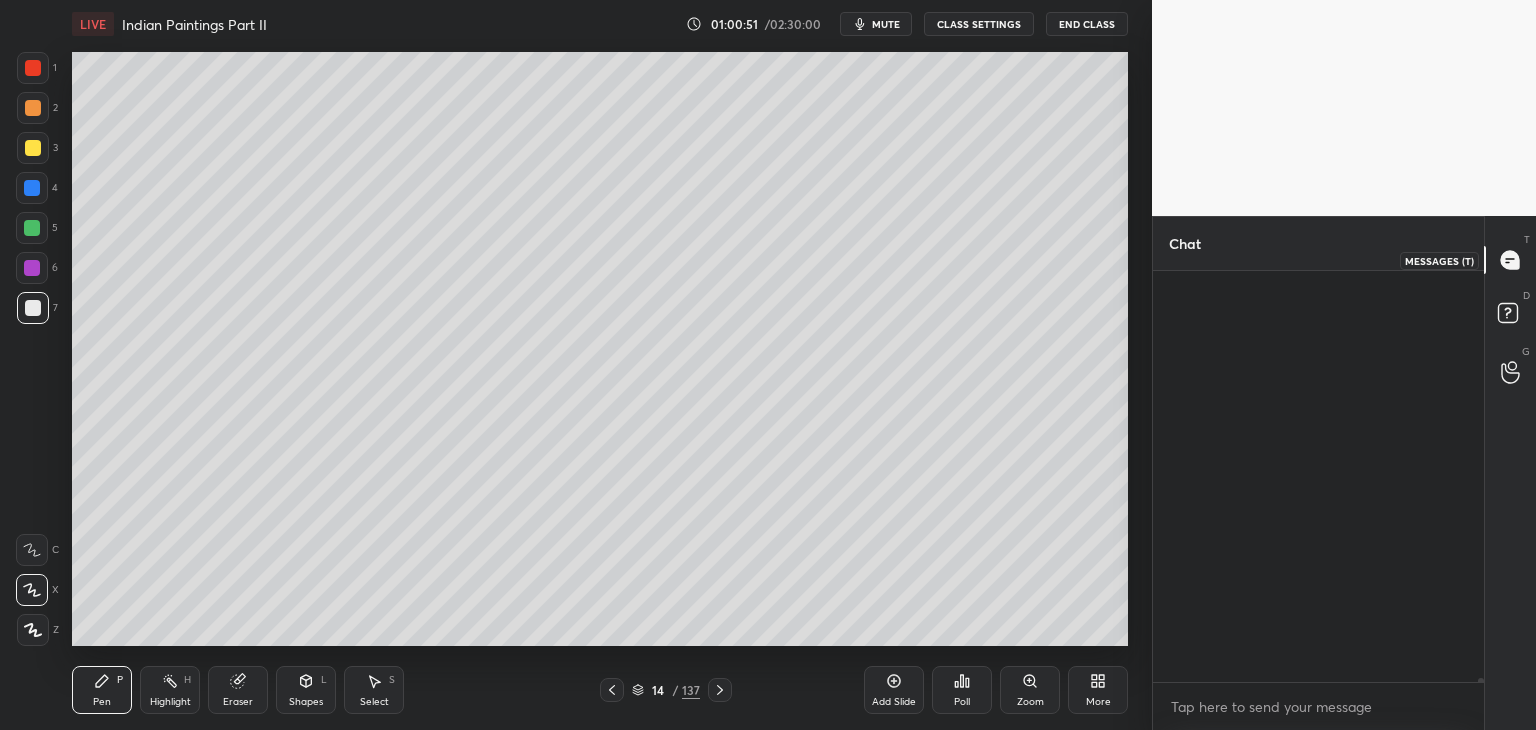 scroll, scrollTop: 38920, scrollLeft: 0, axis: vertical 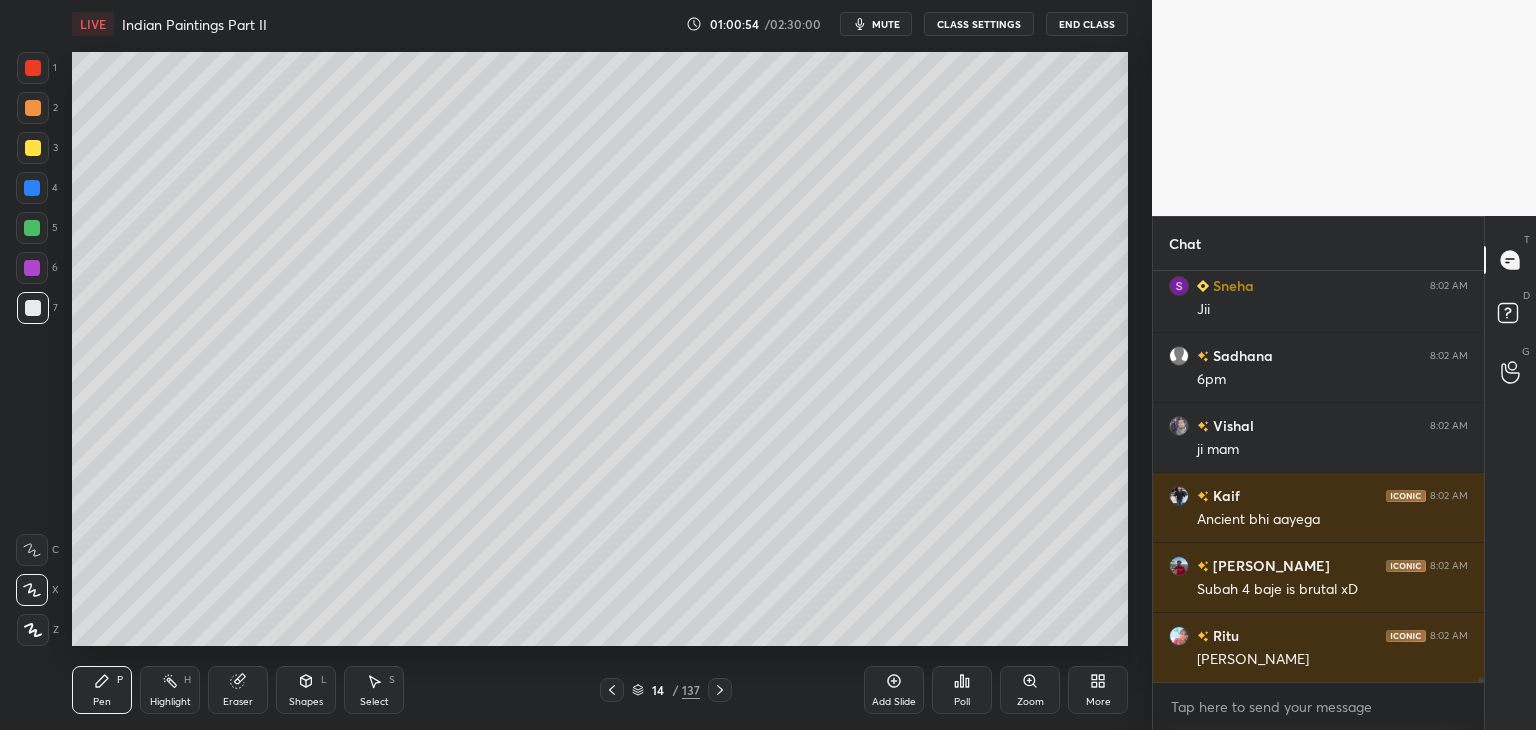 click at bounding box center [33, 68] 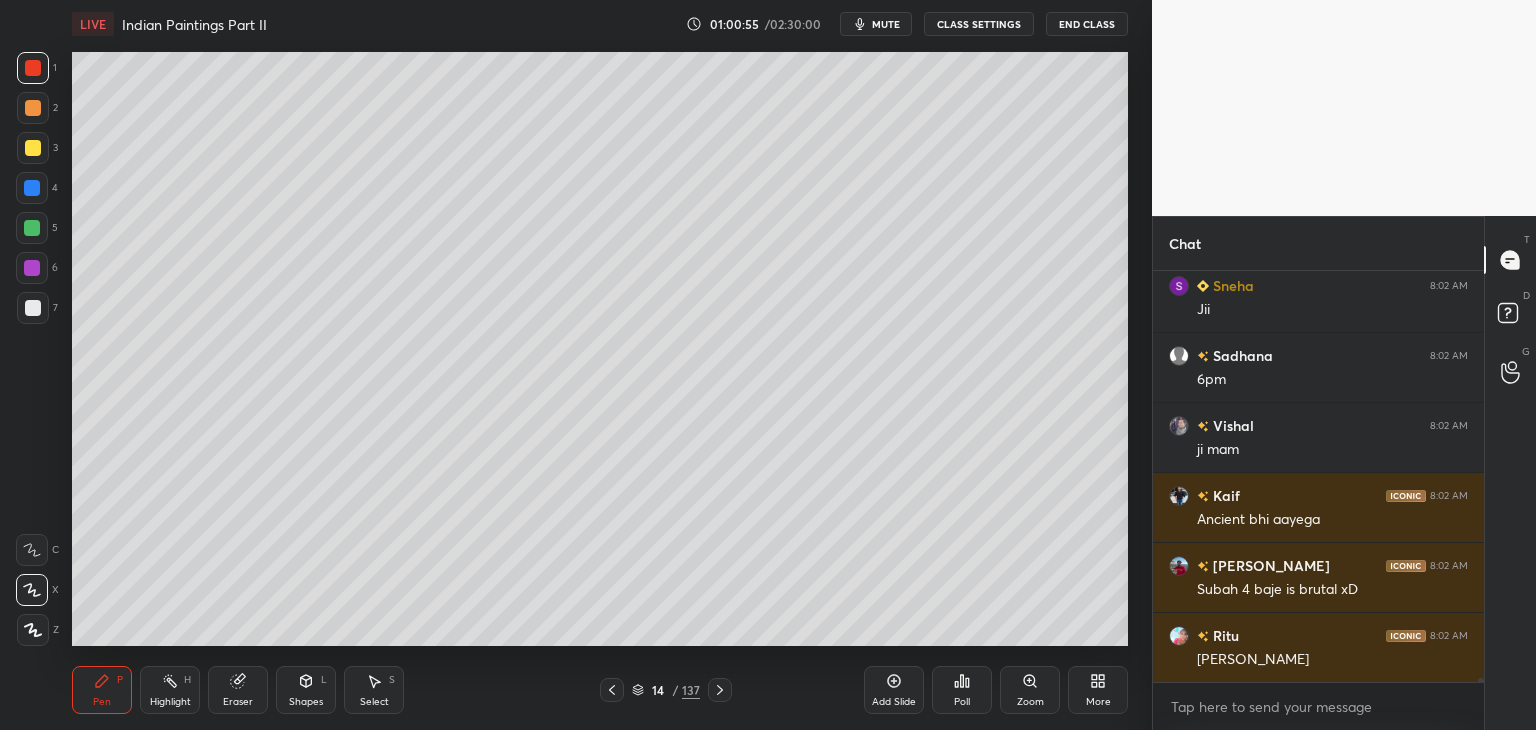 click at bounding box center (32, 188) 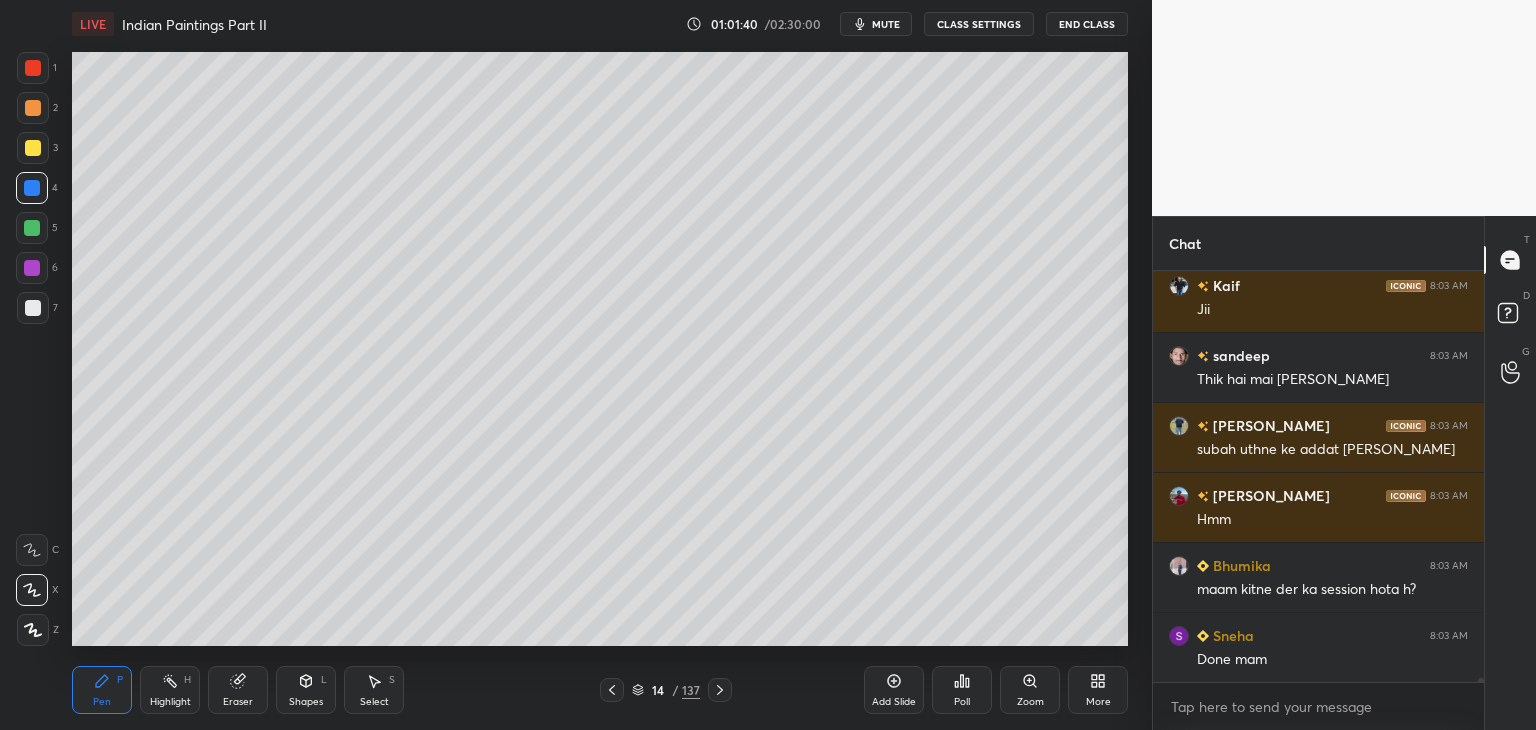 scroll, scrollTop: 39760, scrollLeft: 0, axis: vertical 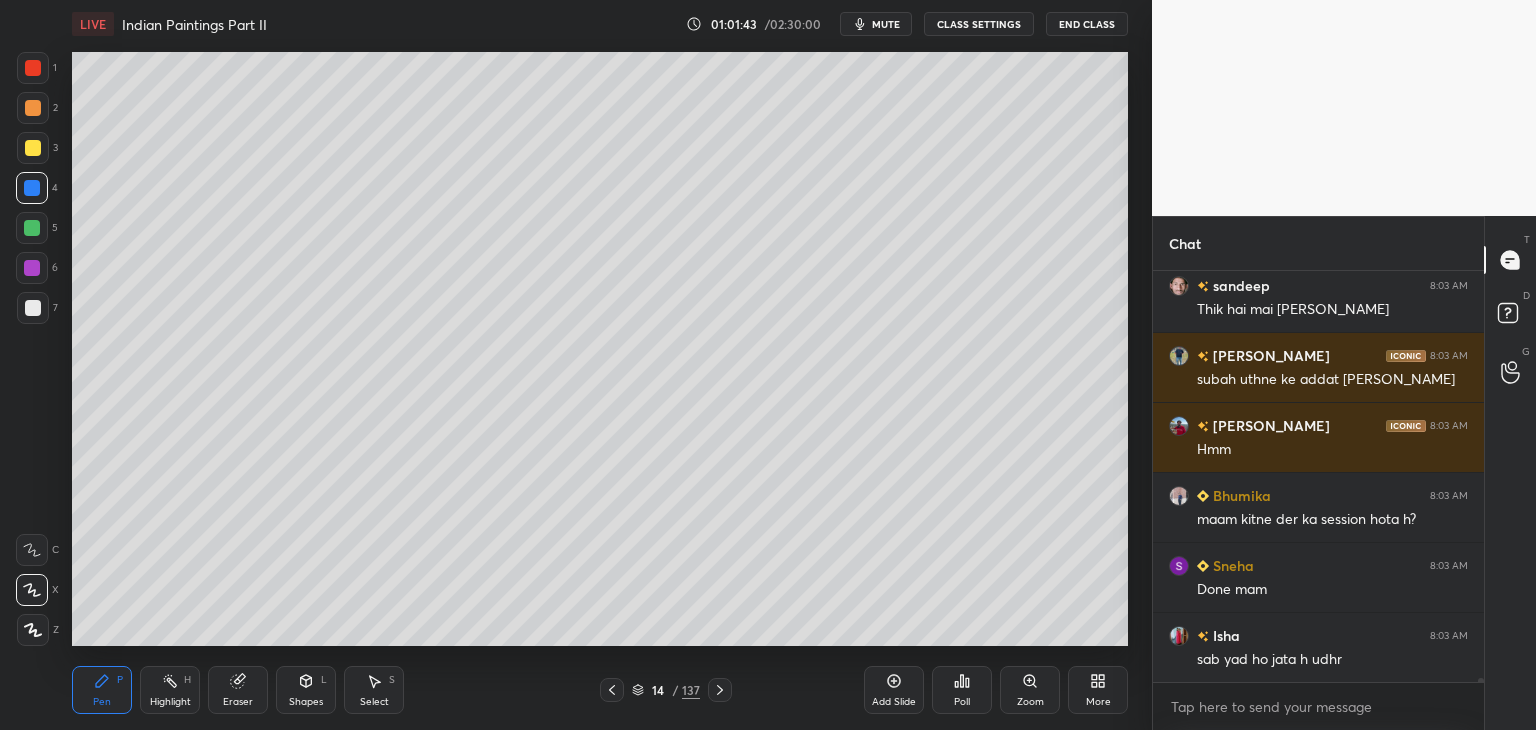 click 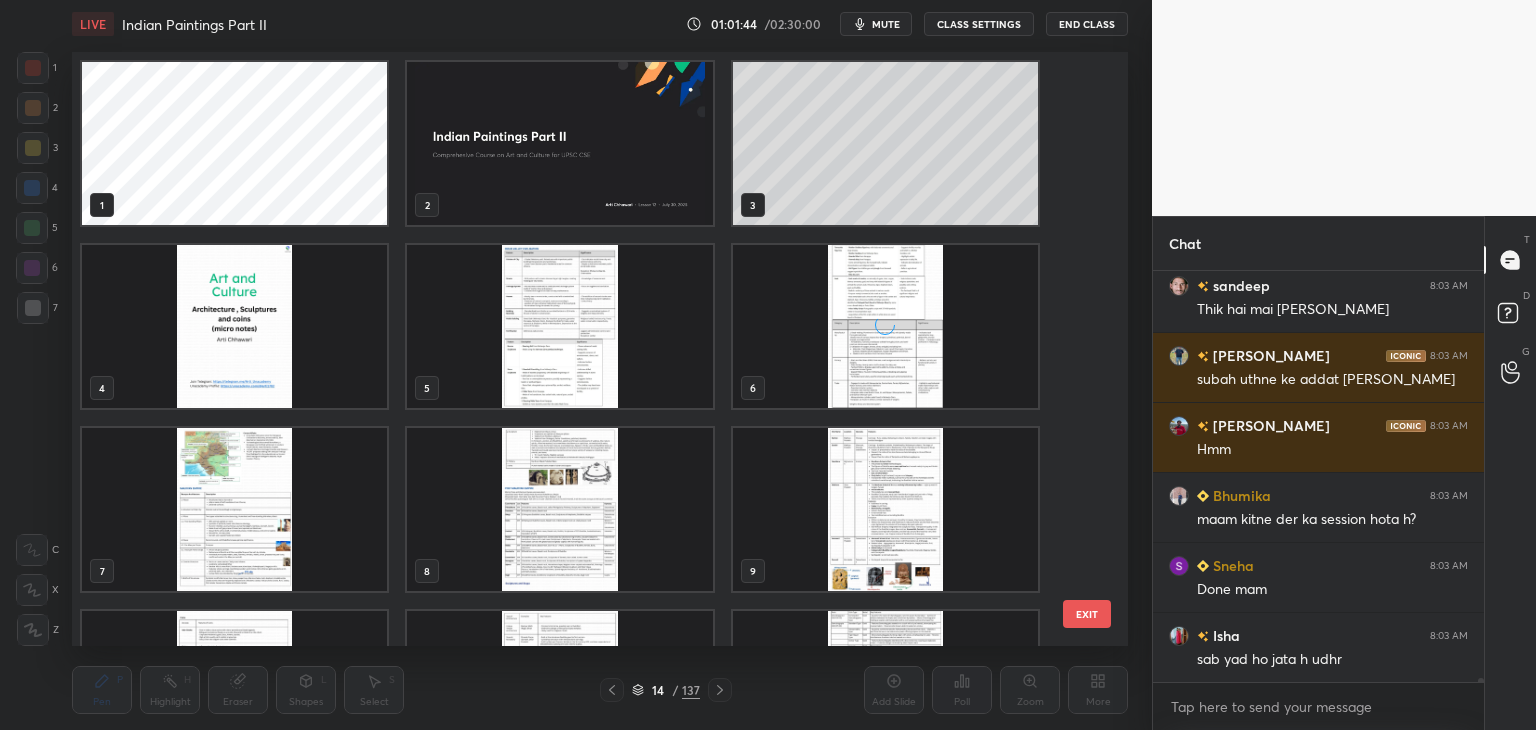 scroll, scrollTop: 39830, scrollLeft: 0, axis: vertical 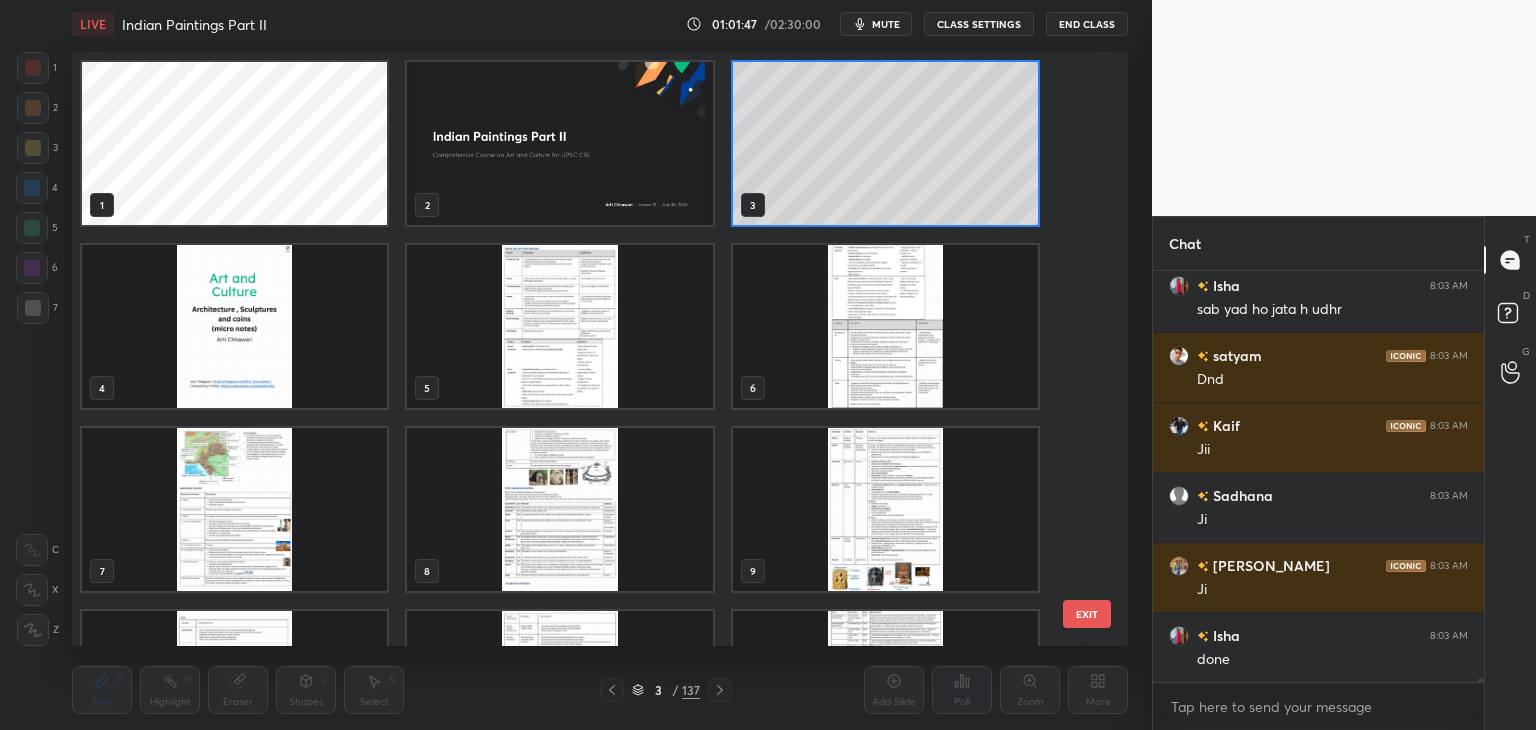 click 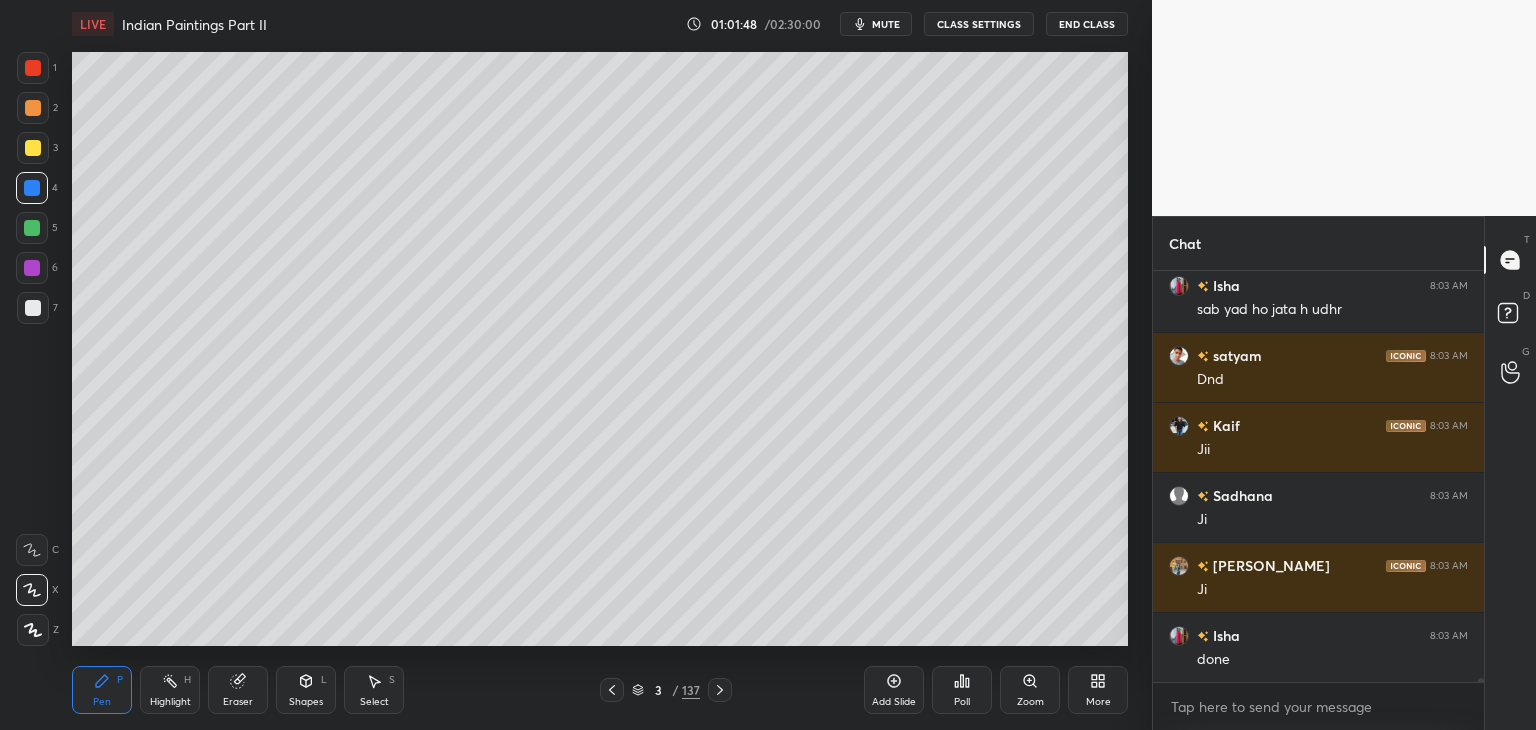 click at bounding box center [33, 308] 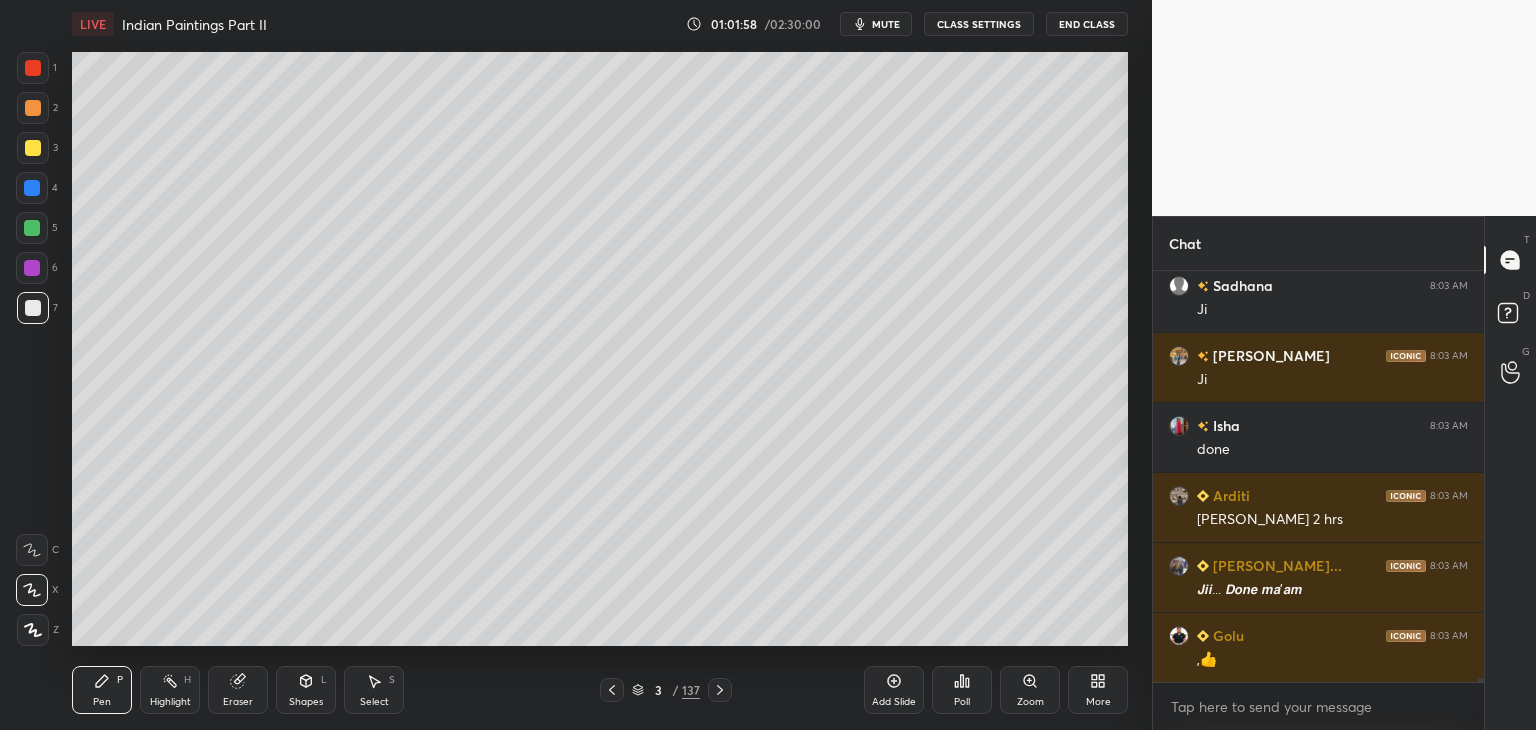 scroll, scrollTop: 40390, scrollLeft: 0, axis: vertical 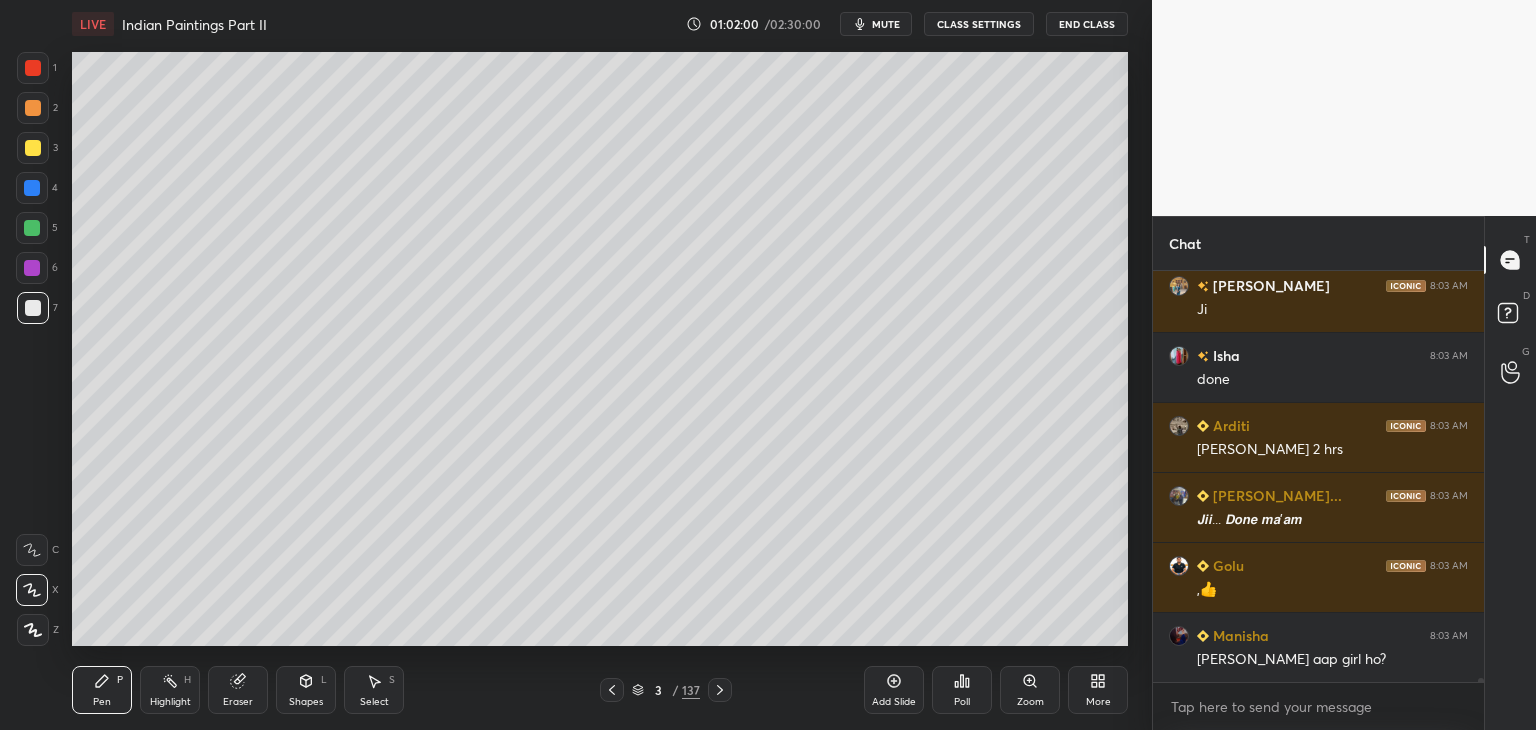 click at bounding box center (33, 148) 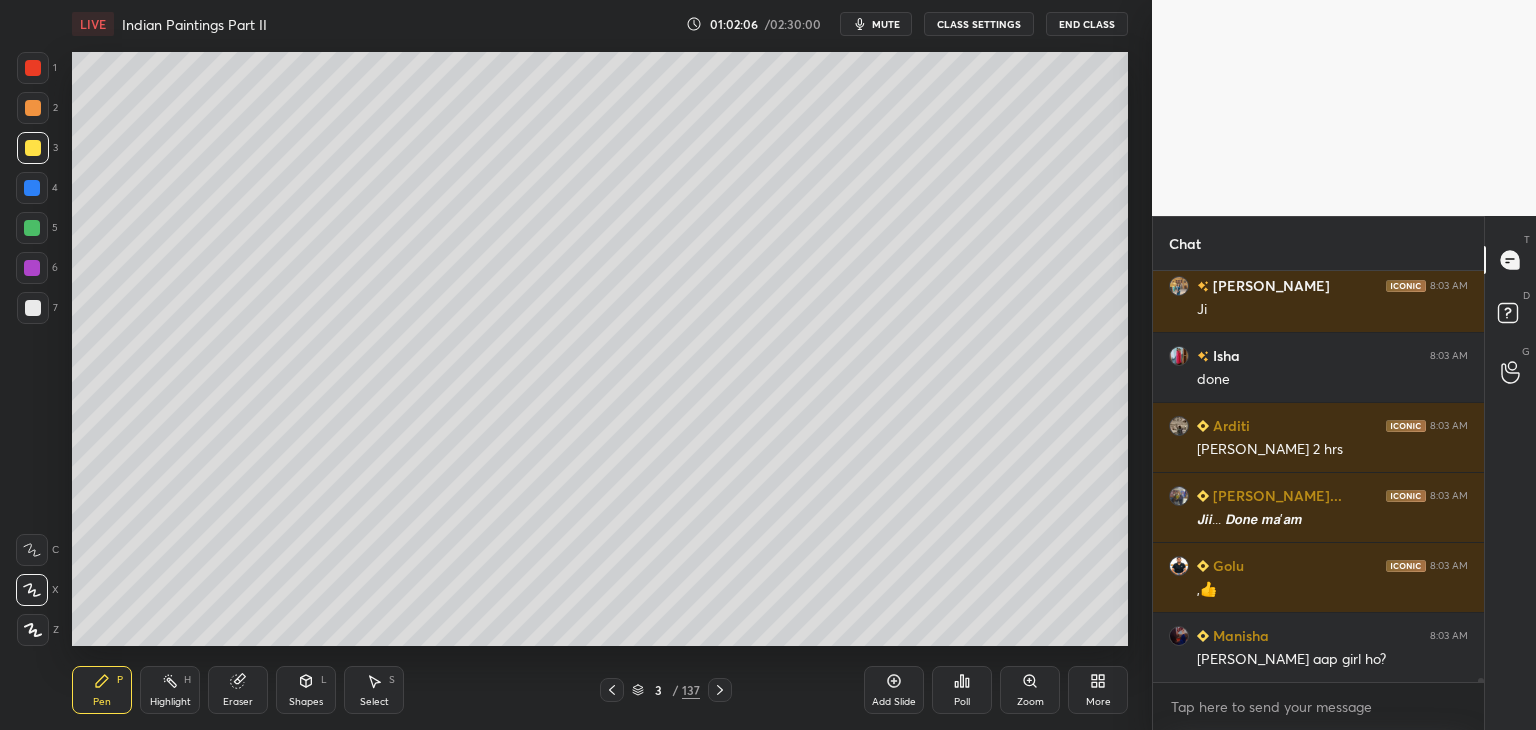 scroll, scrollTop: 40460, scrollLeft: 0, axis: vertical 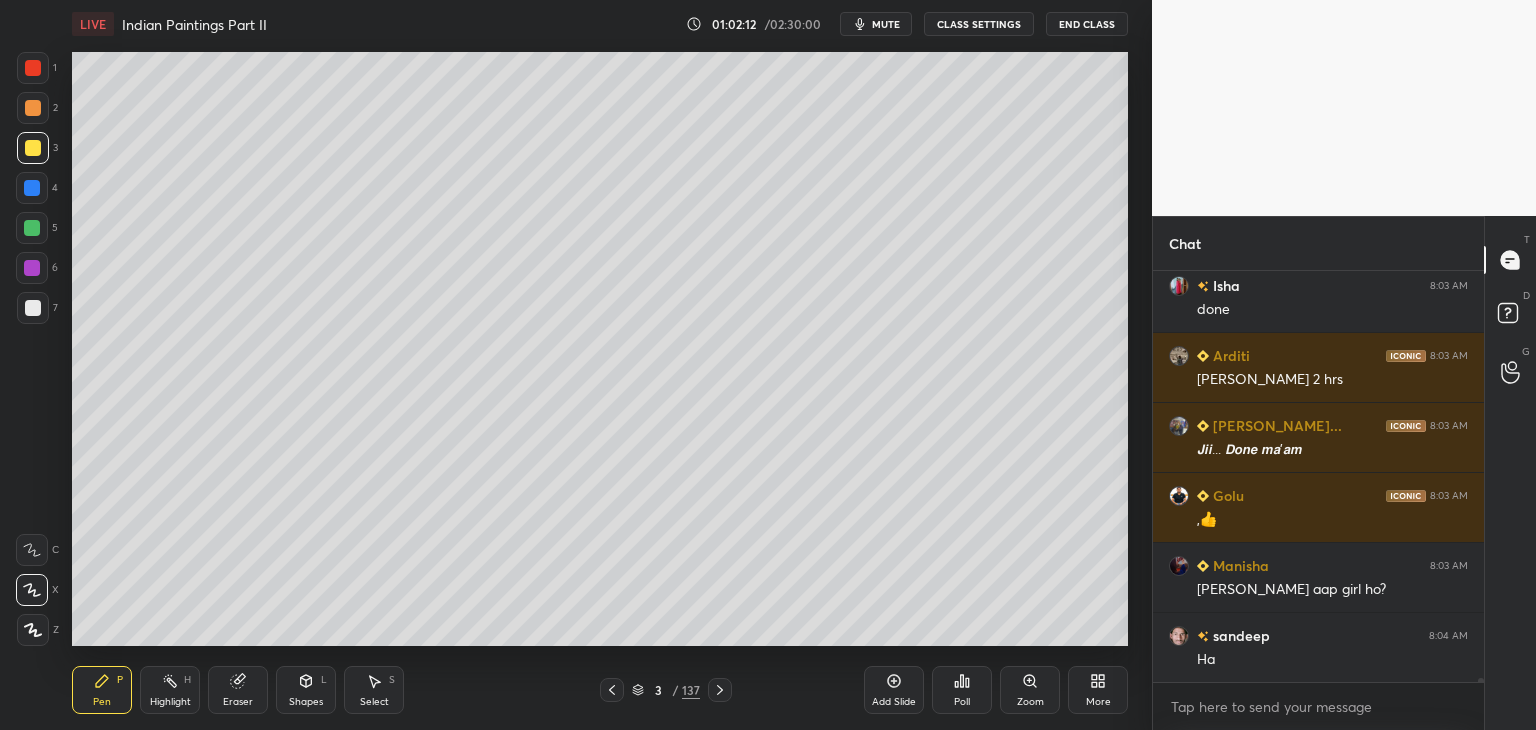 drag, startPoint x: 37, startPoint y: 188, endPoint x: 55, endPoint y: 174, distance: 22.803509 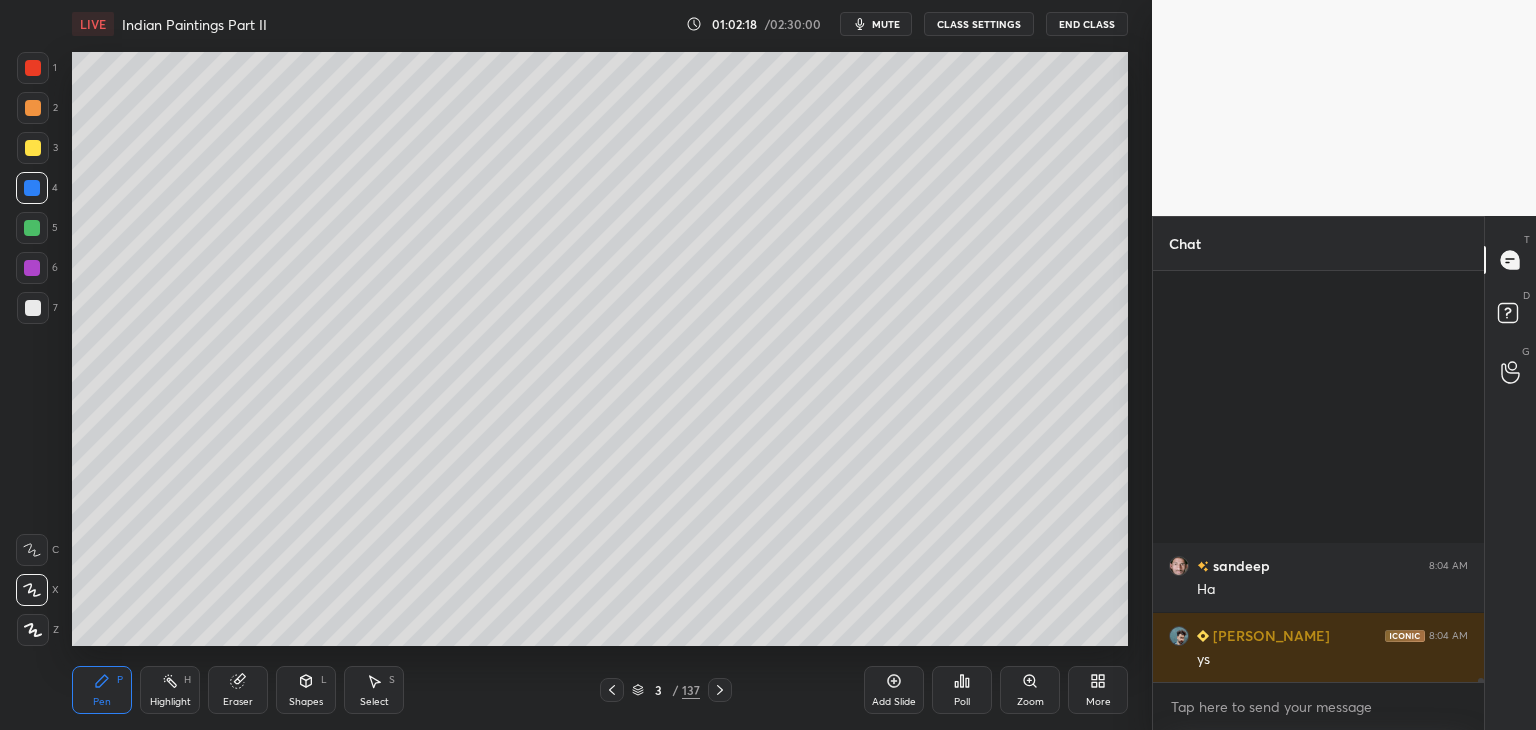 scroll, scrollTop: 40906, scrollLeft: 0, axis: vertical 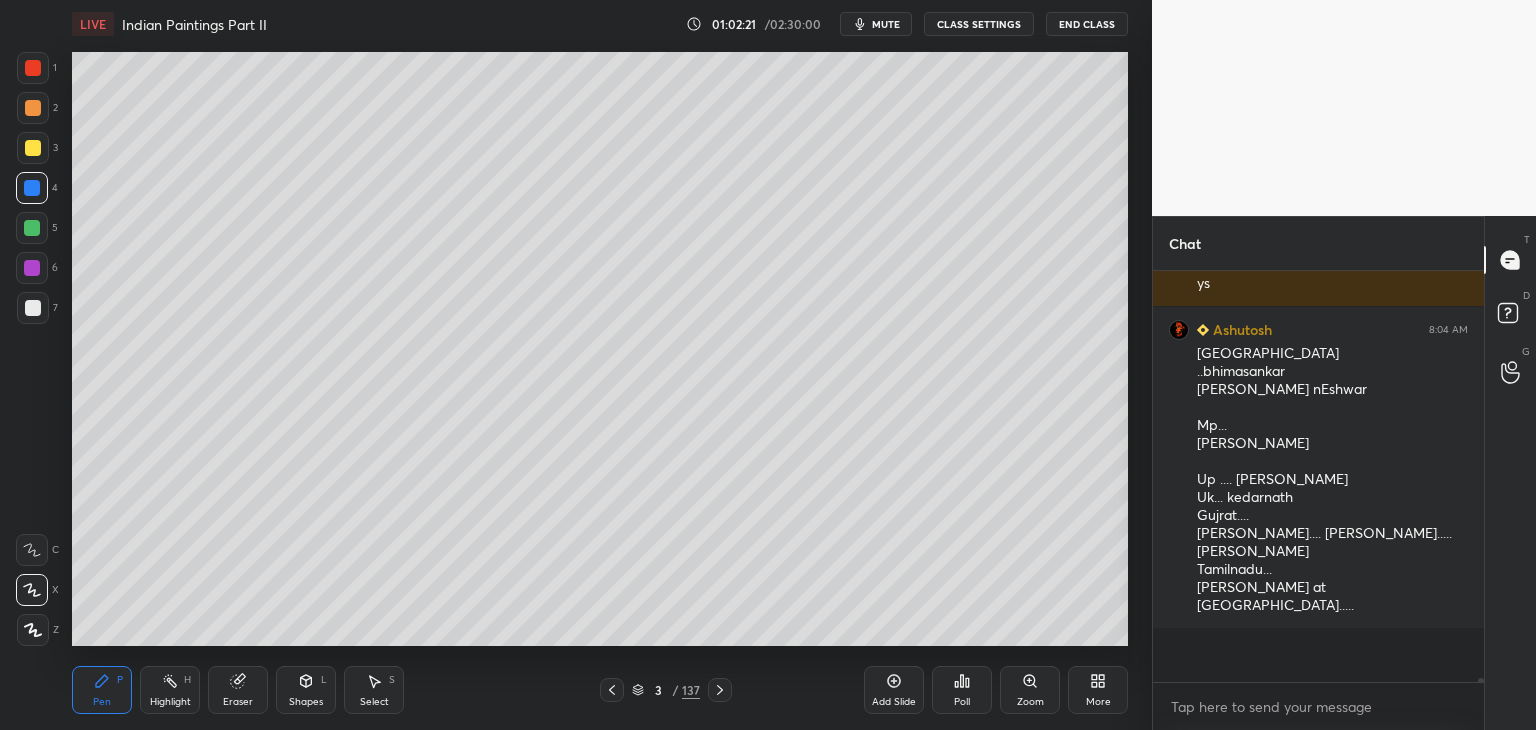 click at bounding box center [33, 68] 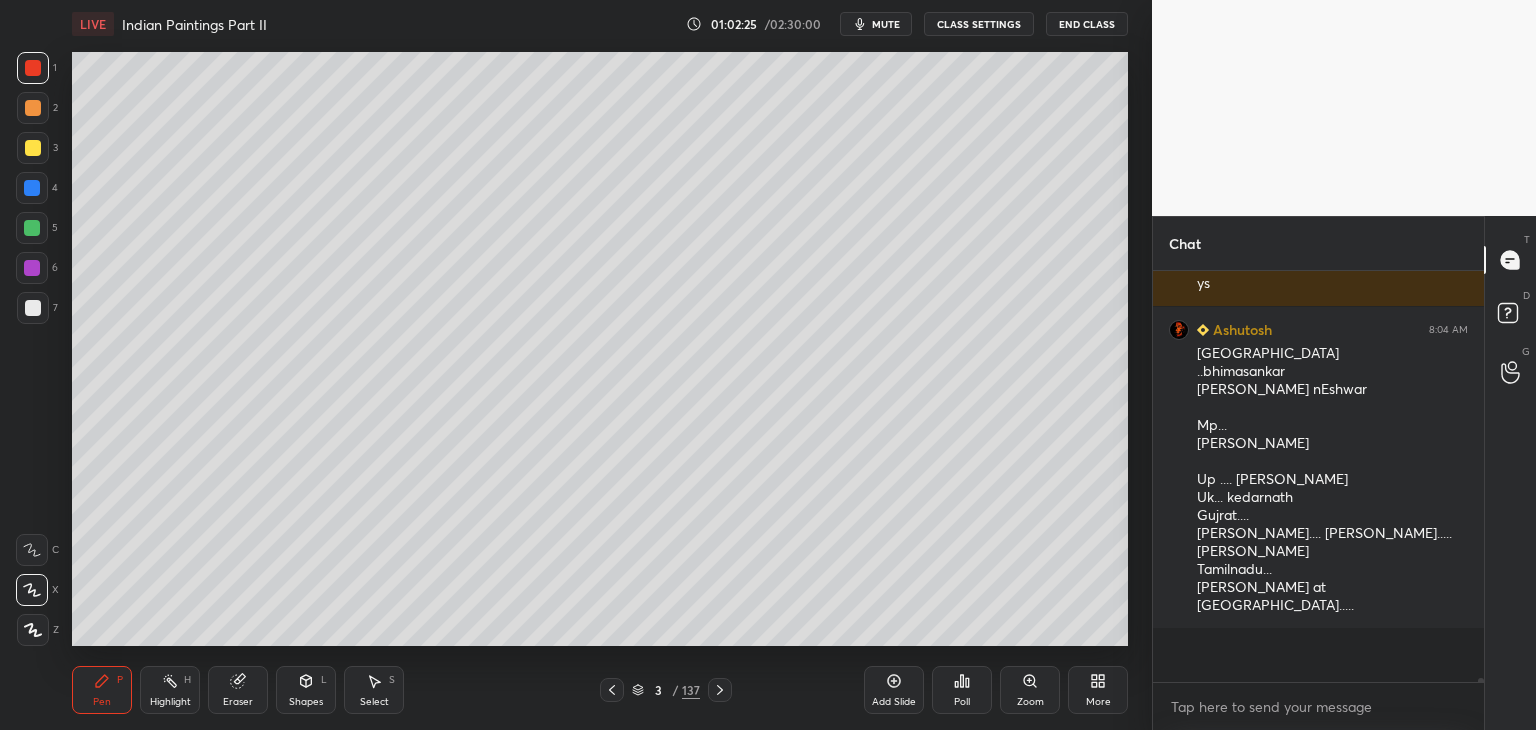 click at bounding box center (33, 68) 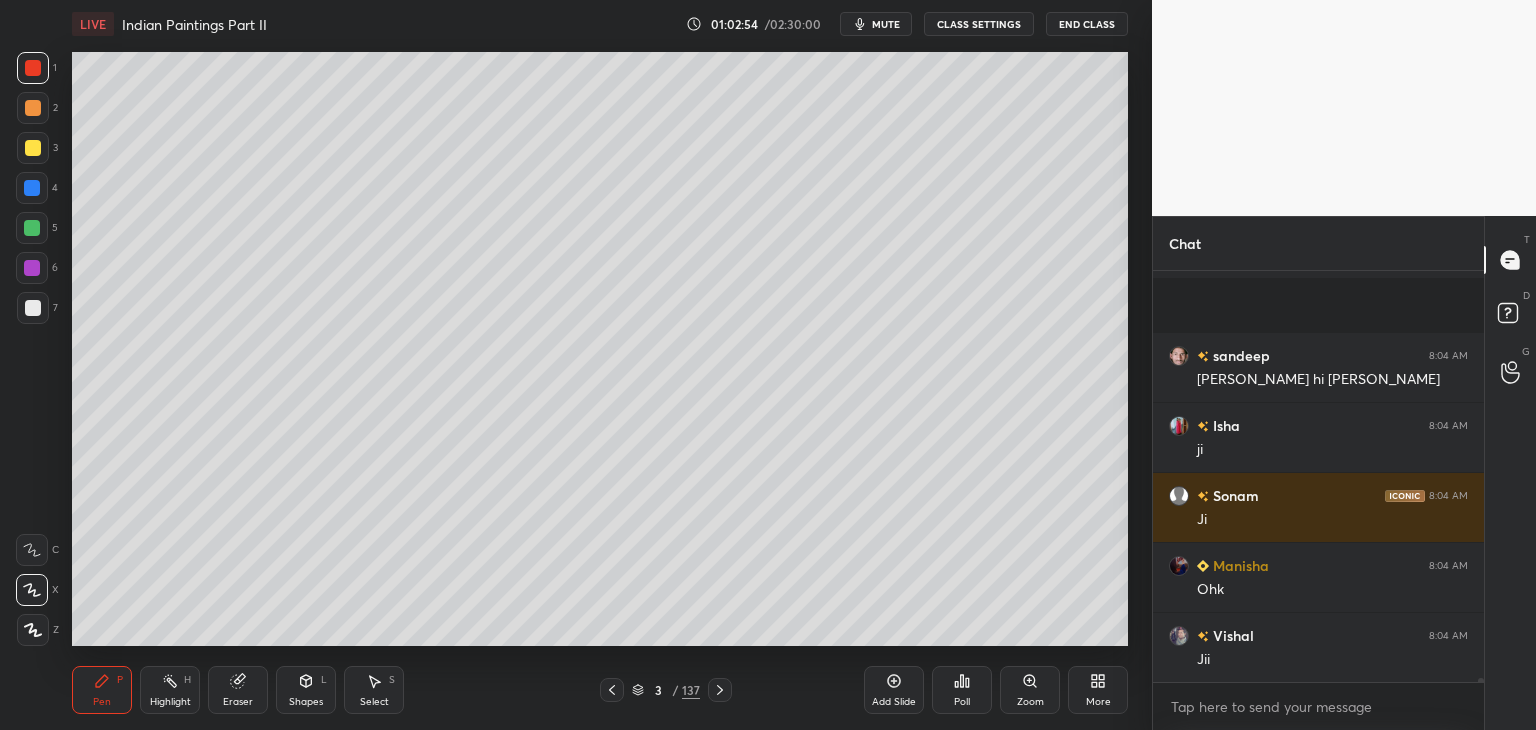 scroll, scrollTop: 41326, scrollLeft: 0, axis: vertical 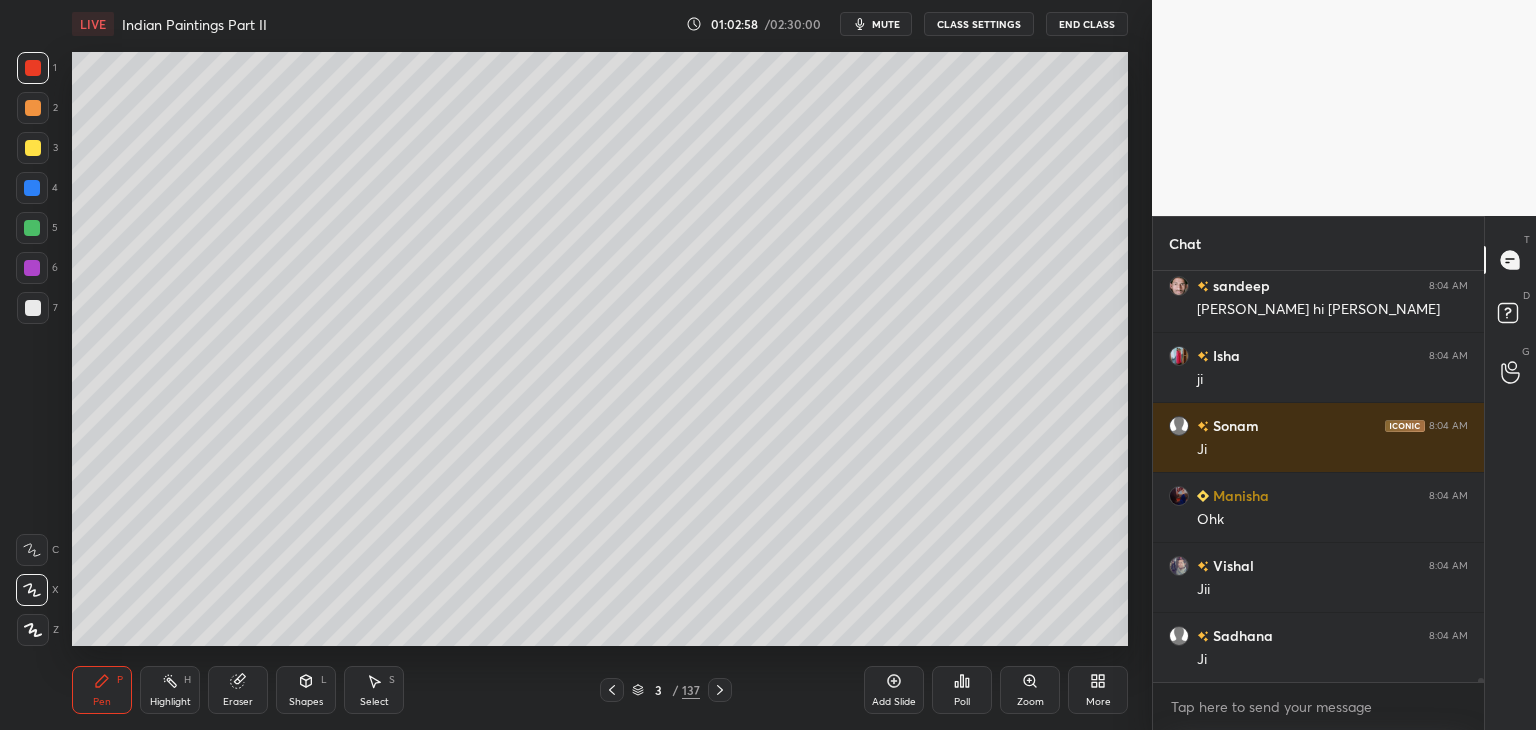 click at bounding box center (32, 188) 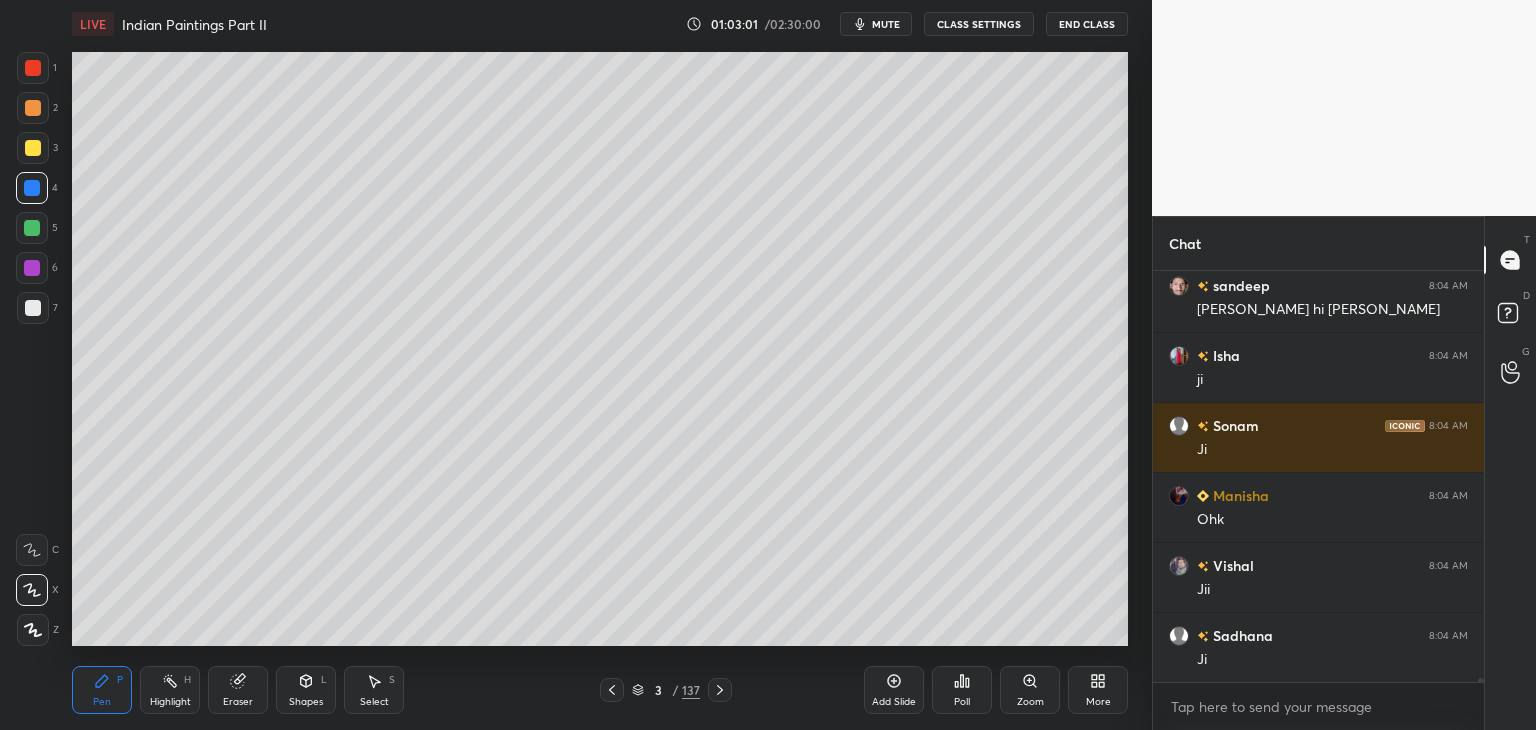 click at bounding box center [33, 68] 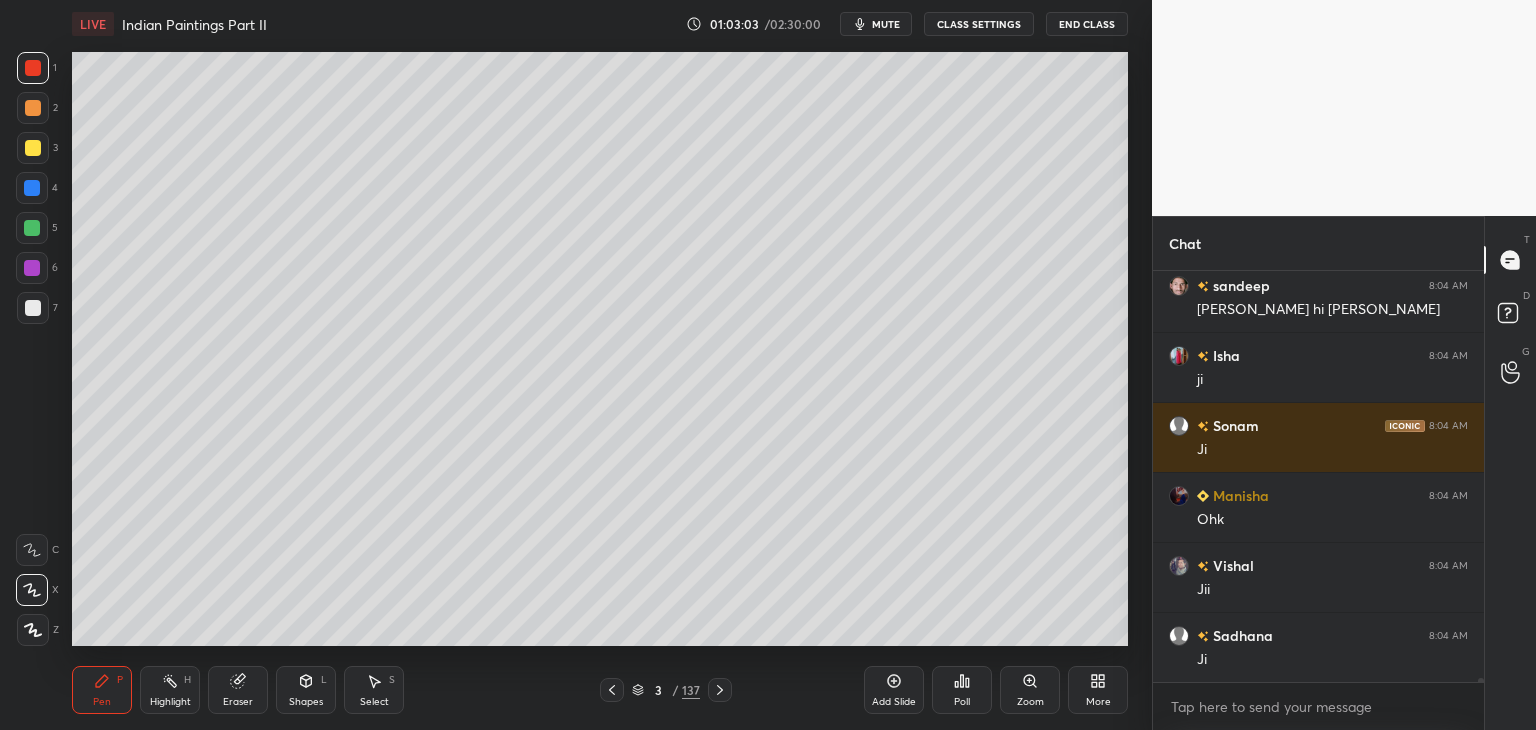 scroll, scrollTop: 41396, scrollLeft: 0, axis: vertical 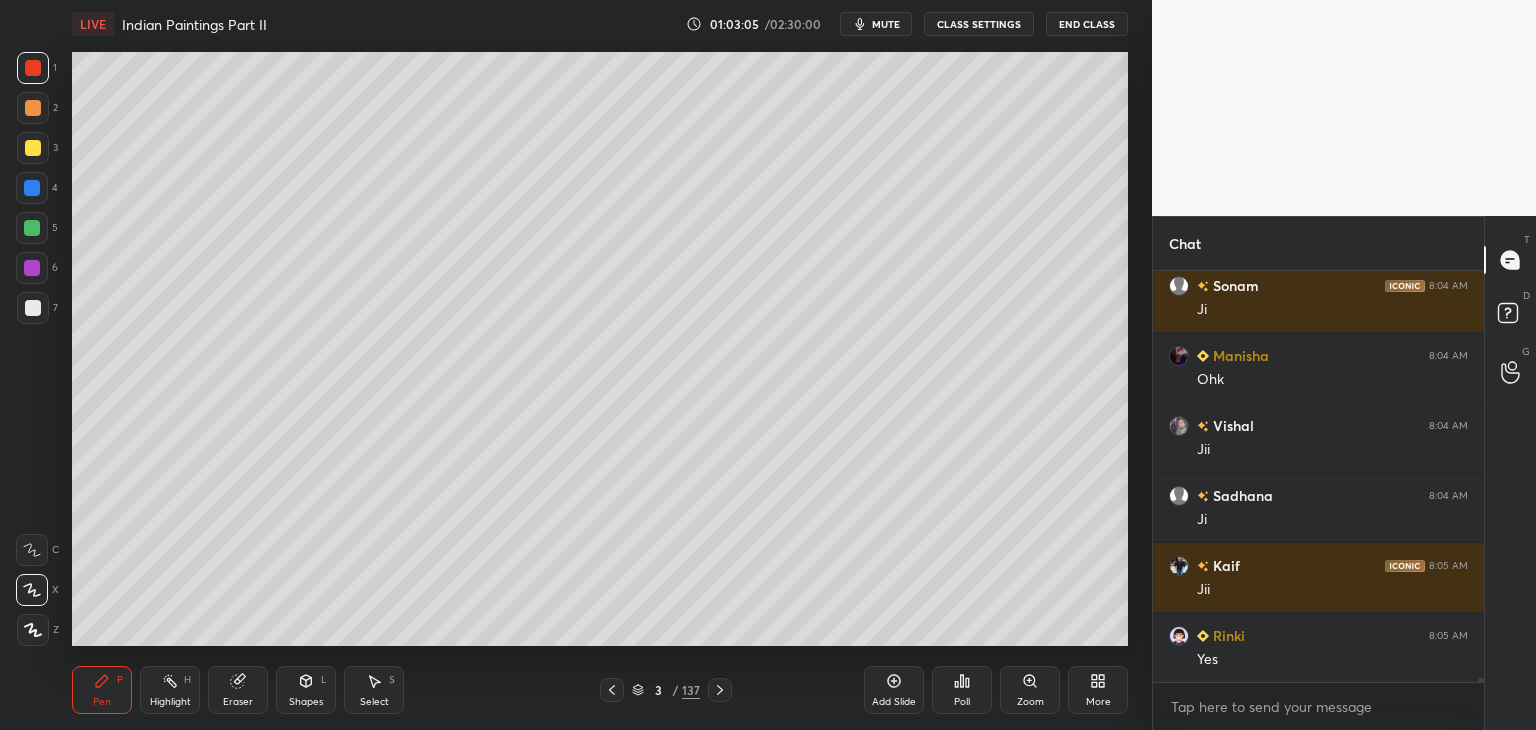 click at bounding box center (32, 268) 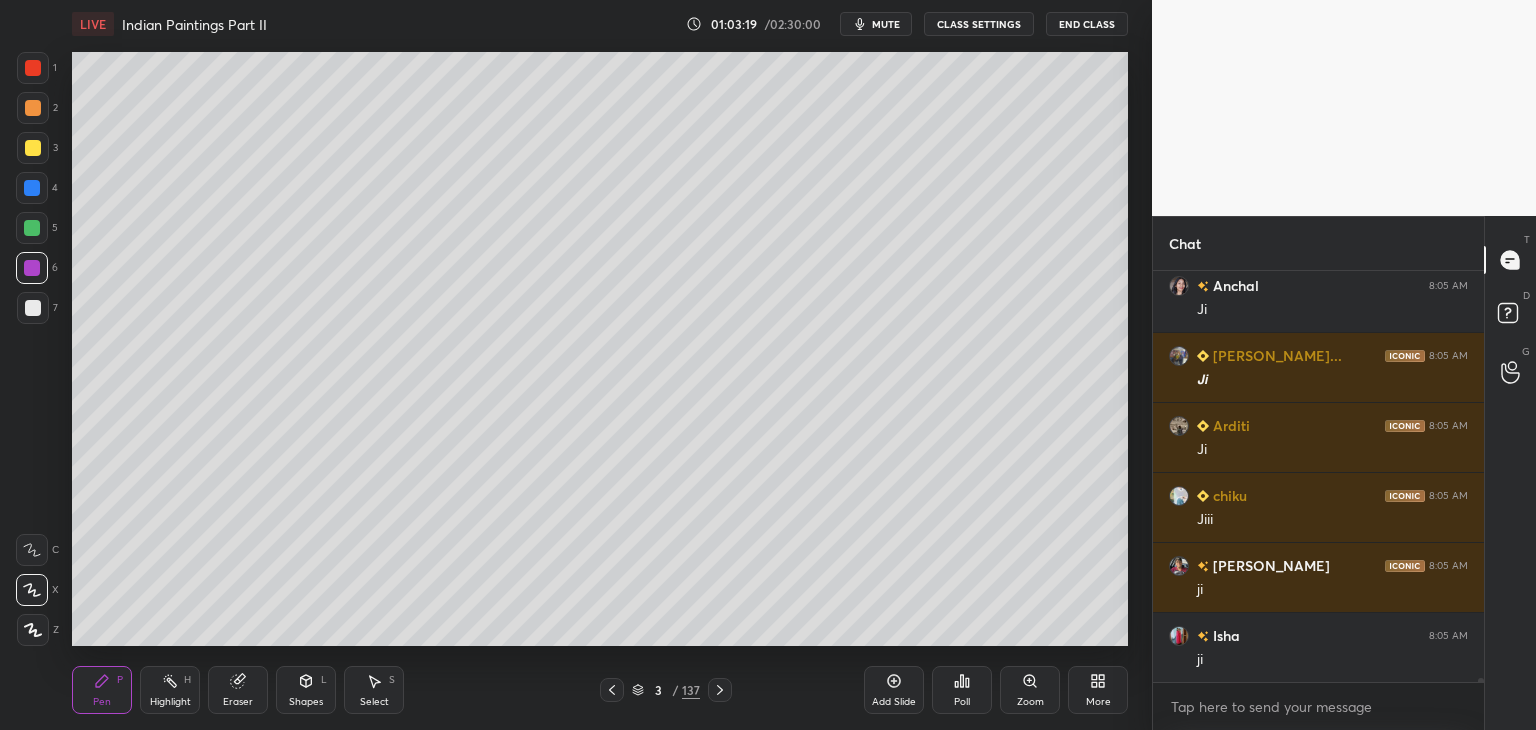 scroll, scrollTop: 42026, scrollLeft: 0, axis: vertical 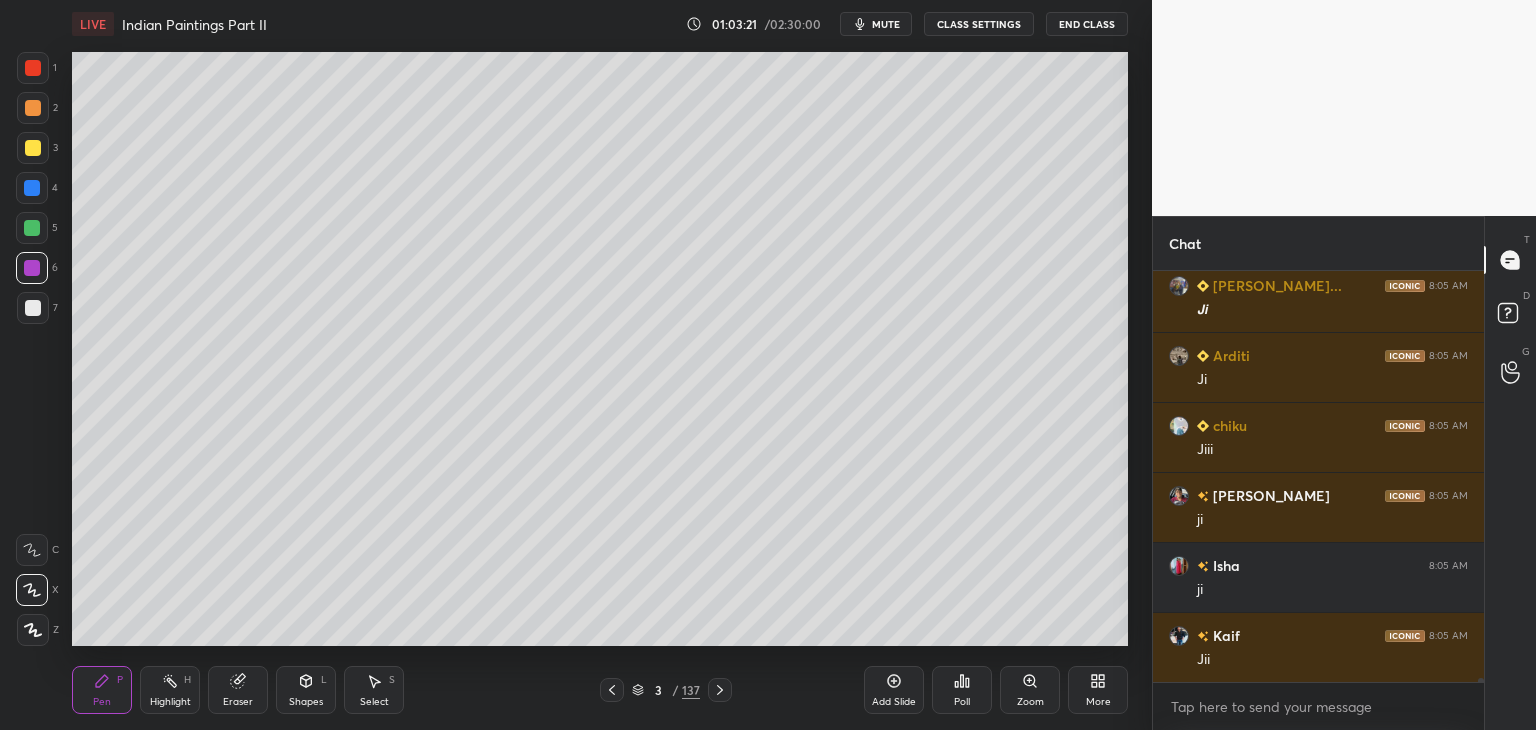 click 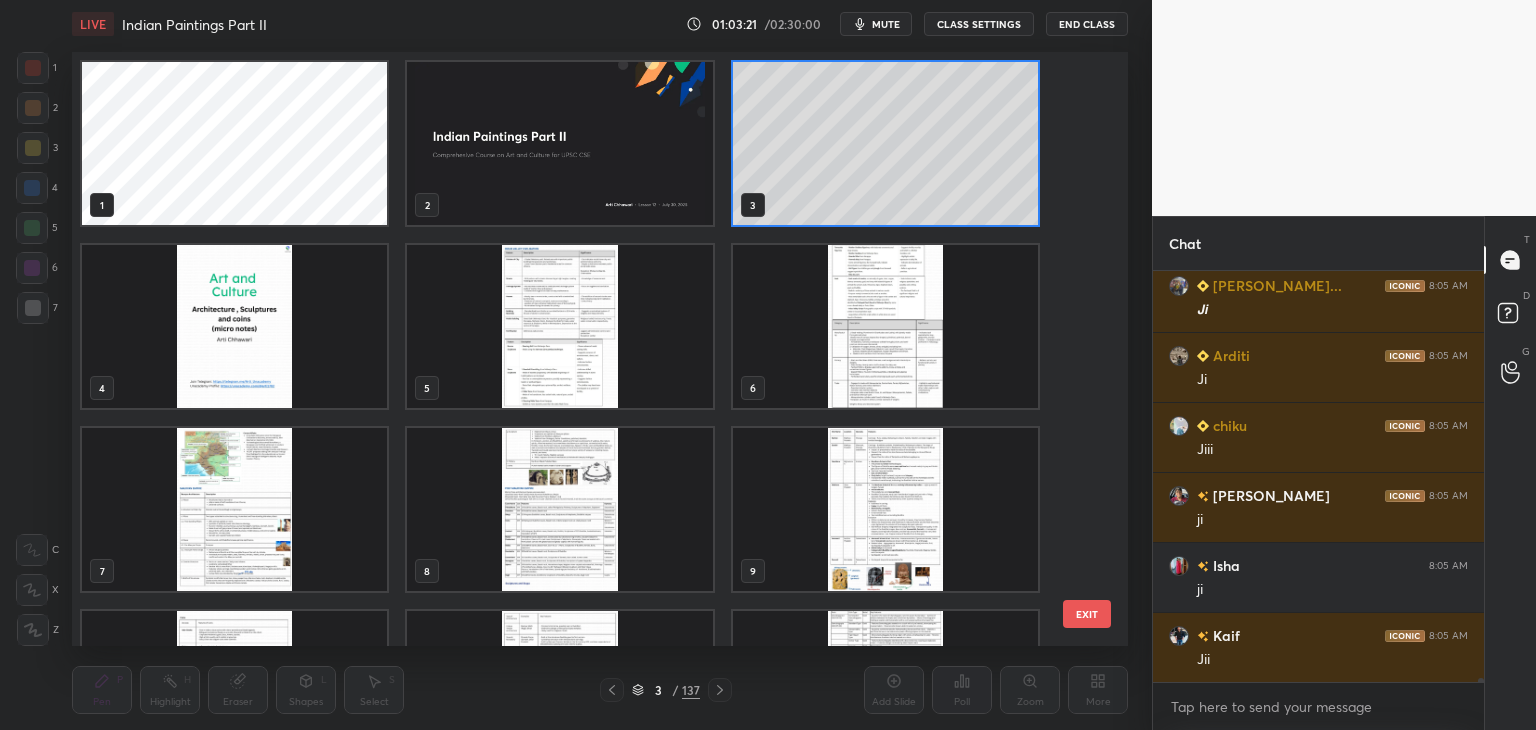 scroll, scrollTop: 6, scrollLeft: 10, axis: both 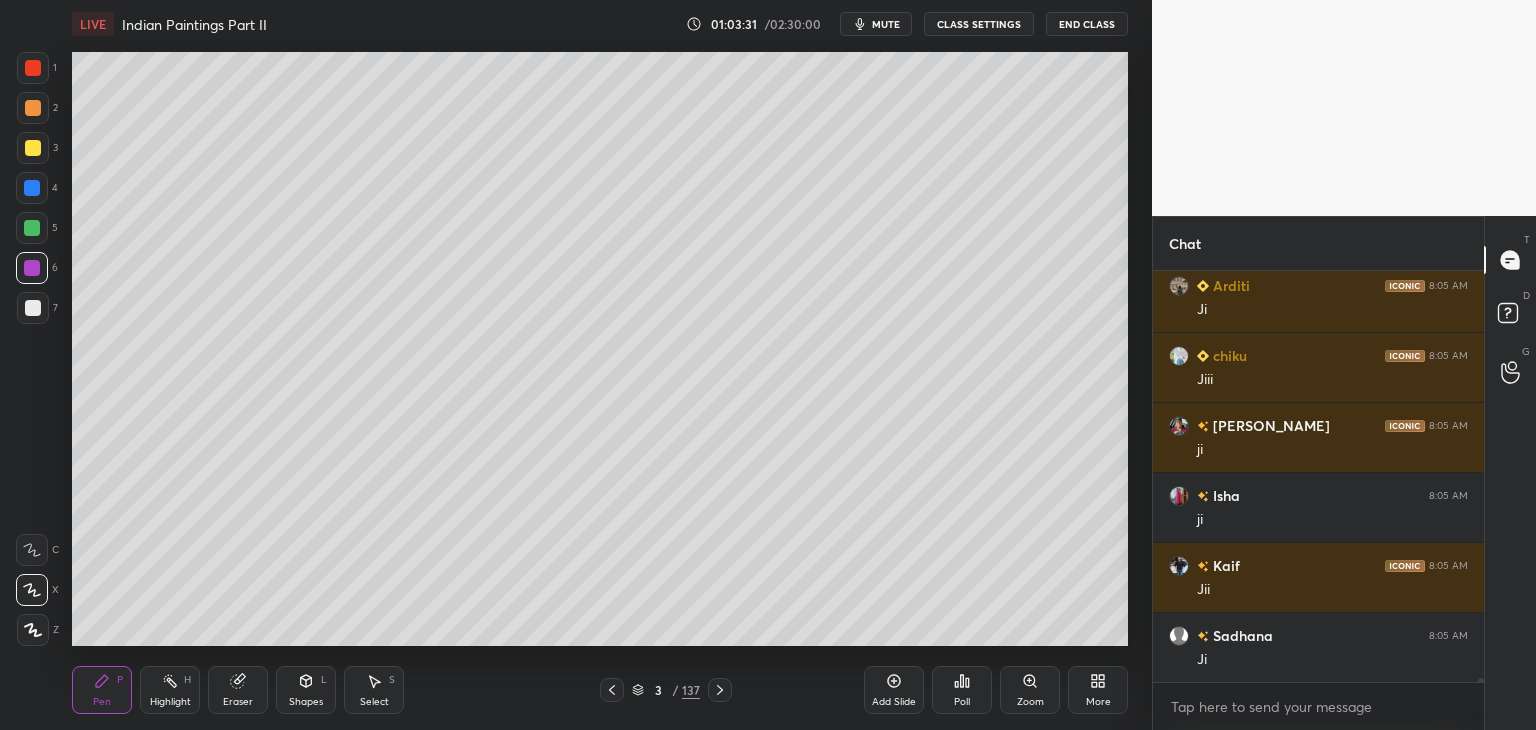 click at bounding box center [33, 108] 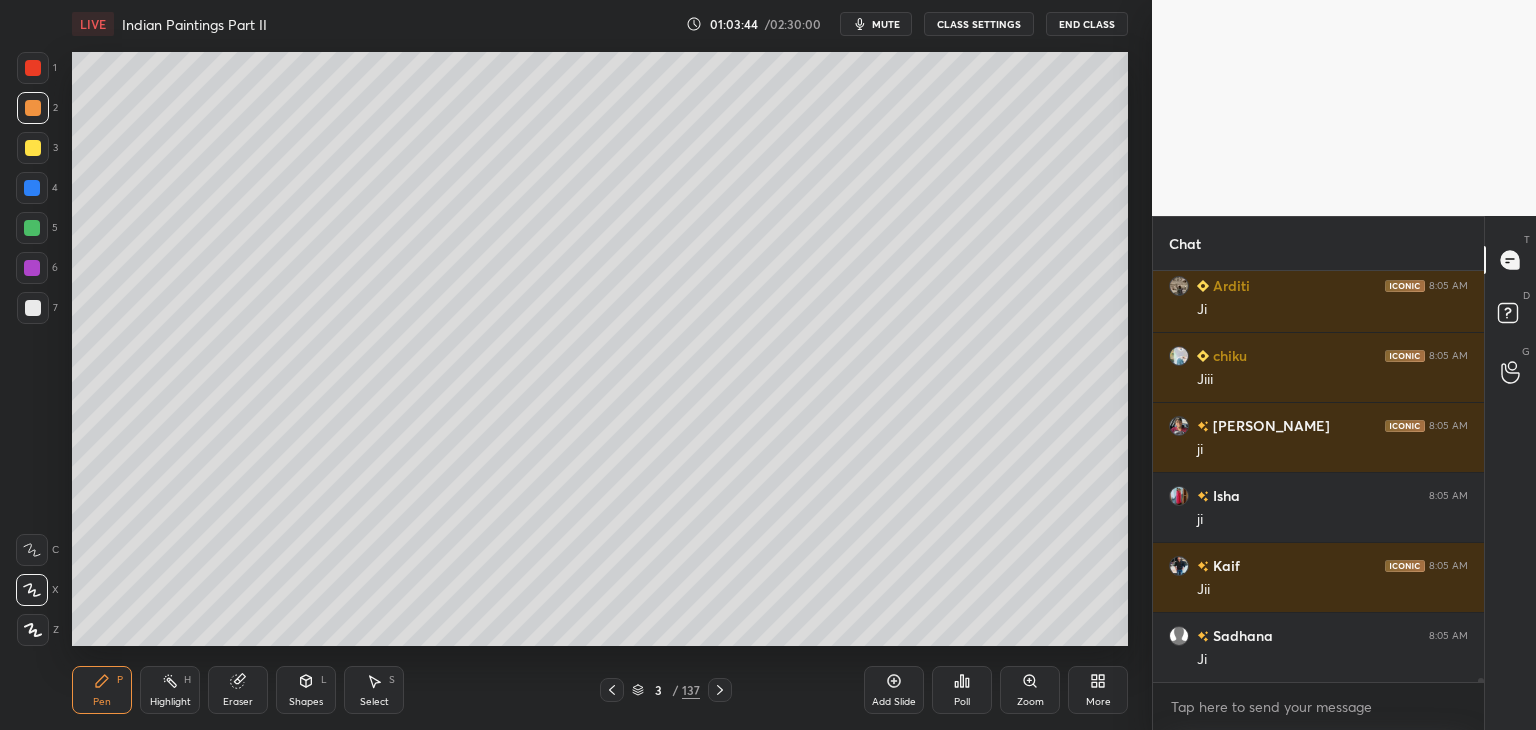 scroll, scrollTop: 42166, scrollLeft: 0, axis: vertical 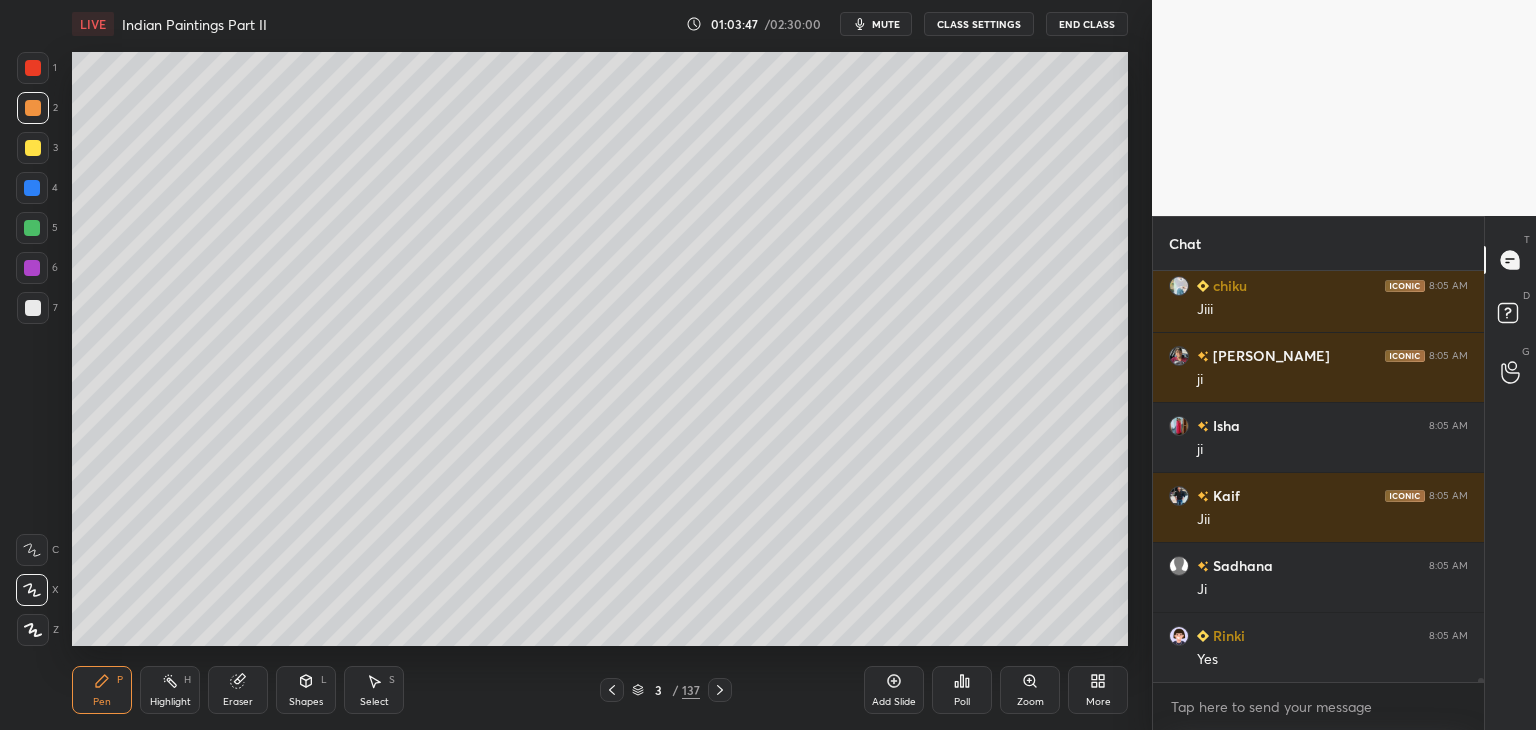 click 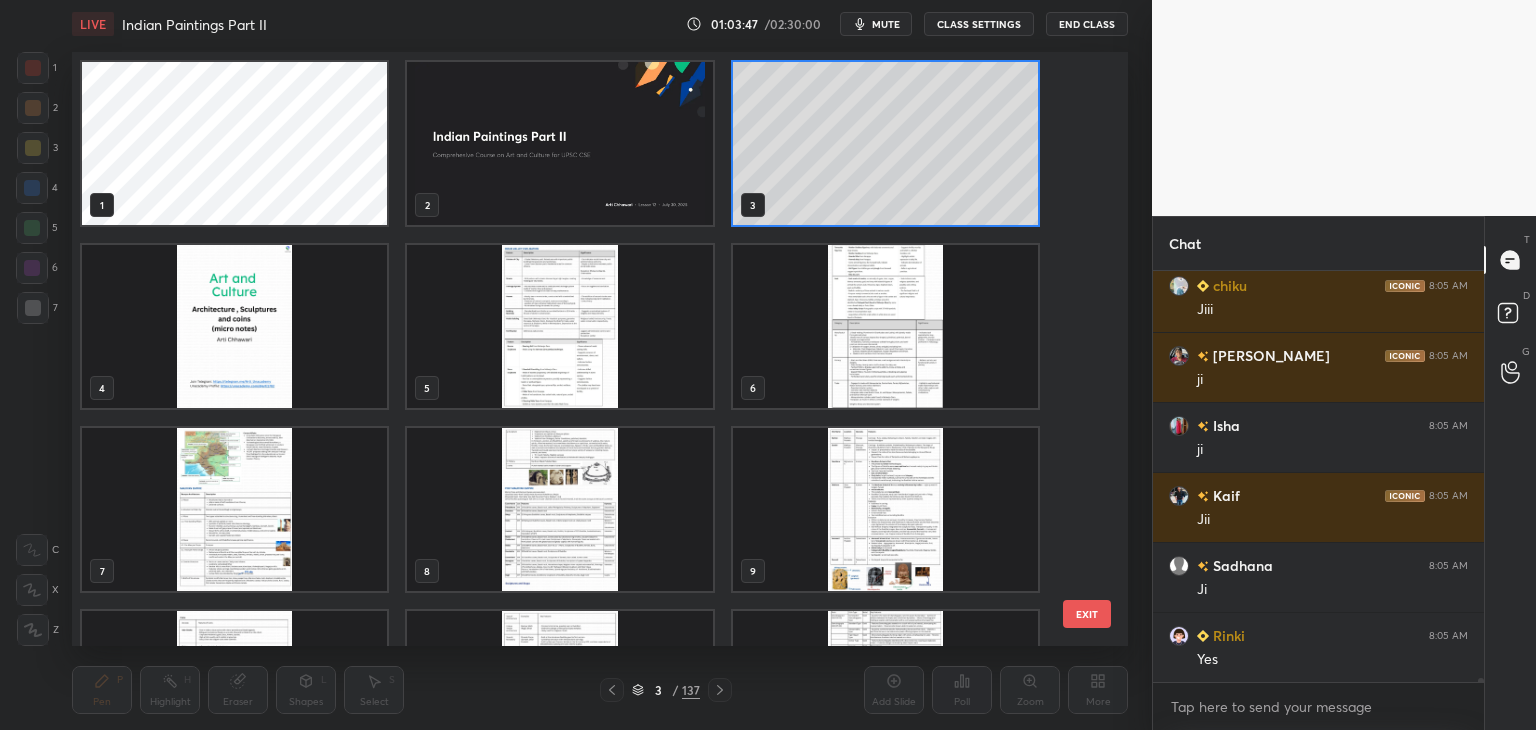 scroll, scrollTop: 6, scrollLeft: 10, axis: both 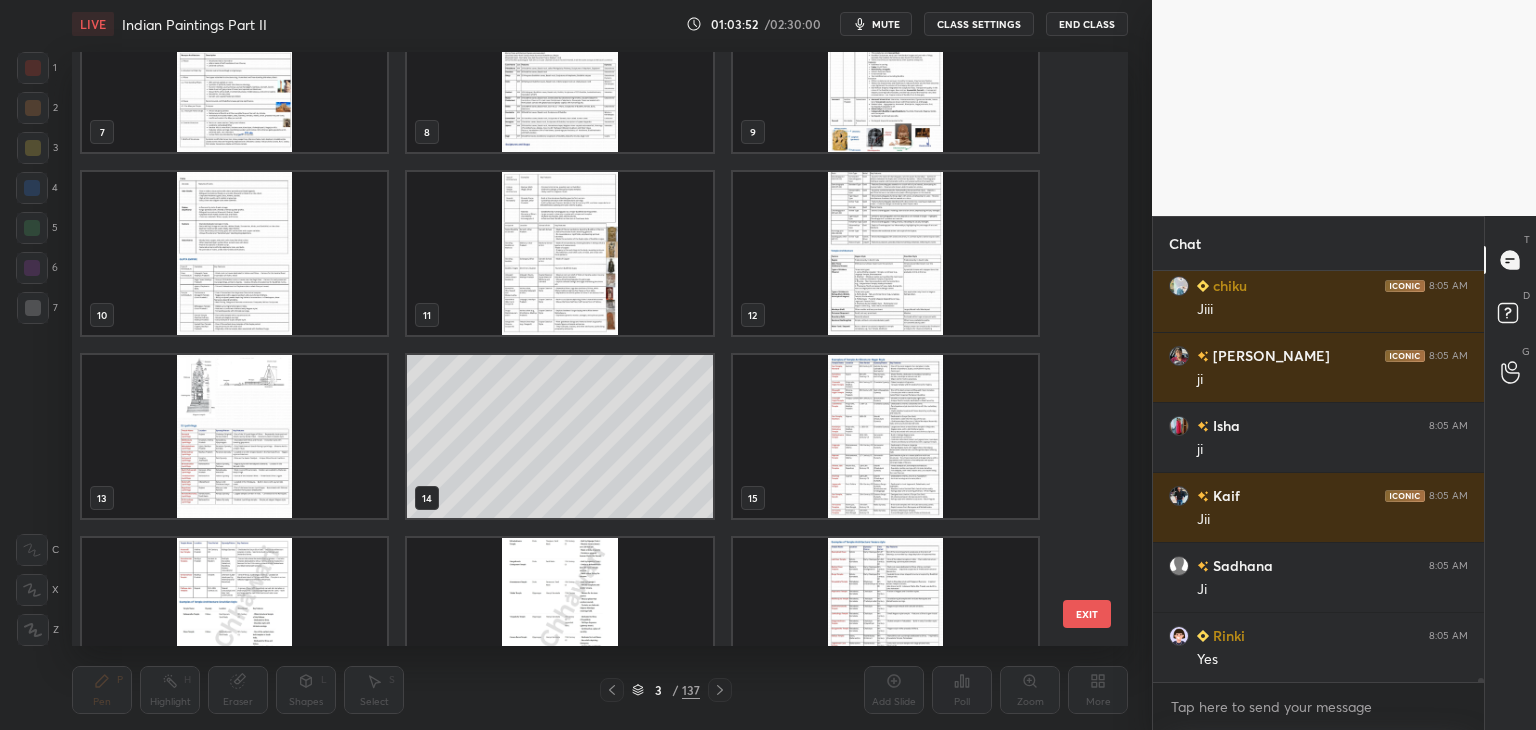 click at bounding box center [559, 253] 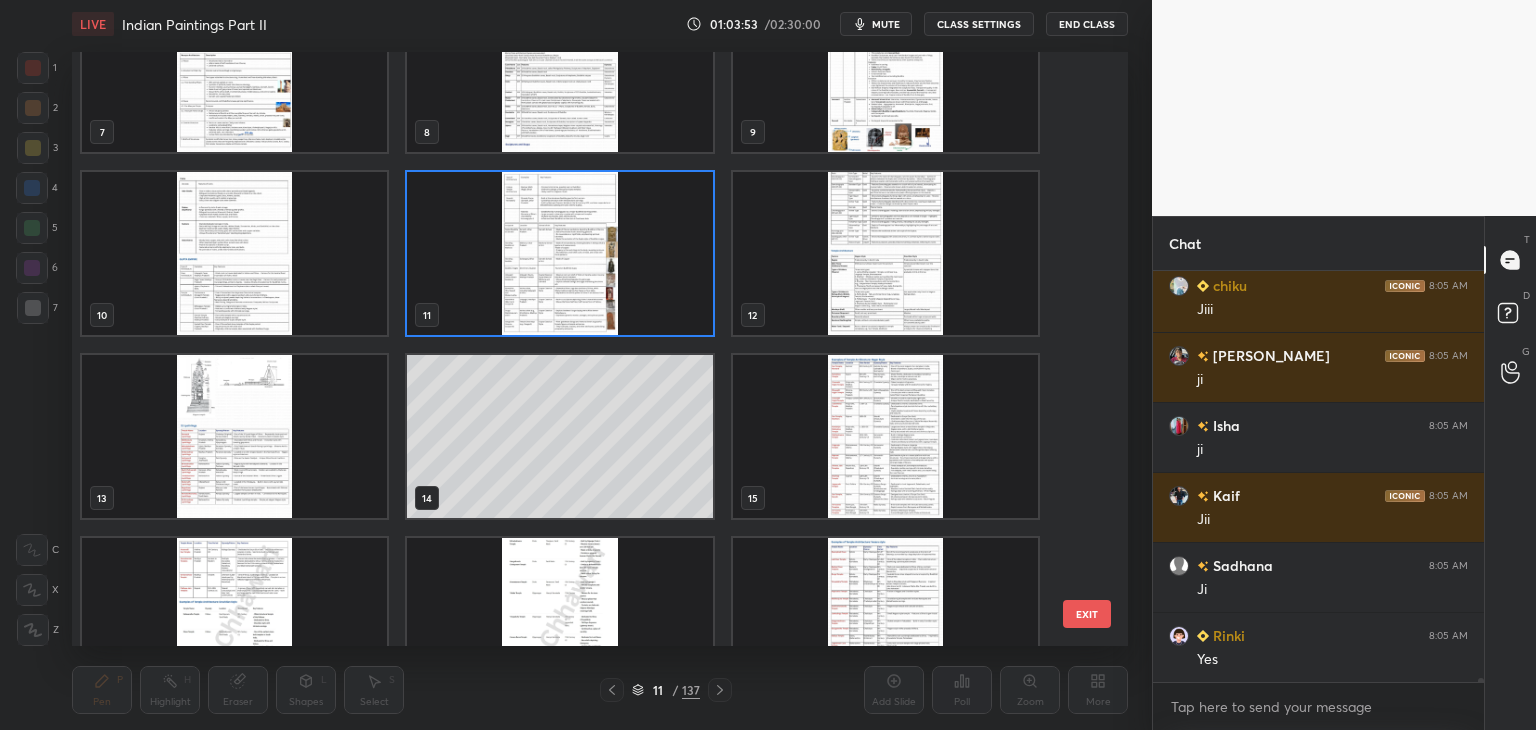 click 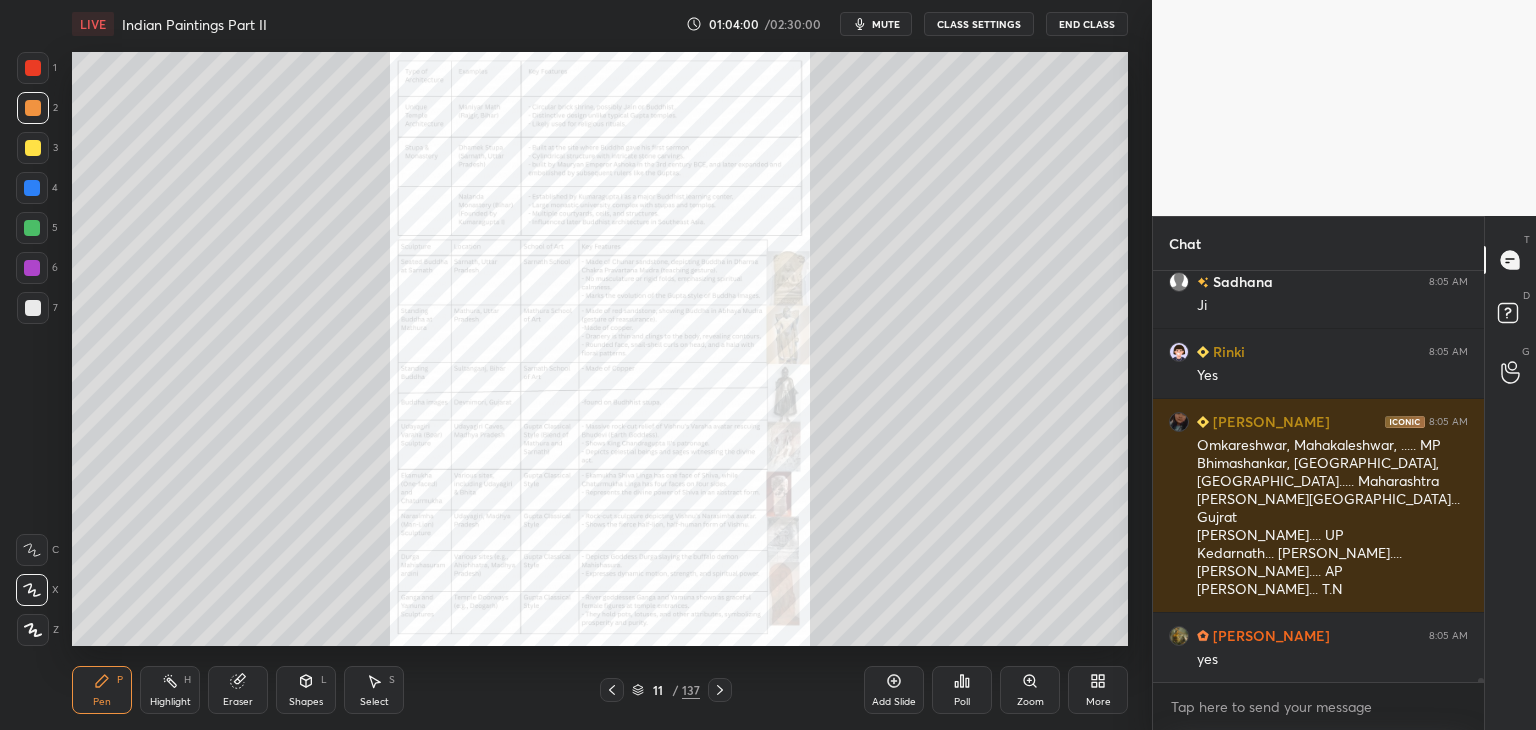 scroll, scrollTop: 42520, scrollLeft: 0, axis: vertical 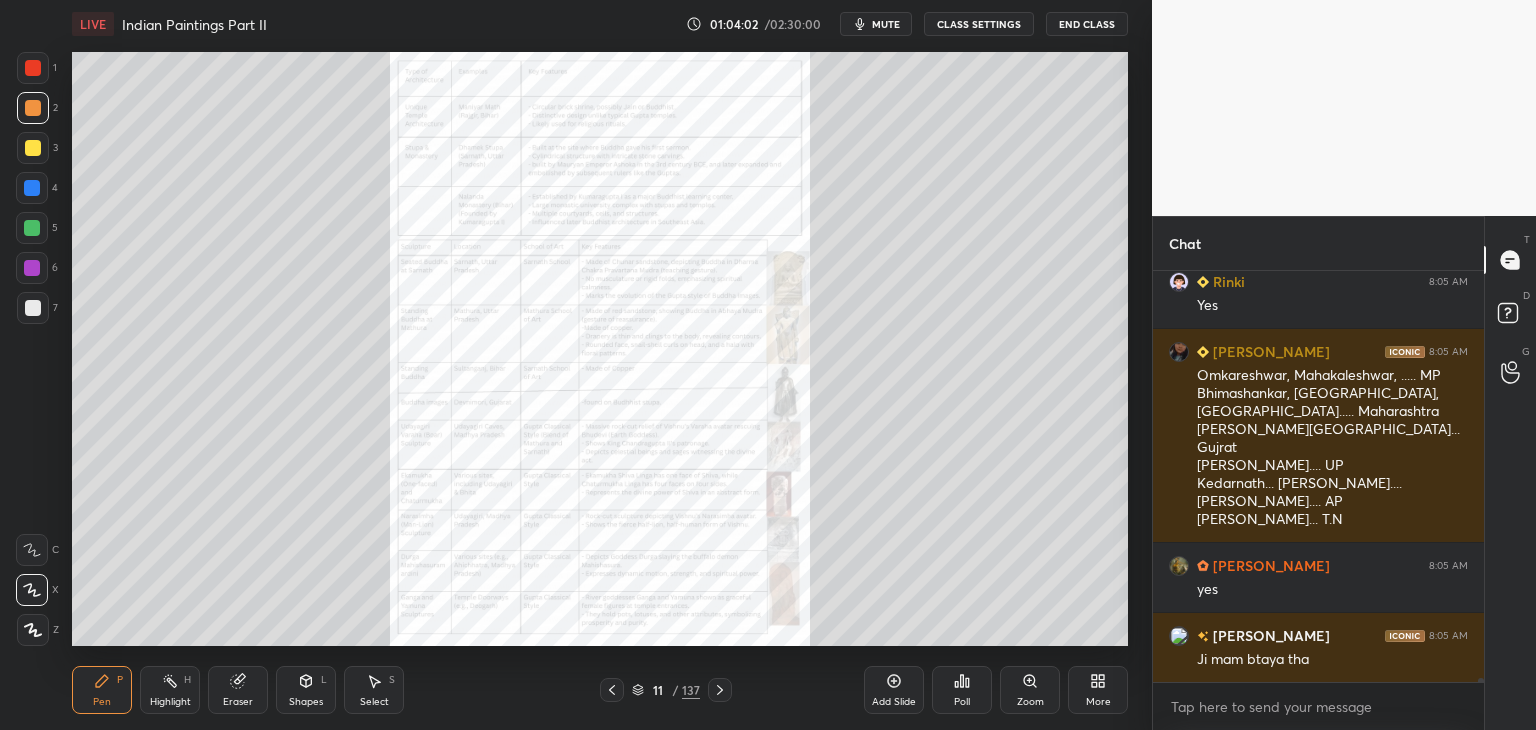 click at bounding box center (33, 68) 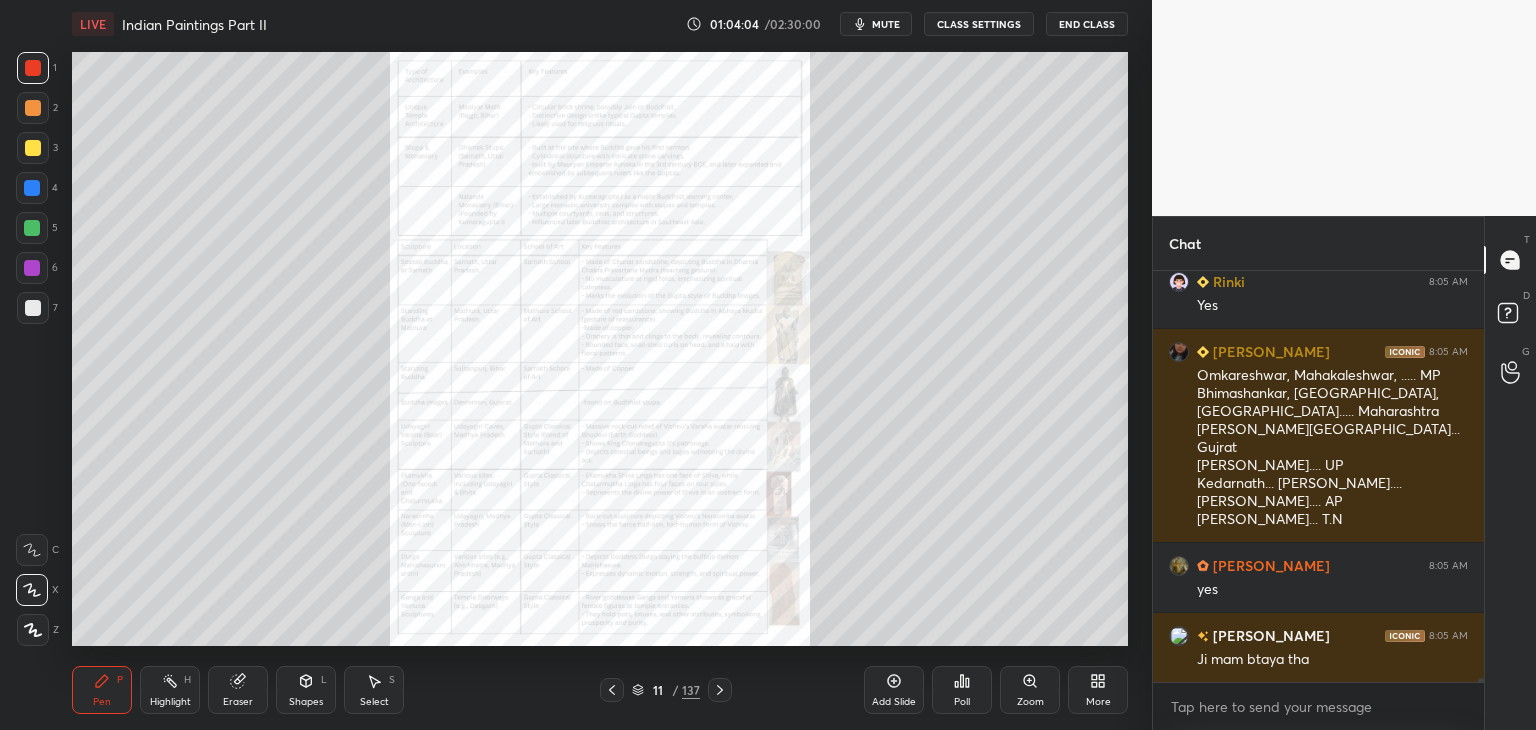 click on "Zoom" at bounding box center [1030, 690] 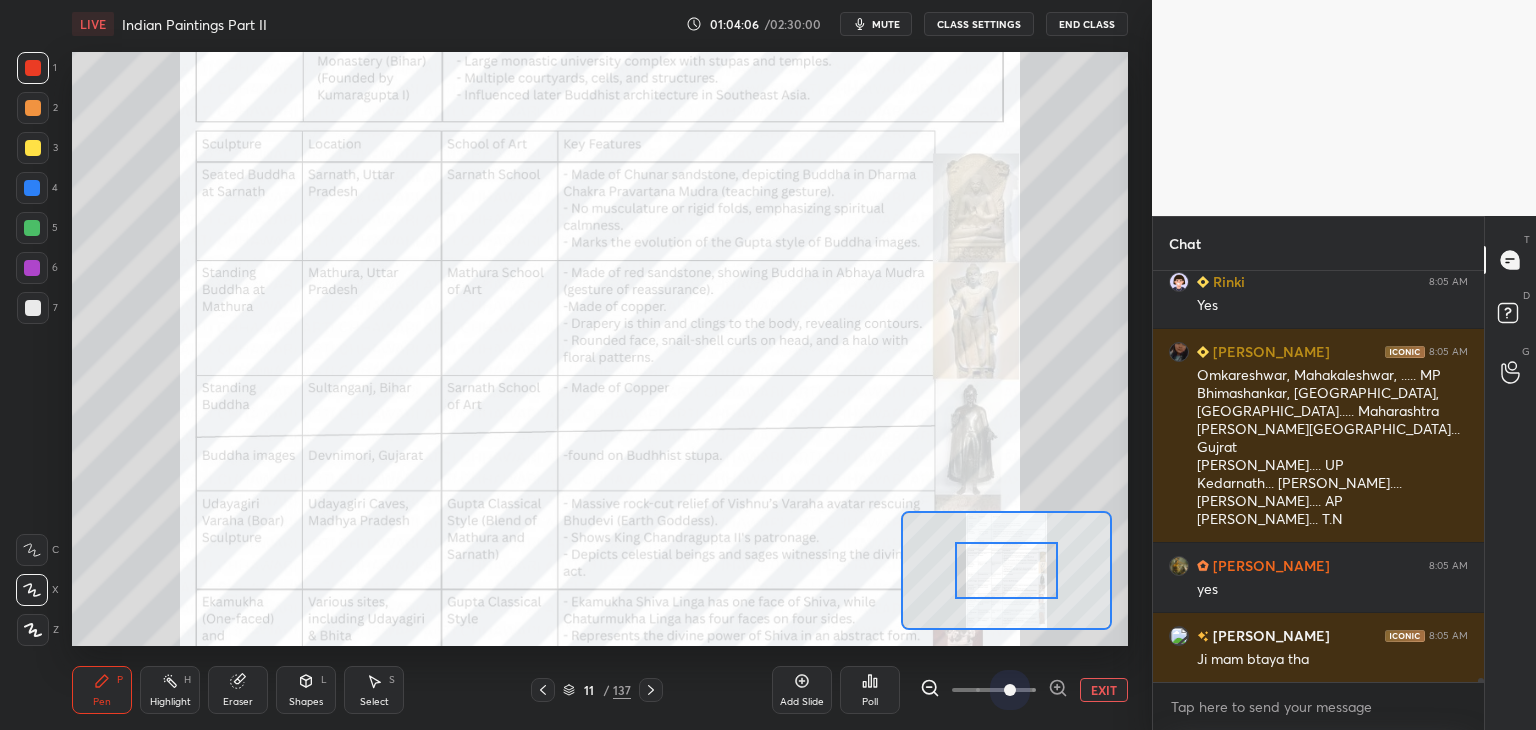 click at bounding box center [994, 690] 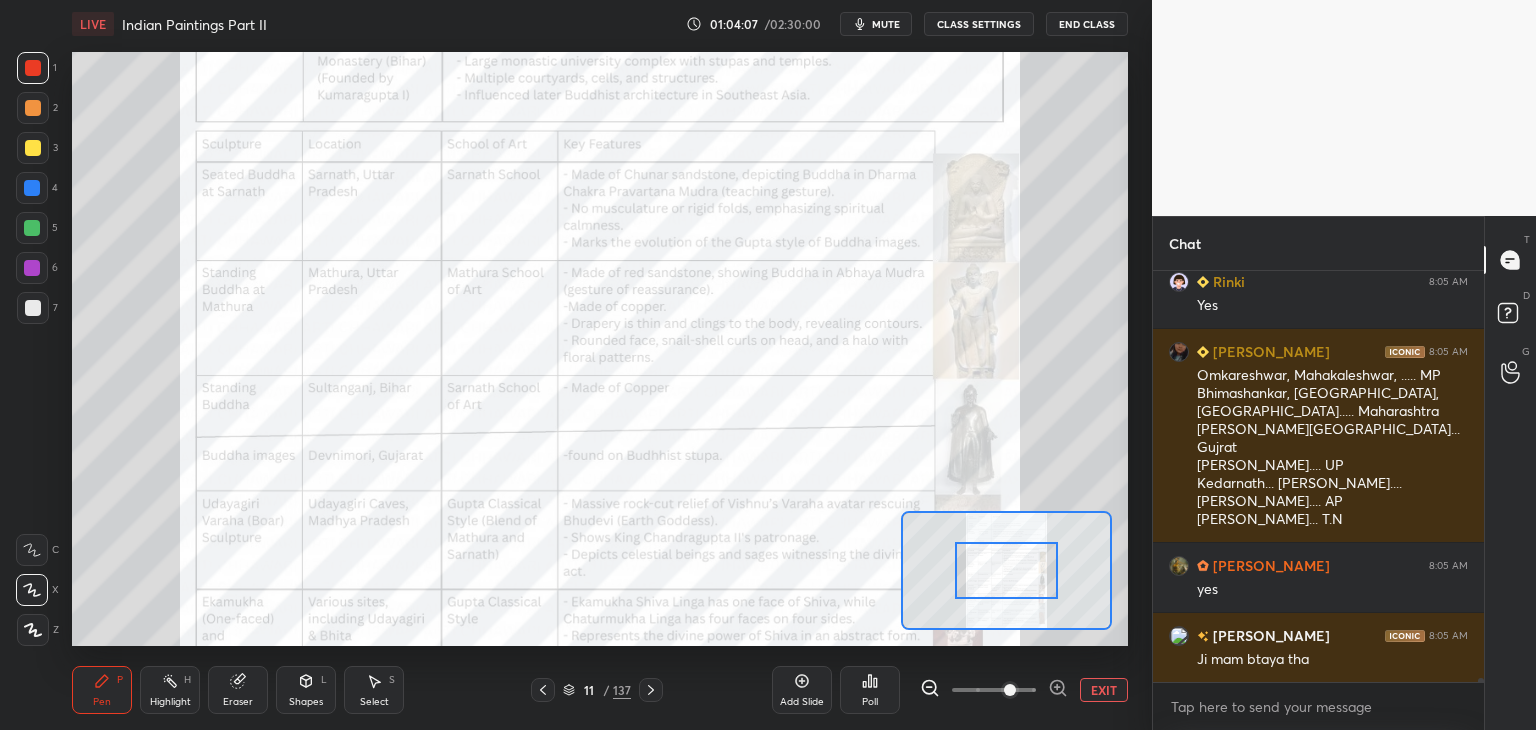 click at bounding box center [1007, 570] 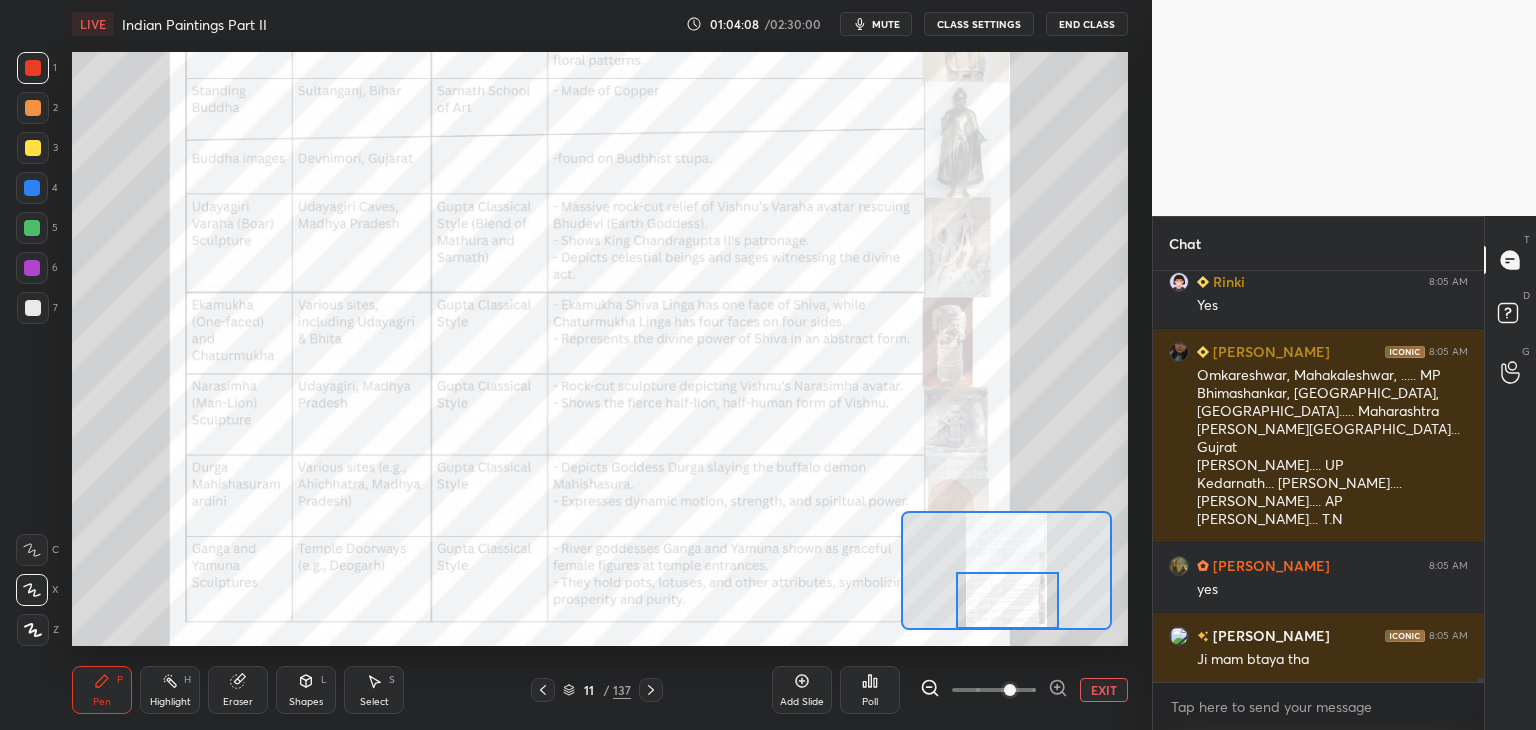 drag, startPoint x: 1008, startPoint y: 569, endPoint x: 1009, endPoint y: 597, distance: 28.01785 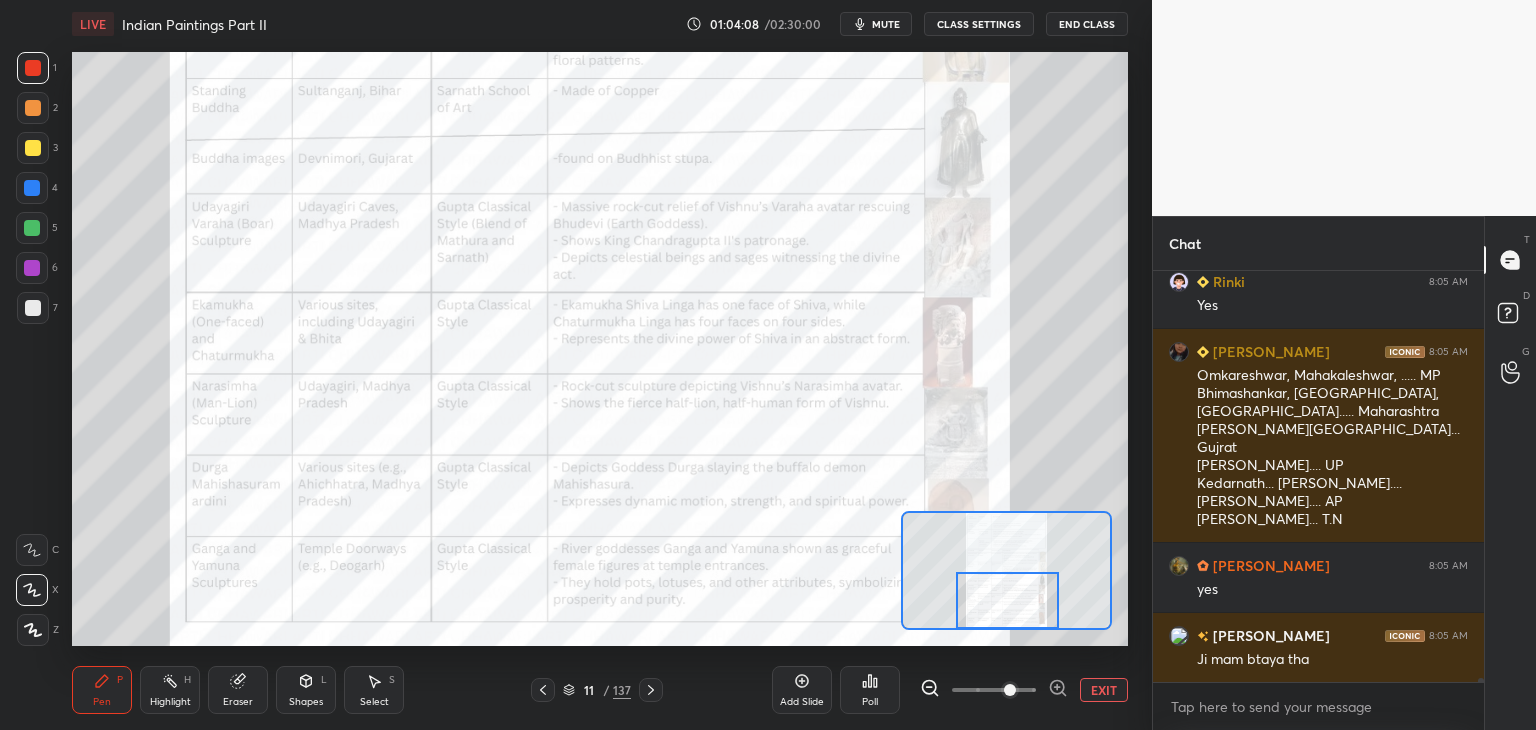 click at bounding box center [1008, 600] 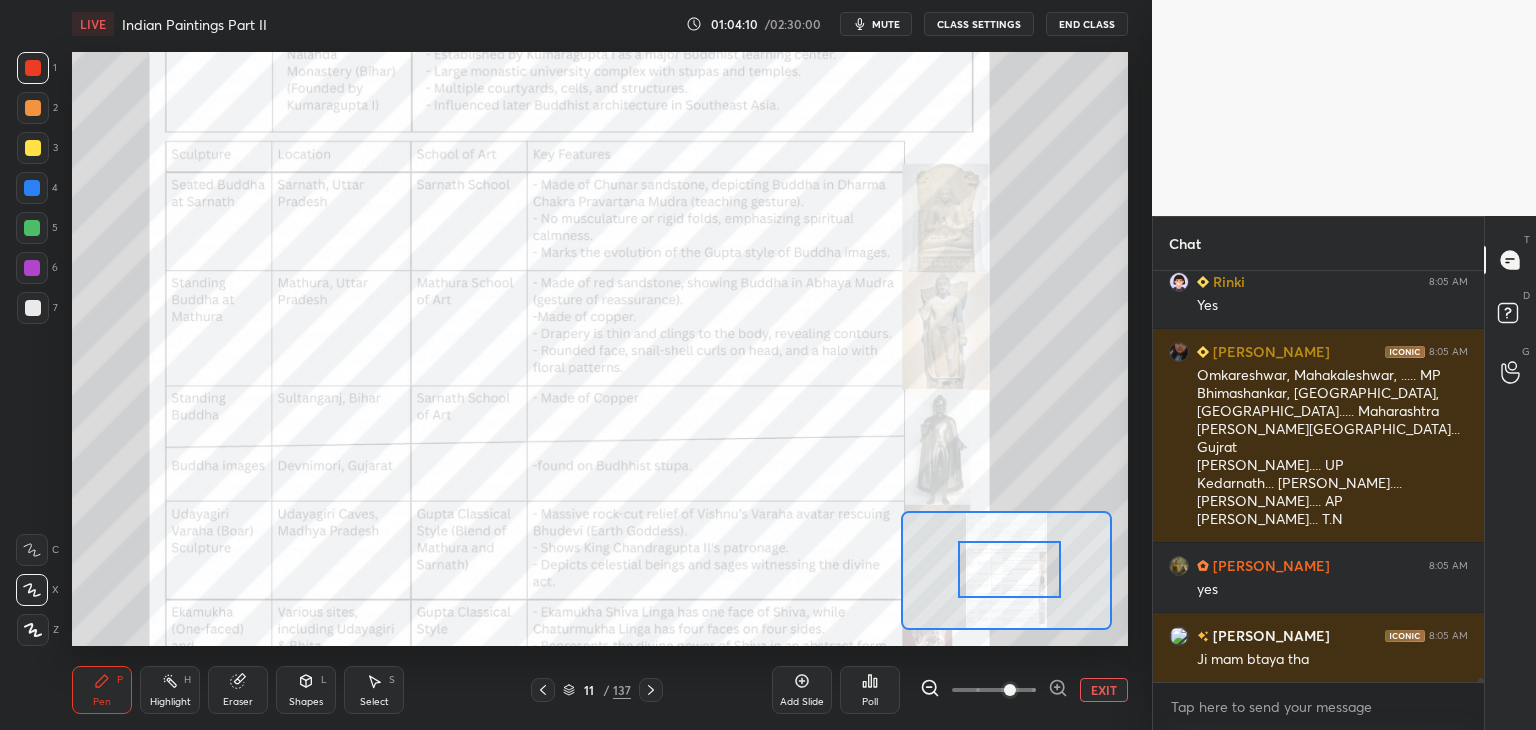 drag, startPoint x: 1012, startPoint y: 590, endPoint x: 1008, endPoint y: 562, distance: 28.284271 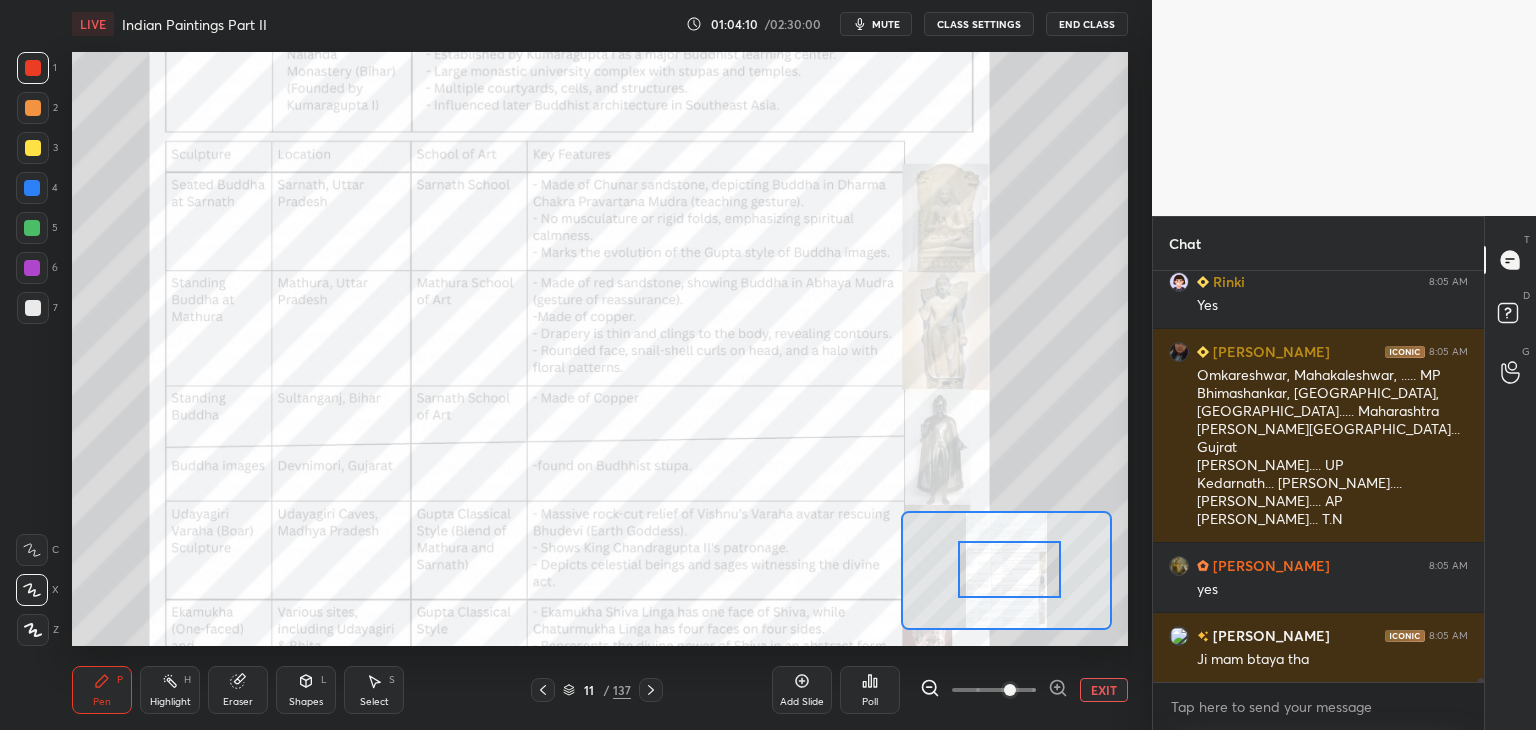 click at bounding box center (1010, 569) 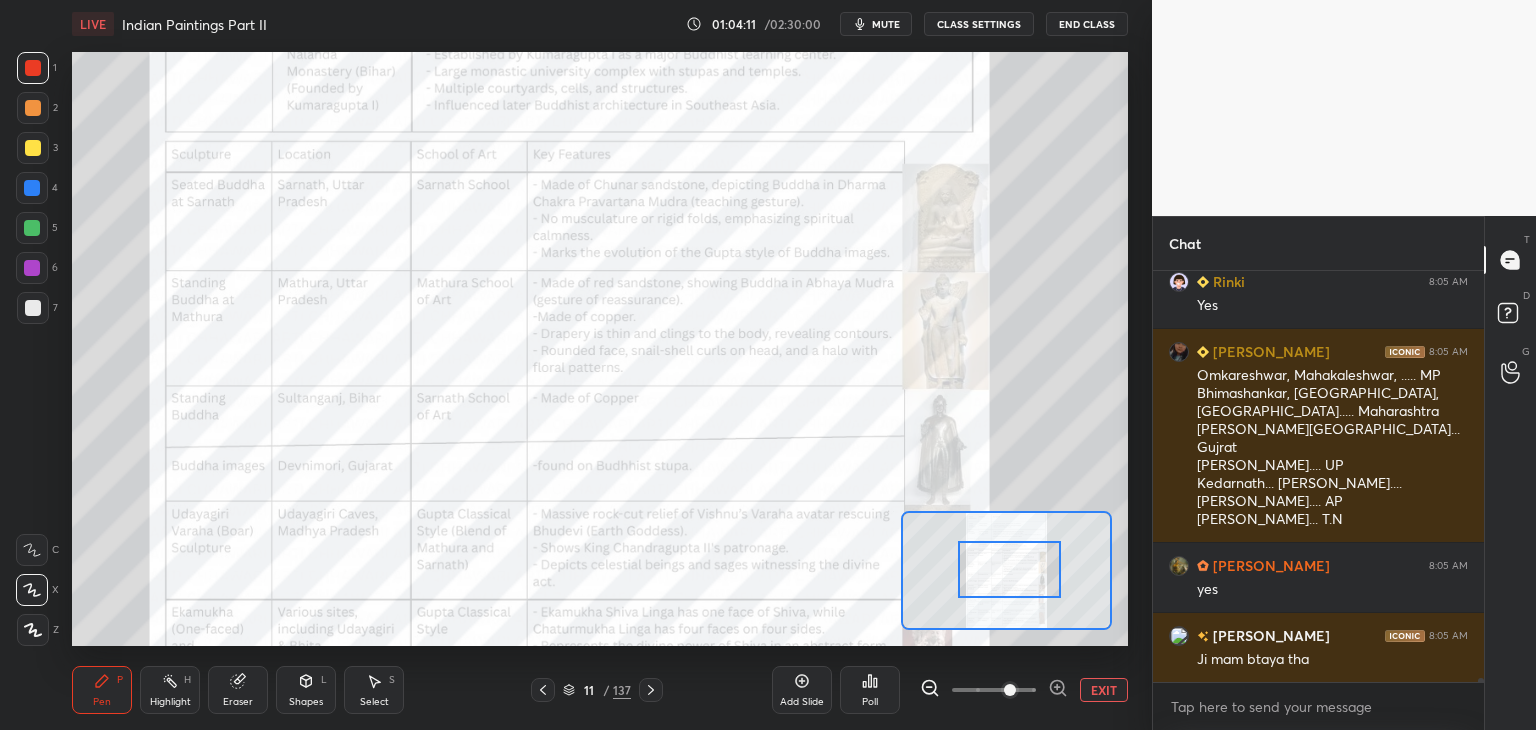 scroll, scrollTop: 42590, scrollLeft: 0, axis: vertical 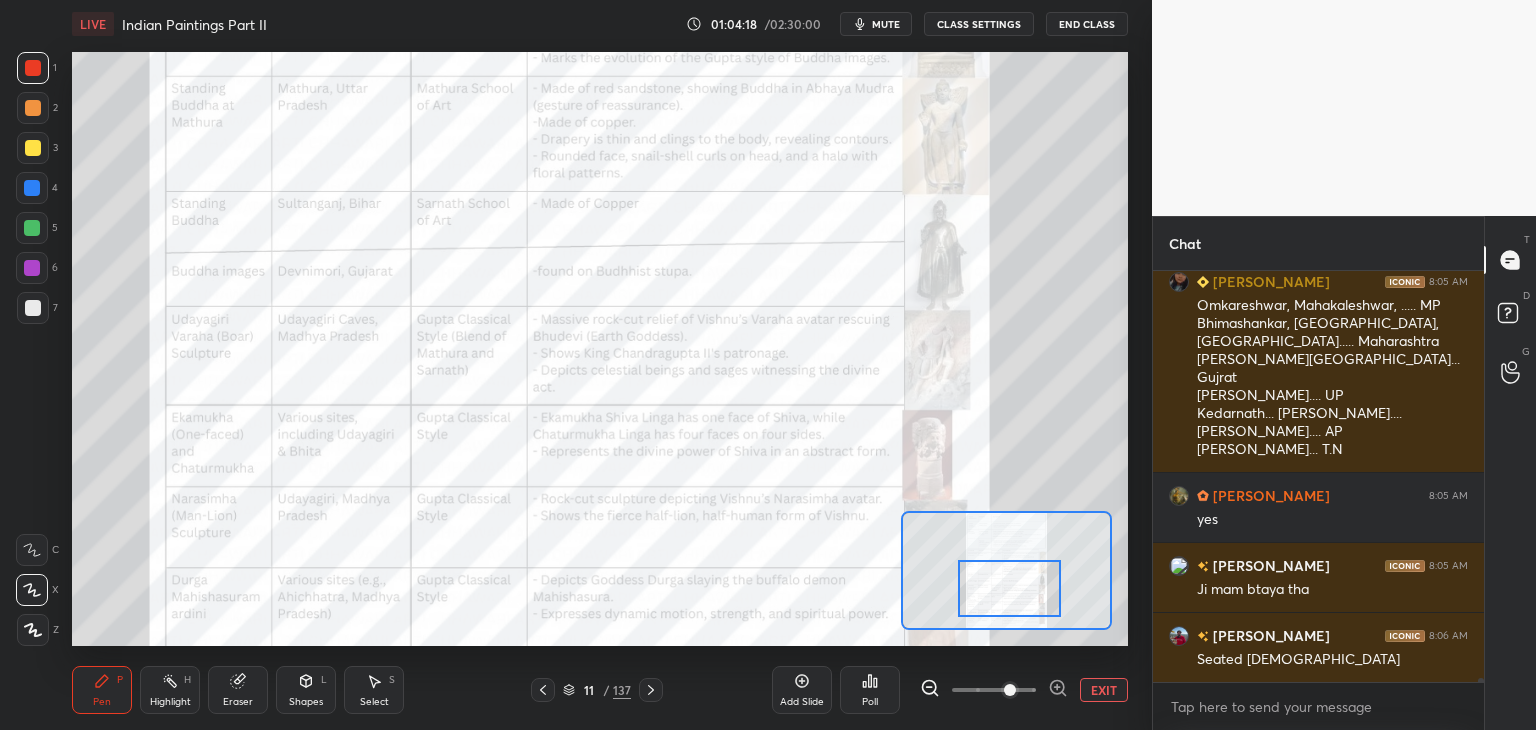 click at bounding box center (1010, 588) 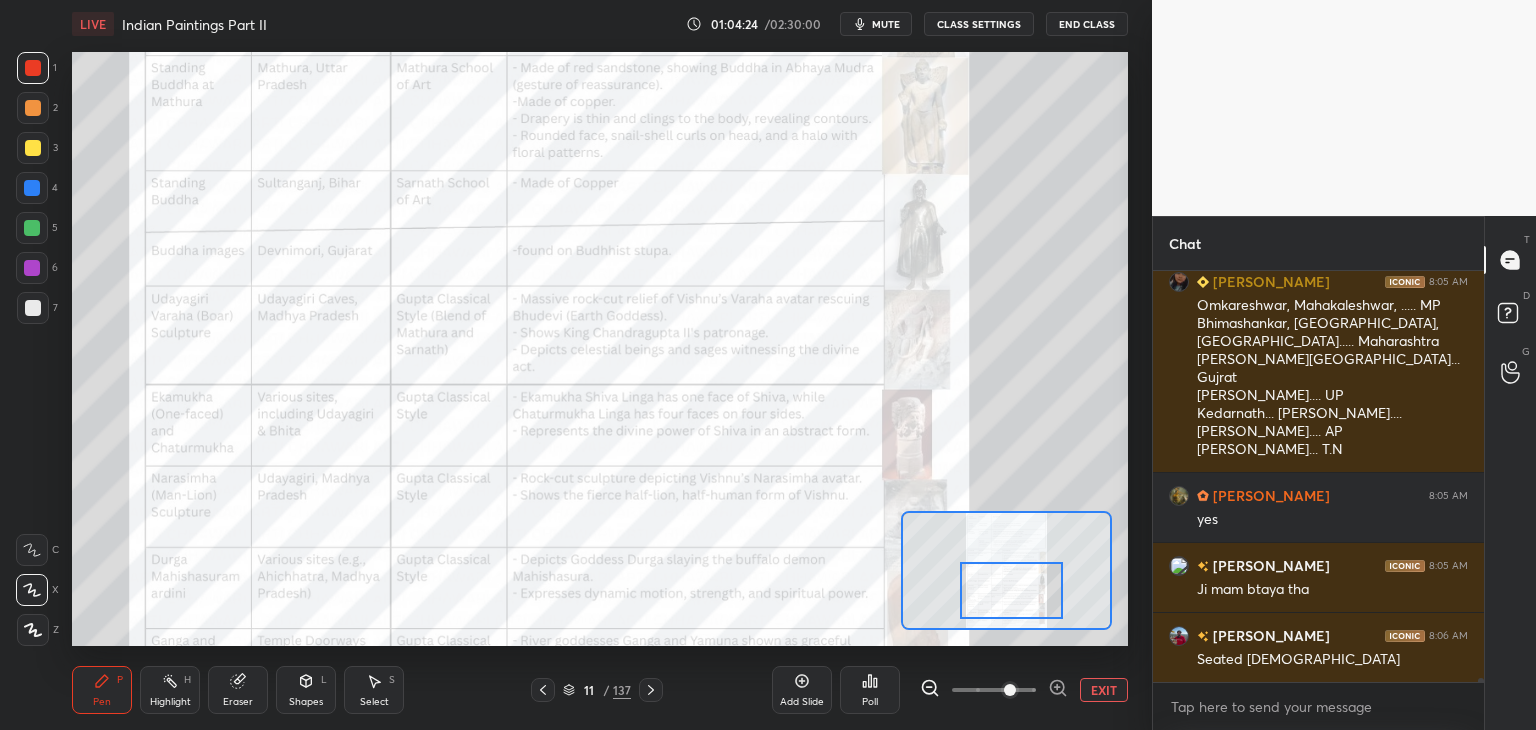 scroll, scrollTop: 42660, scrollLeft: 0, axis: vertical 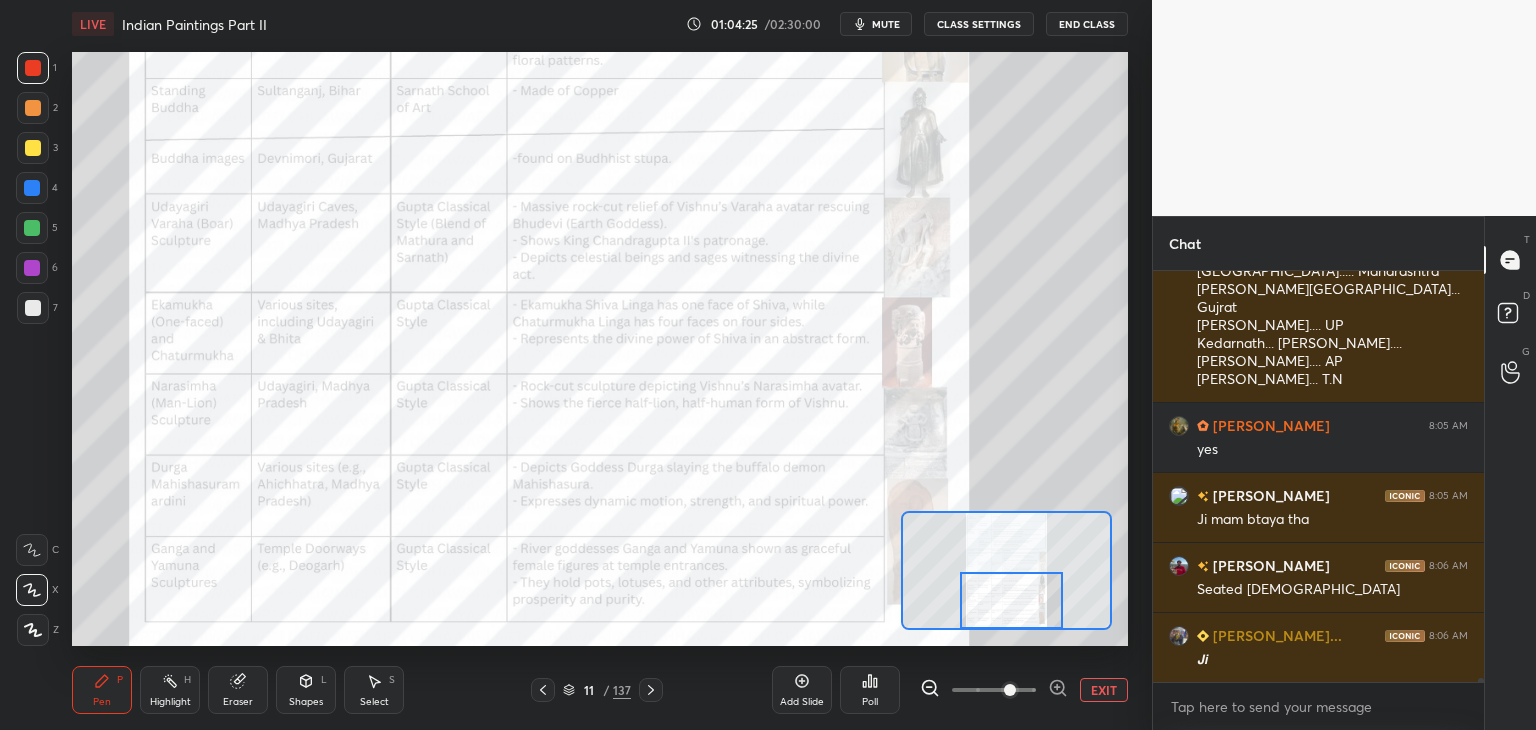 drag, startPoint x: 1008, startPoint y: 590, endPoint x: 1008, endPoint y: 617, distance: 27 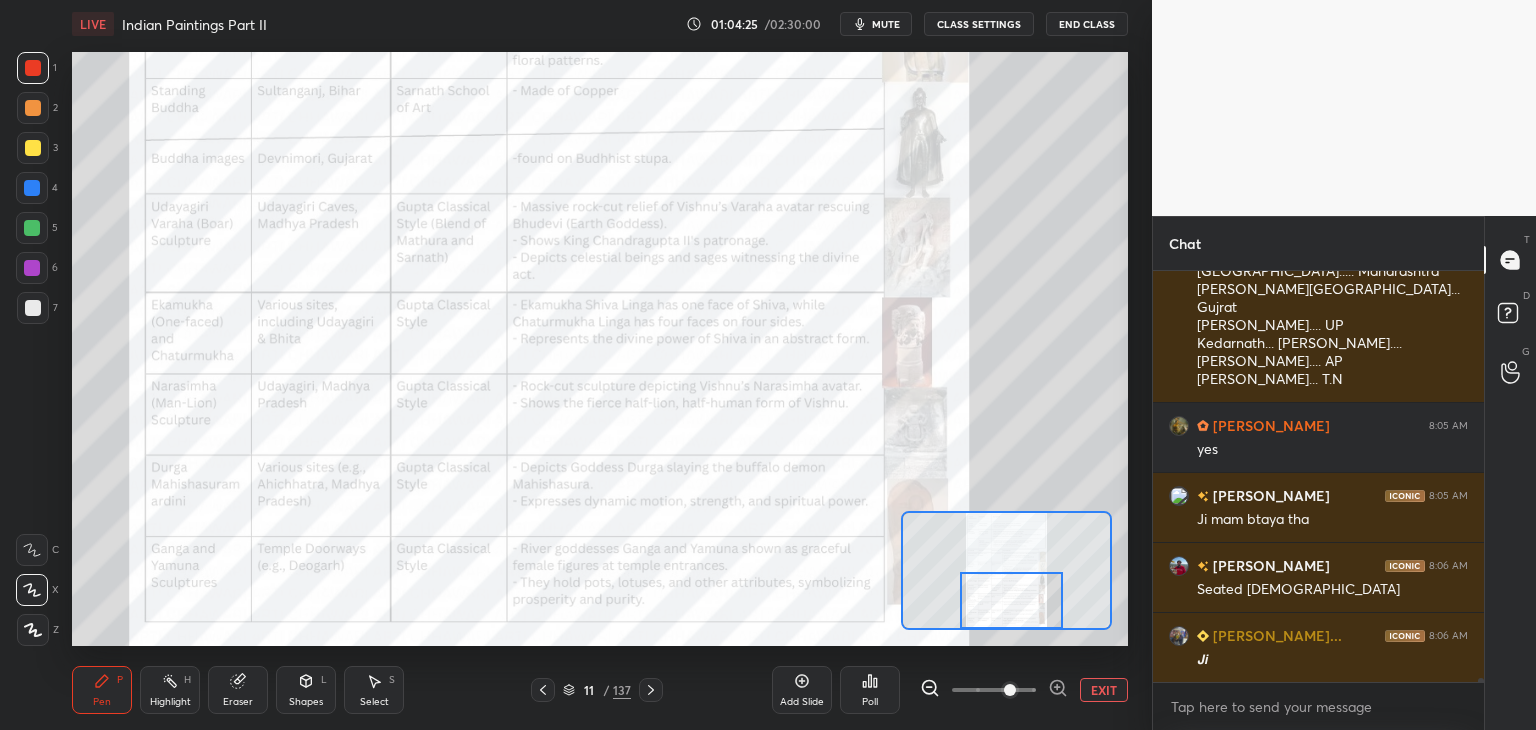 click at bounding box center (1012, 600) 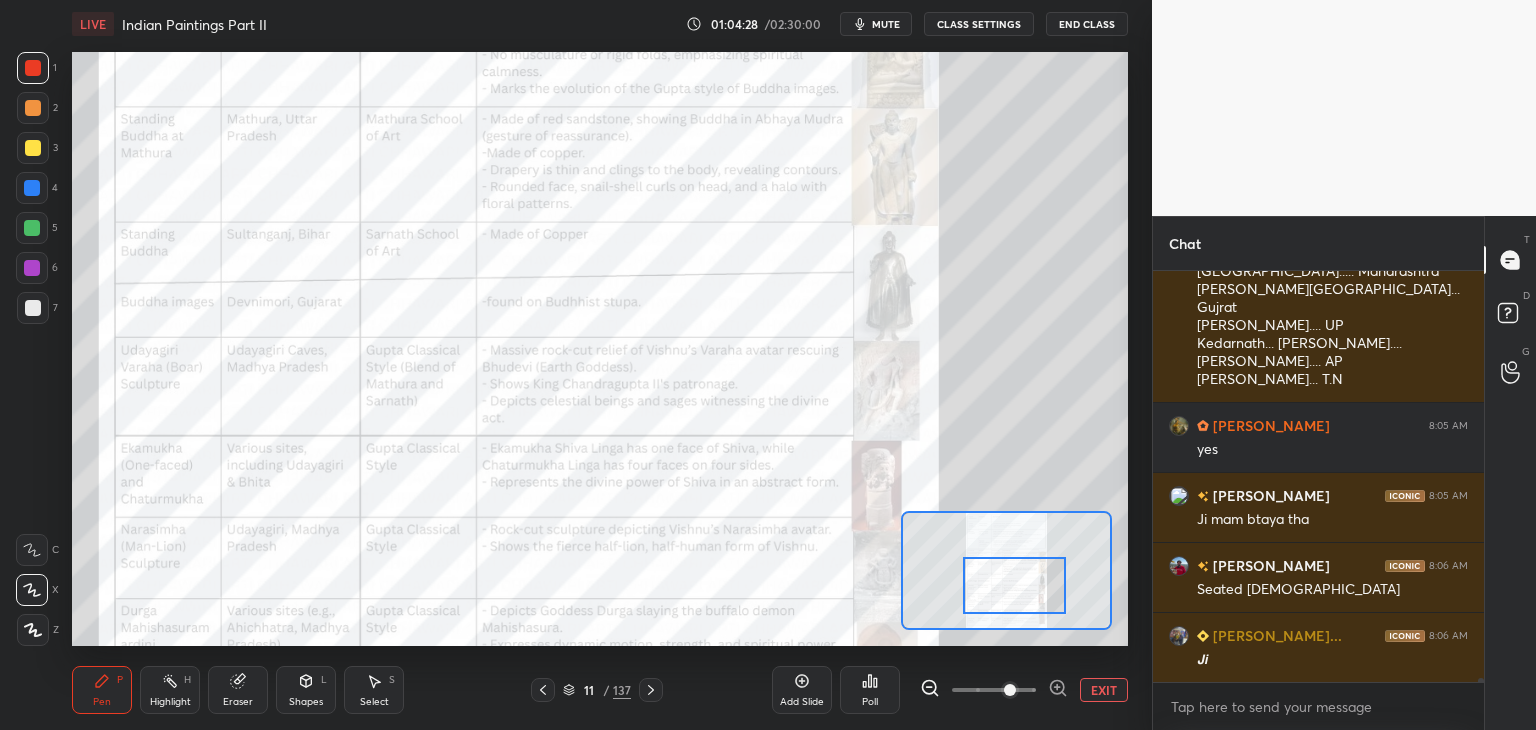 drag, startPoint x: 1028, startPoint y: 613, endPoint x: 1032, endPoint y: 593, distance: 20.396078 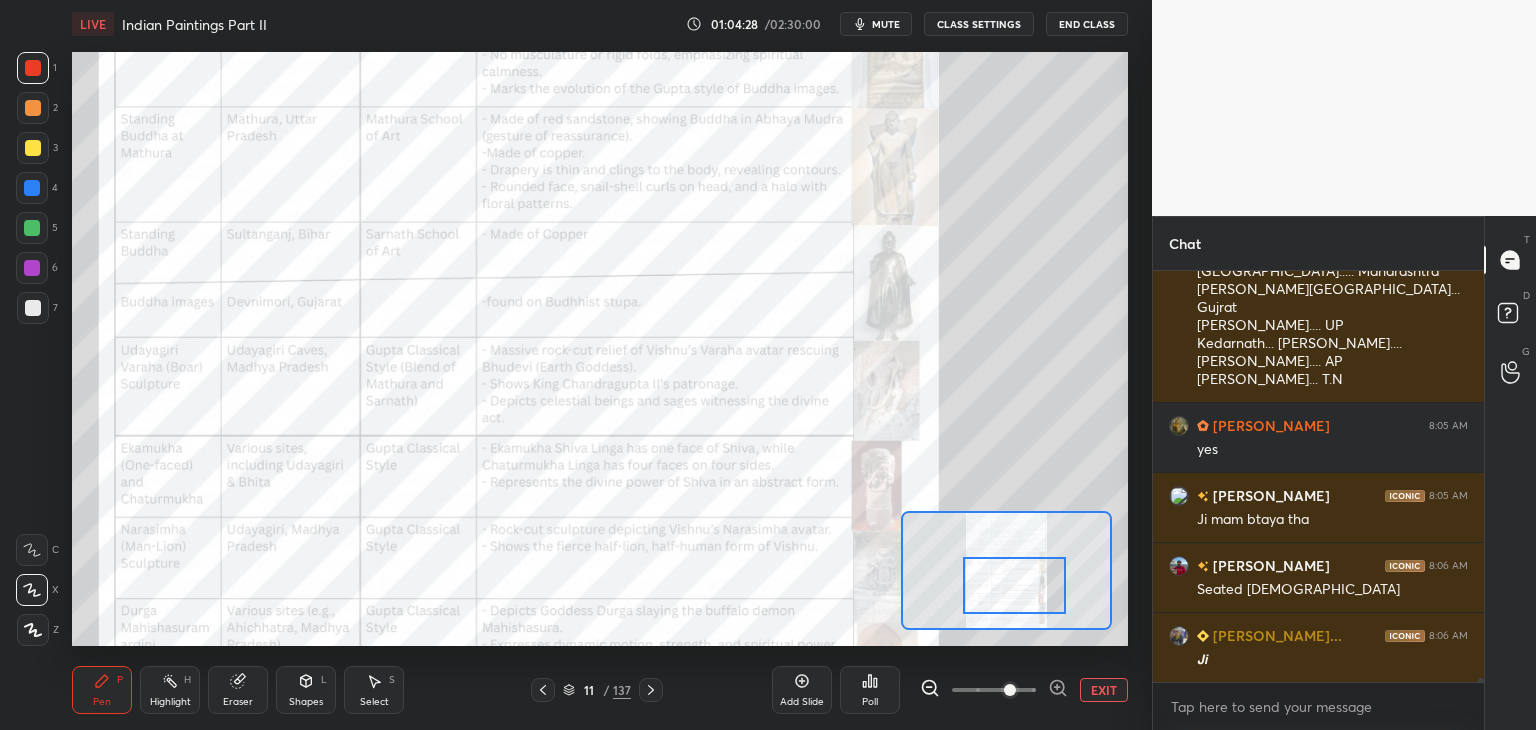 click at bounding box center [1015, 585] 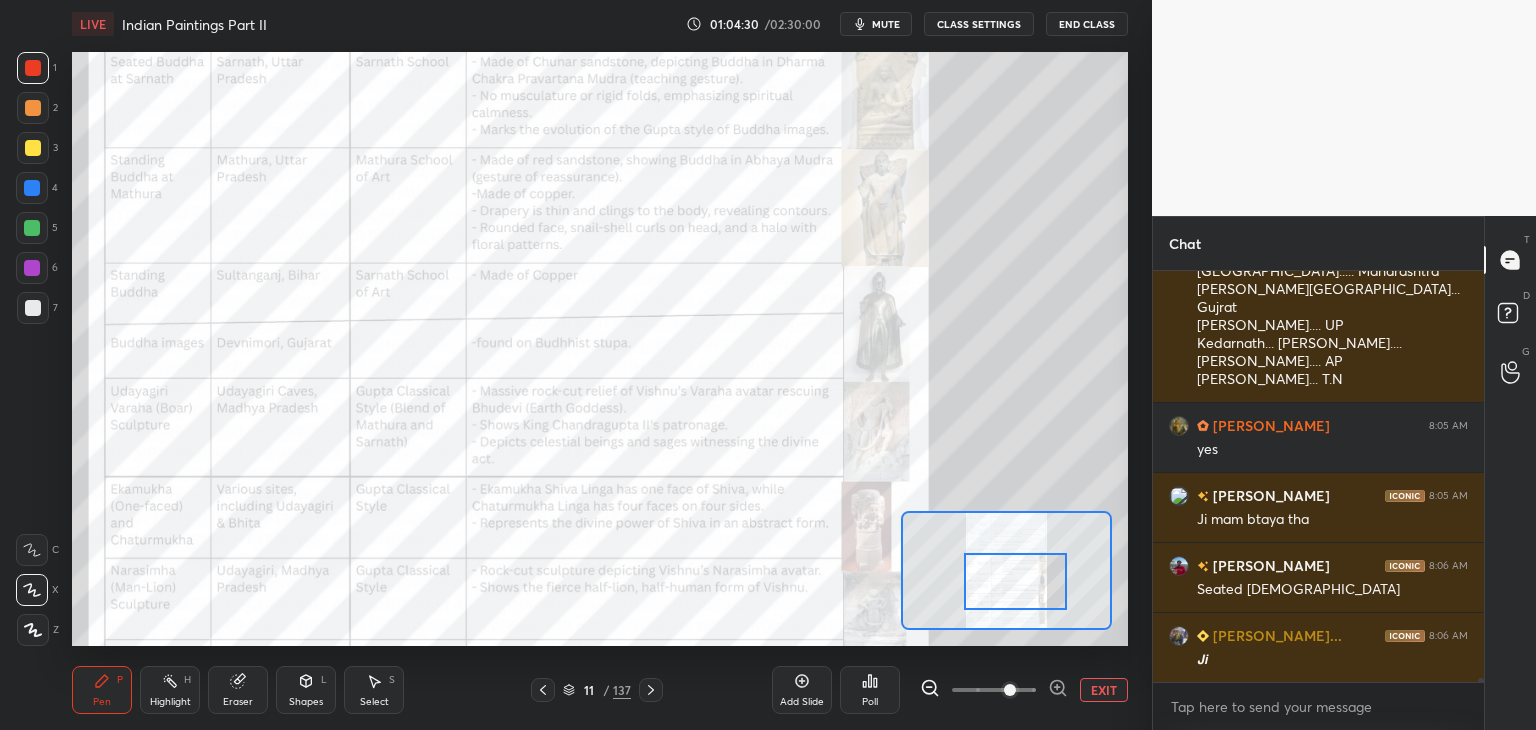 click on "EXIT" at bounding box center [1104, 690] 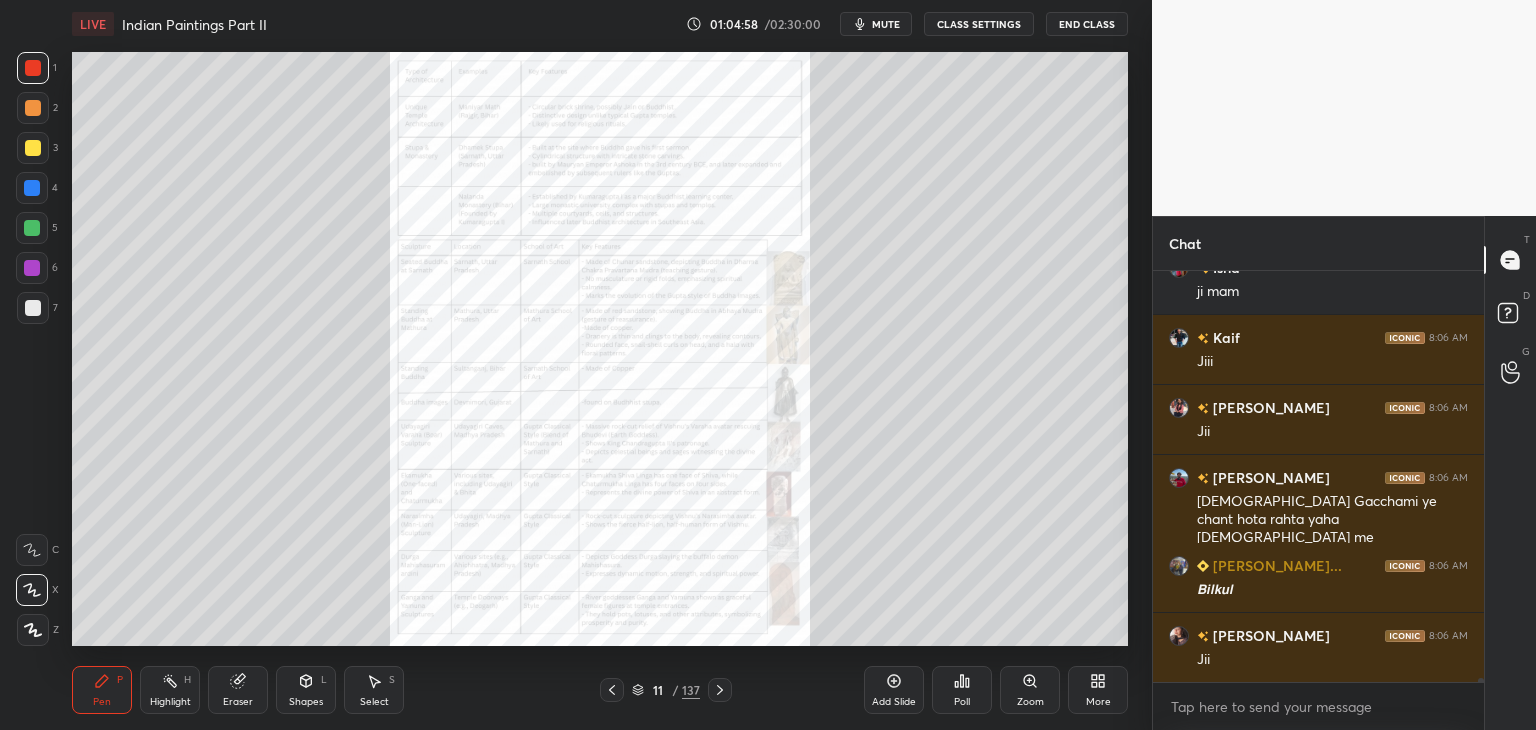 scroll, scrollTop: 43168, scrollLeft: 0, axis: vertical 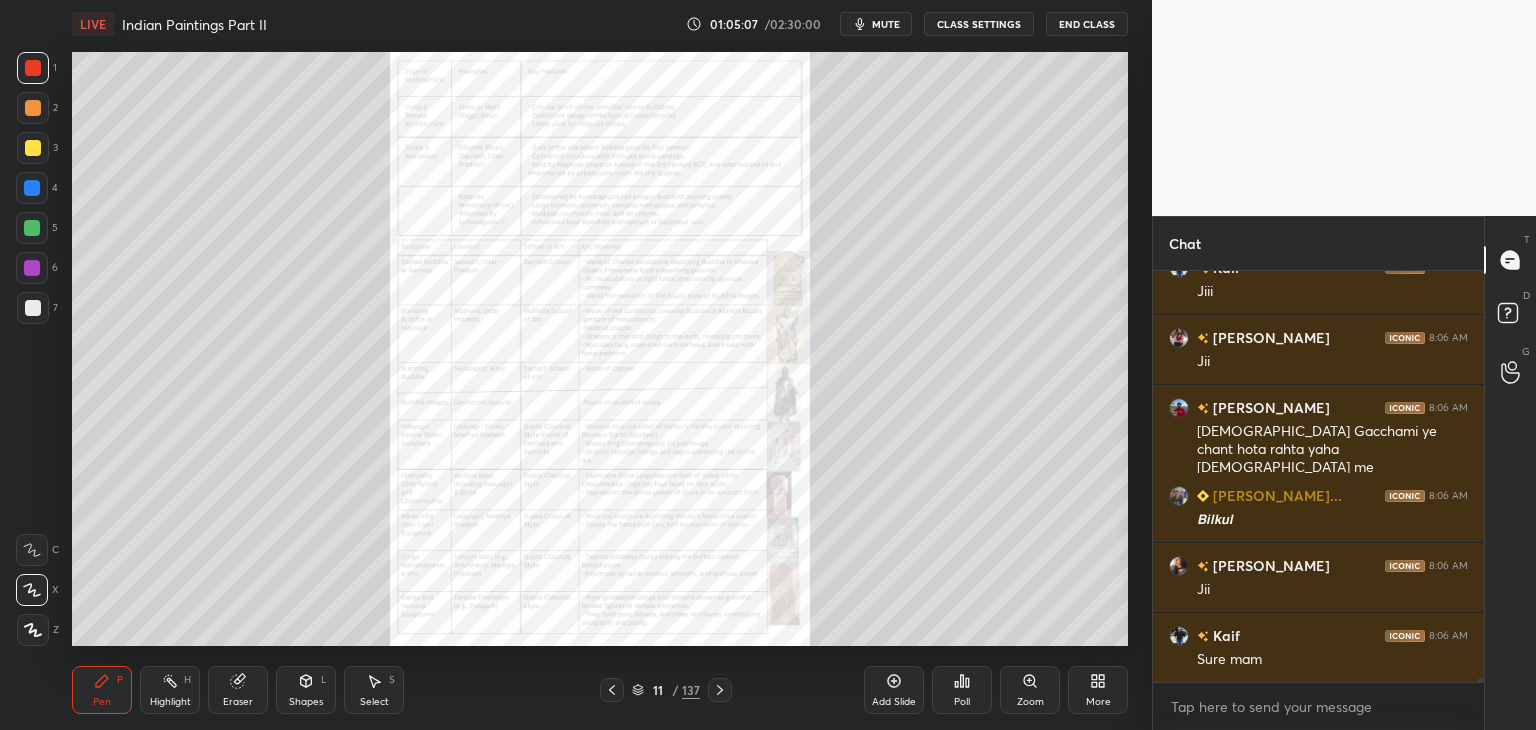 click on "More" at bounding box center [1098, 690] 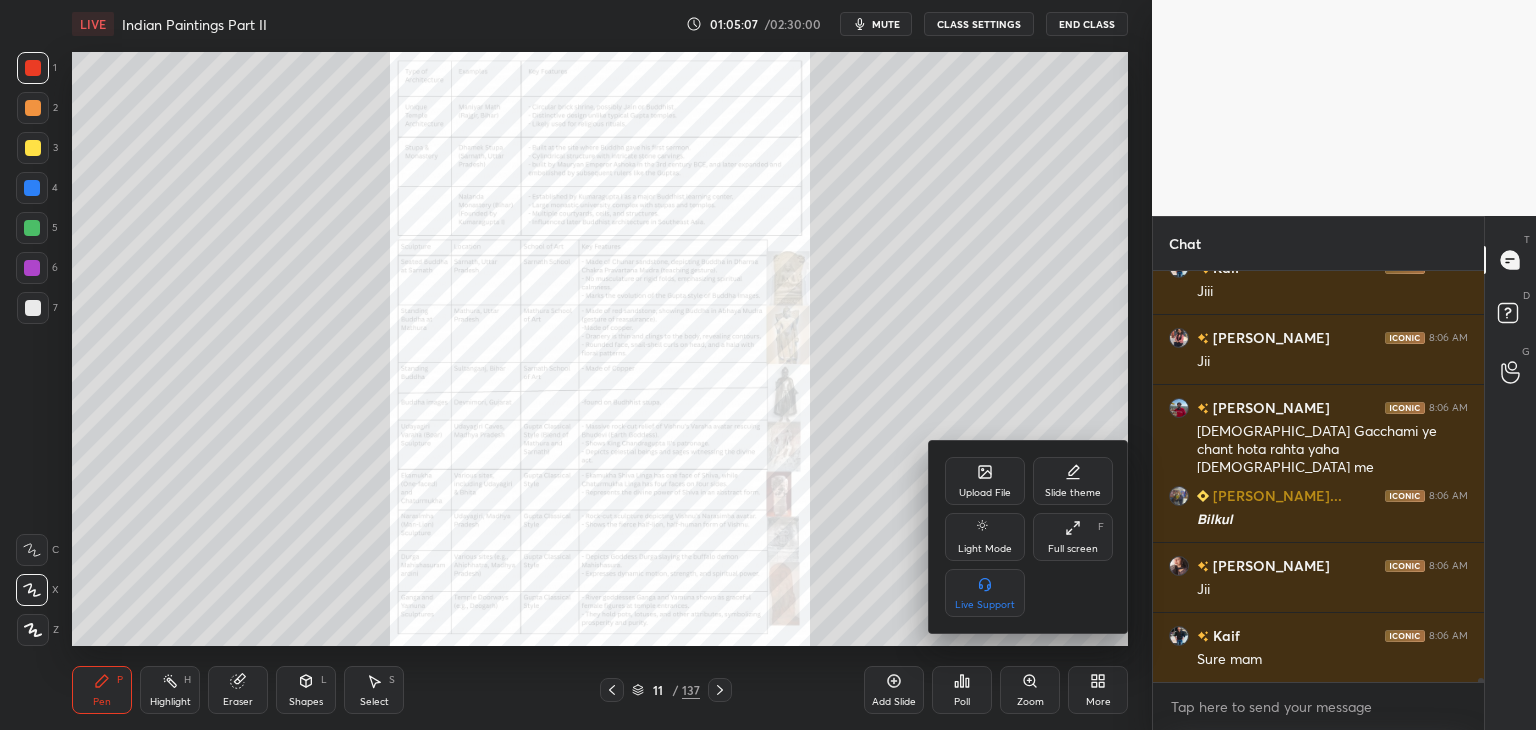 click on "Upload File" at bounding box center [985, 481] 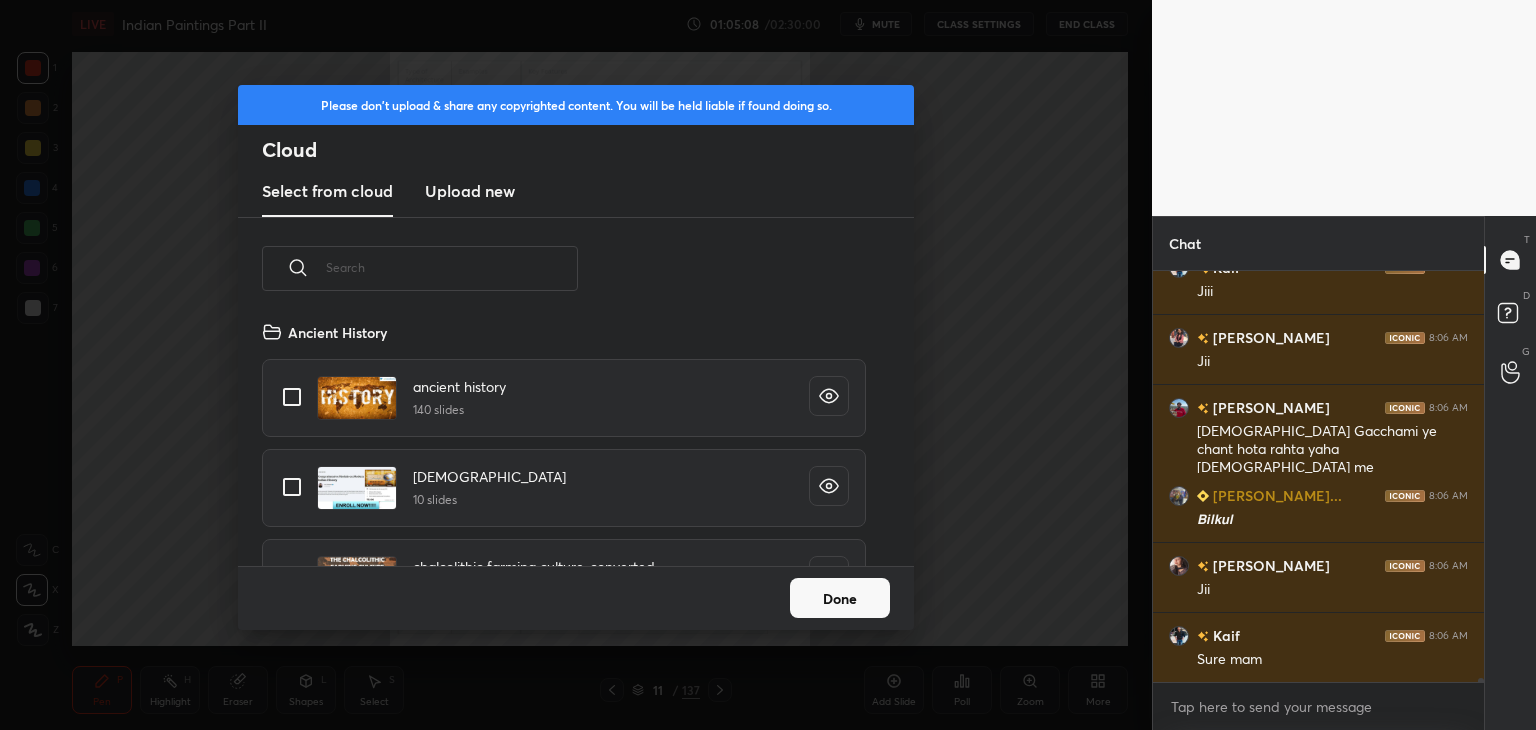 scroll, scrollTop: 5, scrollLeft: 10, axis: both 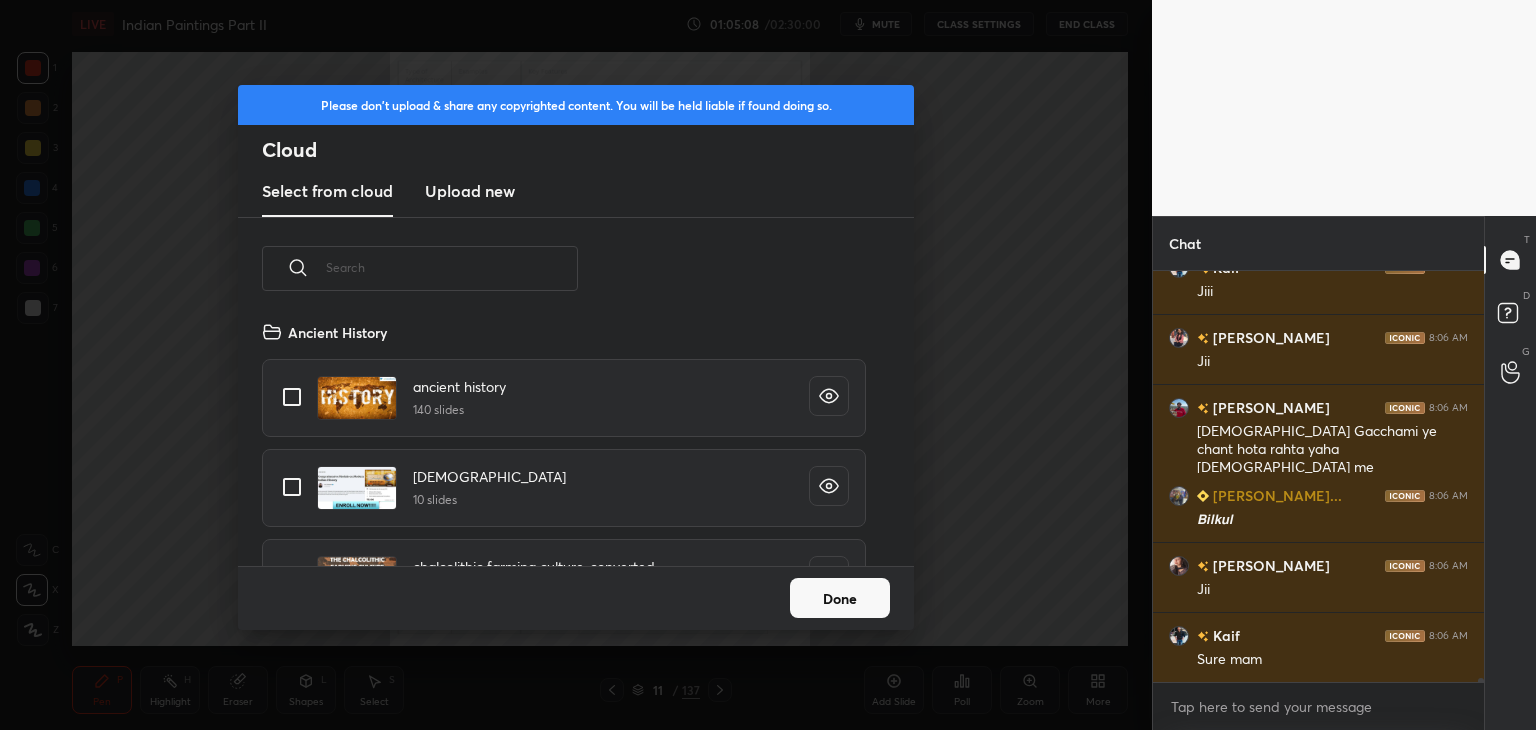 click on "Upload new" at bounding box center [470, 191] 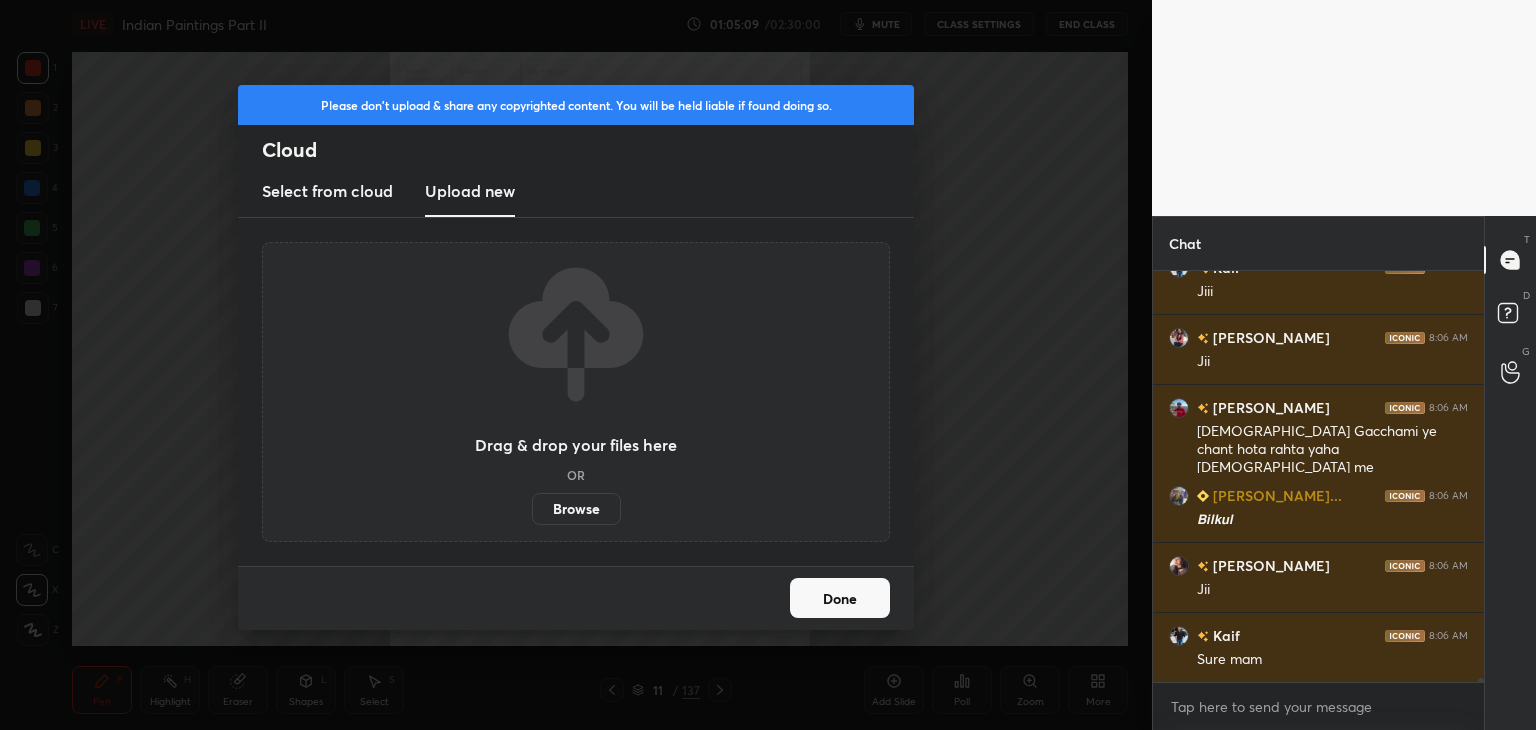 click on "Browse" at bounding box center (576, 509) 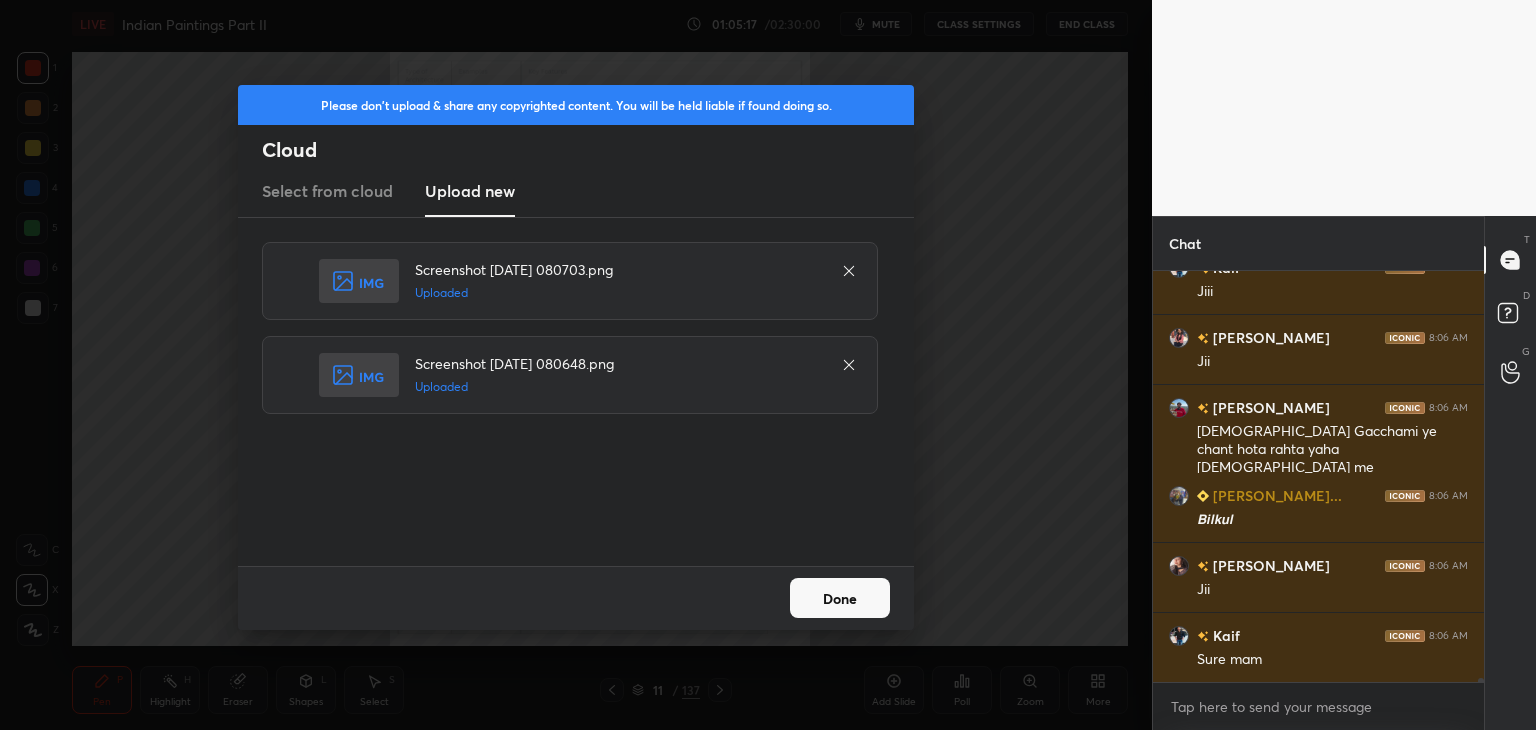 click on "Done" at bounding box center [840, 598] 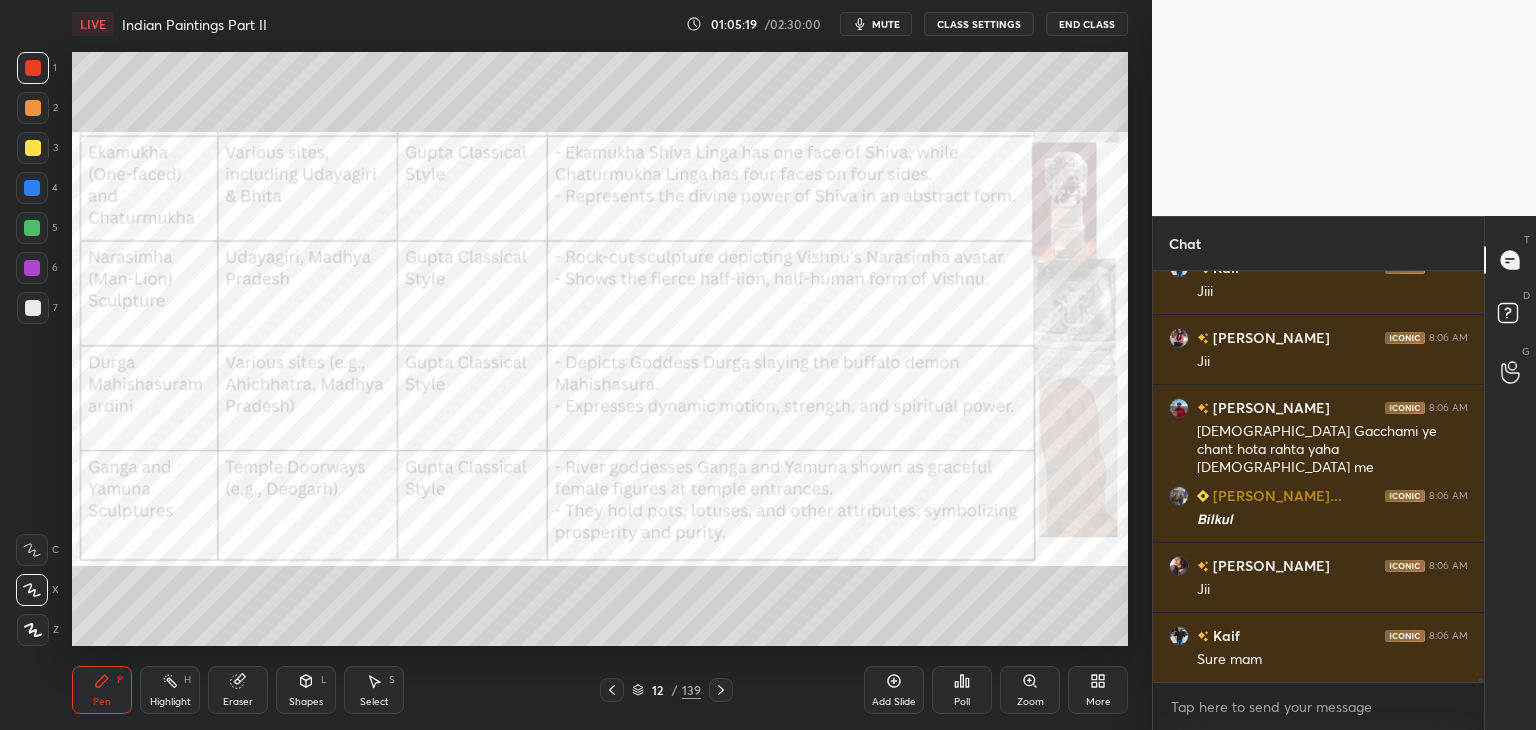 click 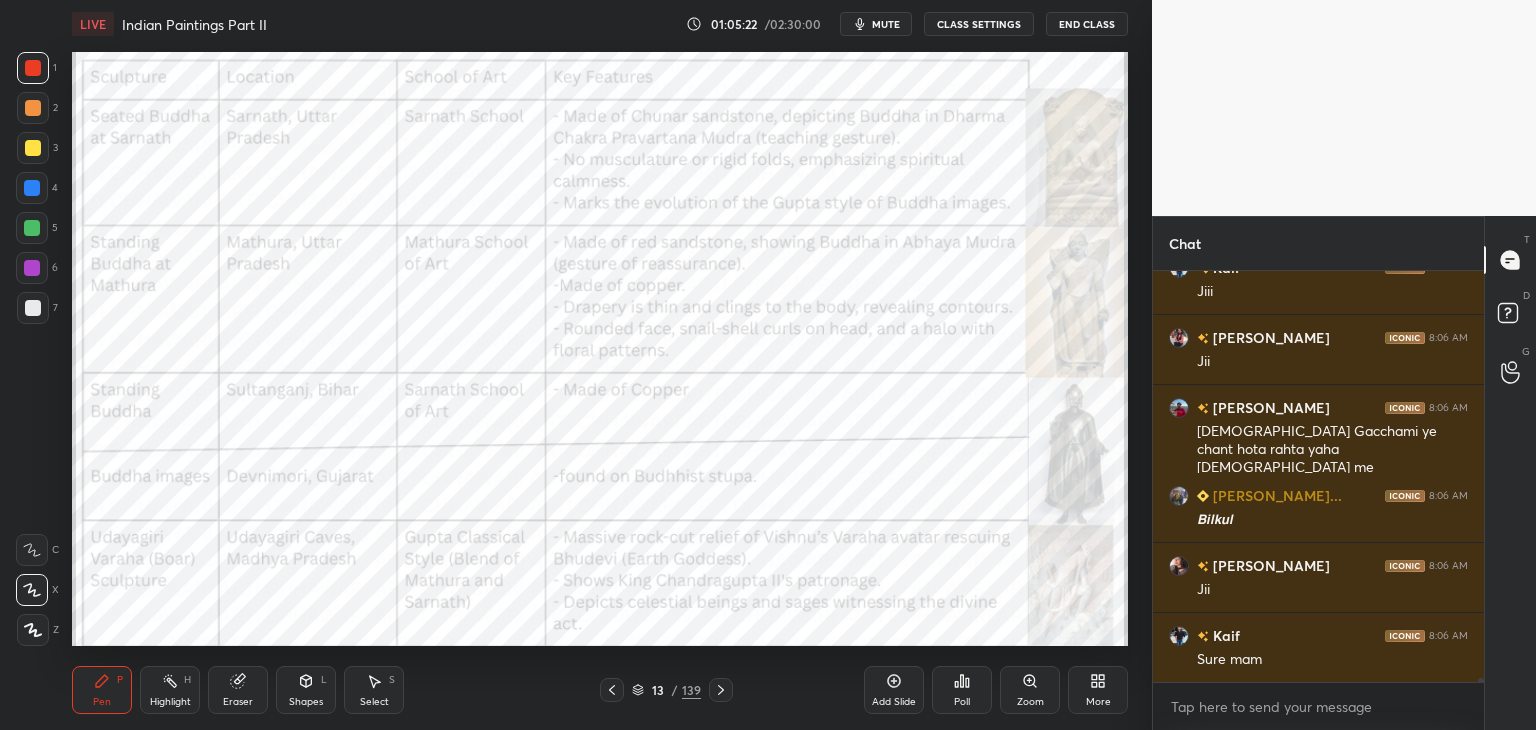 click at bounding box center (32, 188) 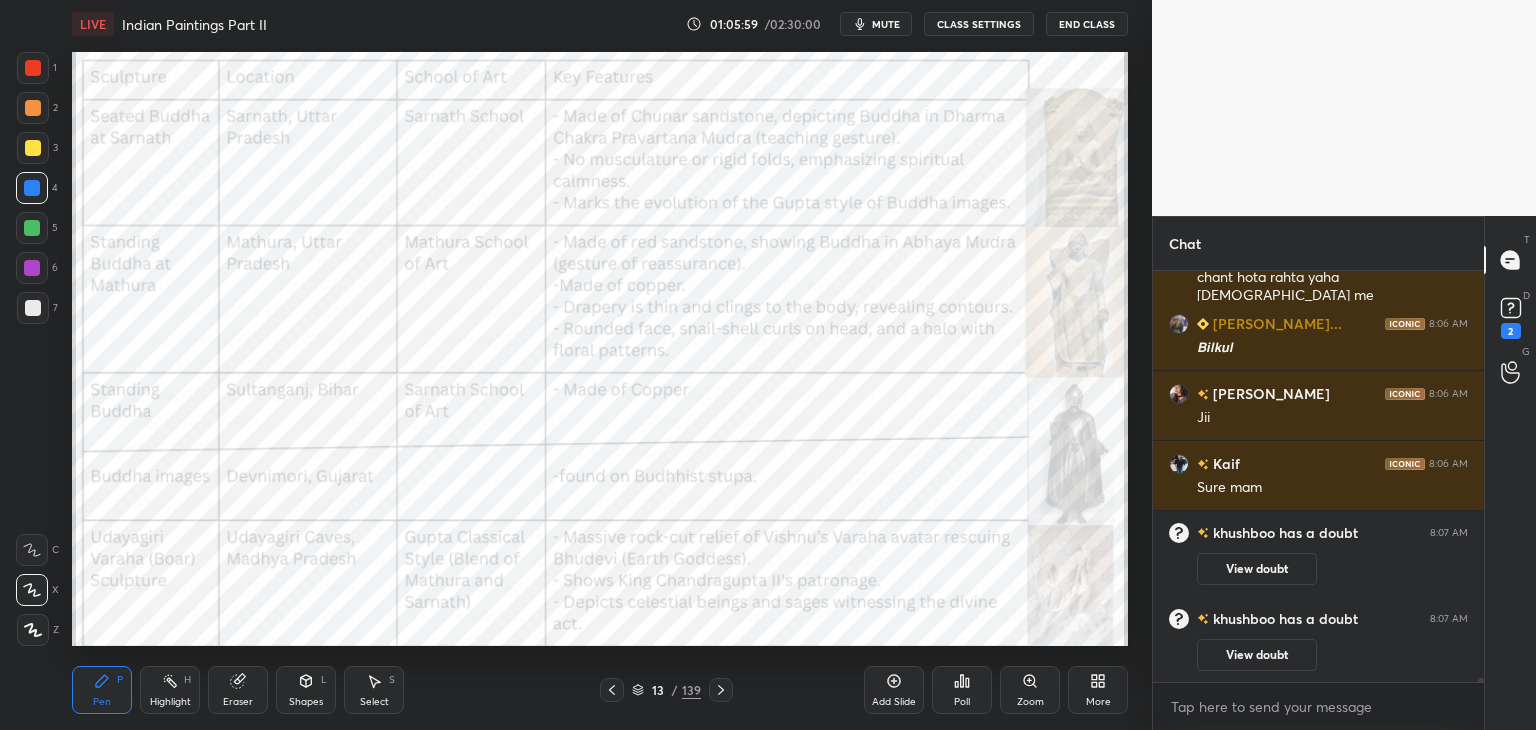 scroll, scrollTop: 38678, scrollLeft: 0, axis: vertical 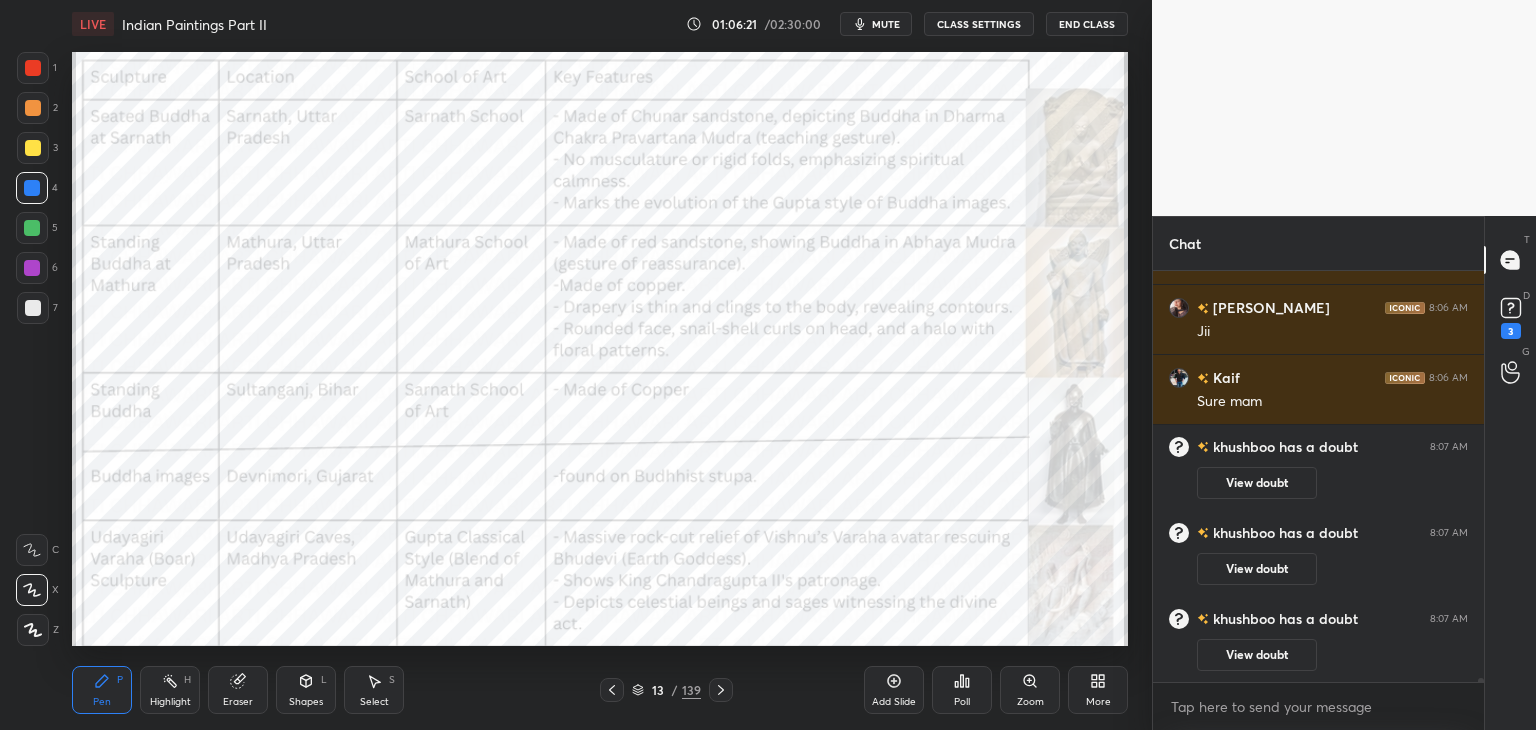 click 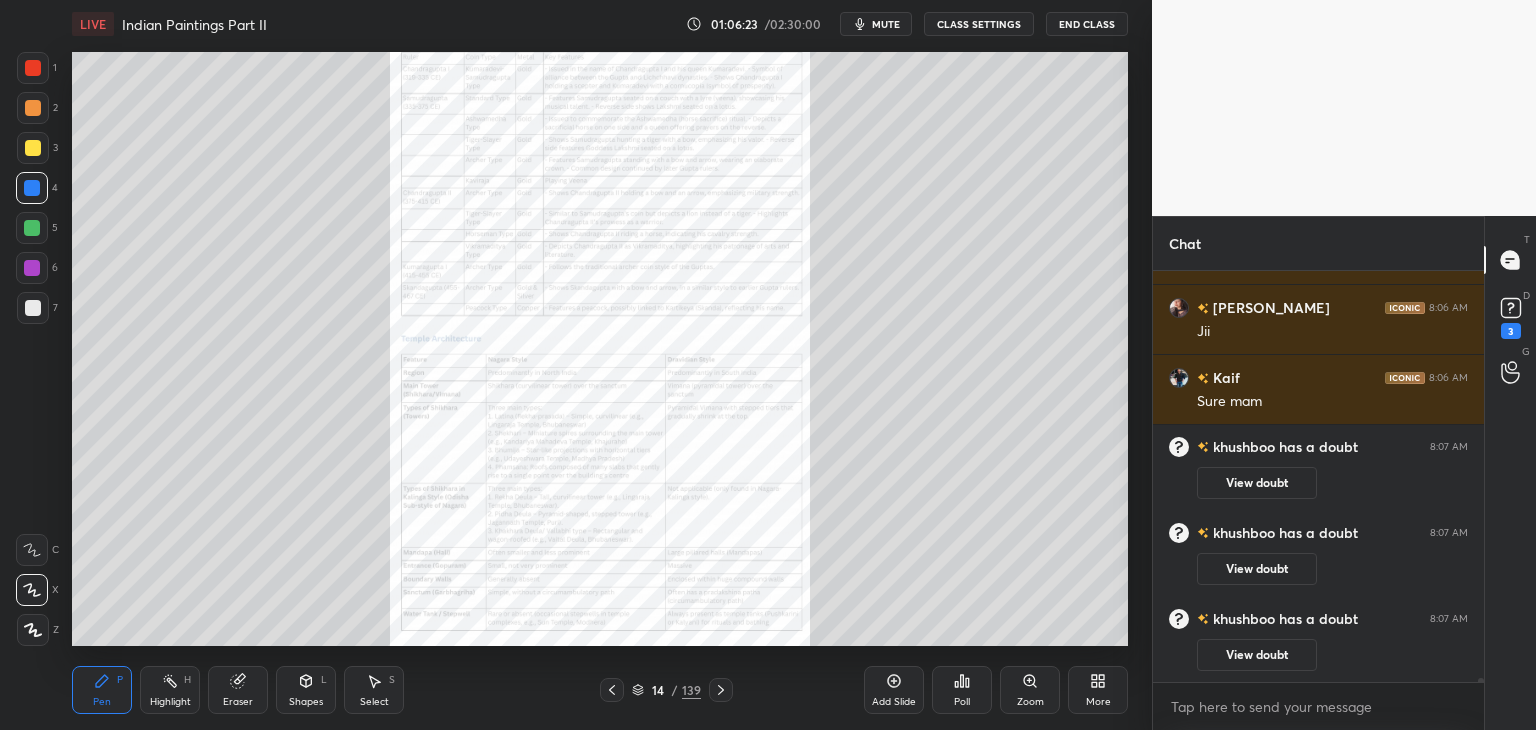 click 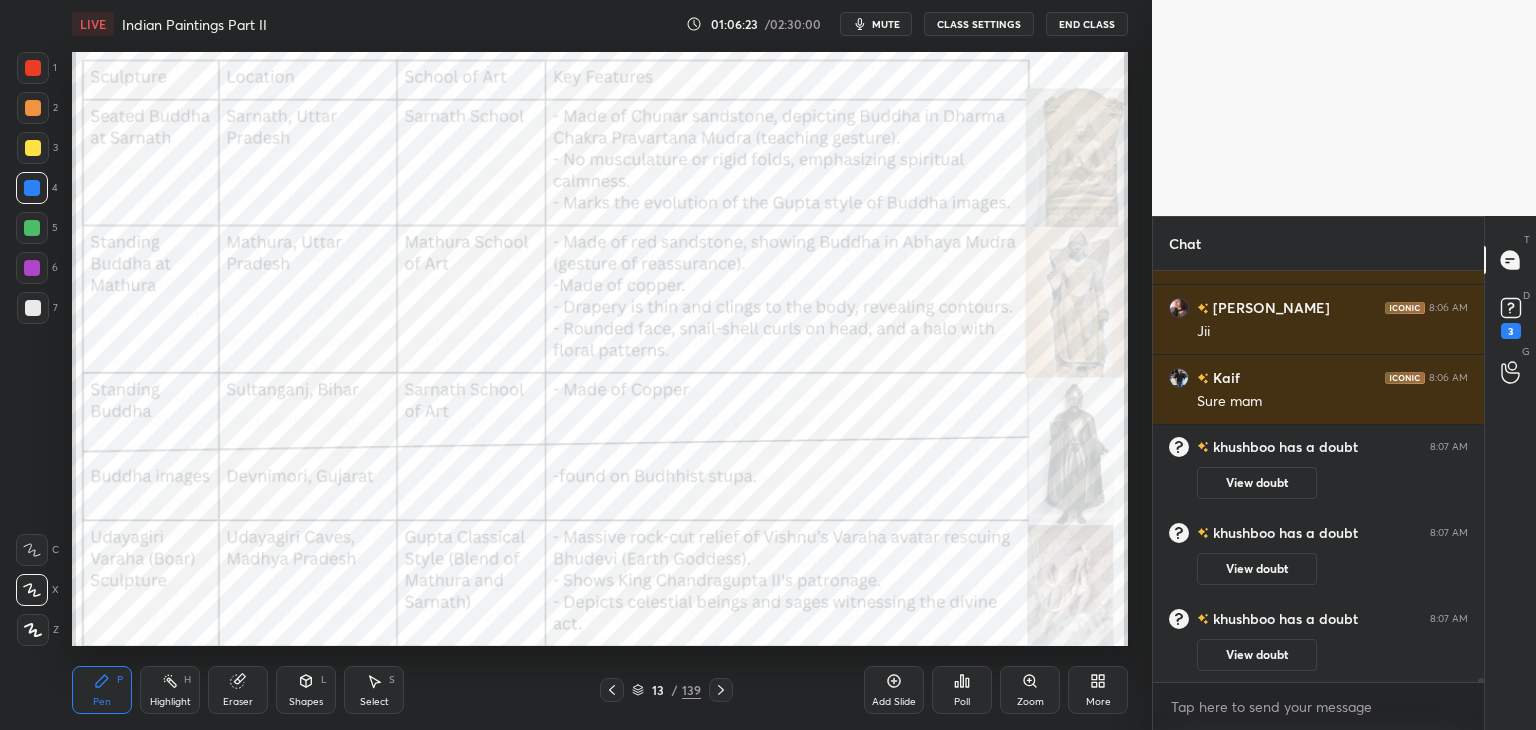 click 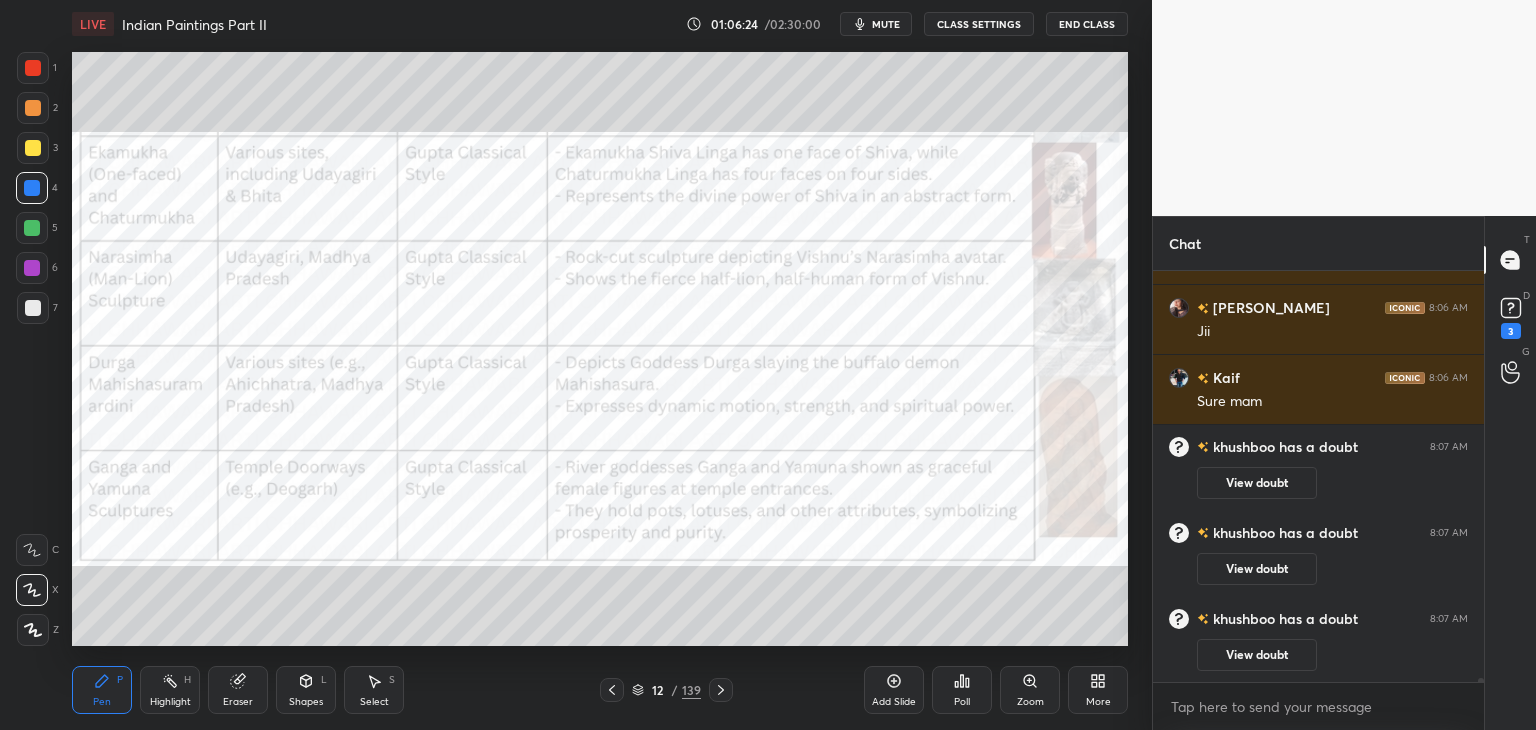 click at bounding box center [33, 68] 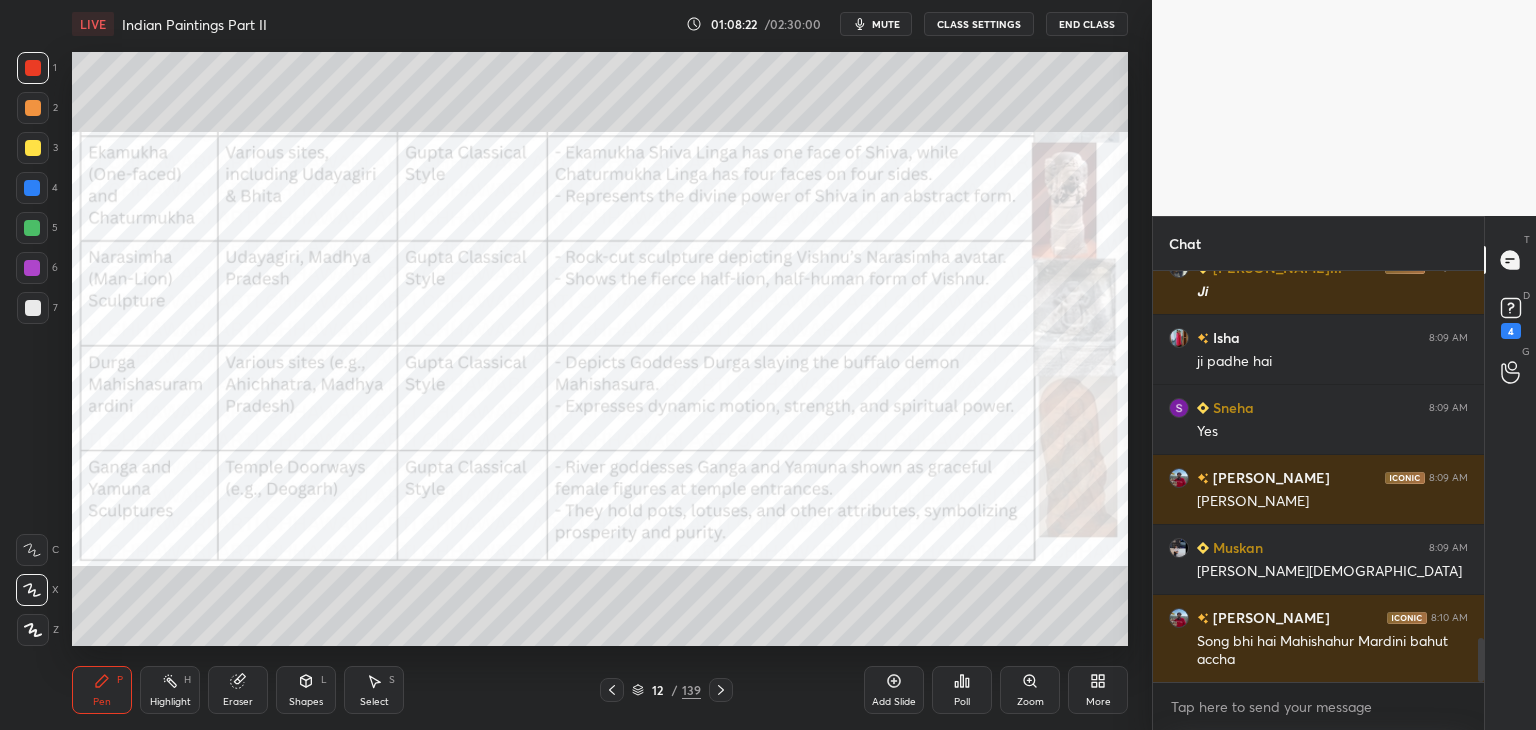 scroll, scrollTop: 3524, scrollLeft: 0, axis: vertical 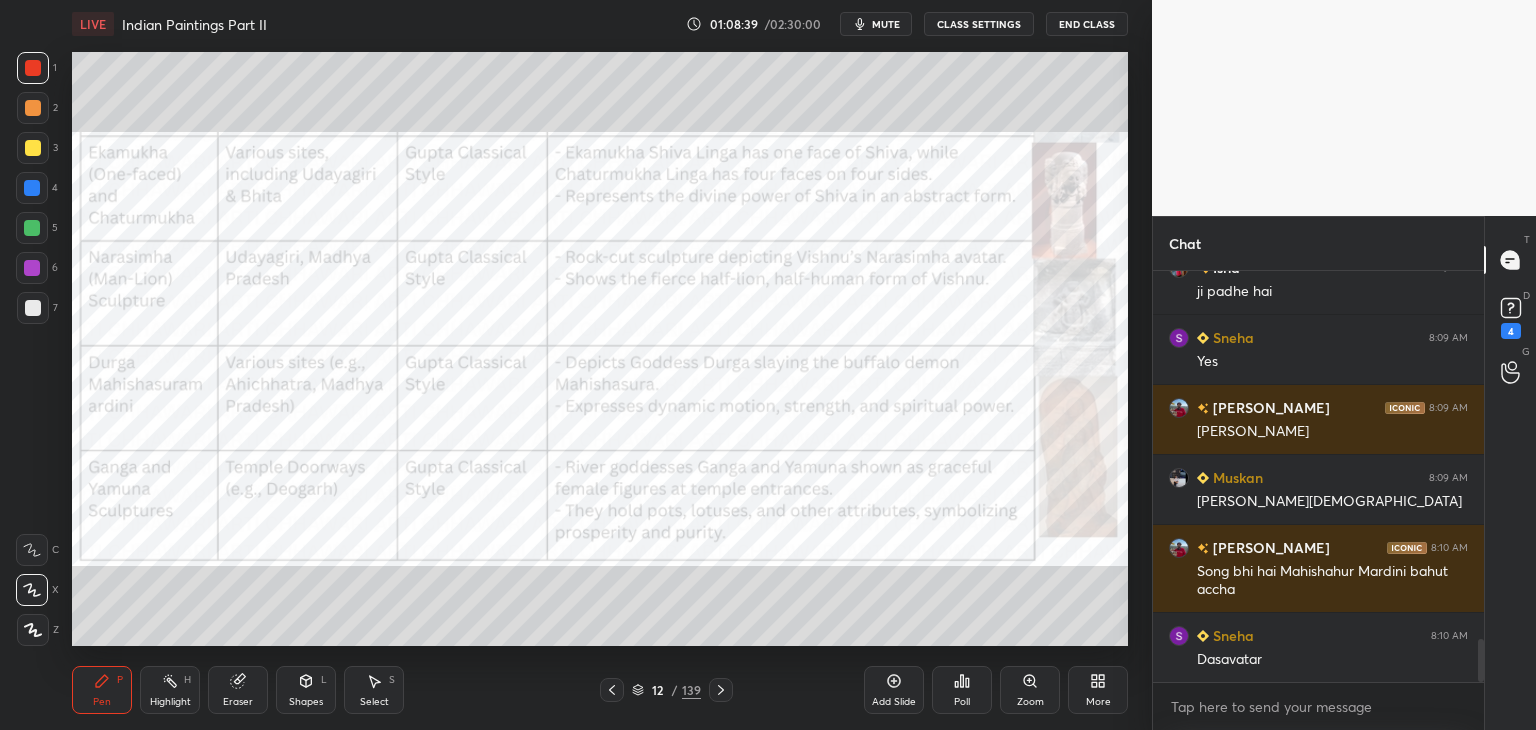 click 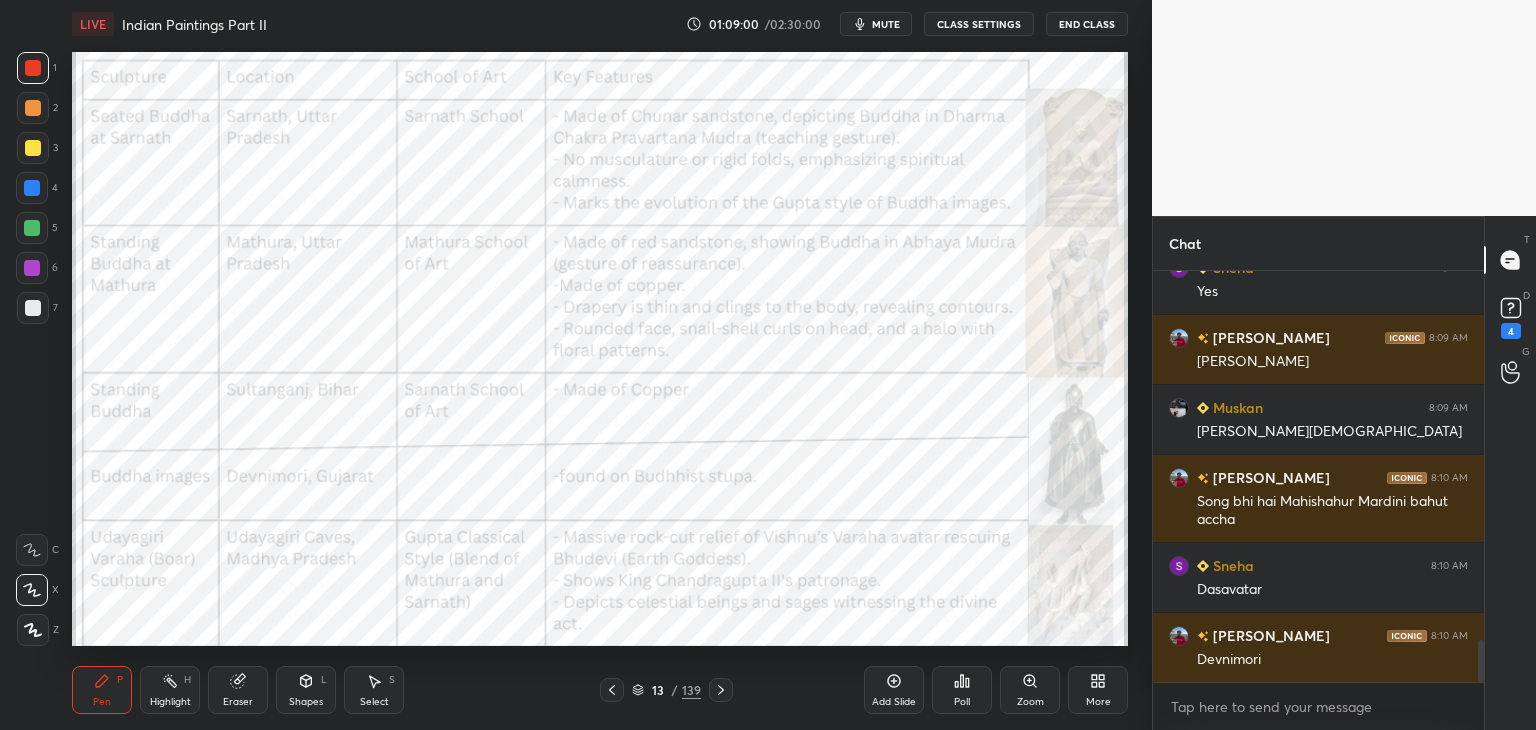 scroll, scrollTop: 3664, scrollLeft: 0, axis: vertical 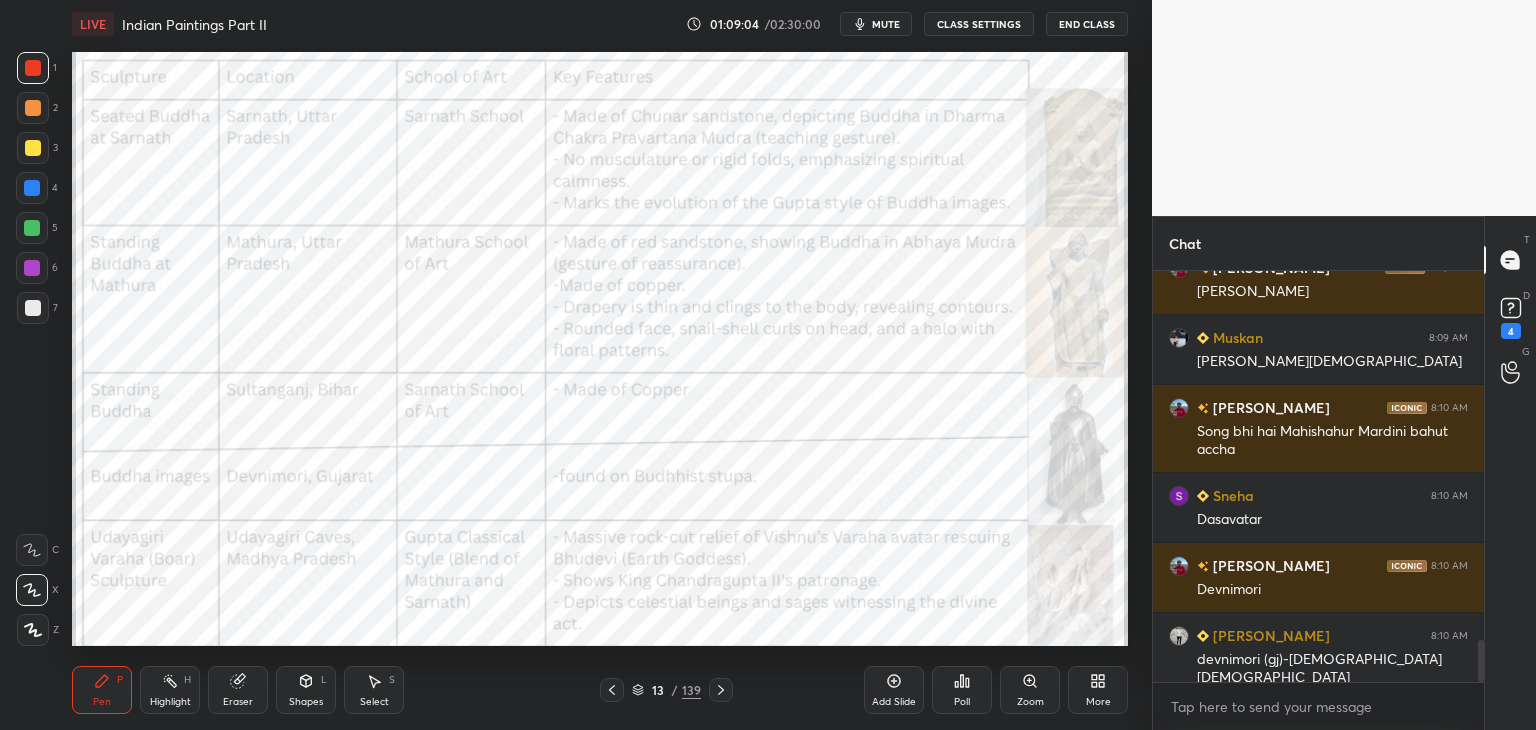 click at bounding box center [721, 690] 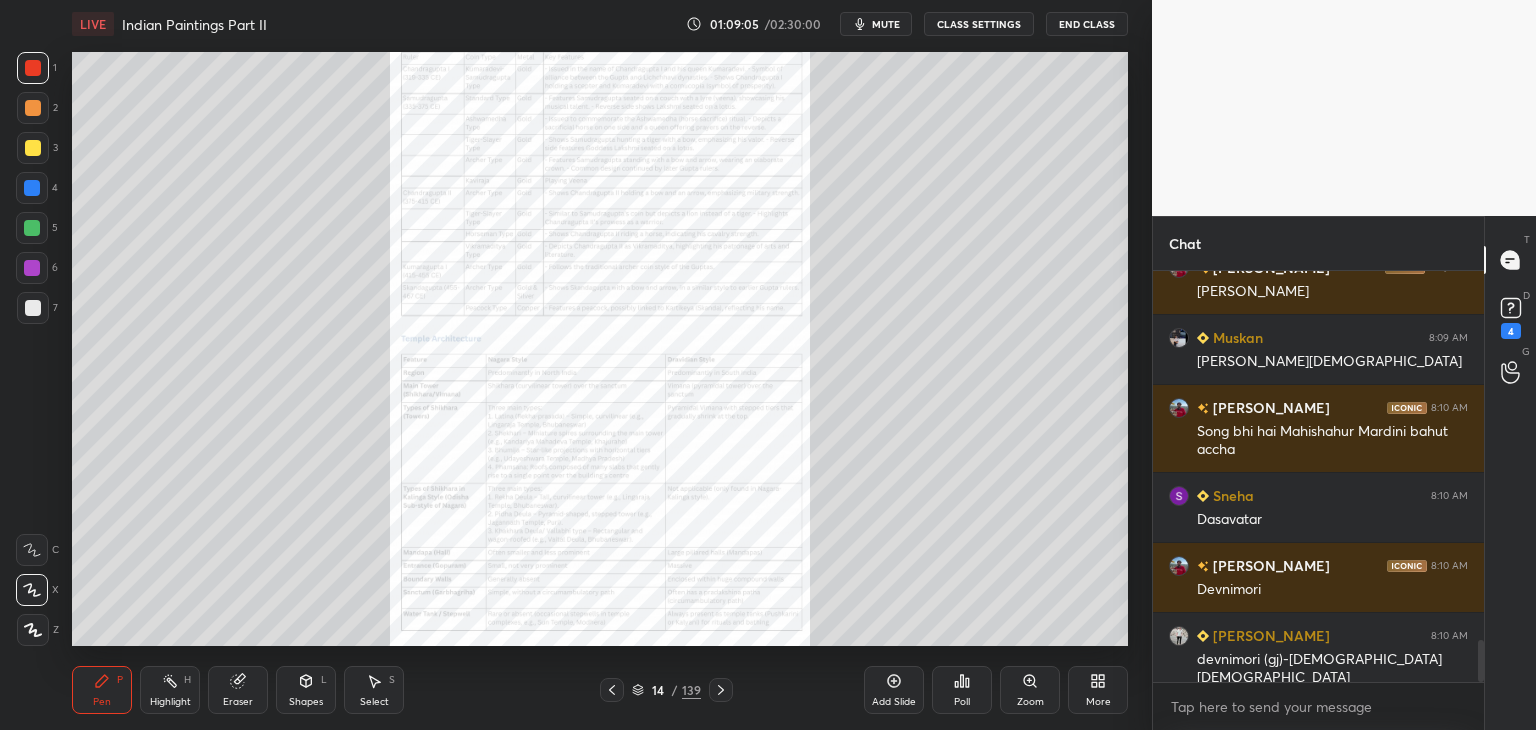click 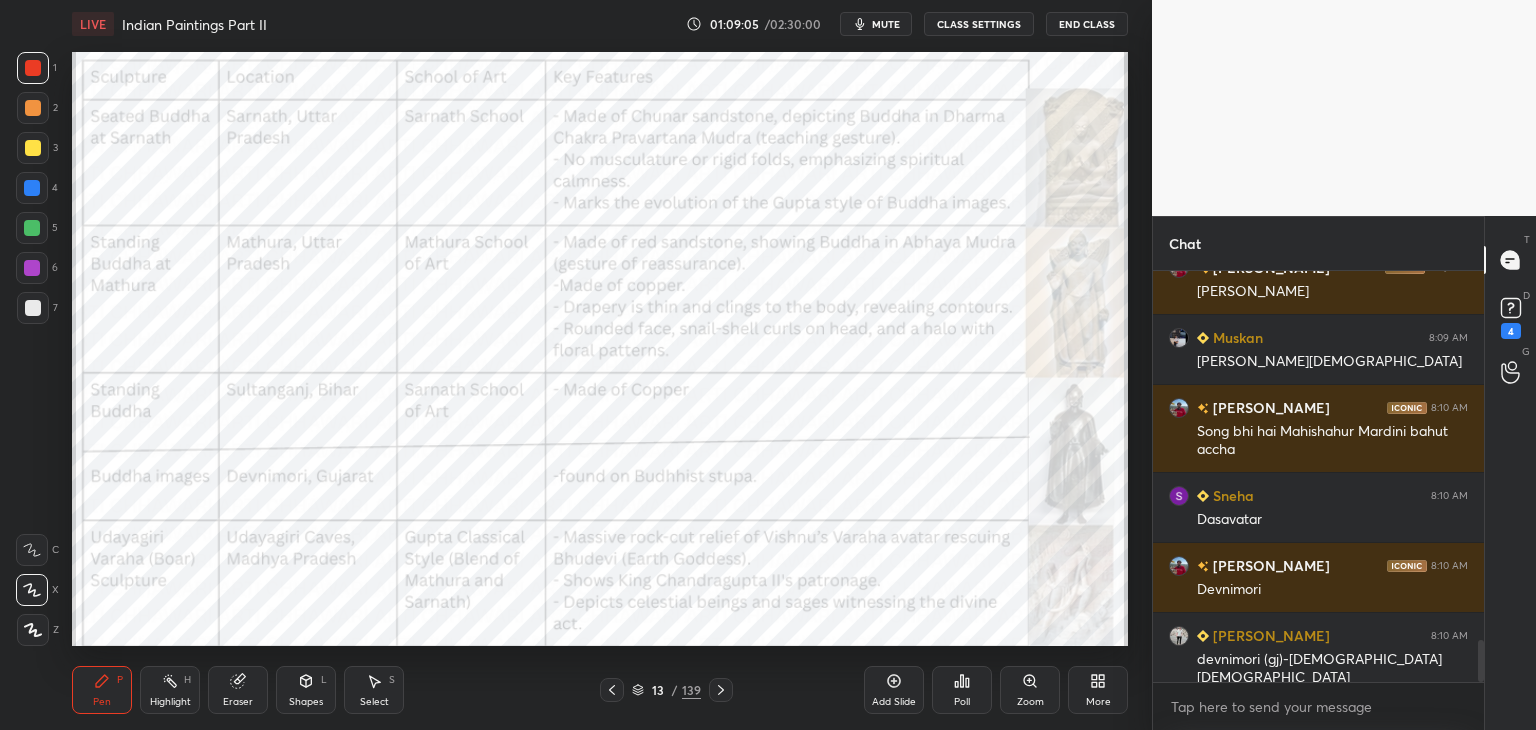 click 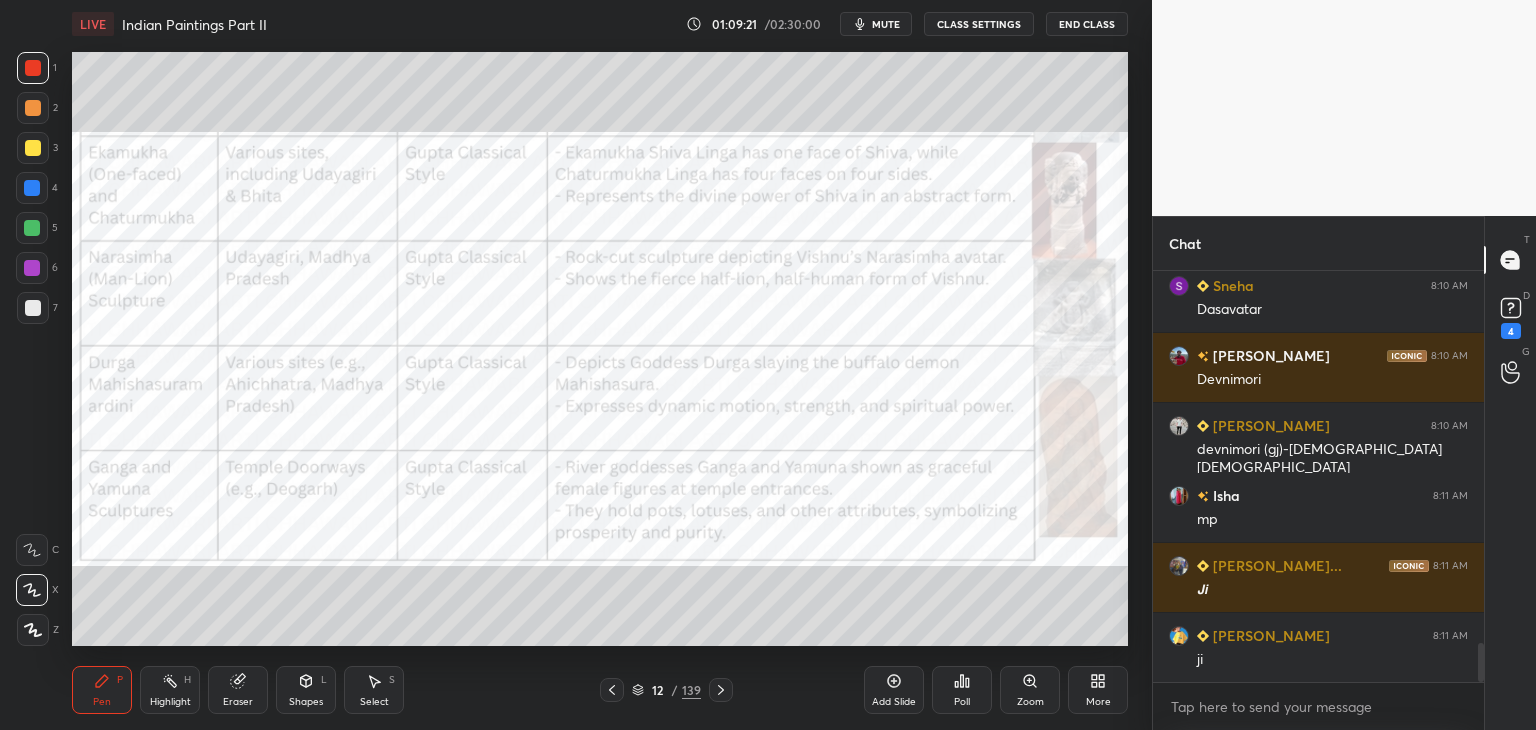 scroll, scrollTop: 3962, scrollLeft: 0, axis: vertical 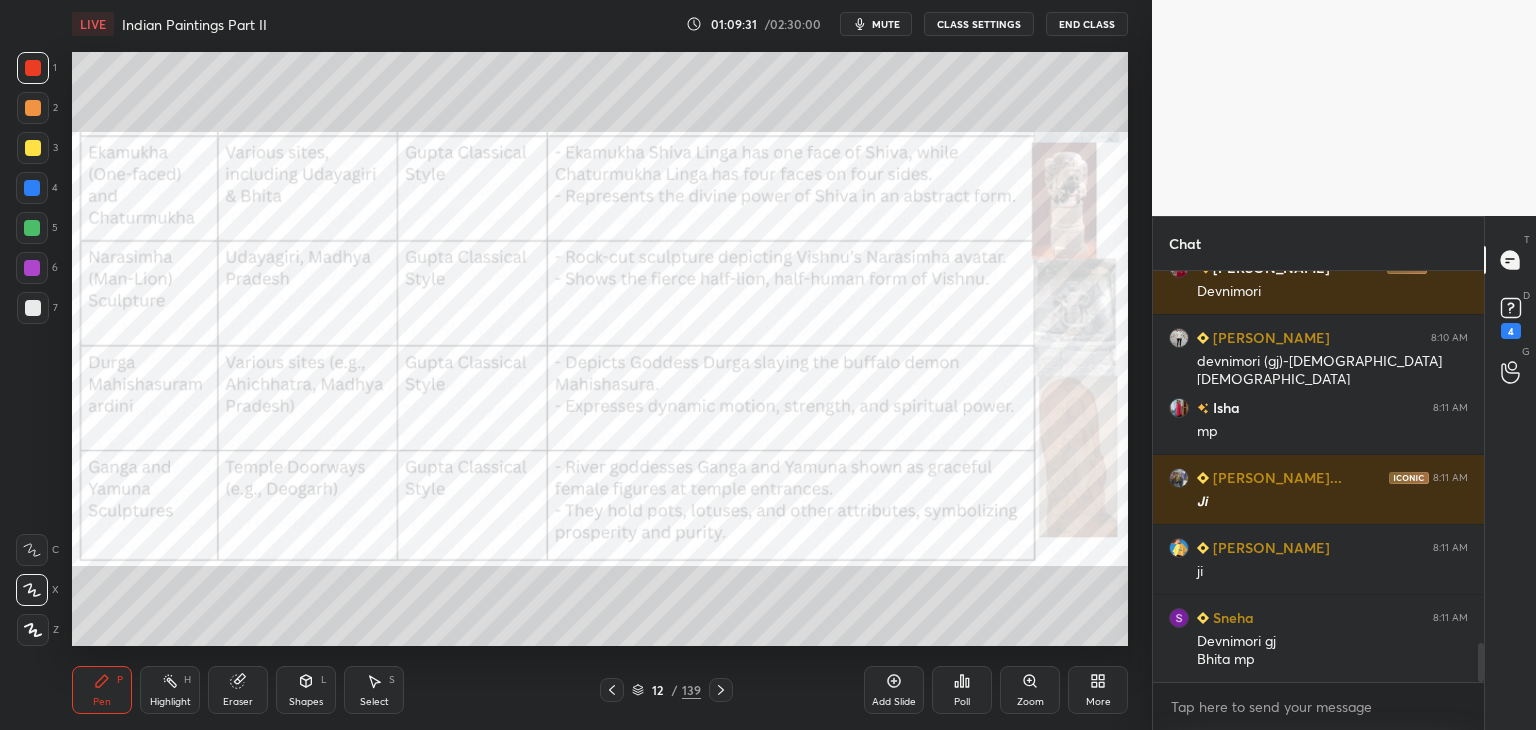 click 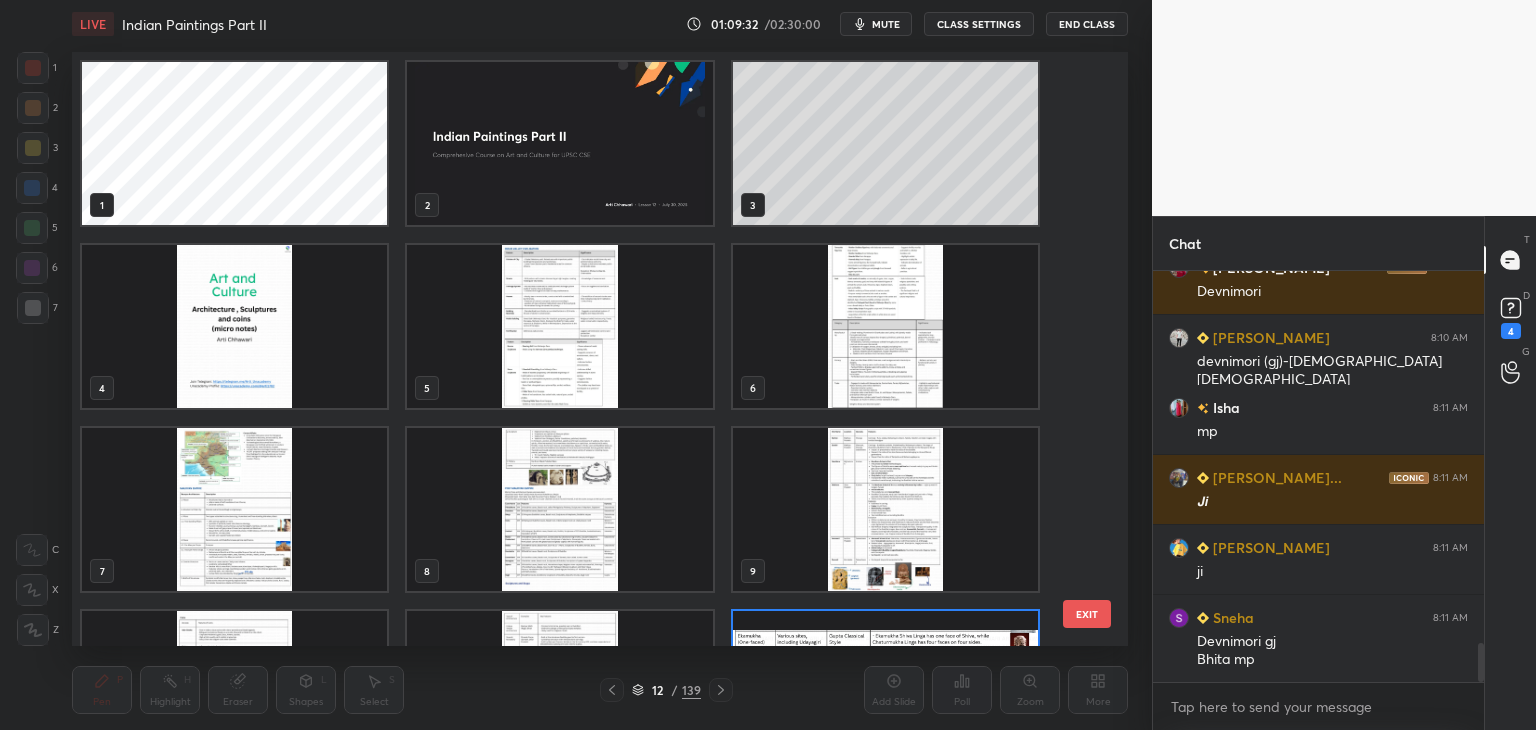 scroll, scrollTop: 138, scrollLeft: 0, axis: vertical 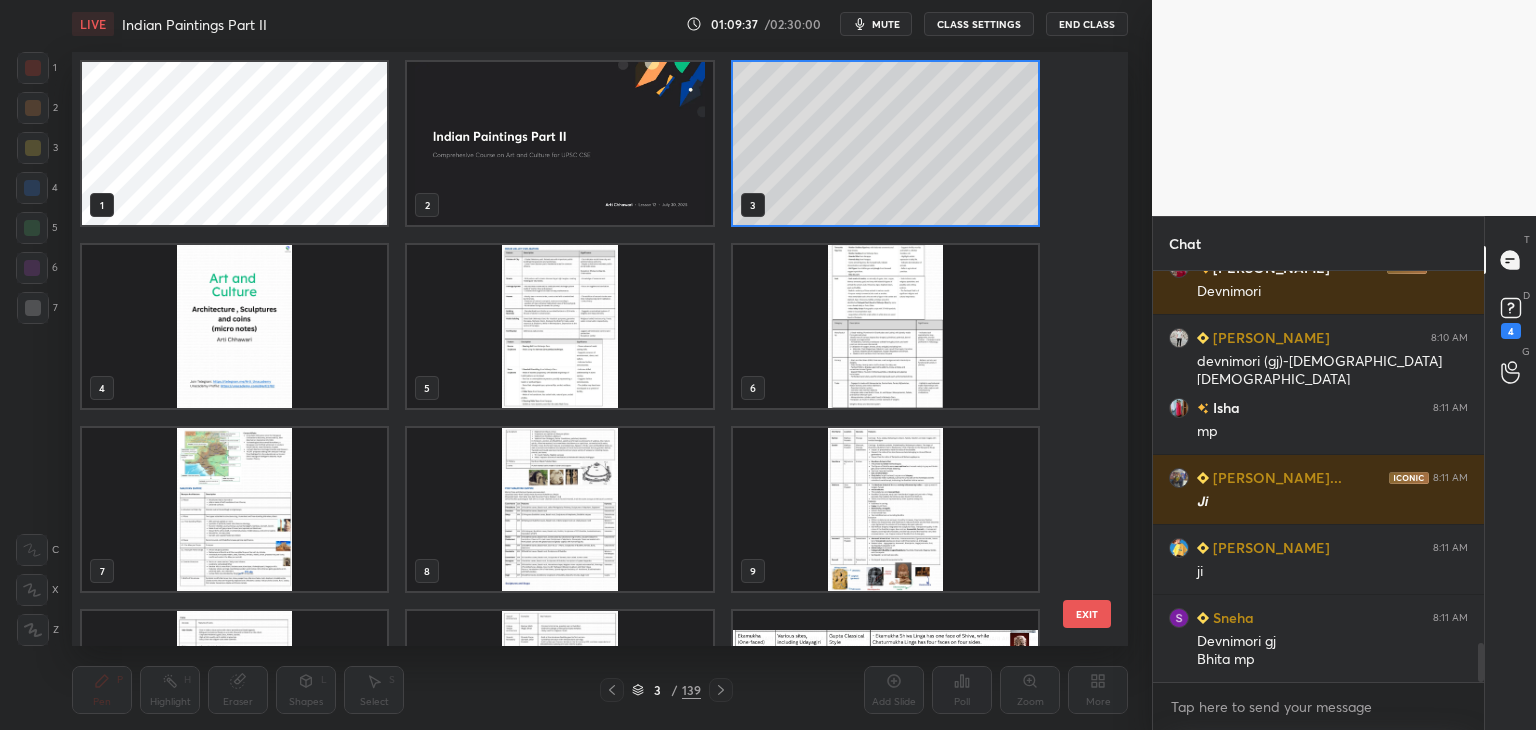 click 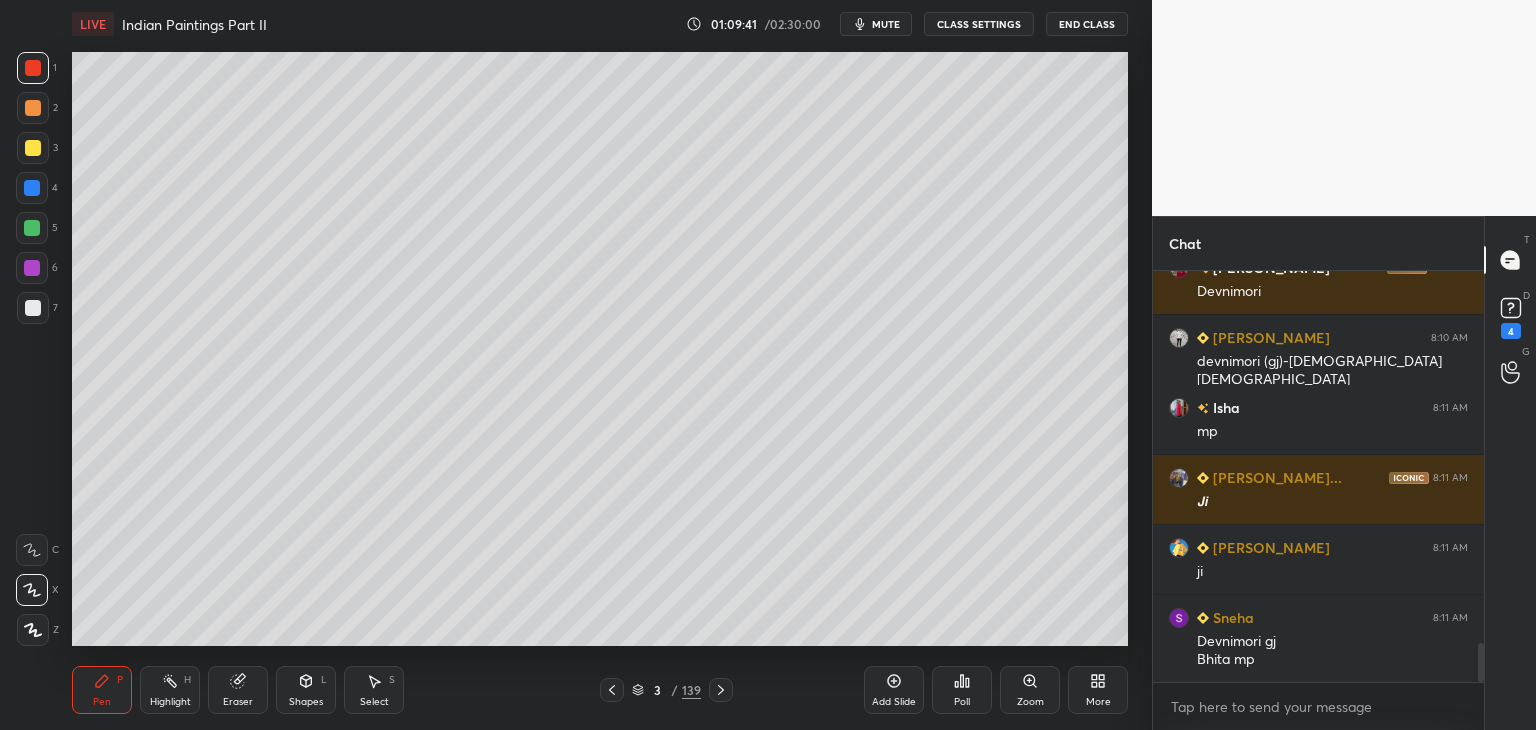 scroll, scrollTop: 4032, scrollLeft: 0, axis: vertical 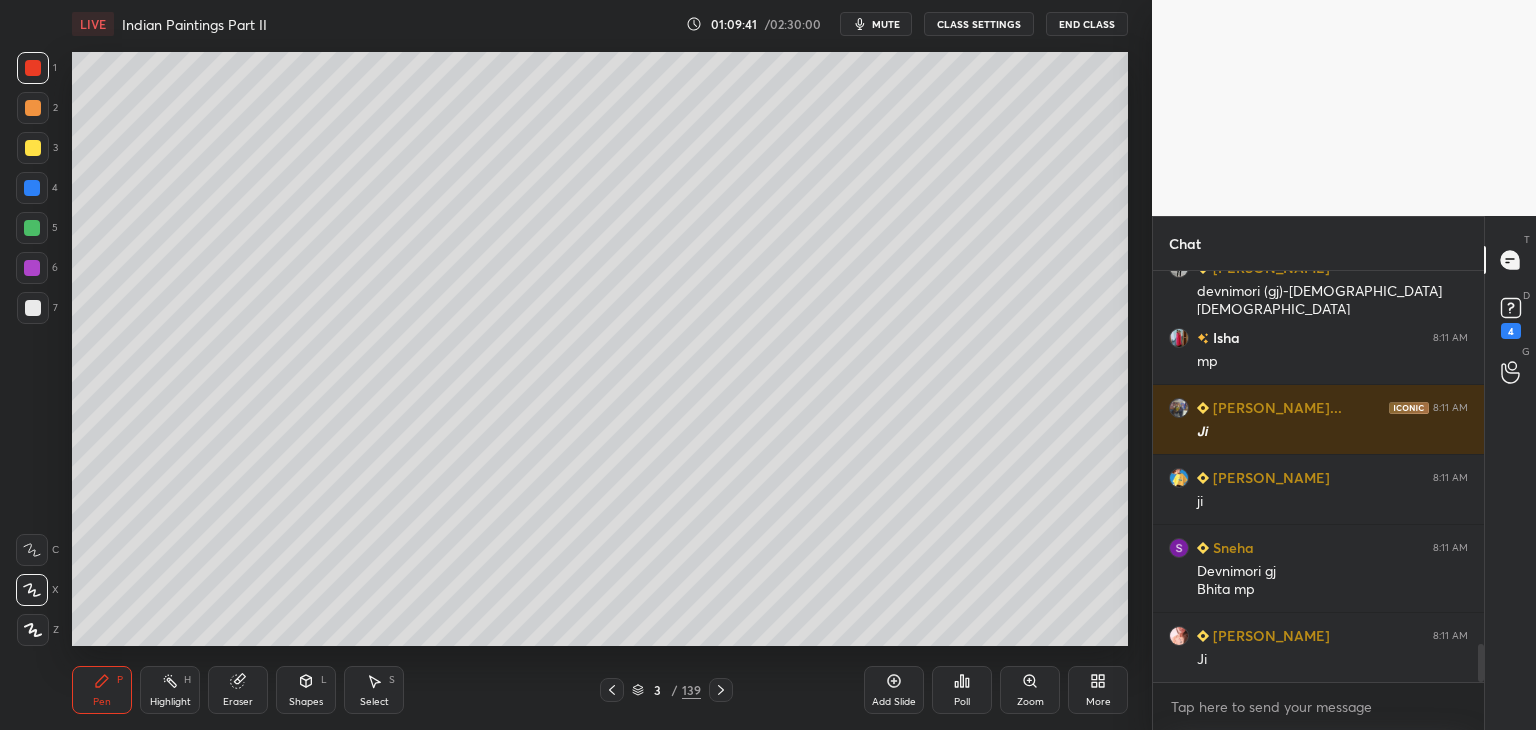 click at bounding box center [33, 148] 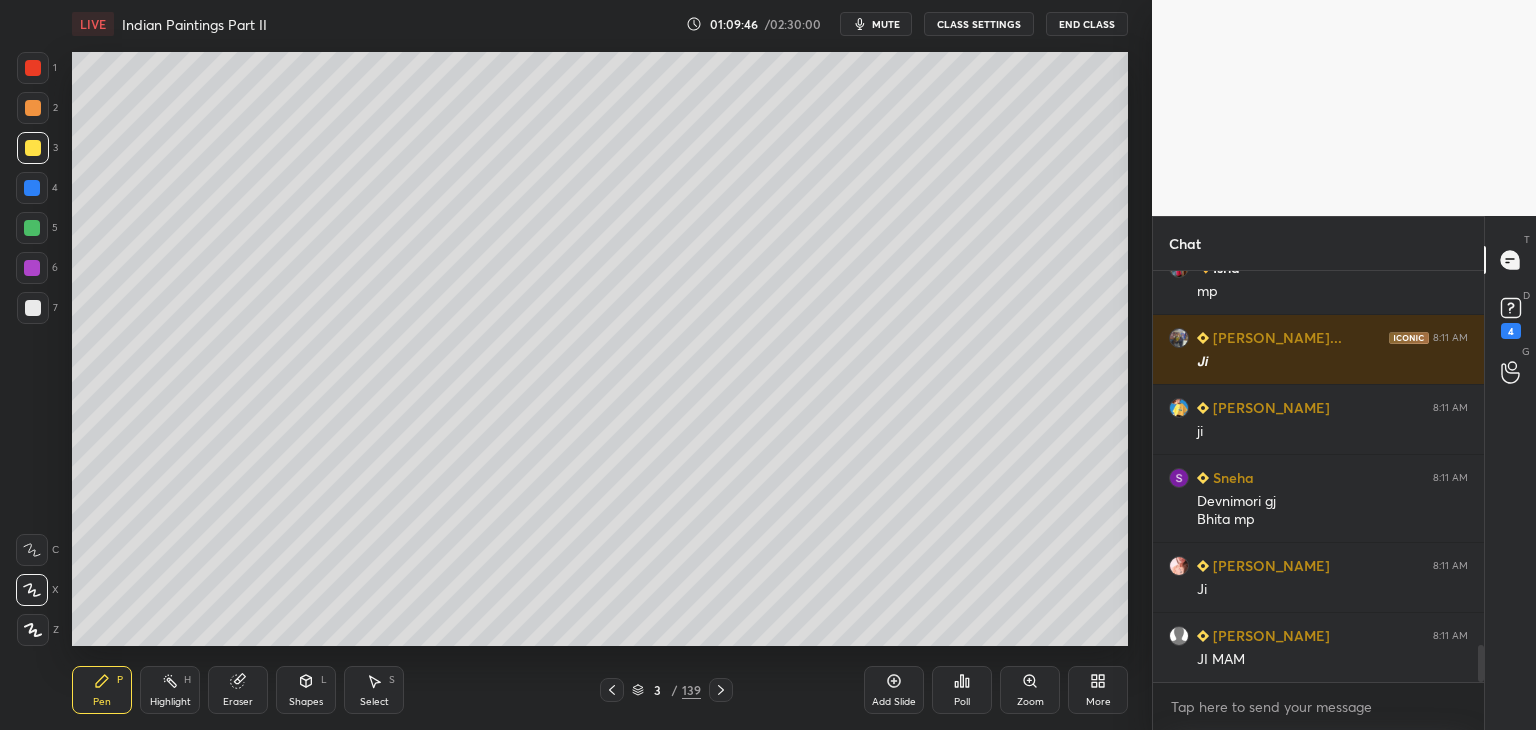 scroll, scrollTop: 4172, scrollLeft: 0, axis: vertical 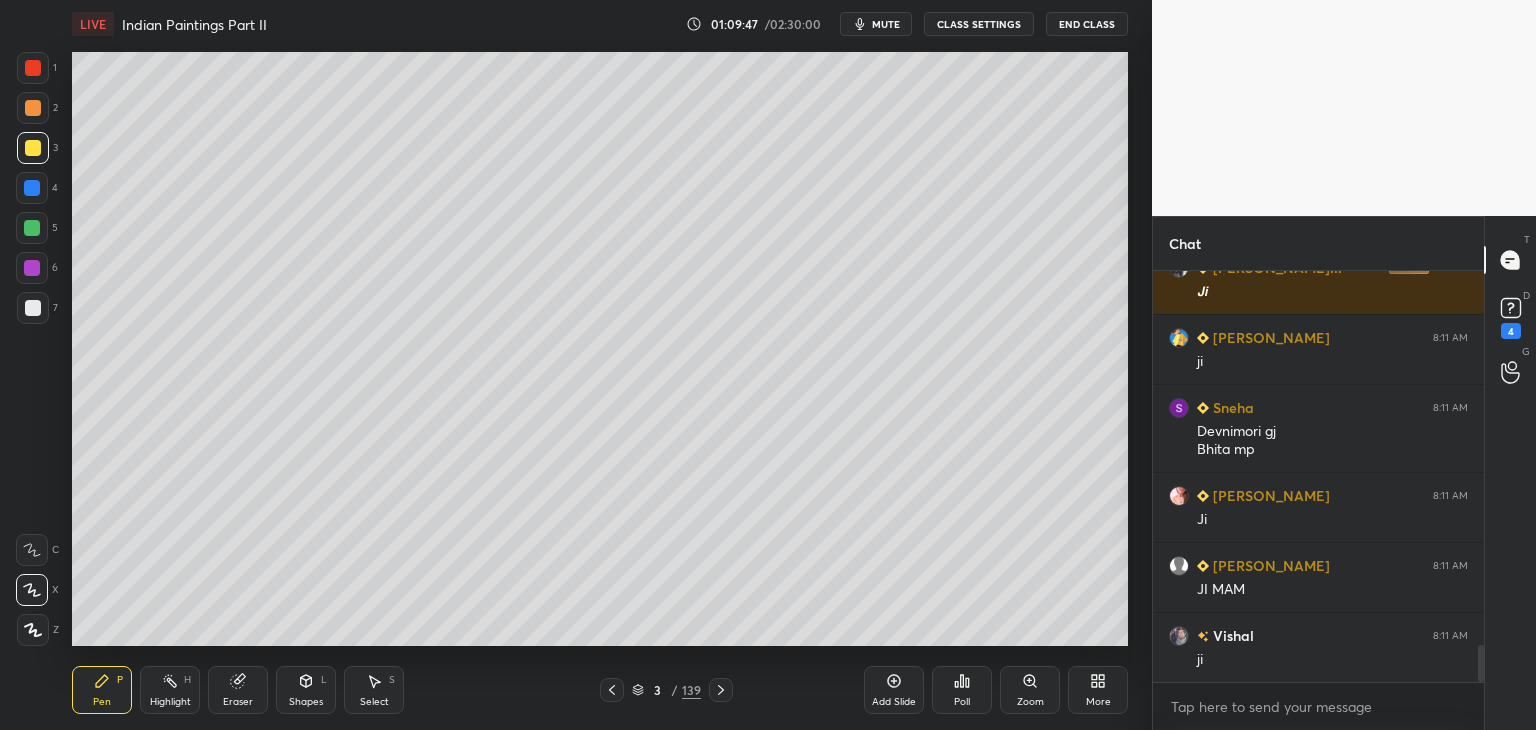 click 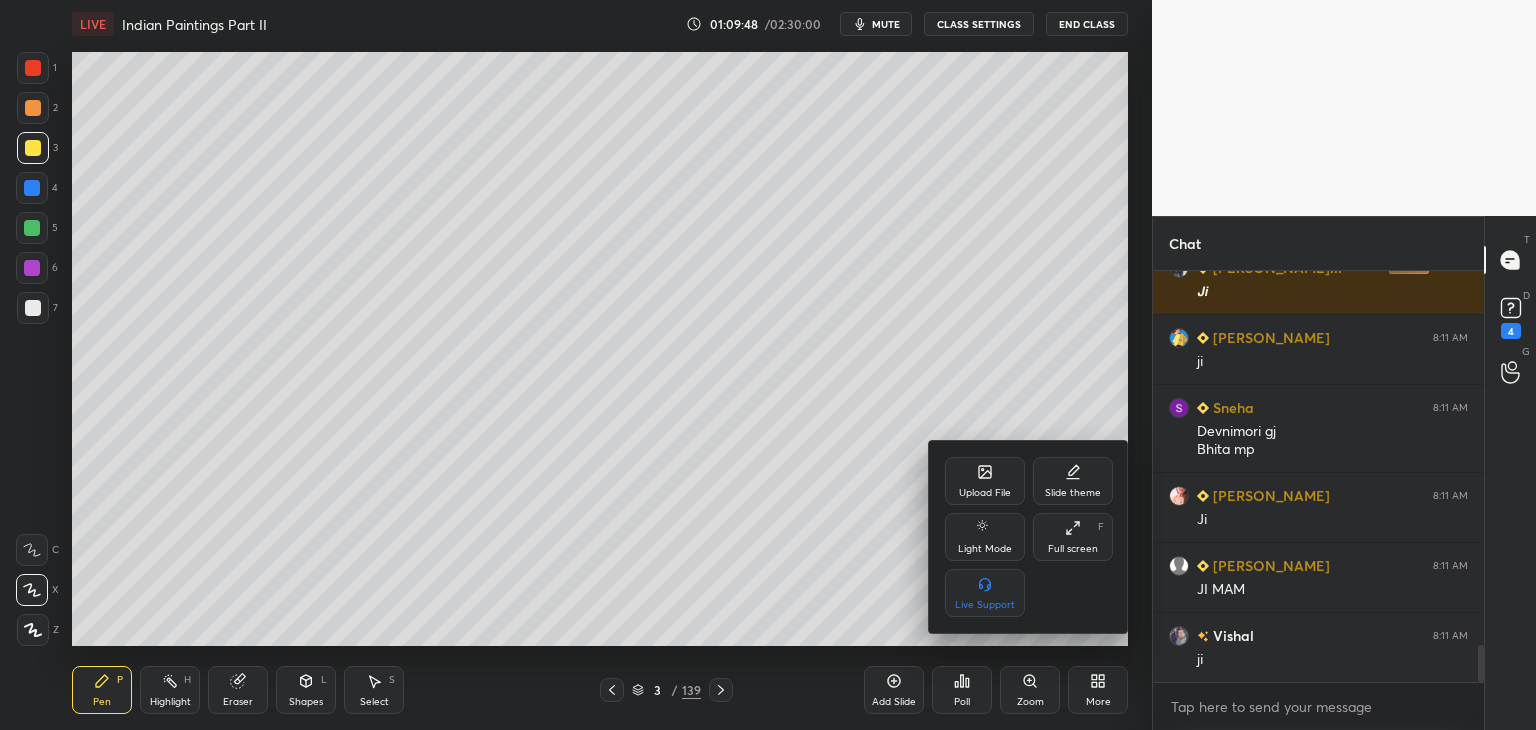 click on "Upload File" at bounding box center [985, 493] 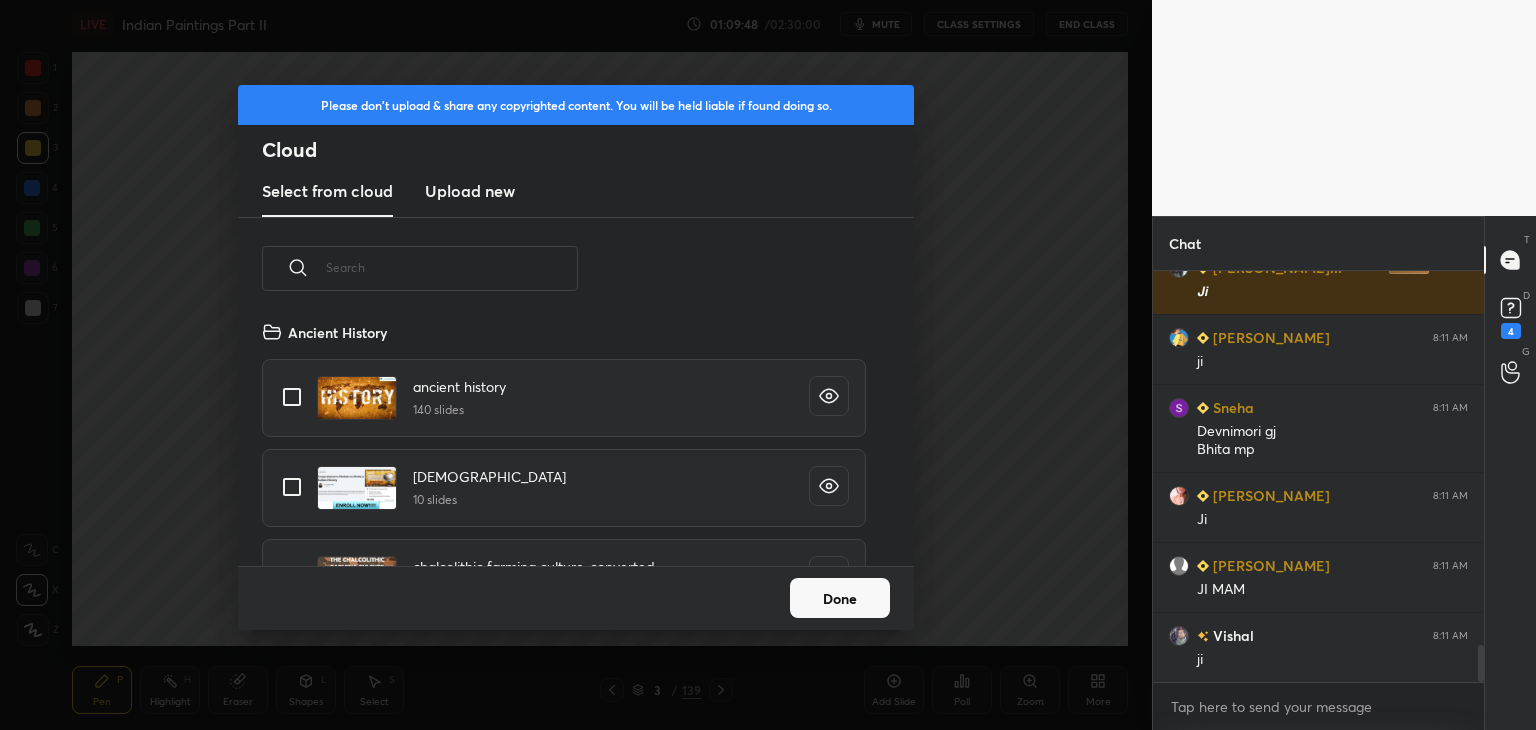 scroll, scrollTop: 5, scrollLeft: 10, axis: both 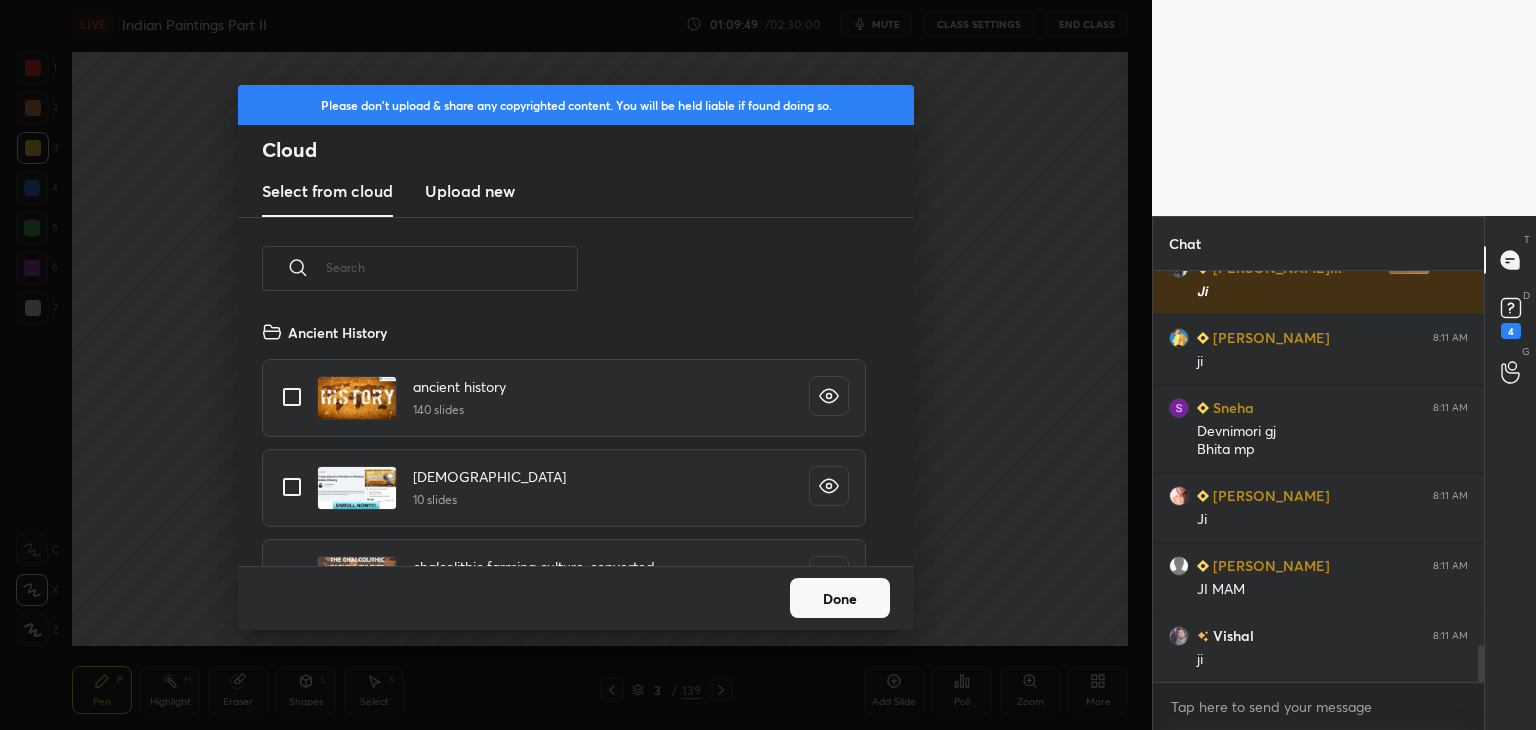 click on "Upload new" at bounding box center [470, 191] 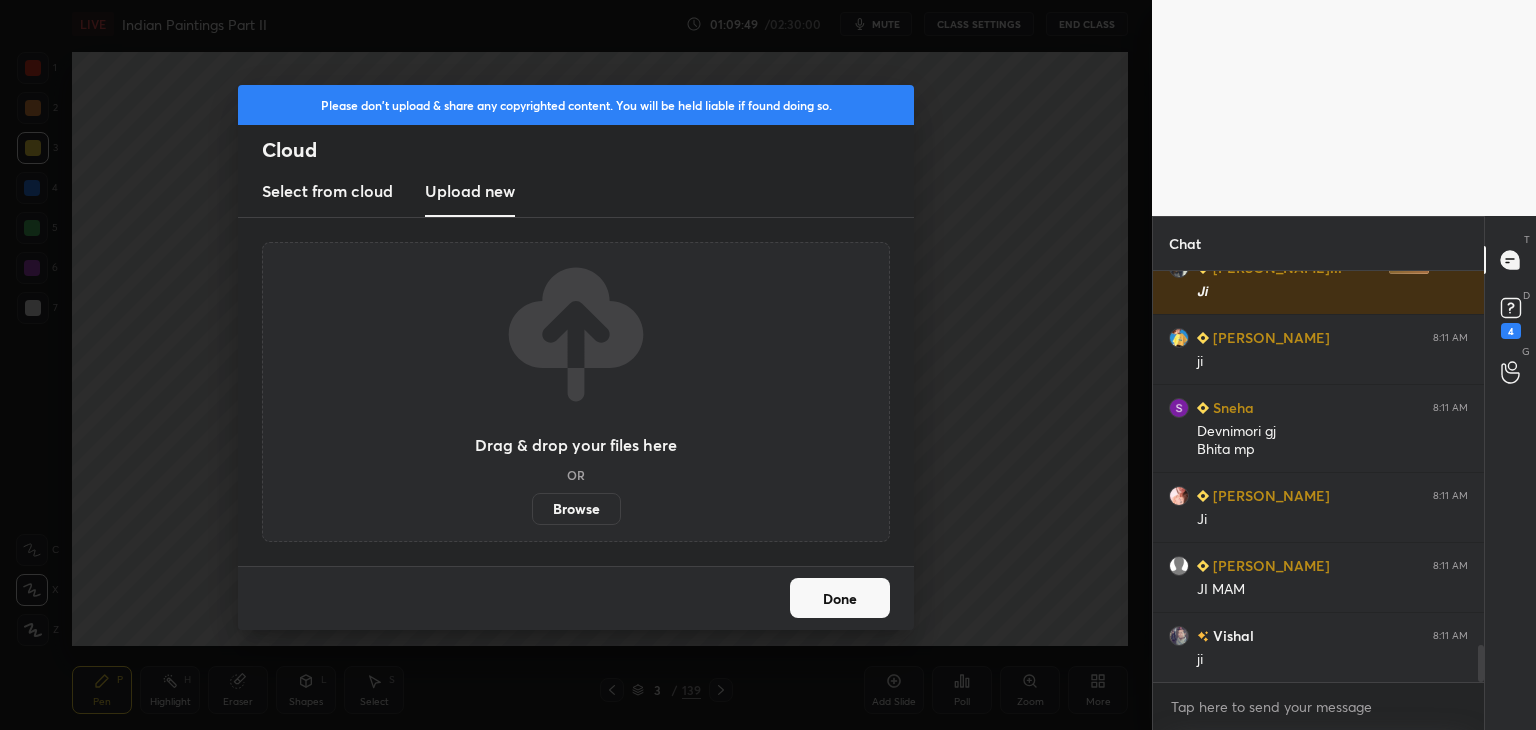click on "Browse" at bounding box center (576, 509) 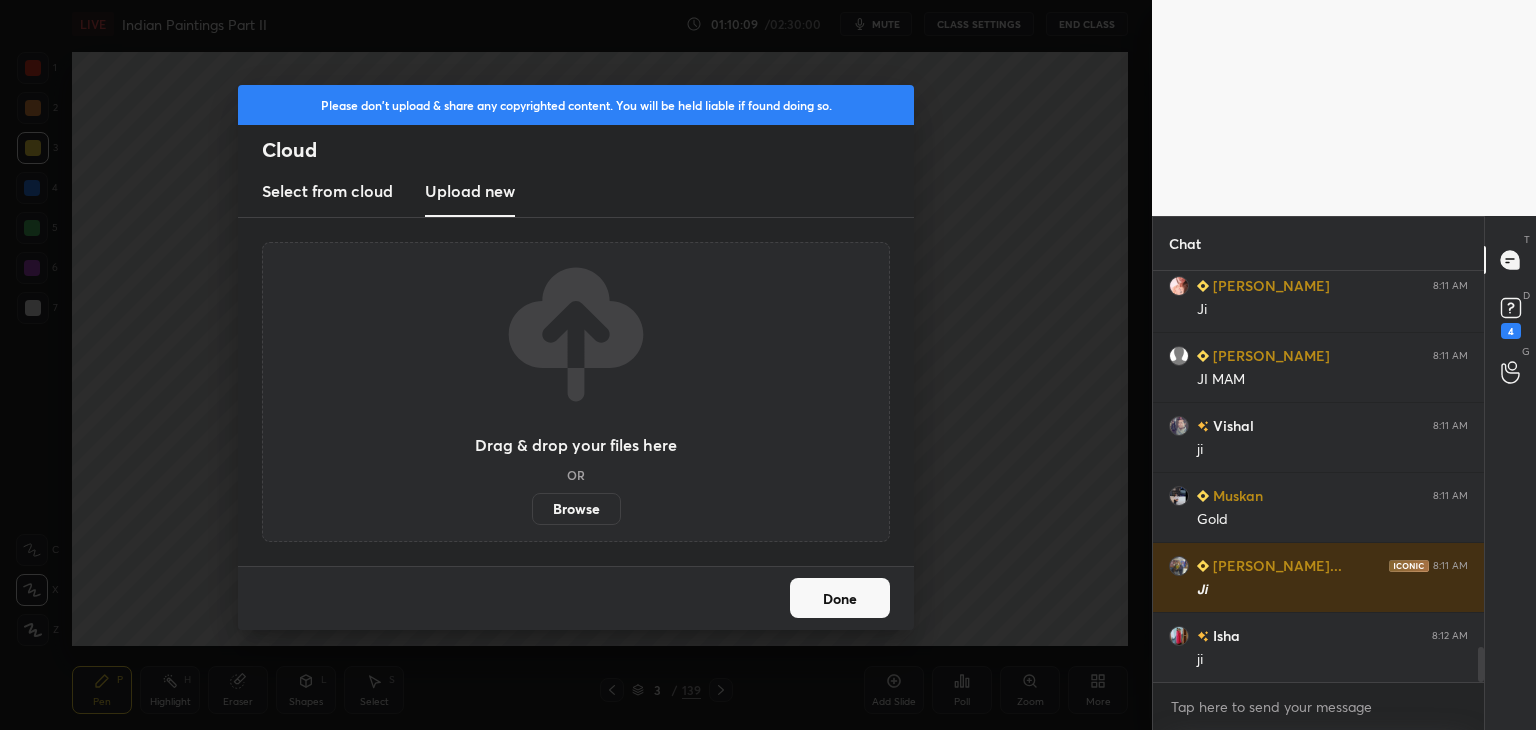 scroll, scrollTop: 4452, scrollLeft: 0, axis: vertical 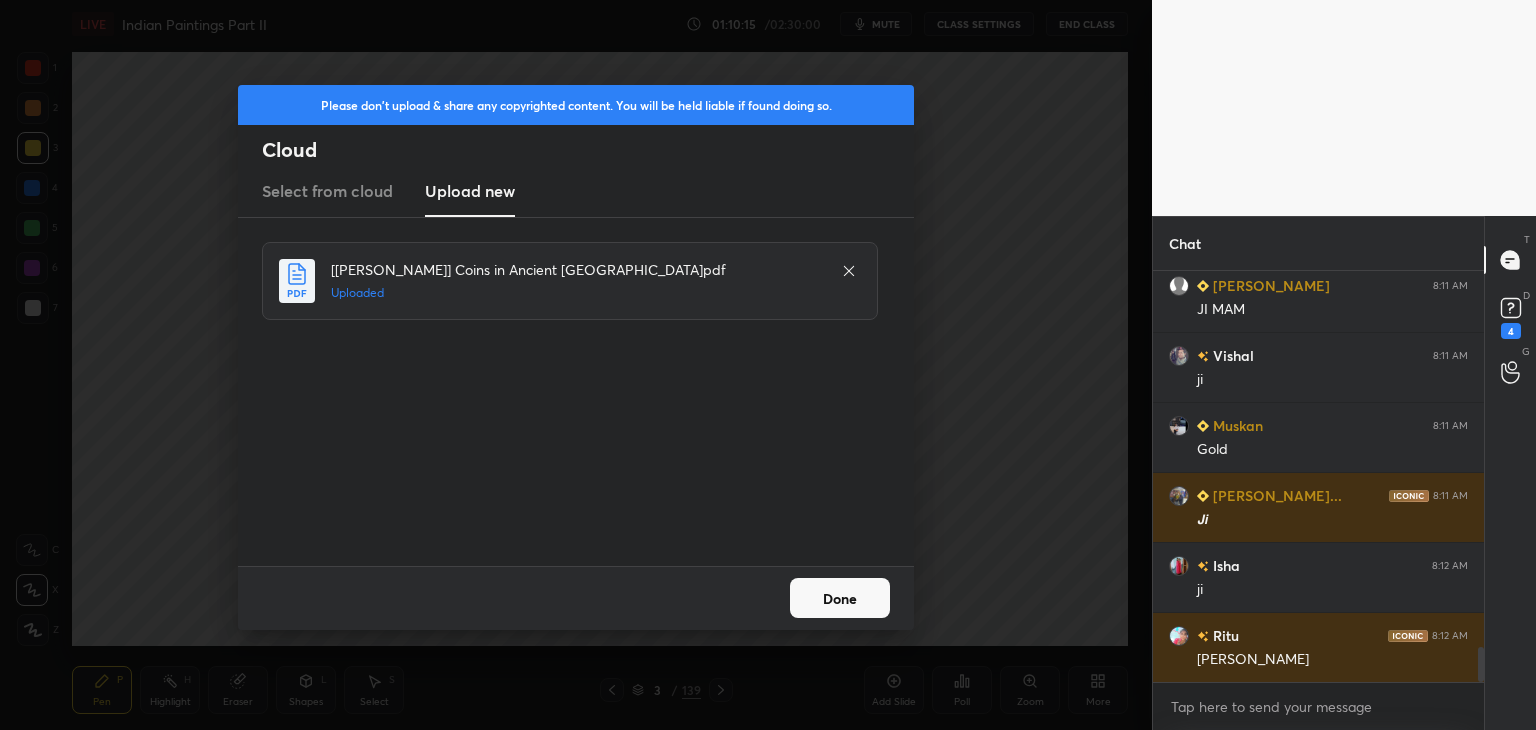 click on "Done" at bounding box center (840, 598) 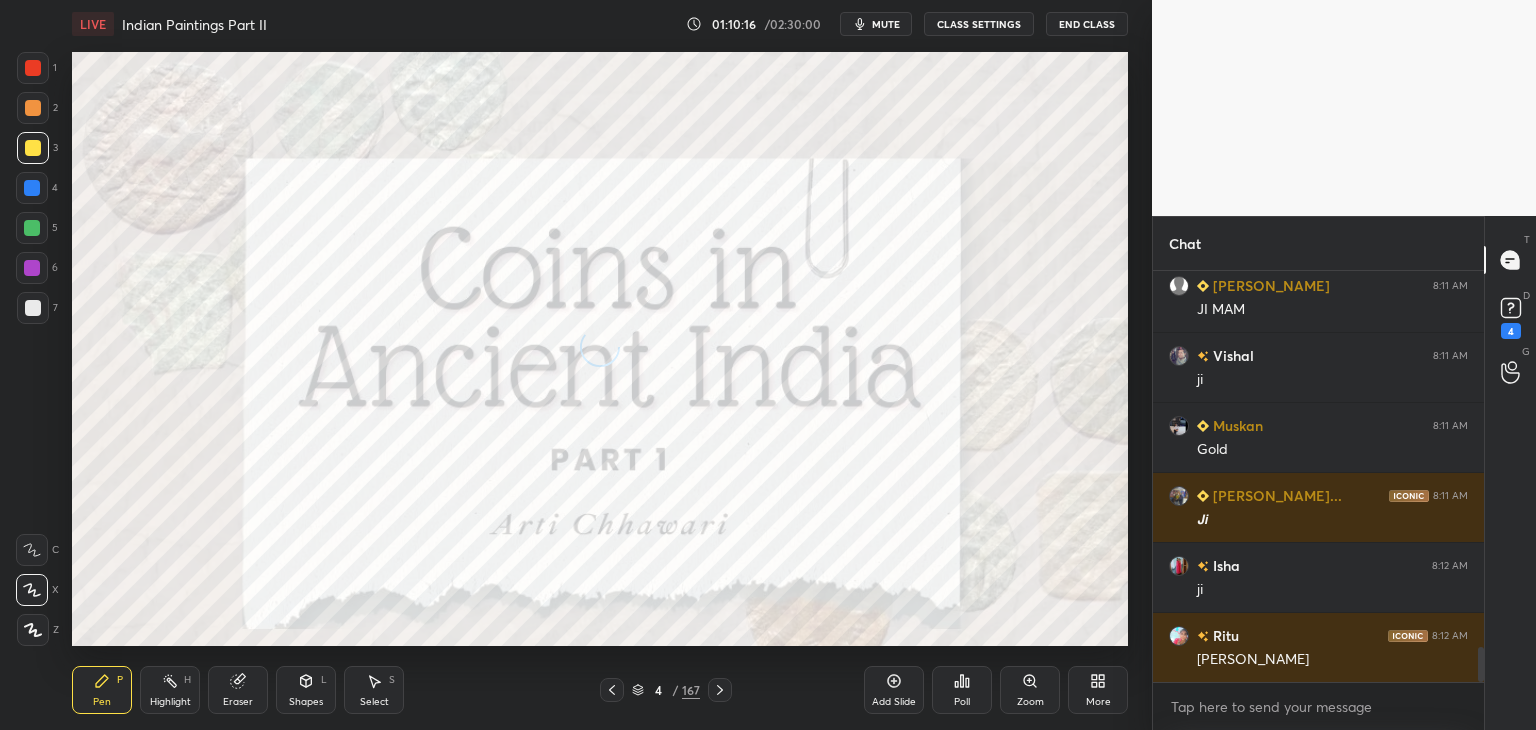drag, startPoint x: 608, startPoint y: 696, endPoint x: 632, endPoint y: 692, distance: 24.33105 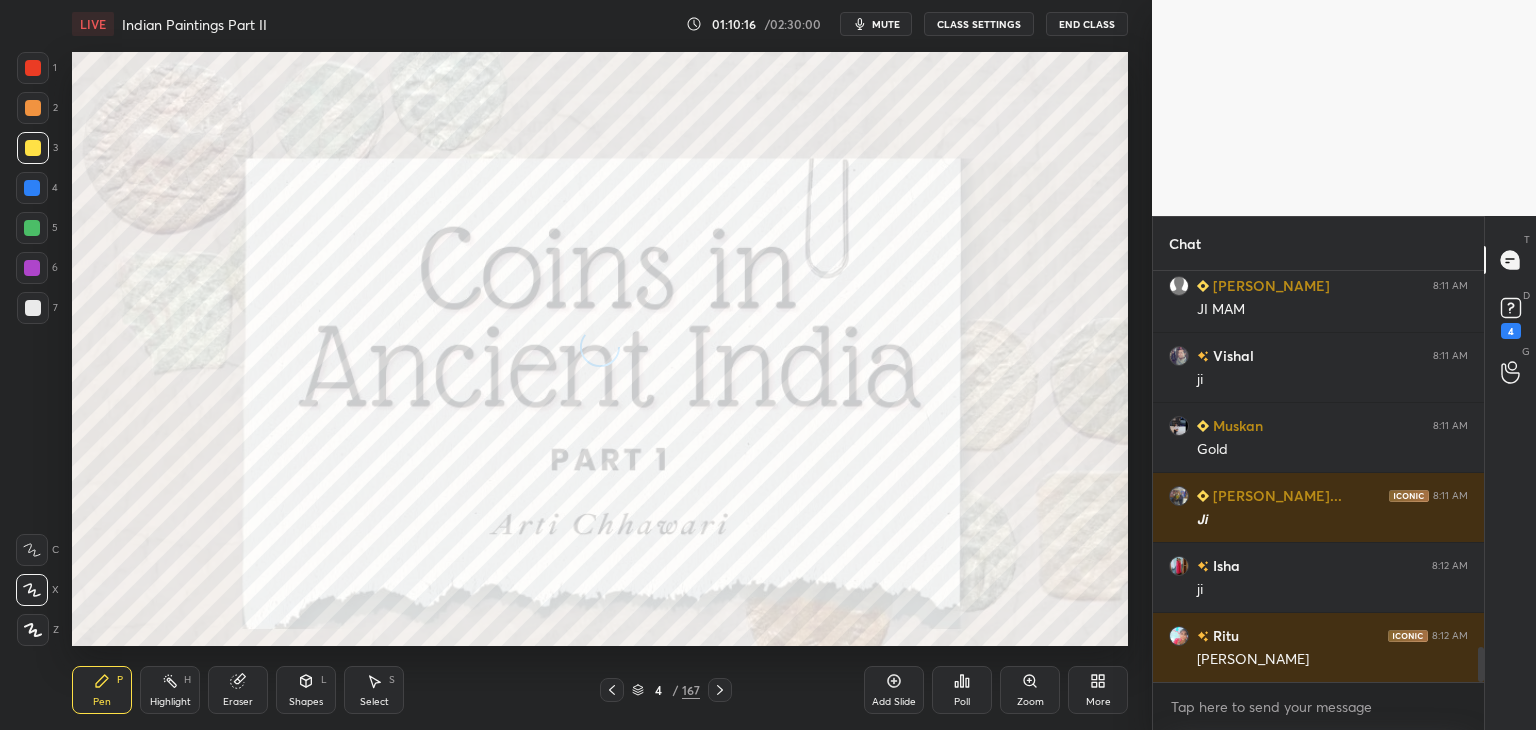 click 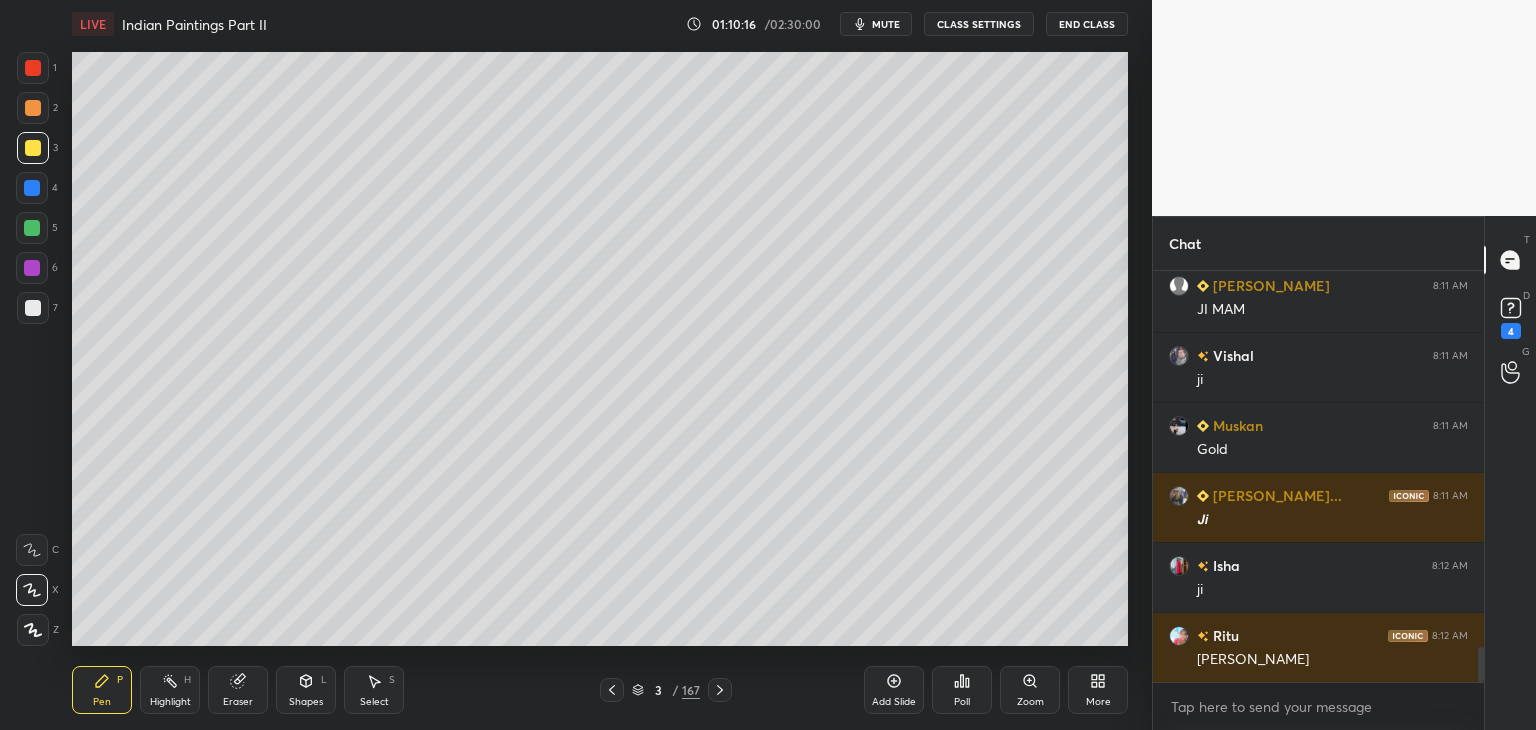 click 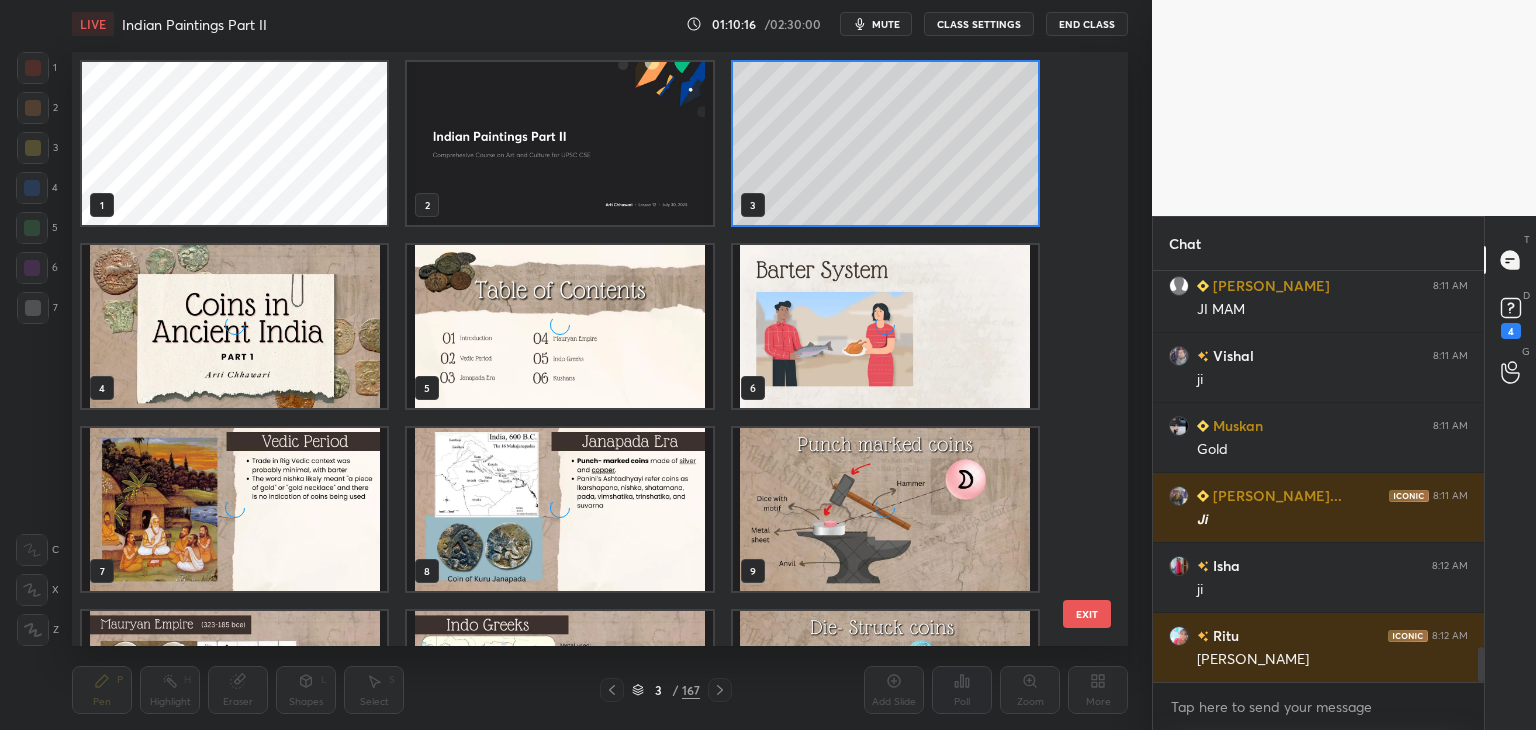 scroll, scrollTop: 6, scrollLeft: 10, axis: both 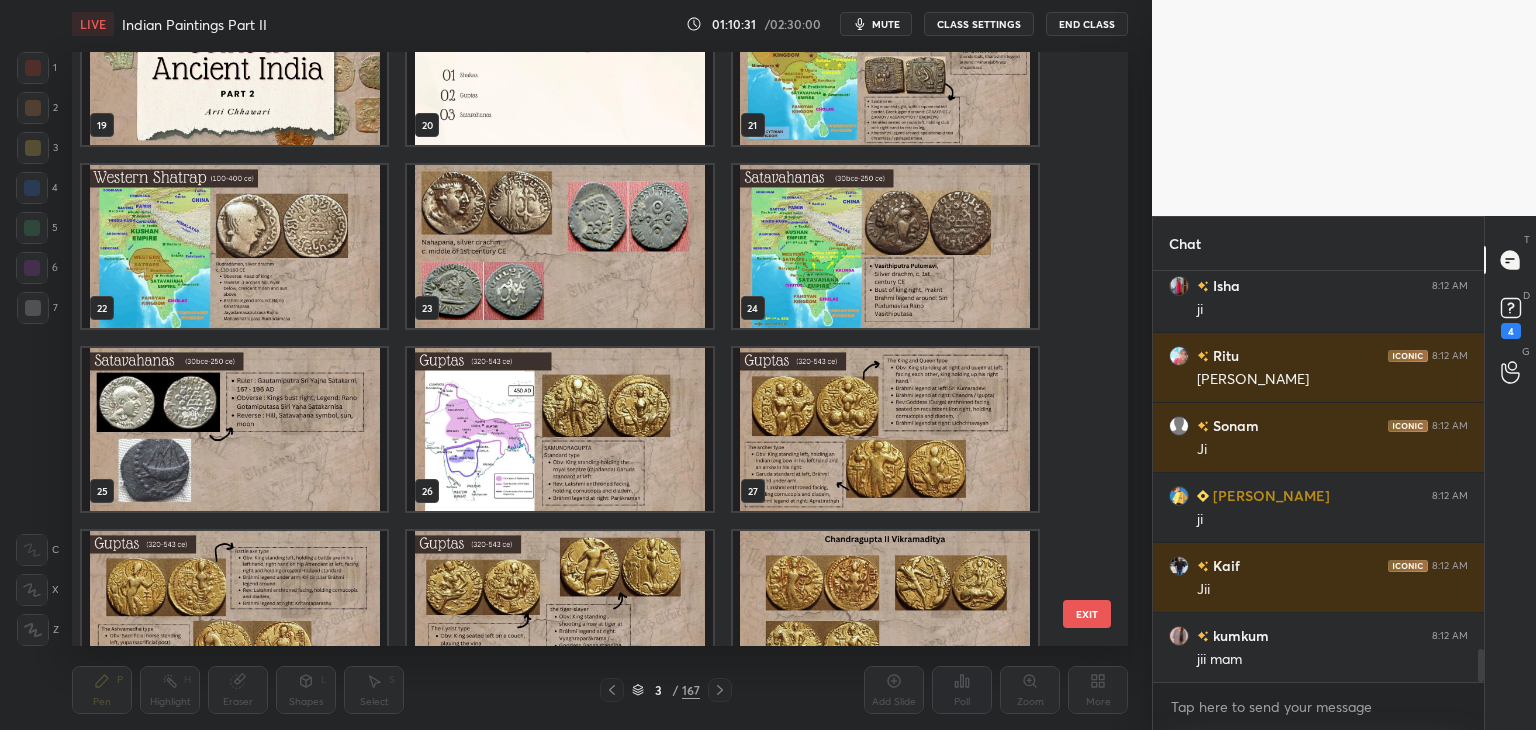 click at bounding box center [559, 429] 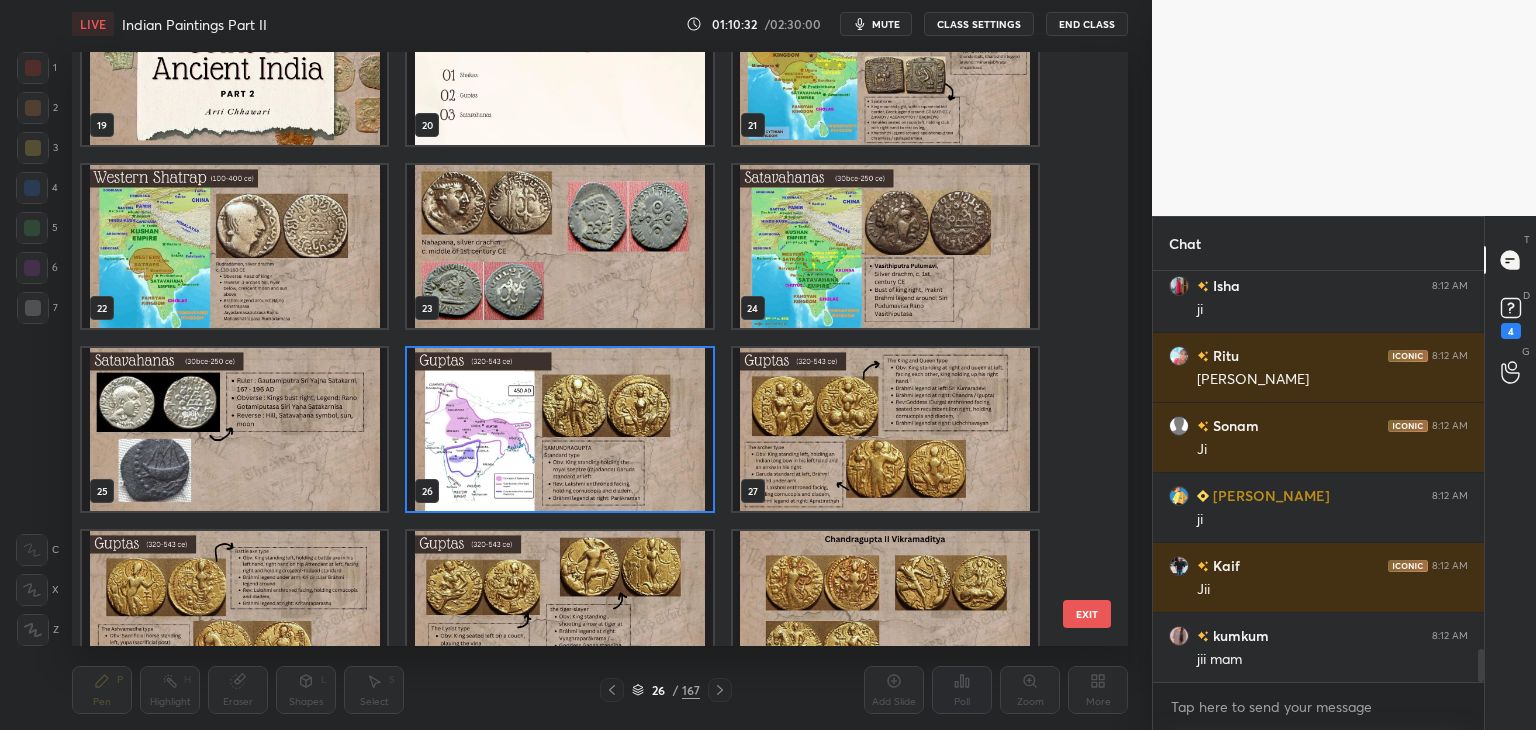 click on "26 / 167" at bounding box center [666, 690] 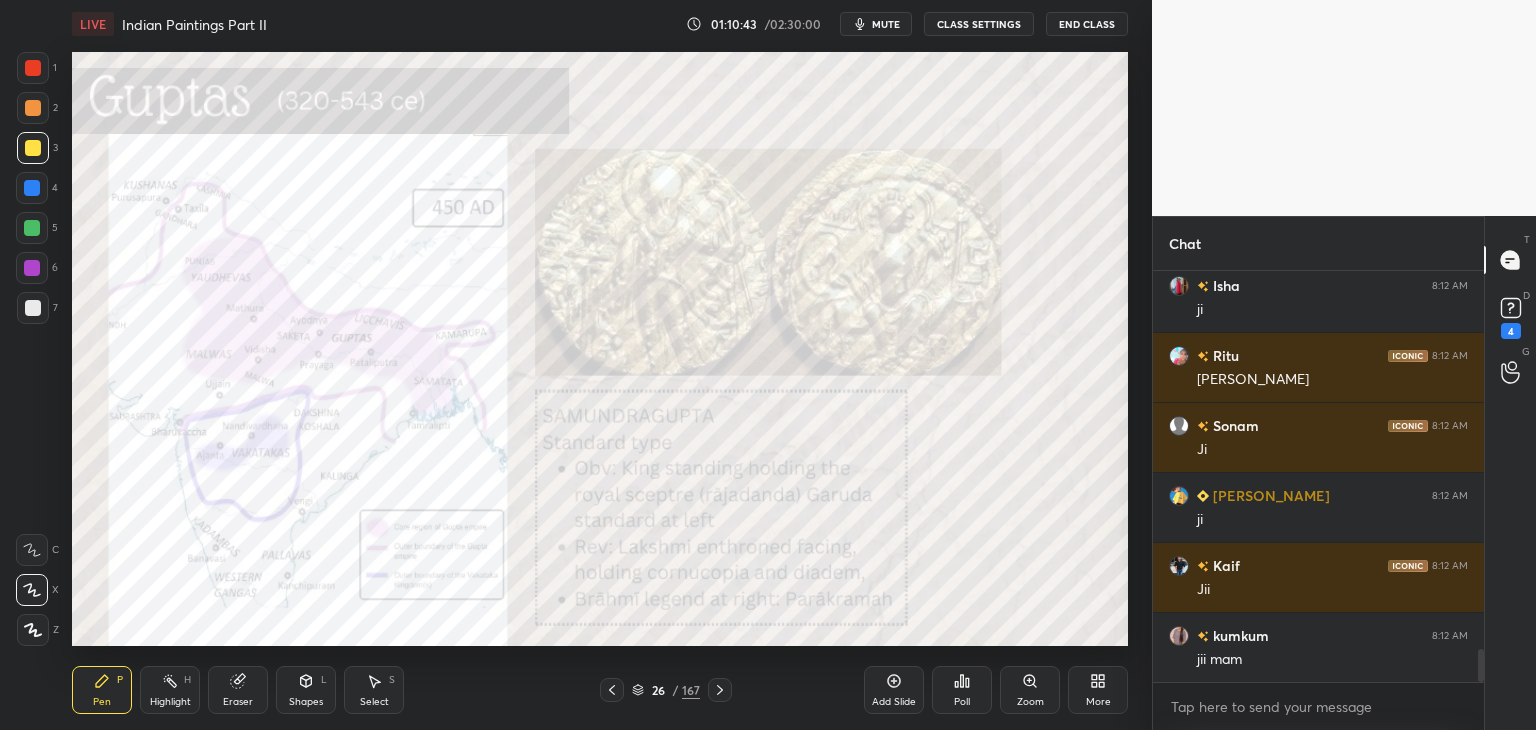 click at bounding box center [33, 308] 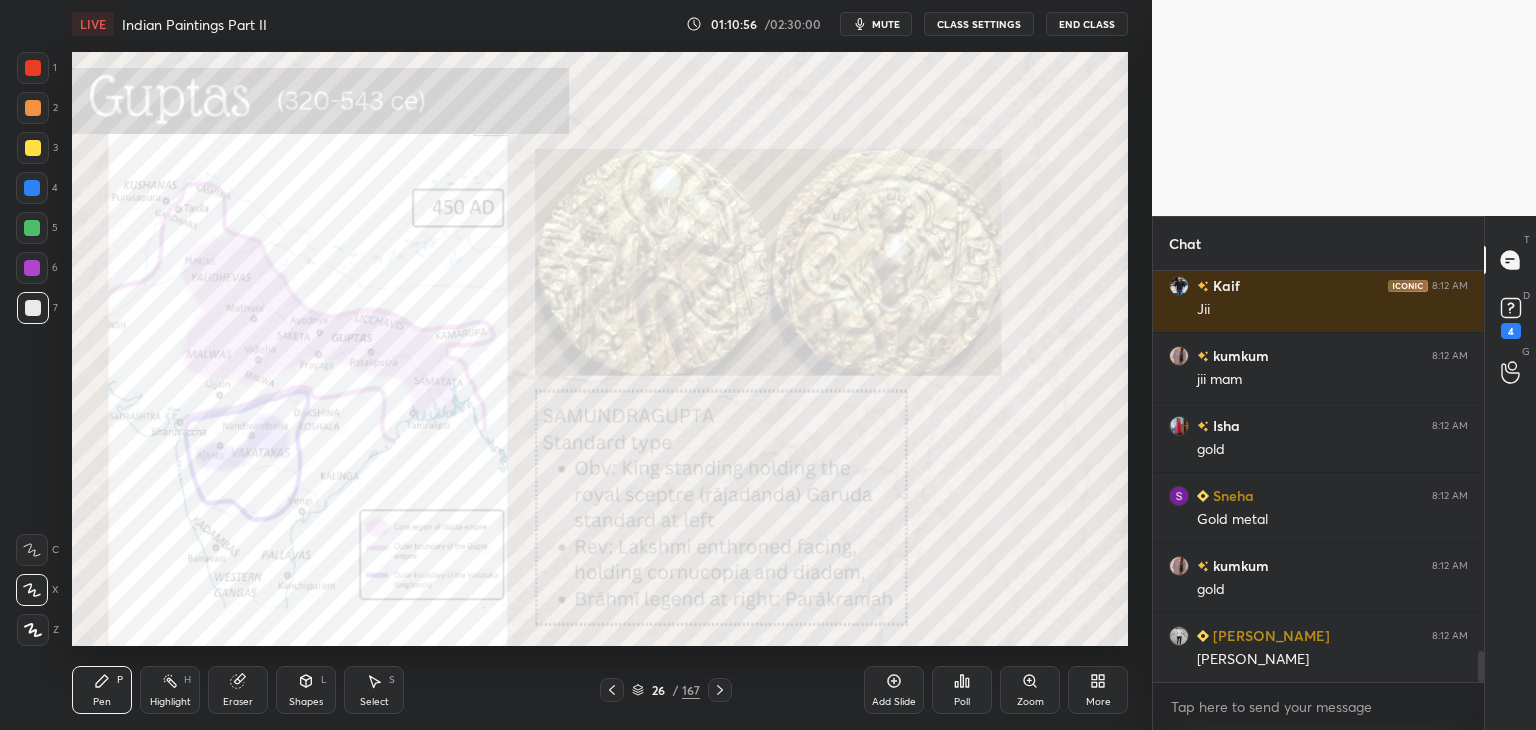 scroll, scrollTop: 5082, scrollLeft: 0, axis: vertical 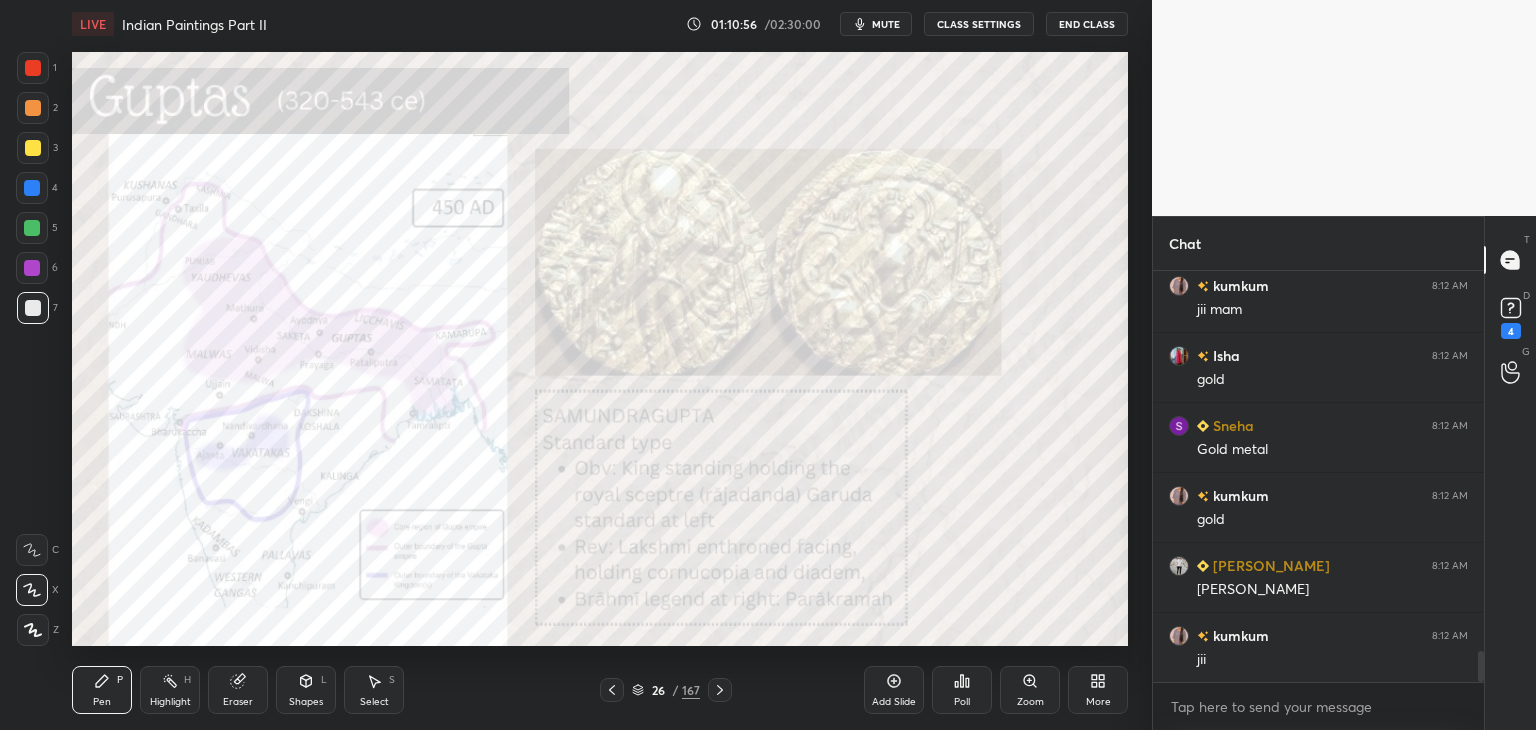 click at bounding box center [720, 690] 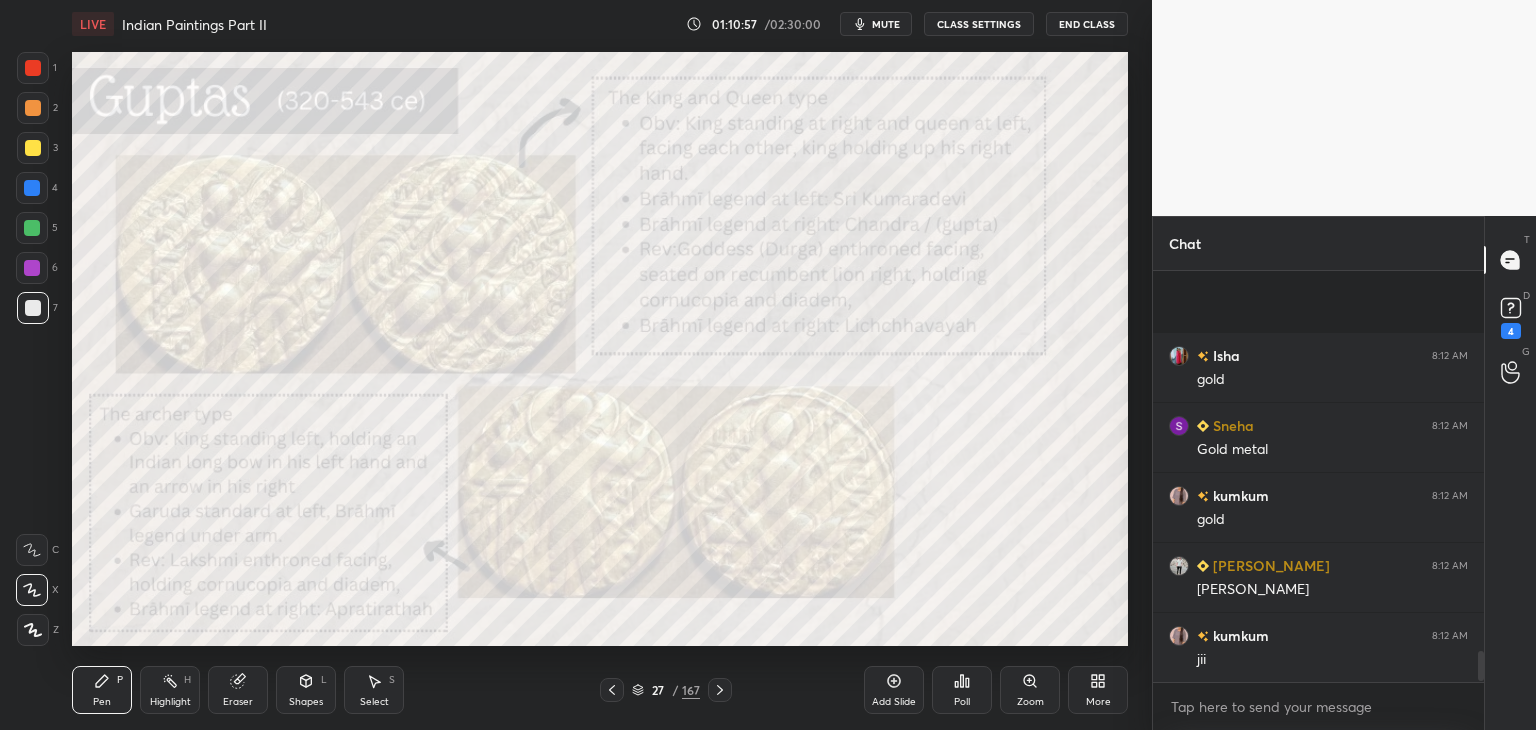 scroll, scrollTop: 5222, scrollLeft: 0, axis: vertical 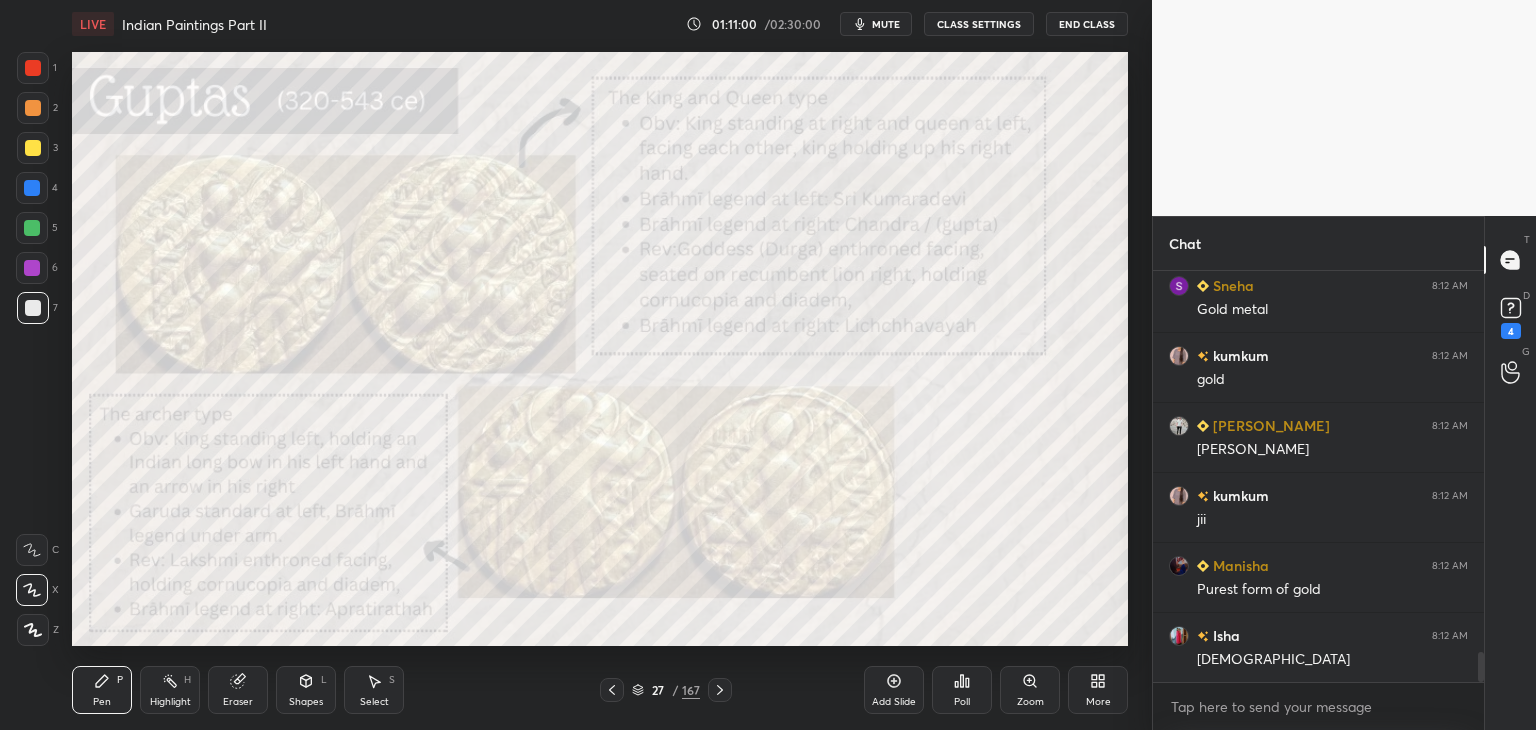 click 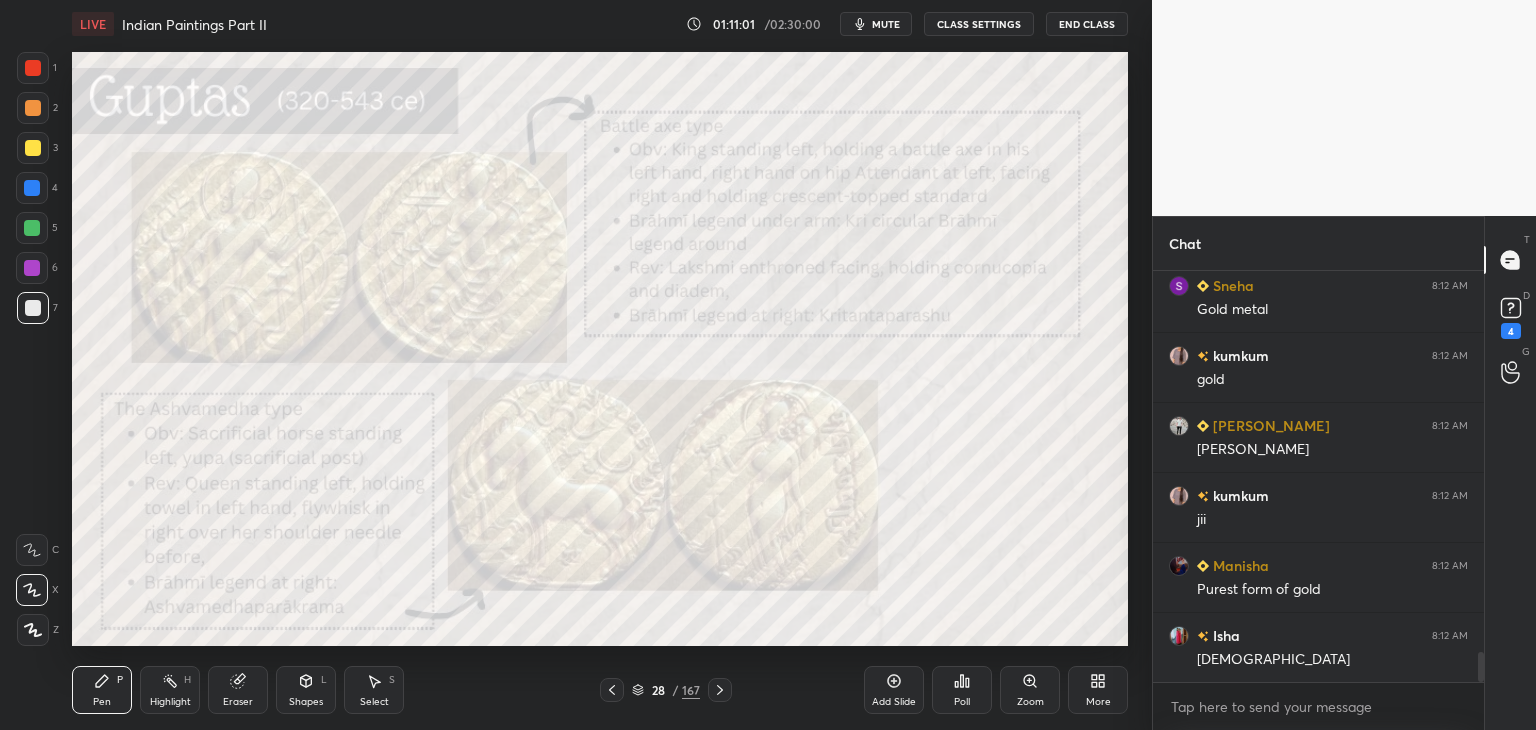 click 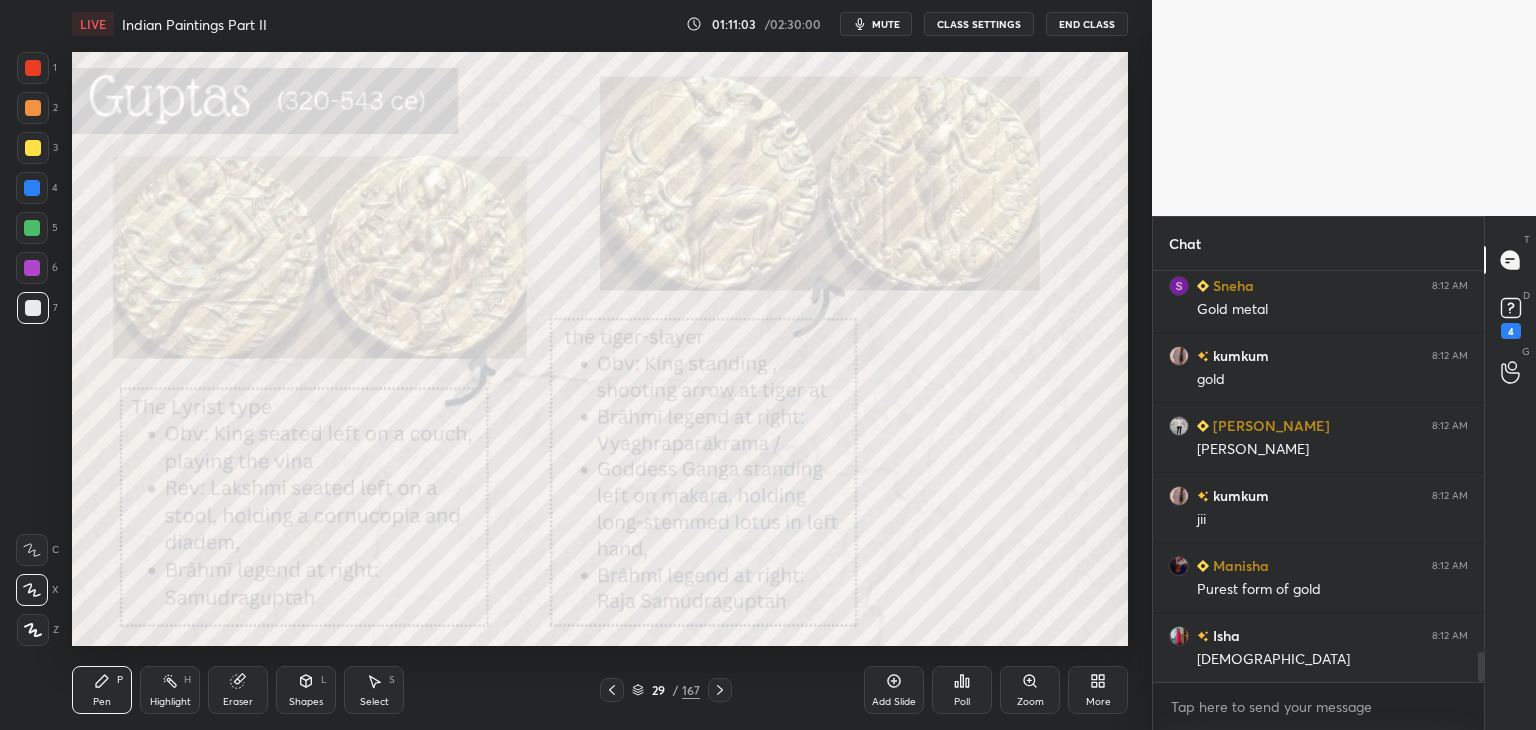 click 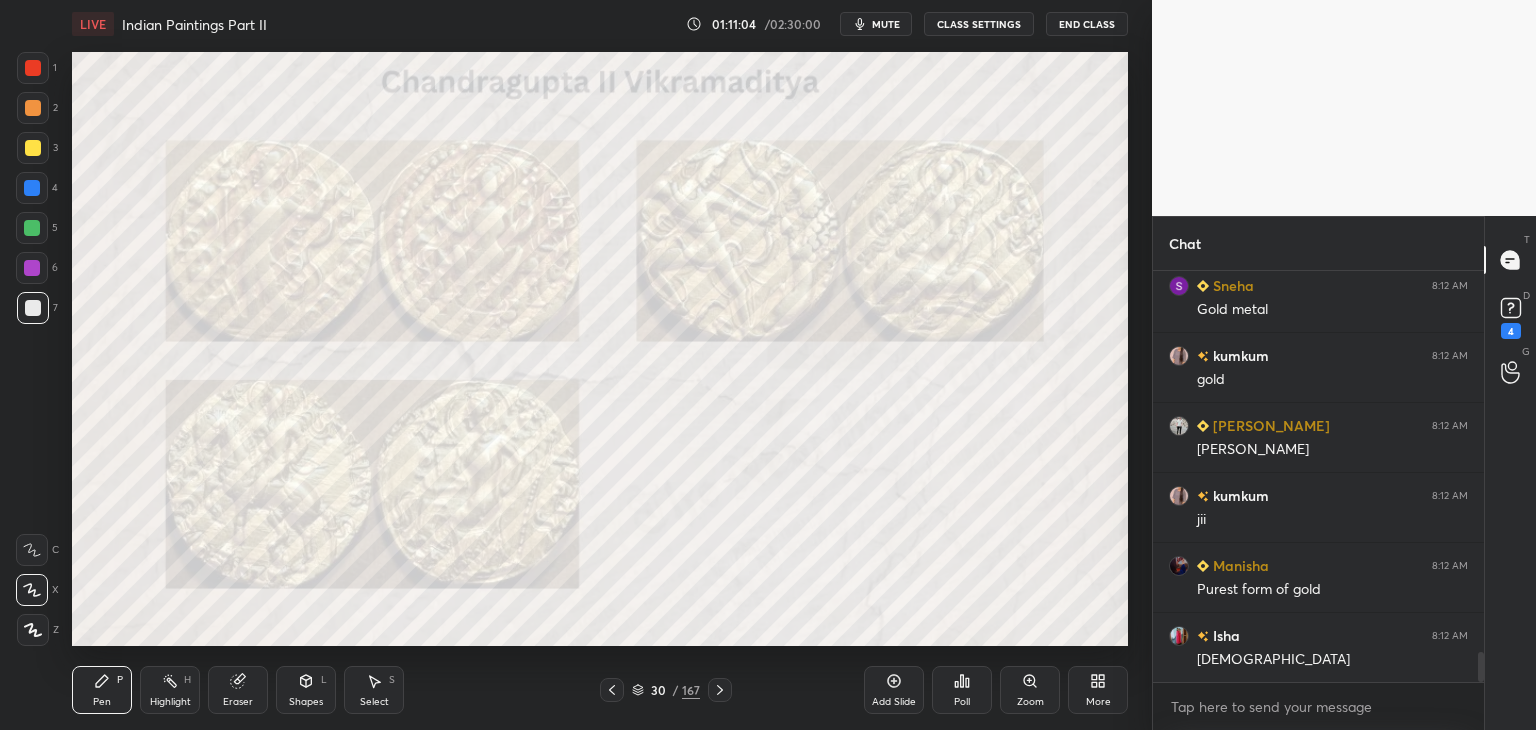 click 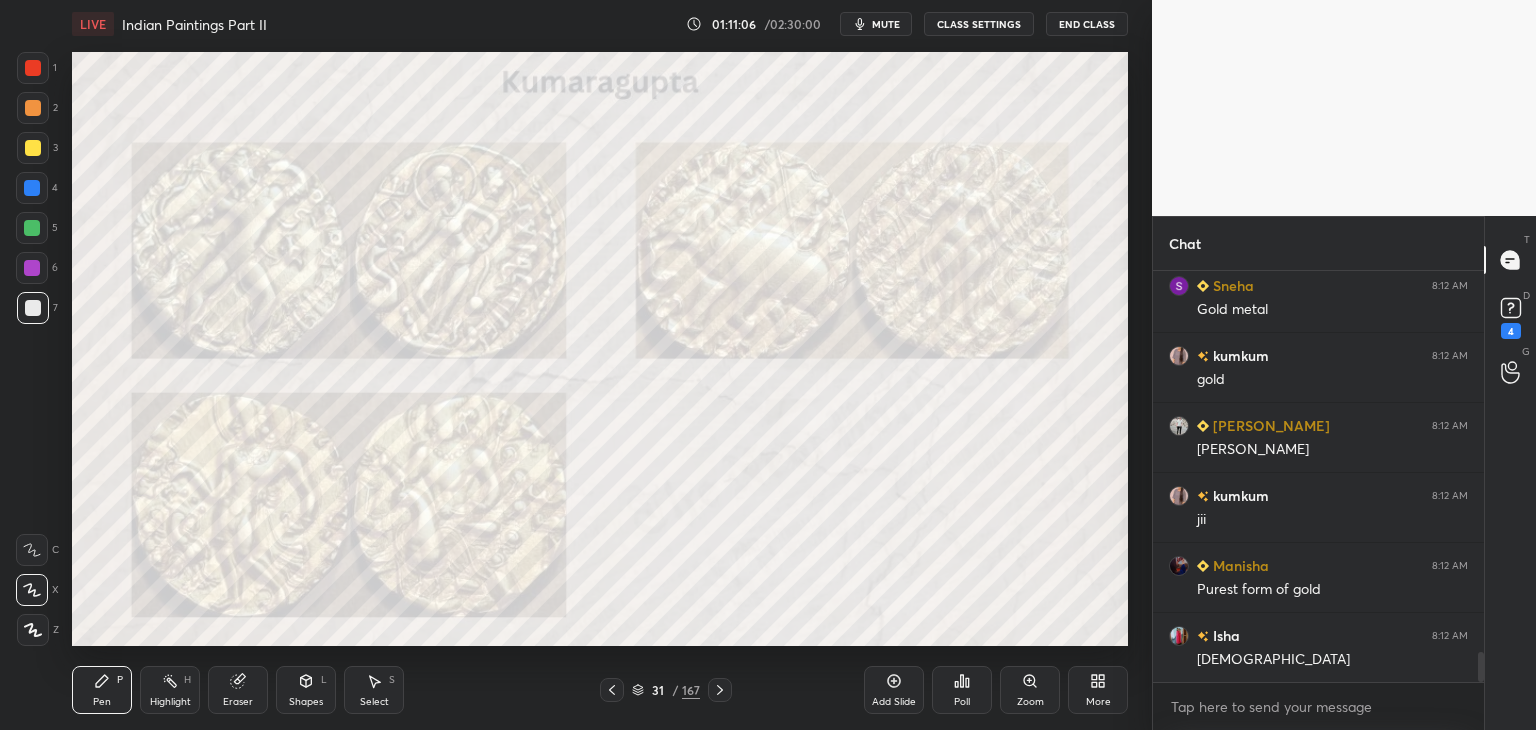 click 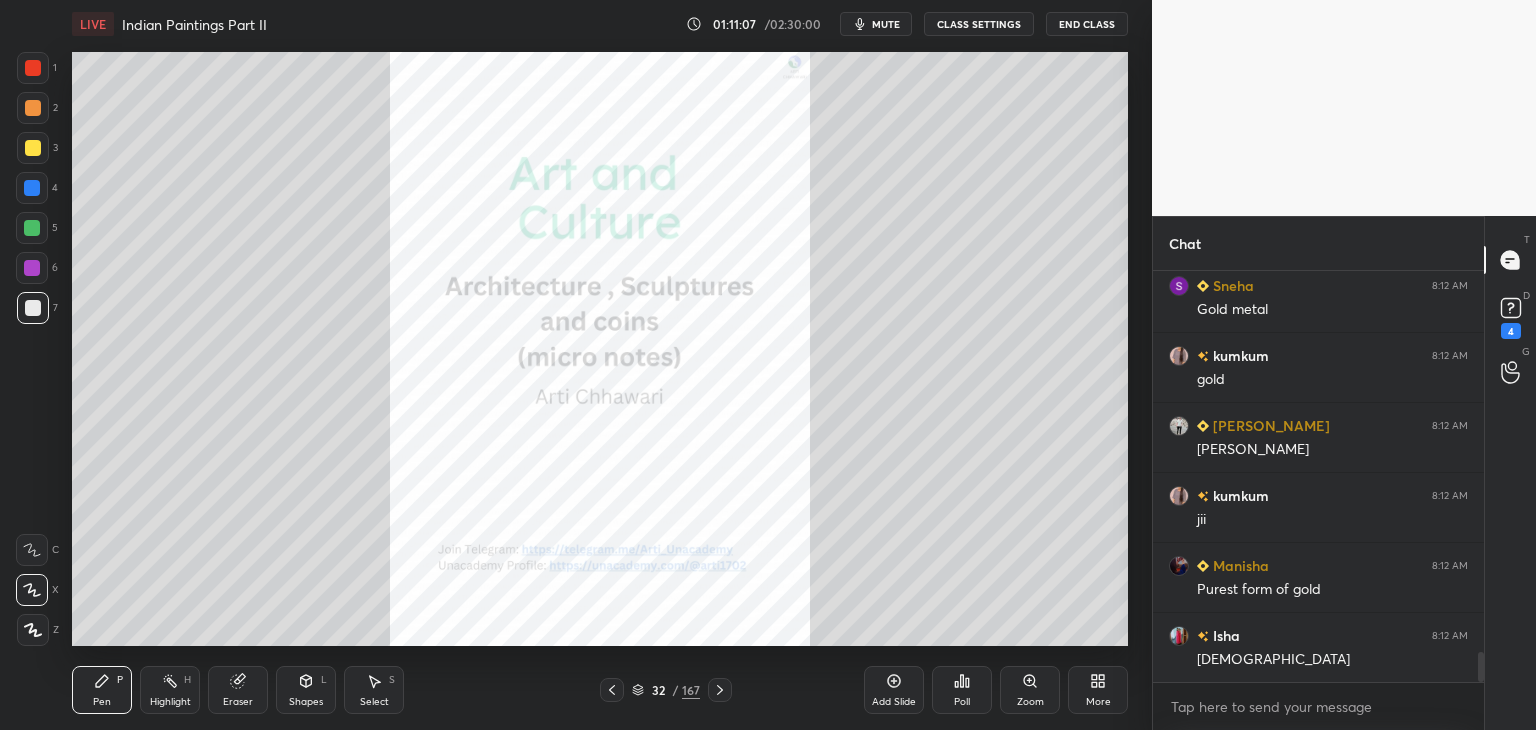 click 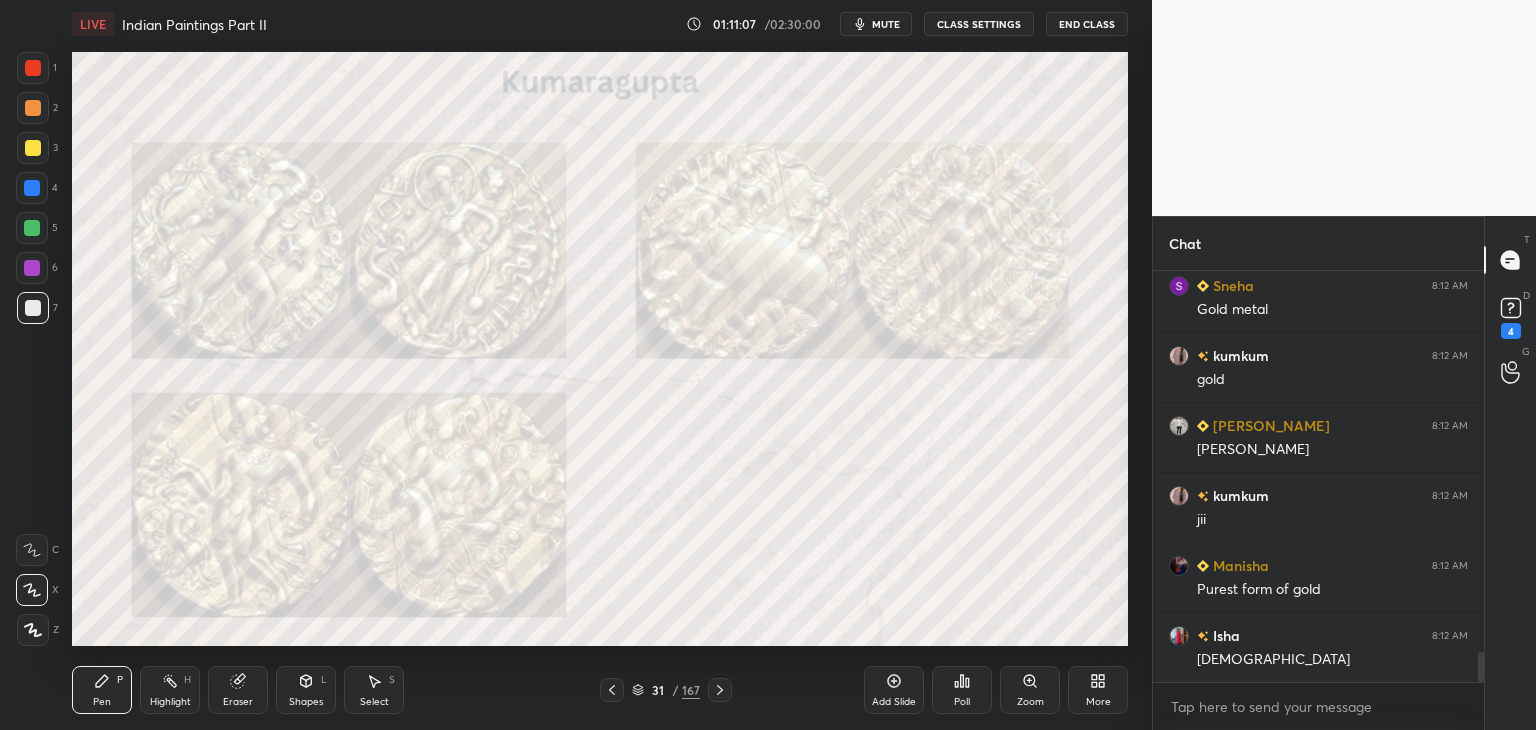 click 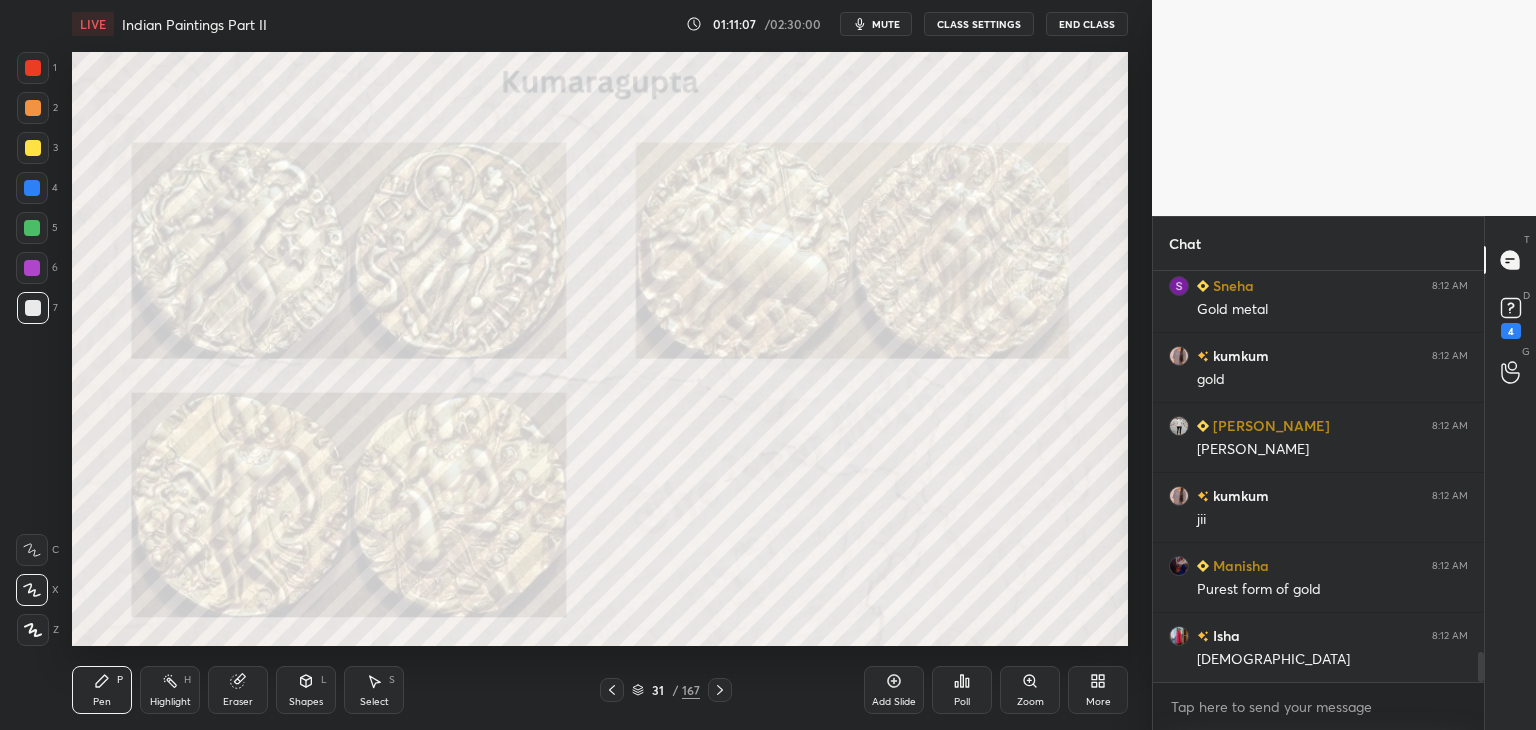 click 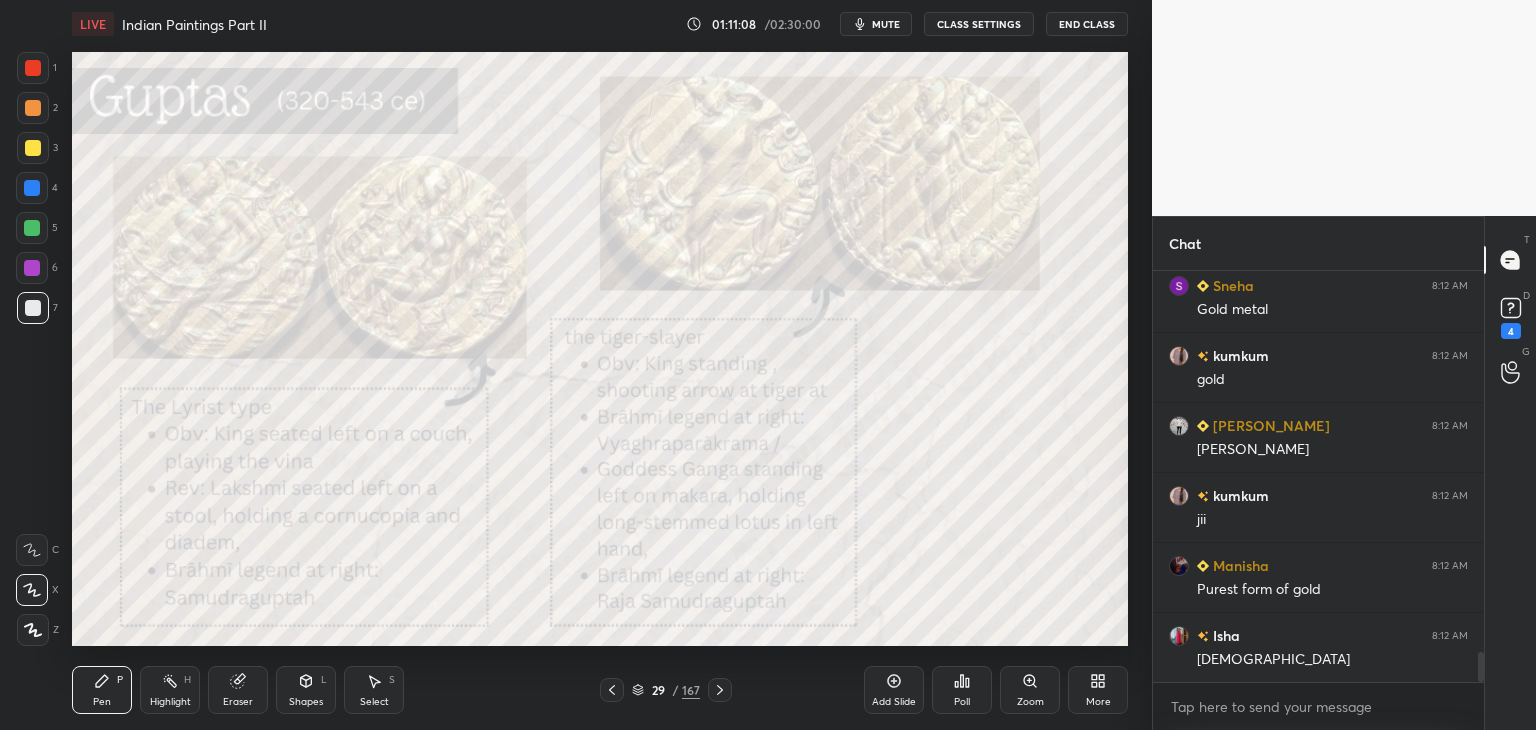 click 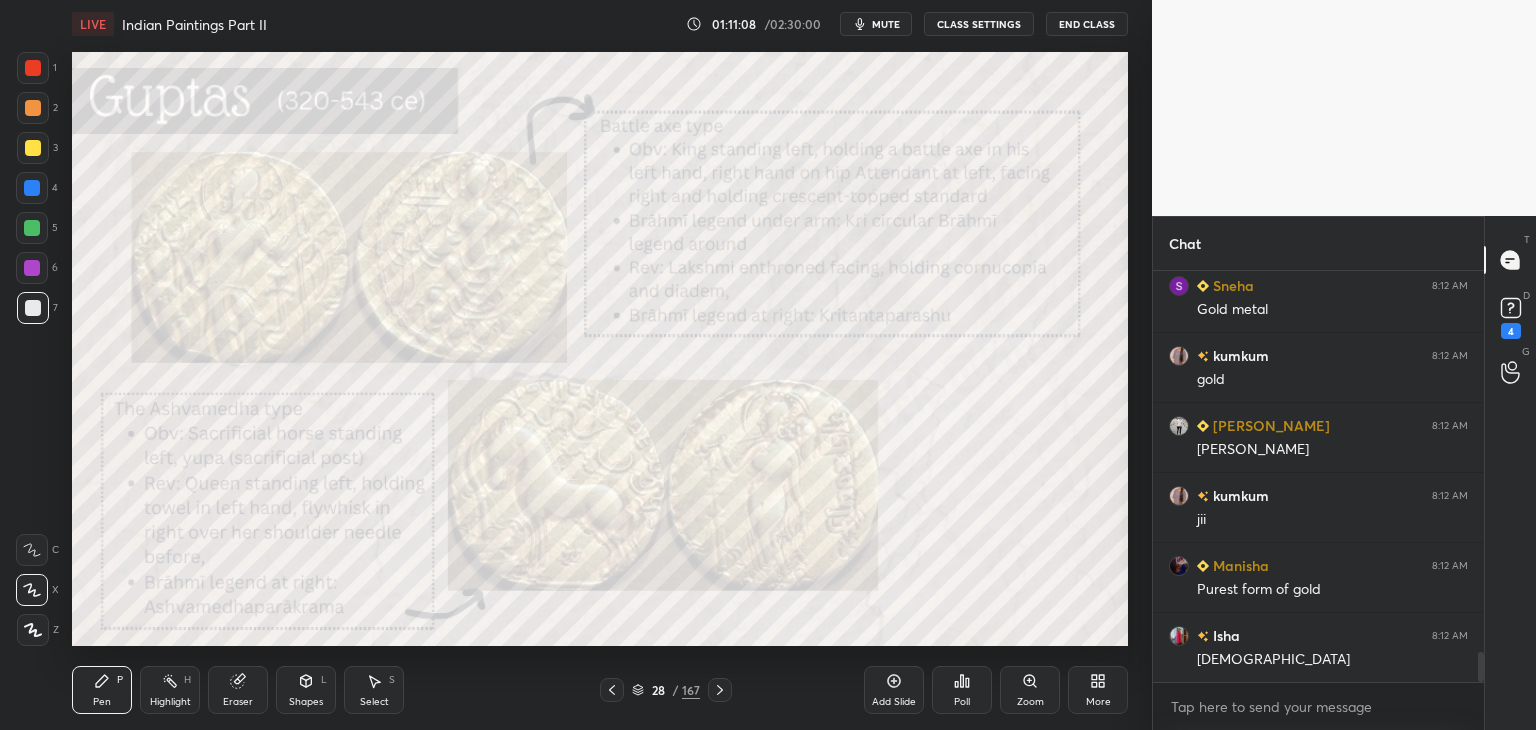 click 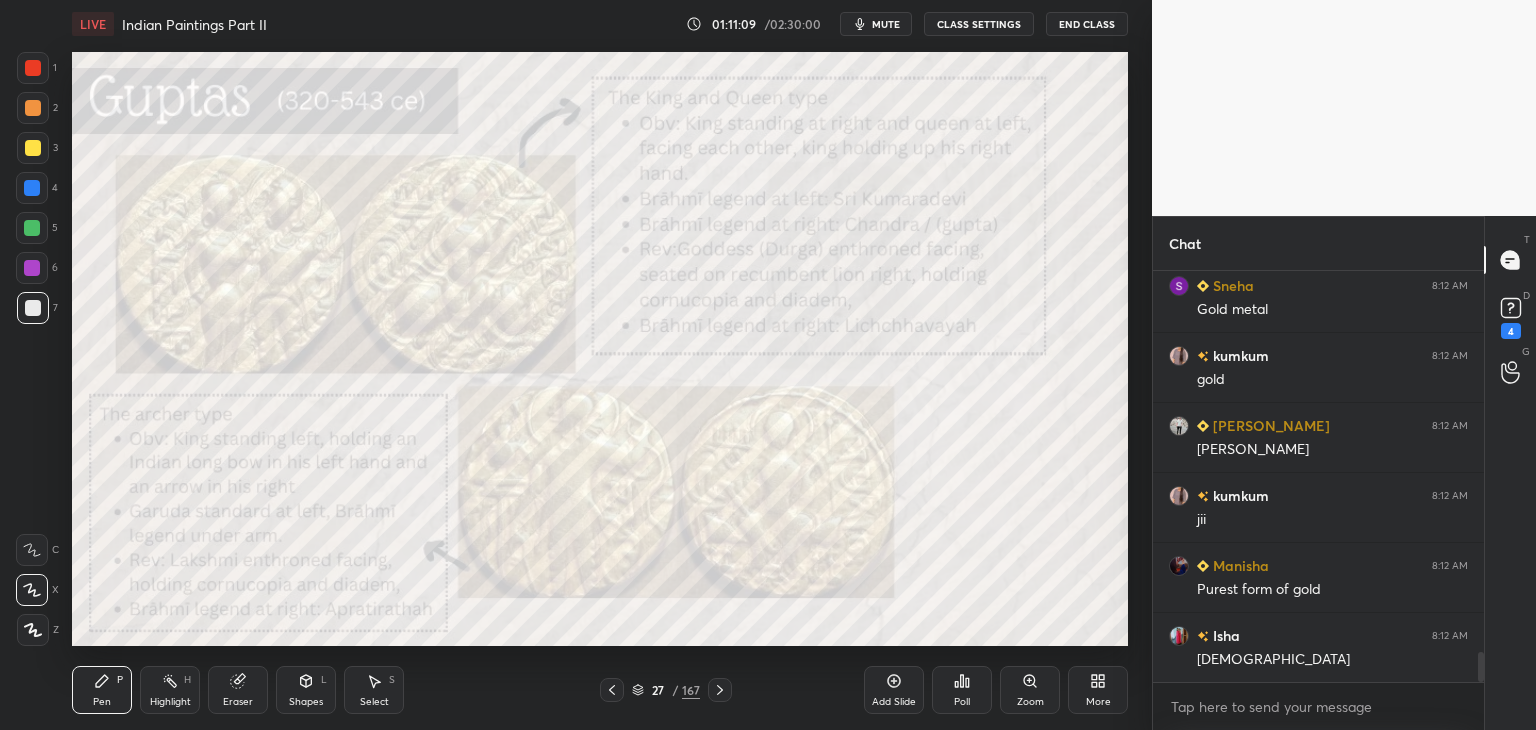 click 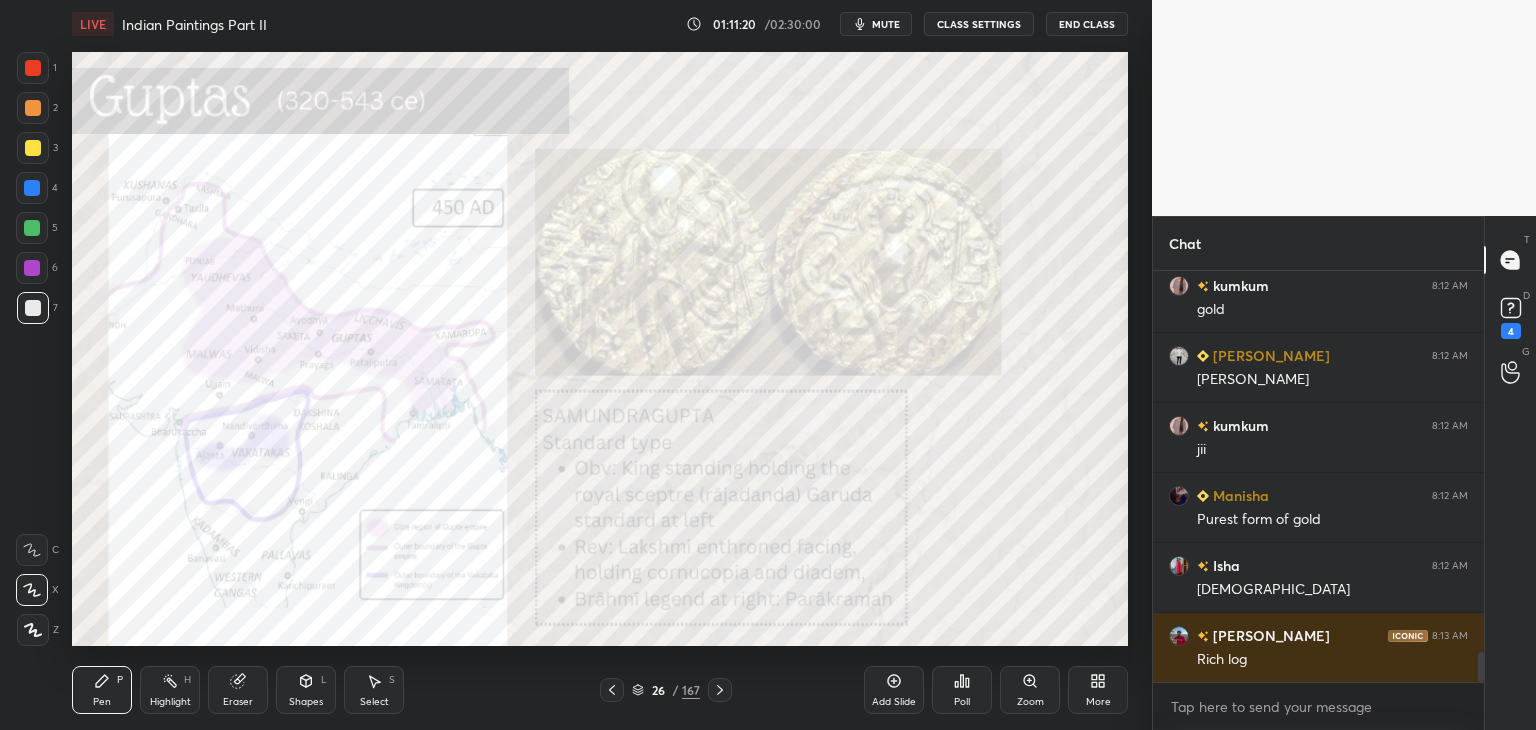 scroll, scrollTop: 5362, scrollLeft: 0, axis: vertical 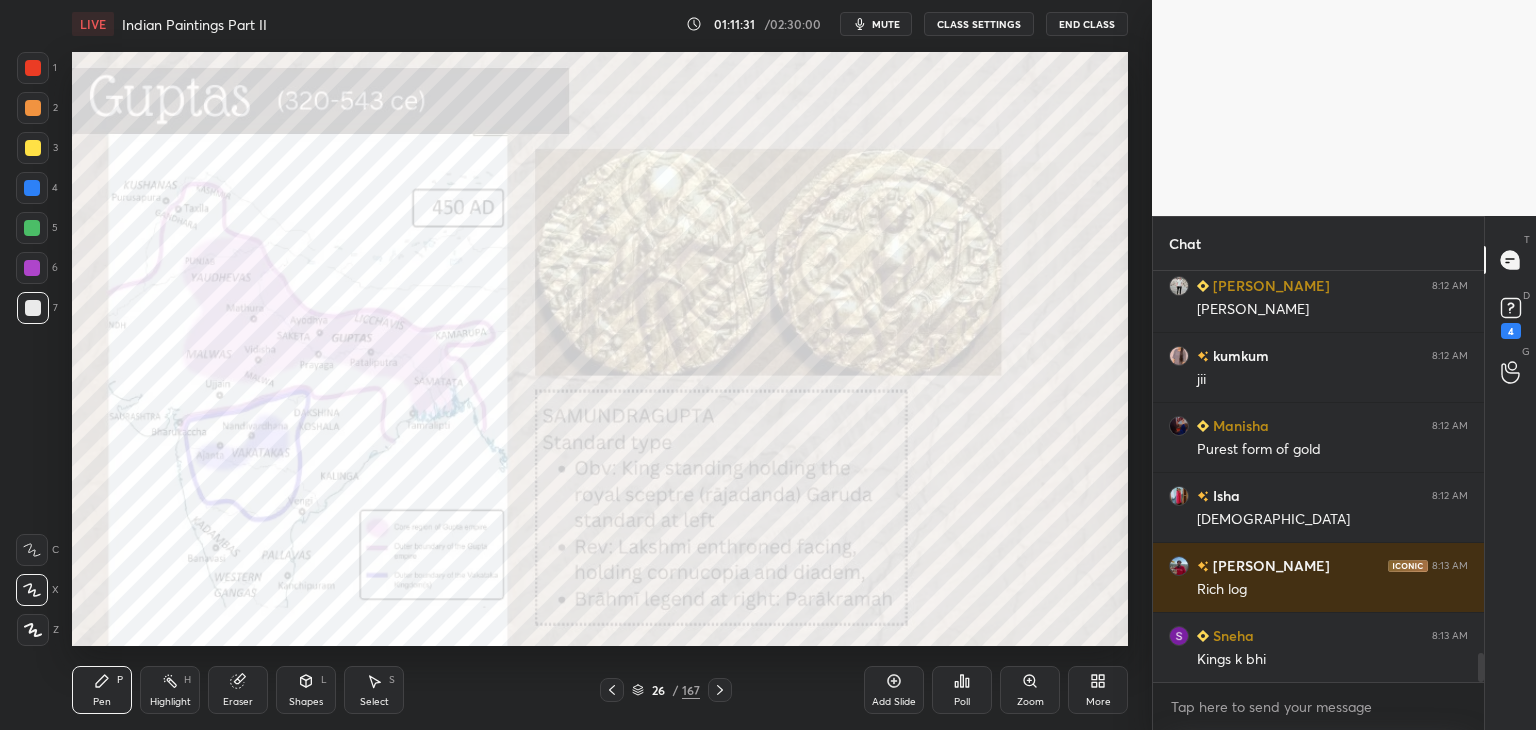 click on "Eraser" at bounding box center [238, 702] 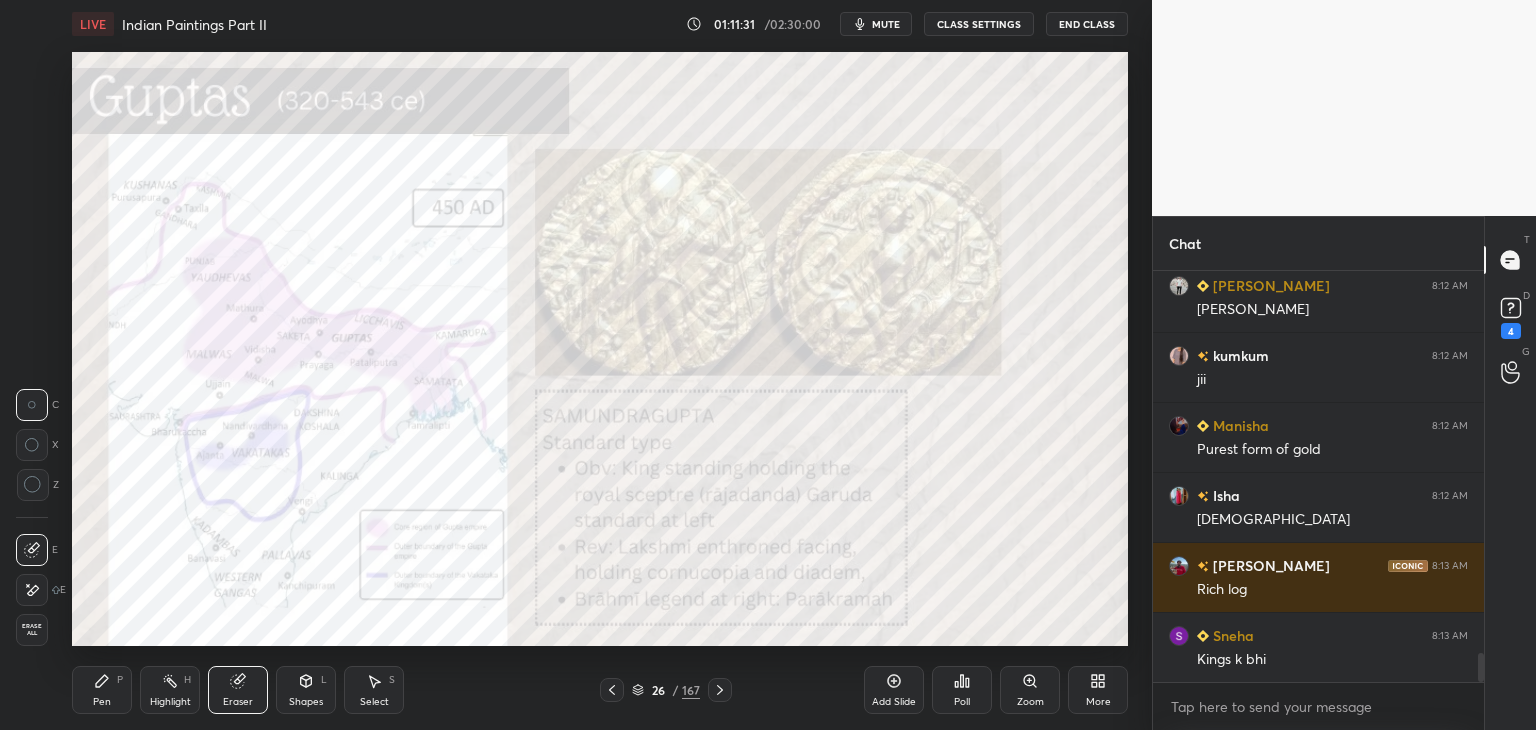click on "Erase all" at bounding box center (32, 630) 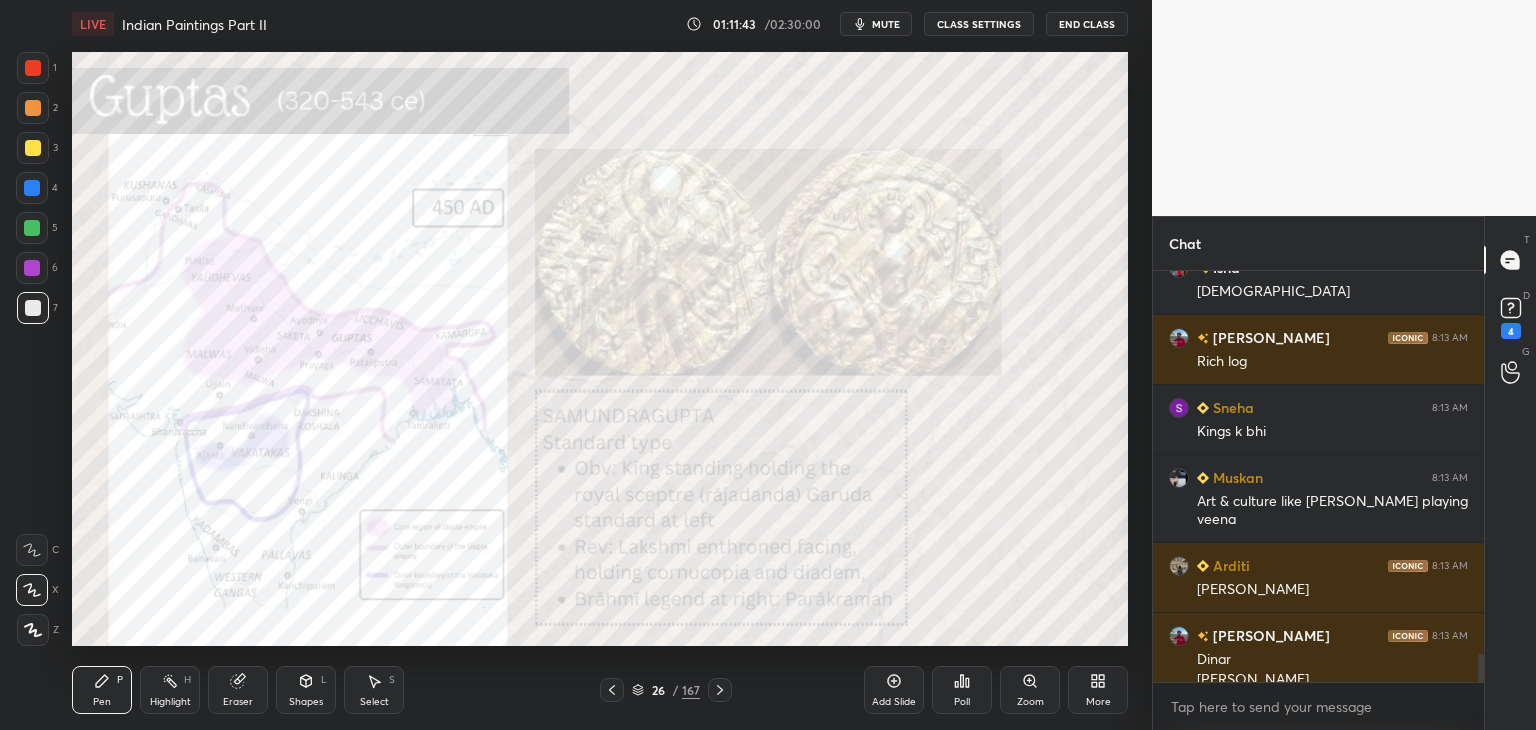 scroll, scrollTop: 5610, scrollLeft: 0, axis: vertical 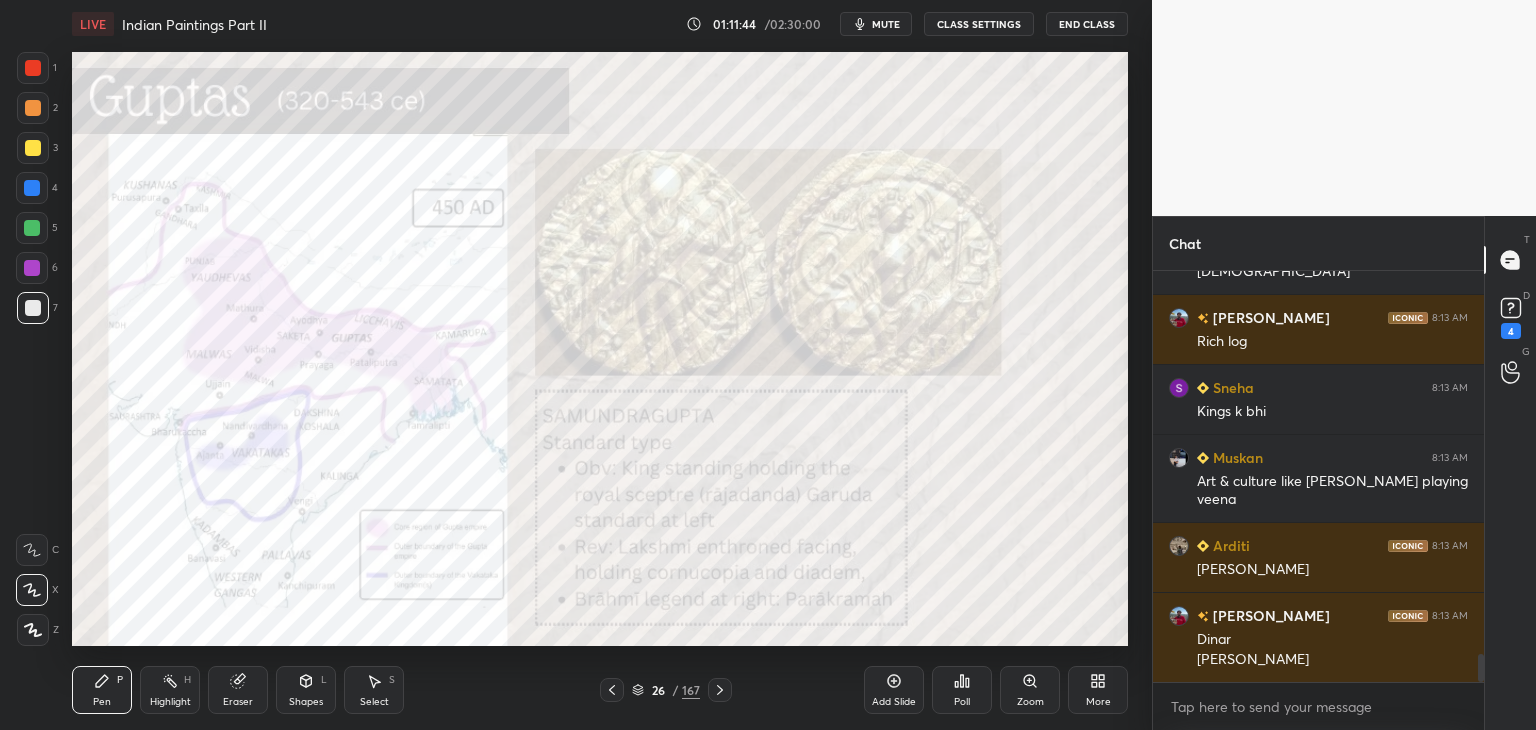 click at bounding box center [33, 308] 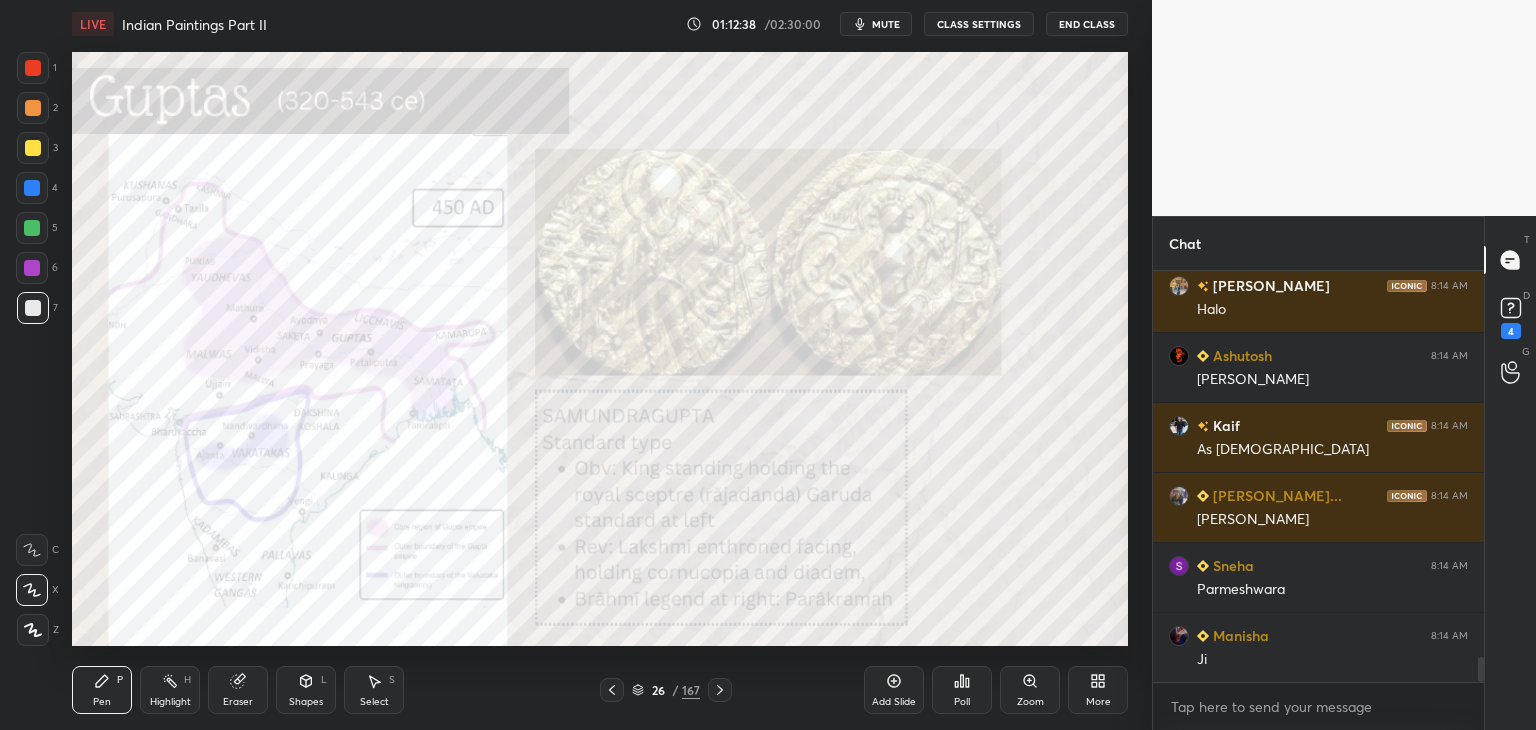 scroll, scrollTop: 6330, scrollLeft: 0, axis: vertical 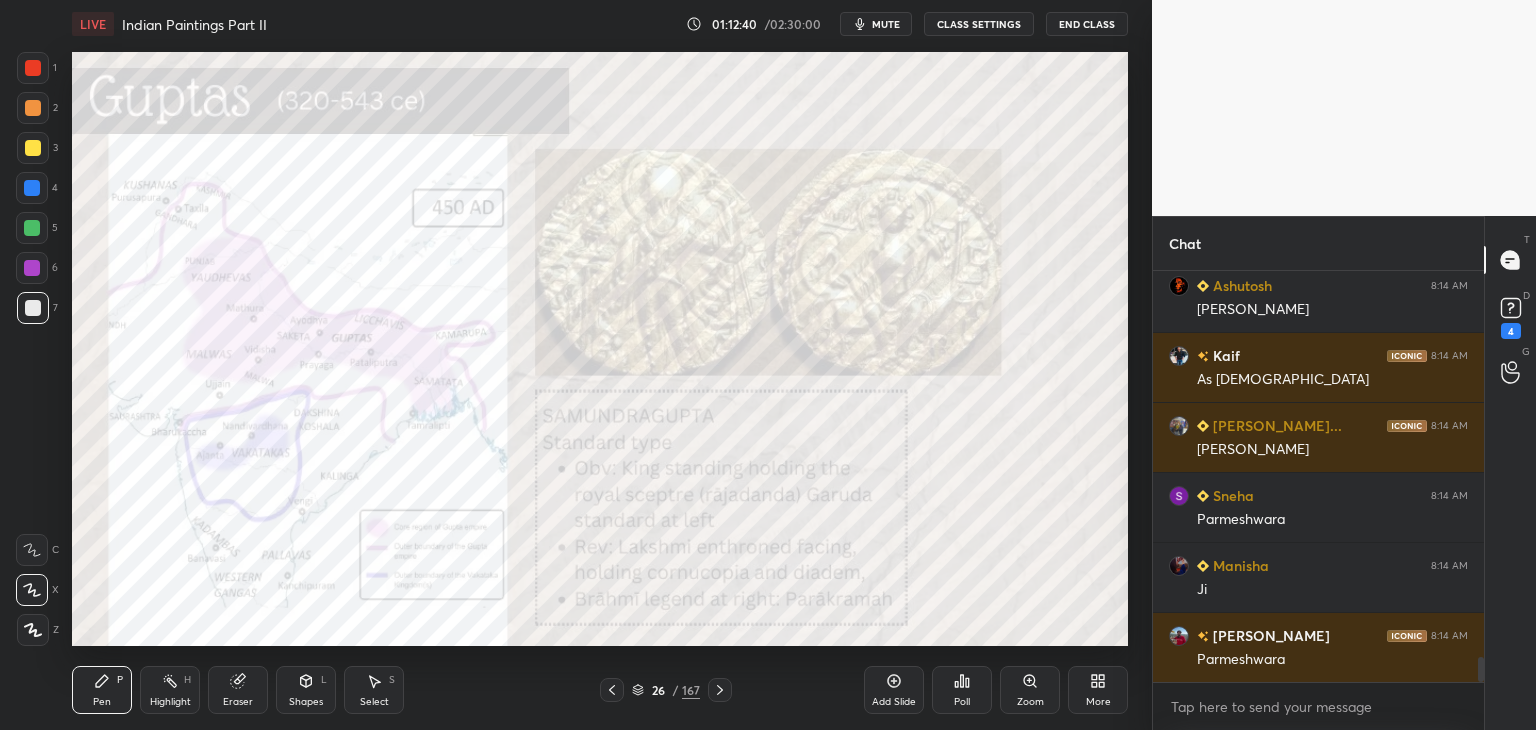click at bounding box center (33, 68) 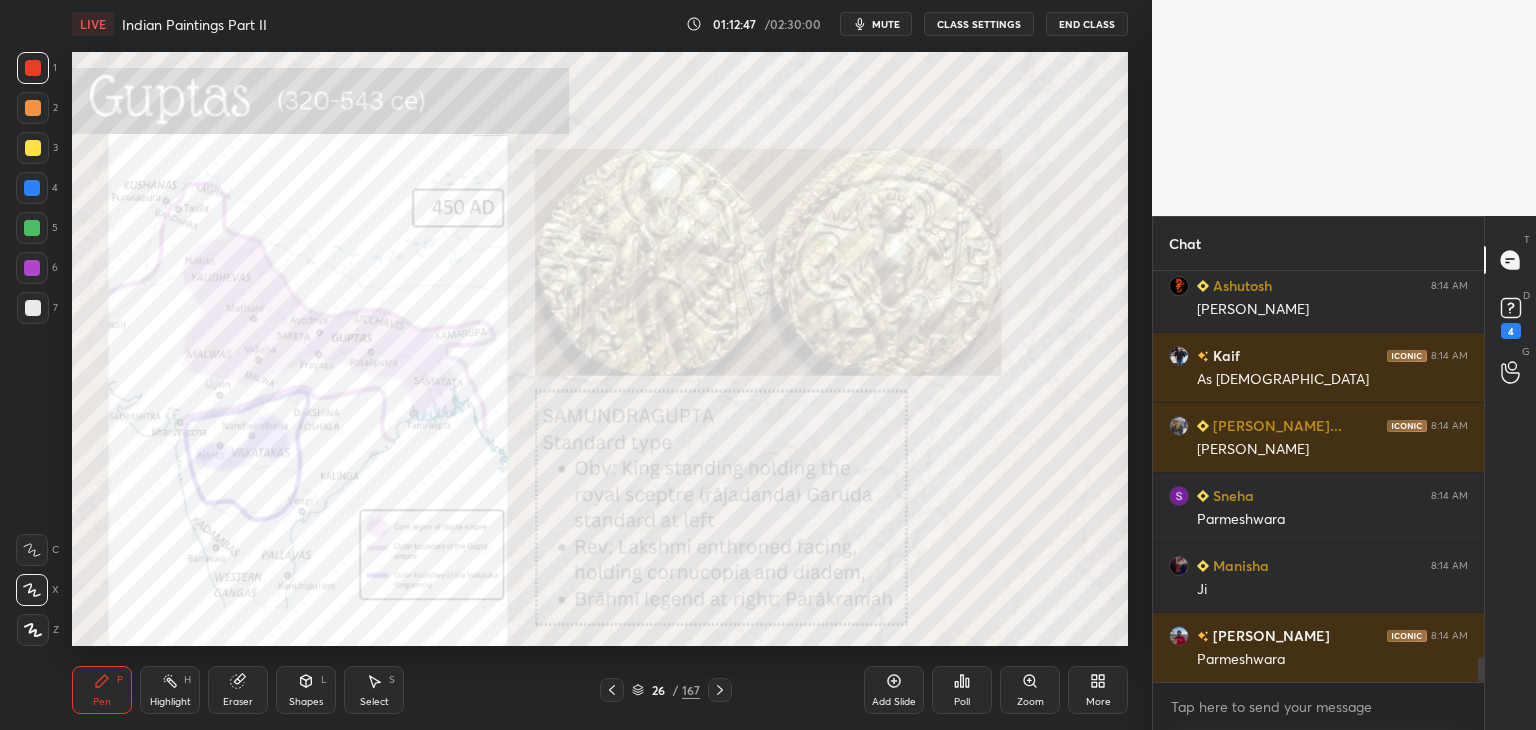 scroll, scrollTop: 6350, scrollLeft: 0, axis: vertical 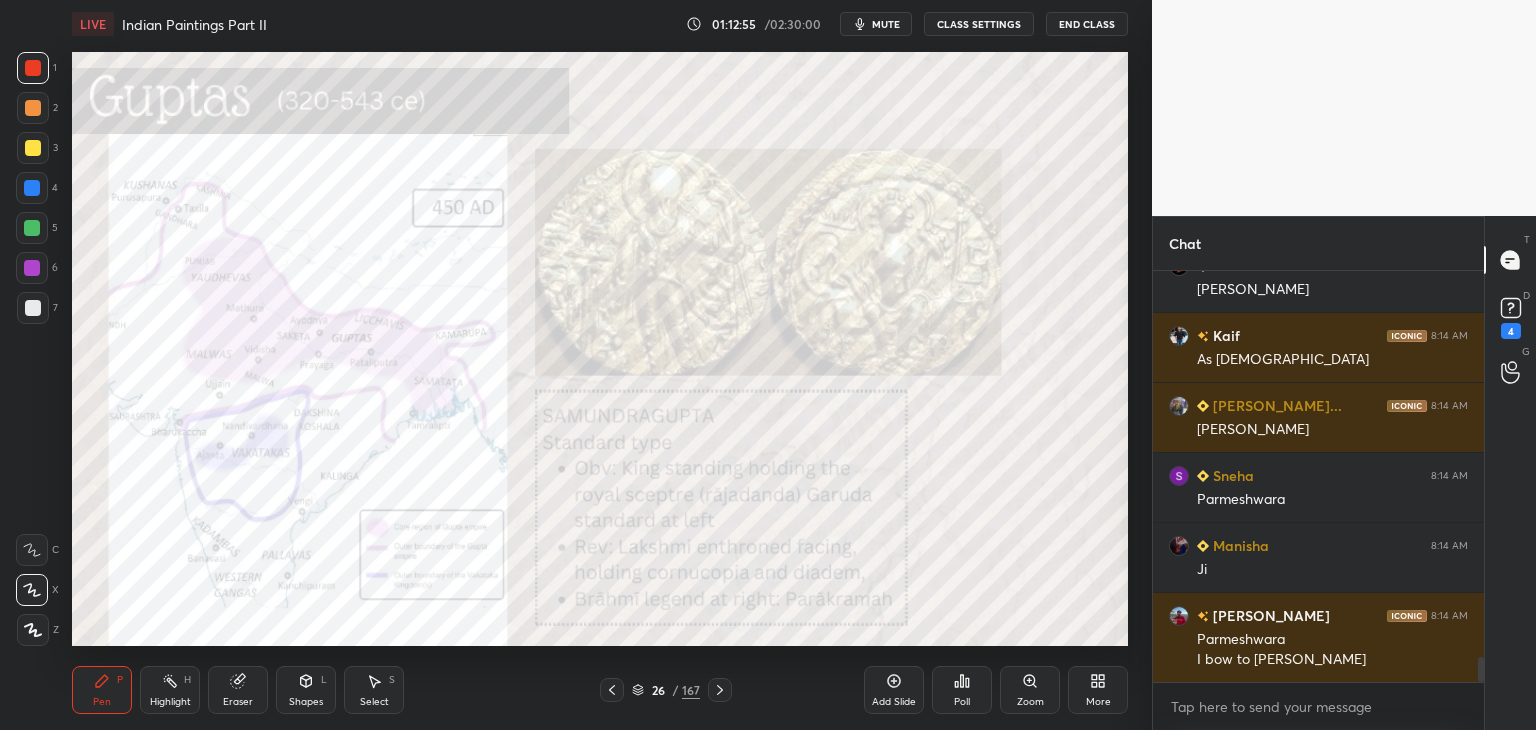 click at bounding box center [33, 308] 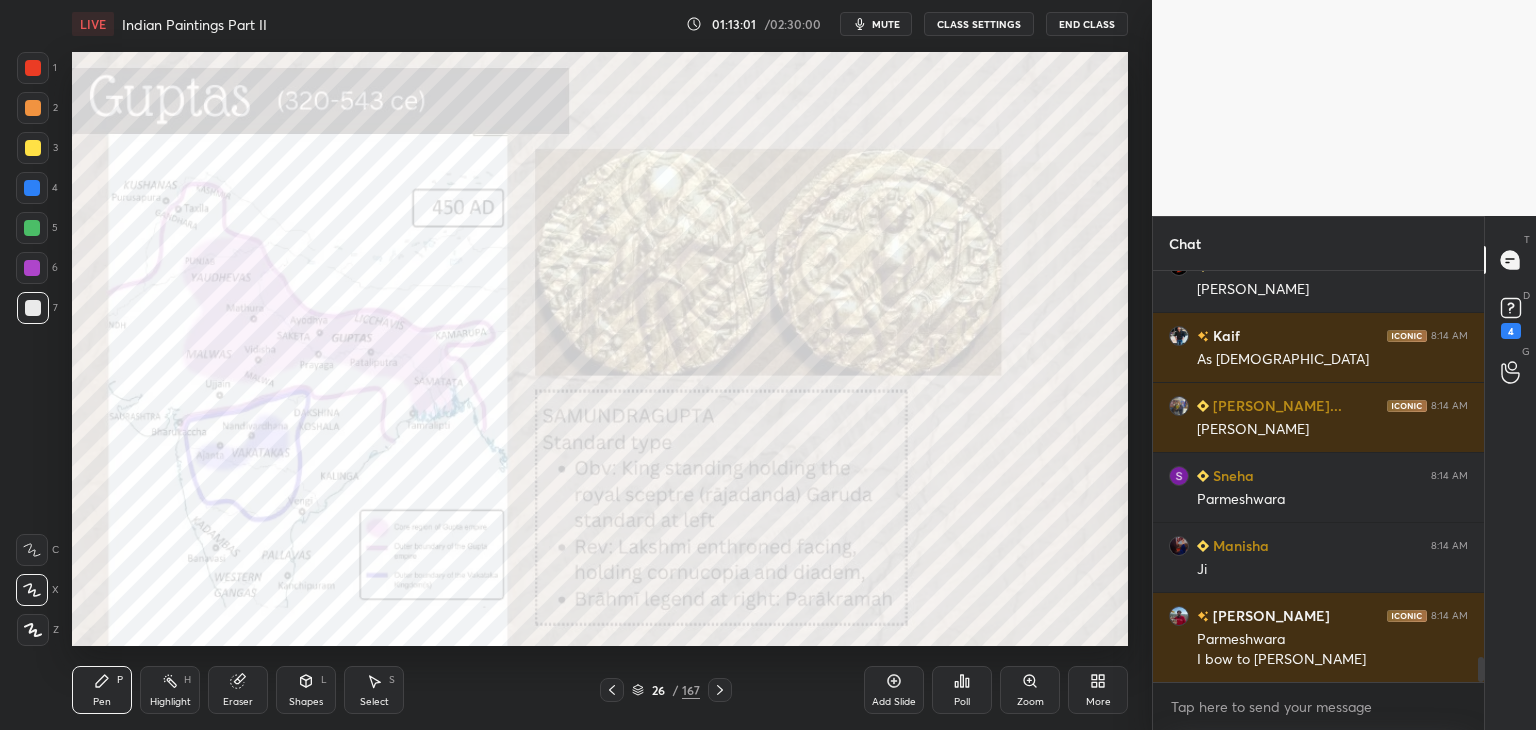 scroll, scrollTop: 6420, scrollLeft: 0, axis: vertical 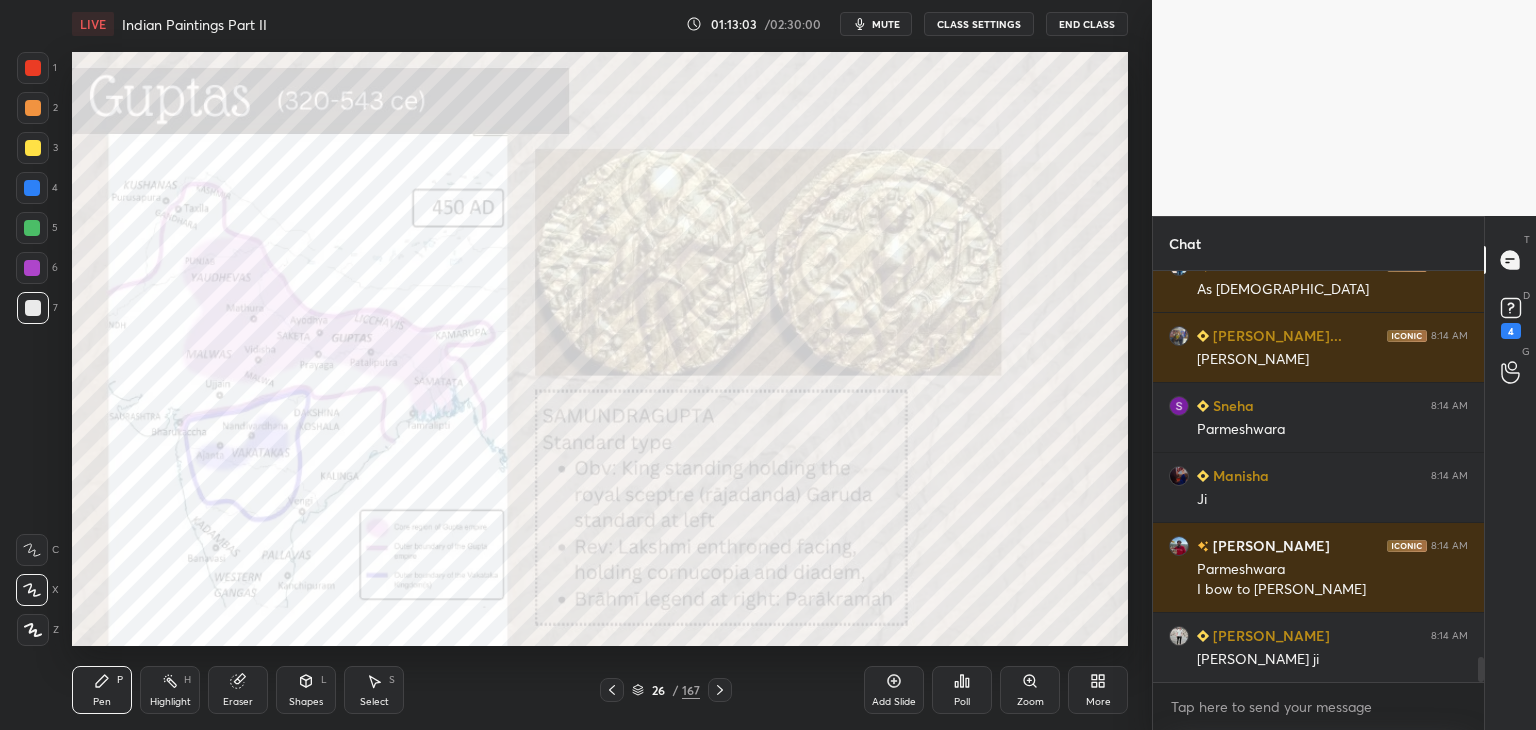 click at bounding box center [720, 690] 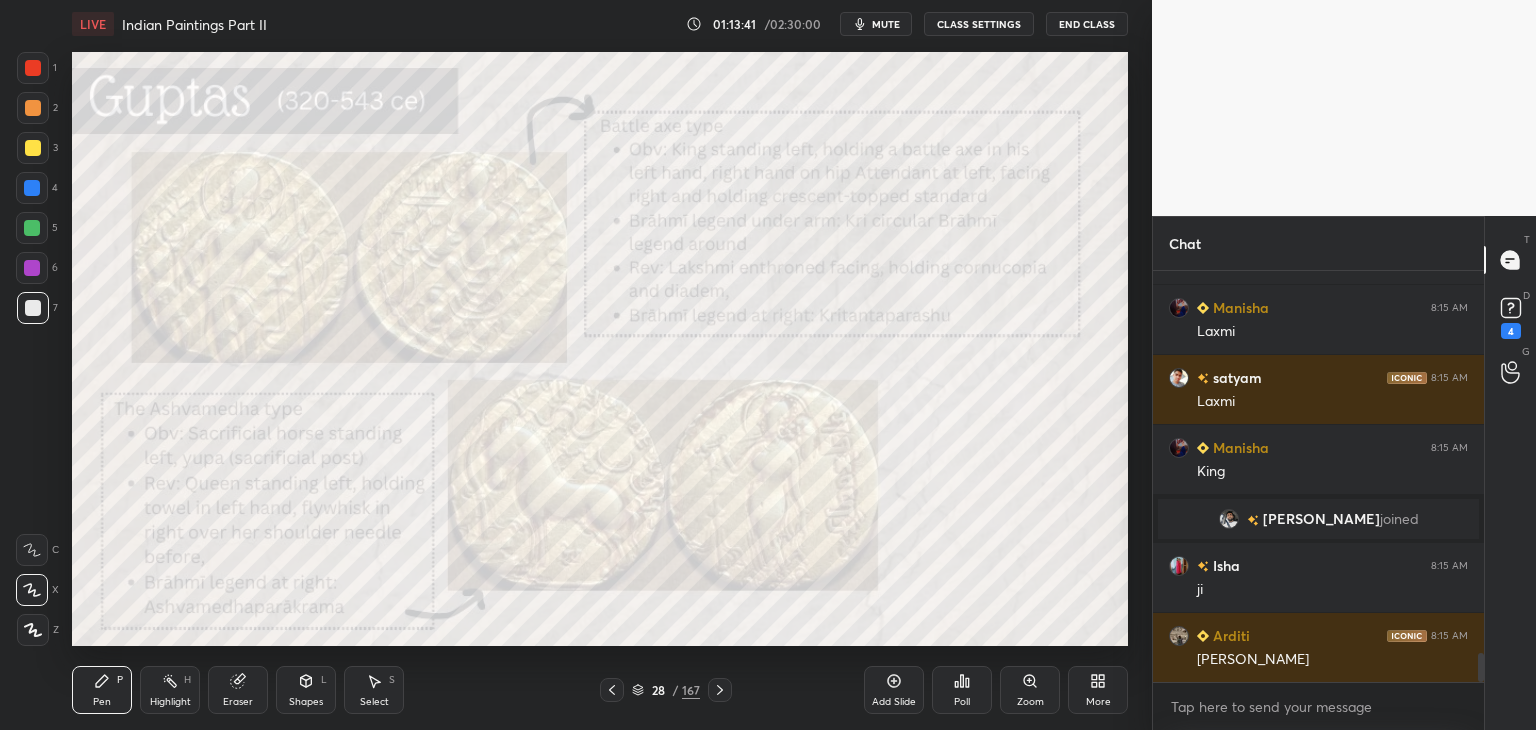 scroll, scrollTop: 5454, scrollLeft: 0, axis: vertical 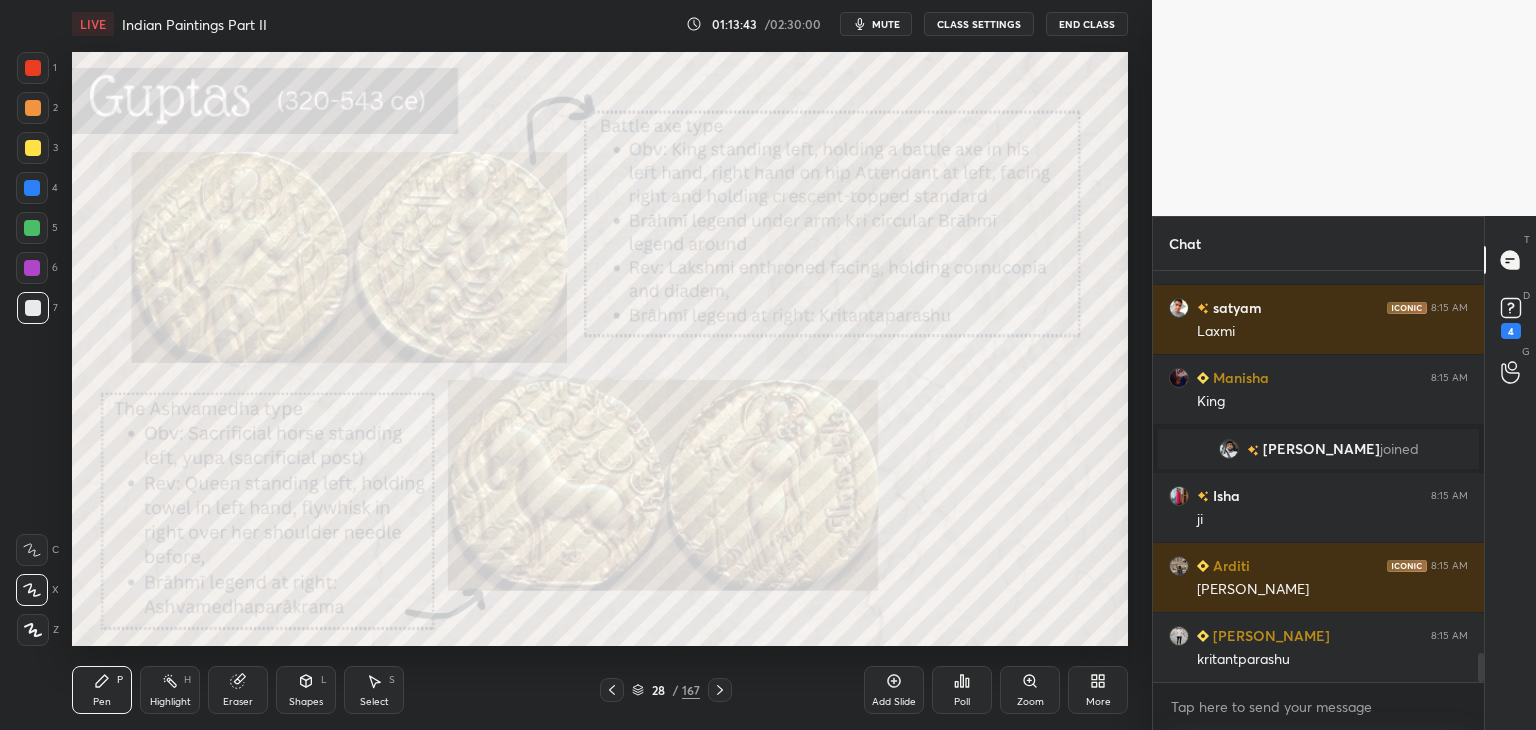click 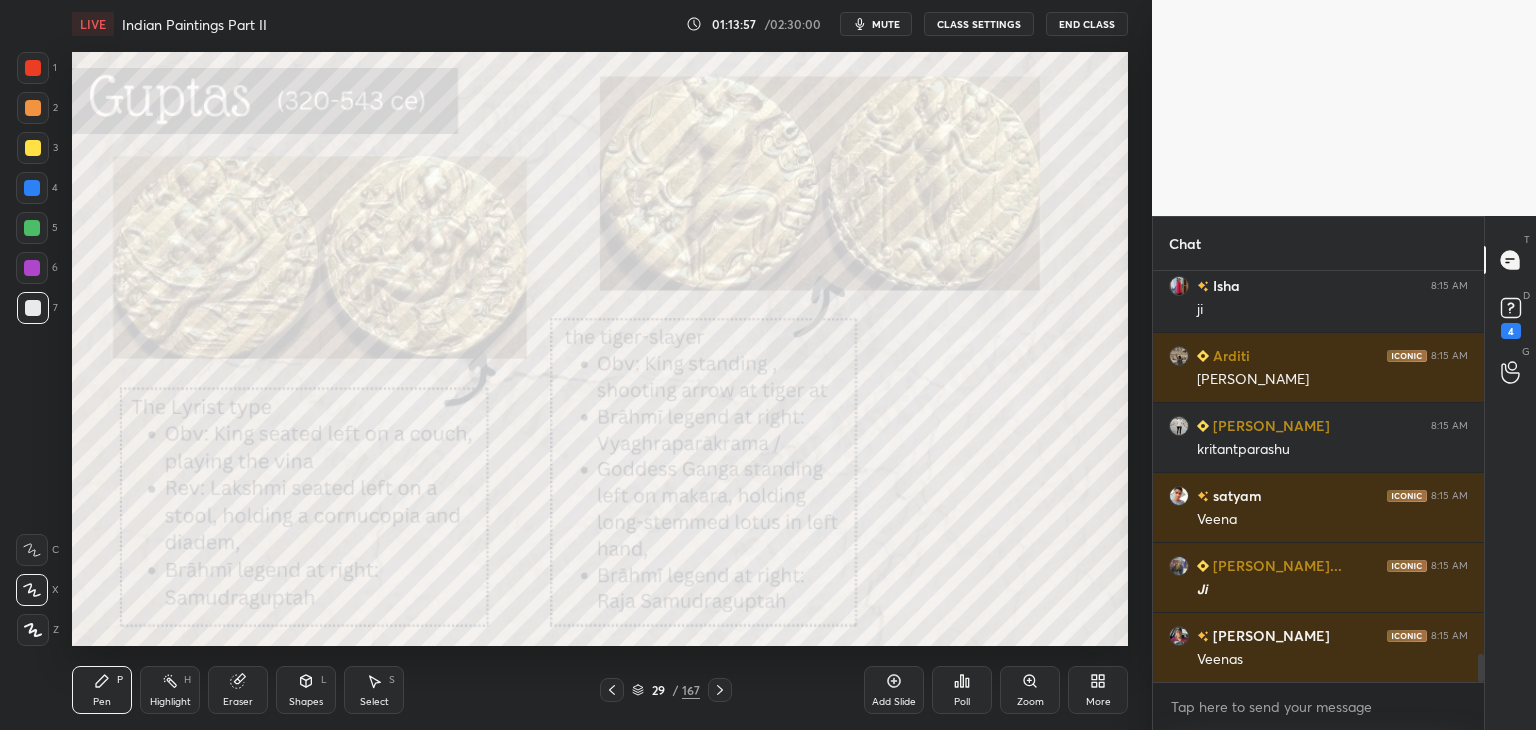 scroll, scrollTop: 5734, scrollLeft: 0, axis: vertical 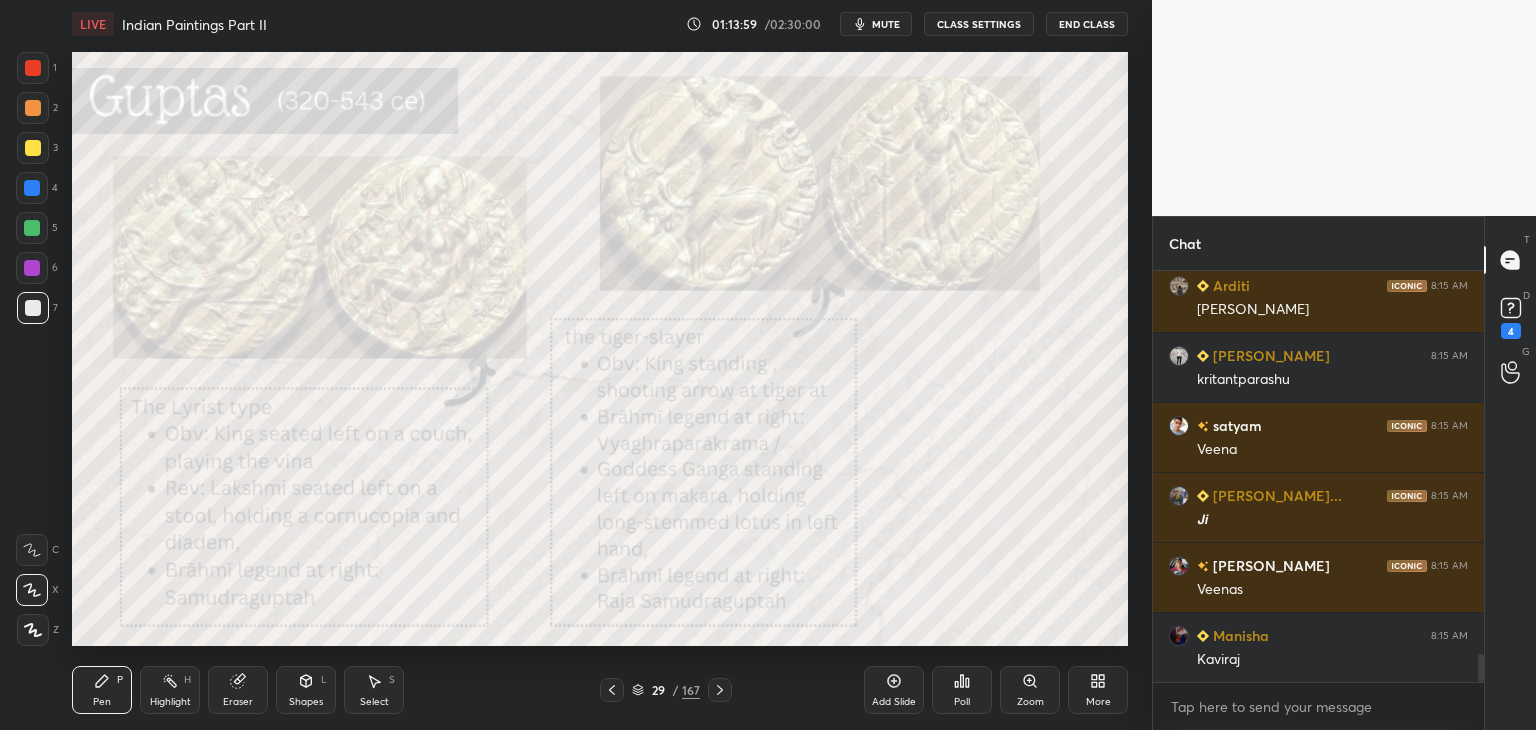 click 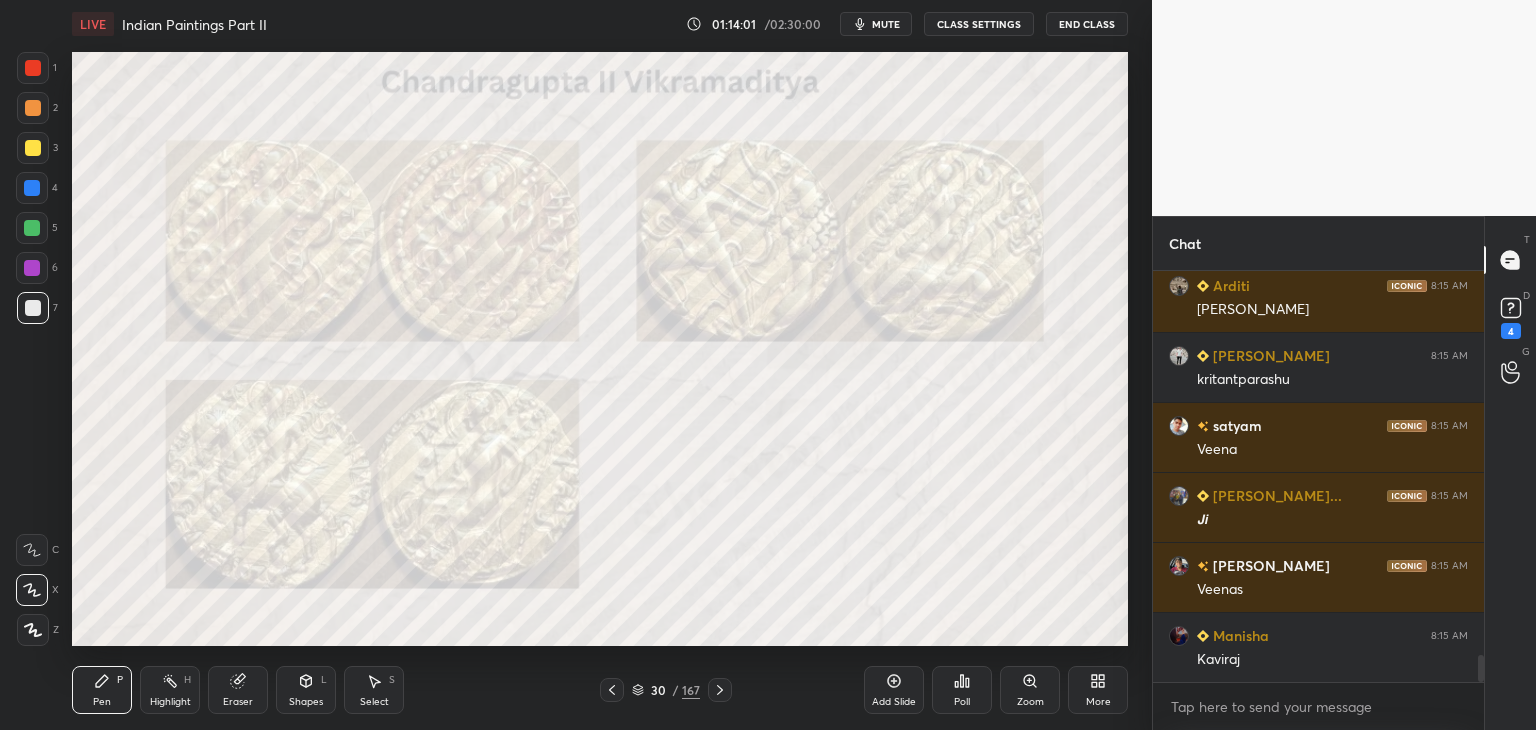 scroll, scrollTop: 5804, scrollLeft: 0, axis: vertical 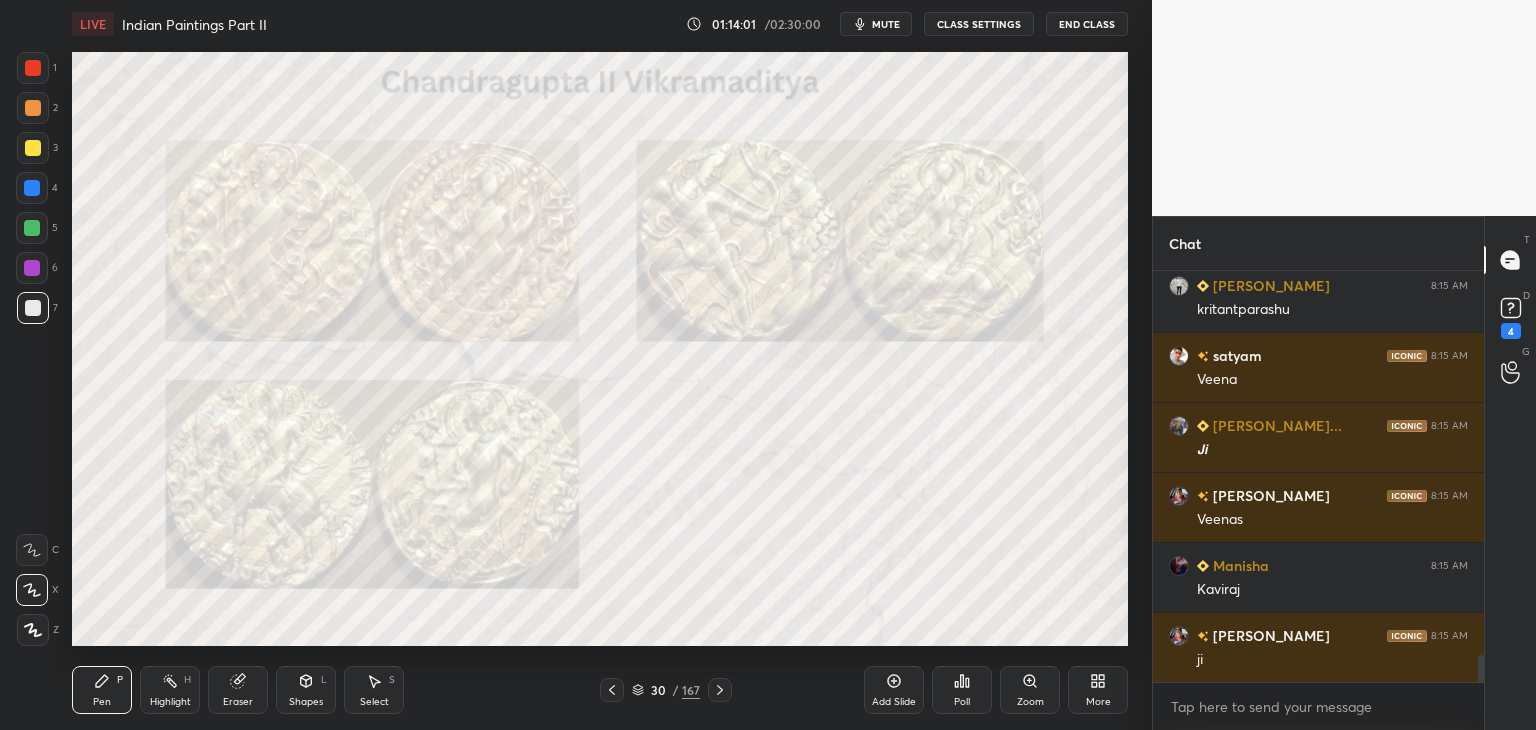 click 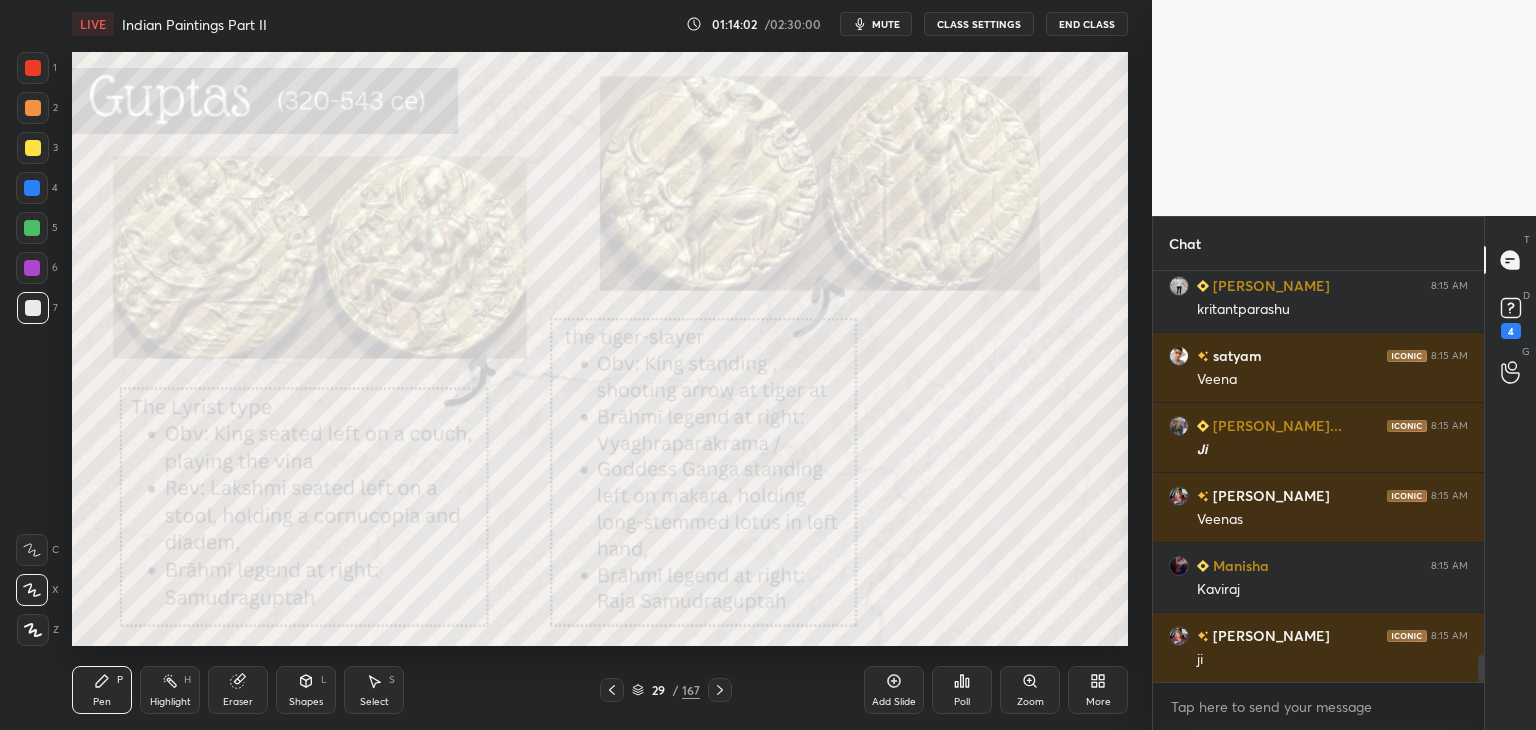 click 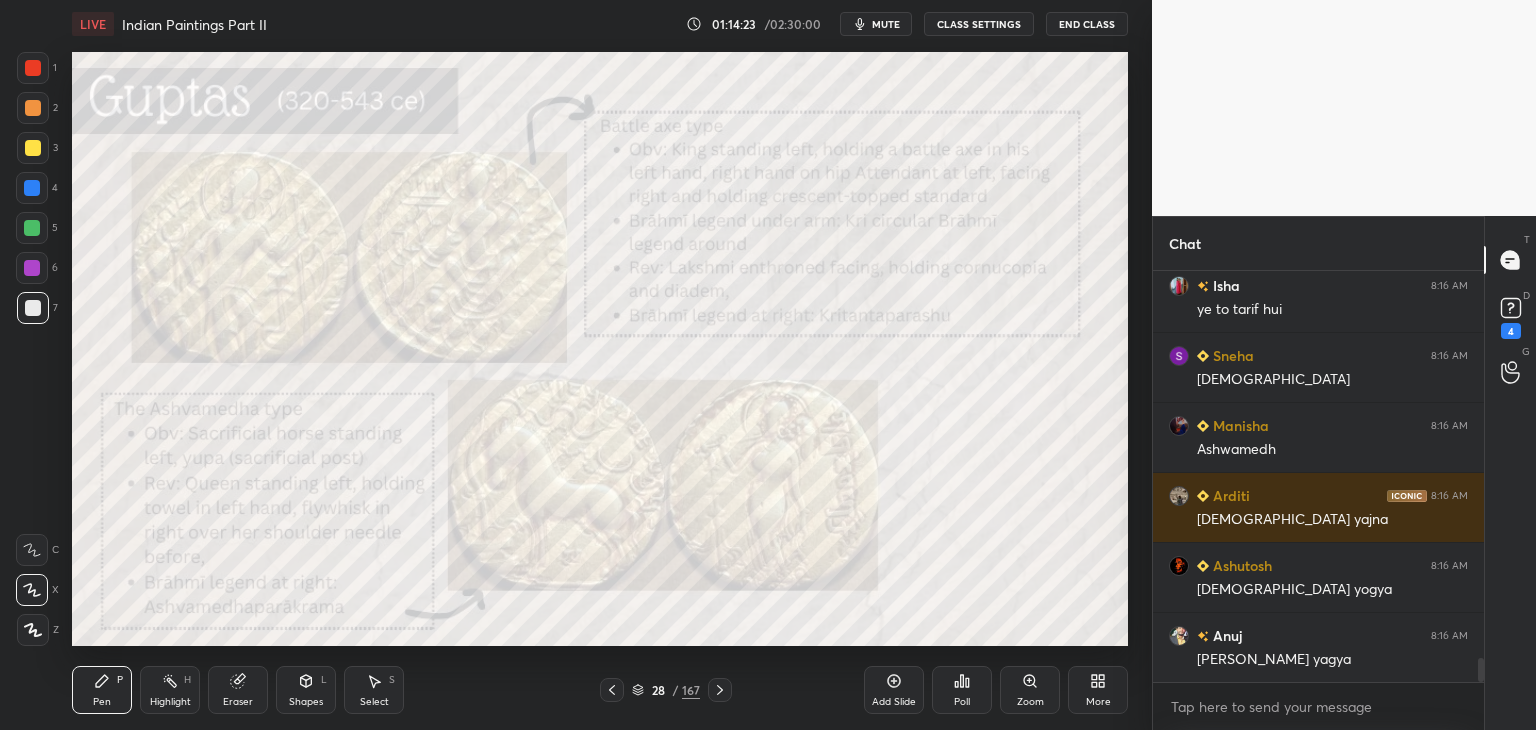 scroll, scrollTop: 6644, scrollLeft: 0, axis: vertical 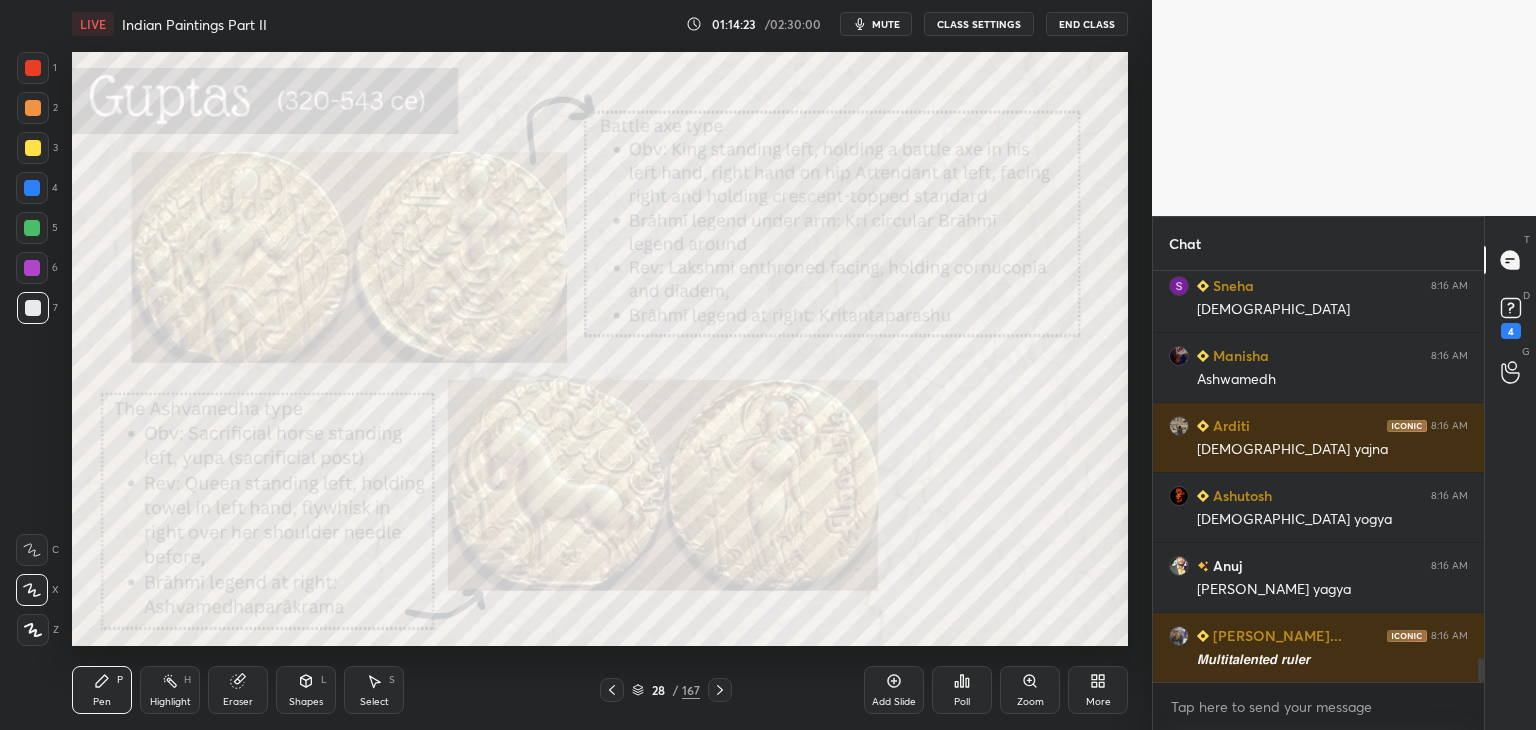 click 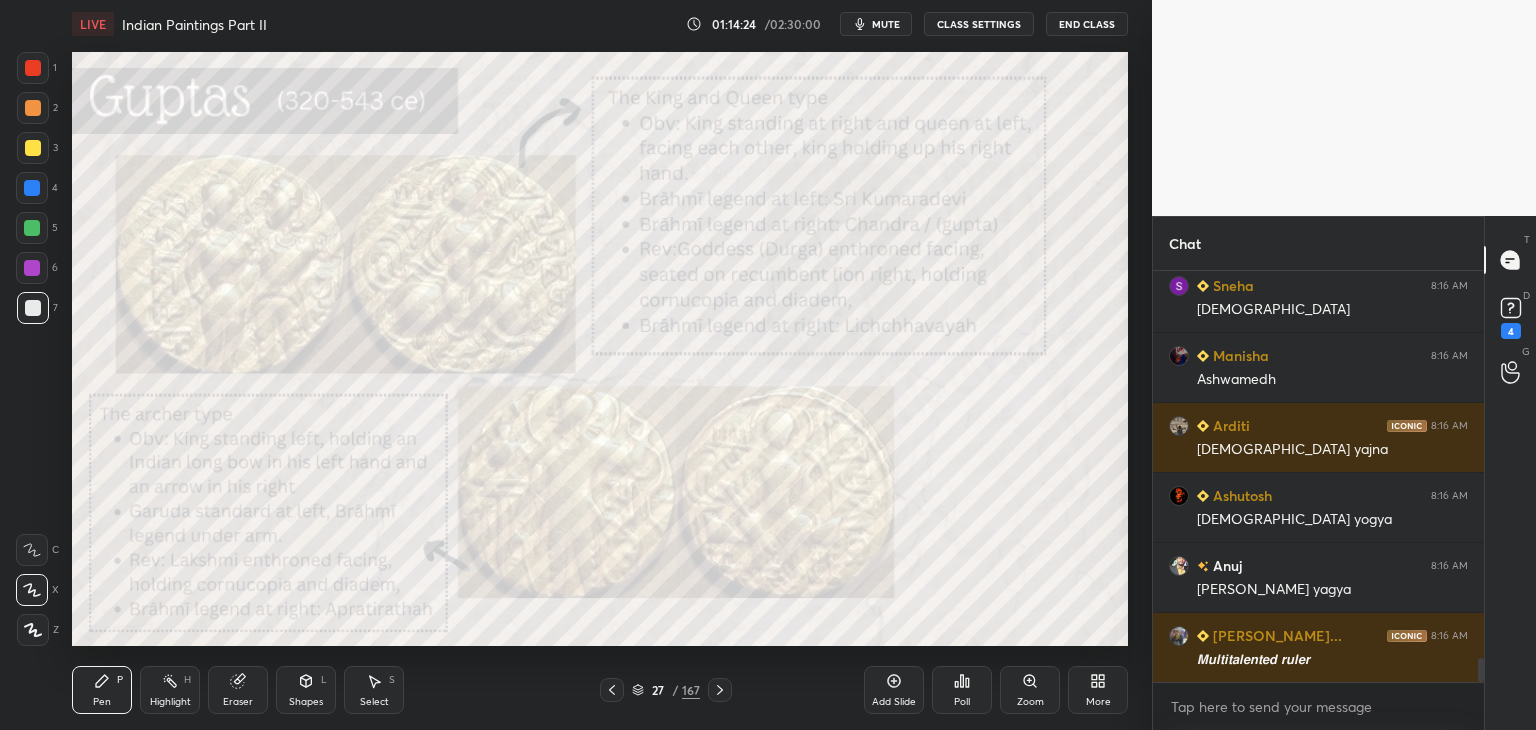 click 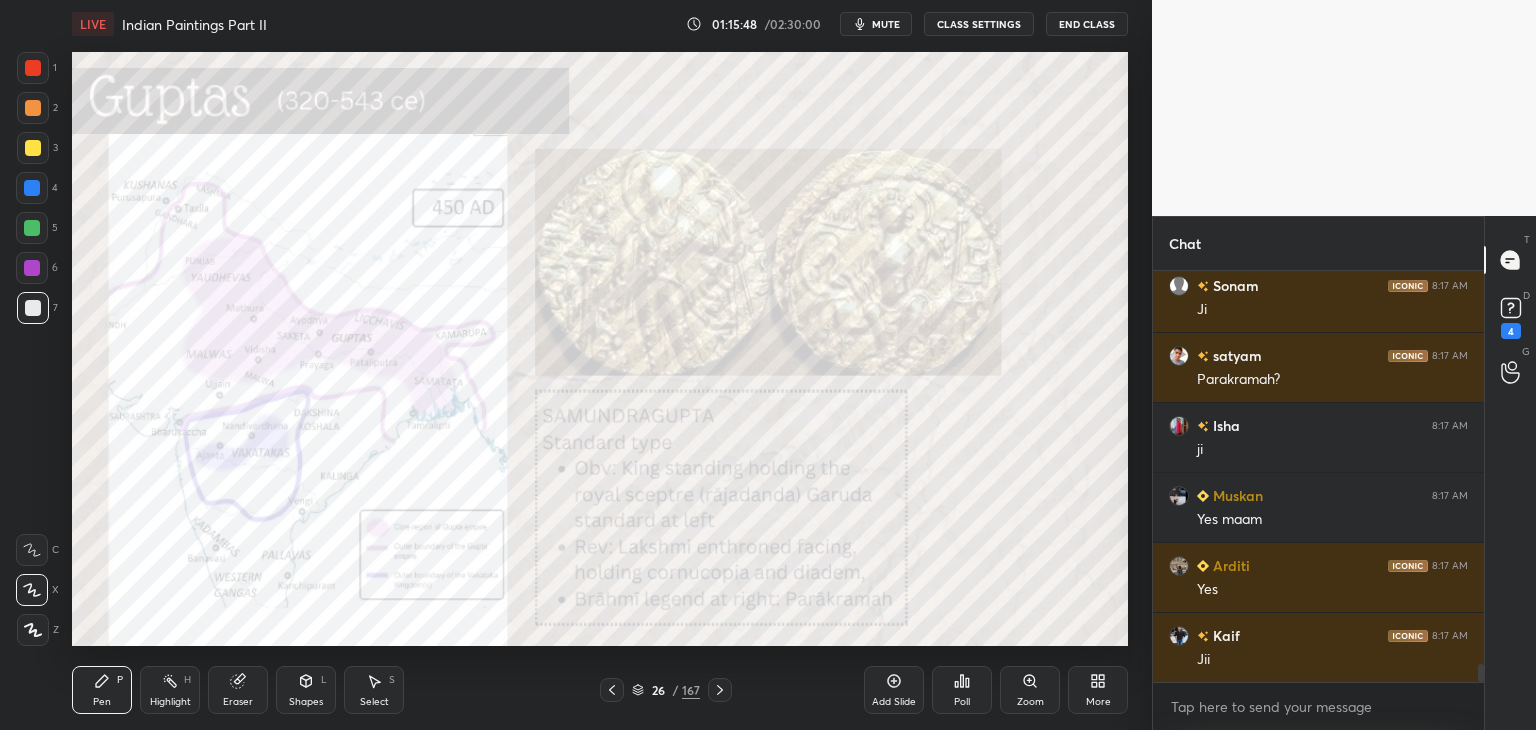 scroll, scrollTop: 8762, scrollLeft: 0, axis: vertical 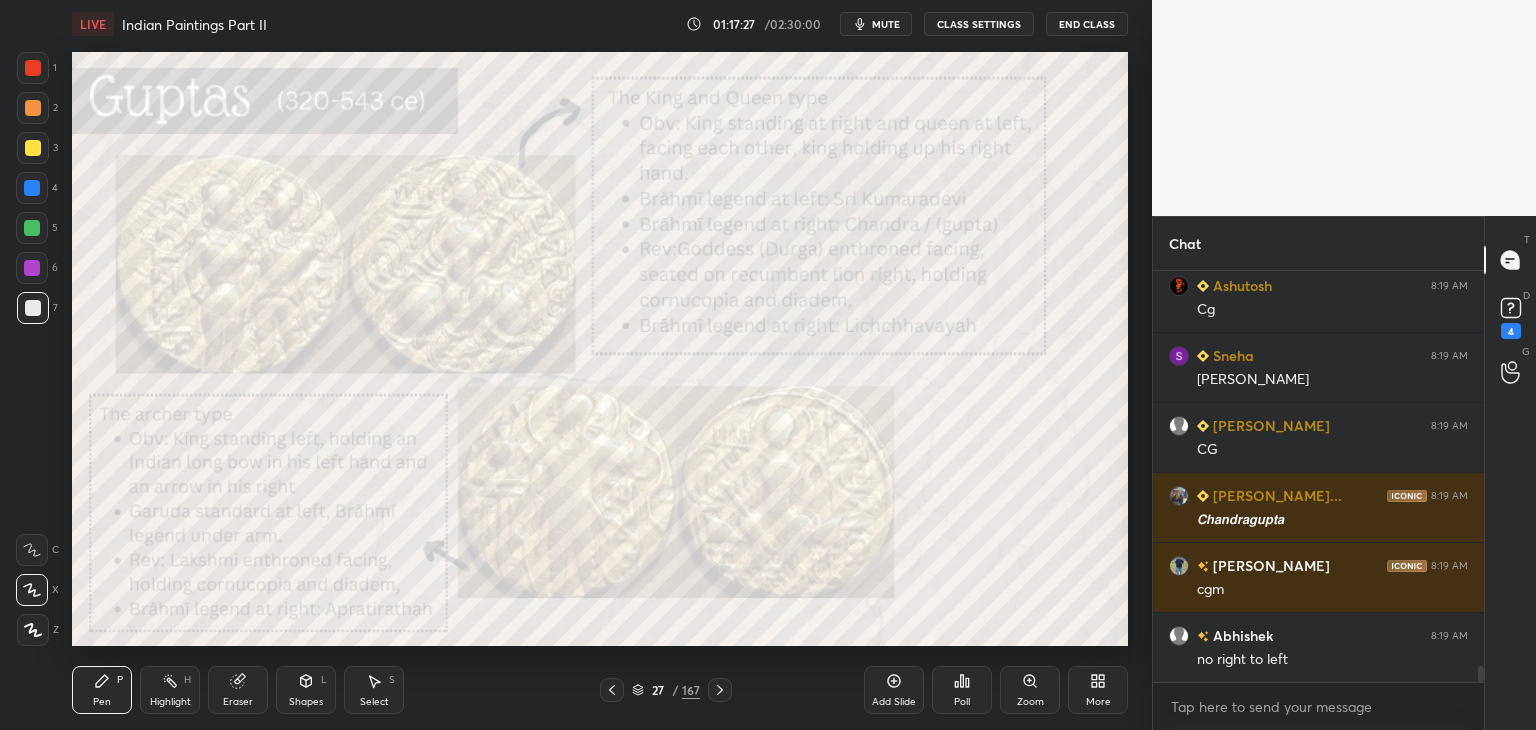 click at bounding box center [33, 68] 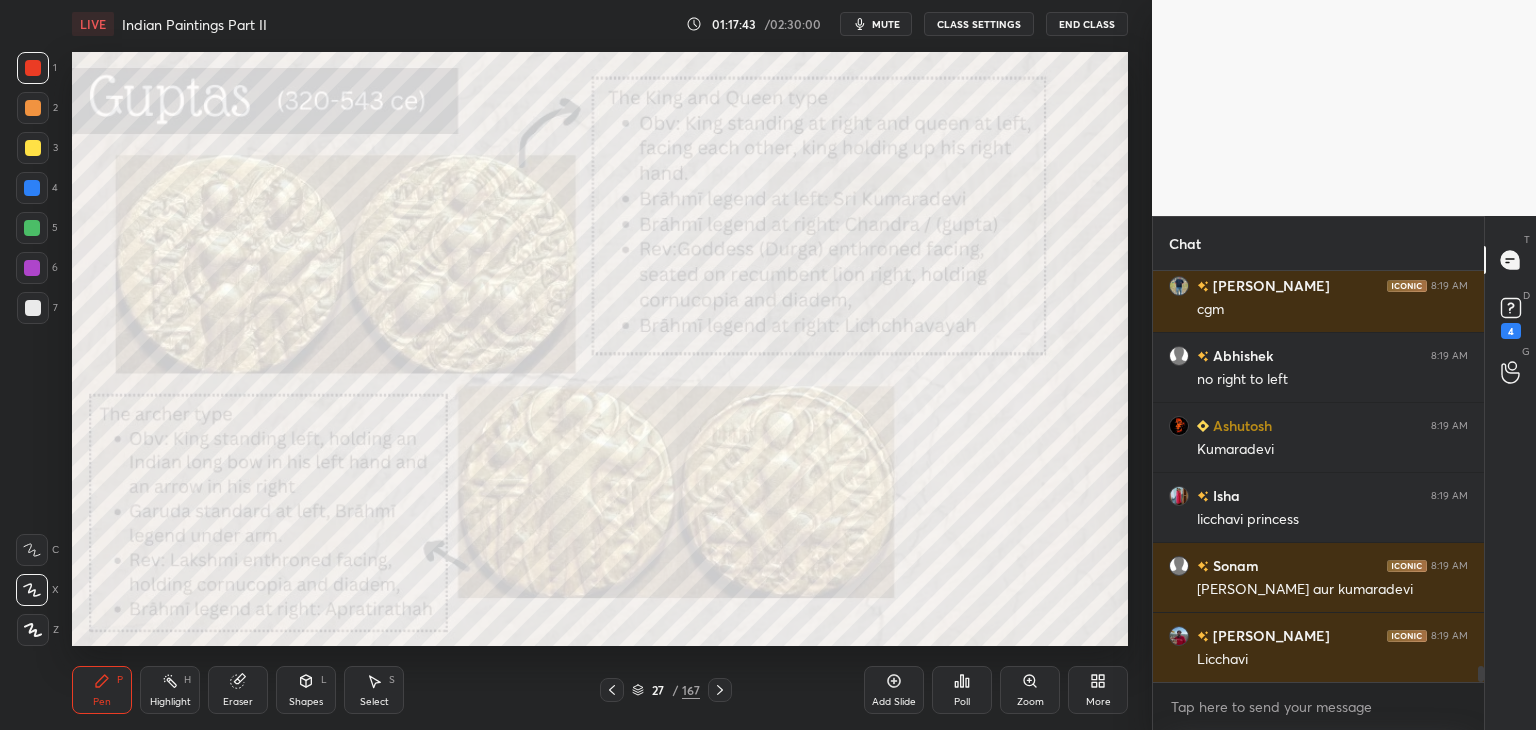 scroll, scrollTop: 10530, scrollLeft: 0, axis: vertical 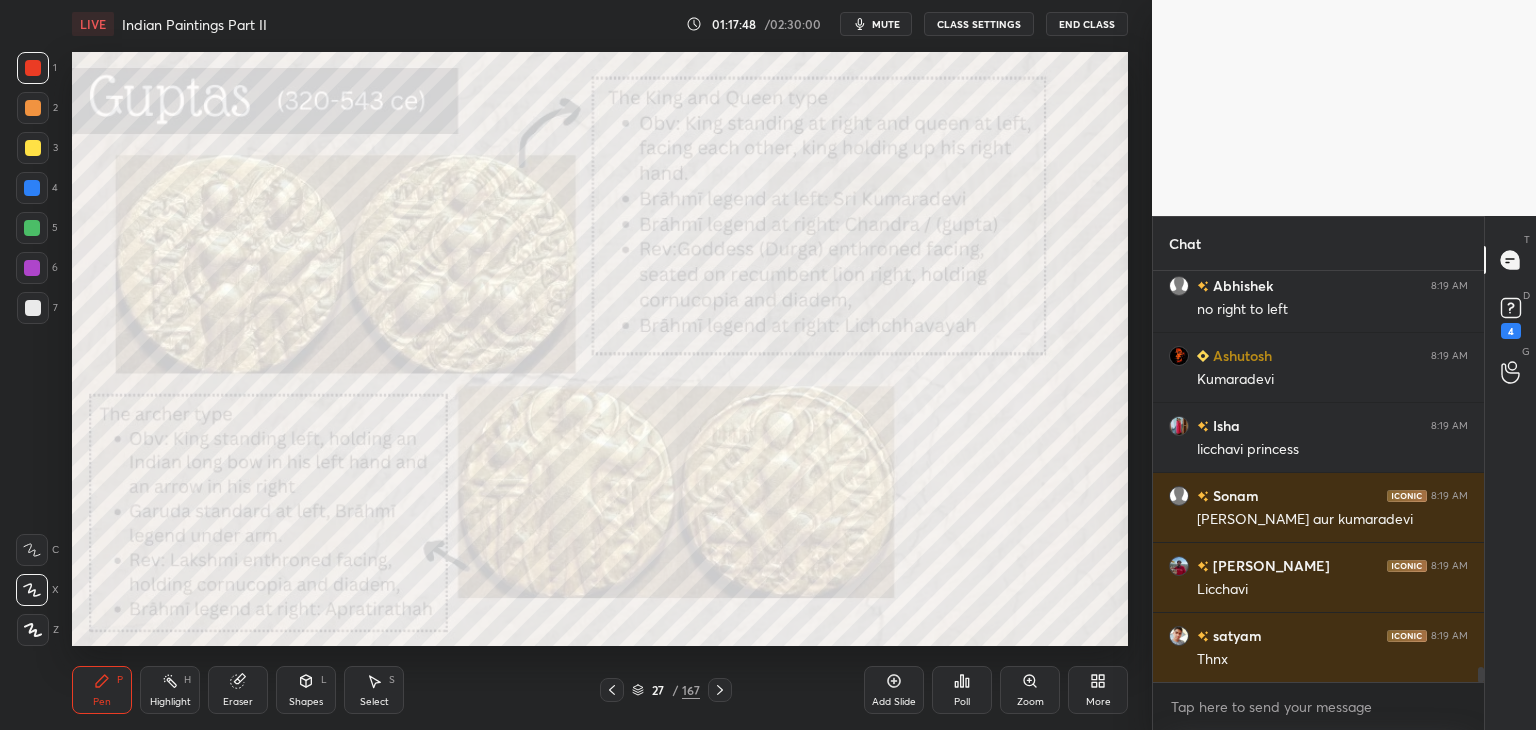 drag, startPoint x: 20, startPoint y: 307, endPoint x: 42, endPoint y: 308, distance: 22.022715 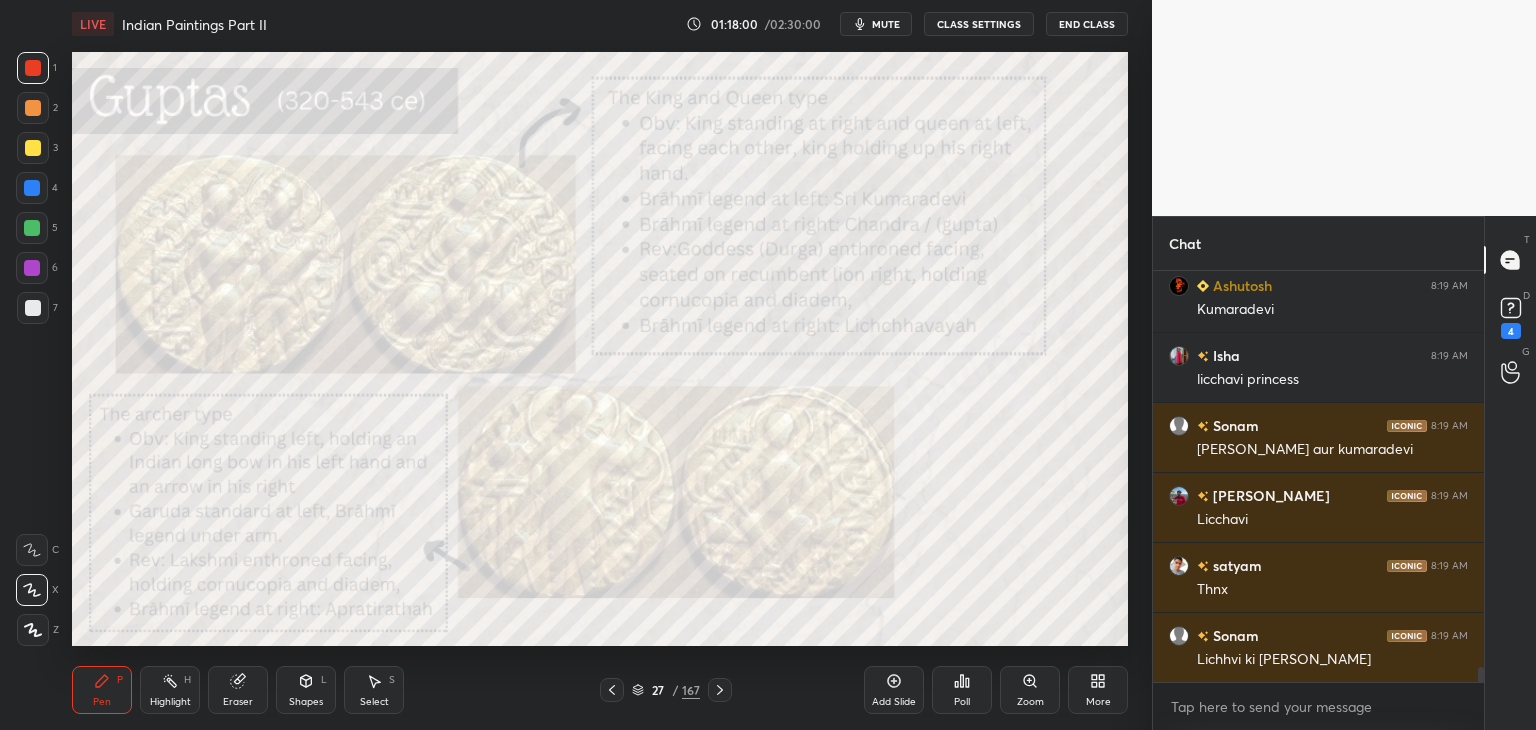 scroll, scrollTop: 10670, scrollLeft: 0, axis: vertical 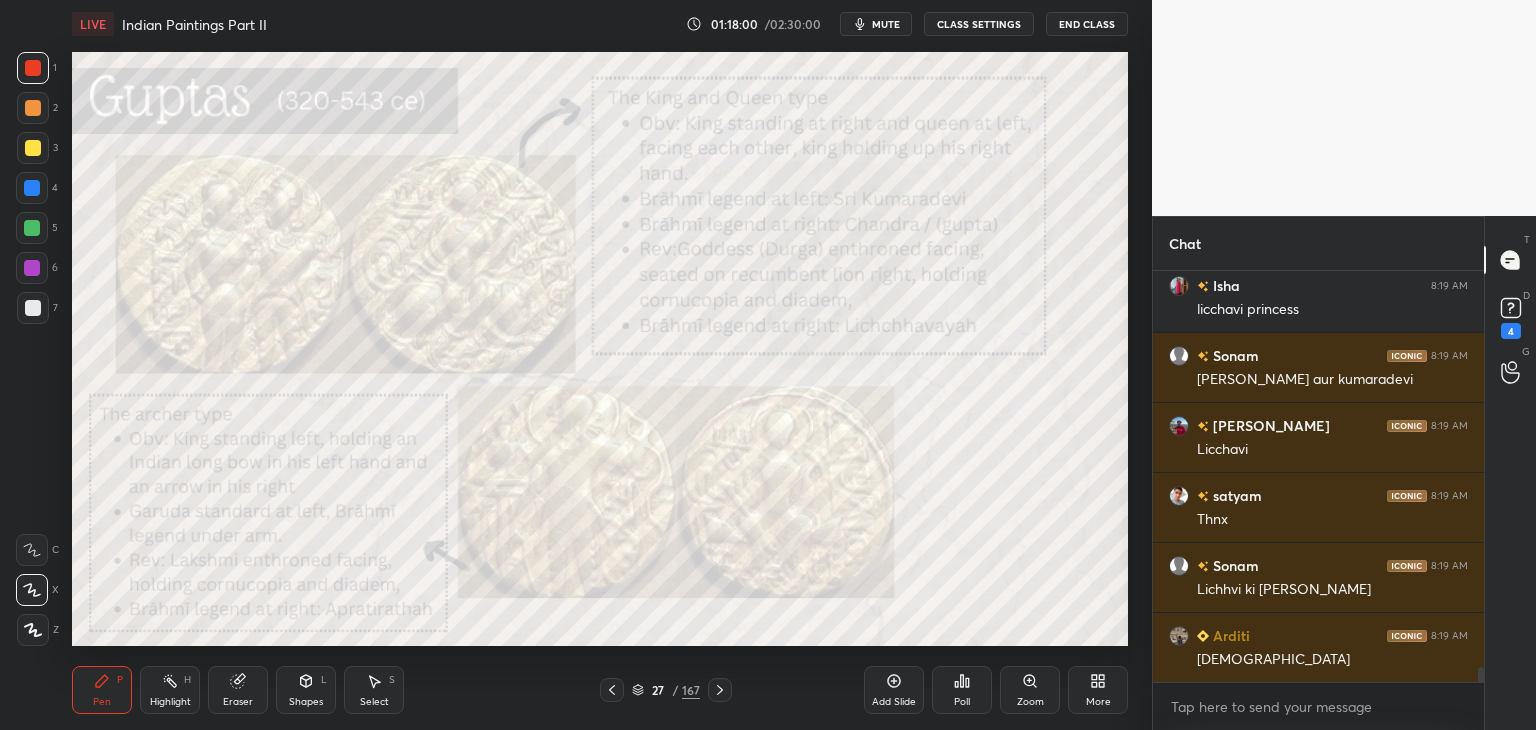 click at bounding box center (33, 68) 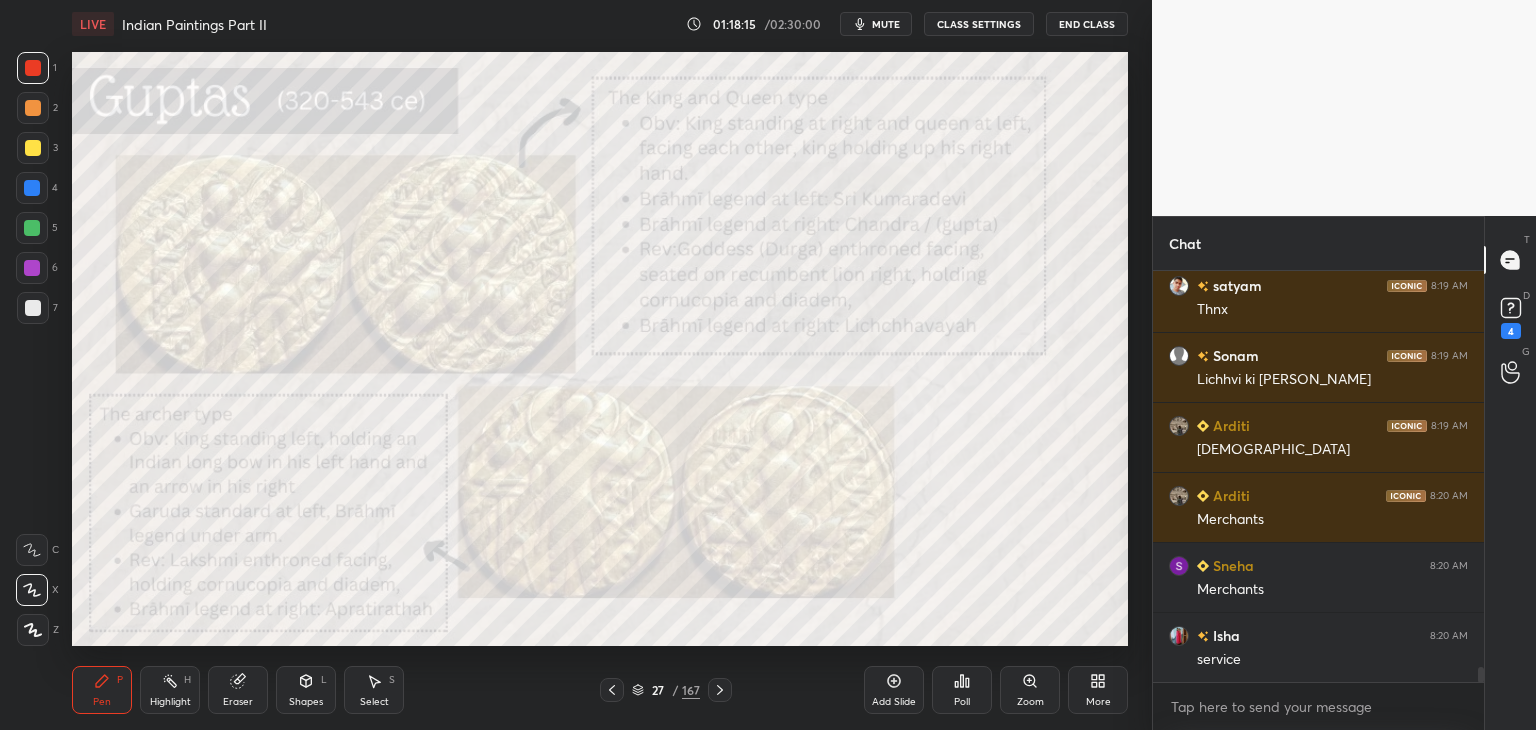 scroll, scrollTop: 10950, scrollLeft: 0, axis: vertical 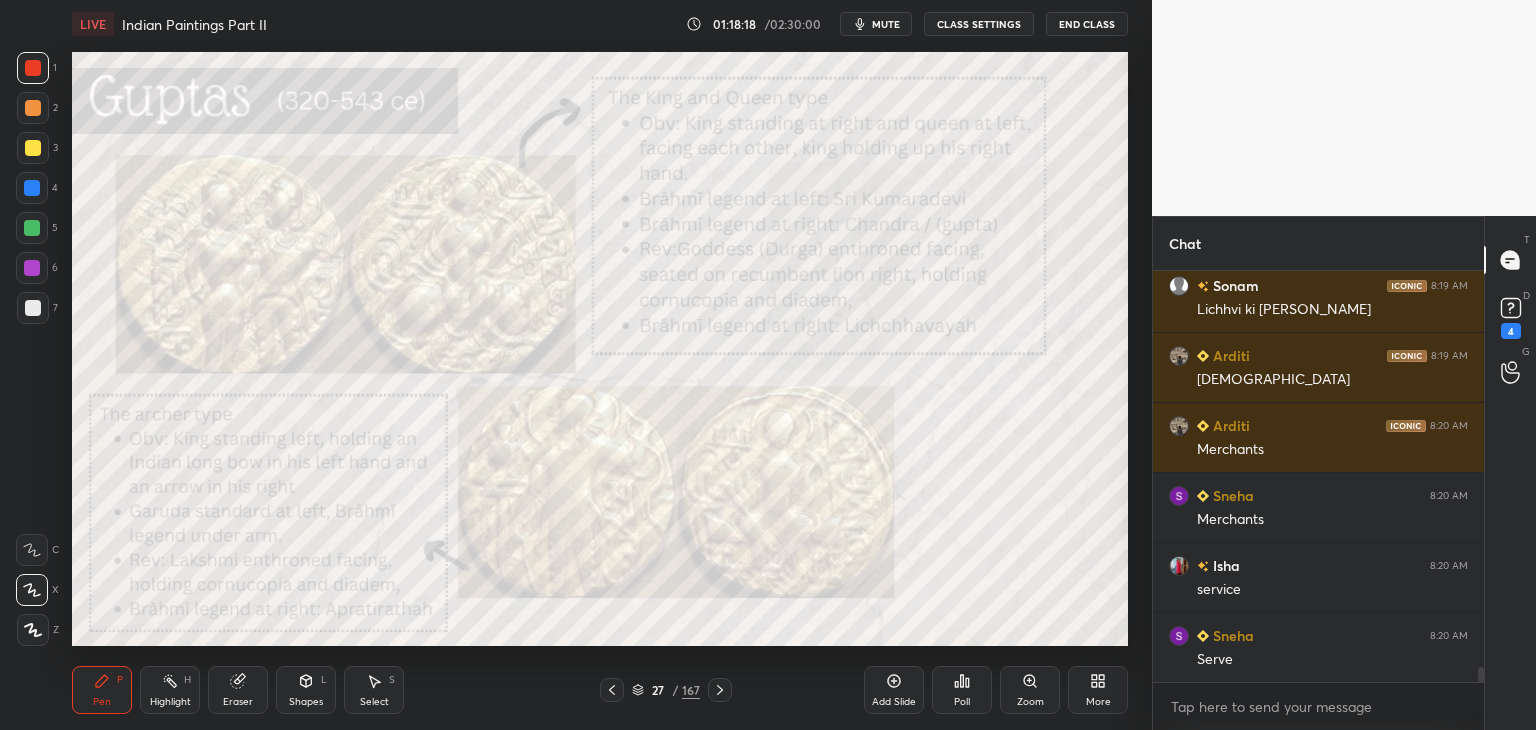 drag, startPoint x: 31, startPoint y: 149, endPoint x: 56, endPoint y: 154, distance: 25.495098 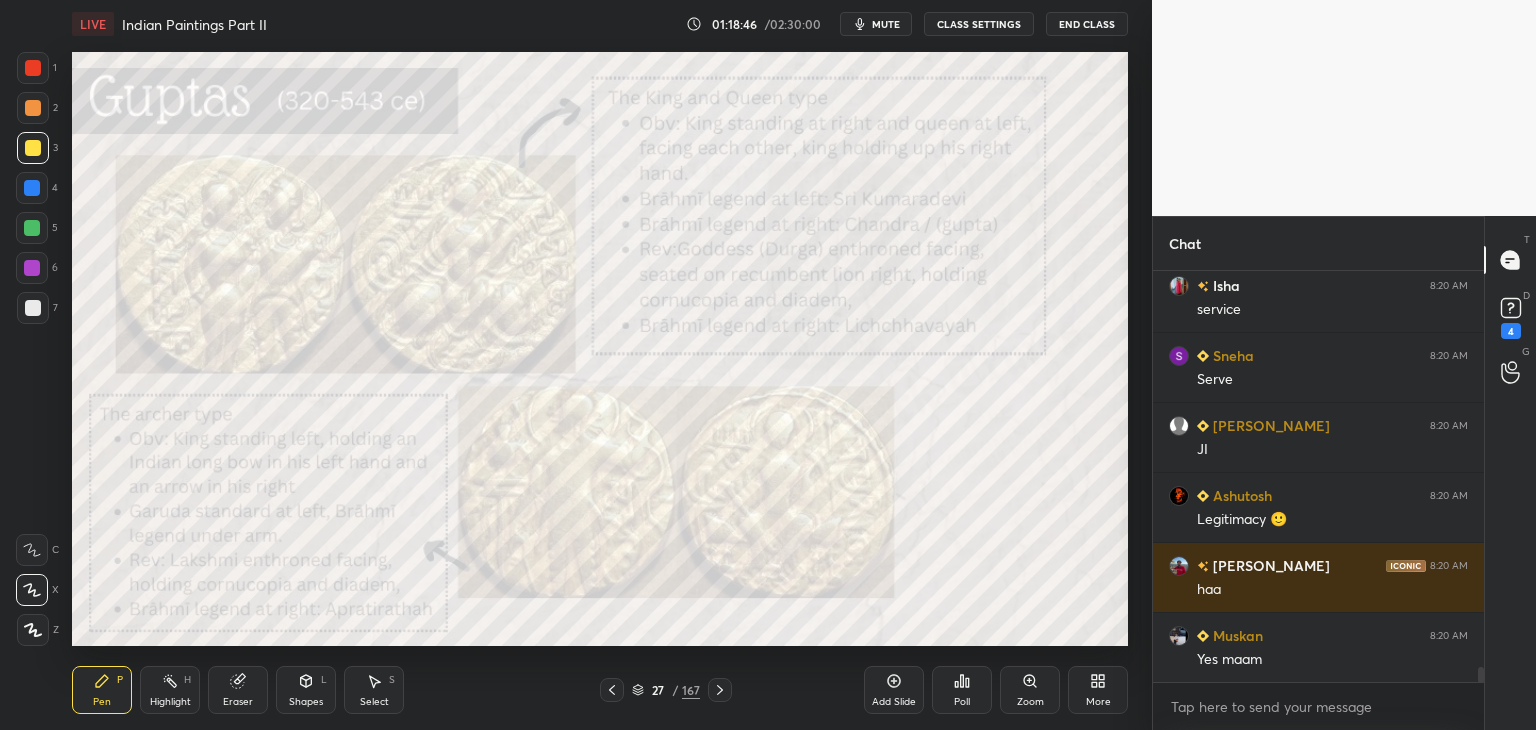 scroll, scrollTop: 11300, scrollLeft: 0, axis: vertical 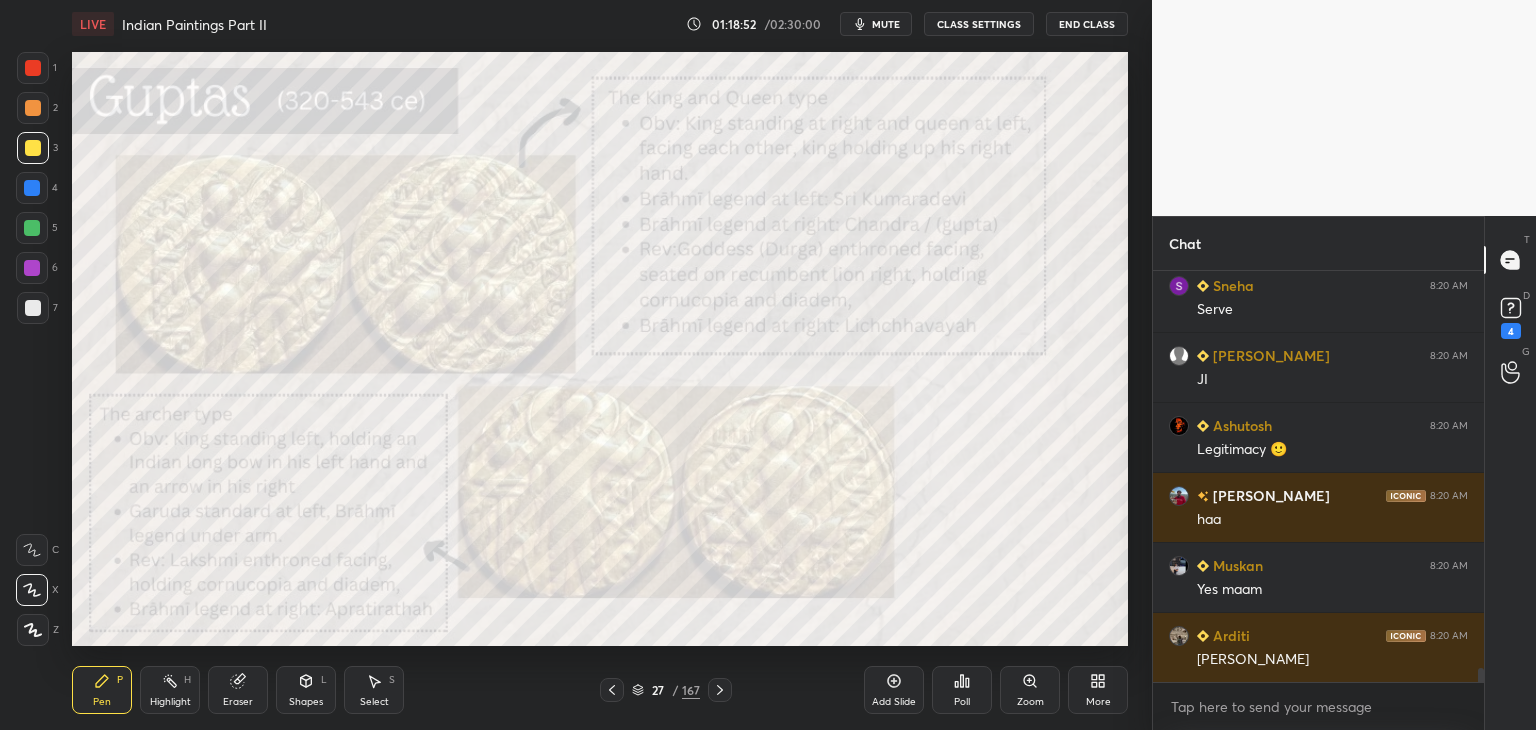 click at bounding box center (32, 188) 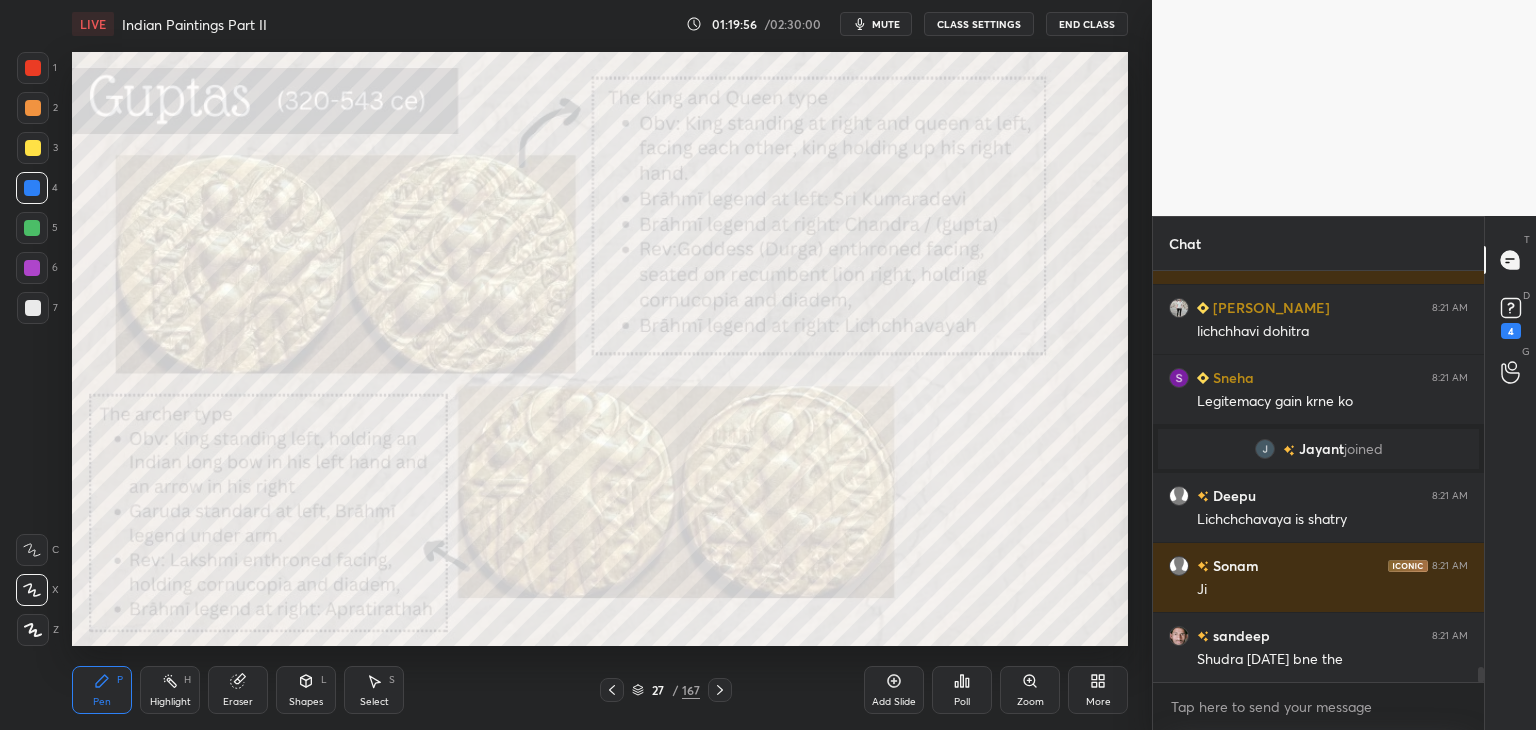 scroll, scrollTop: 10824, scrollLeft: 0, axis: vertical 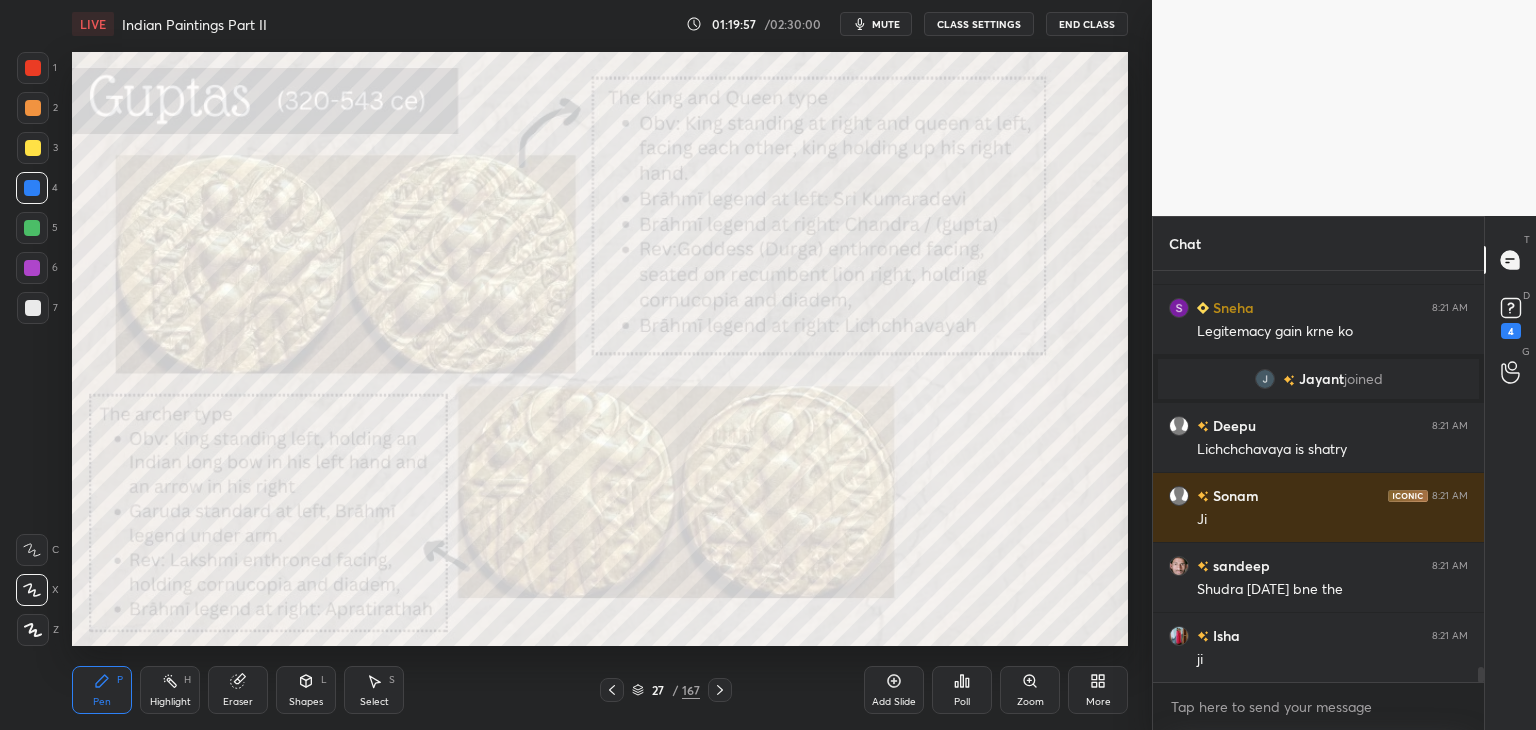 click at bounding box center [33, 68] 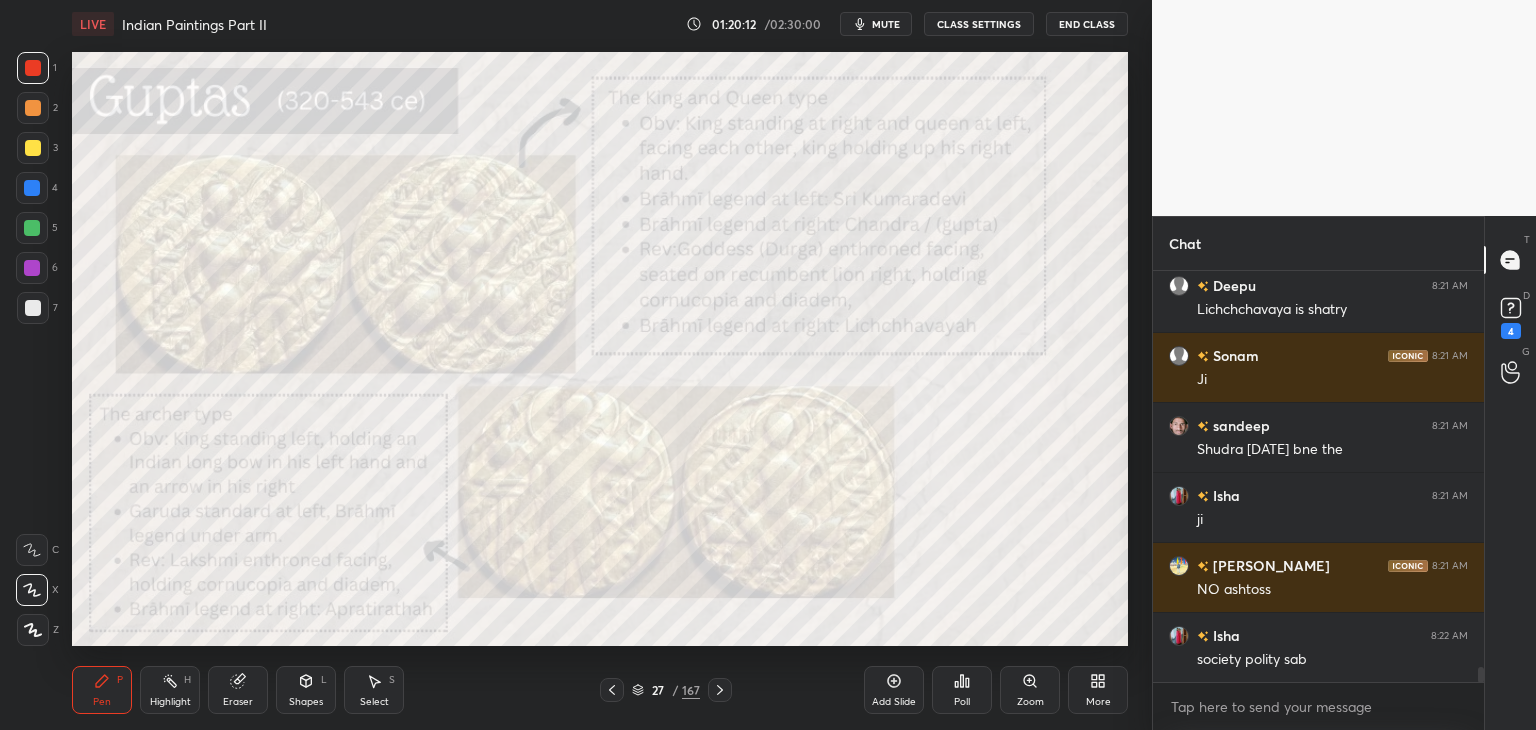 scroll, scrollTop: 11050, scrollLeft: 0, axis: vertical 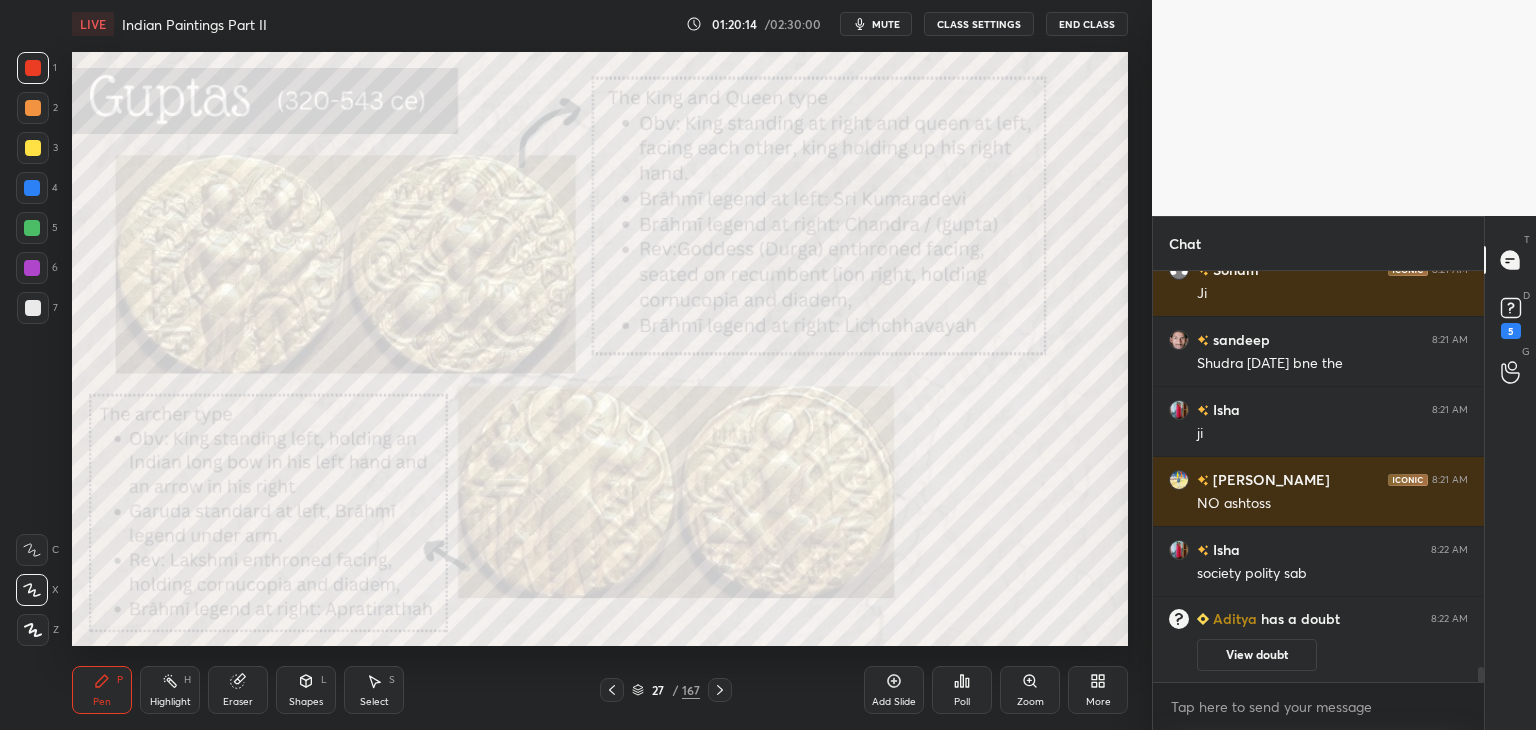 click 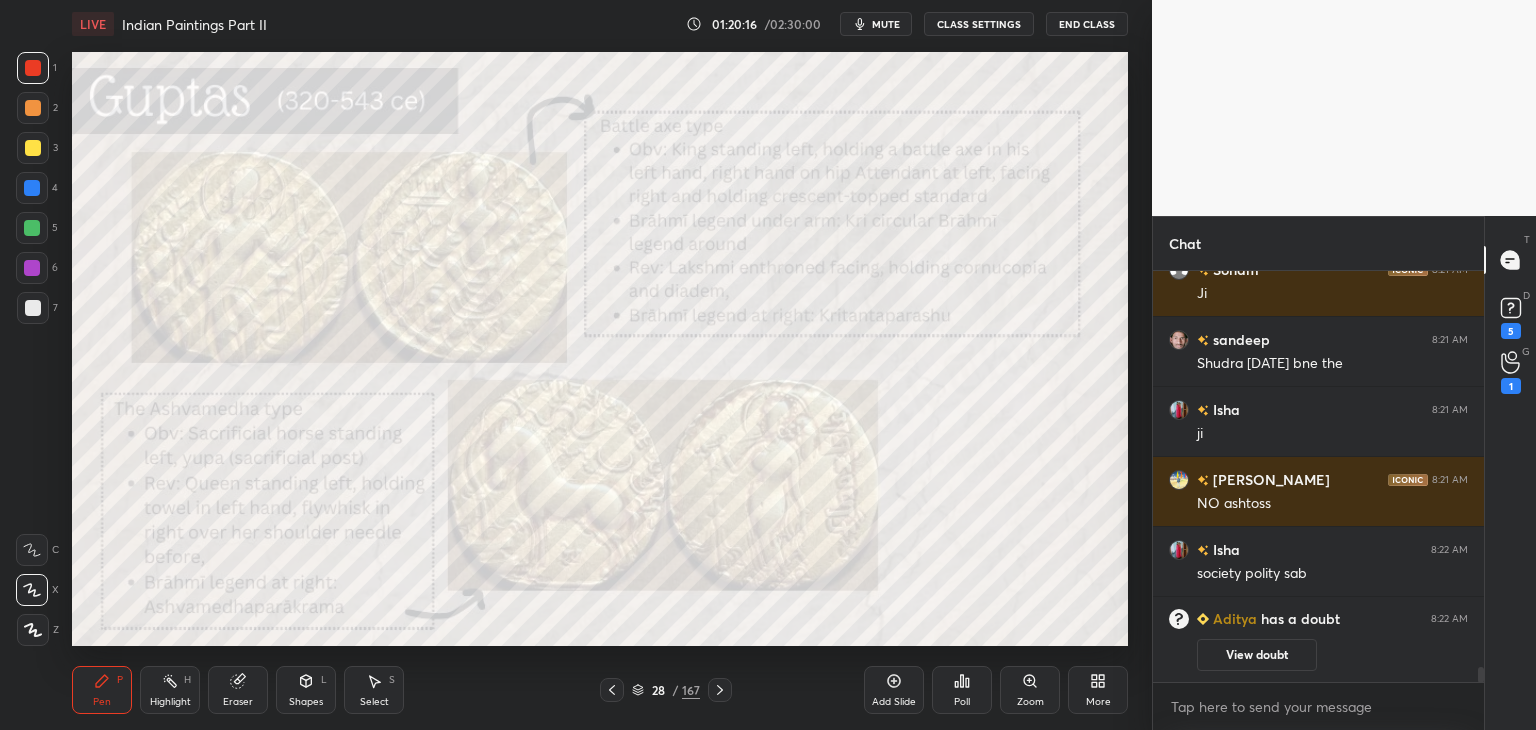 click 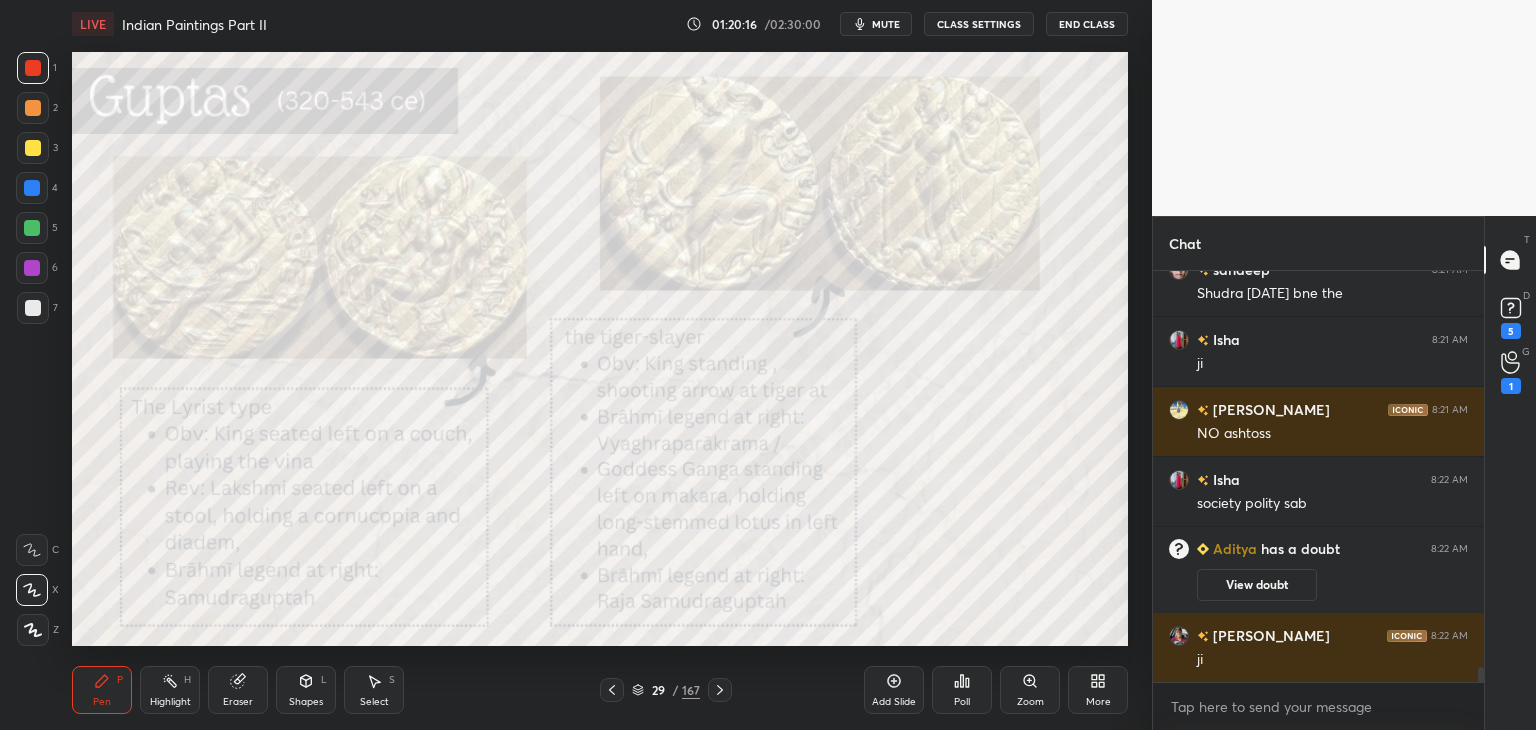 scroll, scrollTop: 10848, scrollLeft: 0, axis: vertical 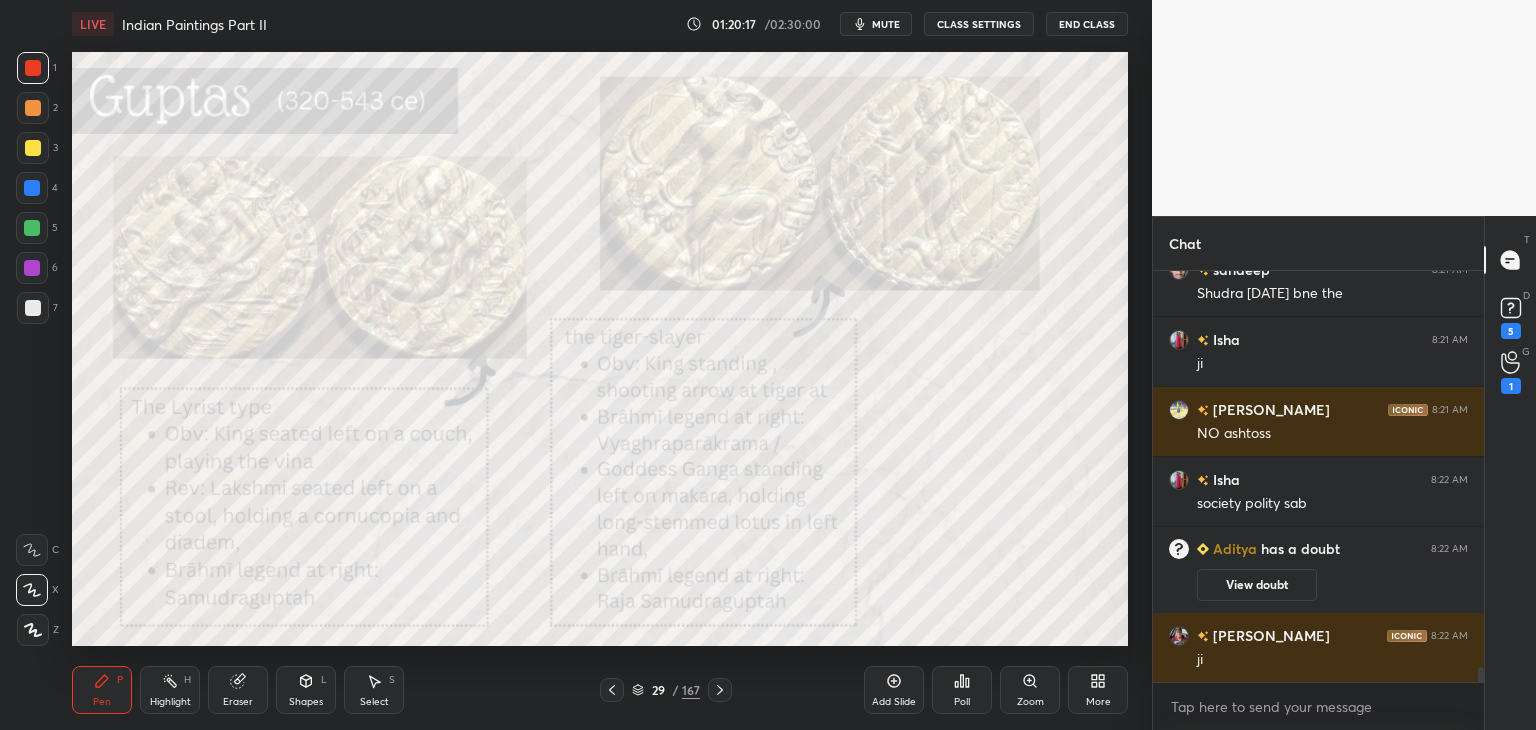 click 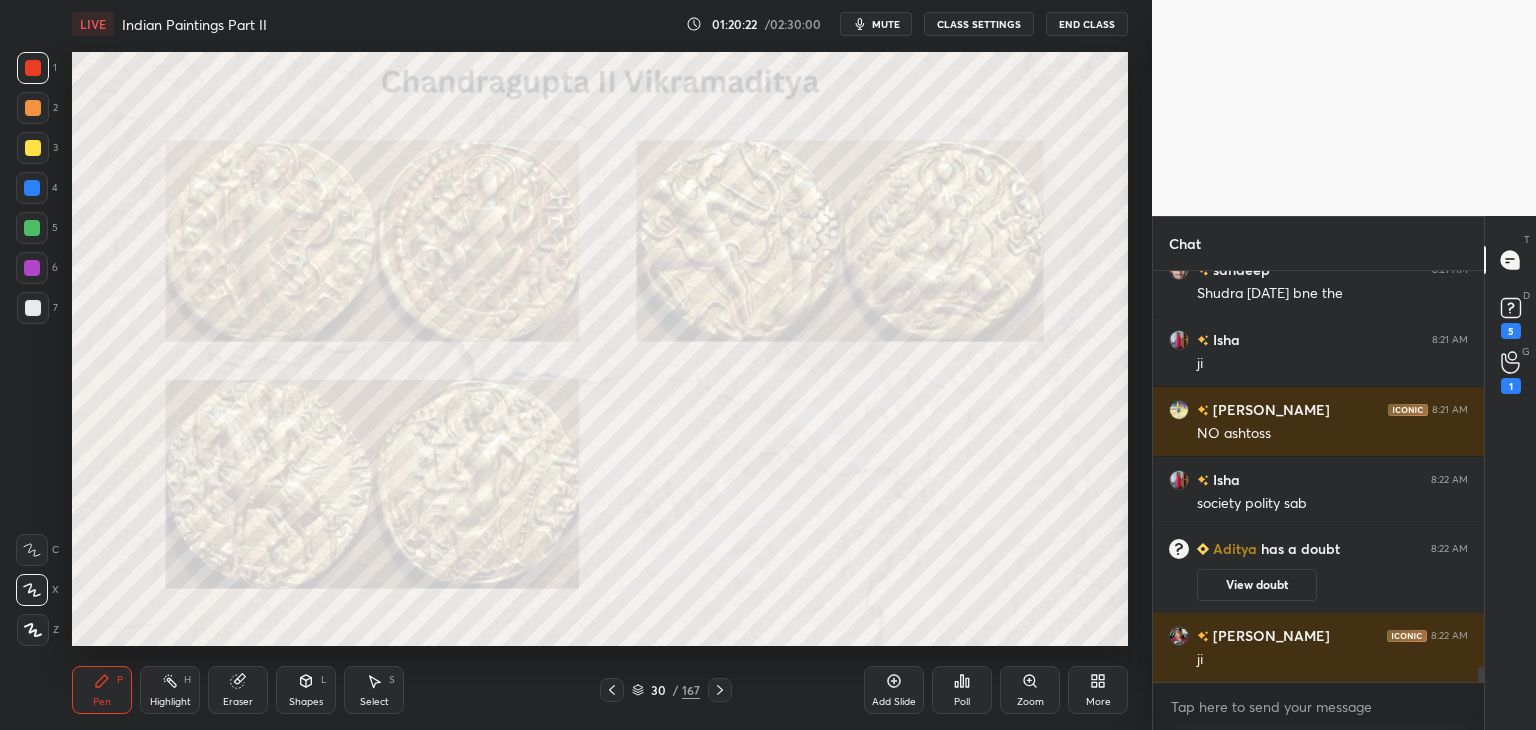 drag, startPoint x: 28, startPoint y: 307, endPoint x: 53, endPoint y: 265, distance: 48.8774 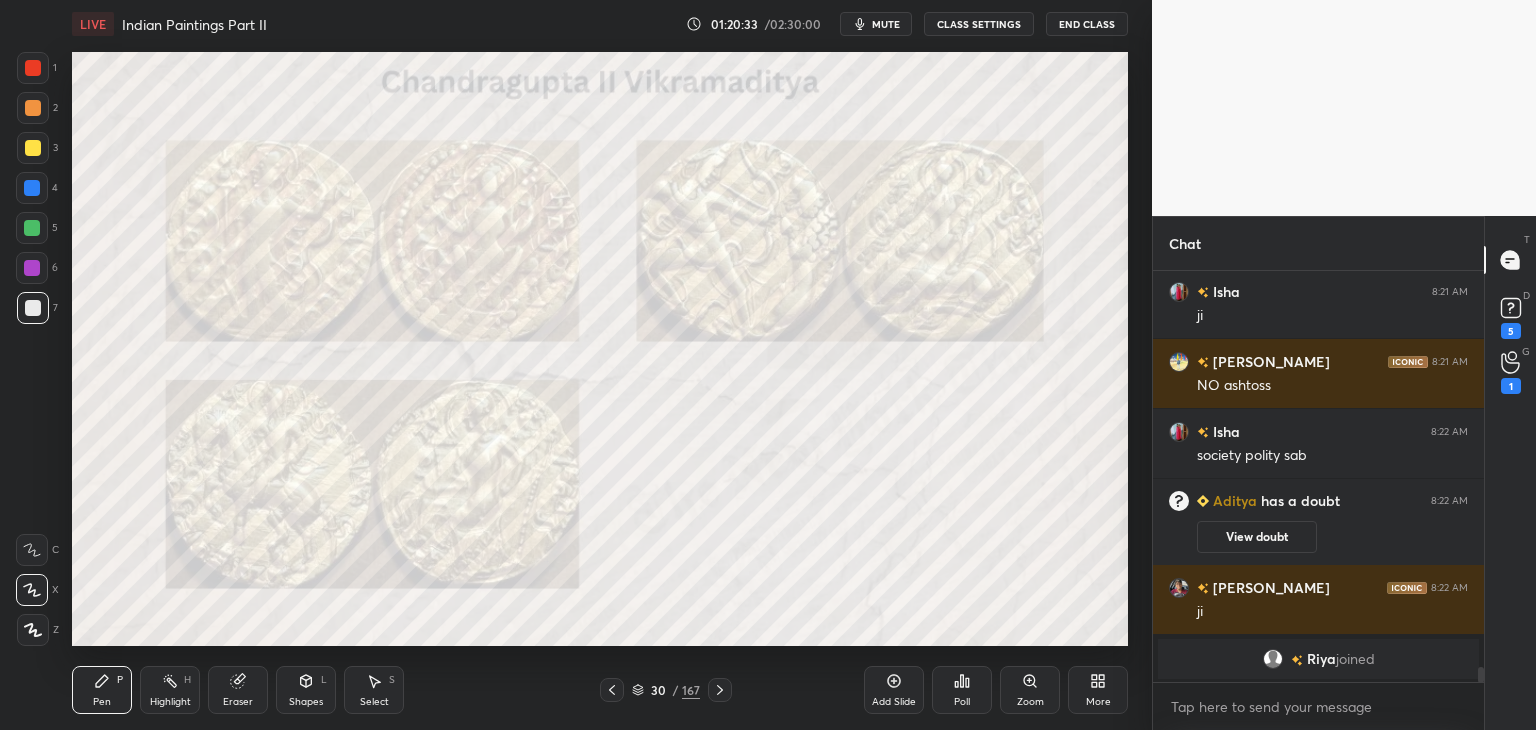 scroll, scrollTop: 10948, scrollLeft: 0, axis: vertical 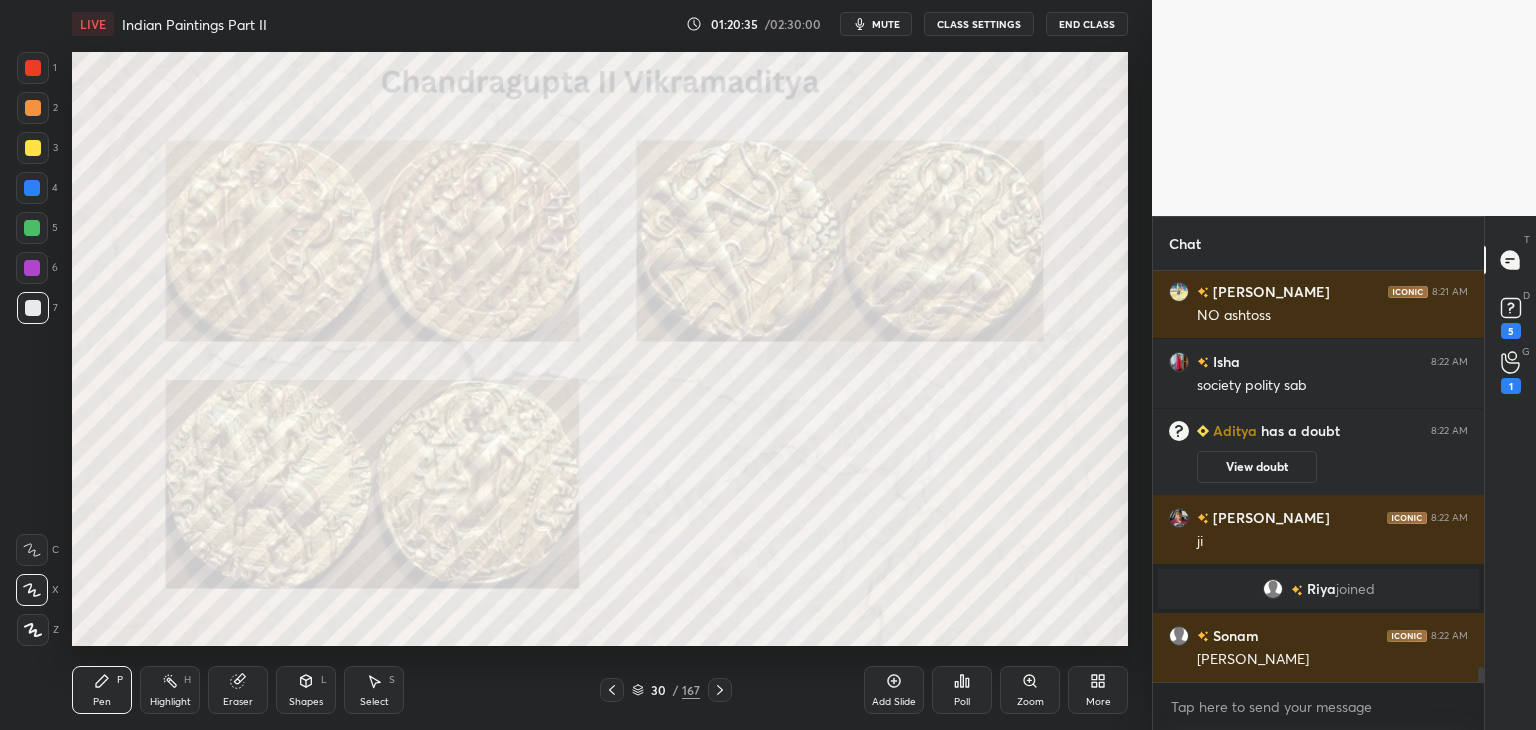 click 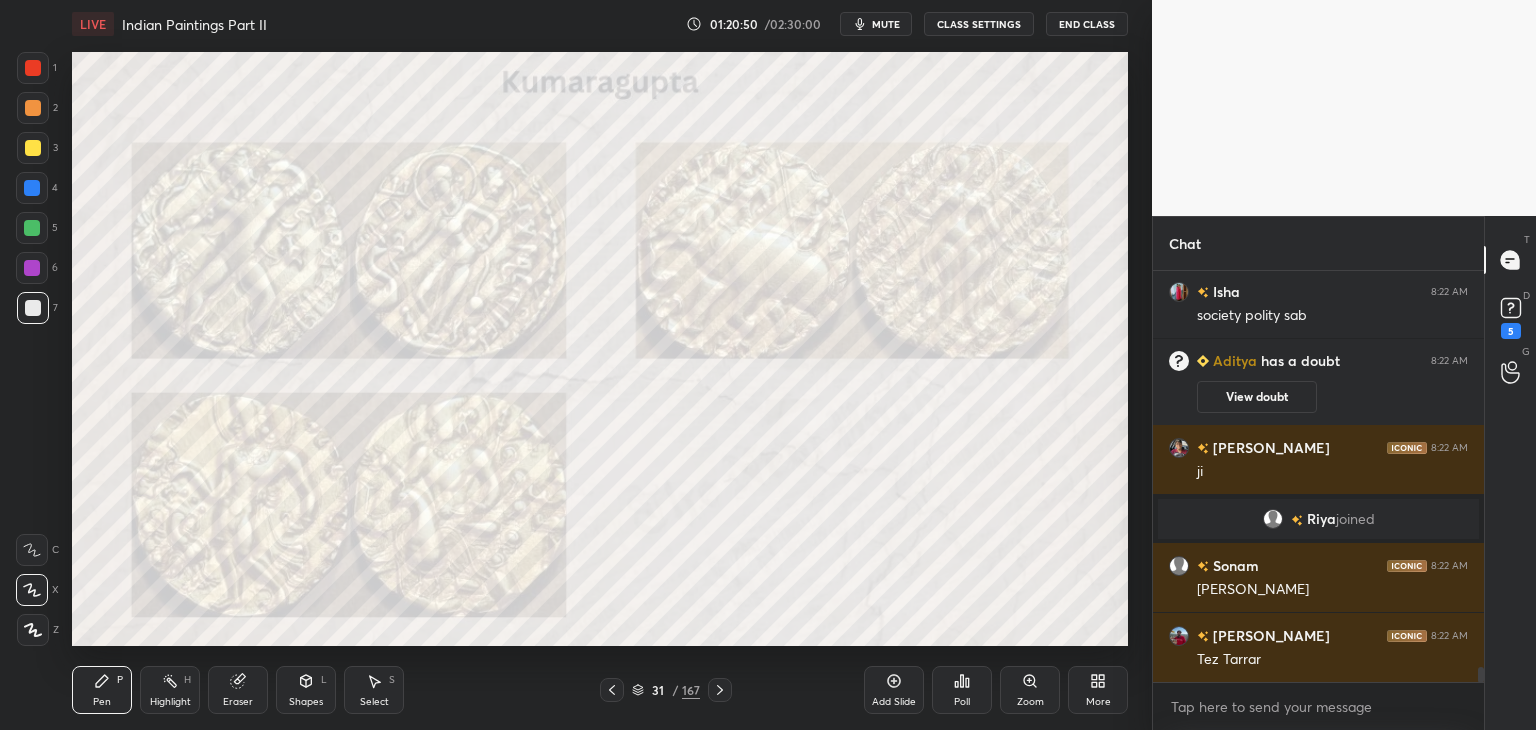 scroll, scrollTop: 11088, scrollLeft: 0, axis: vertical 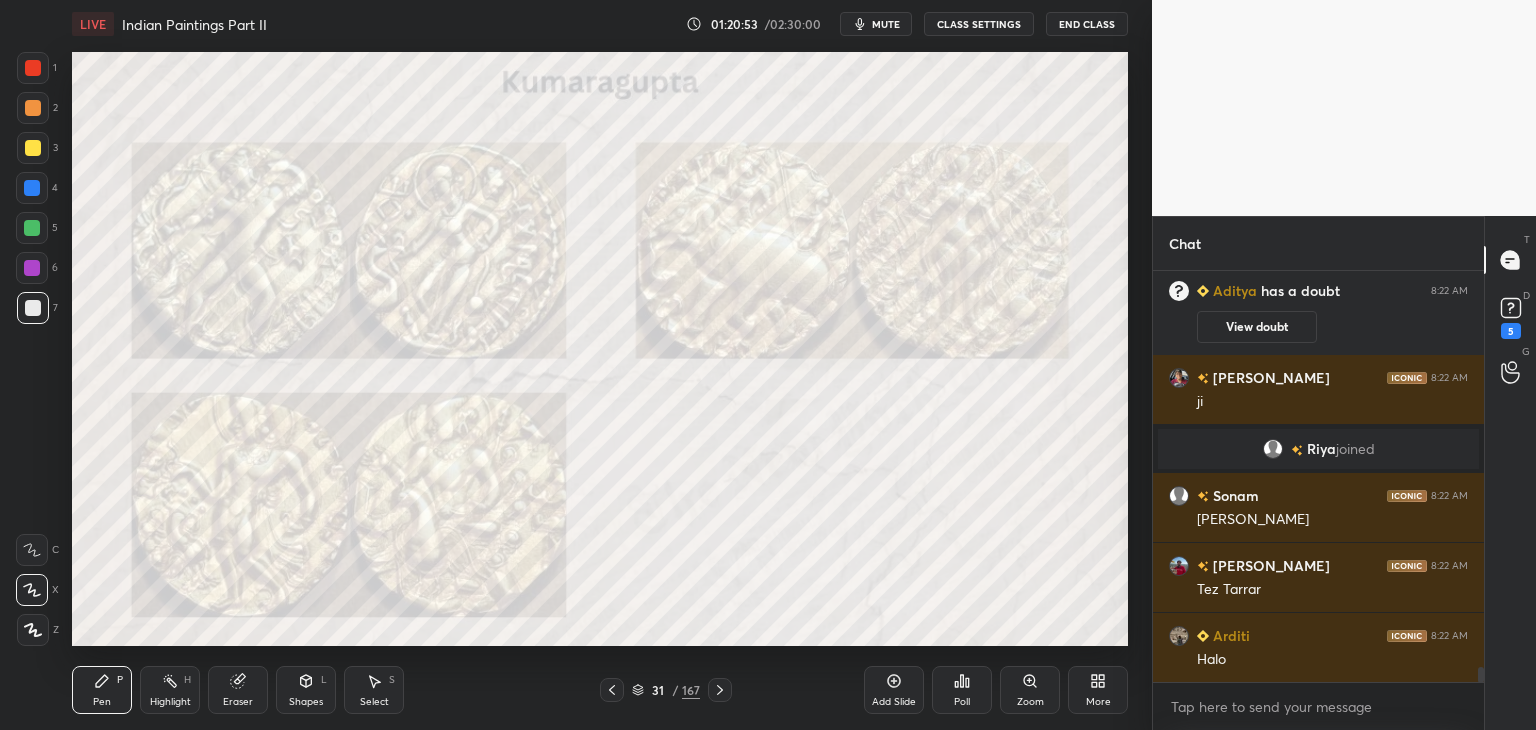 click at bounding box center [33, 308] 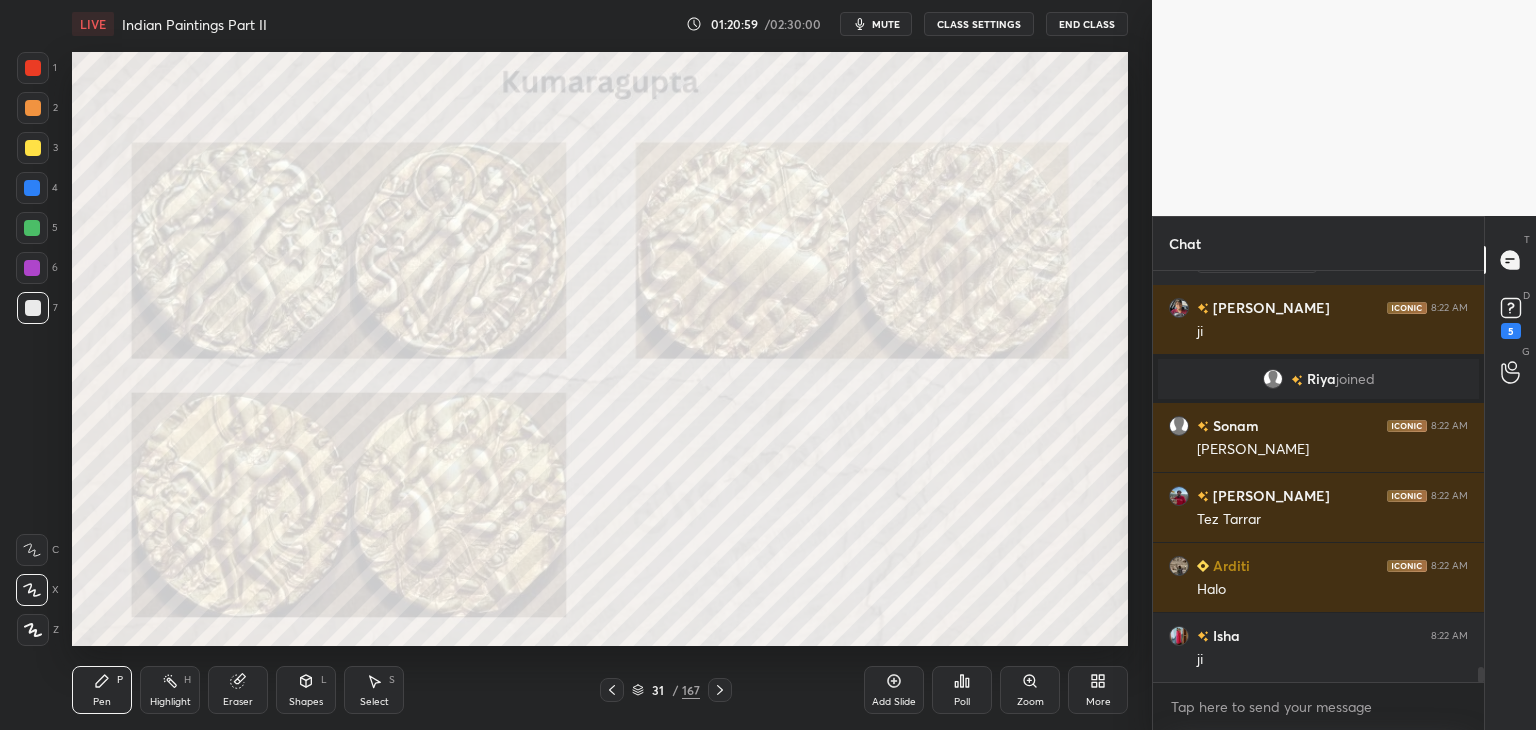 scroll, scrollTop: 11228, scrollLeft: 0, axis: vertical 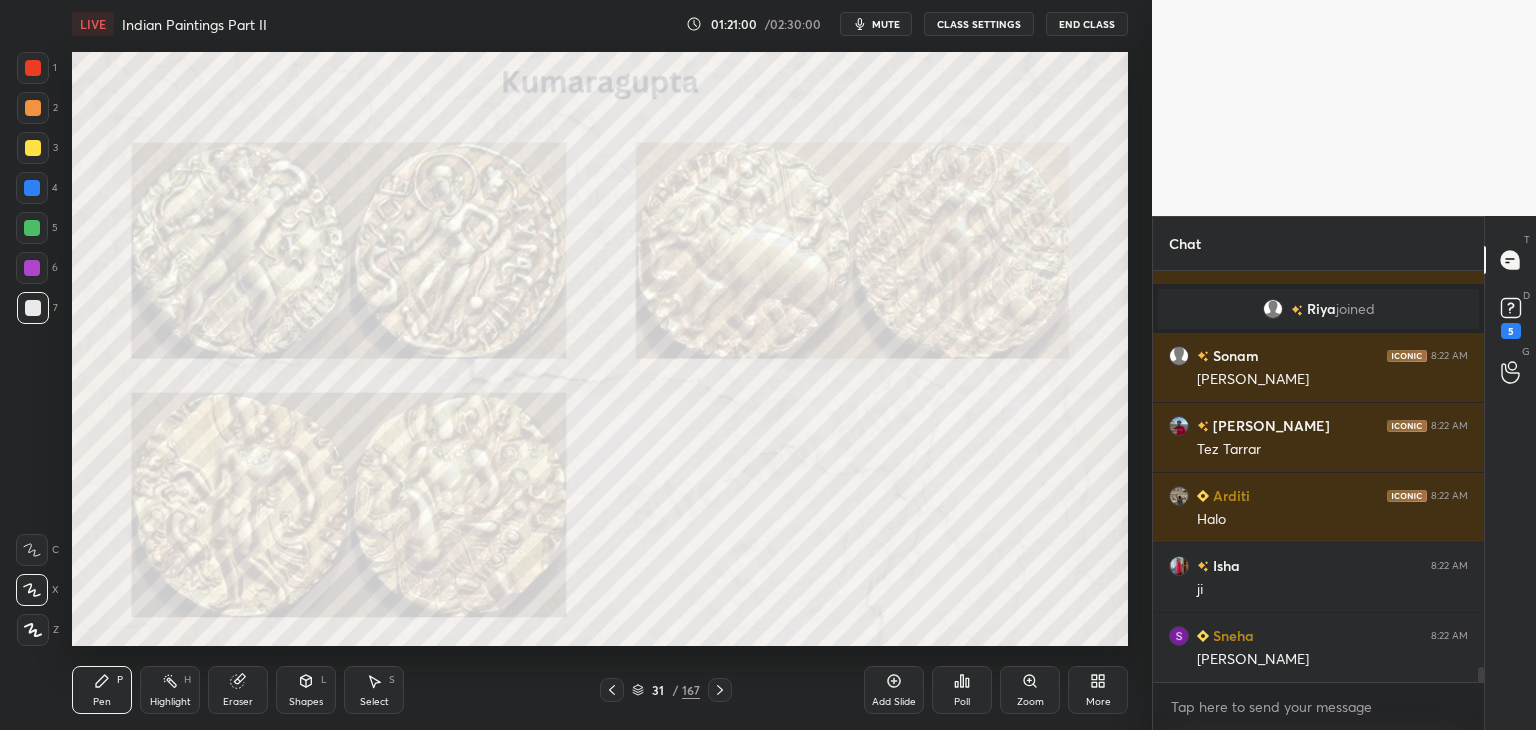 click at bounding box center (33, 68) 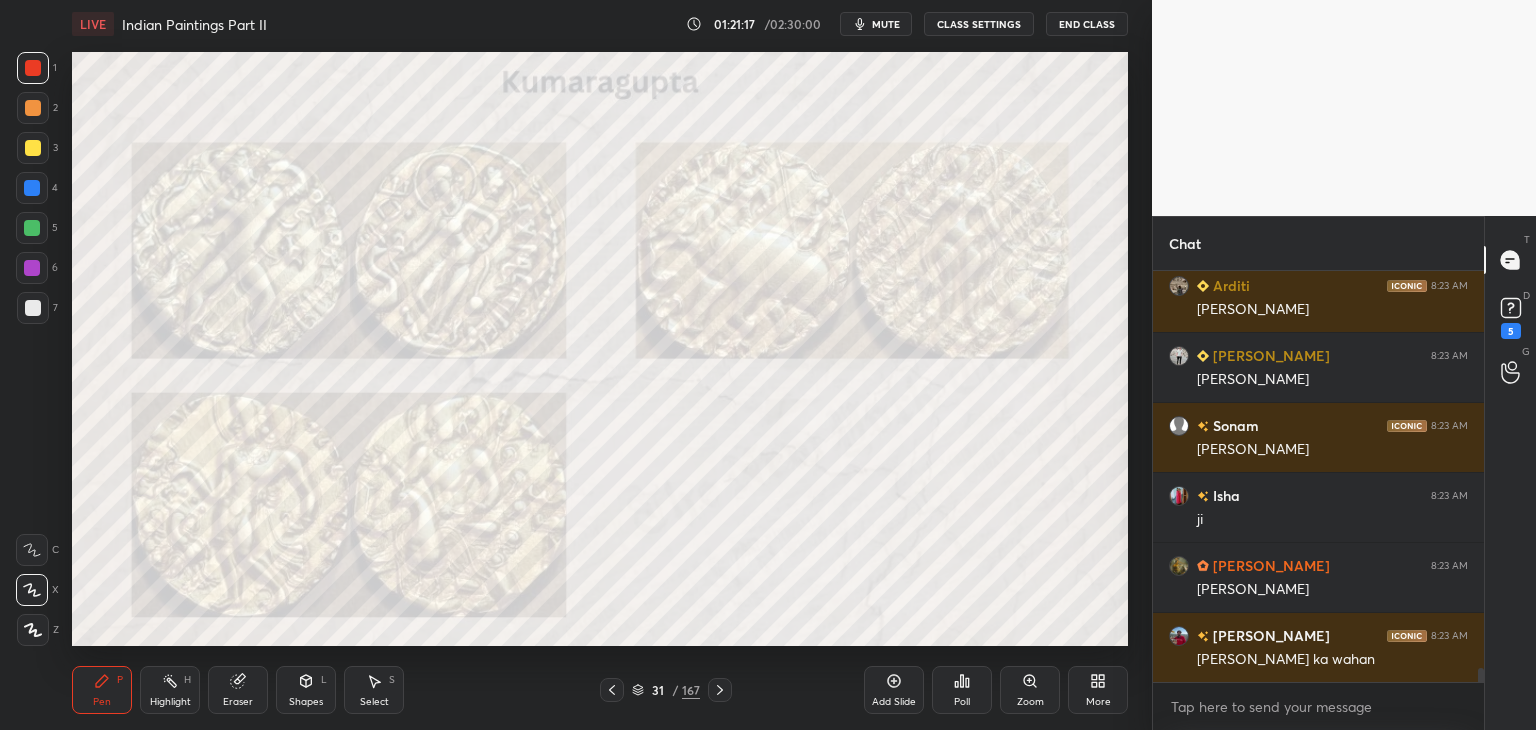 scroll, scrollTop: 11788, scrollLeft: 0, axis: vertical 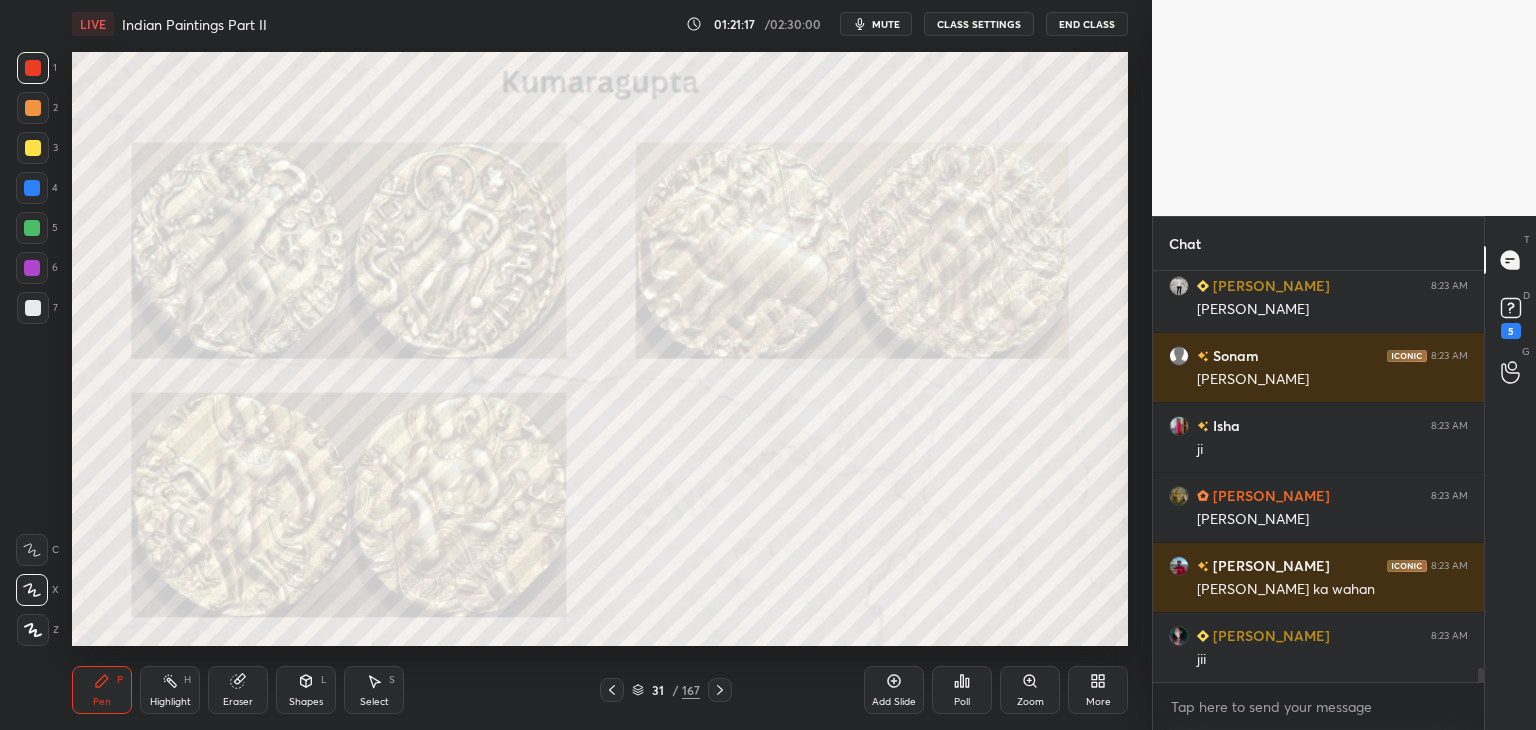 click 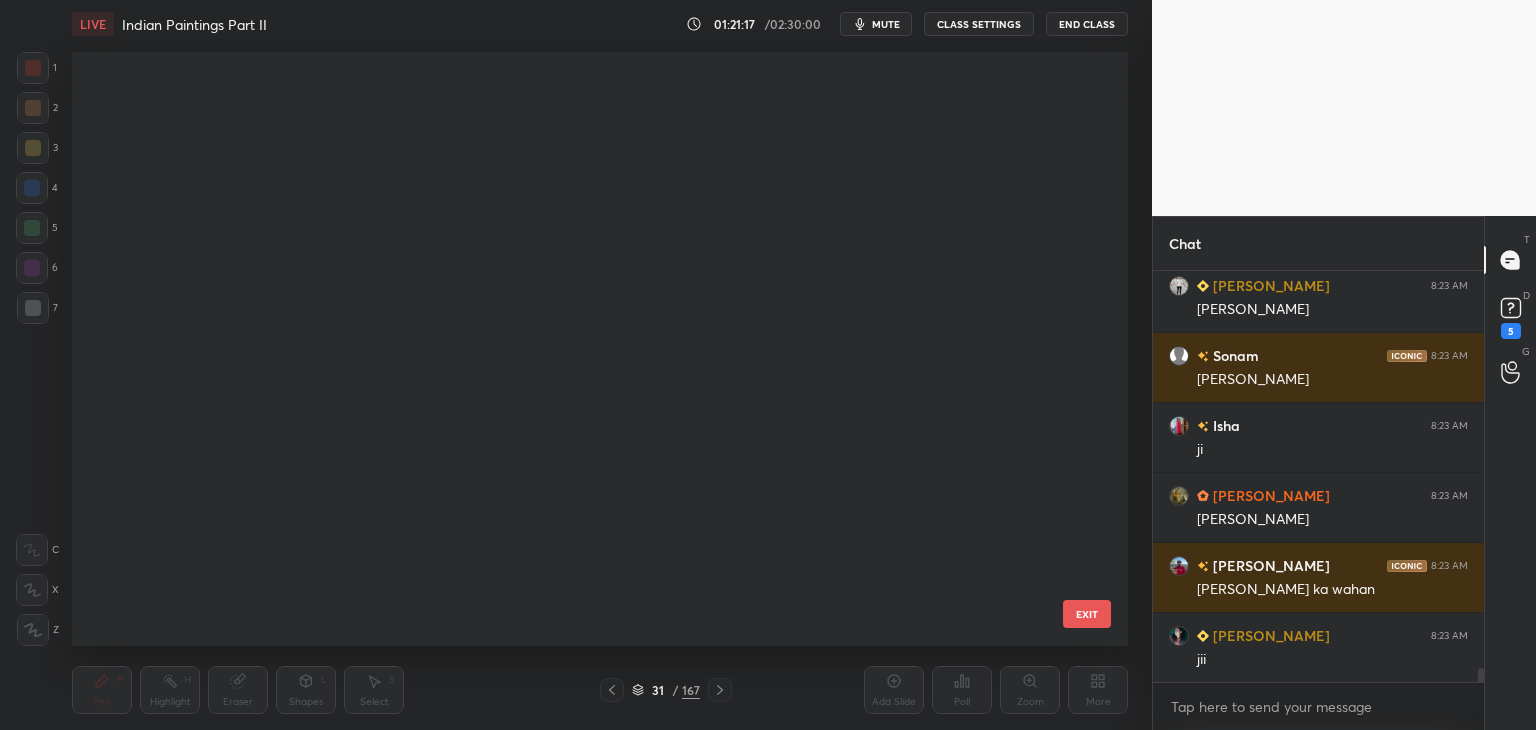 scroll, scrollTop: 1419, scrollLeft: 0, axis: vertical 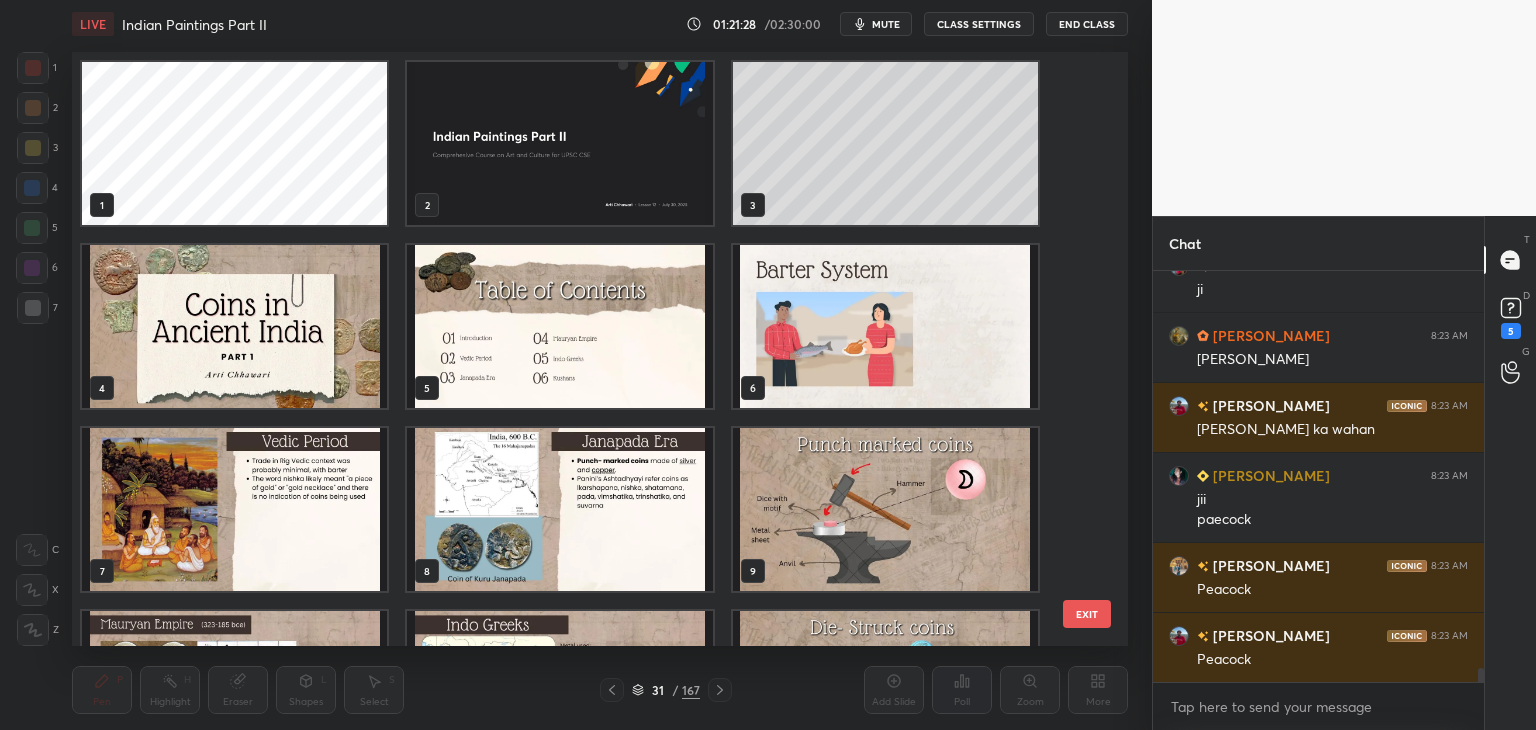 click at bounding box center (559, 143) 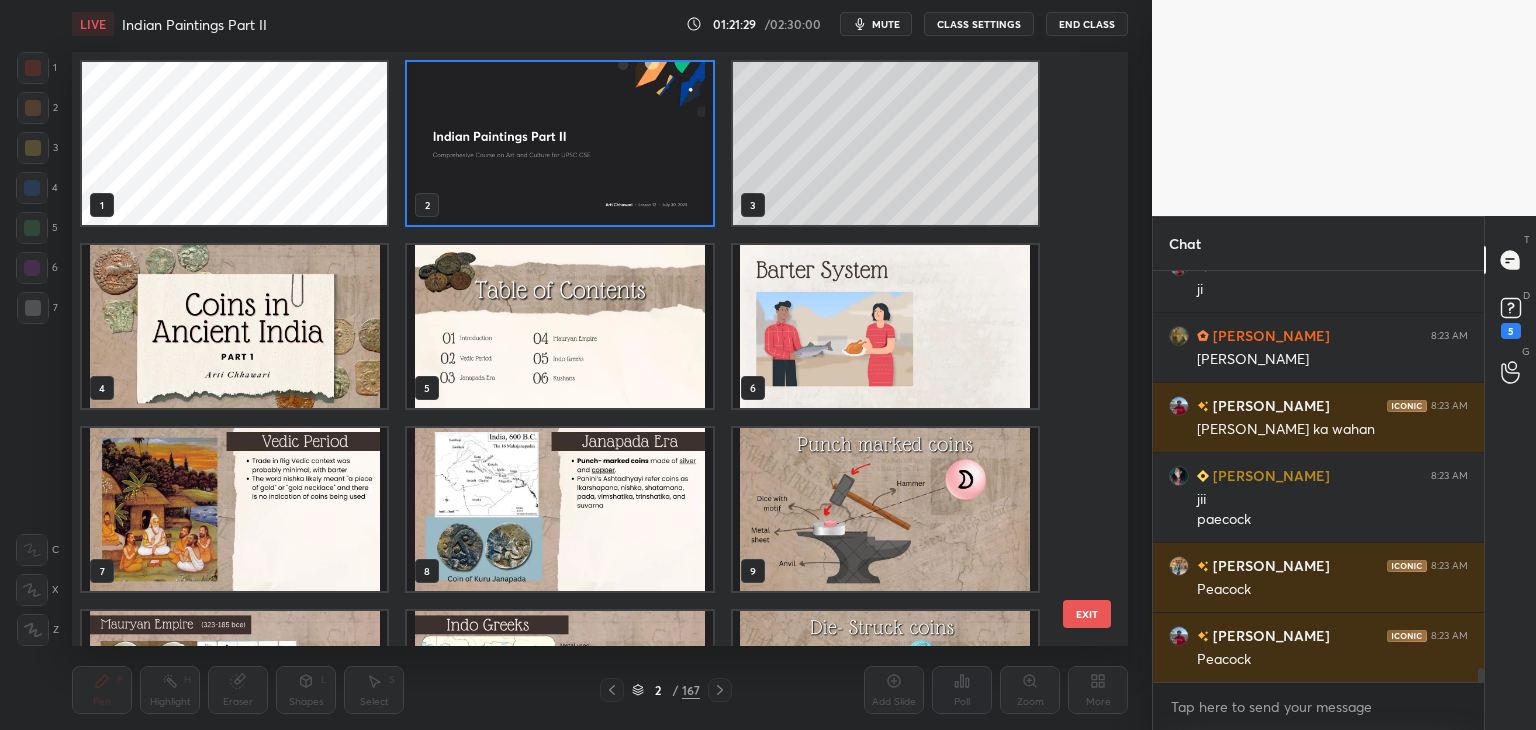 scroll, scrollTop: 12034, scrollLeft: 0, axis: vertical 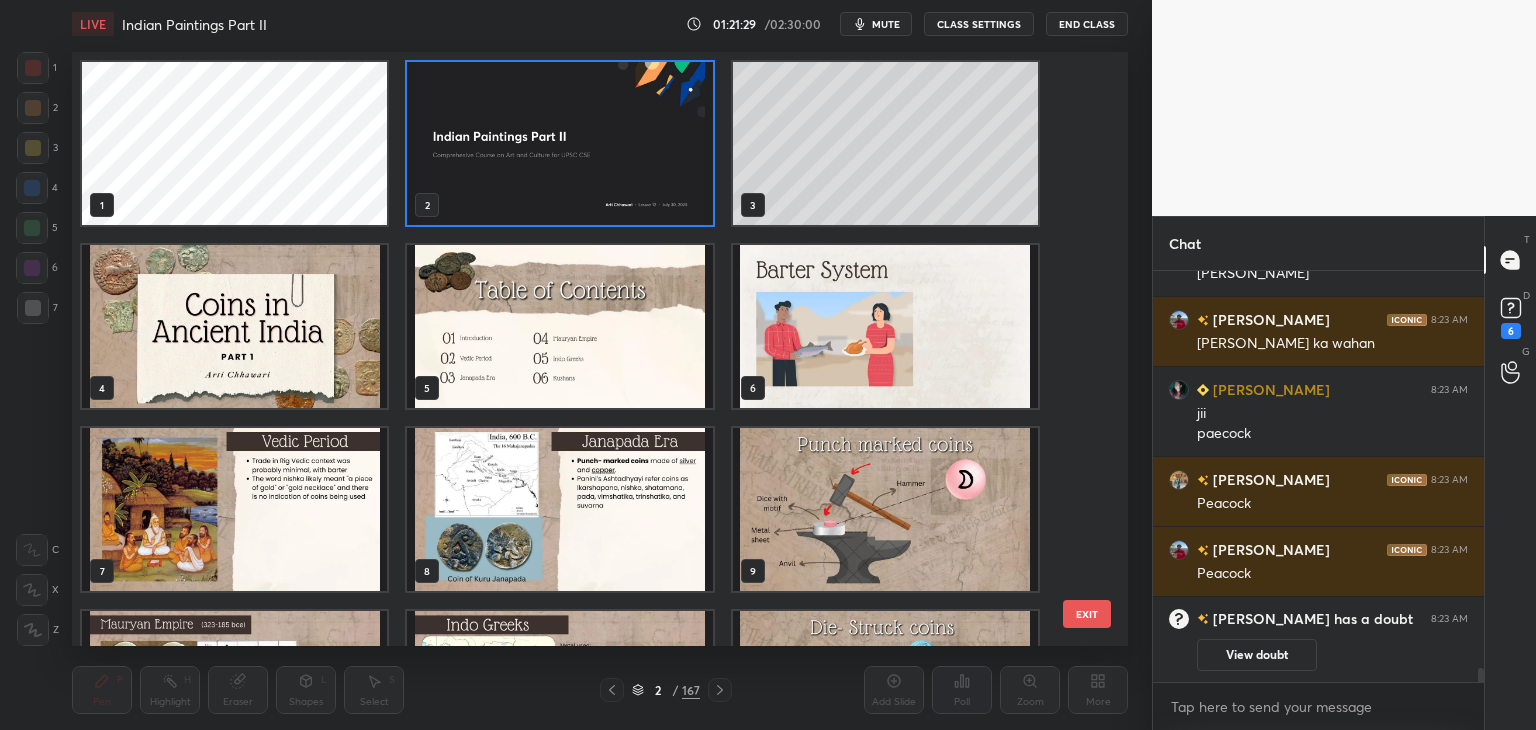 click 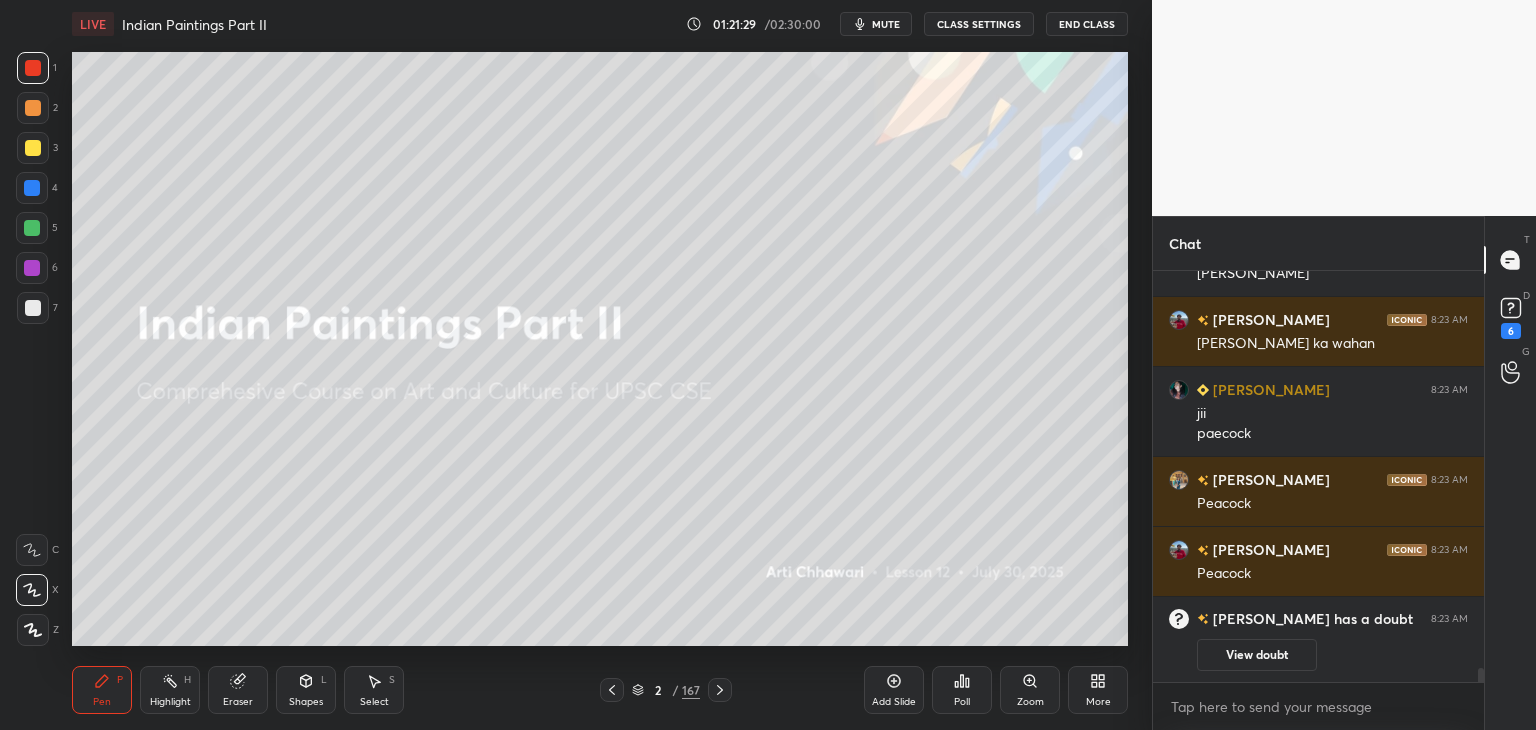scroll, scrollTop: 0, scrollLeft: 0, axis: both 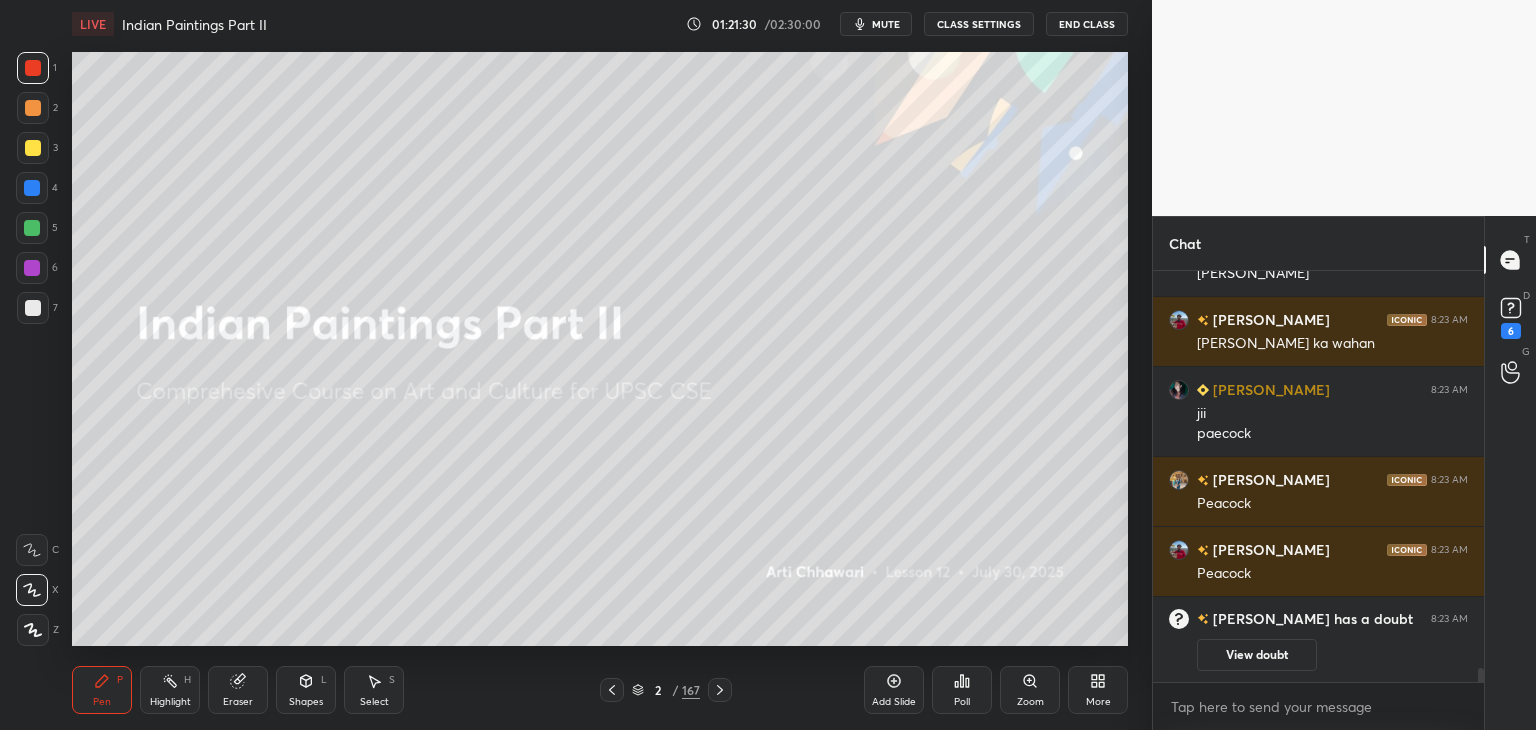 click 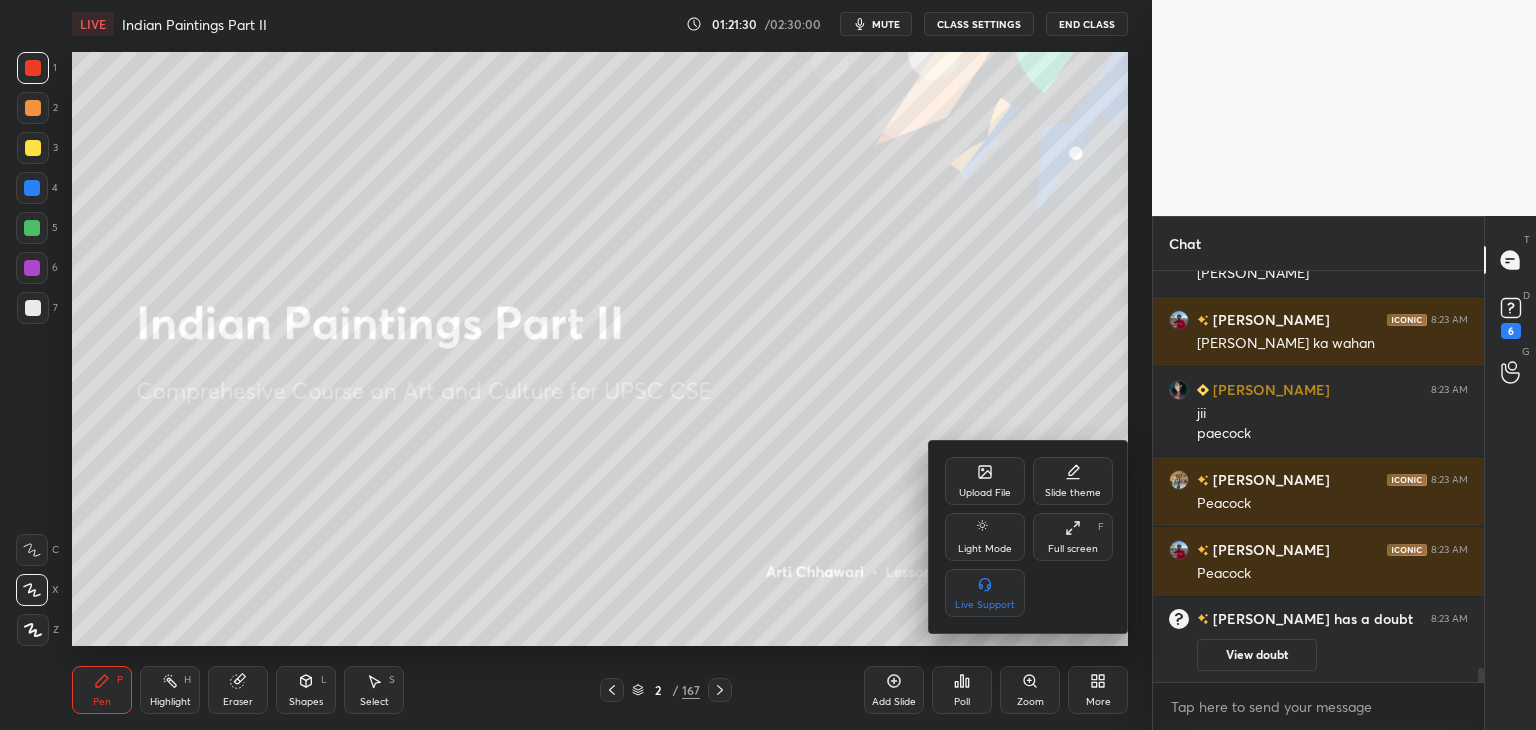 click on "Upload File" at bounding box center [985, 493] 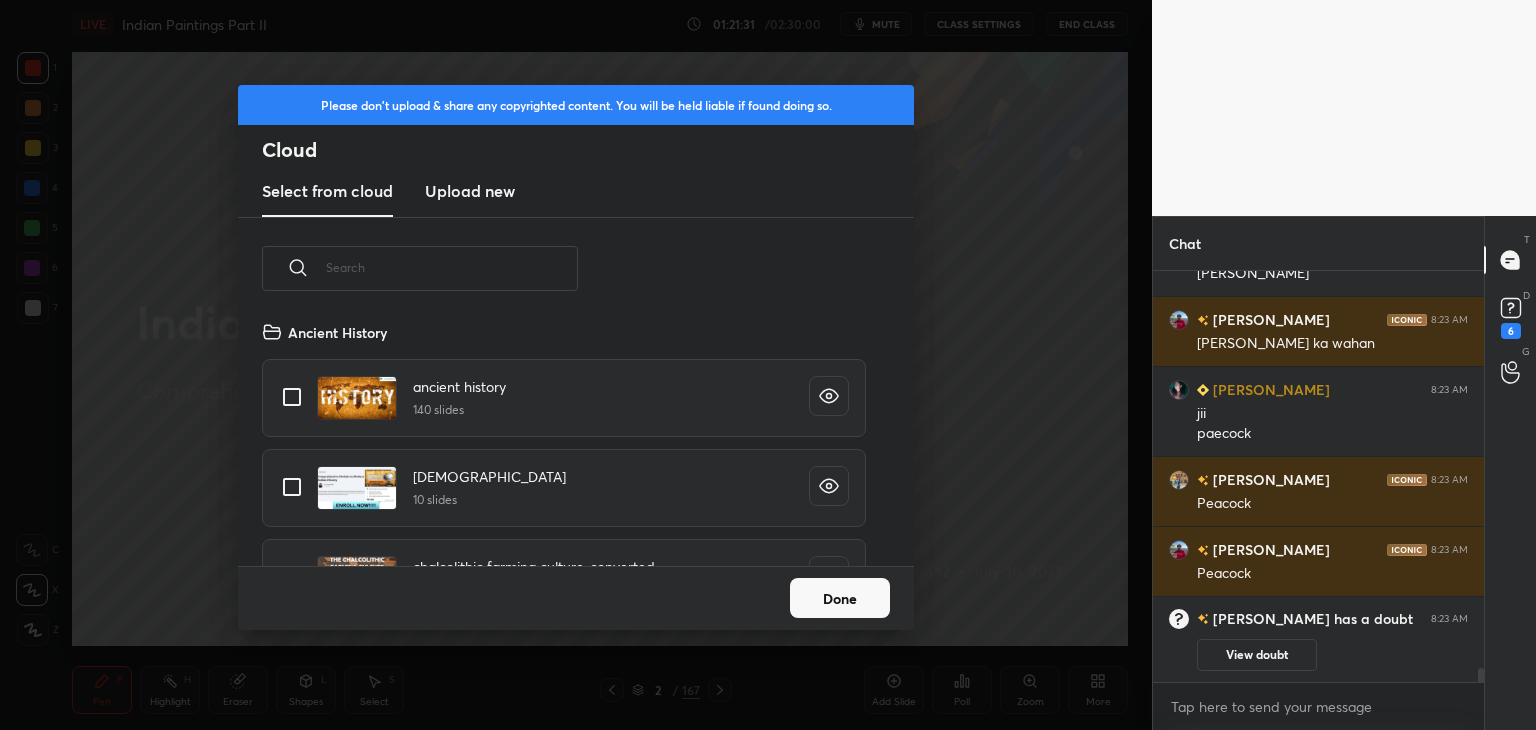 scroll, scrollTop: 5, scrollLeft: 10, axis: both 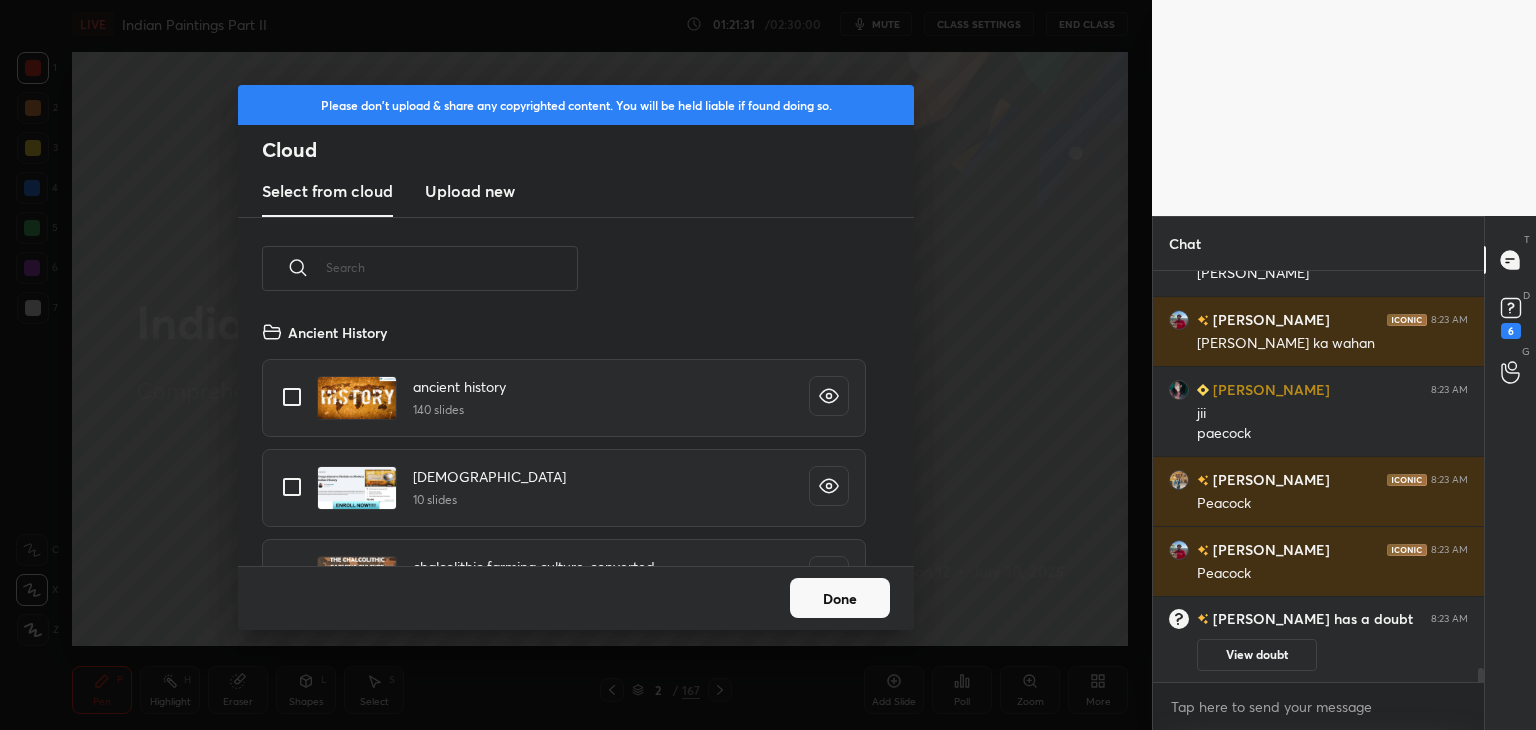 click on "Upload new" at bounding box center [470, 191] 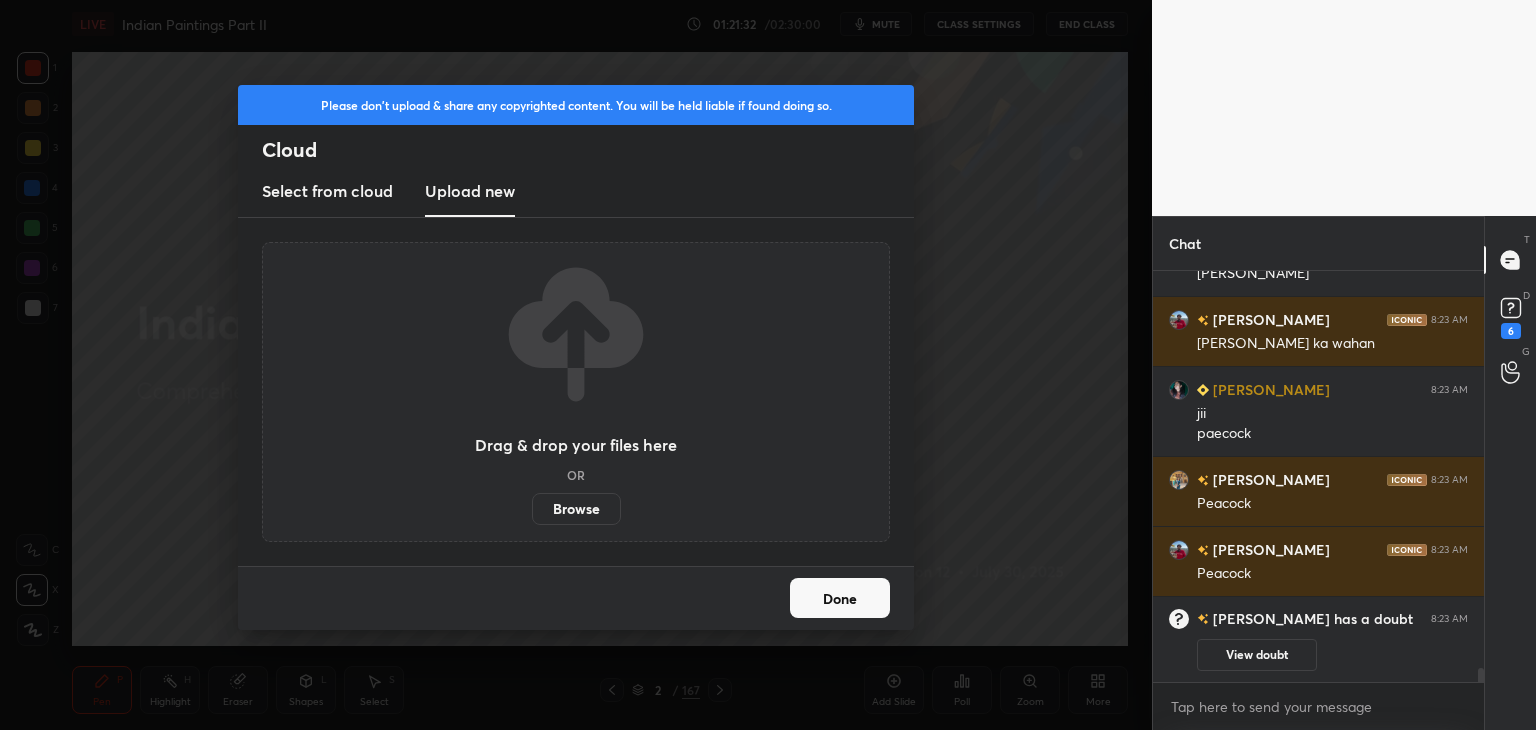 click on "Browse" at bounding box center [576, 509] 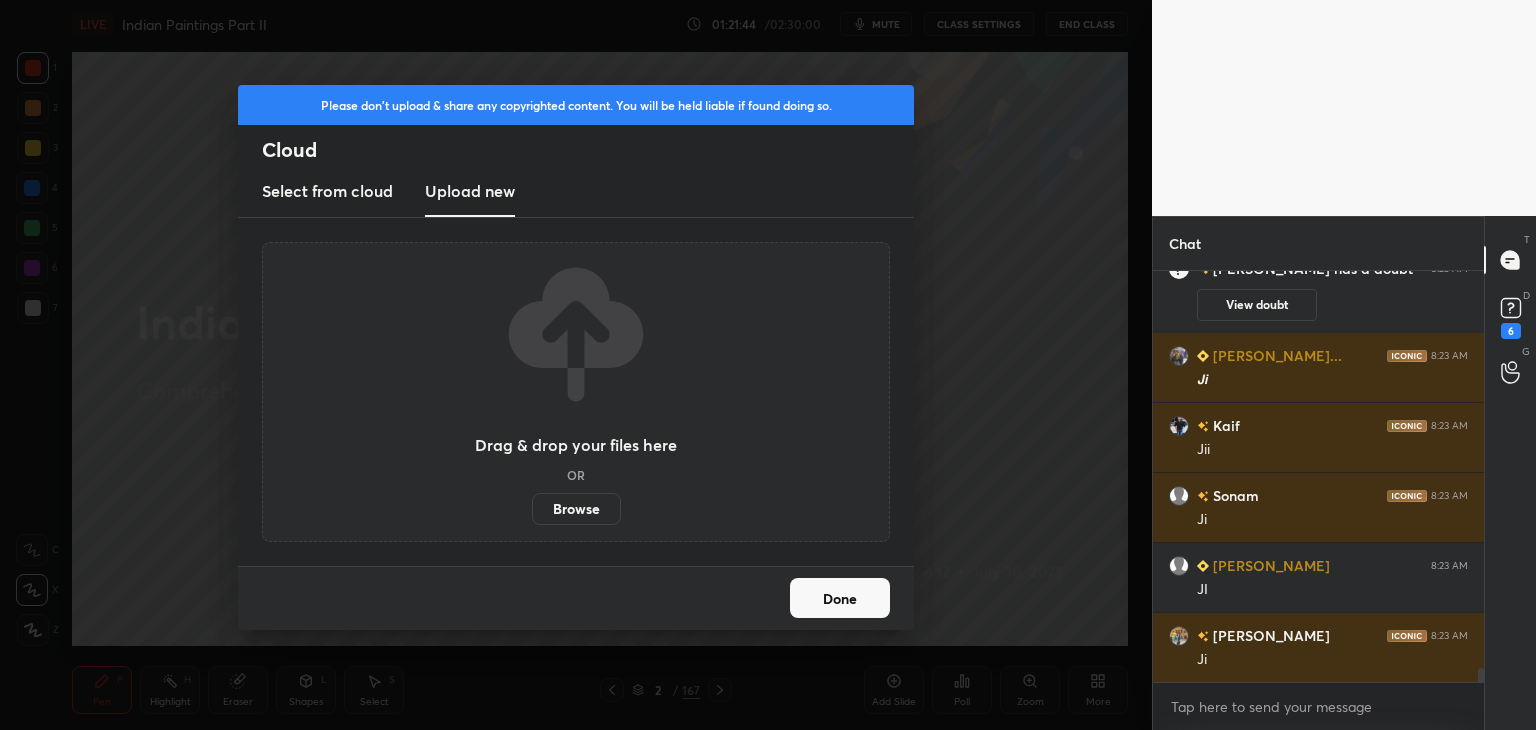 scroll, scrollTop: 12162, scrollLeft: 0, axis: vertical 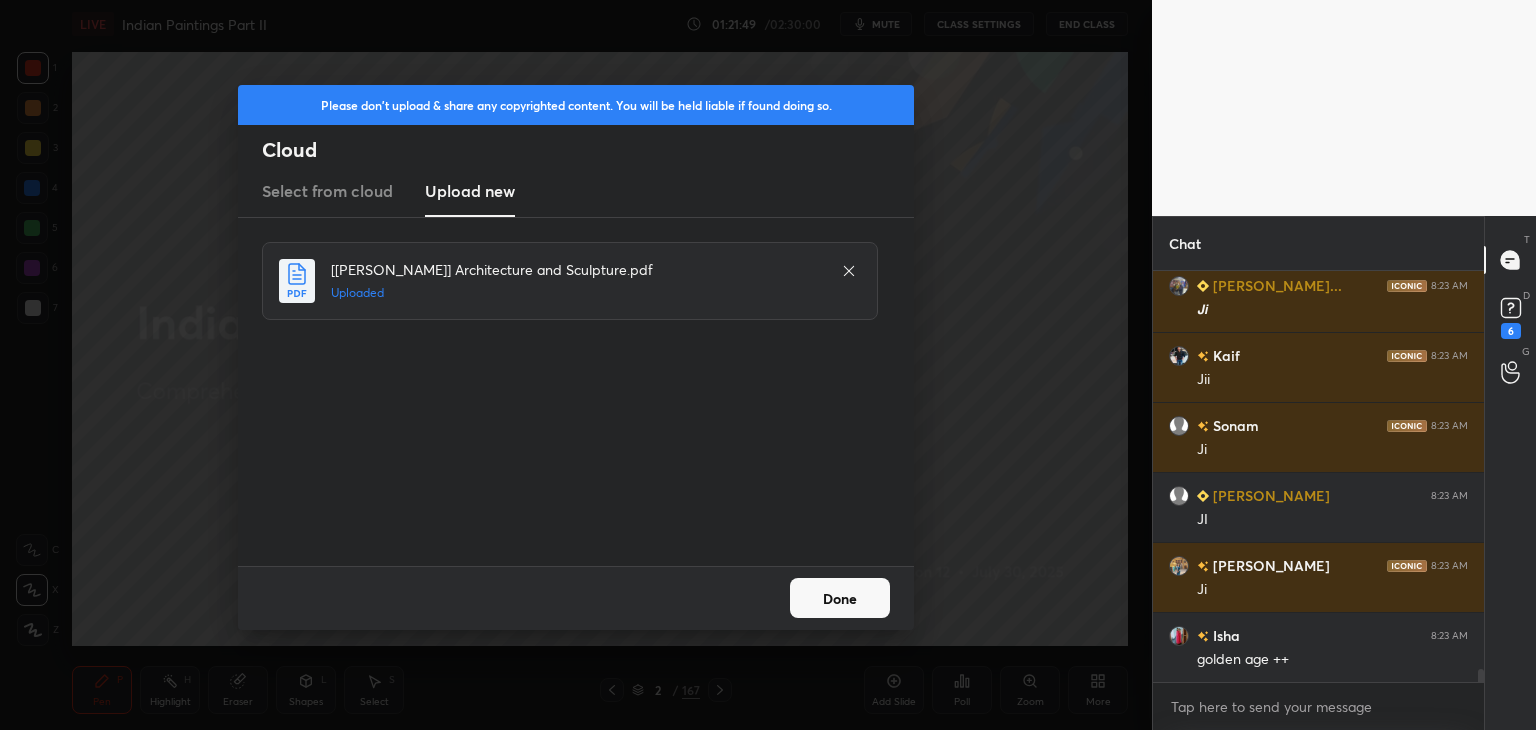click on "Done" at bounding box center (840, 598) 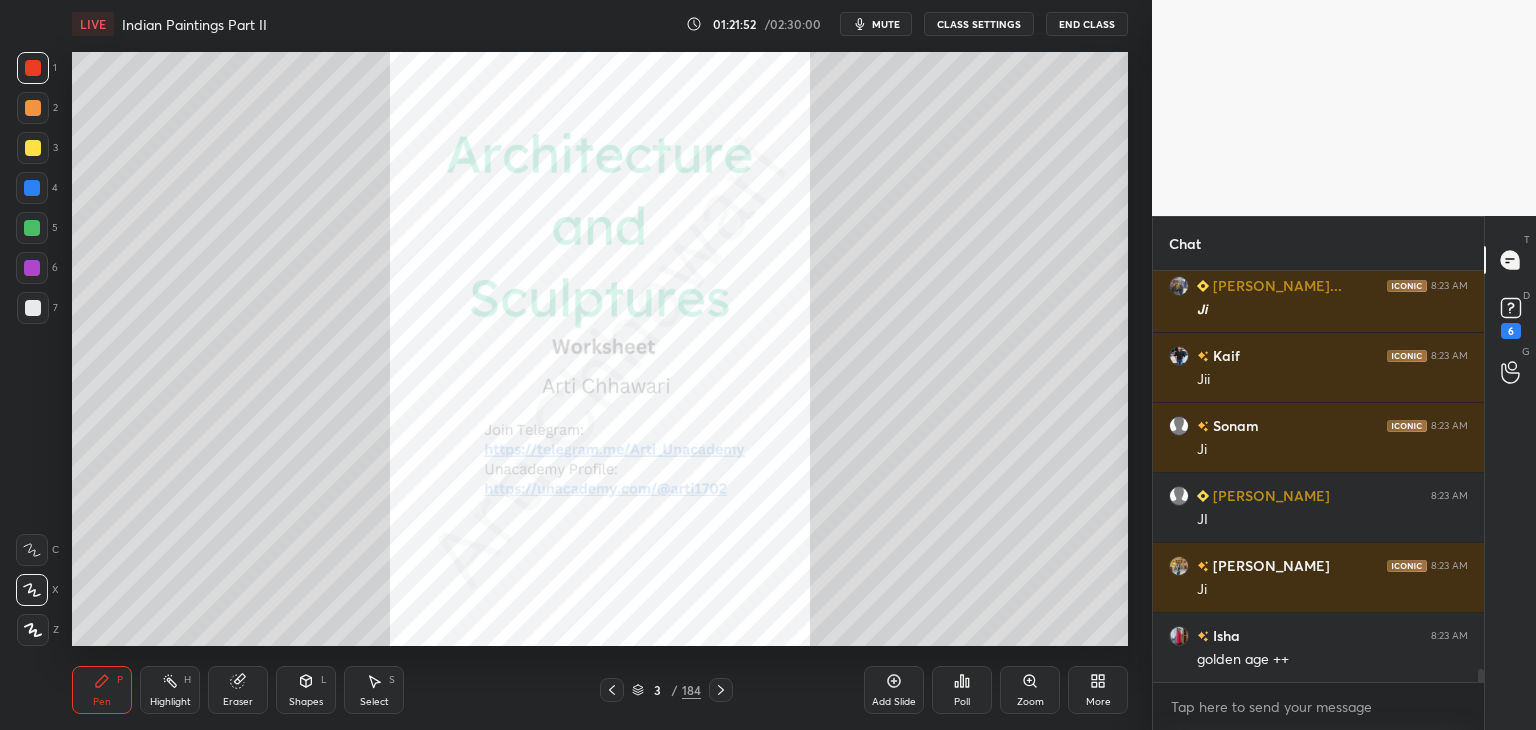 click 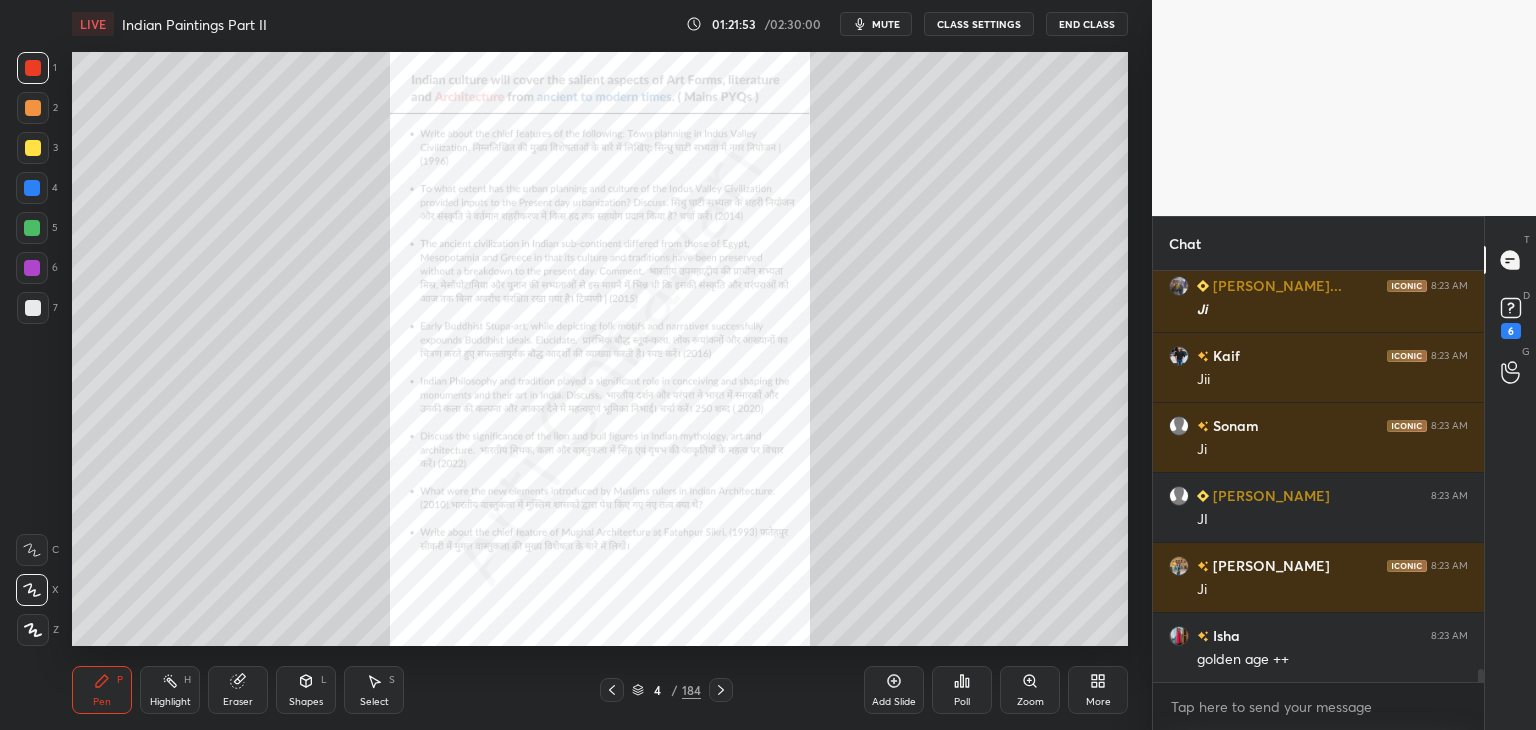 click 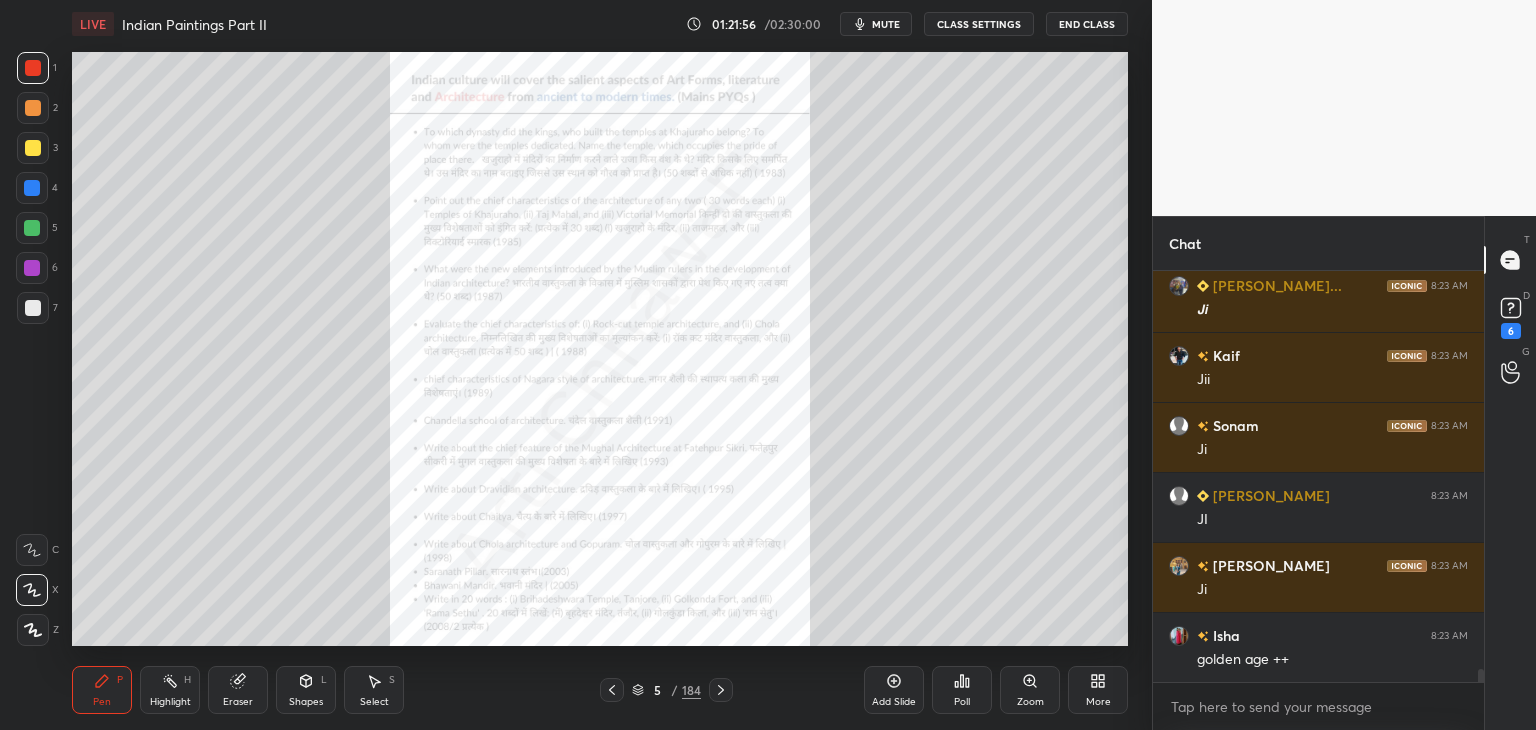 click 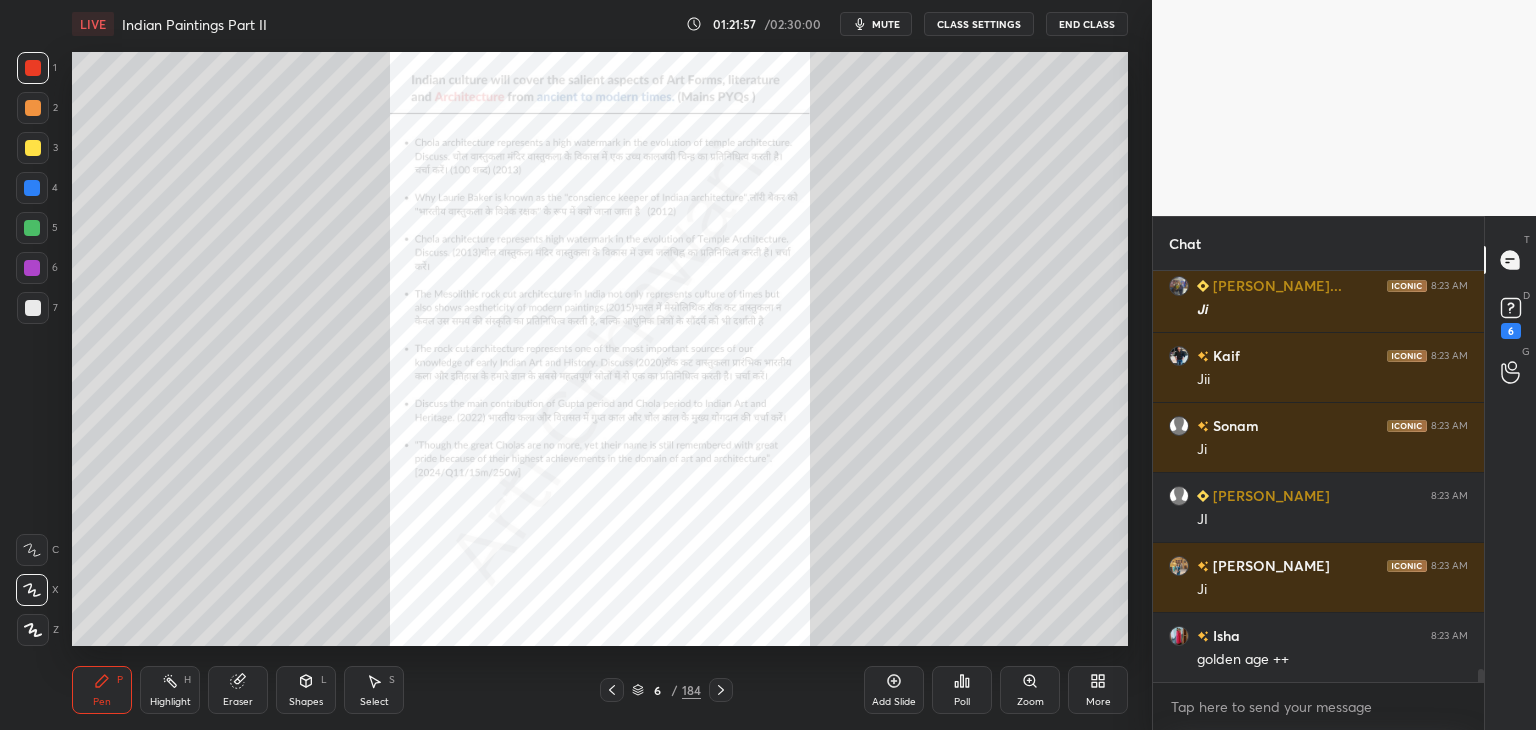 click 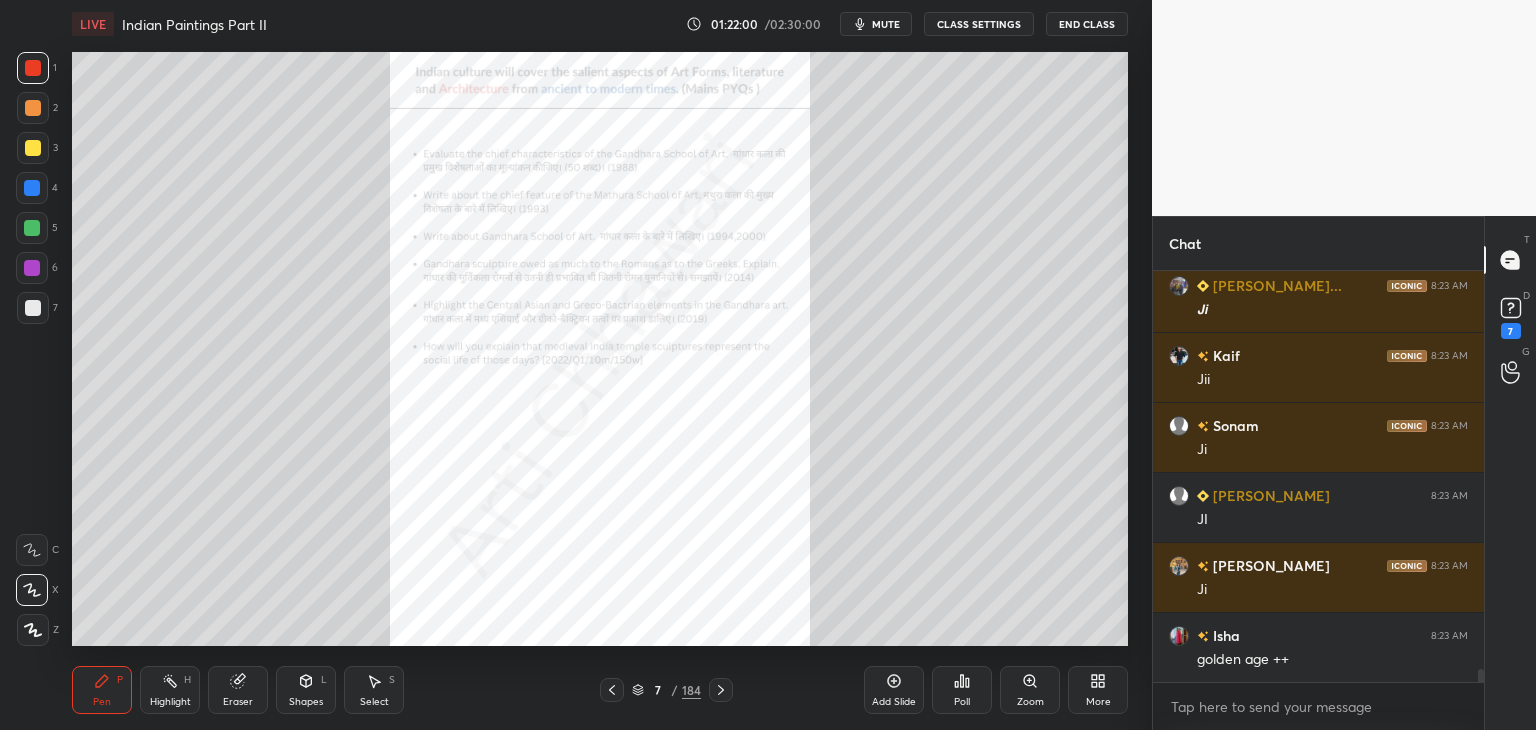 scroll, scrollTop: 12248, scrollLeft: 0, axis: vertical 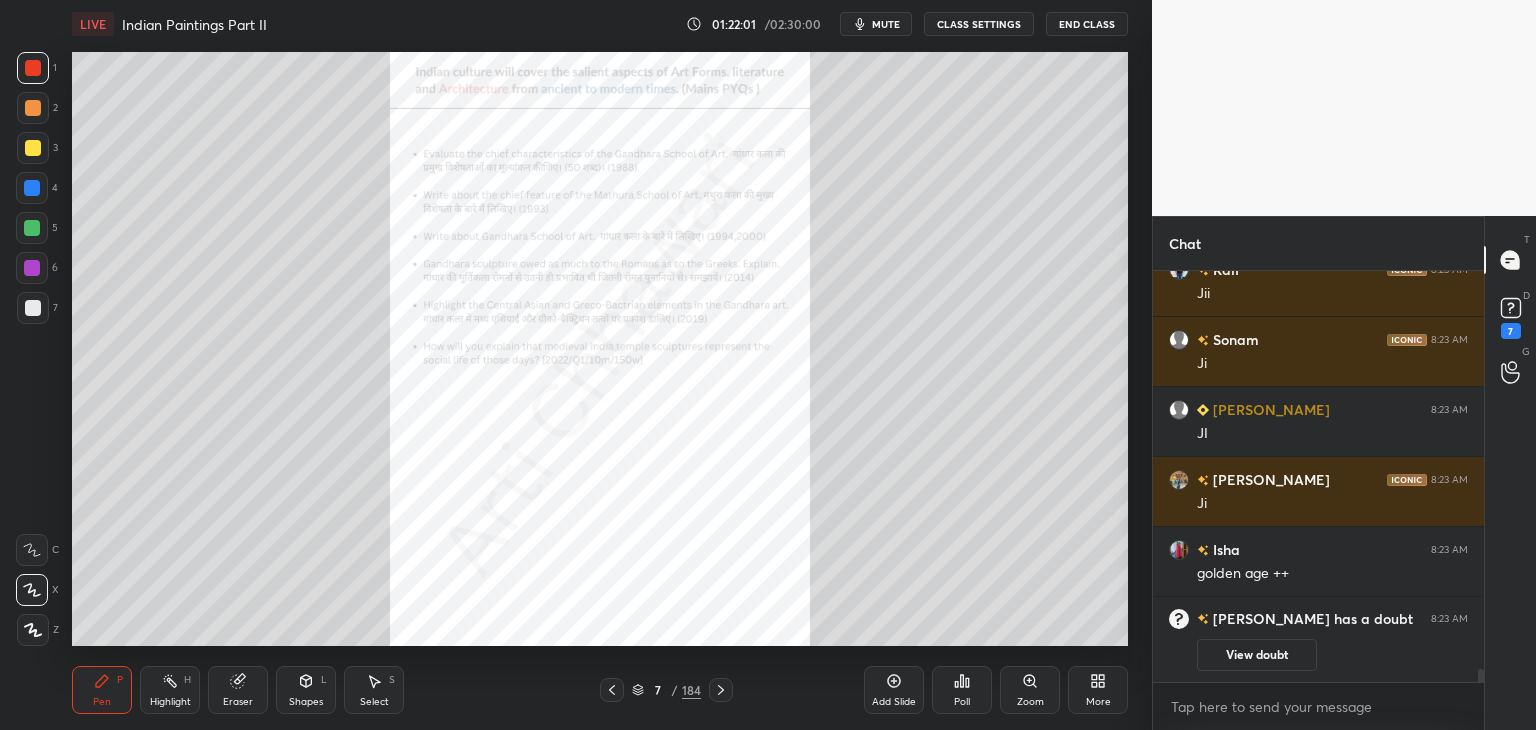 click 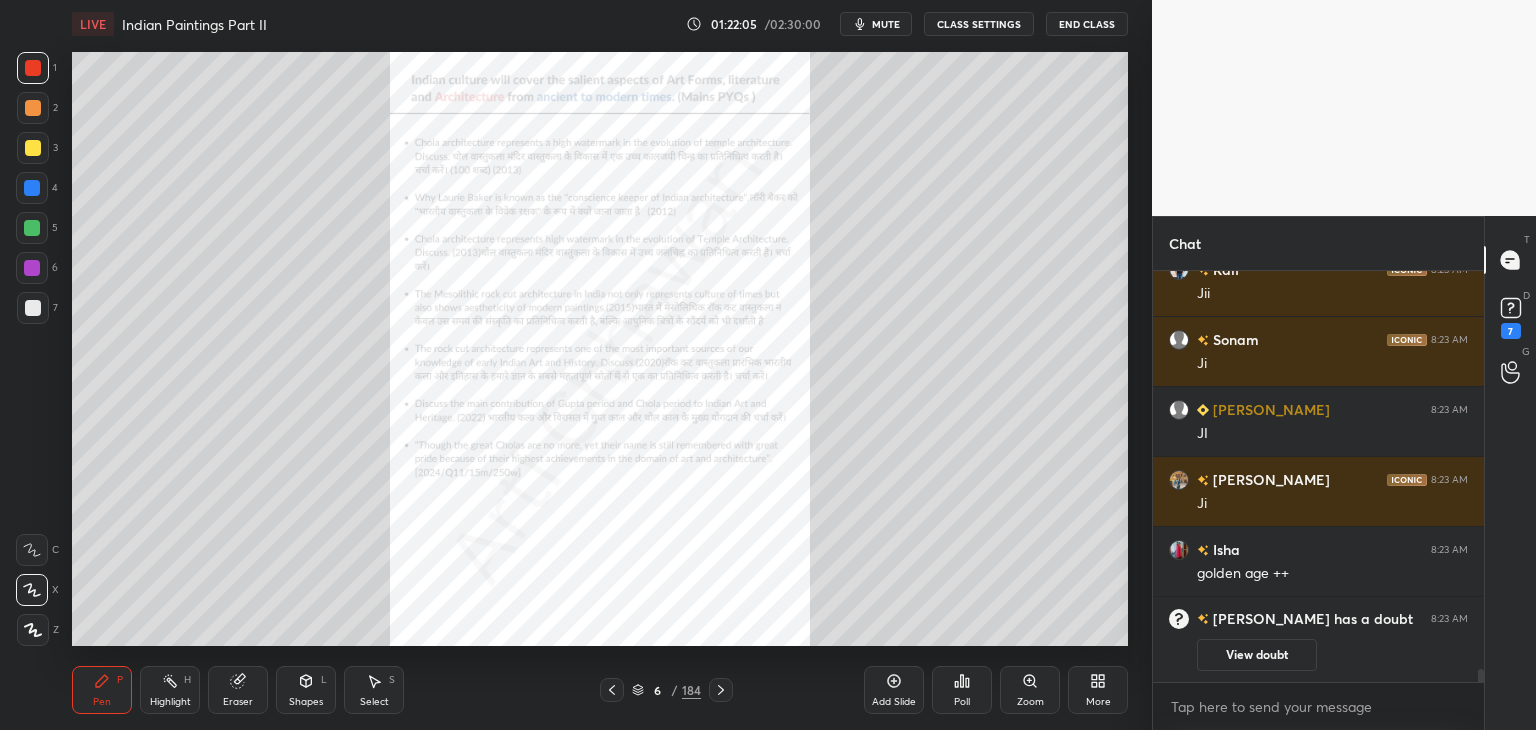 scroll, scrollTop: 12220, scrollLeft: 0, axis: vertical 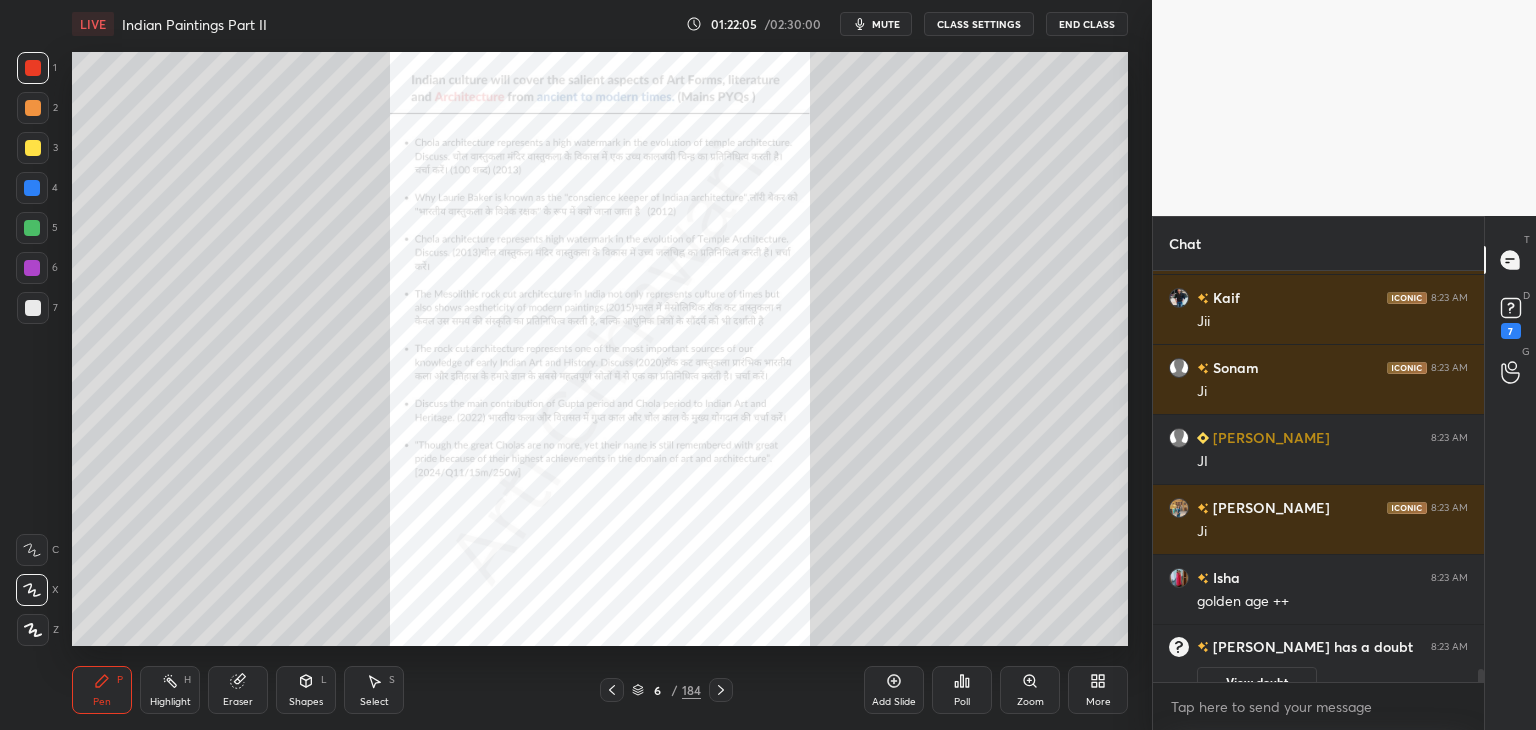 click on "Zoom" at bounding box center [1030, 690] 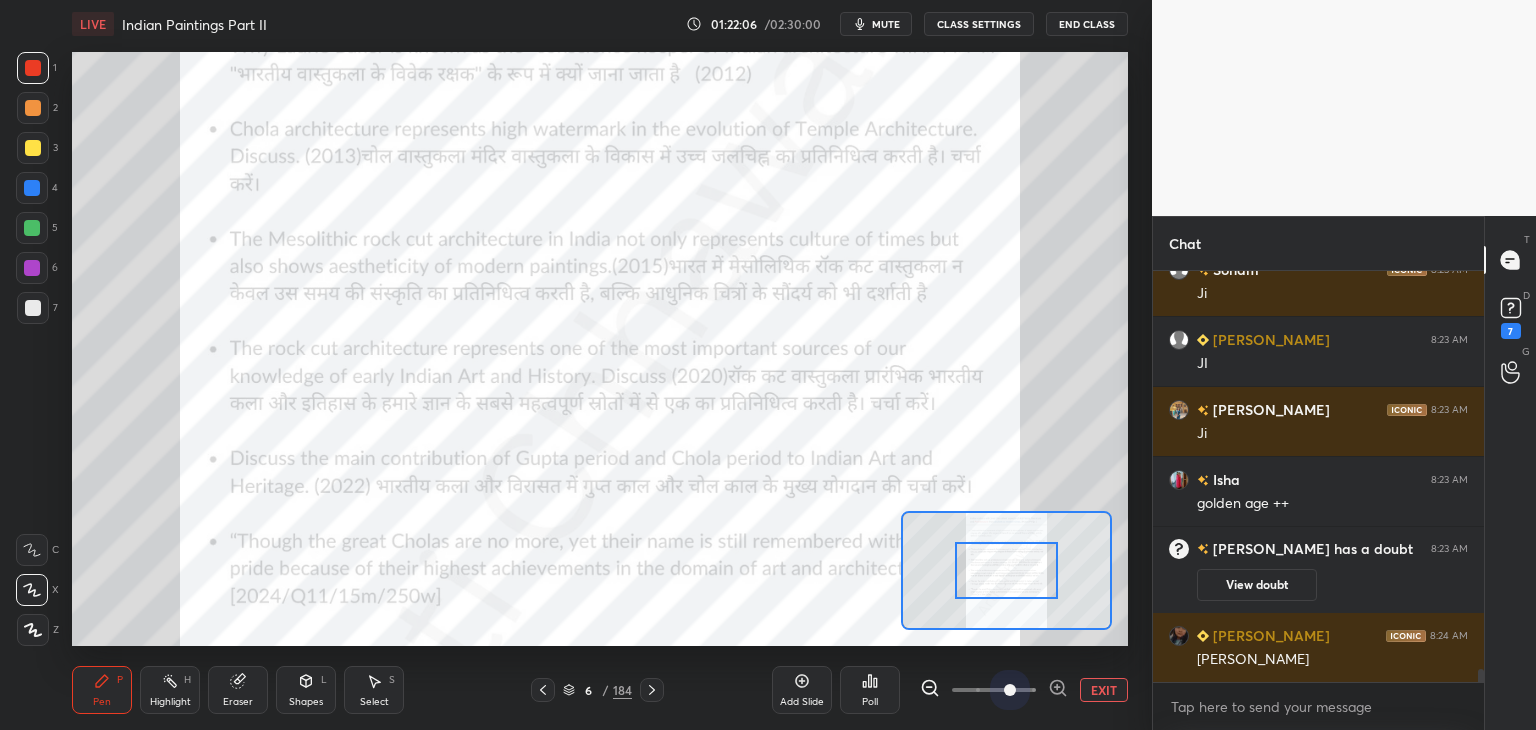 click at bounding box center [994, 690] 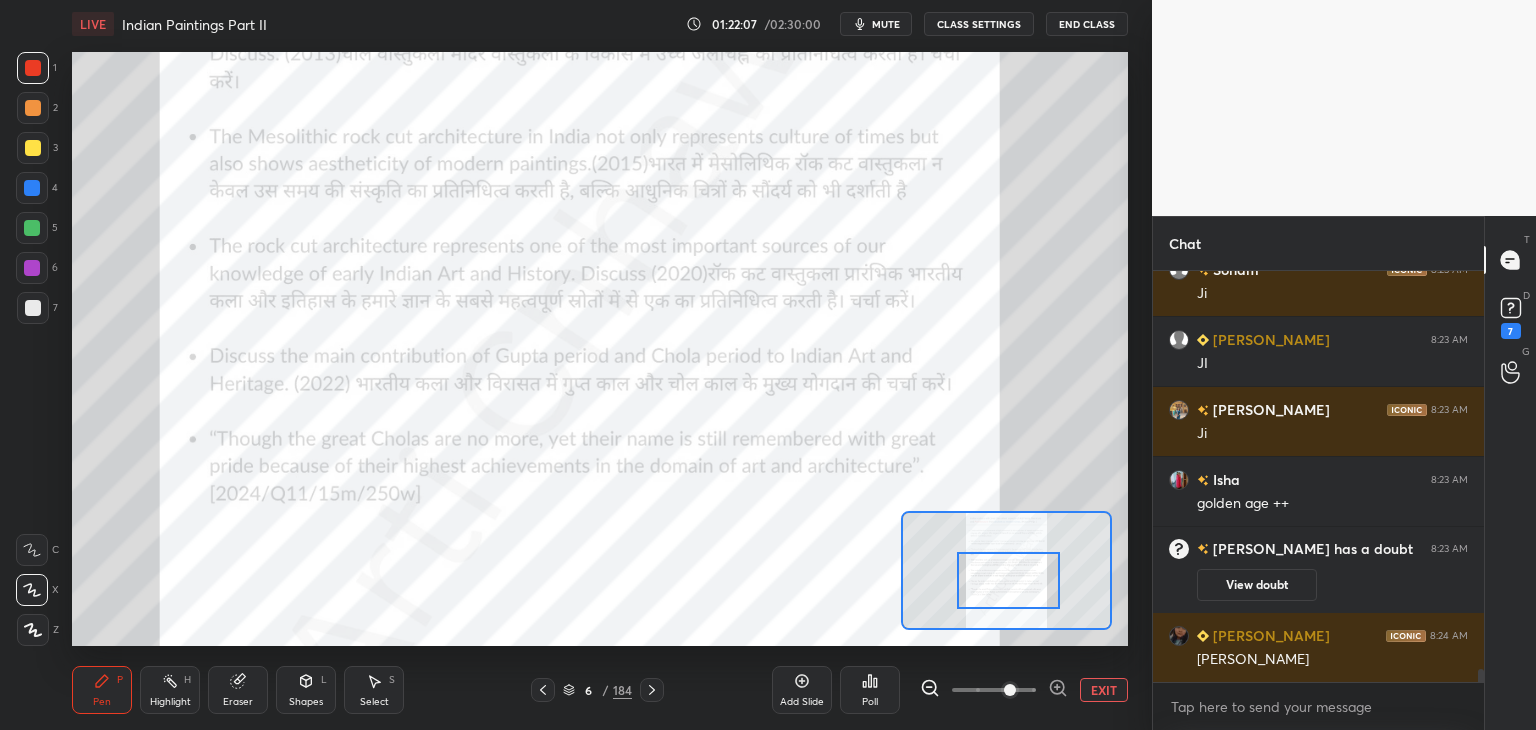 drag, startPoint x: 1017, startPoint y: 570, endPoint x: 1016, endPoint y: 581, distance: 11.045361 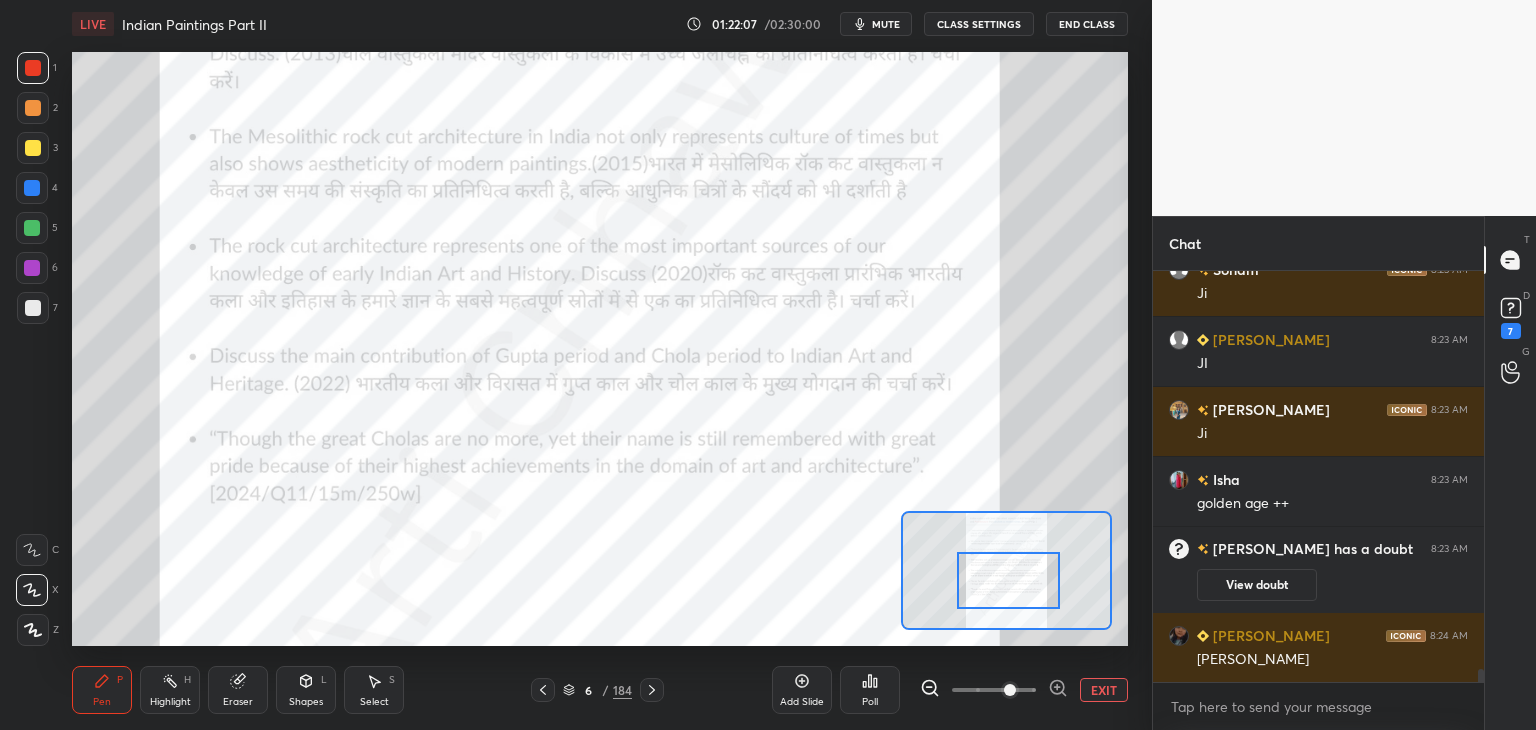 click at bounding box center [1009, 580] 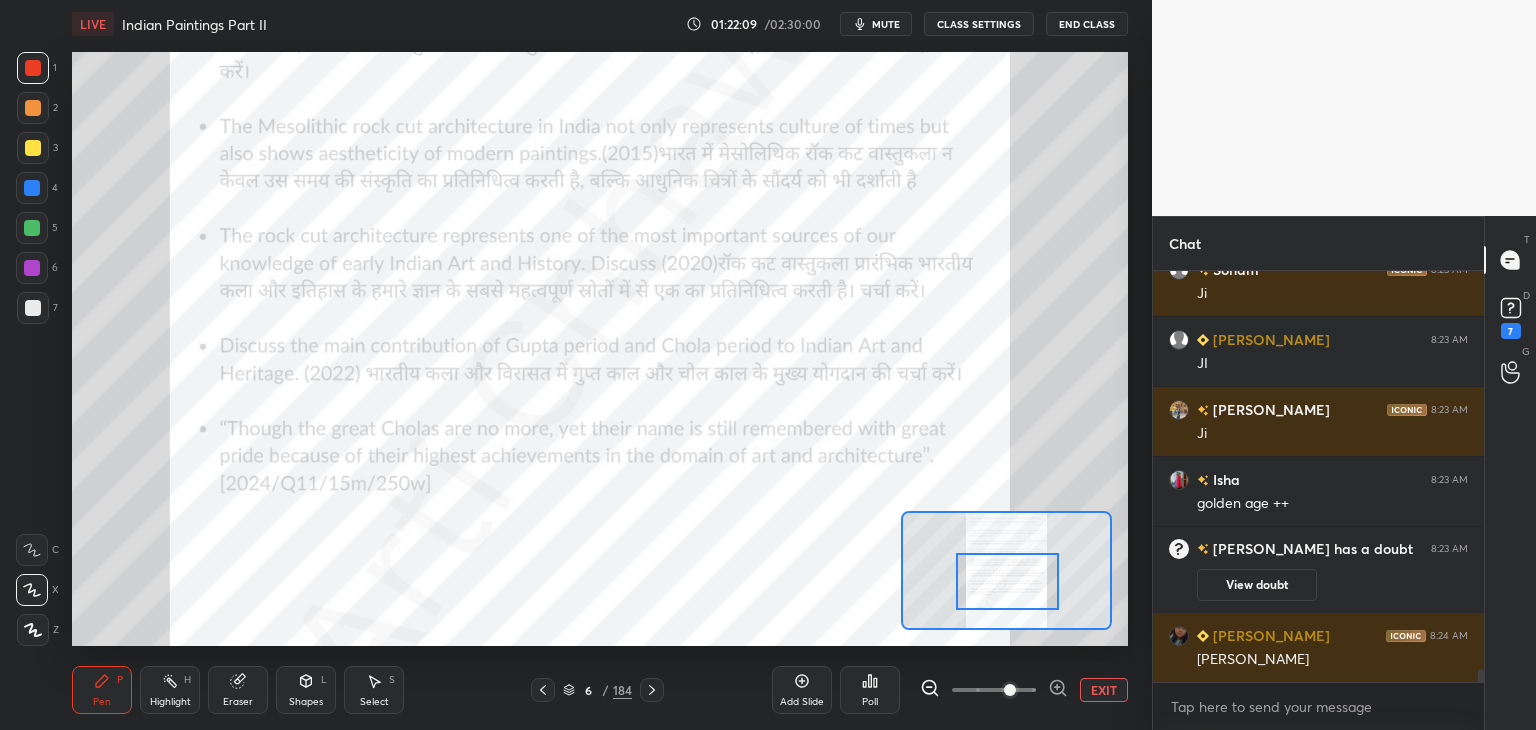 click at bounding box center (33, 68) 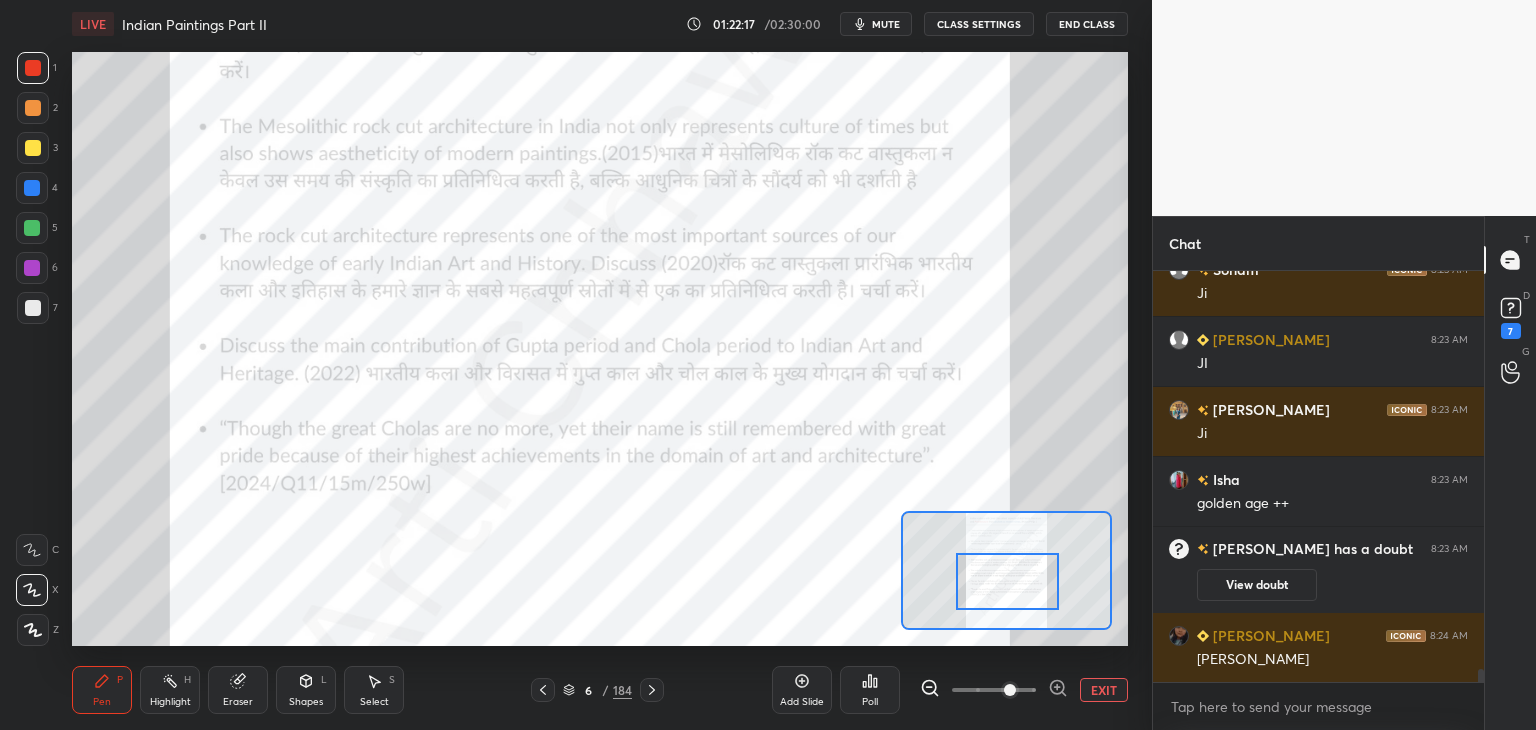 click at bounding box center [32, 188] 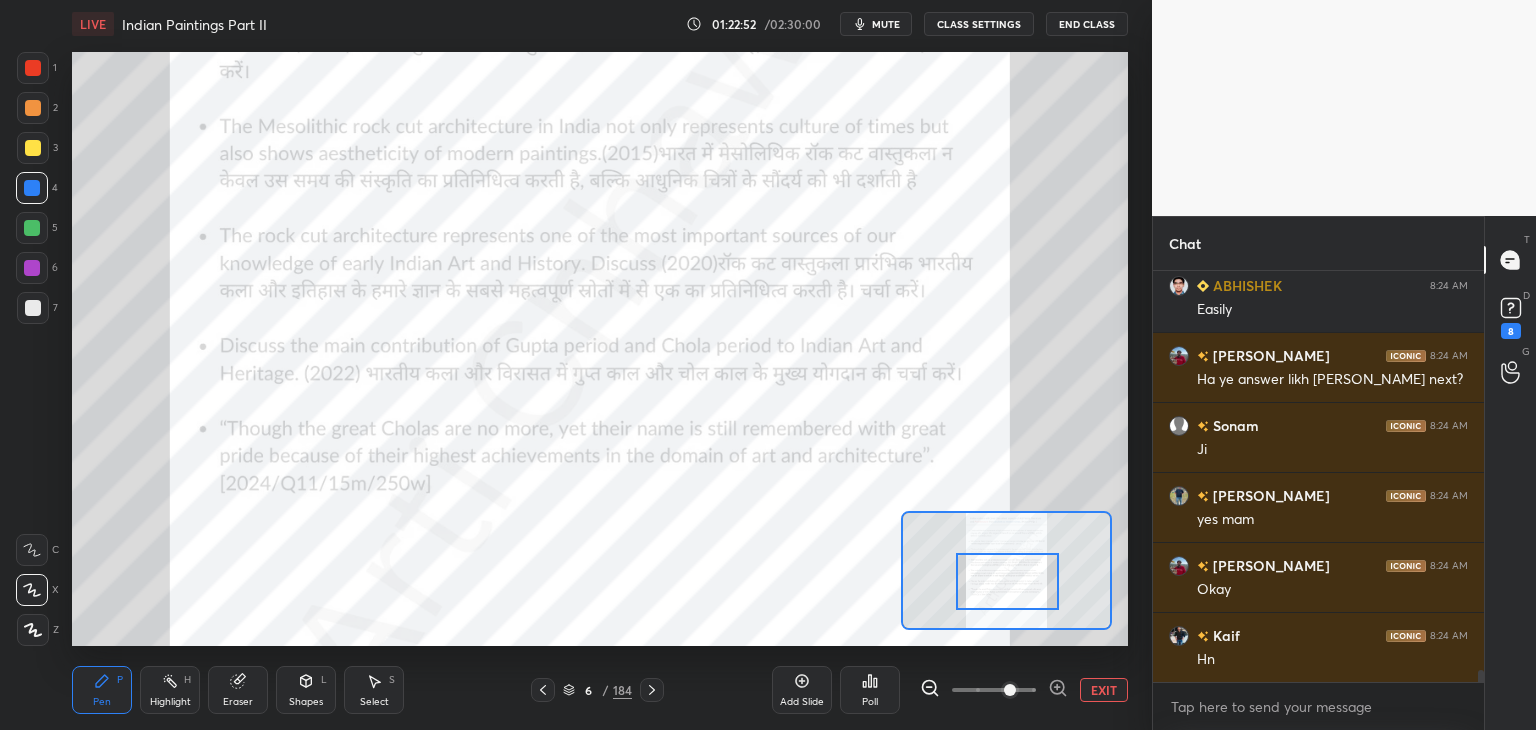 scroll, scrollTop: 13590, scrollLeft: 0, axis: vertical 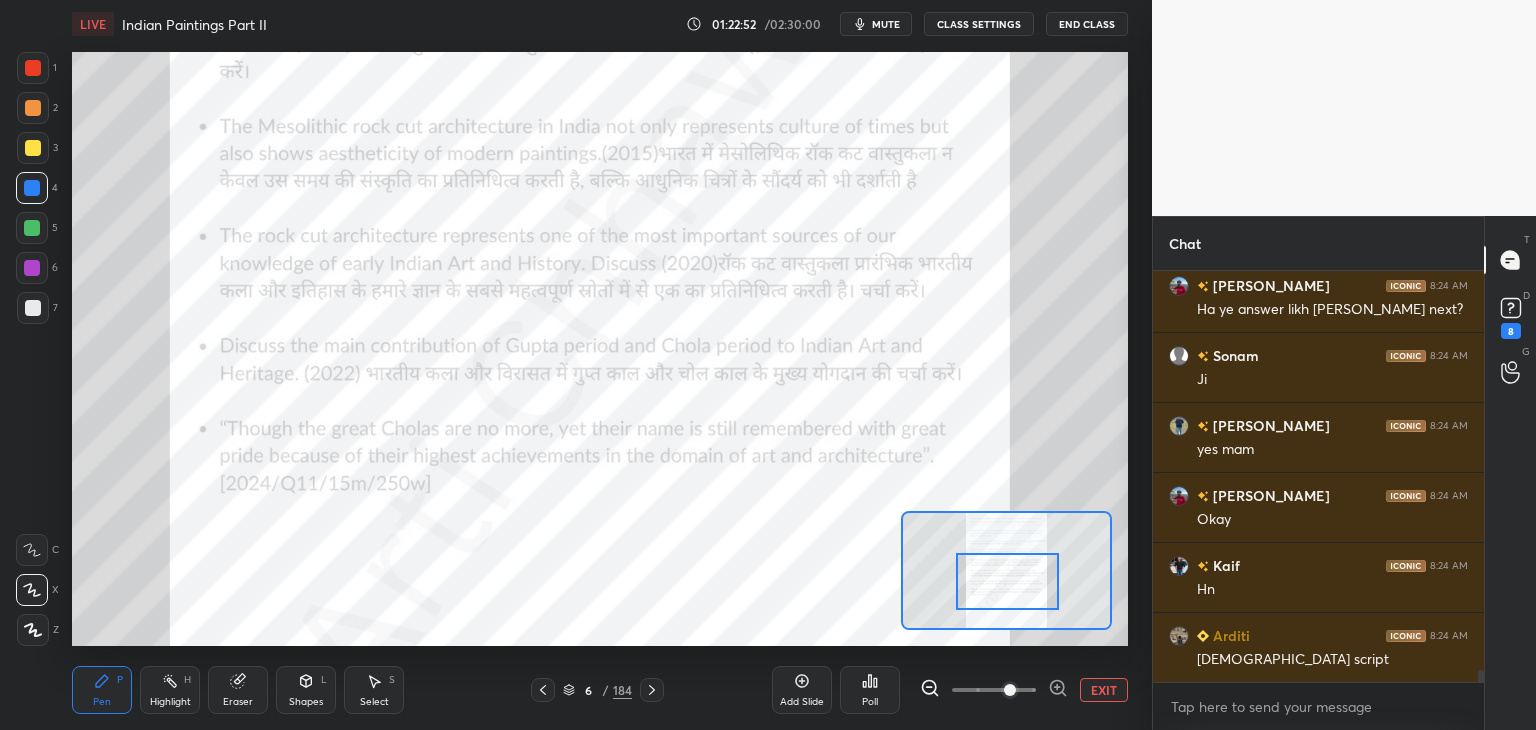 click at bounding box center (33, 68) 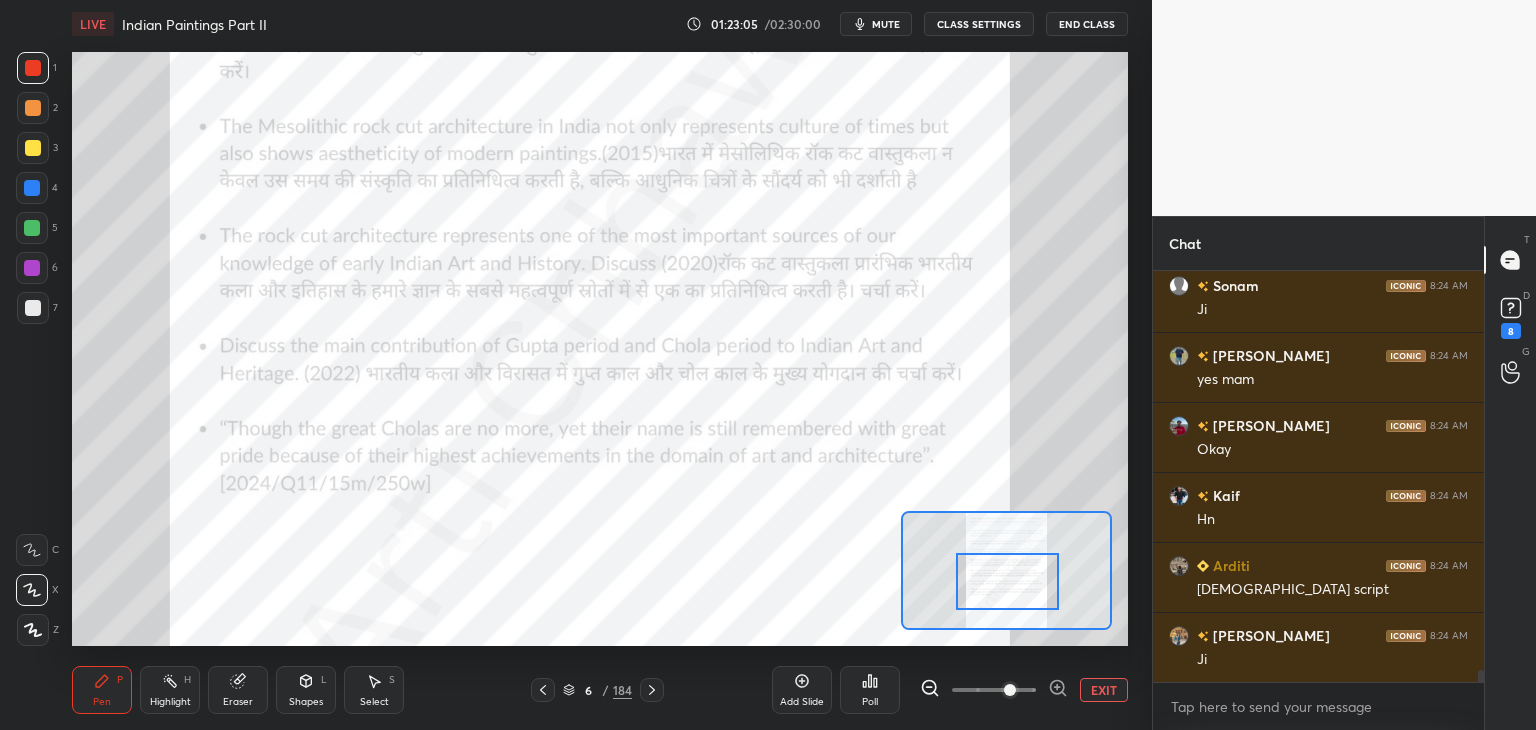 scroll, scrollTop: 13730, scrollLeft: 0, axis: vertical 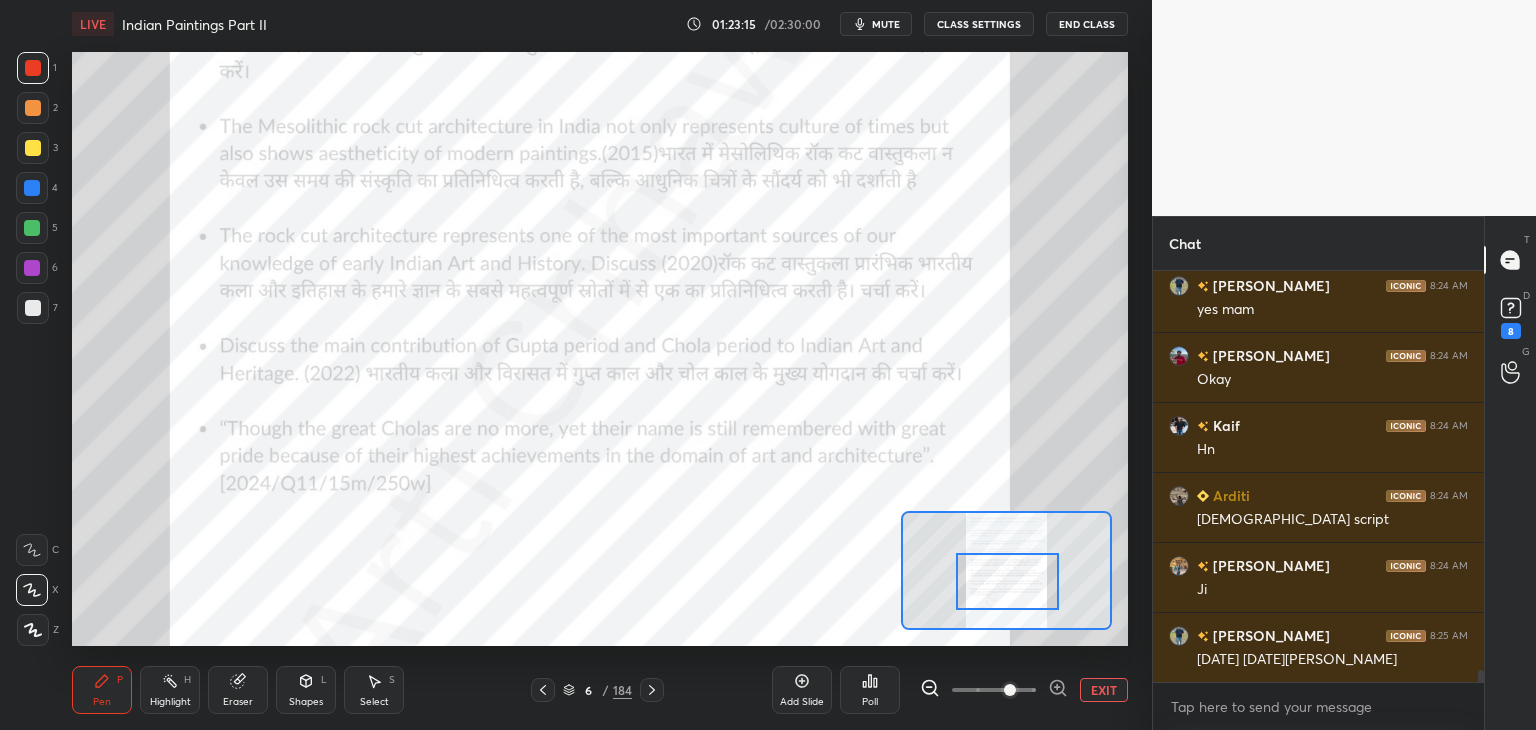 click at bounding box center (33, 68) 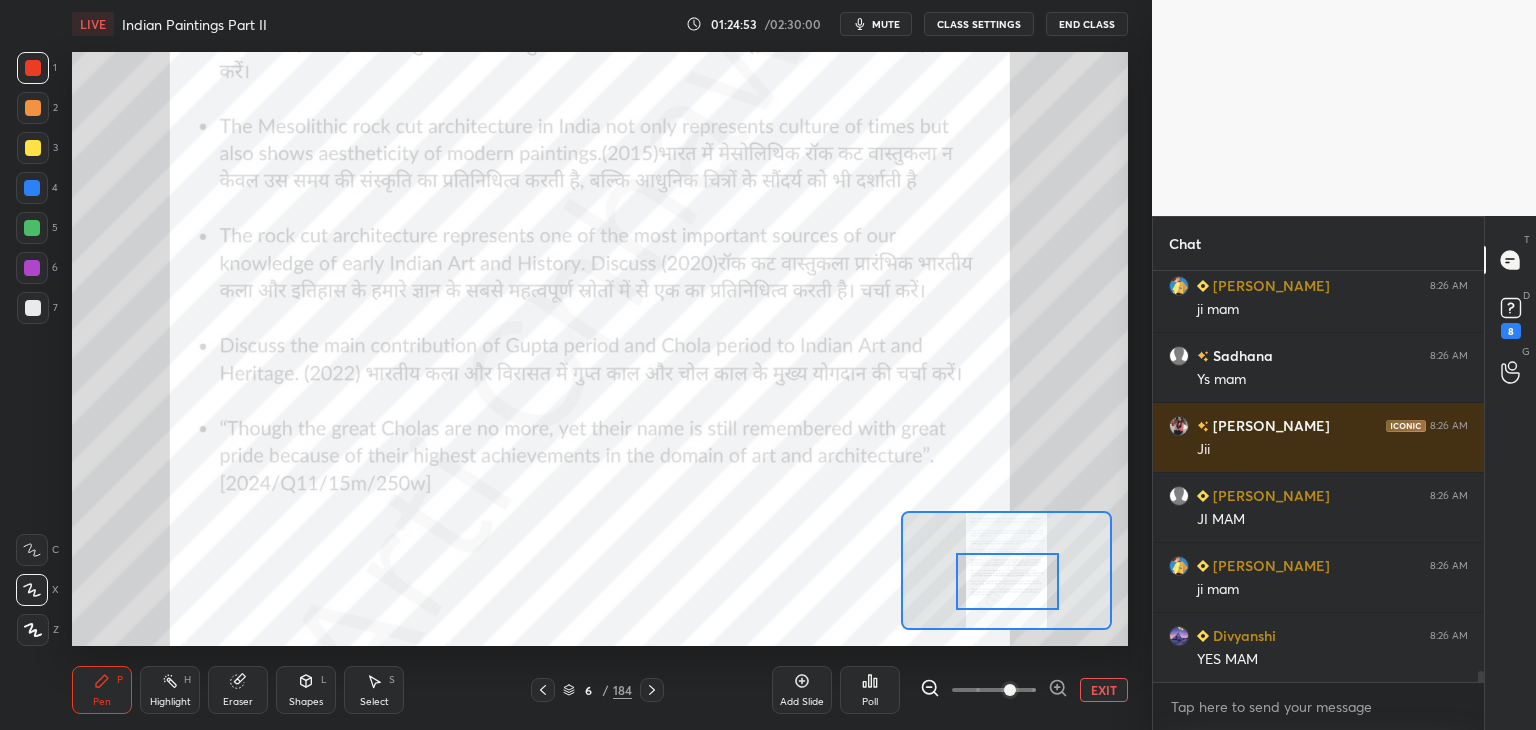 scroll, scrollTop: 15218, scrollLeft: 0, axis: vertical 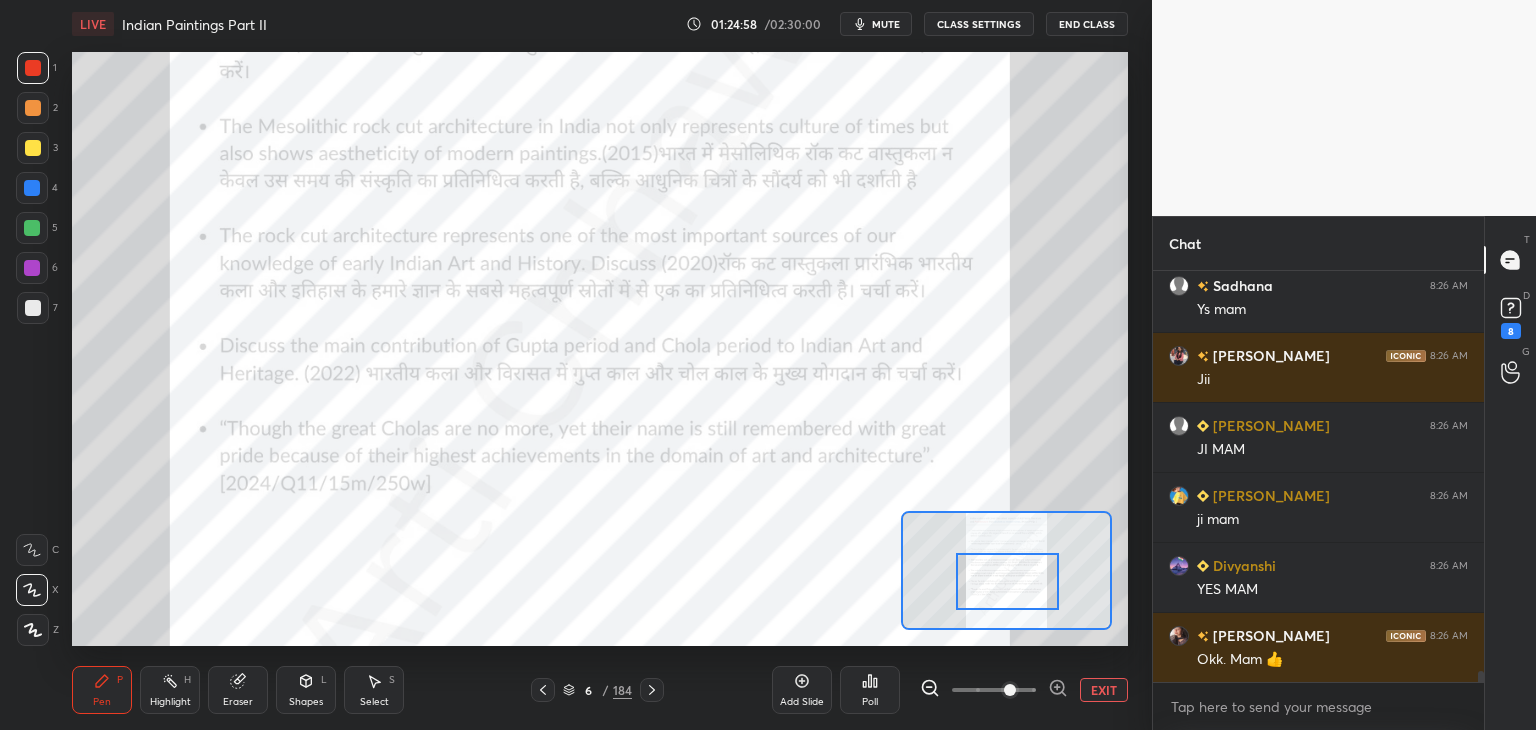 click at bounding box center [32, 188] 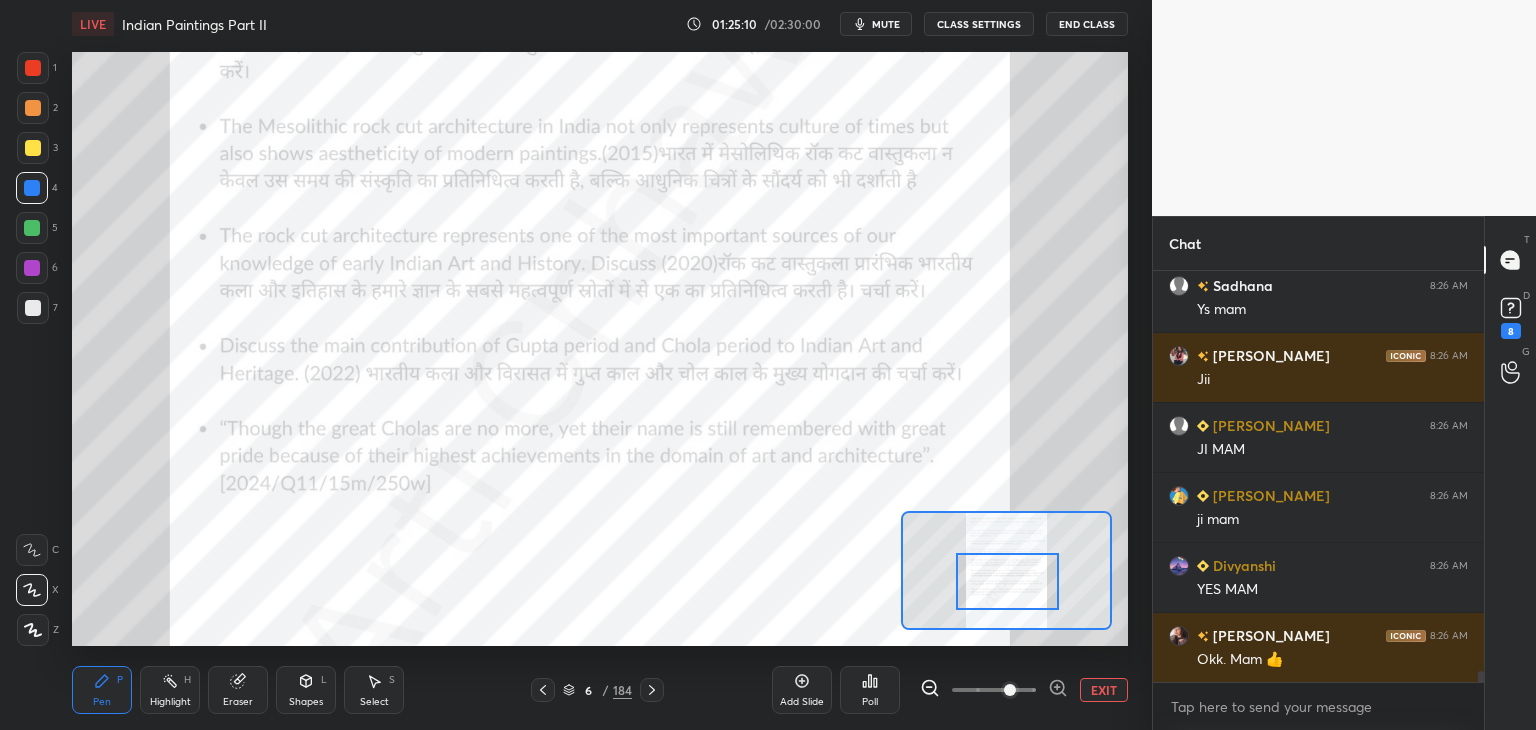 click at bounding box center (33, 68) 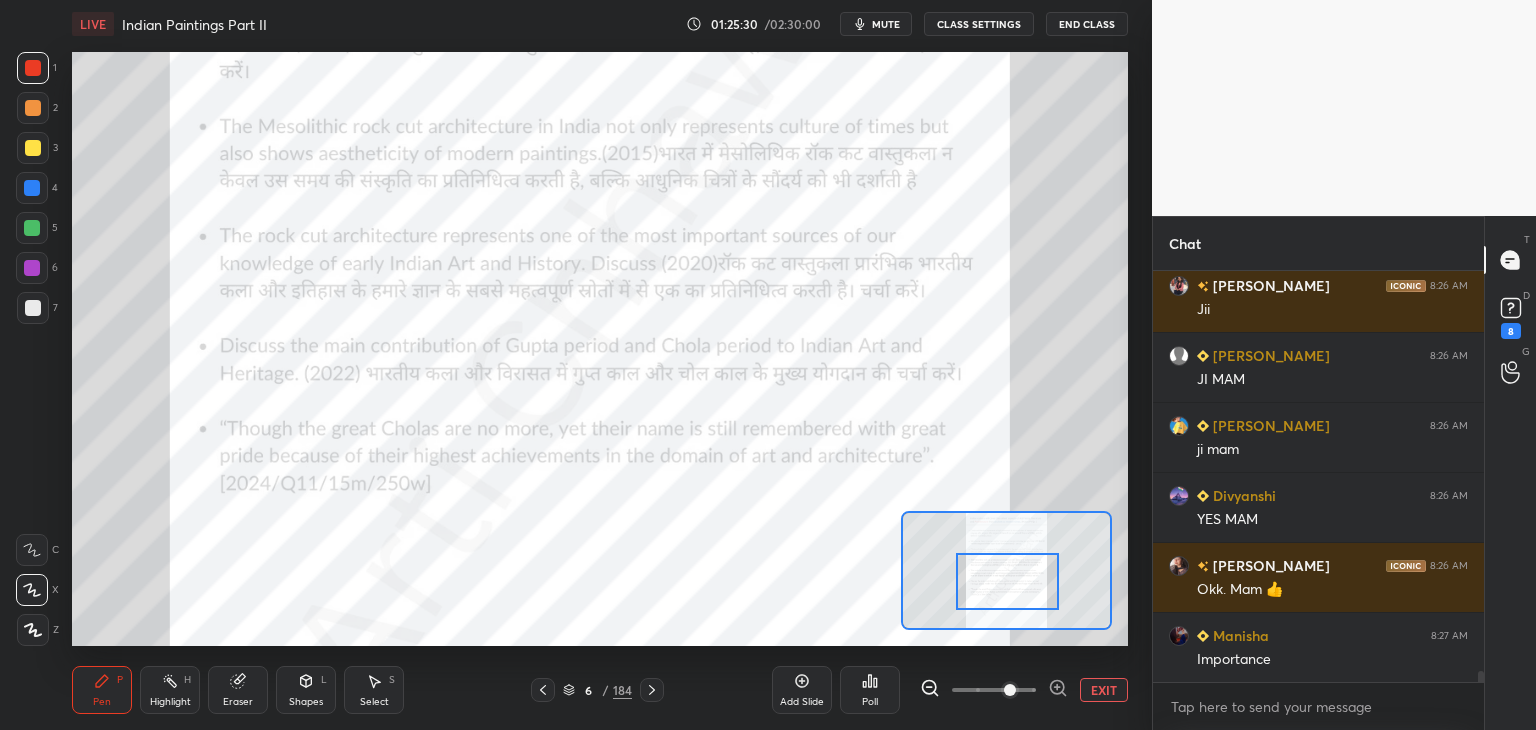 scroll, scrollTop: 15358, scrollLeft: 0, axis: vertical 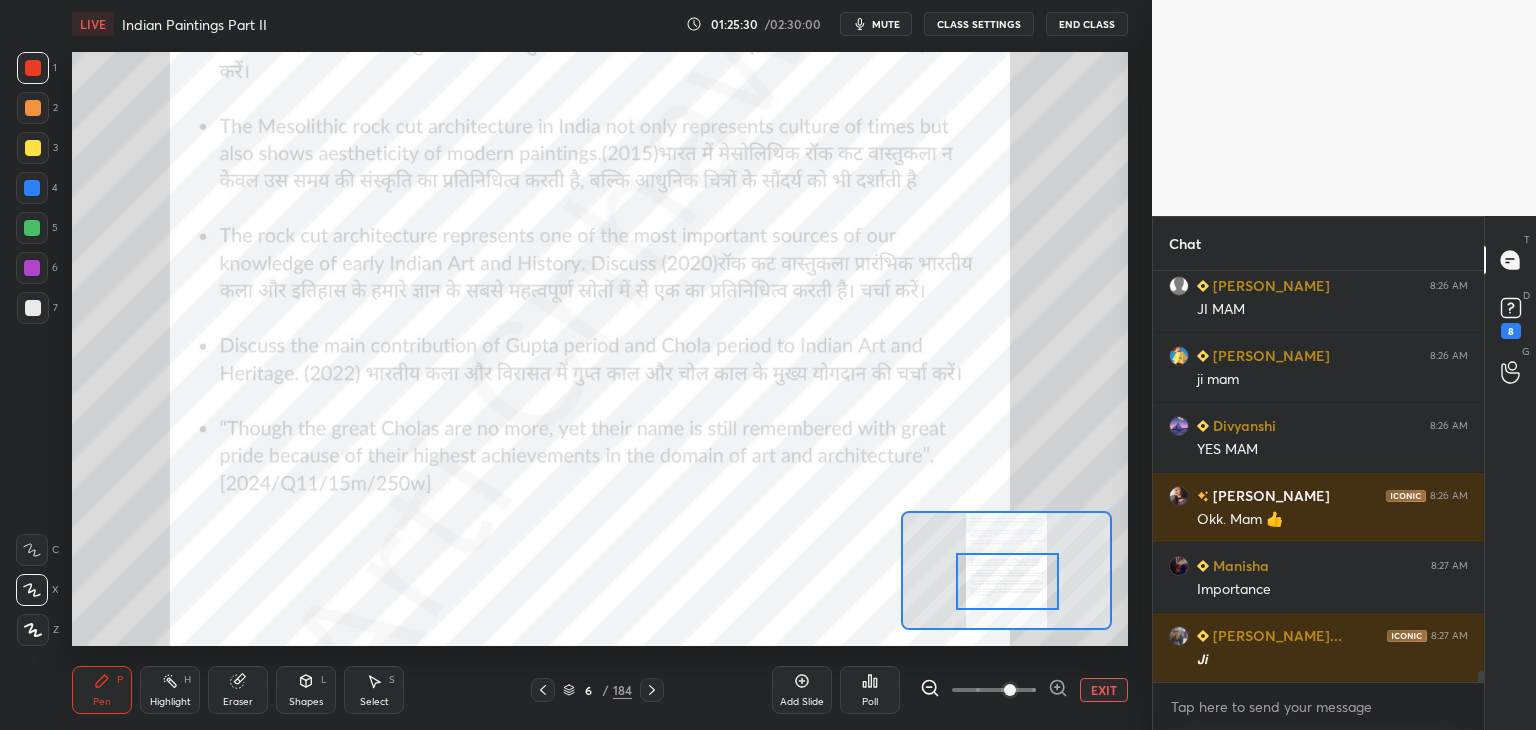 click at bounding box center [32, 268] 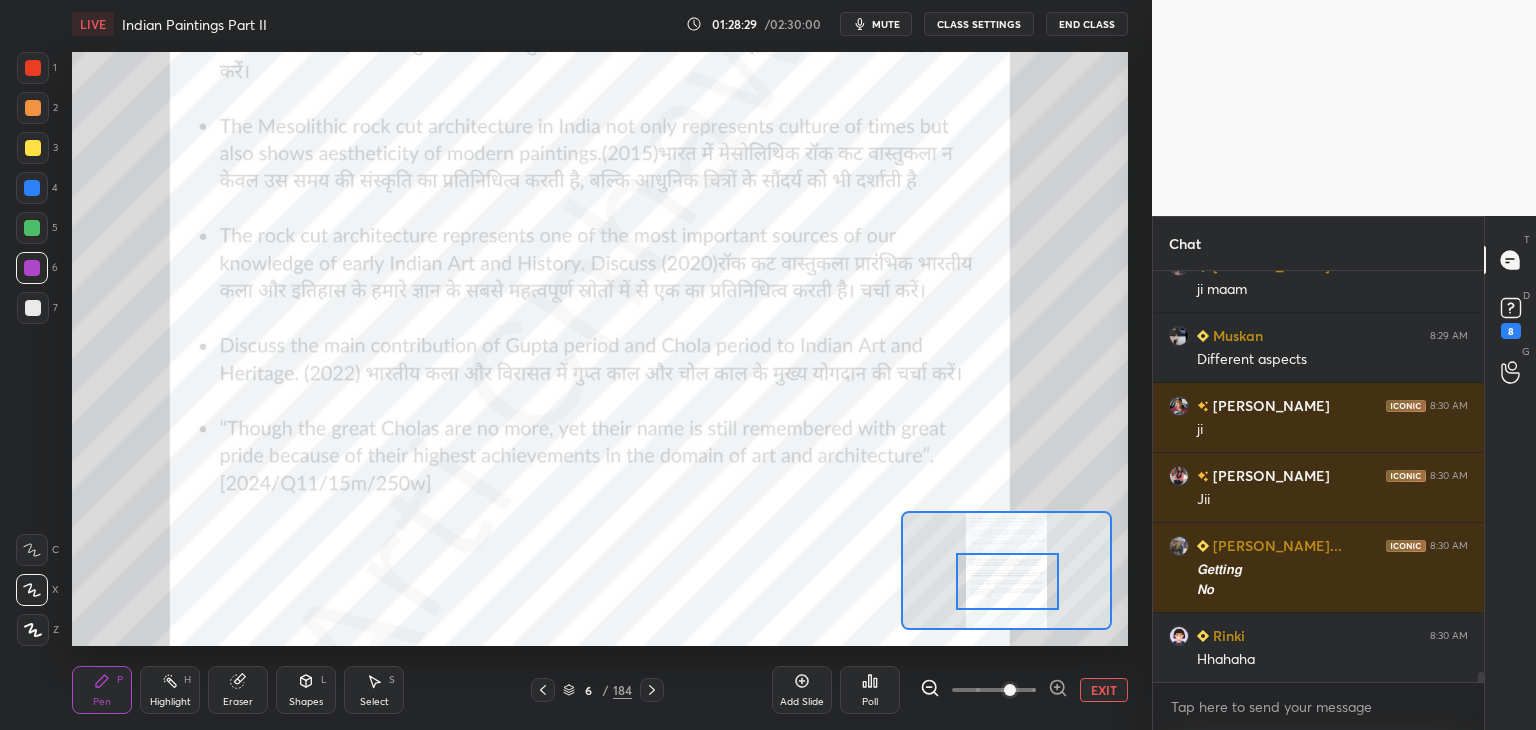 scroll, scrollTop: 17078, scrollLeft: 0, axis: vertical 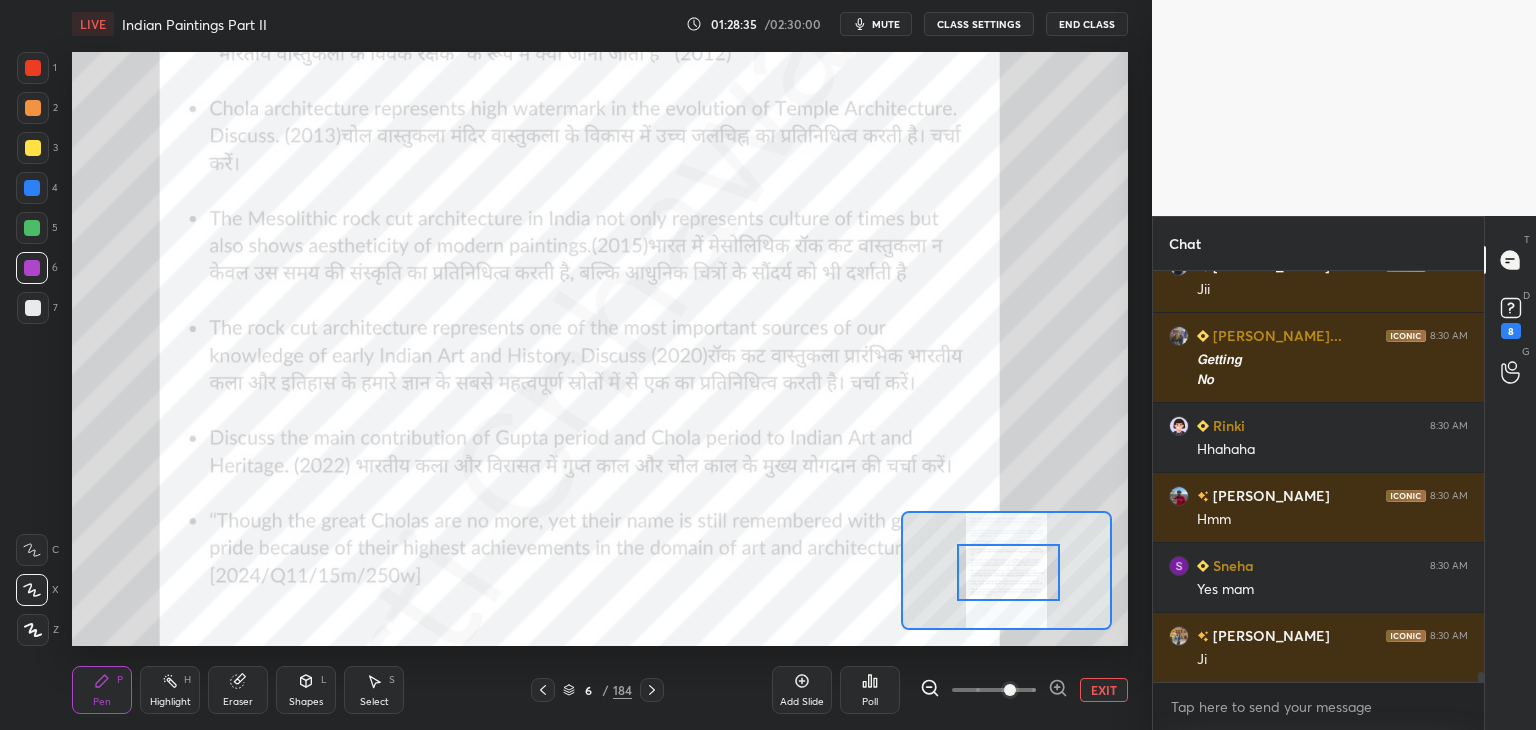 click at bounding box center [1009, 572] 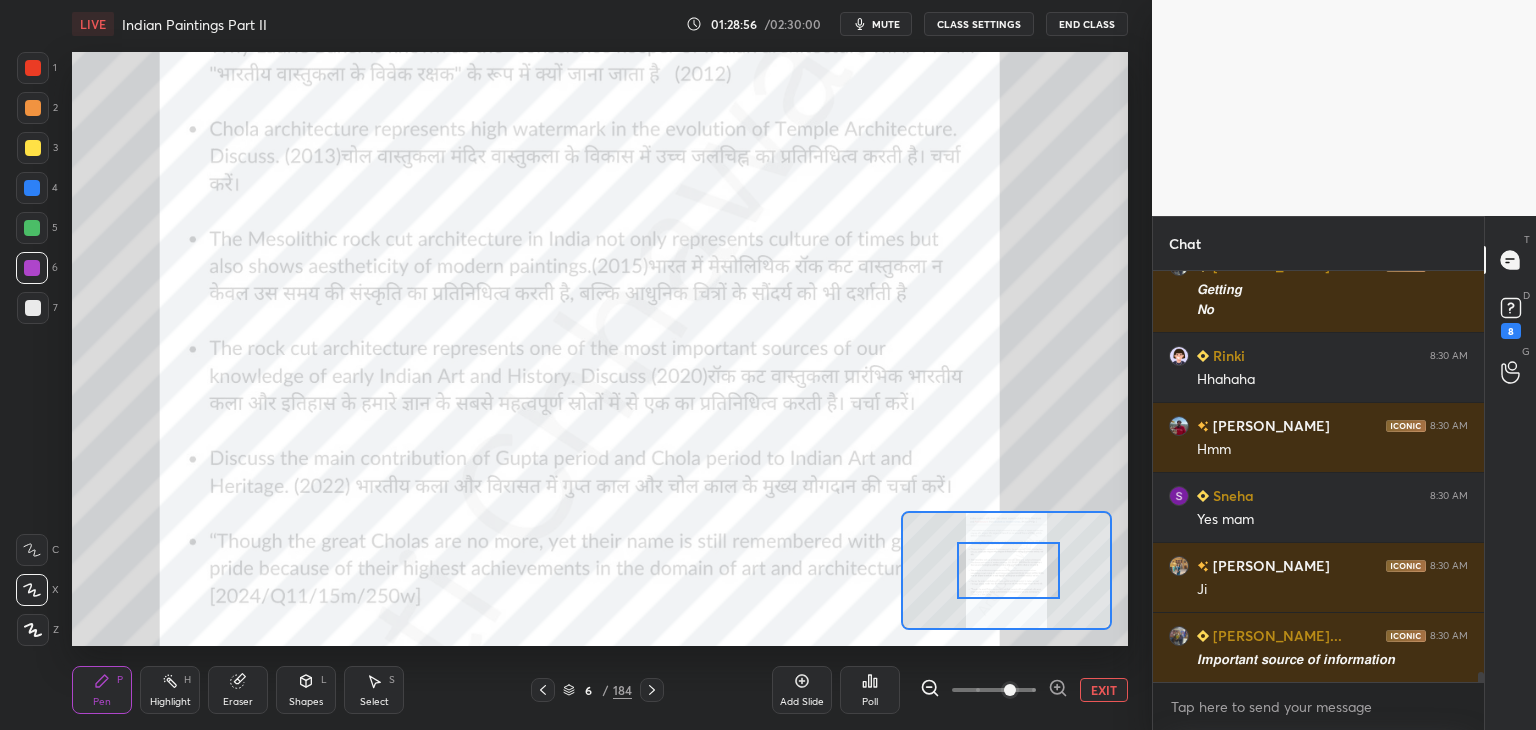scroll, scrollTop: 17394, scrollLeft: 0, axis: vertical 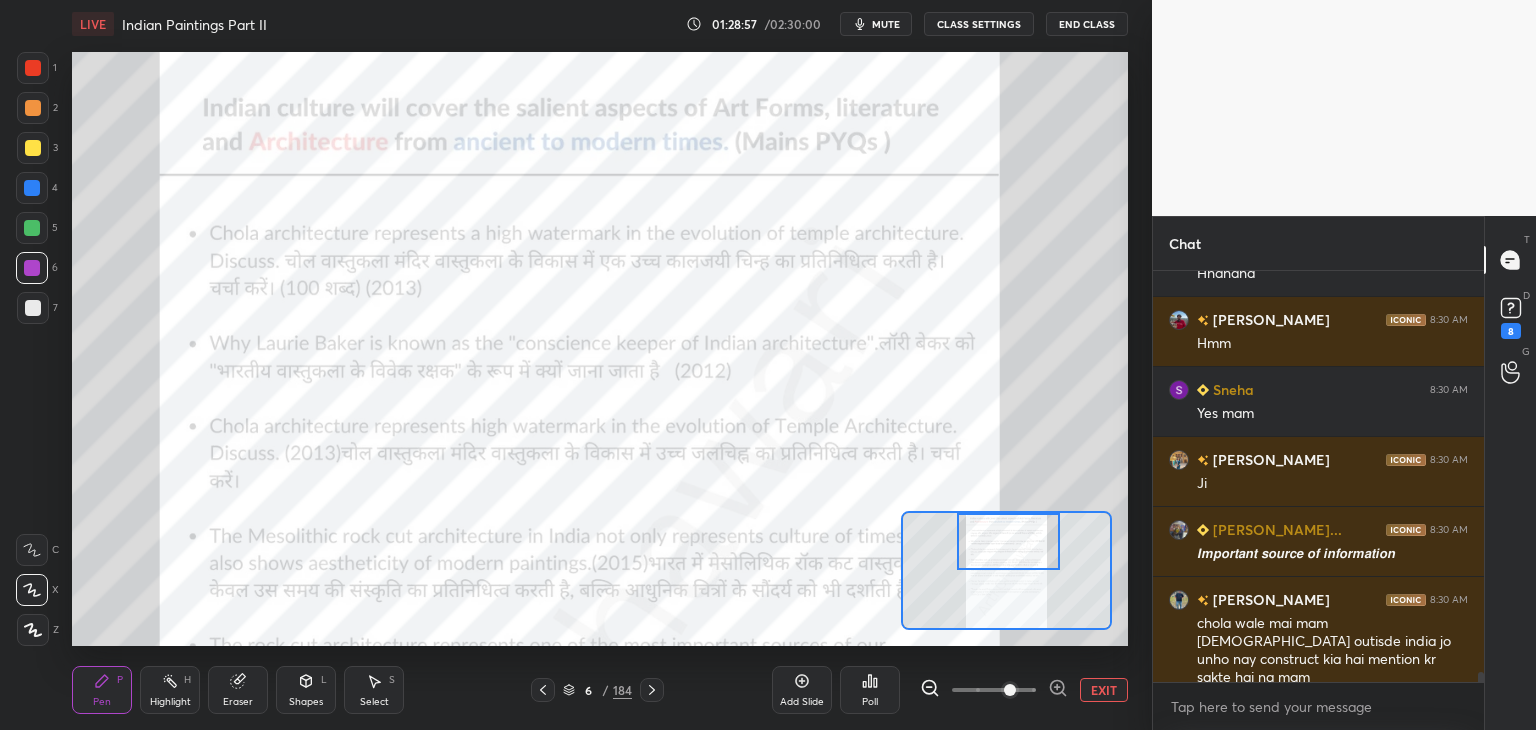 drag, startPoint x: 1031, startPoint y: 562, endPoint x: 1031, endPoint y: 531, distance: 31 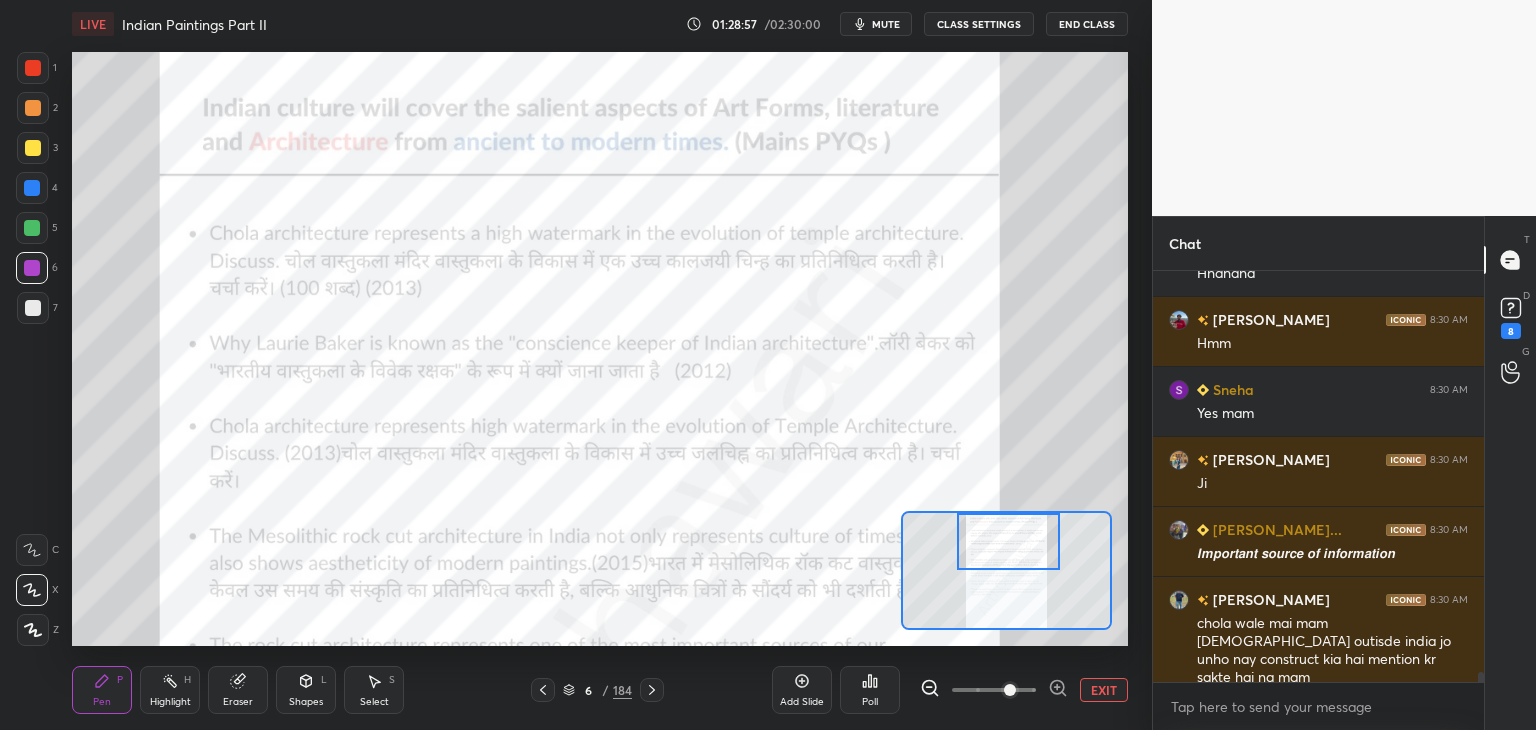 click at bounding box center (1009, 541) 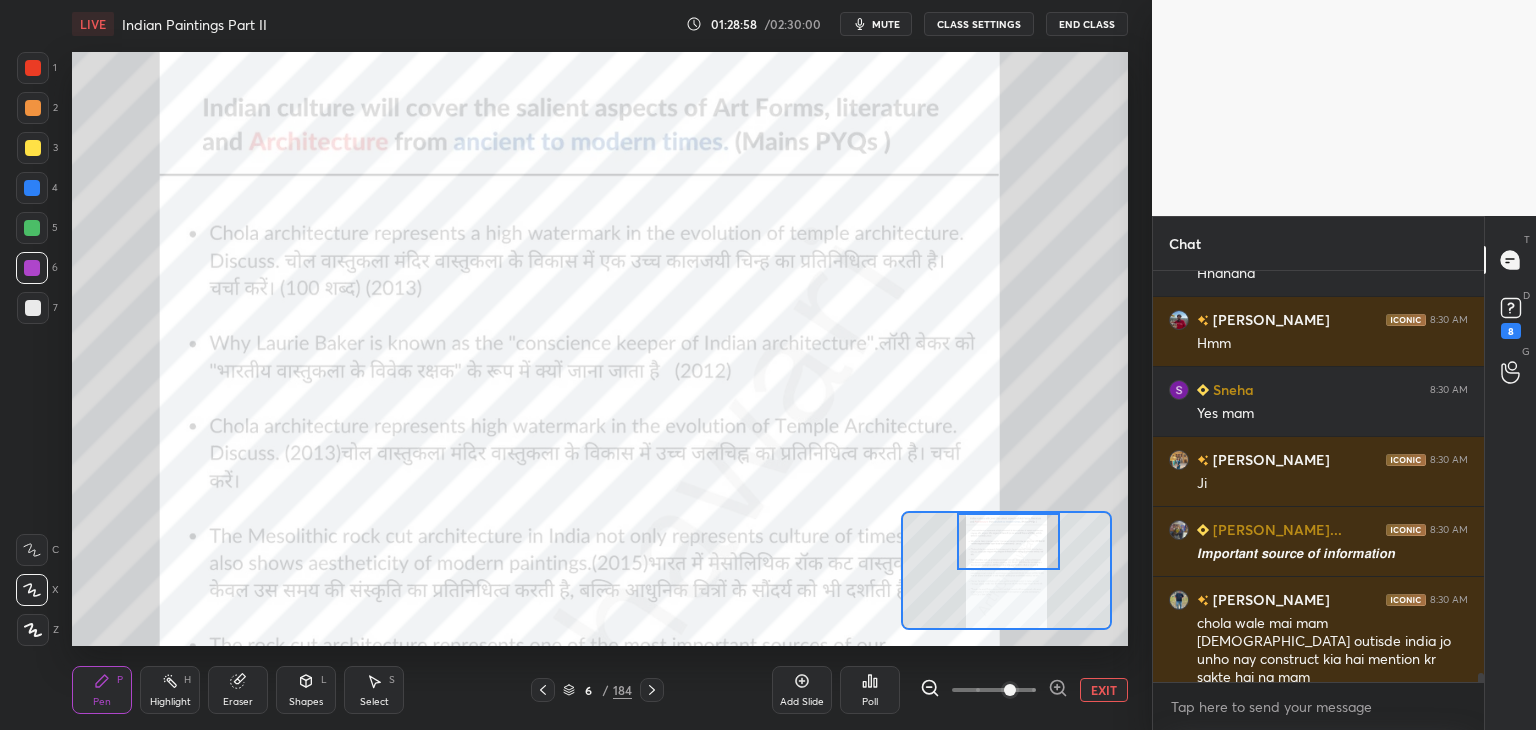 scroll, scrollTop: 17464, scrollLeft: 0, axis: vertical 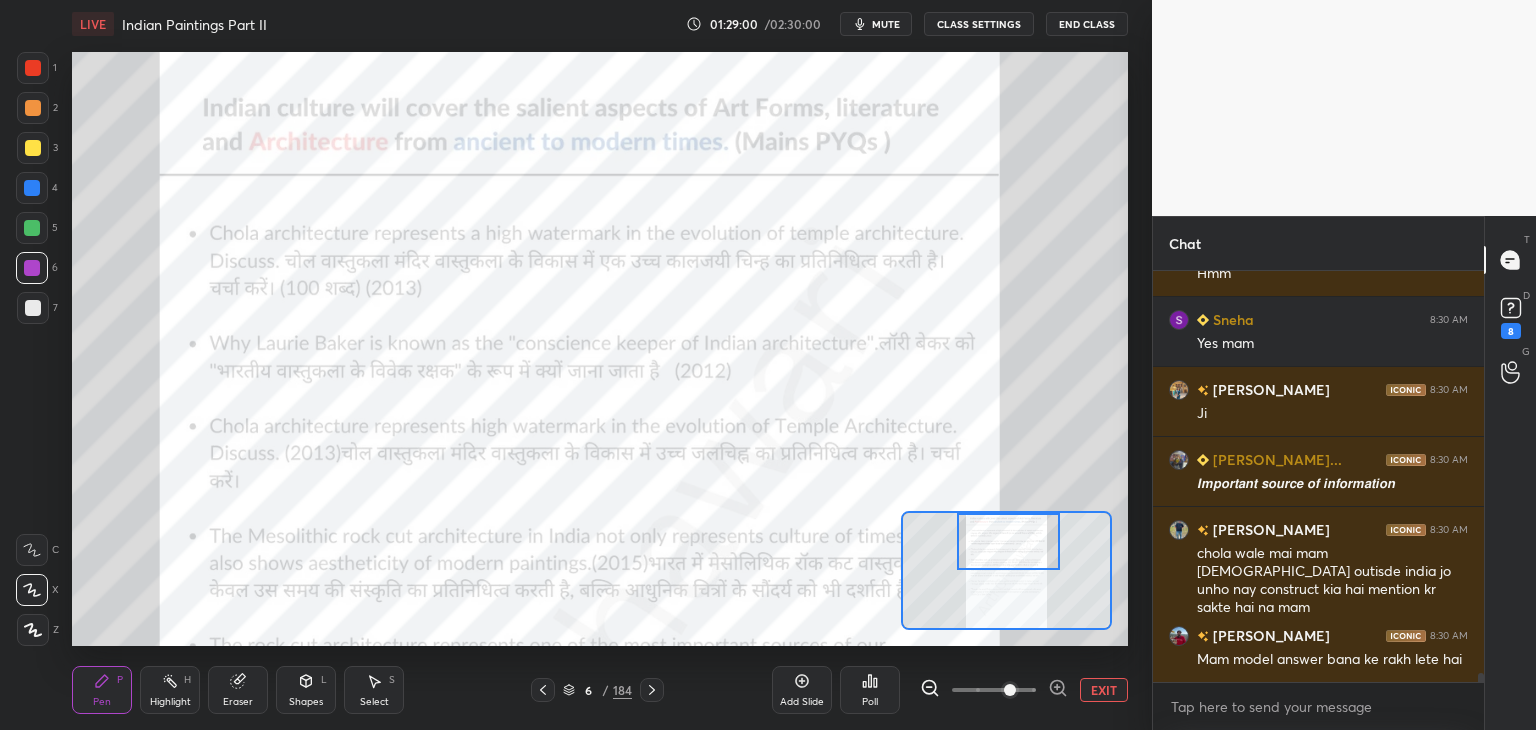 click 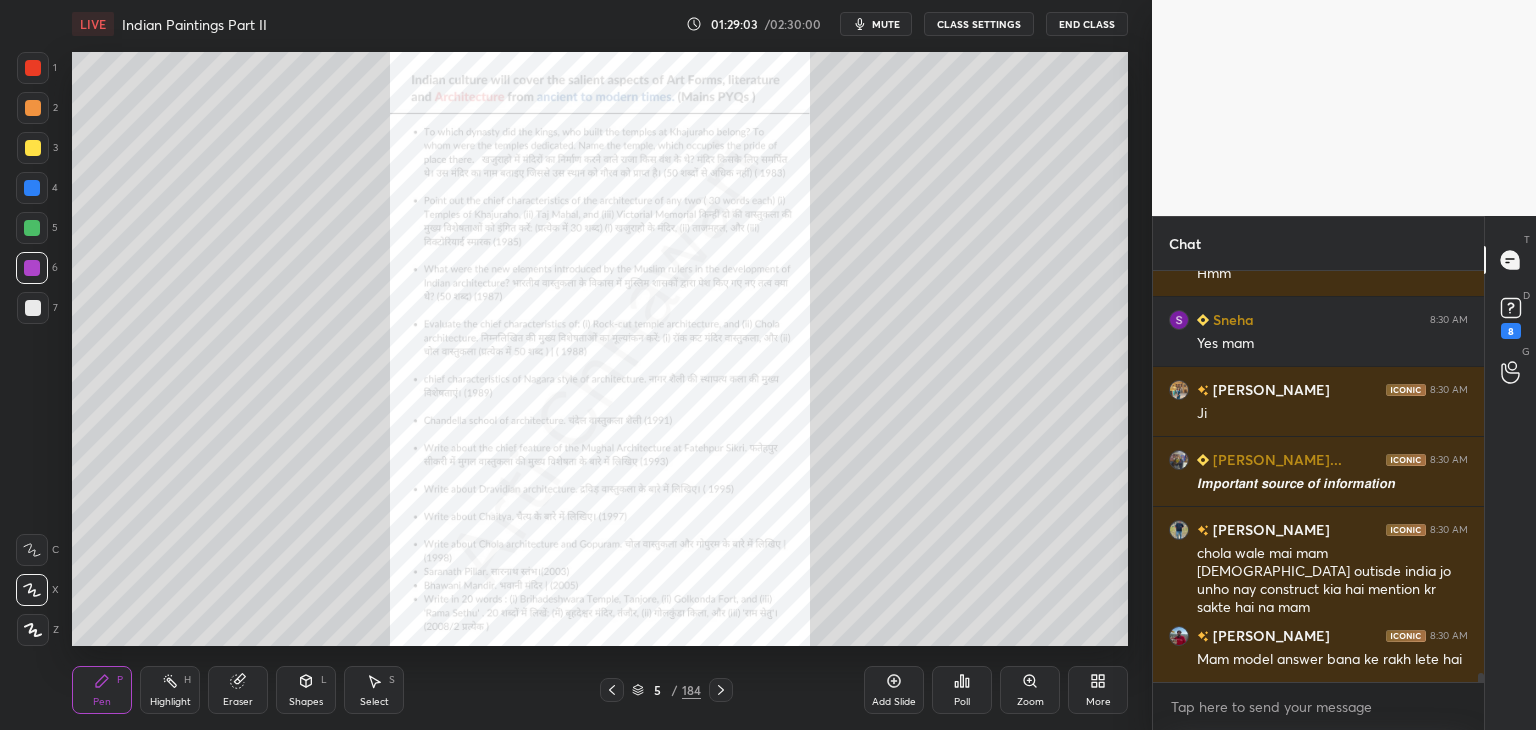 scroll, scrollTop: 17534, scrollLeft: 0, axis: vertical 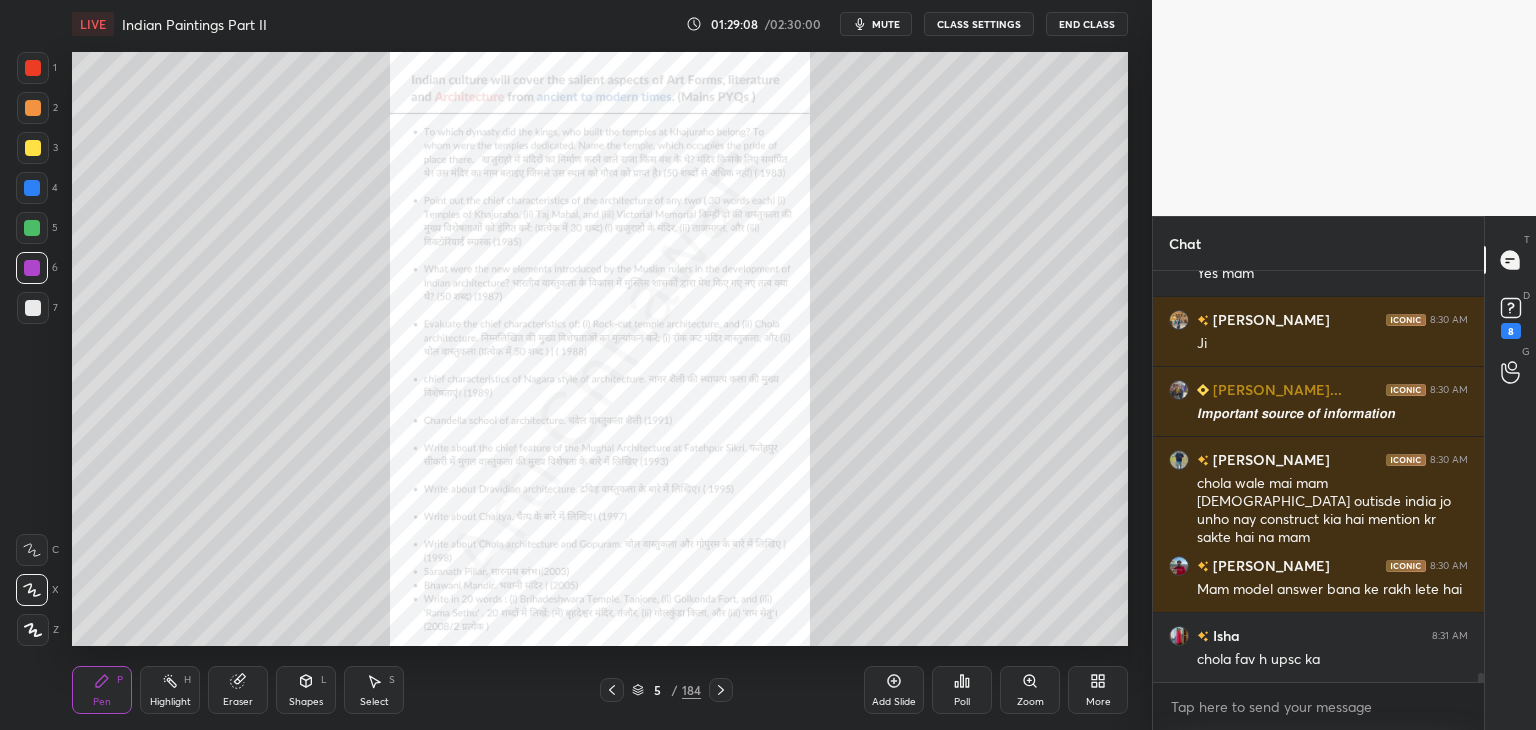 click 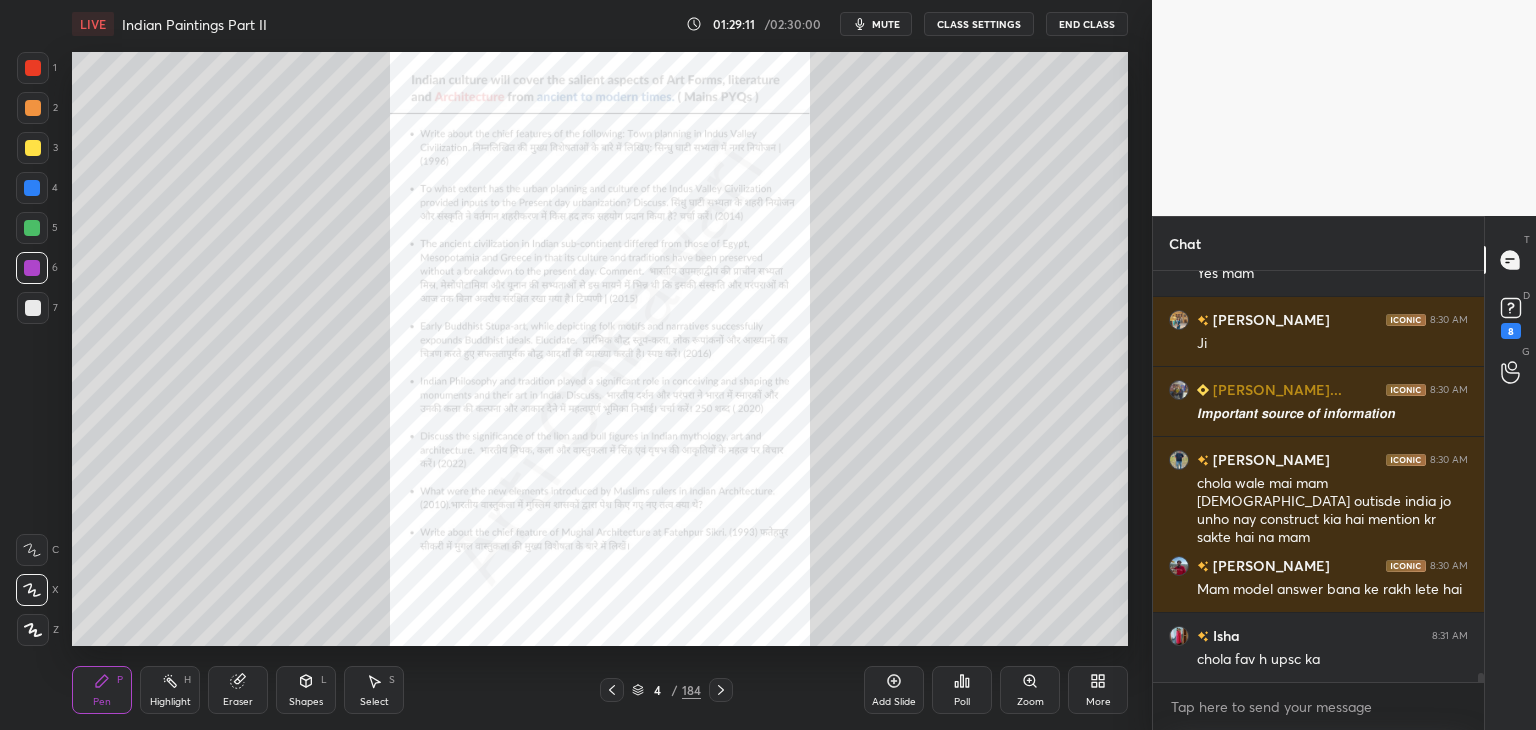 click on "Zoom" at bounding box center [1030, 690] 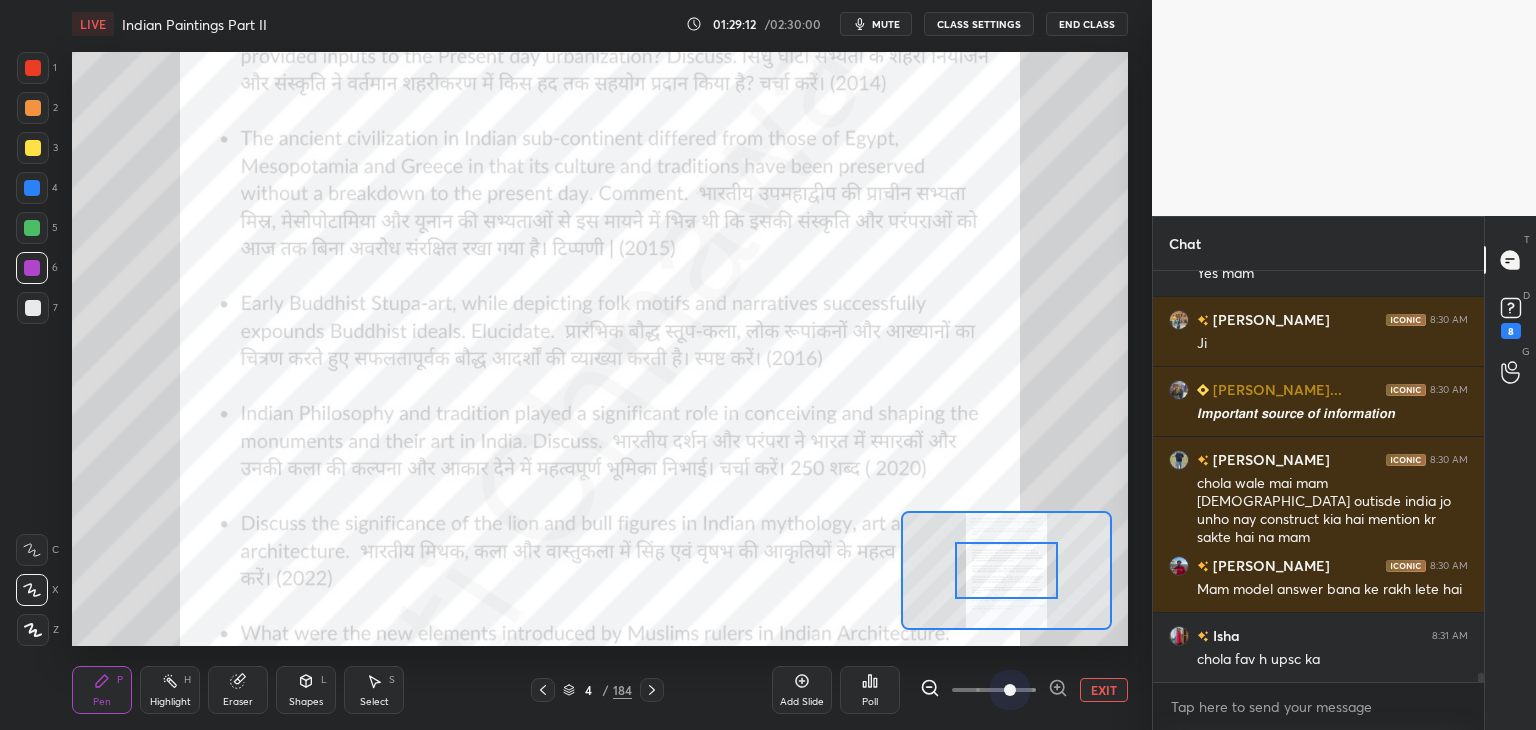 click at bounding box center [994, 690] 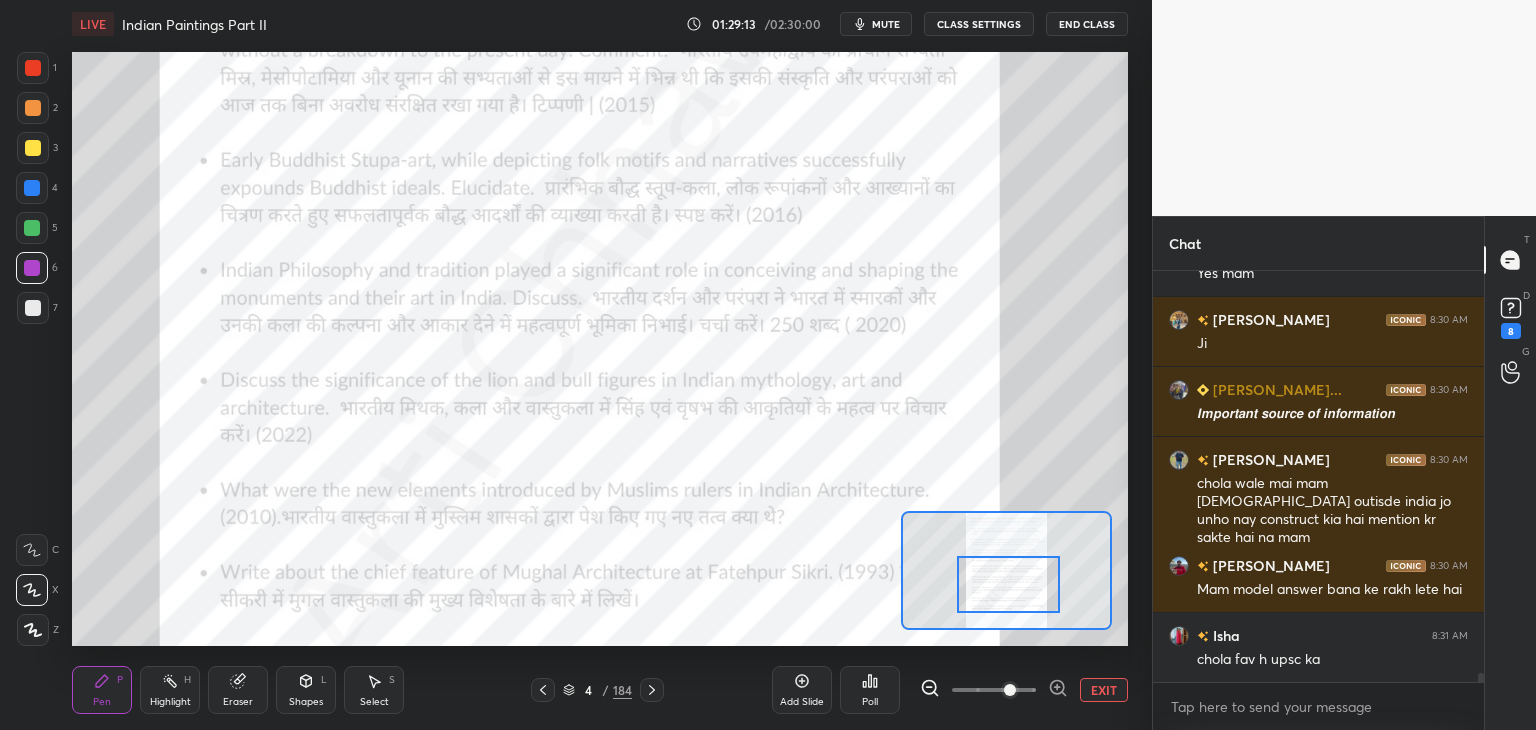 drag, startPoint x: 1031, startPoint y: 598, endPoint x: 1033, endPoint y: 610, distance: 12.165525 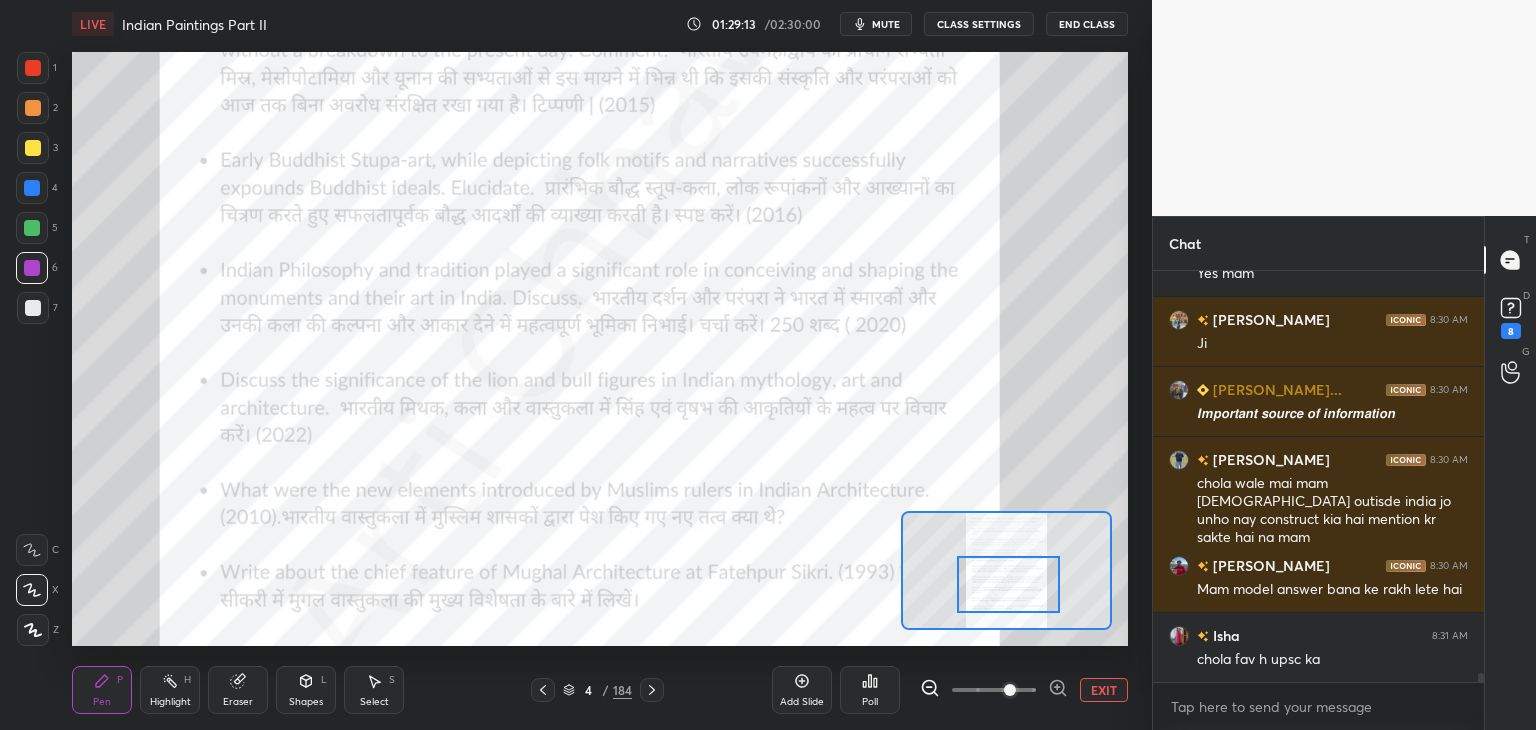 click at bounding box center (1009, 584) 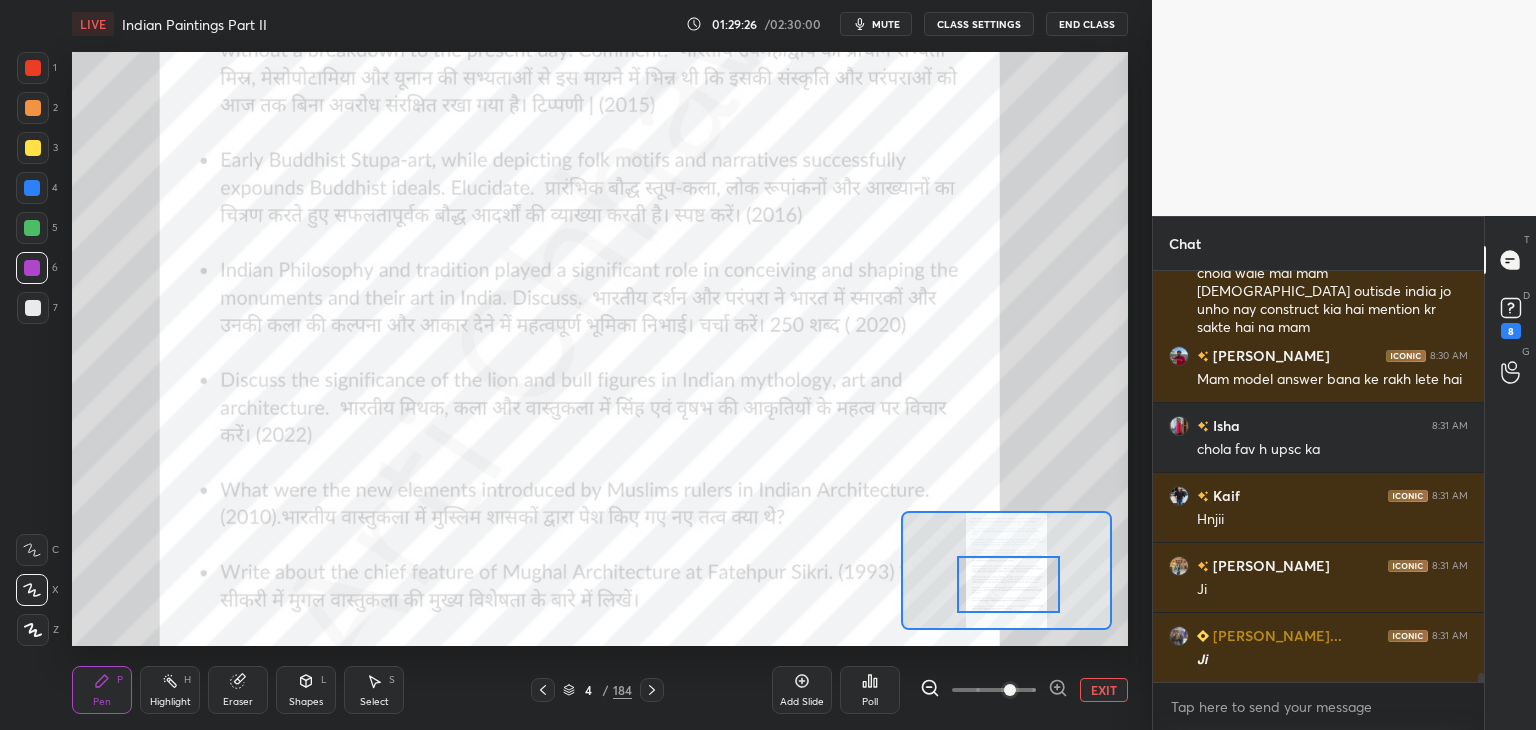 scroll, scrollTop: 17814, scrollLeft: 0, axis: vertical 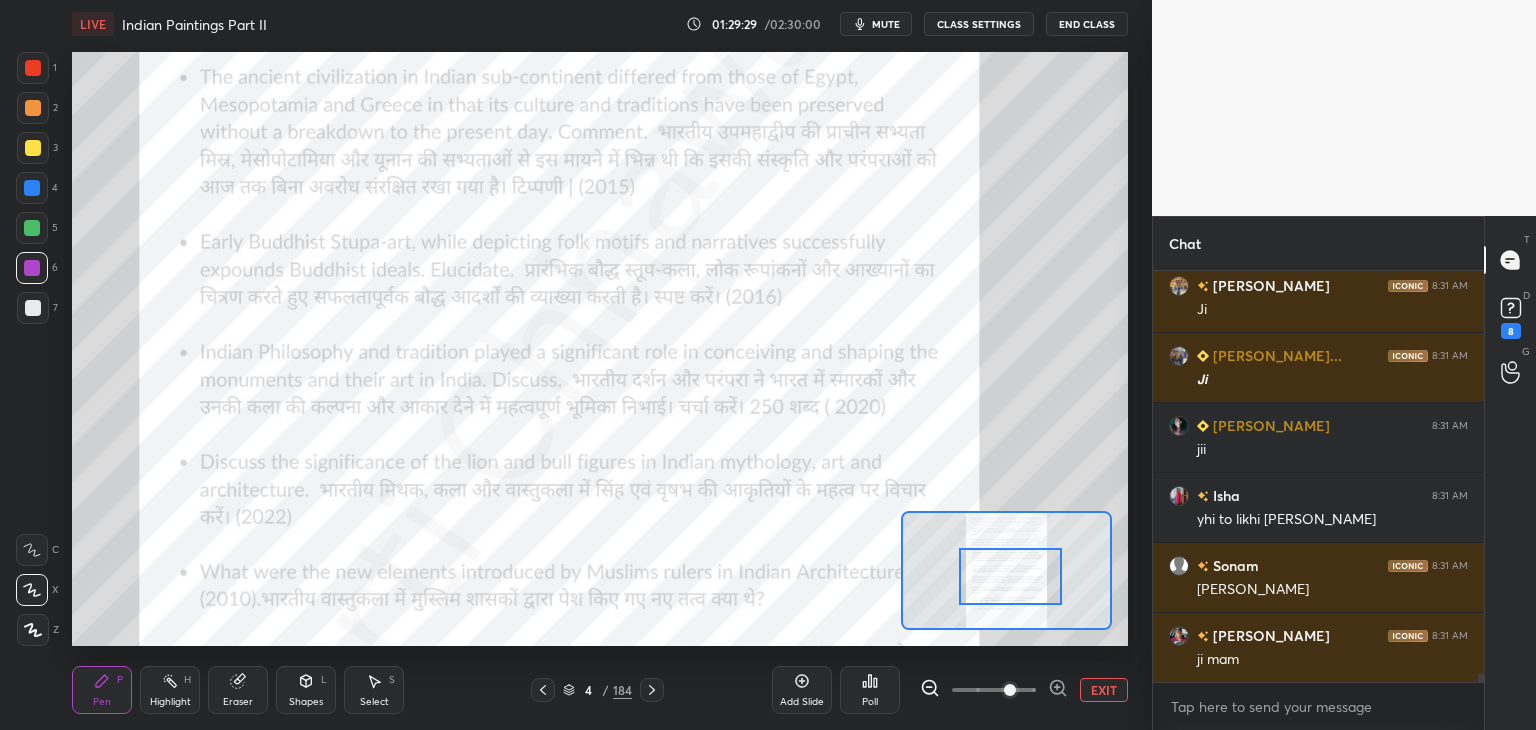 click at bounding box center [1011, 576] 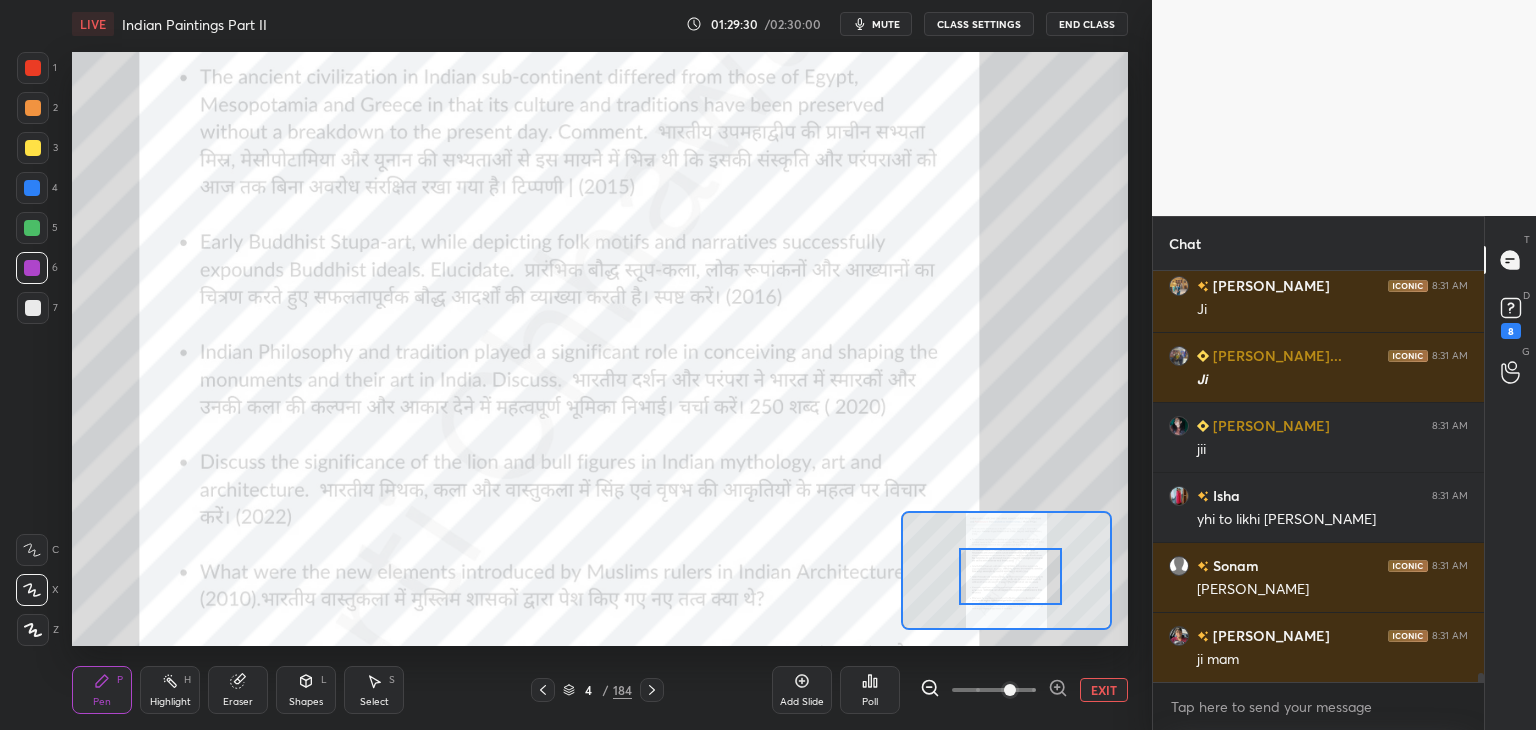 click at bounding box center [33, 68] 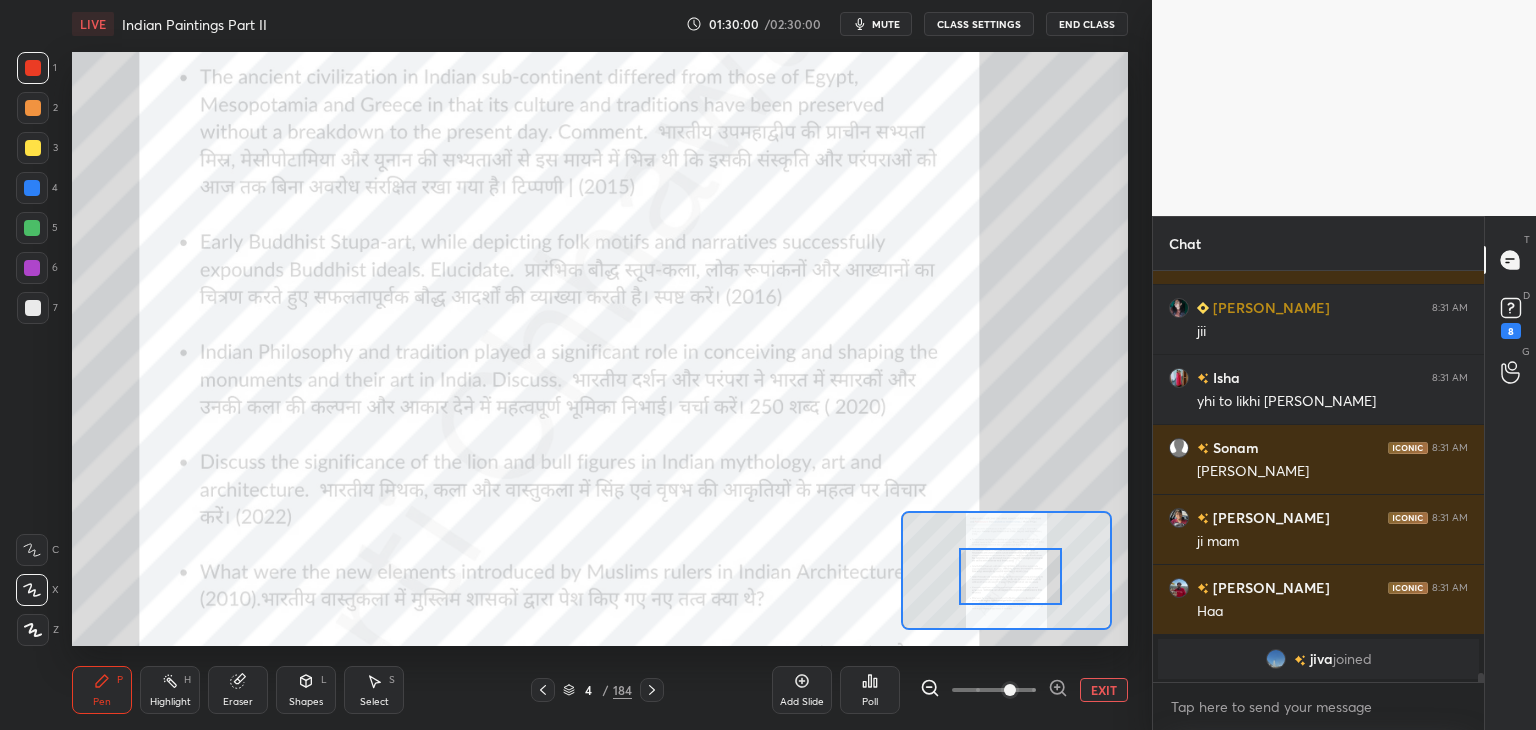 scroll, scrollTop: 16642, scrollLeft: 0, axis: vertical 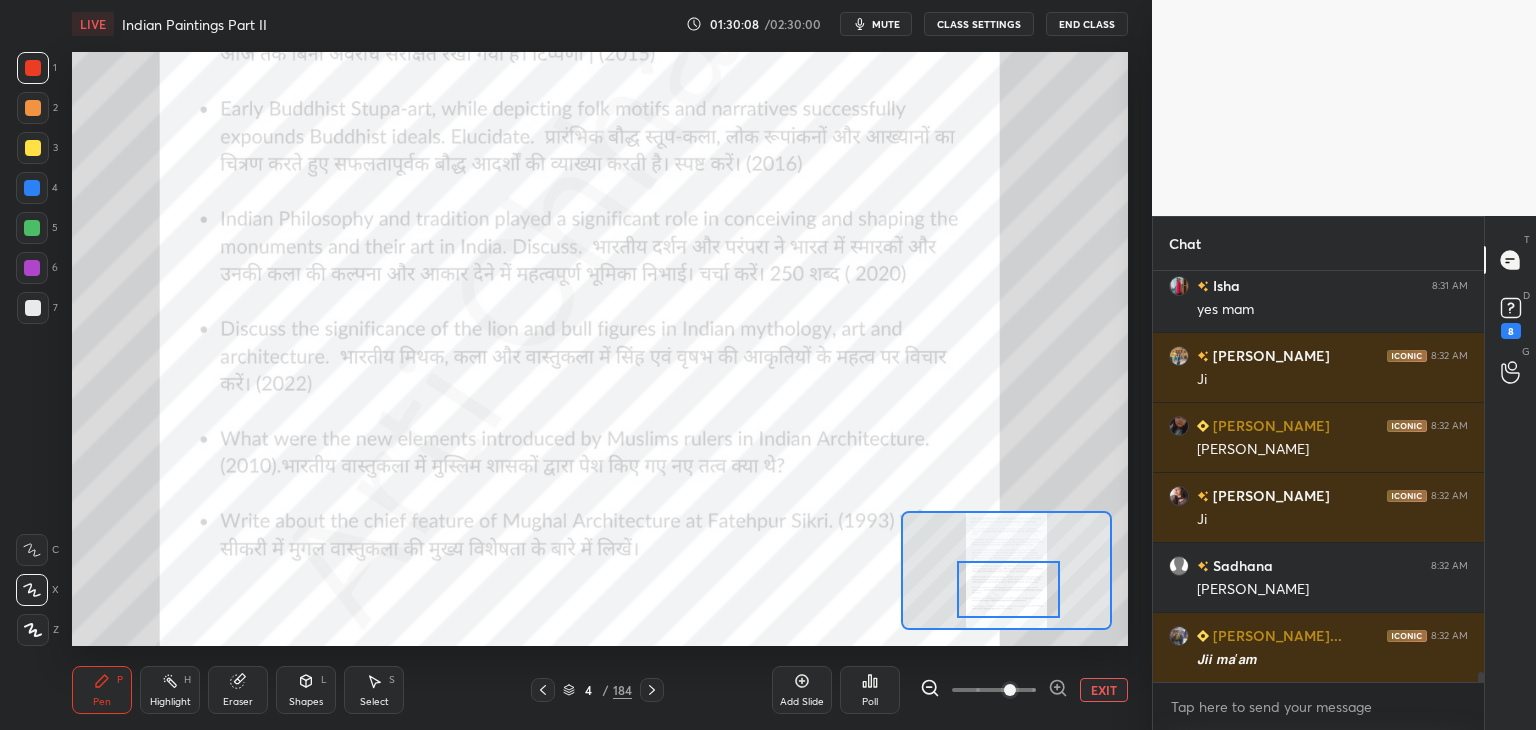 drag, startPoint x: 1008, startPoint y: 570, endPoint x: 1007, endPoint y: 590, distance: 20.024984 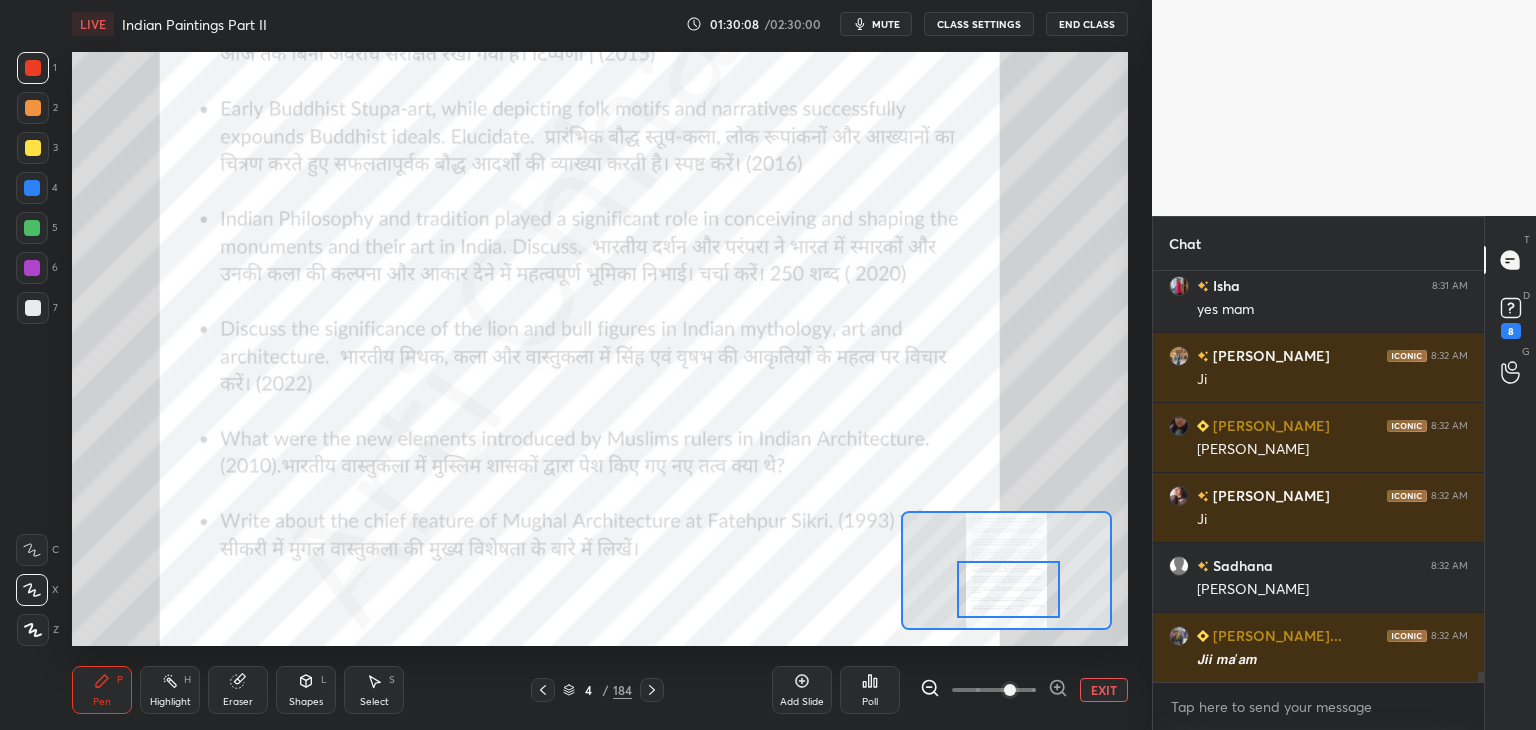 click at bounding box center (1009, 589) 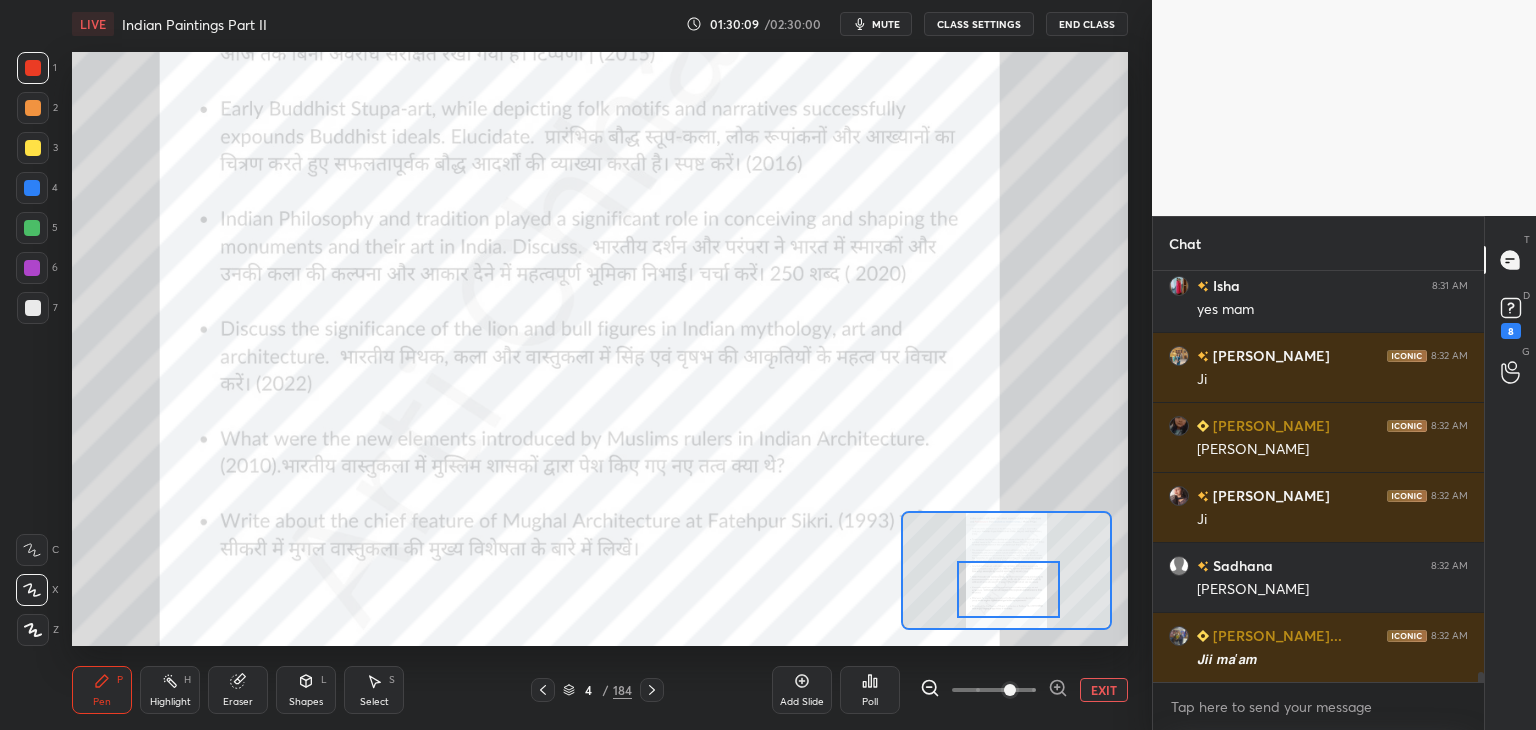 scroll, scrollTop: 17062, scrollLeft: 0, axis: vertical 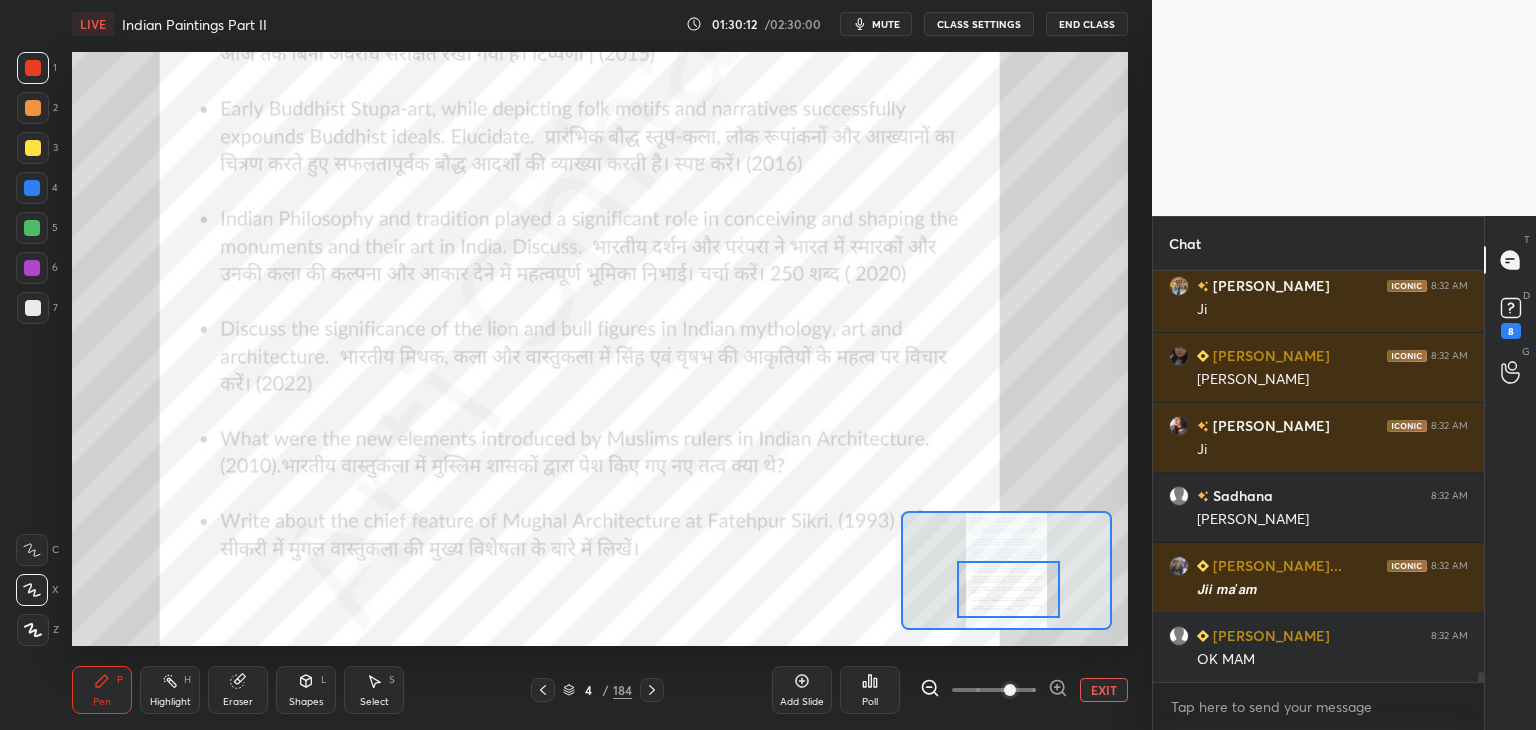 click on "EXIT" at bounding box center (1104, 690) 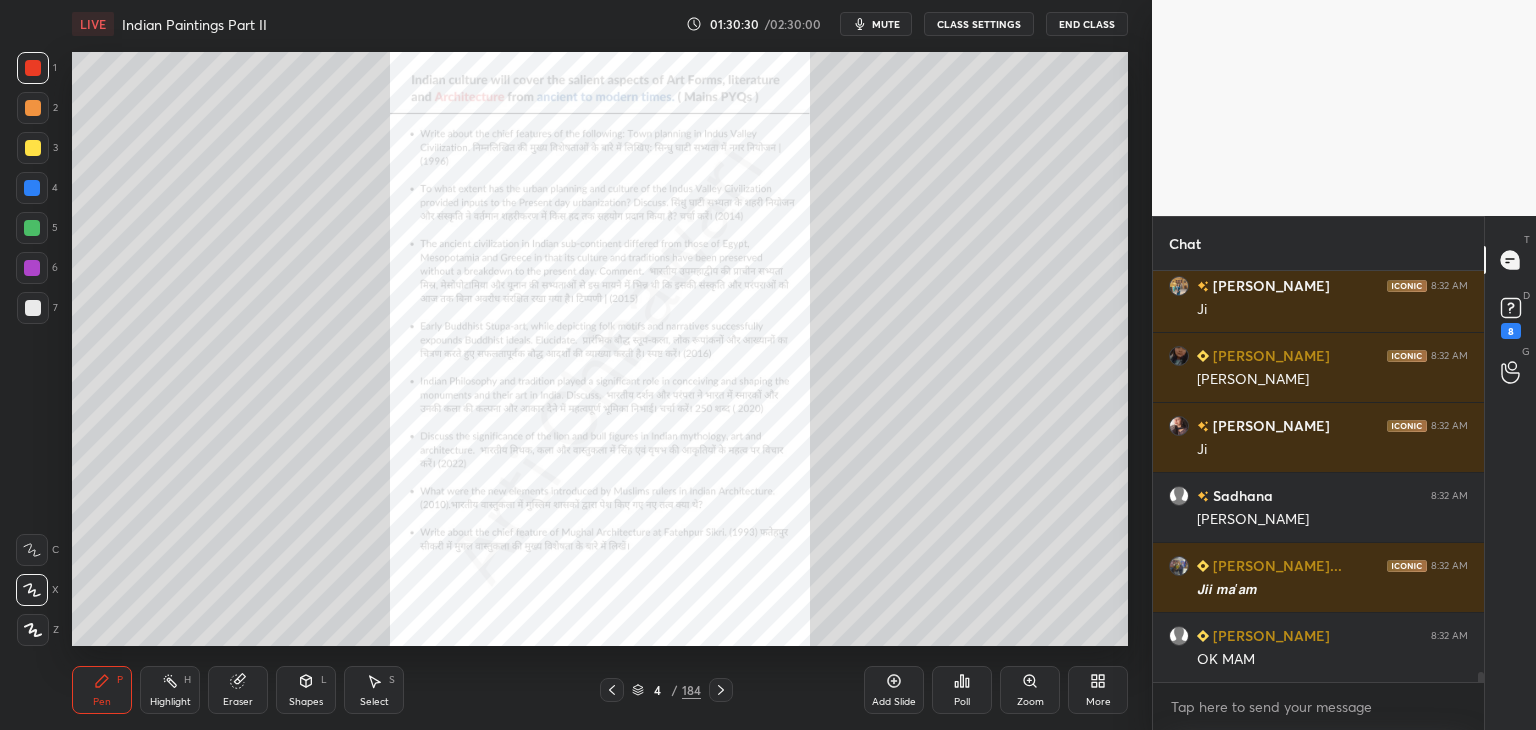 click 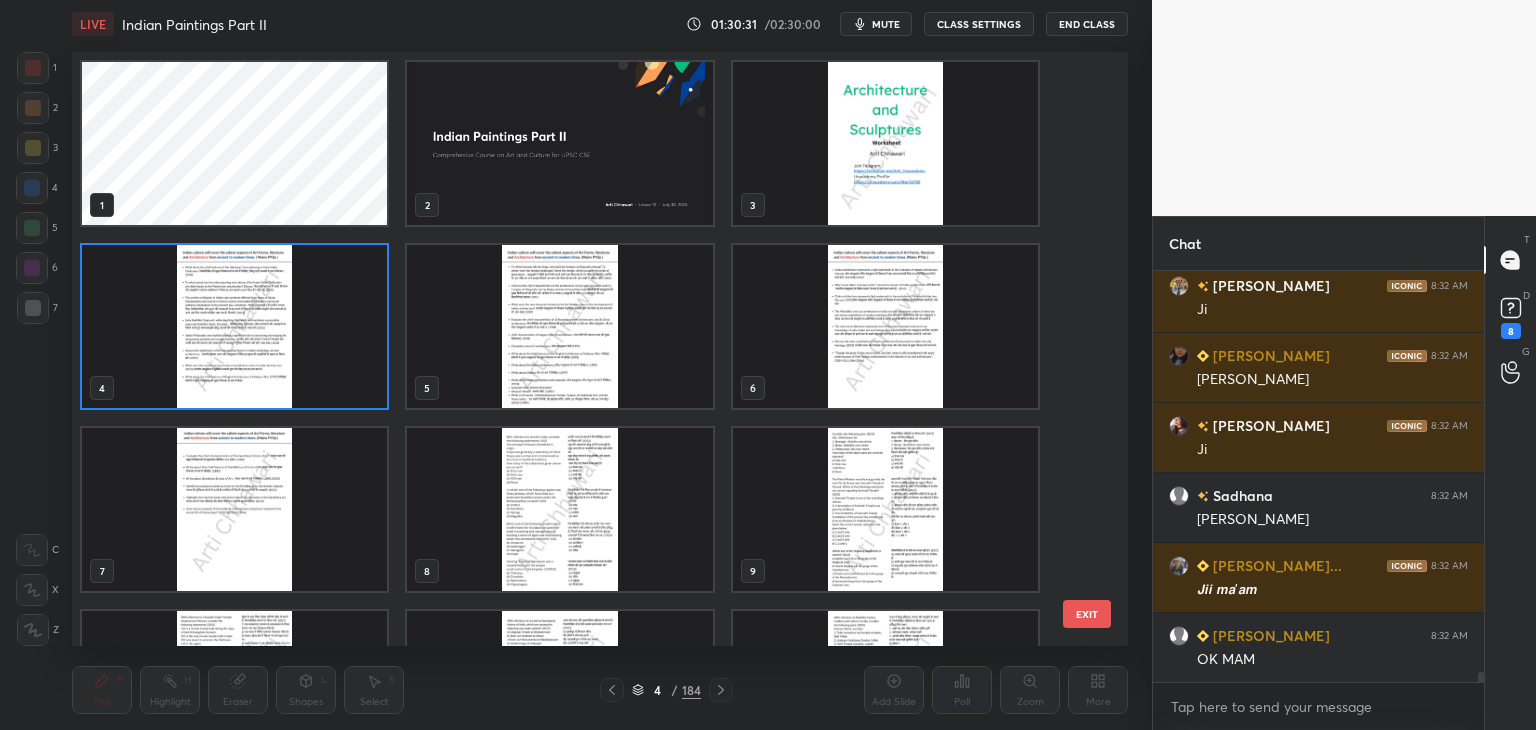 scroll, scrollTop: 6, scrollLeft: 10, axis: both 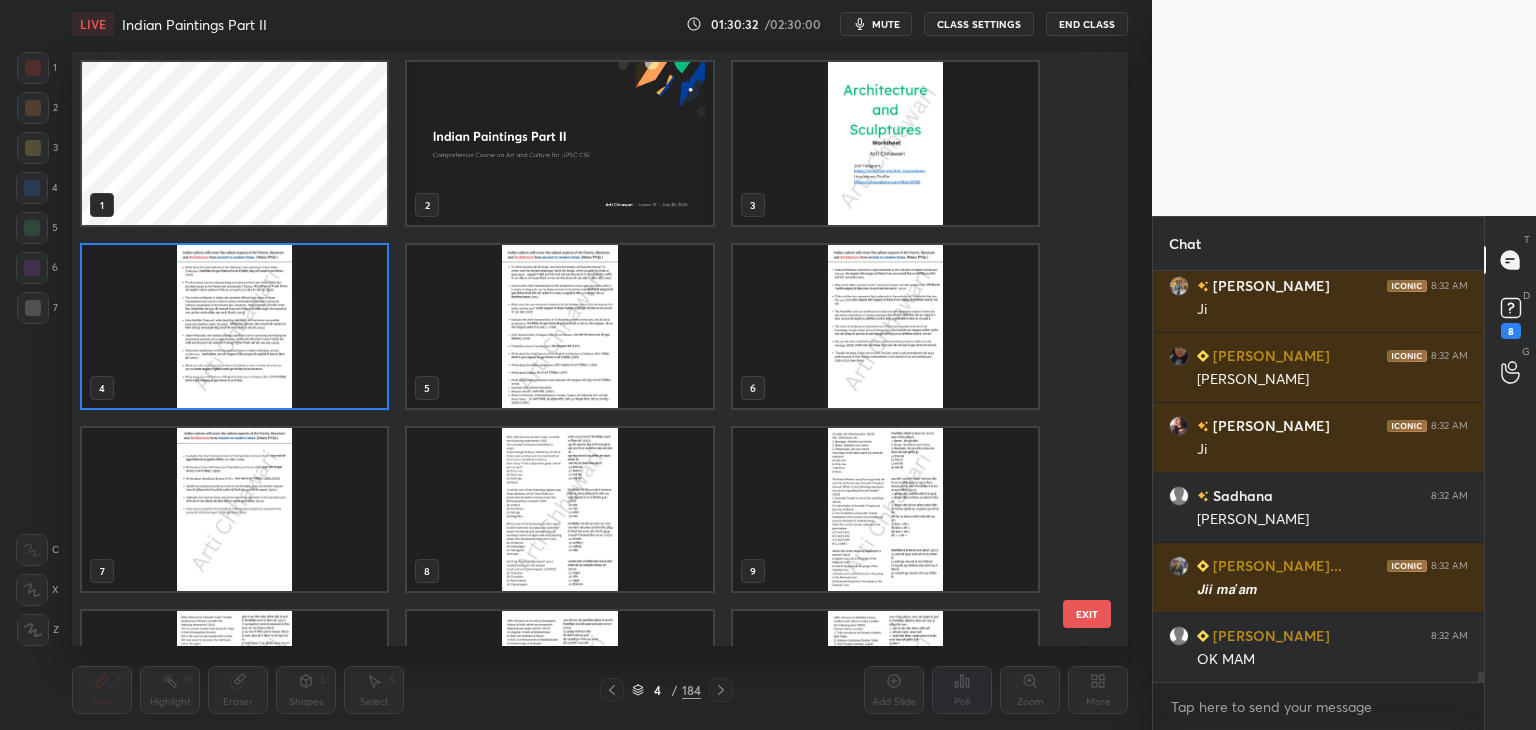 click 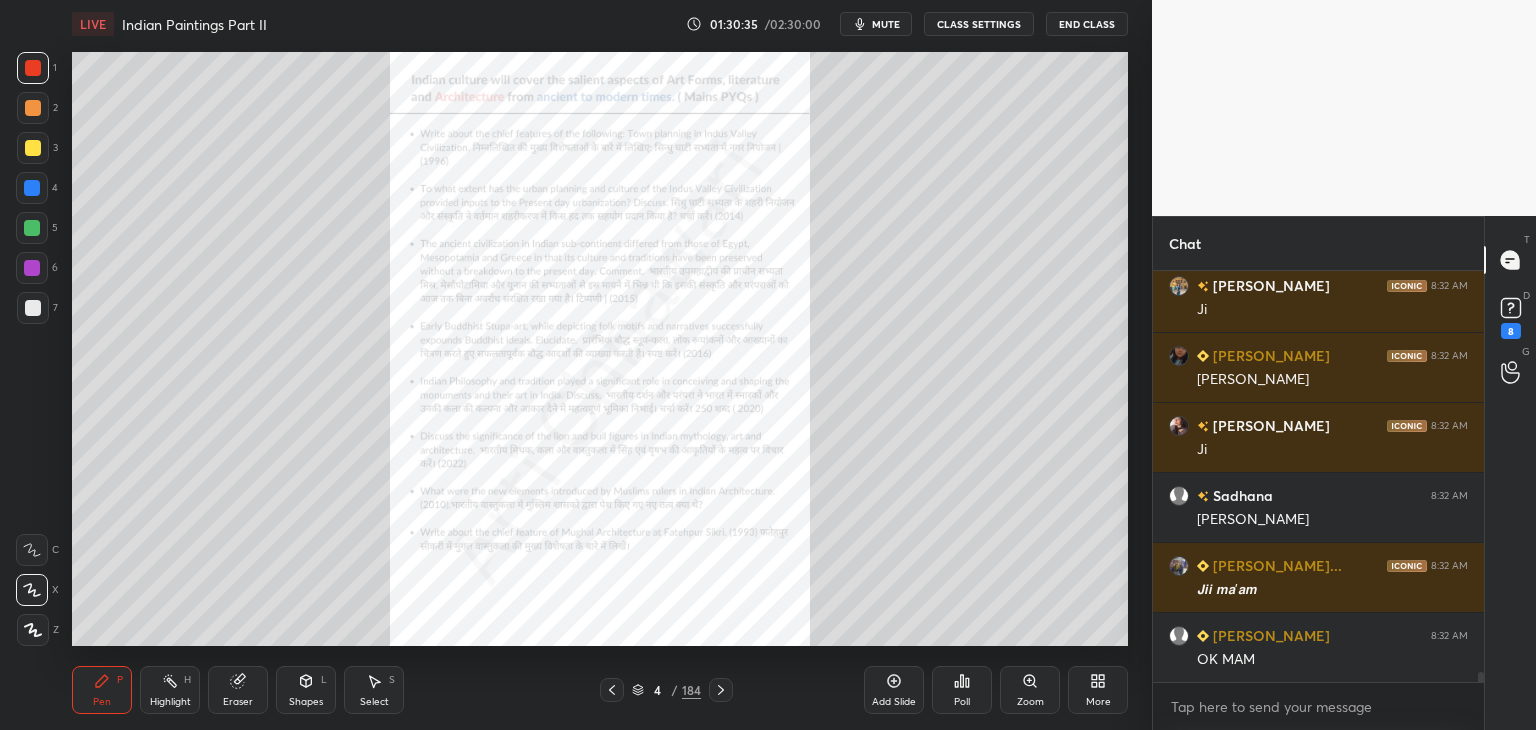 click 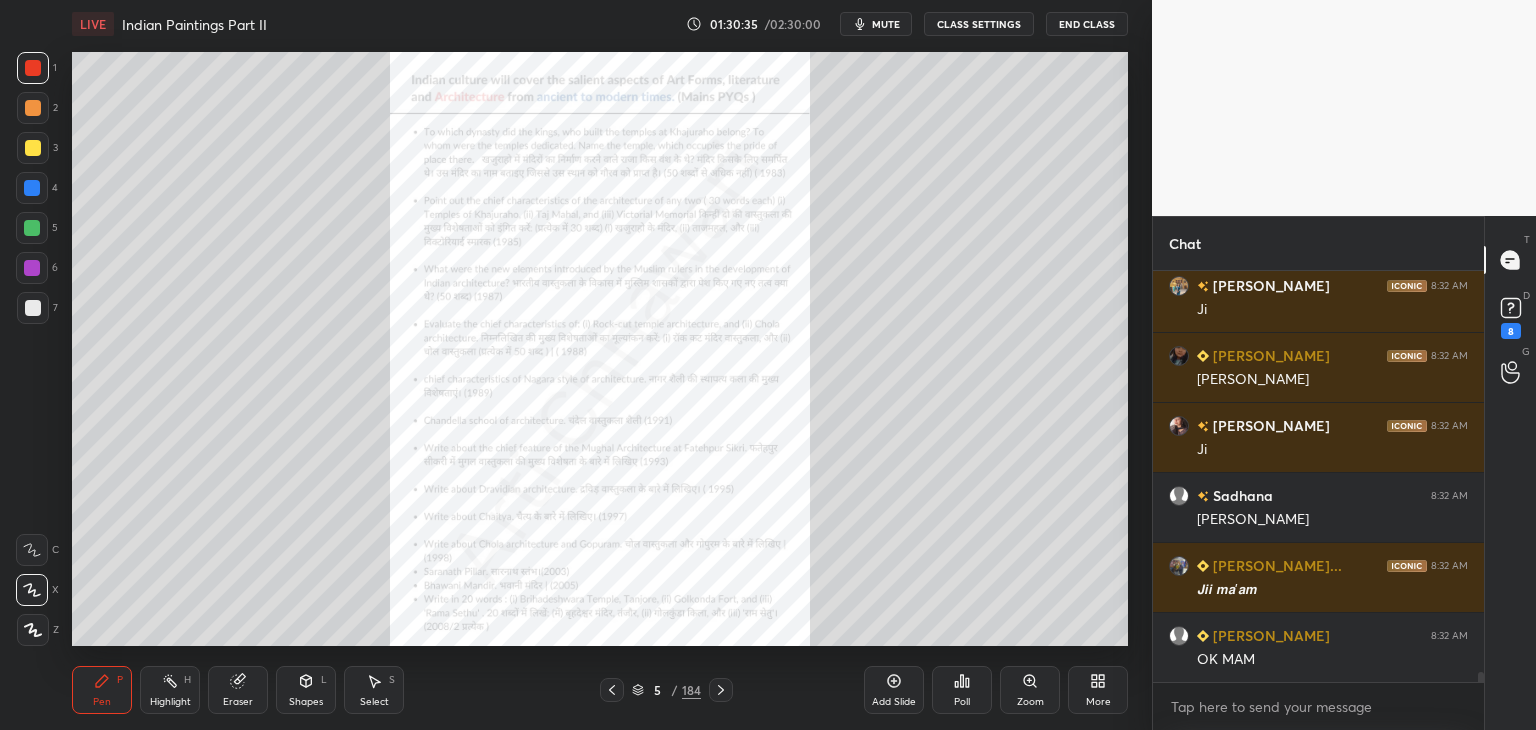 click 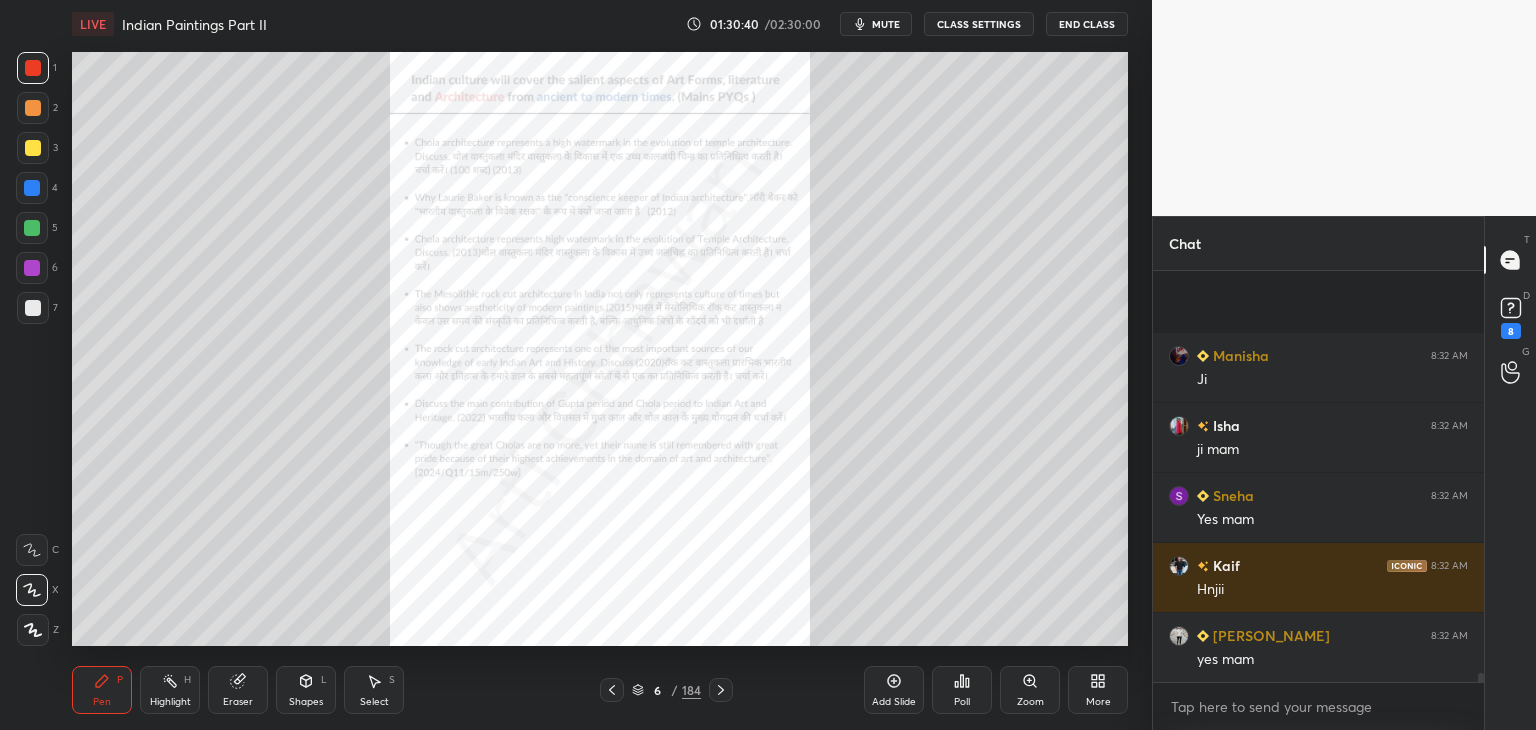 scroll, scrollTop: 17552, scrollLeft: 0, axis: vertical 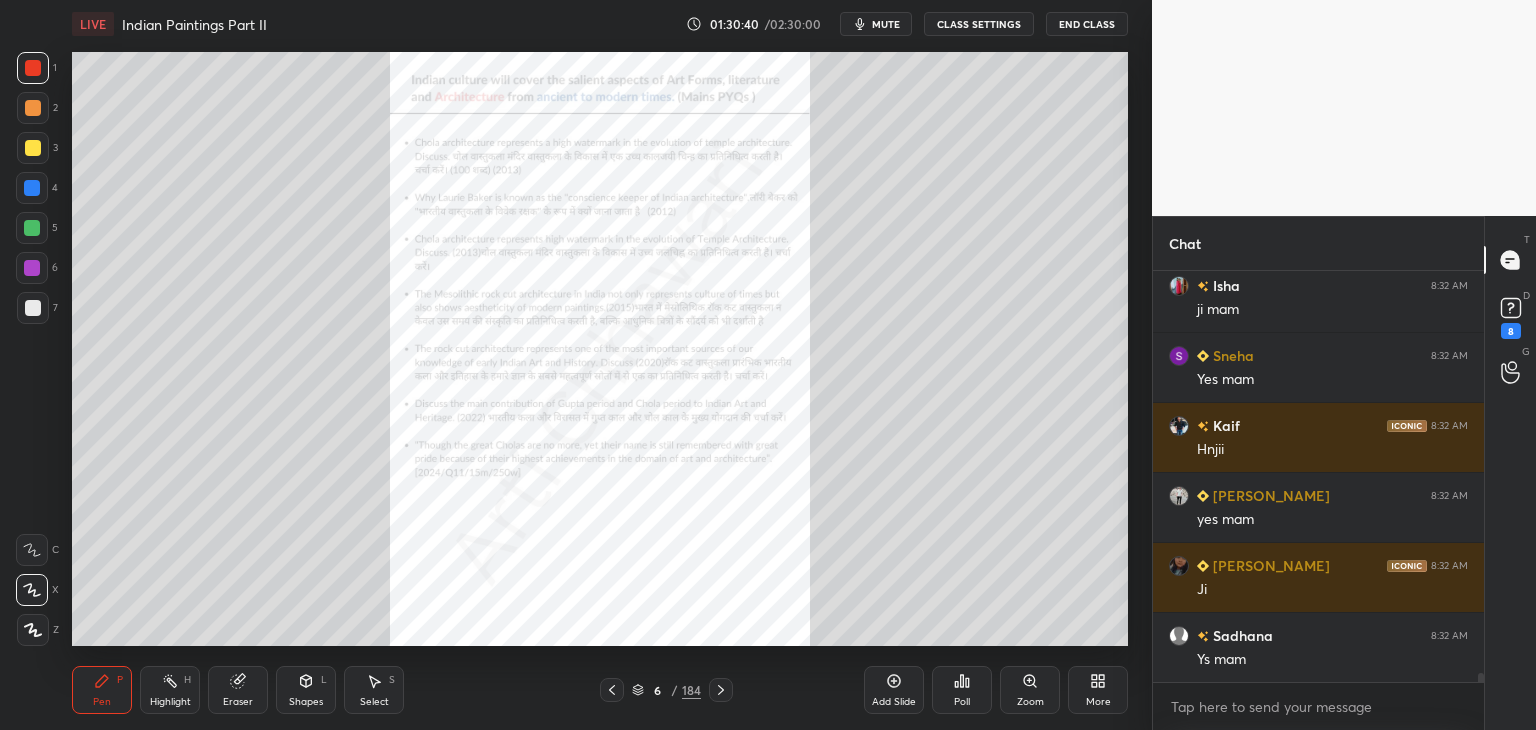 click at bounding box center (32, 188) 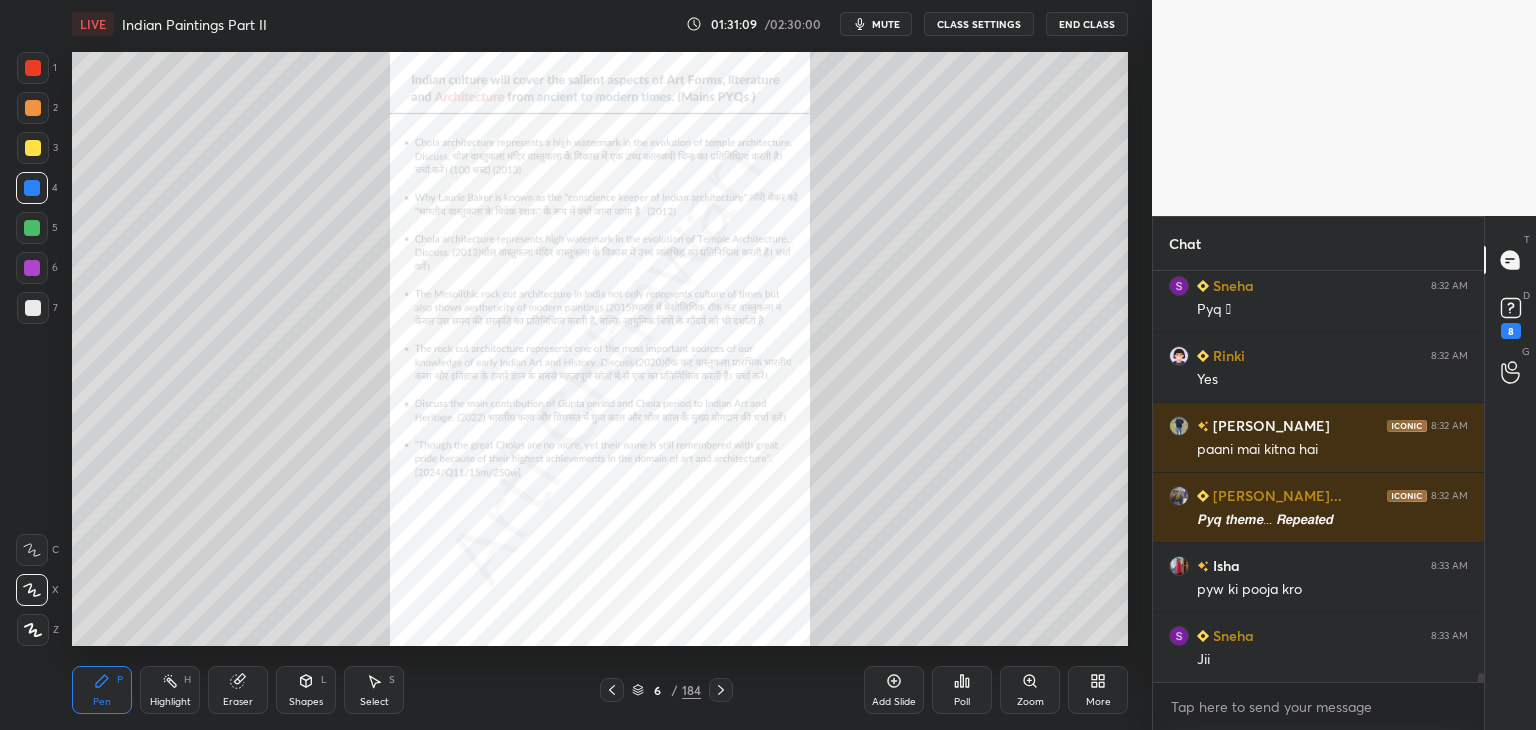 scroll, scrollTop: 18462, scrollLeft: 0, axis: vertical 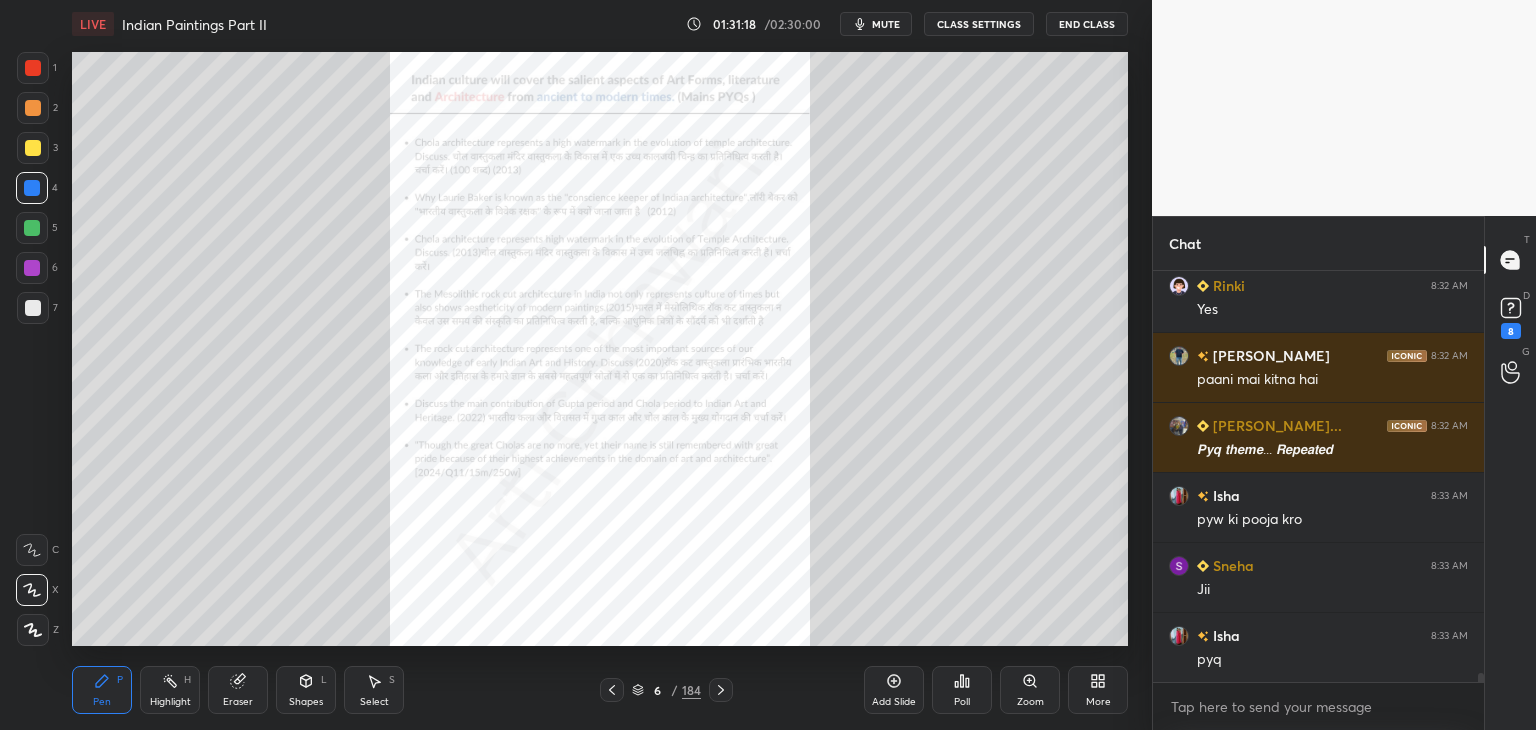 click 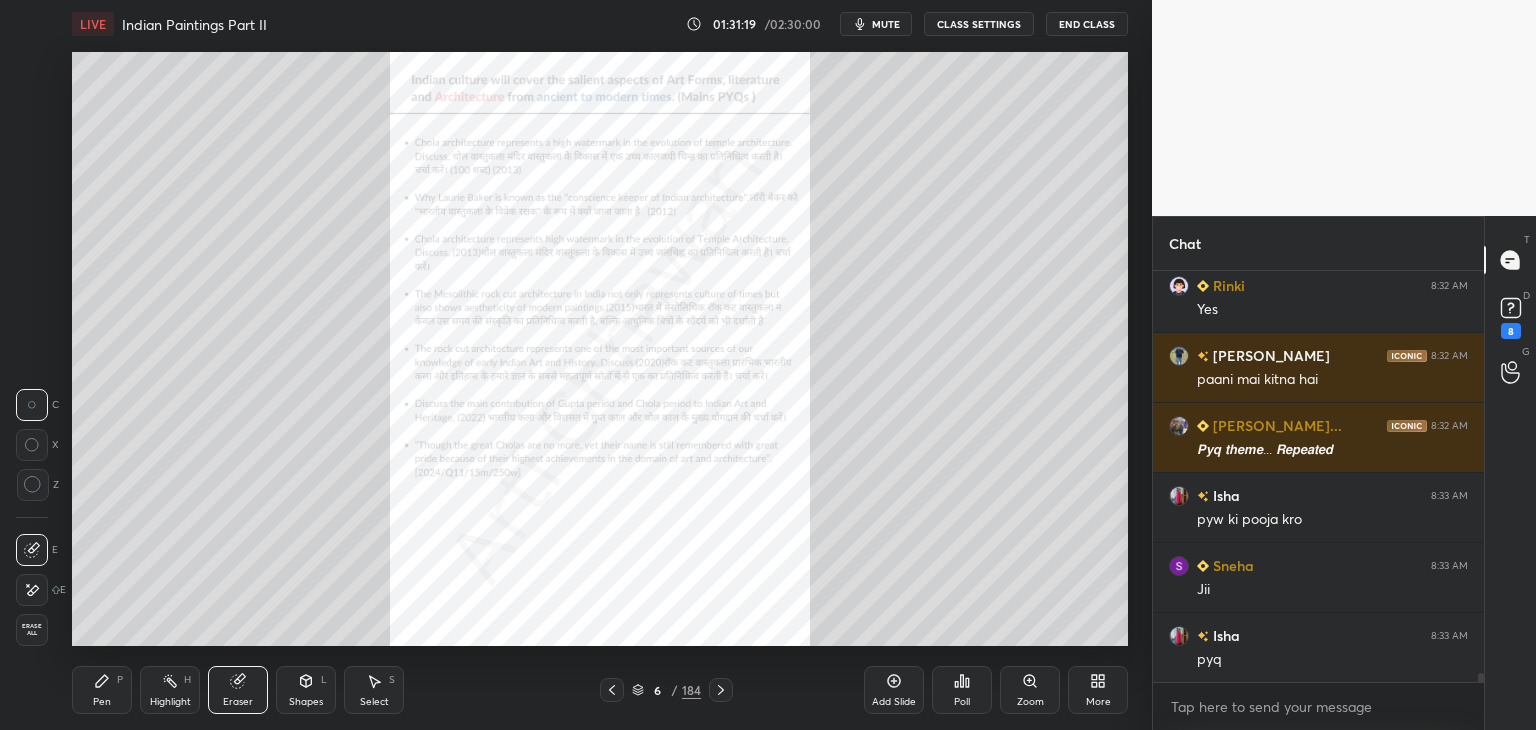 click on "Erase all" at bounding box center [32, 630] 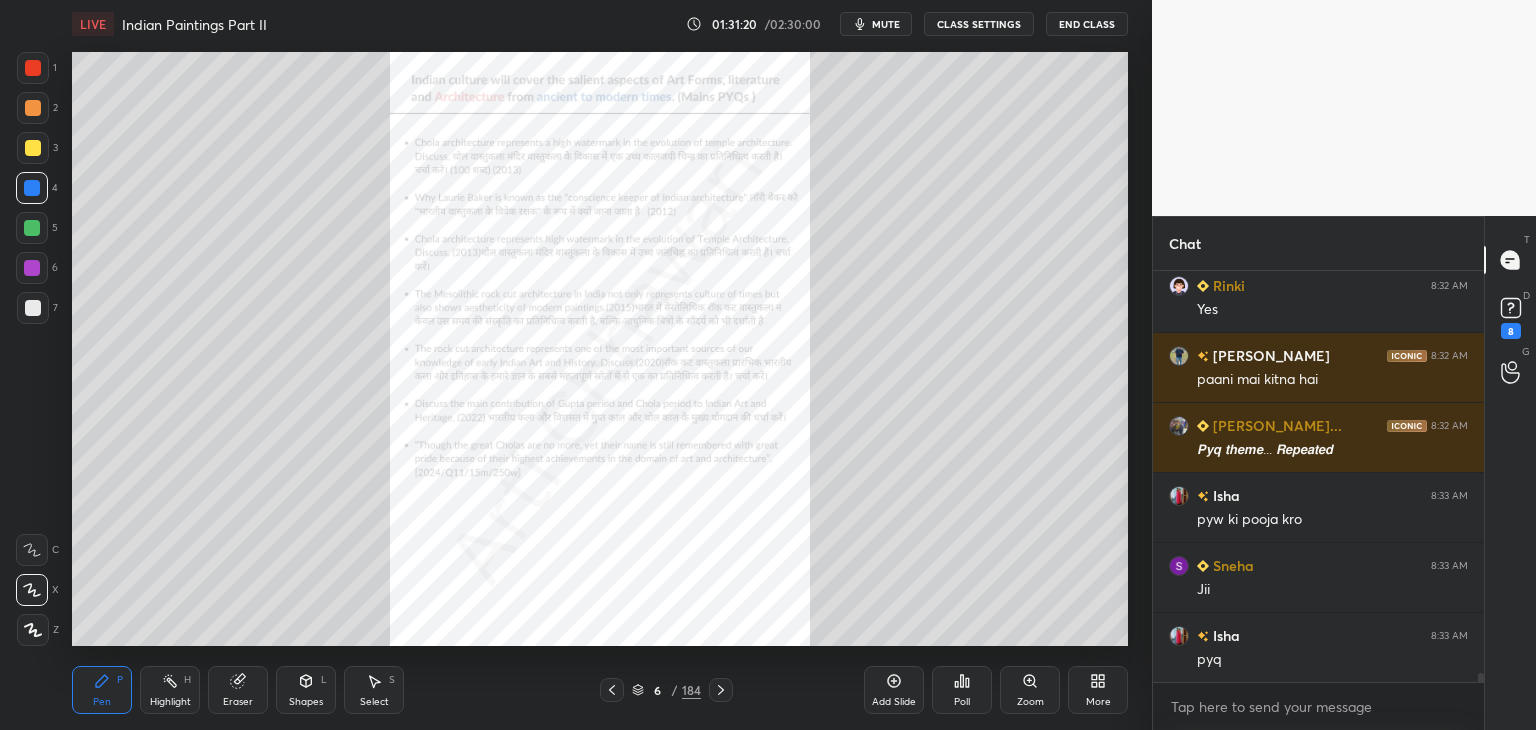 click on "Zoom" at bounding box center [1030, 690] 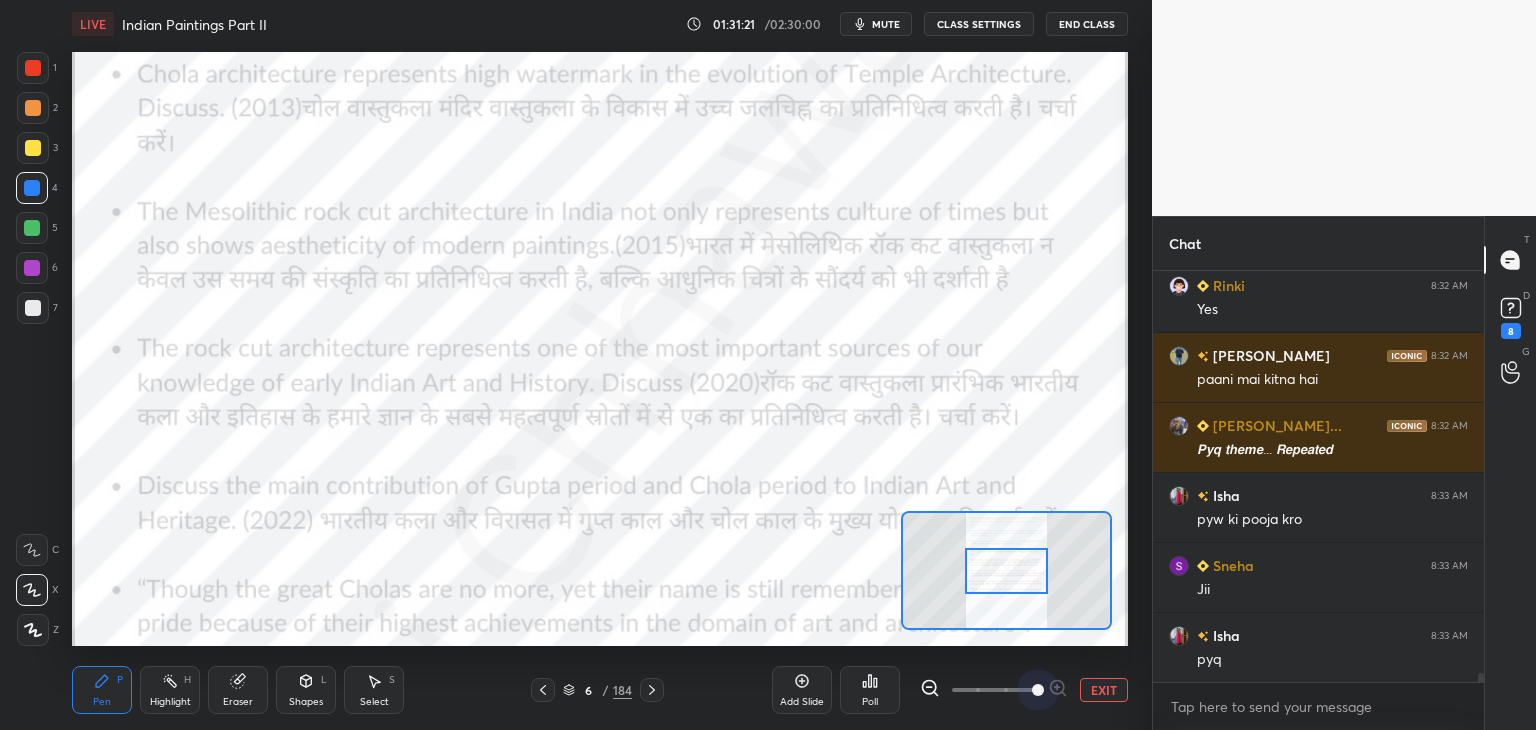 click at bounding box center [994, 690] 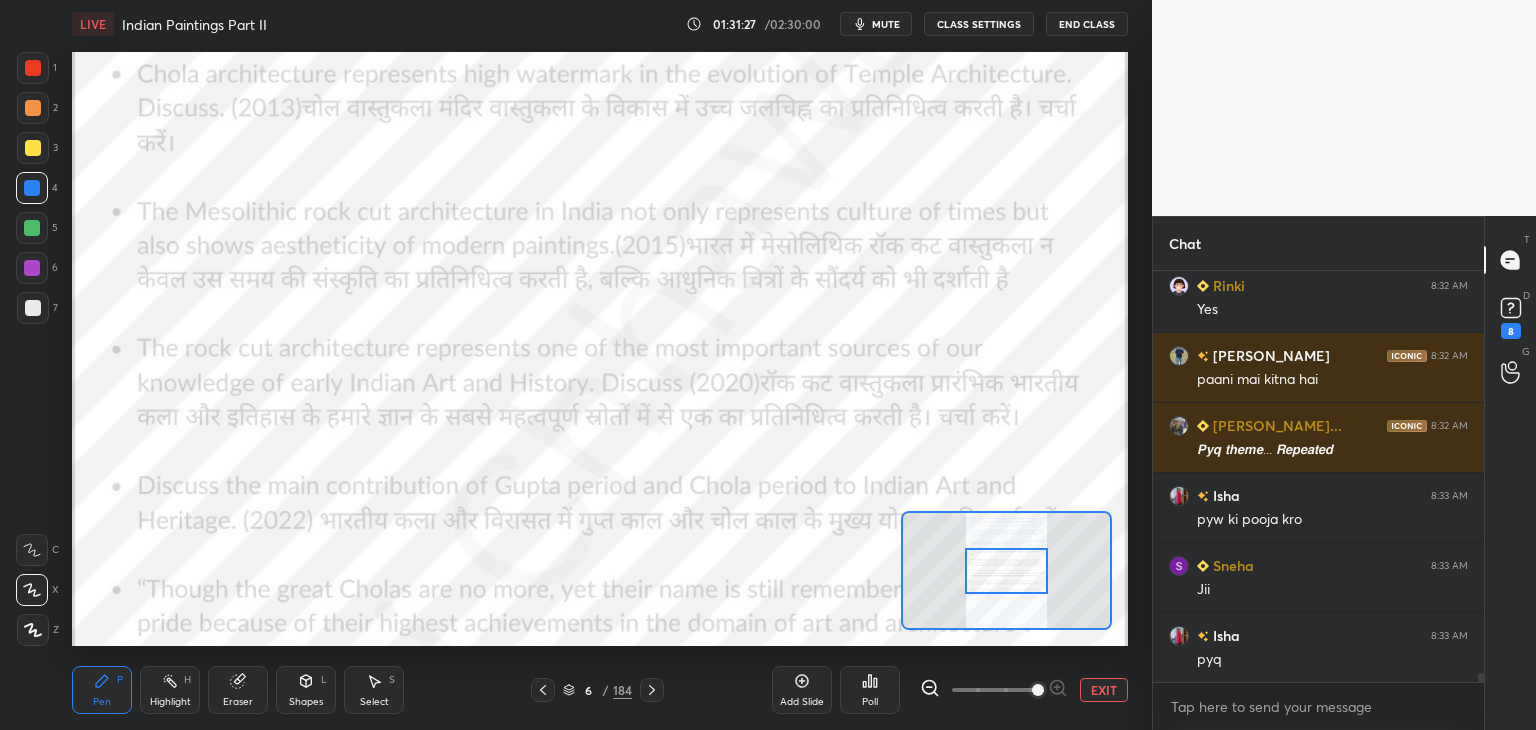 scroll, scrollTop: 18532, scrollLeft: 0, axis: vertical 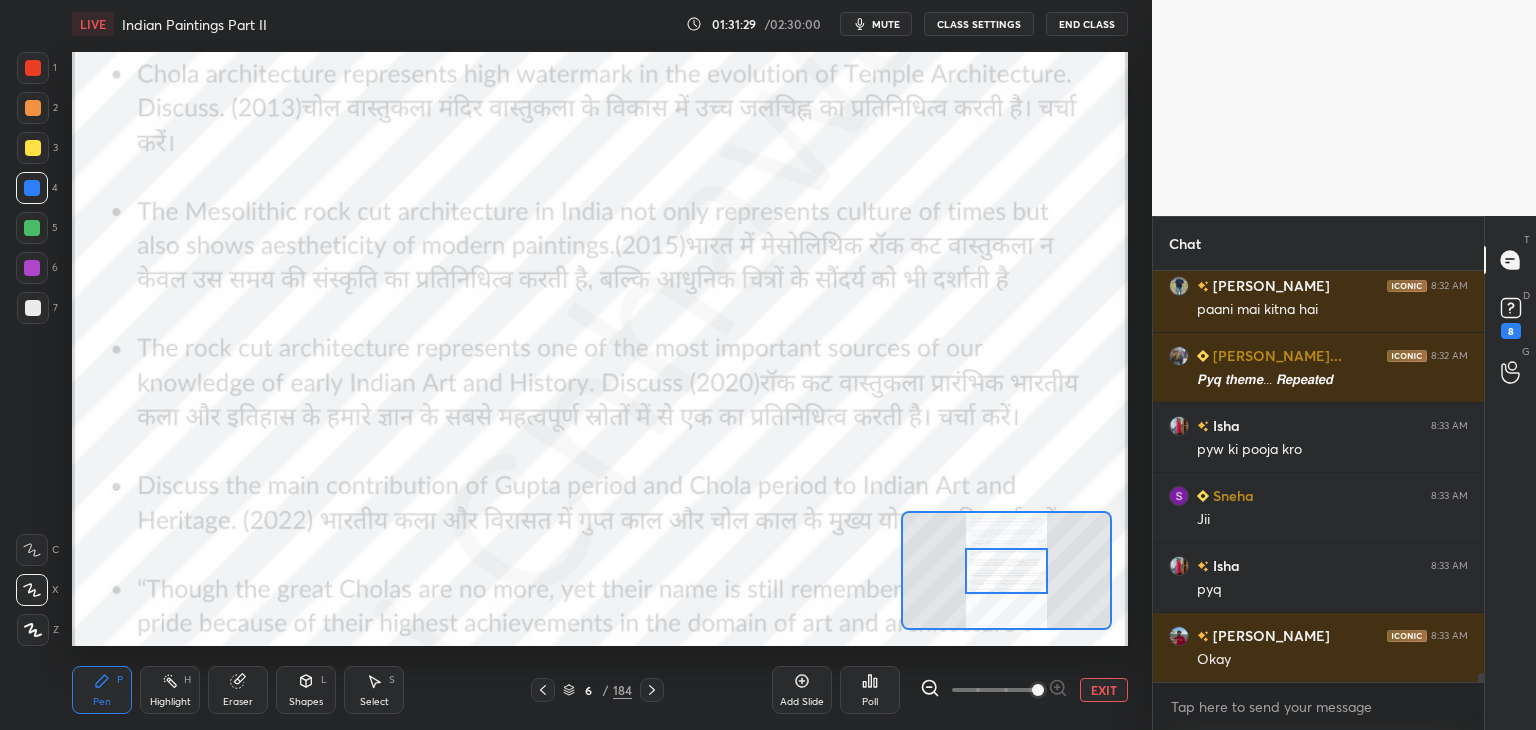 click at bounding box center (33, 68) 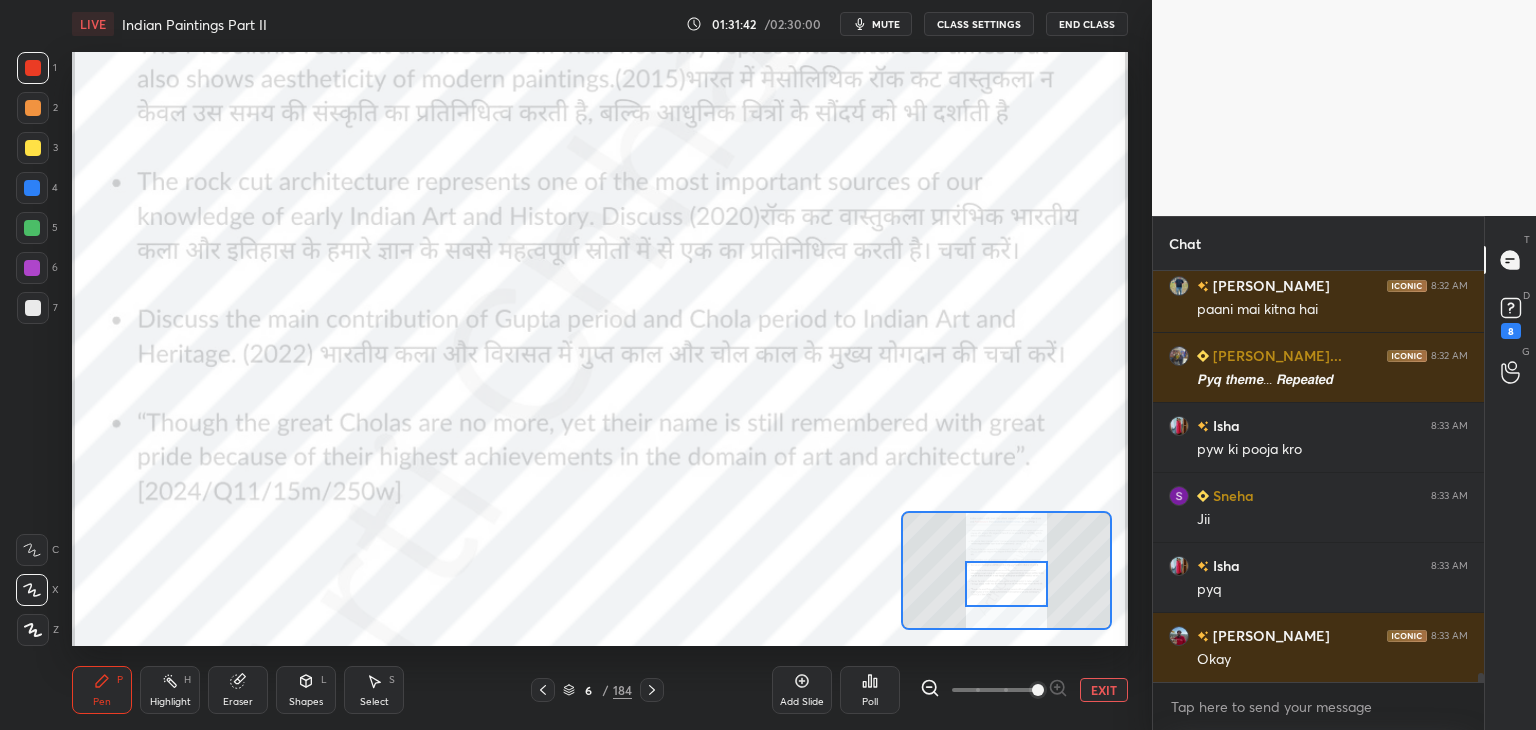 drag, startPoint x: 1003, startPoint y: 578, endPoint x: 1003, endPoint y: 591, distance: 13 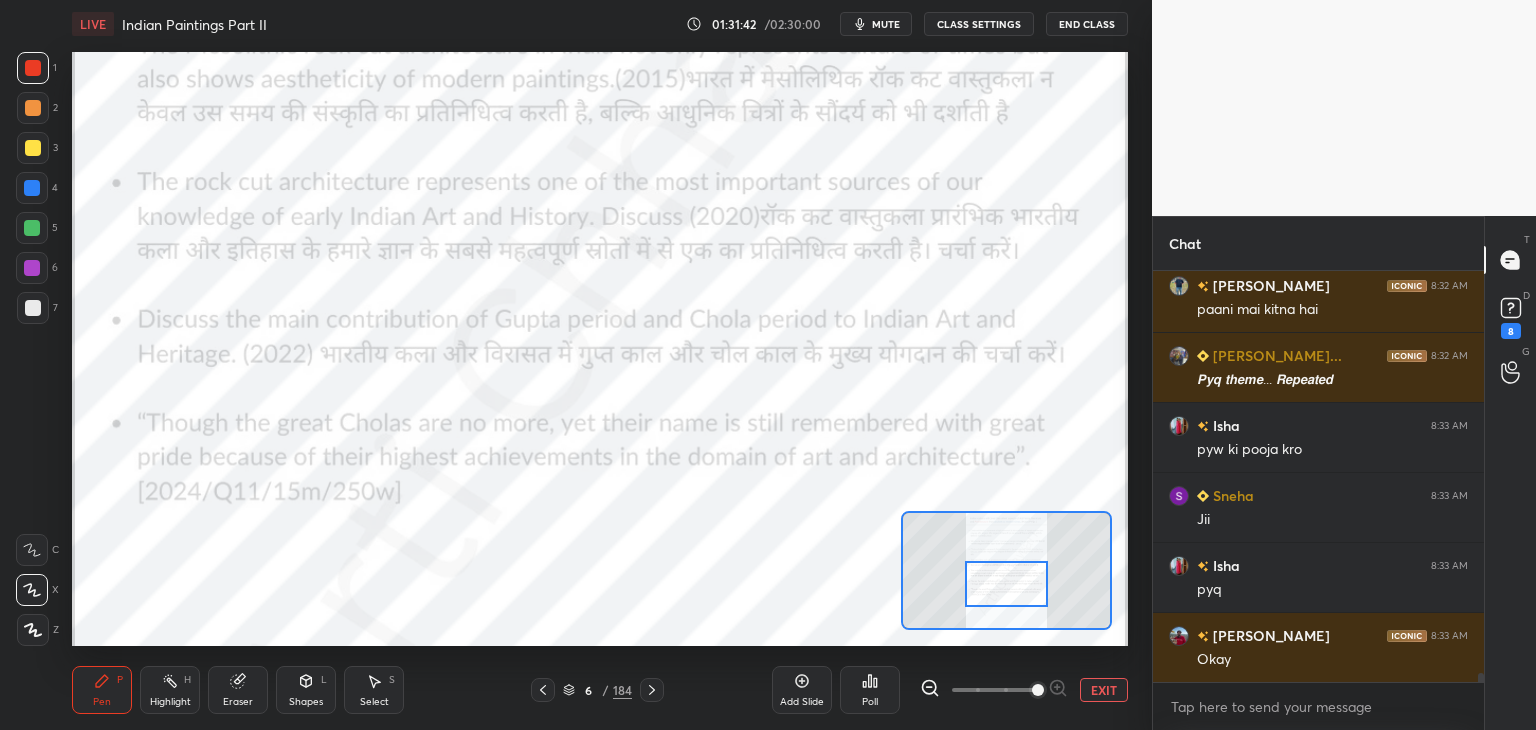 click at bounding box center [1006, 584] 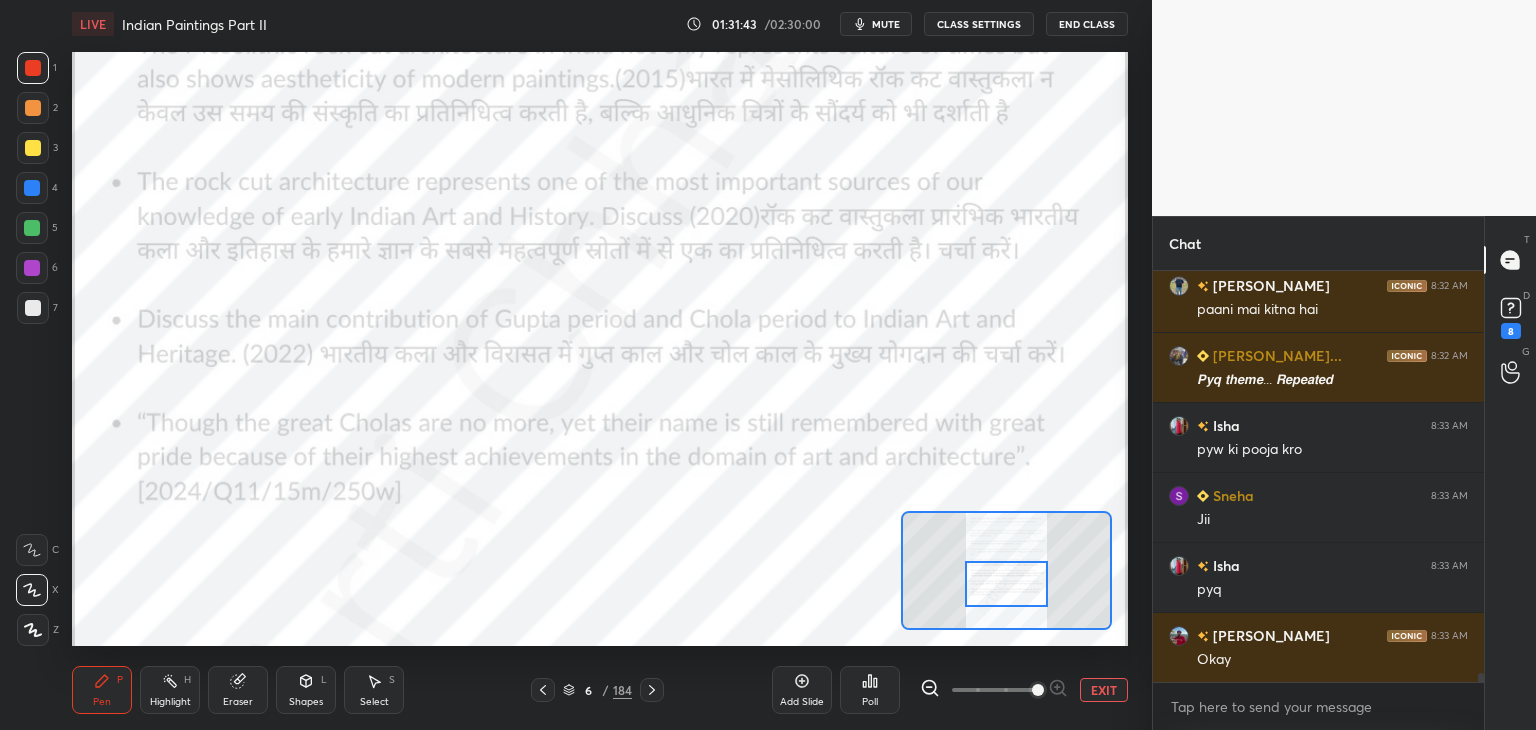 click at bounding box center [32, 188] 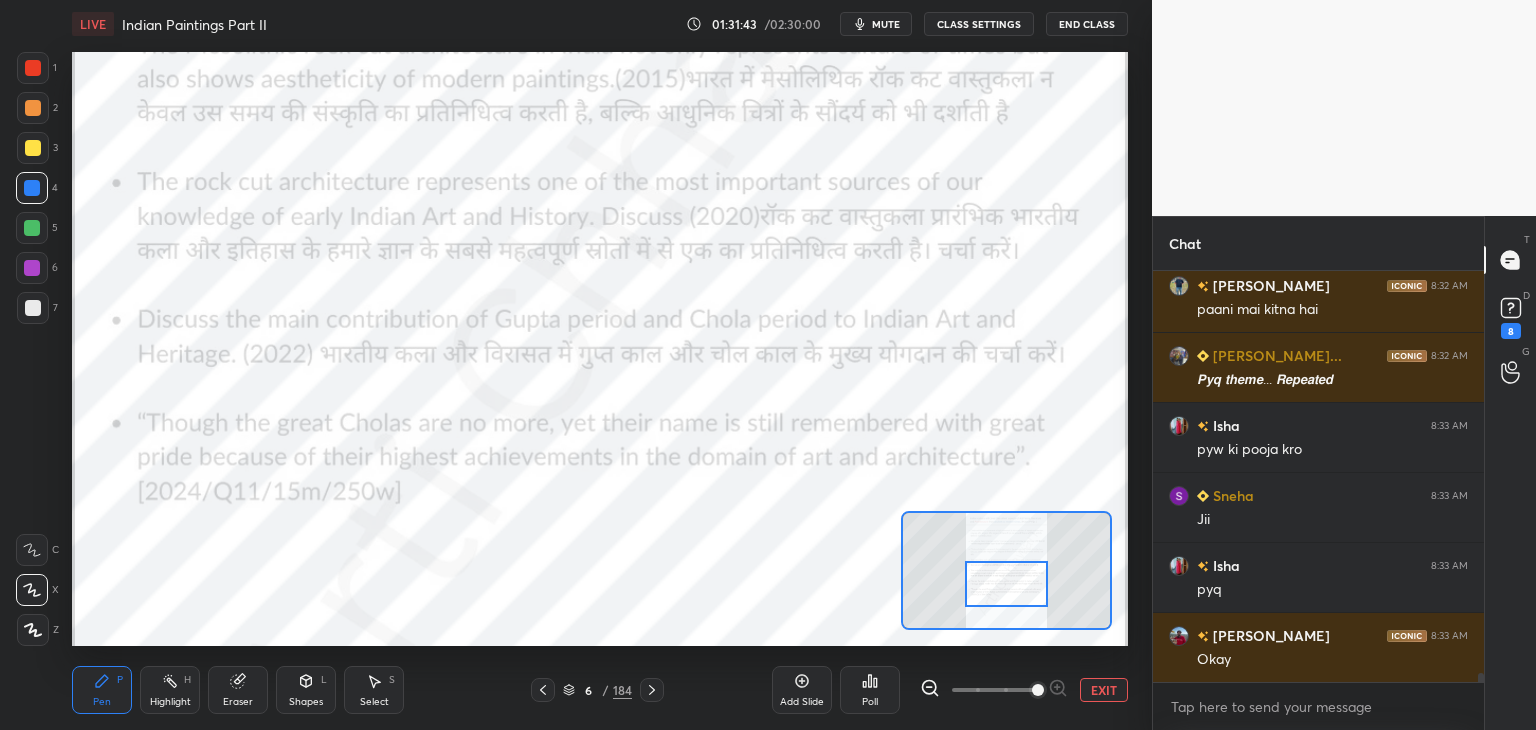 scroll, scrollTop: 18602, scrollLeft: 0, axis: vertical 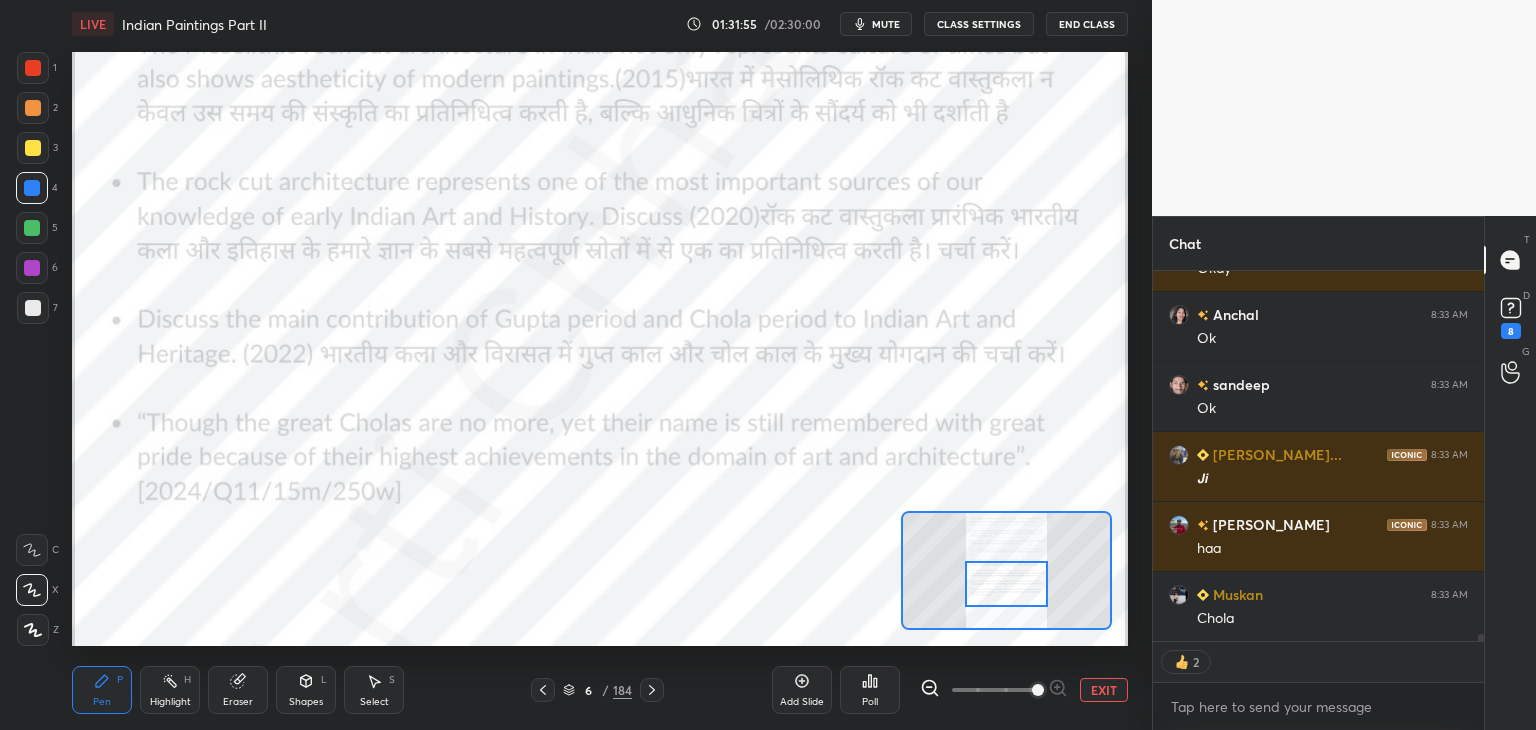 click on "EXIT" at bounding box center [1104, 690] 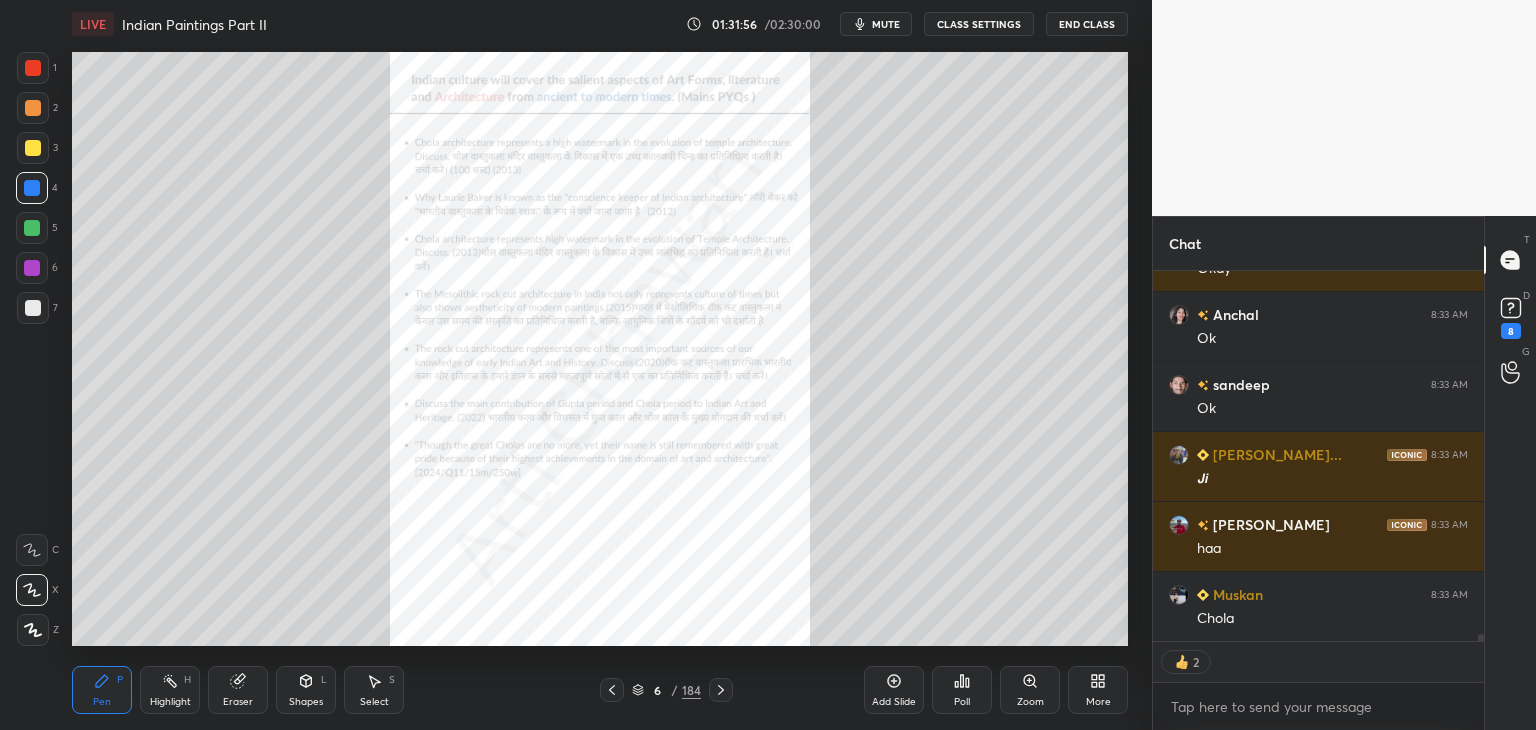 click 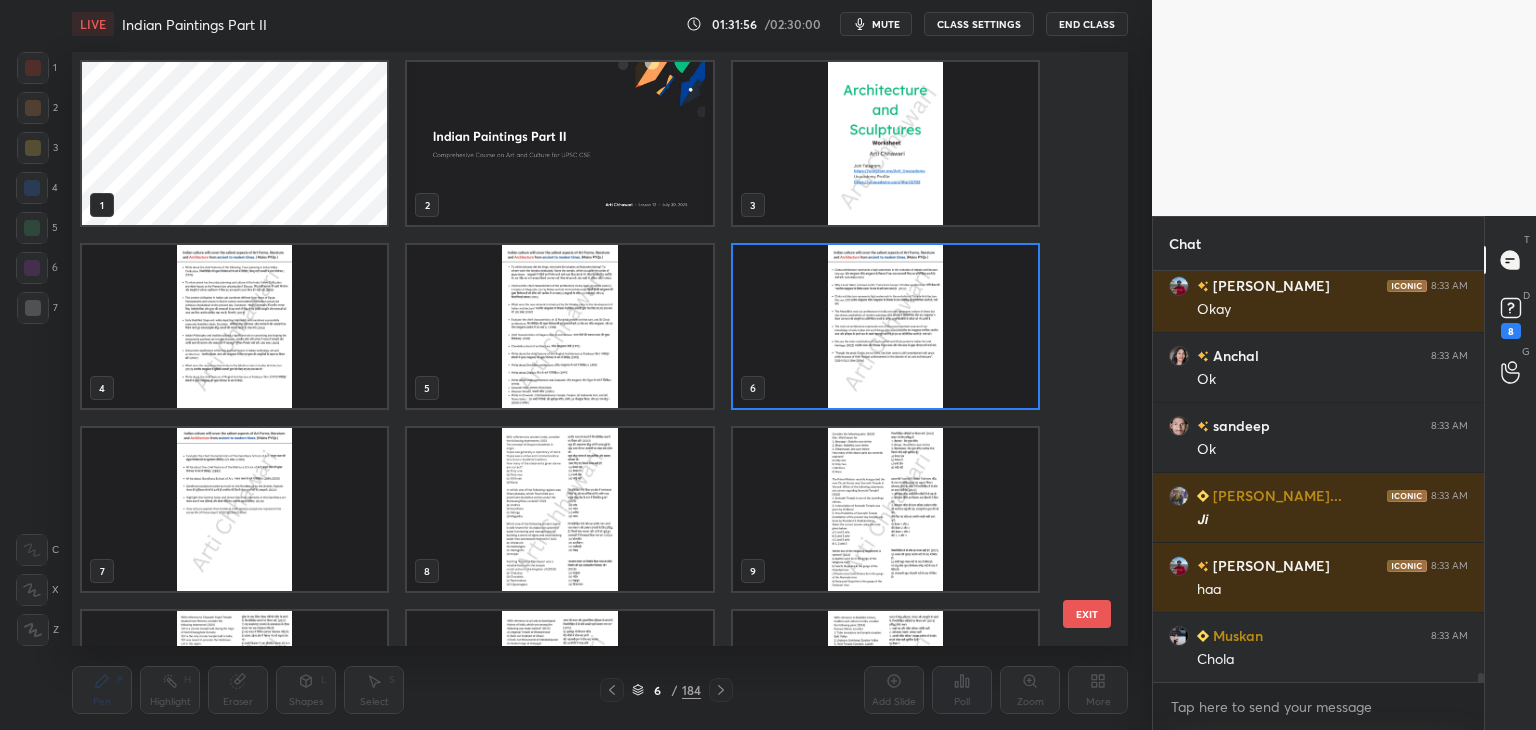 scroll, scrollTop: 6, scrollLeft: 10, axis: both 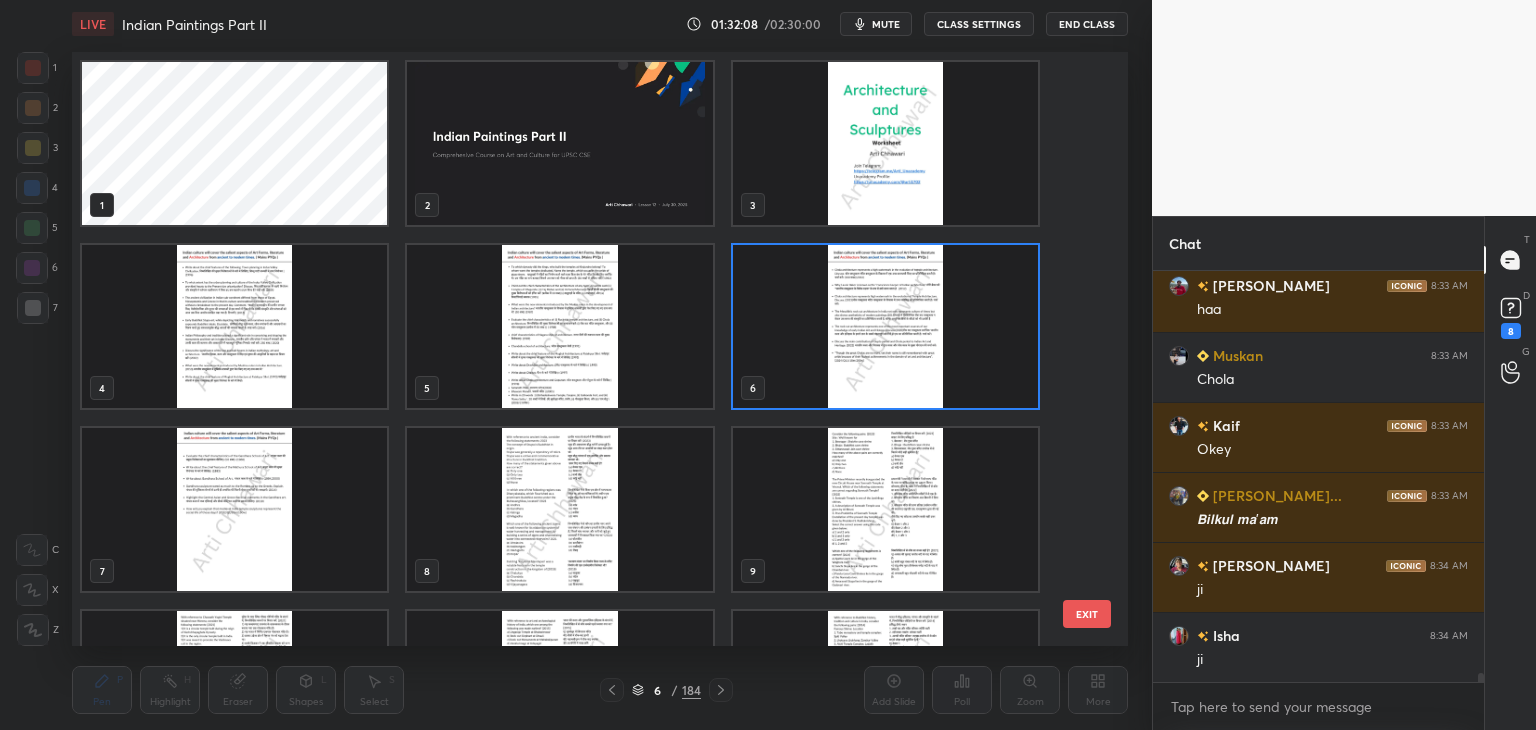 click at bounding box center (559, 143) 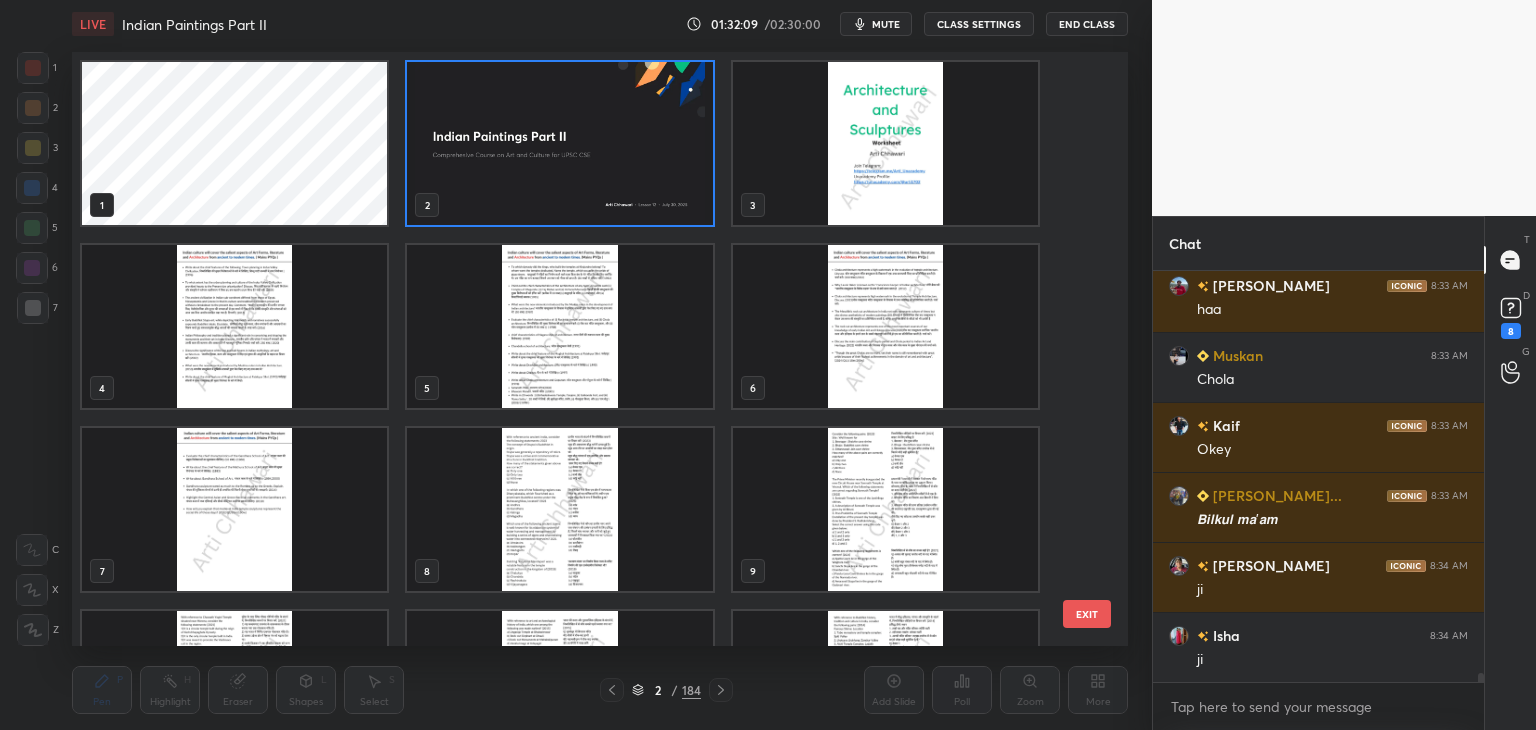 scroll, scrollTop: 19232, scrollLeft: 0, axis: vertical 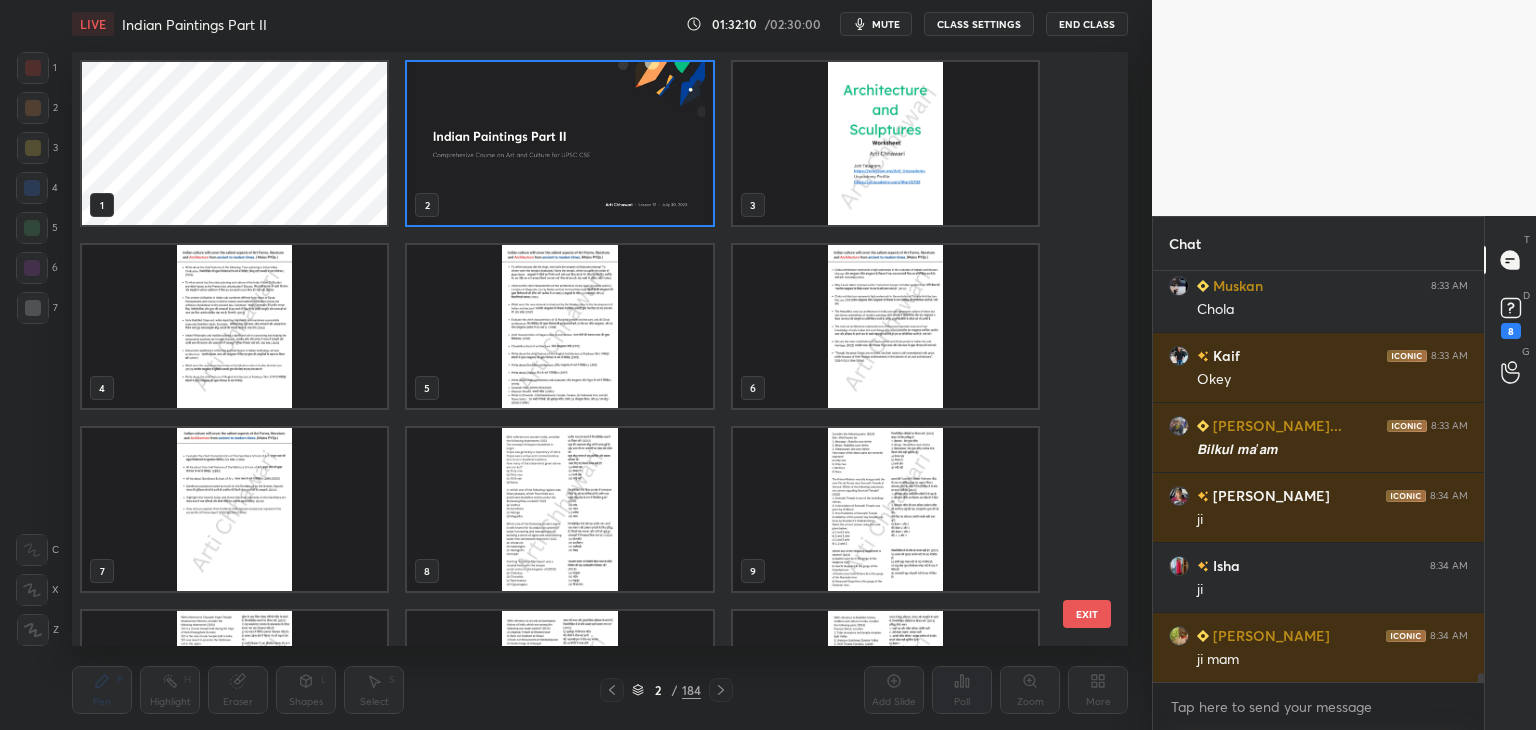 click 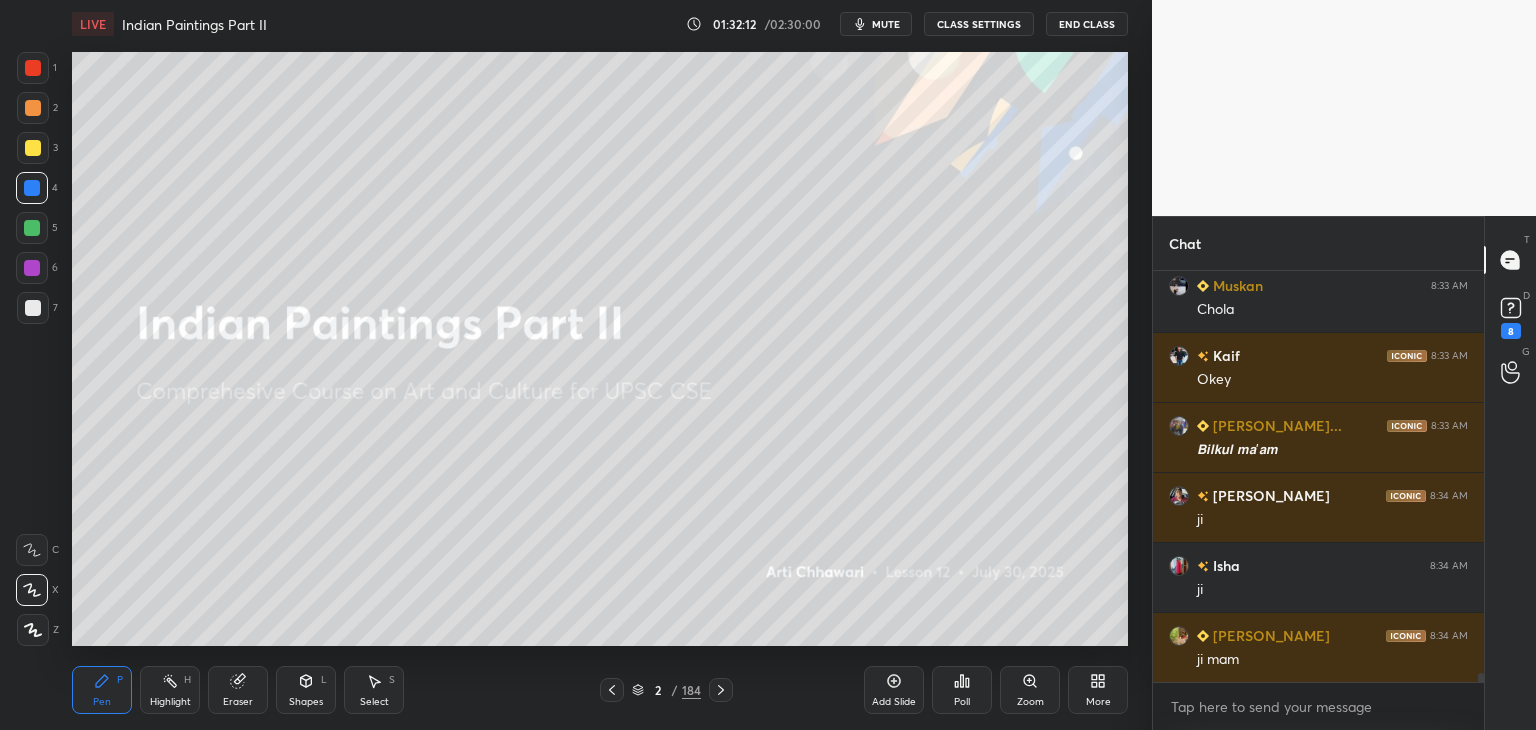 scroll, scrollTop: 19302, scrollLeft: 0, axis: vertical 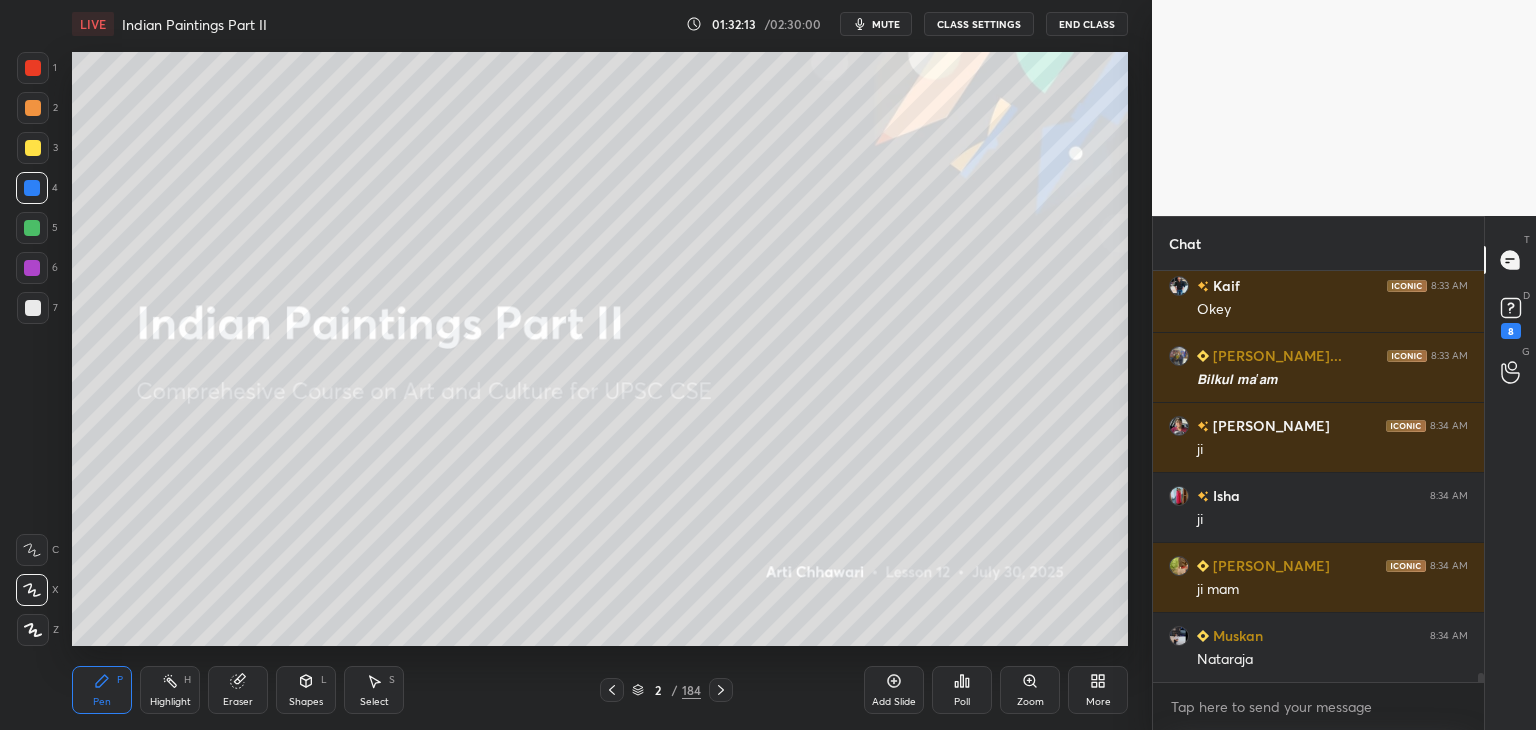 click on "Add Slide" at bounding box center [894, 690] 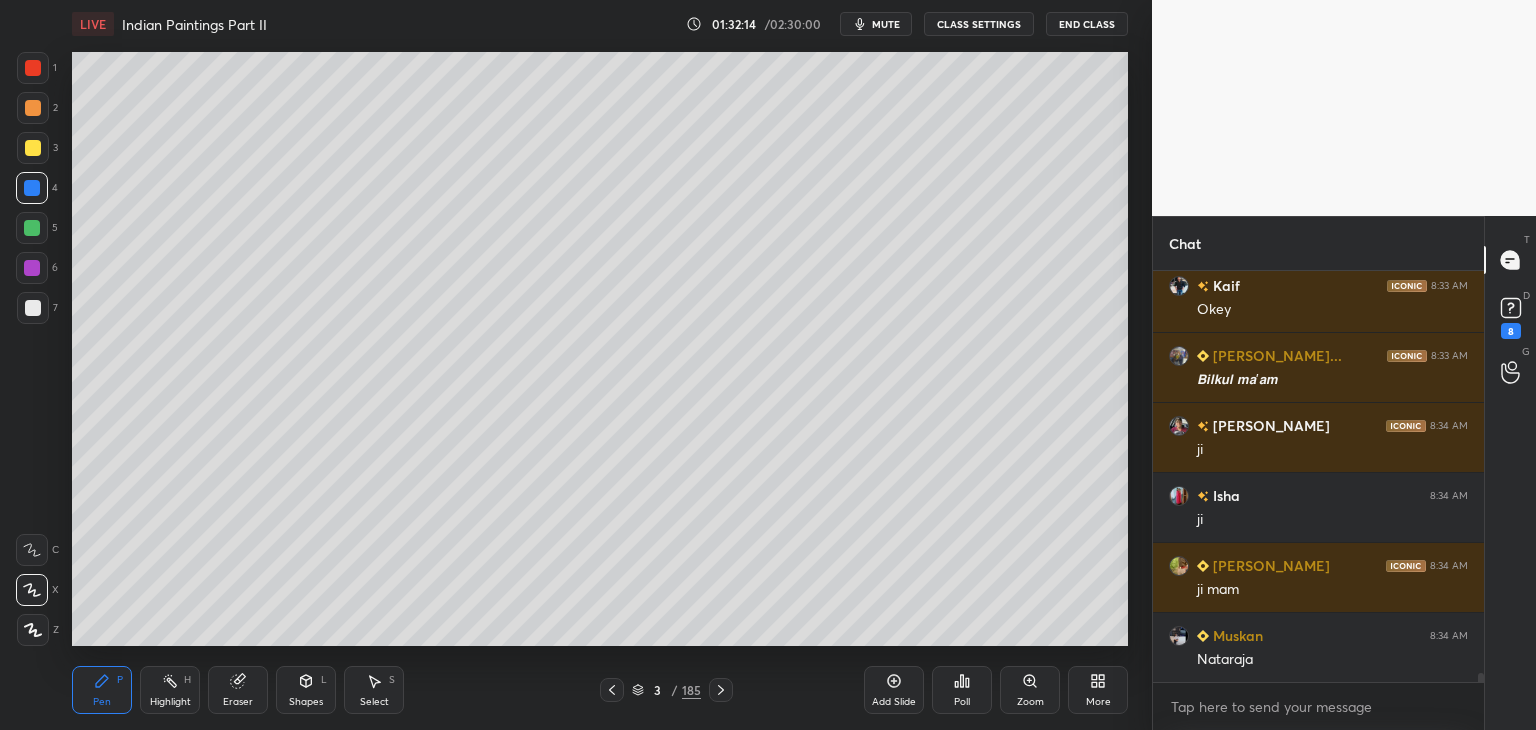 click 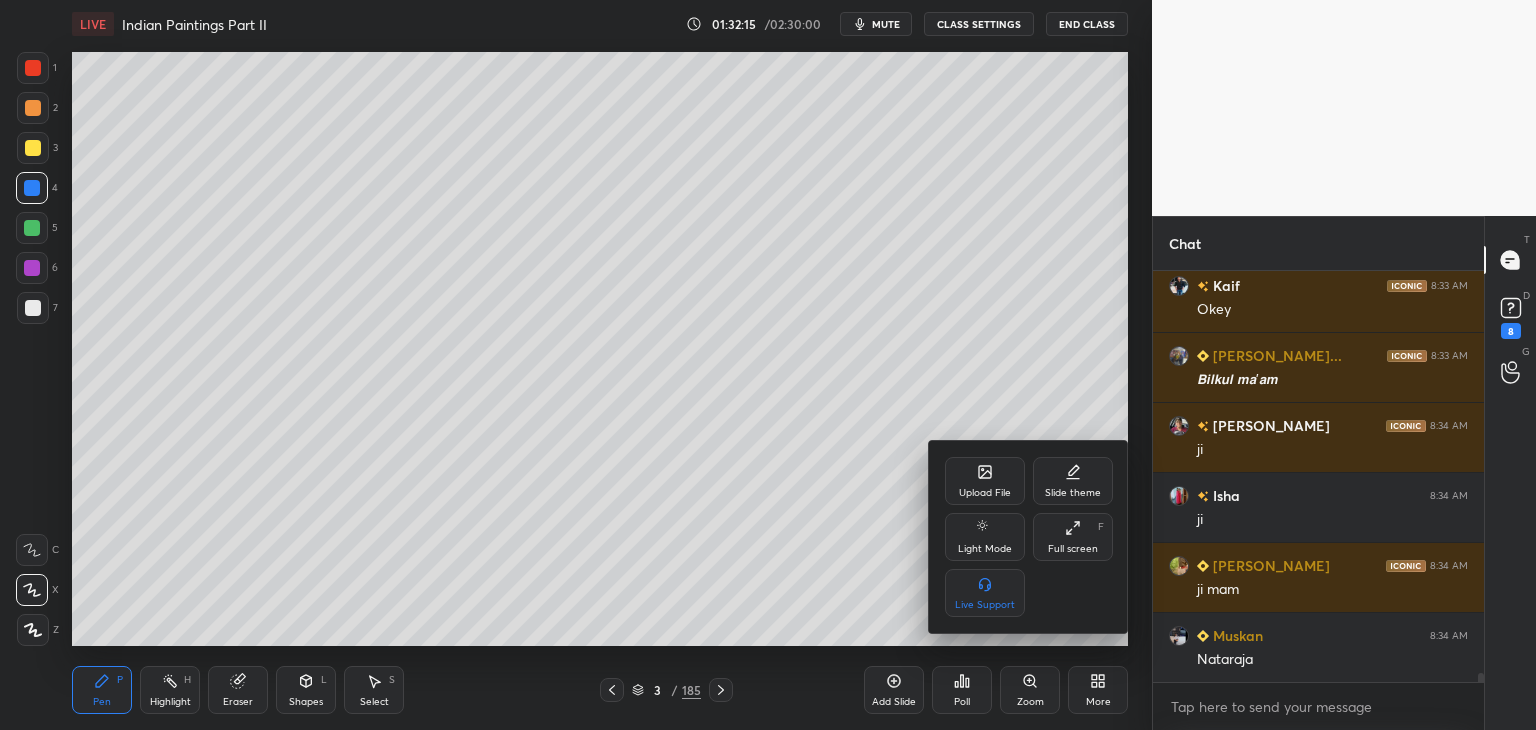 click on "Upload File" at bounding box center [985, 481] 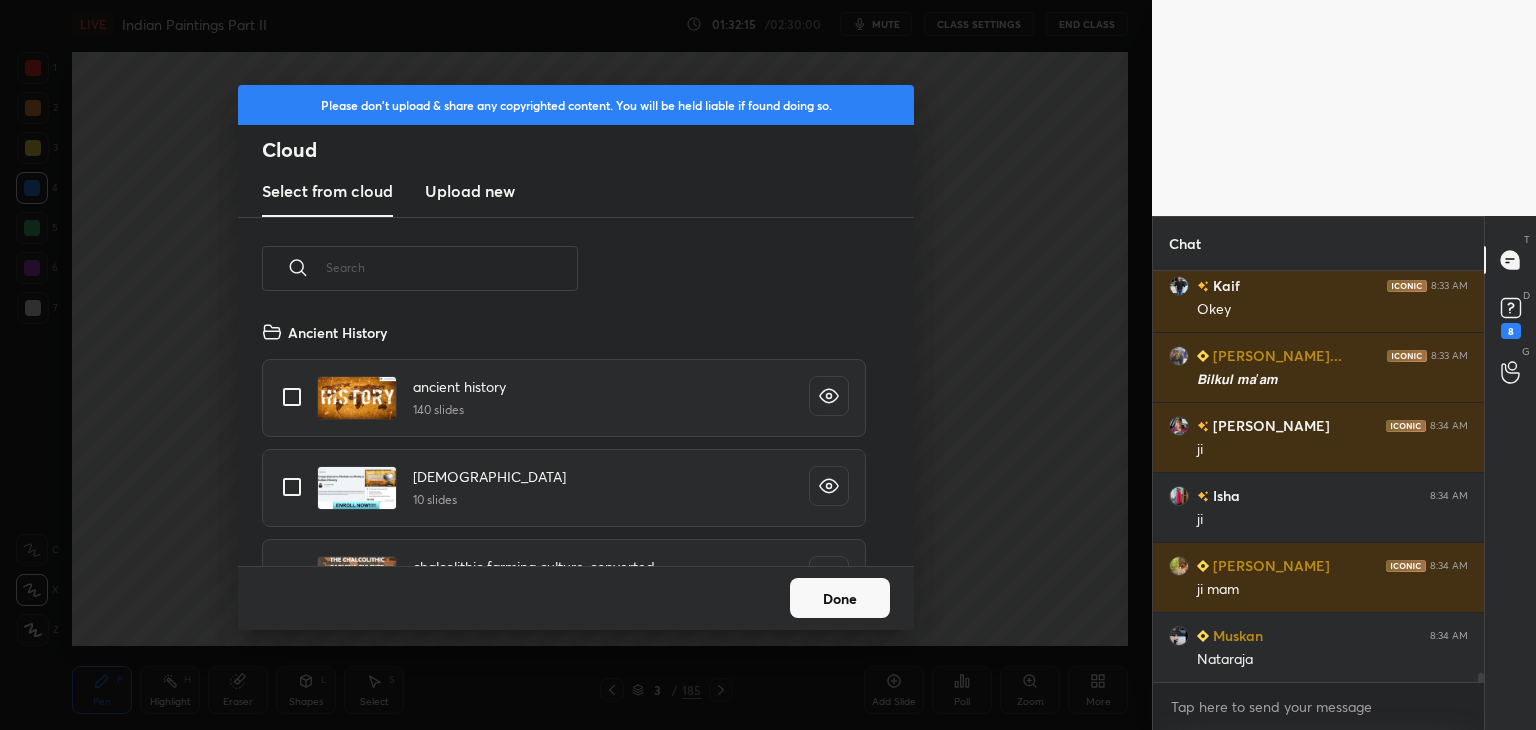 scroll, scrollTop: 5, scrollLeft: 10, axis: both 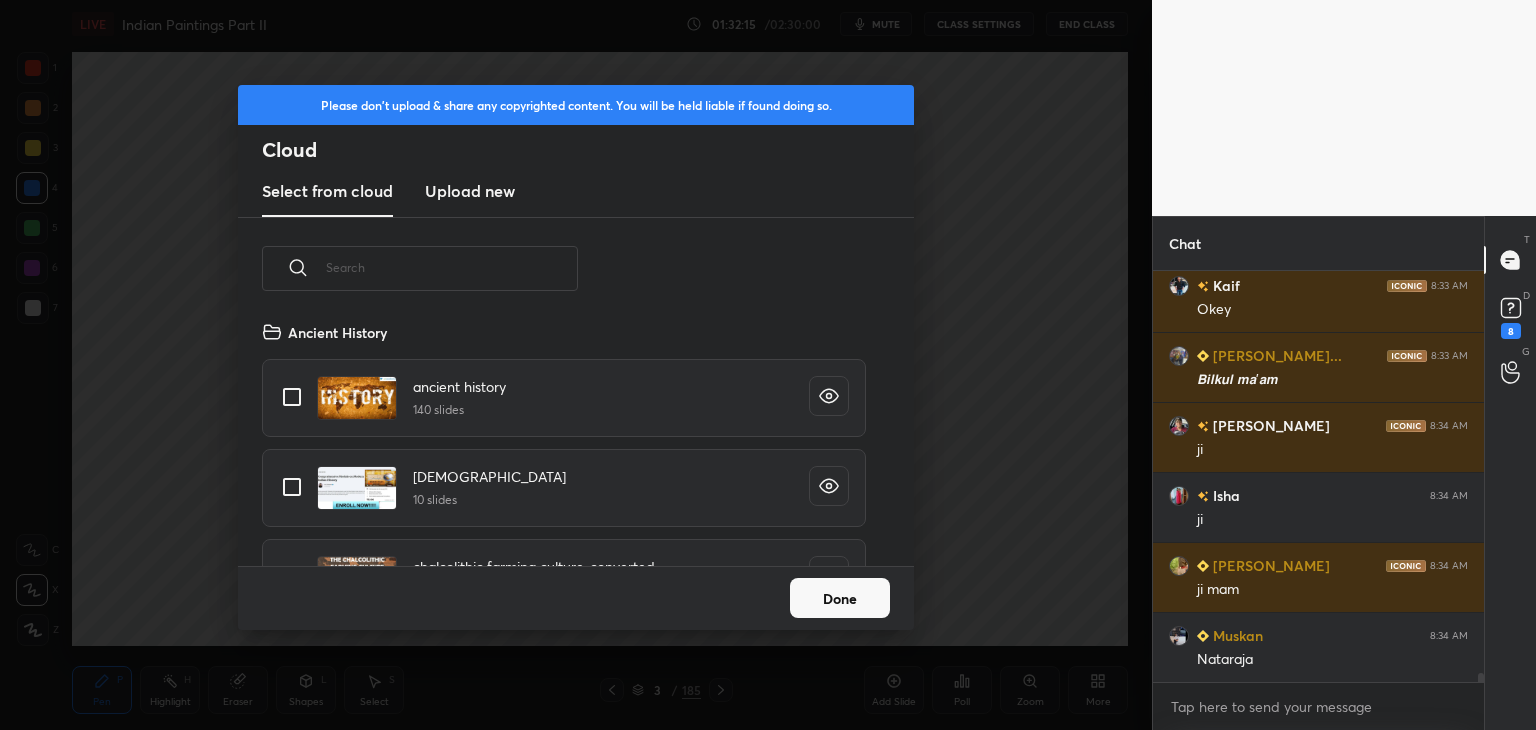 click on "Upload new" at bounding box center [470, 191] 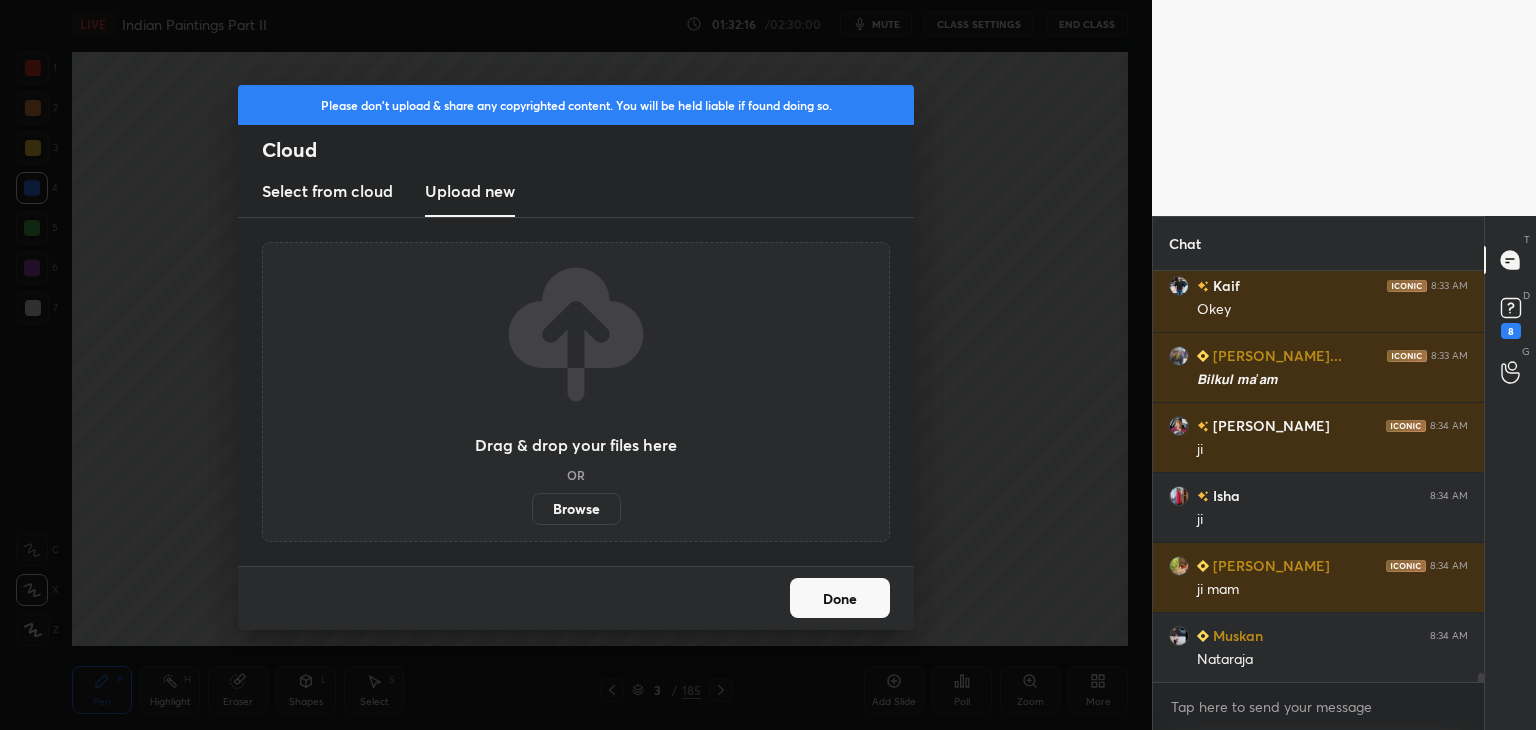 click on "Browse" at bounding box center (576, 509) 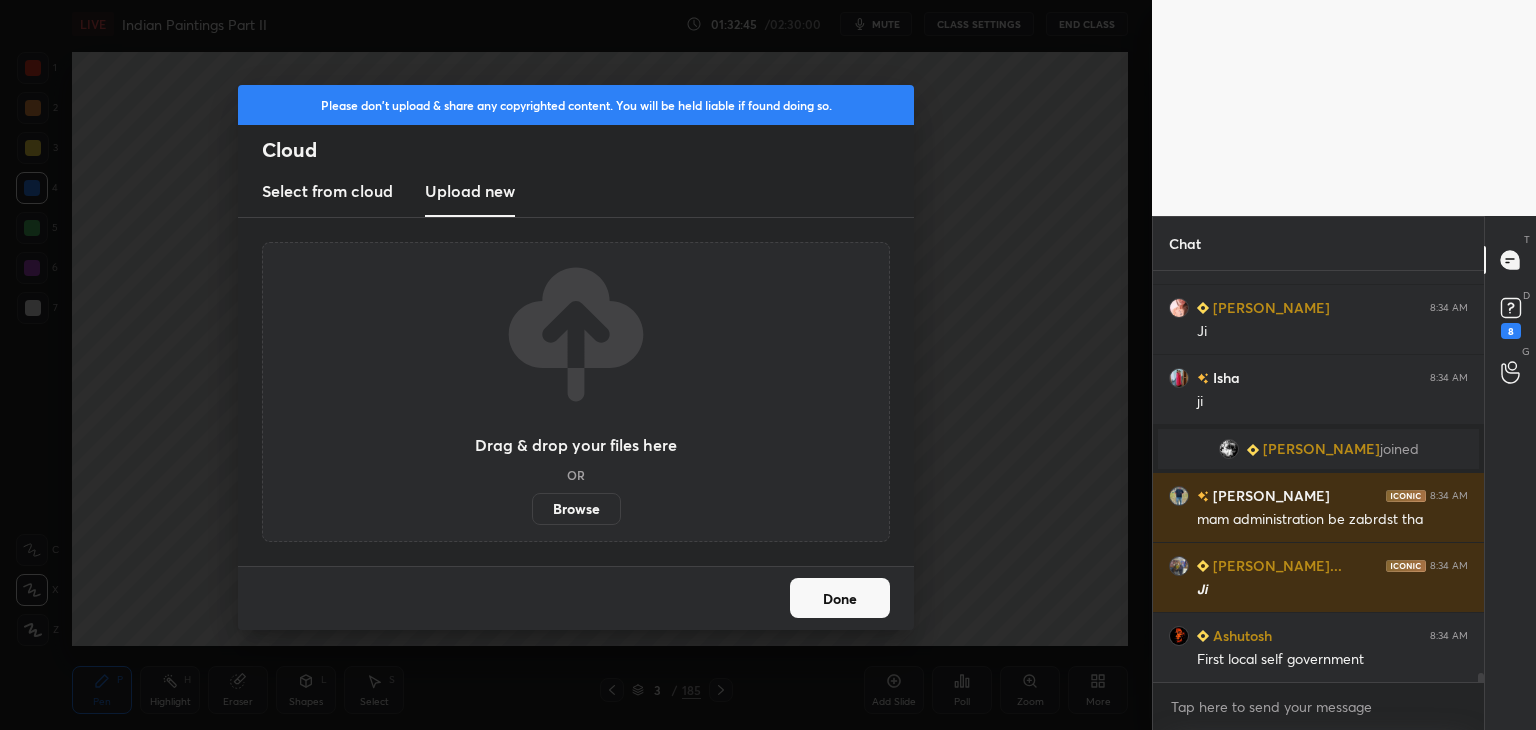scroll, scrollTop: 18894, scrollLeft: 0, axis: vertical 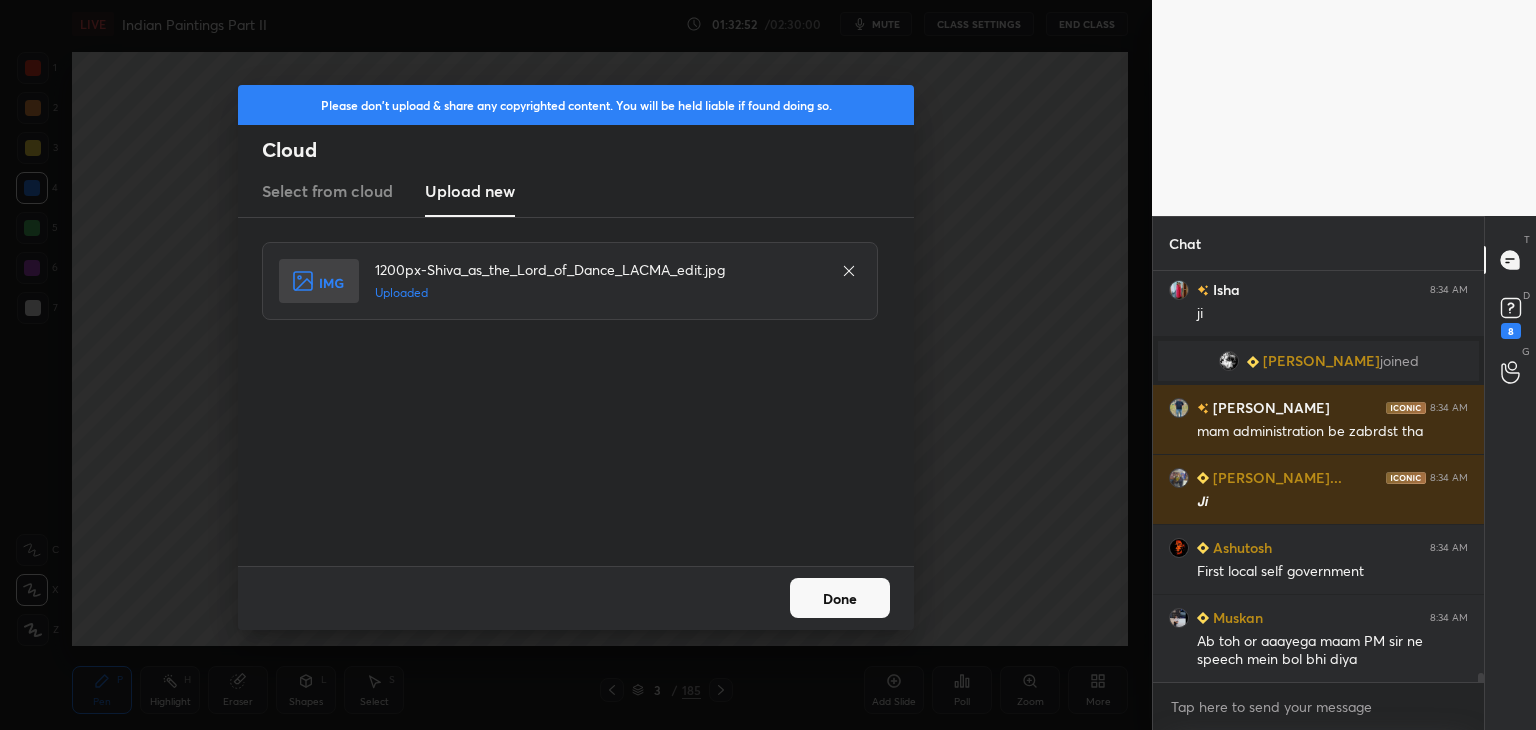 click on "Done" at bounding box center [840, 598] 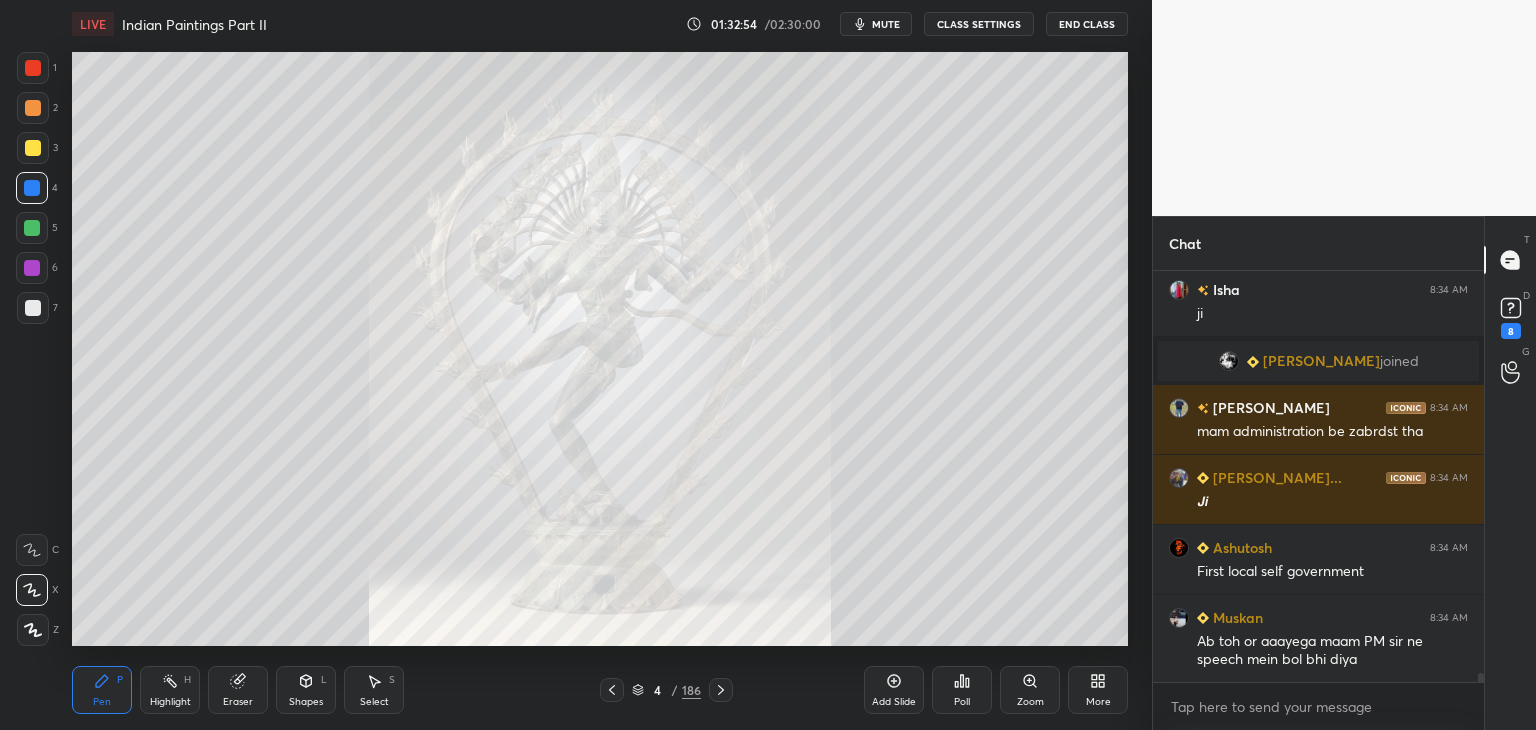 scroll, scrollTop: 18964, scrollLeft: 0, axis: vertical 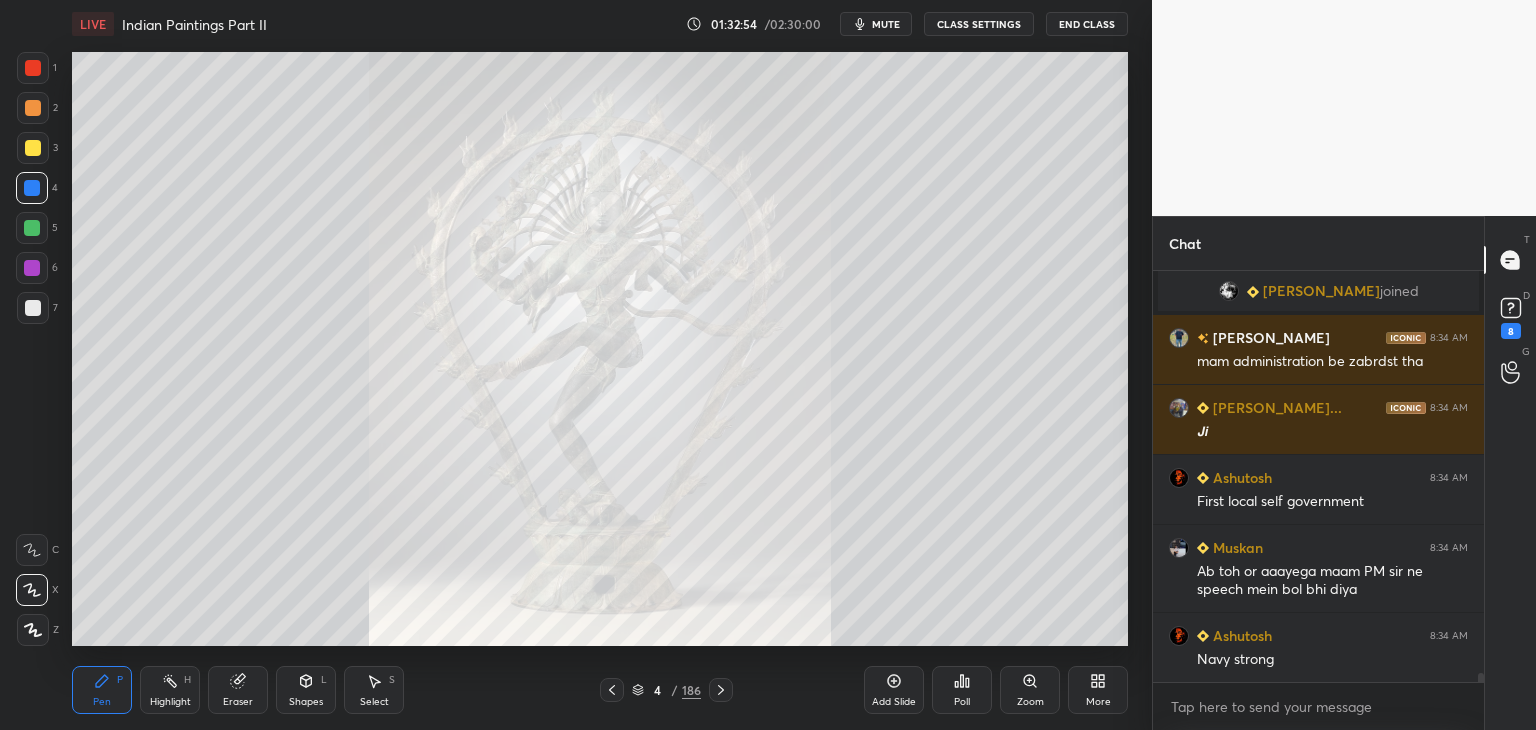 click at bounding box center [33, 68] 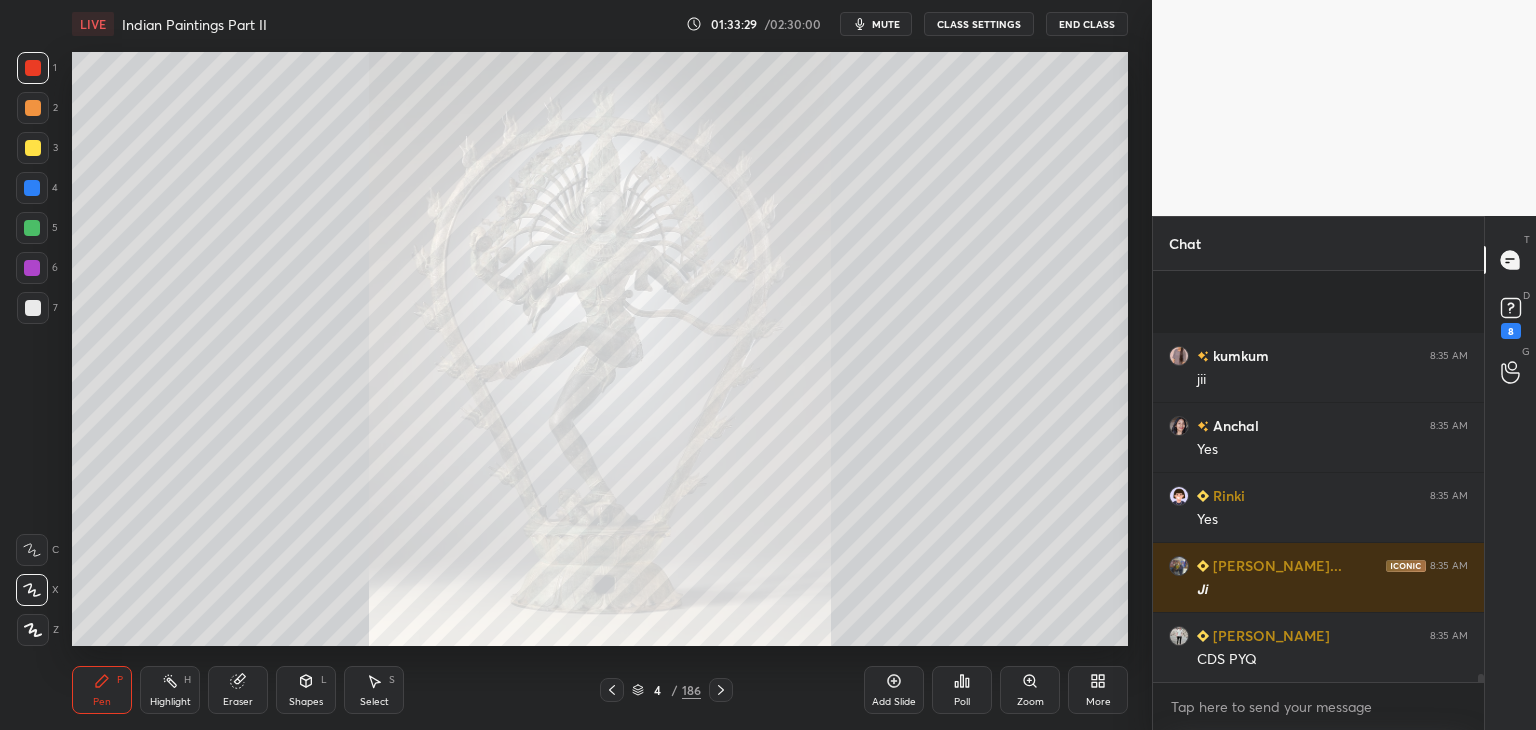 scroll, scrollTop: 21204, scrollLeft: 0, axis: vertical 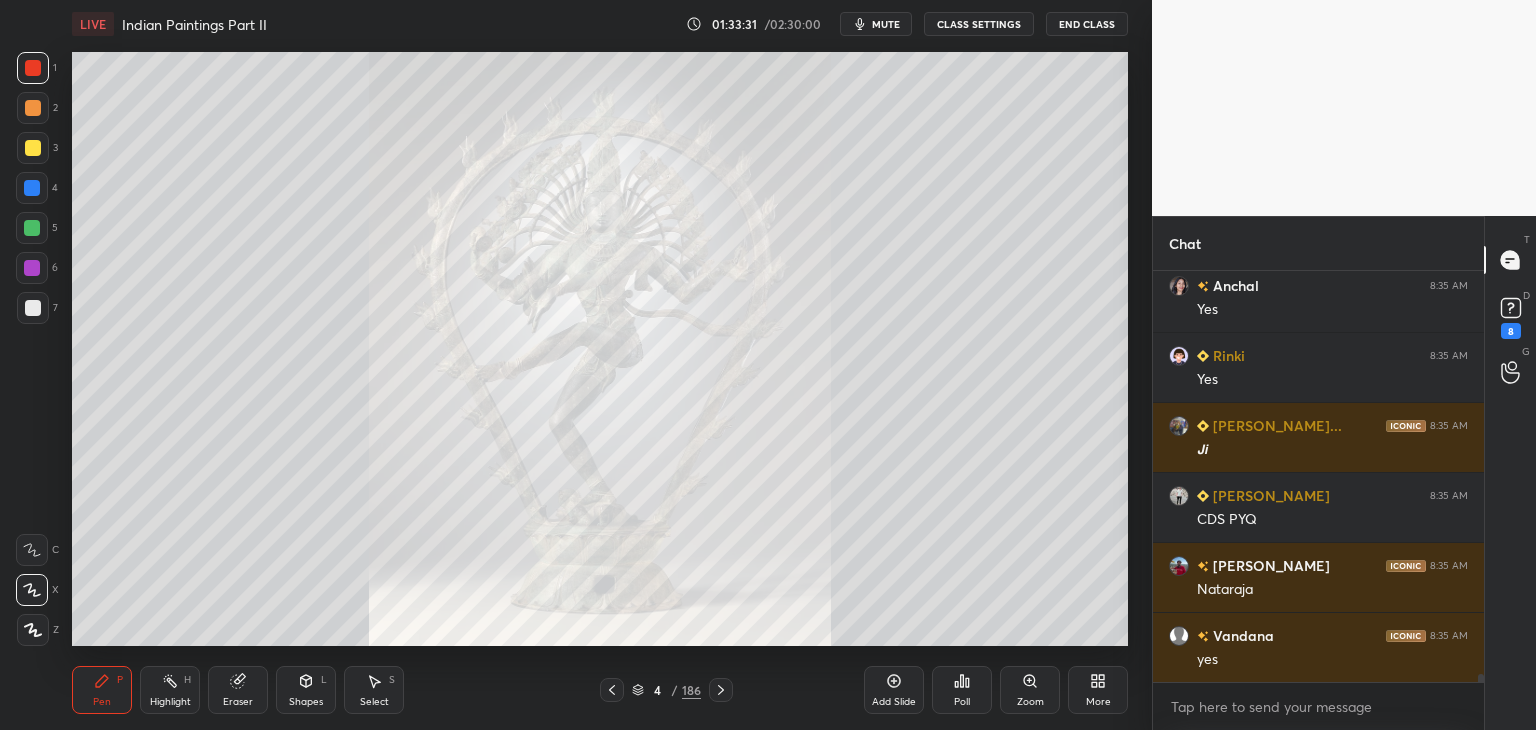 click at bounding box center (33, 148) 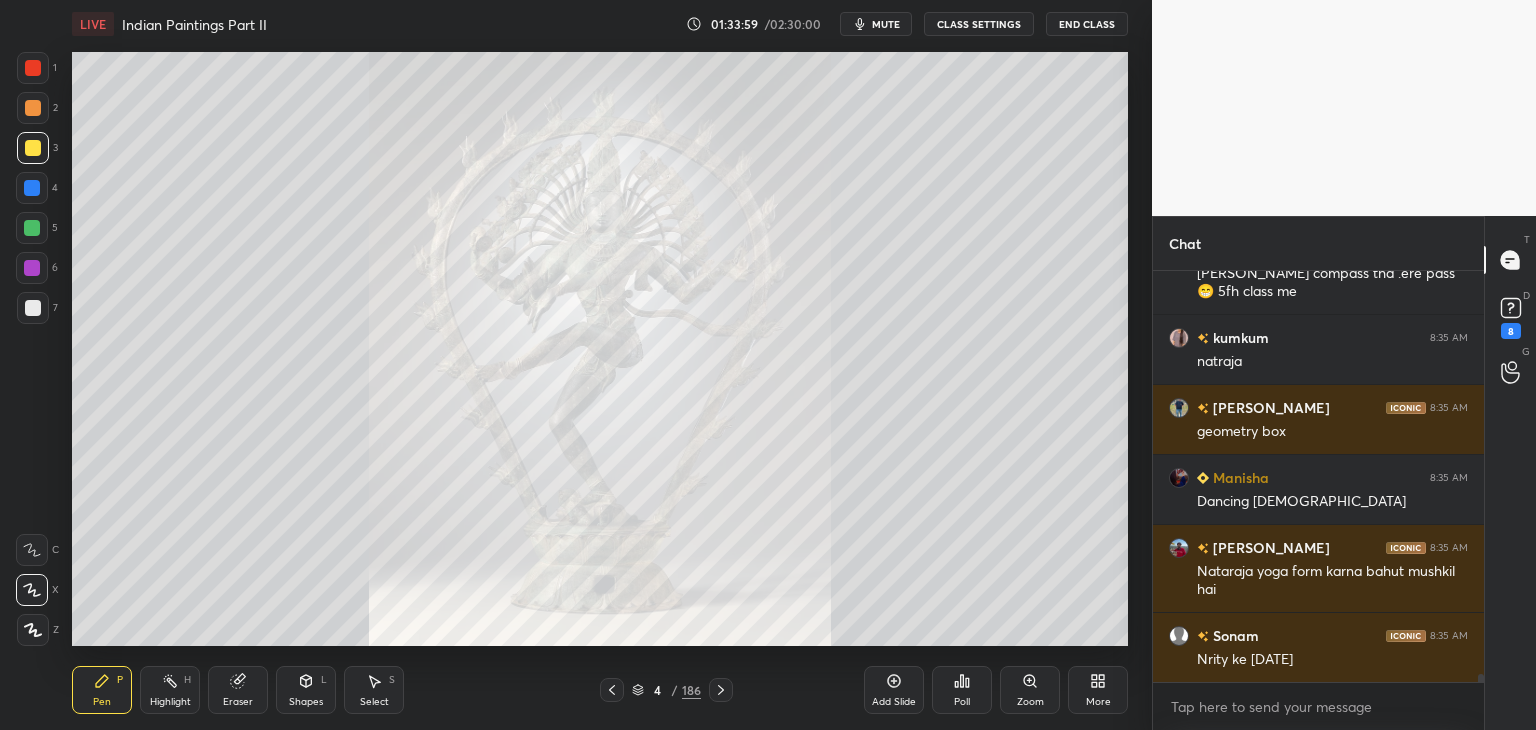 scroll, scrollTop: 20874, scrollLeft: 0, axis: vertical 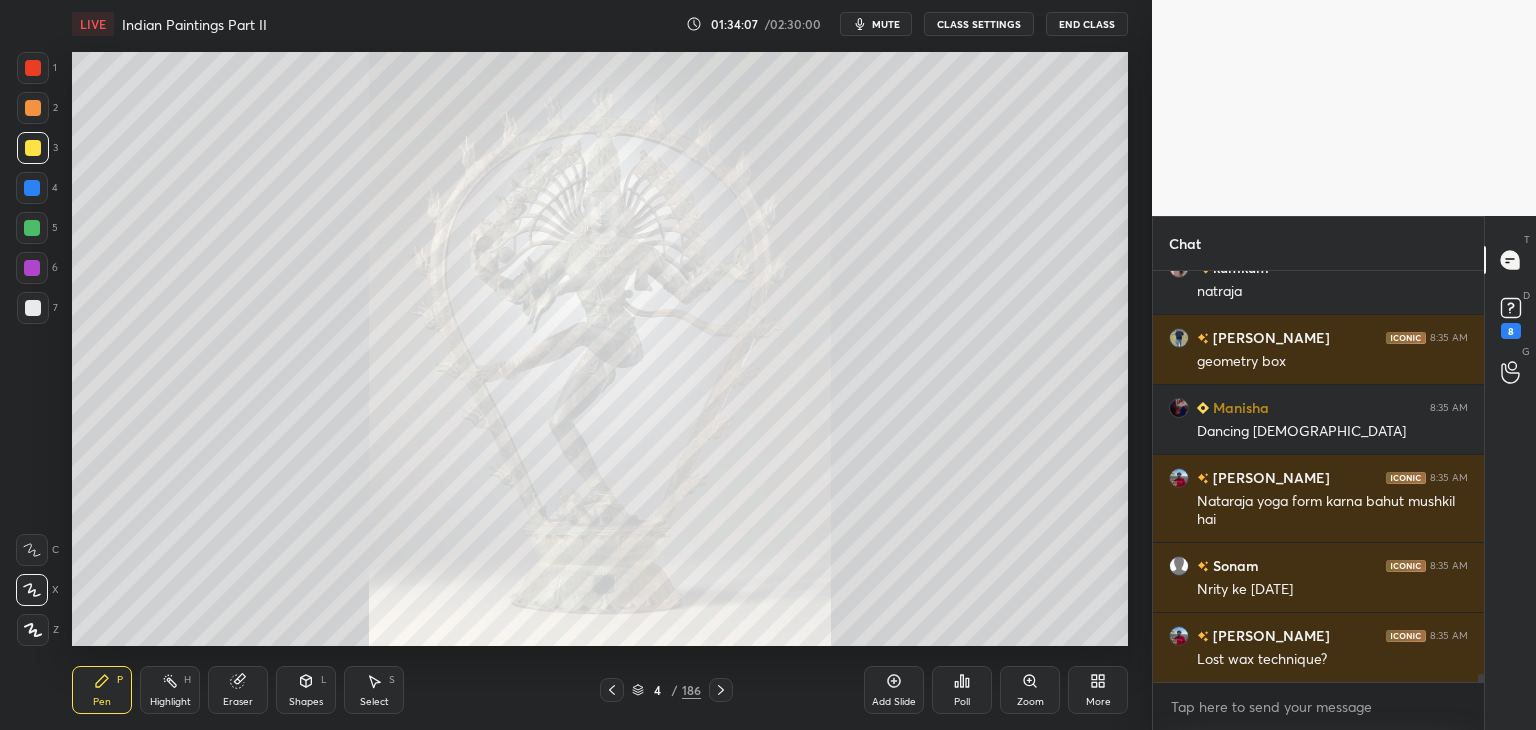 drag, startPoint x: 33, startPoint y: 180, endPoint x: 53, endPoint y: 187, distance: 21.189621 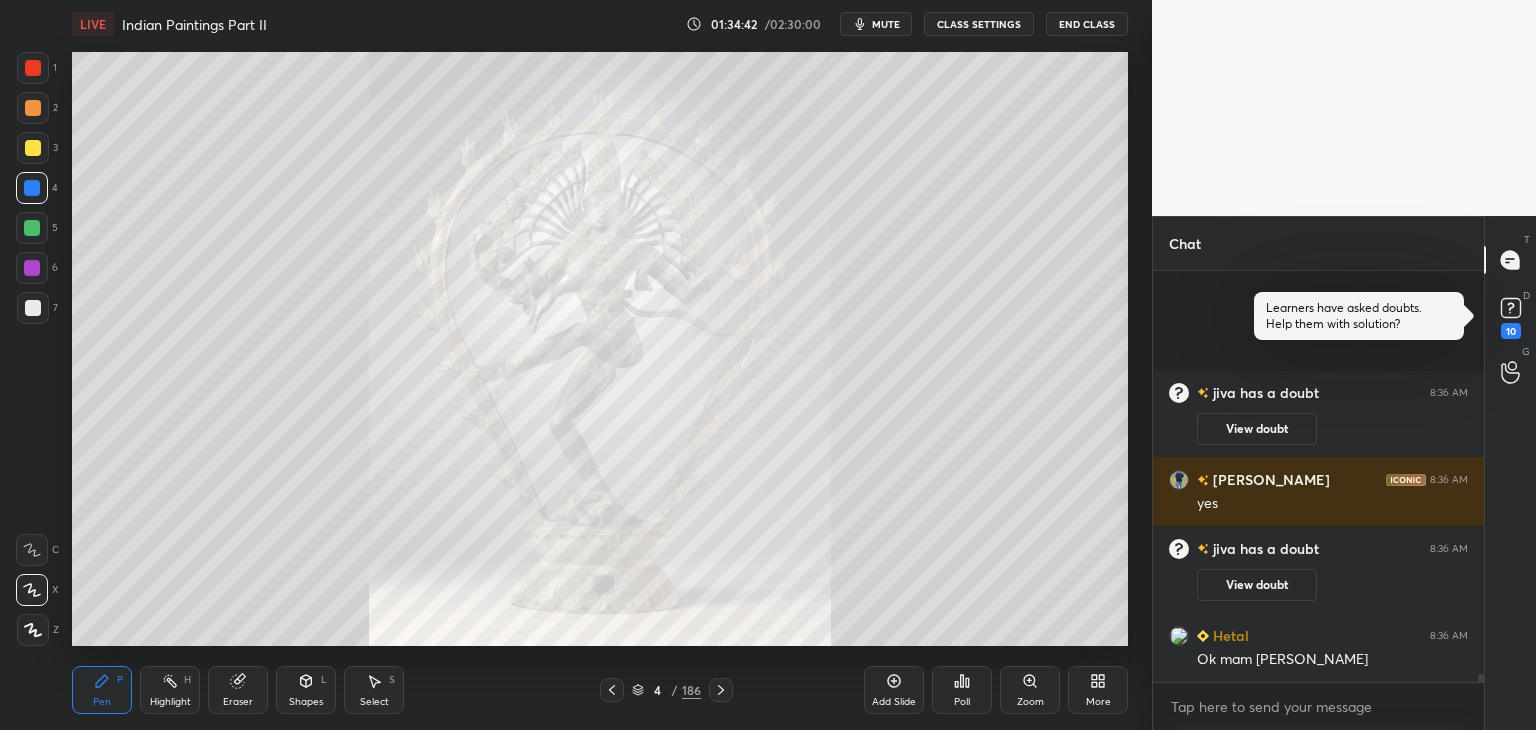 scroll, scrollTop: 21116, scrollLeft: 0, axis: vertical 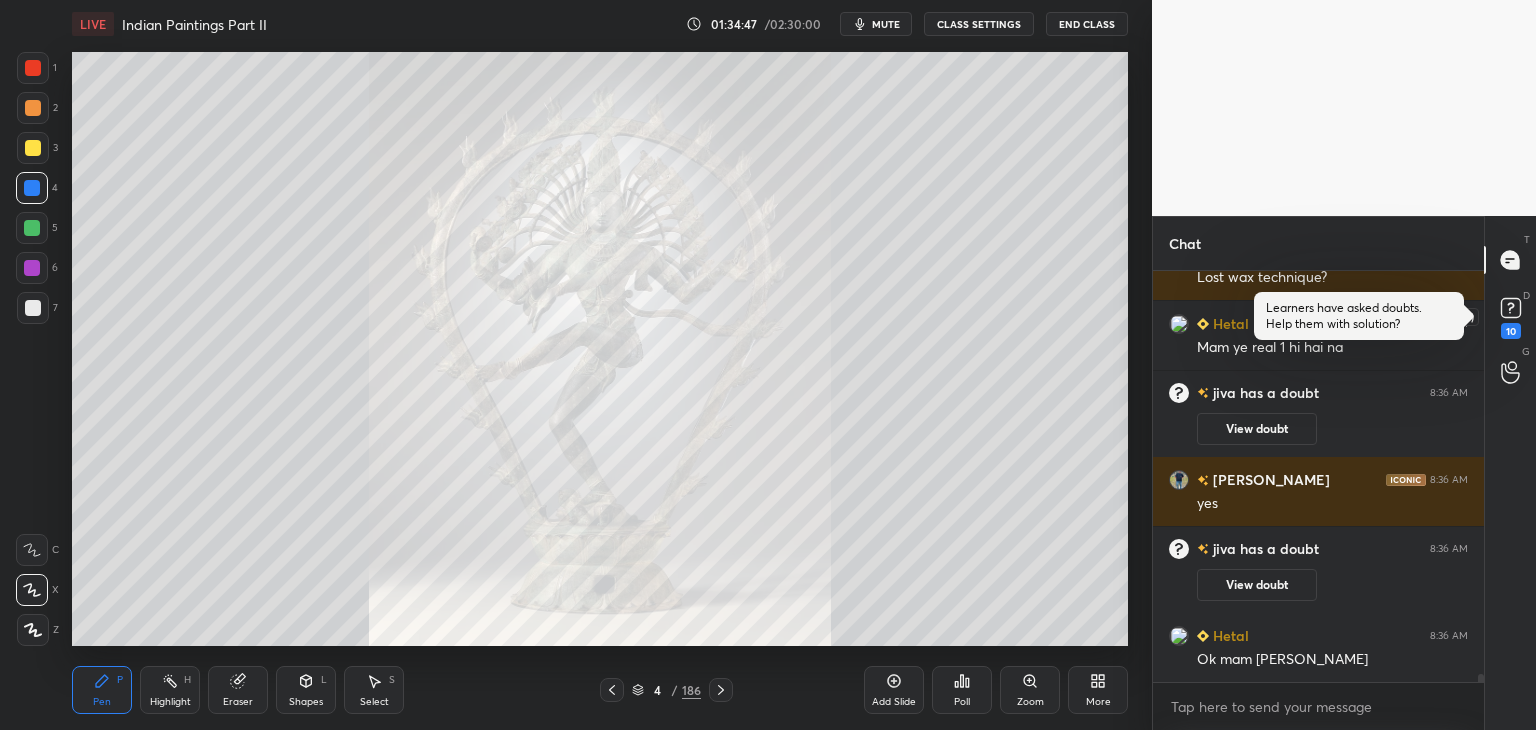 click on "10" at bounding box center (1511, 331) 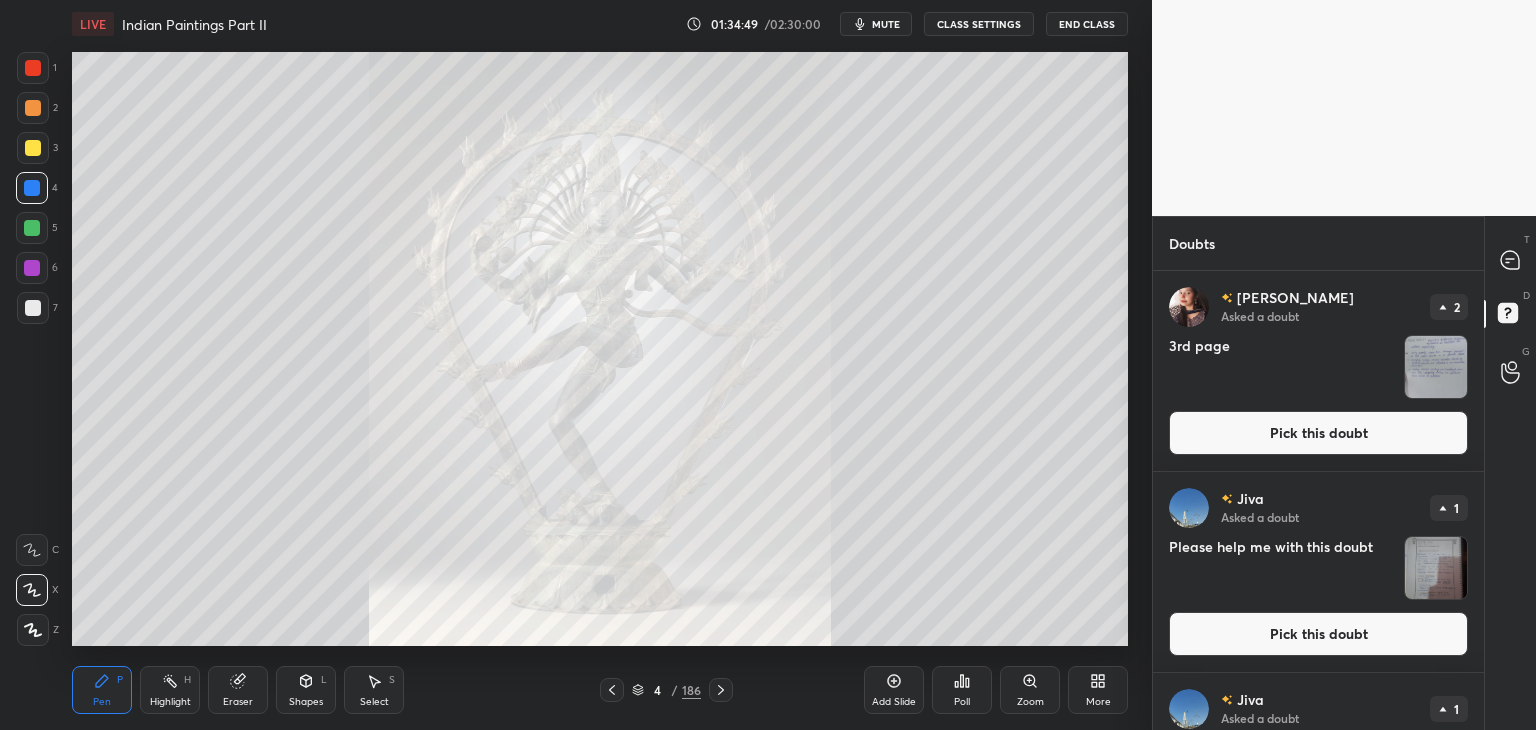 click on "CLASS SETTINGS" at bounding box center [979, 24] 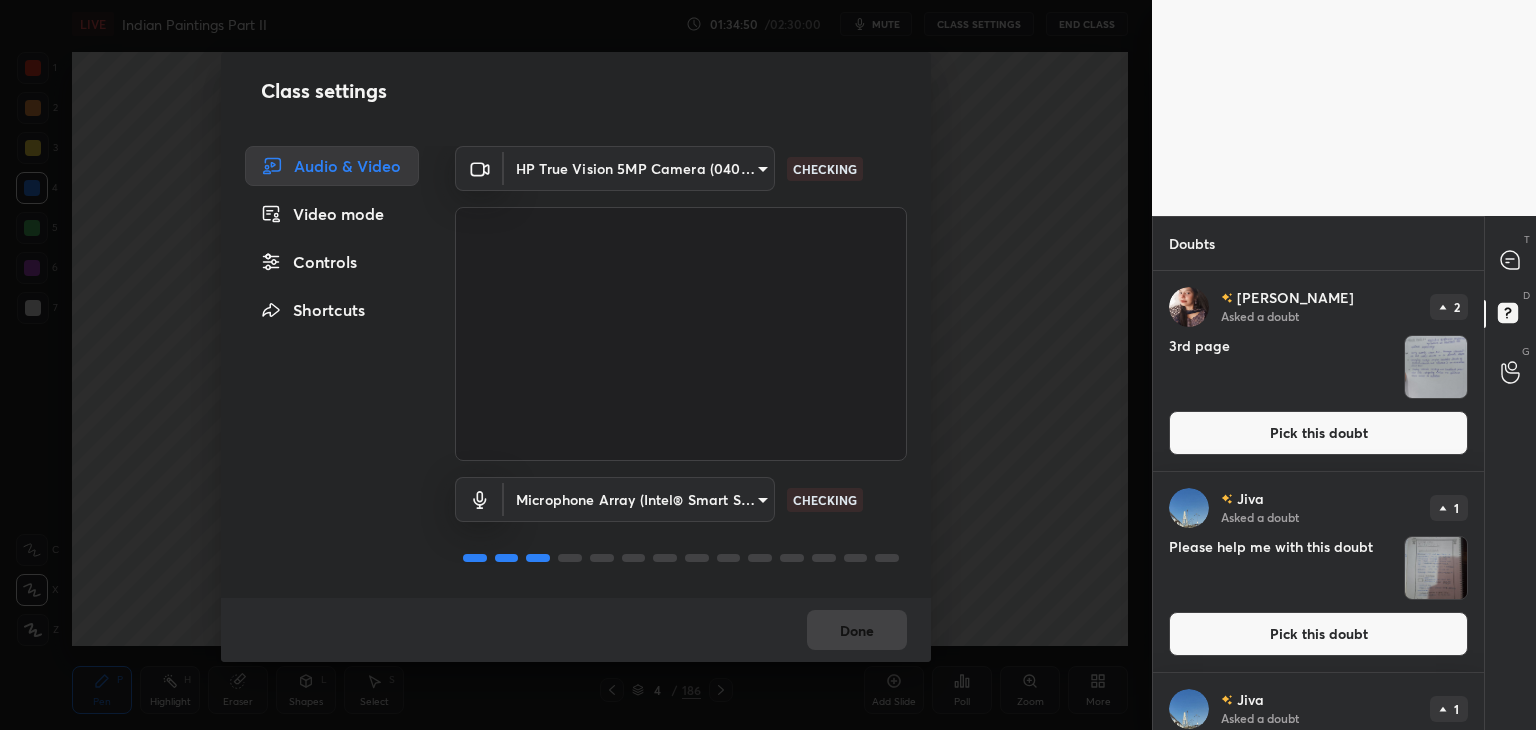 click on "Controls" at bounding box center (332, 262) 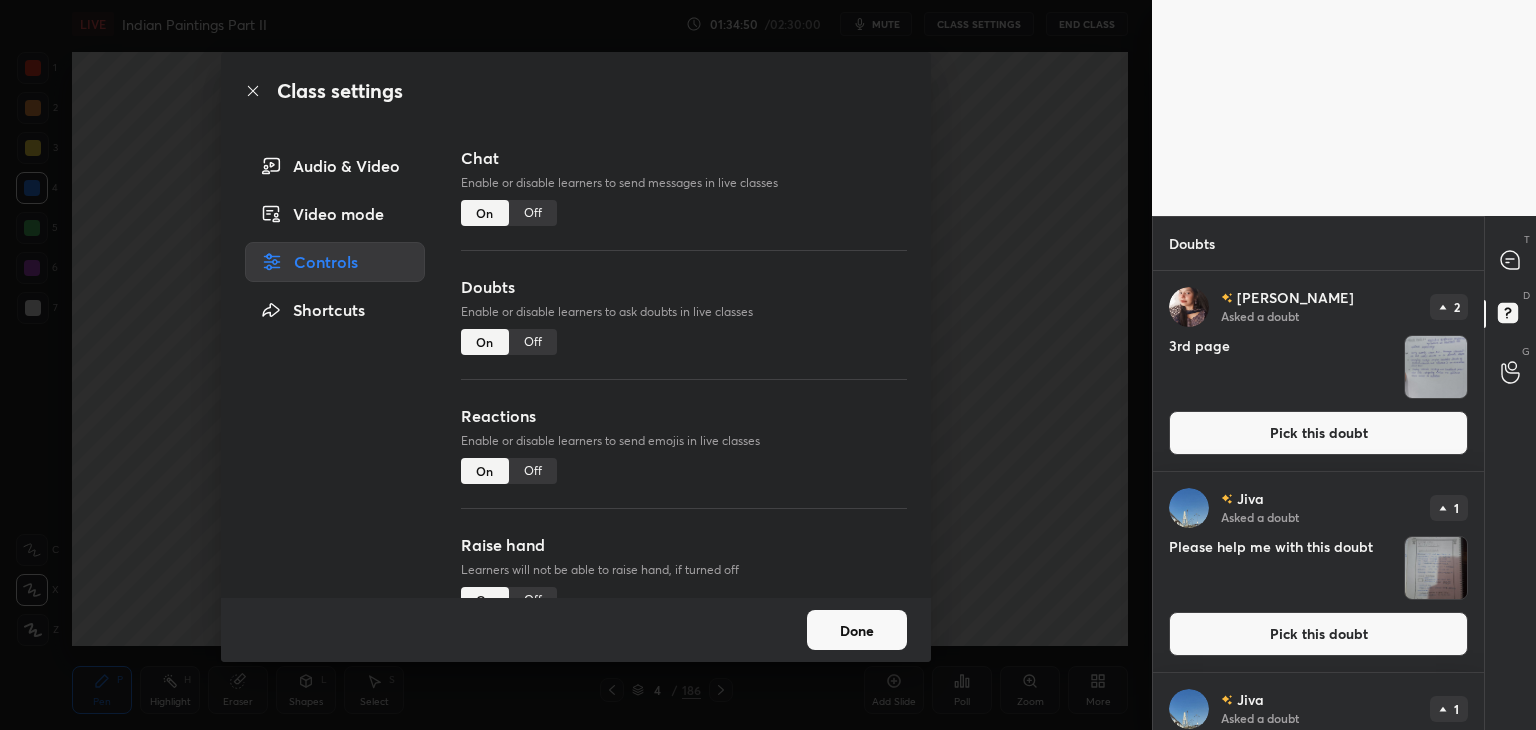 click on "Off" at bounding box center [533, 342] 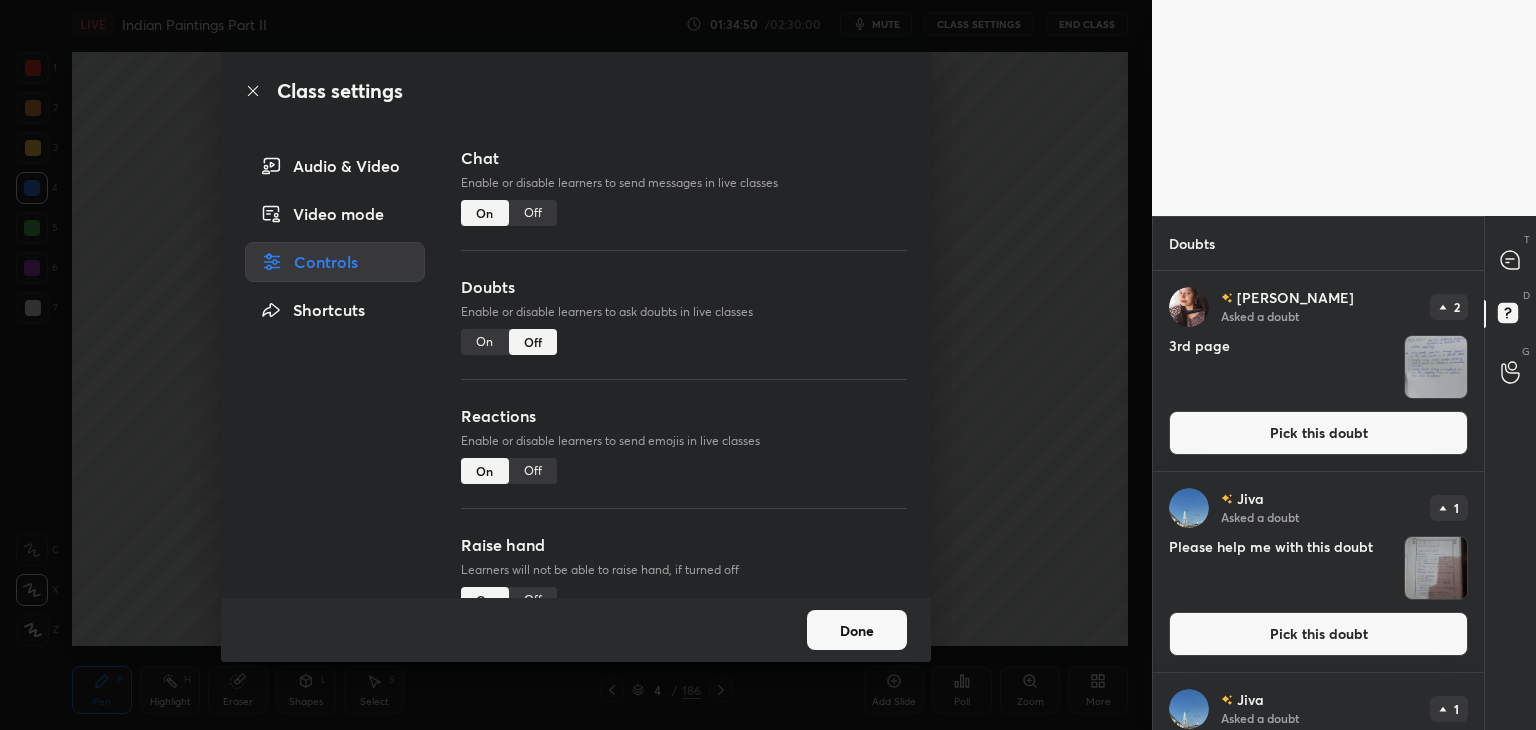 scroll, scrollTop: 405, scrollLeft: 325, axis: both 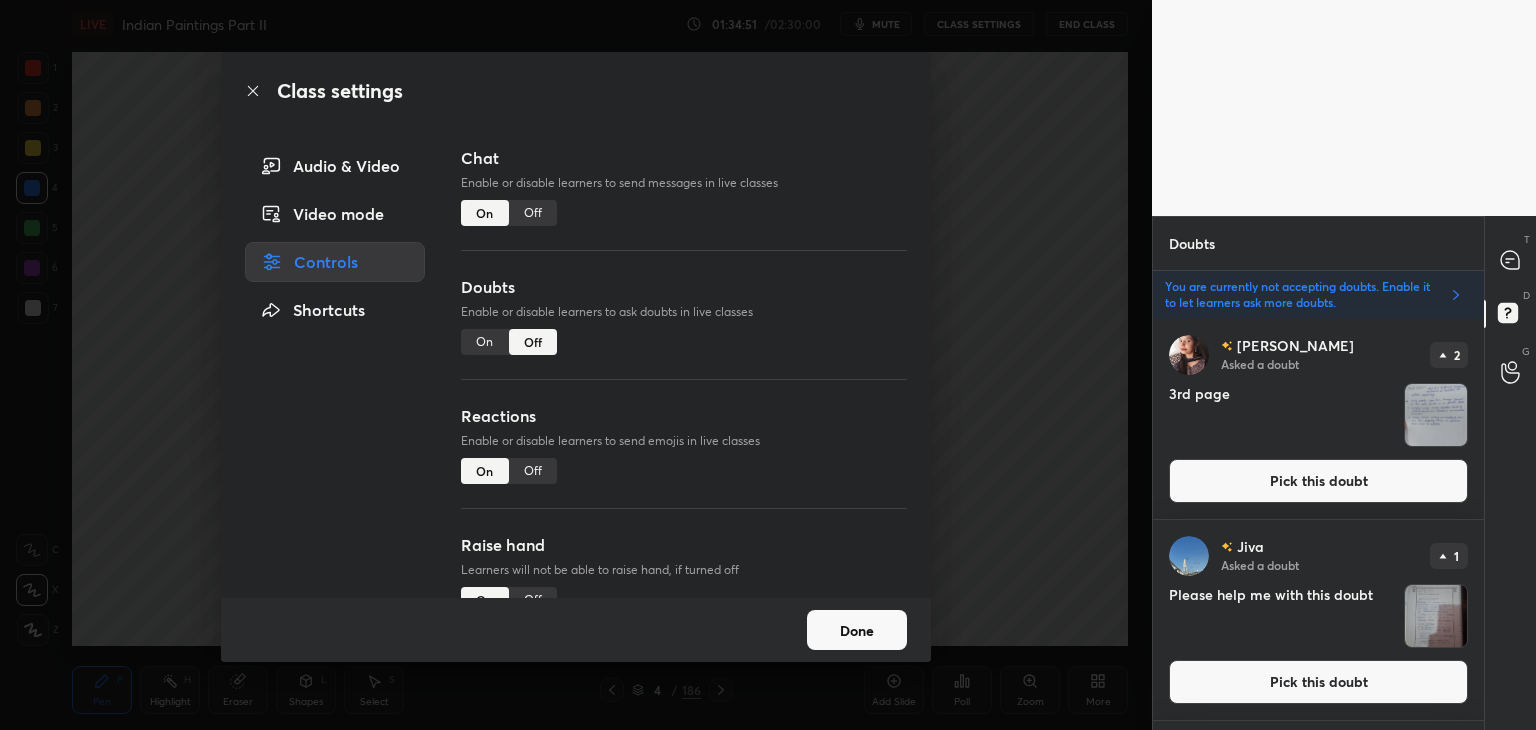 click 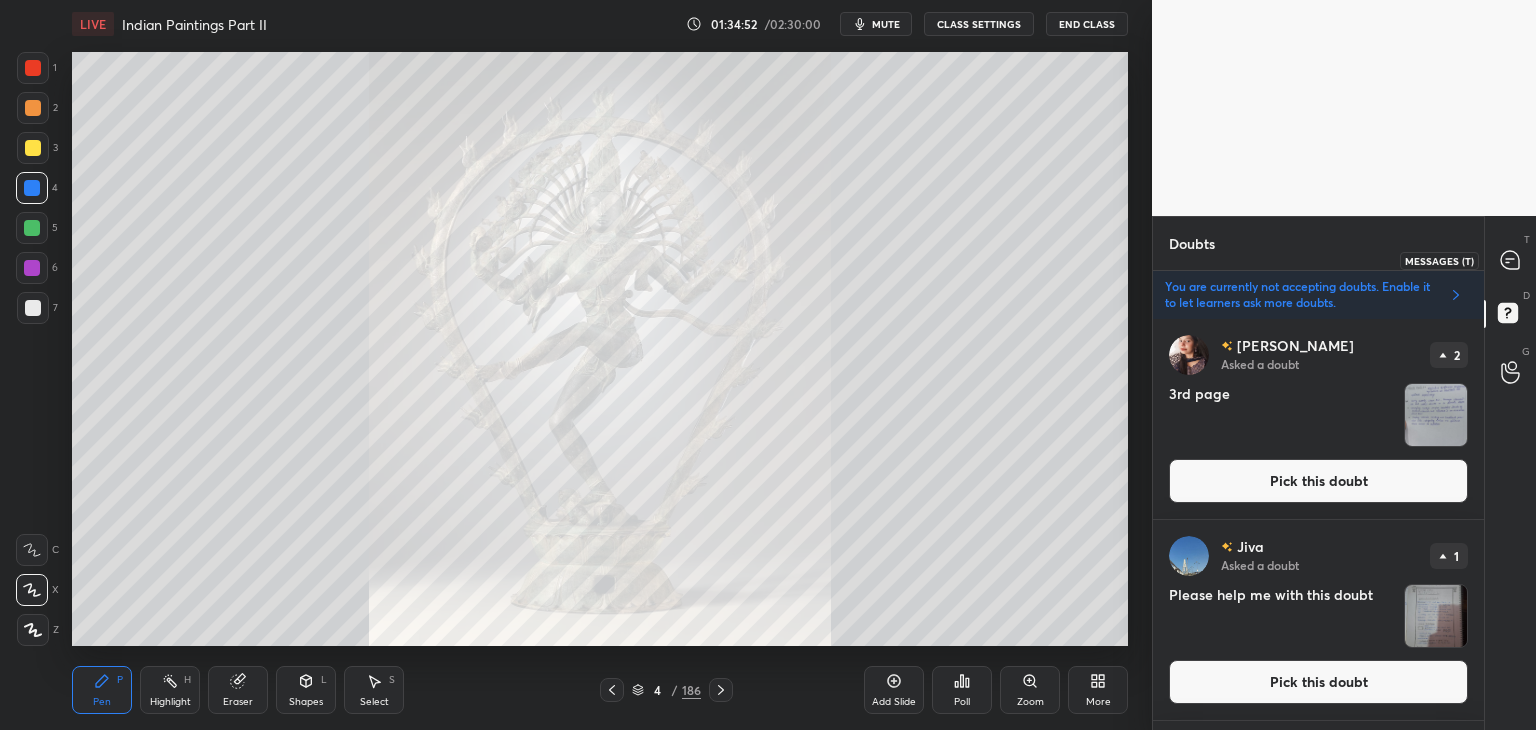 click 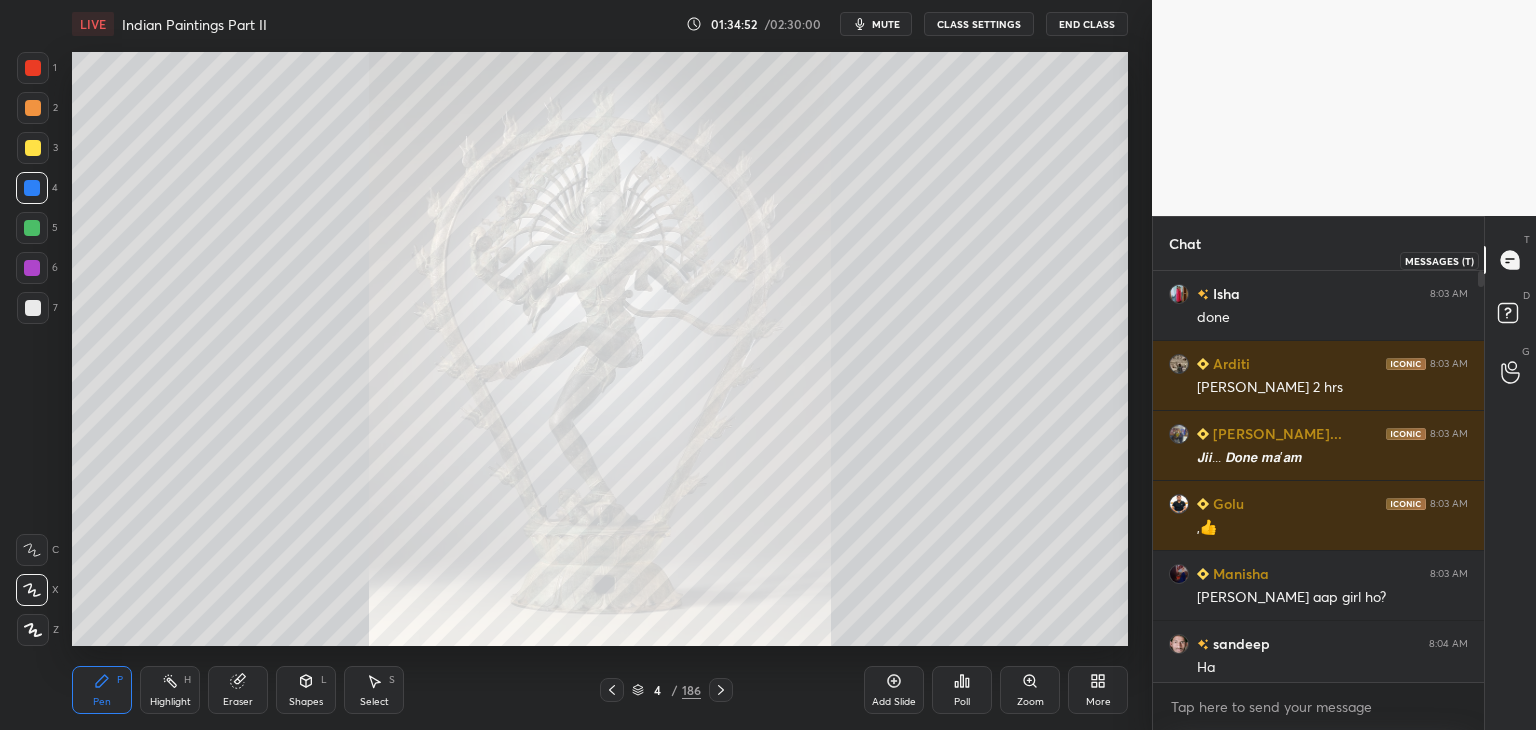 scroll, scrollTop: 6, scrollLeft: 6, axis: both 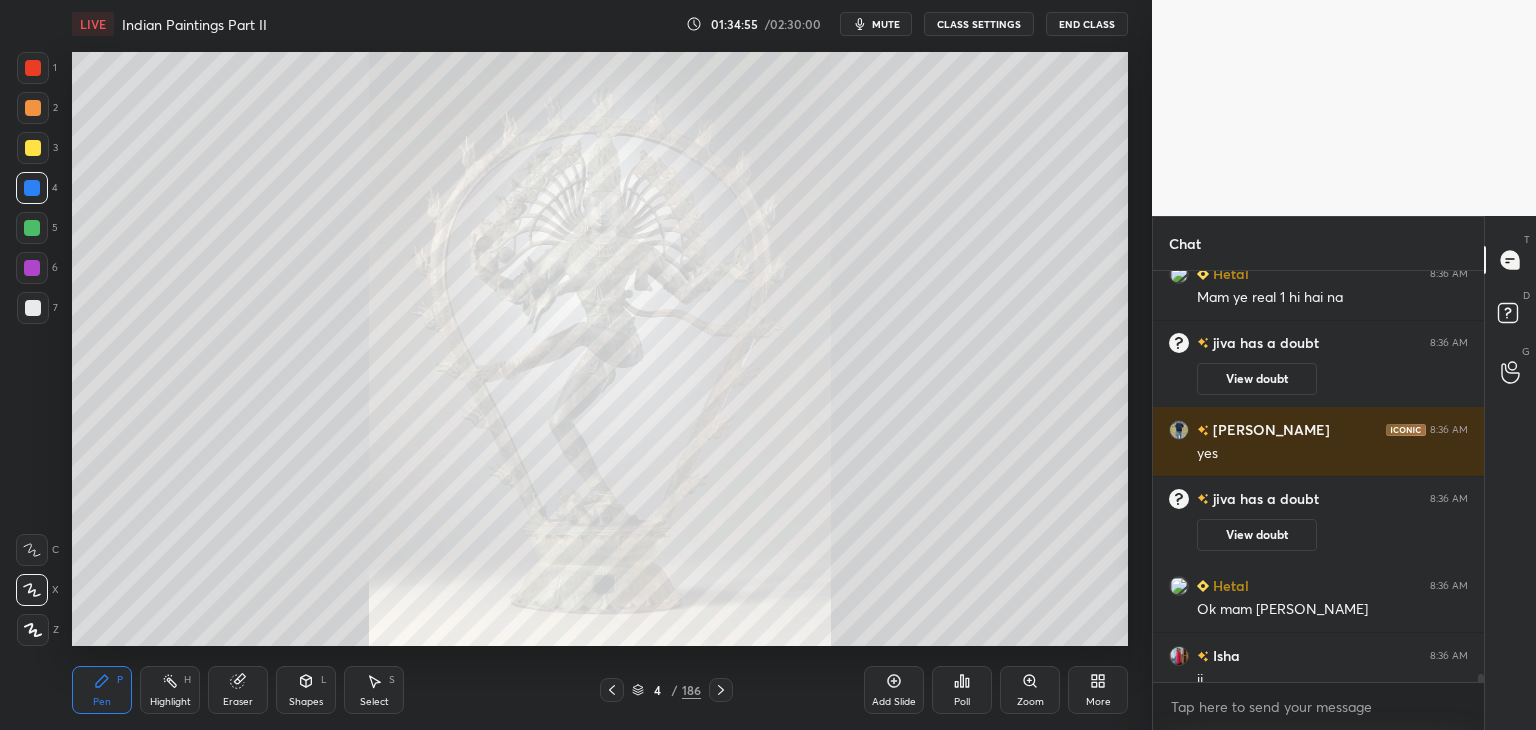 click at bounding box center [33, 68] 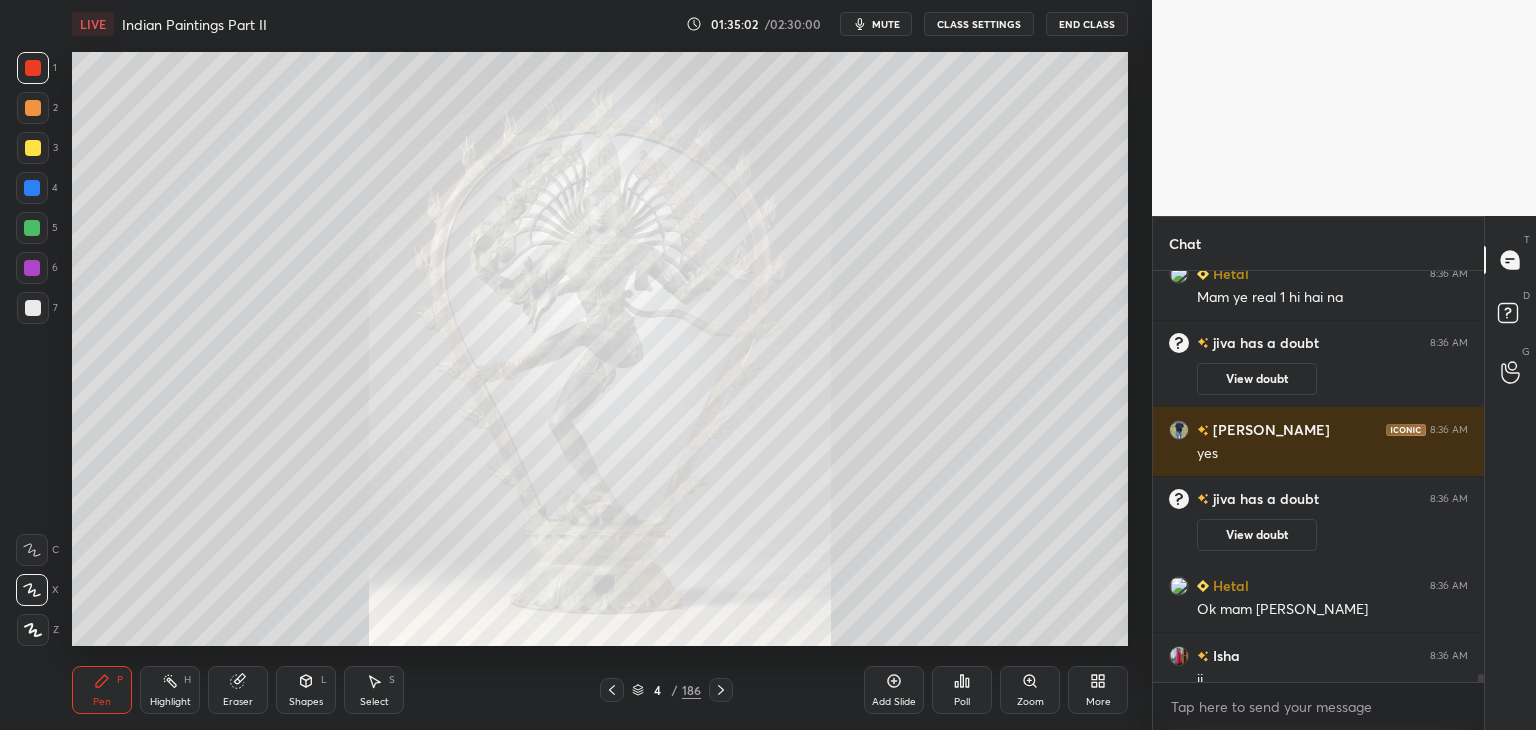 scroll, scrollTop: 21942, scrollLeft: 0, axis: vertical 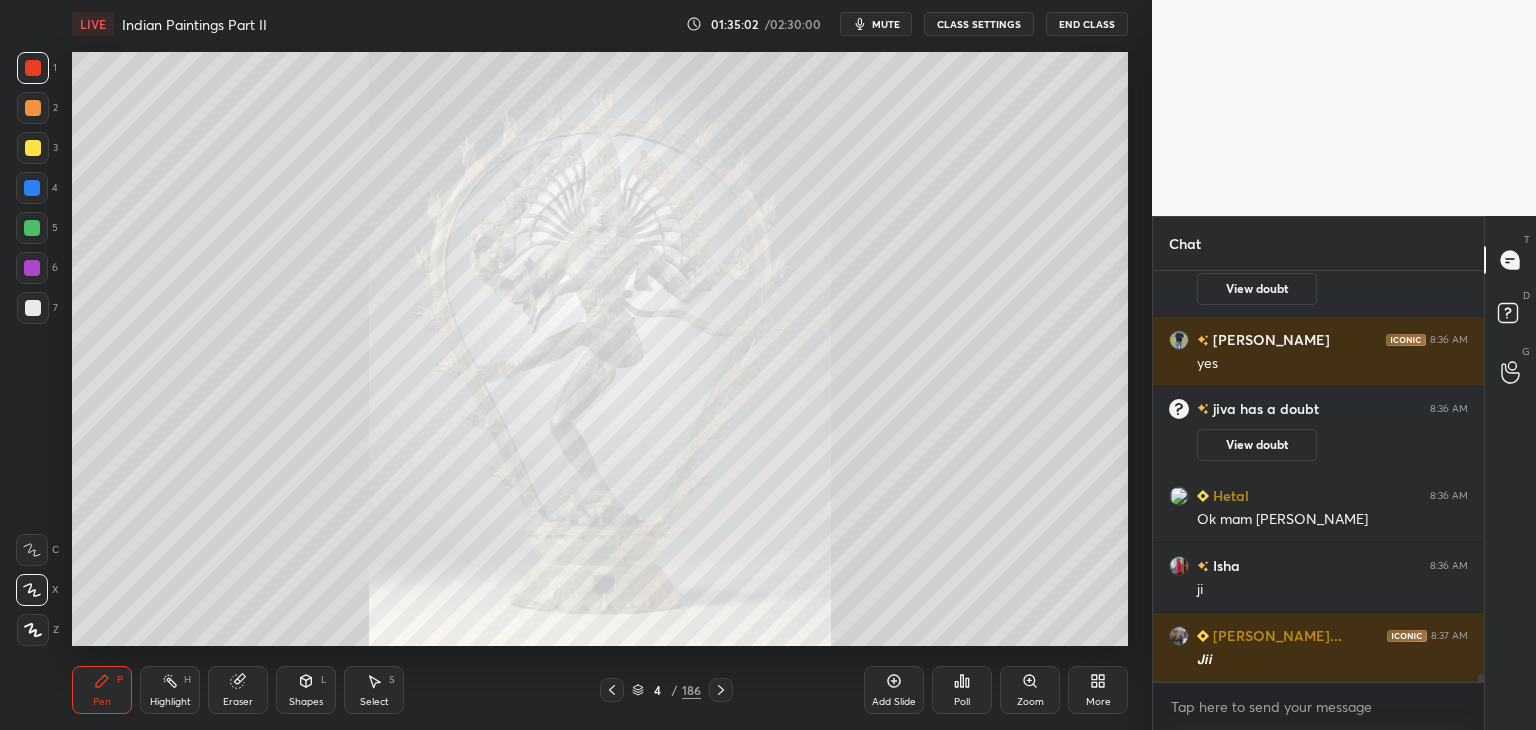 drag, startPoint x: 1480, startPoint y: 676, endPoint x: 1481, endPoint y: 688, distance: 12.0415945 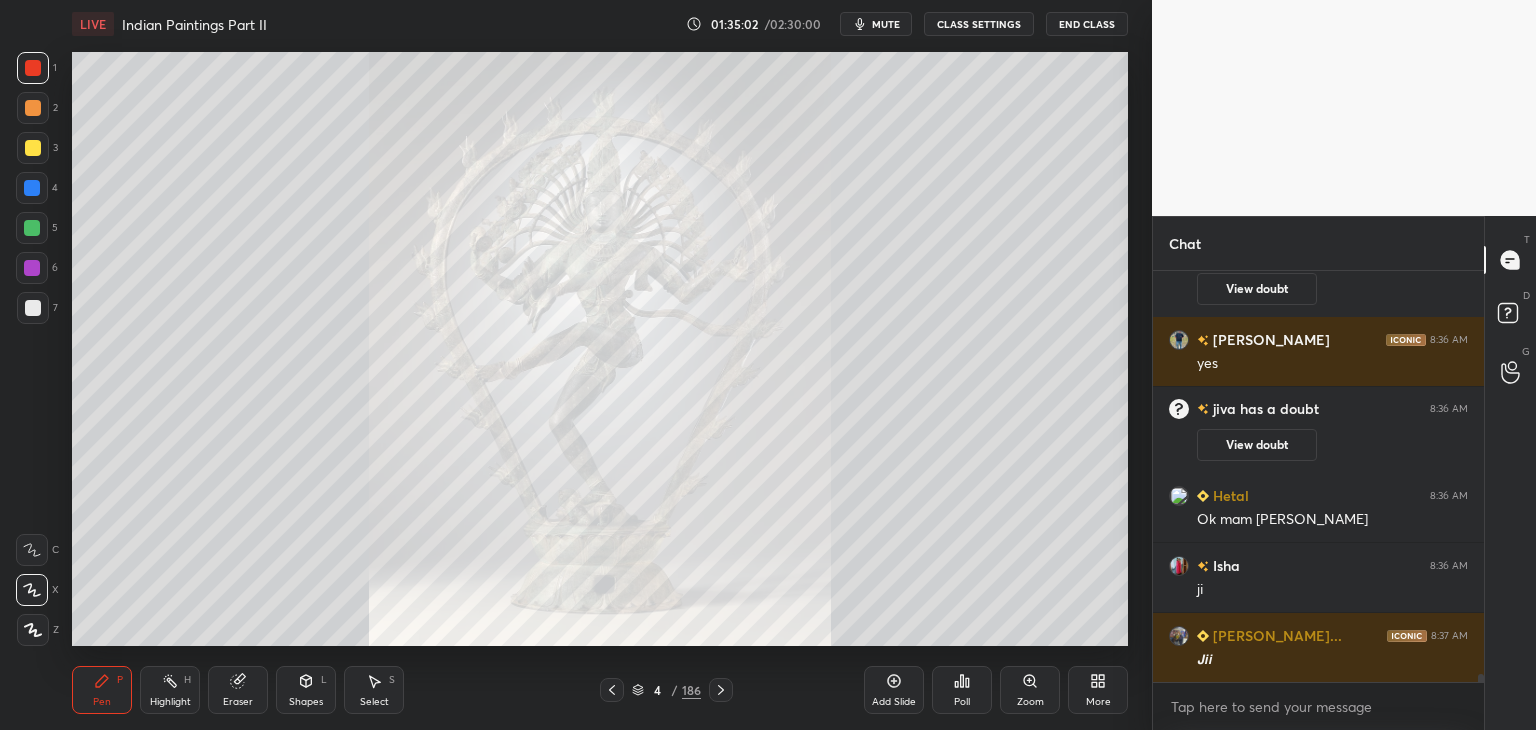 click on "Chat [PERSON_NAME] 8:36 AM Mam ye real 1 hi hai na jiva   has a doubt 8:36 AM View doubt [PERSON_NAME] 8:36 AM yes jiva   has a doubt 8:36 AM View doubt [PERSON_NAME] 8:36 AM Ok mam ji Isha 8:36 AM ji [PERSON_NAME]... 8:37 AM 𝙅𝙞𝙞 JUMP TO LATEST Enable hand raising Enable raise hand to speak to learners. Once enabled, chat will be turned off temporarily. Enable x   [PERSON_NAME] Asked a doubt 2 3rd page Pick this doubt [PERSON_NAME] Asked a doubt 1 Please help me with this doubt Pick this doubt [PERSON_NAME] Asked a doubt 1 Please help me with this doubt Pick this doubt [PERSON_NAME] Asked a doubt 1 2nd page Pick this doubt [PERSON_NAME] Asked a doubt 1 1st page.. Pick this doubt [PERSON_NAME] Asked a doubt 1 Telegram link send kar dijiye mam Pick this doubt [PERSON_NAME] Asked a doubt 1 Seated buddha Pick this doubt [PERSON_NAME] Asked a doubt 1 Page 3 Pick this doubt [PERSON_NAME] Asked a doubt 1 Page 2 Pick this doubt [PERSON_NAME] Asked a doubt 1 Page 1 Pick this doubt [PERSON_NAME] Asked a doubt 1 Please help me with this doubt Pick this doubt [PERSON_NAME] Asked a doubt 1 Please help me with this doubt 1" at bounding box center (1344, 473) 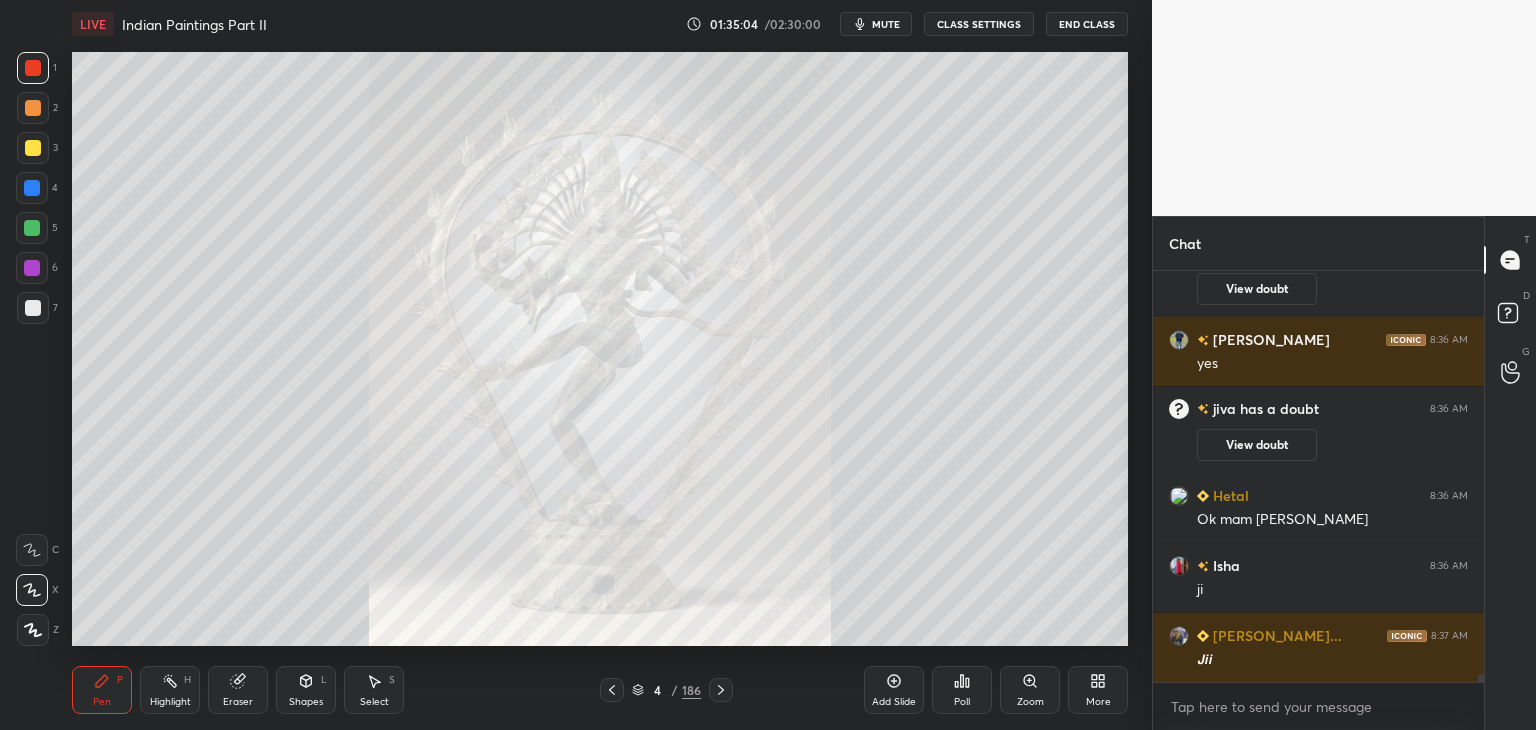 click on "Eraser" at bounding box center (238, 690) 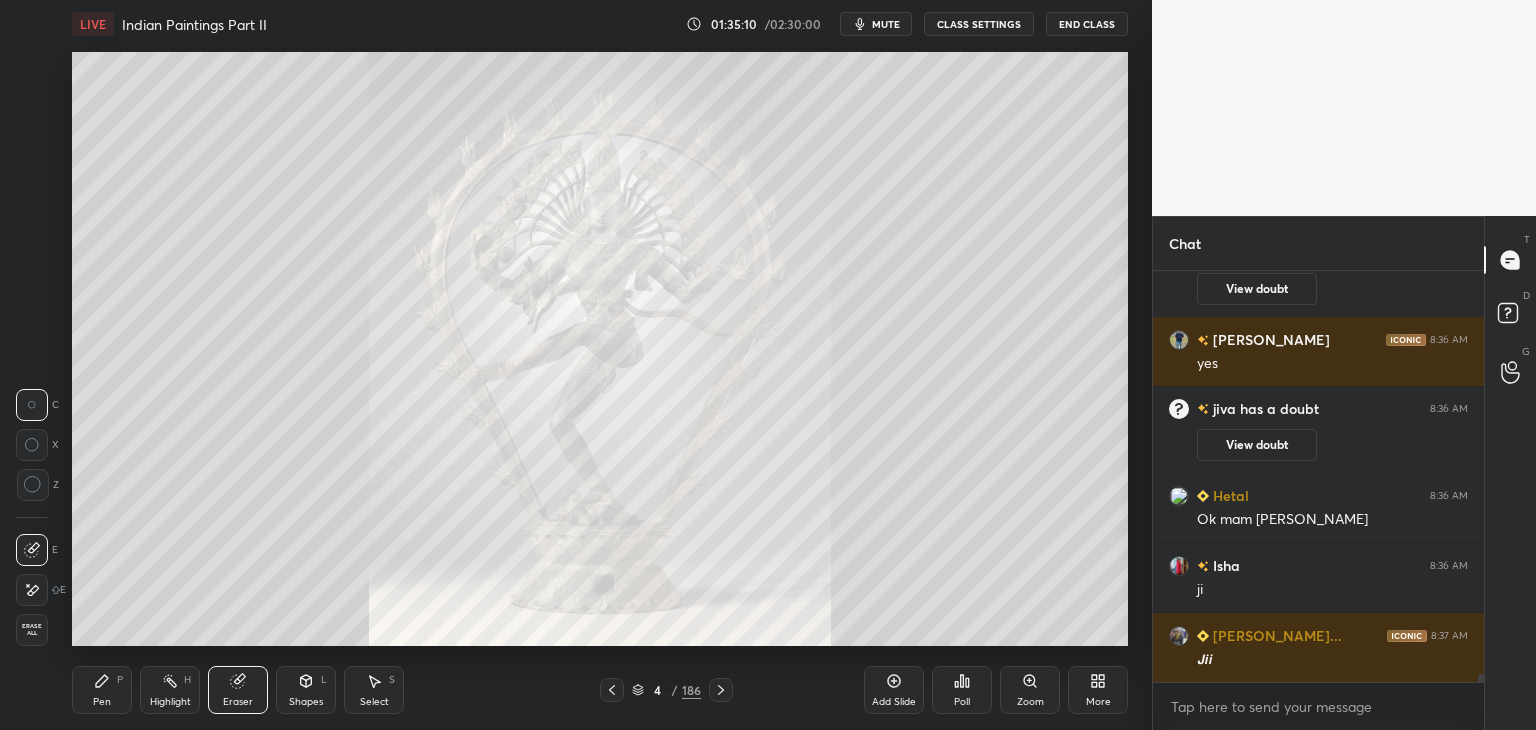 click on "Erase all" at bounding box center (32, 630) 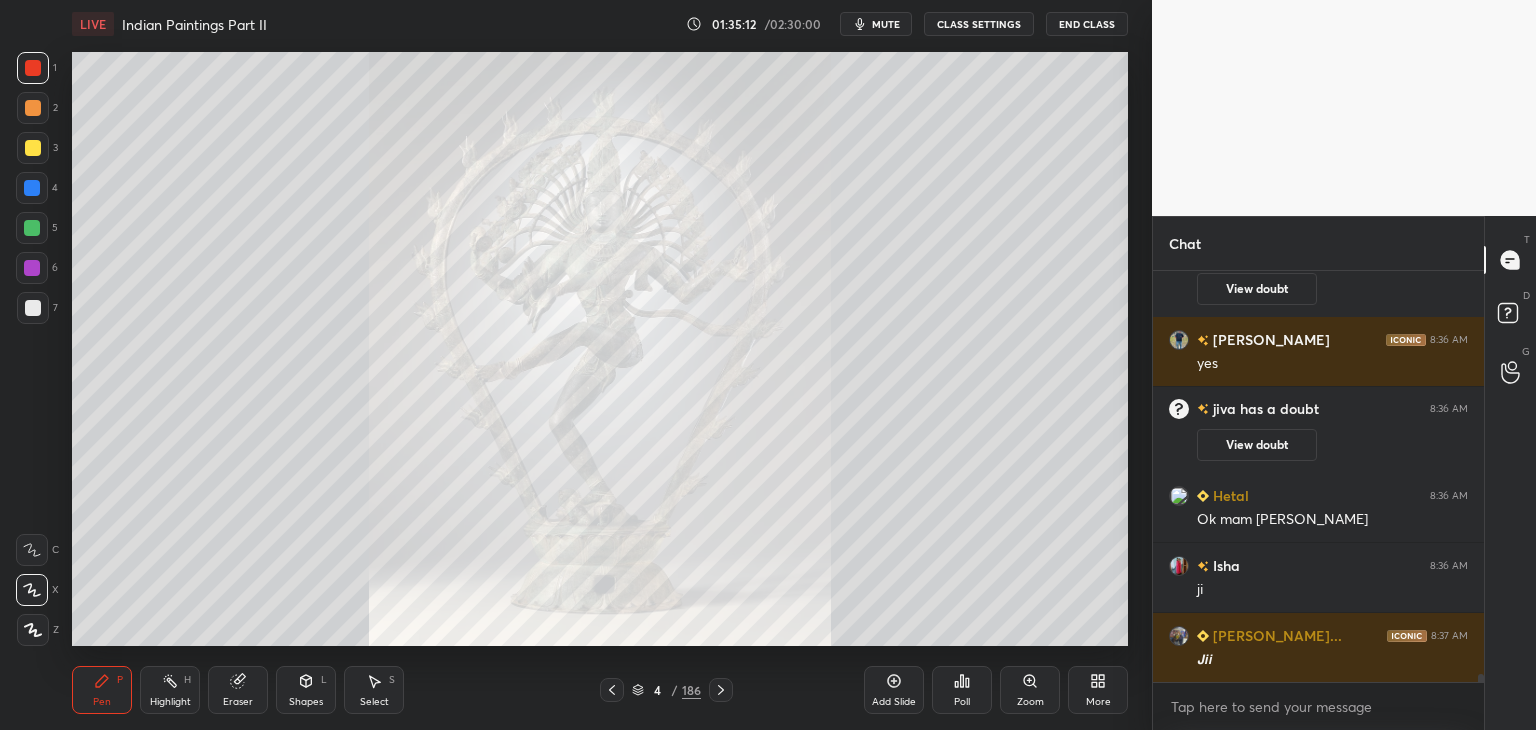 click on "Zoom" at bounding box center (1030, 690) 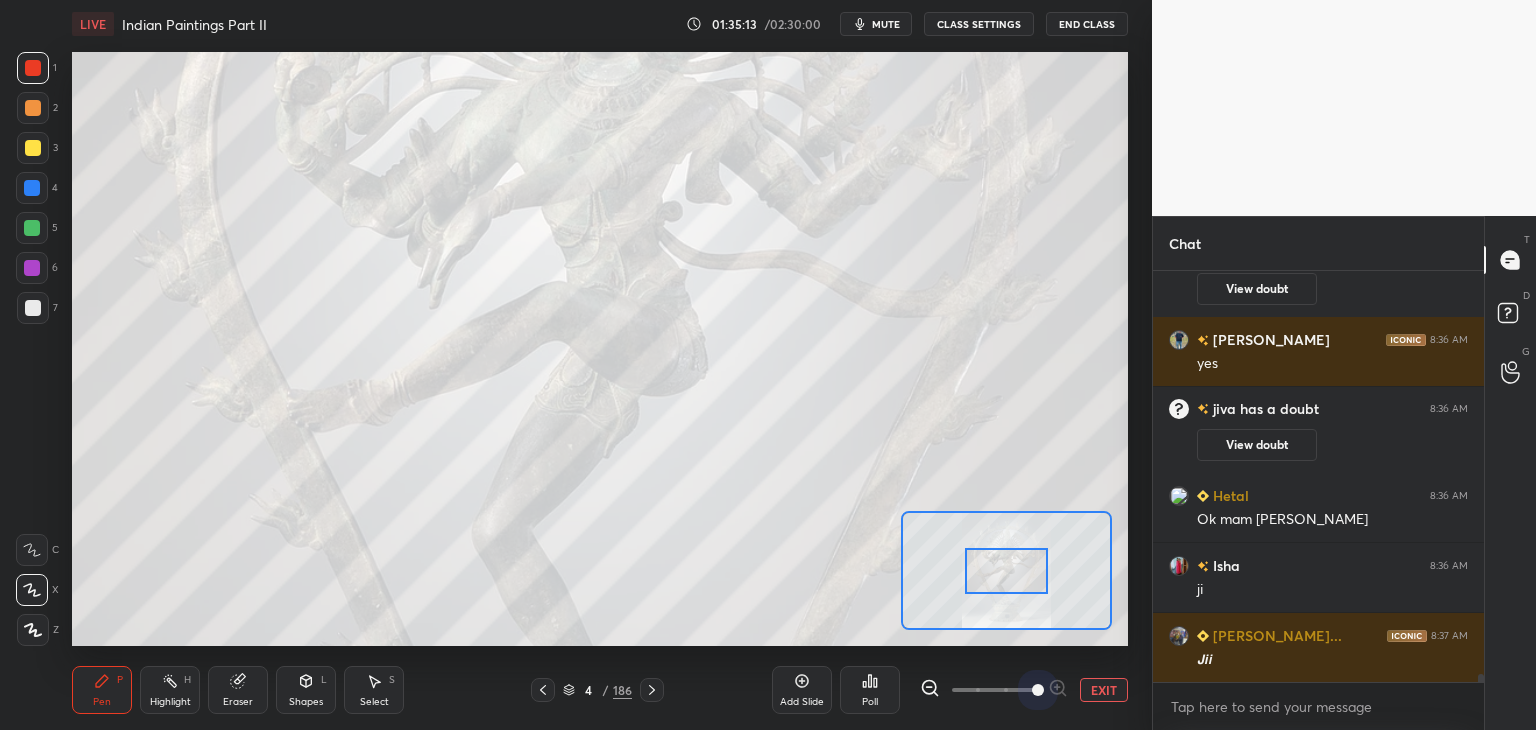 click at bounding box center (994, 690) 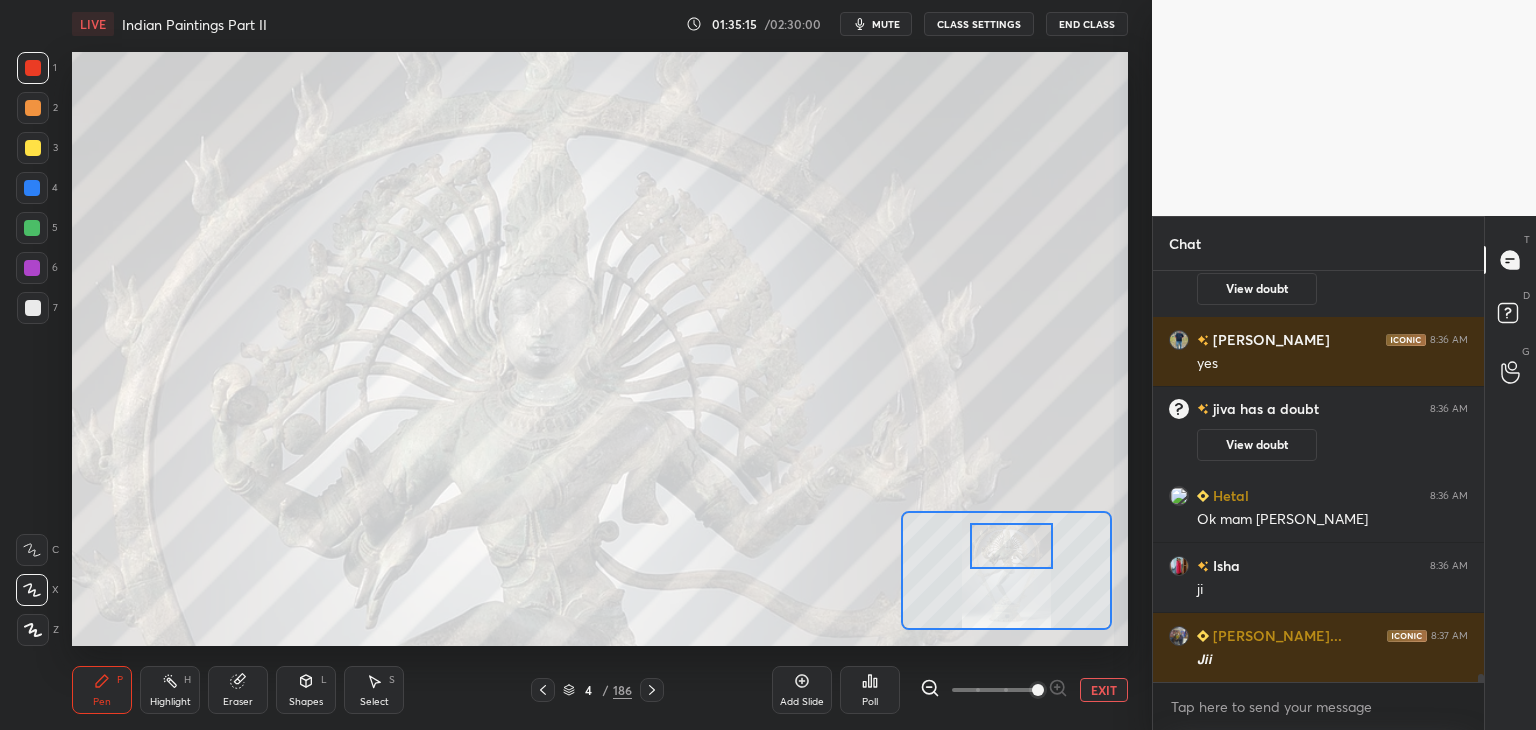 drag, startPoint x: 1023, startPoint y: 570, endPoint x: 1028, endPoint y: 545, distance: 25.495098 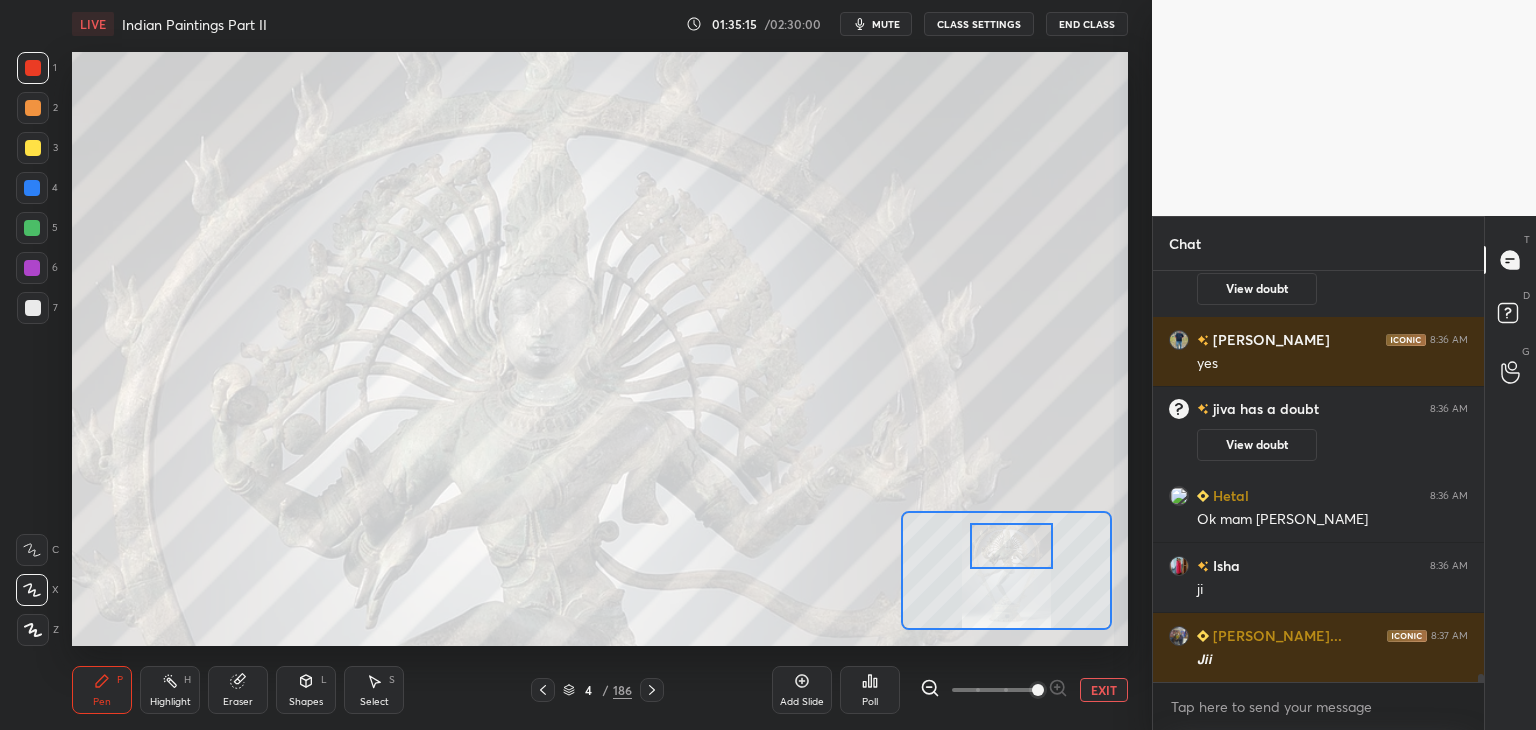click at bounding box center (1011, 546) 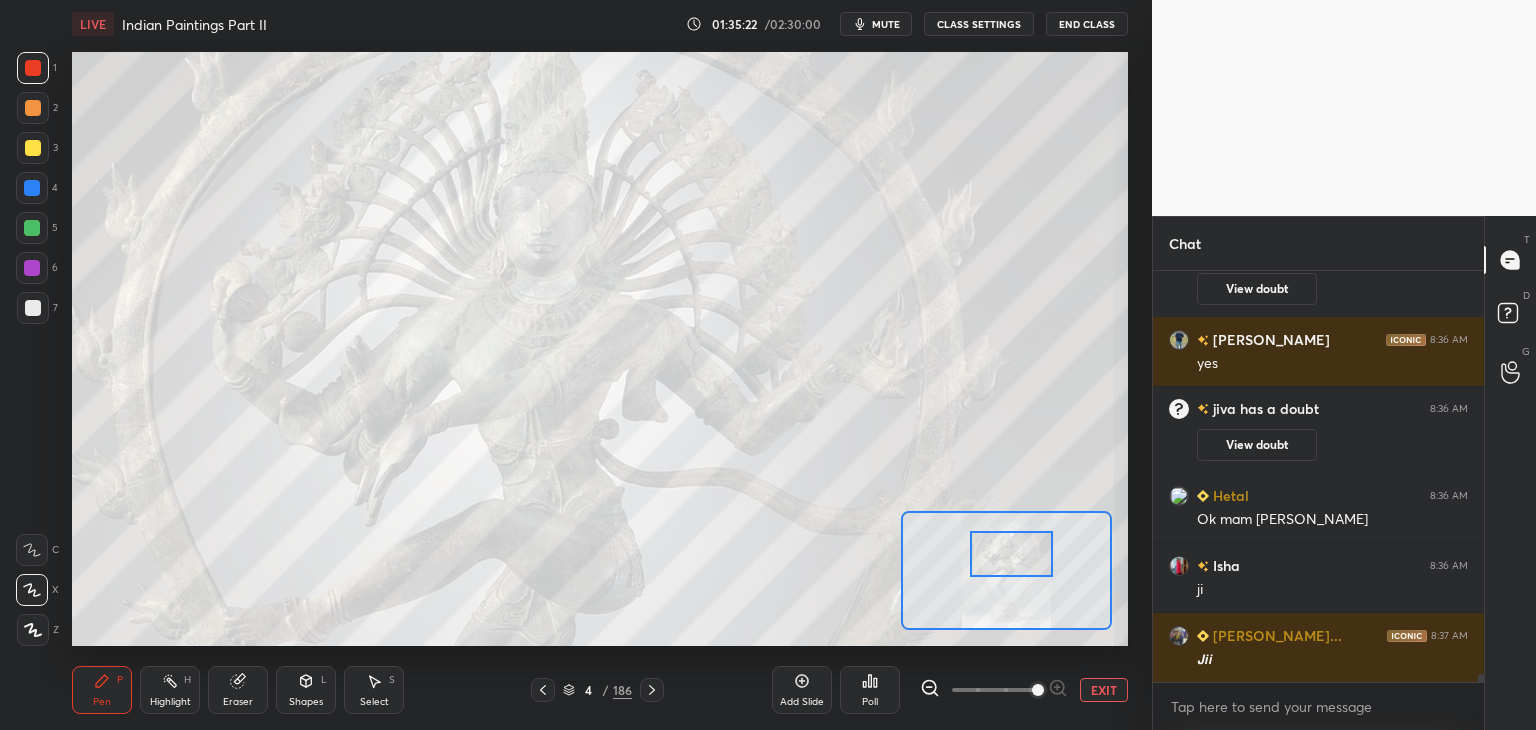 click at bounding box center [1011, 554] 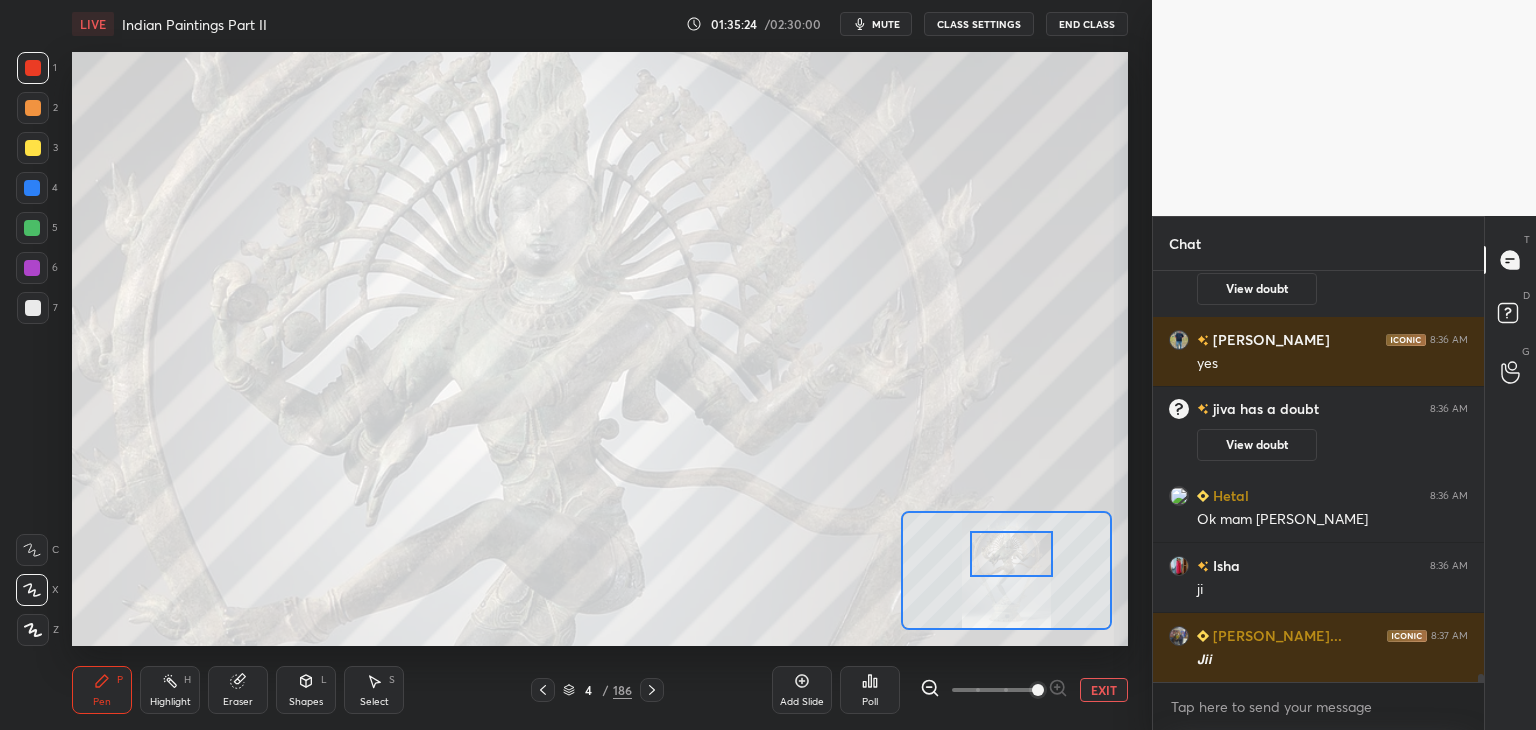 click at bounding box center (33, 148) 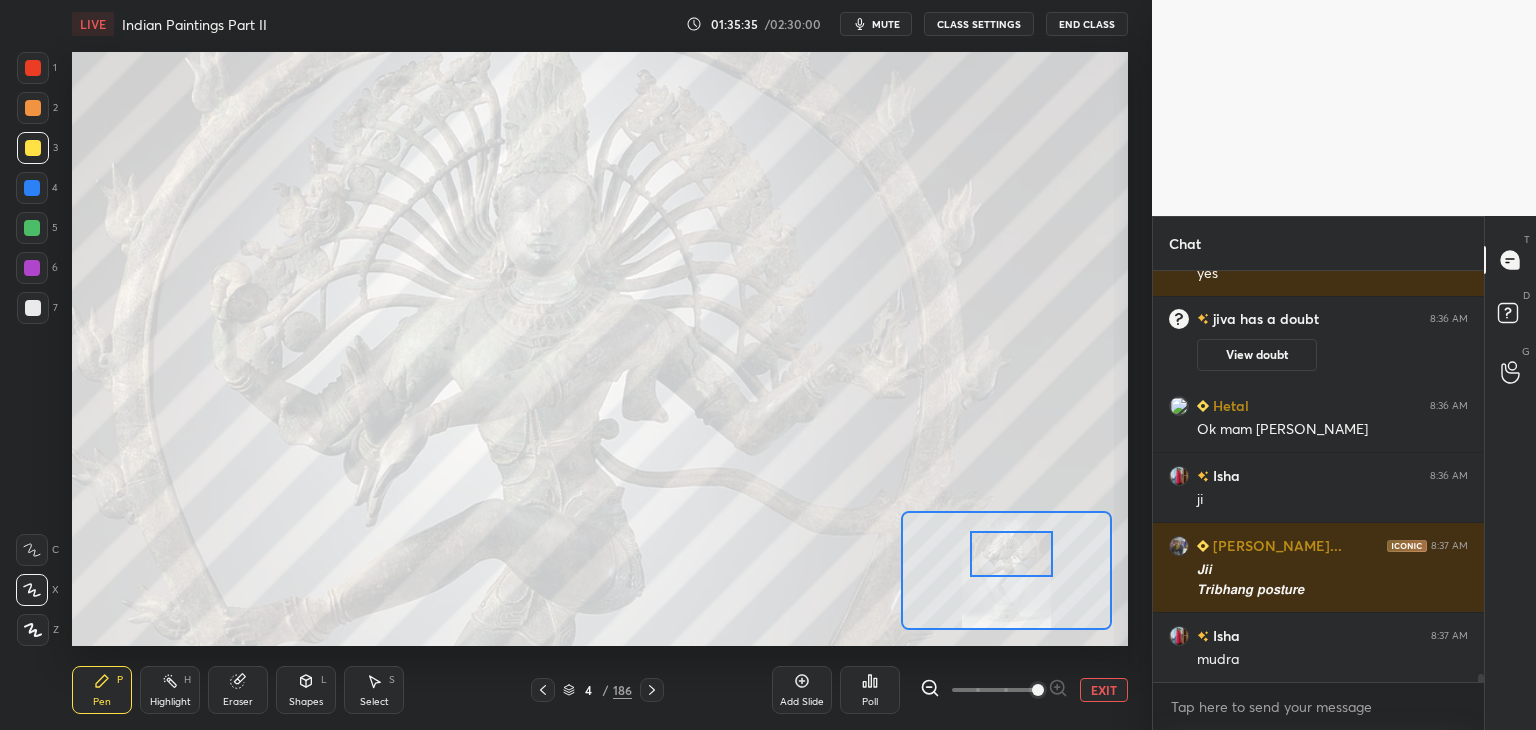 scroll, scrollTop: 22102, scrollLeft: 0, axis: vertical 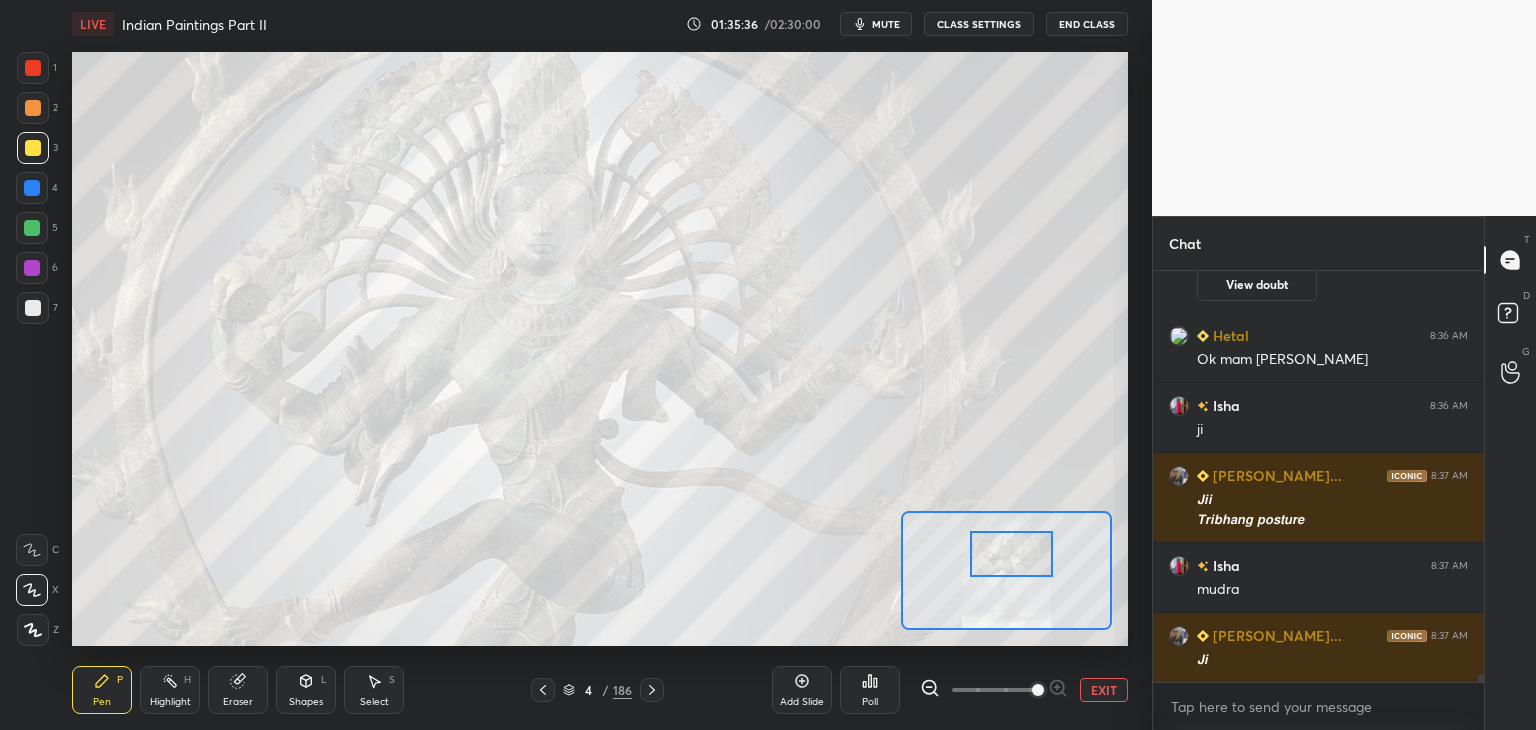 click 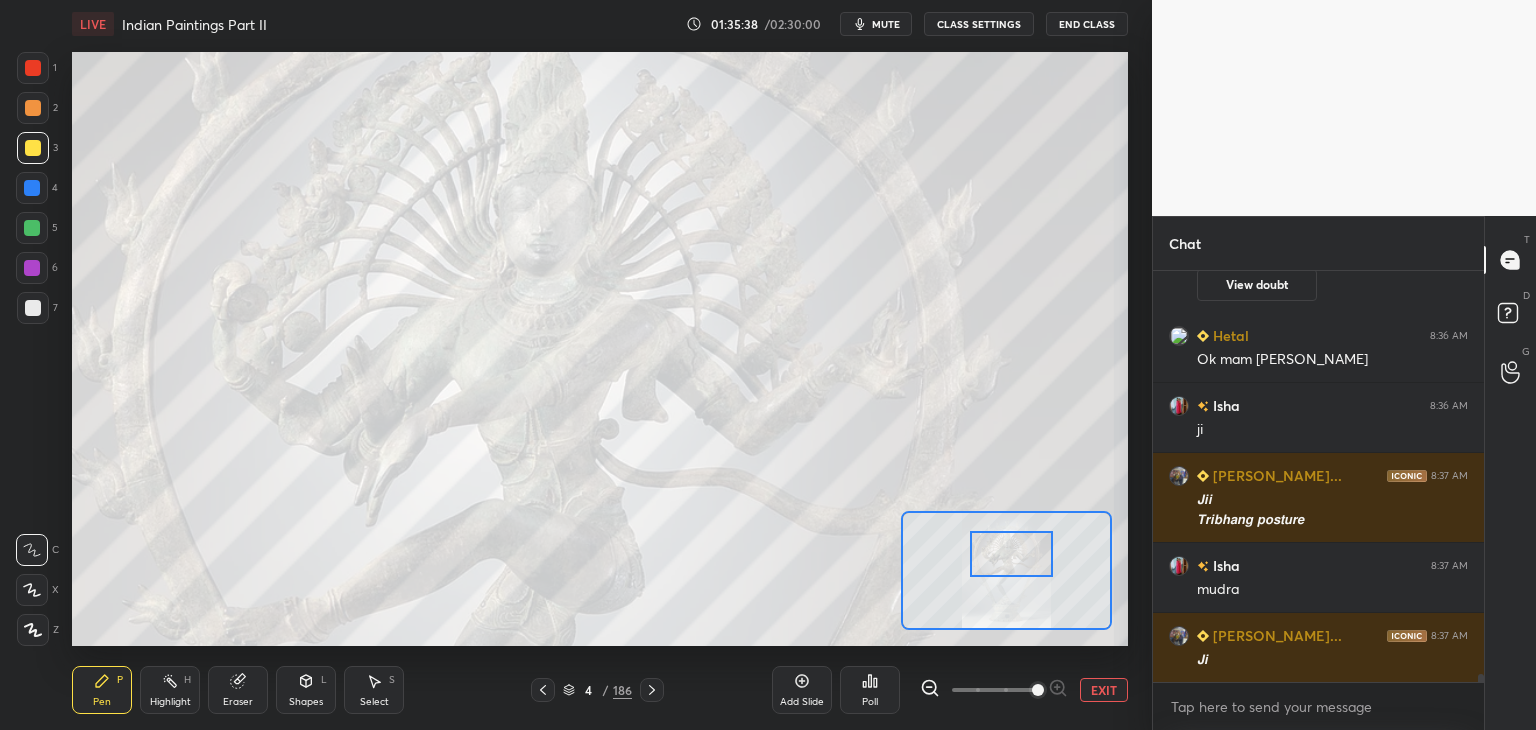 click at bounding box center (33, 68) 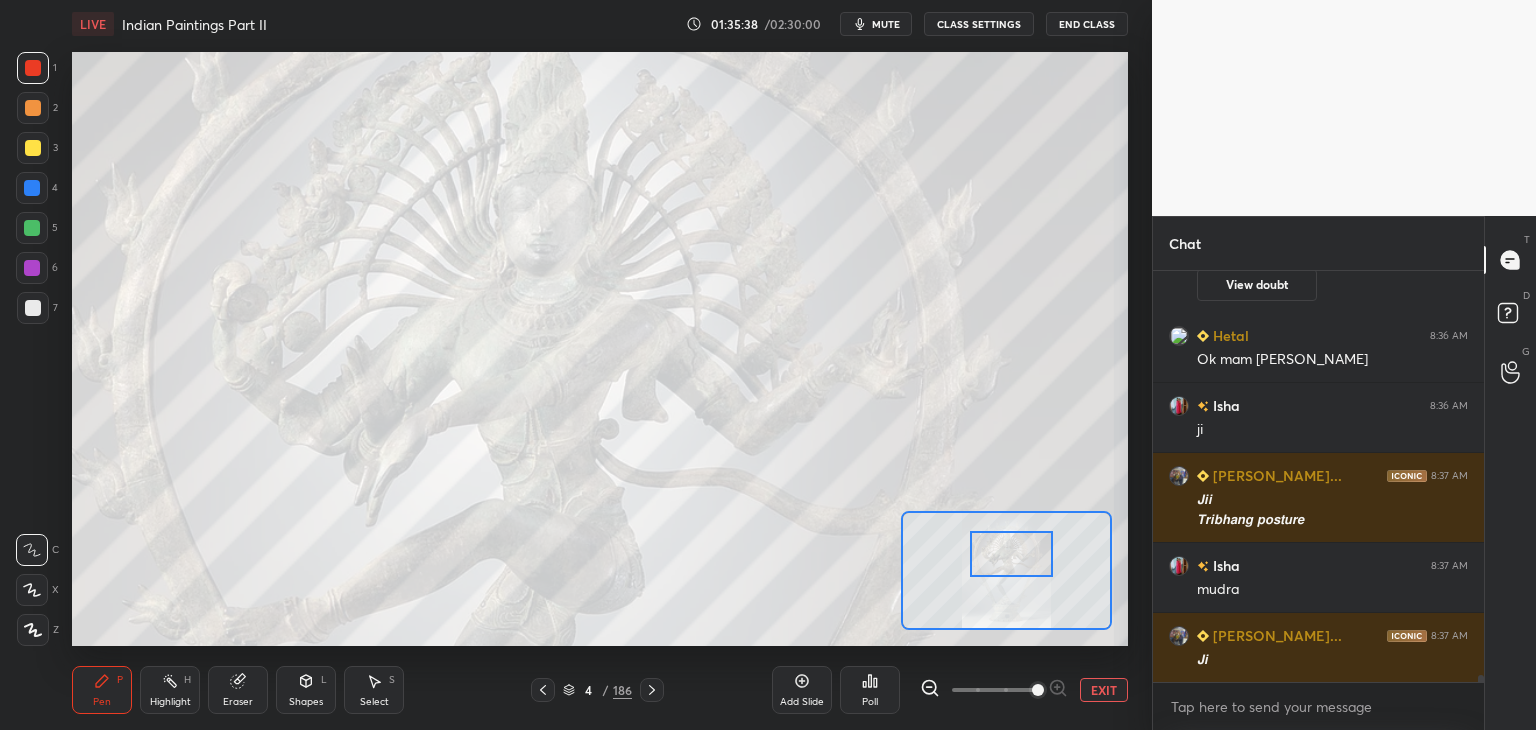 scroll, scrollTop: 22172, scrollLeft: 0, axis: vertical 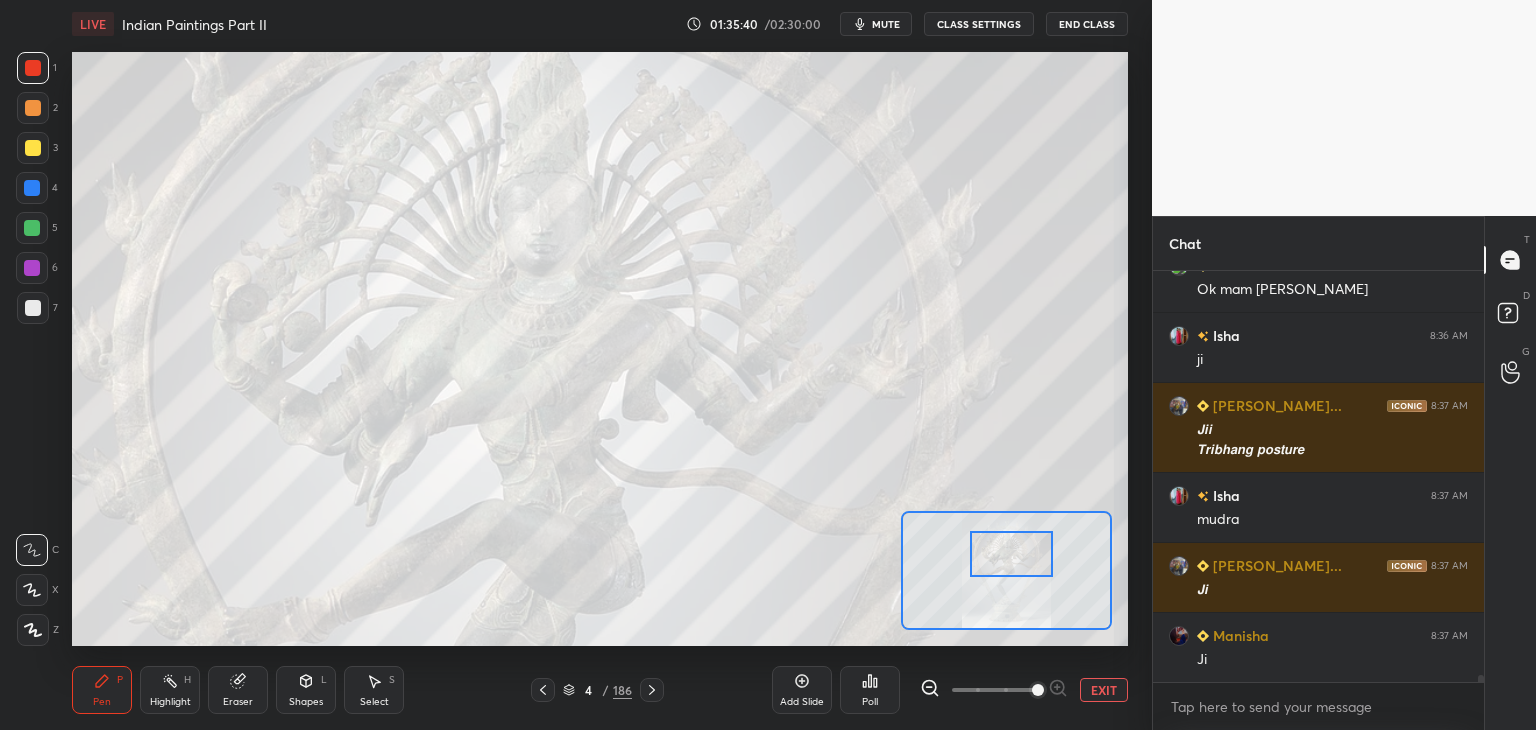 click at bounding box center [33, 308] 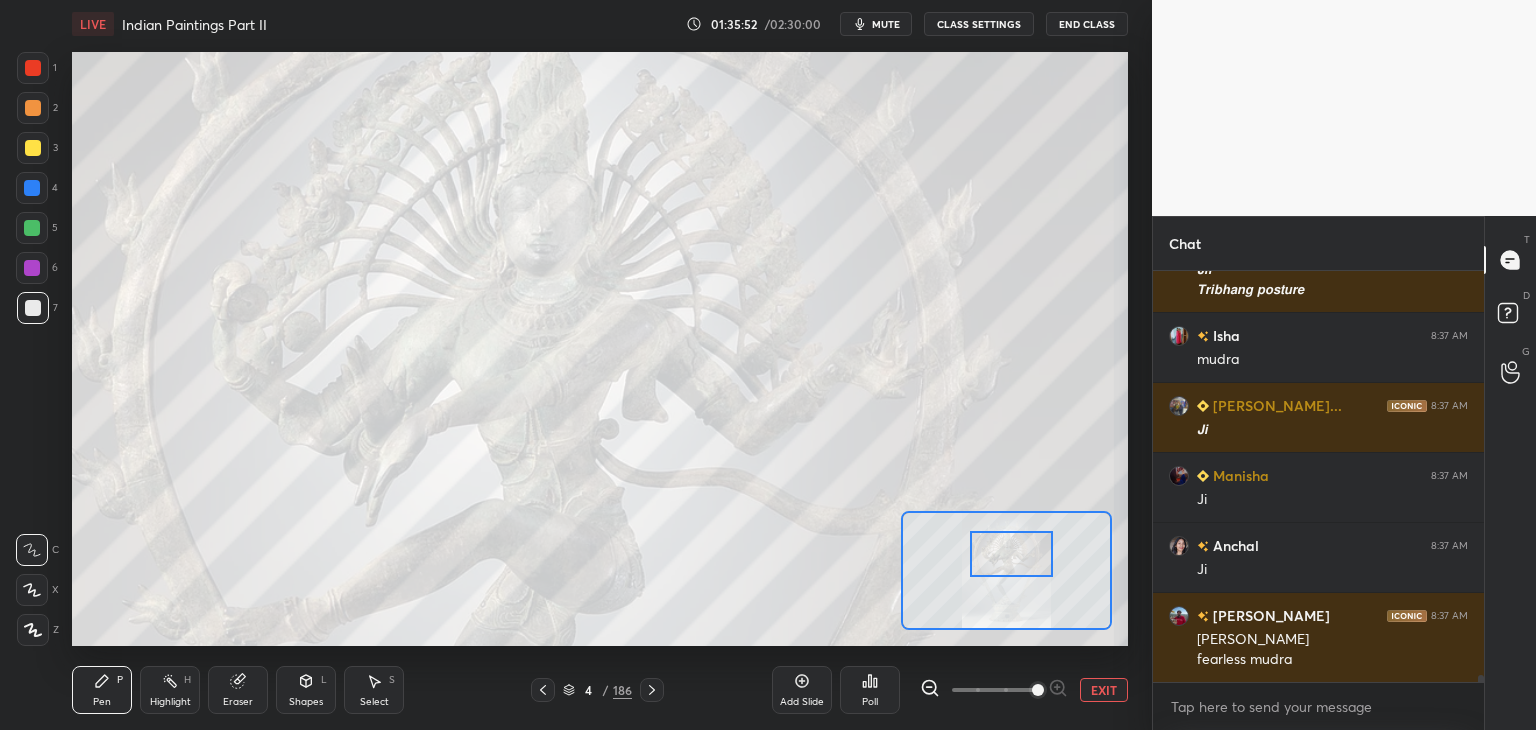 scroll, scrollTop: 22402, scrollLeft: 0, axis: vertical 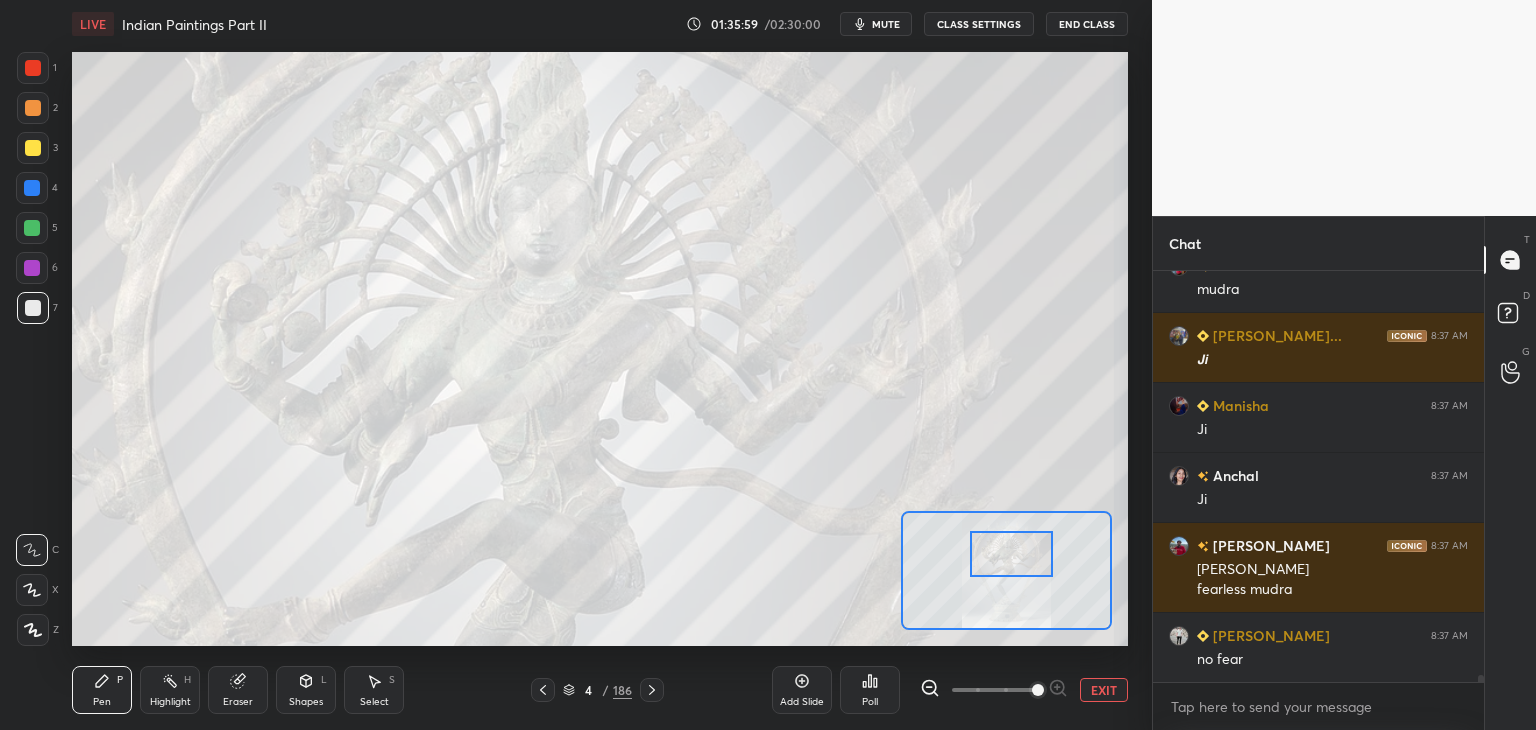 click at bounding box center [33, 308] 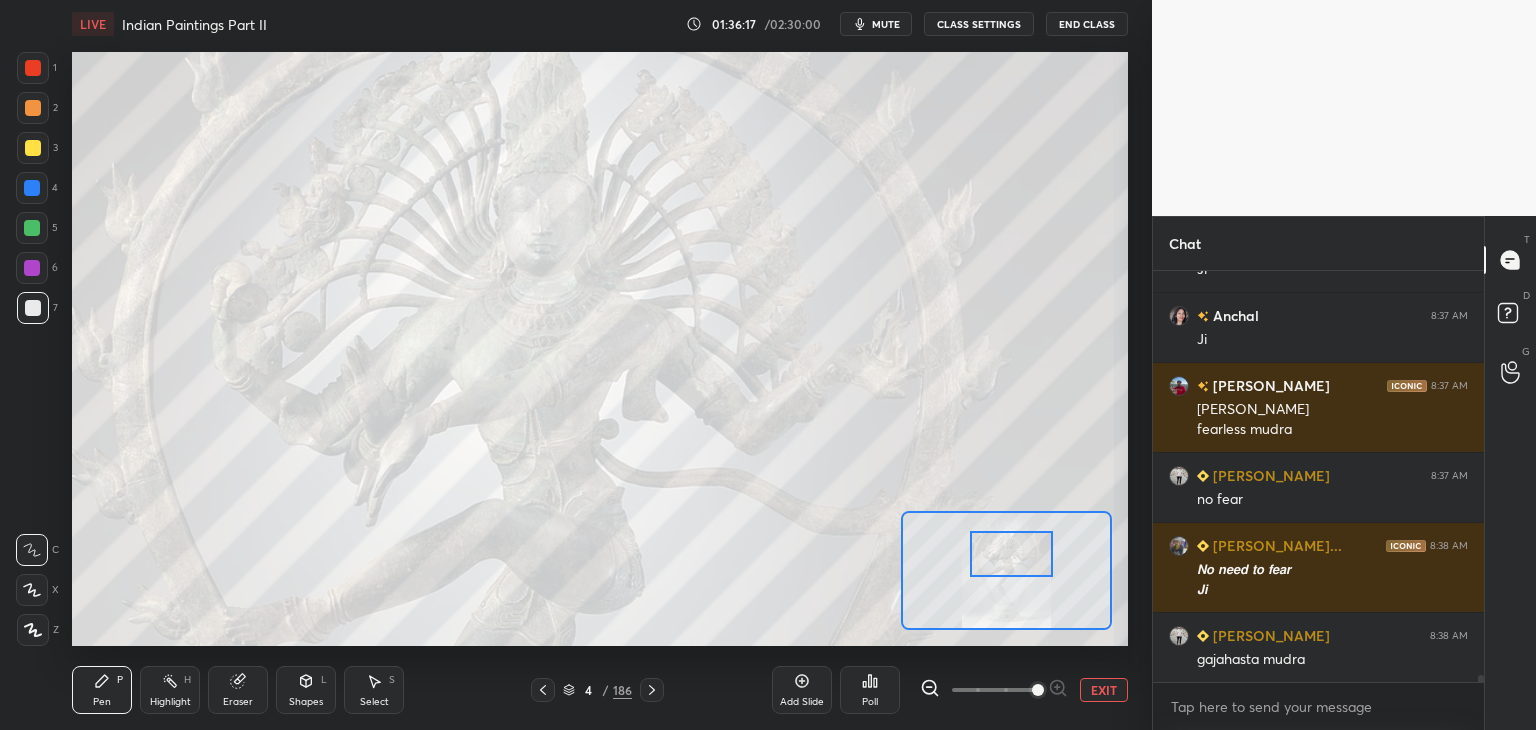 scroll, scrollTop: 22632, scrollLeft: 0, axis: vertical 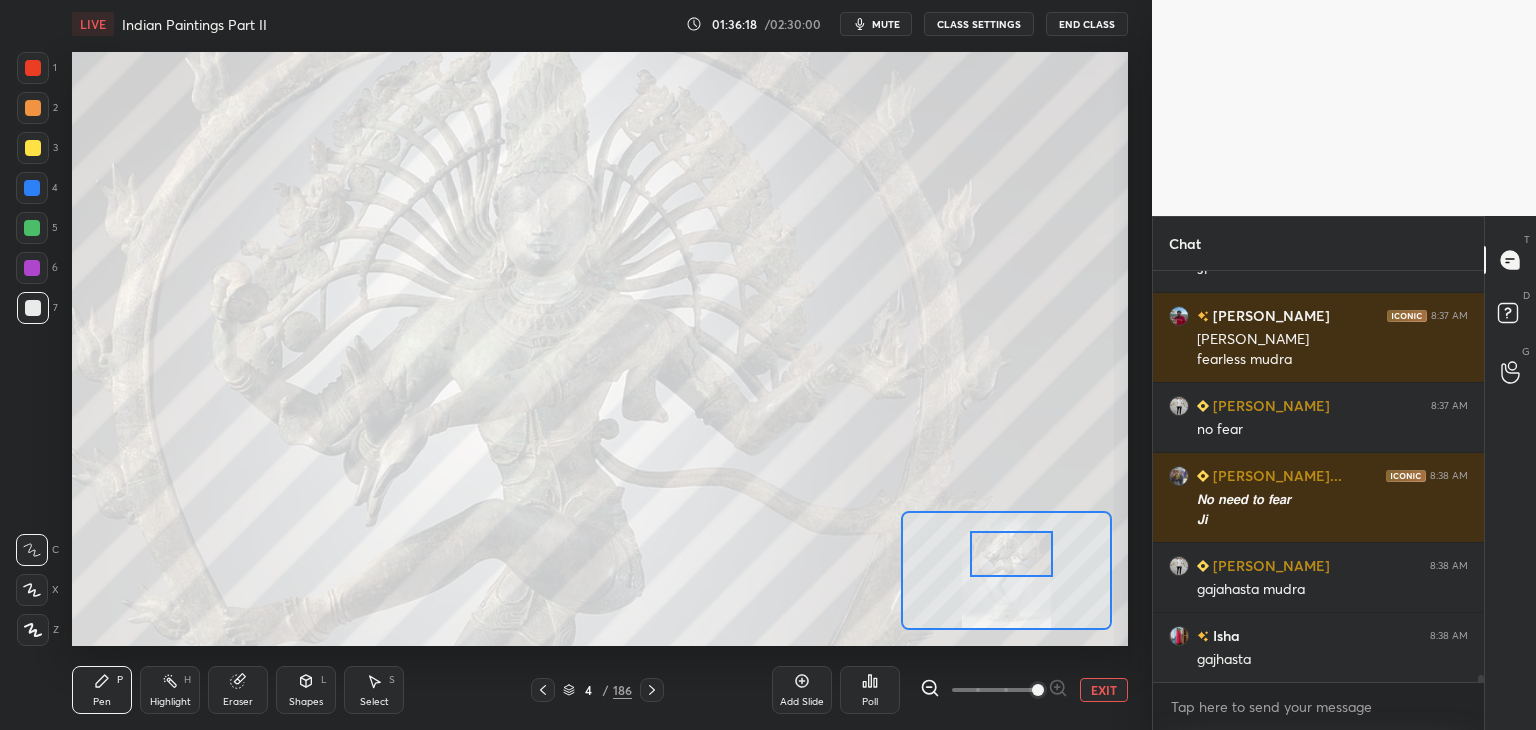 click at bounding box center [33, 68] 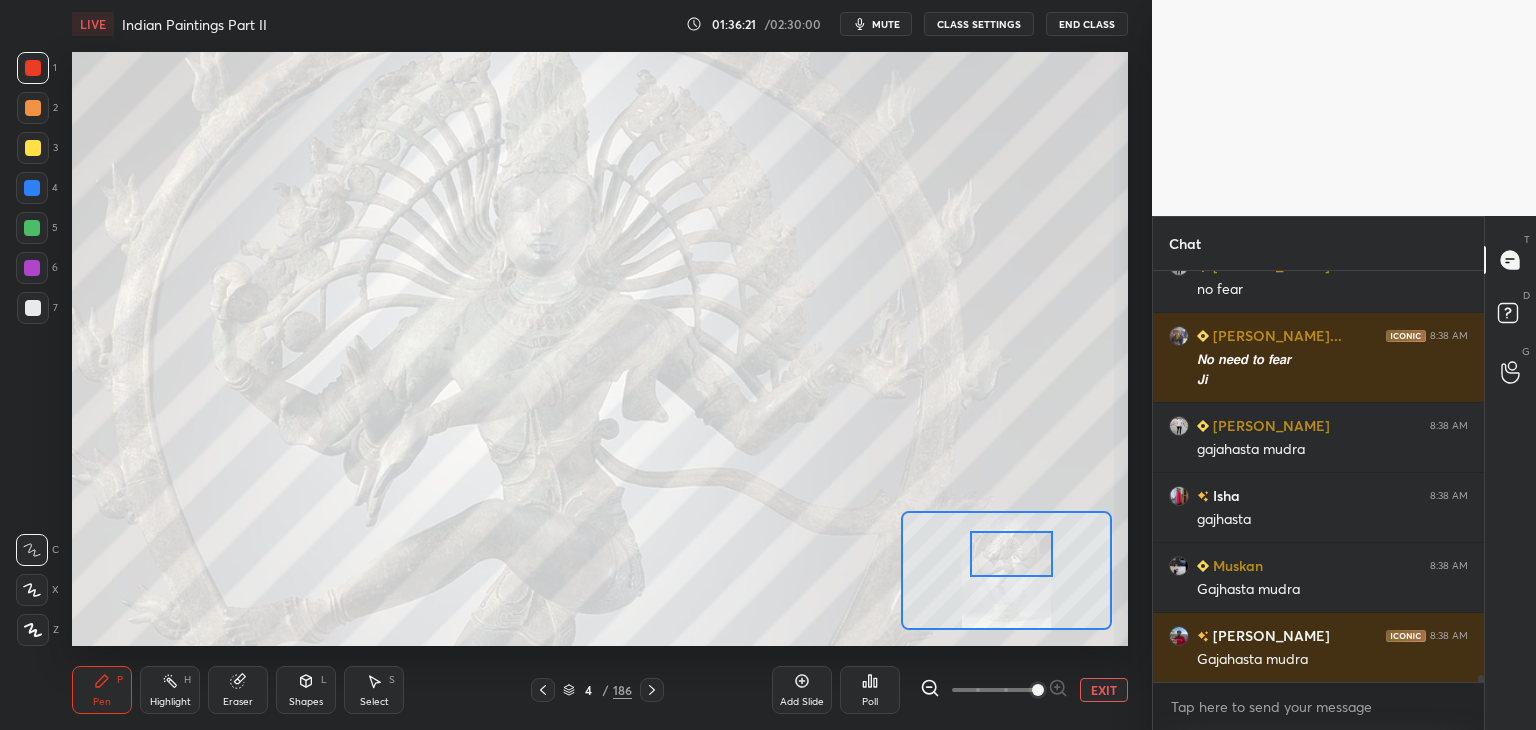 scroll, scrollTop: 22842, scrollLeft: 0, axis: vertical 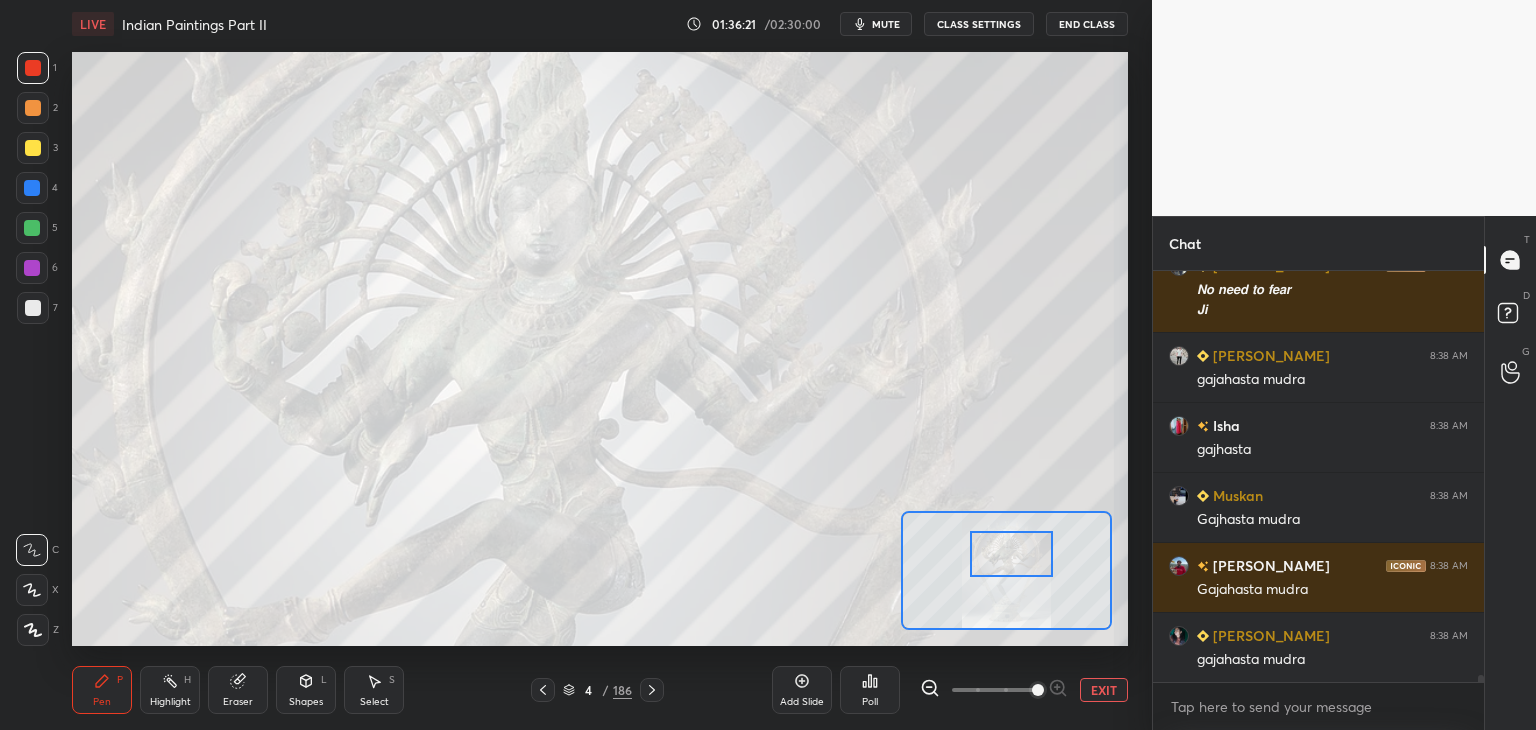 click at bounding box center (33, 308) 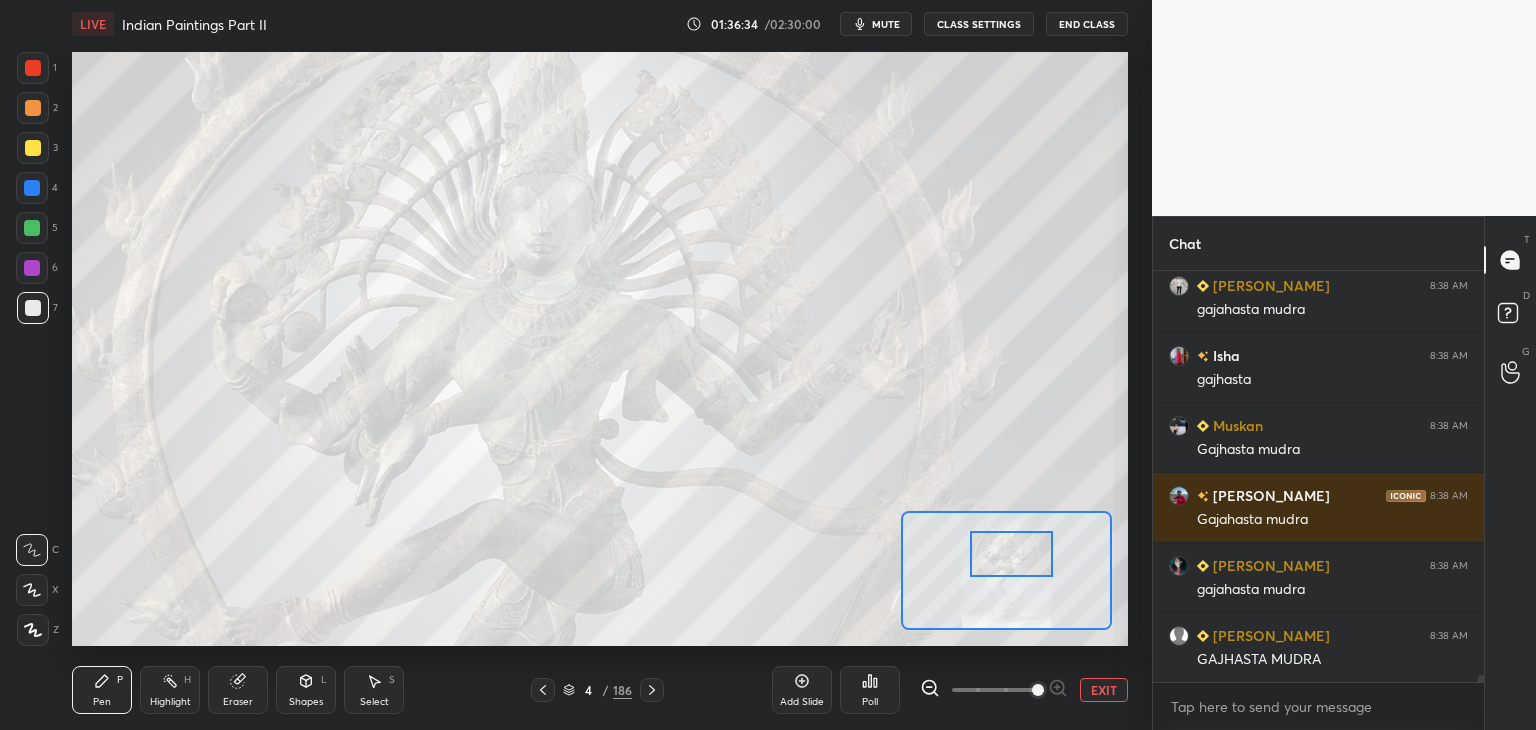 scroll, scrollTop: 22982, scrollLeft: 0, axis: vertical 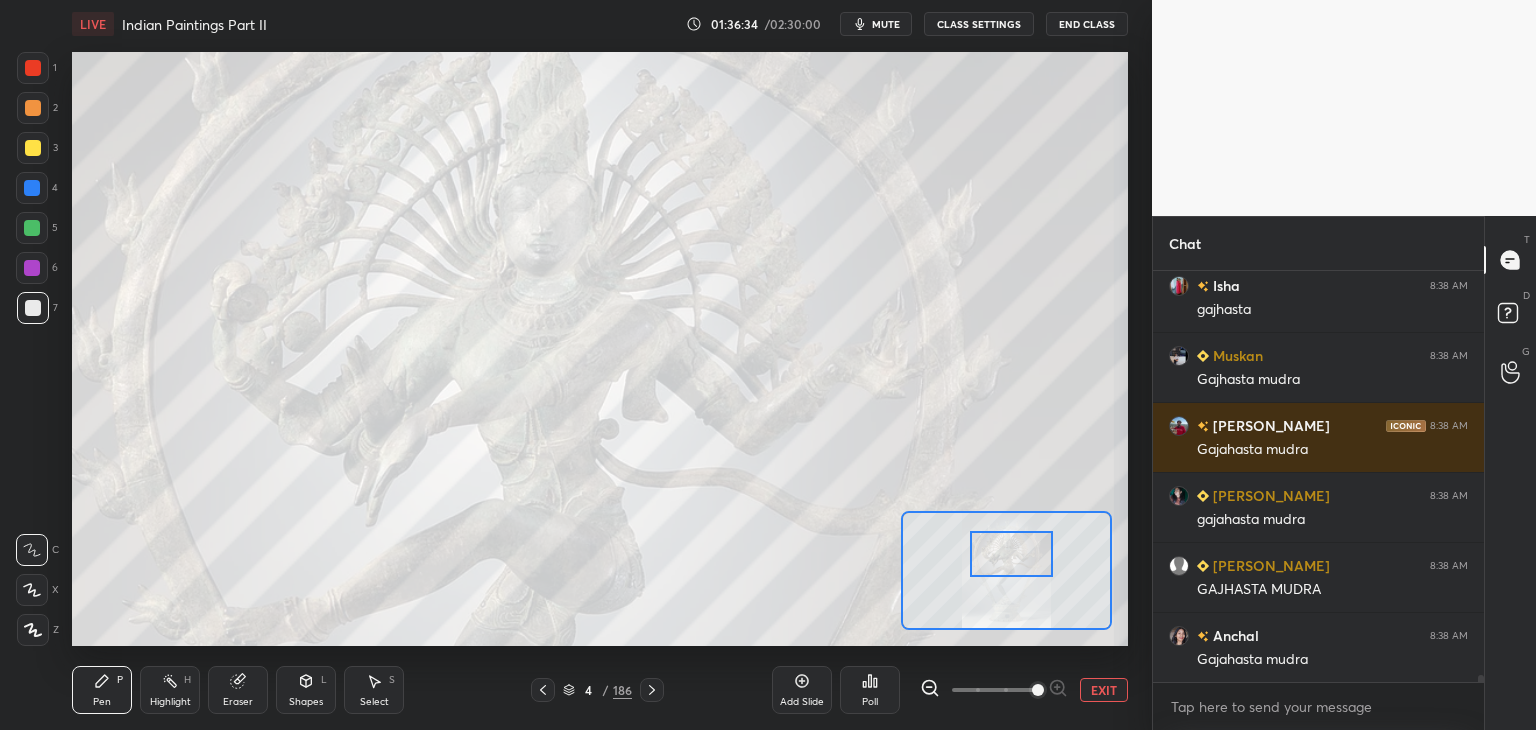 click at bounding box center [33, 308] 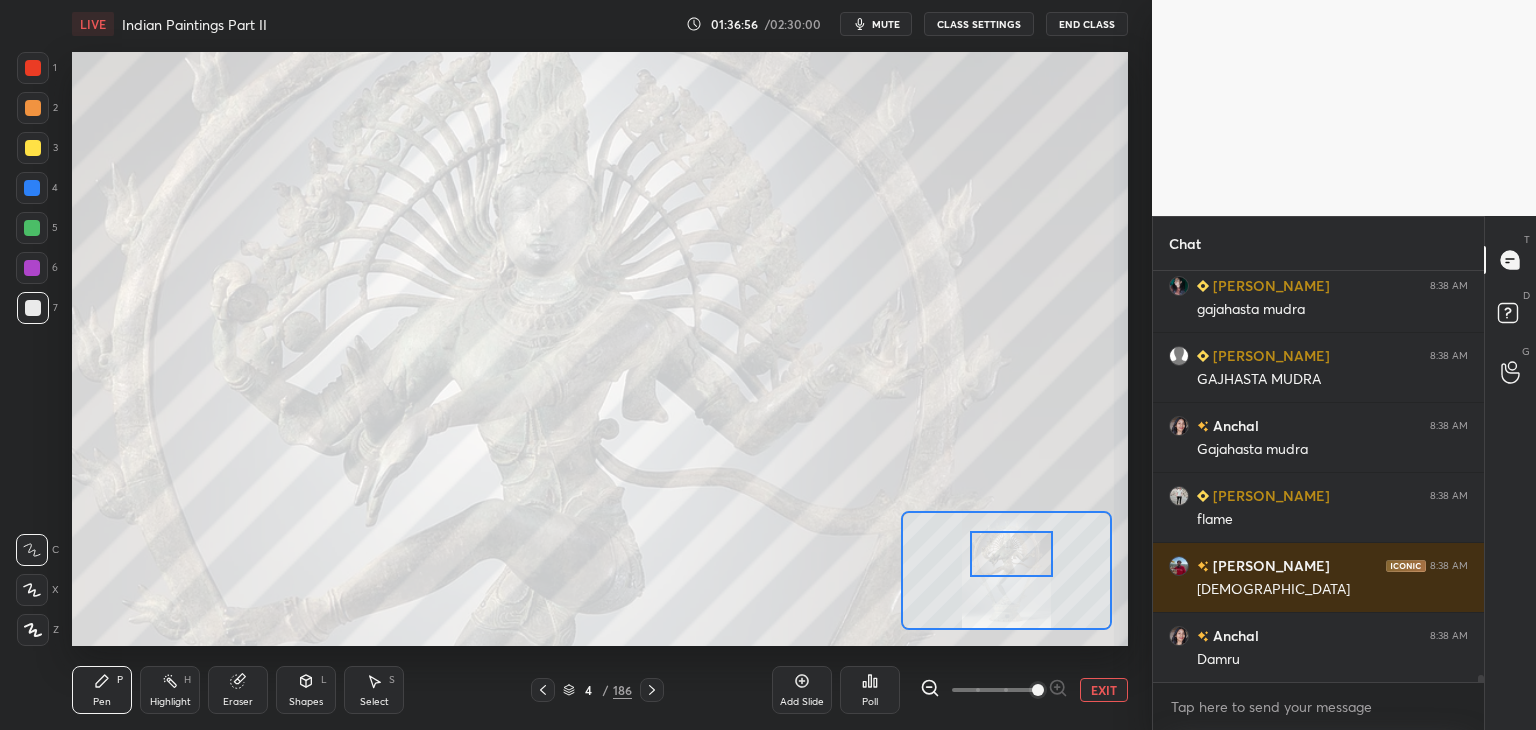 scroll, scrollTop: 23262, scrollLeft: 0, axis: vertical 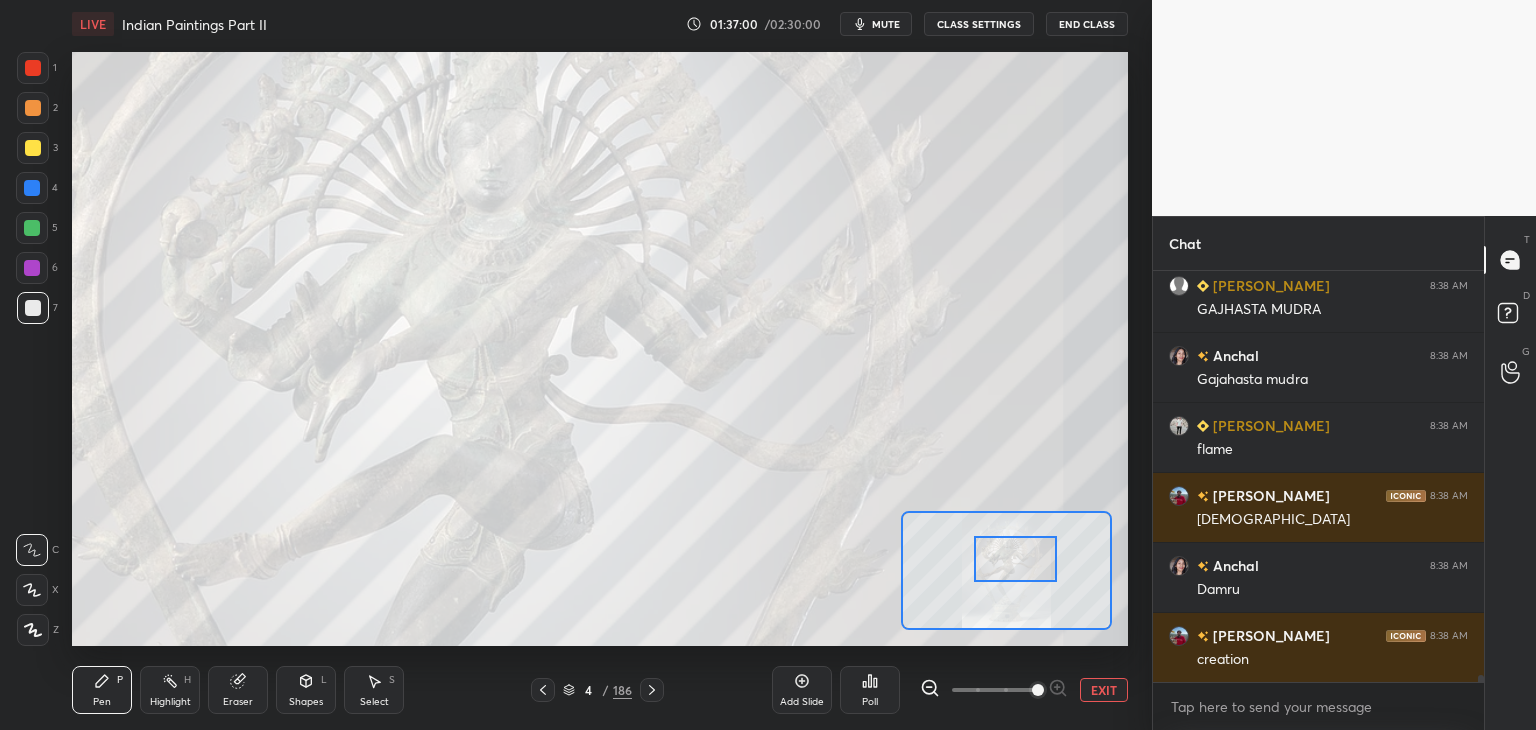 click at bounding box center [1015, 559] 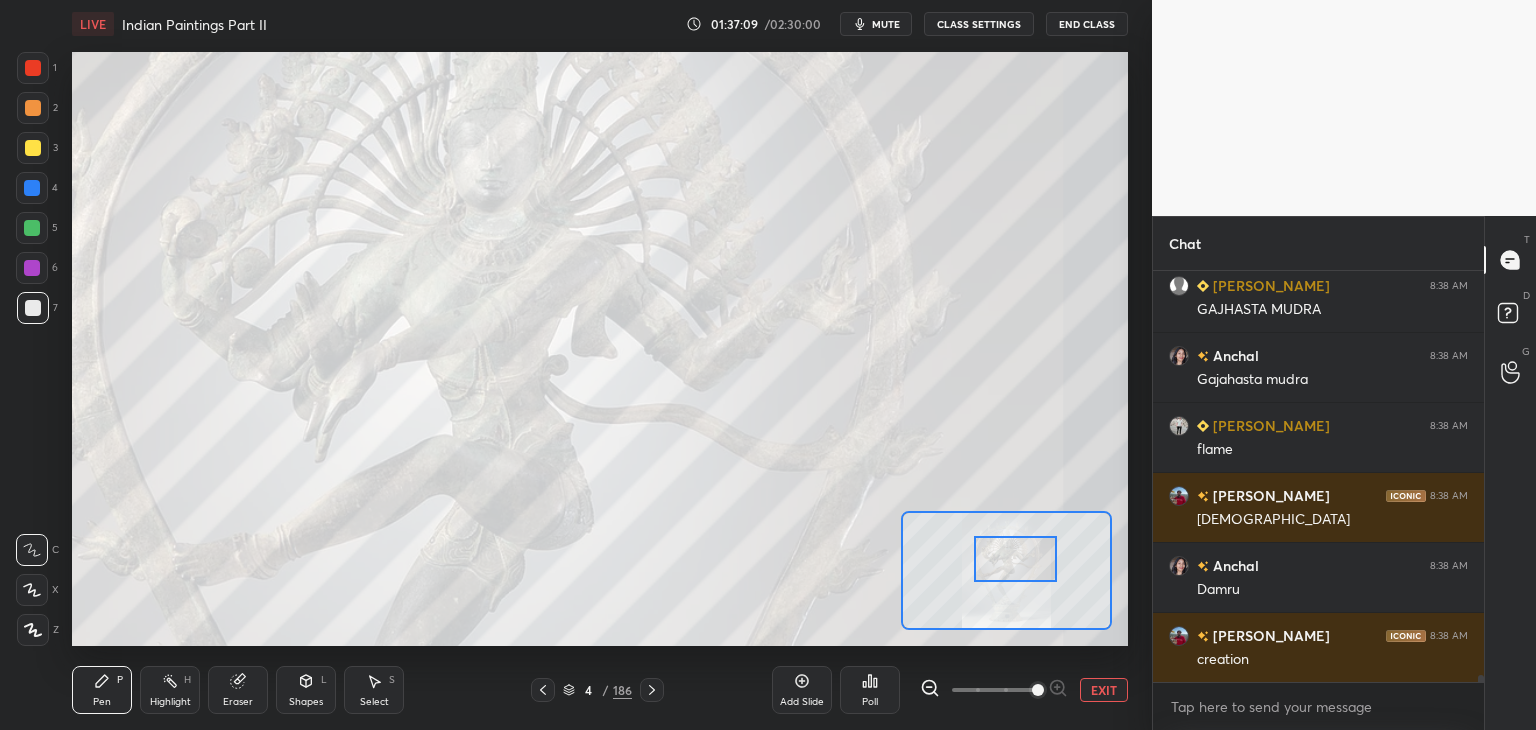 click at bounding box center (33, 68) 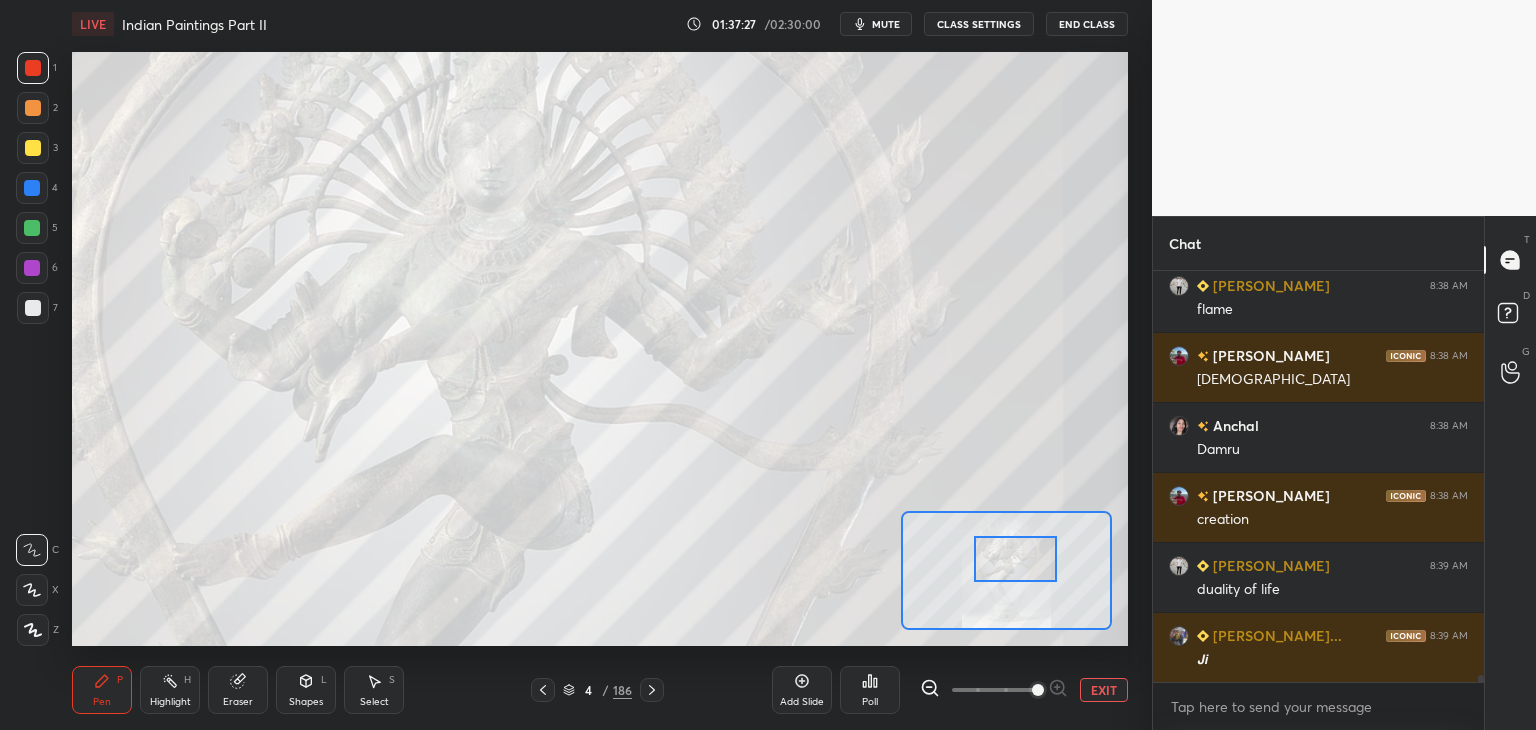 scroll, scrollTop: 23450, scrollLeft: 0, axis: vertical 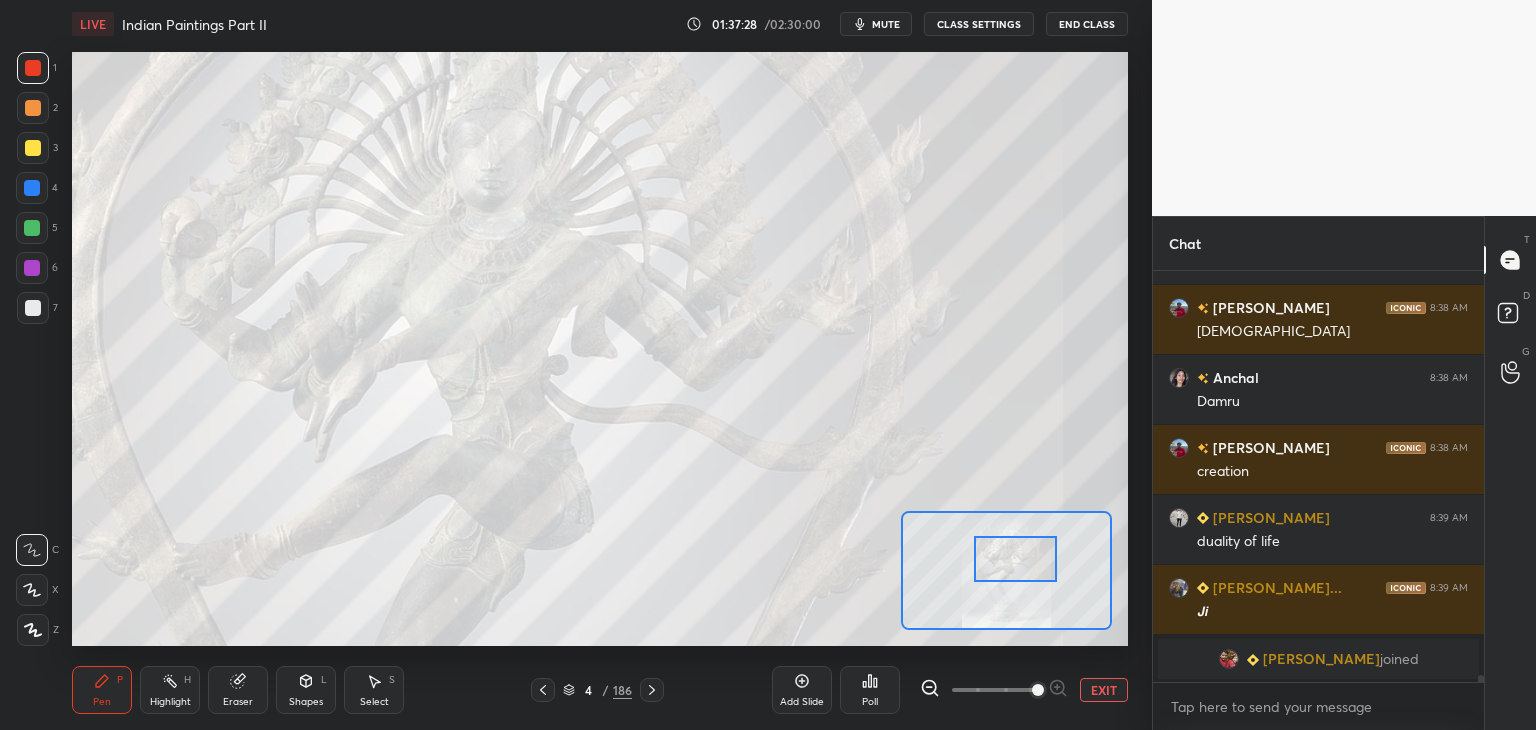 click at bounding box center [33, 308] 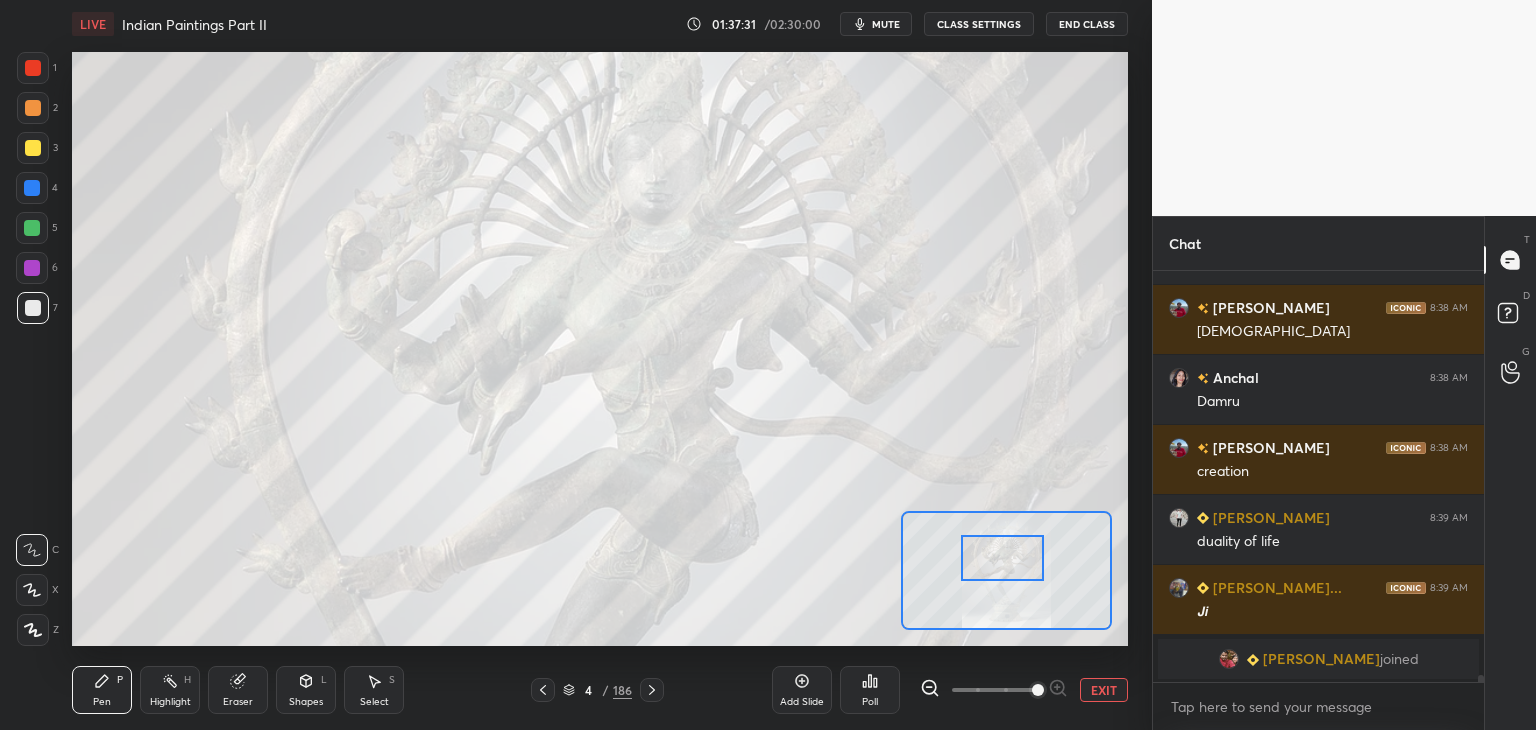 drag, startPoint x: 1010, startPoint y: 554, endPoint x: 997, endPoint y: 553, distance: 13.038404 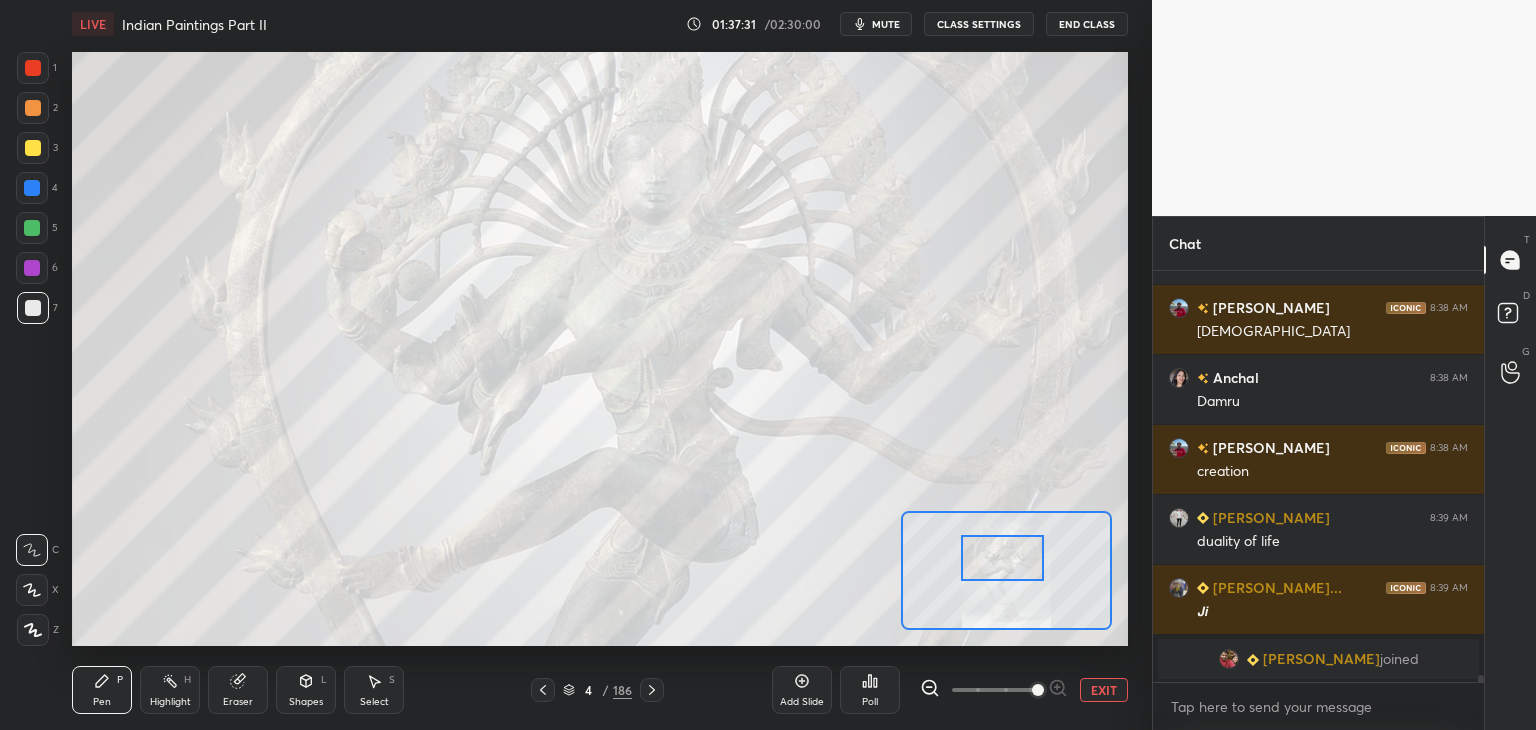 click at bounding box center [1002, 558] 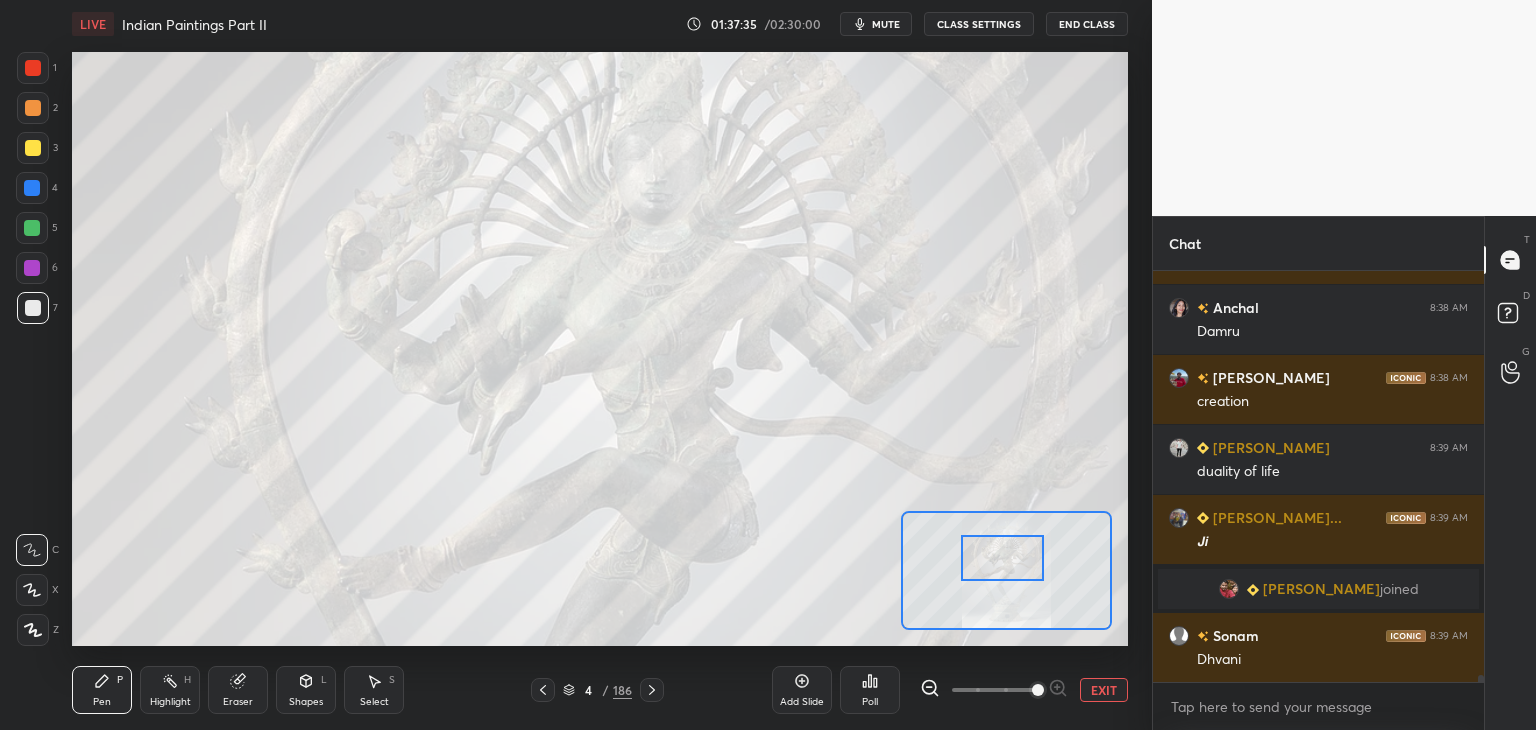 scroll, scrollTop: 22326, scrollLeft: 0, axis: vertical 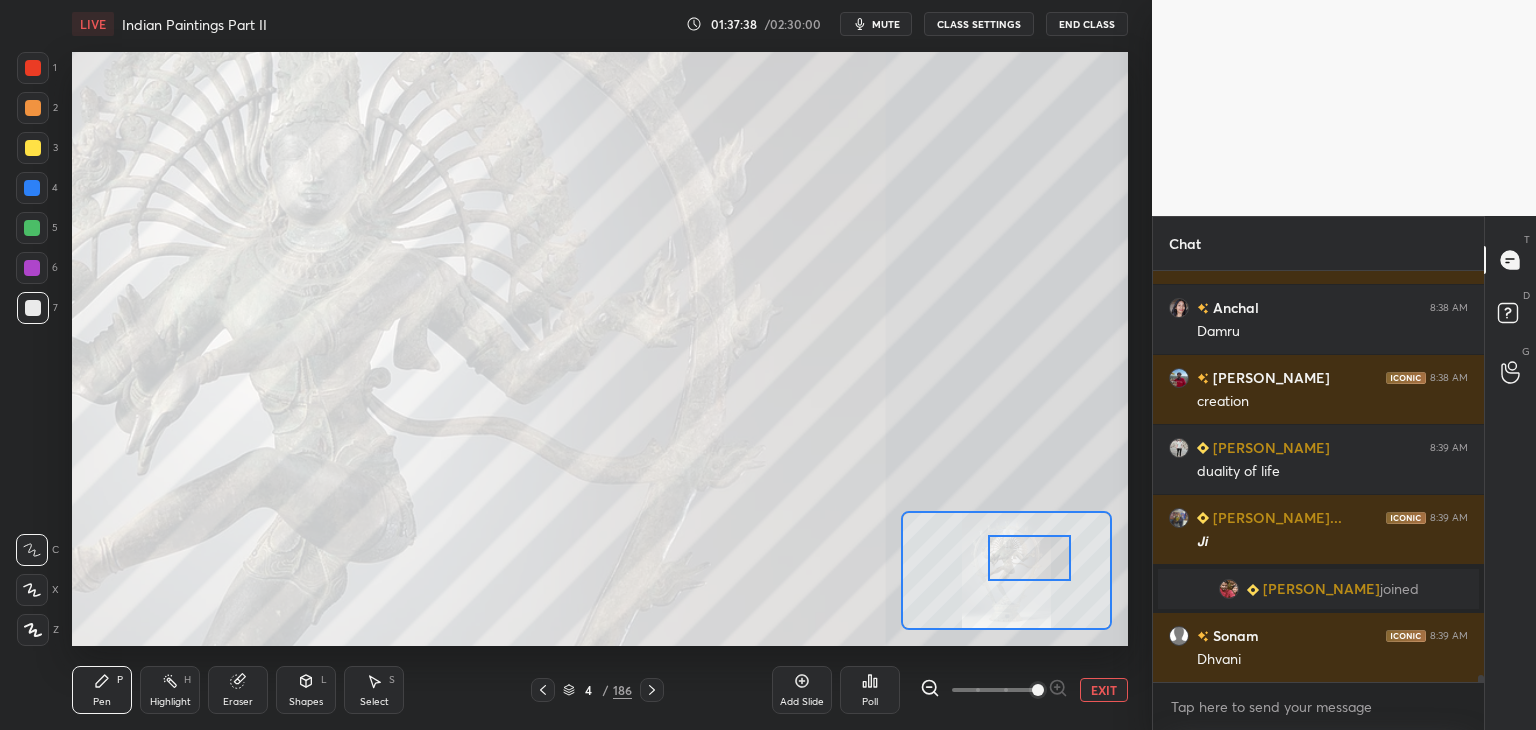 drag, startPoint x: 1004, startPoint y: 554, endPoint x: 1034, endPoint y: 548, distance: 30.594116 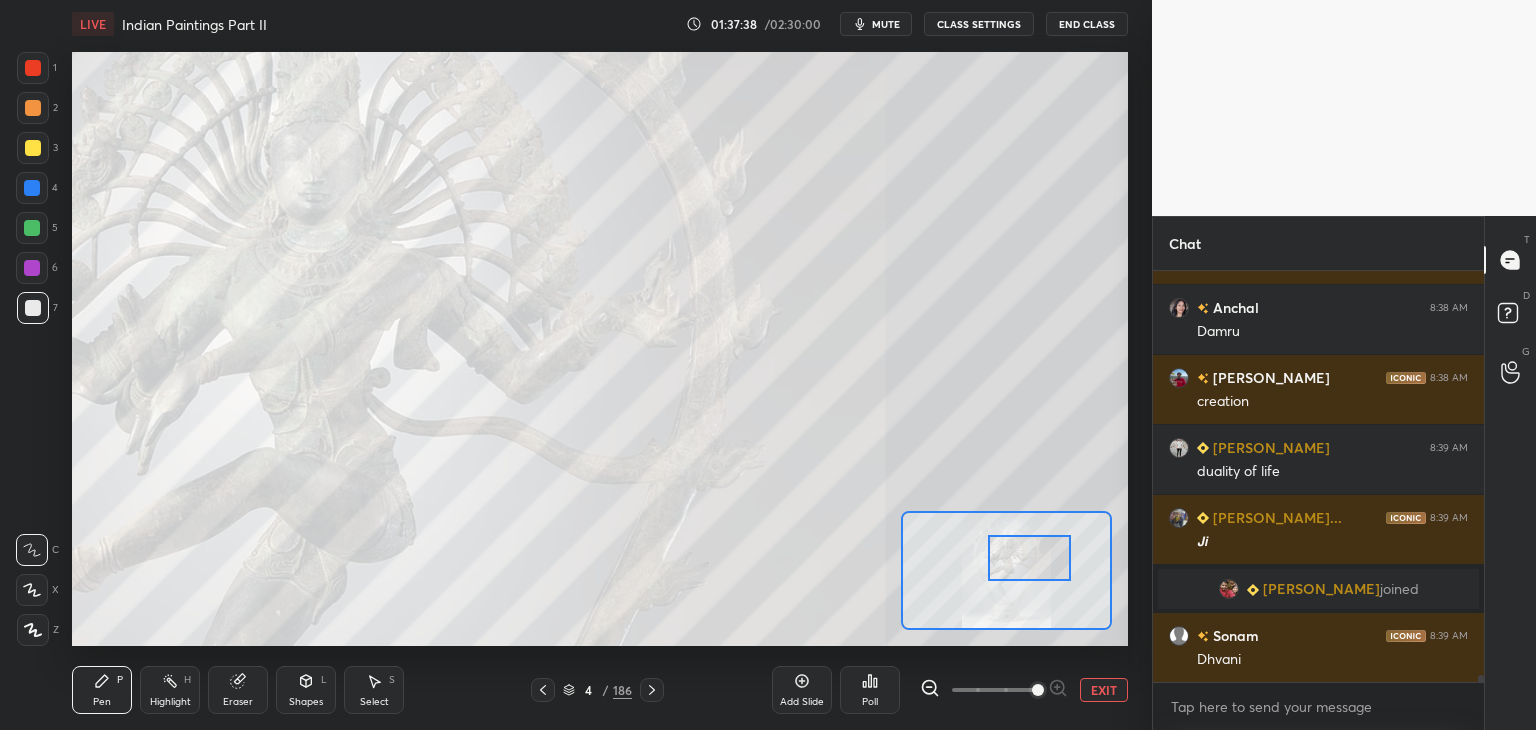 click at bounding box center [1029, 558] 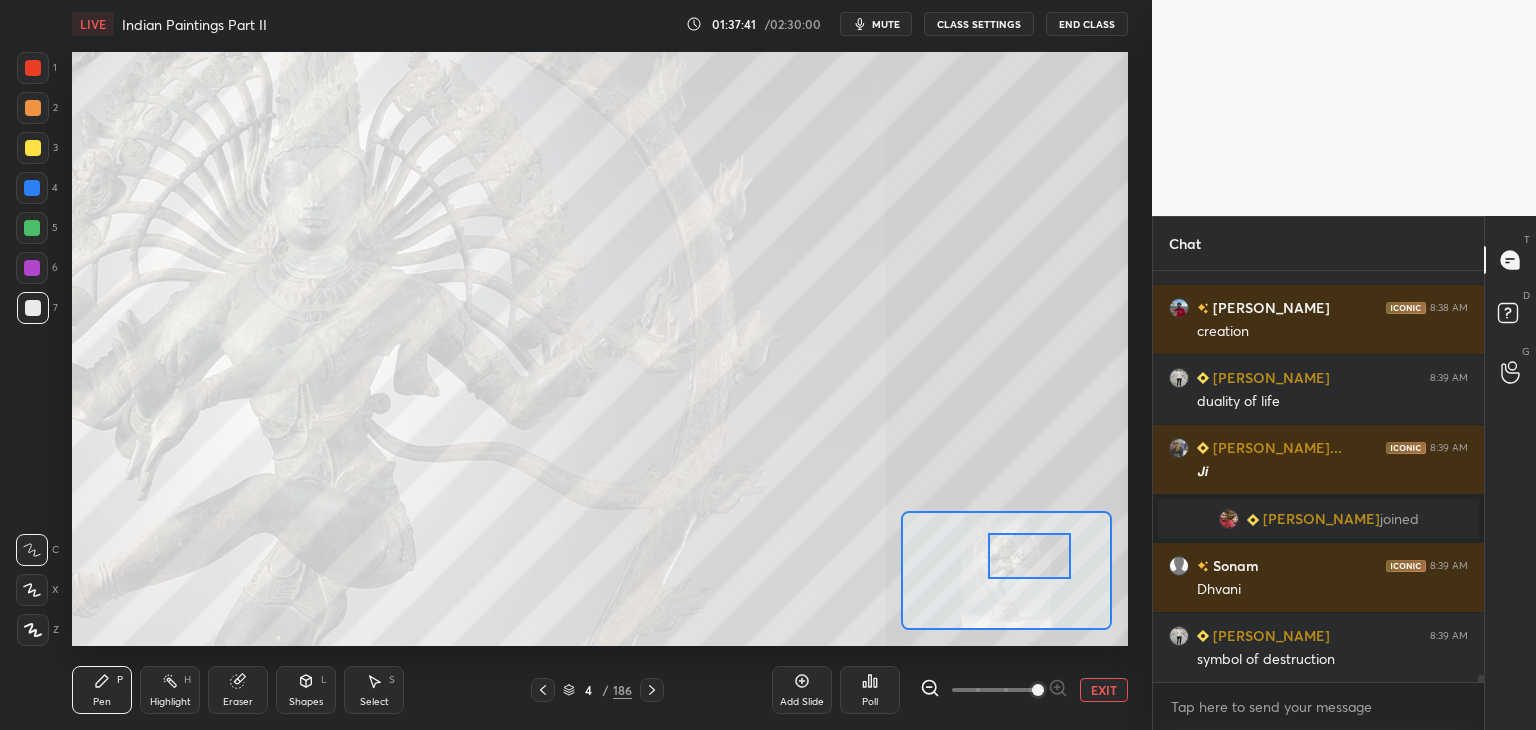 scroll, scrollTop: 22466, scrollLeft: 0, axis: vertical 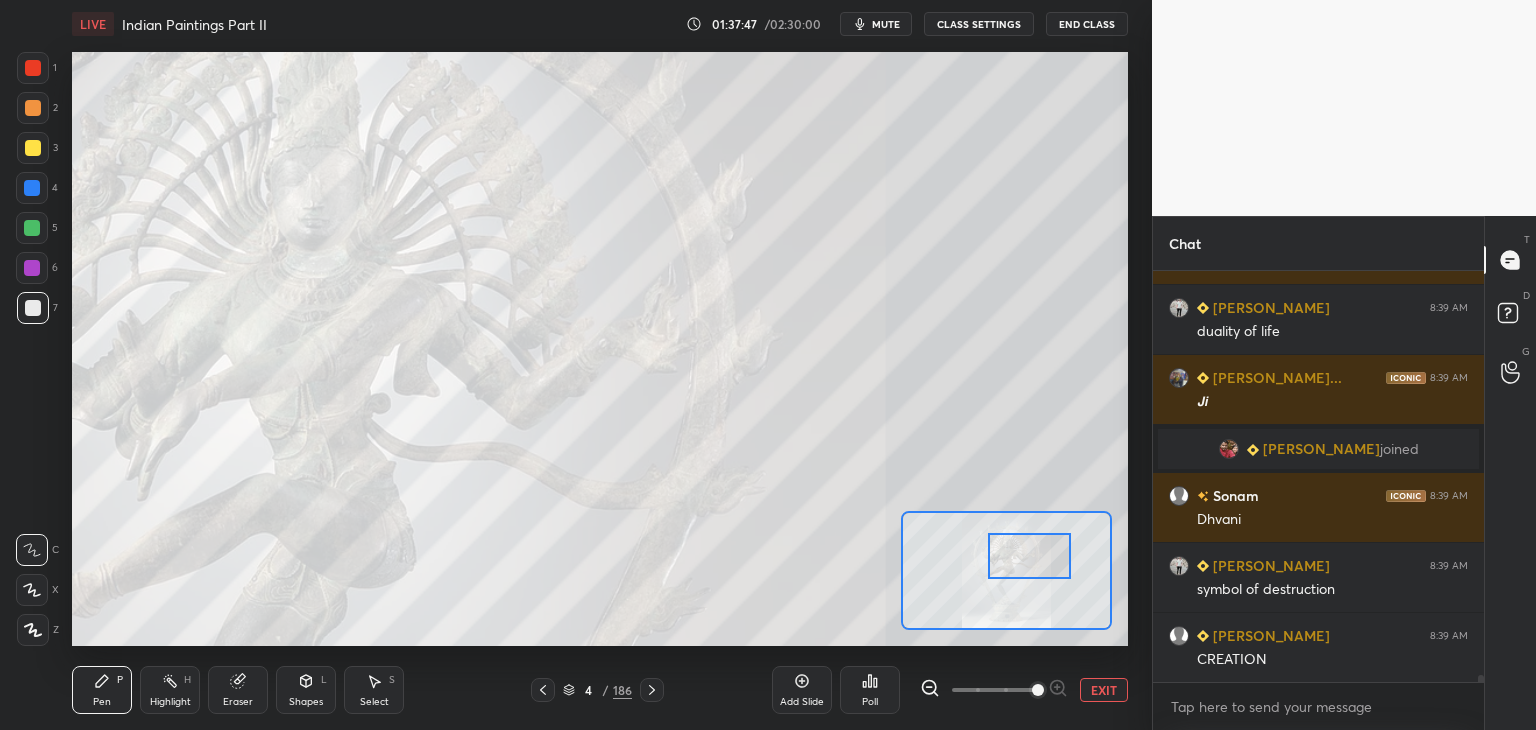 click at bounding box center [994, 690] 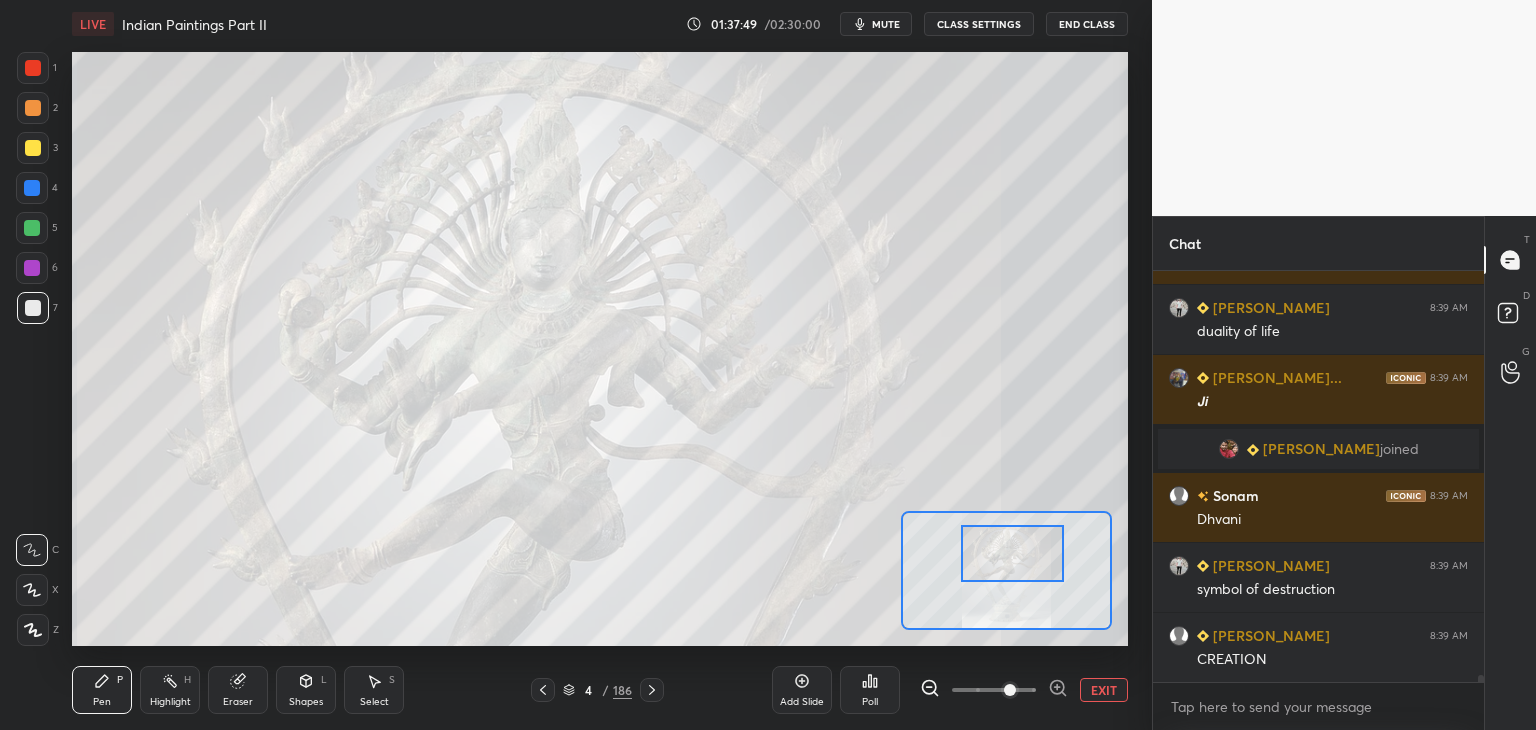drag, startPoint x: 1027, startPoint y: 550, endPoint x: 1010, endPoint y: 548, distance: 17.117243 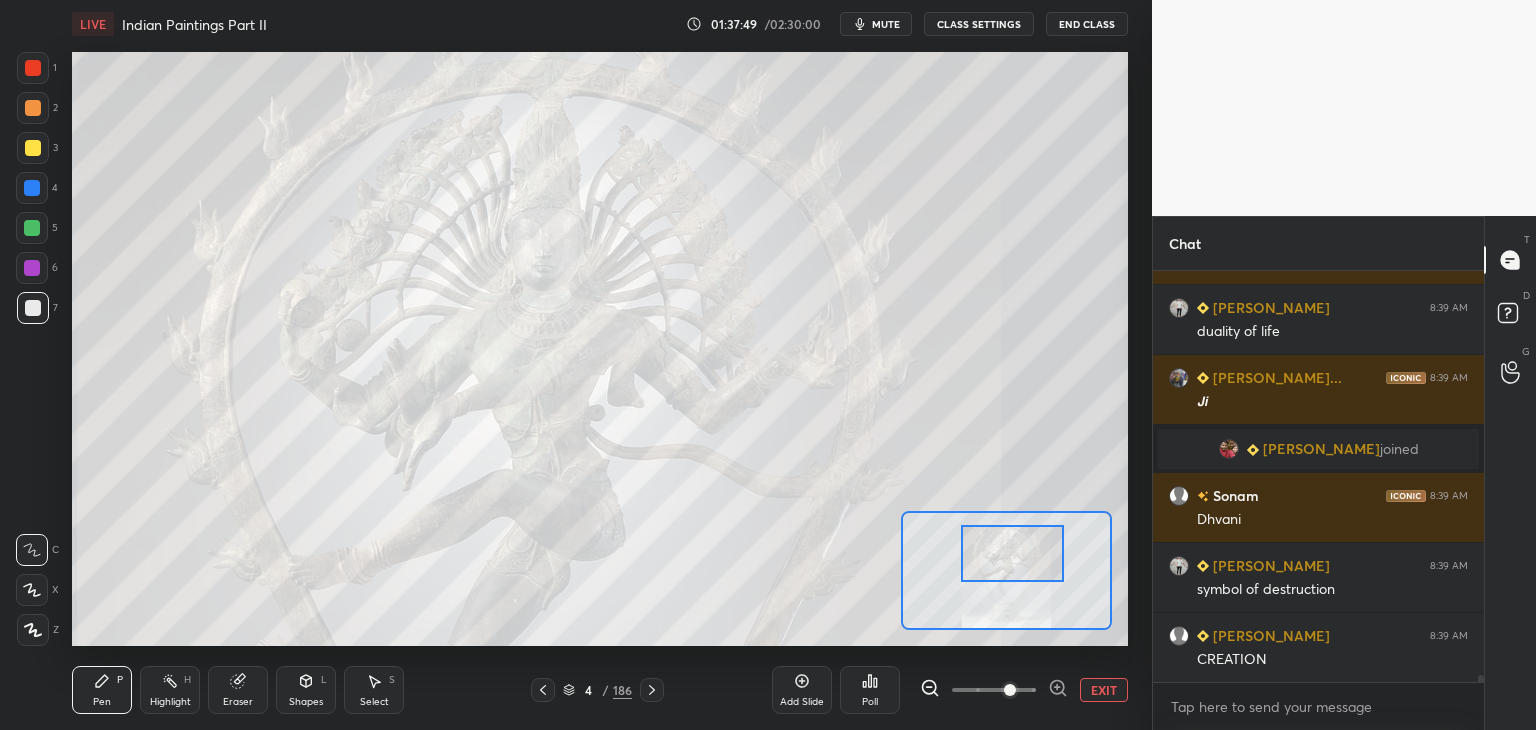 click at bounding box center [1013, 553] 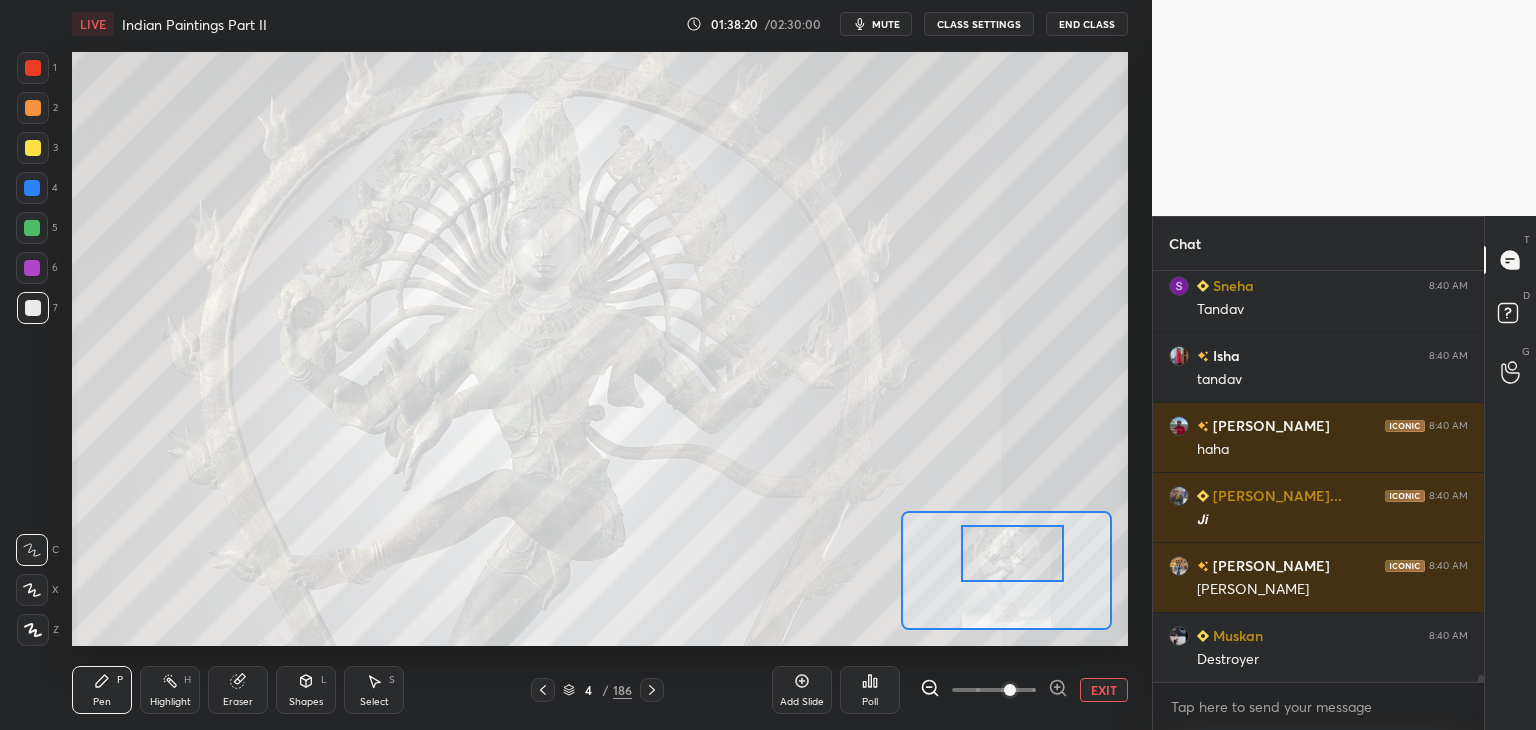 scroll, scrollTop: 23464, scrollLeft: 0, axis: vertical 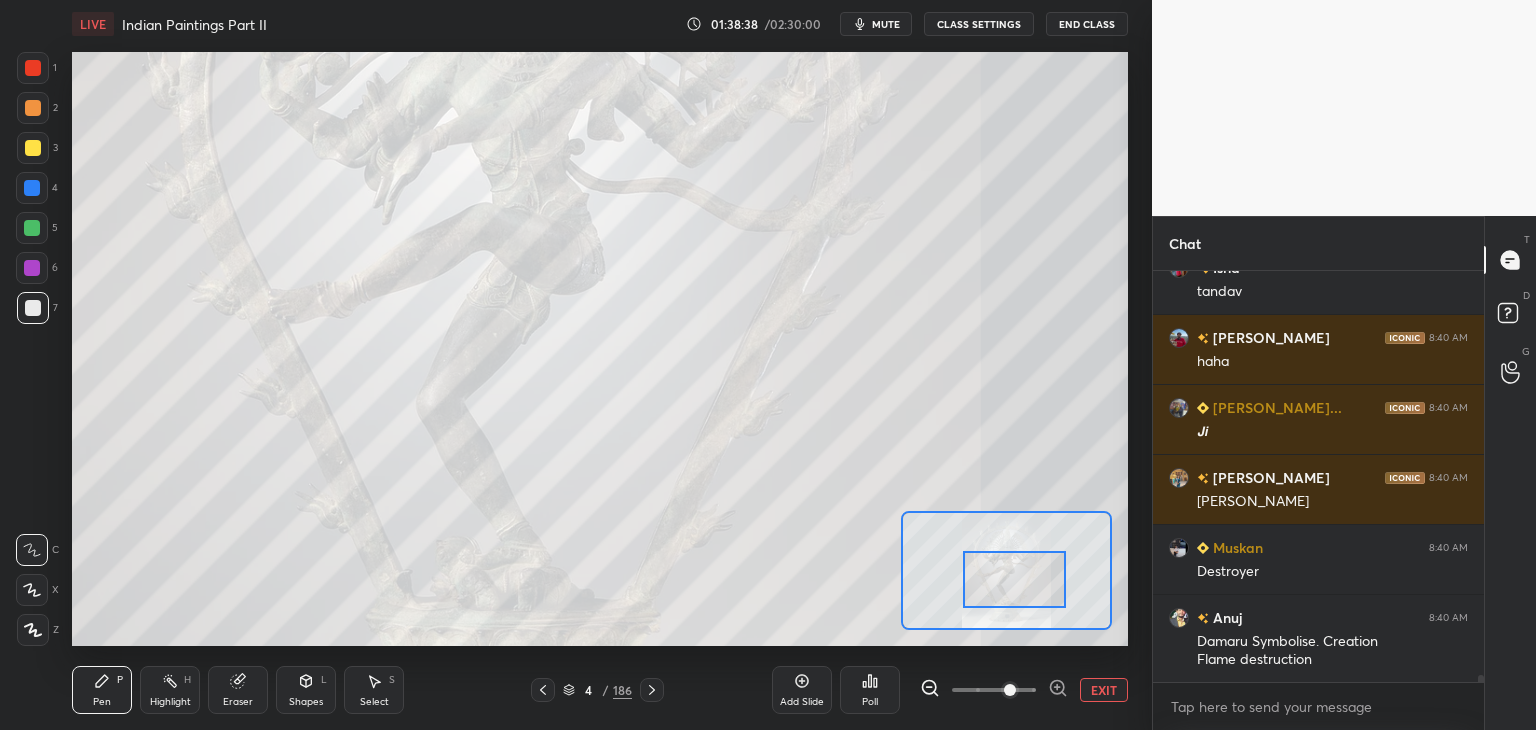 drag, startPoint x: 1031, startPoint y: 564, endPoint x: 1033, endPoint y: 590, distance: 26.076809 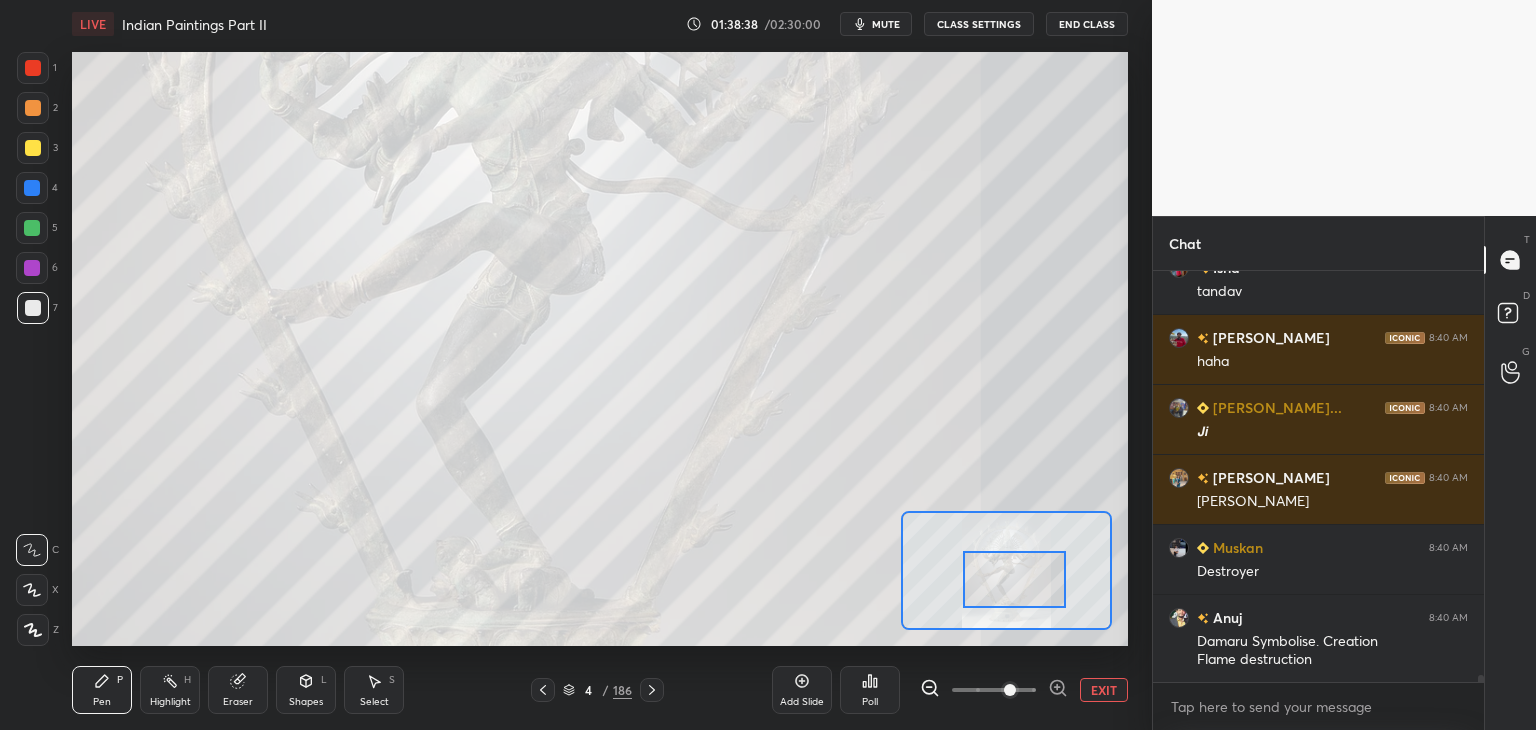 click at bounding box center (1015, 579) 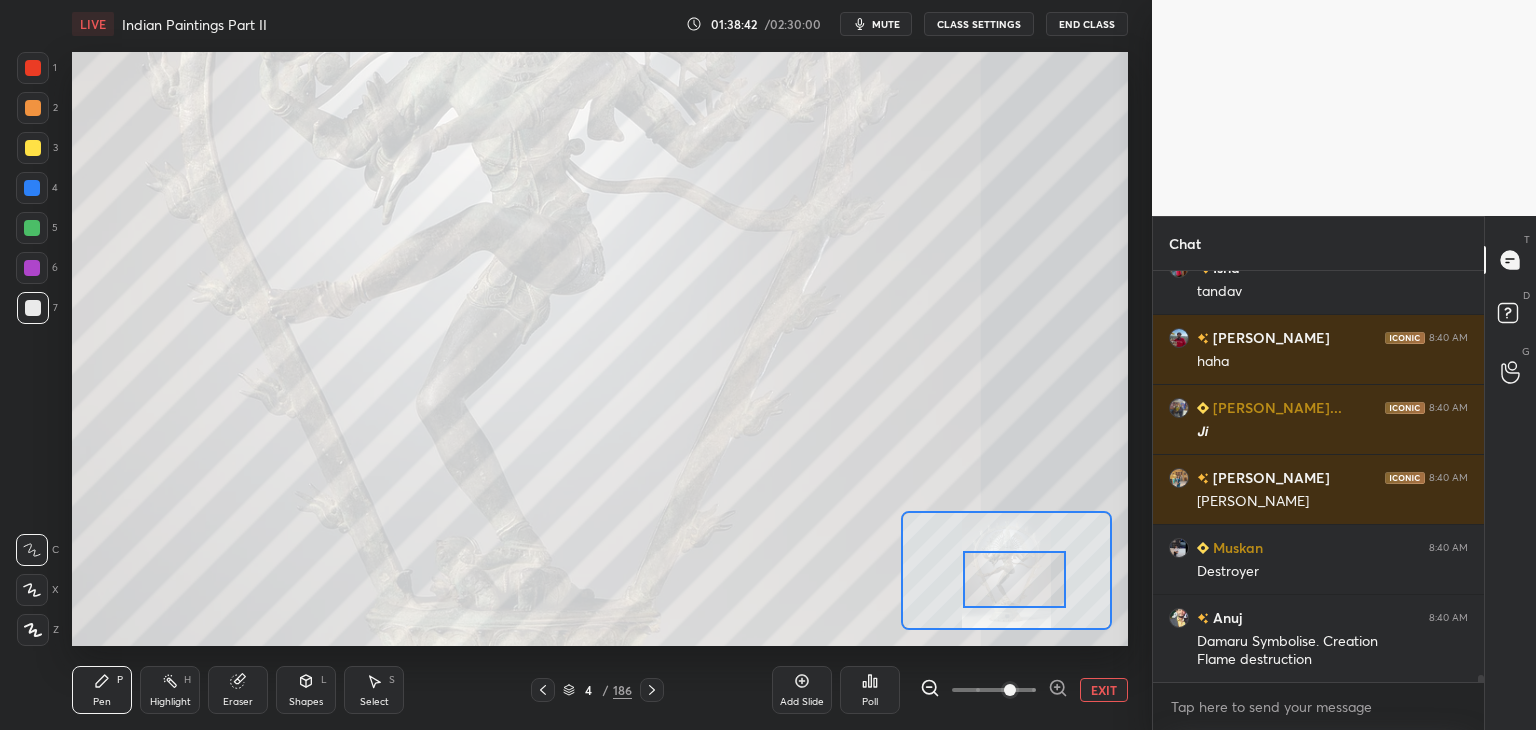 click at bounding box center [33, 308] 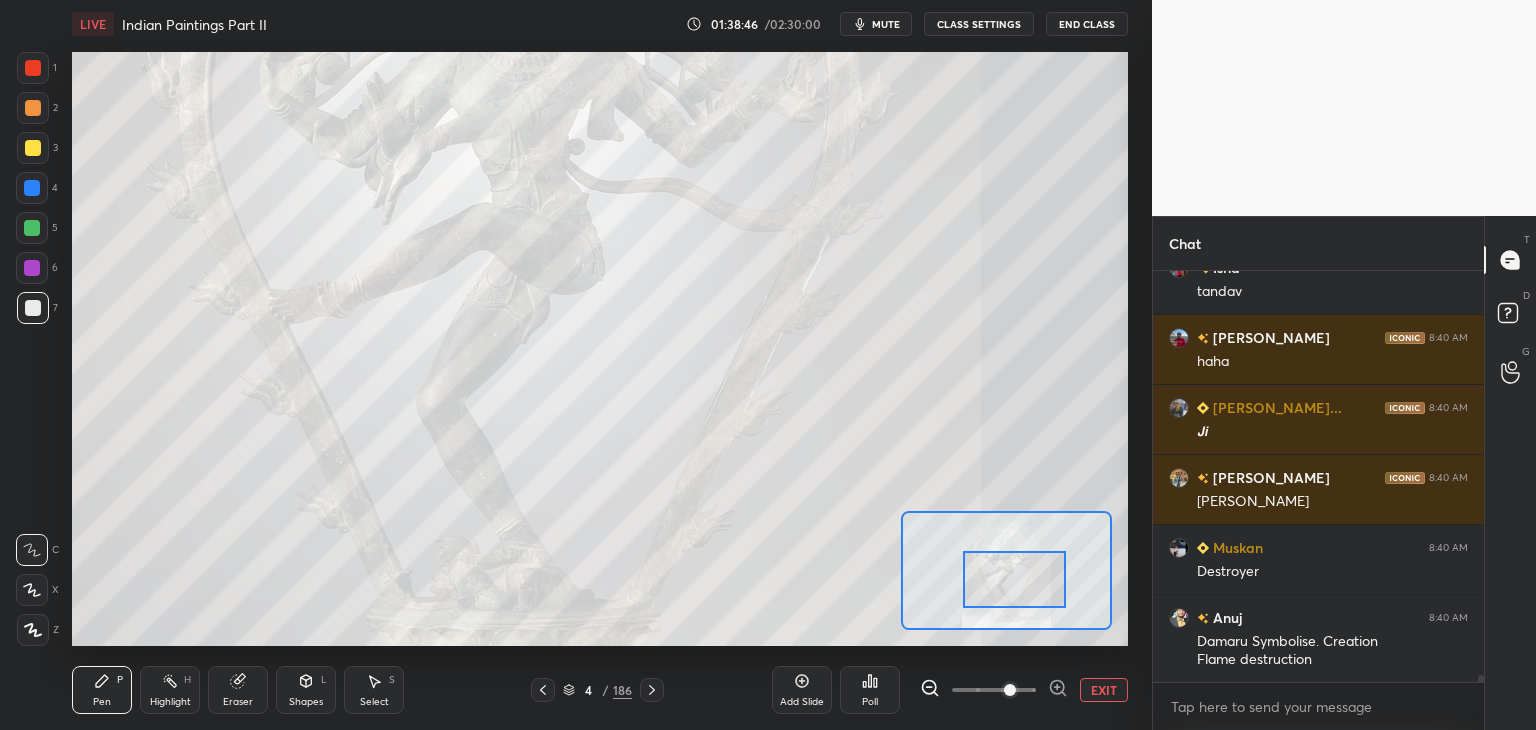 scroll, scrollTop: 23534, scrollLeft: 0, axis: vertical 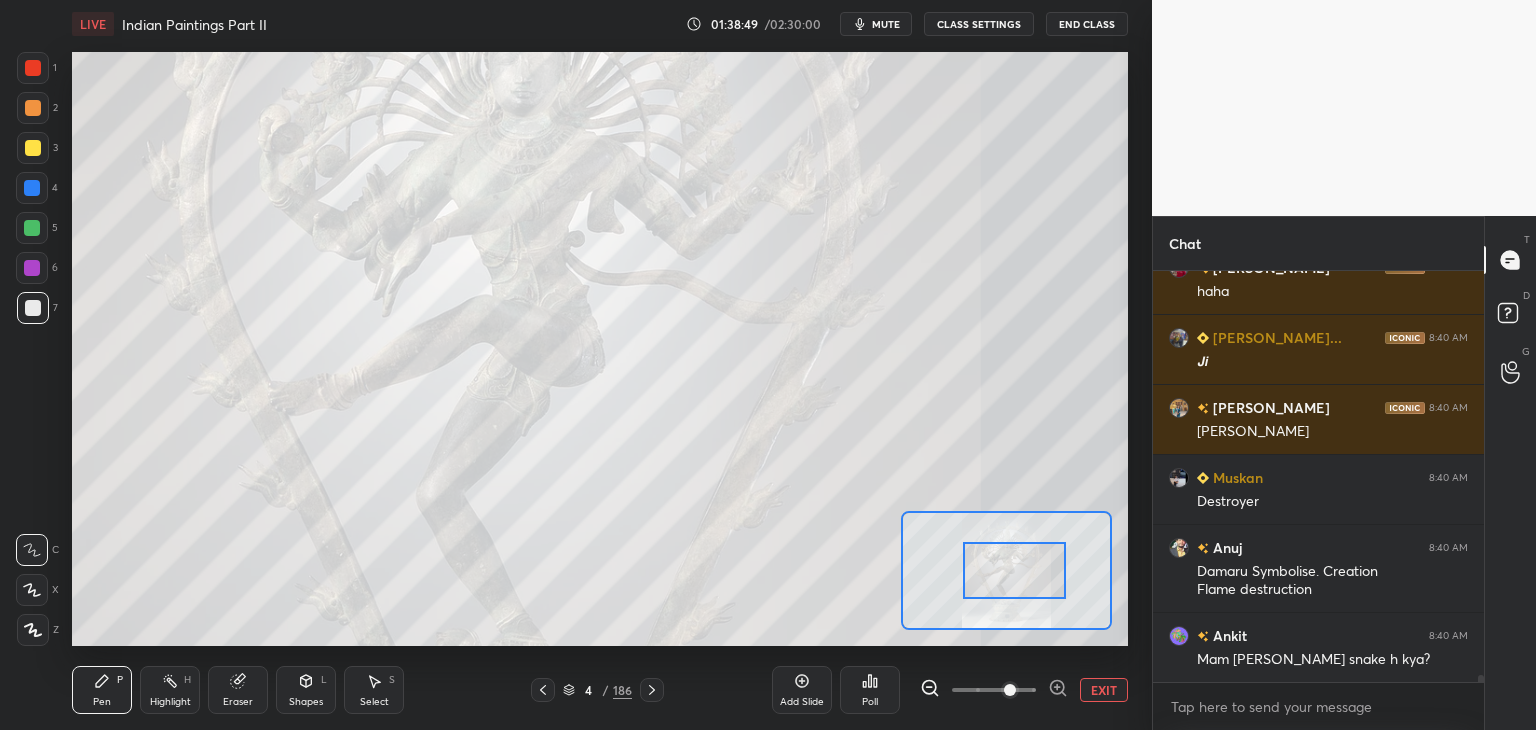 click at bounding box center [1015, 570] 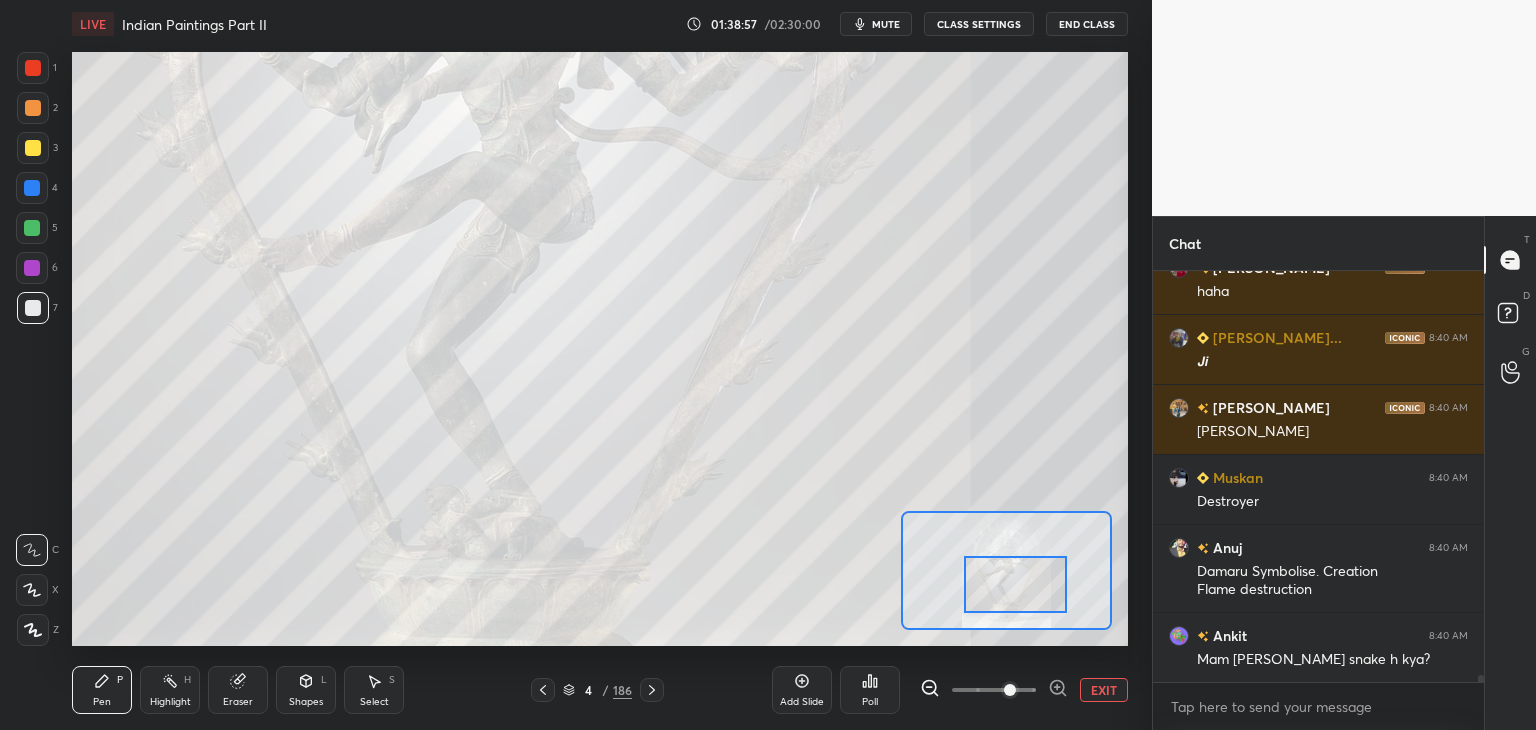 drag, startPoint x: 1020, startPoint y: 562, endPoint x: 1021, endPoint y: 577, distance: 15.033297 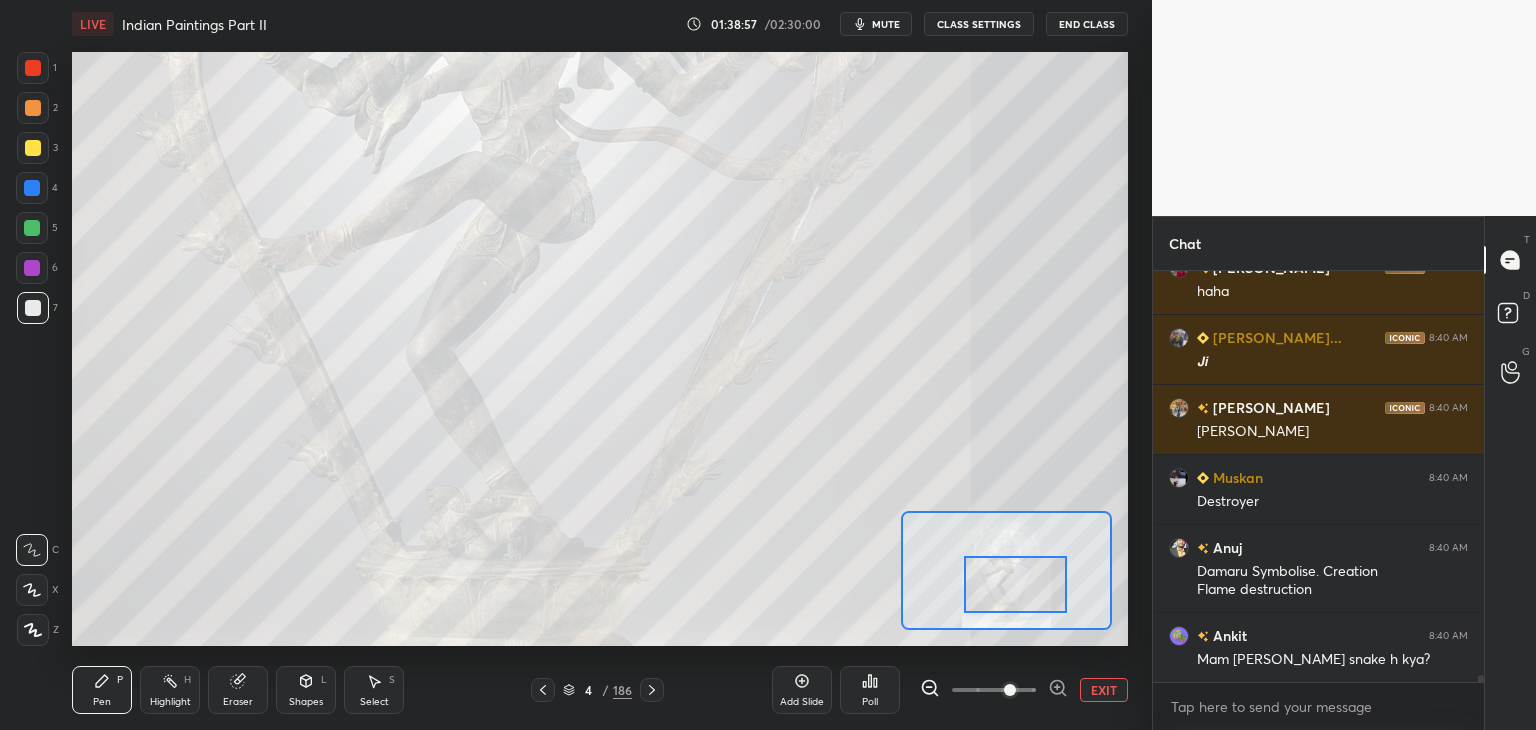 click at bounding box center [1016, 584] 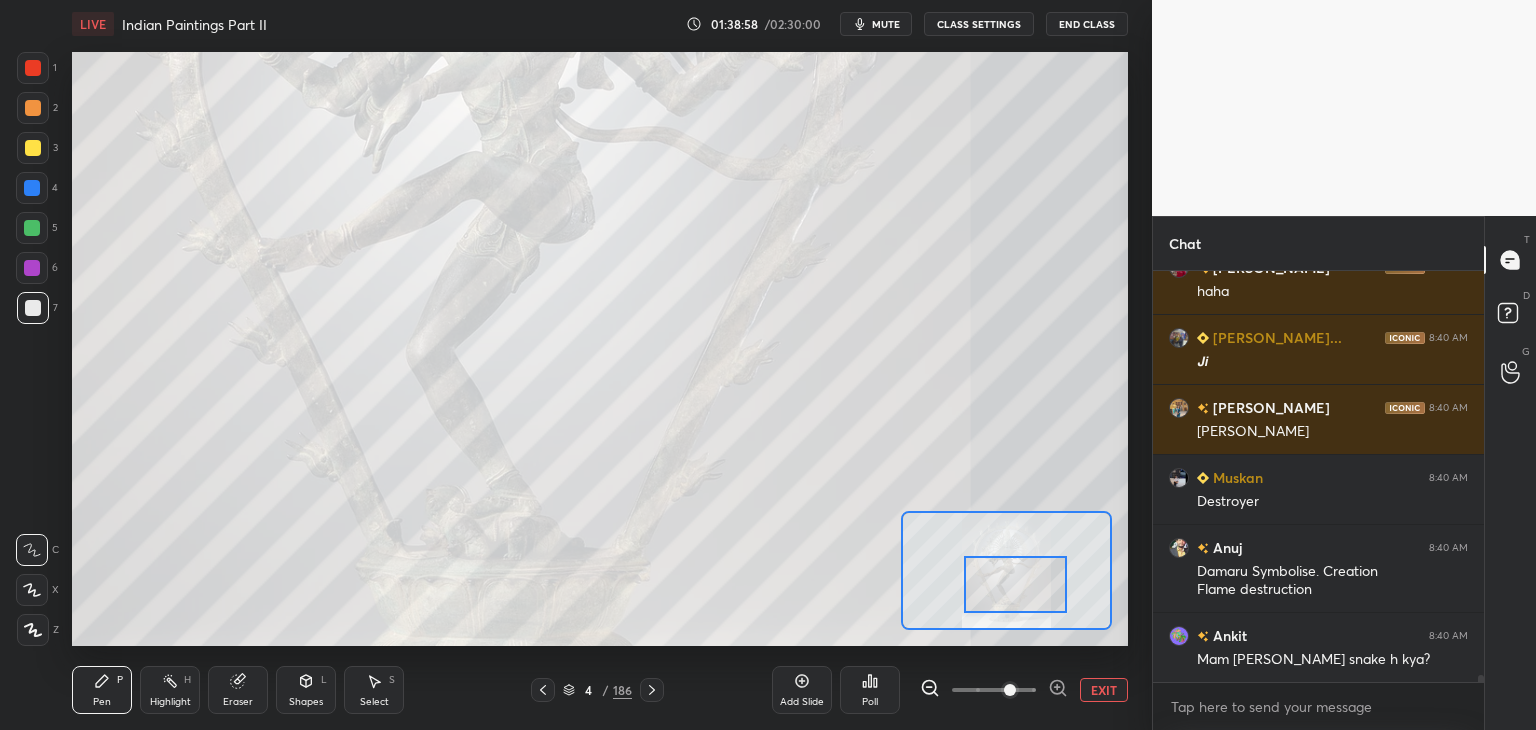 click at bounding box center (33, 308) 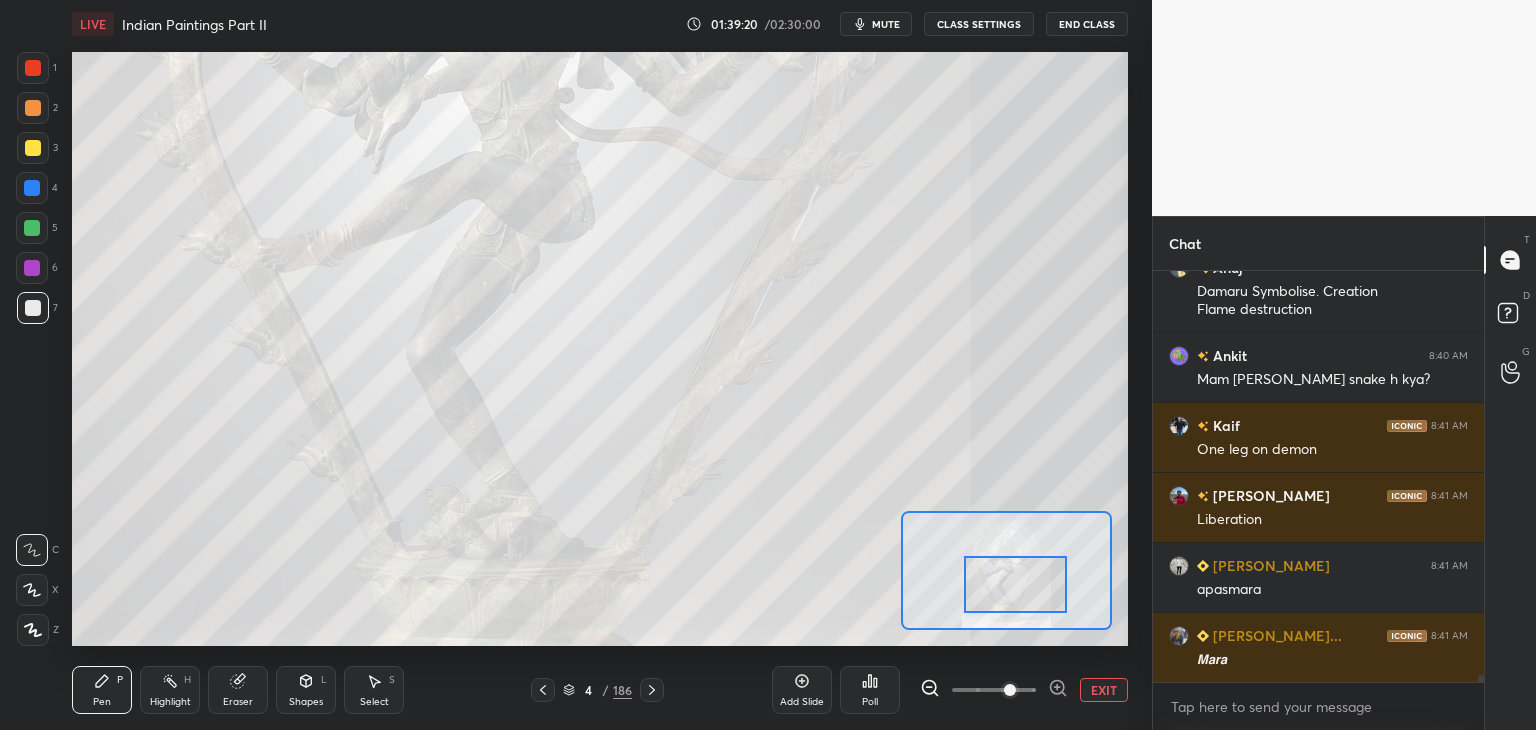 scroll, scrollTop: 23884, scrollLeft: 0, axis: vertical 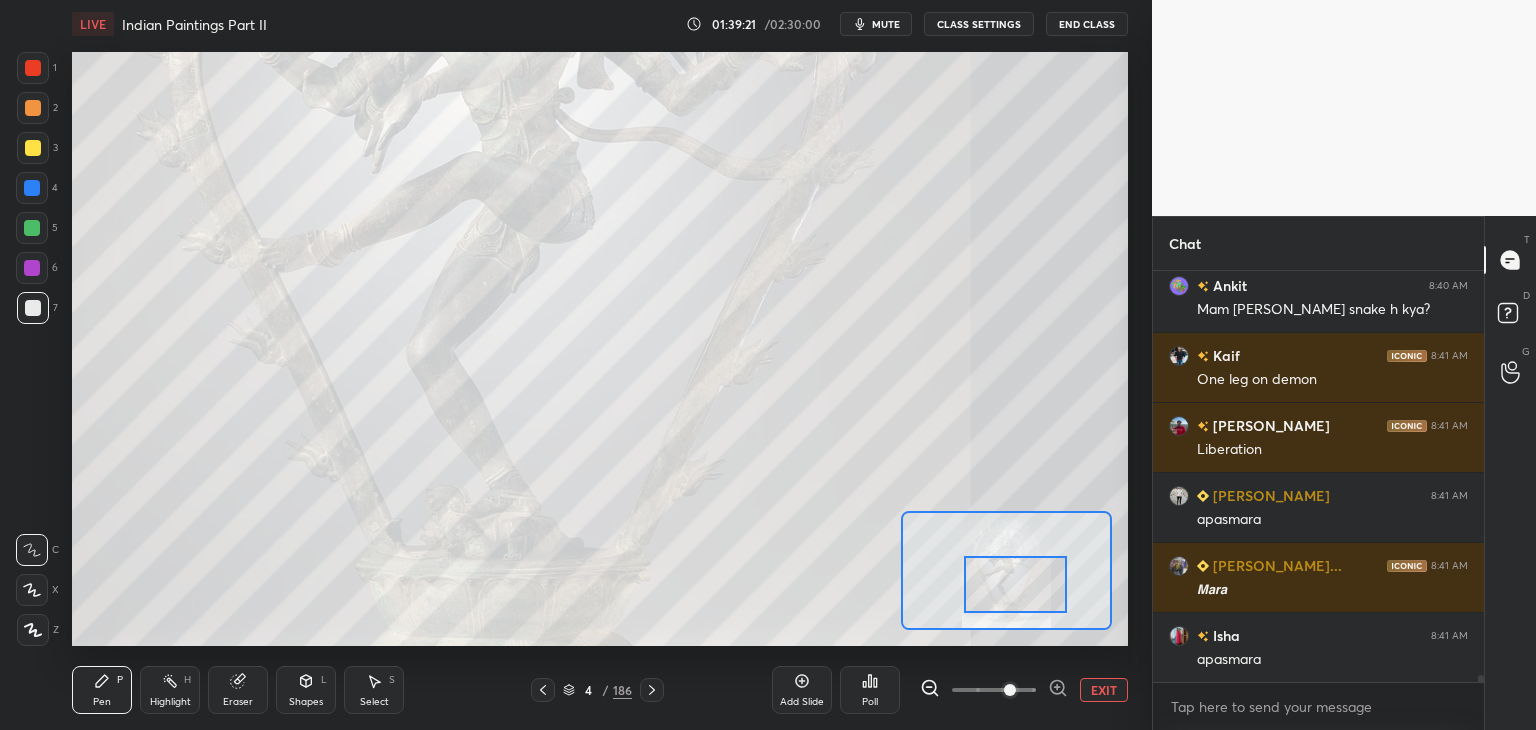 click at bounding box center (33, 148) 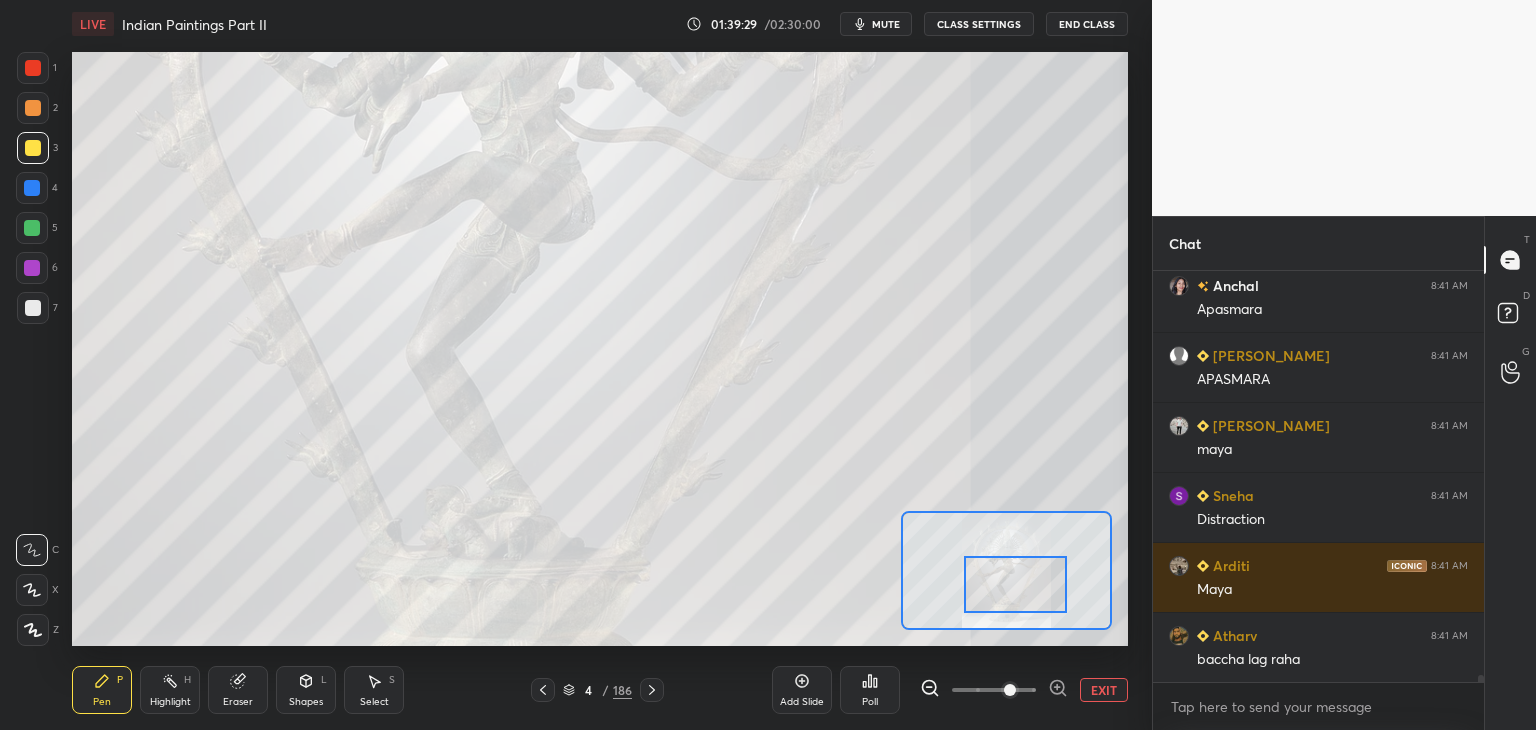scroll, scrollTop: 24374, scrollLeft: 0, axis: vertical 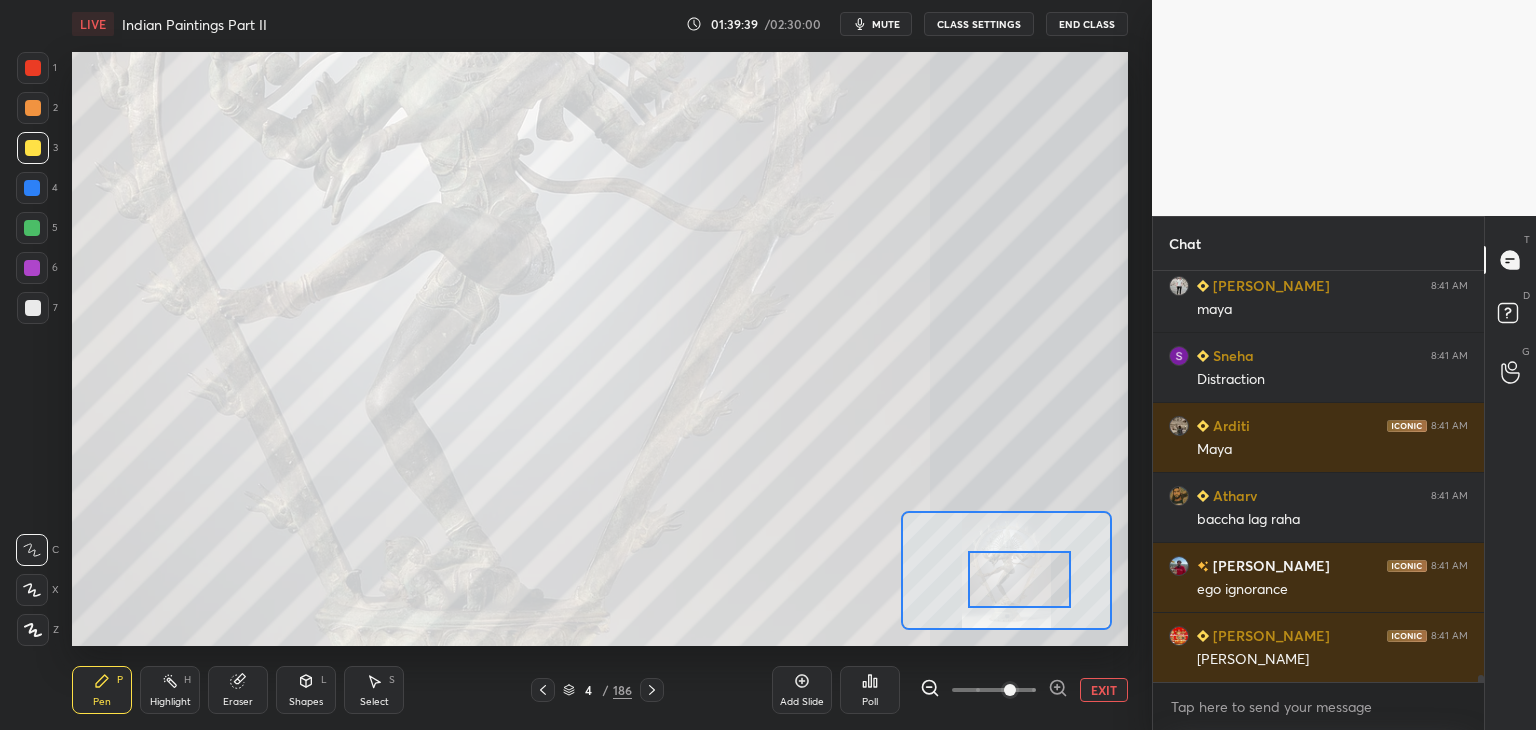 click at bounding box center (1020, 579) 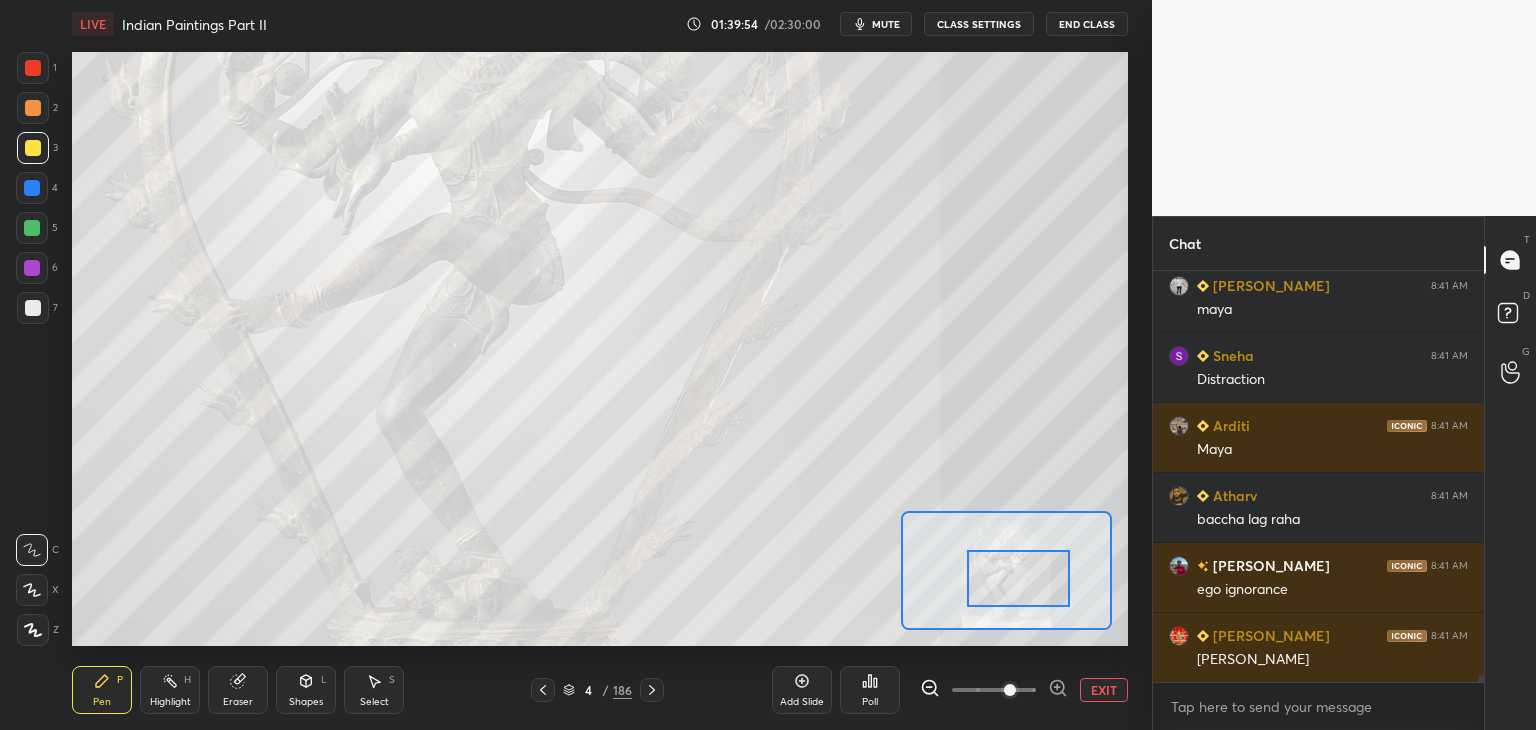 scroll, scrollTop: 24514, scrollLeft: 0, axis: vertical 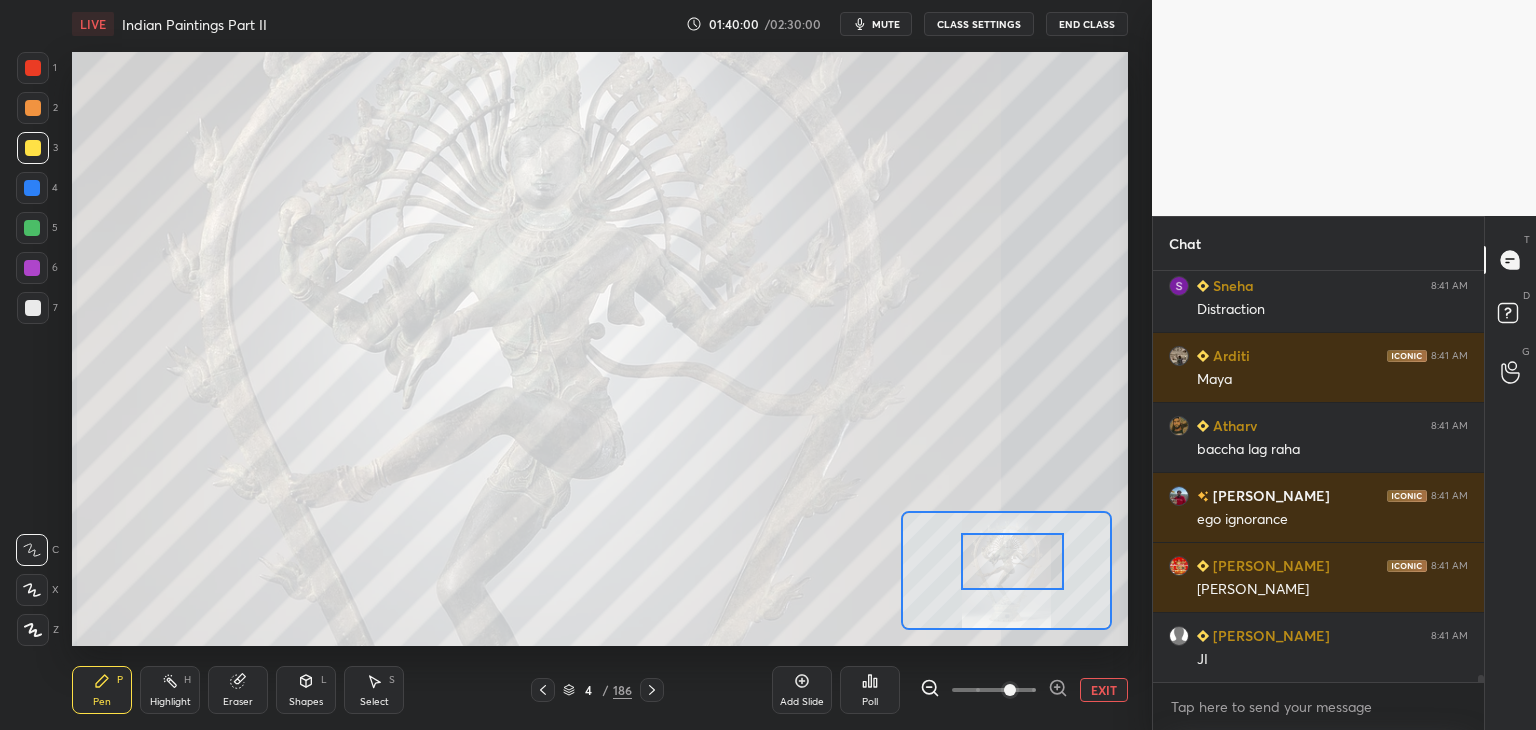 drag, startPoint x: 1022, startPoint y: 570, endPoint x: 1016, endPoint y: 553, distance: 18.027756 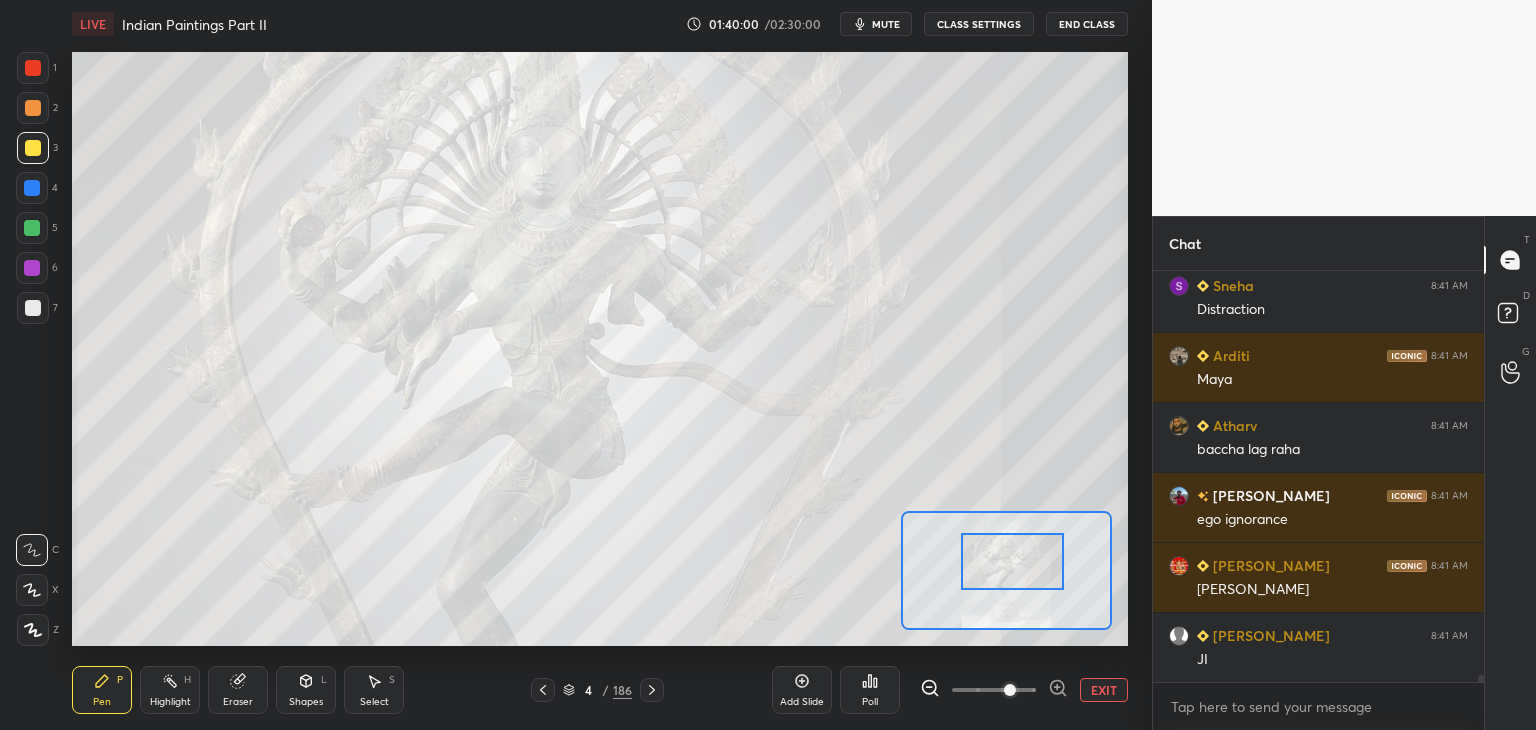 click at bounding box center [1013, 561] 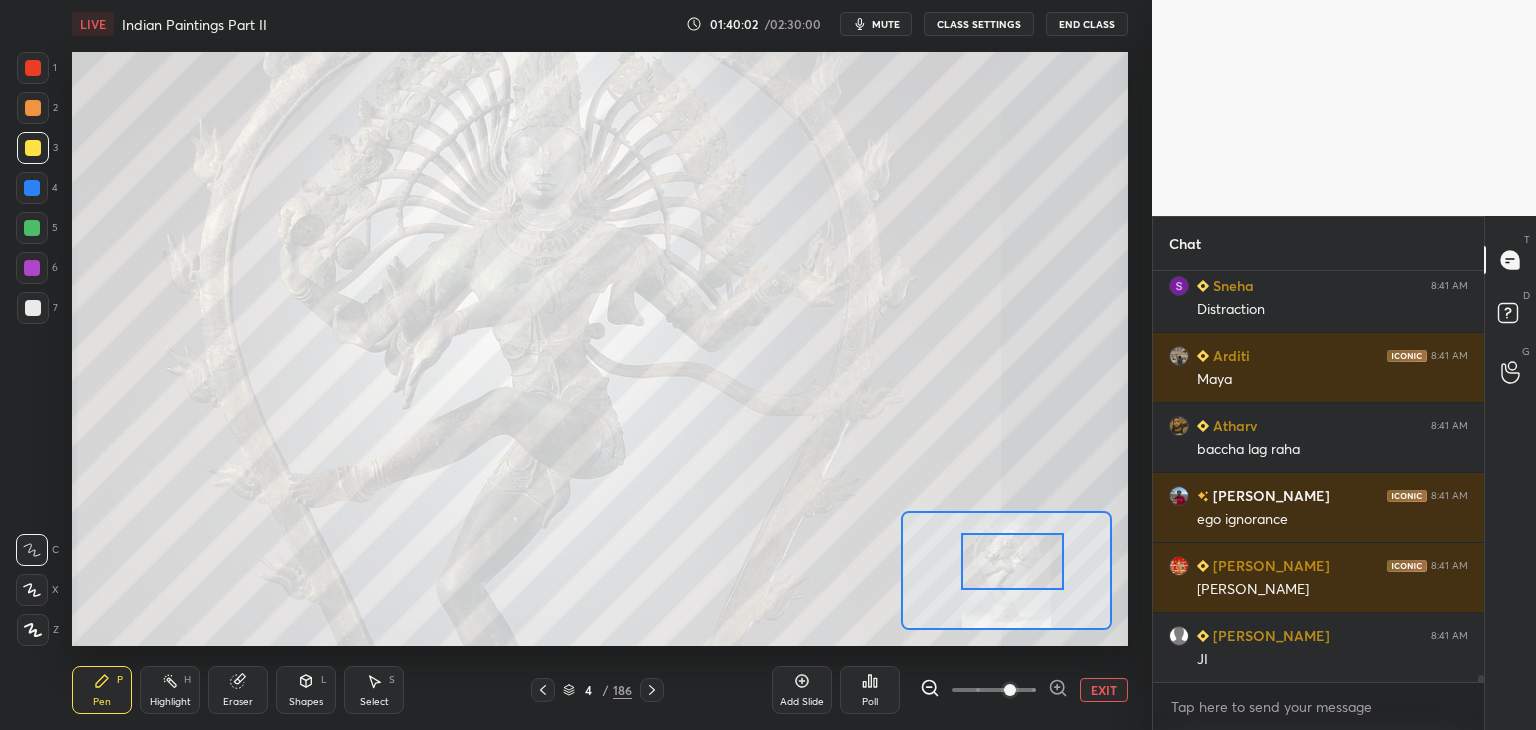 scroll, scrollTop: 24584, scrollLeft: 0, axis: vertical 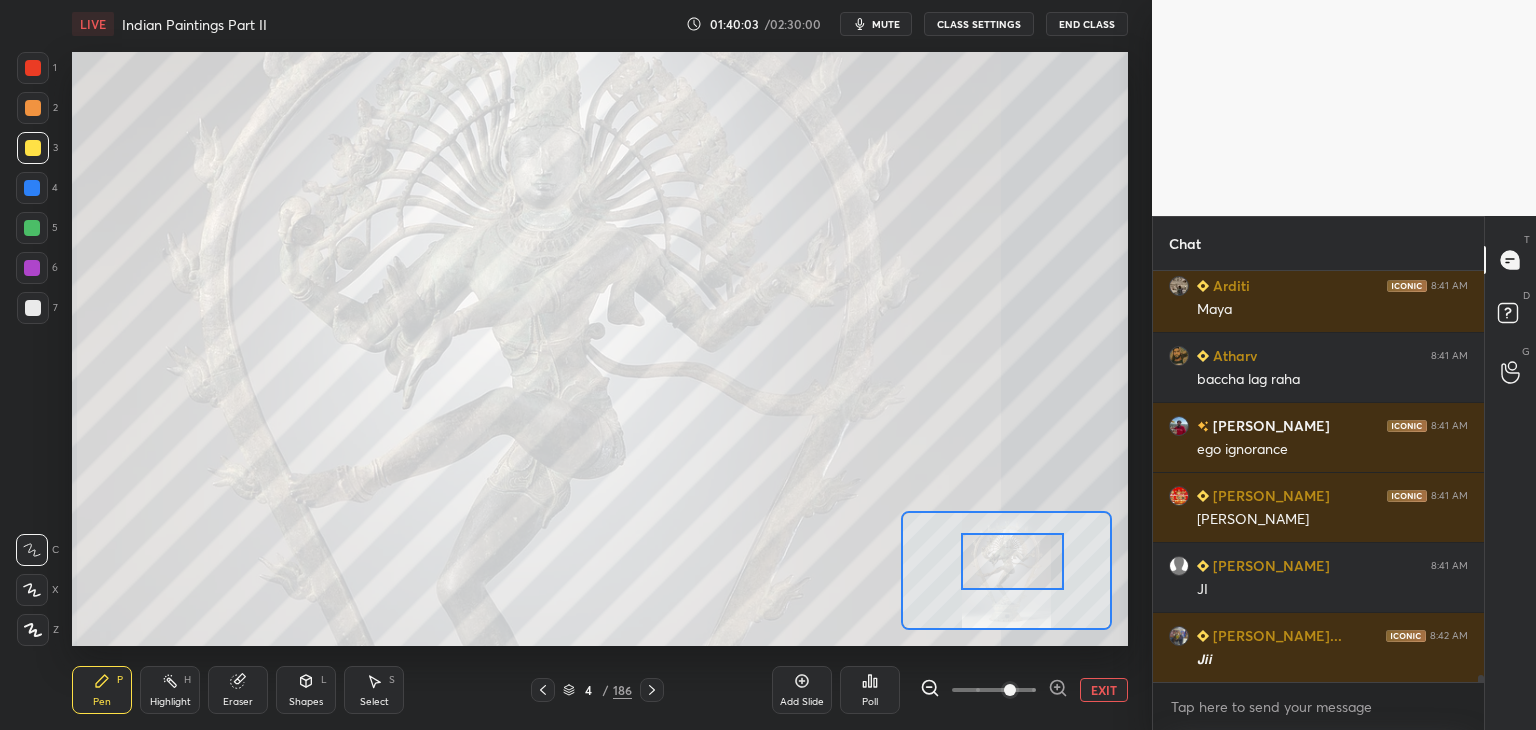 click at bounding box center [33, 68] 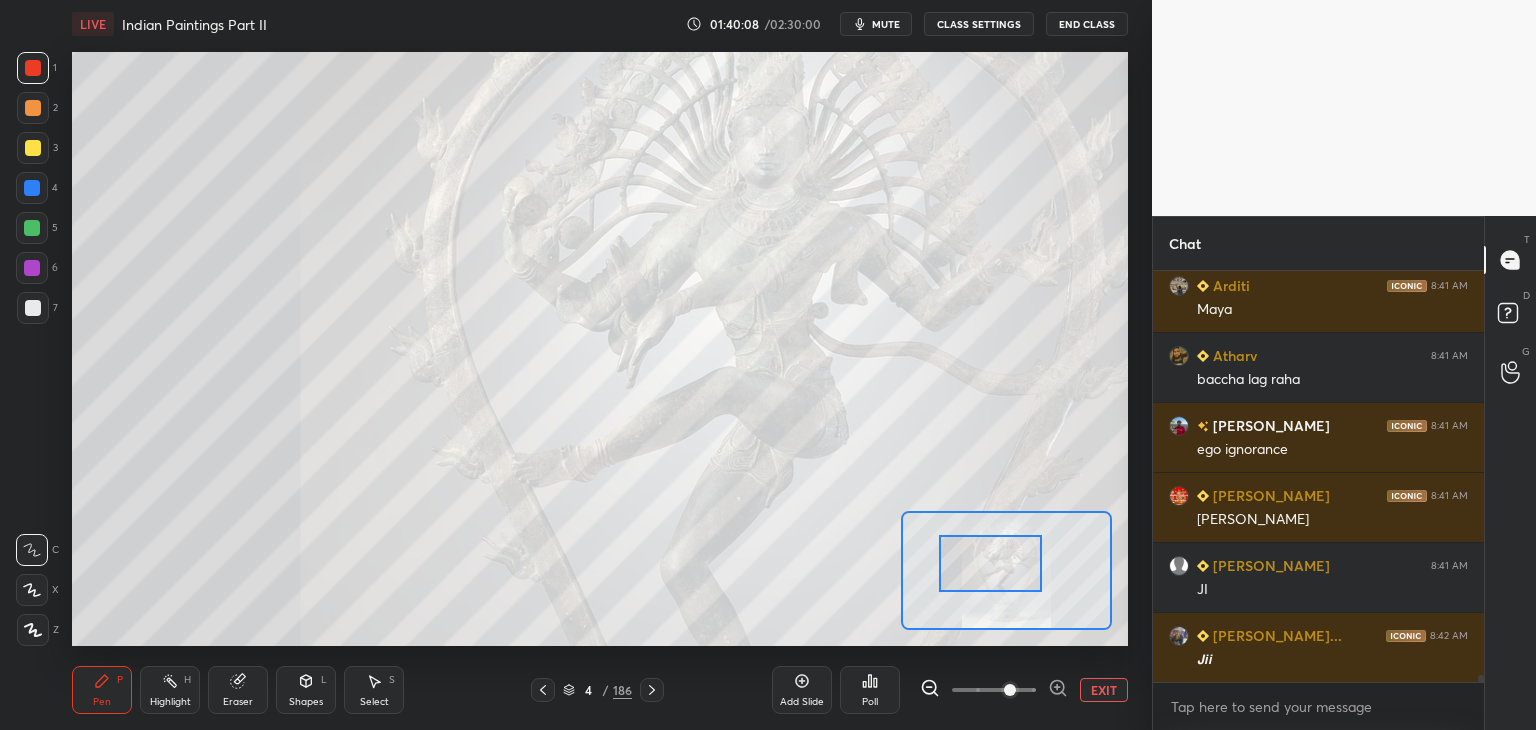 drag, startPoint x: 1013, startPoint y: 556, endPoint x: 991, endPoint y: 558, distance: 22.090721 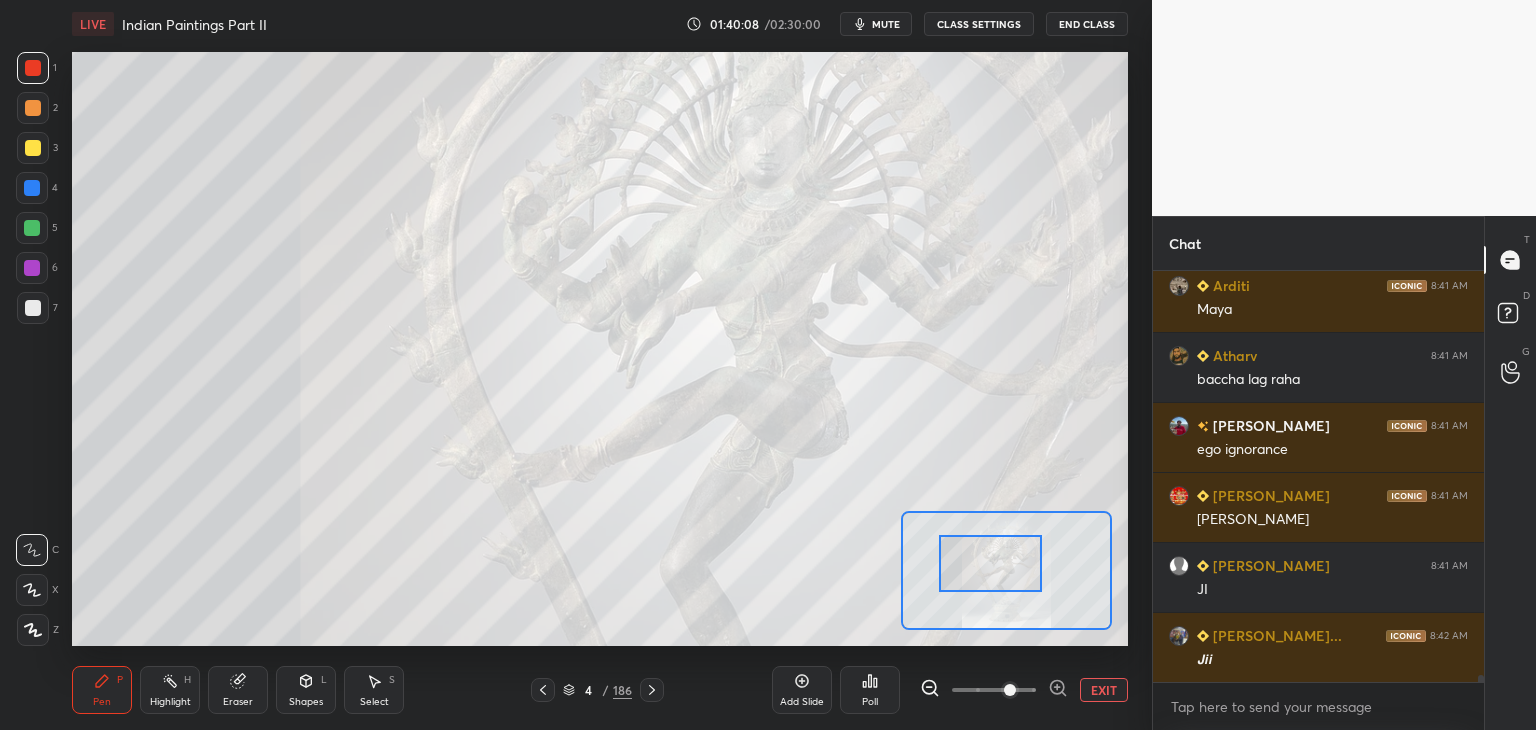 click at bounding box center [991, 563] 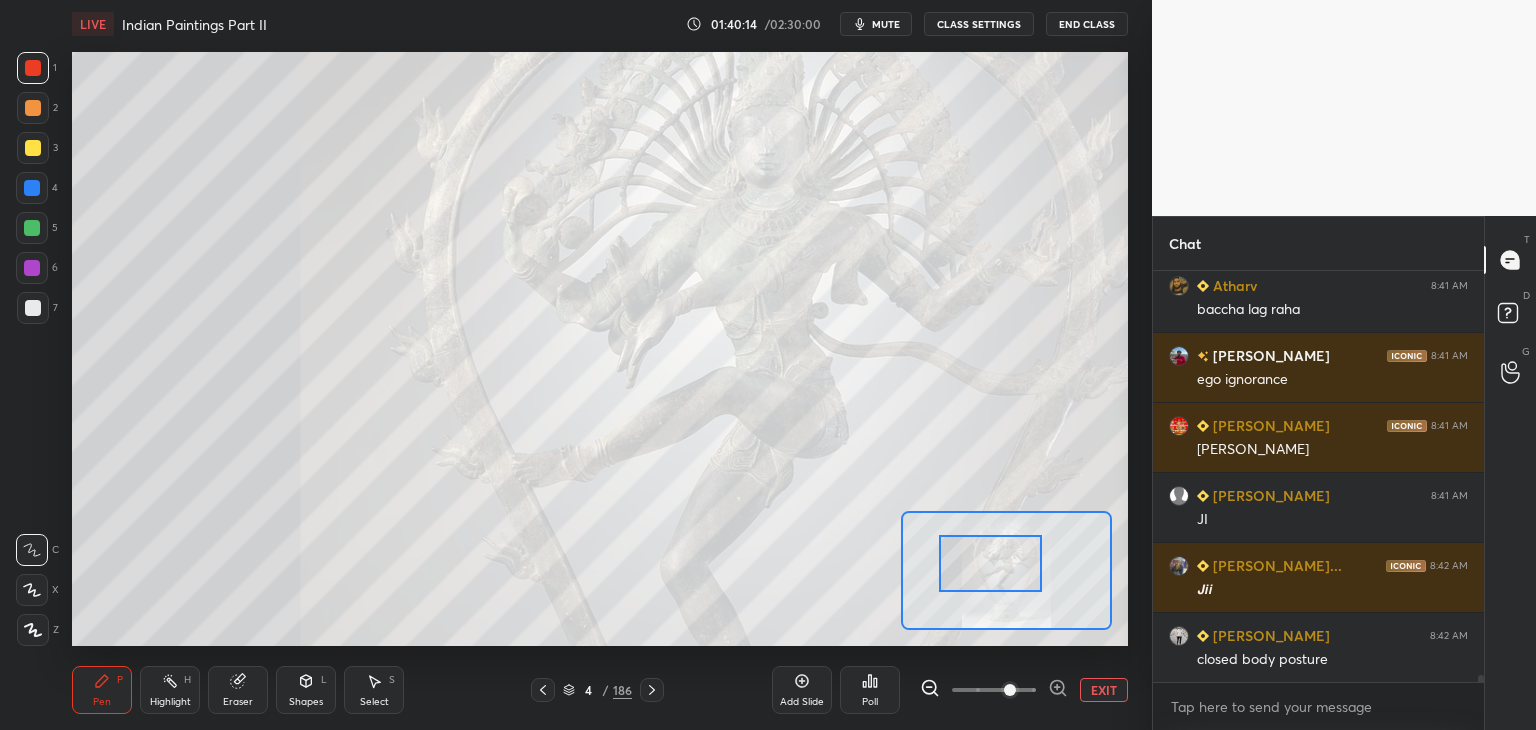 scroll, scrollTop: 24724, scrollLeft: 0, axis: vertical 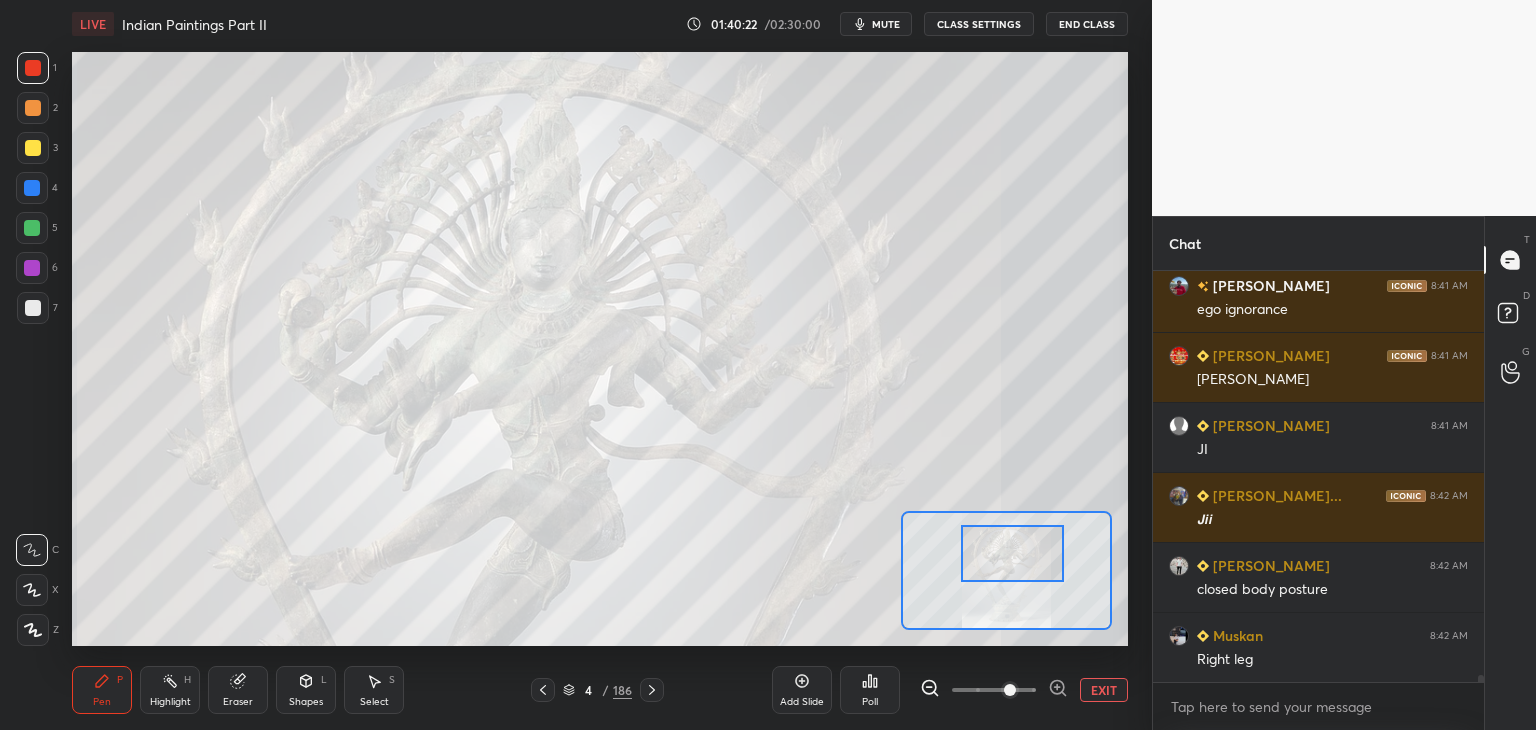 drag, startPoint x: 1005, startPoint y: 567, endPoint x: 1027, endPoint y: 557, distance: 24.166092 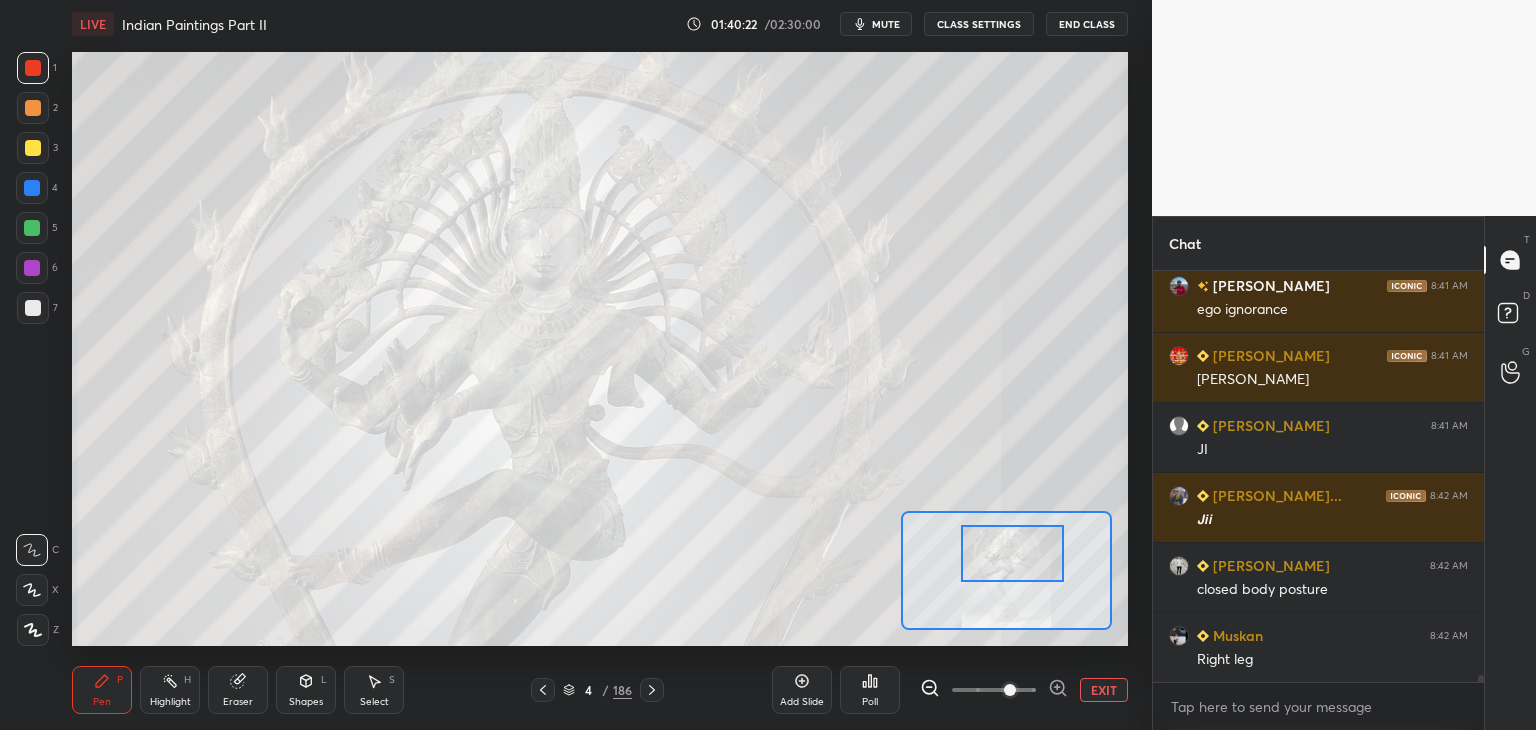 click at bounding box center [1013, 553] 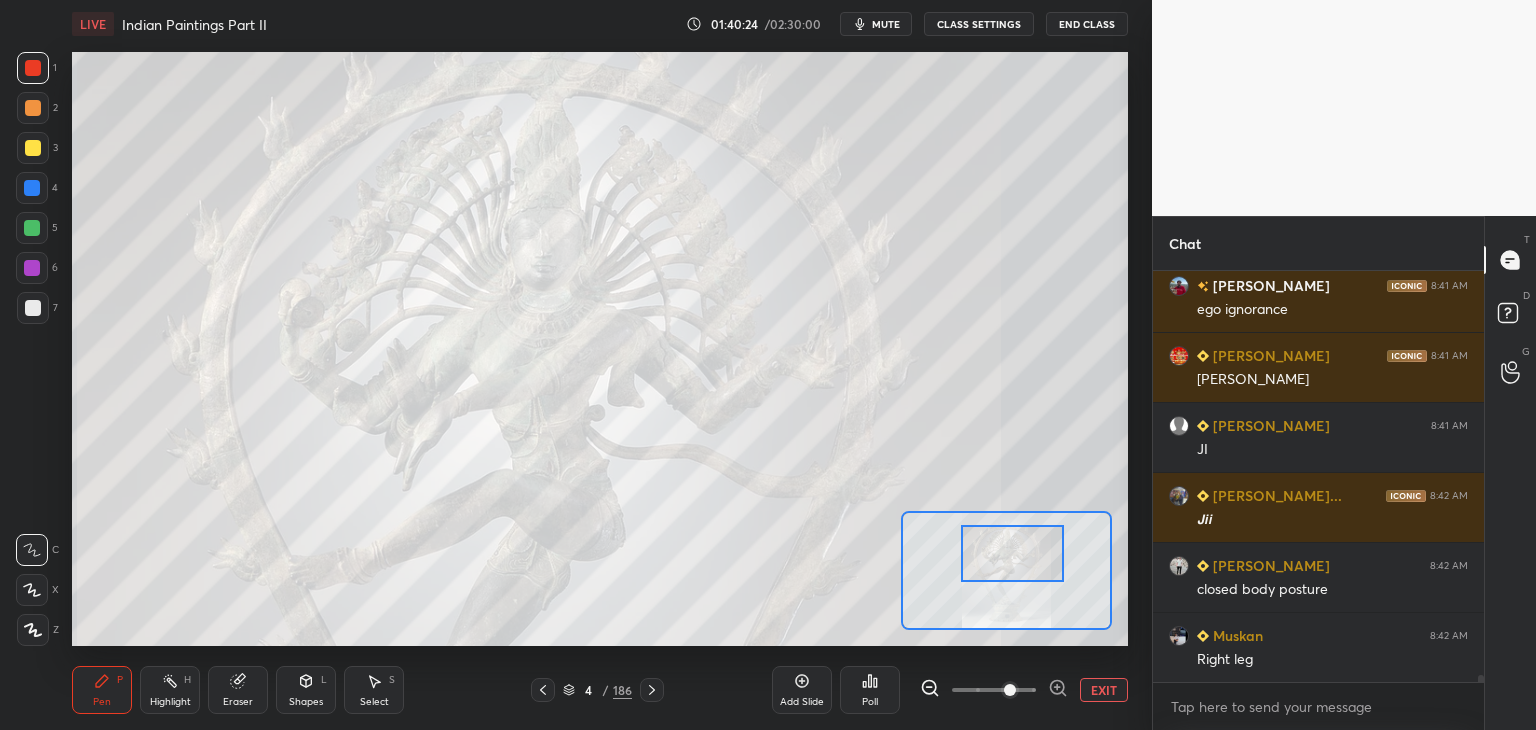 click at bounding box center (33, 308) 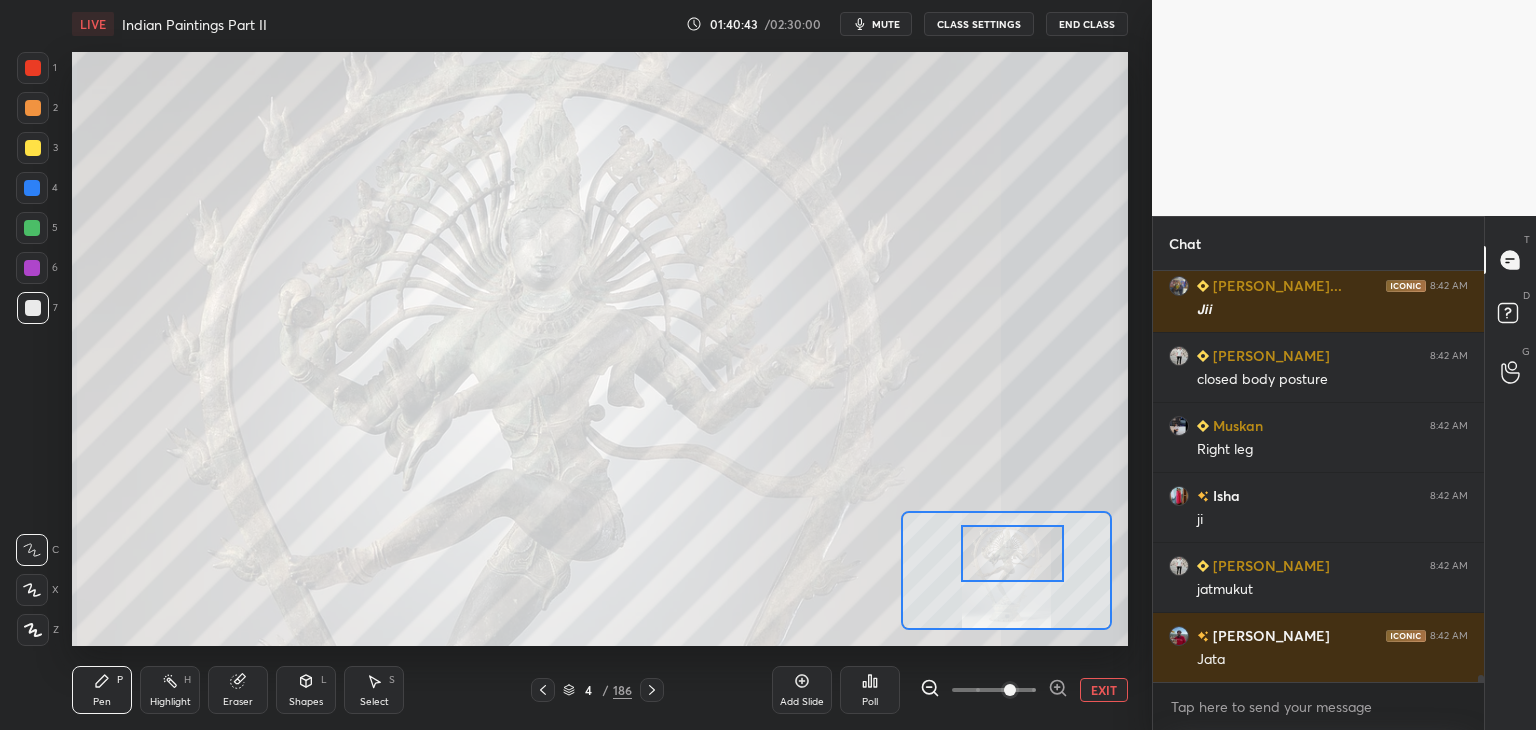 scroll, scrollTop: 25004, scrollLeft: 0, axis: vertical 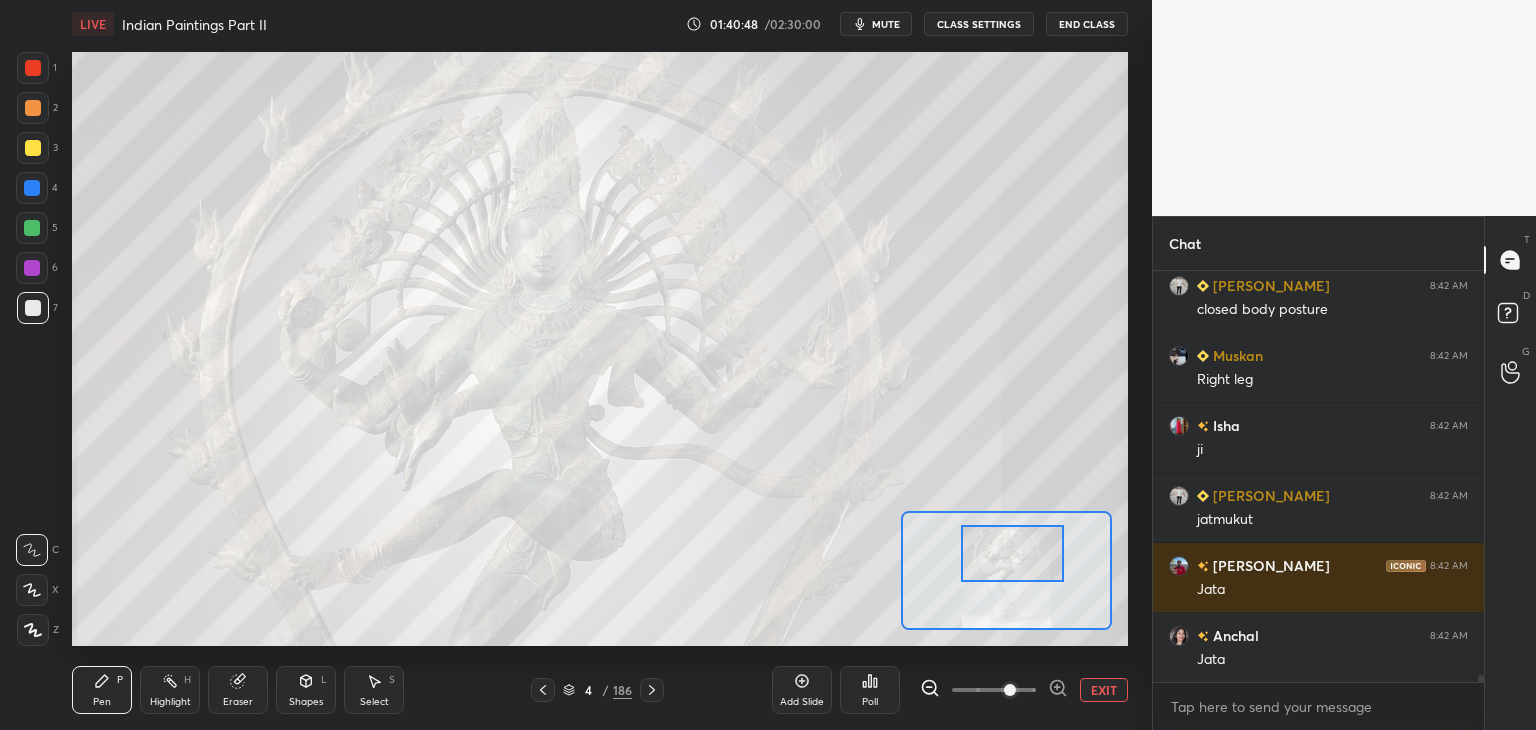 click at bounding box center (33, 148) 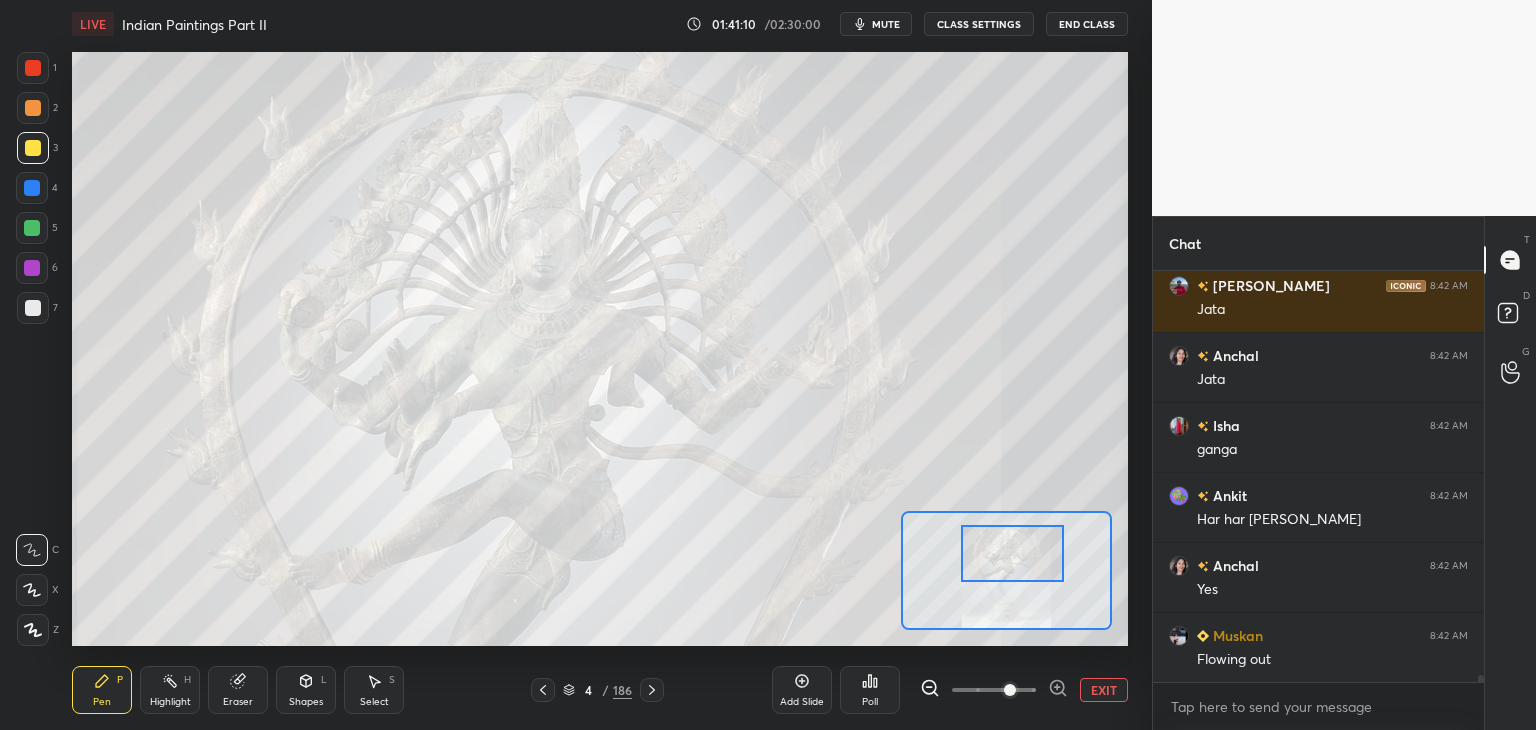 scroll, scrollTop: 25354, scrollLeft: 0, axis: vertical 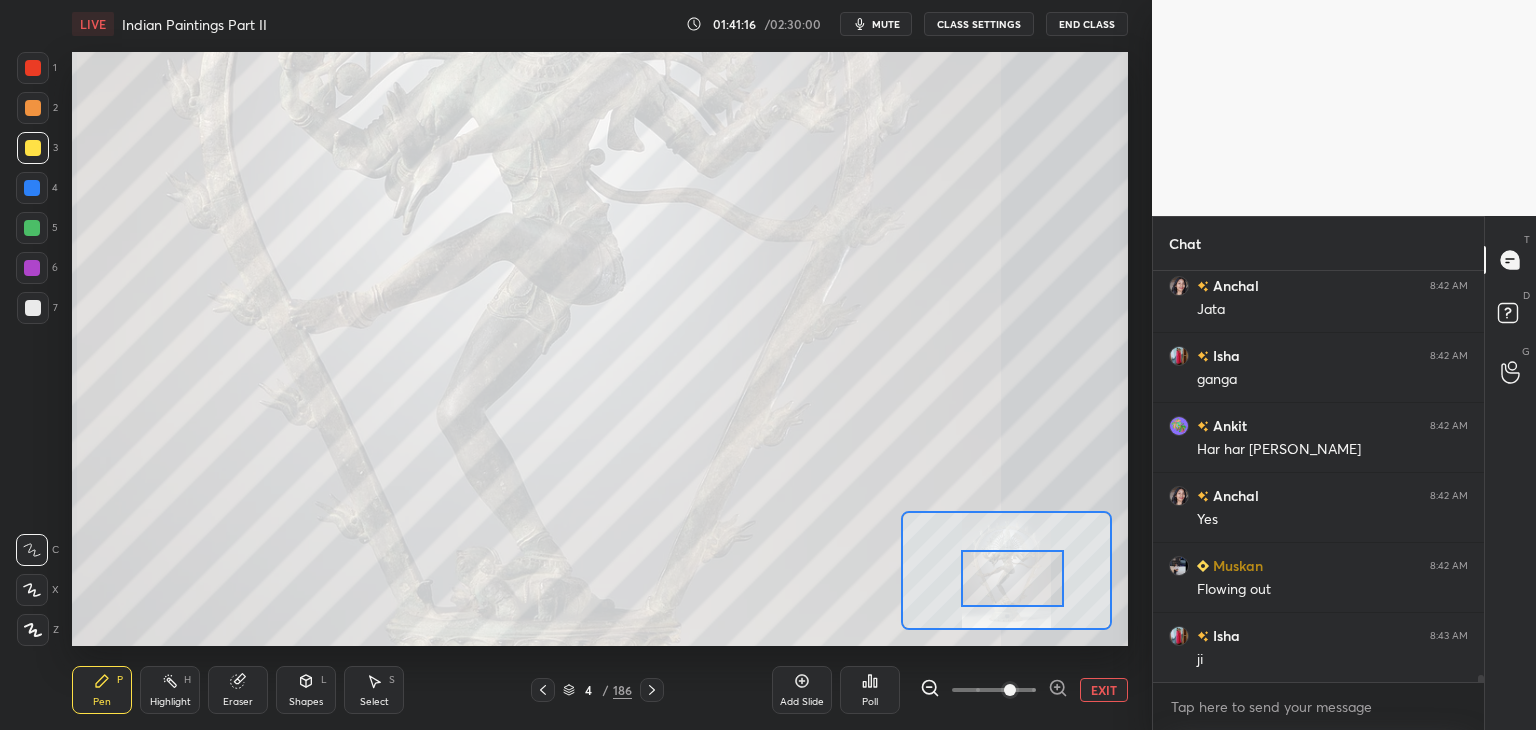drag, startPoint x: 1048, startPoint y: 542, endPoint x: 1048, endPoint y: 562, distance: 20 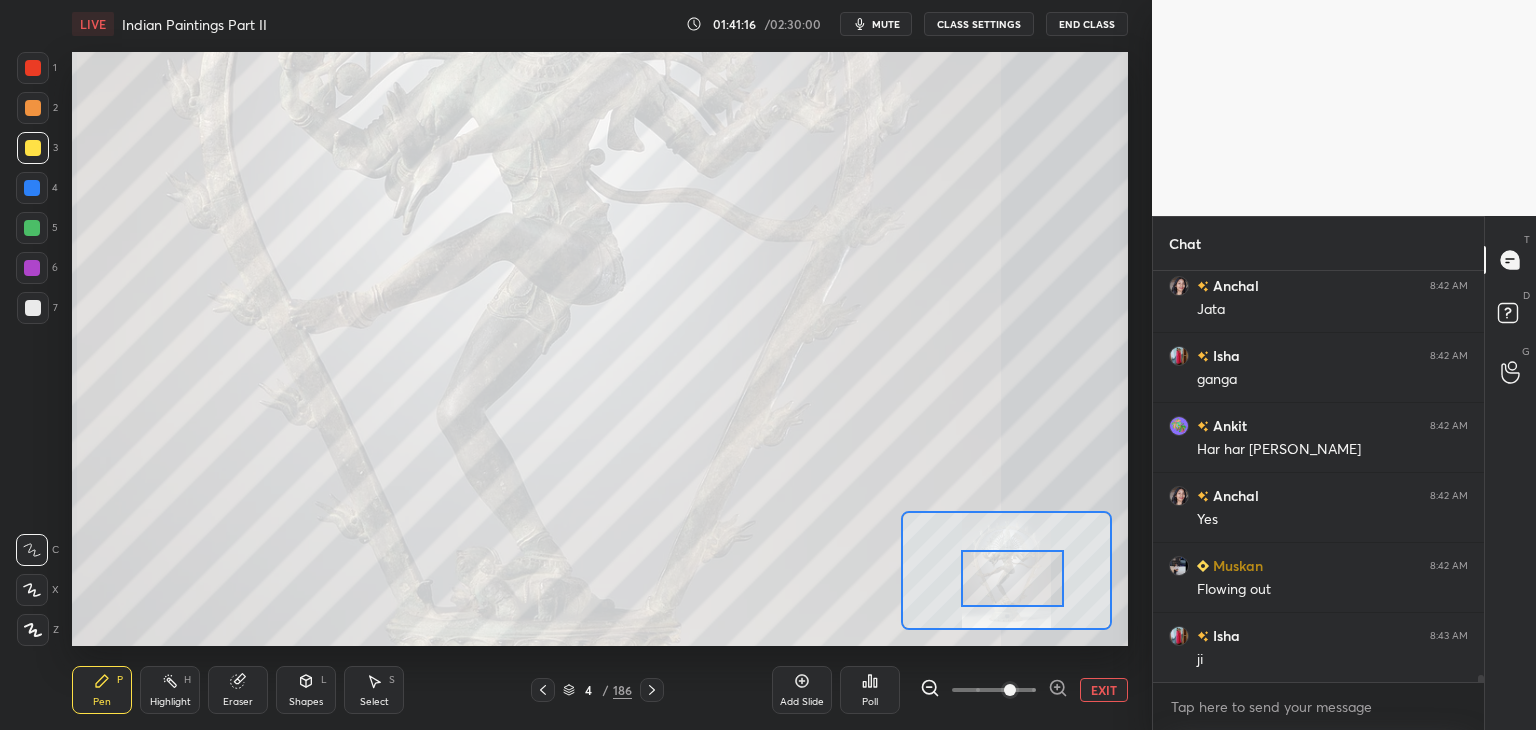 click at bounding box center (1013, 578) 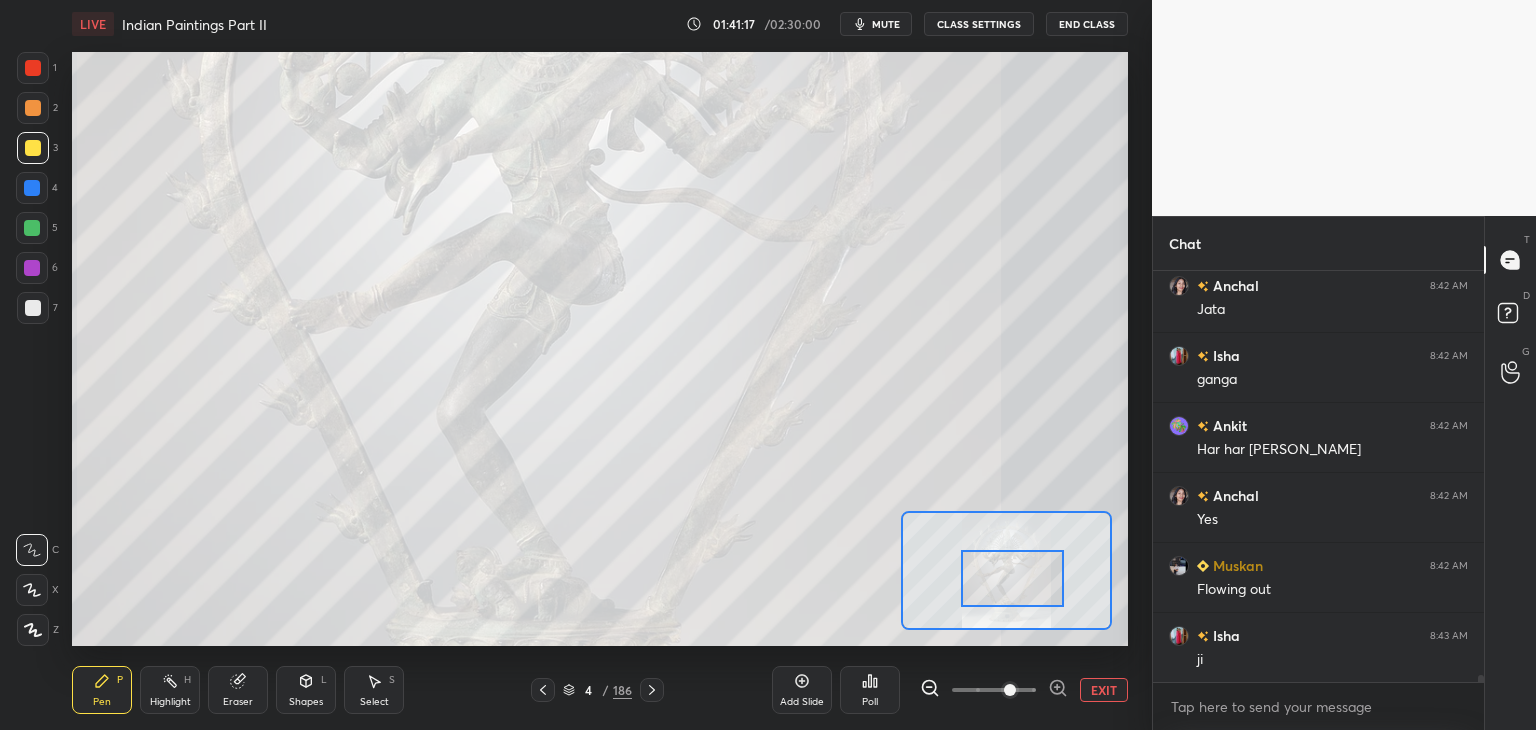 click at bounding box center (33, 68) 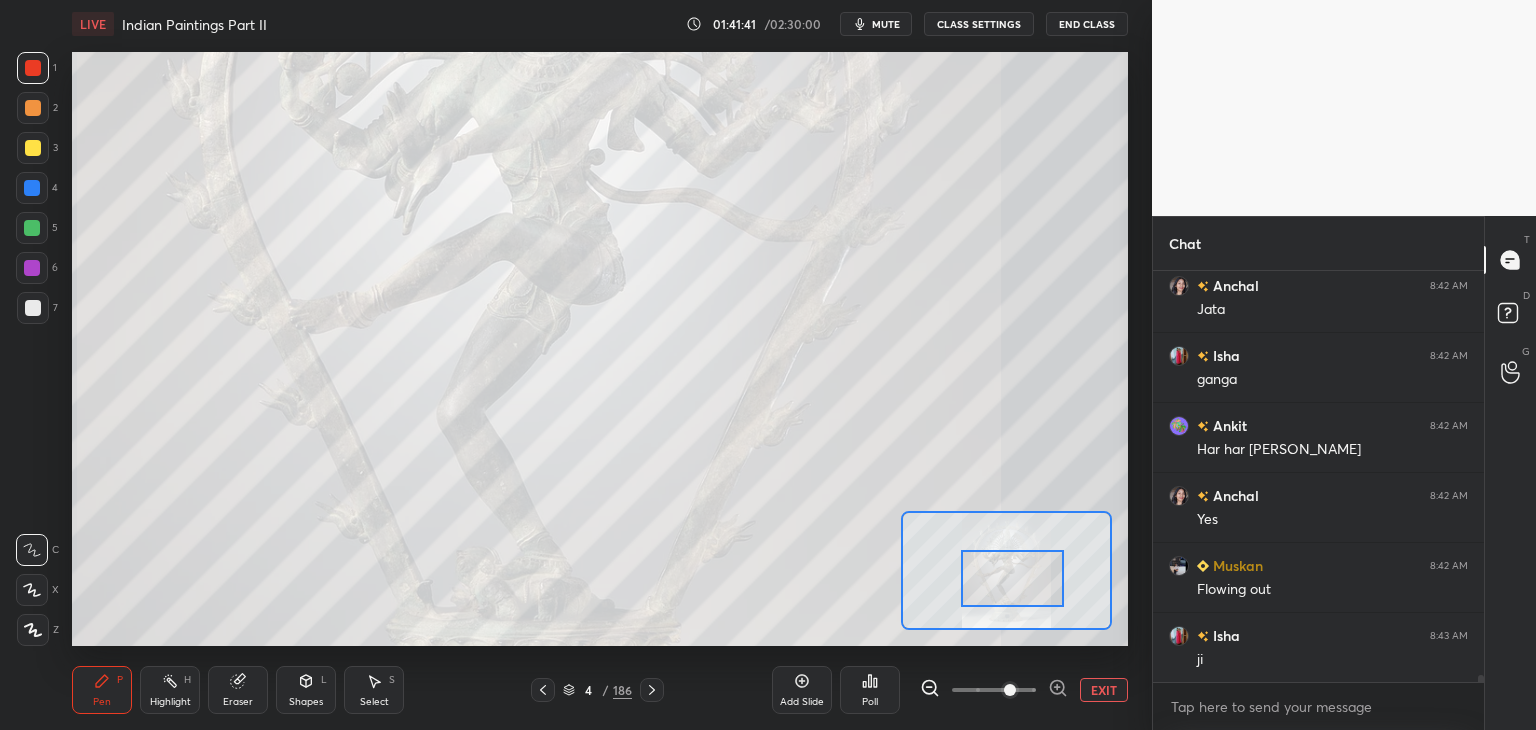 scroll, scrollTop: 25424, scrollLeft: 0, axis: vertical 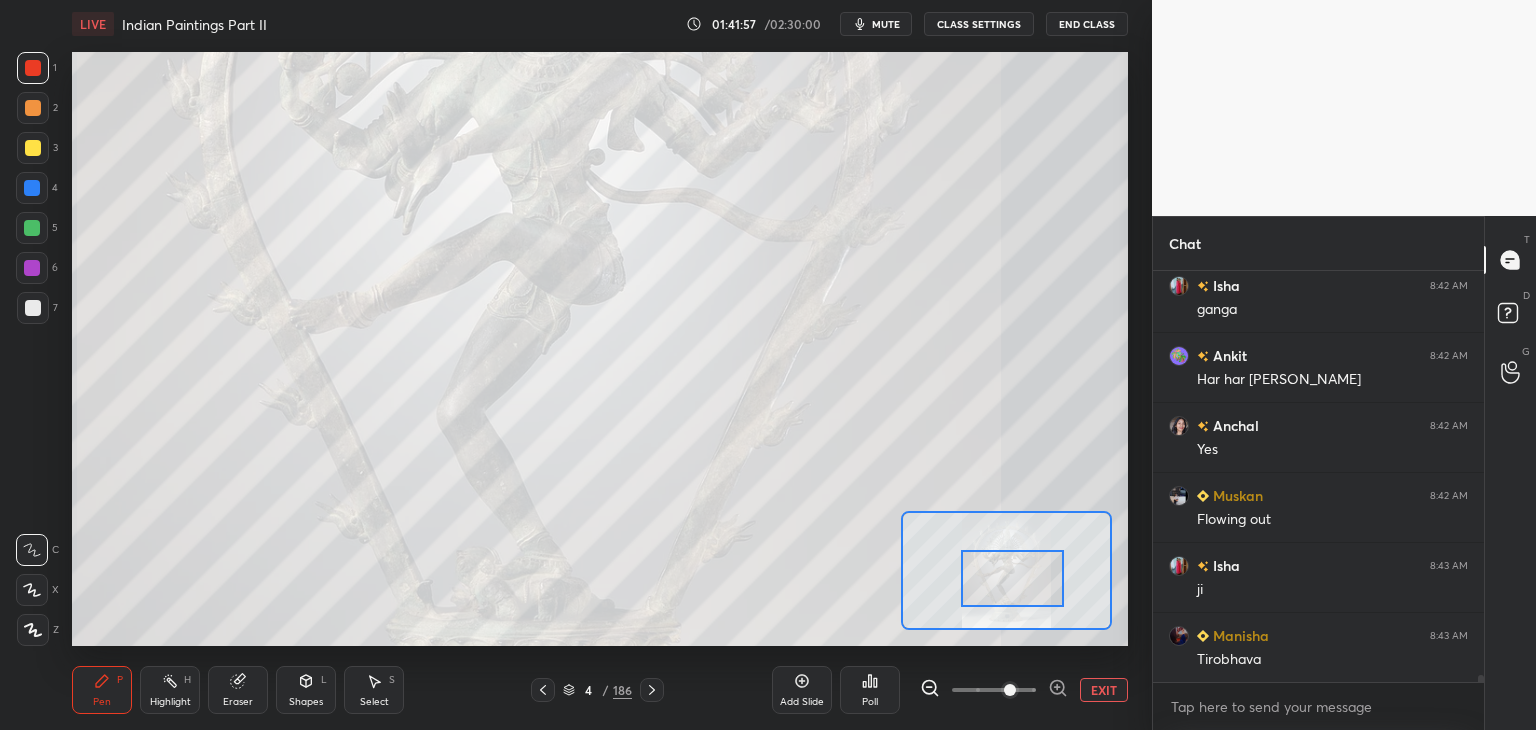 click on "EXIT" at bounding box center (1104, 690) 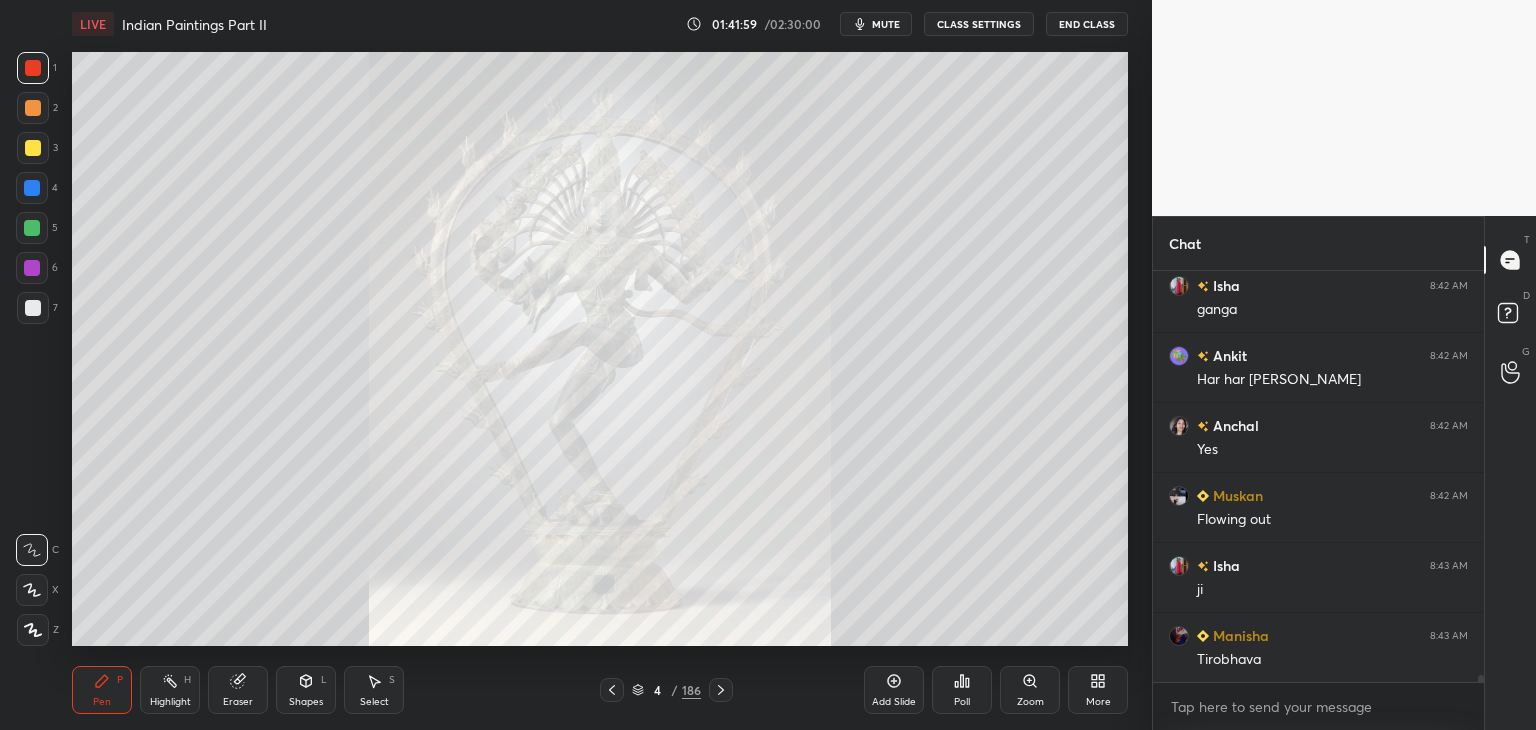 click at bounding box center [33, 308] 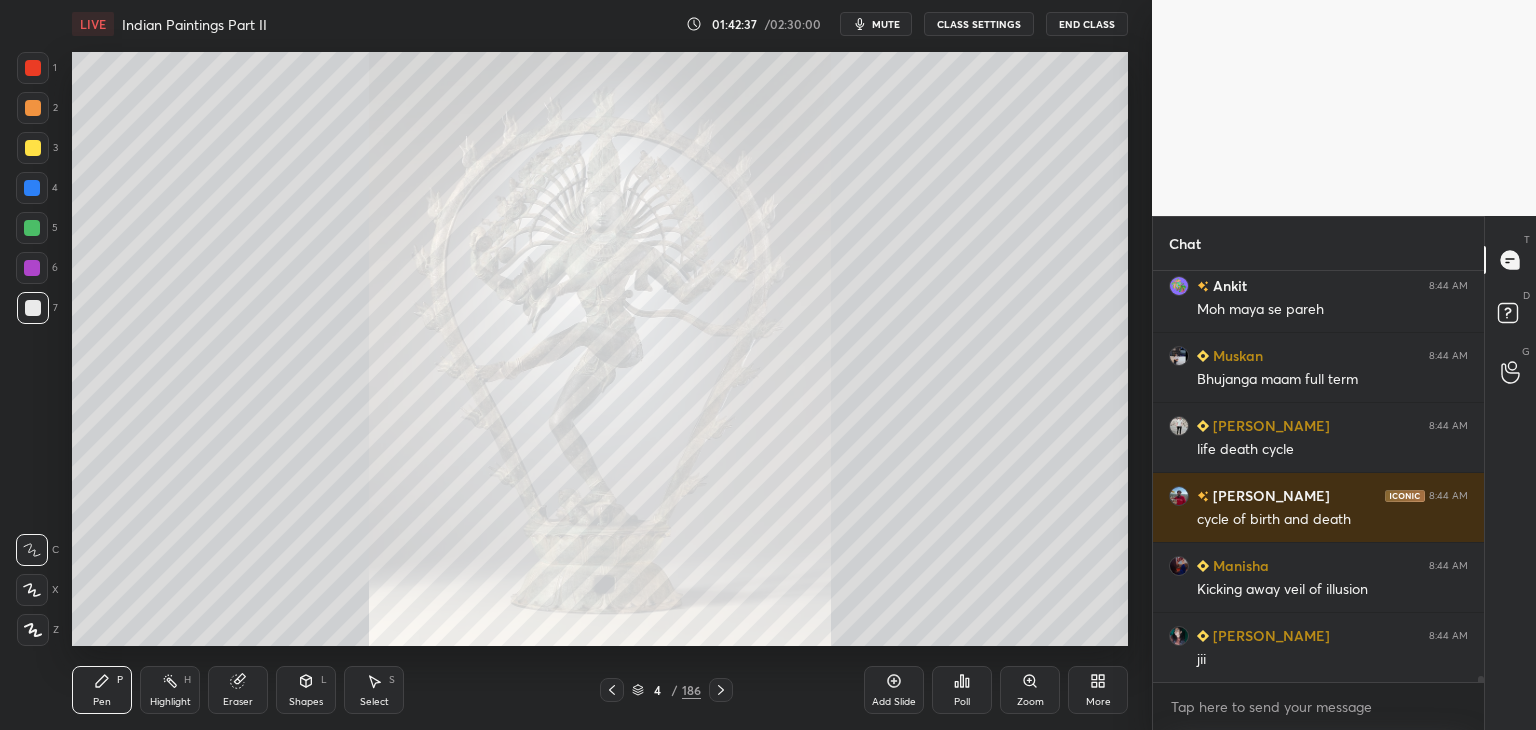 scroll, scrollTop: 25914, scrollLeft: 0, axis: vertical 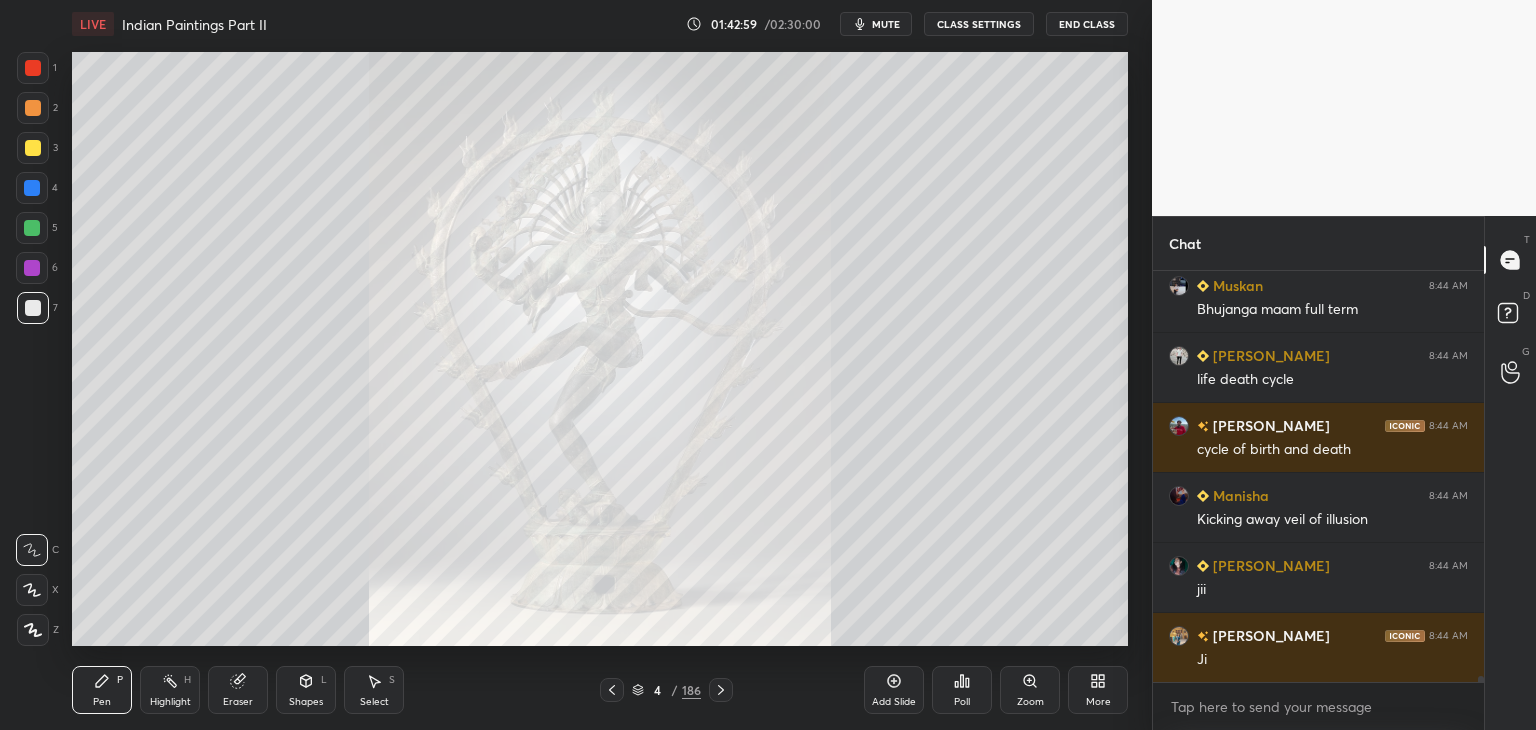 click at bounding box center [33, 148] 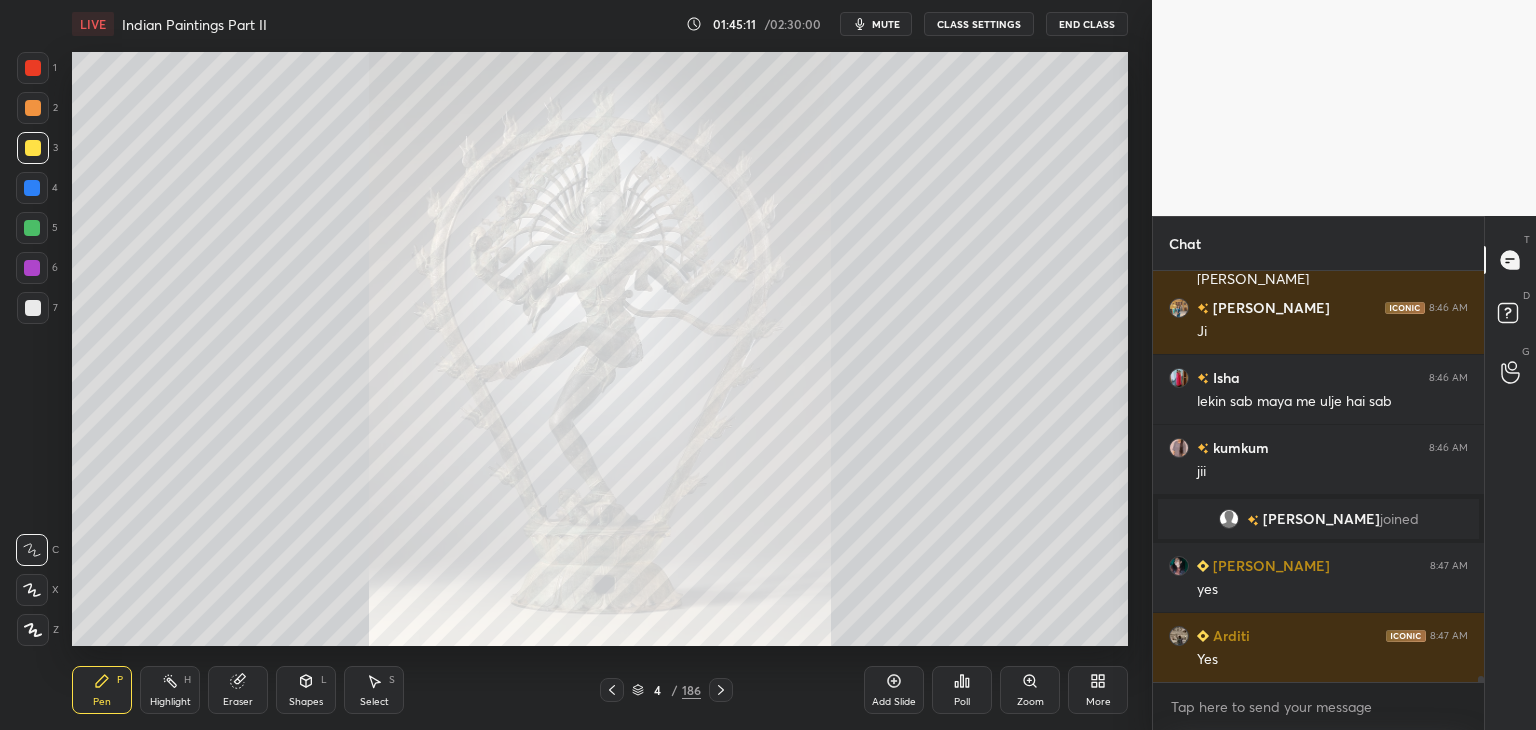 scroll, scrollTop: 26126, scrollLeft: 0, axis: vertical 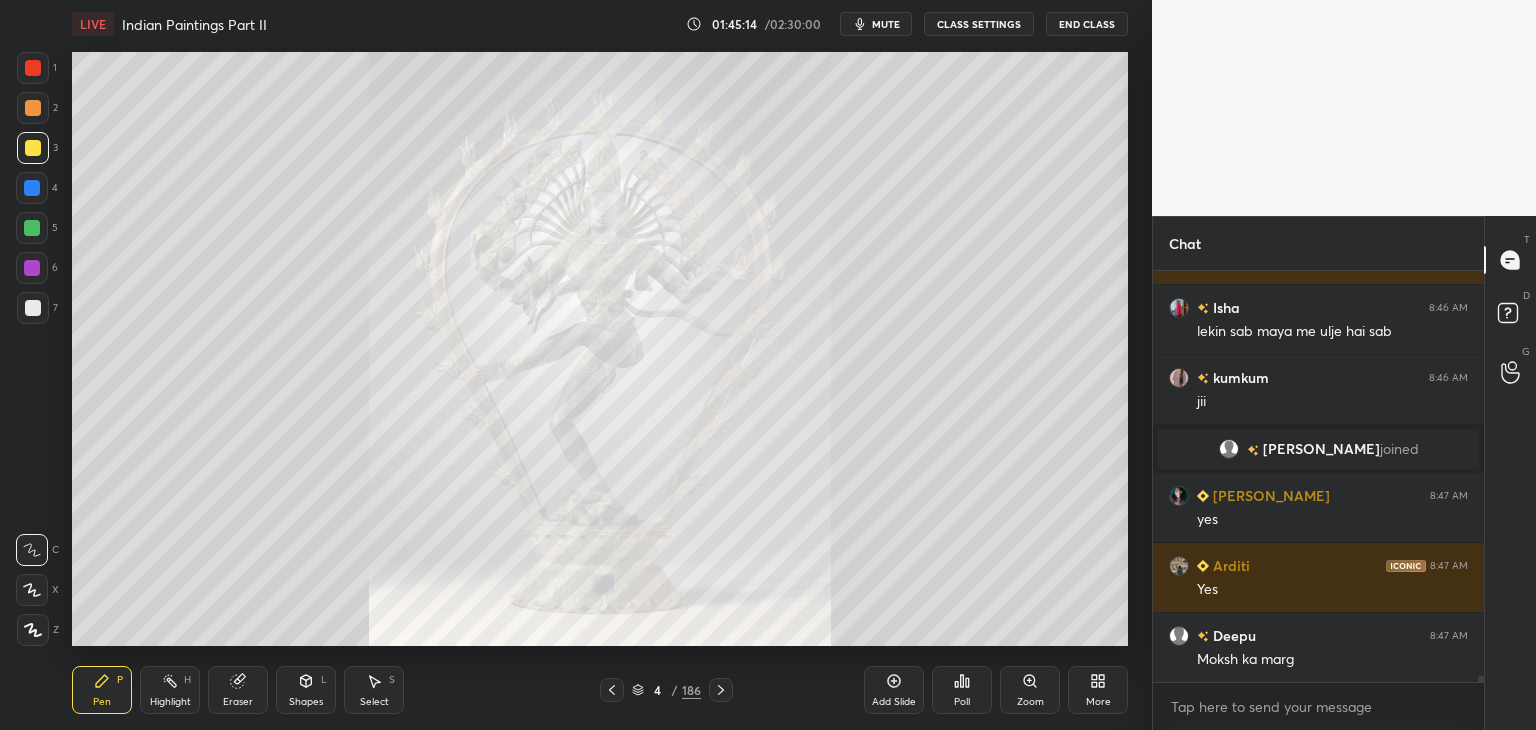drag, startPoint x: 24, startPoint y: 189, endPoint x: 13, endPoint y: 193, distance: 11.7046995 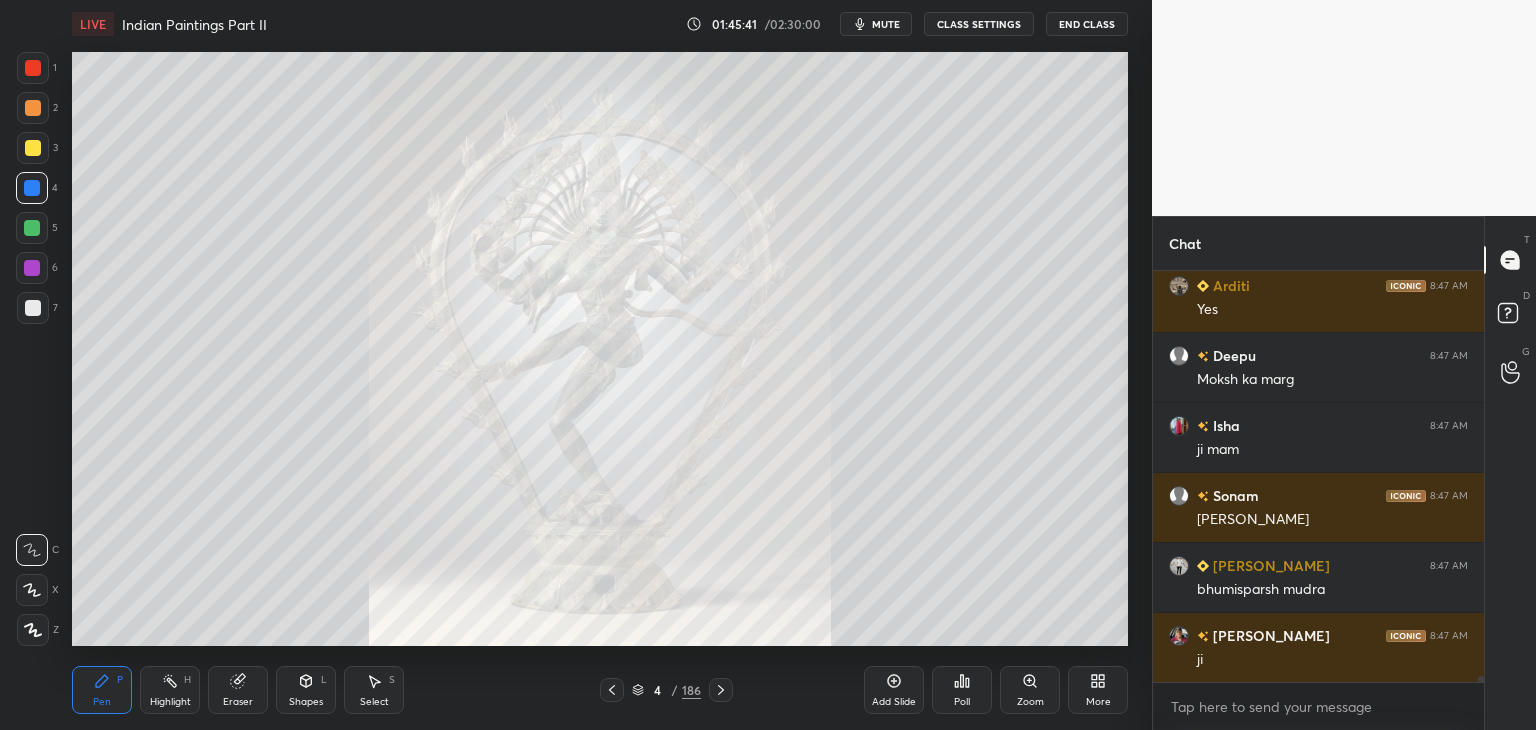 scroll, scrollTop: 26476, scrollLeft: 0, axis: vertical 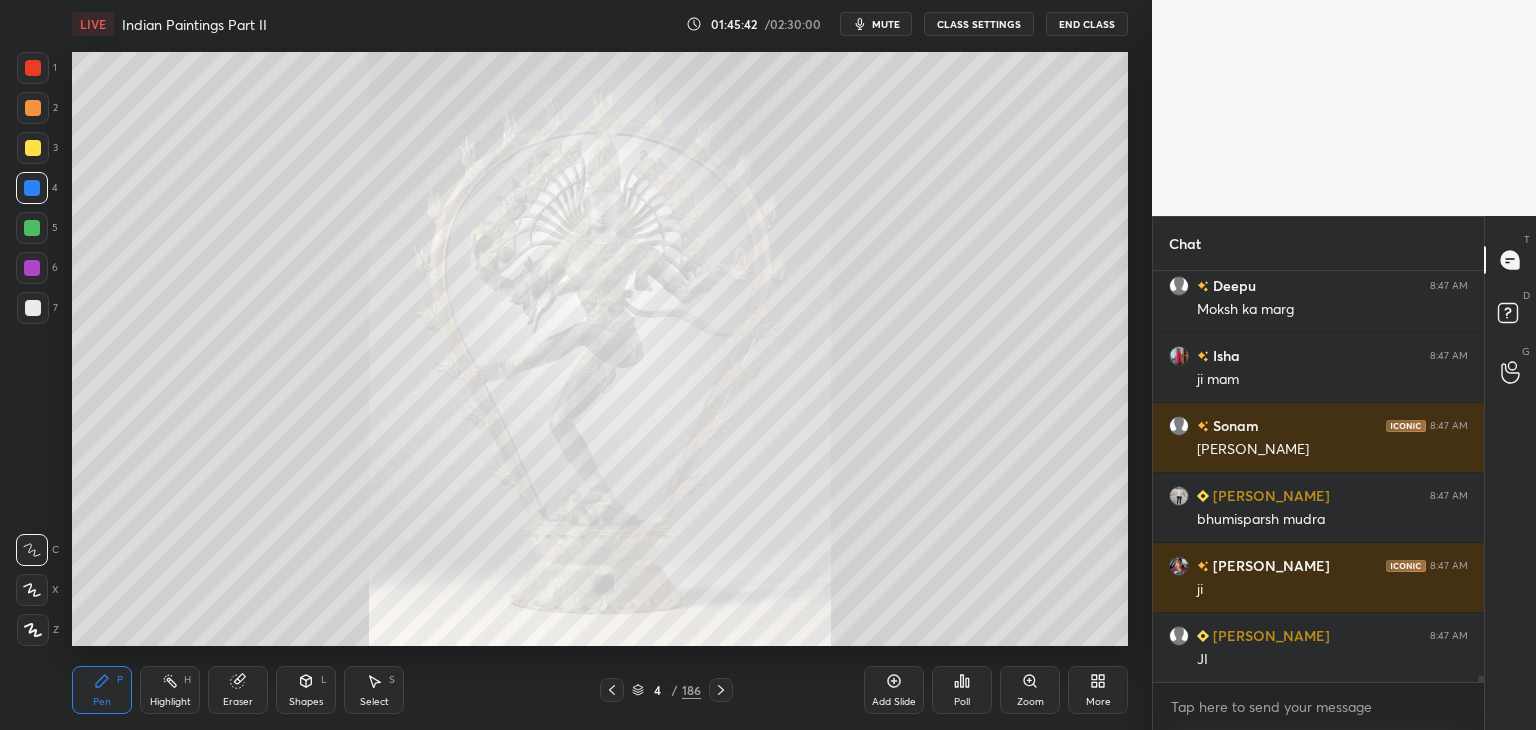 click at bounding box center (33, 148) 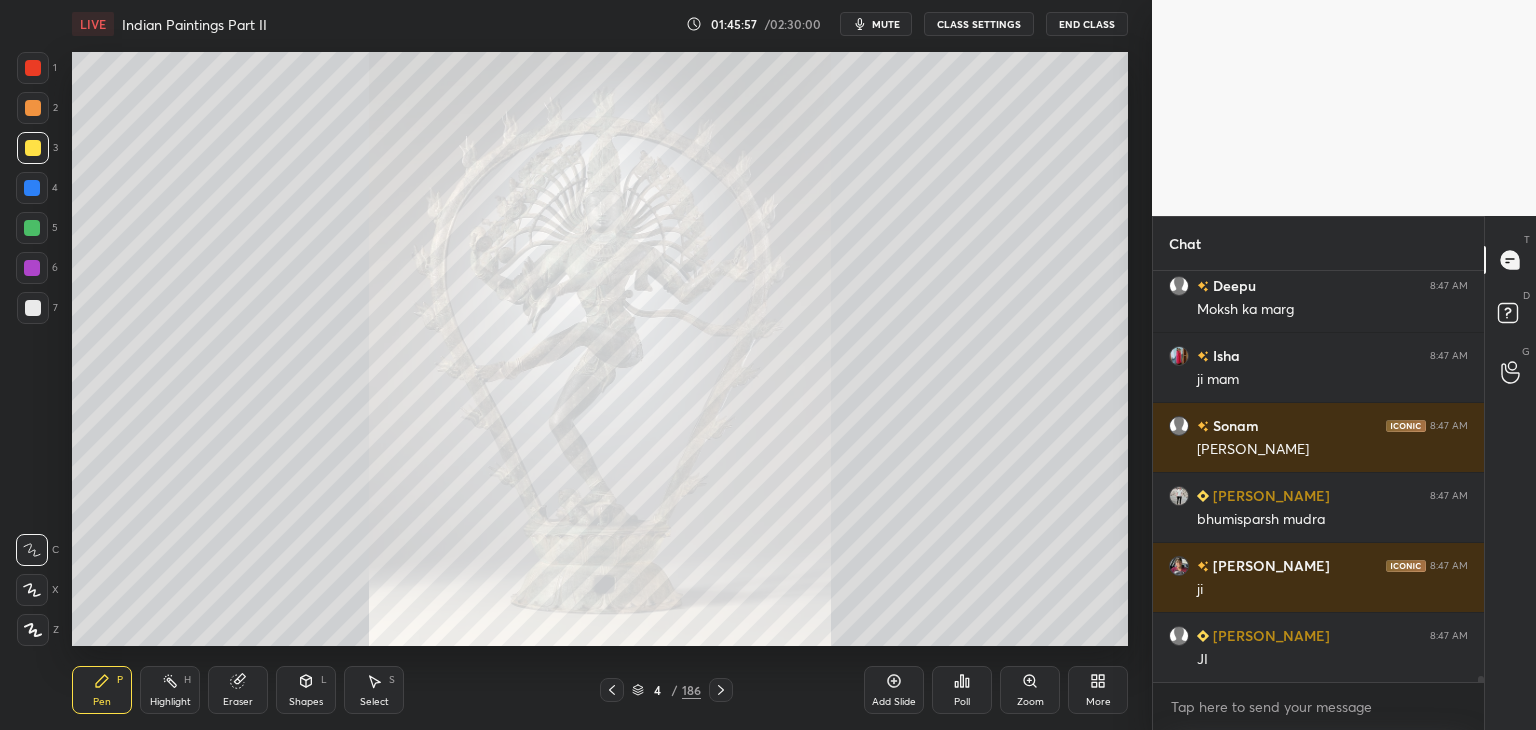 click 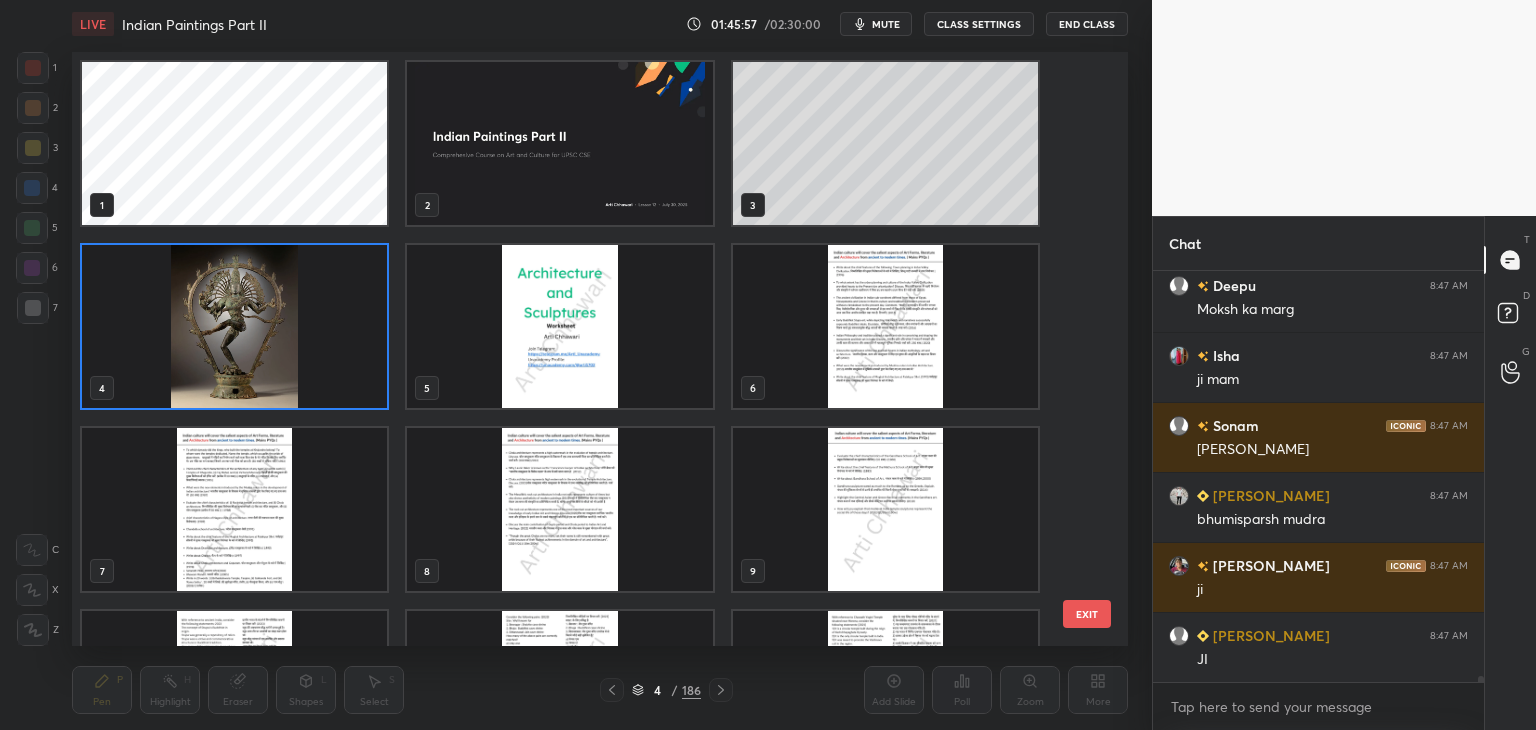 scroll, scrollTop: 6, scrollLeft: 10, axis: both 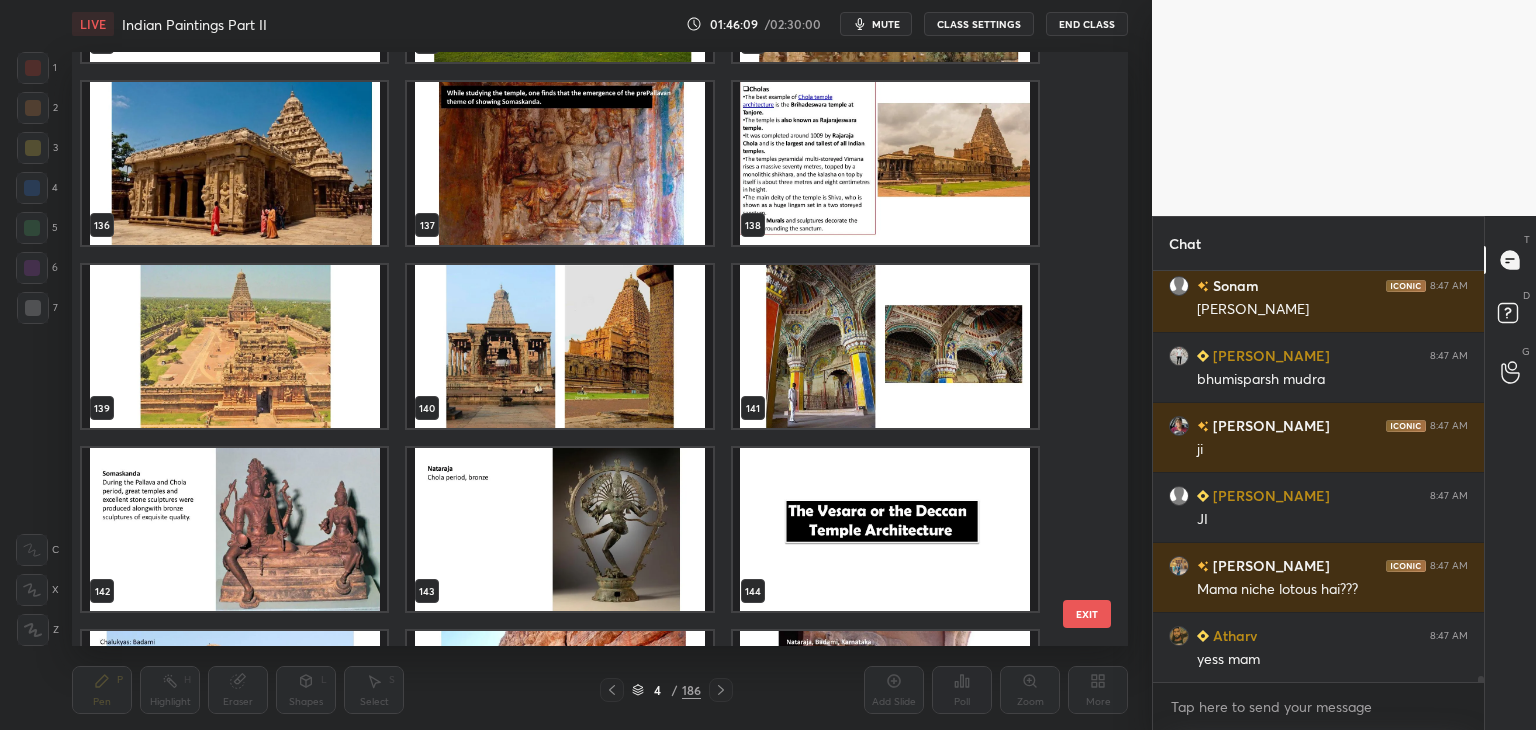 click at bounding box center [234, 529] 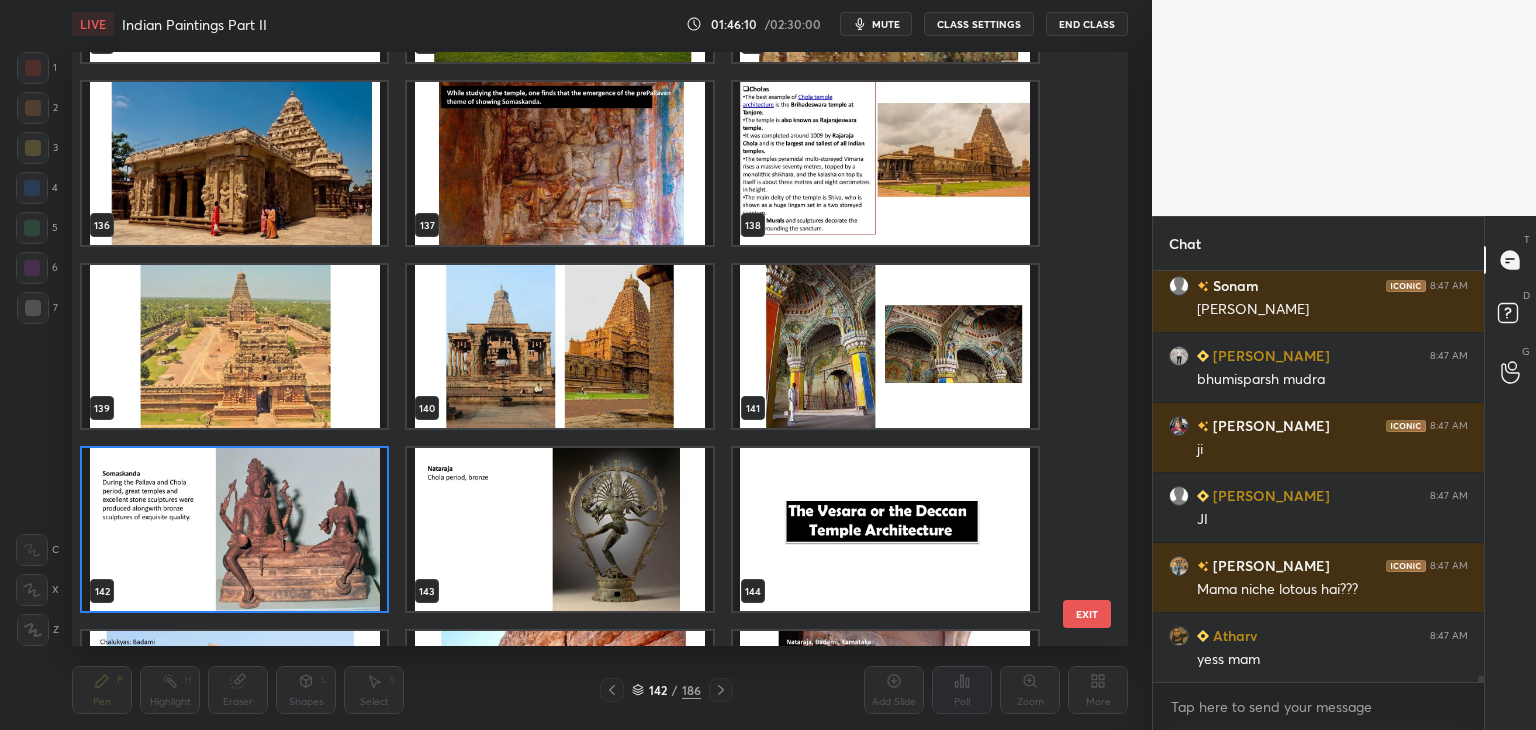 click 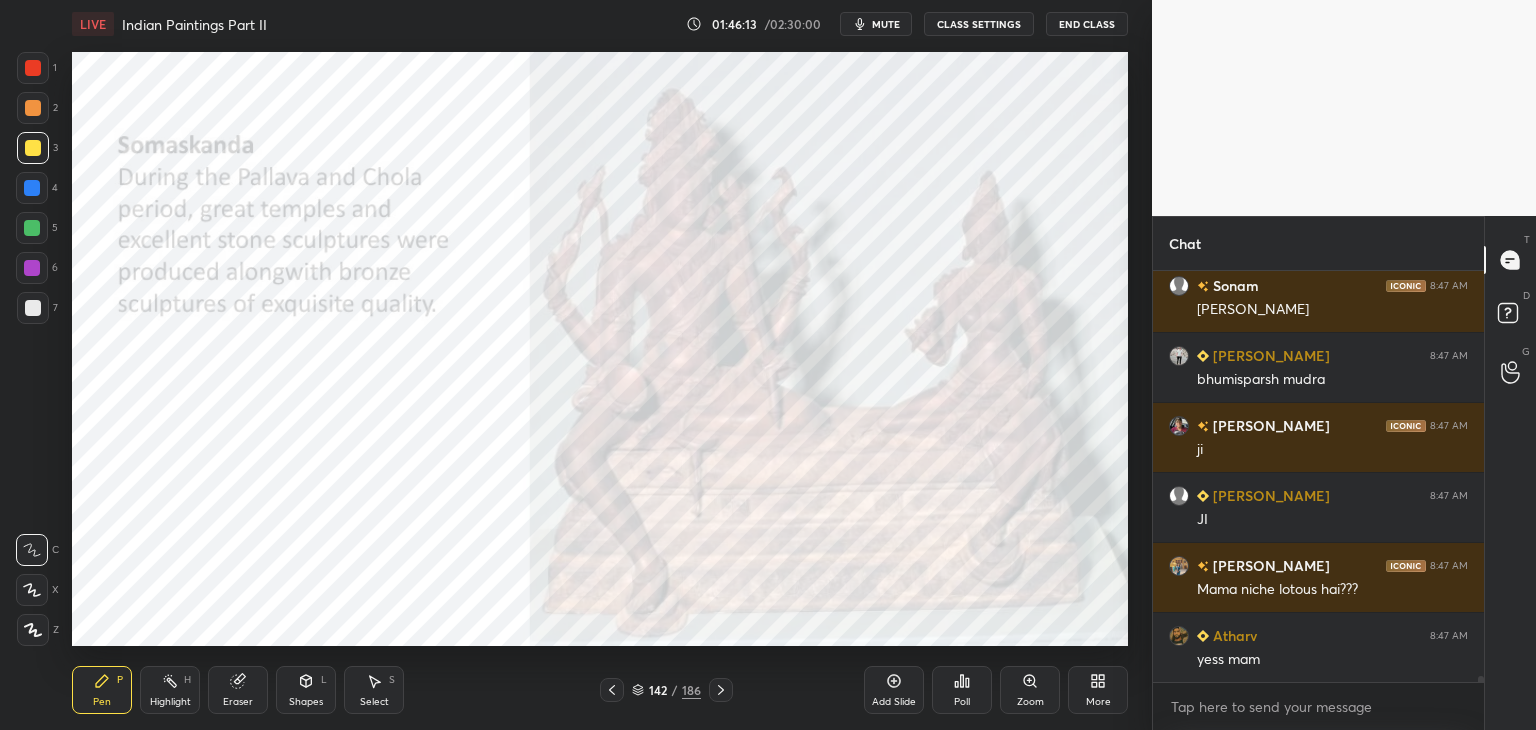 drag, startPoint x: 33, startPoint y: 66, endPoint x: 34, endPoint y: 379, distance: 313.0016 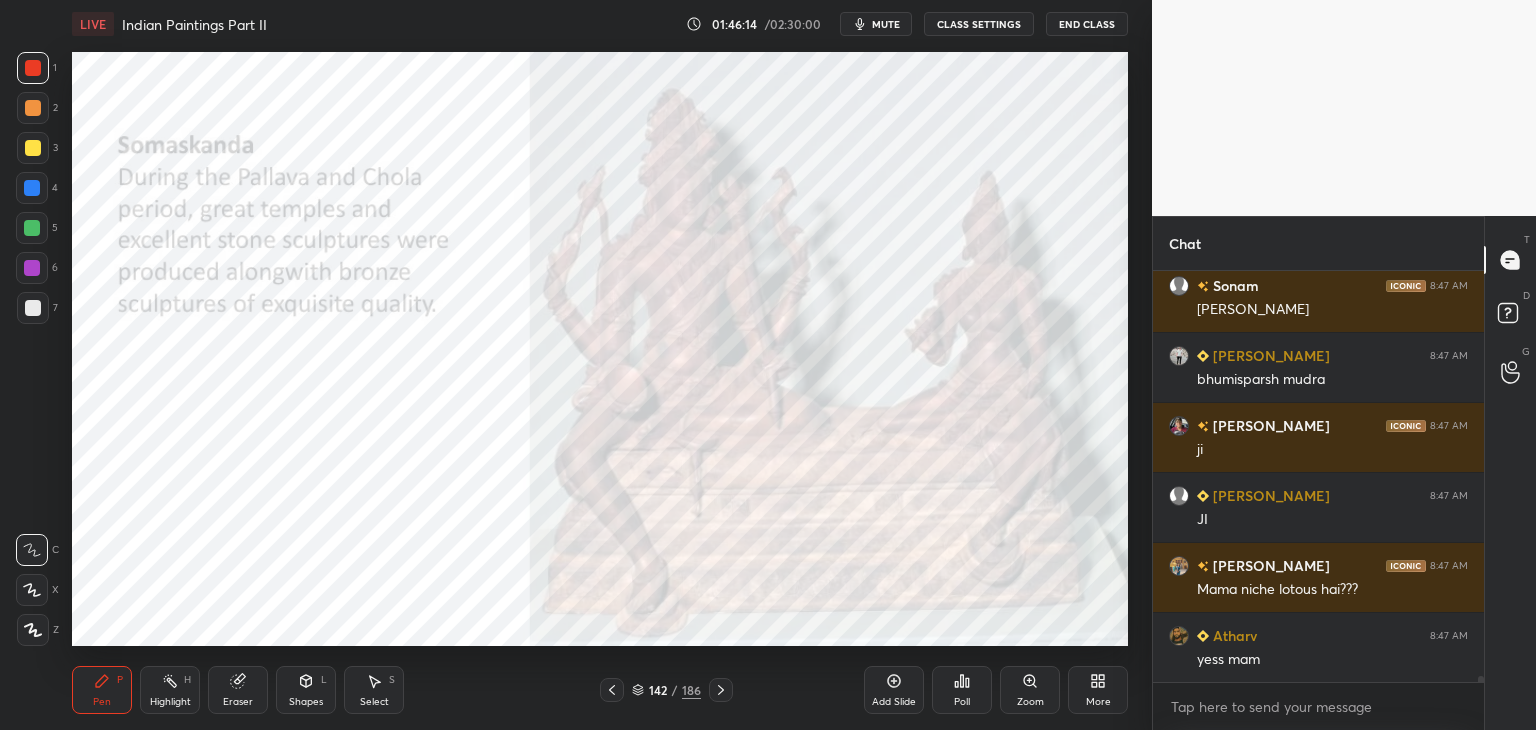 scroll, scrollTop: 26686, scrollLeft: 0, axis: vertical 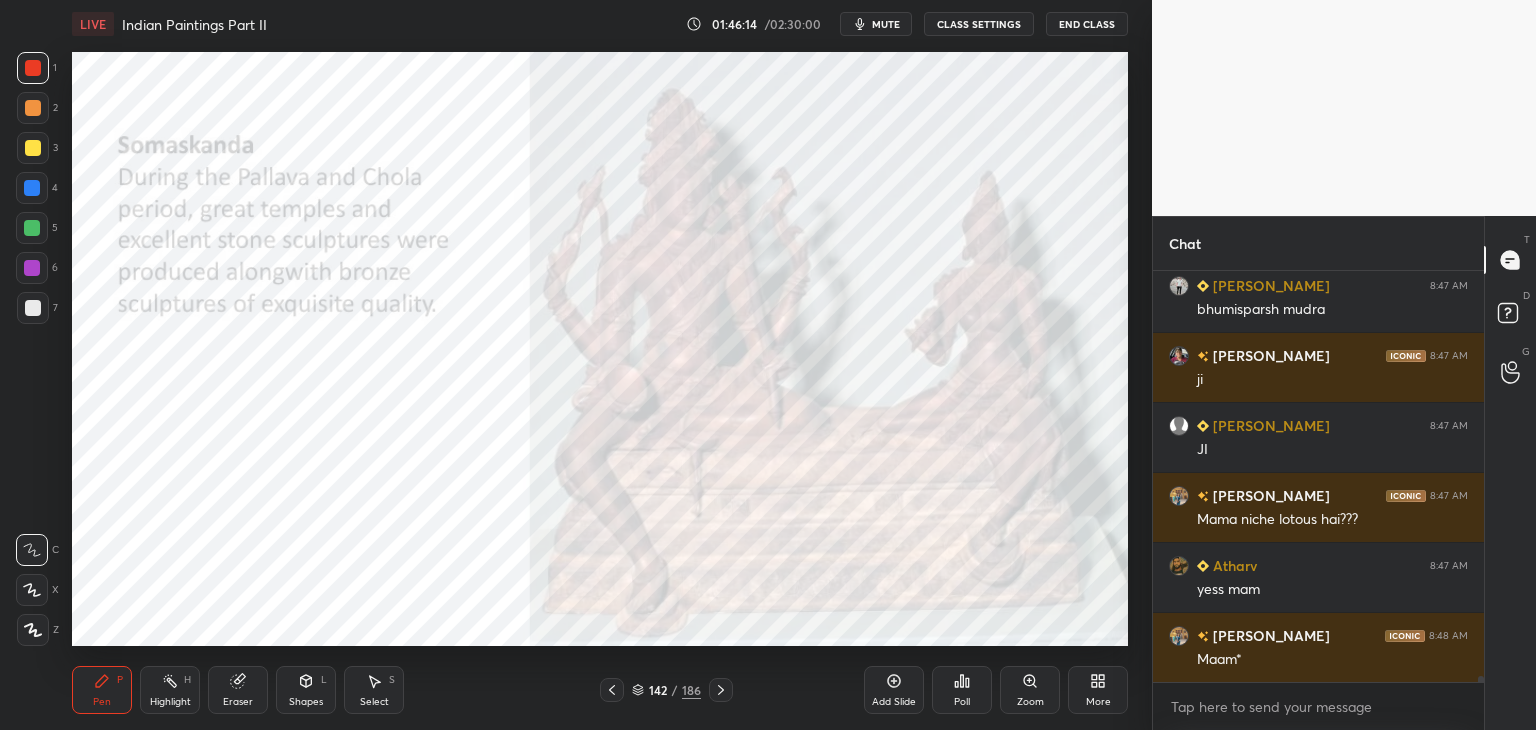 click 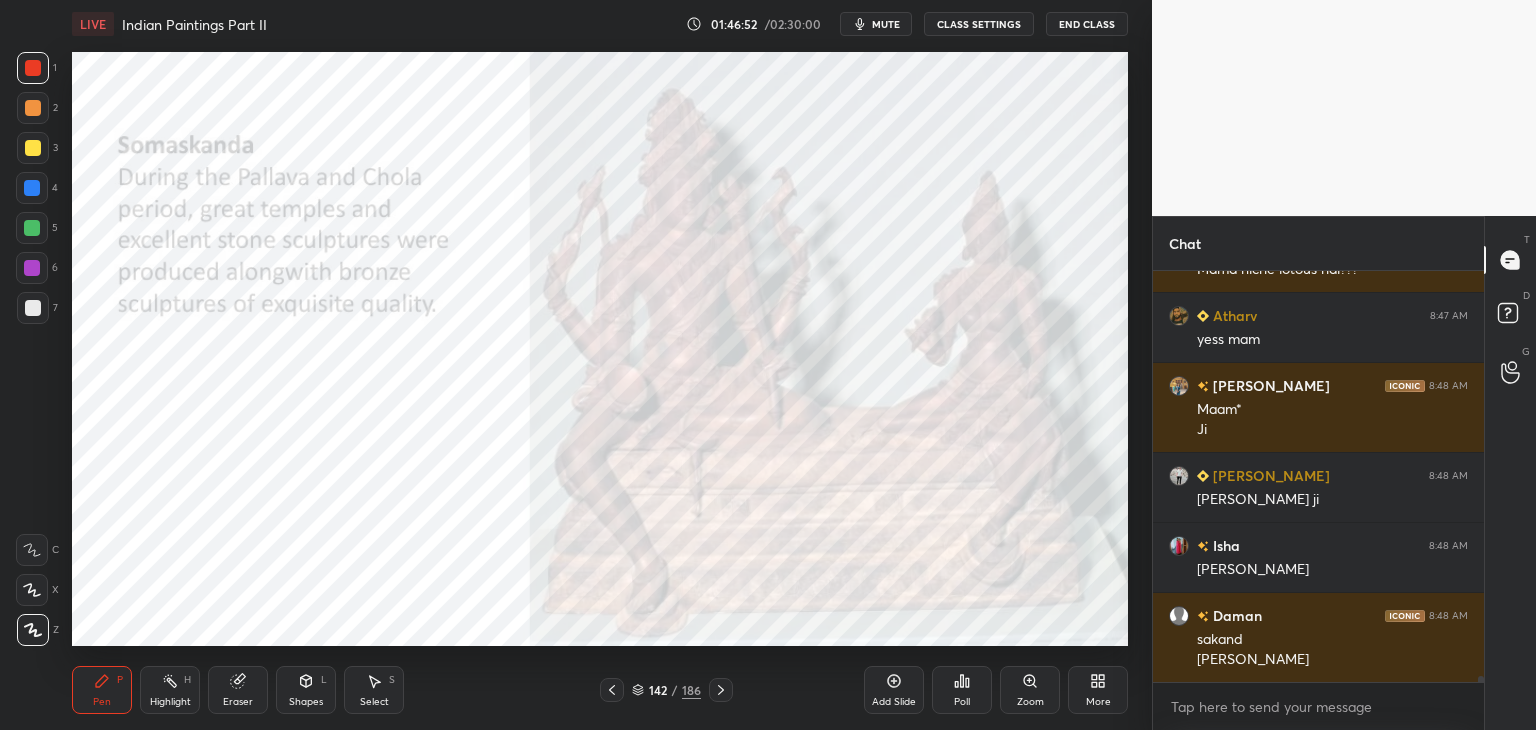 scroll, scrollTop: 27006, scrollLeft: 0, axis: vertical 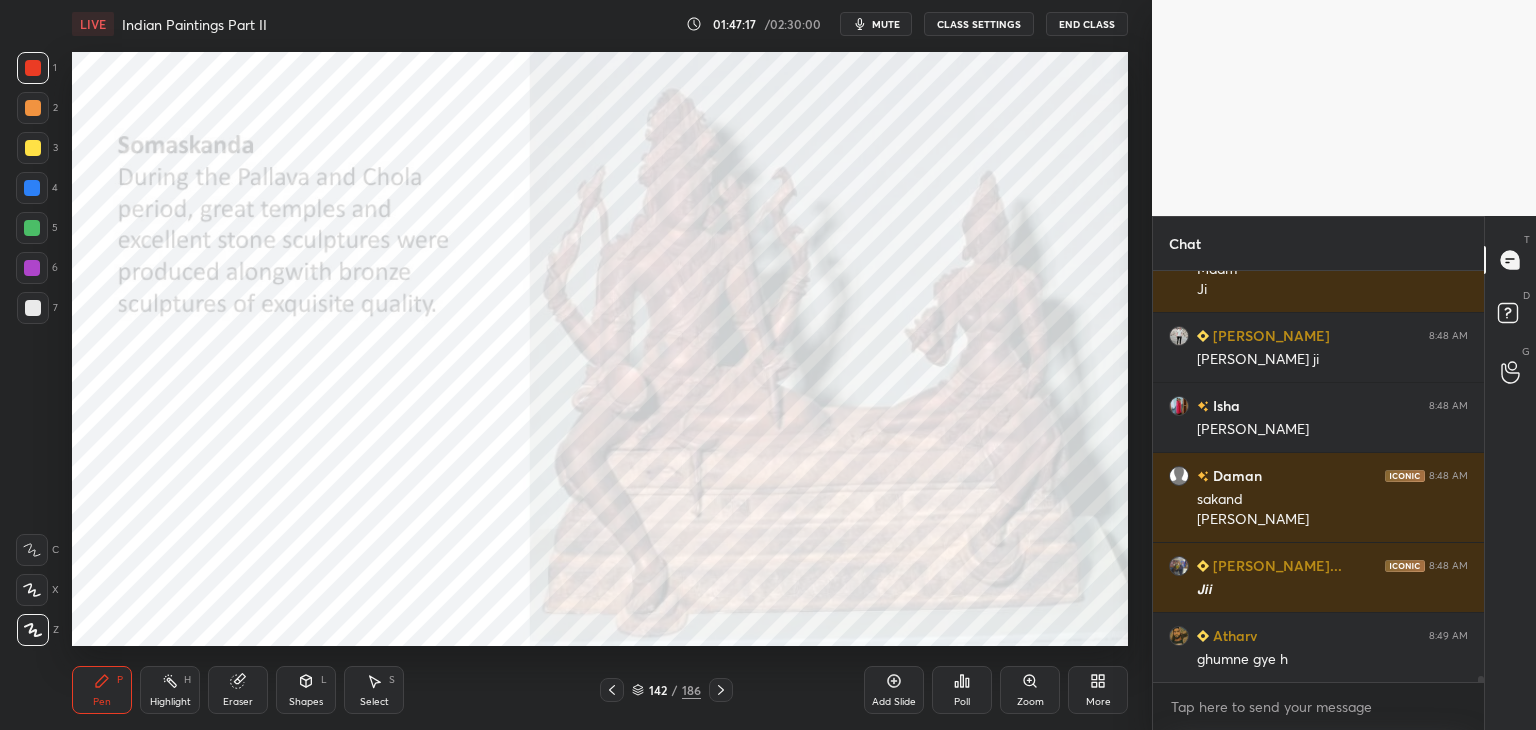 click 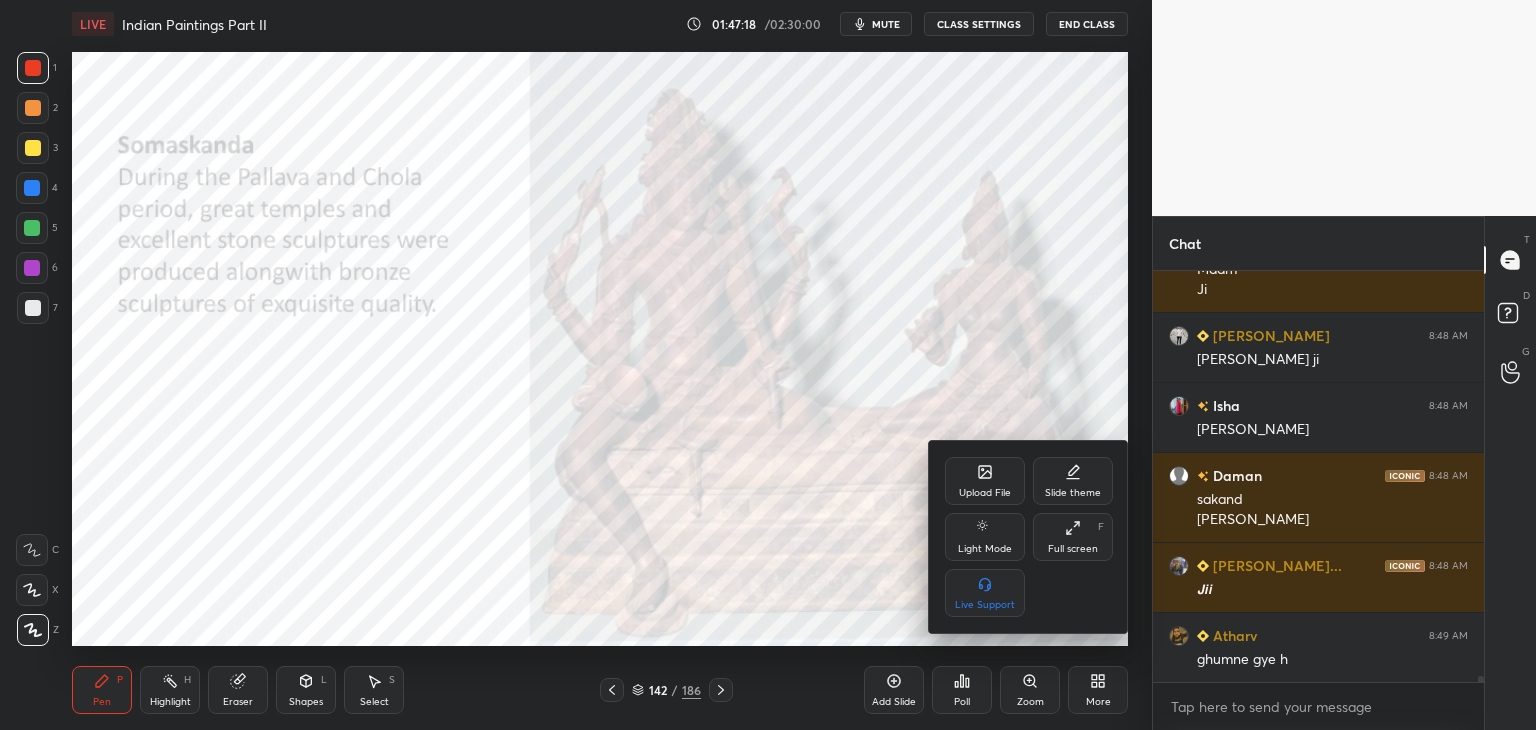click 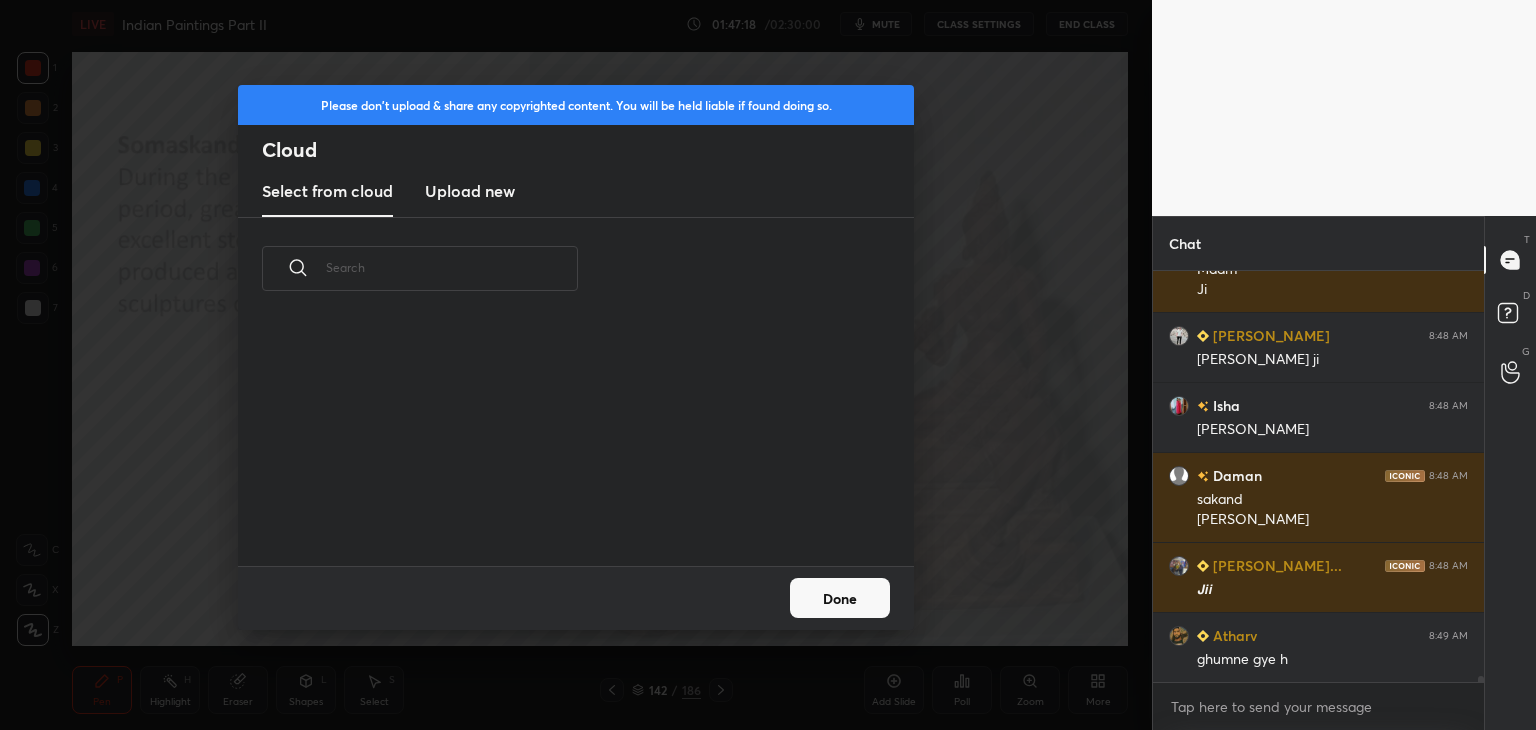scroll, scrollTop: 150, scrollLeft: 642, axis: both 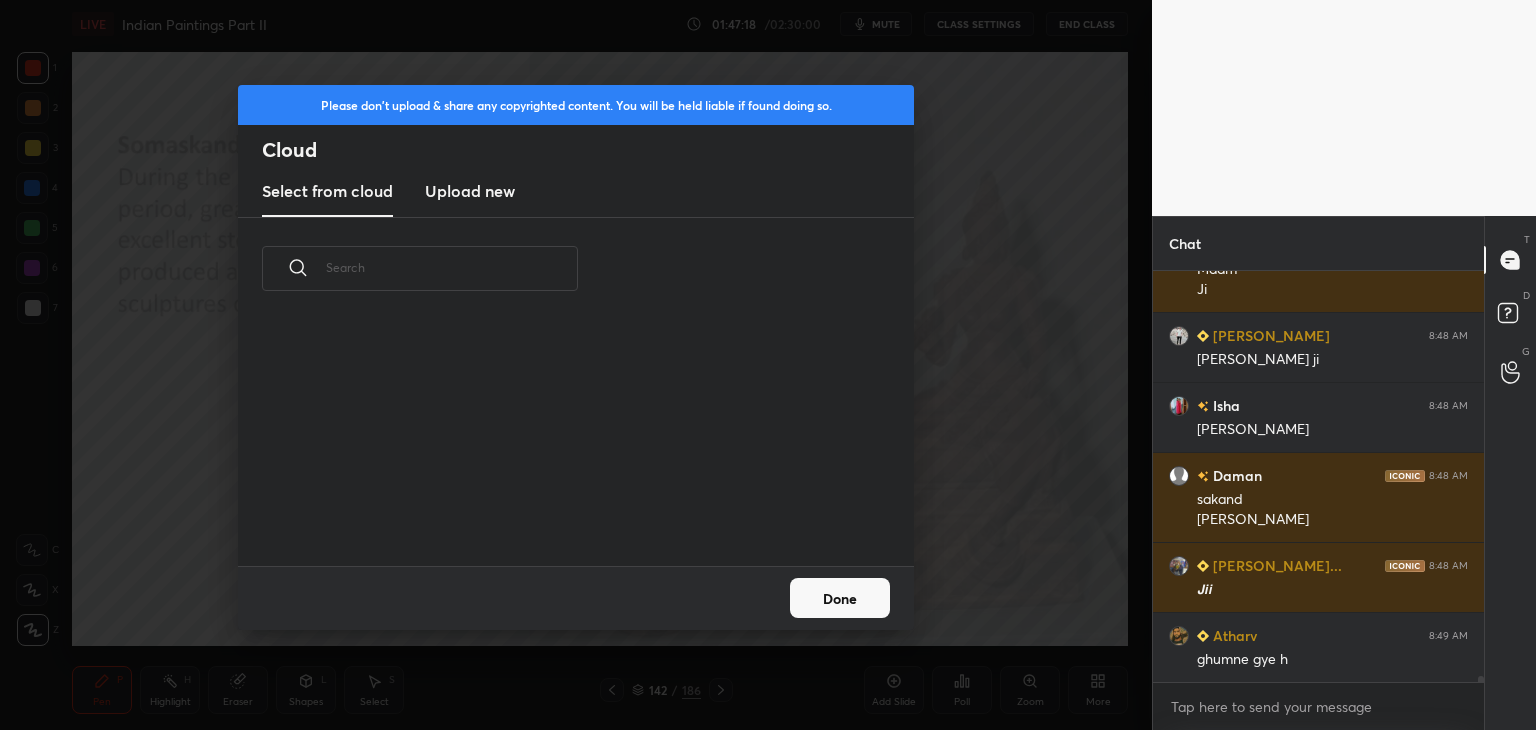 click on "Upload new" at bounding box center [470, 191] 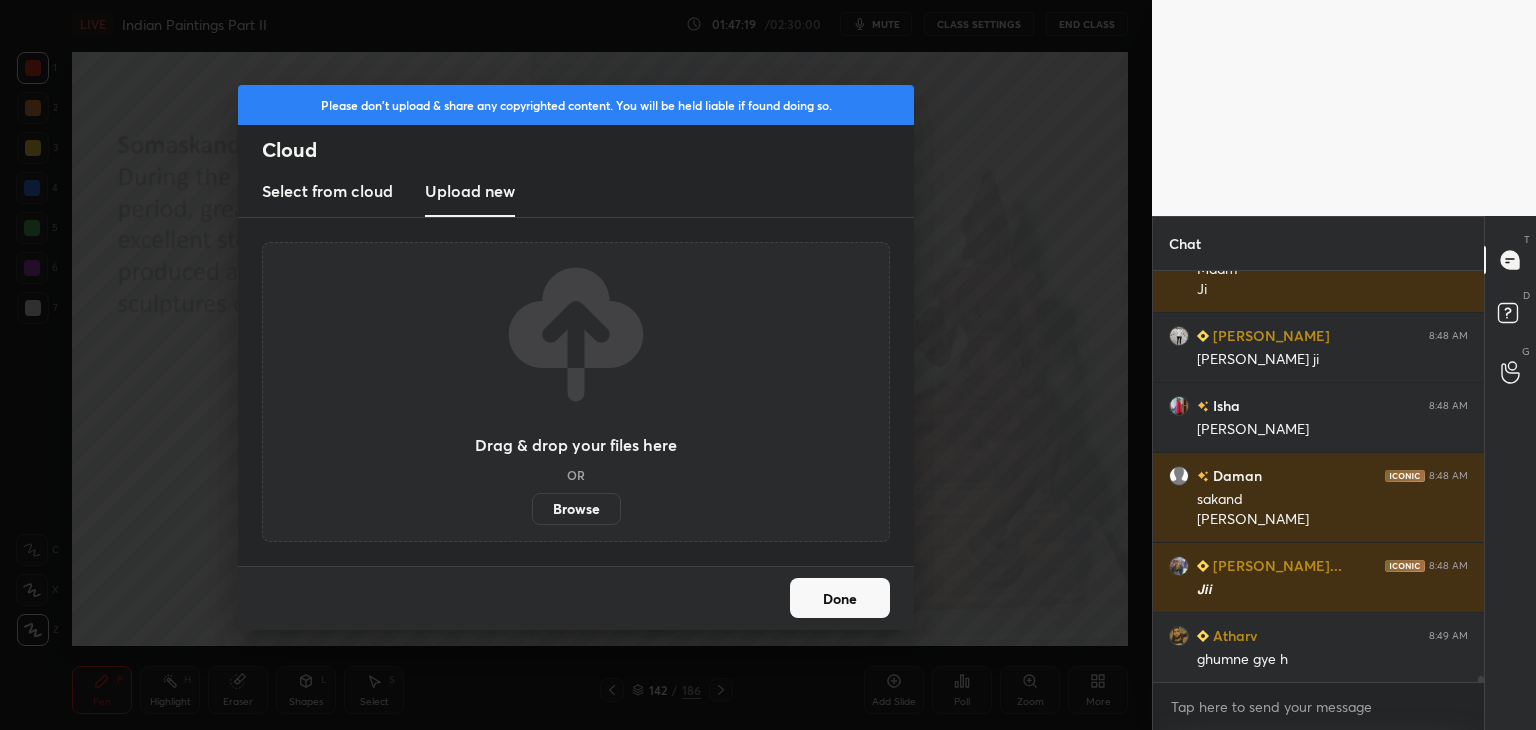 click on "Browse" at bounding box center [576, 509] 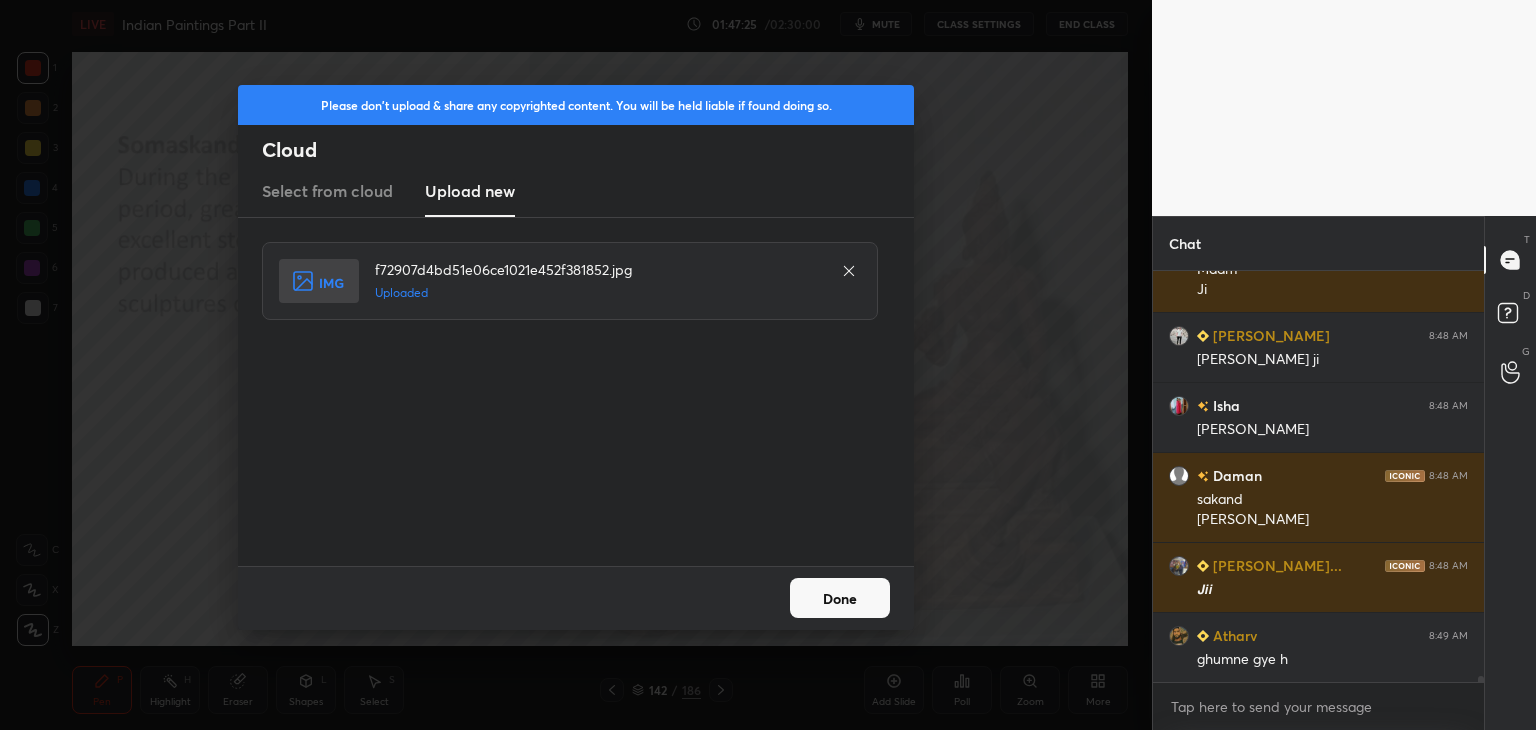 click on "Done" at bounding box center [840, 598] 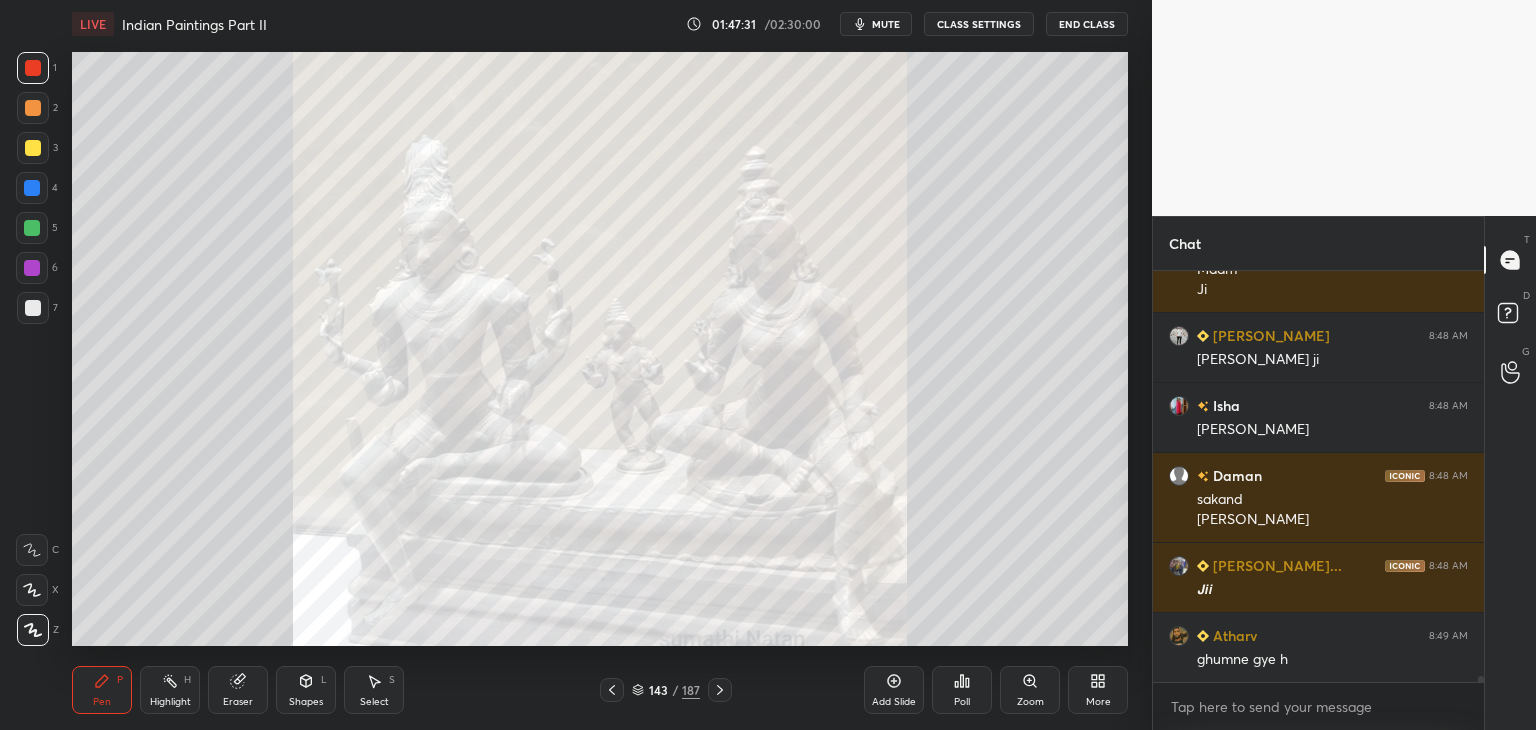 scroll, scrollTop: 27146, scrollLeft: 0, axis: vertical 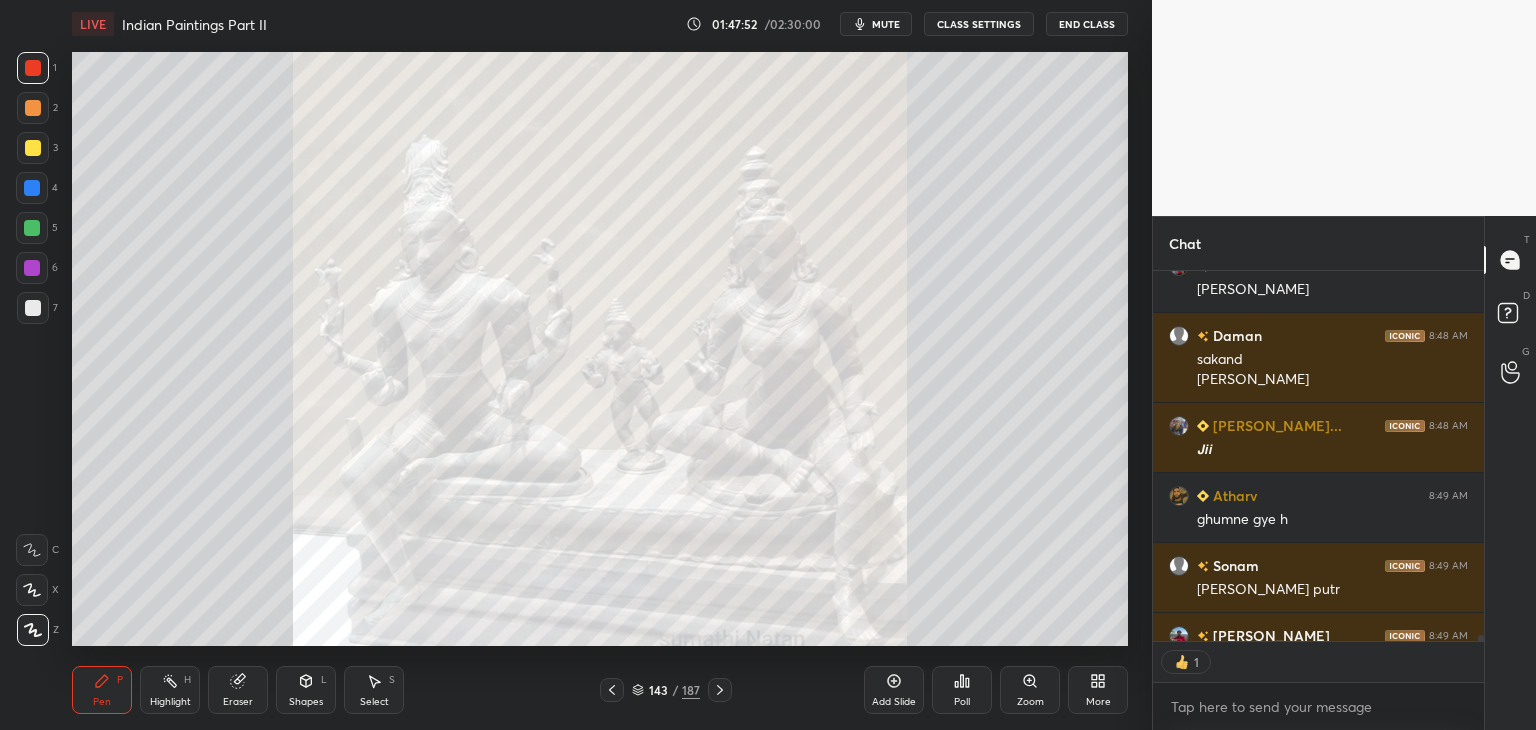 click on "More" at bounding box center (1098, 690) 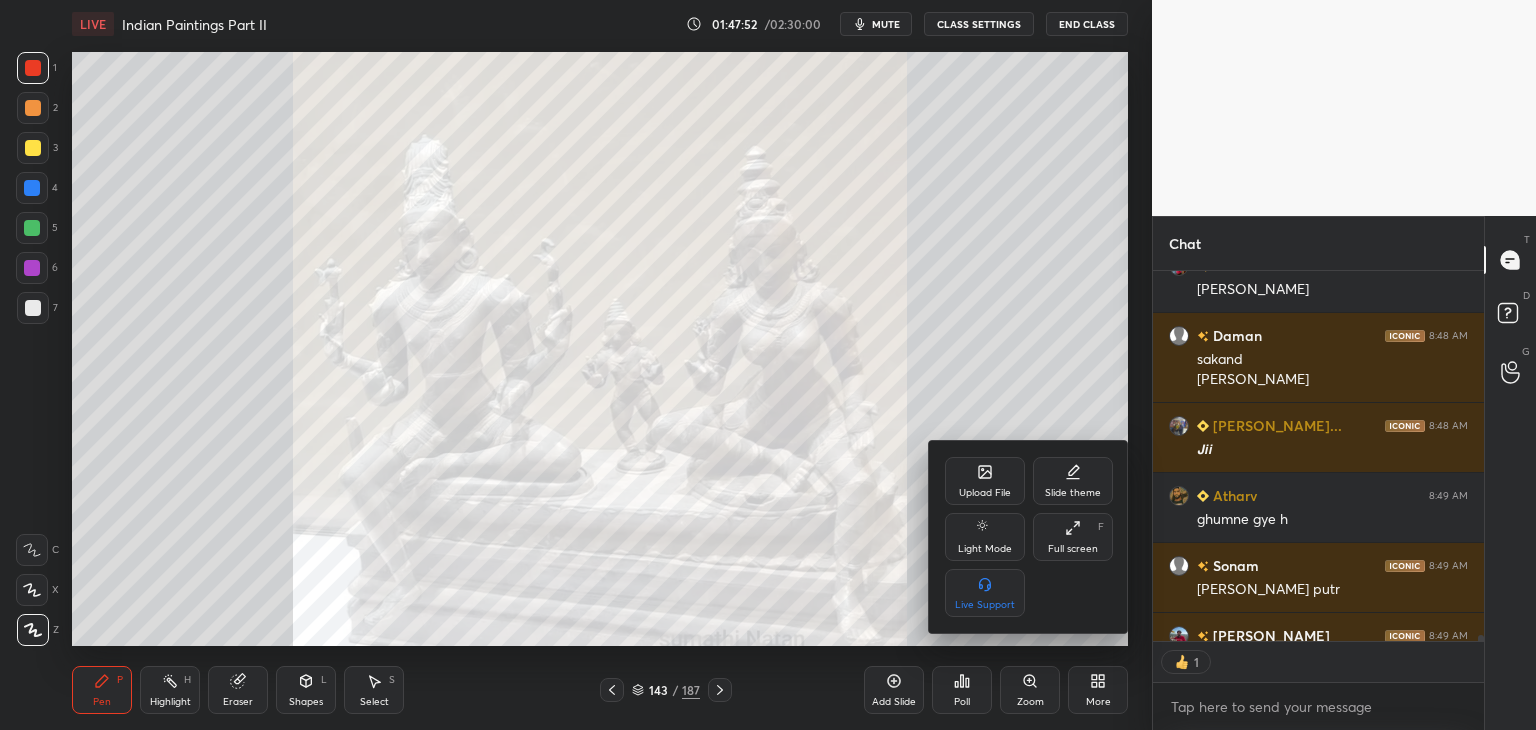 click on "Upload File" at bounding box center (985, 481) 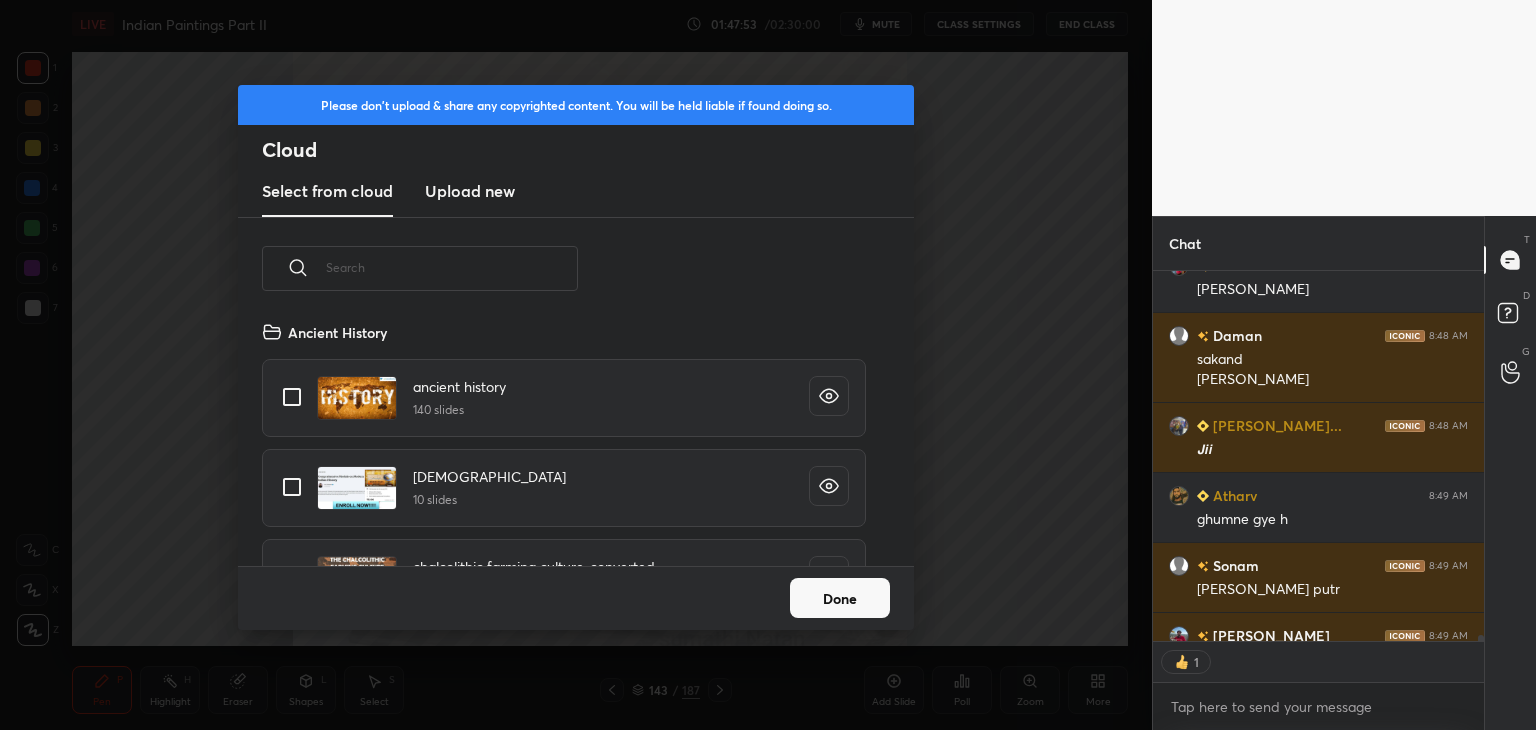 scroll, scrollTop: 5, scrollLeft: 10, axis: both 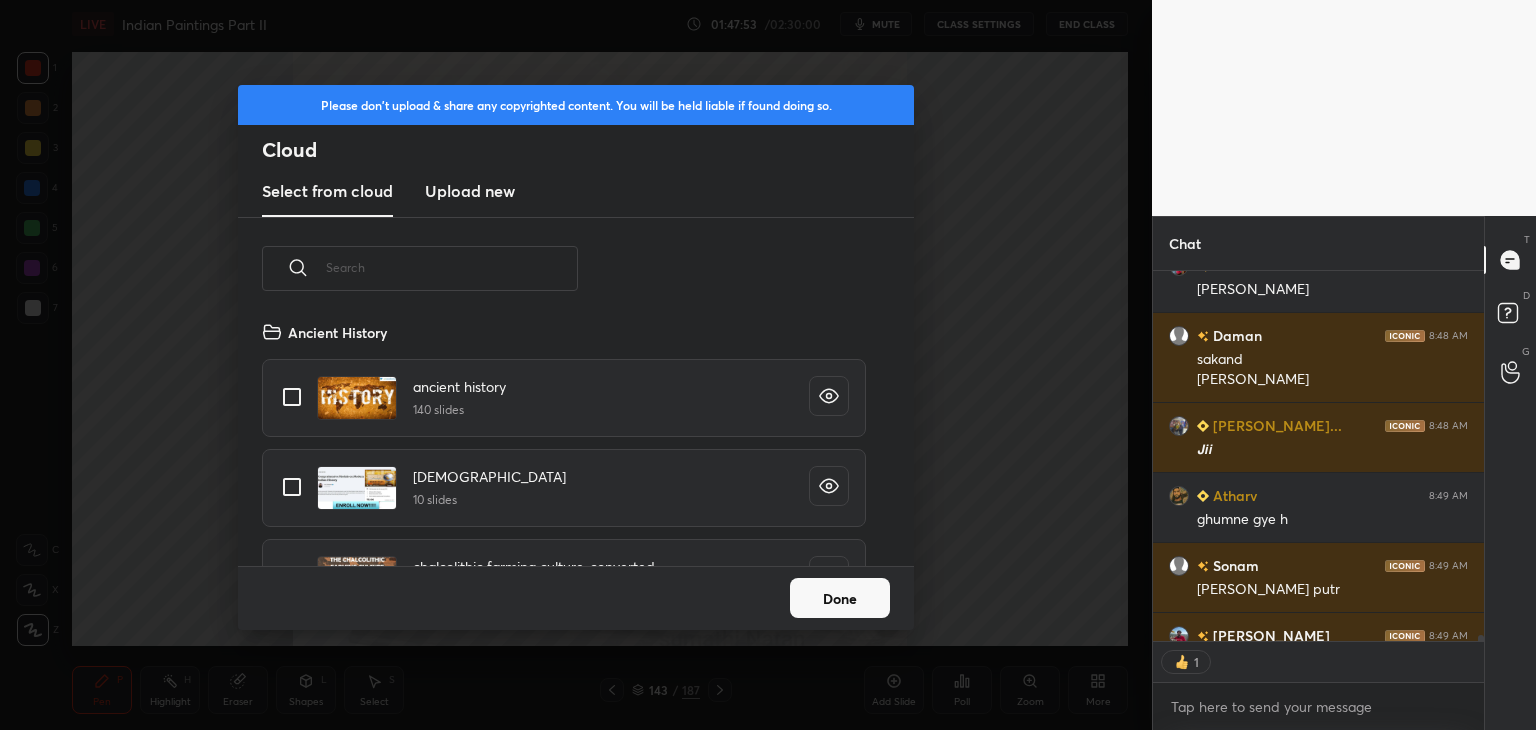 click on "Upload new" at bounding box center [470, 192] 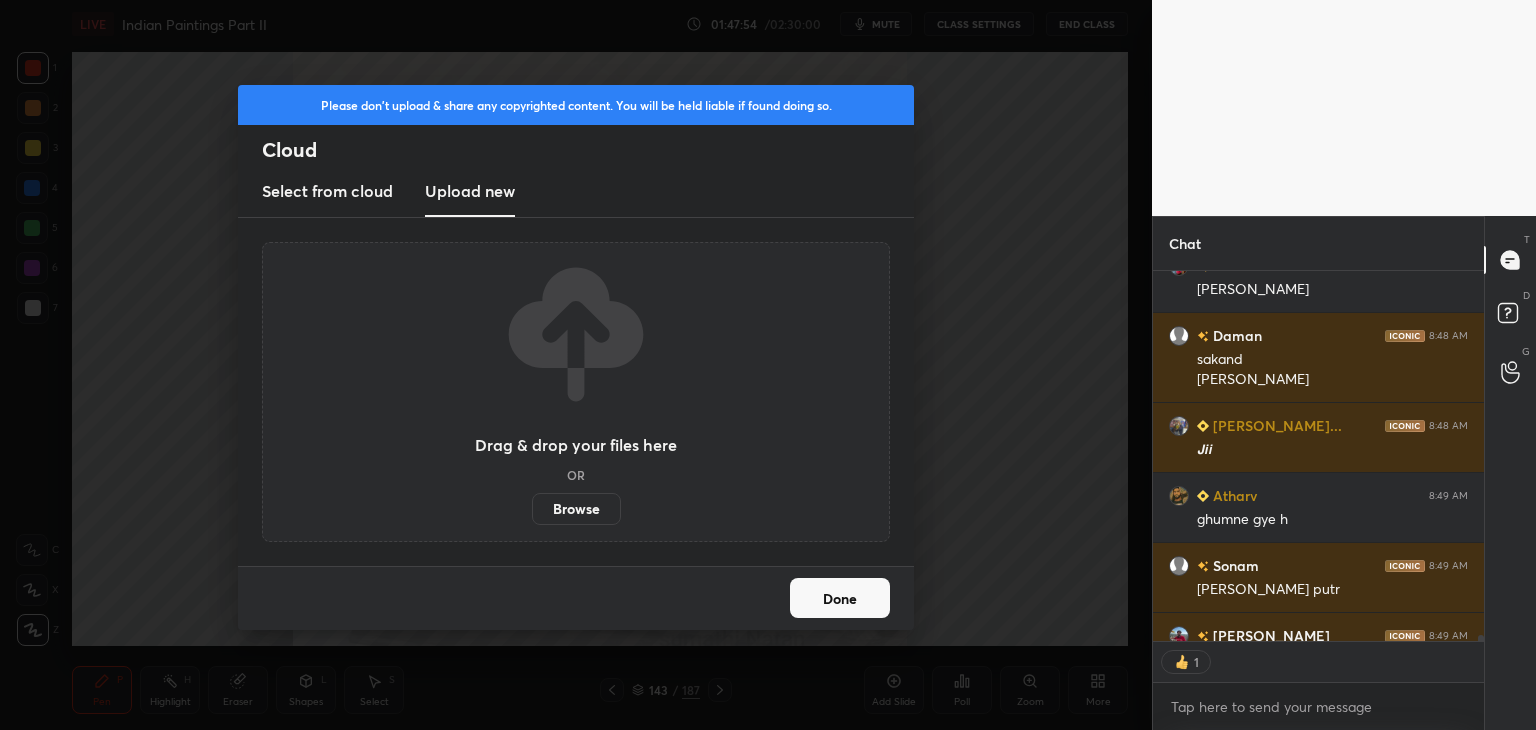 click on "Browse" at bounding box center [576, 509] 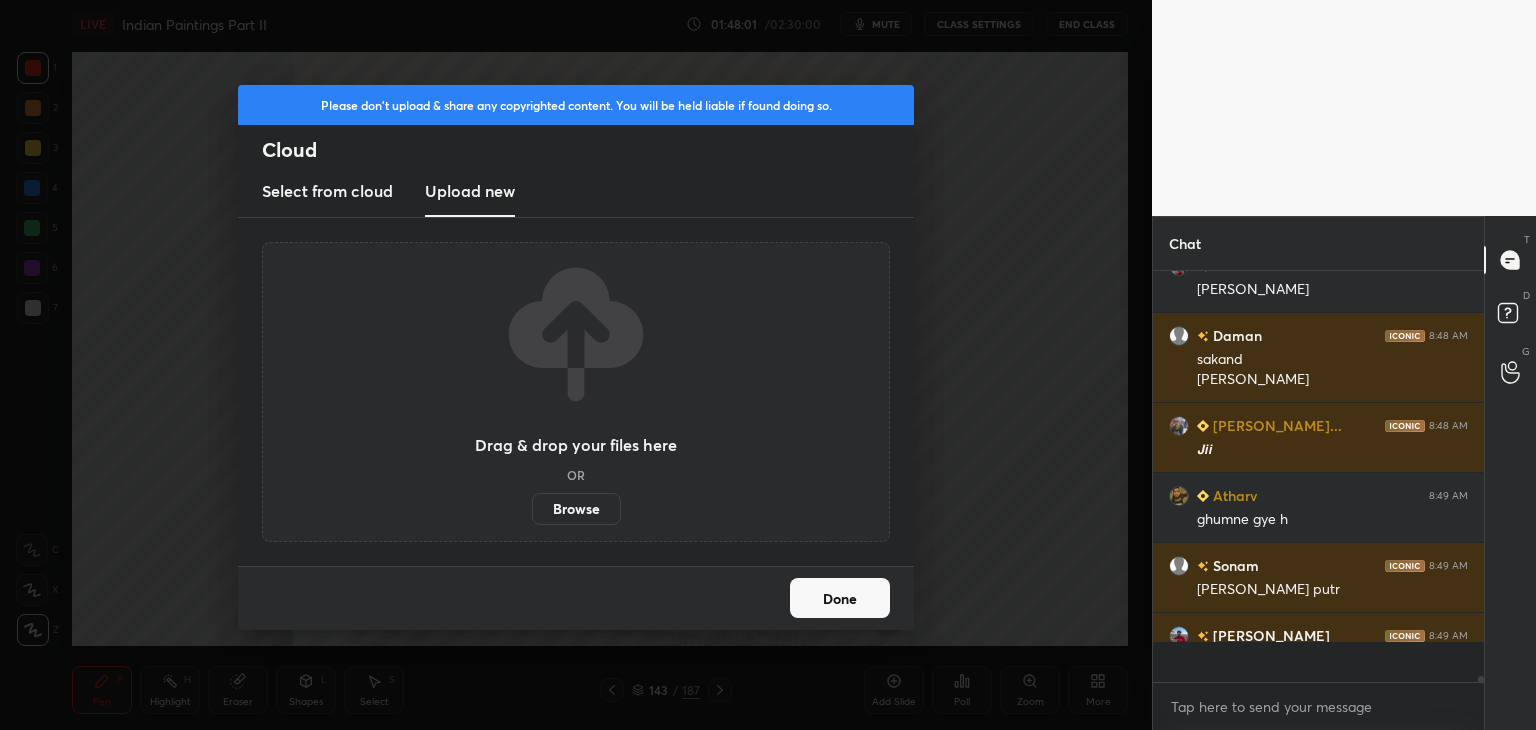 scroll, scrollTop: 27216, scrollLeft: 0, axis: vertical 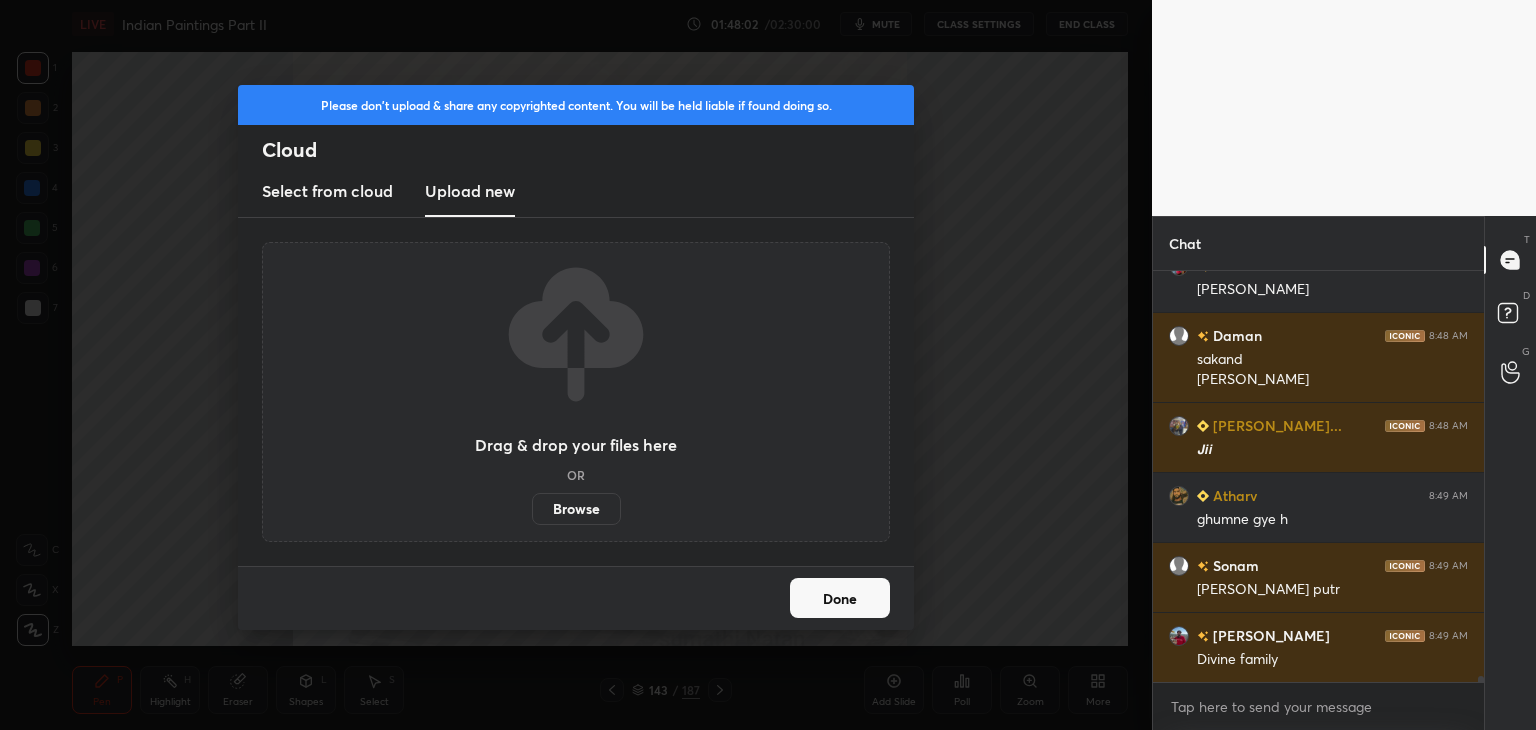 click on "Browse" at bounding box center [576, 509] 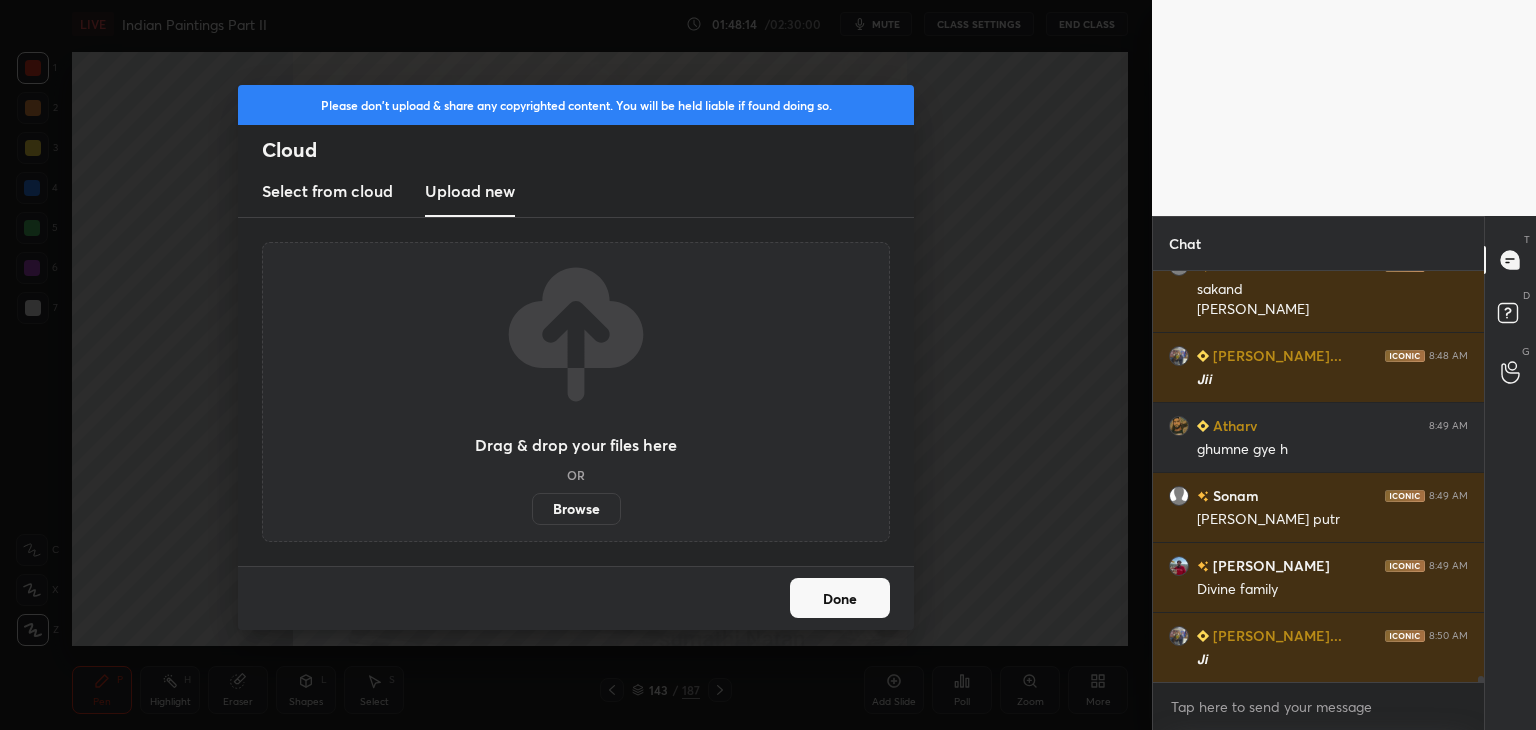 scroll, scrollTop: 27374, scrollLeft: 0, axis: vertical 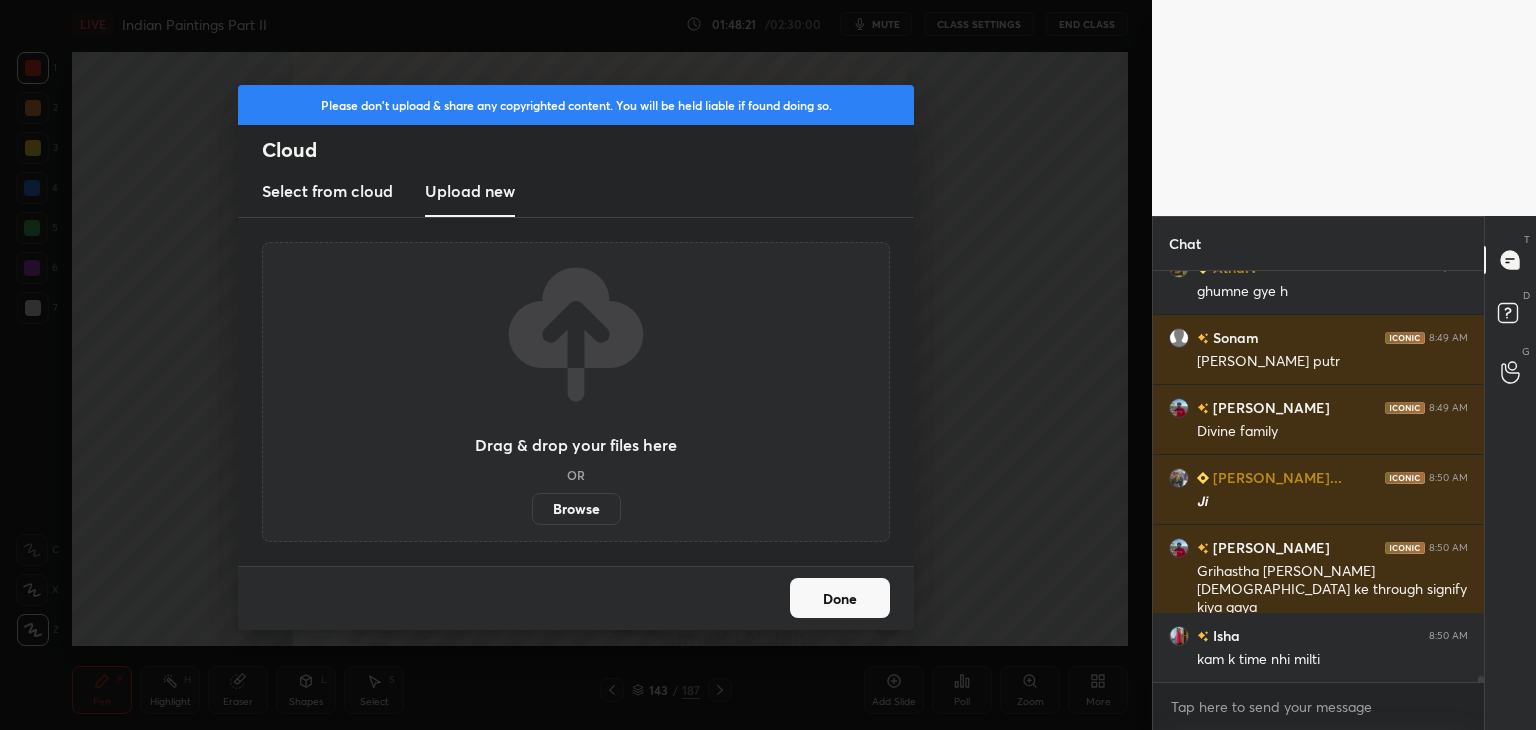 click on "Done" at bounding box center (840, 598) 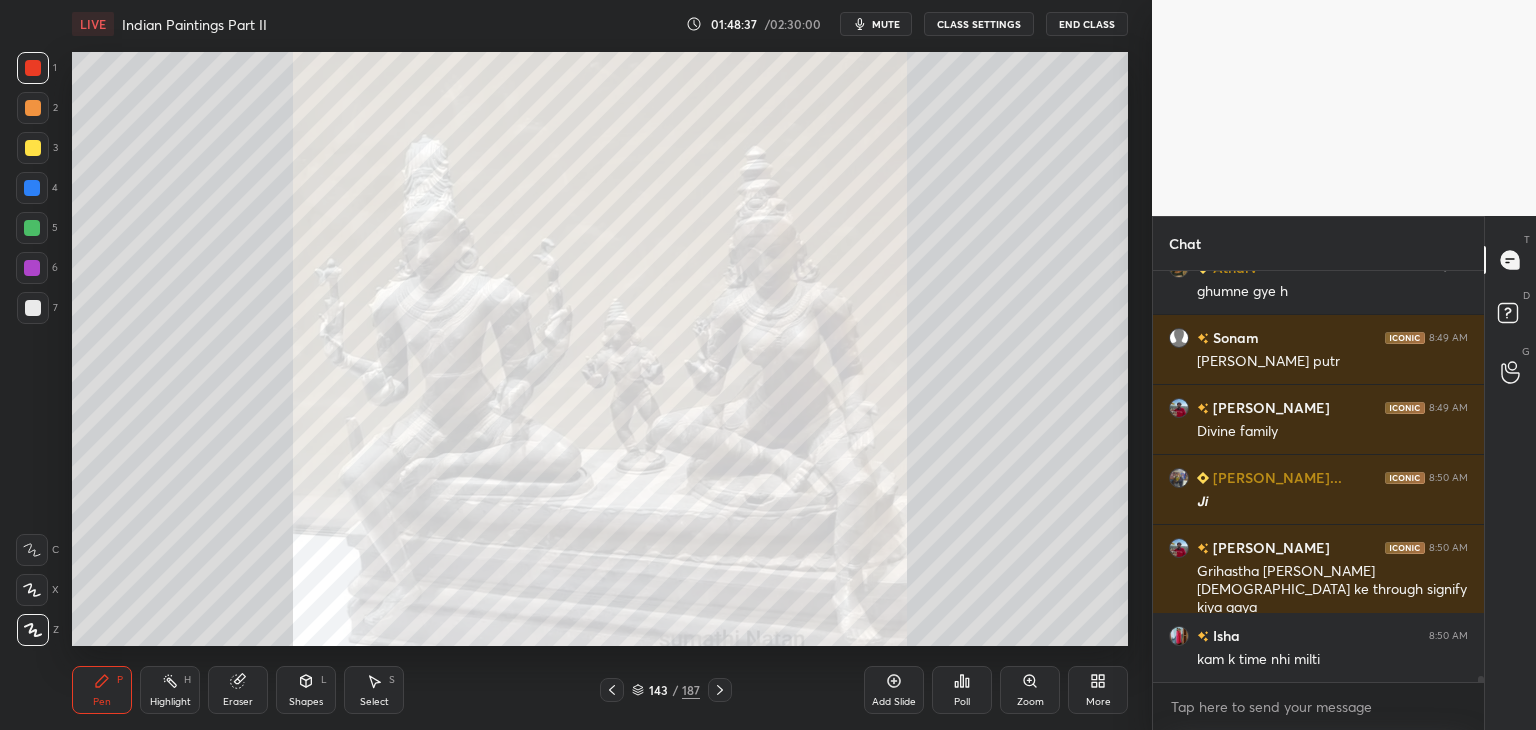 click on "More" at bounding box center [1098, 690] 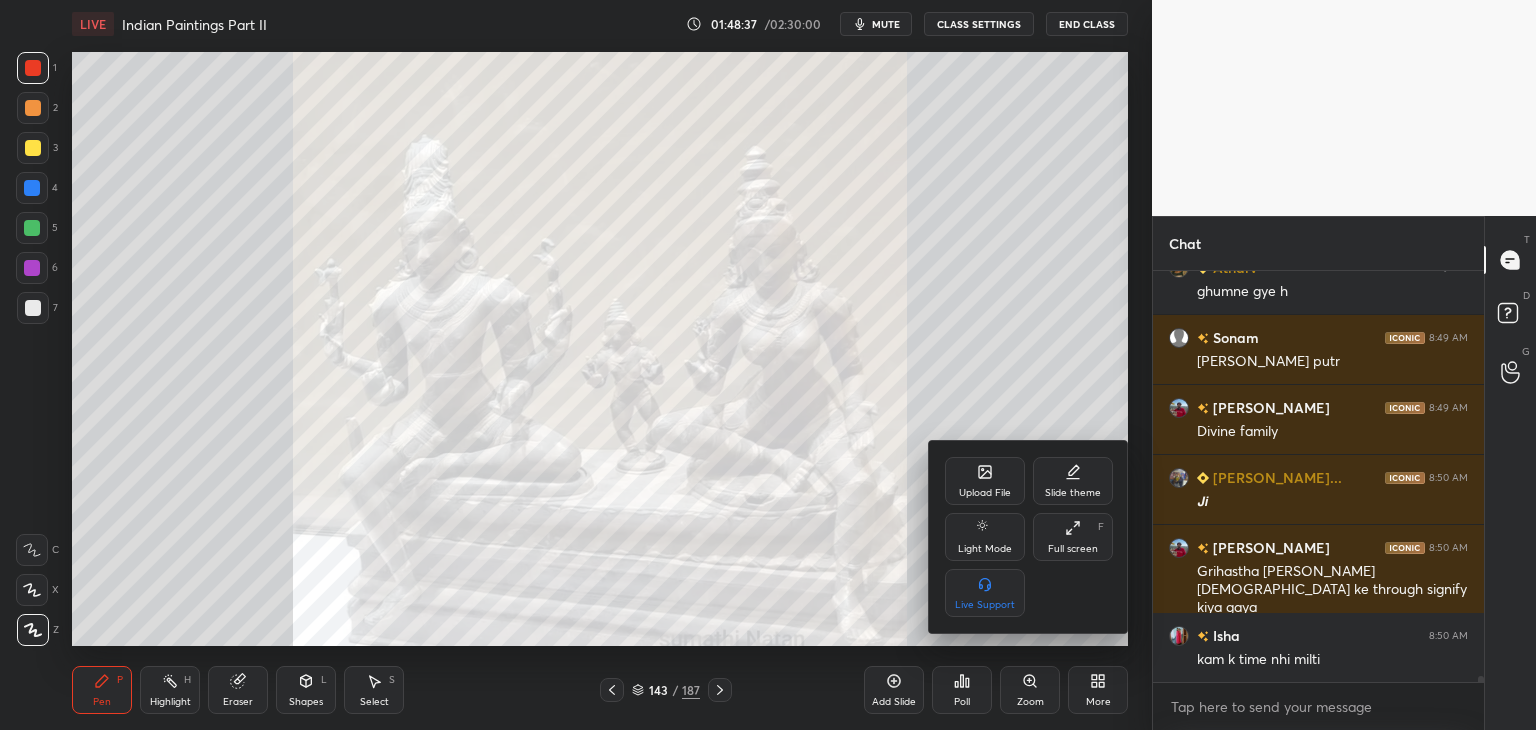 click on "Upload File" at bounding box center (985, 493) 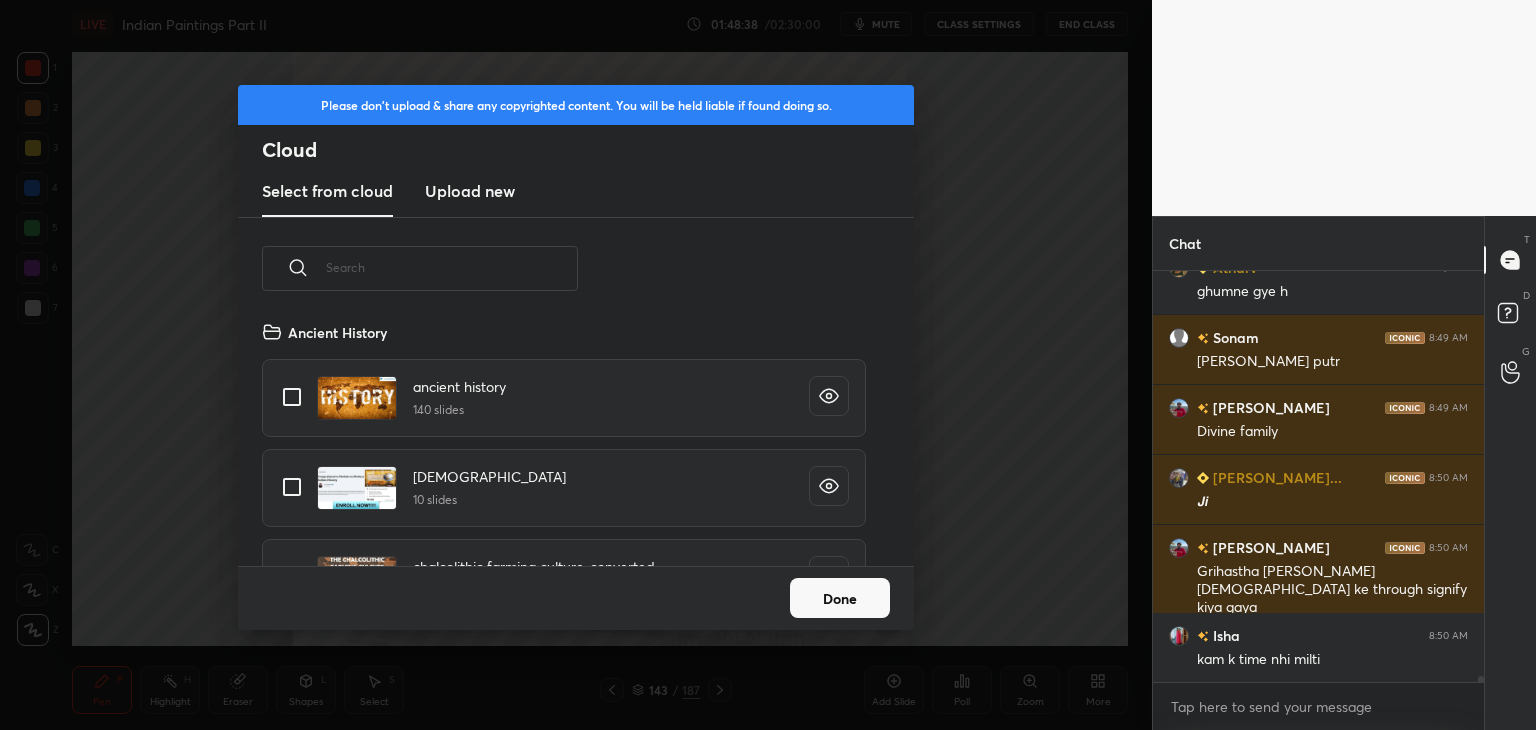 scroll, scrollTop: 5, scrollLeft: 10, axis: both 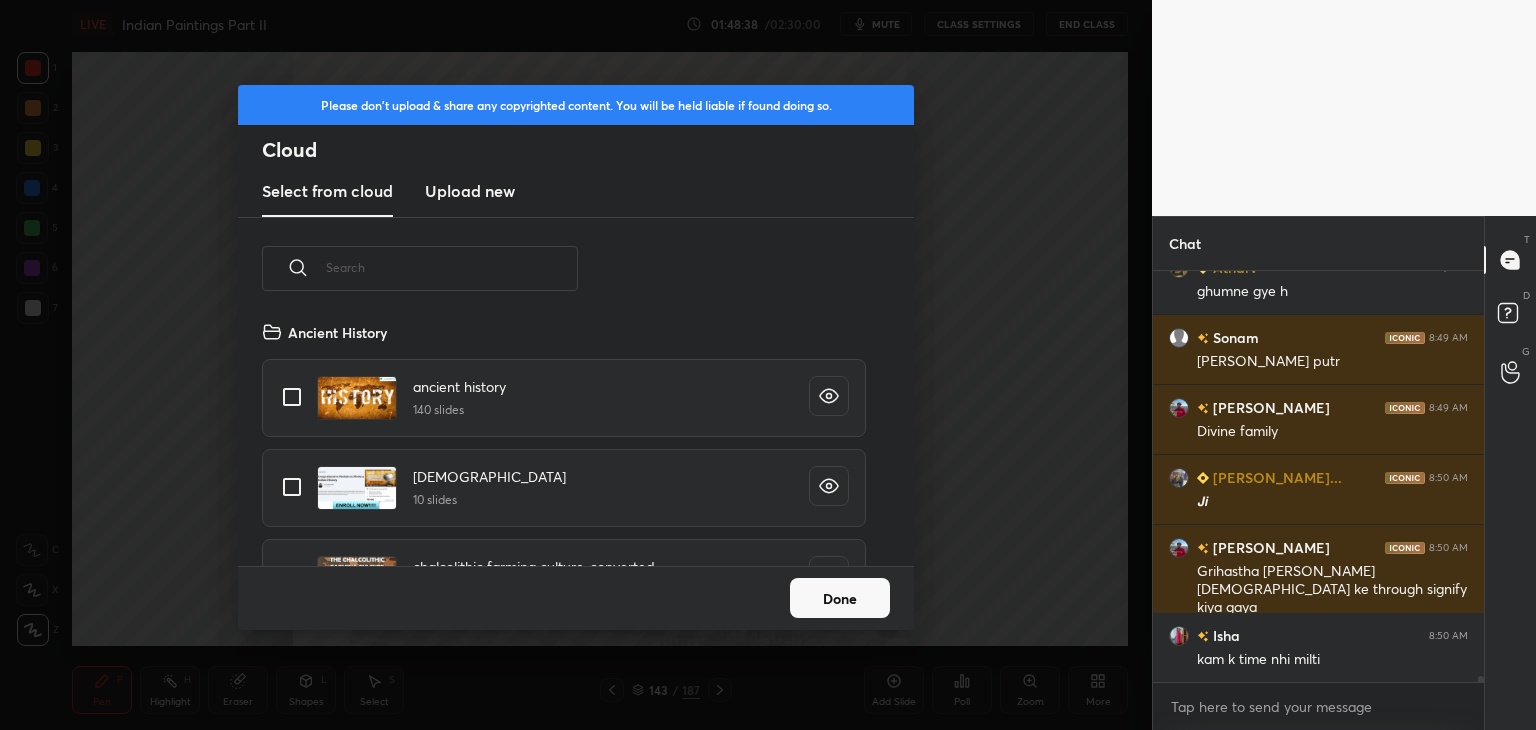 click on "Upload new" at bounding box center [470, 191] 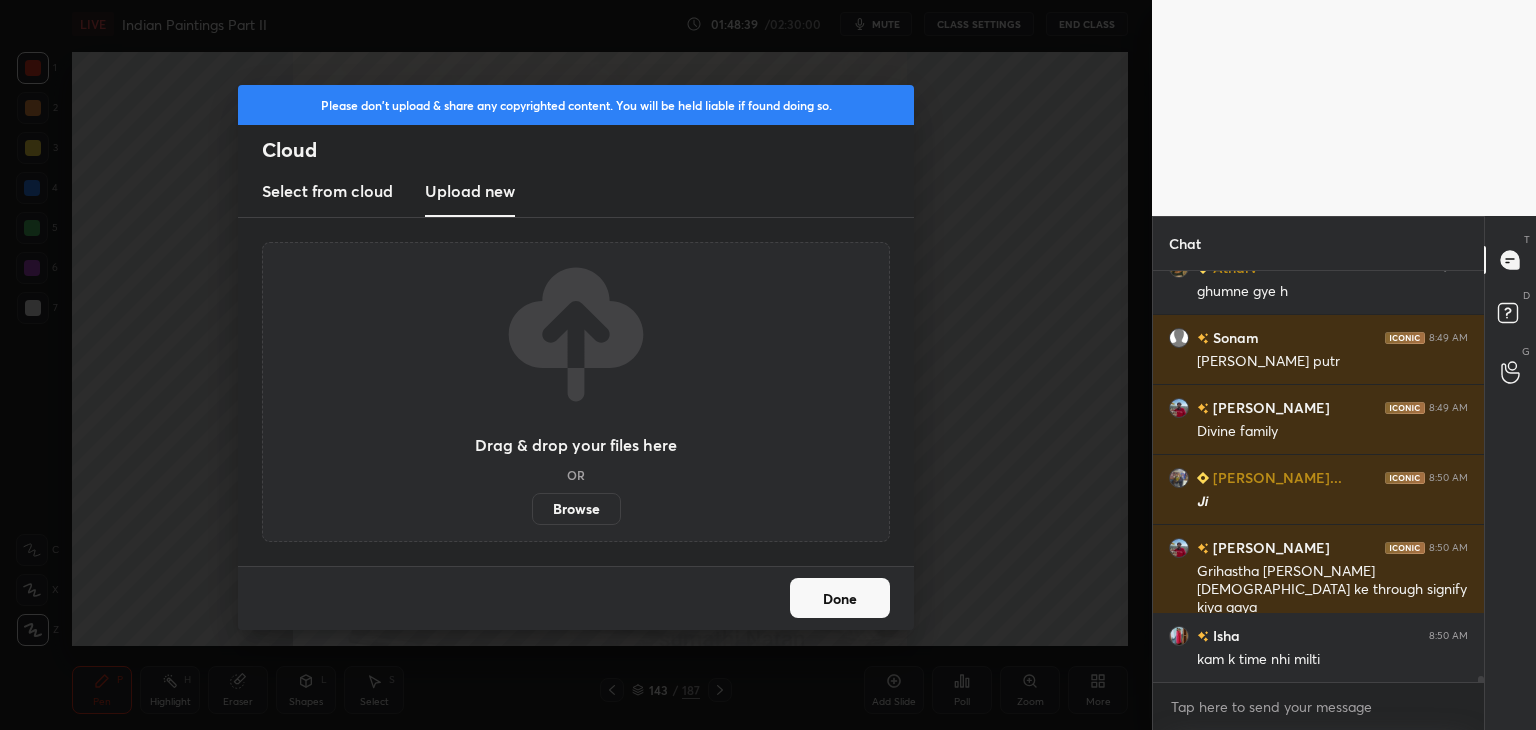 click on "Browse" at bounding box center [576, 509] 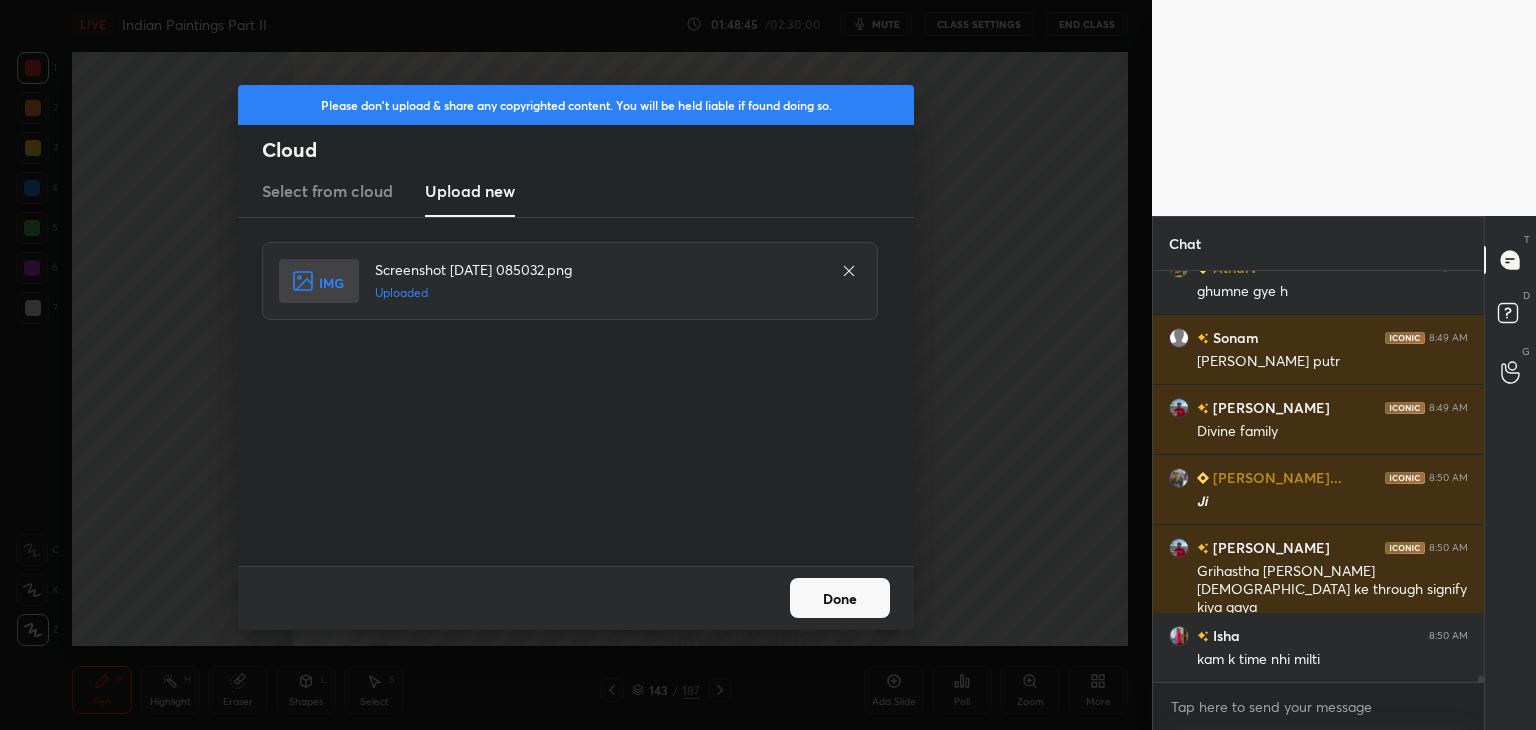 click on "Done" at bounding box center [840, 598] 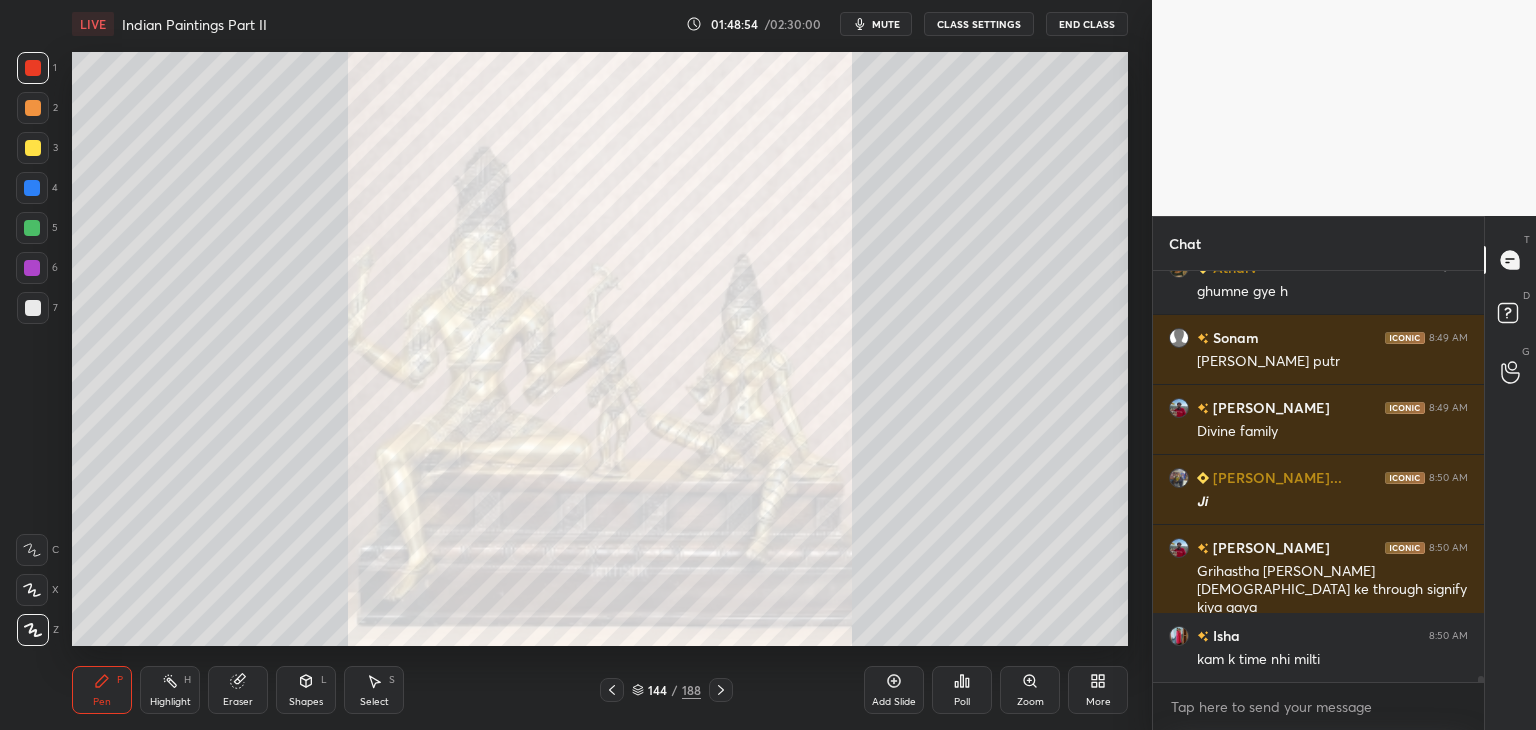 scroll, scrollTop: 27514, scrollLeft: 0, axis: vertical 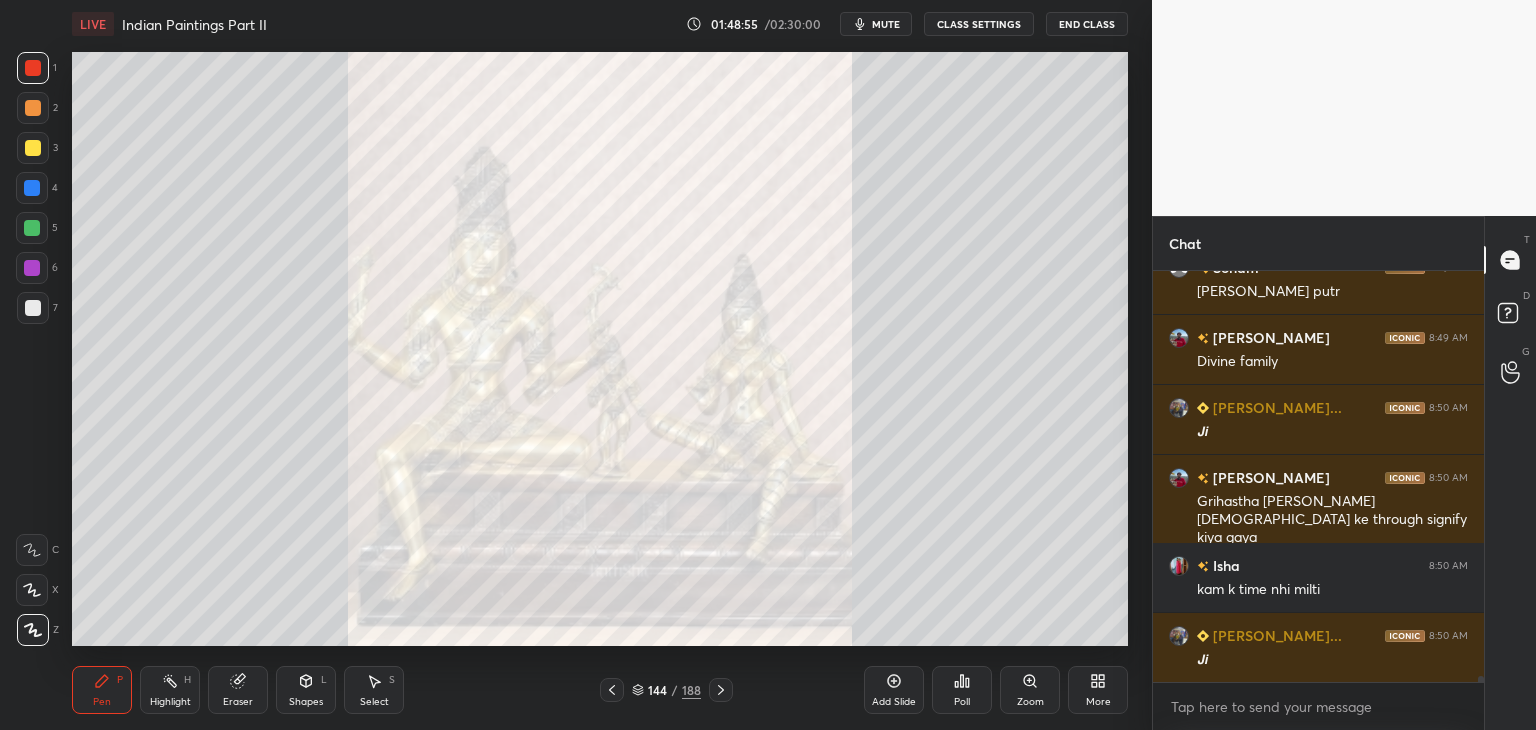 click 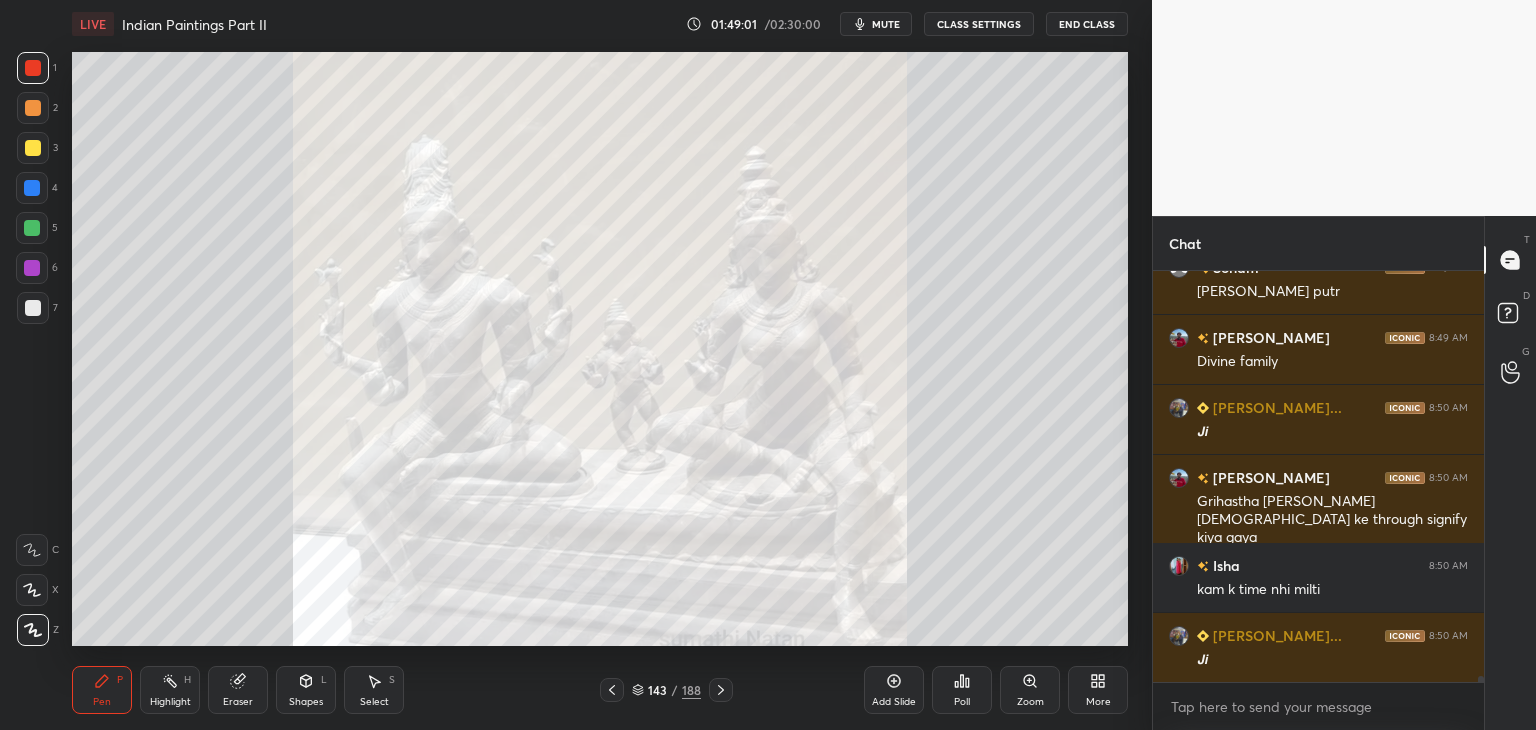 click 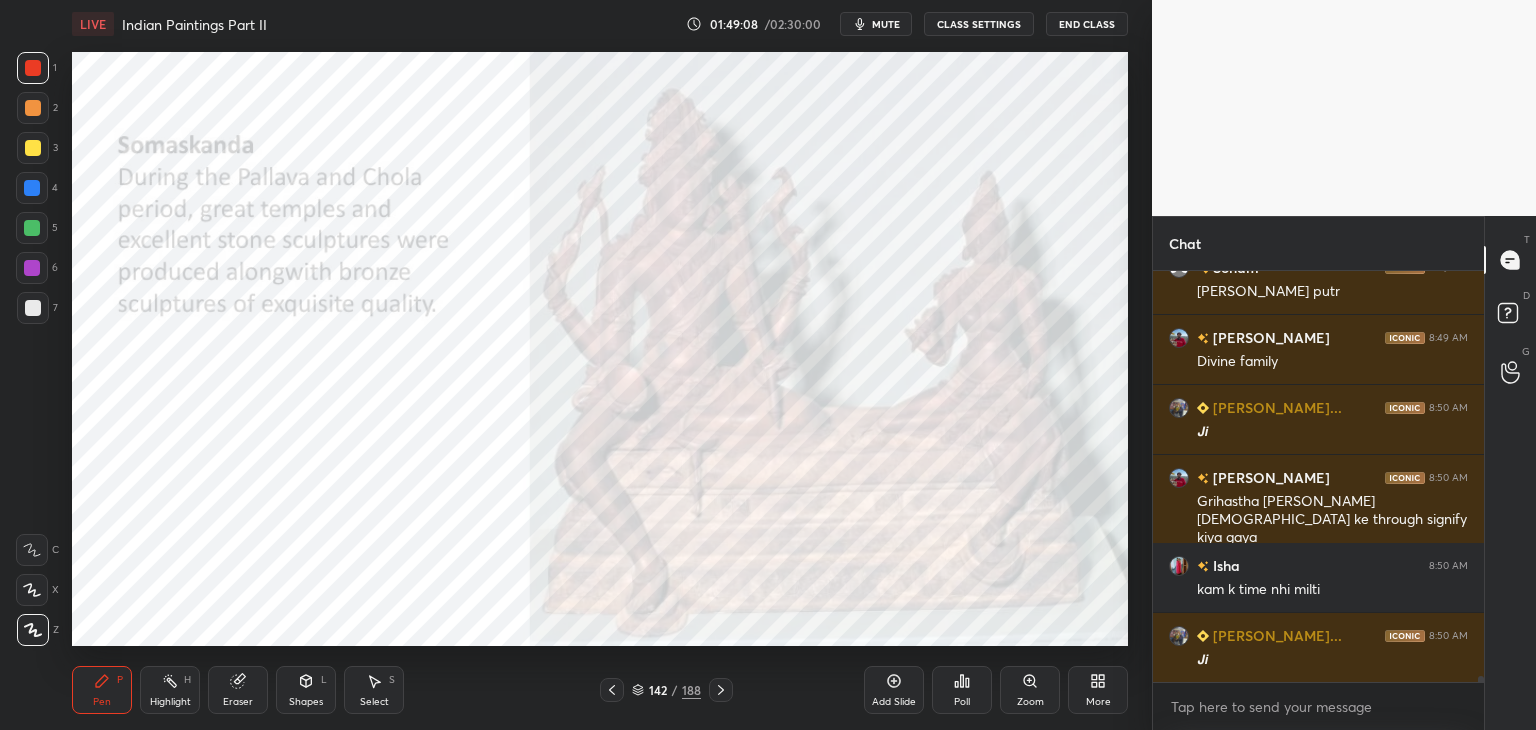 click 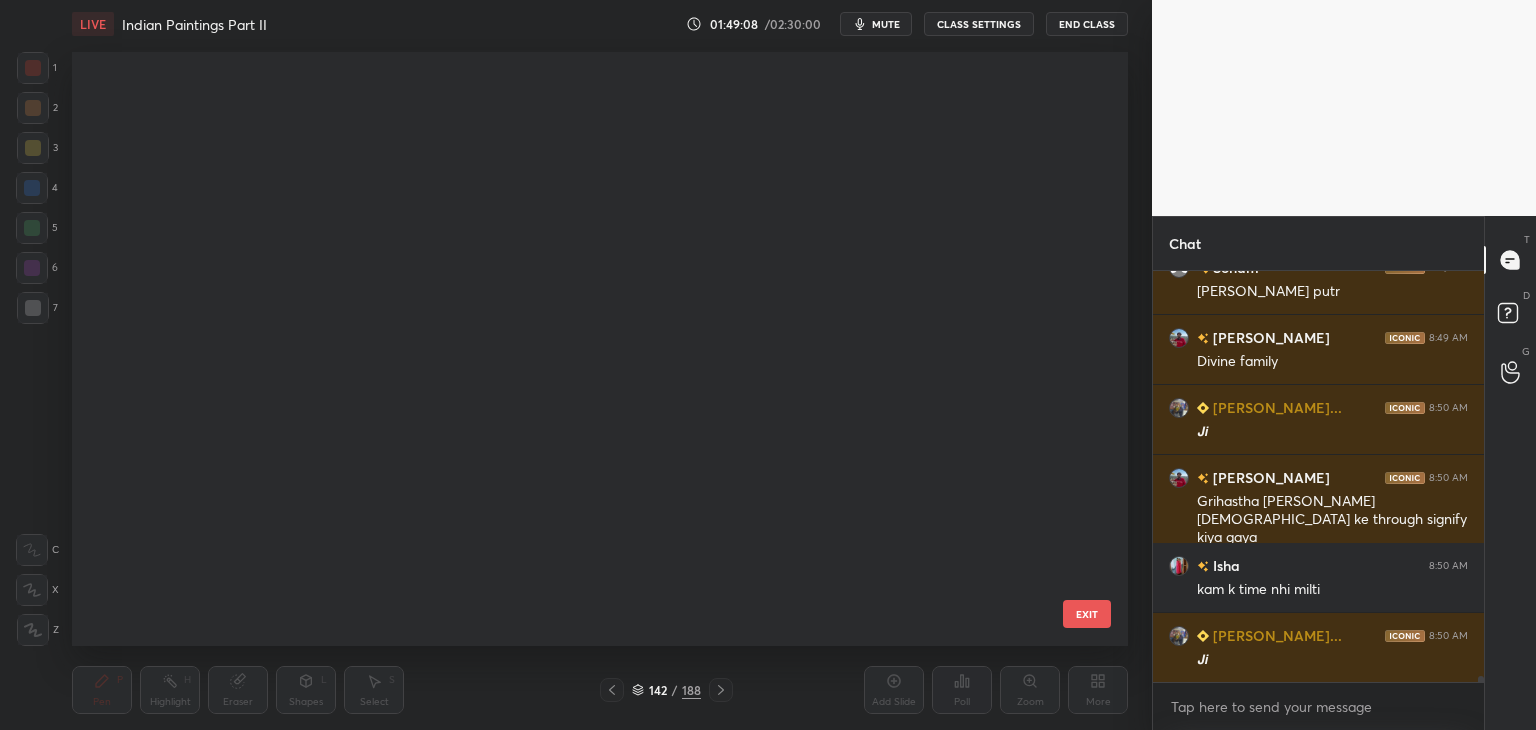 scroll, scrollTop: 588, scrollLeft: 1046, axis: both 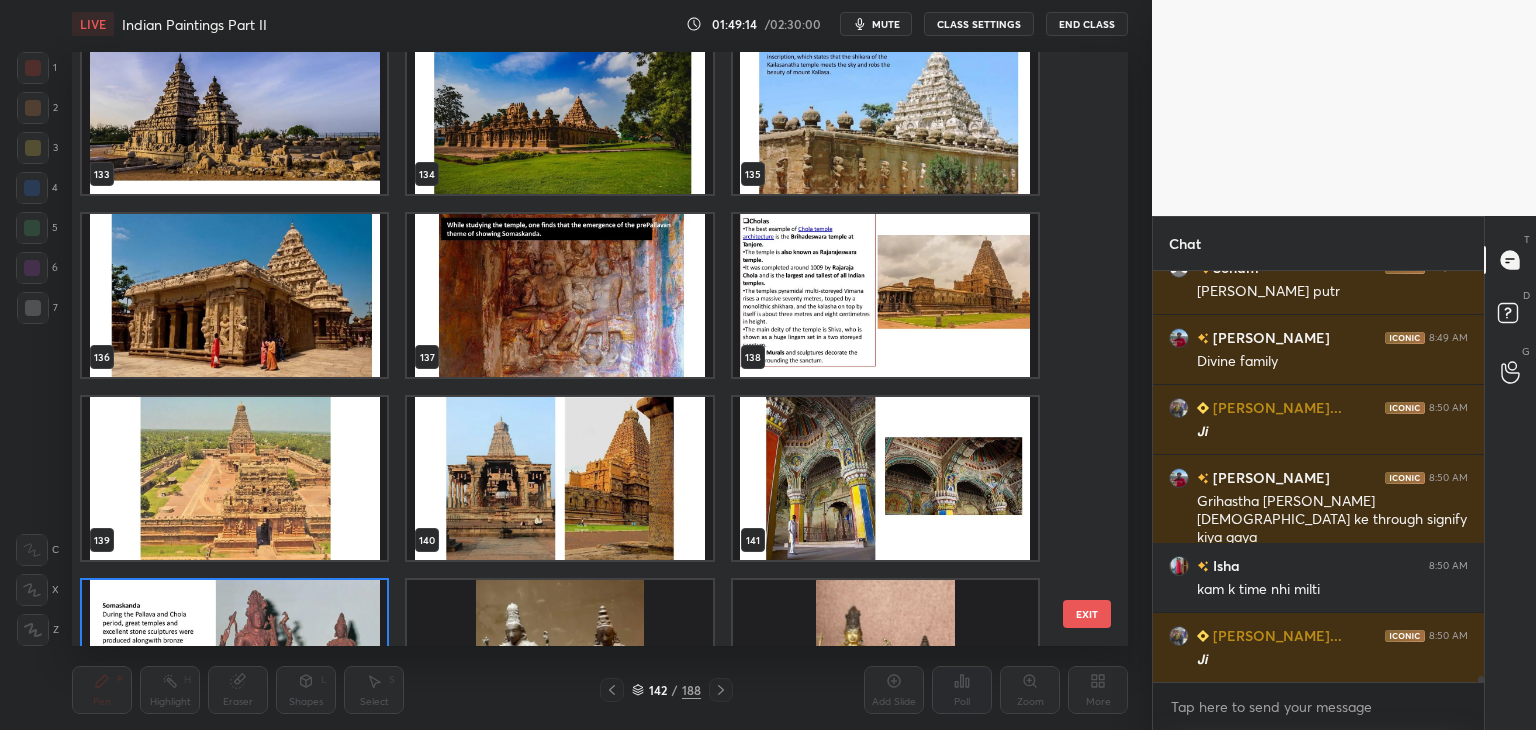 click at bounding box center [559, 295] 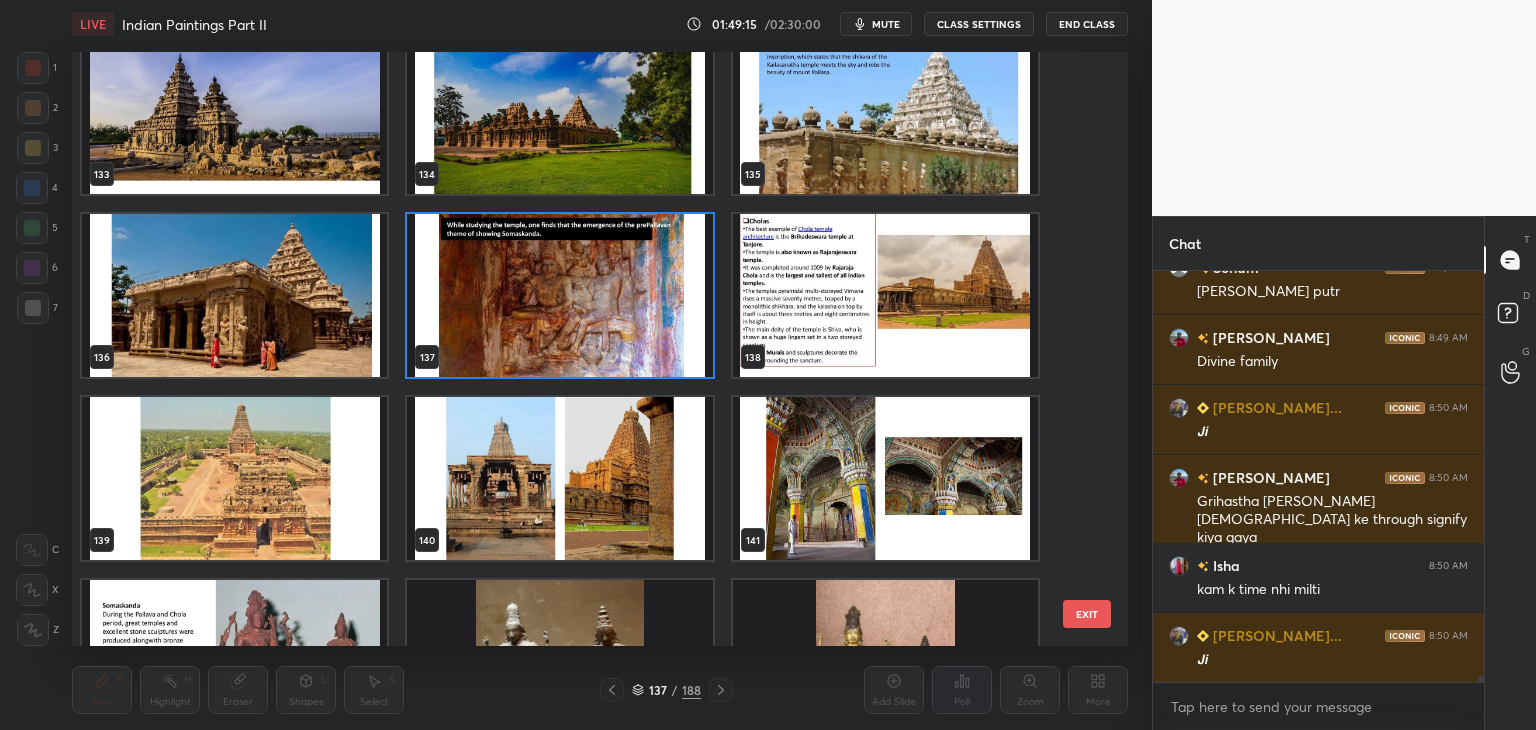 click 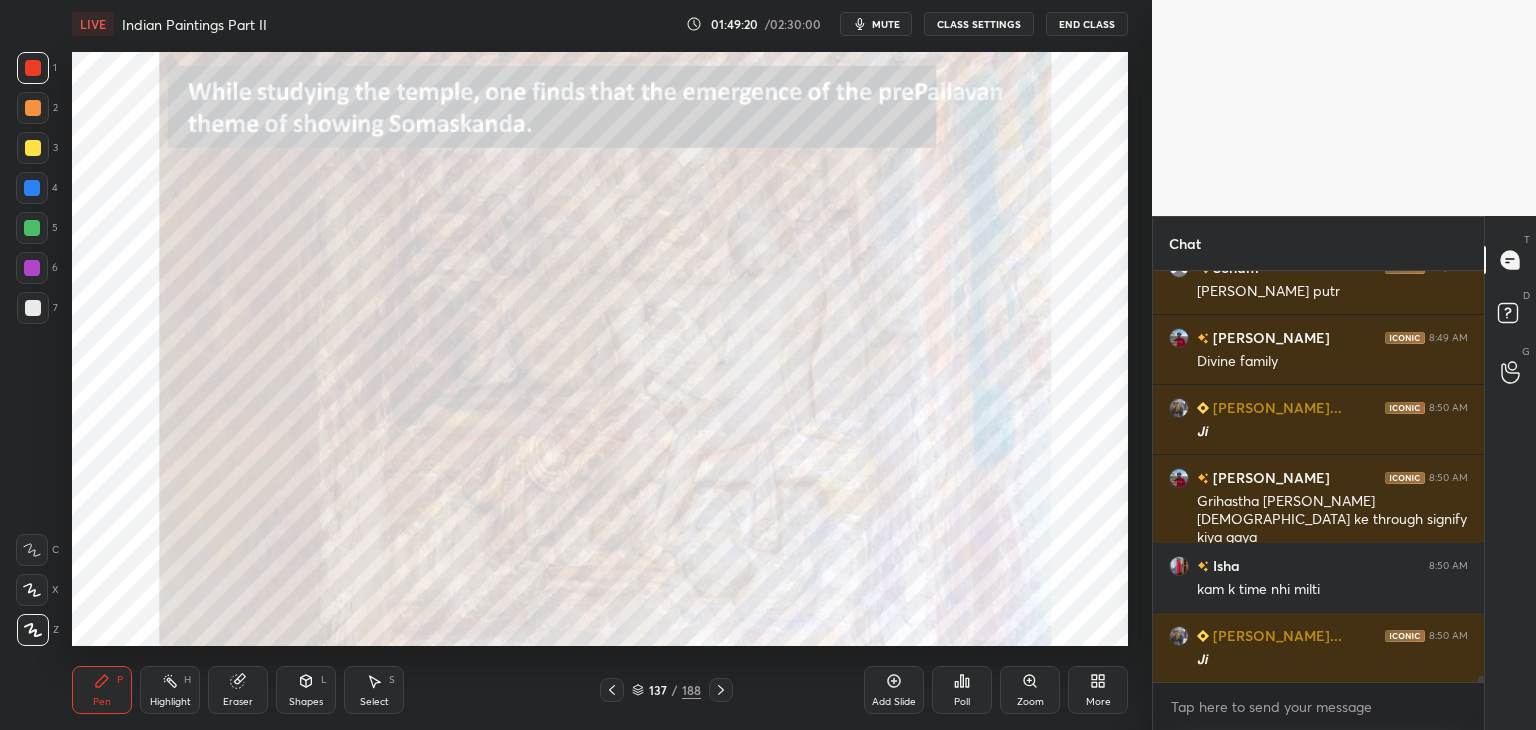 scroll, scrollTop: 27584, scrollLeft: 0, axis: vertical 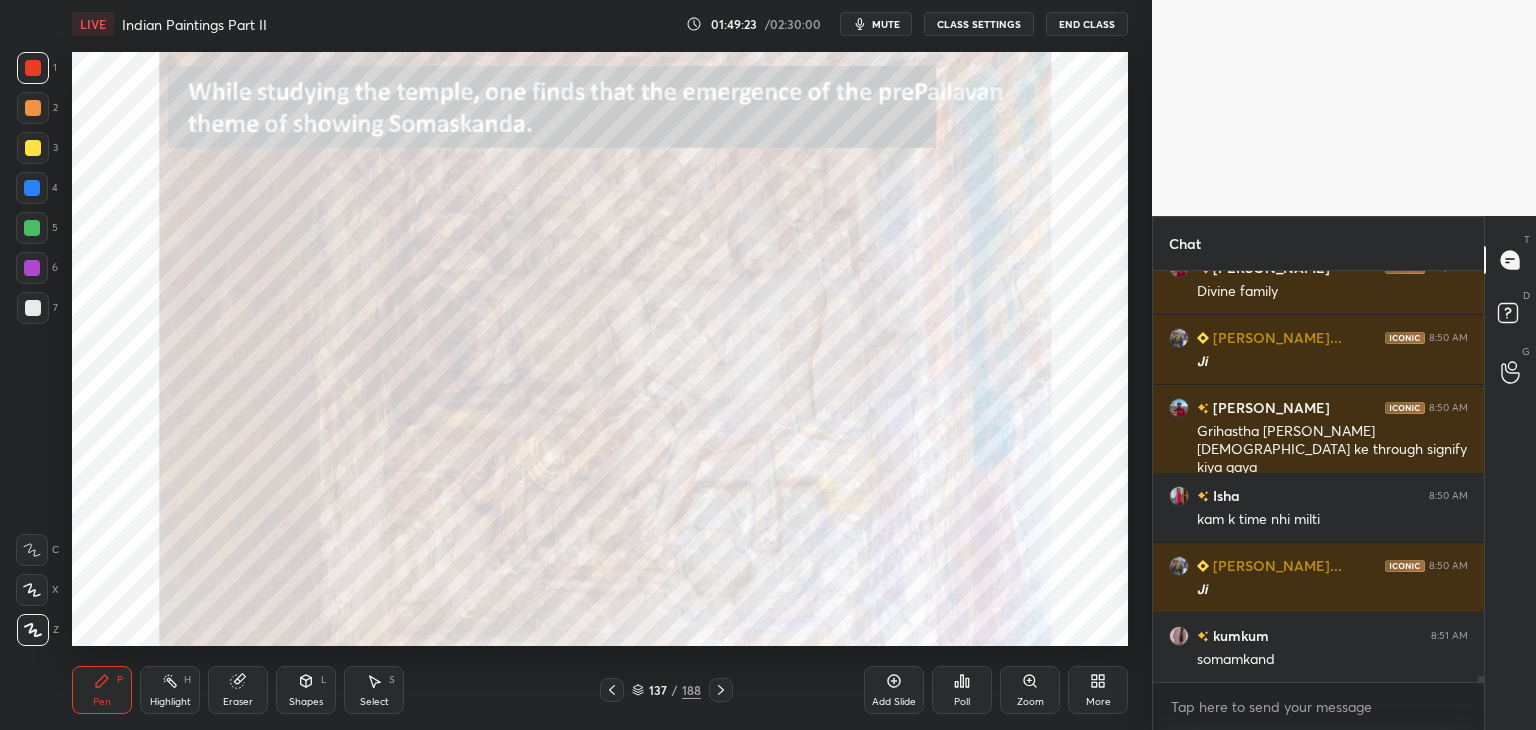 click 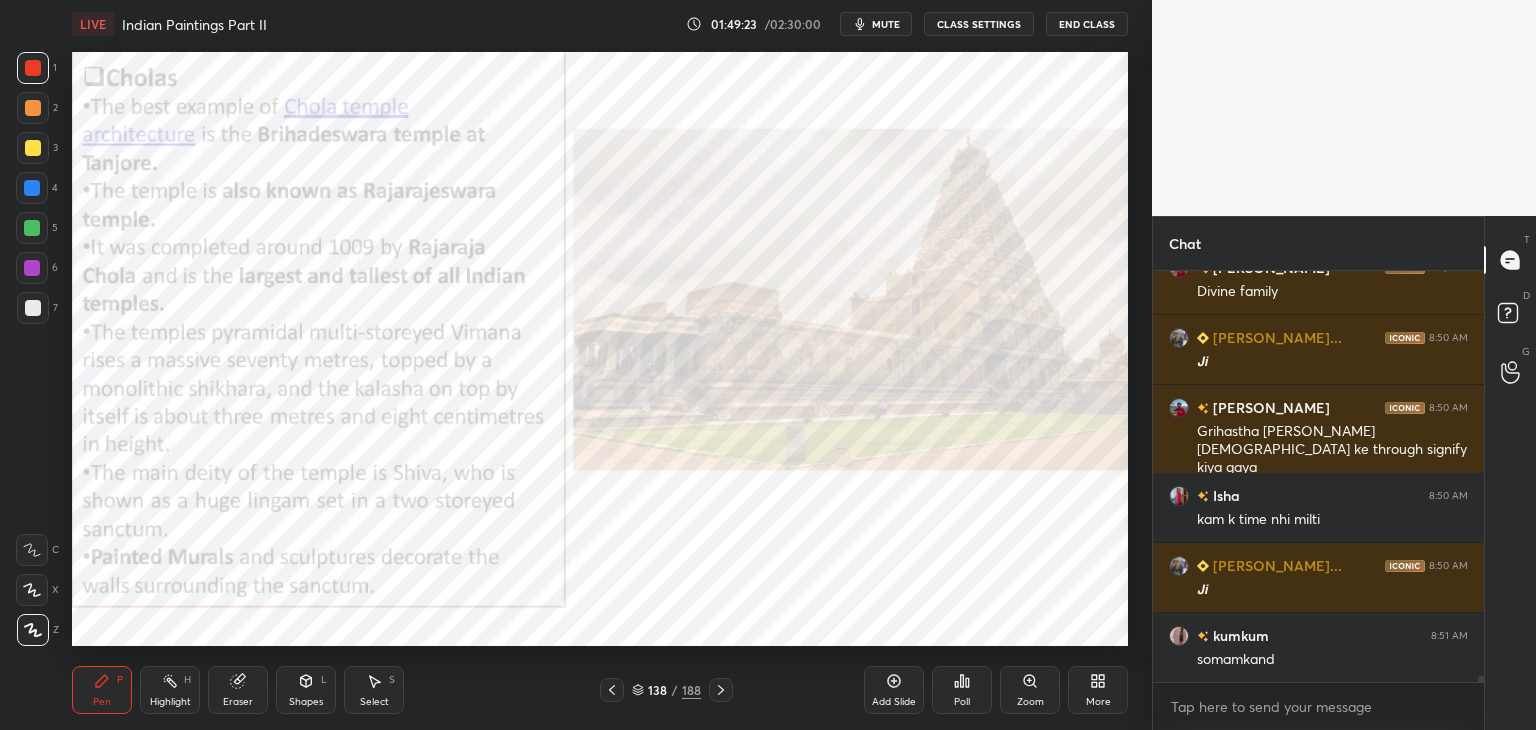 click 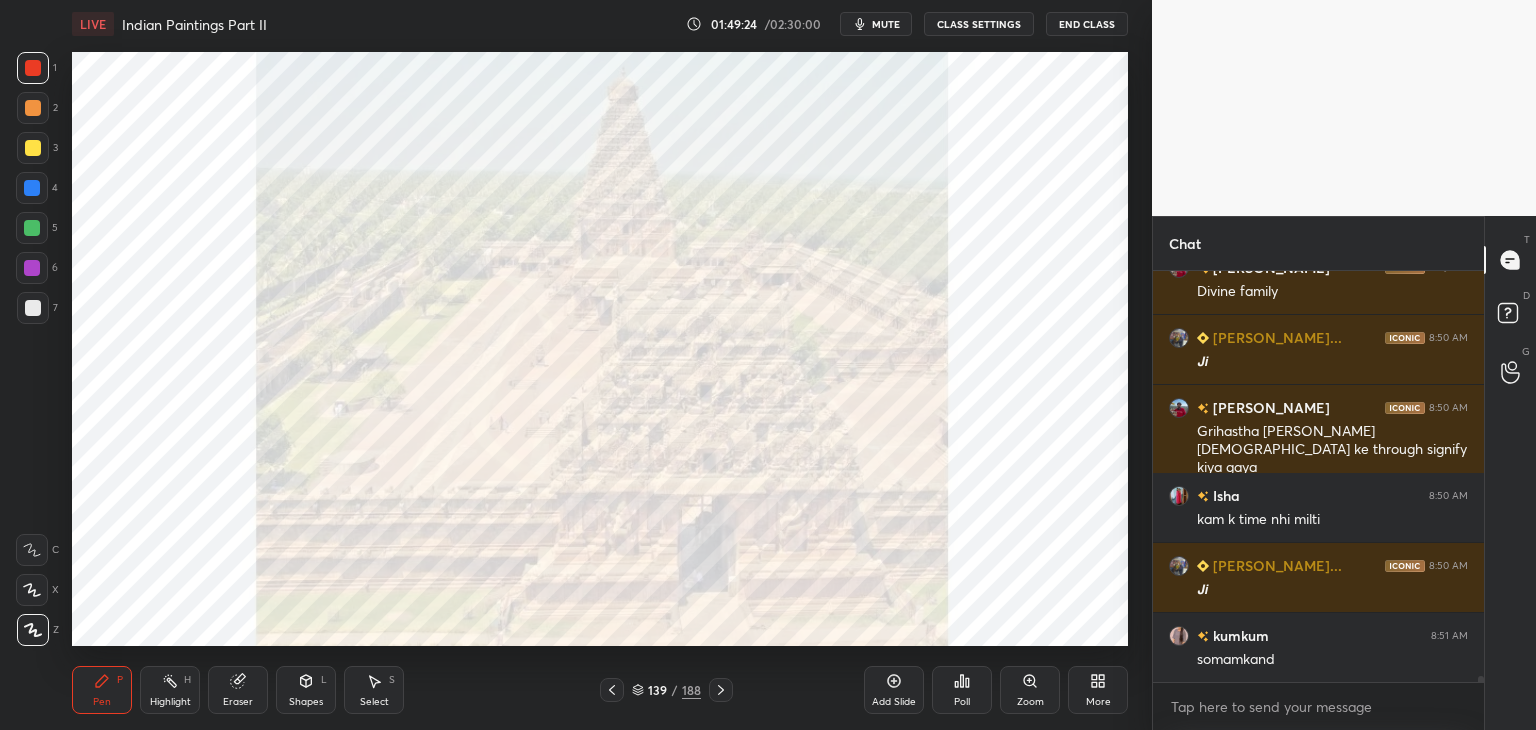 click 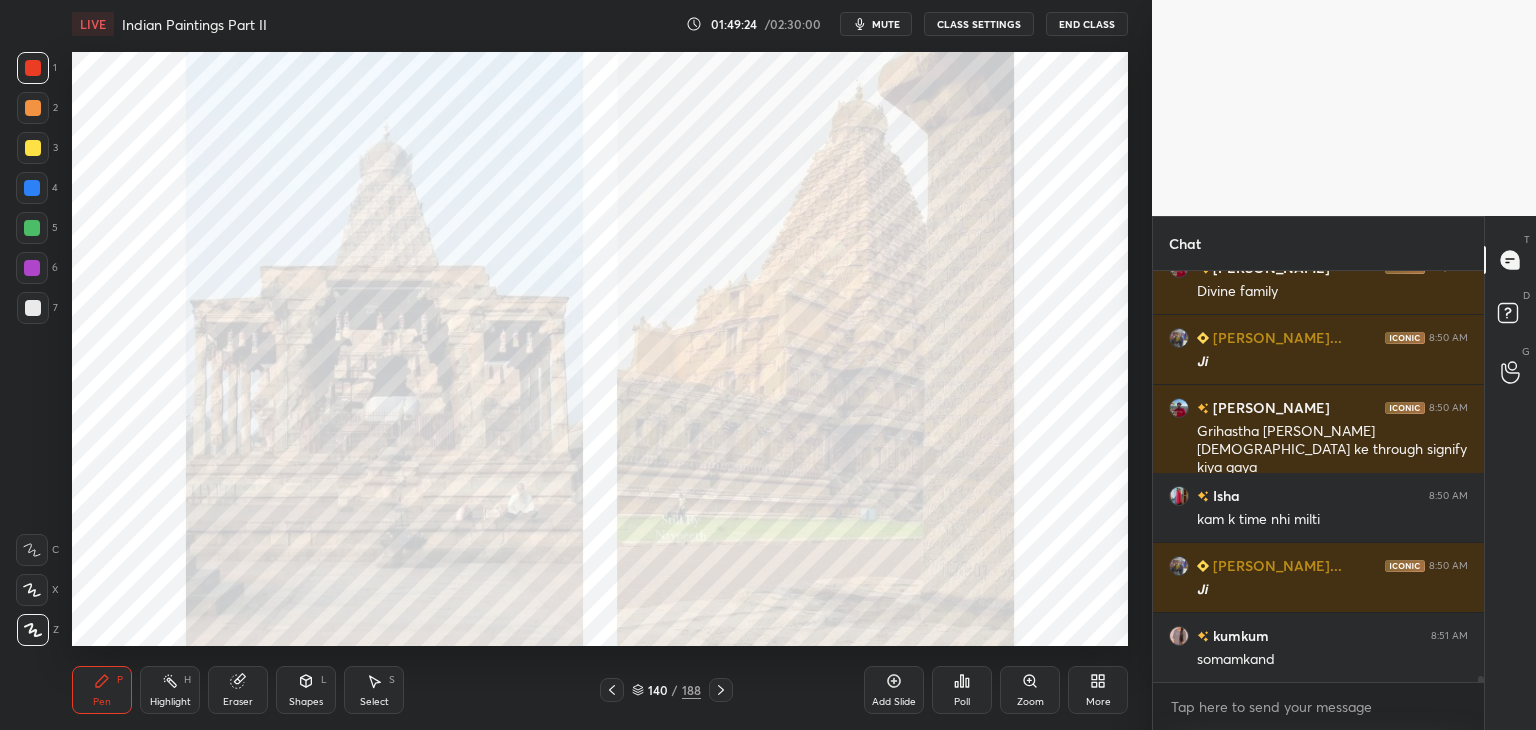 click 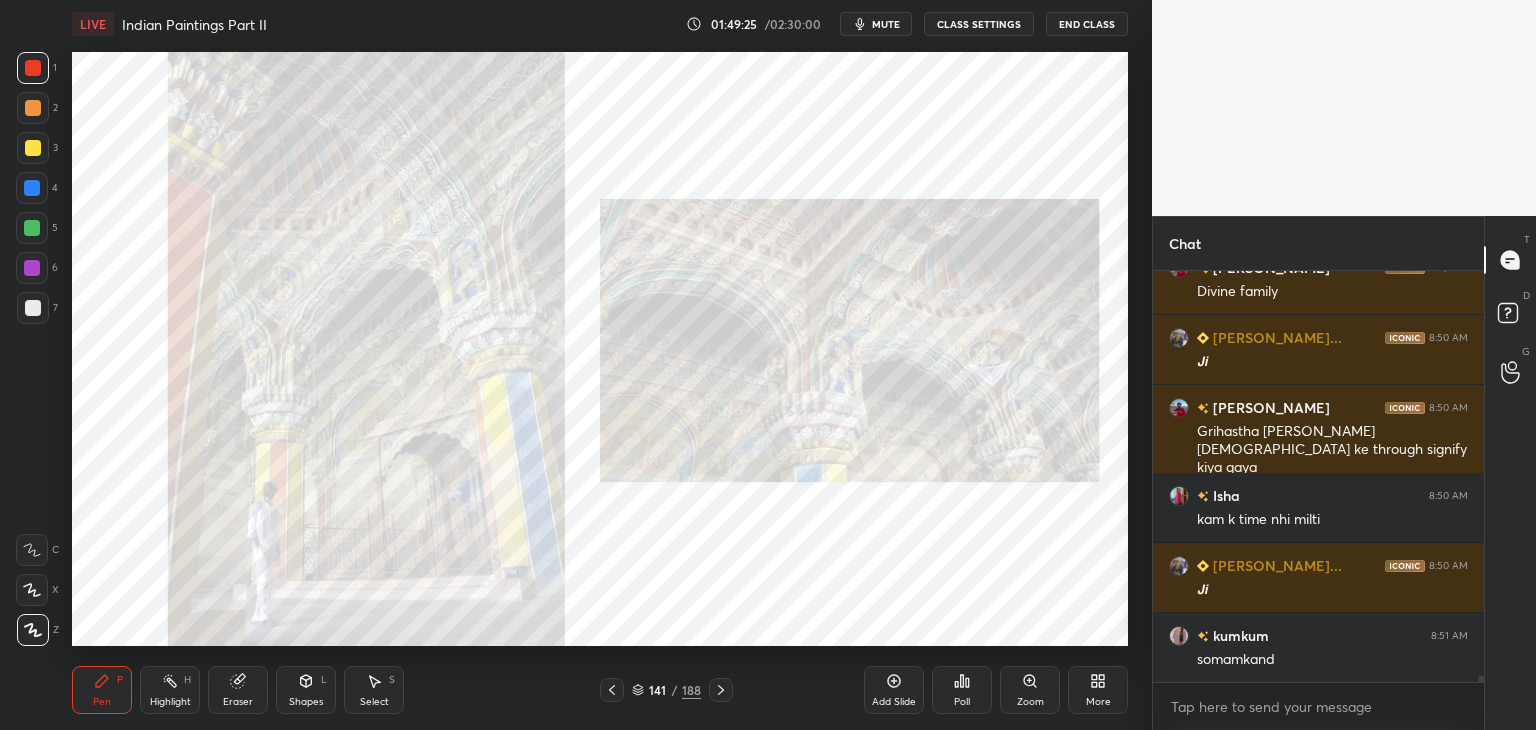 click 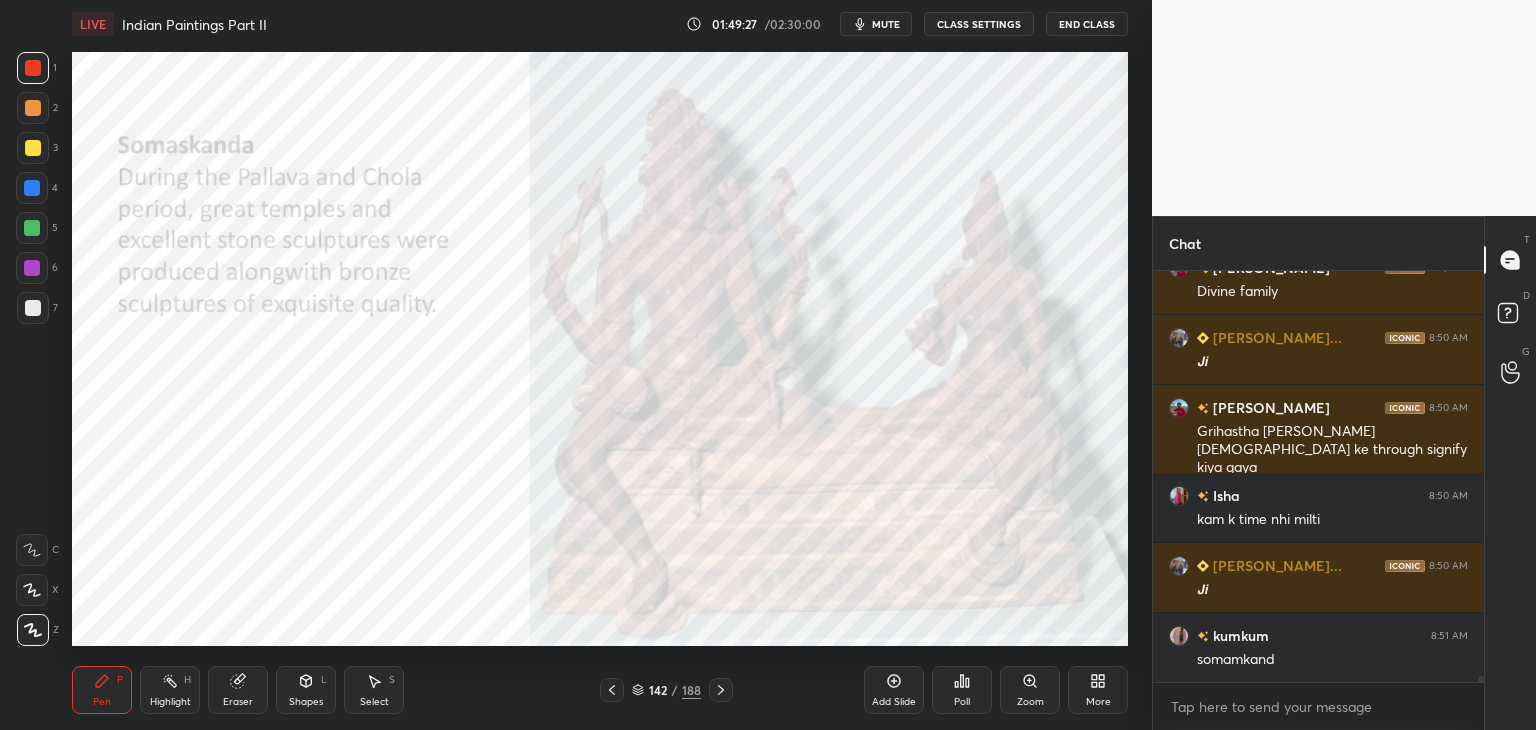 click 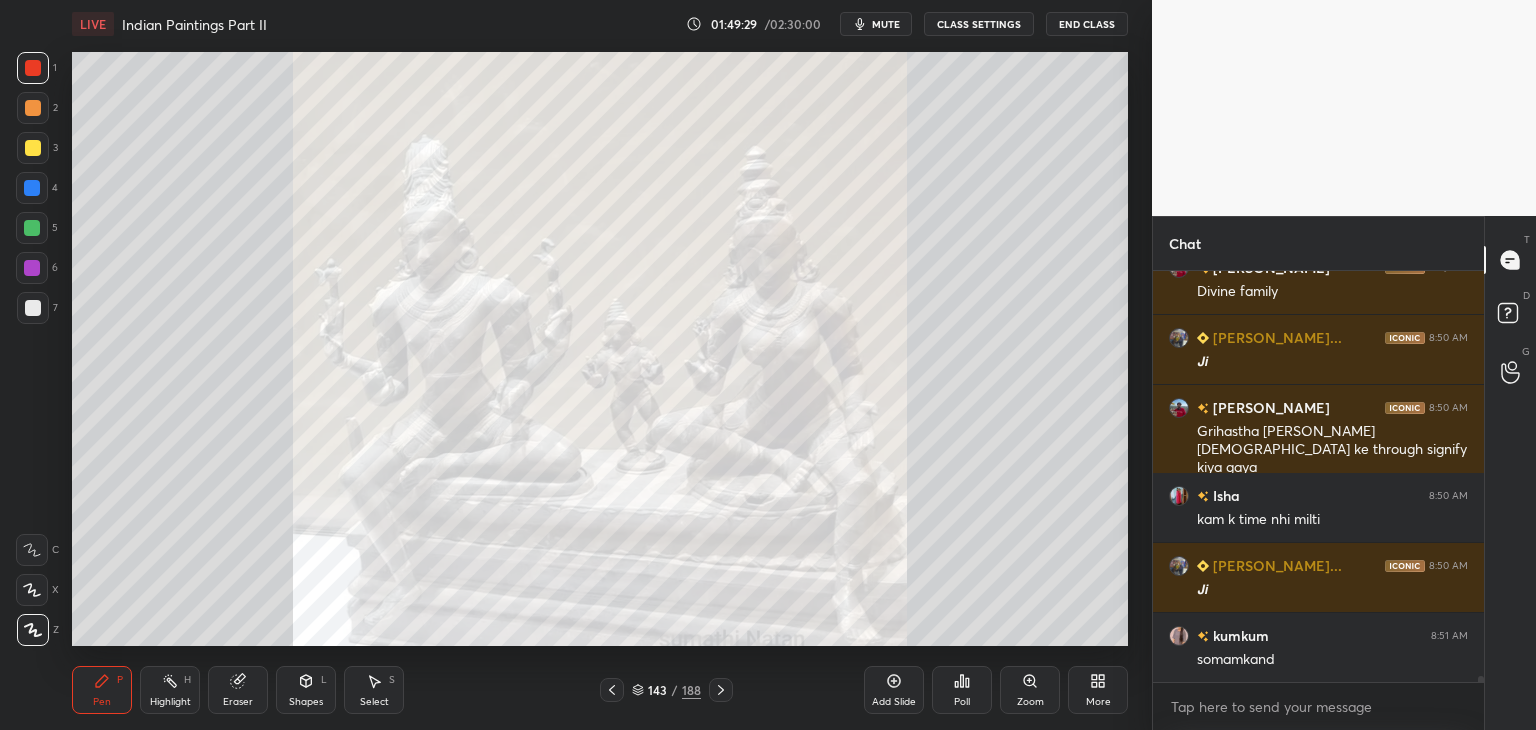 click at bounding box center [721, 690] 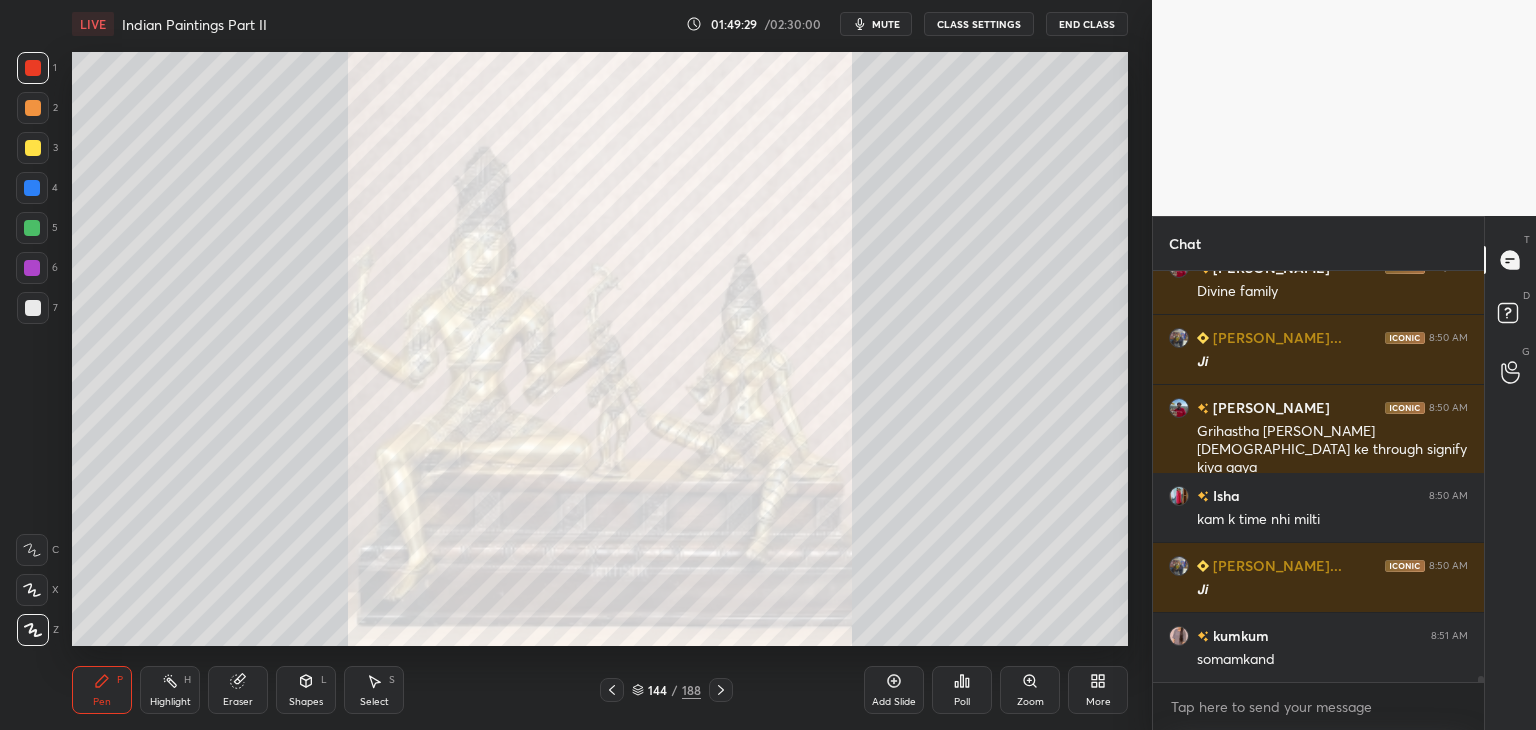 scroll, scrollTop: 27632, scrollLeft: 0, axis: vertical 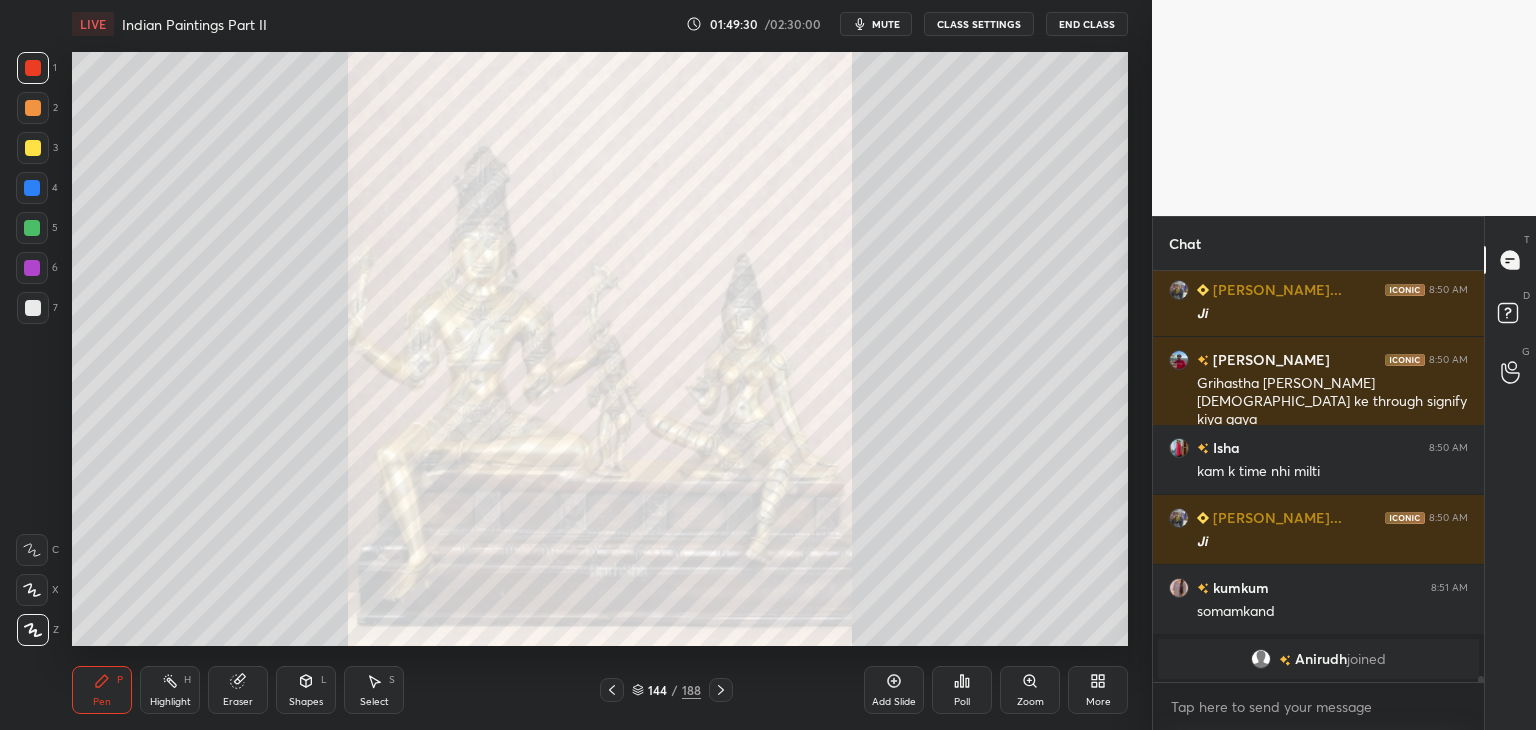 click 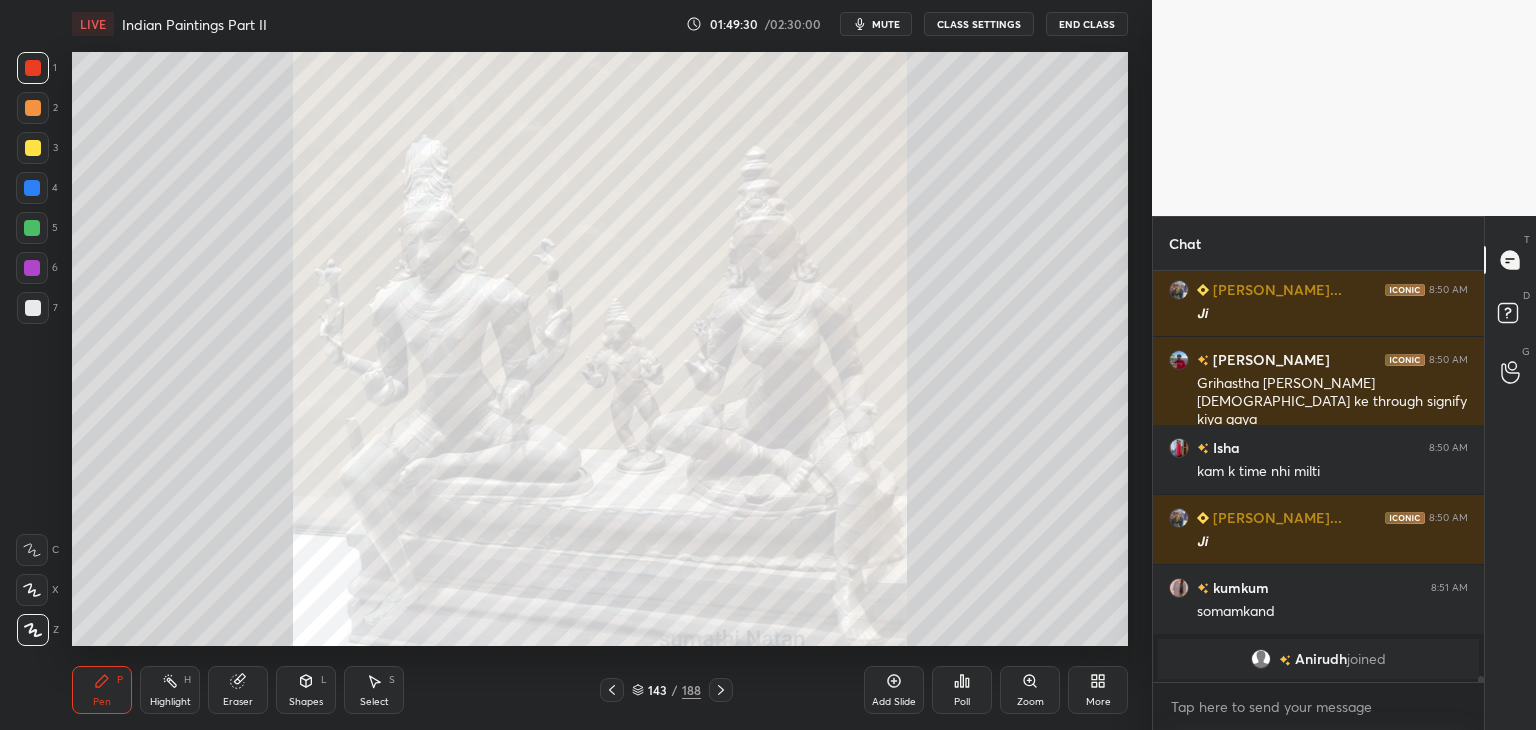 click 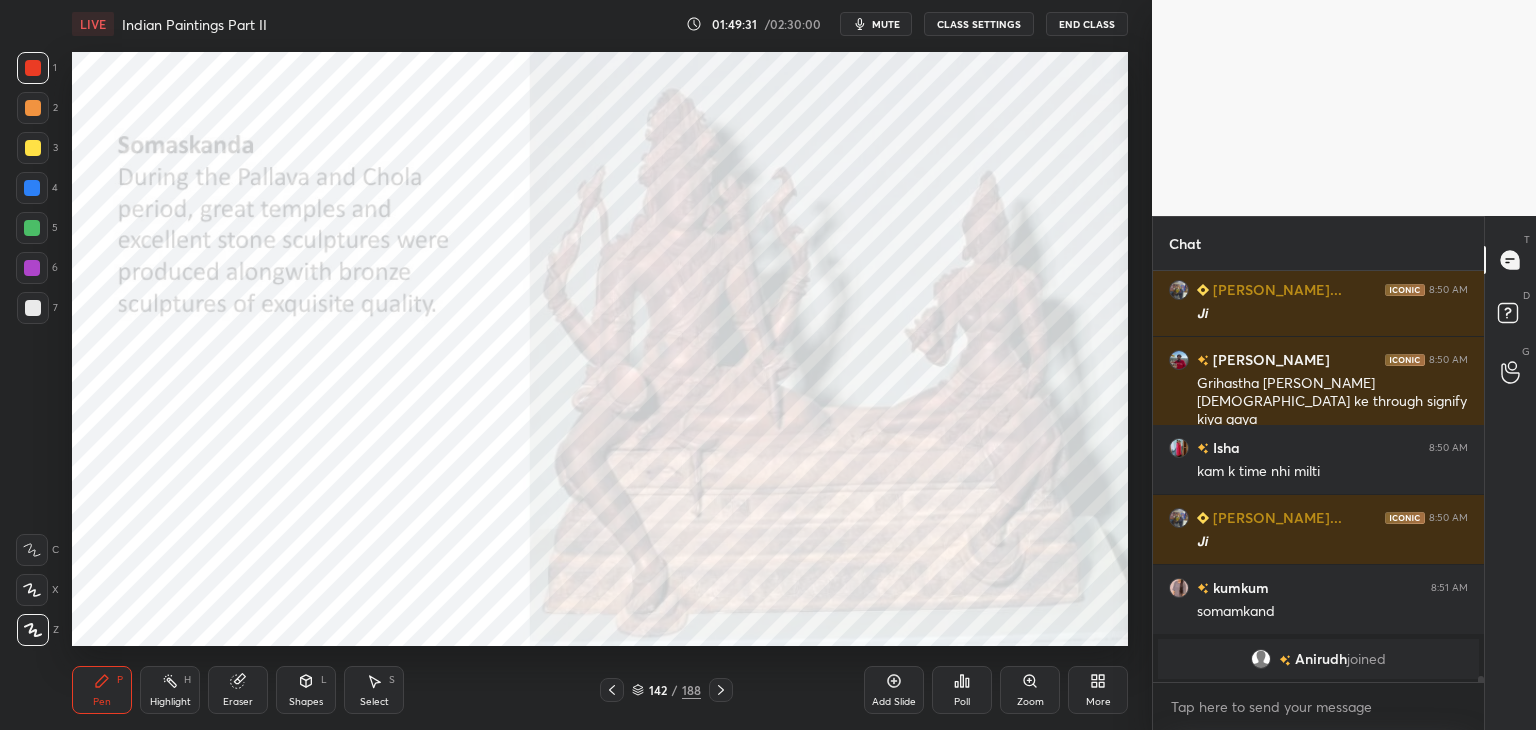 drag, startPoint x: 640, startPoint y: 690, endPoint x: 639, endPoint y: 668, distance: 22.022715 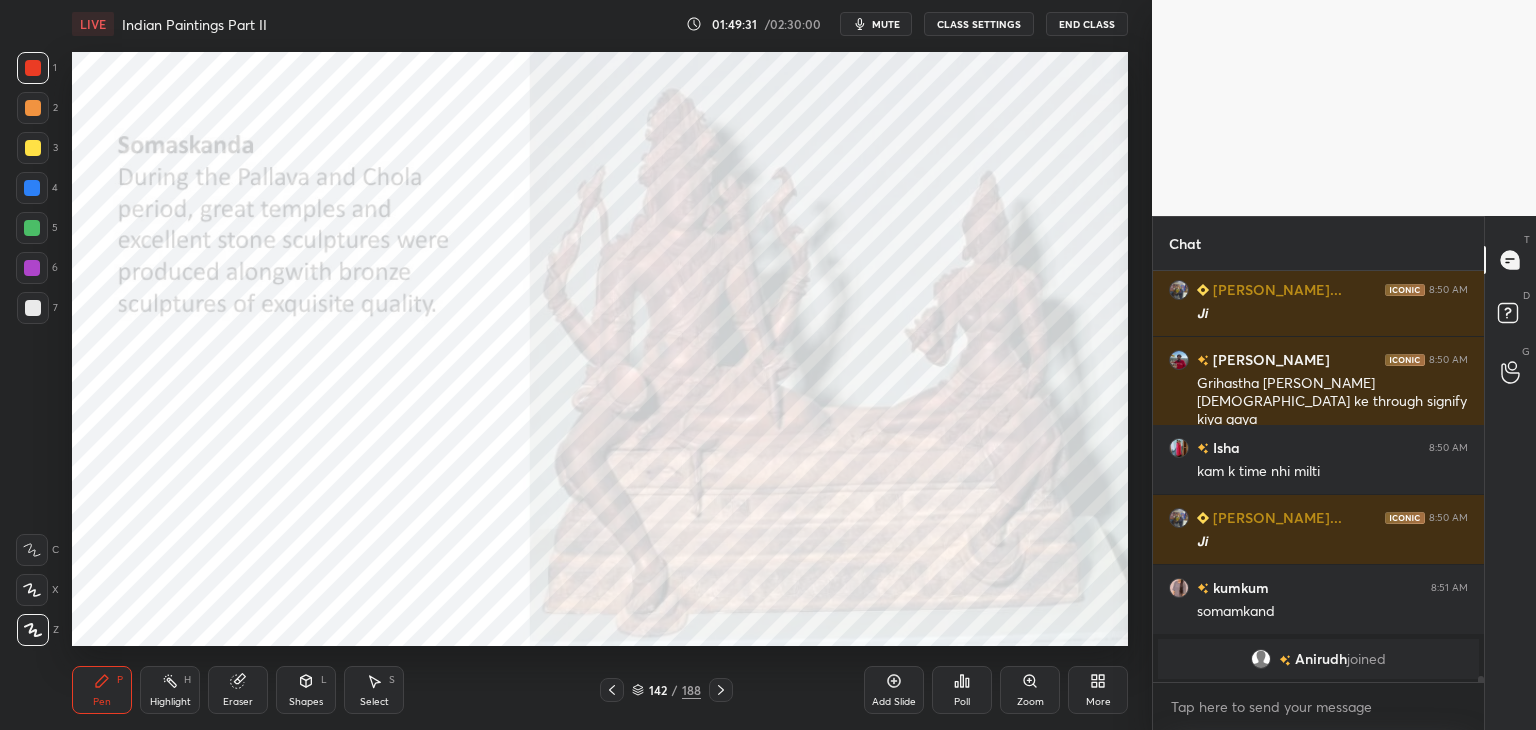 click 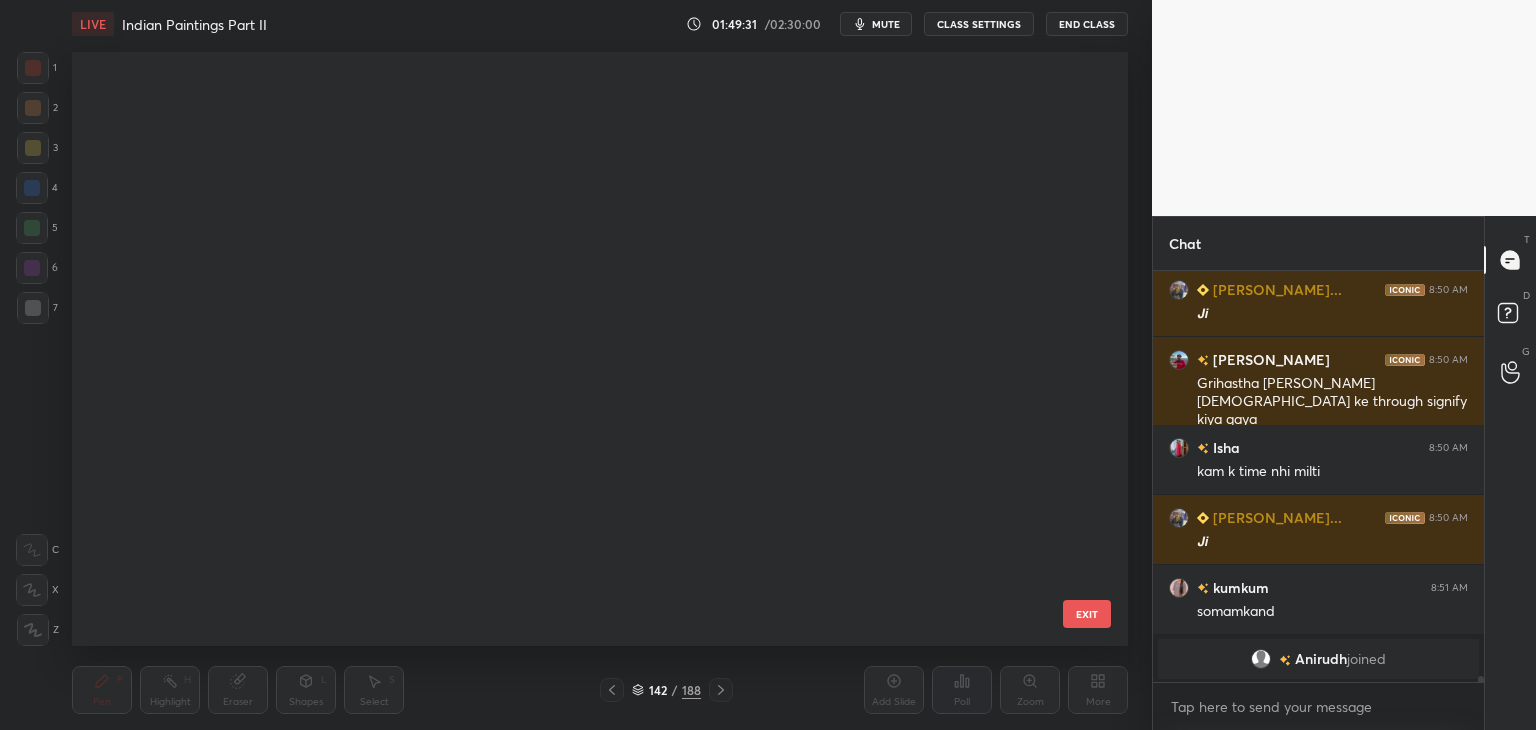 scroll, scrollTop: 8190, scrollLeft: 0, axis: vertical 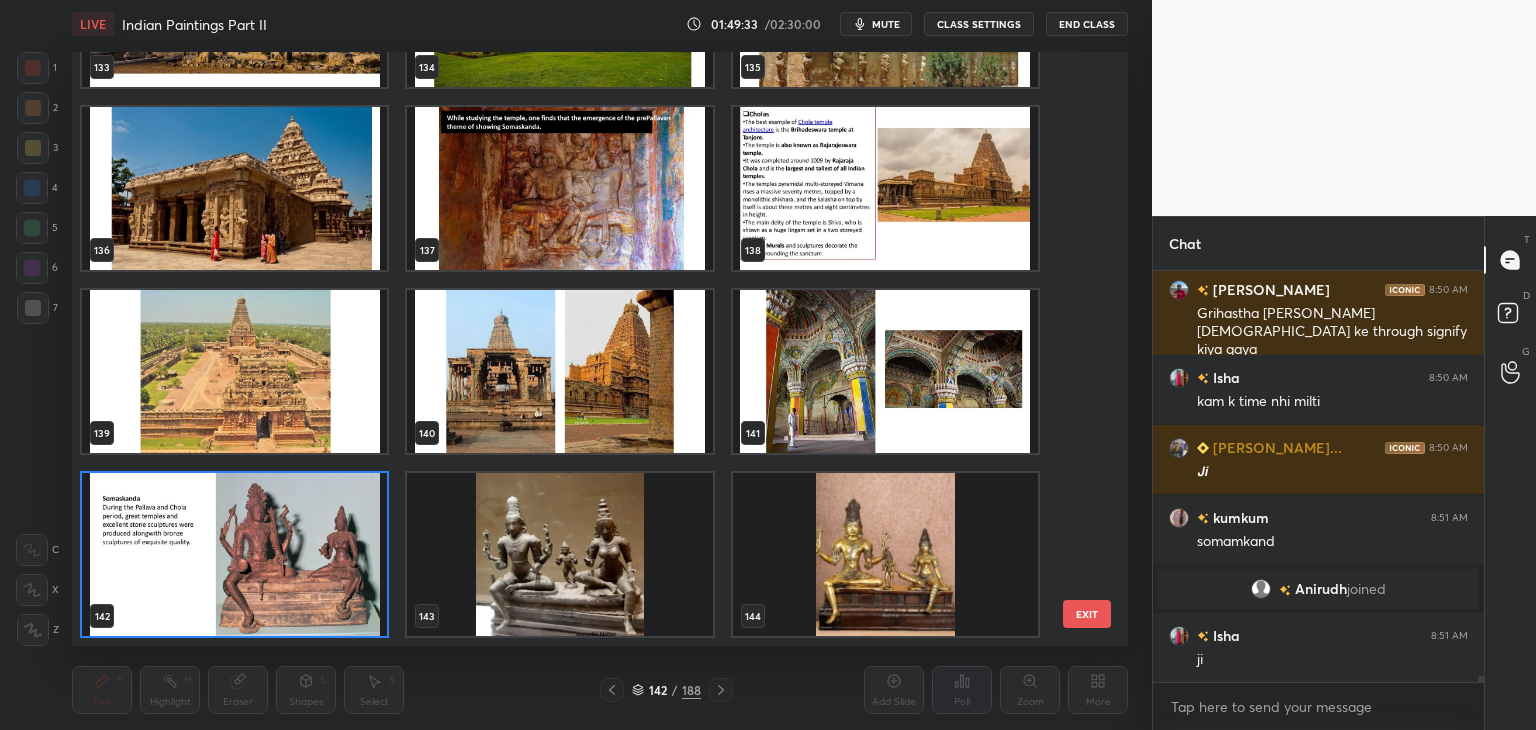 drag, startPoint x: 1092, startPoint y: 446, endPoint x: 1088, endPoint y: 335, distance: 111.07205 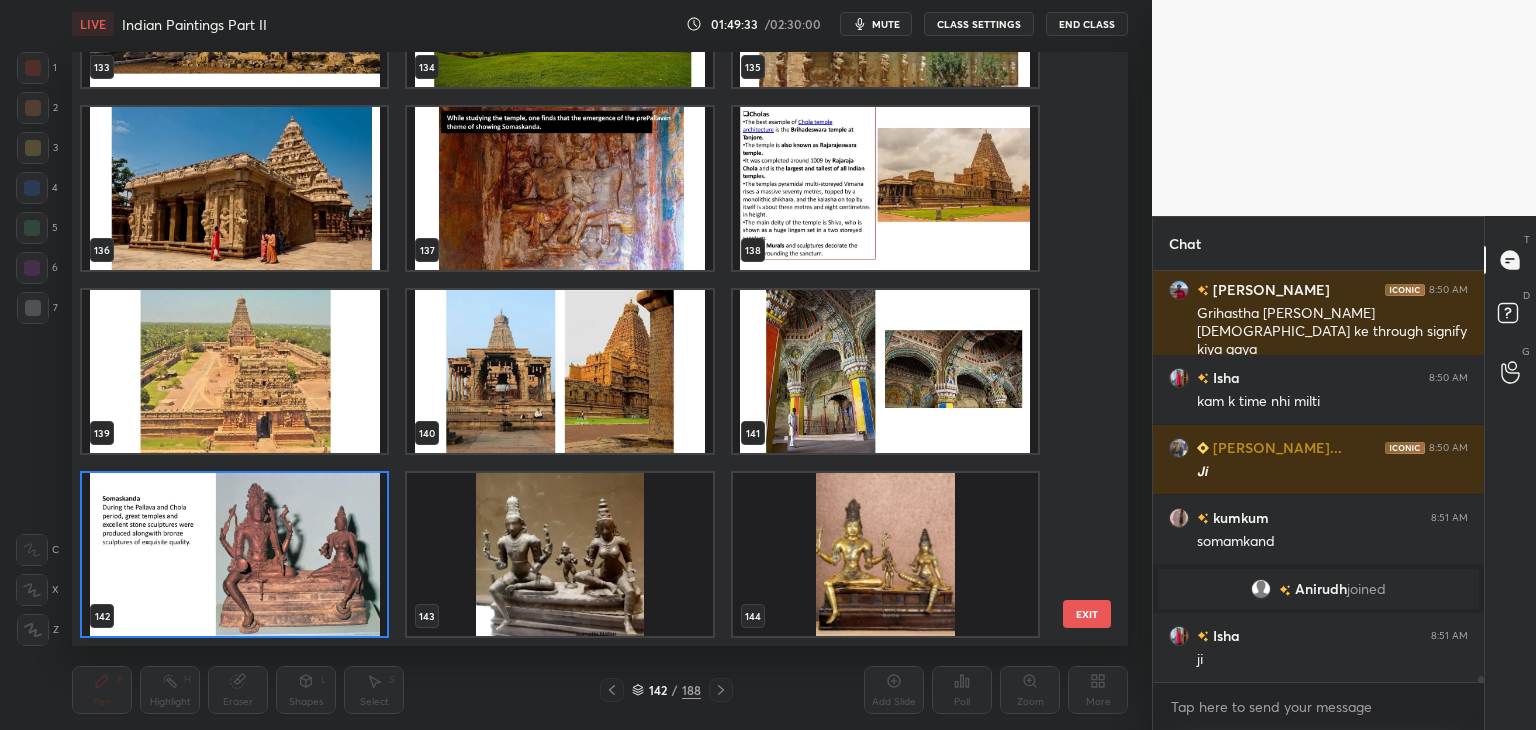click on "133 134 135 136 137 138 139 140 141 142 143 144 145 146 147 148 149 150 EXIT" at bounding box center [600, 349] 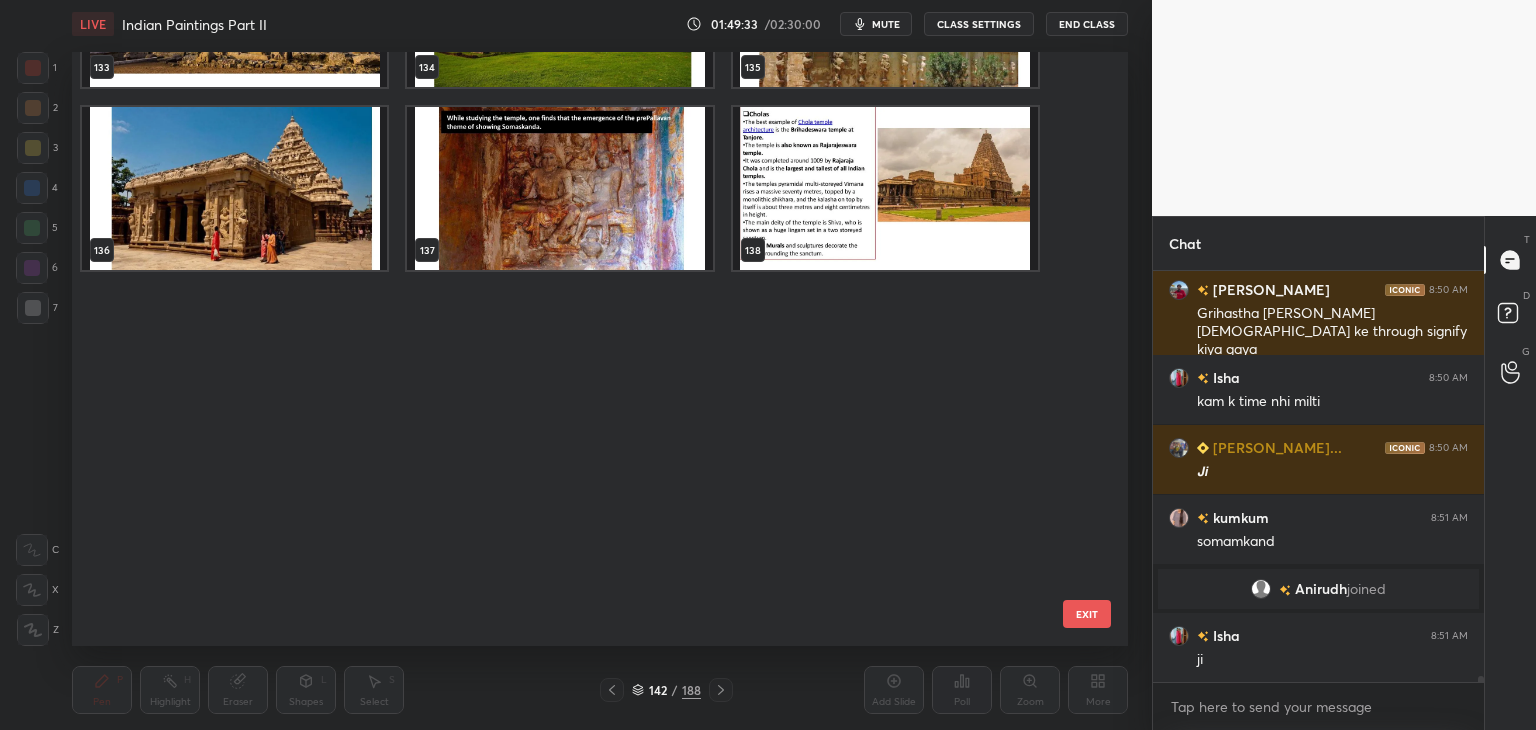 scroll, scrollTop: 7670, scrollLeft: 0, axis: vertical 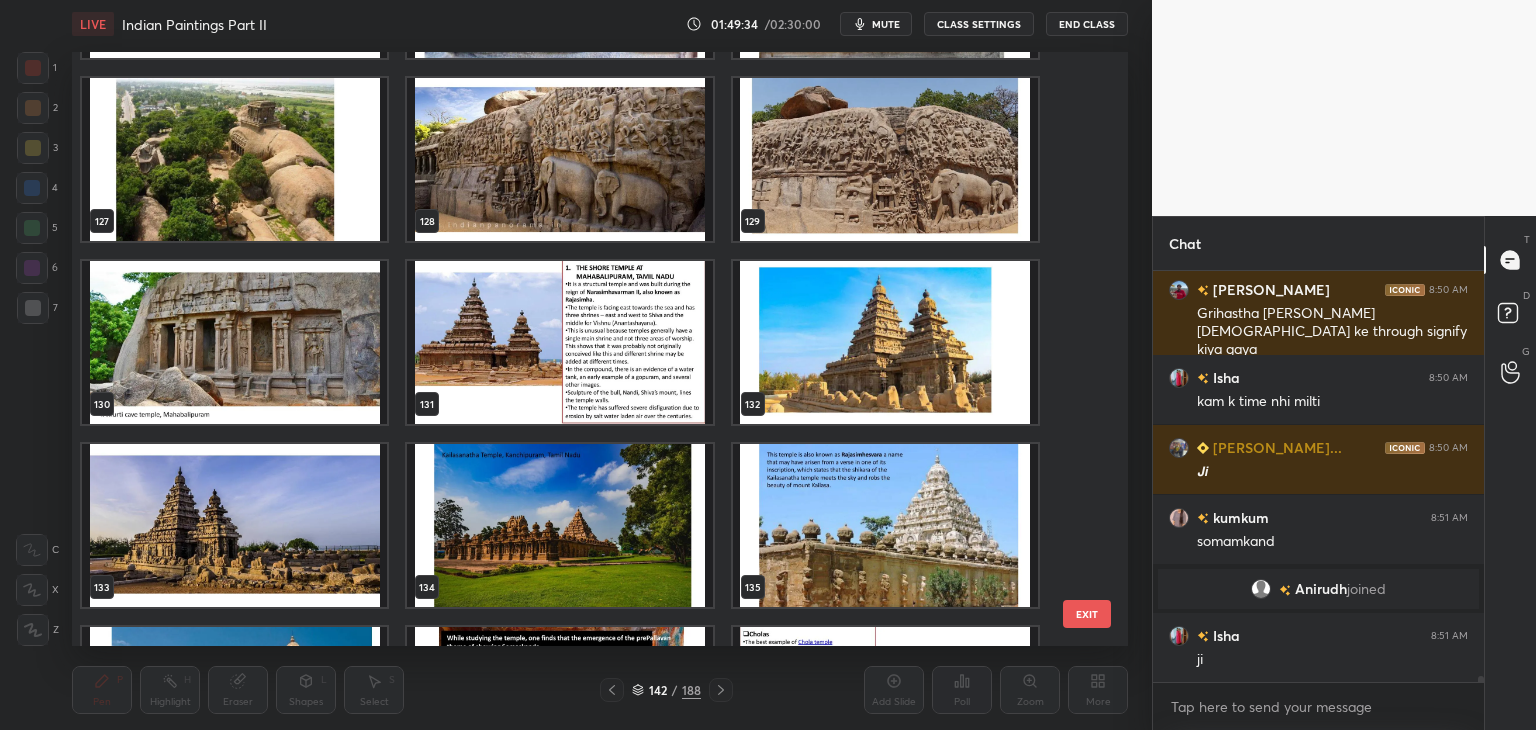 drag, startPoint x: 1093, startPoint y: 417, endPoint x: 1089, endPoint y: 404, distance: 13.601471 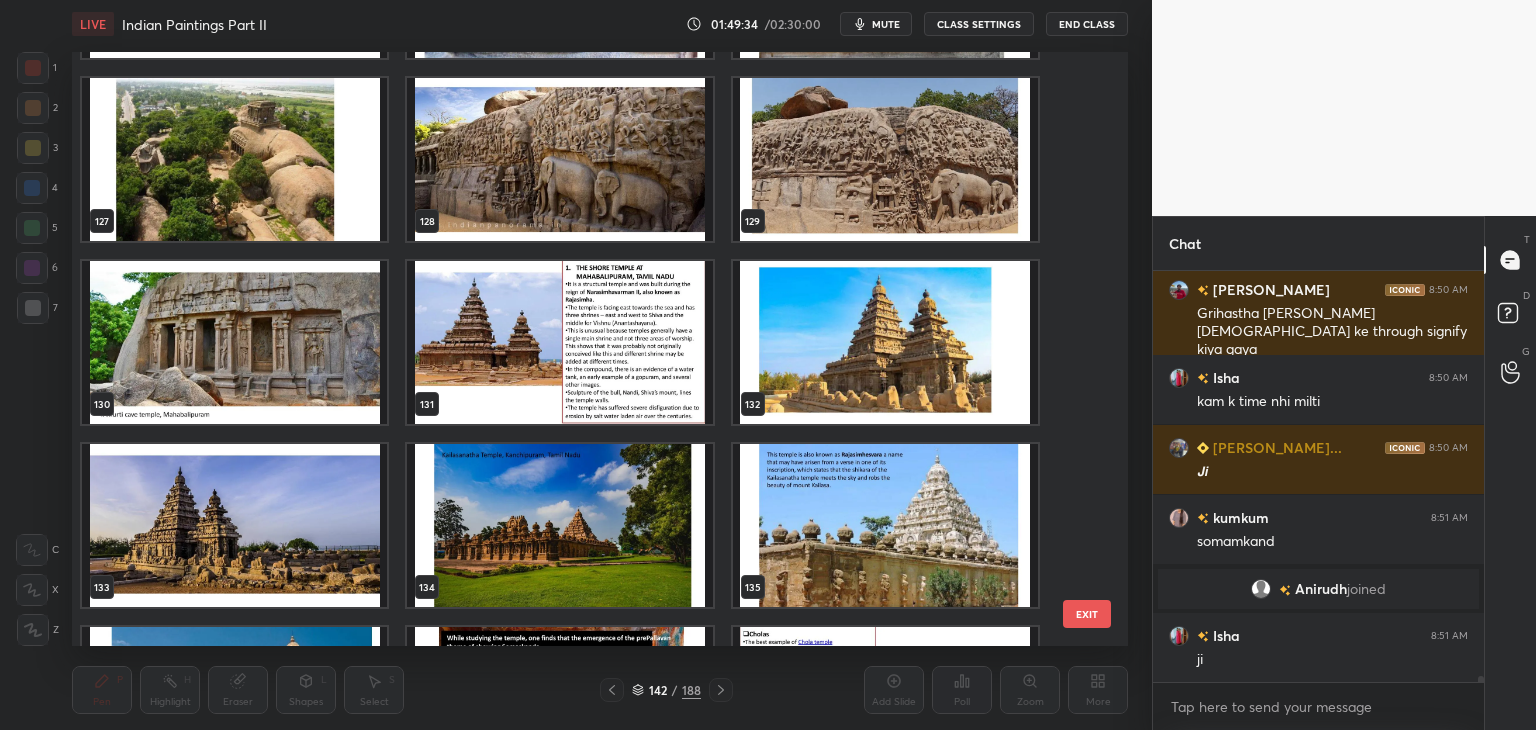 click on "121 122 123 124 125 126 127 128 129 130 131 132 133 134 135 136 137 138 EXIT" at bounding box center (600, 349) 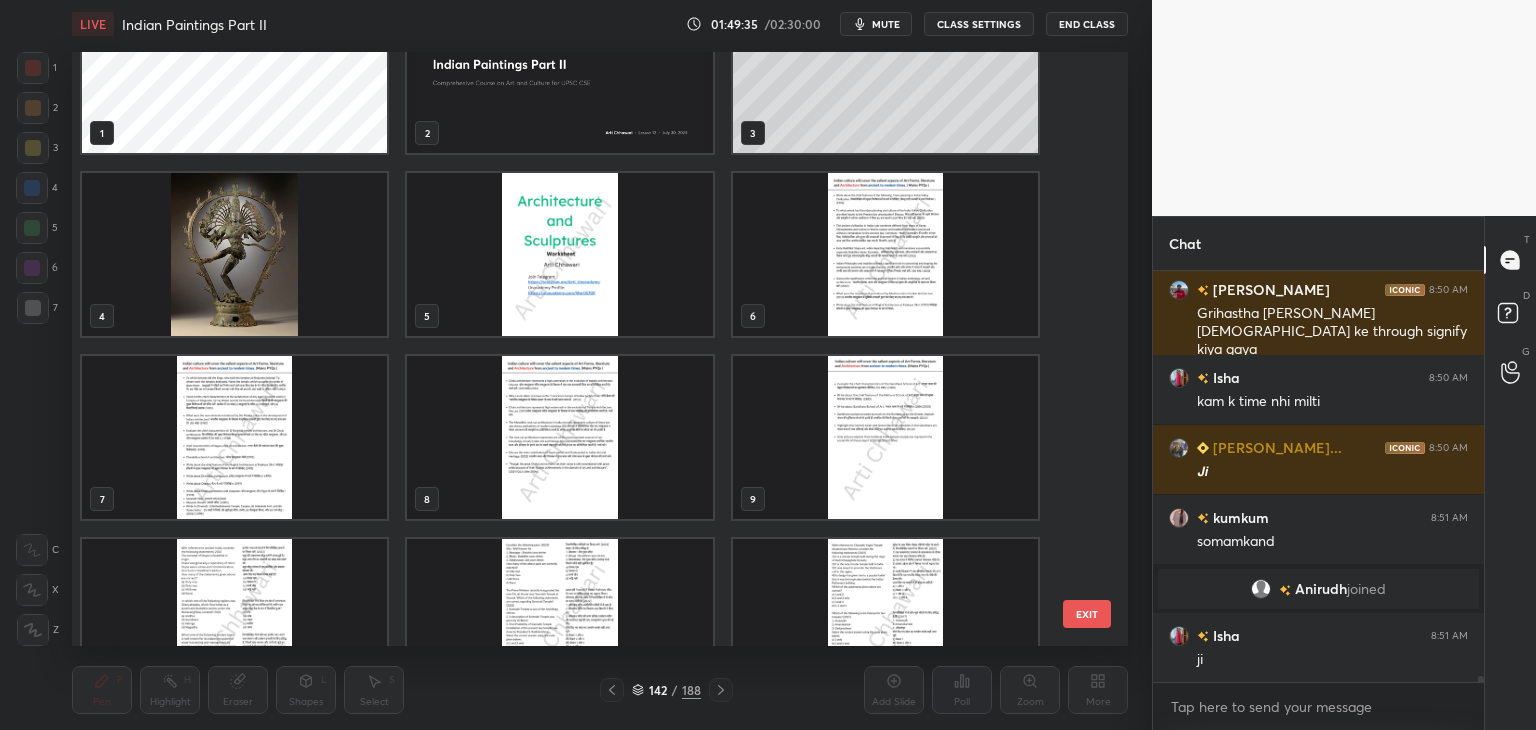 scroll, scrollTop: 0, scrollLeft: 0, axis: both 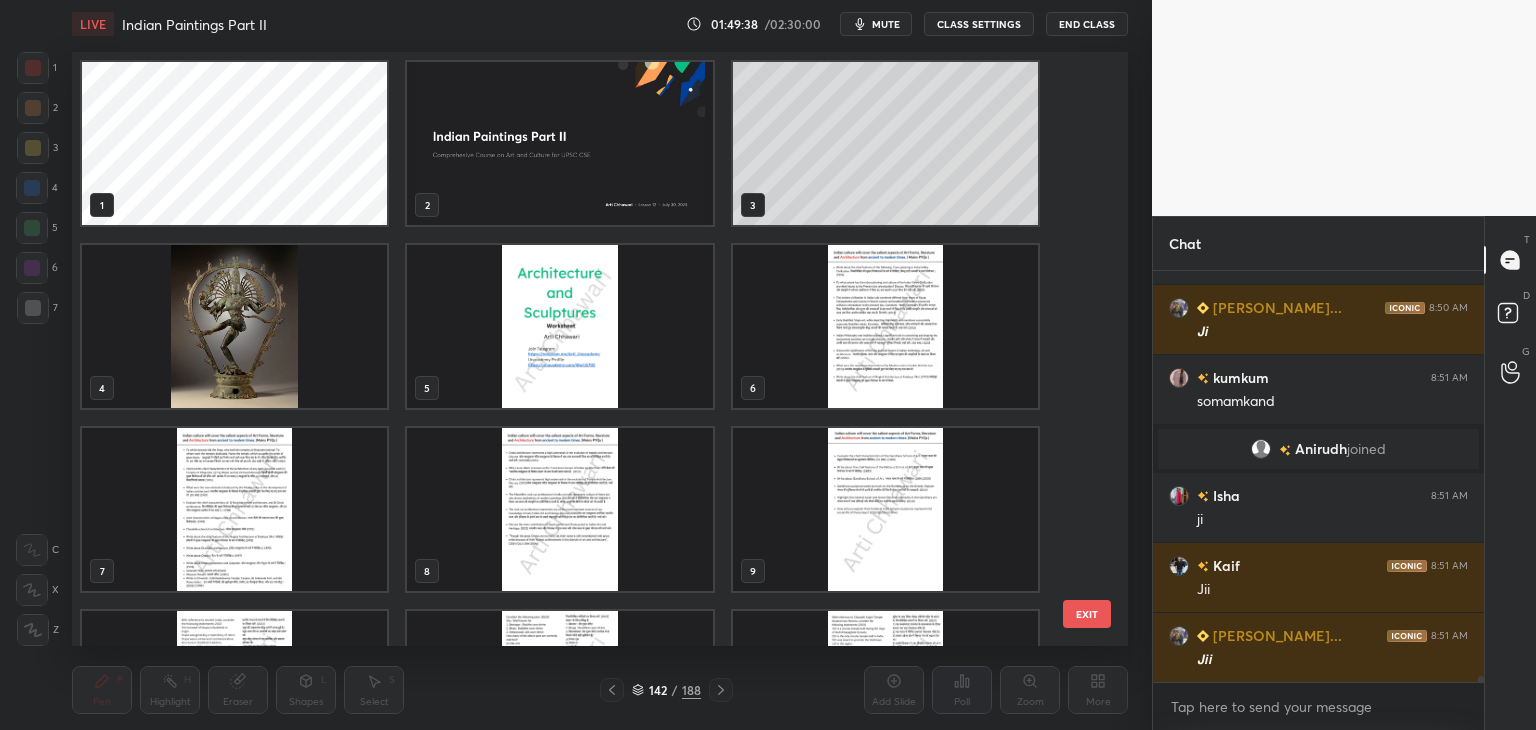 click at bounding box center [234, 326] 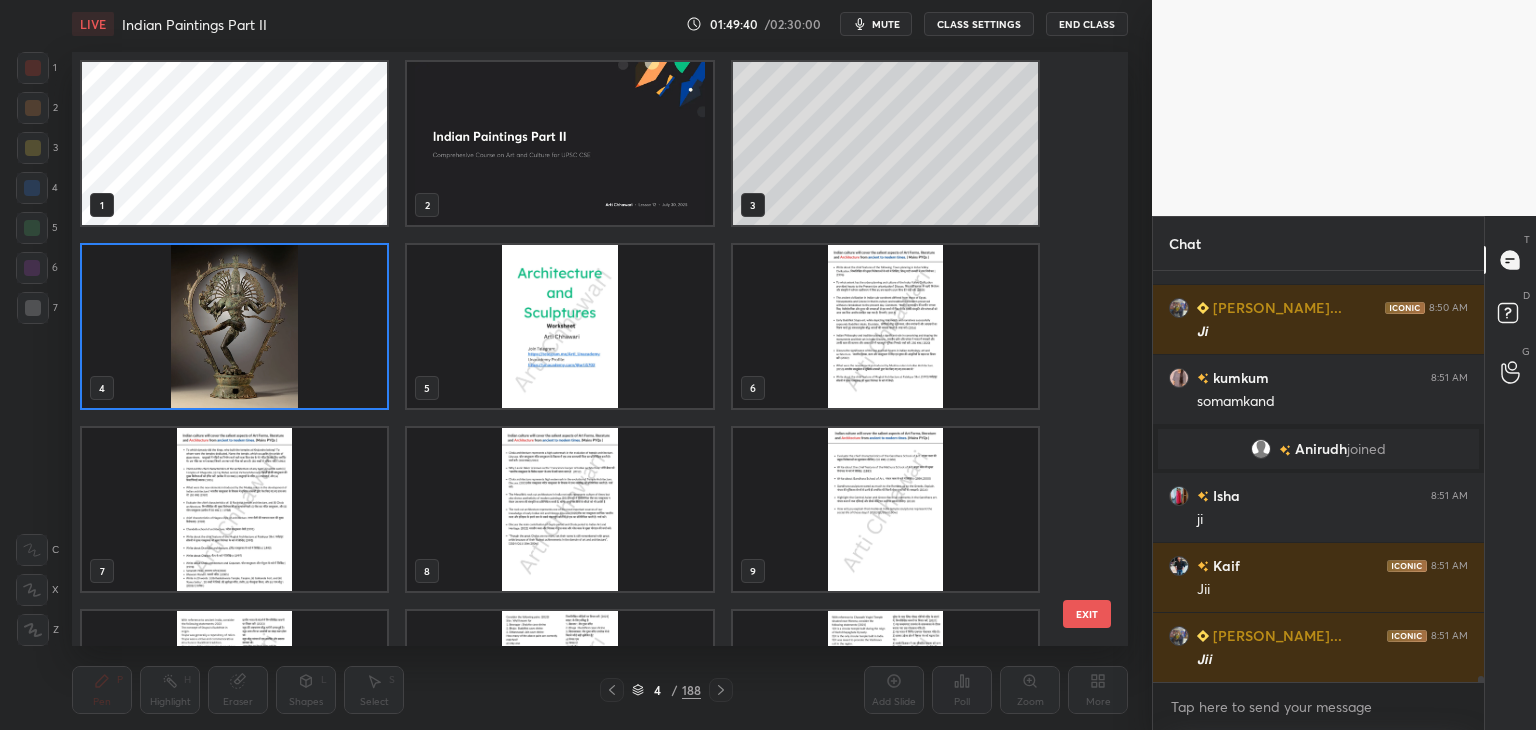 click 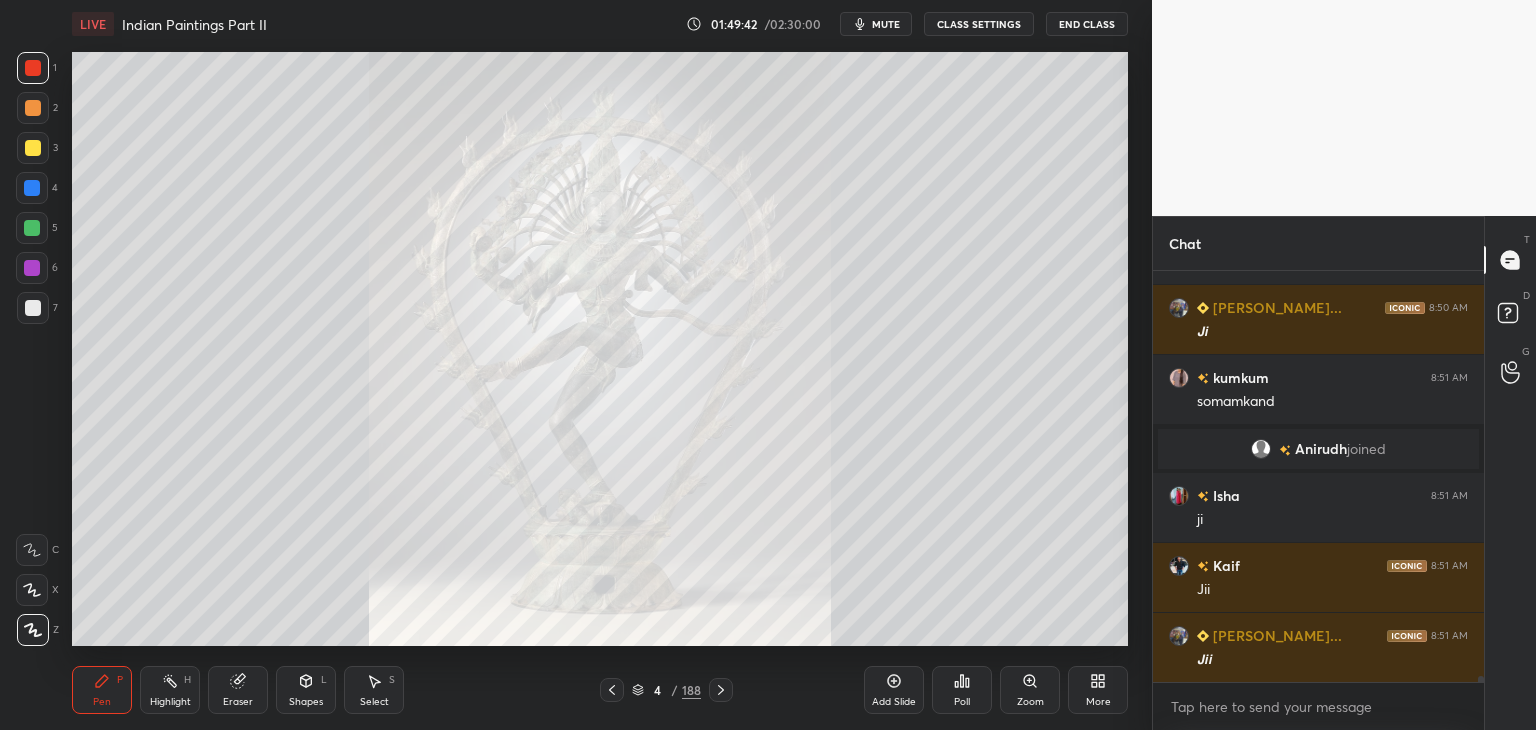 click on "Add Slide" at bounding box center (894, 690) 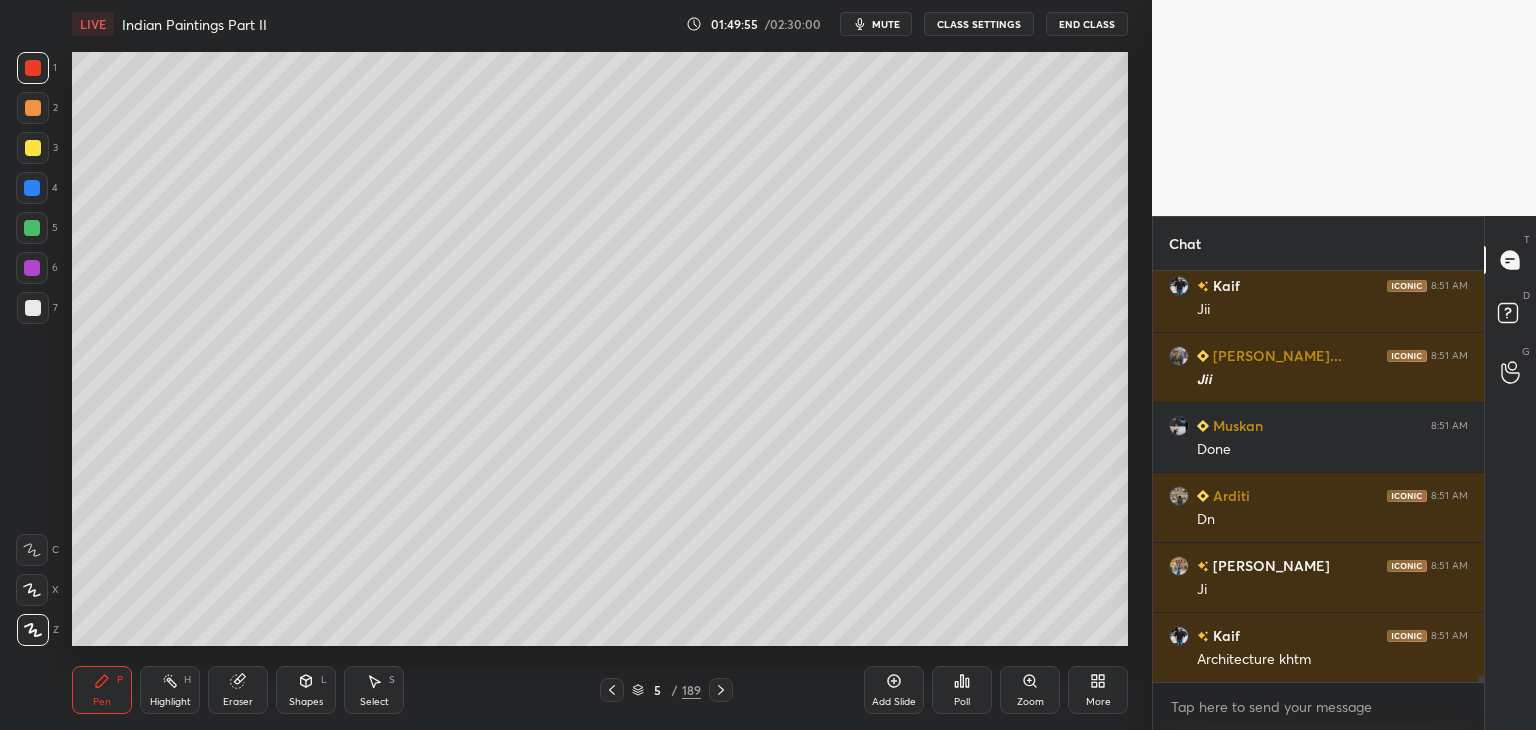 scroll, scrollTop: 27714, scrollLeft: 0, axis: vertical 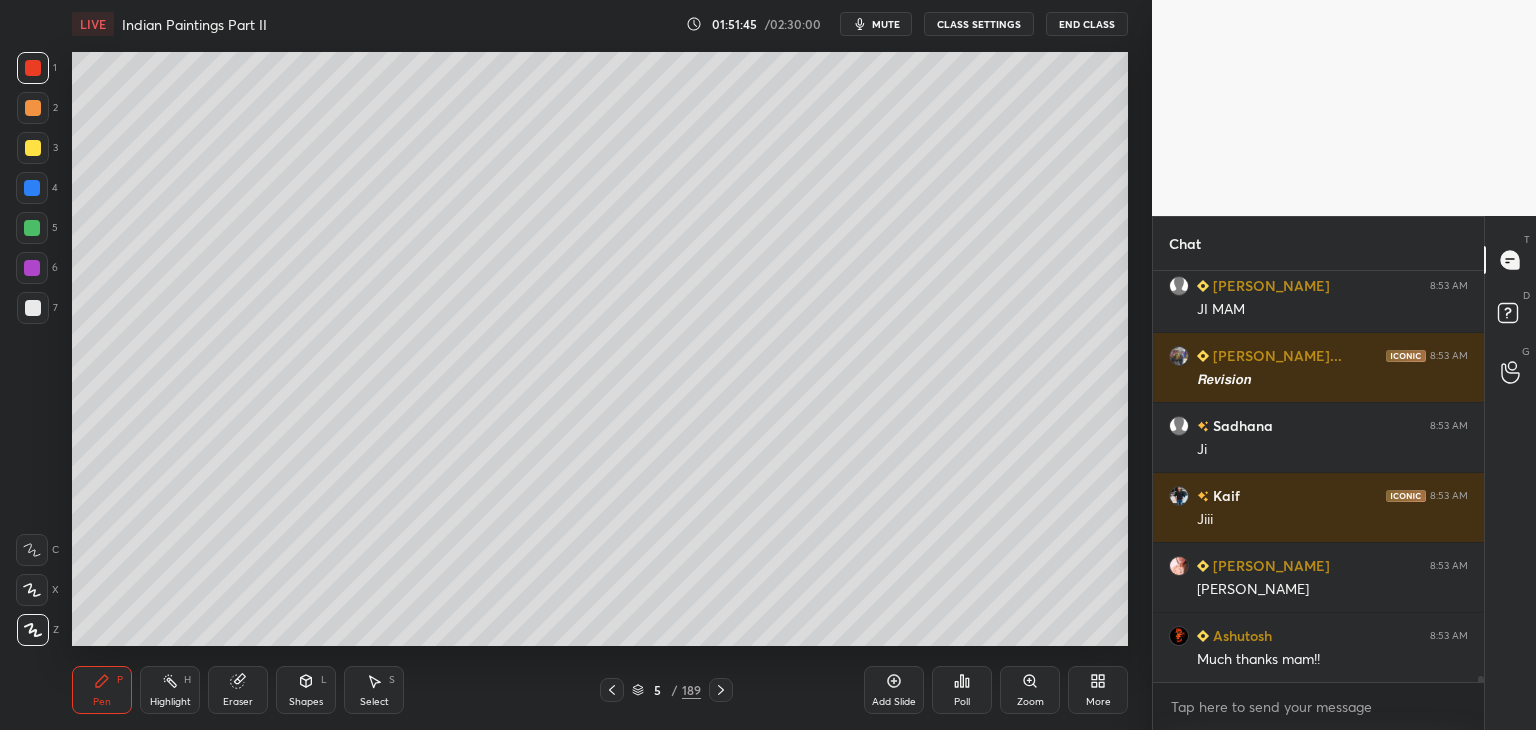 click at bounding box center [33, 308] 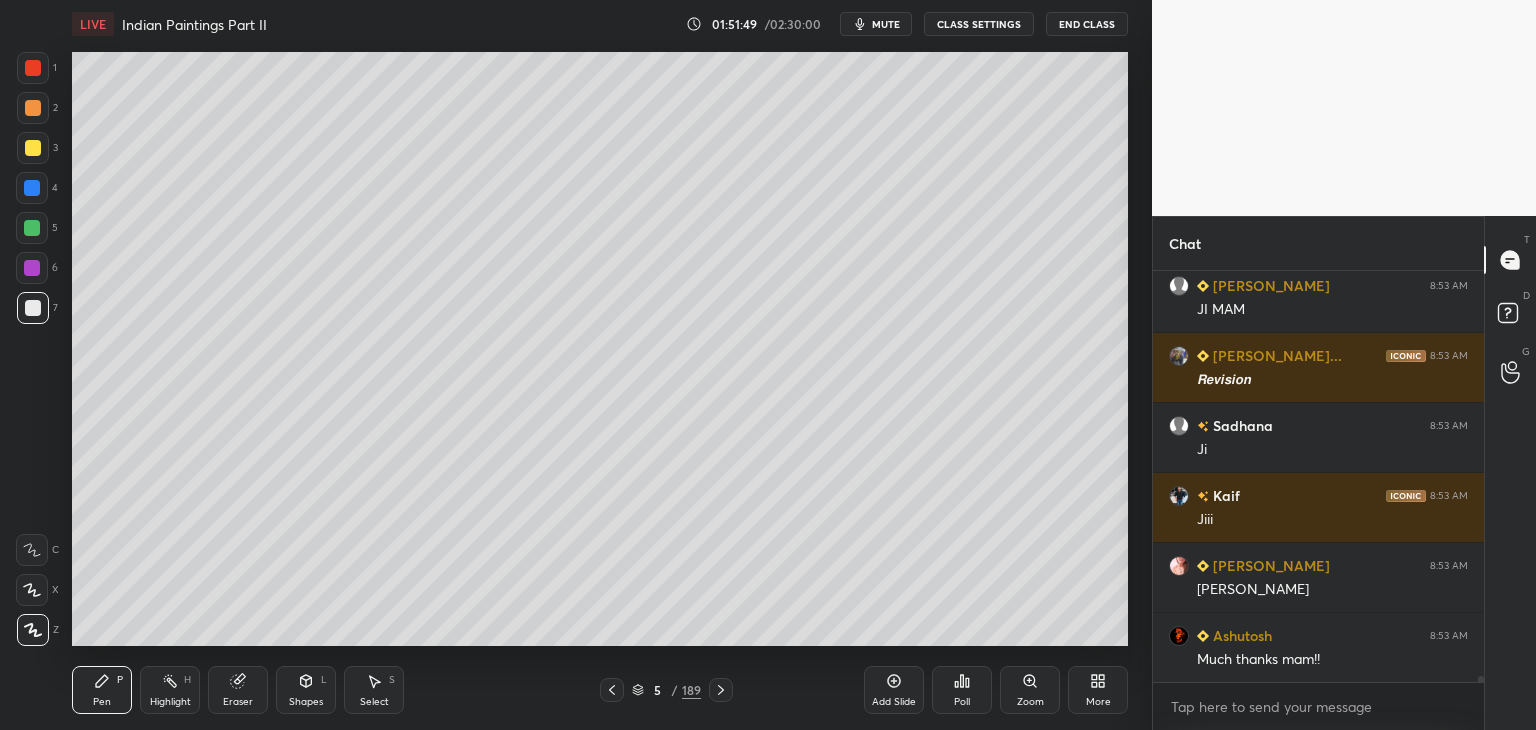 click at bounding box center (33, 308) 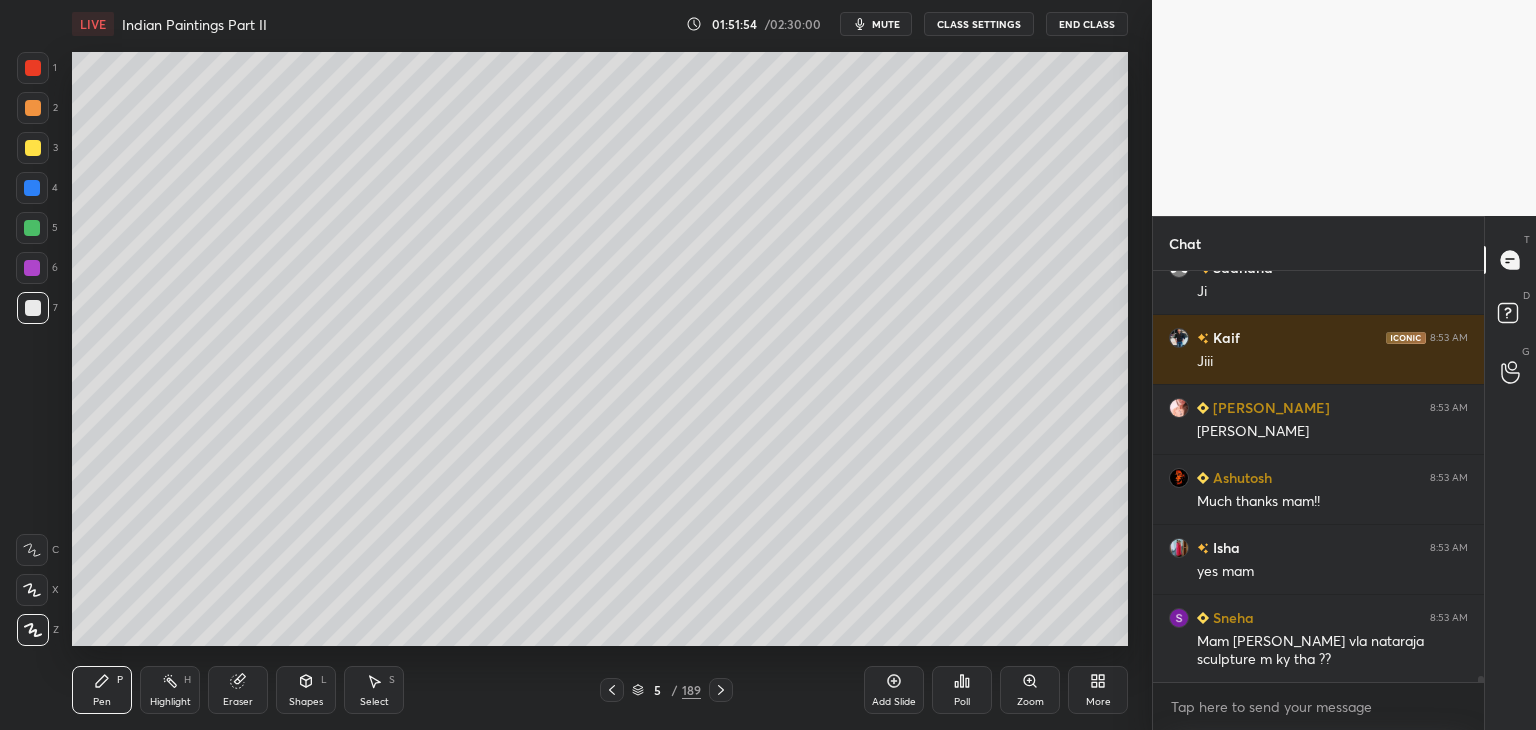 scroll, scrollTop: 30112, scrollLeft: 0, axis: vertical 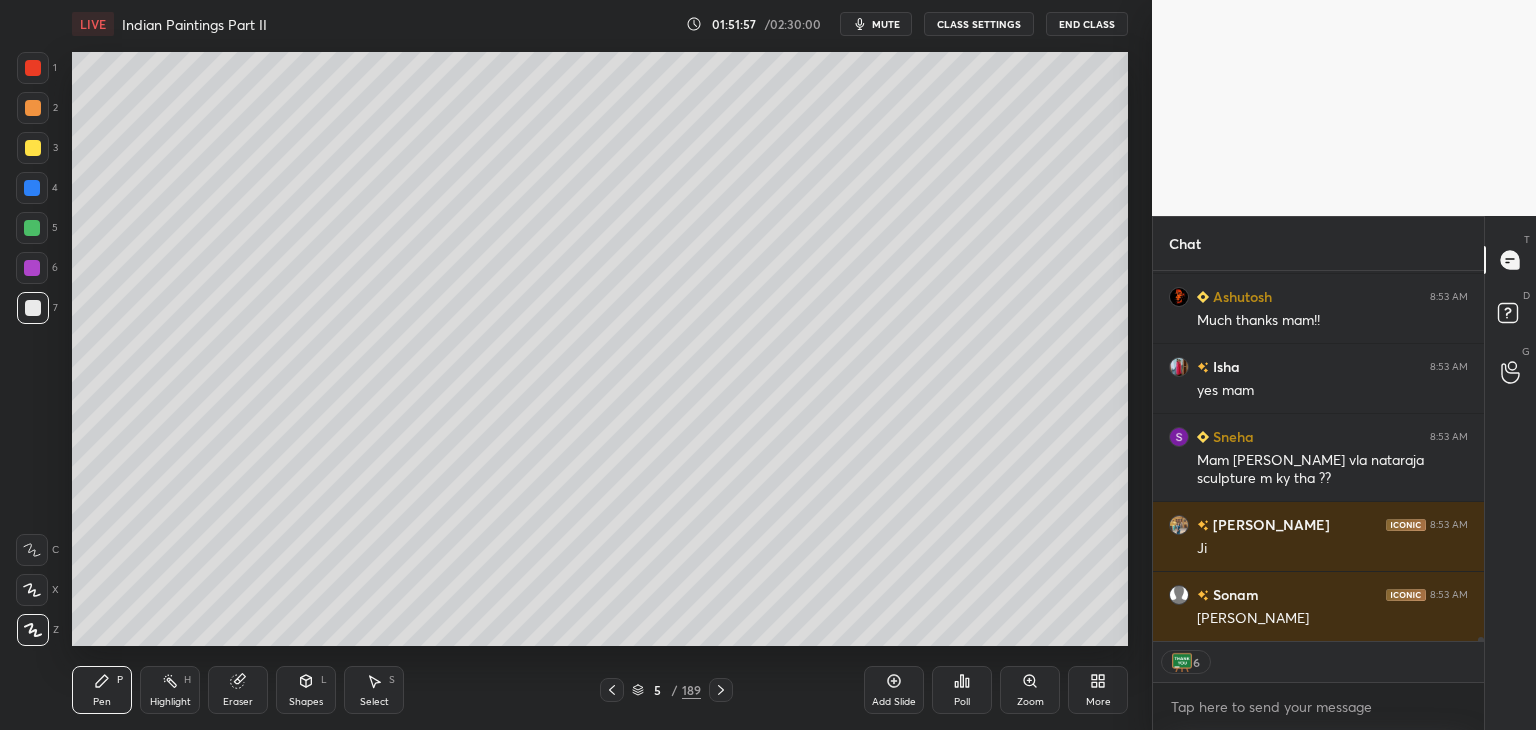 click 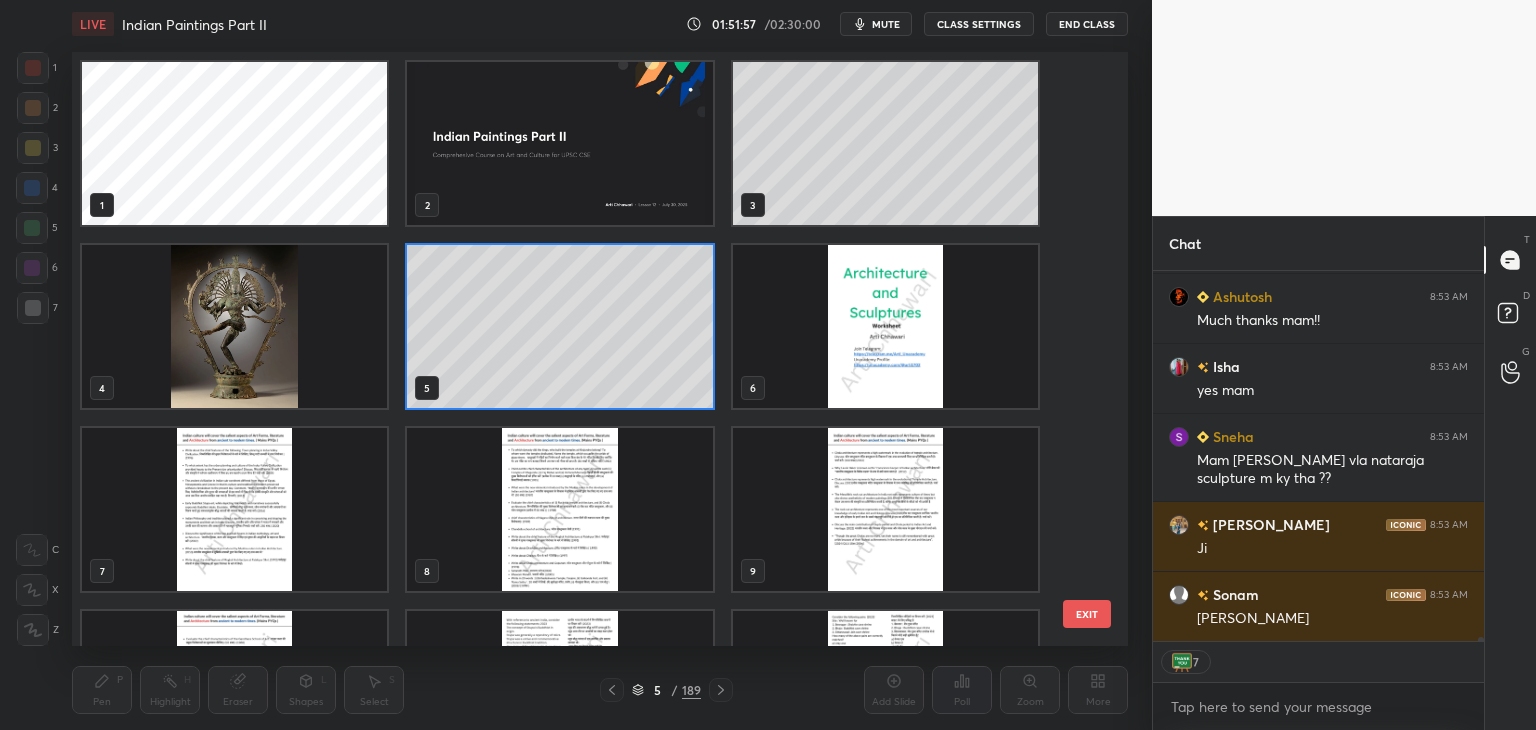 scroll, scrollTop: 588, scrollLeft: 1046, axis: both 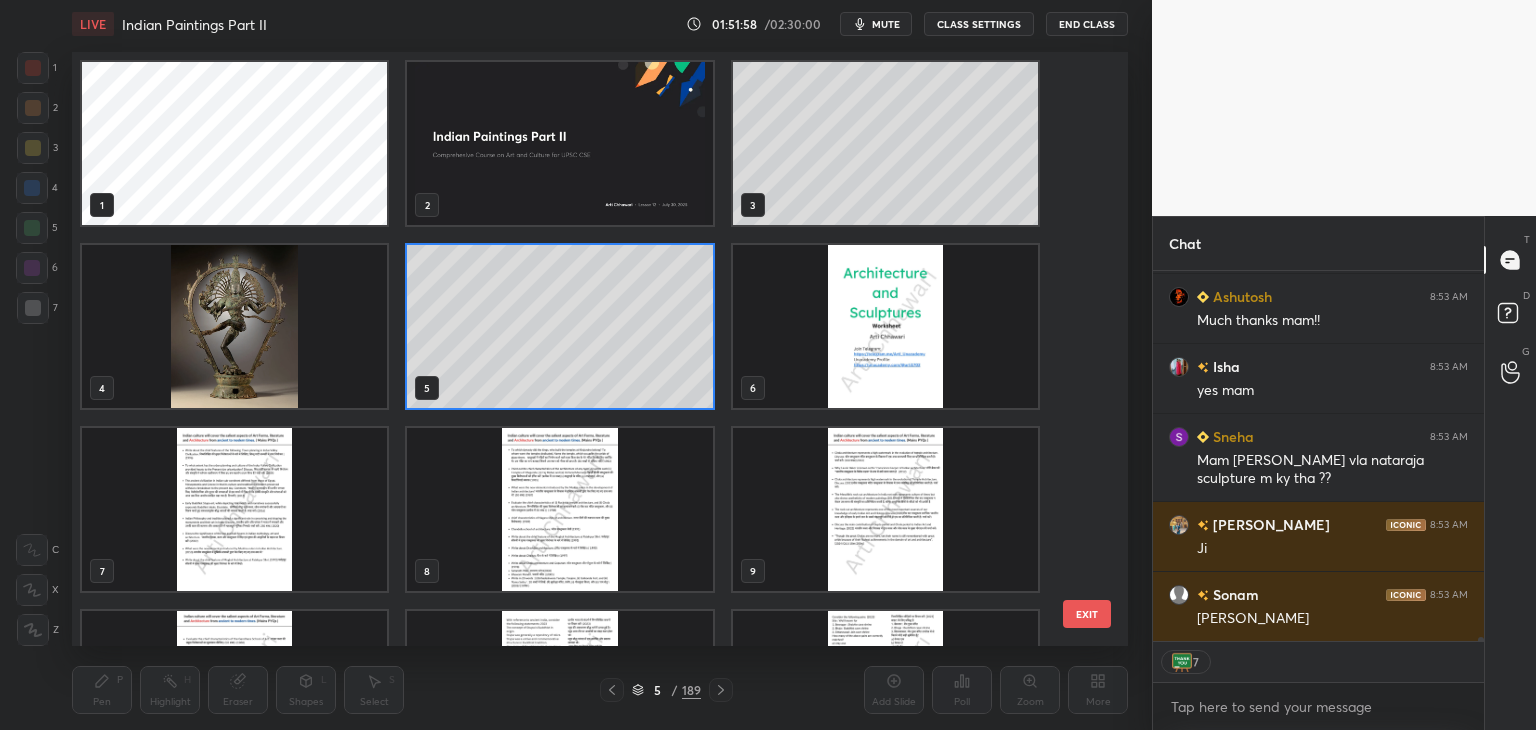 click 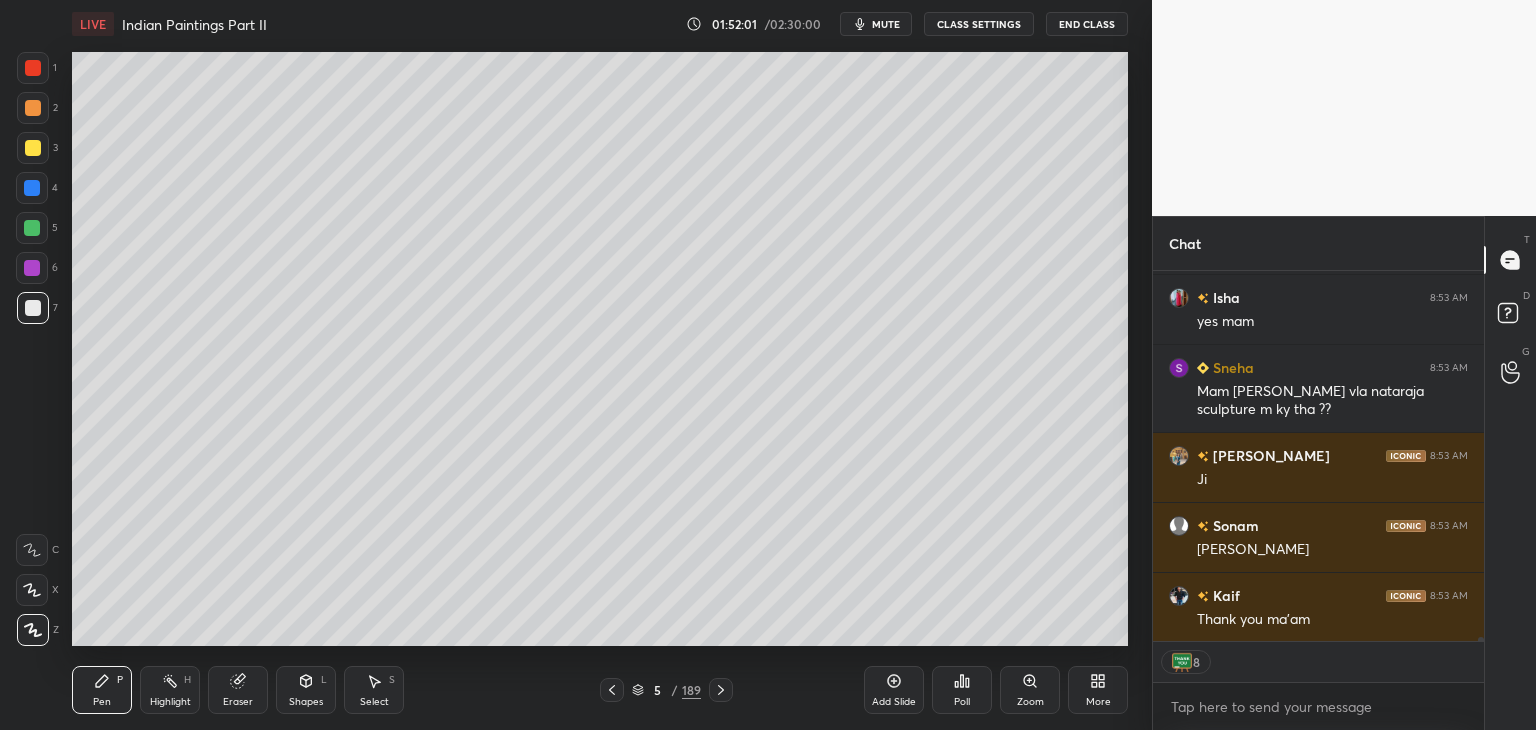 scroll, scrollTop: 30363, scrollLeft: 0, axis: vertical 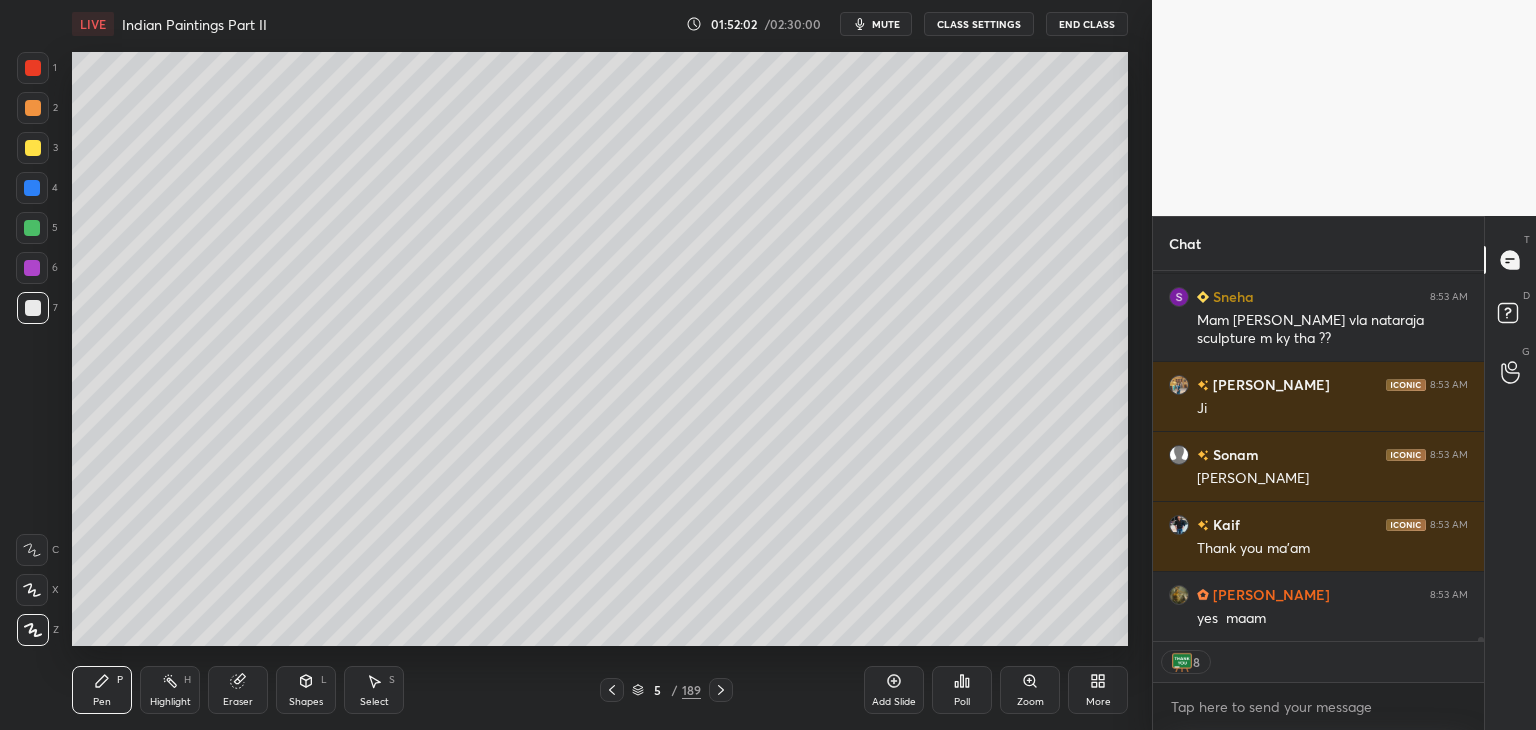 click 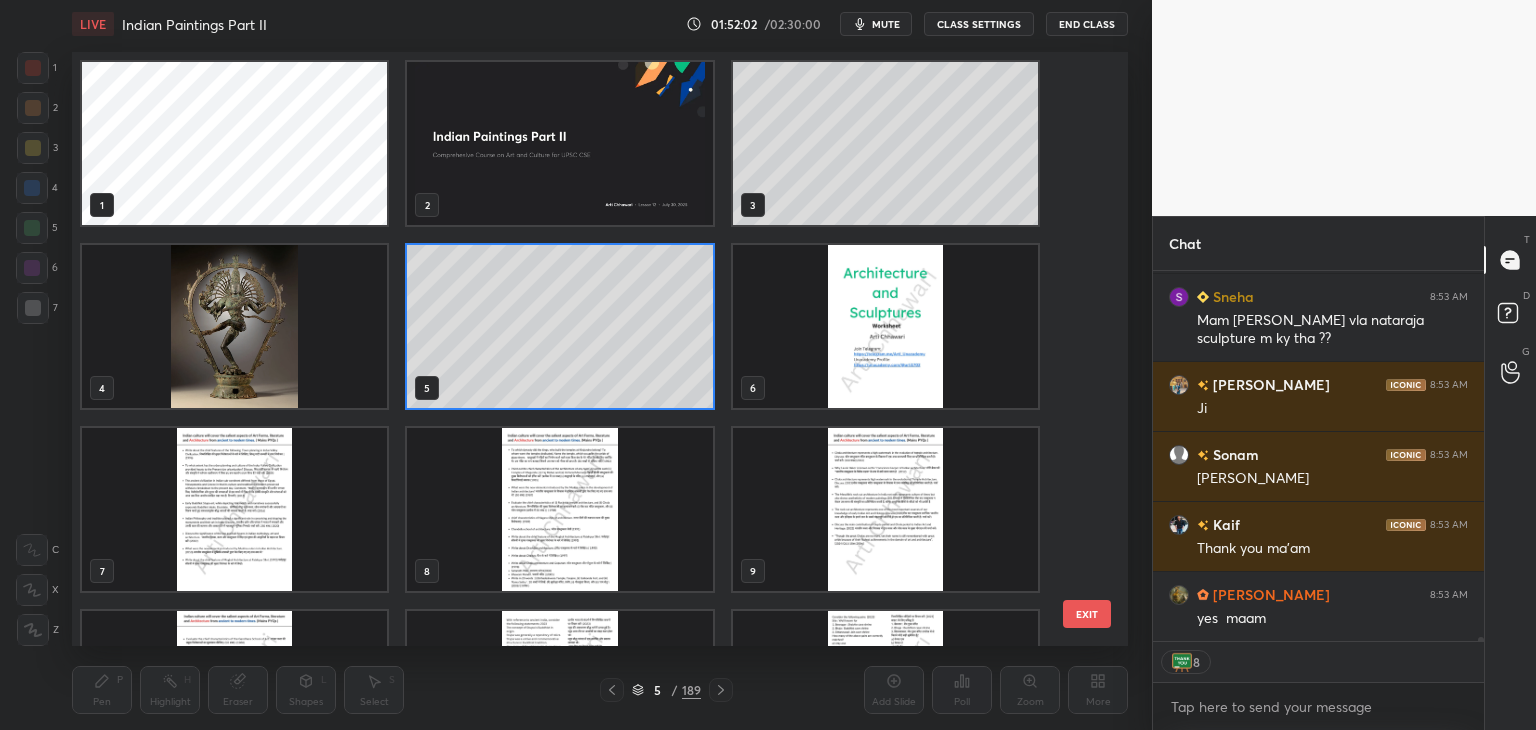 scroll, scrollTop: 6, scrollLeft: 10, axis: both 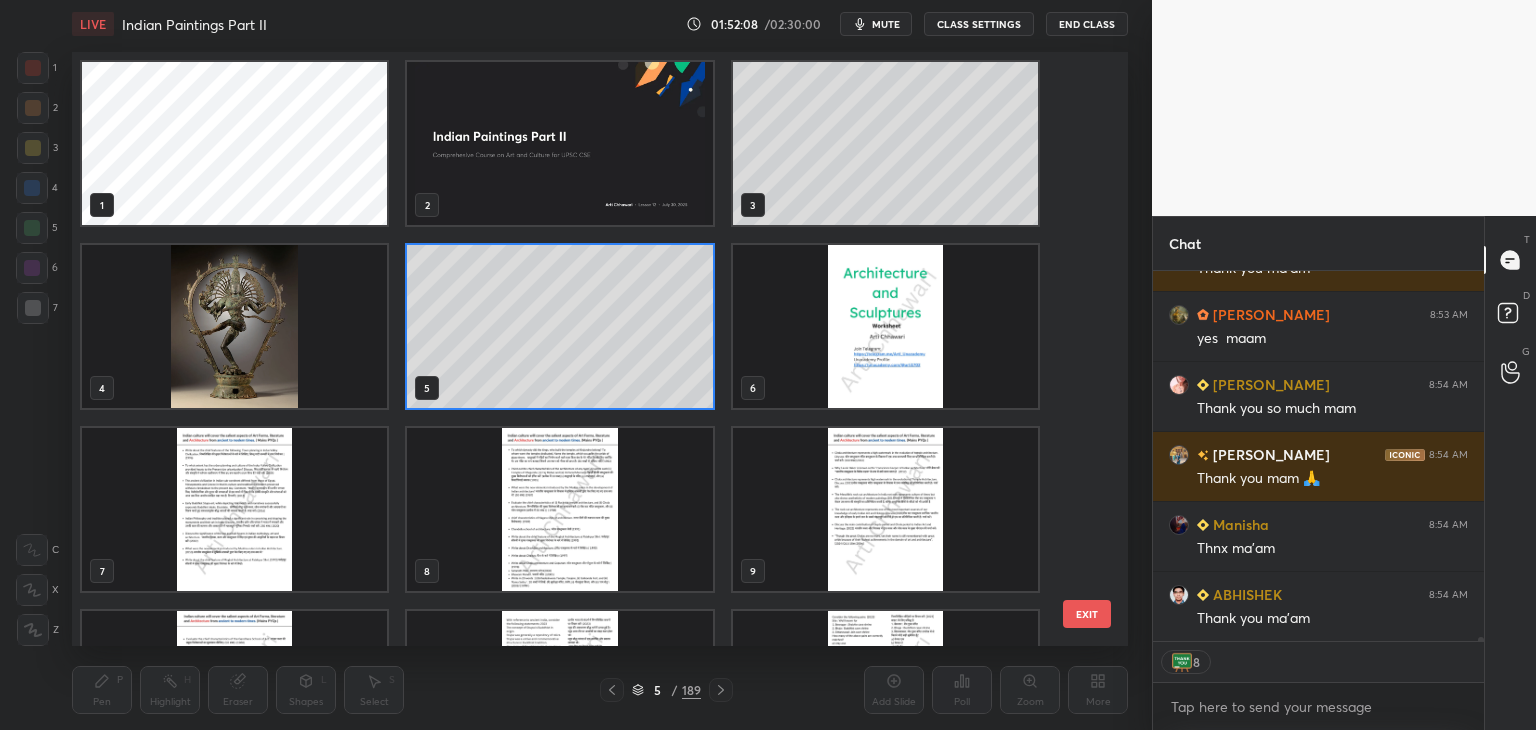 click at bounding box center (559, 143) 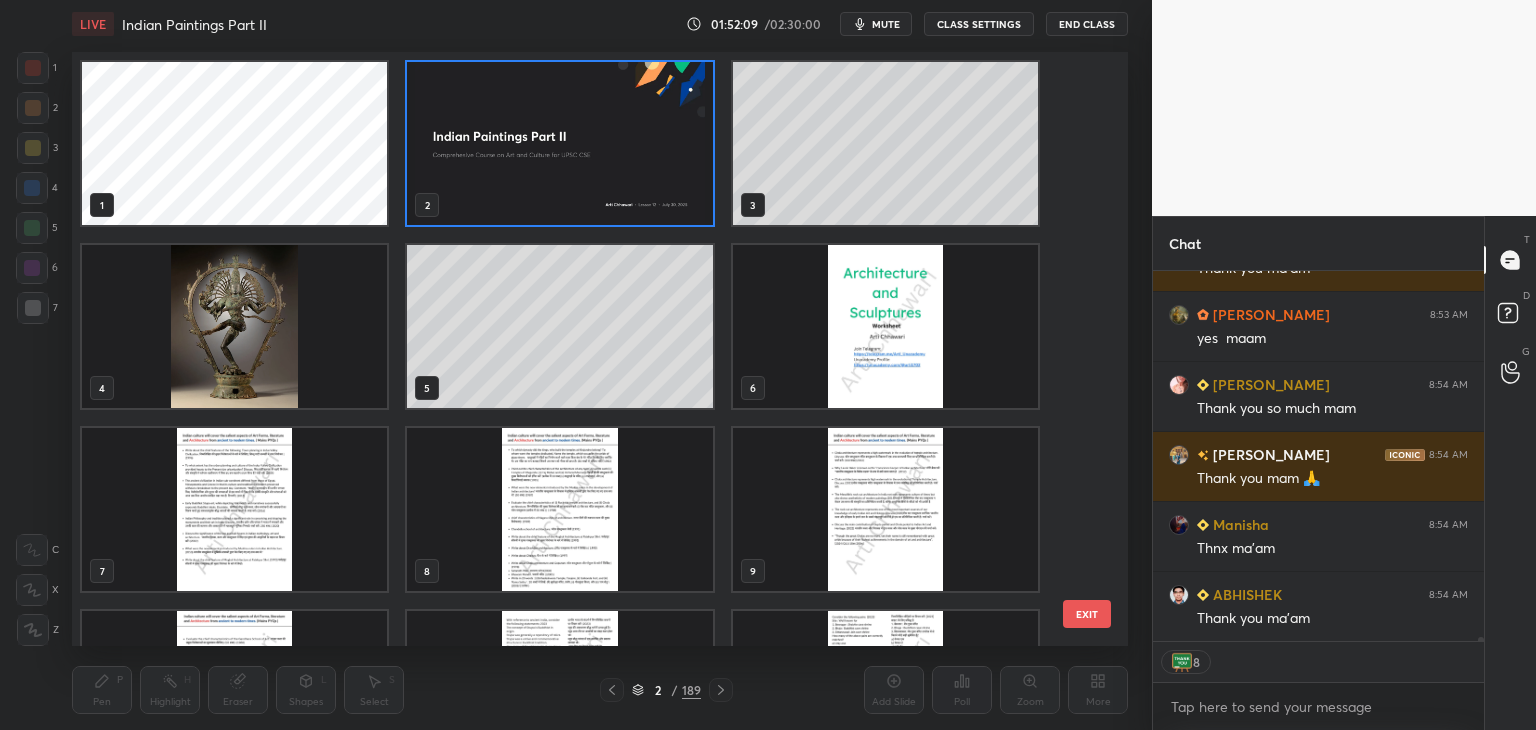 scroll, scrollTop: 30712, scrollLeft: 0, axis: vertical 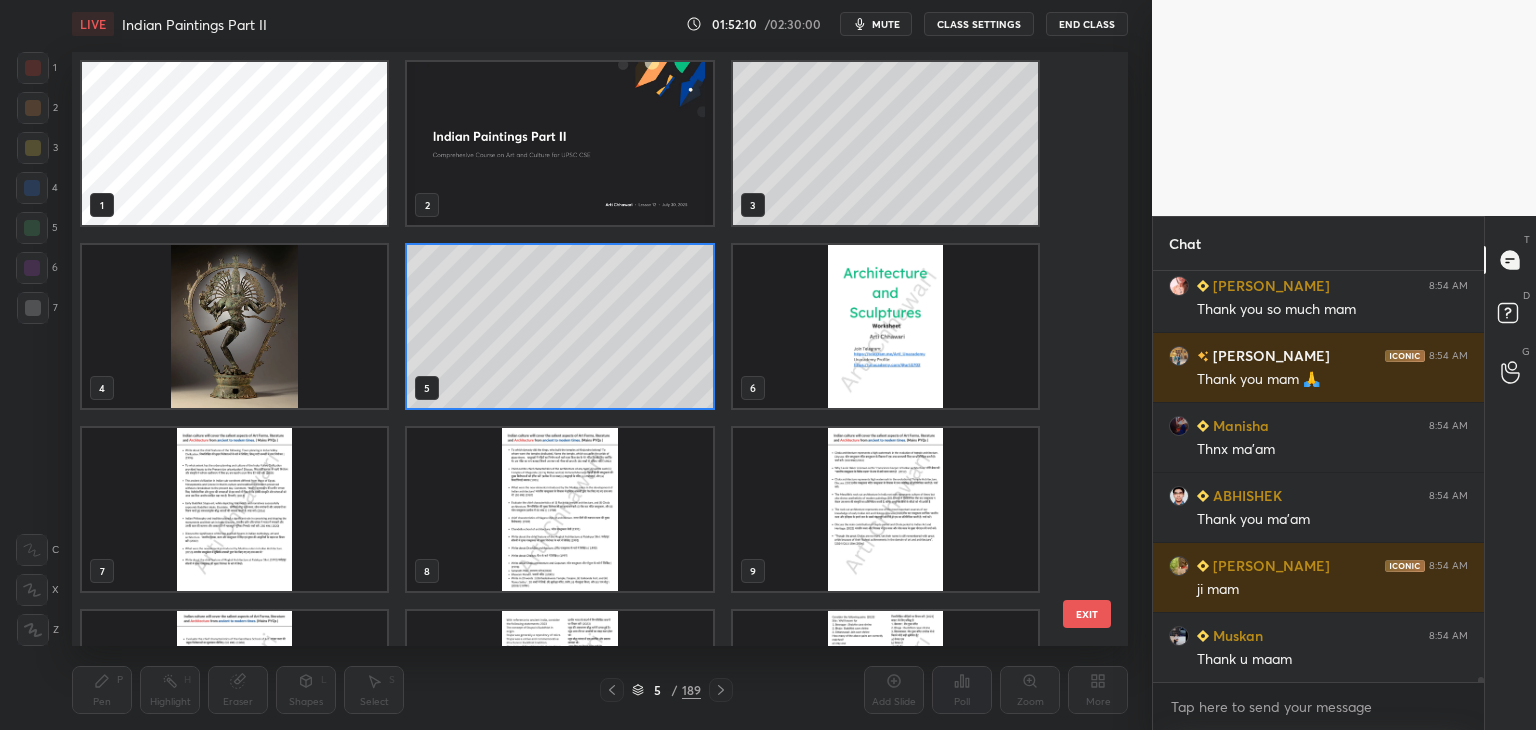 click 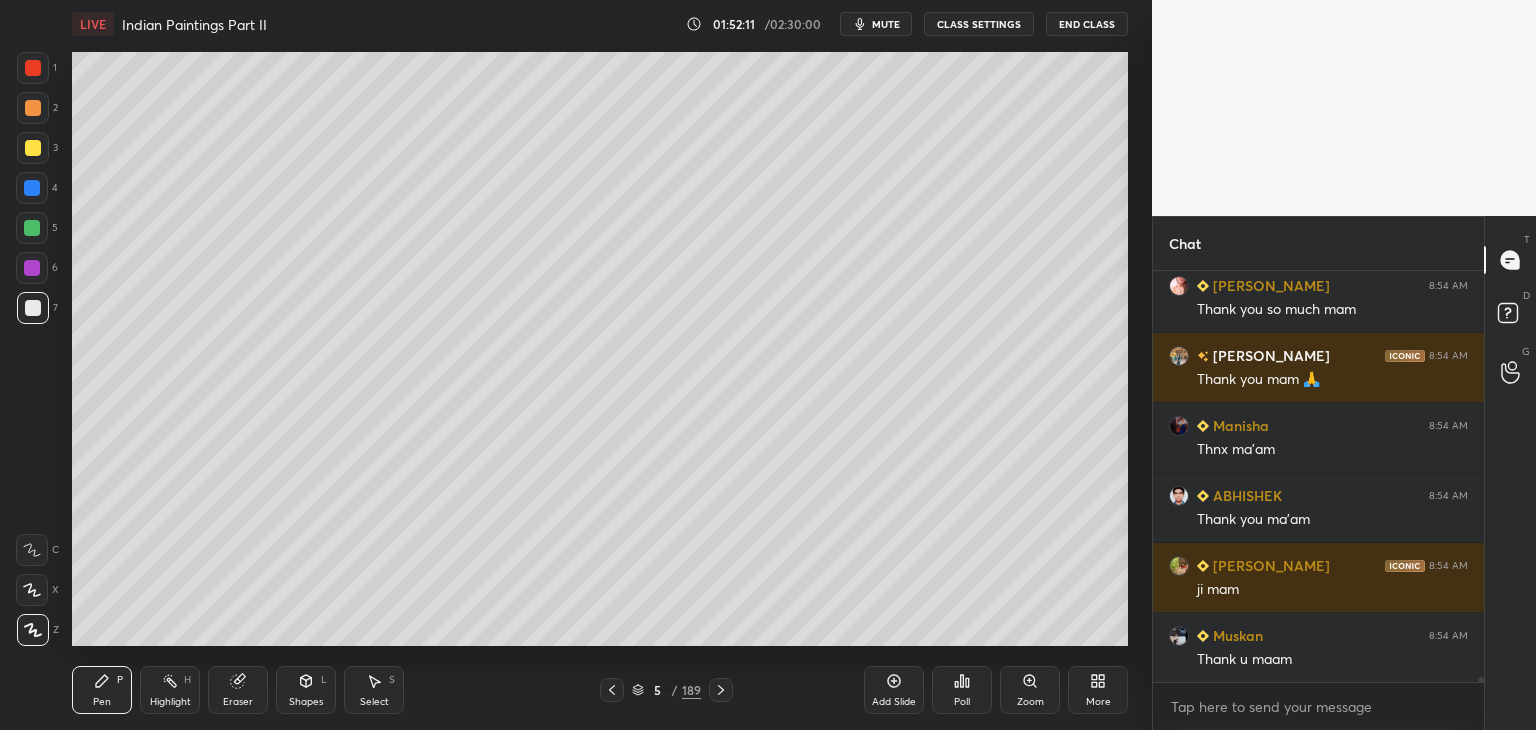 click 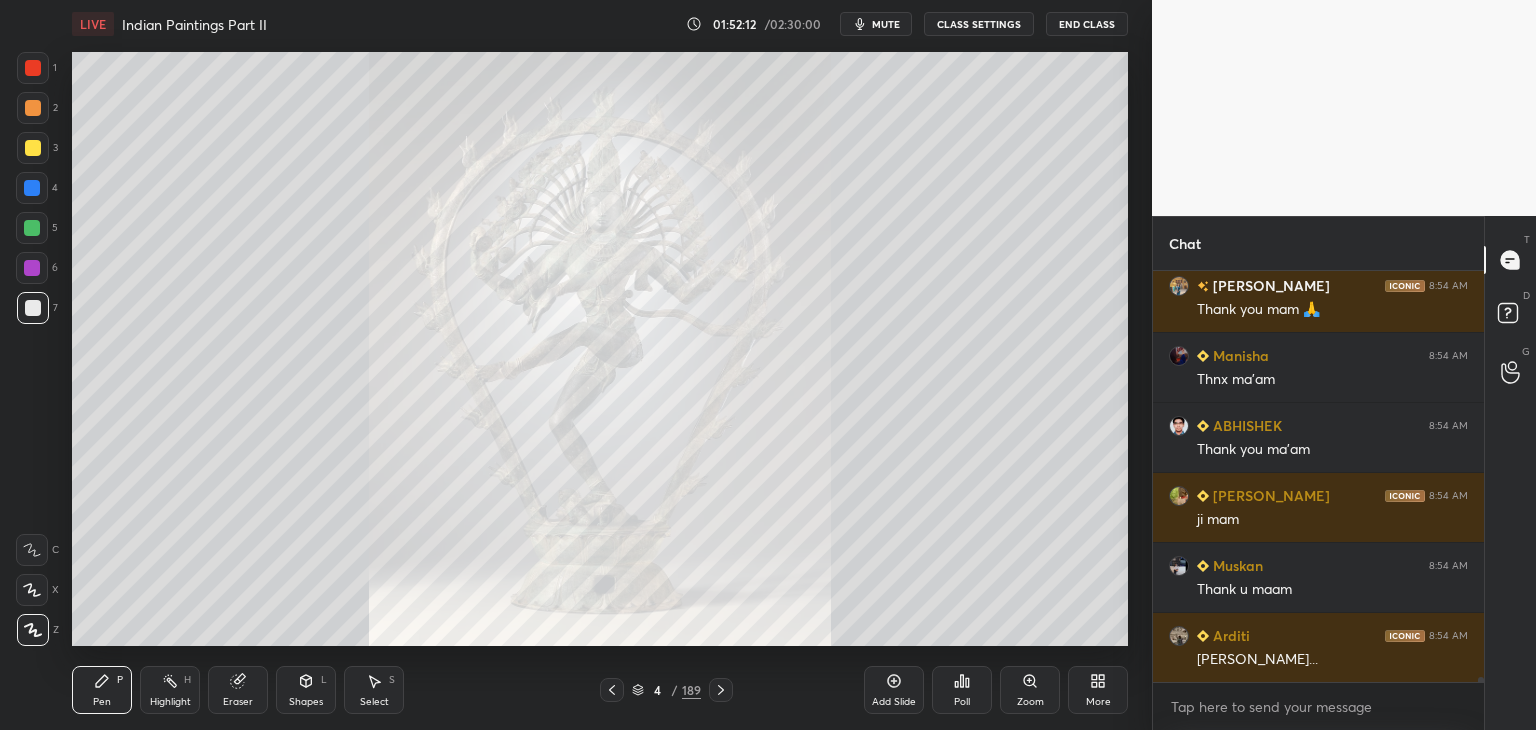 click 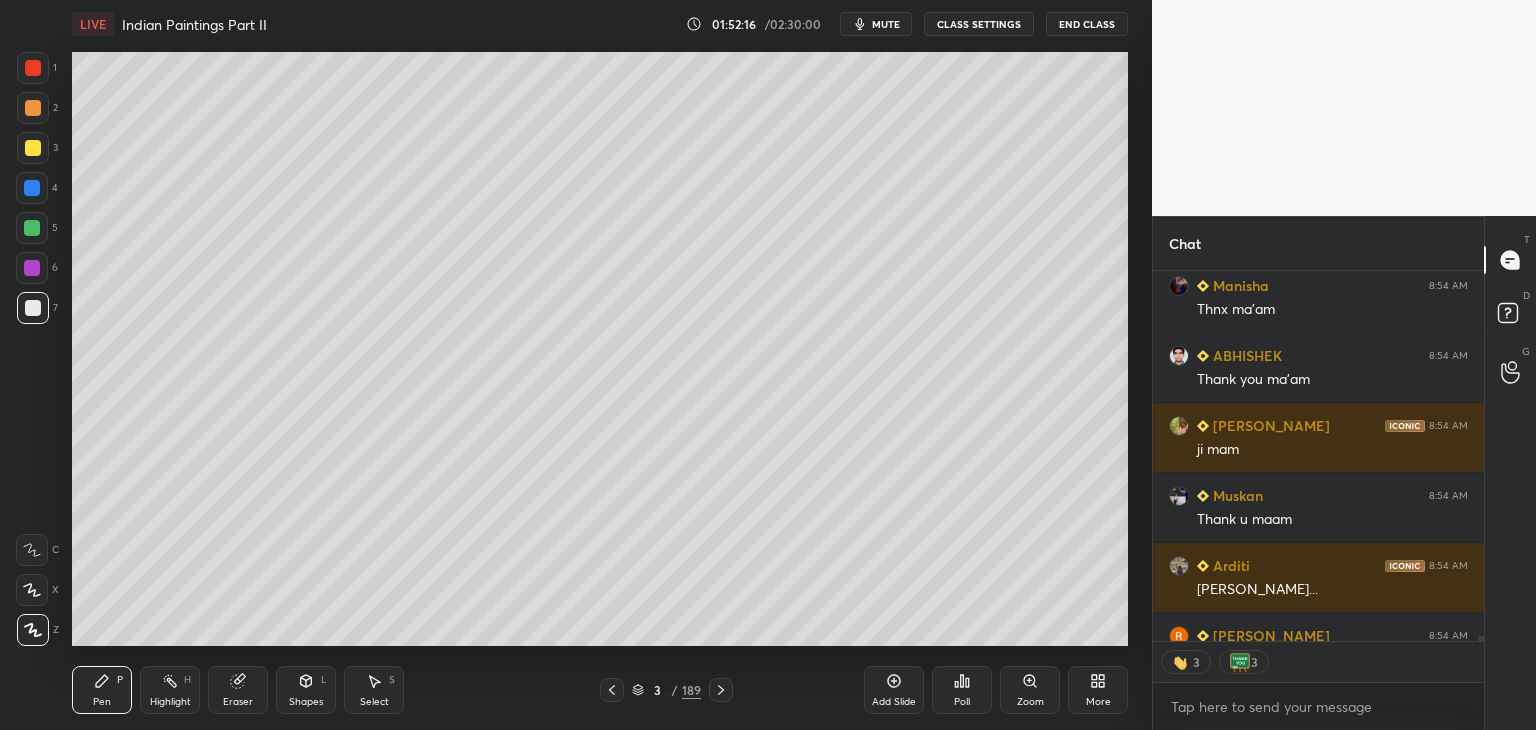 click on "CLASS SETTINGS" at bounding box center [979, 24] 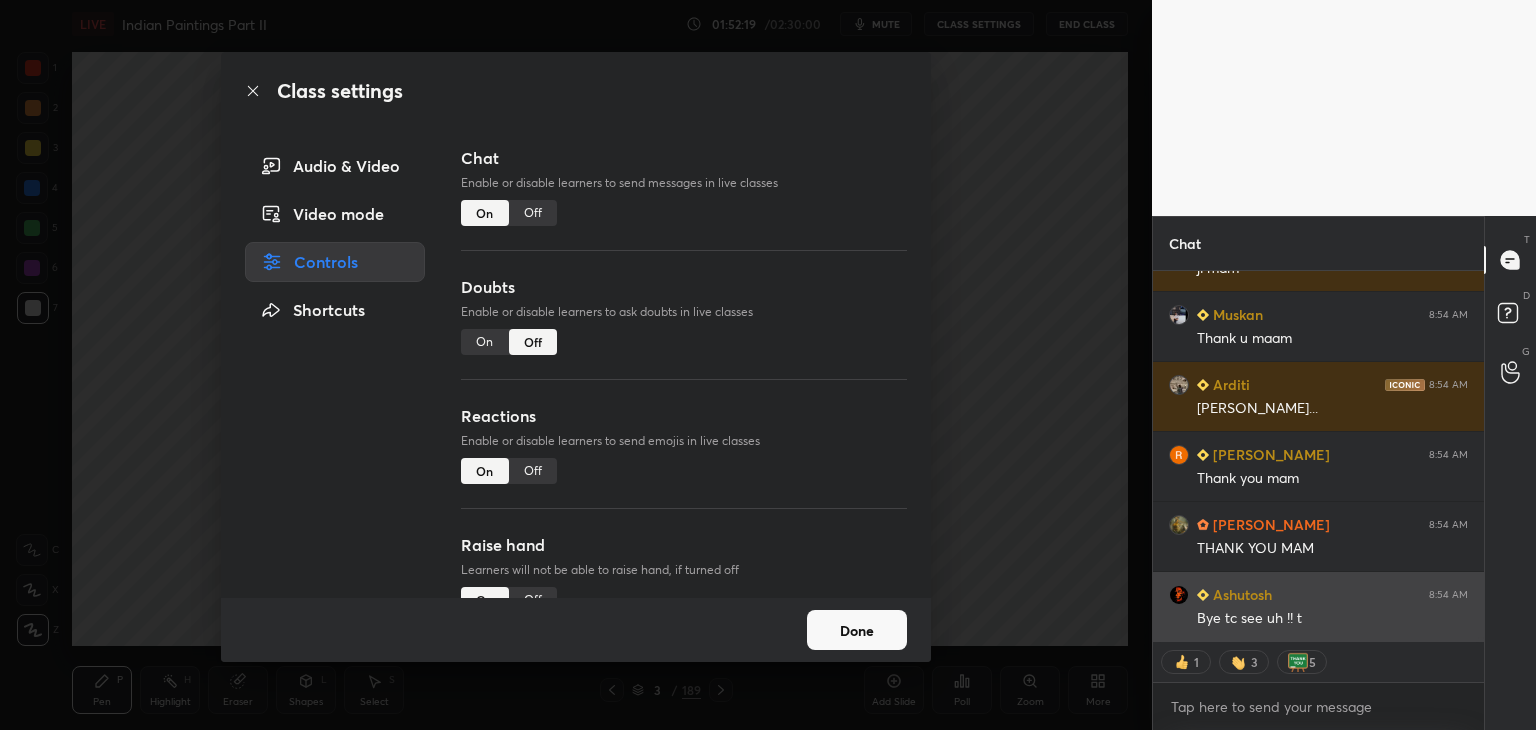 click on "ABHISHEK 8:54 AM Thank you ma'am [PERSON_NAME] 8:54 AM ji mam [PERSON_NAME] 8:54 AM Thank u maam Arditi 8:54 AM Sneha bhujangdrasita... [PERSON_NAME] 8:54 AM Thank you mam [PERSON_NAME] 8:54 AM THANK YOU MAM [PERSON_NAME] 8:54 AM Bye tc see uh !! t" at bounding box center [1318, 456] 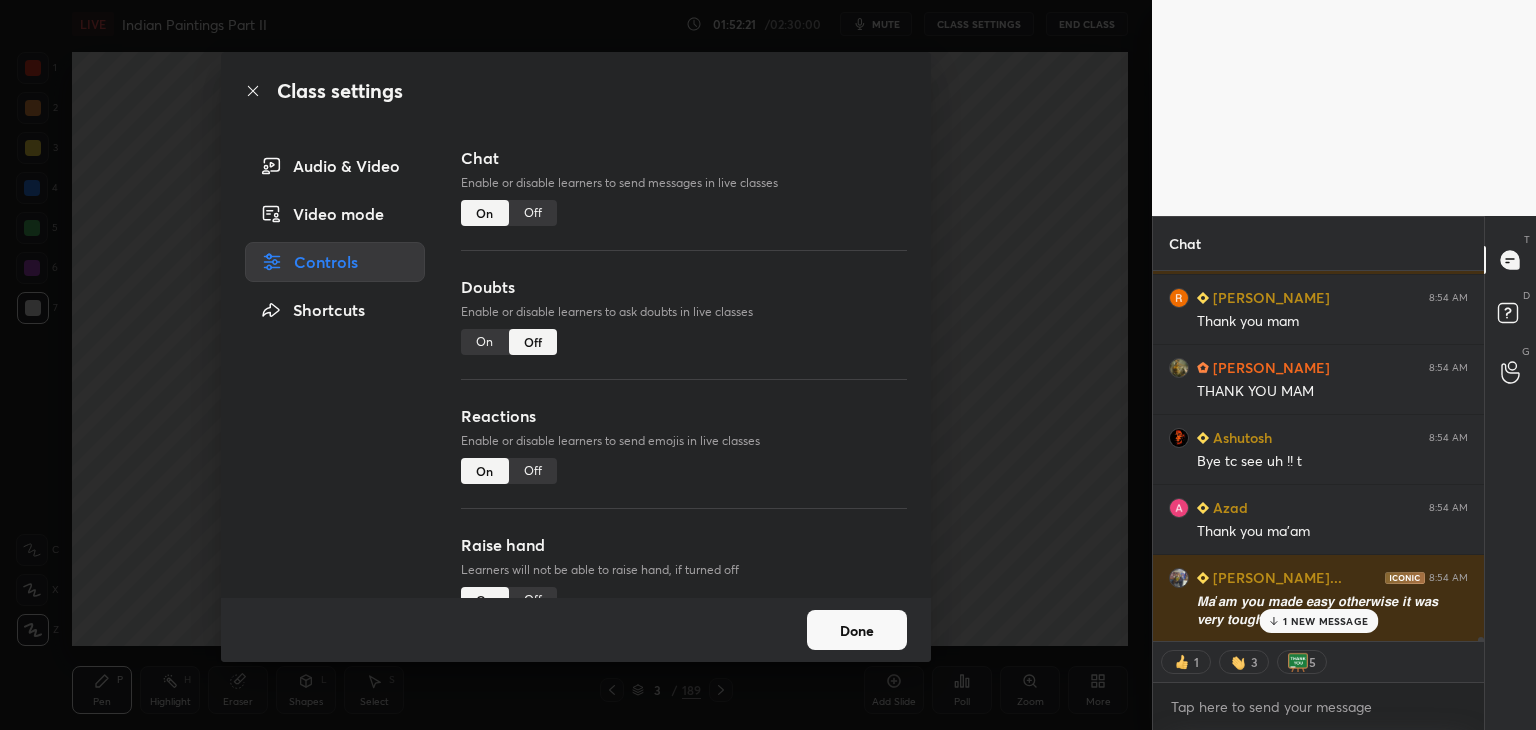 click on "Class settings" at bounding box center (576, 91) 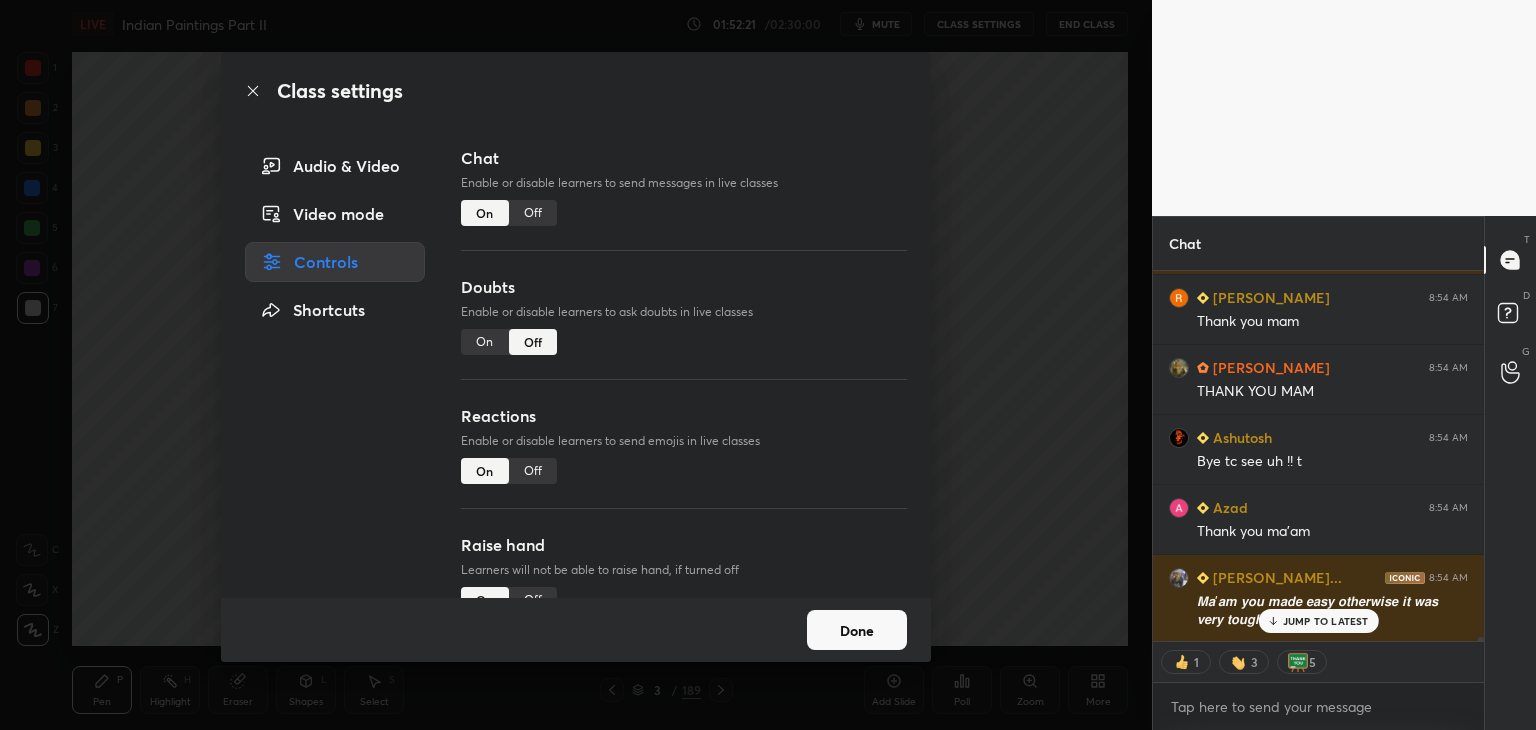 click 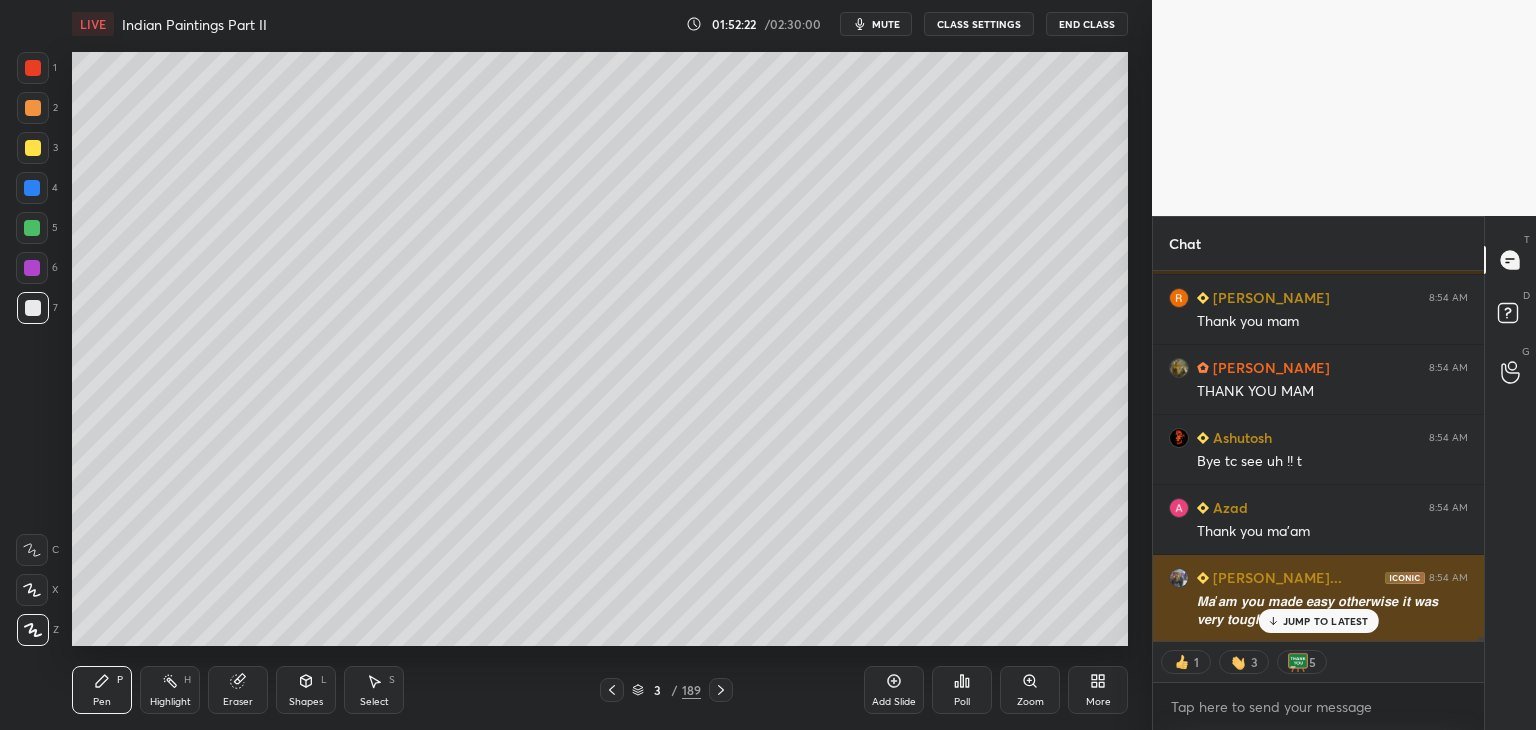 click on "JUMP TO LATEST" at bounding box center (1326, 621) 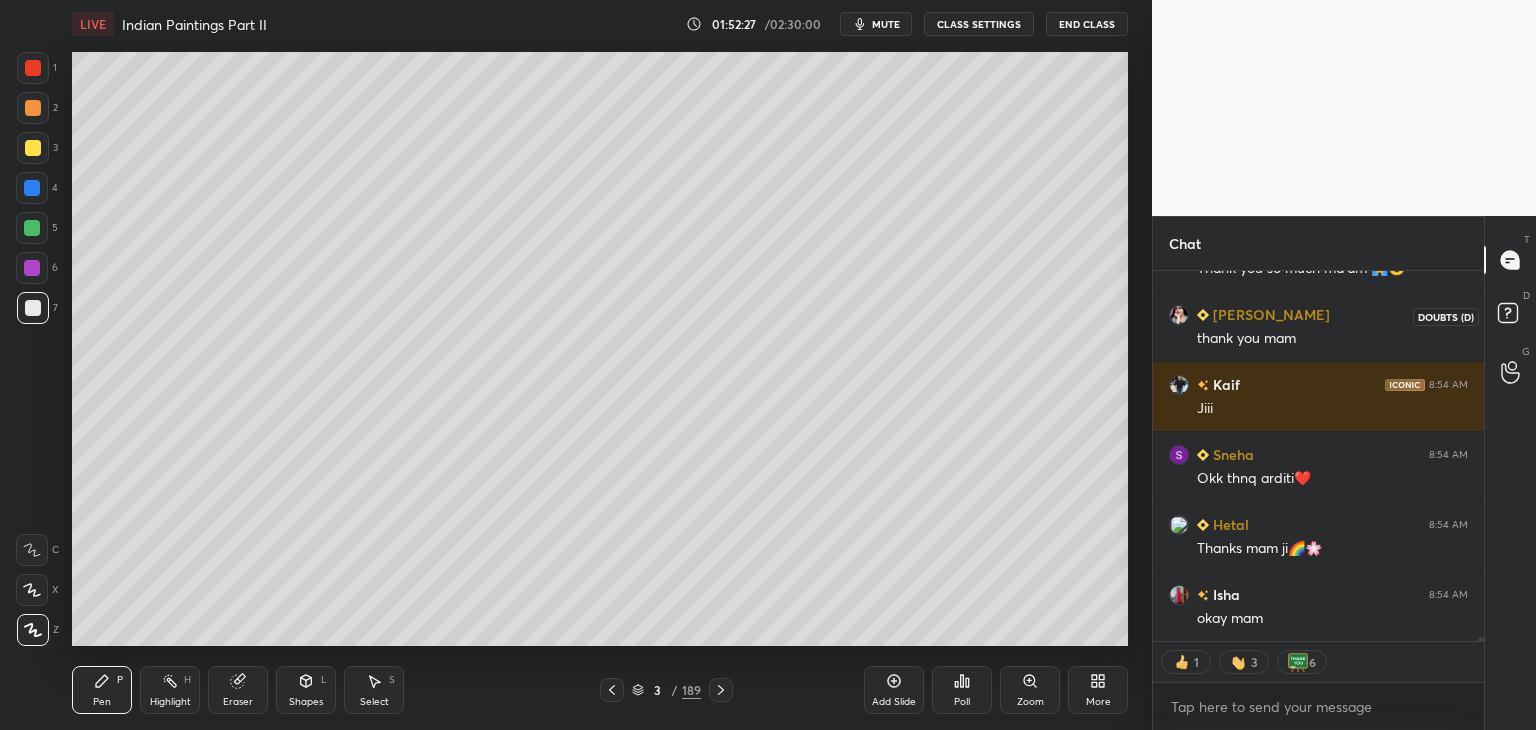 click 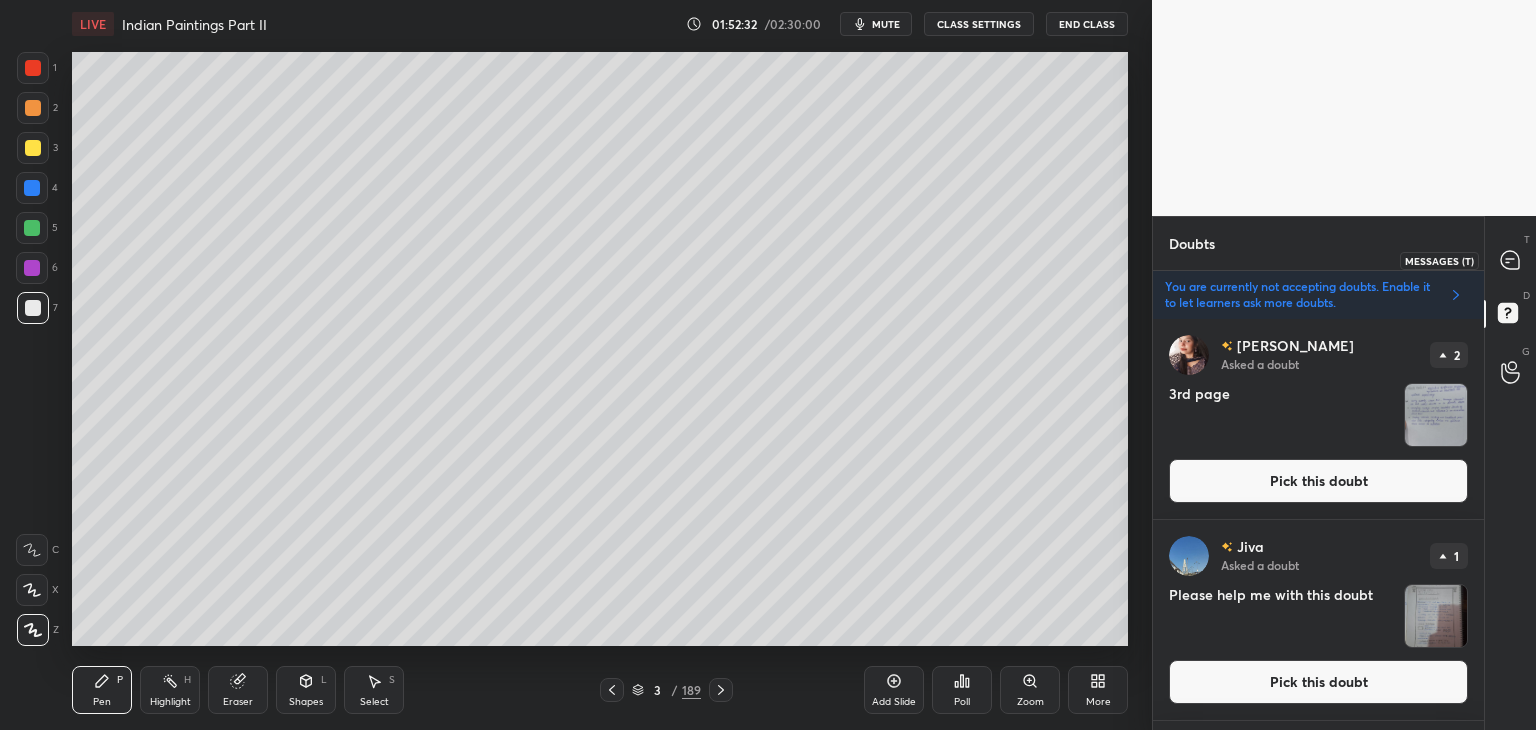 click 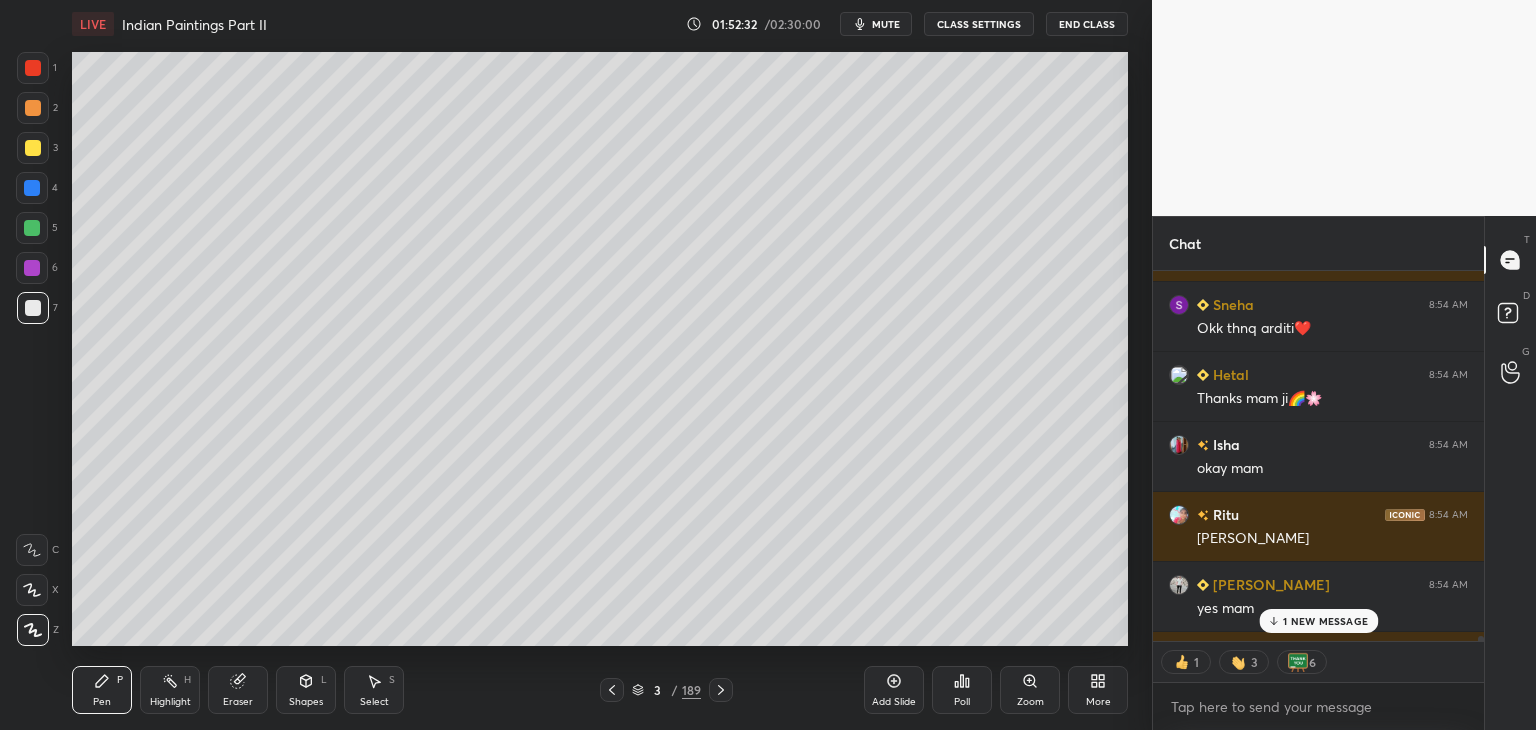click on "1 NEW MESSAGE" at bounding box center (1325, 621) 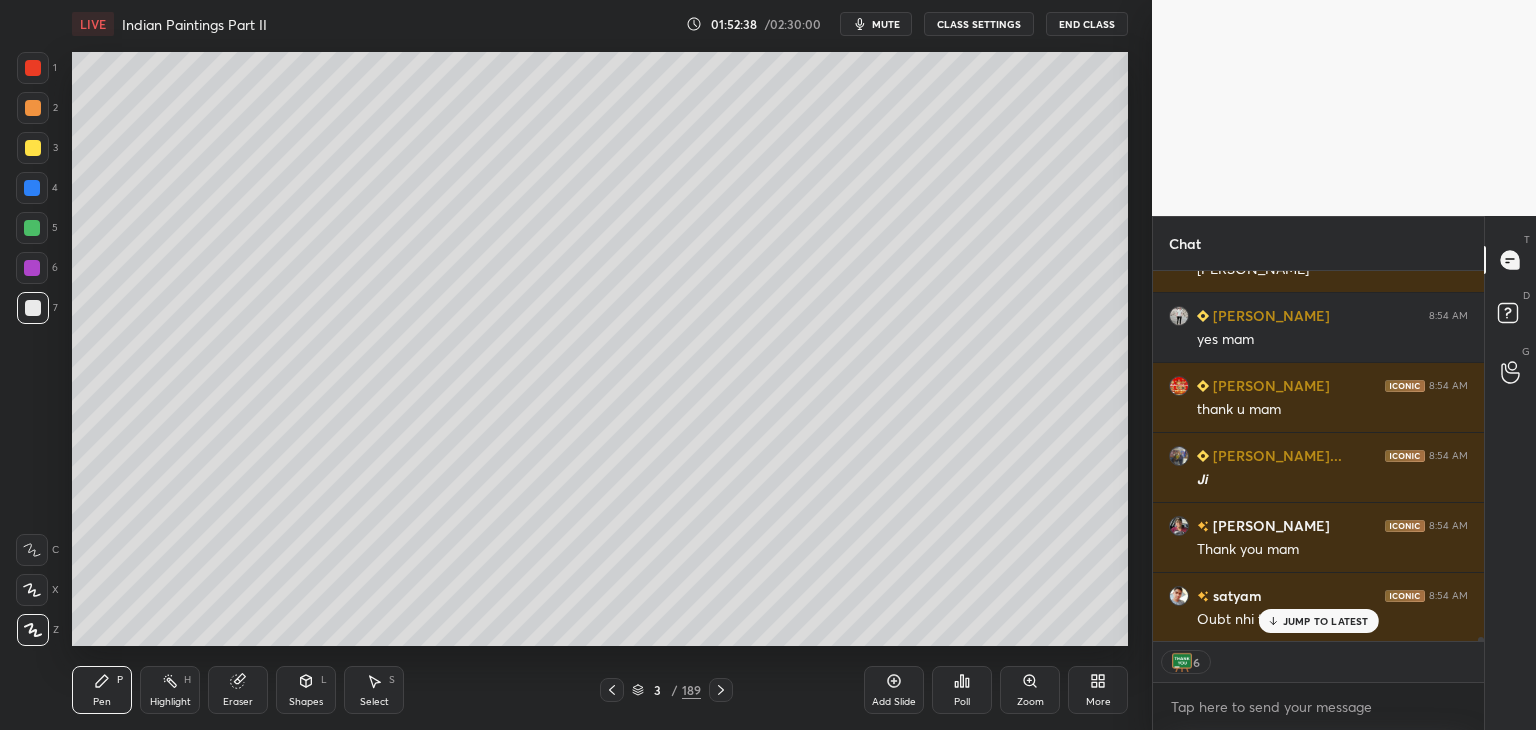 click on "JUMP TO LATEST" at bounding box center (1326, 621) 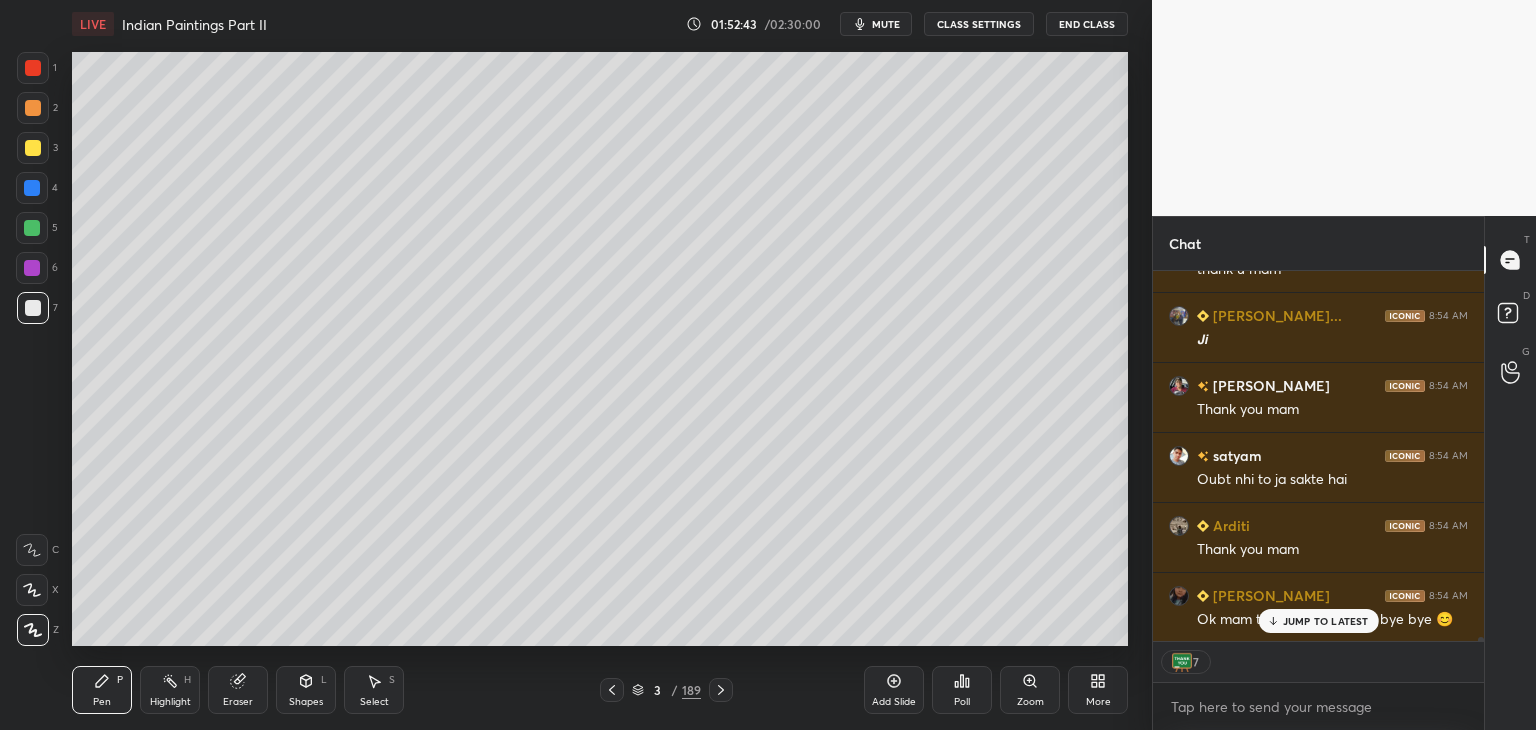 click on "JUMP TO LATEST" at bounding box center [1326, 621] 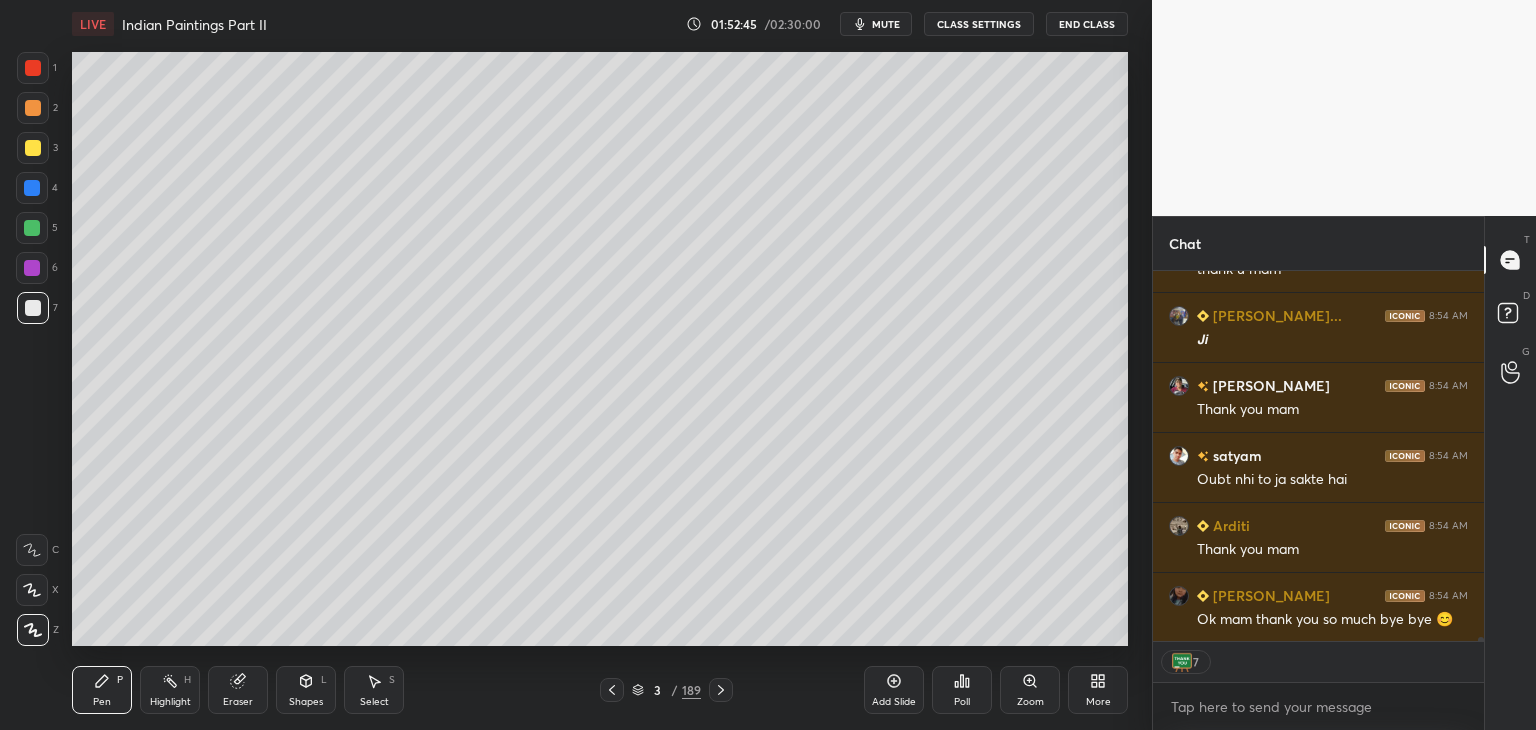 click at bounding box center [33, 68] 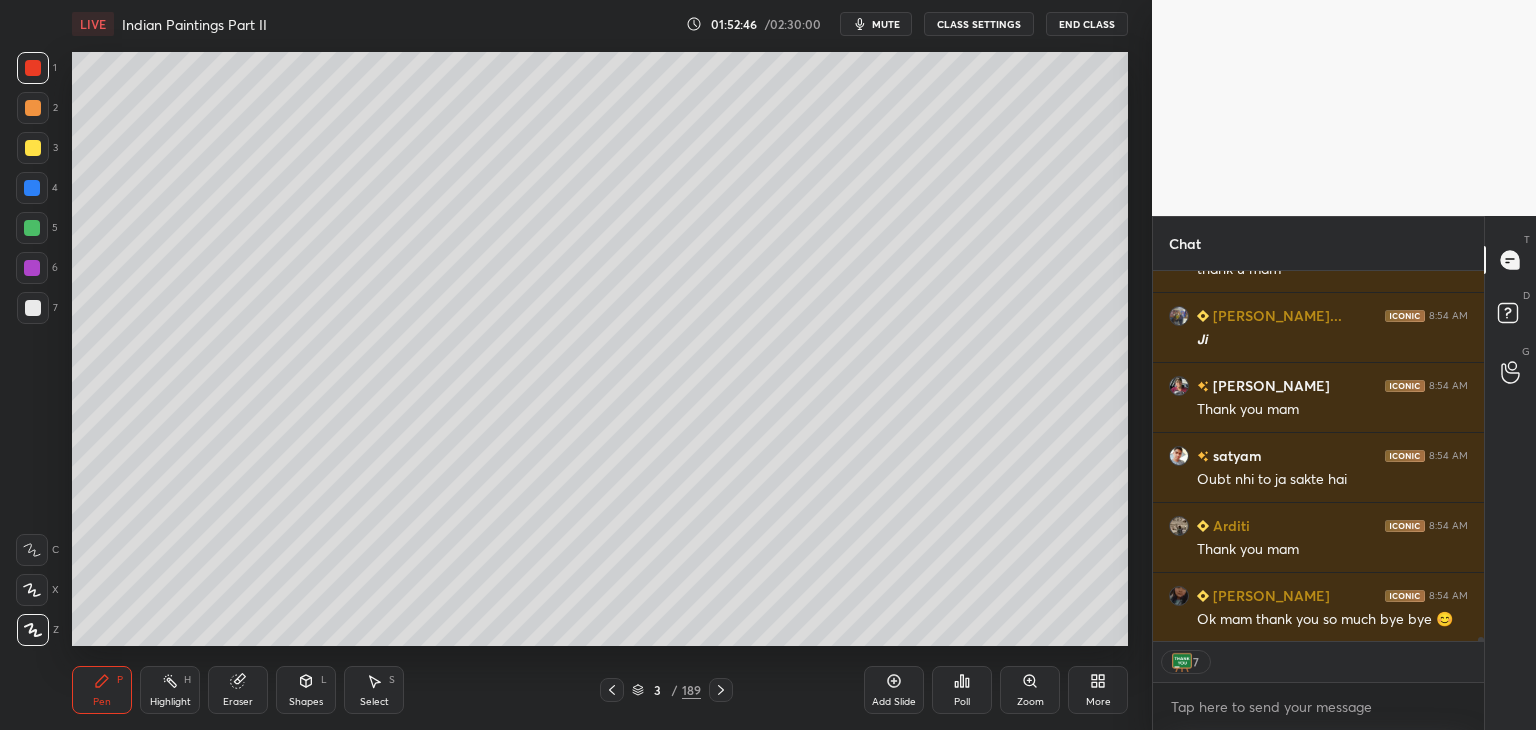 click at bounding box center (33, 148) 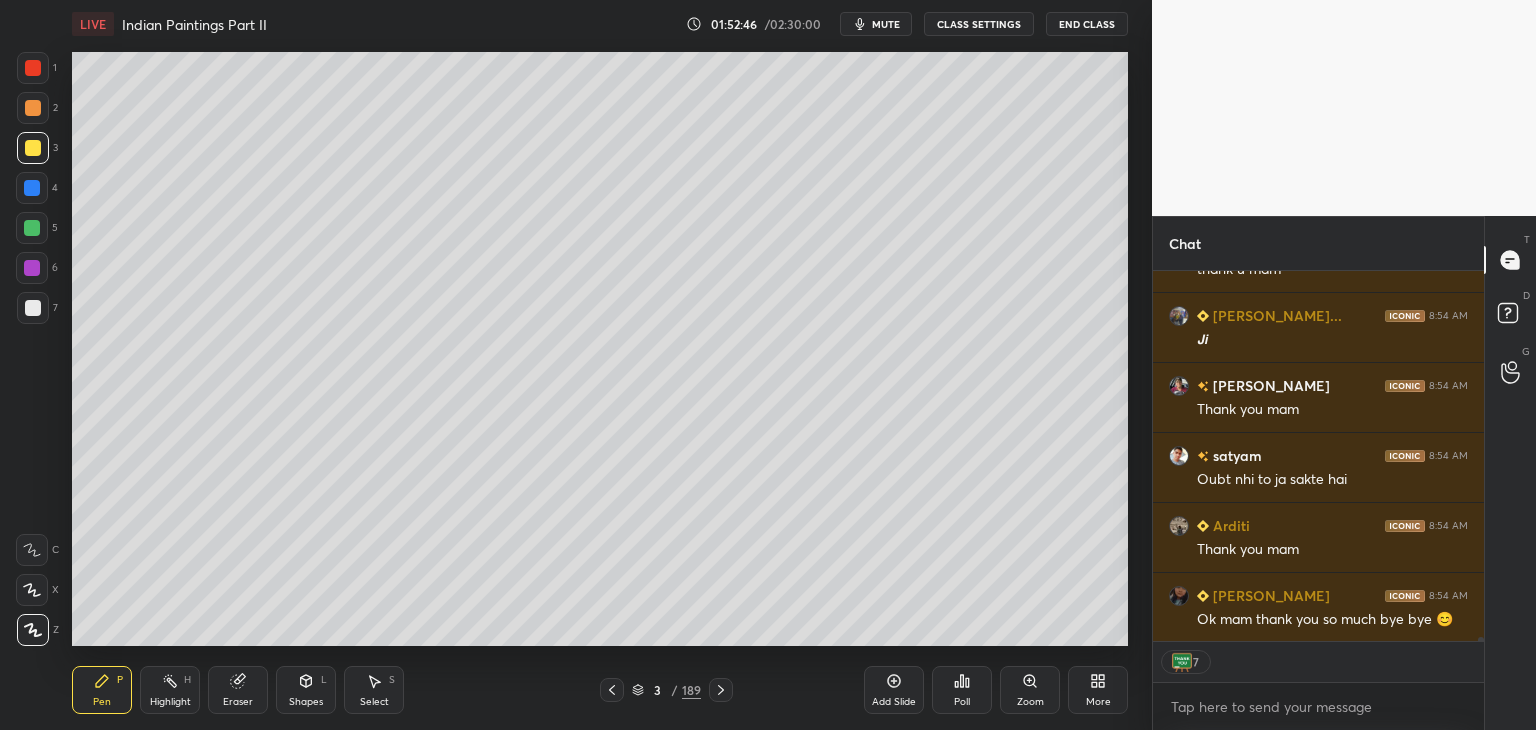 type on "x" 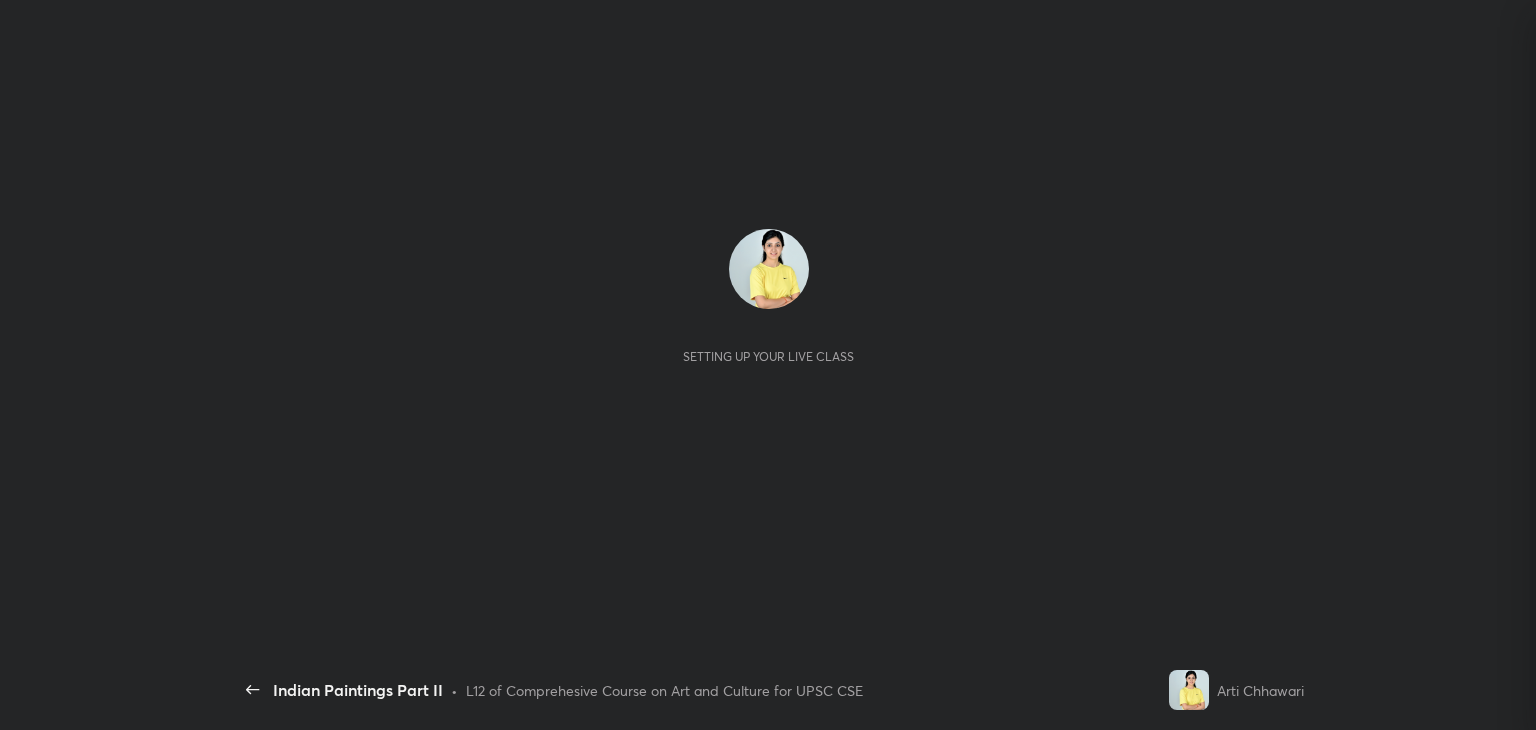 scroll, scrollTop: 0, scrollLeft: 0, axis: both 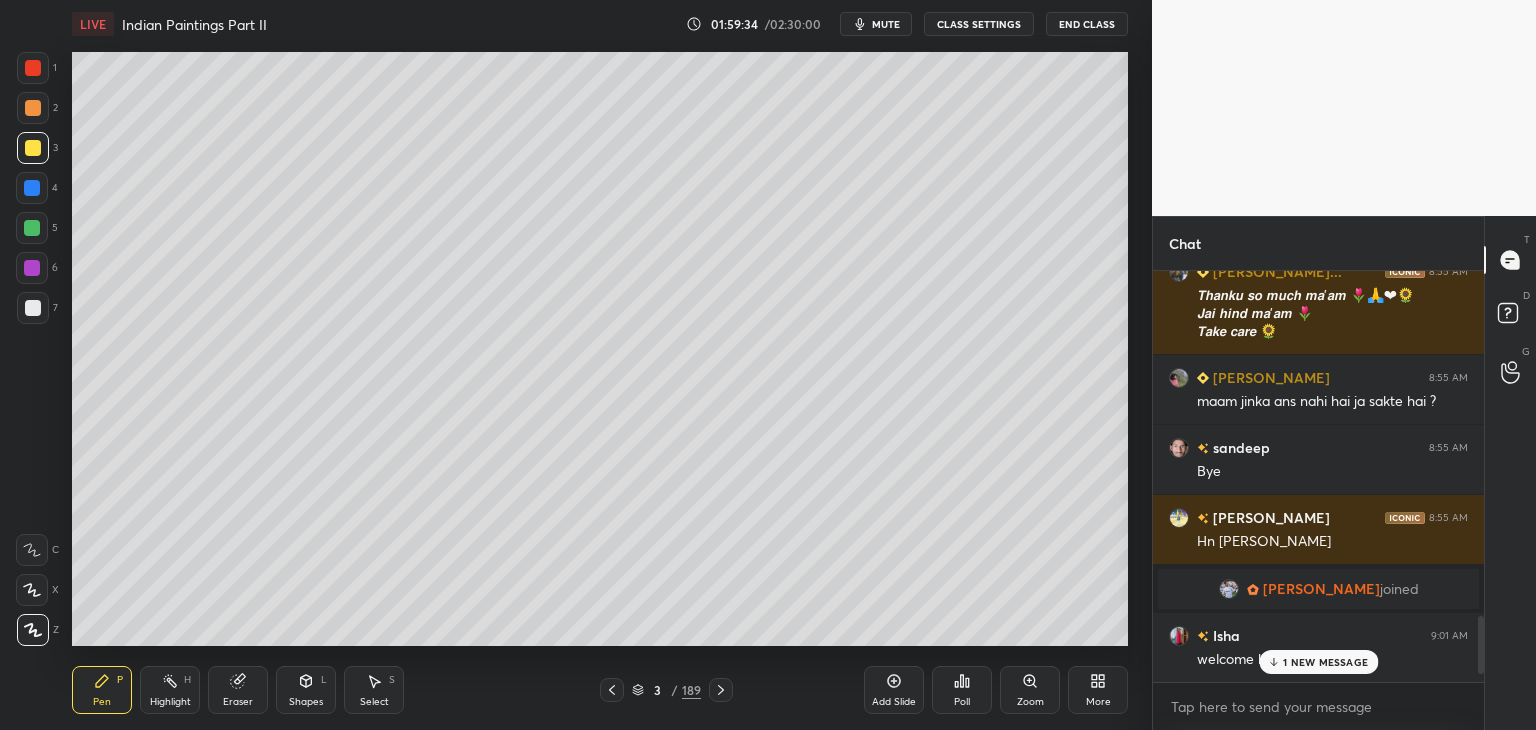 drag, startPoint x: 1484, startPoint y: 657, endPoint x: 1483, endPoint y: 676, distance: 19.026299 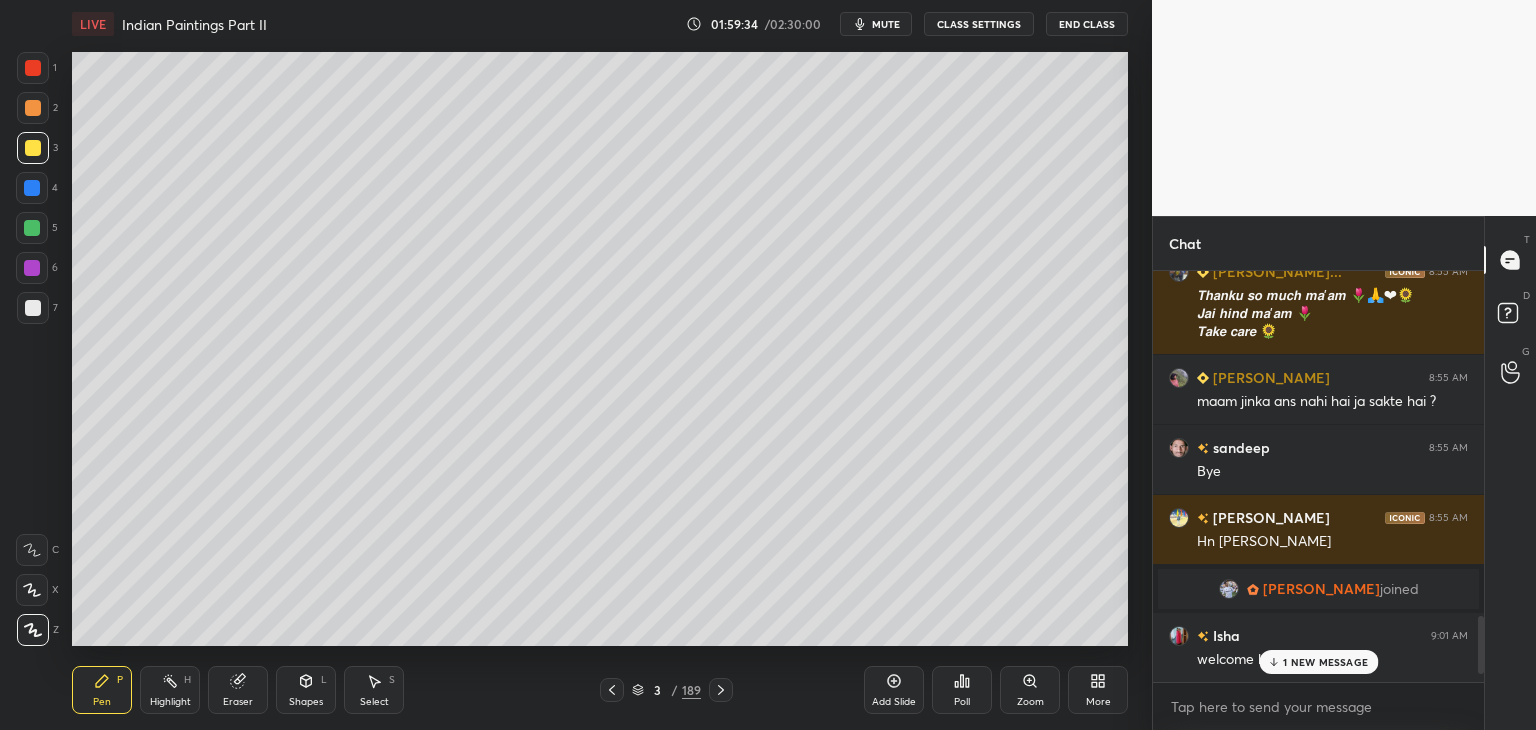 click on "Chat Anish 8:54 AM THANK you meem Ashutosh 8:55 AM Bye tc!! Rudra Prat... 8:55 AM 𝙏𝙝𝙖𝙣𝙠𝙪 𝙨𝙤 𝙢𝙪𝙘𝙝 𝙢𝙖'𝙖𝙢 🌷🙏❤🌻
𝙅𝙖𝙞 𝙝𝙞𝙣𝙙 𝙢𝙖'𝙖𝙢 🌷
𝙏𝙖𝙠𝙚 𝙘𝙖𝙧𝙚 🌻 shipra 8:55 AM maam jinka ans nahi hai ja sakte hai ? sandeep 8:55 AM Bye Anish 8:55 AM Hn shipra imtiyaz  joined Isha 9:01 AM welcome back mam 1 NEW MESSAGE Enable hand raising Enable raise hand to speak to learners. Once enabled, chat will be turned off temporarily. Enable x   Chetna Asked a doubt 2 3rd page Pick this doubt Jiva Asked a doubt 1 Please help me with this doubt Pick this doubt Jiva Asked a doubt 1 Please help me with this doubt Pick this doubt Chetna Asked a doubt 1 2nd page Pick this doubt Chetna Asked a doubt 1 1st page.. Pick this doubt Aditya Asked a doubt 1 Telegram link send kar dijiye mam Pick this doubt Anjaney Asked a doubt 1 Seated buddha Pick this doubt Khushboo Asked a doubt 1 Page 3 Pick this doubt Khushboo Asked a doubt 1 1 1" at bounding box center (1344, 473) 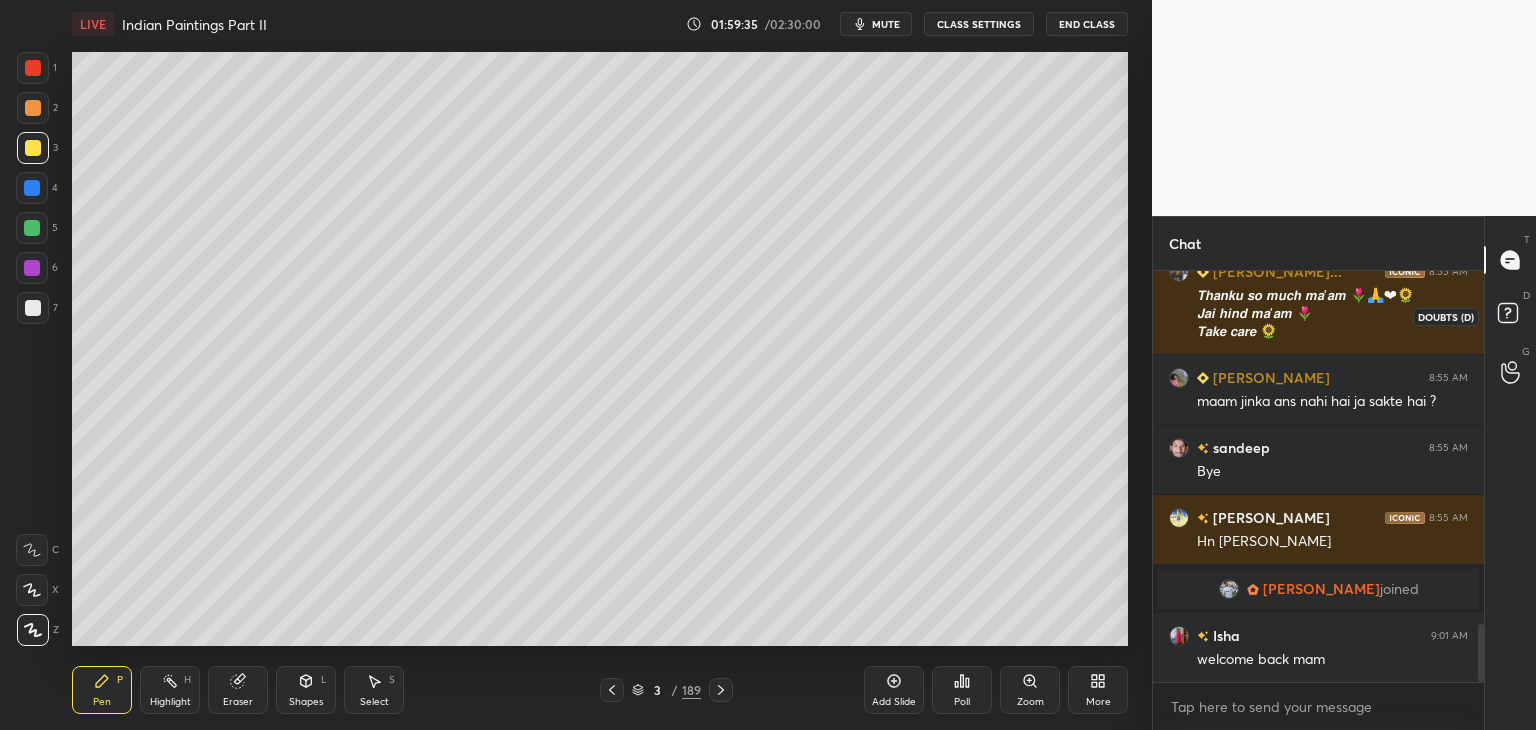 click 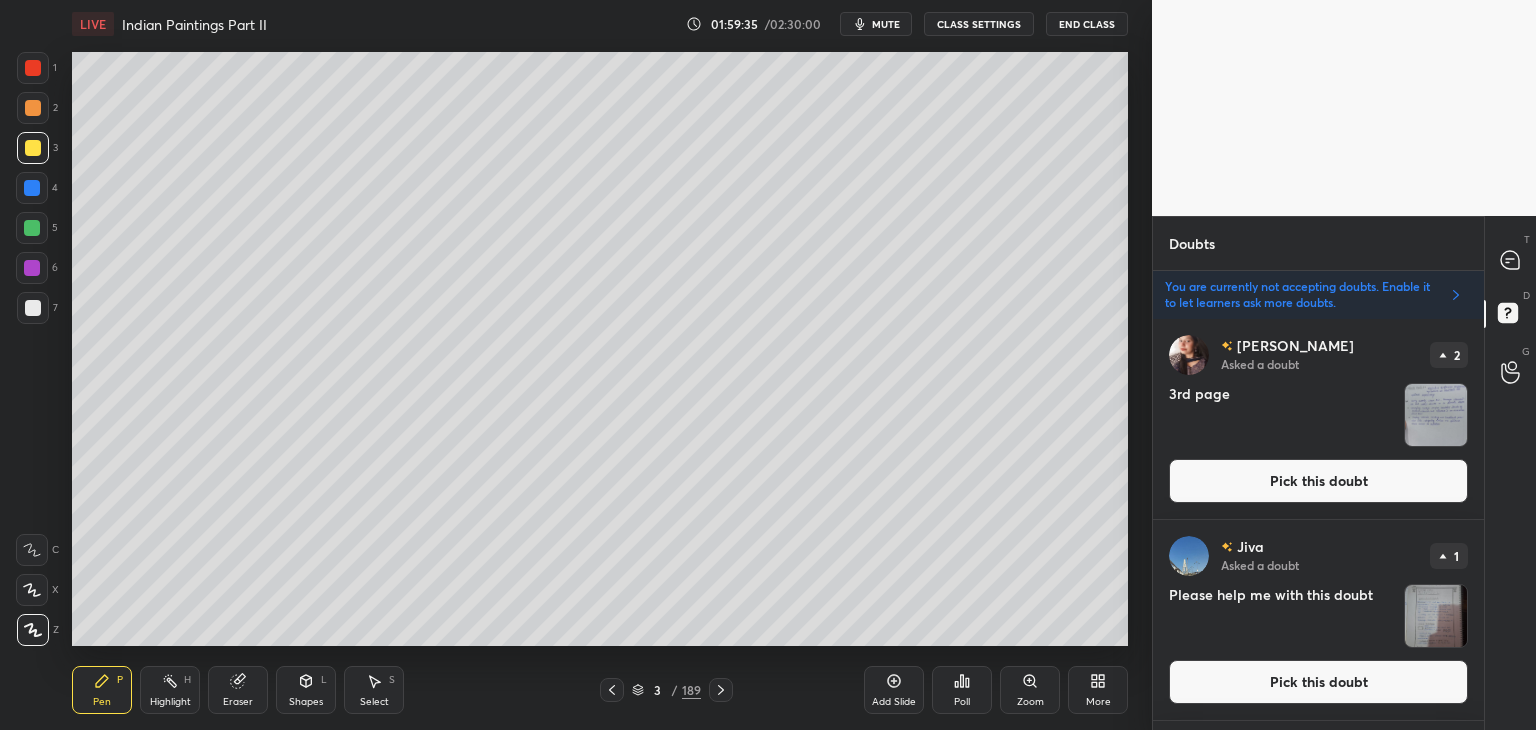scroll, scrollTop: 405, scrollLeft: 325, axis: both 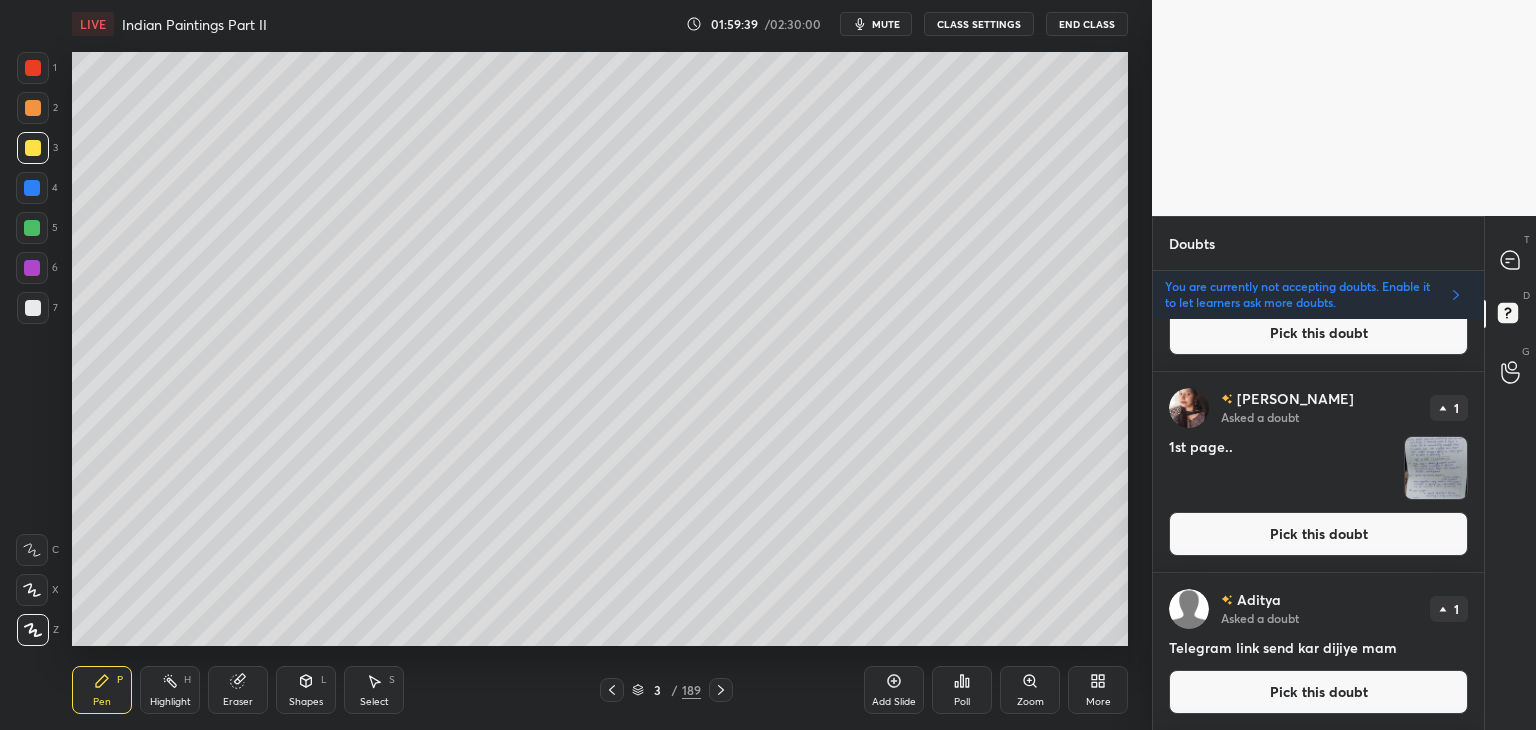 click on "Pick this doubt" at bounding box center [1318, 534] 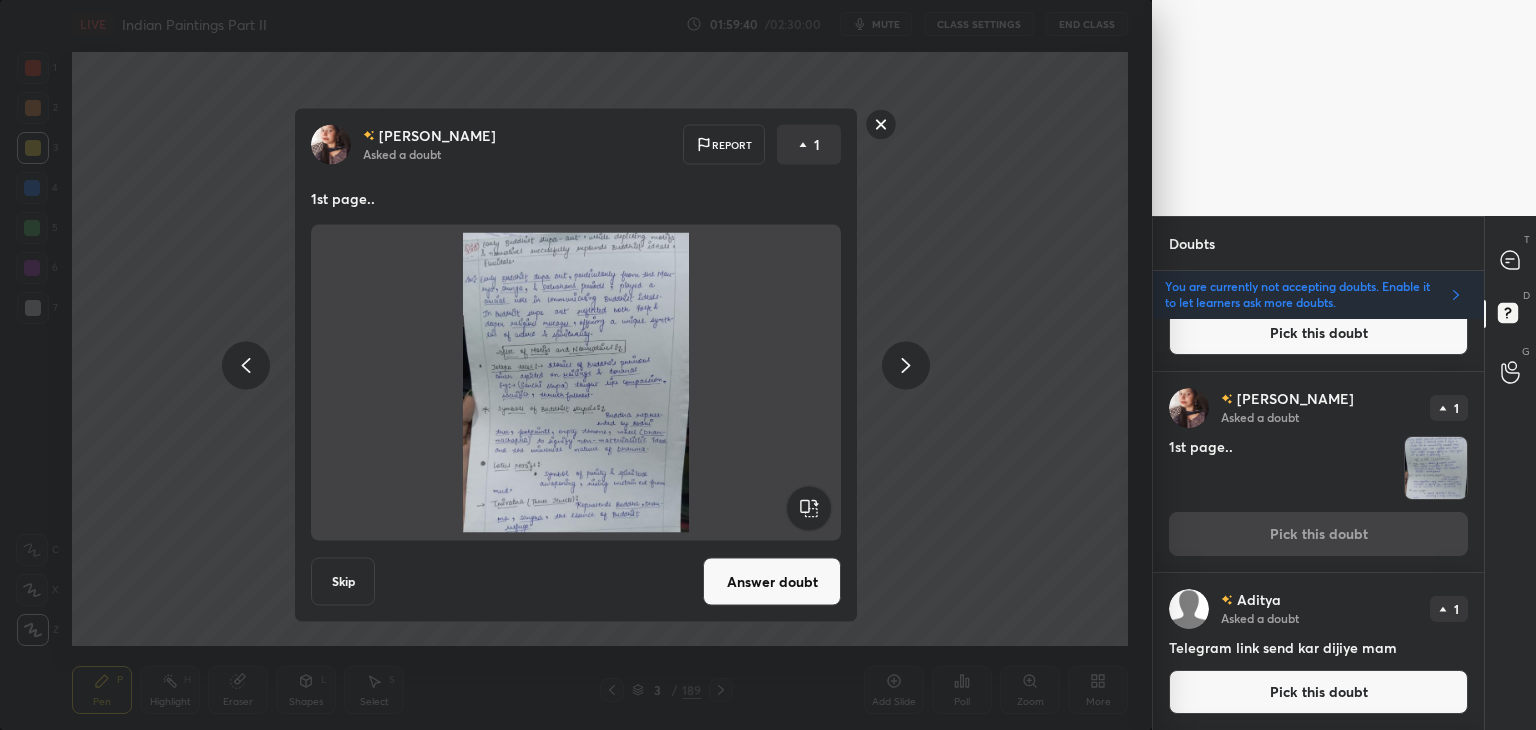 click on "Answer doubt" at bounding box center (772, 582) 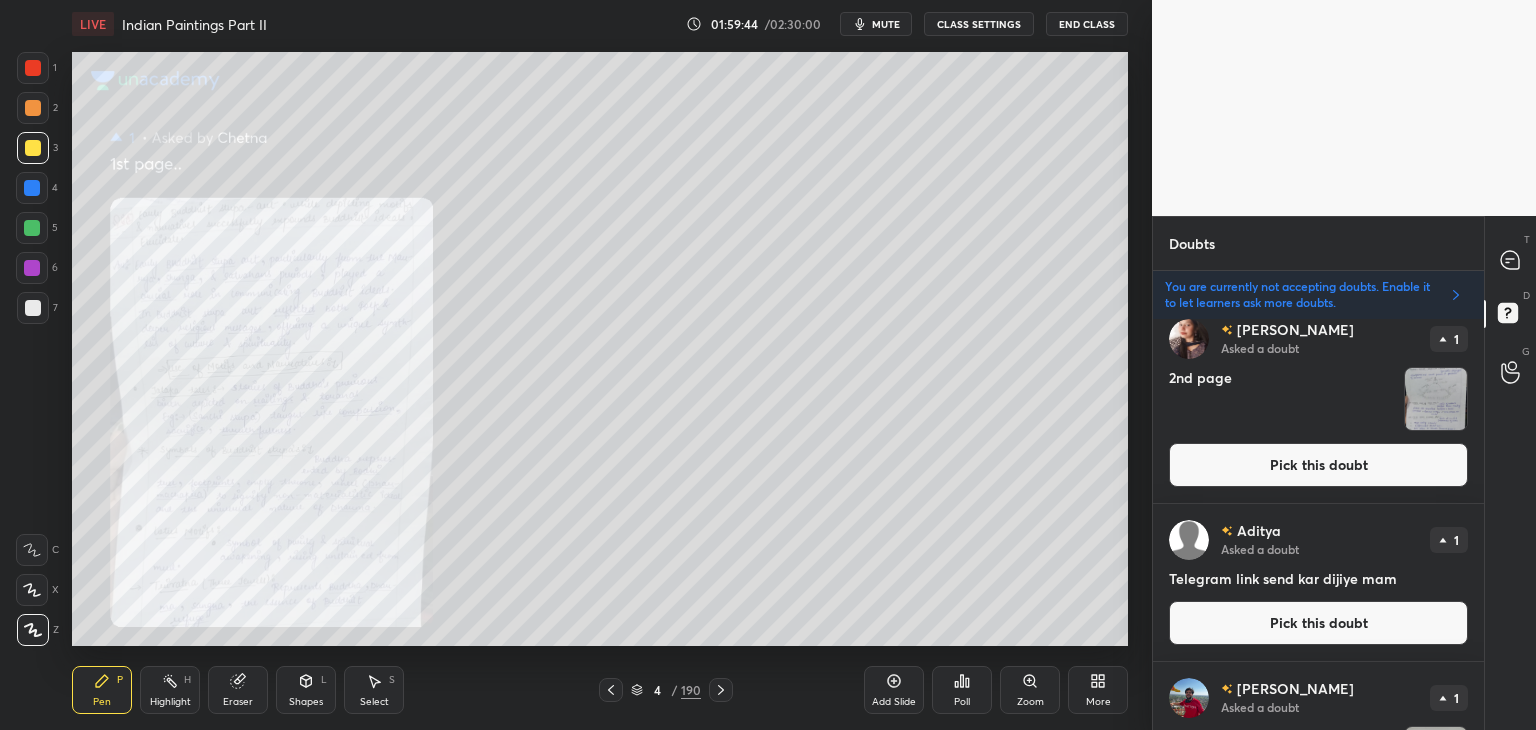 click on "Pick this doubt" at bounding box center [1318, 465] 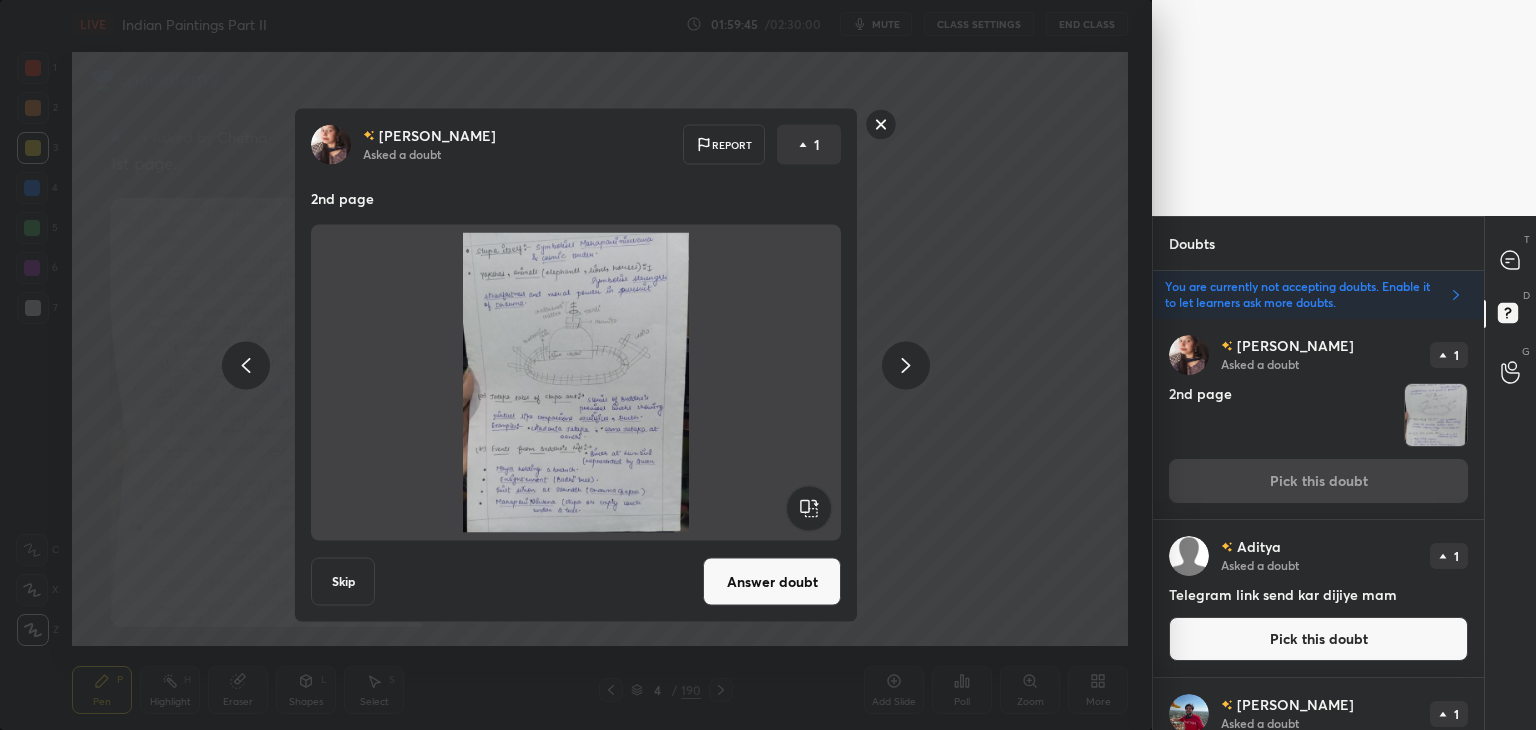 click on "Answer doubt" at bounding box center [772, 582] 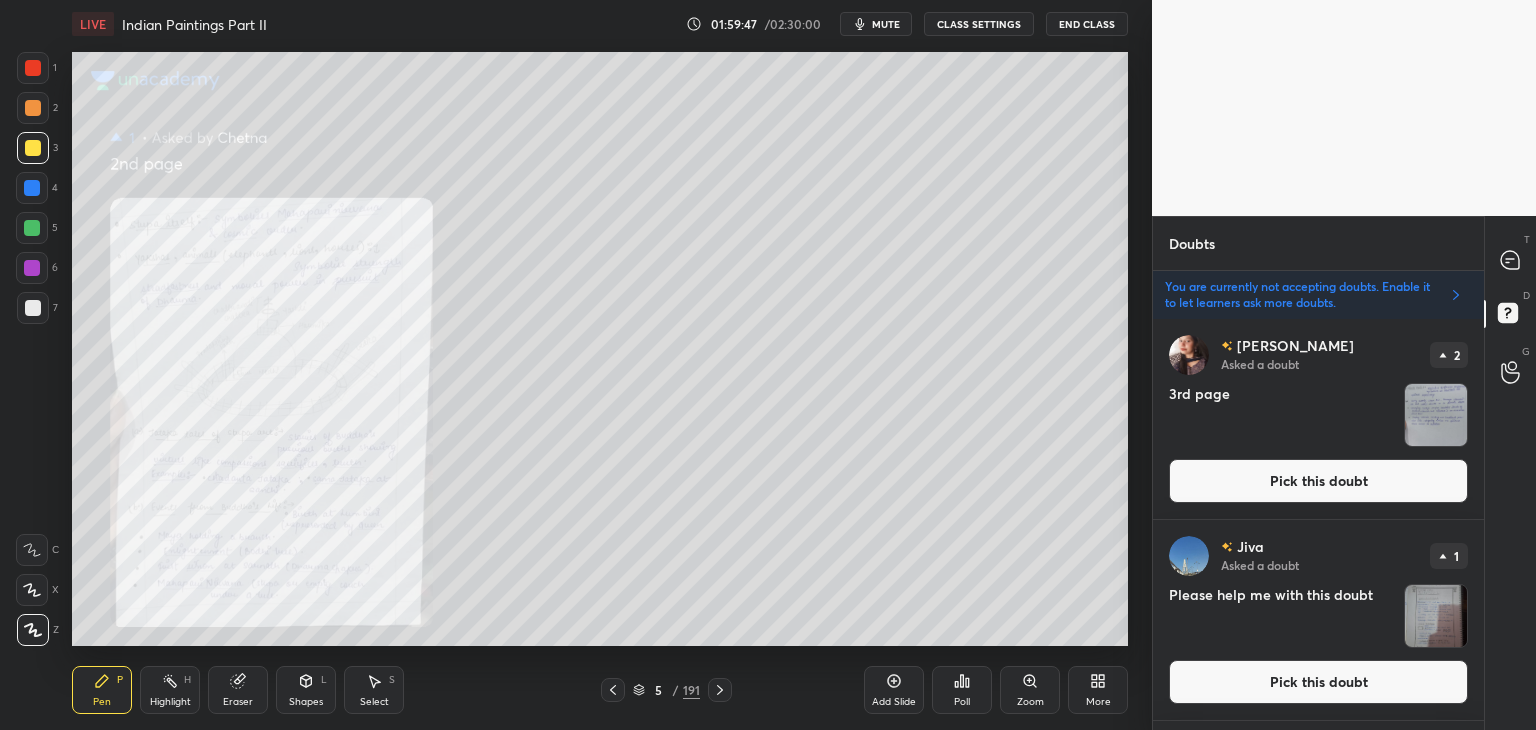 click on "Pick this doubt" at bounding box center (1318, 481) 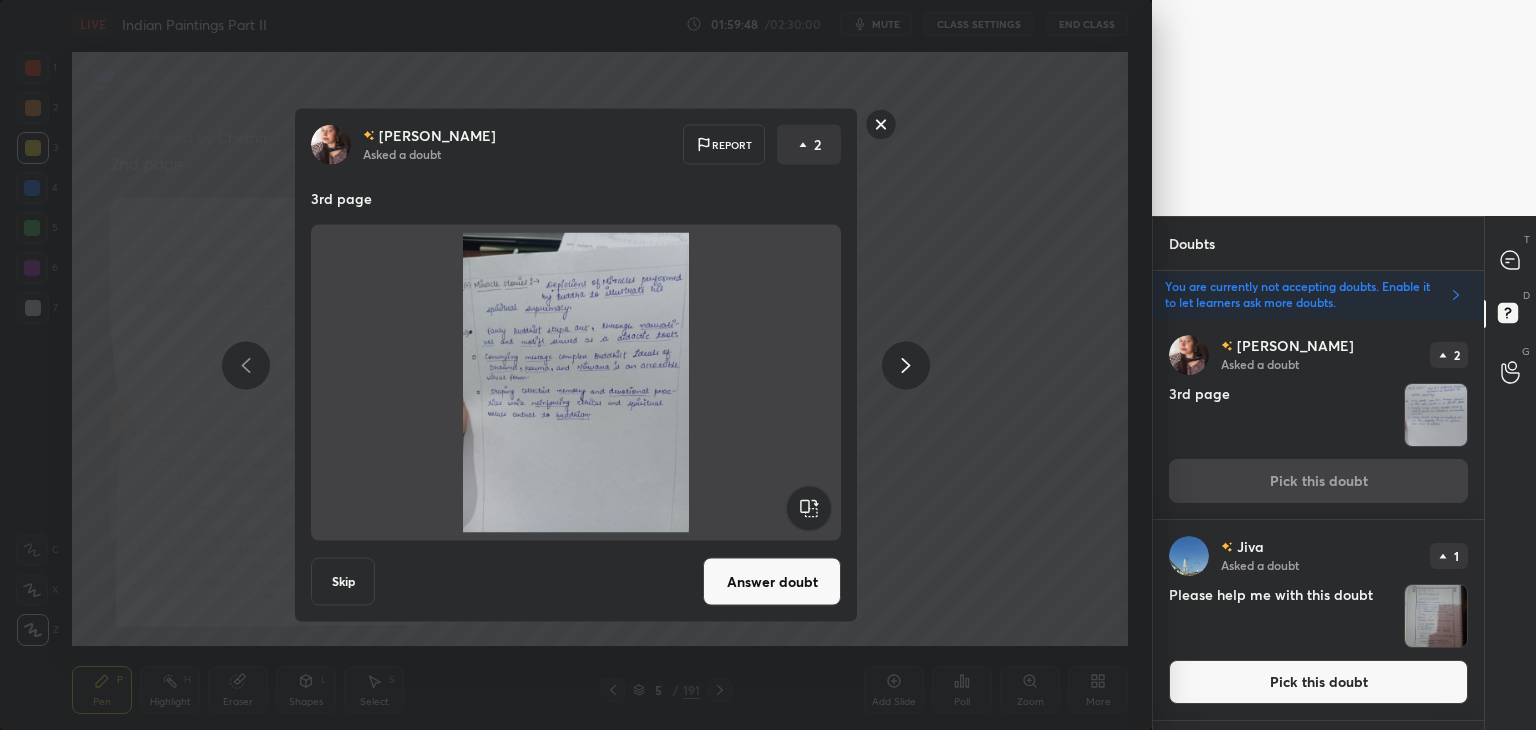 click on "Answer doubt" at bounding box center [772, 582] 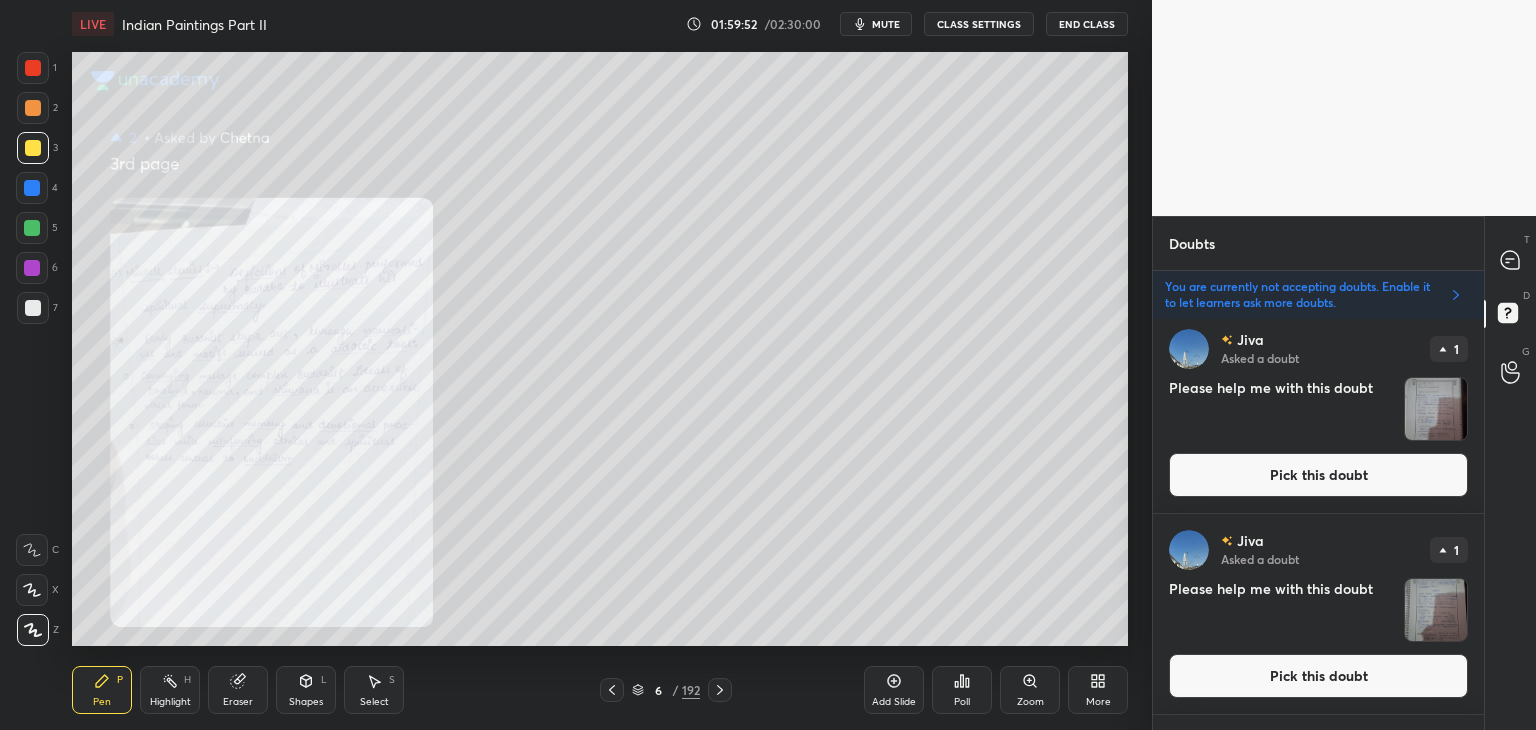 scroll, scrollTop: 0, scrollLeft: 0, axis: both 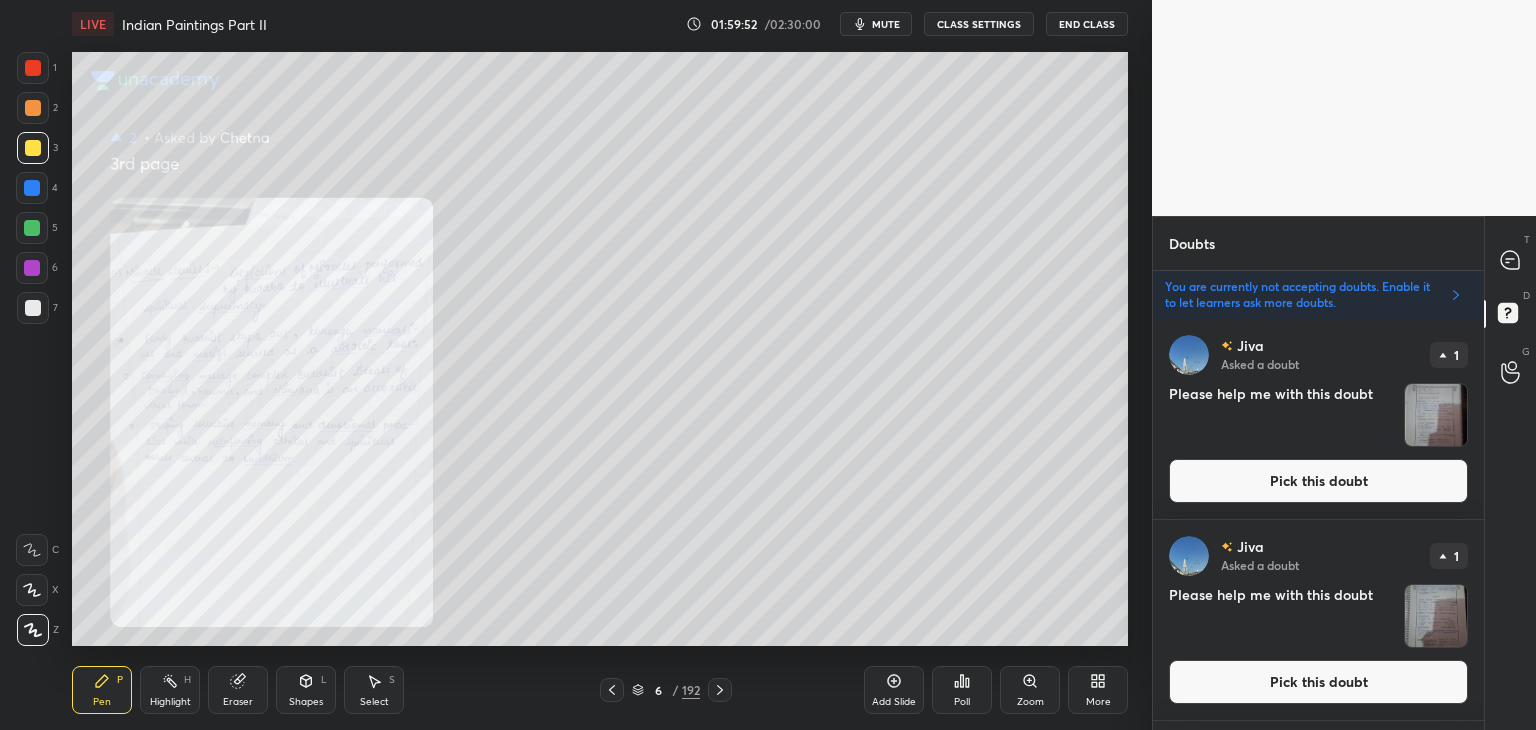 click on "Pick this doubt" at bounding box center [1318, 682] 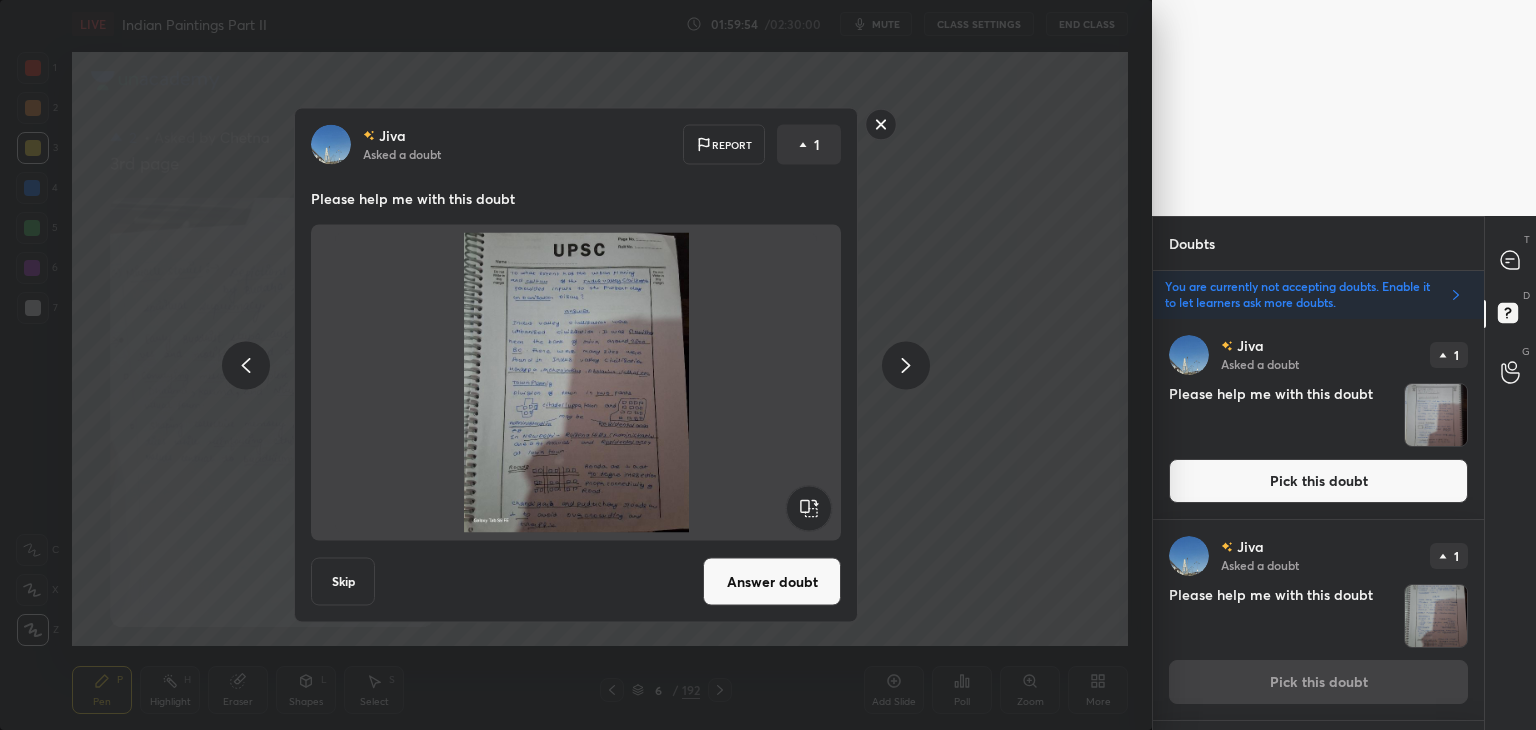 click on "Answer doubt" at bounding box center [772, 582] 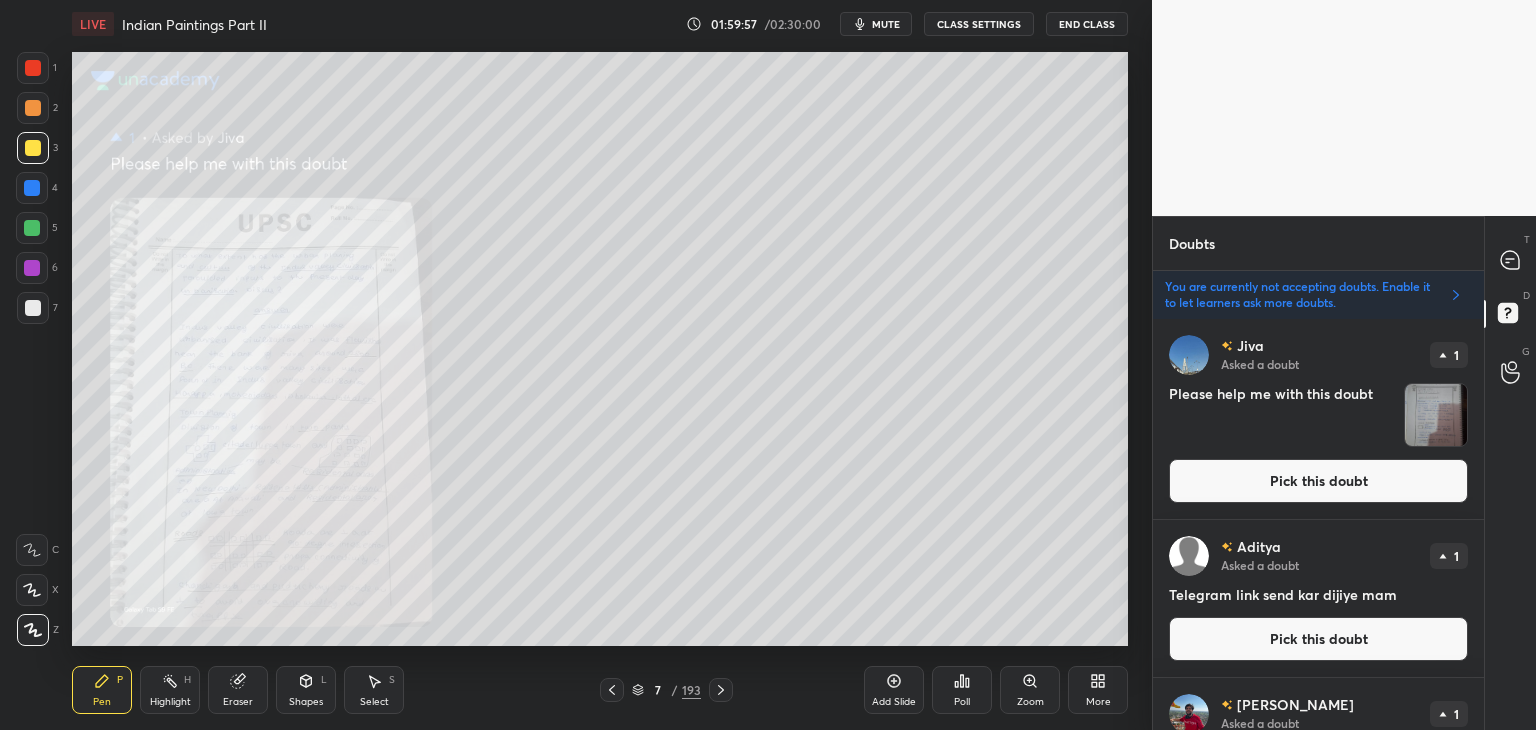click on "Pick this doubt" at bounding box center (1318, 481) 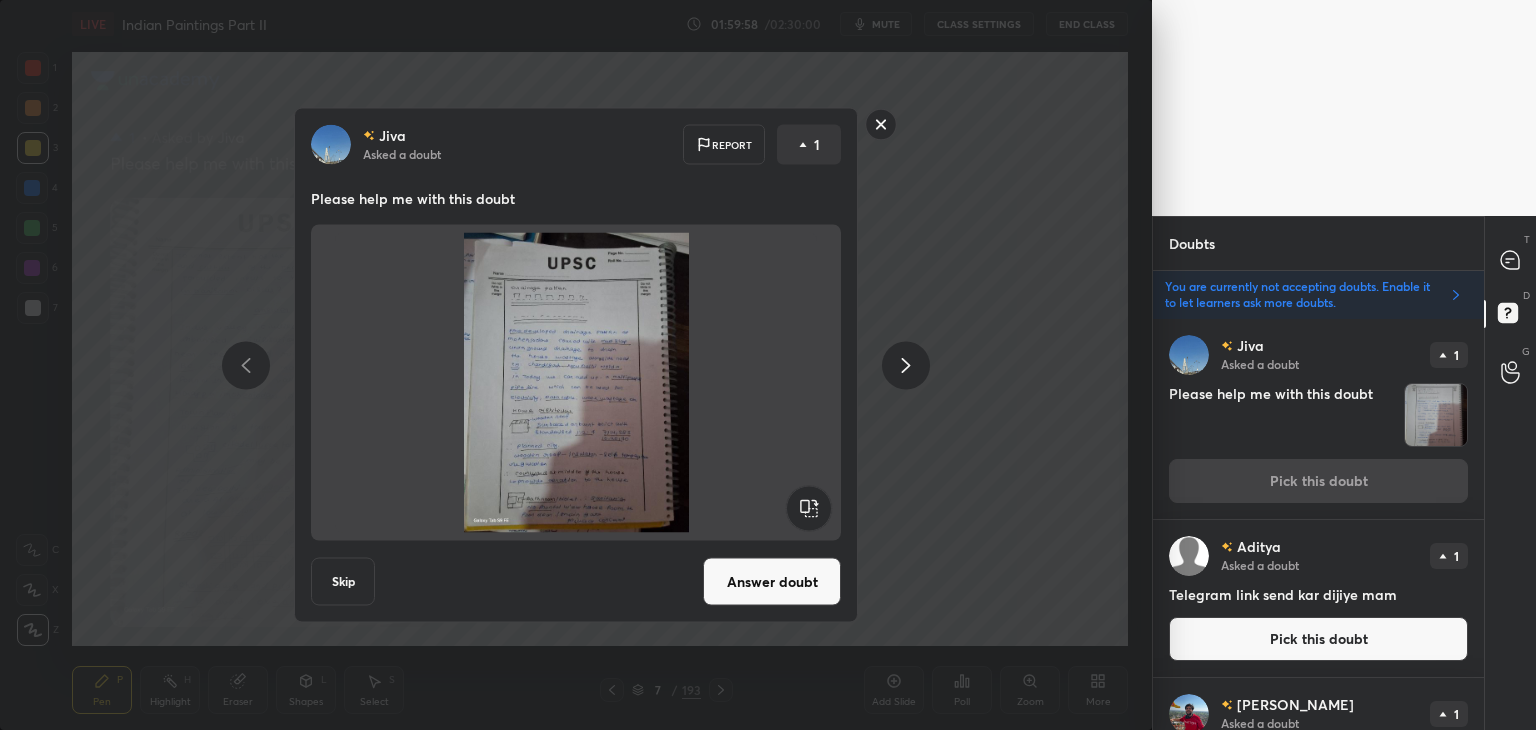 click on "Answer doubt" at bounding box center [772, 582] 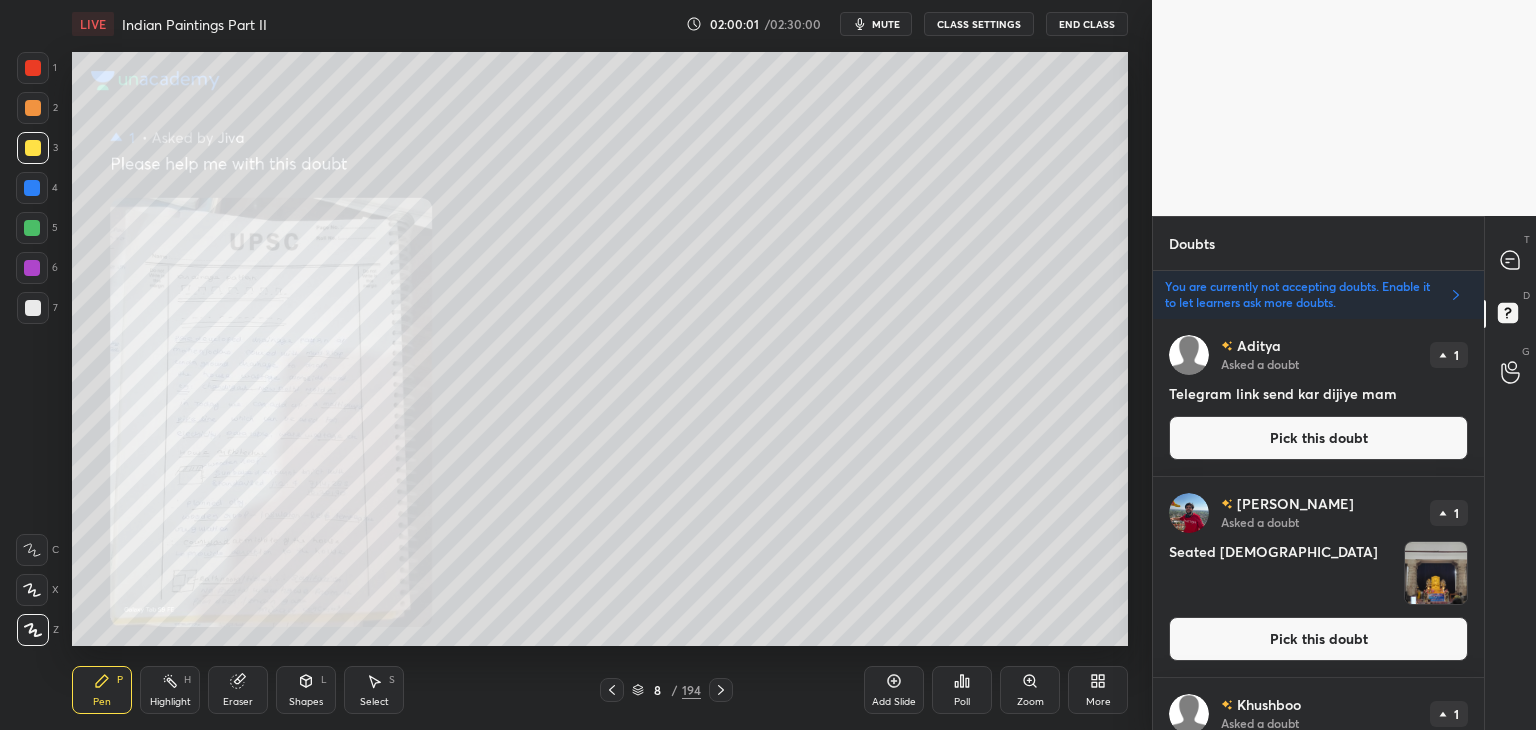 click on "Pick this doubt" at bounding box center (1318, 639) 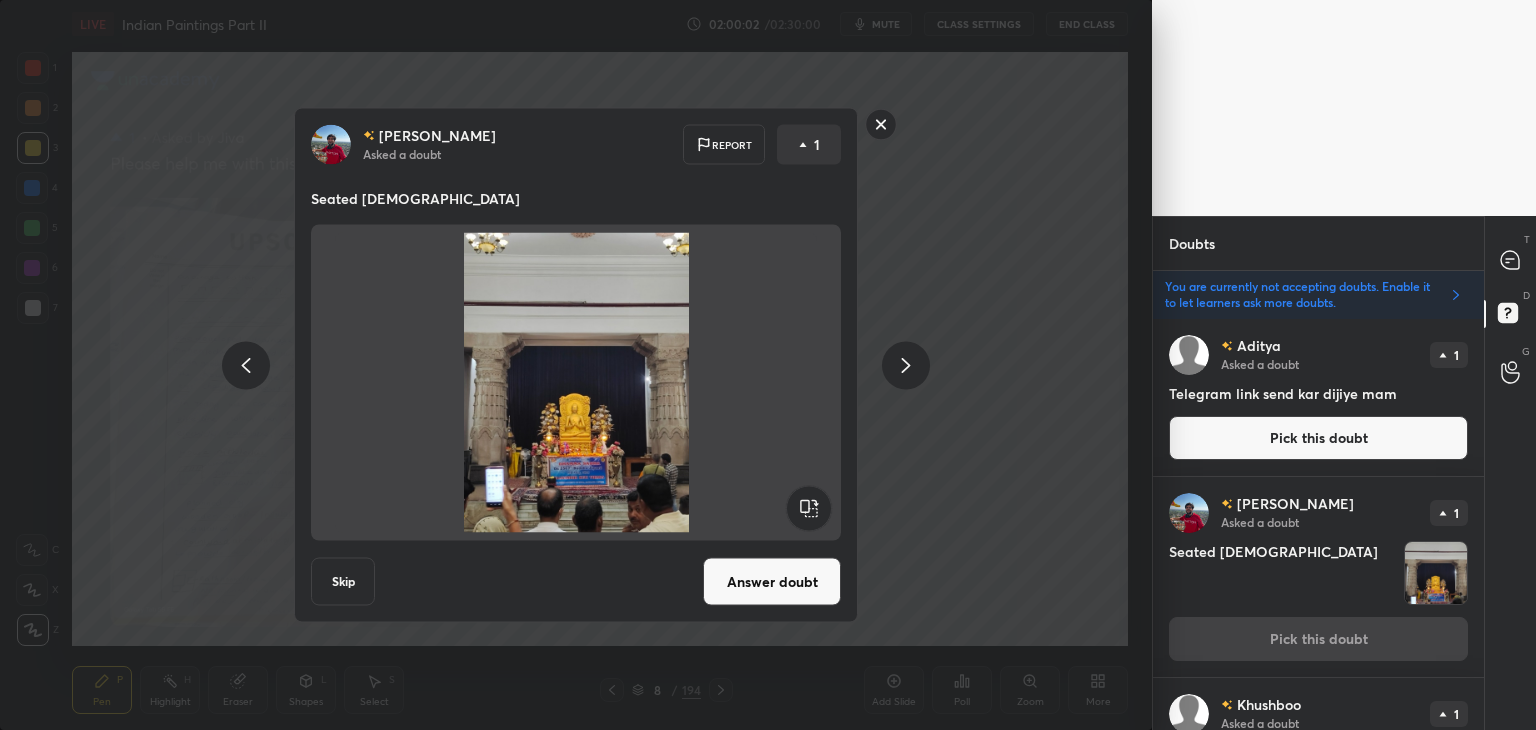 click on "Skip" at bounding box center [343, 582] 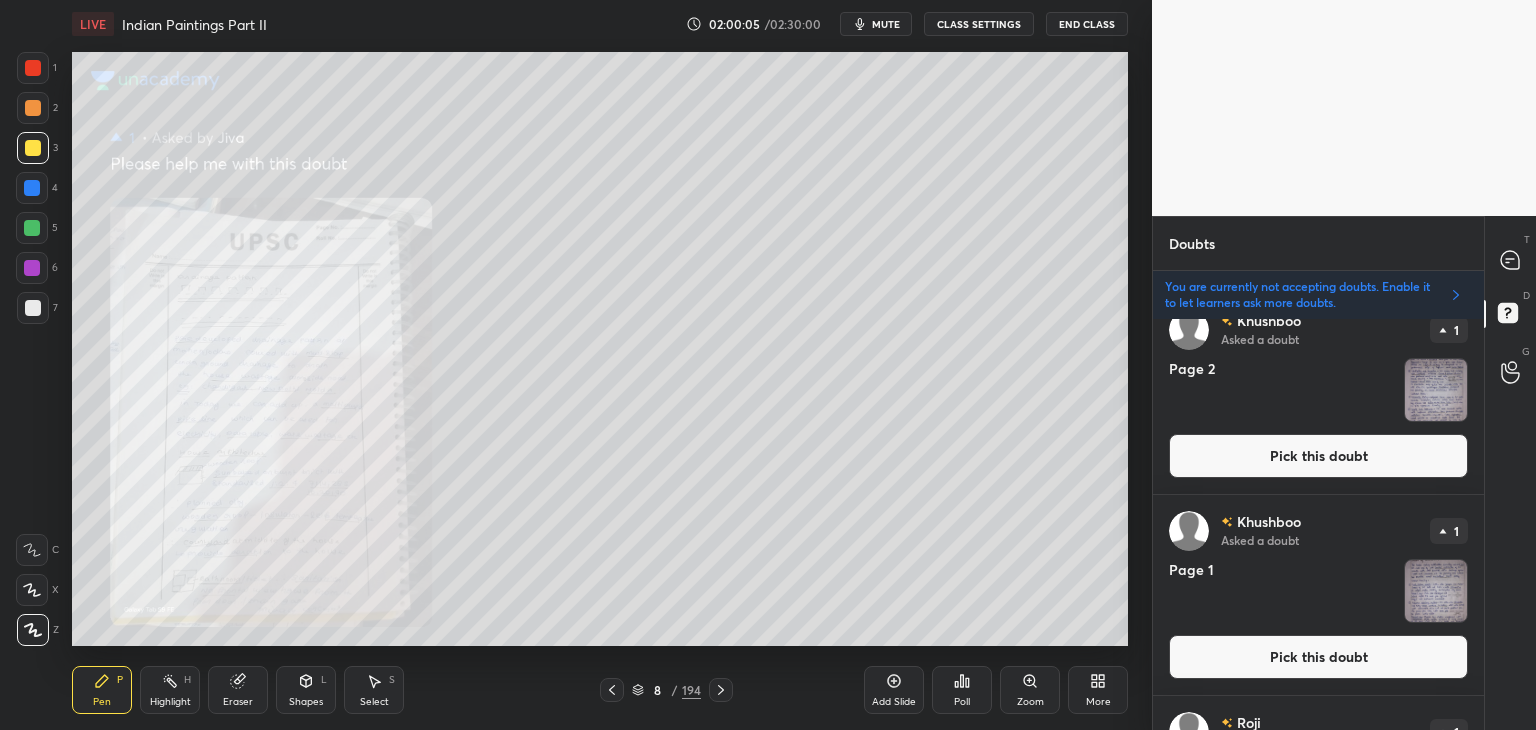 scroll, scrollTop: 416, scrollLeft: 0, axis: vertical 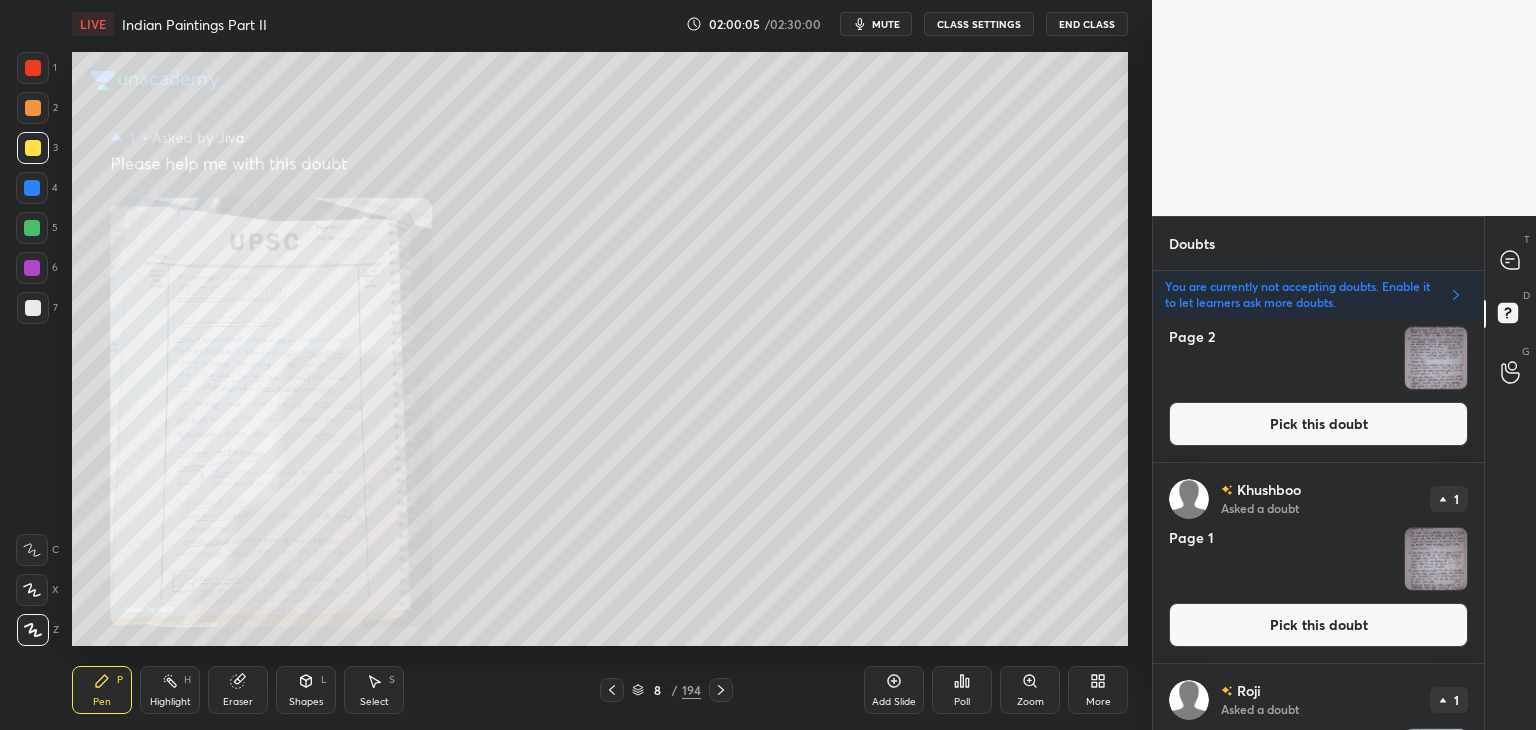 click on "Pick this doubt" at bounding box center [1318, 625] 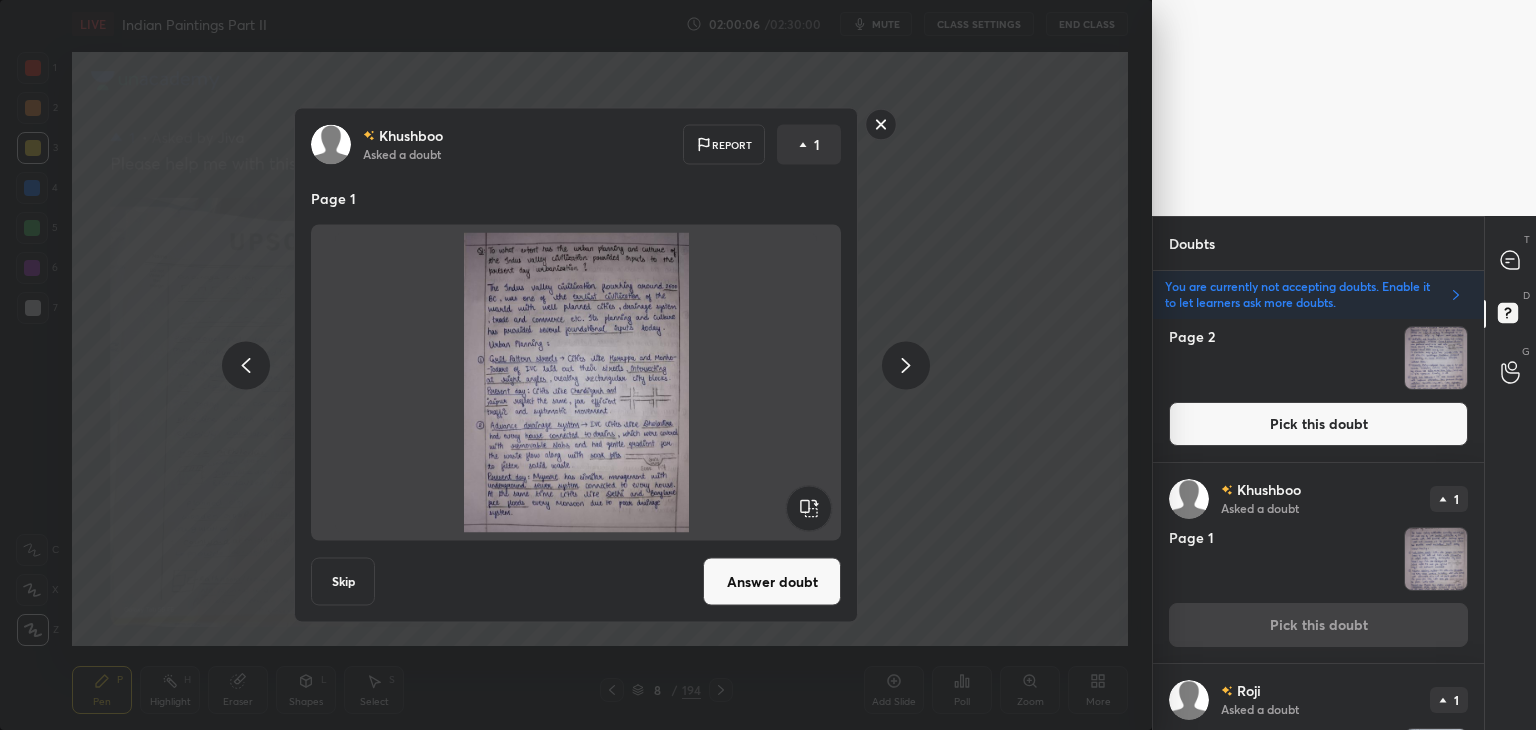 click on "Answer doubt" at bounding box center (772, 582) 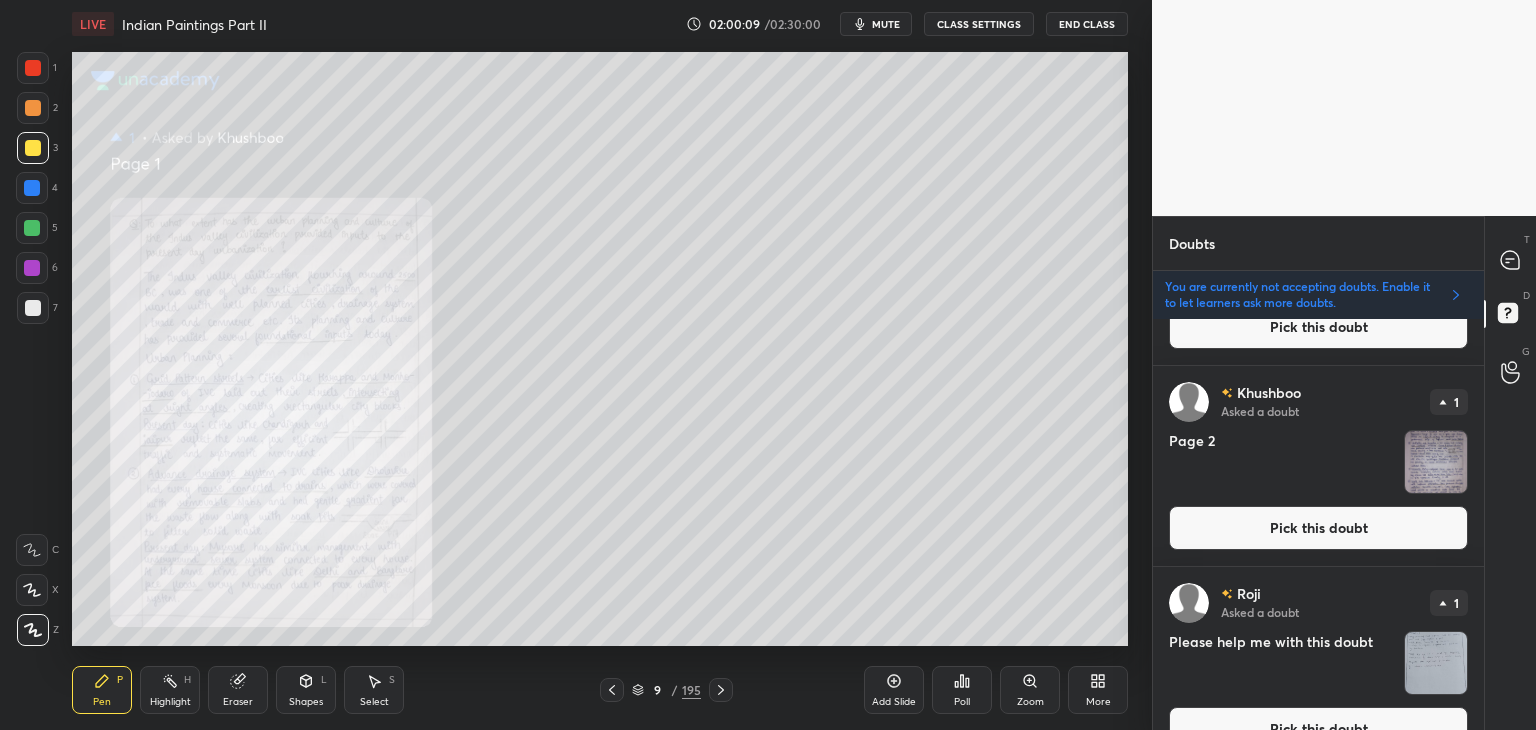 scroll, scrollTop: 330, scrollLeft: 0, axis: vertical 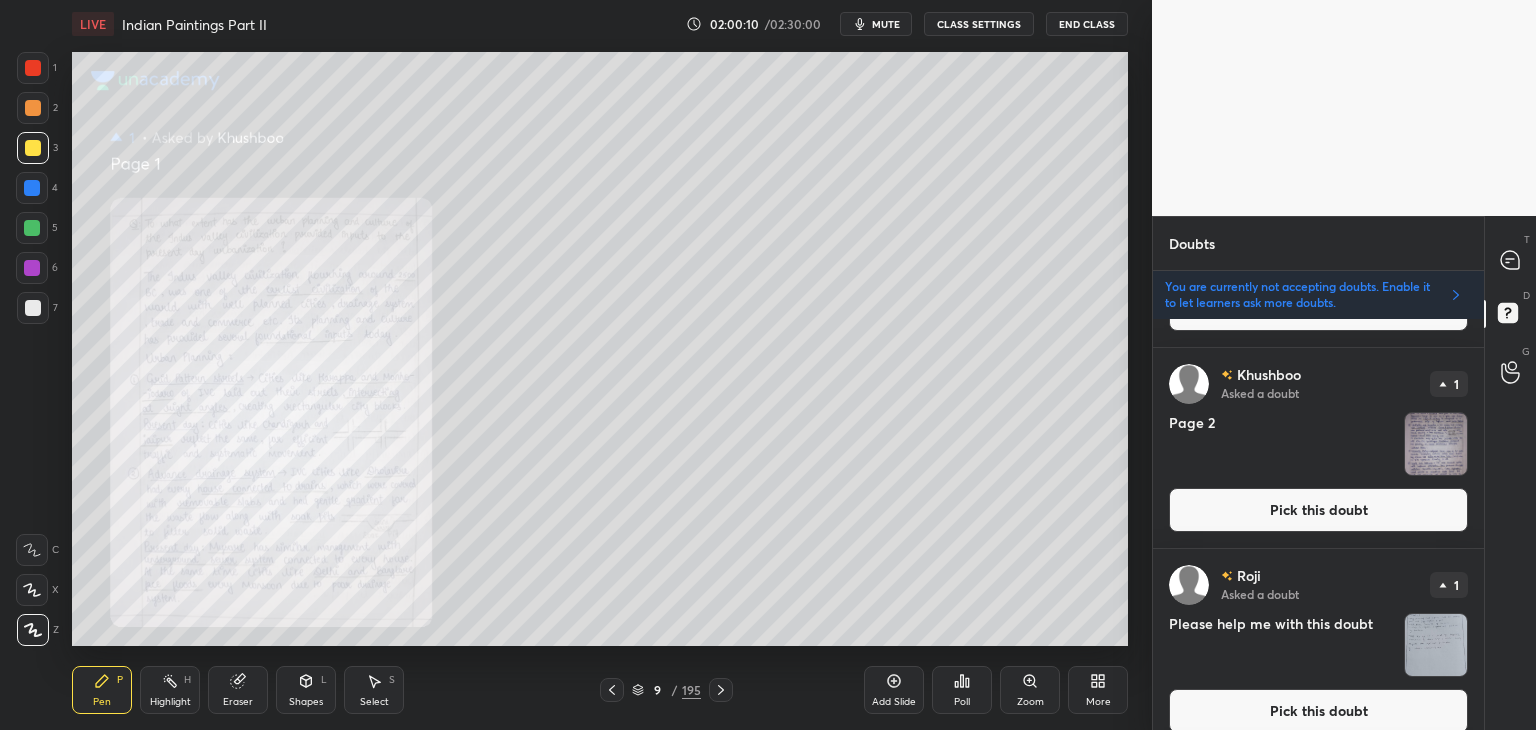 click on "Pick this doubt" at bounding box center (1318, 510) 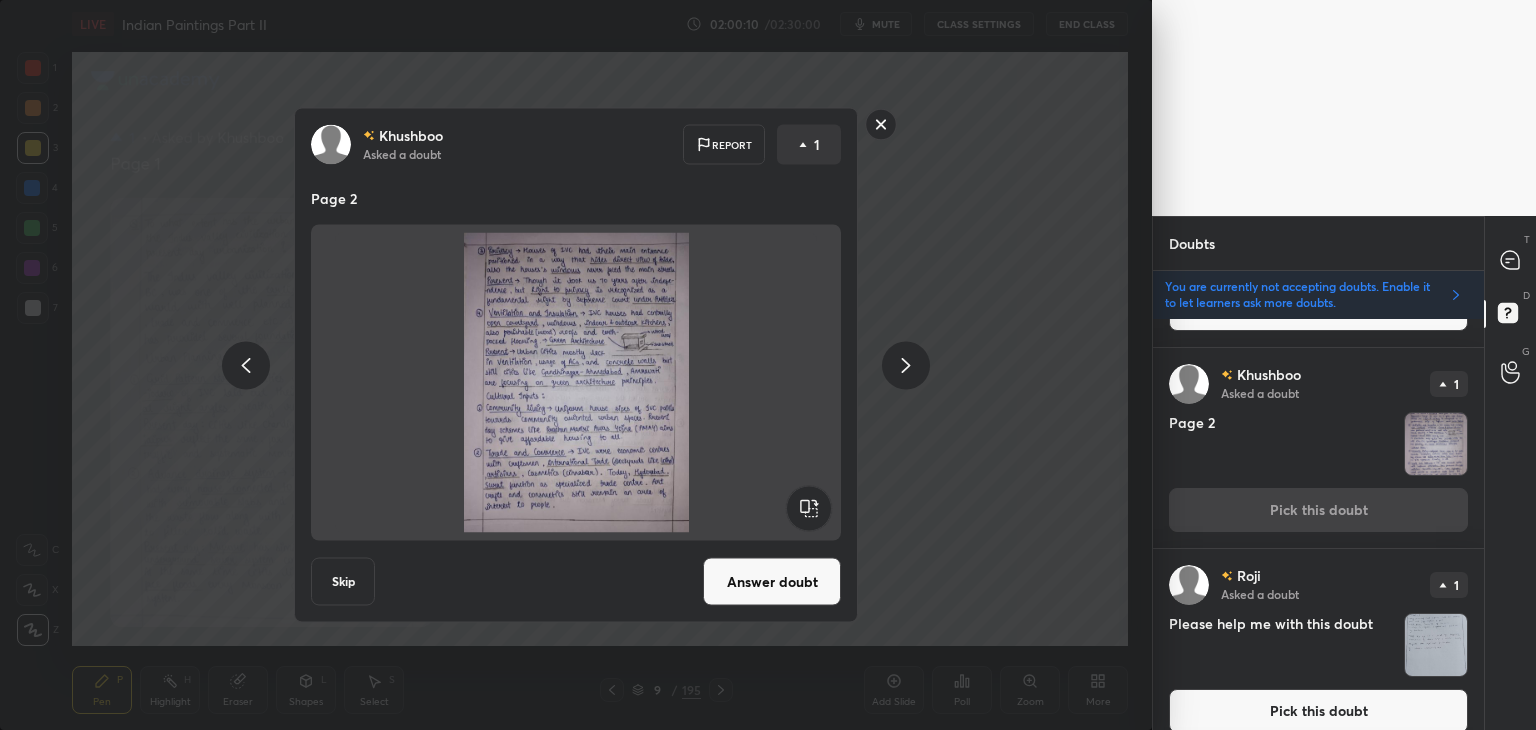 click on "Answer doubt" at bounding box center [772, 582] 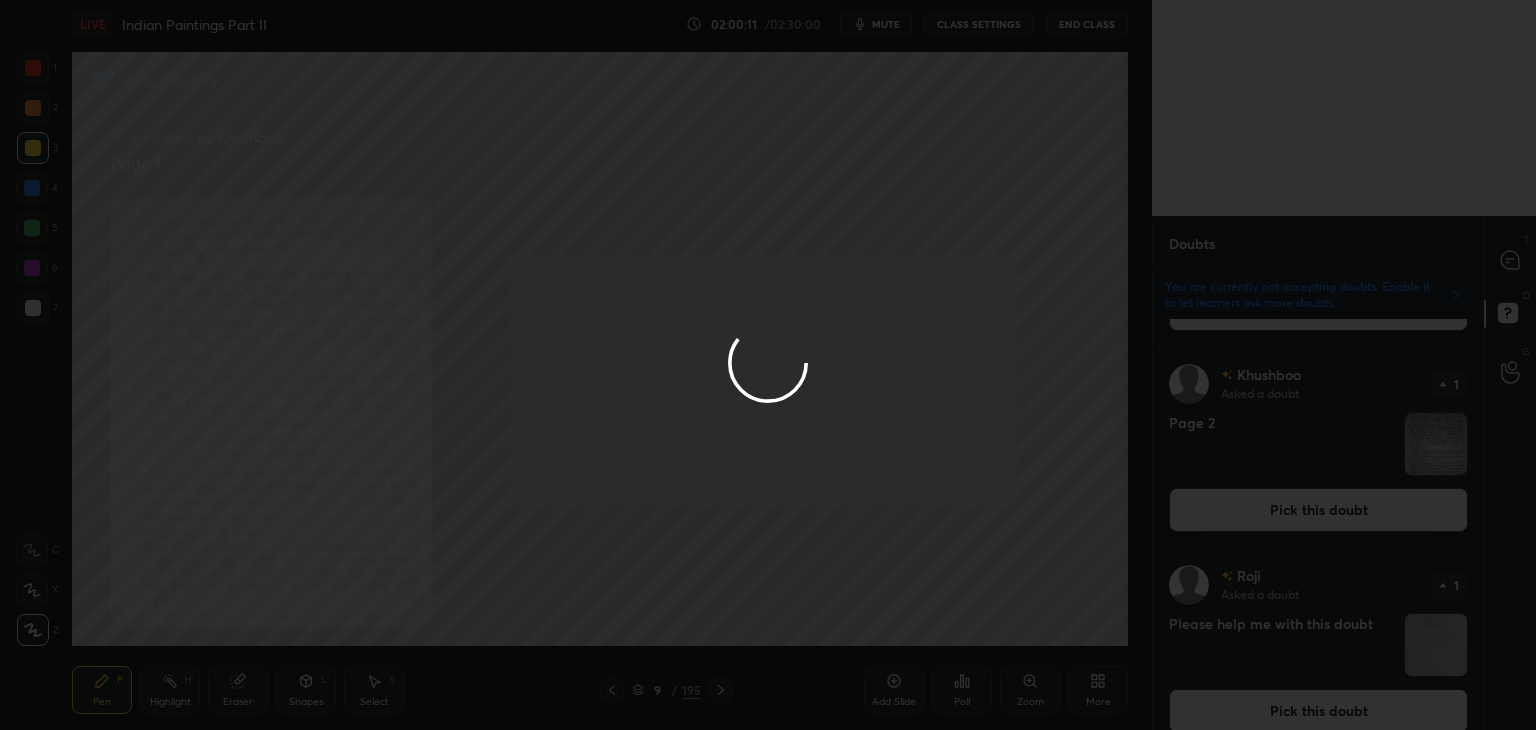 scroll, scrollTop: 0, scrollLeft: 0, axis: both 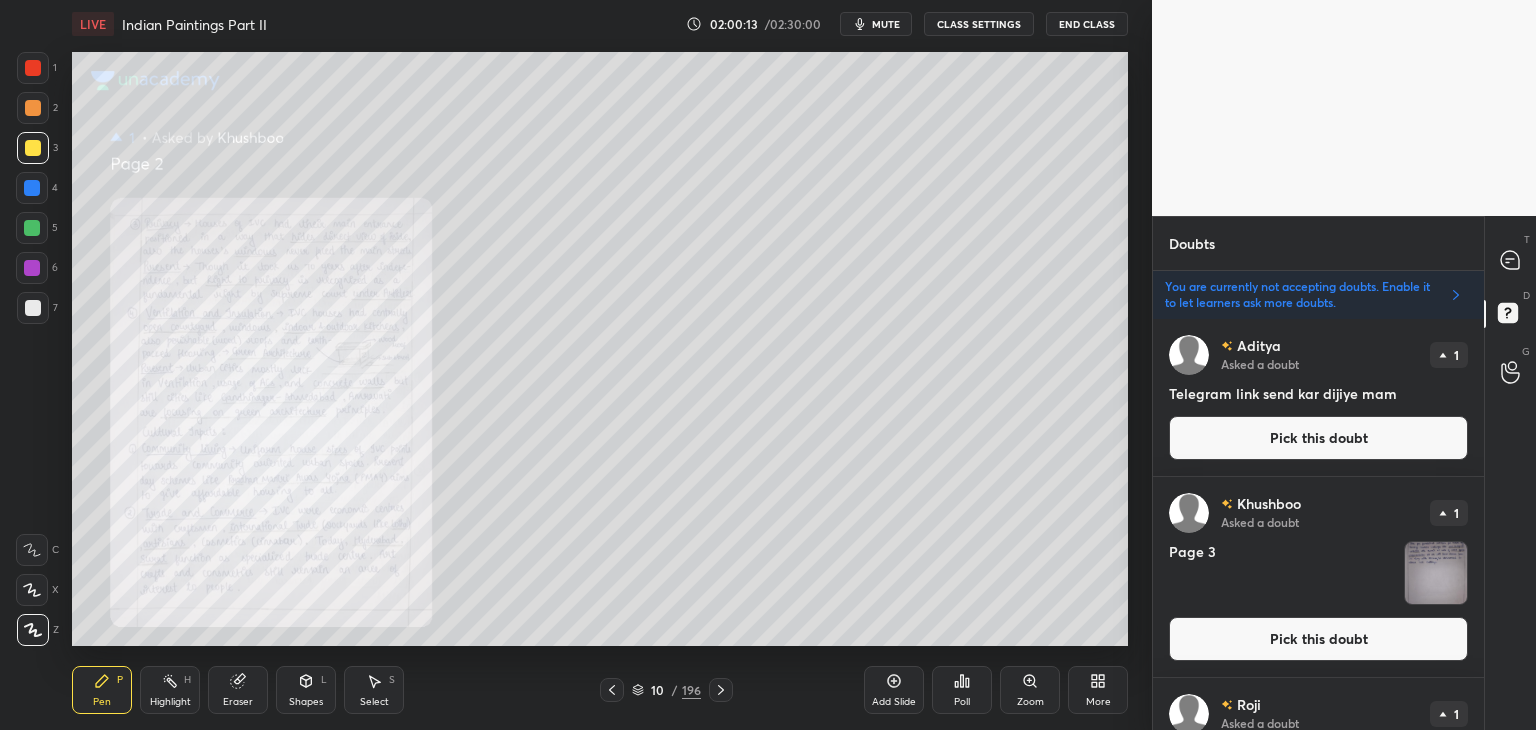 drag, startPoint x: 1298, startPoint y: 627, endPoint x: 1308, endPoint y: 618, distance: 13.453624 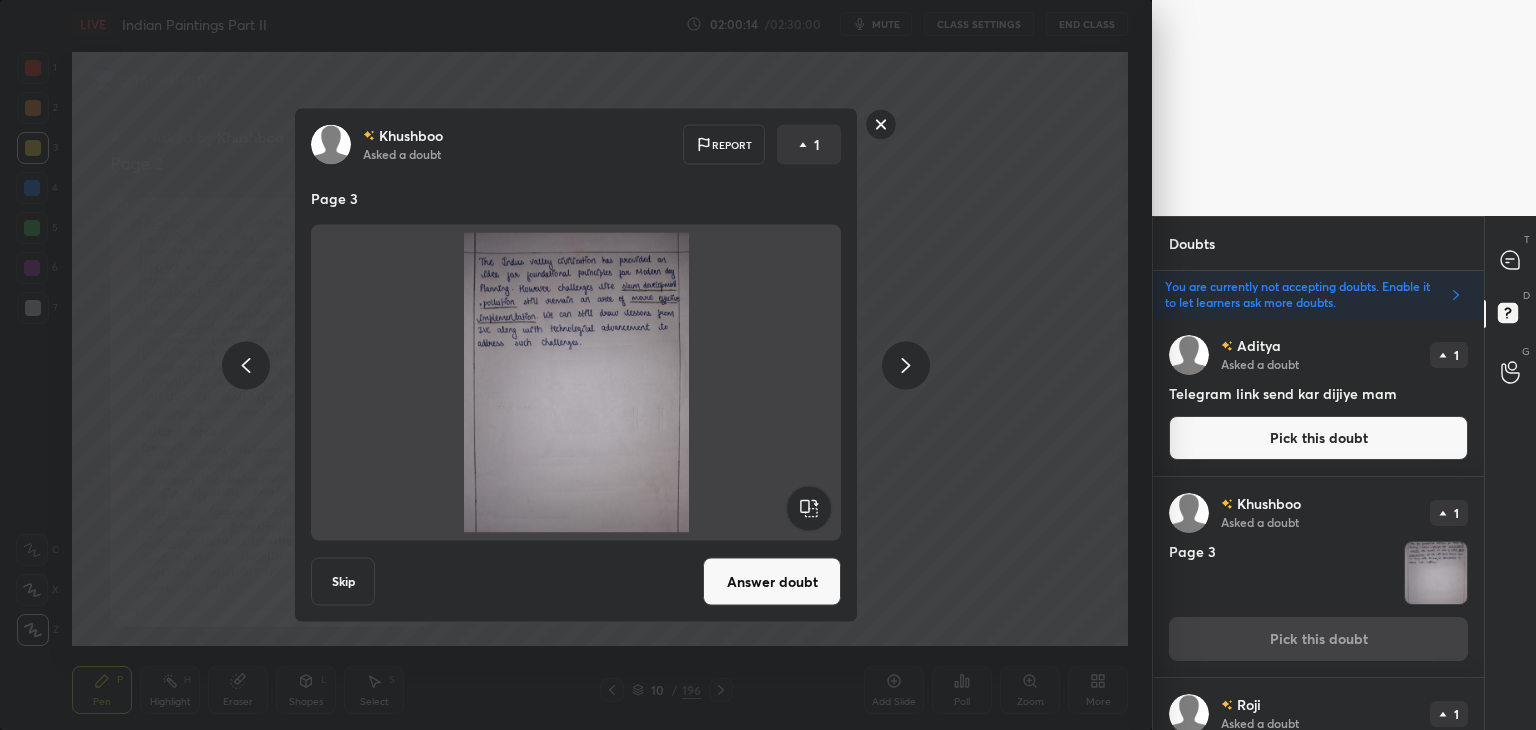 click on "Answer doubt" at bounding box center (772, 582) 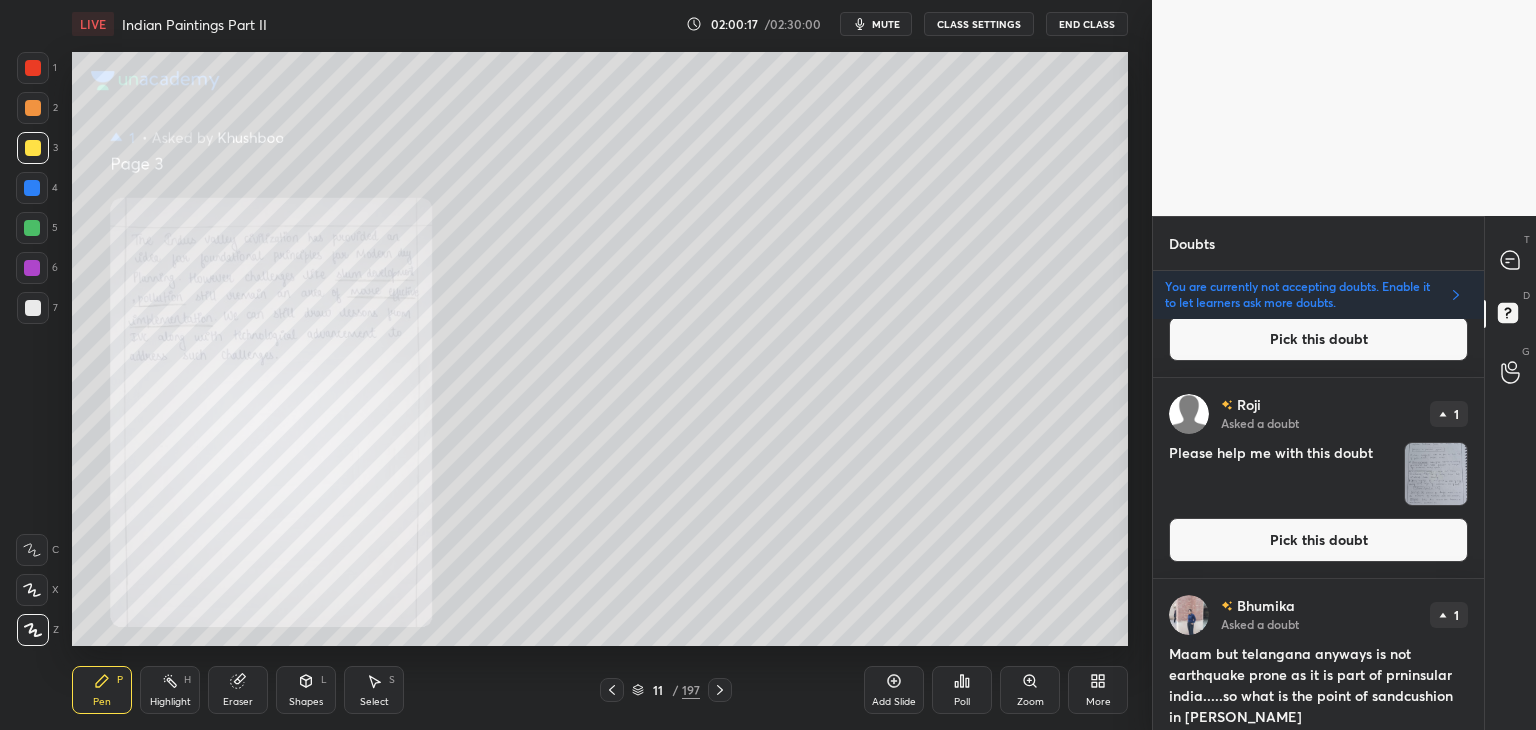 scroll, scrollTop: 312, scrollLeft: 0, axis: vertical 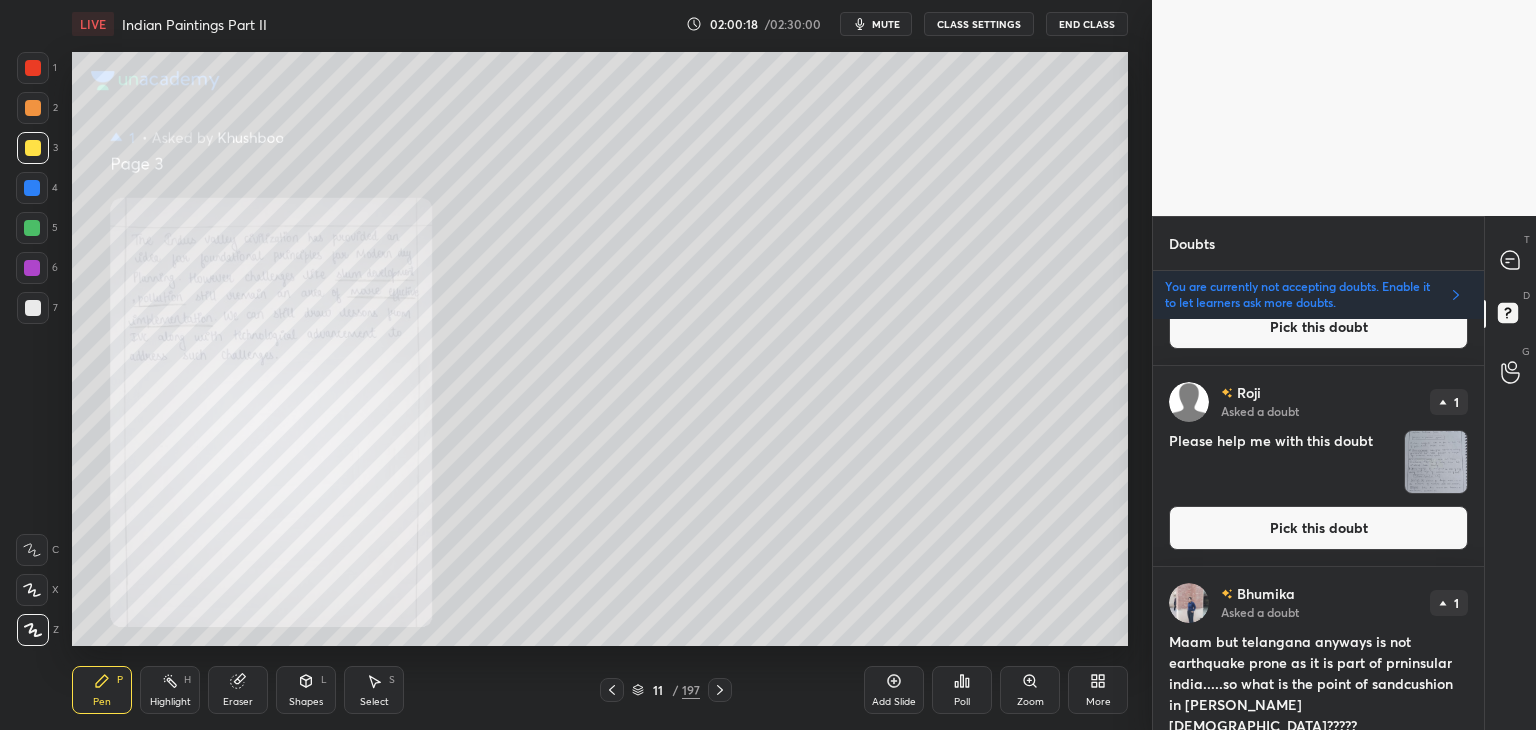 click on "Pick this doubt" at bounding box center [1318, 528] 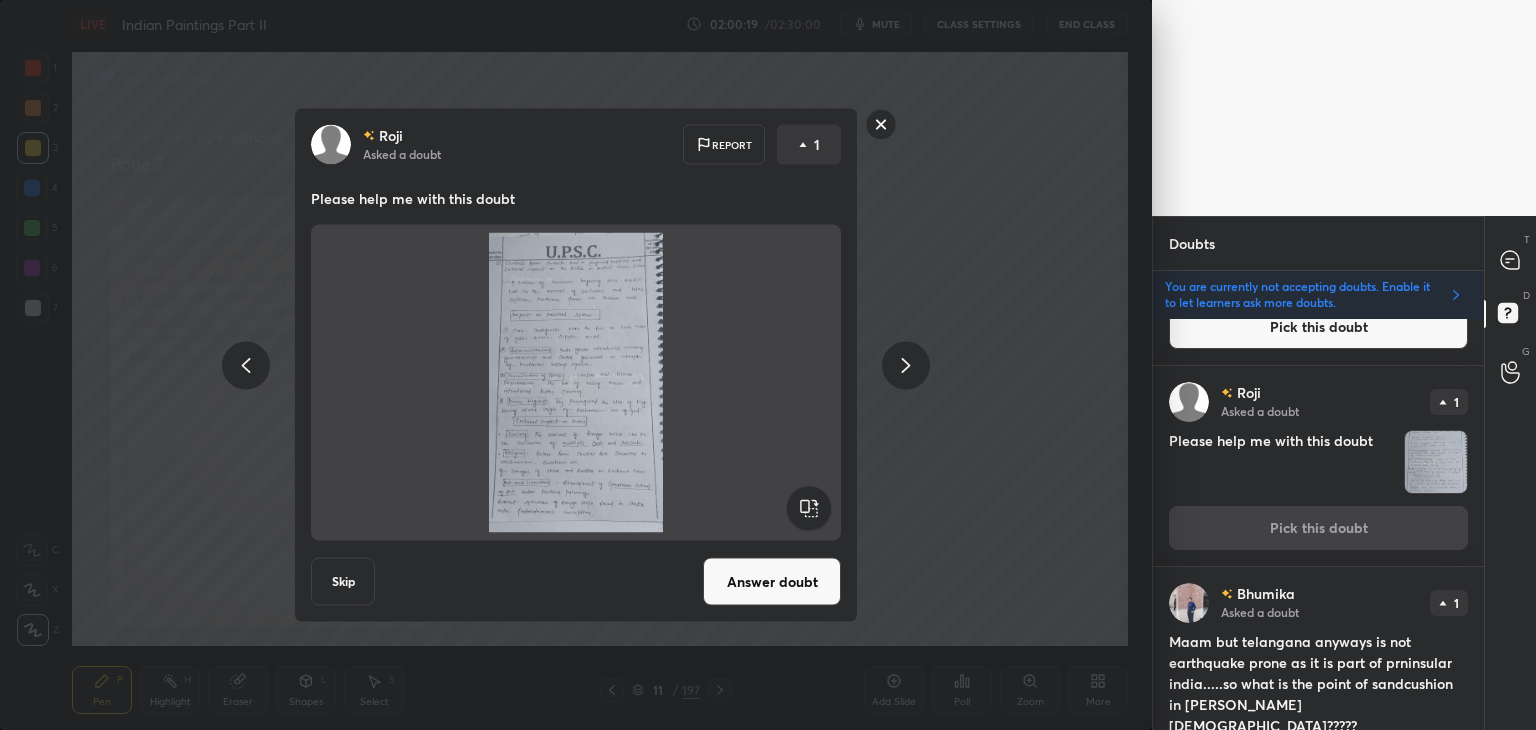 click on "Answer doubt" at bounding box center (772, 582) 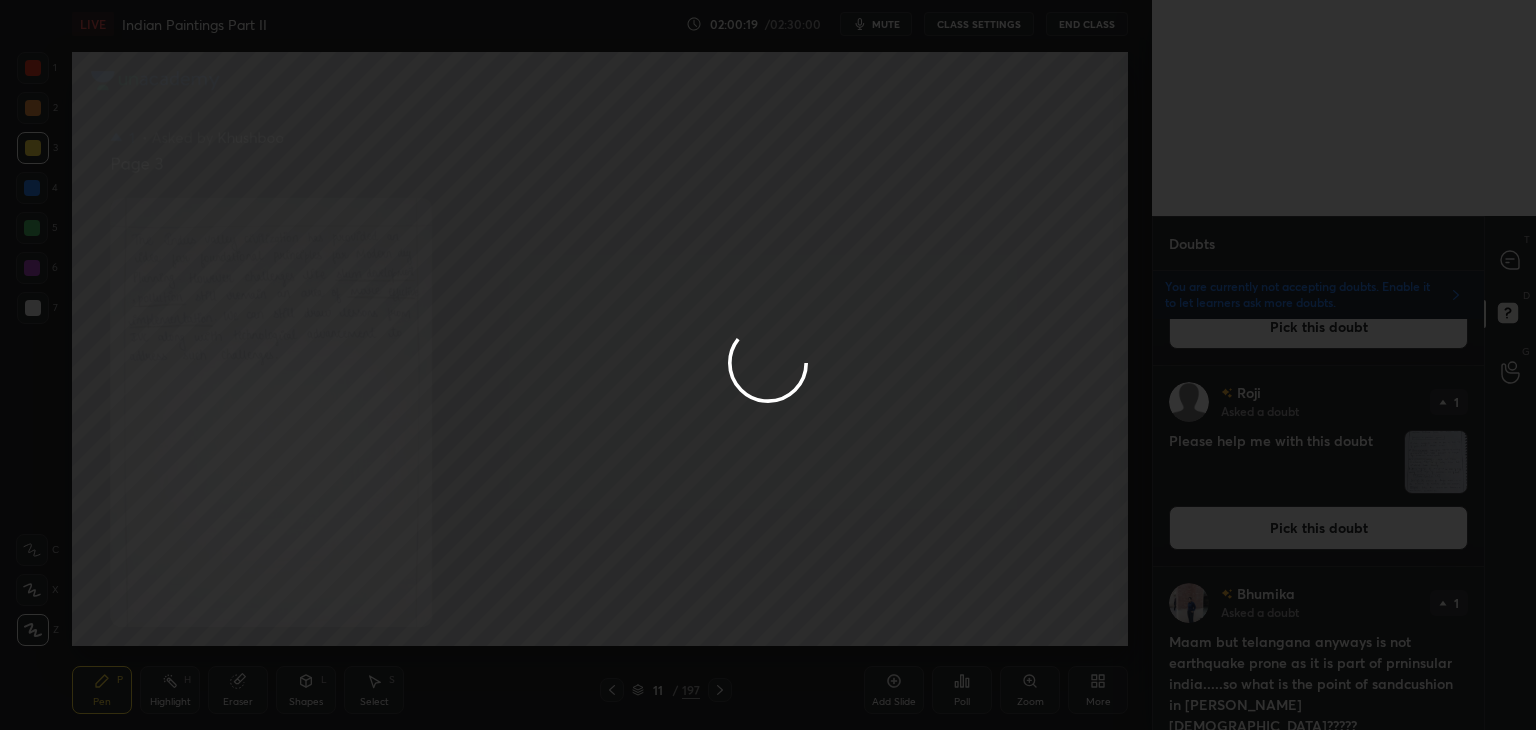 scroll 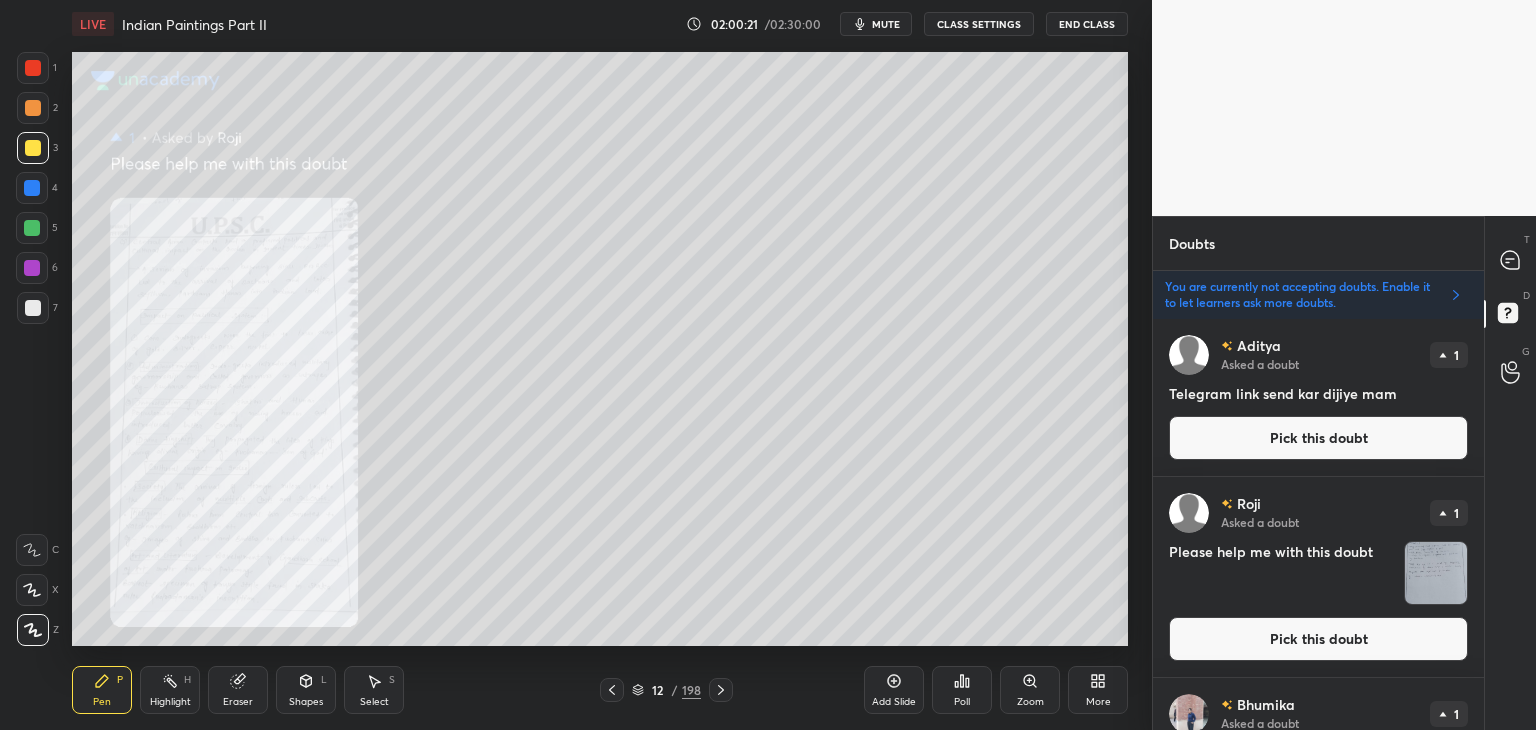 click on "Pick this doubt" at bounding box center [1318, 639] 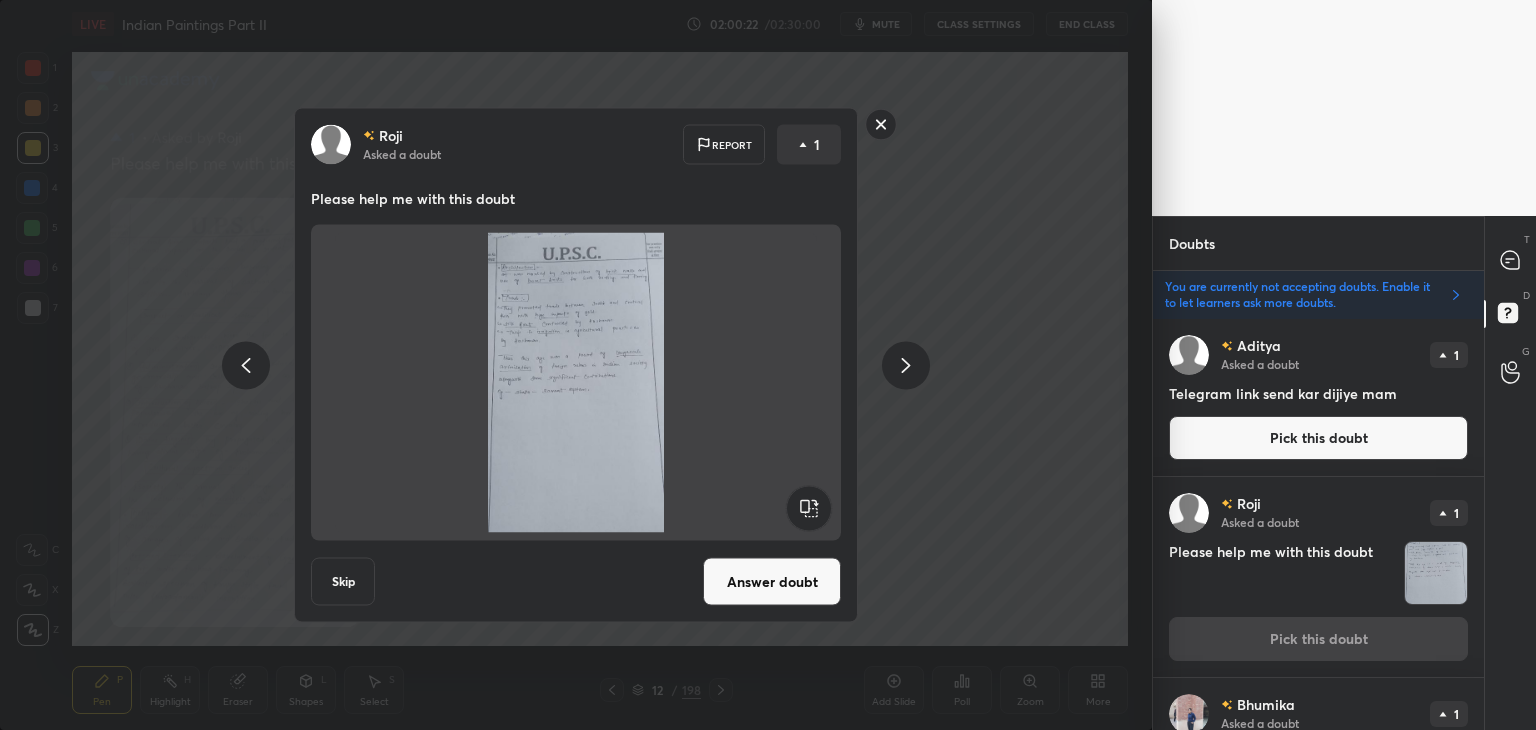 click on "Answer doubt" at bounding box center (772, 582) 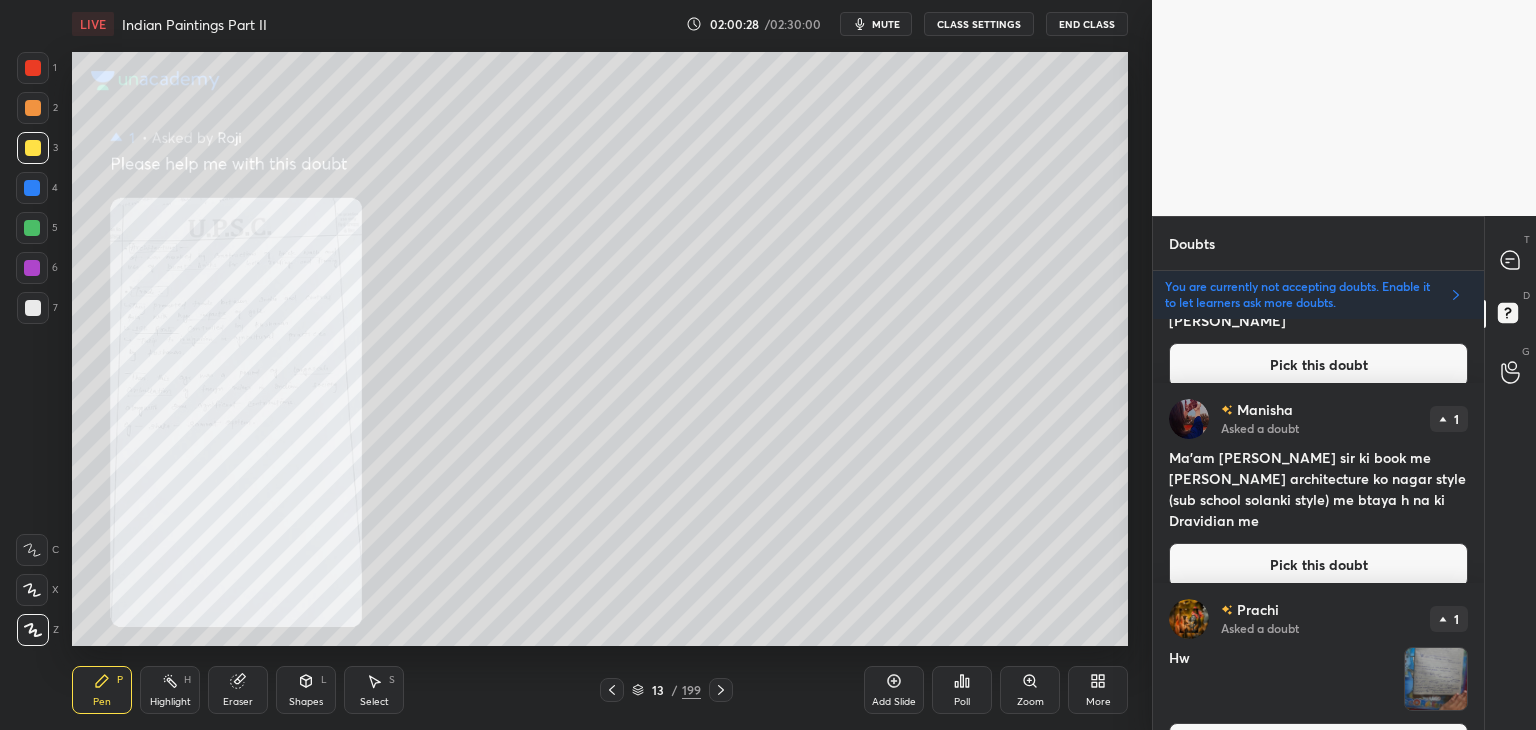 scroll, scrollTop: 525, scrollLeft: 0, axis: vertical 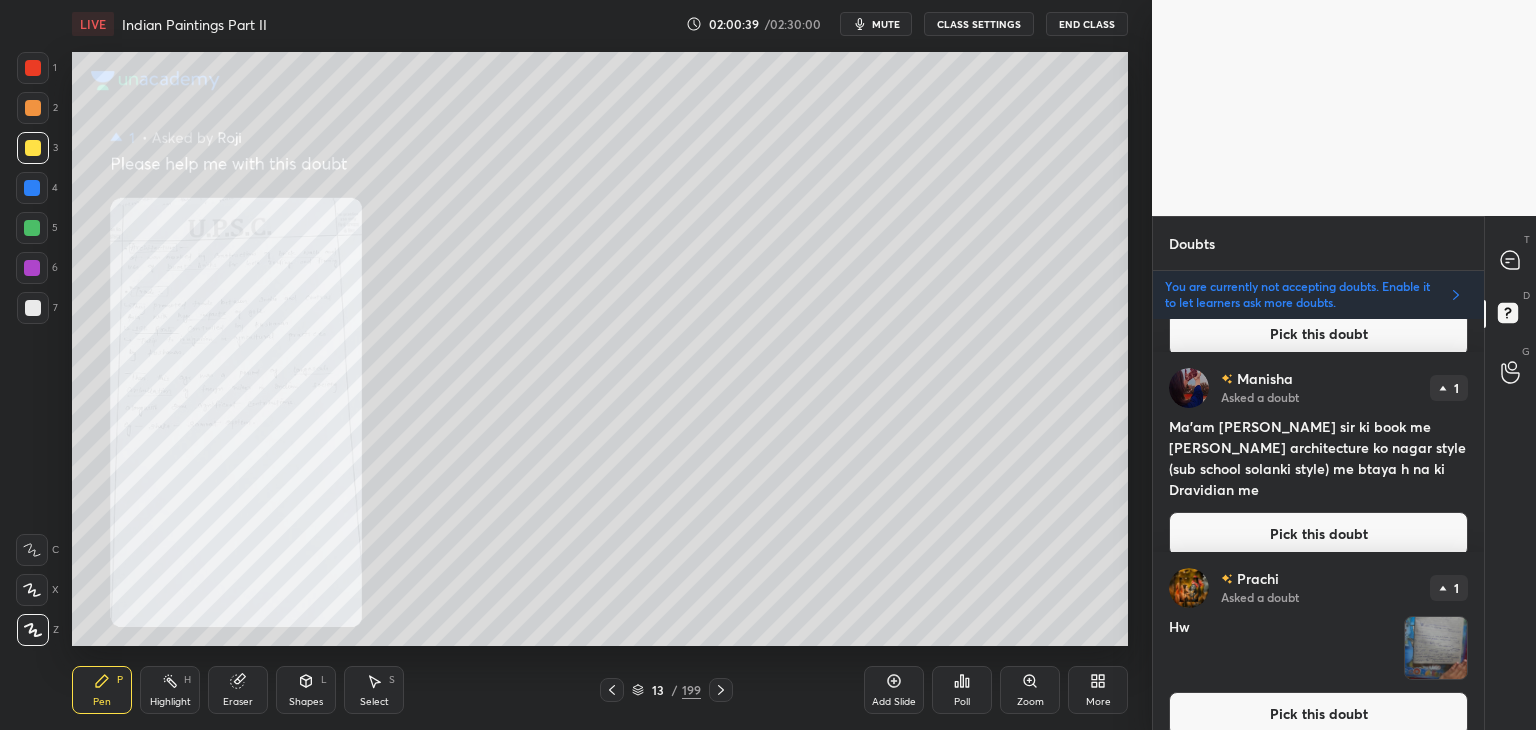click on "Pick this doubt" at bounding box center [1318, 534] 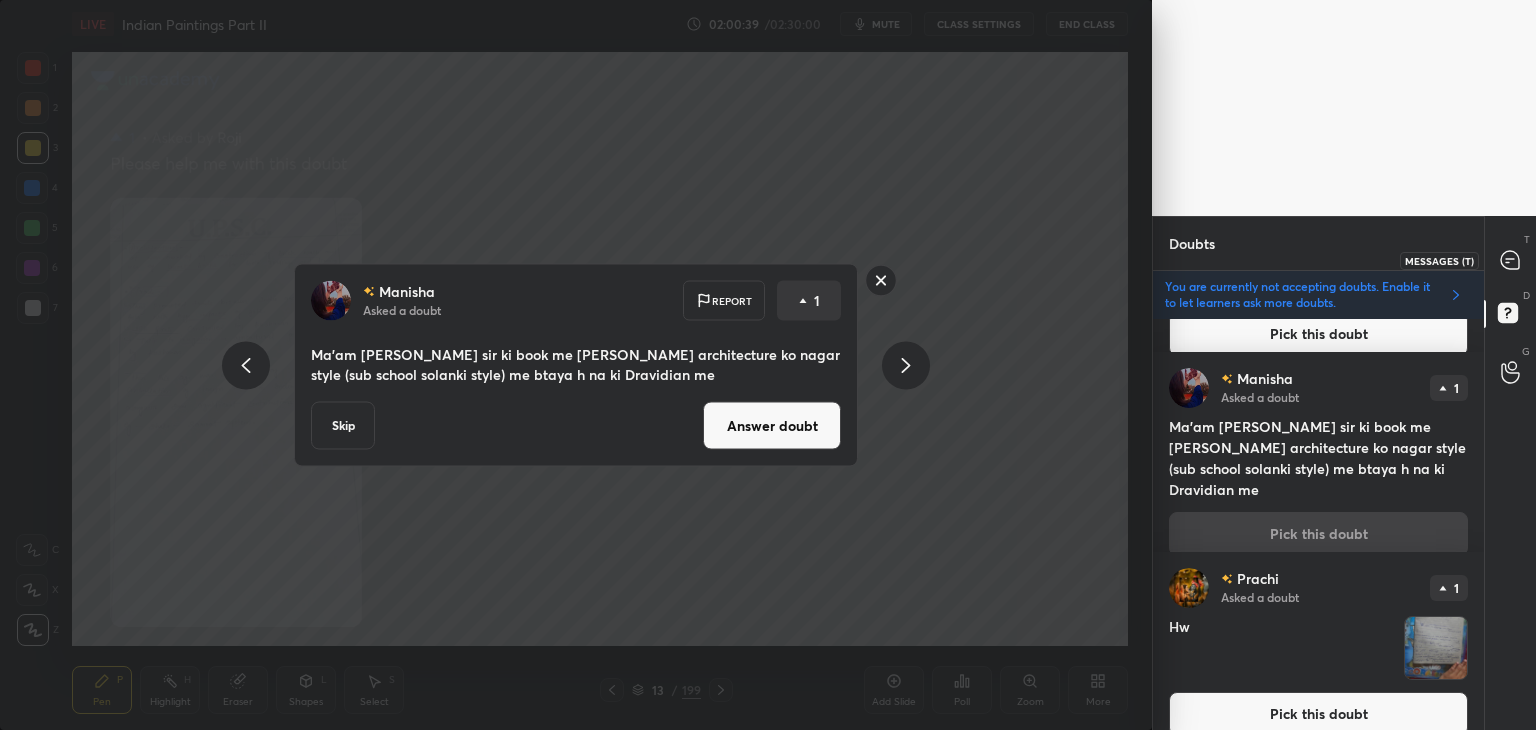 click 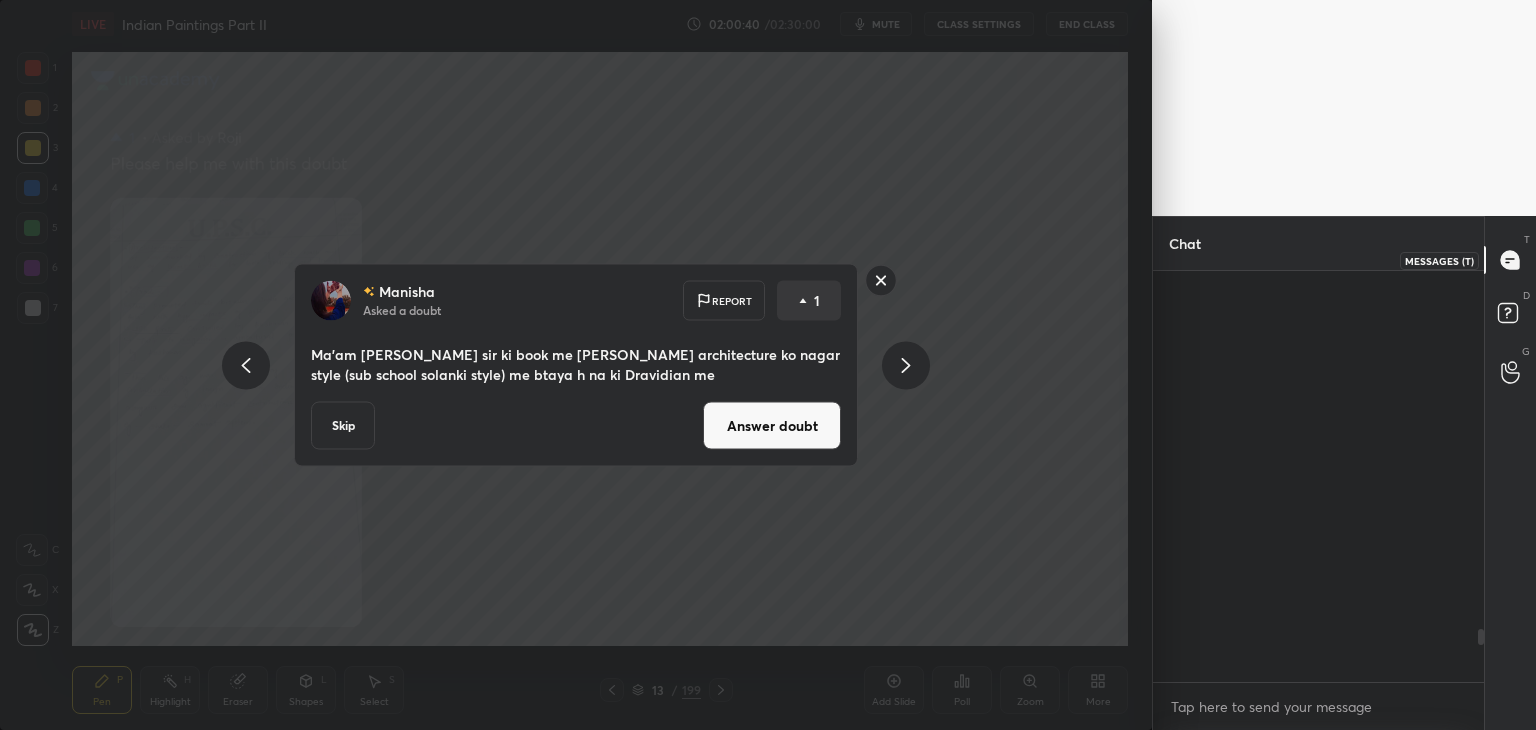 scroll, scrollTop: 2788, scrollLeft: 0, axis: vertical 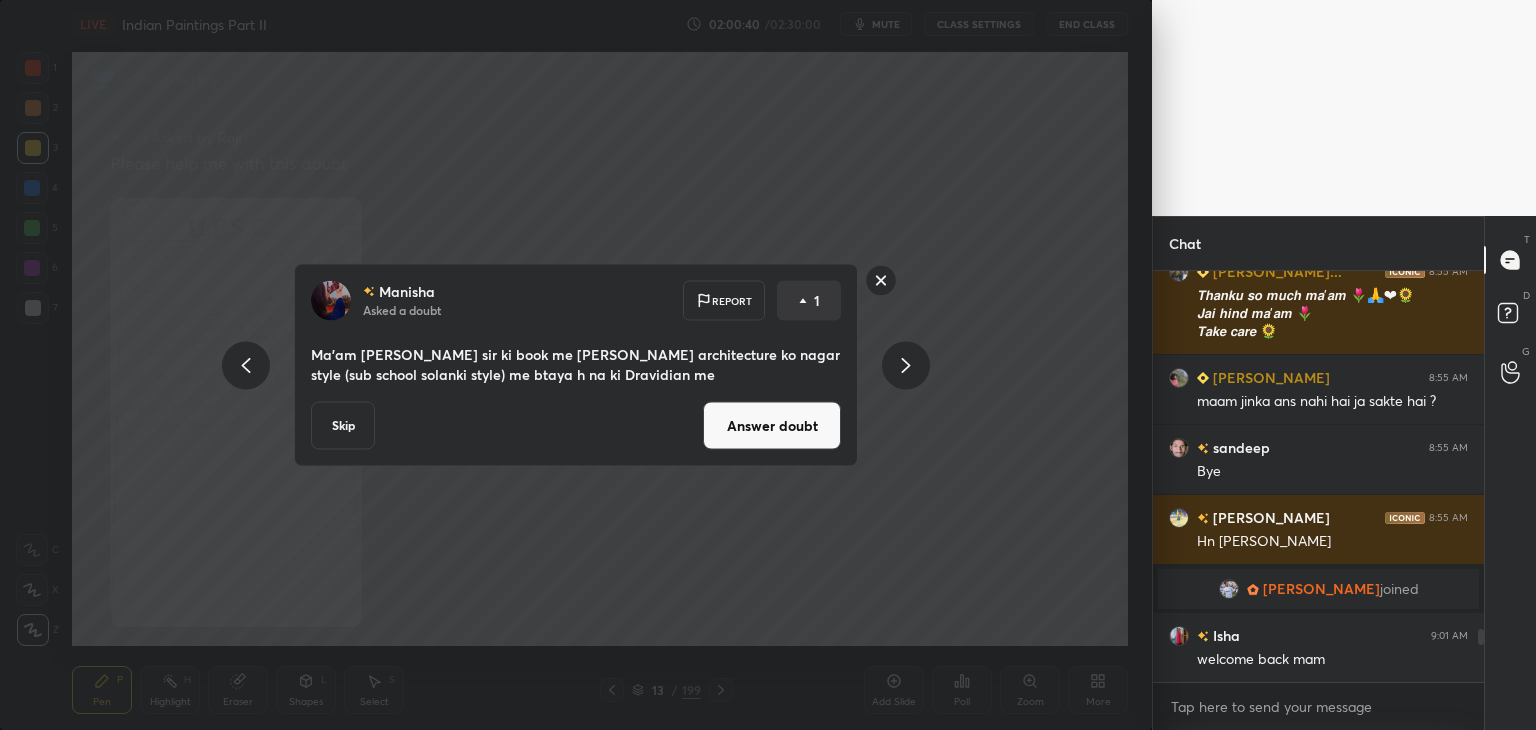 click on "Answer doubt" at bounding box center (772, 426) 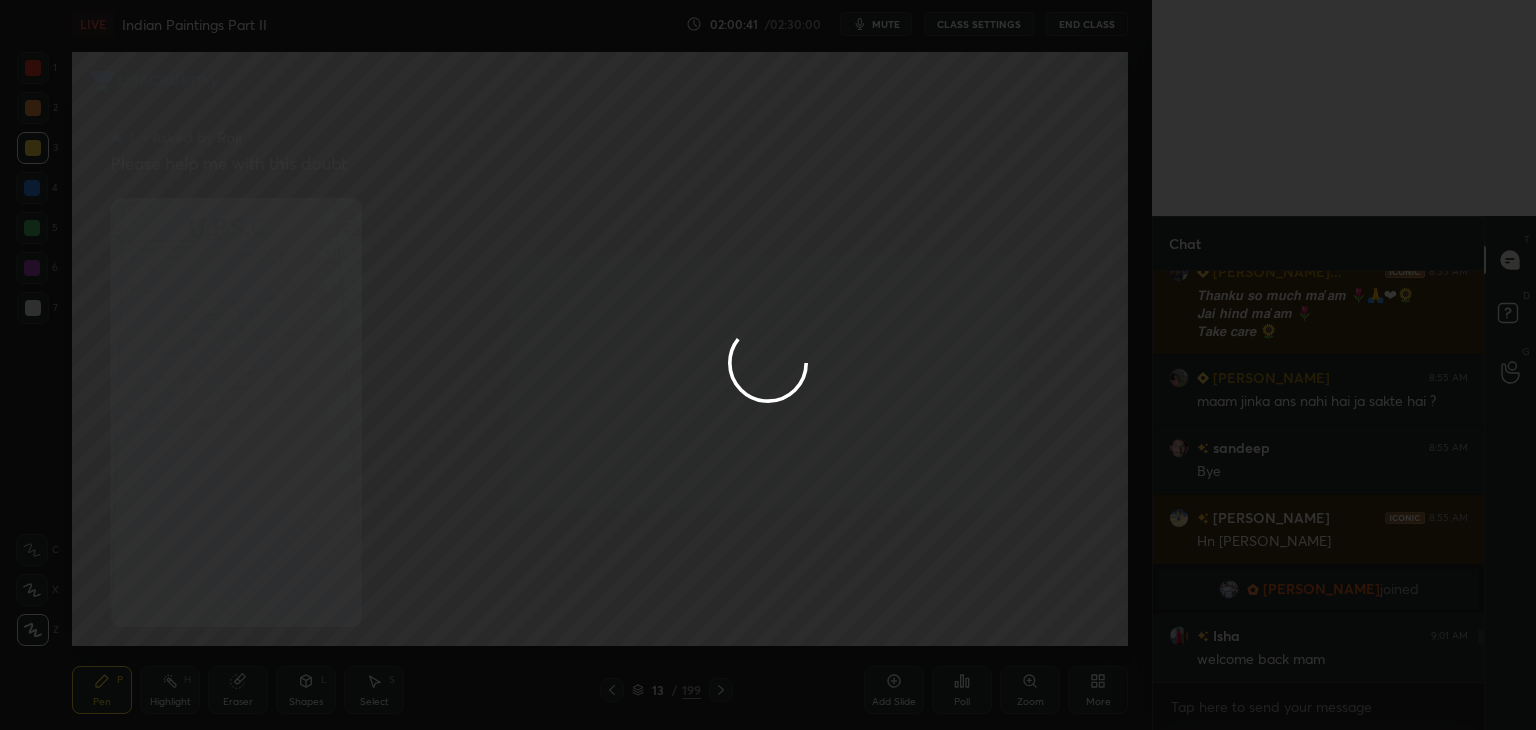scroll, scrollTop: 0, scrollLeft: 0, axis: both 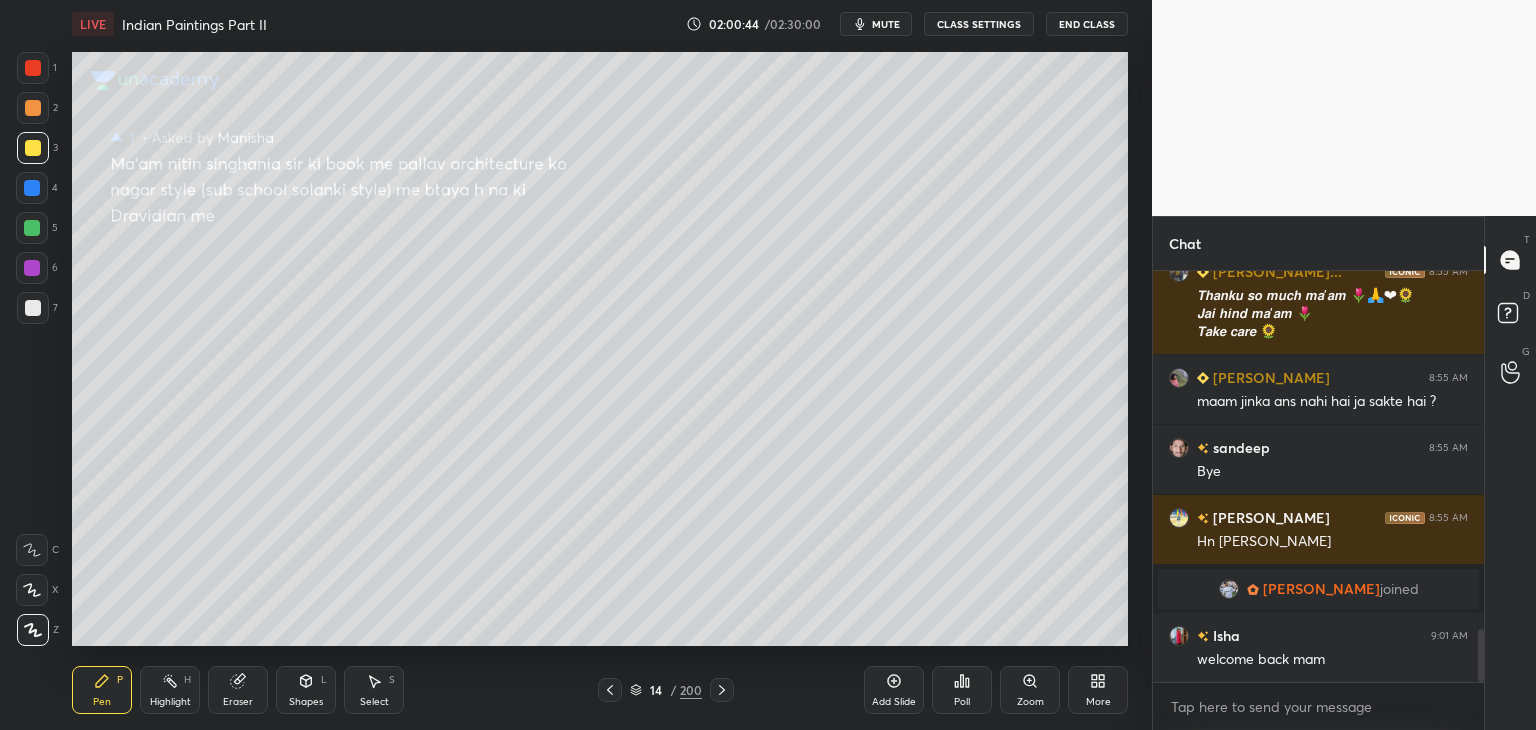 click at bounding box center [33, 68] 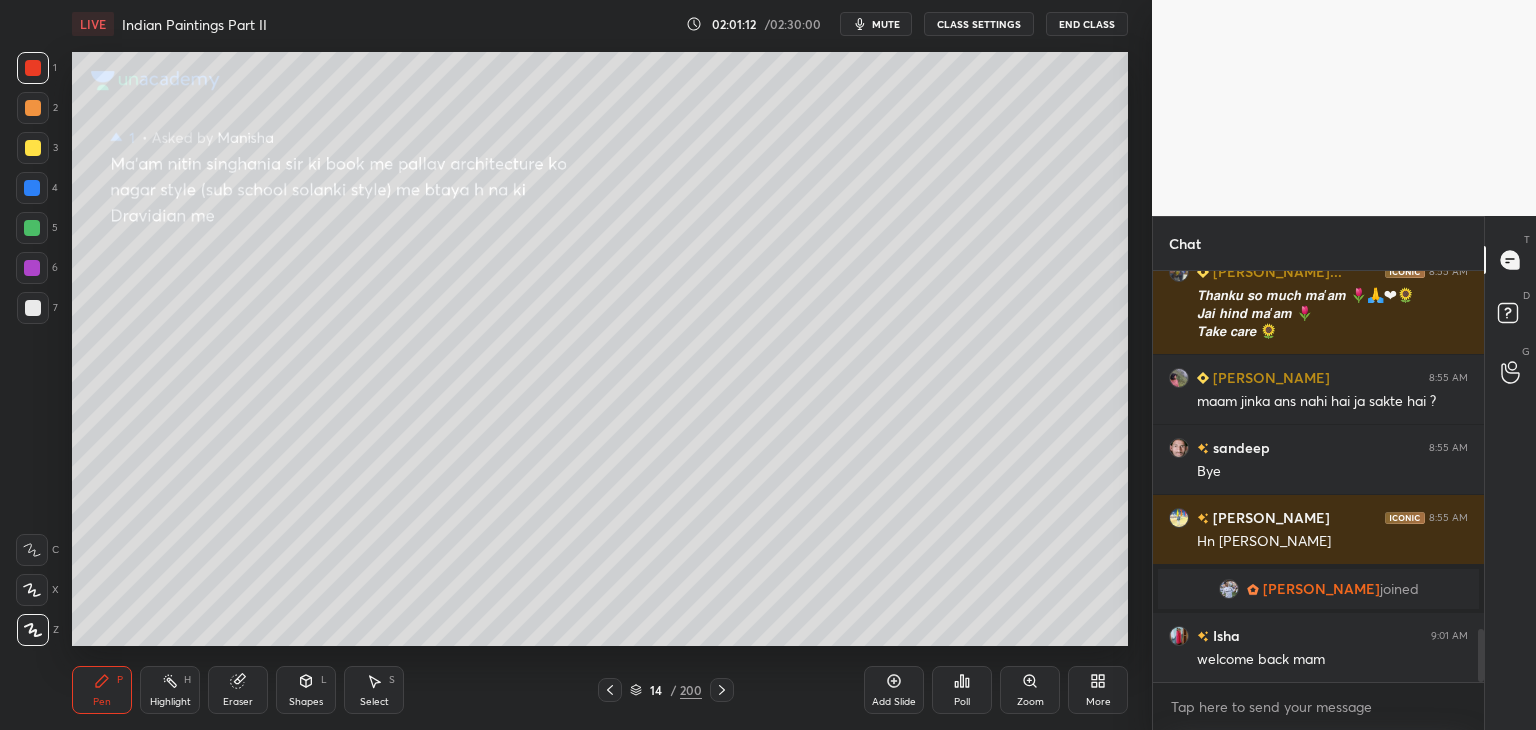 scroll, scrollTop: 2282, scrollLeft: 0, axis: vertical 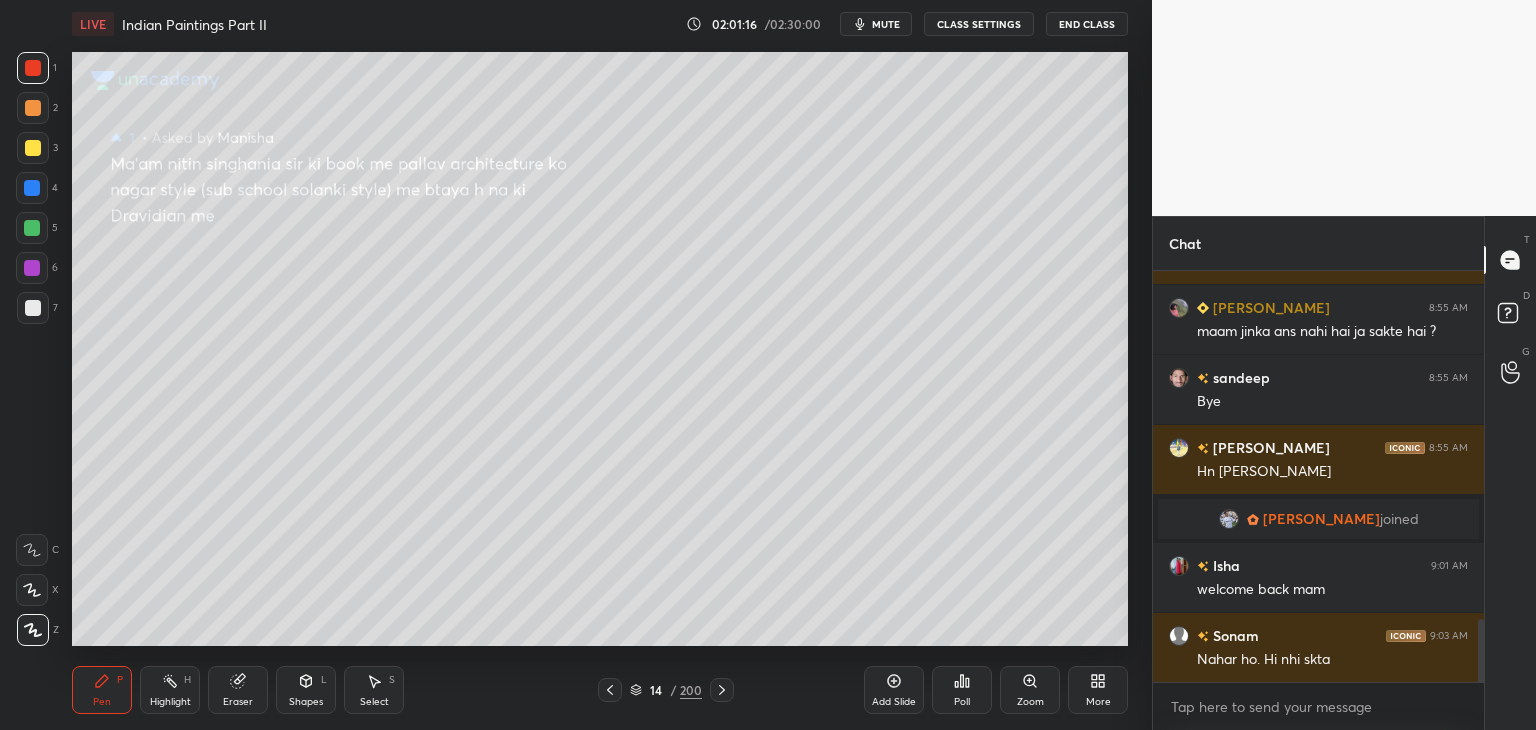 click 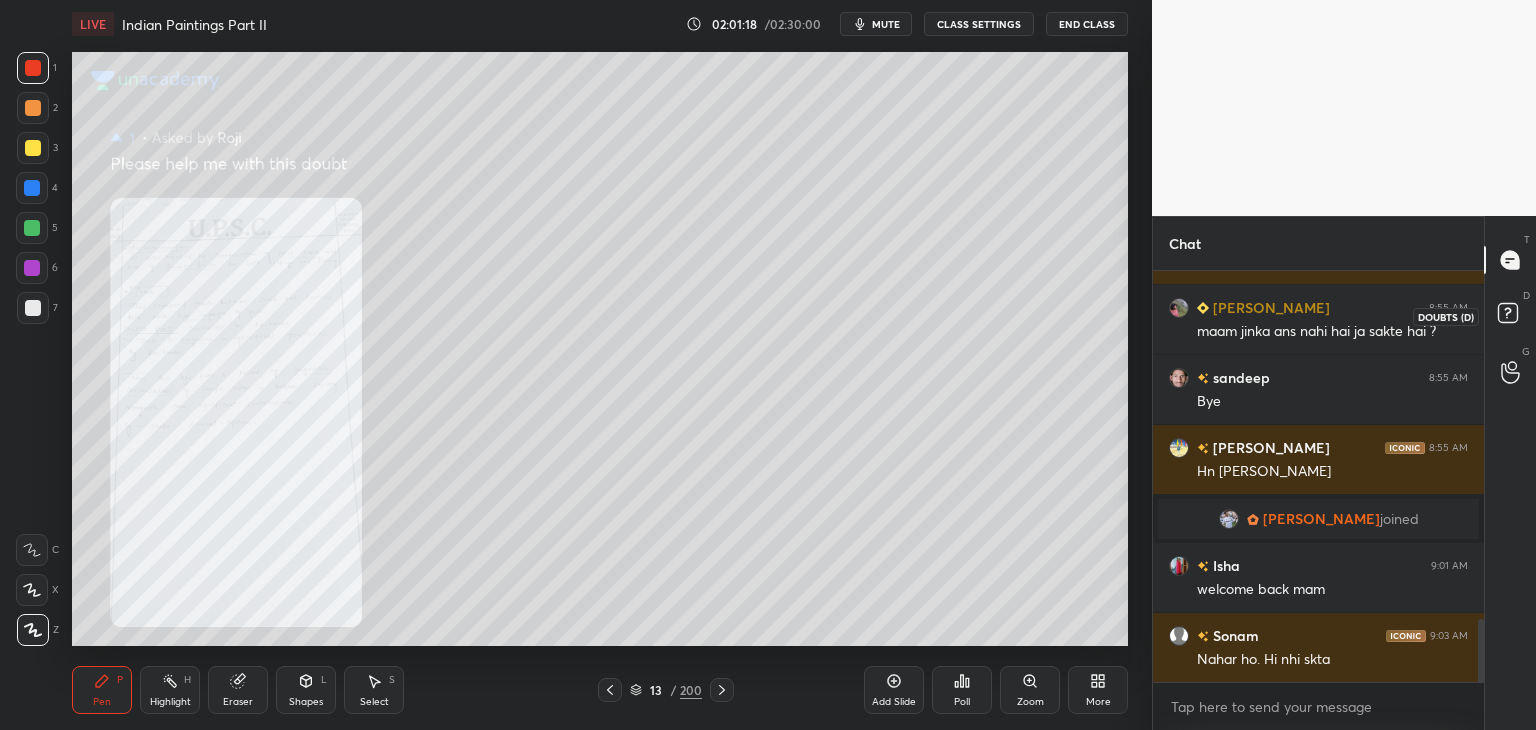 click 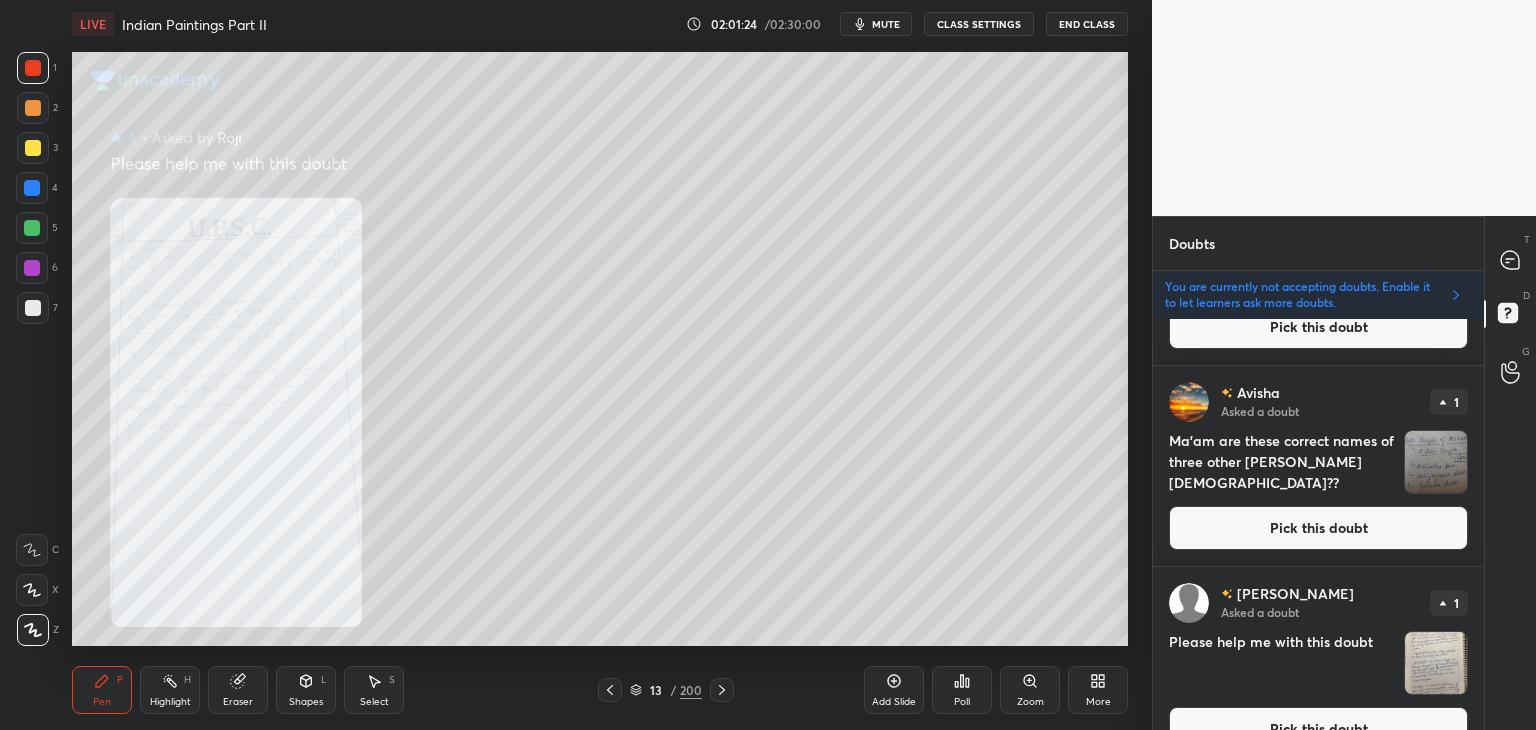 scroll, scrollTop: 933, scrollLeft: 0, axis: vertical 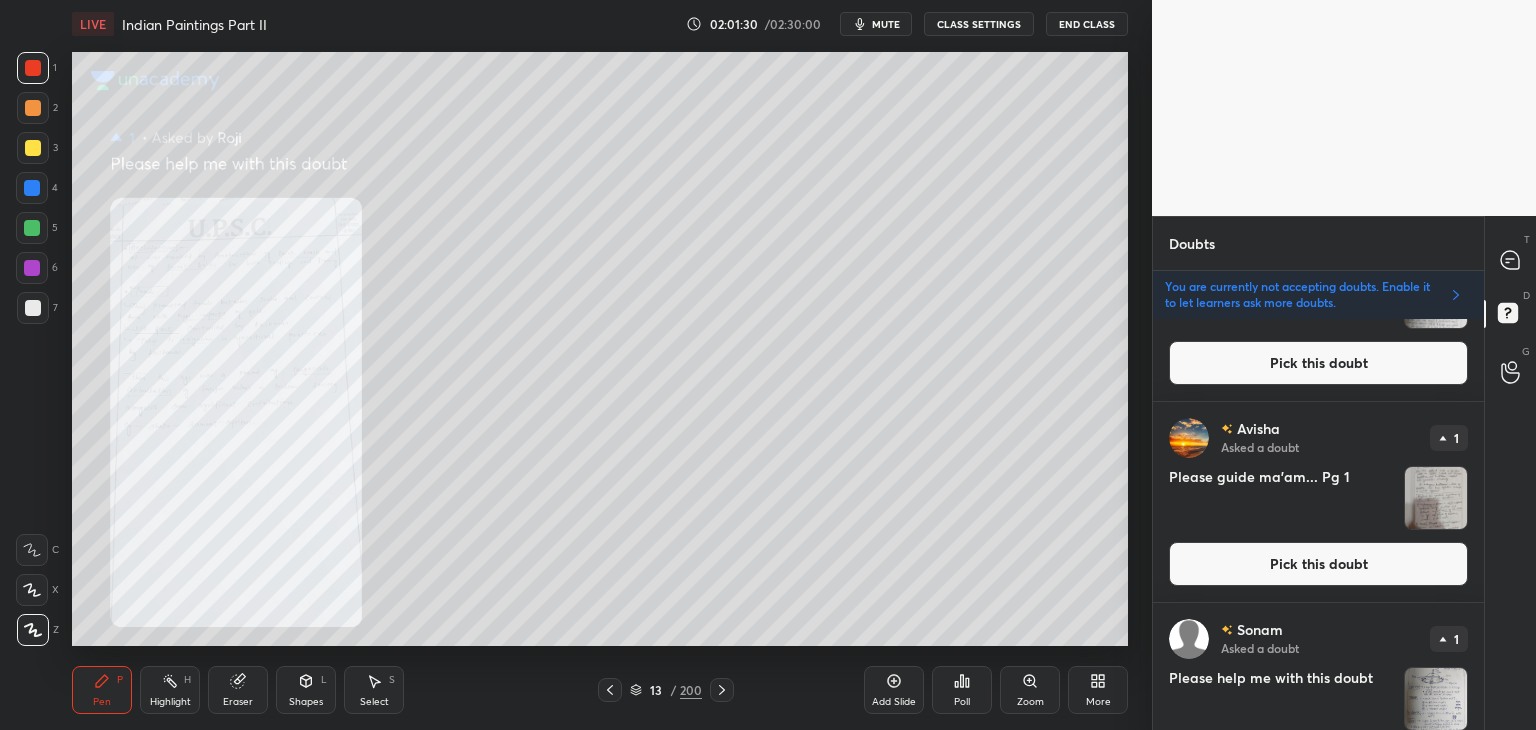 click on "Pick this doubt" at bounding box center (1318, 564) 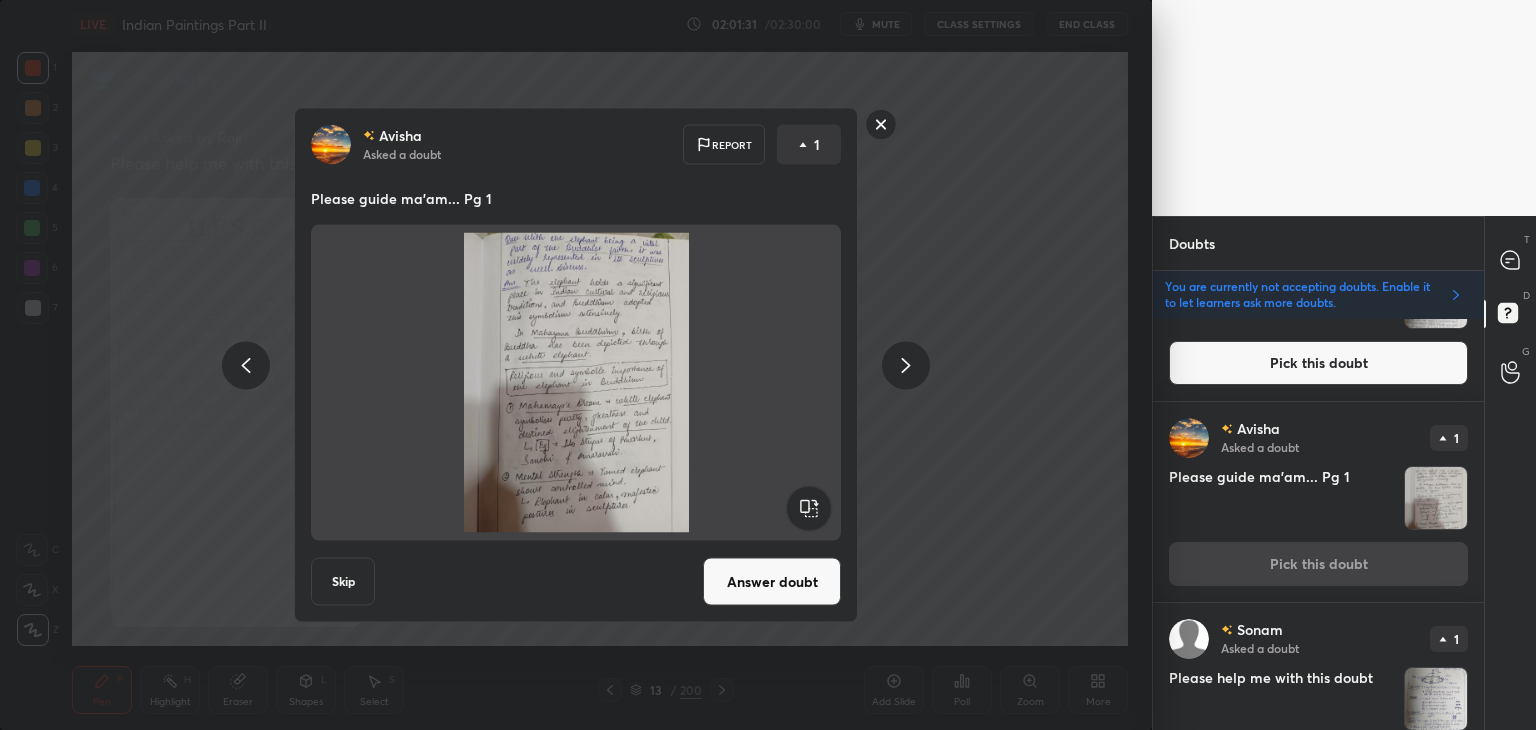 click on "Answer doubt" at bounding box center [772, 582] 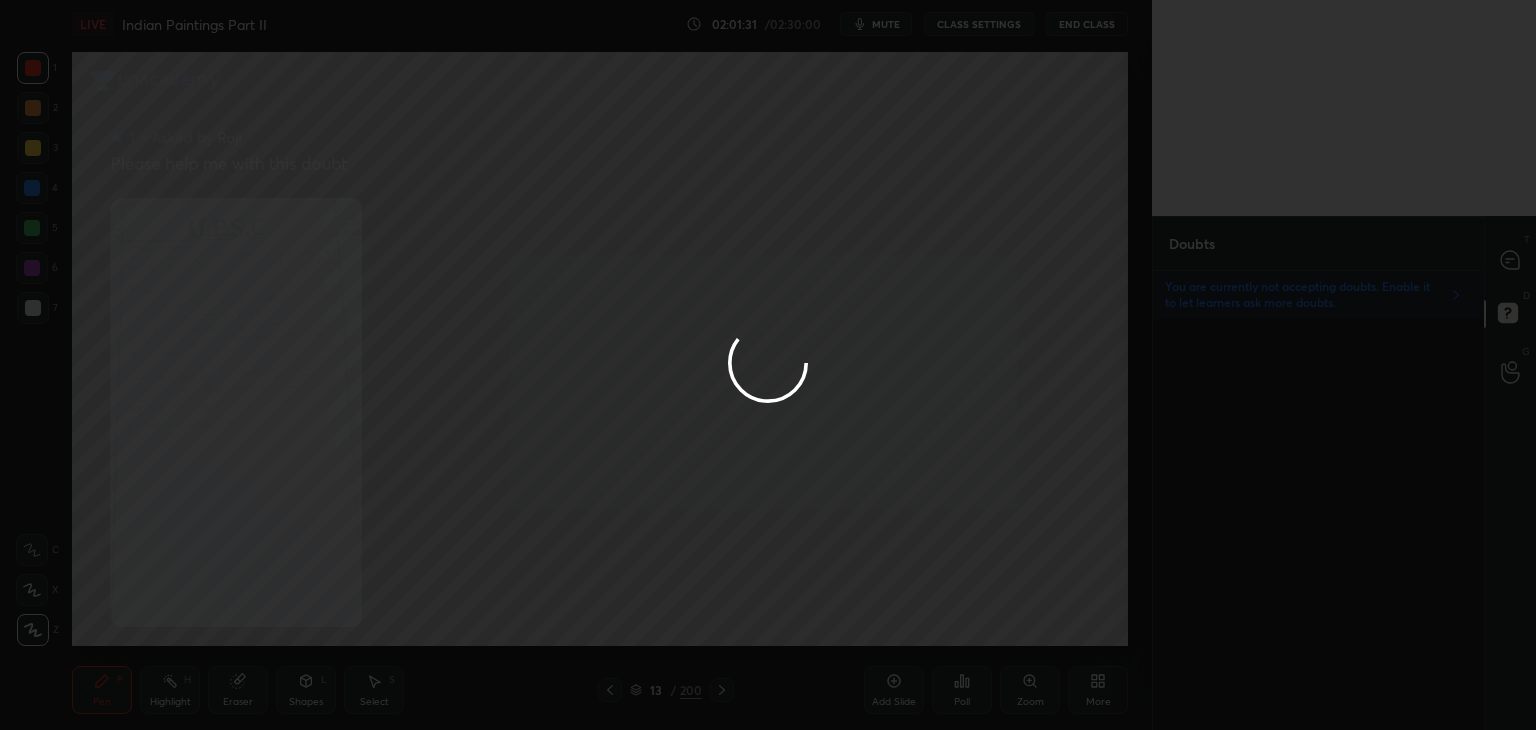 scroll, scrollTop: 0, scrollLeft: 0, axis: both 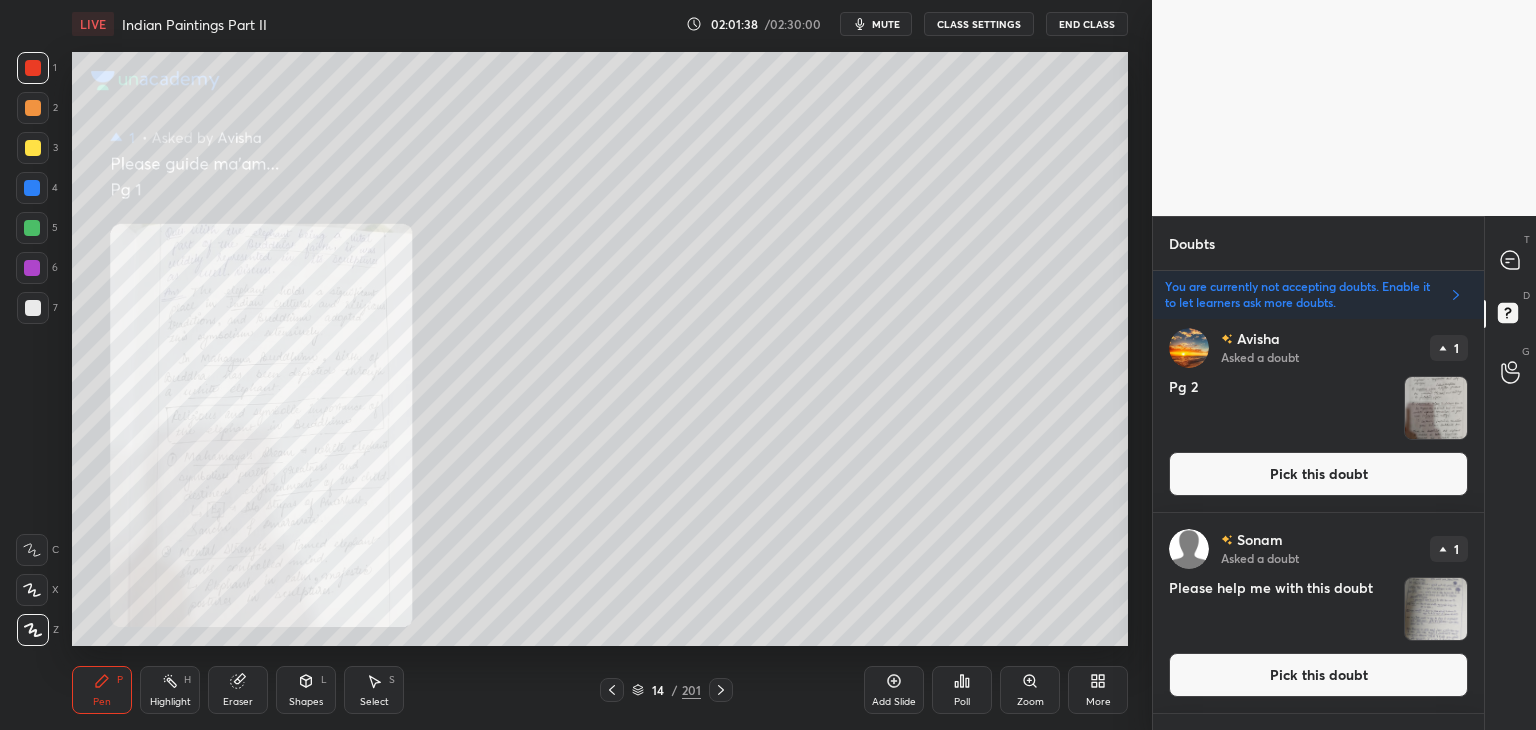 click on "Pick this doubt" at bounding box center (1318, 474) 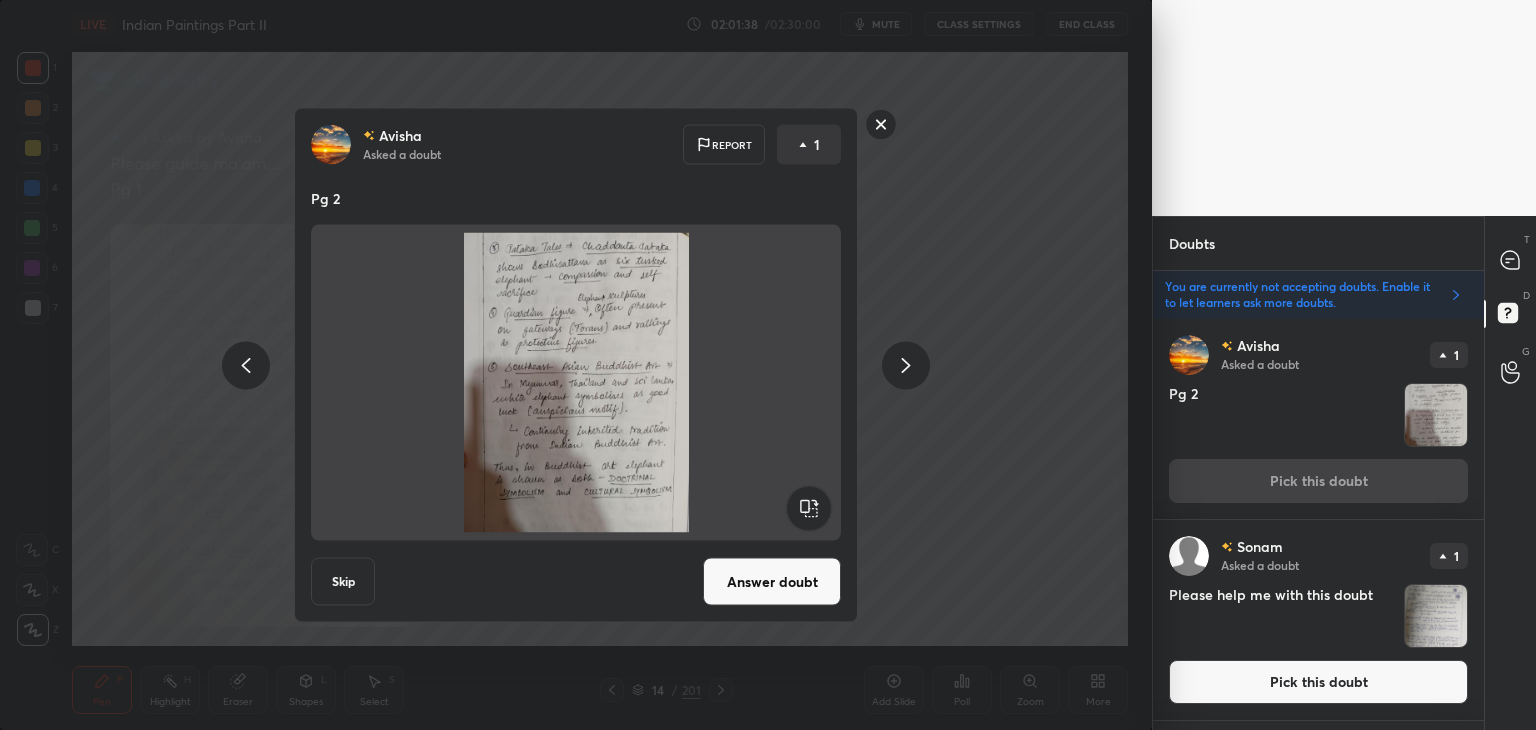 click on "Answer doubt" at bounding box center (772, 582) 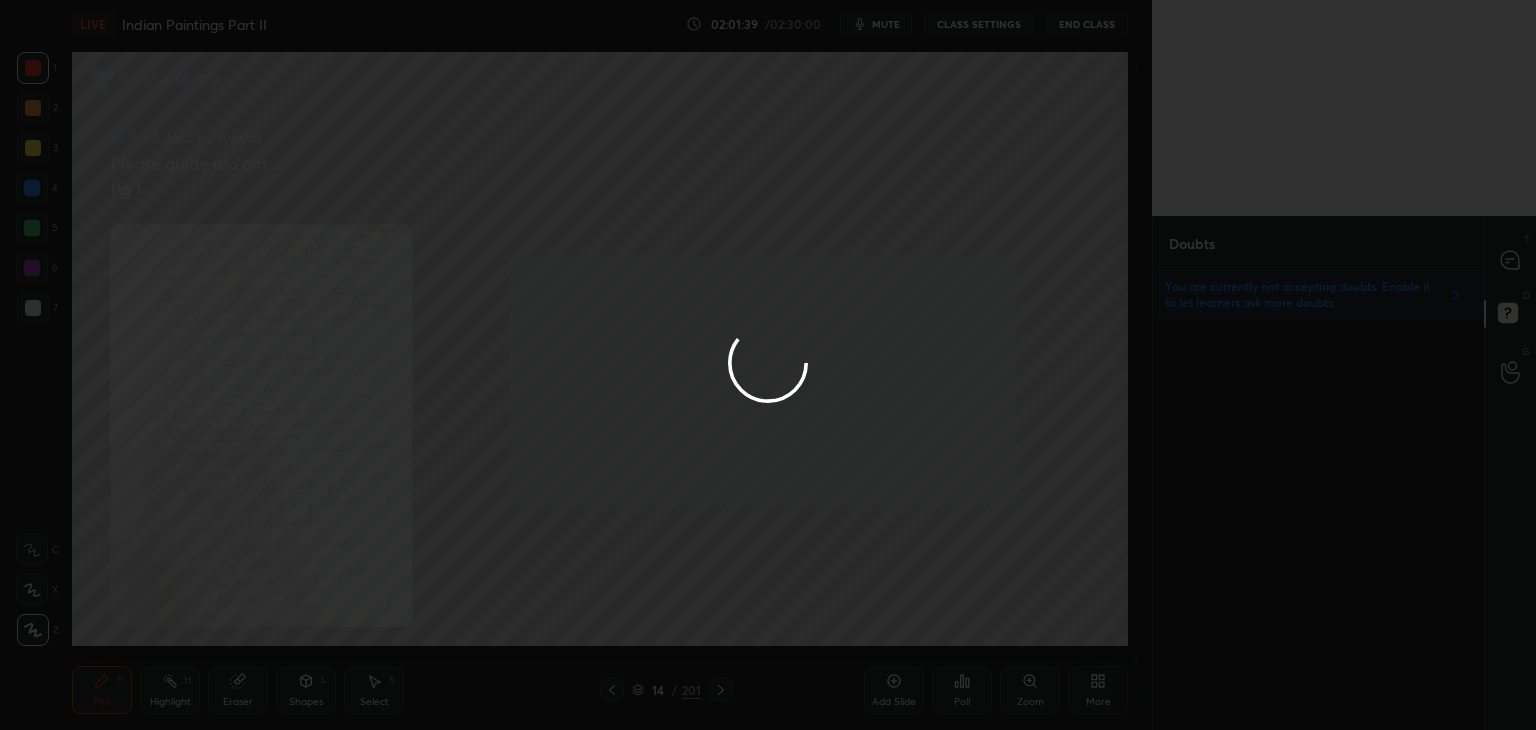 scroll, scrollTop: 0, scrollLeft: 0, axis: both 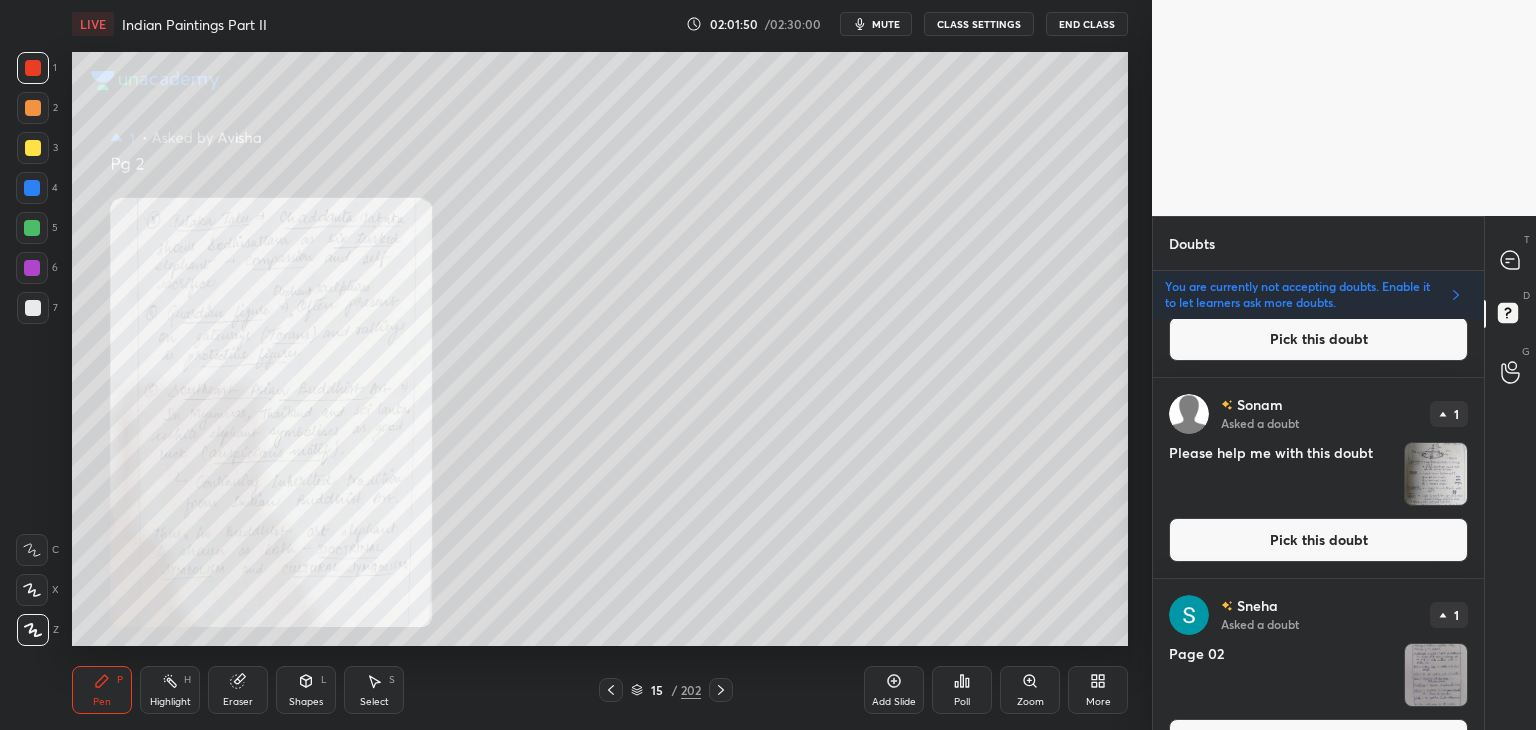 click on "Pick this doubt" at bounding box center [1318, 540] 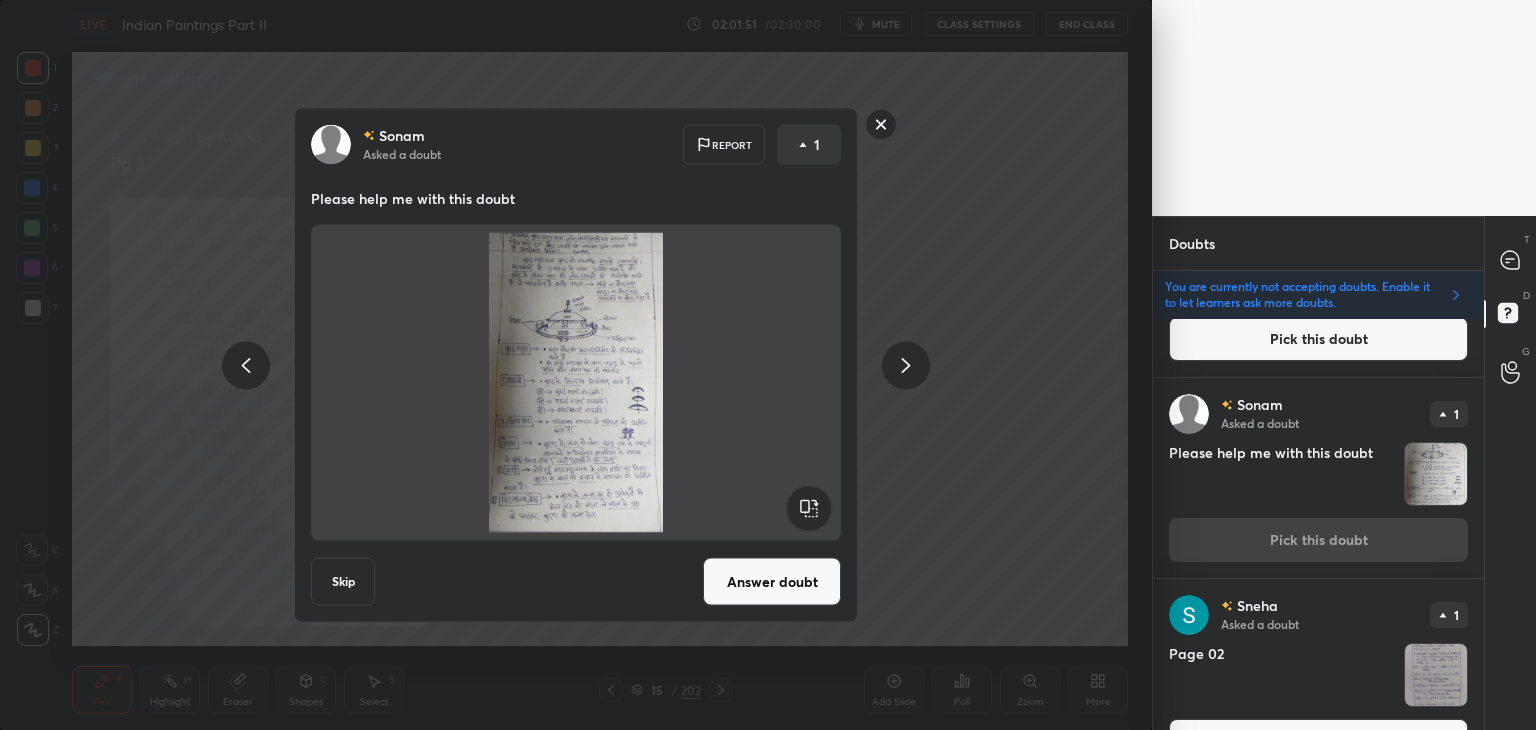 click on "Answer doubt" at bounding box center [772, 582] 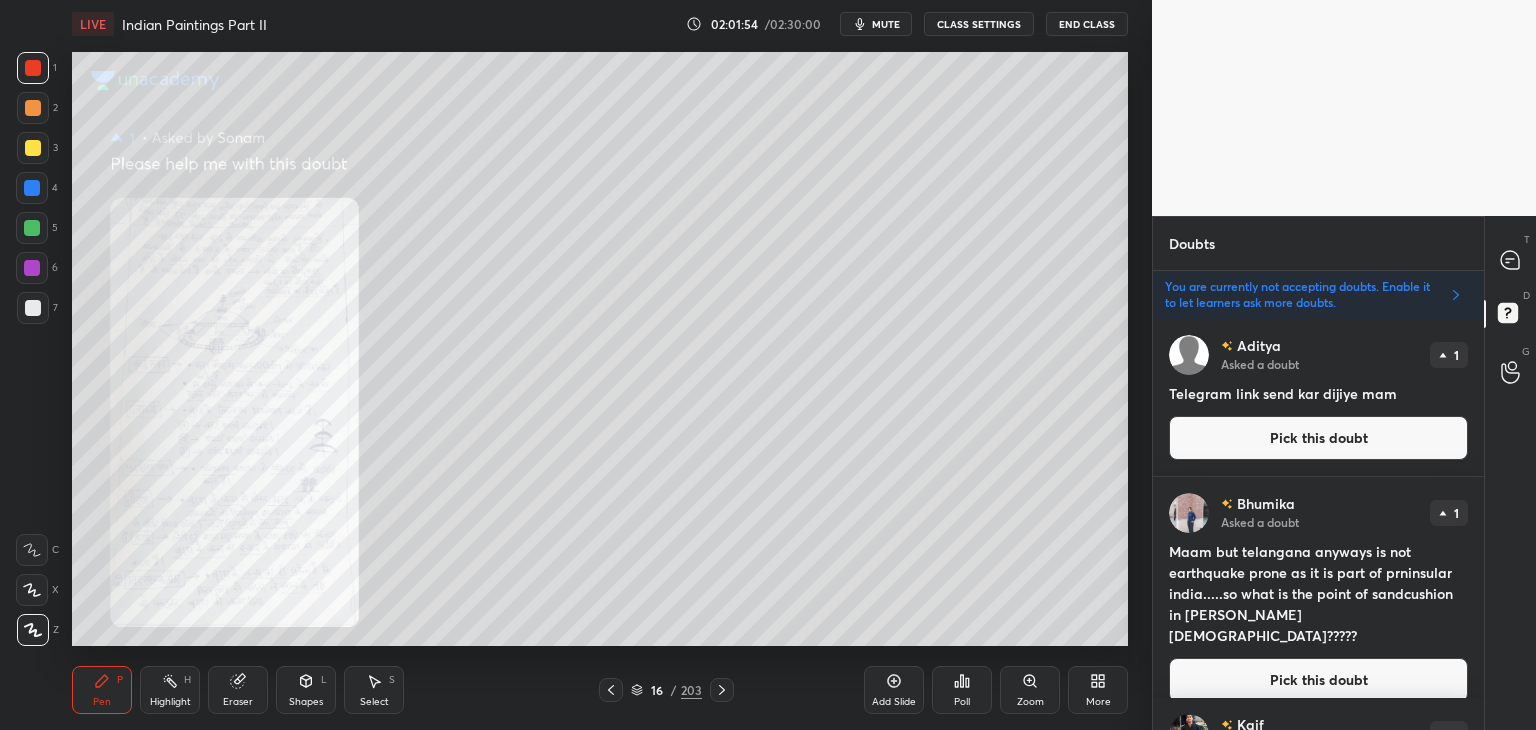 drag, startPoint x: 1484, startPoint y: 347, endPoint x: 1488, endPoint y: 413, distance: 66.1211 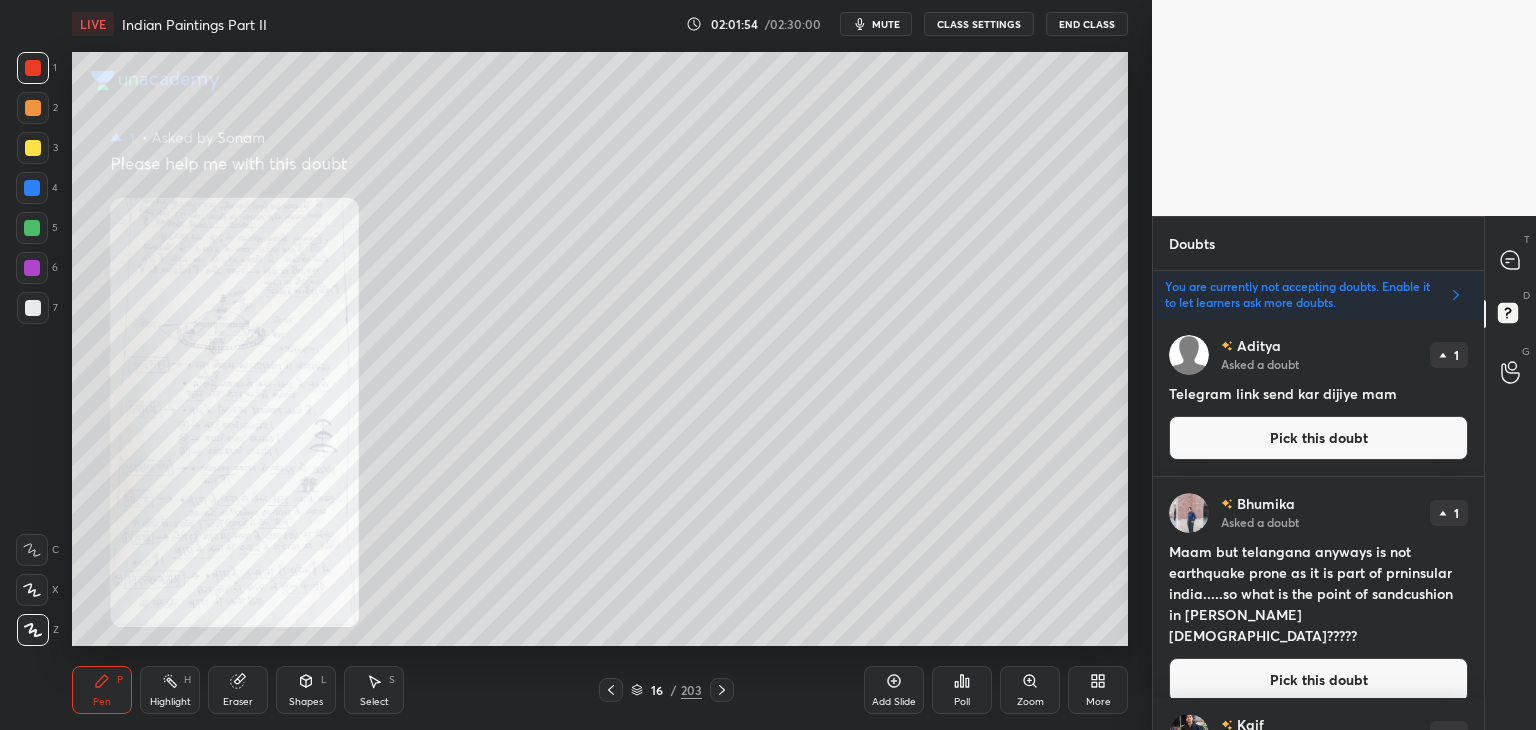 click on "T Messages (T) D Doubts (D) G Raise Hand (G)" at bounding box center [1510, 473] 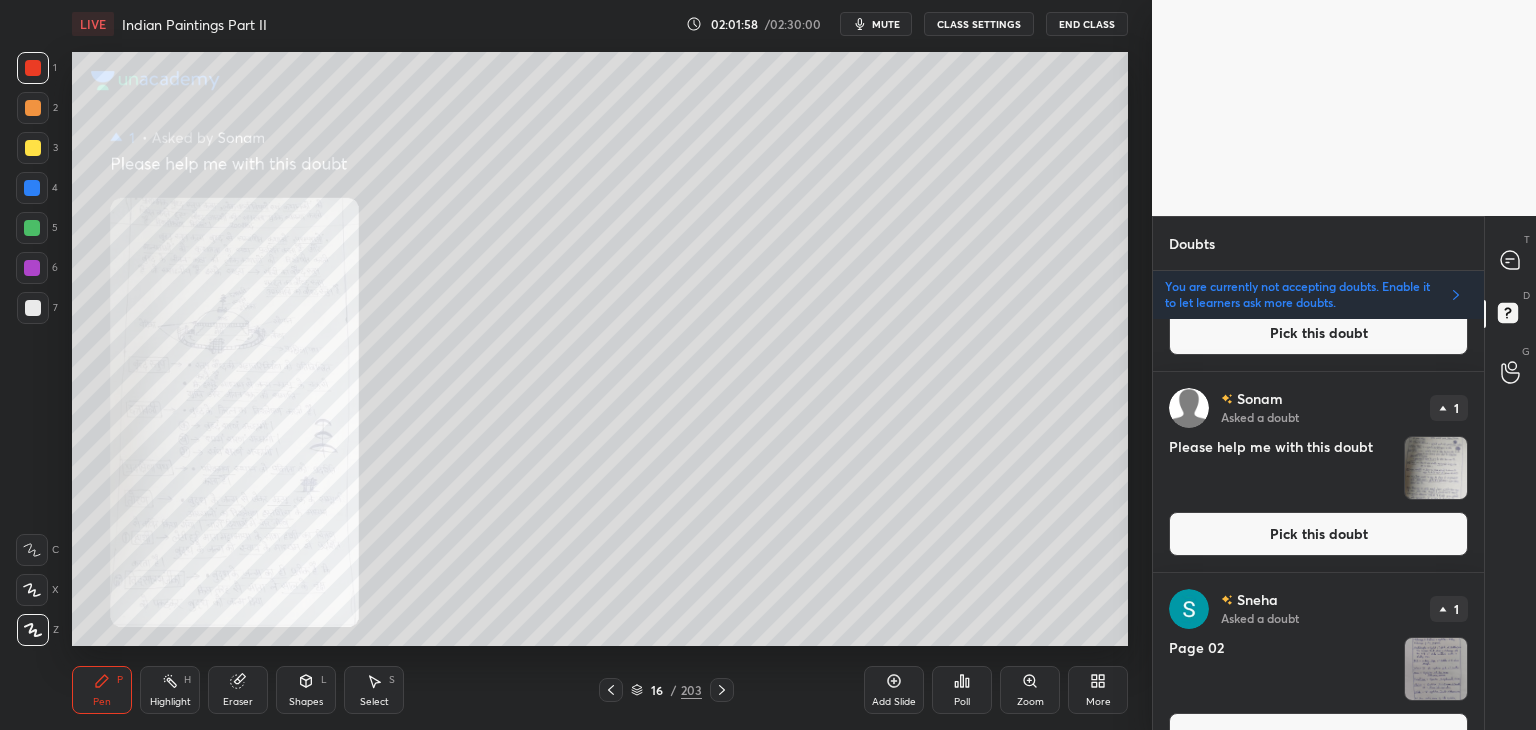 scroll, scrollTop: 1316, scrollLeft: 0, axis: vertical 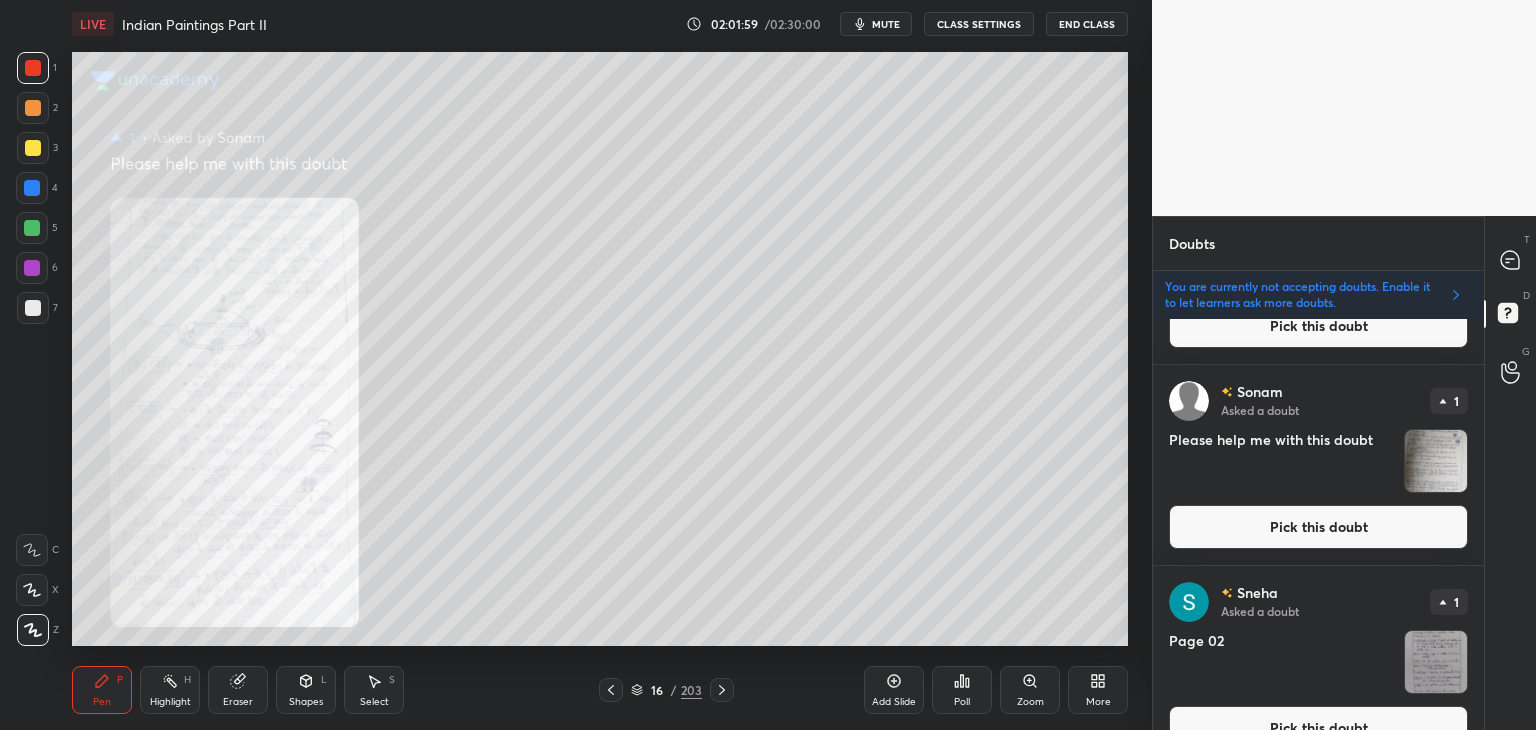 click on "Pick this doubt" at bounding box center (1318, 527) 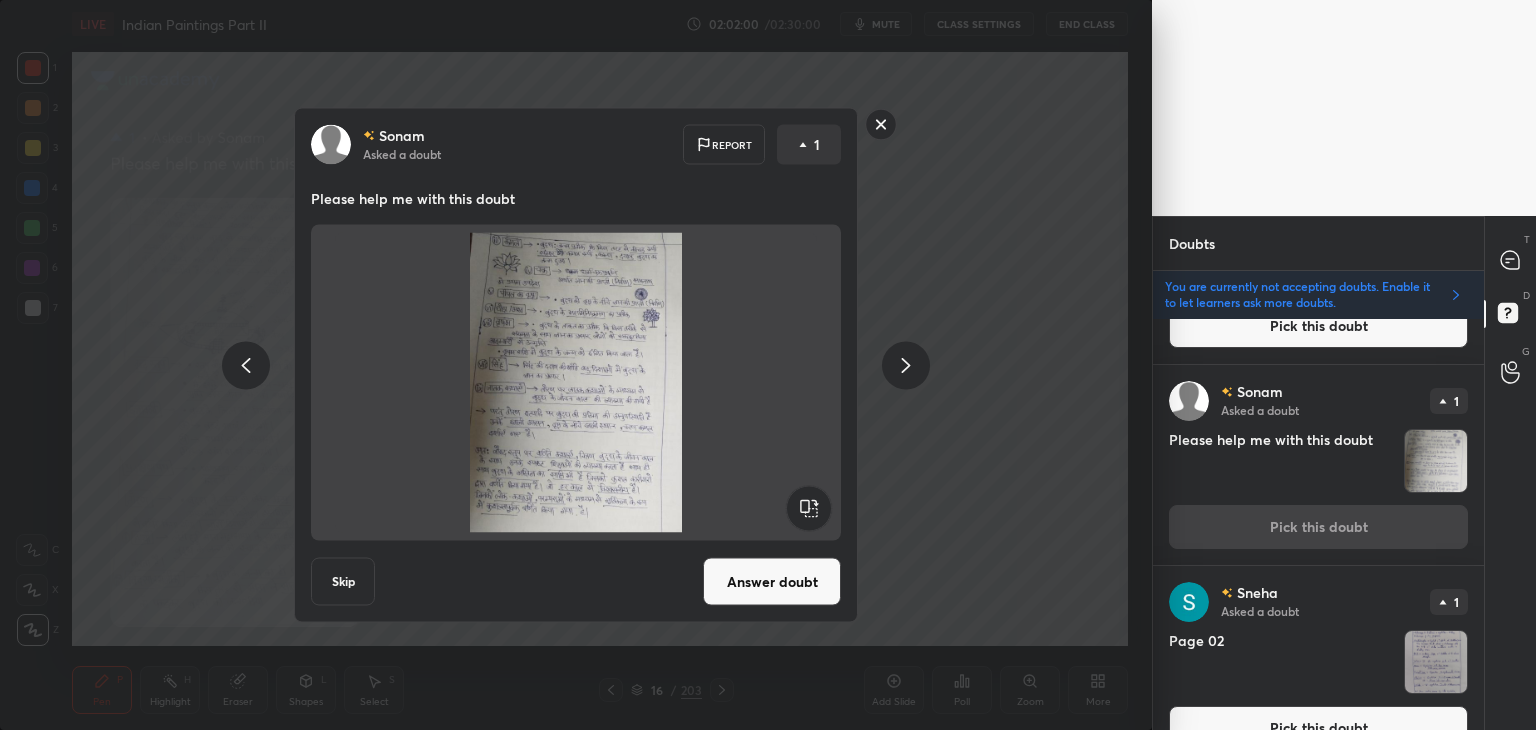 click on "Answer doubt" at bounding box center (772, 582) 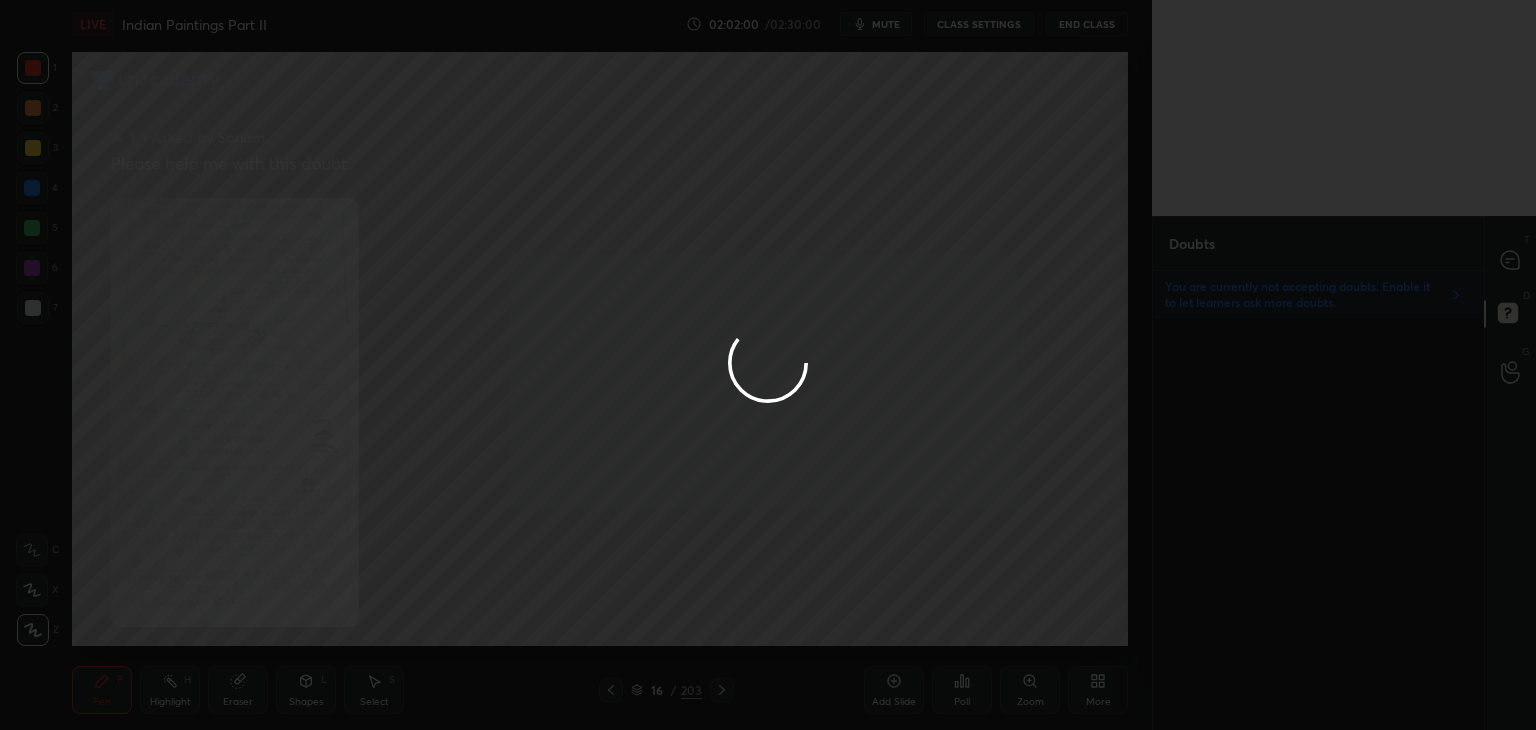 scroll, scrollTop: 0, scrollLeft: 0, axis: both 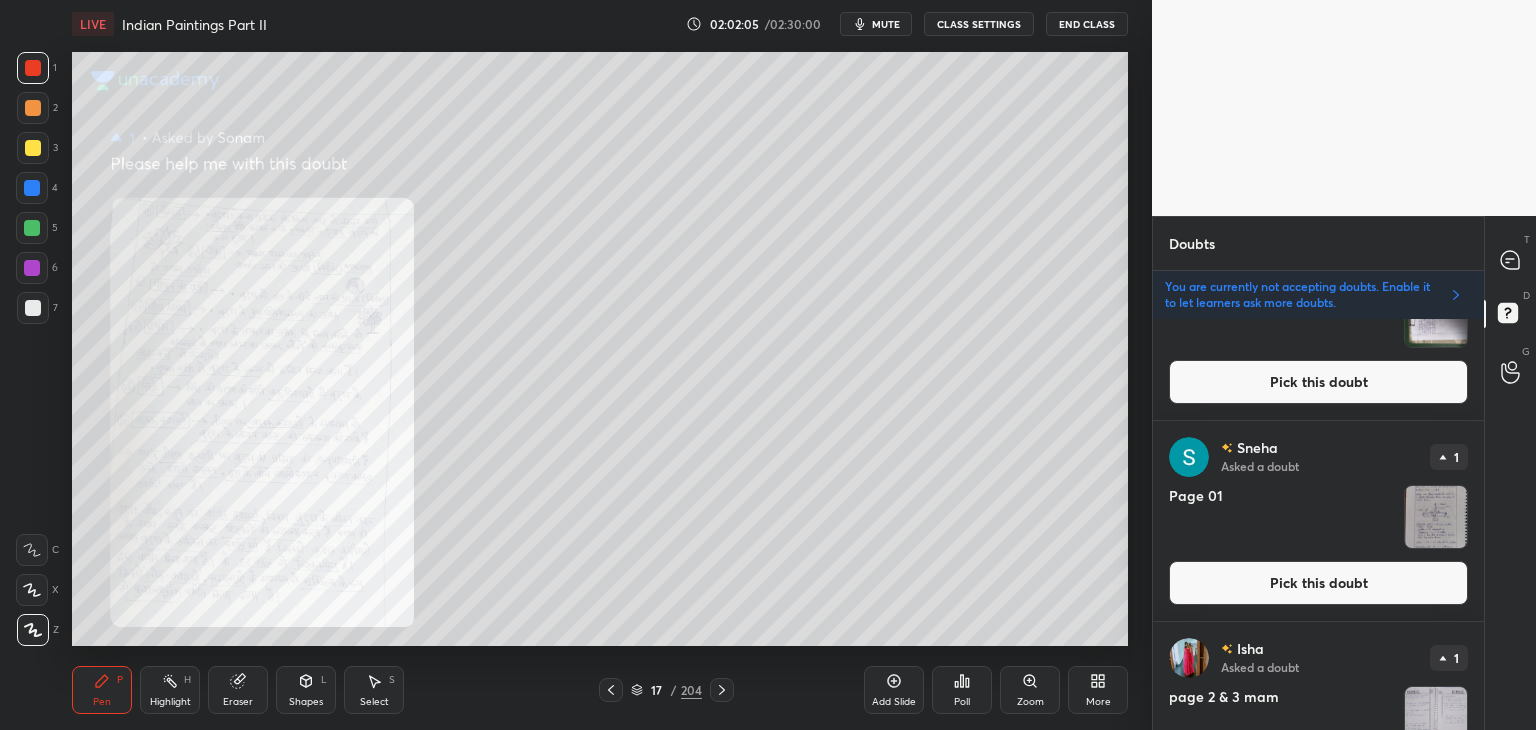click on "Pick this doubt" at bounding box center (1318, 583) 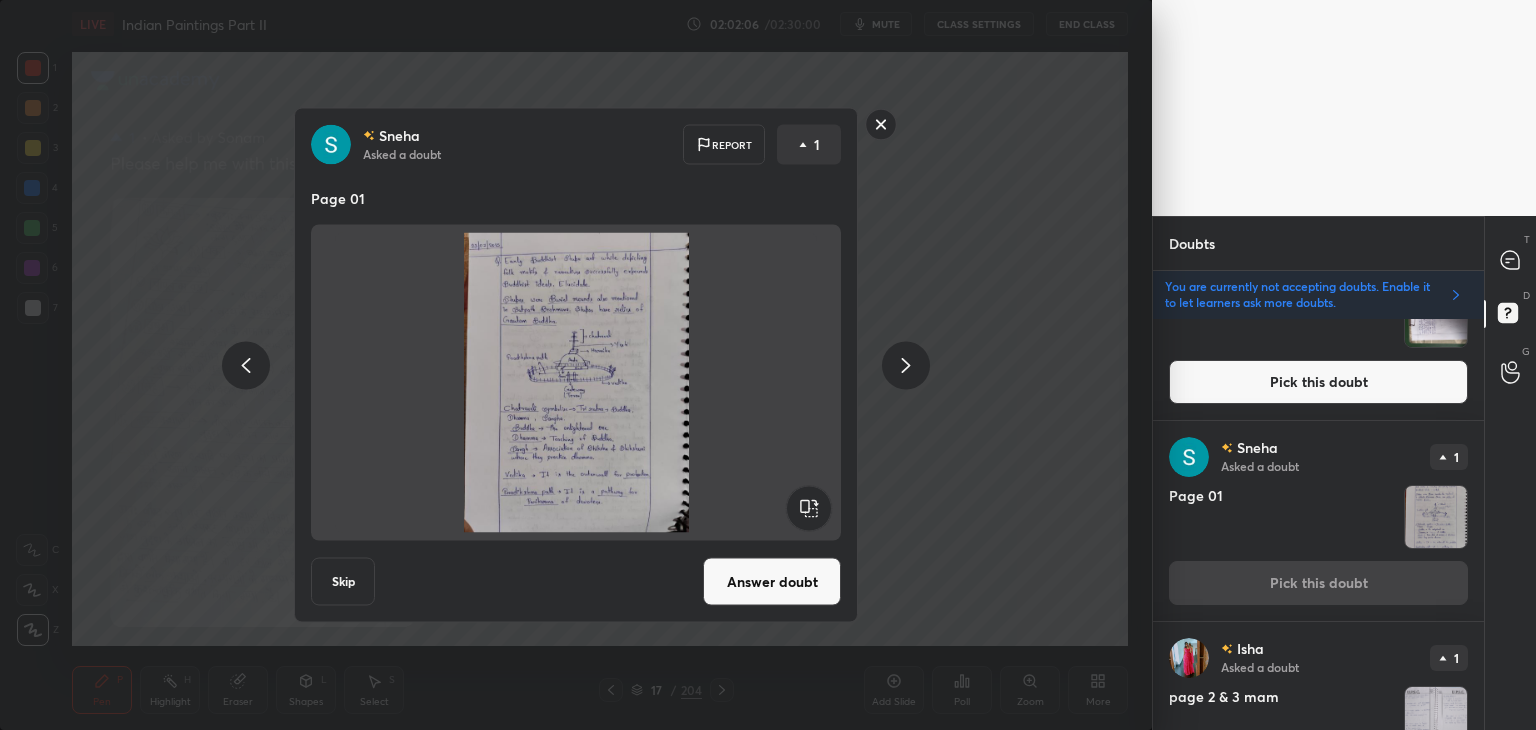 click on "Answer doubt" at bounding box center [772, 582] 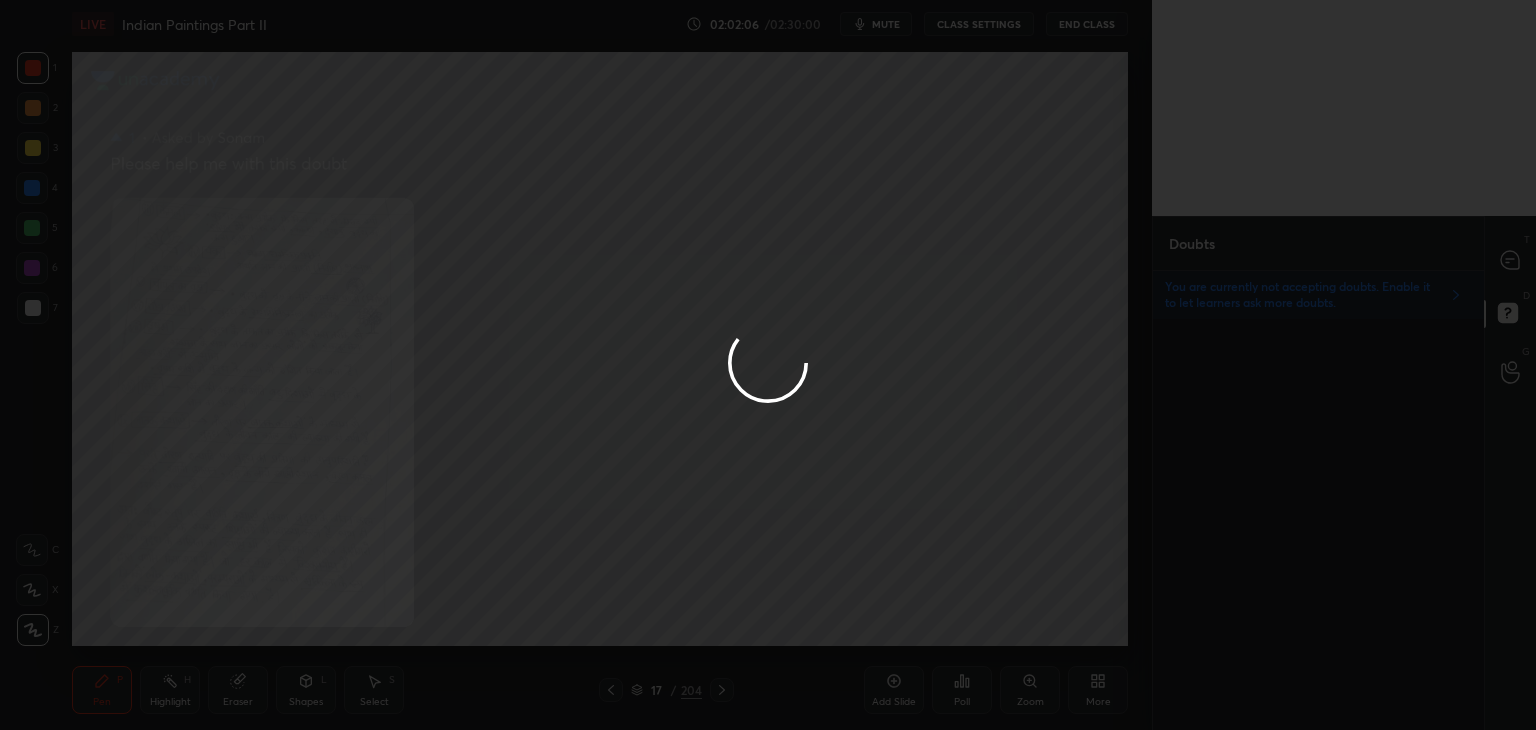 scroll, scrollTop: 0, scrollLeft: 0, axis: both 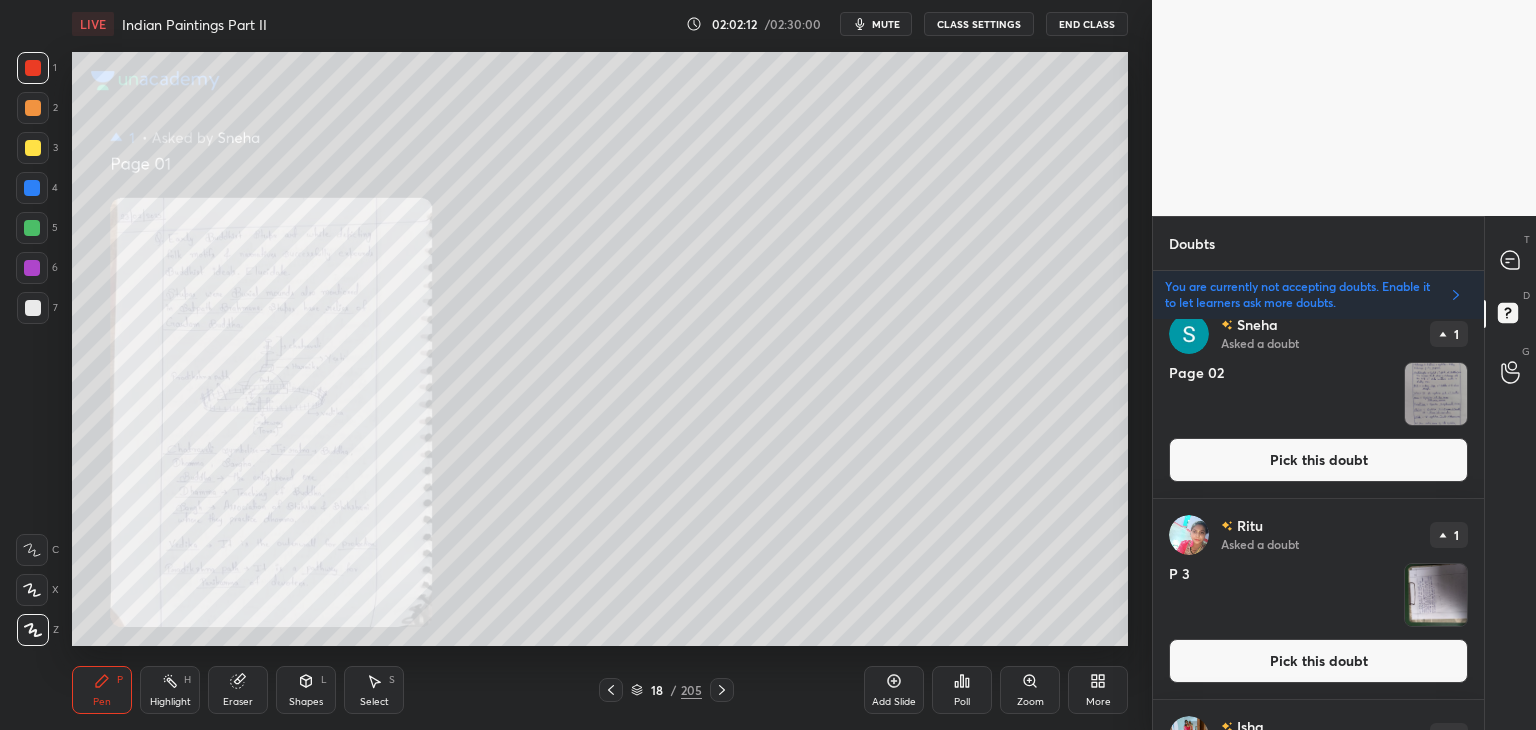 click on "Pick this doubt" at bounding box center [1318, 460] 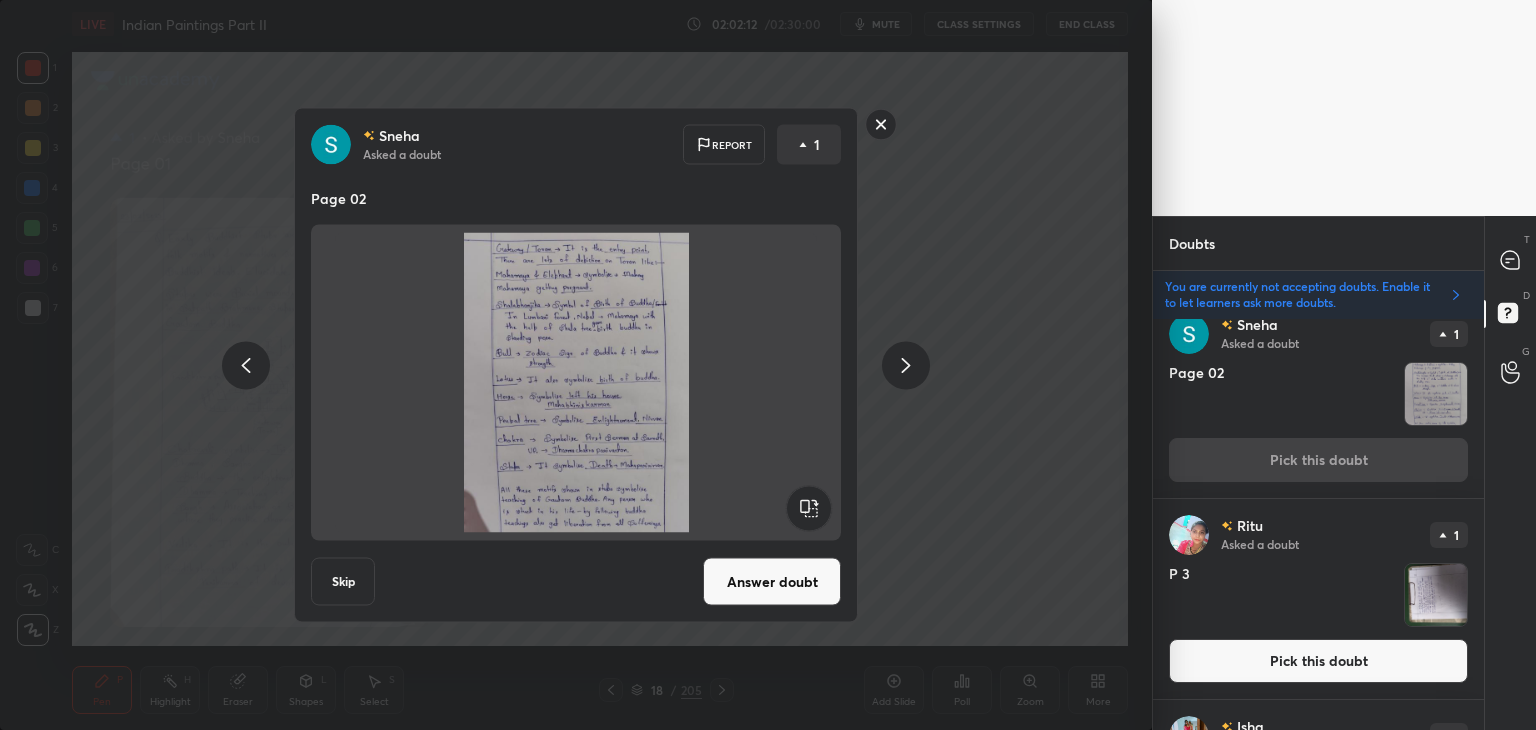 scroll, scrollTop: 1362, scrollLeft: 0, axis: vertical 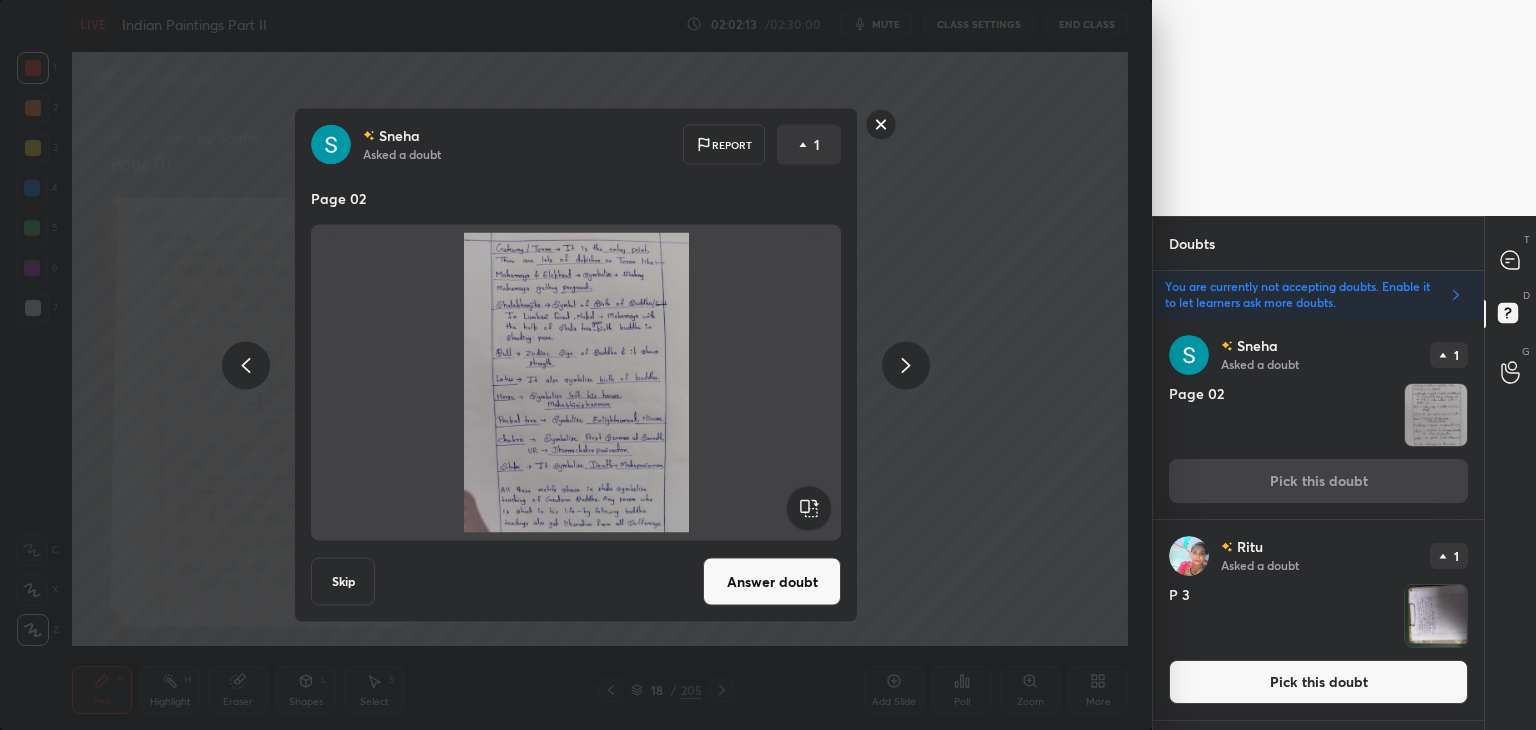 click on "Answer doubt" at bounding box center [772, 582] 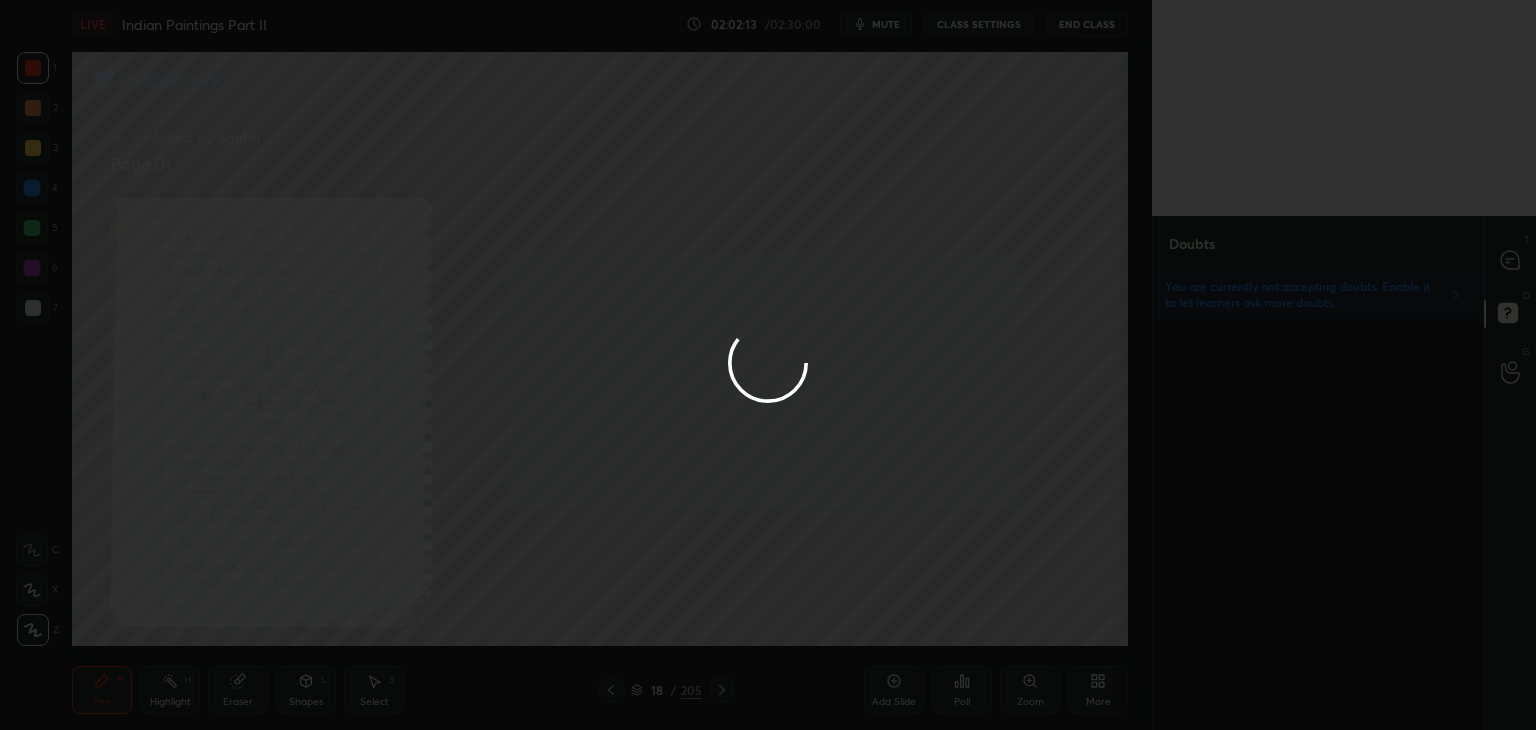 scroll, scrollTop: 0, scrollLeft: 0, axis: both 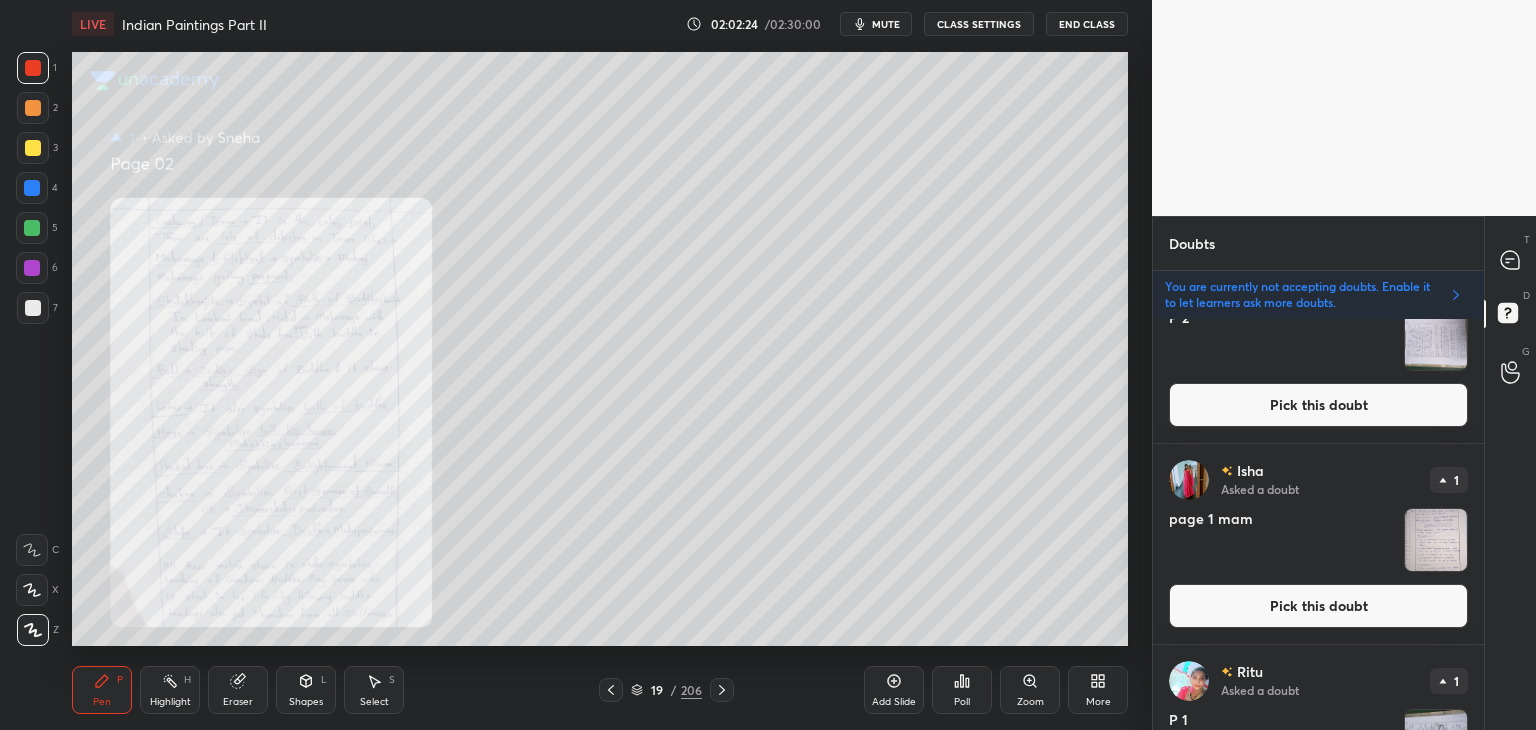 click on "Pick this doubt" at bounding box center (1318, 606) 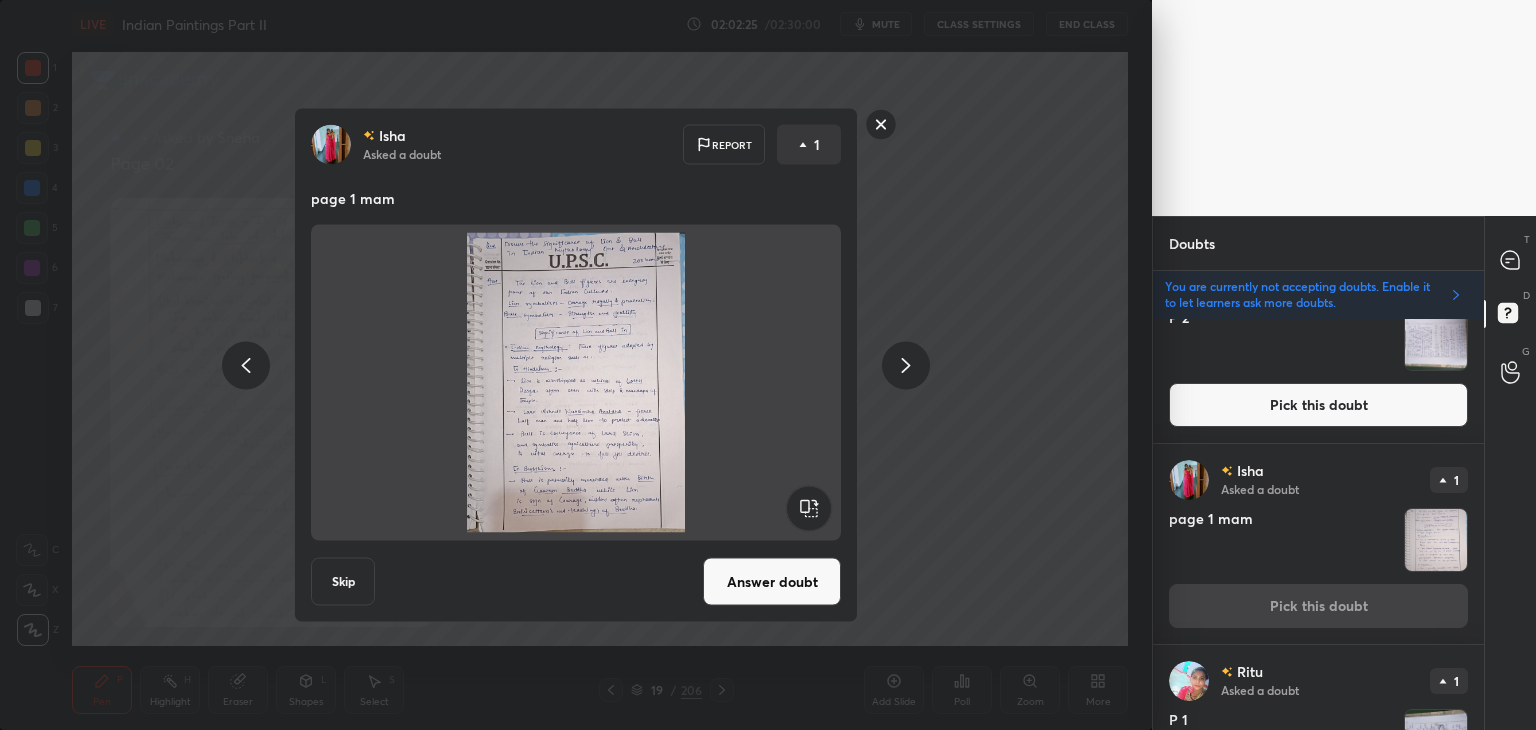click on "Answer doubt" at bounding box center (772, 582) 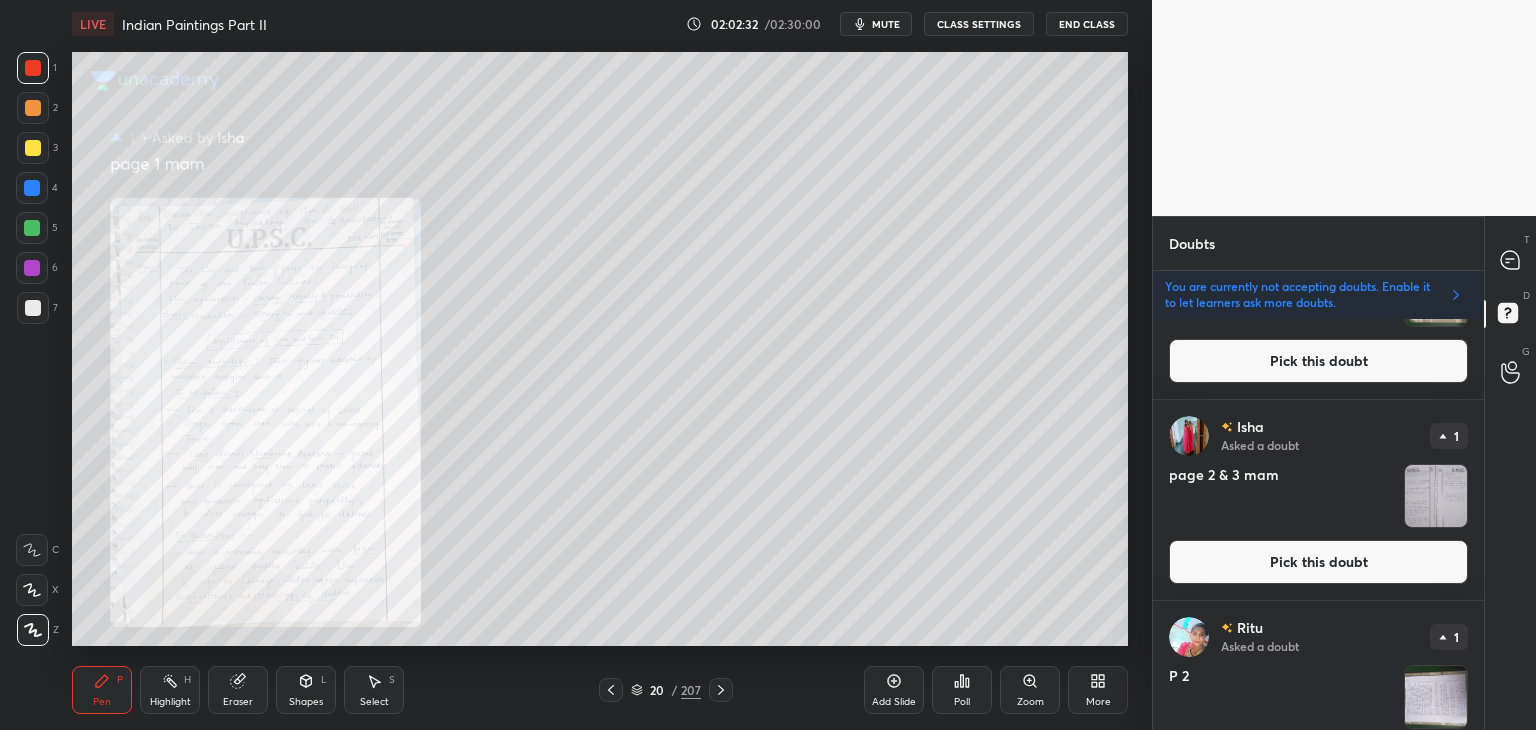 scroll, scrollTop: 1476, scrollLeft: 0, axis: vertical 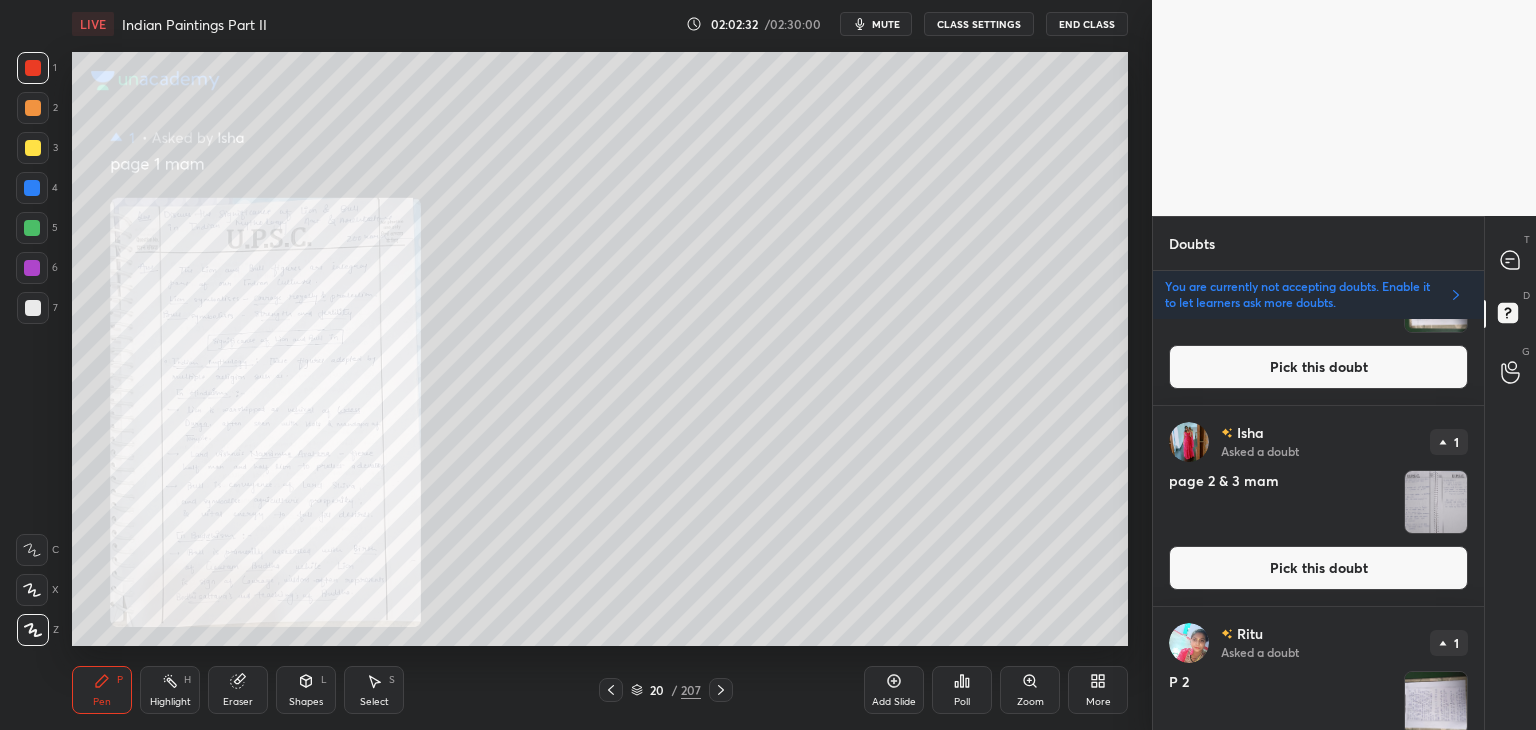 click on "Pick this doubt" at bounding box center (1318, 568) 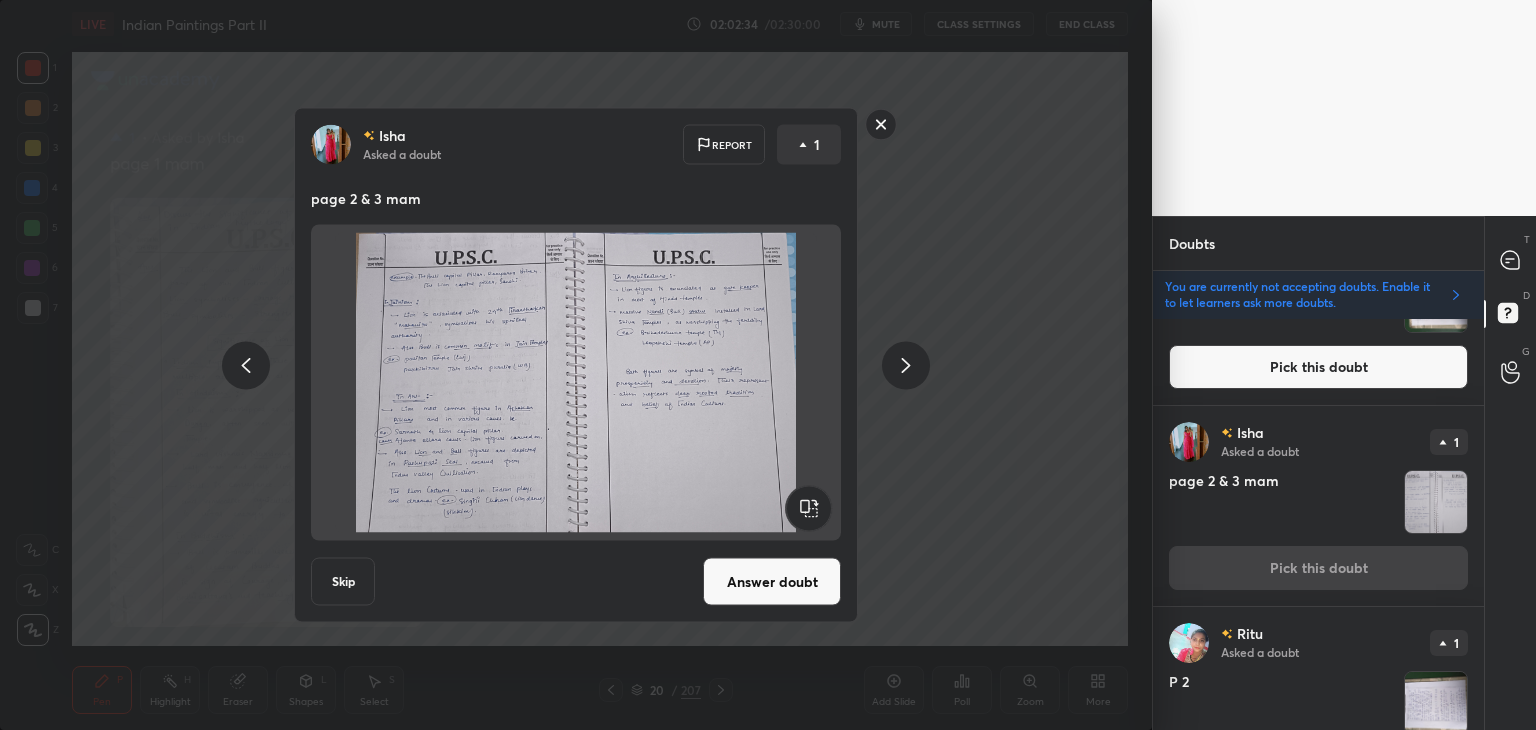 click on "Answer doubt" at bounding box center (772, 582) 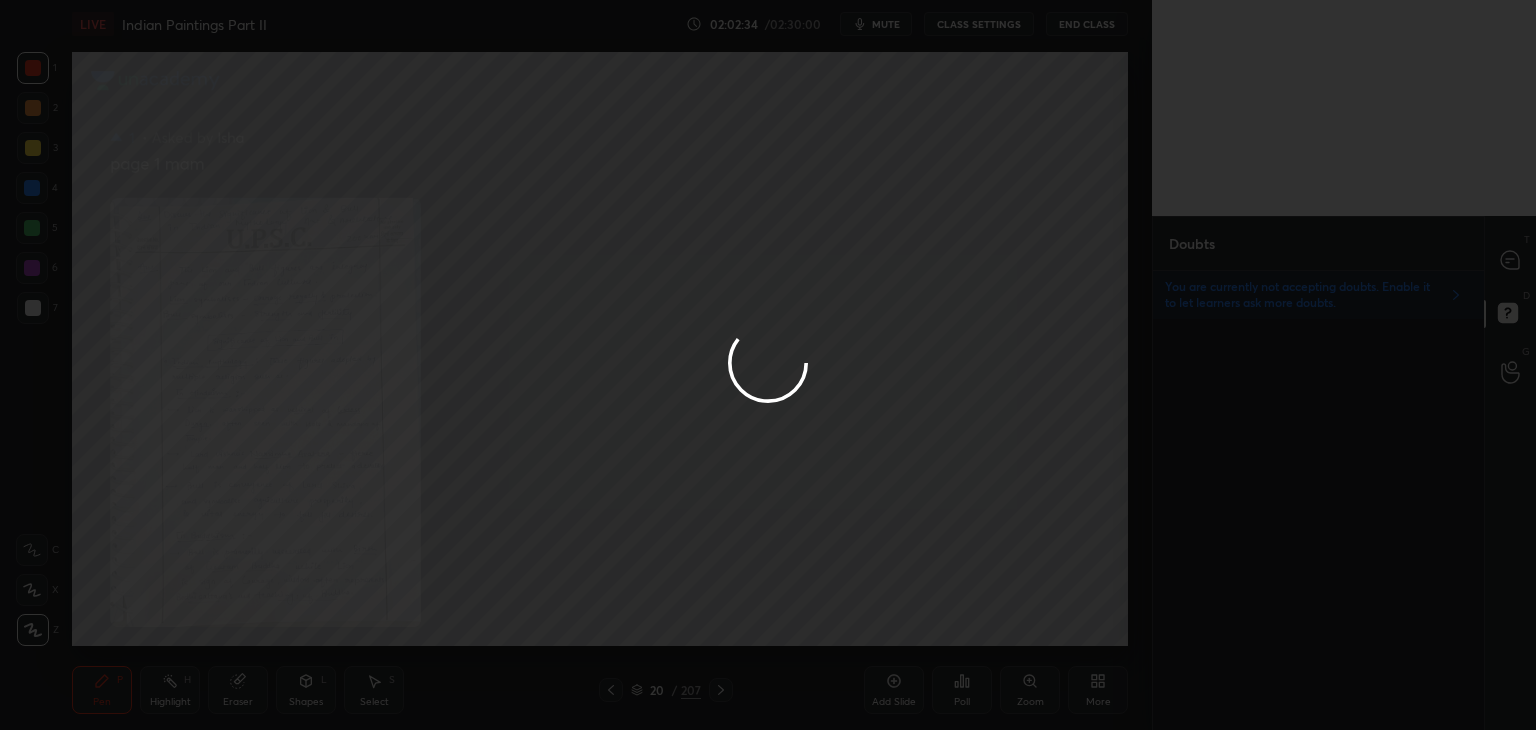 scroll, scrollTop: 0, scrollLeft: 0, axis: both 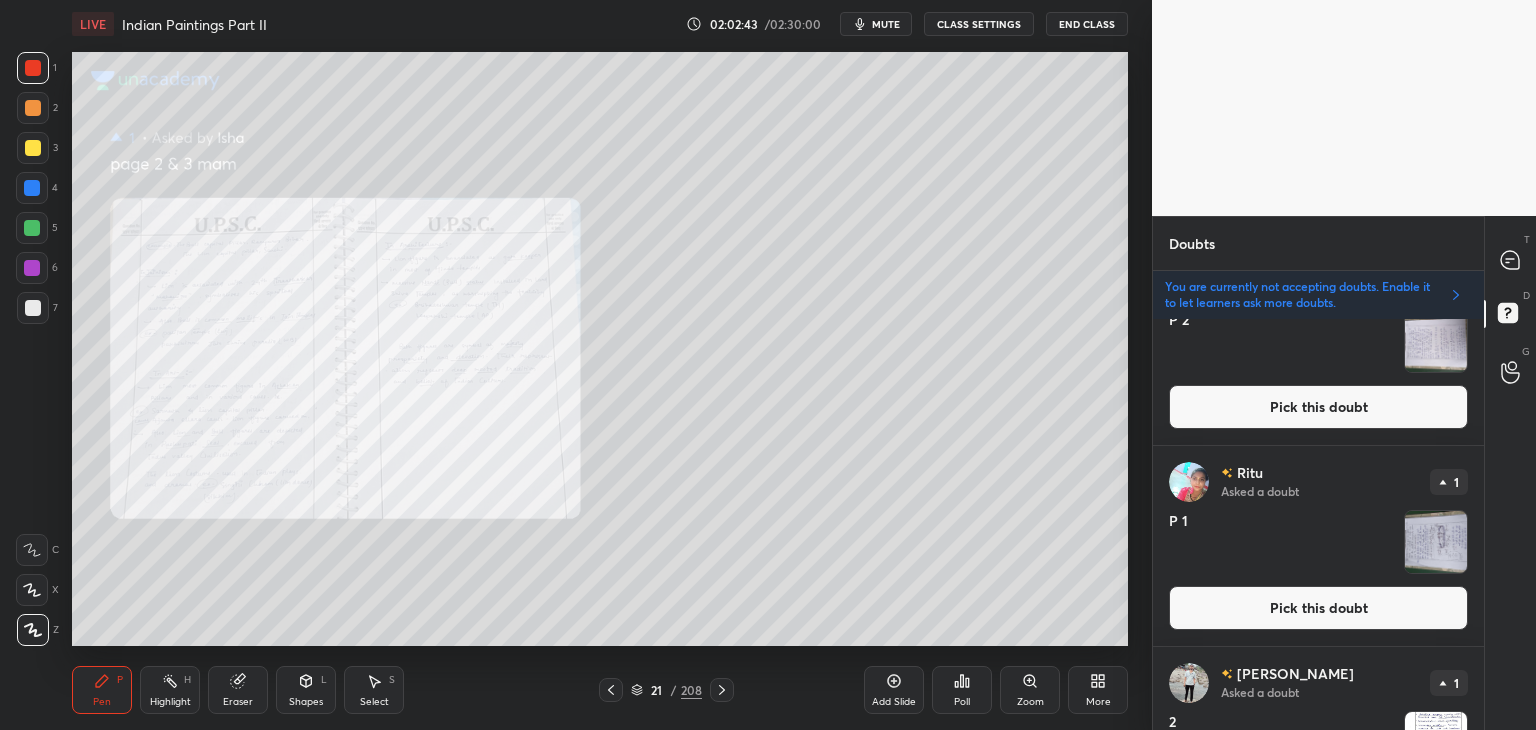 click on "Pick this doubt" at bounding box center [1318, 608] 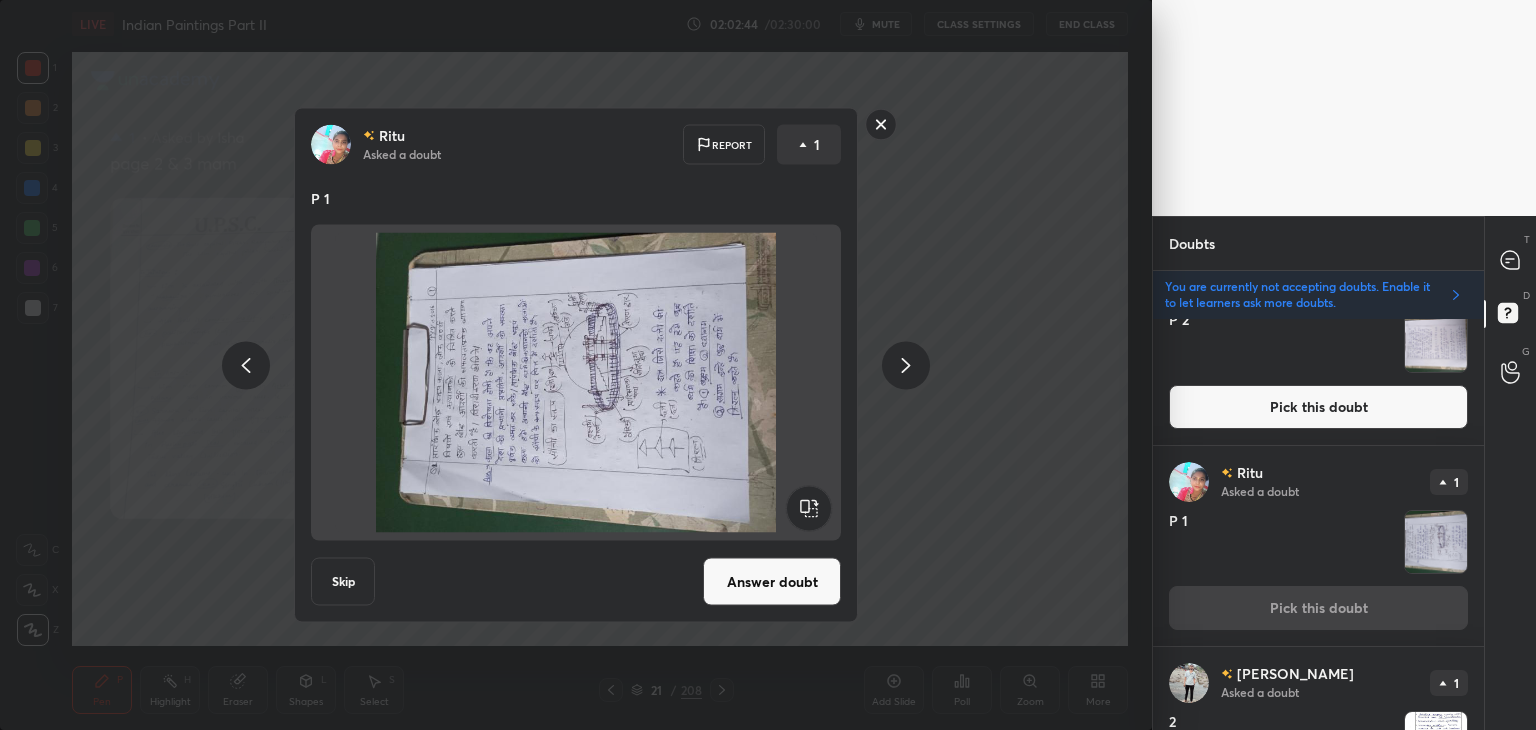 click 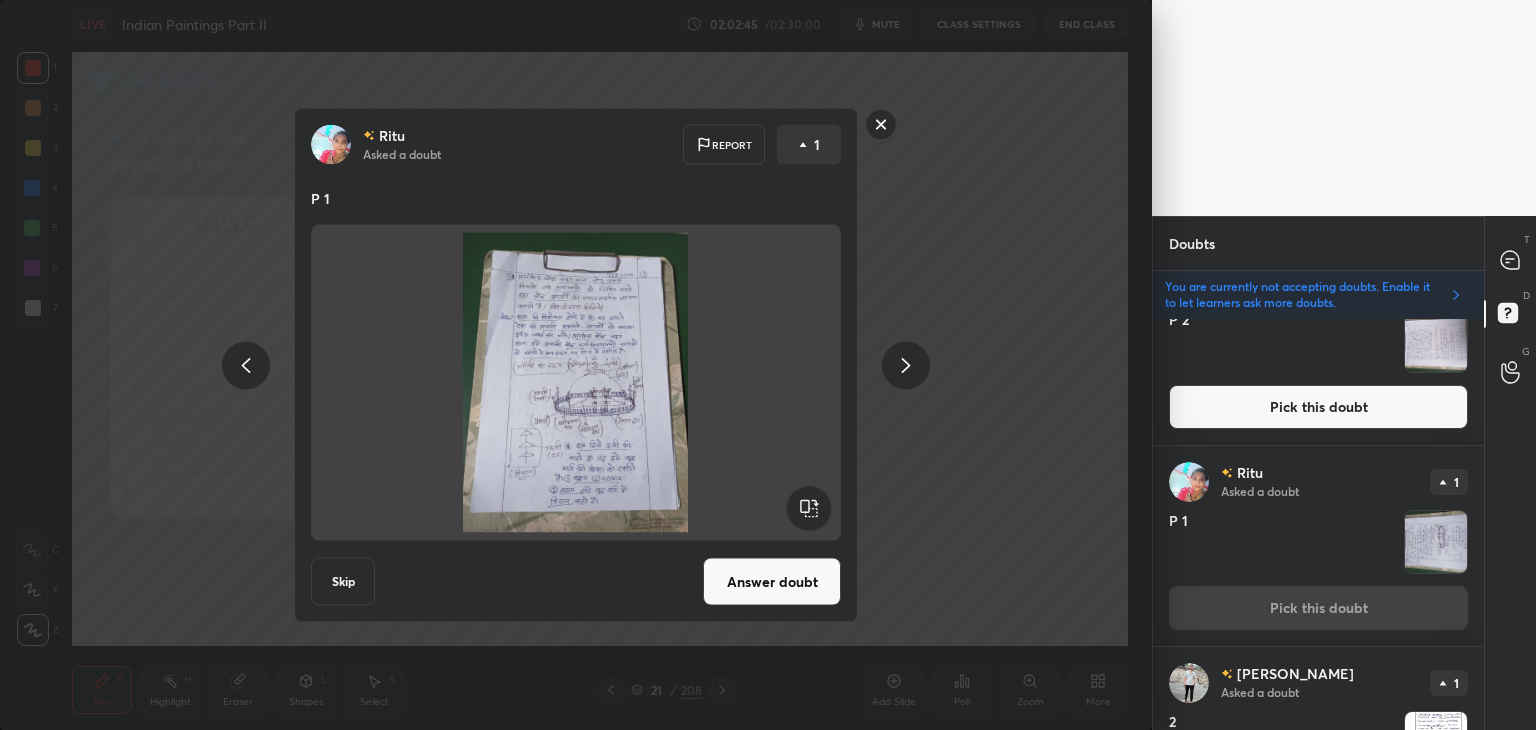 click on "Answer doubt" at bounding box center [772, 582] 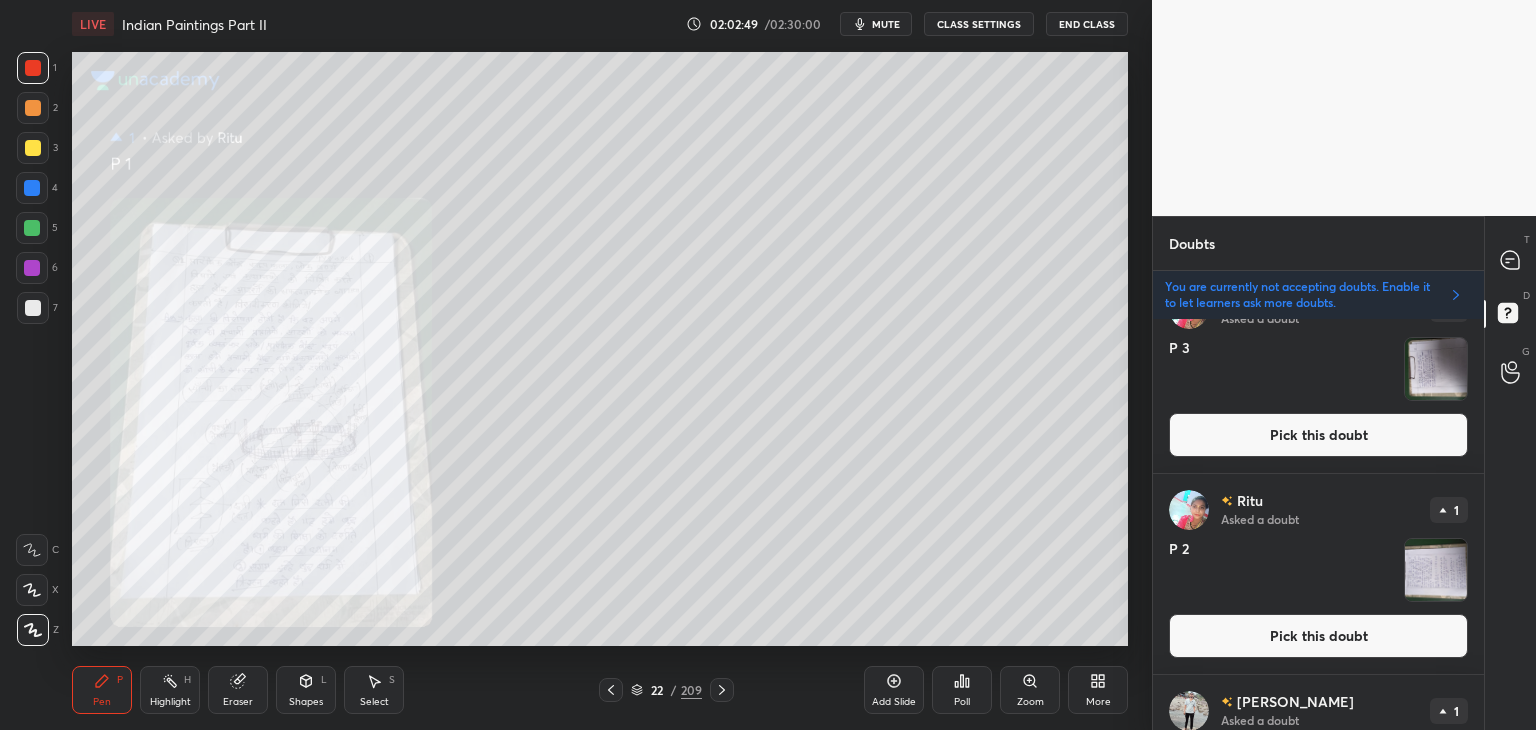 scroll, scrollTop: 1439, scrollLeft: 0, axis: vertical 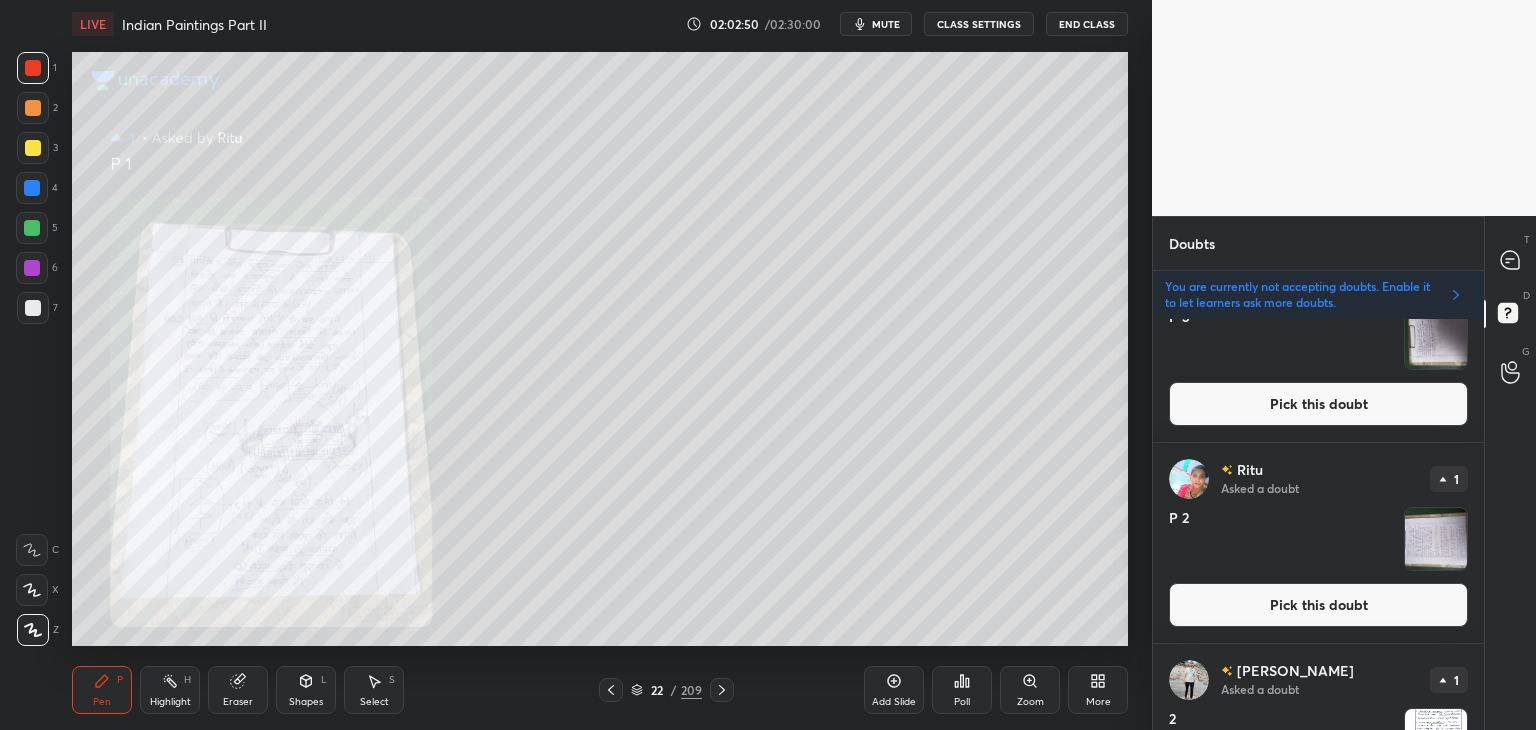 click on "Pick this doubt" at bounding box center [1318, 605] 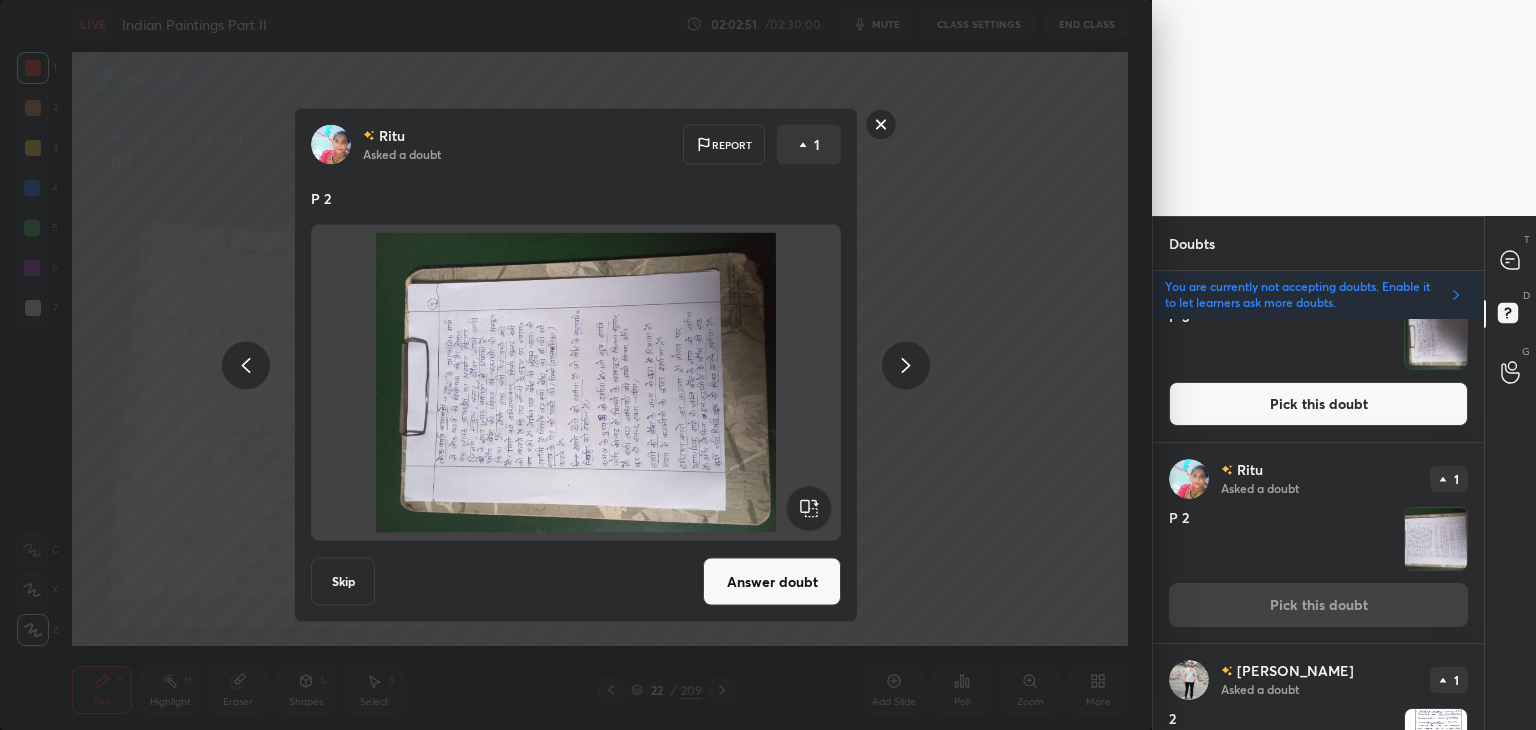 click 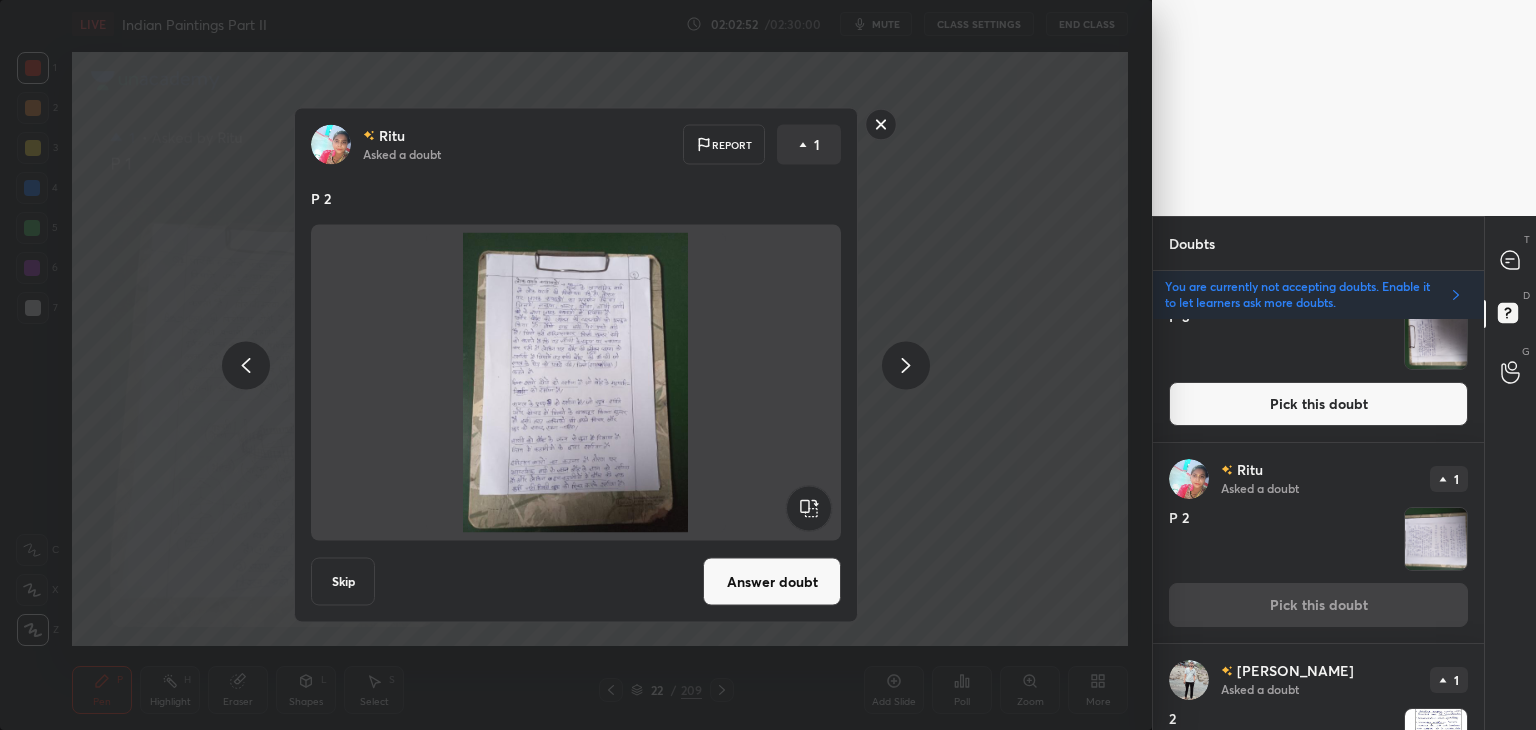 click on "Answer doubt" at bounding box center [772, 582] 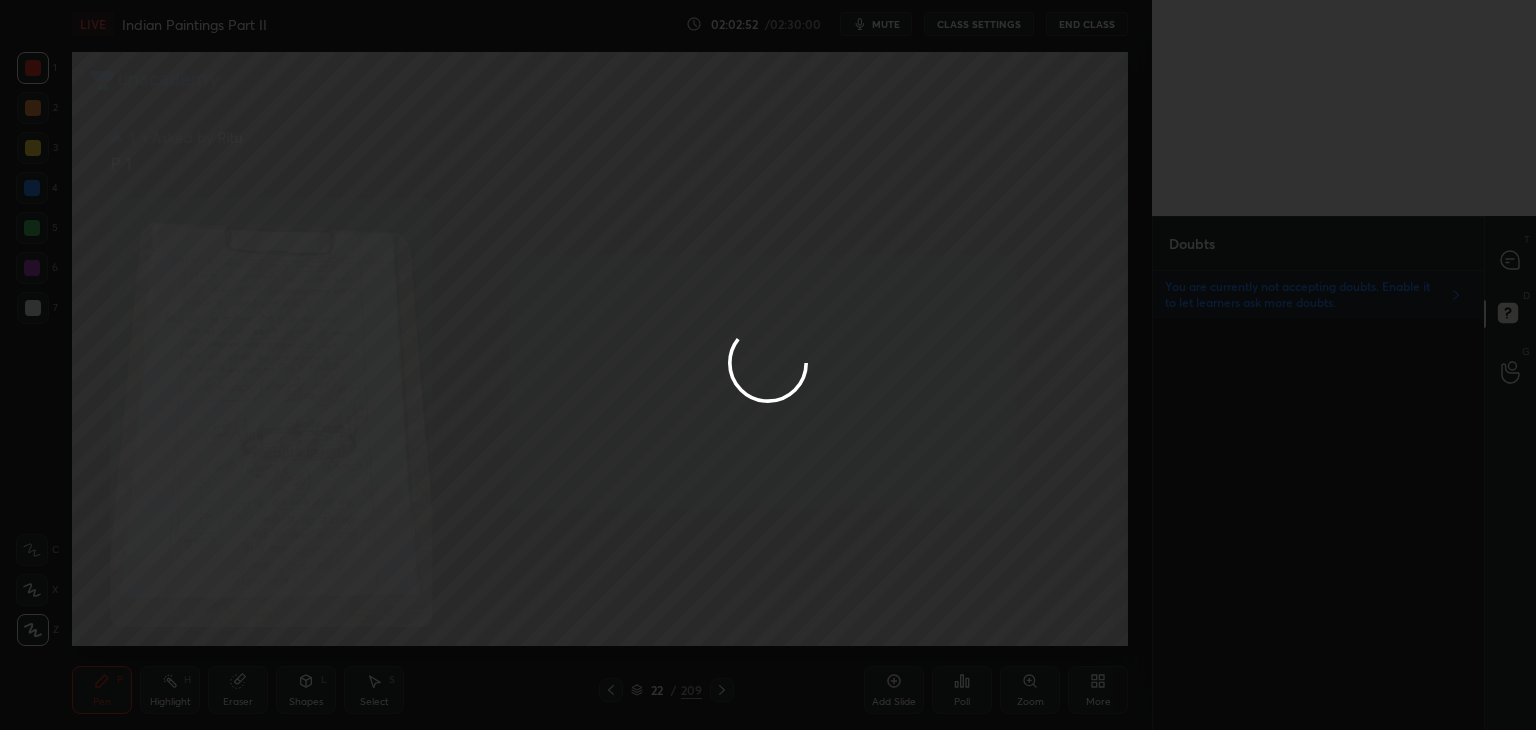 scroll, scrollTop: 0, scrollLeft: 0, axis: both 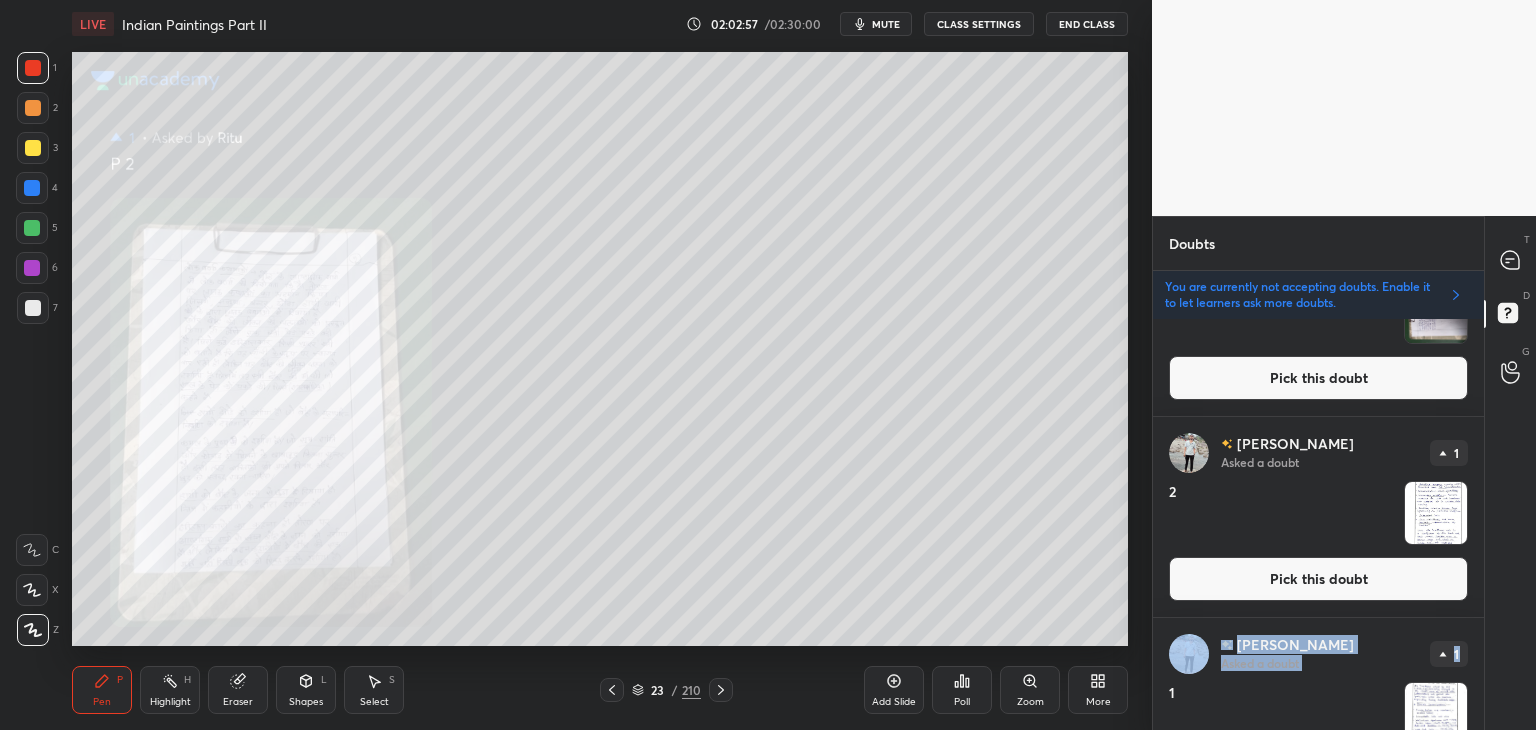 drag, startPoint x: 1477, startPoint y: 643, endPoint x: 1477, endPoint y: 615, distance: 28 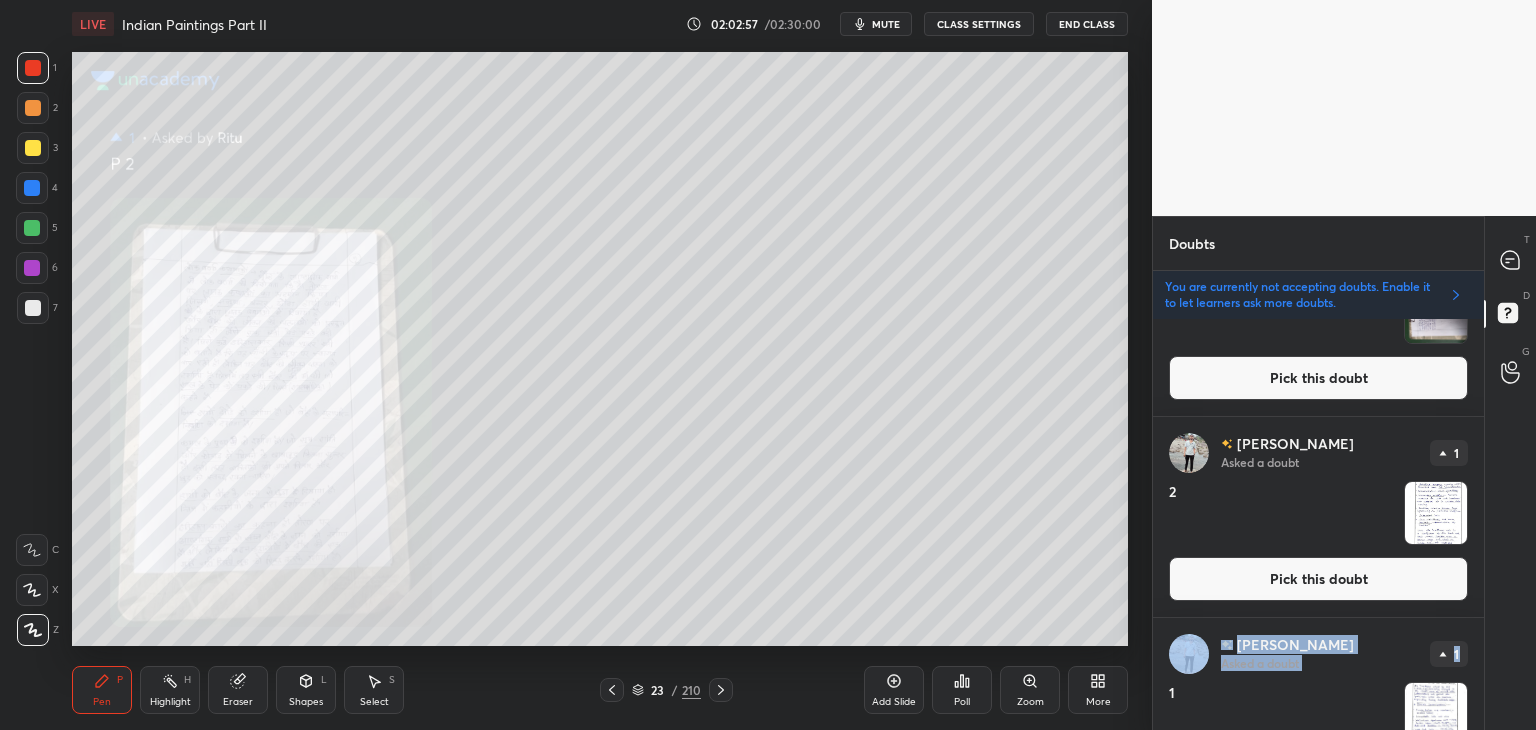 click on "Rajib Asked a doubt 1 Please help me with this doubt Pick this doubt Ritu Asked a doubt 1 P 3 Pick this doubt Aditya Raj Asked a doubt 1 2 Pick this doubt Aditya Raj Asked a doubt 1 1 Pick this doubt" at bounding box center (1318, -164) 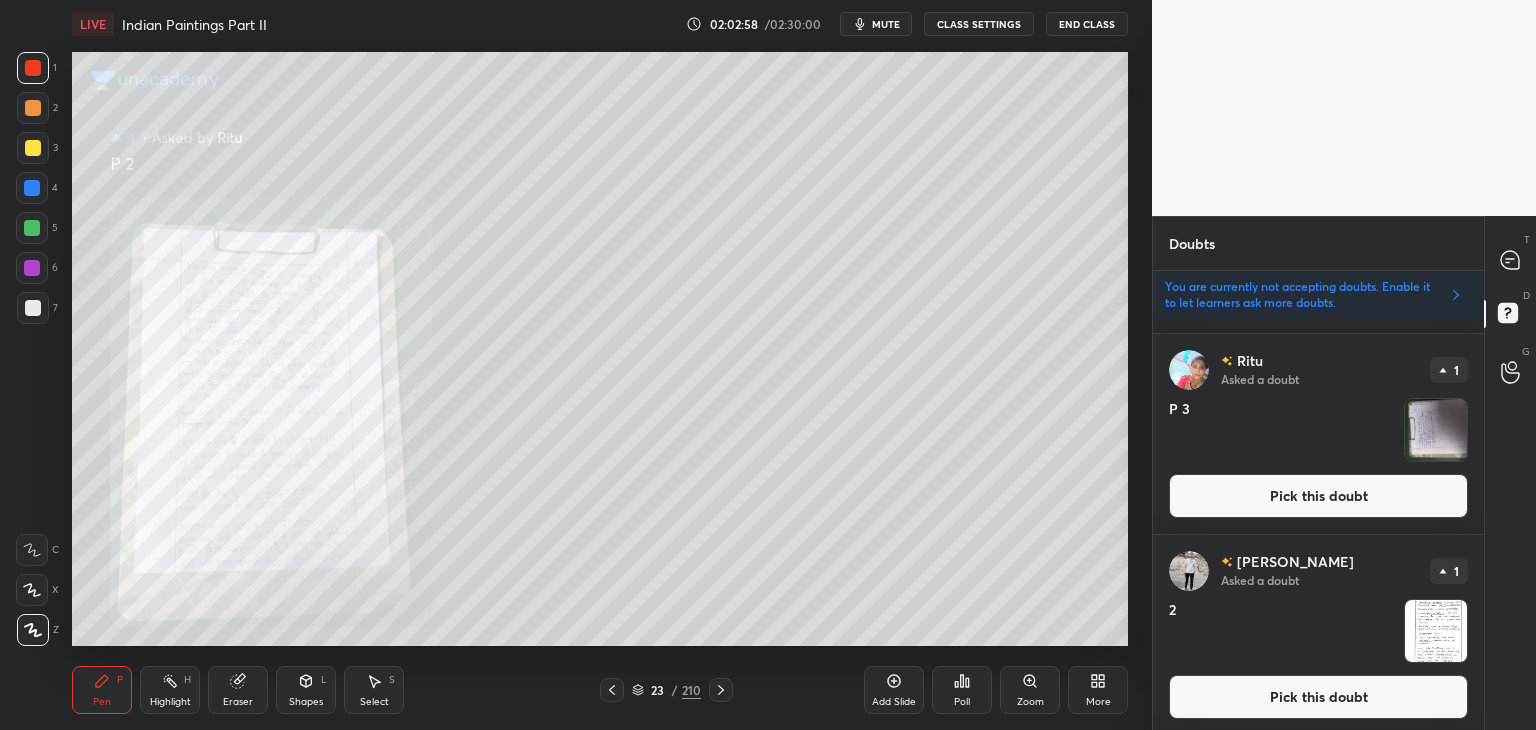 scroll, scrollTop: 1316, scrollLeft: 0, axis: vertical 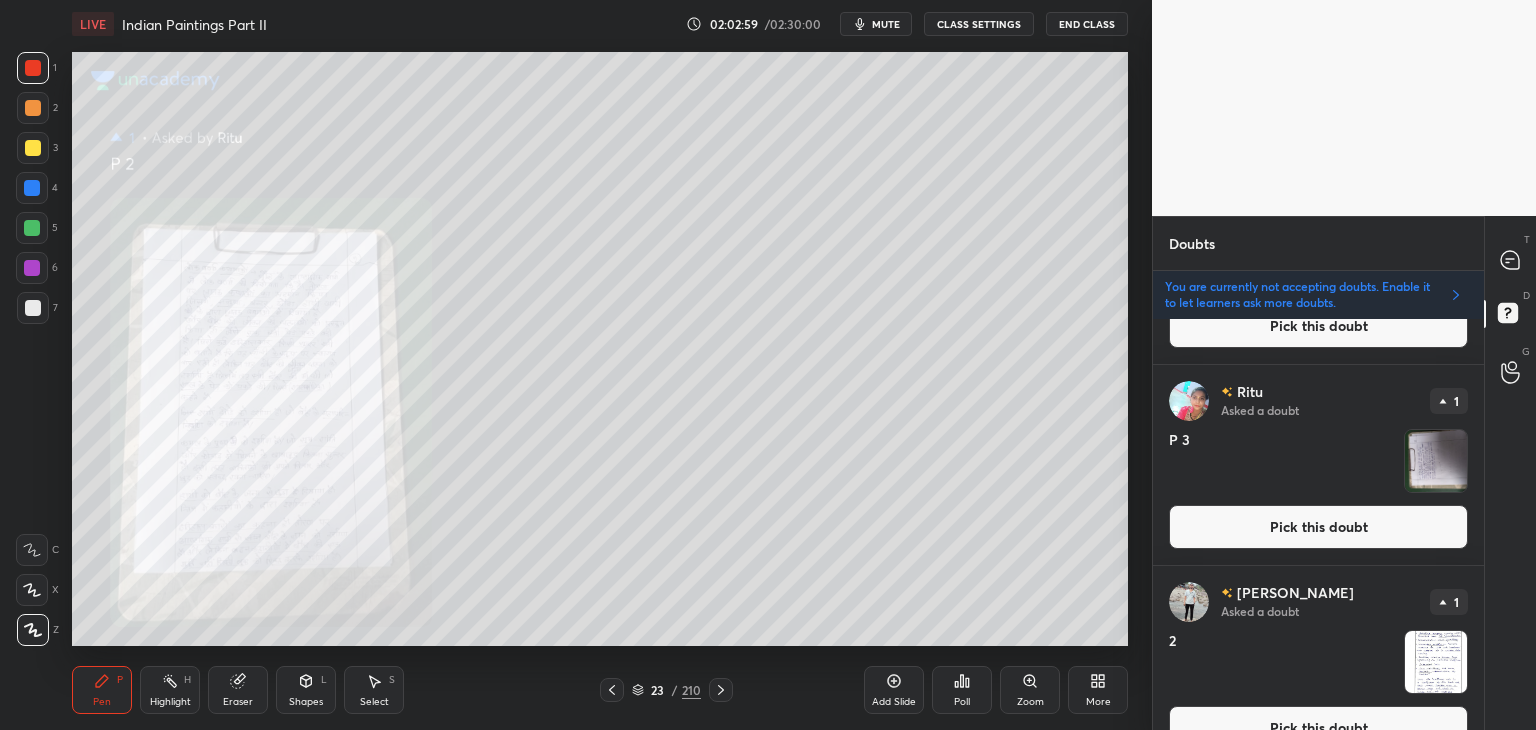 click on "Pick this doubt" at bounding box center (1318, 527) 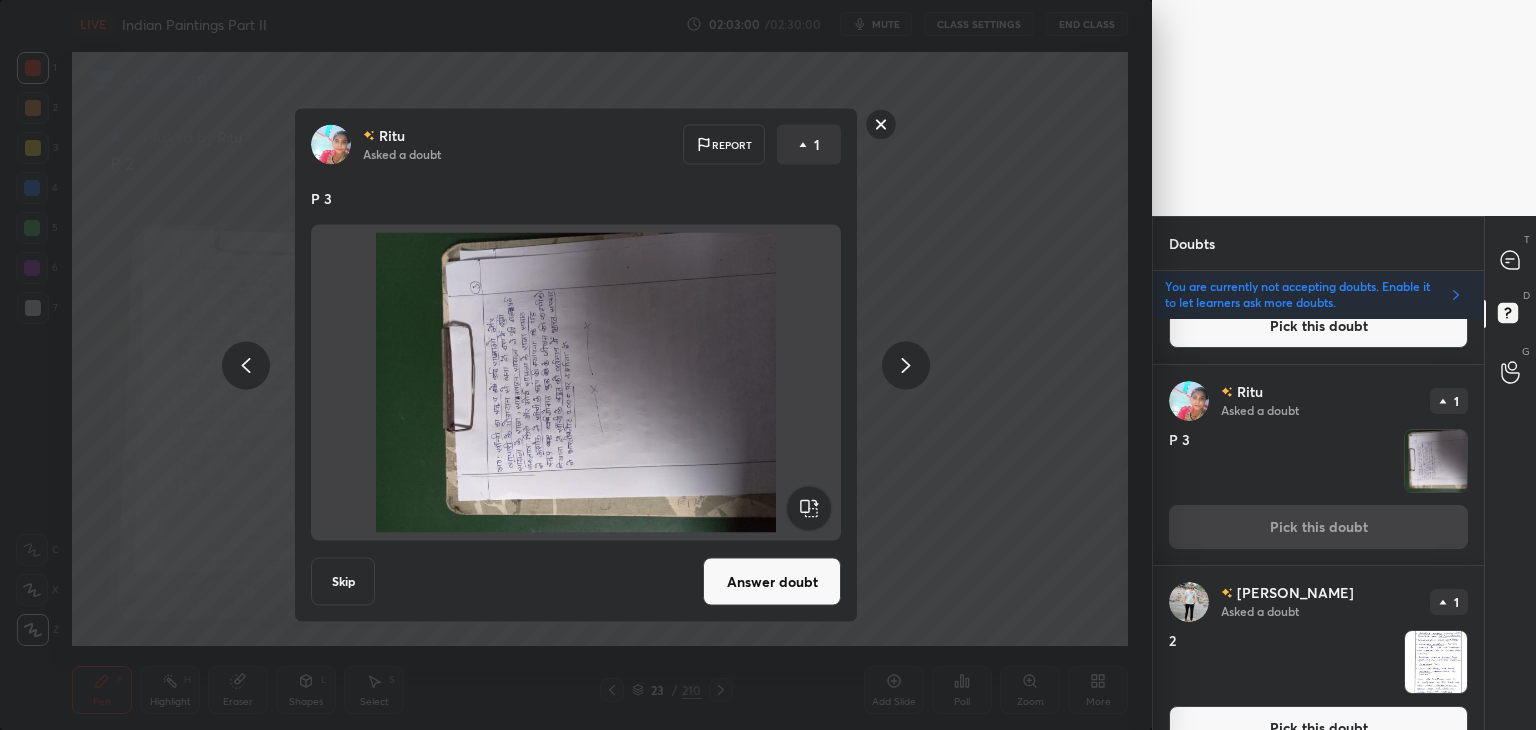 click 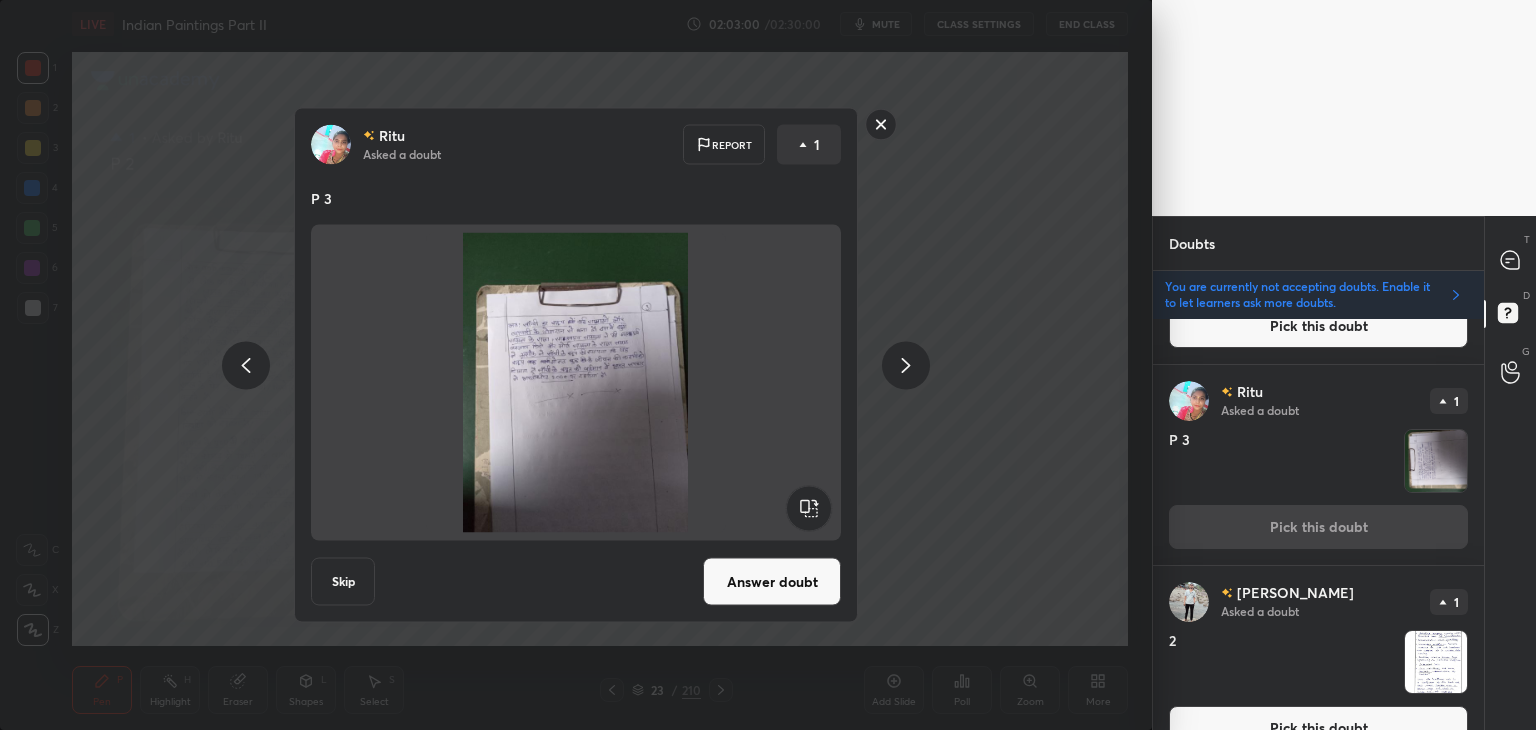 click on "Answer doubt" at bounding box center (772, 582) 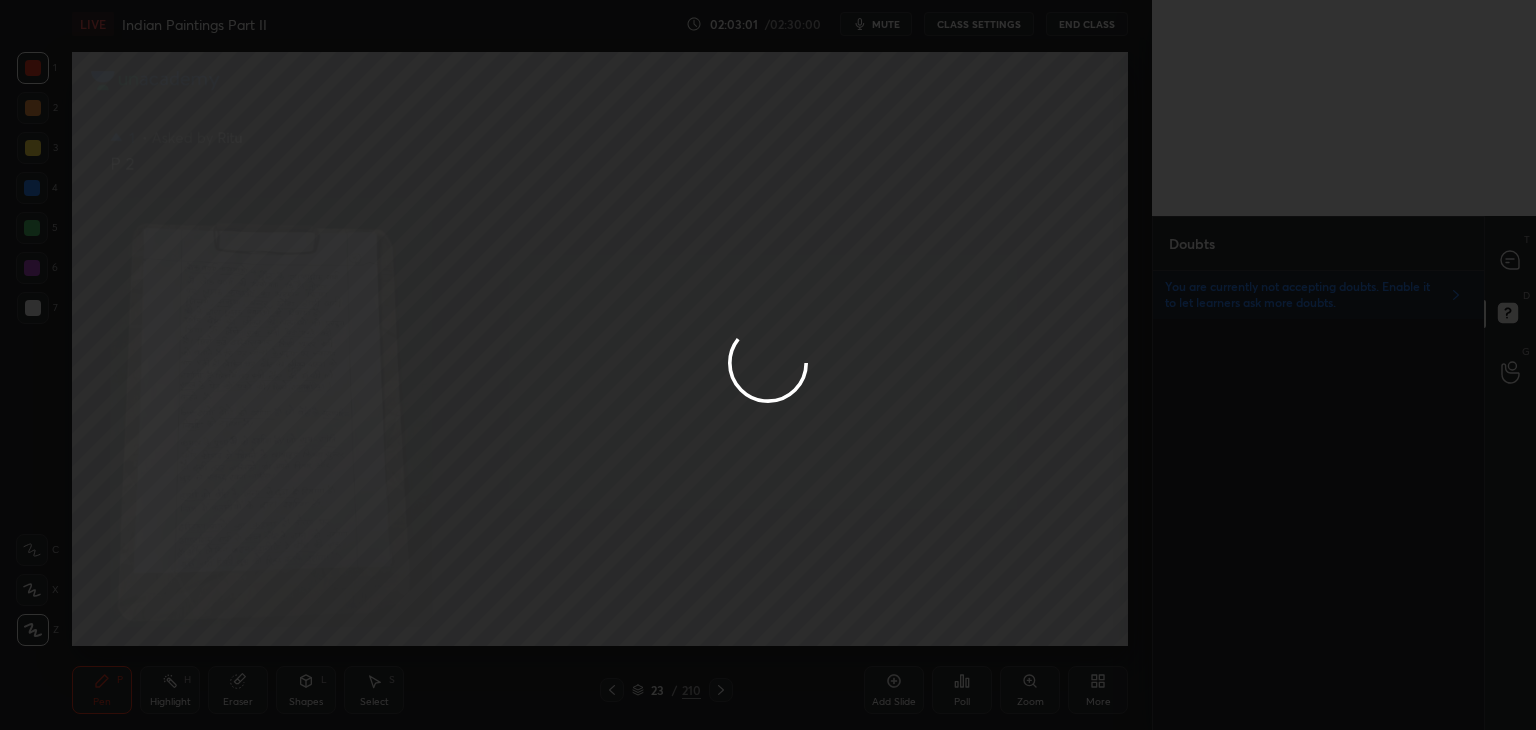 scroll, scrollTop: 0, scrollLeft: 0, axis: both 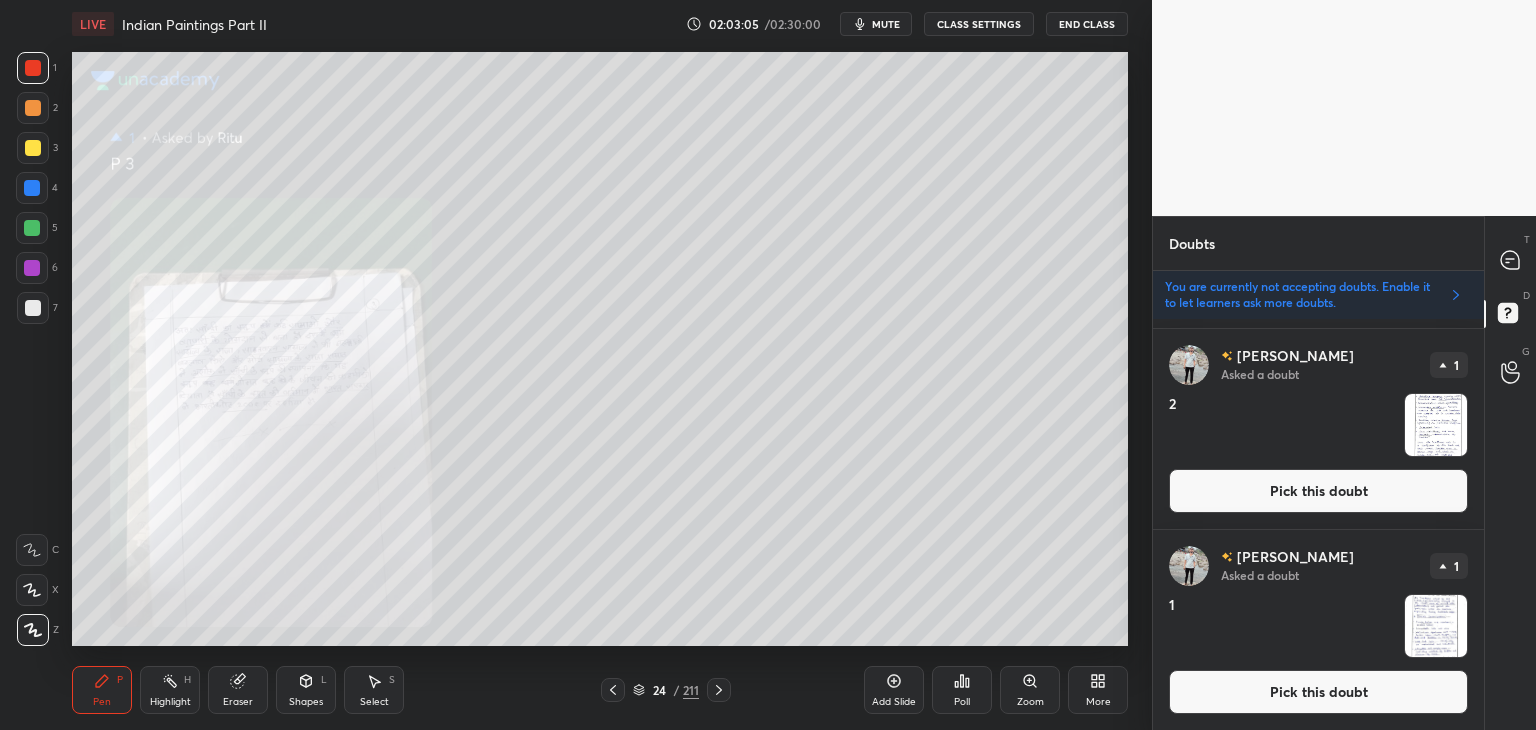 click on "Pick this doubt" at bounding box center (1318, 692) 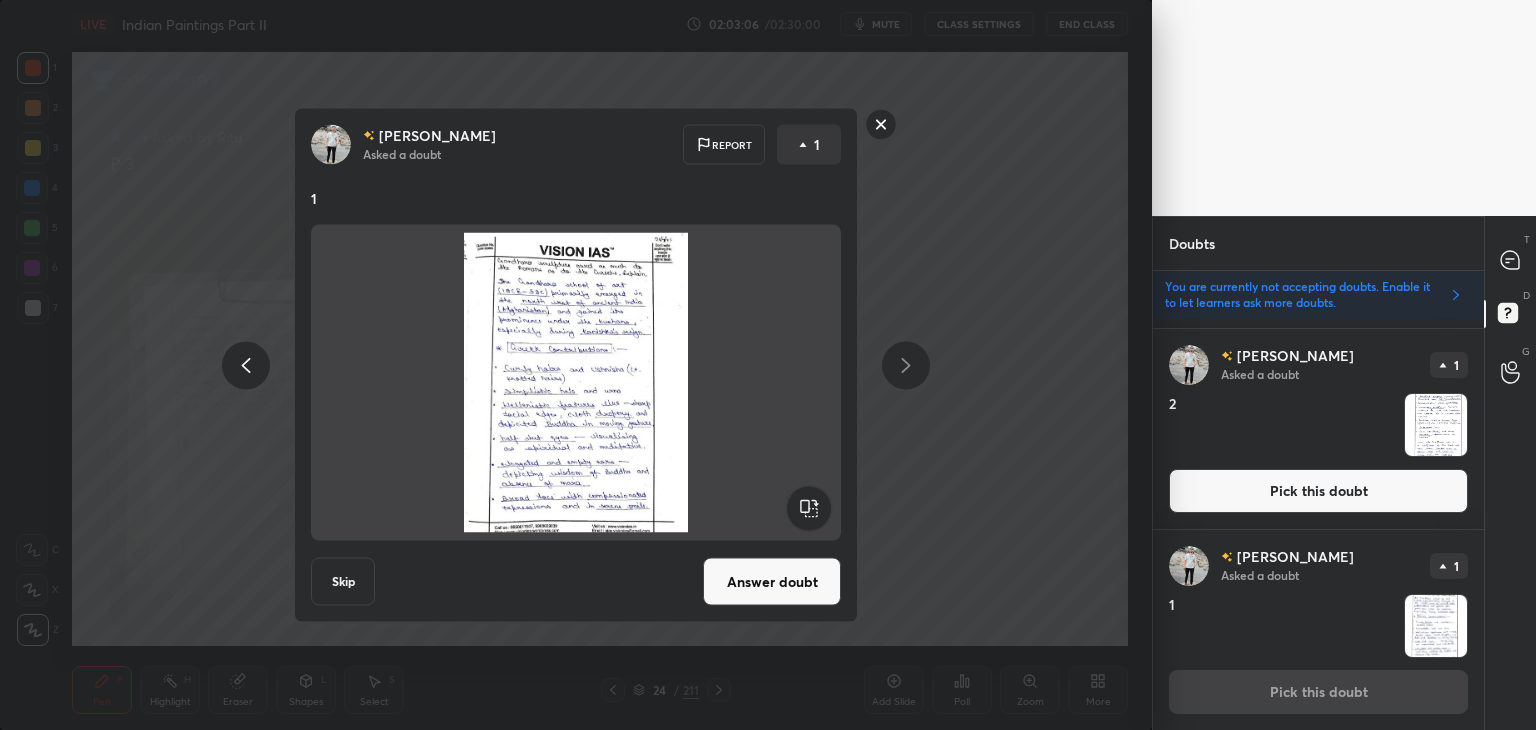 click on "Answer doubt" at bounding box center (772, 582) 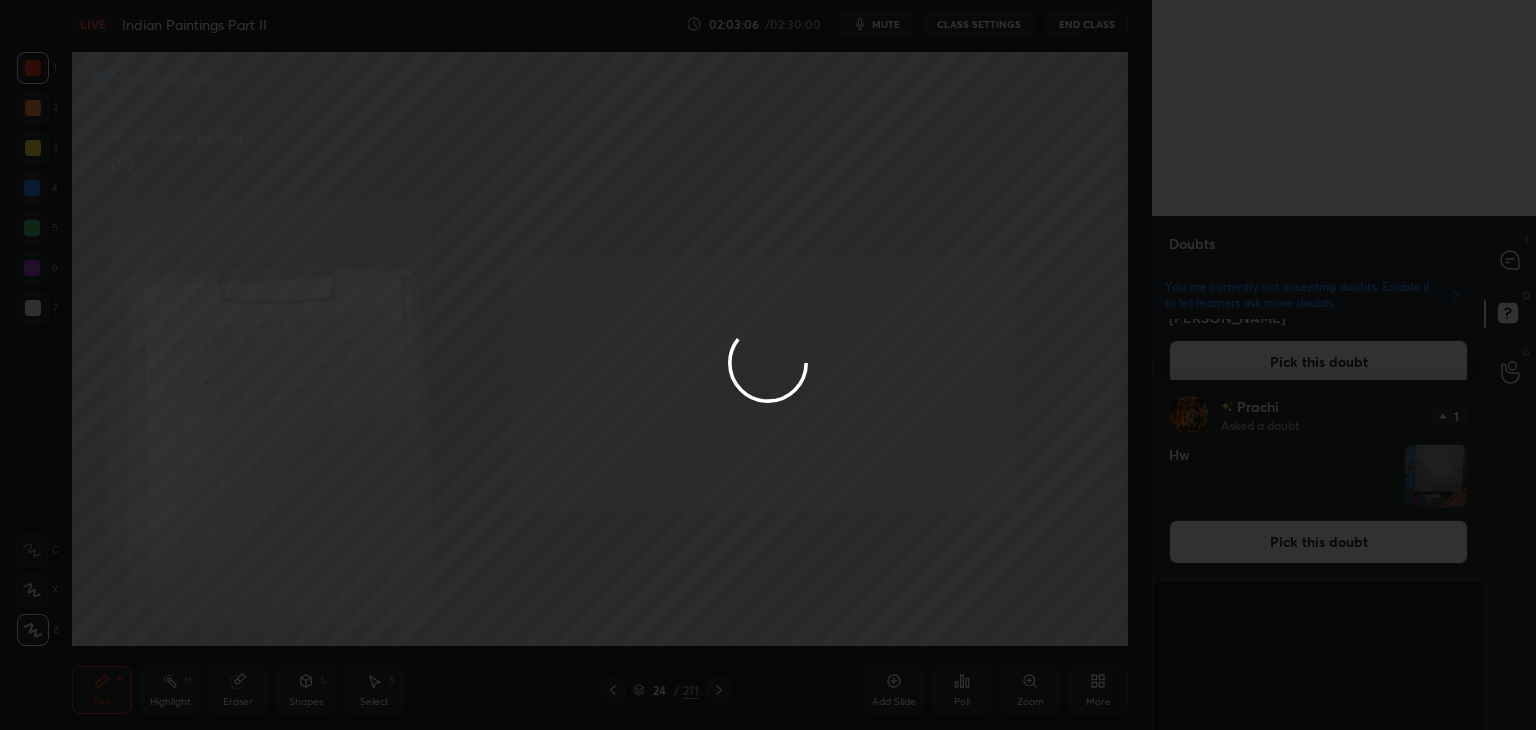 scroll, scrollTop: 0, scrollLeft: 0, axis: both 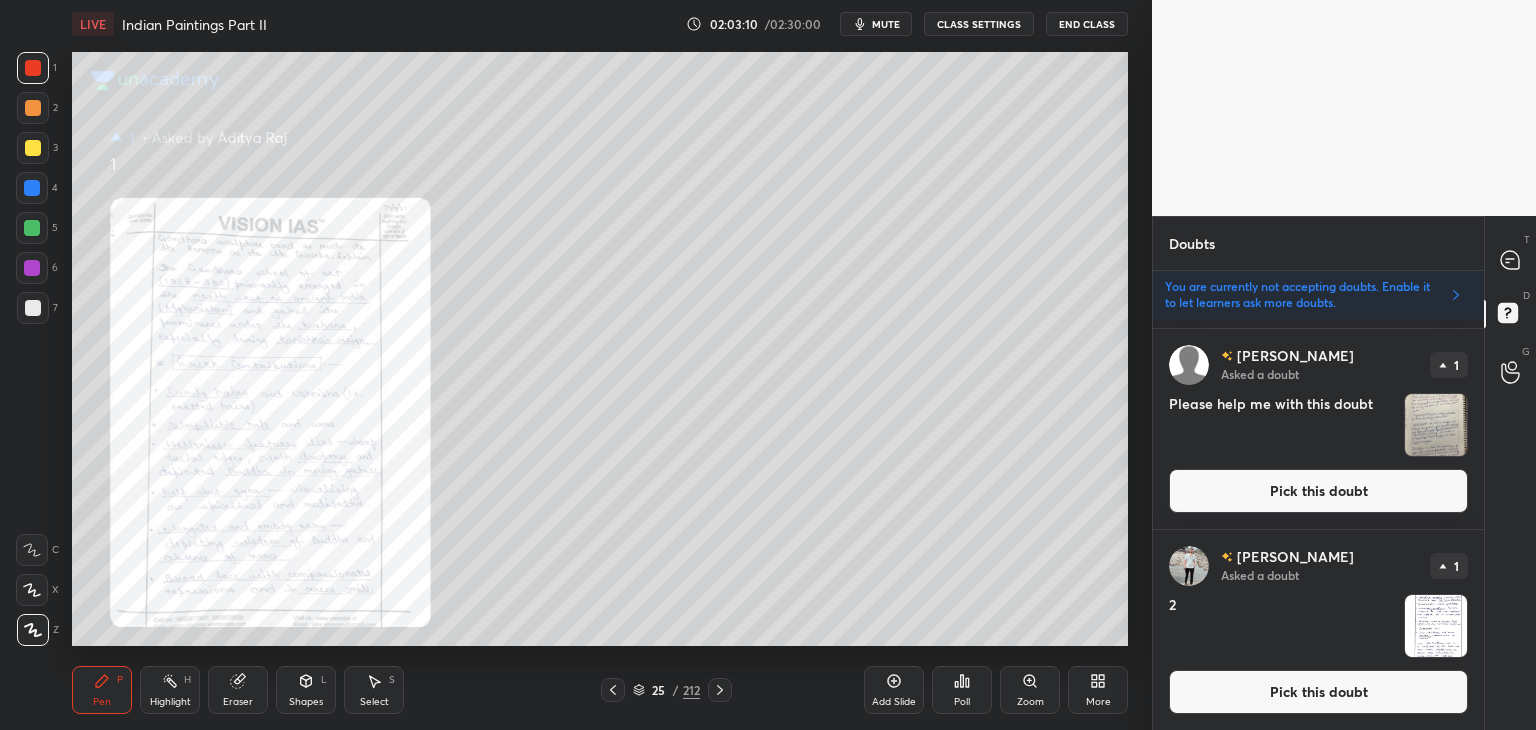 click on "Pick this doubt" at bounding box center [1318, 692] 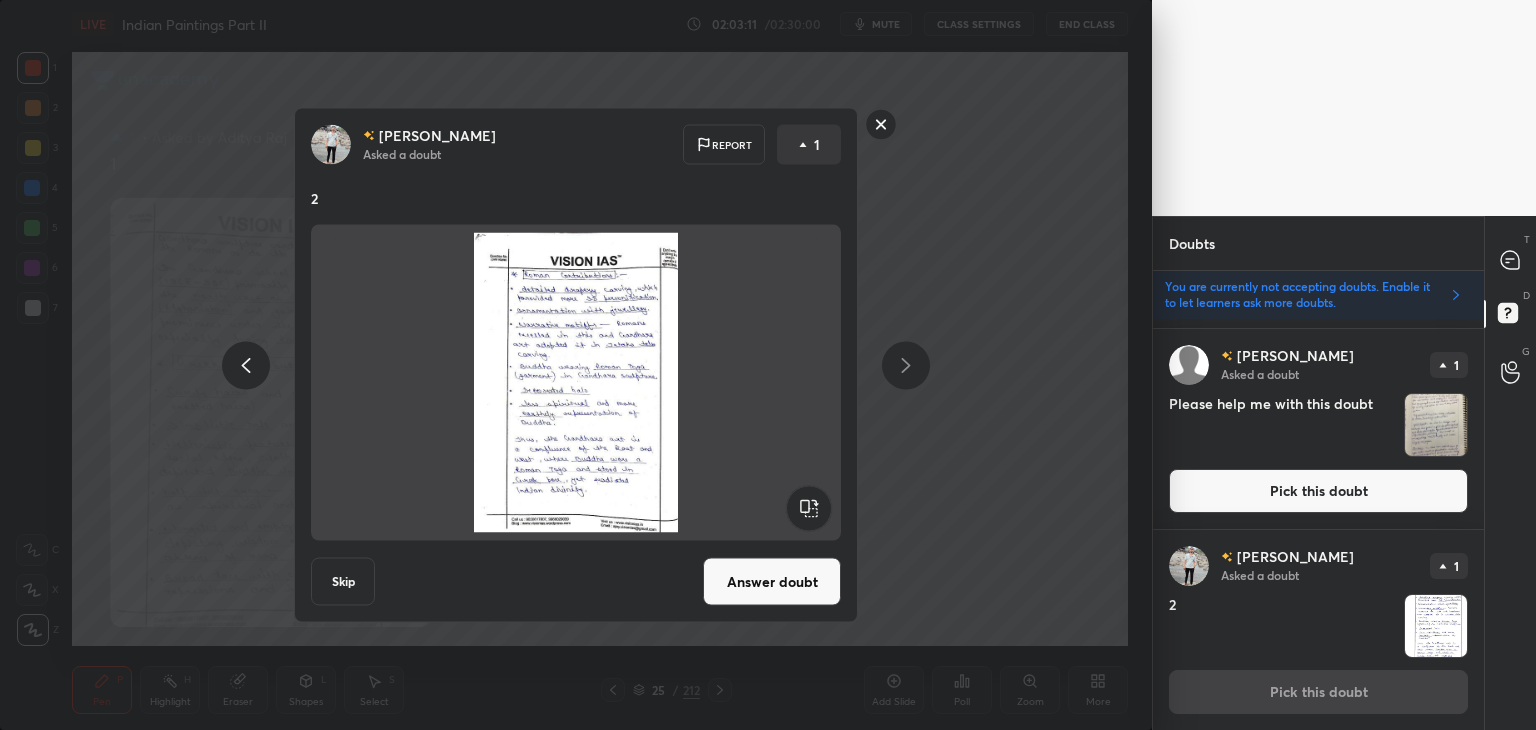 click on "Answer doubt" at bounding box center [772, 582] 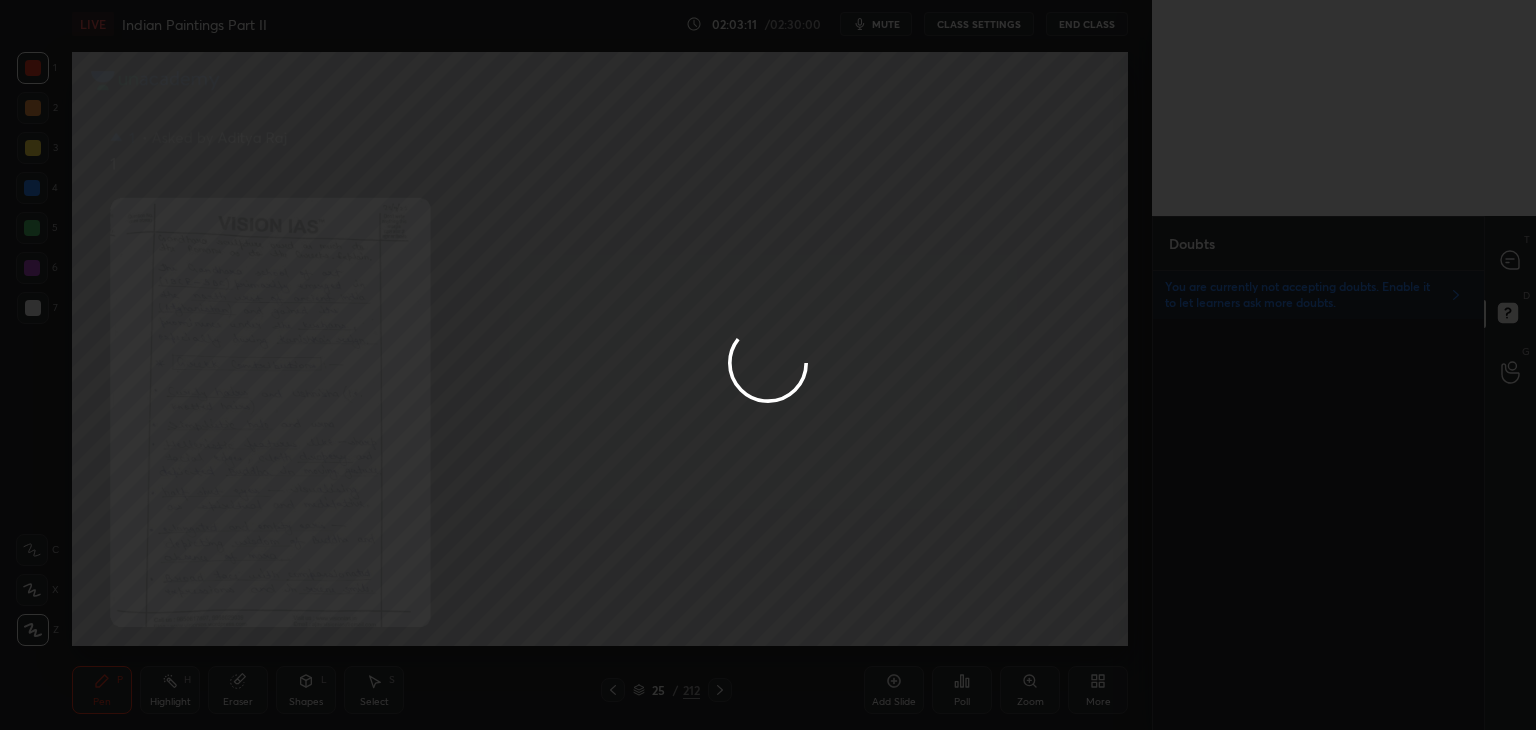 scroll, scrollTop: 0, scrollLeft: 0, axis: both 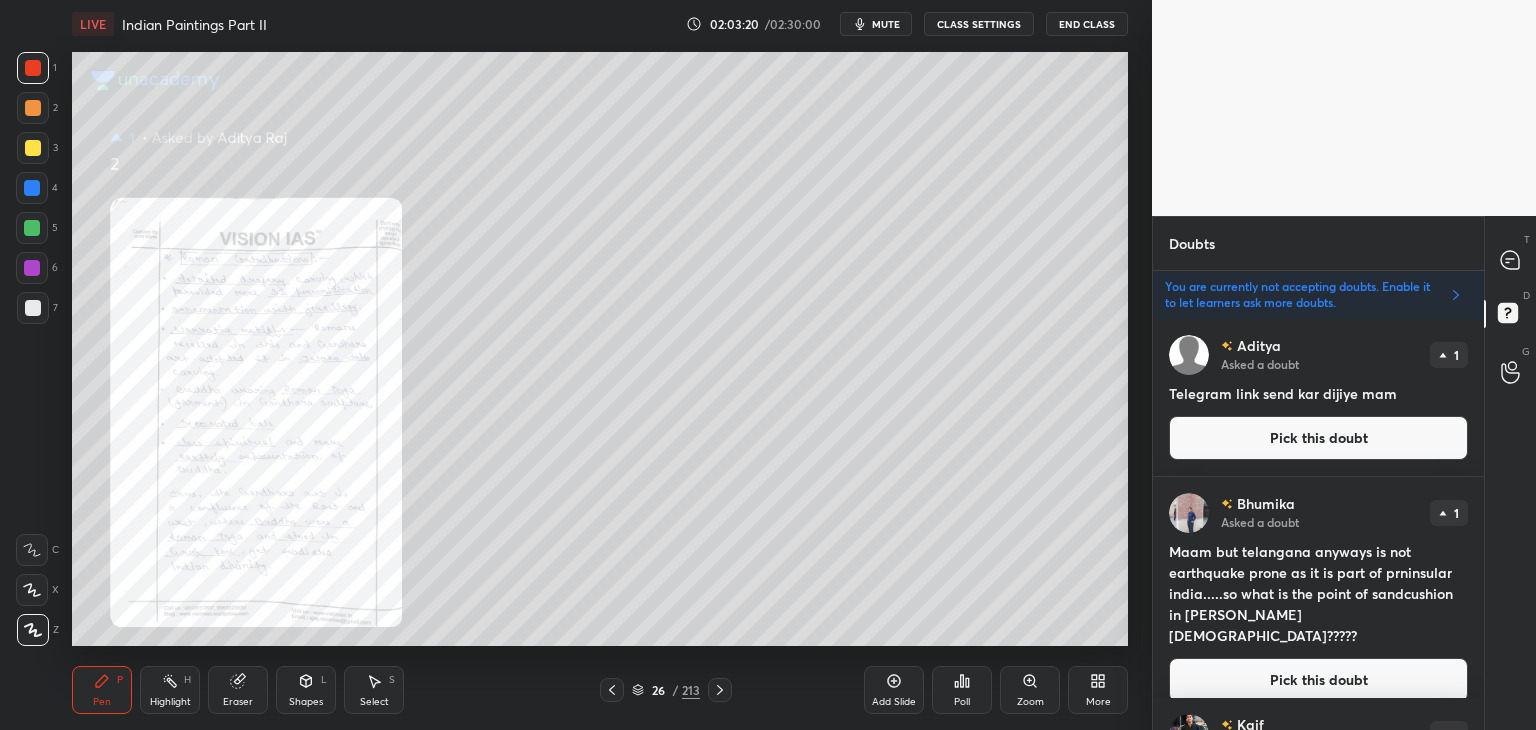 click on "Pick this doubt" at bounding box center (1318, 680) 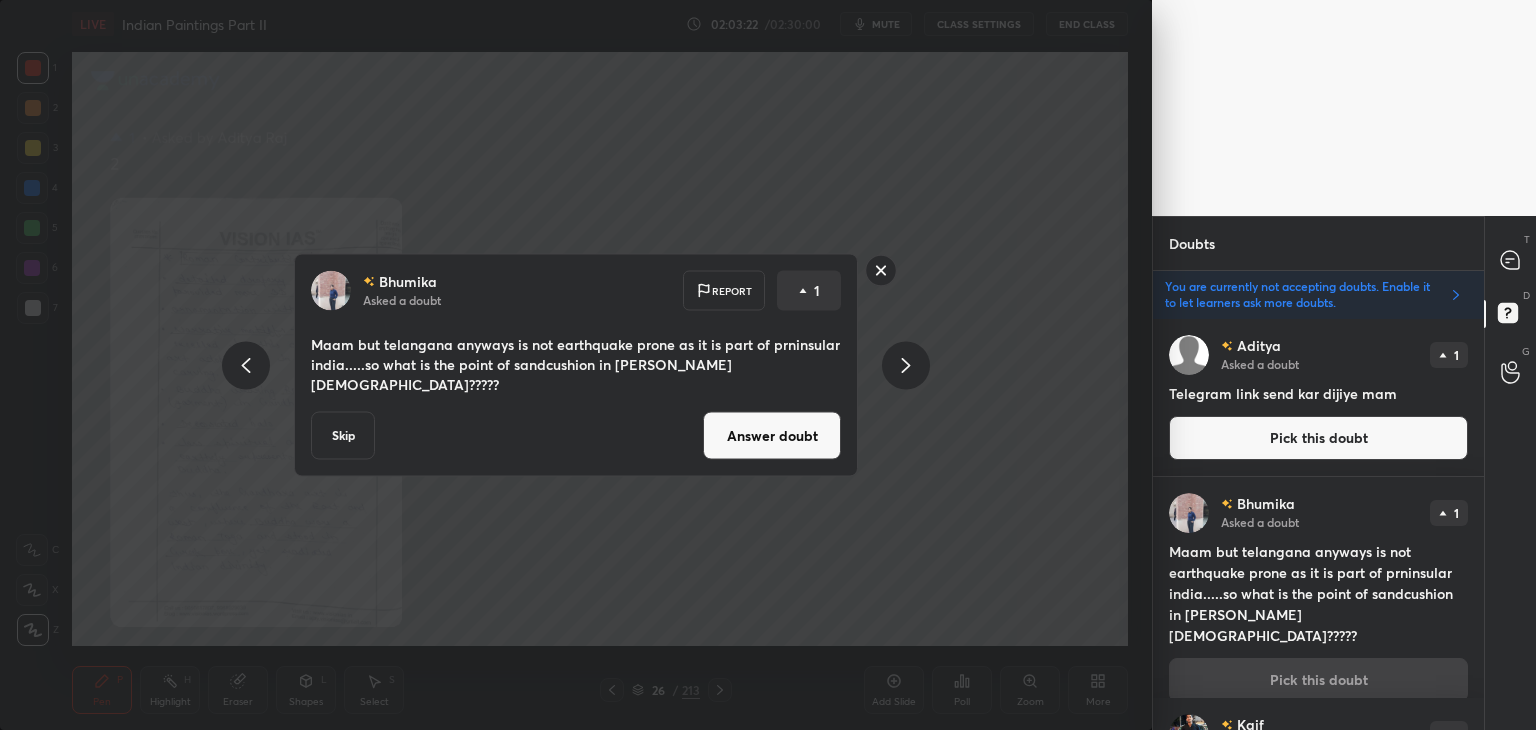click on "Answer doubt" at bounding box center [772, 436] 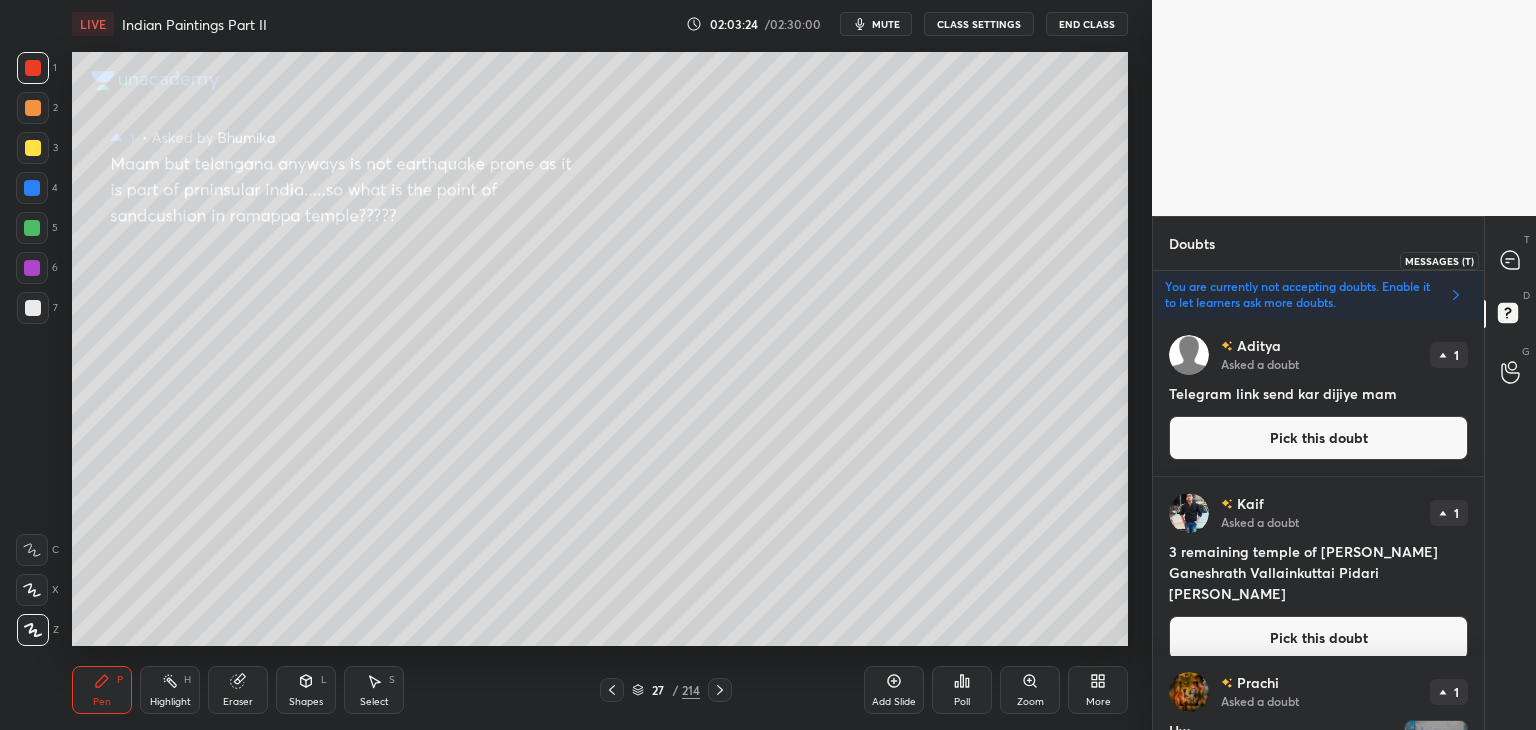click 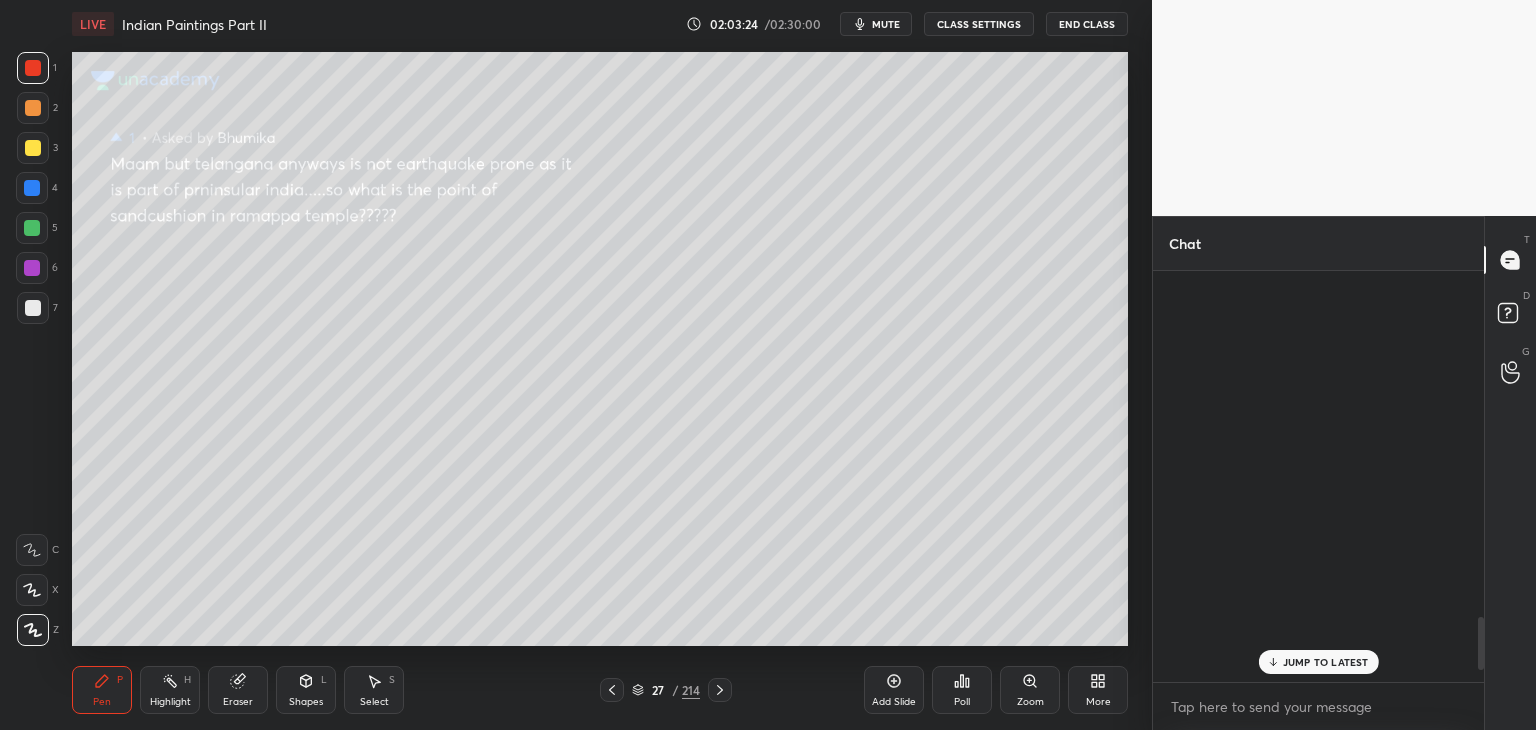scroll, scrollTop: 6, scrollLeft: 6, axis: both 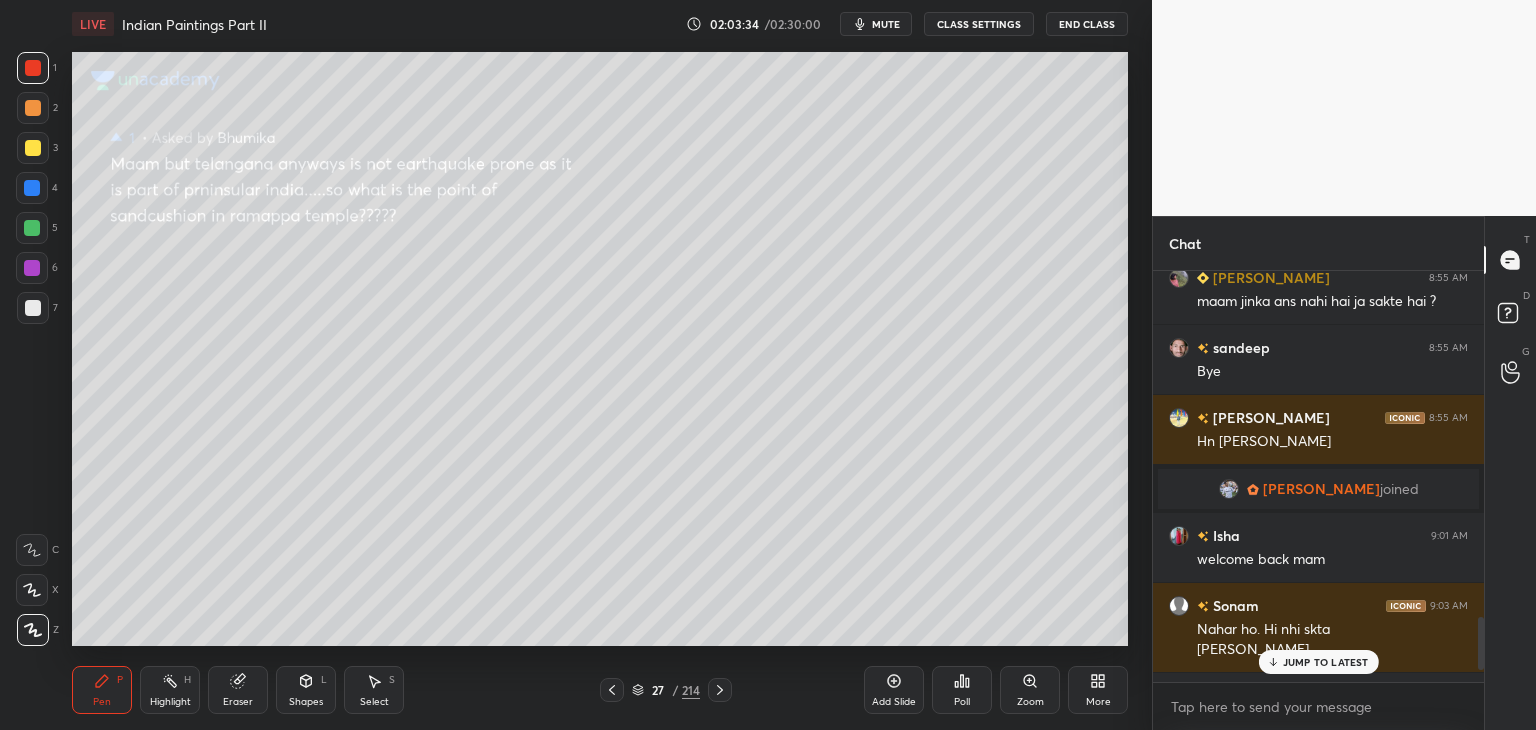 click on "JUMP TO LATEST" at bounding box center [1326, 662] 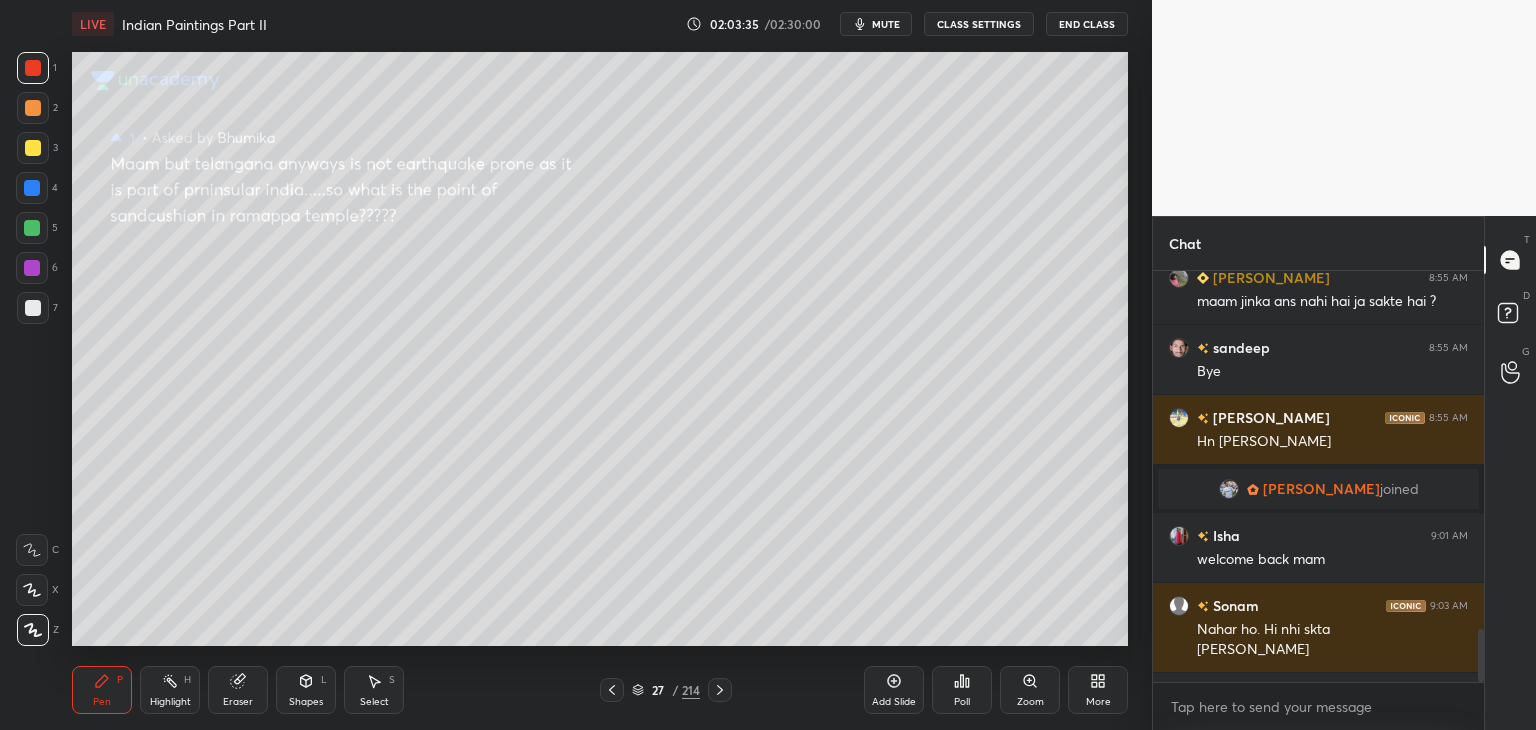 scroll, scrollTop: 2806, scrollLeft: 0, axis: vertical 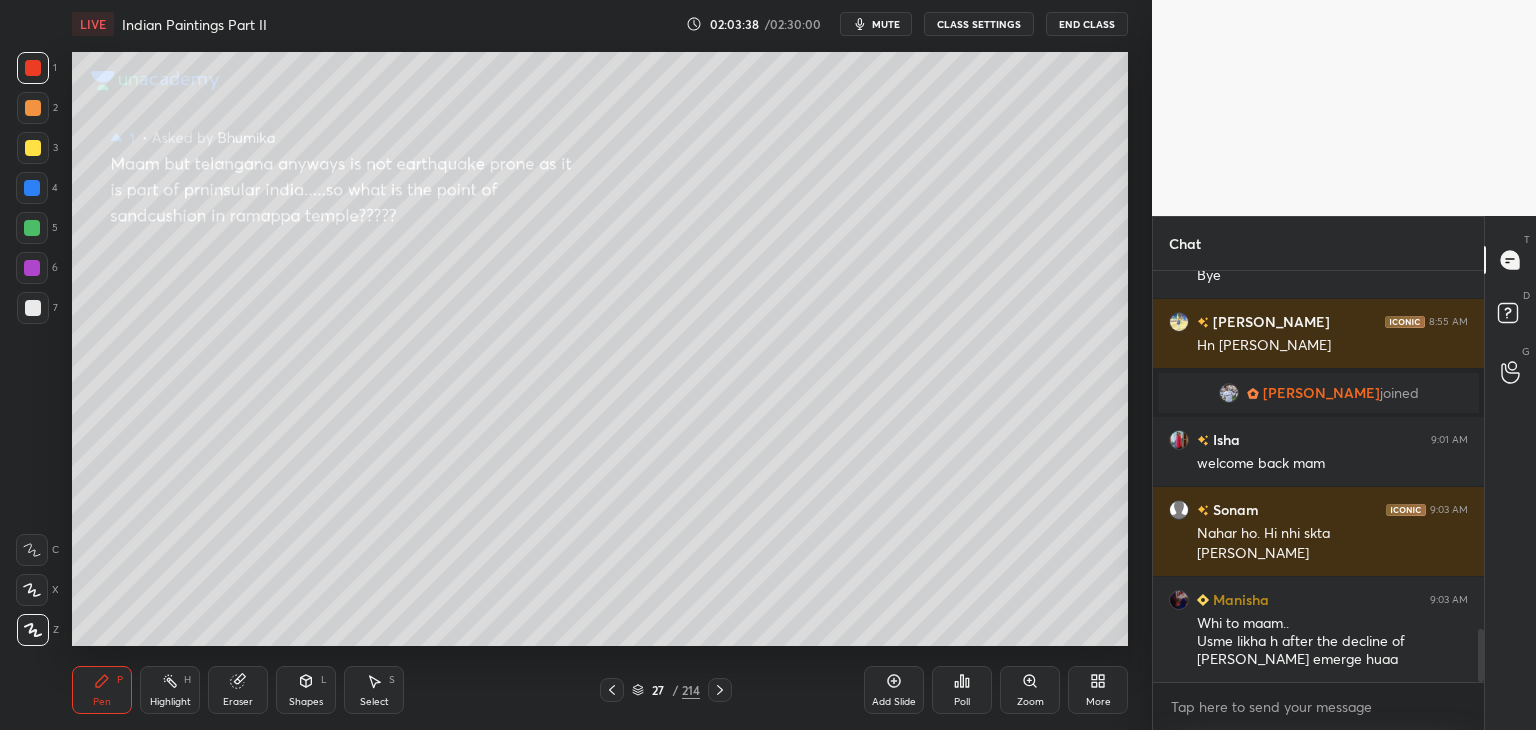 click at bounding box center (32, 188) 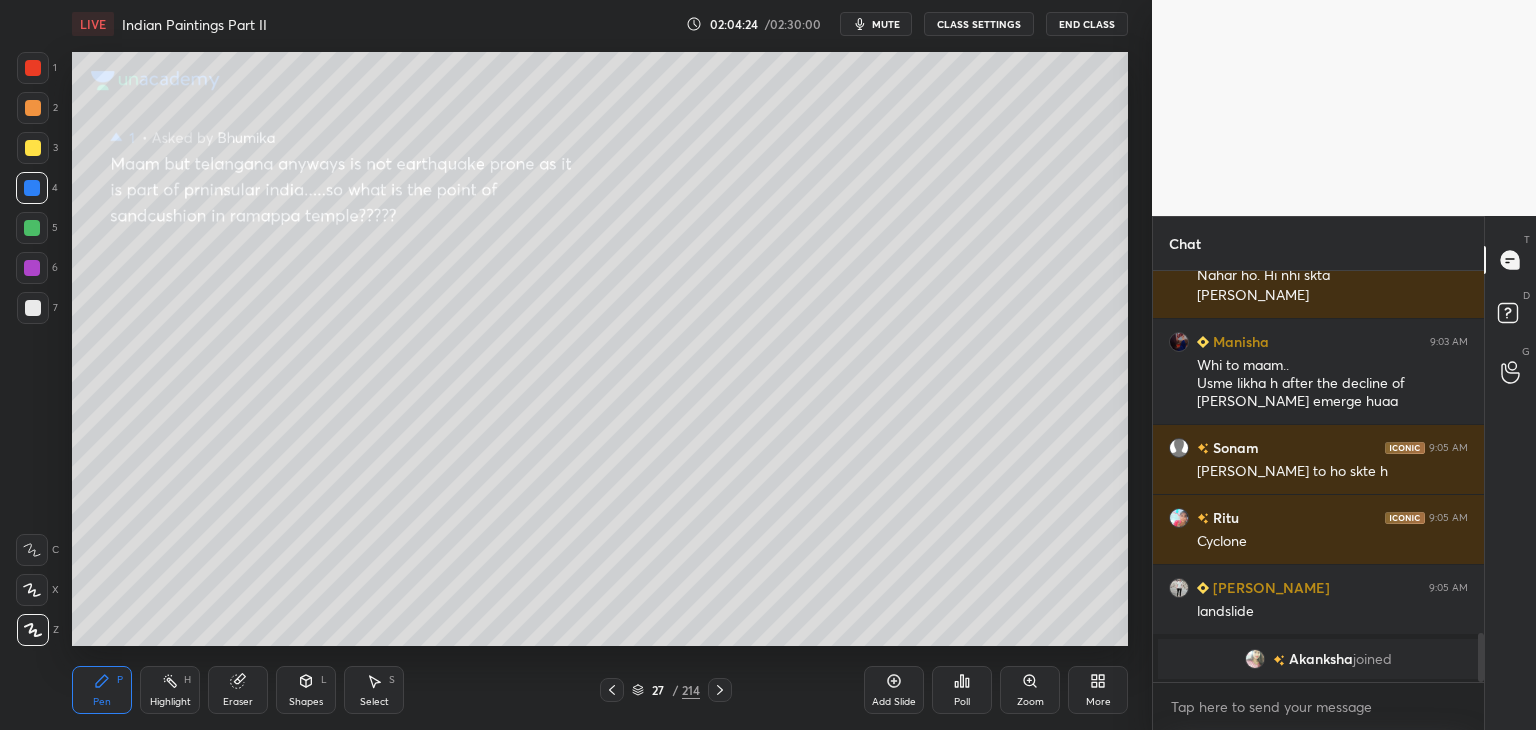 scroll, scrollTop: 2636, scrollLeft: 0, axis: vertical 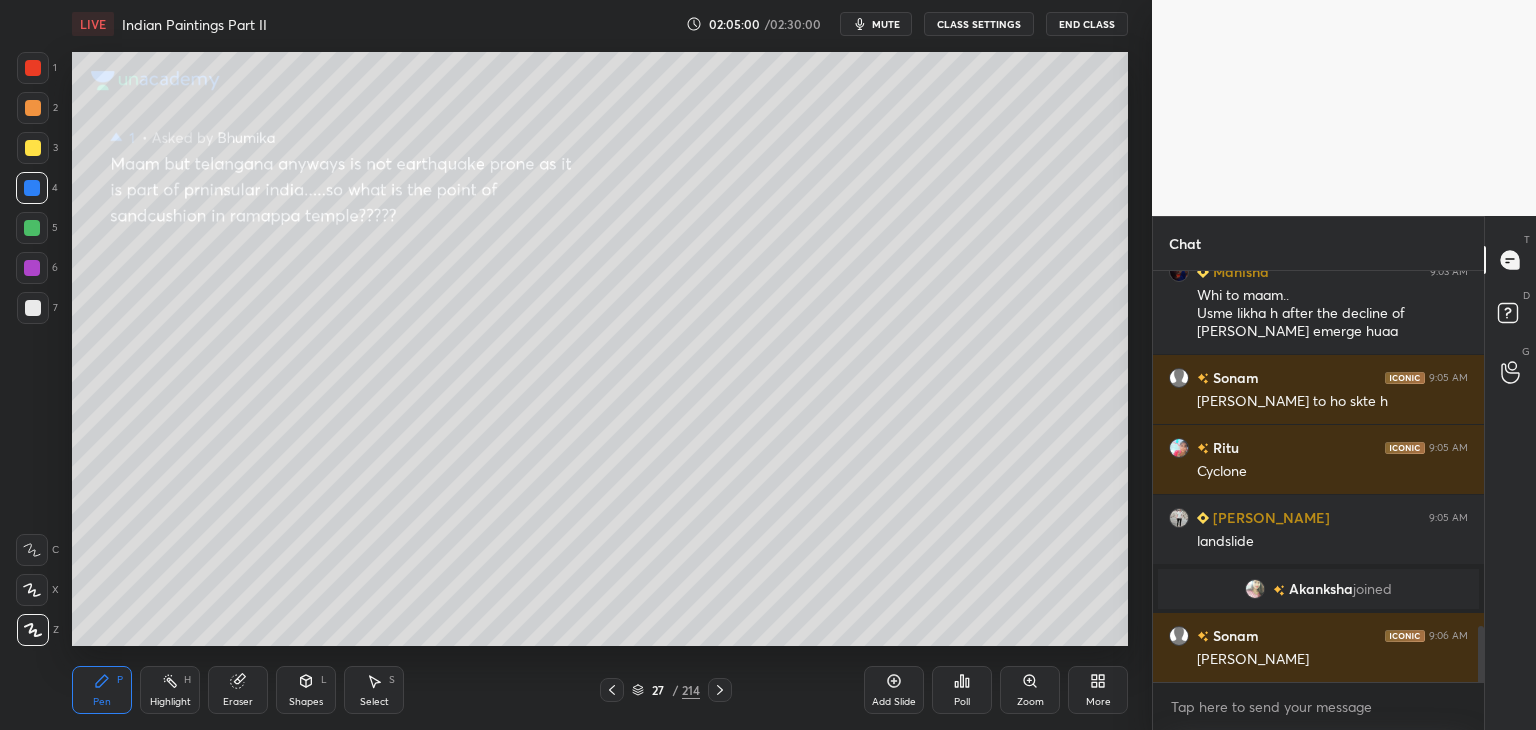 click 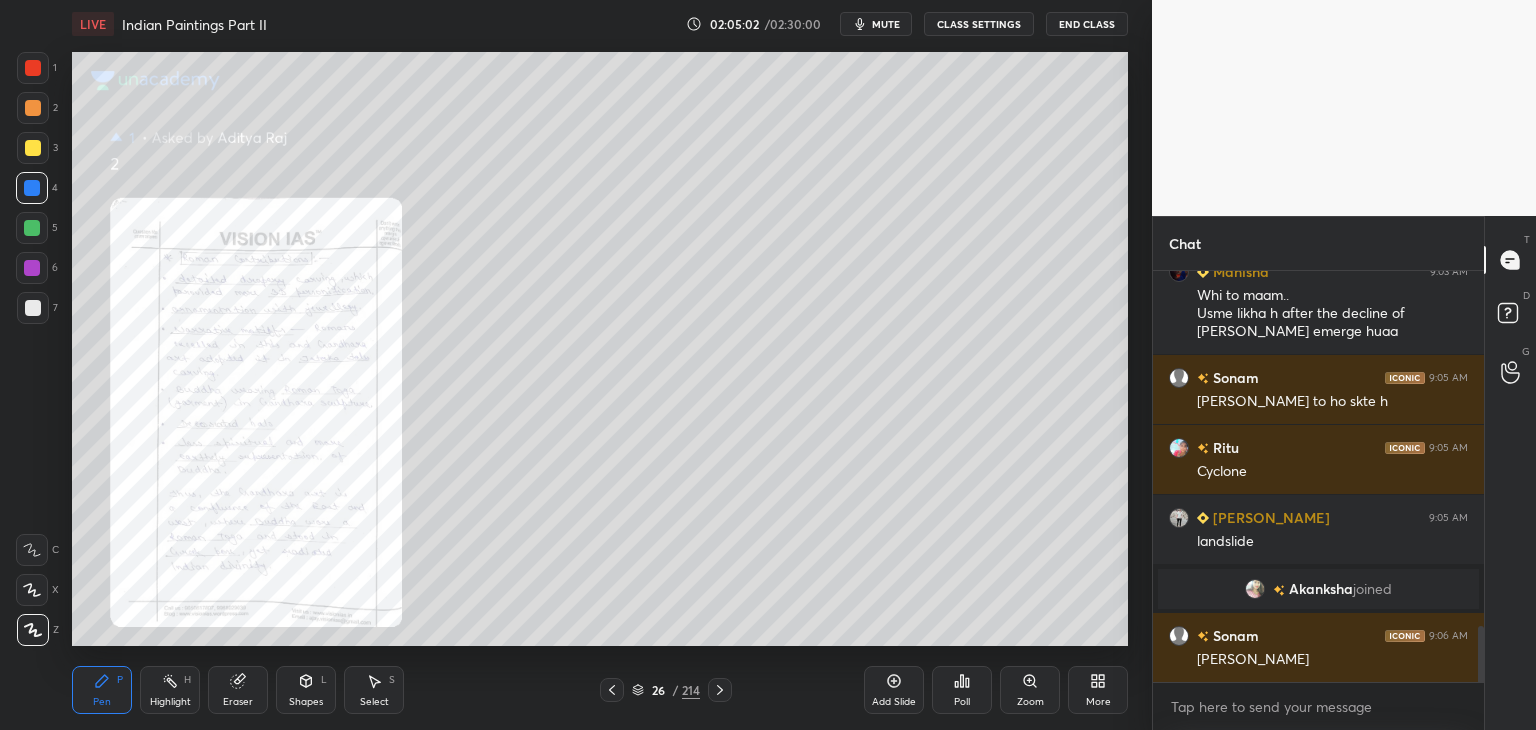 click 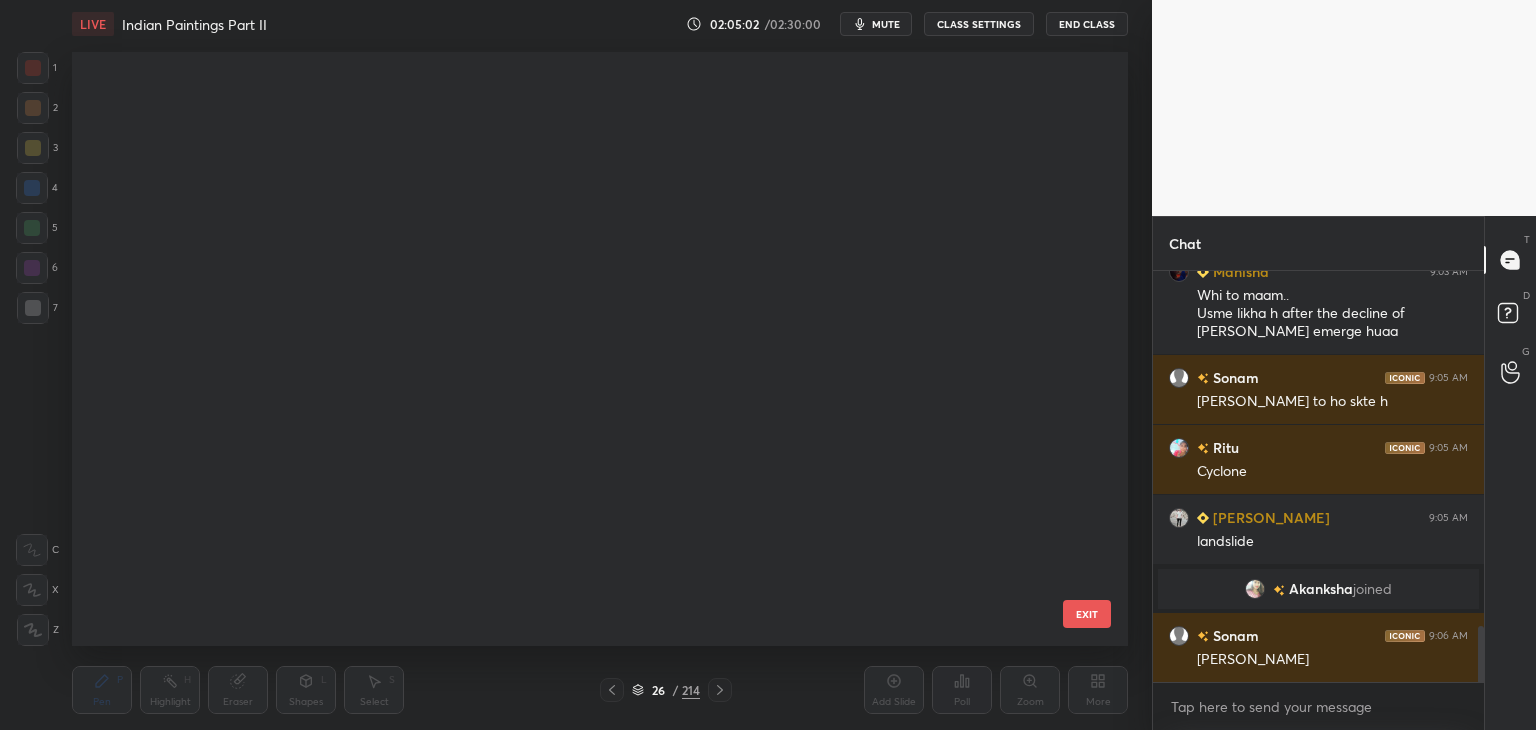 scroll, scrollTop: 1052, scrollLeft: 0, axis: vertical 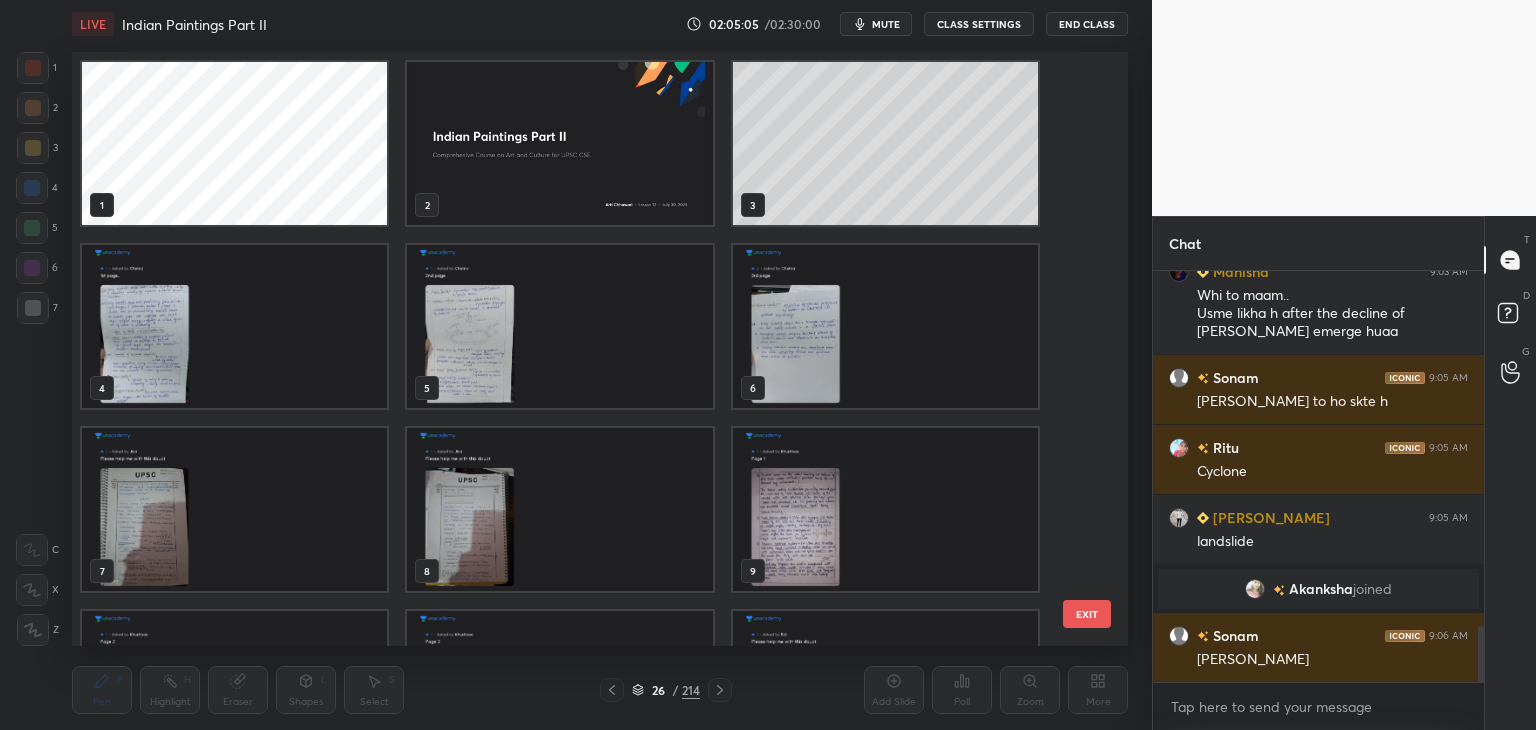 click at bounding box center (234, 326) 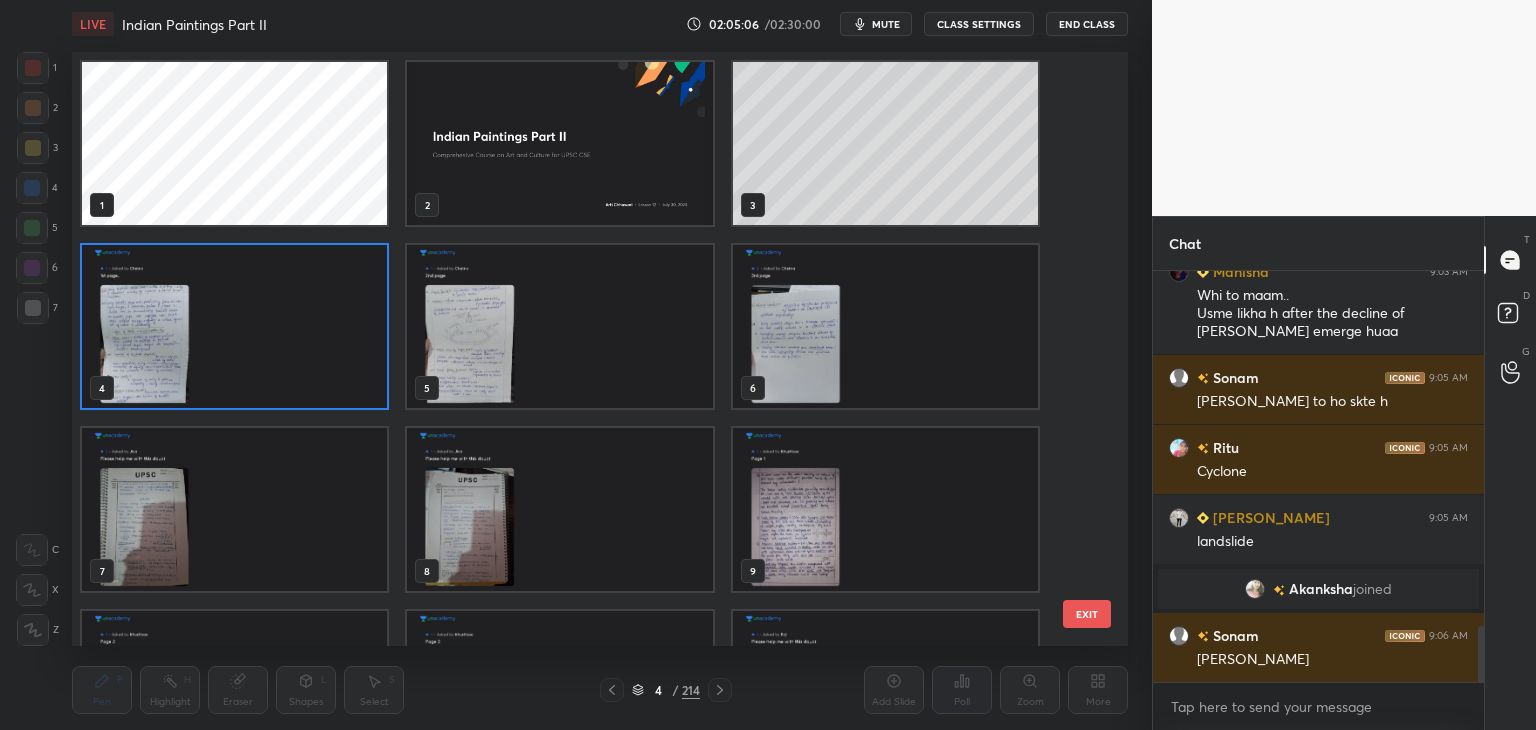 click 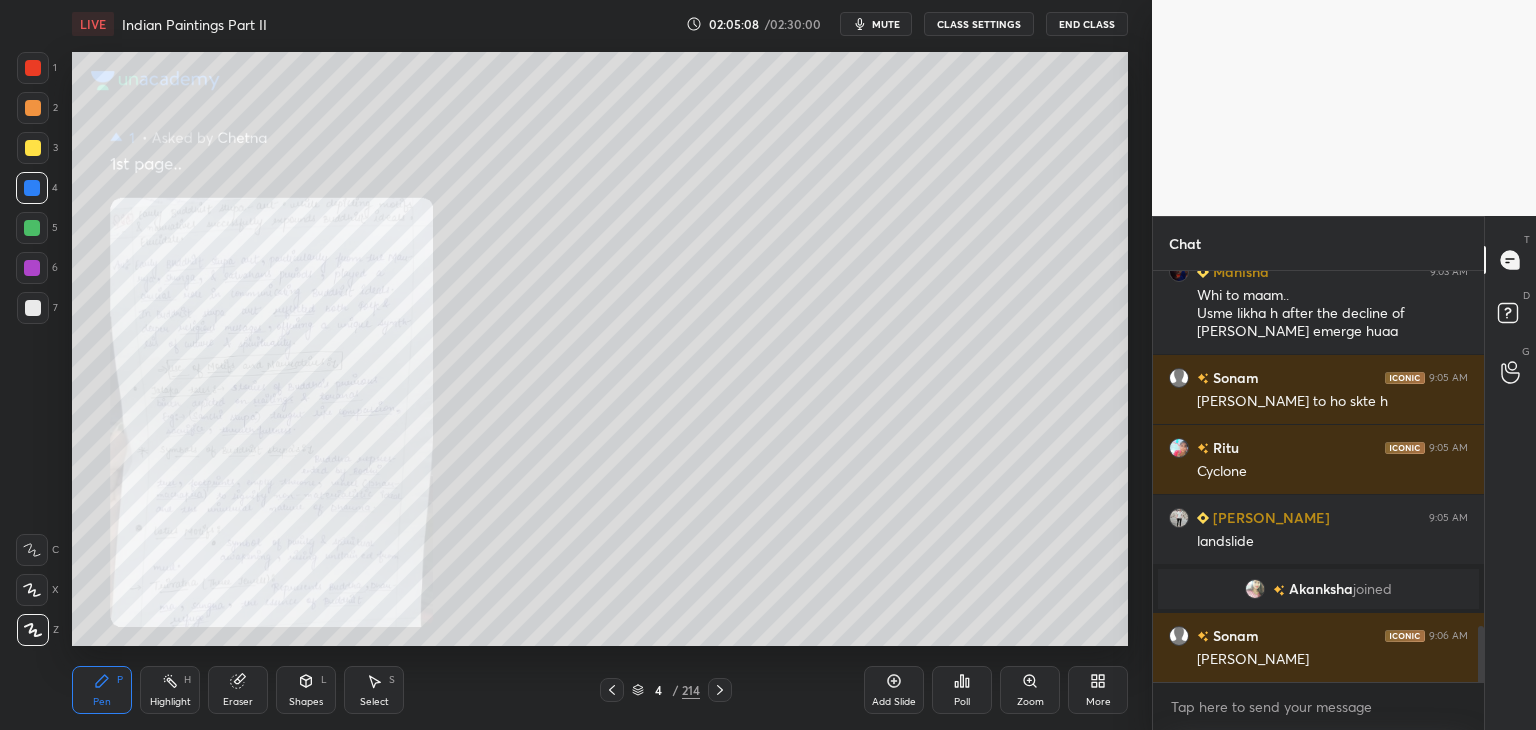 click at bounding box center [33, 68] 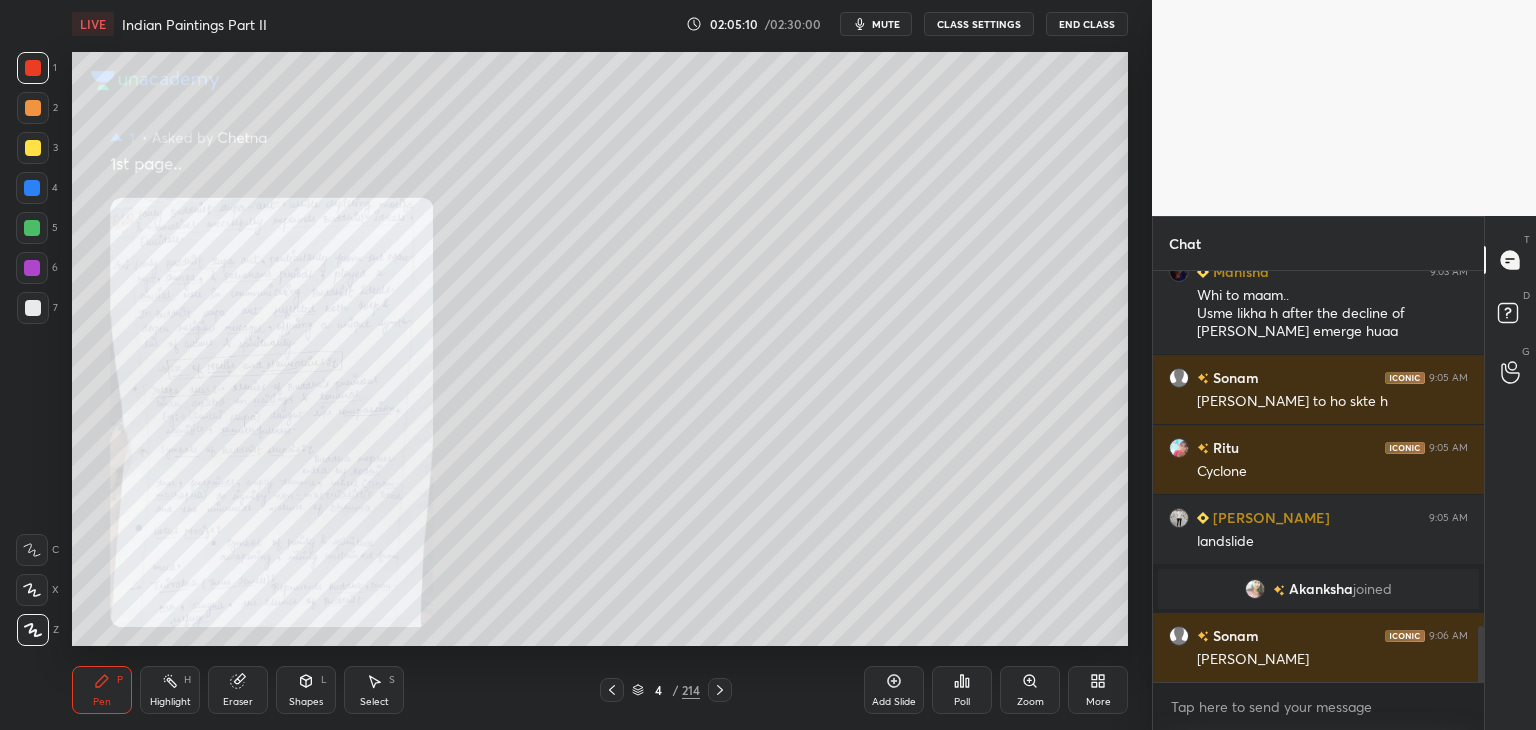 click on "Zoom" at bounding box center [1030, 690] 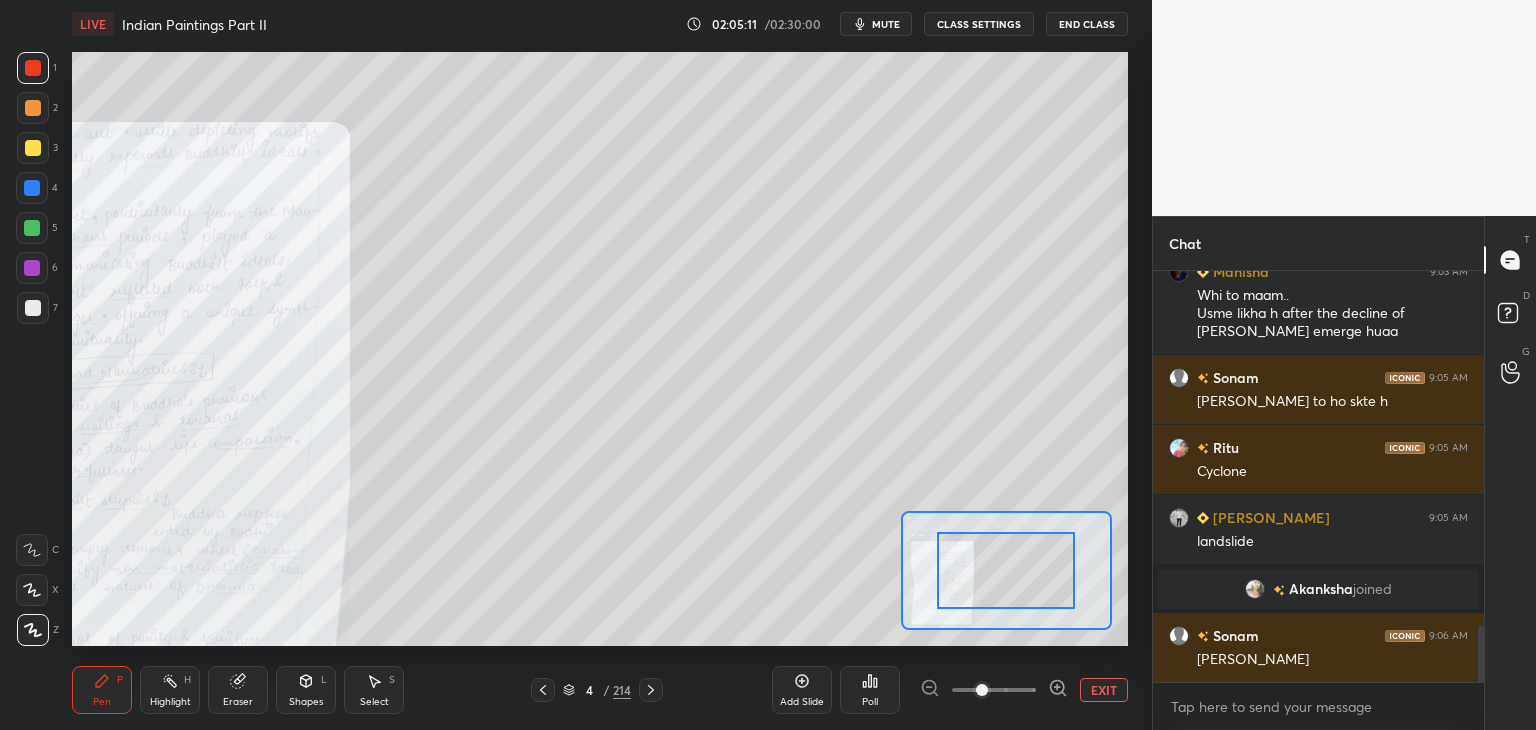 click at bounding box center [994, 690] 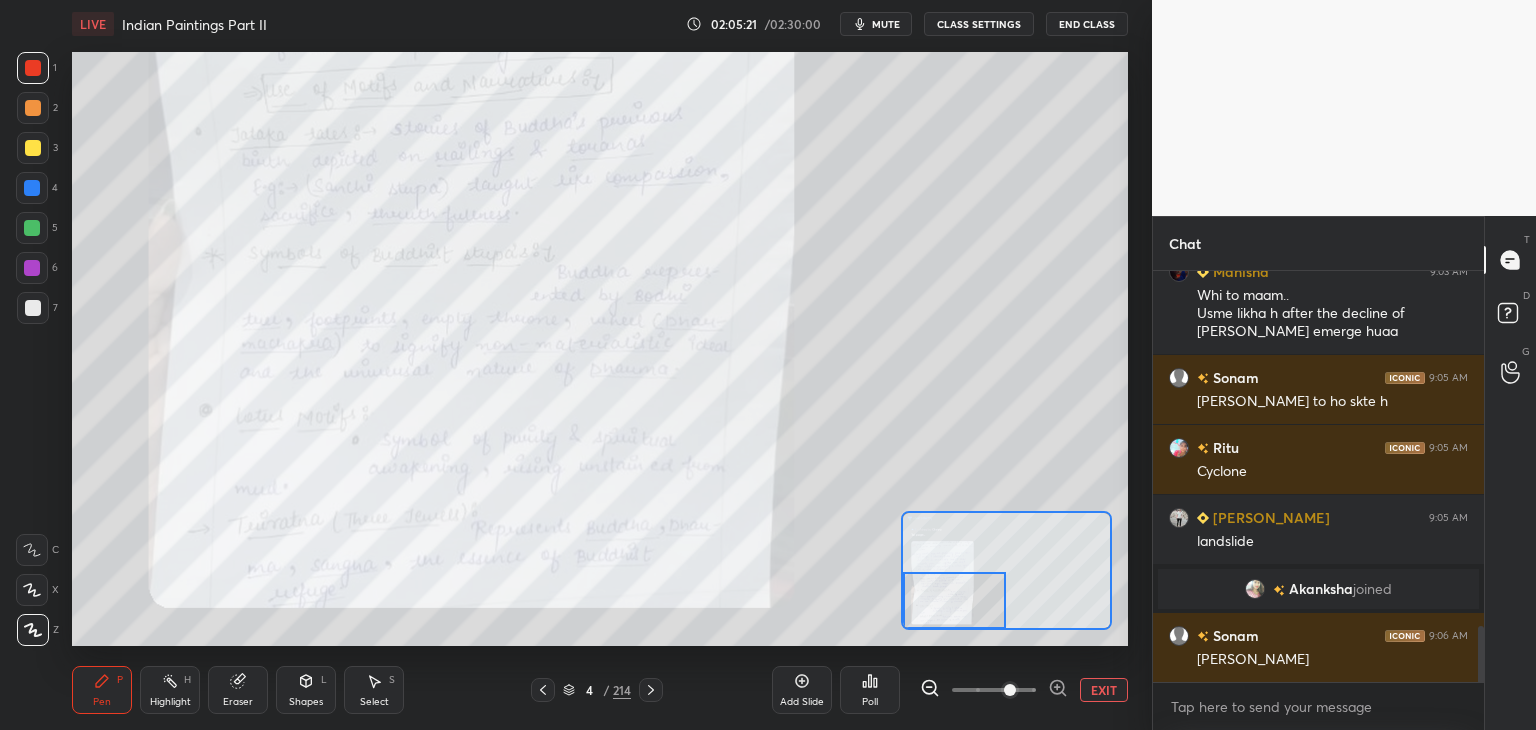 drag, startPoint x: 1020, startPoint y: 572, endPoint x: 968, endPoint y: 608, distance: 63.245552 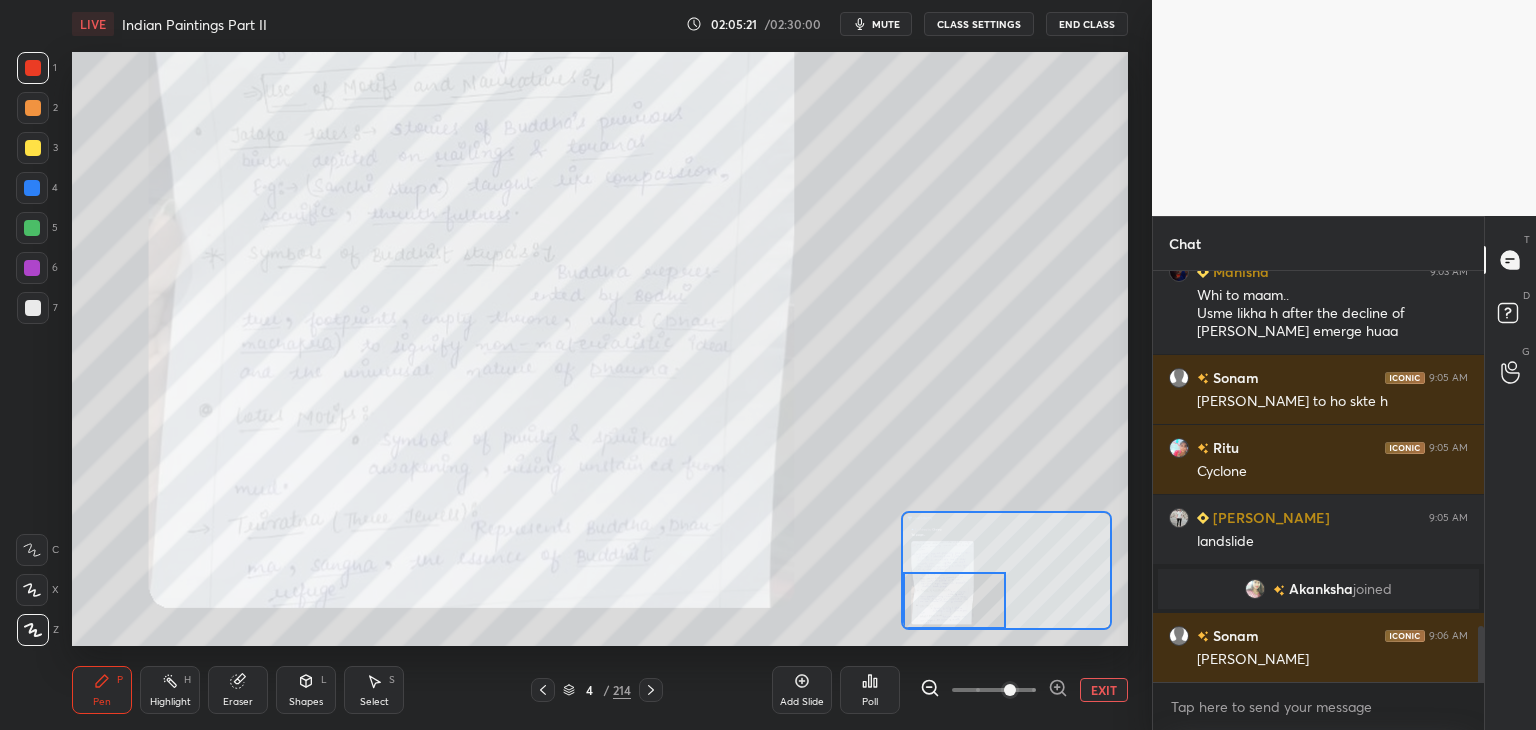 click at bounding box center (955, 600) 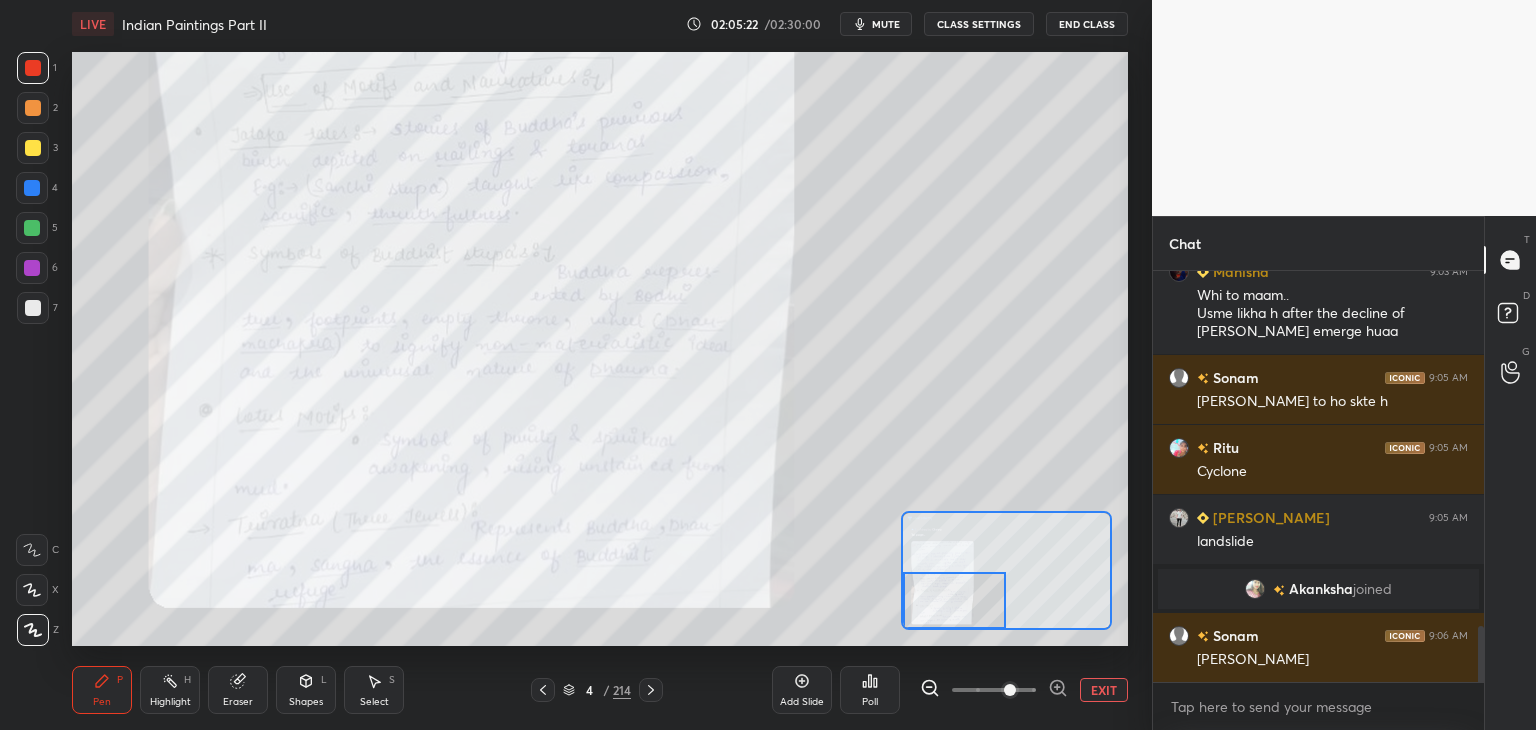 click 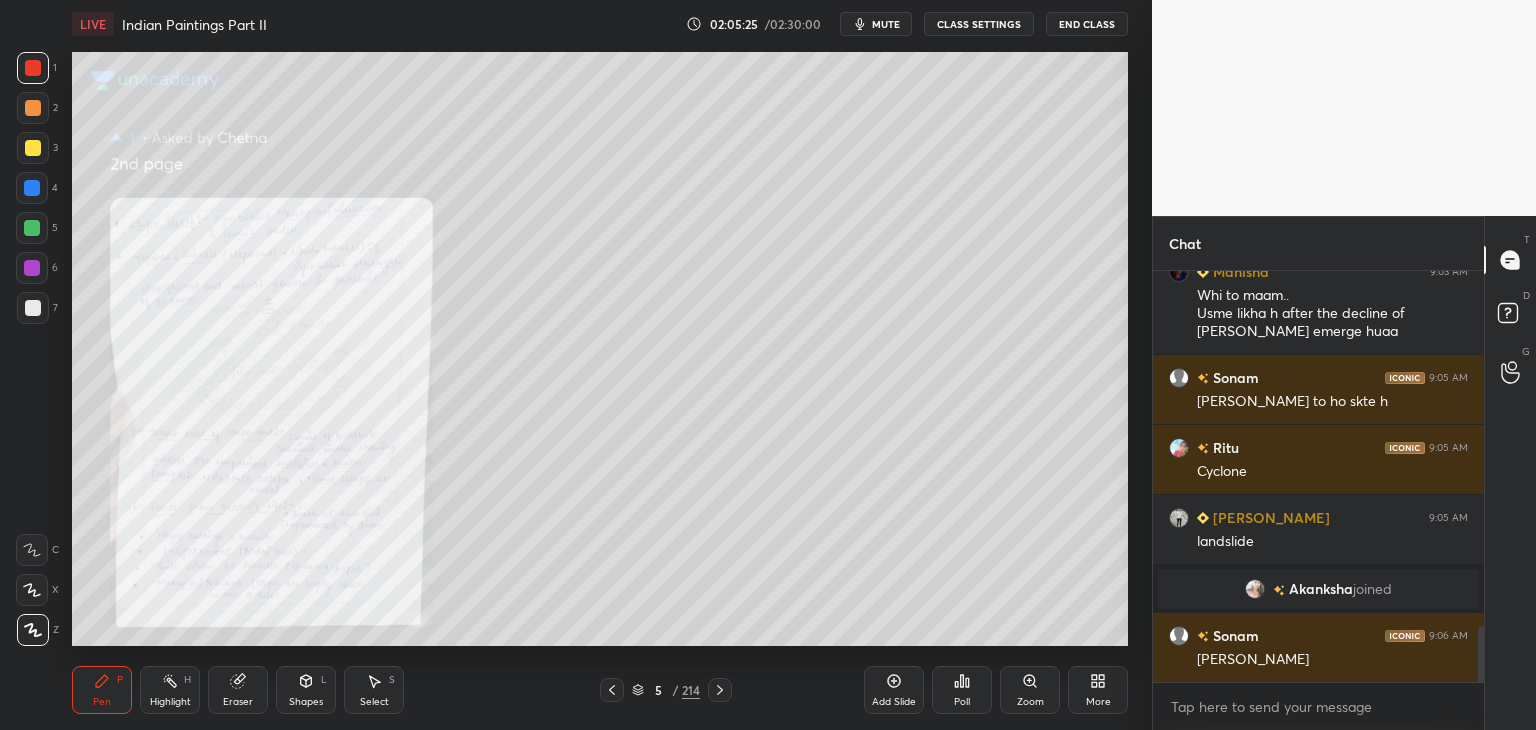 click on "Zoom" at bounding box center [1030, 690] 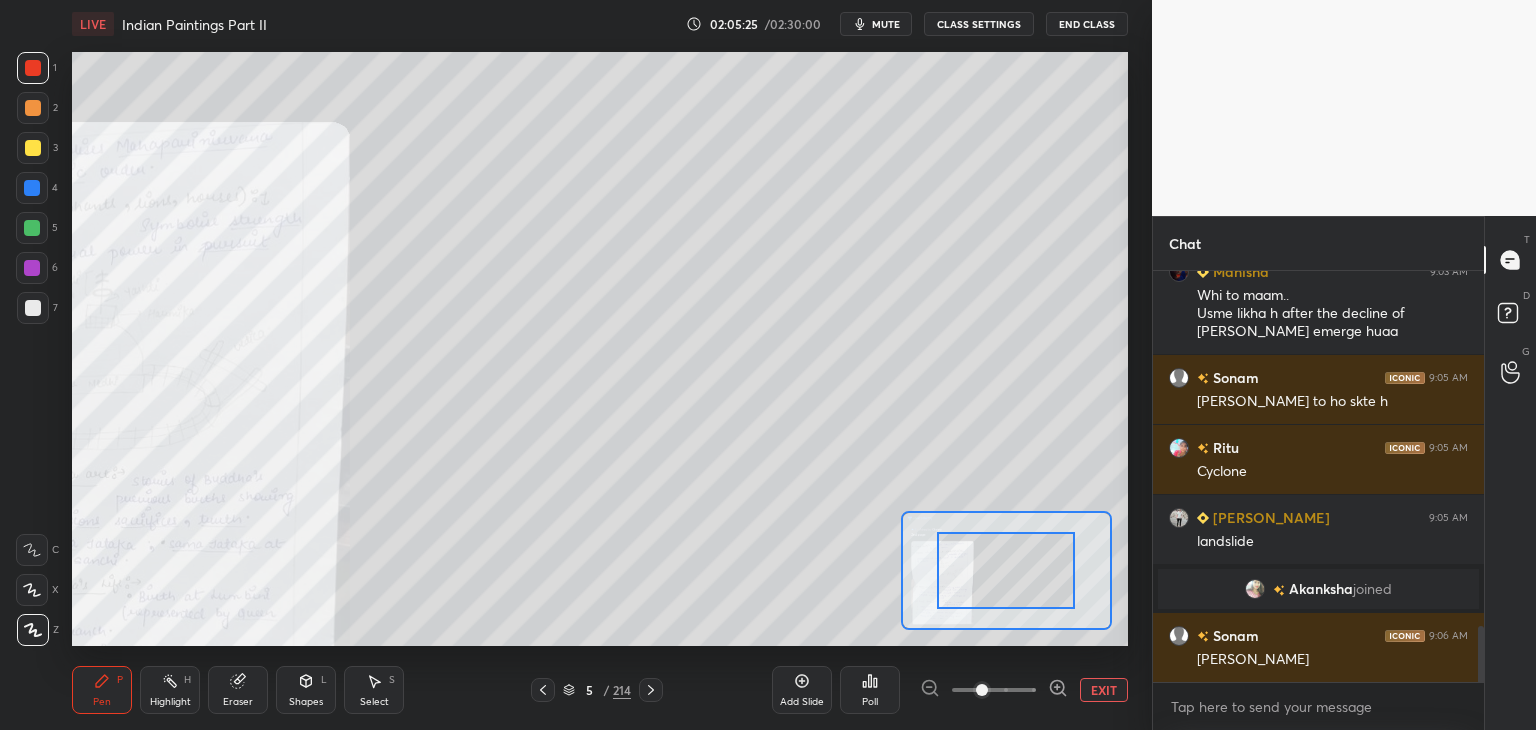 click at bounding box center (994, 690) 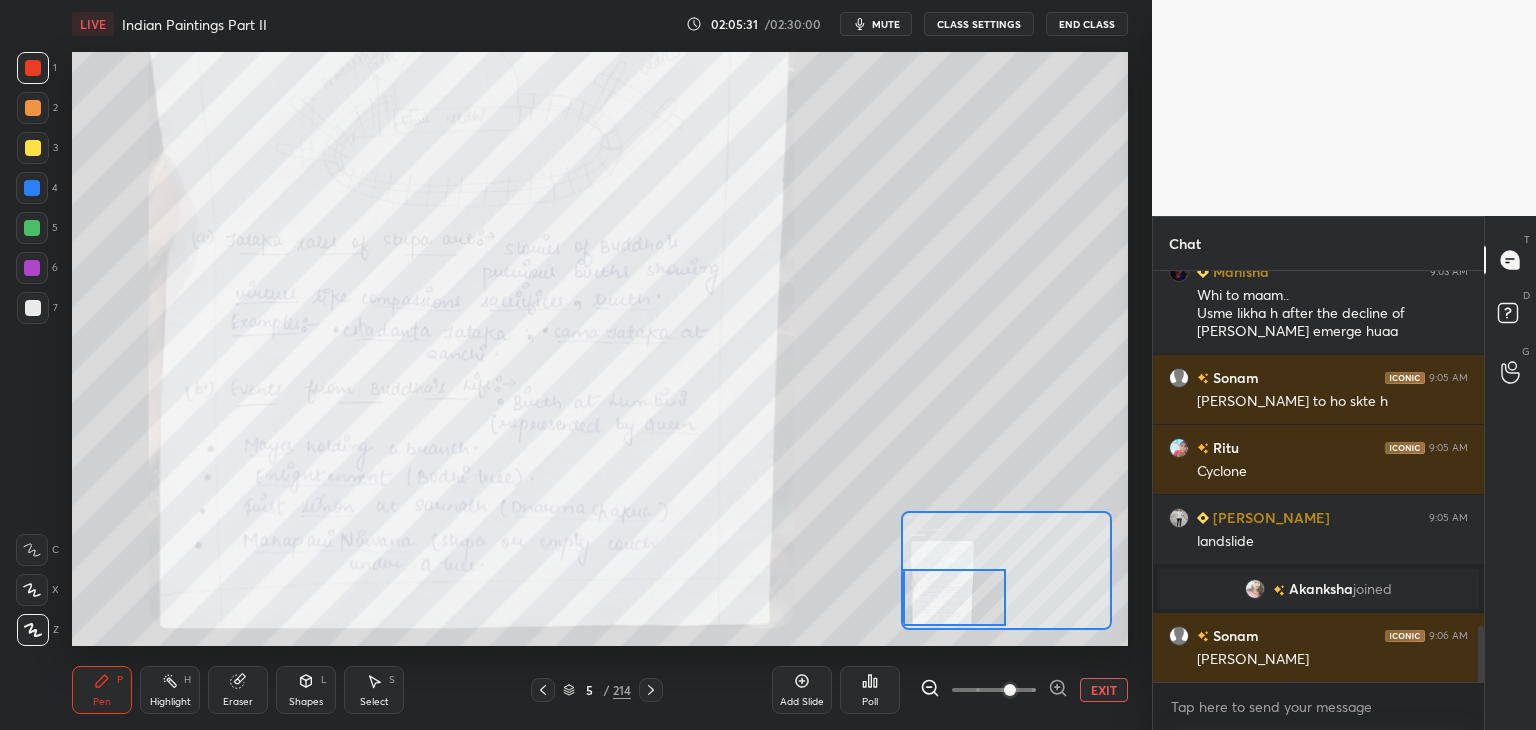 drag, startPoint x: 1012, startPoint y: 584, endPoint x: 953, endPoint y: 595, distance: 60.016663 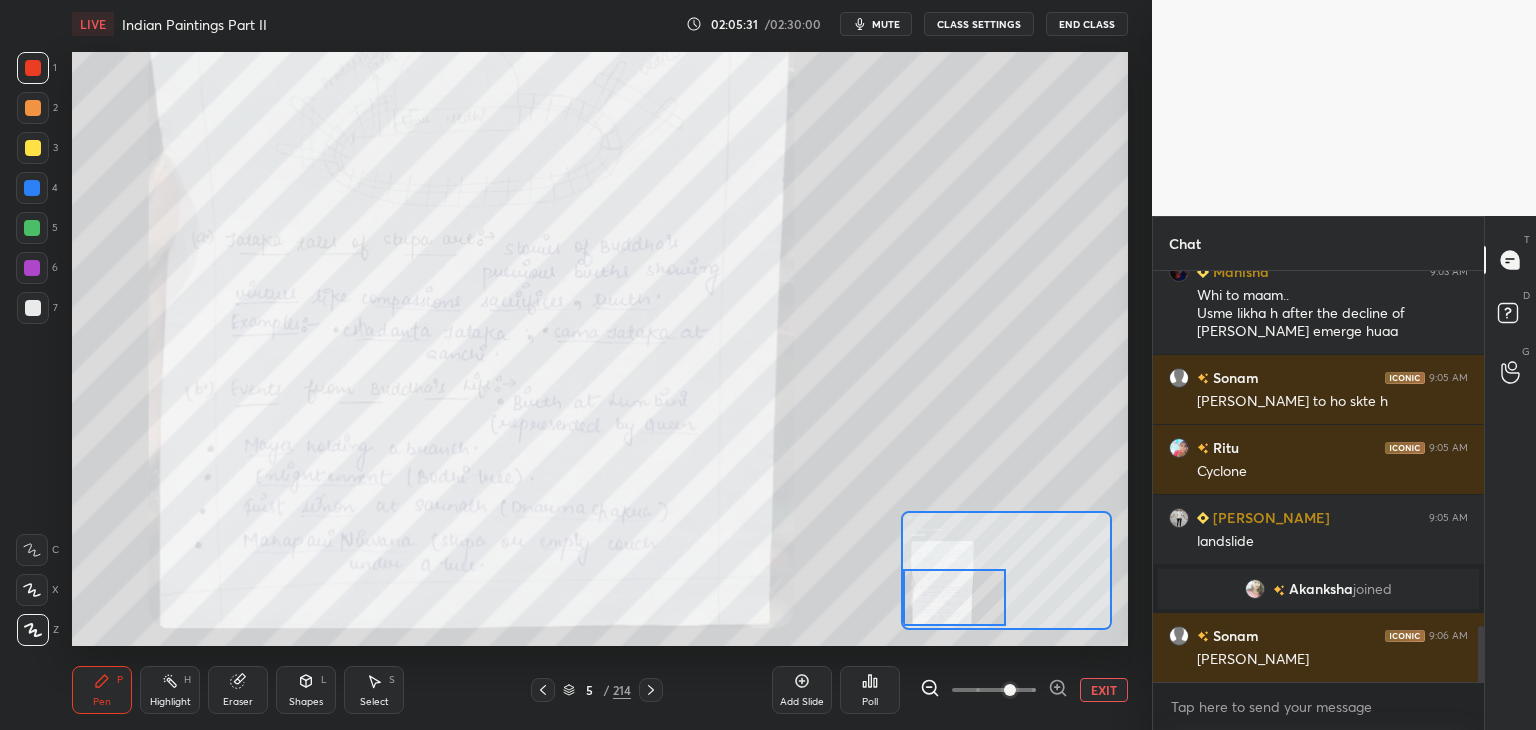 click at bounding box center [955, 597] 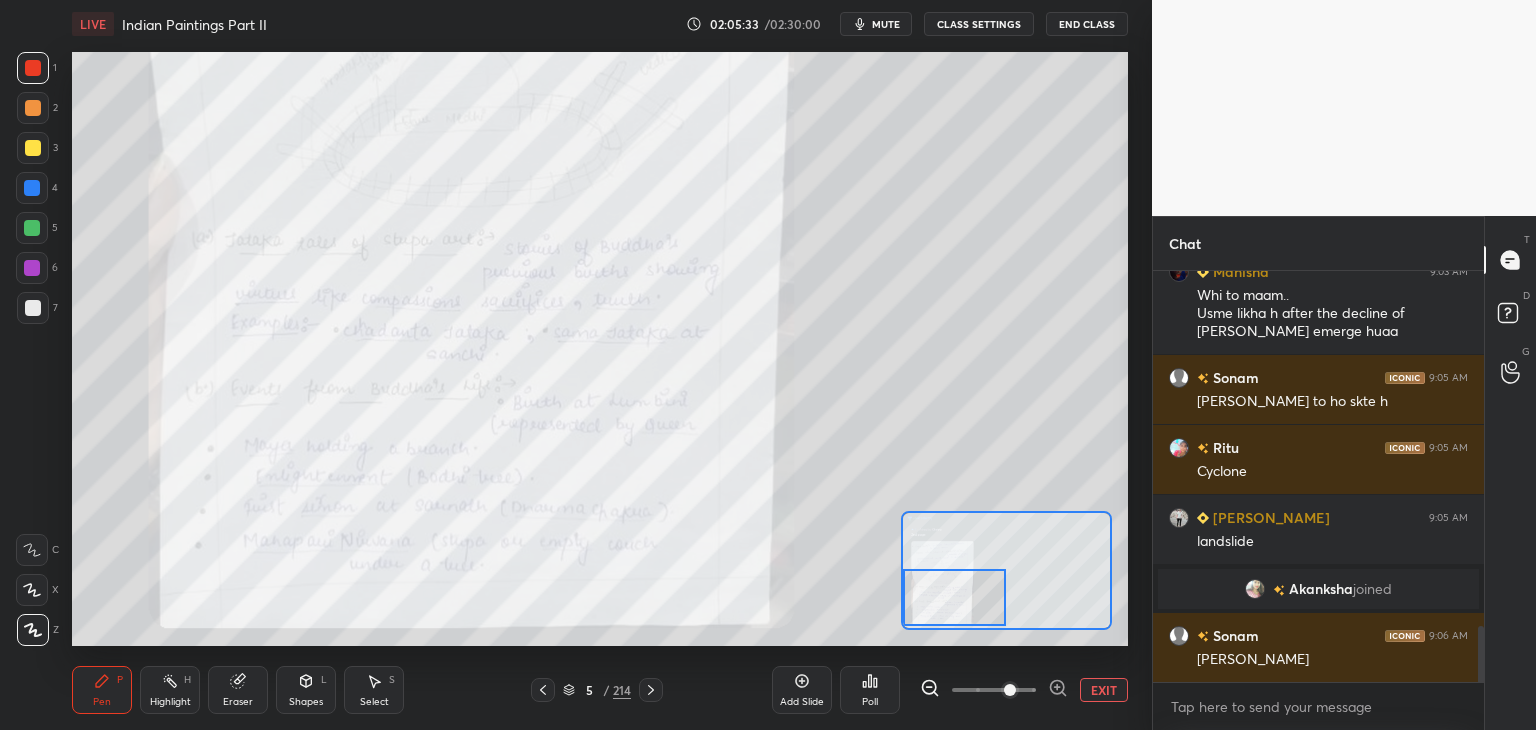 click 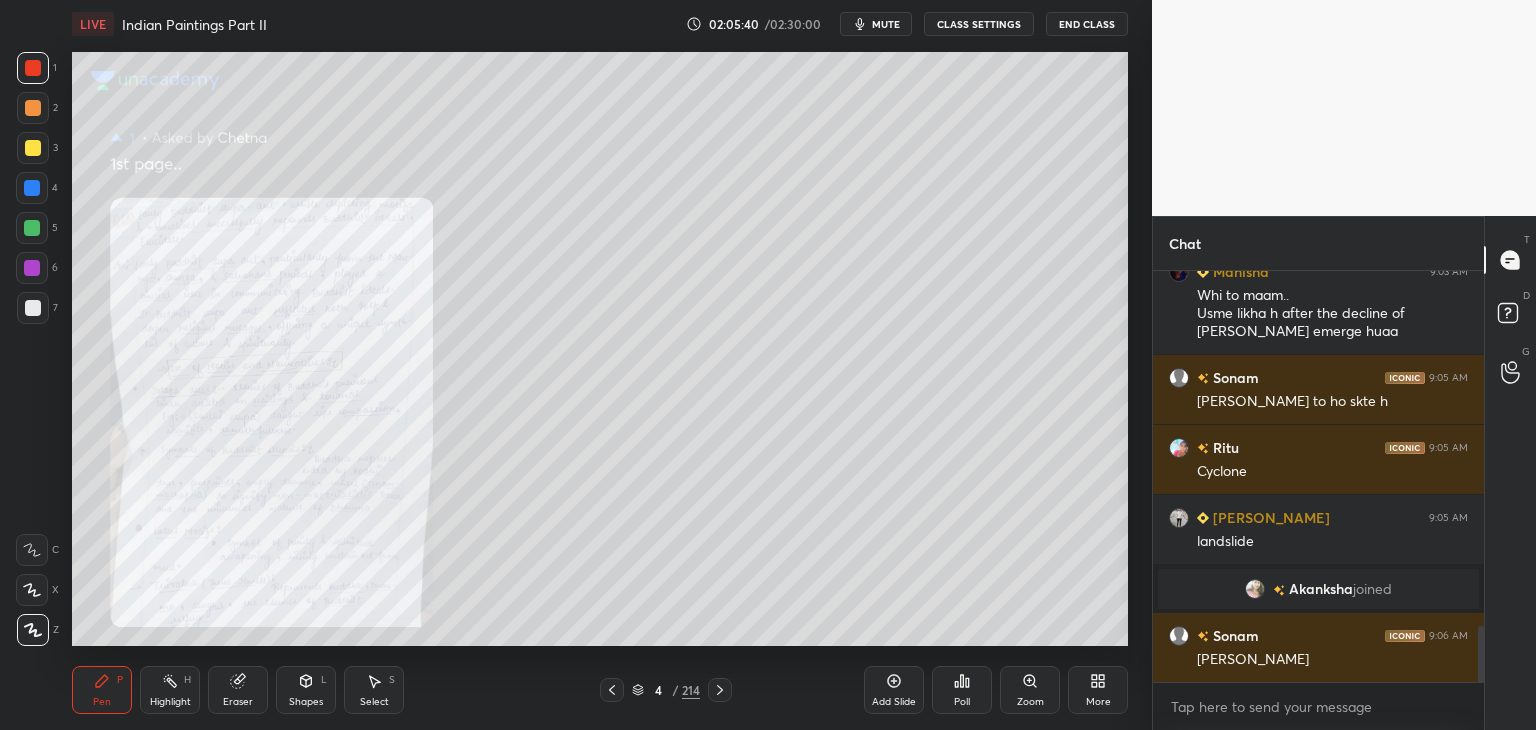 click 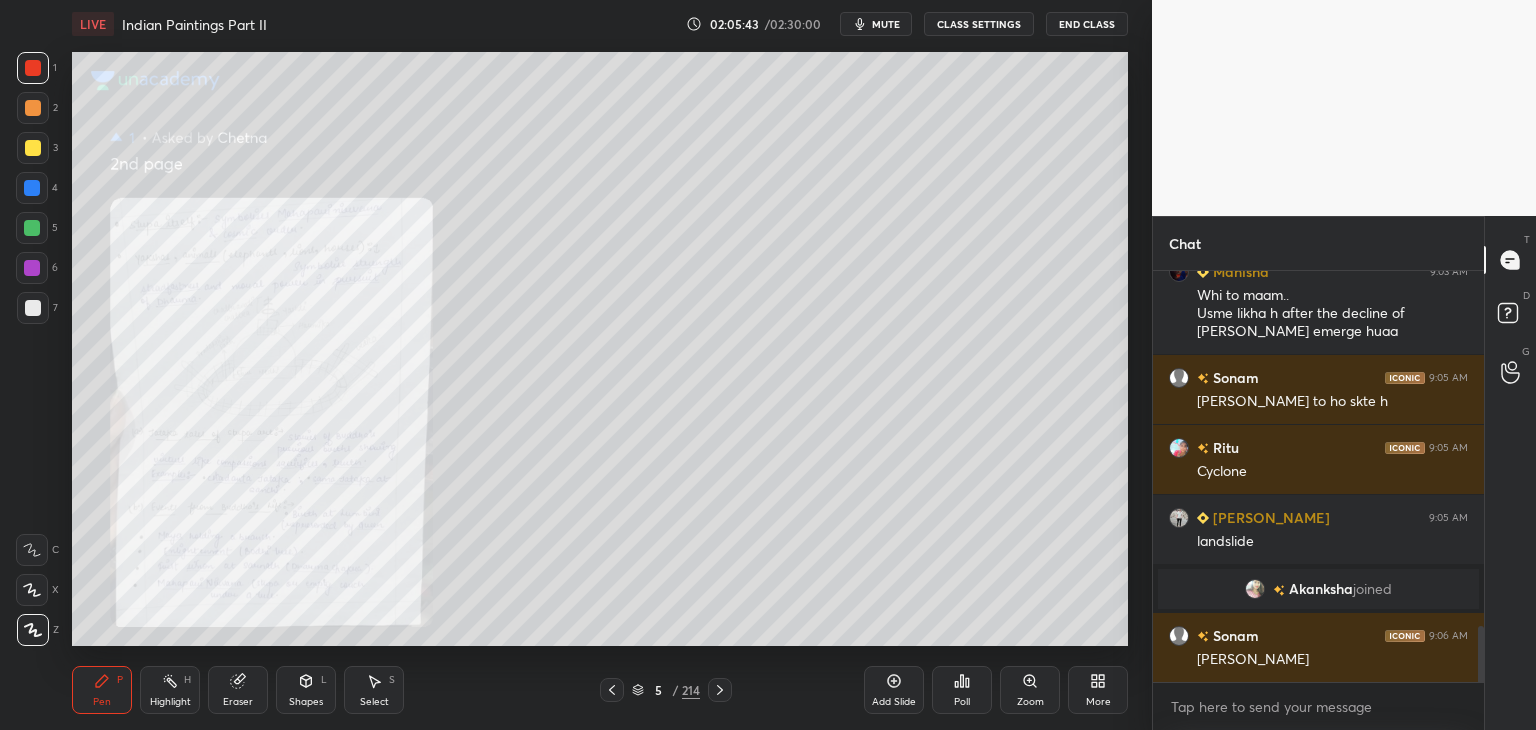 click 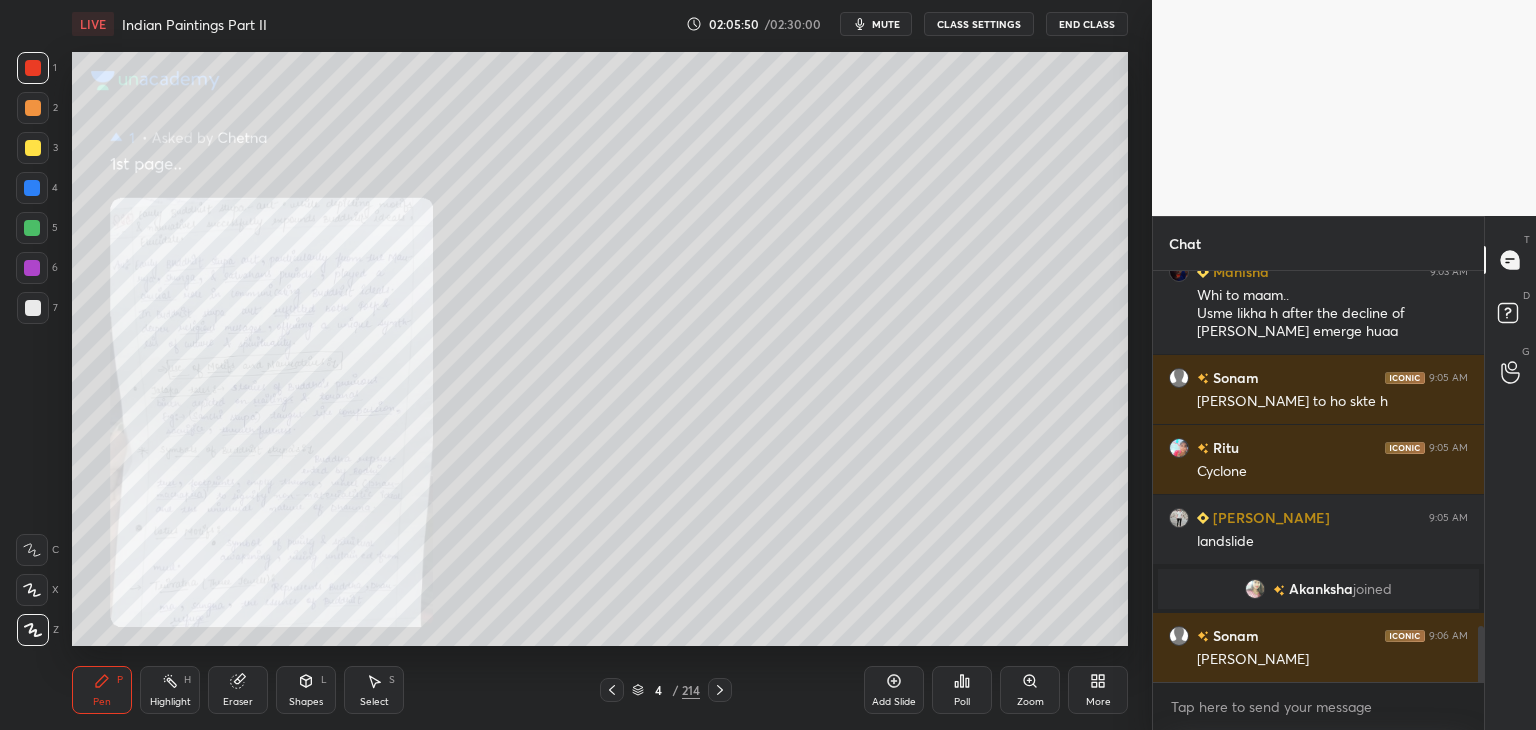 click 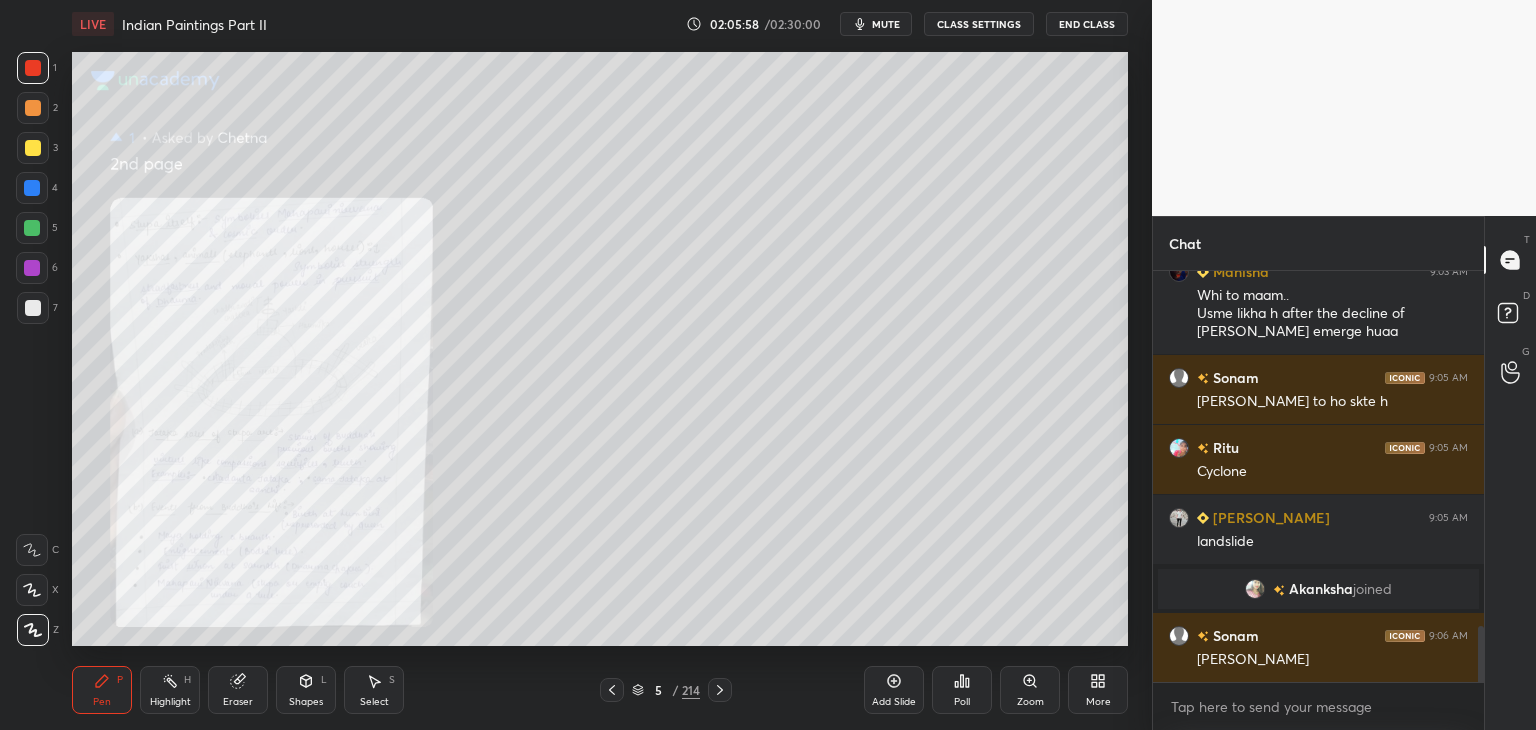 click at bounding box center [612, 690] 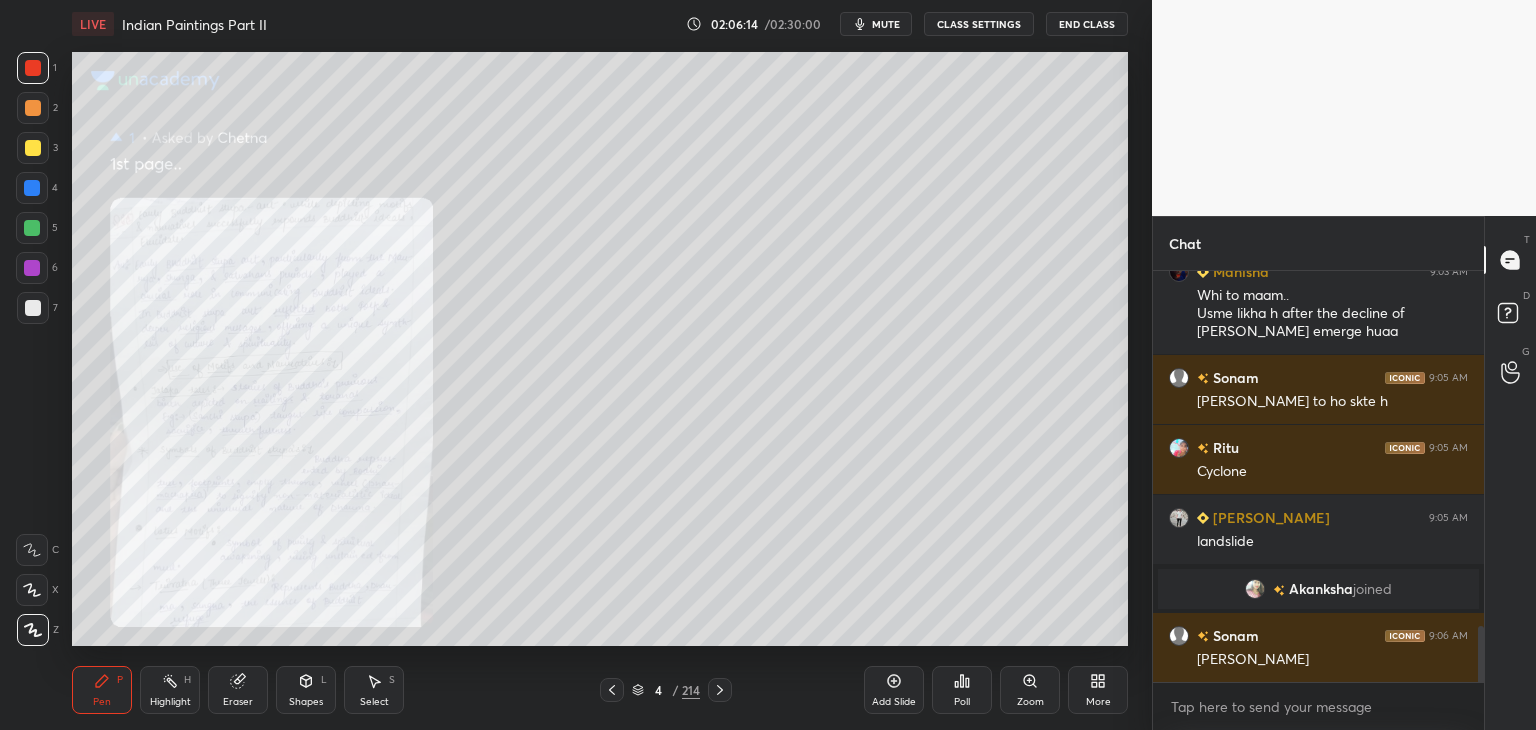 click 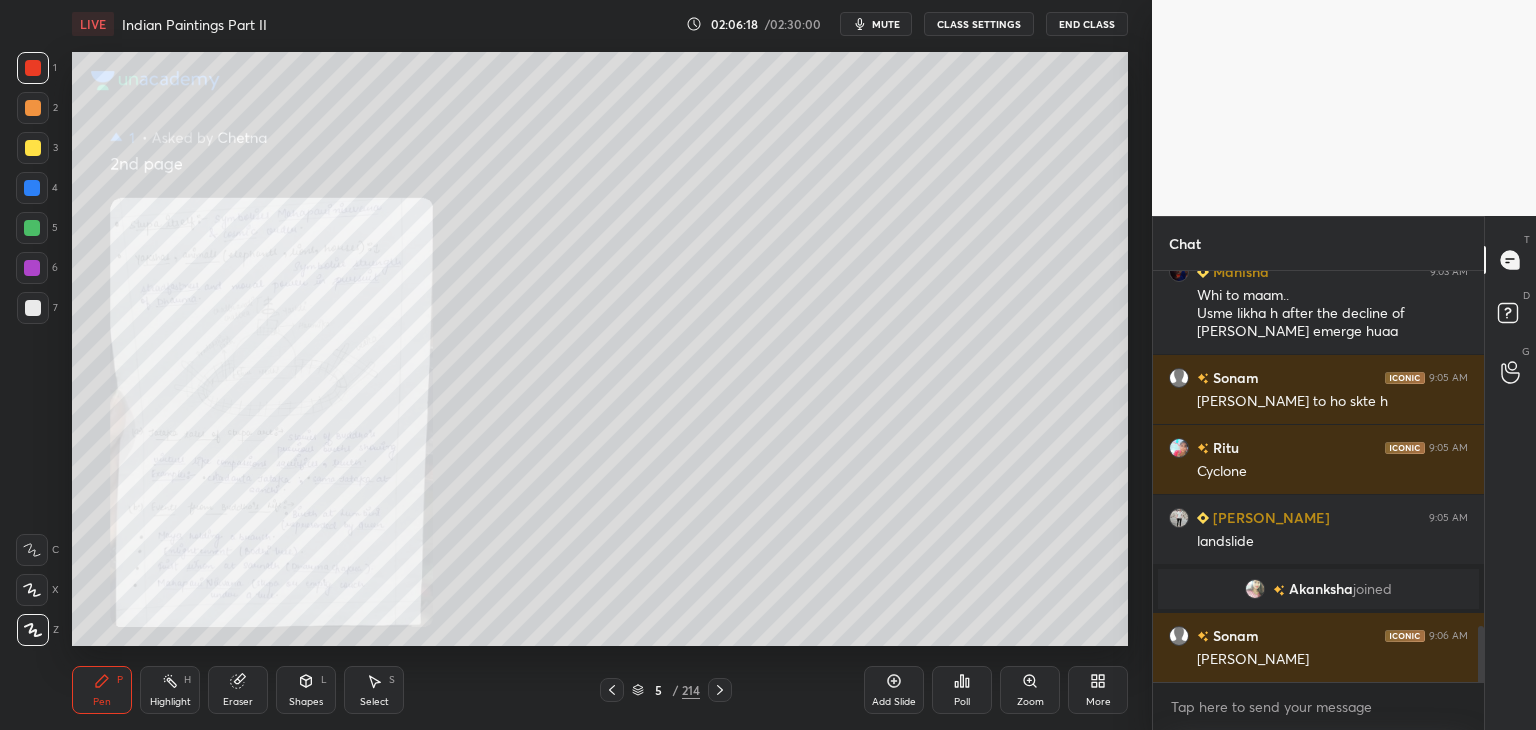 click 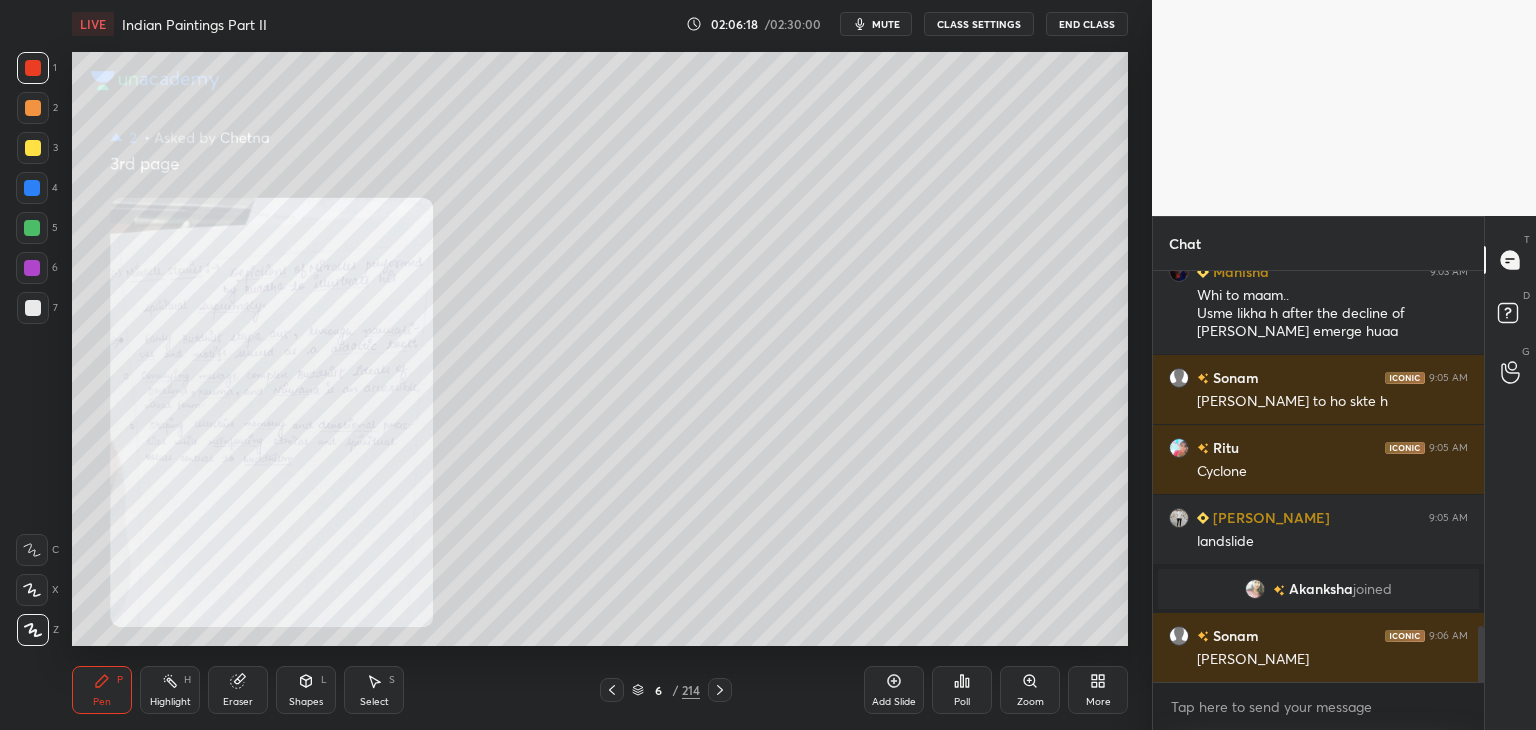scroll, scrollTop: 2706, scrollLeft: 0, axis: vertical 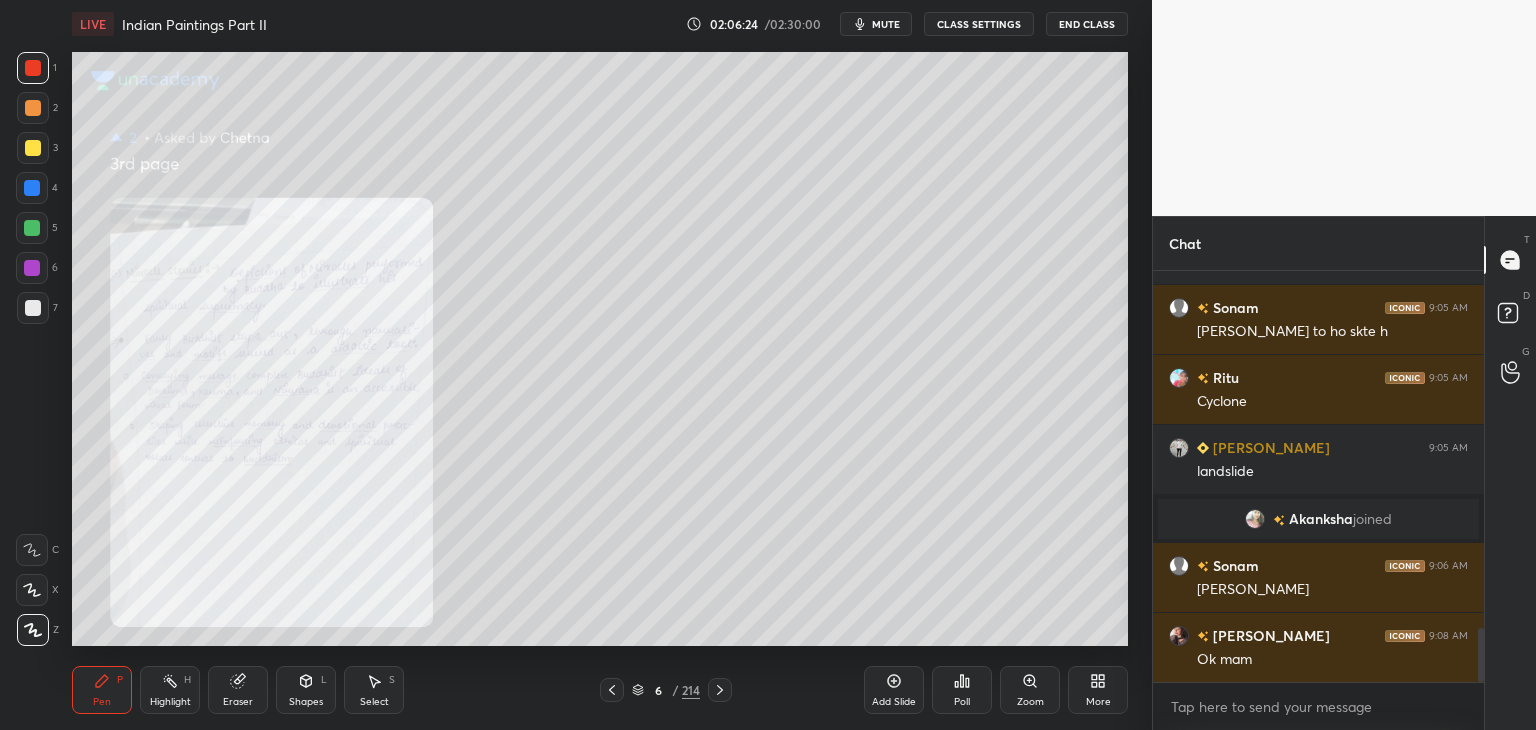 click 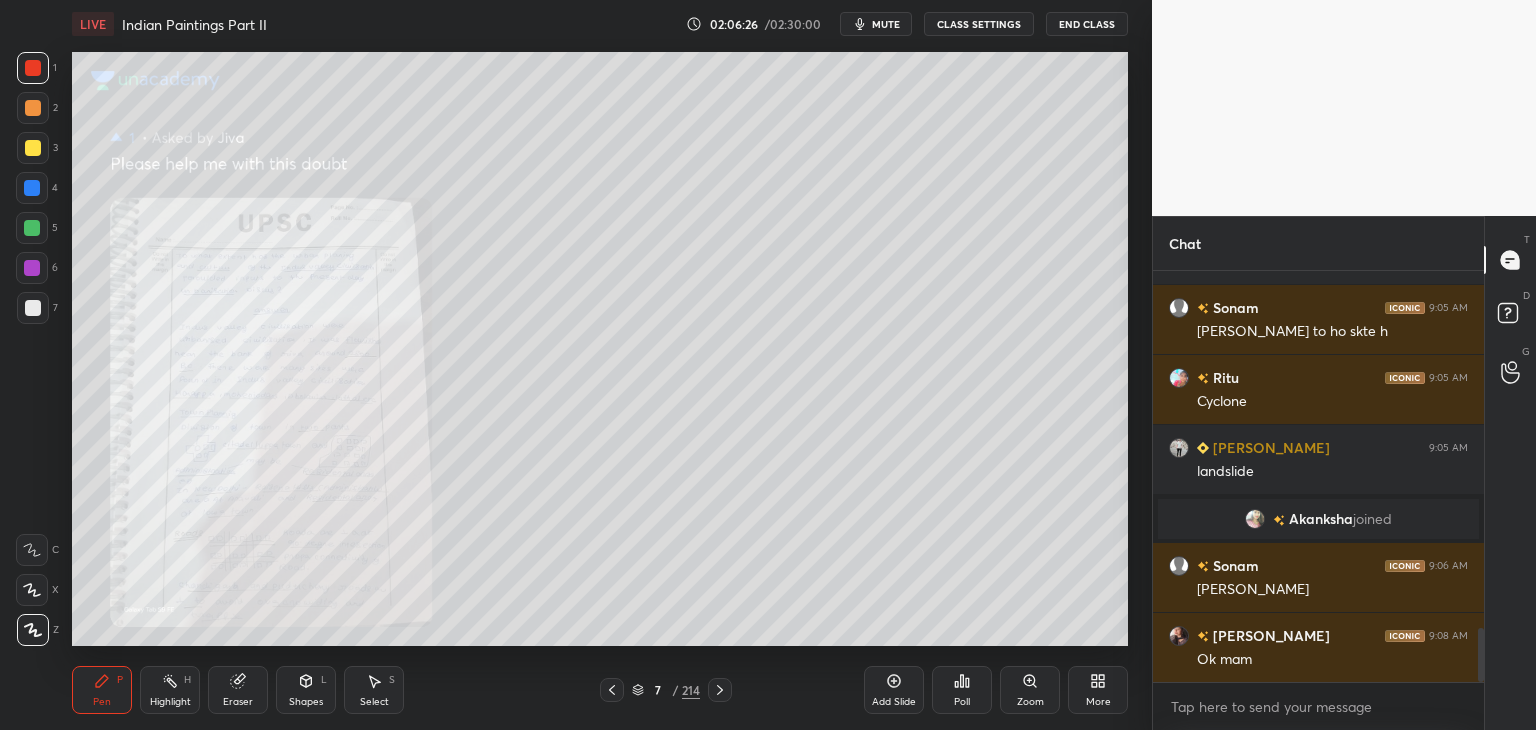 click on "Zoom" at bounding box center [1030, 690] 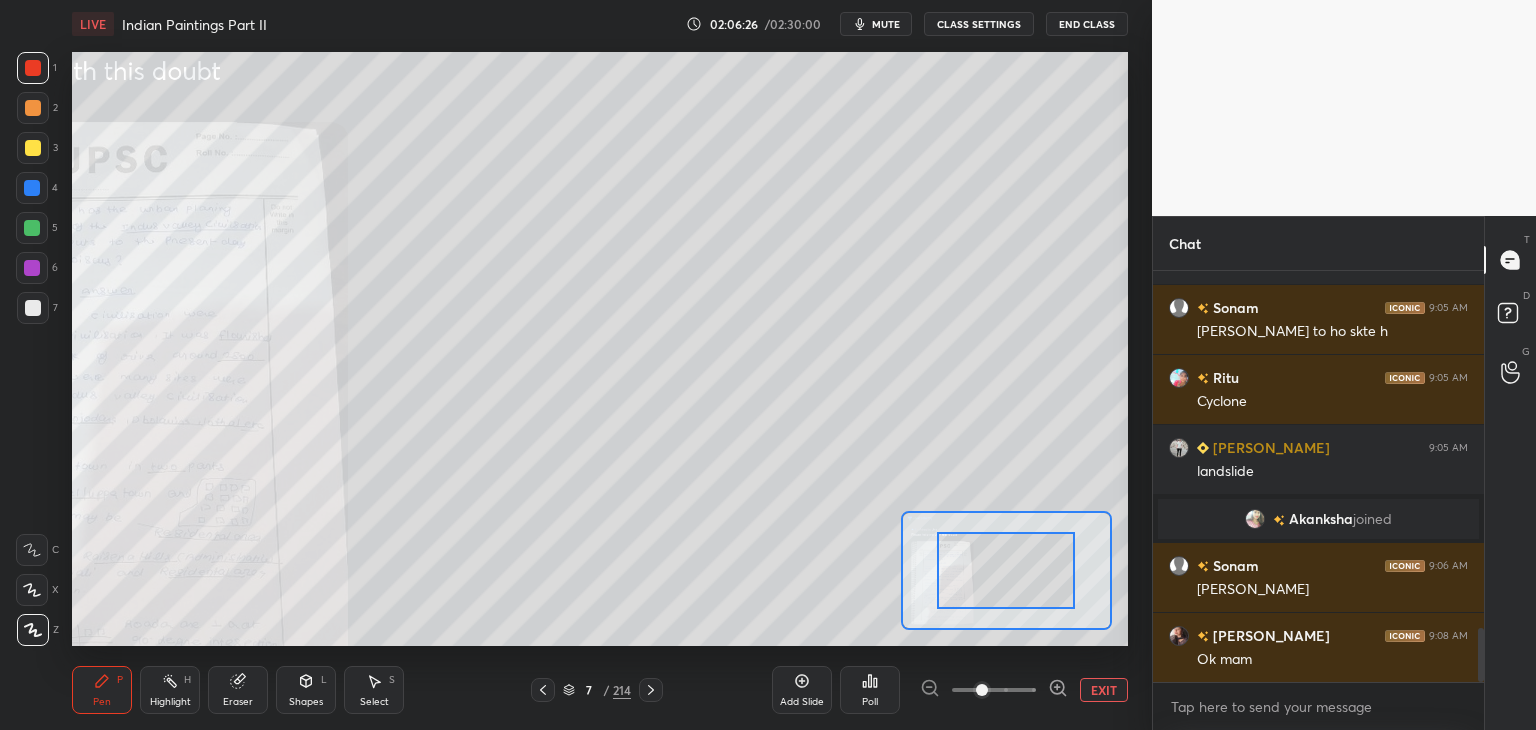 drag, startPoint x: 1014, startPoint y: 689, endPoint x: 1004, endPoint y: 637, distance: 52.95281 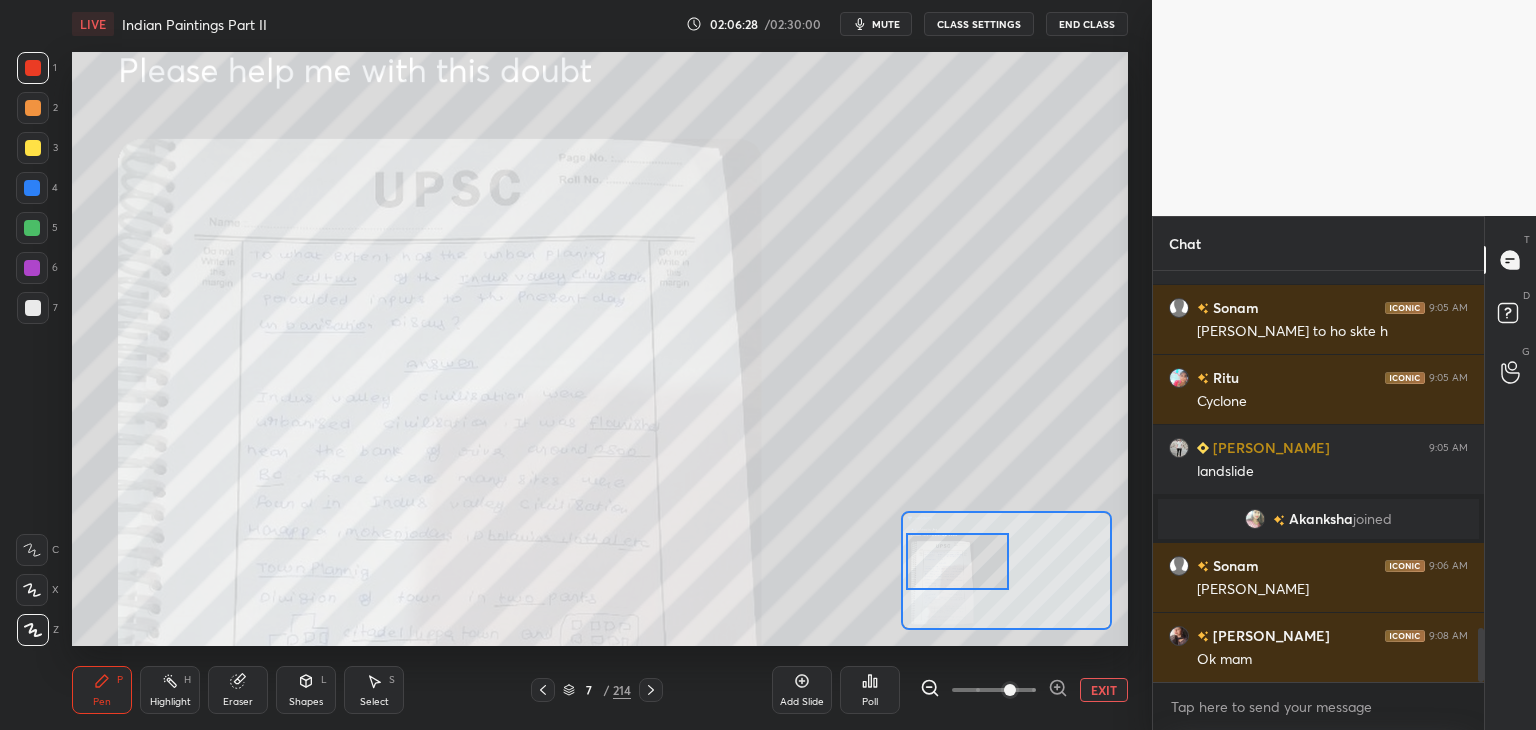 drag, startPoint x: 1008, startPoint y: 571, endPoint x: 959, endPoint y: 562, distance: 49.819675 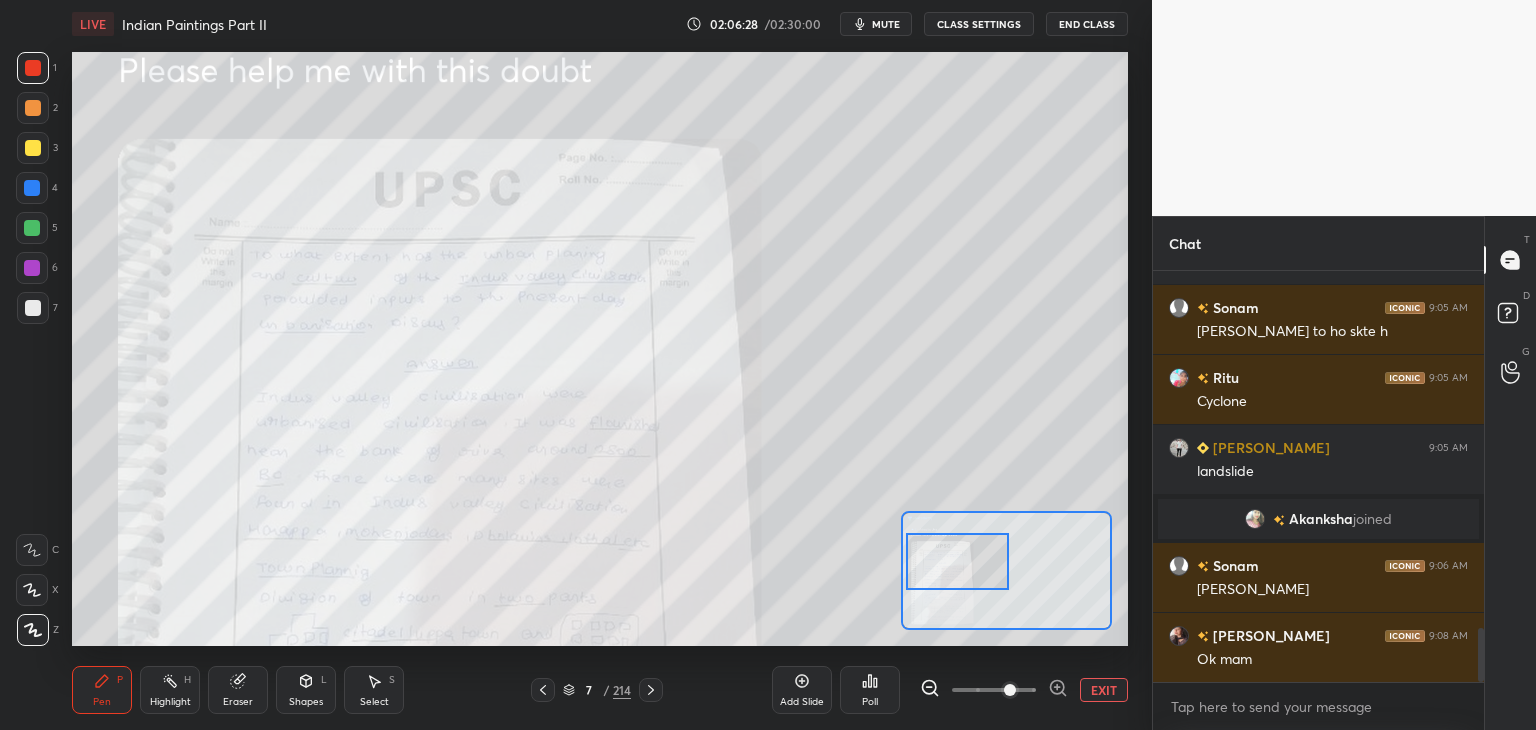 click at bounding box center (958, 561) 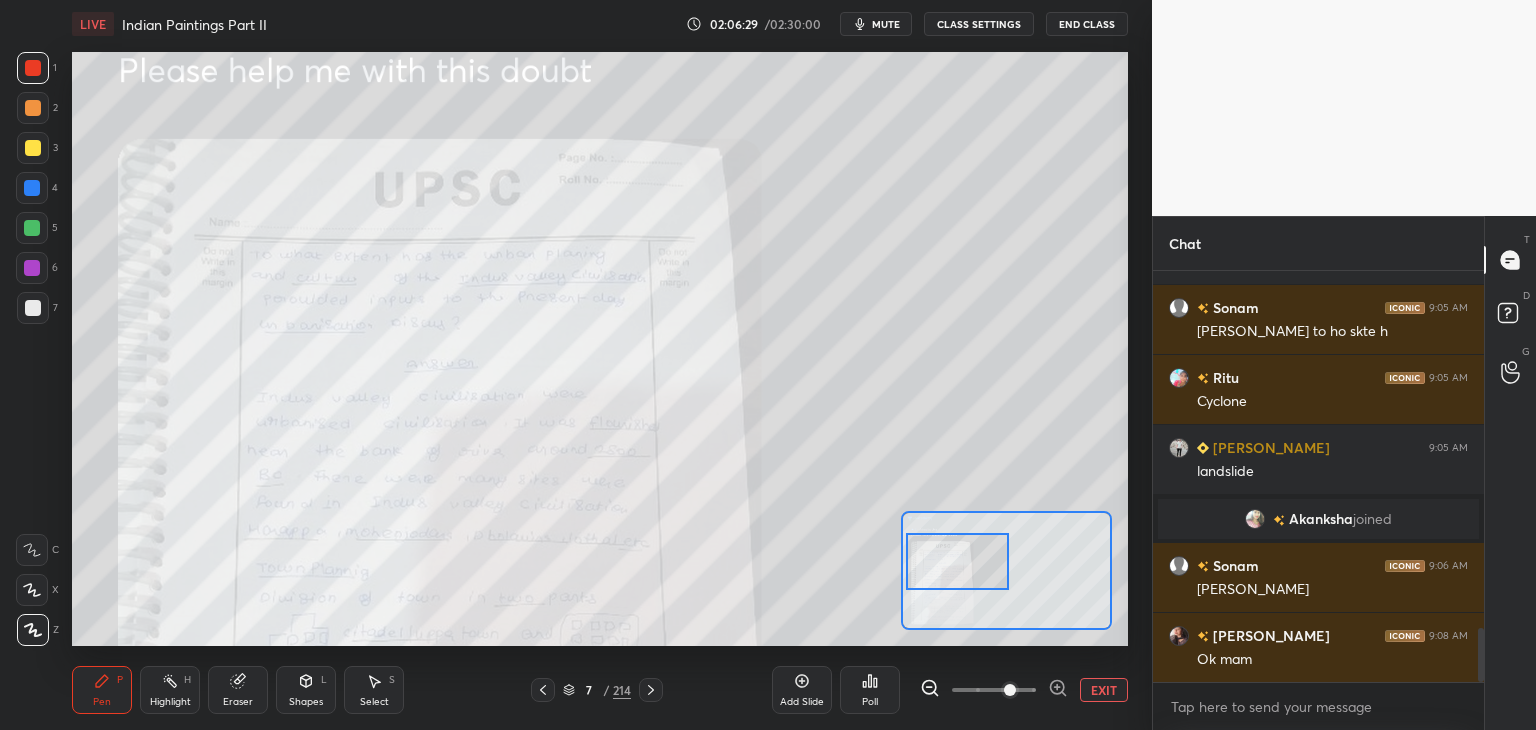 click on "mute" at bounding box center [886, 24] 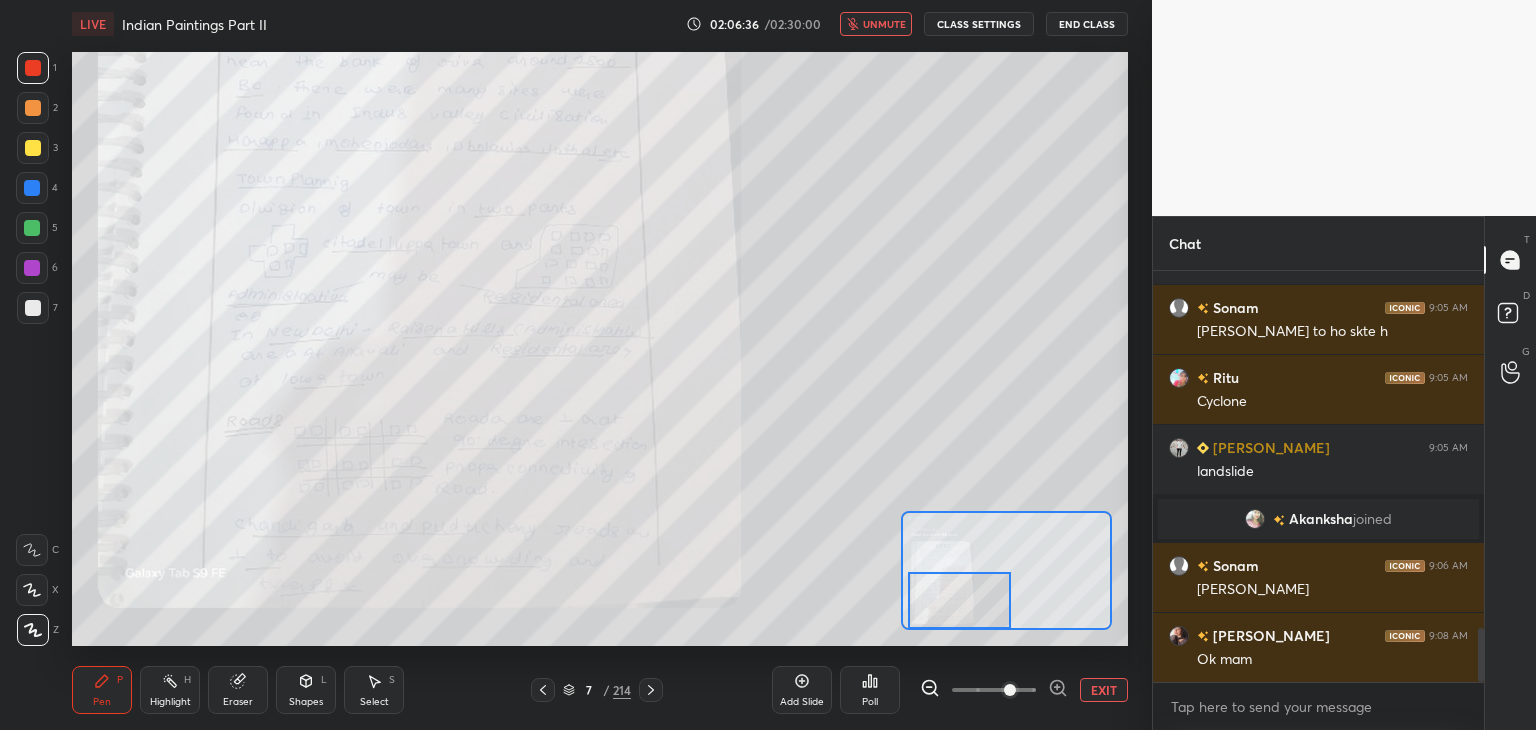 drag, startPoint x: 978, startPoint y: 582, endPoint x: 980, endPoint y: 615, distance: 33.06055 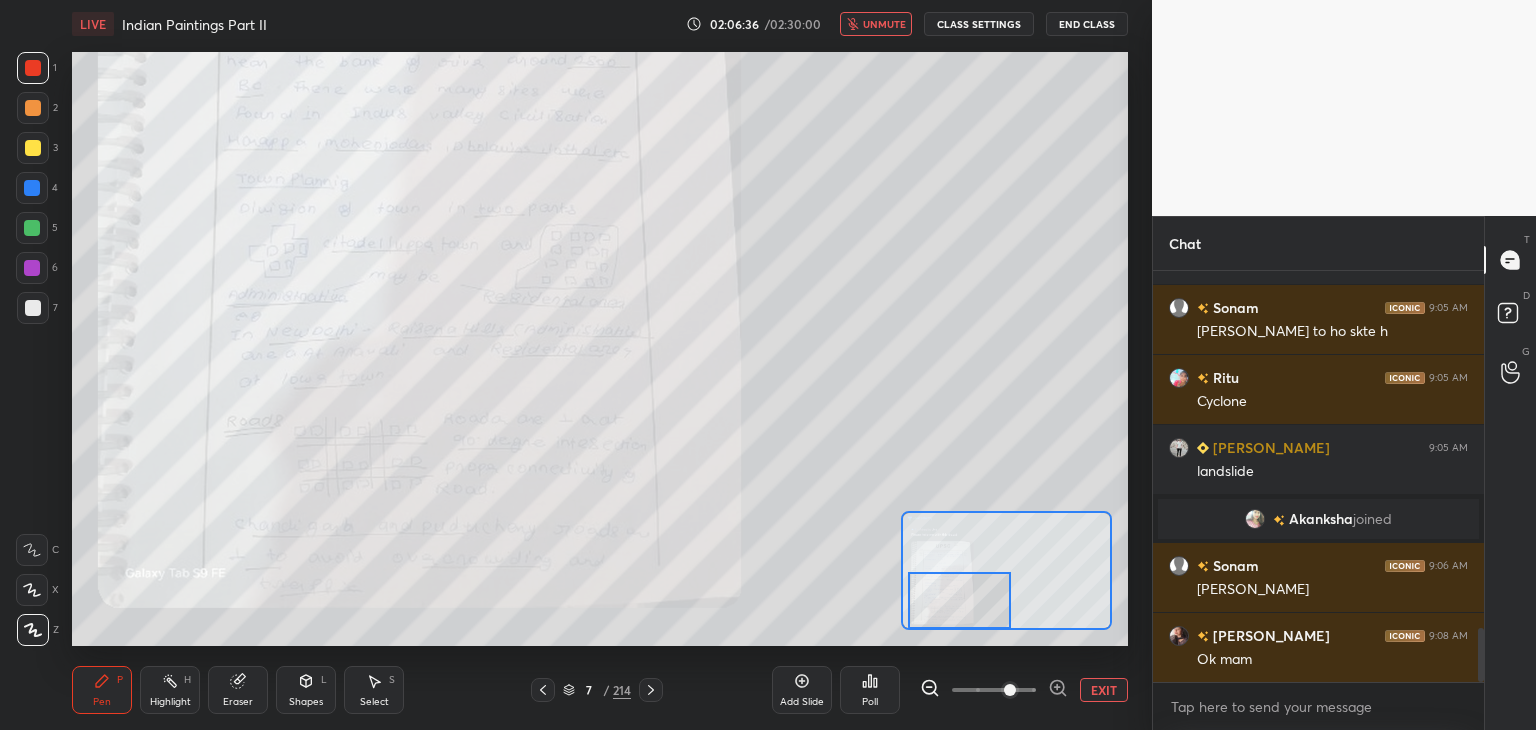 click at bounding box center (960, 600) 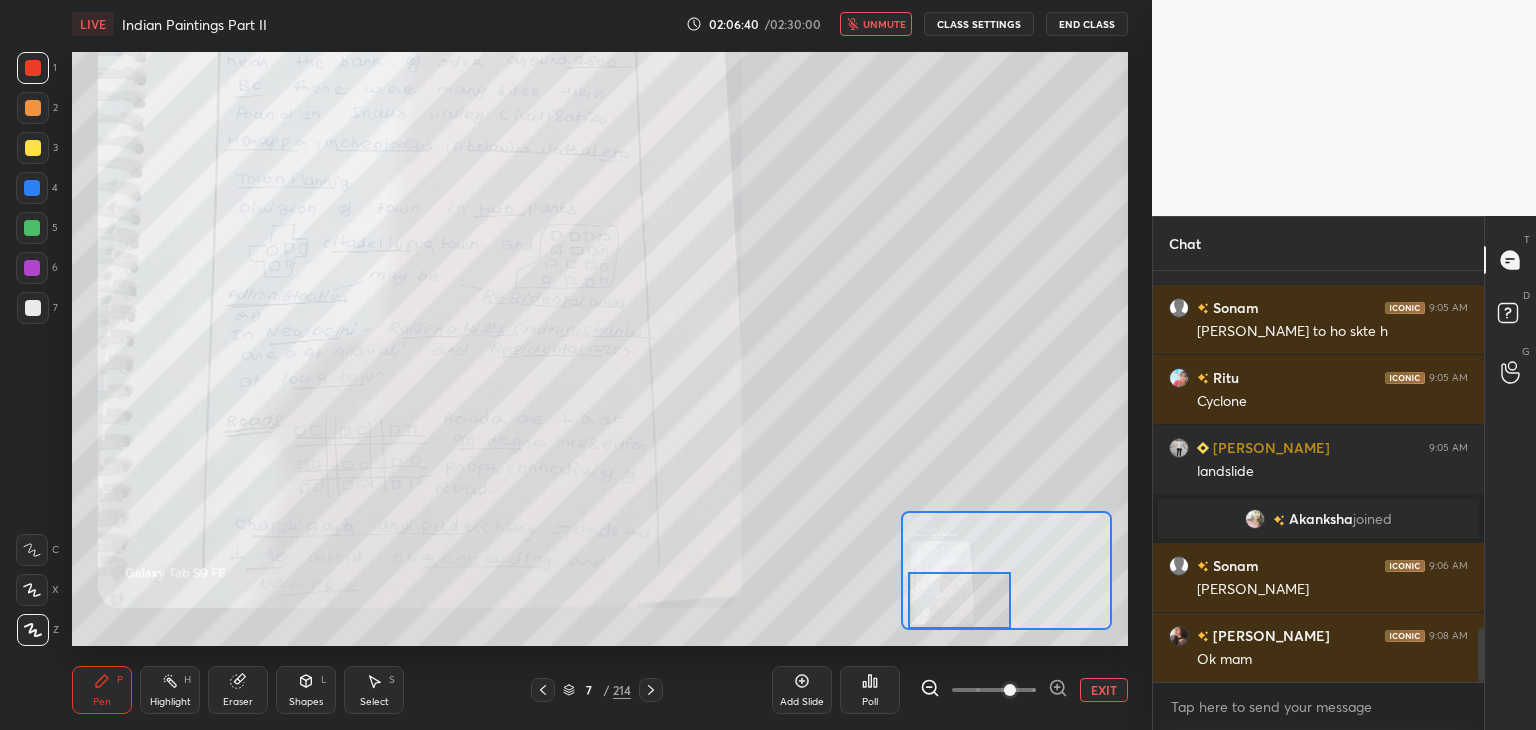click 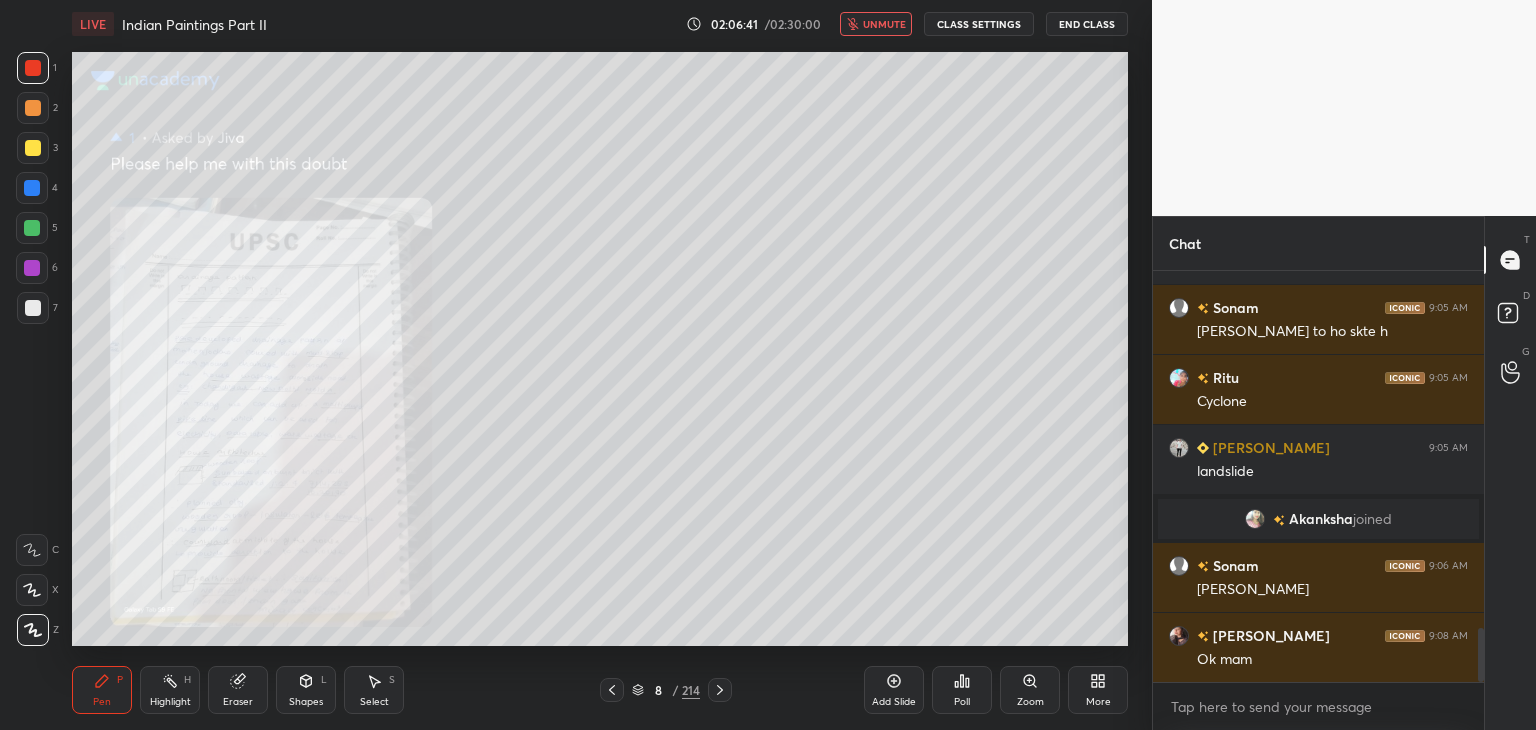 click on "Zoom" at bounding box center (1030, 690) 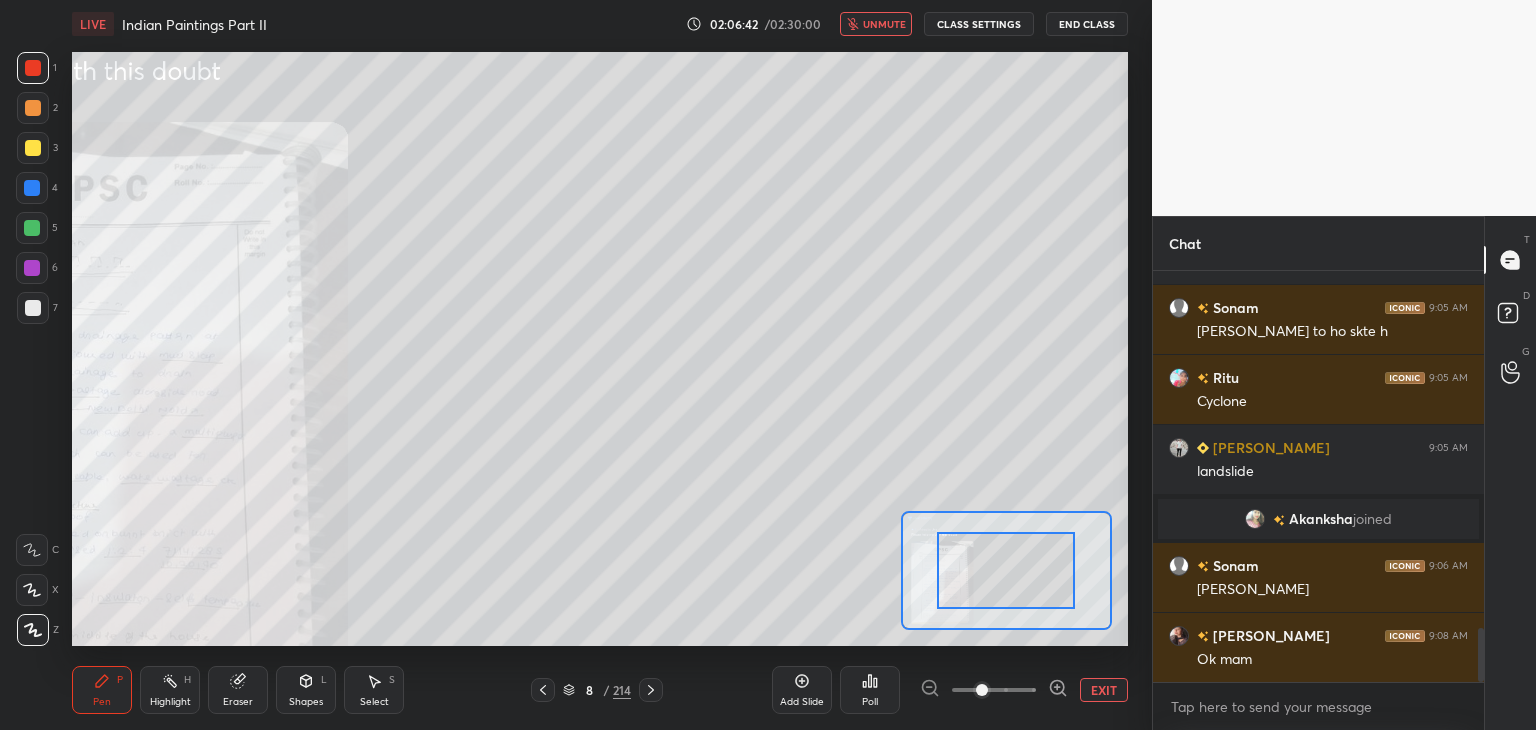 click at bounding box center (994, 690) 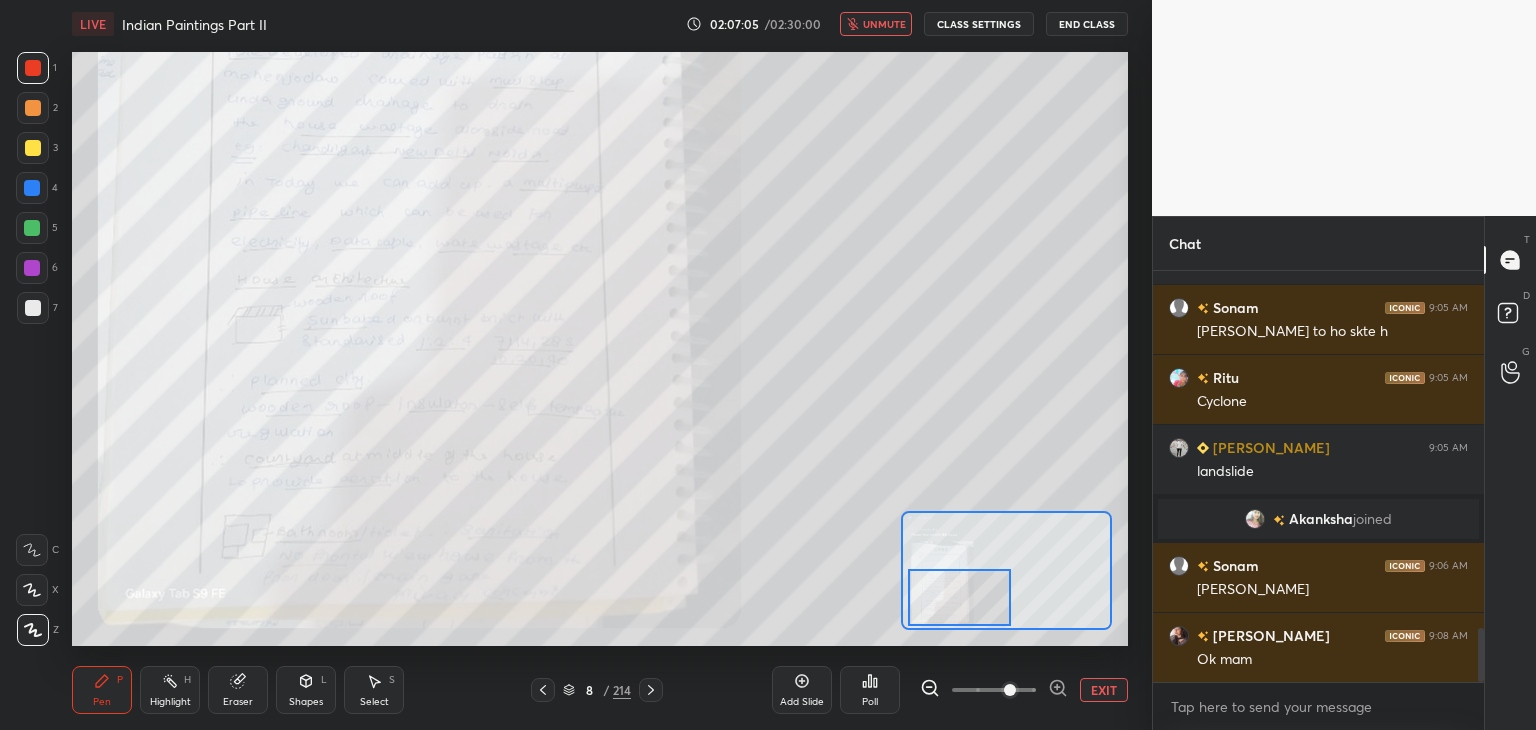 drag, startPoint x: 1016, startPoint y: 589, endPoint x: 969, endPoint y: 616, distance: 54.20332 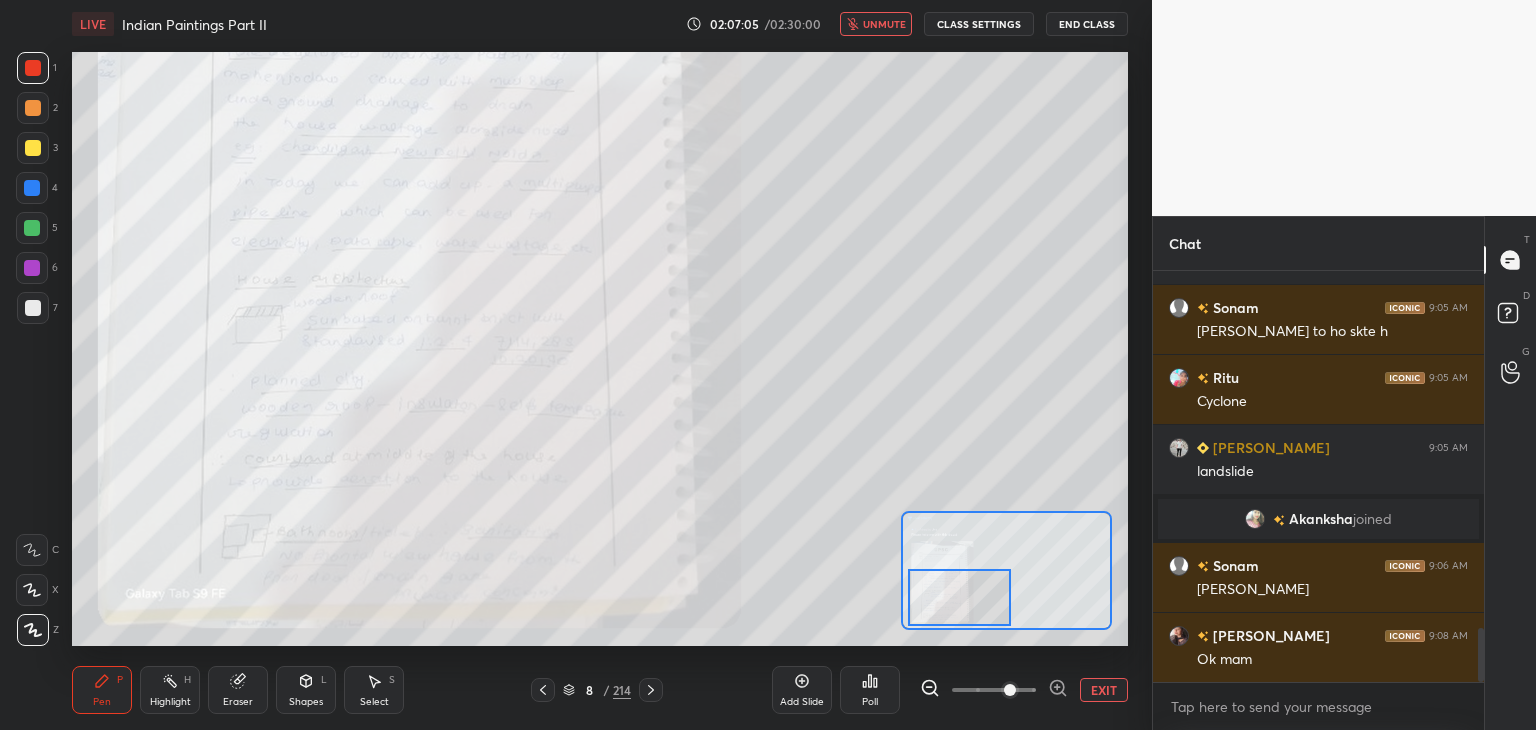 click at bounding box center [960, 597] 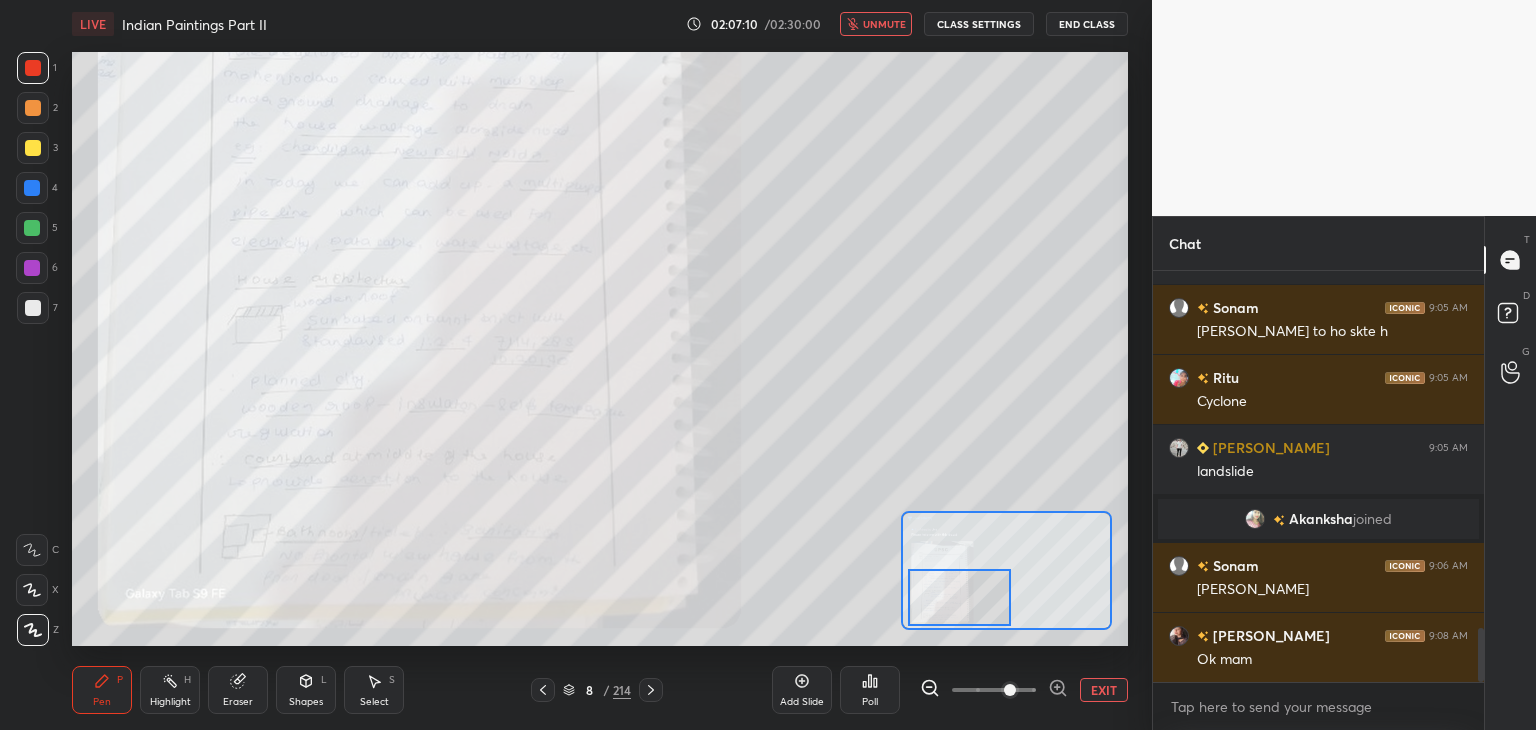 click 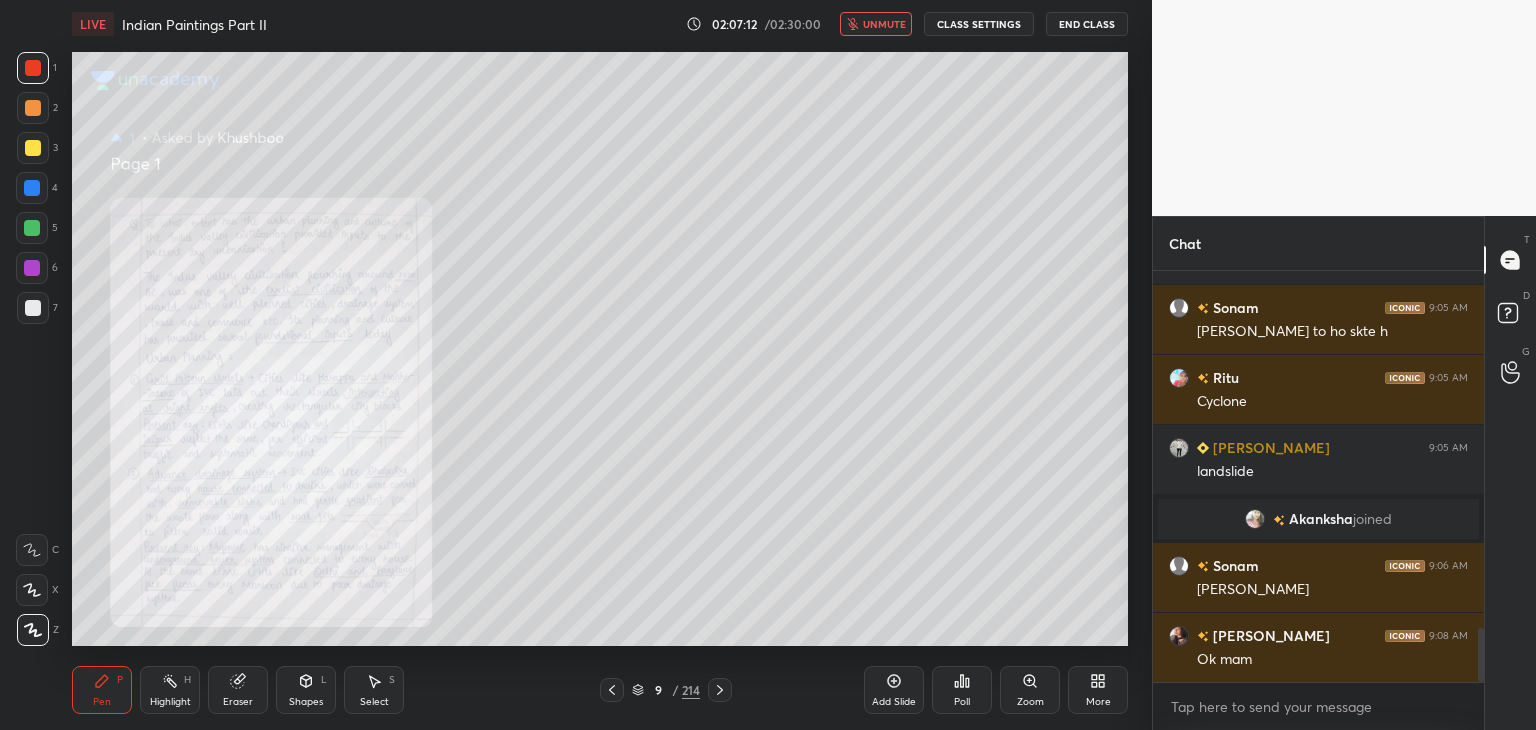 click 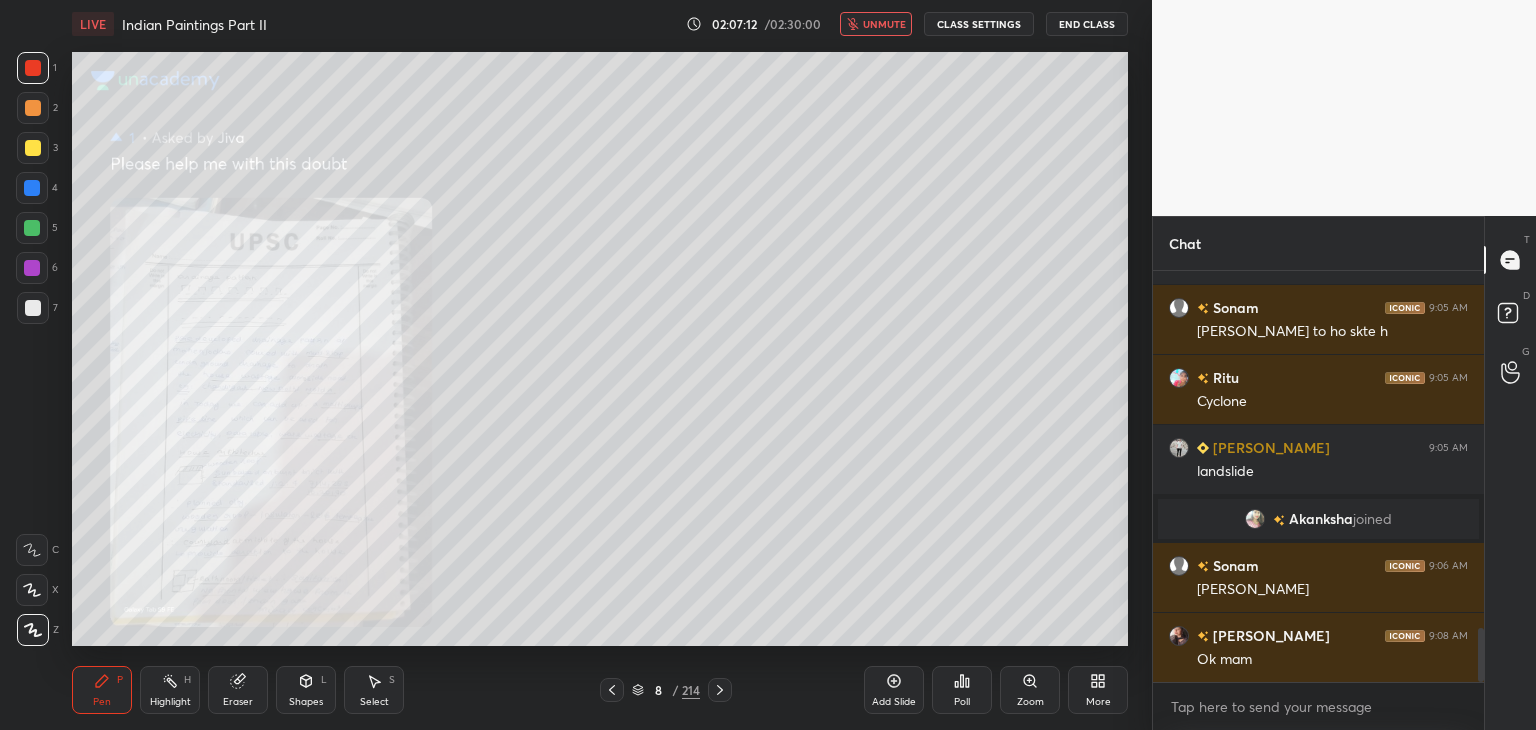 click 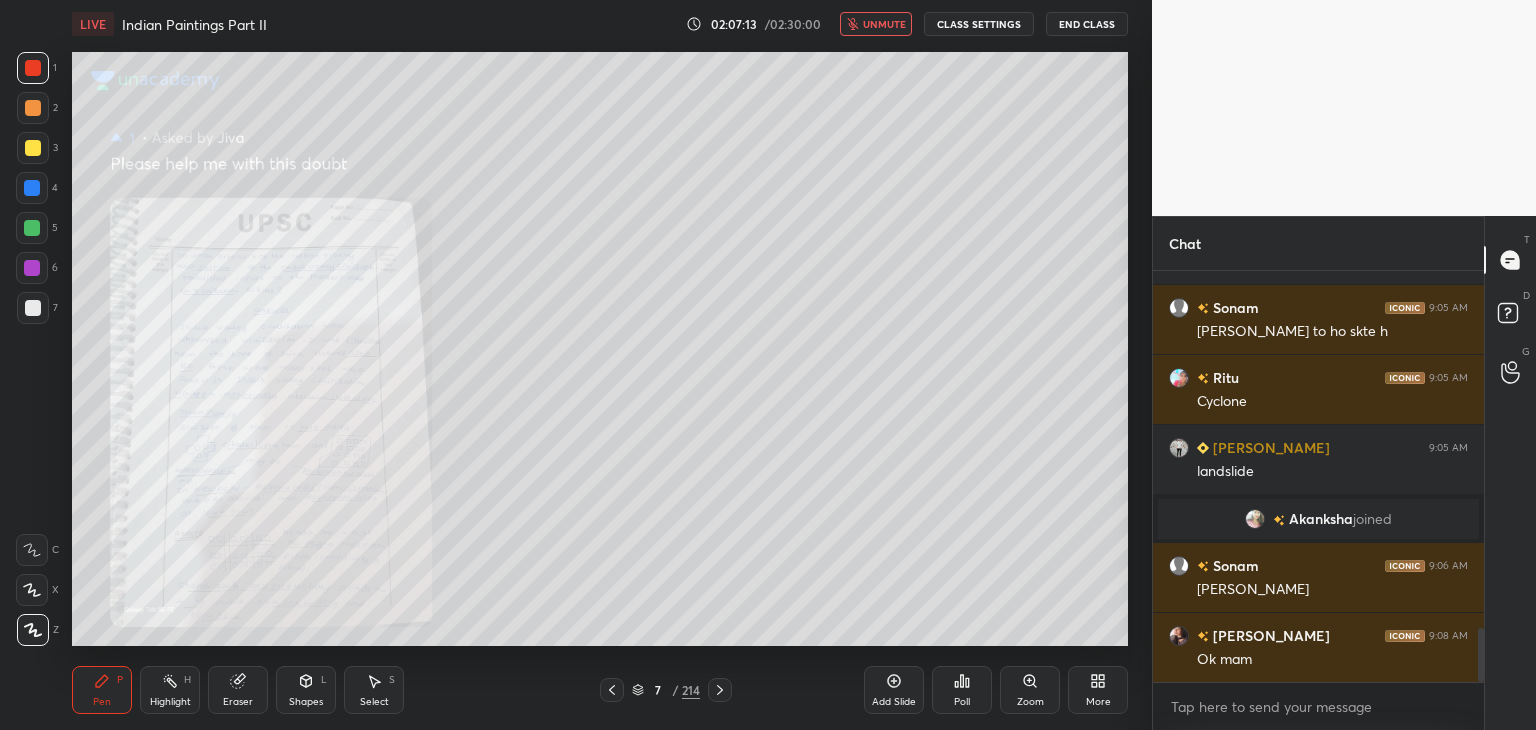 click on "unmute" at bounding box center (884, 24) 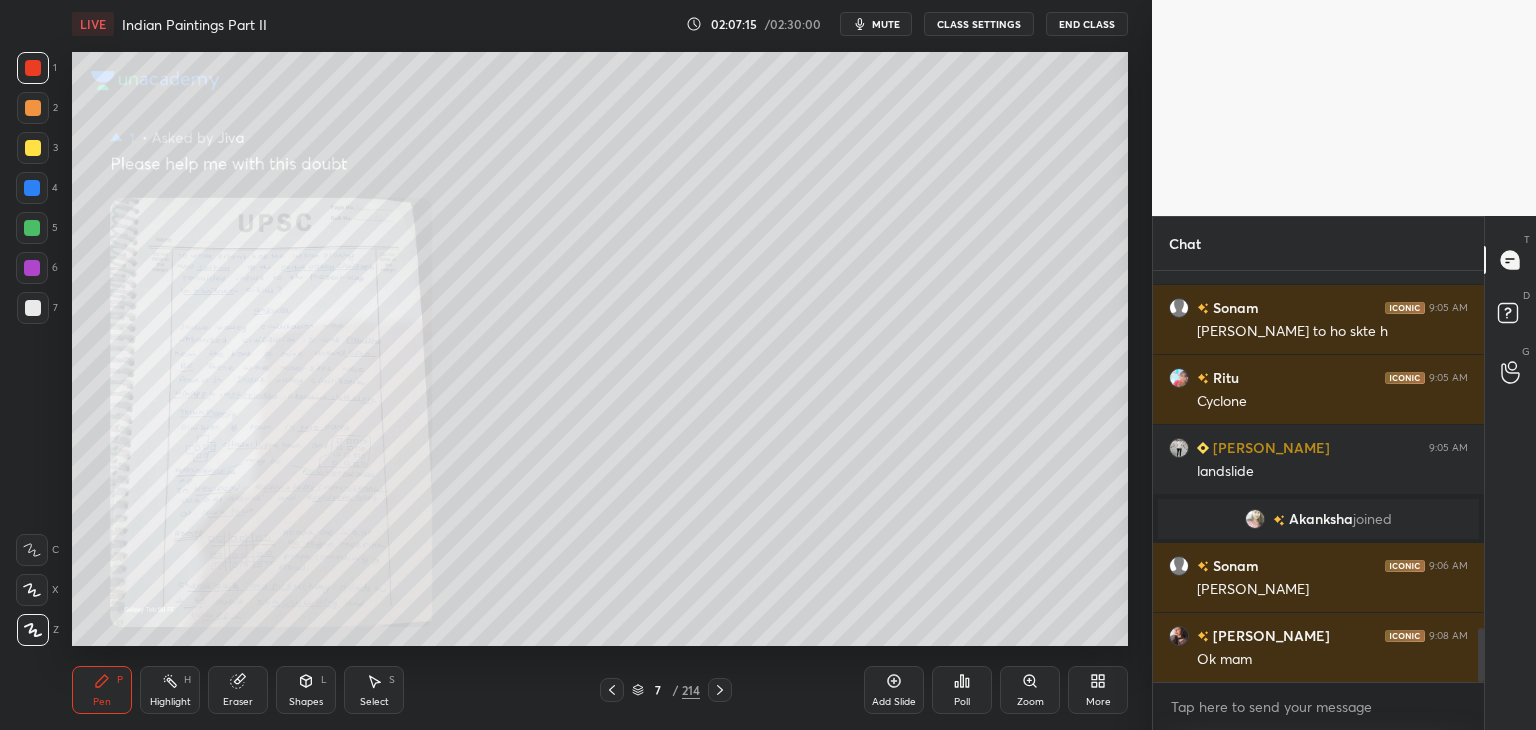 click at bounding box center (32, 188) 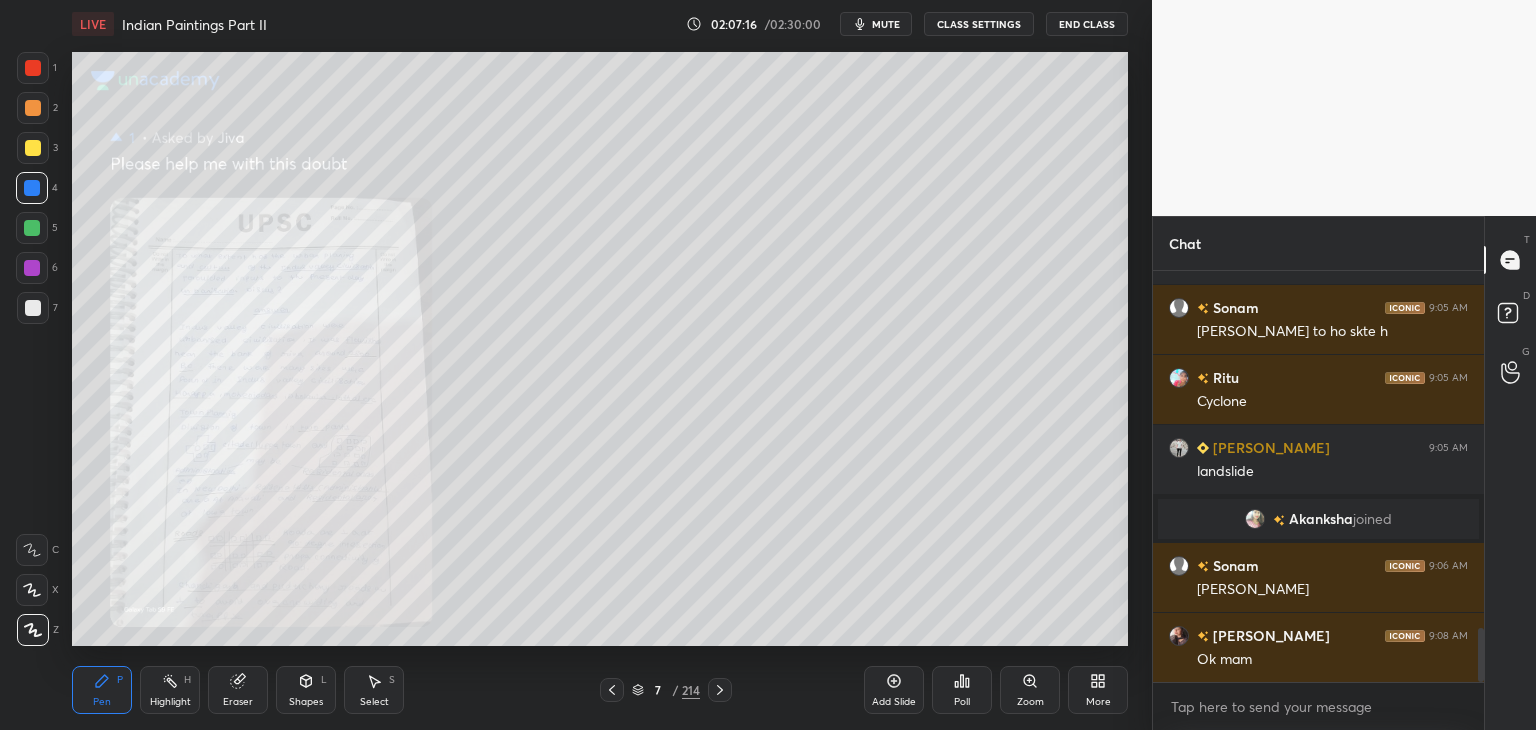 scroll, scrollTop: 2776, scrollLeft: 0, axis: vertical 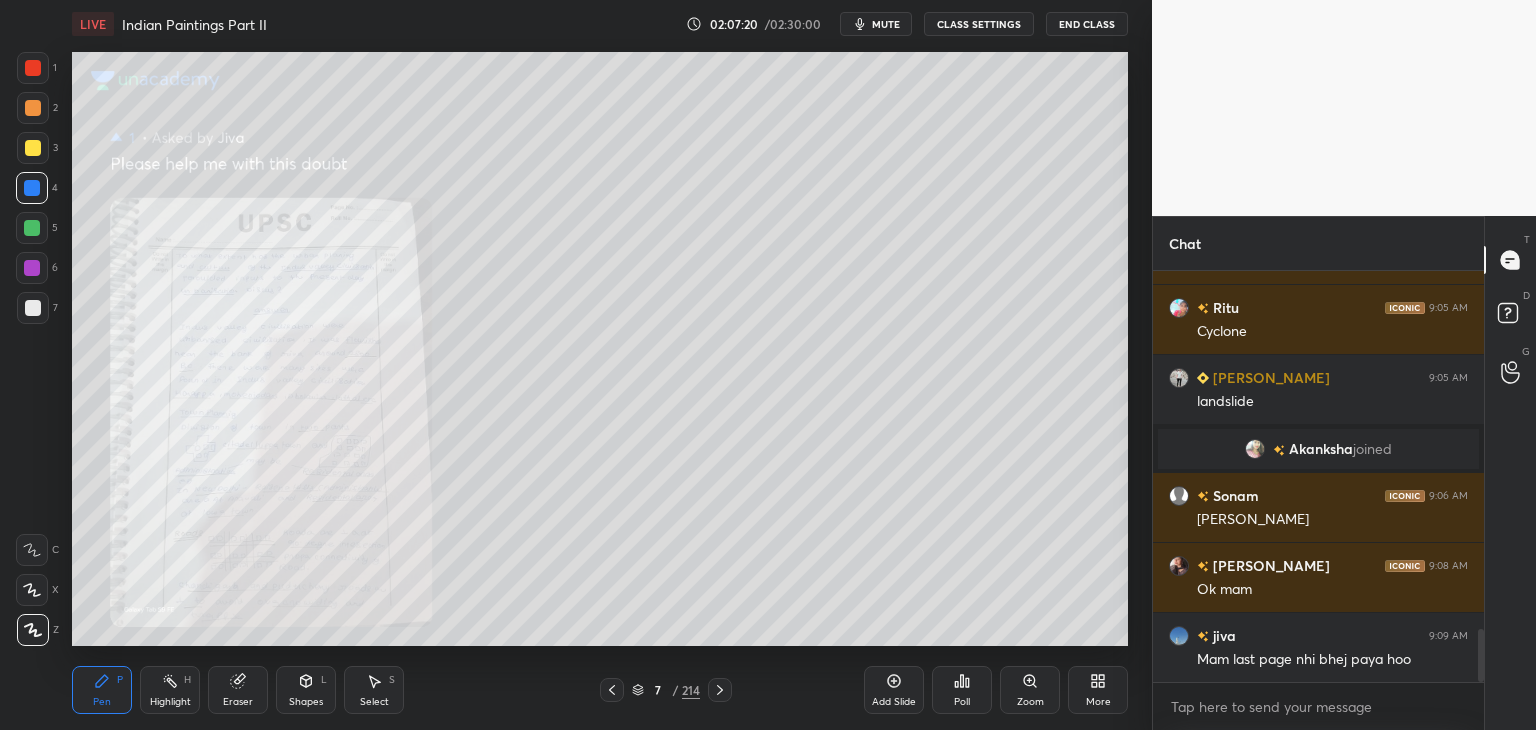 click at bounding box center [32, 188] 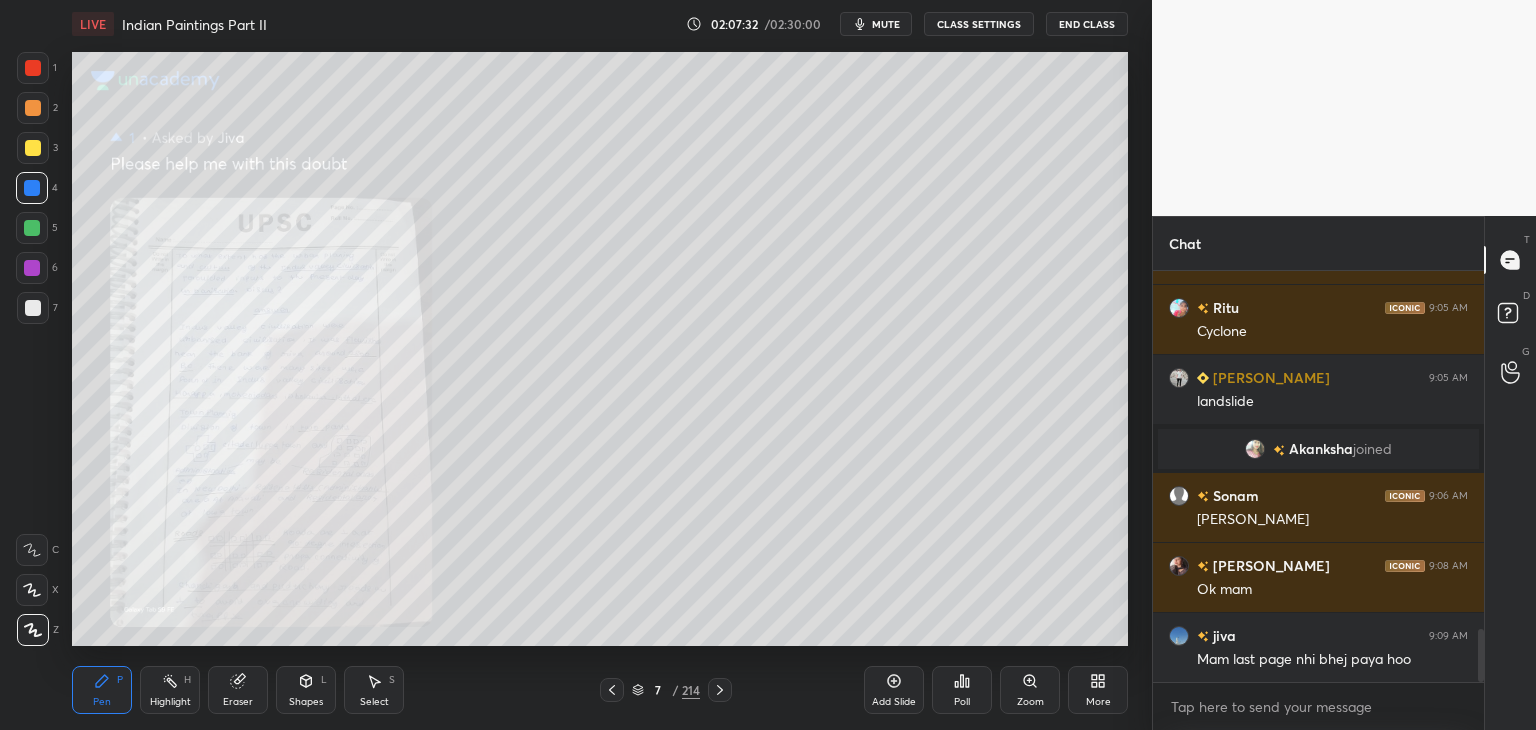 click 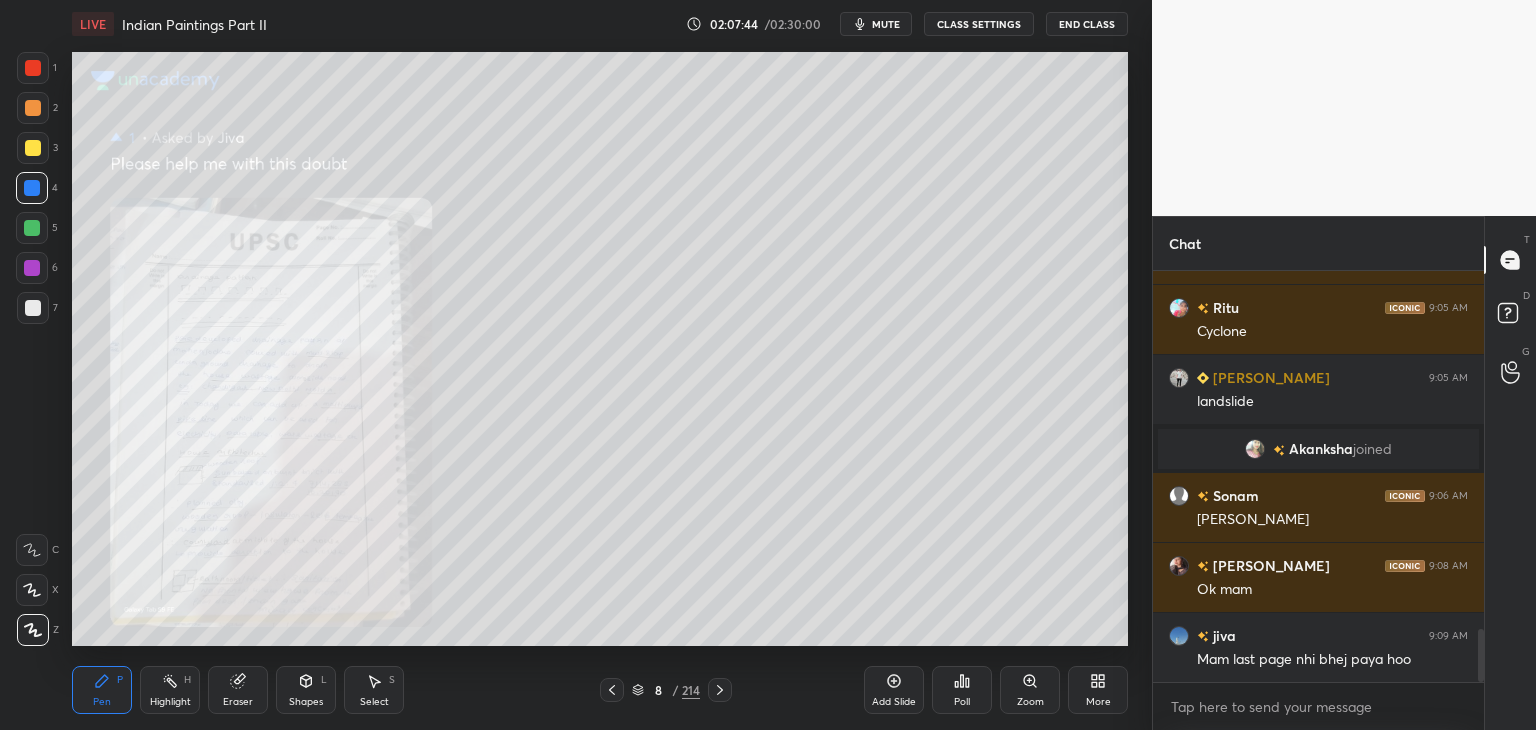 click 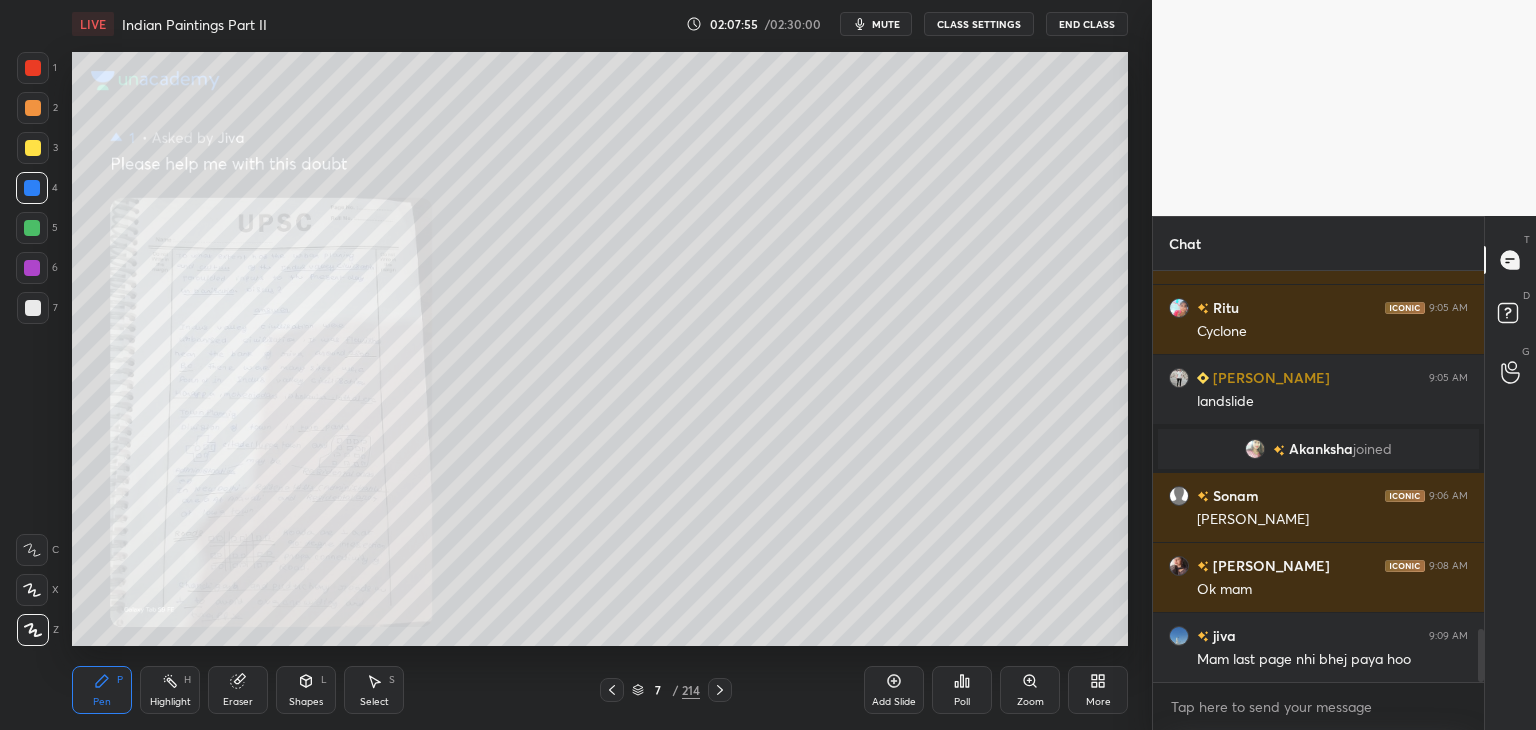 click 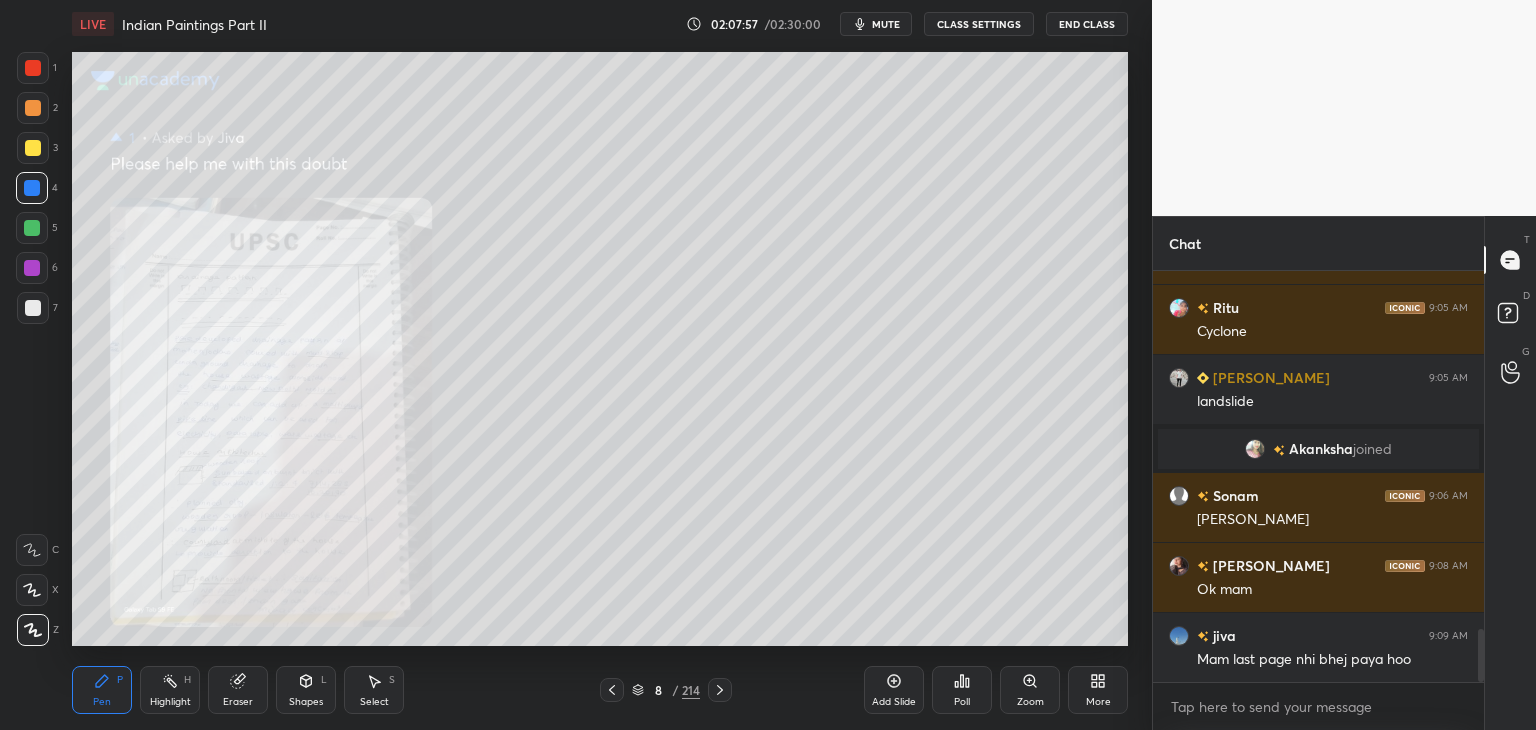 click 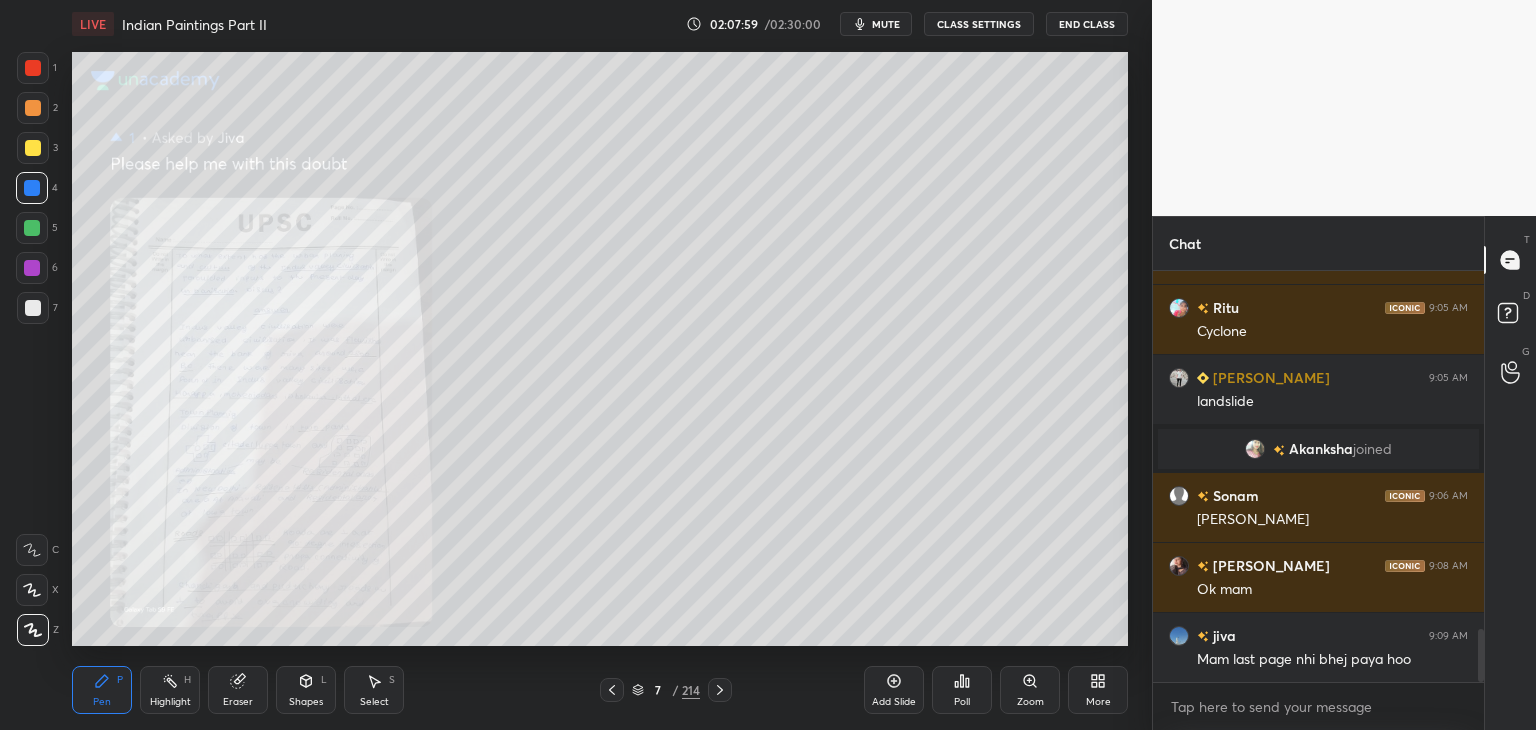 click at bounding box center (33, 68) 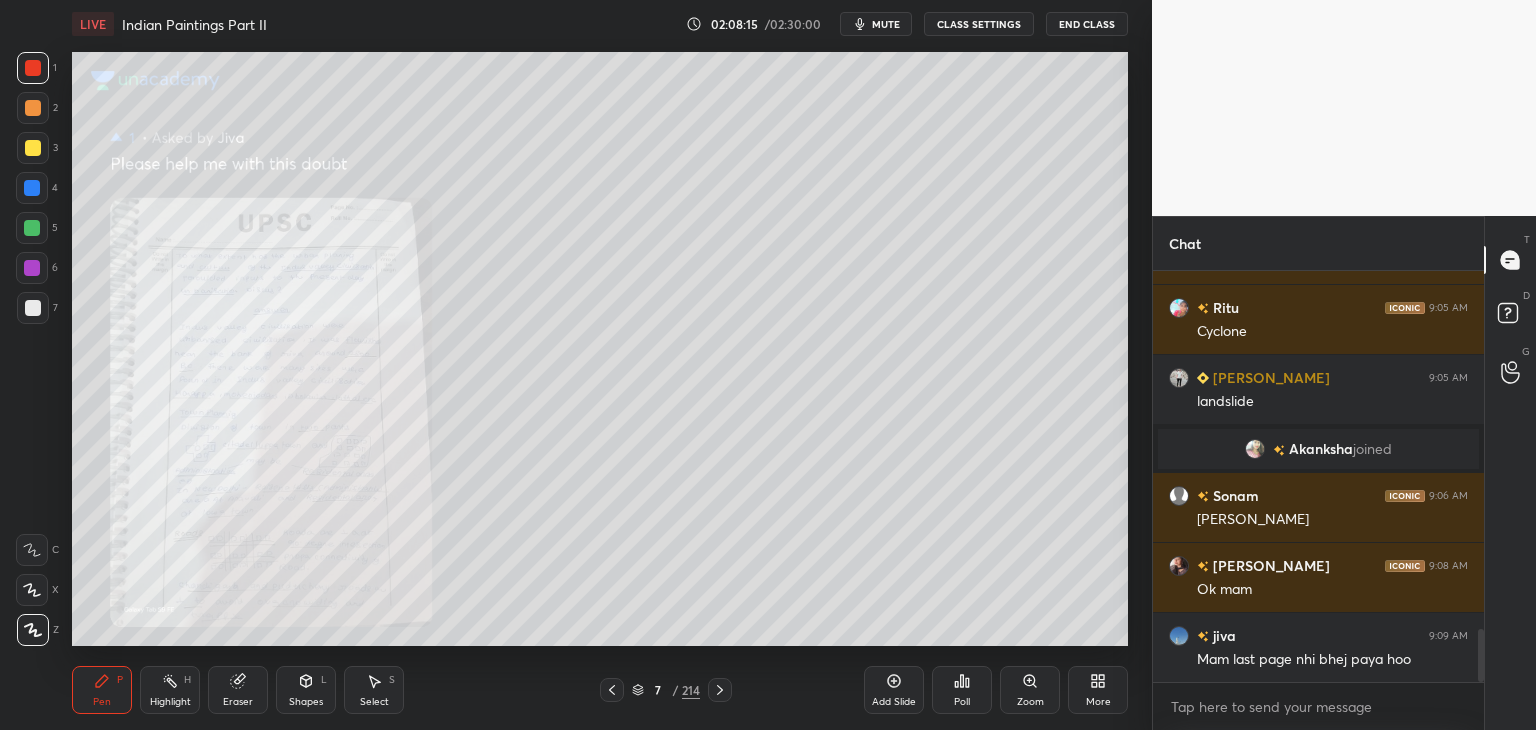 scroll, scrollTop: 2864, scrollLeft: 0, axis: vertical 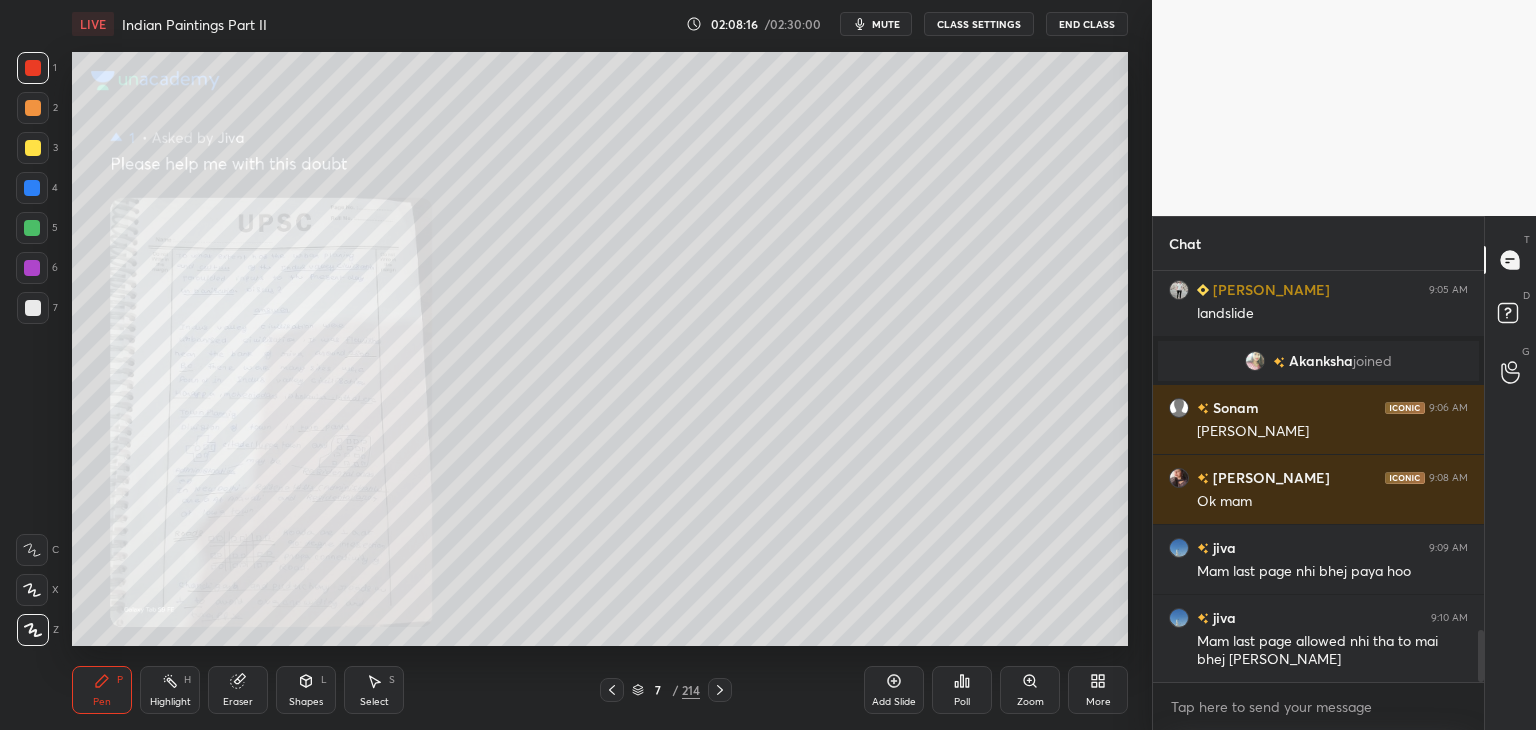 click 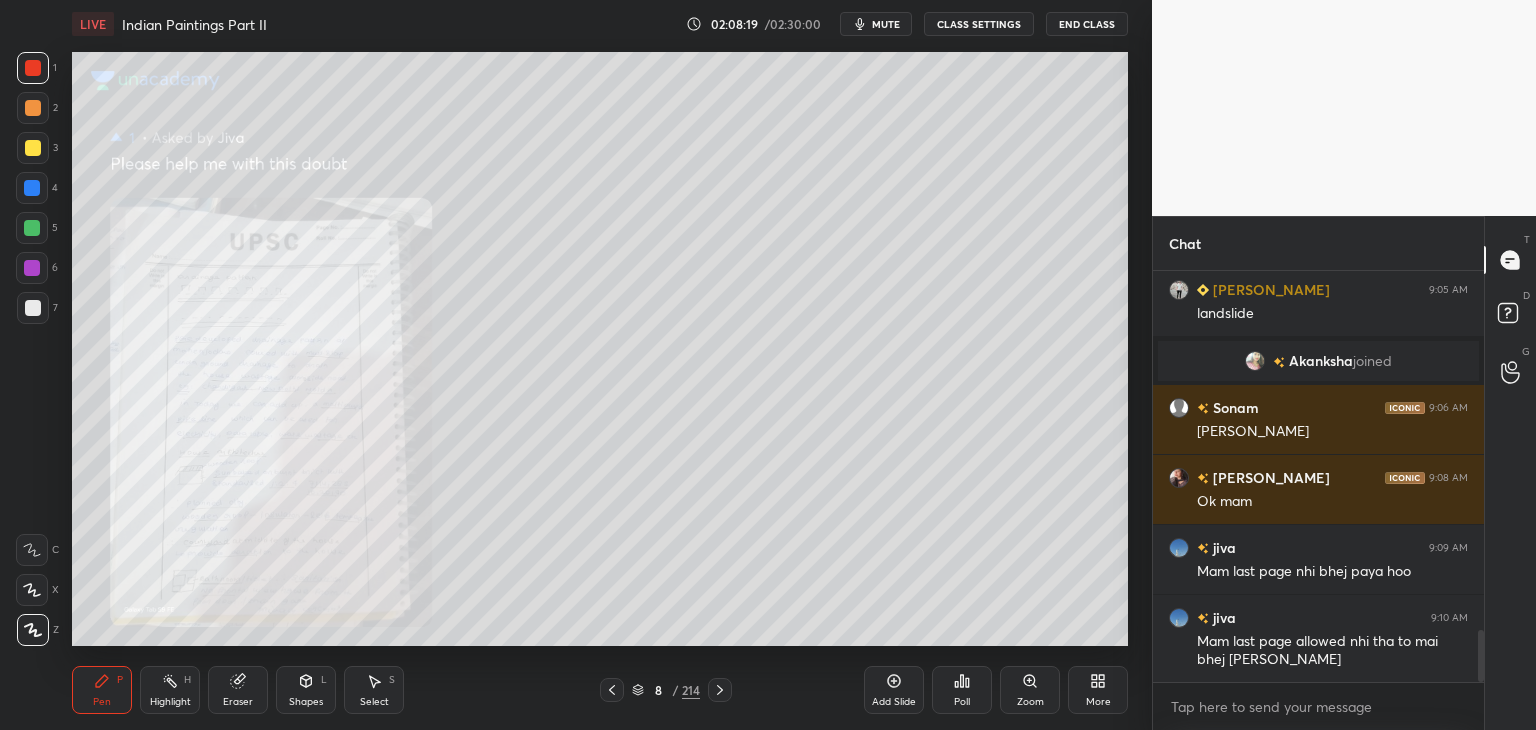 click 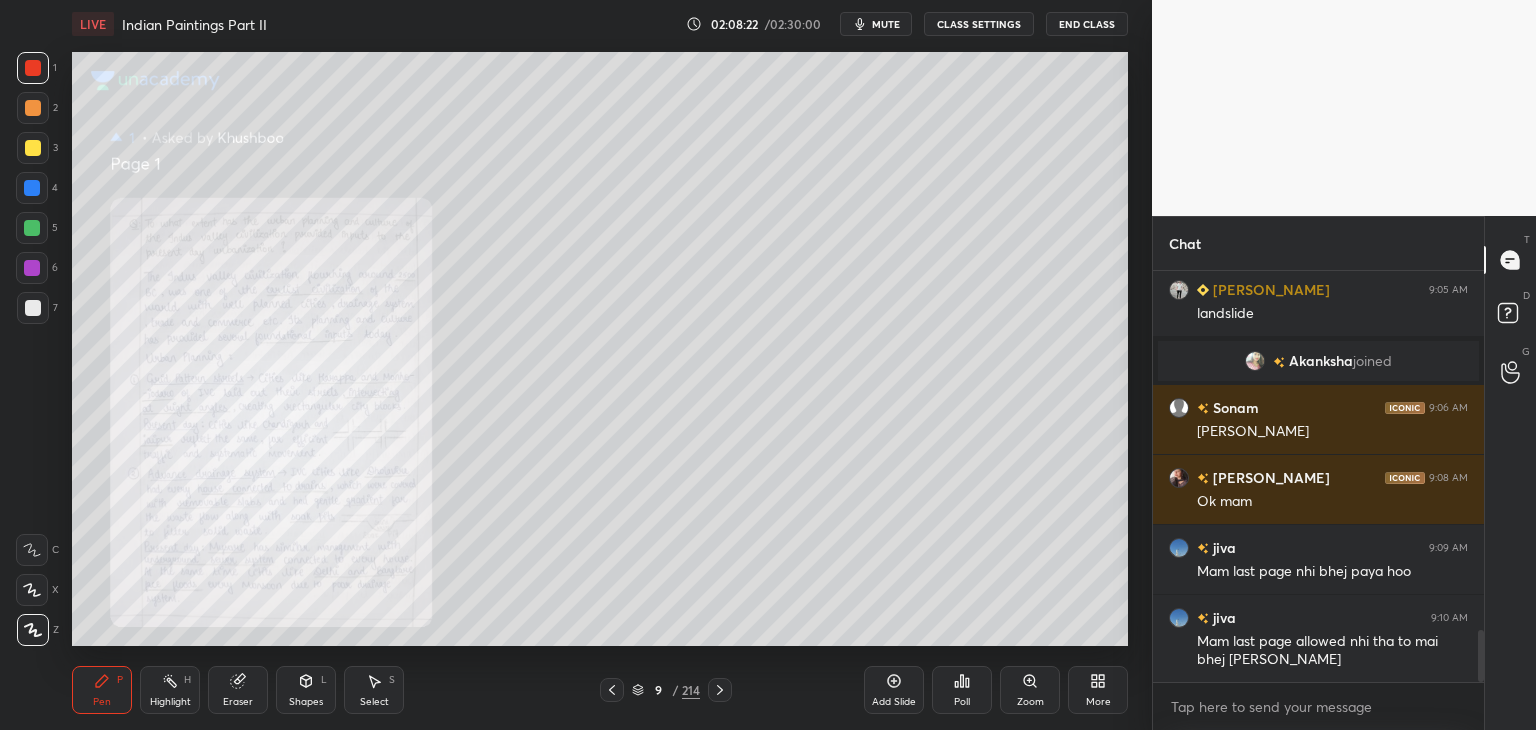 click 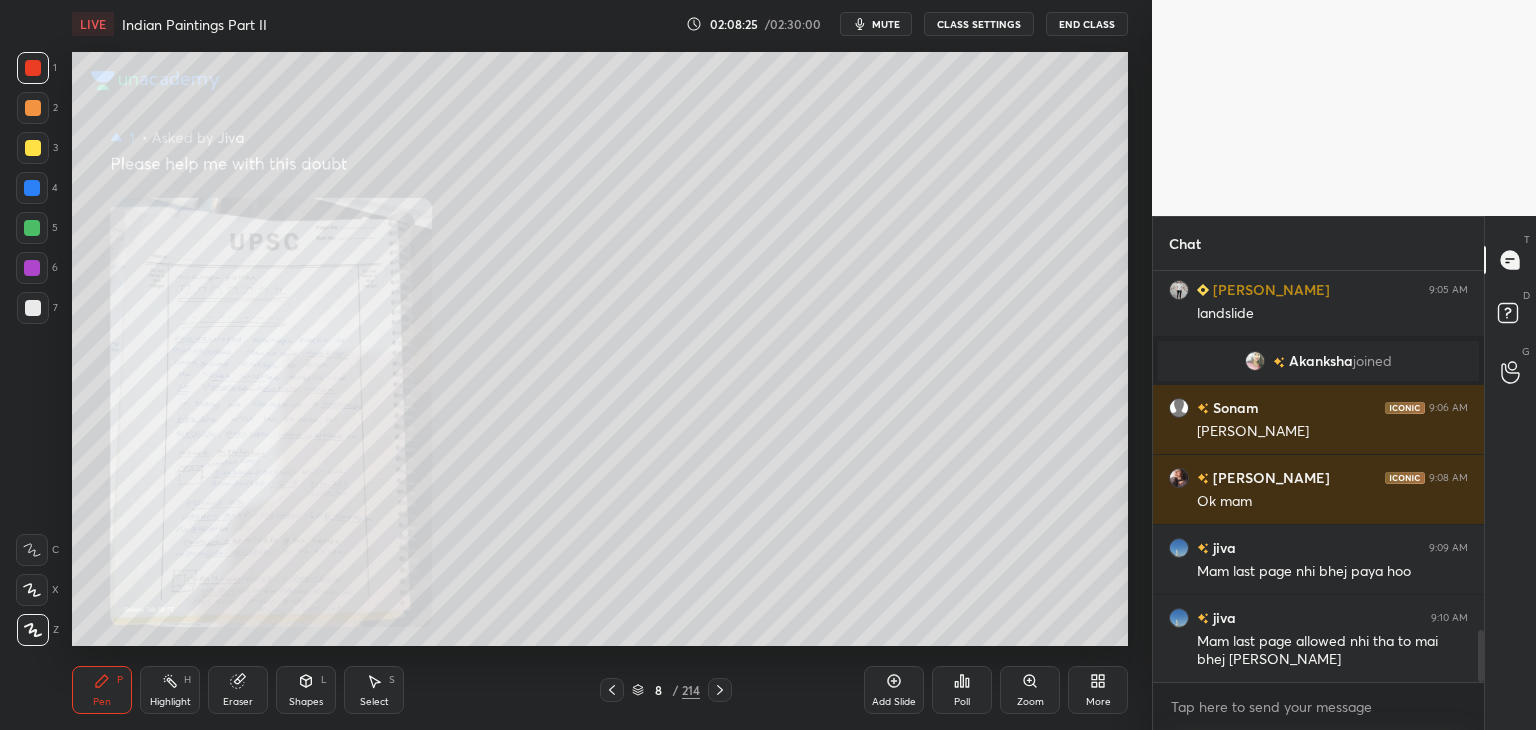click at bounding box center (32, 188) 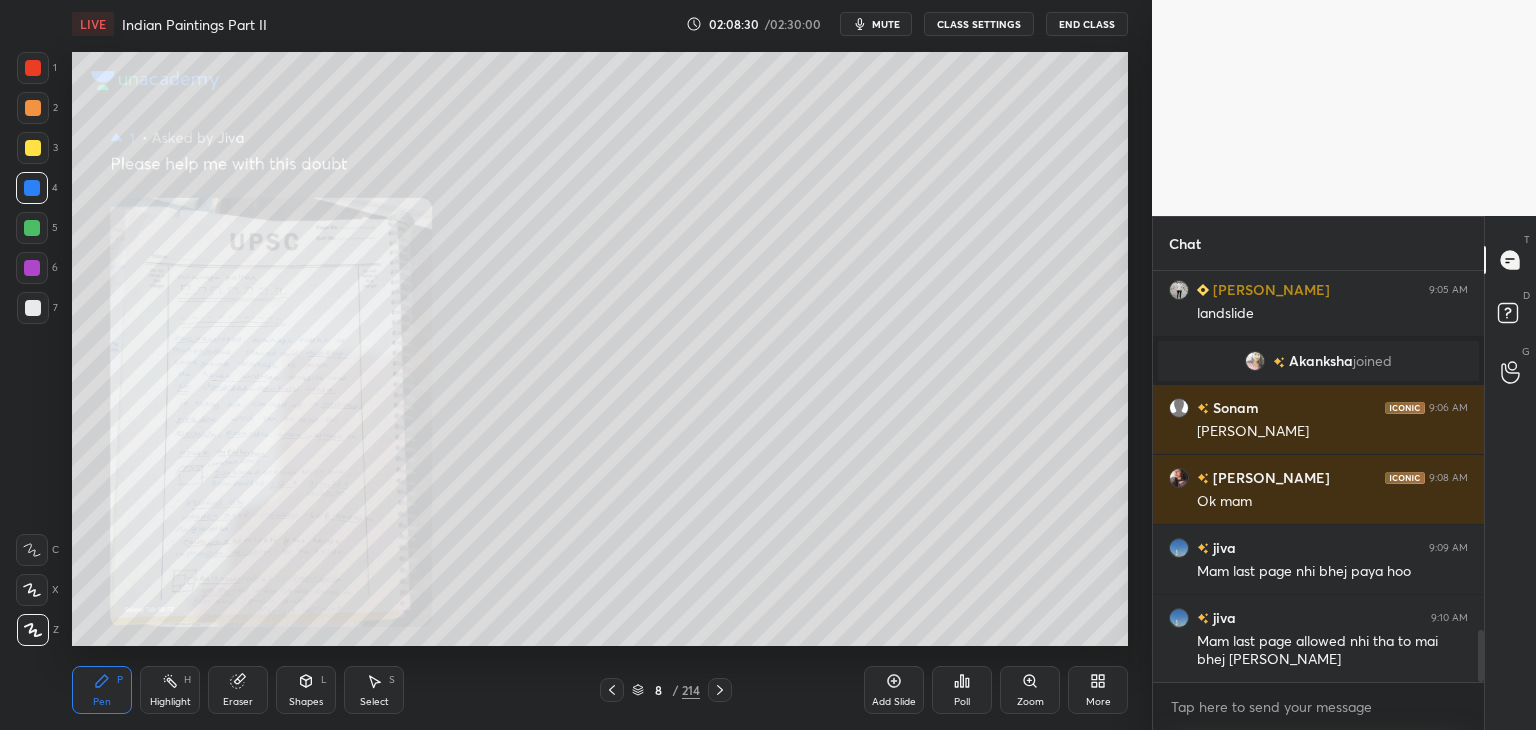 click 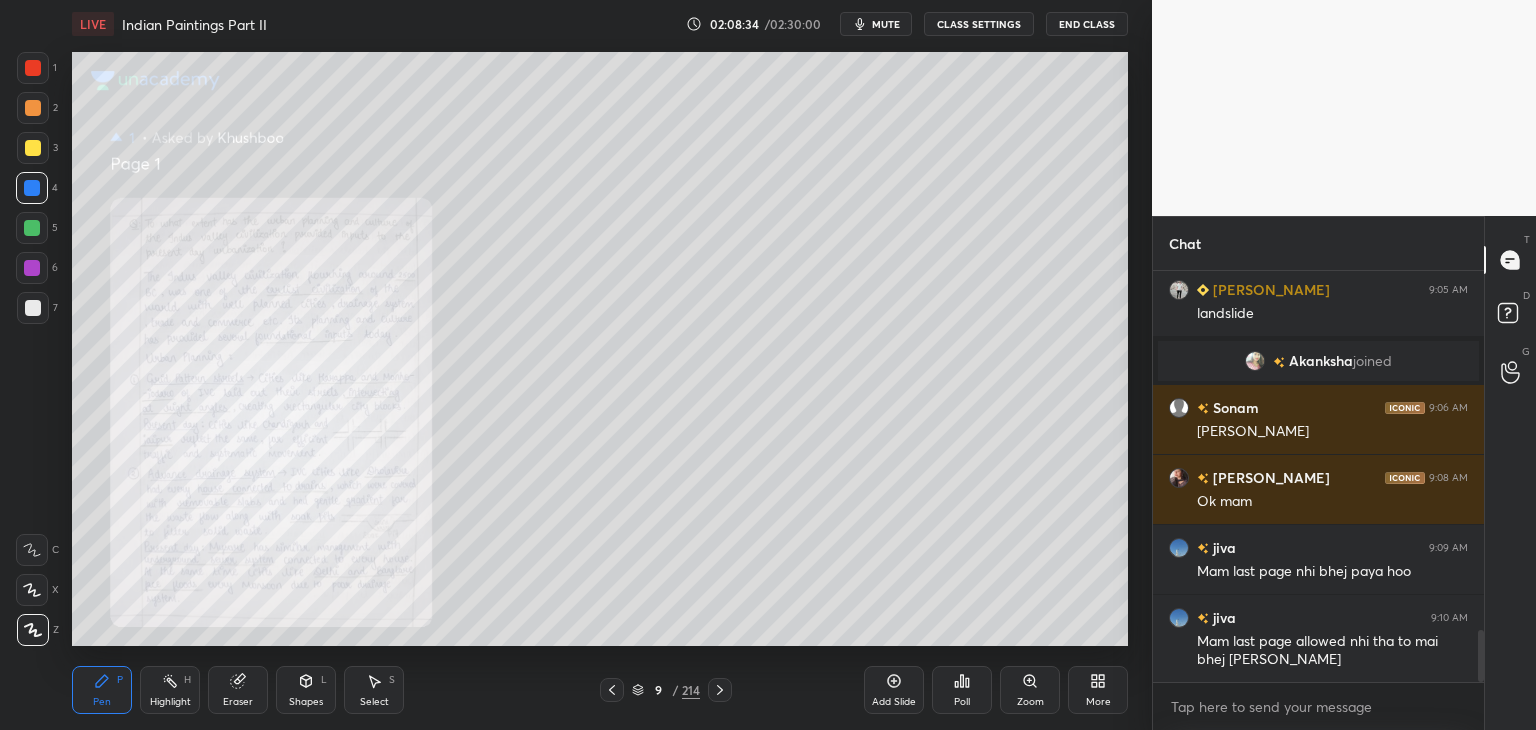 click at bounding box center (33, 68) 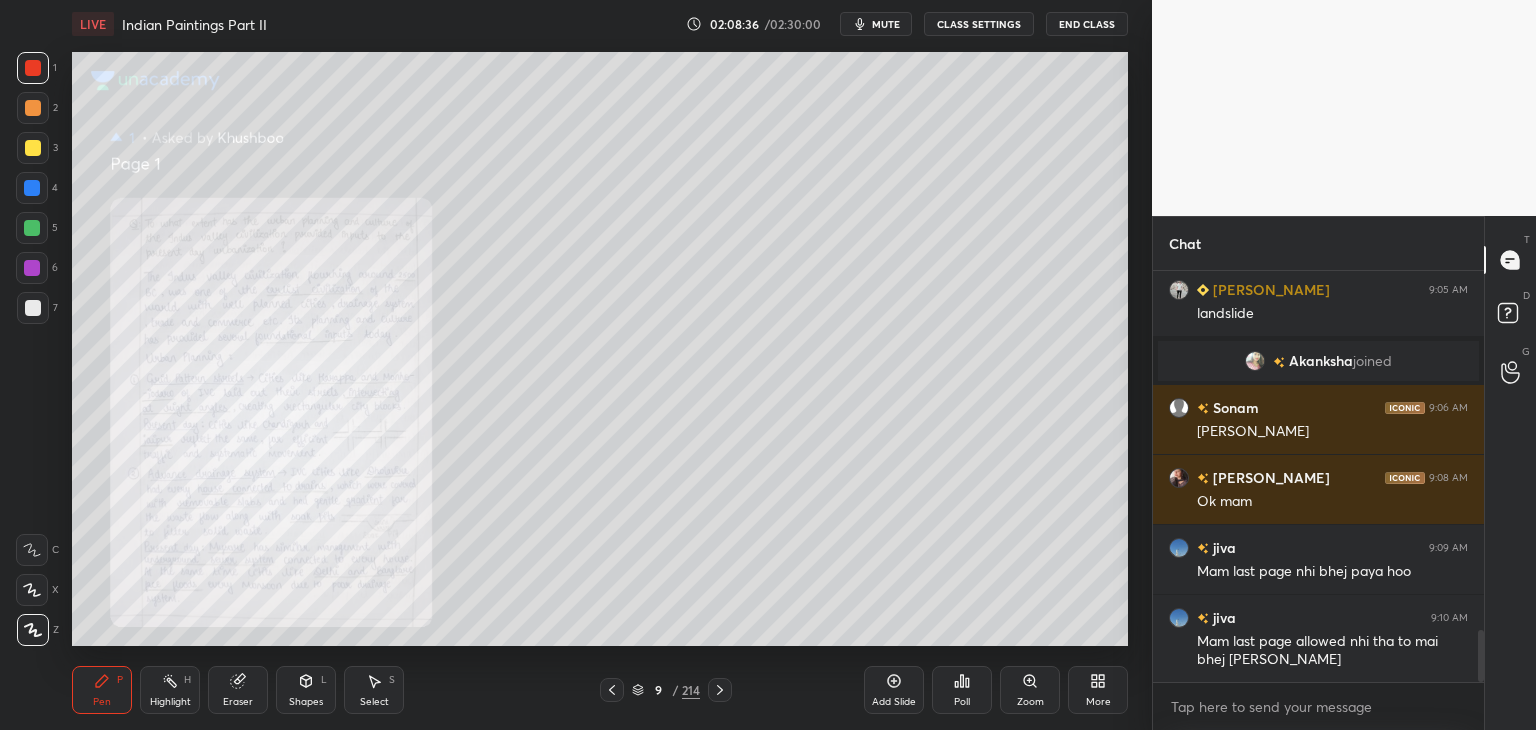 click 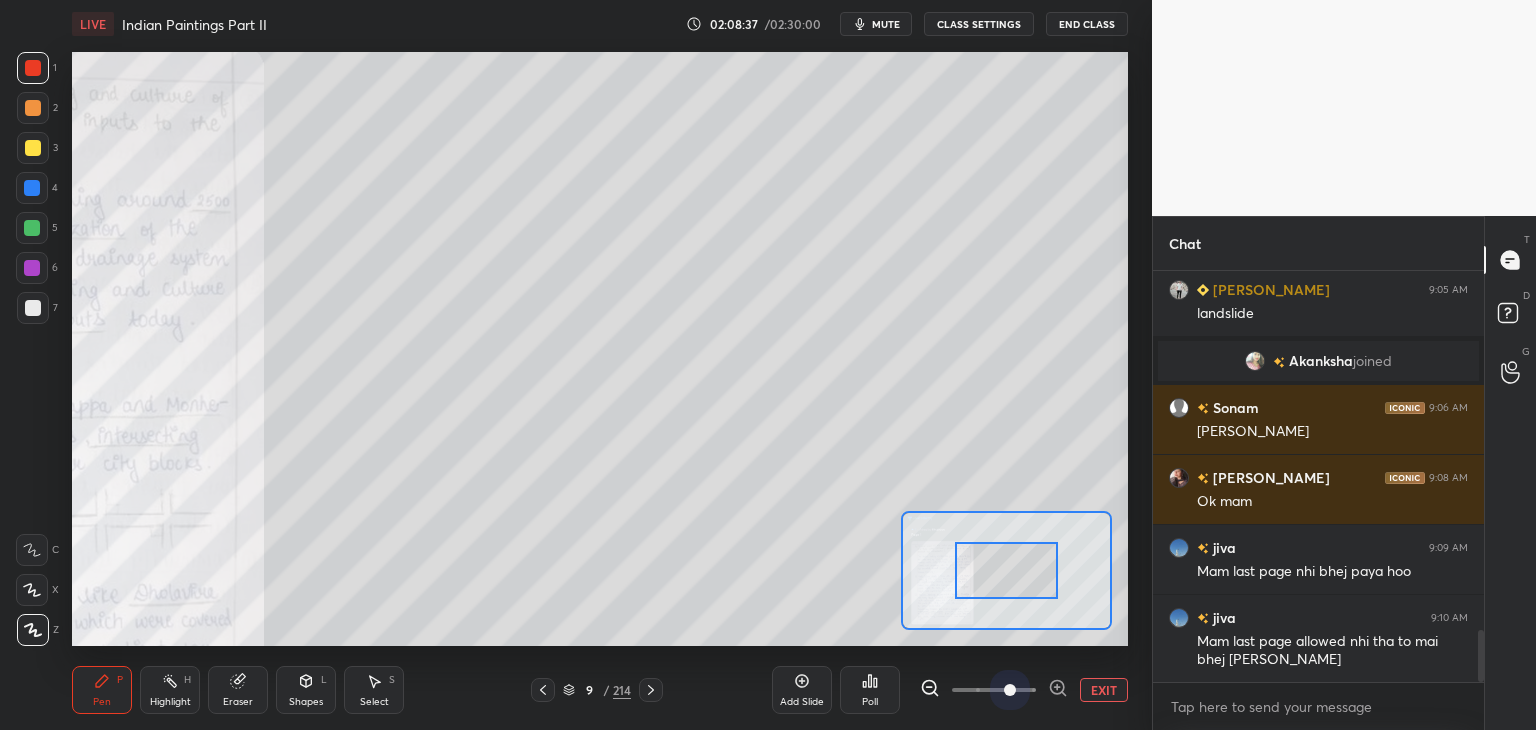 click at bounding box center [994, 690] 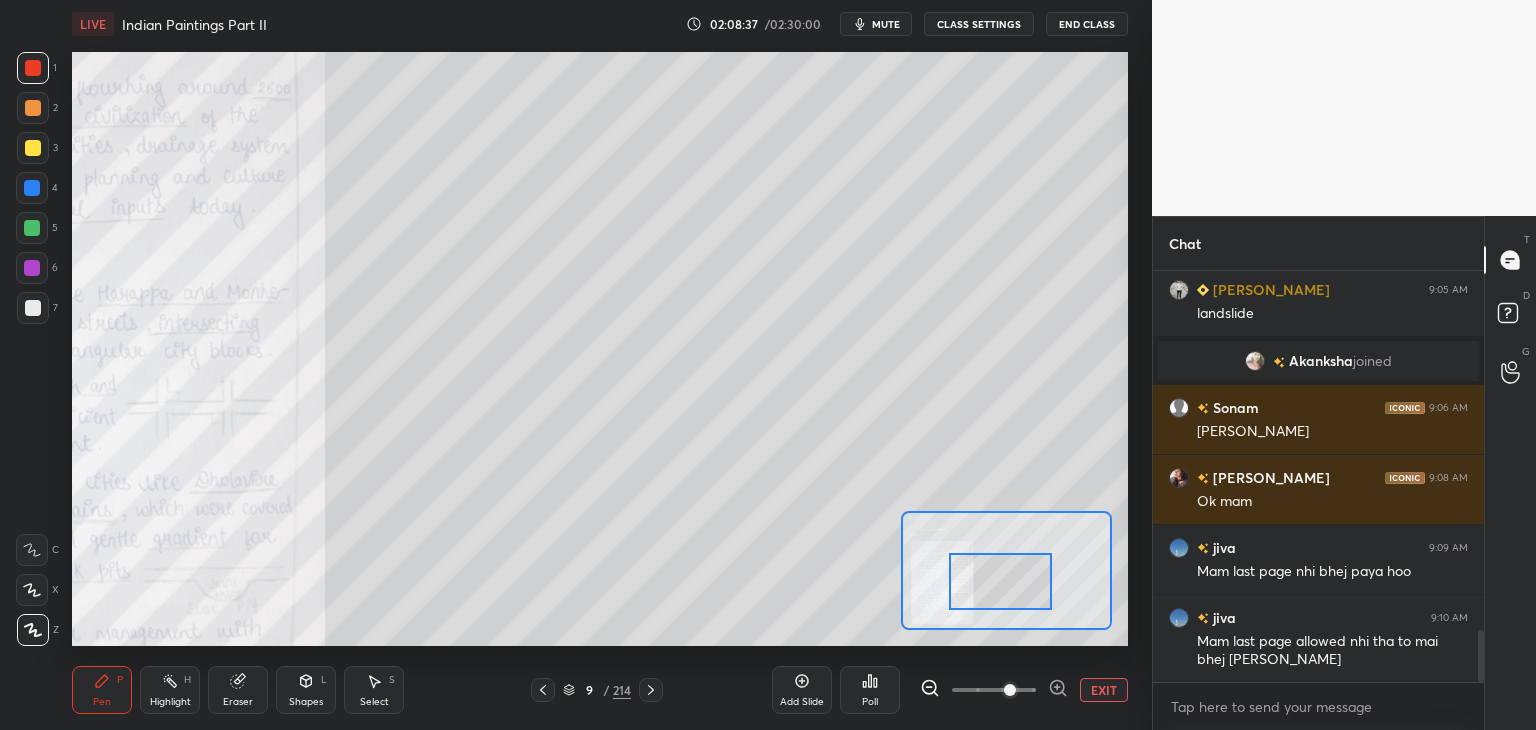 scroll, scrollTop: 2884, scrollLeft: 0, axis: vertical 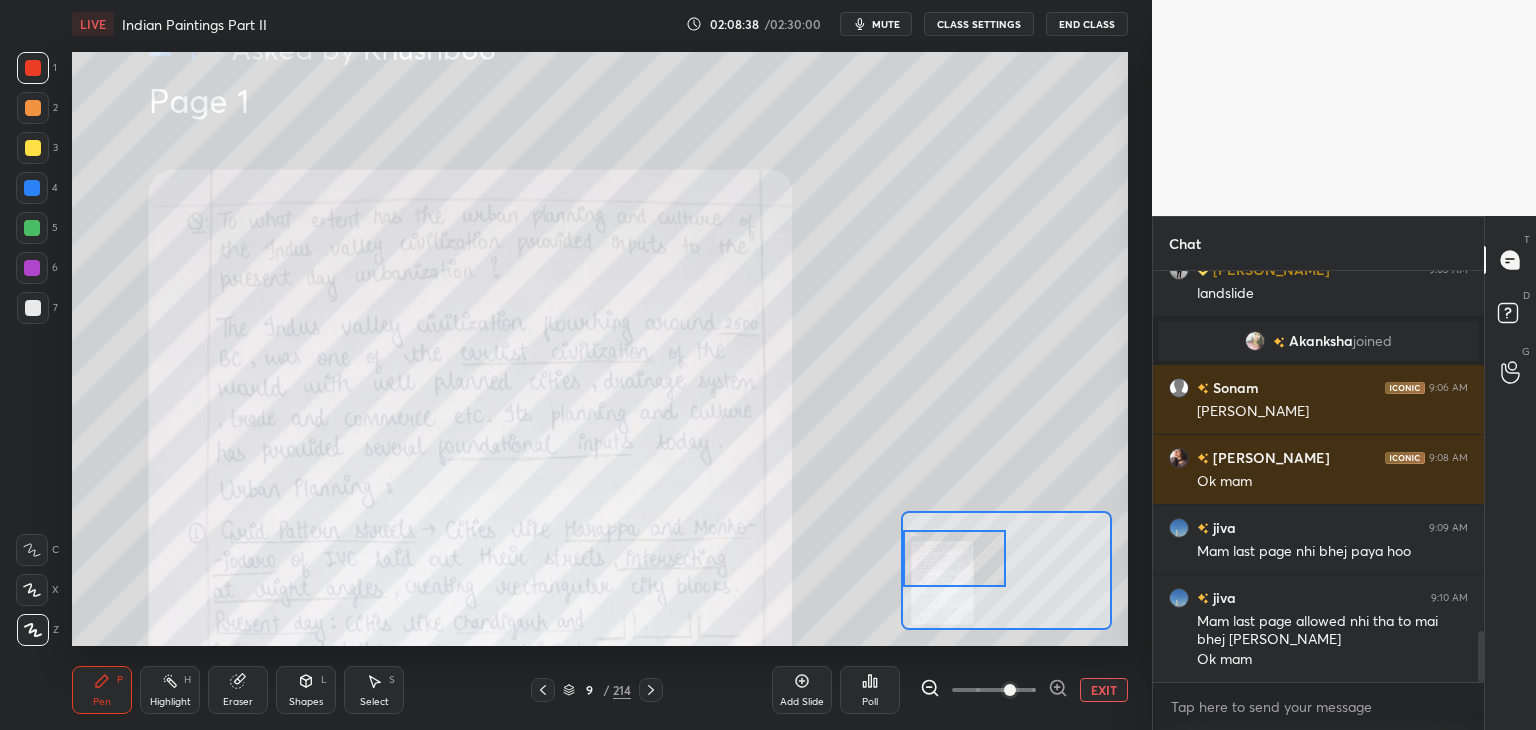 drag, startPoint x: 1015, startPoint y: 576, endPoint x: 962, endPoint y: 553, distance: 57.77543 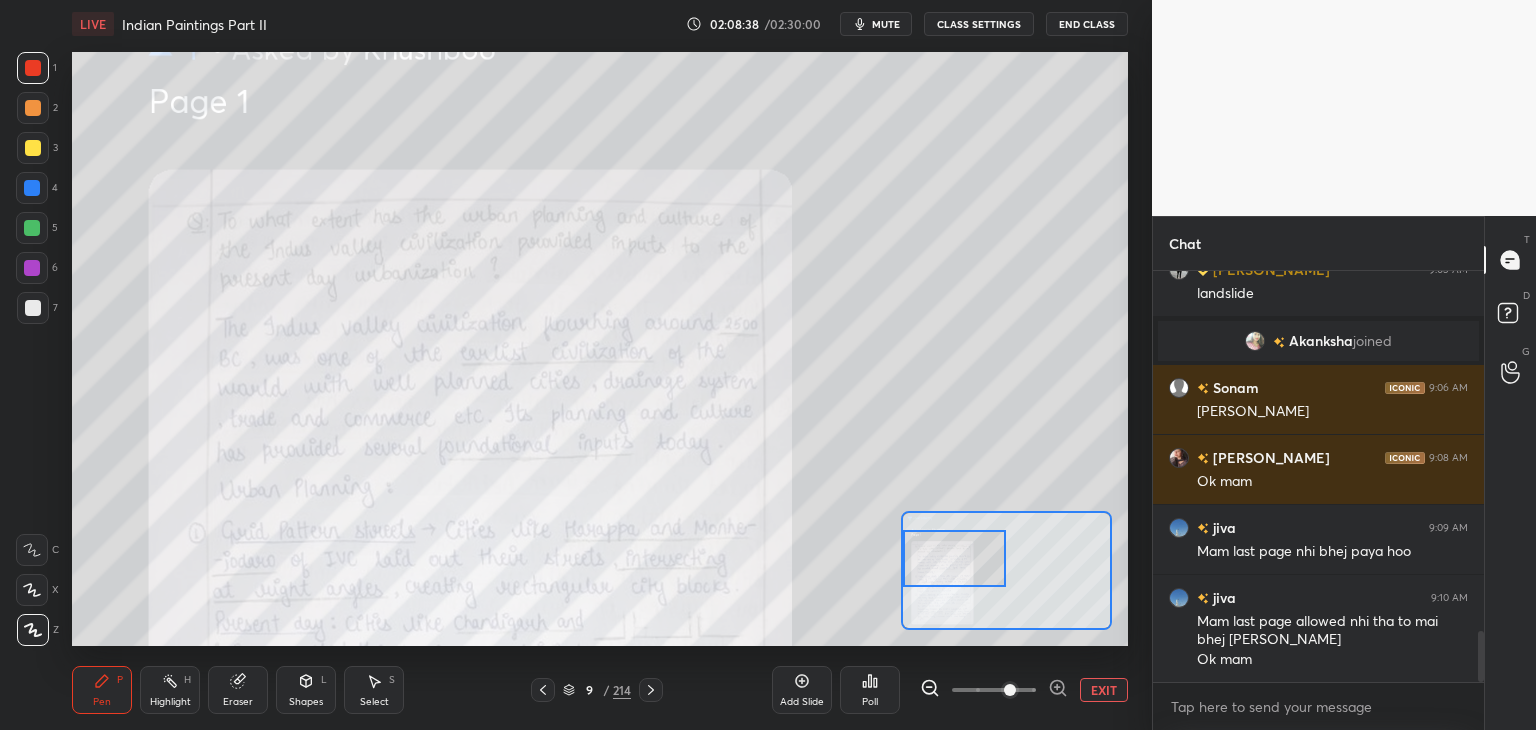 click at bounding box center (955, 558) 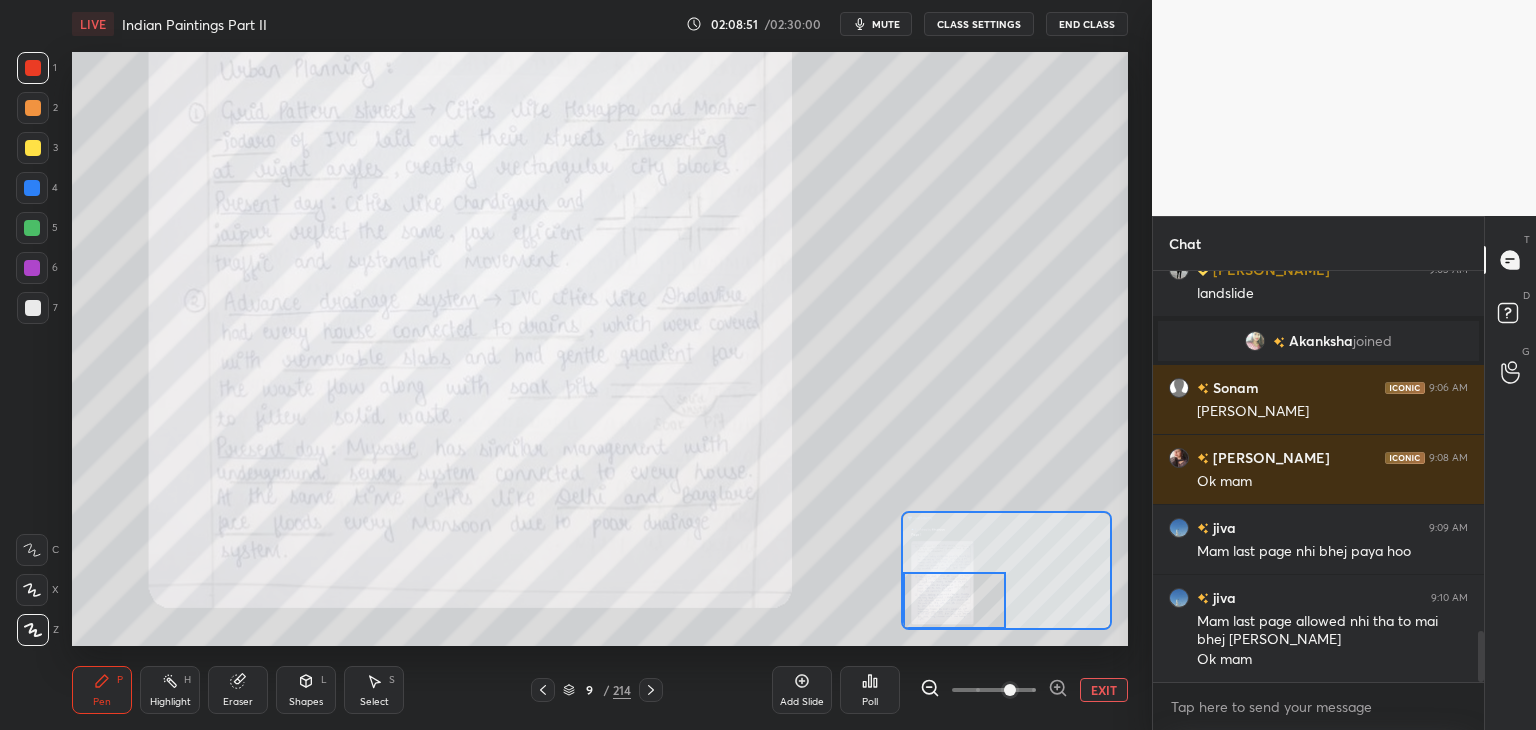 drag, startPoint x: 969, startPoint y: 553, endPoint x: 967, endPoint y: 605, distance: 52.03845 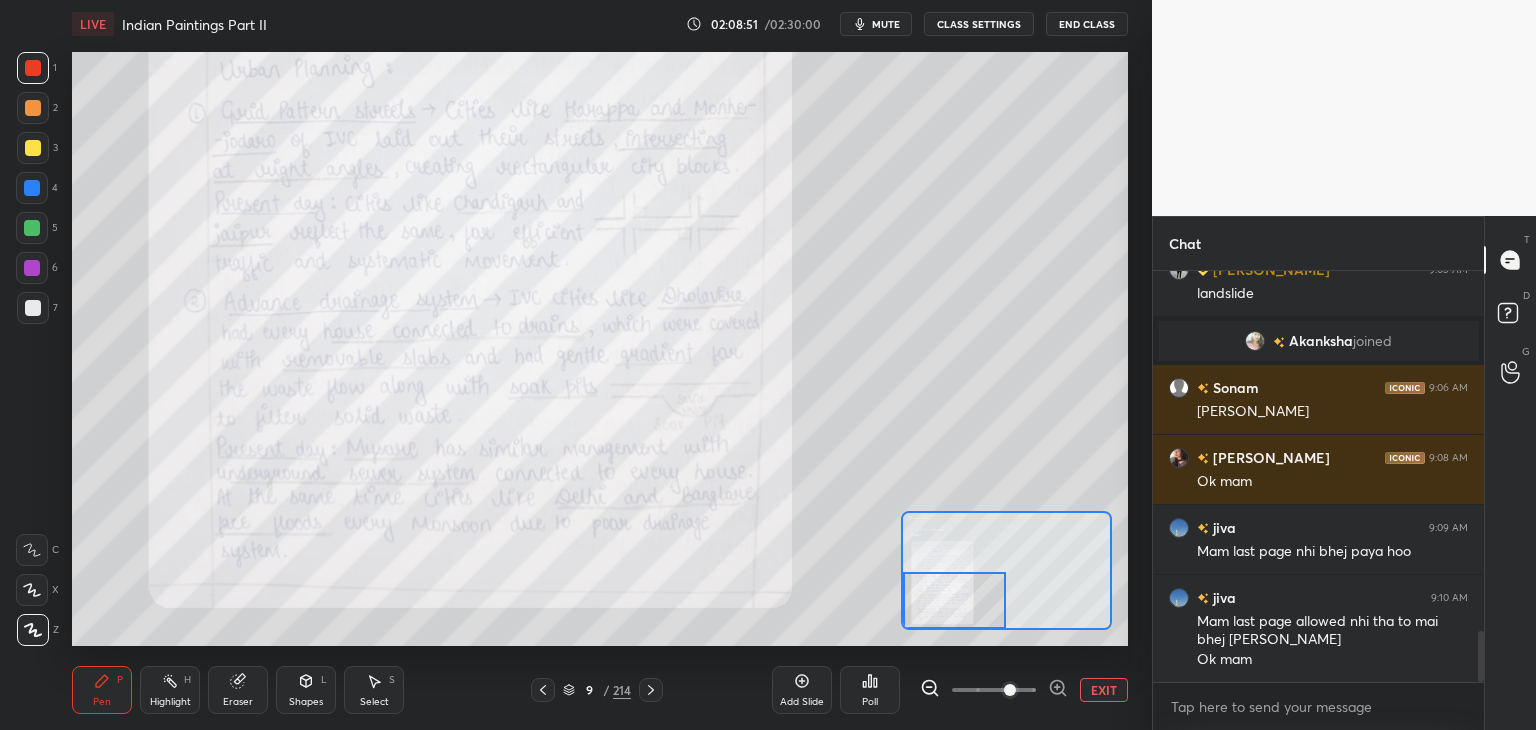 click at bounding box center [955, 600] 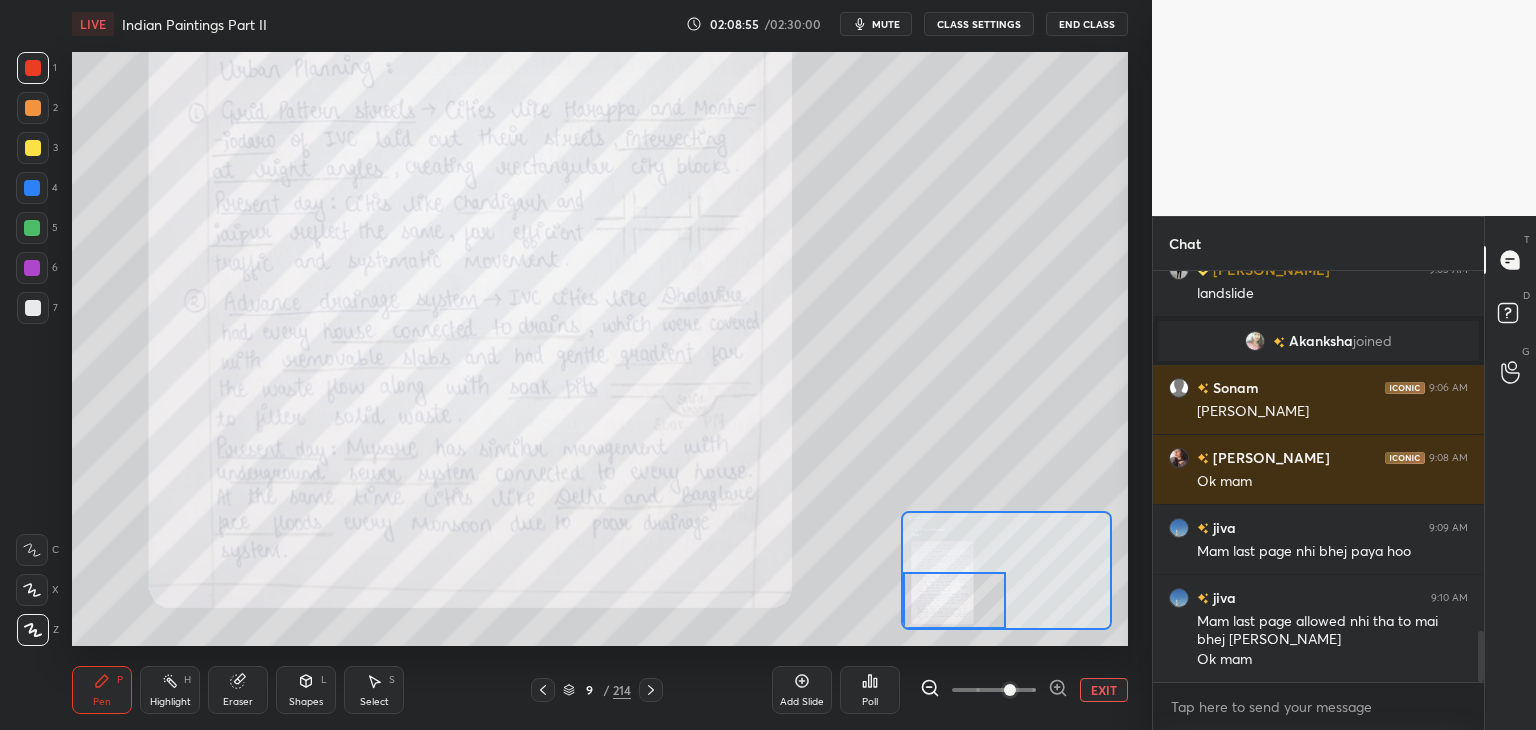 click 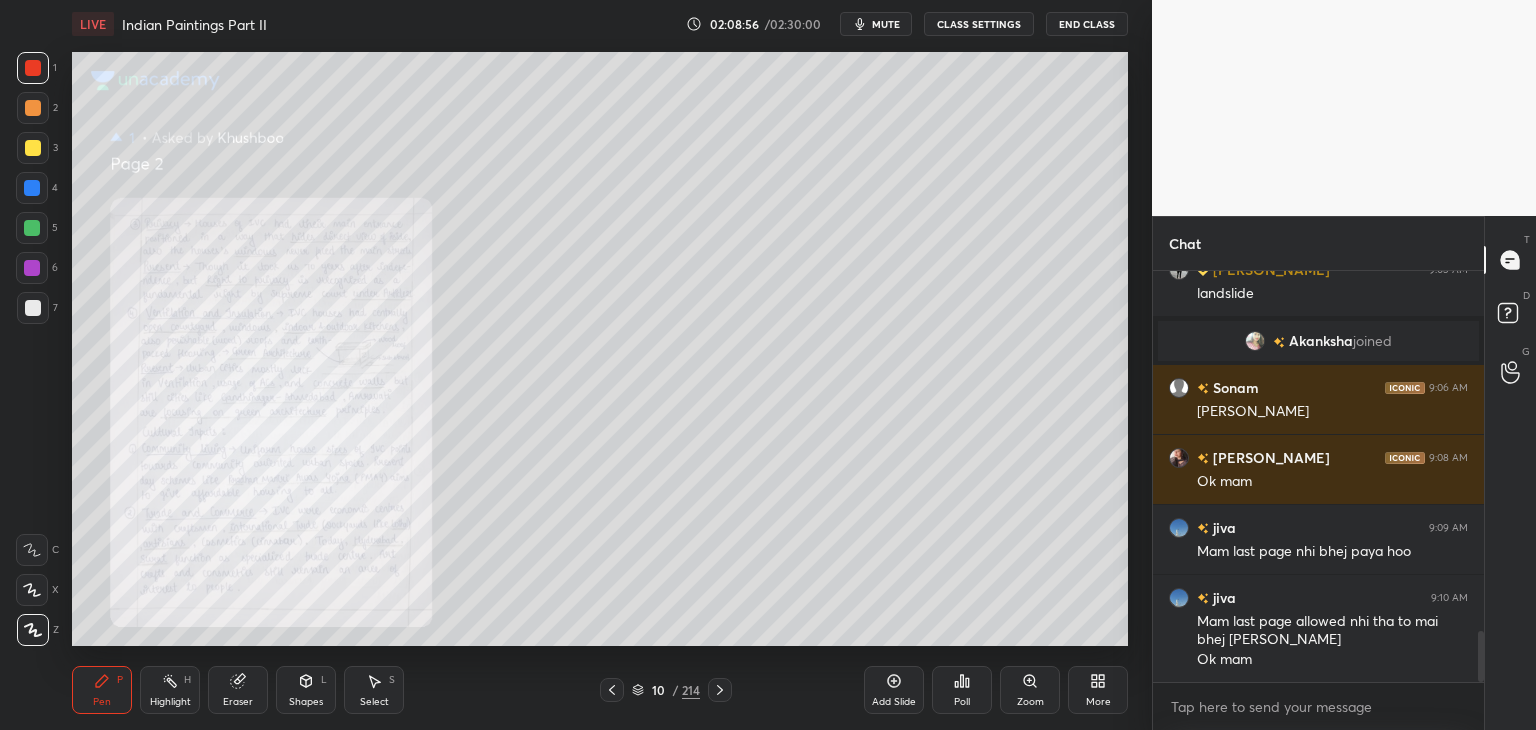 click on "Zoom" at bounding box center [1030, 690] 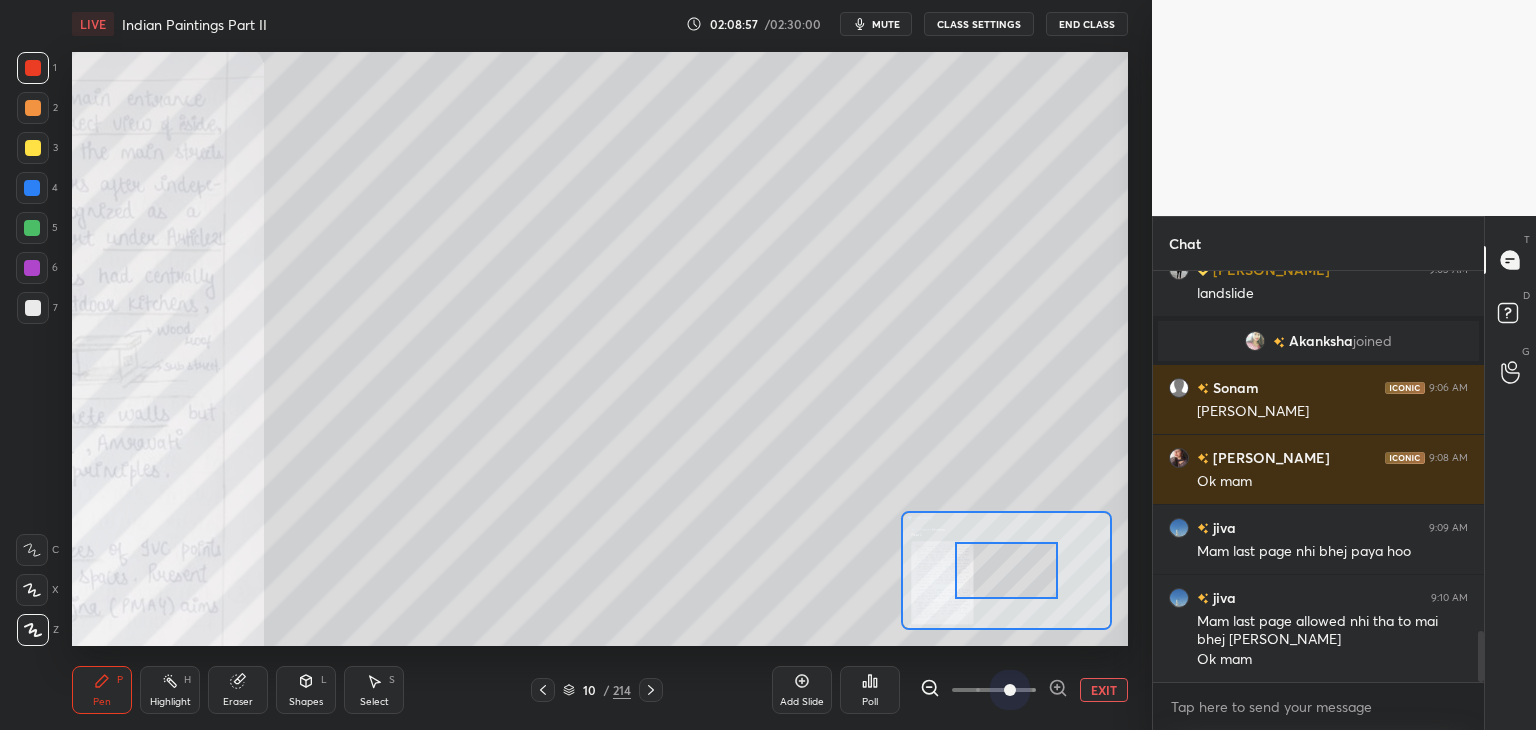 click at bounding box center (994, 690) 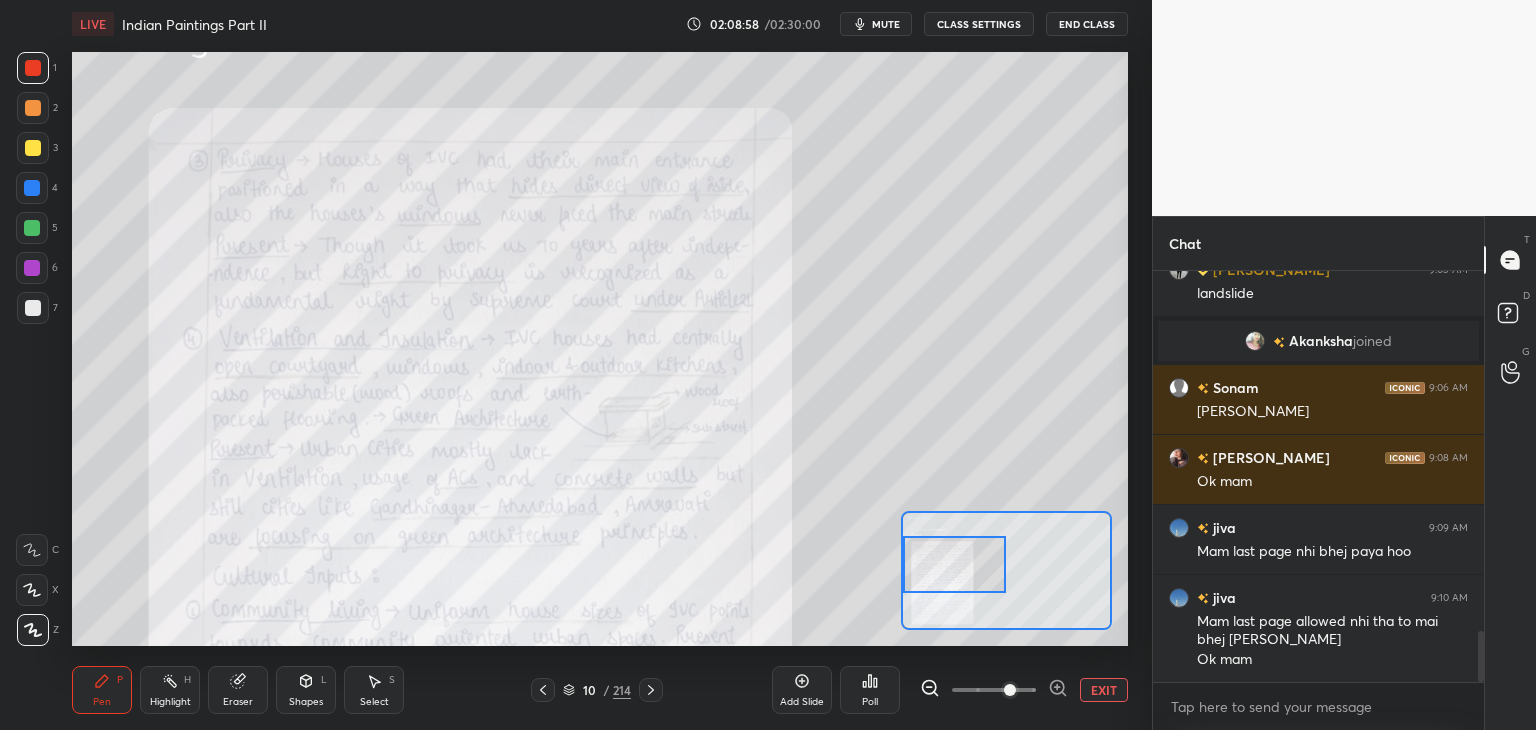 drag, startPoint x: 1027, startPoint y: 552, endPoint x: 971, endPoint y: 545, distance: 56.435802 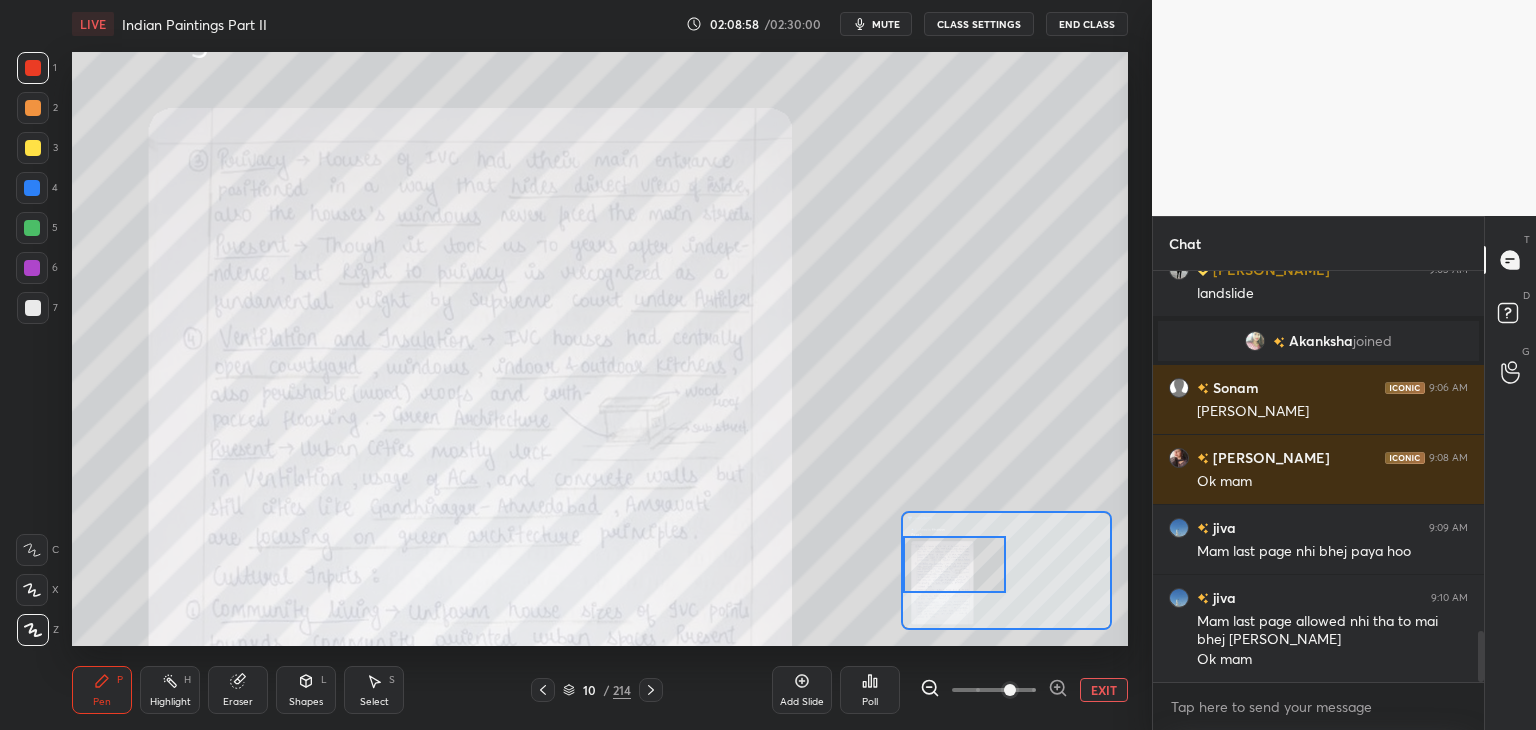 click at bounding box center [955, 564] 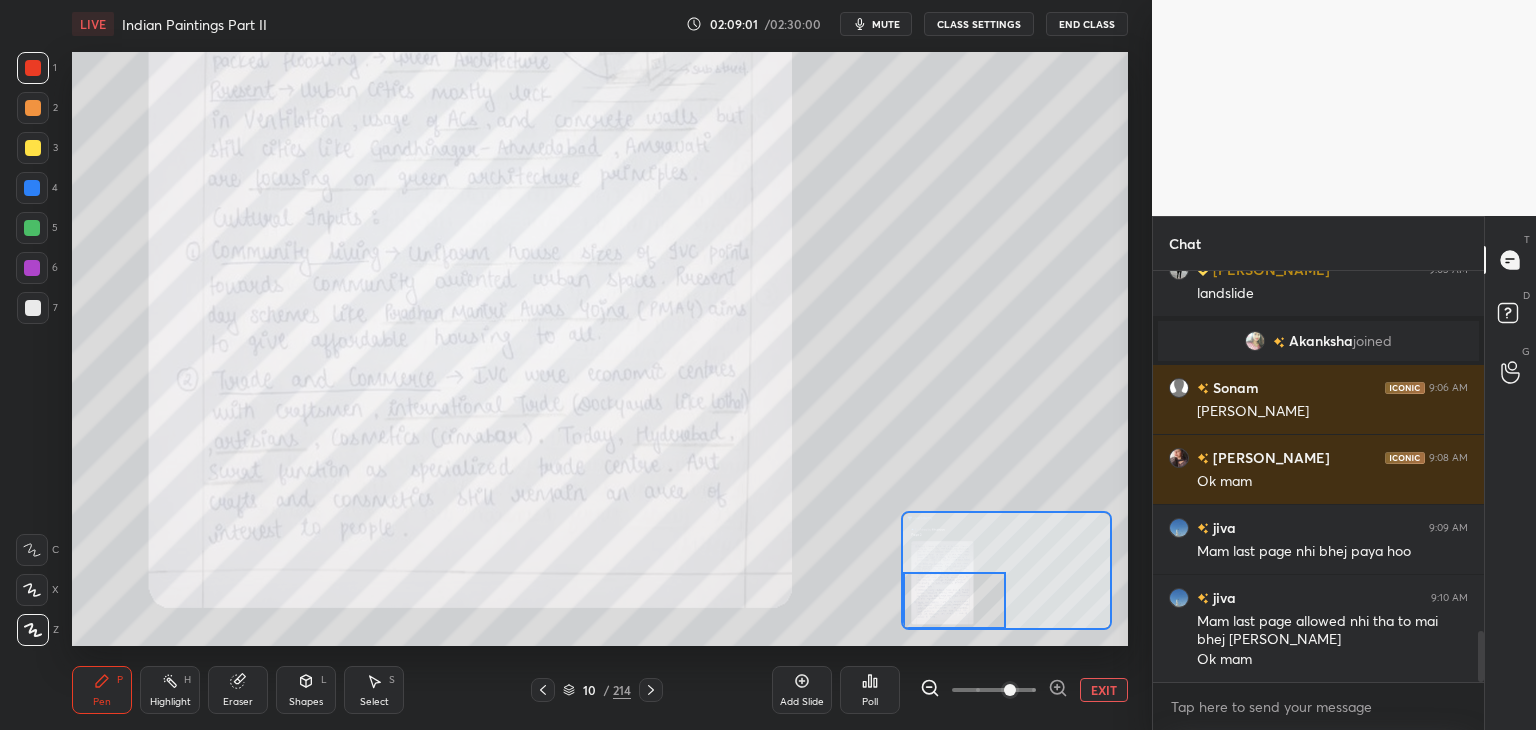 drag, startPoint x: 972, startPoint y: 541, endPoint x: 972, endPoint y: 577, distance: 36 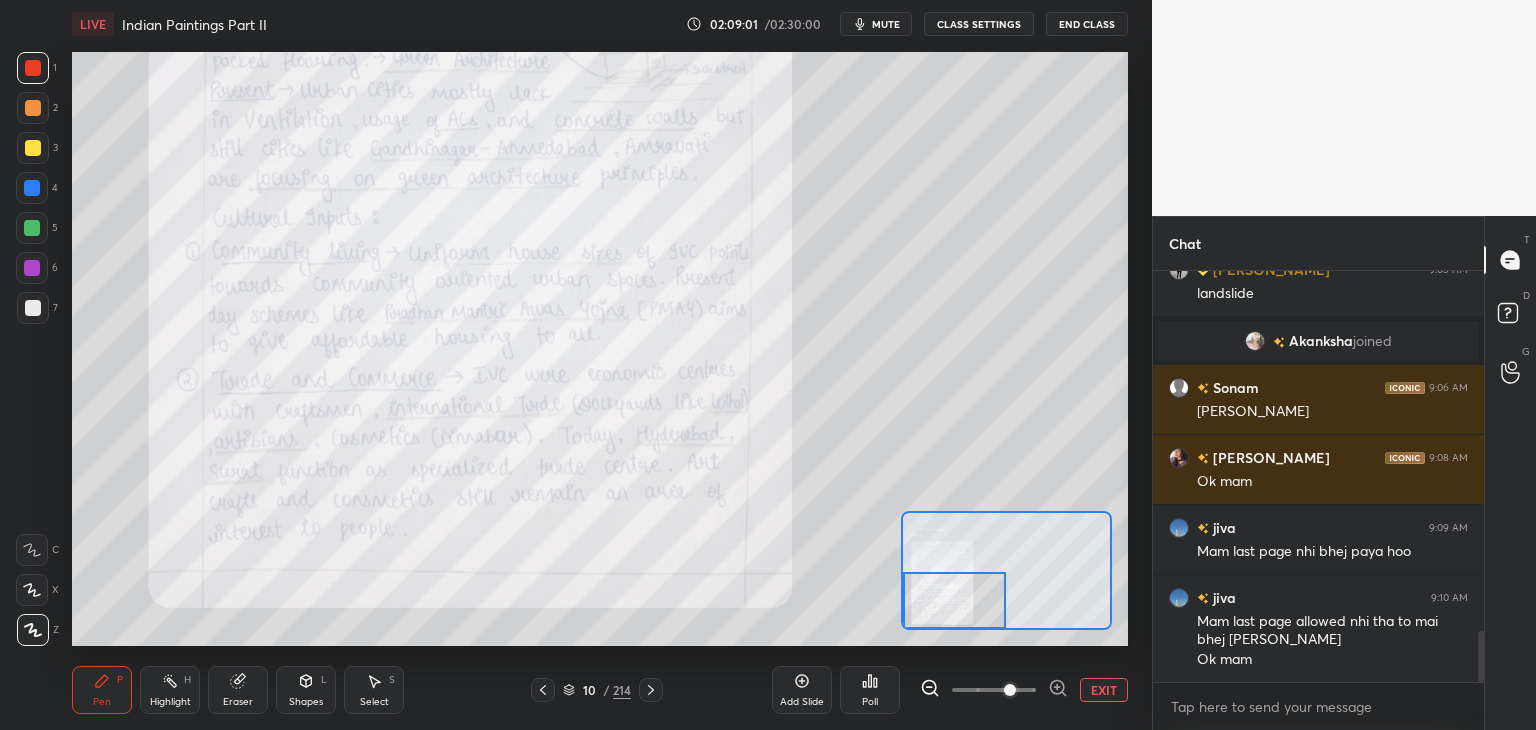 click at bounding box center [955, 600] 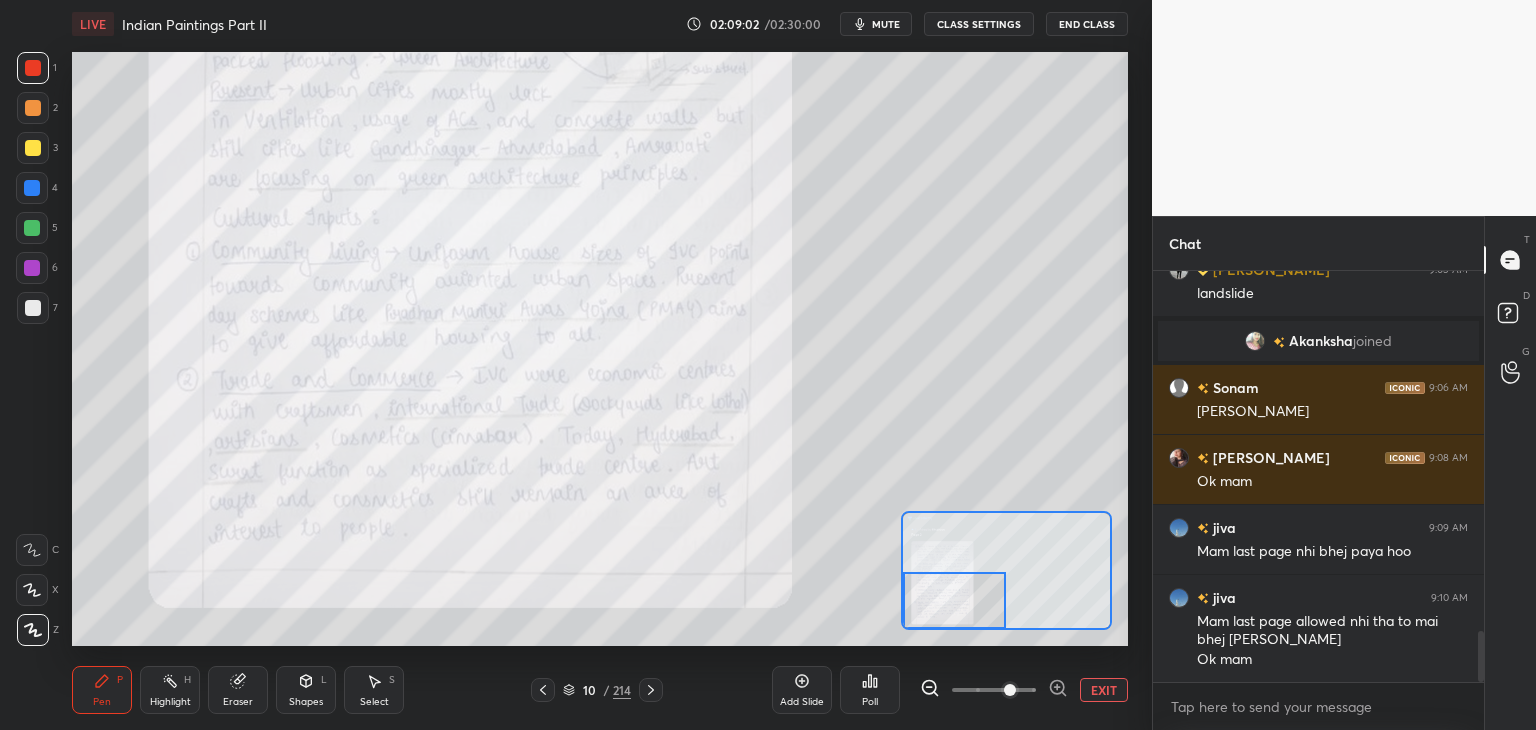 click on "EXIT" at bounding box center [1104, 690] 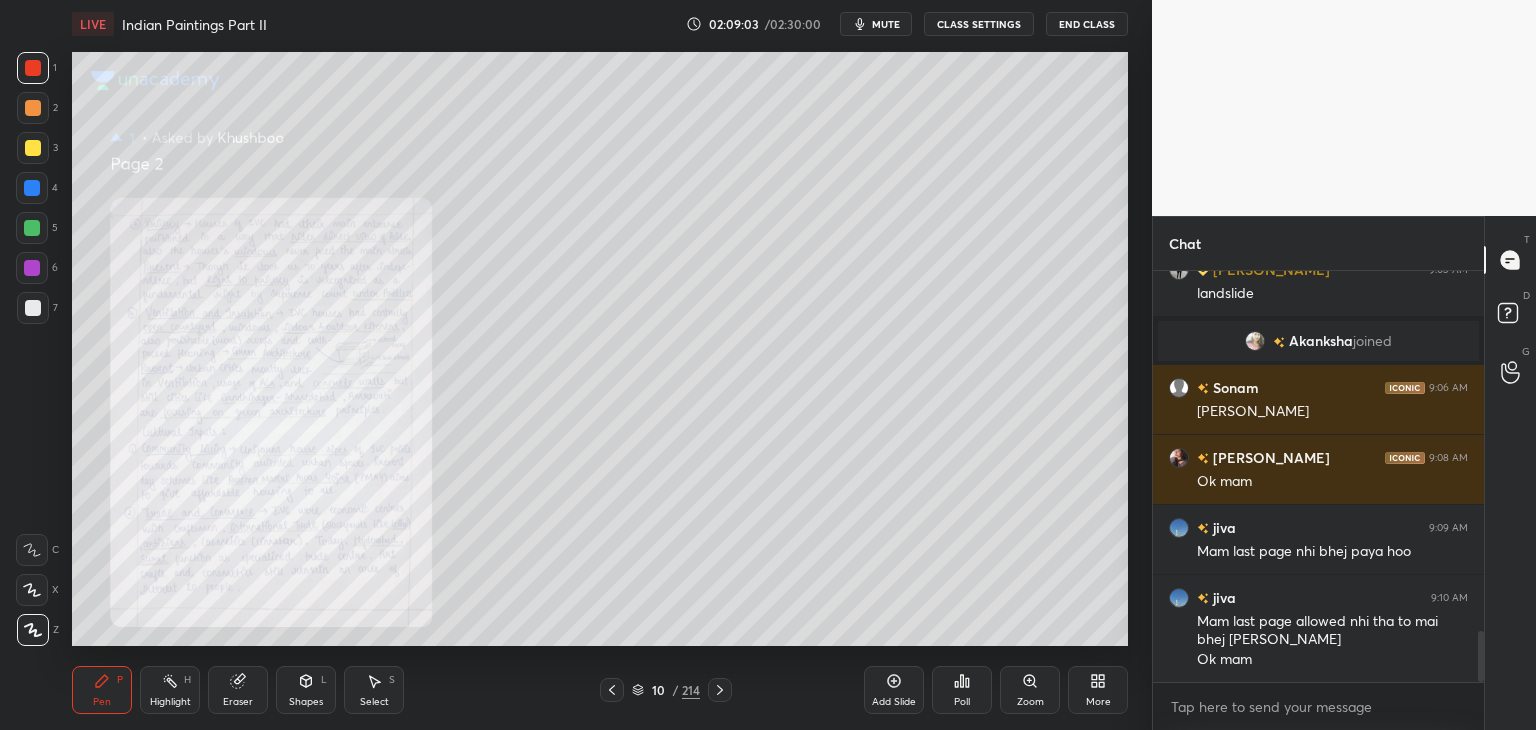 click 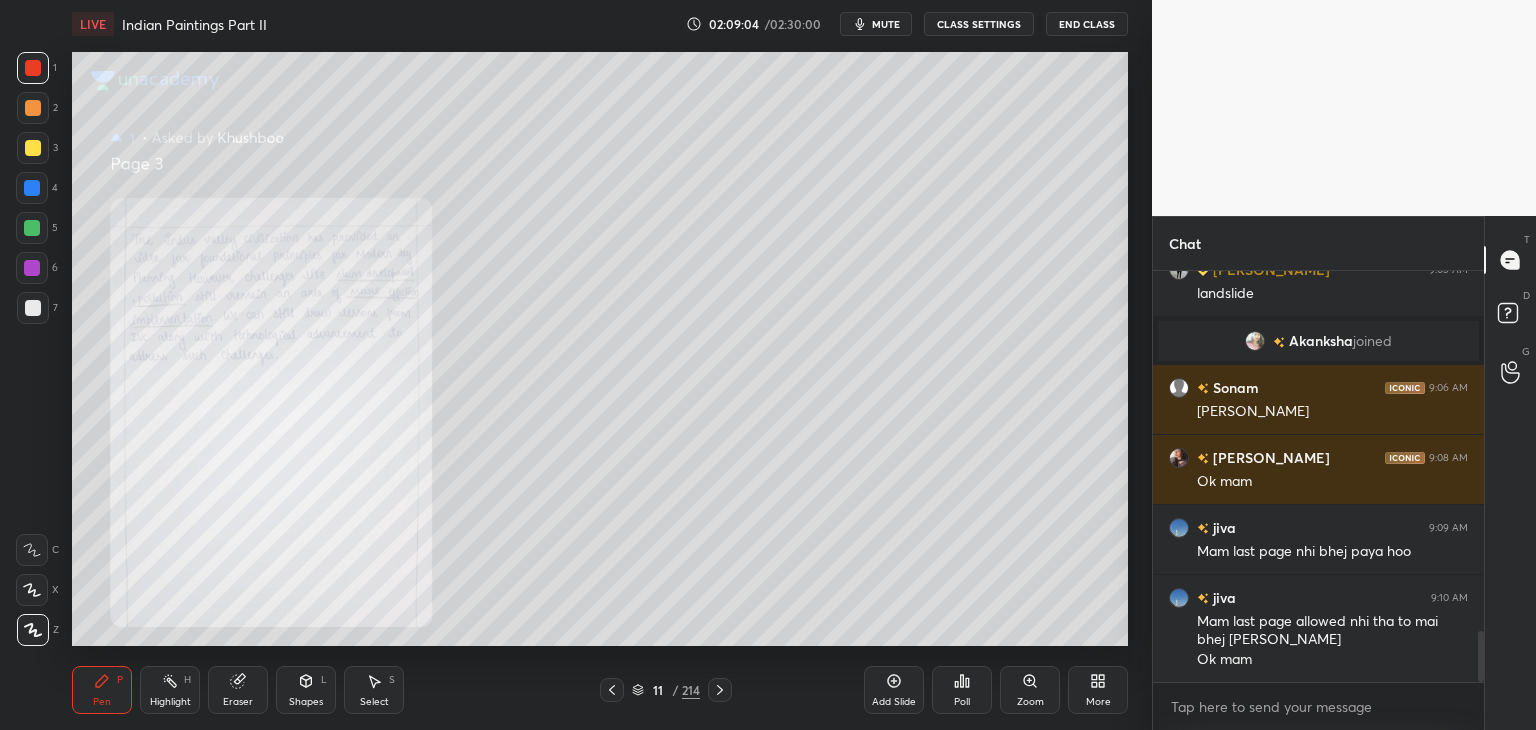 click 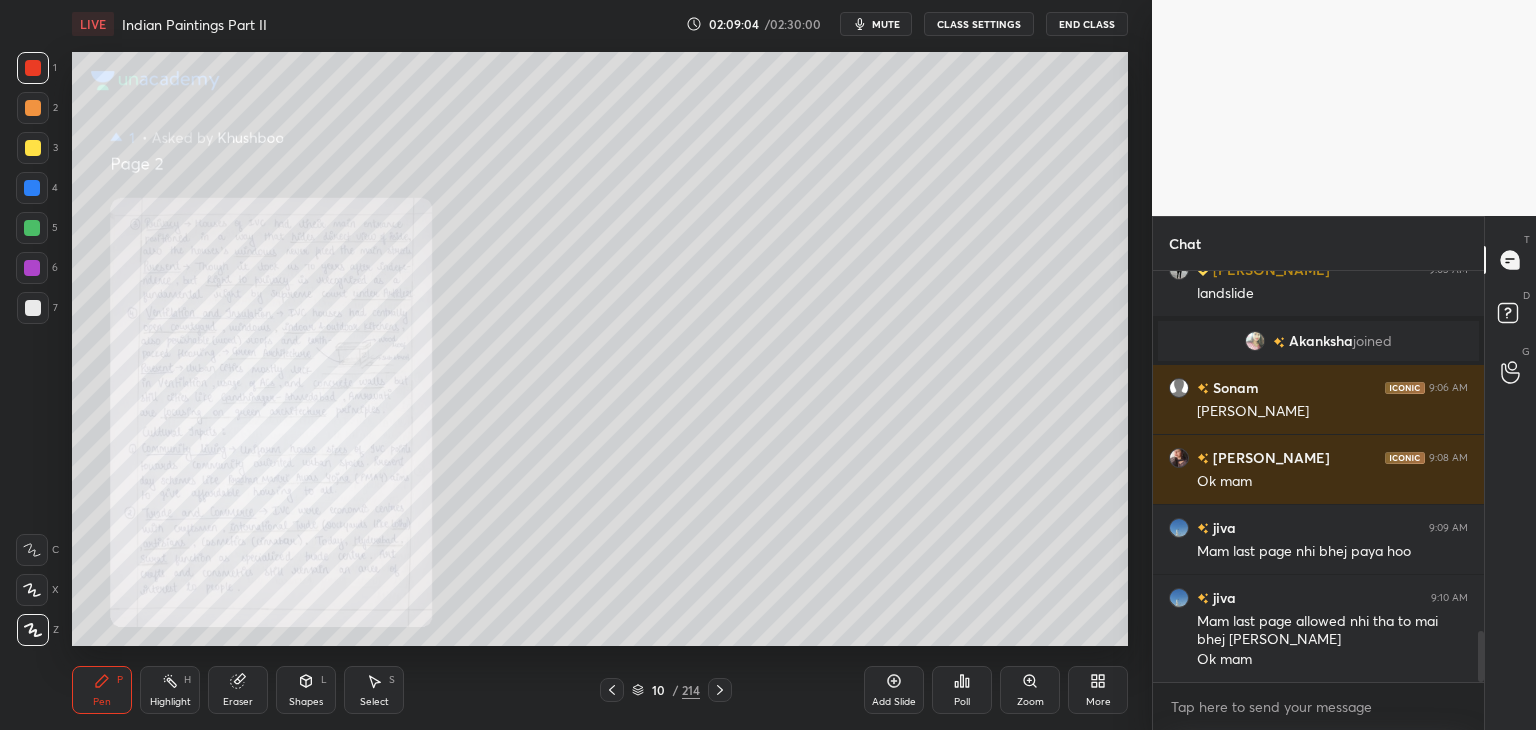click 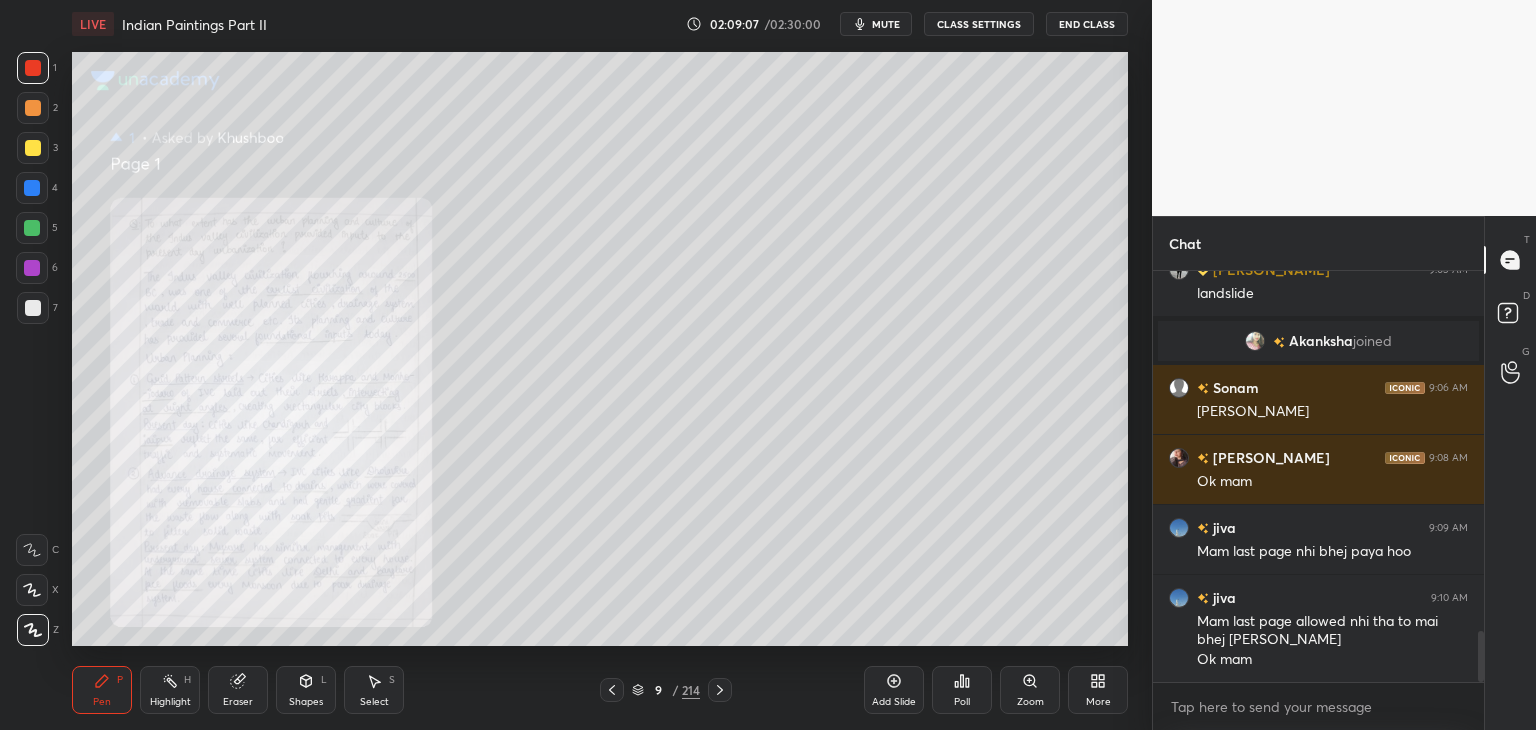 click at bounding box center [32, 188] 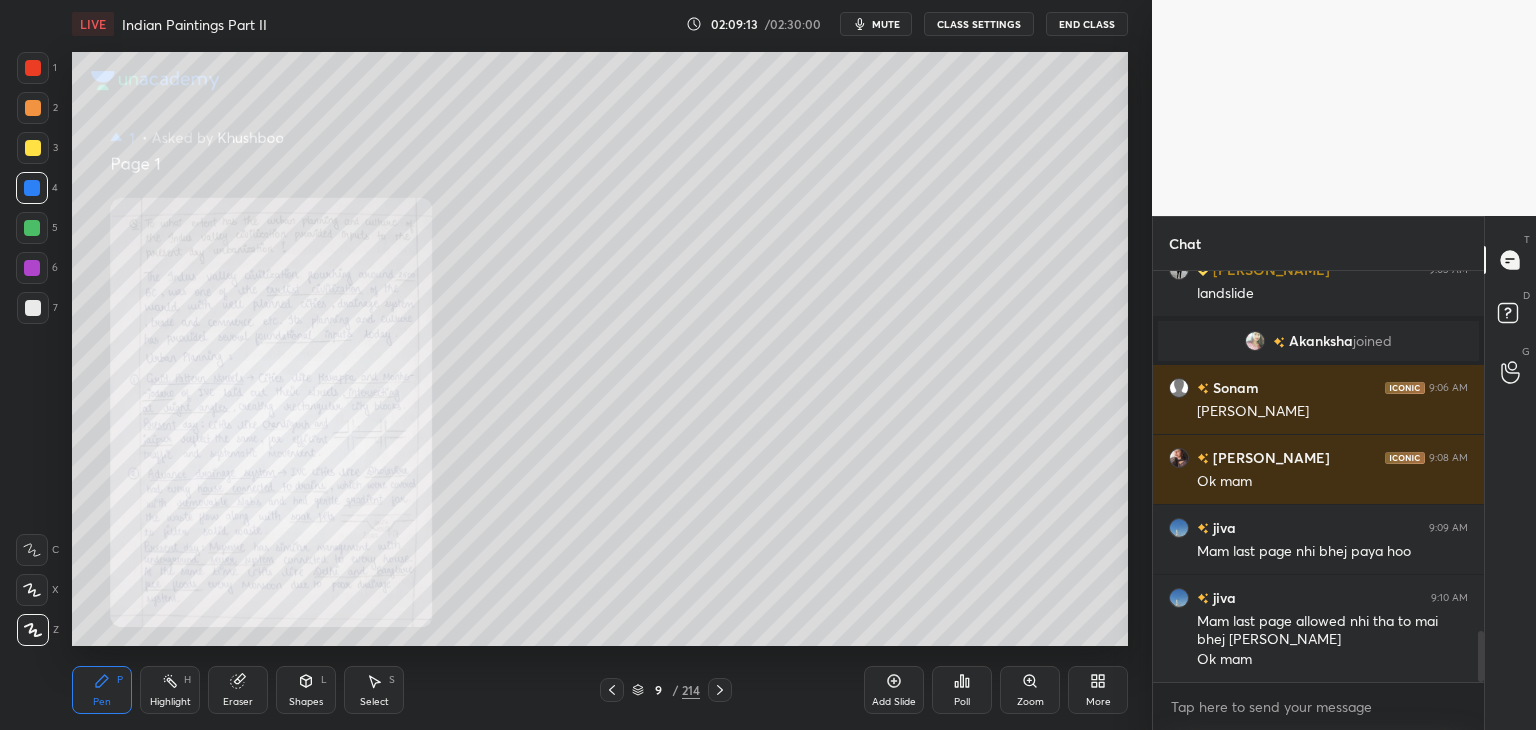 click 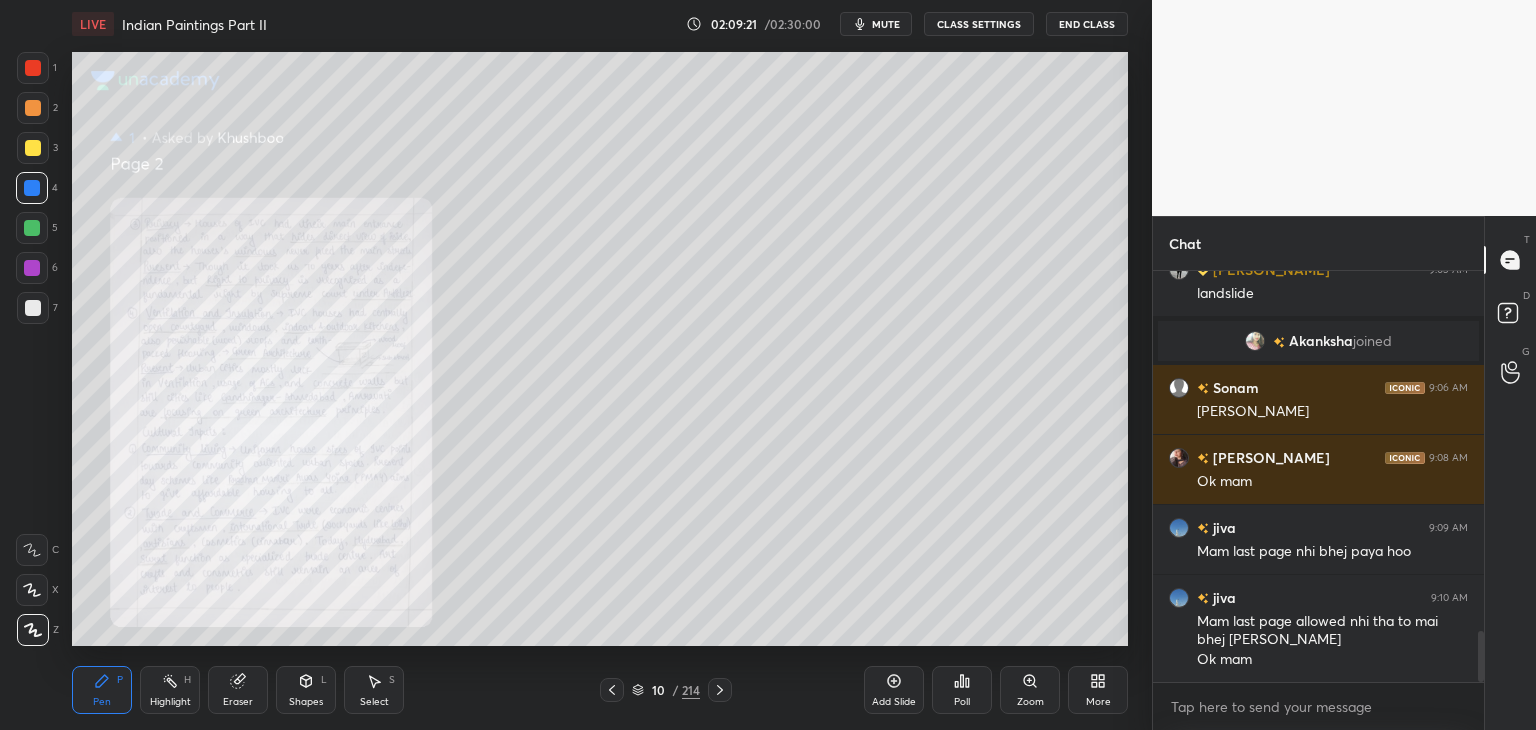 click at bounding box center [33, 68] 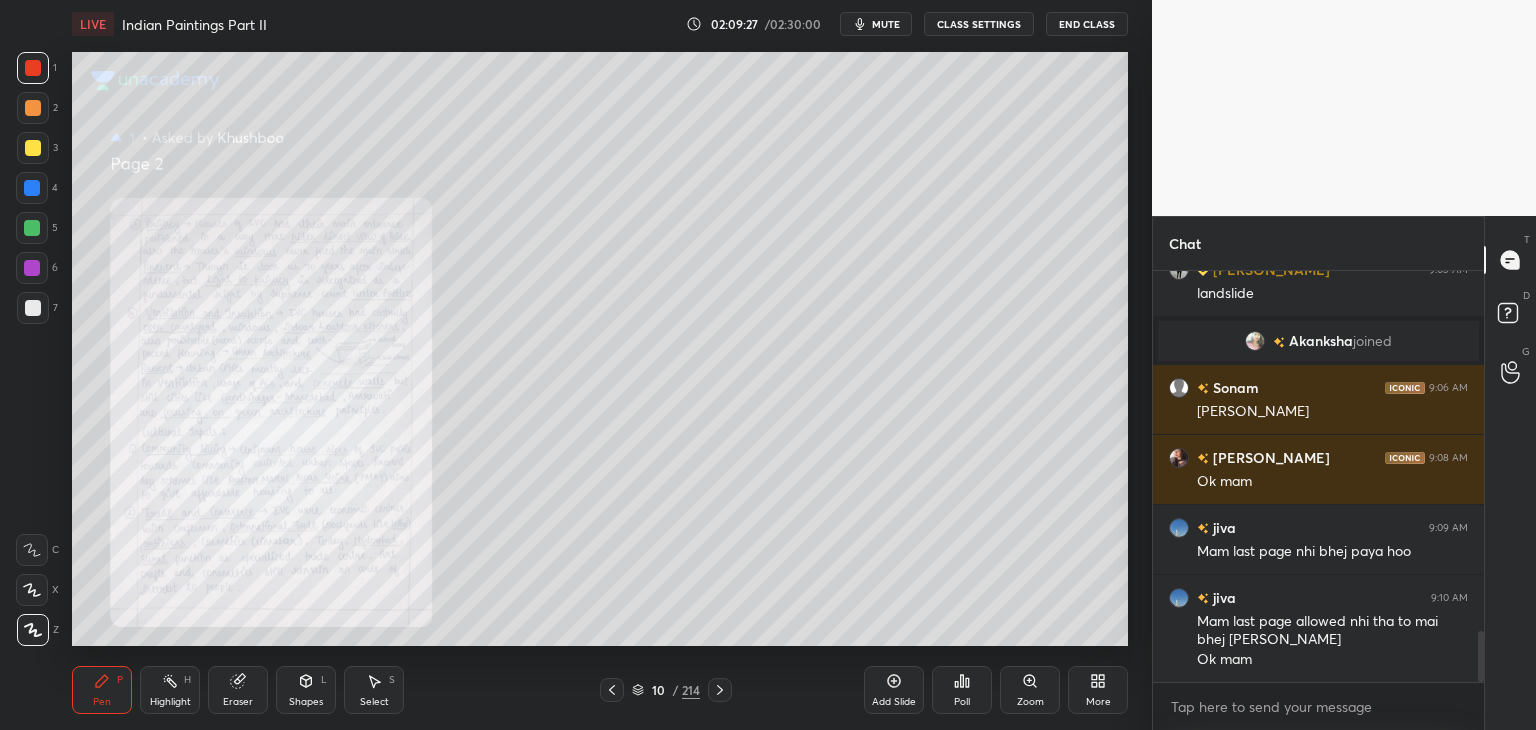 click 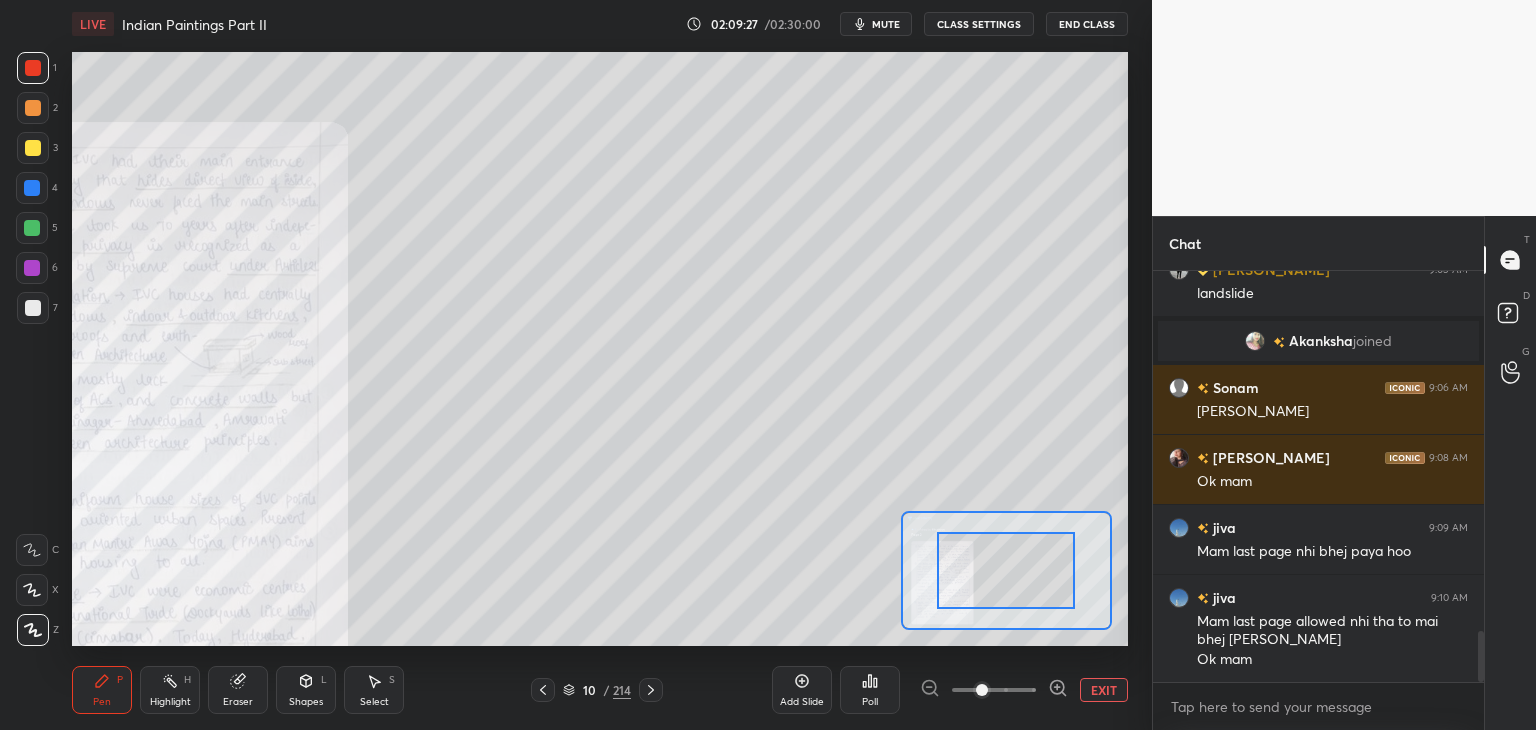 click at bounding box center [994, 690] 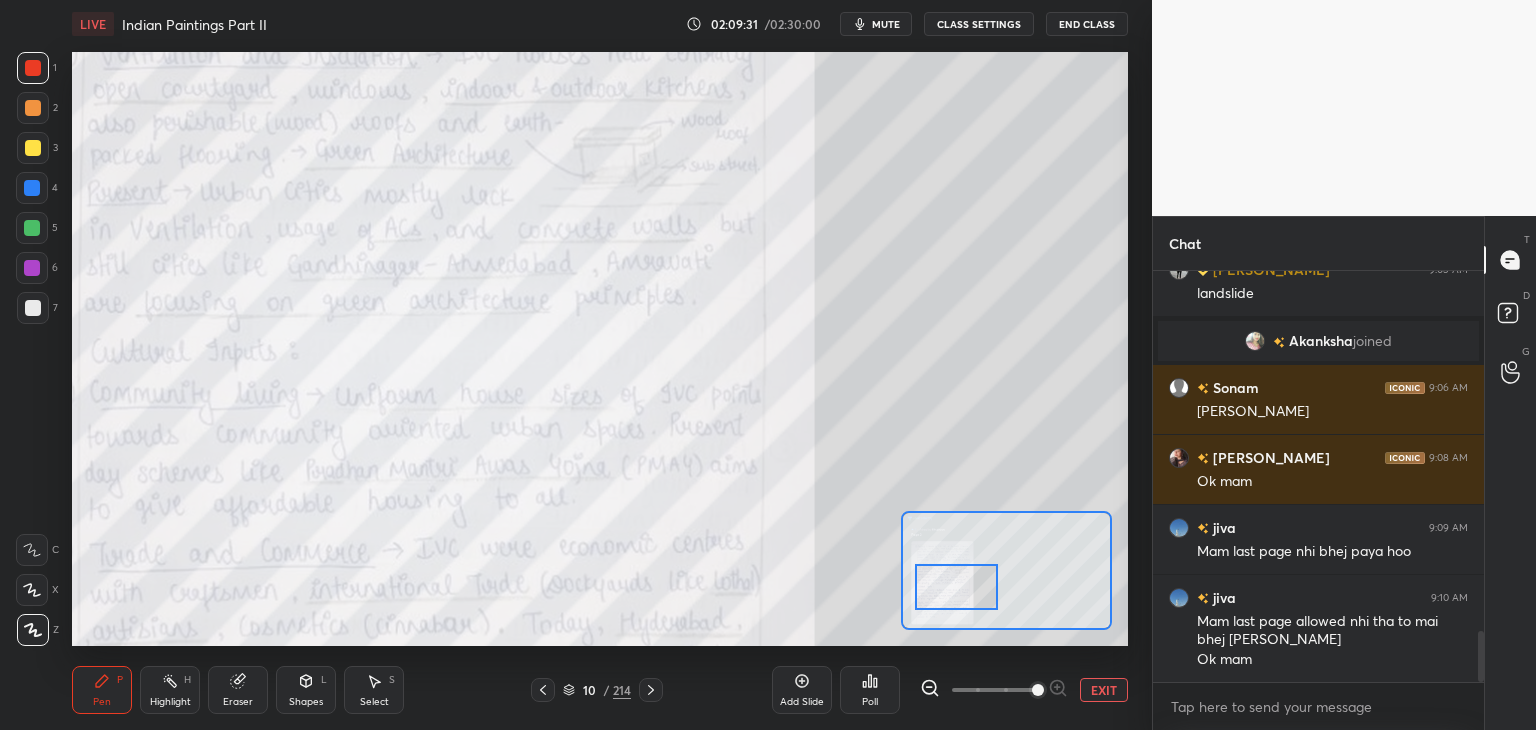 drag, startPoint x: 1022, startPoint y: 577, endPoint x: 953, endPoint y: 600, distance: 72.73238 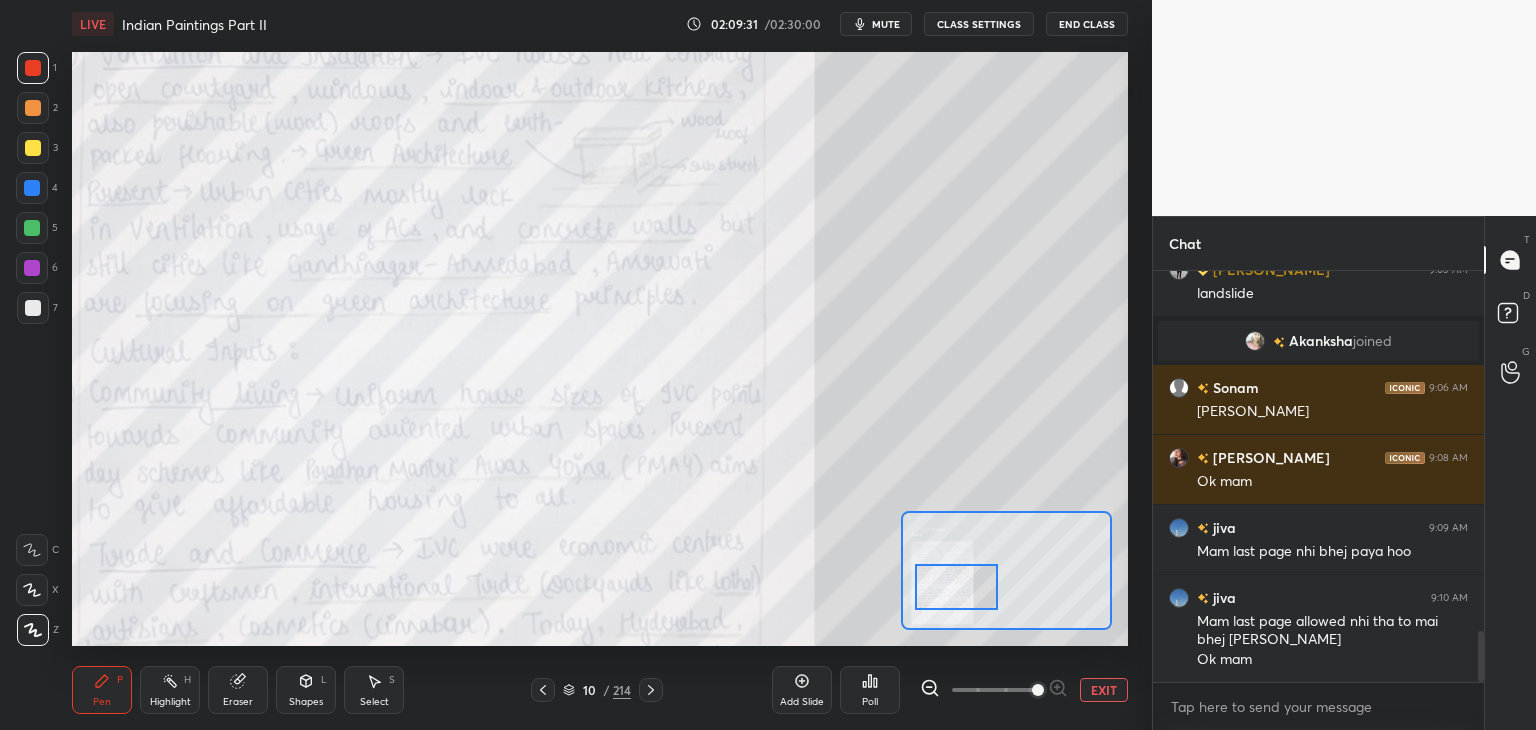 click at bounding box center (956, 587) 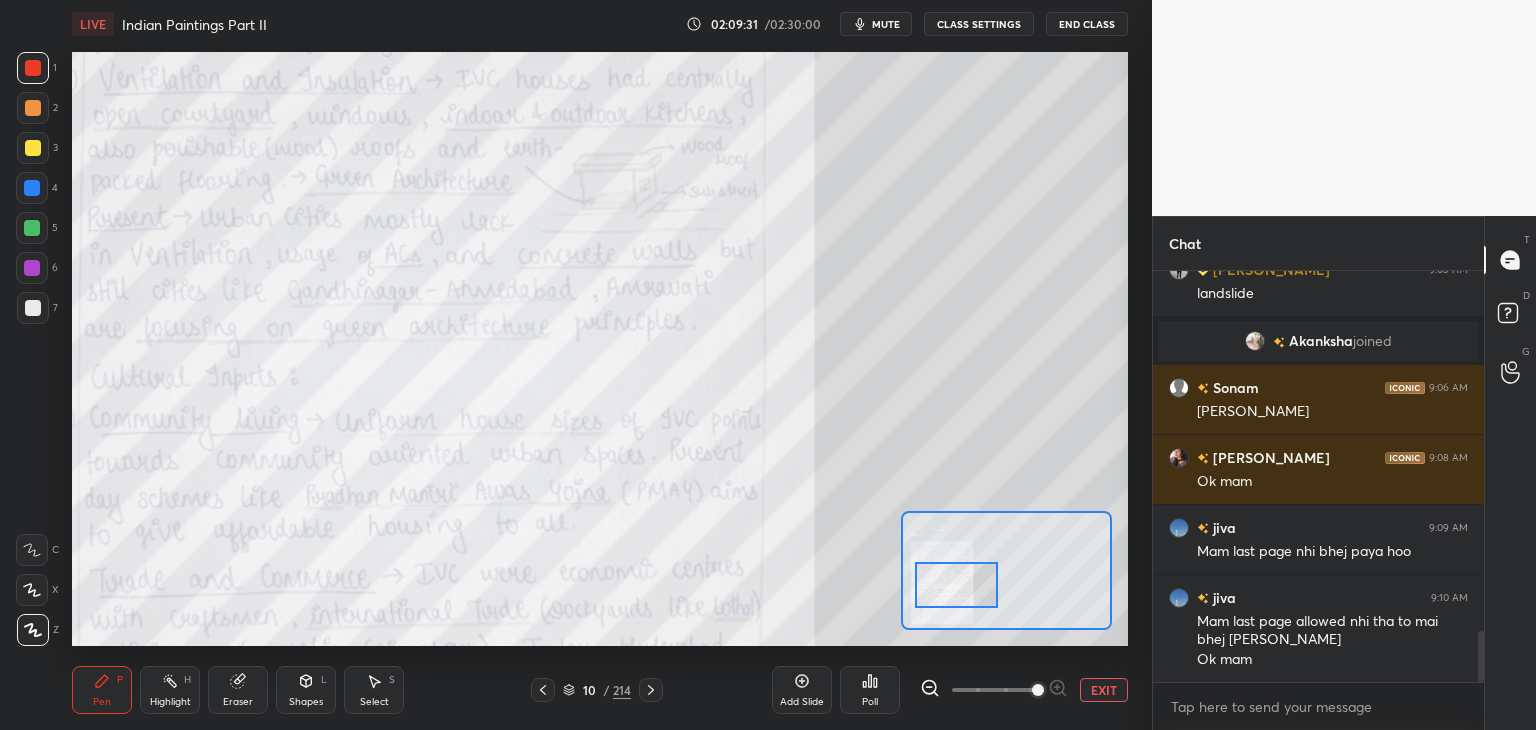 click on "EXIT" at bounding box center (1104, 690) 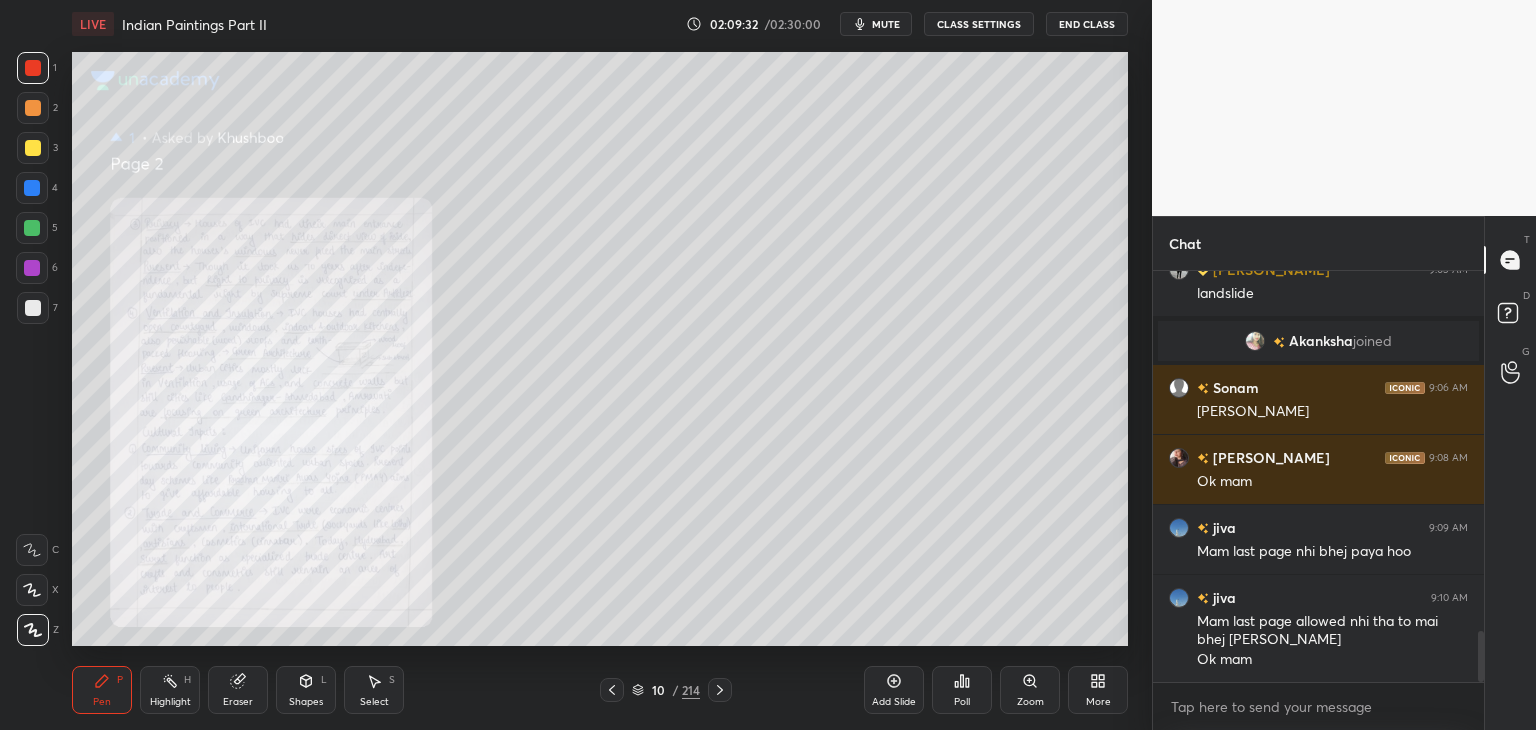 click 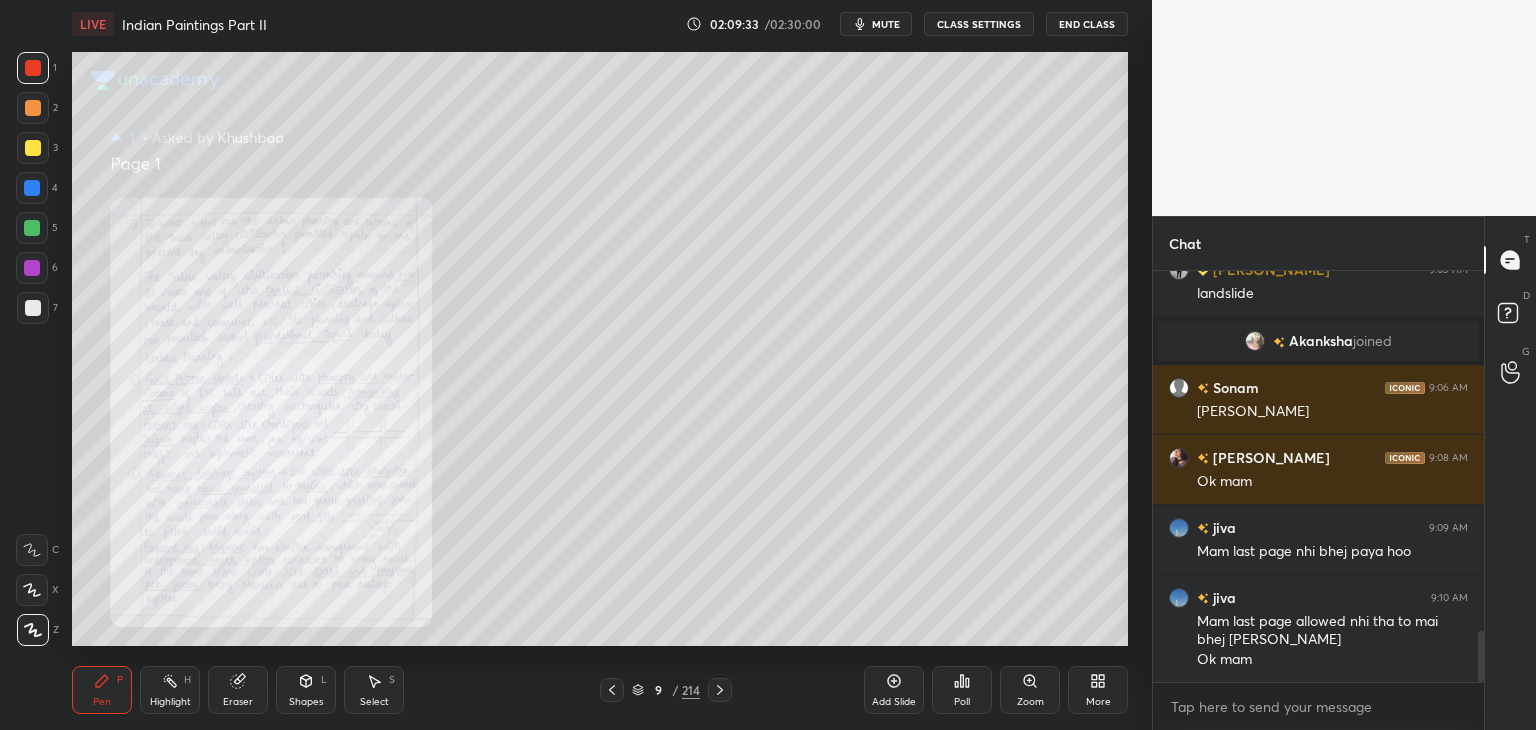 click on "Zoom" at bounding box center [1030, 690] 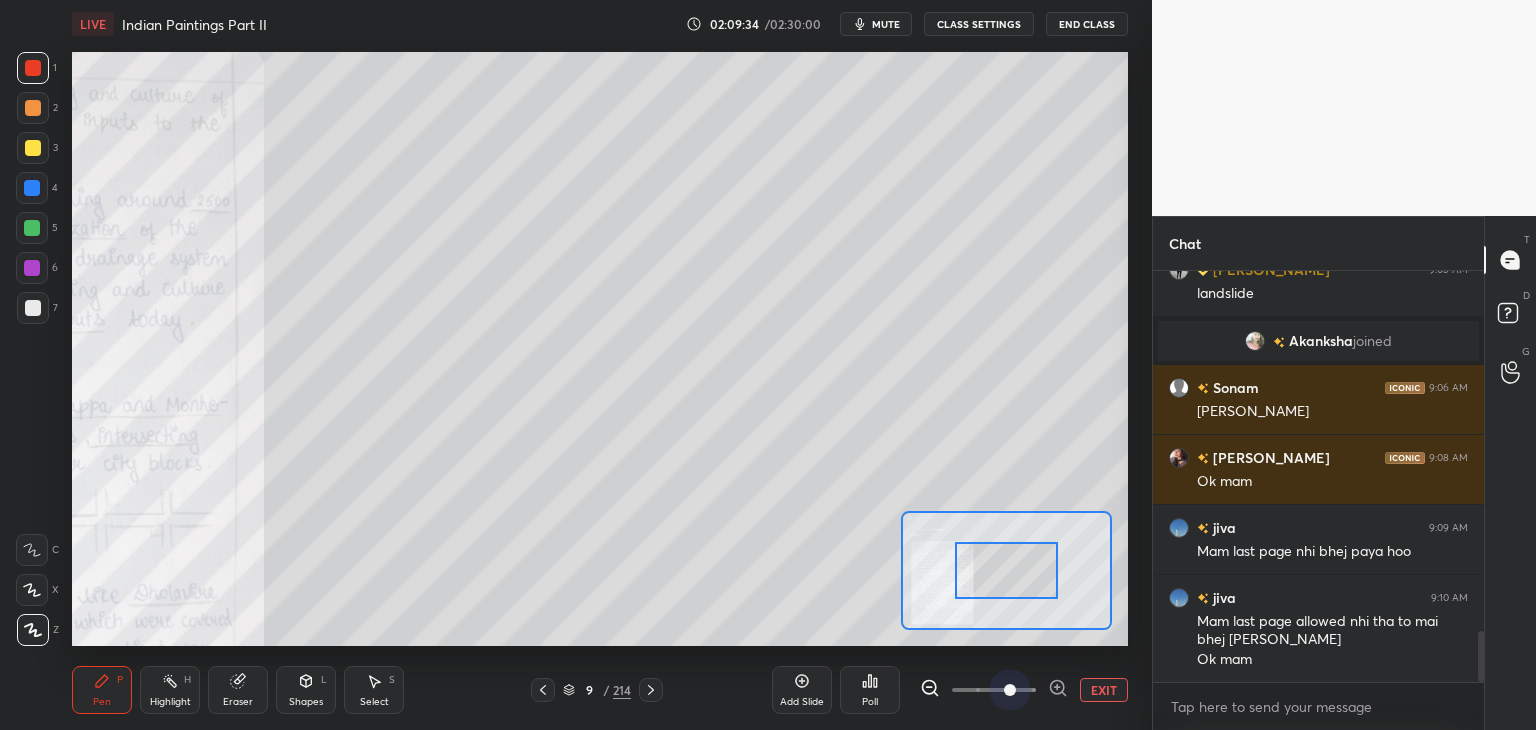 drag, startPoint x: 1016, startPoint y: 692, endPoint x: 1016, endPoint y: 641, distance: 51 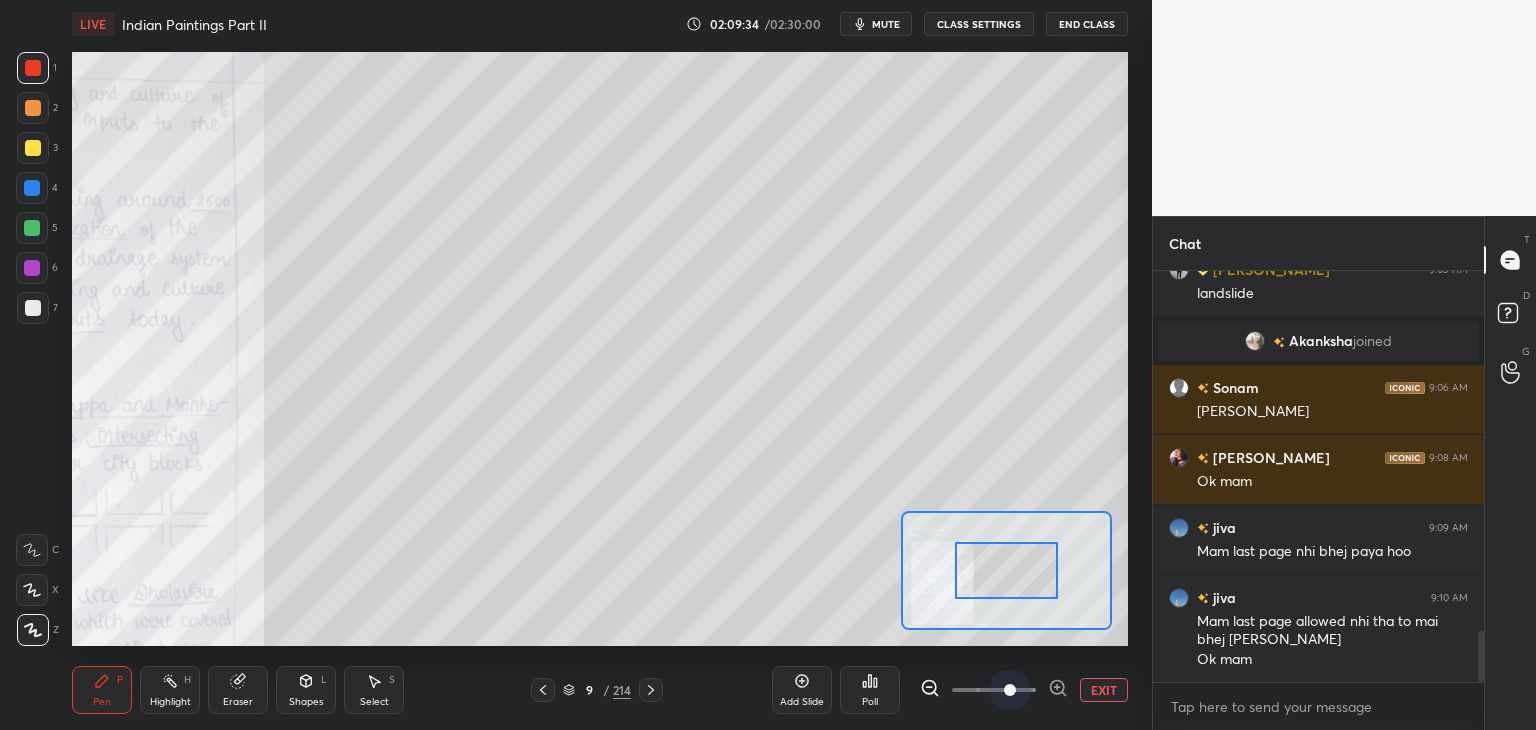 click at bounding box center (994, 690) 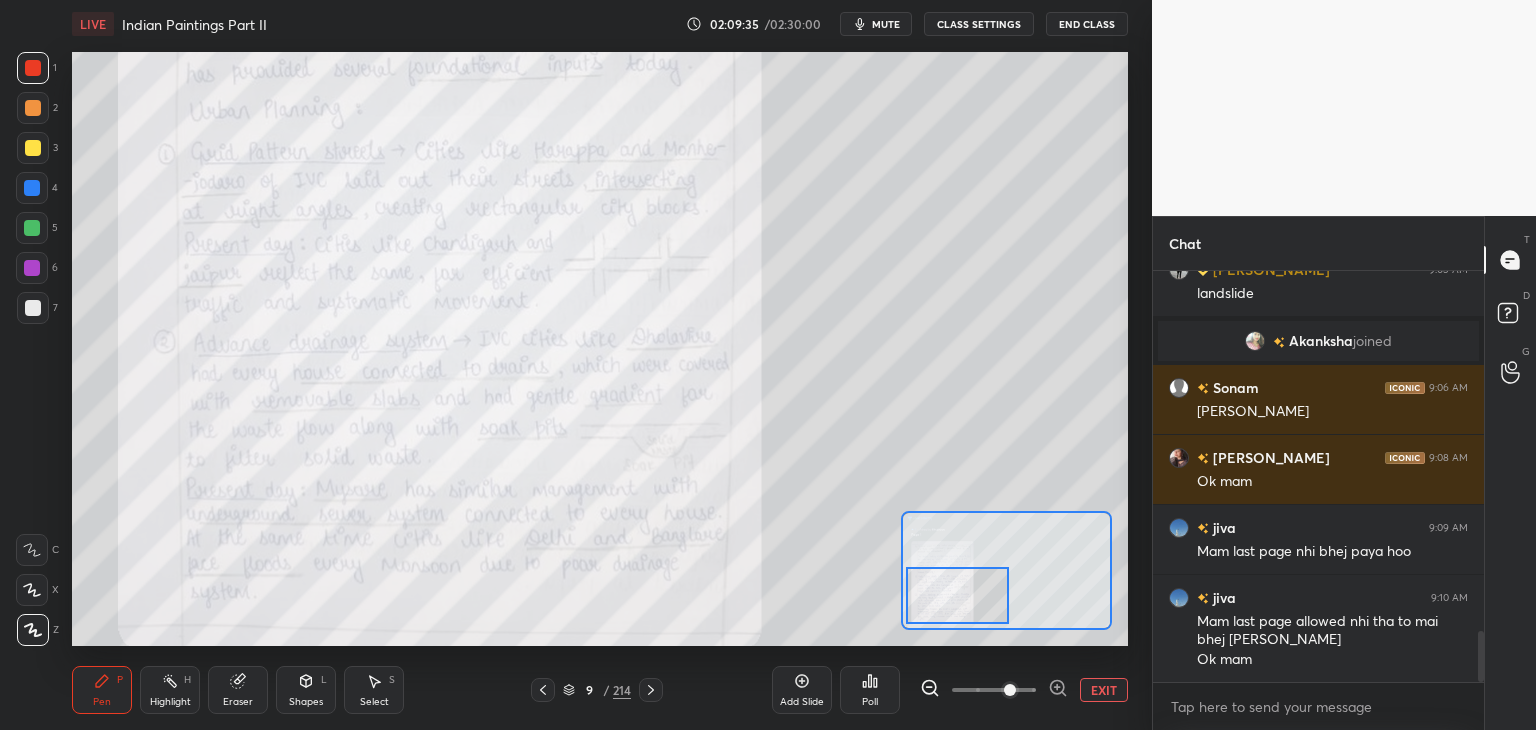 drag, startPoint x: 1021, startPoint y: 581, endPoint x: 972, endPoint y: 606, distance: 55.00909 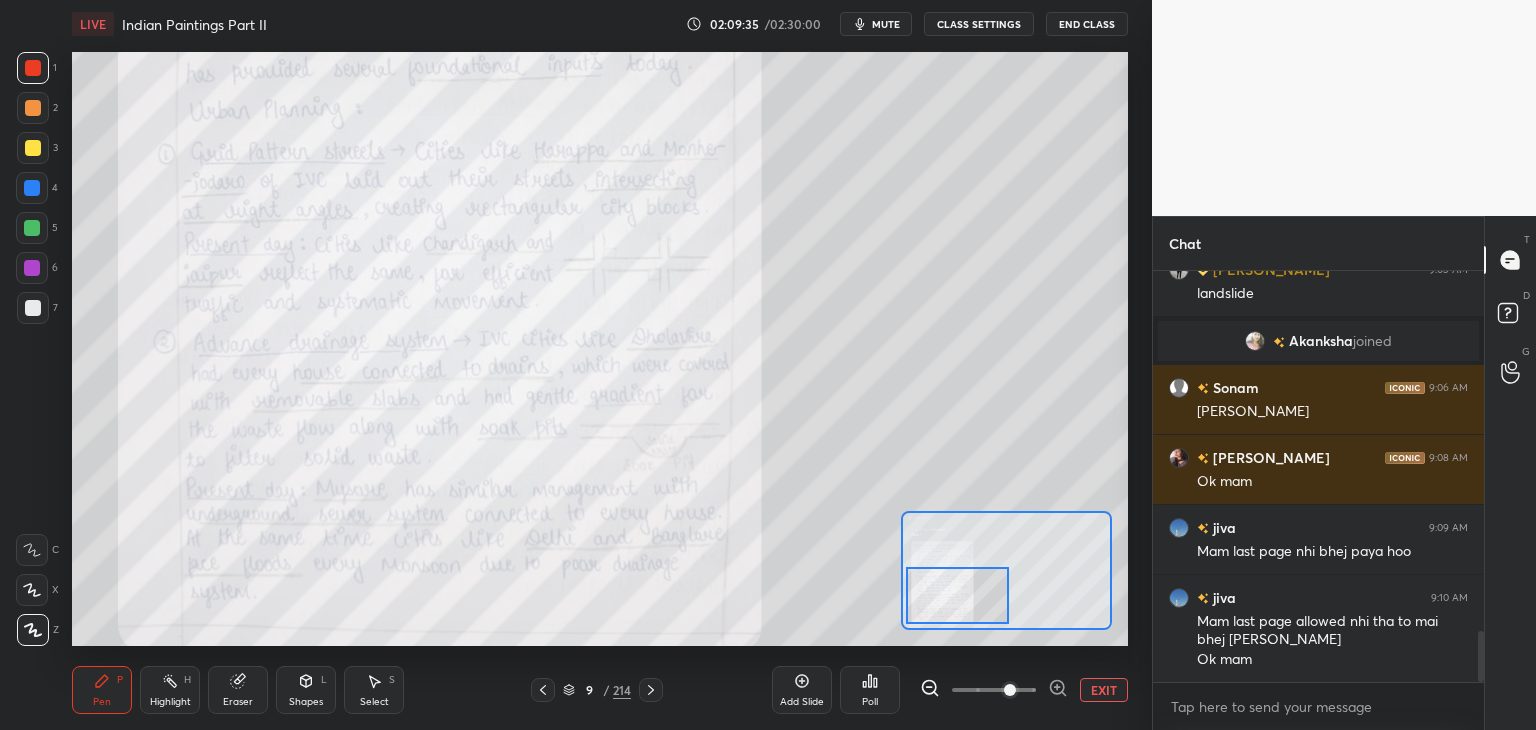 click at bounding box center [958, 595] 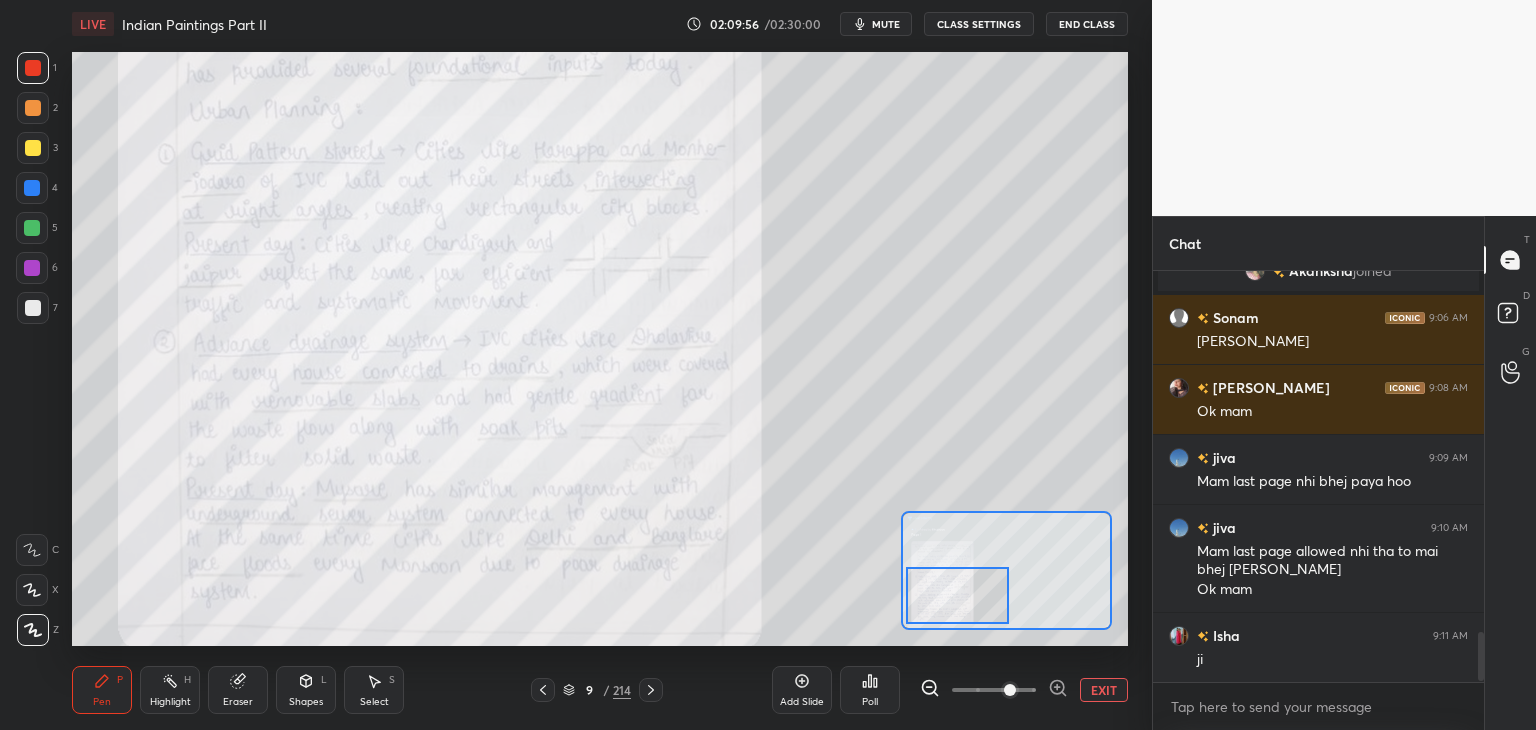 scroll, scrollTop: 3024, scrollLeft: 0, axis: vertical 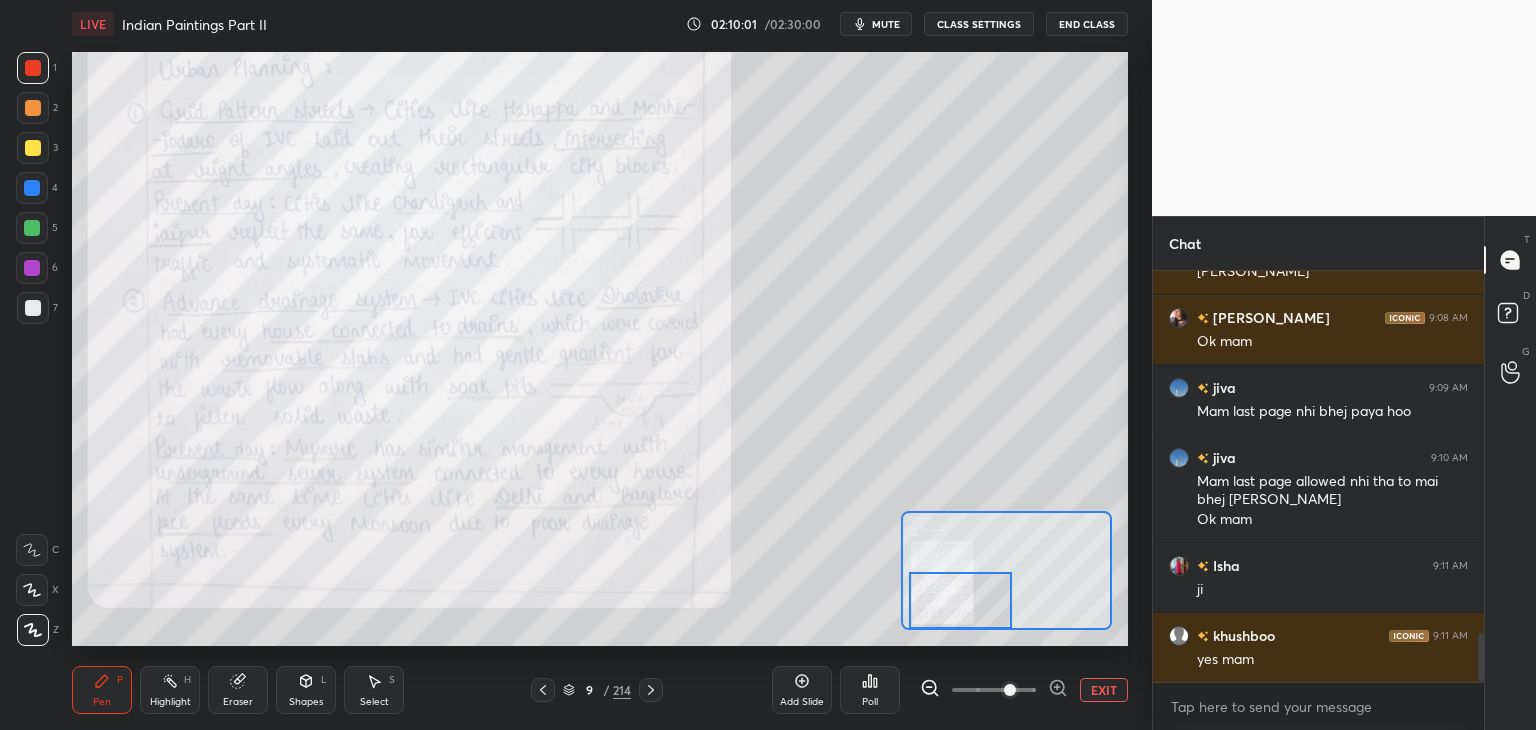 drag, startPoint x: 980, startPoint y: 574, endPoint x: 983, endPoint y: 589, distance: 15.297058 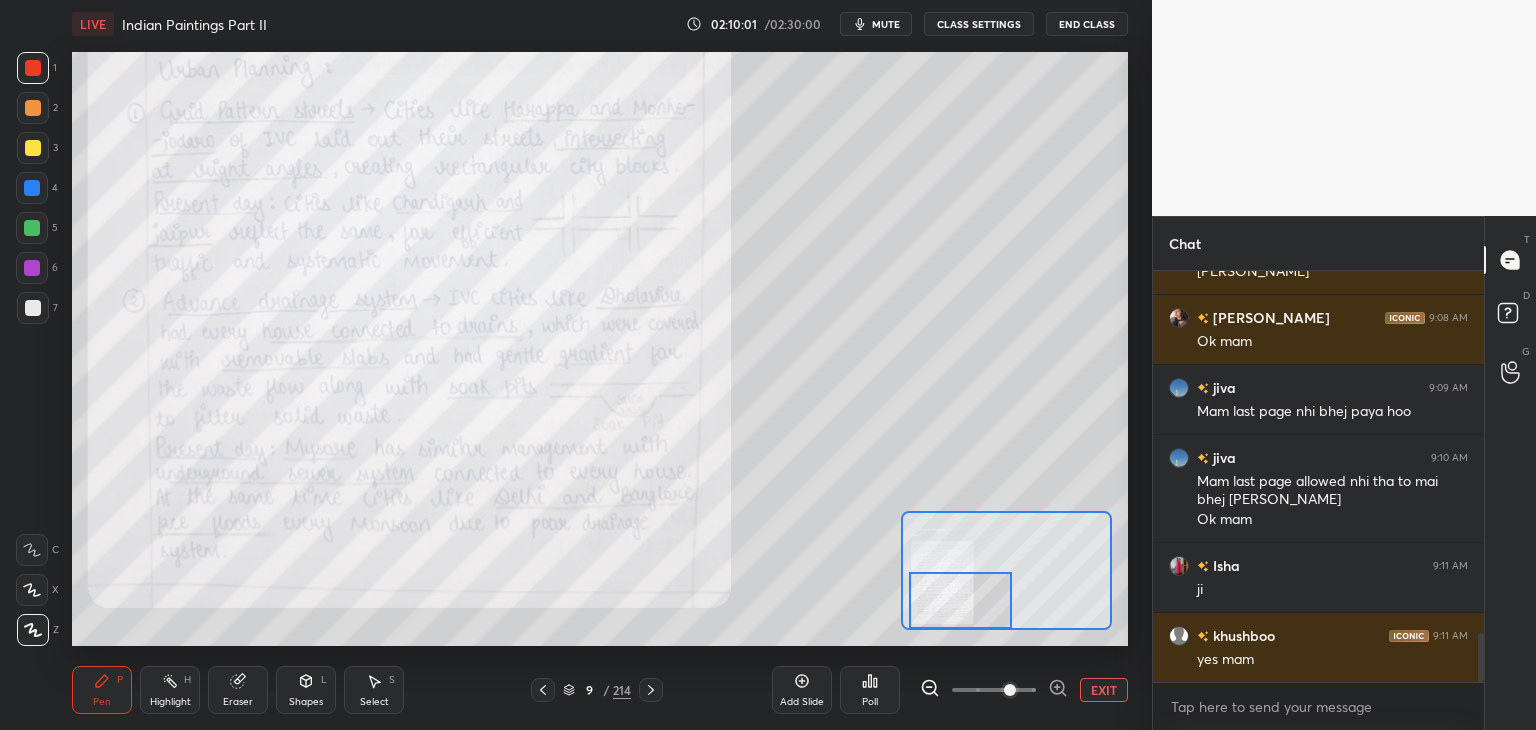 click at bounding box center (961, 600) 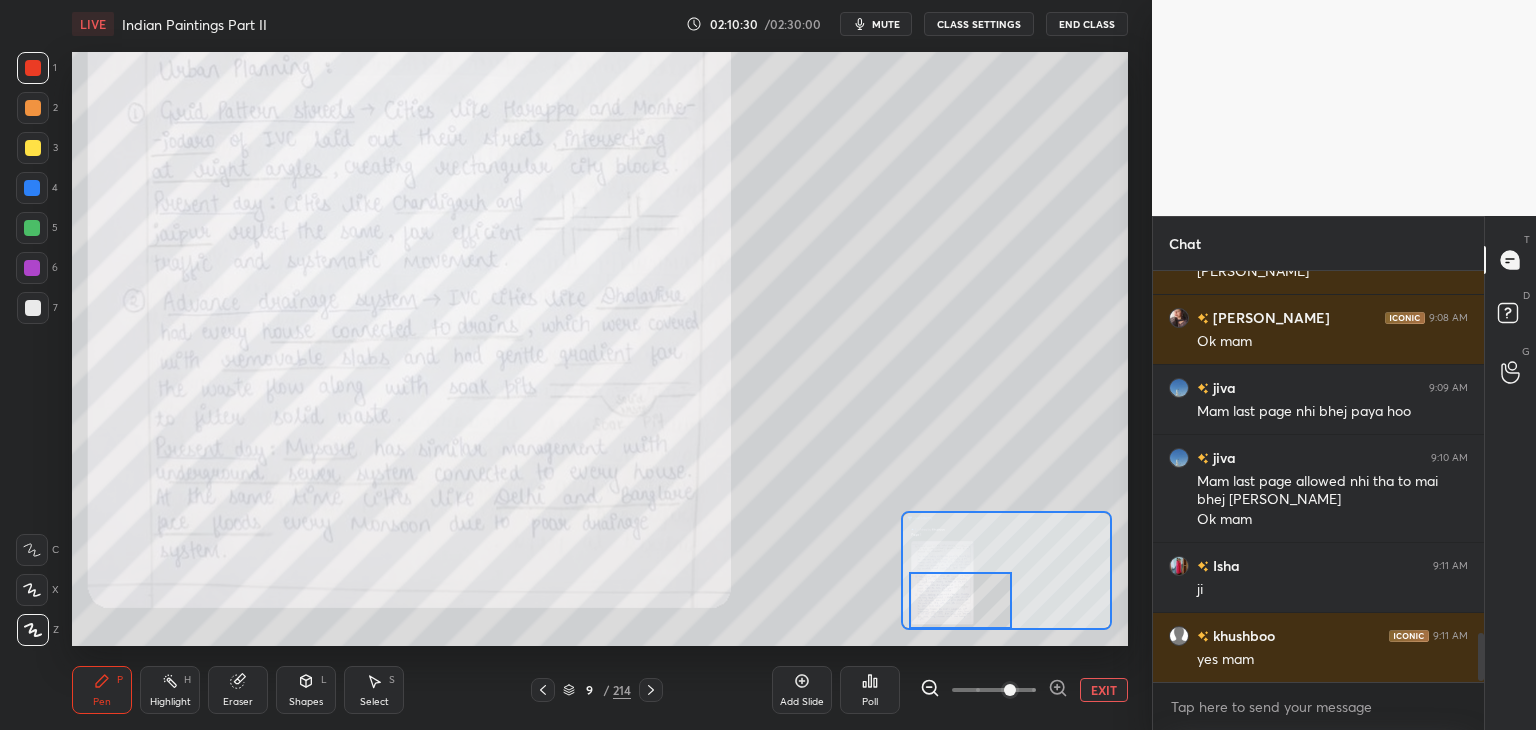 scroll, scrollTop: 3094, scrollLeft: 0, axis: vertical 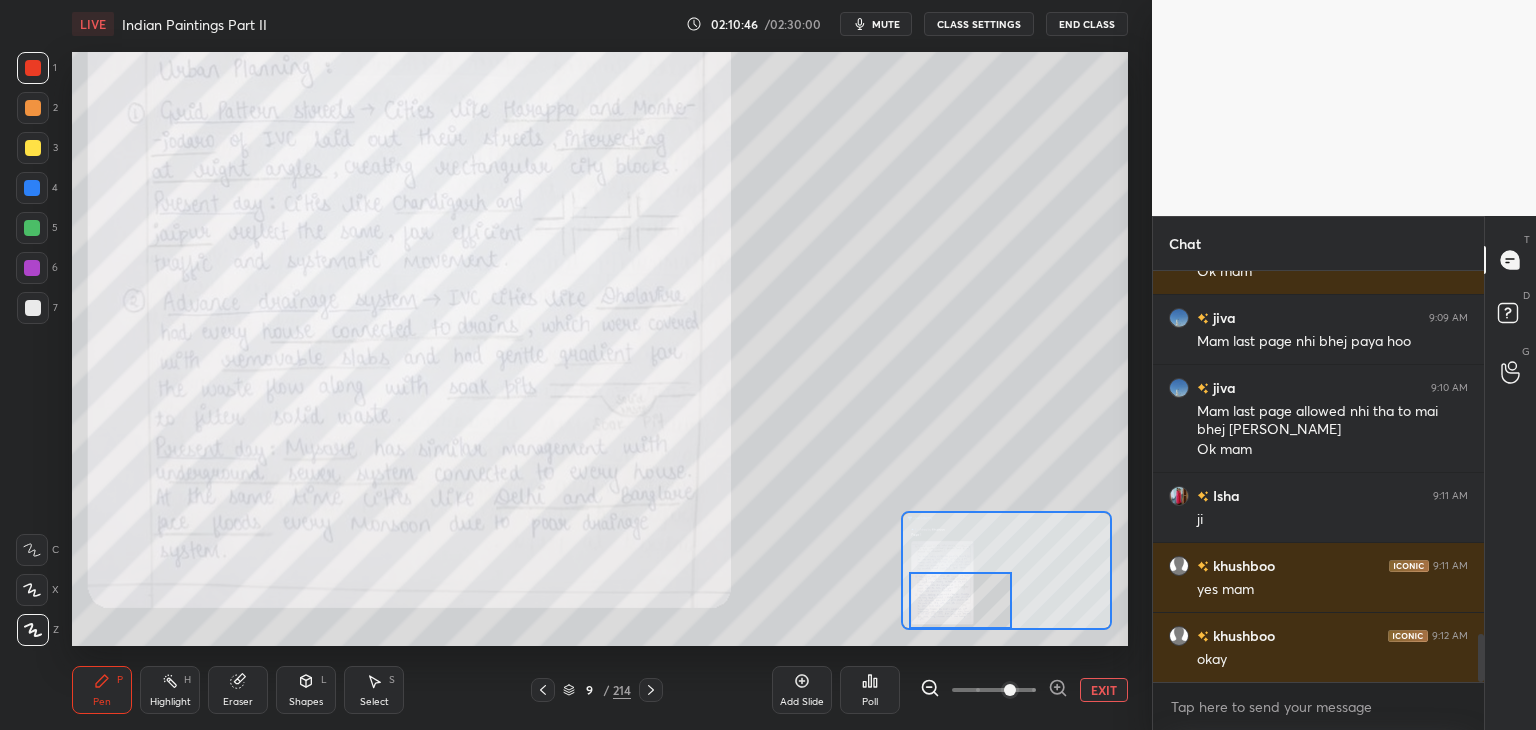 click on "EXIT" at bounding box center (1104, 690) 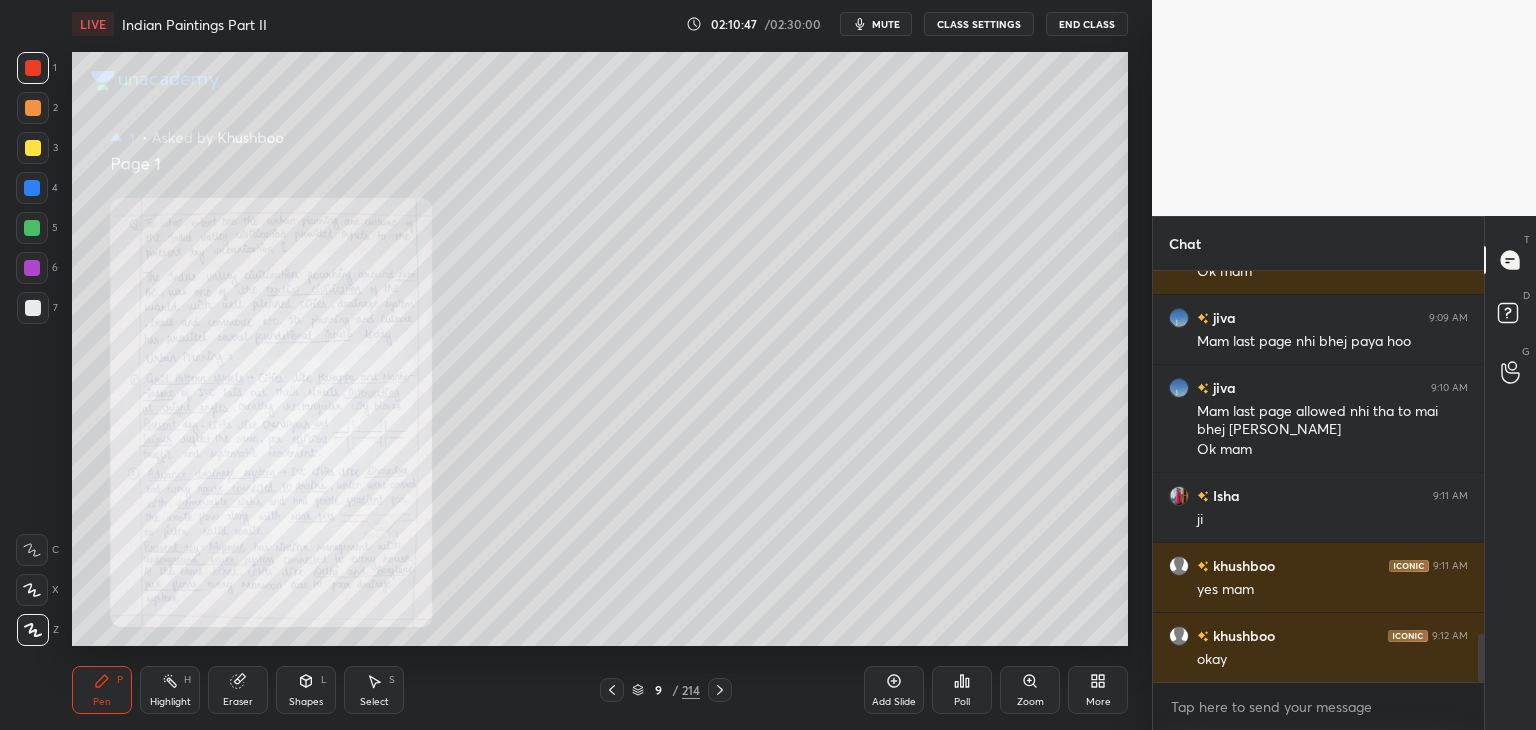 click 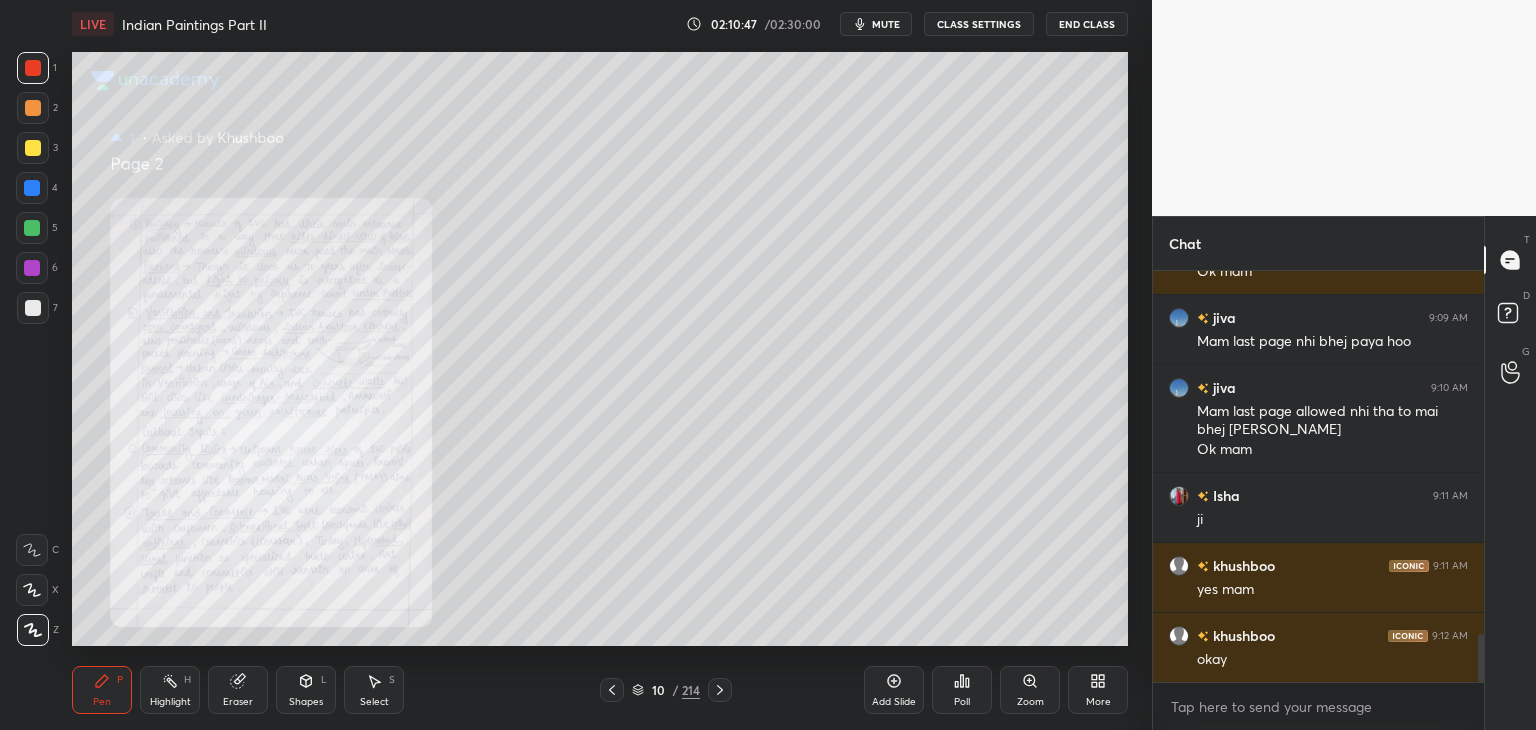 click 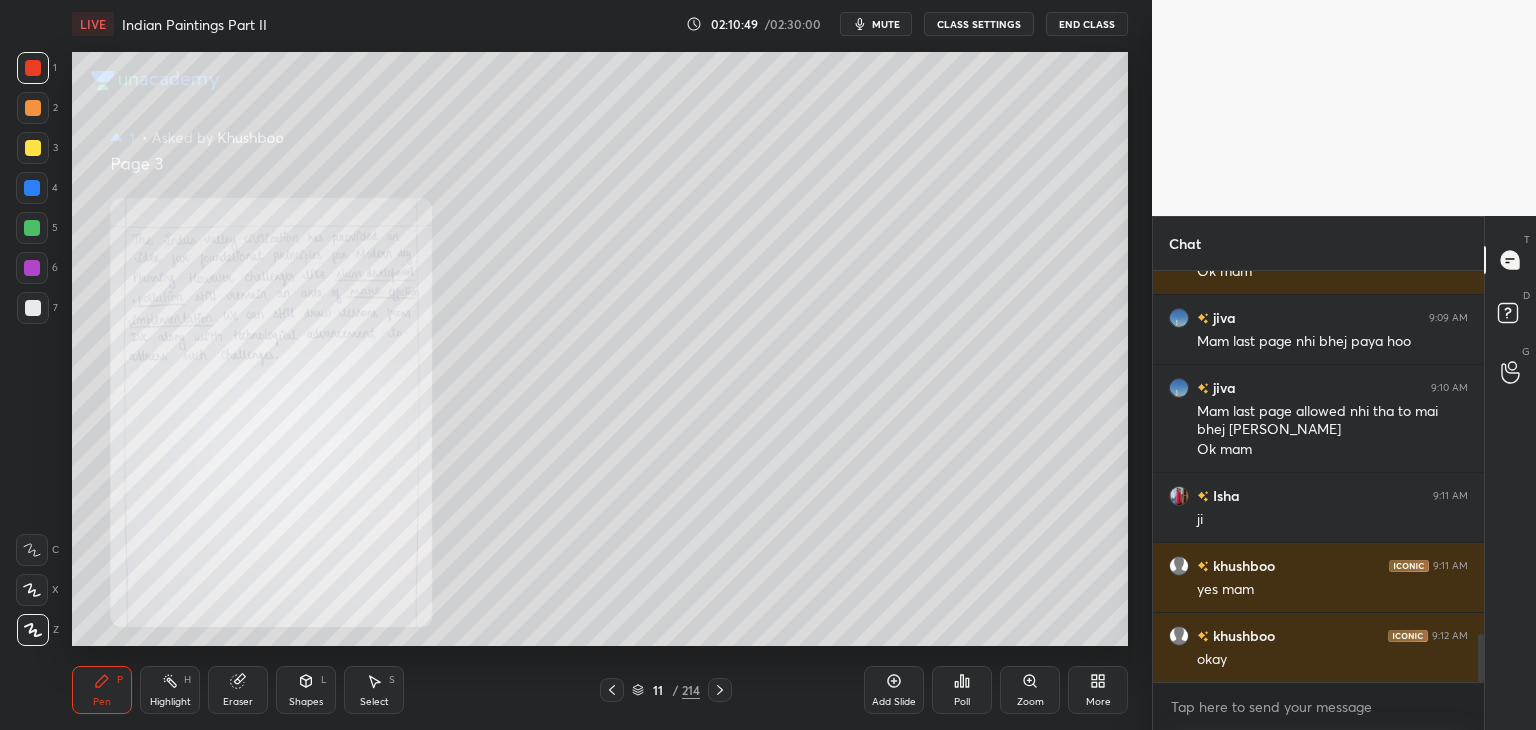 click 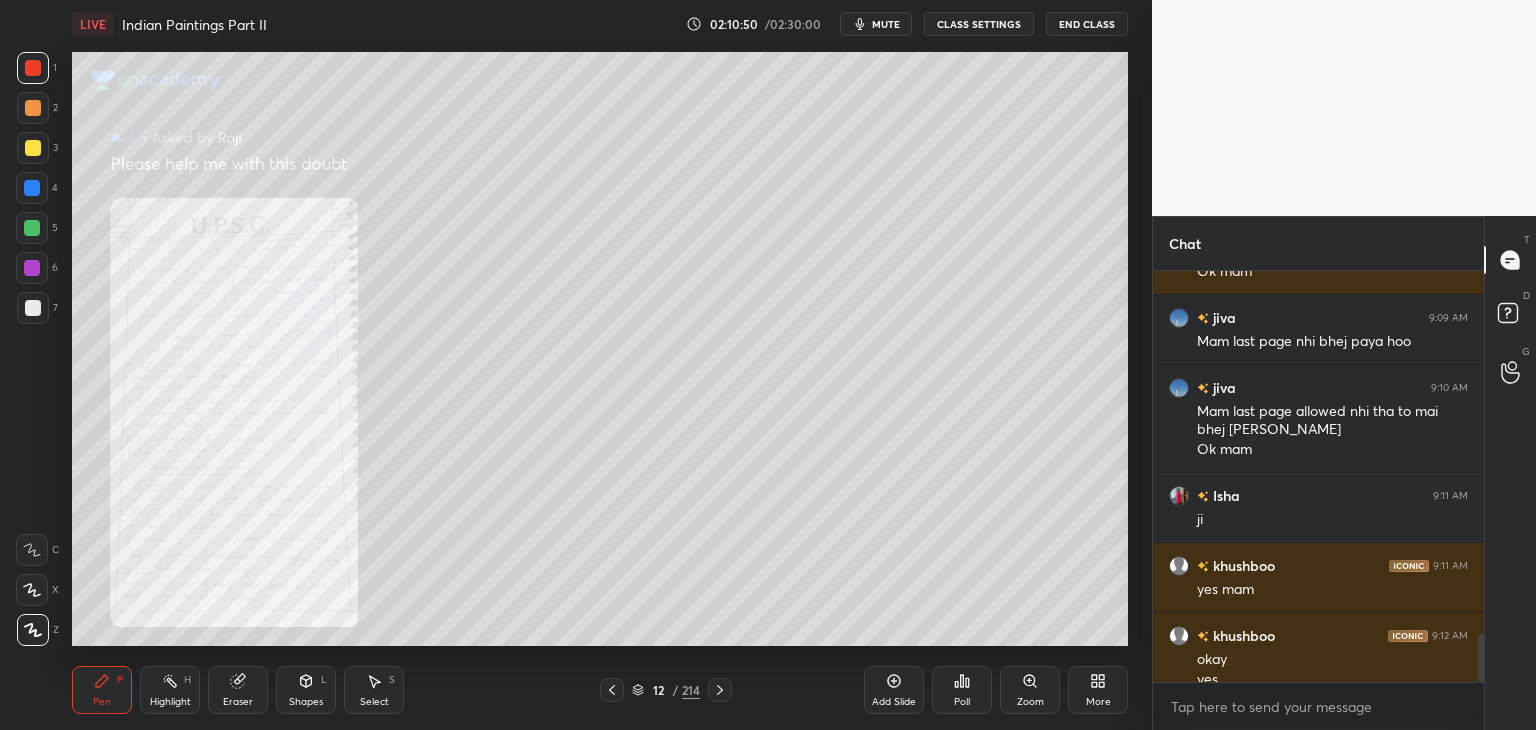 scroll, scrollTop: 3114, scrollLeft: 0, axis: vertical 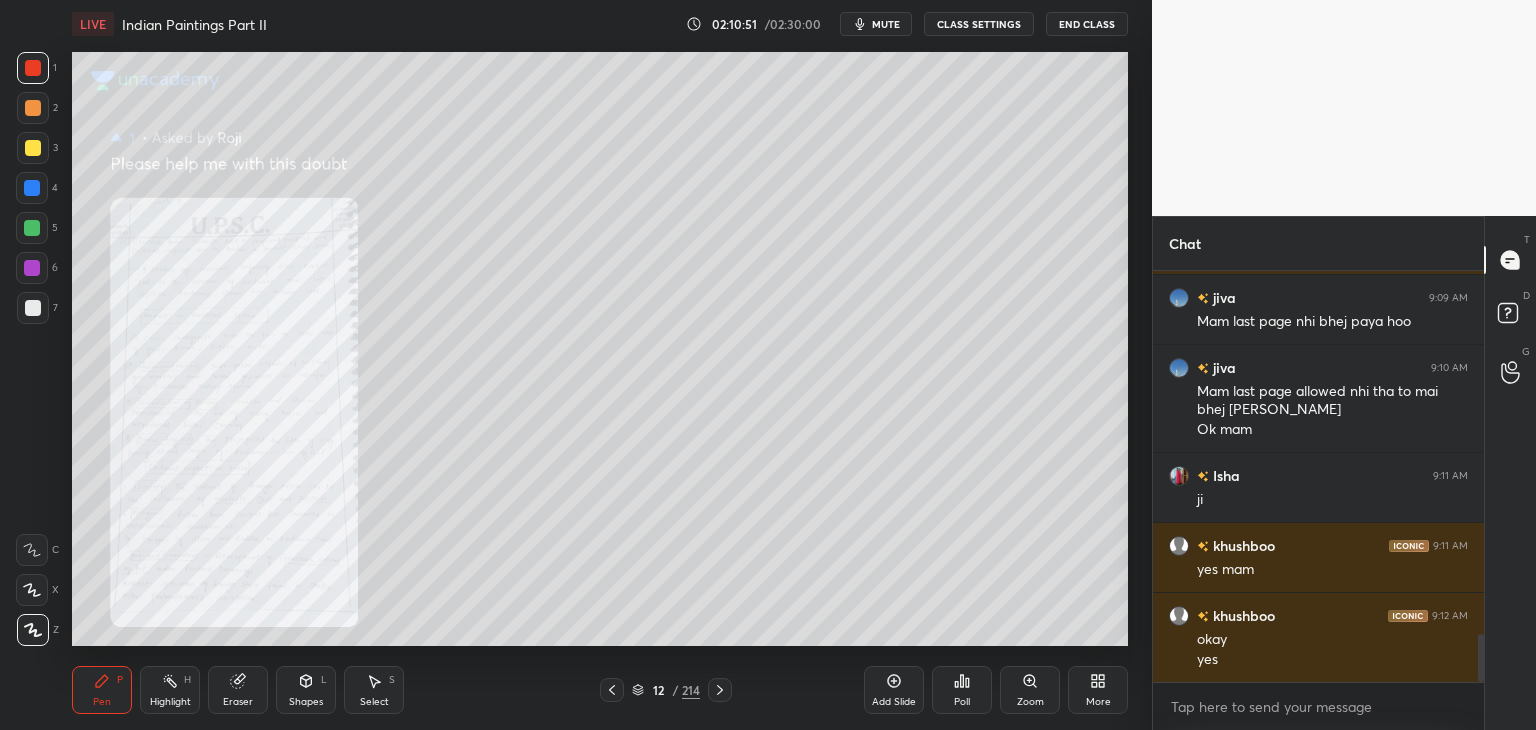 click on "Zoom" at bounding box center (1030, 690) 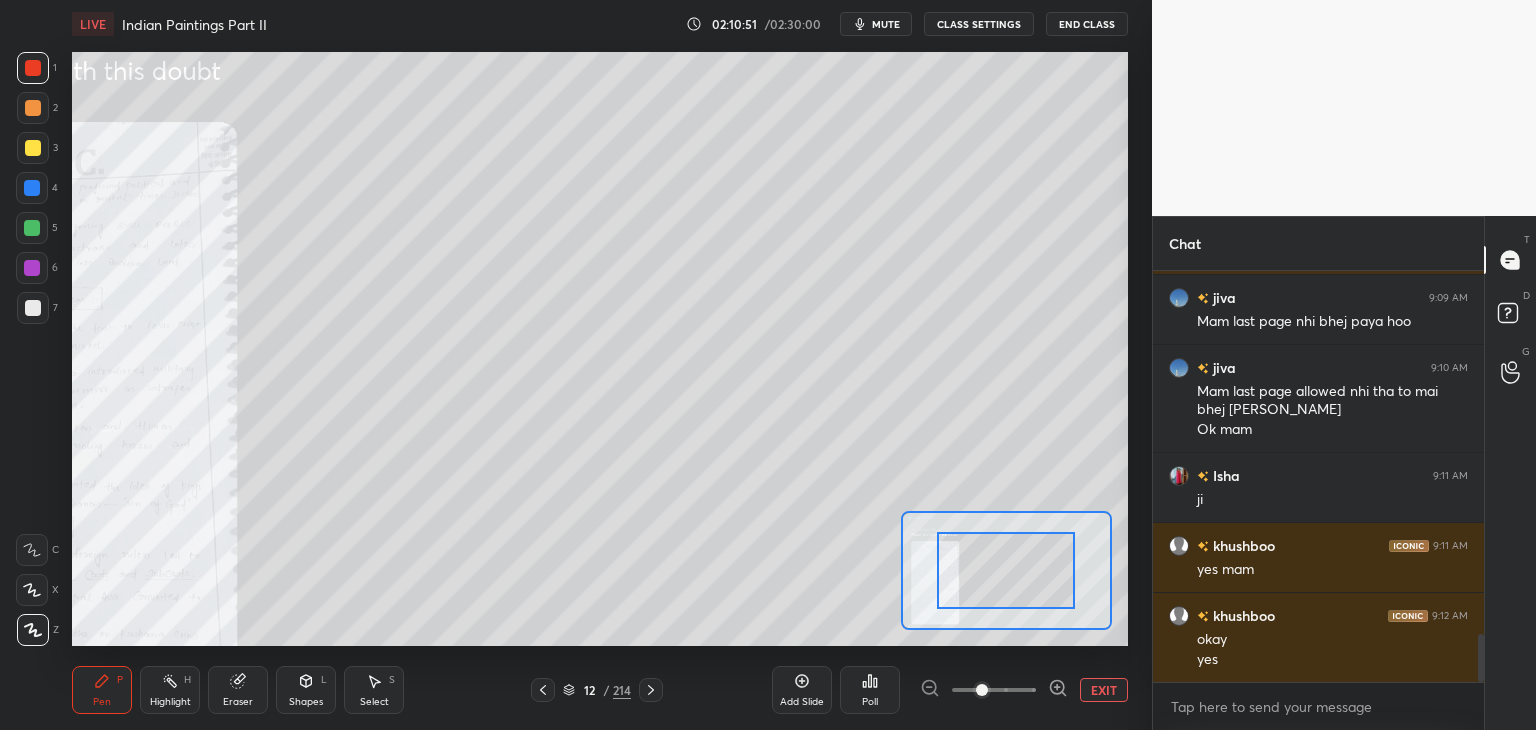 click at bounding box center [994, 690] 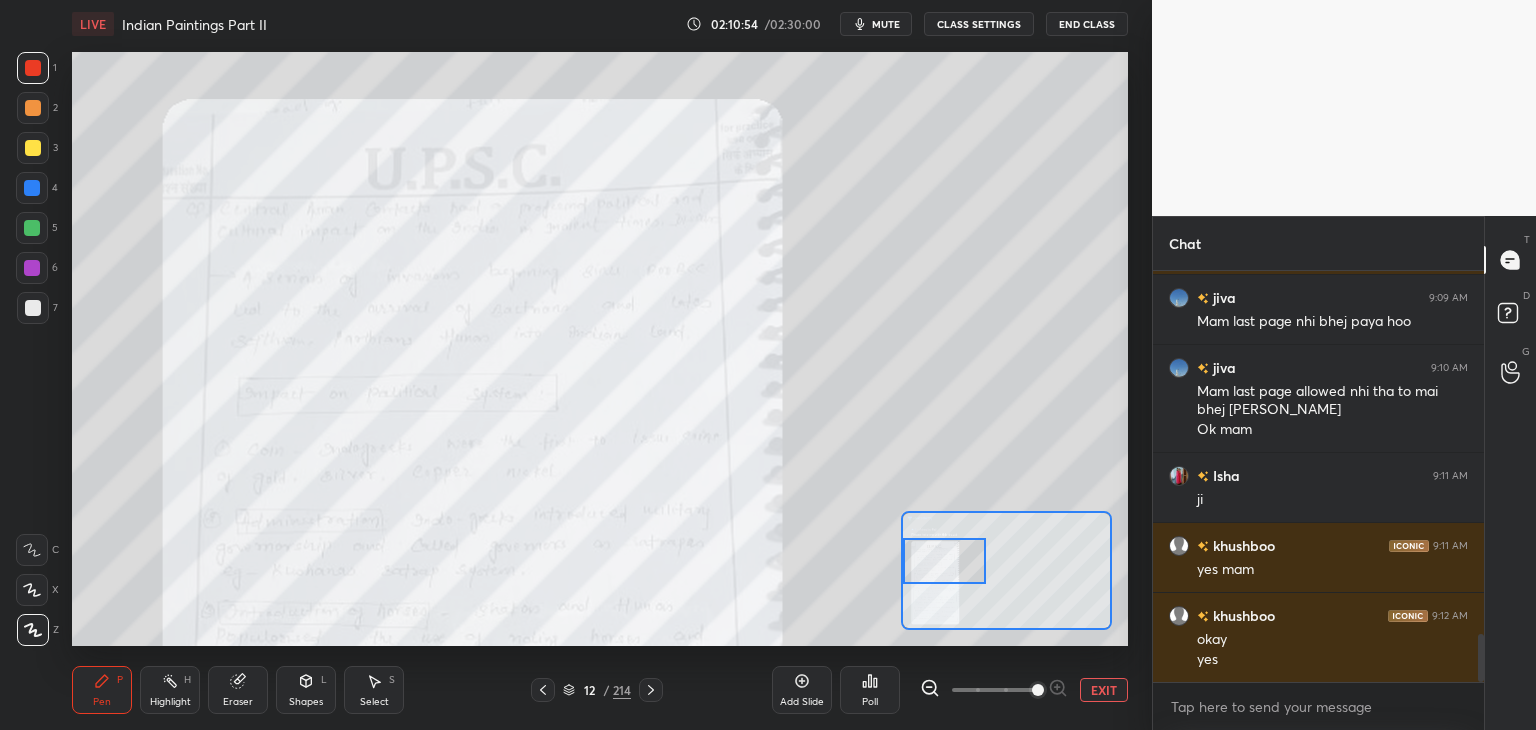 drag, startPoint x: 1010, startPoint y: 593, endPoint x: 953, endPoint y: 571, distance: 61.09828 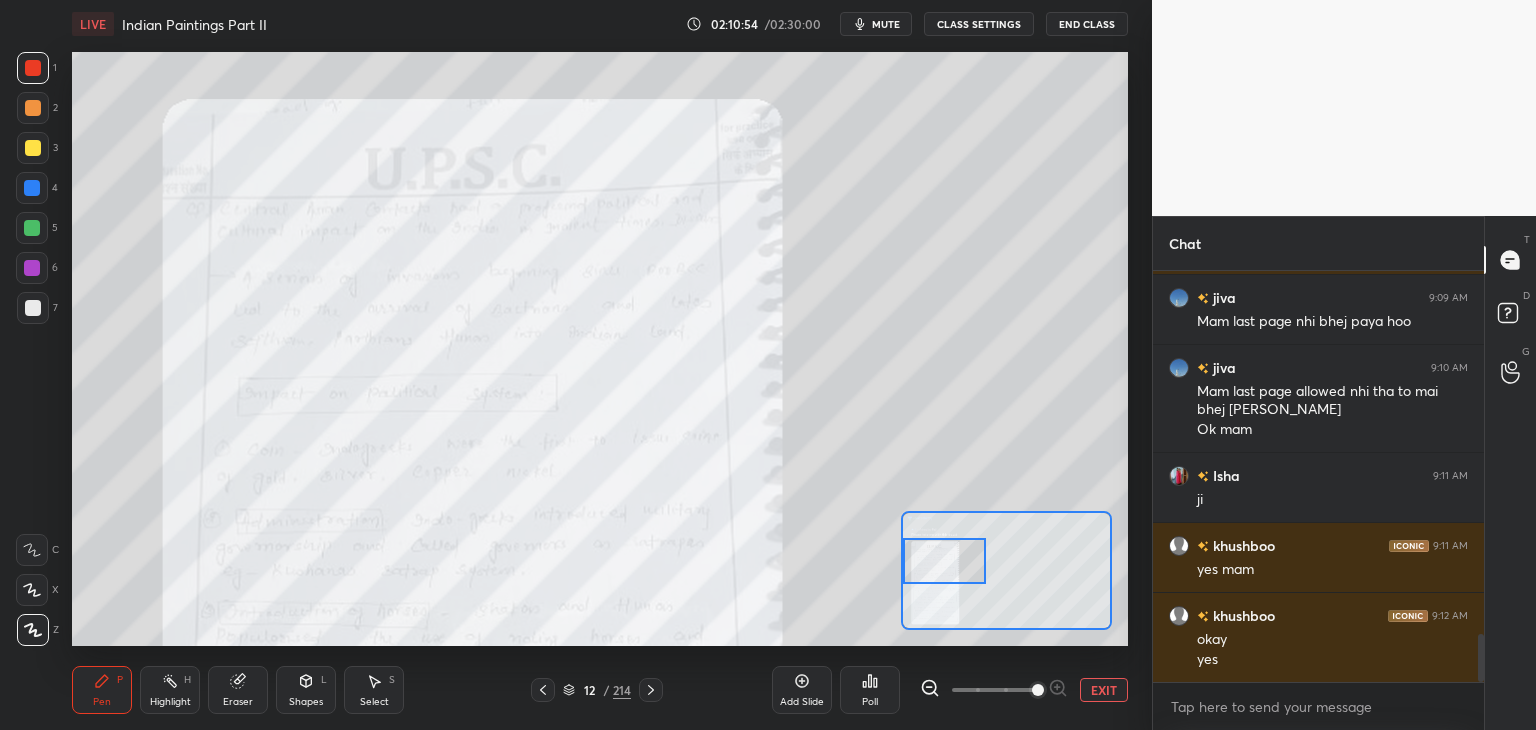 click at bounding box center (944, 561) 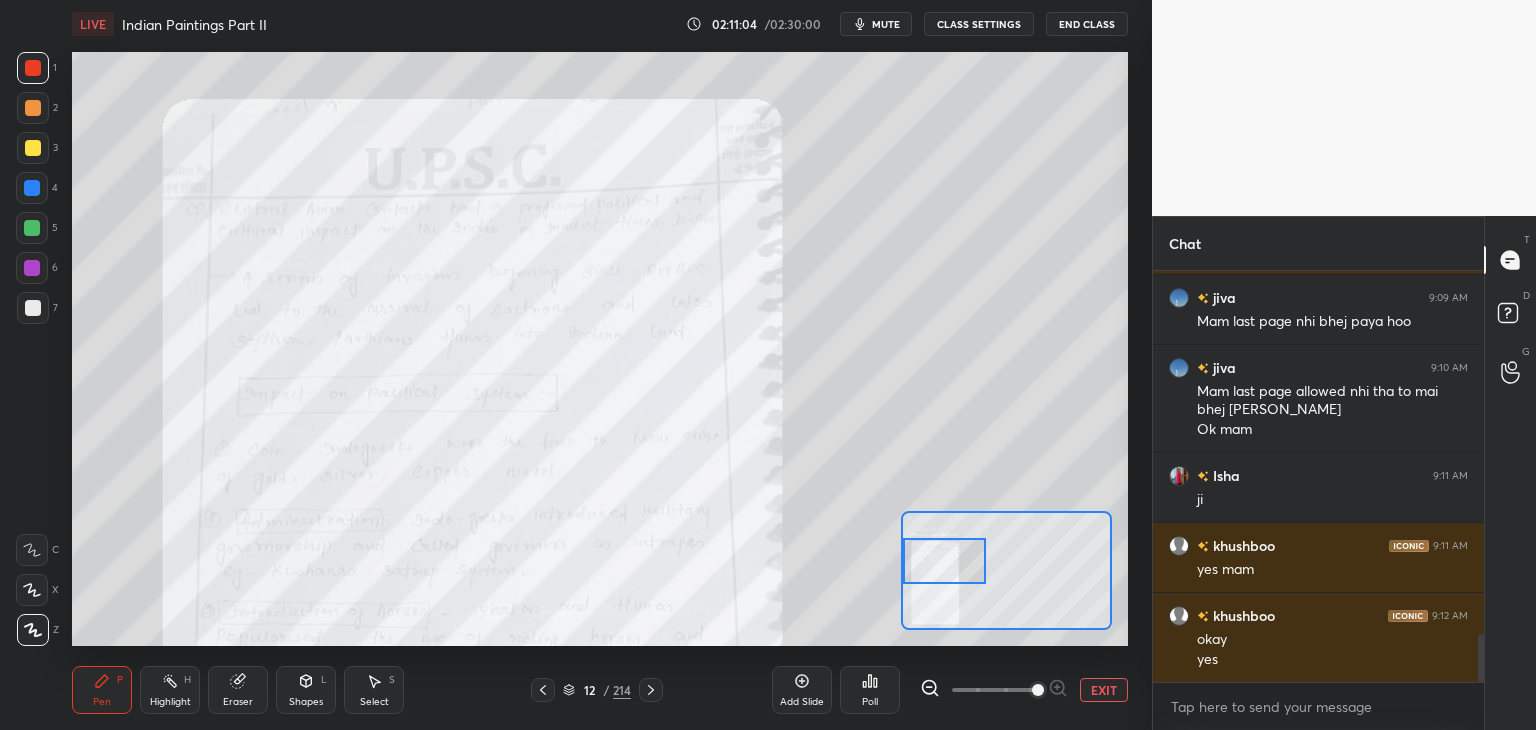 click at bounding box center [32, 188] 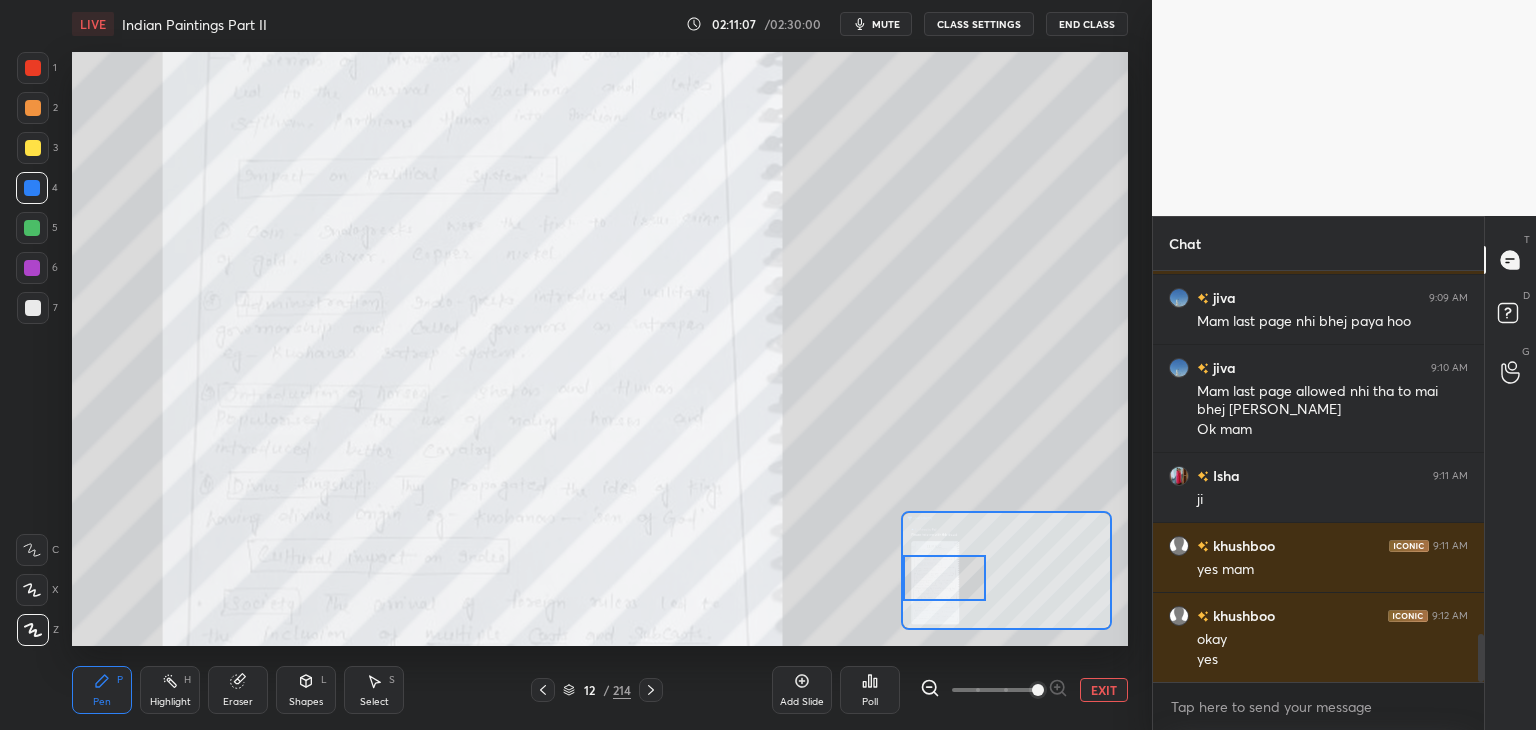 drag, startPoint x: 964, startPoint y: 573, endPoint x: 961, endPoint y: 586, distance: 13.341664 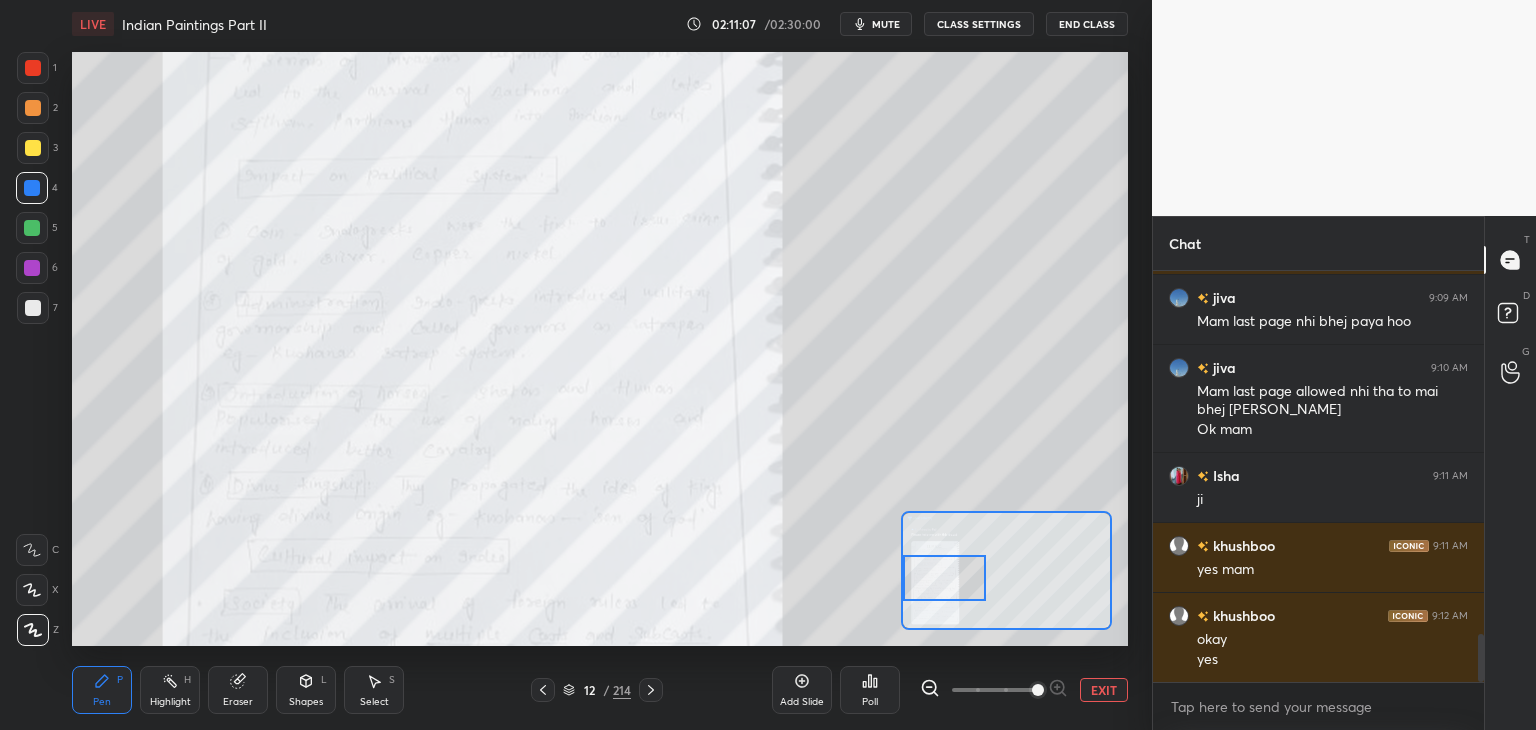click at bounding box center (944, 578) 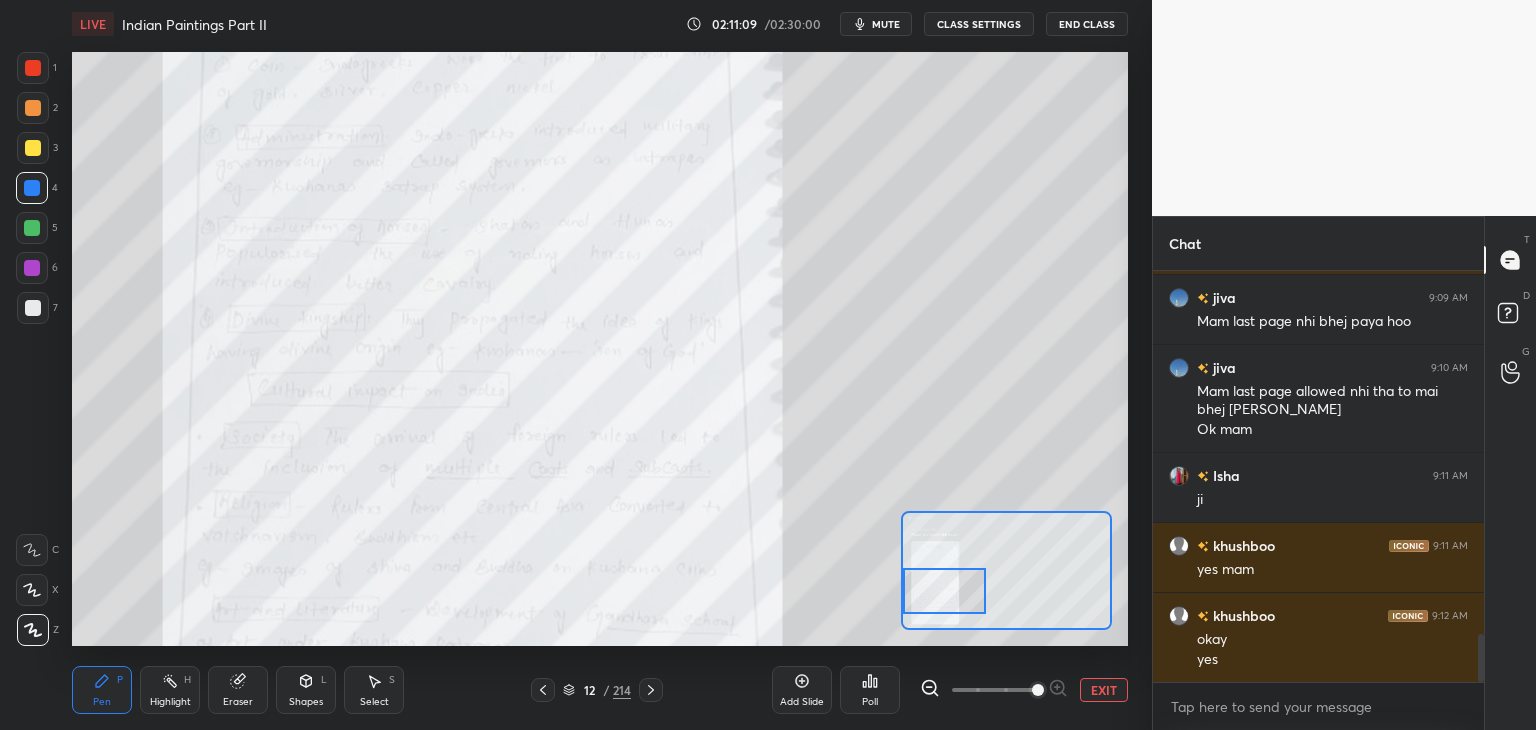 click at bounding box center [944, 591] 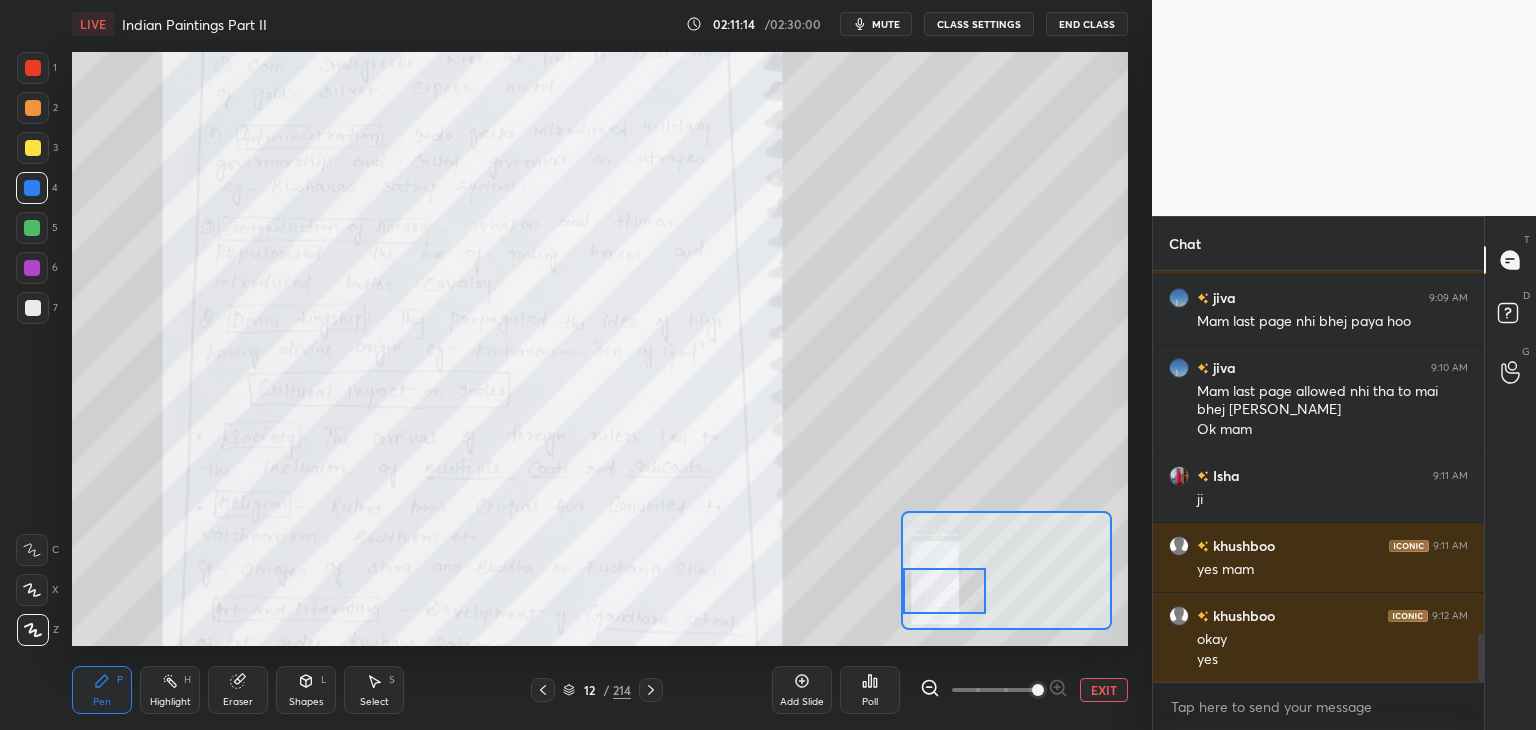 click at bounding box center [33, 68] 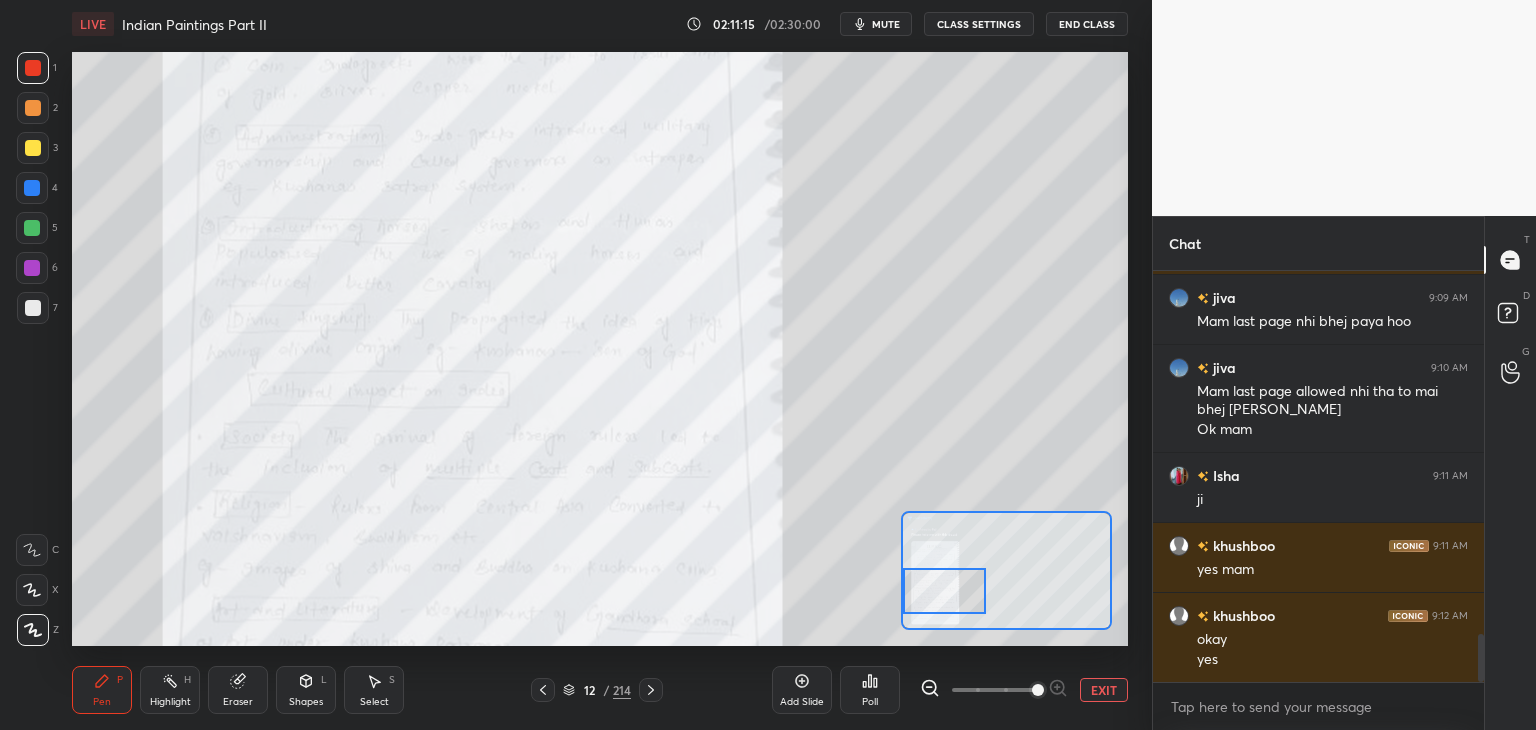 click 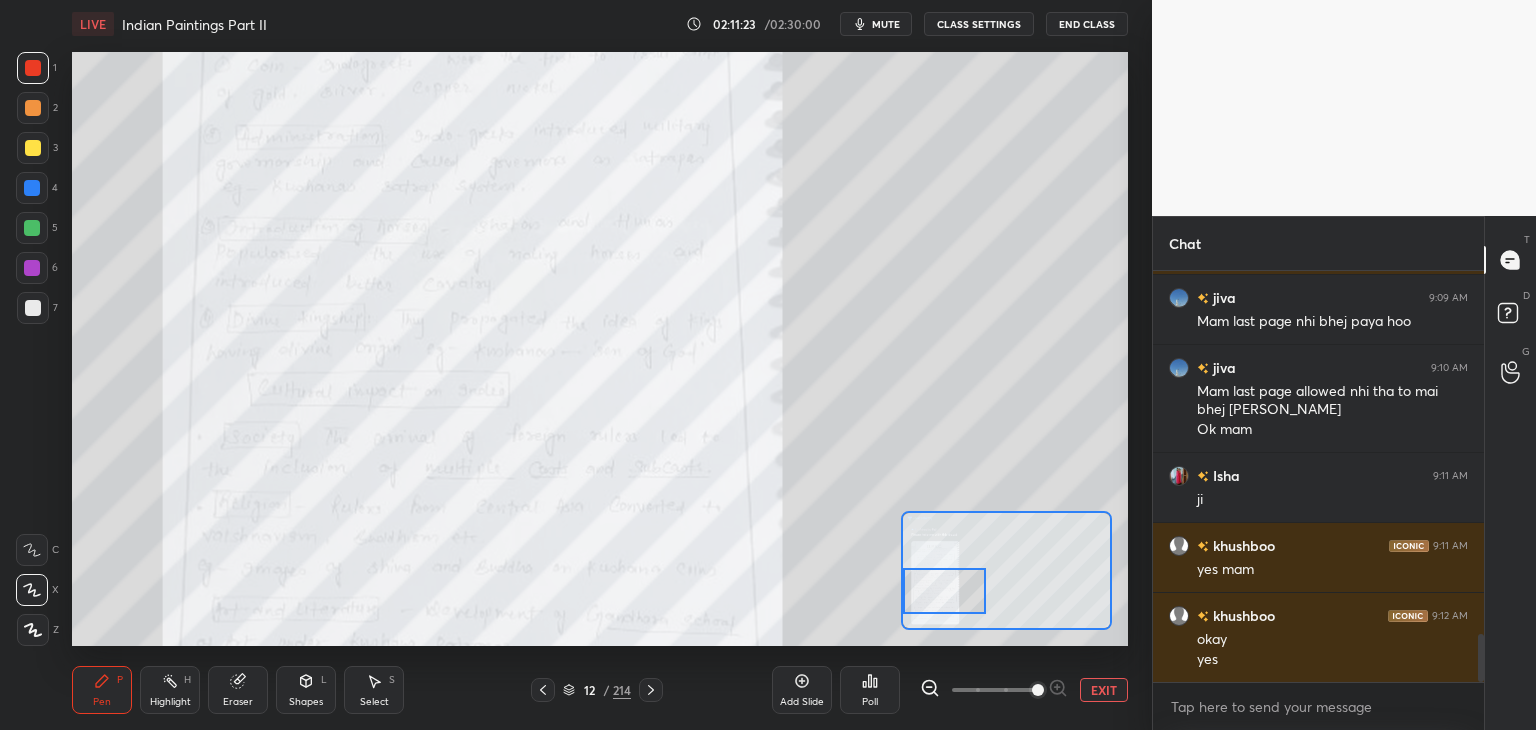 scroll, scrollTop: 3184, scrollLeft: 0, axis: vertical 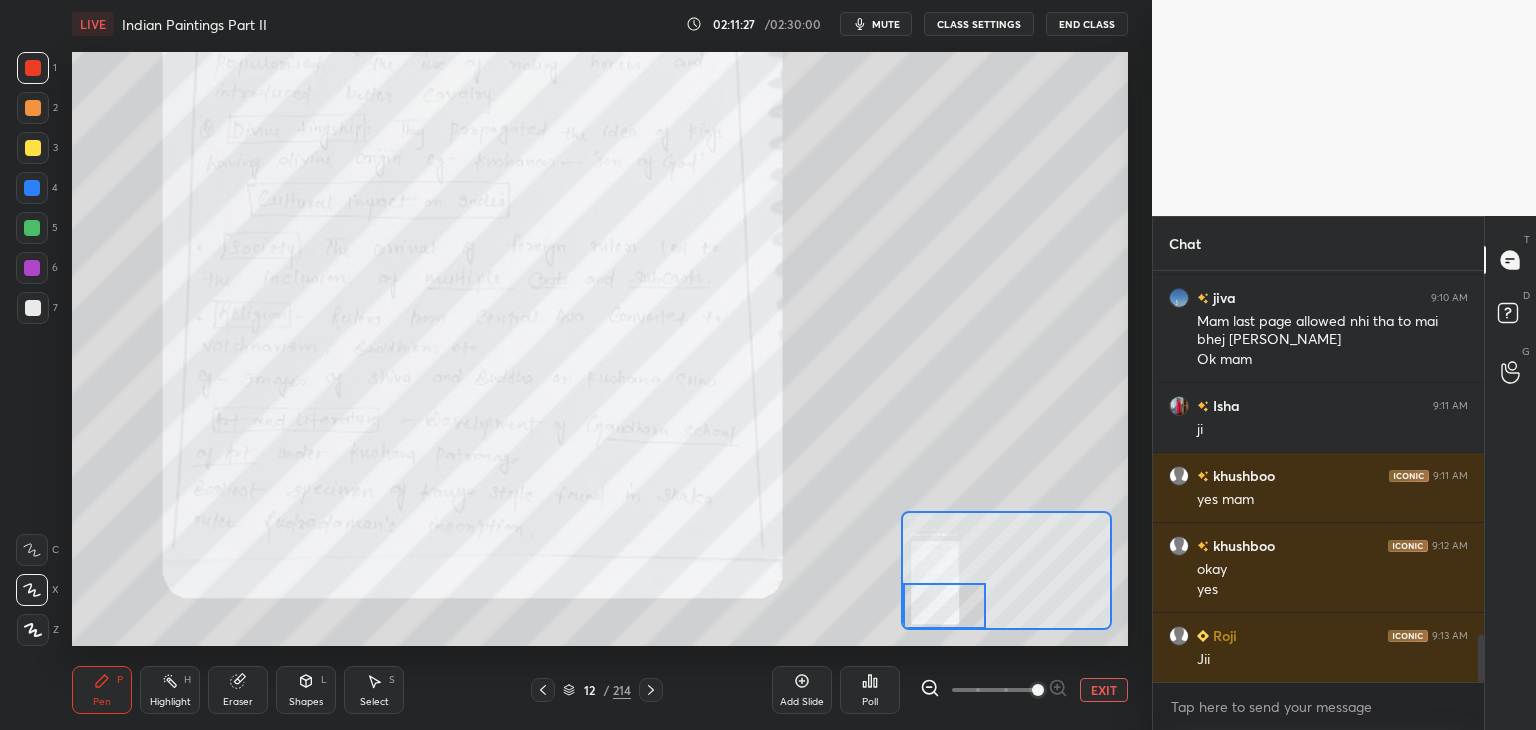 drag, startPoint x: 926, startPoint y: 592, endPoint x: 926, endPoint y: 605, distance: 13 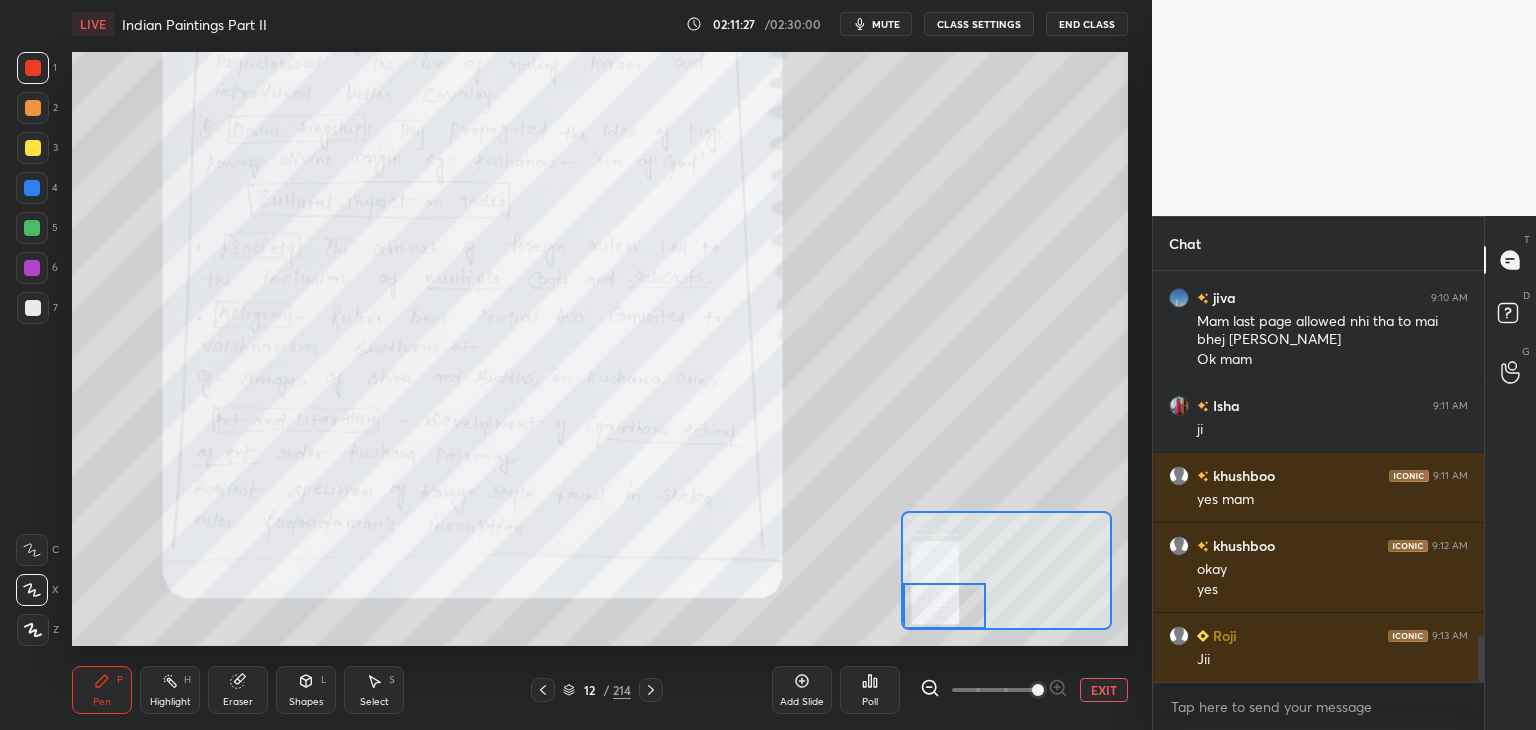 click at bounding box center (944, 606) 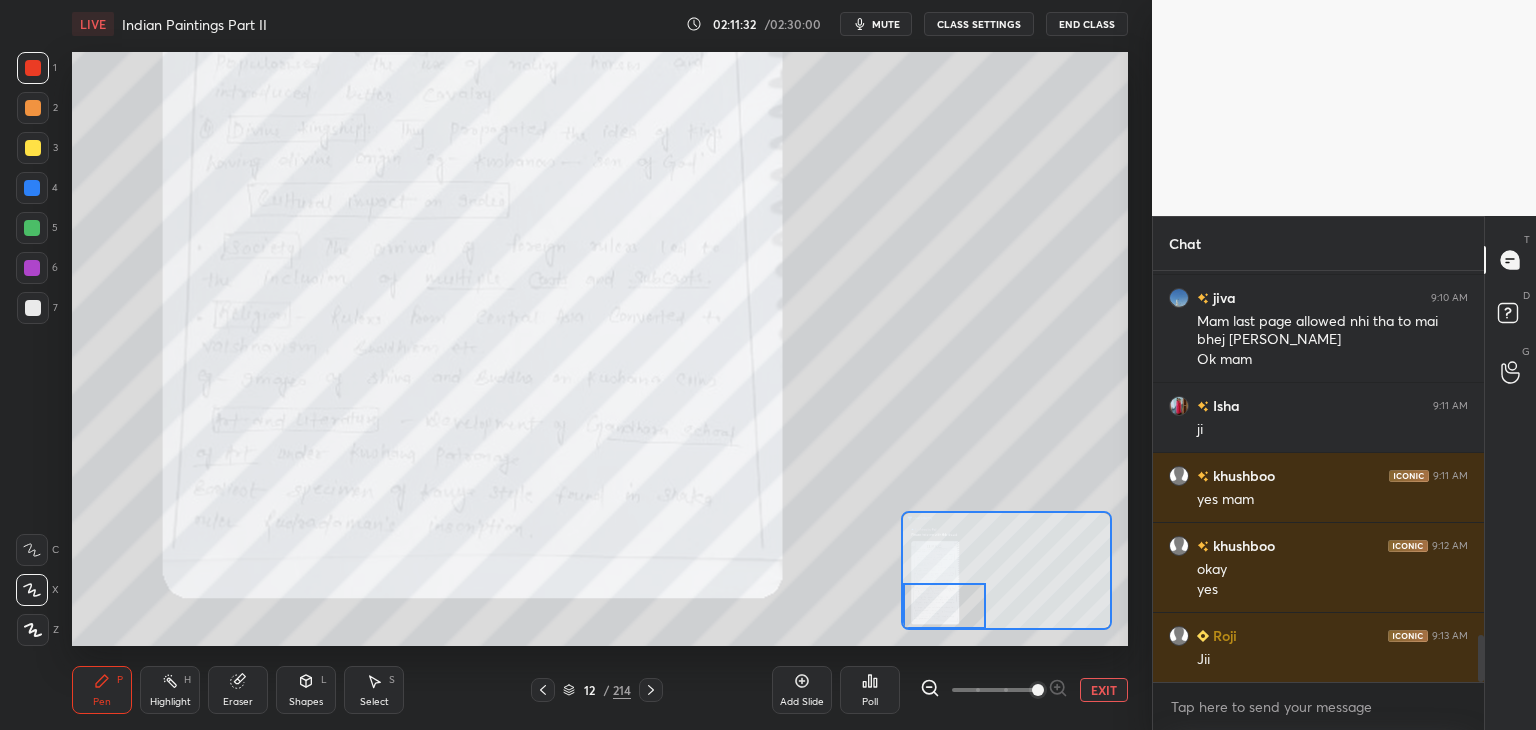 click at bounding box center [651, 690] 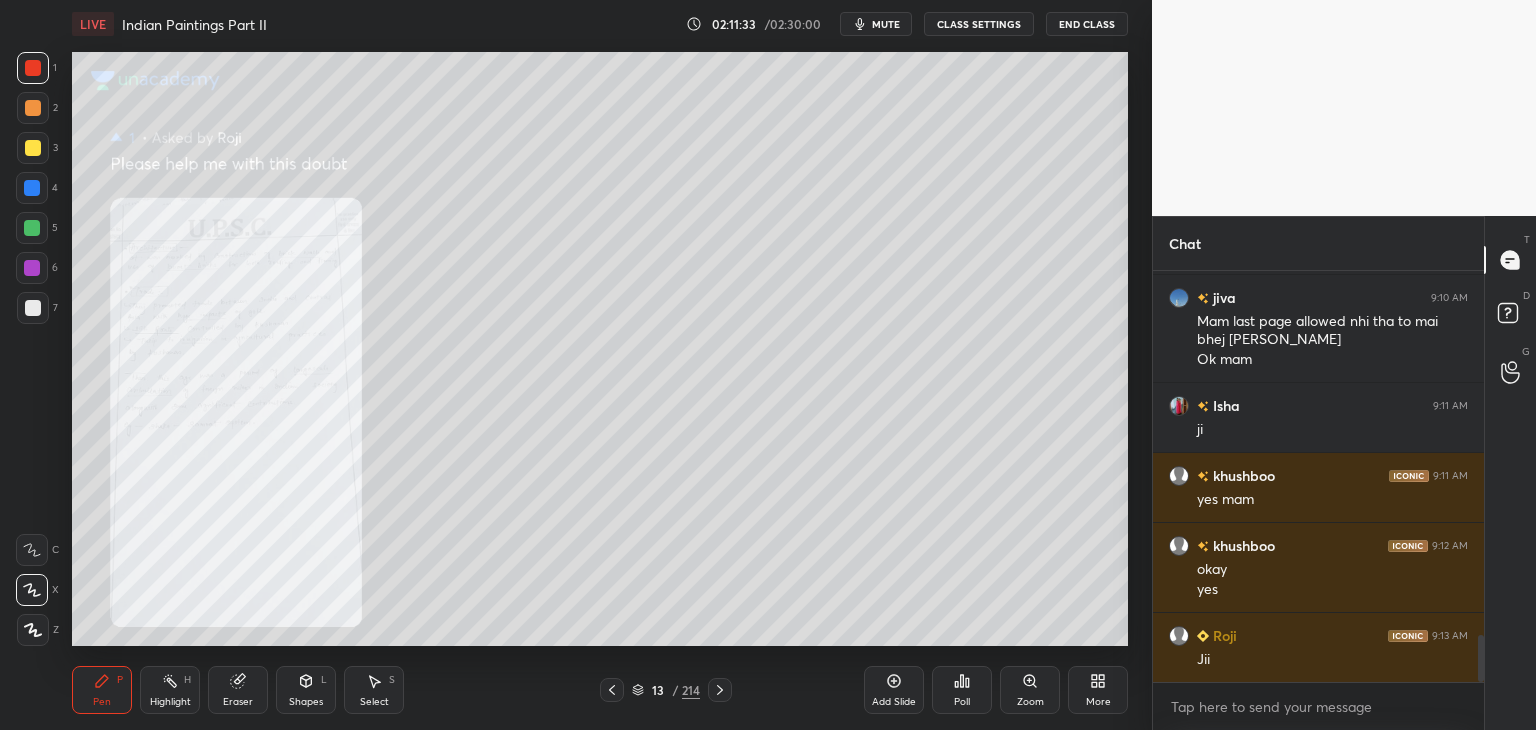 click on "Zoom" at bounding box center (1030, 690) 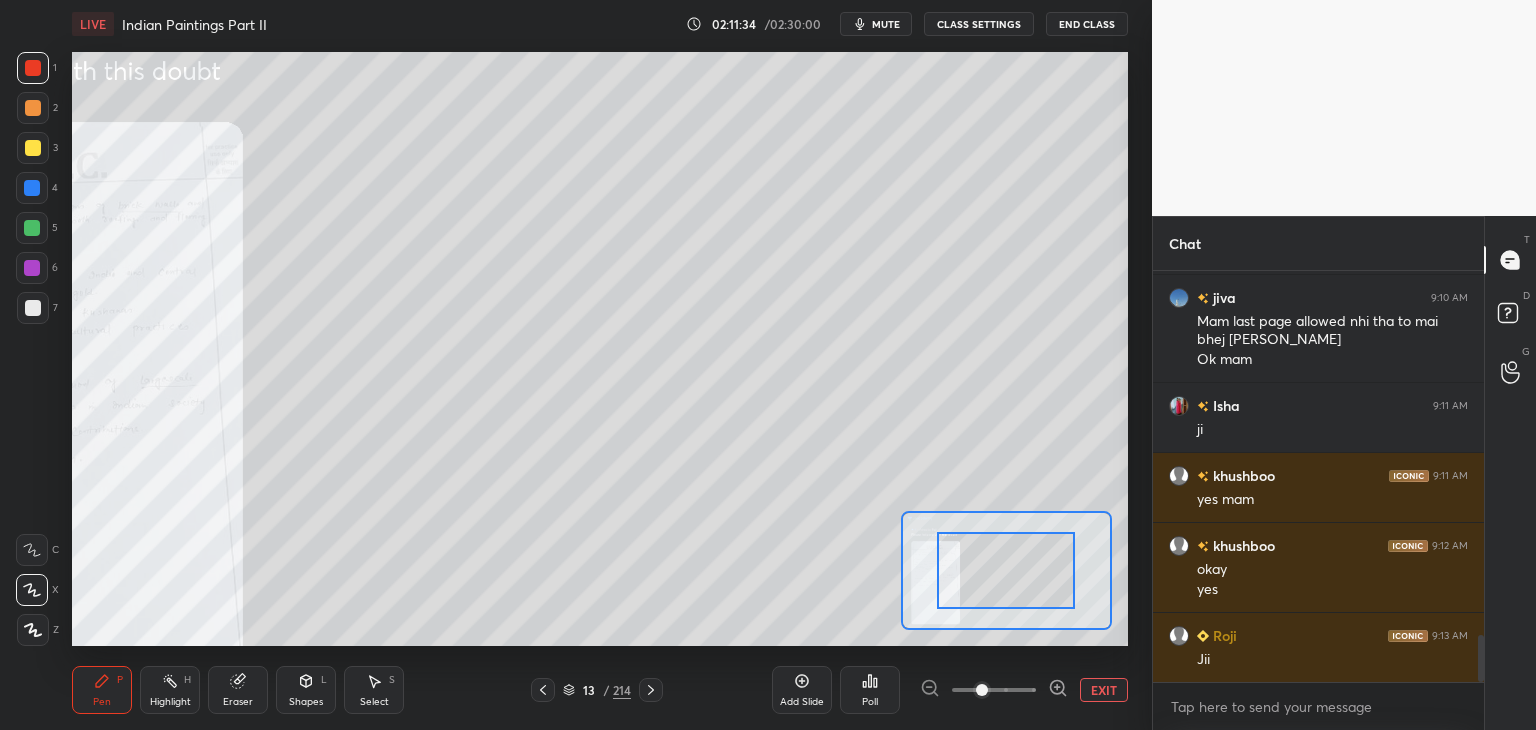 click at bounding box center [994, 690] 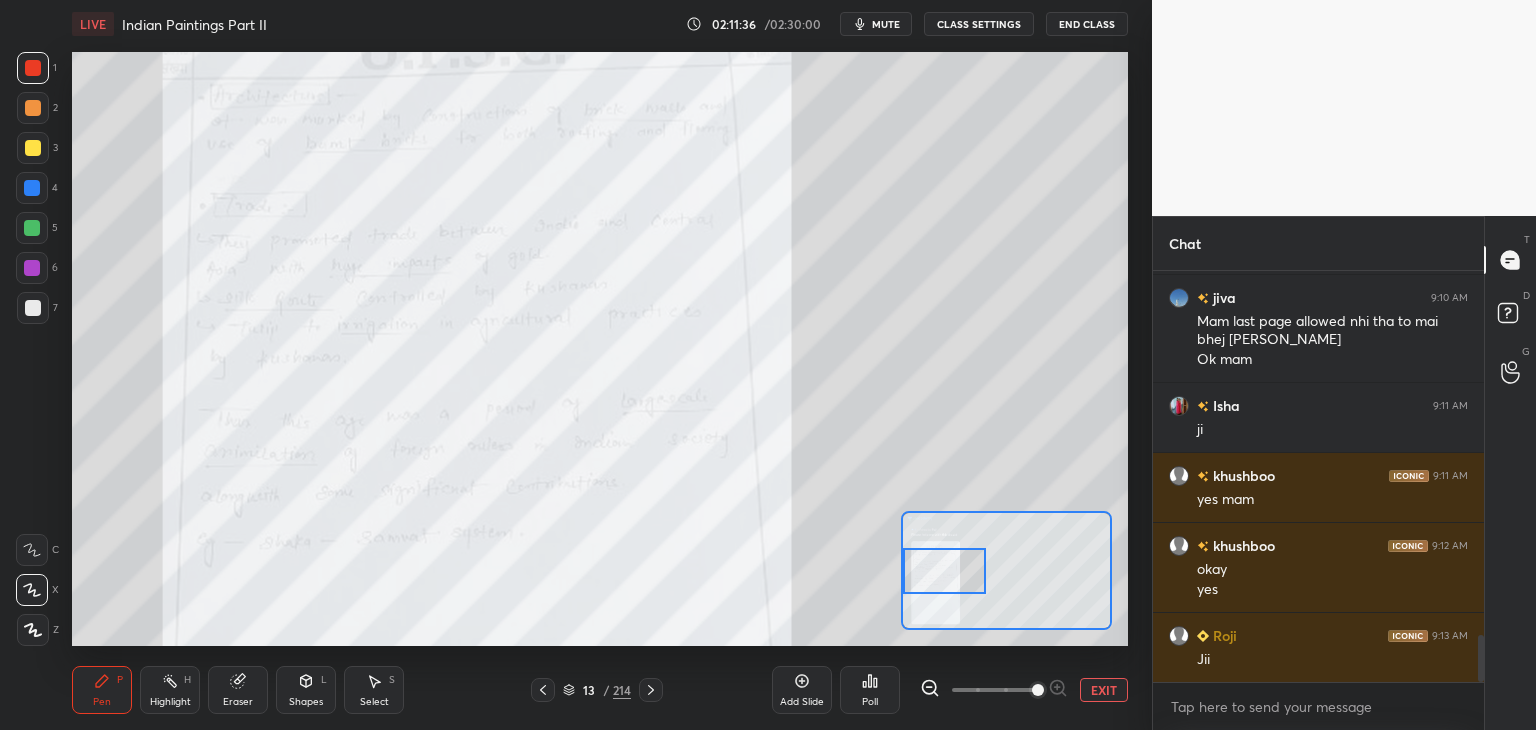 drag, startPoint x: 1019, startPoint y: 573, endPoint x: 937, endPoint y: 573, distance: 82 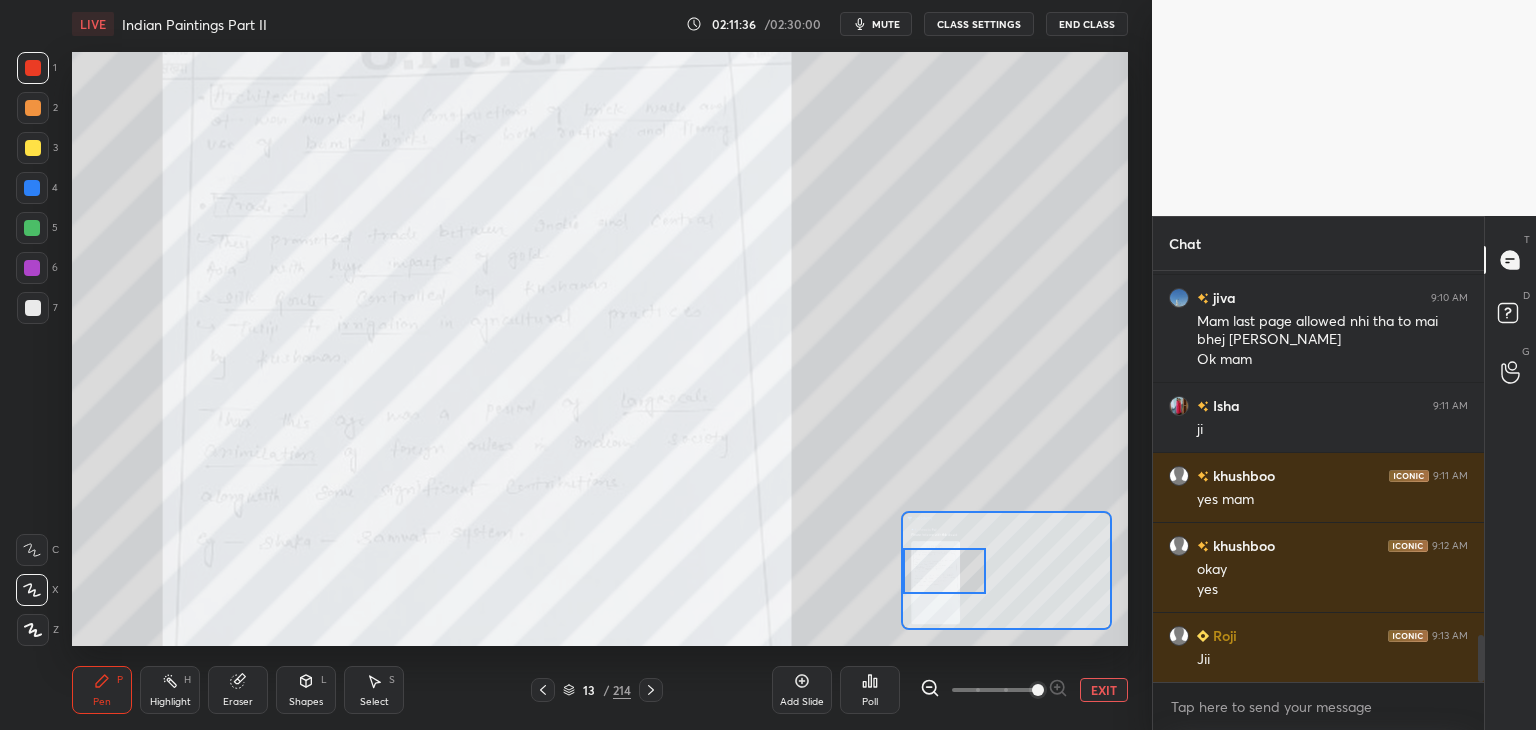 click at bounding box center [944, 571] 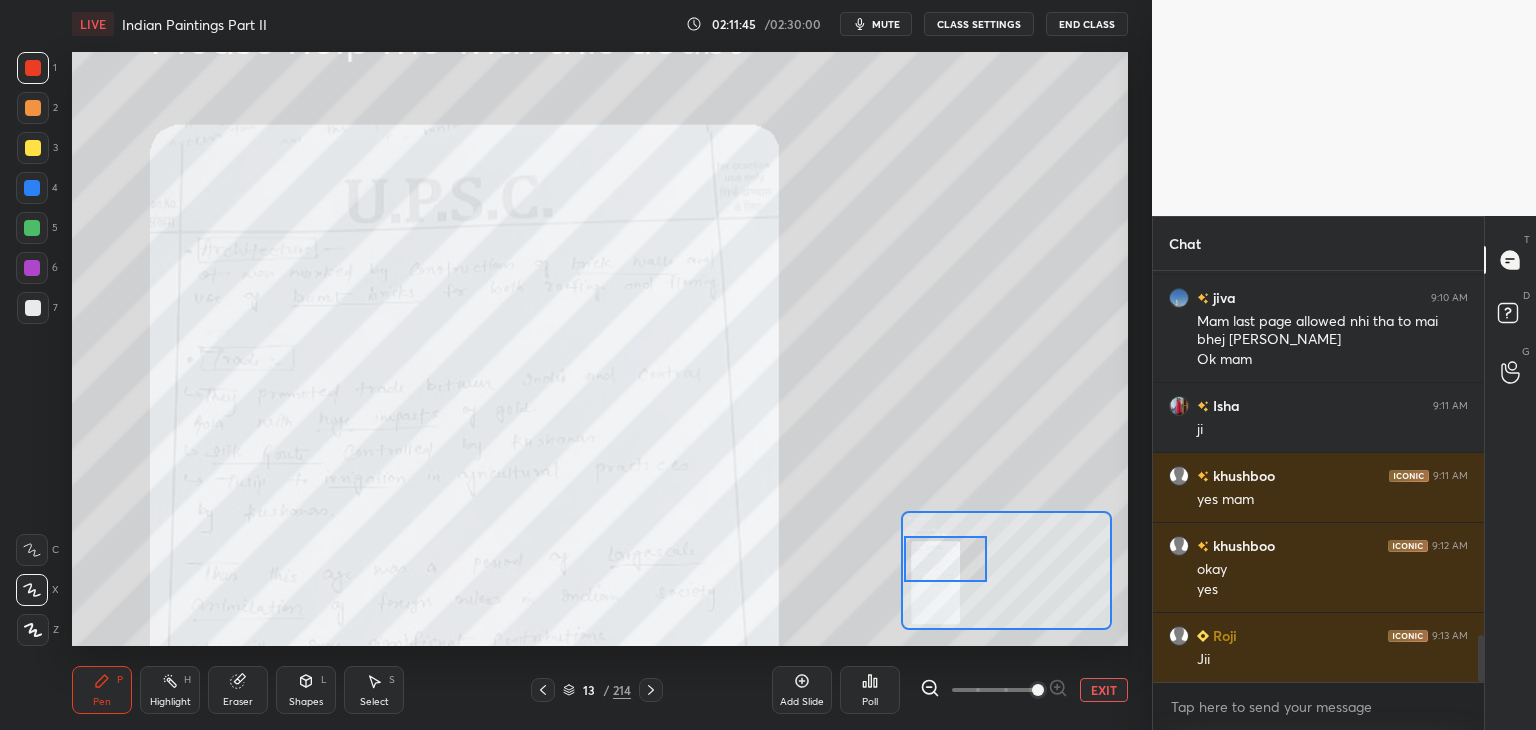 drag, startPoint x: 955, startPoint y: 571, endPoint x: 955, endPoint y: 557, distance: 14 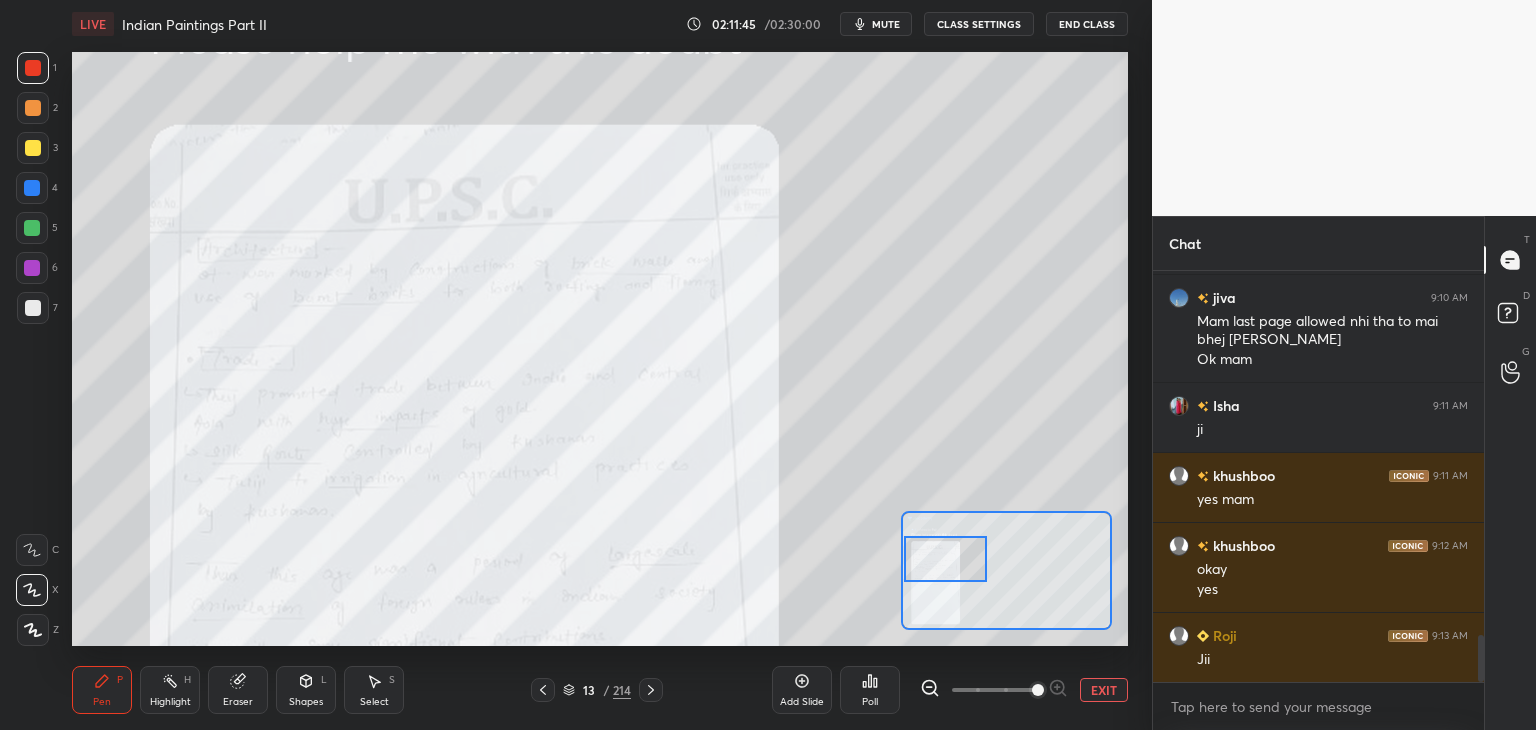click at bounding box center (945, 559) 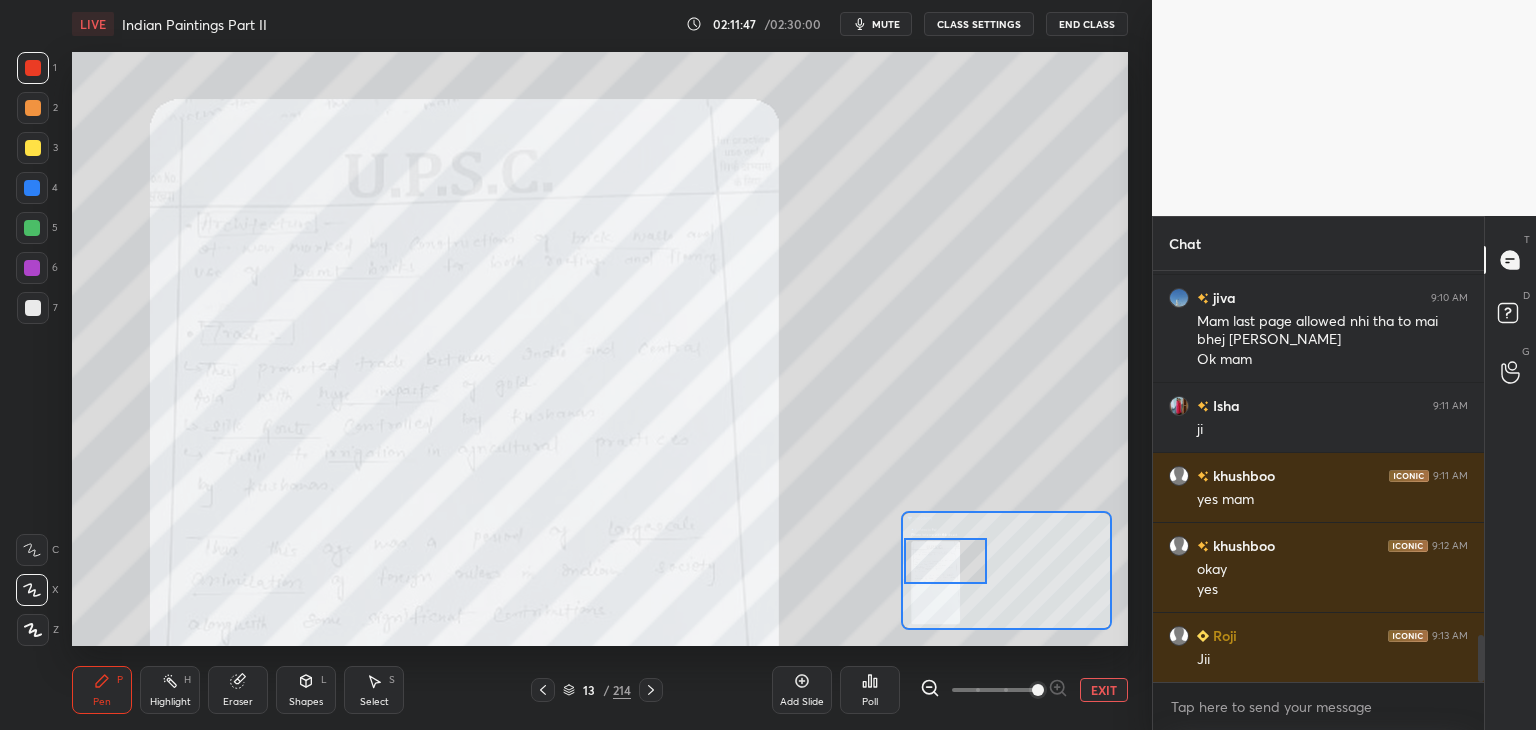 click on "EXIT" at bounding box center [1104, 690] 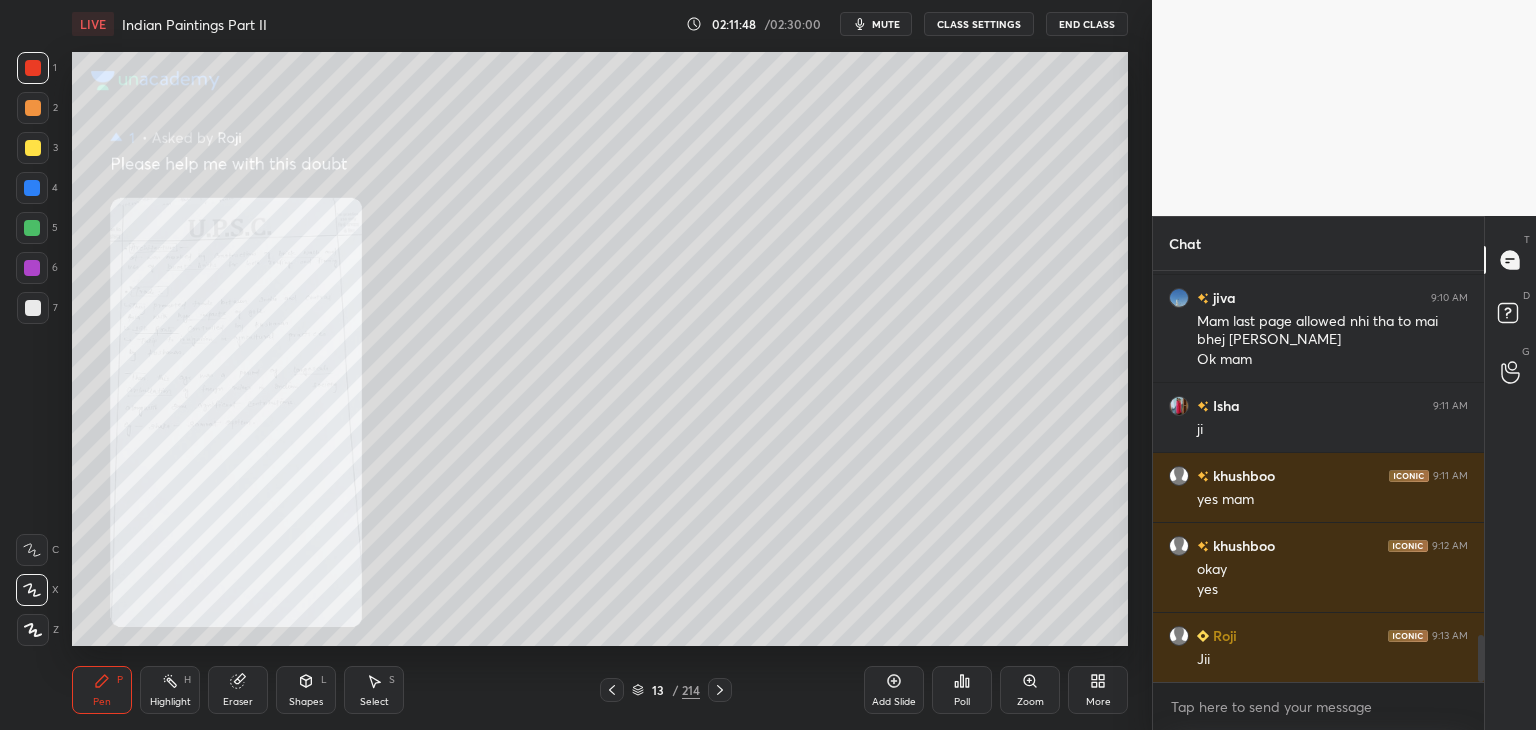 click 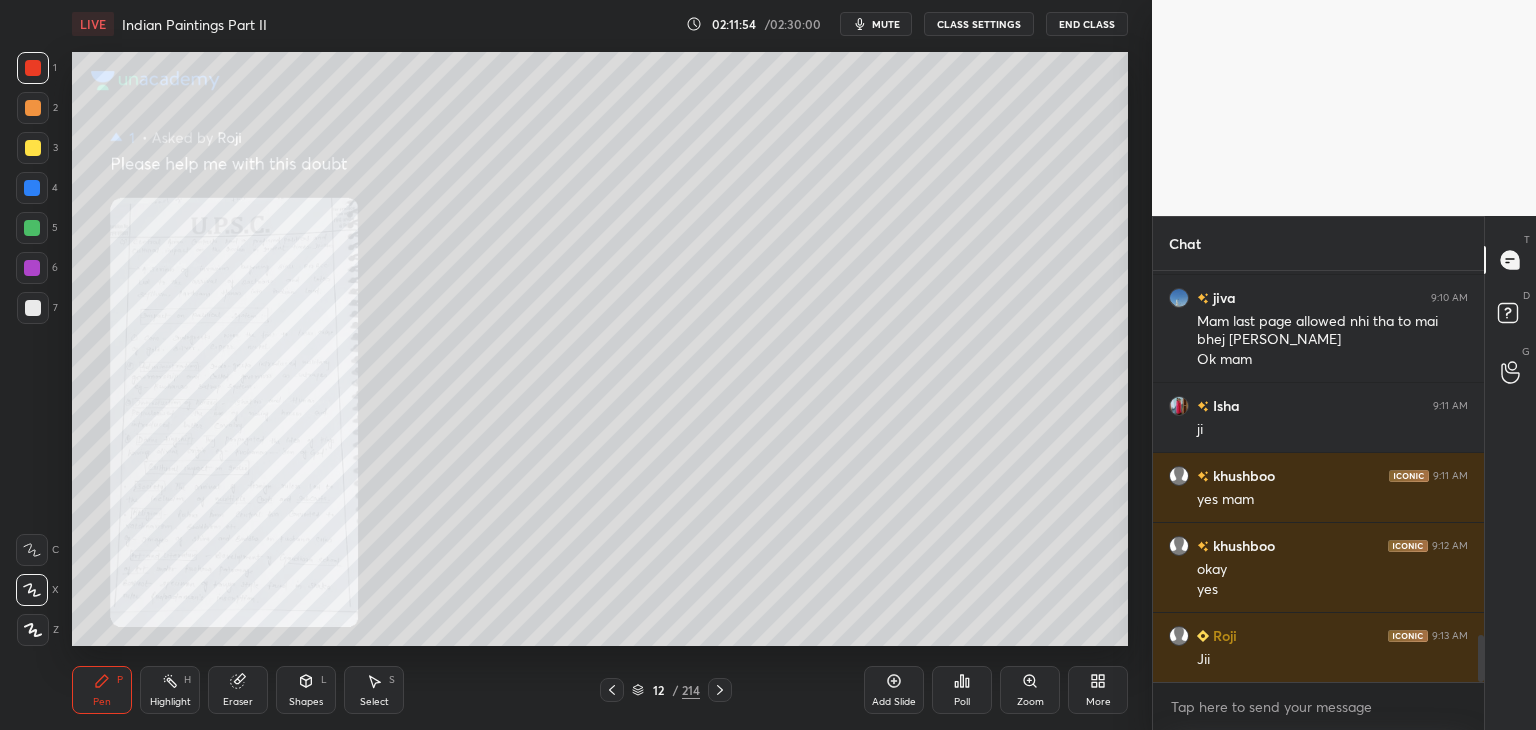 click 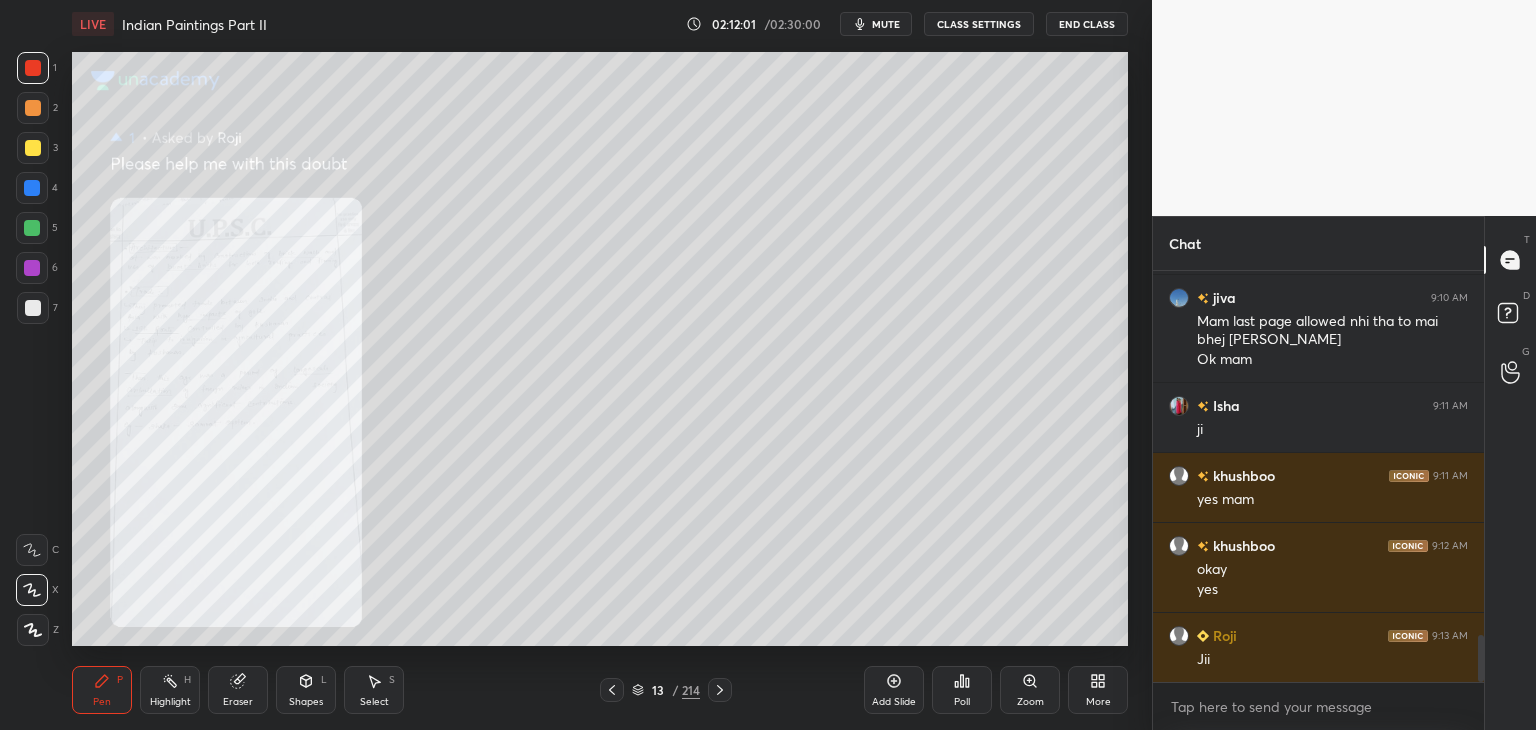 click 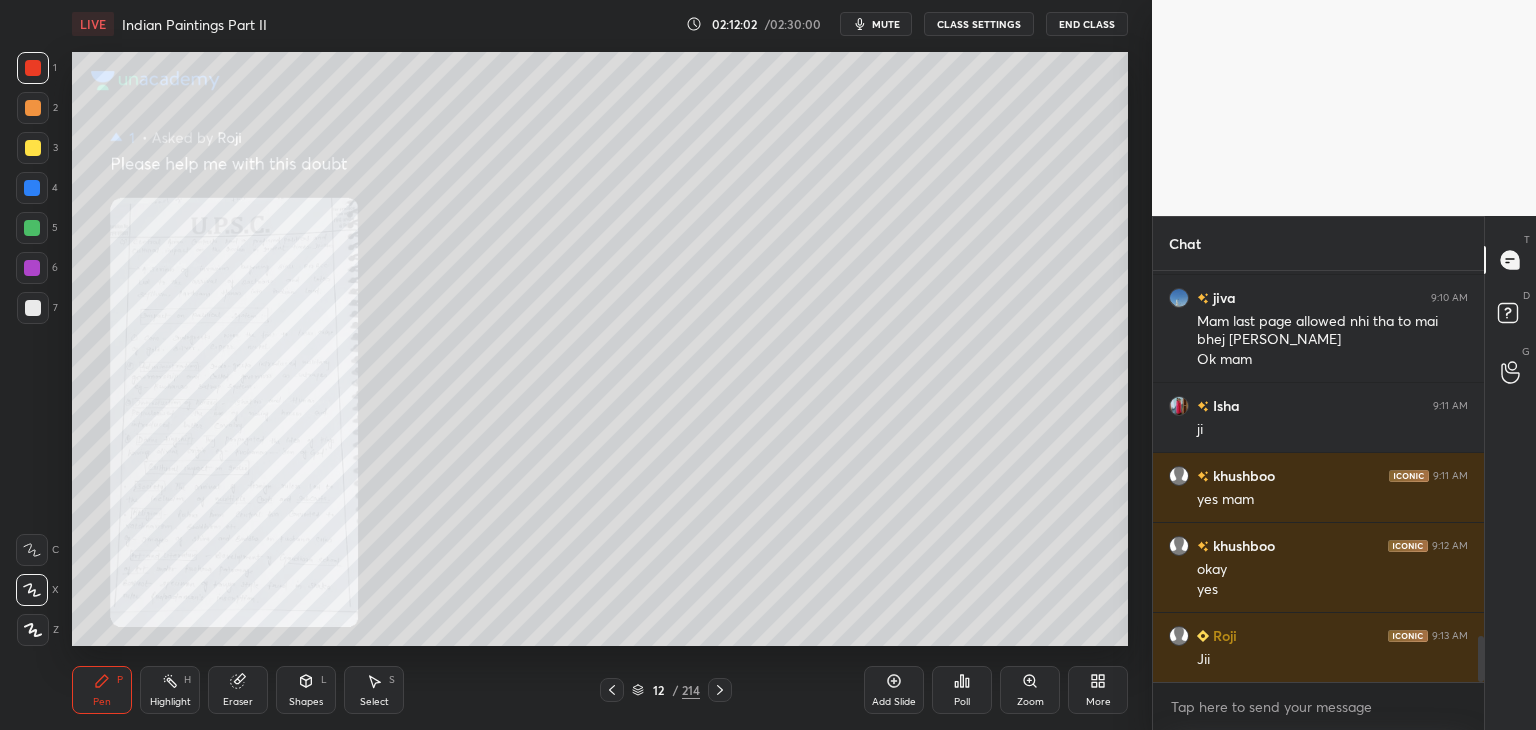 scroll, scrollTop: 3254, scrollLeft: 0, axis: vertical 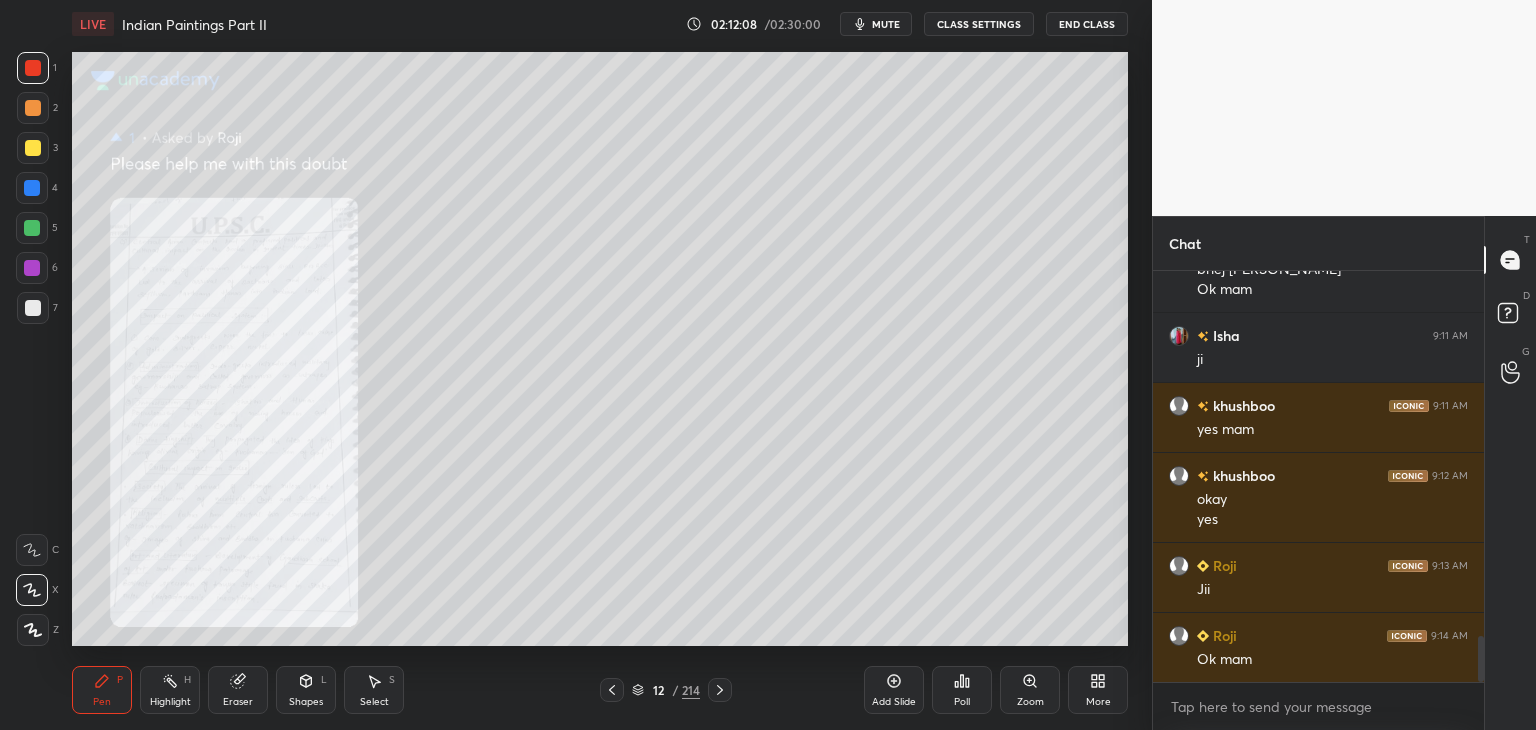 click 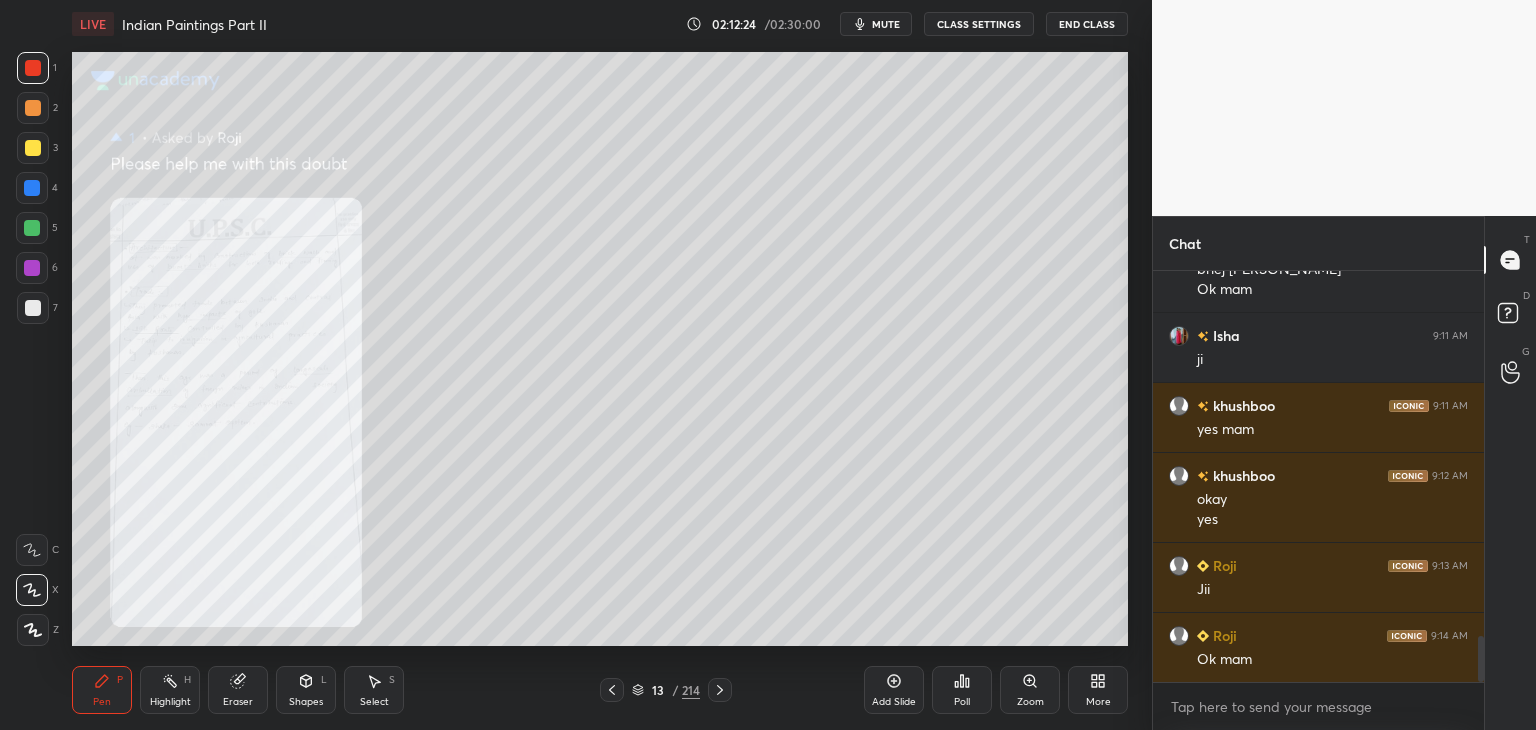 drag, startPoint x: 615, startPoint y: 692, endPoint x: 604, endPoint y: 692, distance: 11 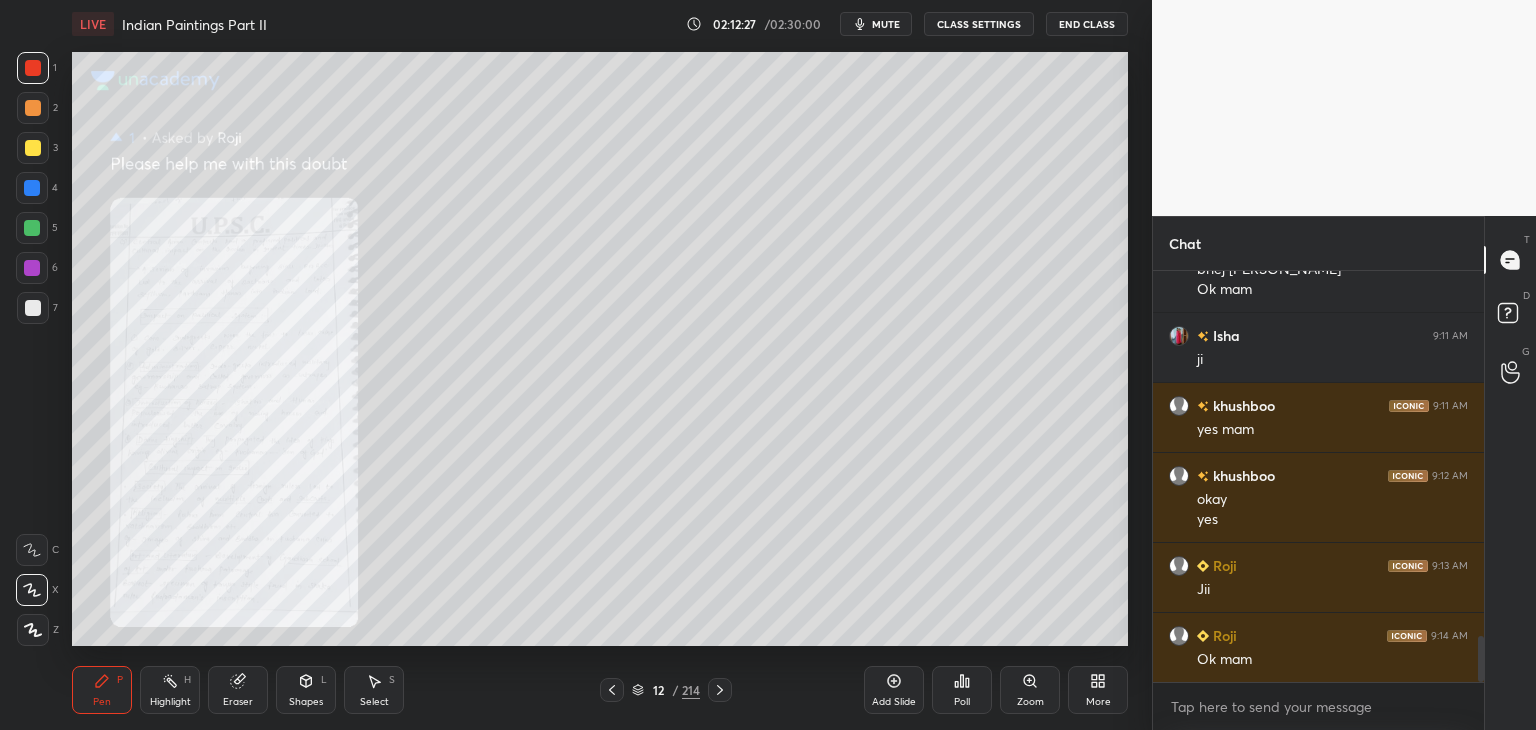 click 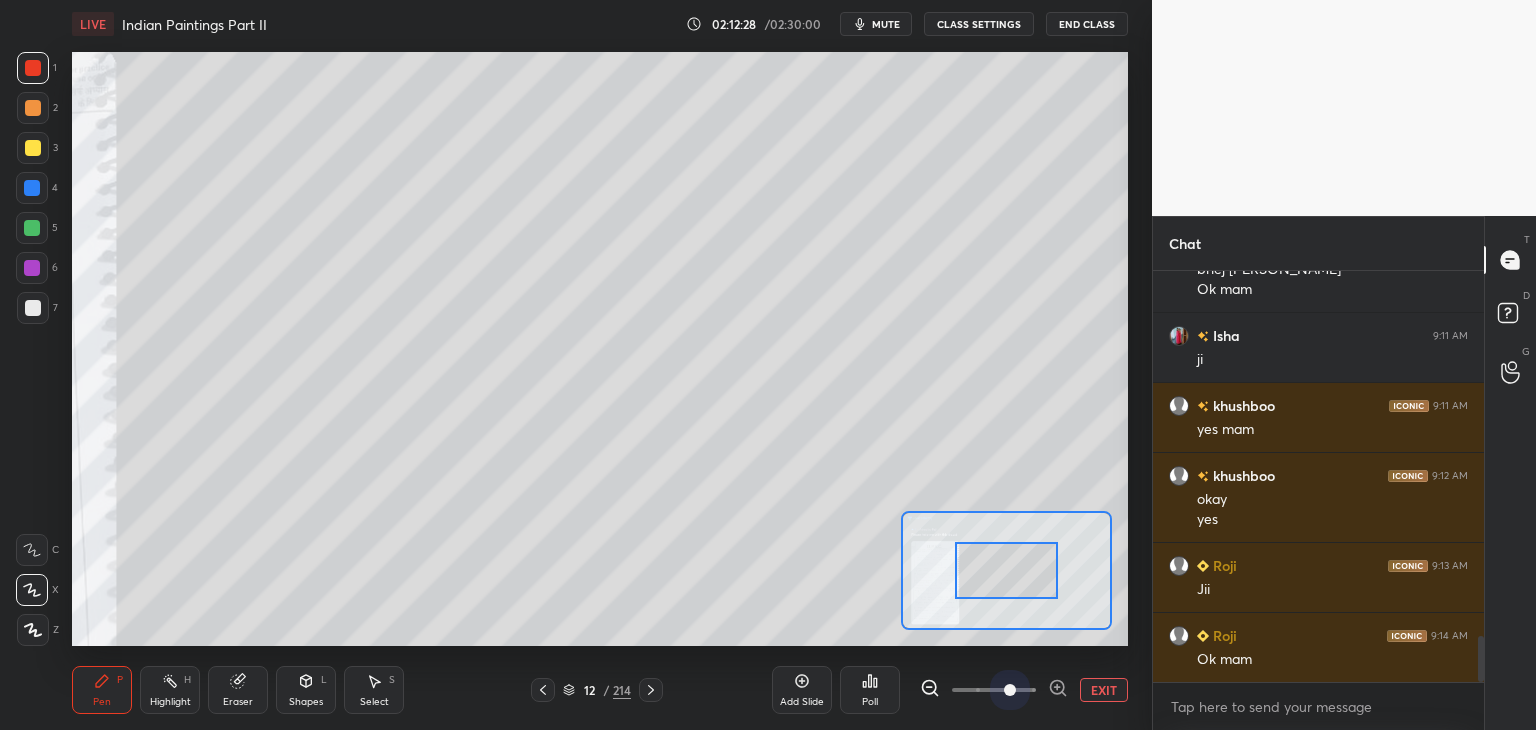click at bounding box center [994, 690] 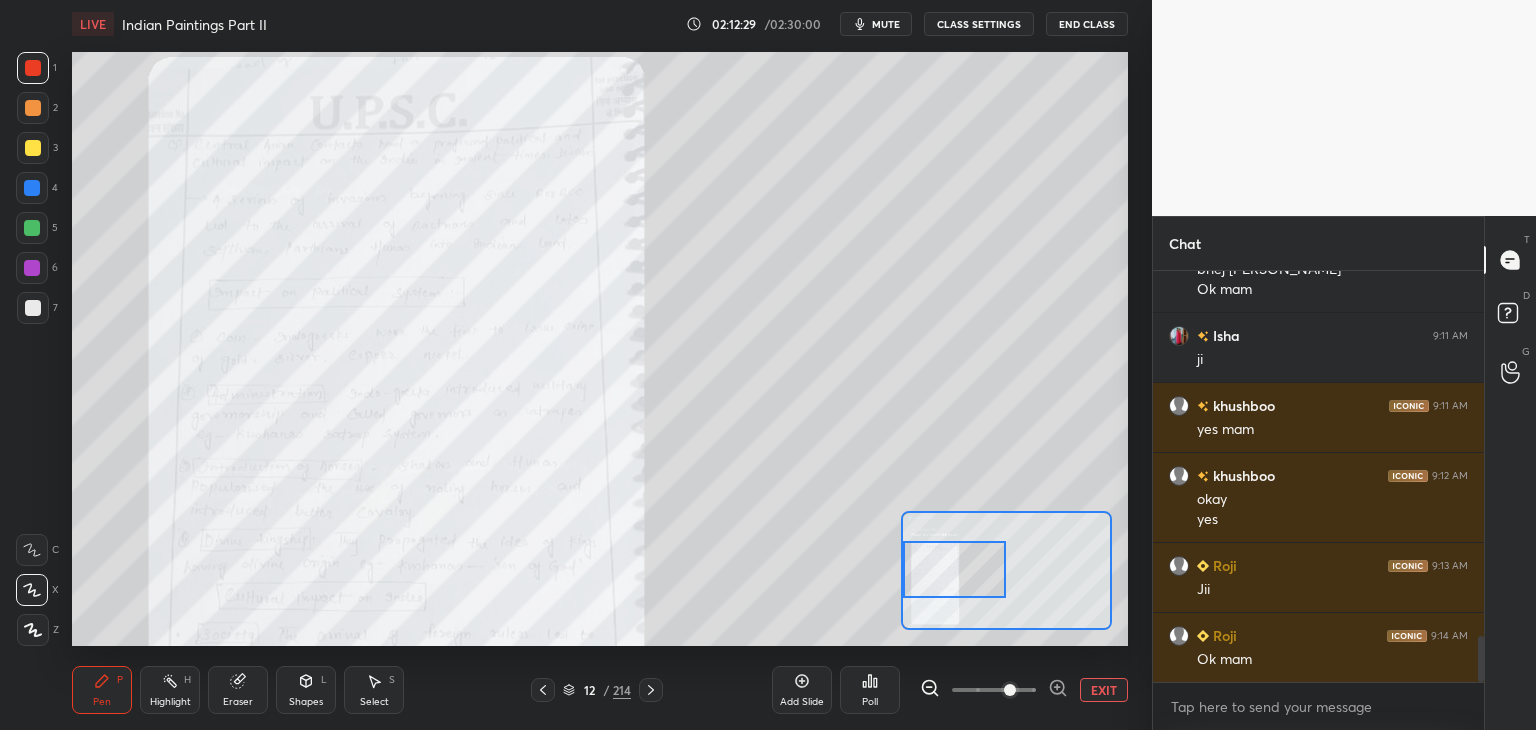 drag, startPoint x: 1024, startPoint y: 563, endPoint x: 956, endPoint y: 566, distance: 68.06615 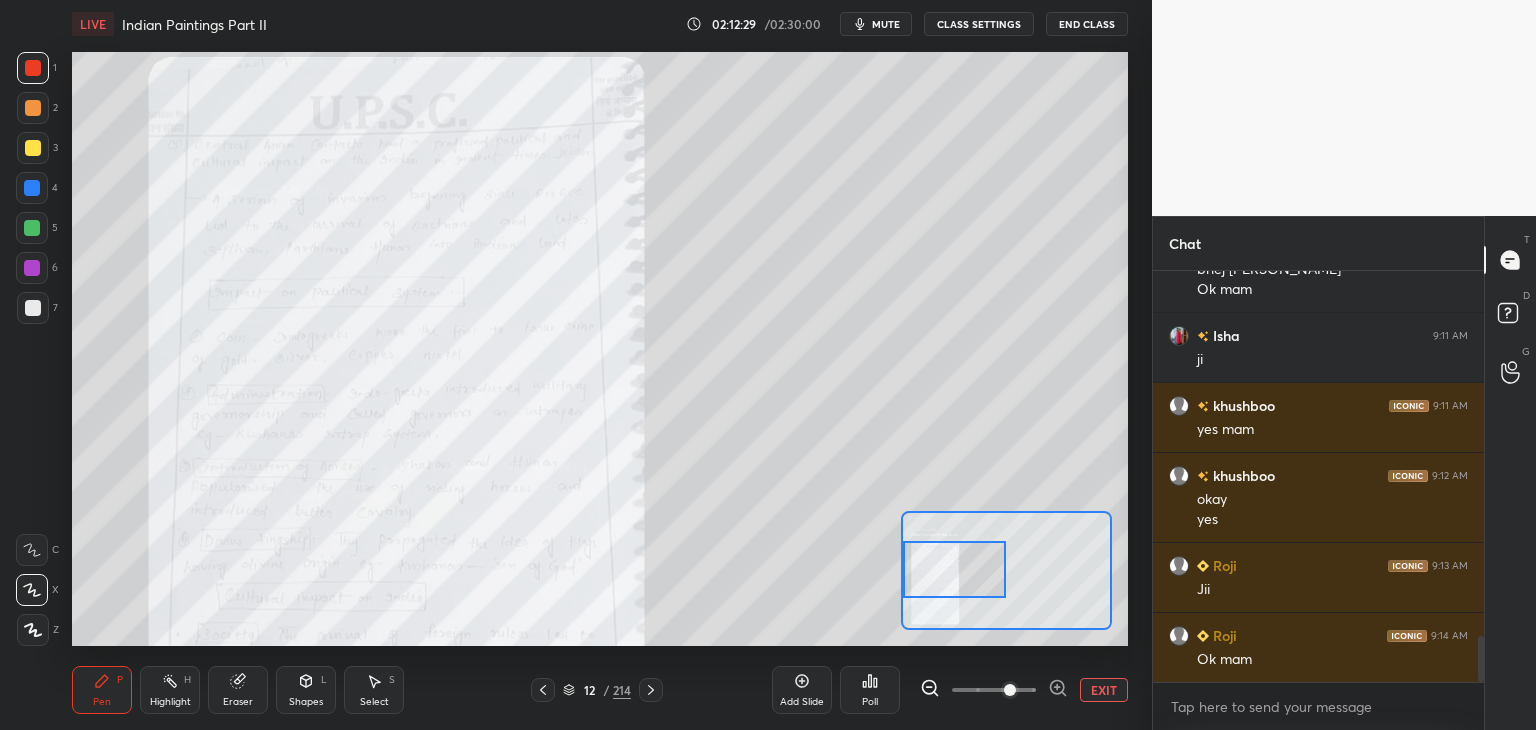 click at bounding box center [955, 569] 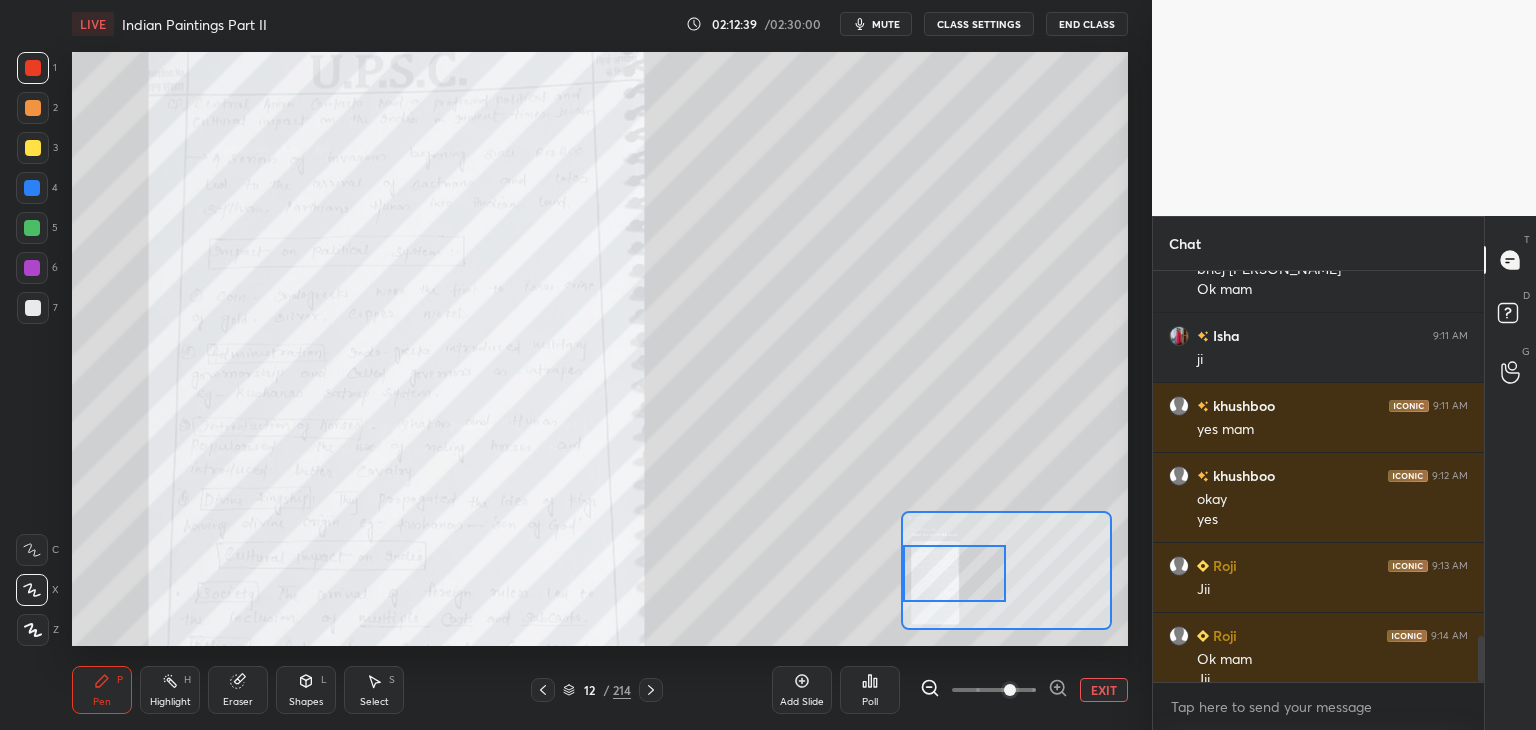 scroll, scrollTop: 3274, scrollLeft: 0, axis: vertical 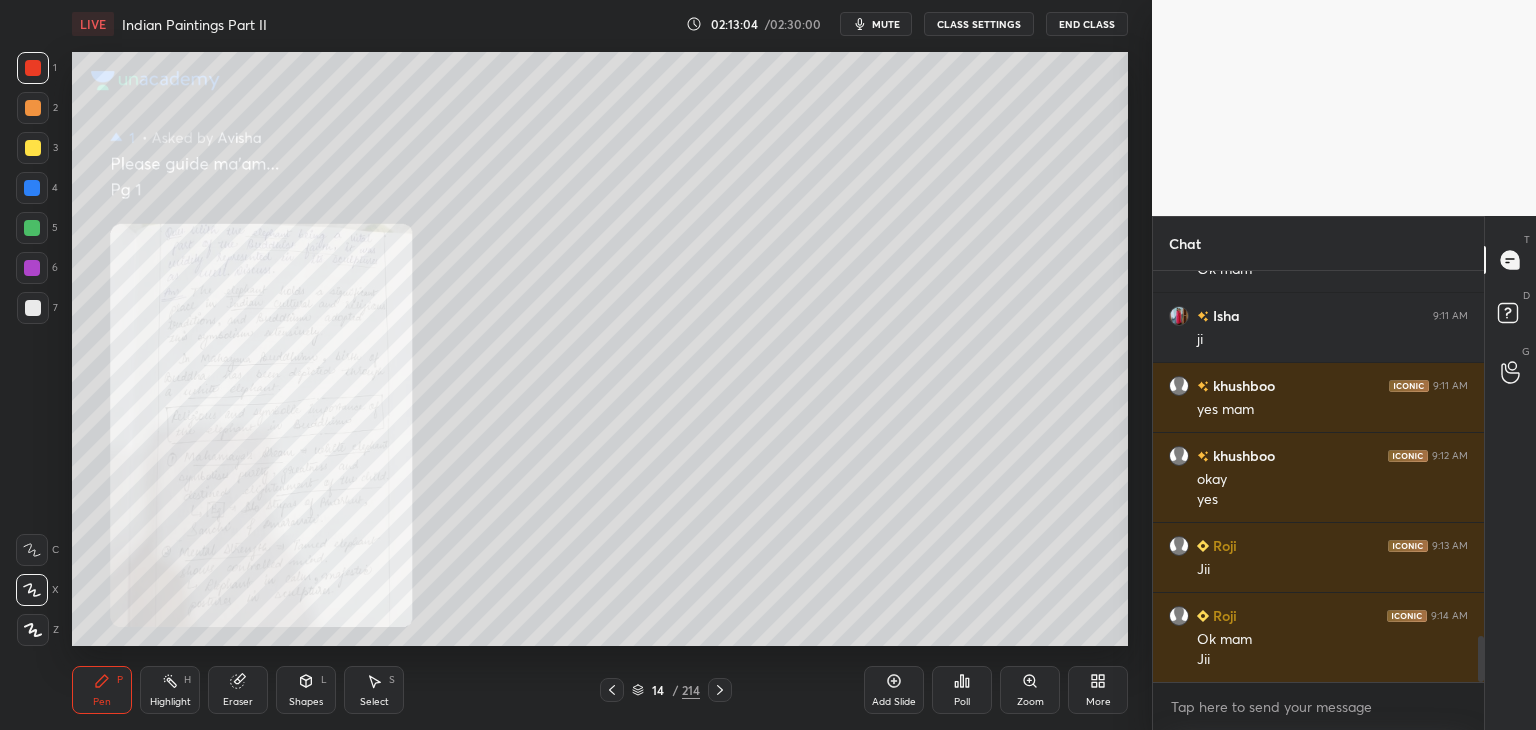 click 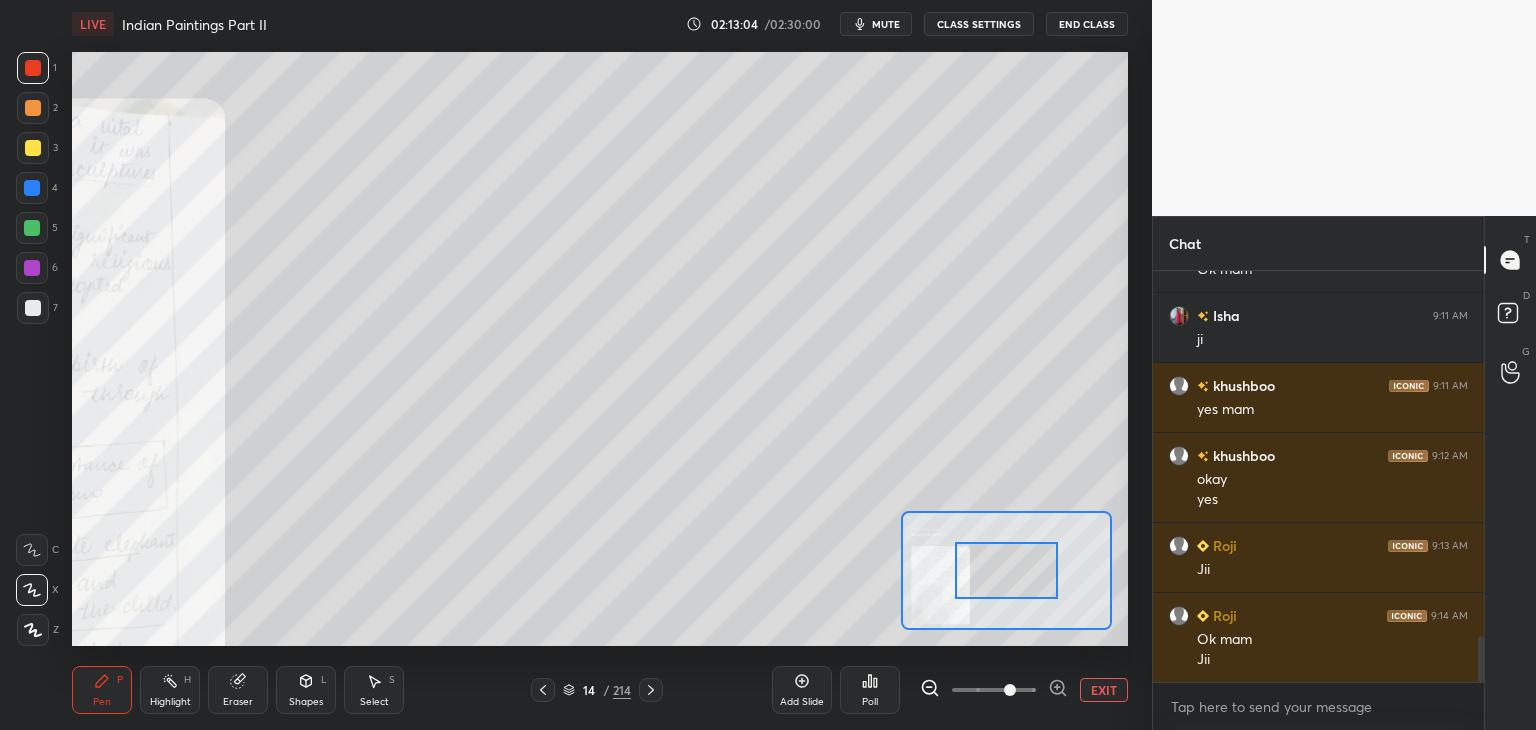 click at bounding box center (994, 690) 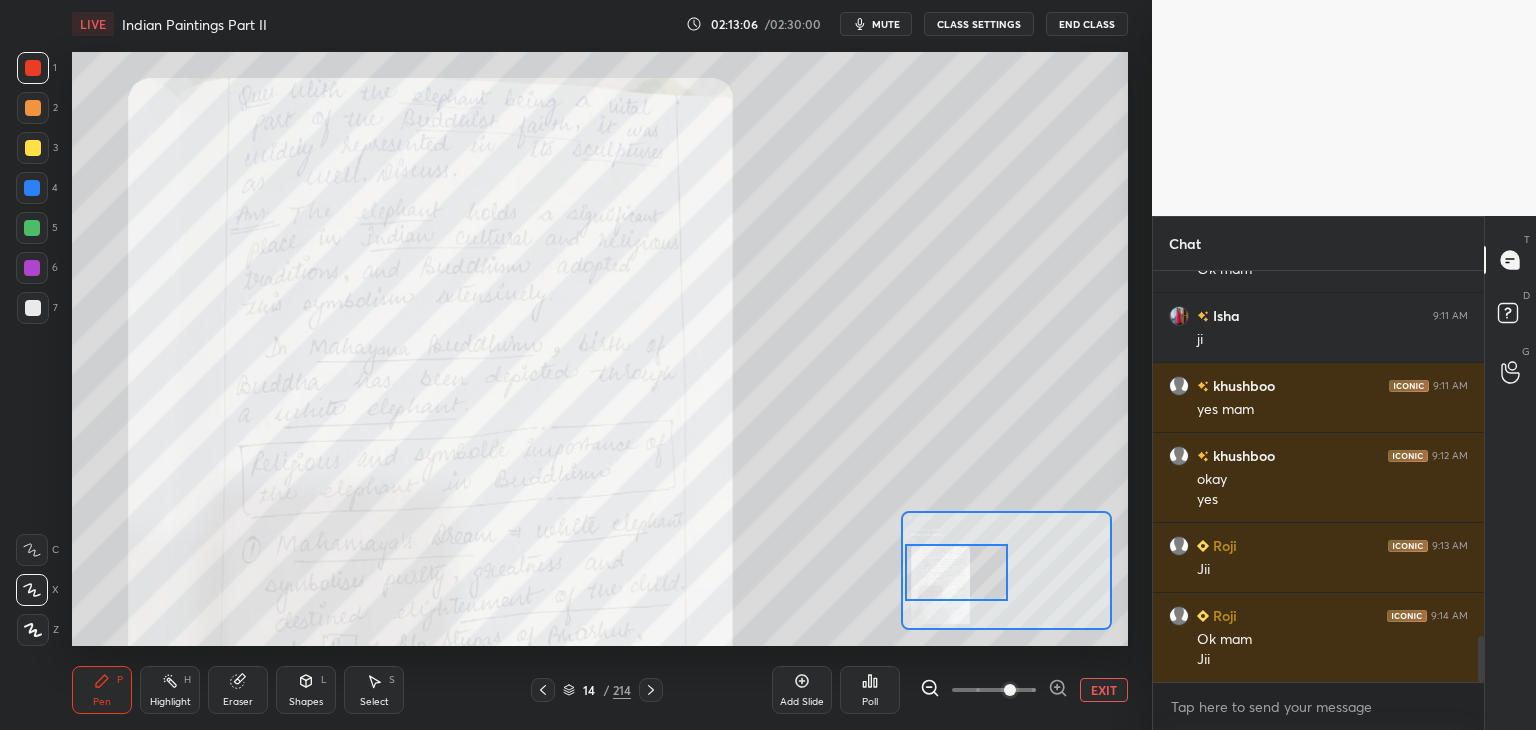 drag, startPoint x: 1032, startPoint y: 571, endPoint x: 982, endPoint y: 573, distance: 50.039986 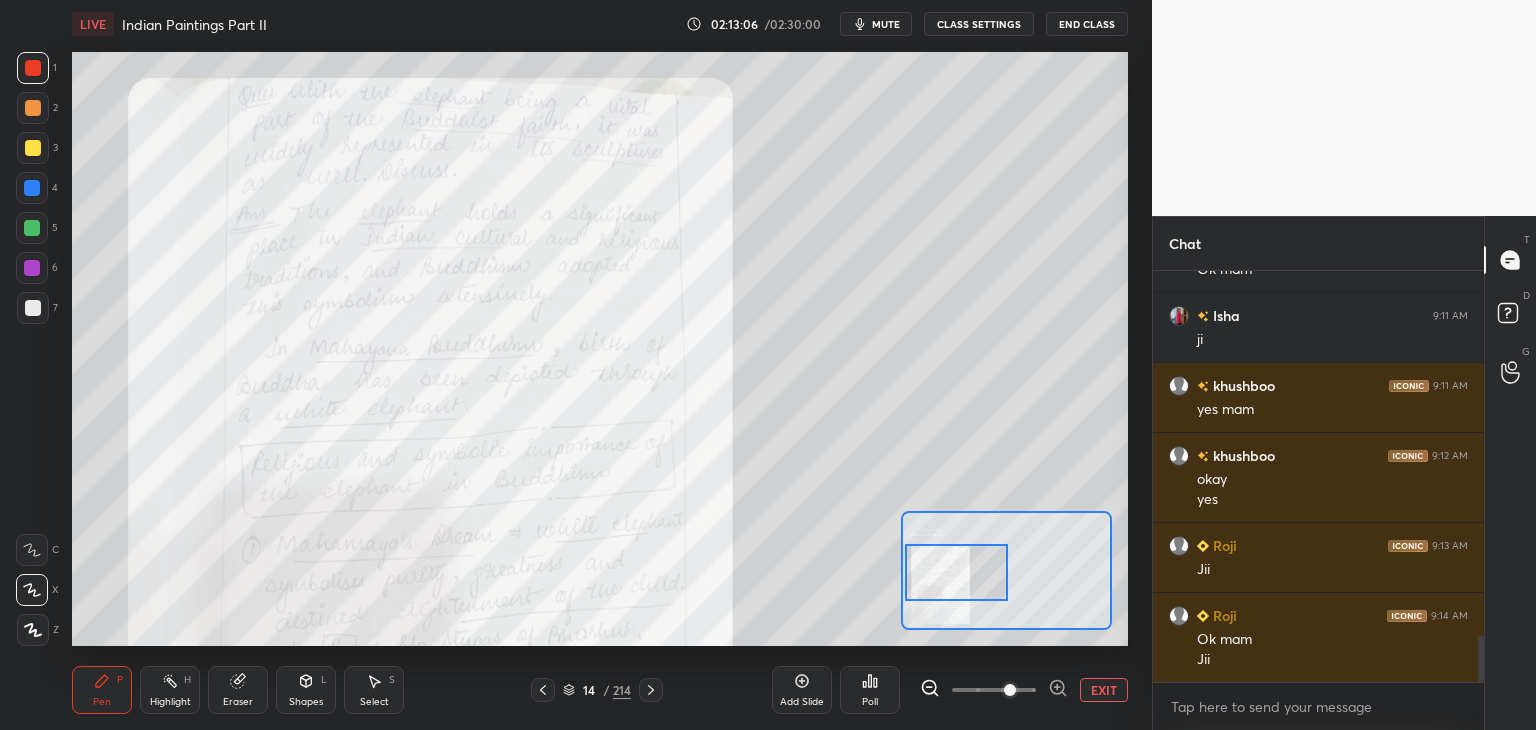 click at bounding box center (957, 572) 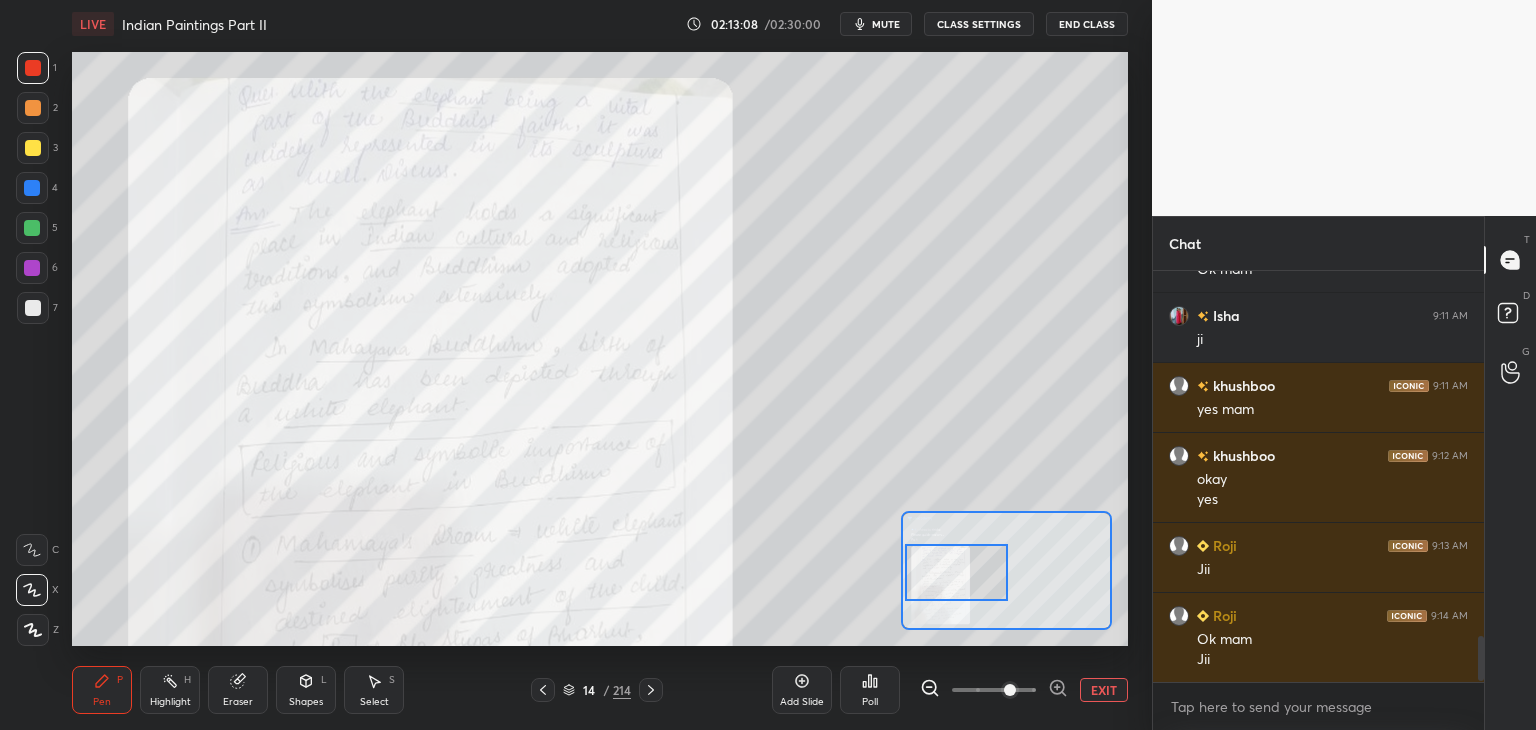 scroll, scrollTop: 3344, scrollLeft: 0, axis: vertical 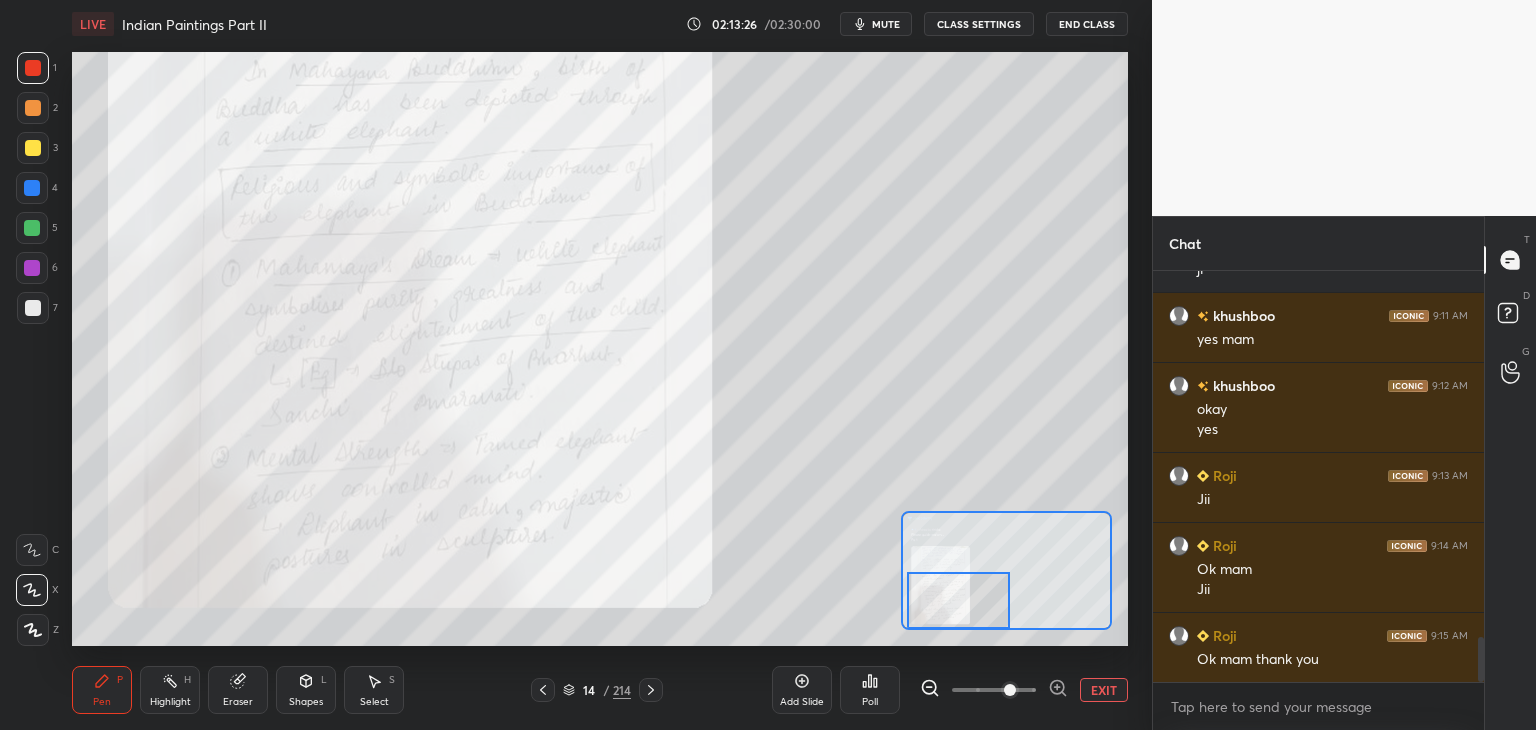 drag, startPoint x: 977, startPoint y: 567, endPoint x: 979, endPoint y: 600, distance: 33.06055 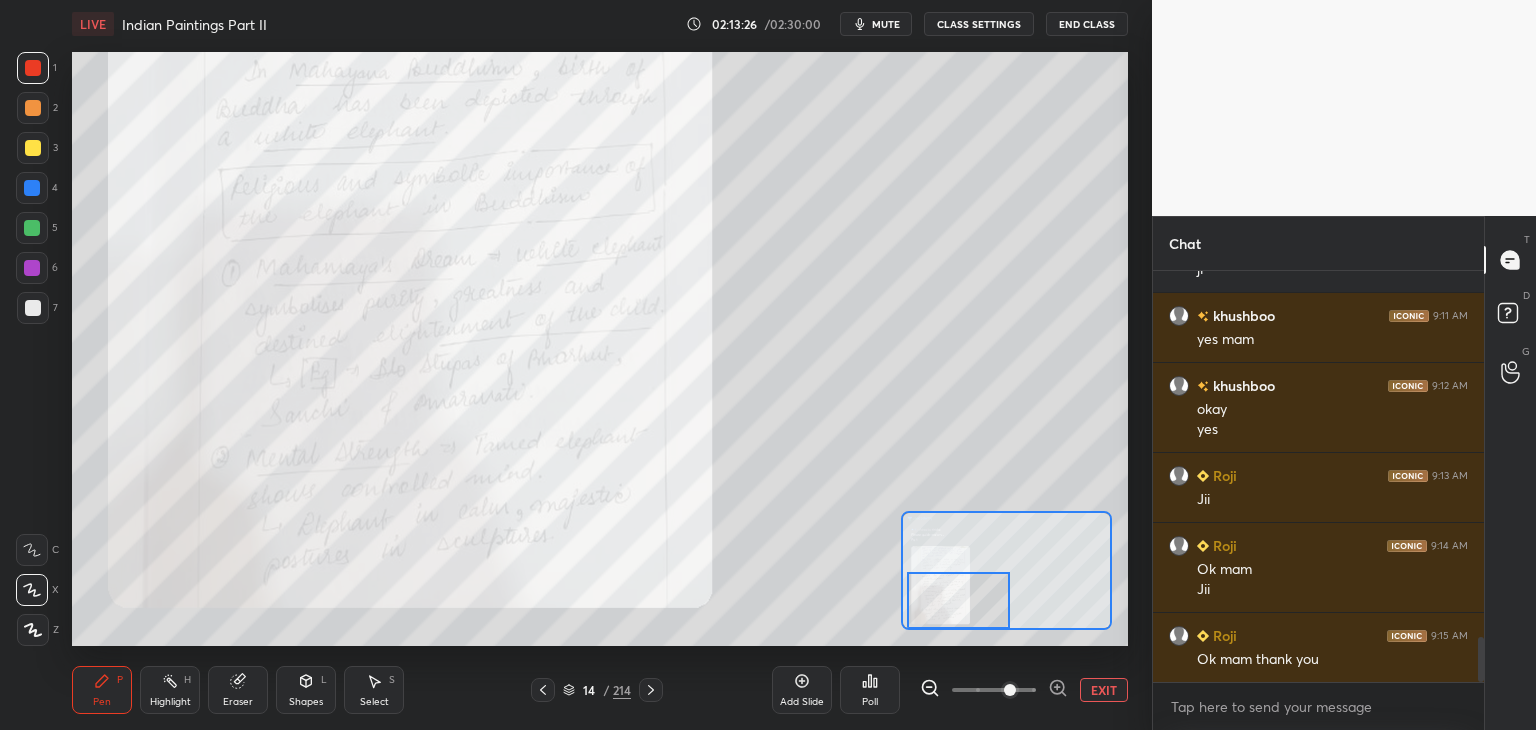 click at bounding box center [959, 600] 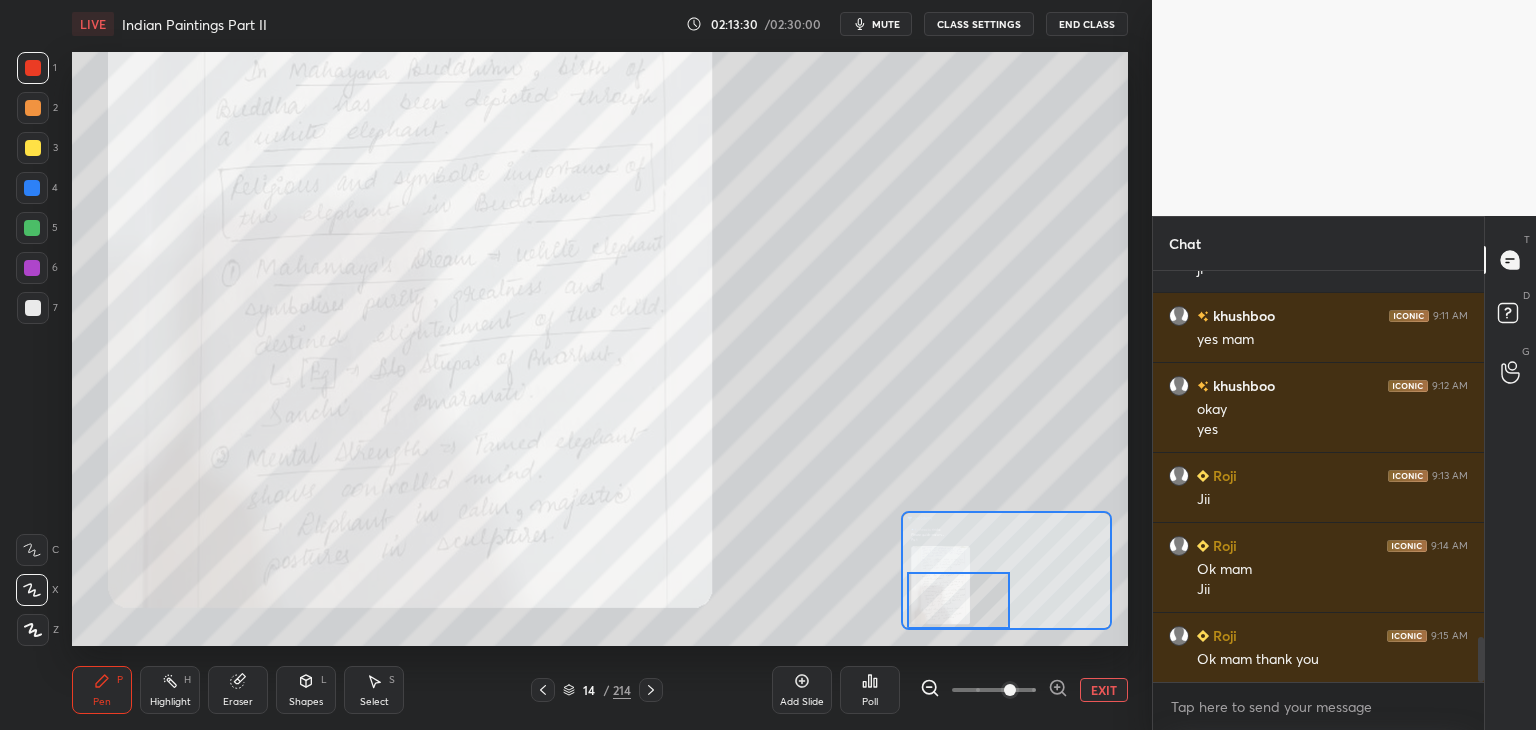 click at bounding box center (651, 690) 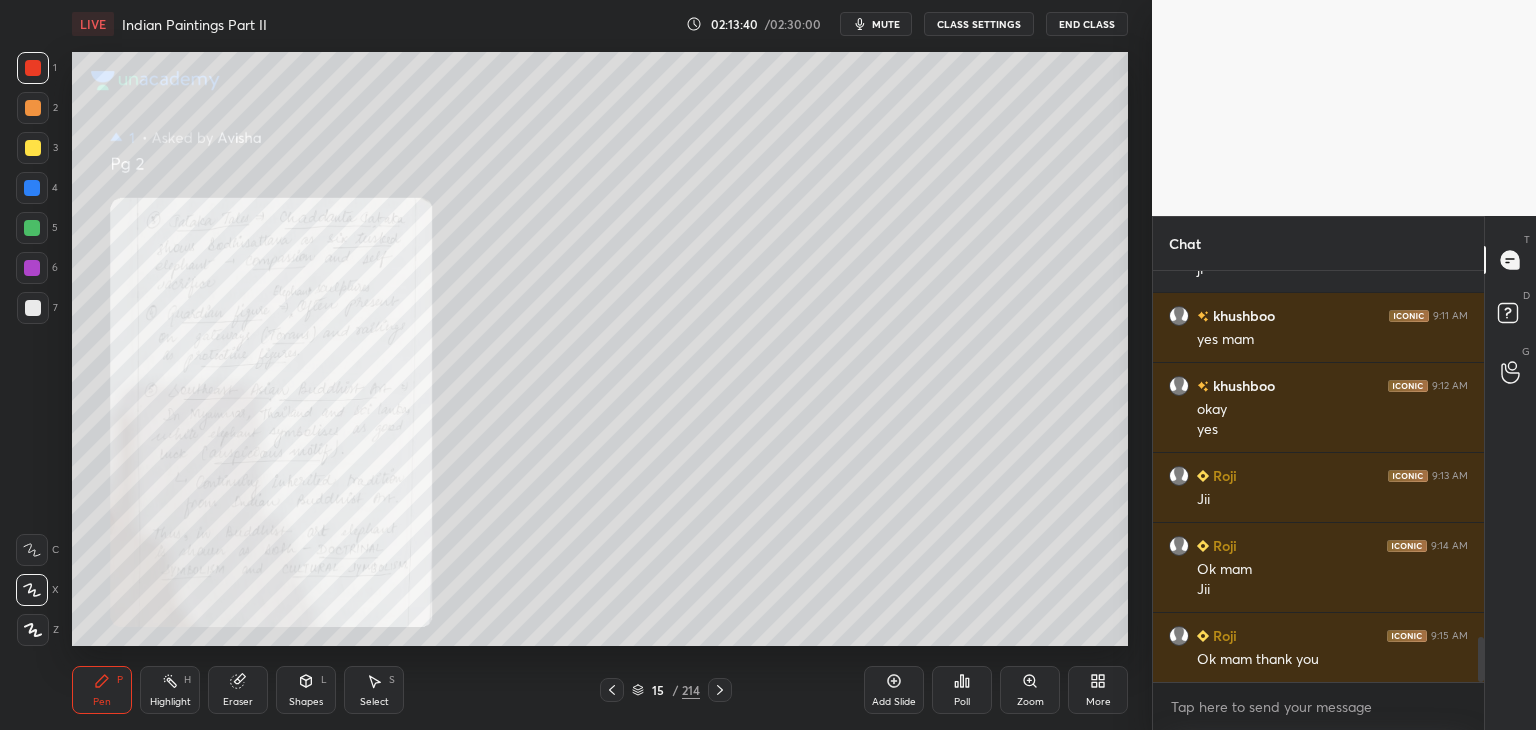 click 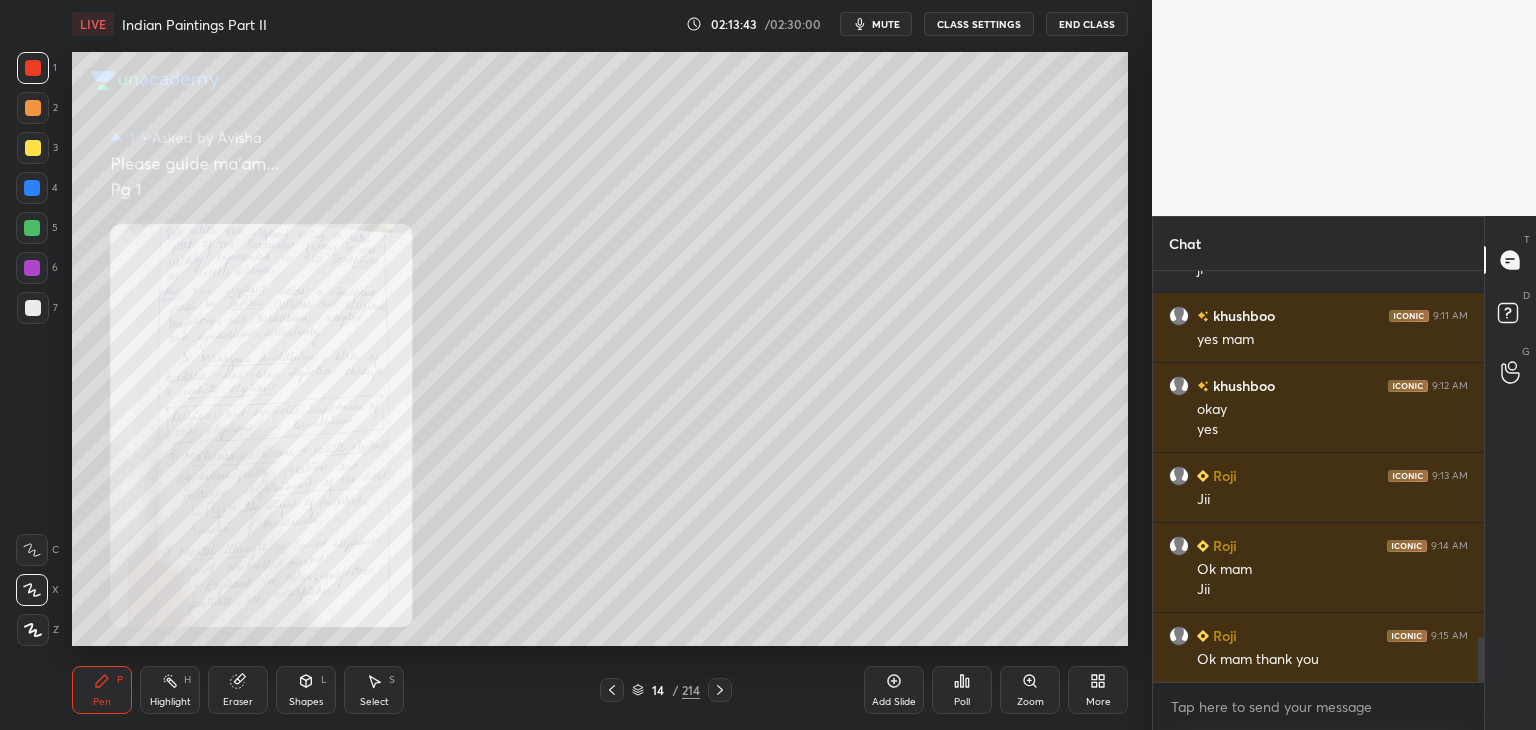click 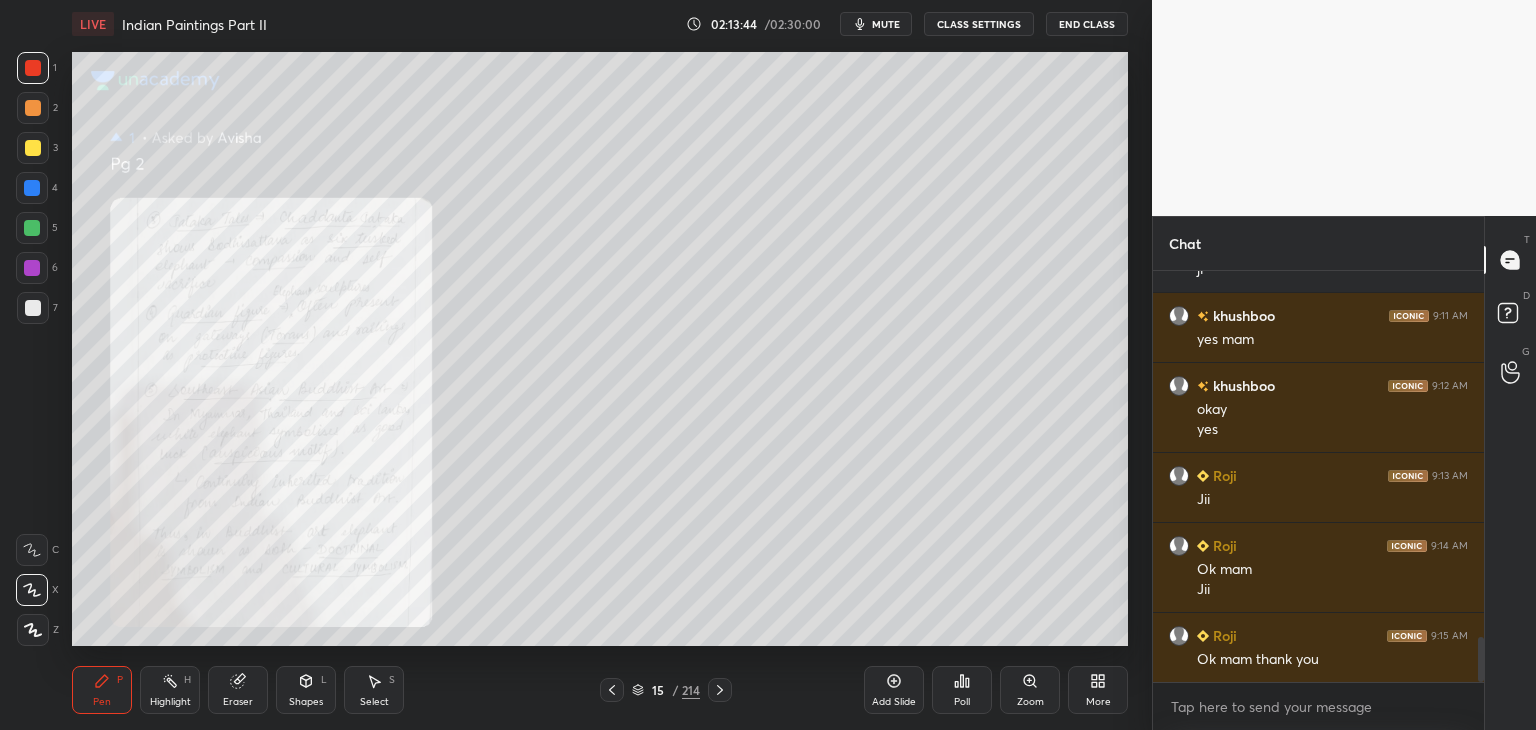 click 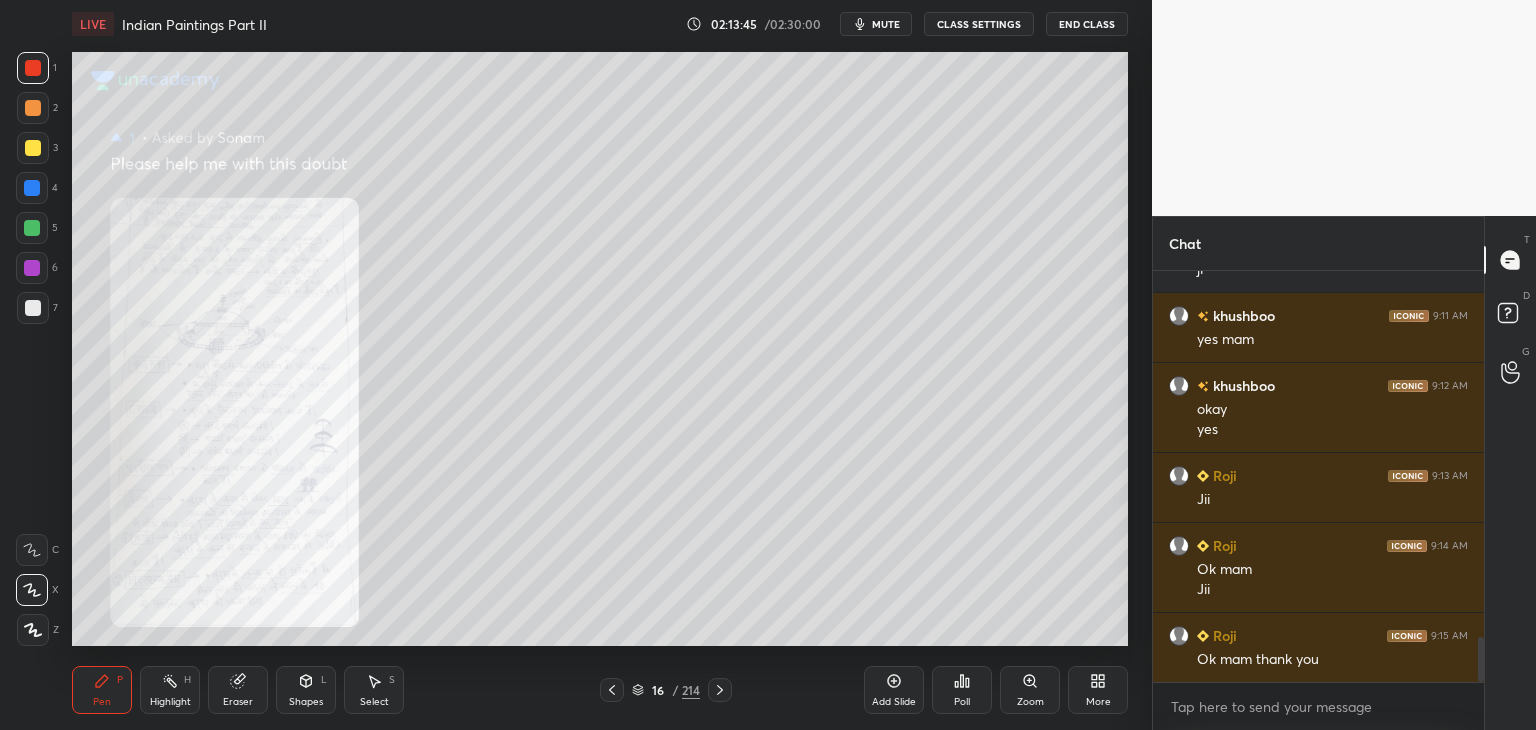 click 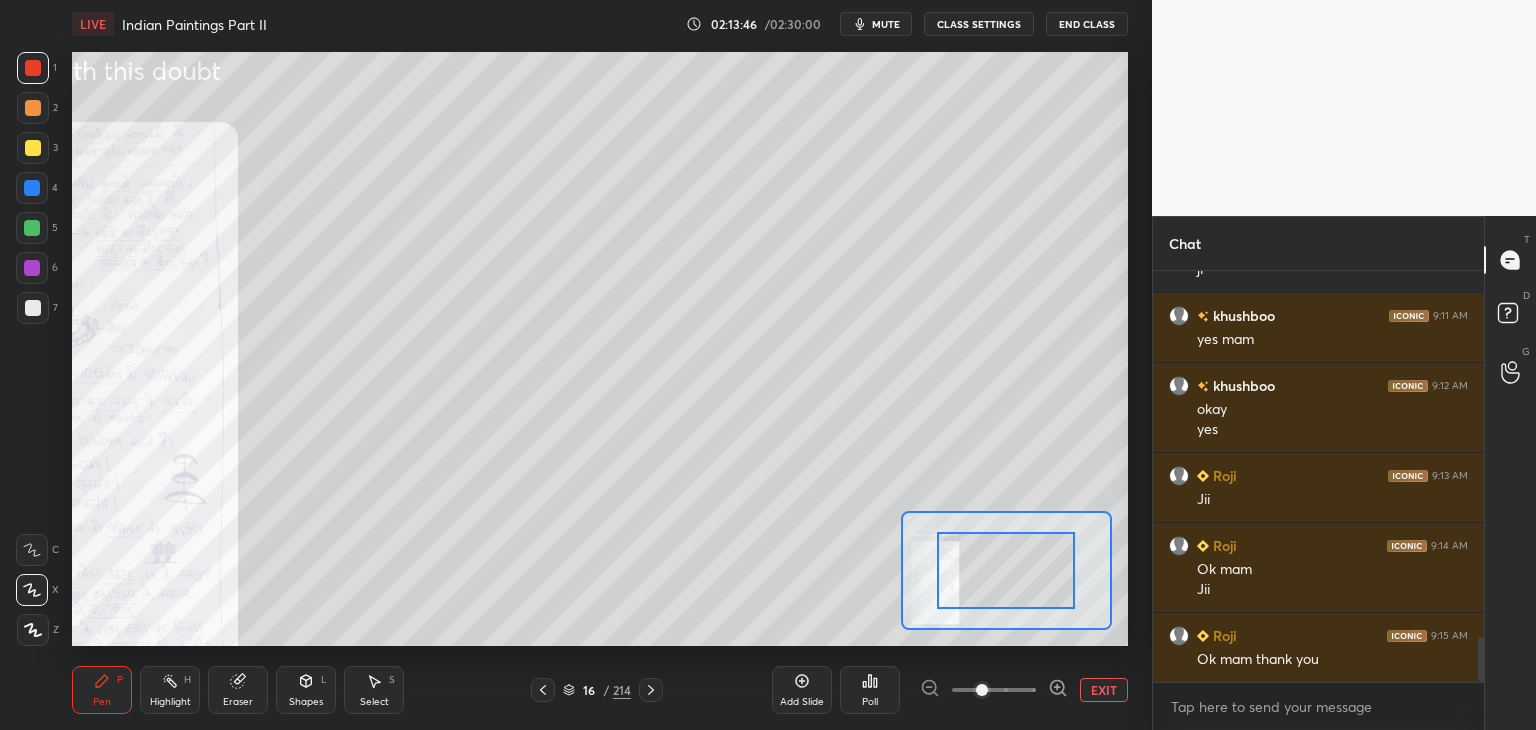 click at bounding box center [994, 690] 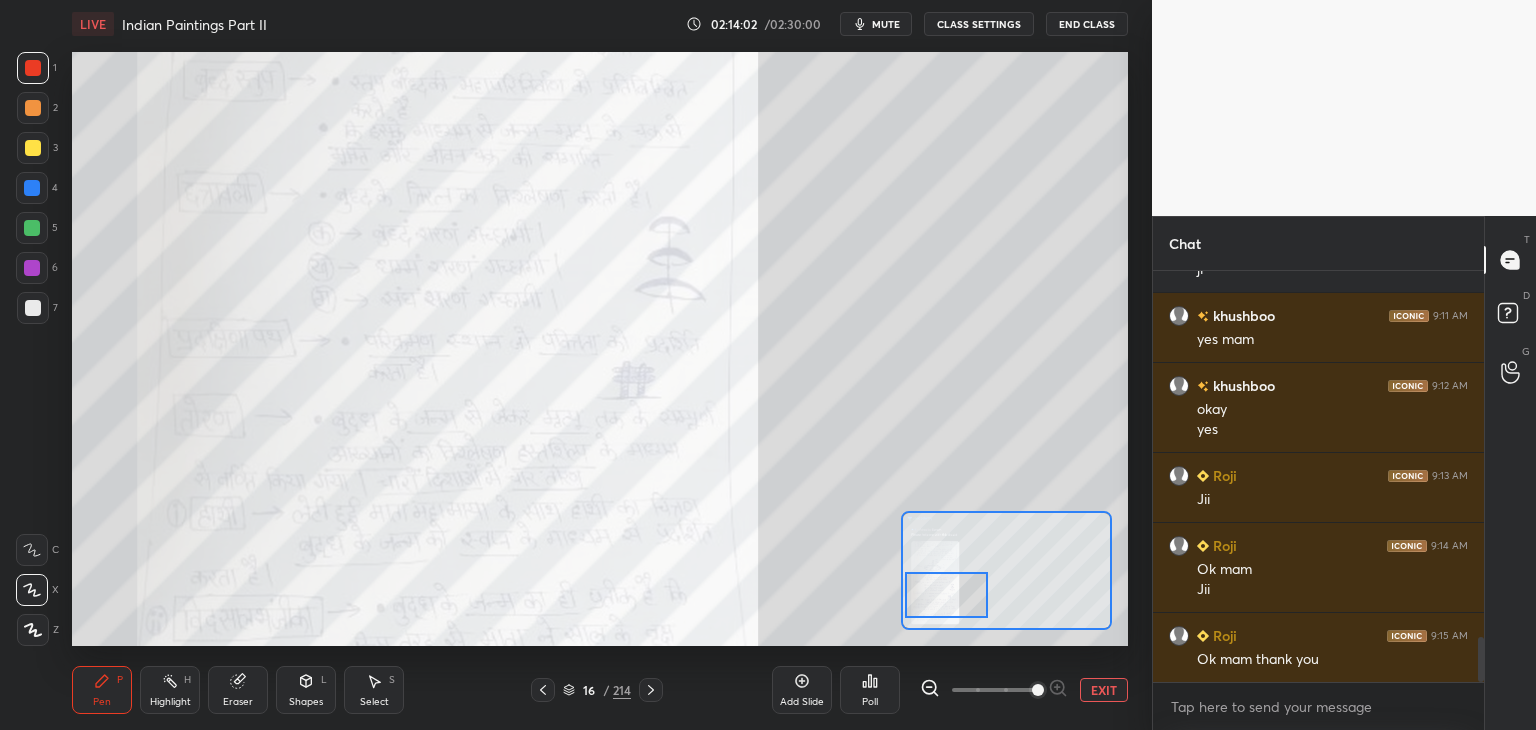 drag, startPoint x: 1010, startPoint y: 580, endPoint x: 951, endPoint y: 604, distance: 63.694584 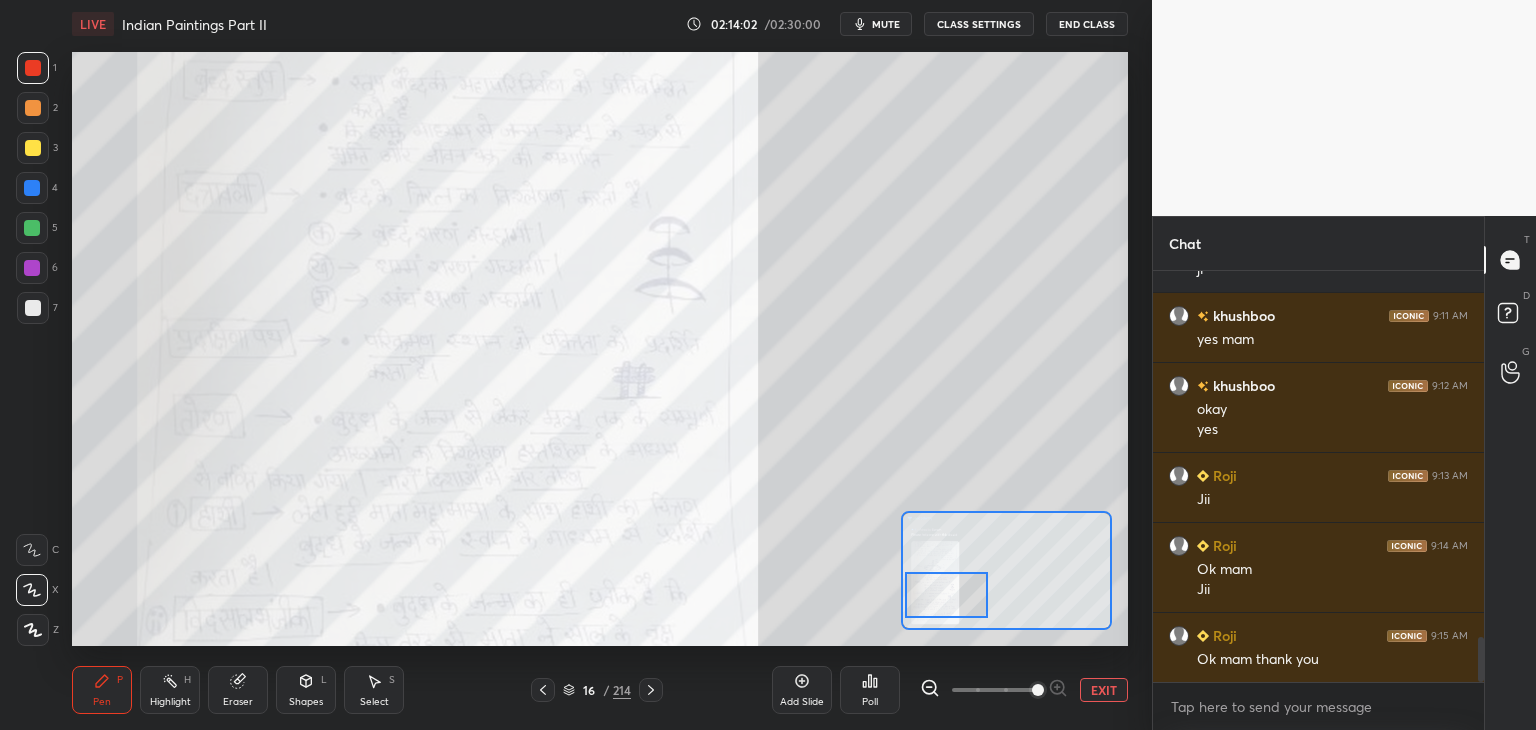 click at bounding box center [946, 595] 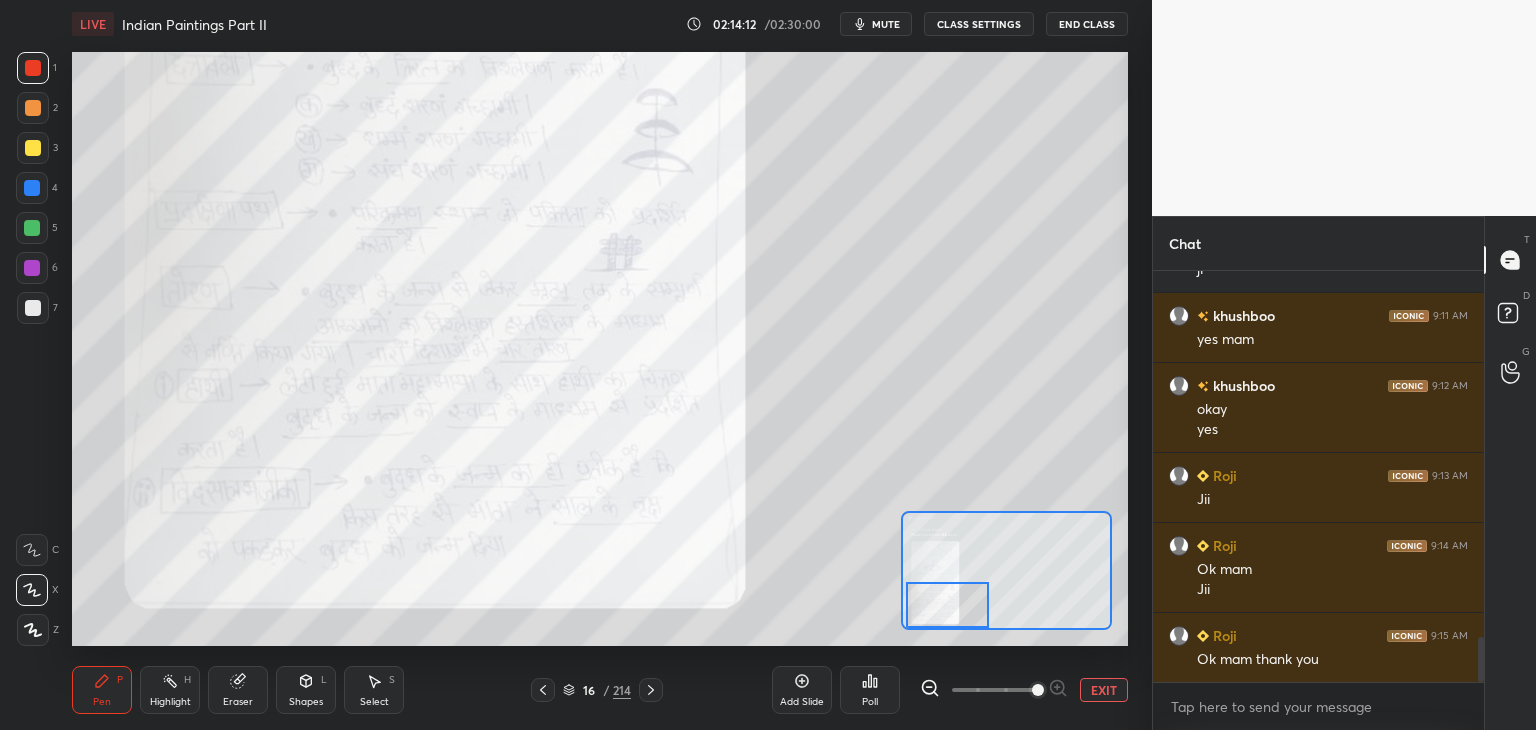 click at bounding box center [947, 605] 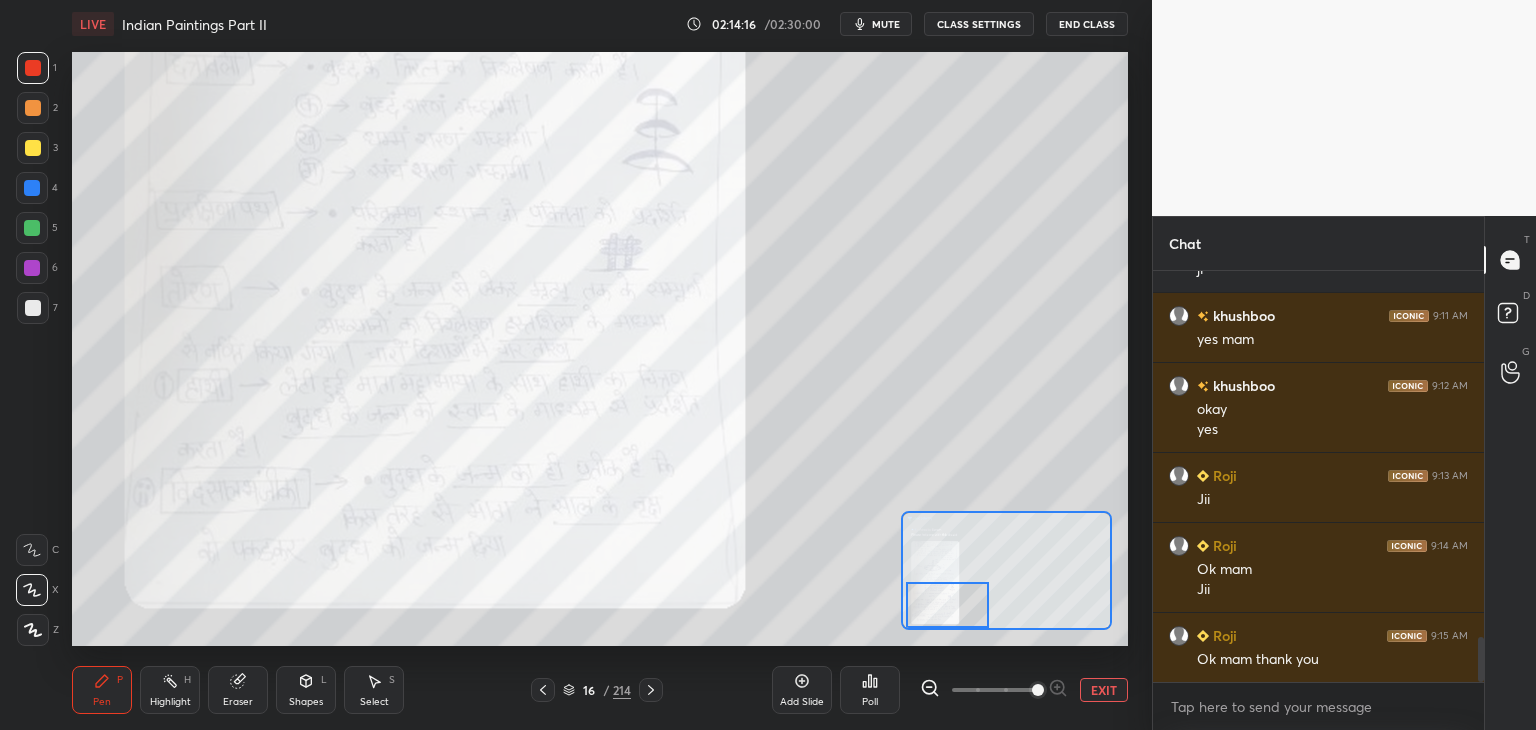 click 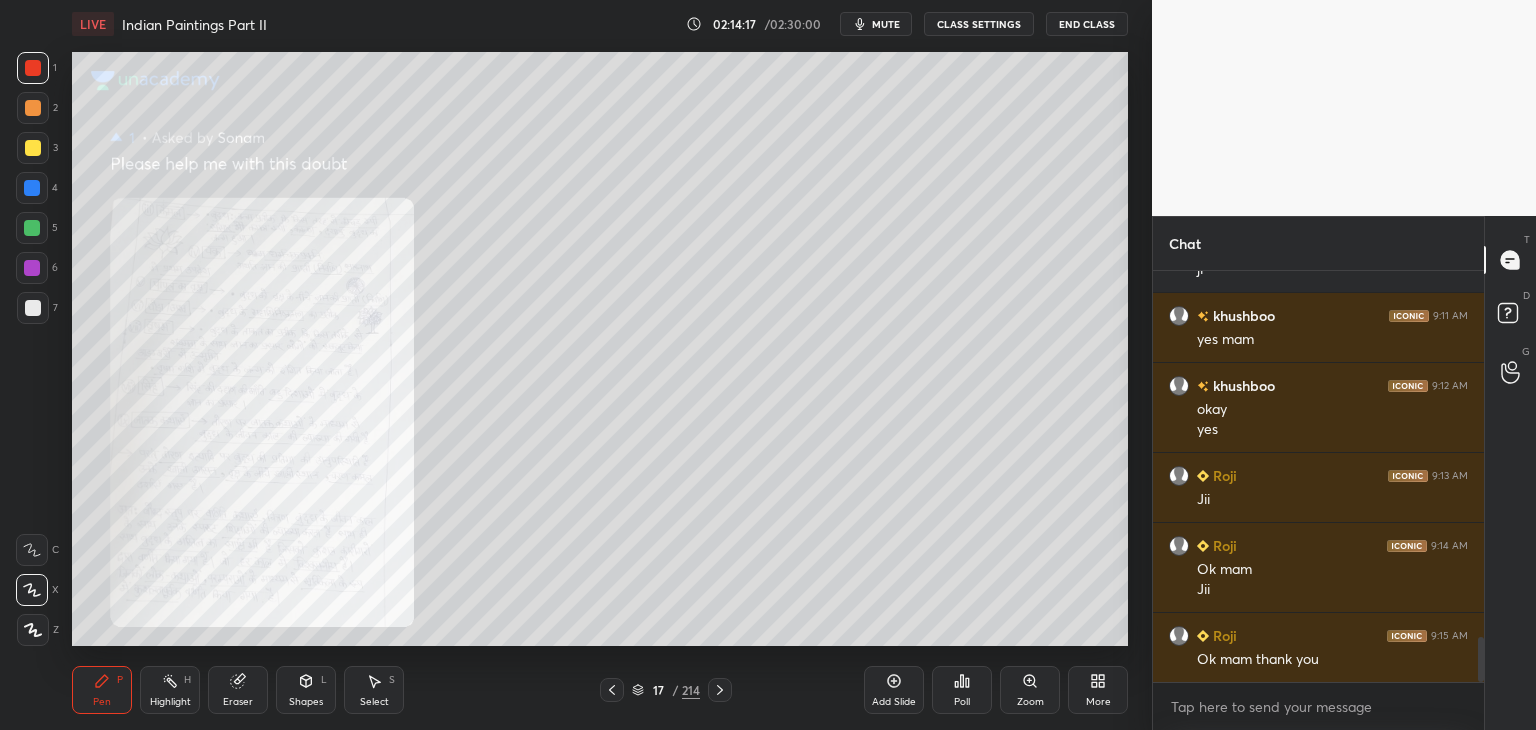 click on "Zoom" at bounding box center [1030, 690] 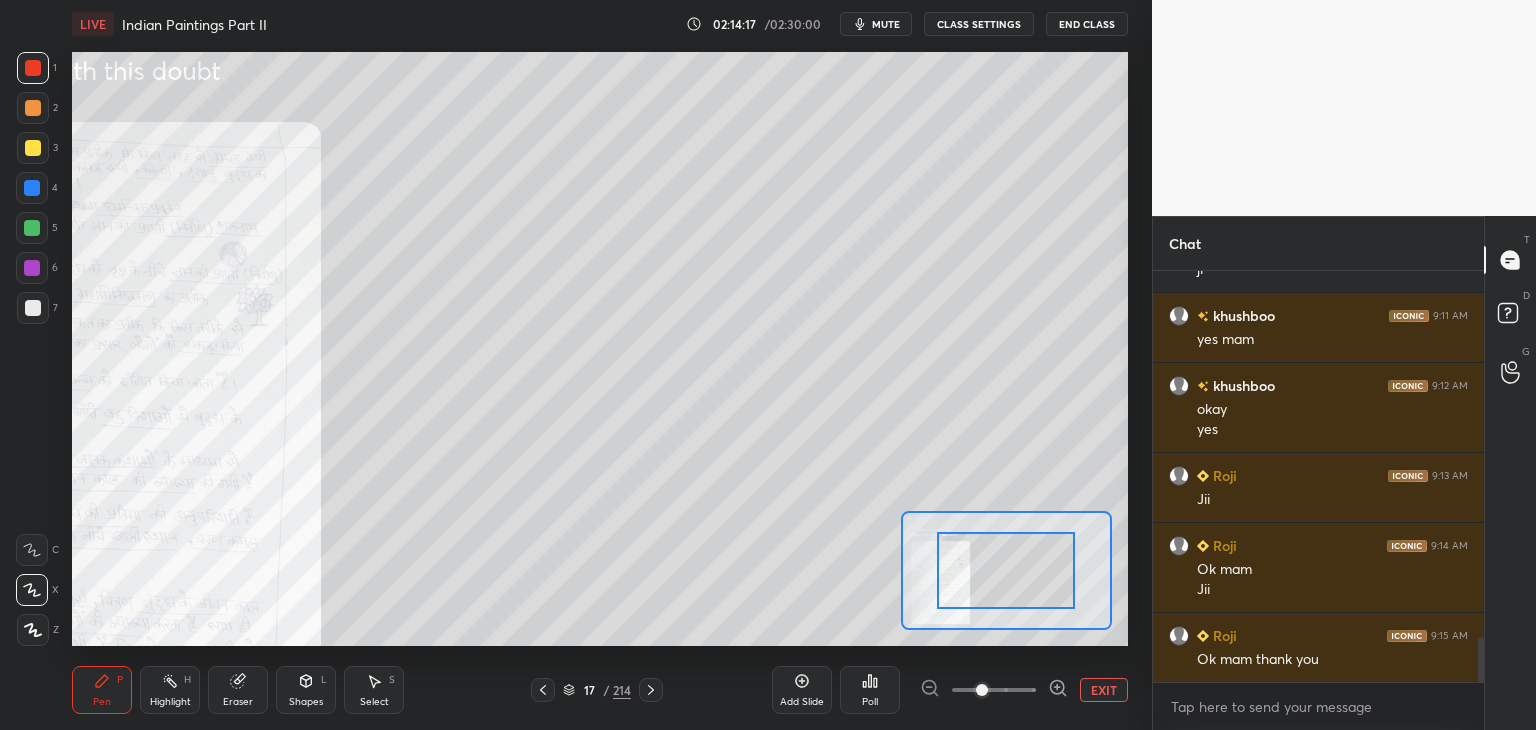 drag, startPoint x: 1019, startPoint y: 685, endPoint x: 1016, endPoint y: 665, distance: 20.22375 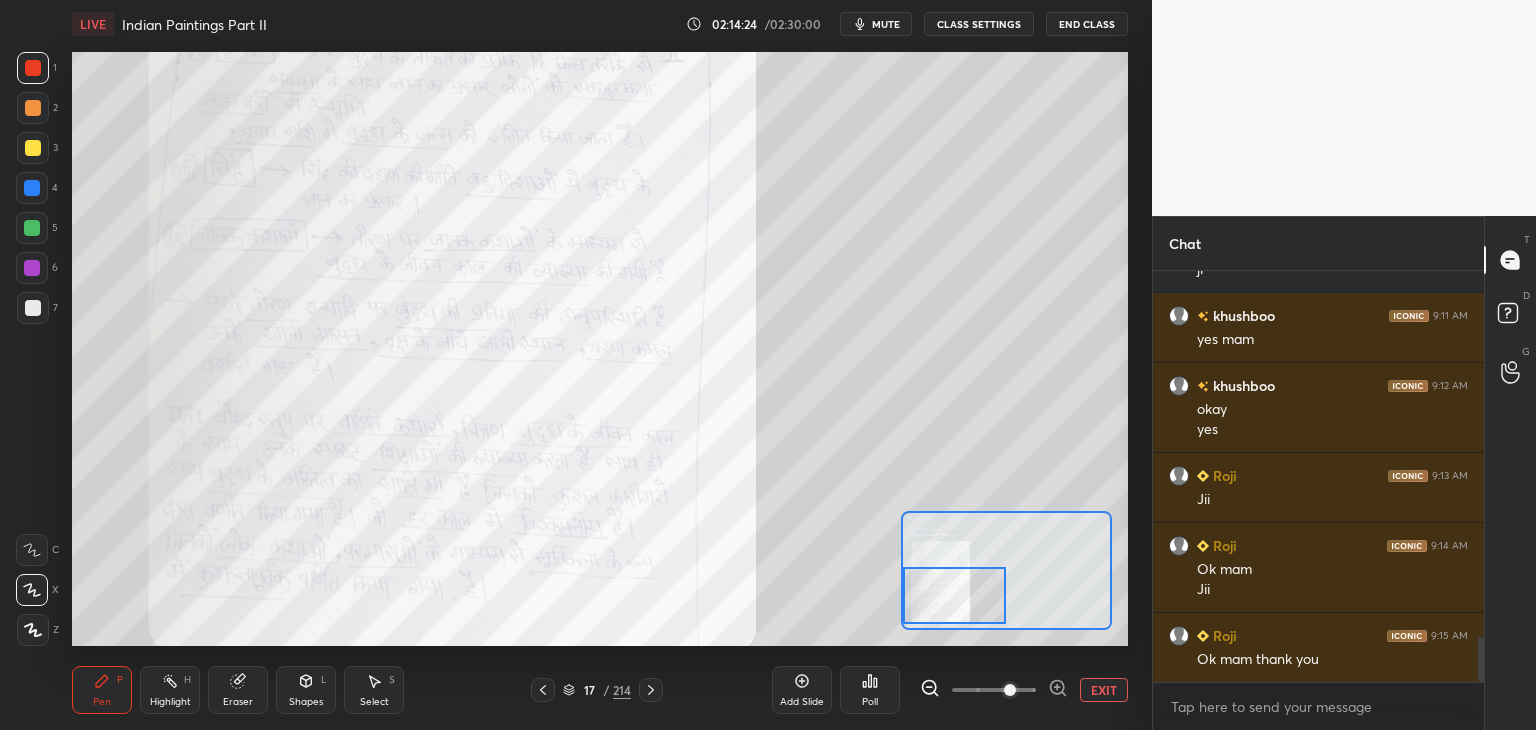 drag, startPoint x: 1016, startPoint y: 577, endPoint x: 940, endPoint y: 598, distance: 78.84795 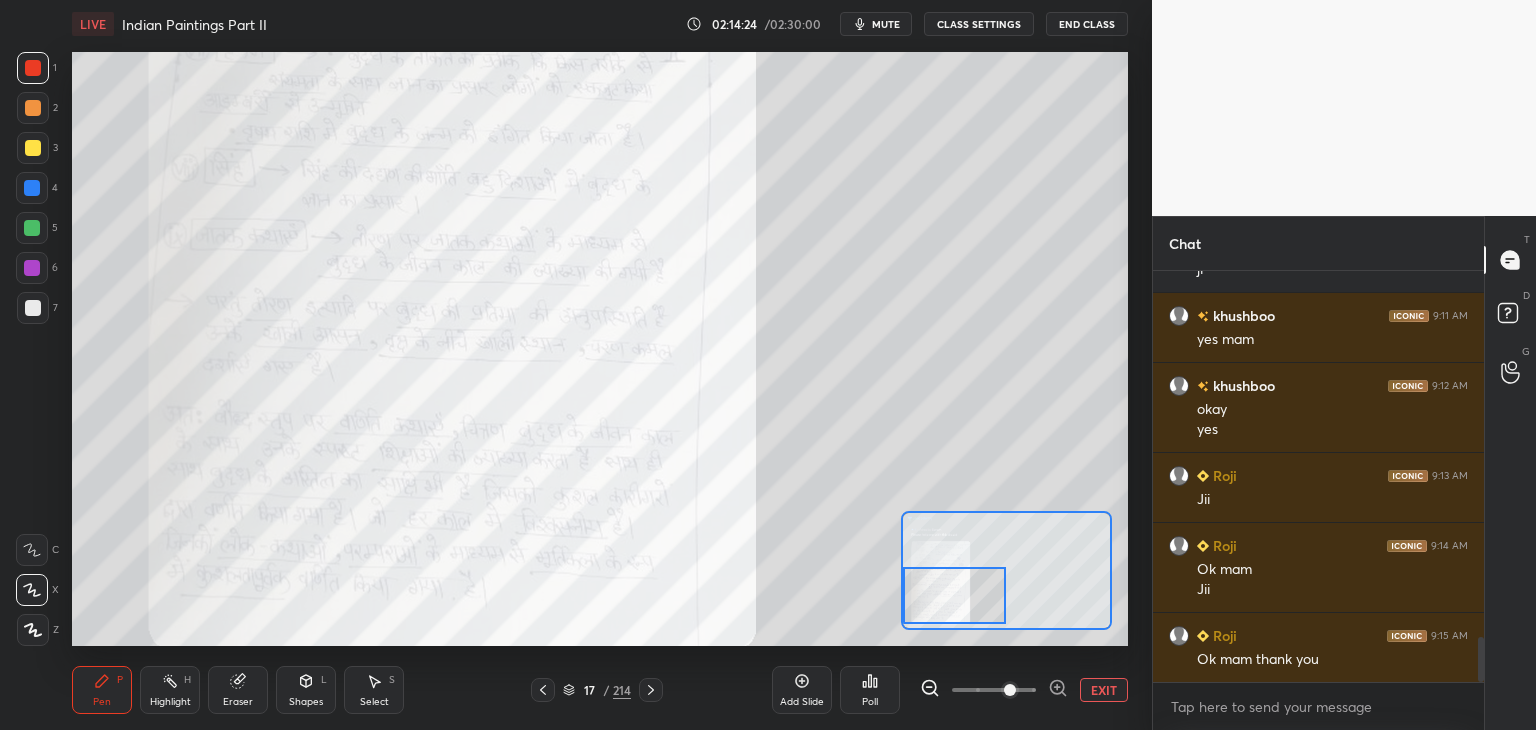 click at bounding box center (955, 595) 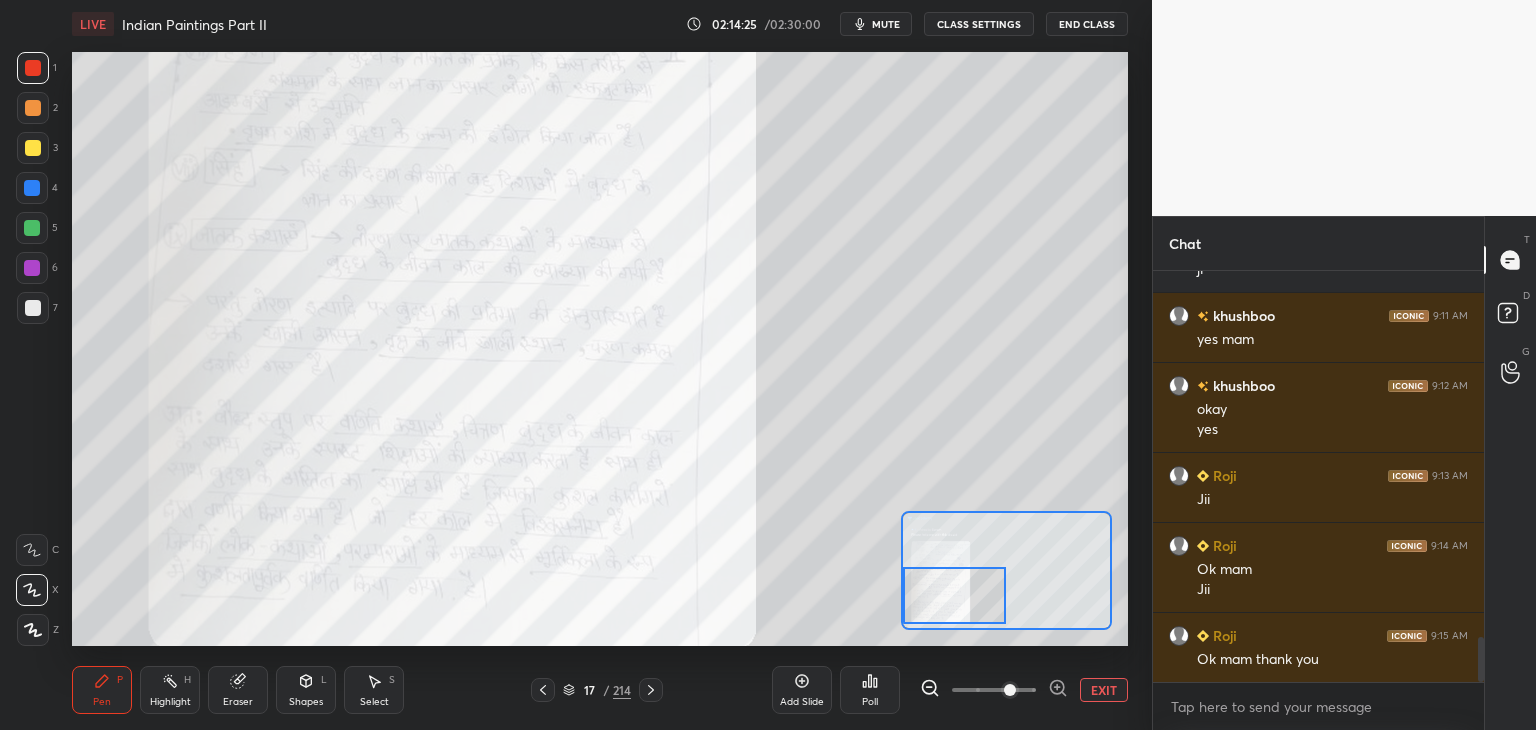 click on "EXIT" at bounding box center [1104, 690] 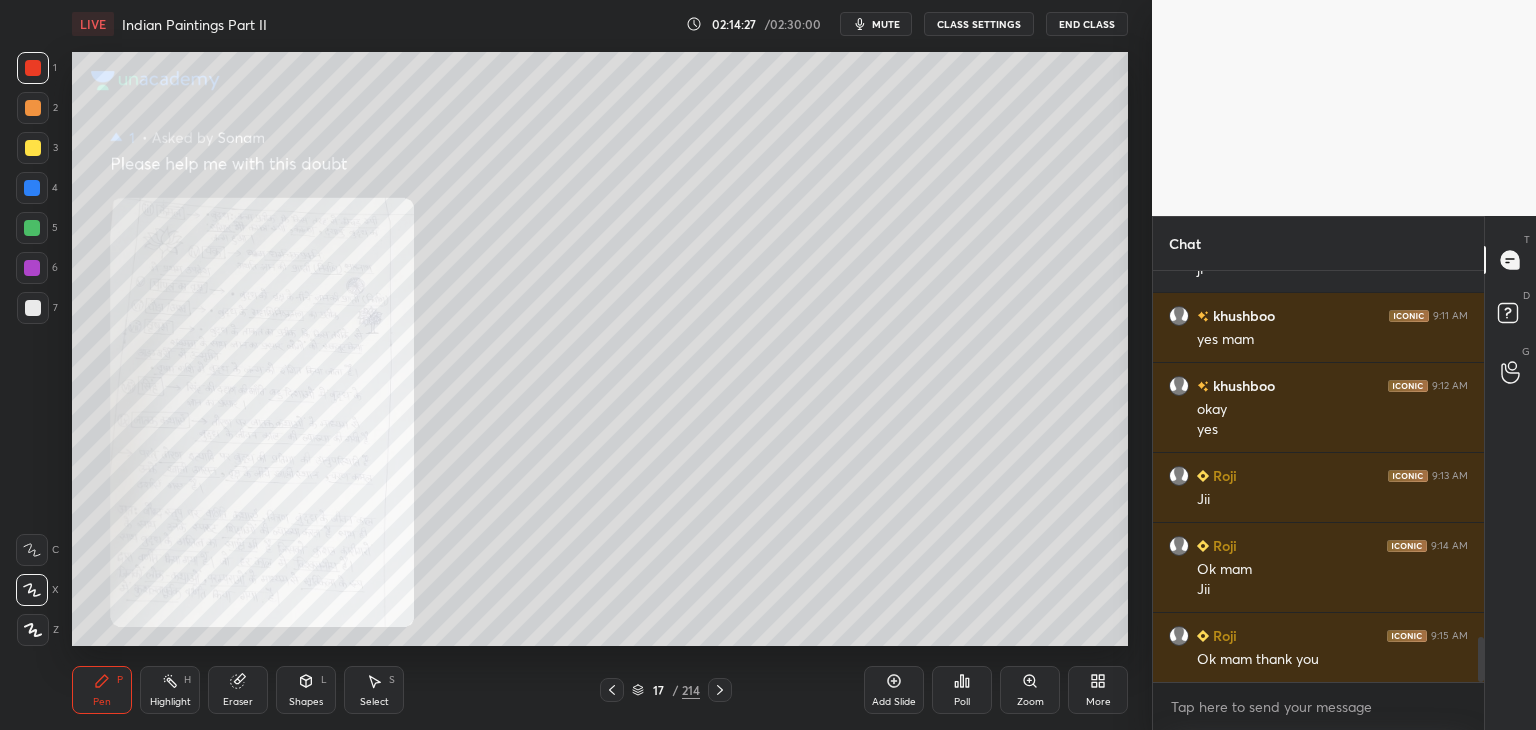 click 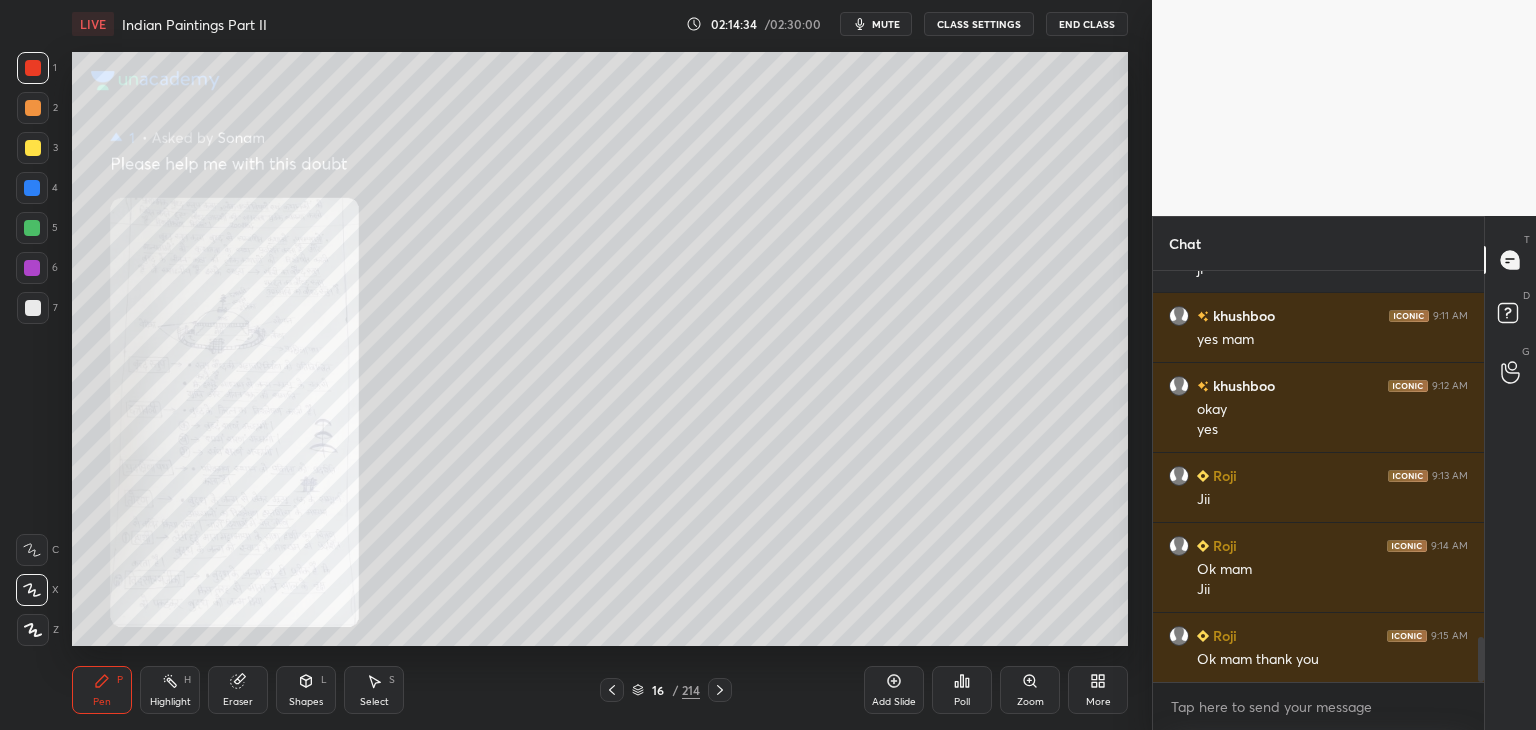 drag, startPoint x: 722, startPoint y: 692, endPoint x: 744, endPoint y: 687, distance: 22.561028 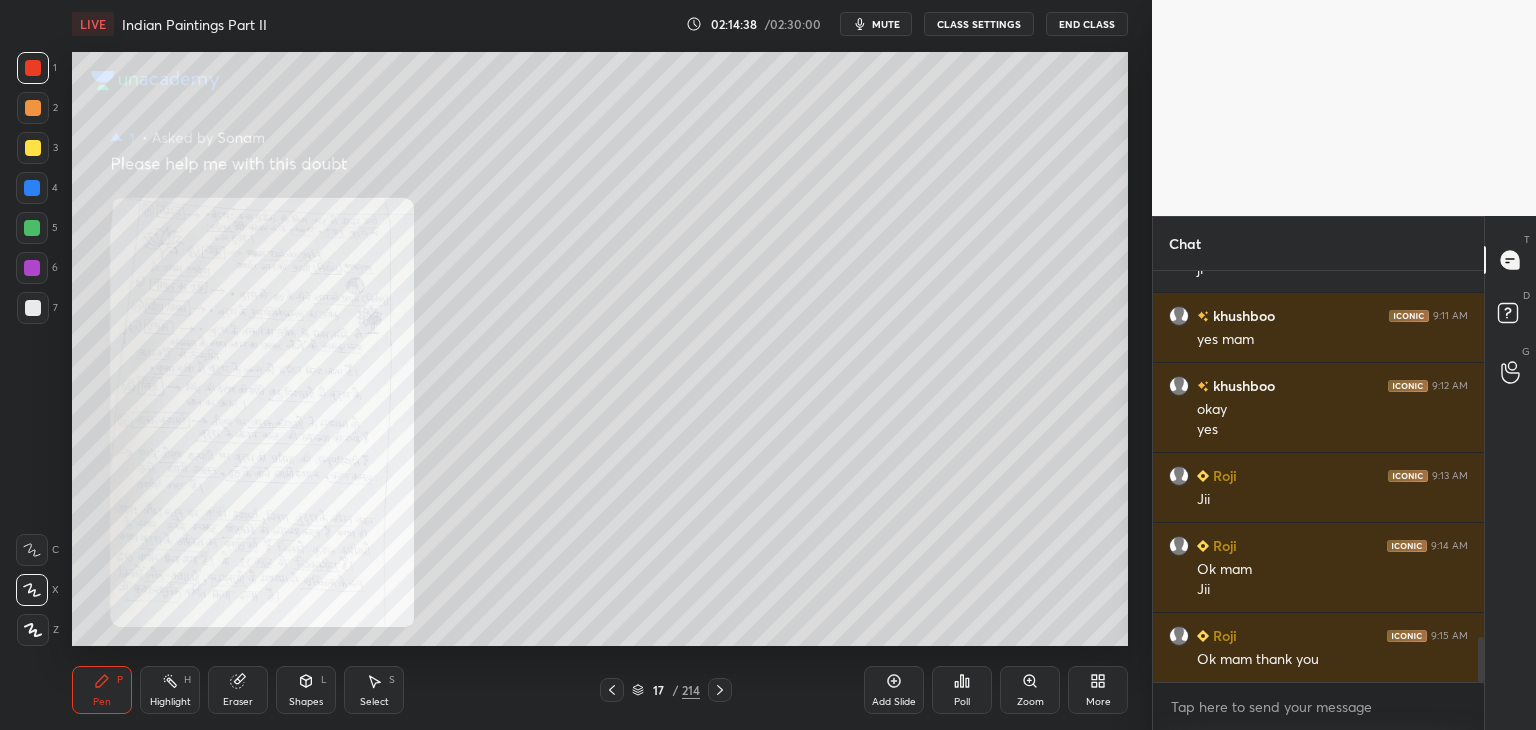 click 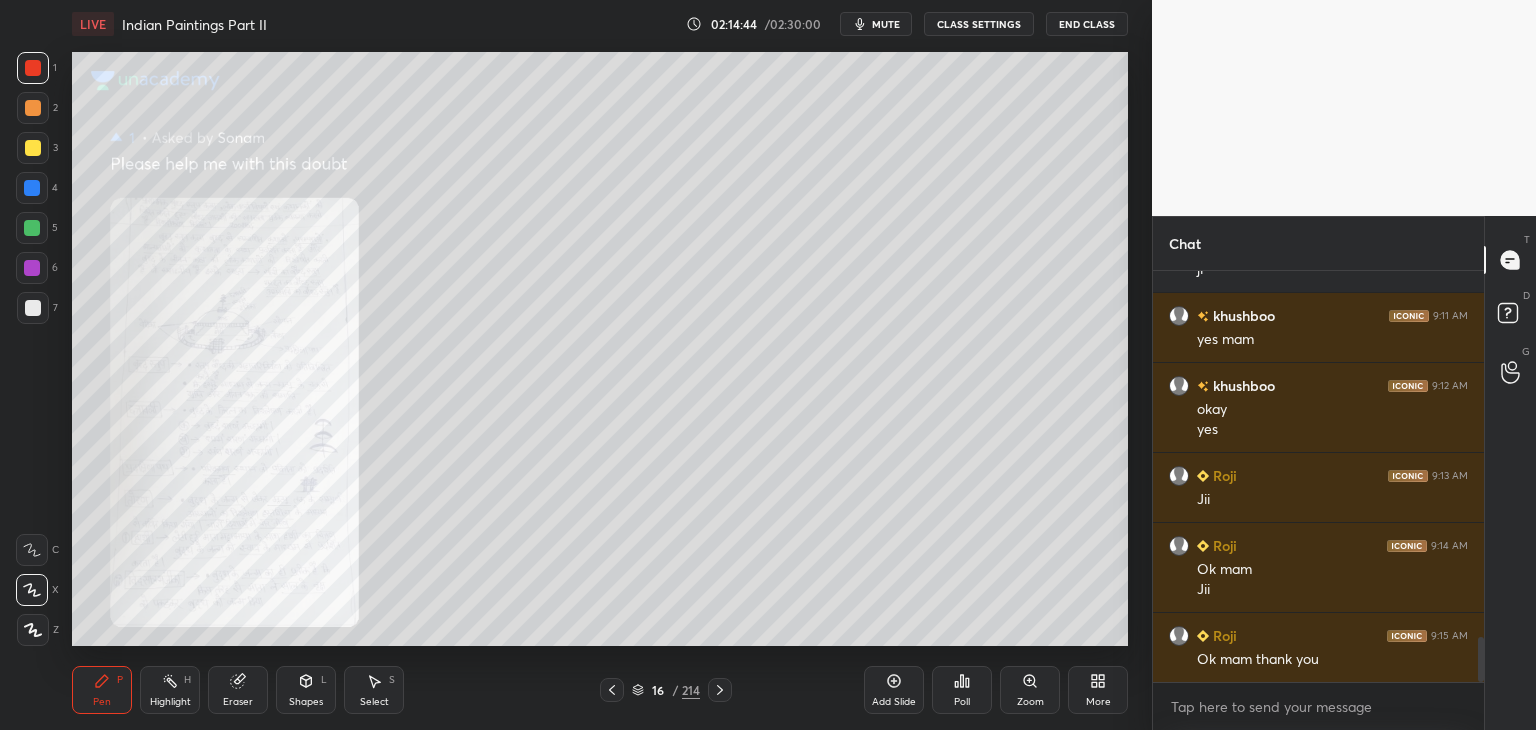 click 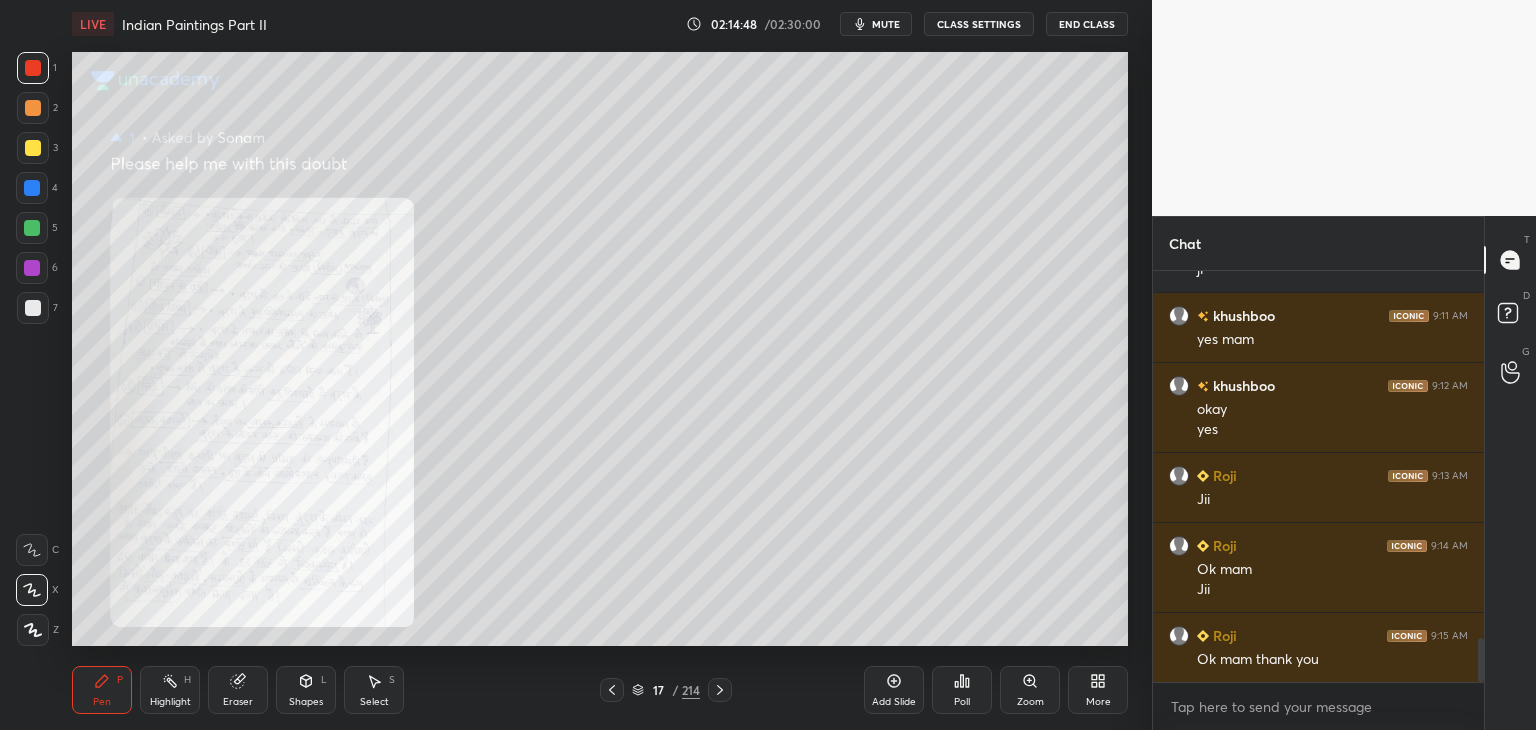 scroll, scrollTop: 3414, scrollLeft: 0, axis: vertical 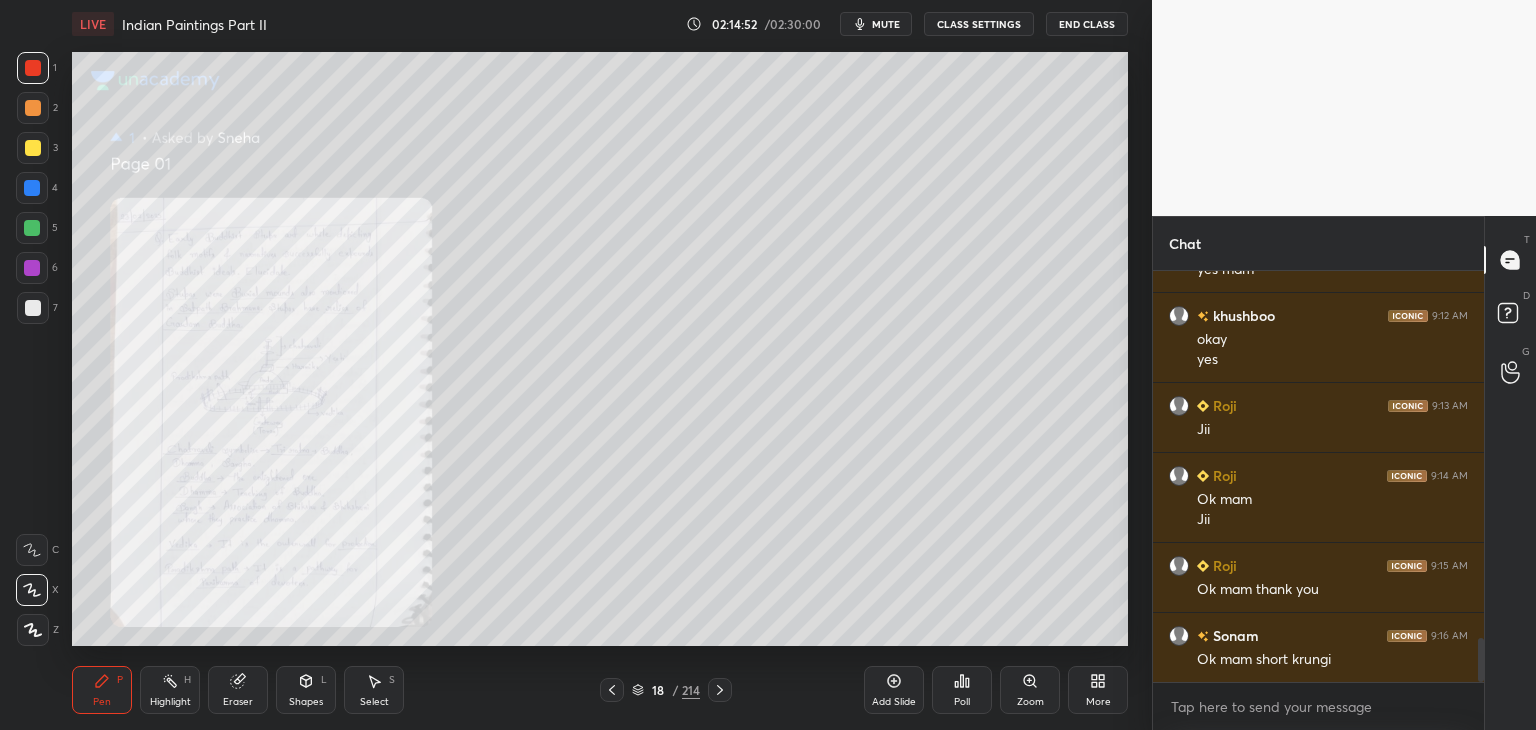 click on "Zoom" at bounding box center (1030, 702) 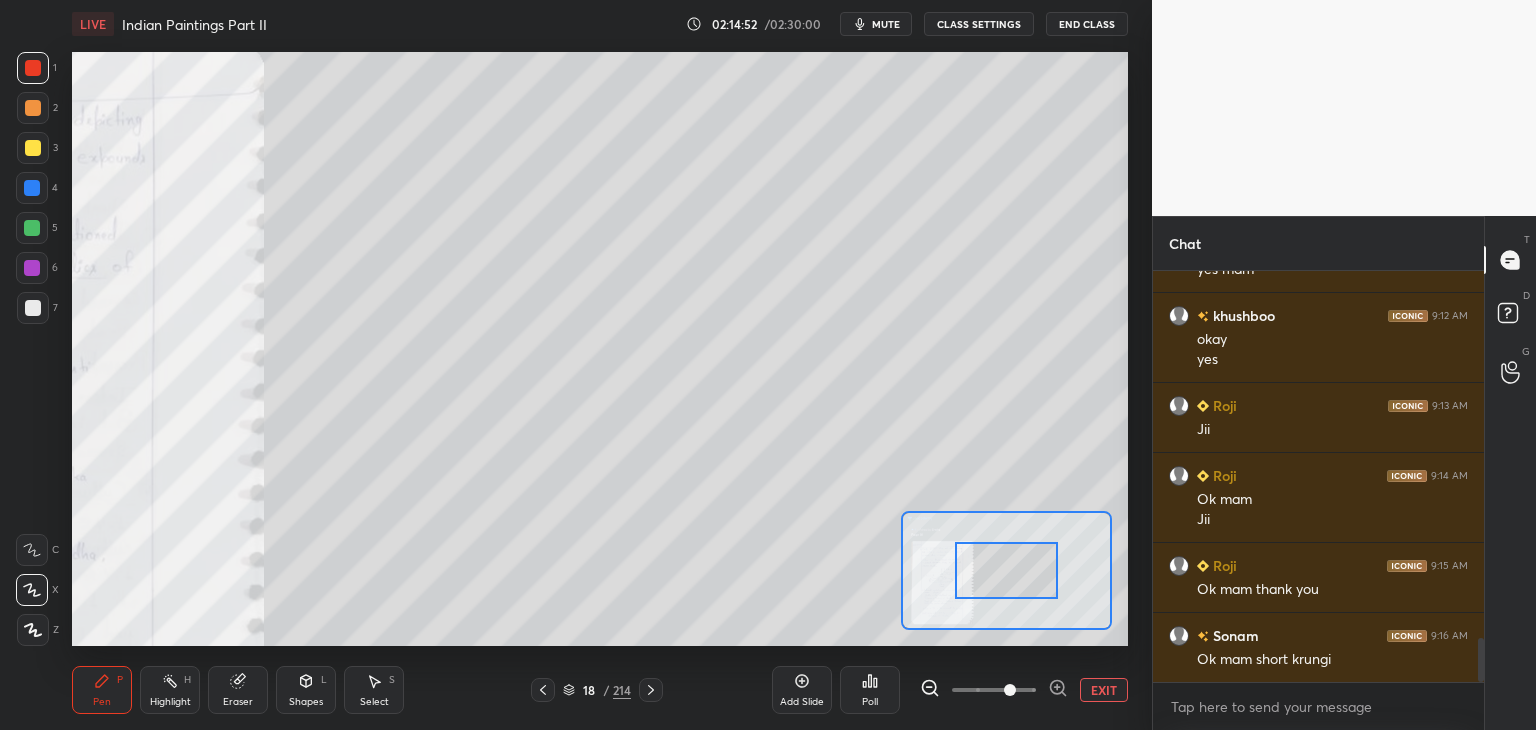 drag, startPoint x: 1008, startPoint y: 686, endPoint x: 1017, endPoint y: 629, distance: 57.706154 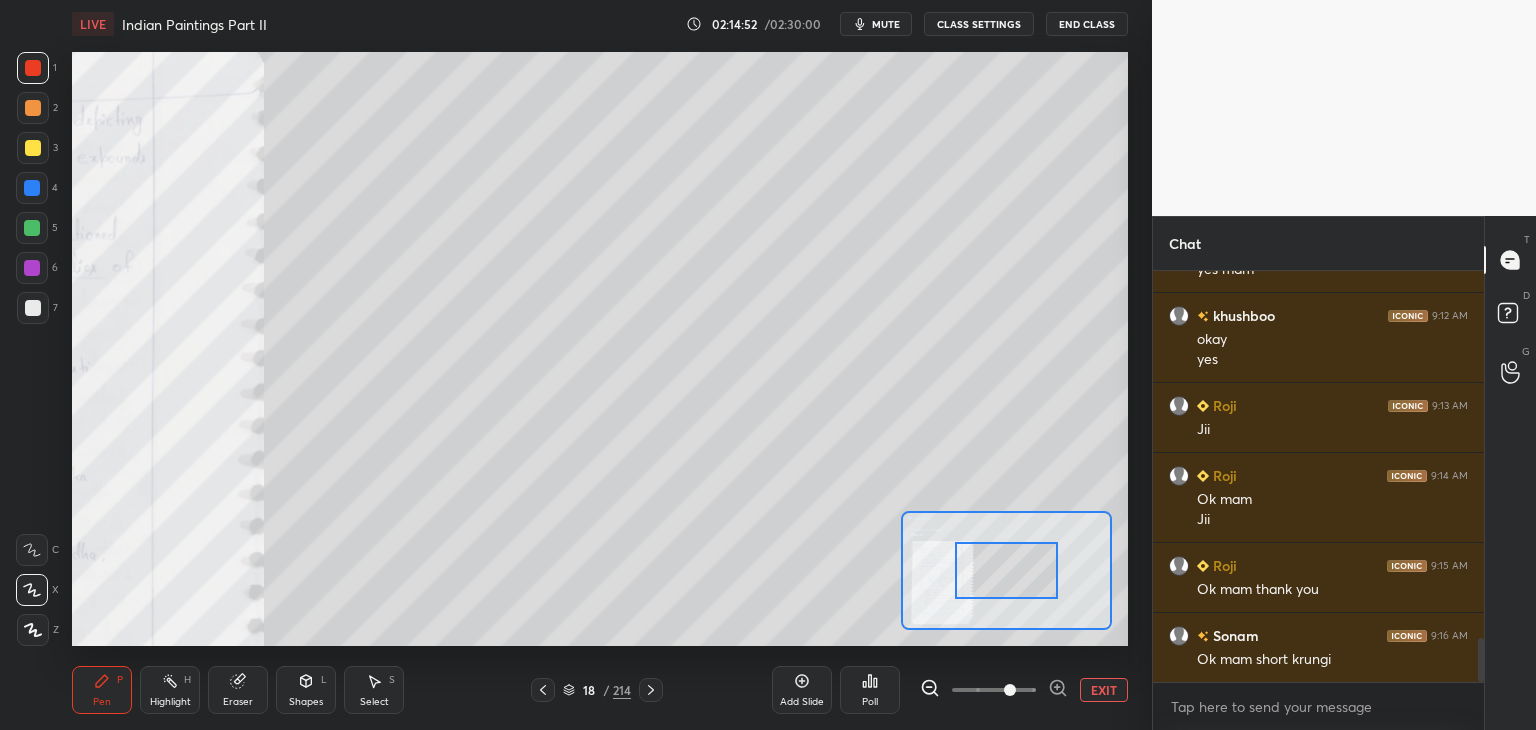 click at bounding box center (994, 690) 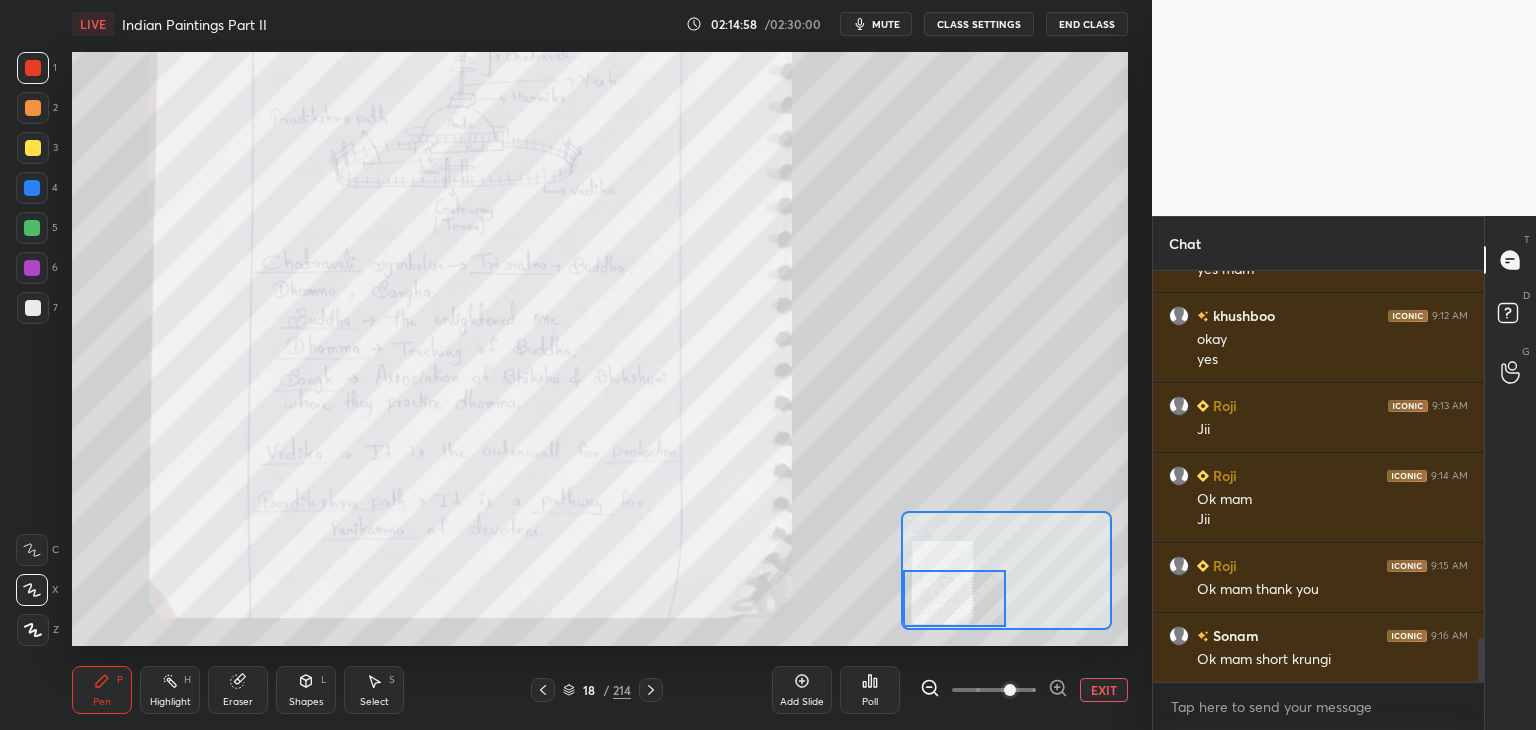 drag, startPoint x: 1013, startPoint y: 571, endPoint x: 944, endPoint y: 600, distance: 74.84651 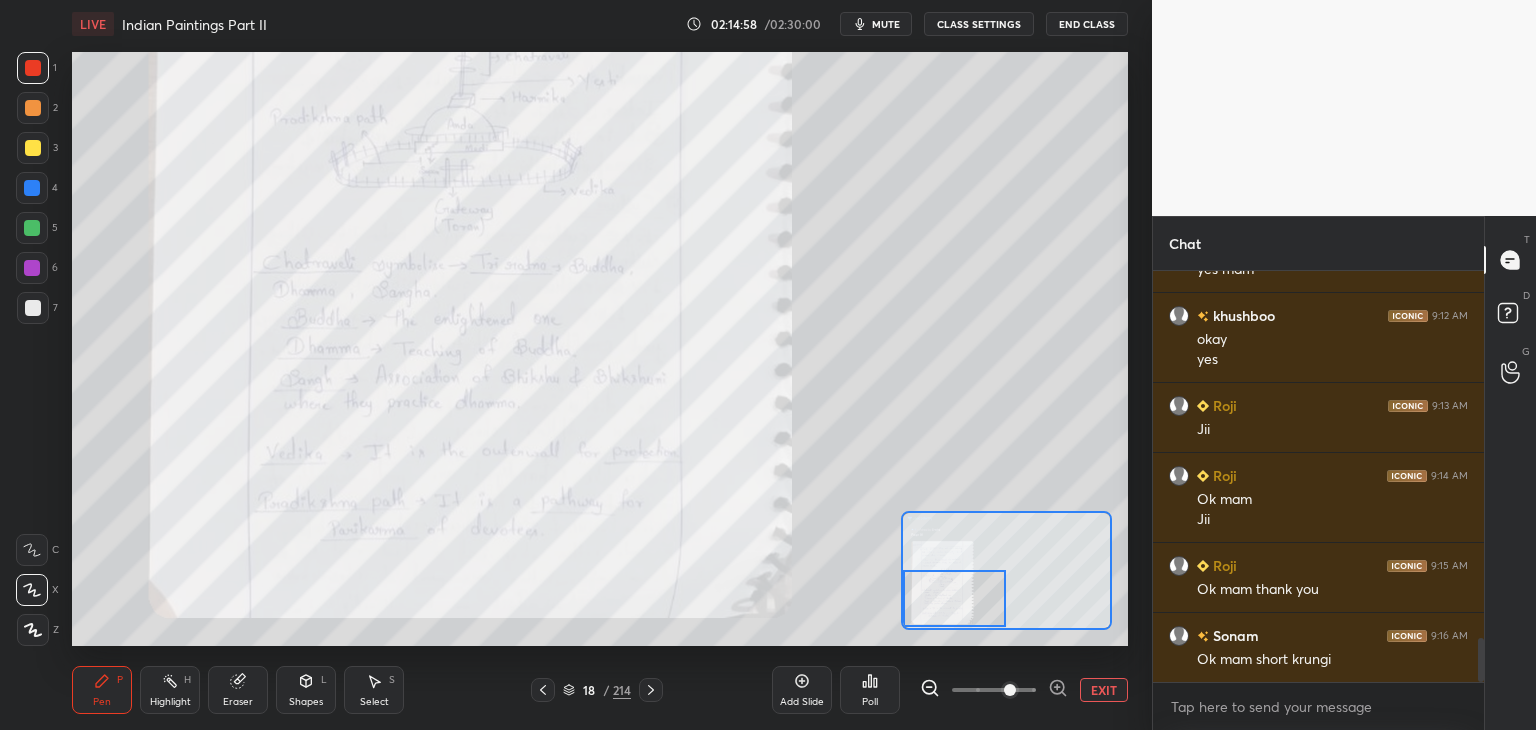 click at bounding box center [955, 598] 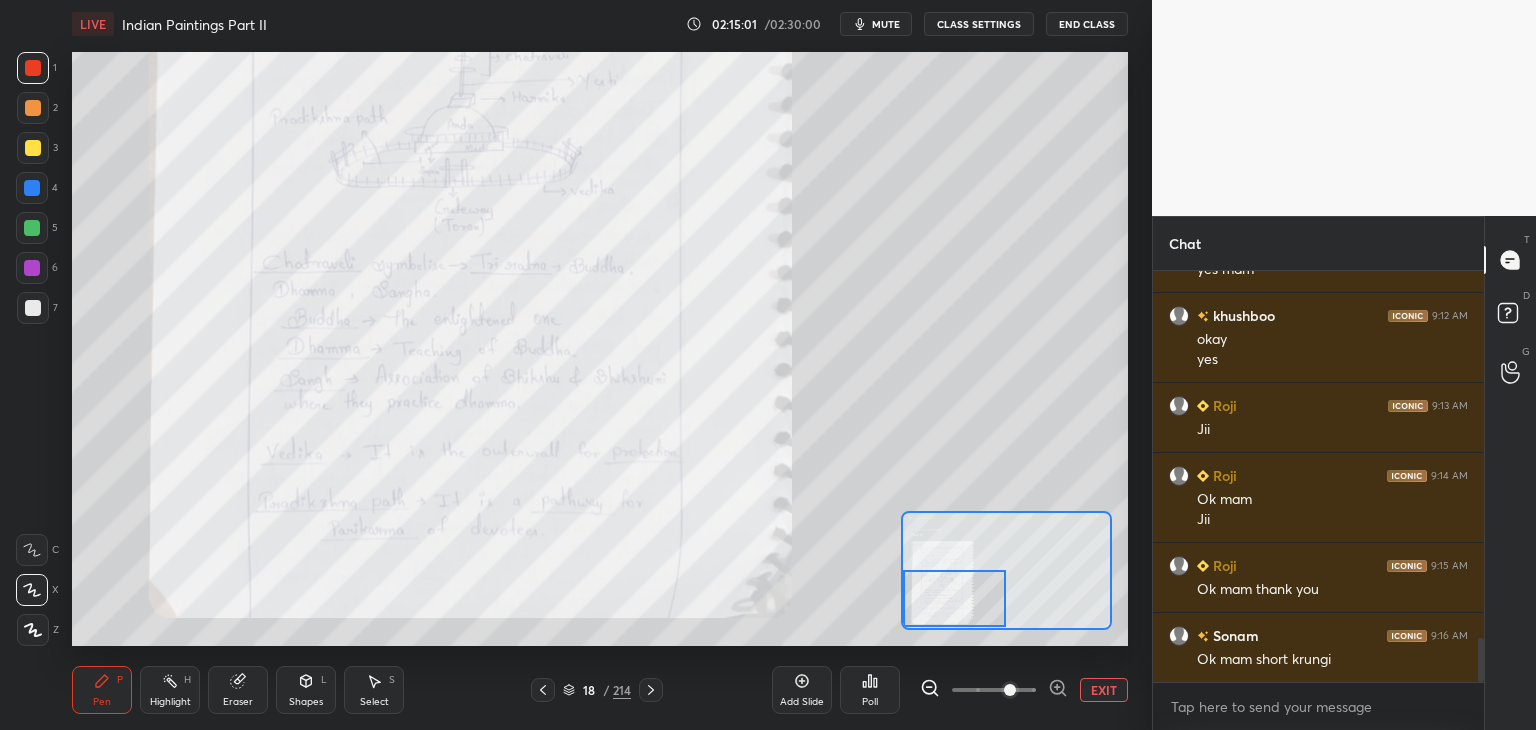 click 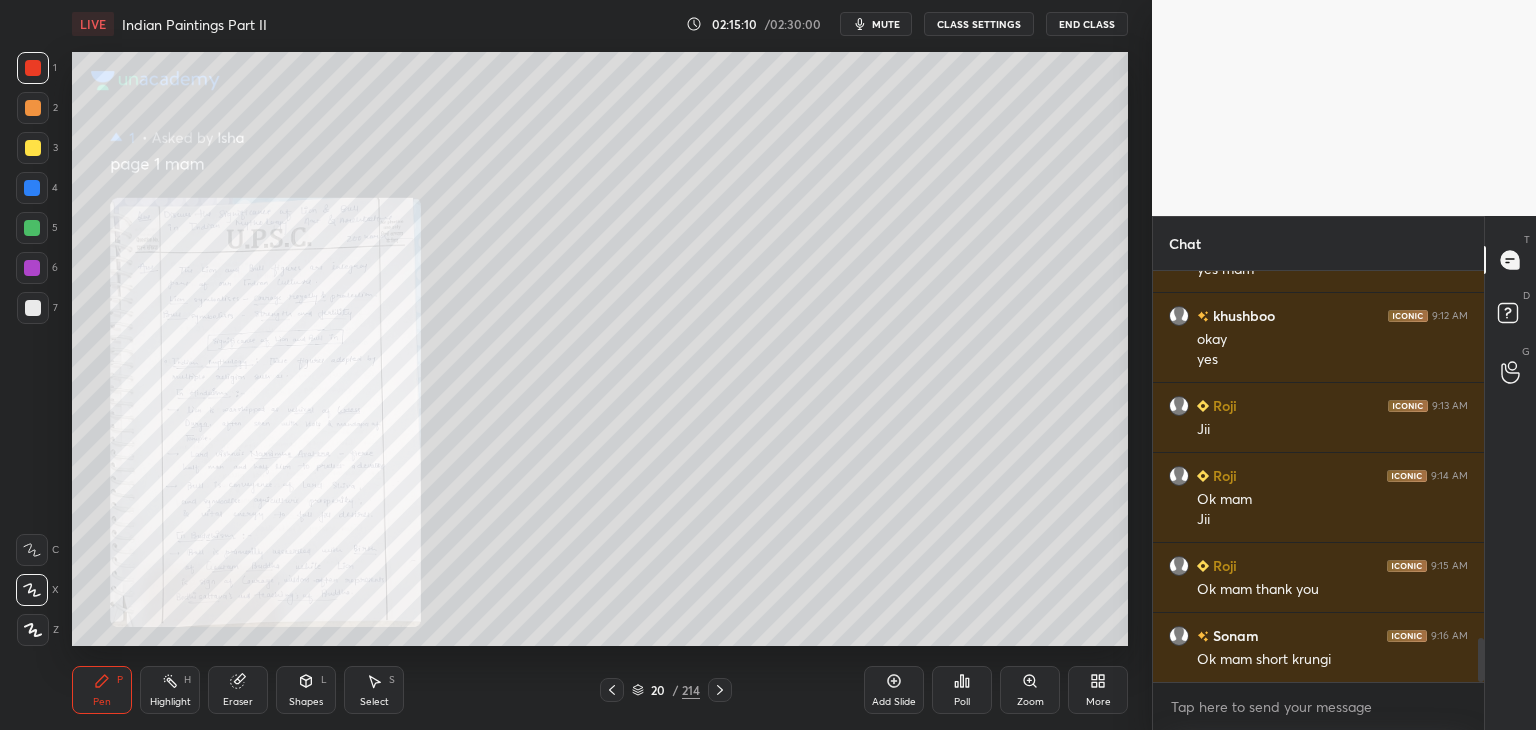 click 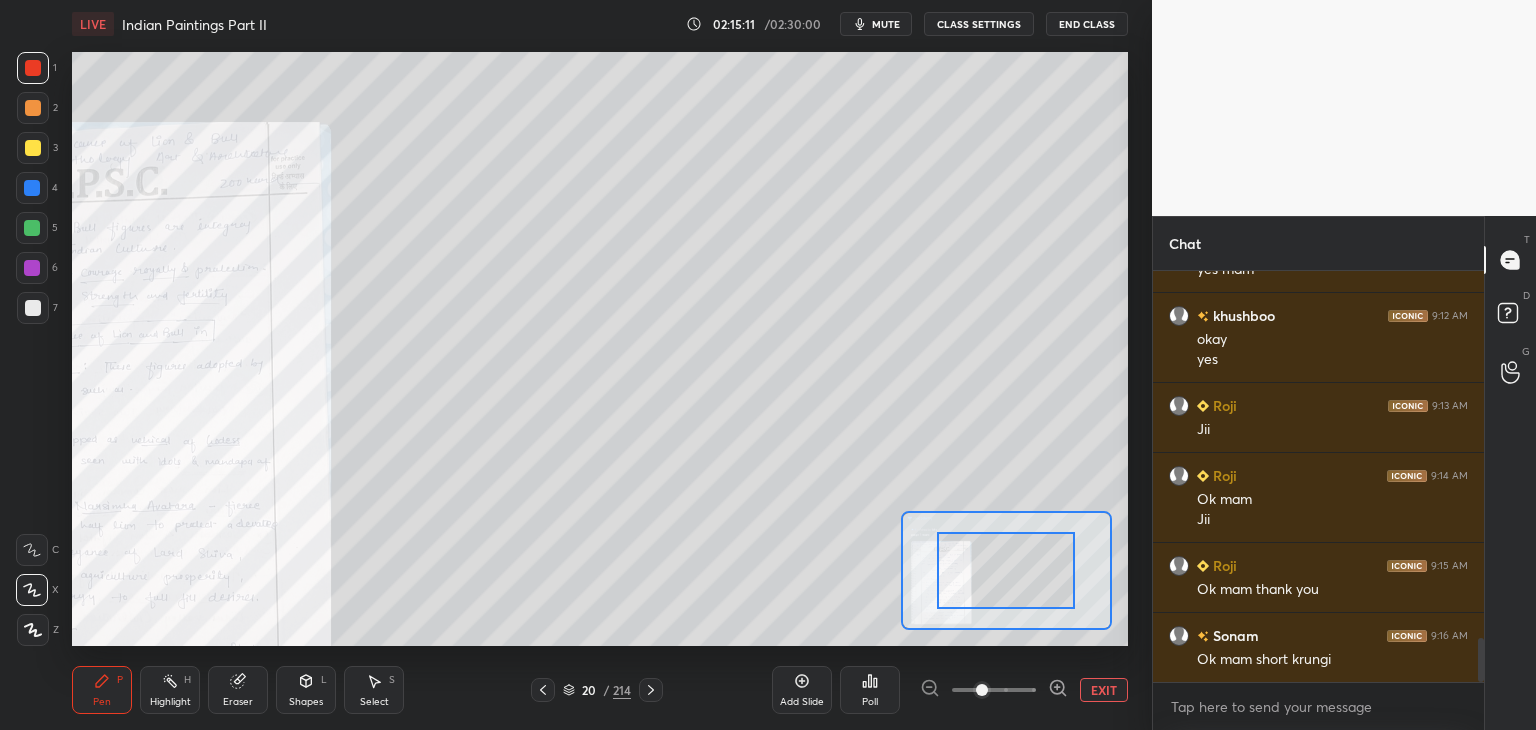 drag, startPoint x: 1020, startPoint y: 687, endPoint x: 1011, endPoint y: 672, distance: 17.492855 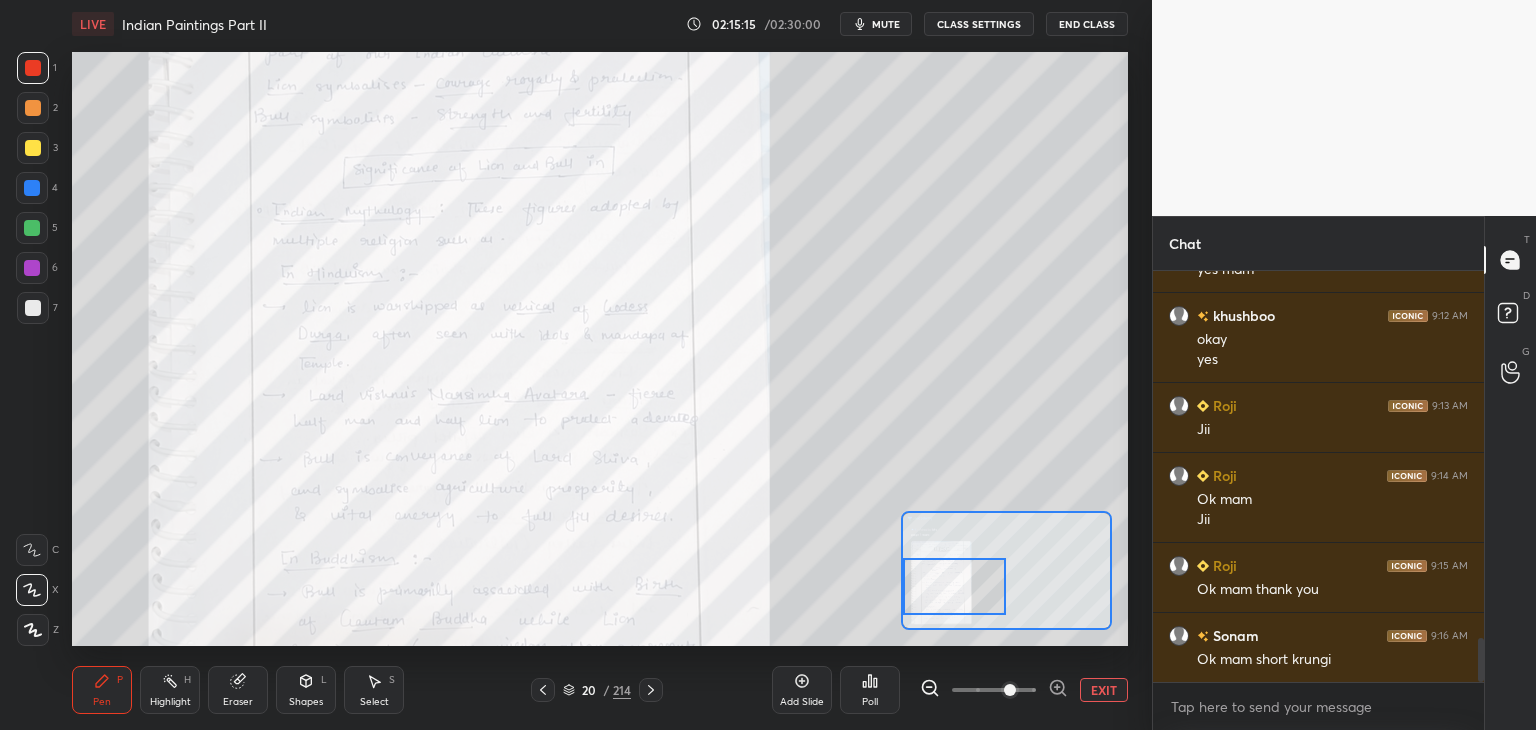drag, startPoint x: 1012, startPoint y: 584, endPoint x: 959, endPoint y: 593, distance: 53.75872 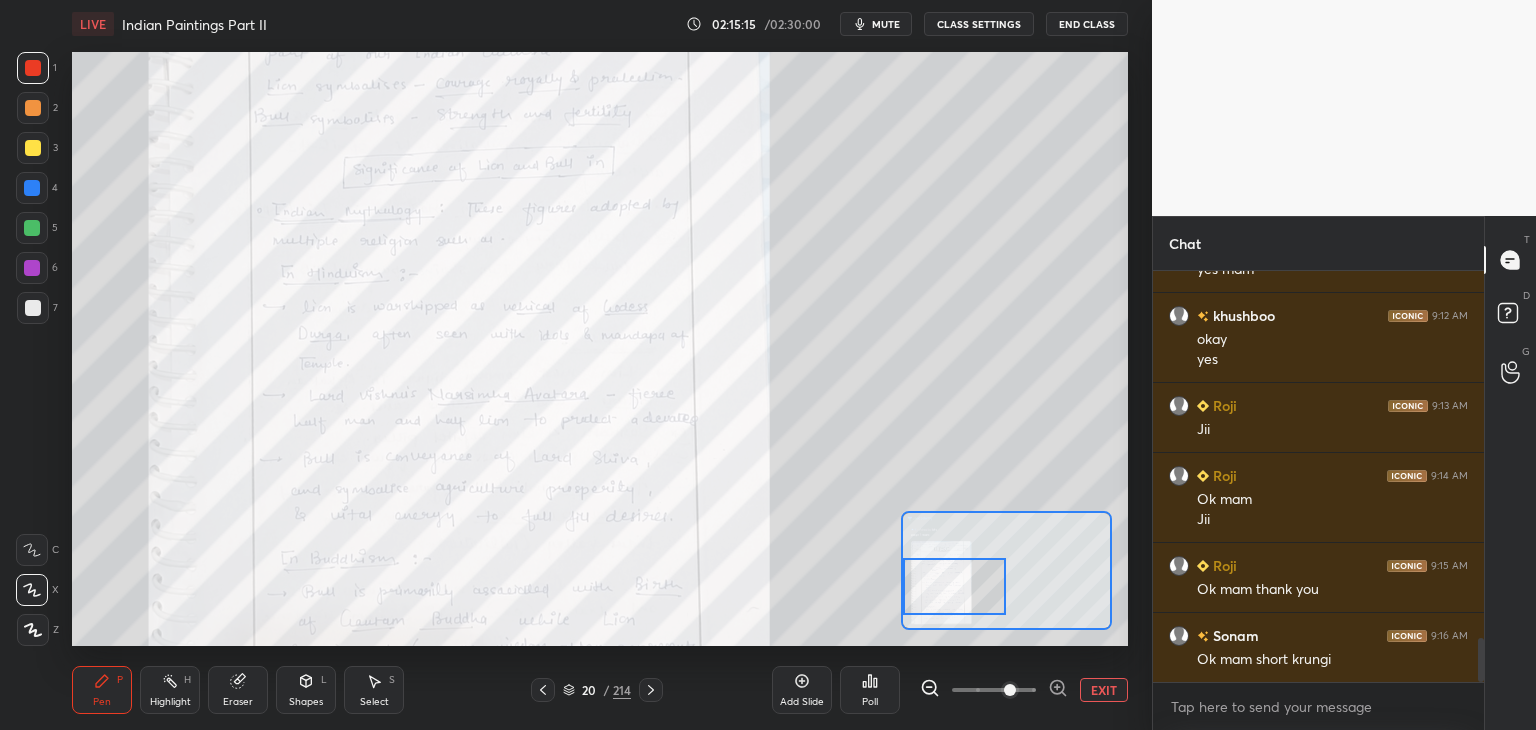 click at bounding box center (955, 586) 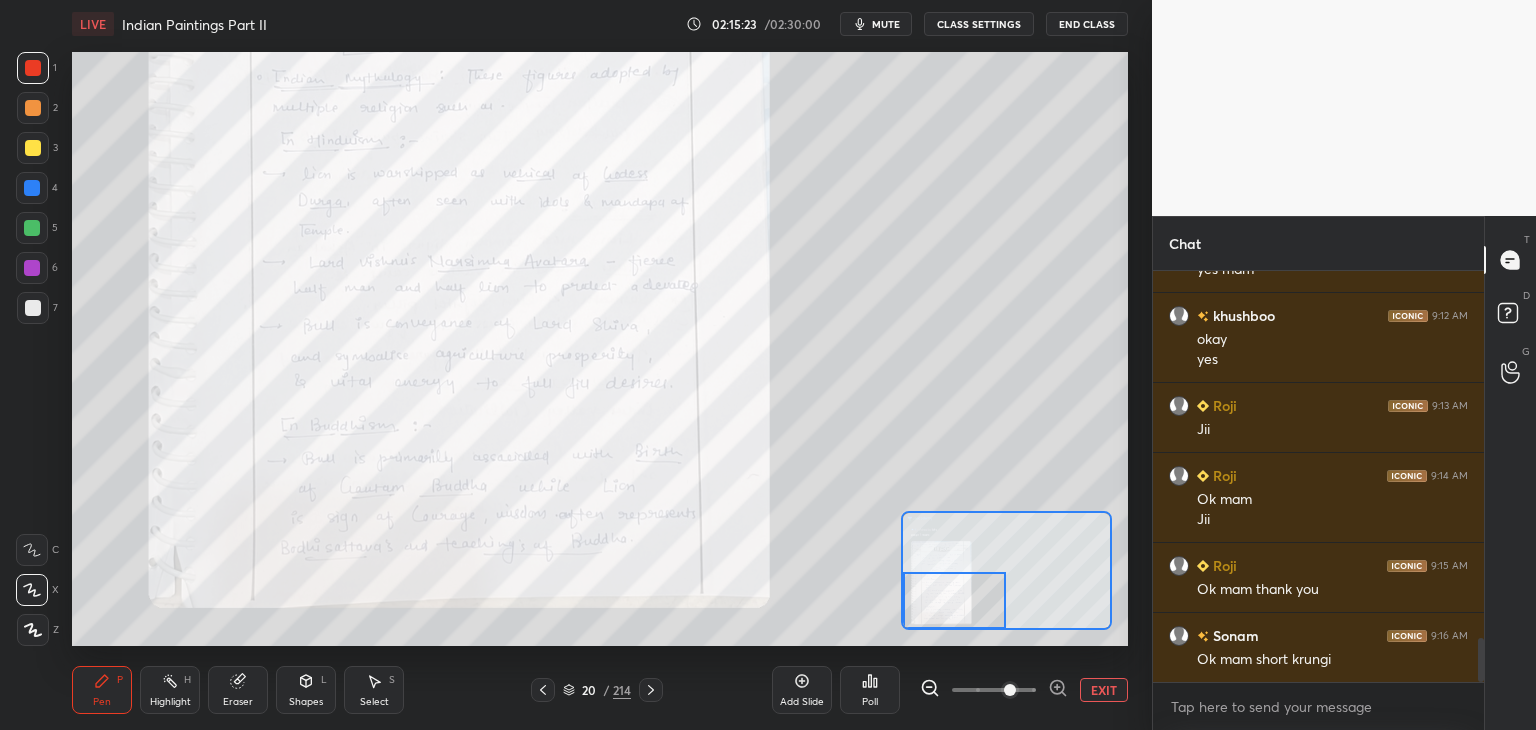 drag, startPoint x: 961, startPoint y: 589, endPoint x: 964, endPoint y: 601, distance: 12.369317 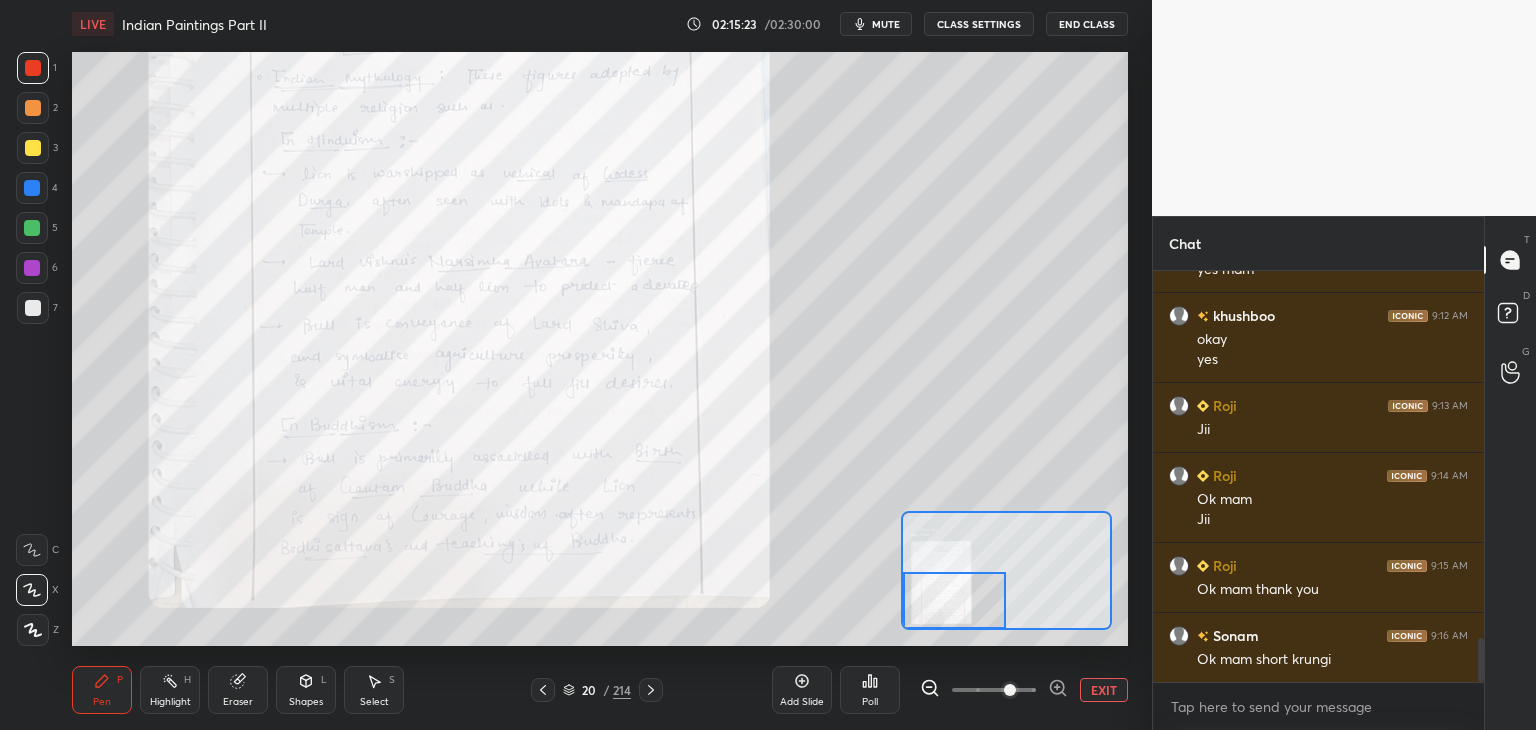 click at bounding box center (955, 600) 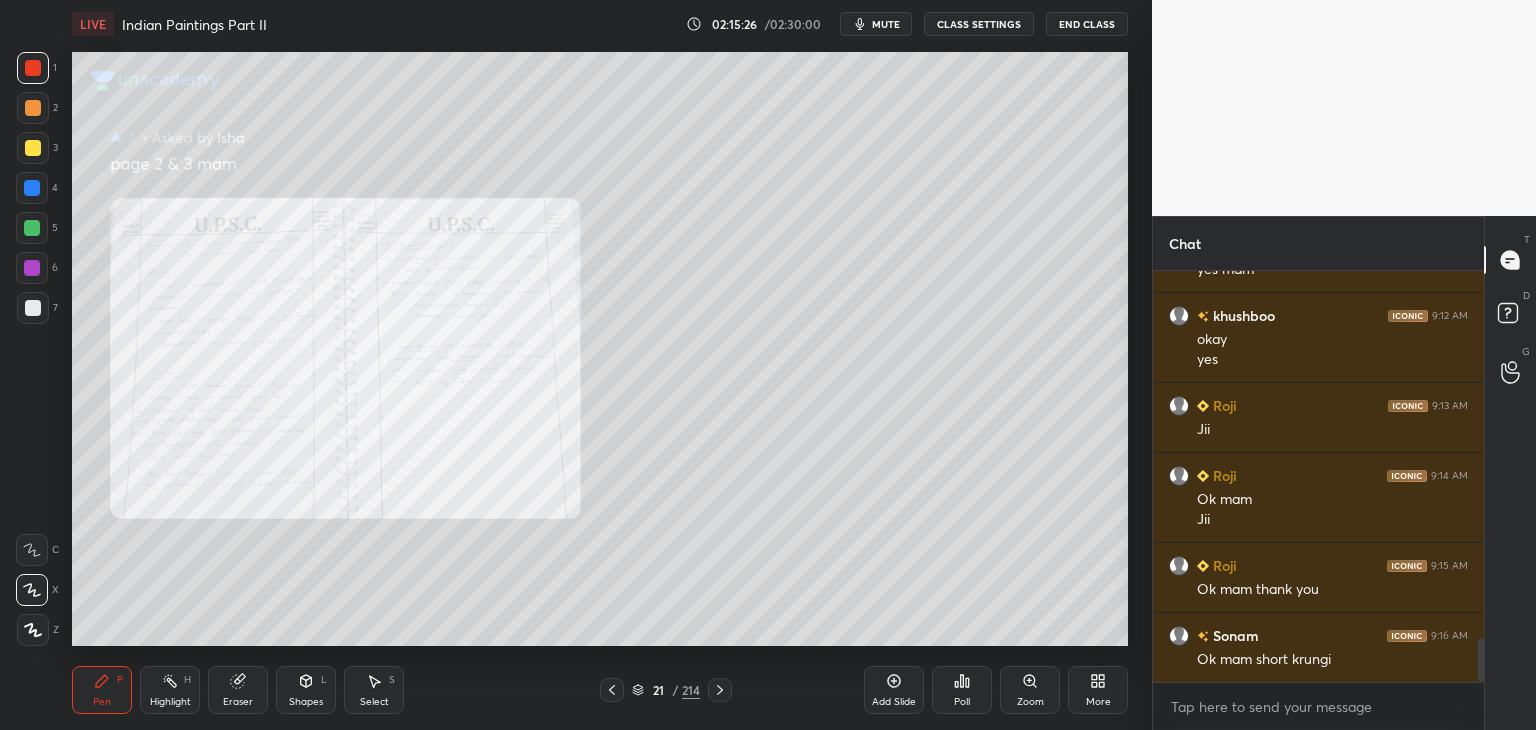 click 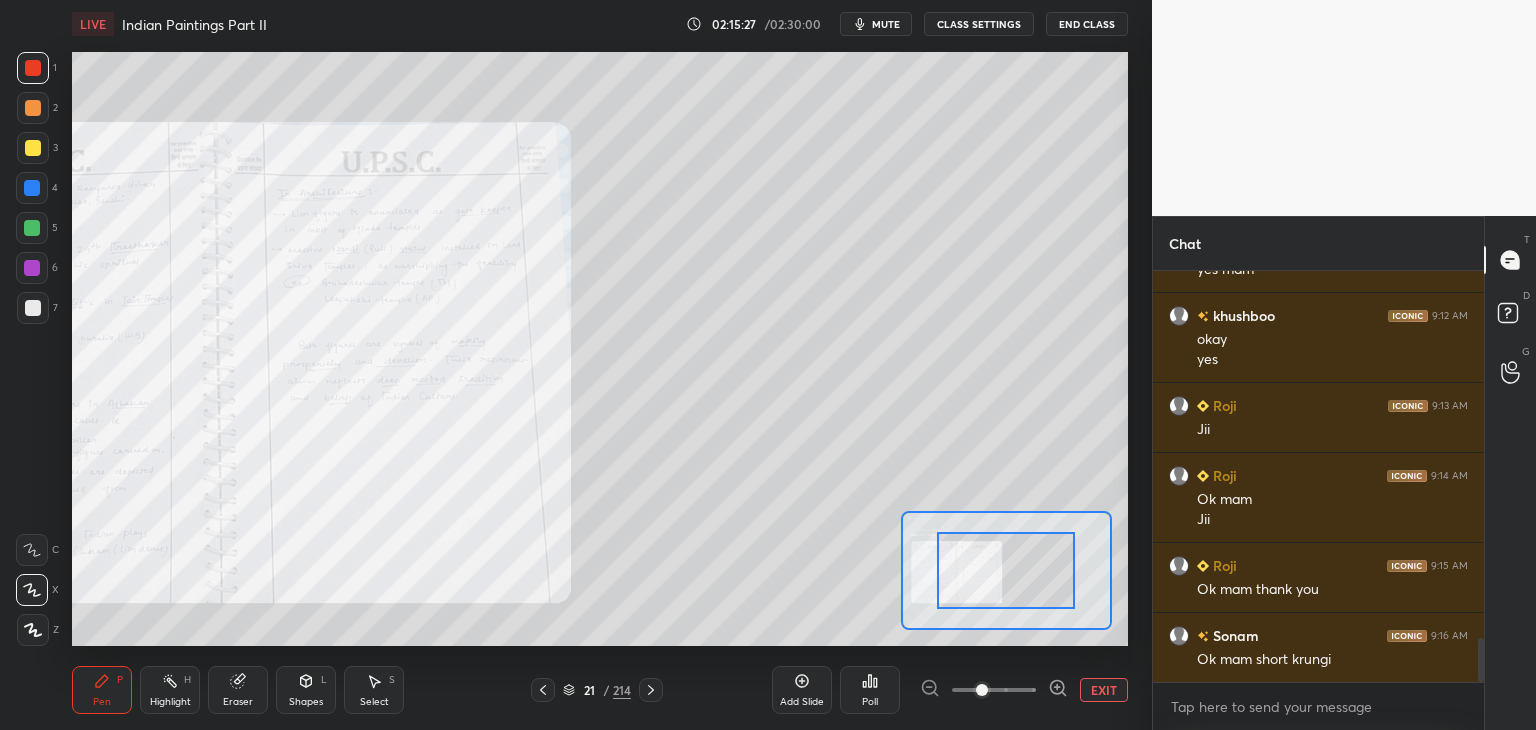click at bounding box center [994, 690] 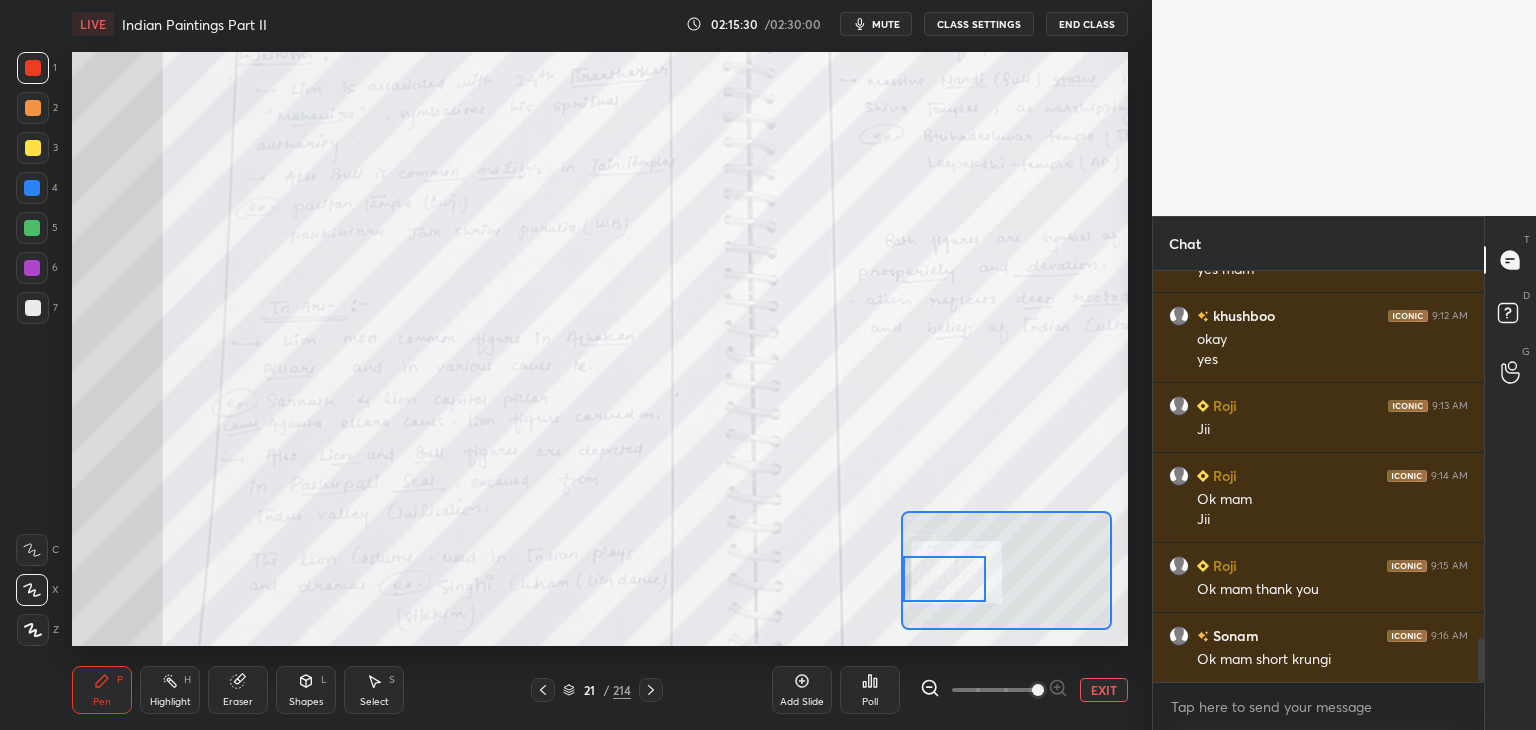 drag, startPoint x: 1009, startPoint y: 567, endPoint x: 943, endPoint y: 575, distance: 66.48308 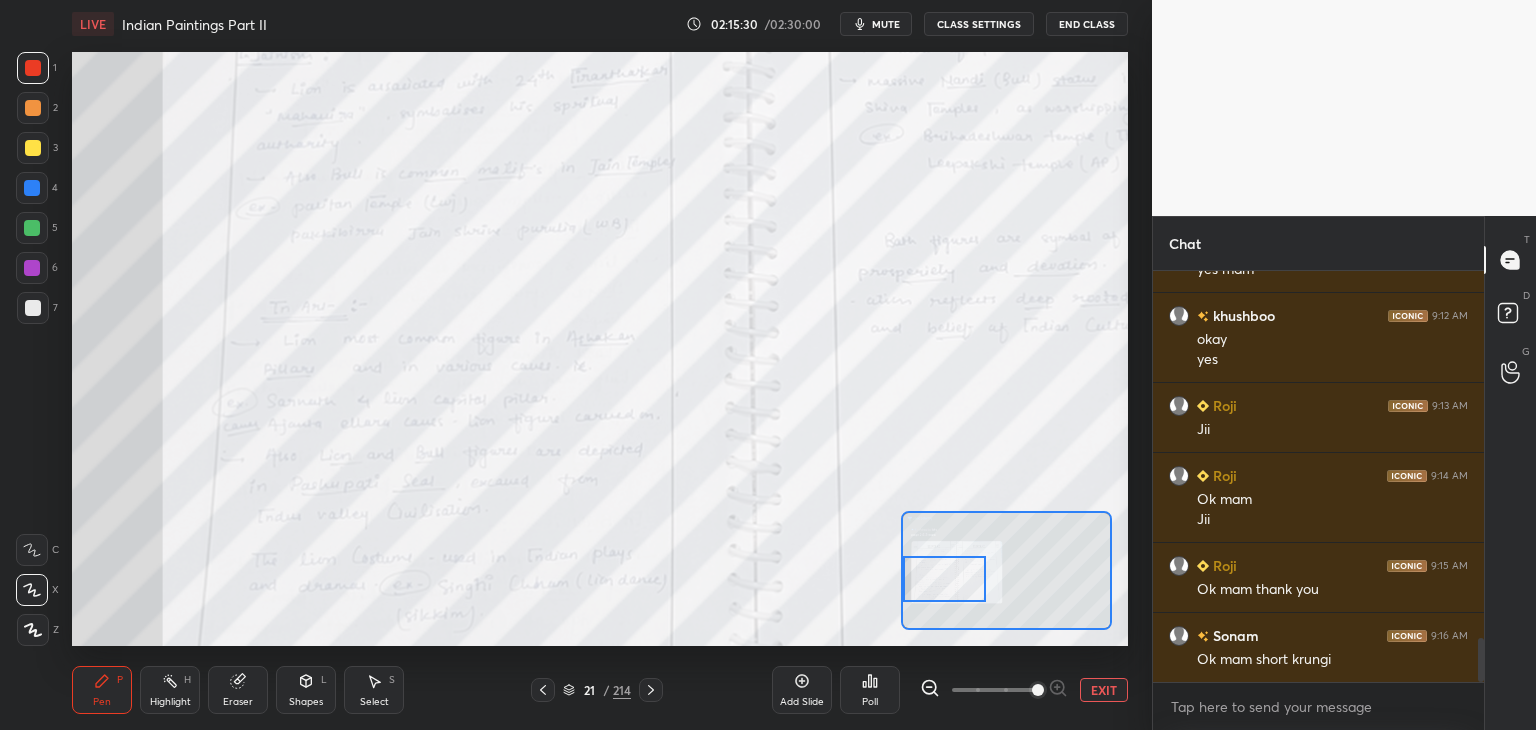 click at bounding box center (944, 579) 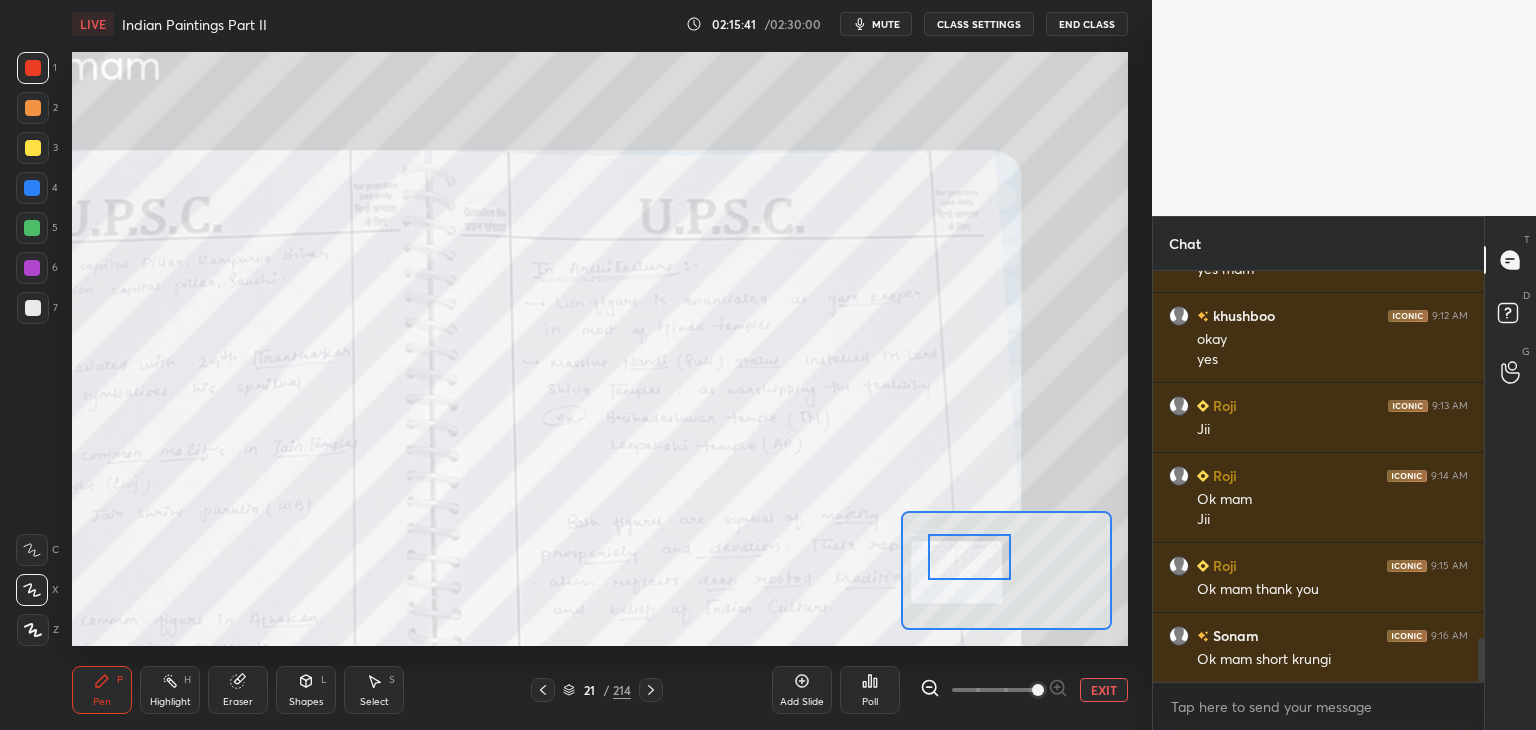 drag, startPoint x: 960, startPoint y: 572, endPoint x: 984, endPoint y: 552, distance: 31.241 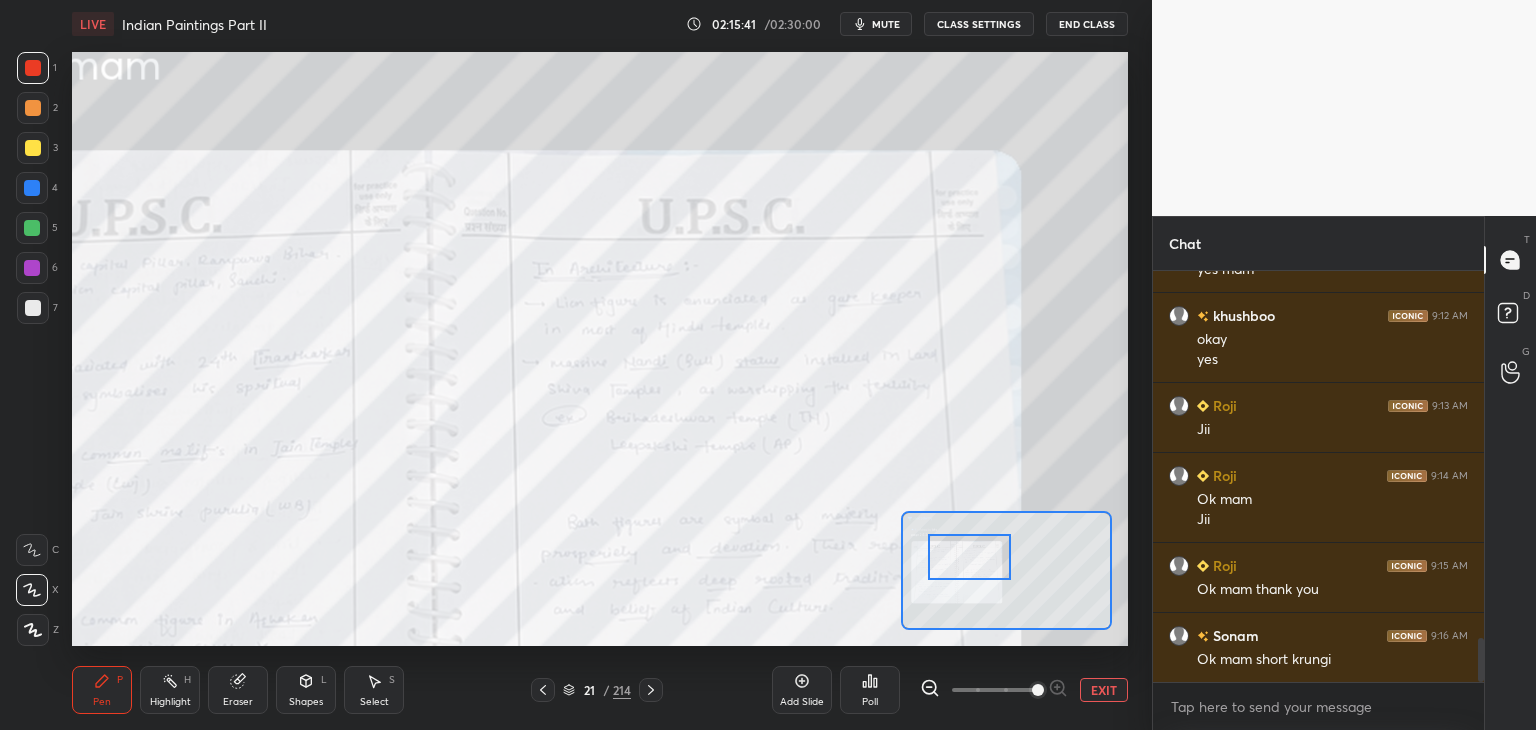click at bounding box center (969, 557) 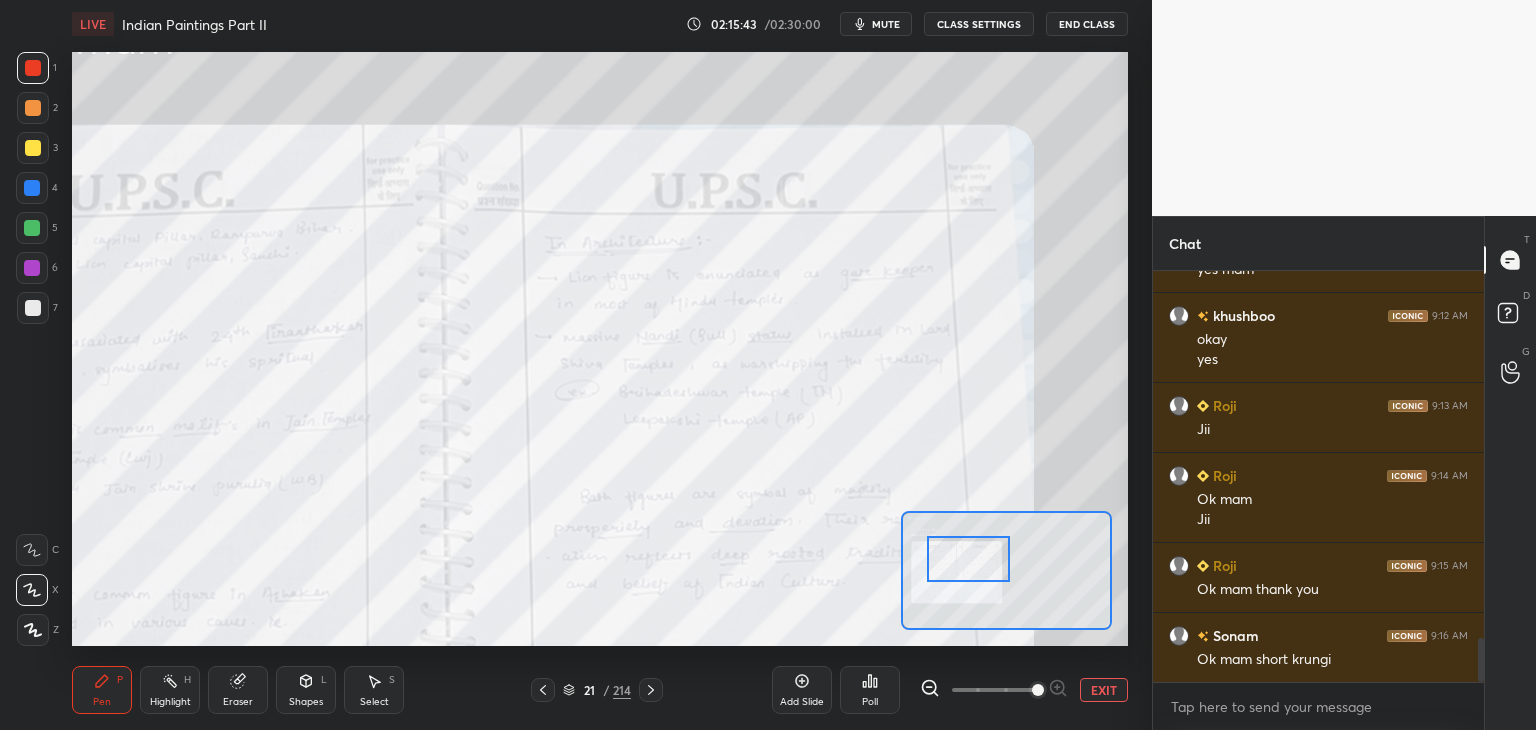 click on "EXIT" at bounding box center [1104, 690] 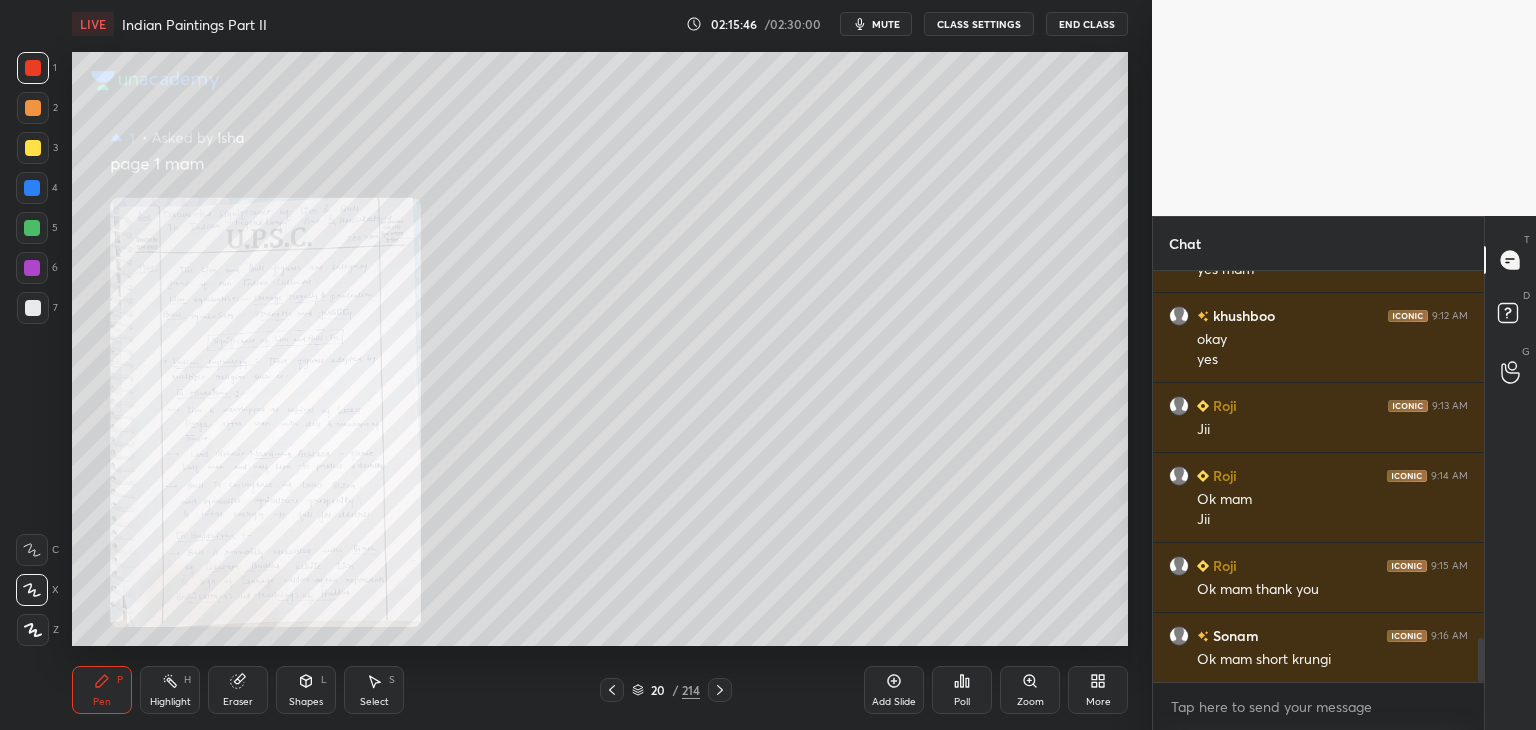 drag, startPoint x: 40, startPoint y: 173, endPoint x: 63, endPoint y: 169, distance: 23.345236 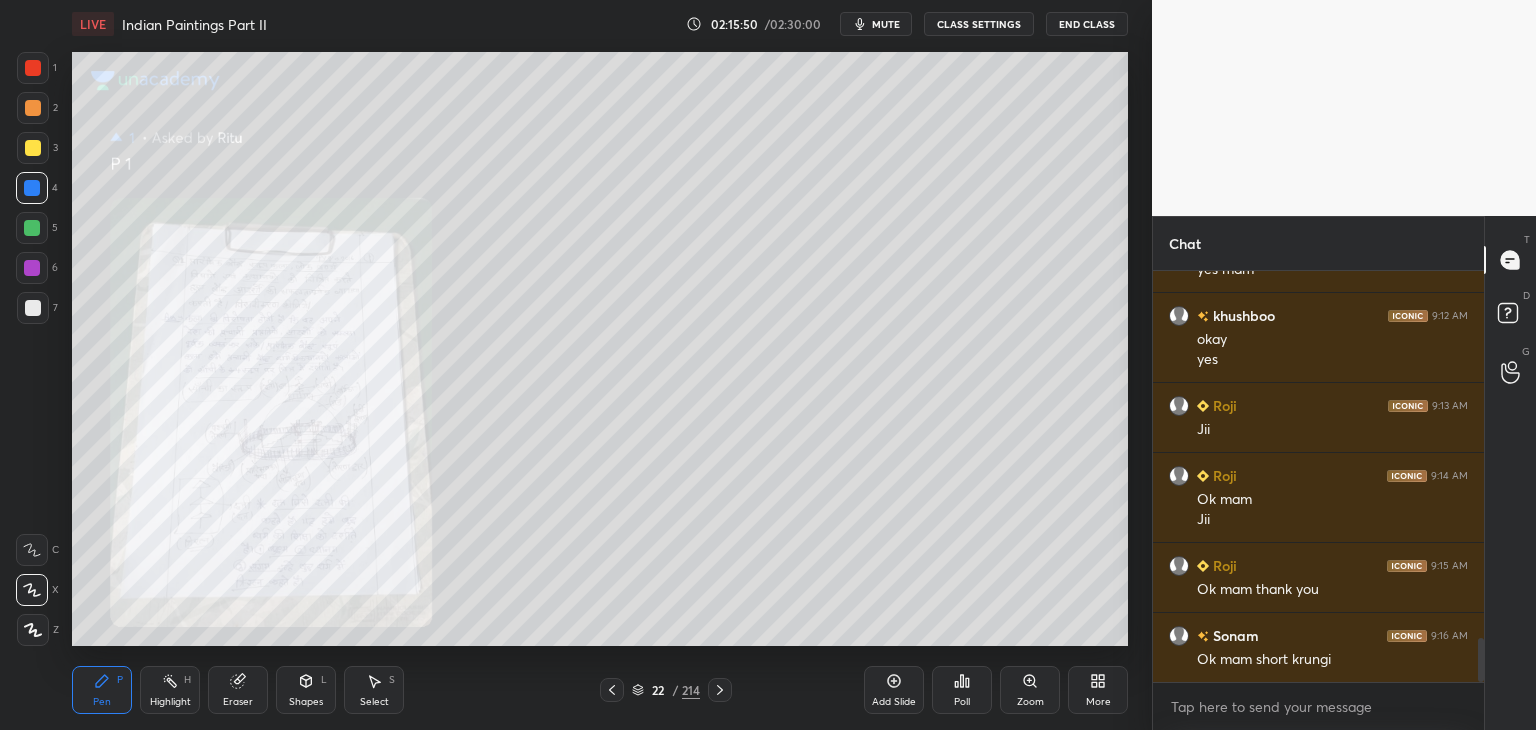 scroll, scrollTop: 3484, scrollLeft: 0, axis: vertical 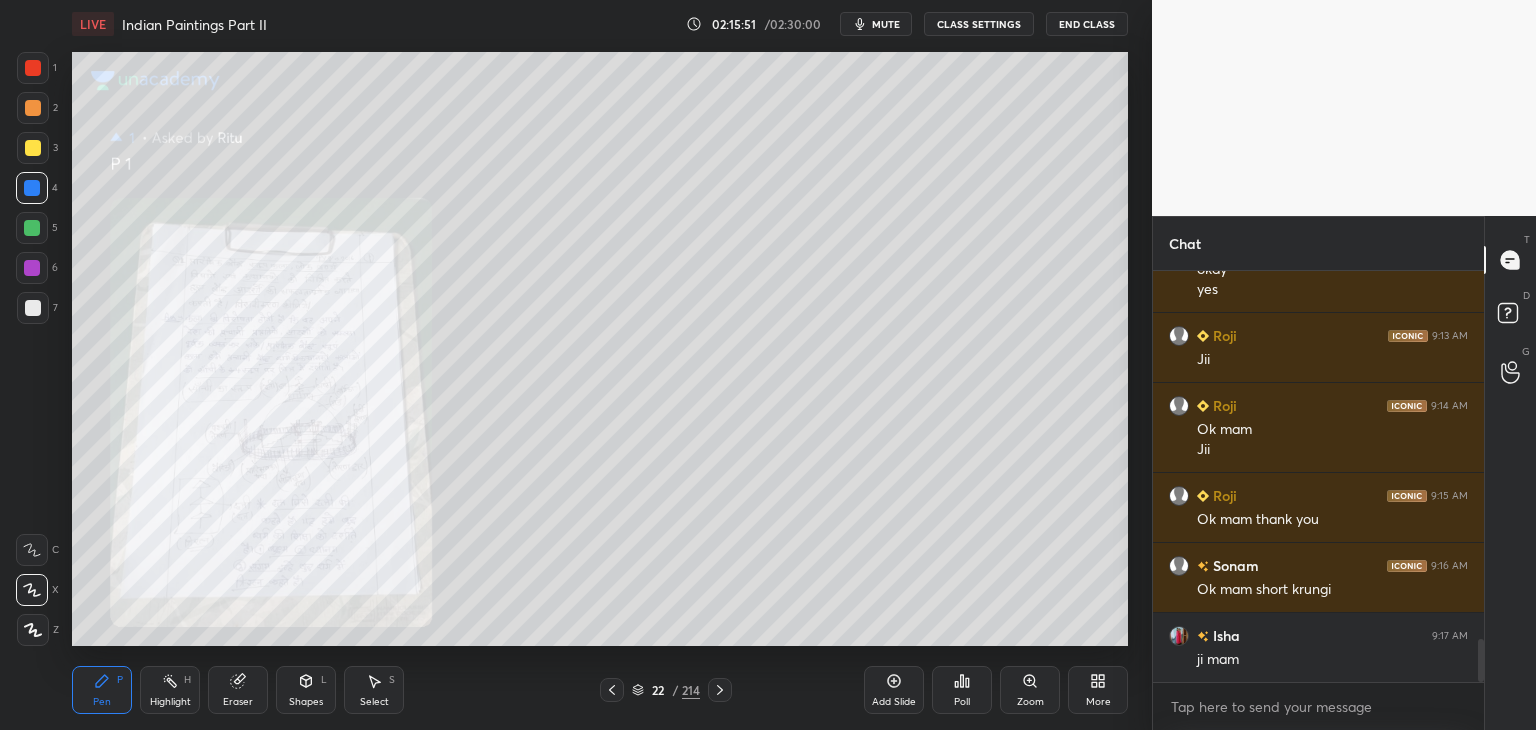 click on "Zoom" at bounding box center [1030, 690] 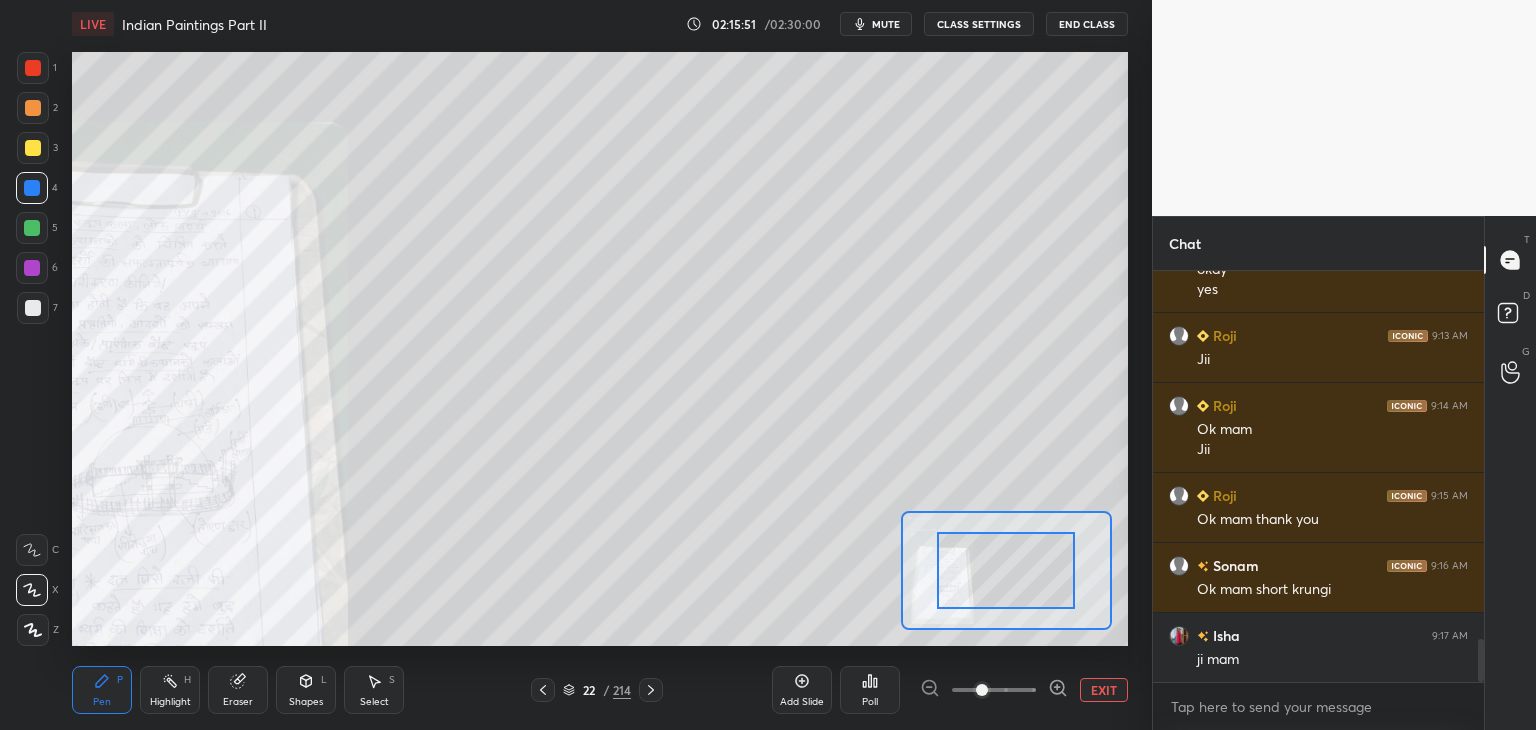 click at bounding box center [994, 690] 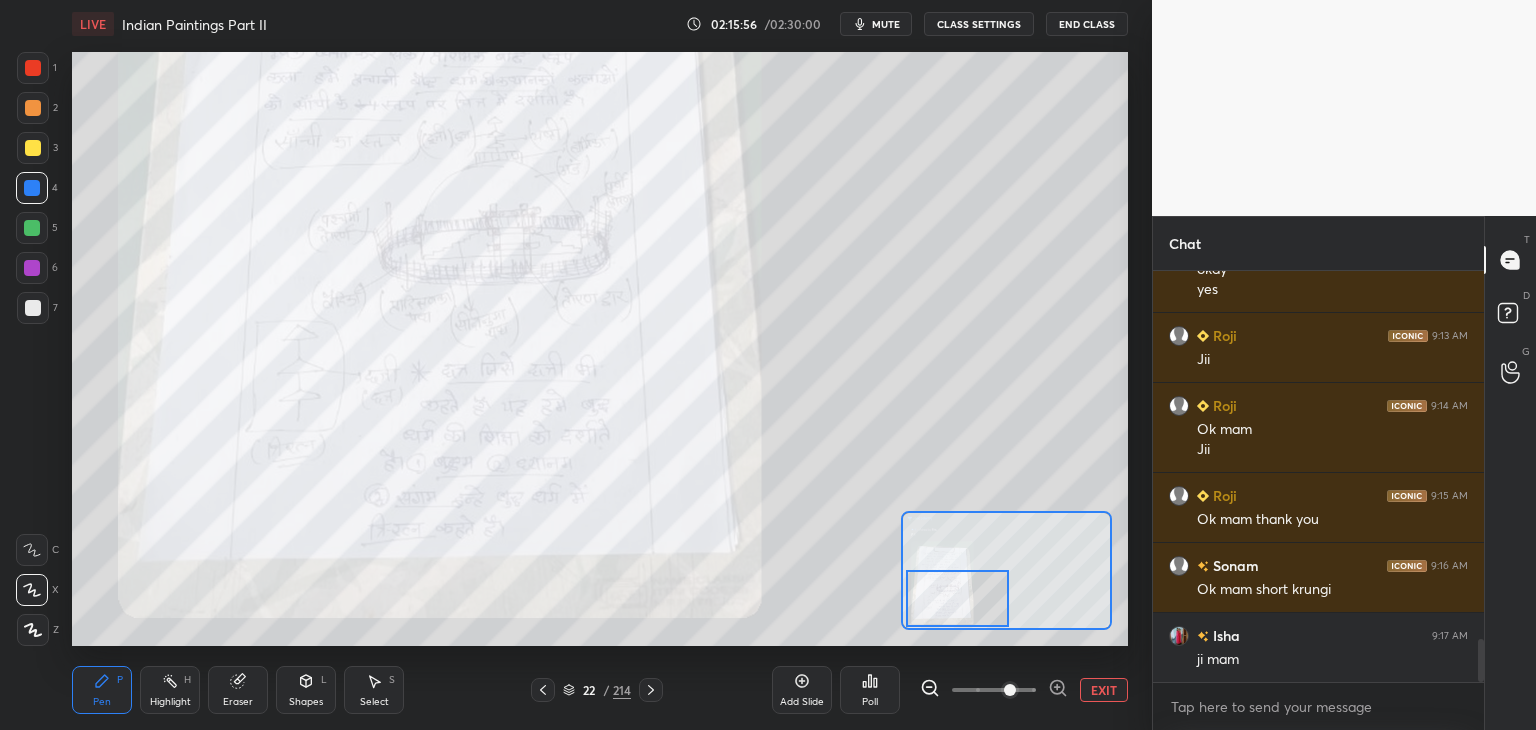 scroll, scrollTop: 3532, scrollLeft: 0, axis: vertical 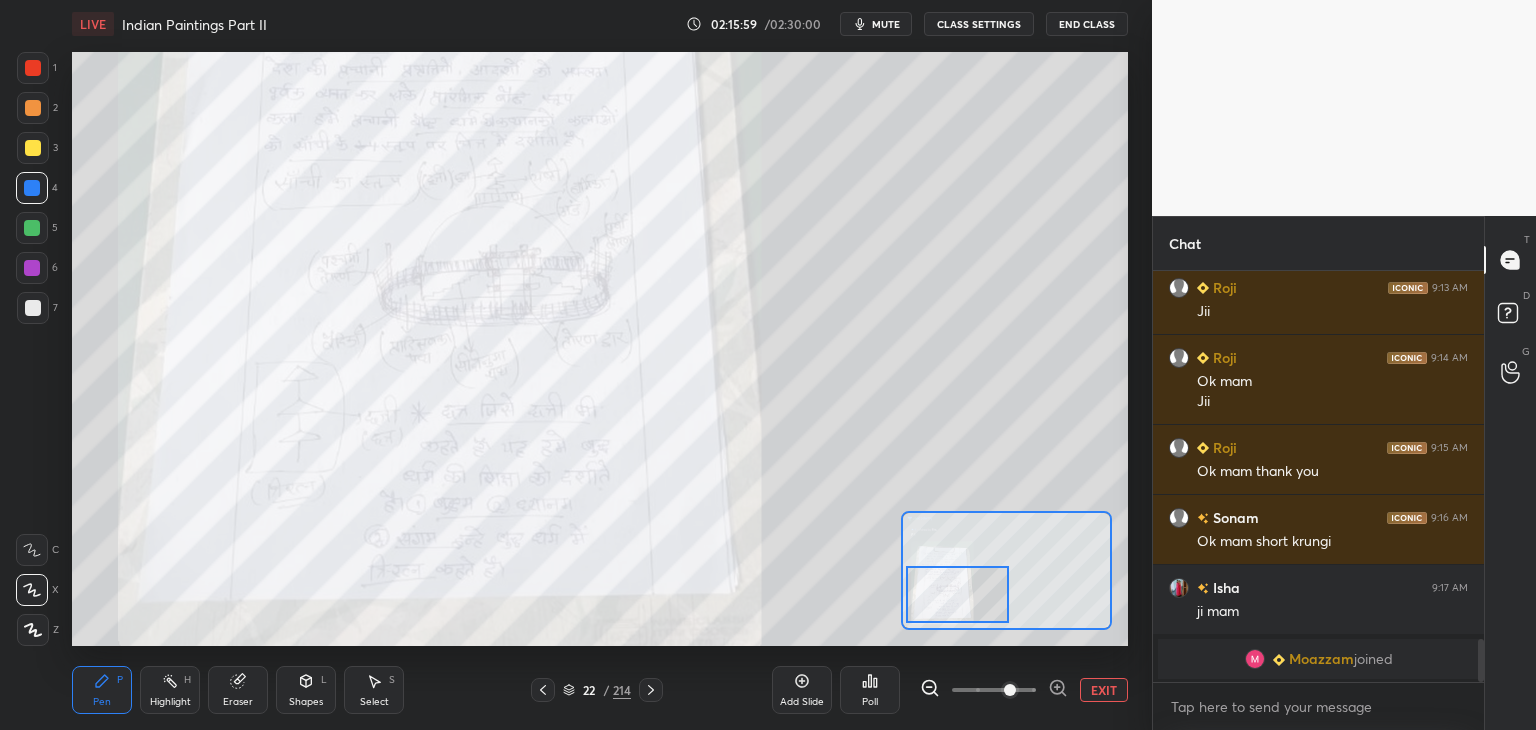 drag, startPoint x: 992, startPoint y: 585, endPoint x: 958, endPoint y: 593, distance: 34.928497 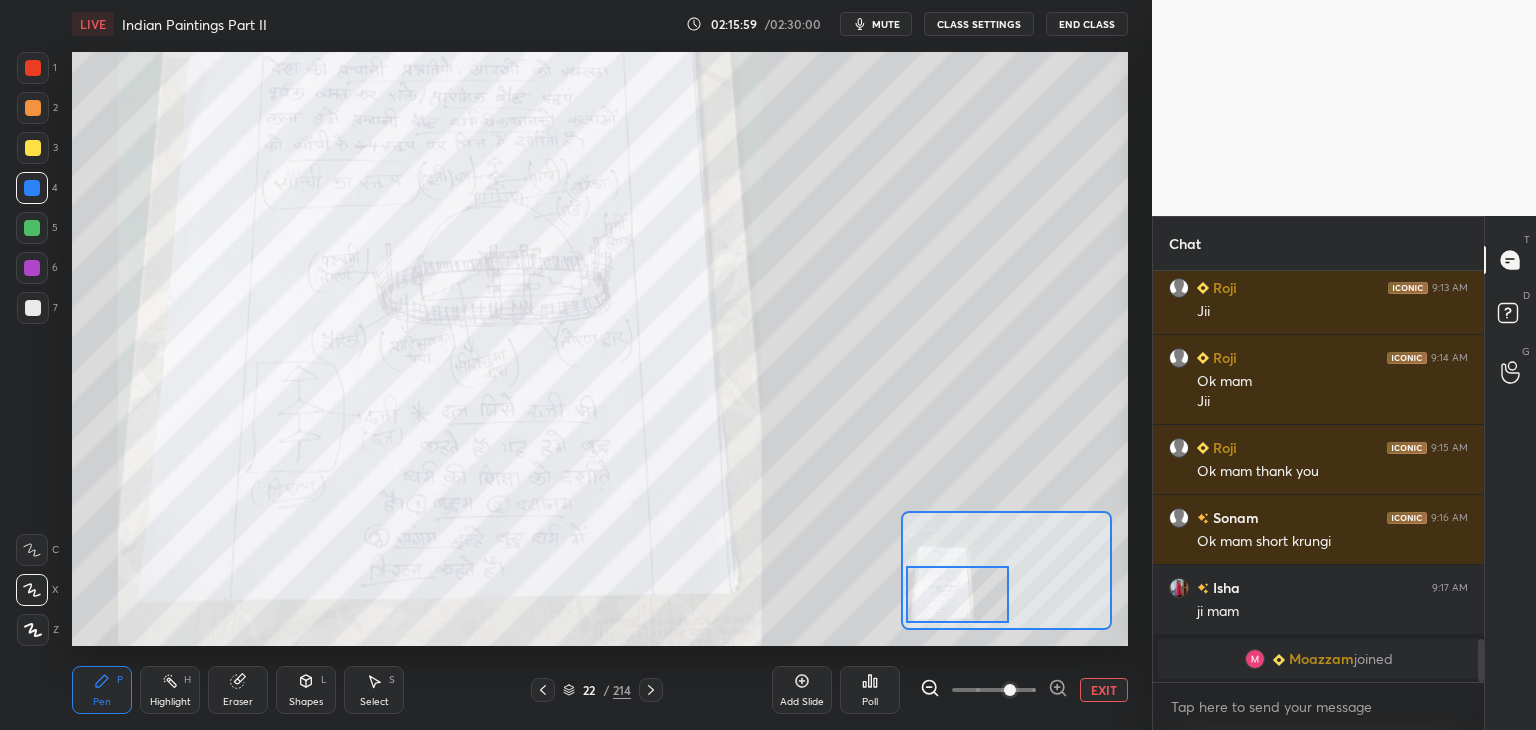 click at bounding box center (958, 594) 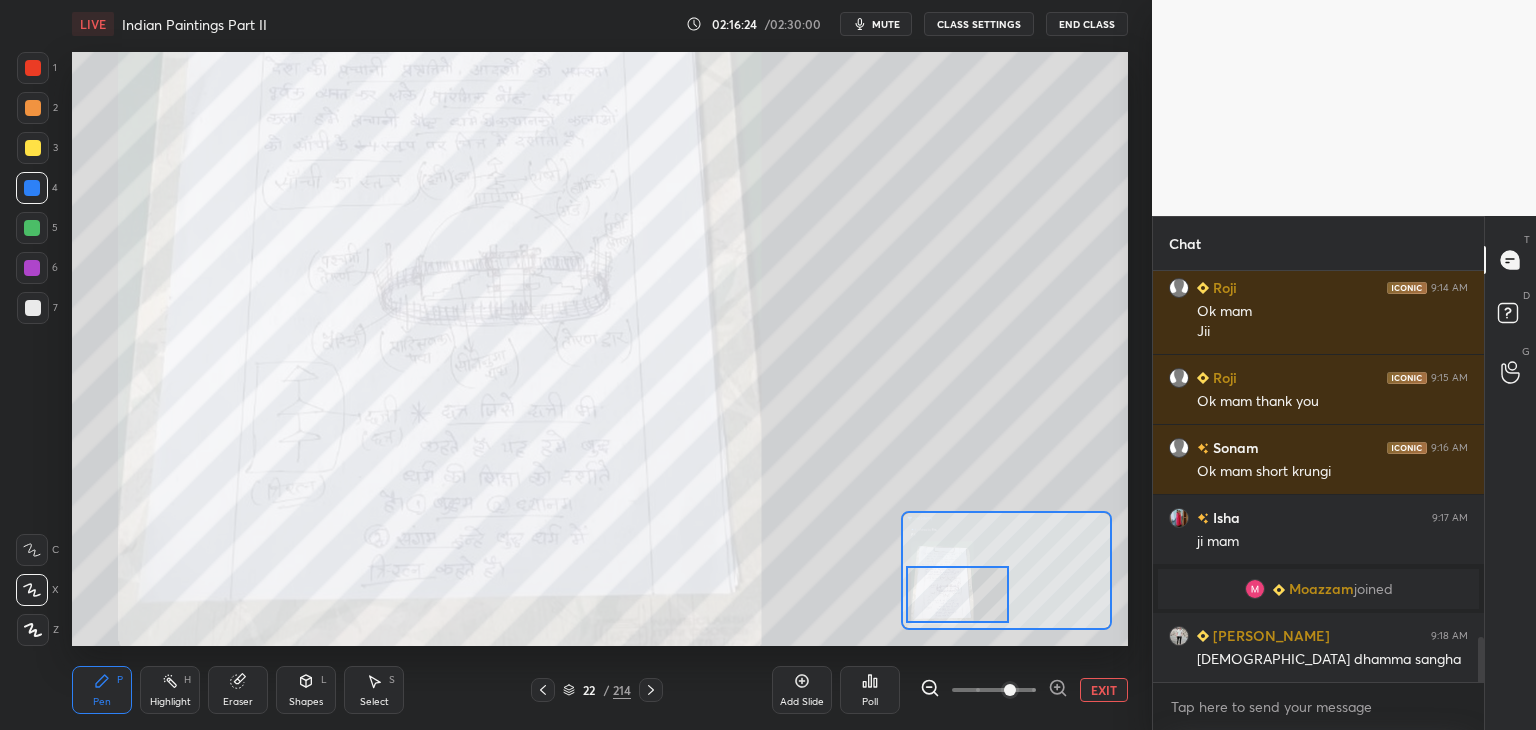scroll, scrollTop: 3328, scrollLeft: 0, axis: vertical 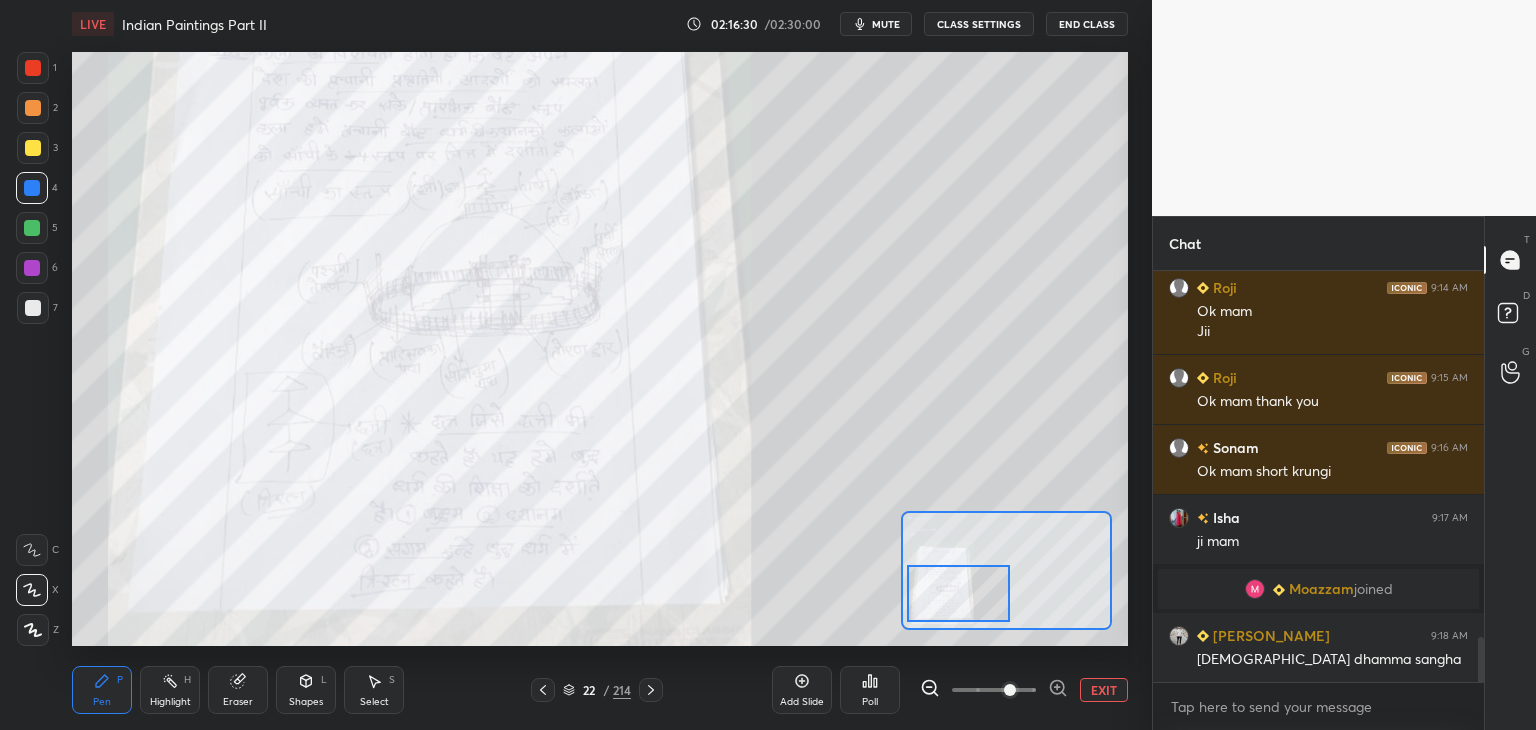 click at bounding box center [959, 593] 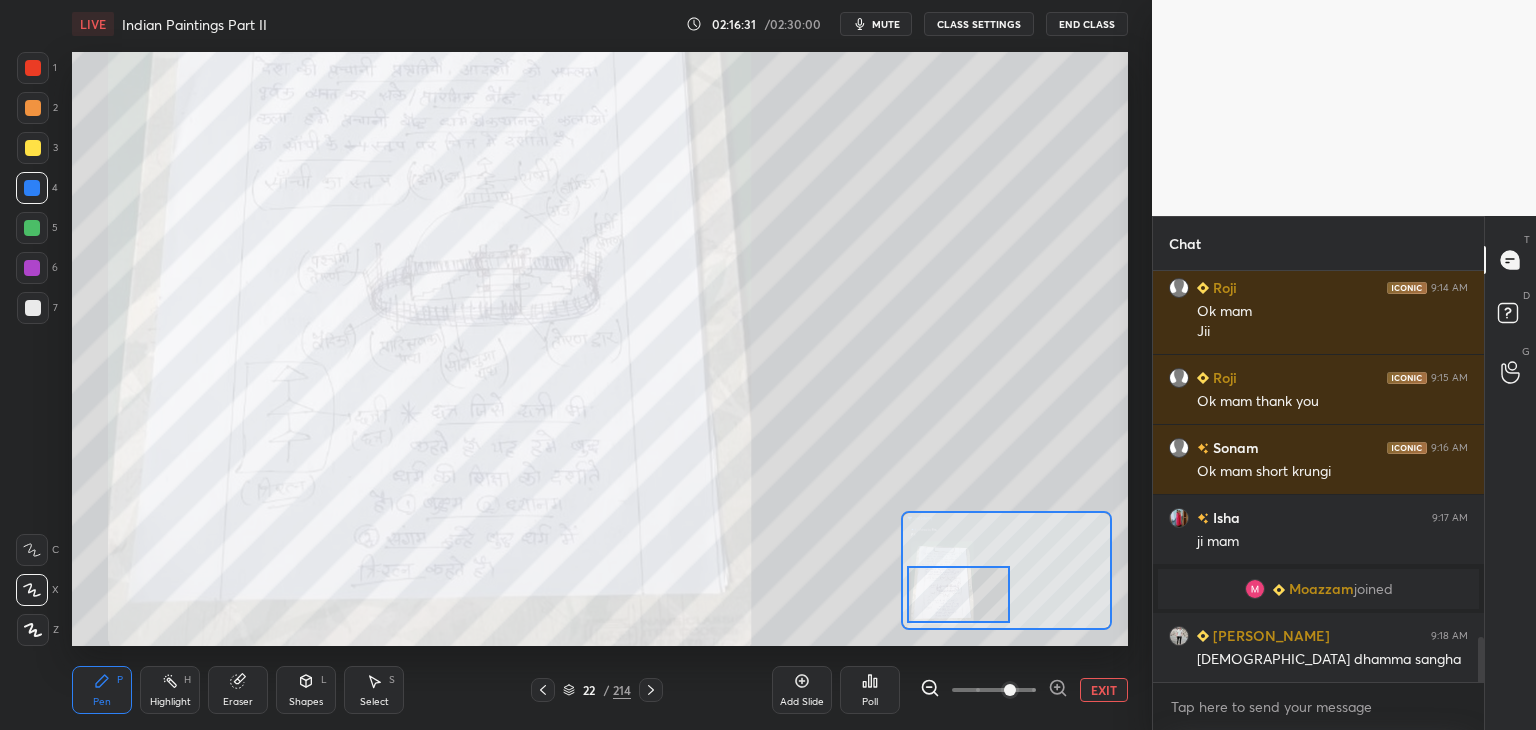 click 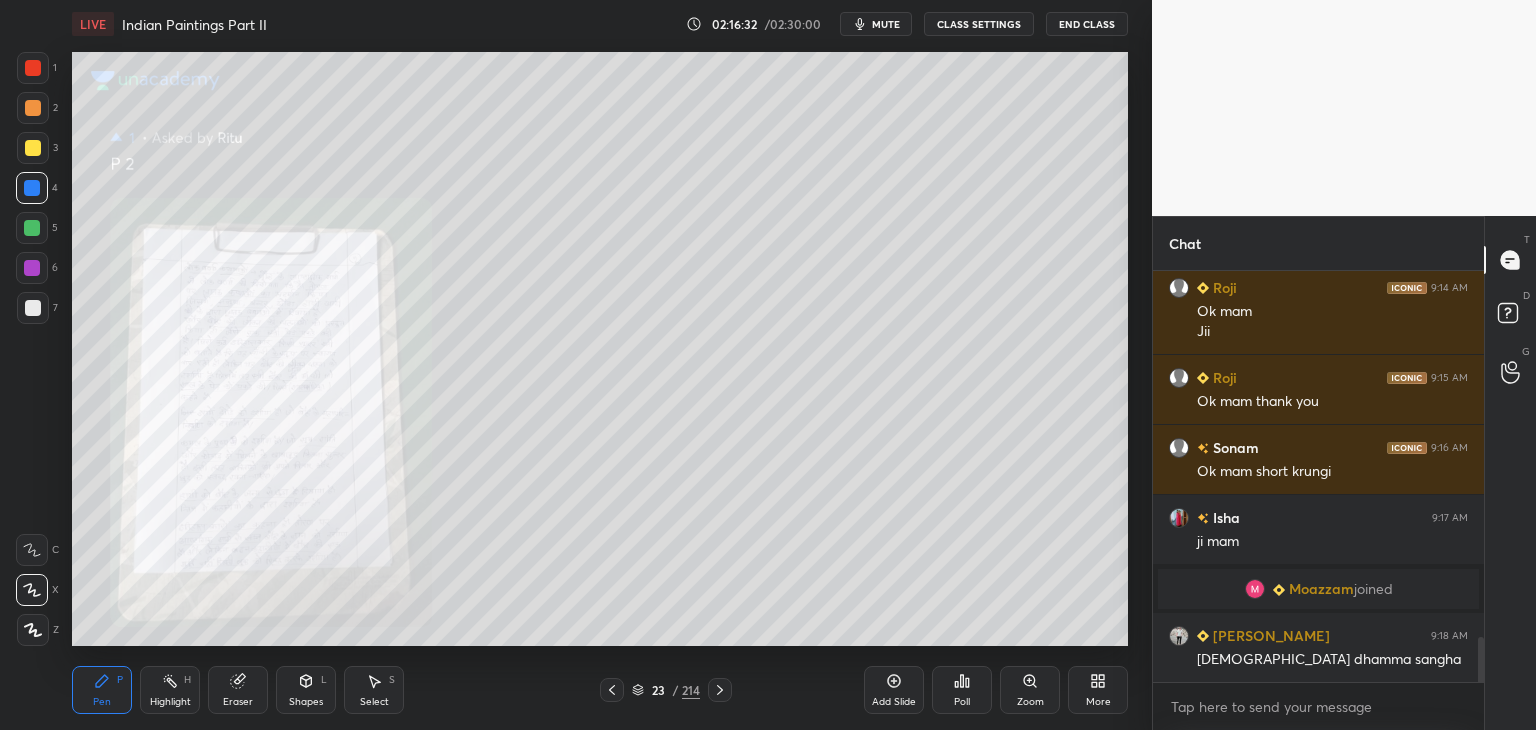 click on "Zoom" at bounding box center (1030, 690) 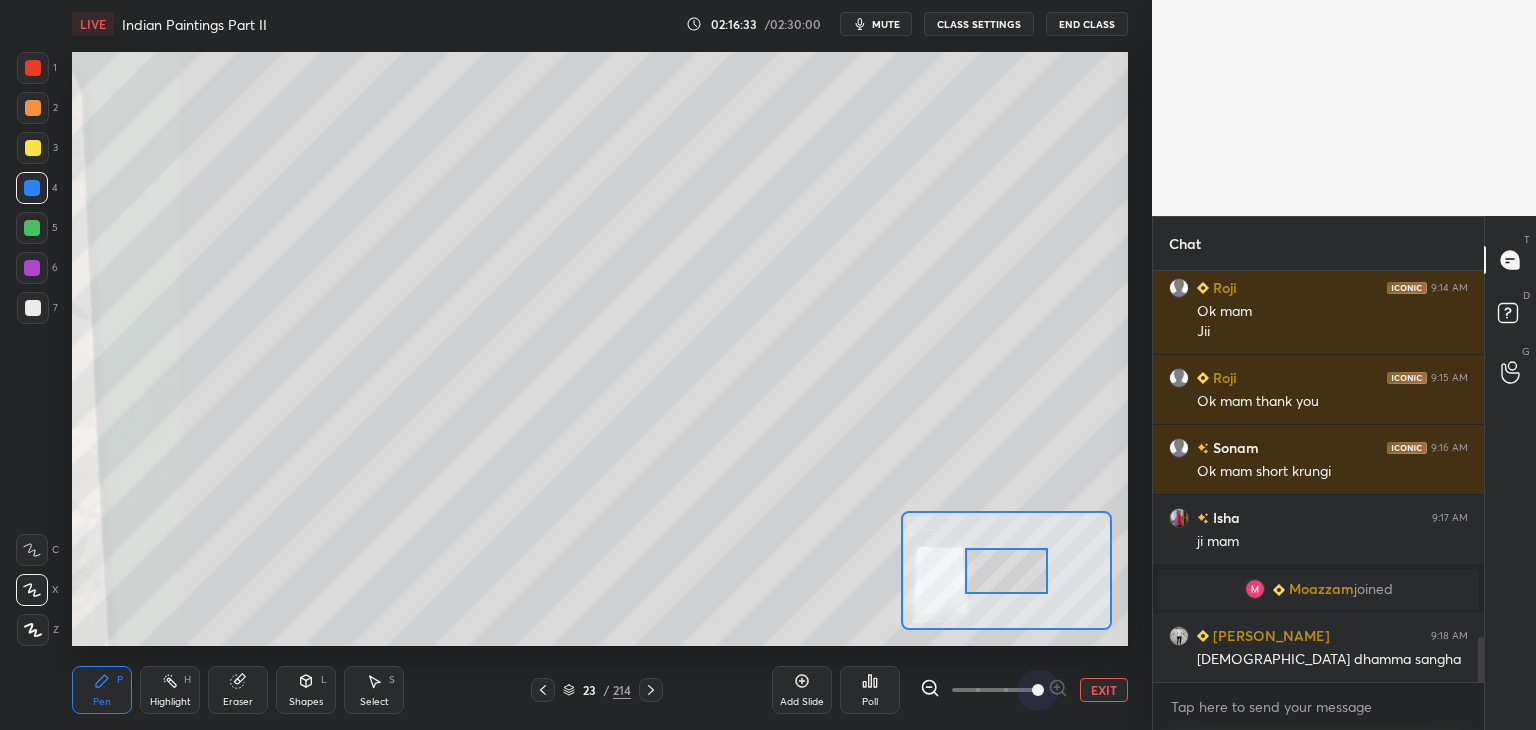 click at bounding box center [994, 690] 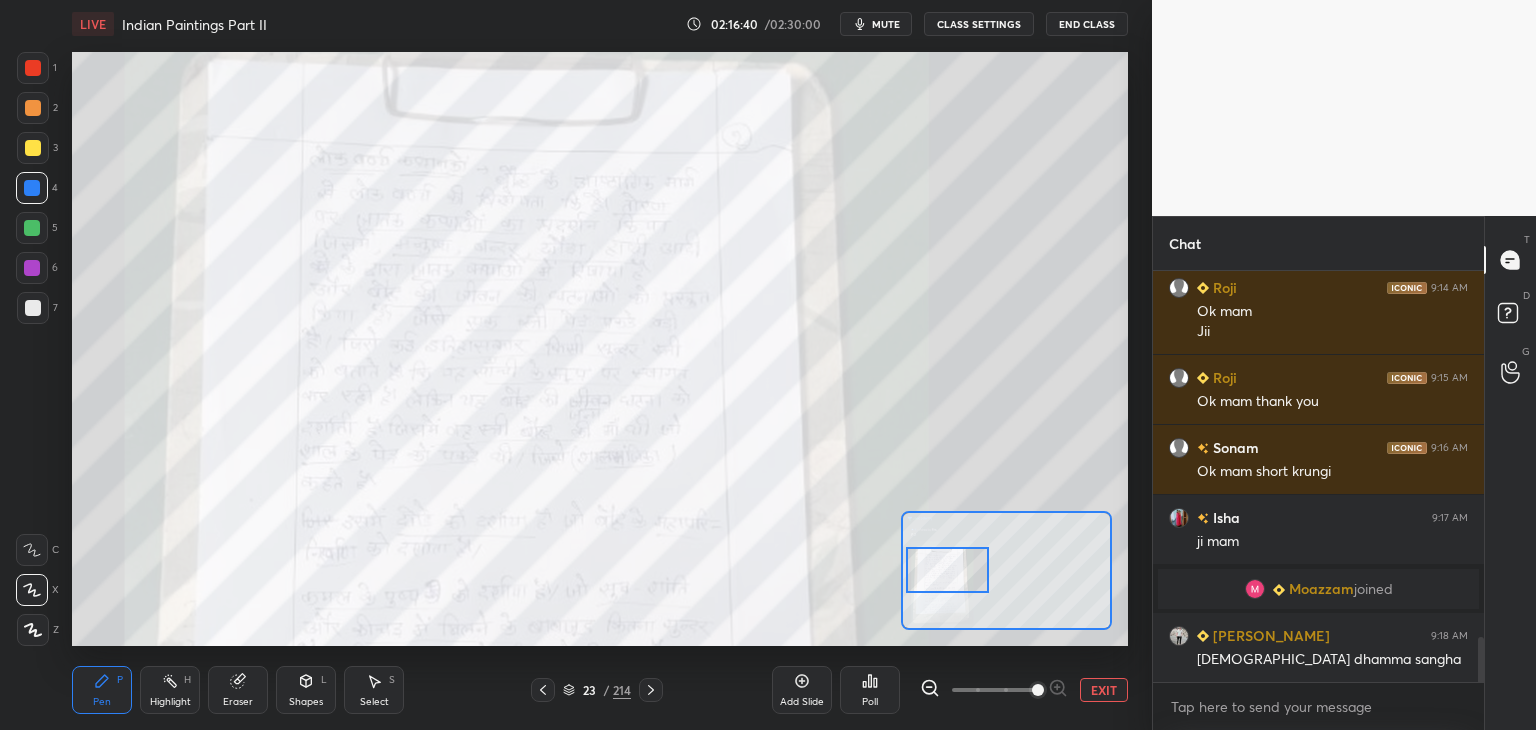 scroll, scrollTop: 3398, scrollLeft: 0, axis: vertical 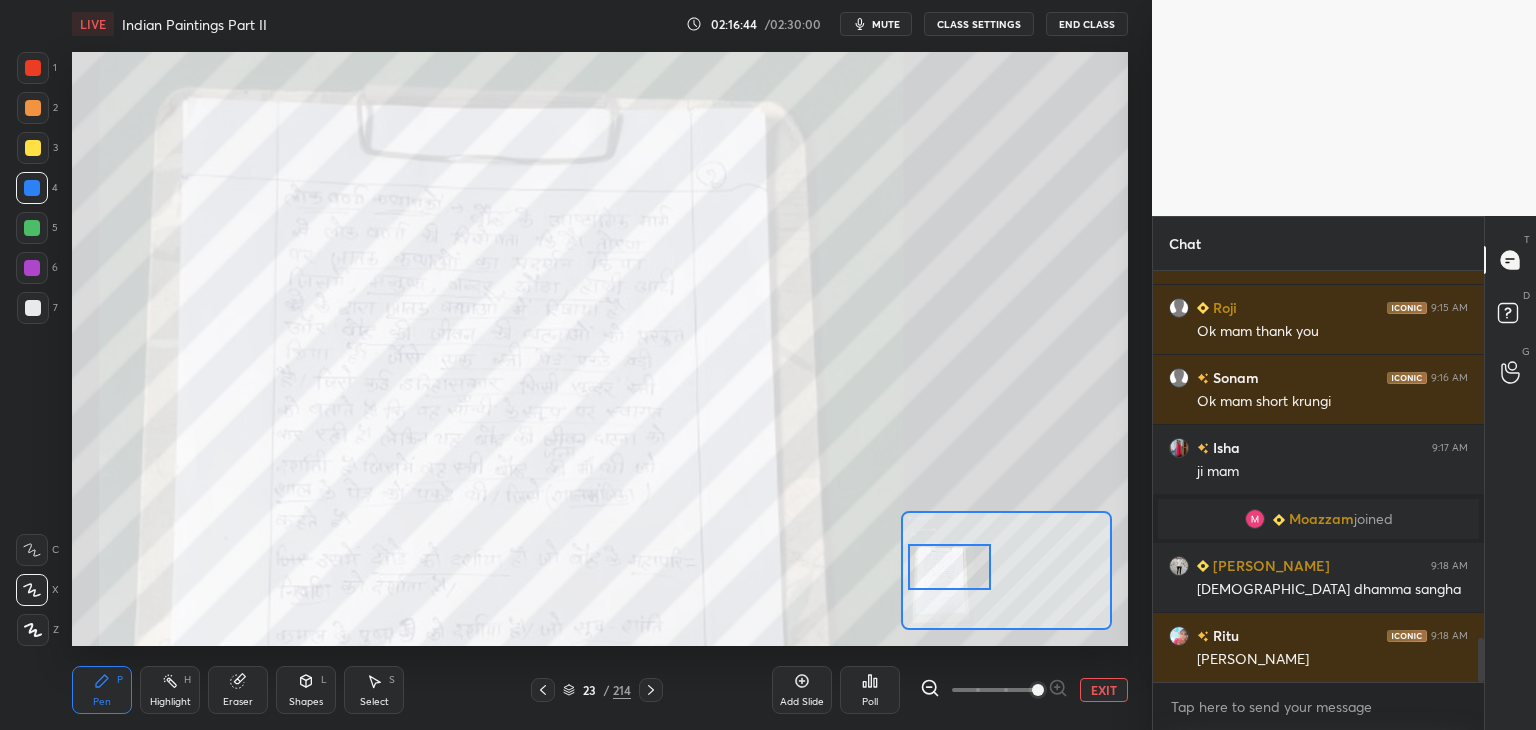 drag, startPoint x: 1013, startPoint y: 576, endPoint x: 956, endPoint y: 572, distance: 57.14018 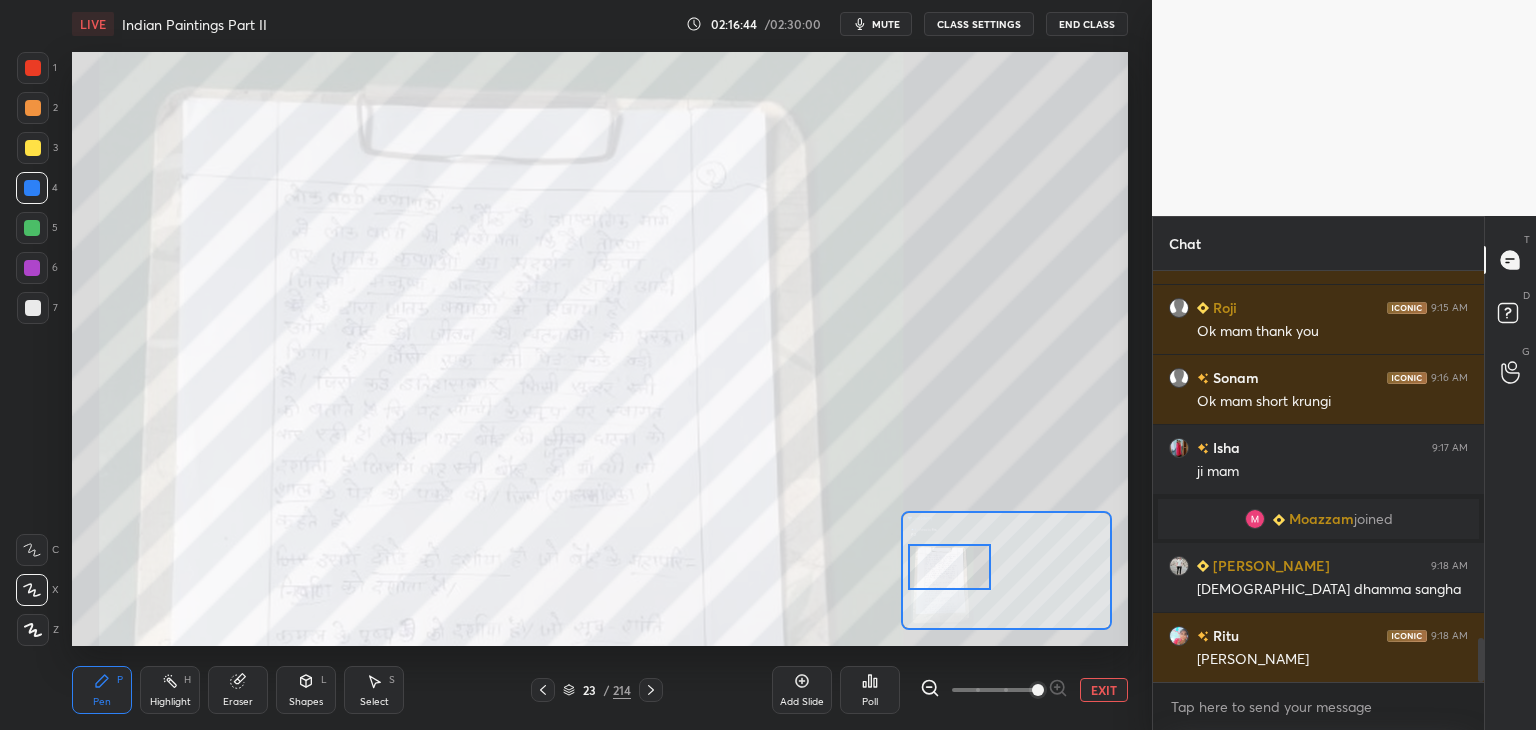 click at bounding box center [949, 567] 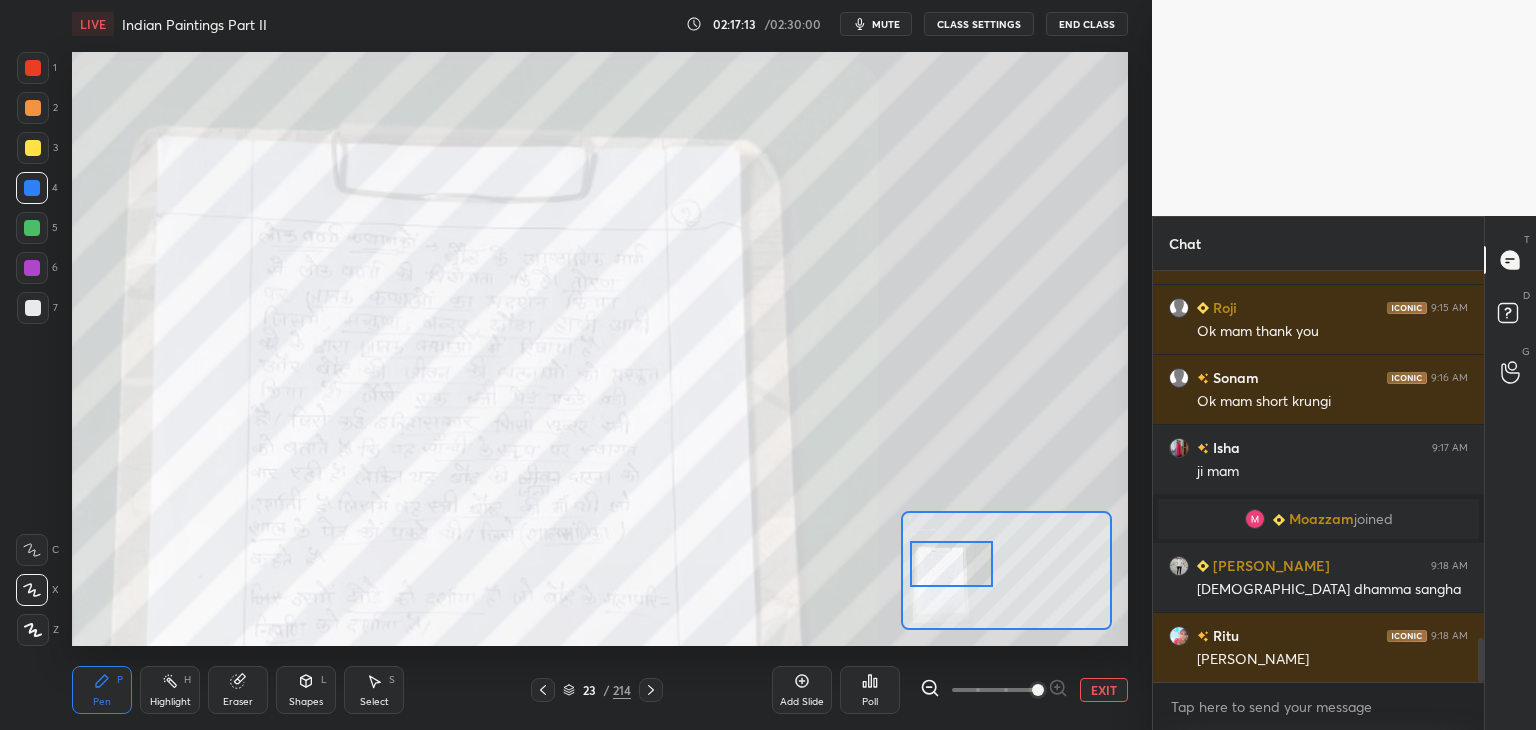 click at bounding box center [951, 564] 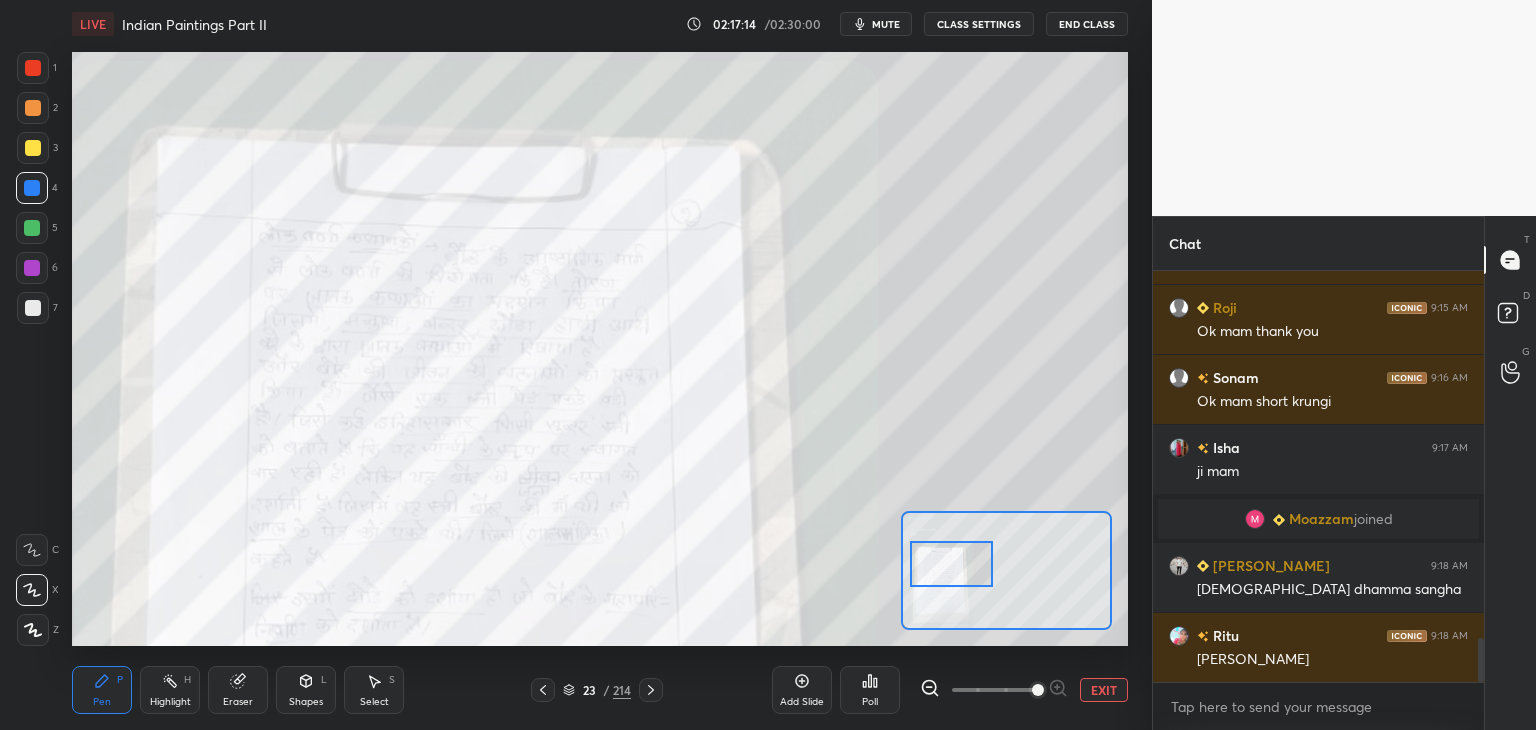 click on "EXIT" at bounding box center [1104, 690] 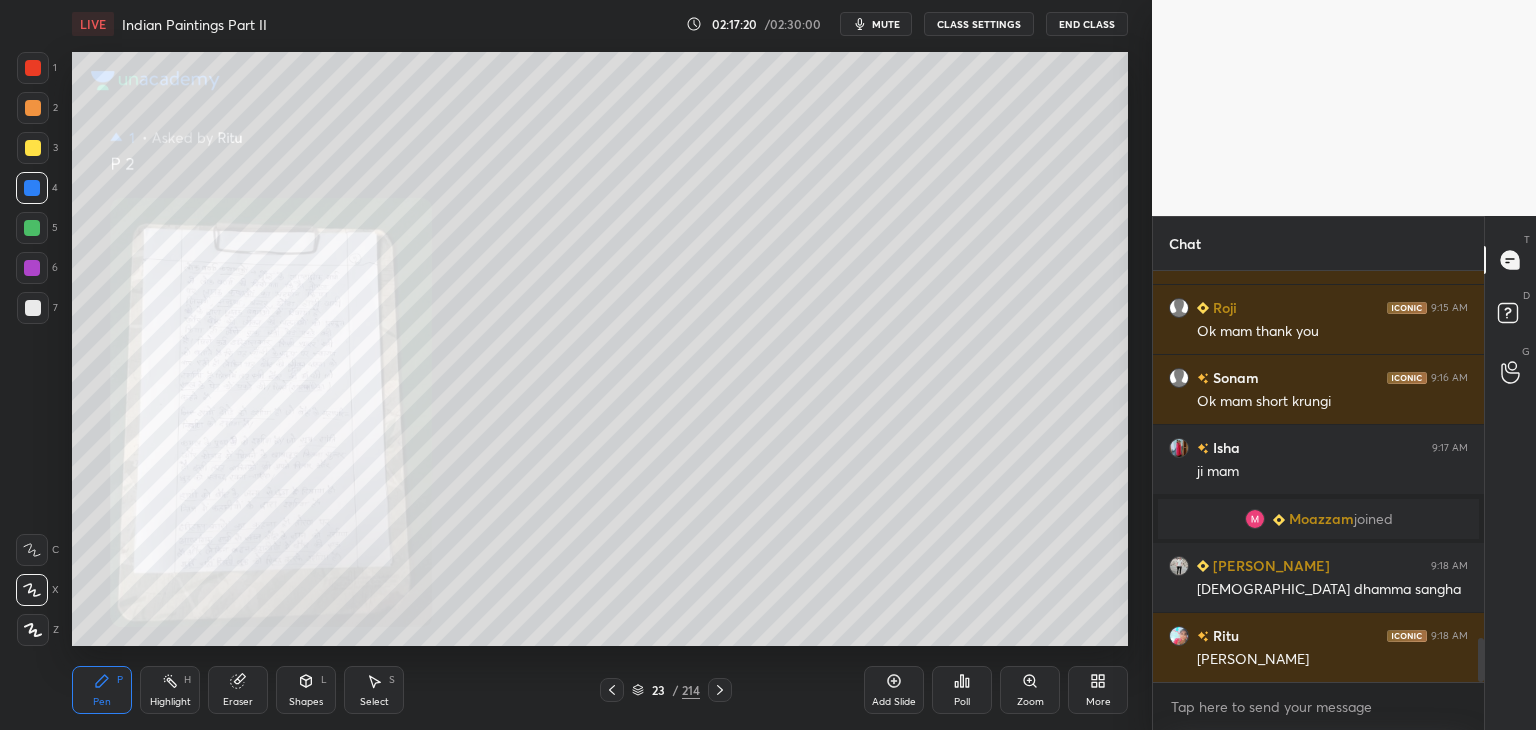 scroll, scrollTop: 3468, scrollLeft: 0, axis: vertical 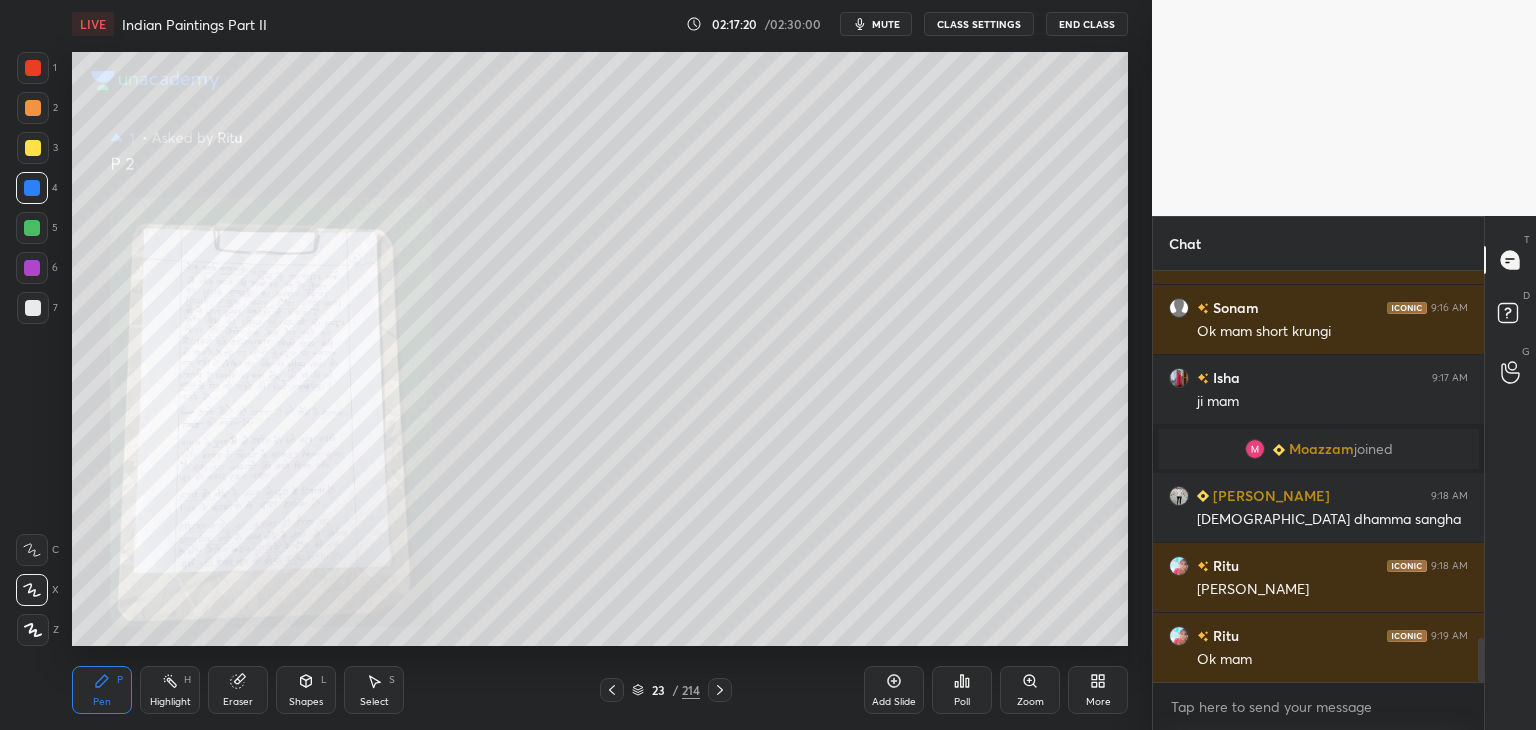 click 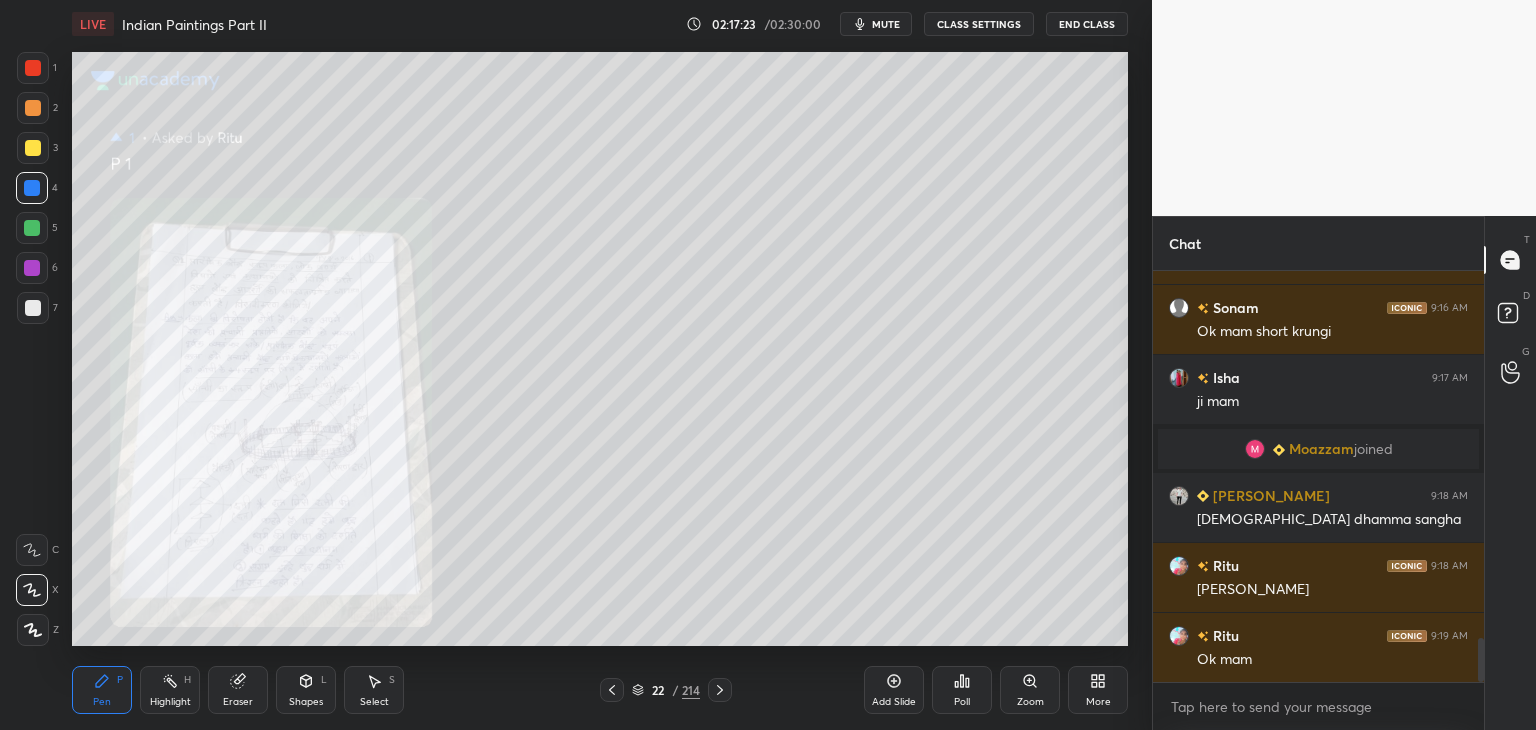 click on "Zoom" at bounding box center (1030, 690) 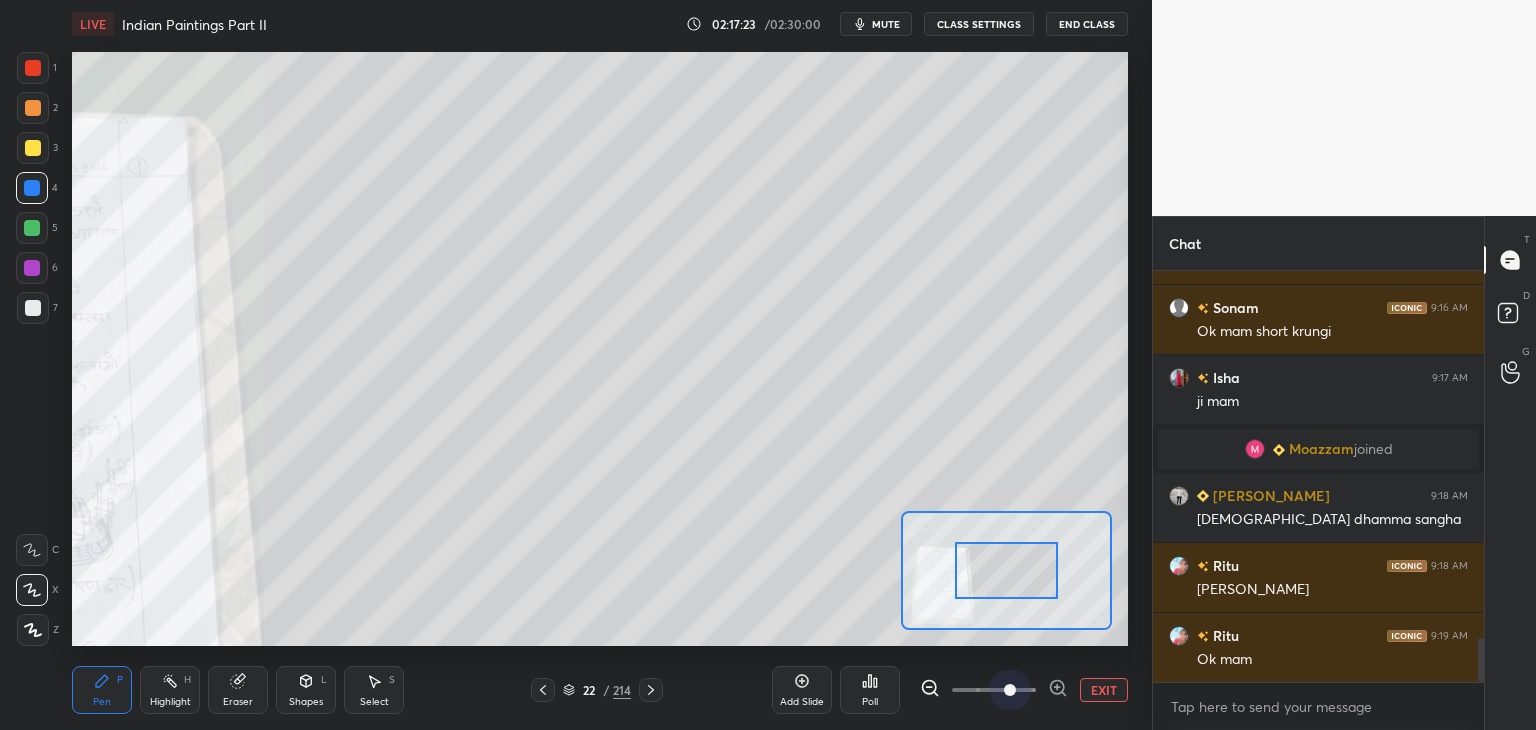 drag, startPoint x: 1016, startPoint y: 688, endPoint x: 1013, endPoint y: 637, distance: 51.088158 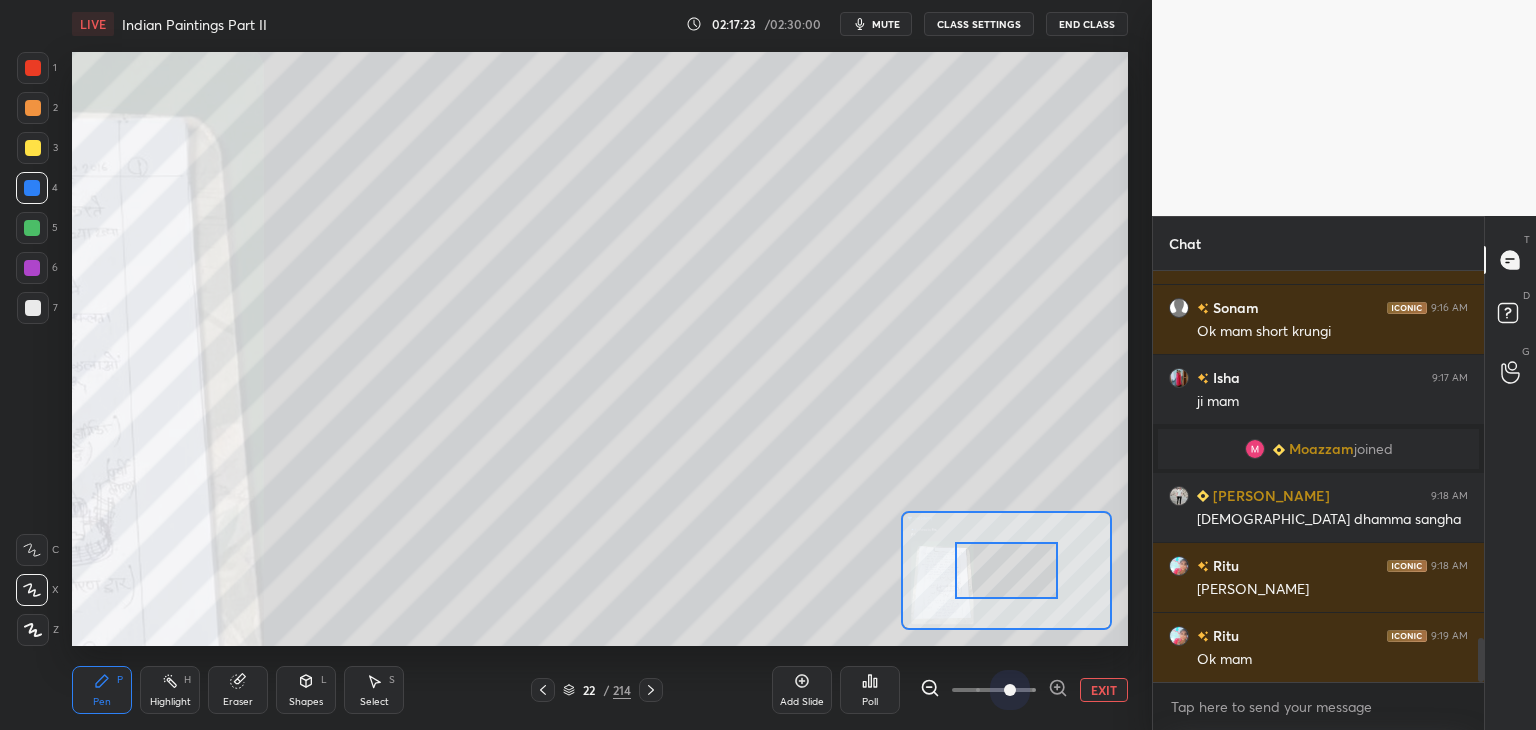 click at bounding box center (994, 690) 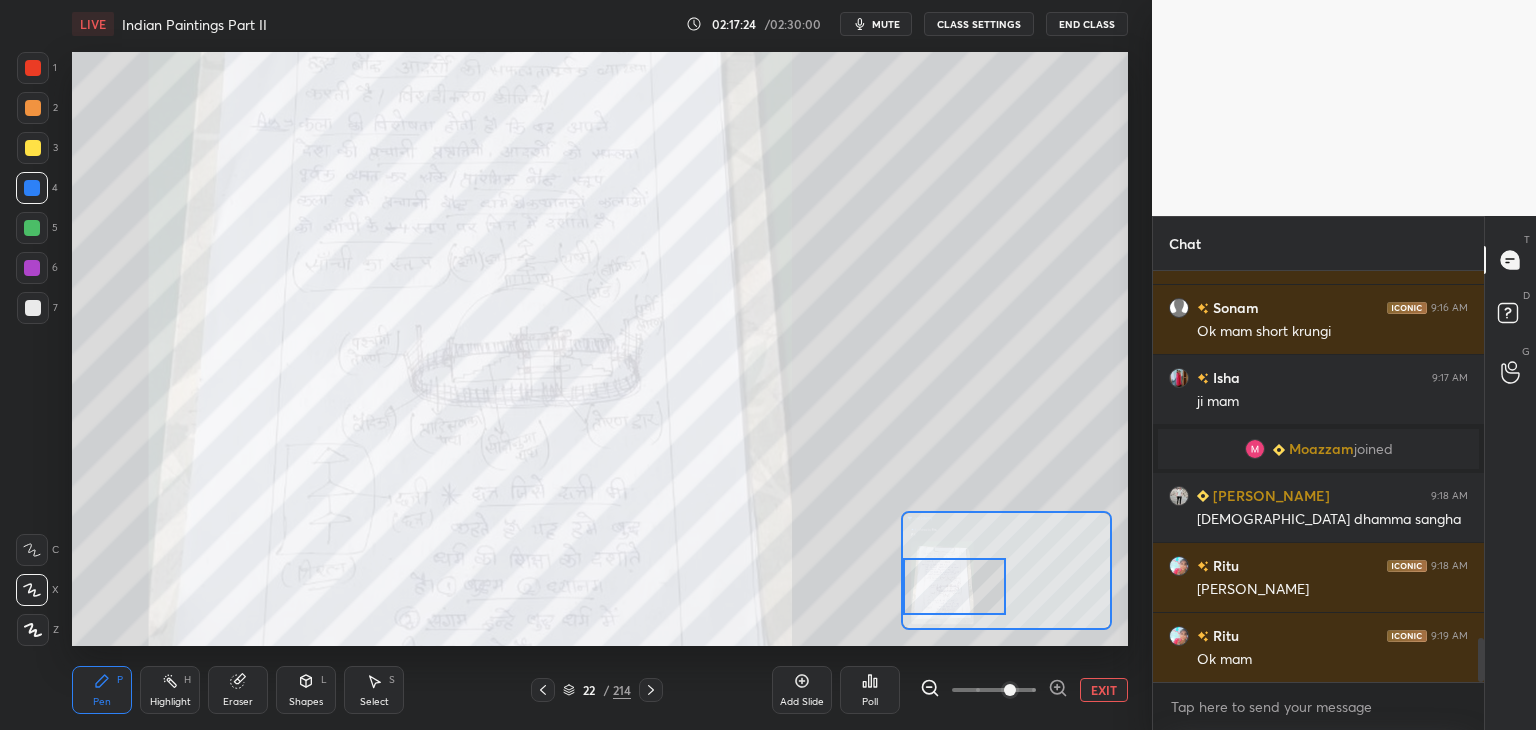 drag, startPoint x: 1013, startPoint y: 597, endPoint x: 959, endPoint y: 593, distance: 54.147945 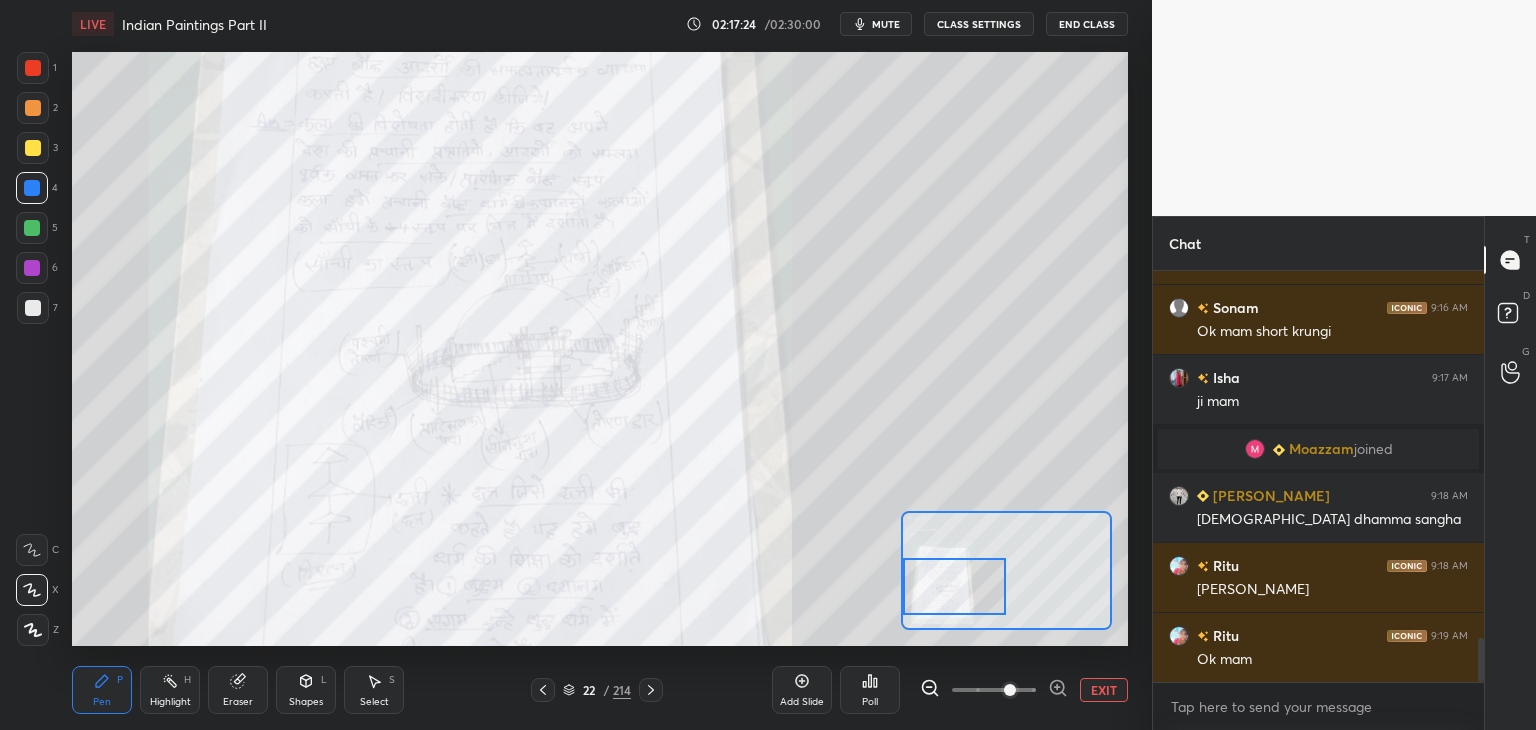 click at bounding box center (955, 586) 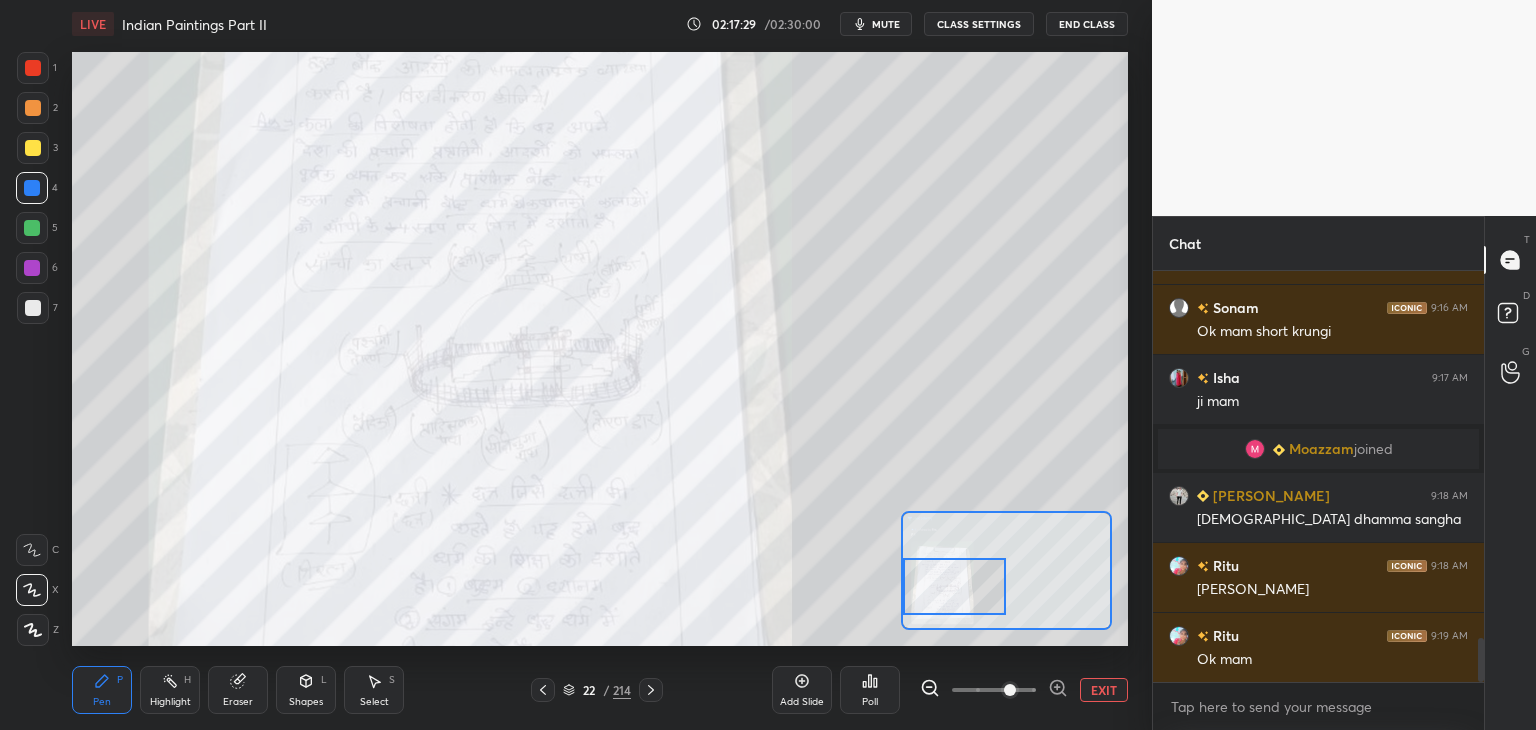 click at bounding box center (33, 68) 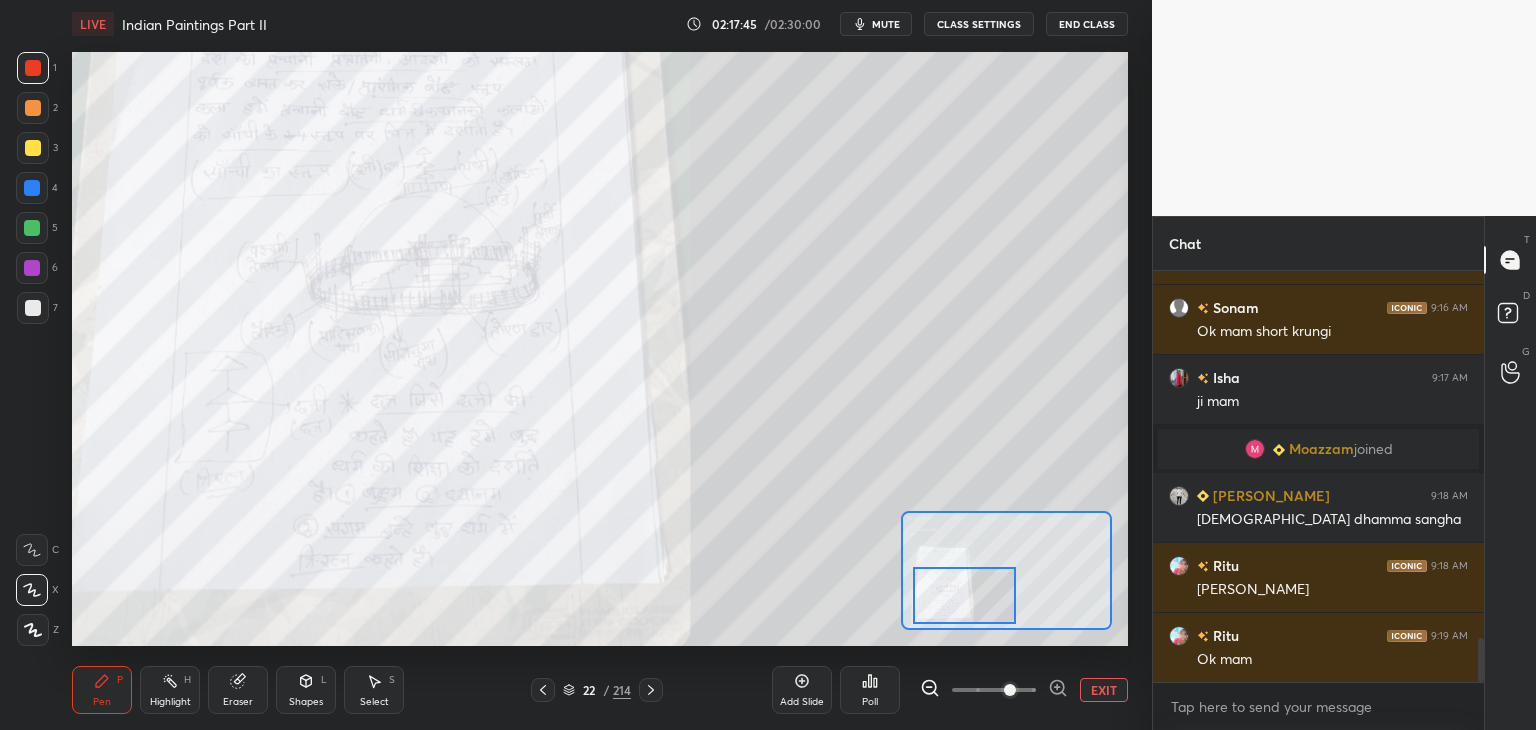 drag, startPoint x: 962, startPoint y: 588, endPoint x: 972, endPoint y: 597, distance: 13.453624 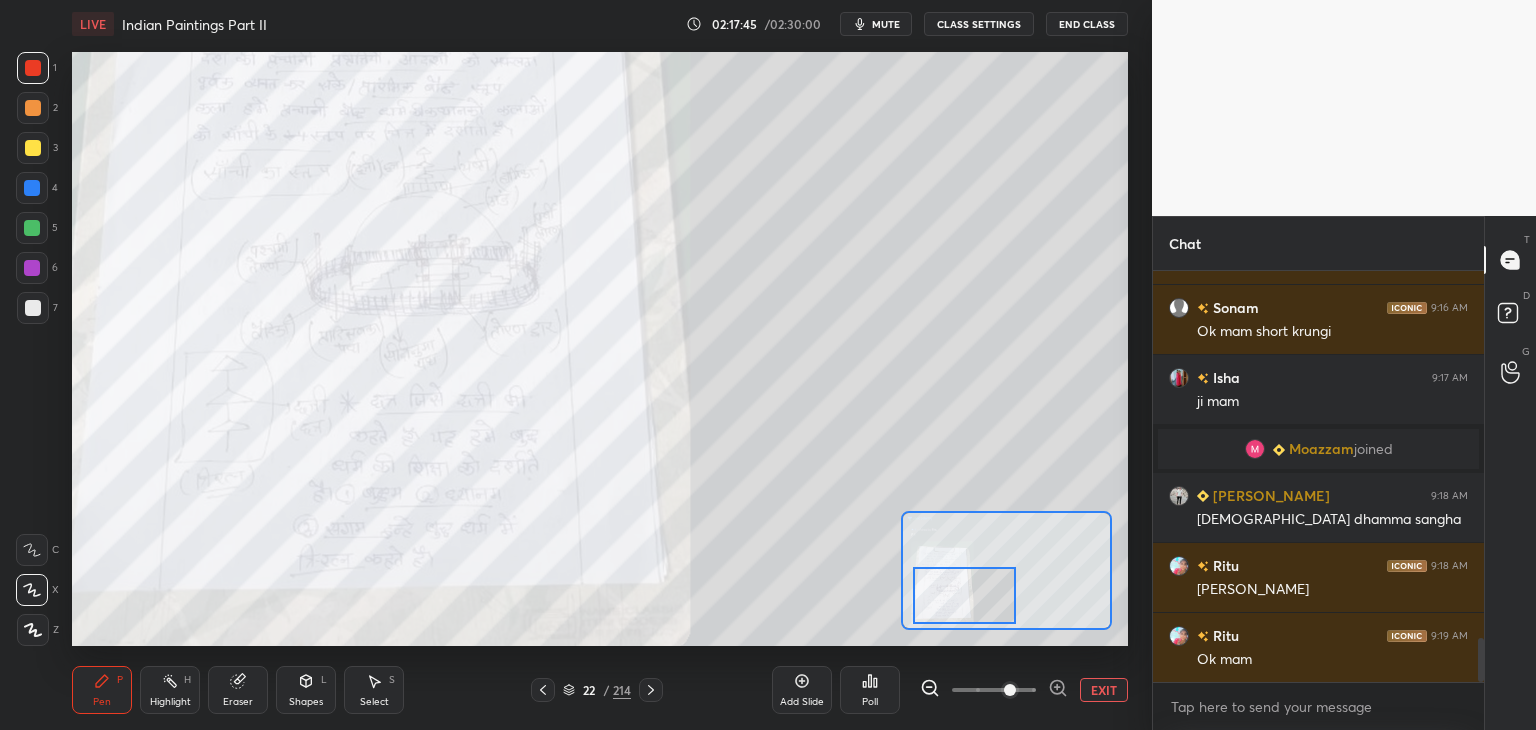 click at bounding box center [965, 595] 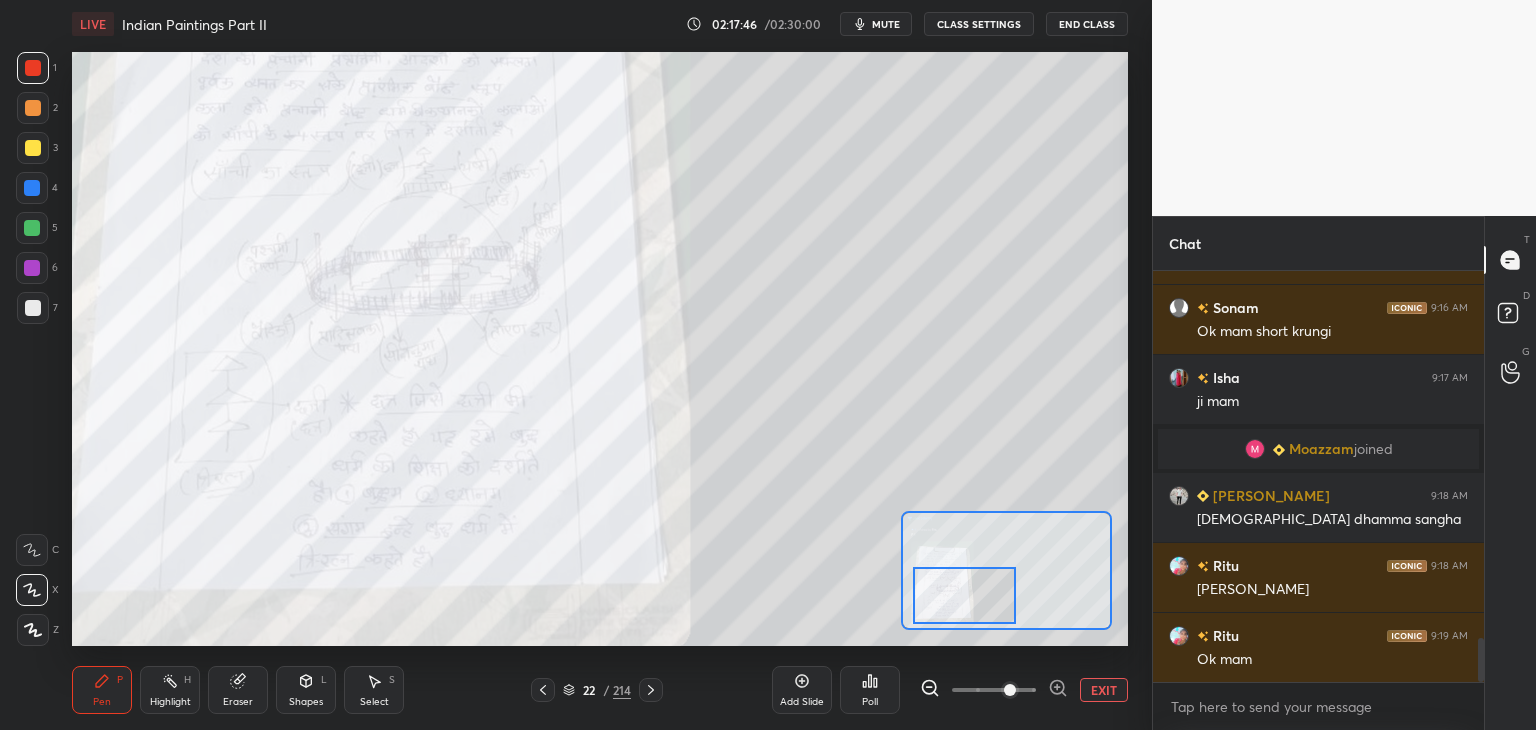 click 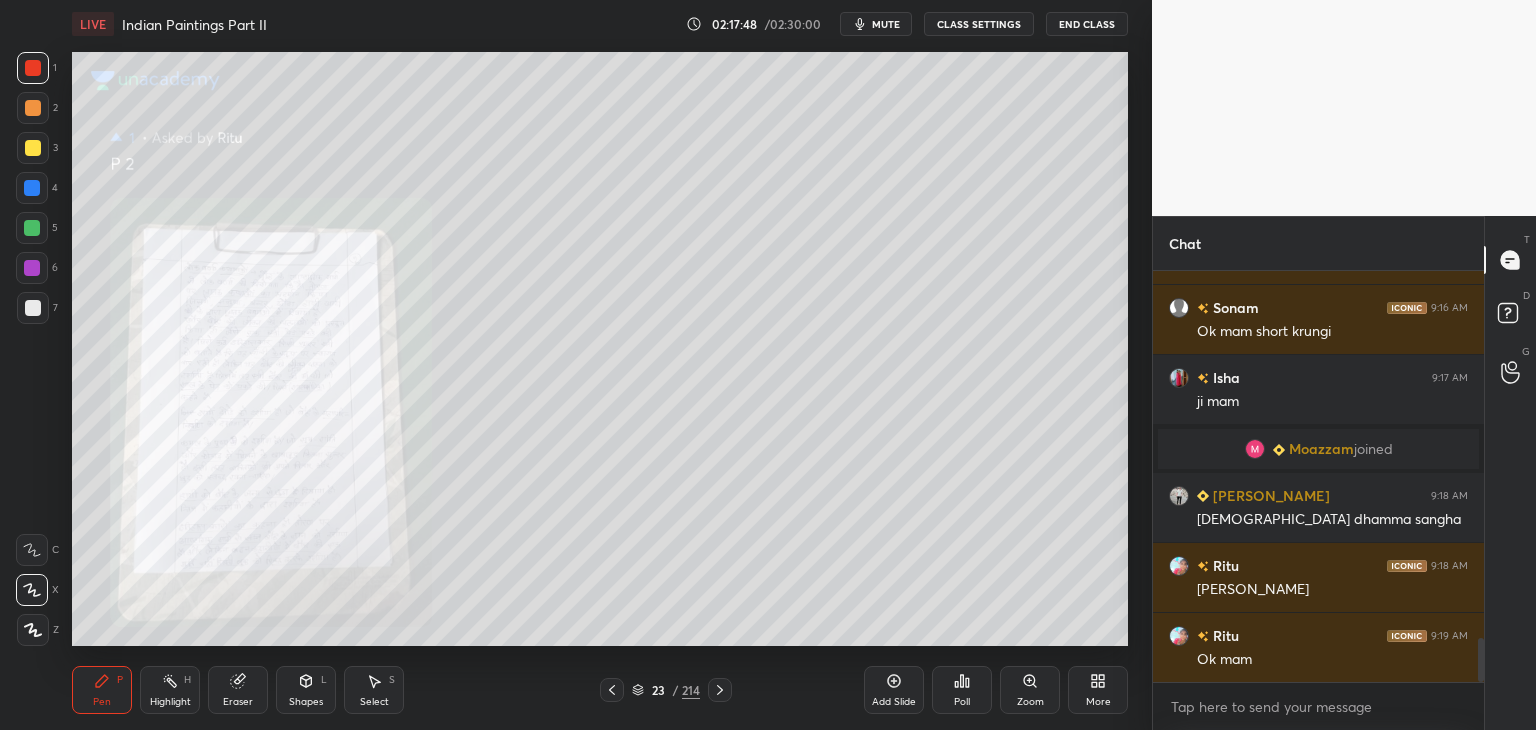 click 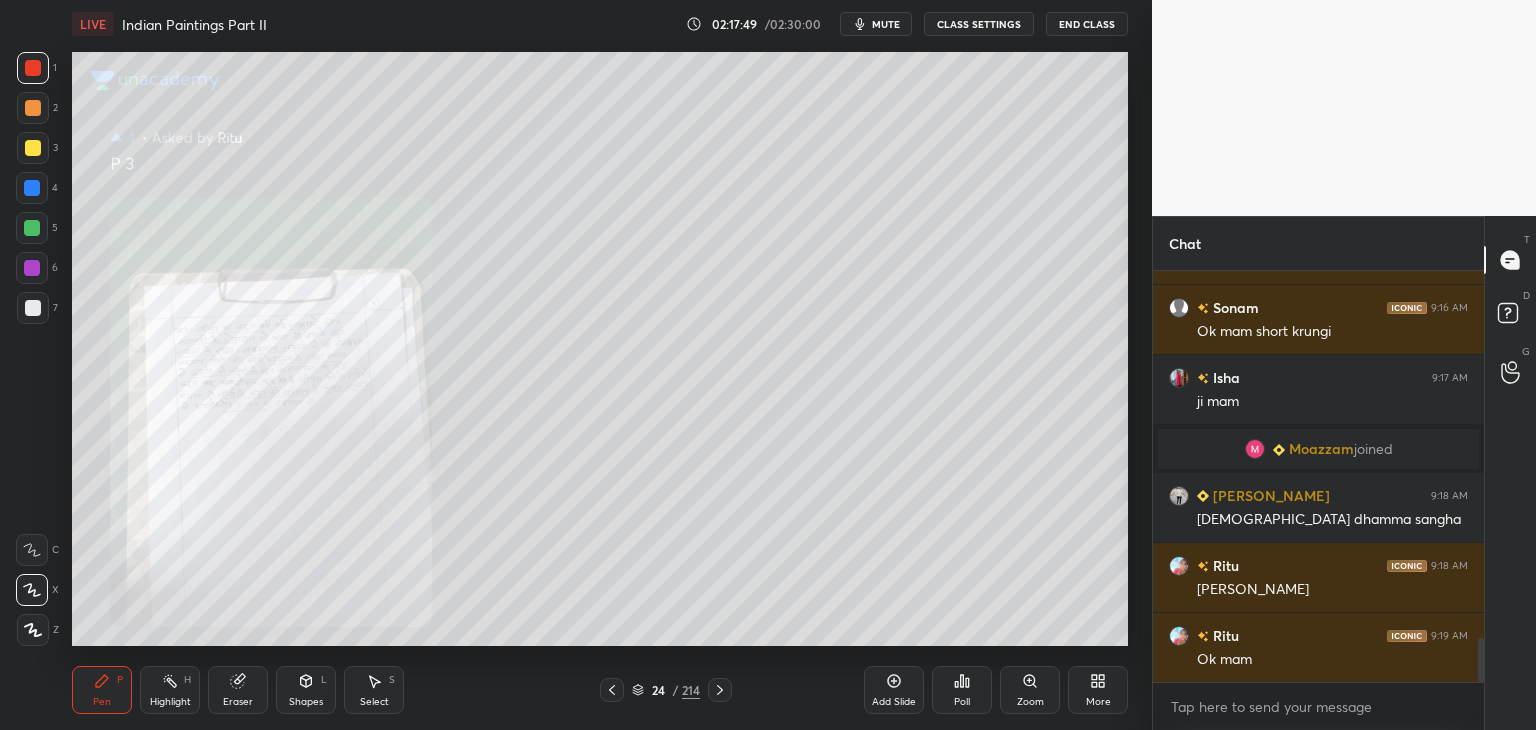 click 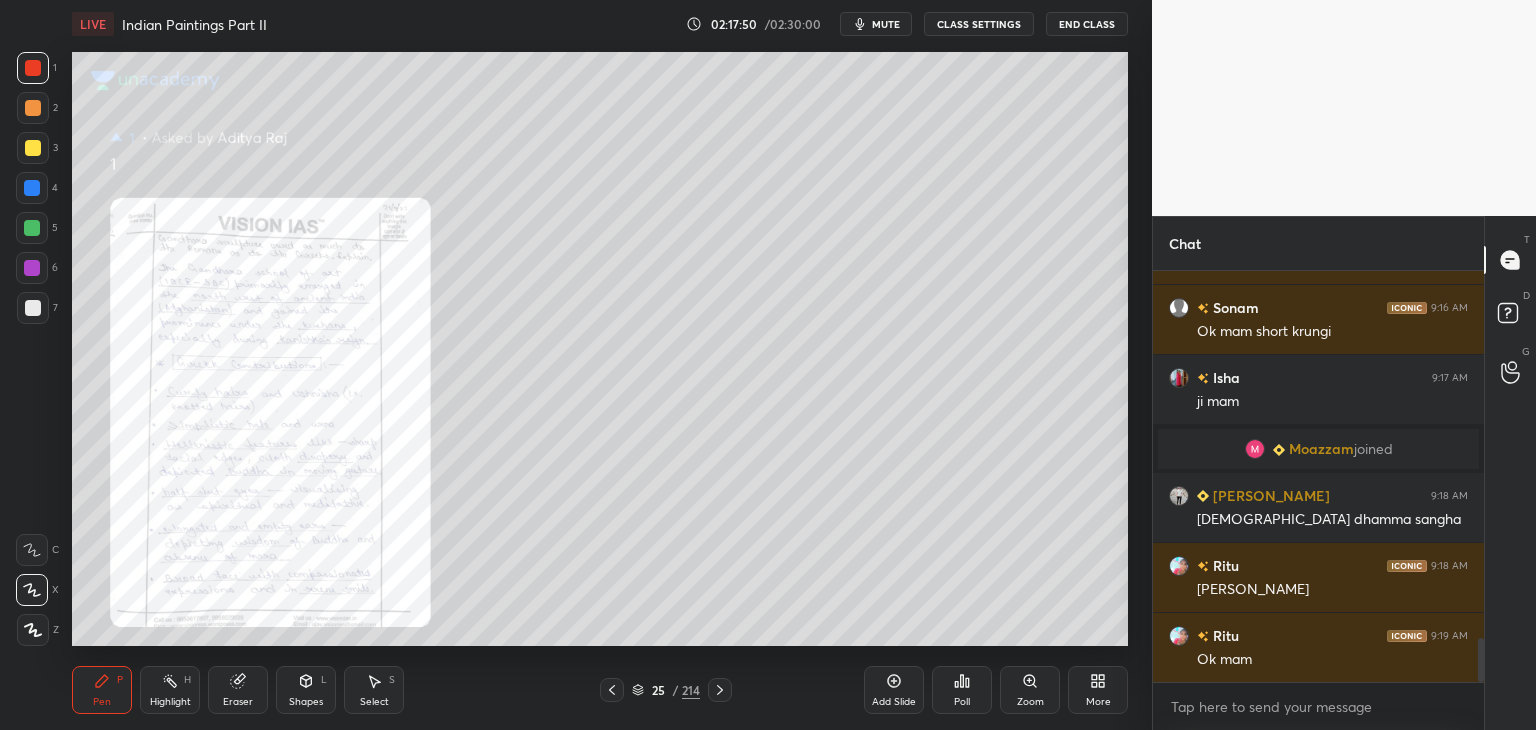 click on "Zoom" at bounding box center [1030, 690] 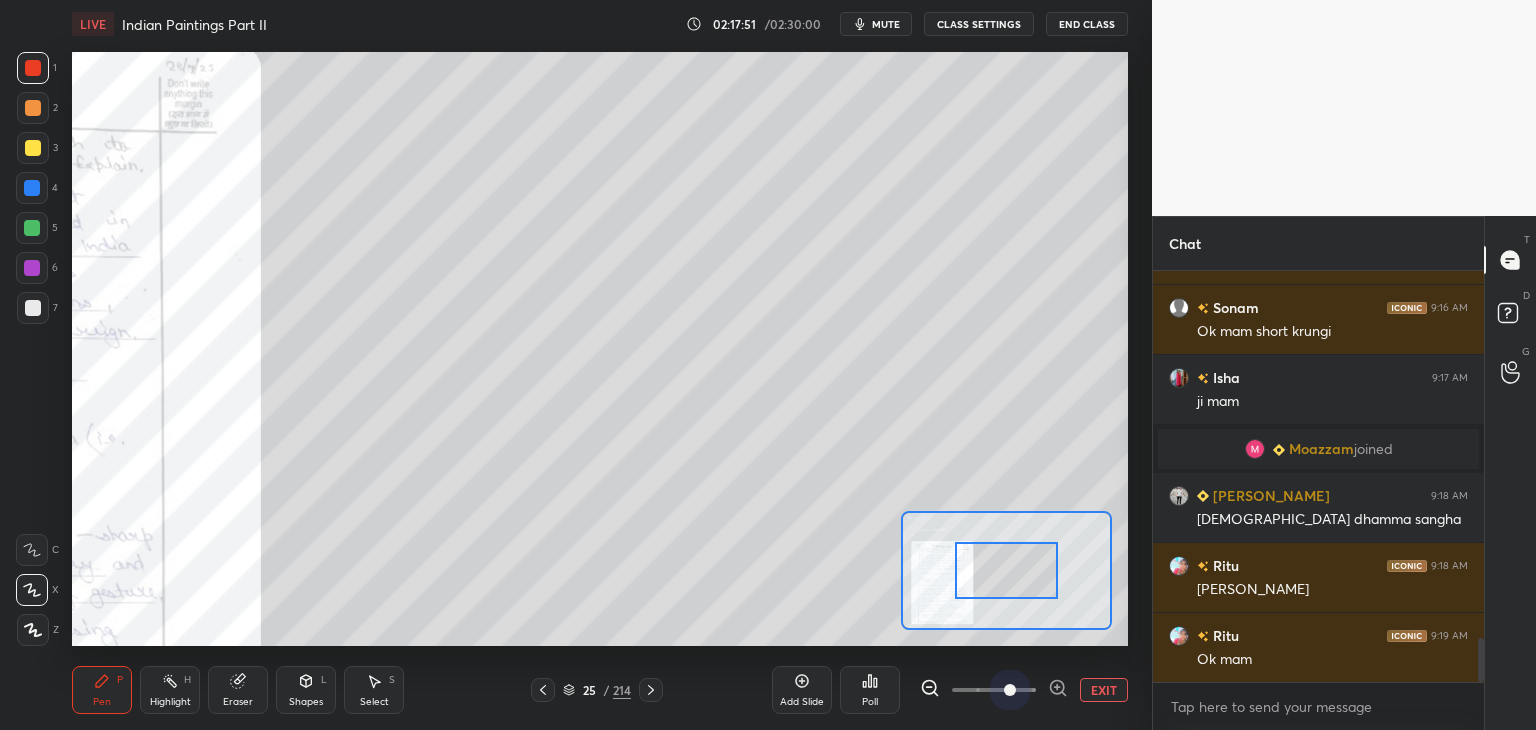 click at bounding box center (994, 690) 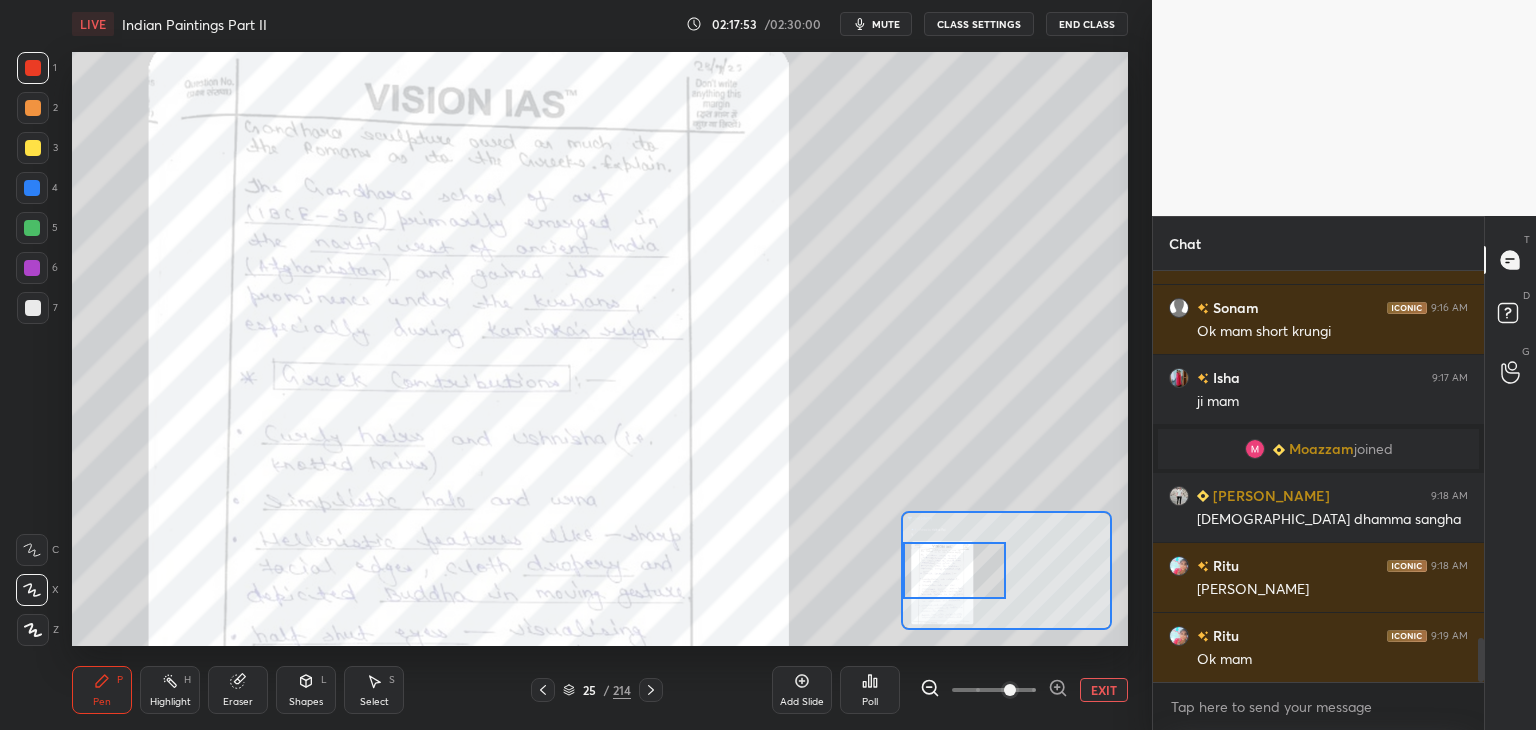 drag, startPoint x: 1012, startPoint y: 581, endPoint x: 958, endPoint y: 575, distance: 54.33231 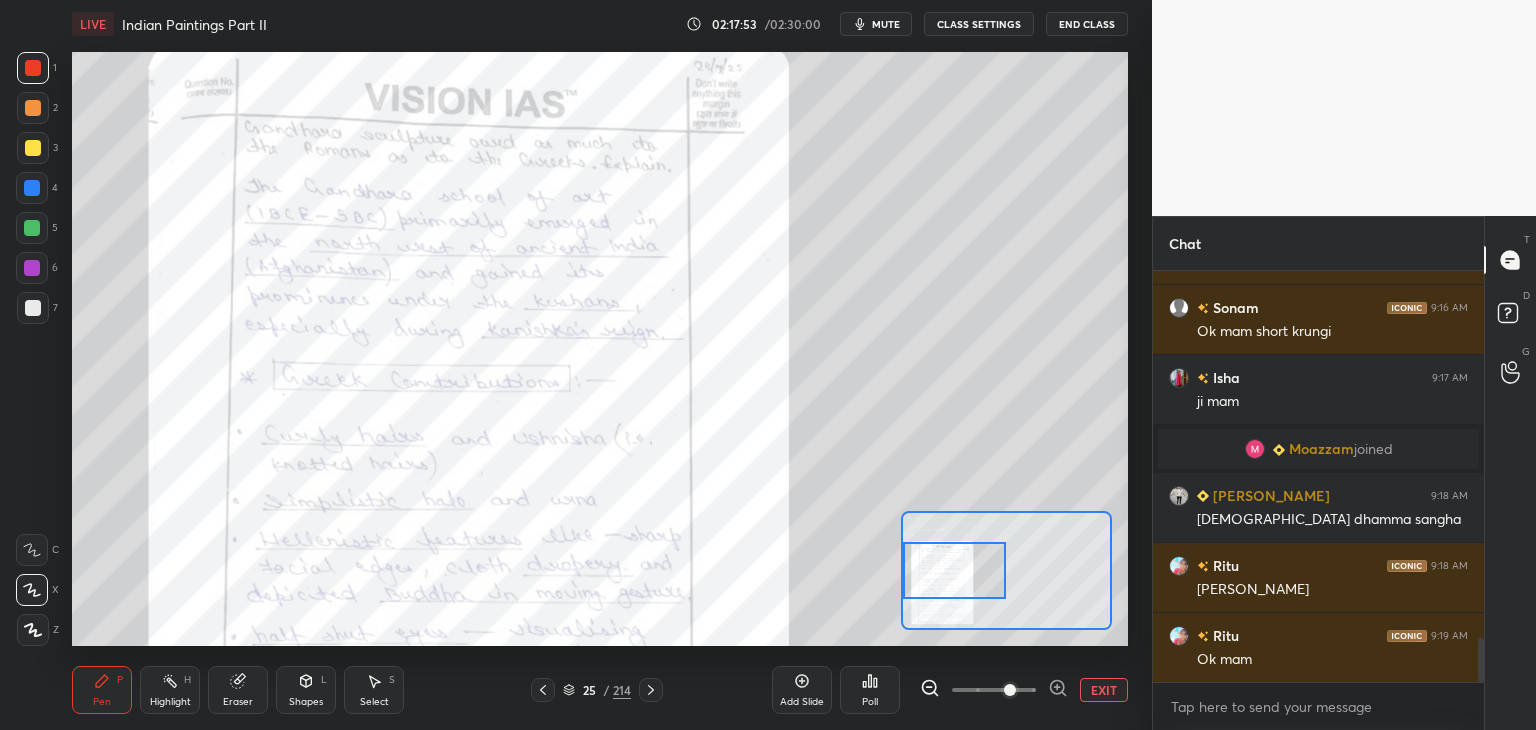 click at bounding box center (955, 570) 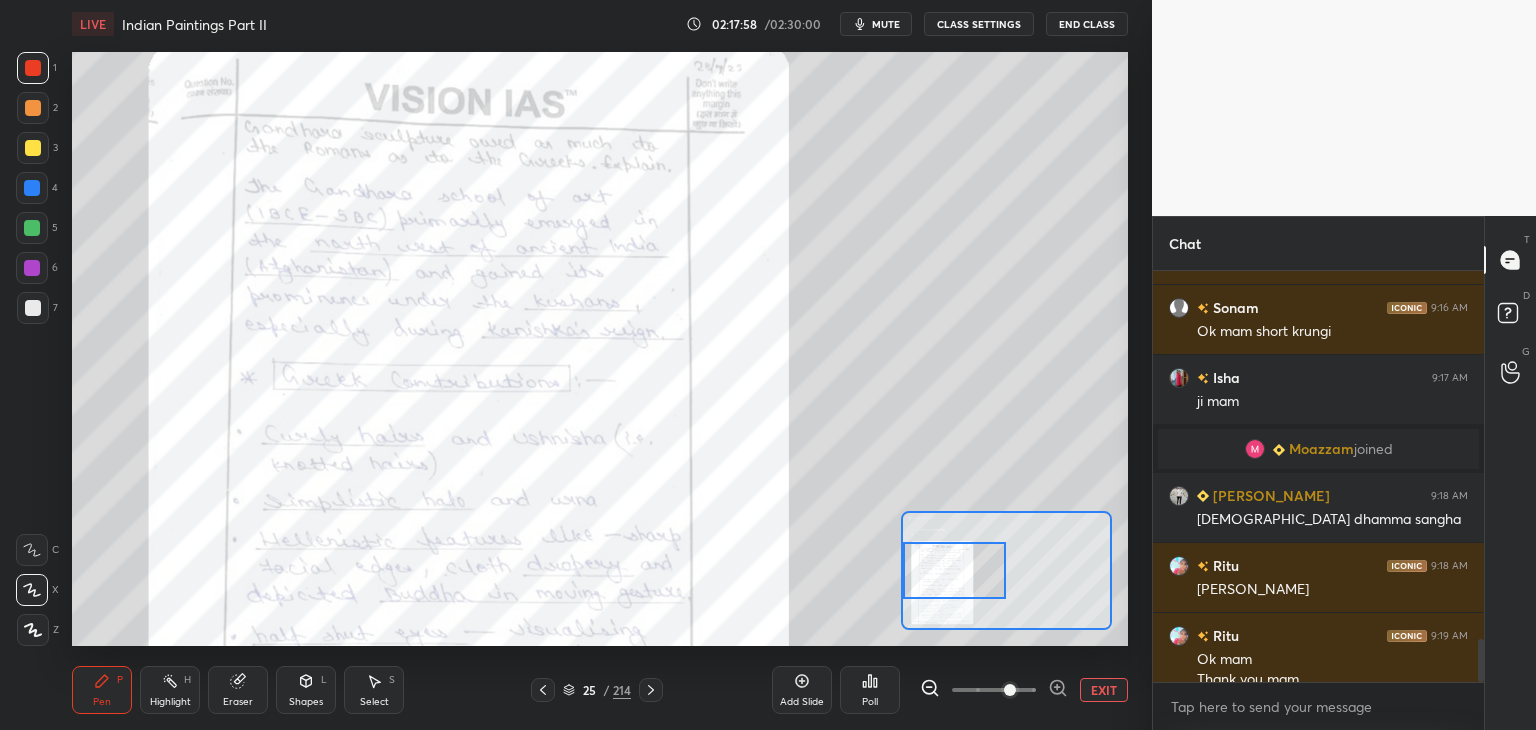 scroll, scrollTop: 3488, scrollLeft: 0, axis: vertical 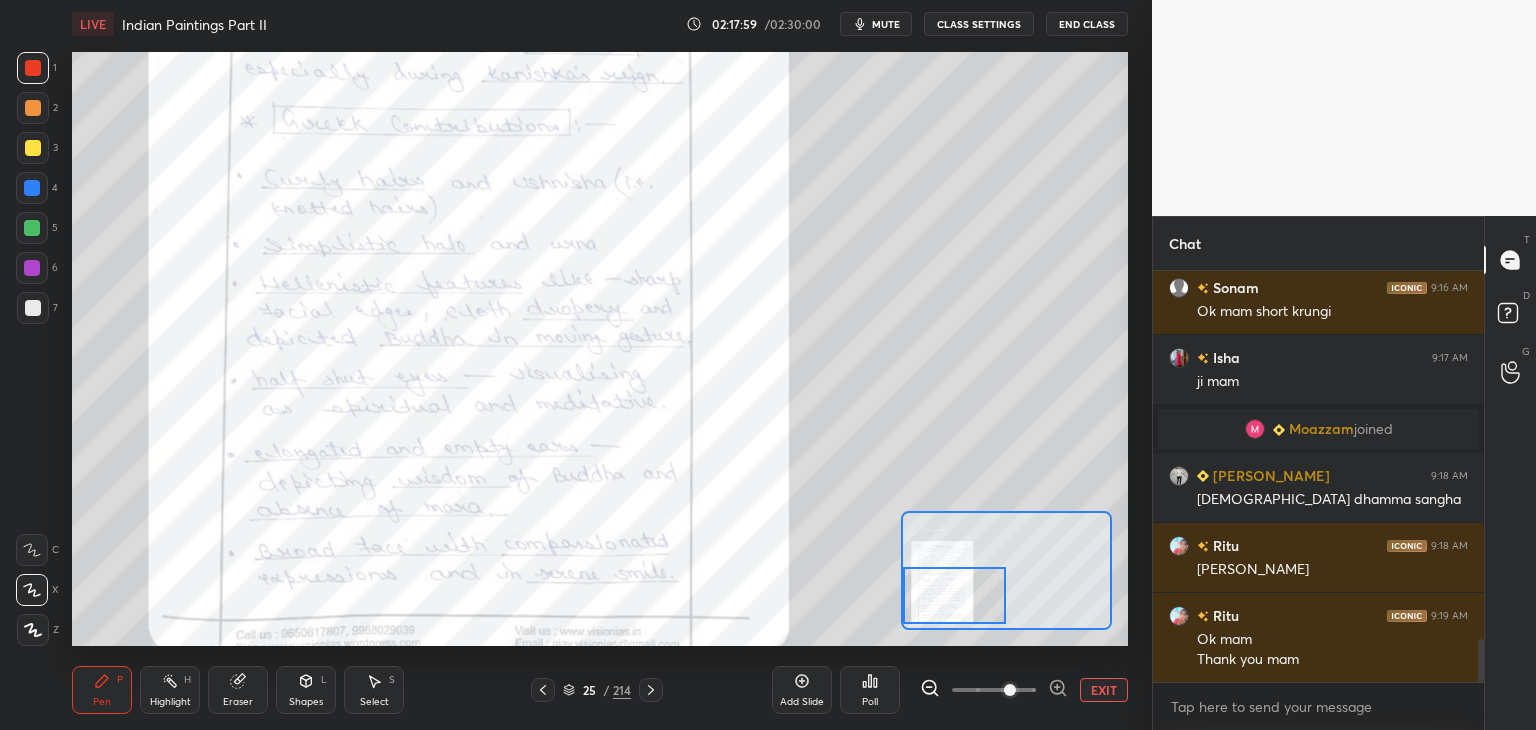 drag, startPoint x: 952, startPoint y: 557, endPoint x: 950, endPoint y: 581, distance: 24.083189 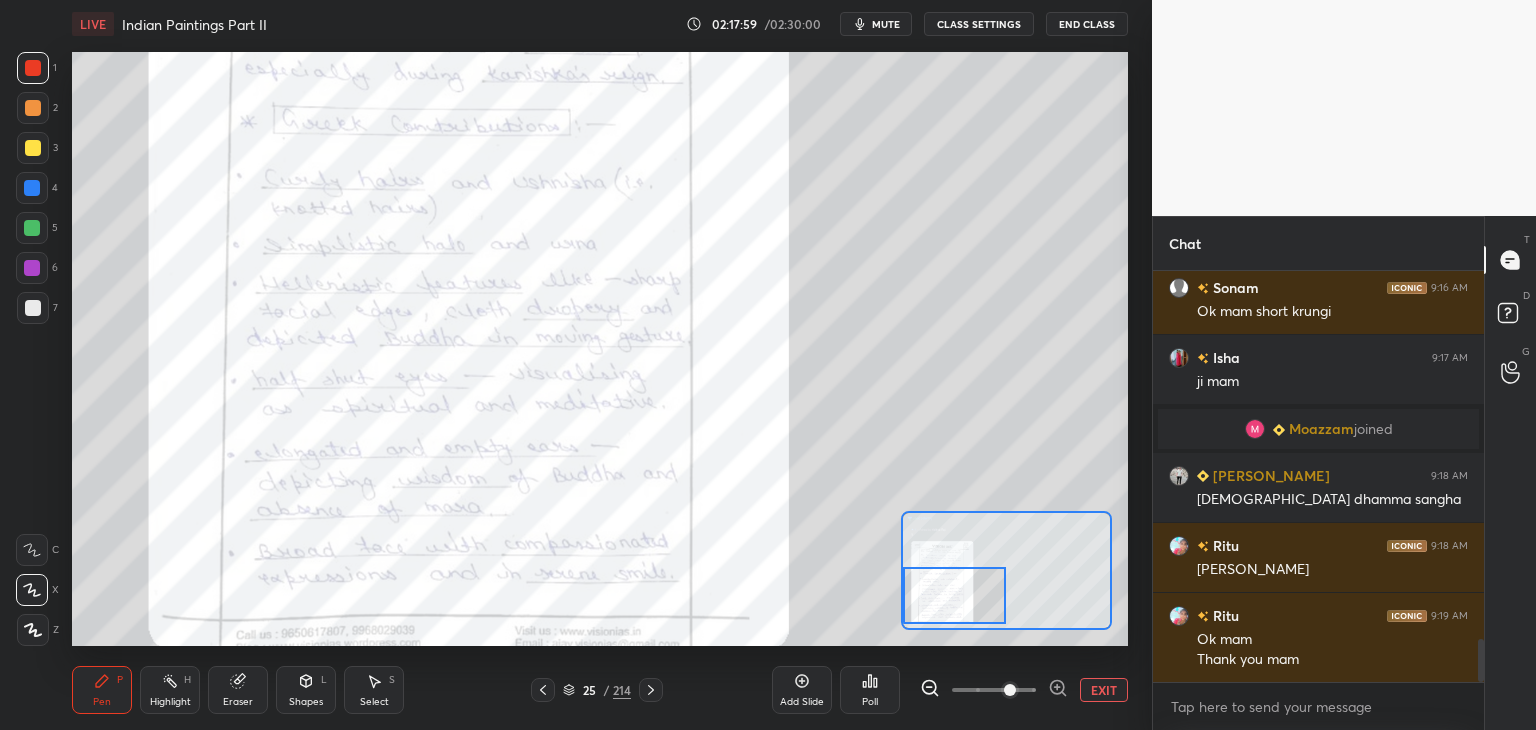 click at bounding box center (955, 595) 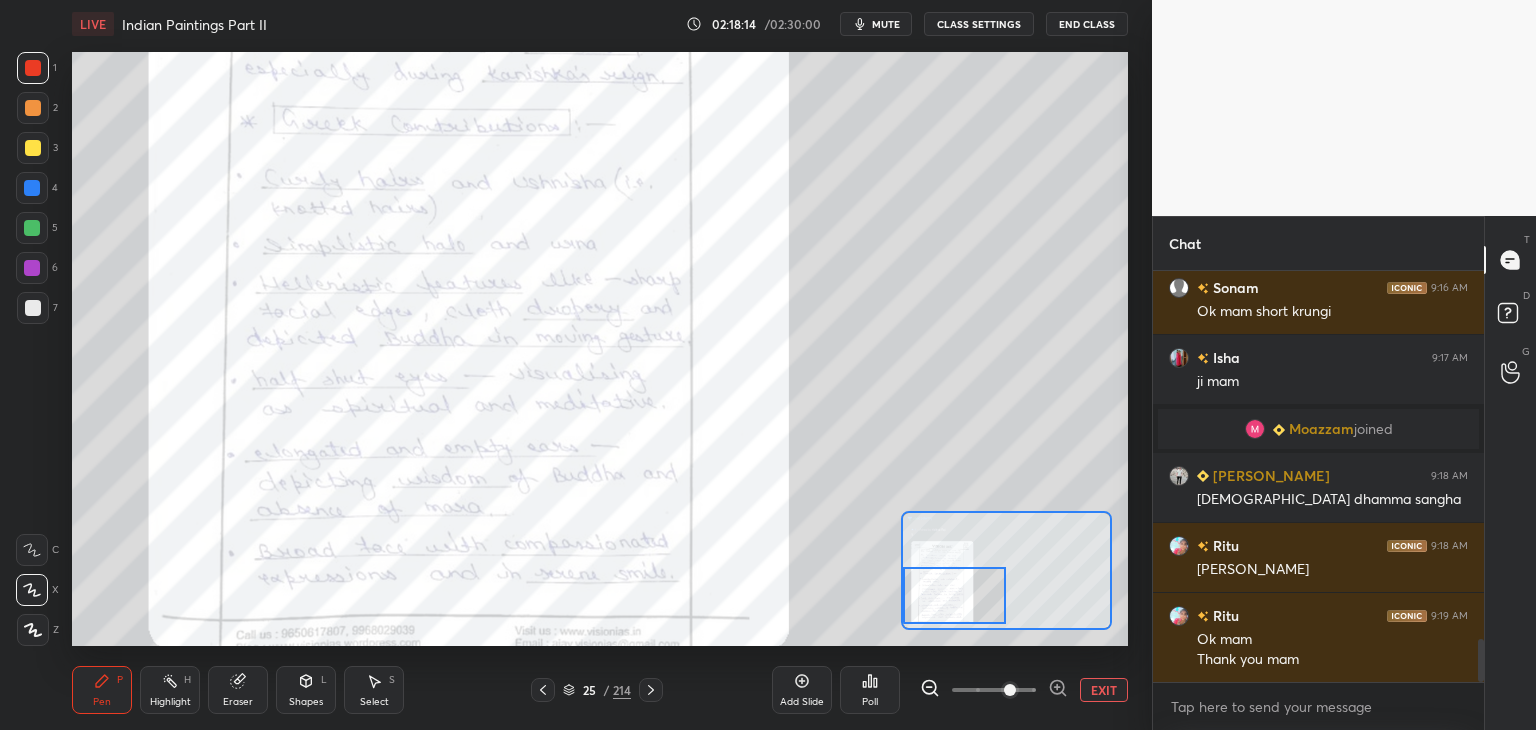 click at bounding box center (32, 188) 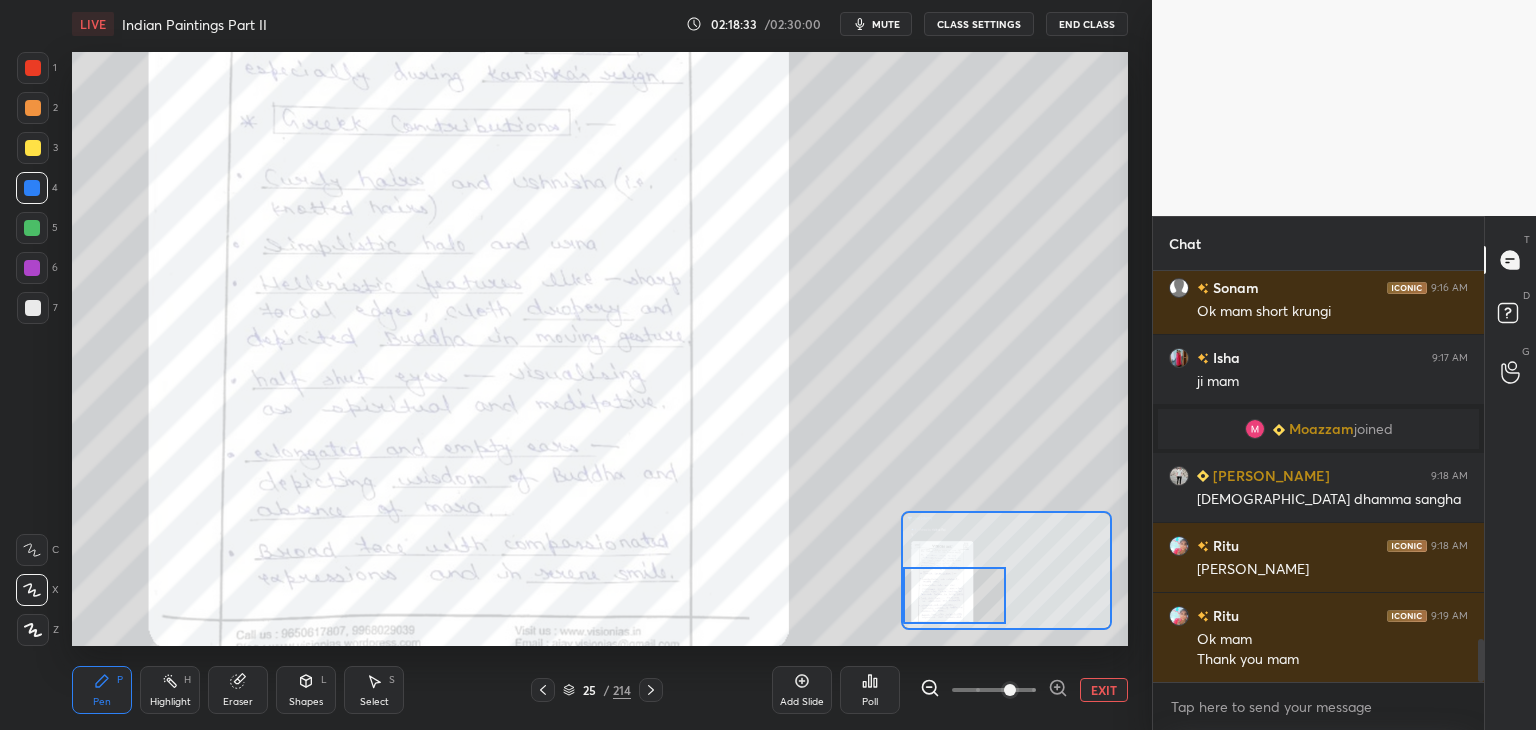 click on "Pen P Highlight H Eraser Shapes L Select S 25 / 214 Add Slide Poll EXIT" at bounding box center (600, 690) 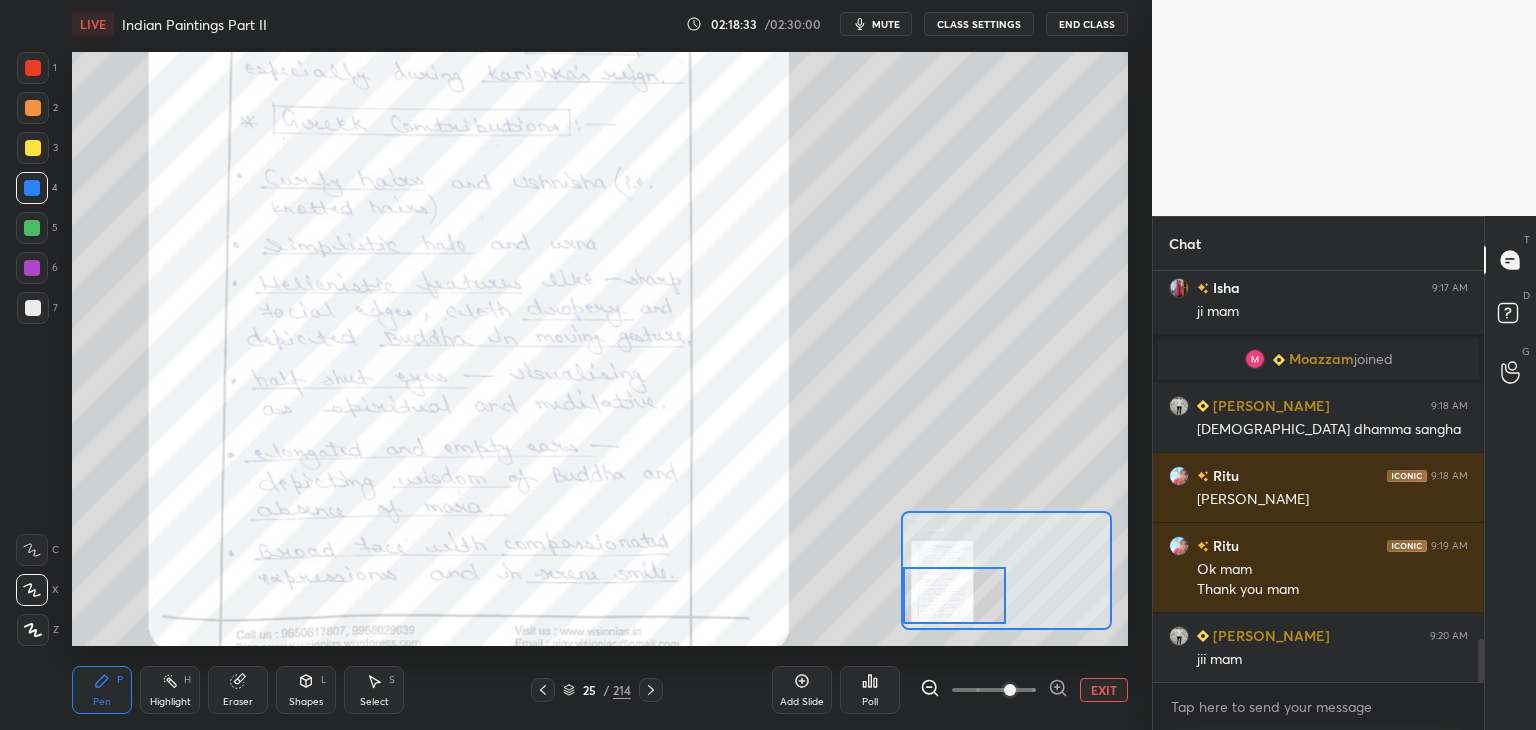 click at bounding box center (651, 690) 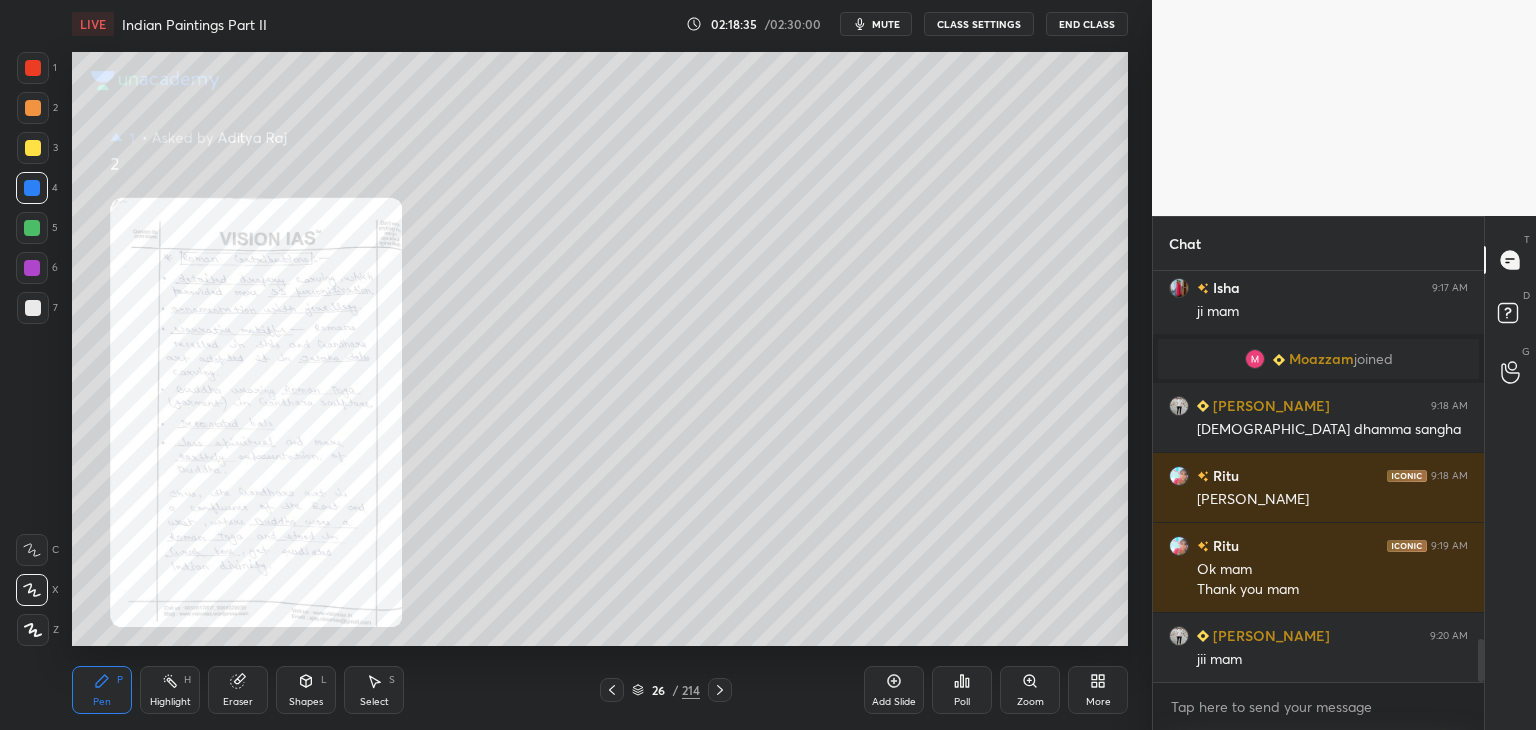 click on "Zoom" at bounding box center [1030, 690] 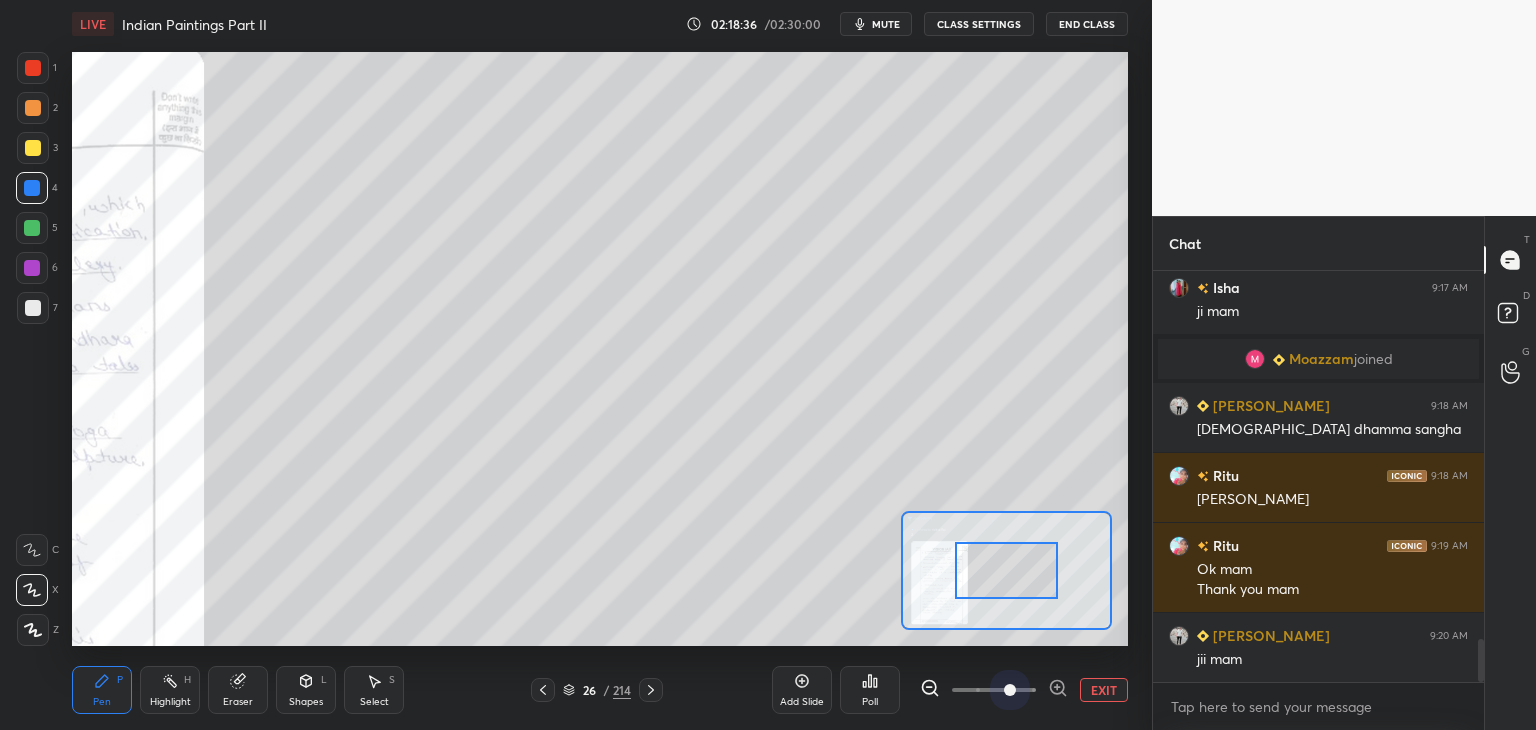 drag, startPoint x: 1012, startPoint y: 687, endPoint x: 1001, endPoint y: 629, distance: 59.03389 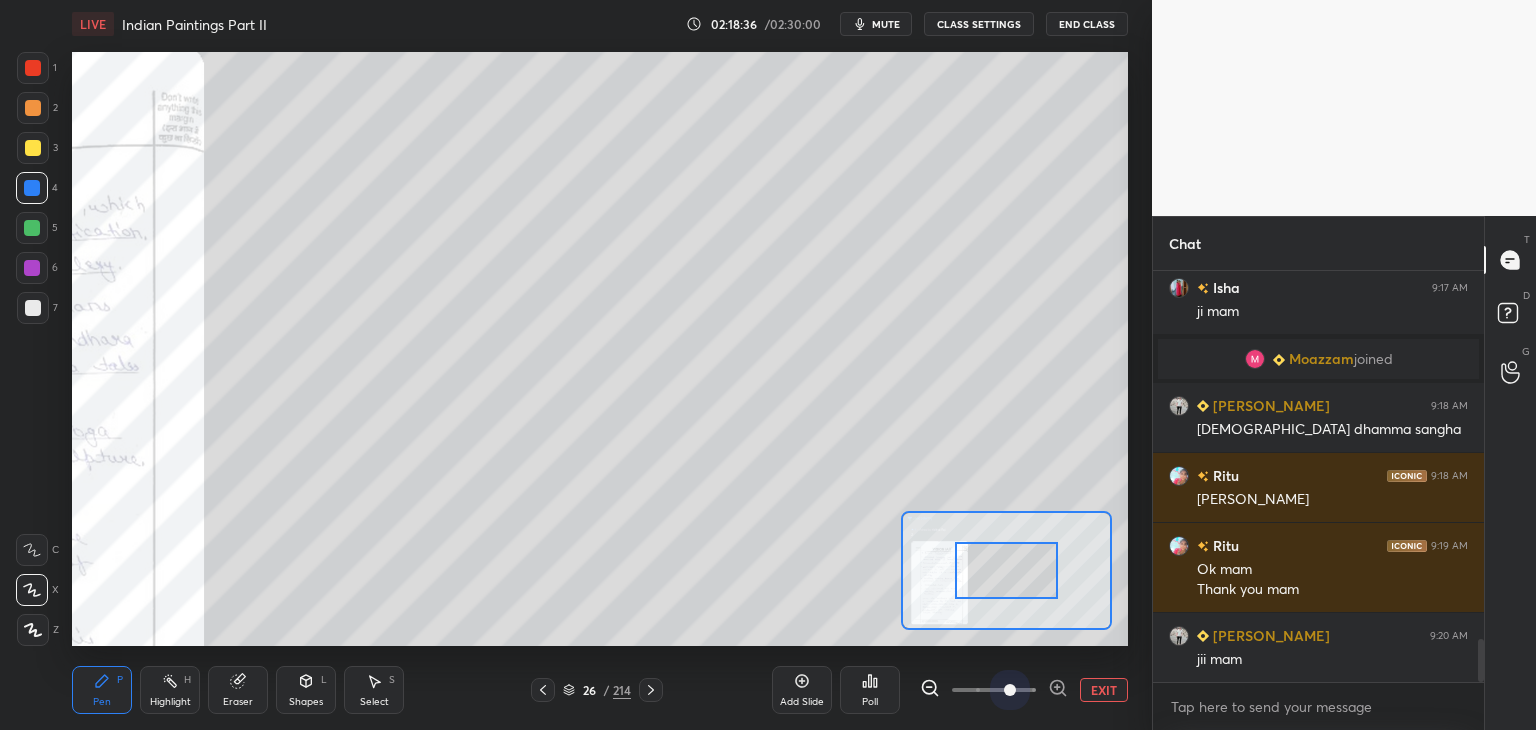 click at bounding box center [994, 690] 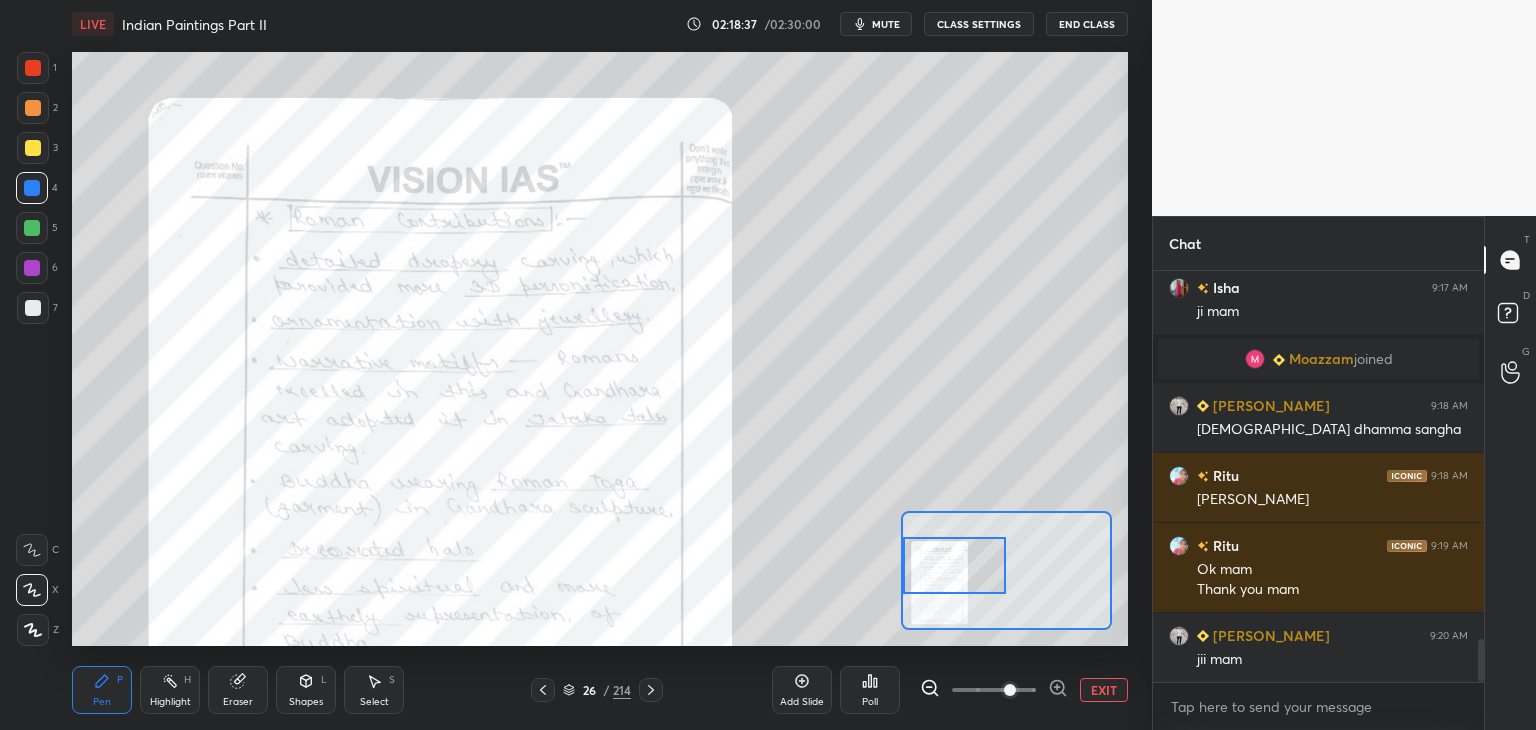 drag, startPoint x: 1004, startPoint y: 589, endPoint x: 949, endPoint y: 584, distance: 55.226807 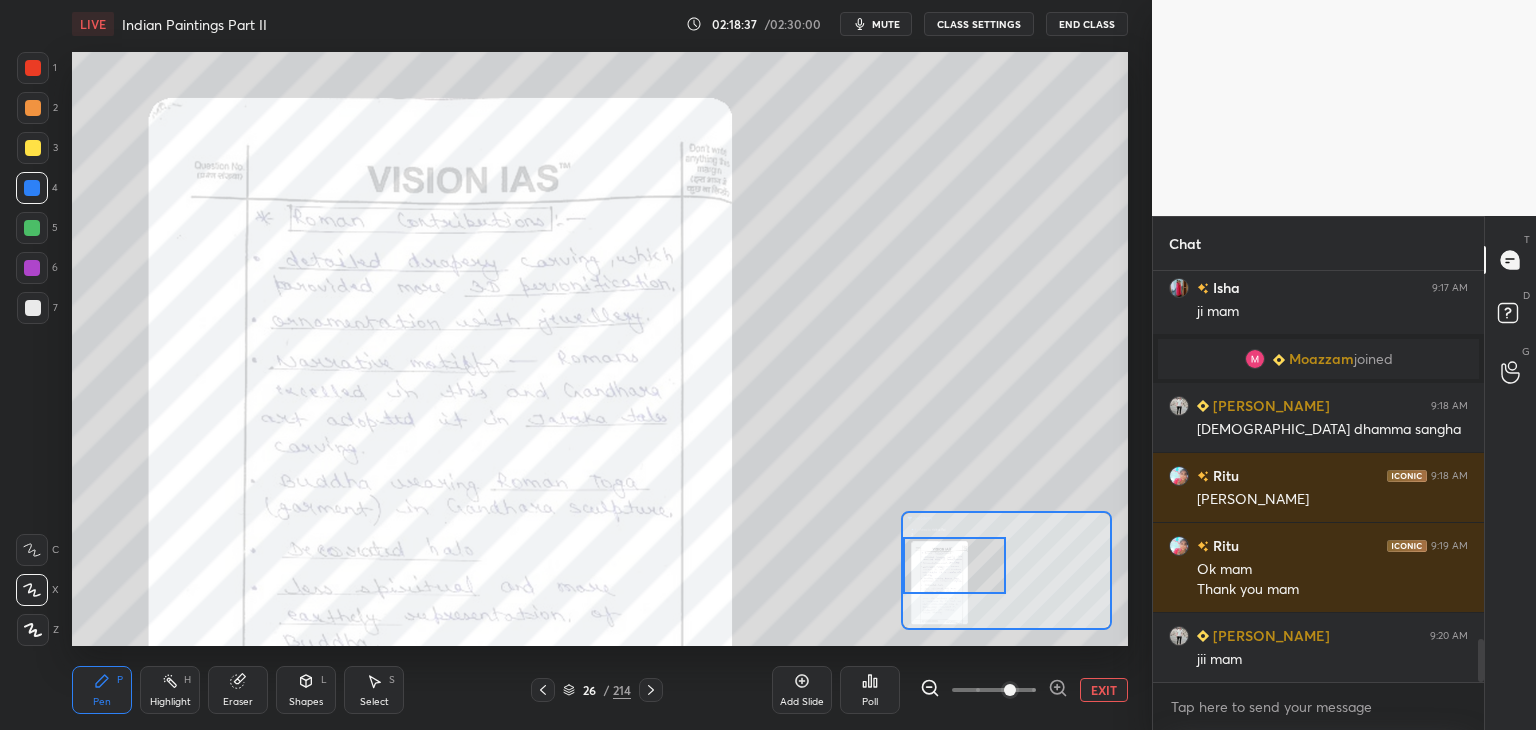 click at bounding box center [955, 565] 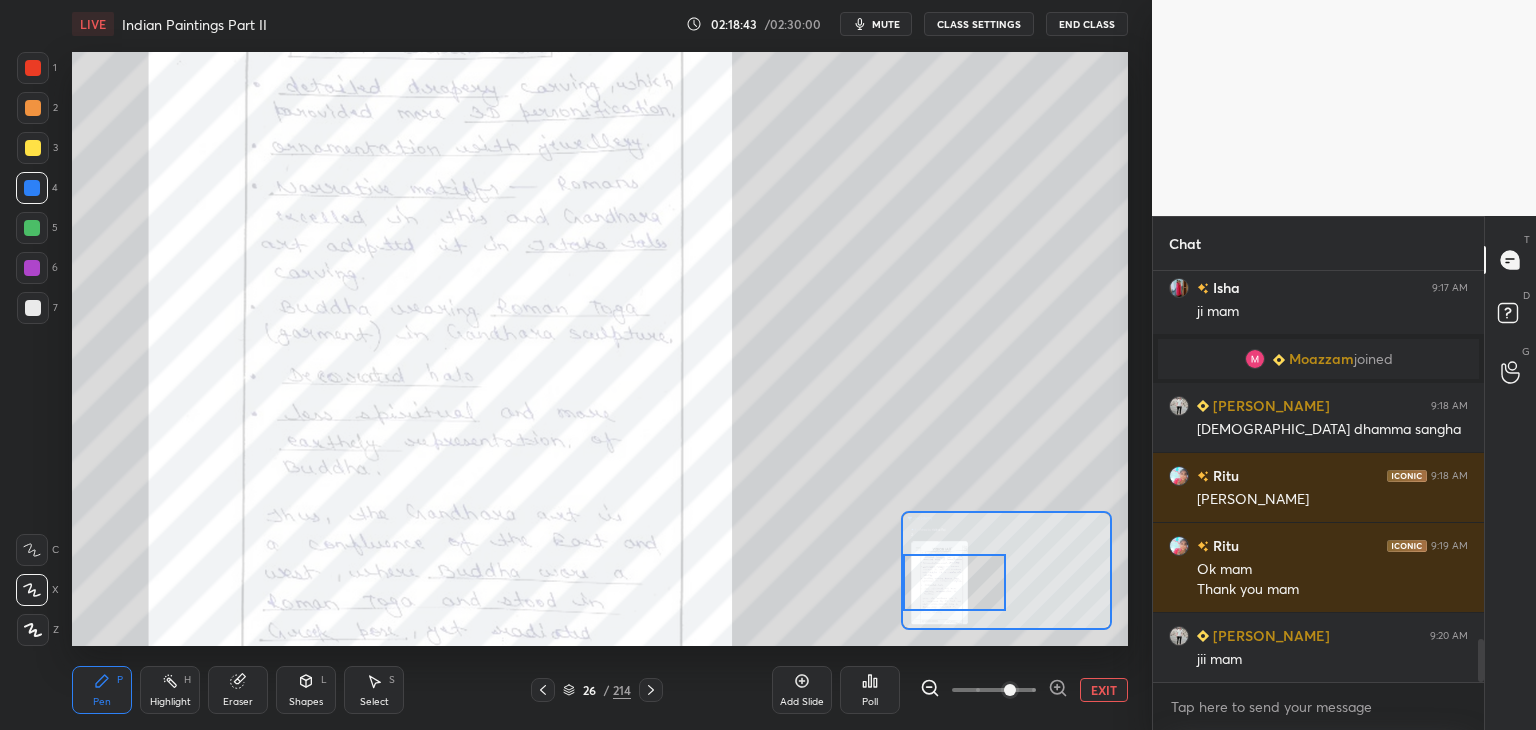 drag, startPoint x: 972, startPoint y: 568, endPoint x: 972, endPoint y: 579, distance: 11 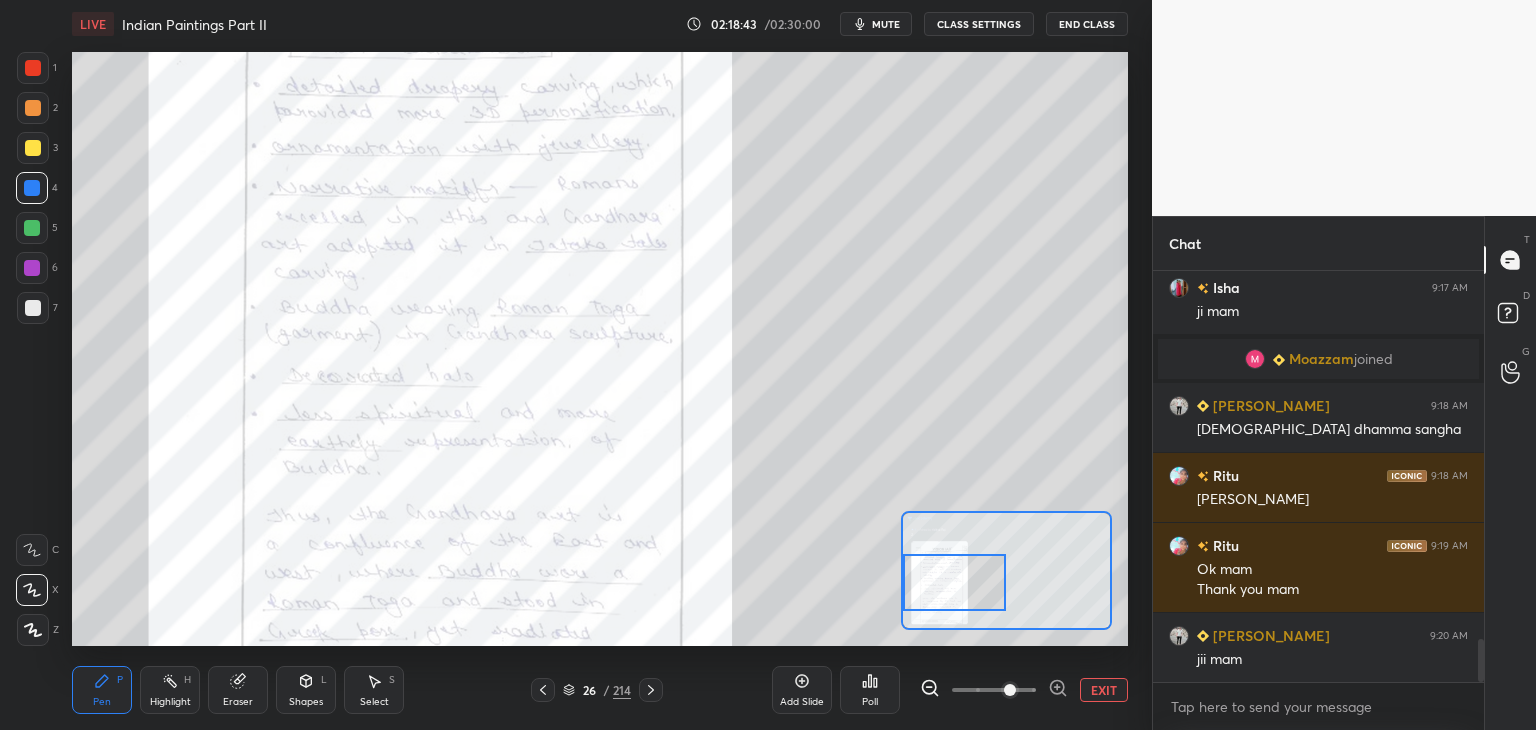 click at bounding box center [955, 582] 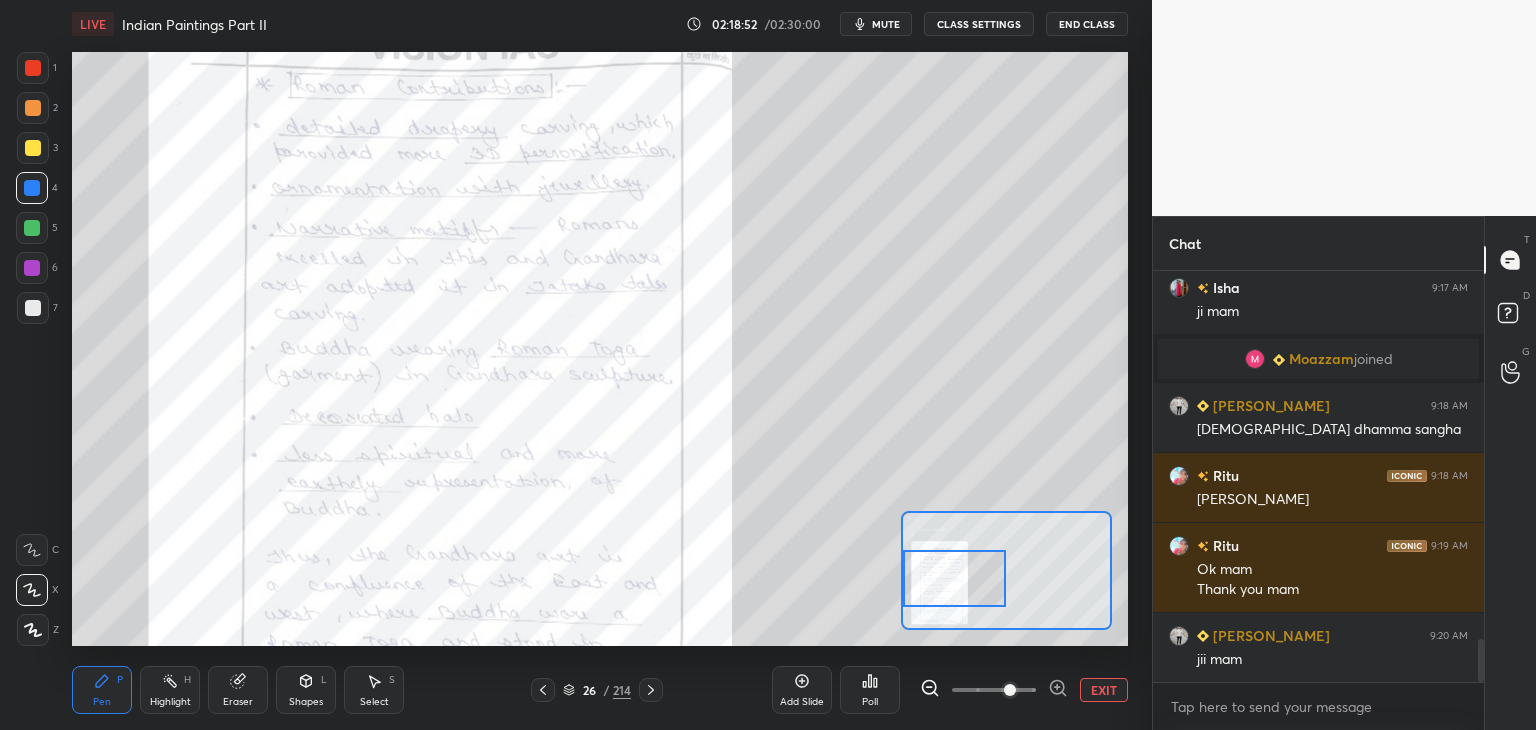click at bounding box center [955, 578] 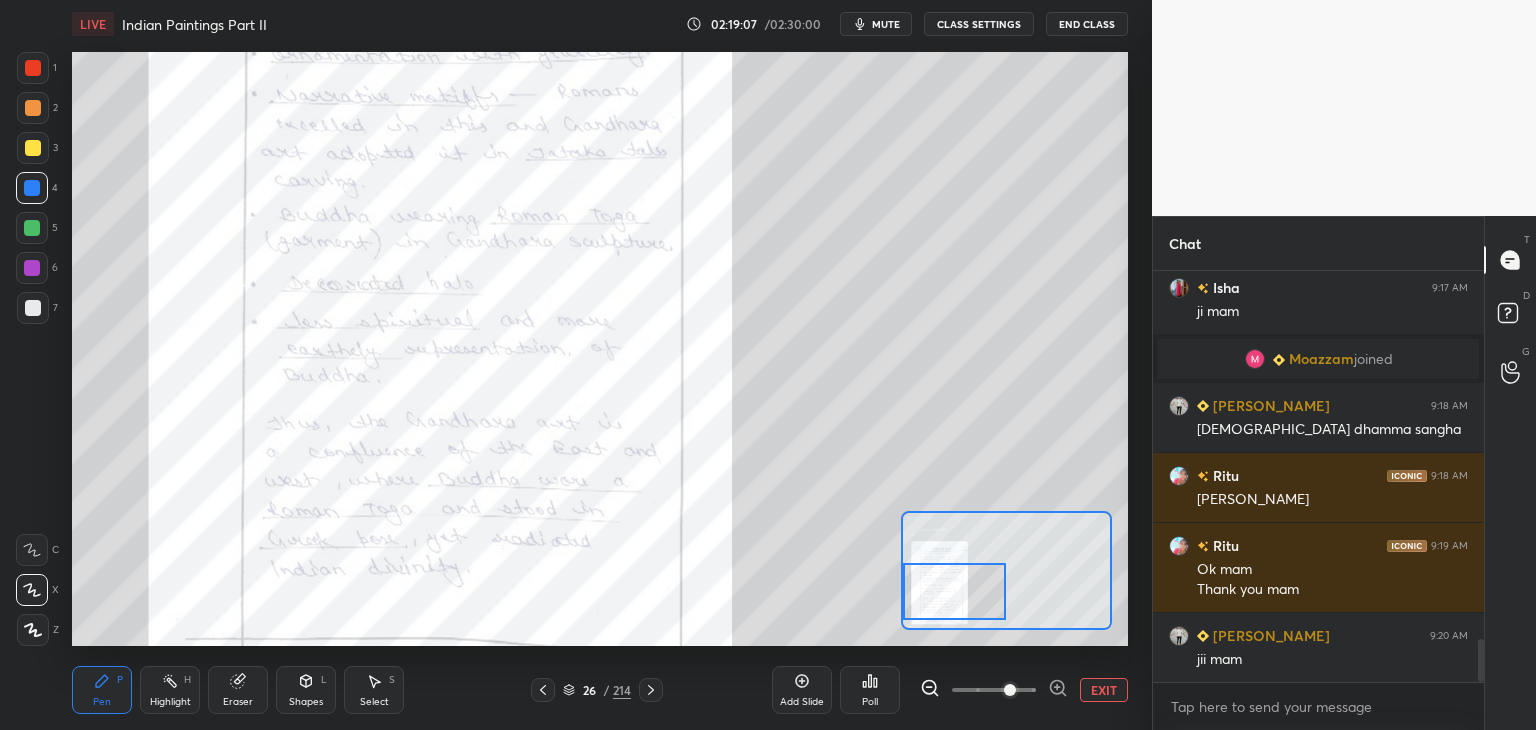 drag, startPoint x: 974, startPoint y: 576, endPoint x: 974, endPoint y: 591, distance: 15 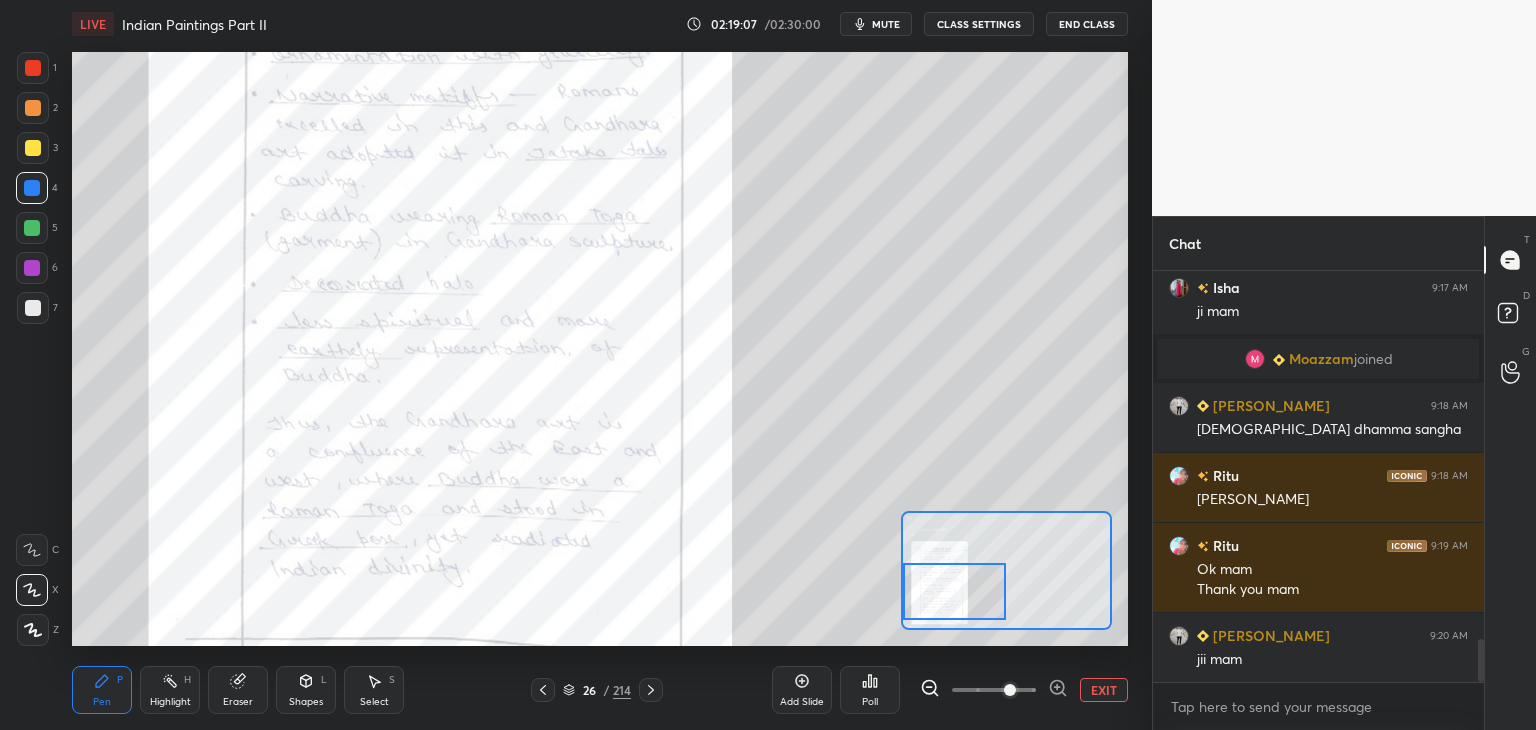 click at bounding box center (955, 591) 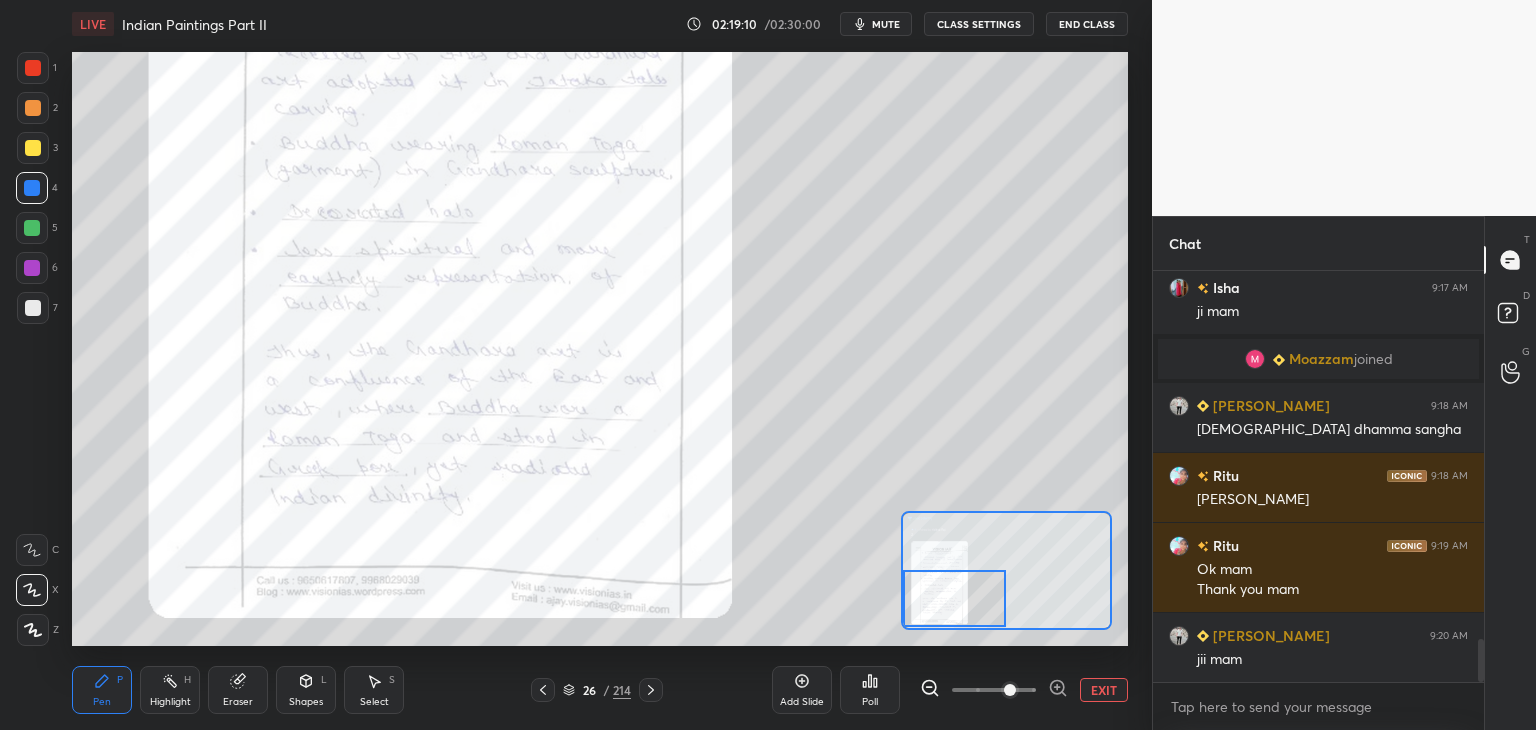 click 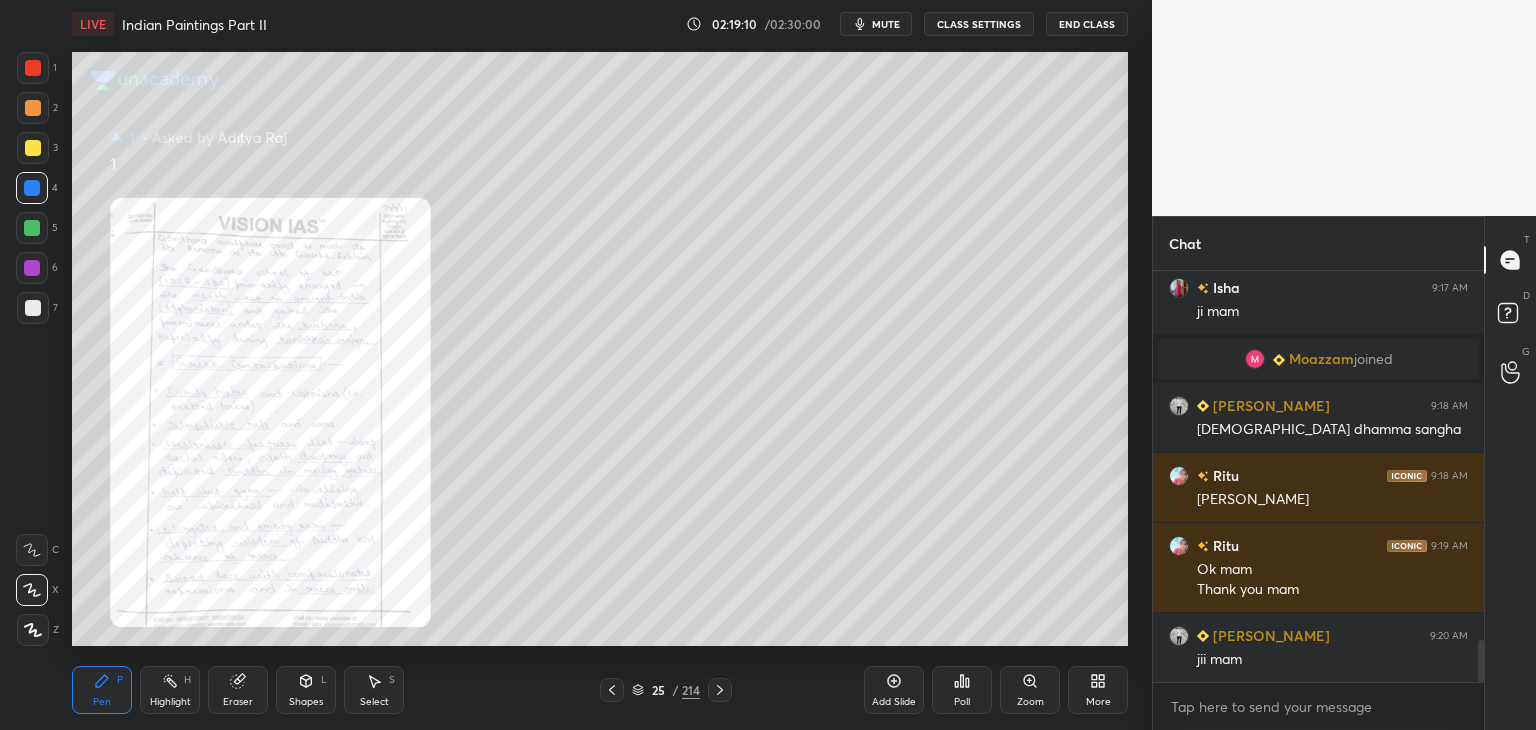 scroll, scrollTop: 3628, scrollLeft: 0, axis: vertical 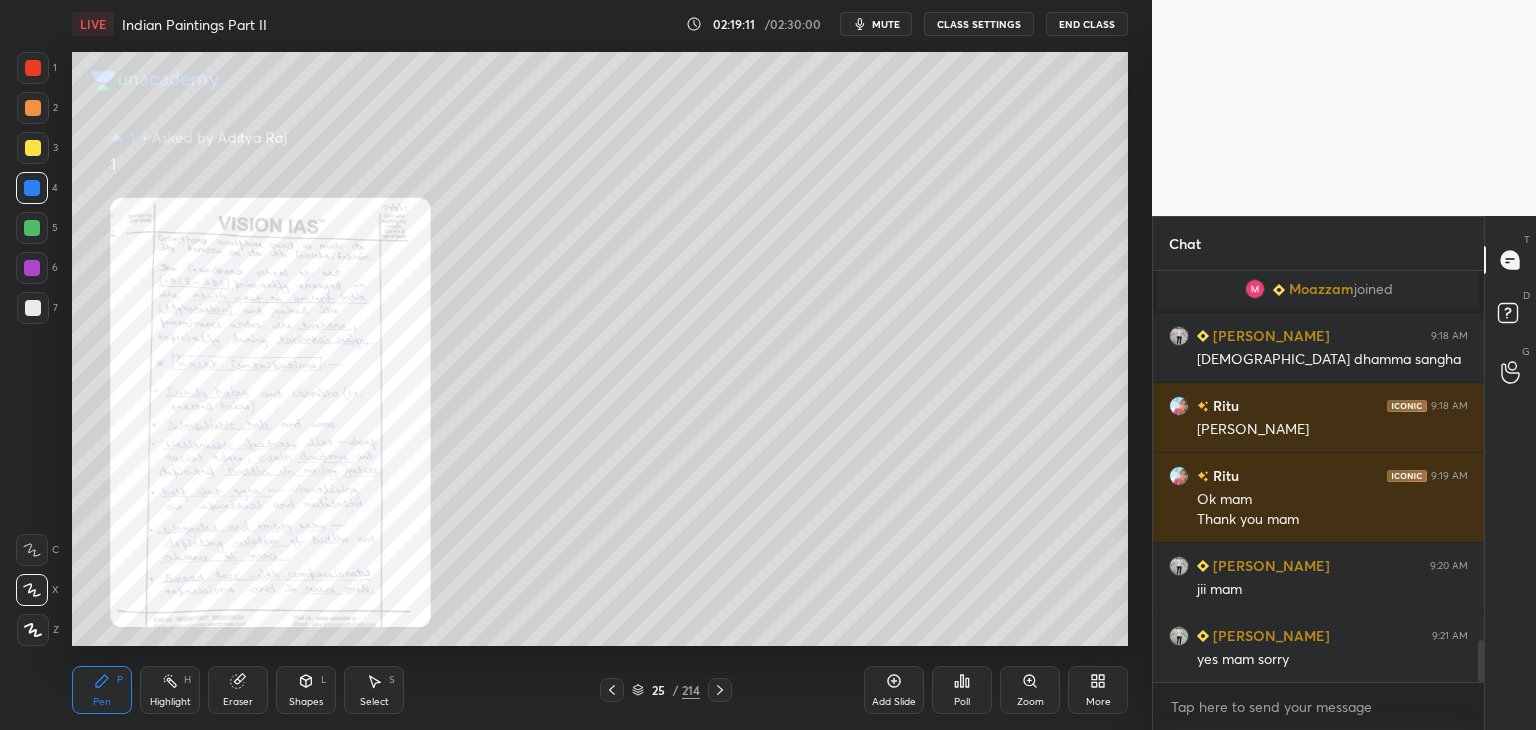 click 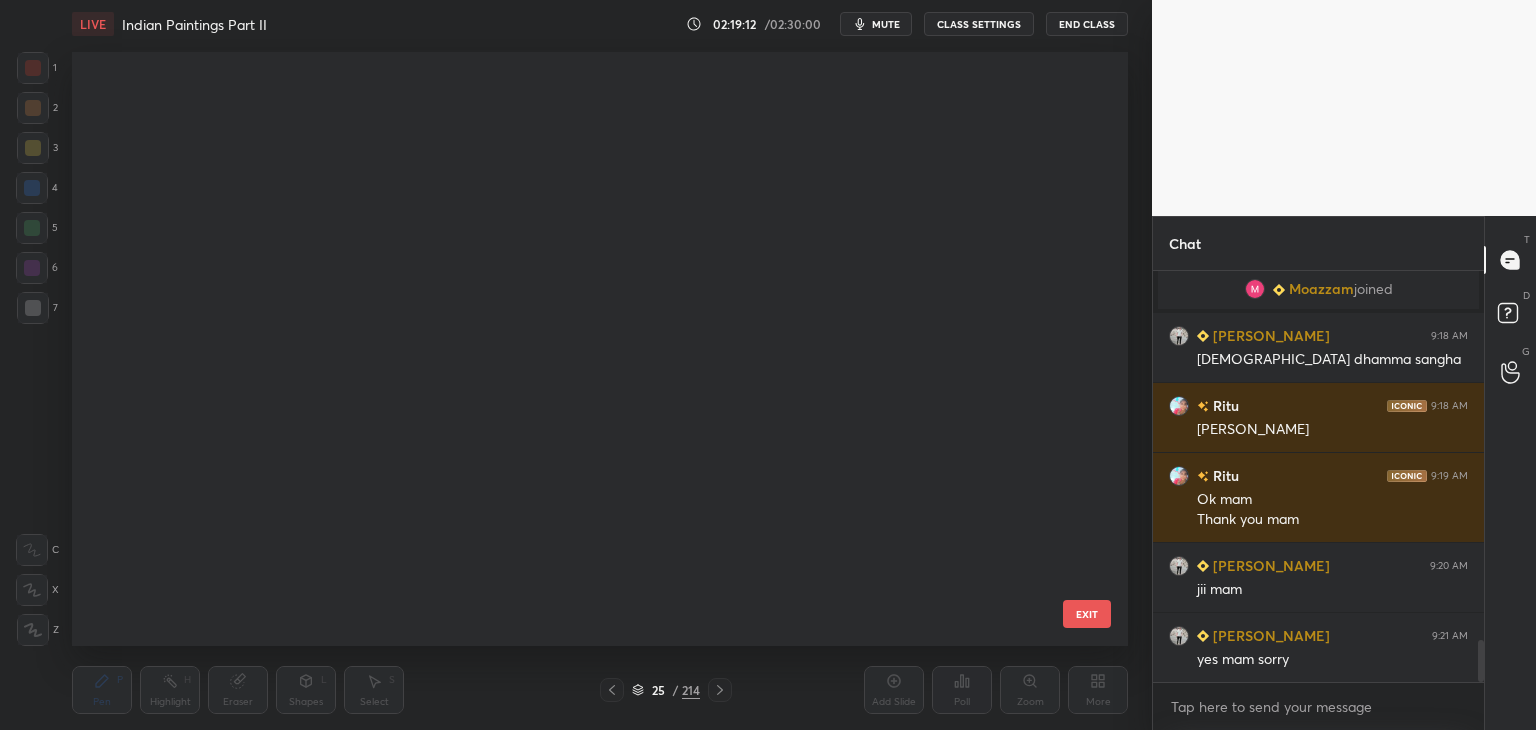 scroll, scrollTop: 1052, scrollLeft: 0, axis: vertical 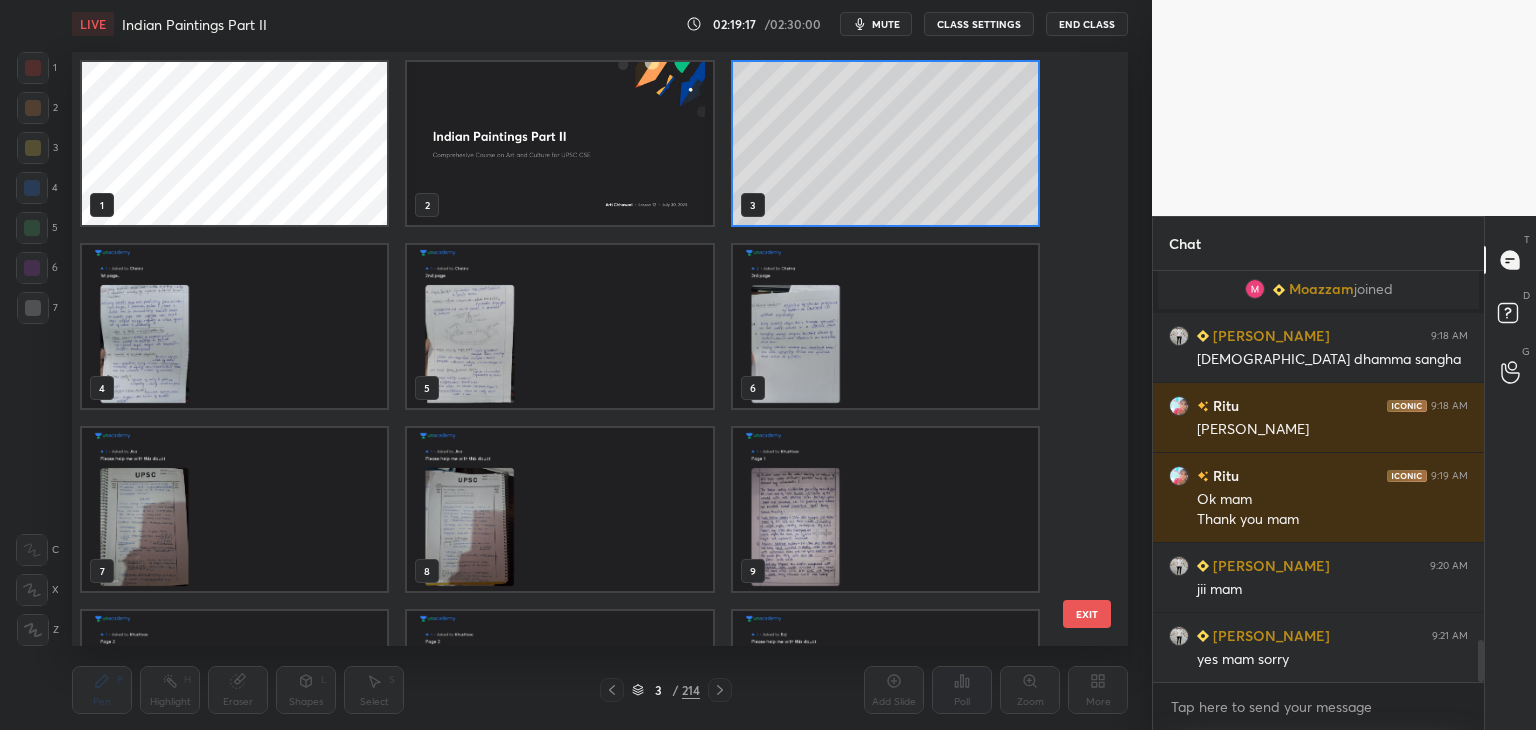 click 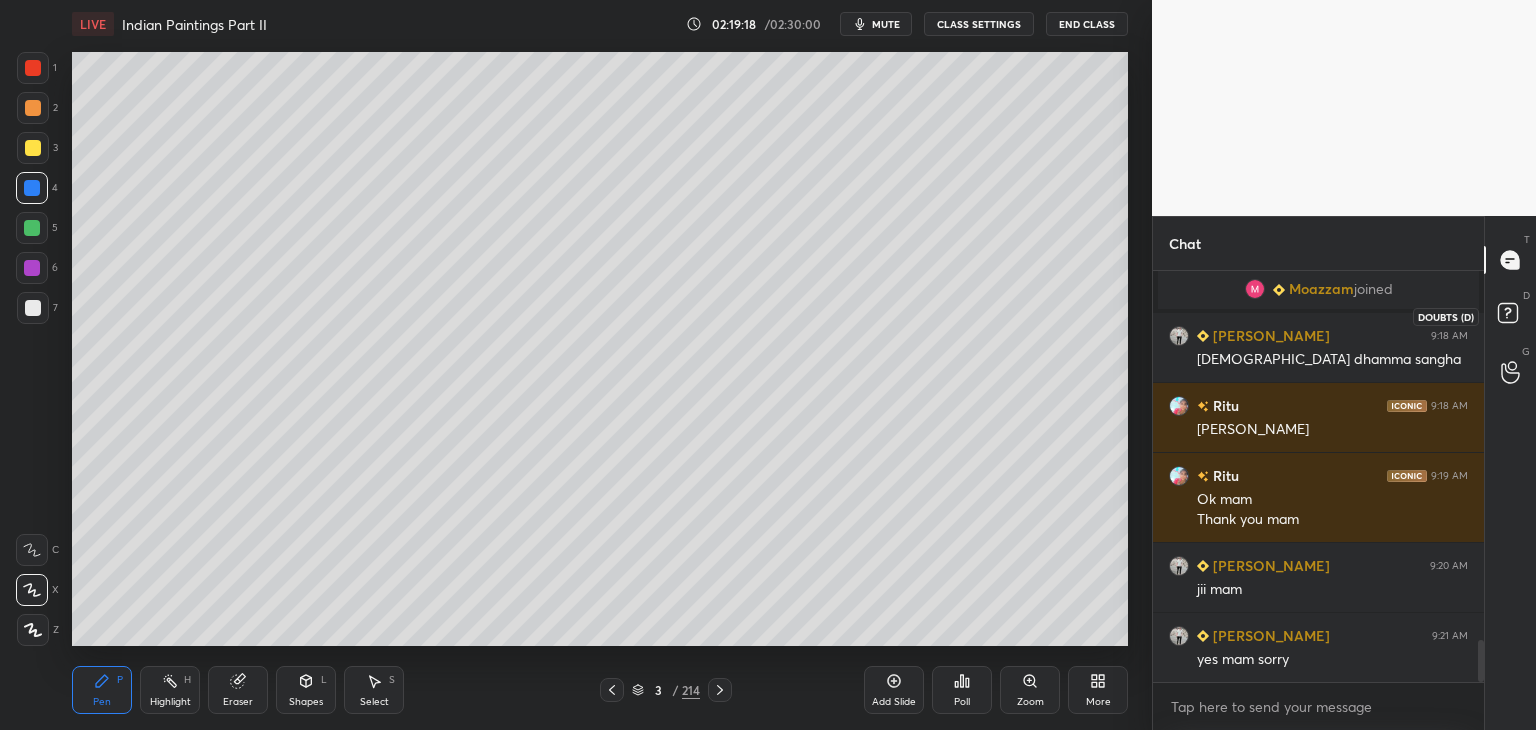 click 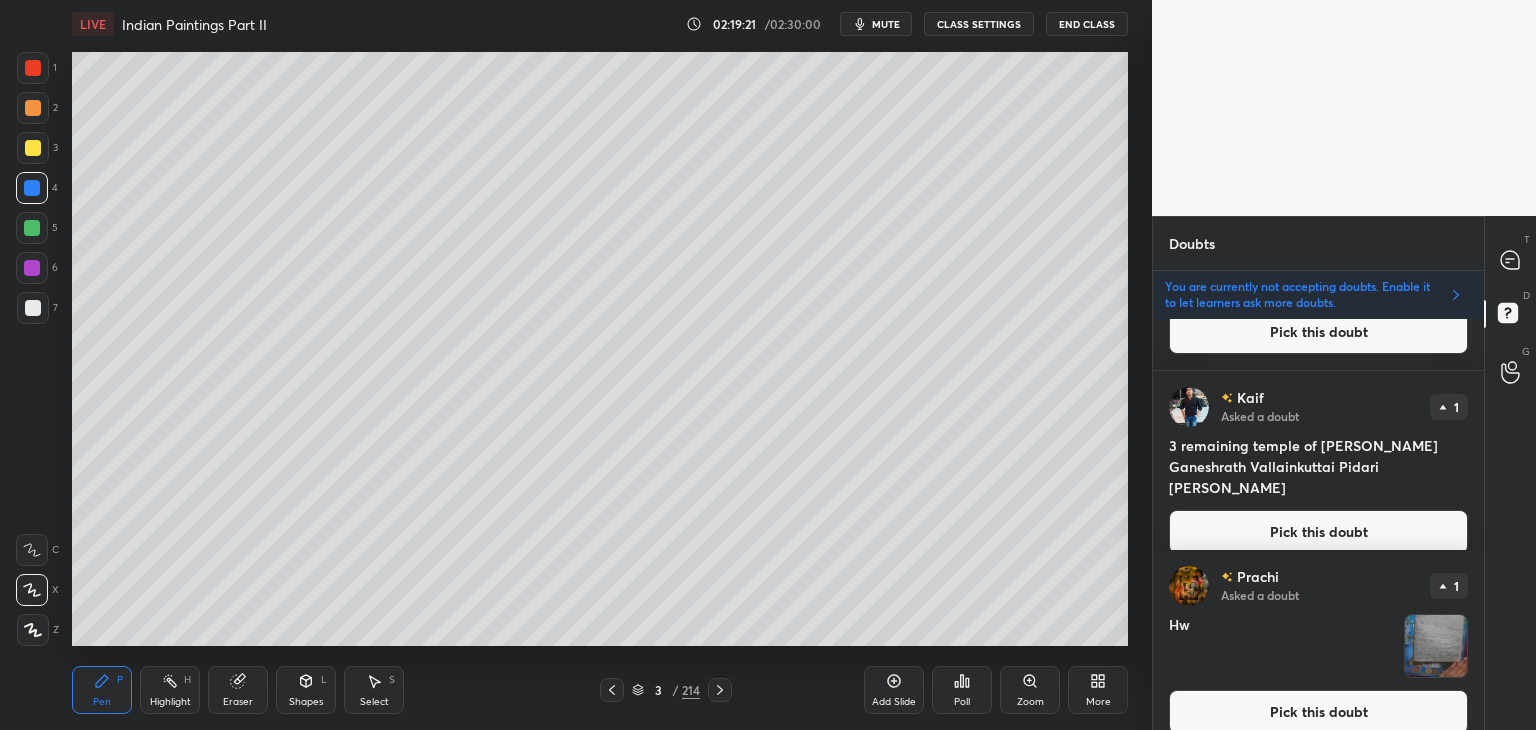 scroll, scrollTop: 135, scrollLeft: 0, axis: vertical 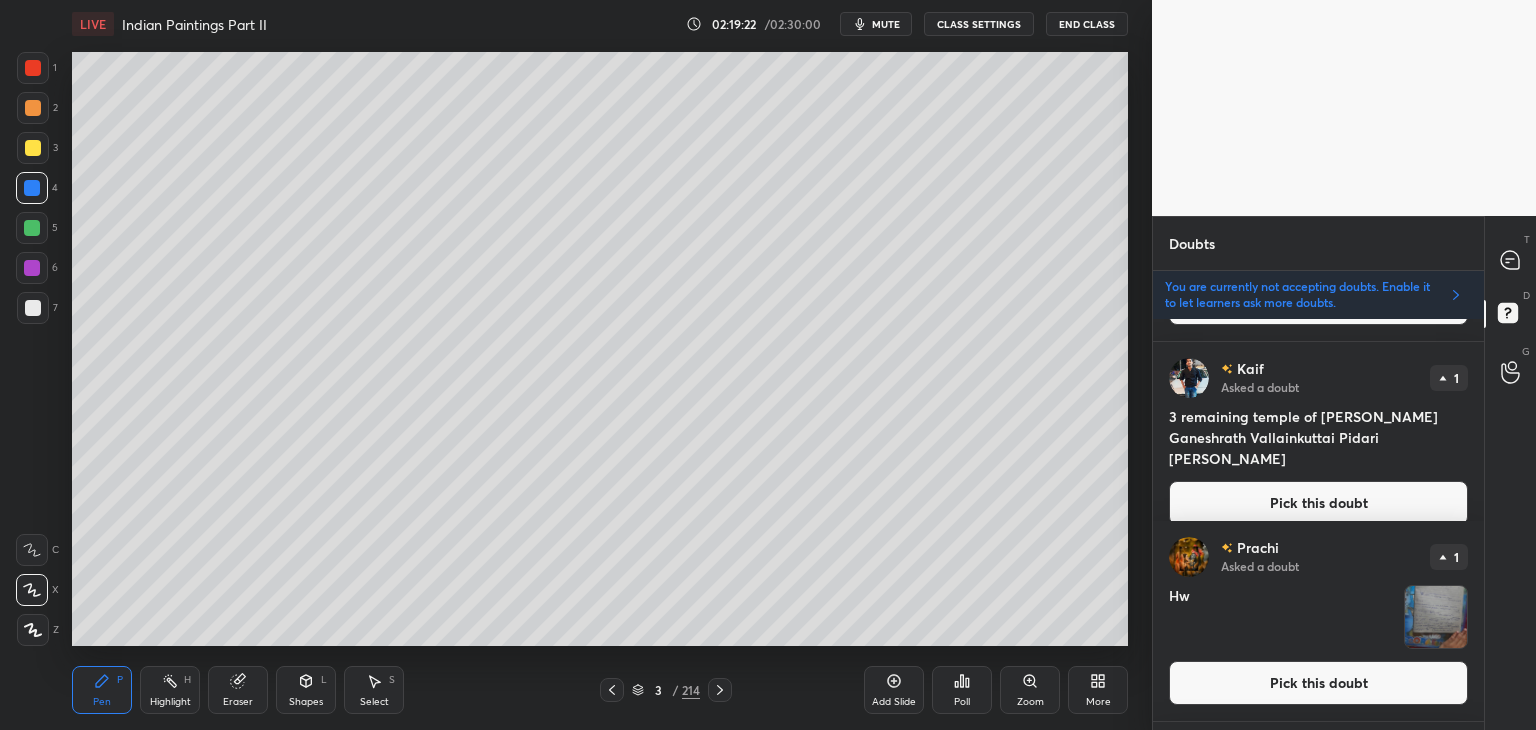 click on "Pick this doubt" at bounding box center [1318, 503] 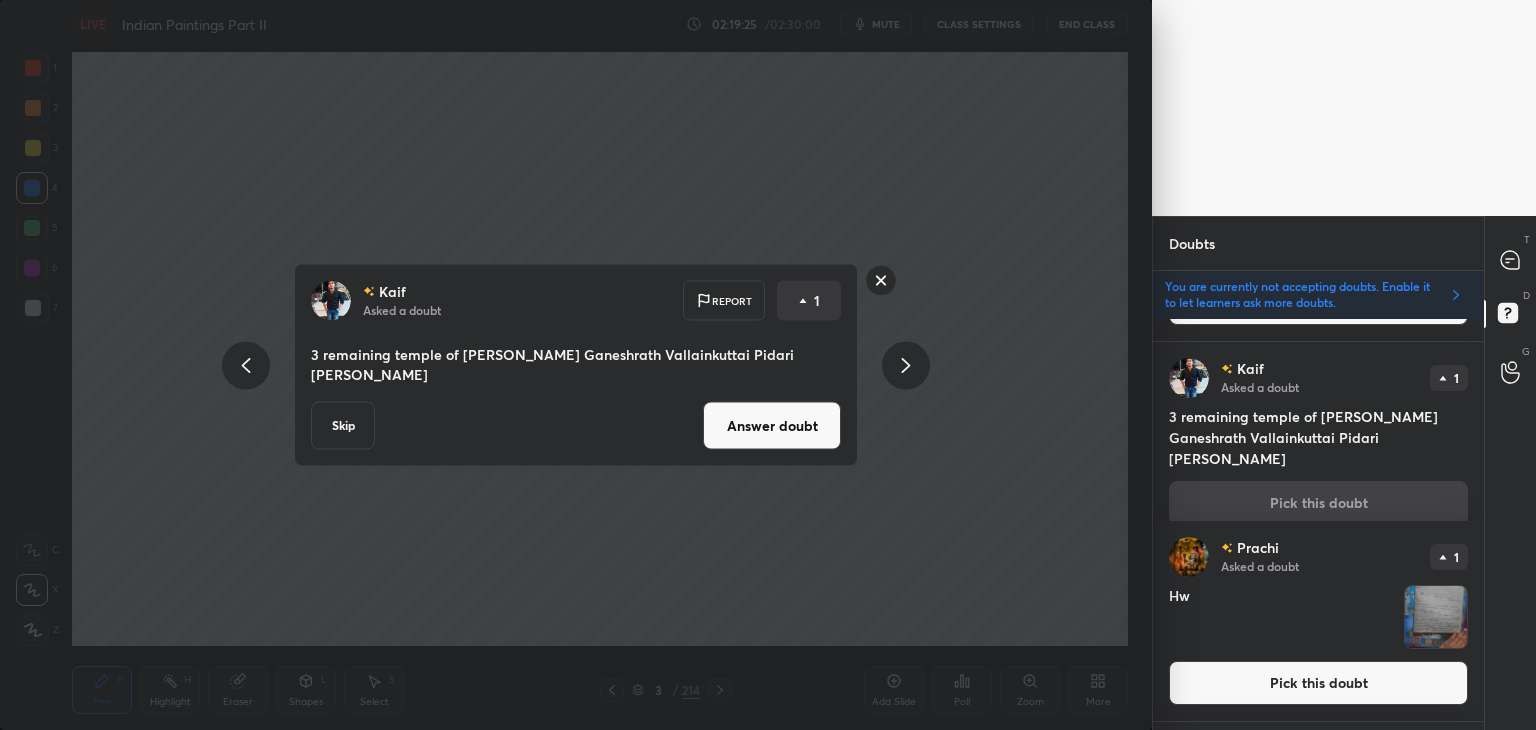 click on "Answer doubt" at bounding box center (772, 426) 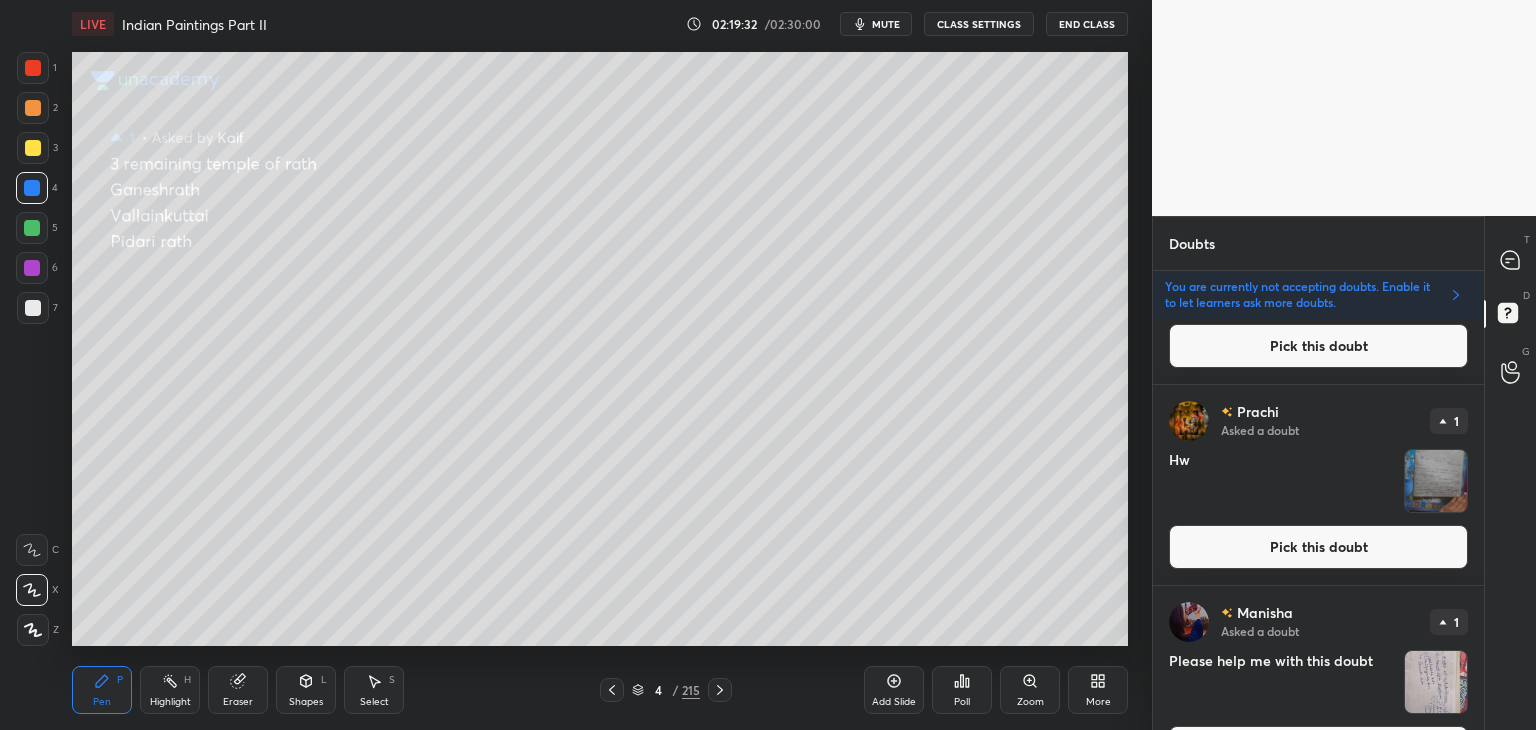 scroll, scrollTop: 98, scrollLeft: 0, axis: vertical 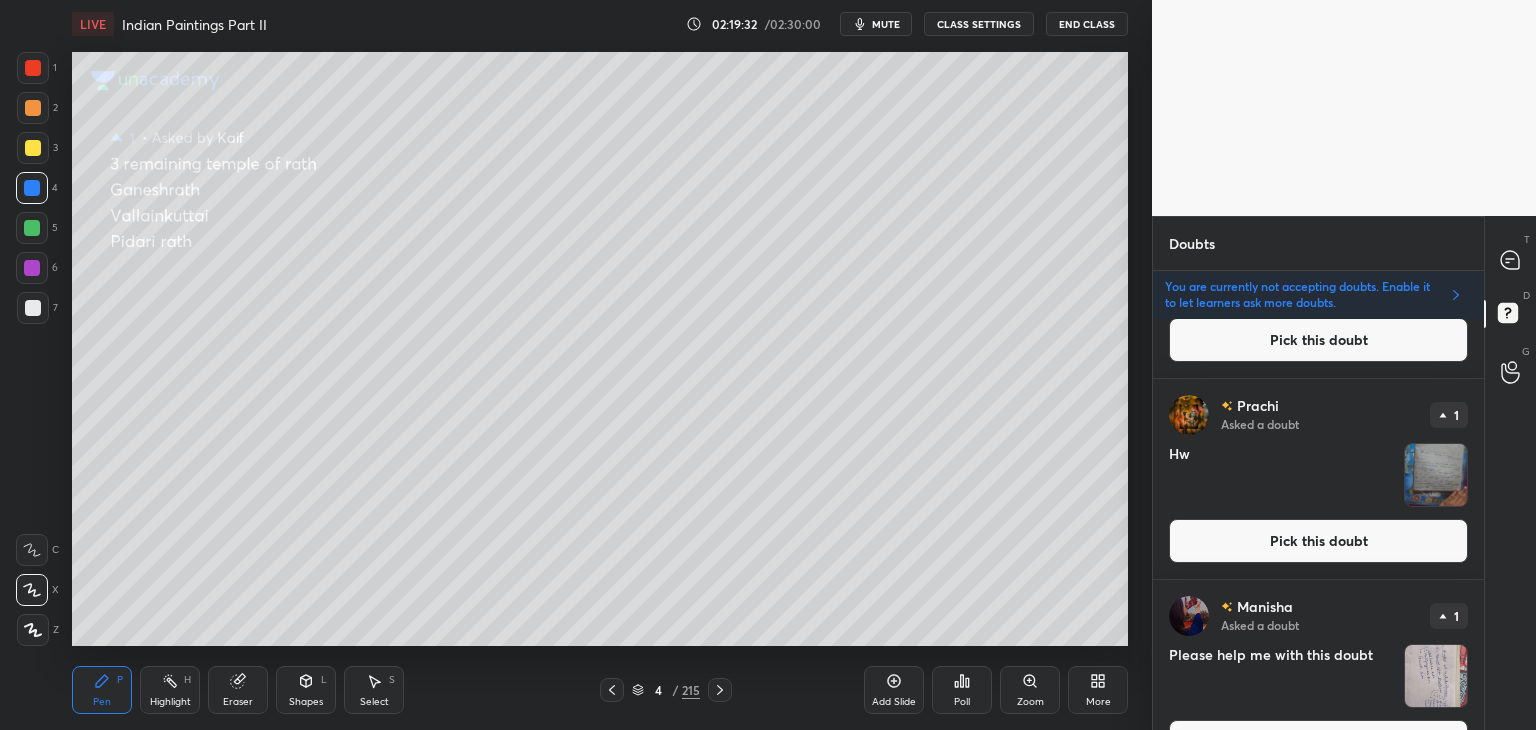click on "Pick this doubt" at bounding box center (1318, 541) 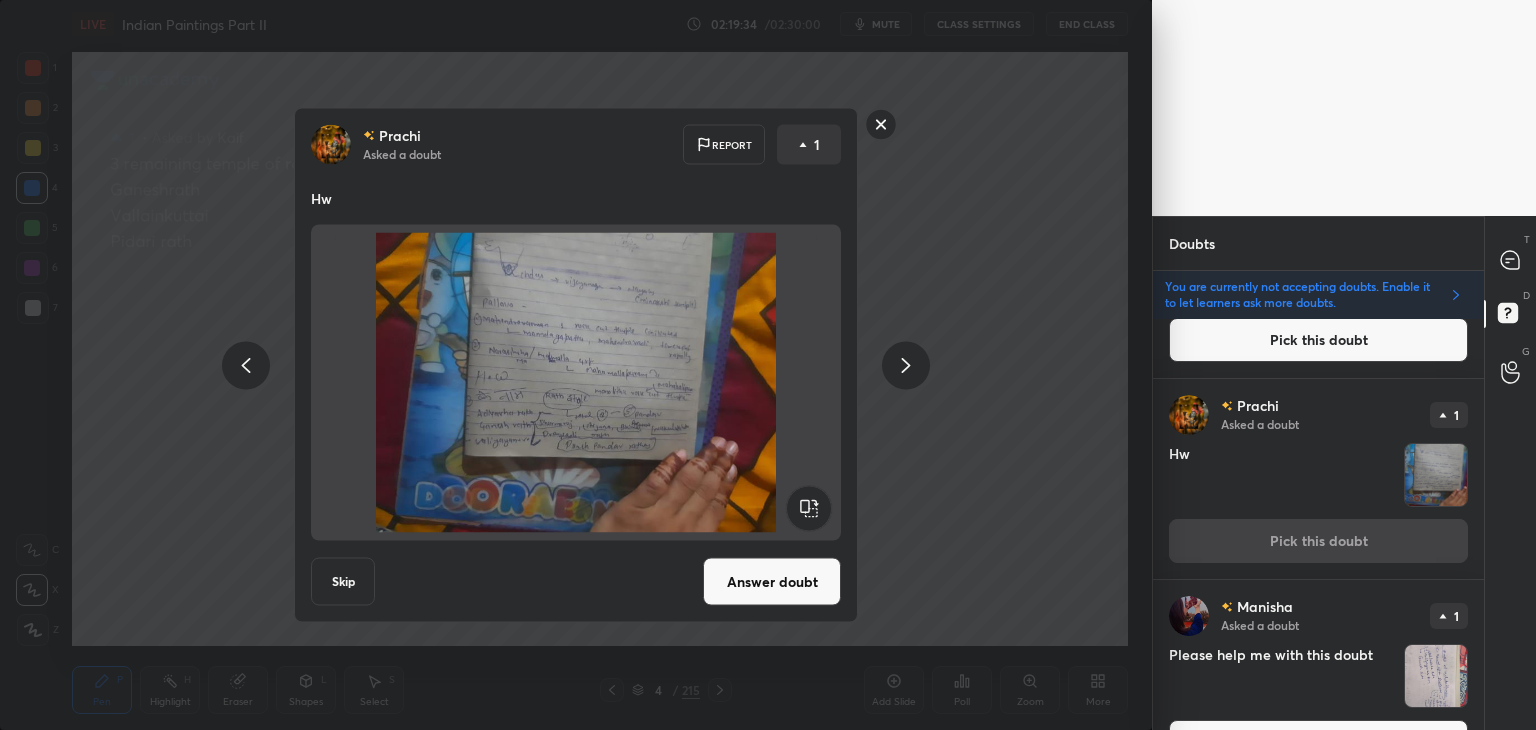 click on "Answer doubt" at bounding box center [772, 582] 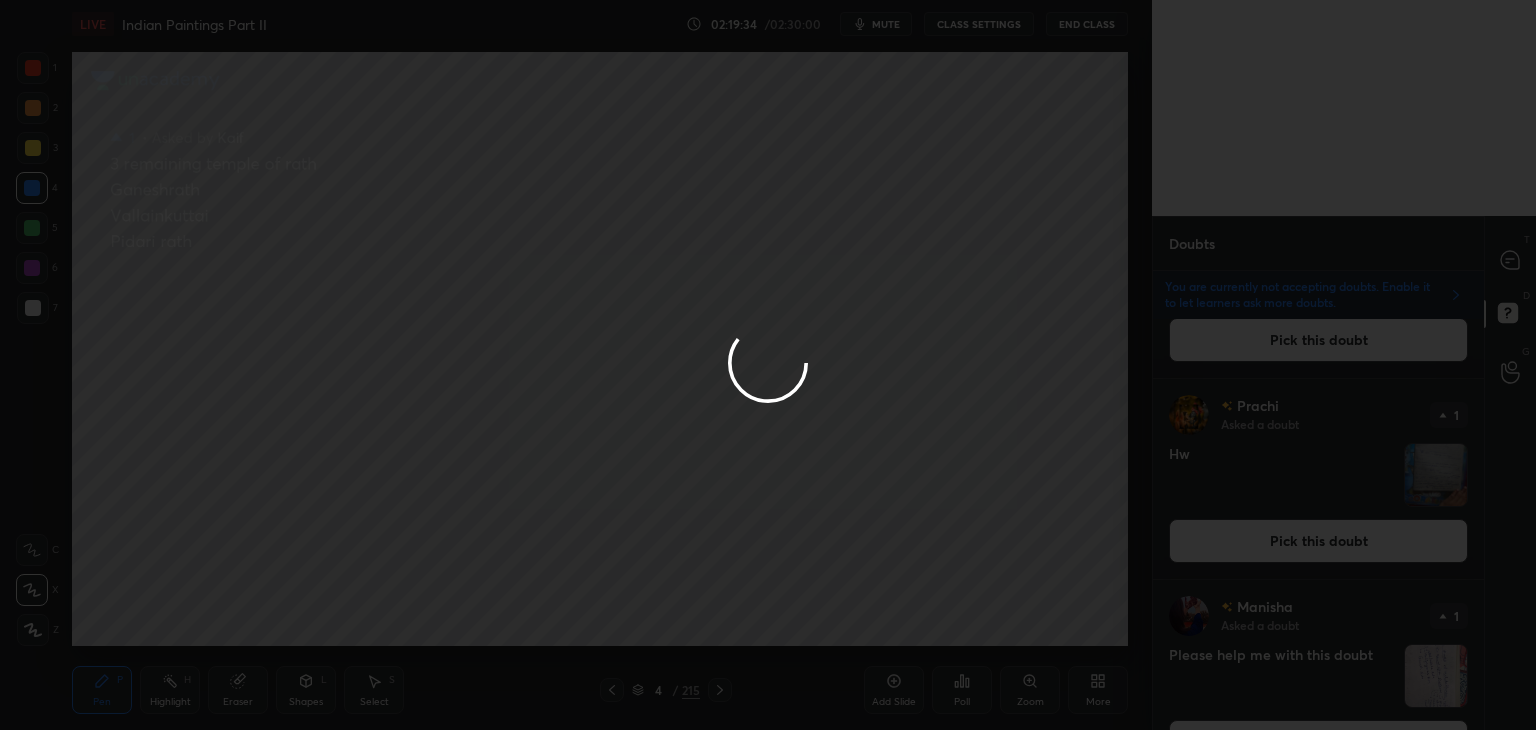 scroll, scrollTop: 0, scrollLeft: 0, axis: both 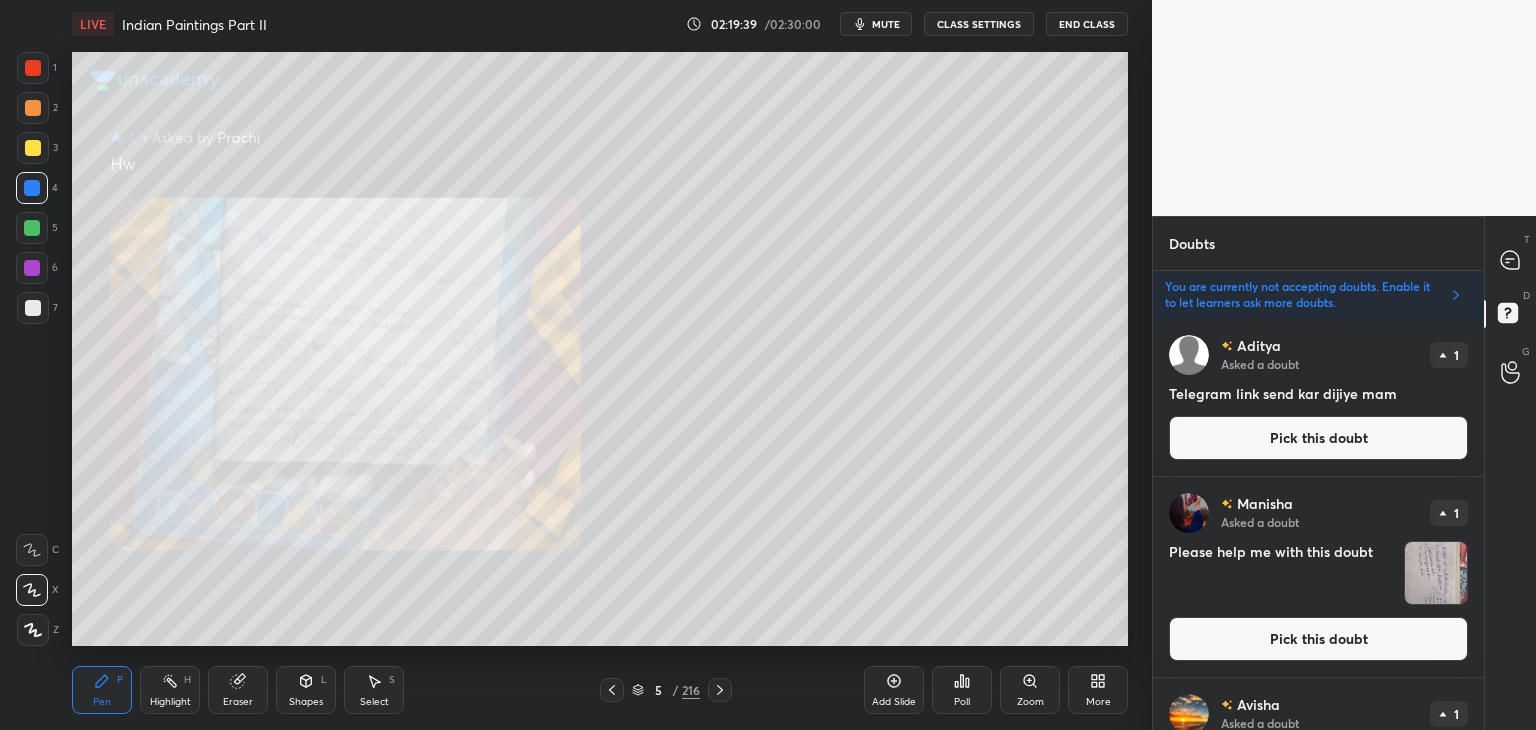 click on "Zoom" at bounding box center [1030, 690] 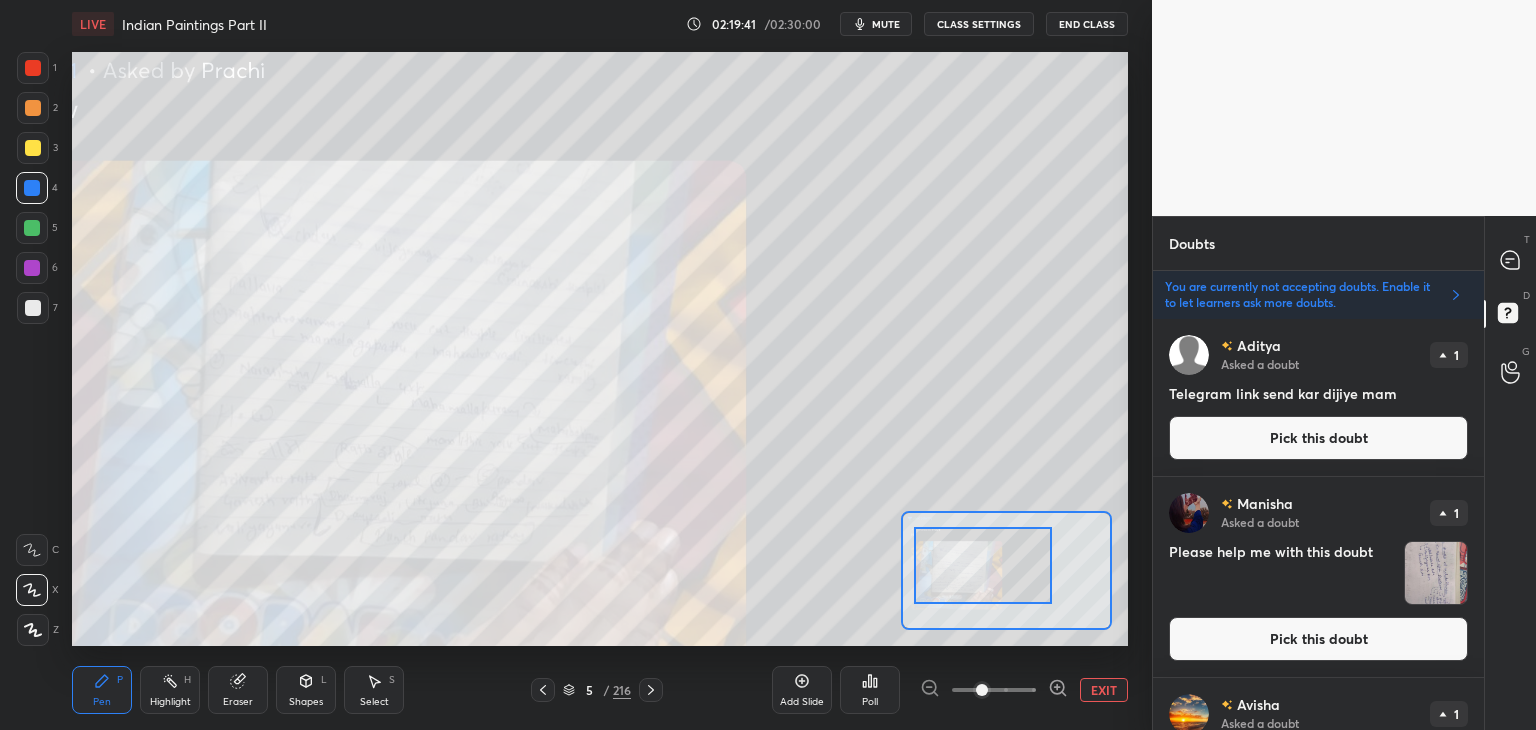 drag, startPoint x: 975, startPoint y: 553, endPoint x: 952, endPoint y: 547, distance: 23.769728 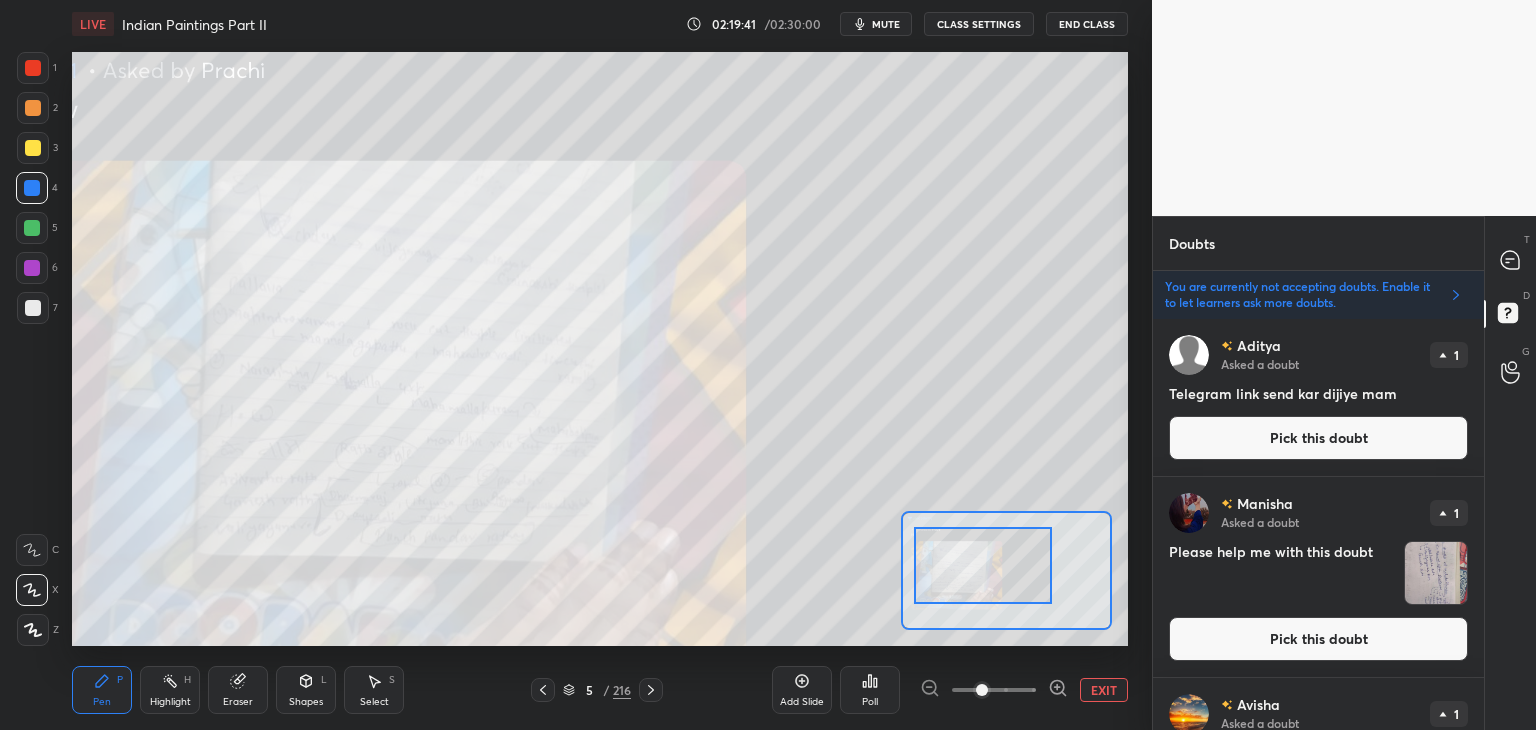 click at bounding box center [983, 565] 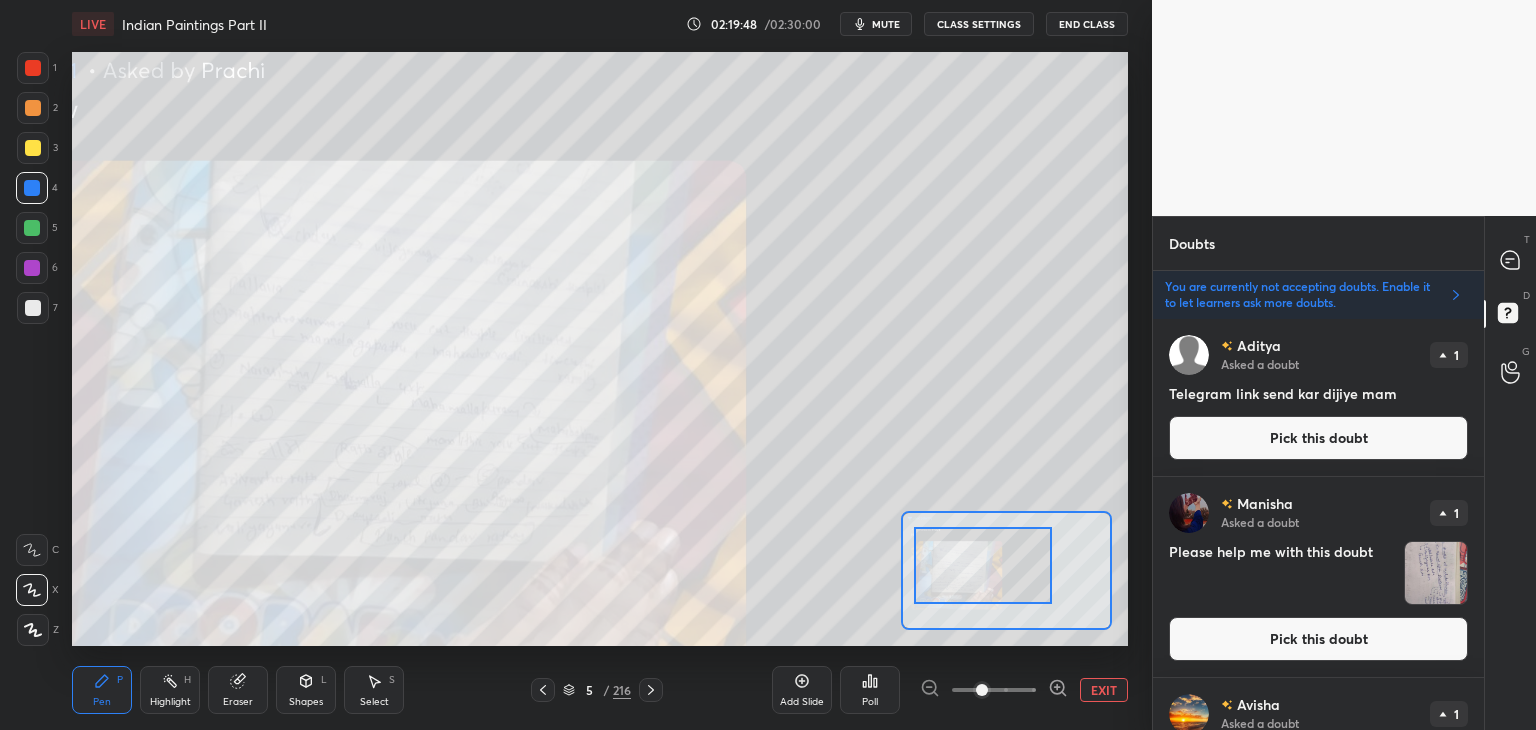click on "EXIT" at bounding box center [1104, 690] 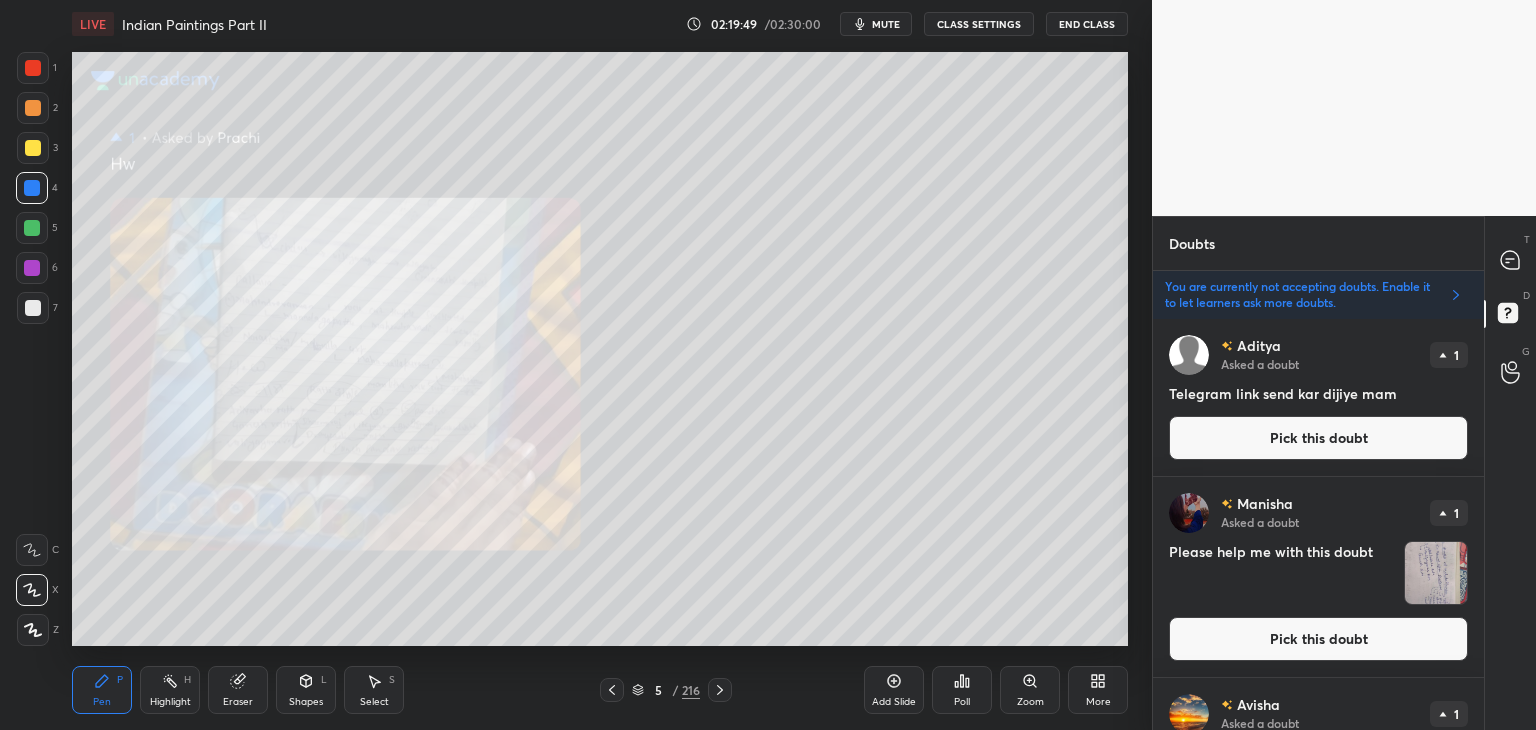 click at bounding box center [612, 690] 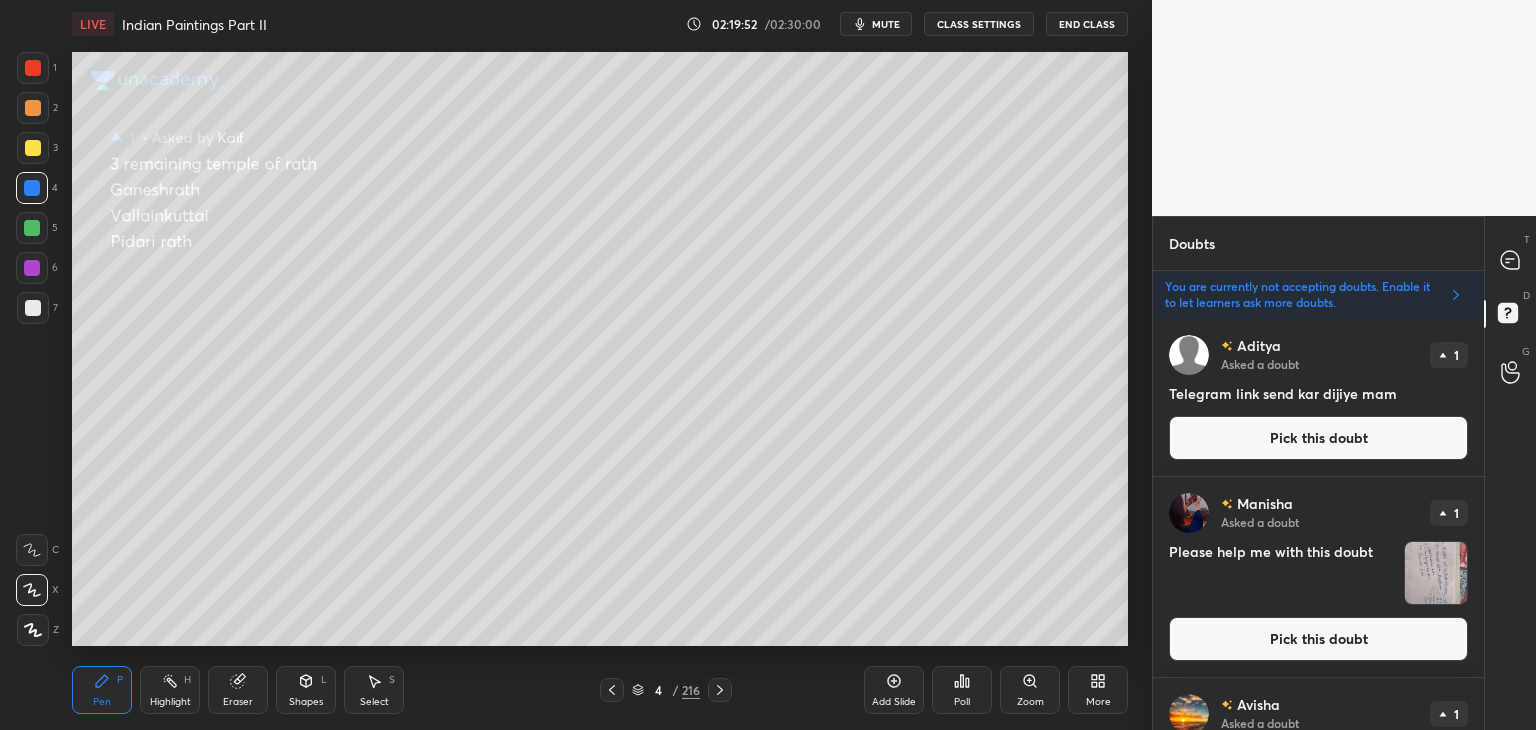 click on "Pick this doubt" at bounding box center [1318, 639] 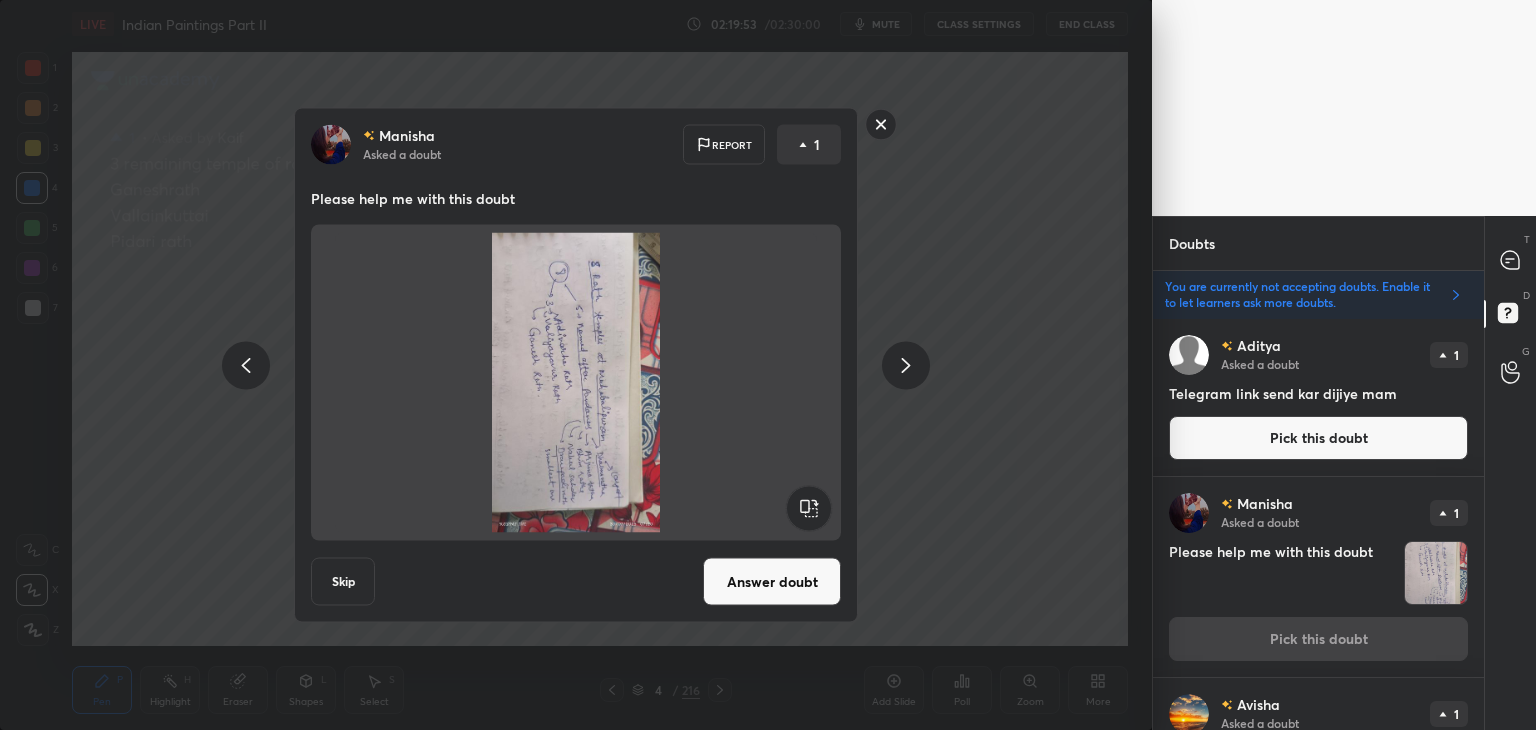 click 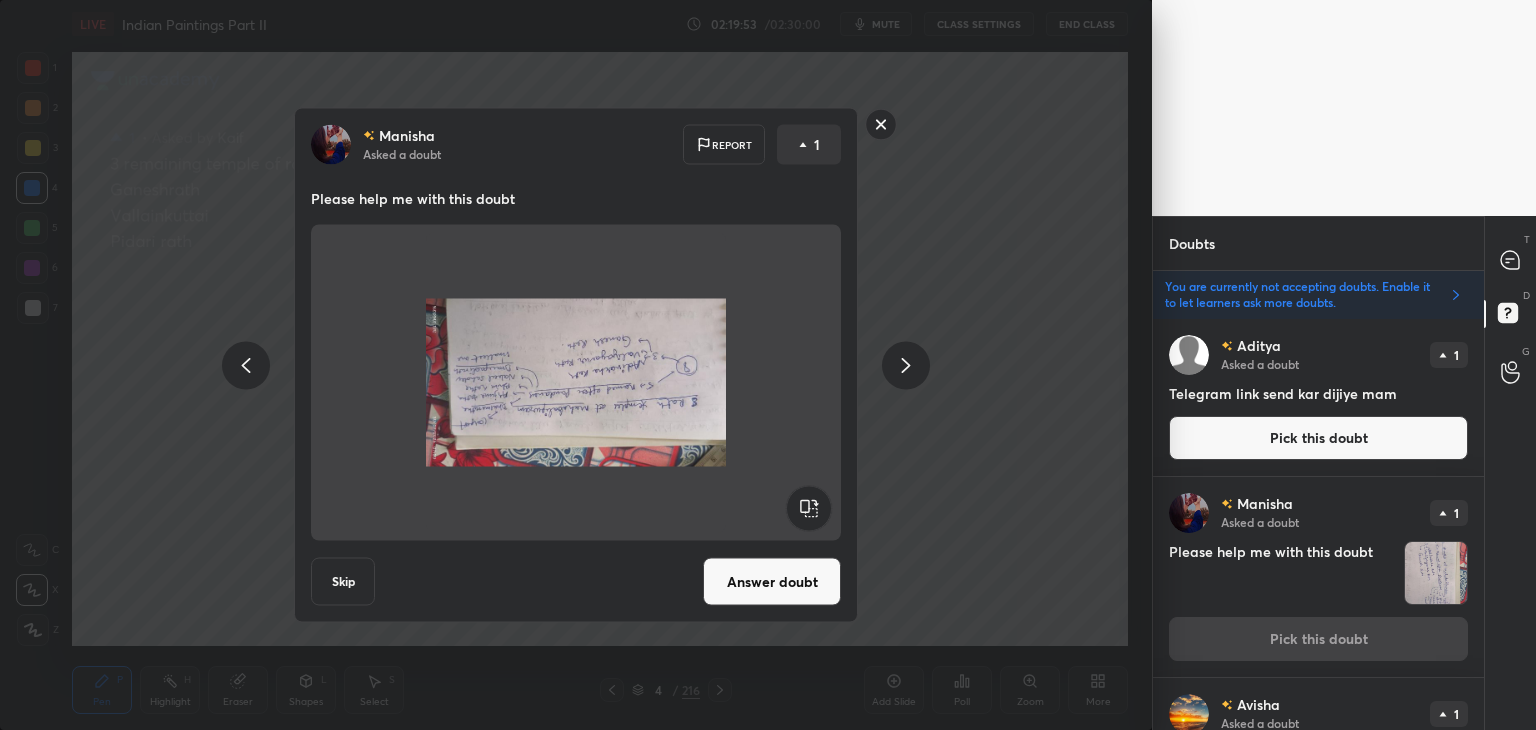 click 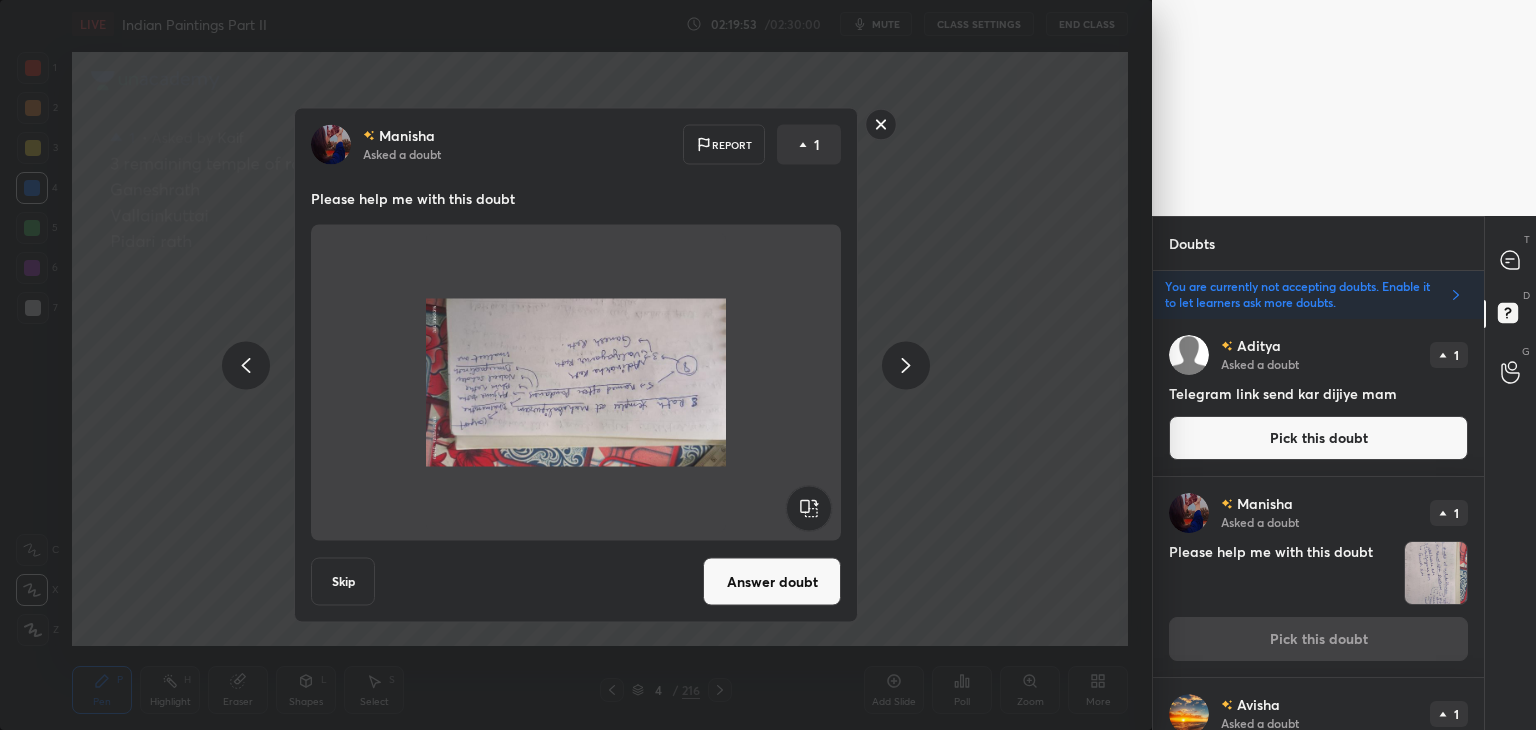 click 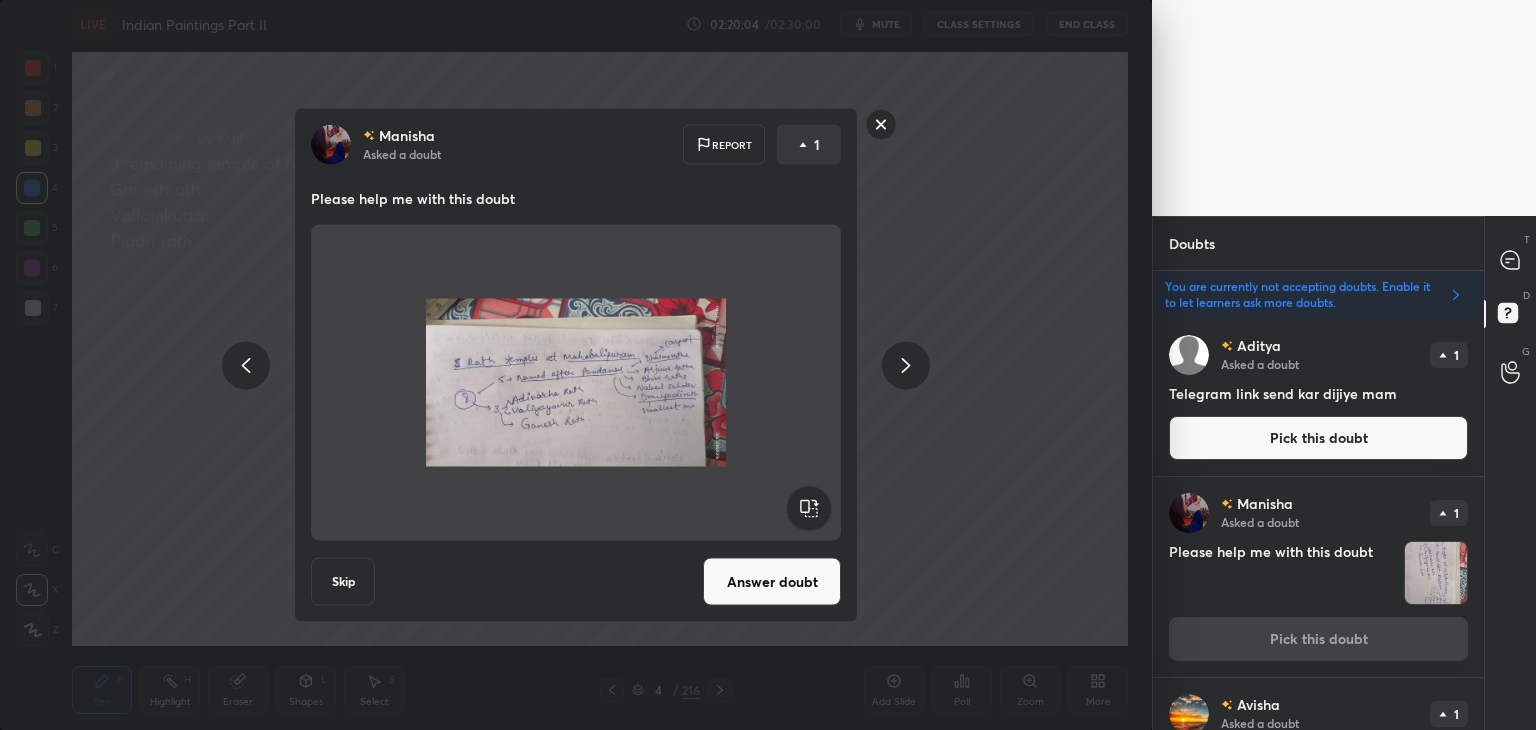click 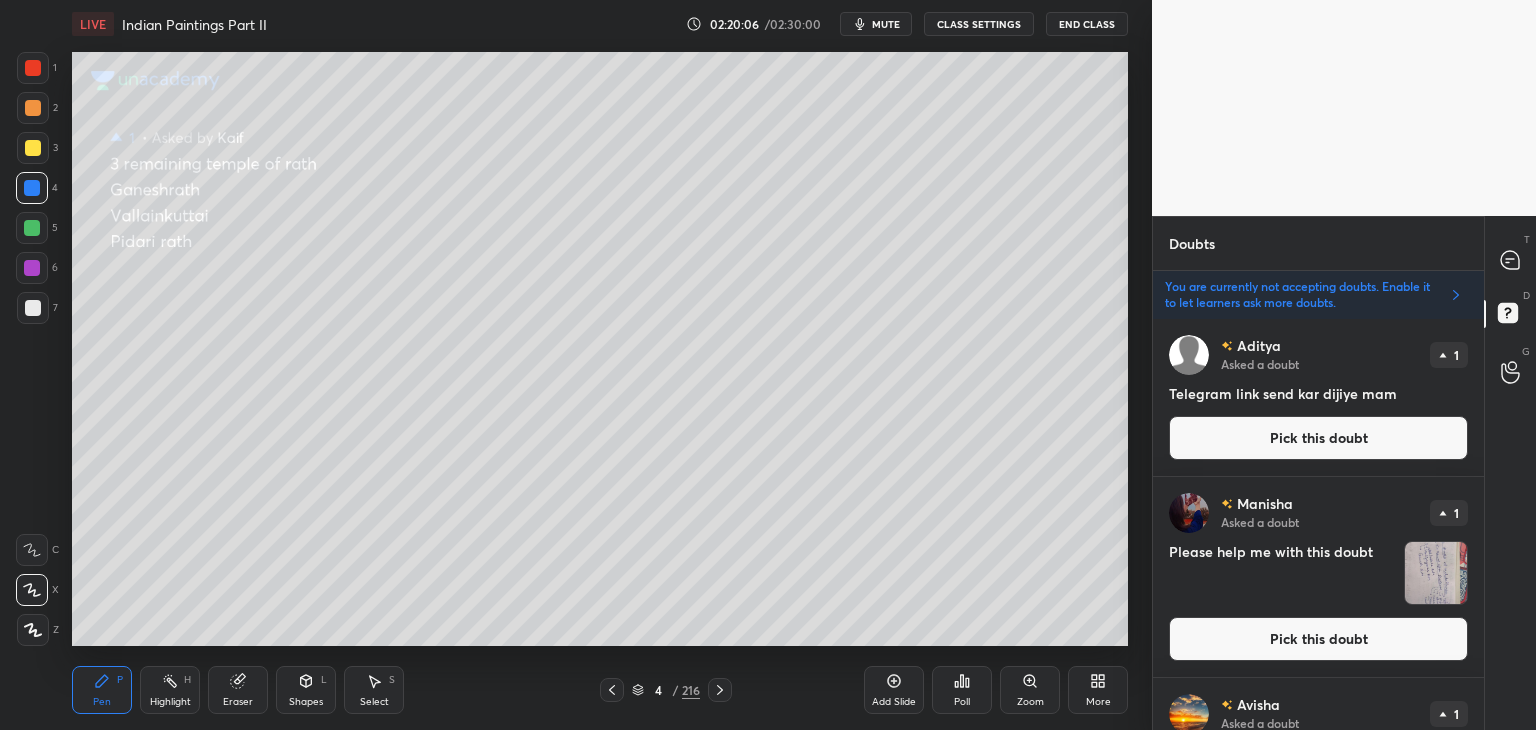 drag, startPoint x: 1485, startPoint y: 413, endPoint x: 1486, endPoint y: 508, distance: 95.005264 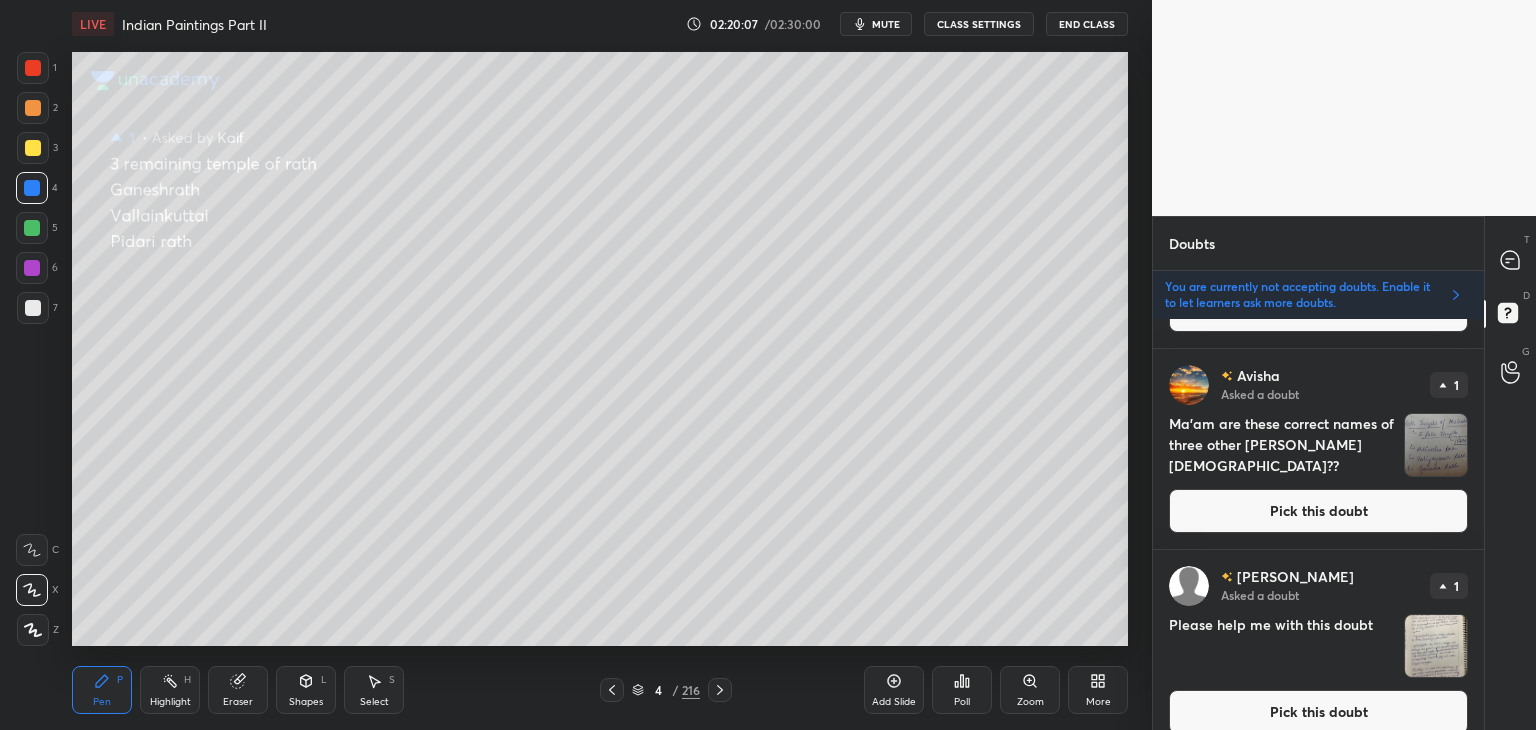 scroll, scrollTop: 348, scrollLeft: 0, axis: vertical 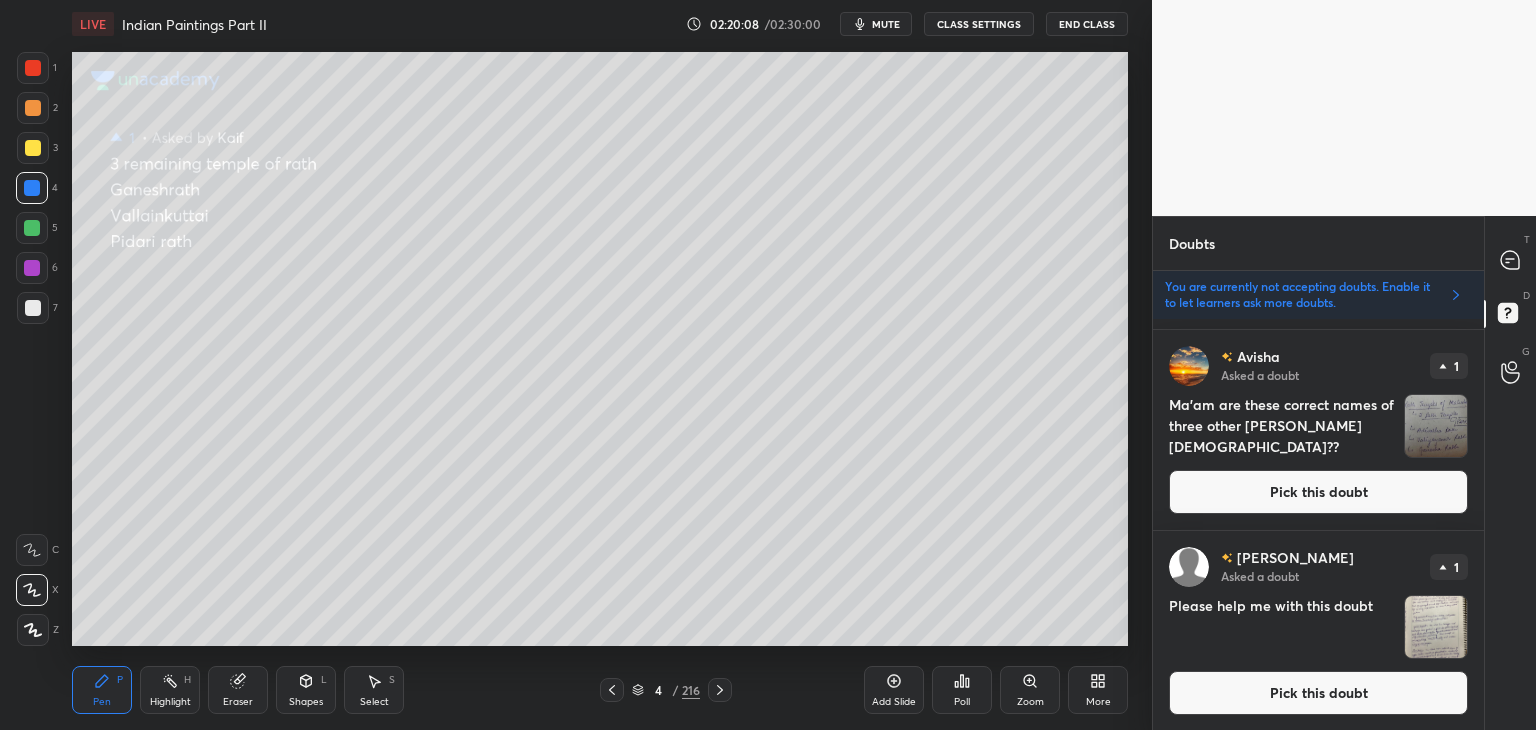 click on "Pick this doubt" at bounding box center (1318, 492) 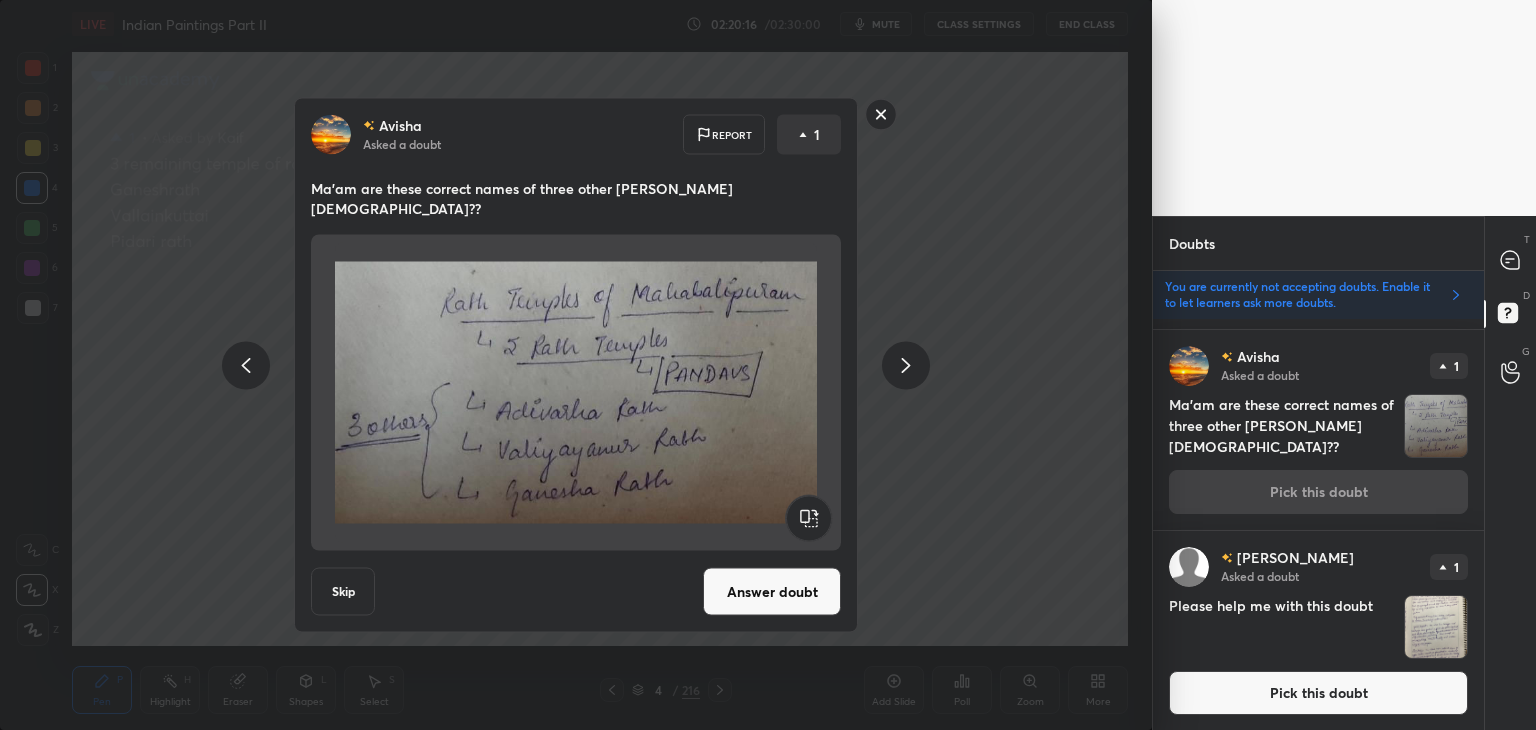 click on "Answer doubt" at bounding box center [772, 592] 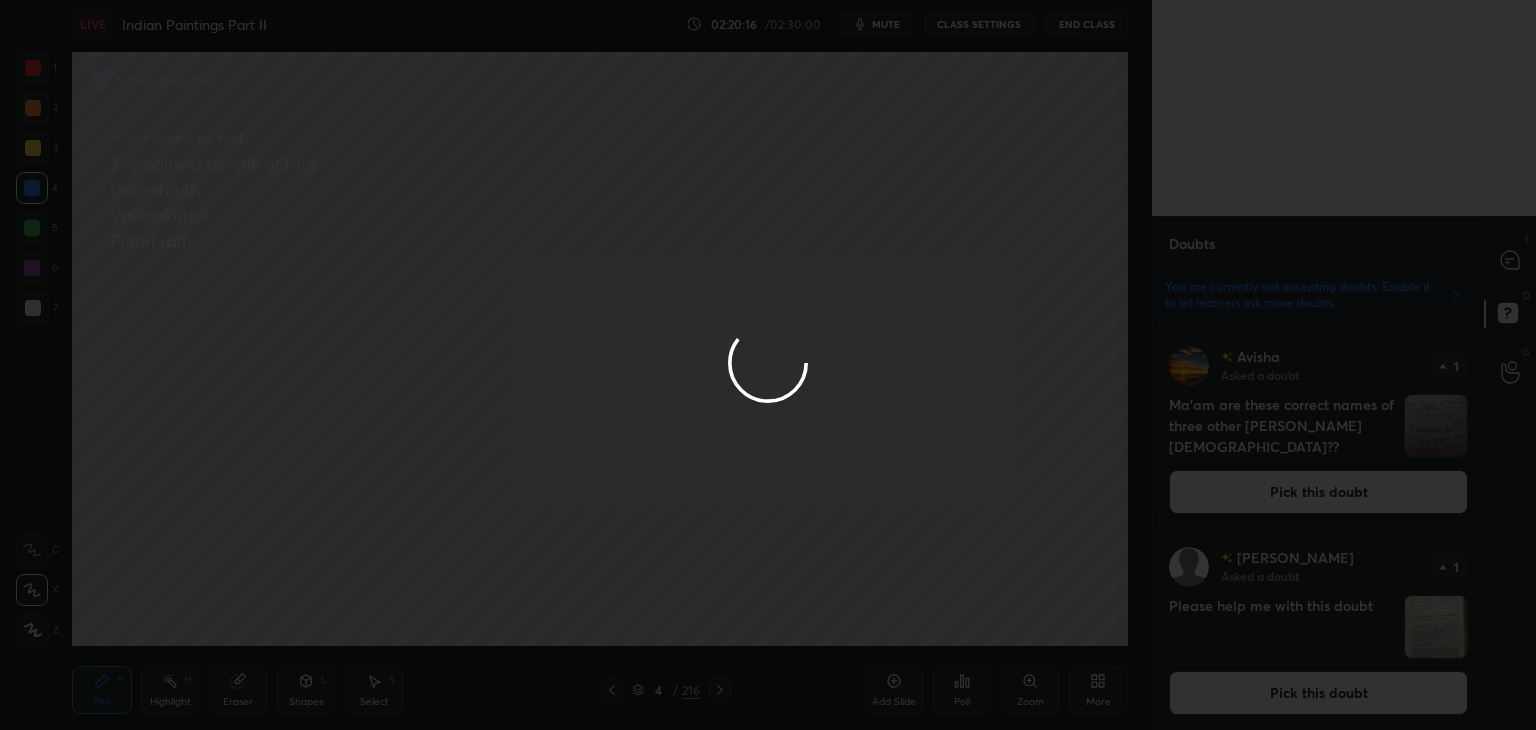 scroll, scrollTop: 0, scrollLeft: 0, axis: both 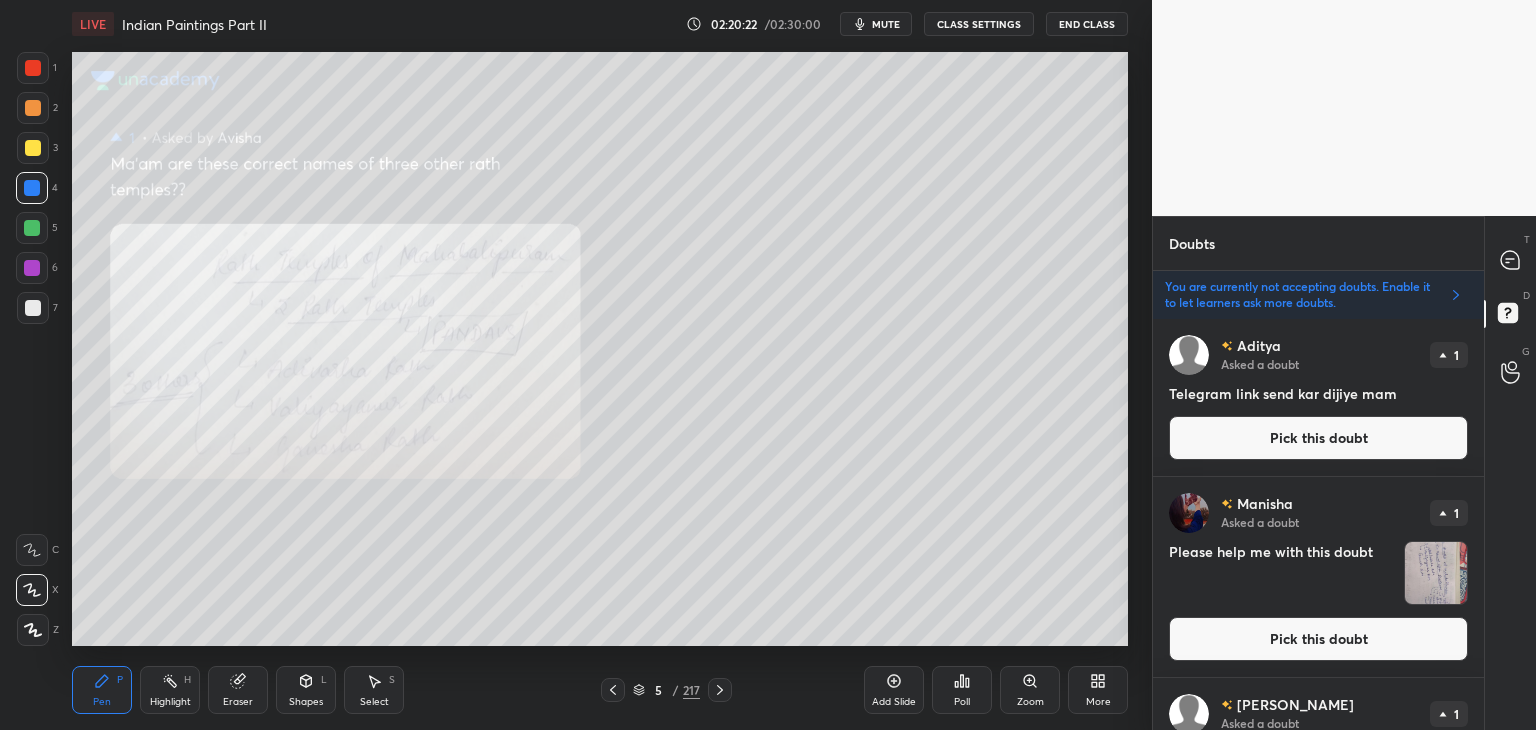 click 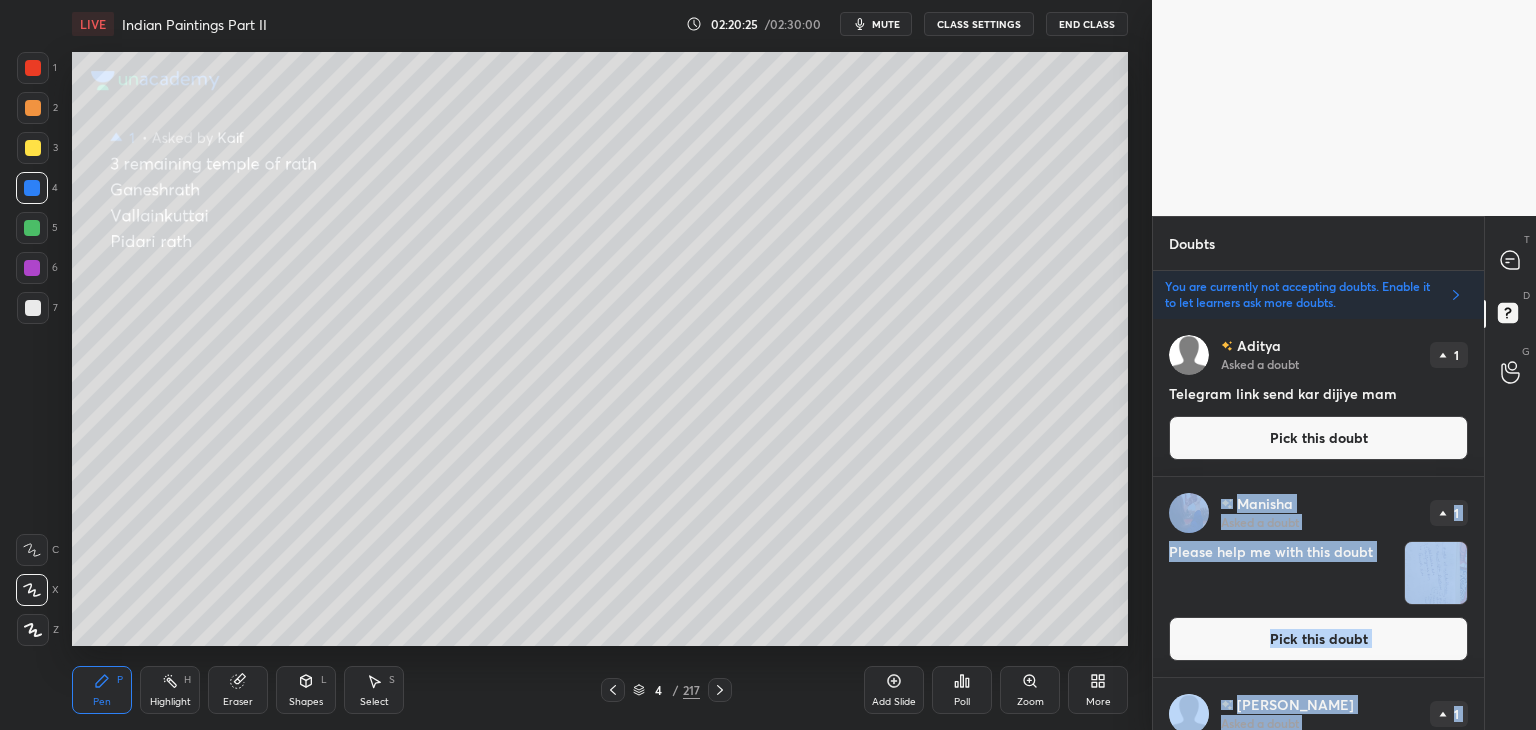 drag, startPoint x: 1479, startPoint y: 433, endPoint x: 1481, endPoint y: 597, distance: 164.01219 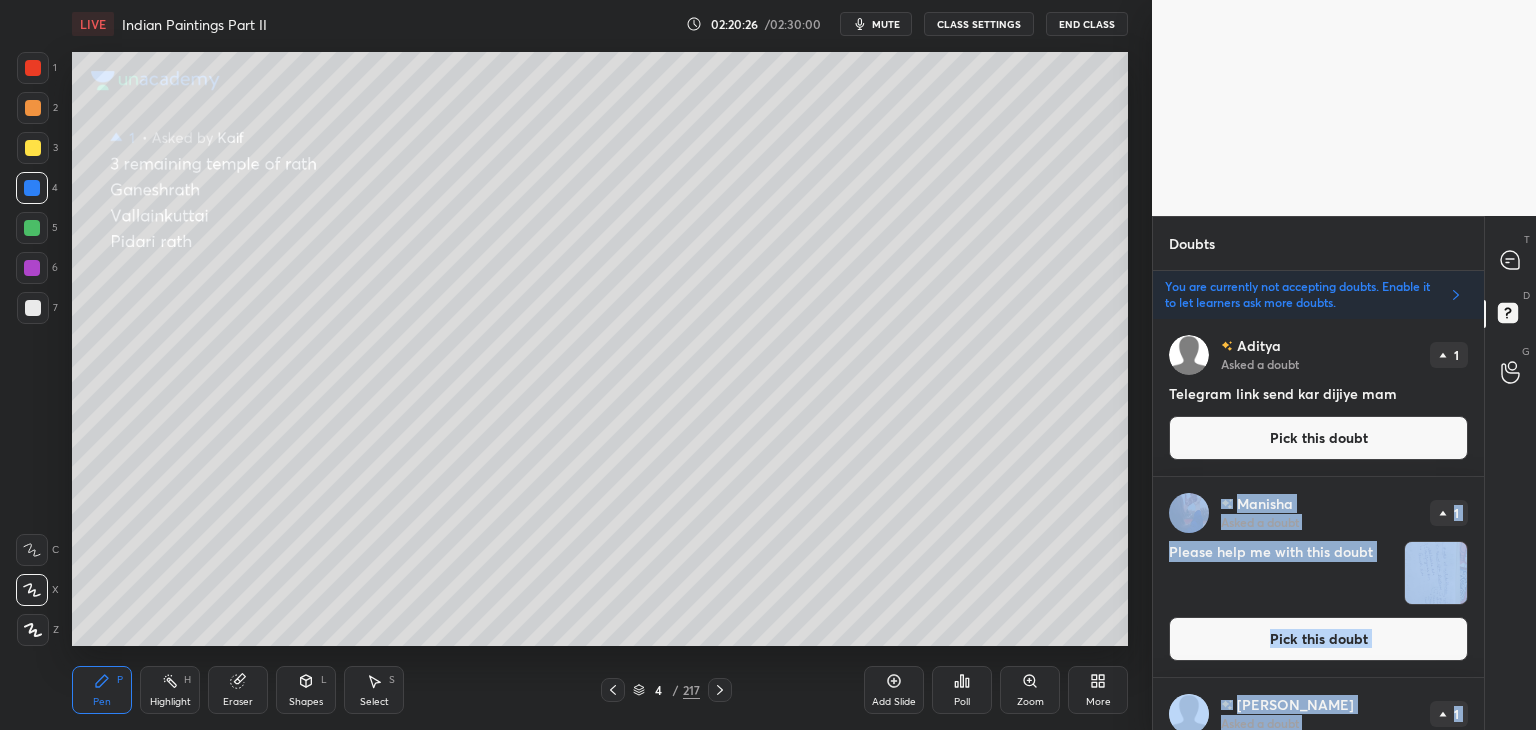 drag, startPoint x: 1485, startPoint y: 588, endPoint x: 1481, endPoint y: 645, distance: 57.14018 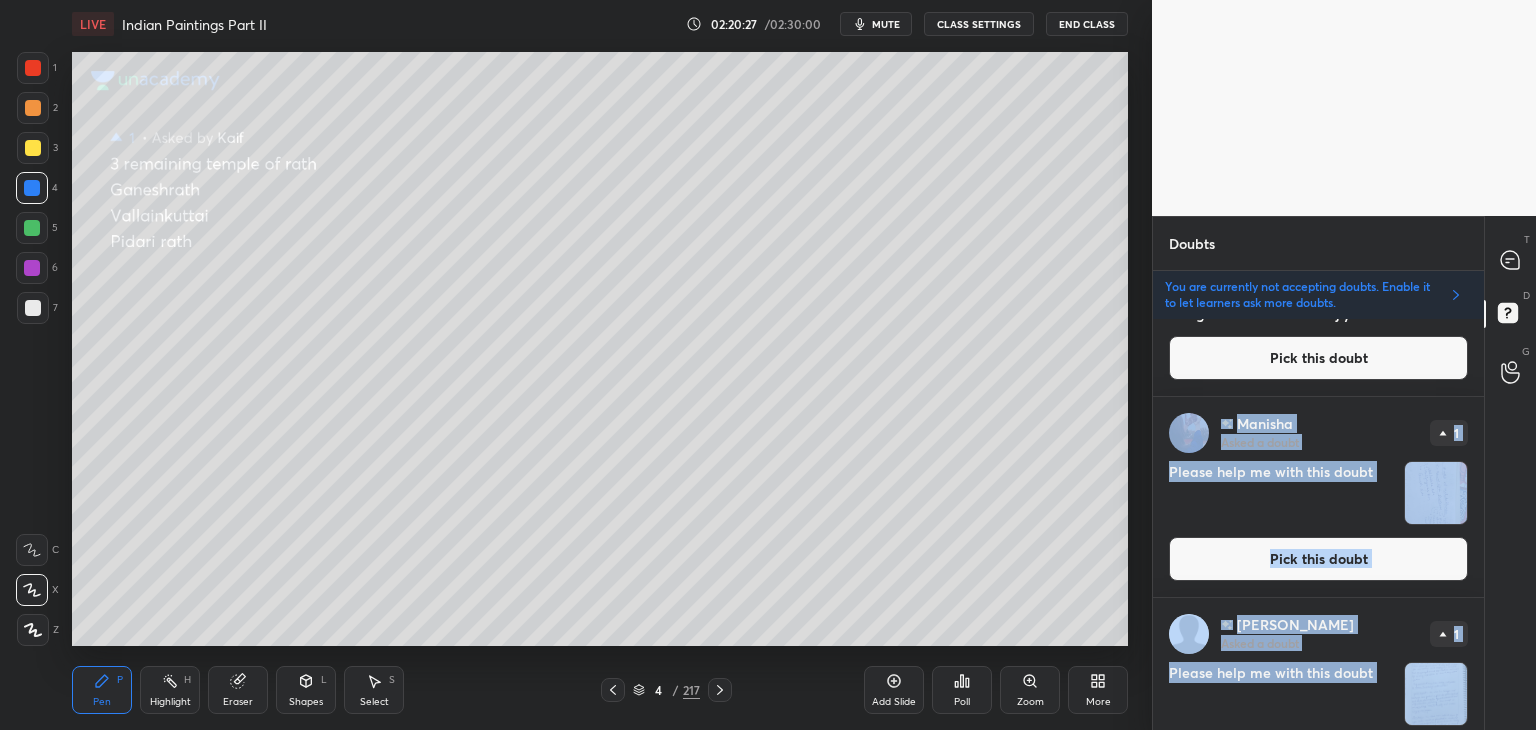 scroll, scrollTop: 148, scrollLeft: 0, axis: vertical 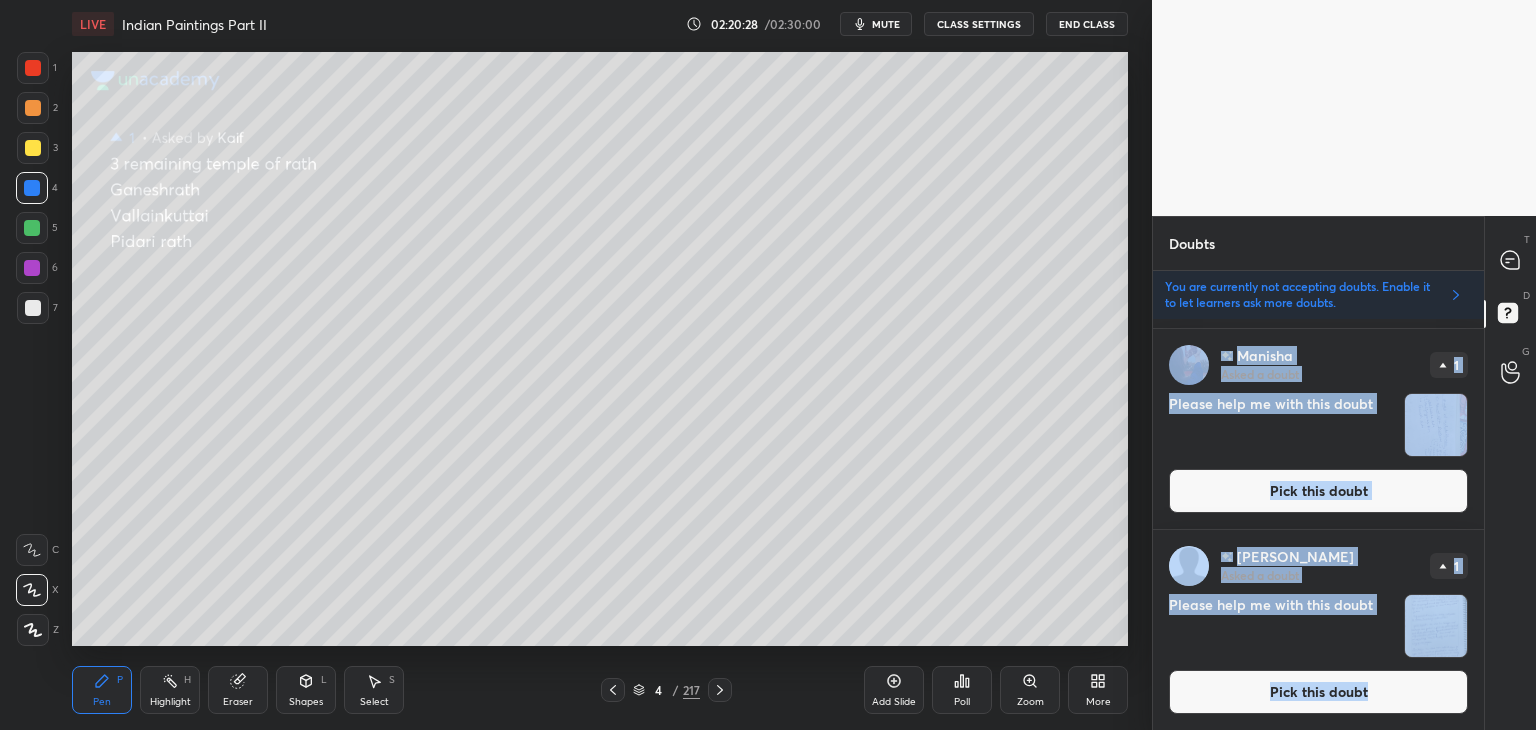 click on "Rajib Asked a doubt 1 Please help me with this doubt Pick this doubt" at bounding box center (1318, 630) 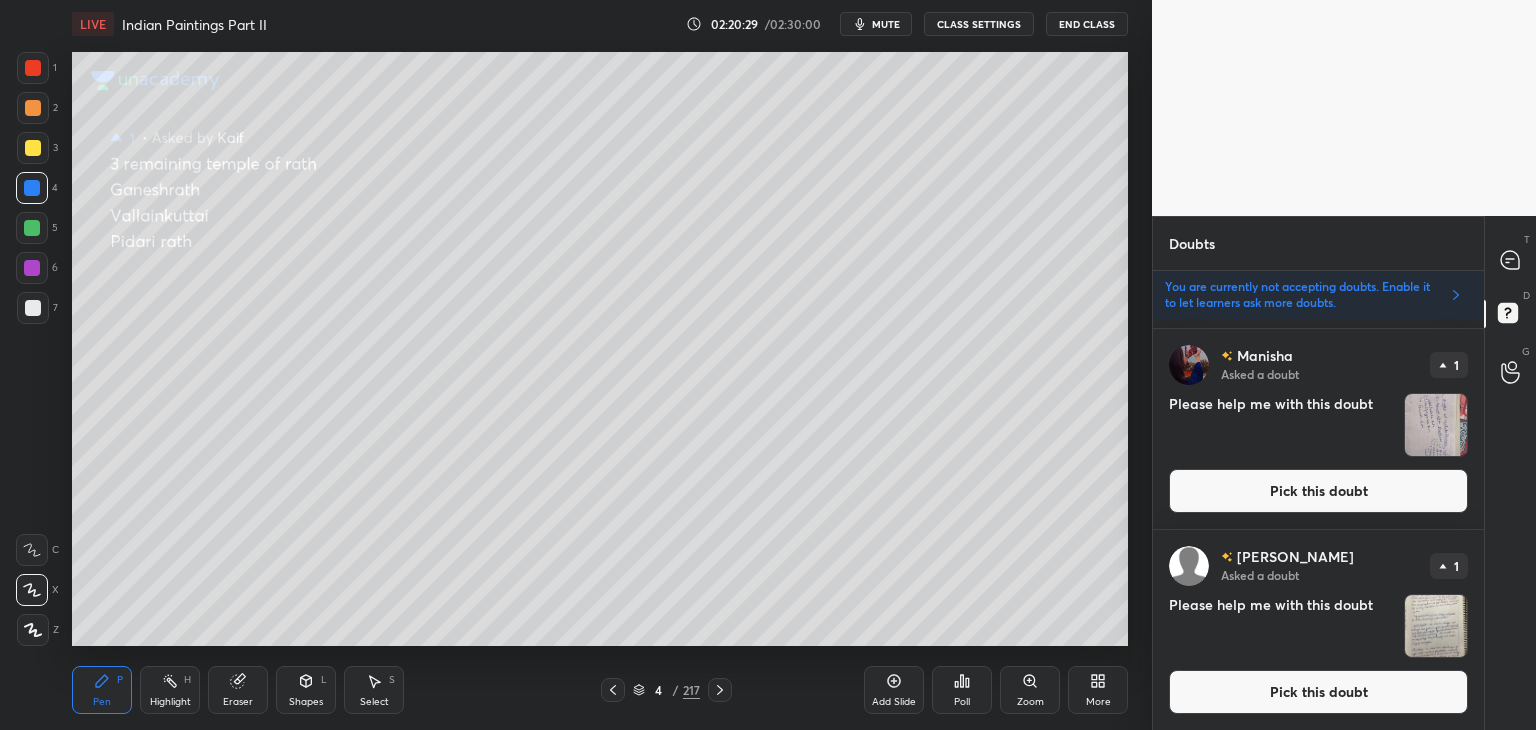 click on "Pick this doubt" at bounding box center (1318, 692) 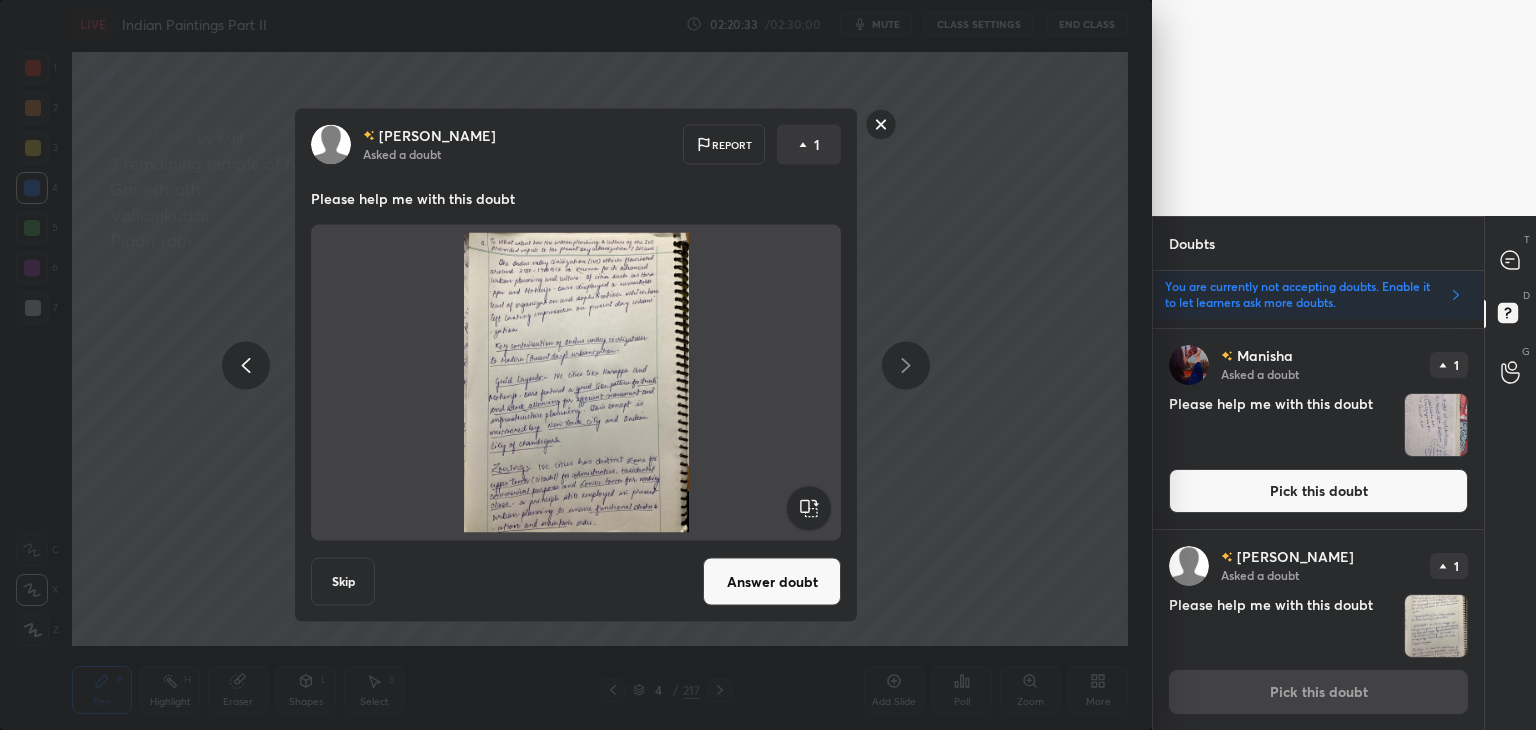 click 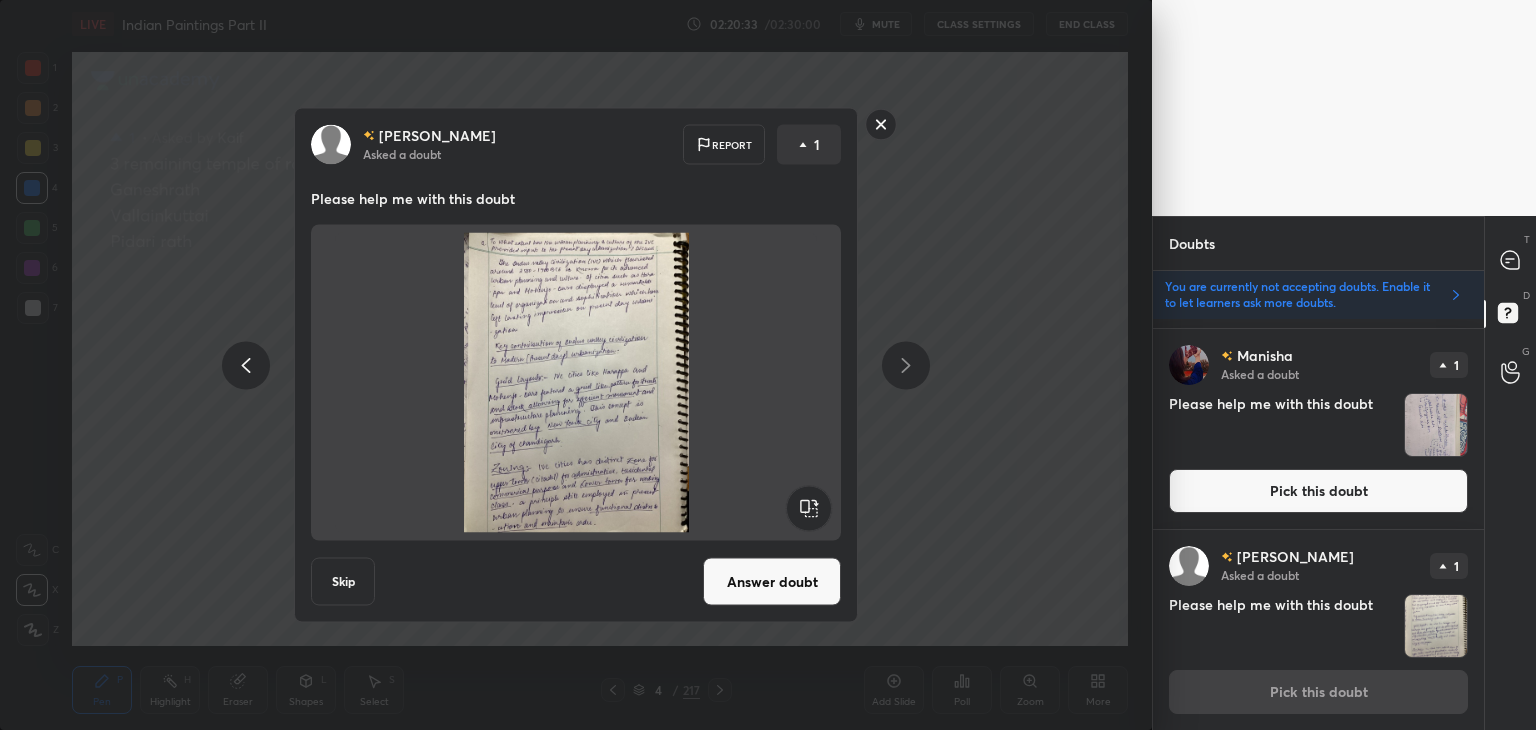 scroll, scrollTop: 0, scrollLeft: 0, axis: both 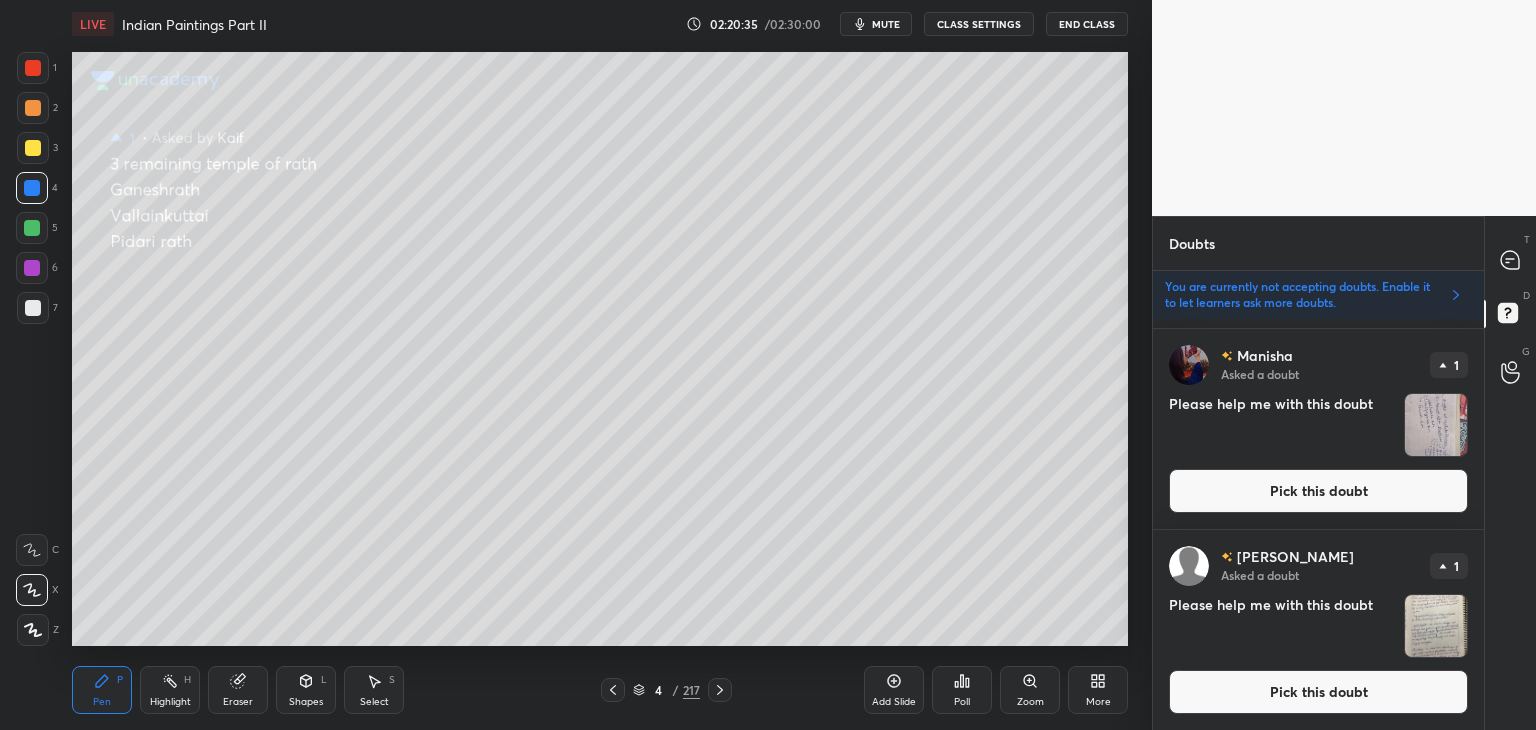 click on "Pick this doubt" at bounding box center [1318, 692] 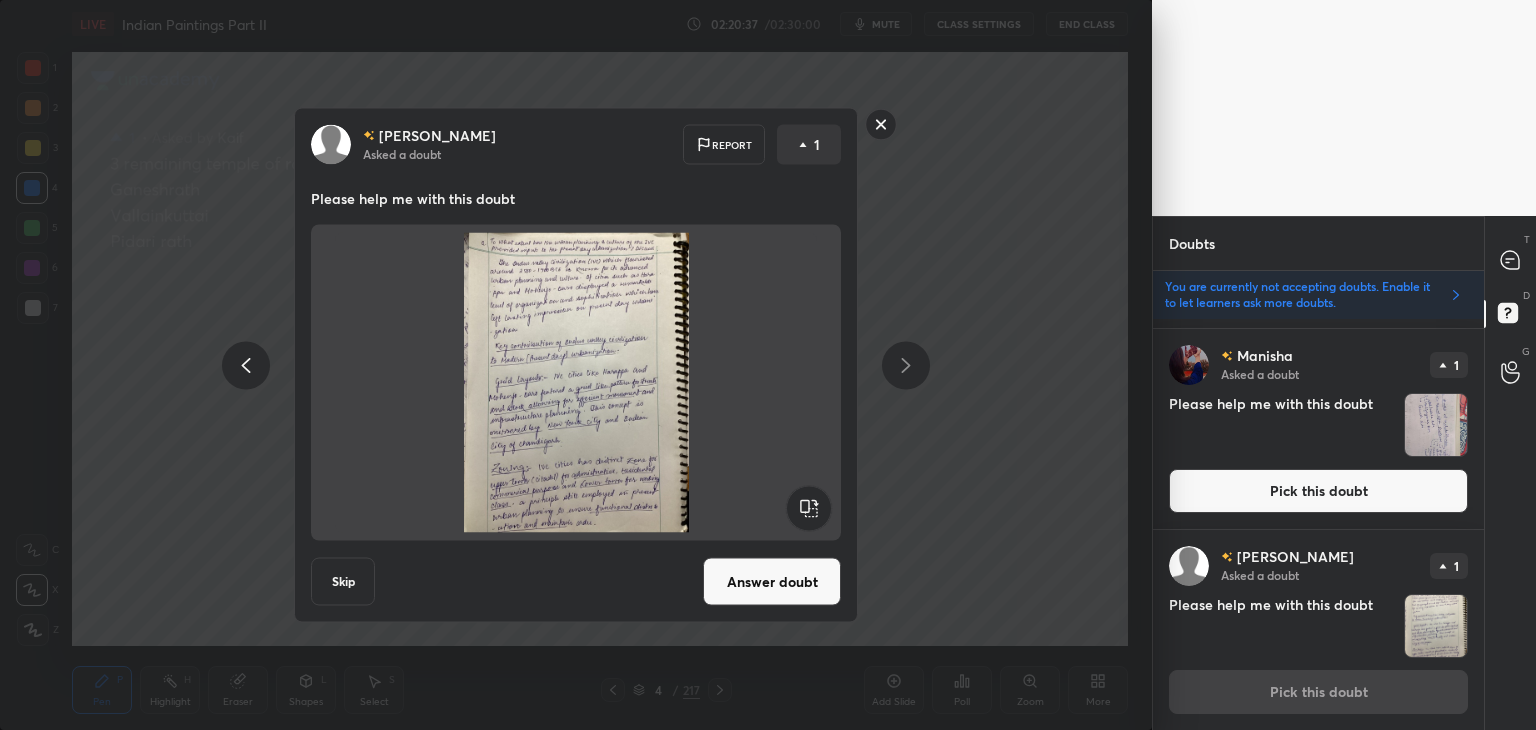 click on "Answer doubt" at bounding box center [772, 582] 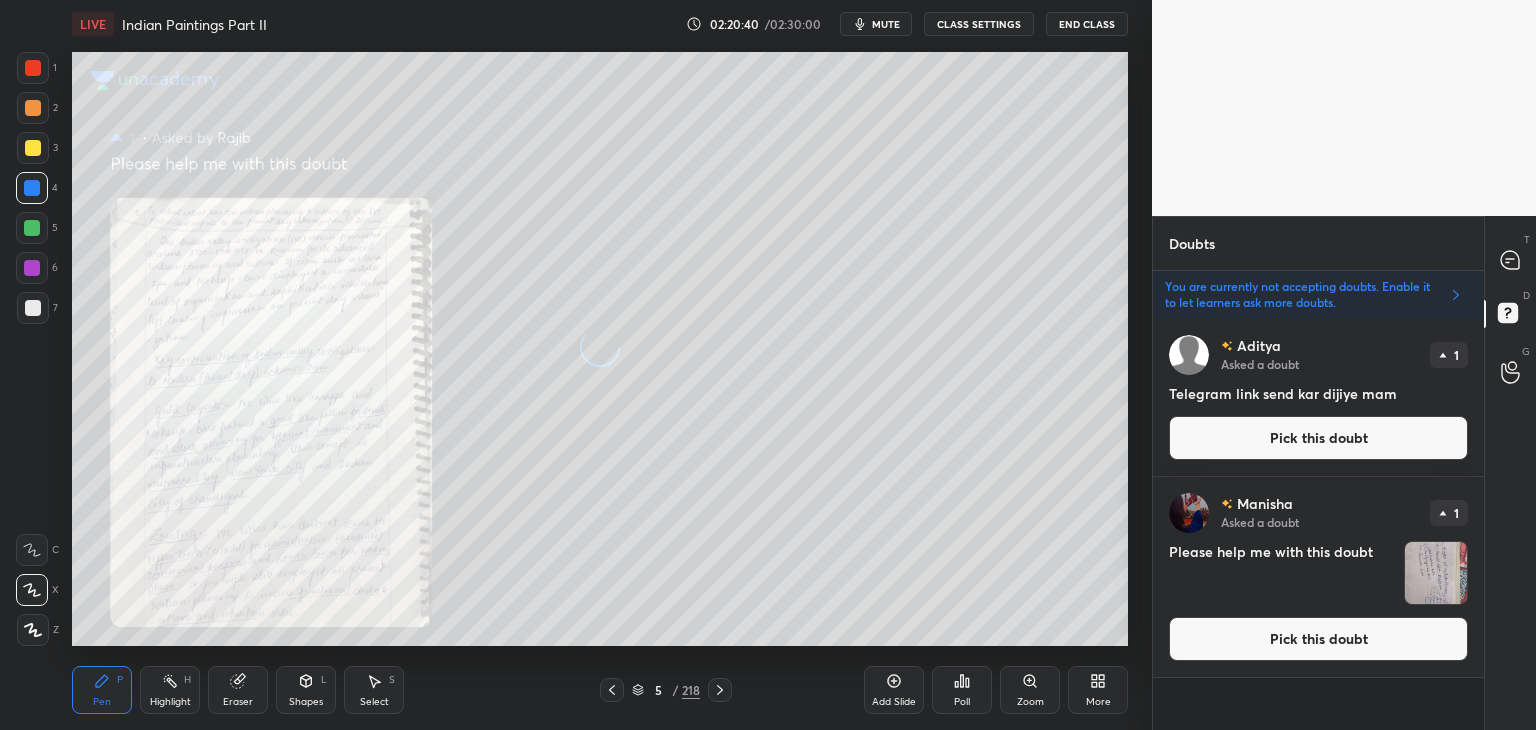click at bounding box center (1511, 260) 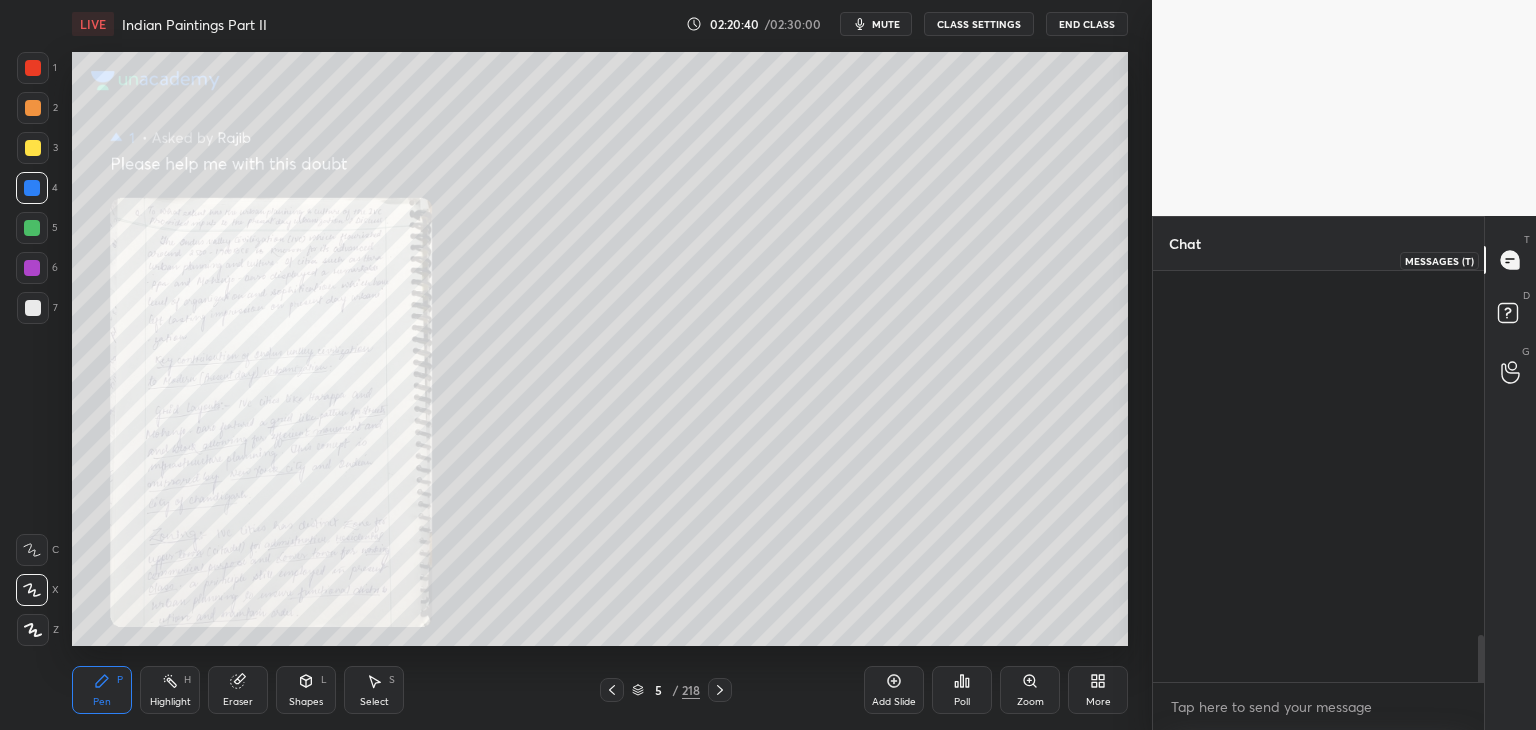 scroll, scrollTop: 6, scrollLeft: 6, axis: both 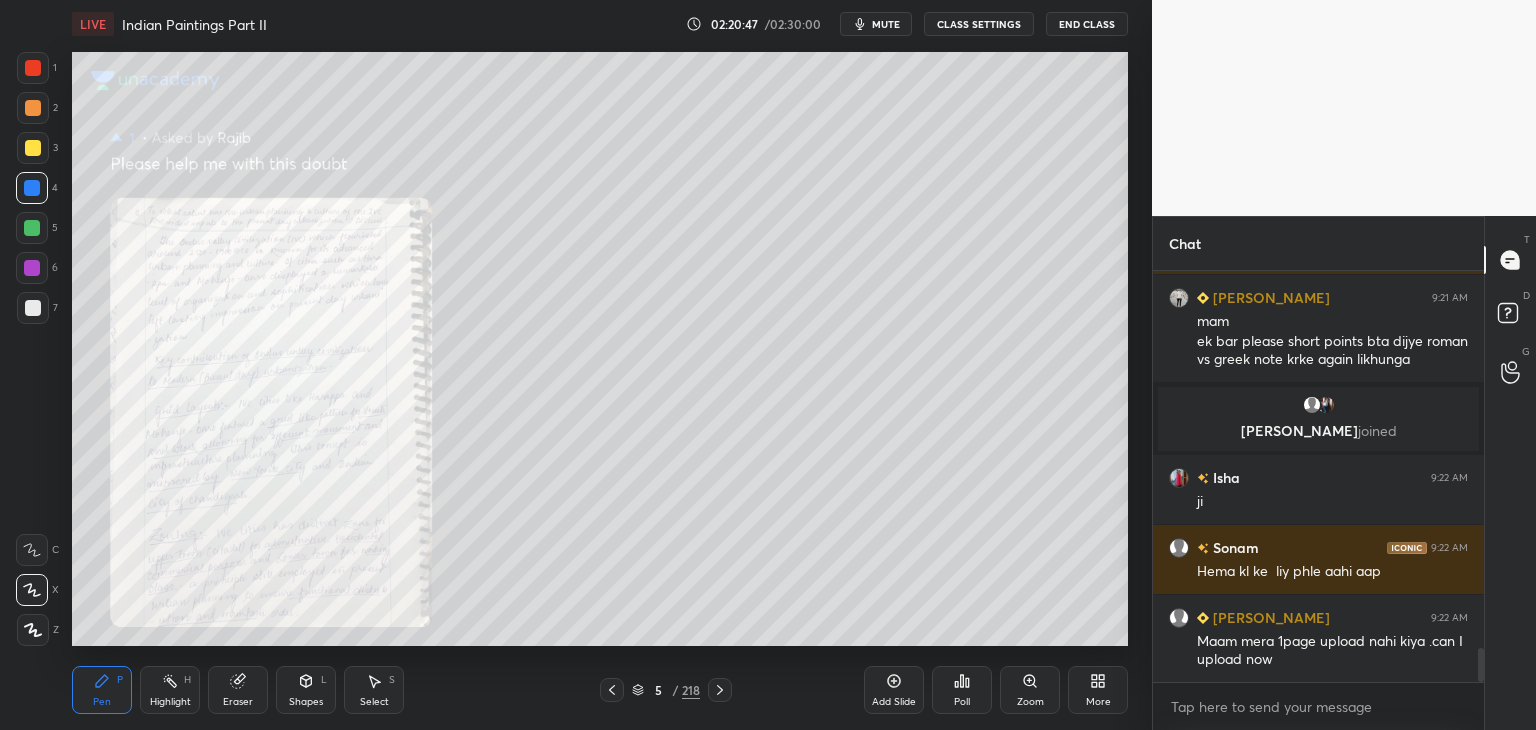 click on "CLASS SETTINGS" at bounding box center (979, 24) 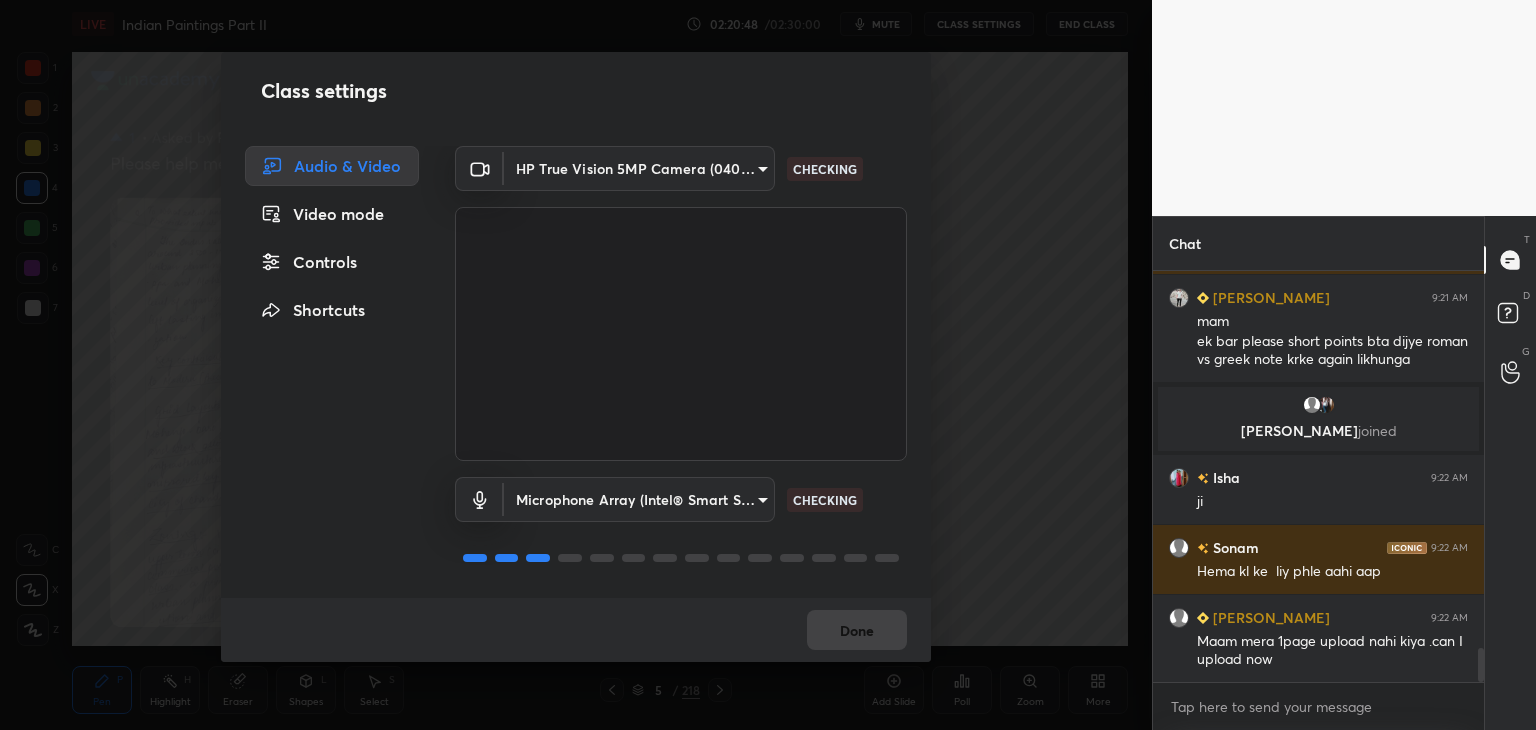 click on "Controls" at bounding box center (332, 262) 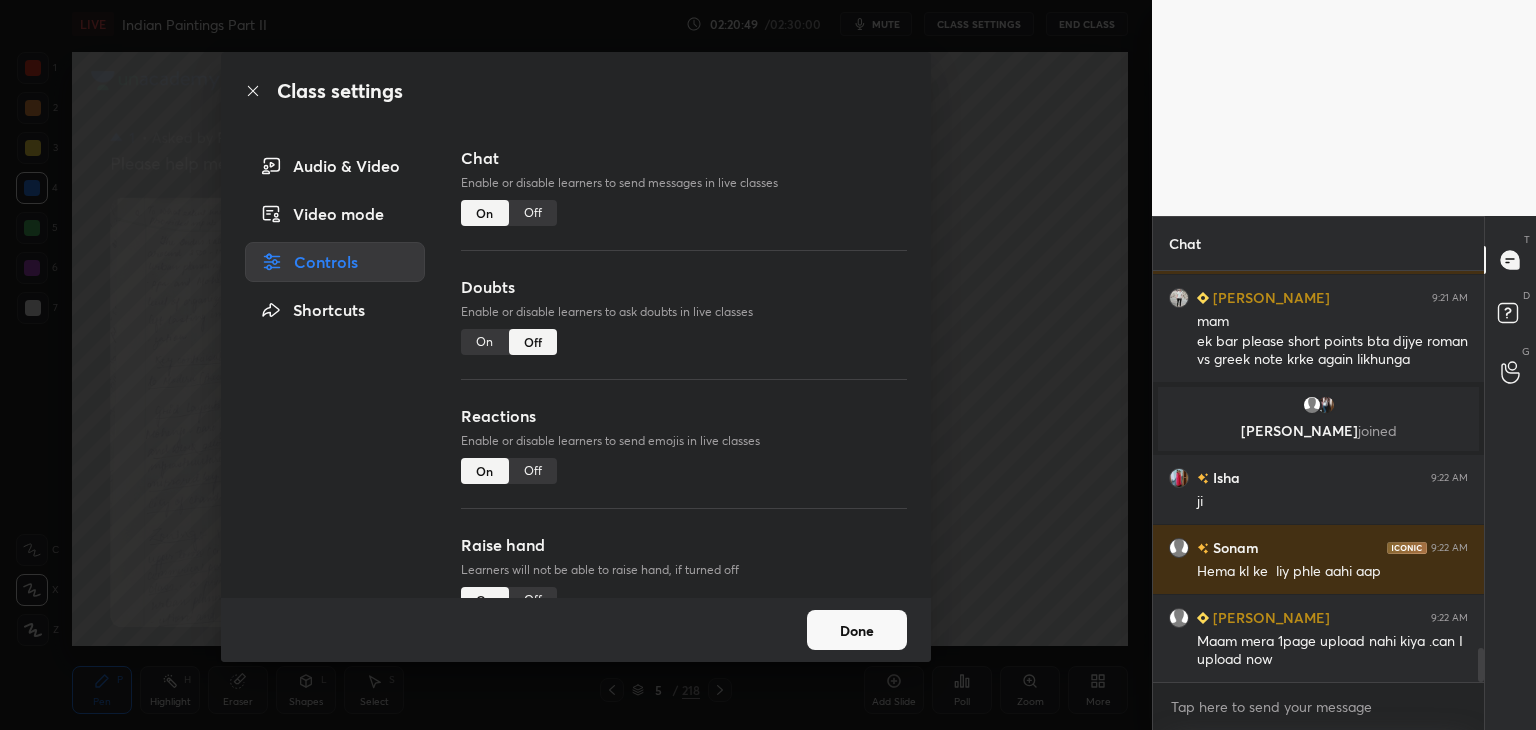 click on "On" at bounding box center [485, 342] 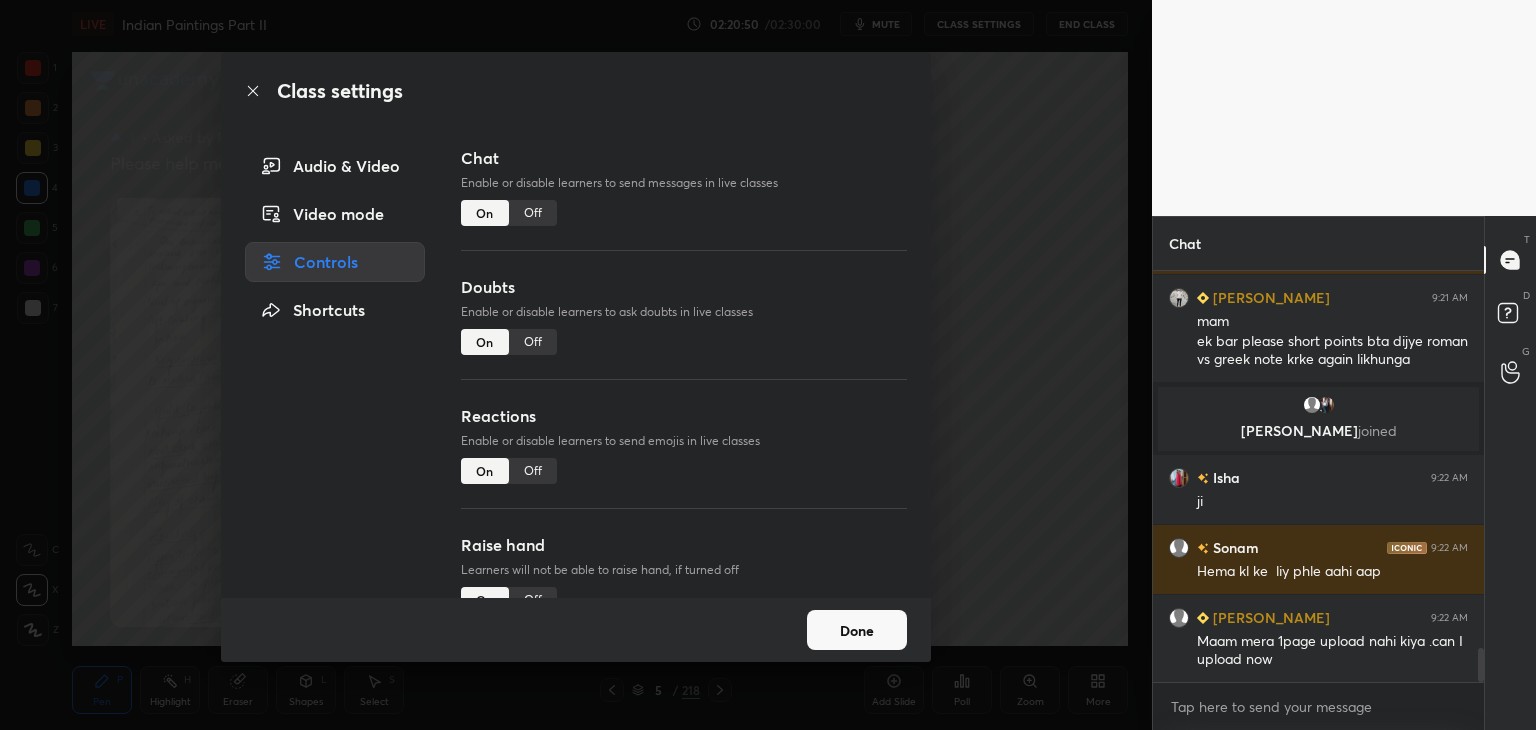 click 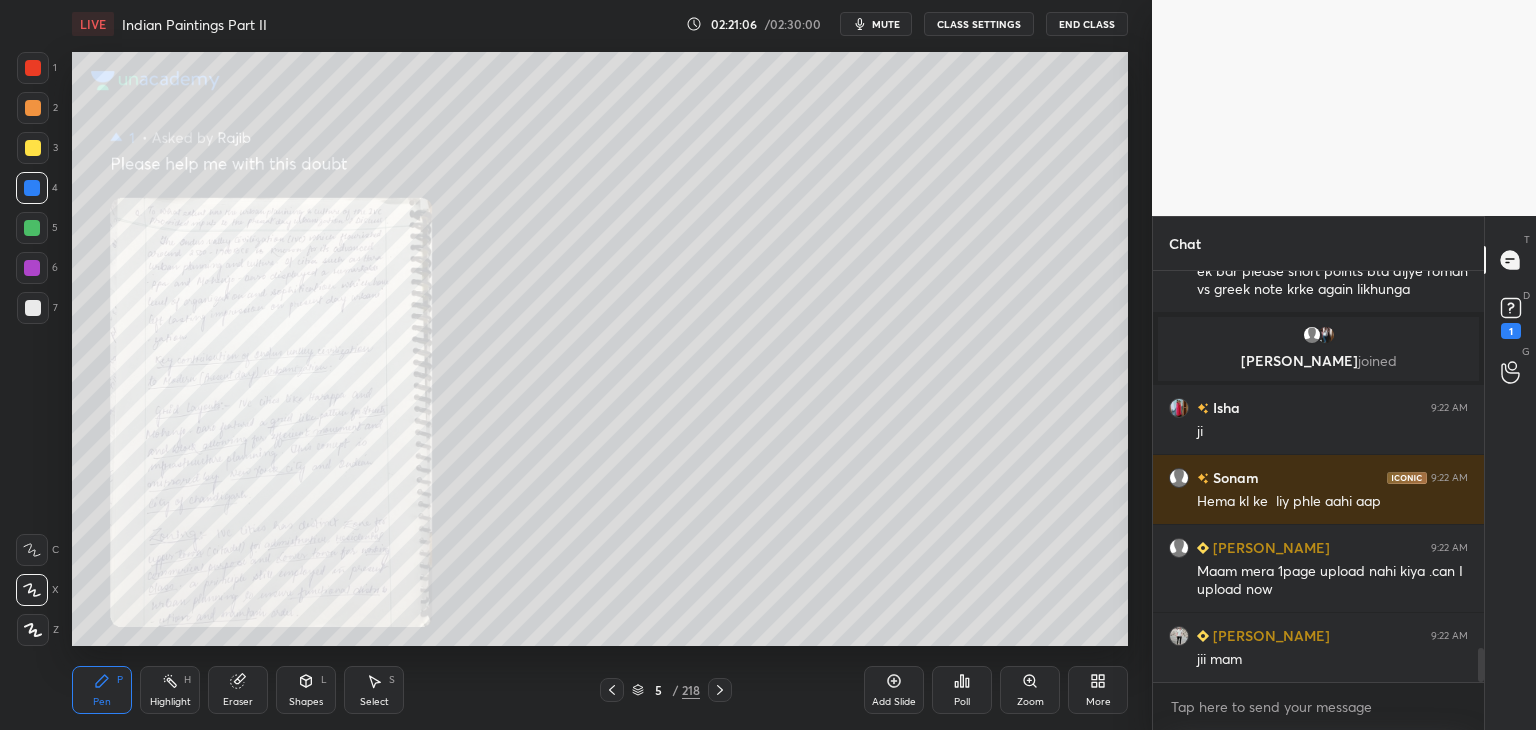 scroll, scrollTop: 4660, scrollLeft: 0, axis: vertical 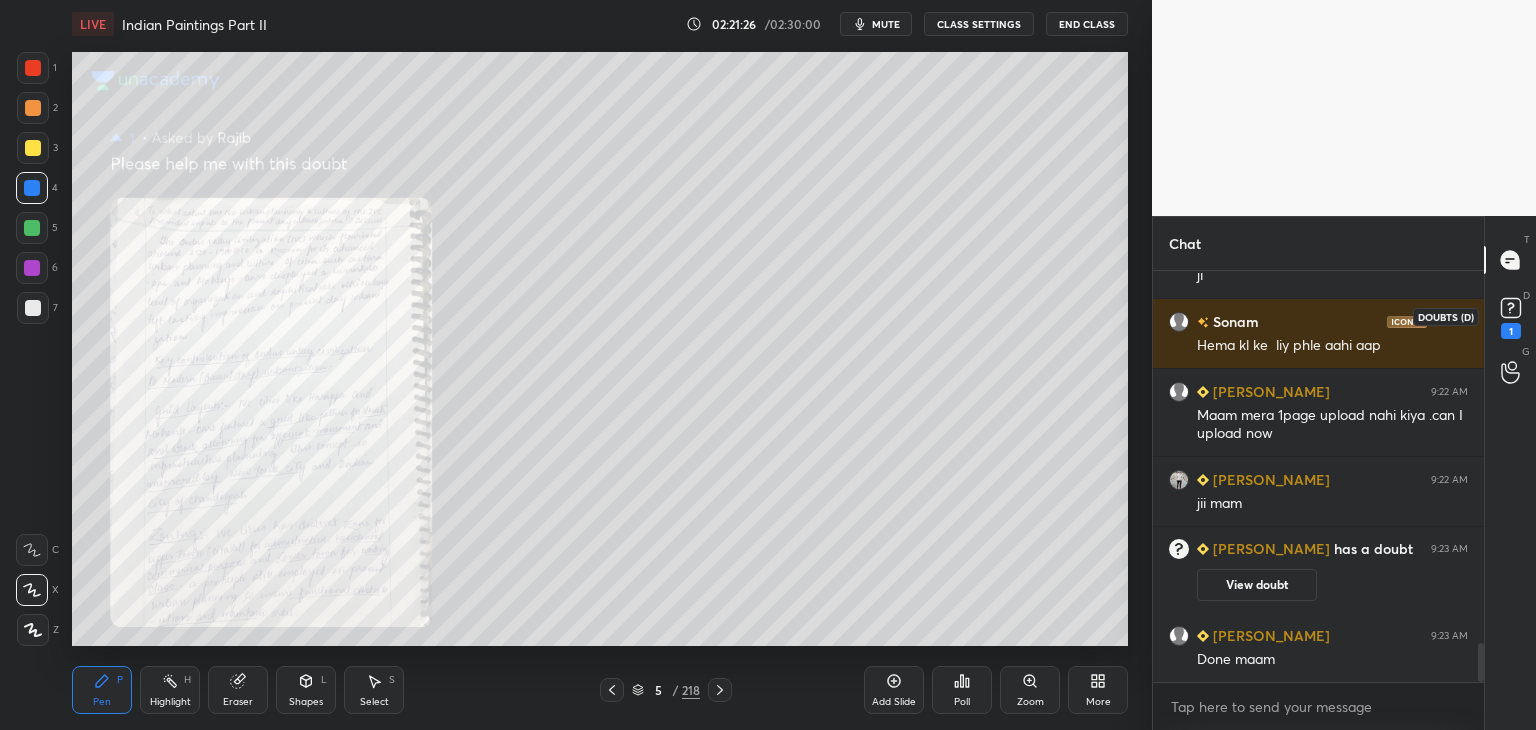 click 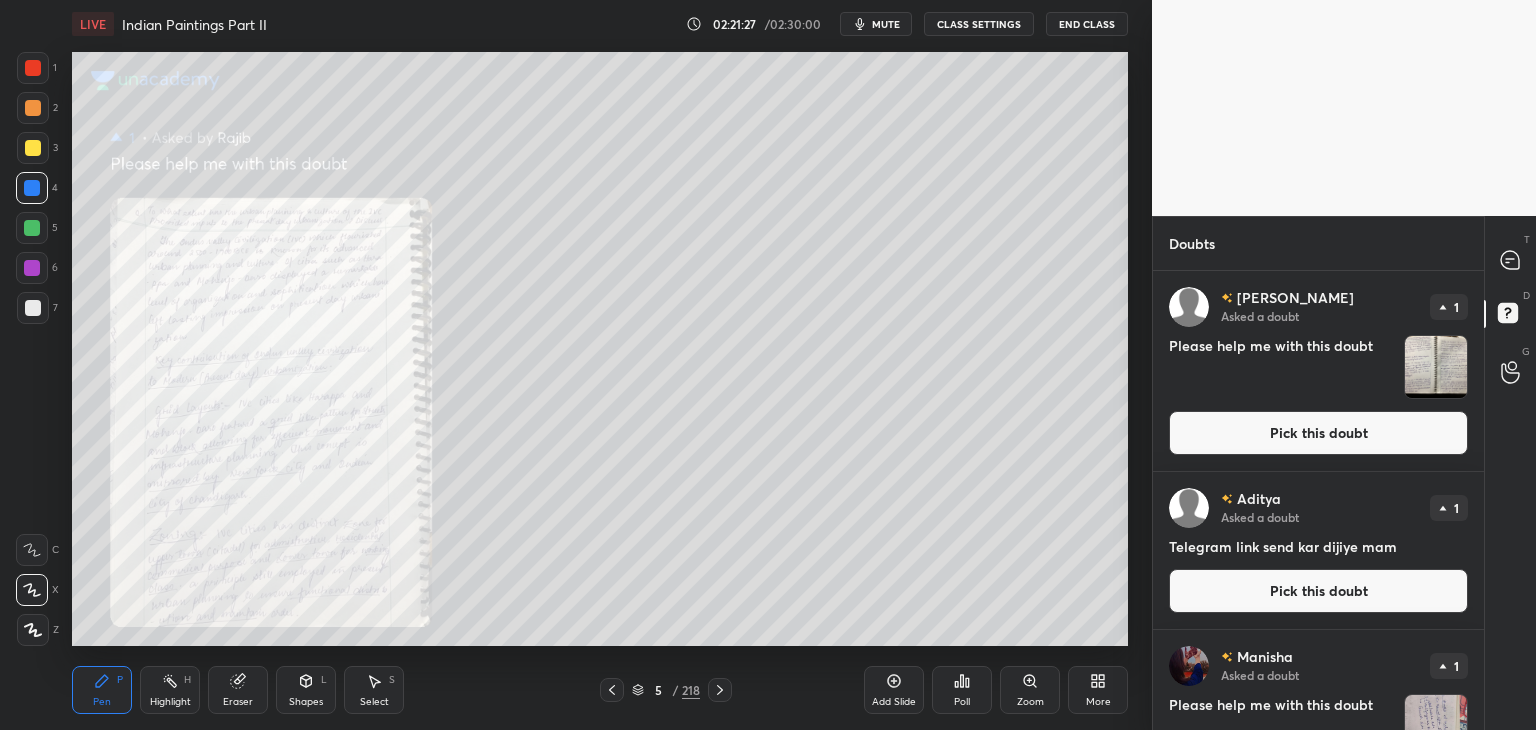 click on "Pick this doubt" at bounding box center [1318, 433] 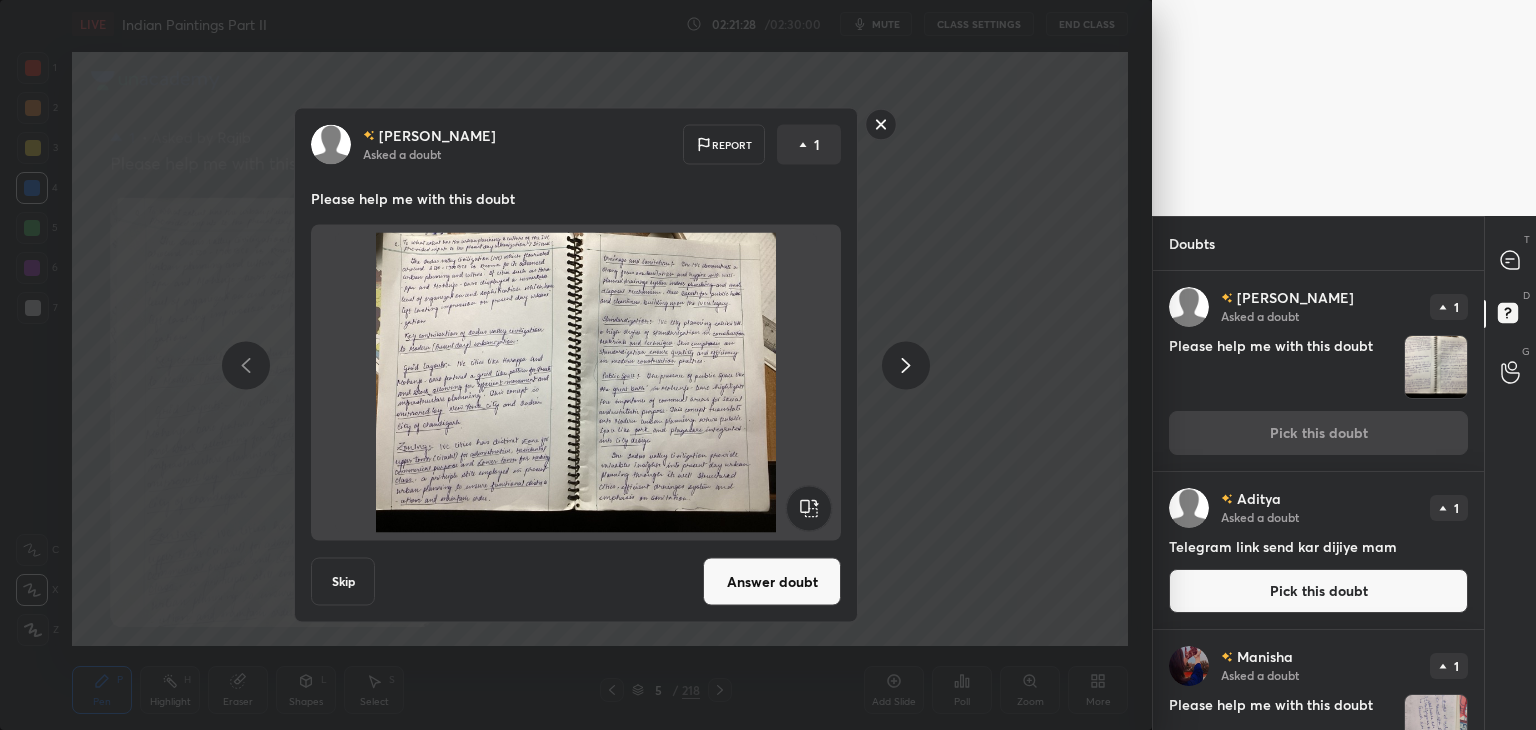 click on "Answer doubt" at bounding box center (772, 582) 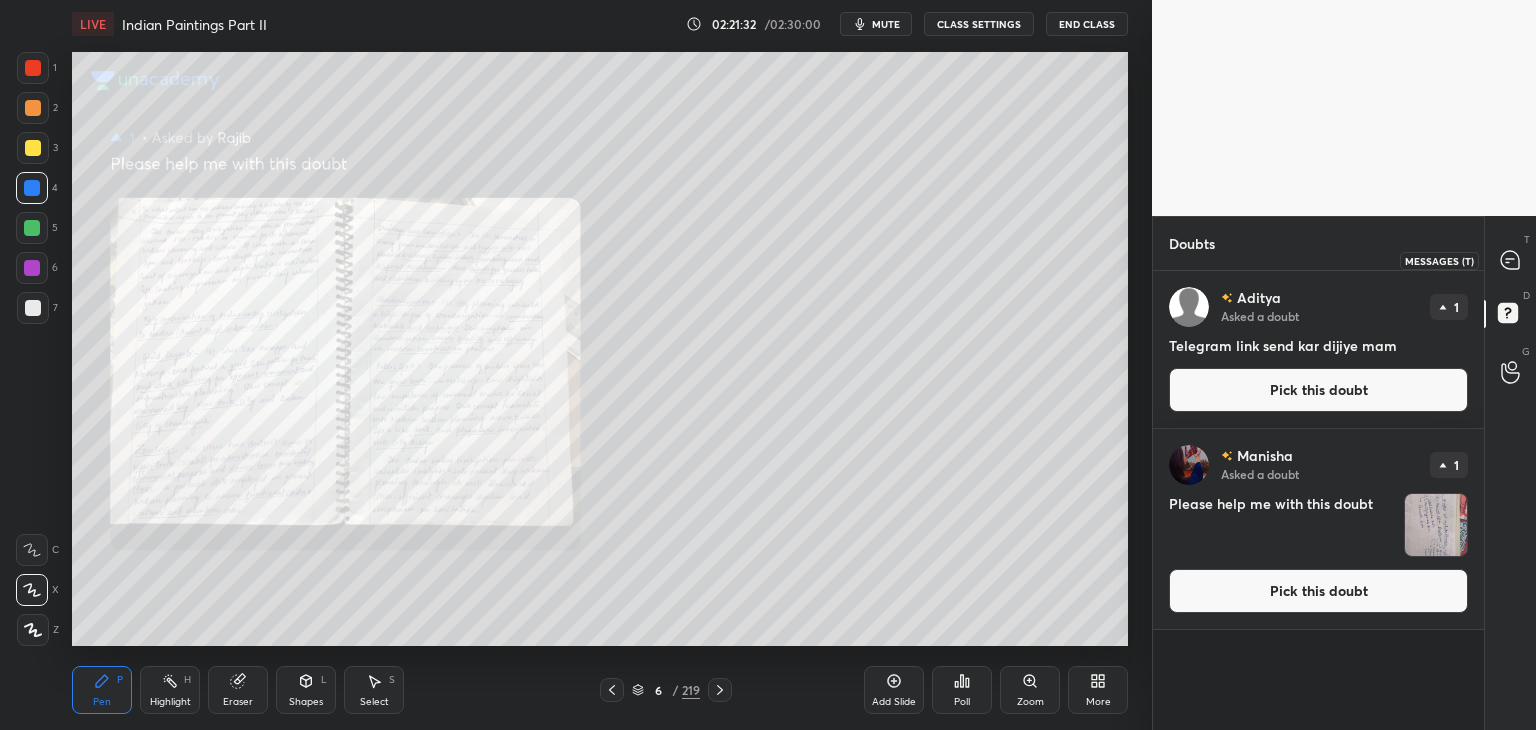 click 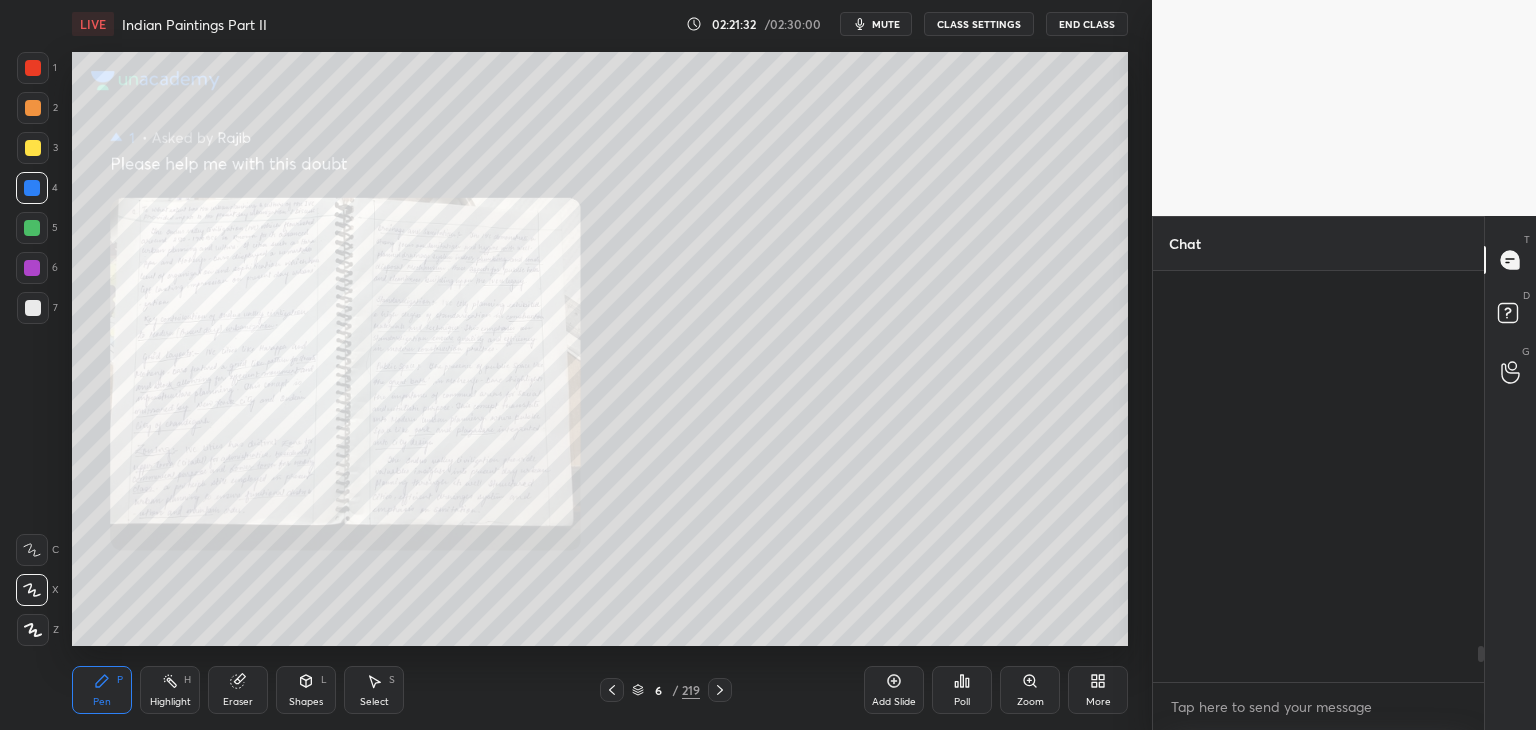 scroll, scrollTop: 4338, scrollLeft: 0, axis: vertical 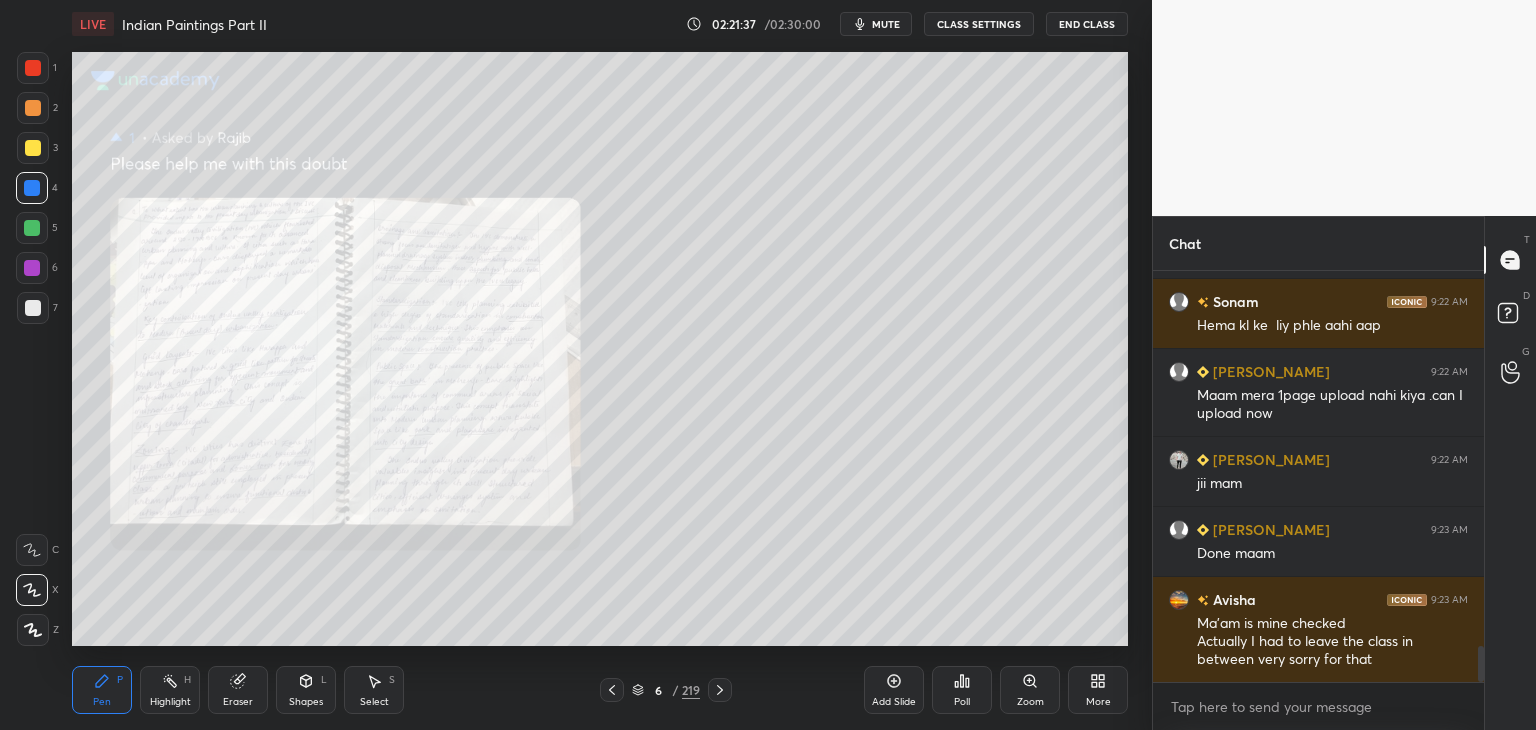 click 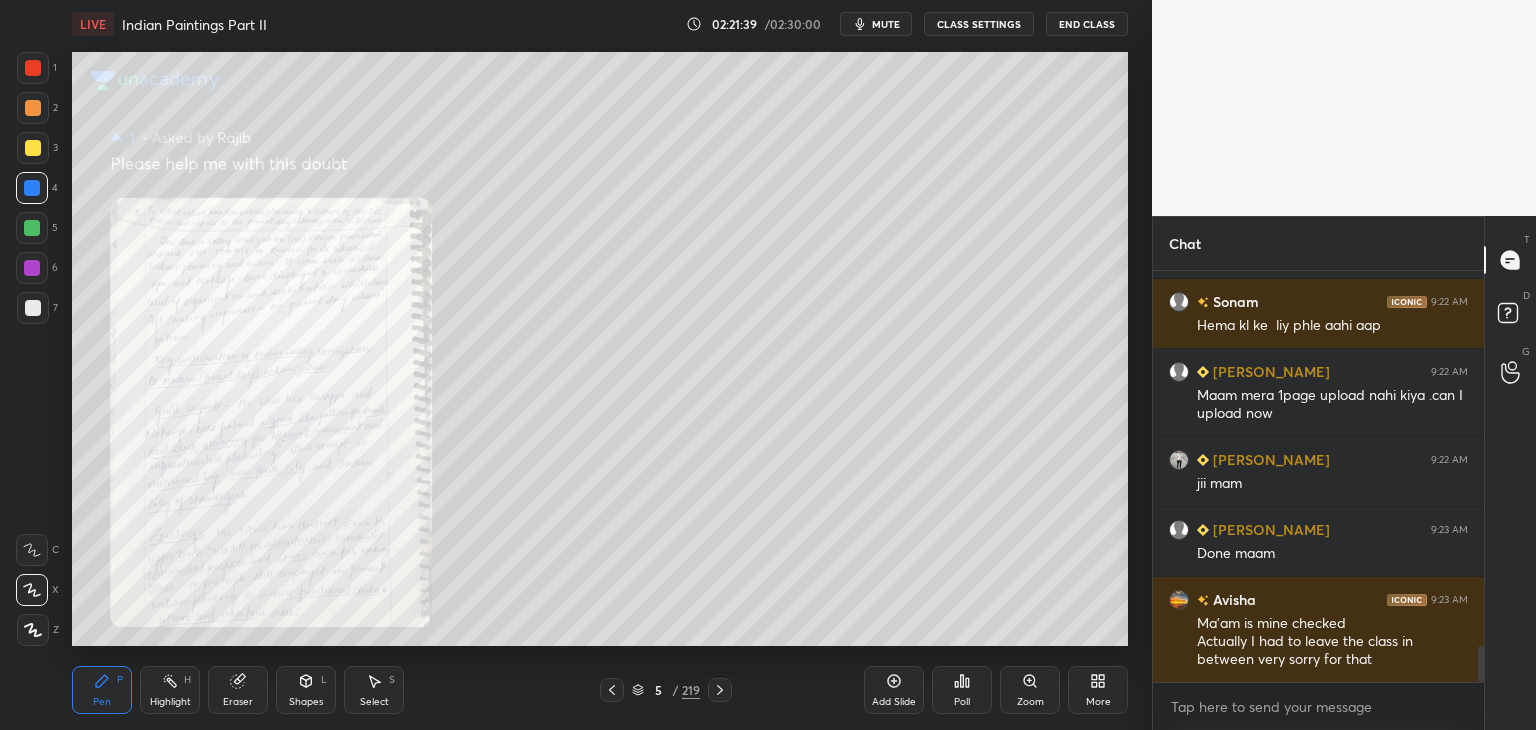 click on "Zoom" at bounding box center (1030, 690) 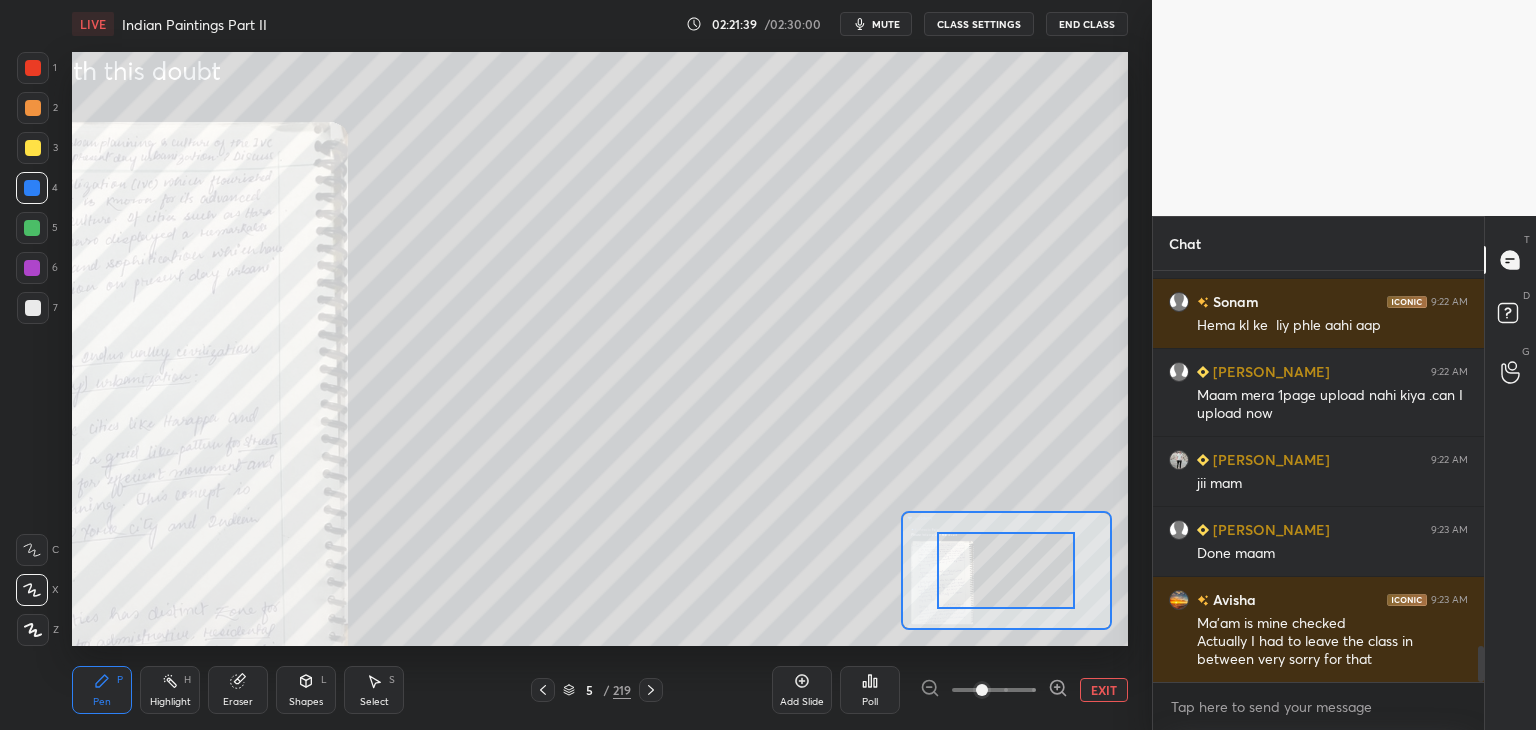 click on "EXIT" at bounding box center [1104, 690] 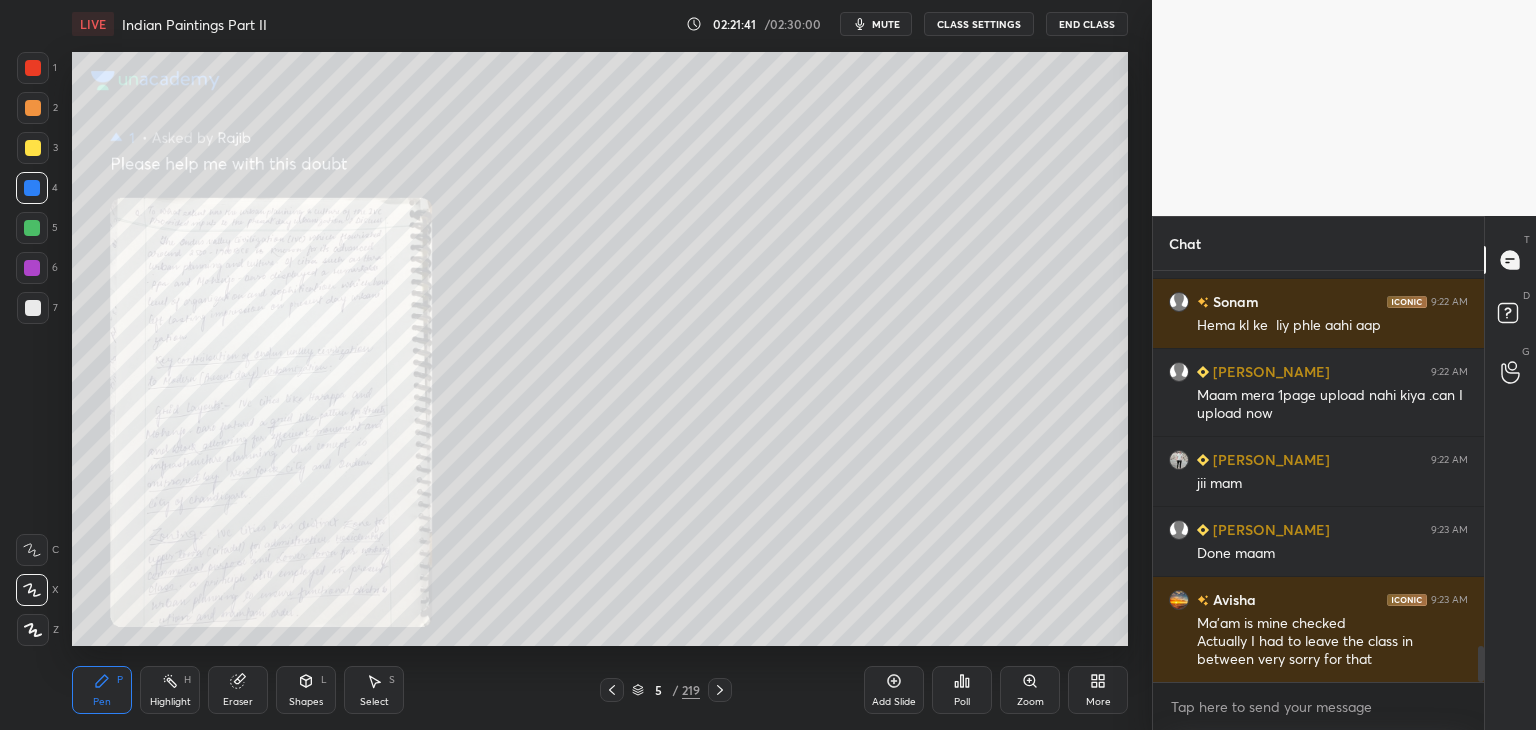 scroll, scrollTop: 4408, scrollLeft: 0, axis: vertical 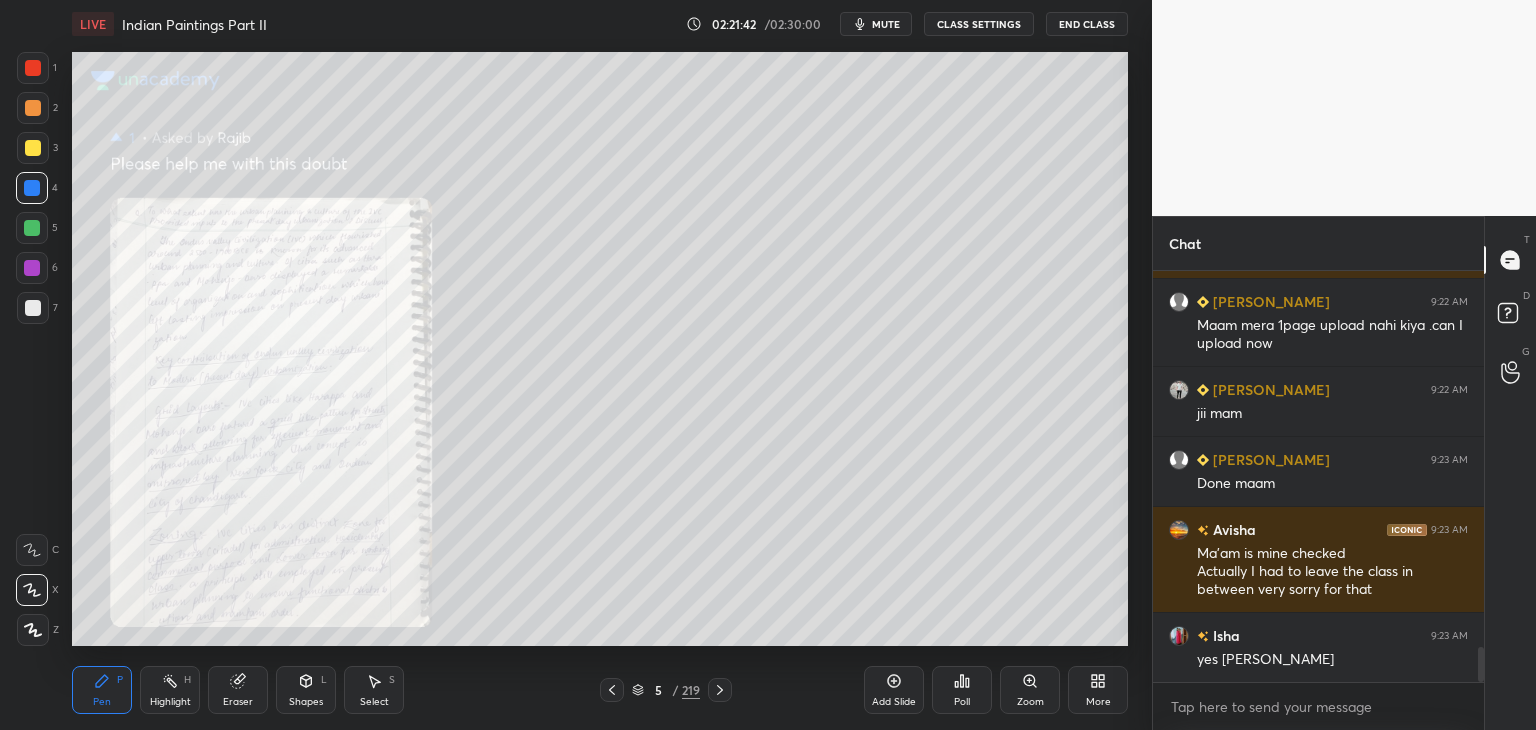 click 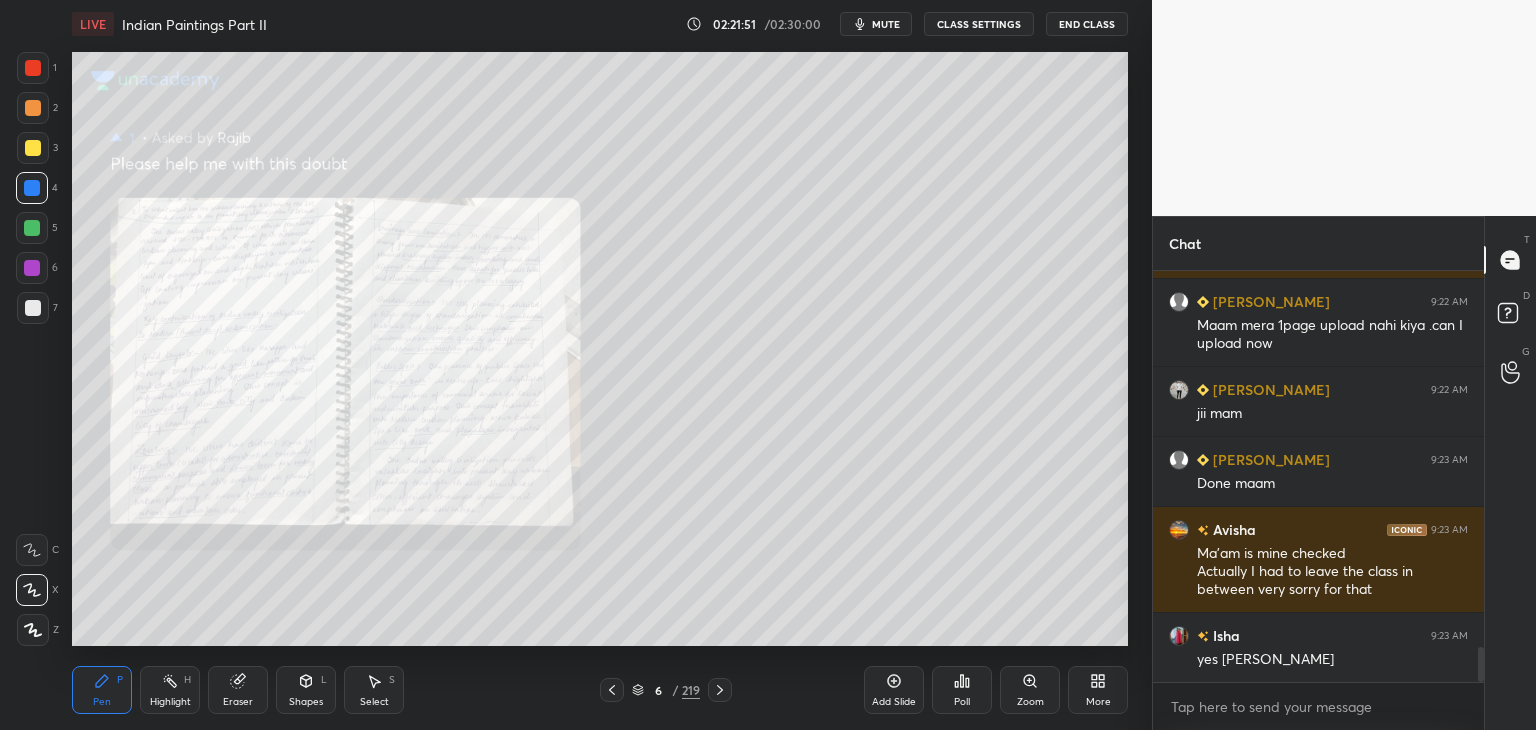 click on "Zoom" at bounding box center [1030, 690] 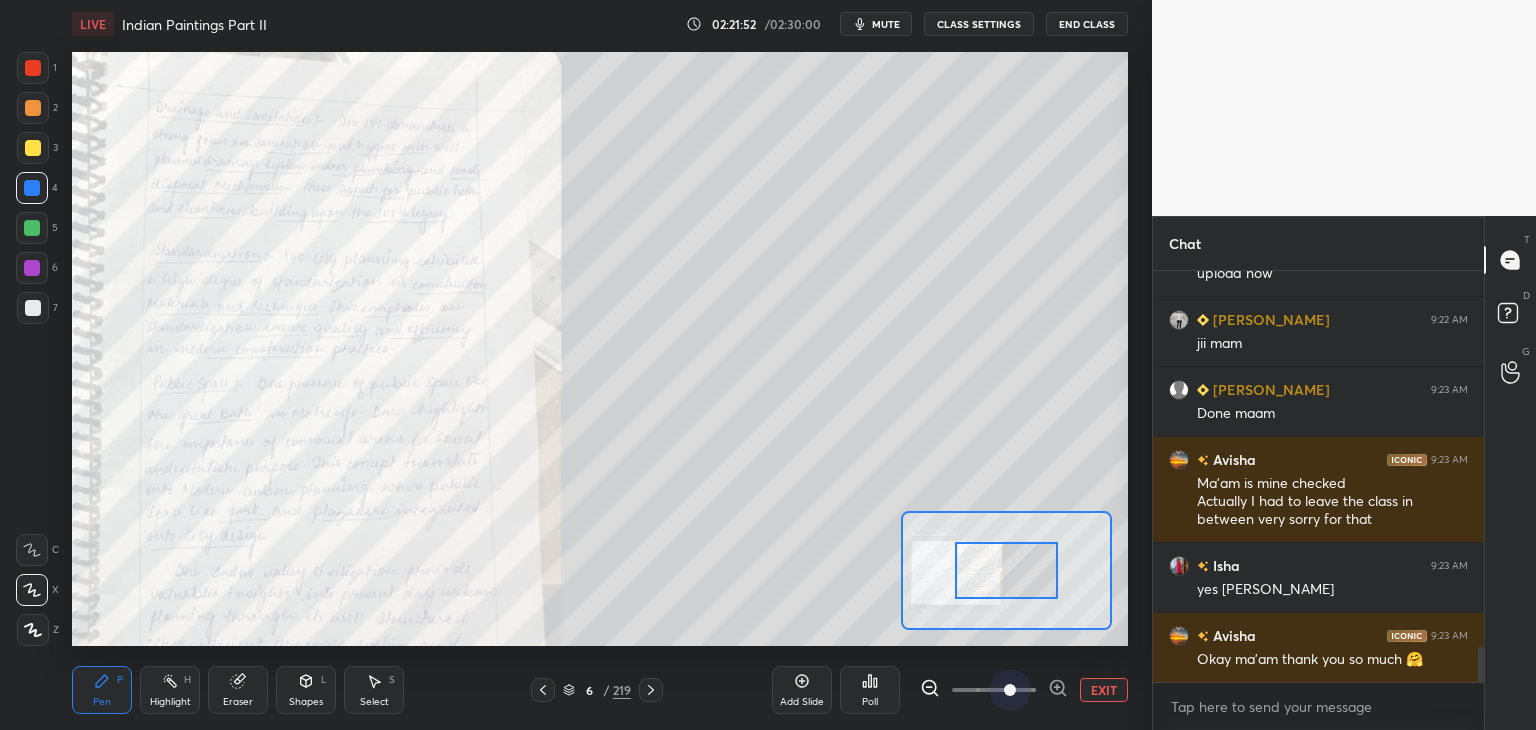 click at bounding box center [994, 690] 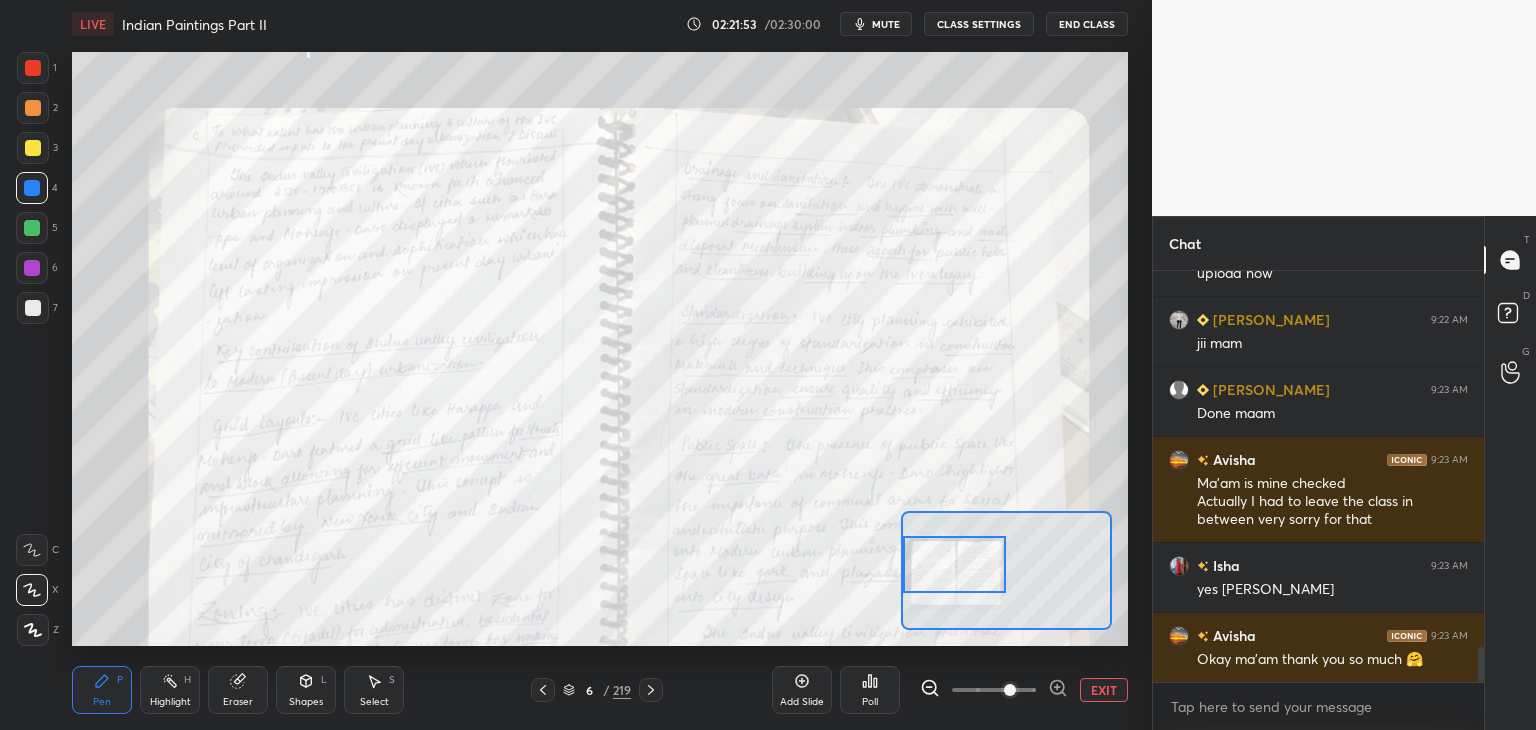 drag, startPoint x: 1013, startPoint y: 572, endPoint x: 946, endPoint y: 563, distance: 67.601776 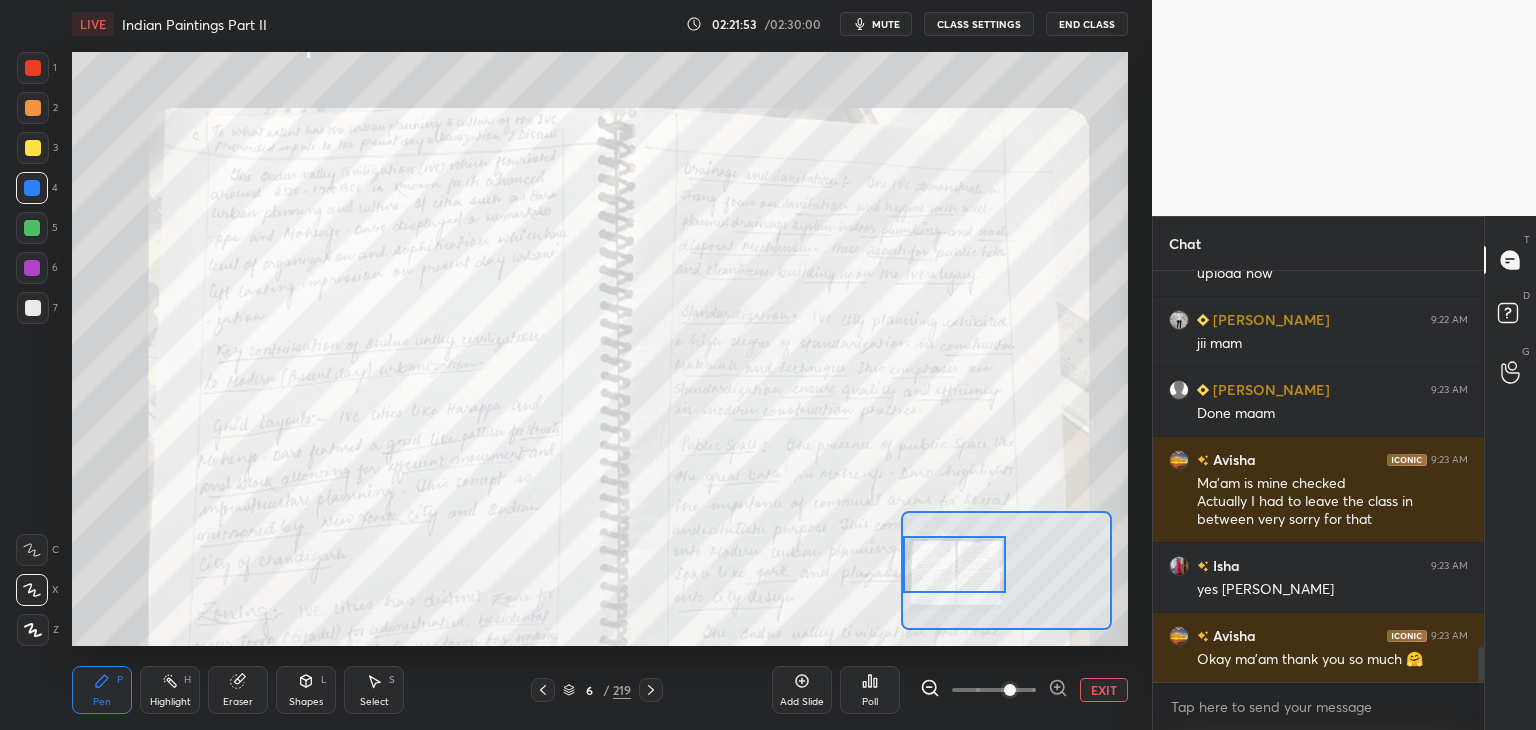 click at bounding box center [955, 564] 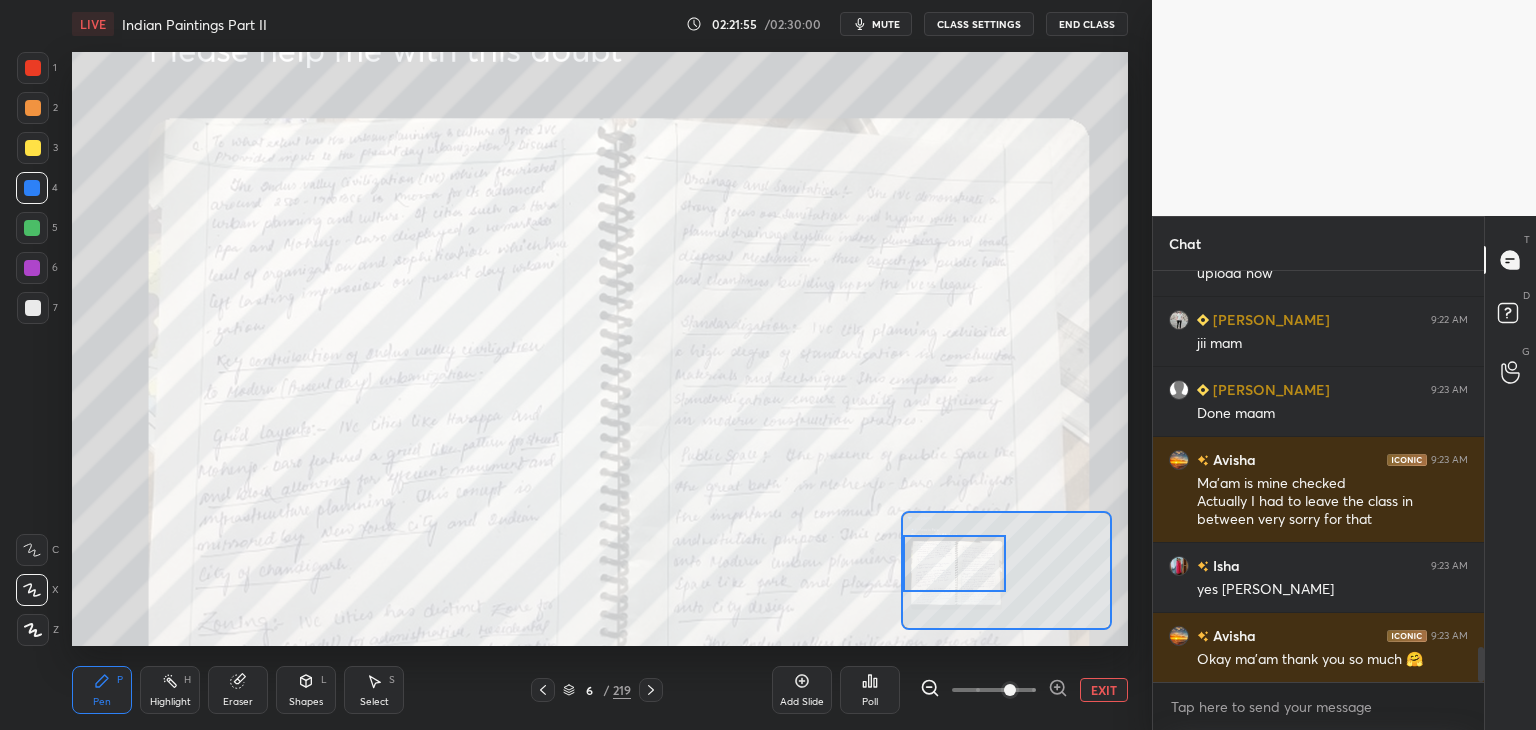 click at bounding box center [33, 68] 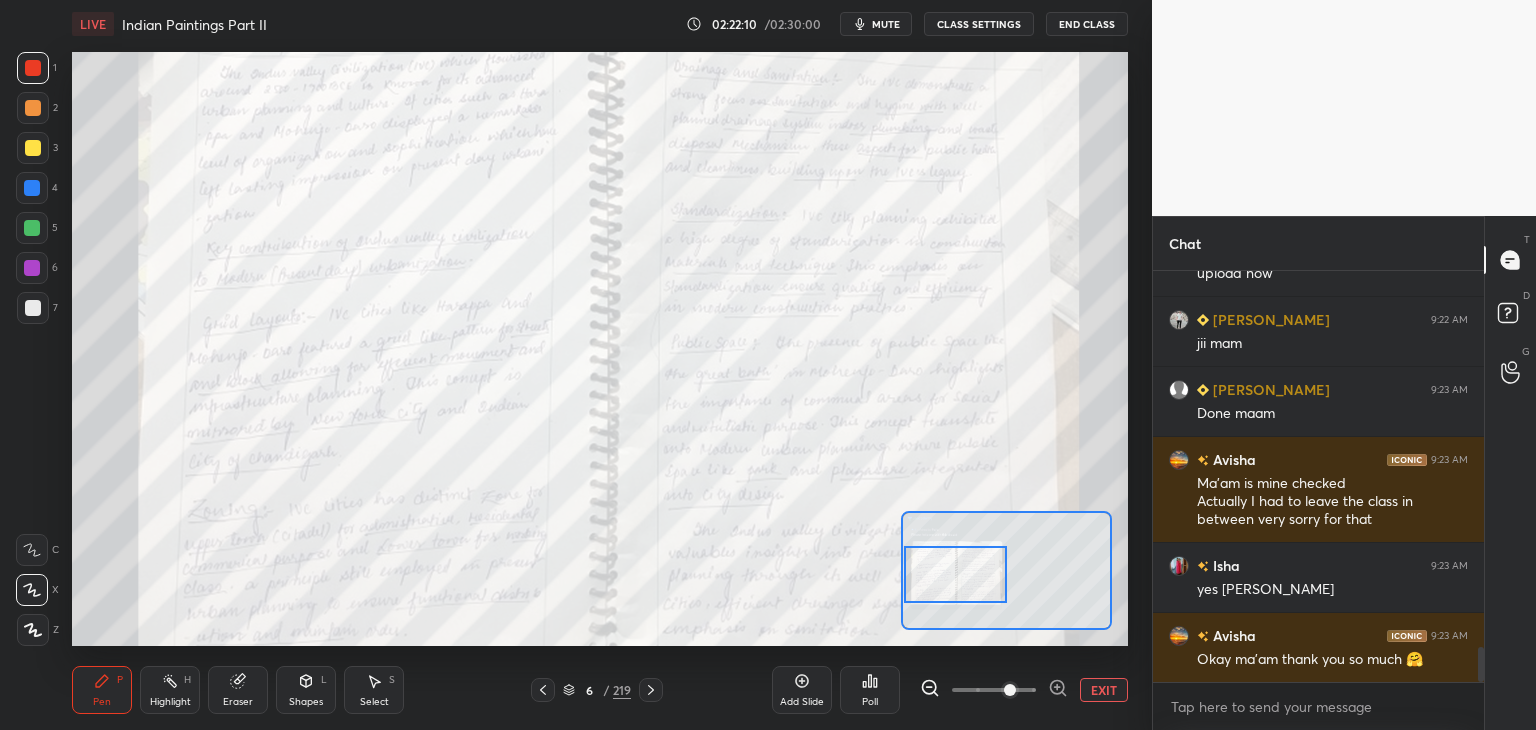 drag, startPoint x: 957, startPoint y: 569, endPoint x: 958, endPoint y: 579, distance: 10.049875 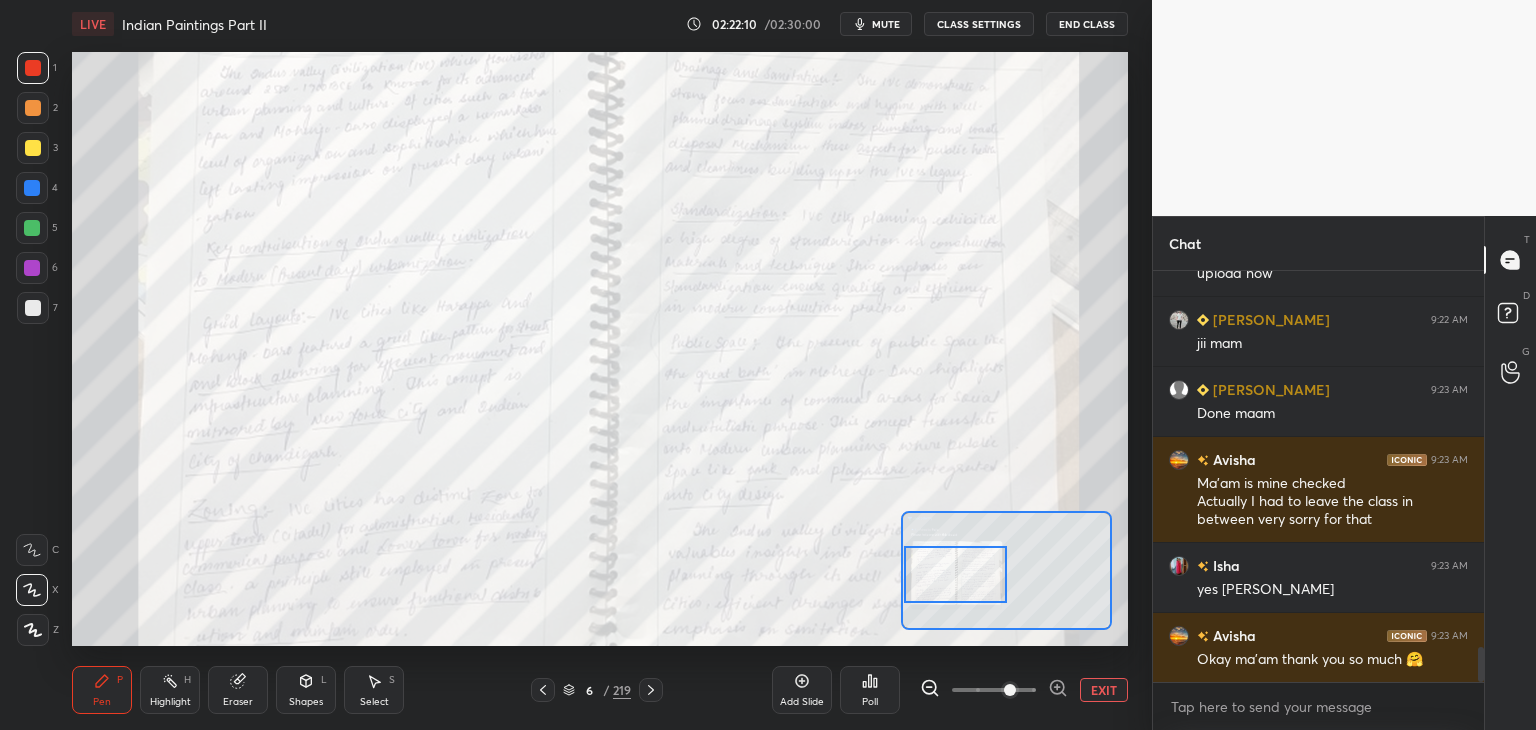 click at bounding box center (956, 574) 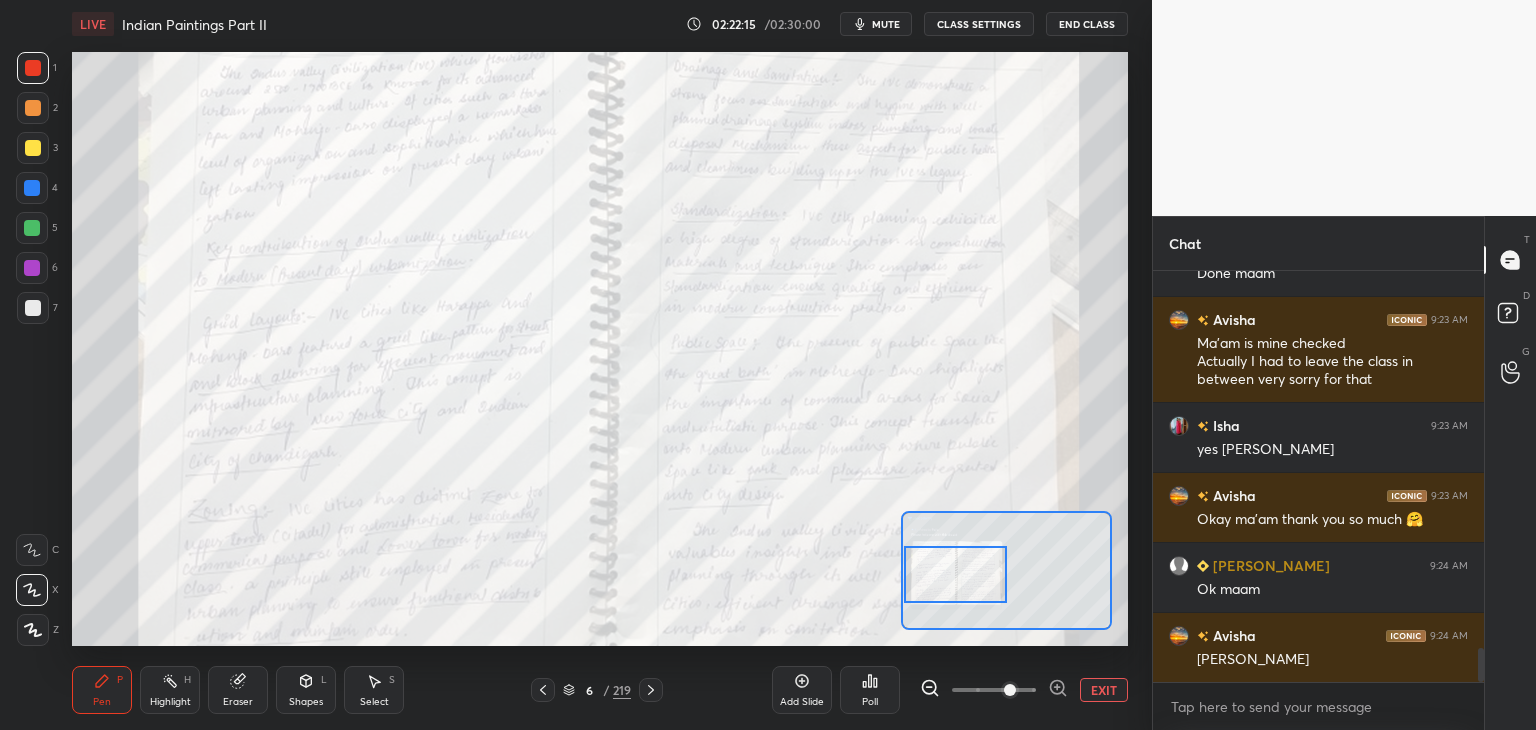 scroll, scrollTop: 4704, scrollLeft: 0, axis: vertical 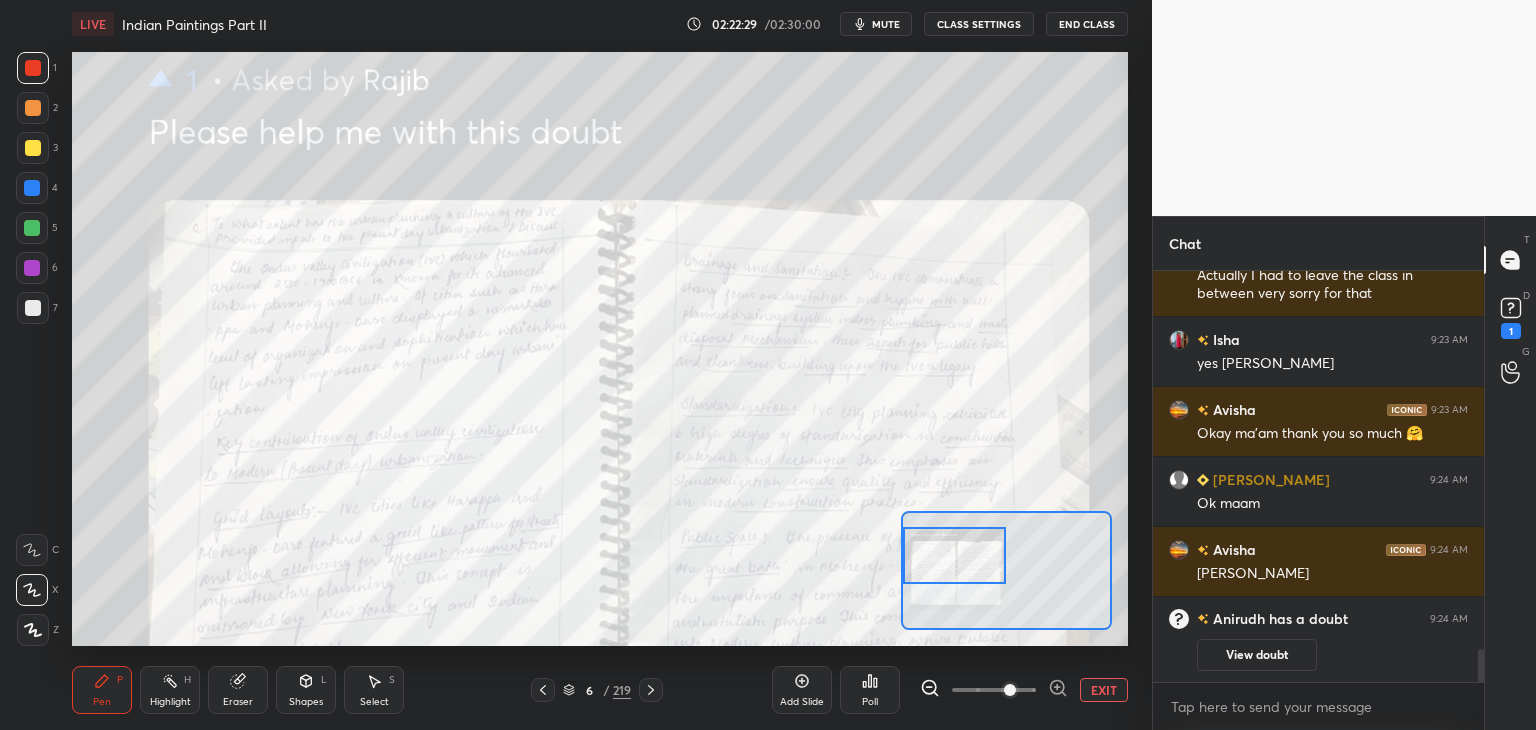 drag, startPoint x: 968, startPoint y: 585, endPoint x: 964, endPoint y: 562, distance: 23.345236 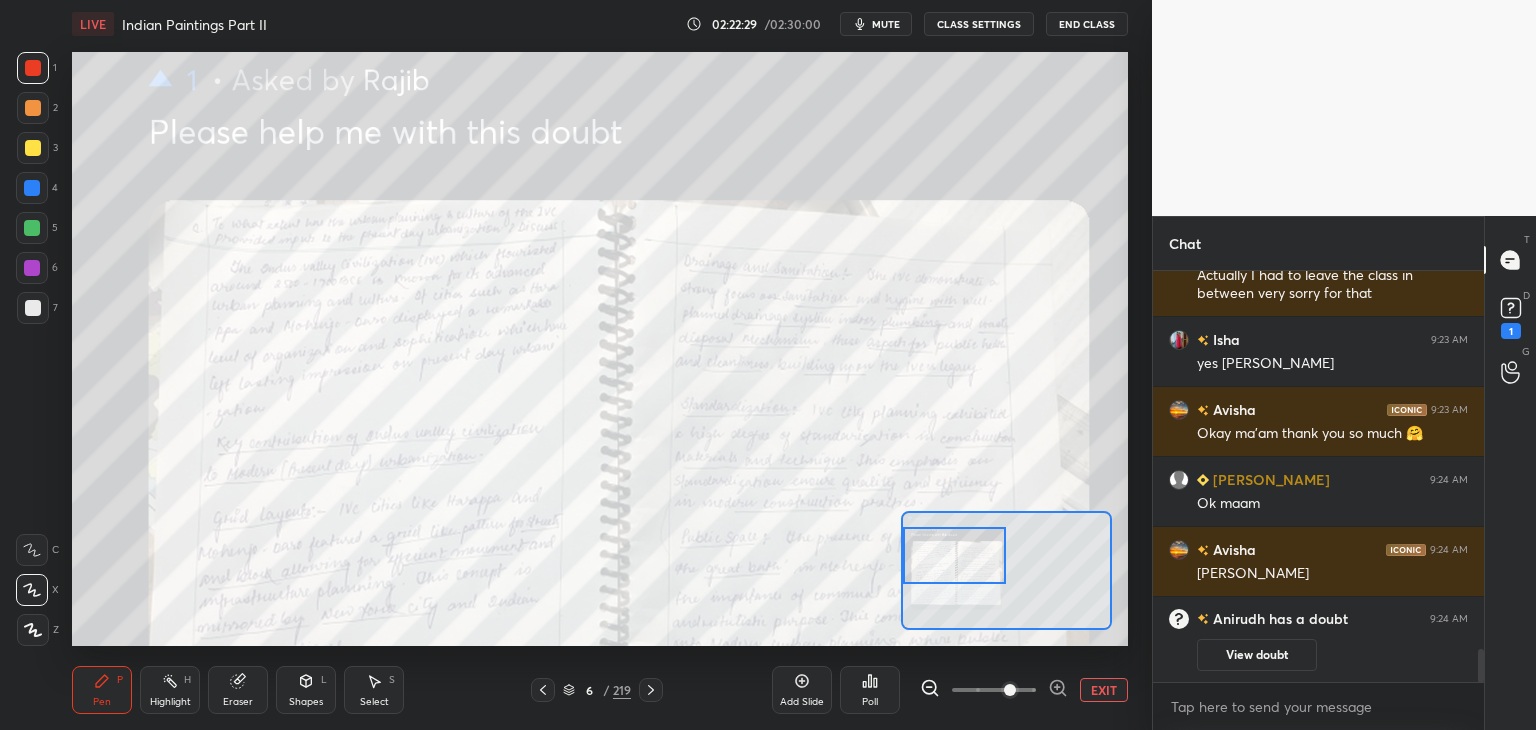 click at bounding box center [955, 555] 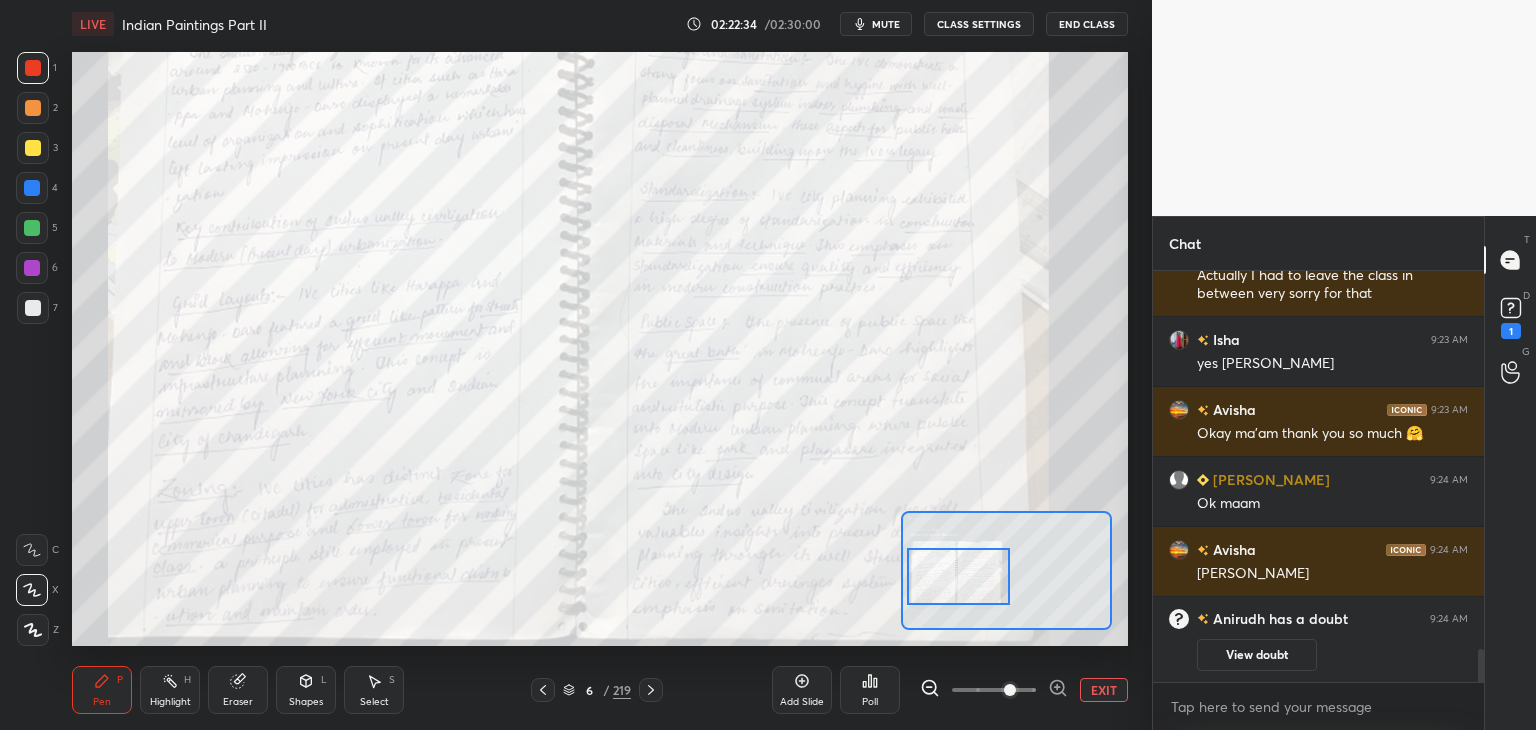 drag, startPoint x: 981, startPoint y: 572, endPoint x: 985, endPoint y: 593, distance: 21.377558 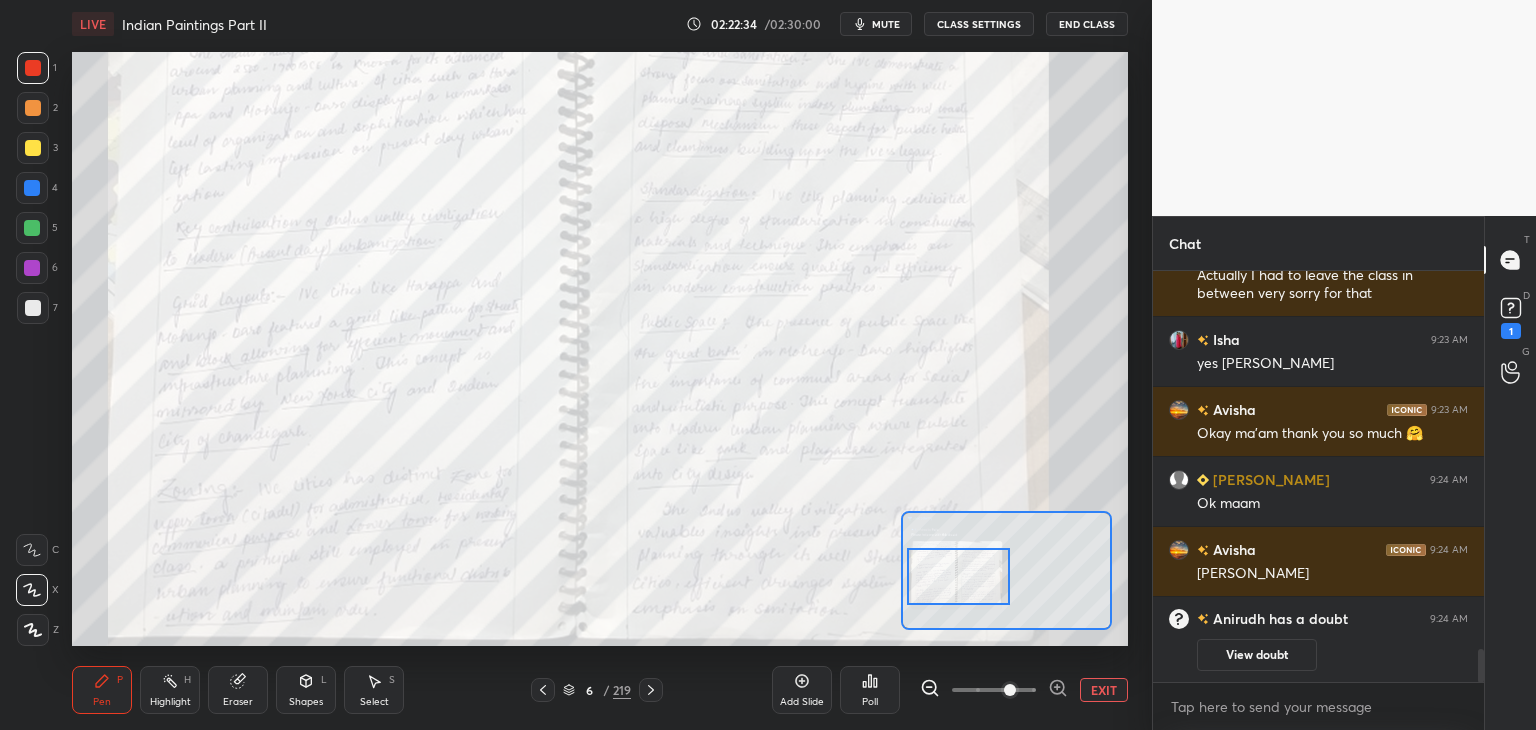 click at bounding box center [959, 576] 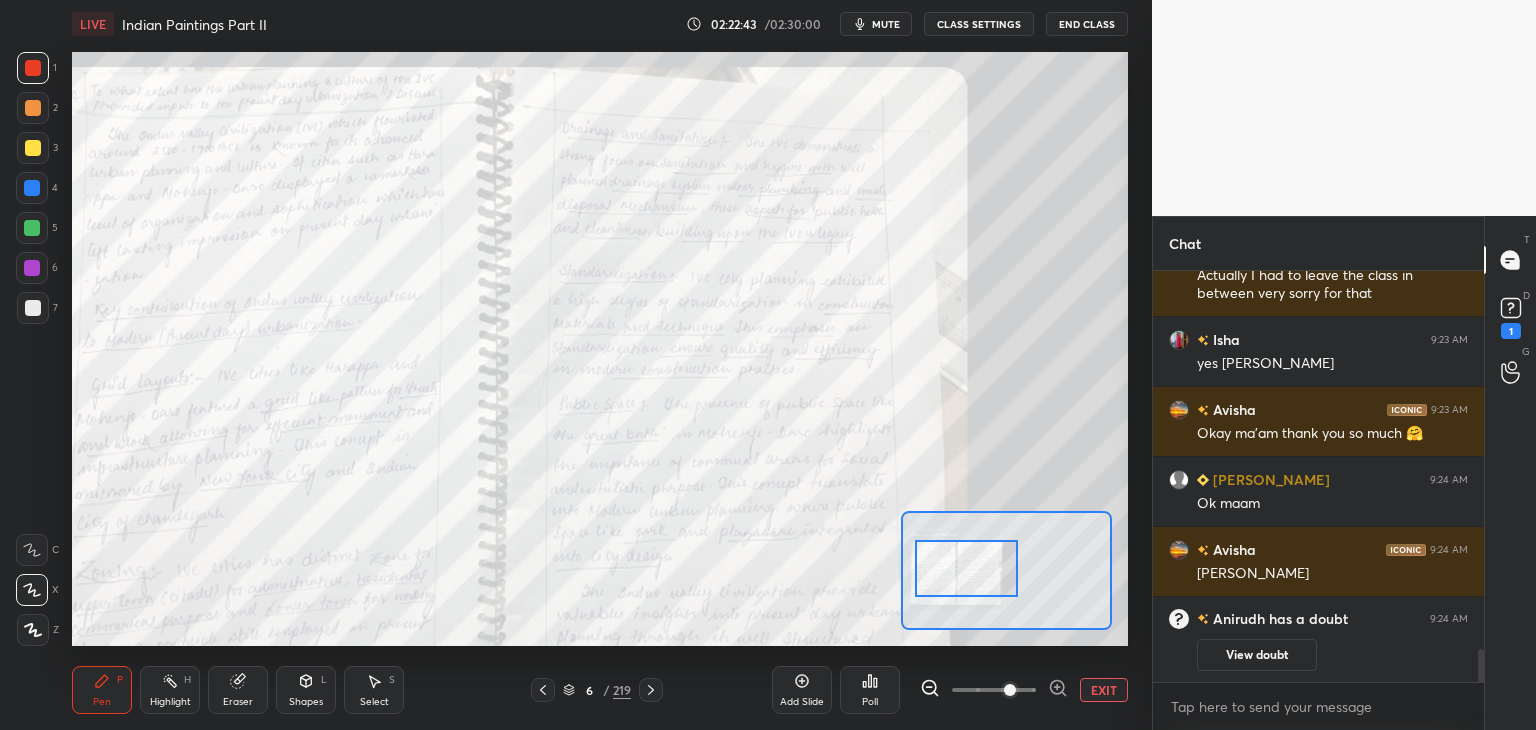 drag, startPoint x: 976, startPoint y: 573, endPoint x: 984, endPoint y: 565, distance: 11.313708 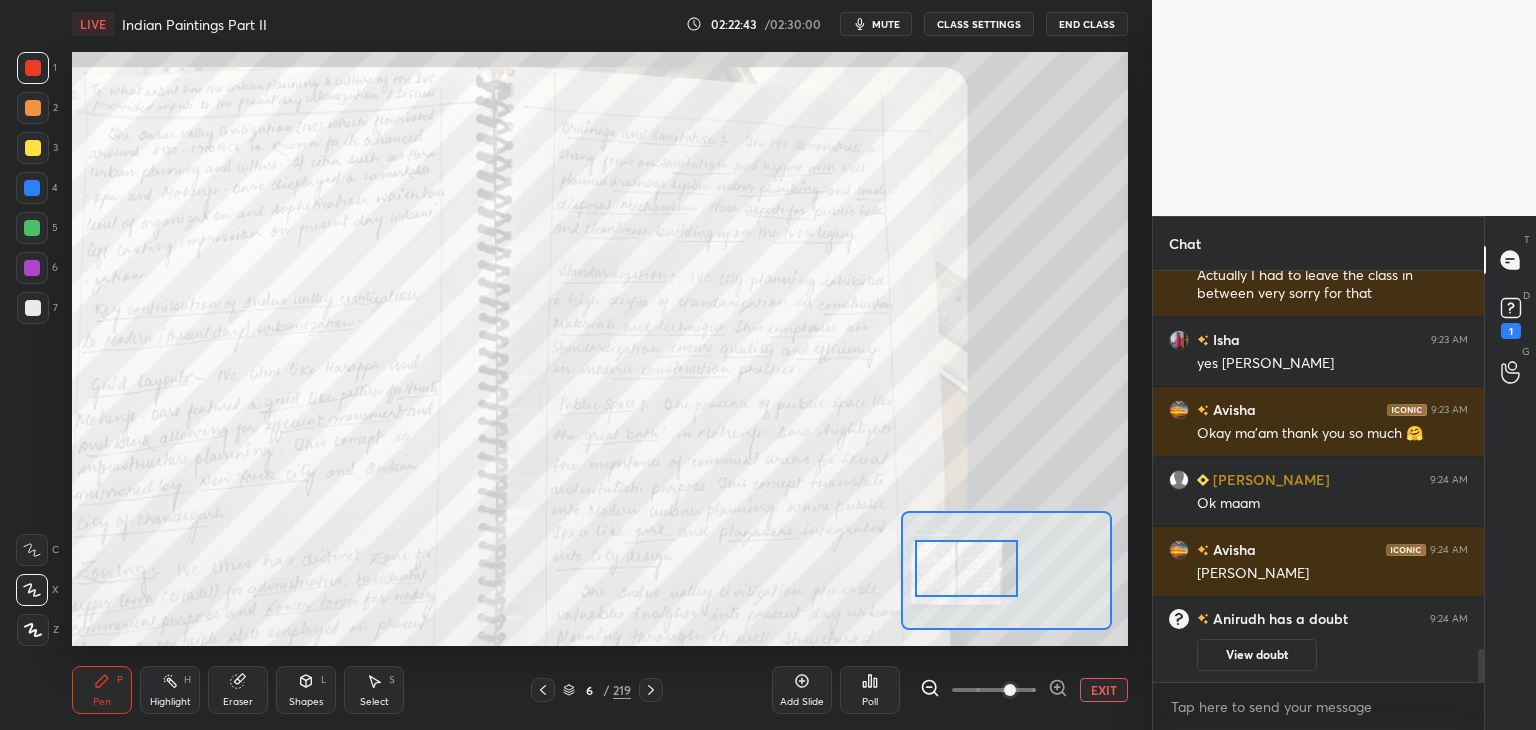 click at bounding box center [967, 568] 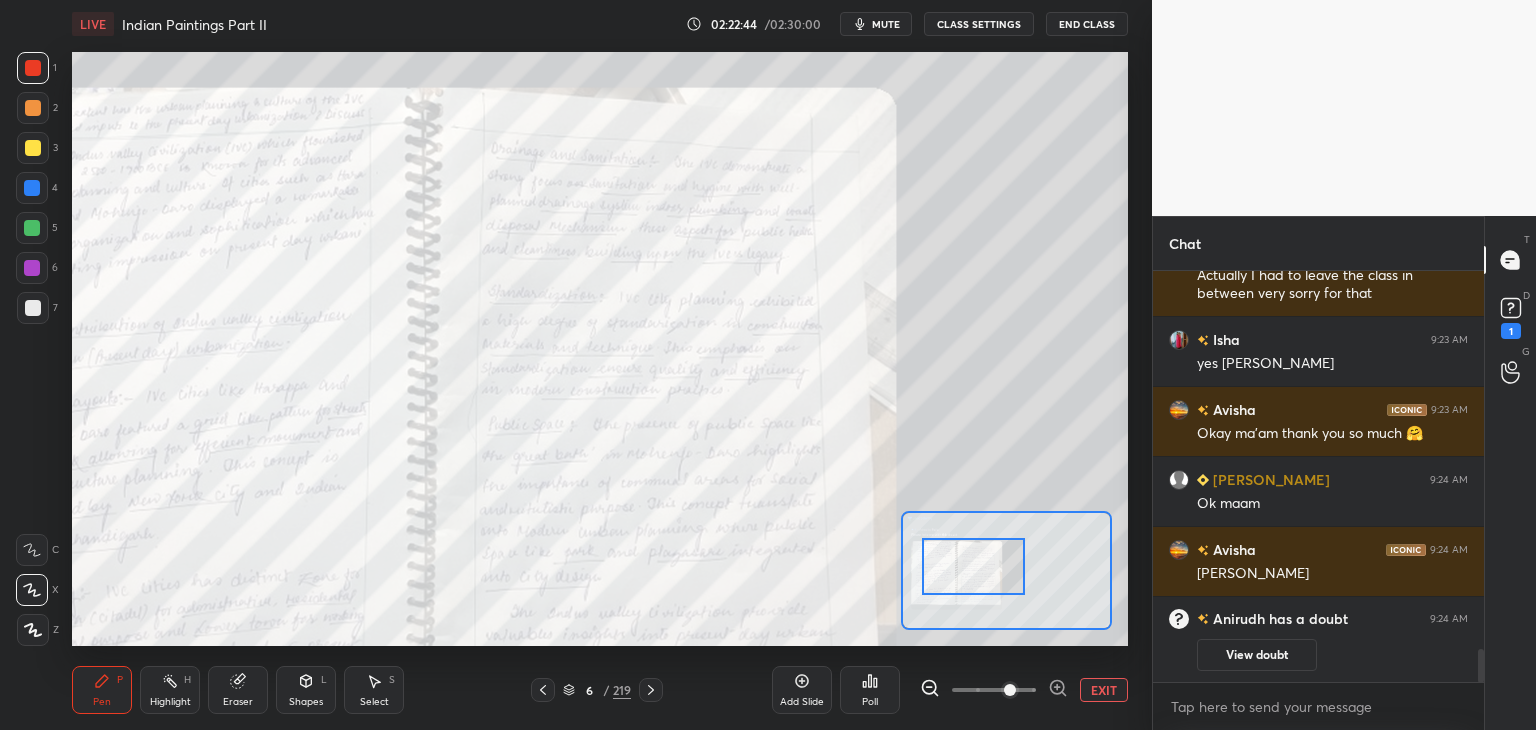 click at bounding box center (974, 566) 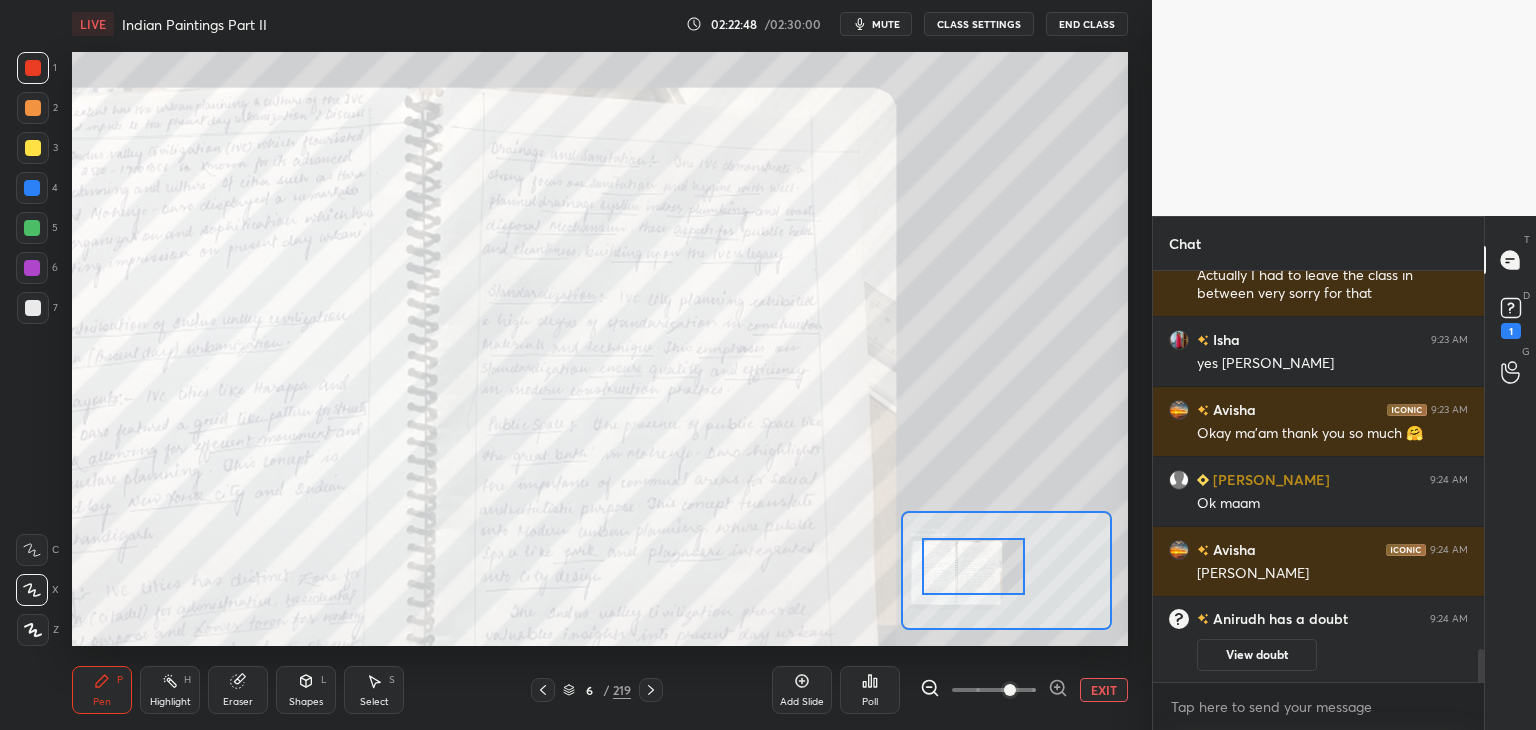 scroll, scrollTop: 4318, scrollLeft: 0, axis: vertical 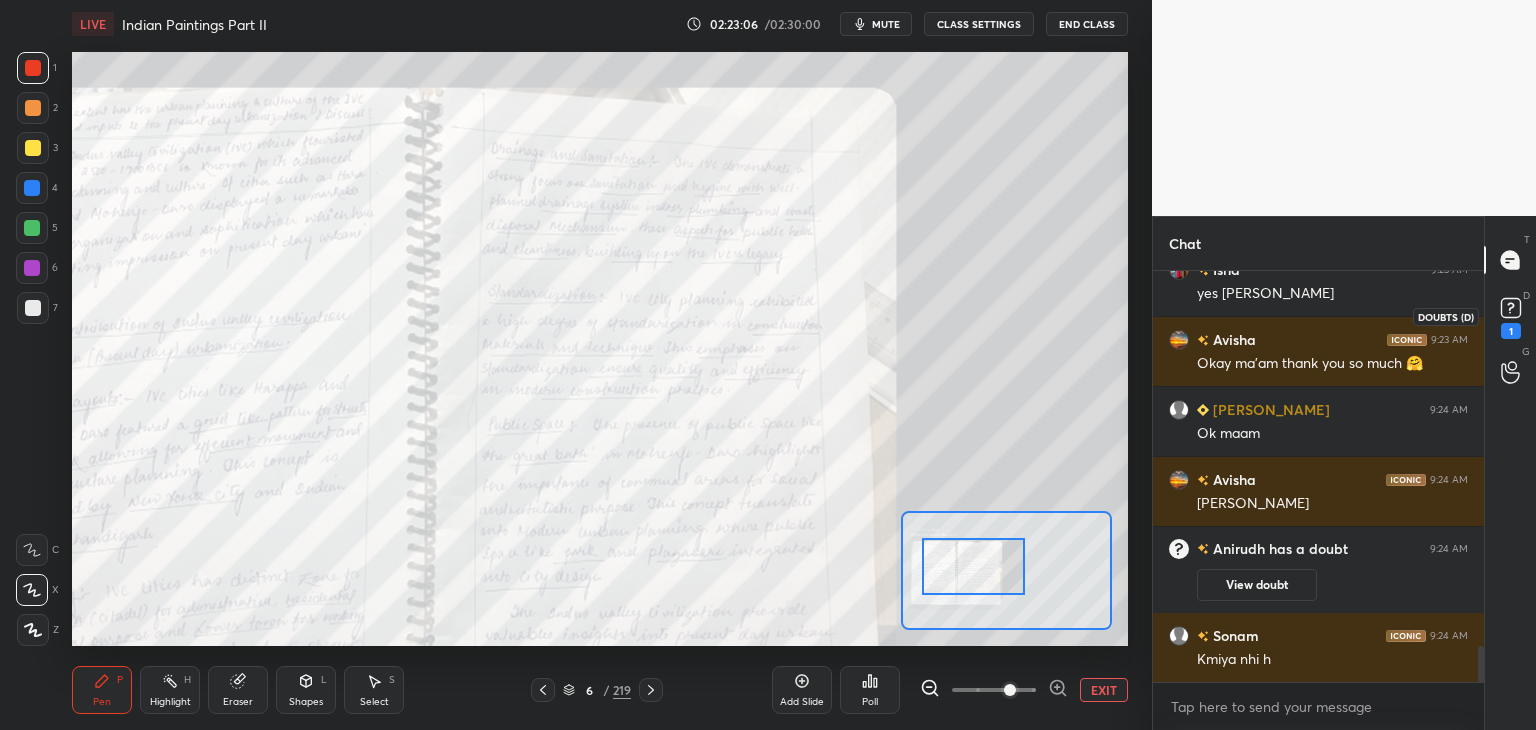 click 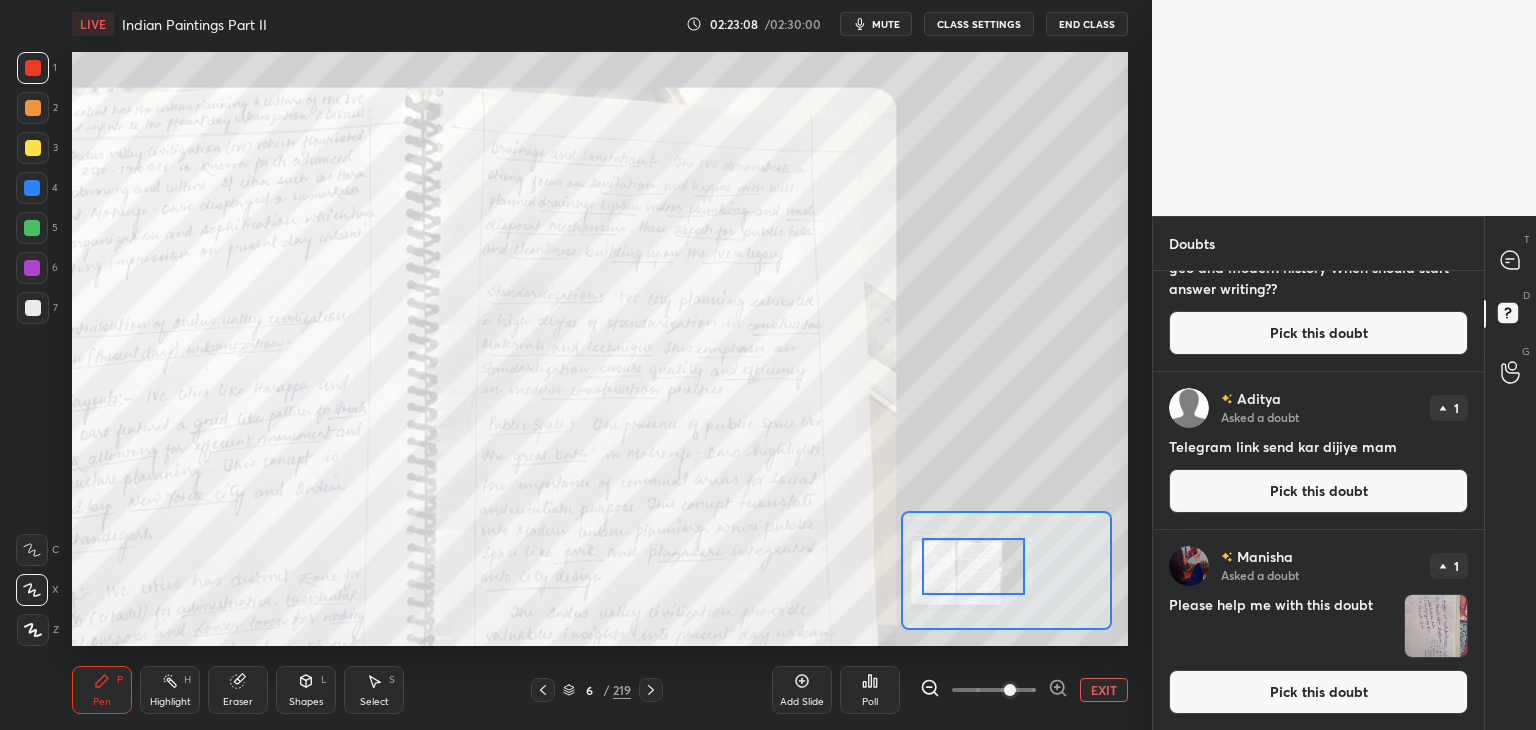 scroll, scrollTop: 0, scrollLeft: 0, axis: both 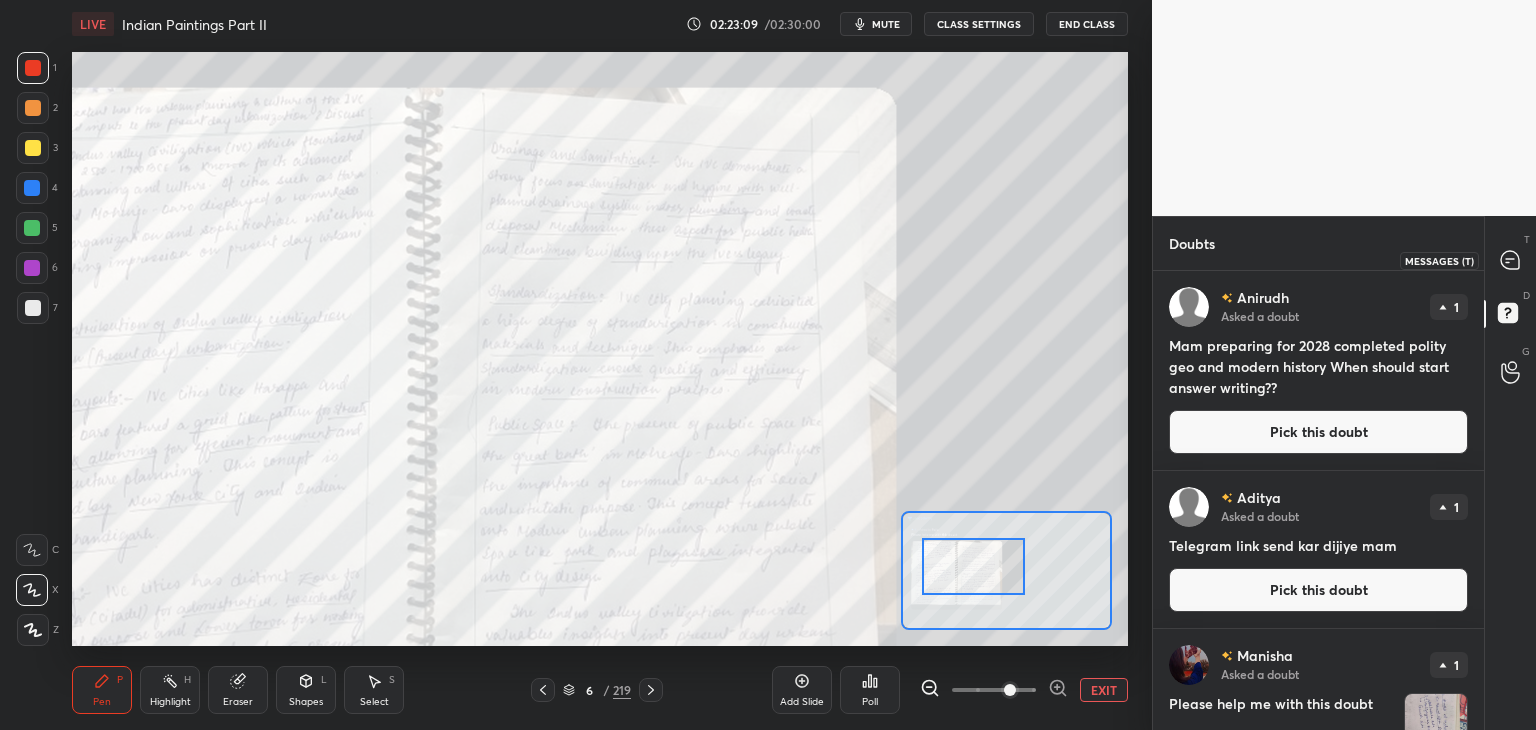 click 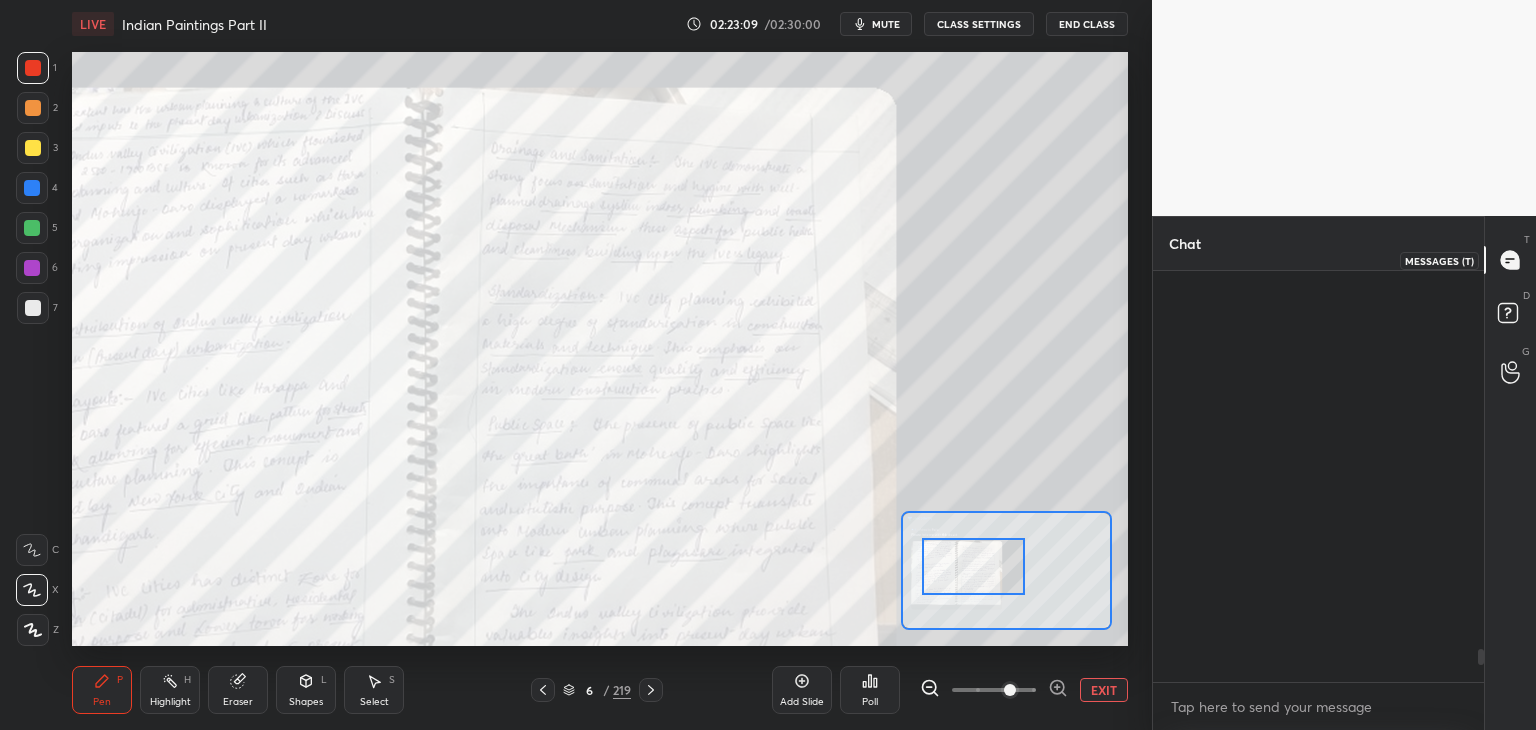 scroll, scrollTop: 4716, scrollLeft: 0, axis: vertical 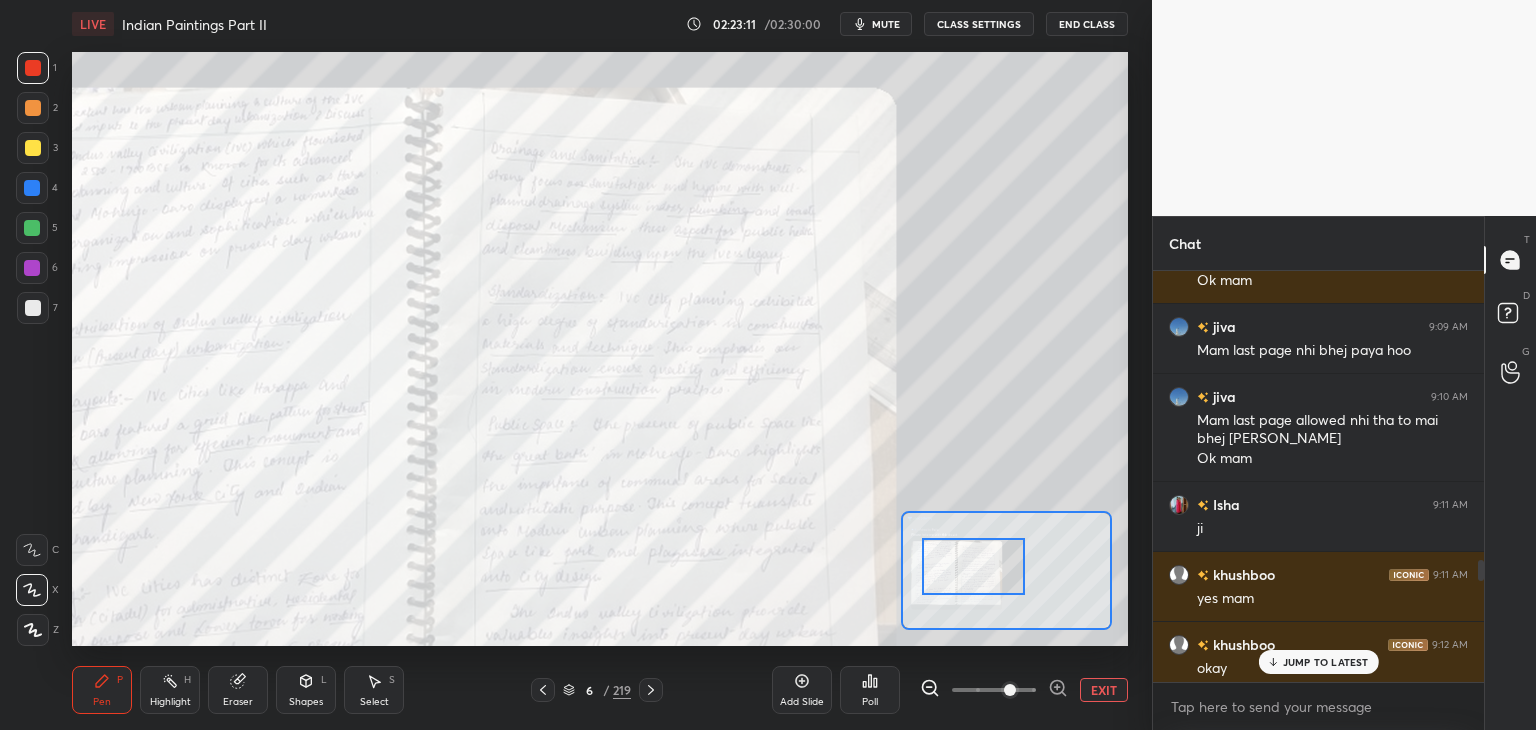 drag, startPoint x: 1479, startPoint y: 657, endPoint x: 1487, endPoint y: 713, distance: 56.568542 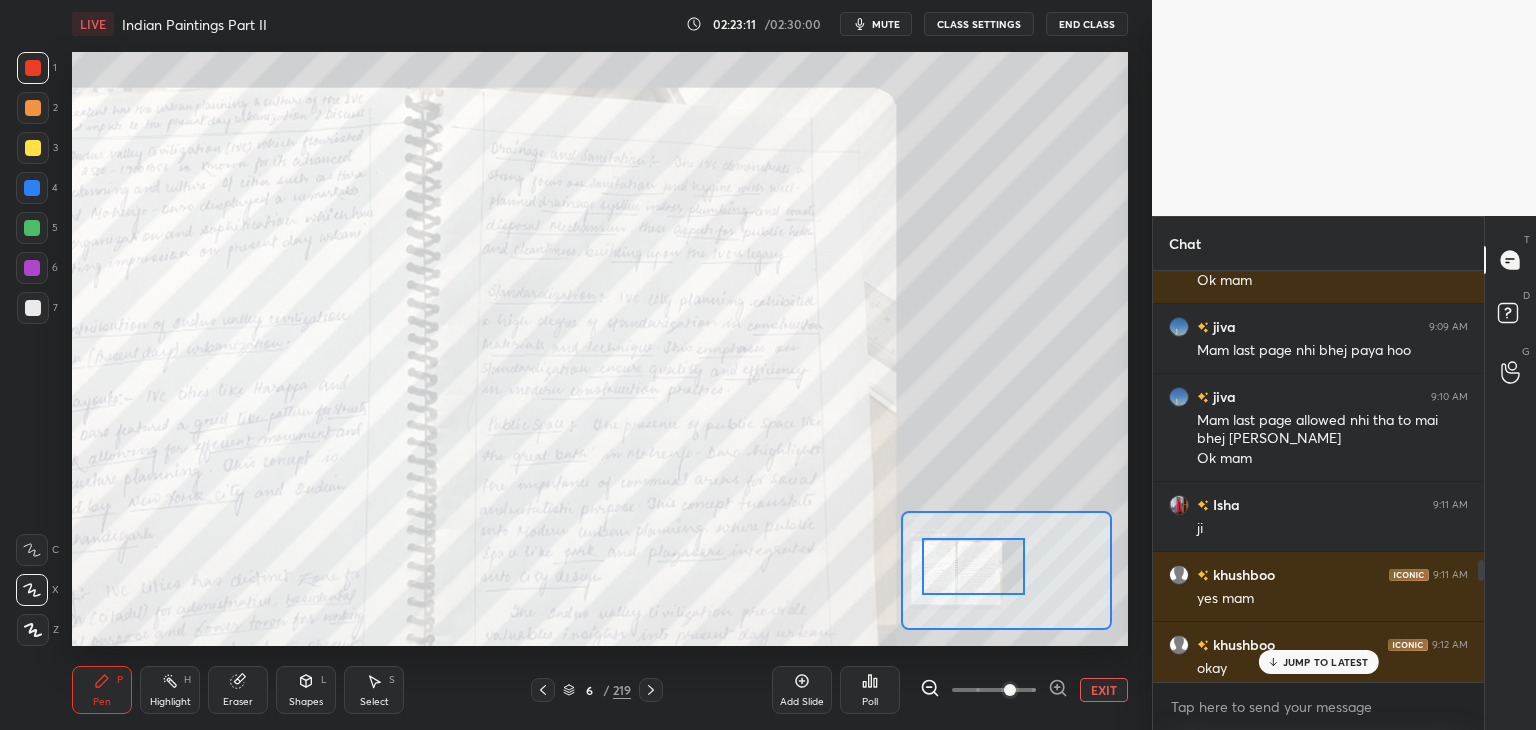 click on "Chat Ritu 9:05 AM Cyclone Aditya Raj 9:05 AM landslide Akanksha  joined Sonam 9:06 AM Ji mam Chetna 9:08 AM Ok mam jiva 9:09 AM Mam last page nhi bhej paya hoo jiva 9:10 AM Mam last page allowed nhi tha to mai bhej nhi paya Ok mam Isha 9:11 AM ji khushboo 9:11 AM yes mam khushboo 9:12 AM okay yes Roji 9:13 AM Jii Roji 9:14 AM Ok mam Jii Roji 9:15 AM Ok mam thank you Sonam 9:16 AM Ok mam short krungi Isha 9:17 AM ji mam Moazzam  joined Aditya Raj 9:18 AM buddha dhamma sangha Ritu 9:18 AM Ji mam JUMP TO LATEST Enable hand raising Enable raise hand to speak to learners. Once enabled, chat will be turned off temporarily. Enable x   Anirudh Asked a doubt 1 Mam preparing for 2028 completed polity geo and modern history
When should start answer writing?? Pick this doubt Aditya Asked a doubt 1 Telegram link send kar dijiye mam Pick this doubt Manisha Asked a doubt 1 Please help me with this doubt Pick this doubt NEW DOUBTS ASKED No one has raised a hand yet Can't raise hand Got it T Messages (T) D Doubts (D) G" at bounding box center (1344, 473) 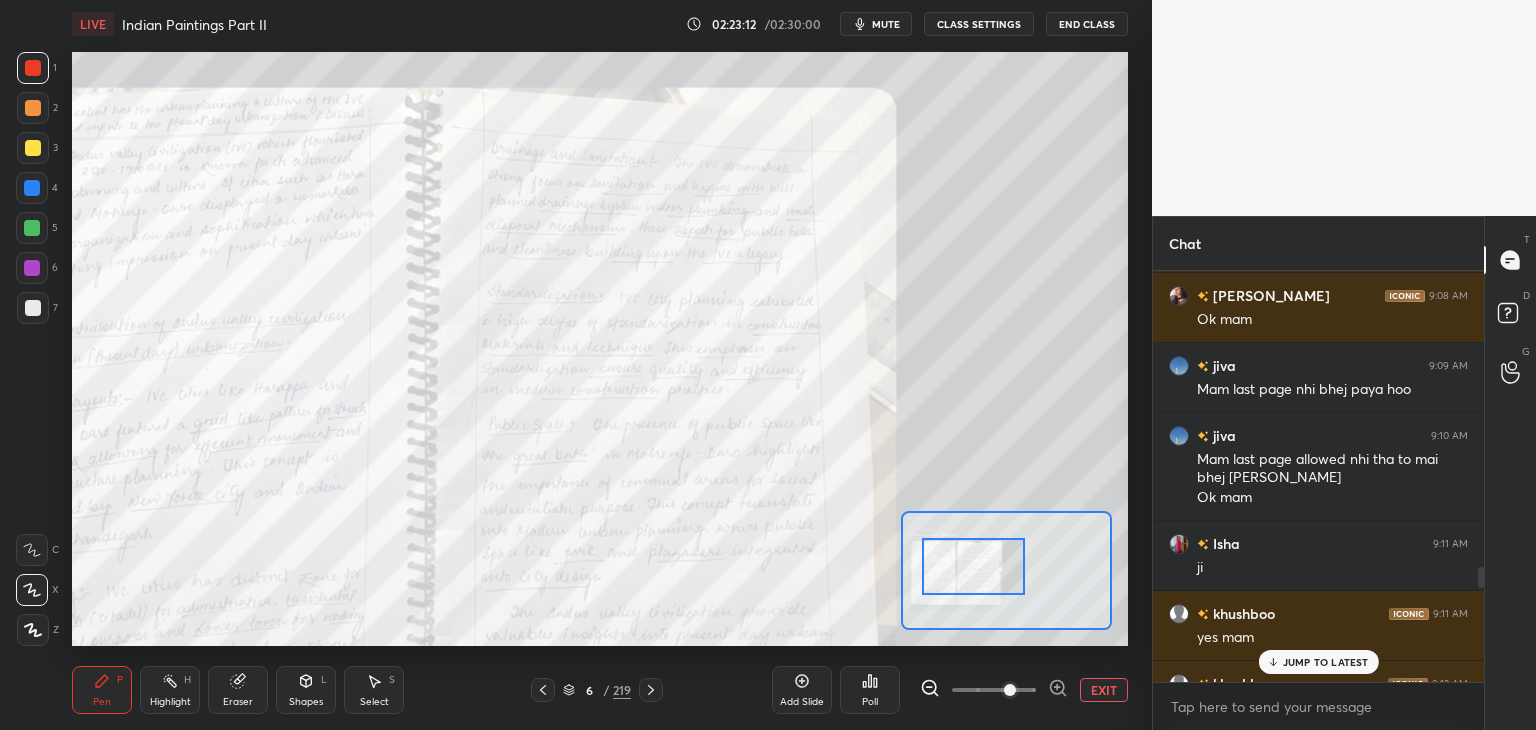 click on "JUMP TO LATEST" at bounding box center [1326, 662] 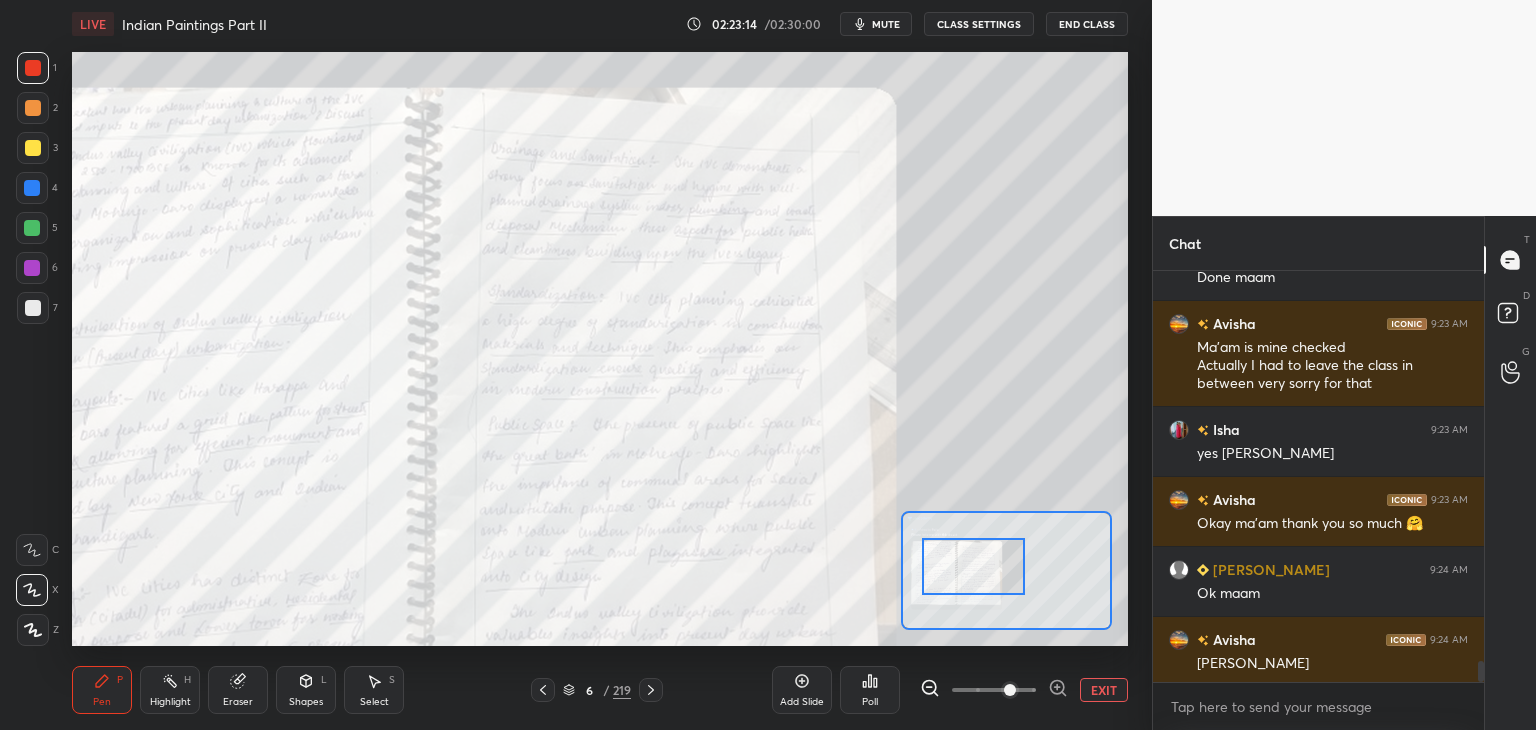 click on "EXIT" at bounding box center [1104, 690] 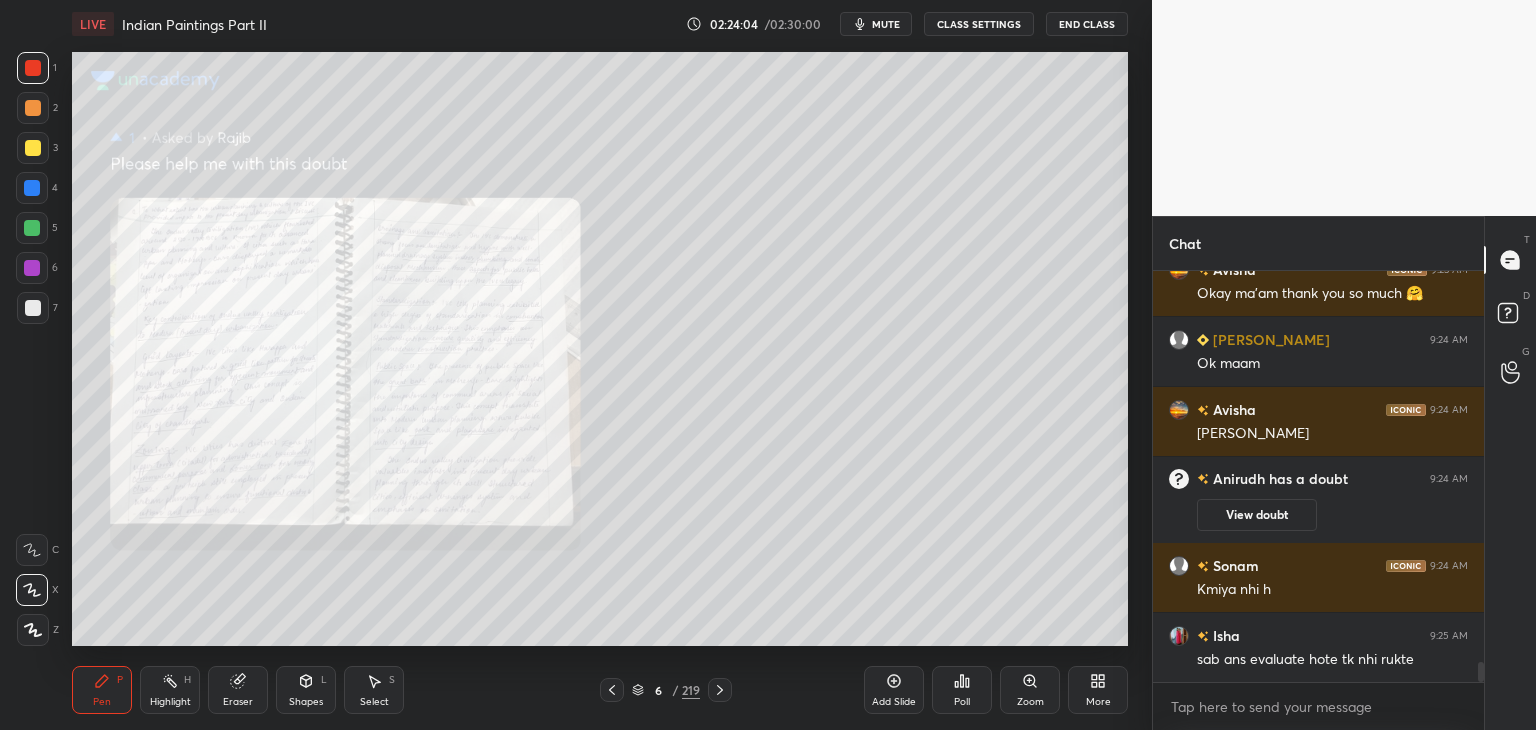 scroll, scrollTop: 7970, scrollLeft: 0, axis: vertical 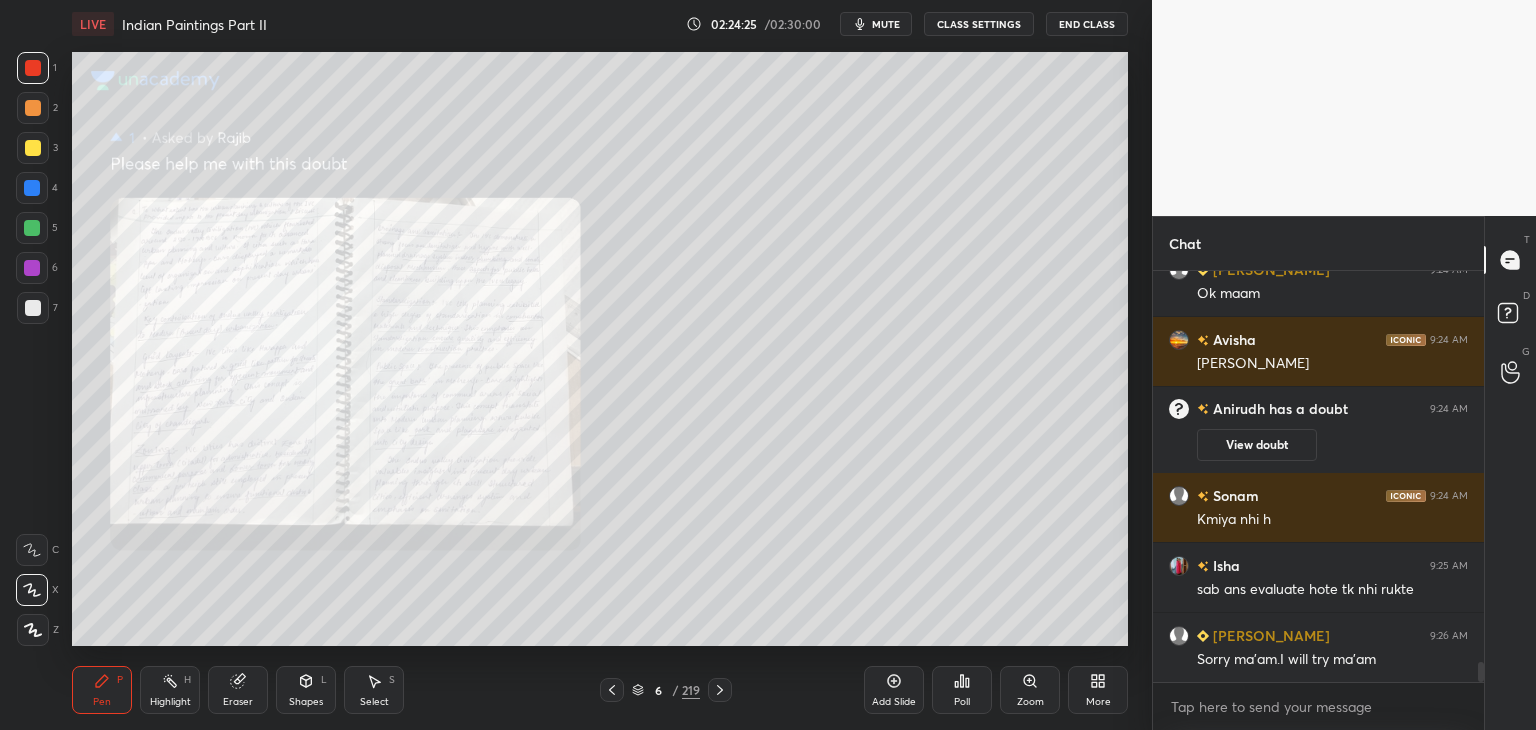 click 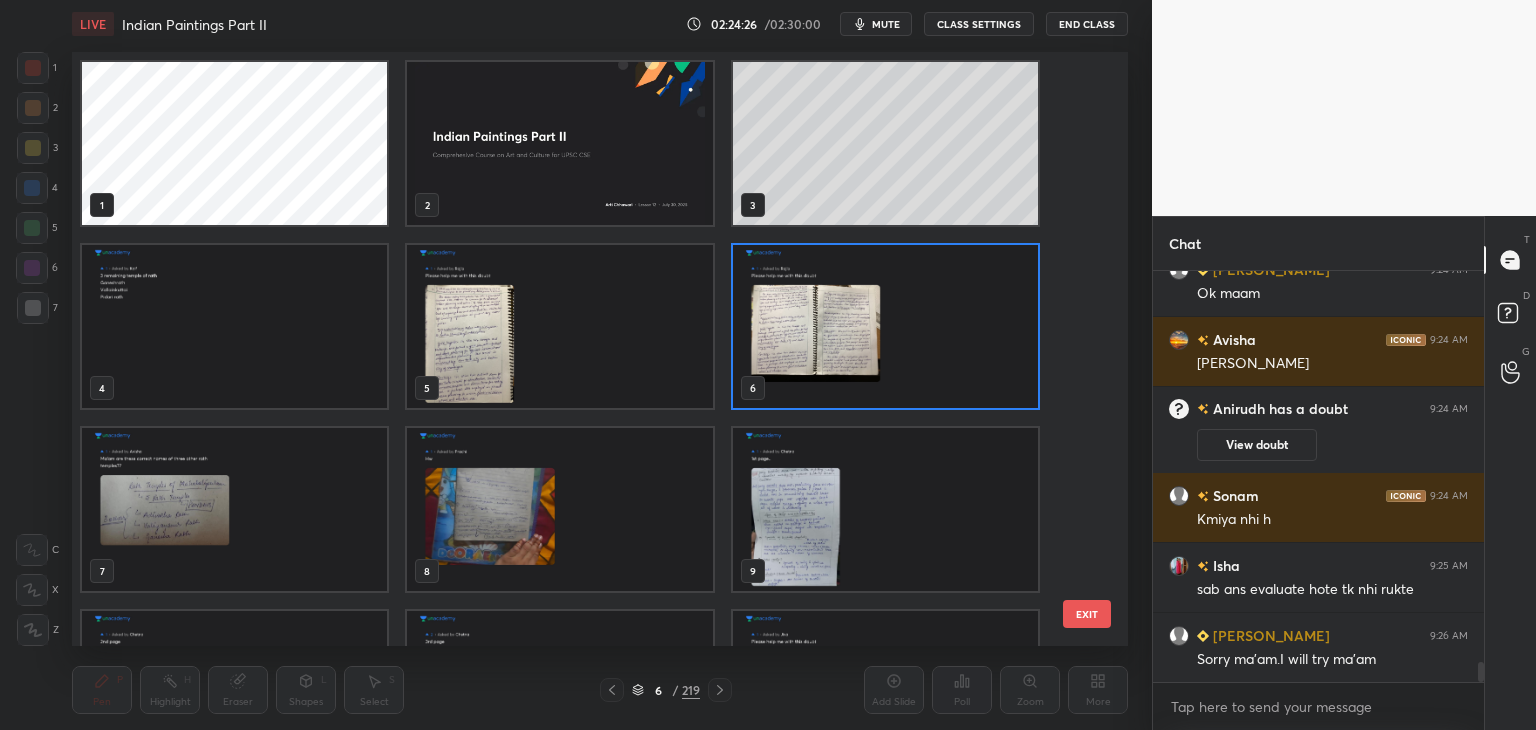 scroll, scrollTop: 588, scrollLeft: 1046, axis: both 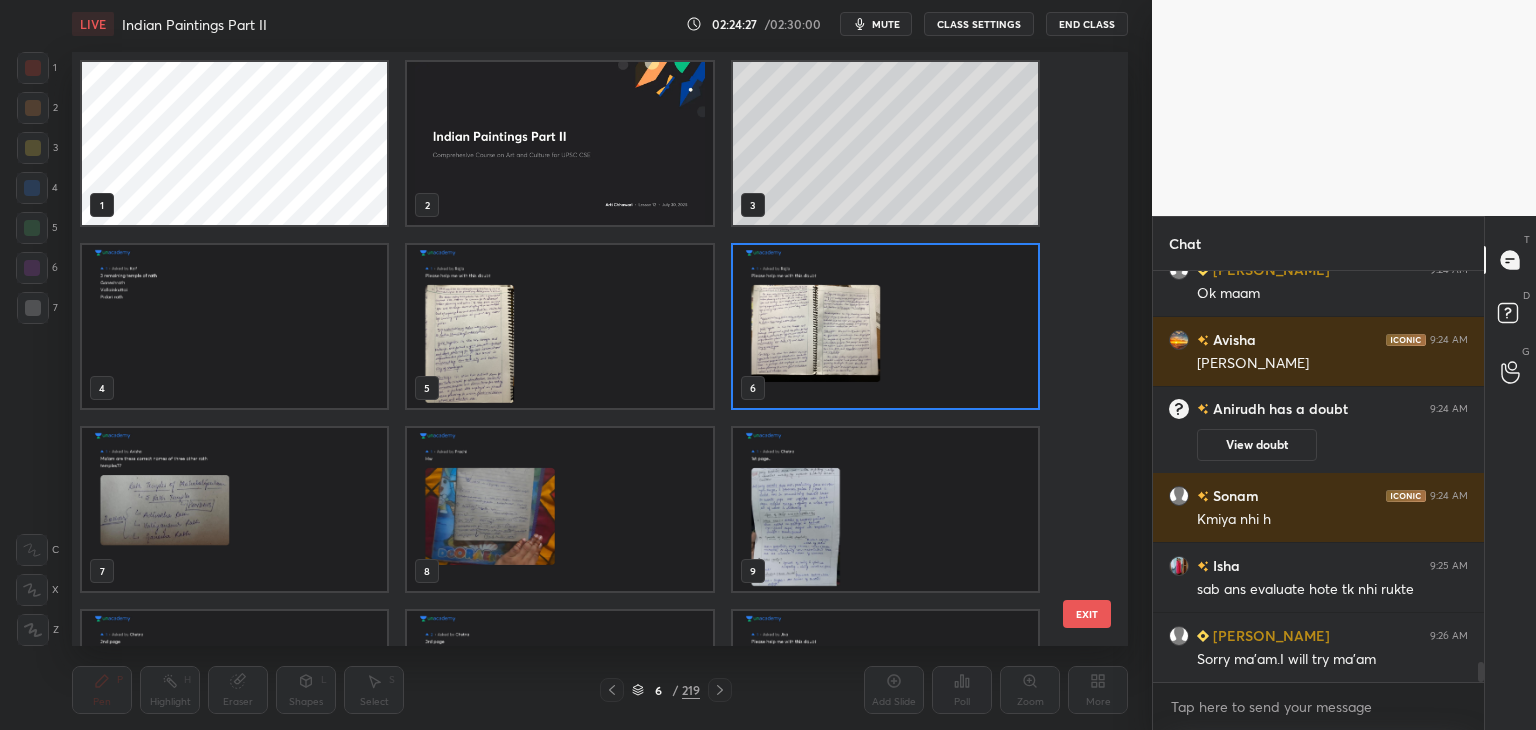 drag, startPoint x: 1080, startPoint y: 90, endPoint x: 1084, endPoint y: 65, distance: 25.317978 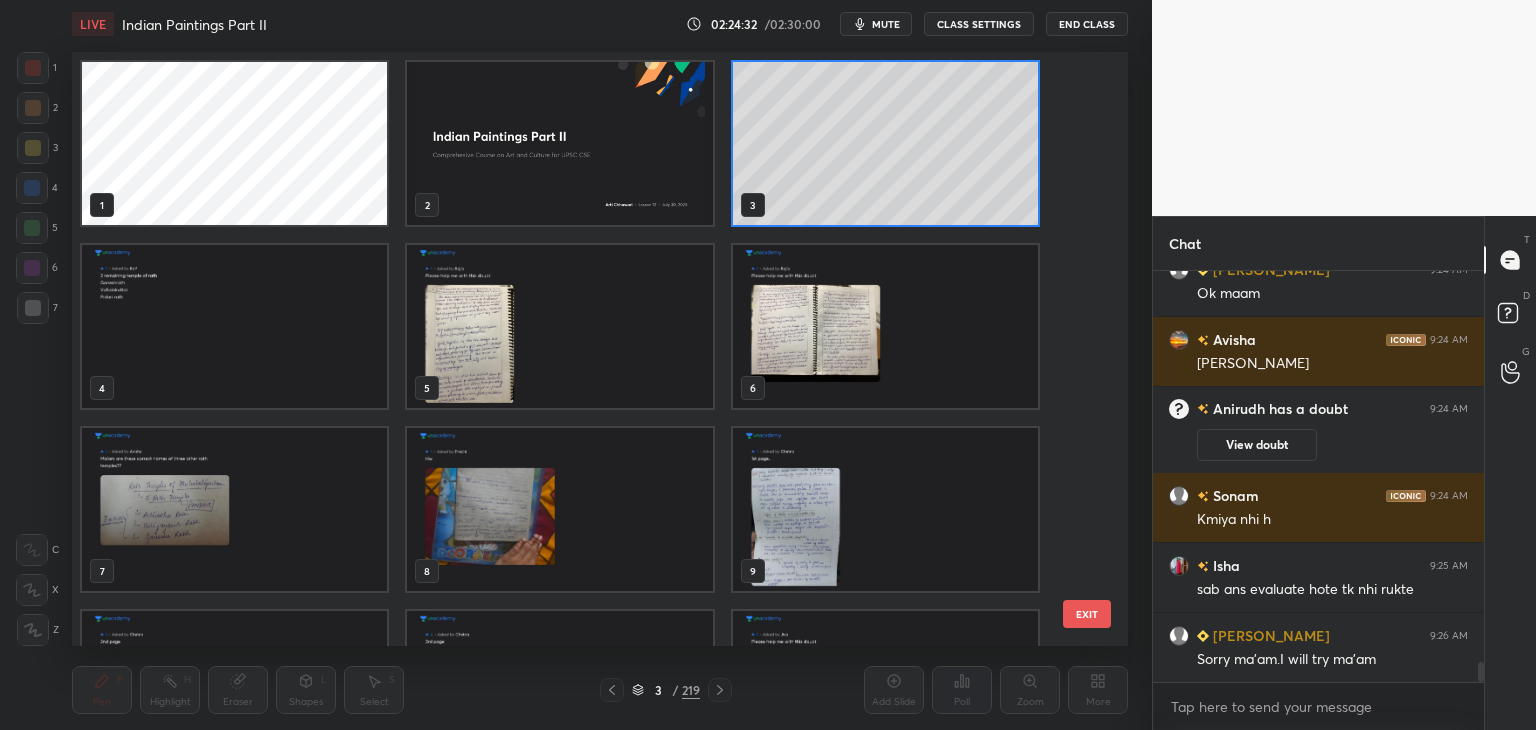 click 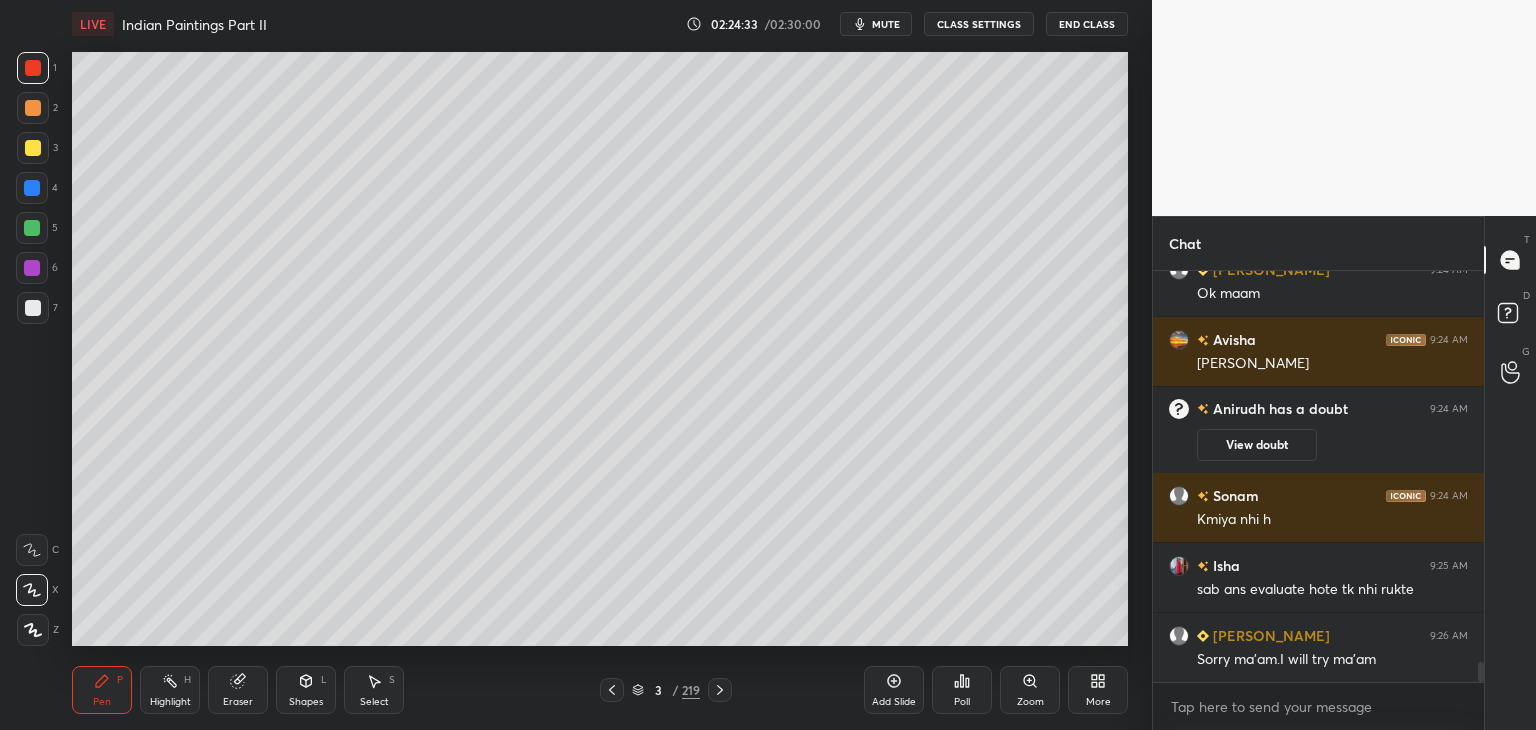 click 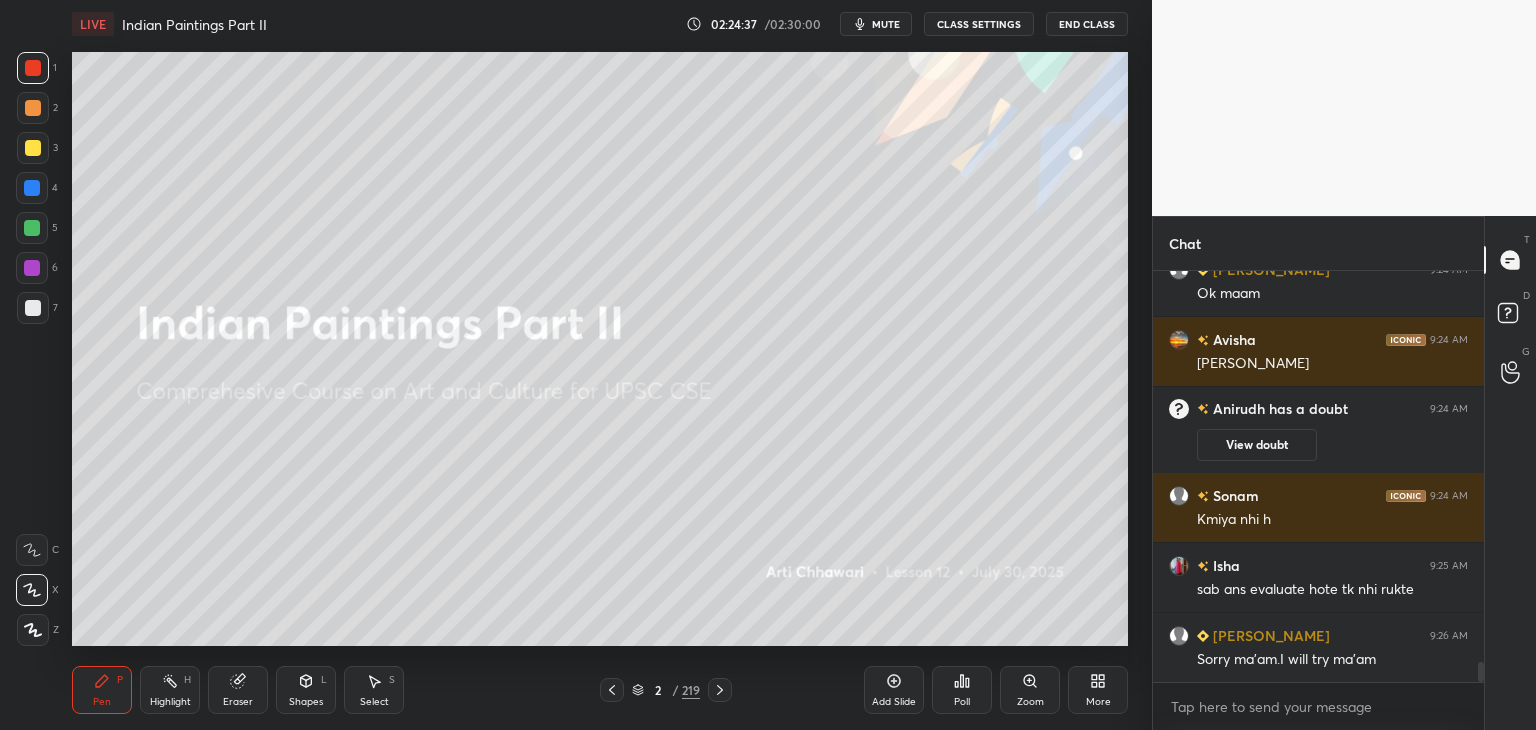 click 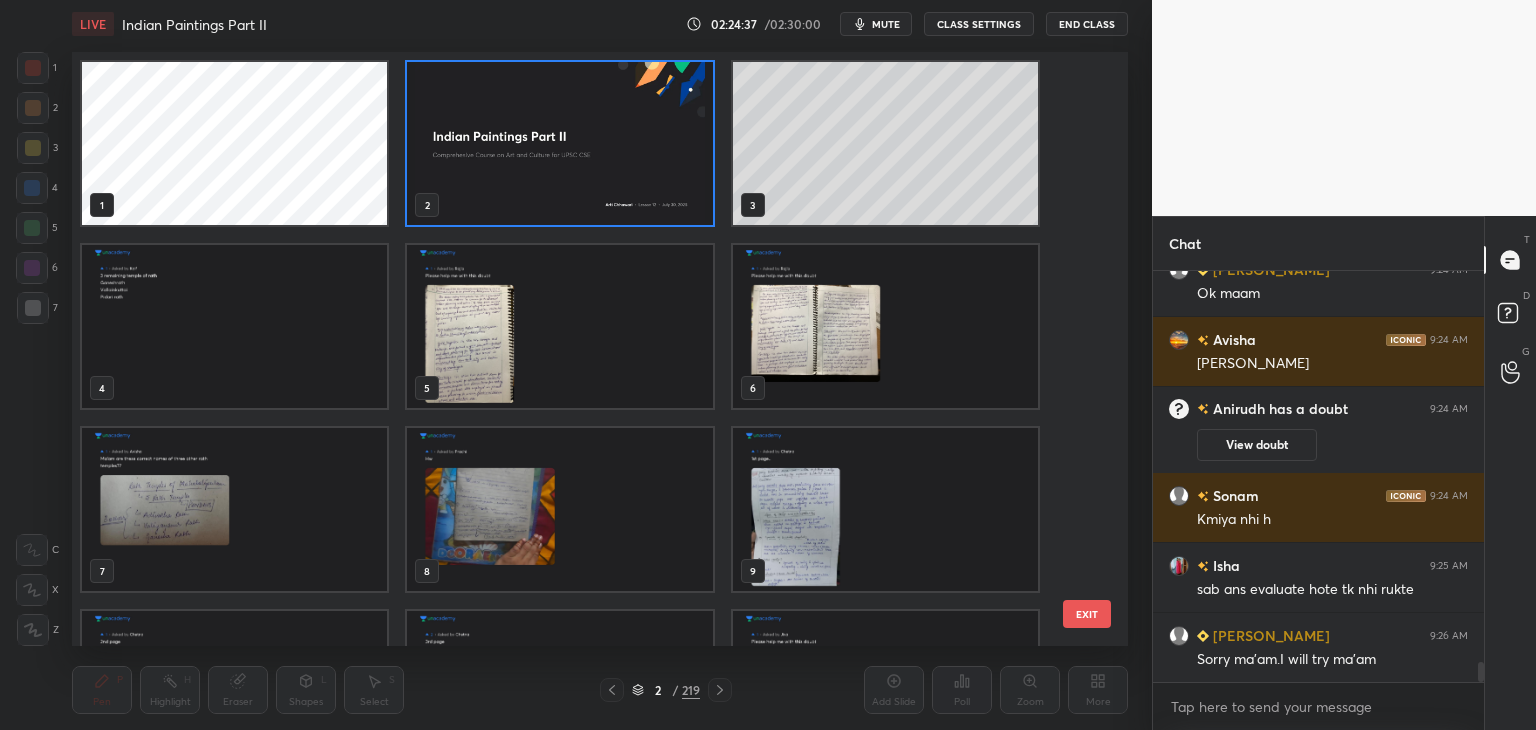 scroll, scrollTop: 6, scrollLeft: 10, axis: both 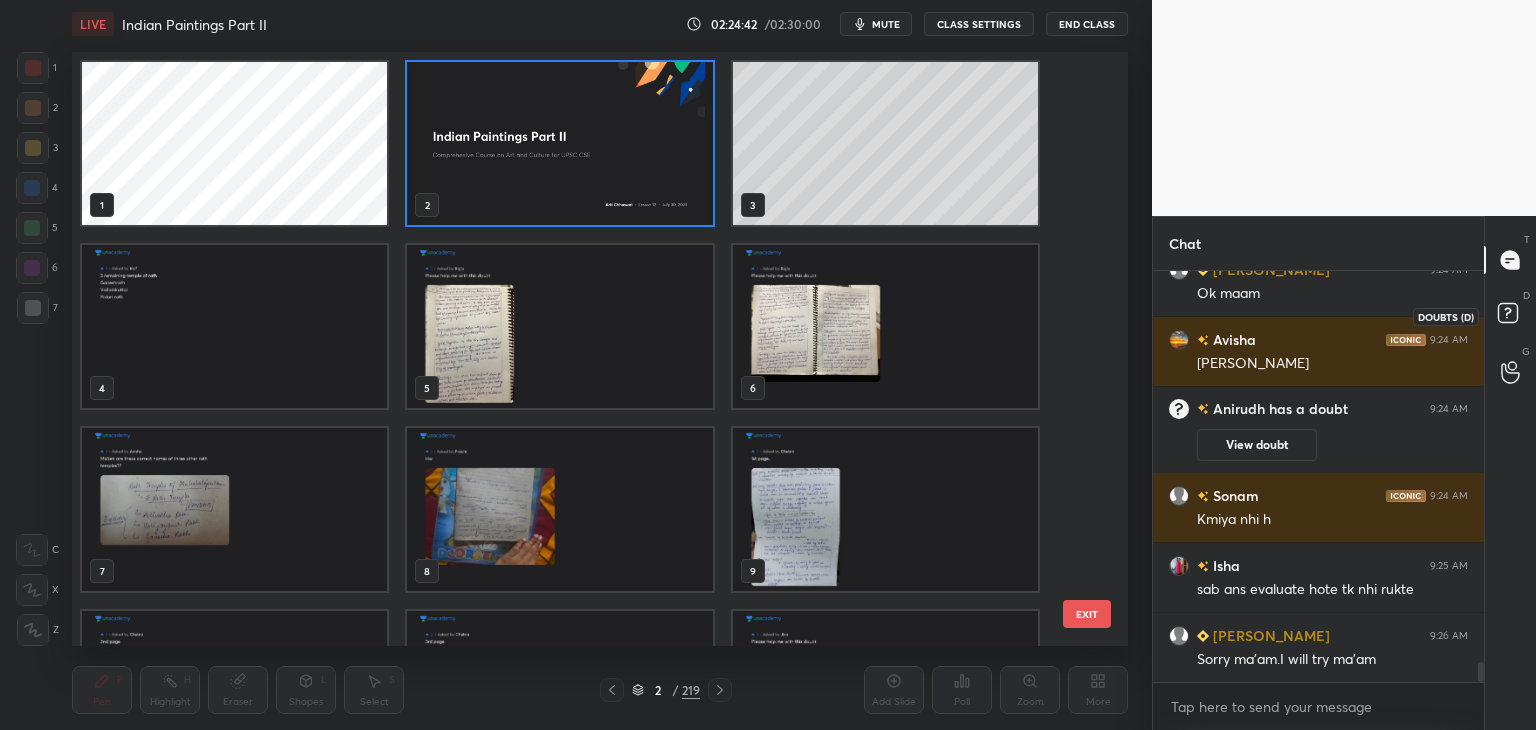 click 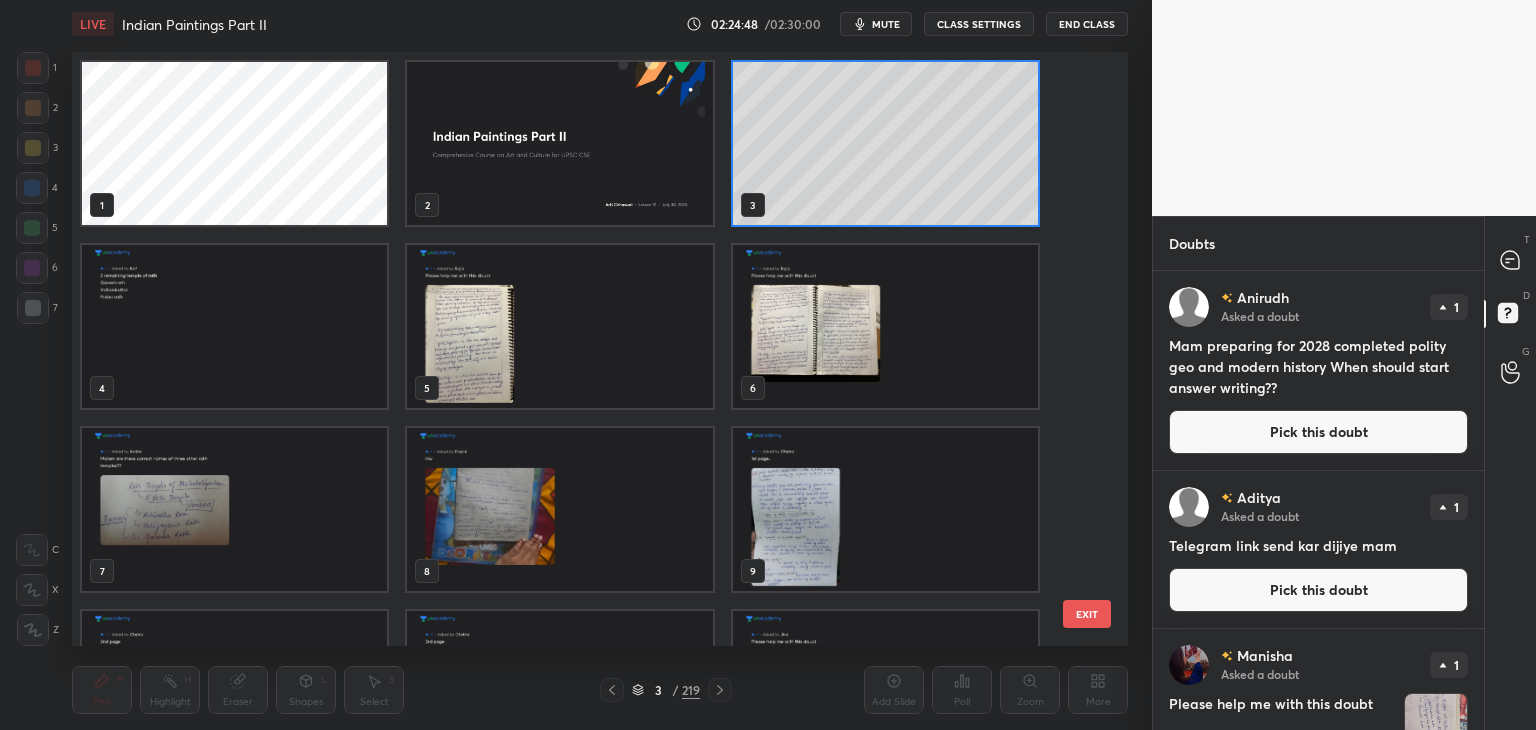 click 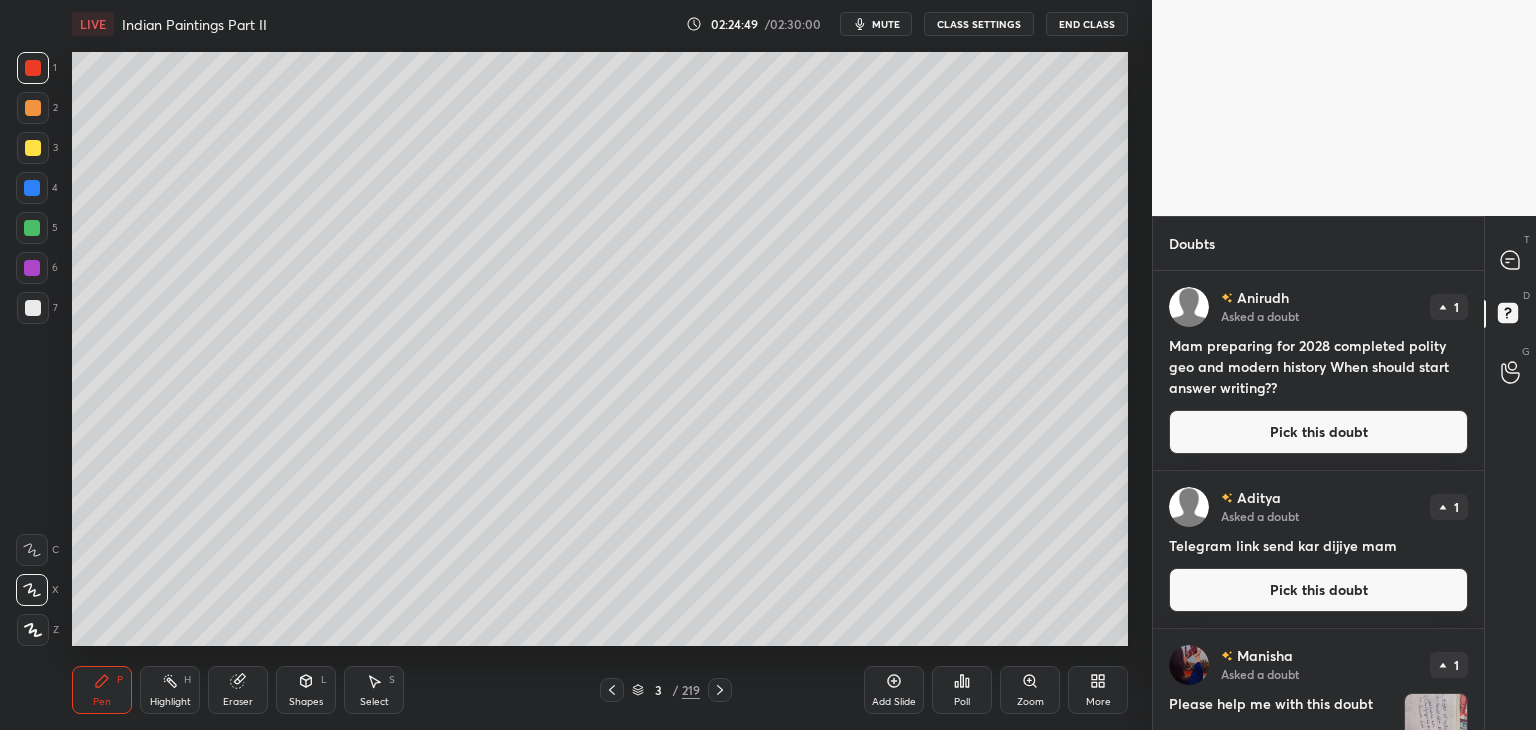 click on "Pick this doubt" at bounding box center [1318, 432] 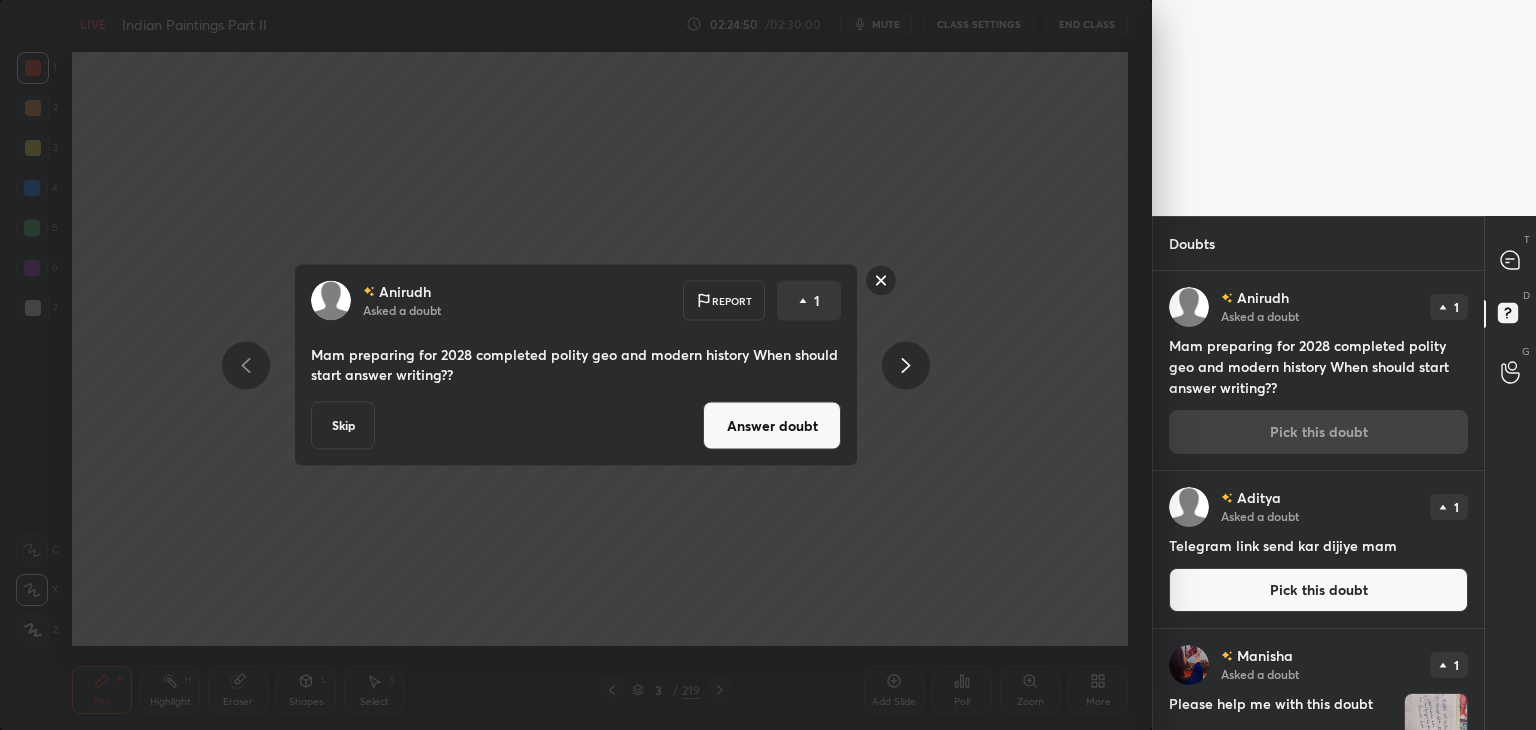 click on "Answer doubt" at bounding box center [772, 426] 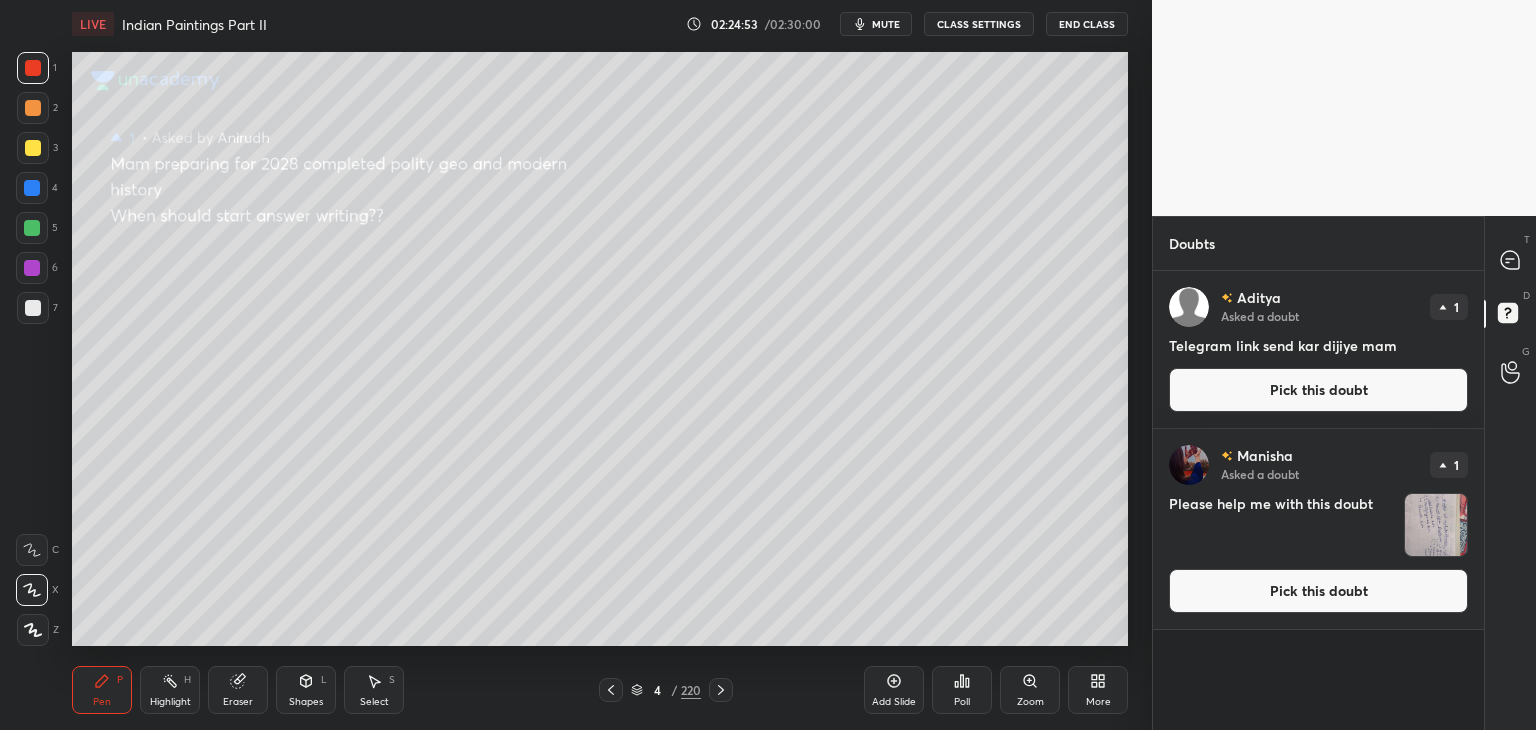 click at bounding box center (33, 148) 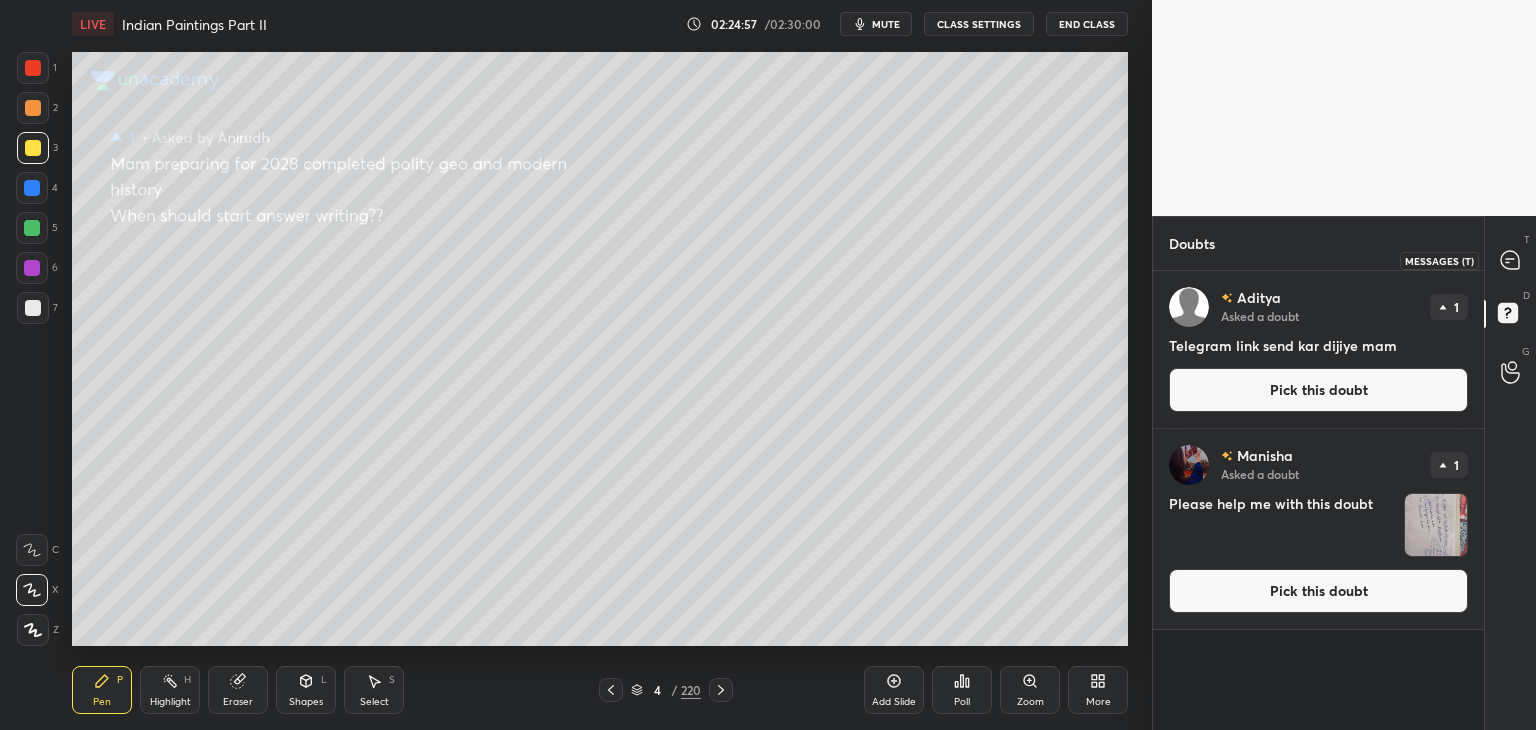 click 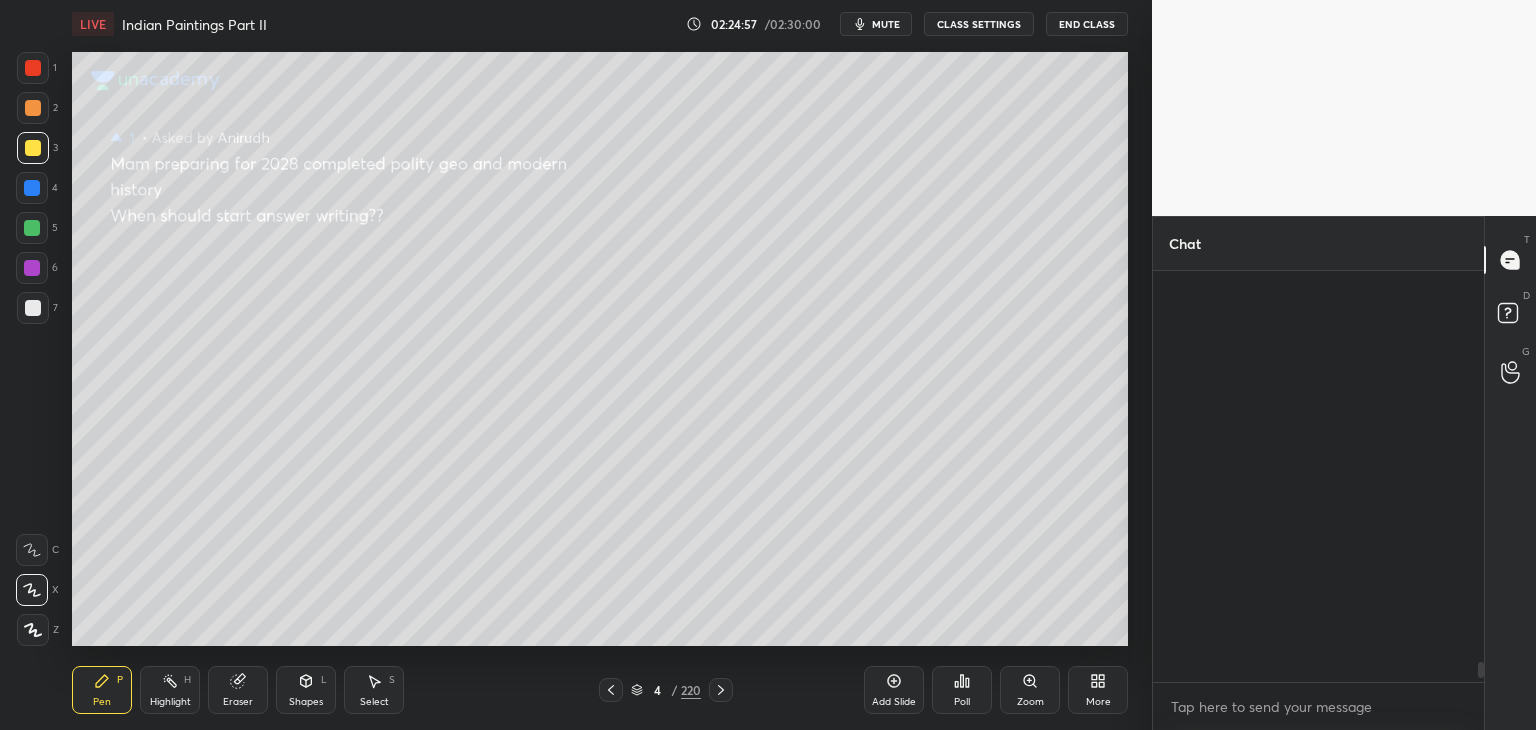 scroll, scrollTop: 8260, scrollLeft: 0, axis: vertical 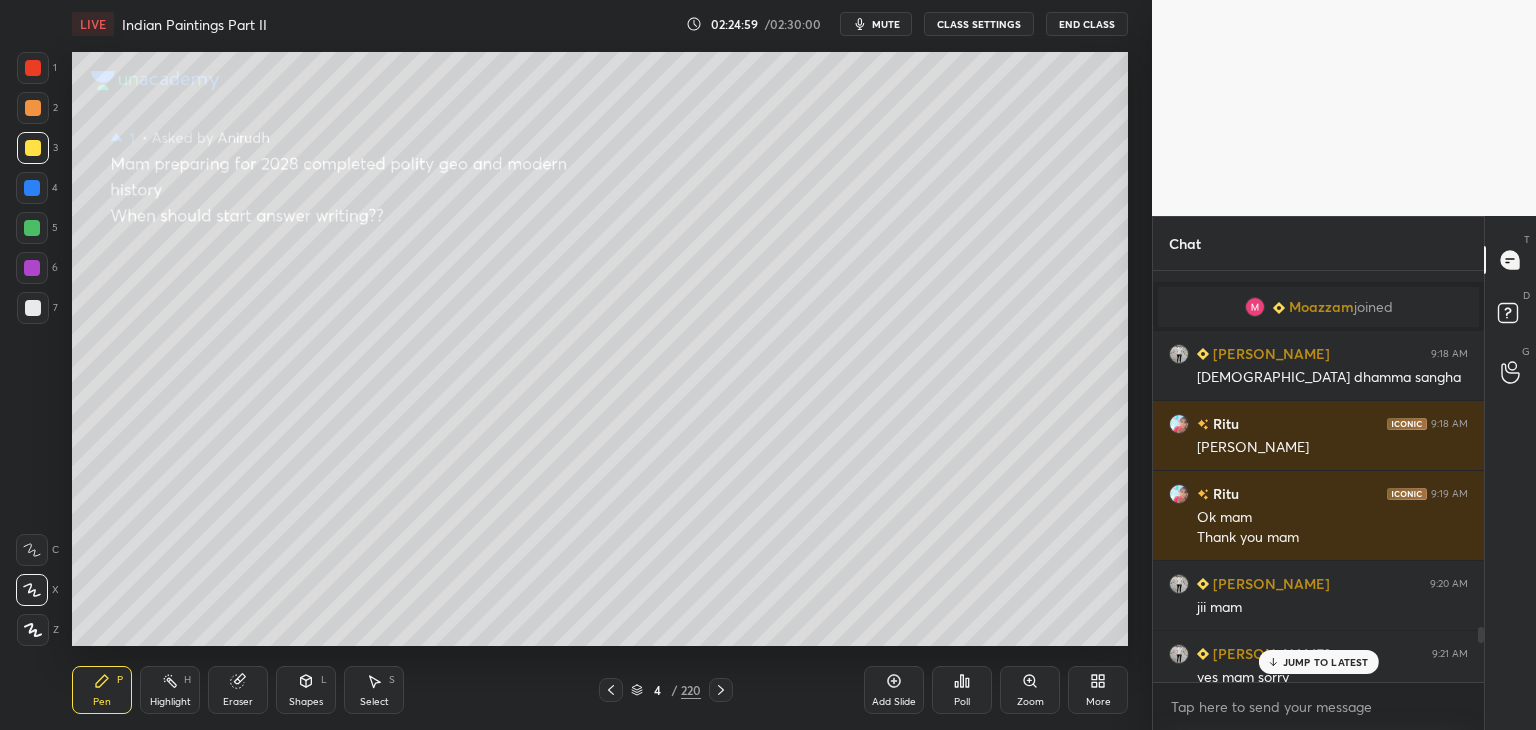 drag, startPoint x: 1480, startPoint y: 670, endPoint x: 1465, endPoint y: 692, distance: 26.627054 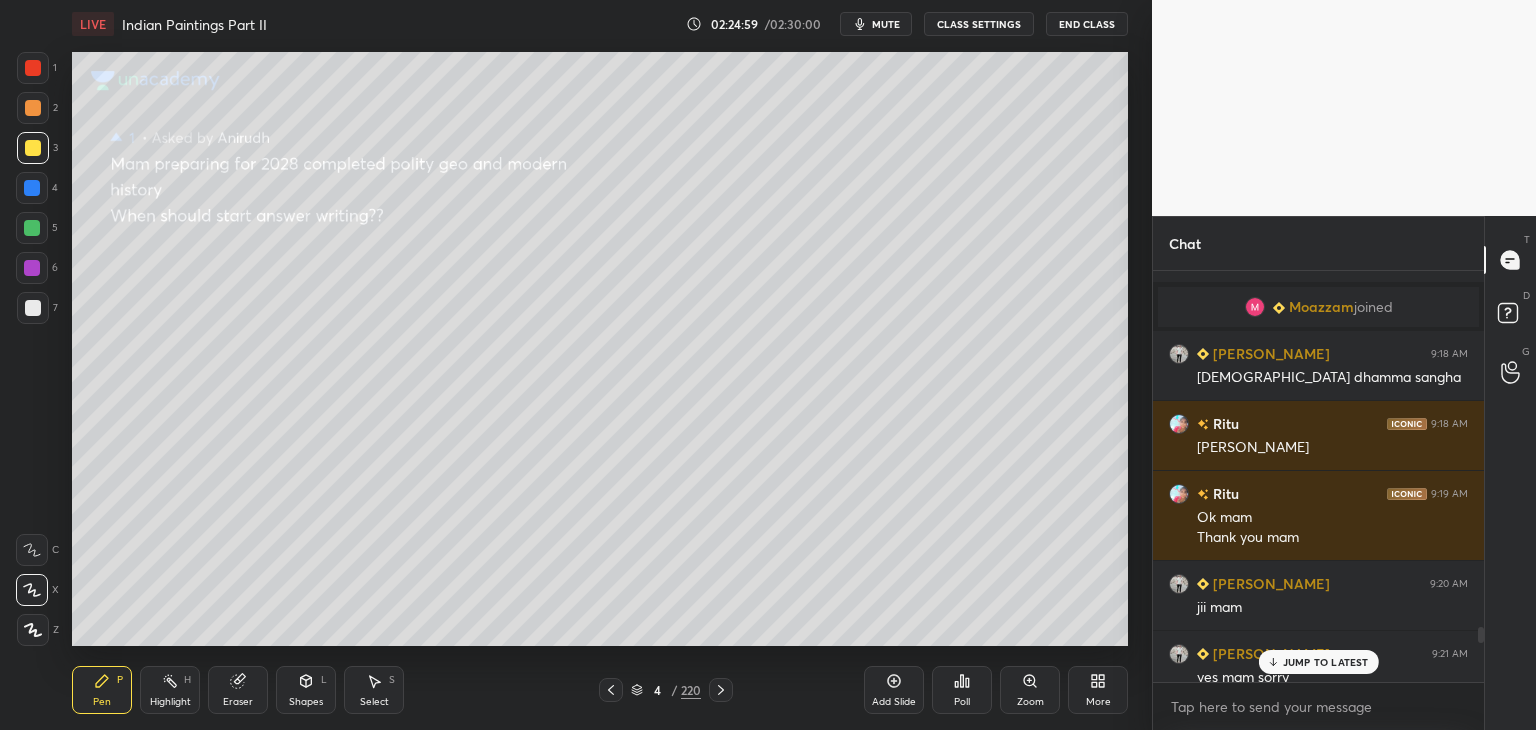 click on "Sonam 9:16 AM Ok mam short krungi Isha 9:17 AM ji mam Moazzam  joined Aditya Raj 9:18 AM buddha dhamma sangha Ritu 9:18 AM Ji mam Ritu 9:19 AM Ok mam Thank you mam Aditya Raj 9:20 AM jii mam Aditya Raj 9:21 AM yes mam sorry Sonam 9:21 AM Thank you mam take care 🙏🙏 Aditya Raj 9:21 AM mam ek bar please short points bta dijye roman vs greek note krke again likhunga Vikash, HEMA  joined Isha 9:22 AM ji Sonam 9:22 AM Hema kl ke  liy phle aahi aap Rajib 9:22 AM Maam mera 1page upload nahi kiya .can I upload now Aditya Raj 9:22 AM jii mam Rajib 9:23 AM Done maam Avisha 9:23 AM Ma'am is mine checked
Actually I had to leave the class in between very sorry for that Isha 9:23 AM yes avisha hogya JUMP TO LATEST Enable hand raising Enable raise hand to speak to learners. Once enabled, chat will be turned off temporarily. Enable x" at bounding box center [1318, 500] 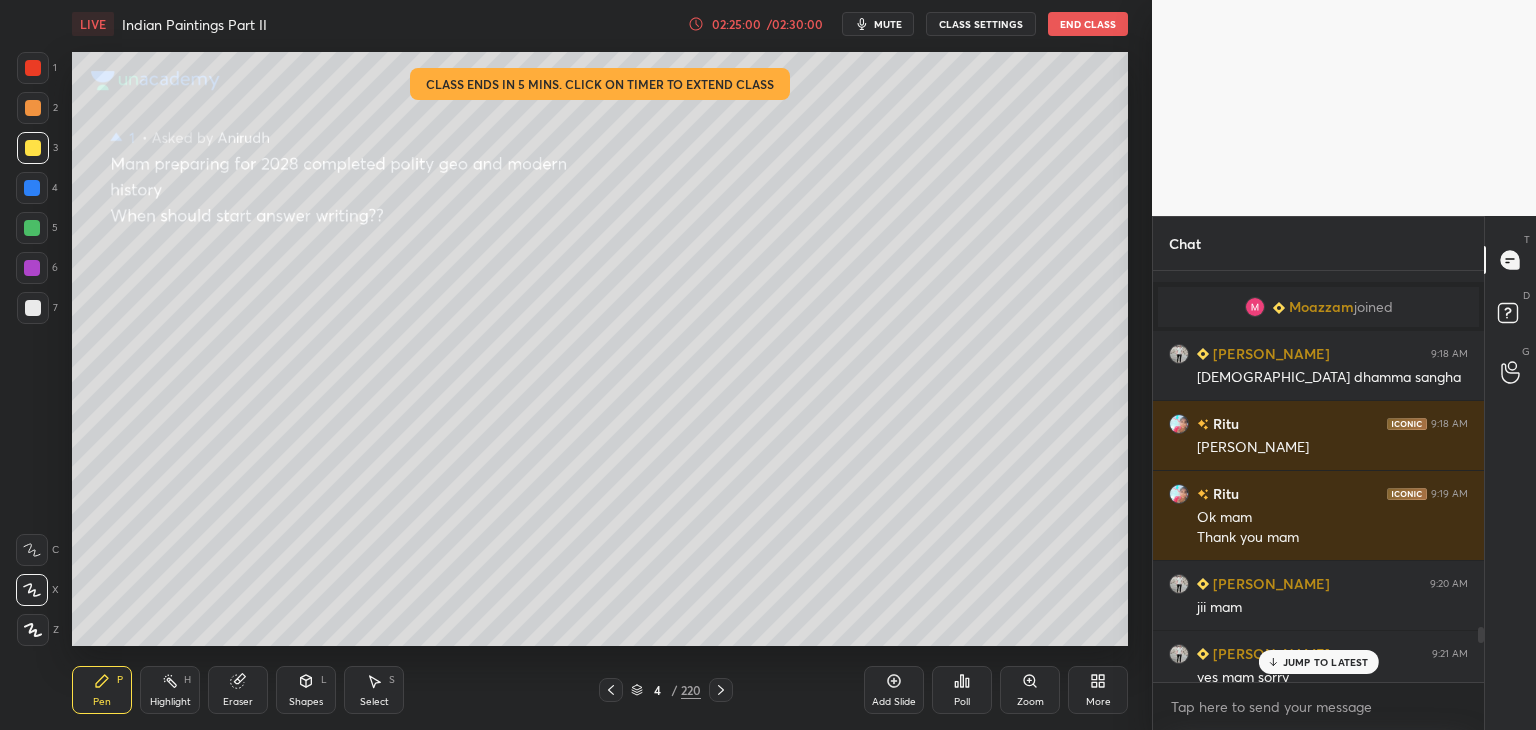 click on "JUMP TO LATEST" at bounding box center (1326, 662) 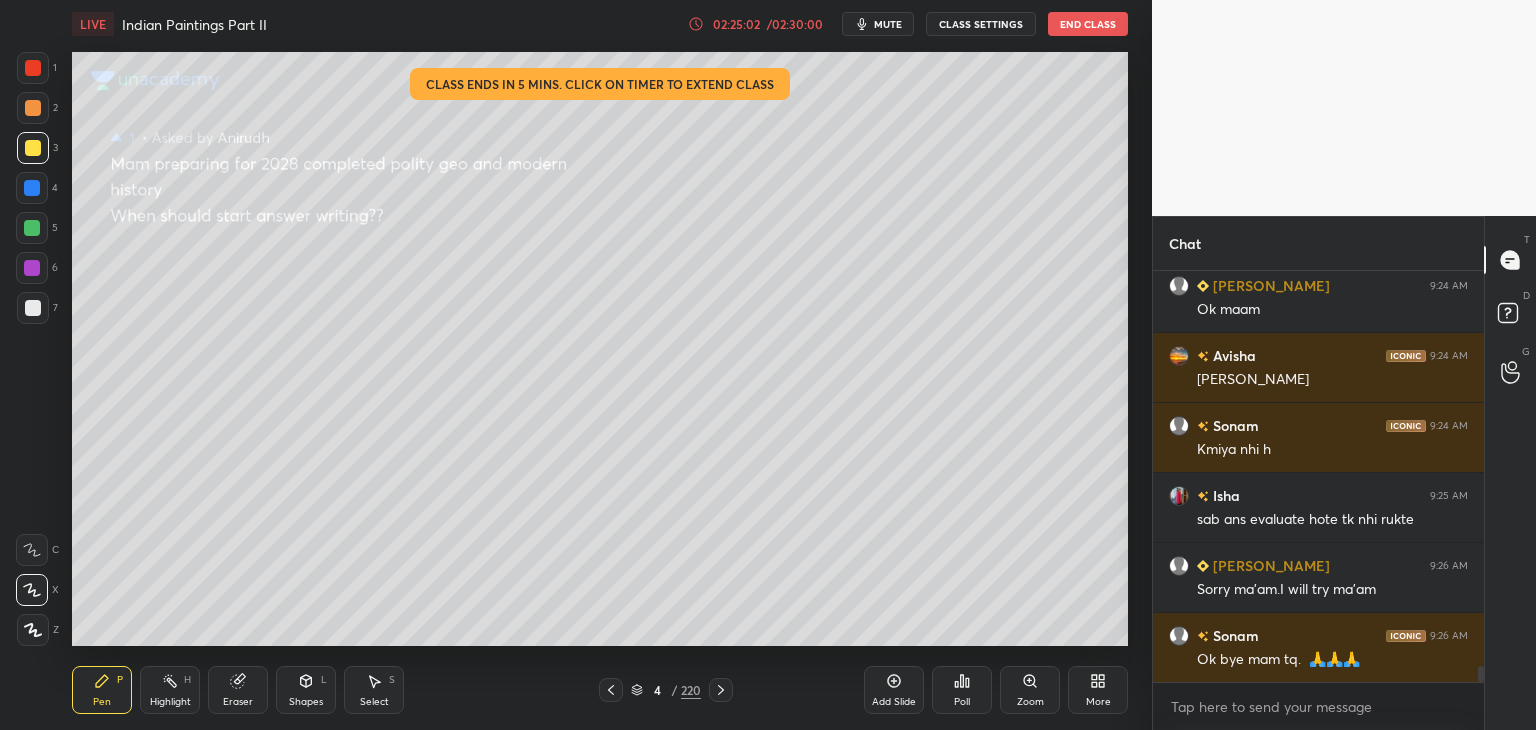 click at bounding box center (32, 188) 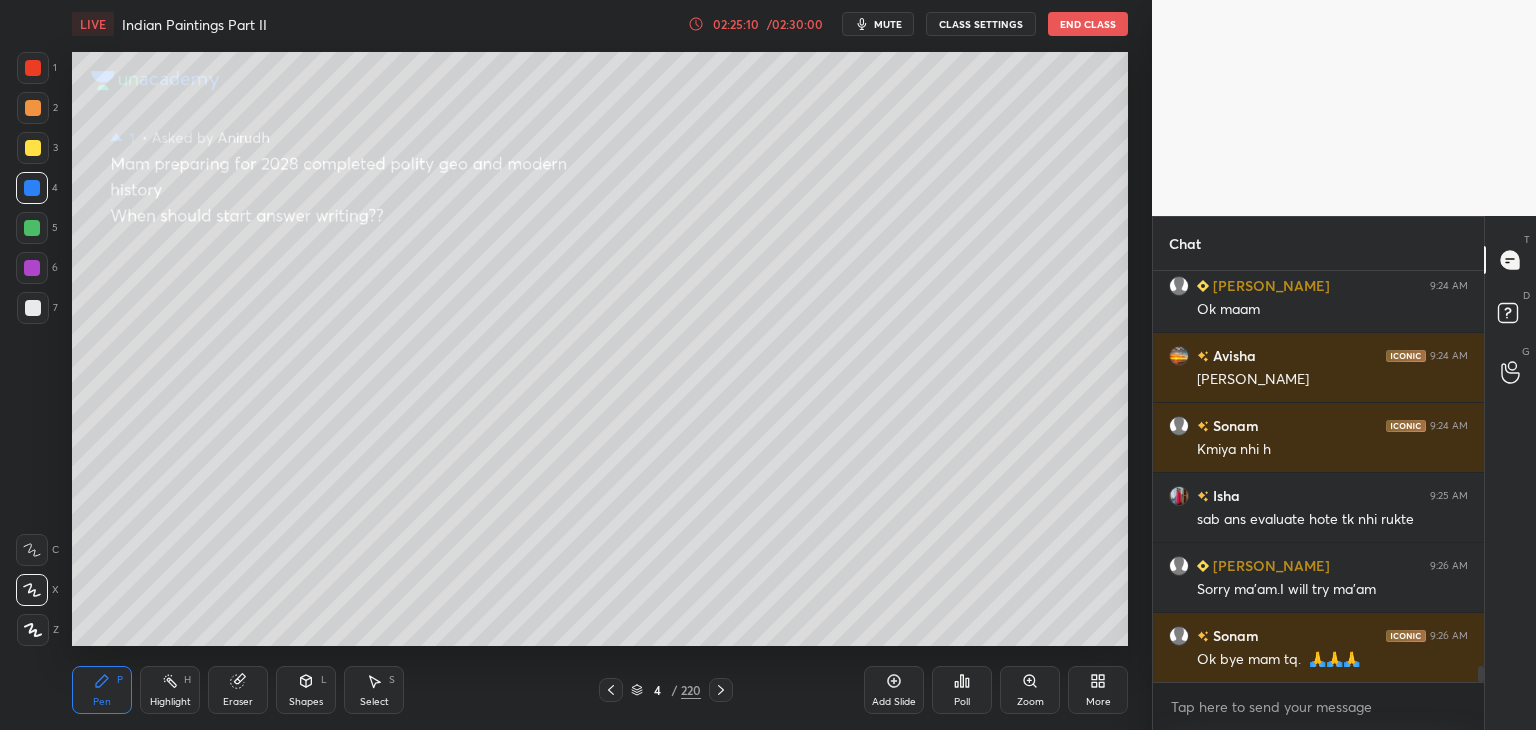 click at bounding box center (32, 228) 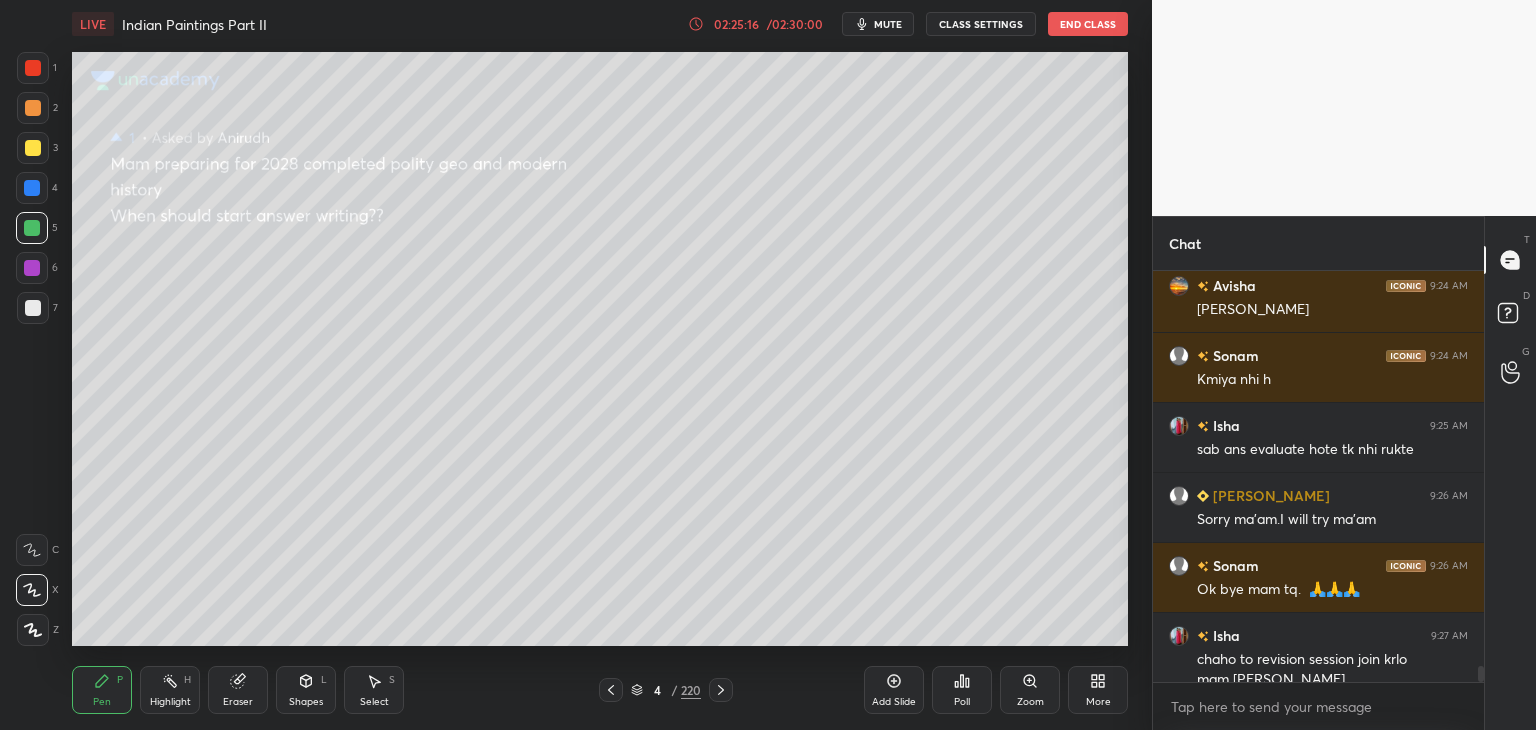 scroll, scrollTop: 10482, scrollLeft: 0, axis: vertical 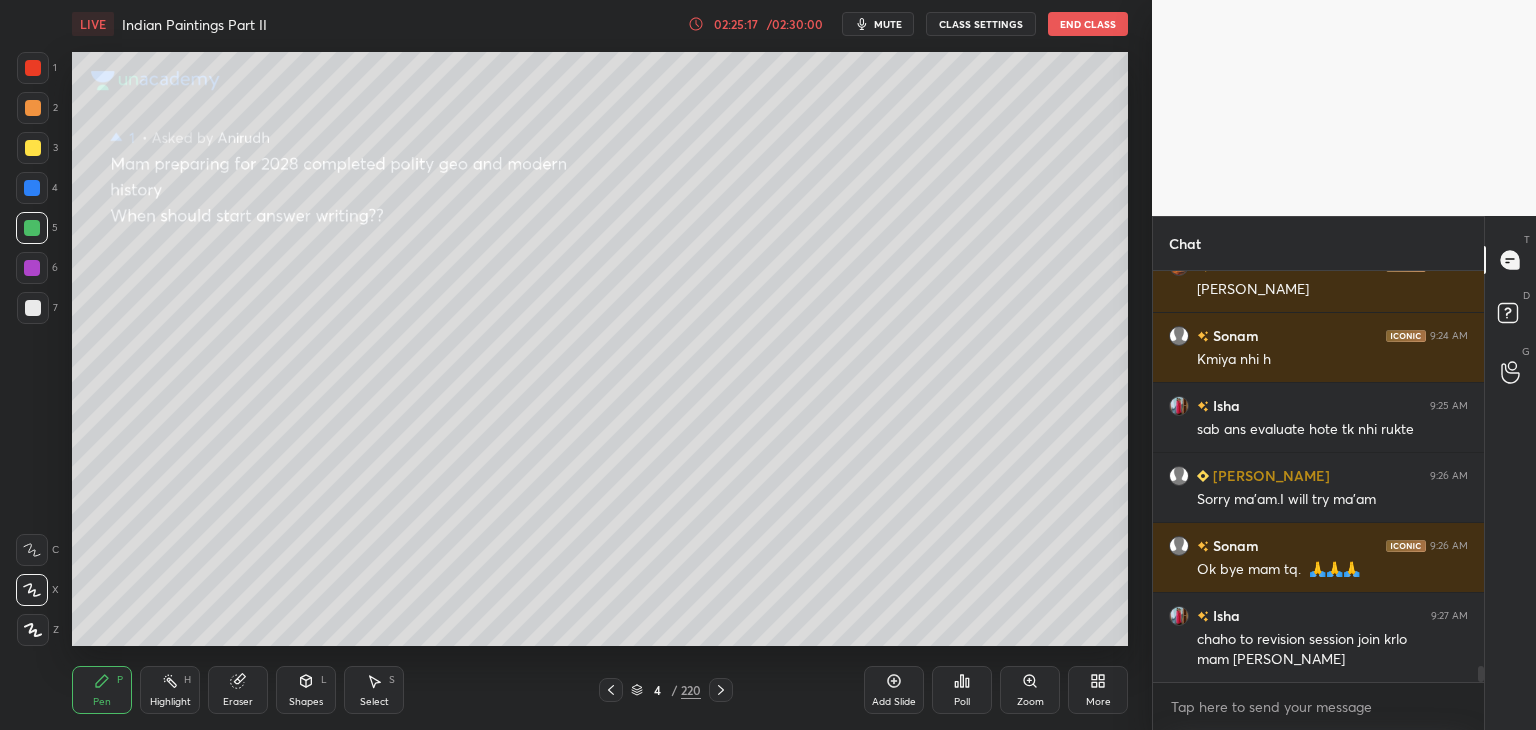 click on "End Class" at bounding box center [1088, 24] 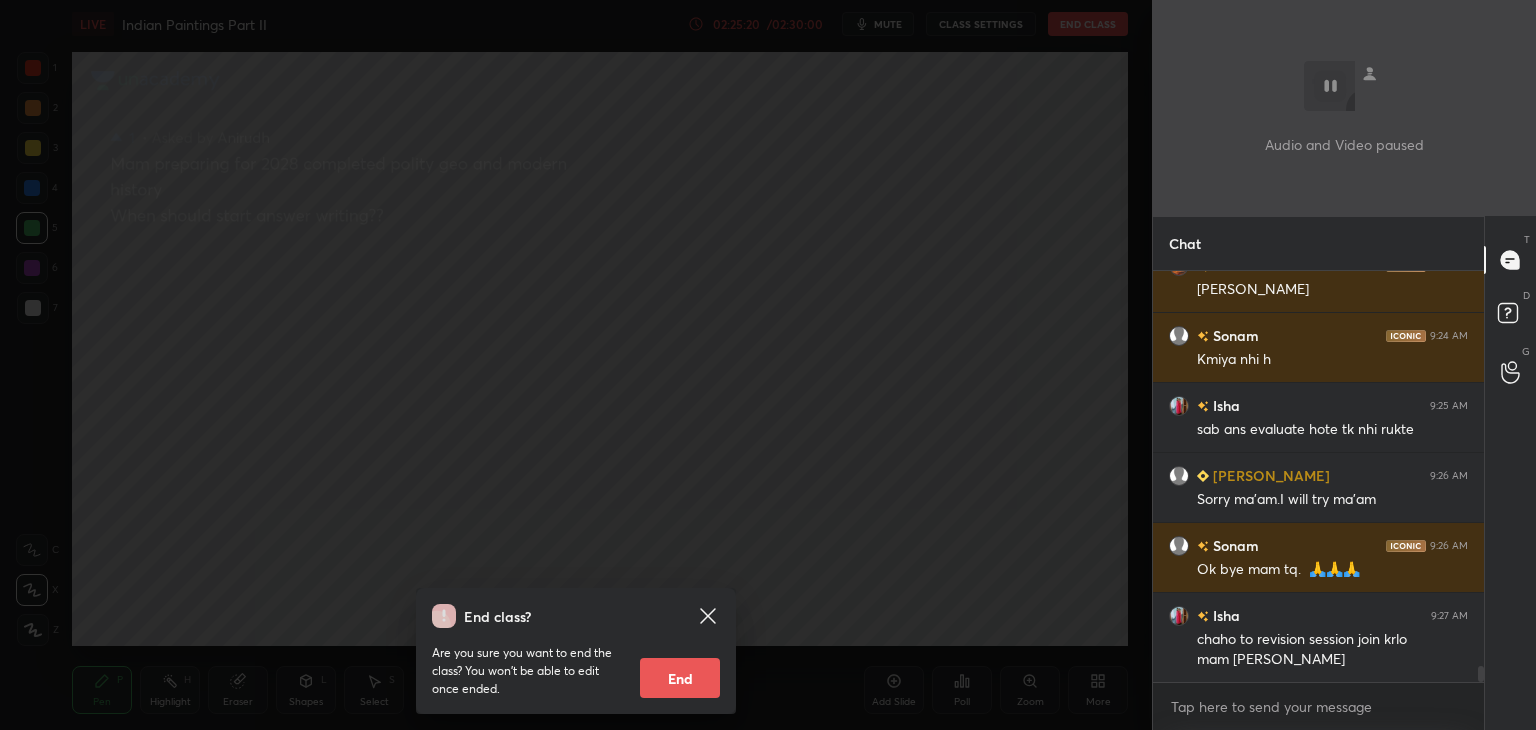 click on "End" at bounding box center (680, 678) 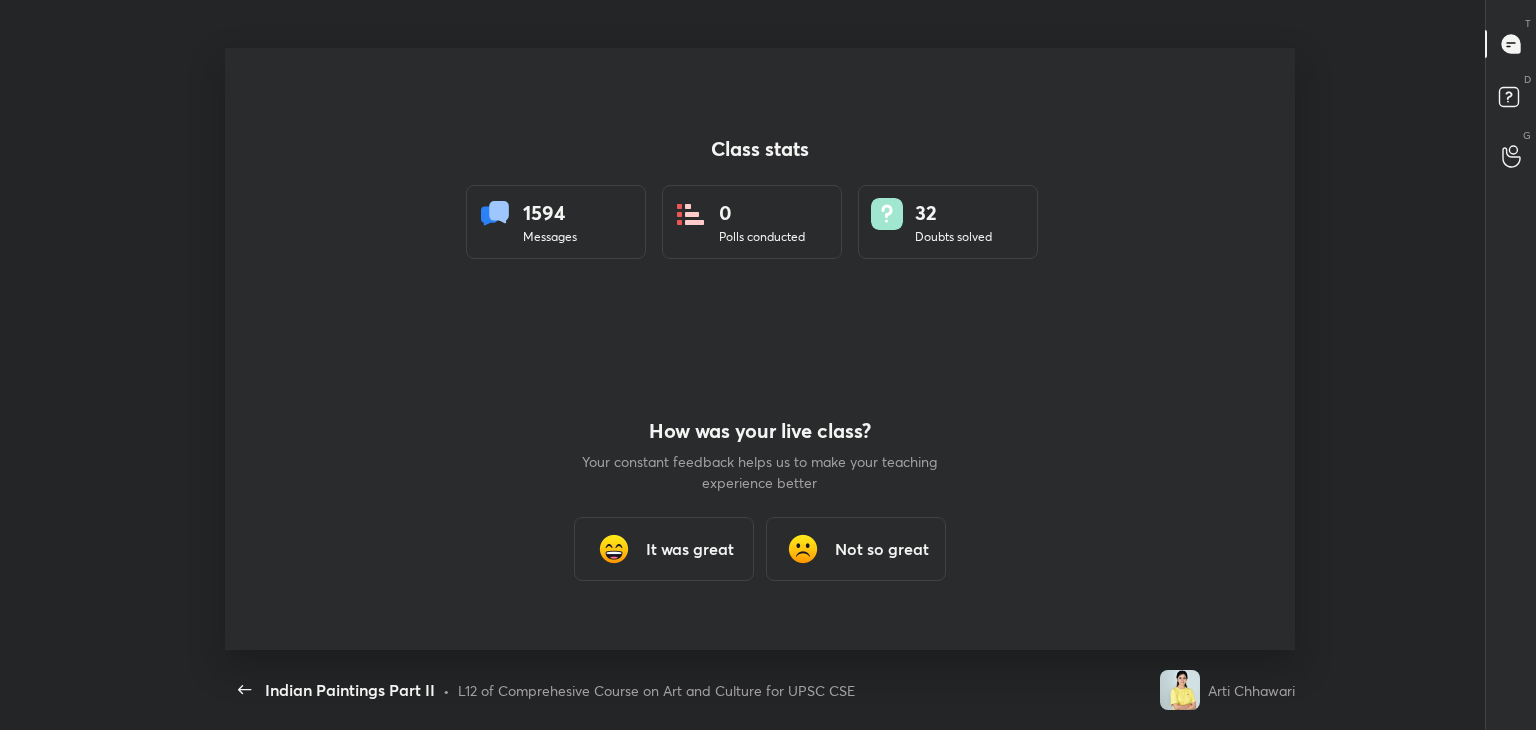 scroll, scrollTop: 99397, scrollLeft: 98736, axis: both 